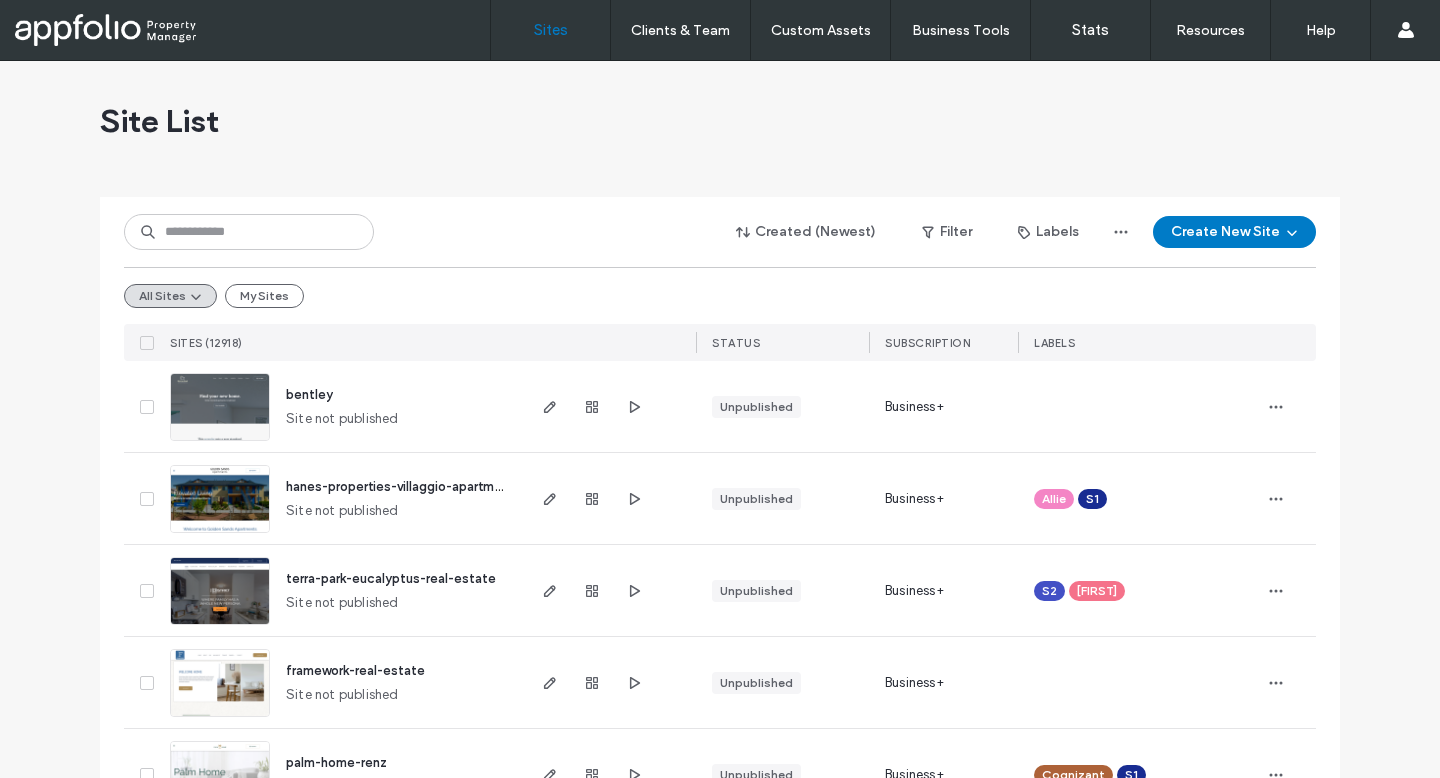 scroll, scrollTop: 0, scrollLeft: 0, axis: both 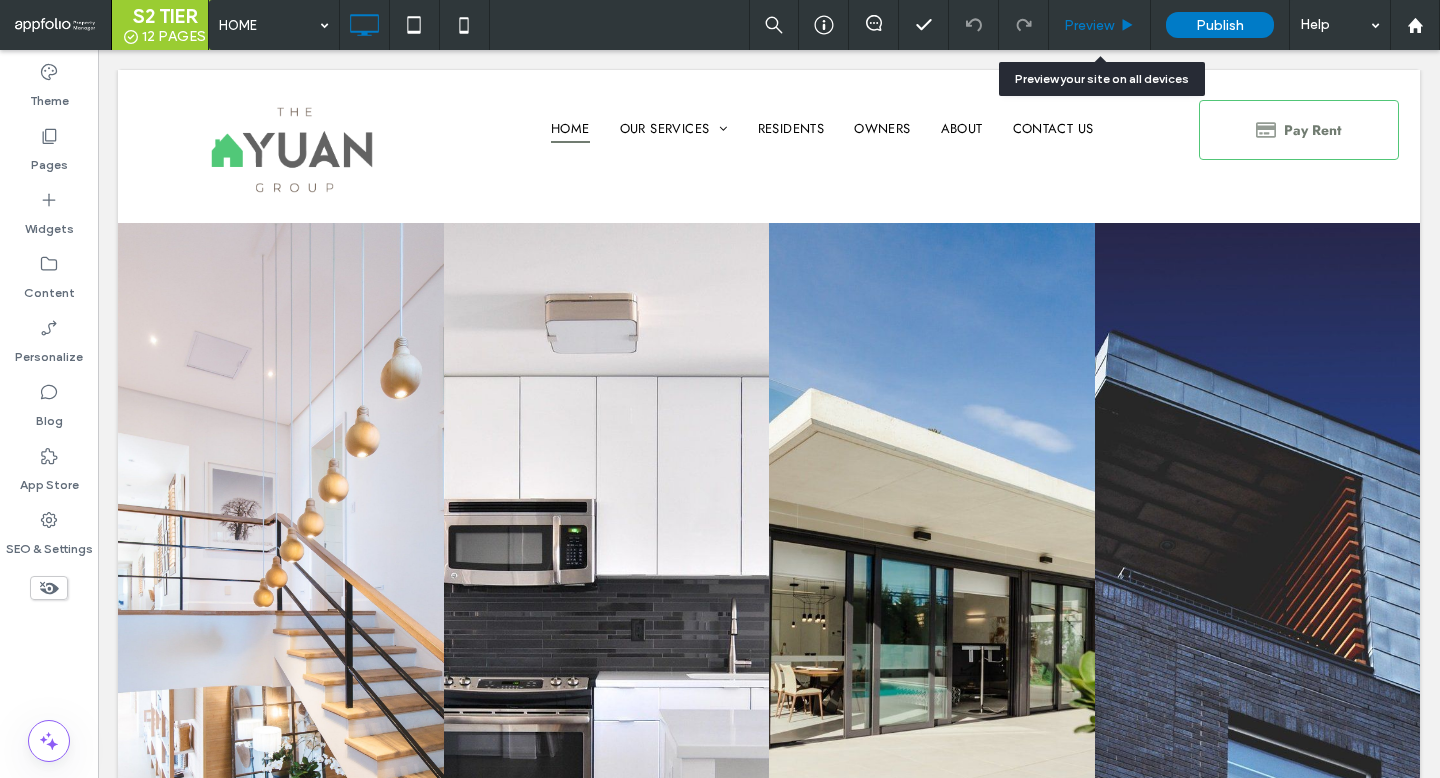 click on "Preview" at bounding box center (1100, 25) 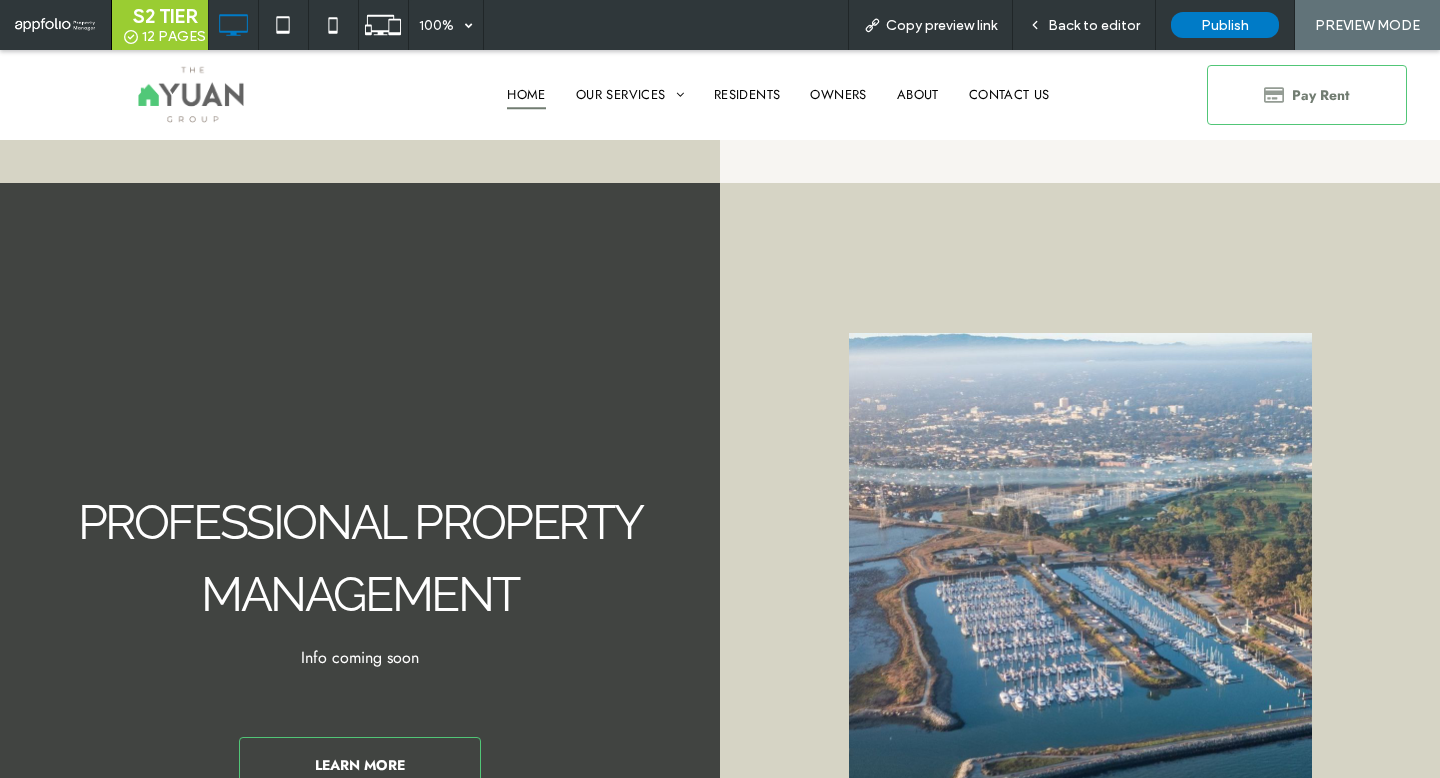 scroll, scrollTop: 1700, scrollLeft: 0, axis: vertical 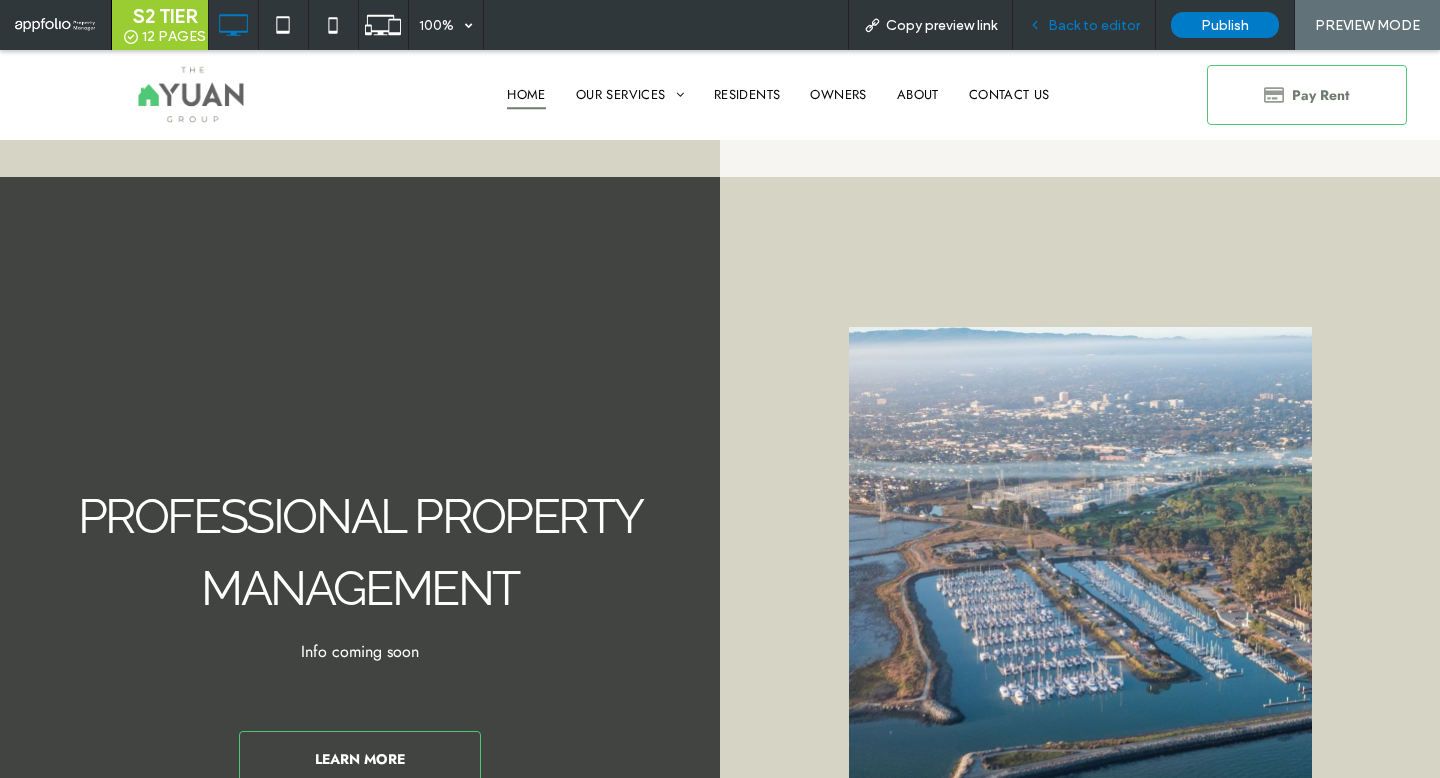 click on "Back to editor" at bounding box center (1084, 25) 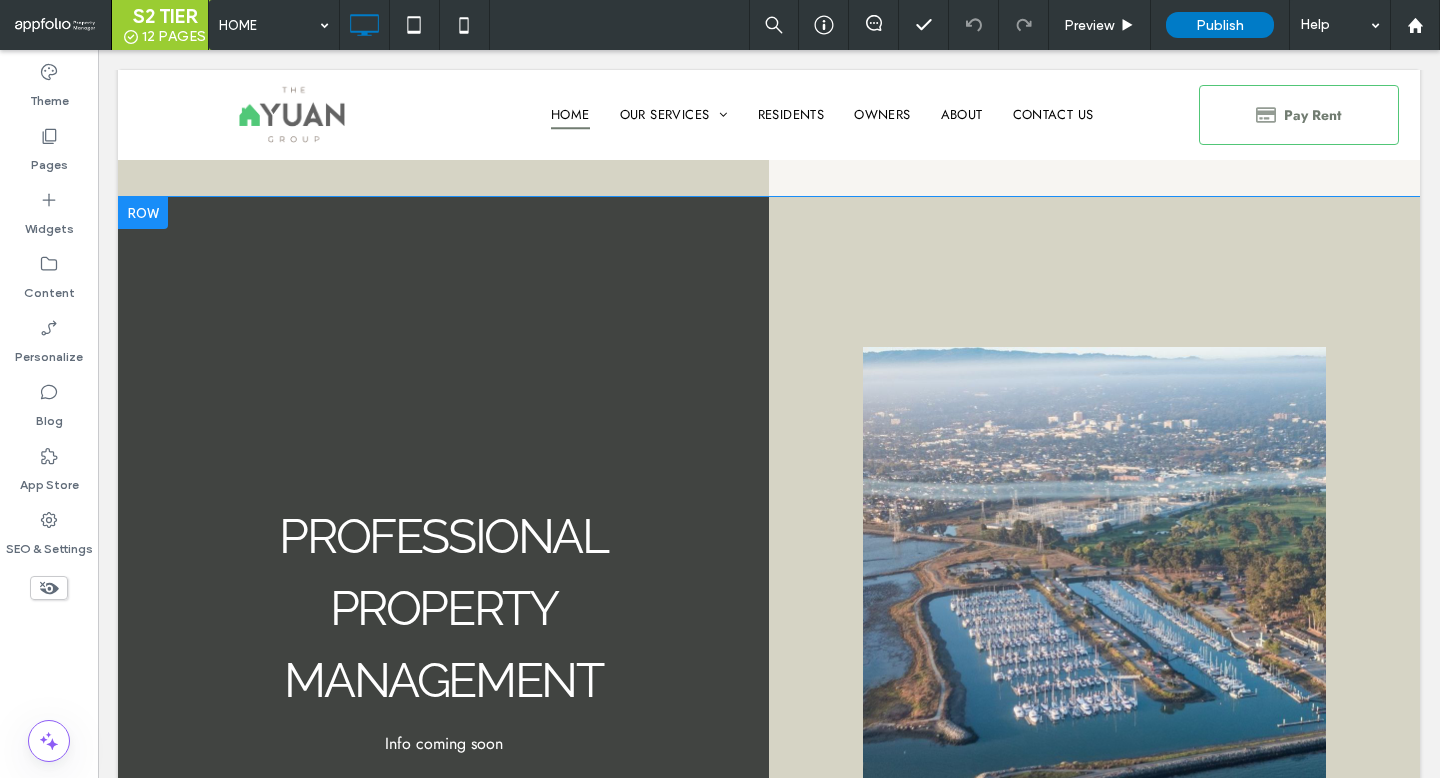 click on "Professional Property Management
Info coming soon
LEARN MORE
Click To Paste     Click To Paste" at bounding box center (443, 642) 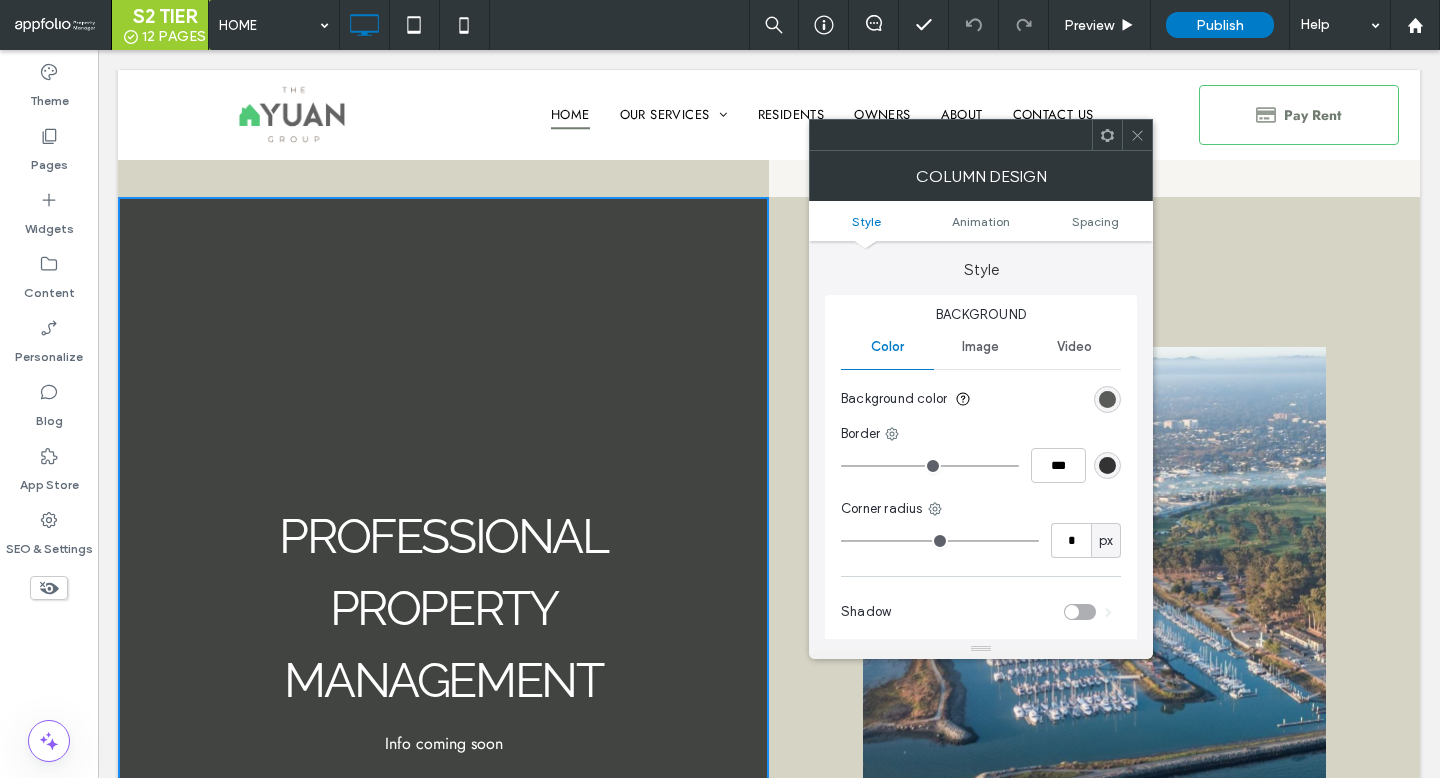 click at bounding box center (1107, 399) 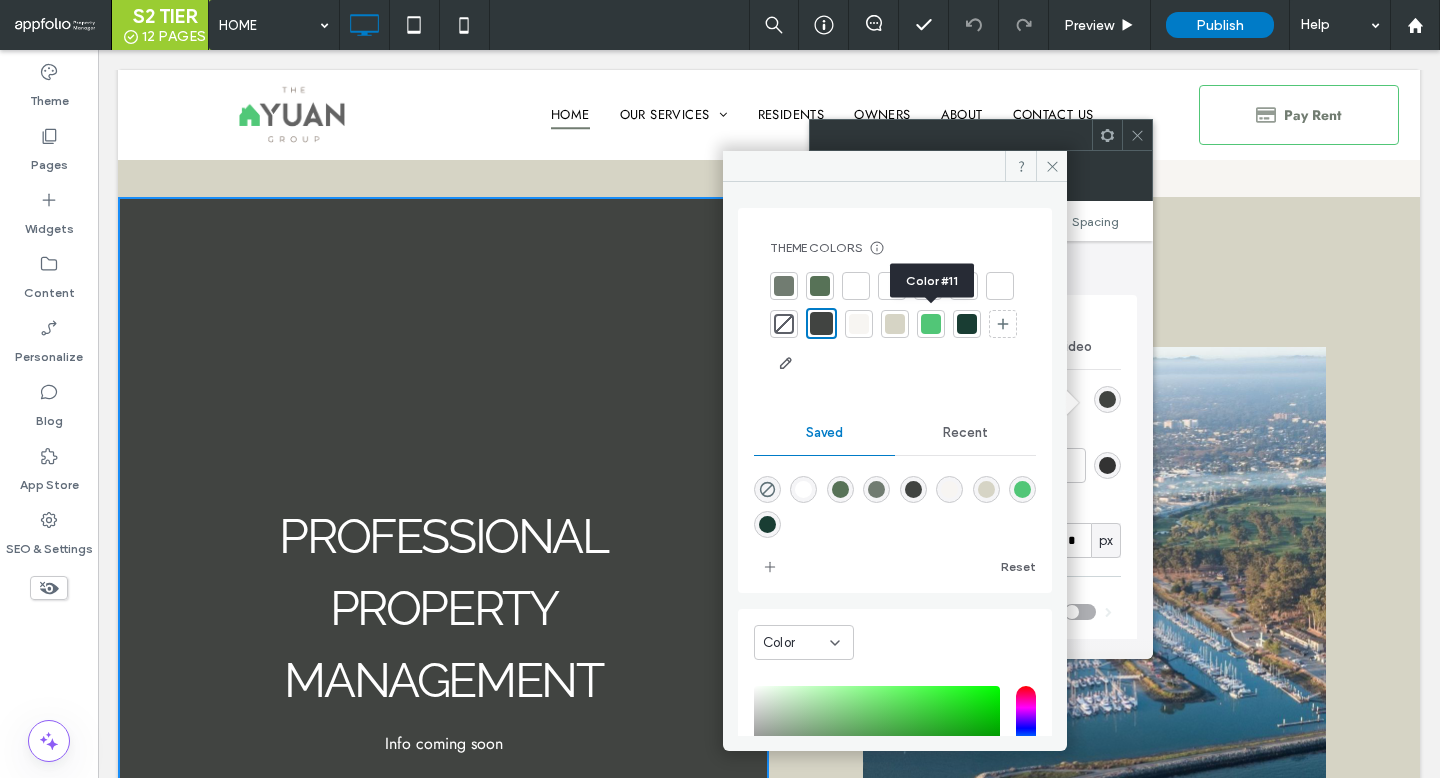 click at bounding box center (895, 324) 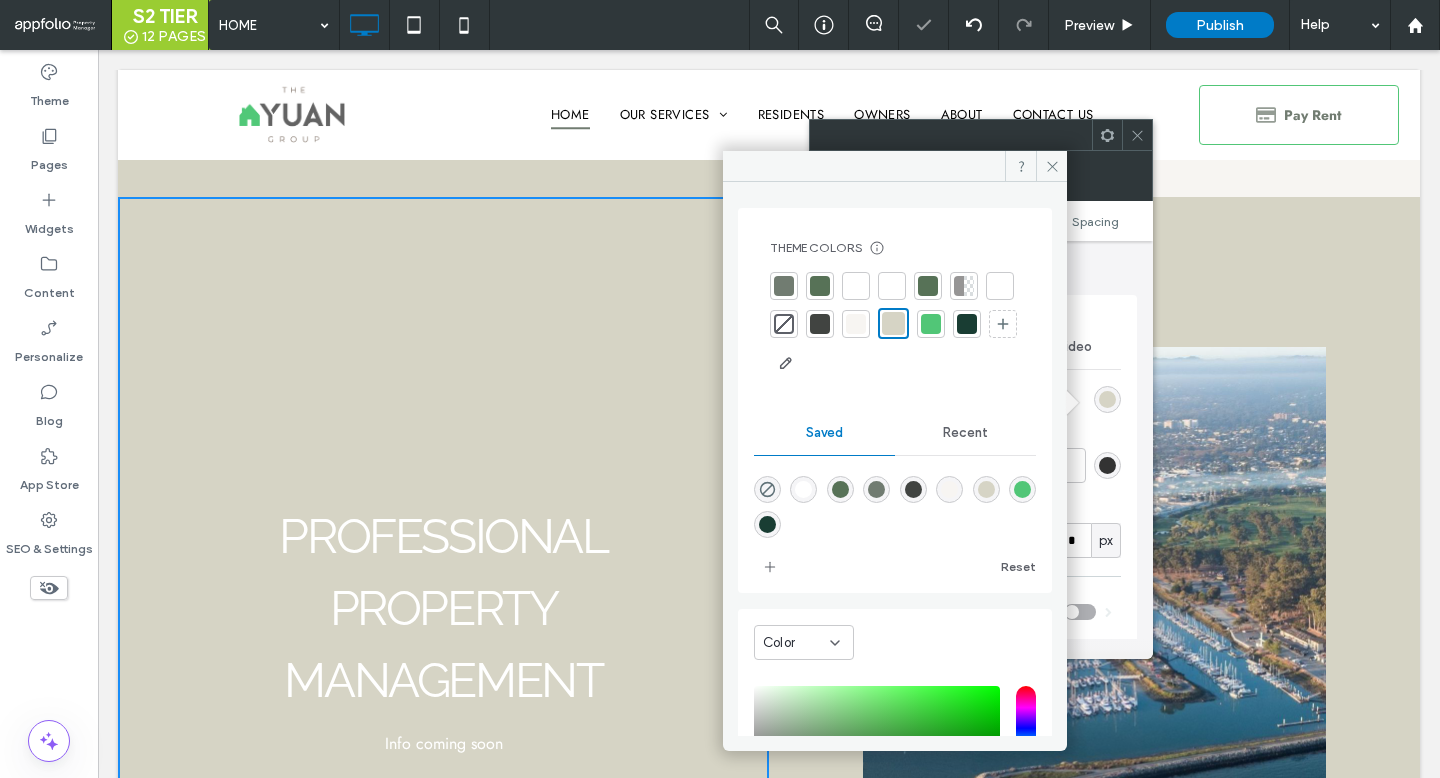 click at bounding box center [895, 325] 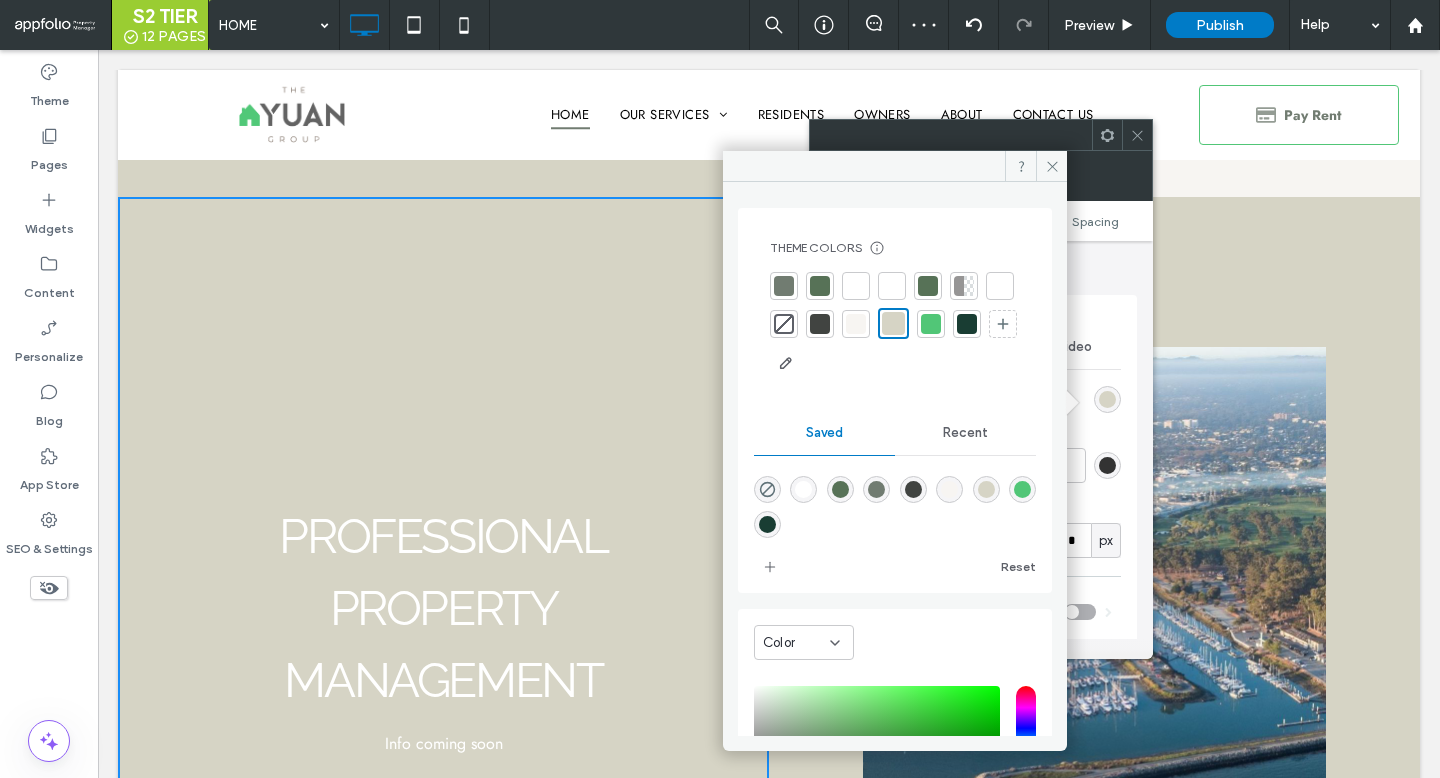 click at bounding box center (856, 324) 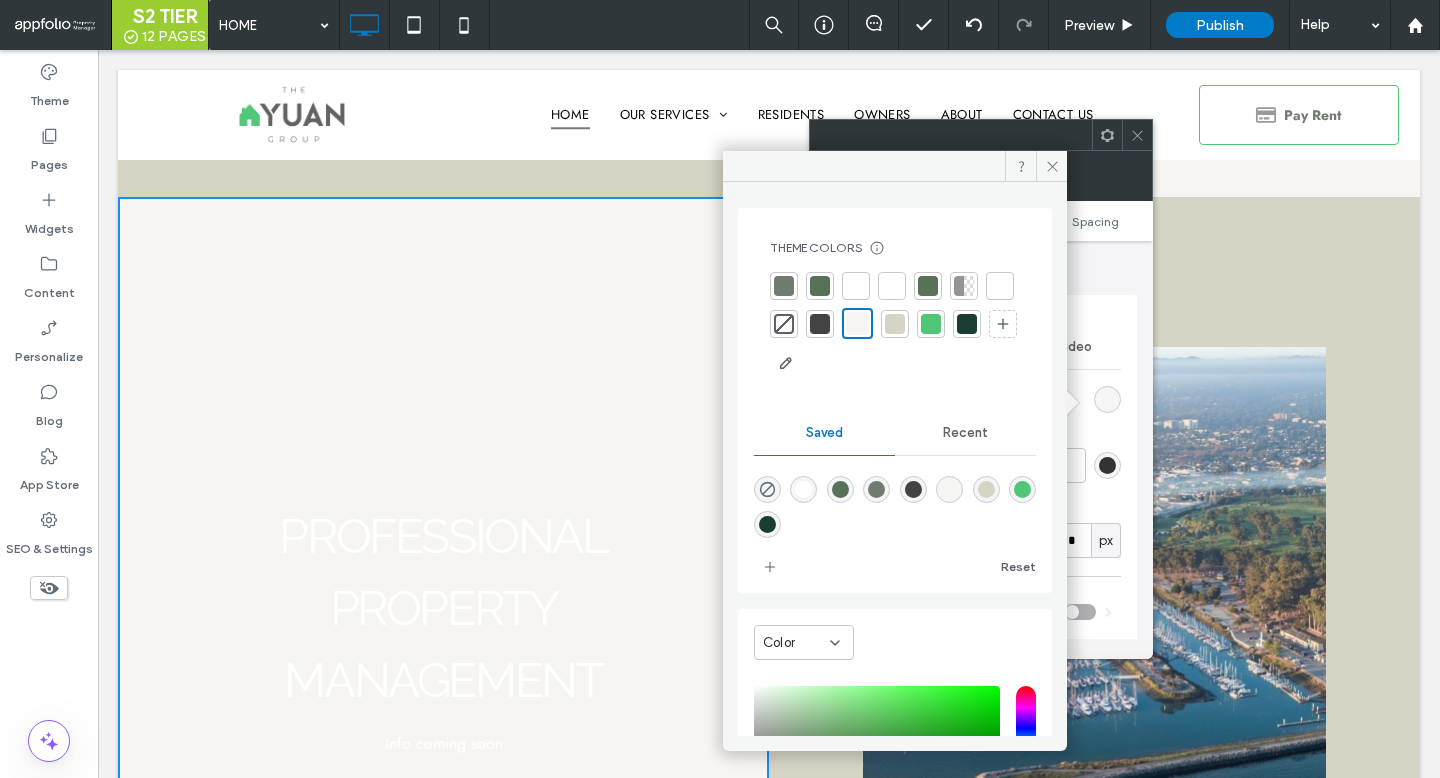 click at bounding box center (892, 286) 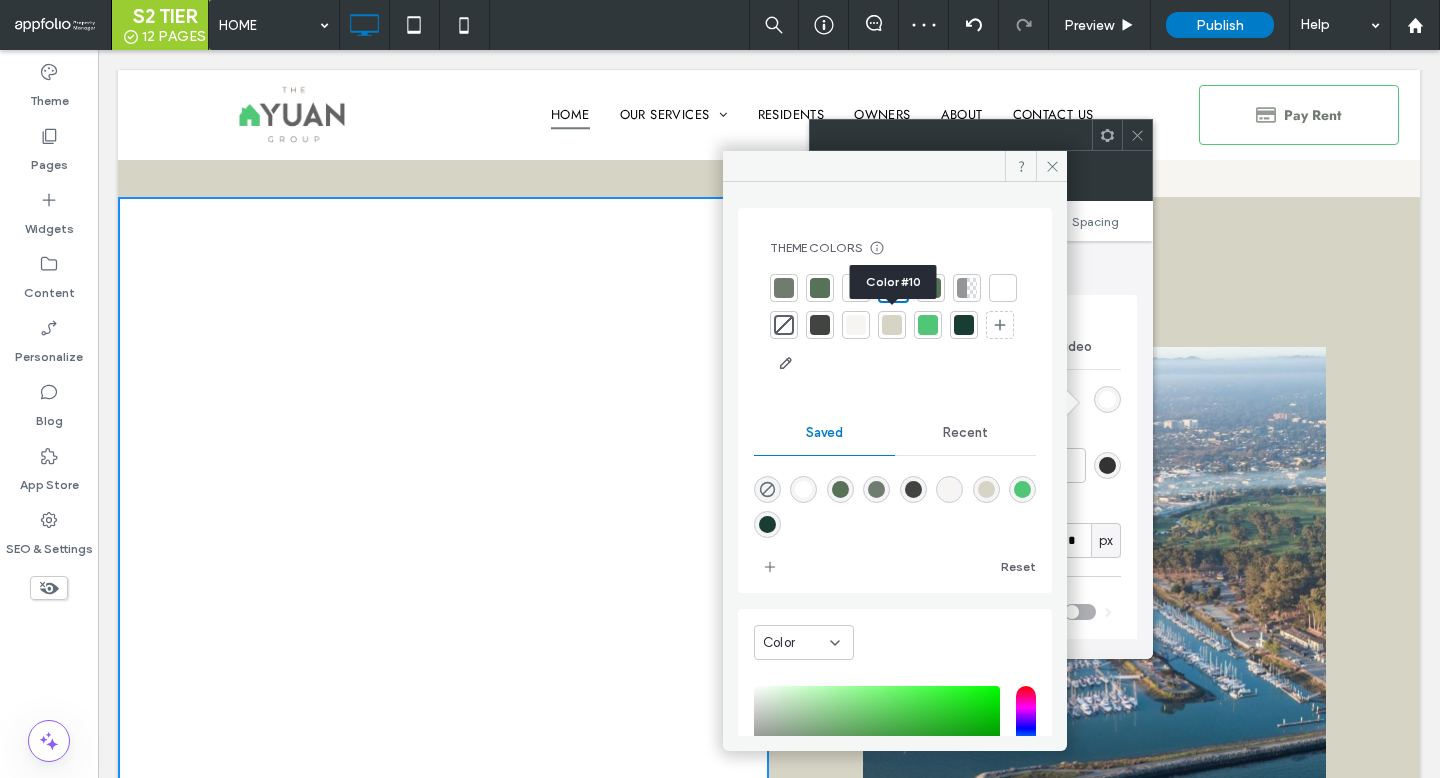 click at bounding box center (856, 325) 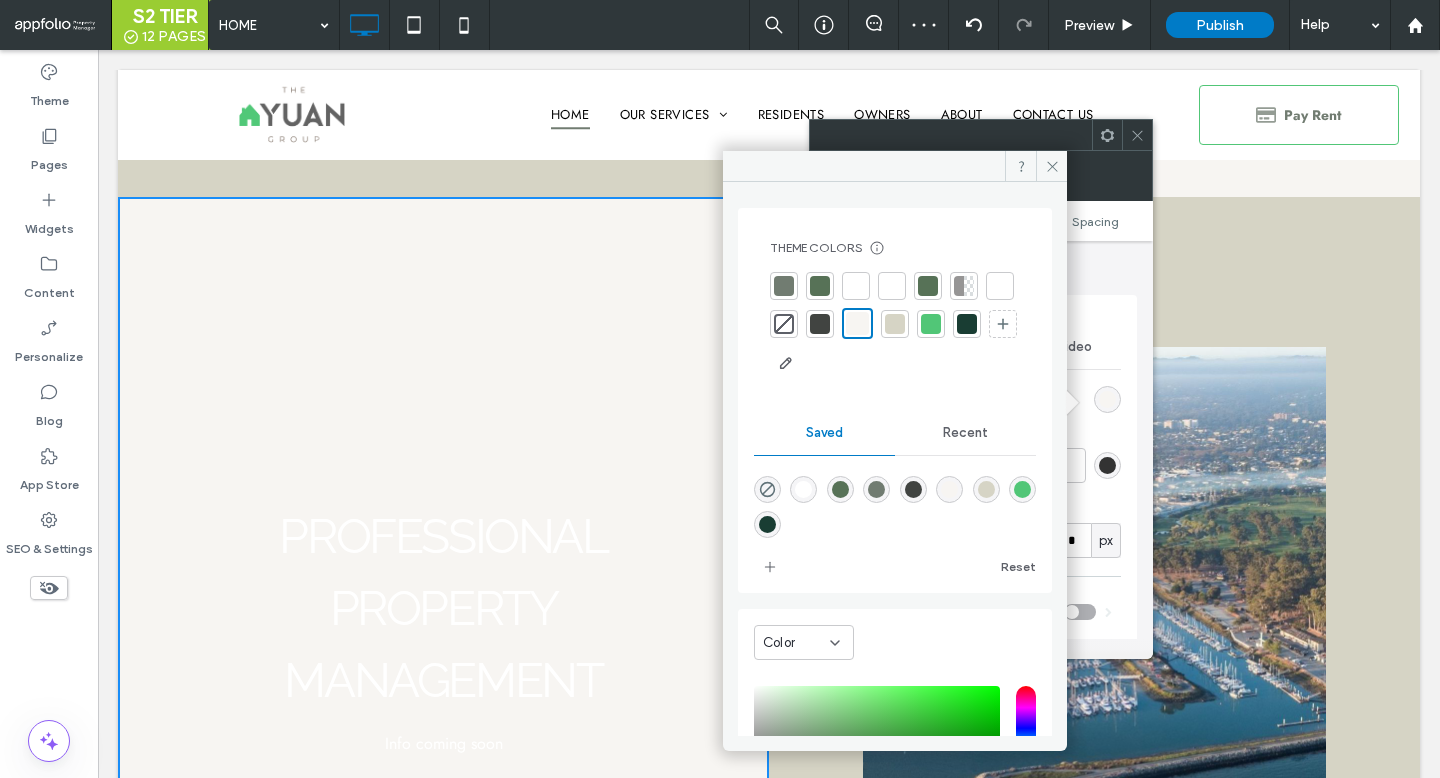 click at bounding box center (1137, 135) 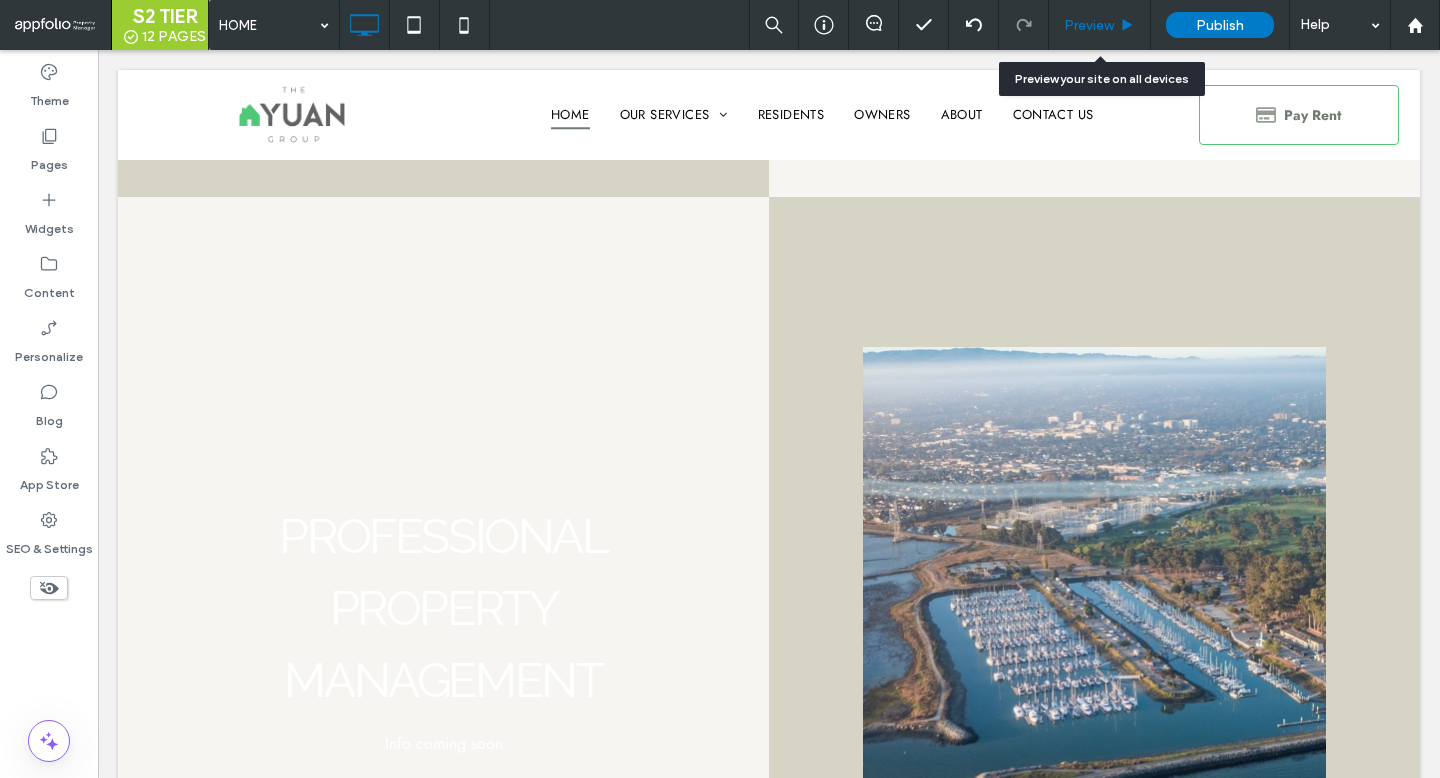 click on "Preview" at bounding box center (1089, 25) 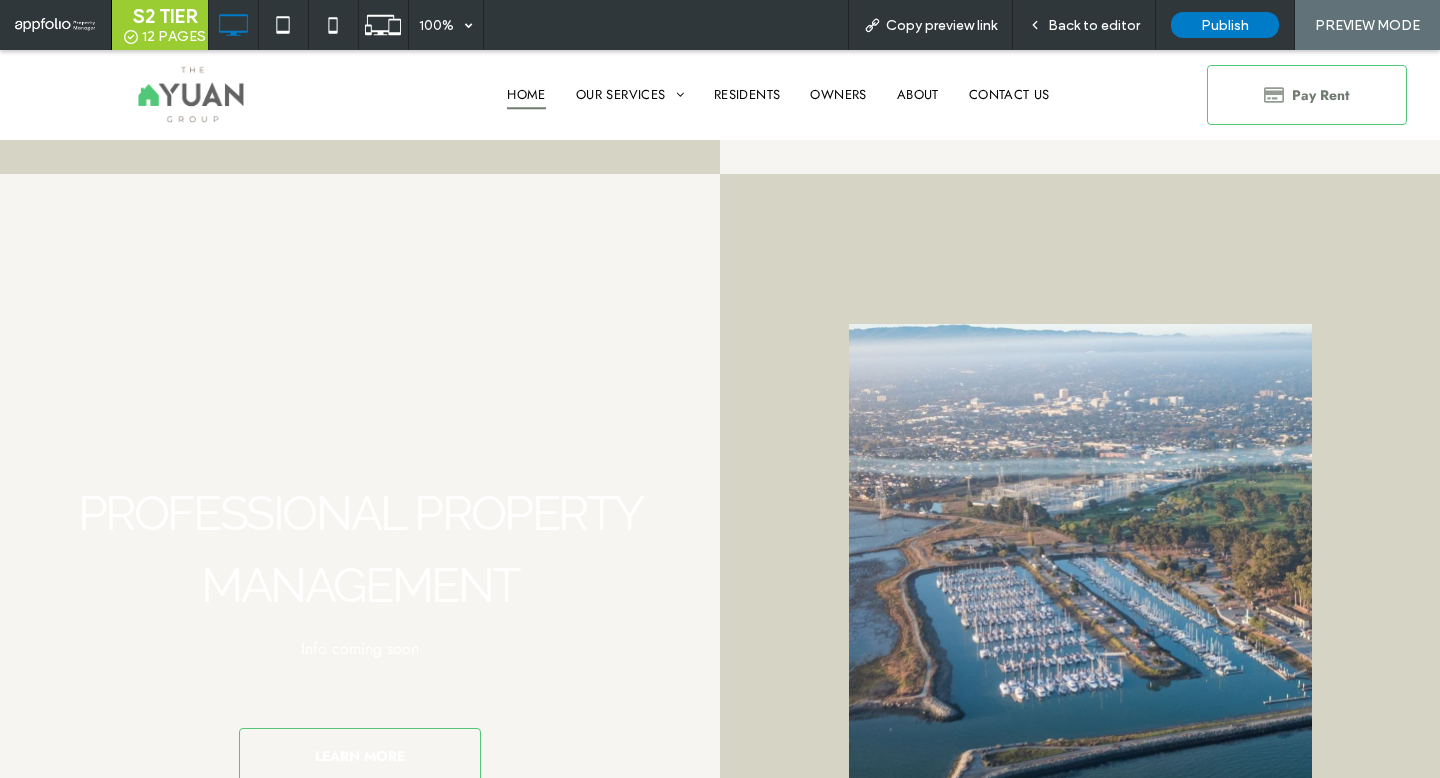 scroll, scrollTop: 1751, scrollLeft: 0, axis: vertical 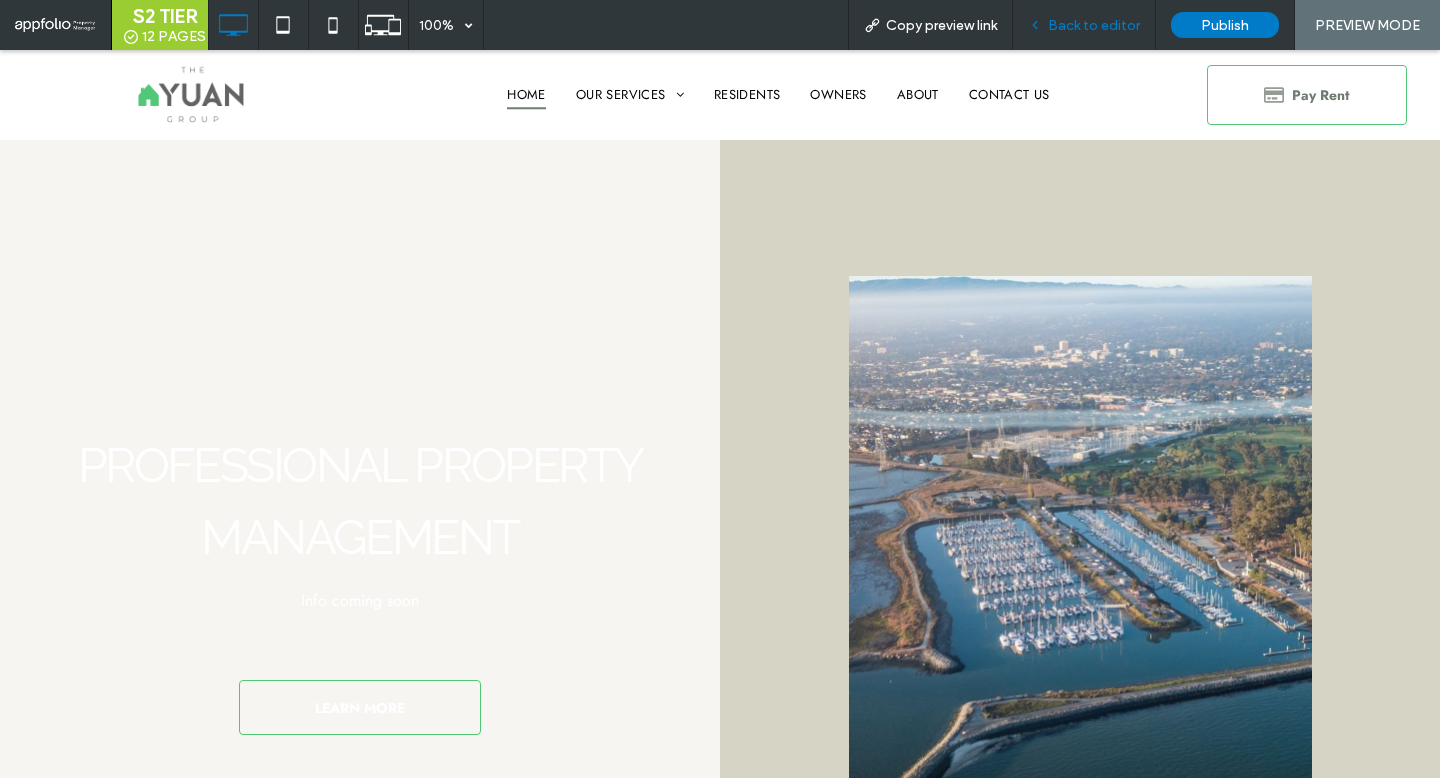 click on "Back to editor" at bounding box center (1094, 25) 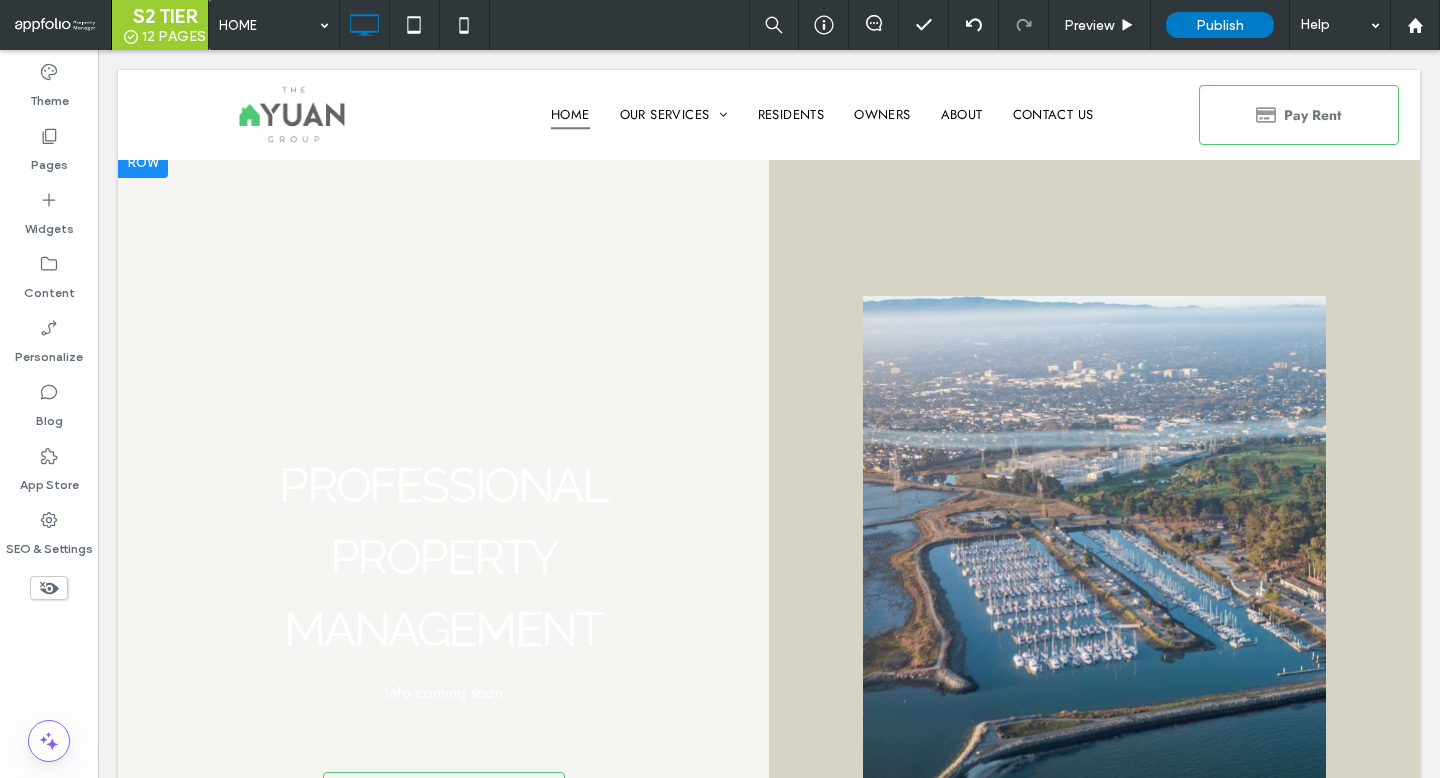 click on "Professional Property Management
Info coming soon
LEARN MORE
Click To Paste     Click To Paste" at bounding box center [443, 591] 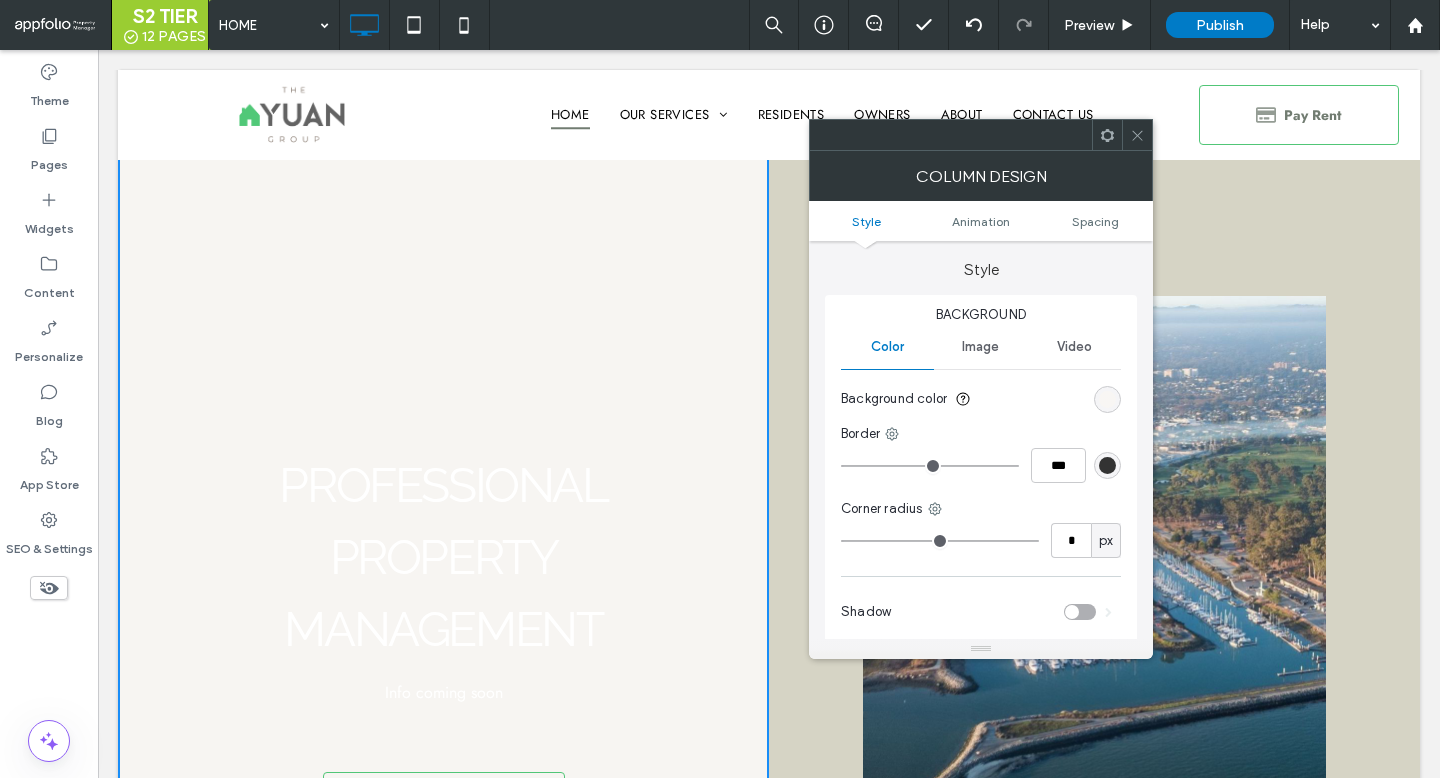 click at bounding box center [1107, 399] 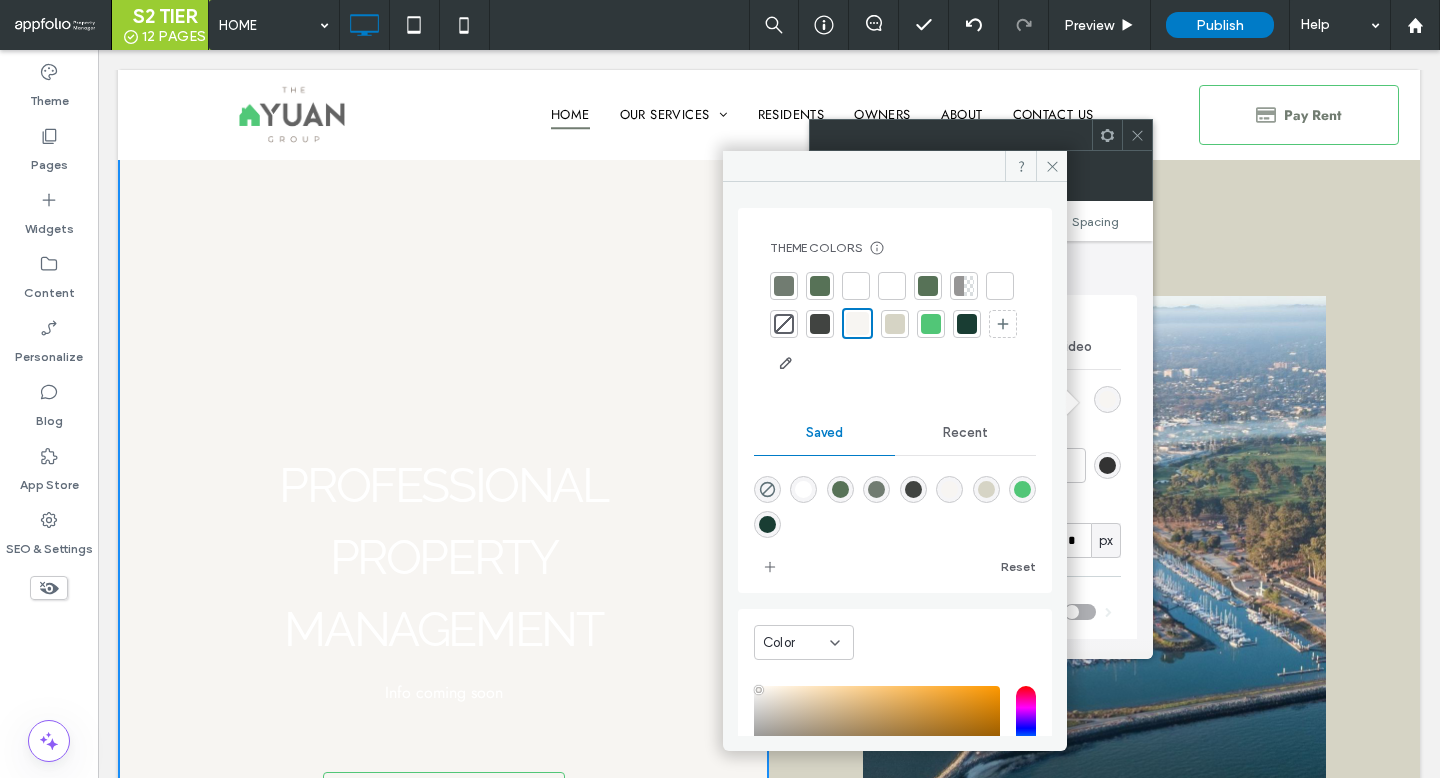 click at bounding box center [820, 324] 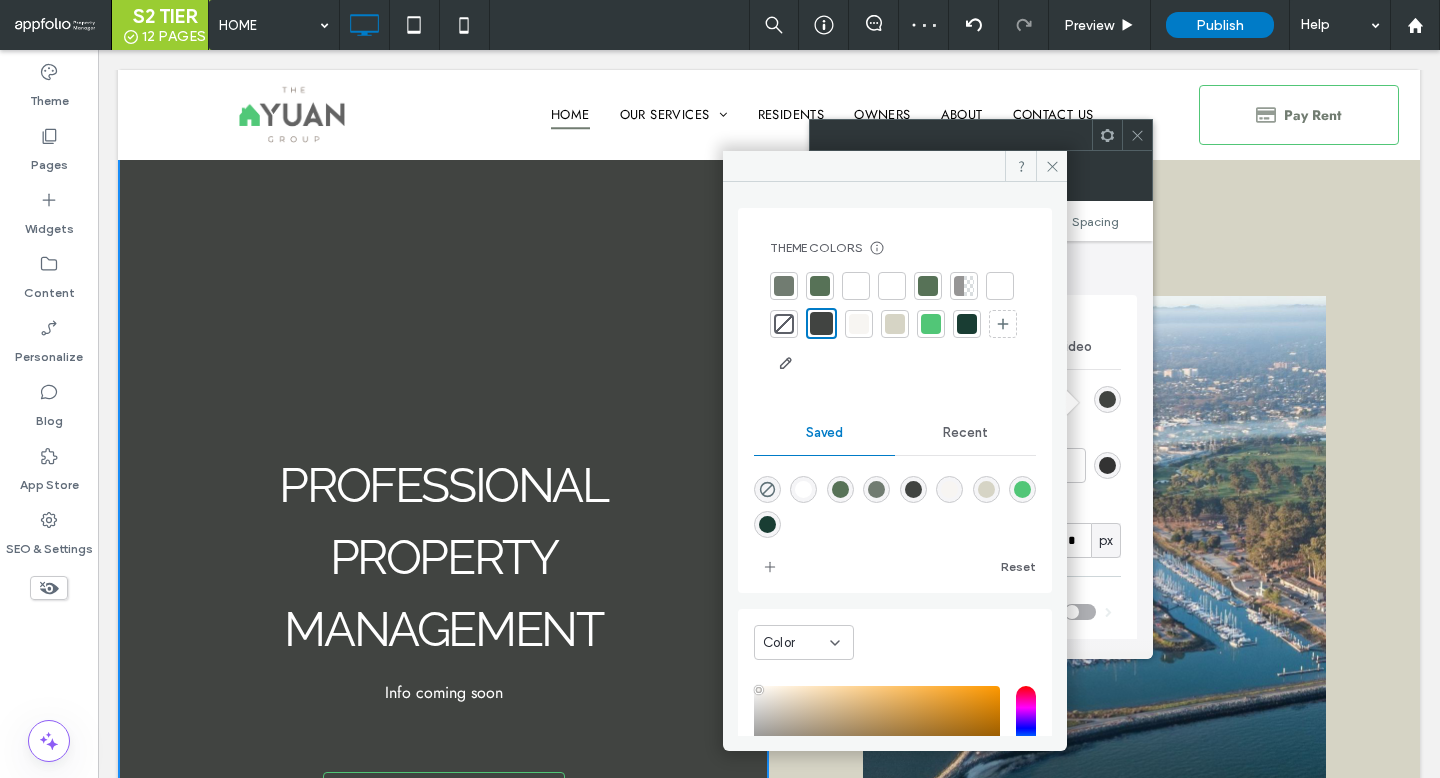 click 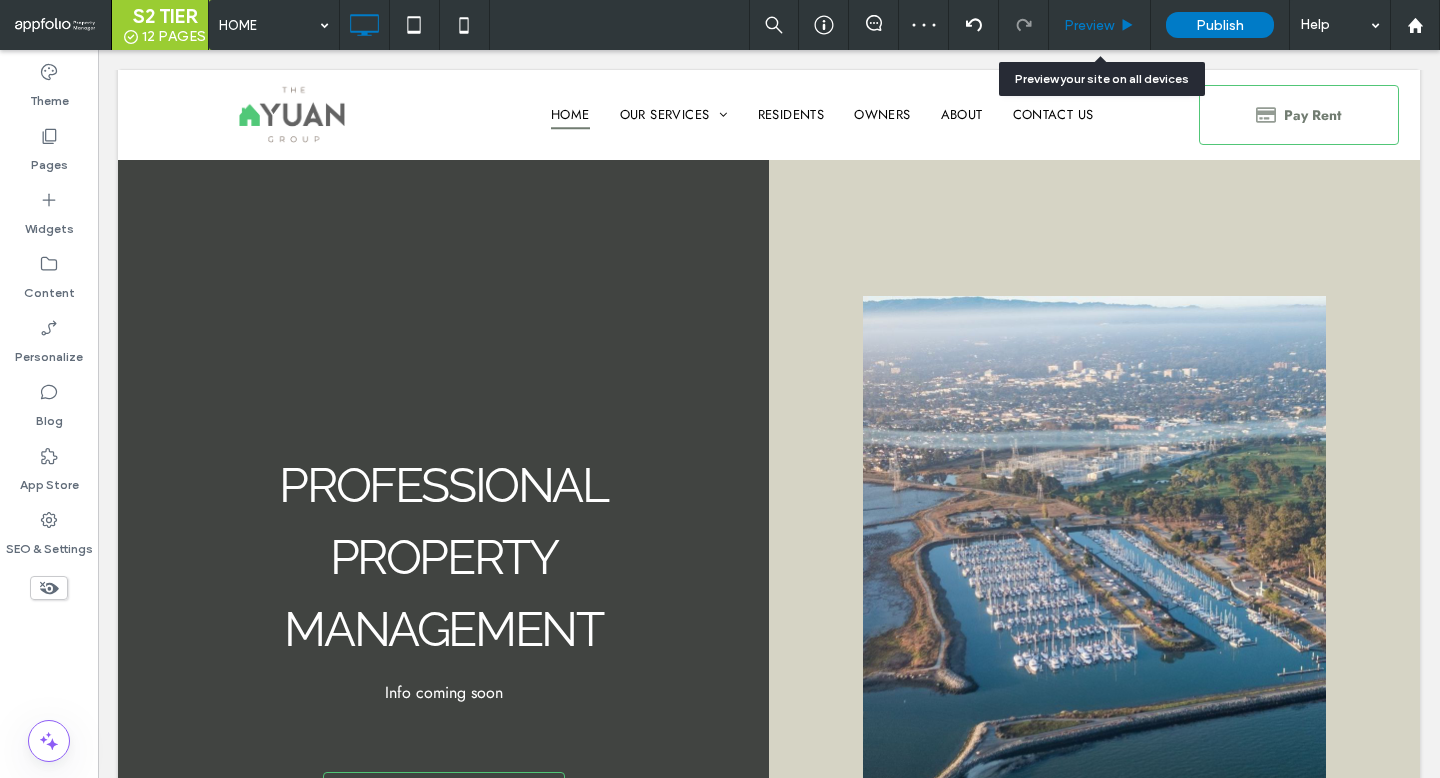 click on "Preview" at bounding box center [1100, 25] 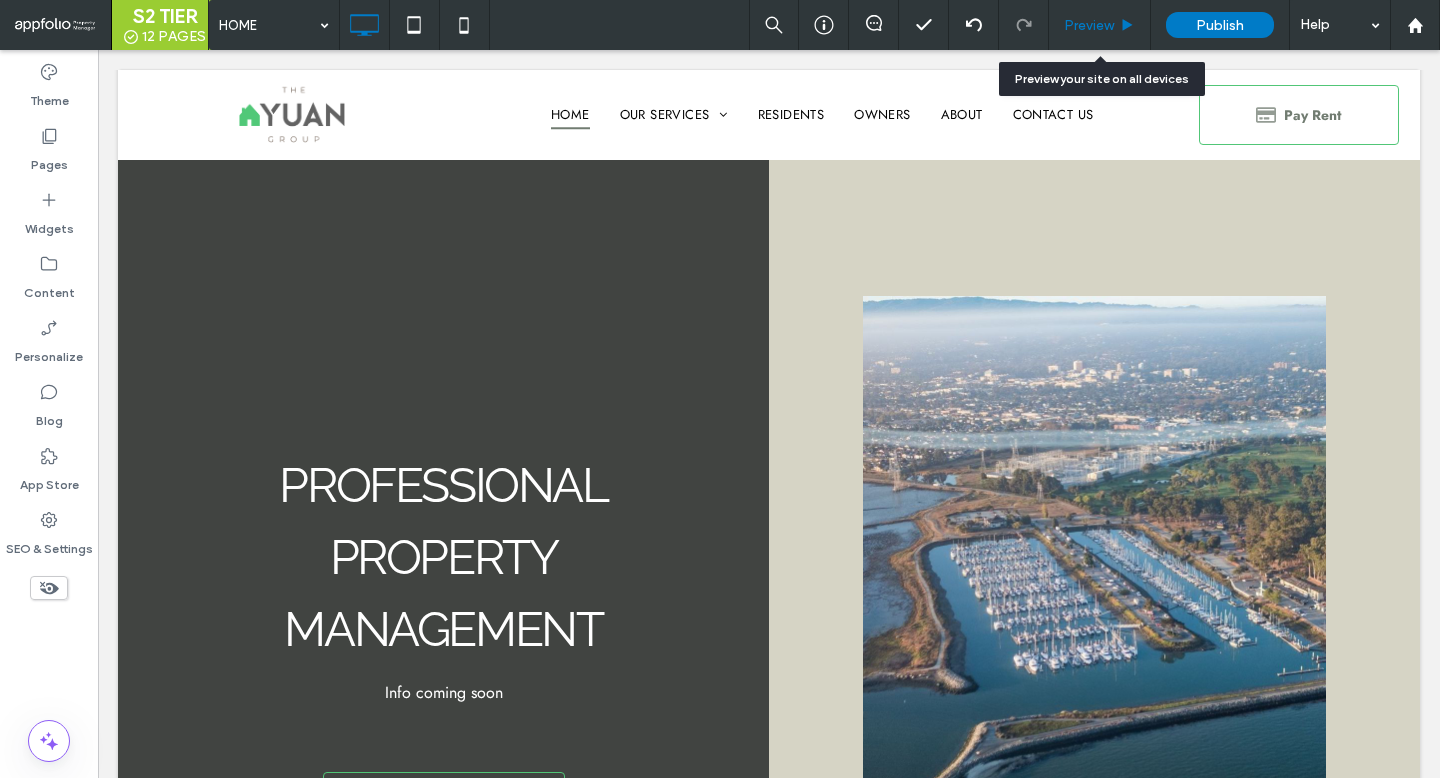 click on "Preview" at bounding box center [1100, 25] 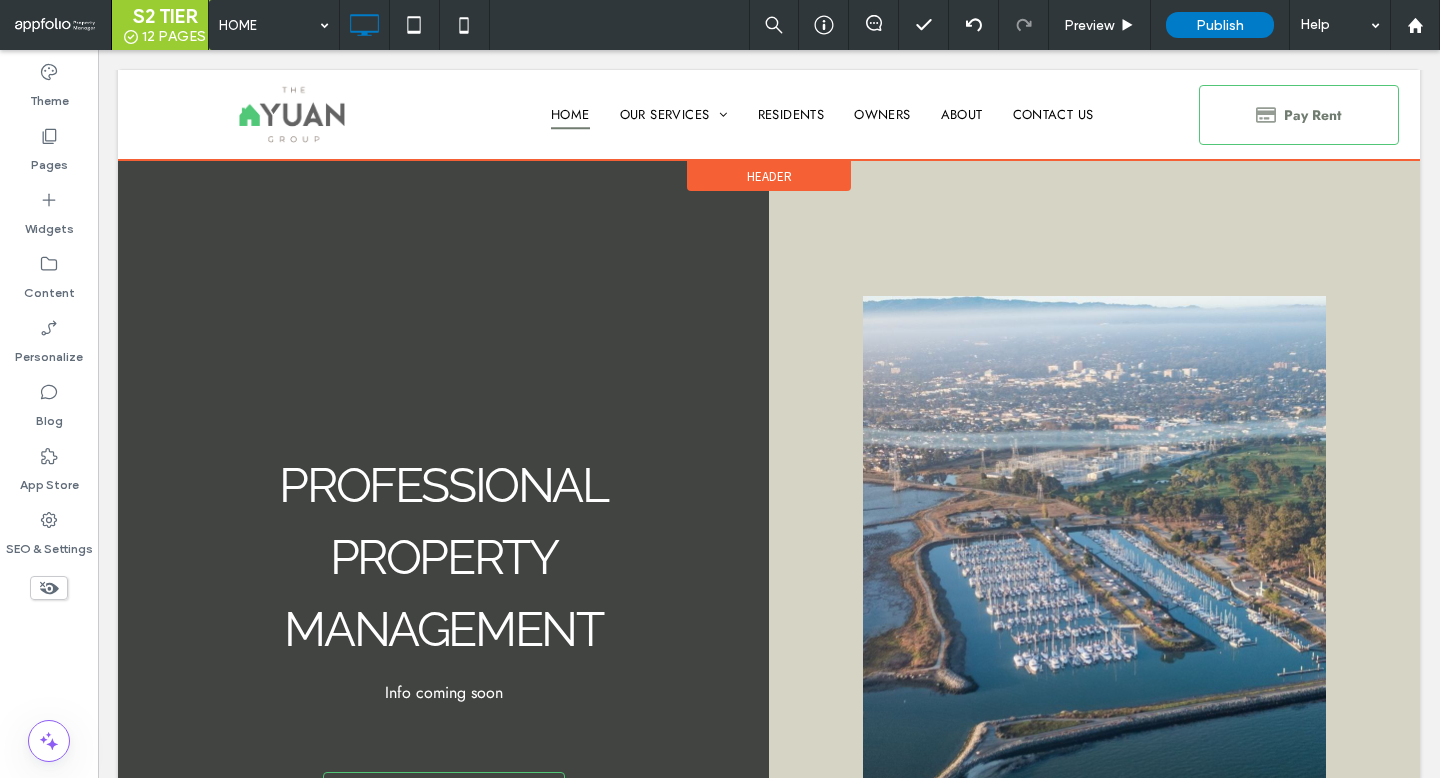 click at bounding box center (769, 115) 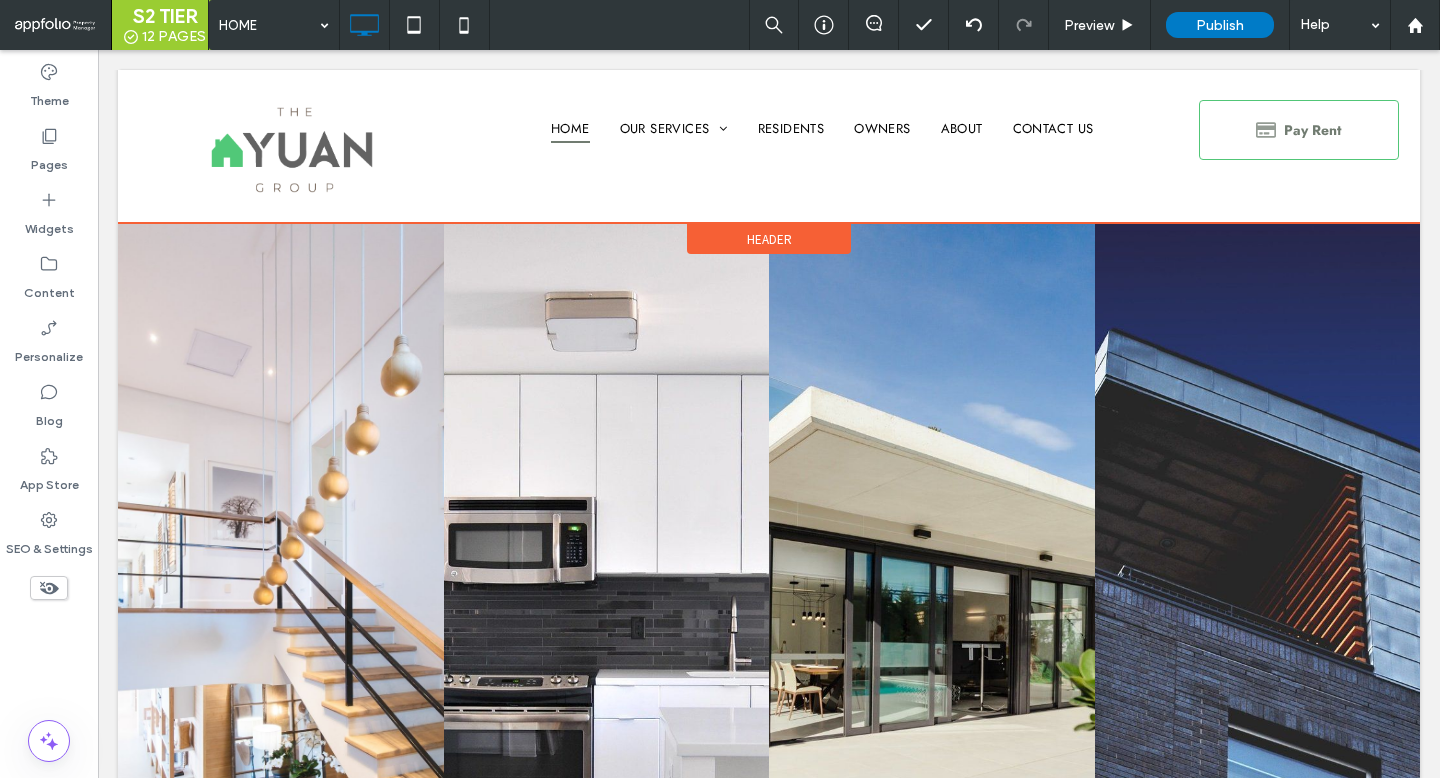 scroll, scrollTop: 0, scrollLeft: 0, axis: both 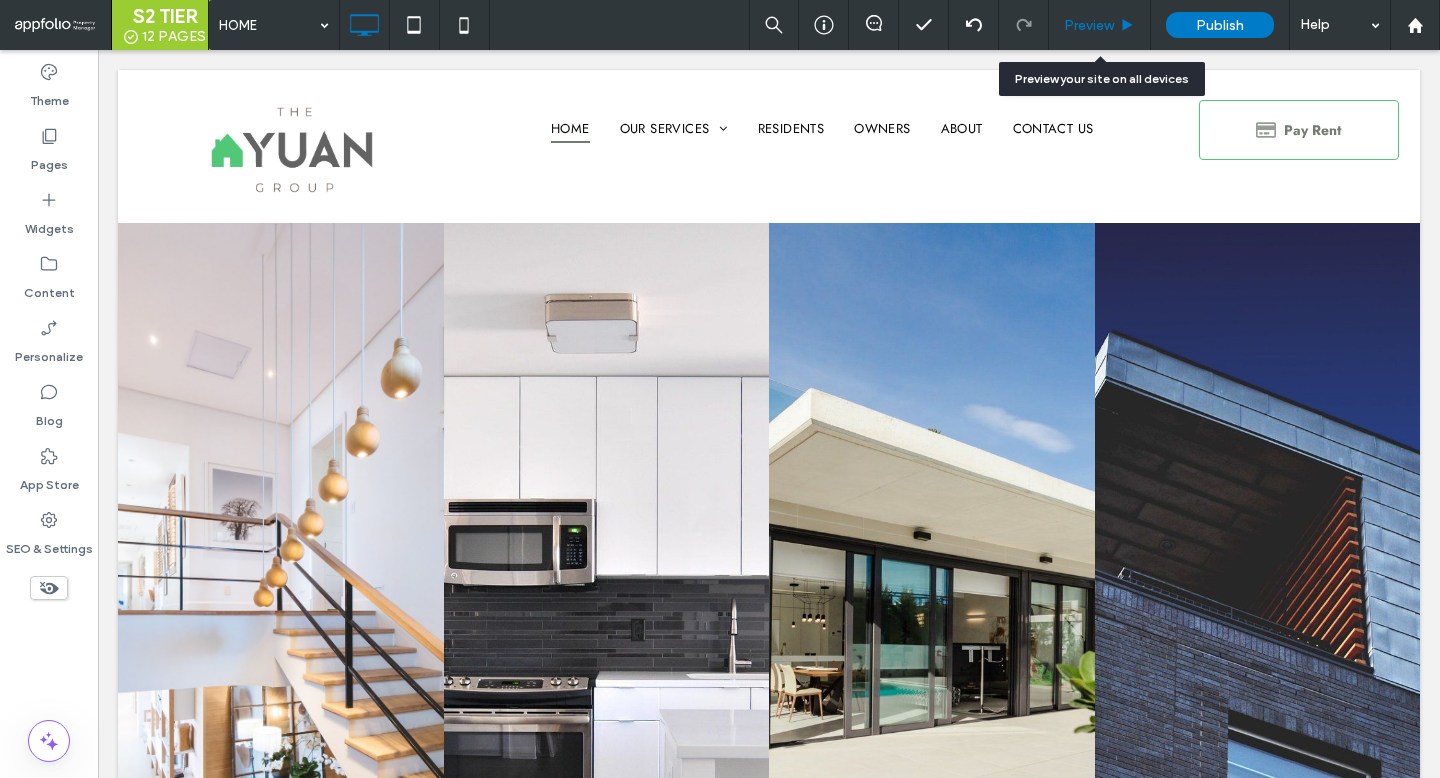 click on "Preview" at bounding box center [1089, 25] 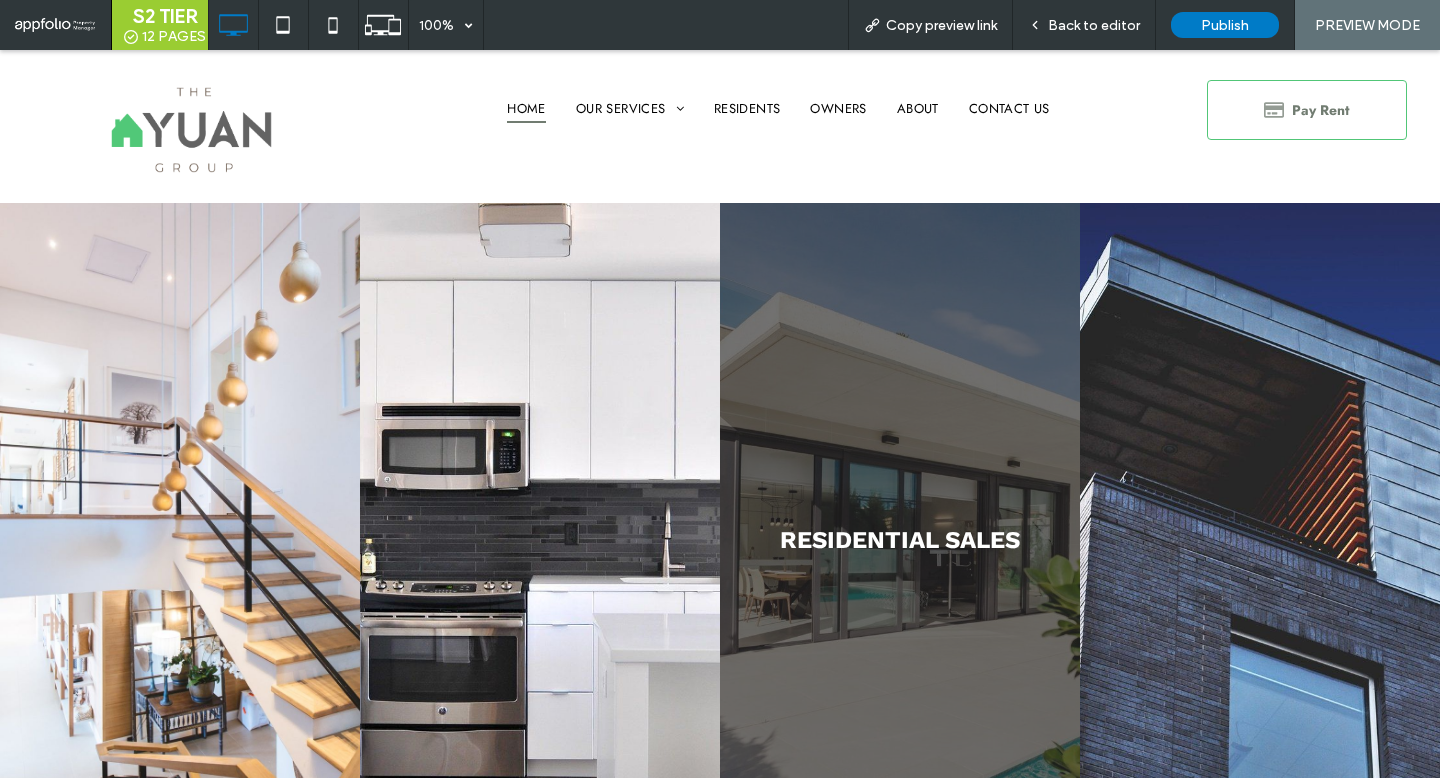 scroll, scrollTop: 0, scrollLeft: 0, axis: both 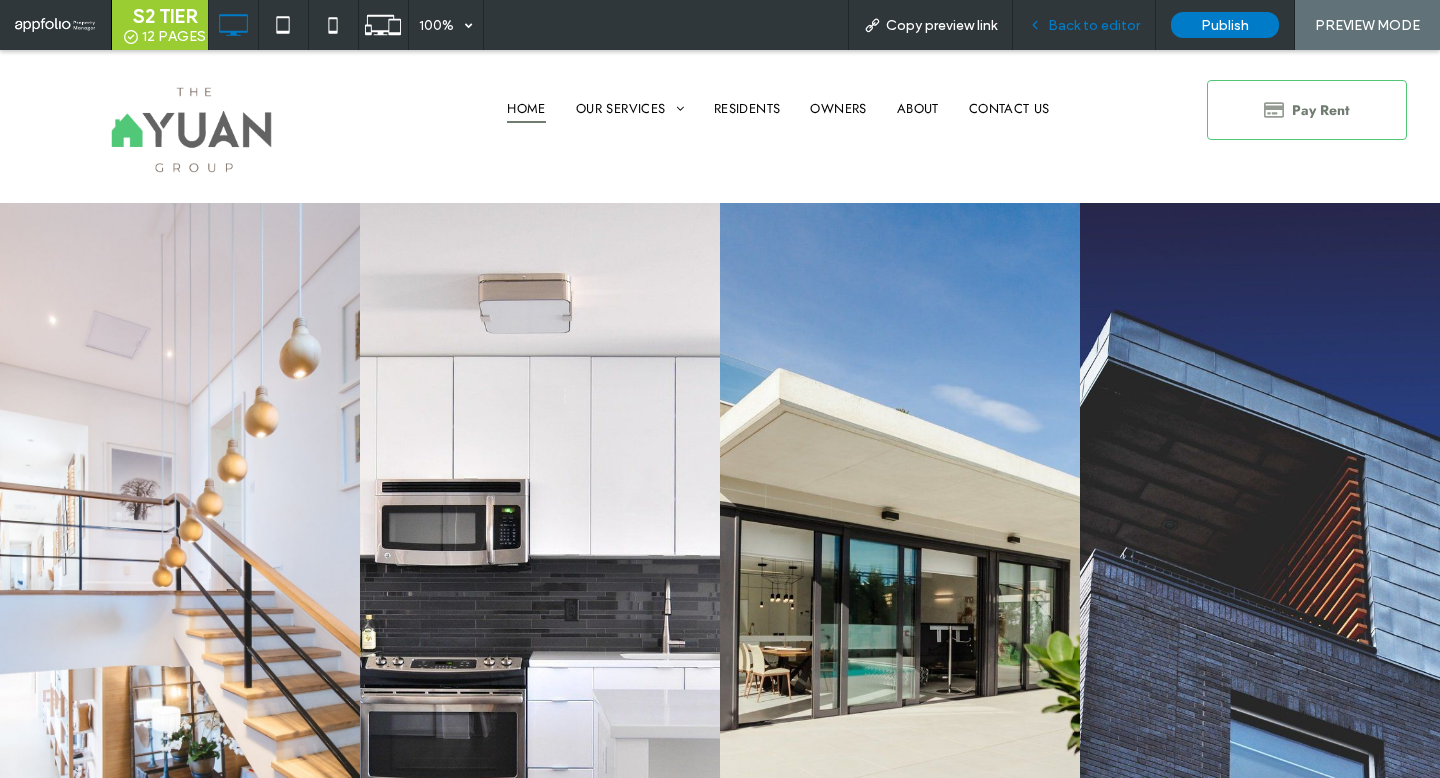 click on "Back to editor" at bounding box center (1084, 25) 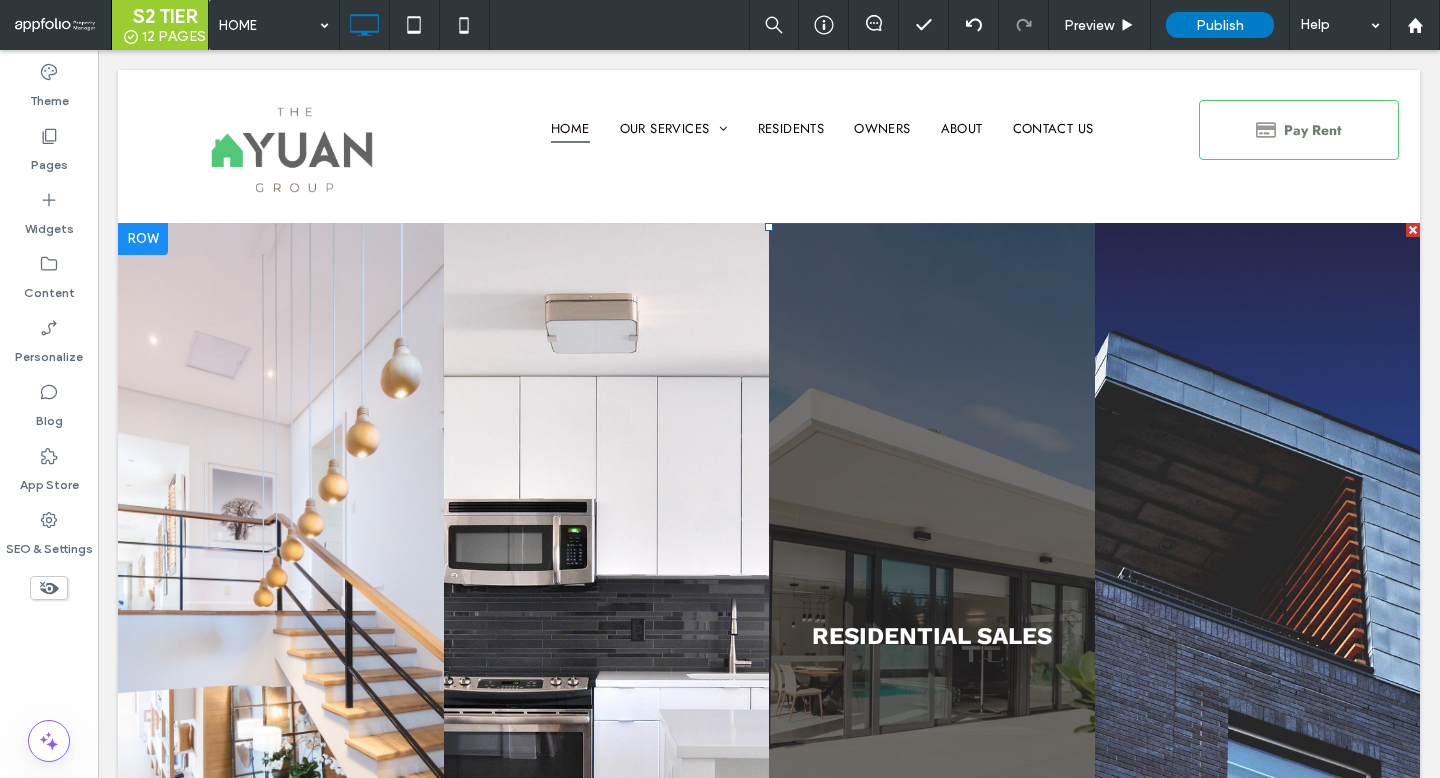 click at bounding box center [932, 636] 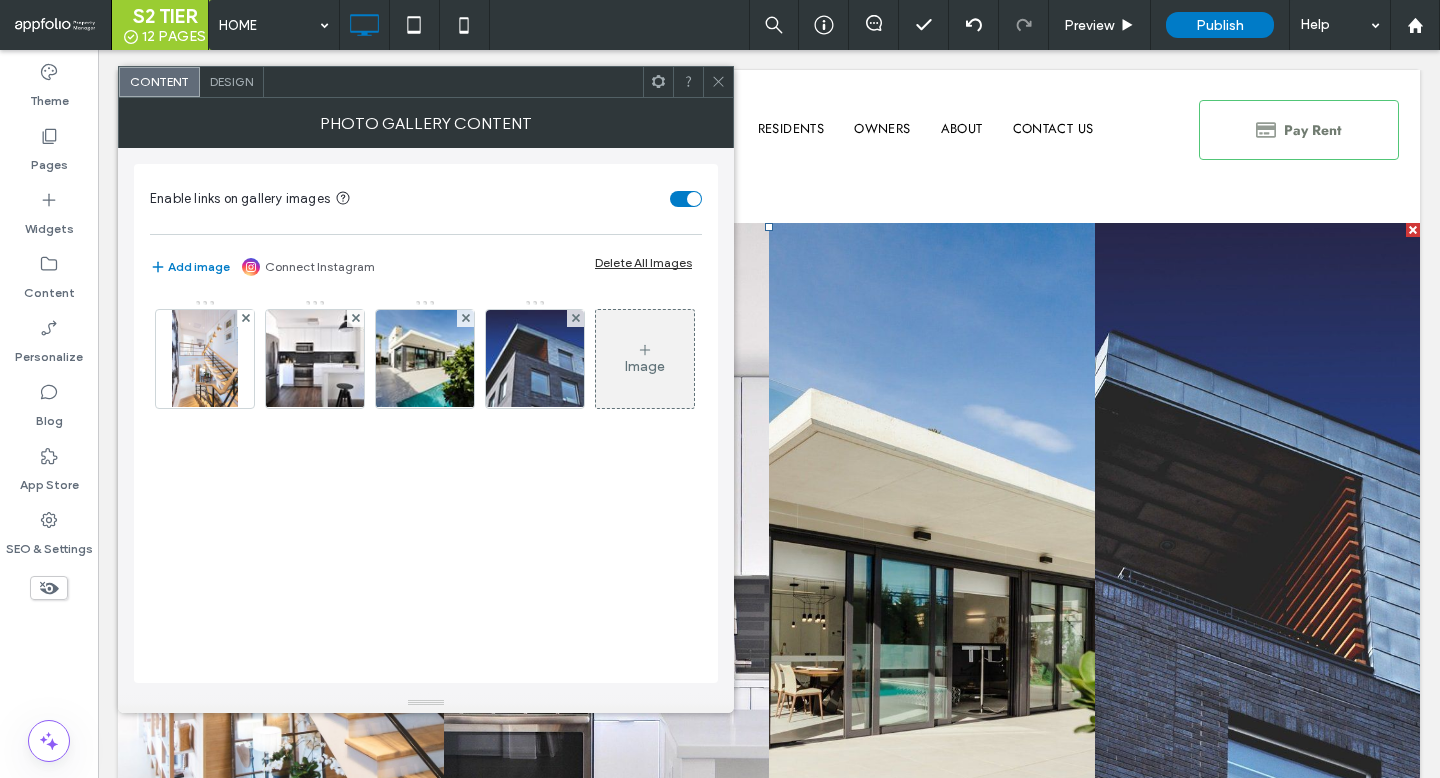 click on "Design" at bounding box center [231, 81] 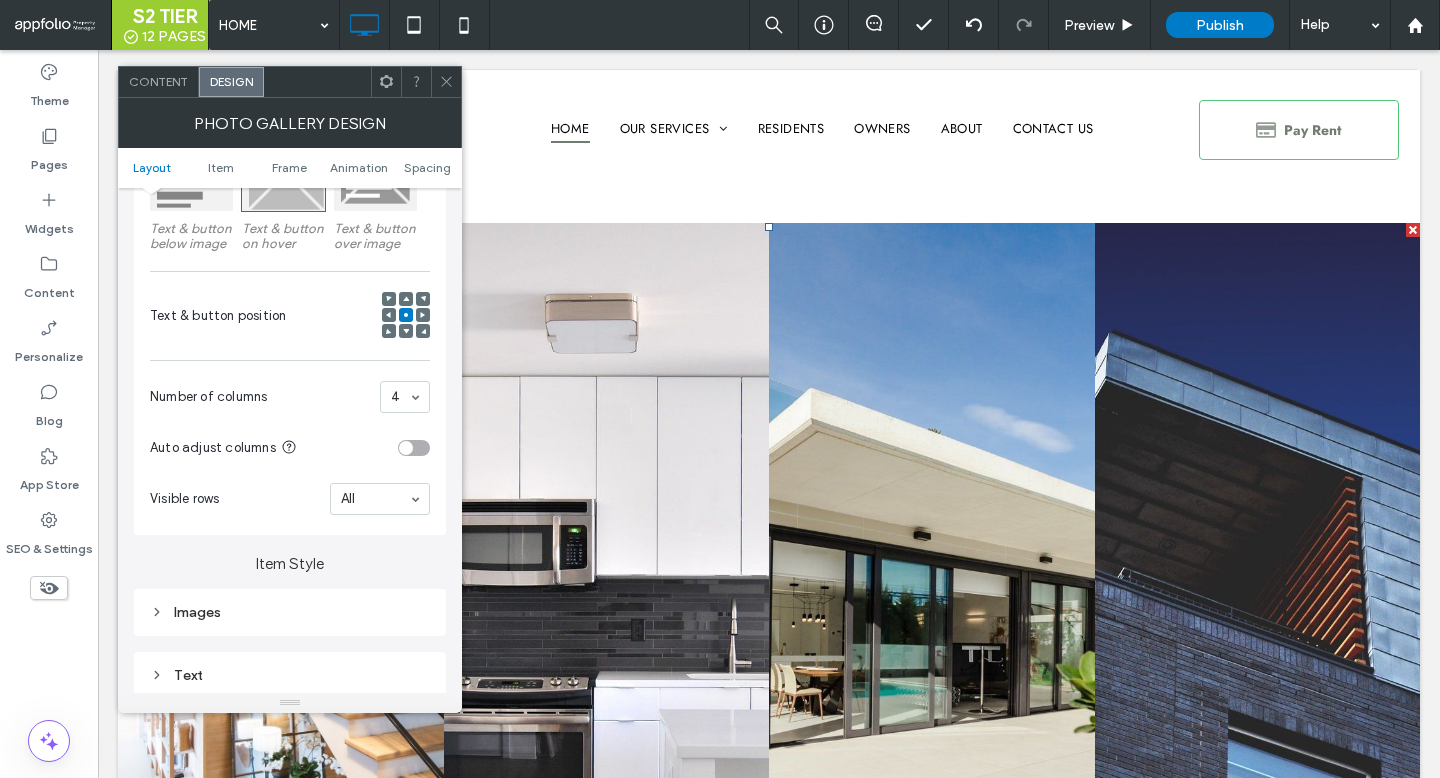 scroll, scrollTop: 505, scrollLeft: 0, axis: vertical 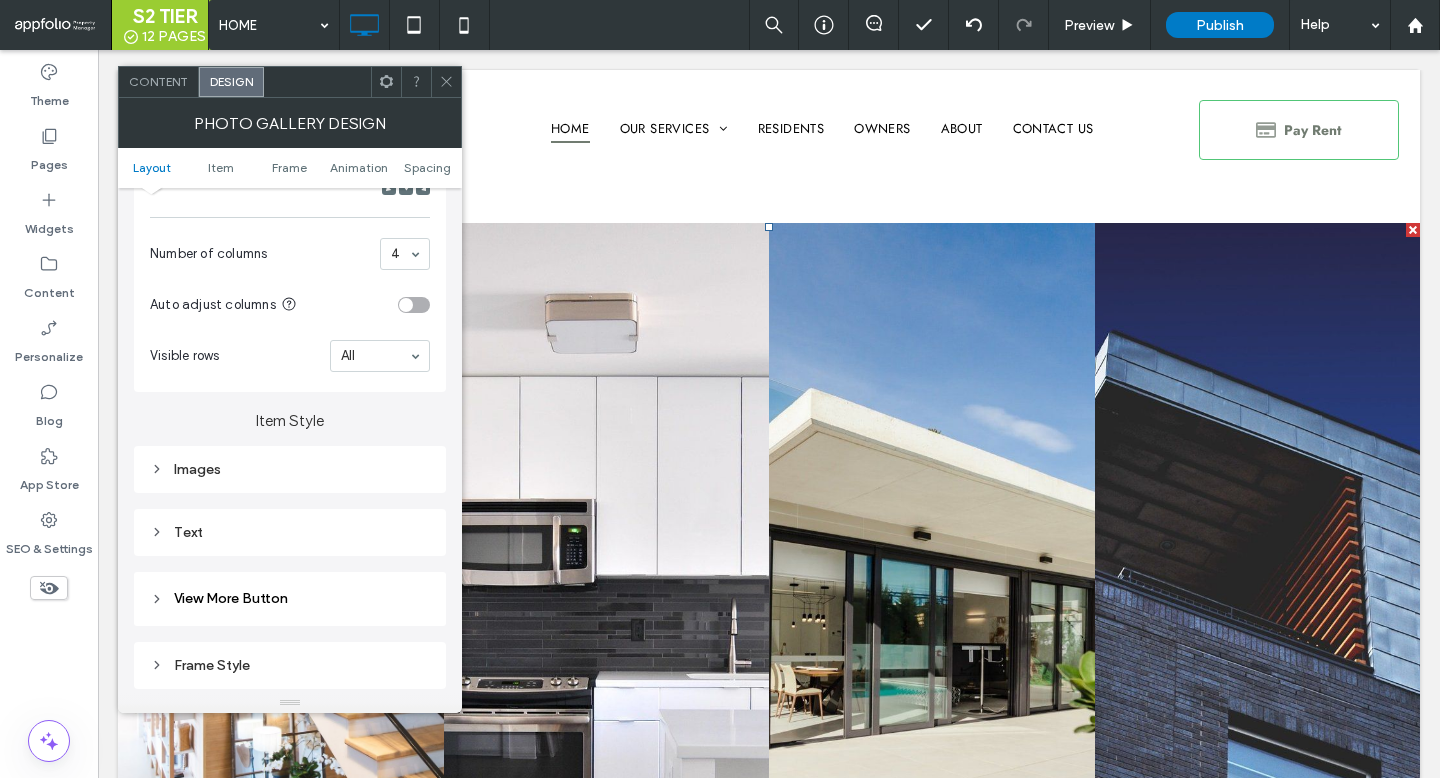 click on "Images" at bounding box center [290, 469] 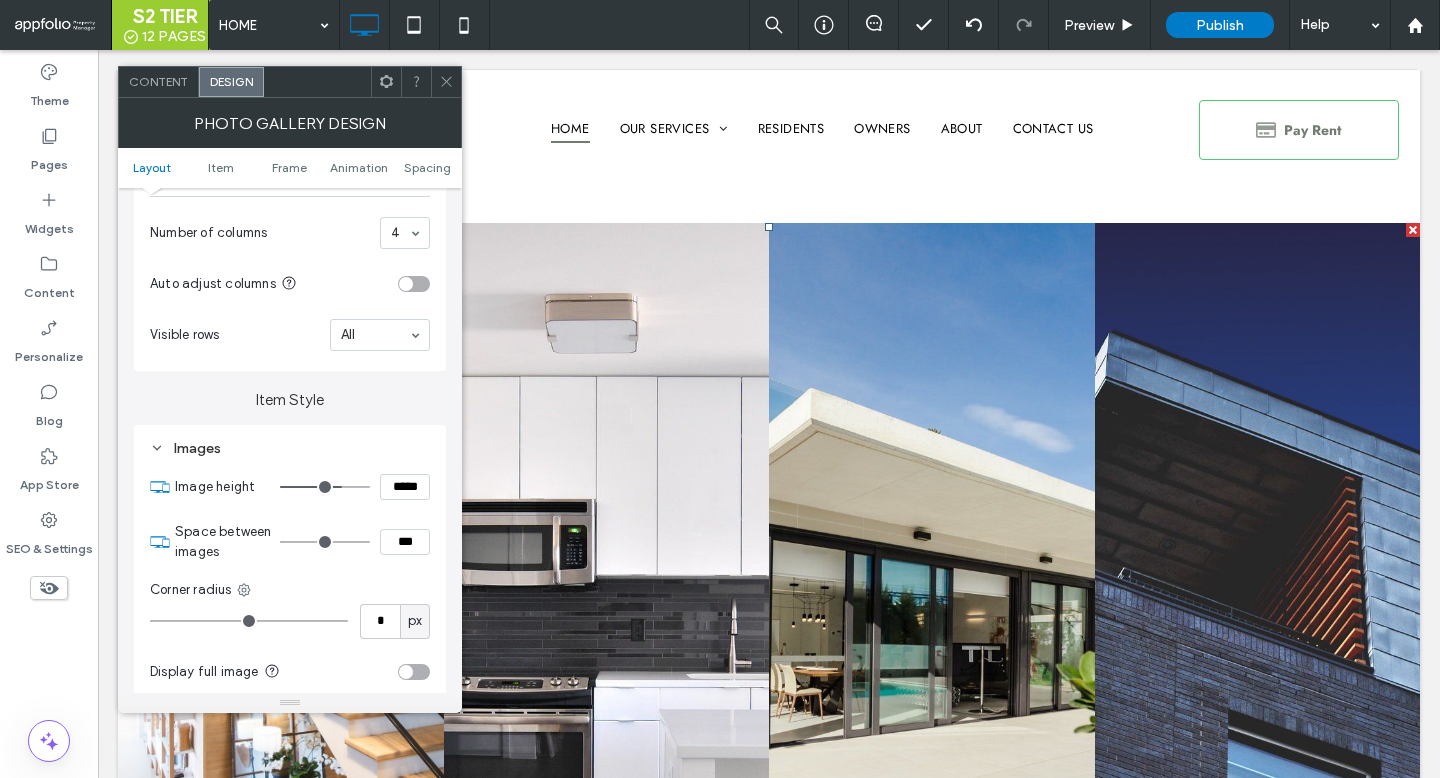 scroll, scrollTop: 532, scrollLeft: 0, axis: vertical 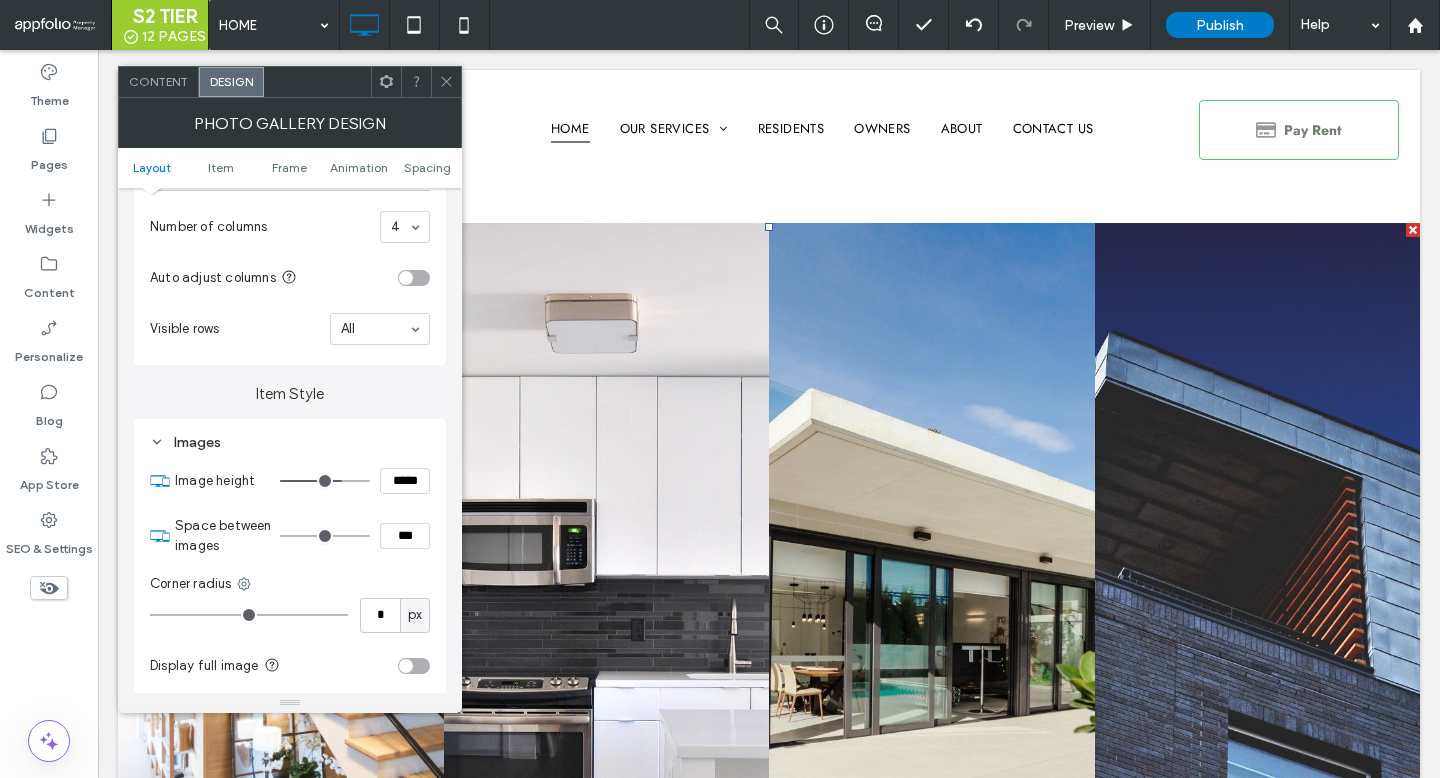 type on "***" 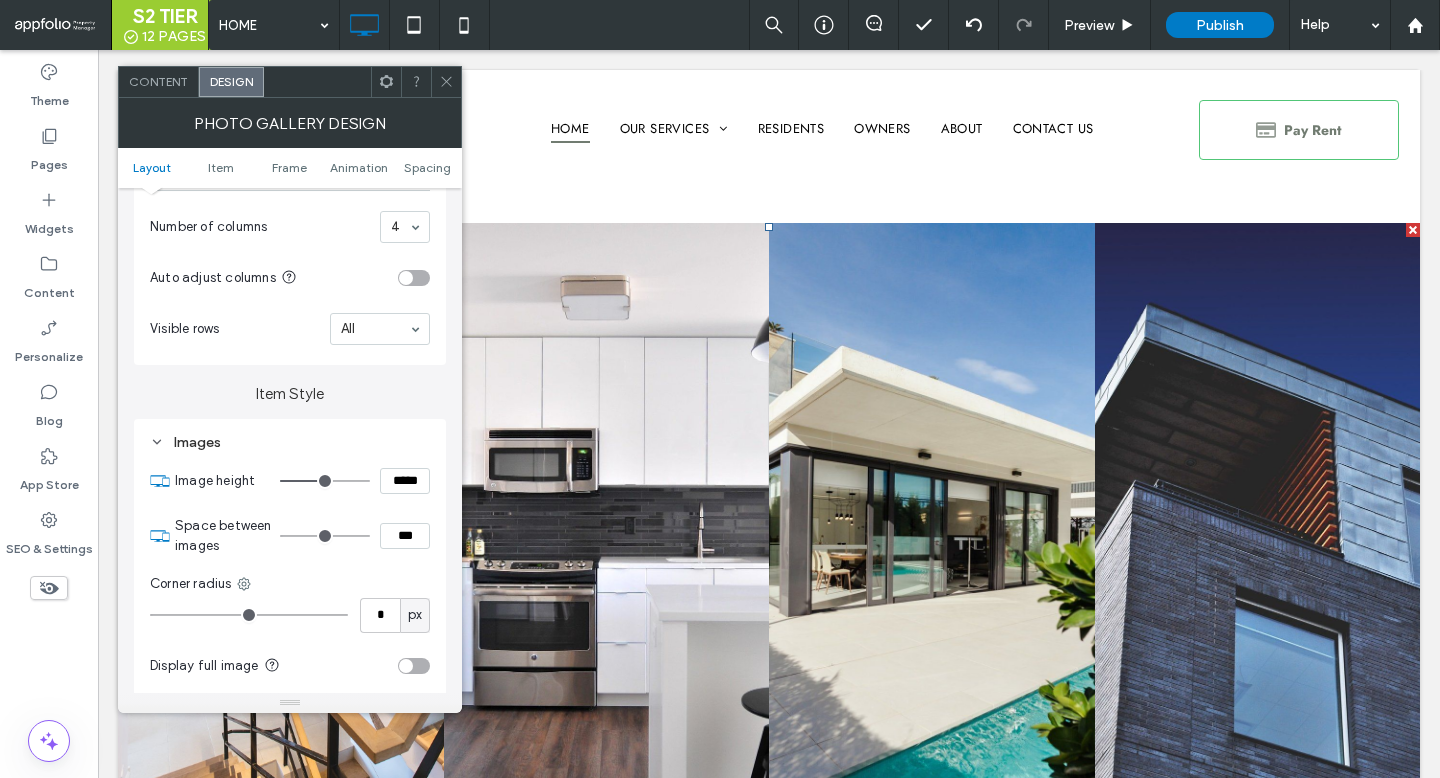 type on "***" 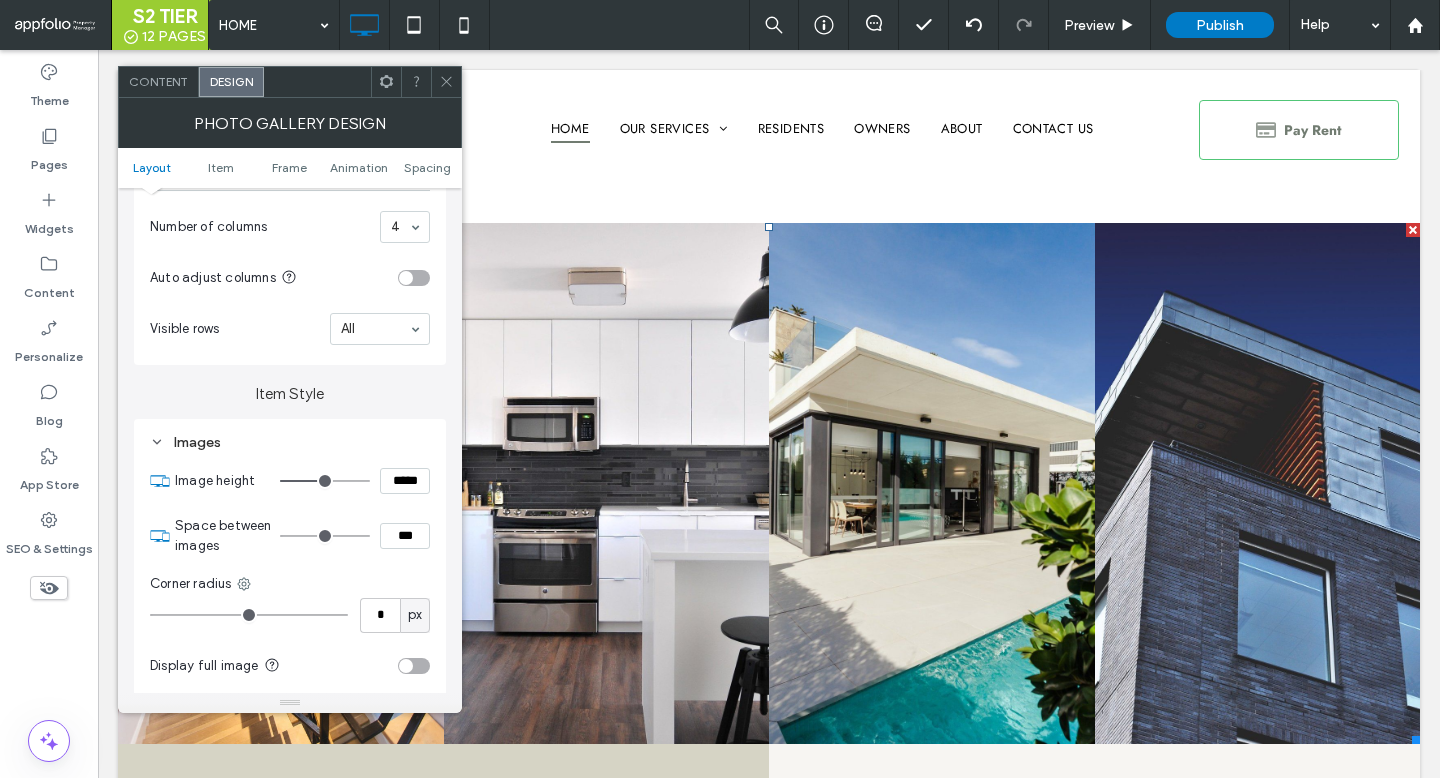 type on "***" 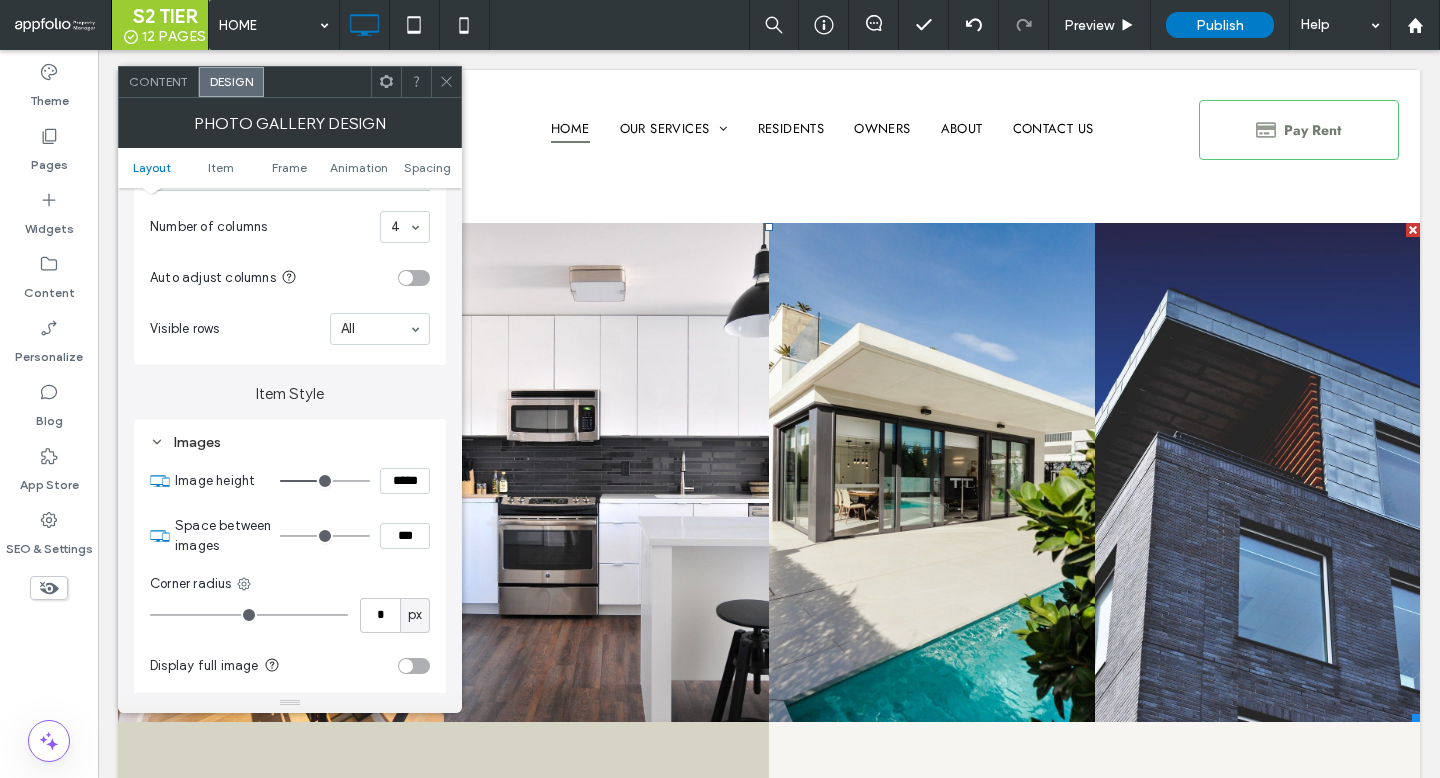 type on "***" 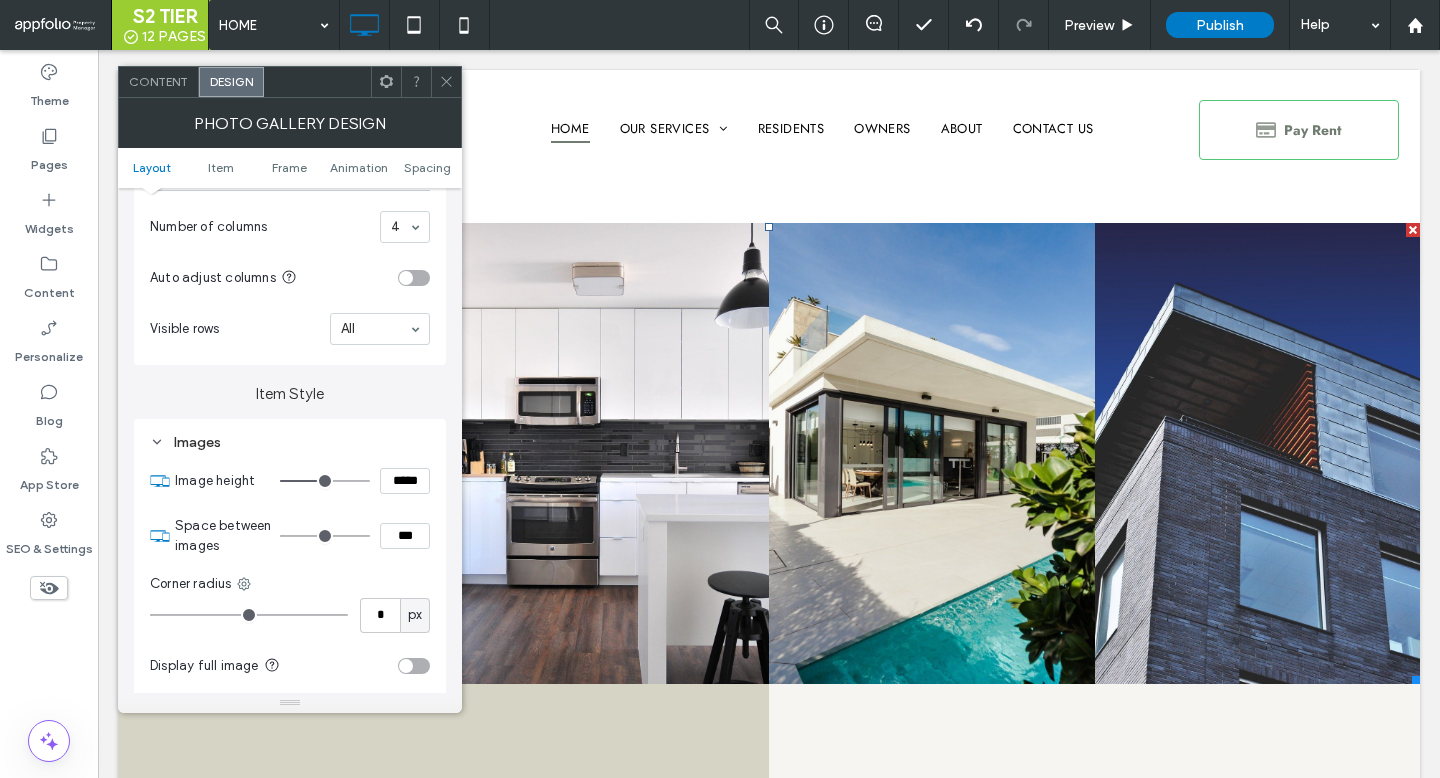type on "***" 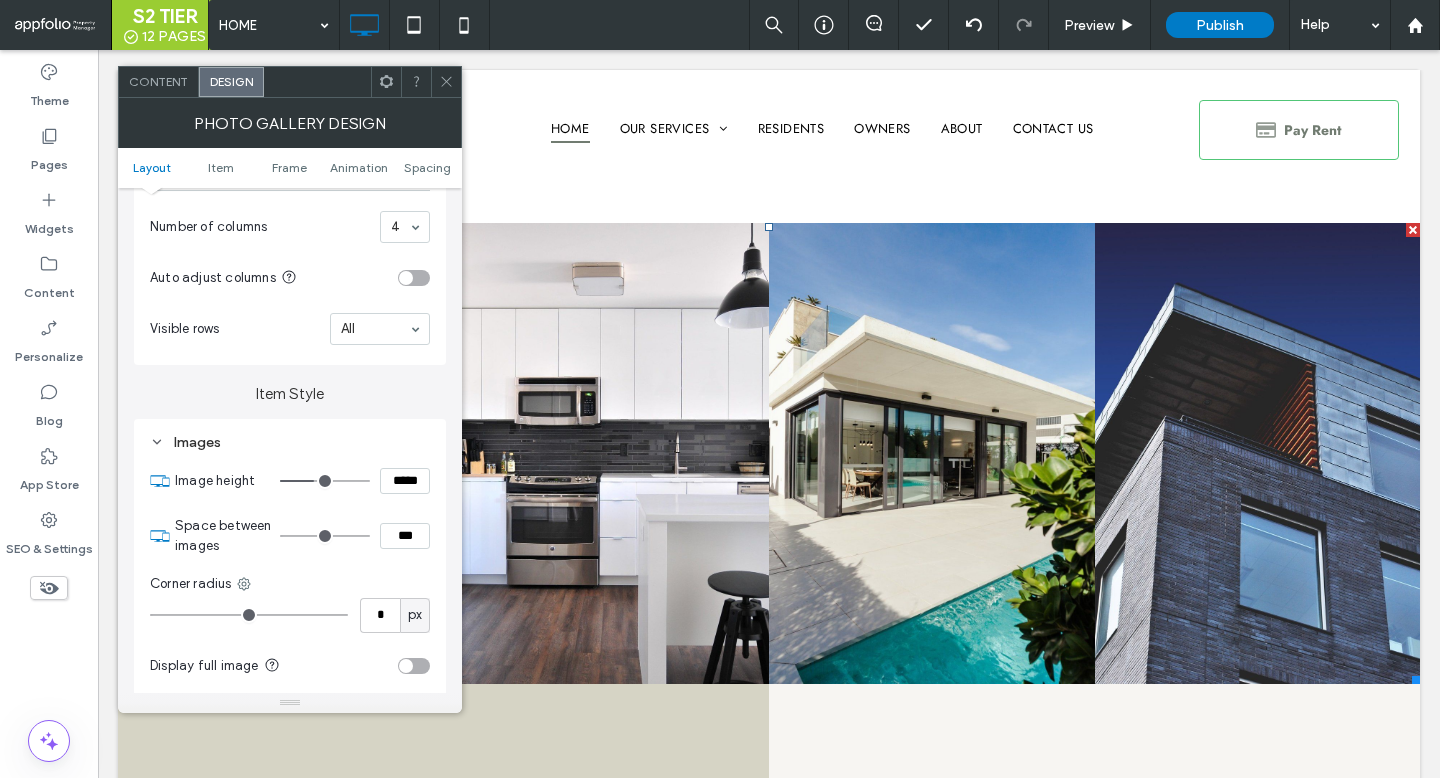 type on "***" 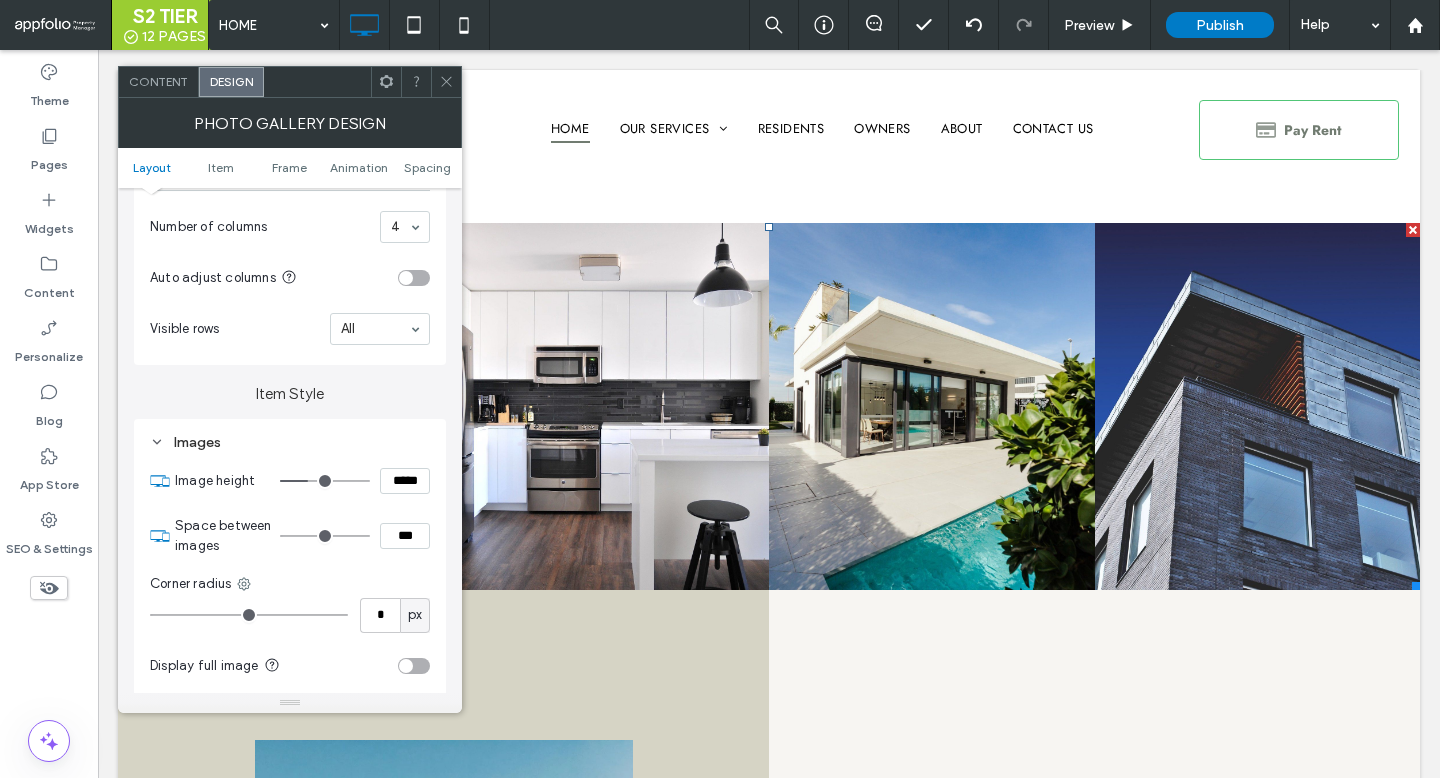 type on "***" 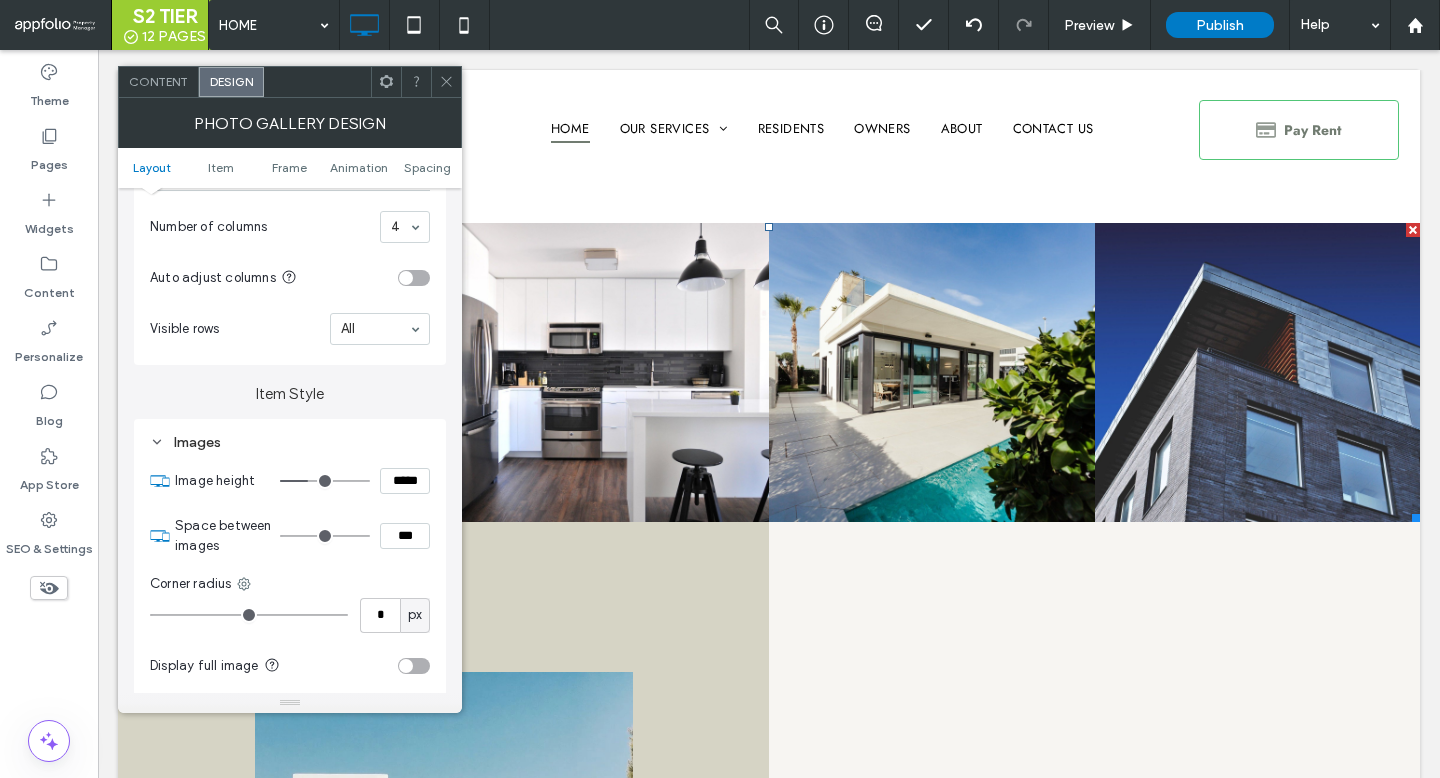 type on "***" 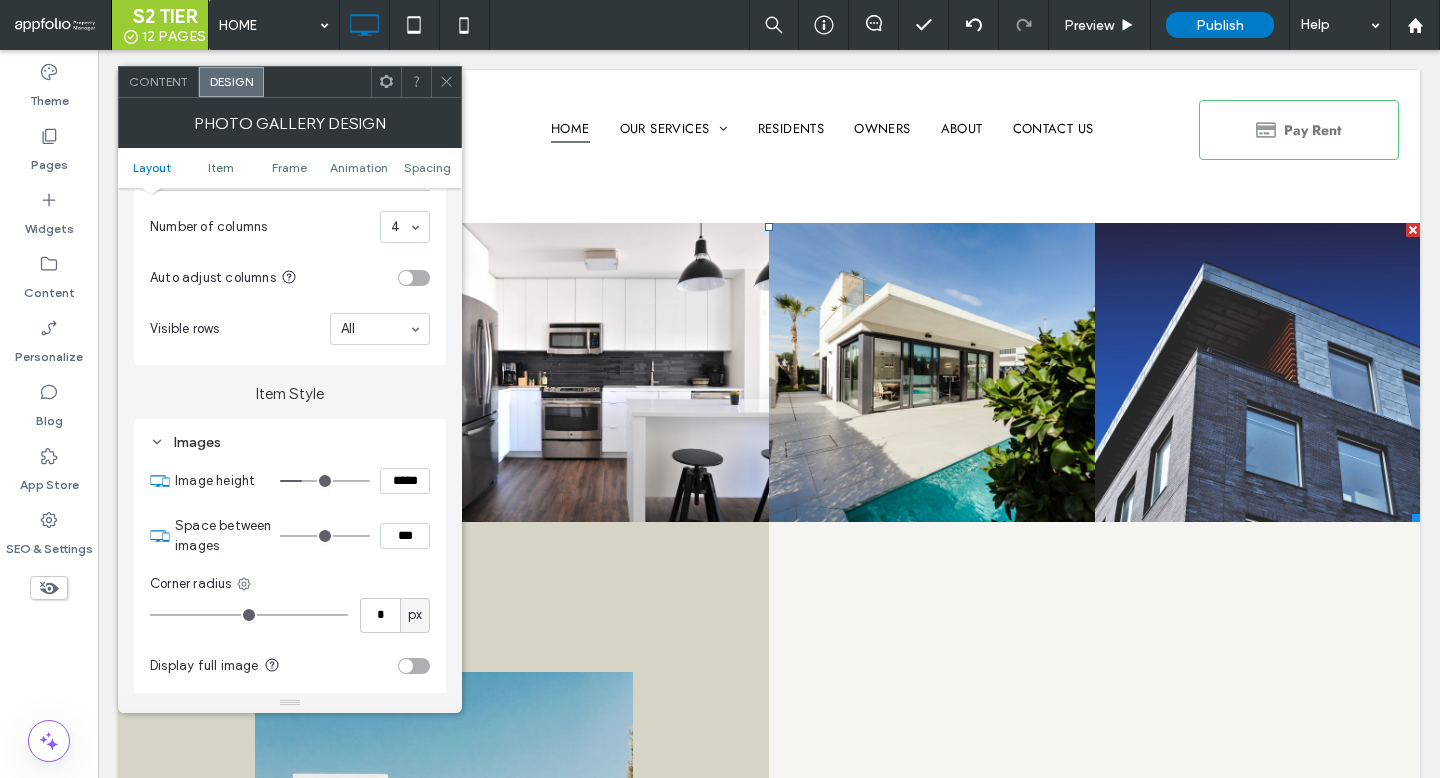 type on "***" 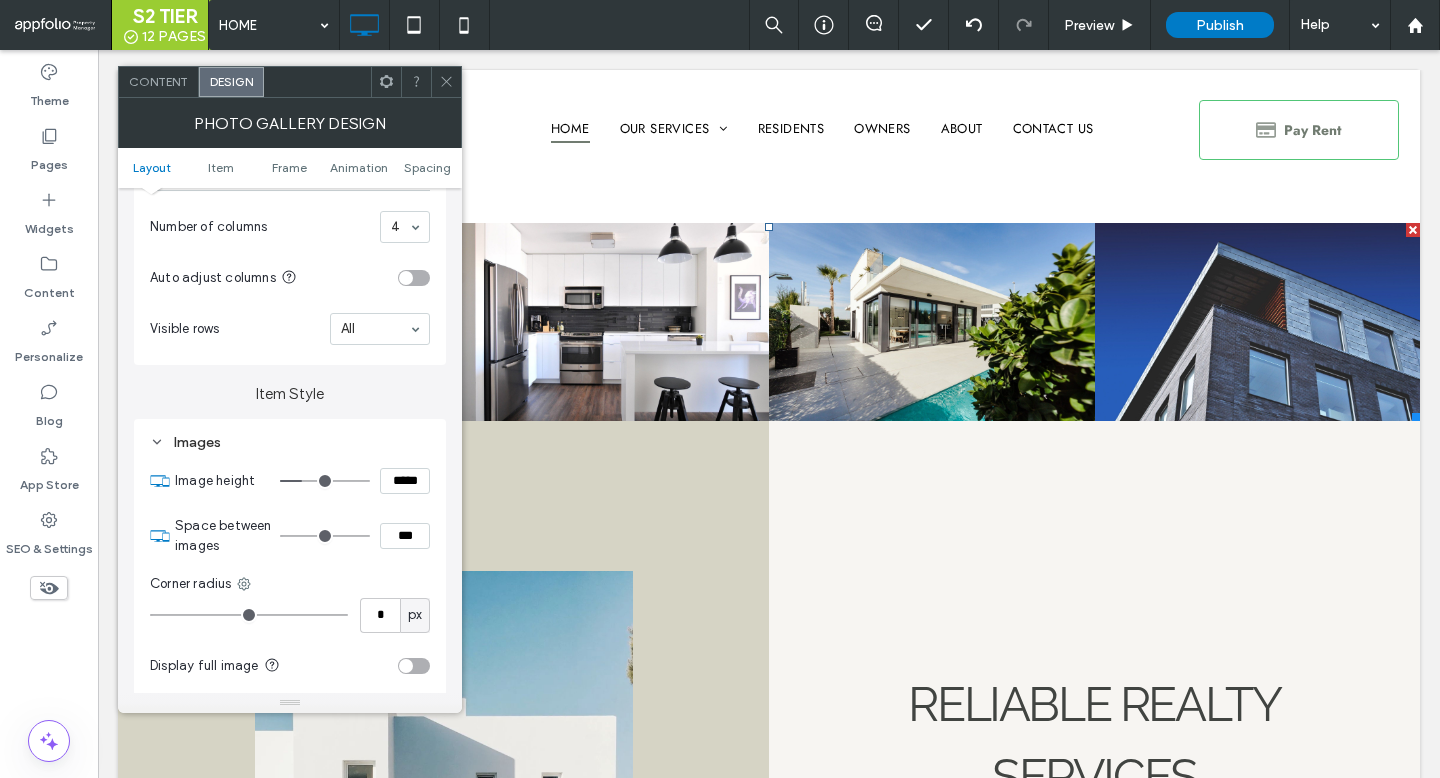 type on "***" 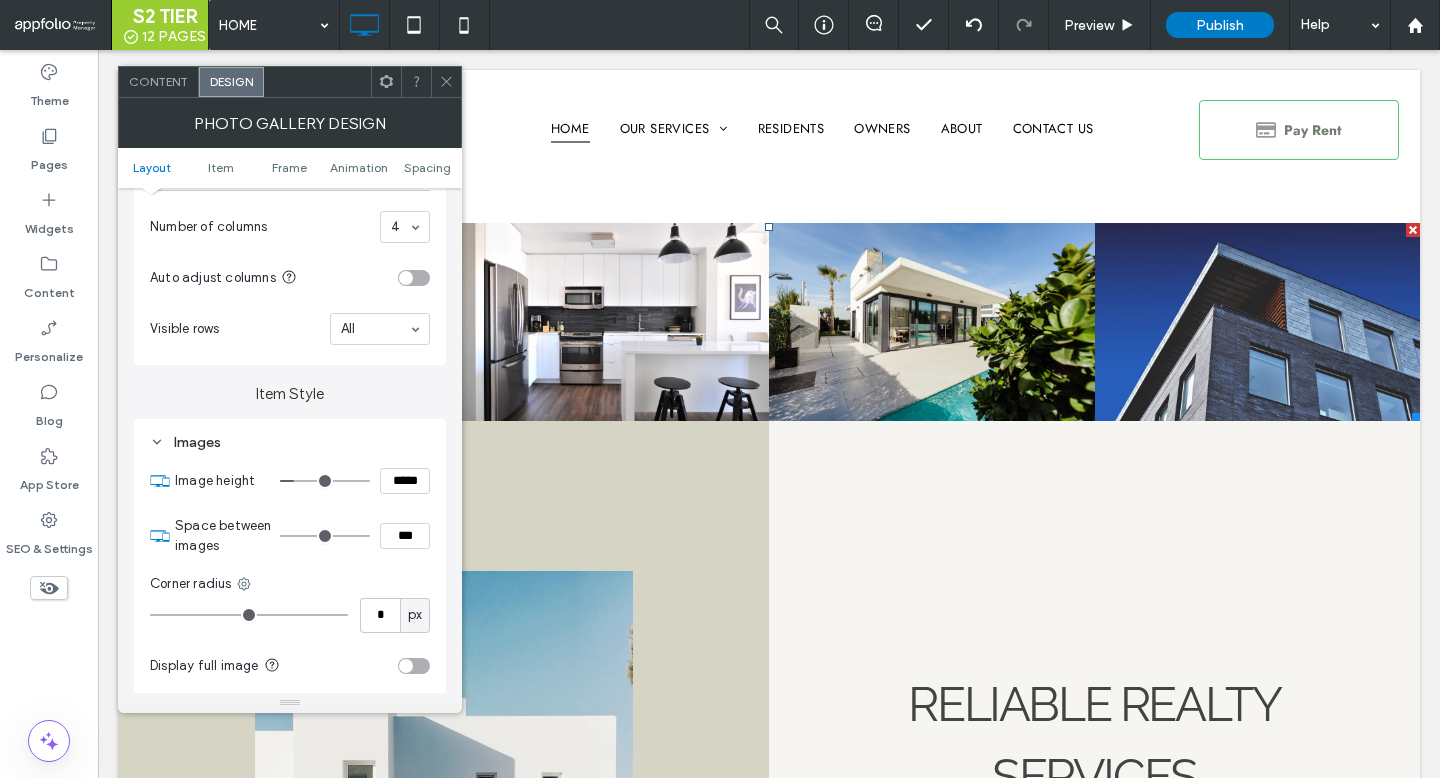 type on "***" 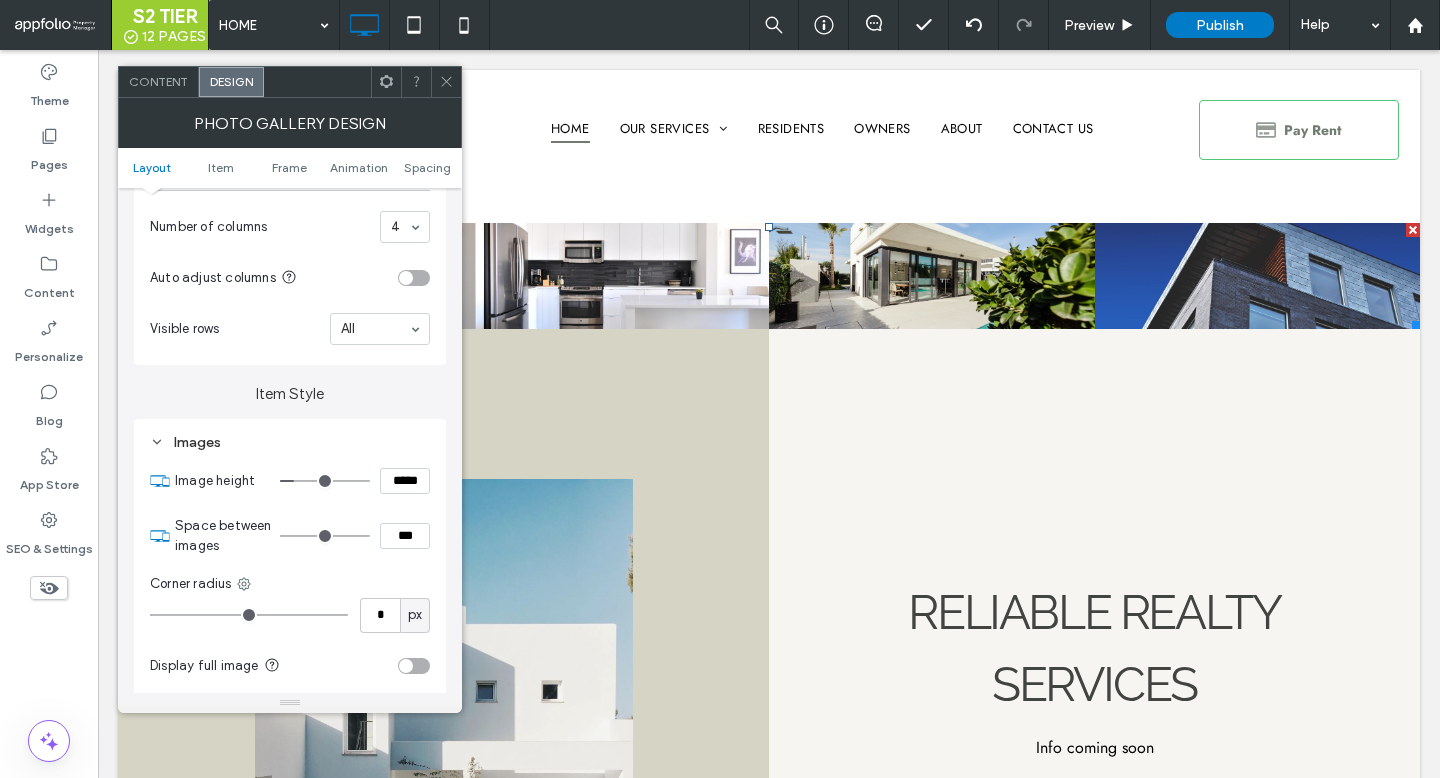 type on "***" 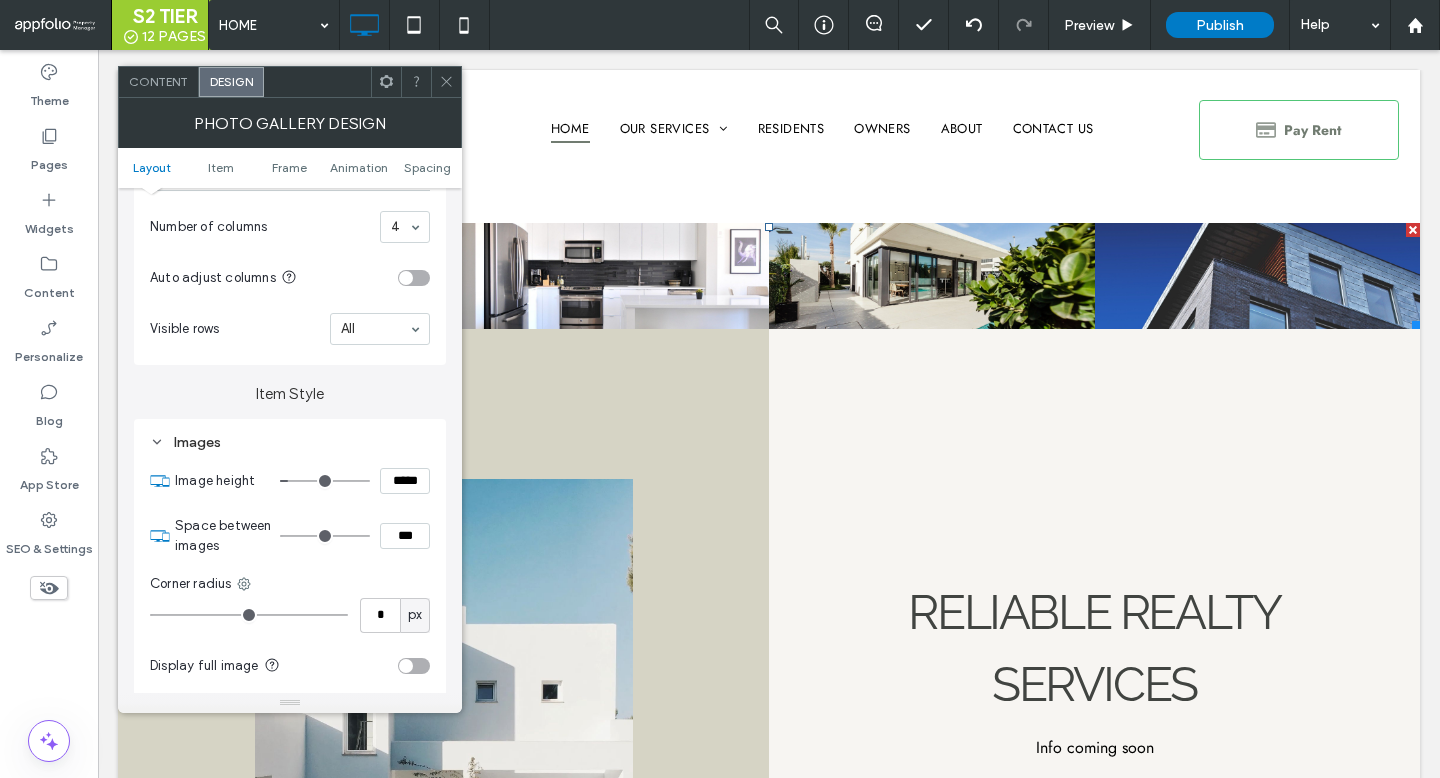 type on "**" 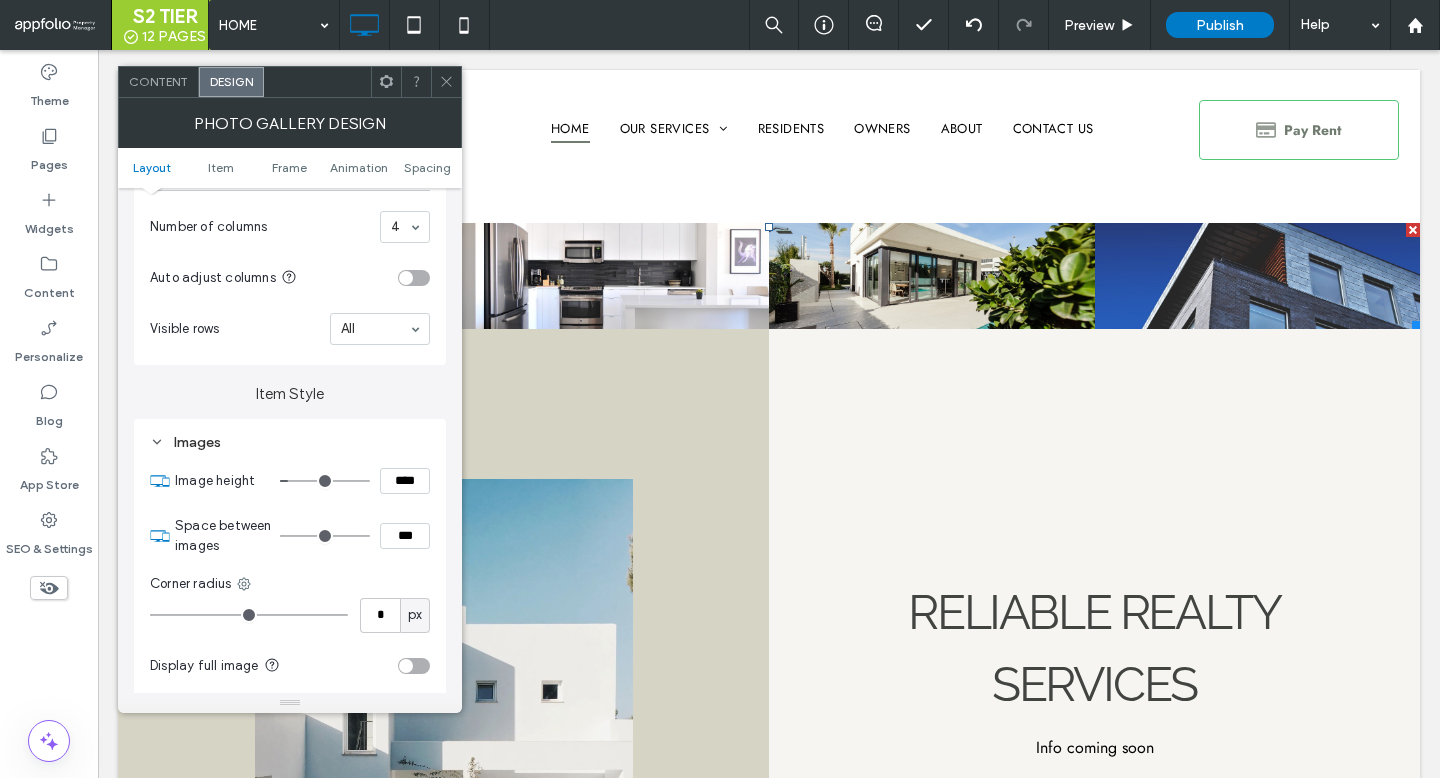 drag, startPoint x: 325, startPoint y: 484, endPoint x: 293, endPoint y: 496, distance: 34.176014 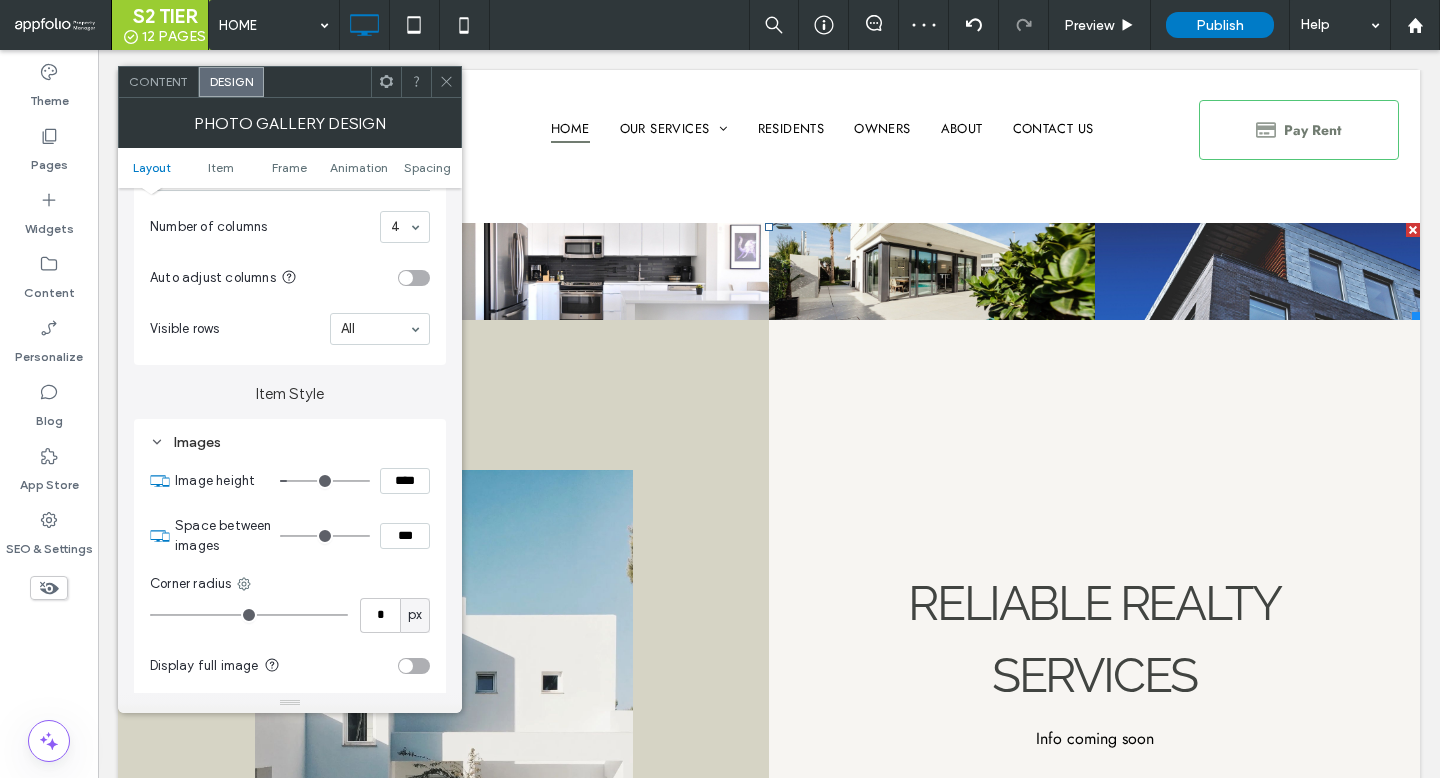 type on "***" 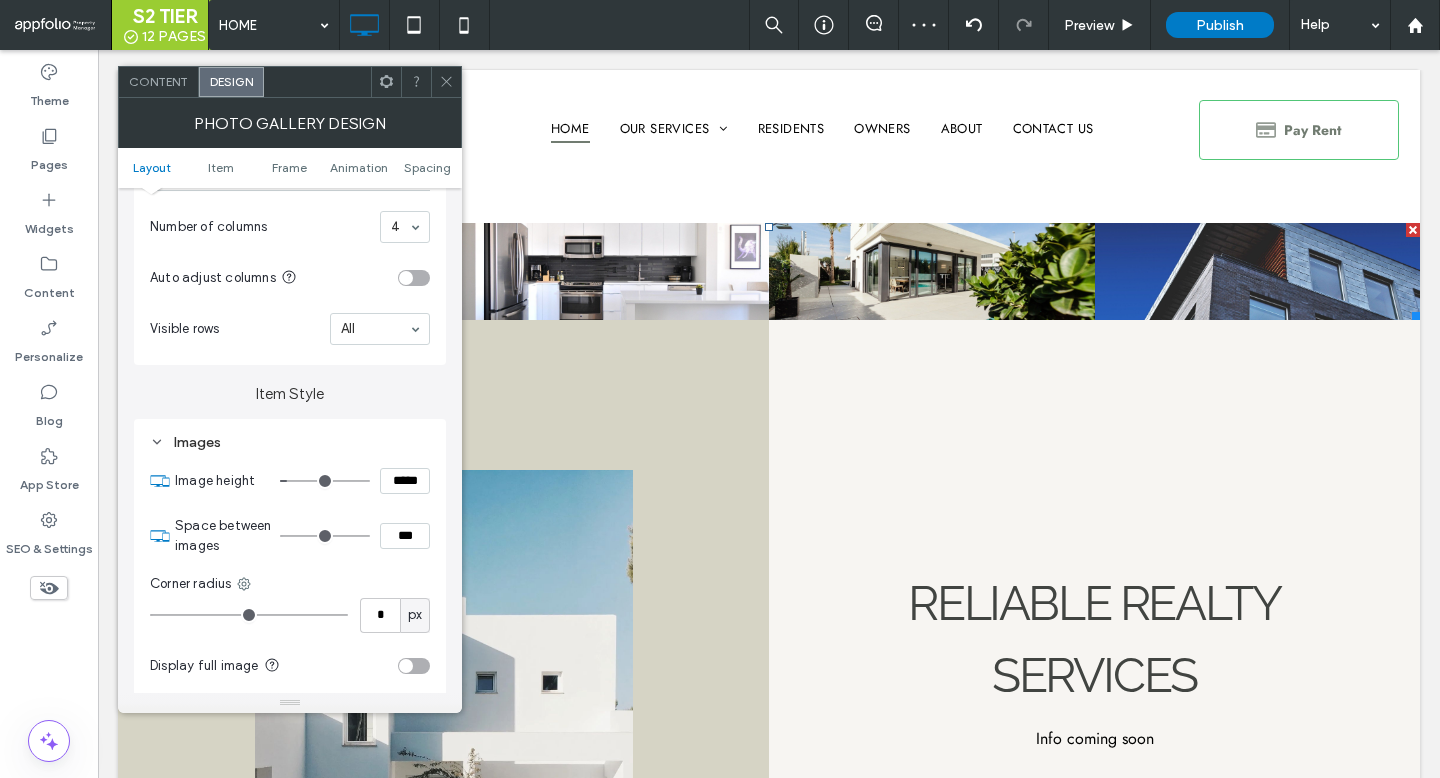 type on "***" 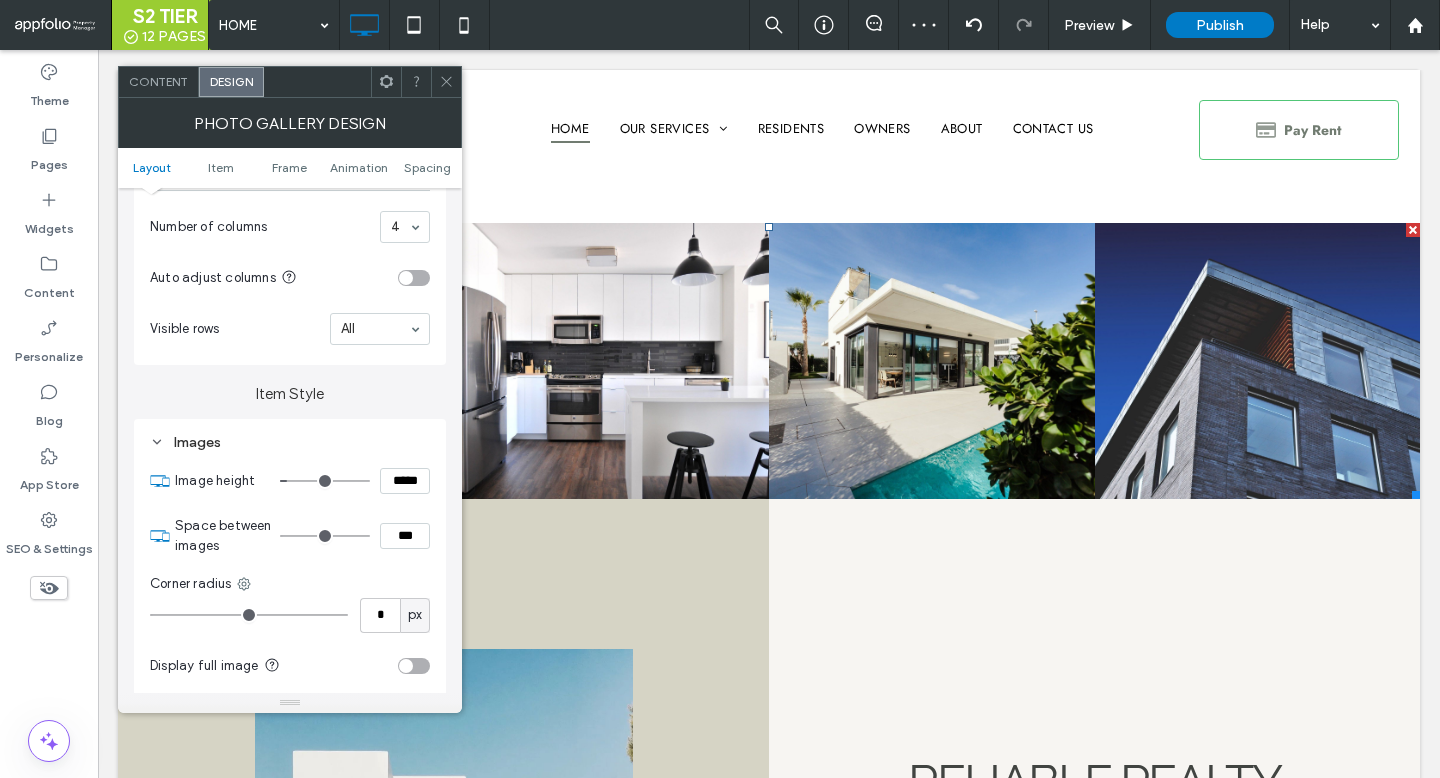 type on "***" 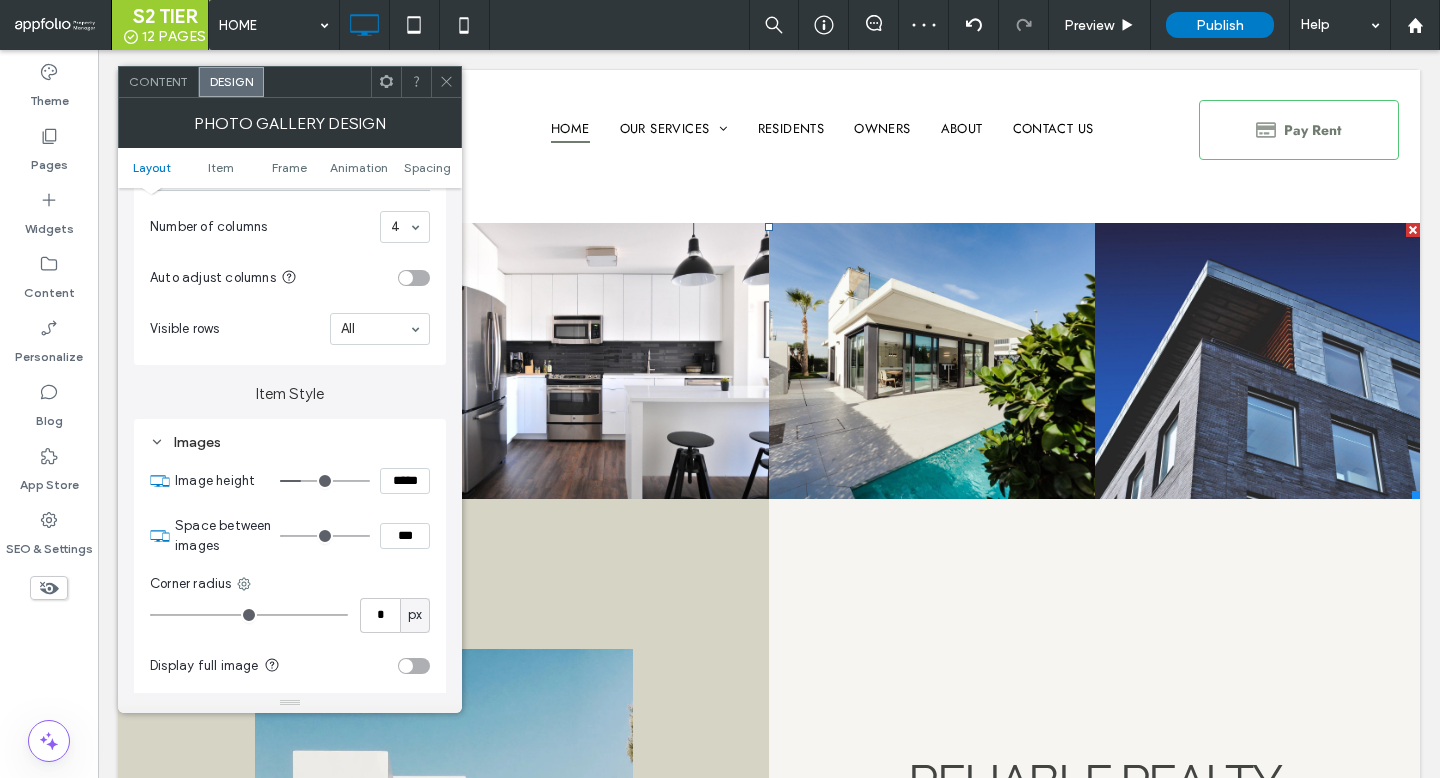 type on "***" 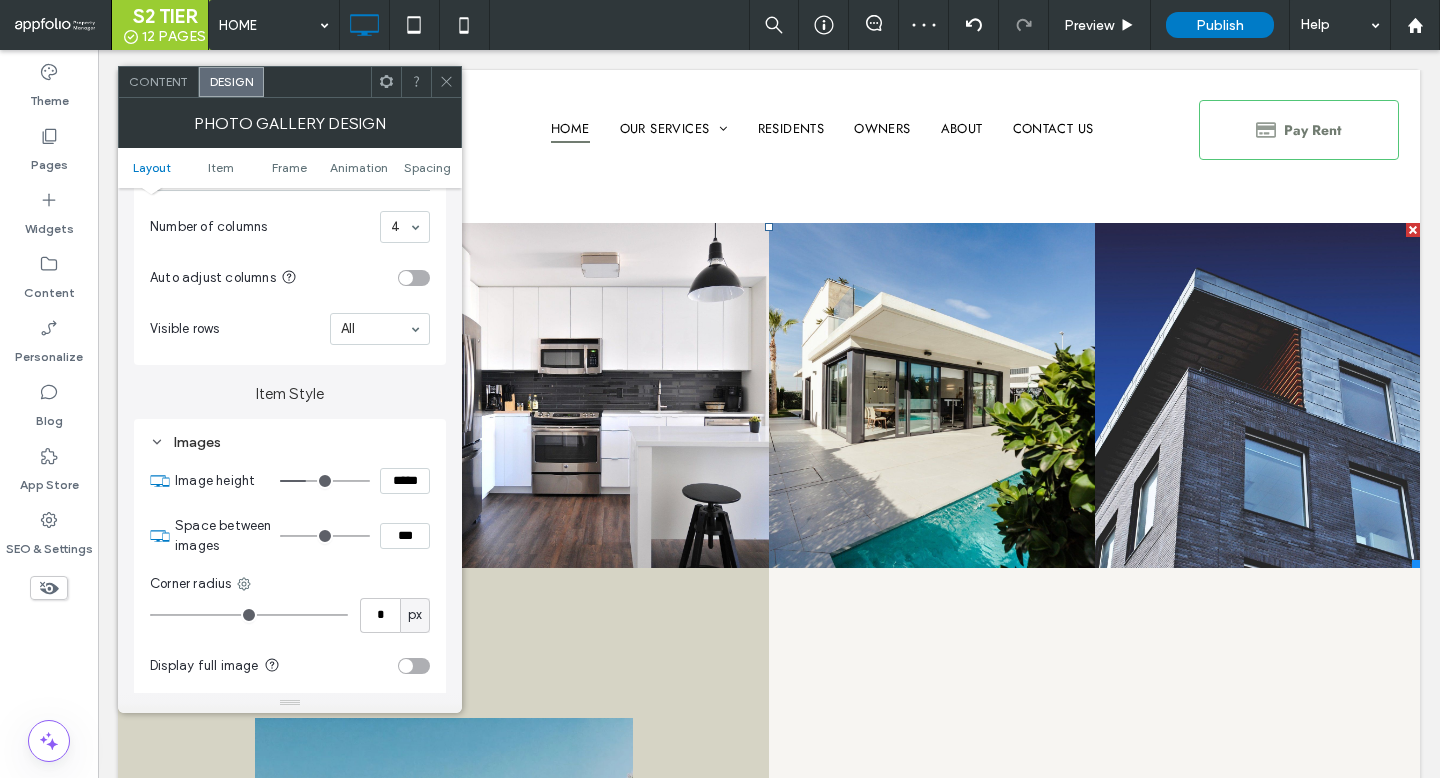 drag, startPoint x: 298, startPoint y: 479, endPoint x: 309, endPoint y: 481, distance: 11.18034 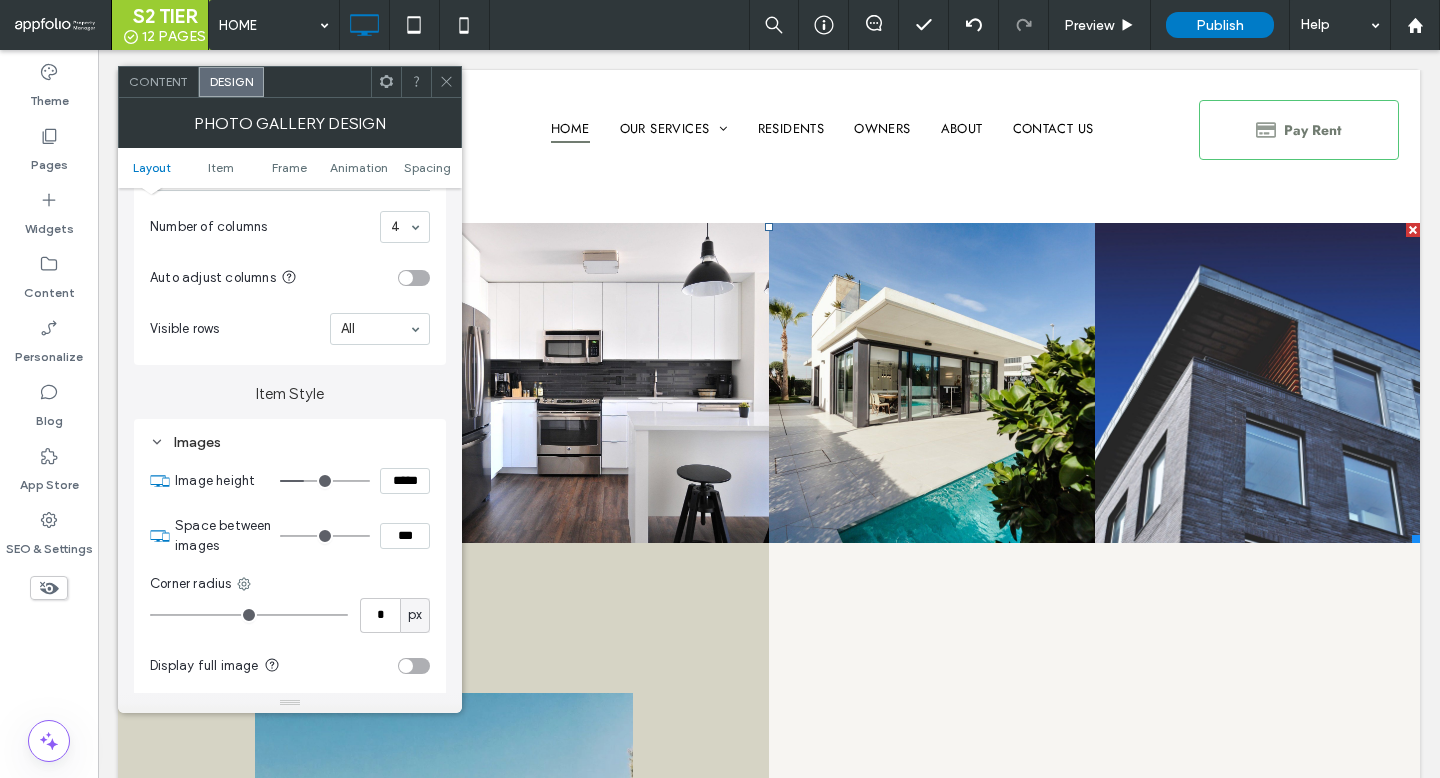 click at bounding box center [325, 481] 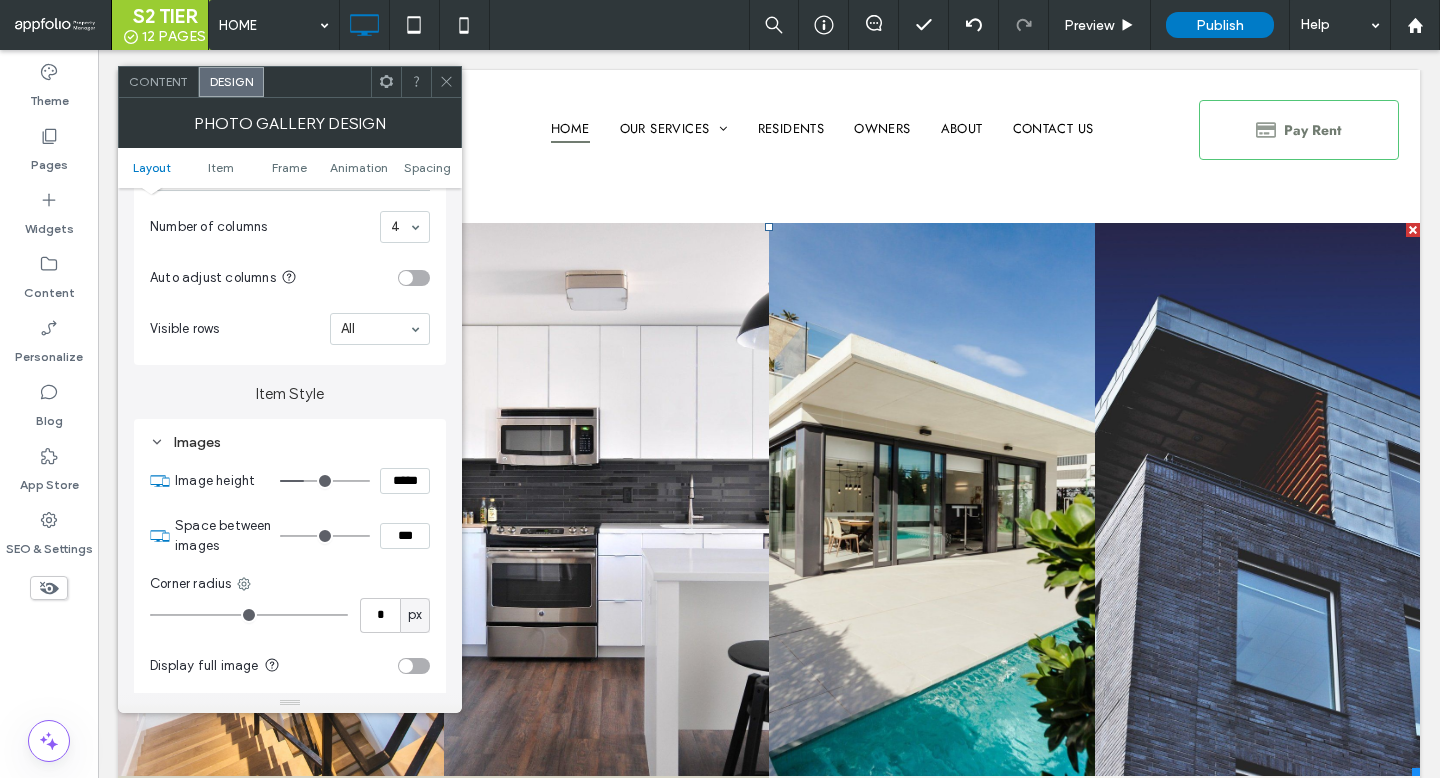 click at bounding box center [325, 481] 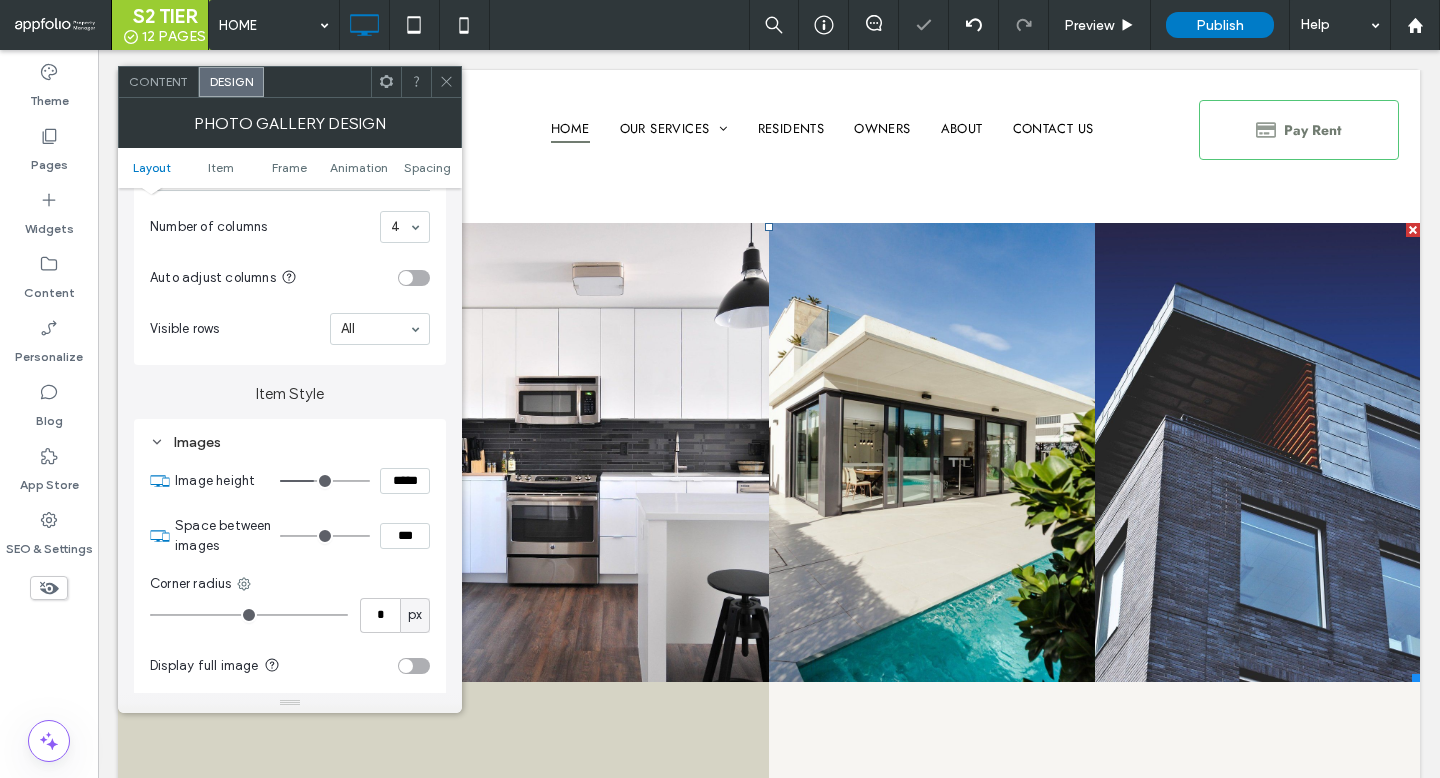 click at bounding box center (325, 481) 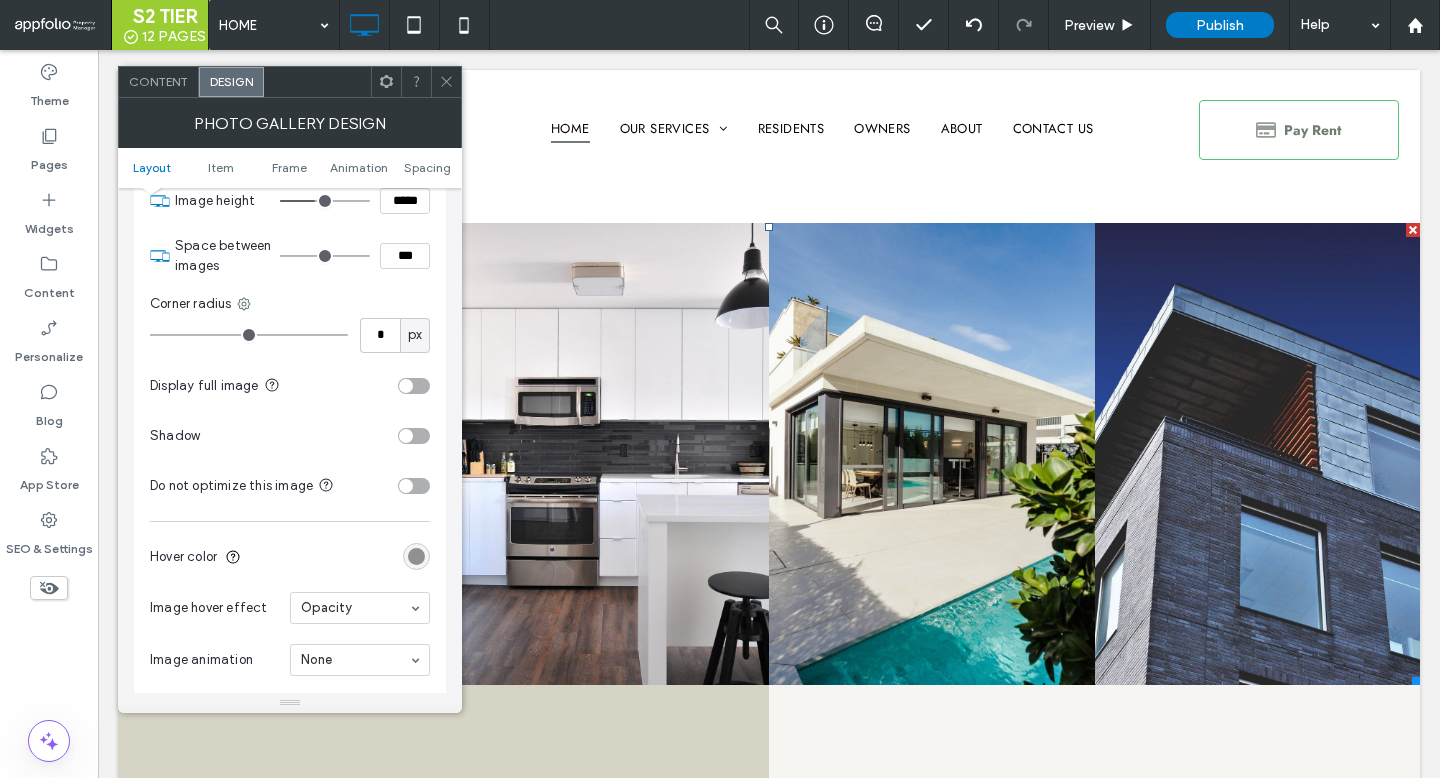scroll, scrollTop: 923, scrollLeft: 0, axis: vertical 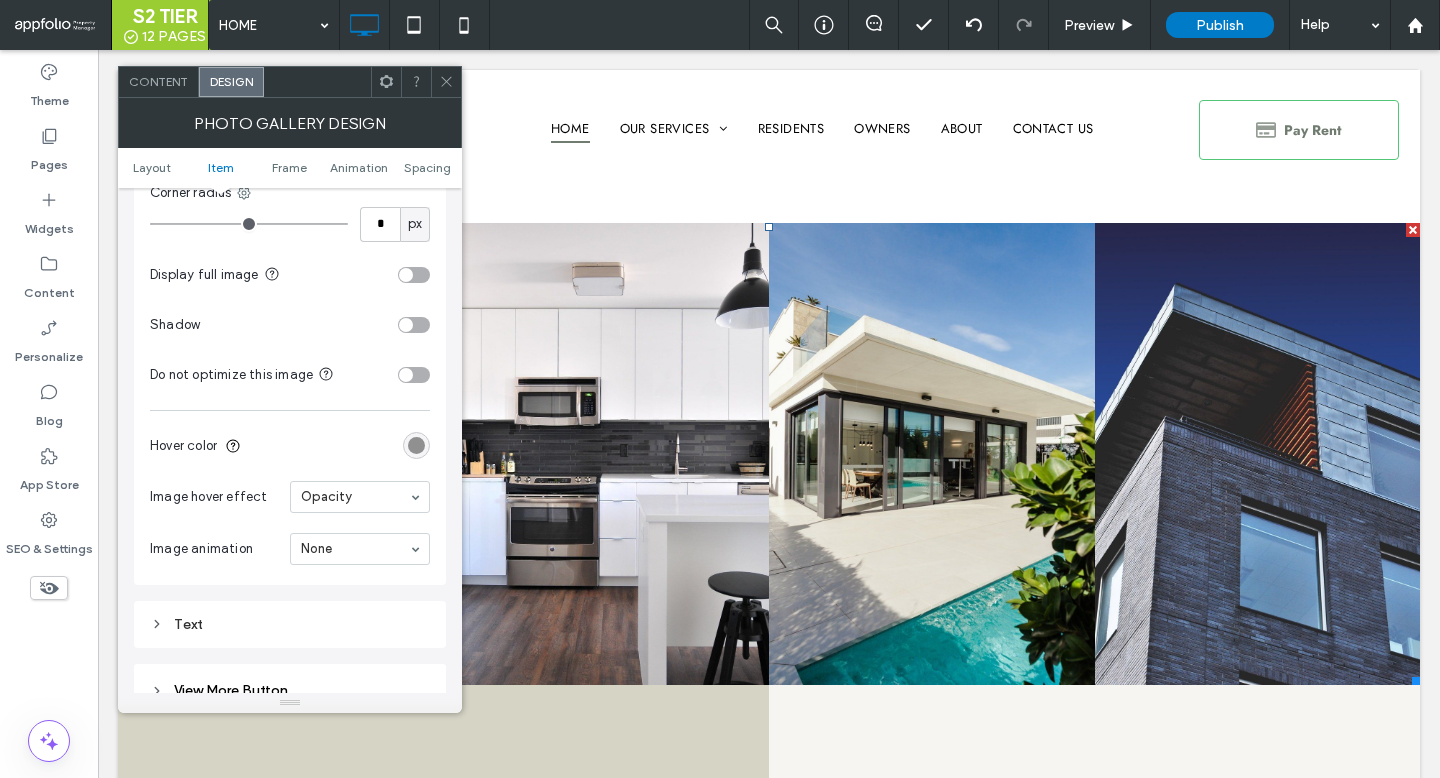 click on "* px" at bounding box center (290, 224) 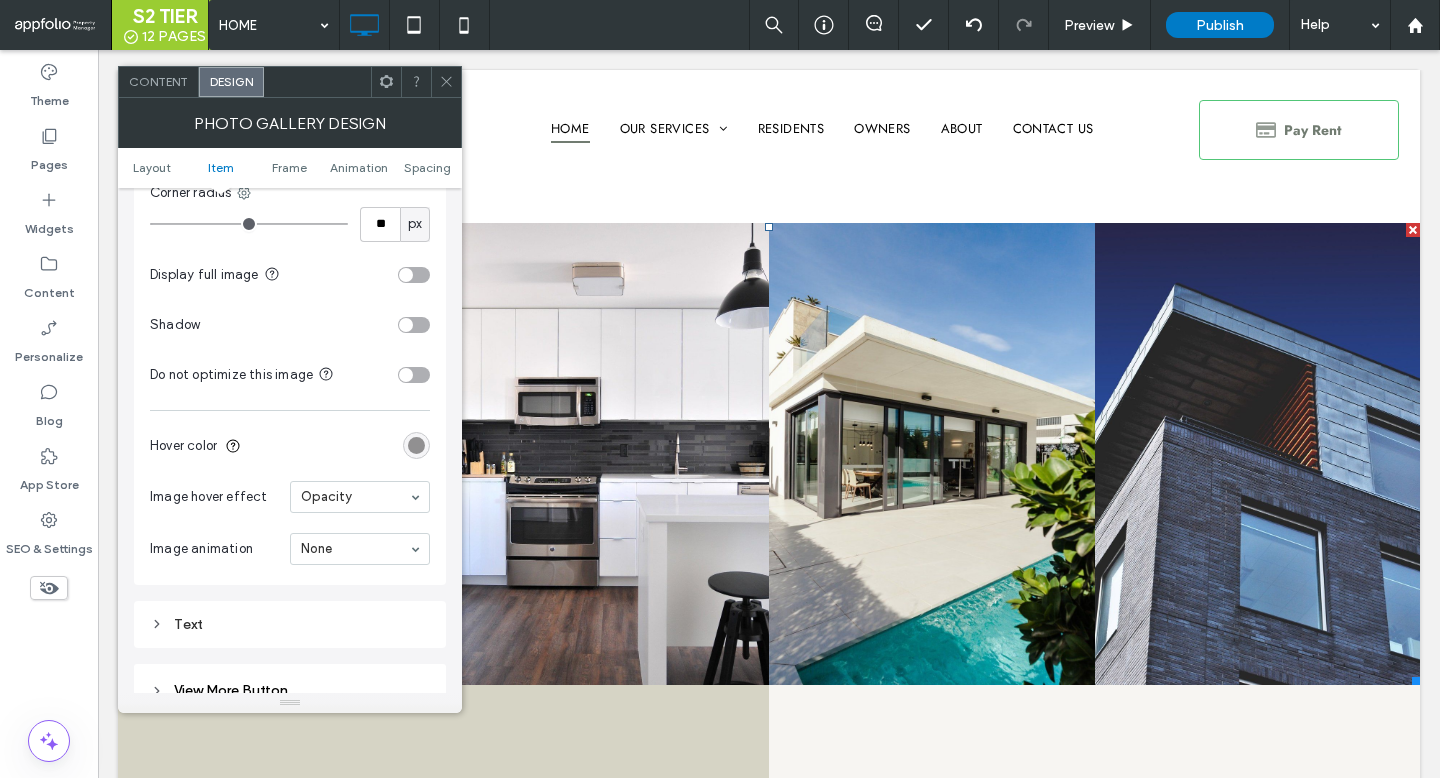 drag, startPoint x: 251, startPoint y: 221, endPoint x: 262, endPoint y: 222, distance: 11.045361 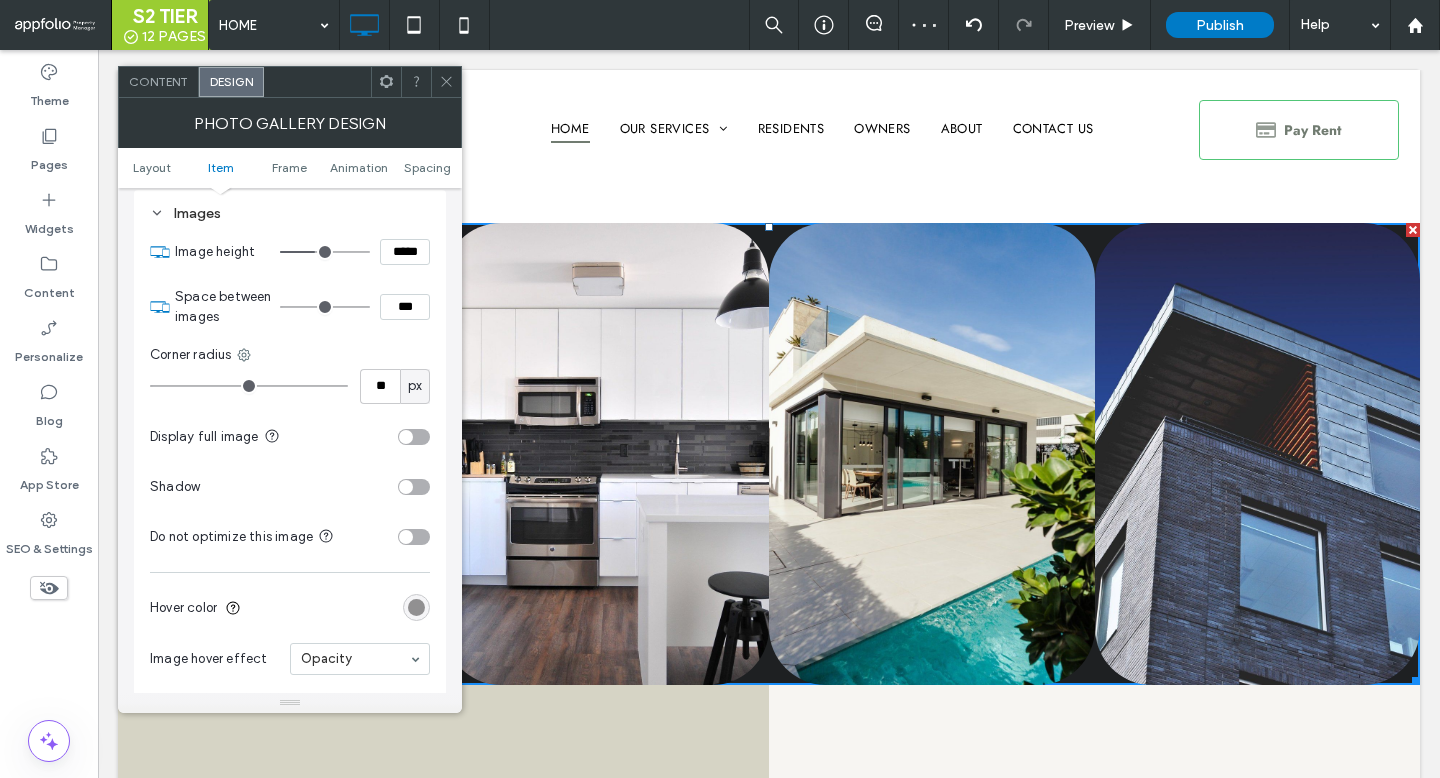 scroll, scrollTop: 611, scrollLeft: 0, axis: vertical 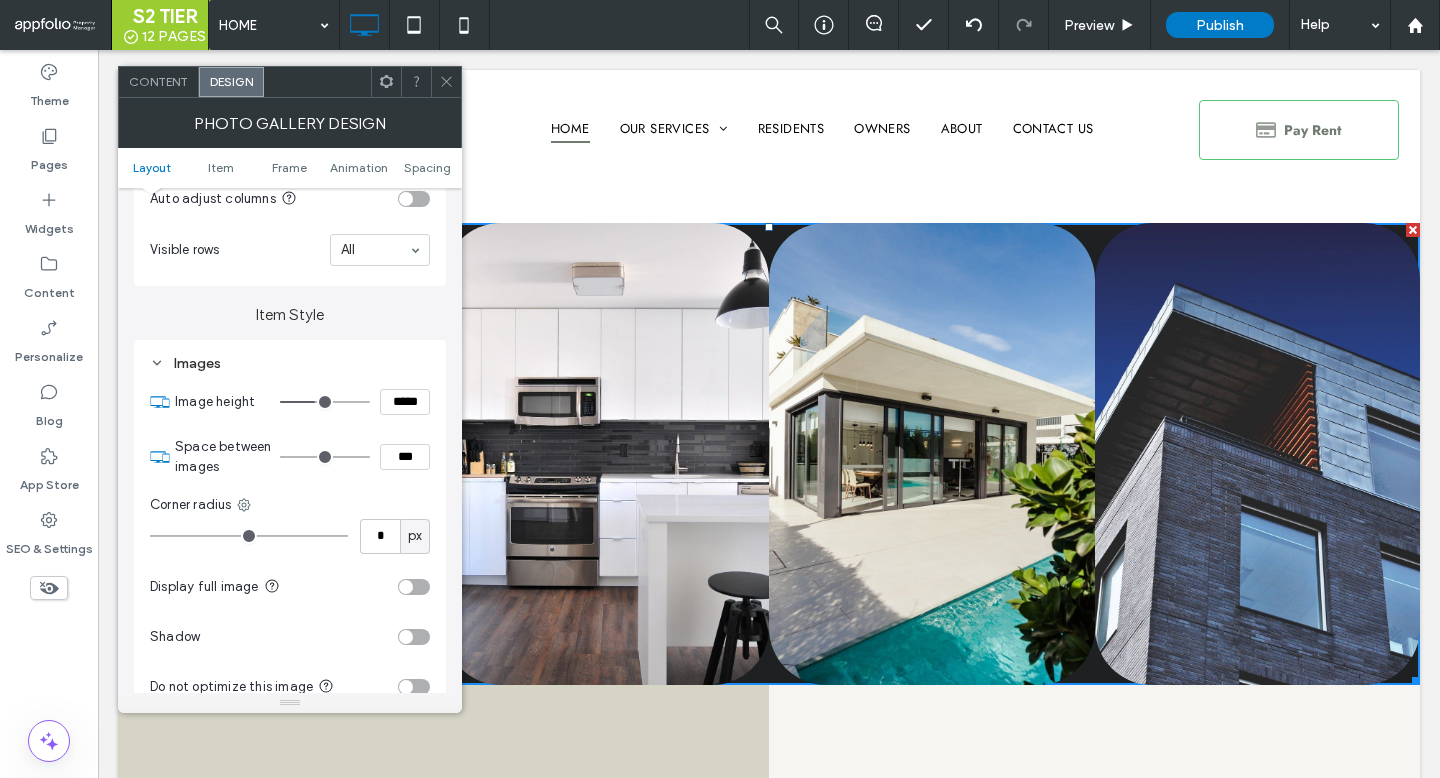 drag, startPoint x: 217, startPoint y: 539, endPoint x: 68, endPoint y: 541, distance: 149.01343 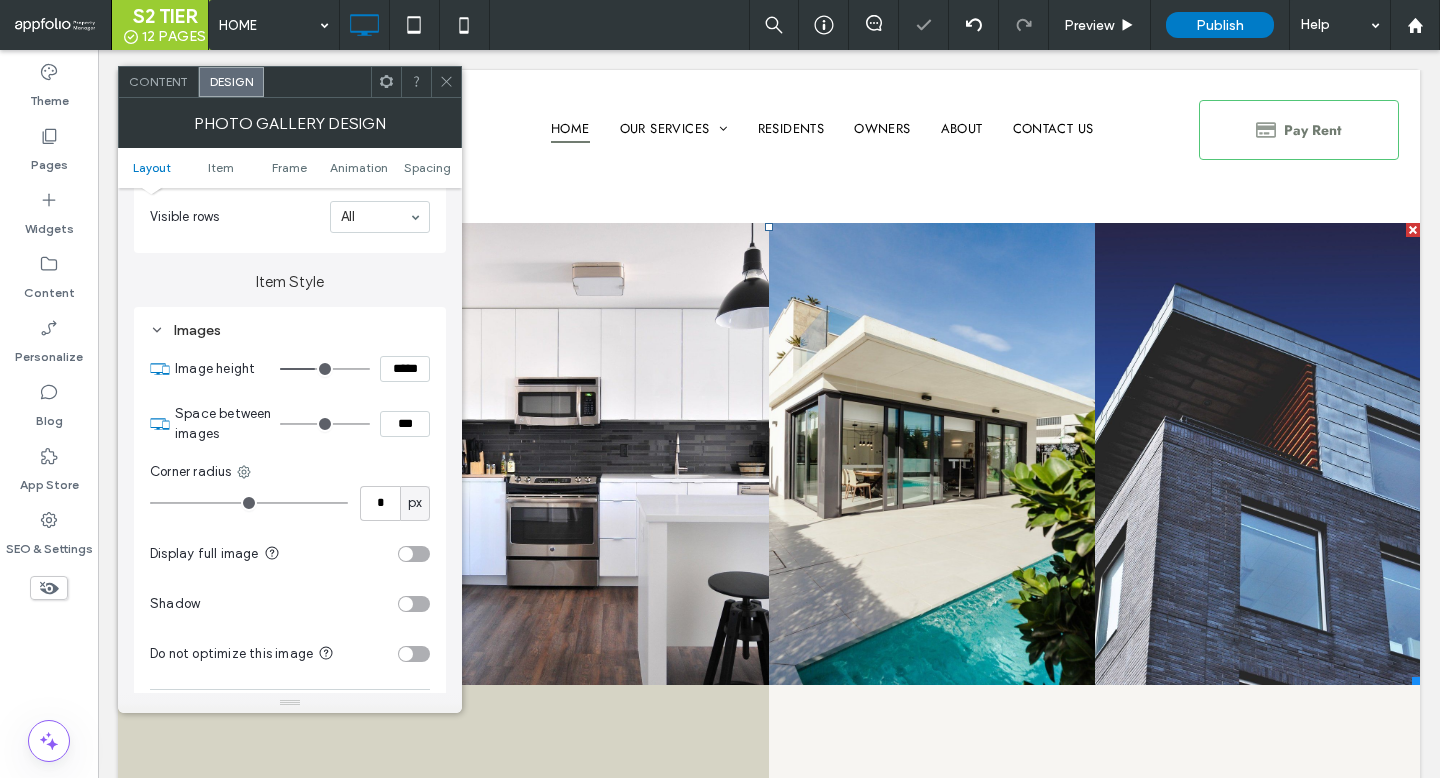 scroll, scrollTop: 646, scrollLeft: 0, axis: vertical 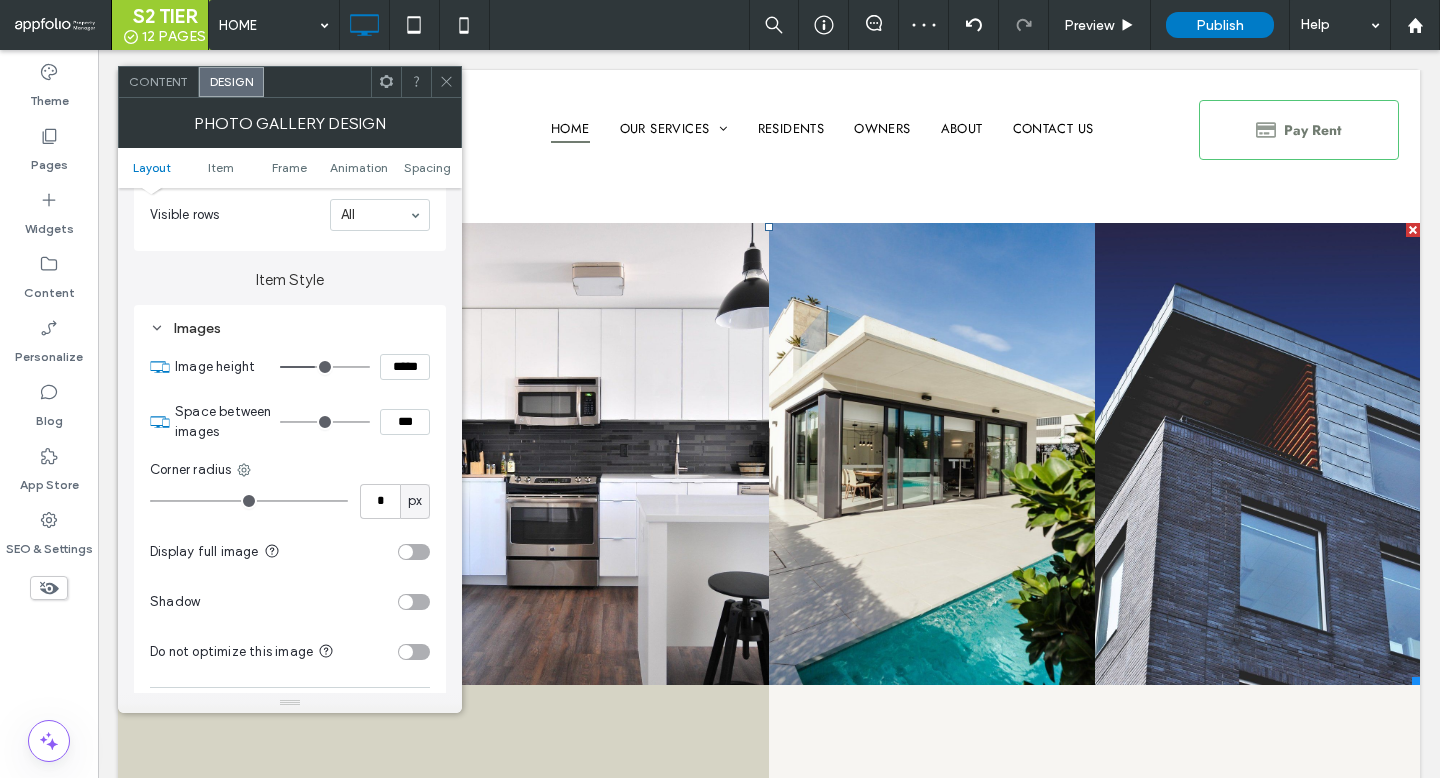 click at bounding box center (414, 552) 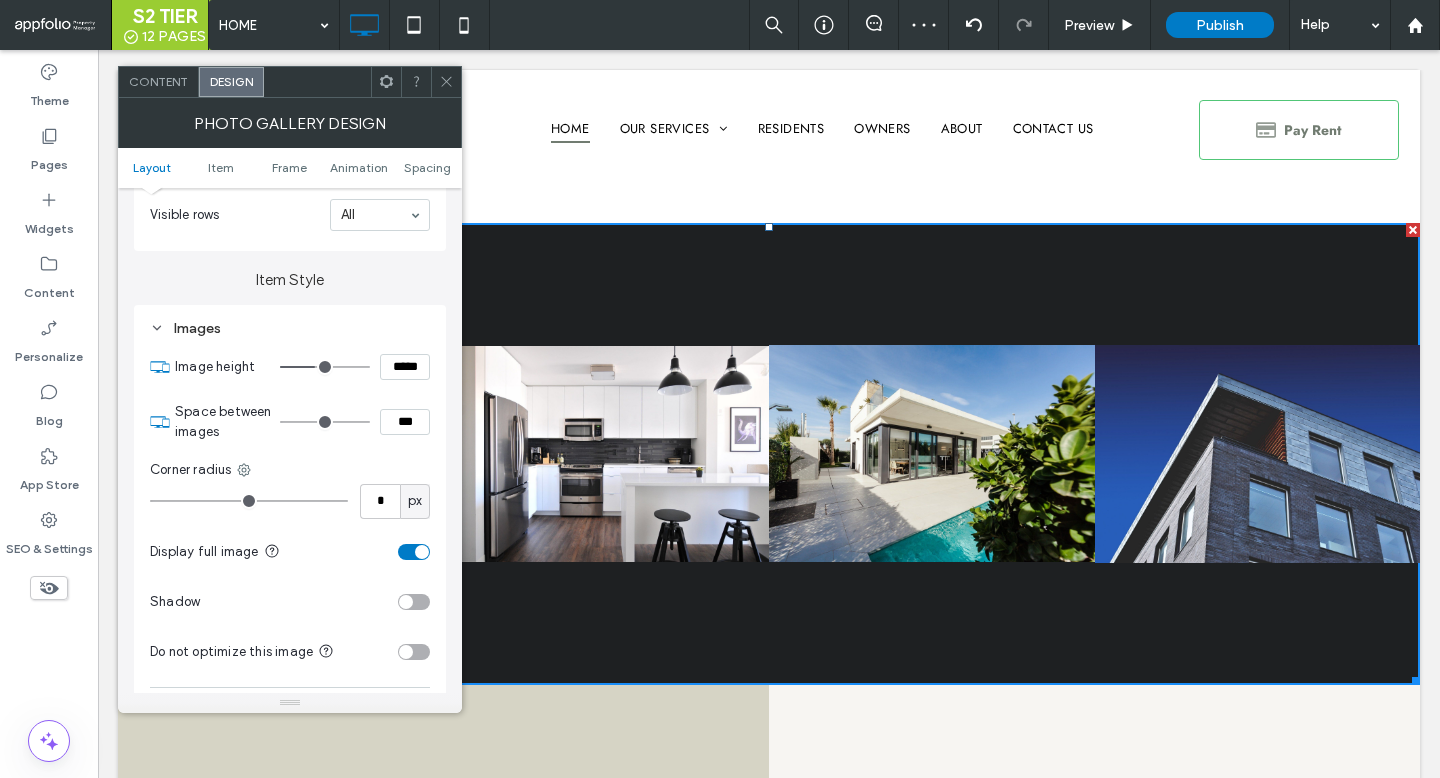 click at bounding box center [414, 552] 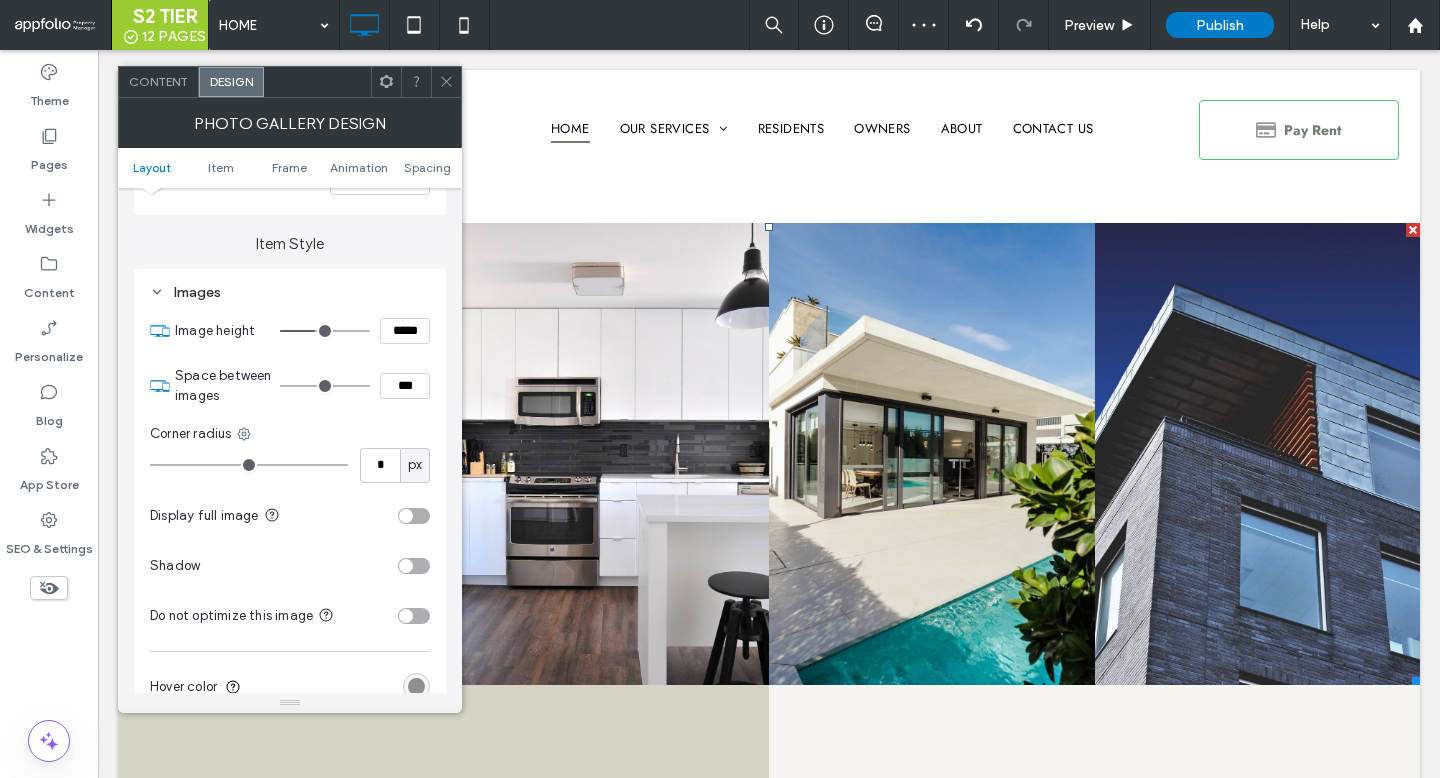 scroll, scrollTop: 685, scrollLeft: 0, axis: vertical 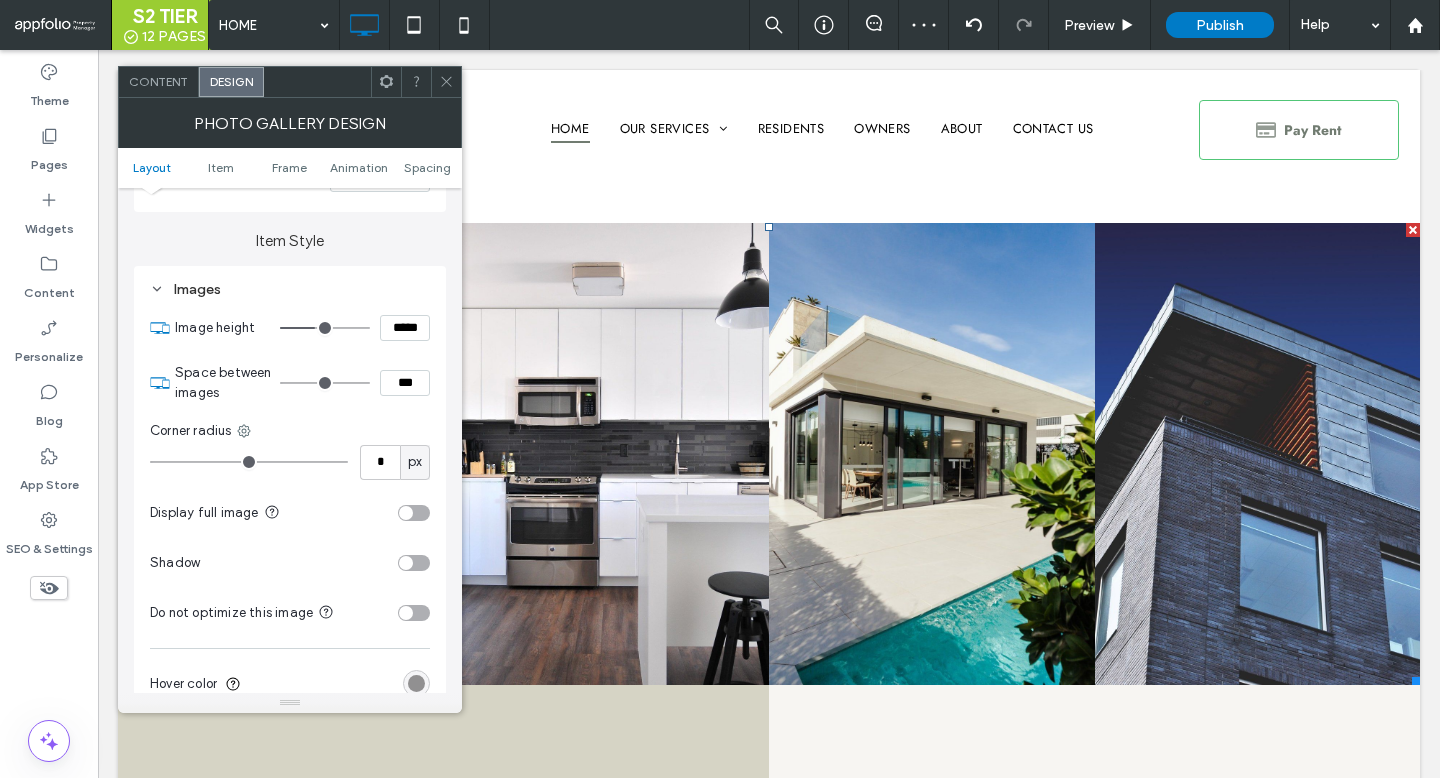 click at bounding box center [414, 563] 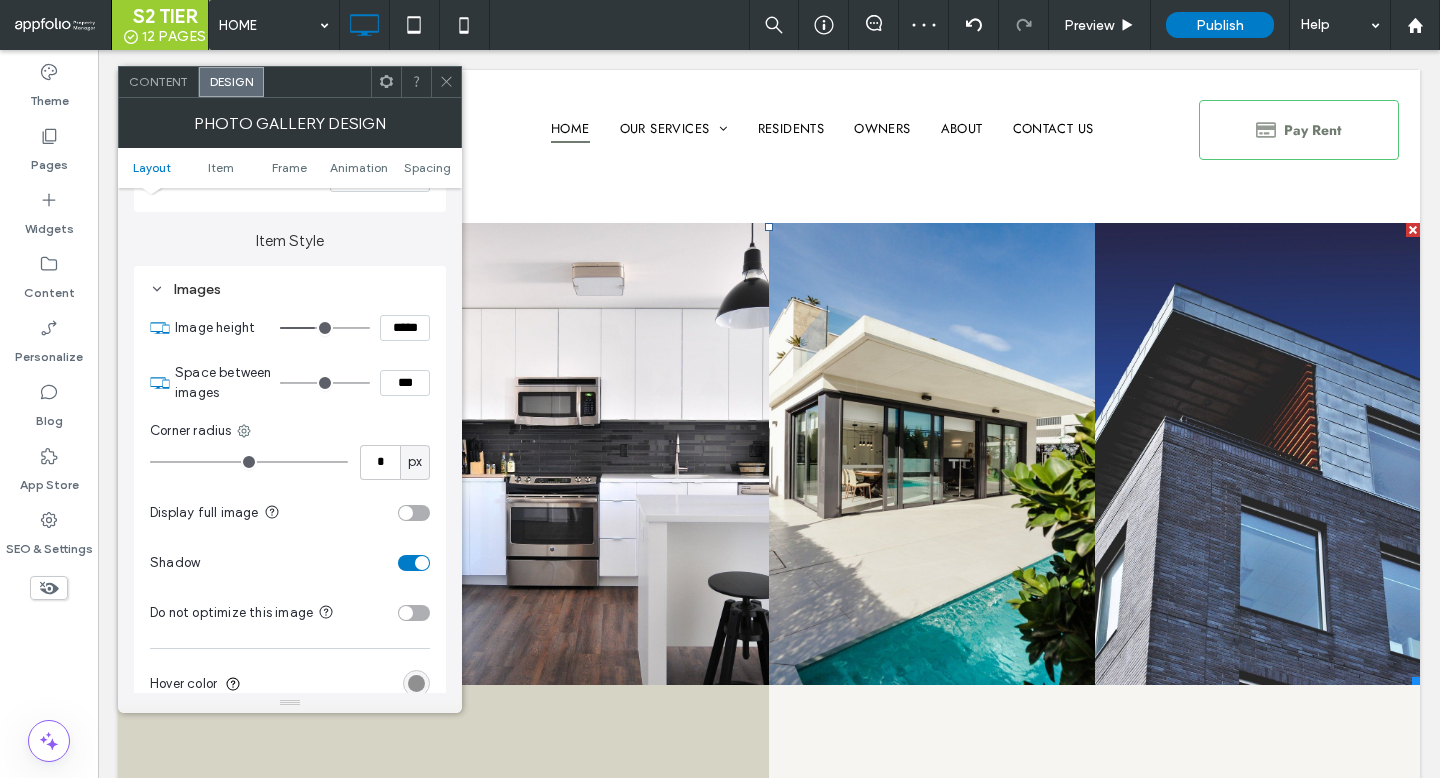 click at bounding box center (414, 563) 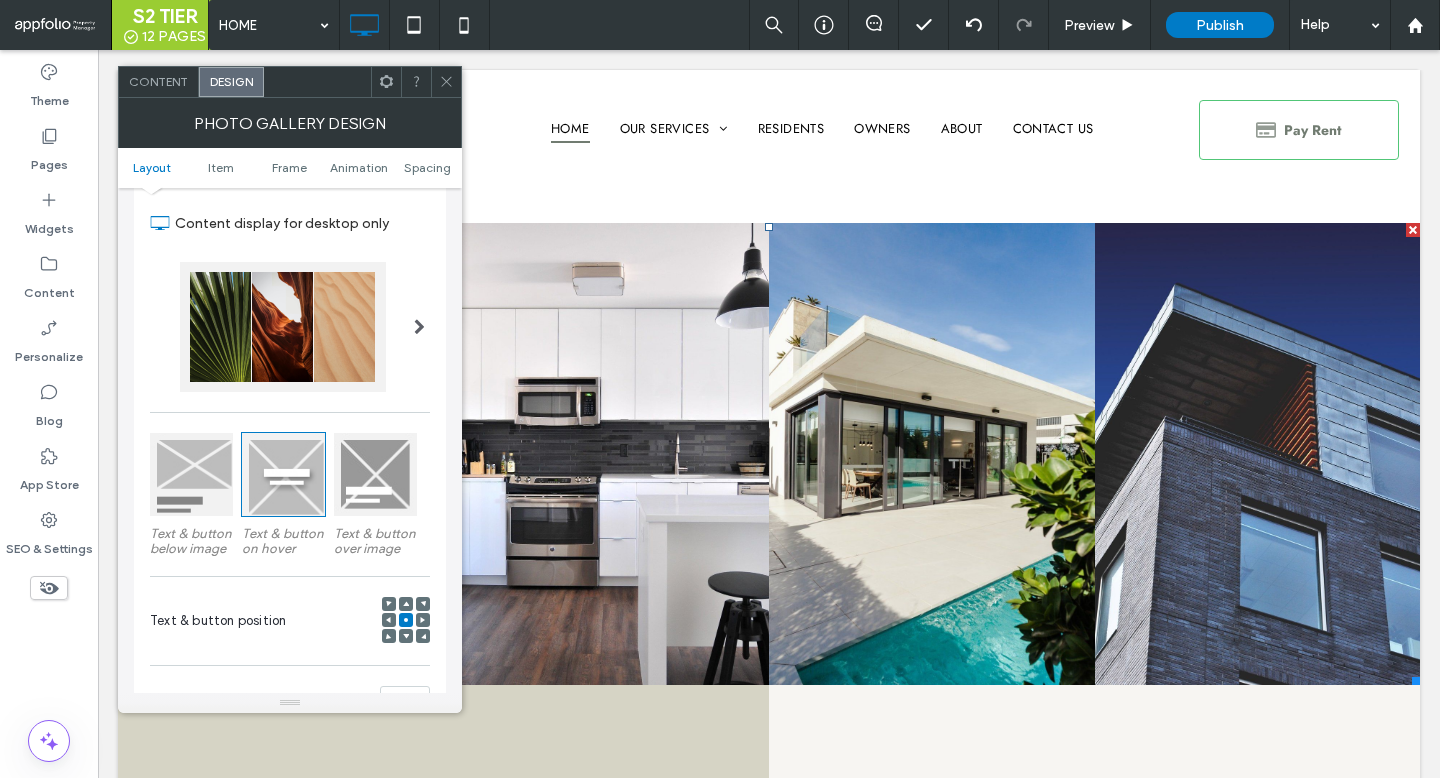 scroll, scrollTop: 51, scrollLeft: 0, axis: vertical 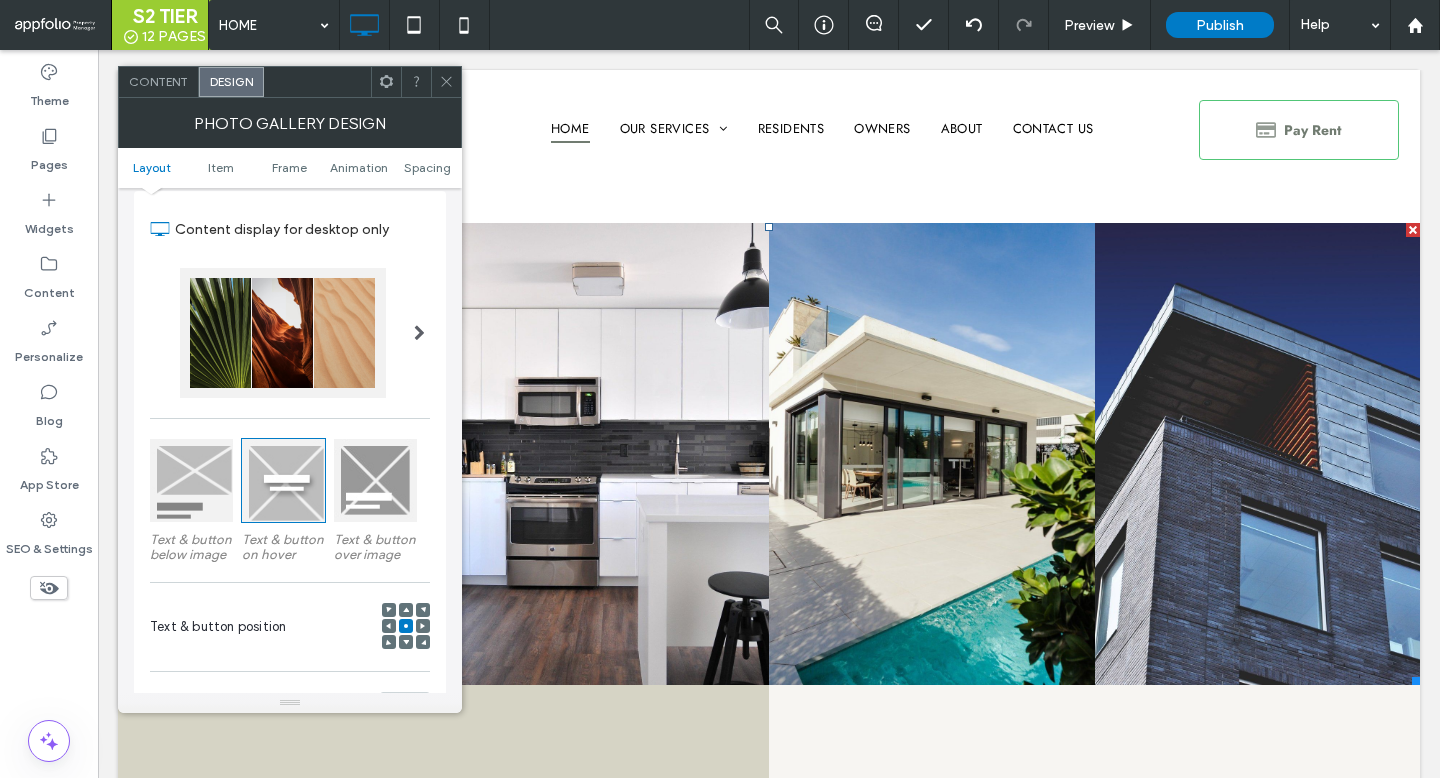 click at bounding box center (375, 480) 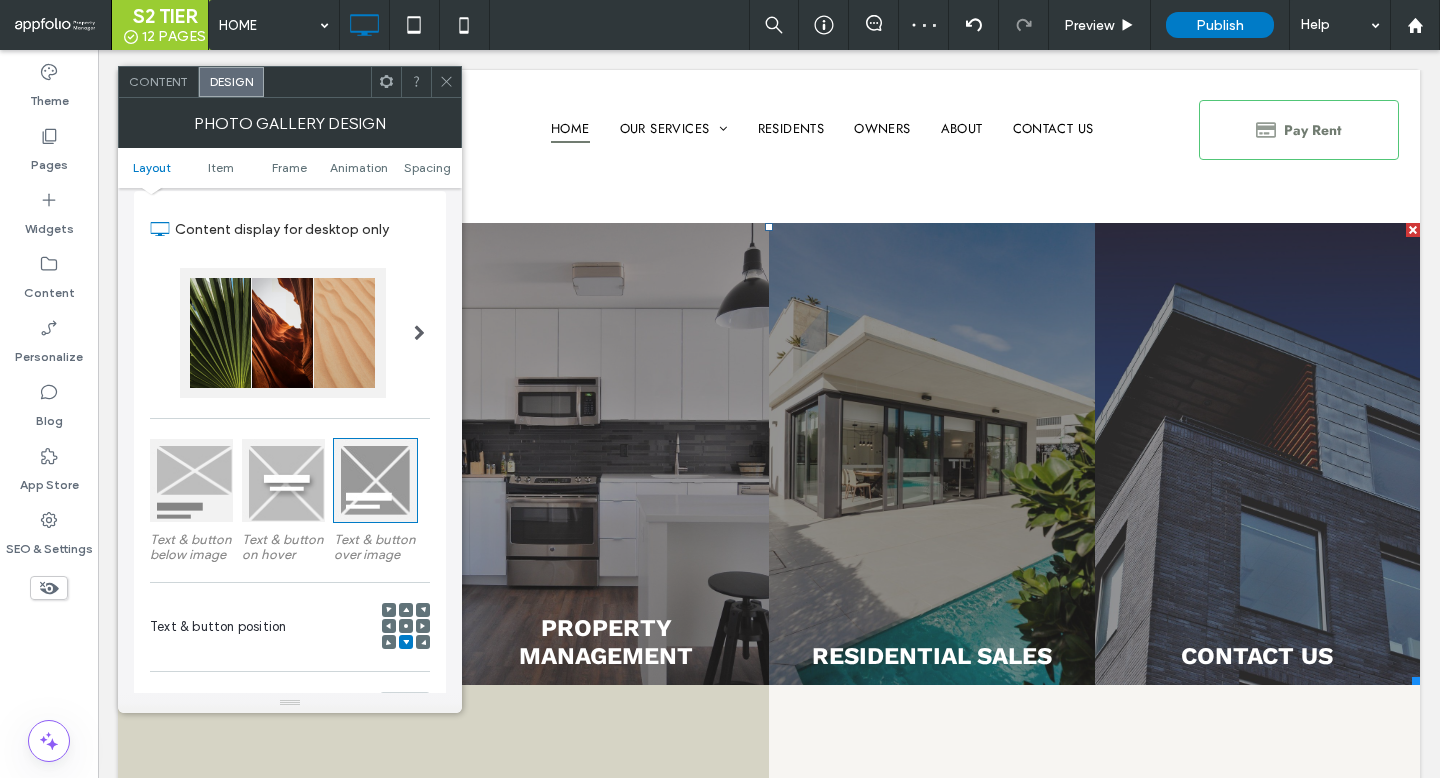 click at bounding box center (406, 626) 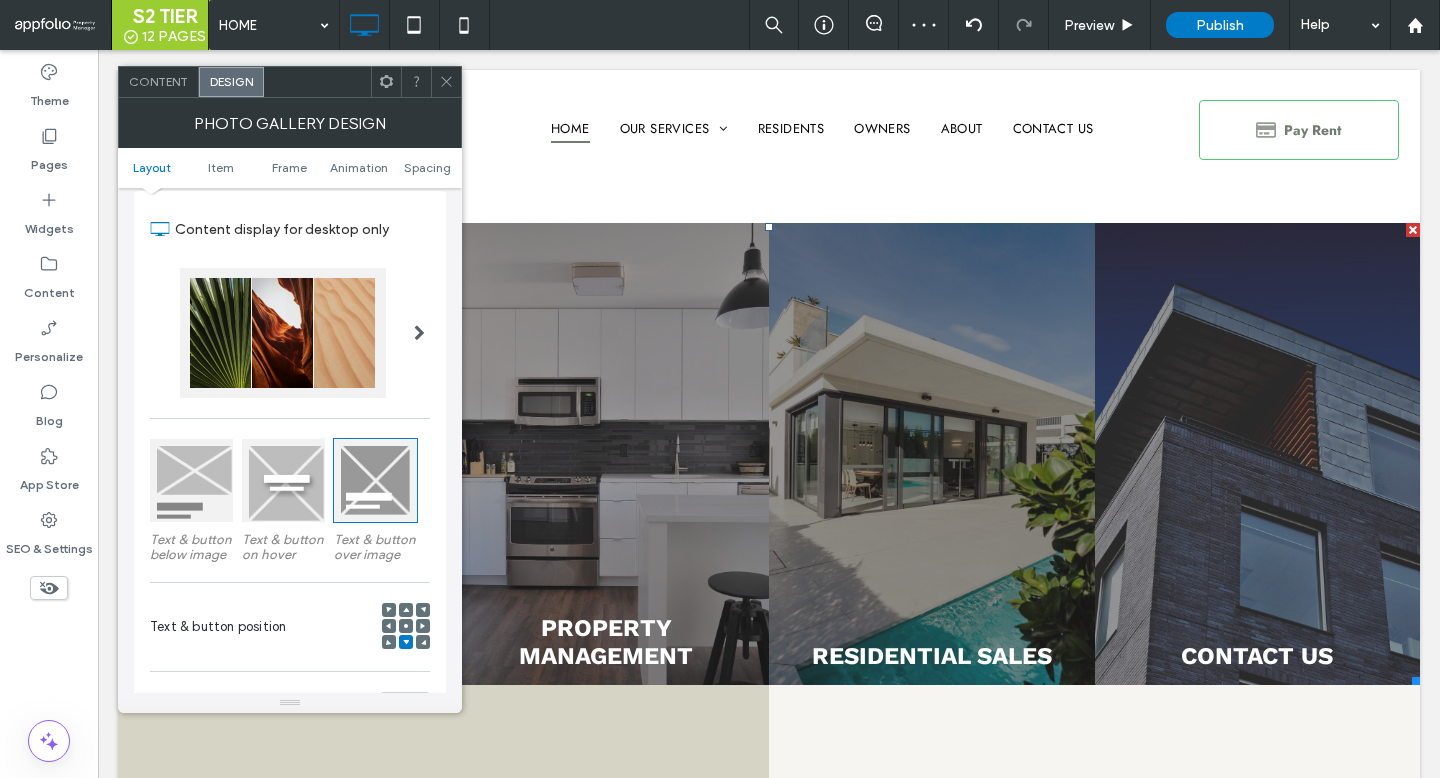 click at bounding box center (406, 626) 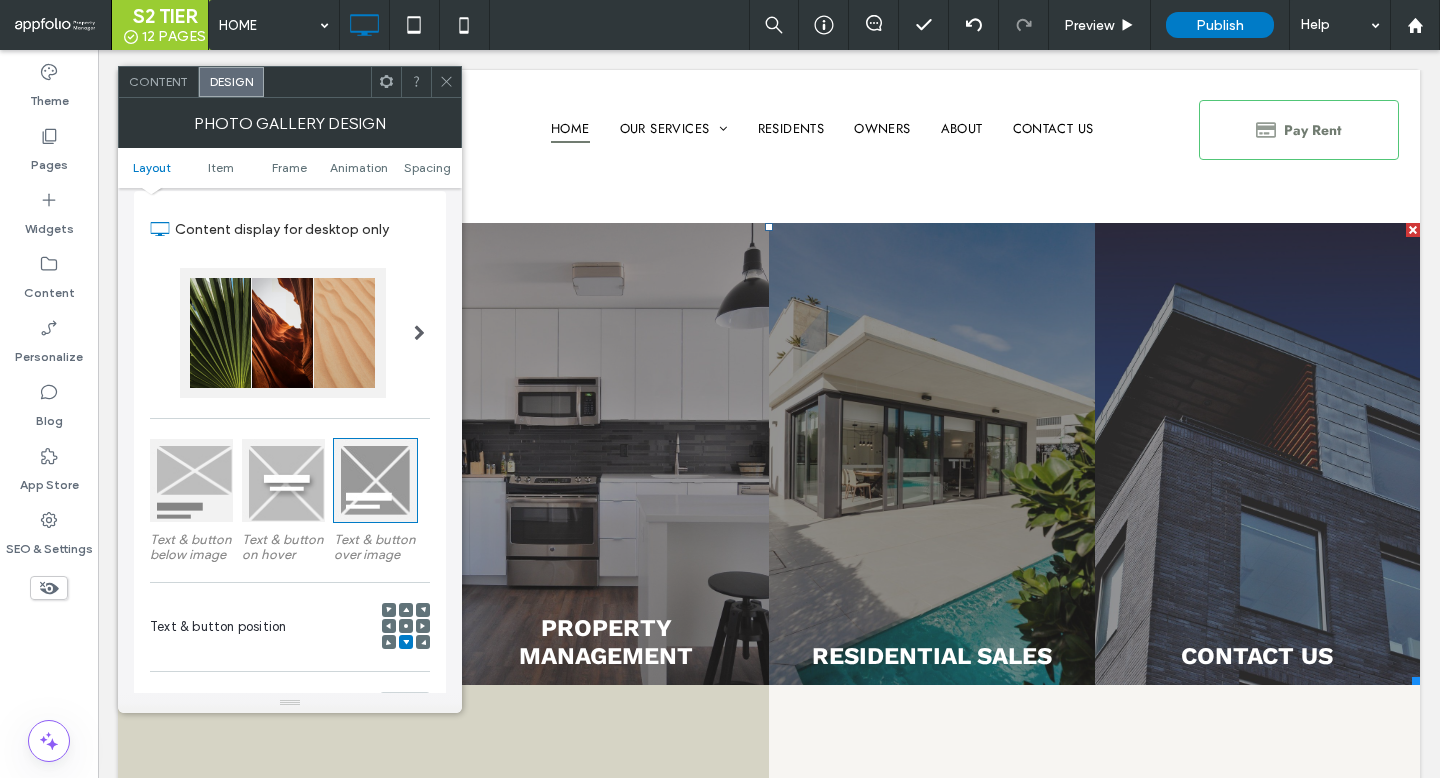 click at bounding box center (406, 626) 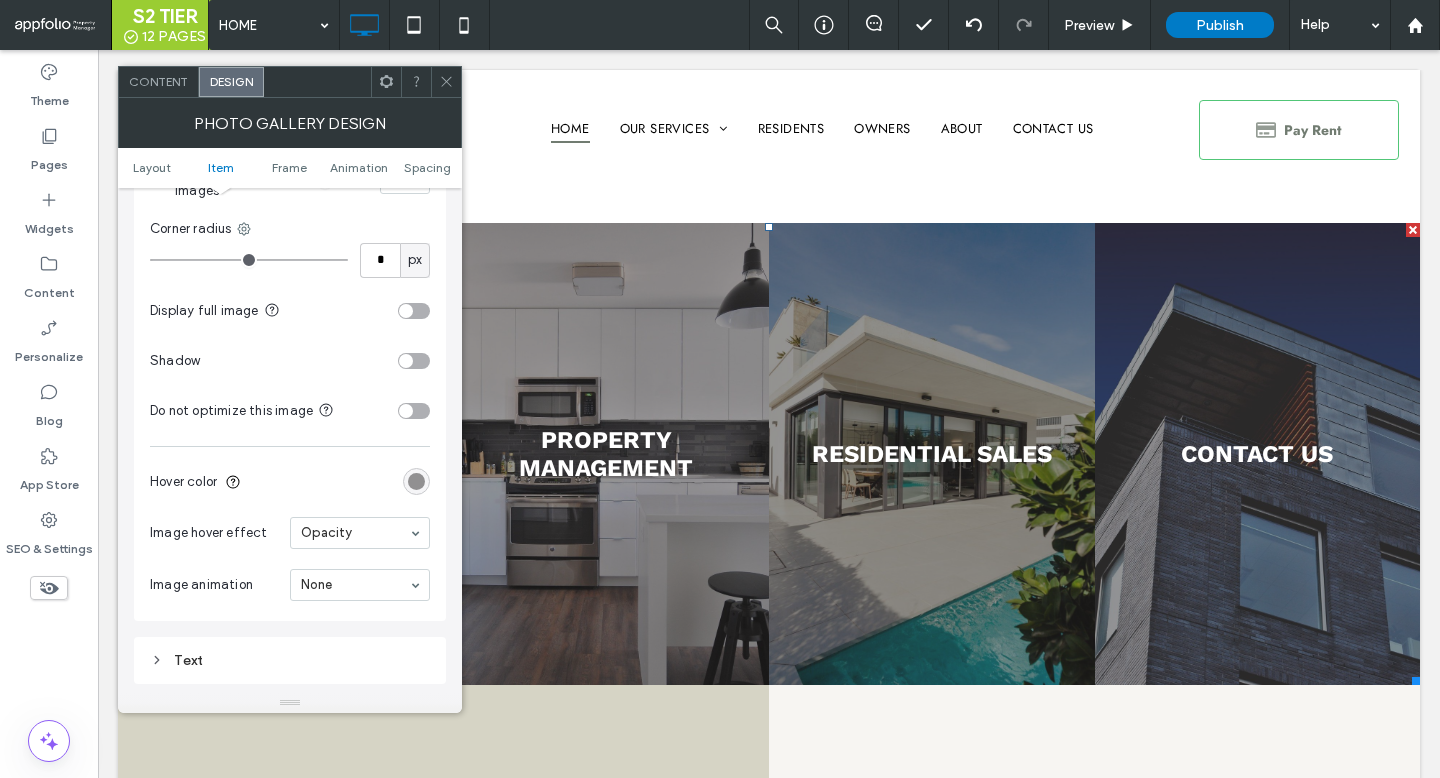 scroll, scrollTop: 912, scrollLeft: 0, axis: vertical 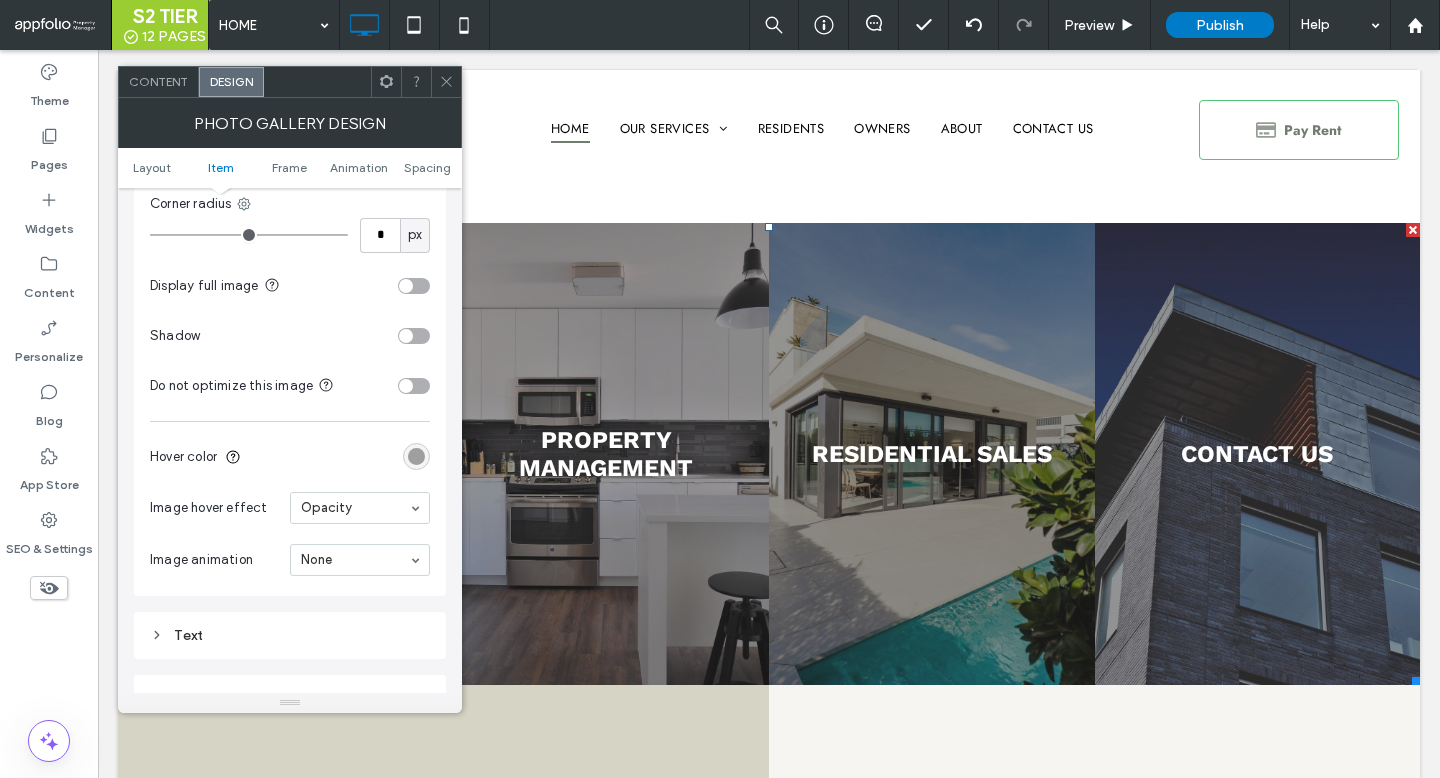 click at bounding box center [416, 456] 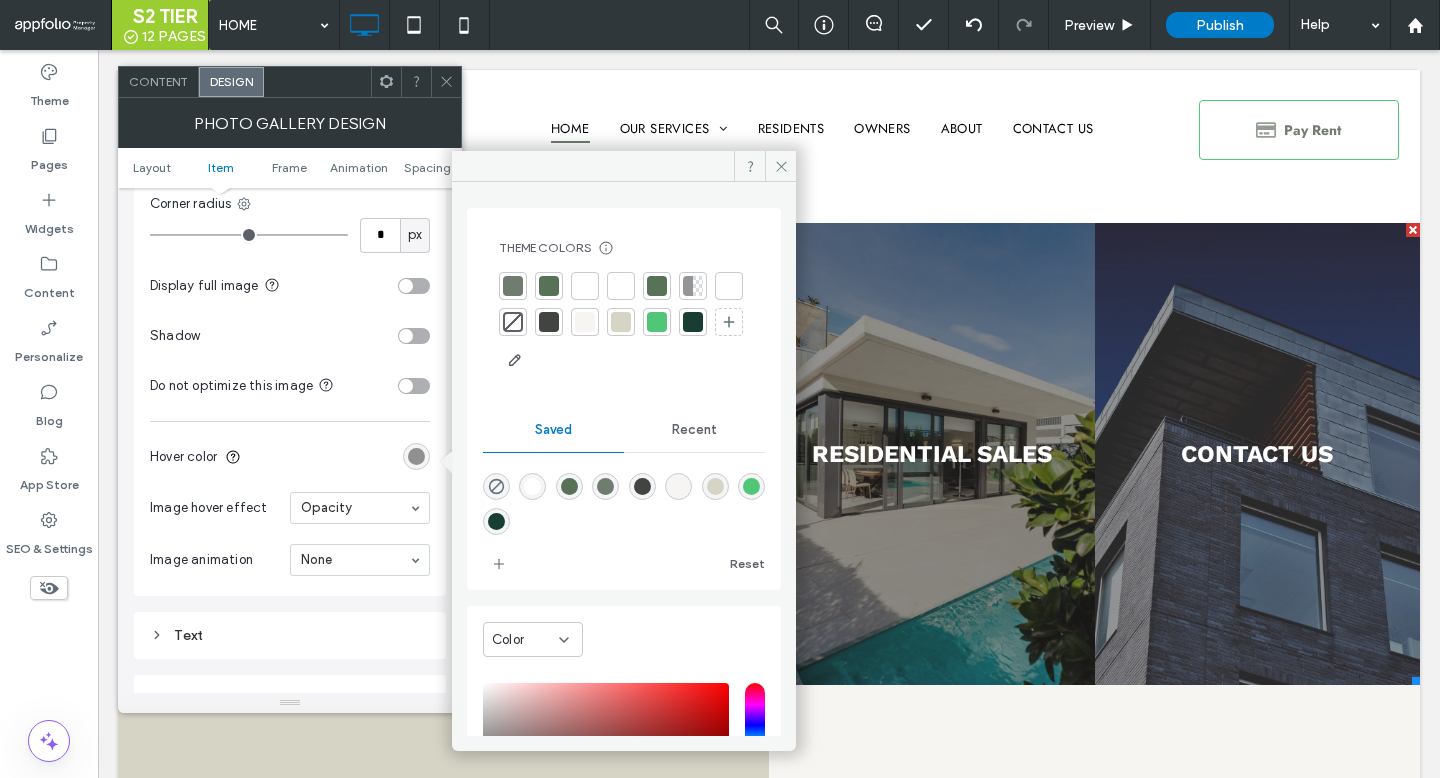 click at bounding box center [693, 322] 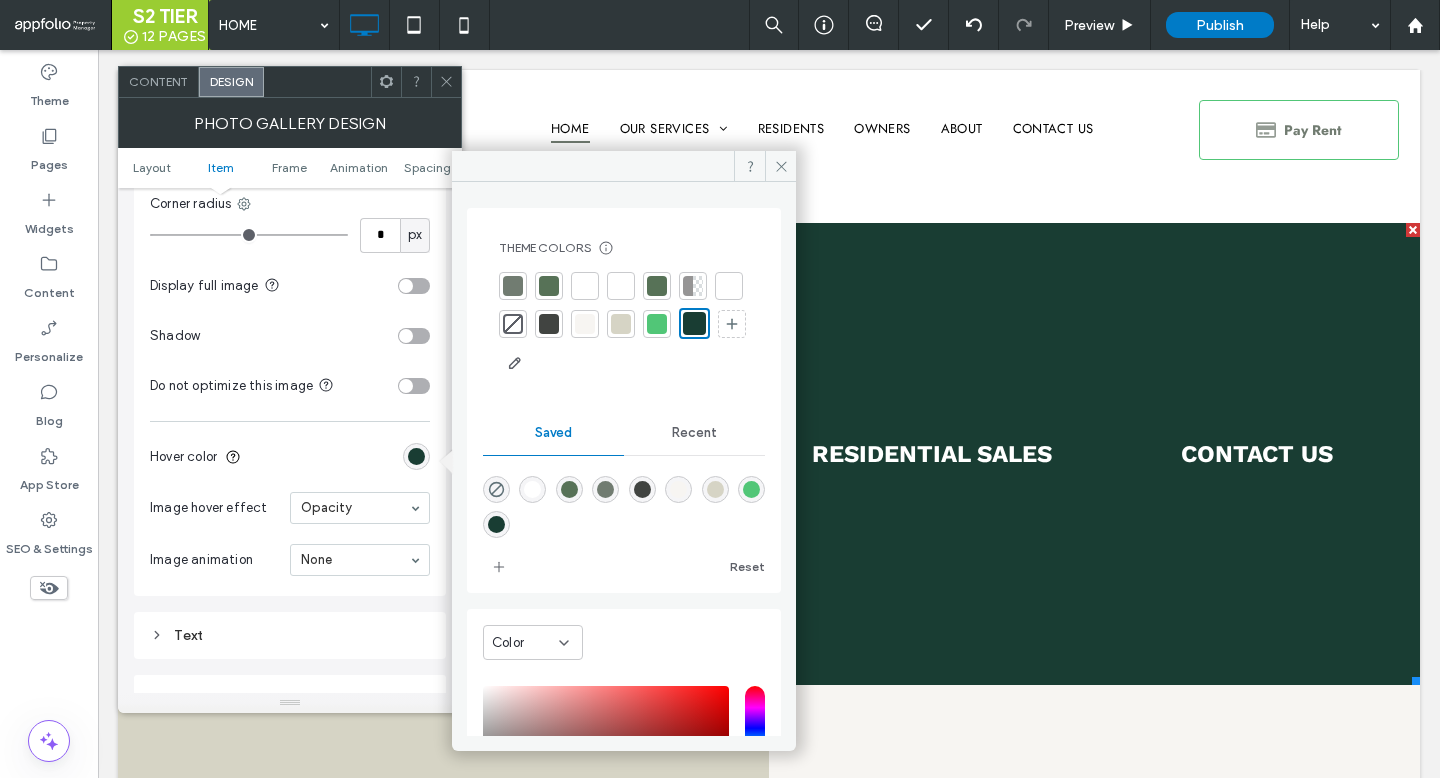 scroll, scrollTop: 202, scrollLeft: 0, axis: vertical 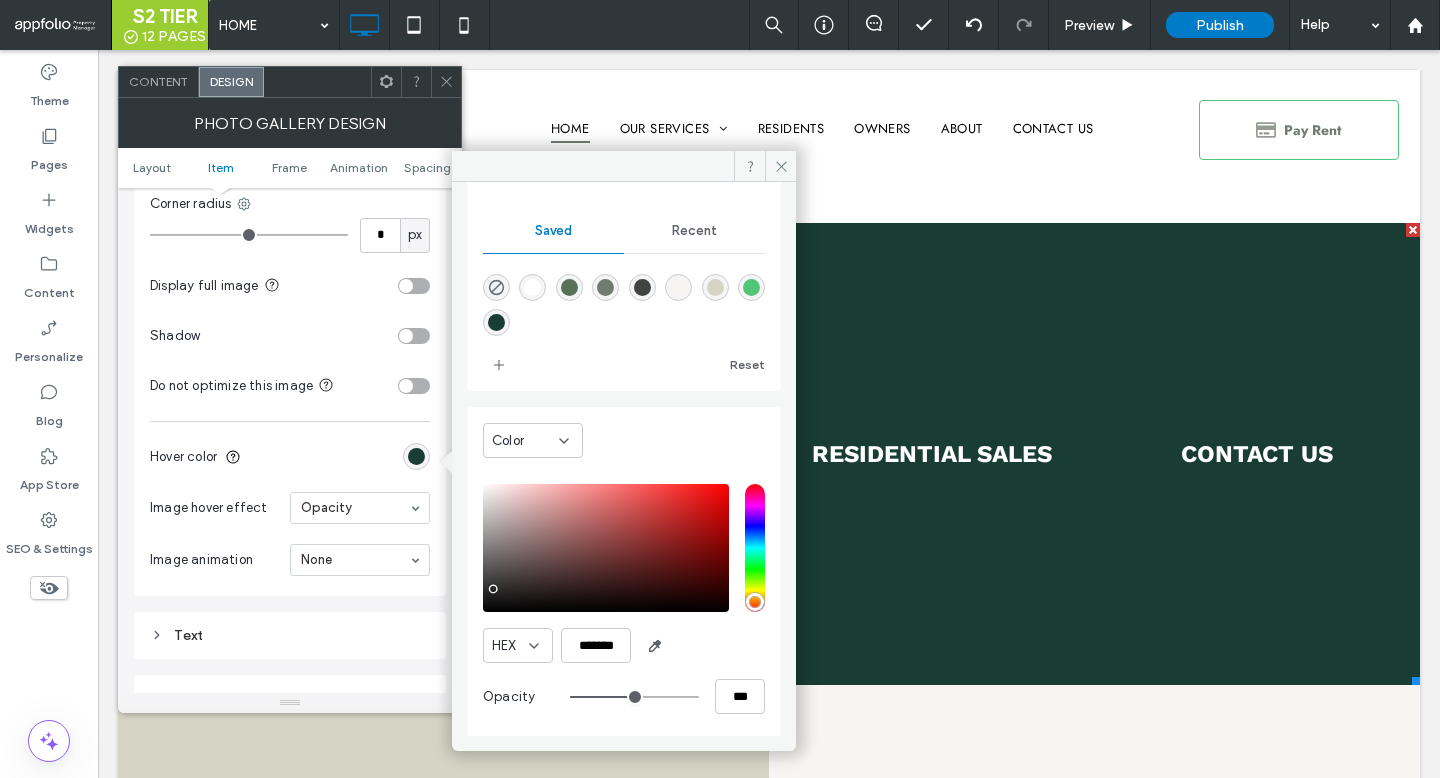click at bounding box center (496, 322) 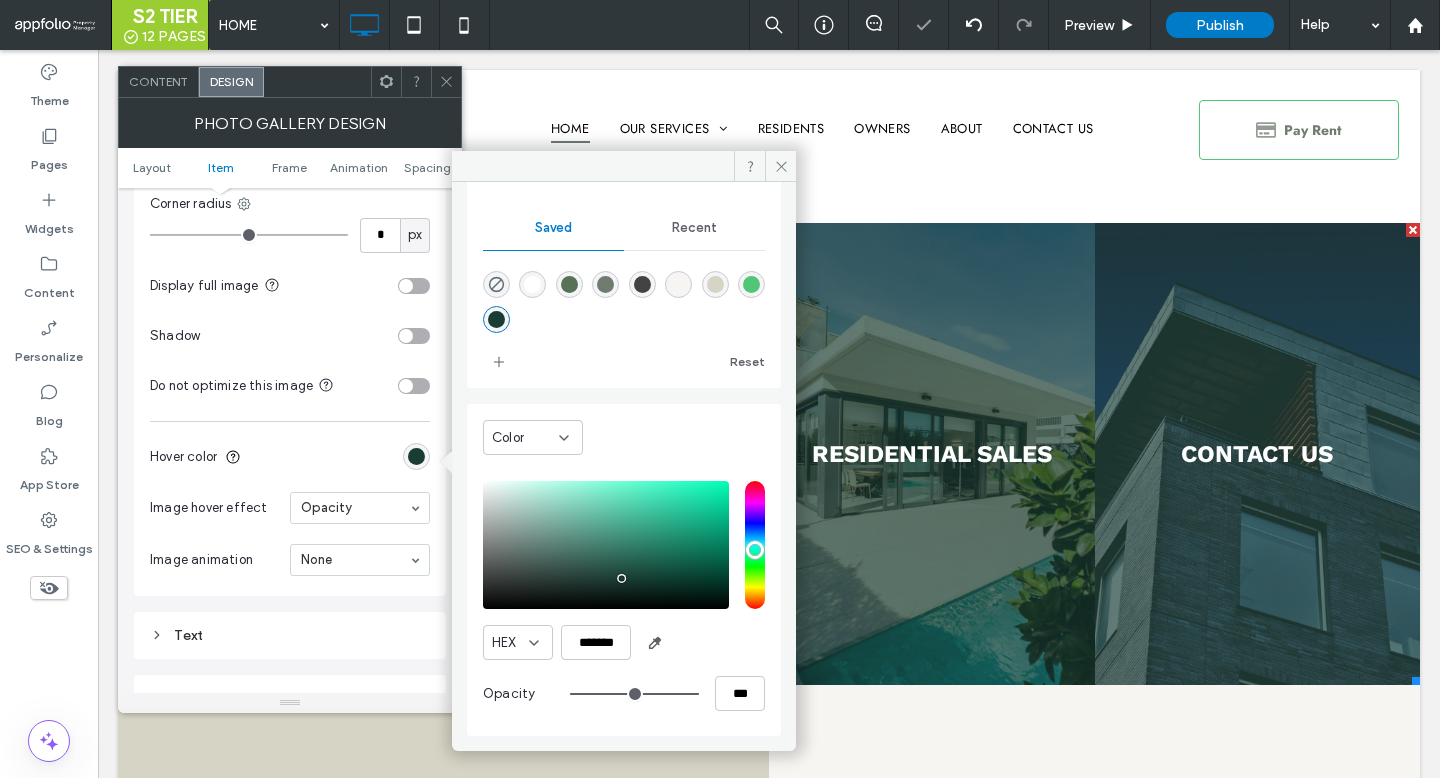 click at bounding box center [634, 694] 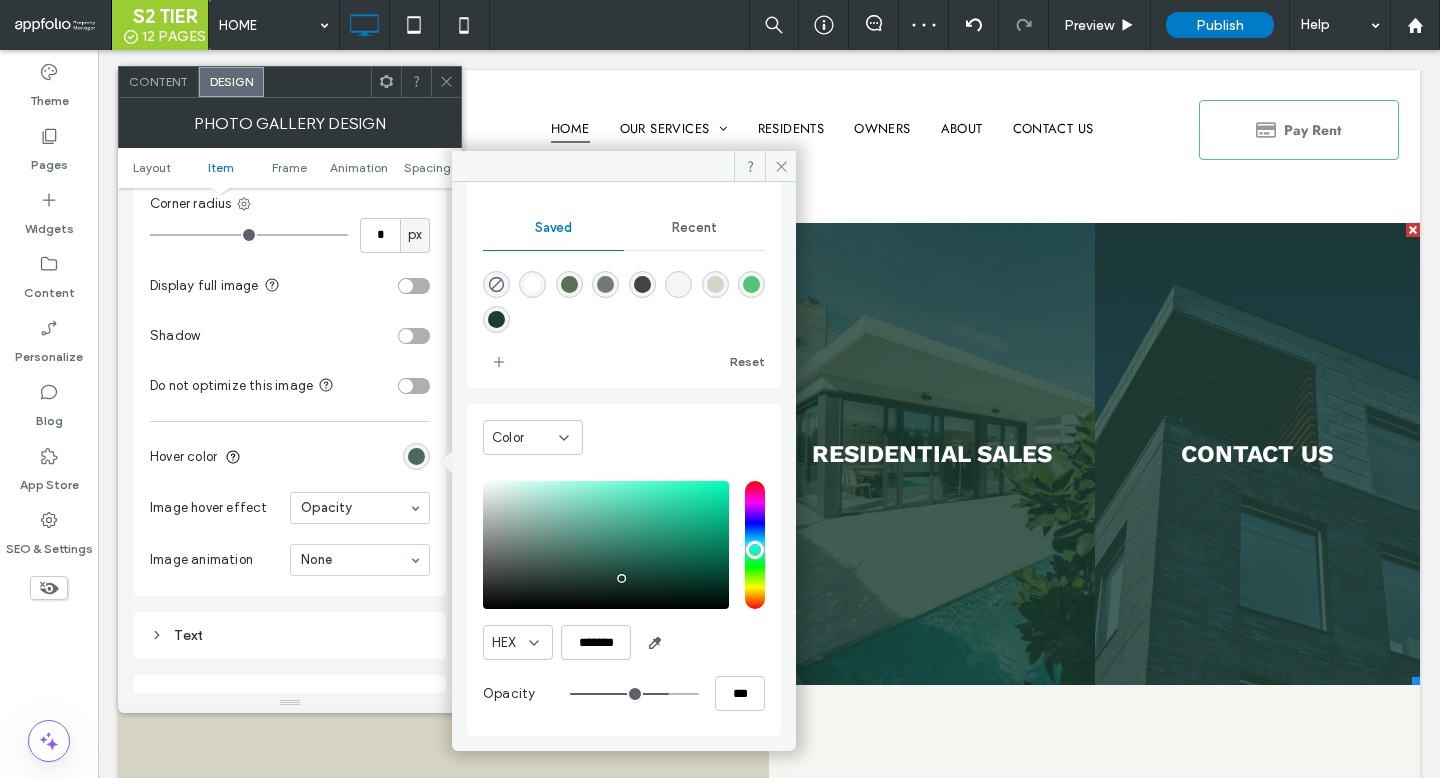 drag, startPoint x: 645, startPoint y: 694, endPoint x: 657, endPoint y: 694, distance: 12 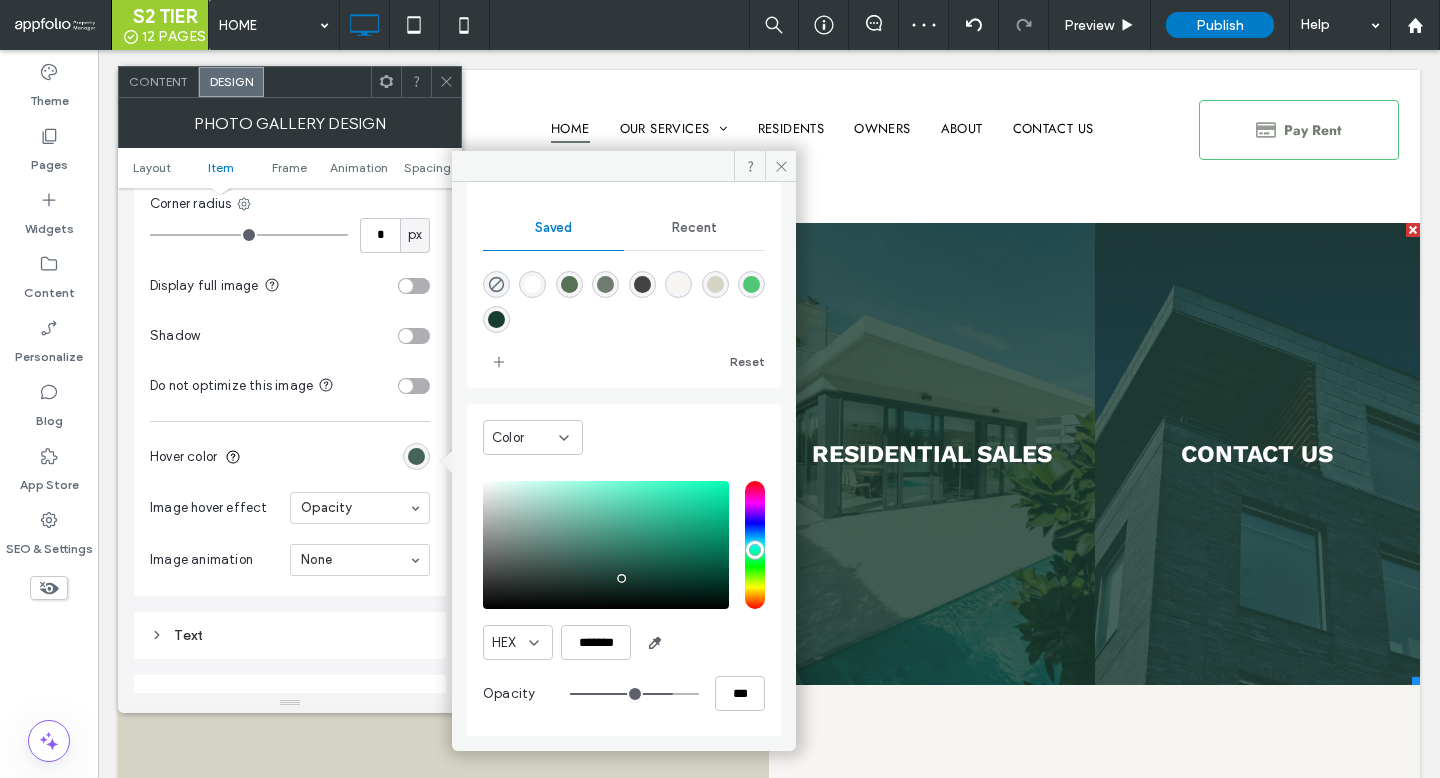 click on "Click To Paste     Click To Paste
HOME
OUR SERVICES
SINGLE FAMILY
COMMUNITY ASSOCIATION
REAL ESTATE
RESIDENTS
OWNERS
ABOUT
CONTACT US
Click To Paste     Click To Paste
Pay Rent
Click To Paste     Click To Paste
Header
Residential Sales
Button
Property Management
Button
Residential Sales
Button
Contact Us
Button
Click To Paste     Click To Paste
Row + Add Section
Any City
Goleta" at bounding box center (769, 1546) 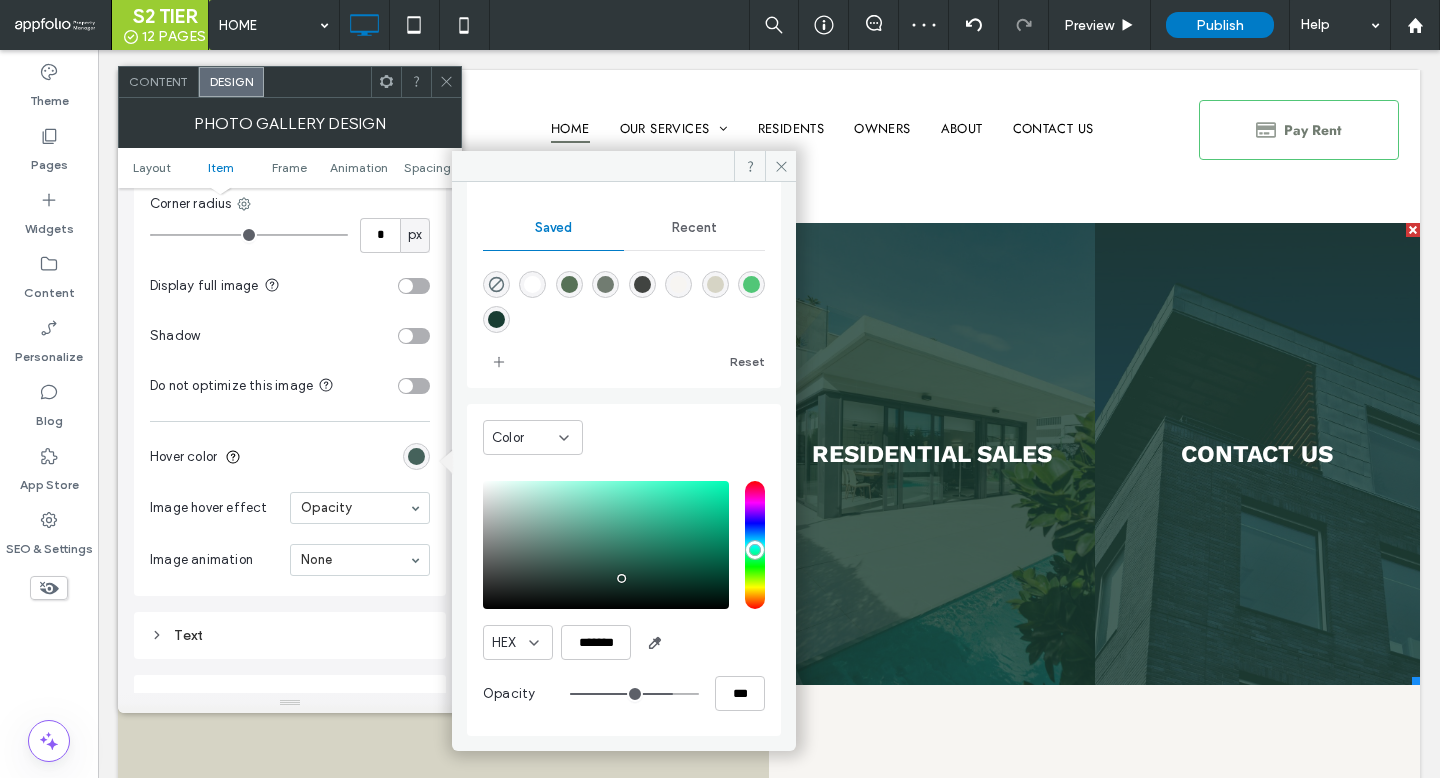 click at bounding box center [446, 82] 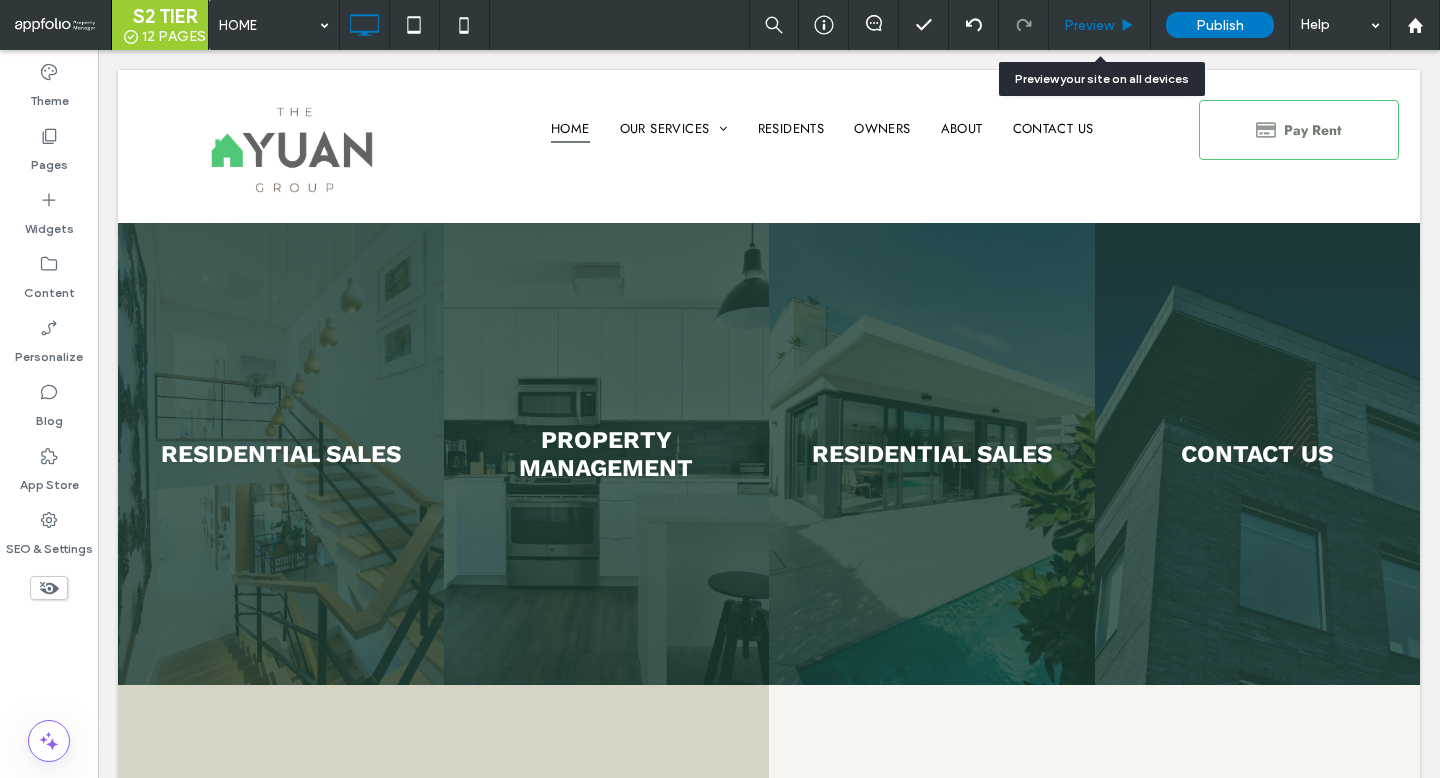click on "Preview" at bounding box center [1089, 25] 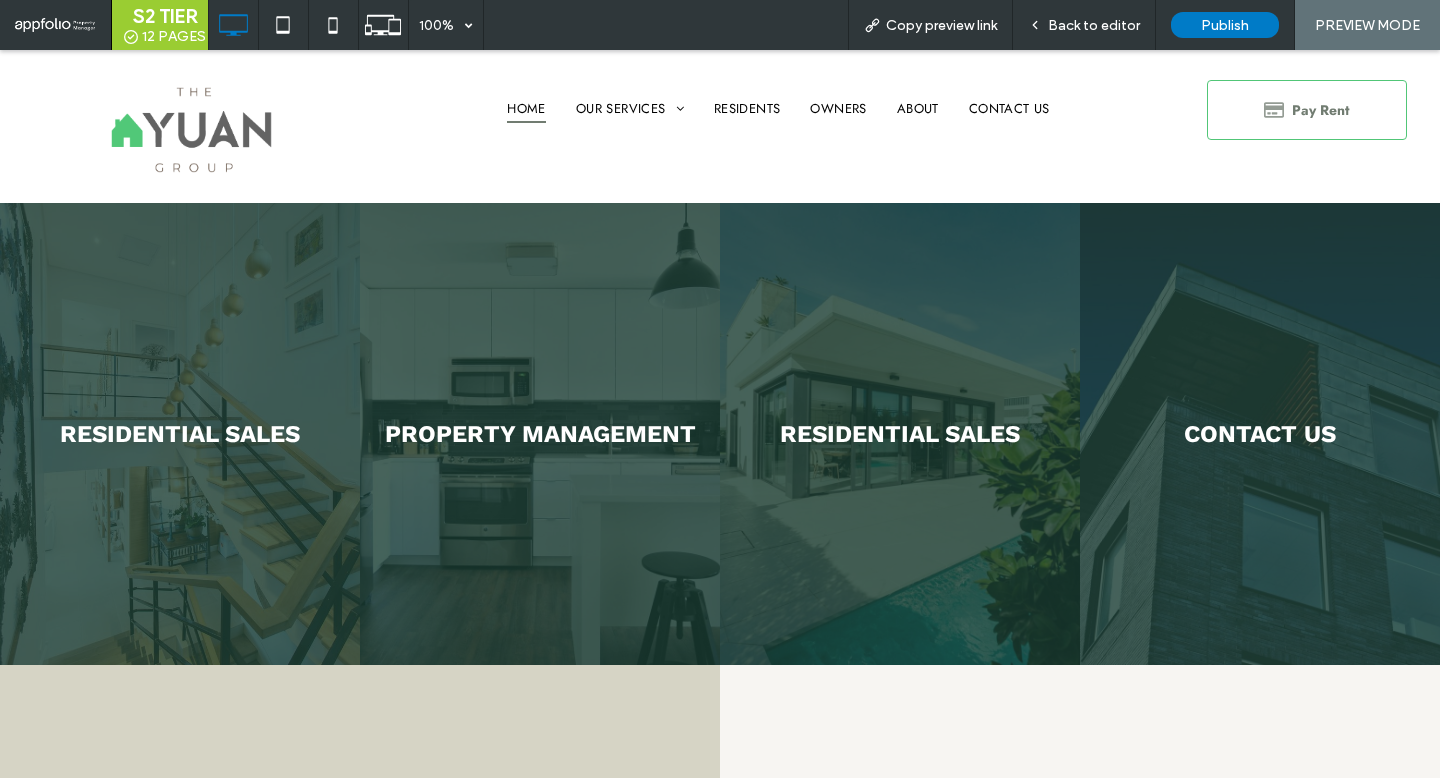 click on "HOME" at bounding box center [526, 108] 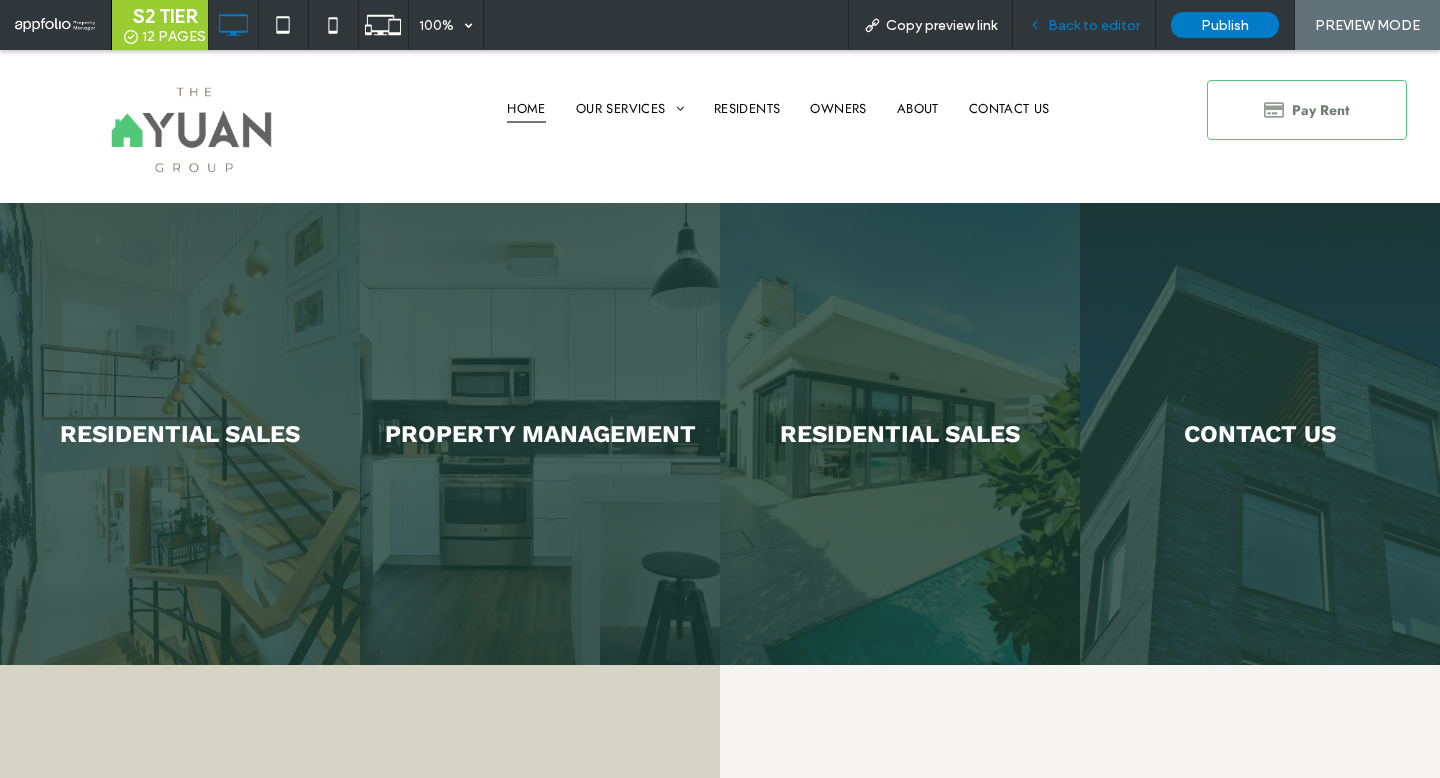 click on "Back to editor" at bounding box center [1094, 25] 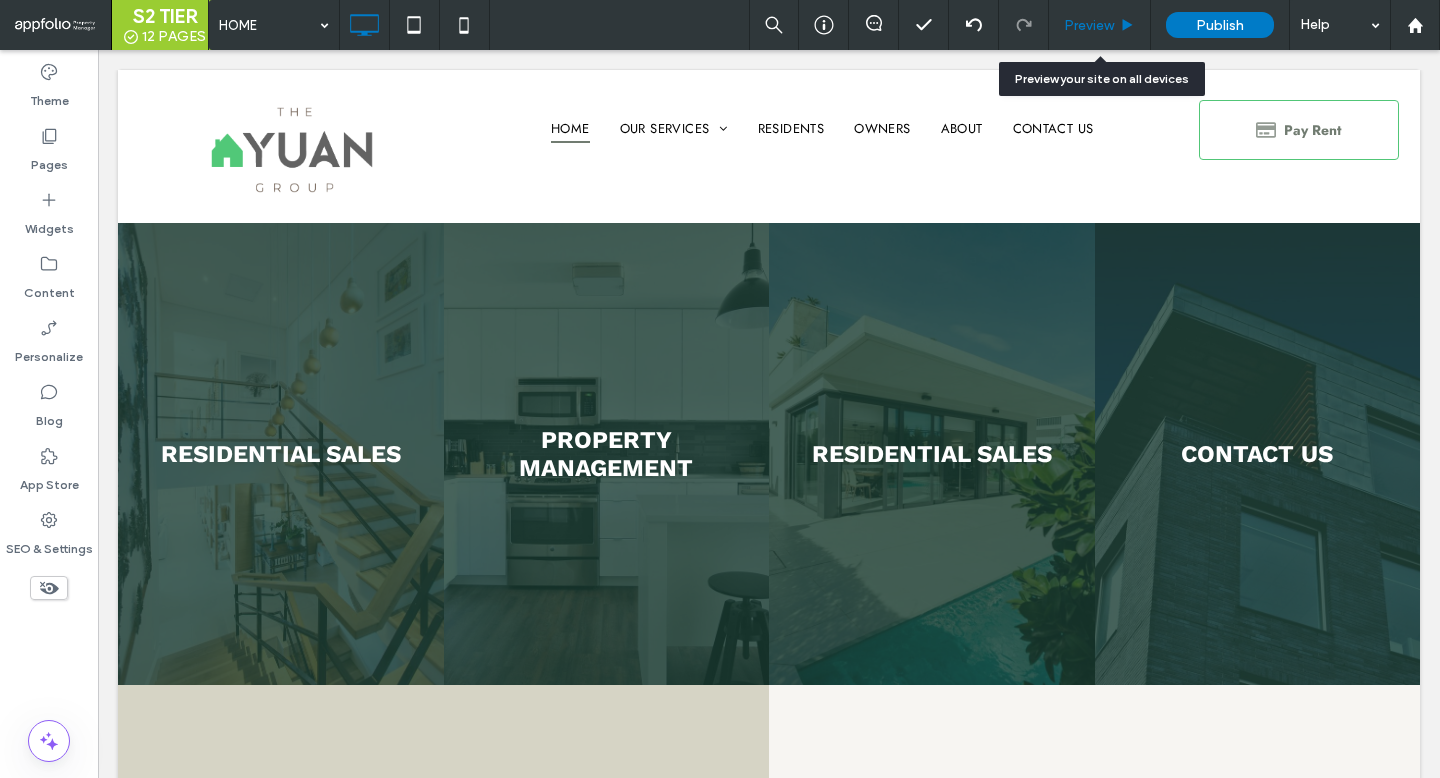 click on "Preview" at bounding box center (1100, 25) 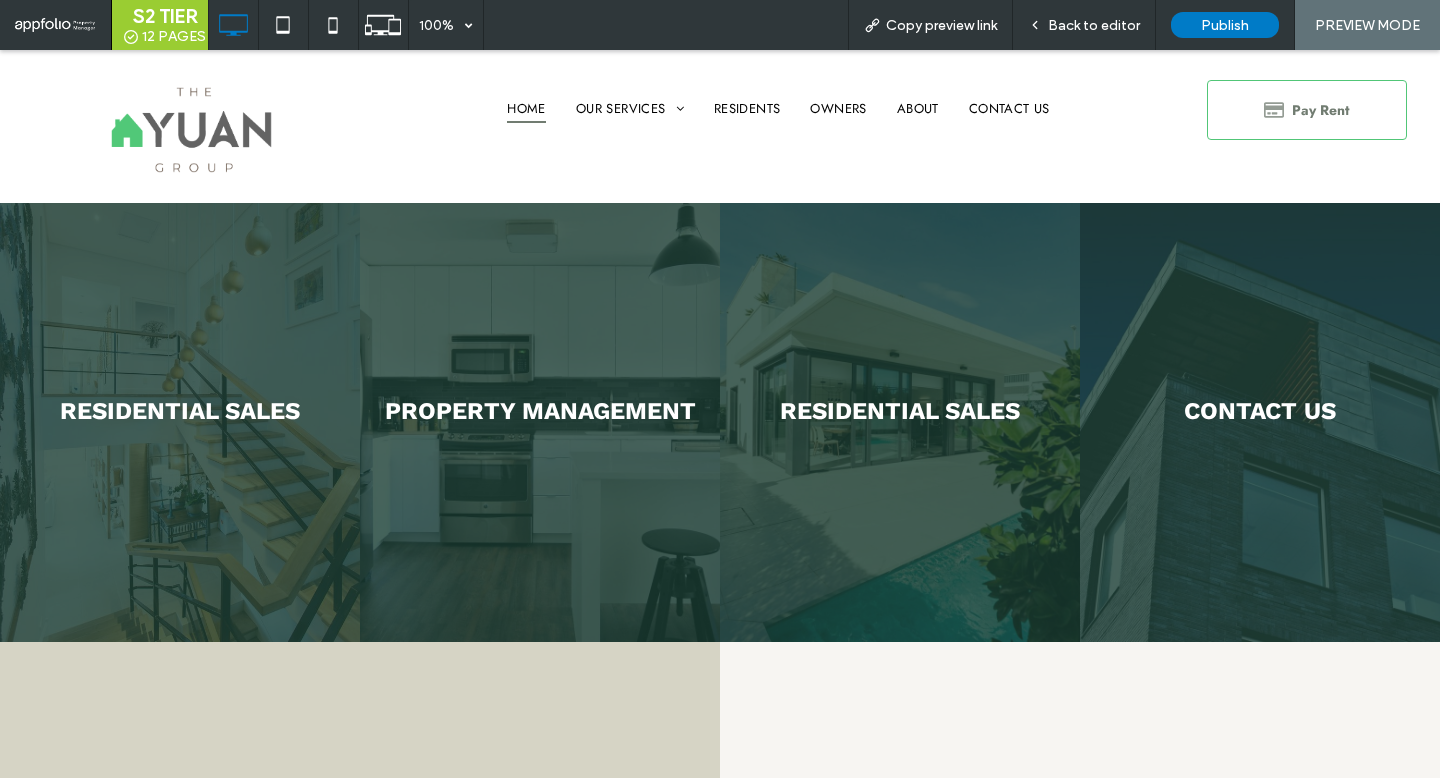 scroll, scrollTop: 0, scrollLeft: 0, axis: both 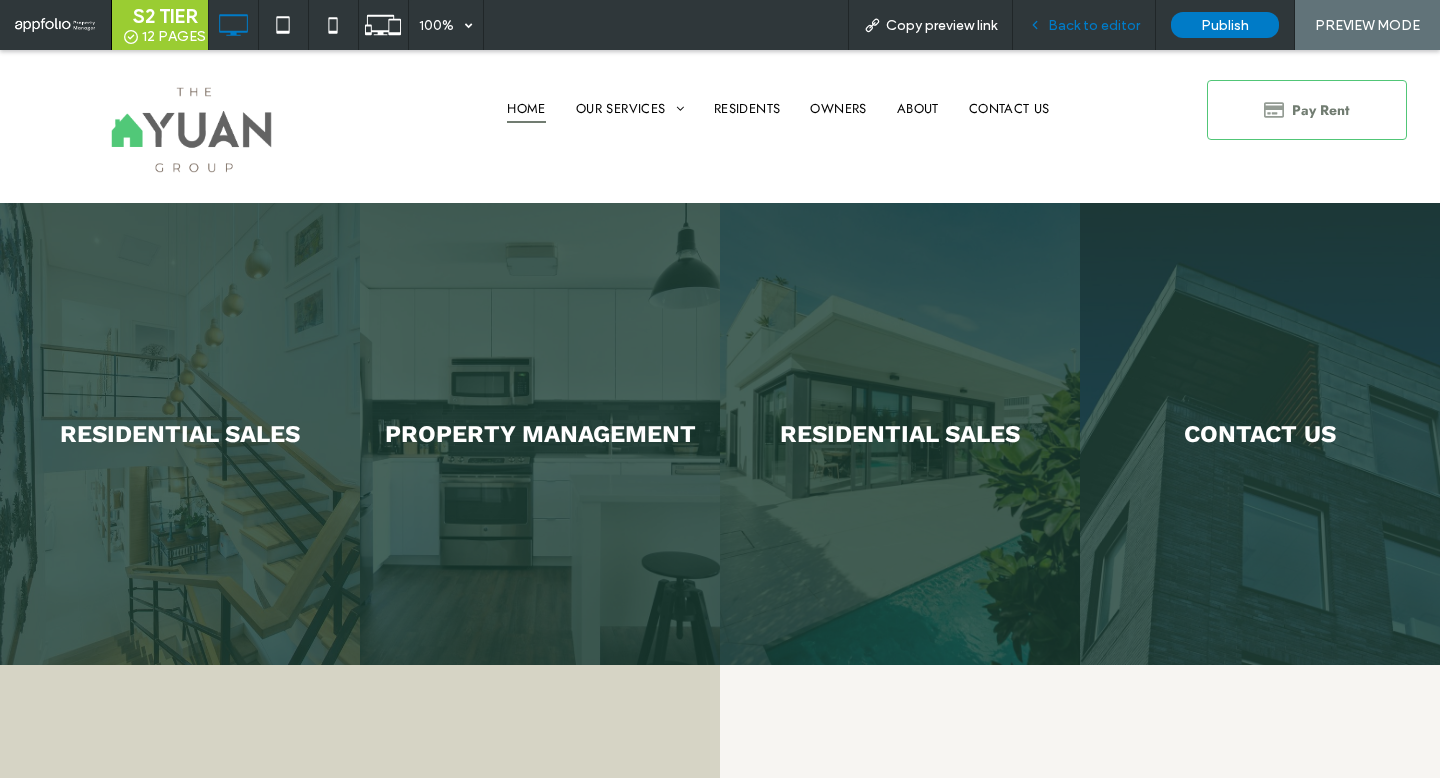 click on "Back to editor" at bounding box center (1084, 25) 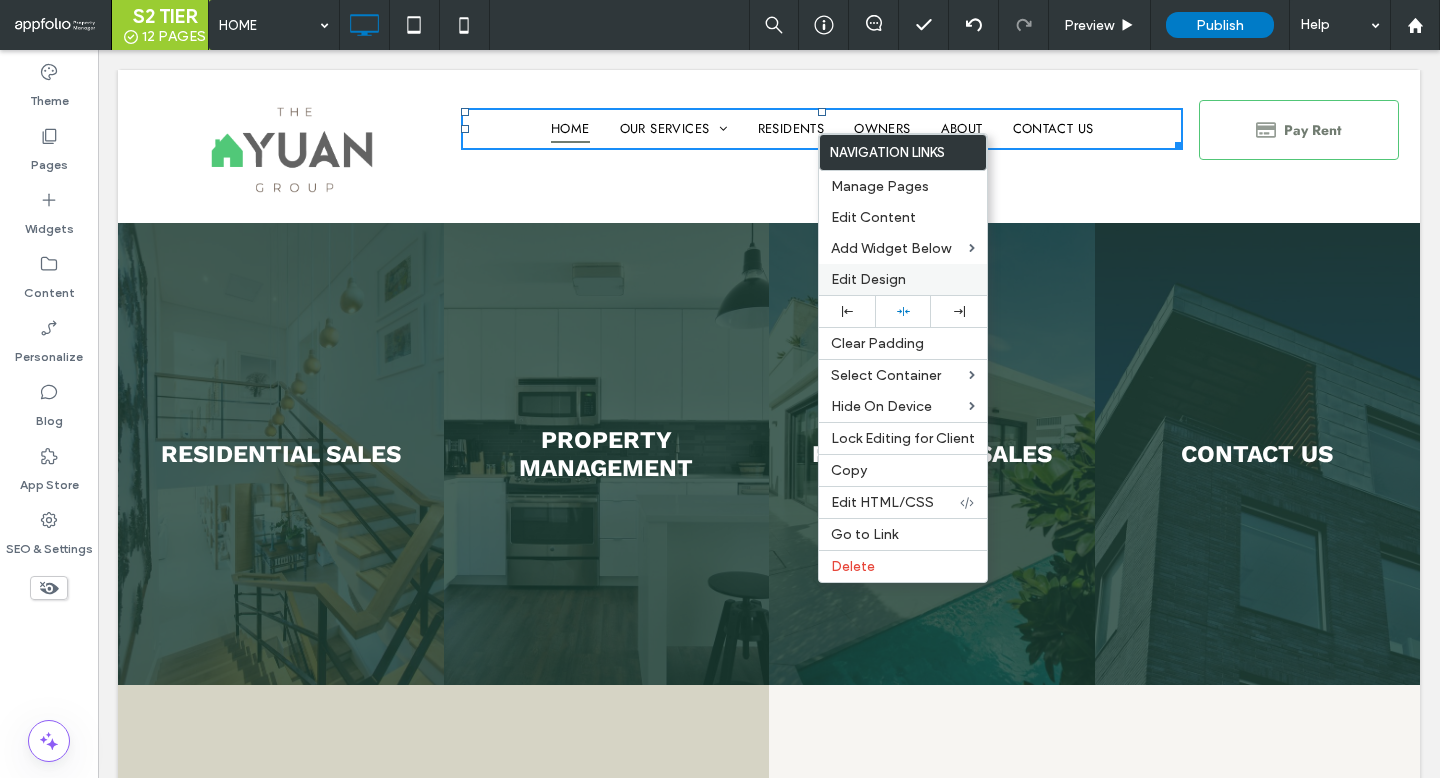 click on "Edit Design" at bounding box center [868, 279] 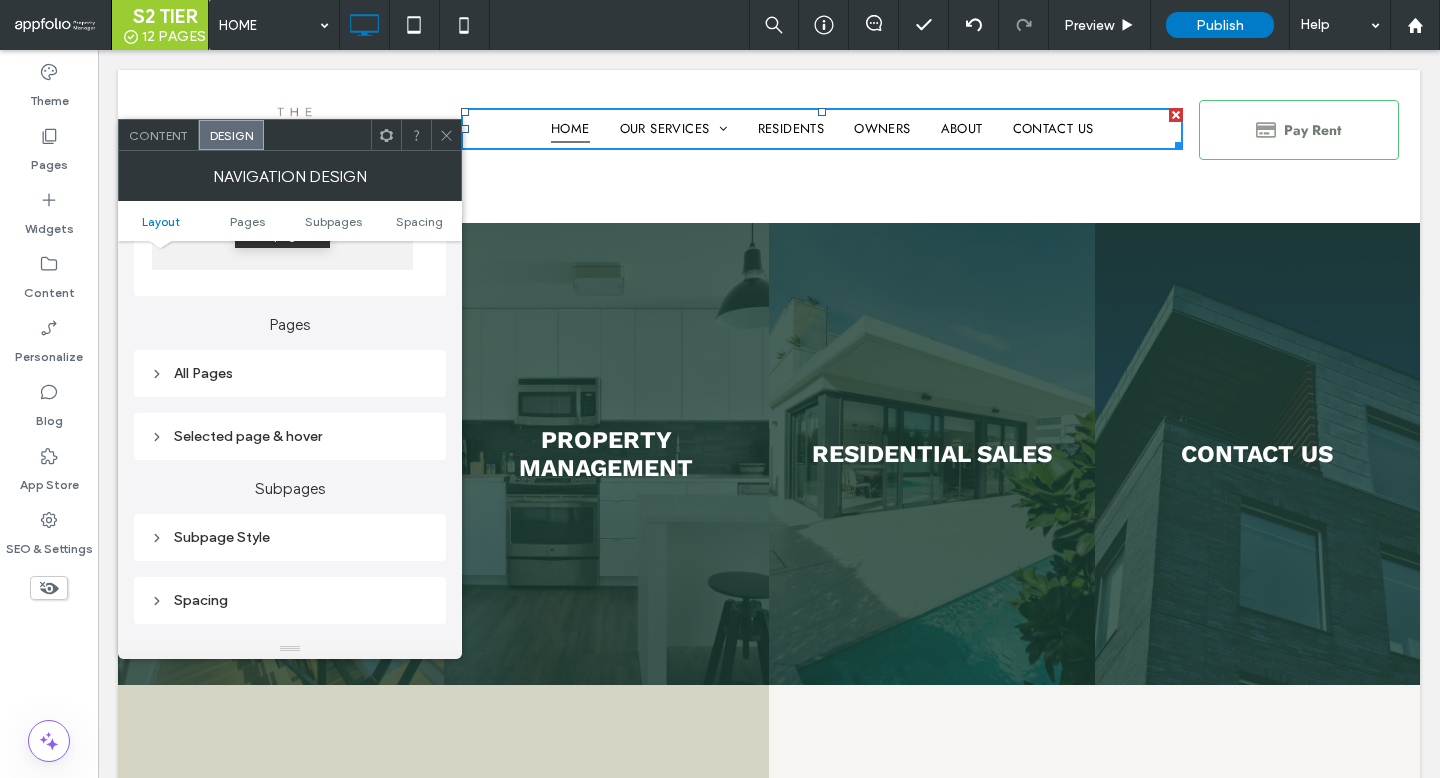 scroll, scrollTop: 461, scrollLeft: 0, axis: vertical 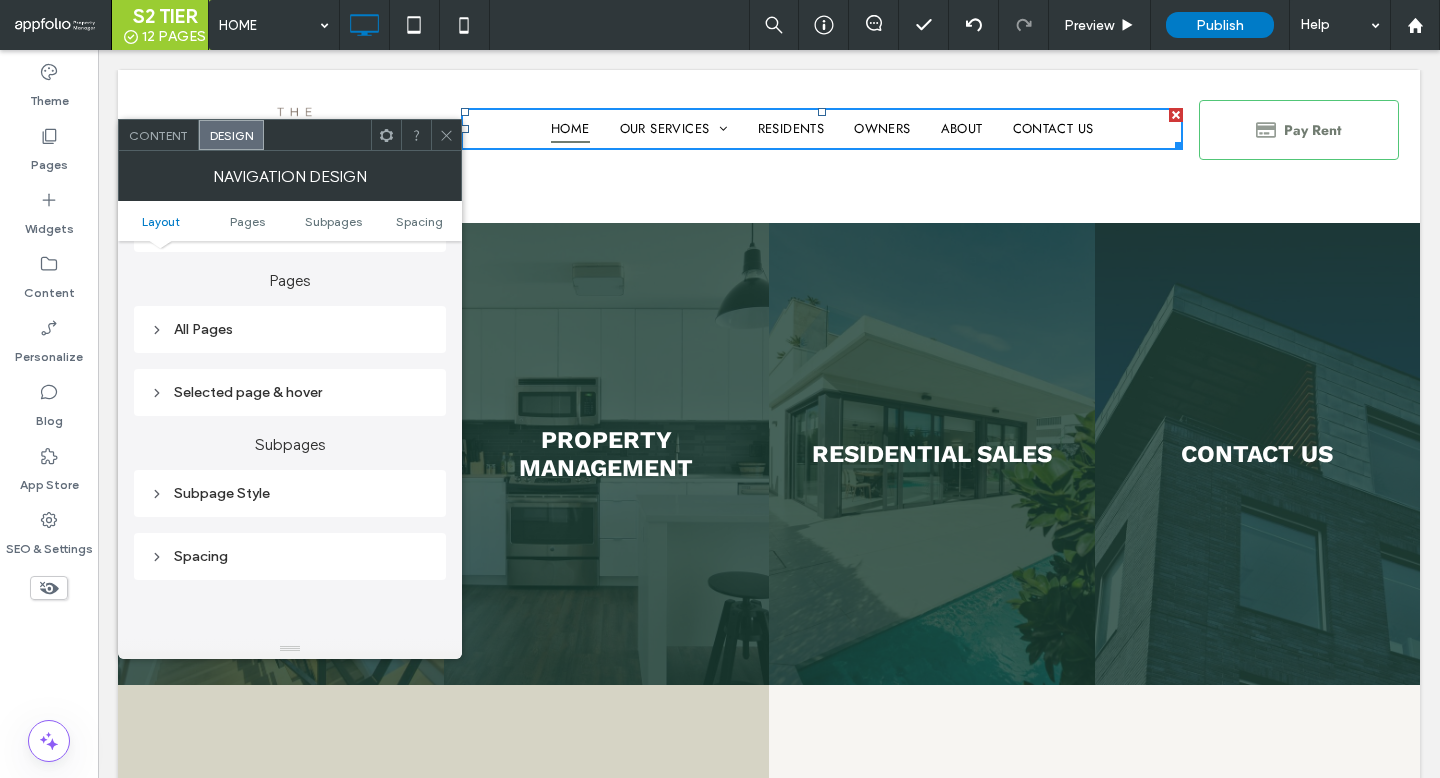 click on "Selected page & hover" at bounding box center (290, 392) 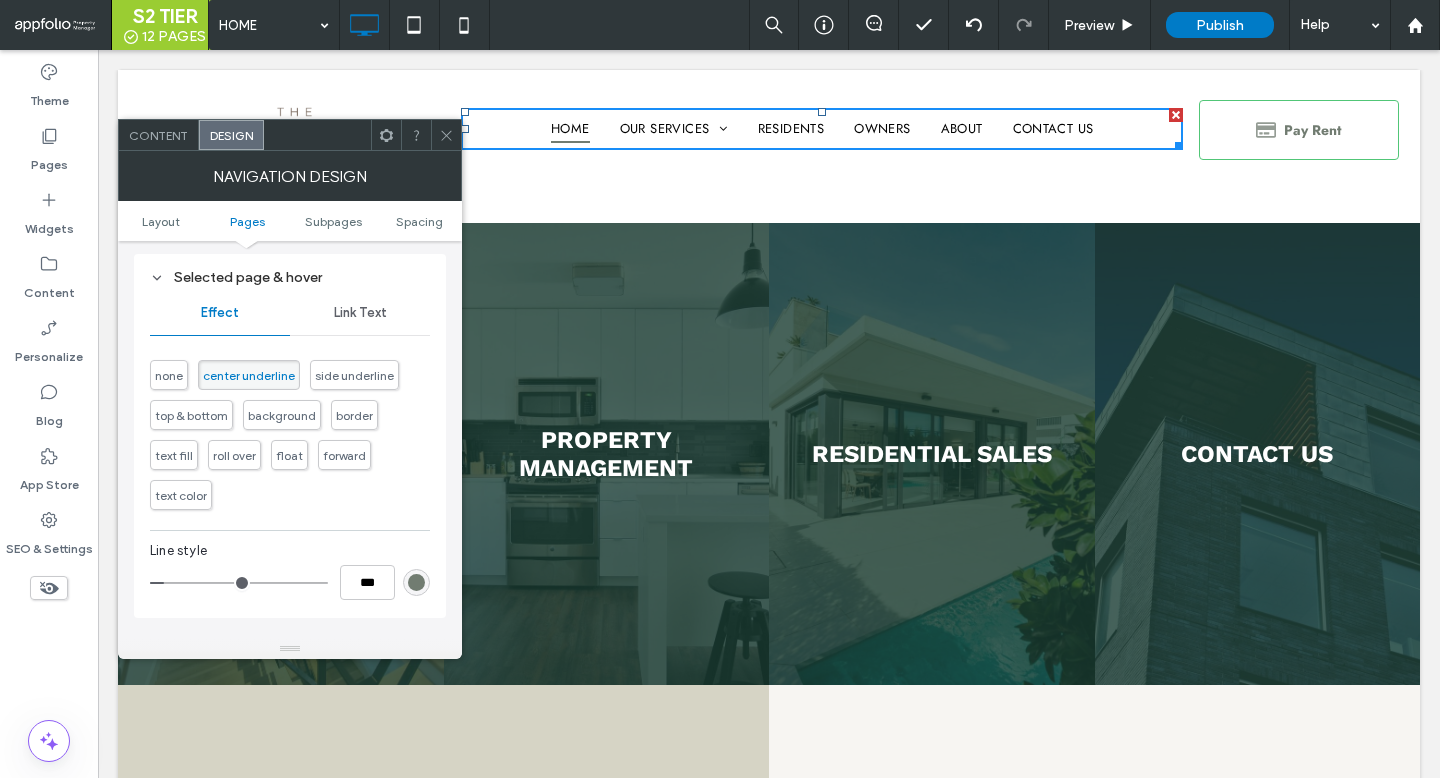 scroll, scrollTop: 638, scrollLeft: 0, axis: vertical 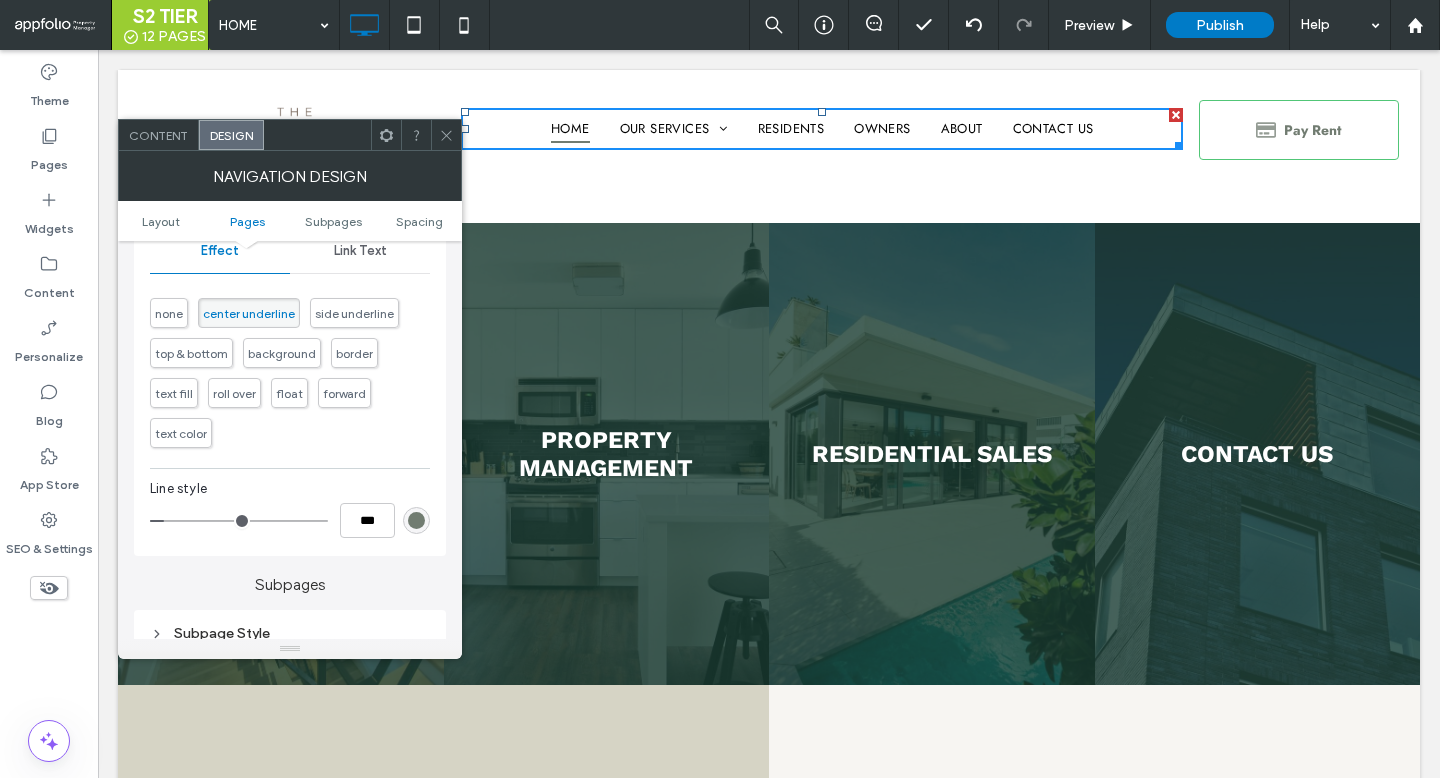 click at bounding box center (416, 520) 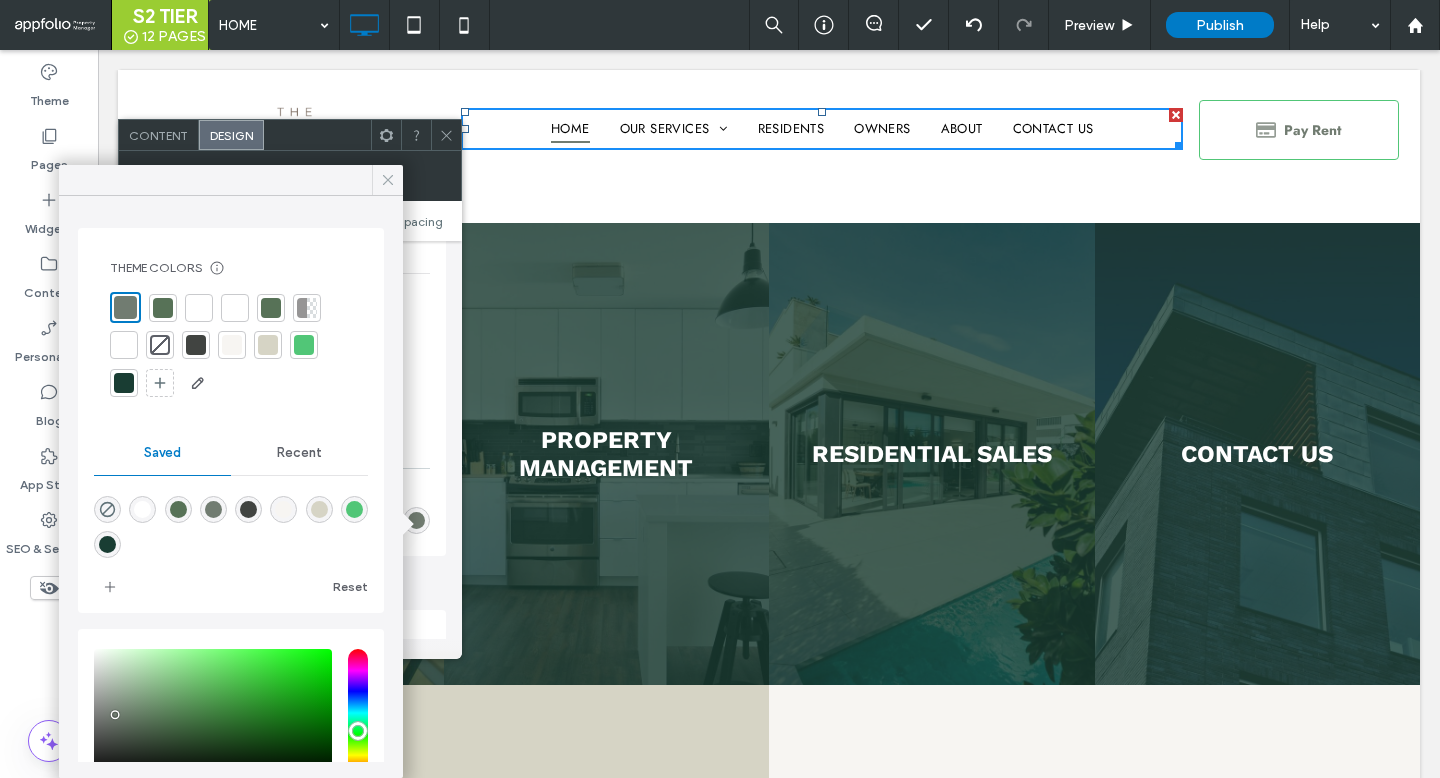 click 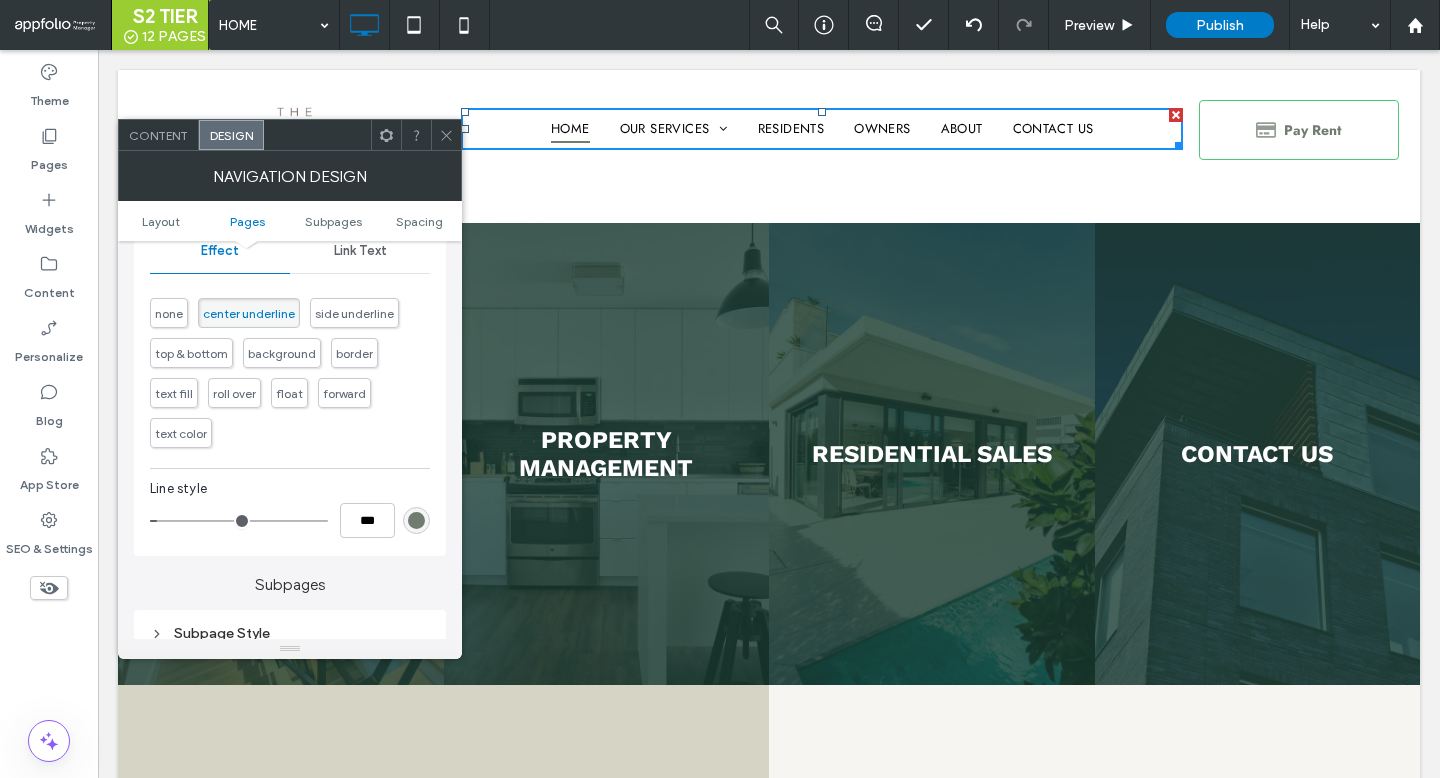 click at bounding box center [239, 521] 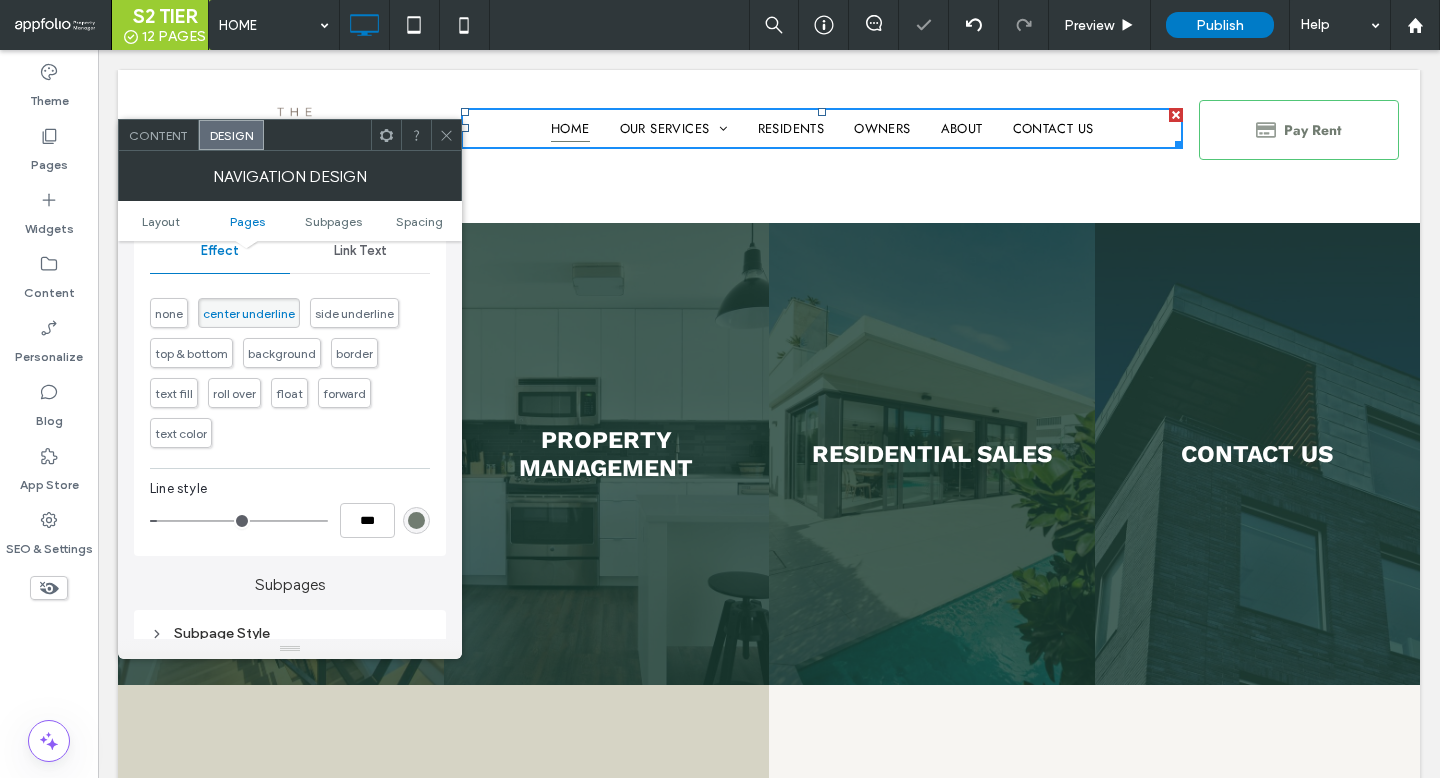 click at bounding box center (416, 520) 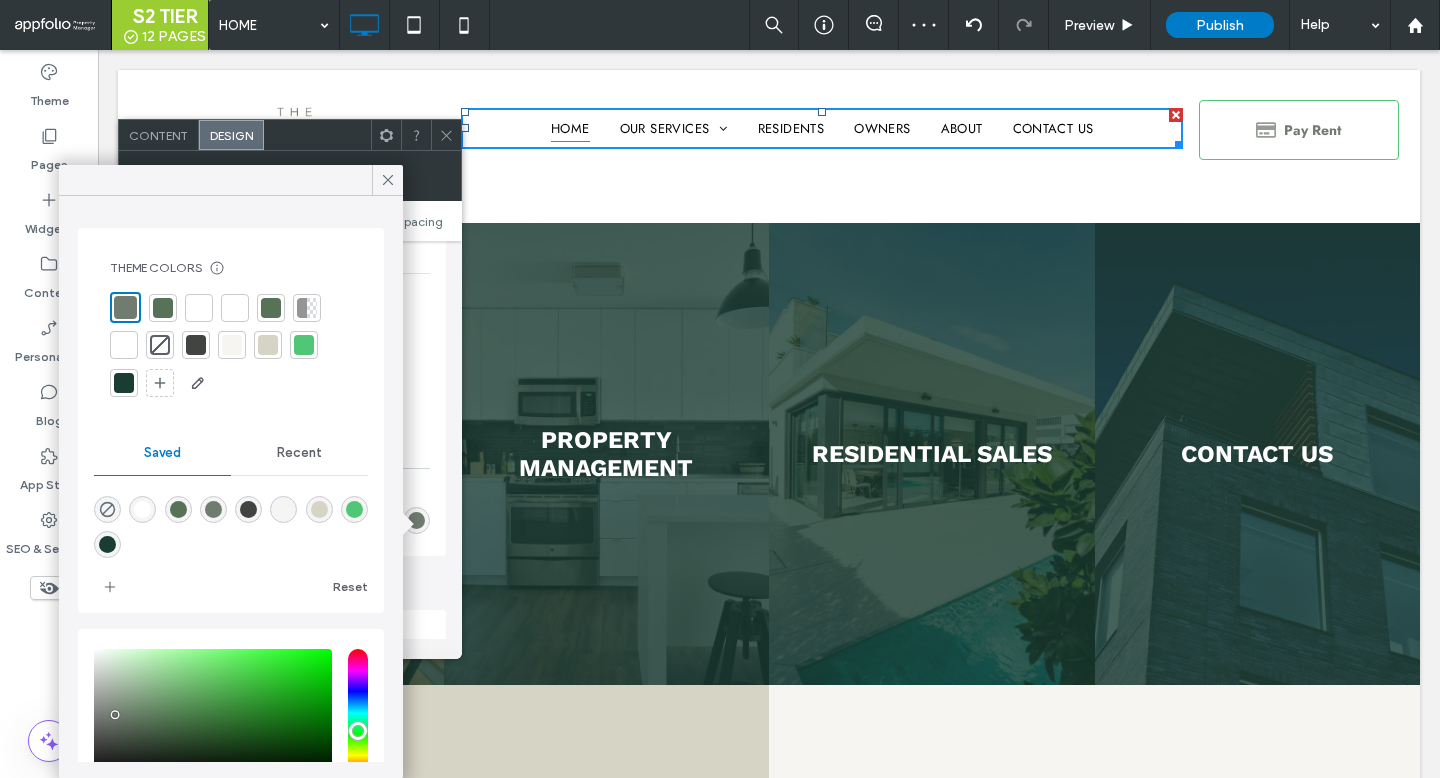 click at bounding box center (163, 308) 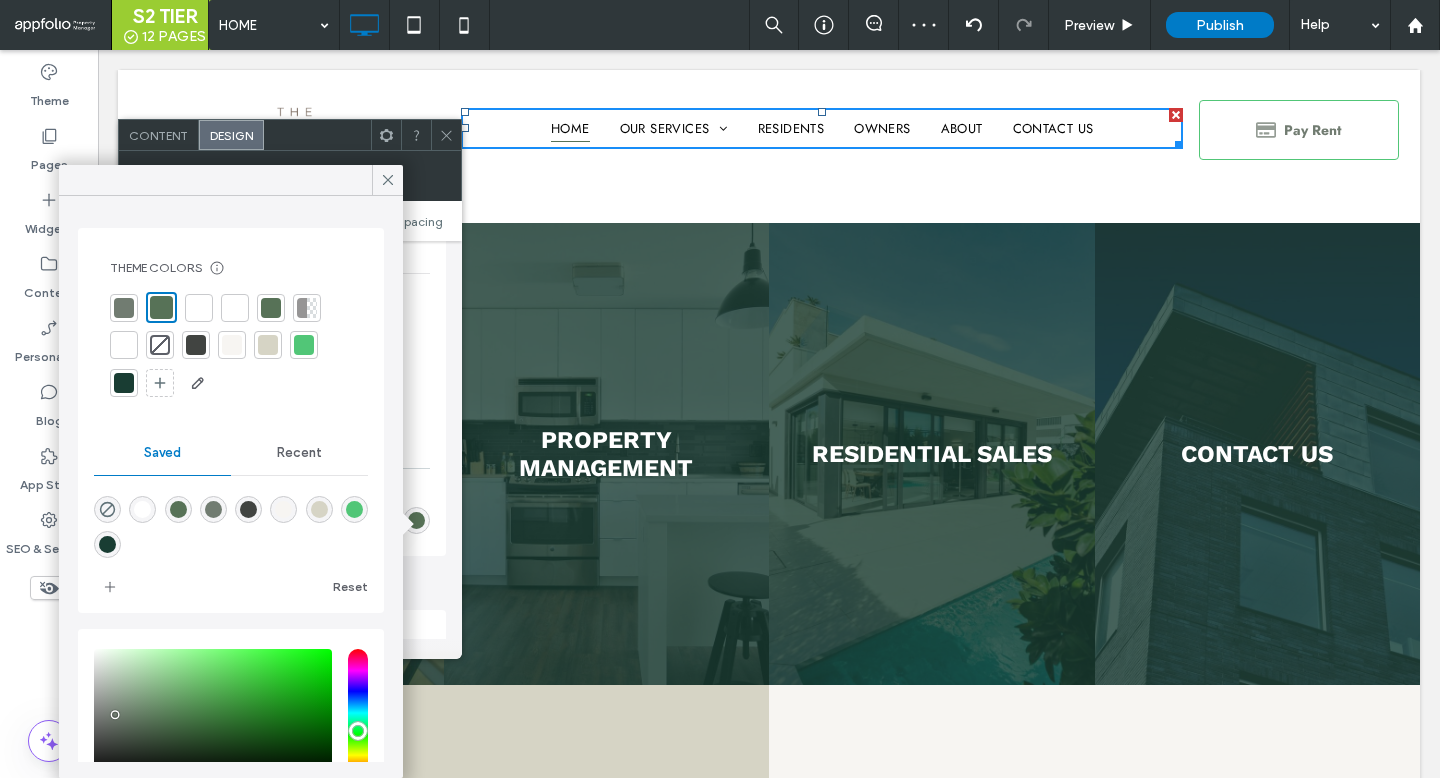 click at bounding box center (304, 345) 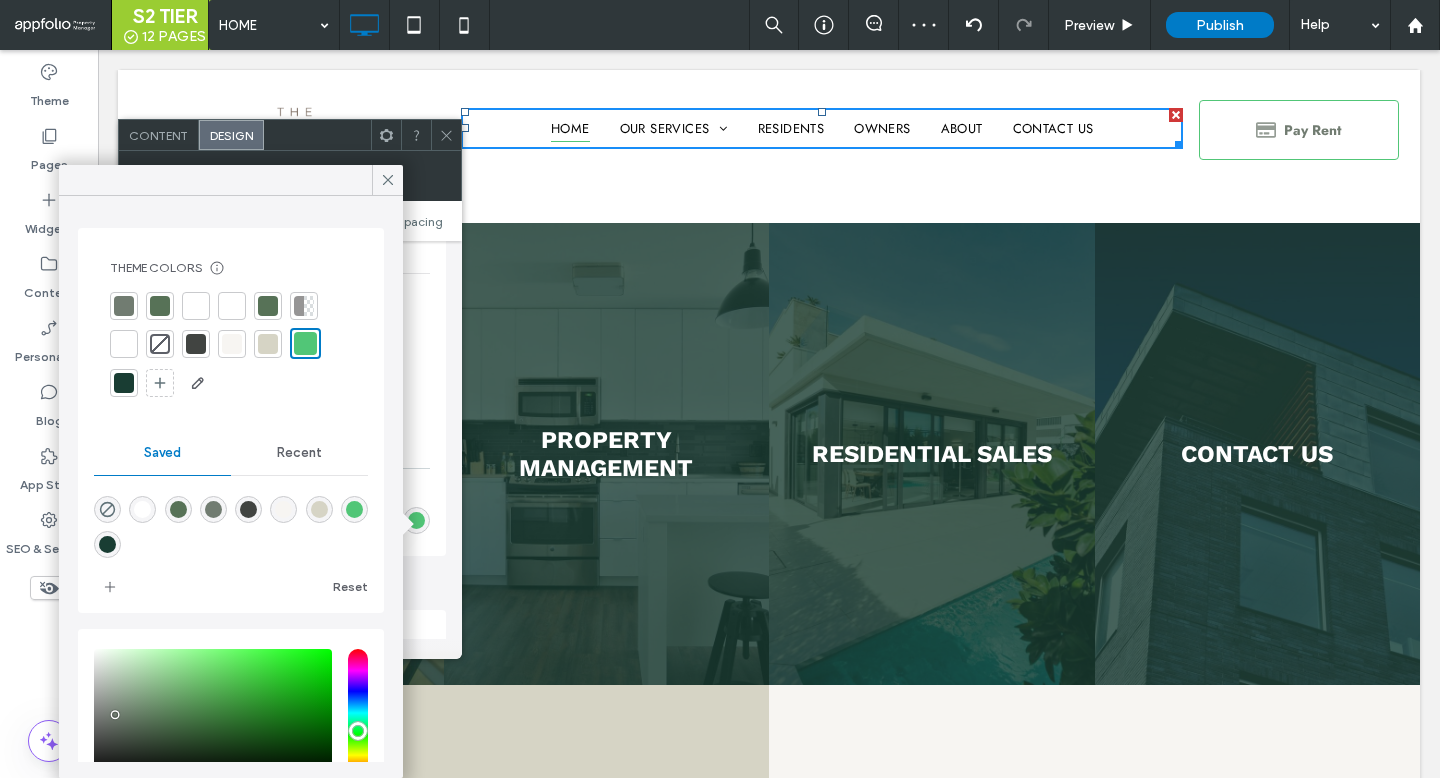 click at bounding box center [268, 344] 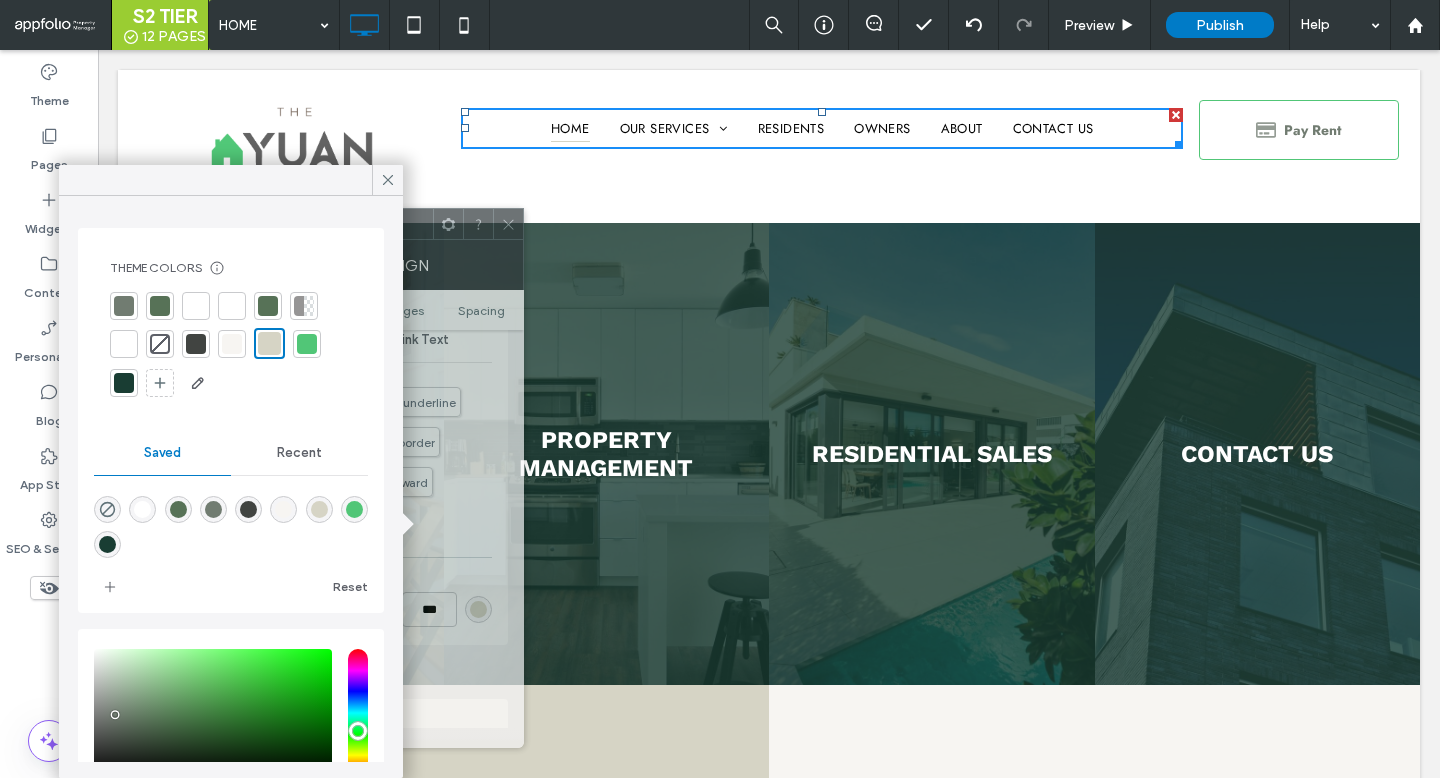 drag, startPoint x: 336, startPoint y: 148, endPoint x: 364, endPoint y: 209, distance: 67.11929 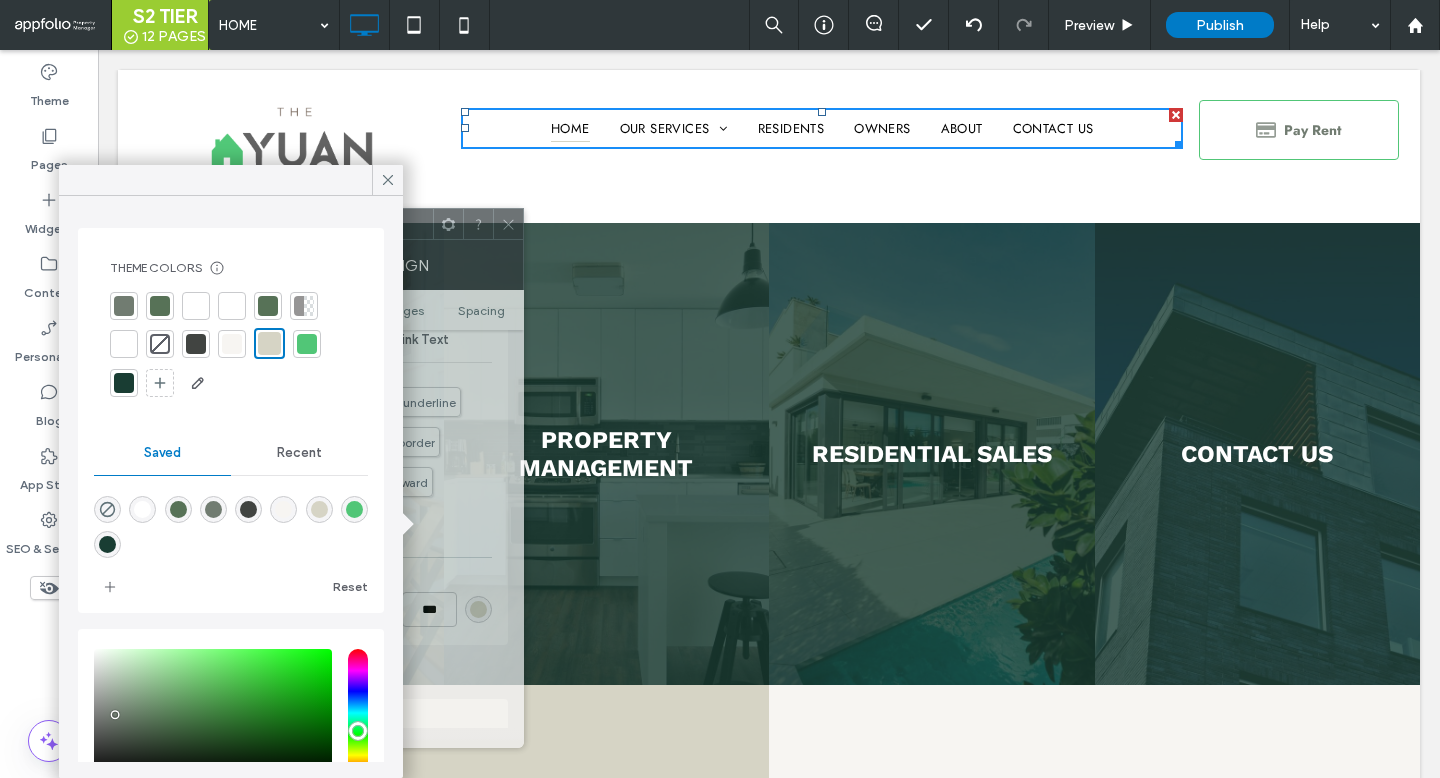 click on ".wqwq-1{fill:#231f20;}
.cls-1q, .cls-2q { fill-rule: evenodd; }
.cls-2q { fill: #6e8188; }
True_local
Agendize
HealthEngine
x_close_popup
from_your_site
multi_language
zoom-out
zoom-in
z_vimeo
z_yelp
z_picassa
w_vCita
youtube
yelp
x2
x
x_x
x_alignright
x_handwritten
wrench
wordpress
windowsvv
win8
whats_app
wallet
warning-sign
w_youtube
w_youtube_channel
w_yelp
w_video
w_twitter
w_title
w_tabs
w_social_icons
w_spacer
w_share
w_rss_feed
w_recent-posts
w_push
w_paypal
w_photo_gallery" at bounding box center [720, 389] 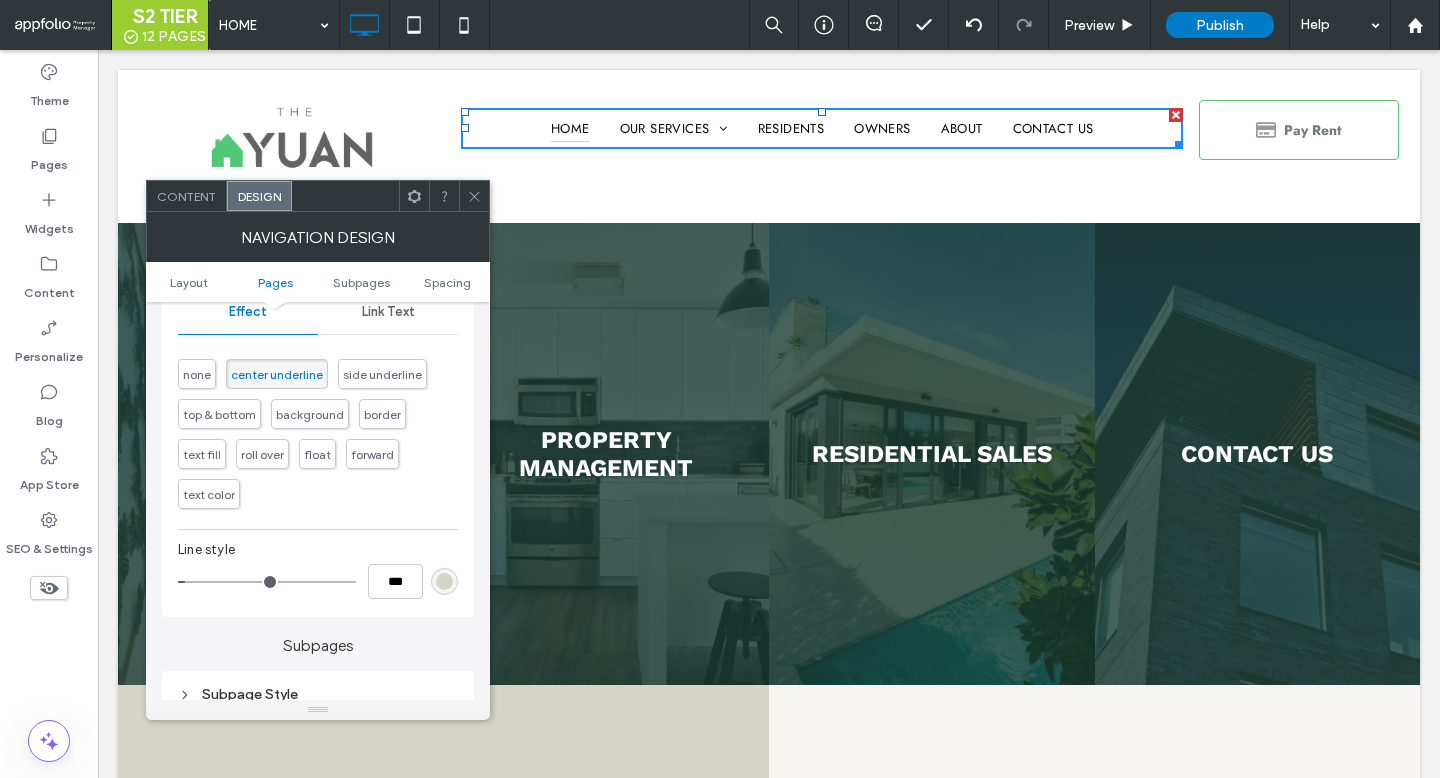 click at bounding box center (444, 581) 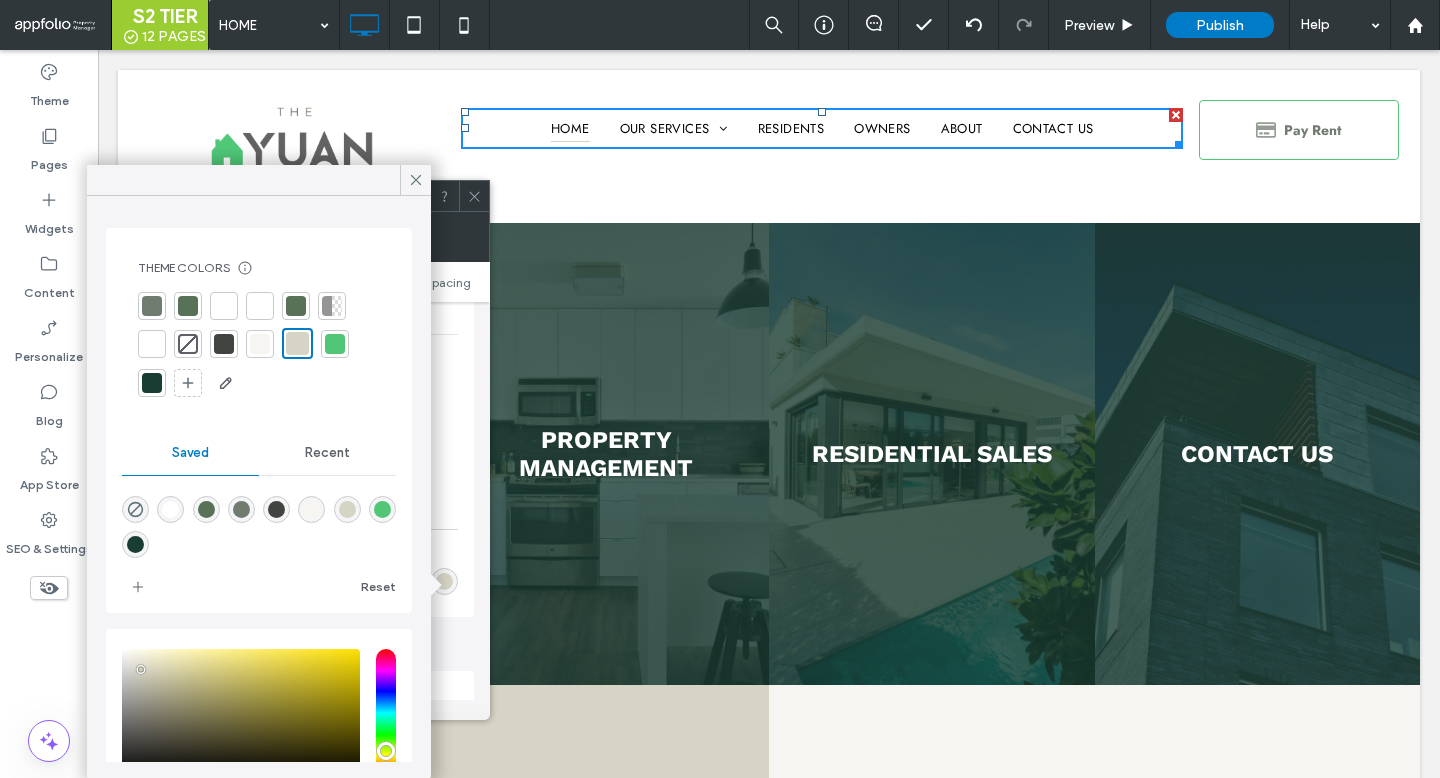 click at bounding box center (259, 345) 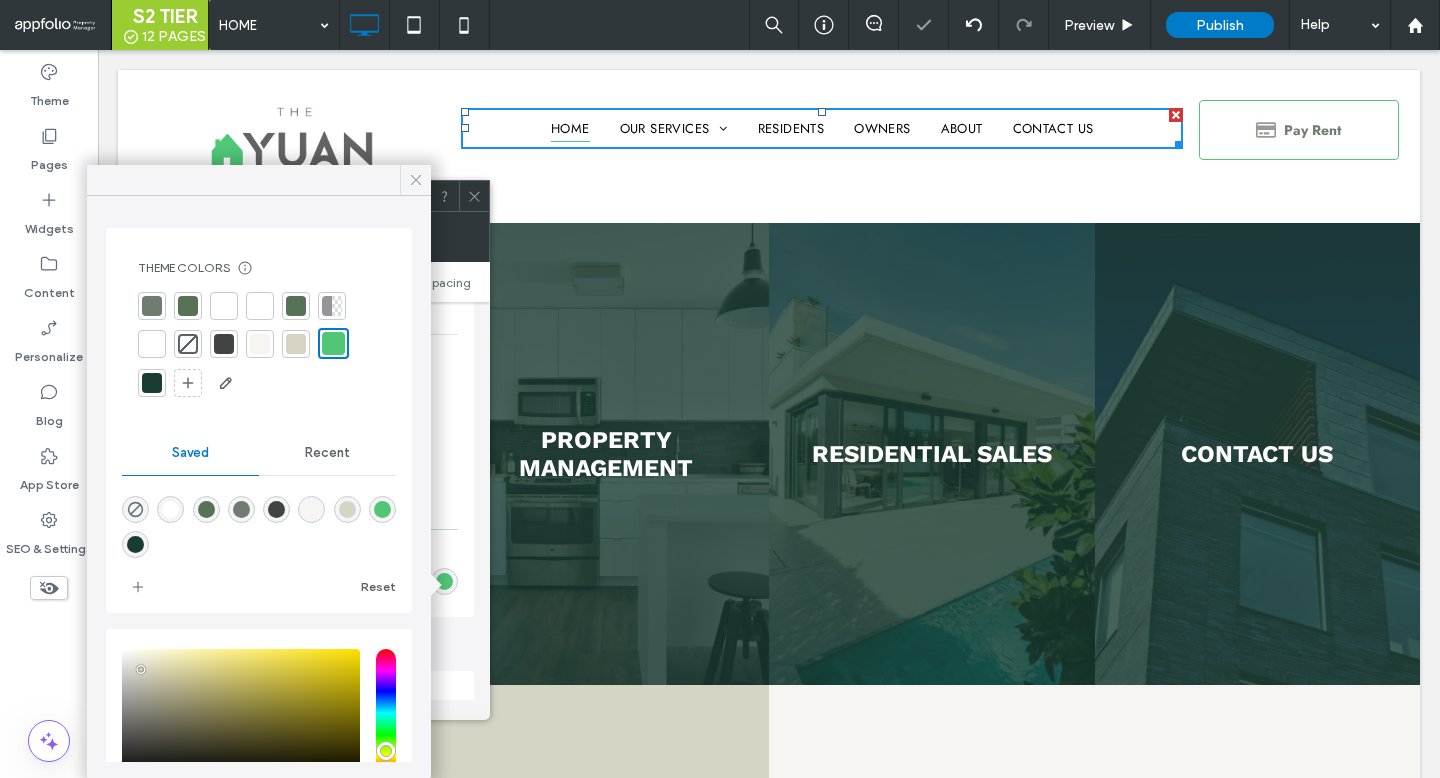 click 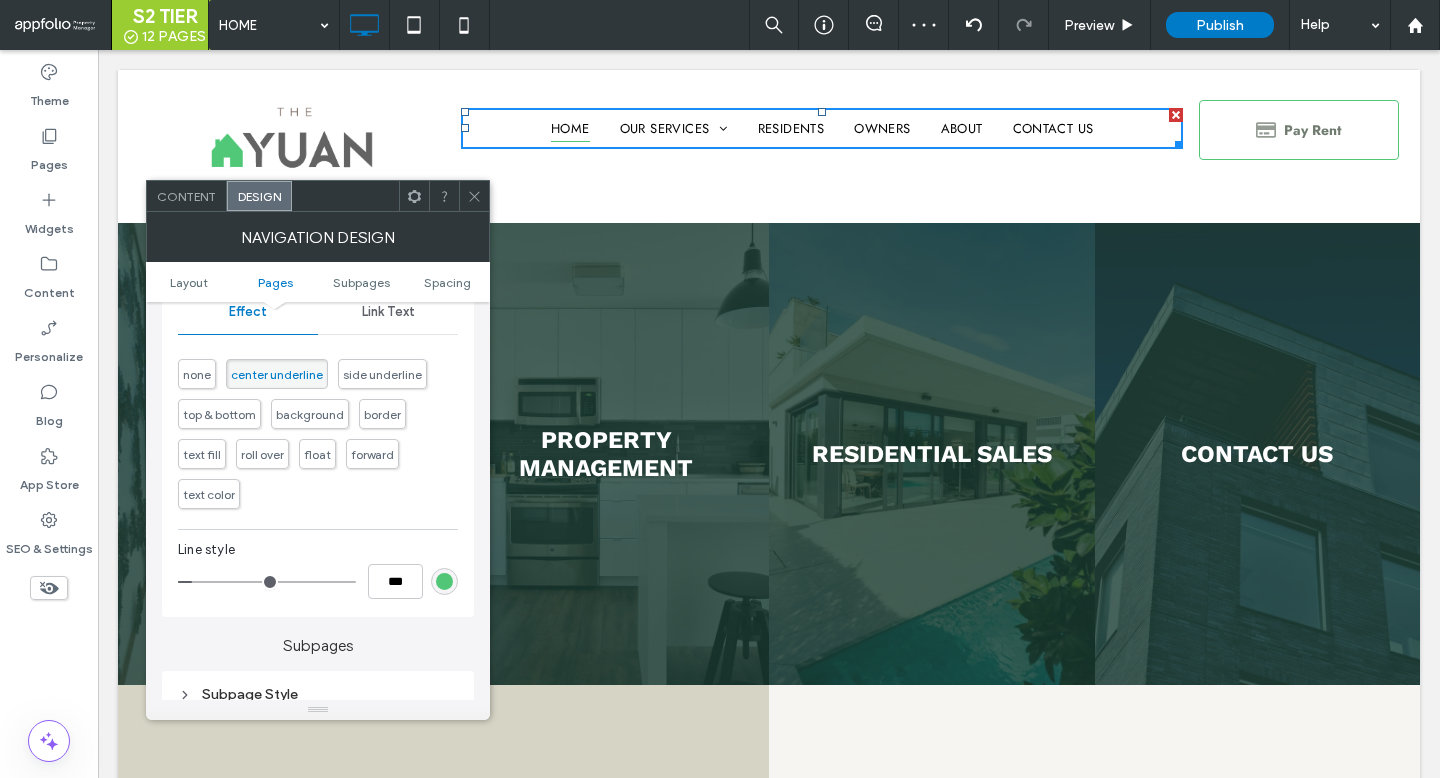 click at bounding box center [267, 582] 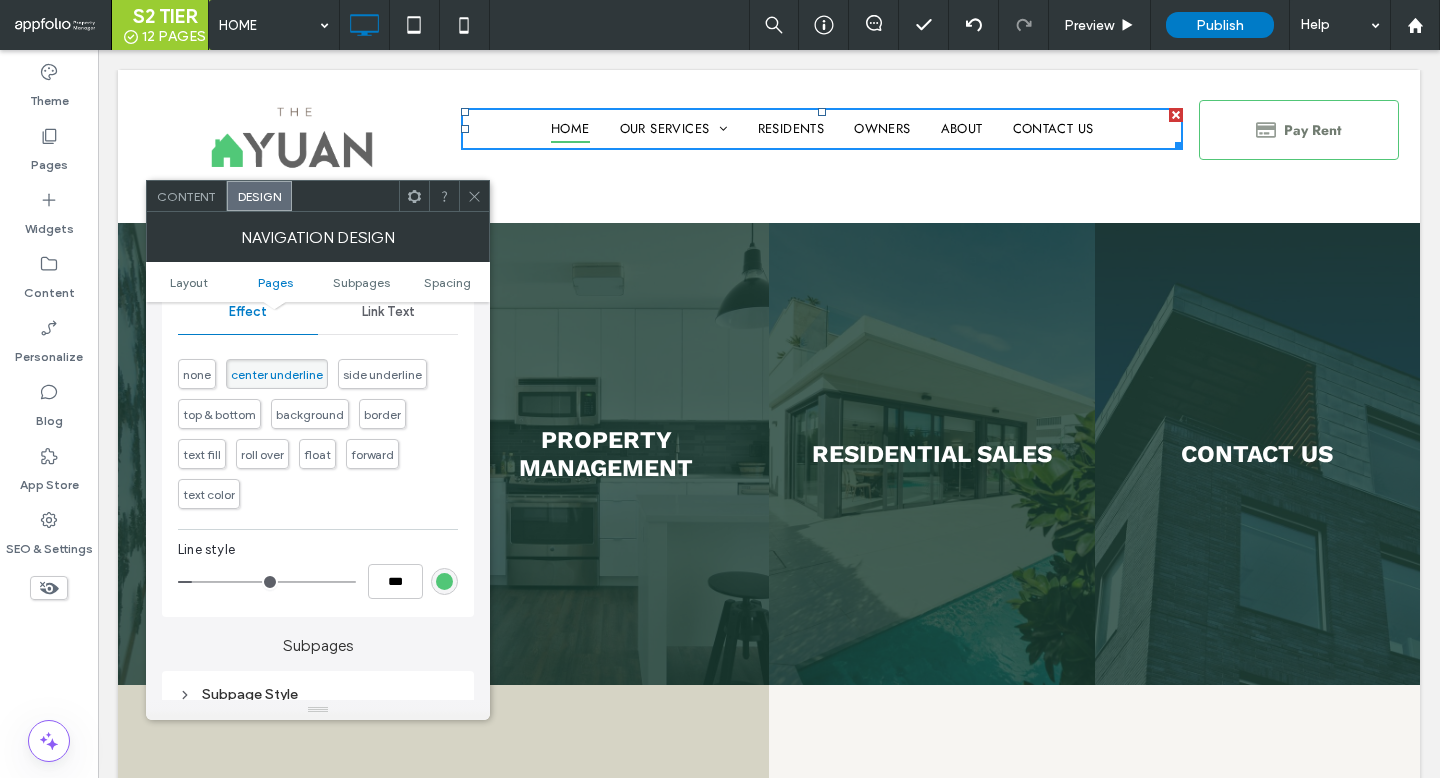 drag, startPoint x: 470, startPoint y: 204, endPoint x: 463, endPoint y: 83, distance: 121.20231 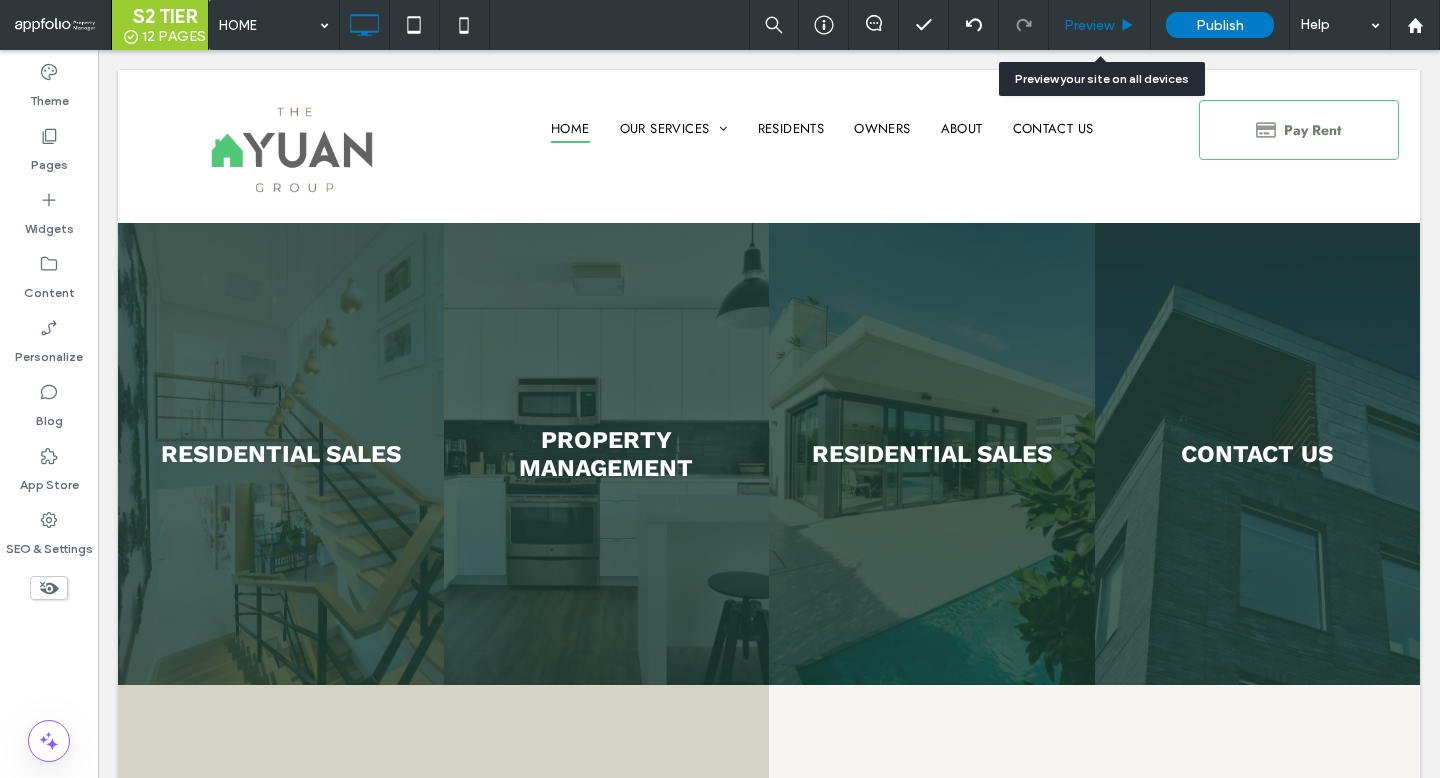 click on "Preview" at bounding box center [1100, 25] 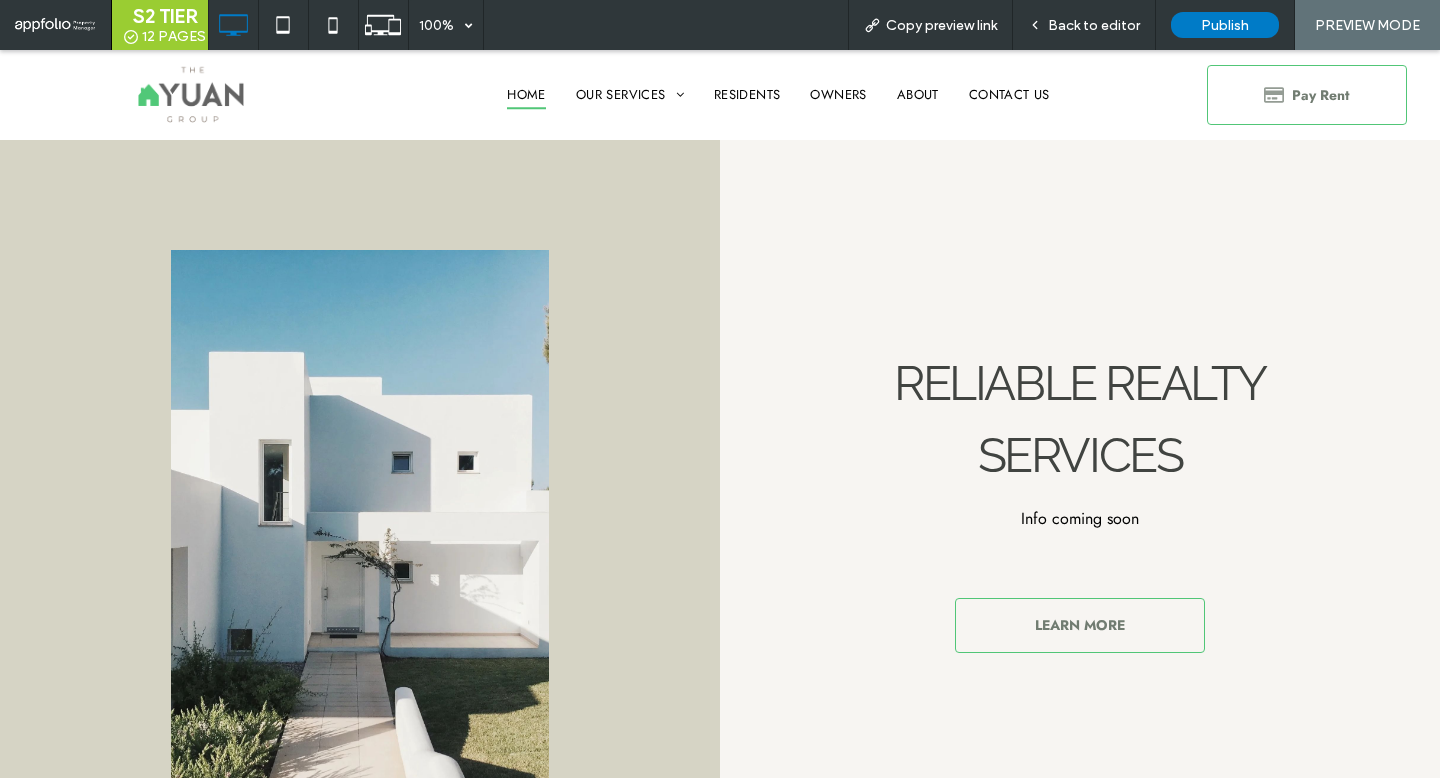 scroll, scrollTop: 0, scrollLeft: 0, axis: both 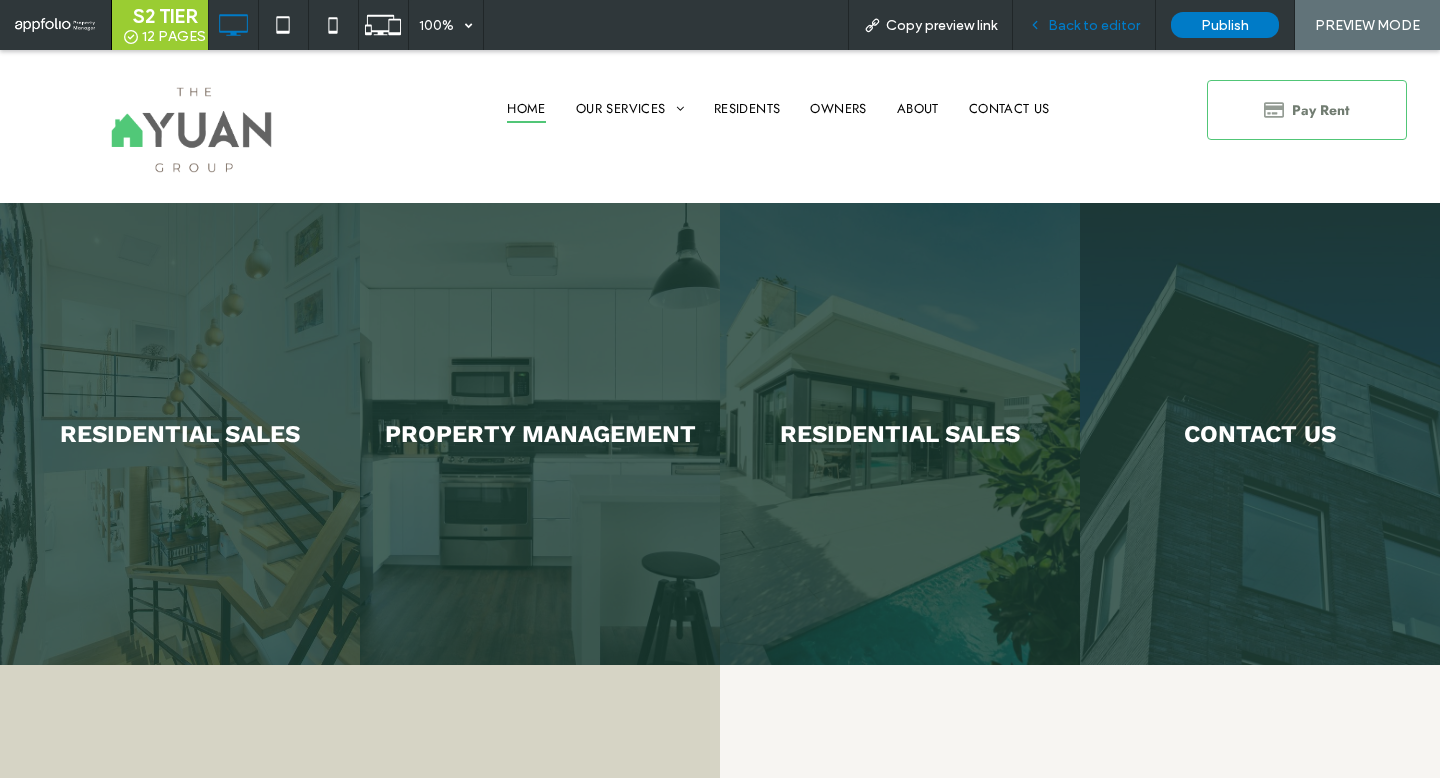 click on "Back to editor" at bounding box center [1094, 25] 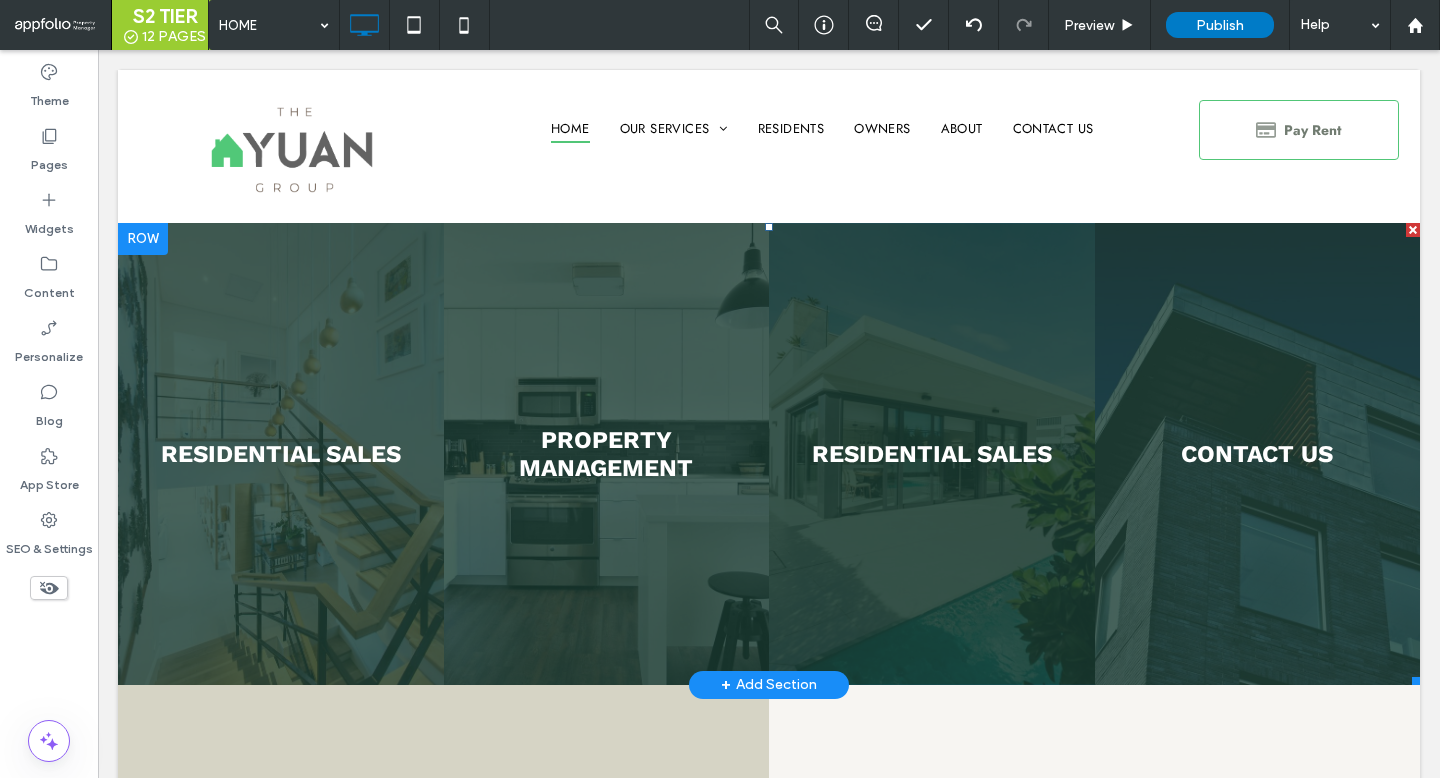 click at bounding box center [932, 454] 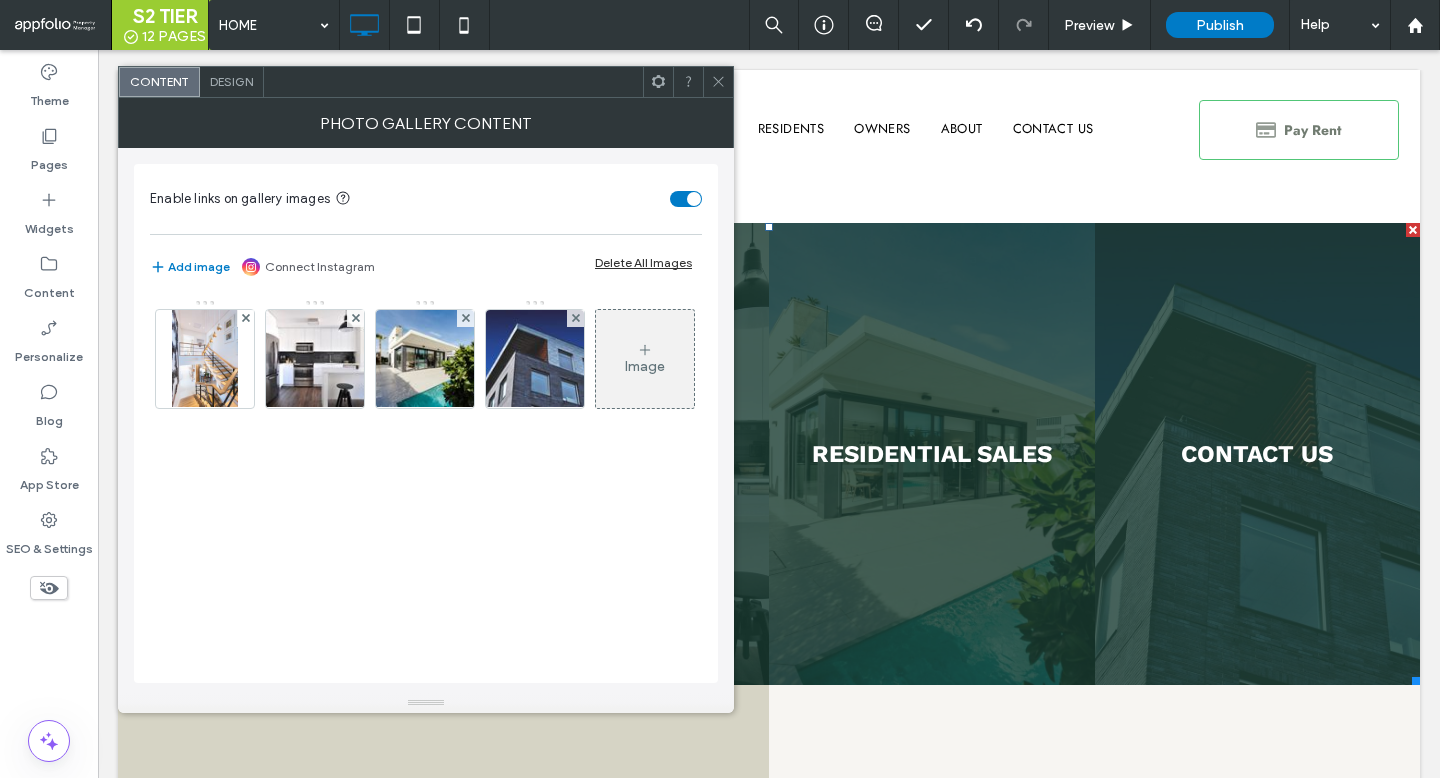 click on "Design" at bounding box center (231, 81) 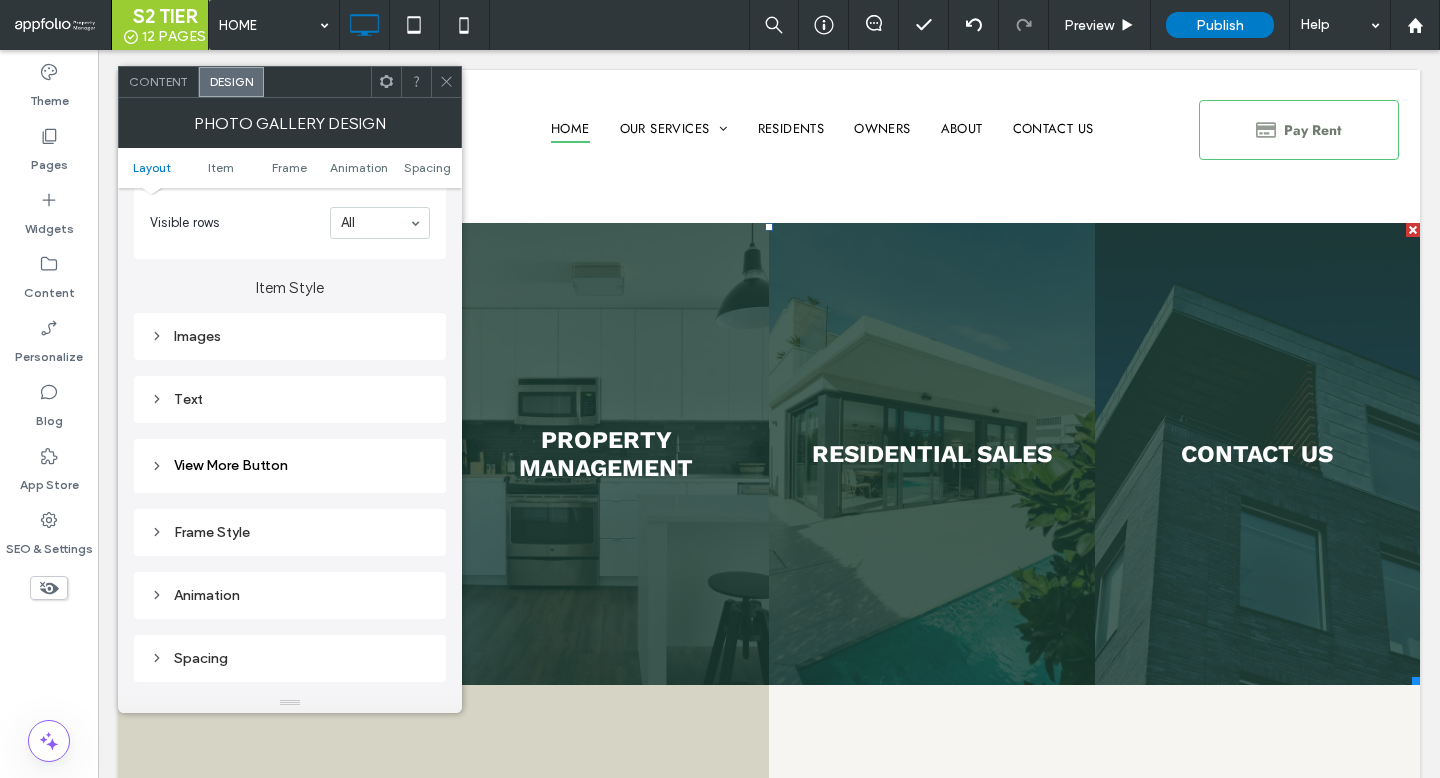 scroll, scrollTop: 642, scrollLeft: 0, axis: vertical 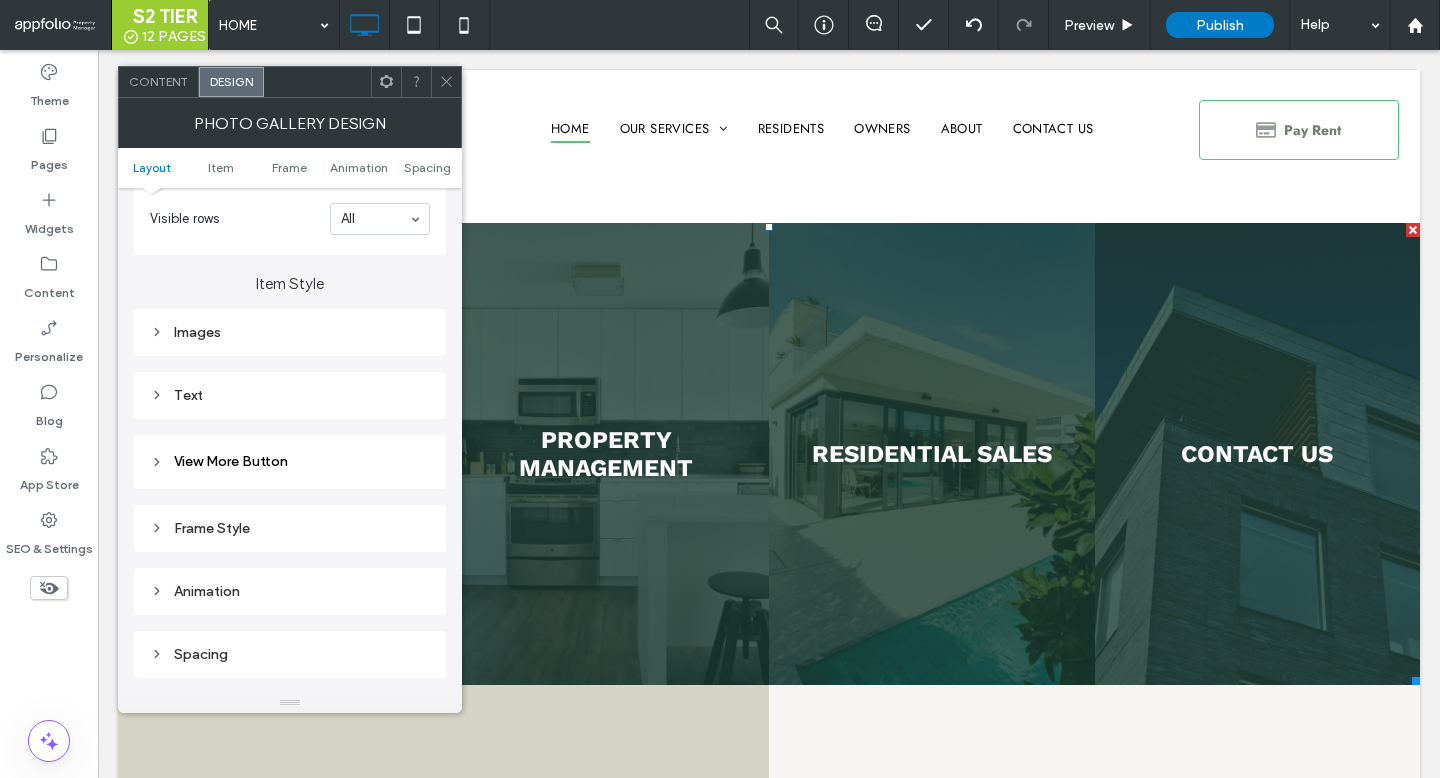 click 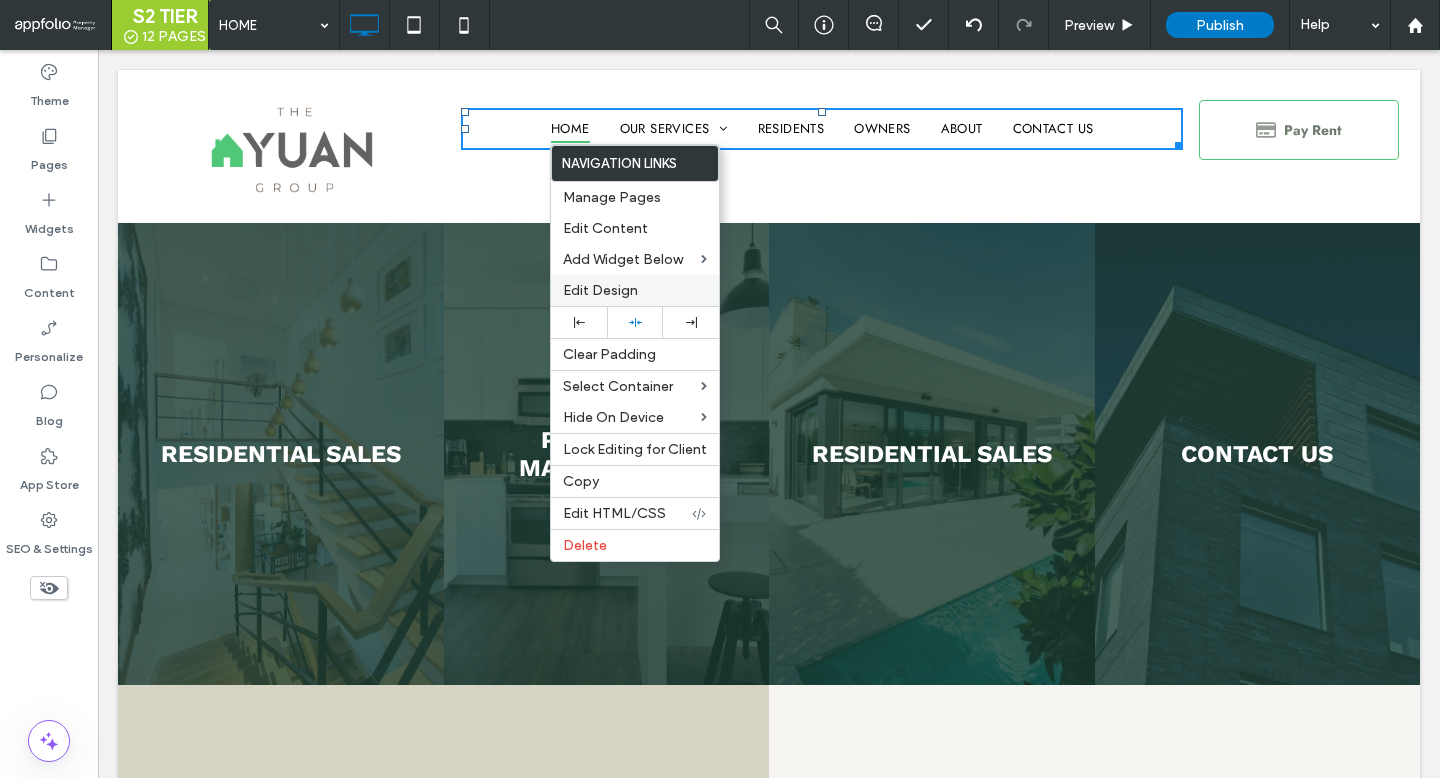 click on "Edit Design" at bounding box center [635, 290] 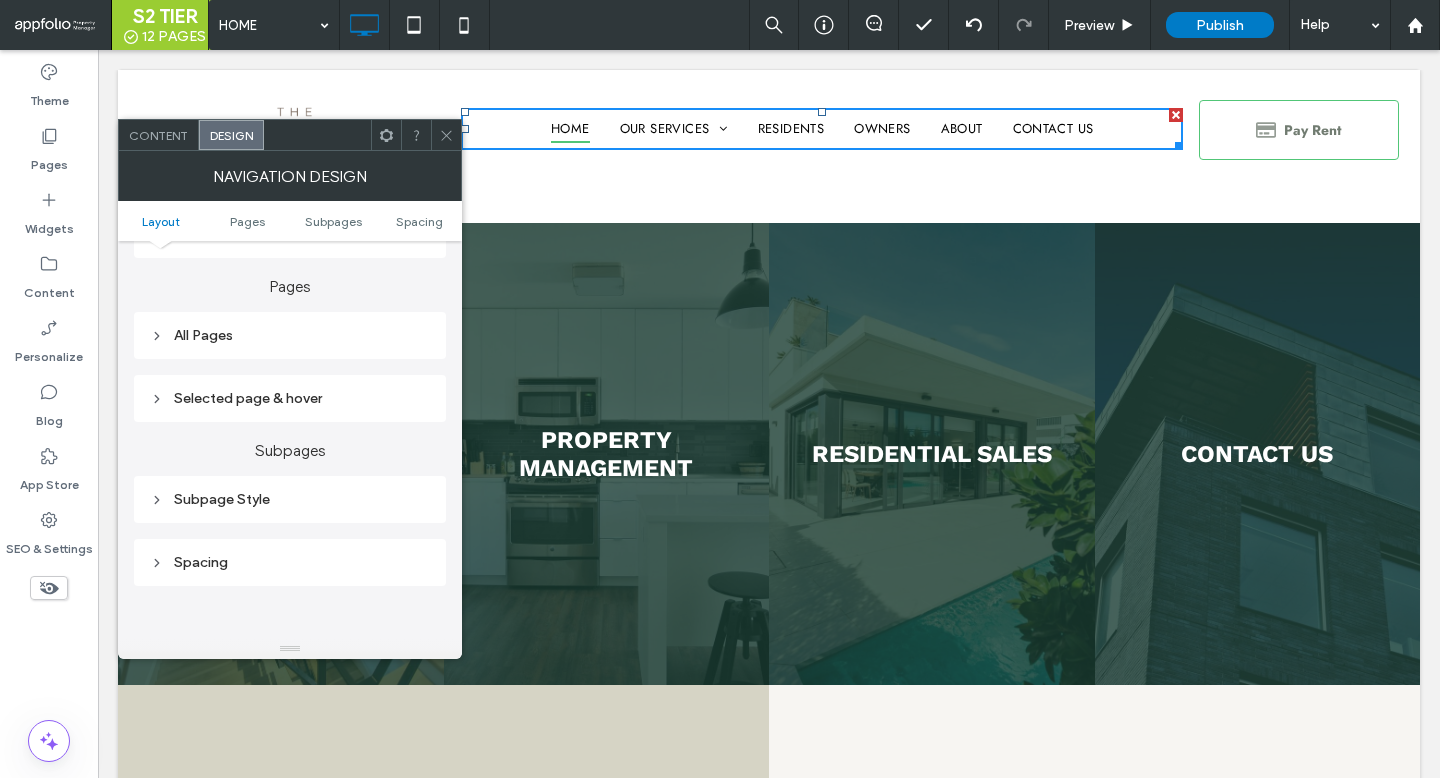 scroll, scrollTop: 471, scrollLeft: 0, axis: vertical 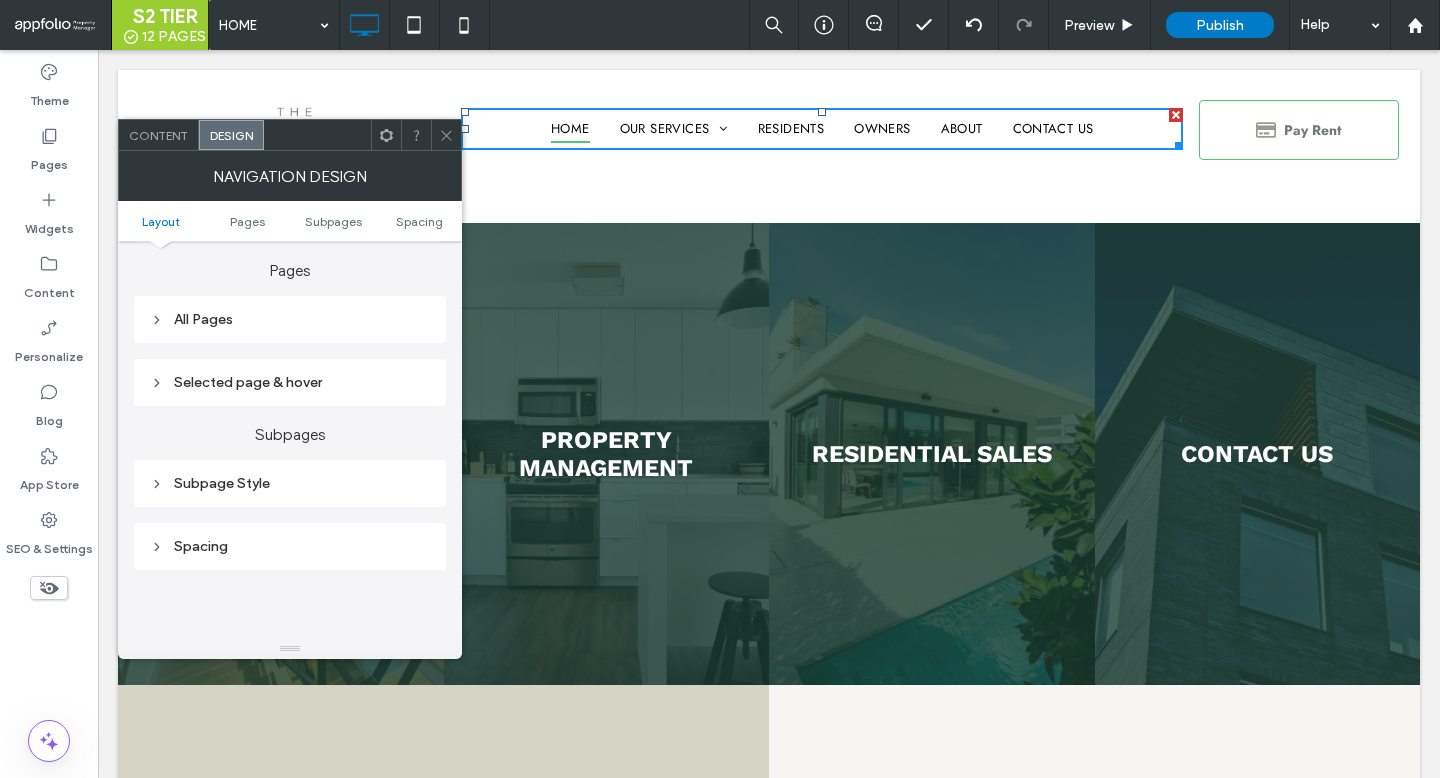 click on "Selected page & hover" at bounding box center (290, 382) 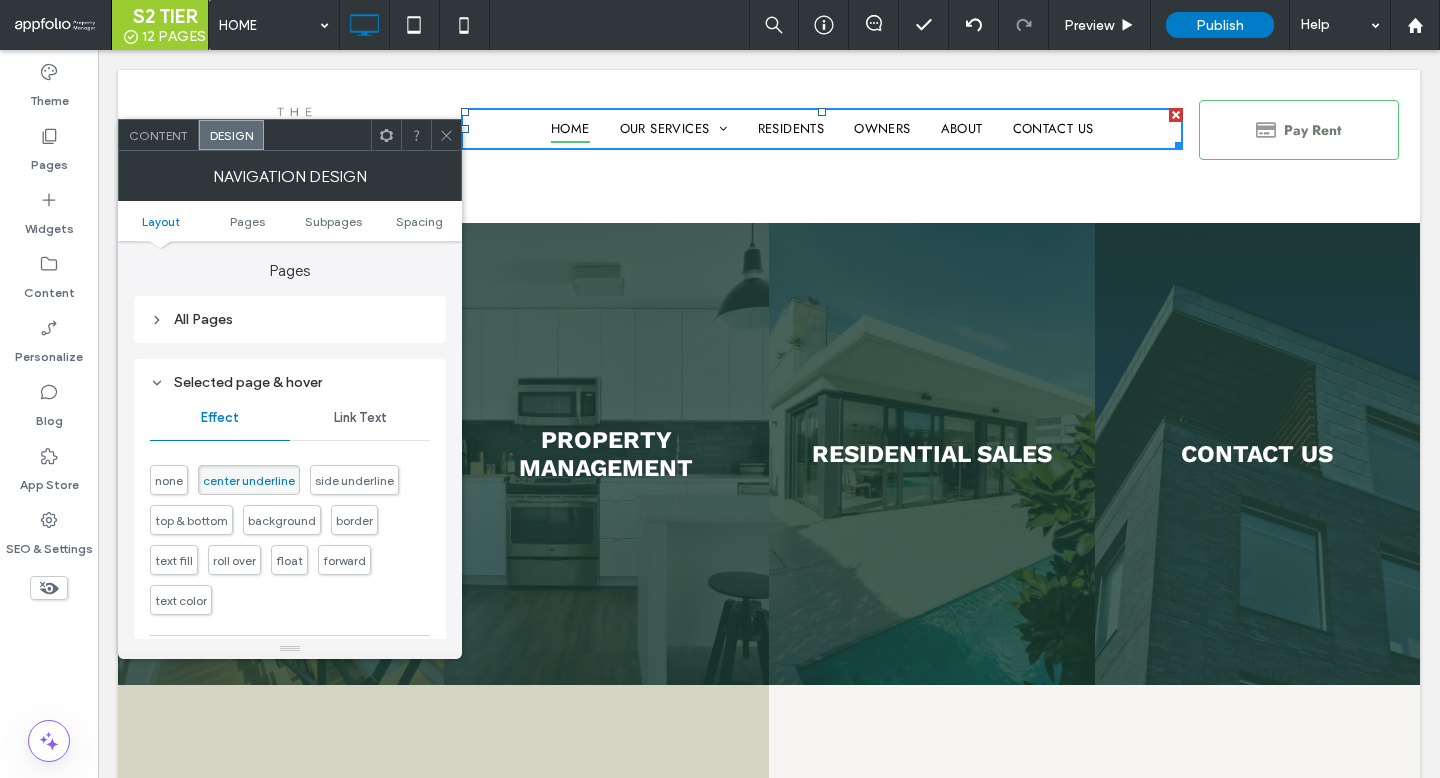 click on "none" at bounding box center [169, 480] 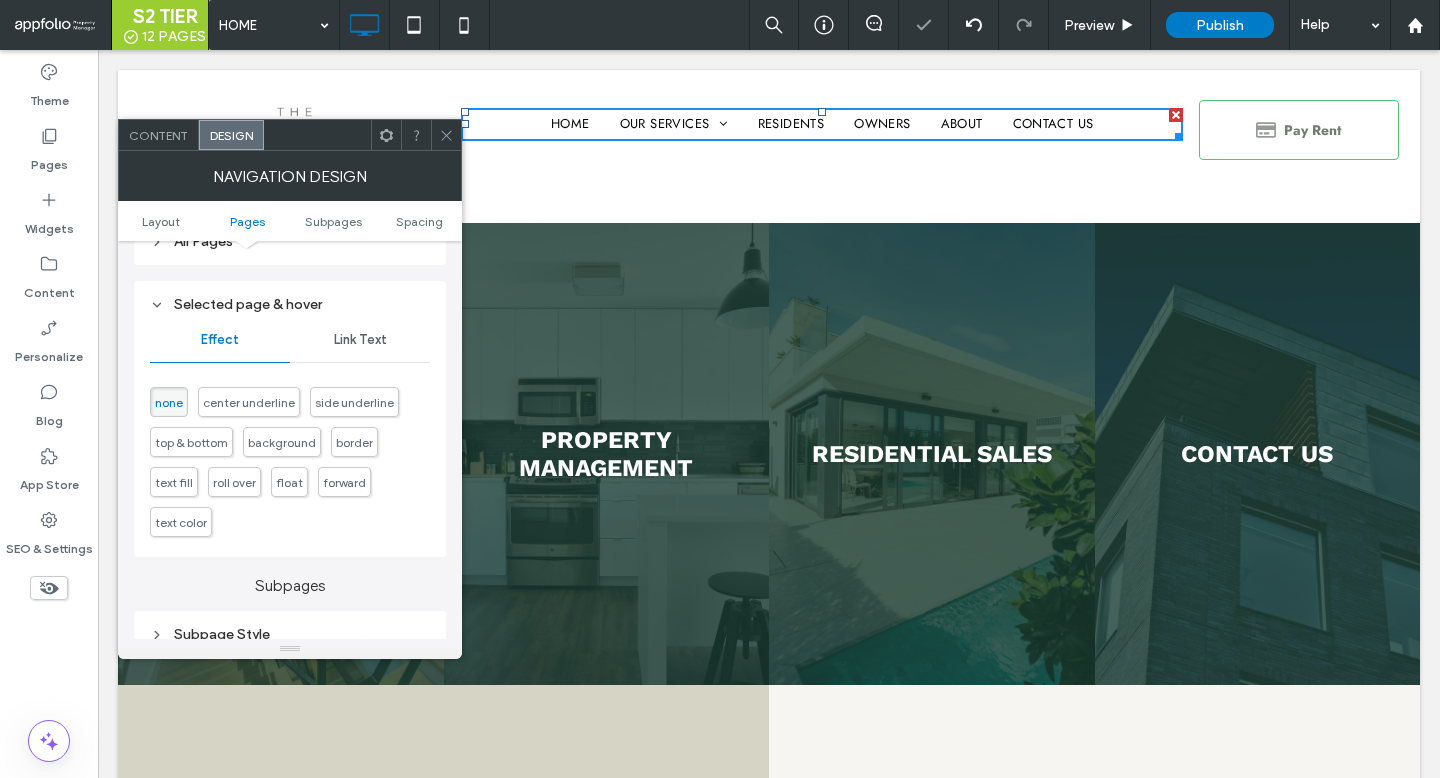 scroll, scrollTop: 560, scrollLeft: 0, axis: vertical 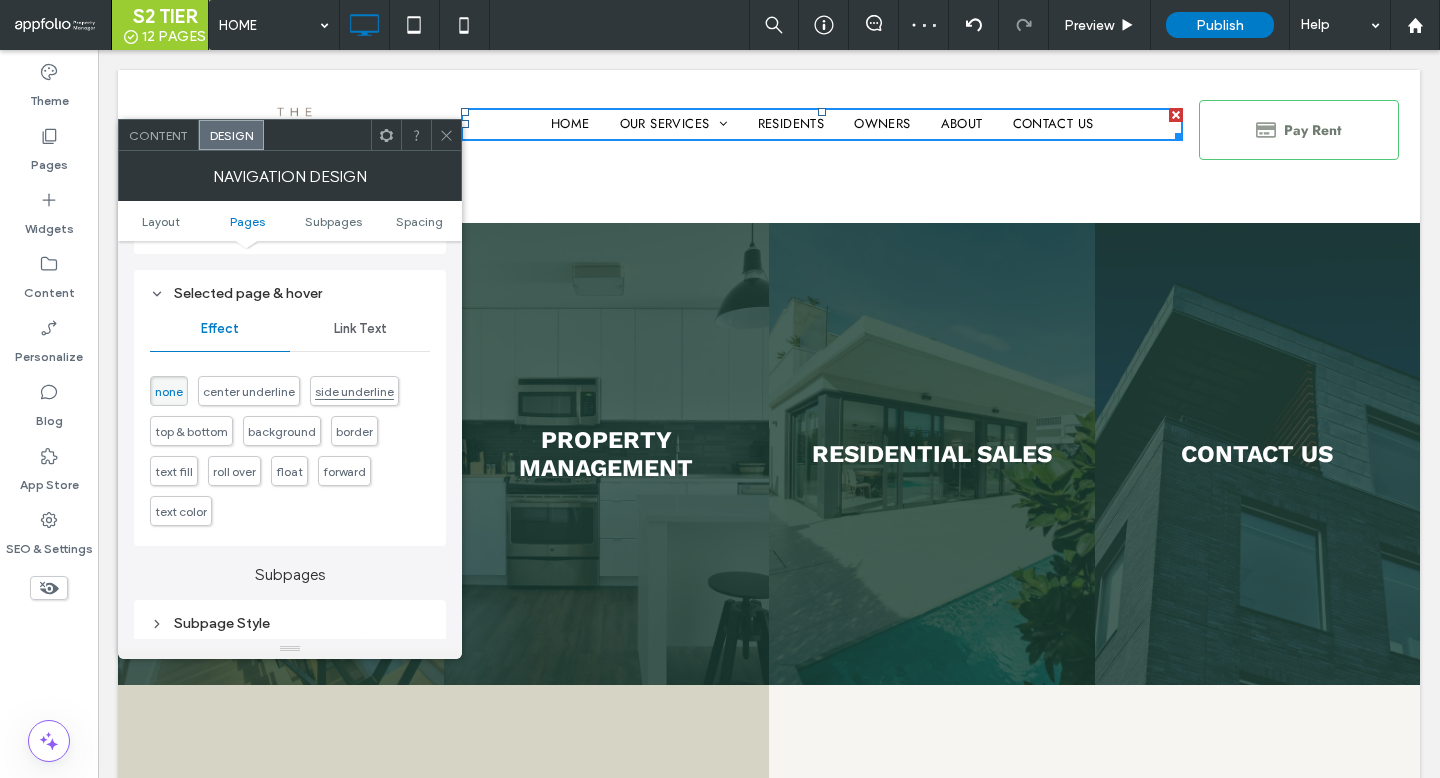 click on "side underline" at bounding box center (354, 391) 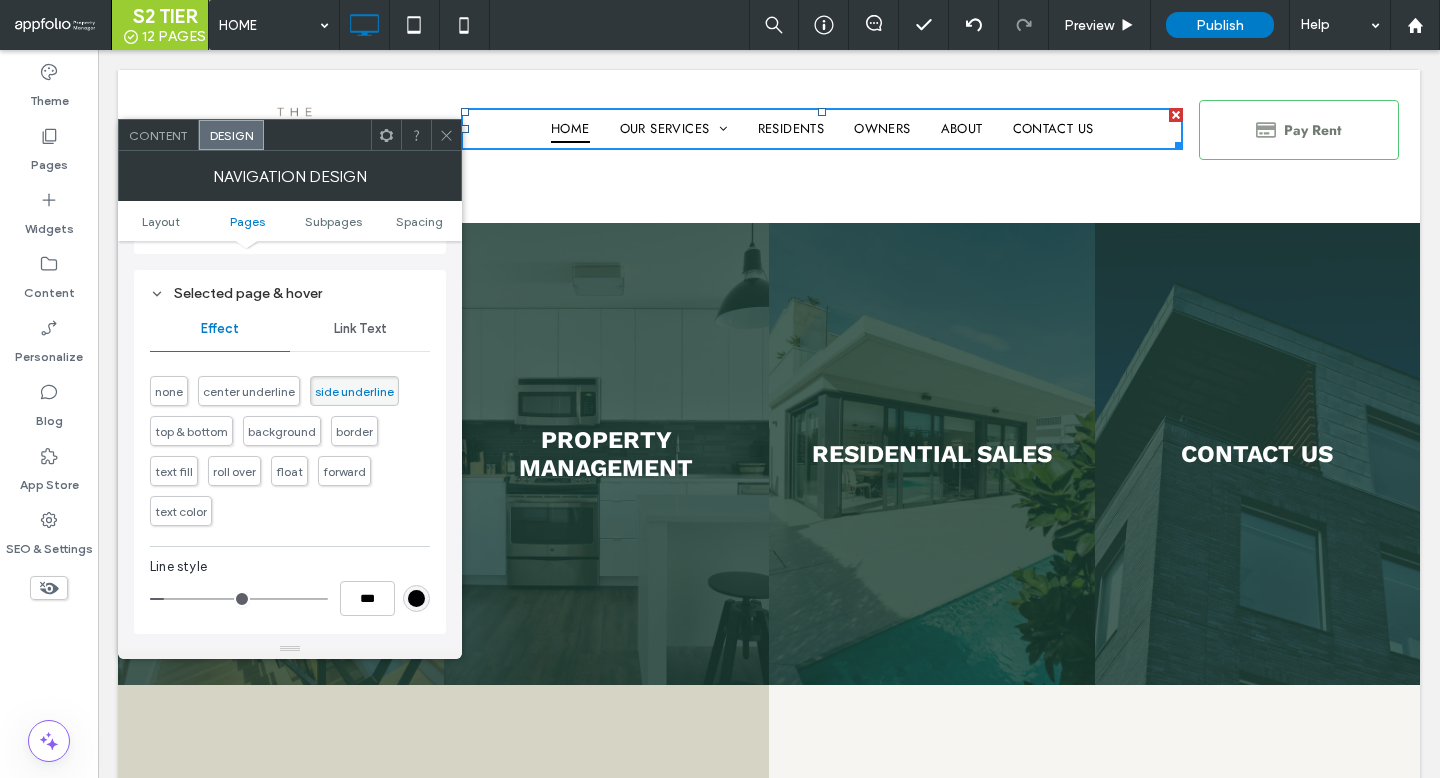 click 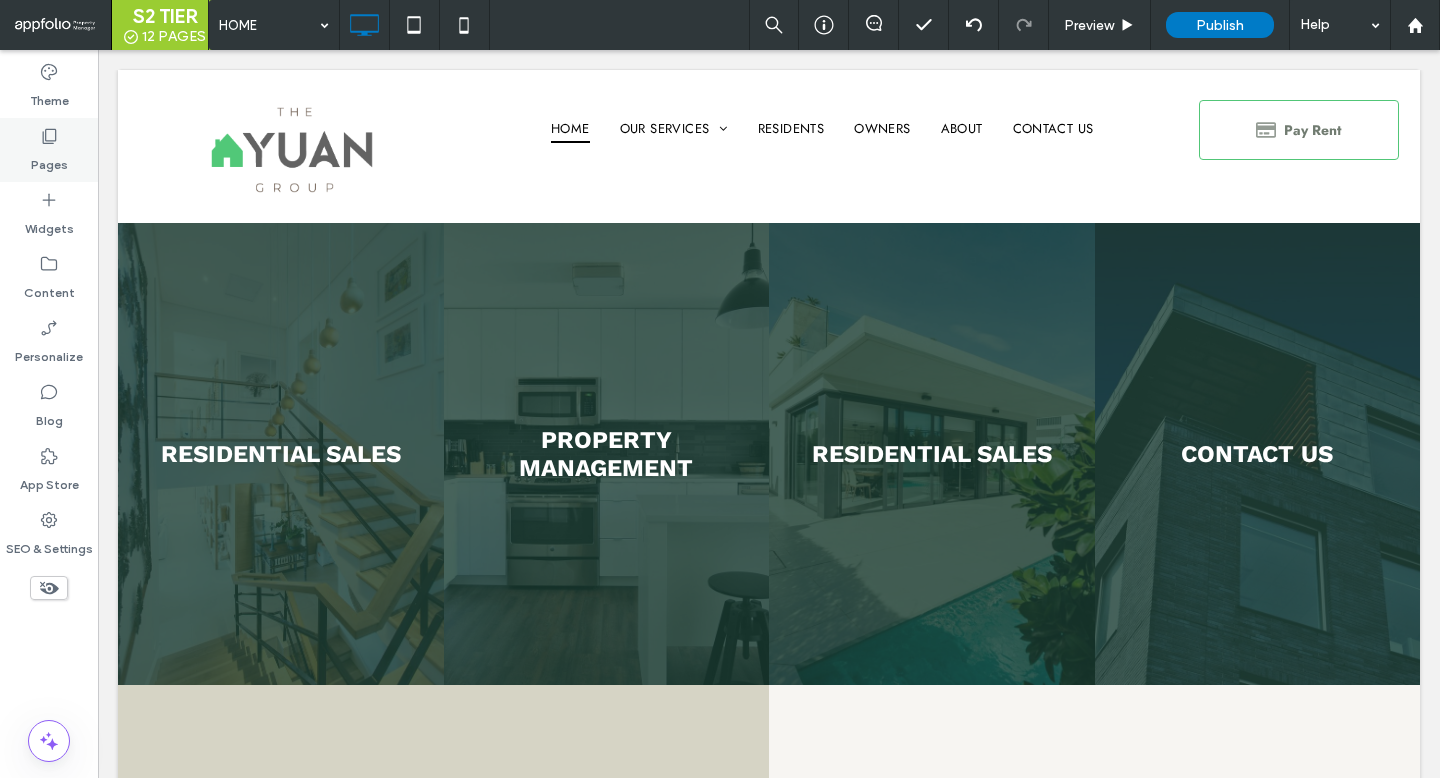 click on "Pages" at bounding box center [49, 150] 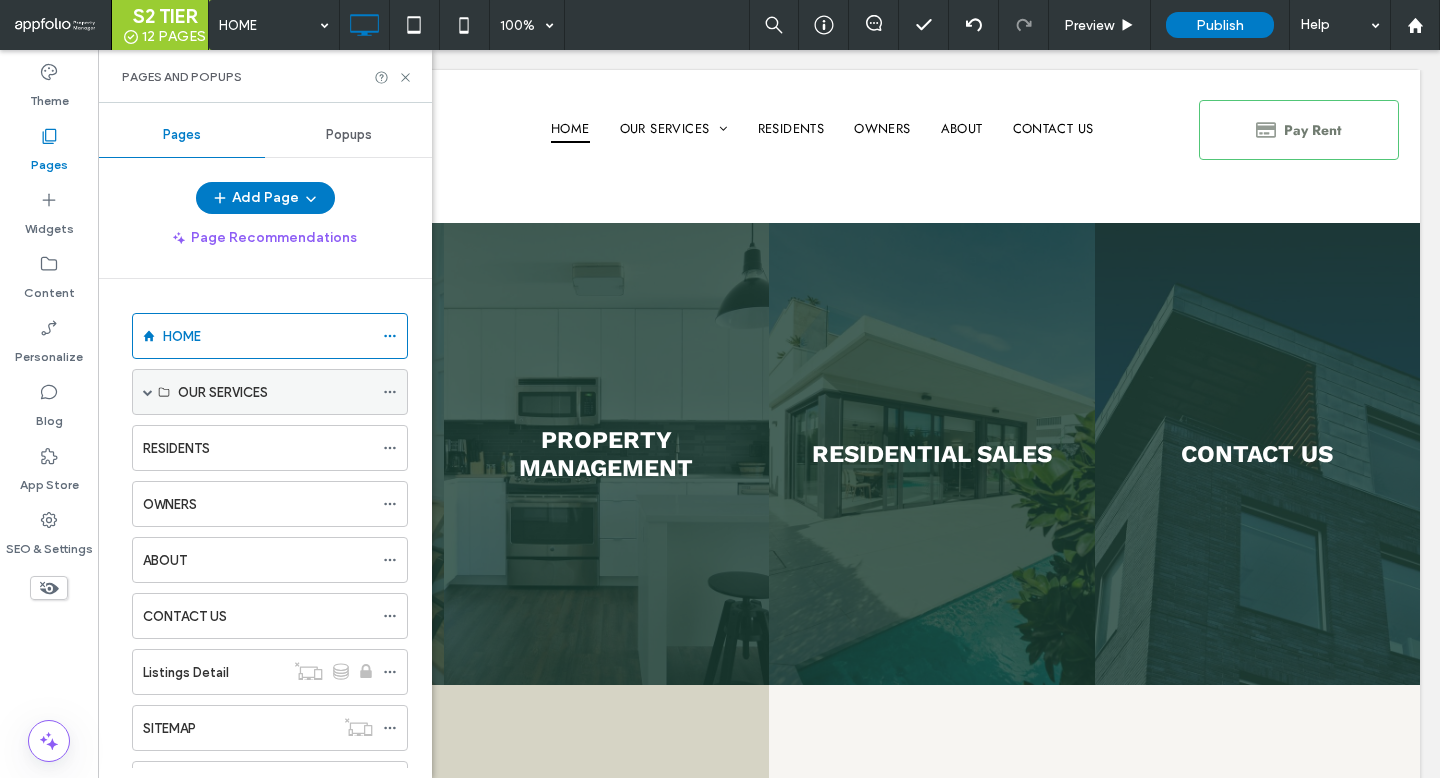 click 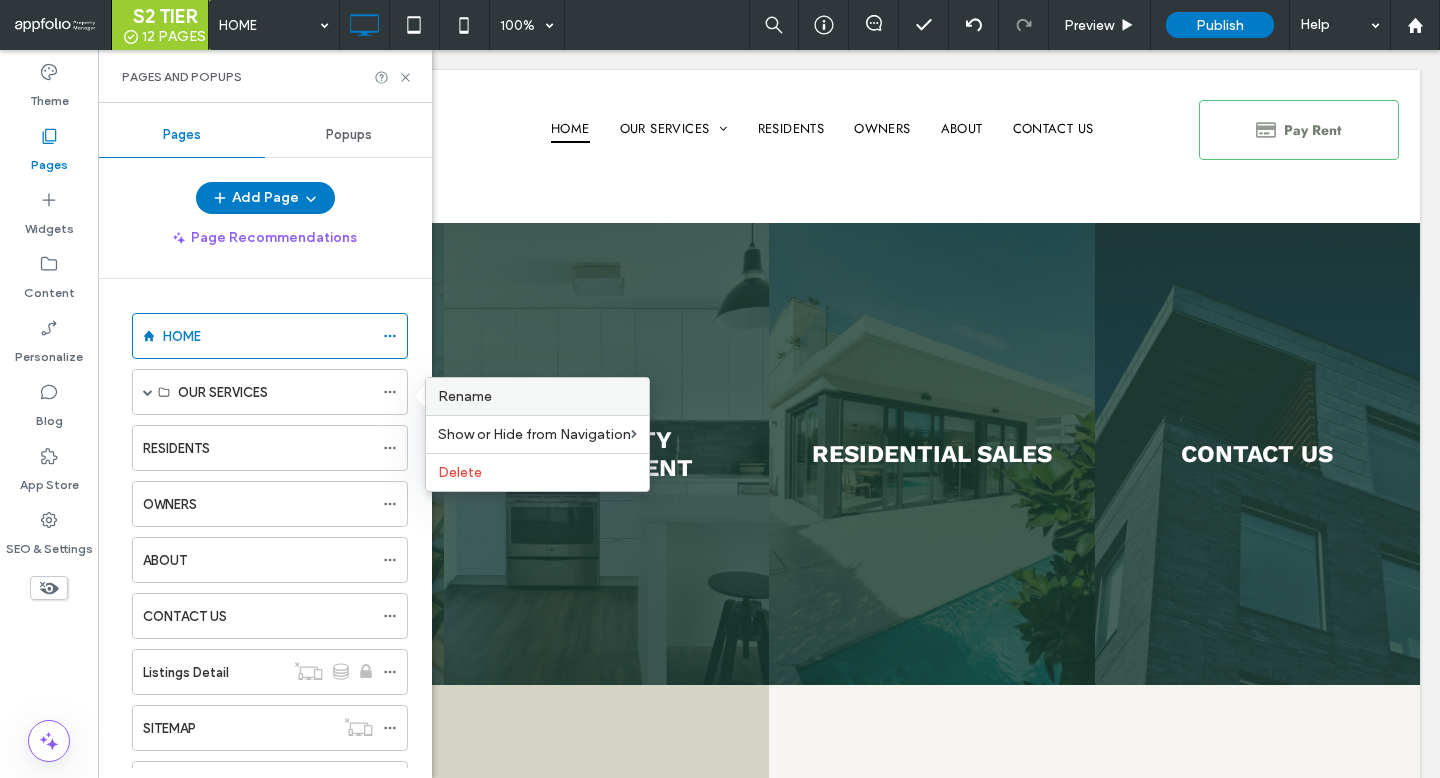 click on "Rename" at bounding box center (465, 396) 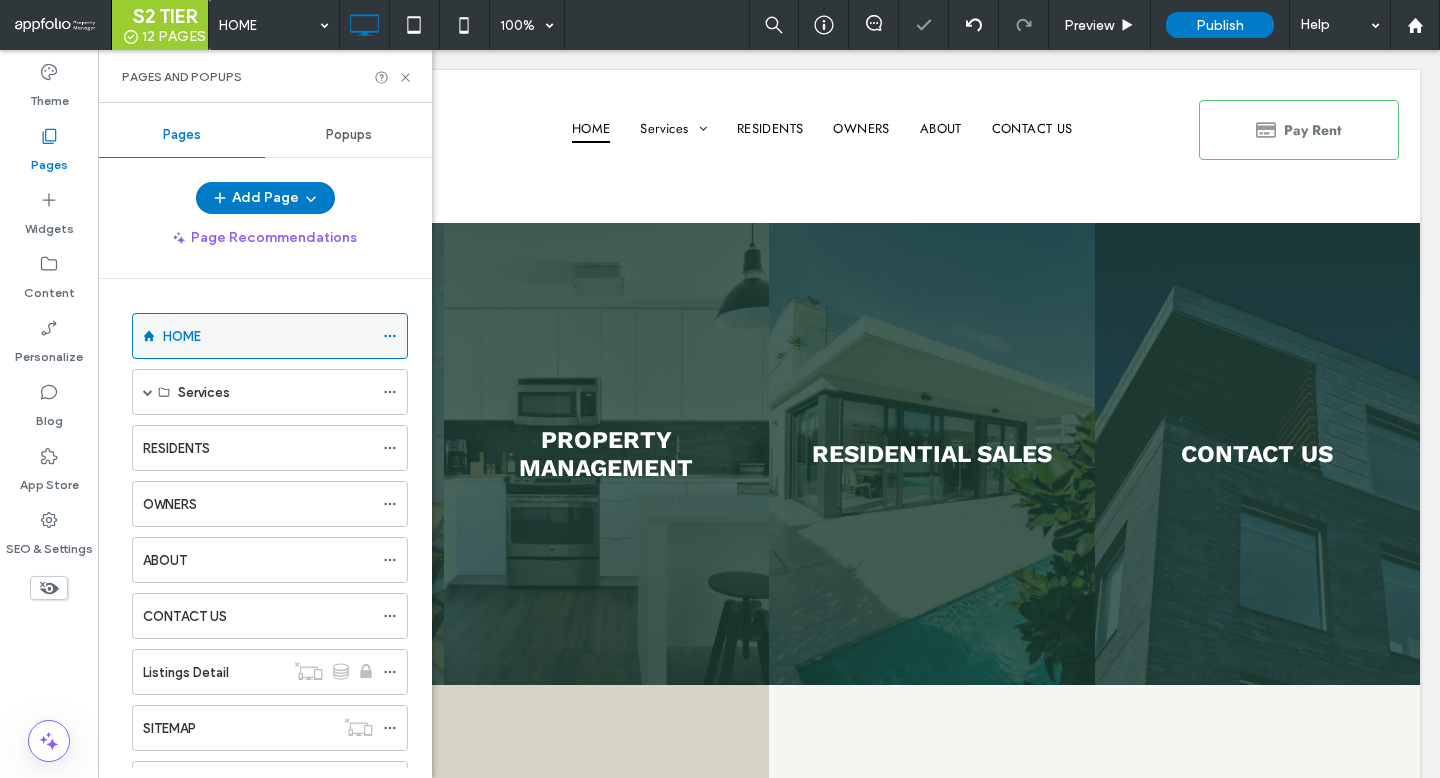 click 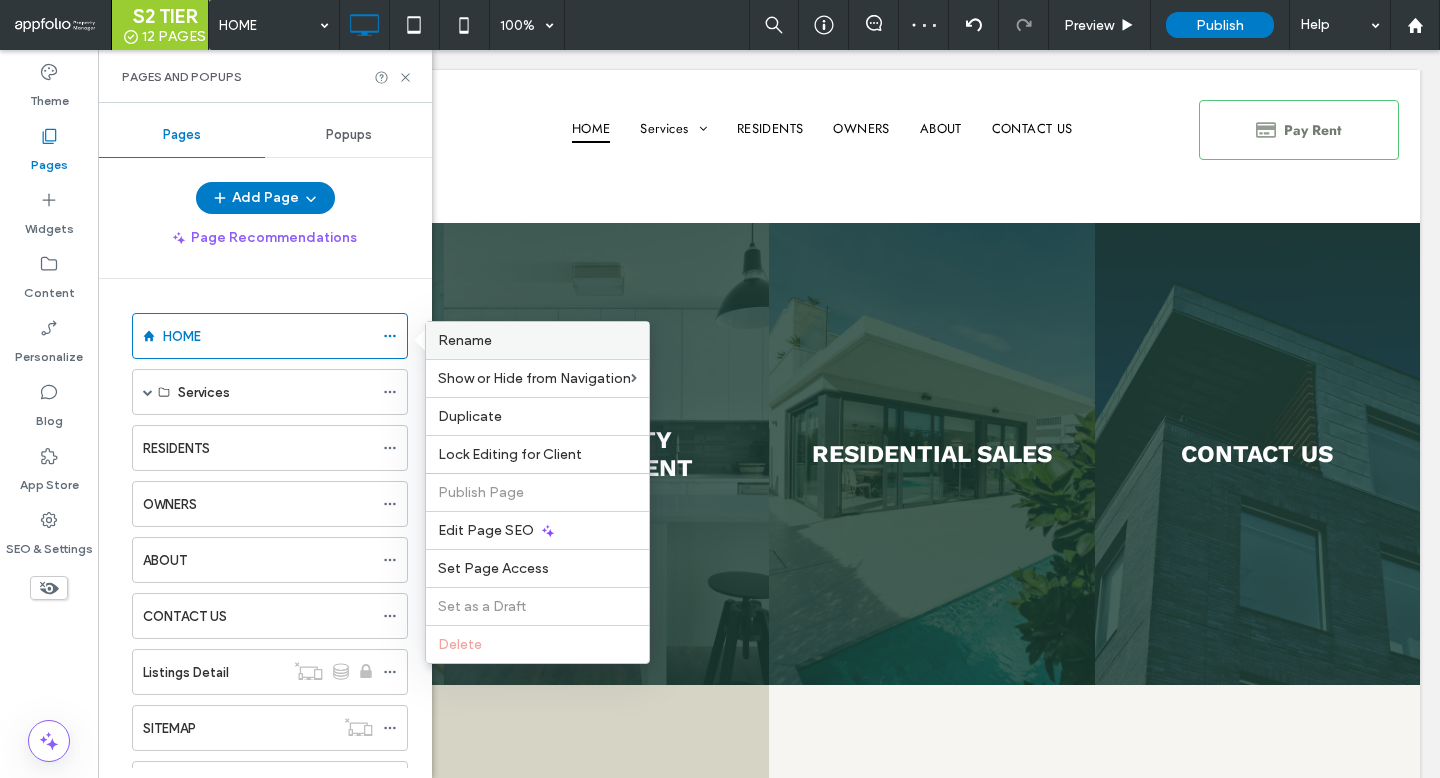 click on "Rename" at bounding box center [537, 340] 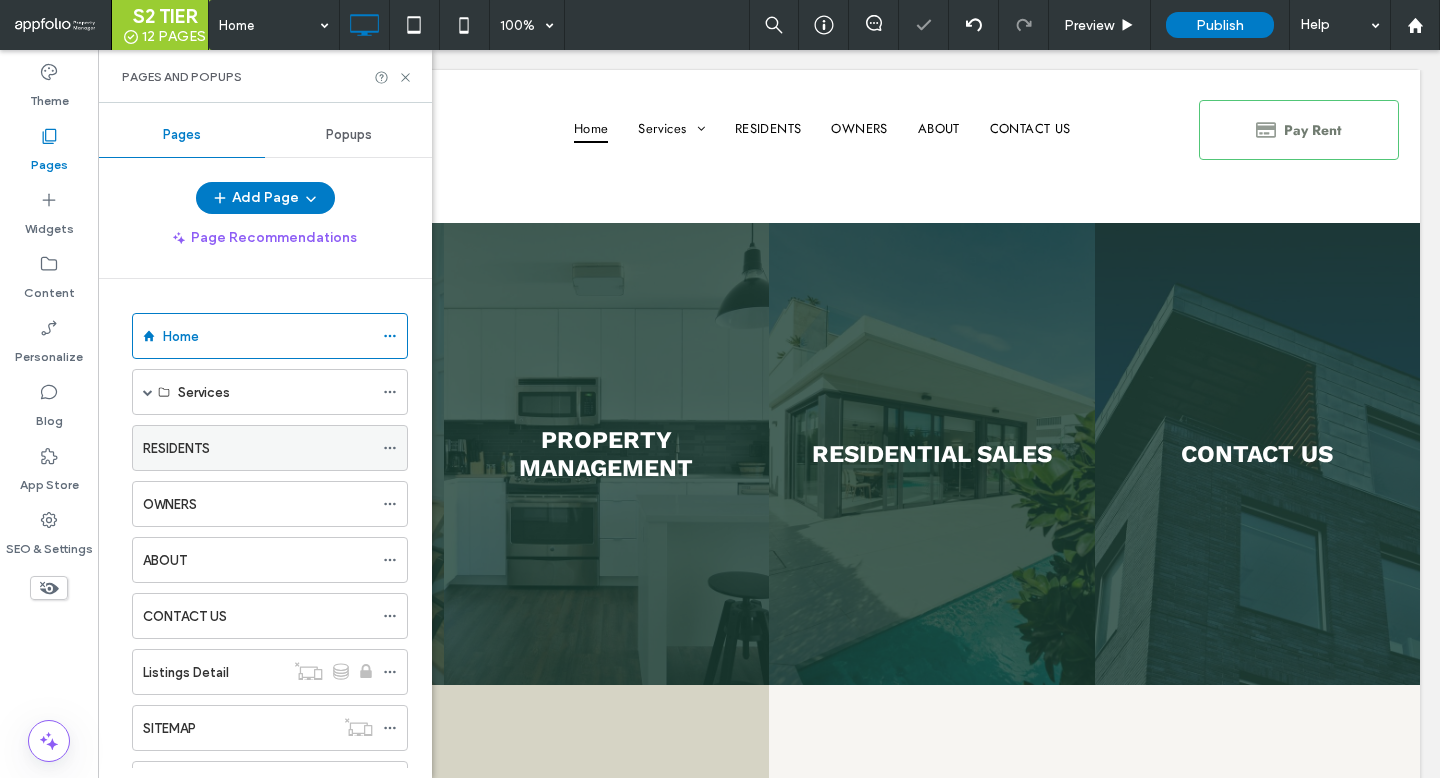click 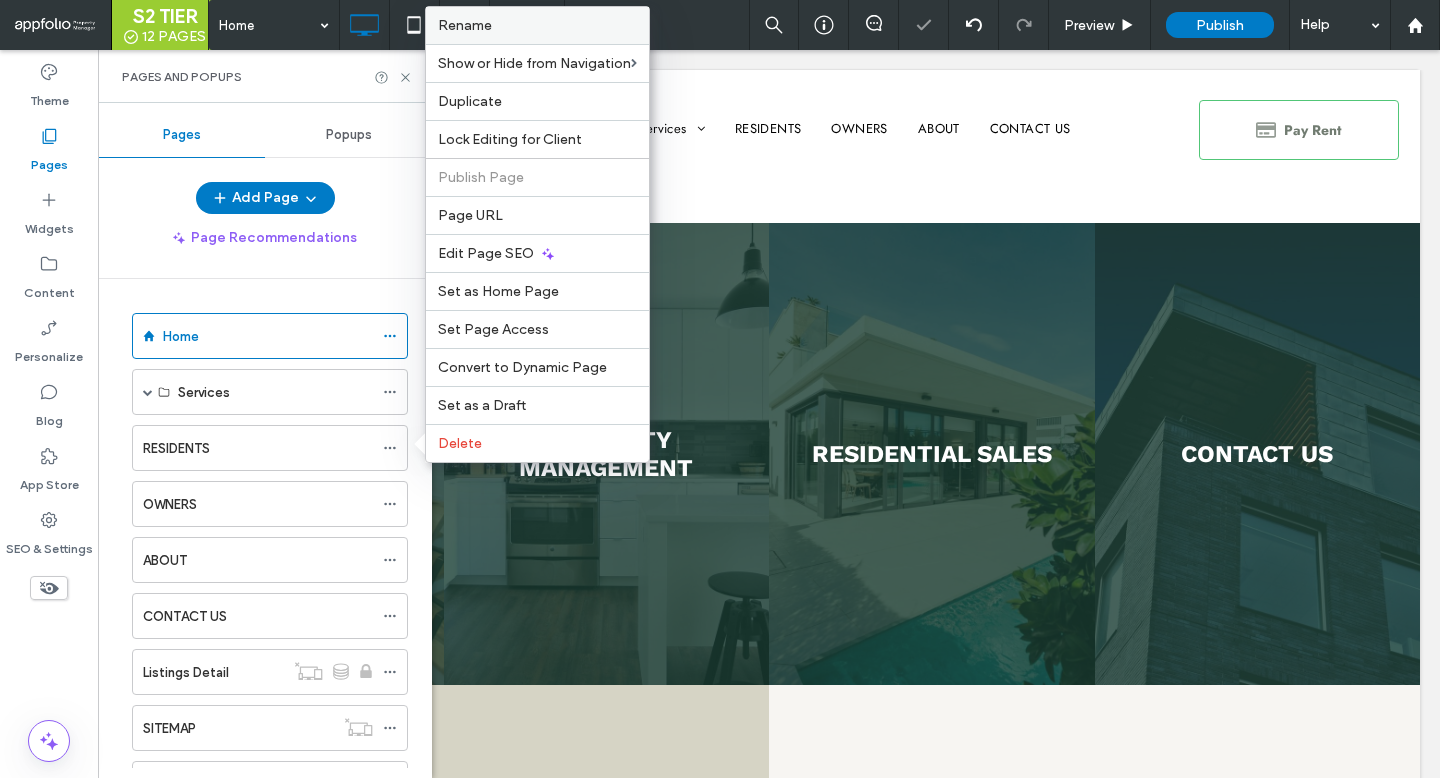 click on "Rename" at bounding box center [537, 25] 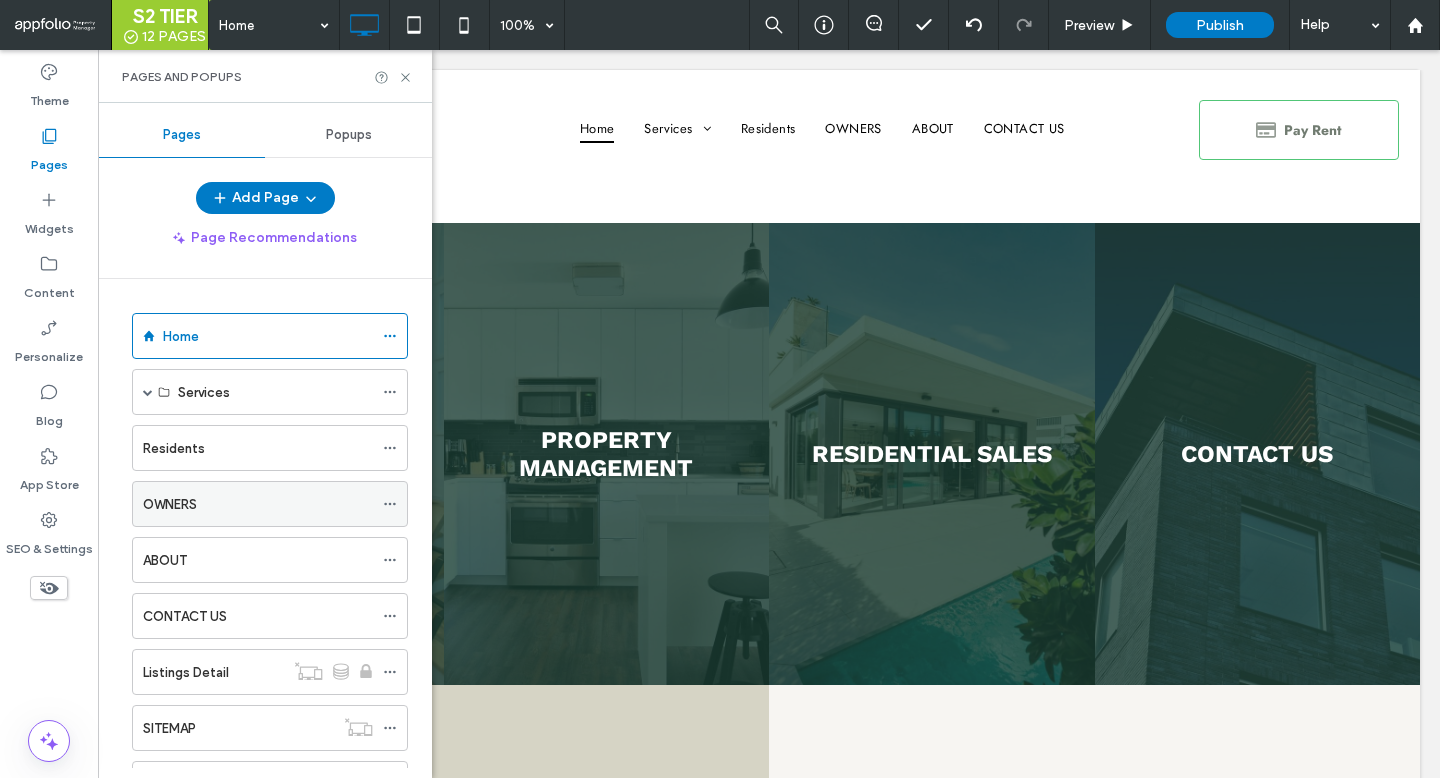 click 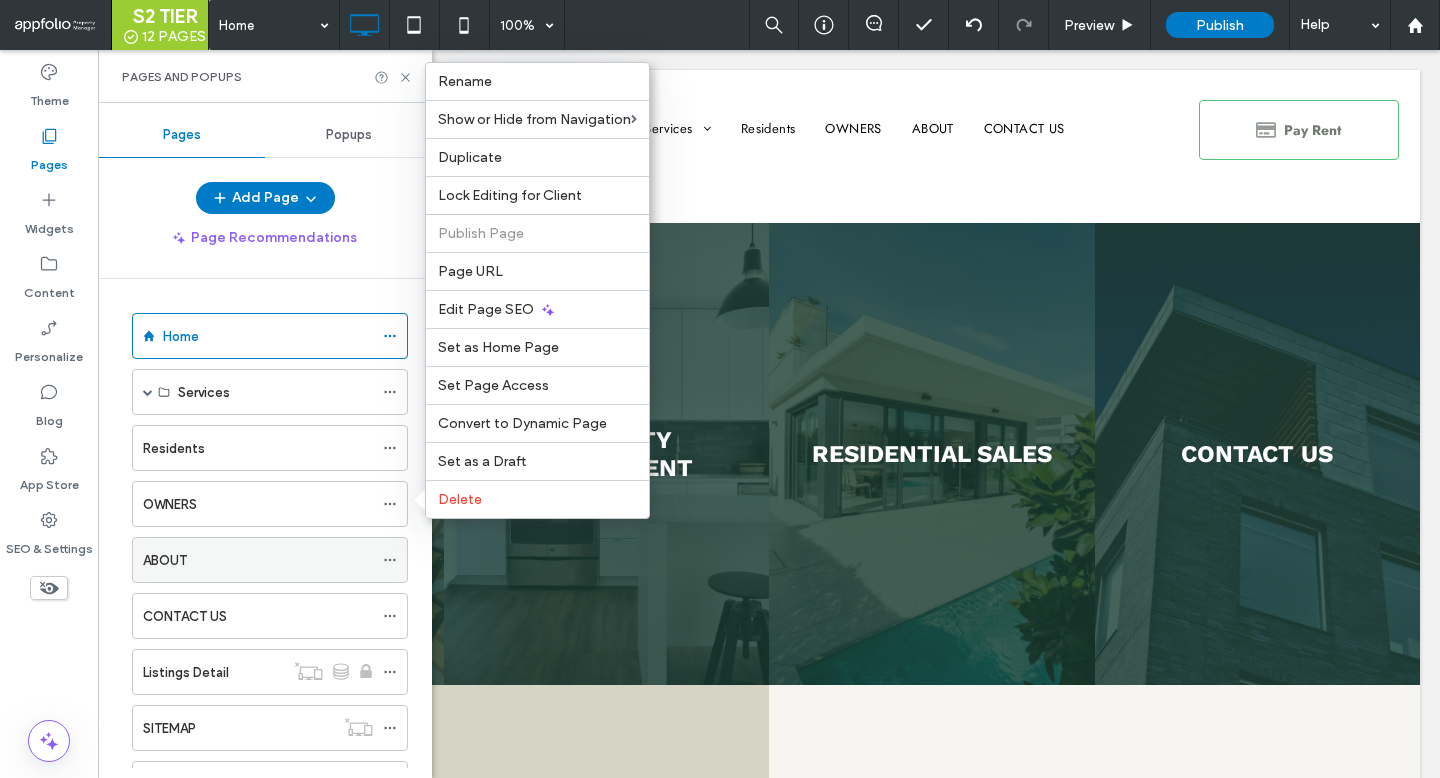 click 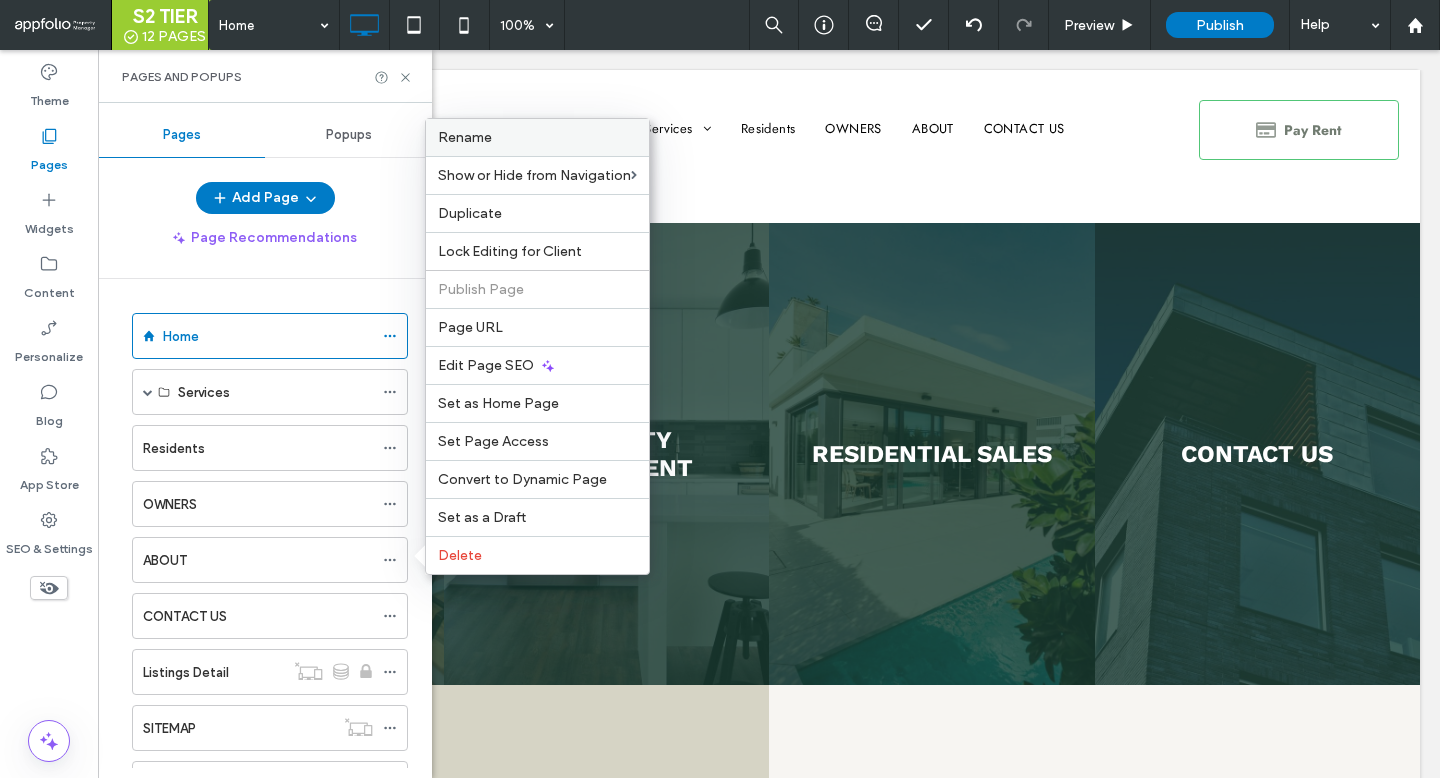 click on "Rename" at bounding box center [465, 137] 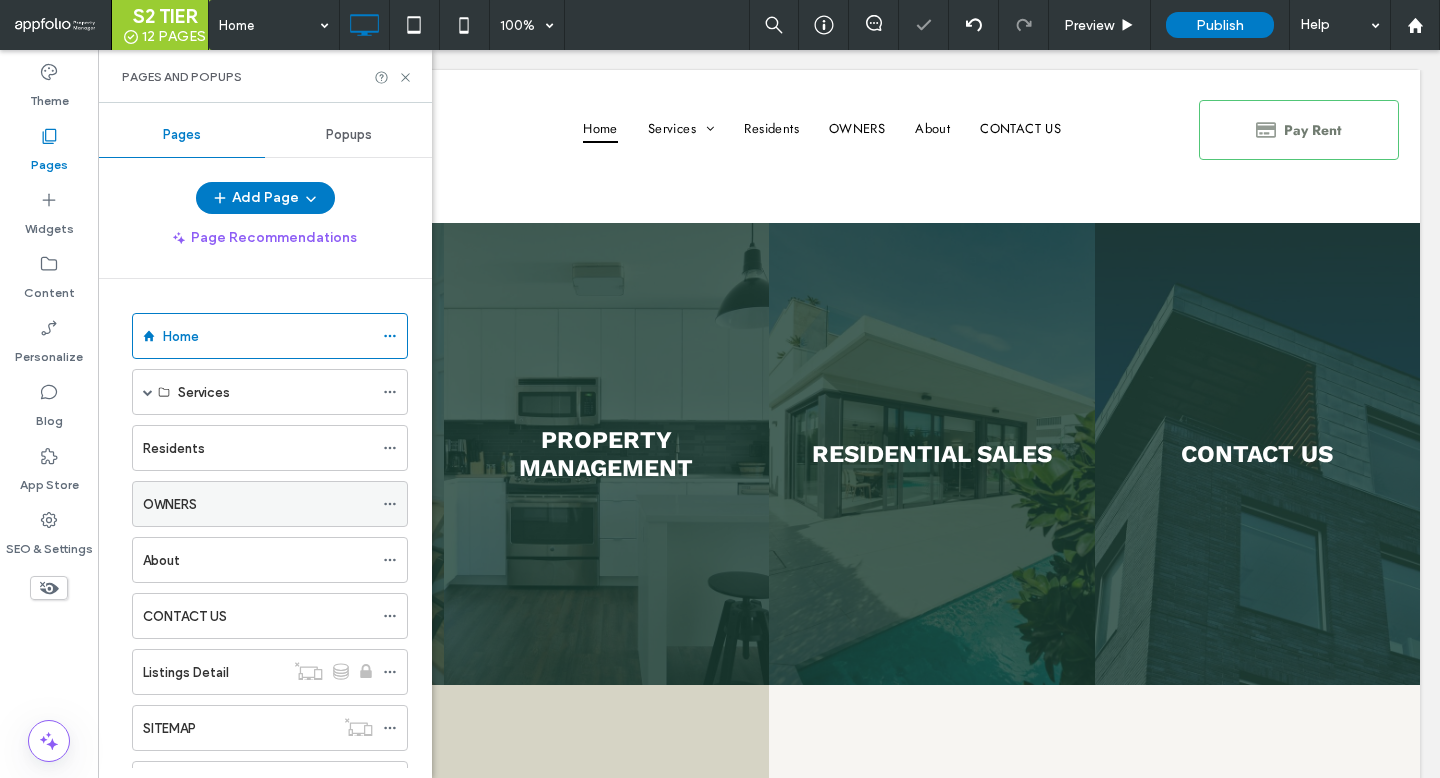 click 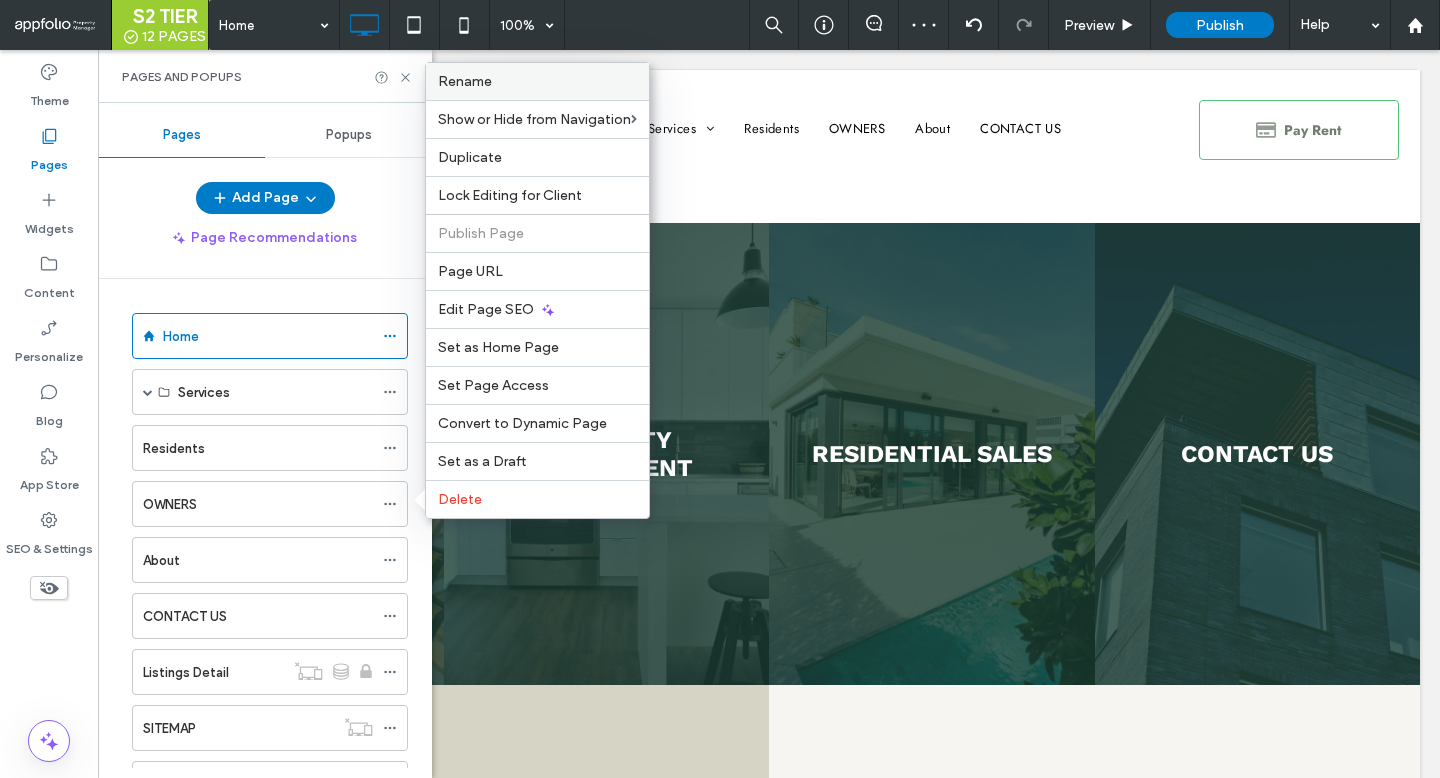 click on "Rename" at bounding box center [465, 81] 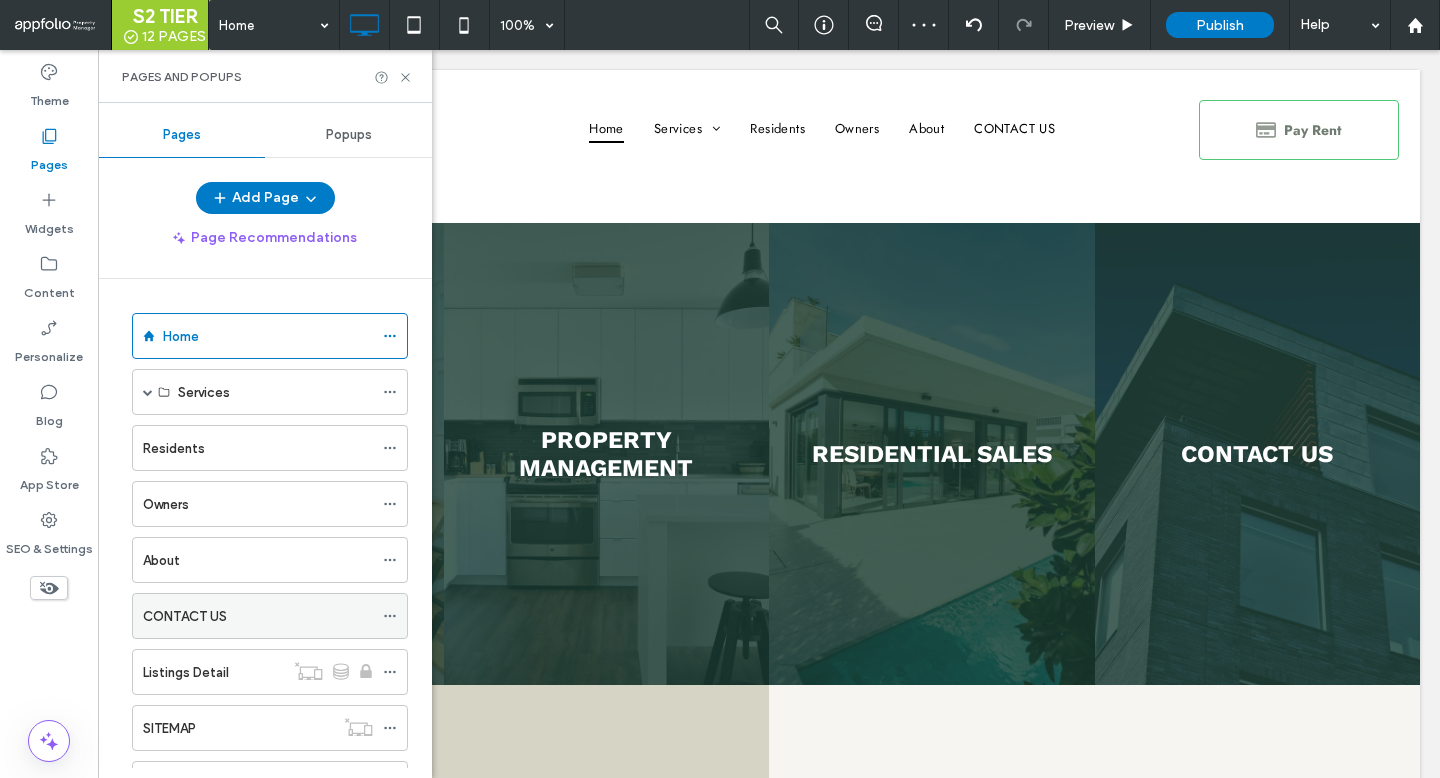 click 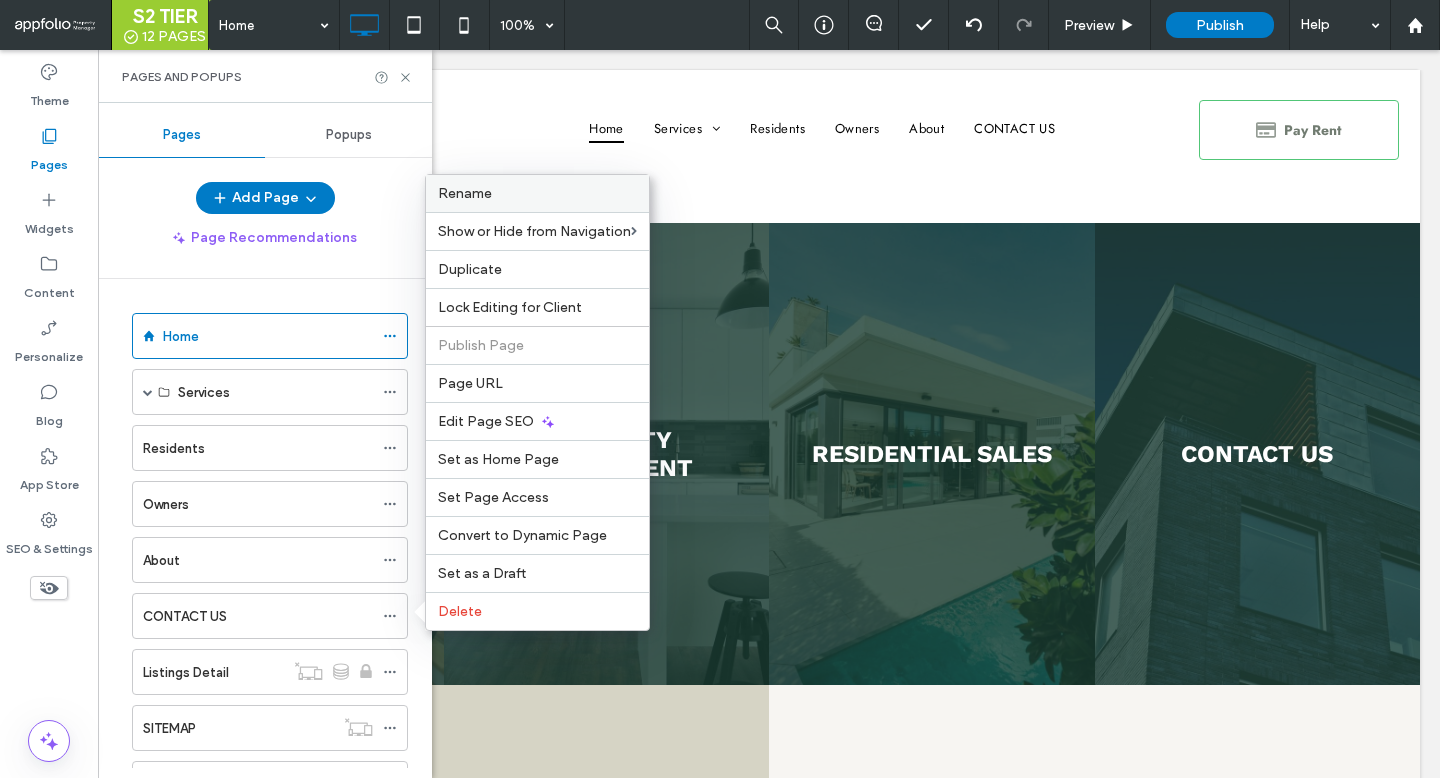 click on "Rename" at bounding box center [537, 193] 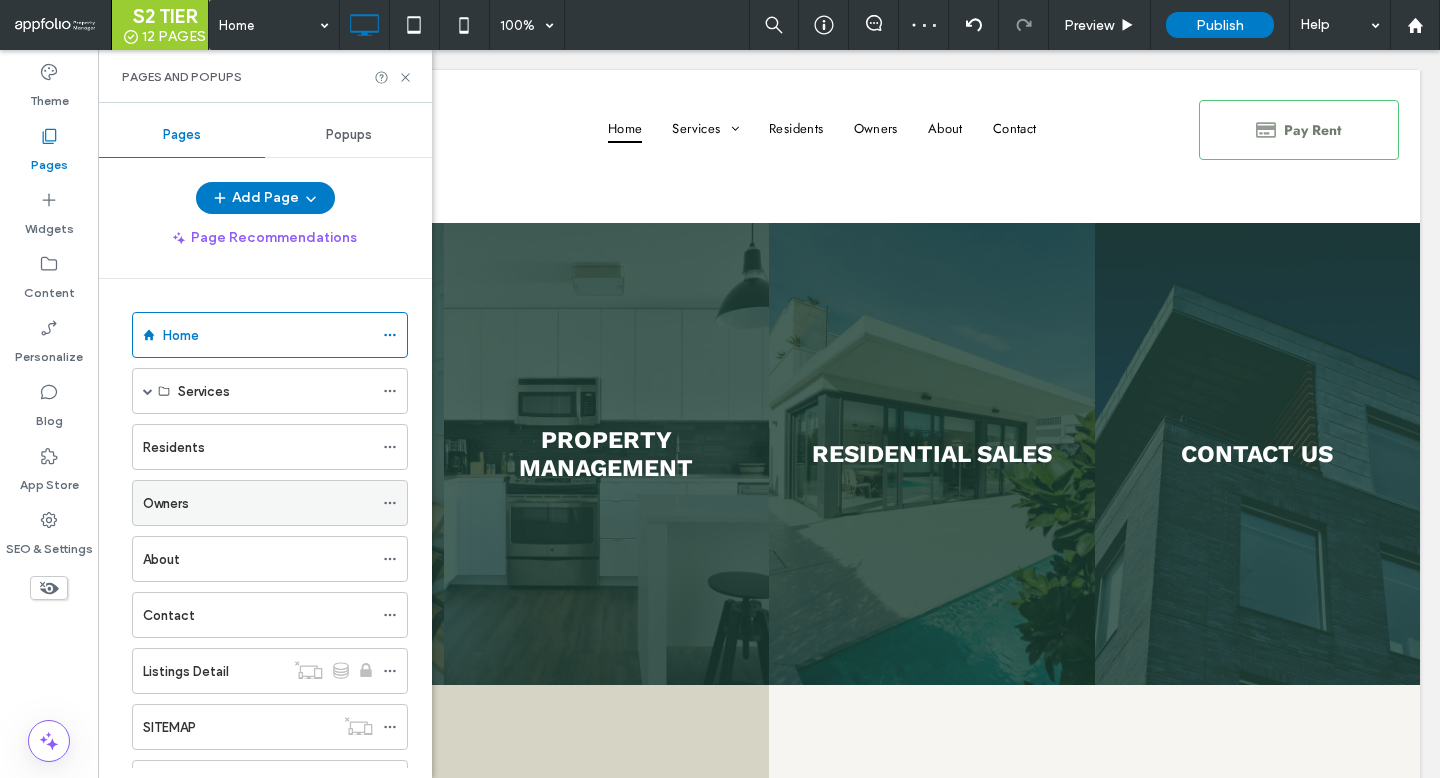 scroll, scrollTop: 0, scrollLeft: 0, axis: both 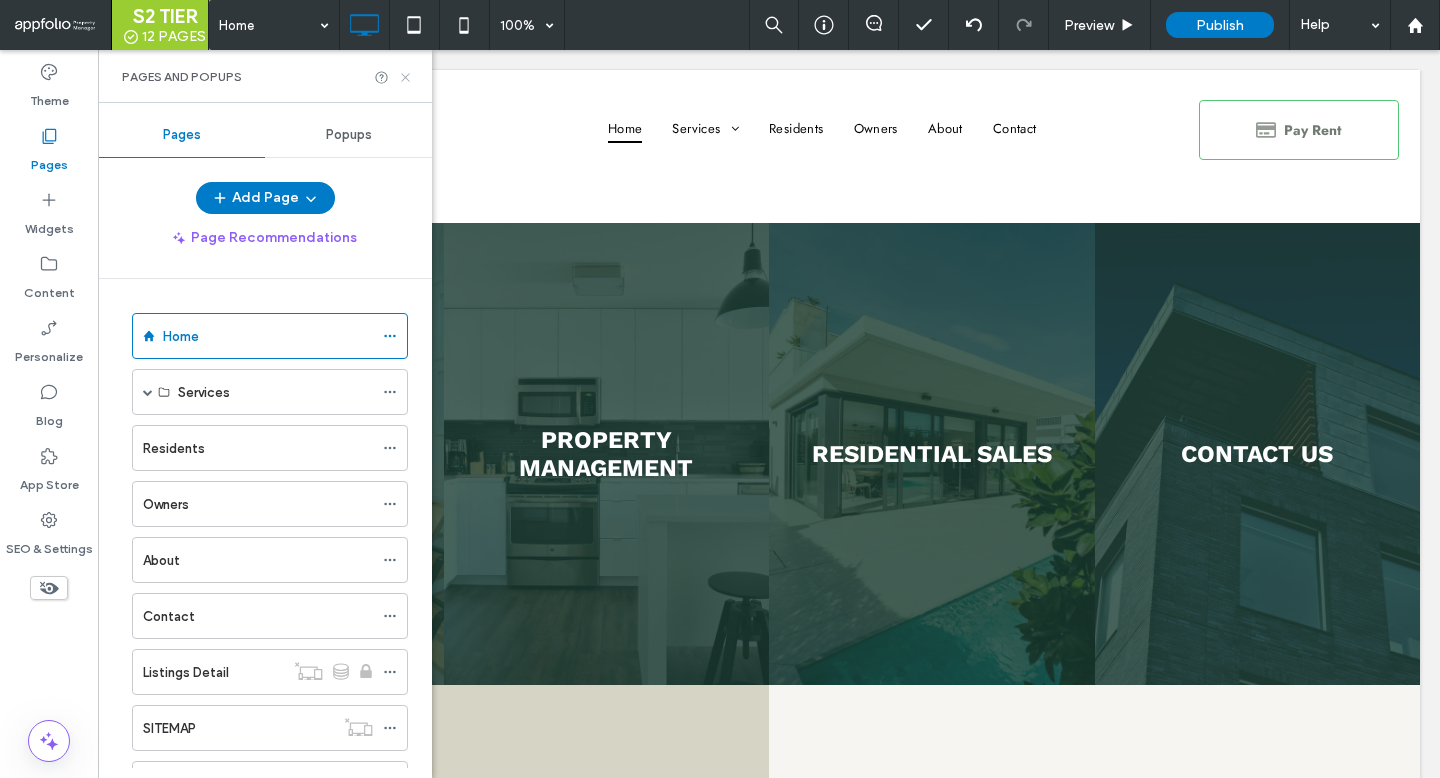 click 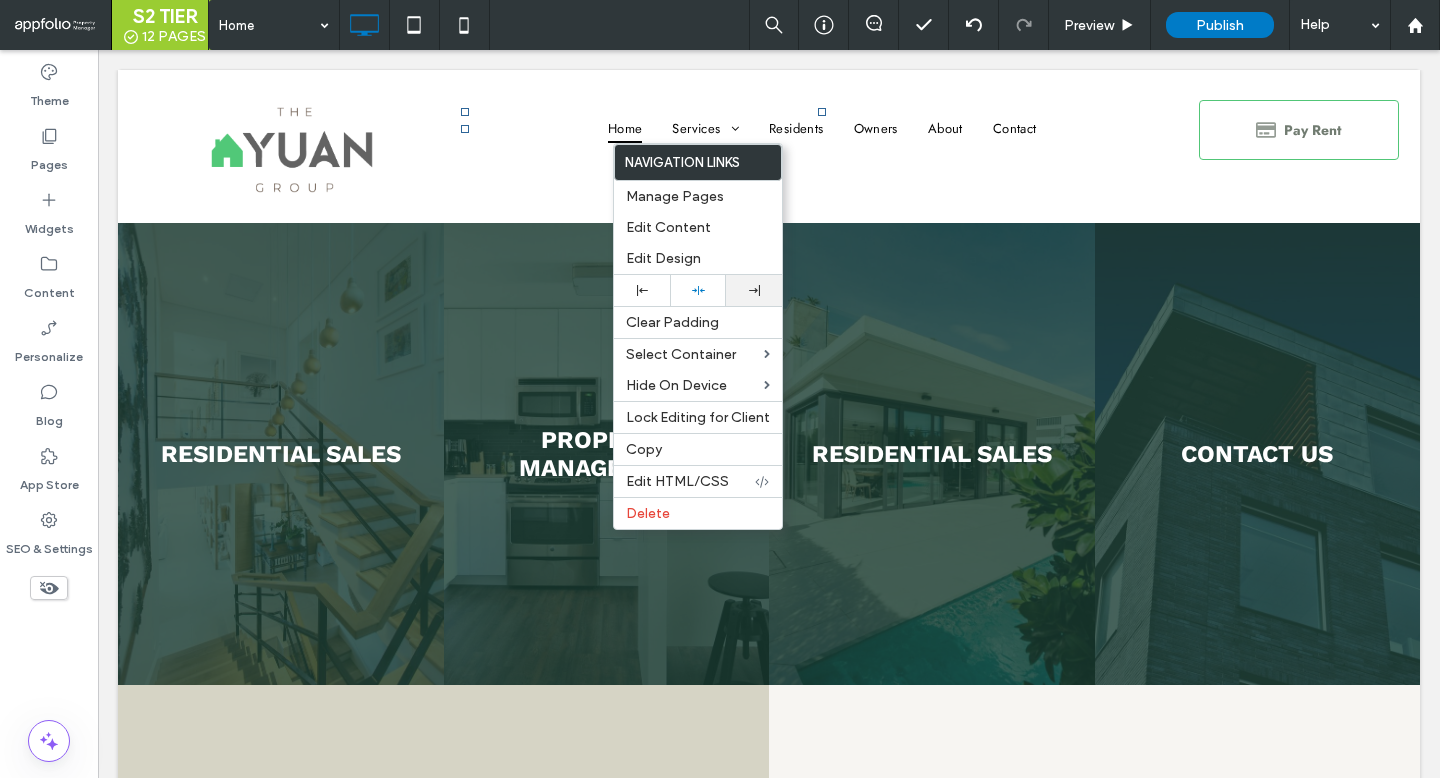 click at bounding box center (754, 290) 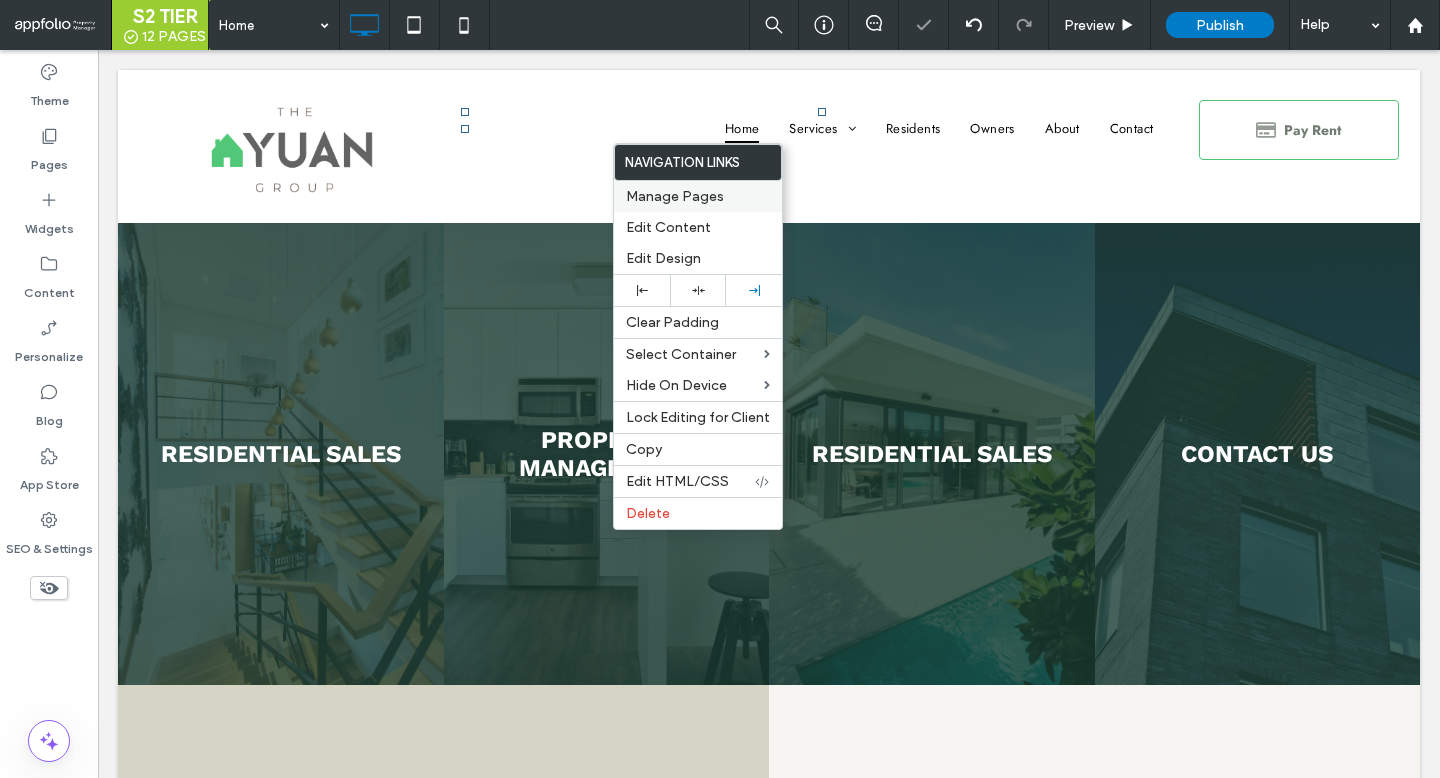 click on "Manage Pages" at bounding box center (698, 196) 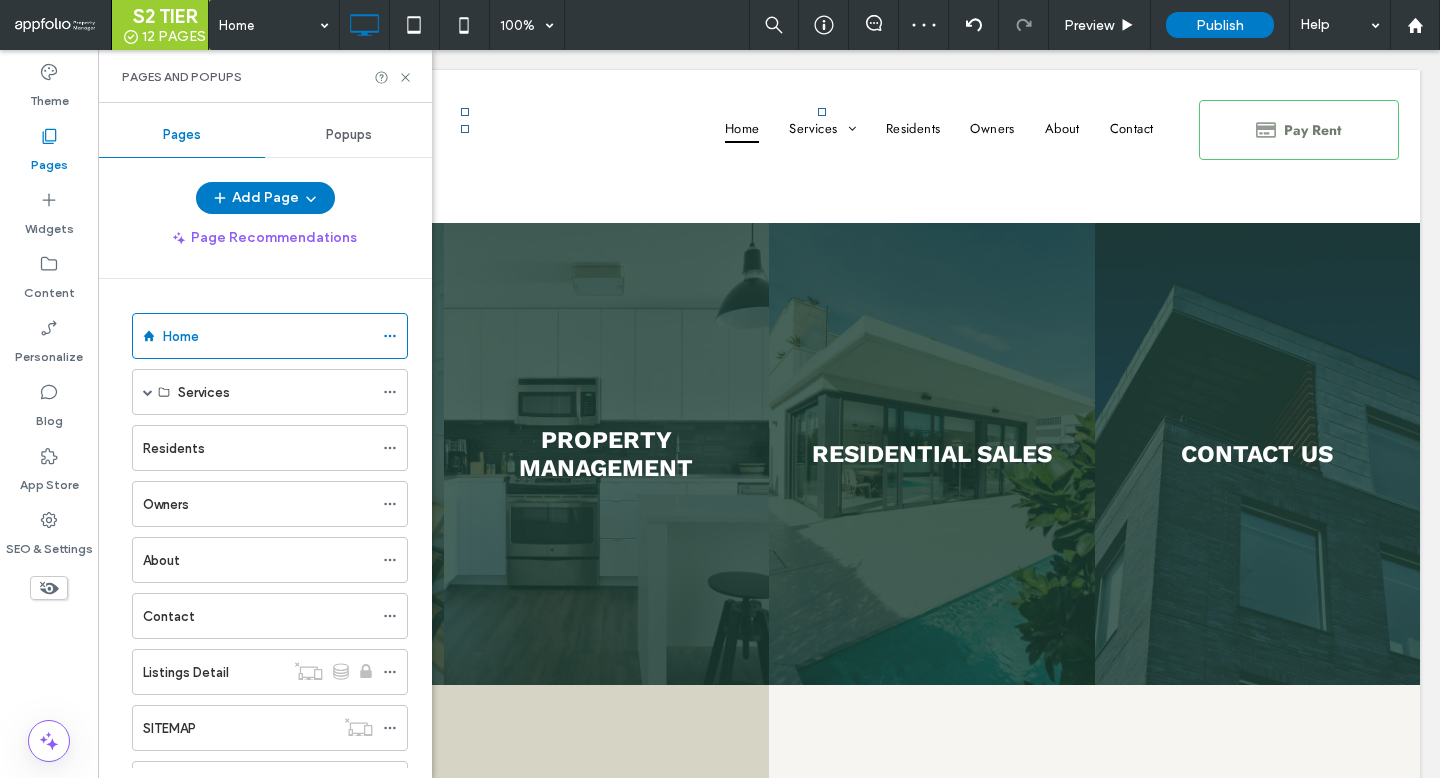 click on "Pages and Popups" at bounding box center (265, 76) 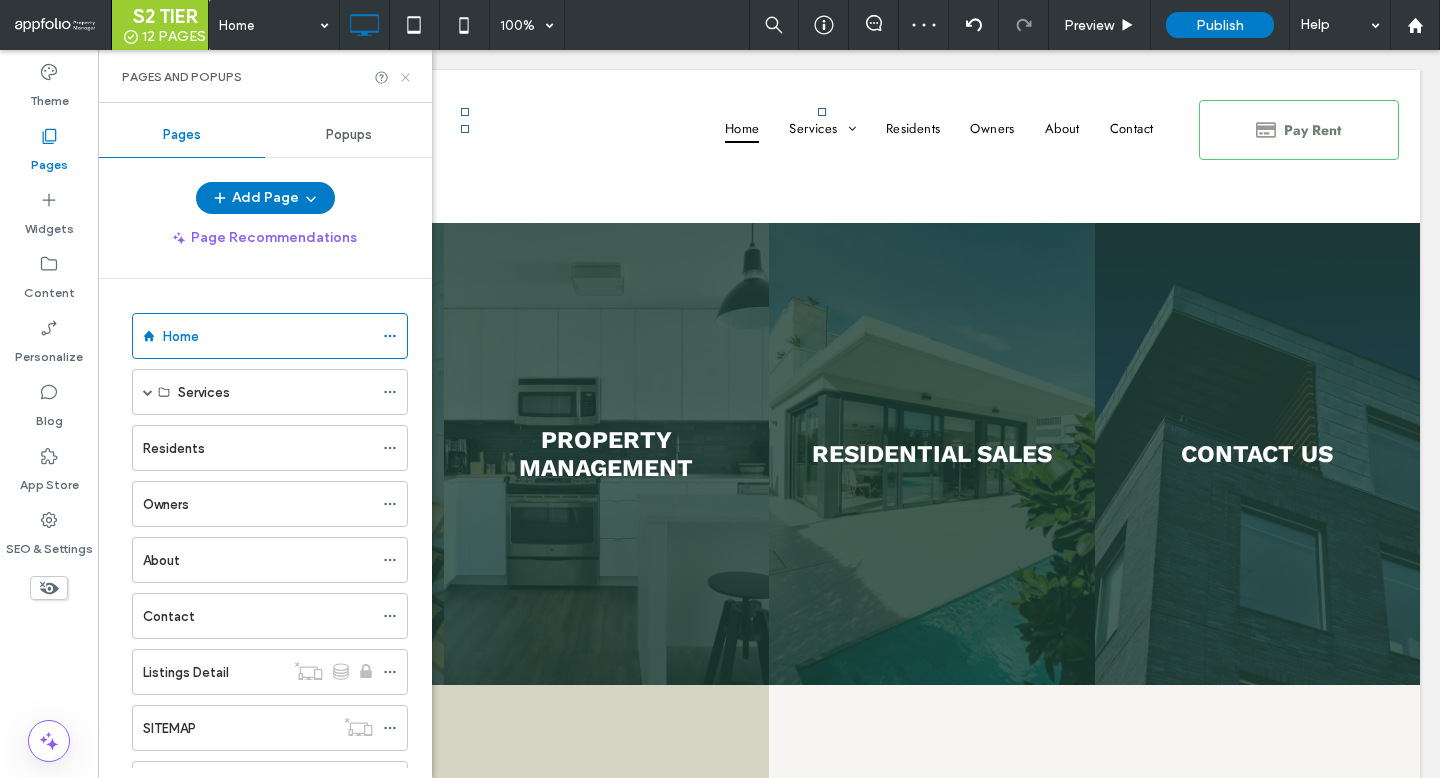 click 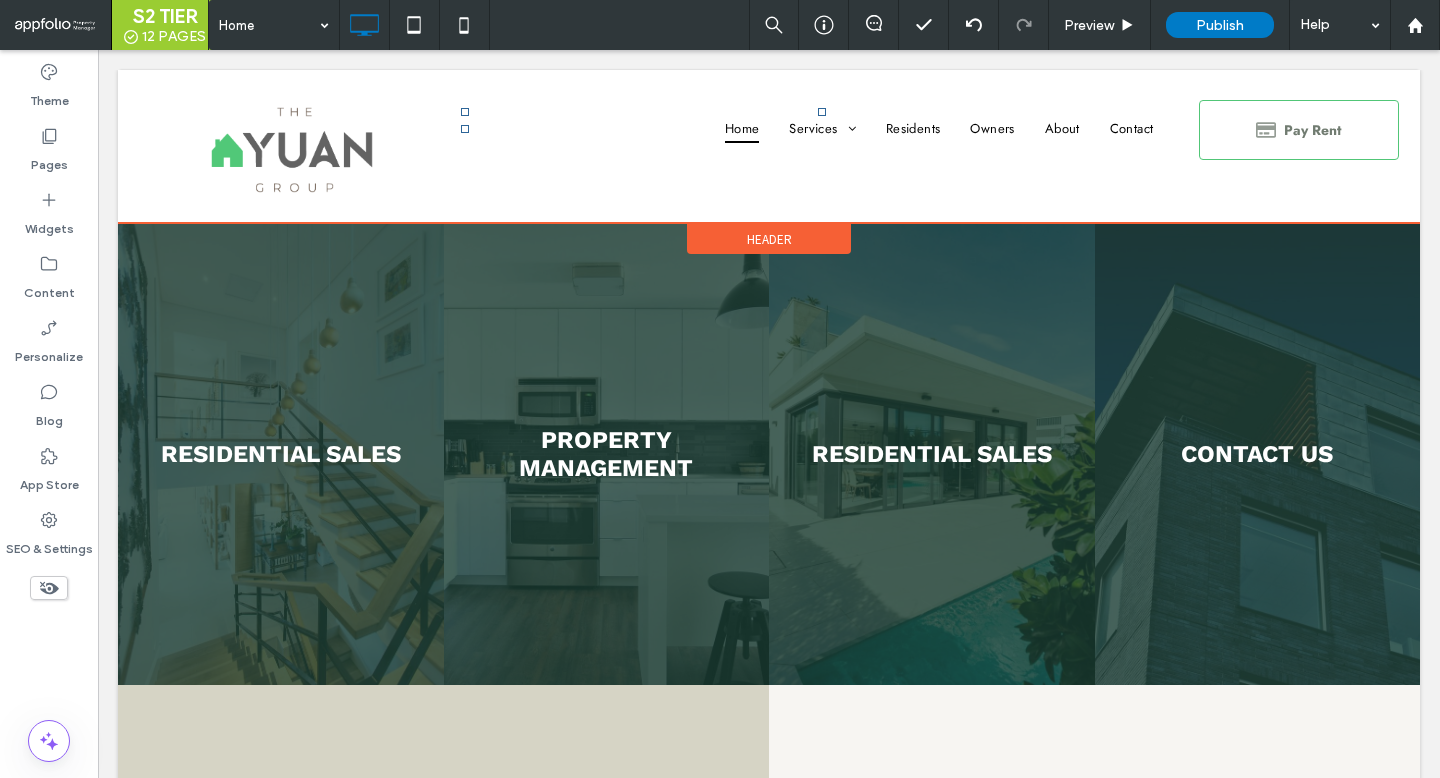 click on "Header" at bounding box center (769, 239) 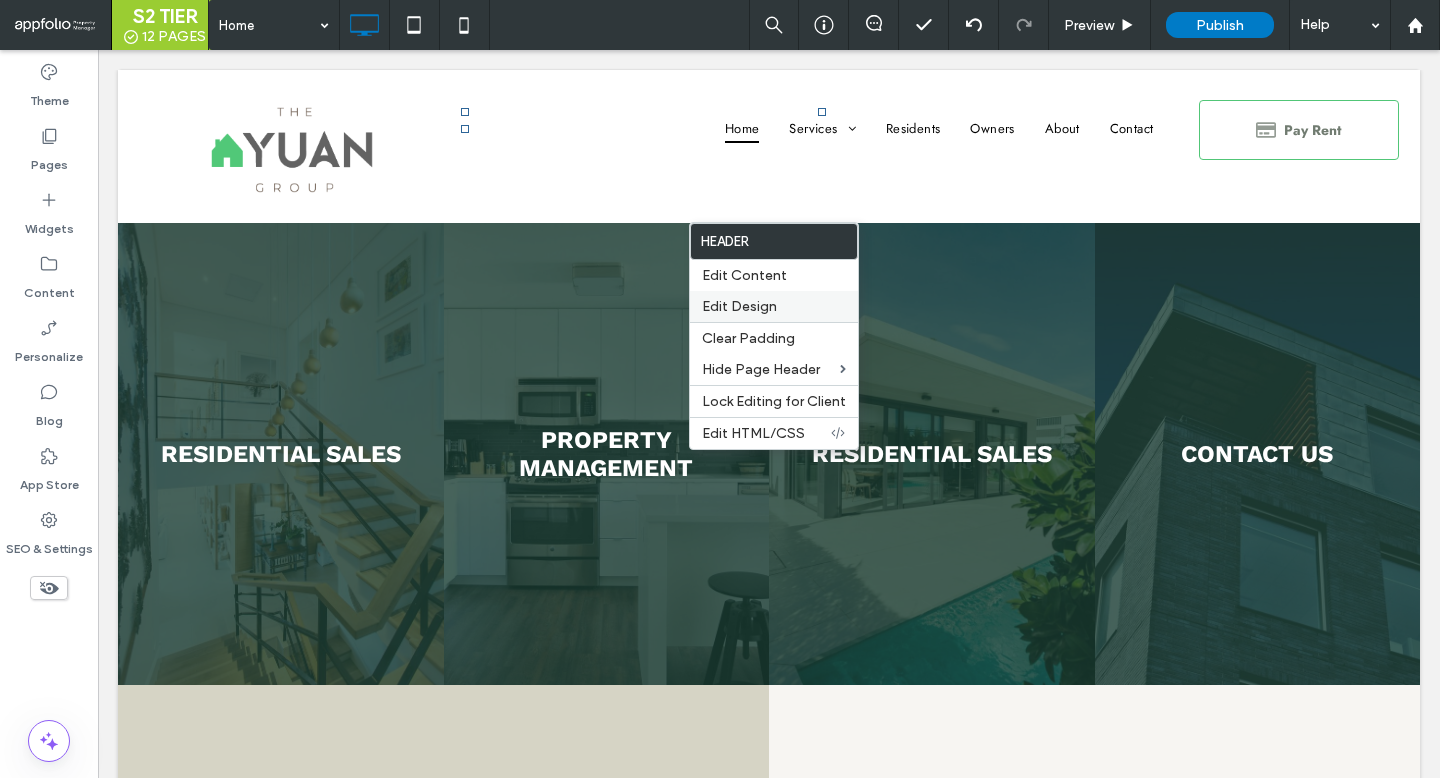 click on "Edit Design" at bounding box center [739, 306] 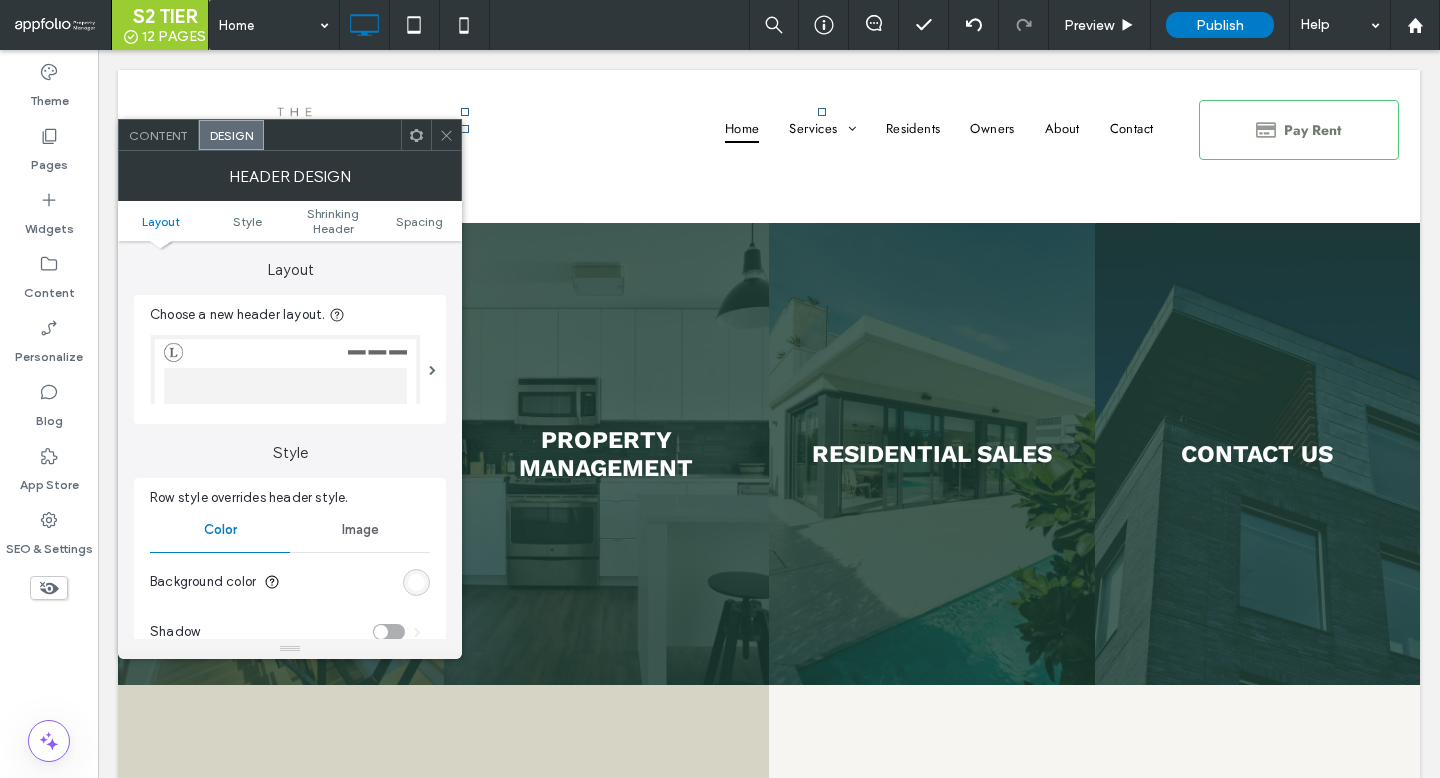 click at bounding box center (416, 582) 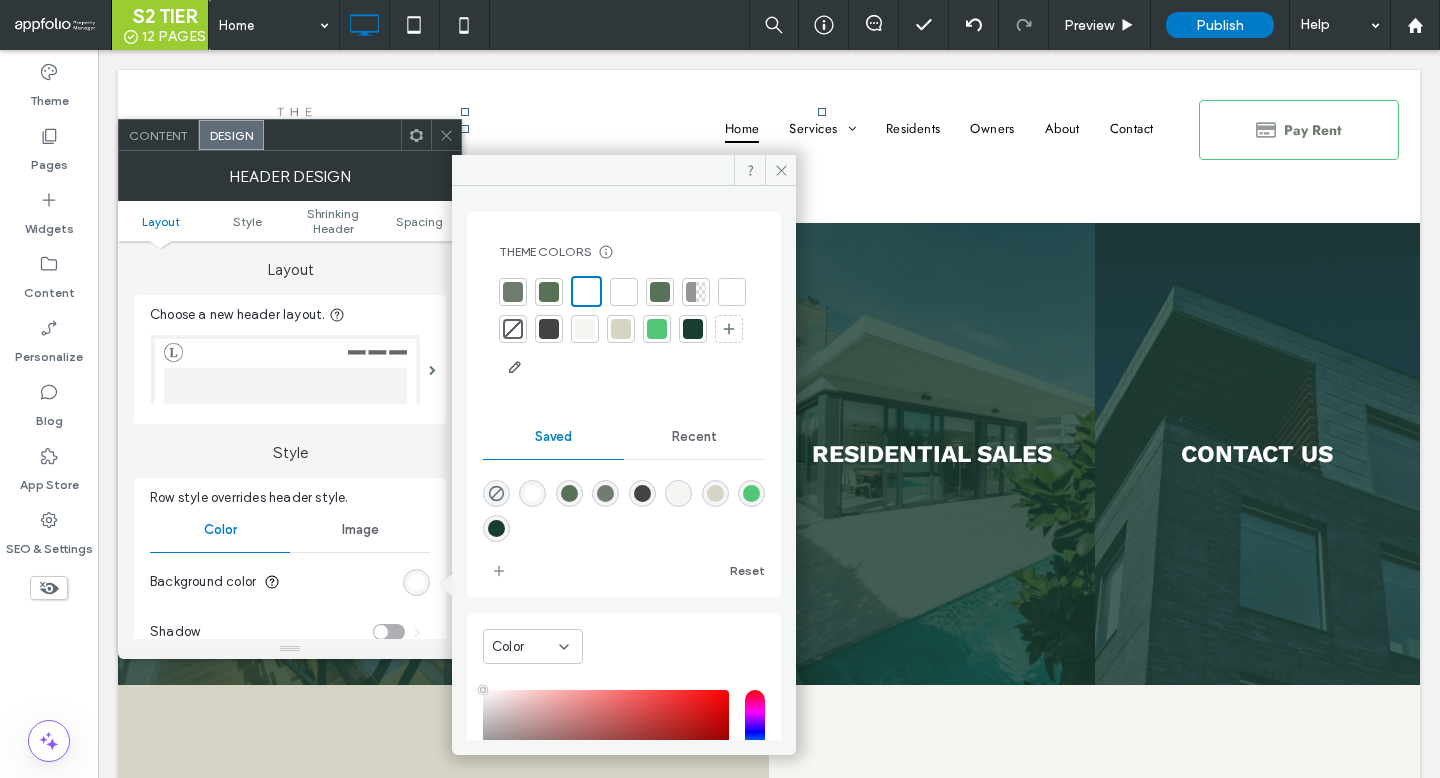 click at bounding box center (693, 329) 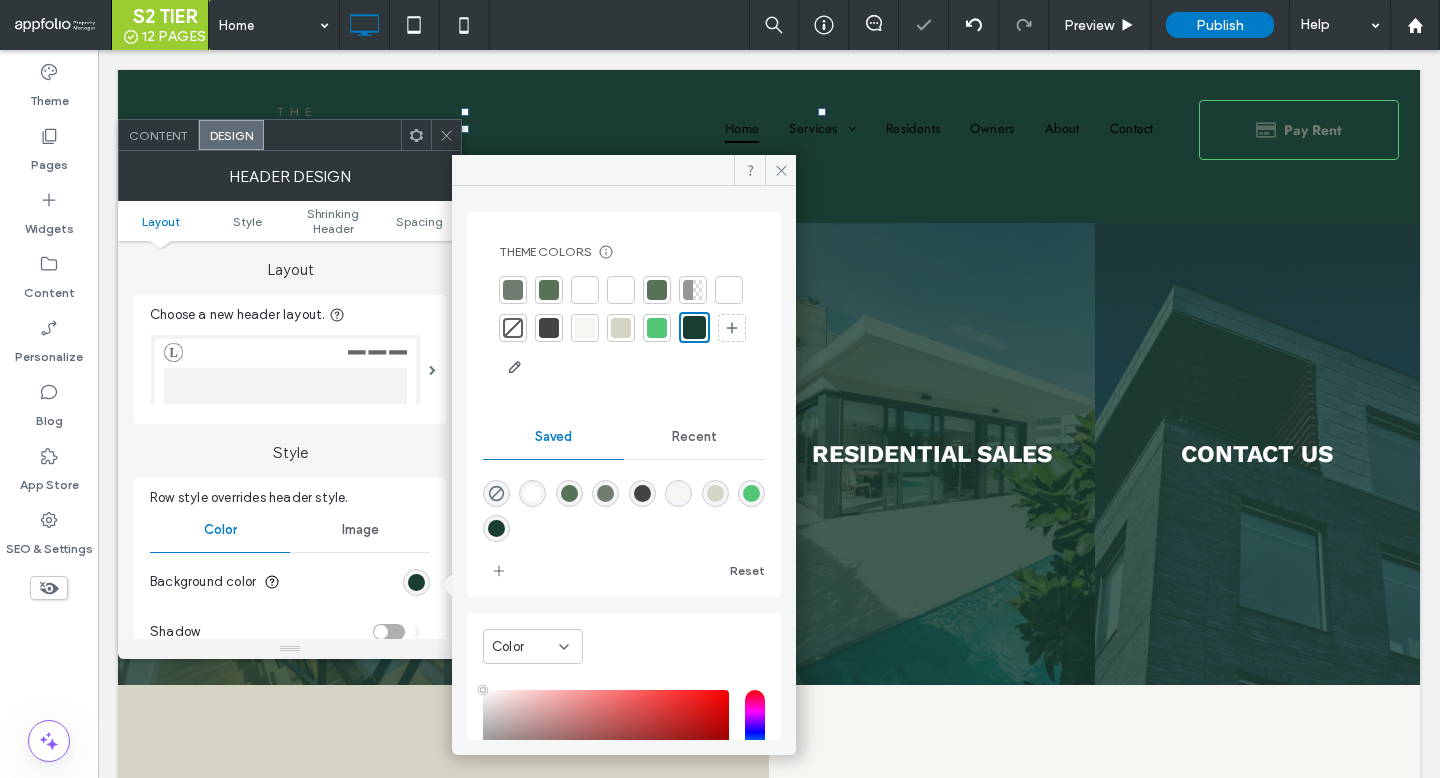 click 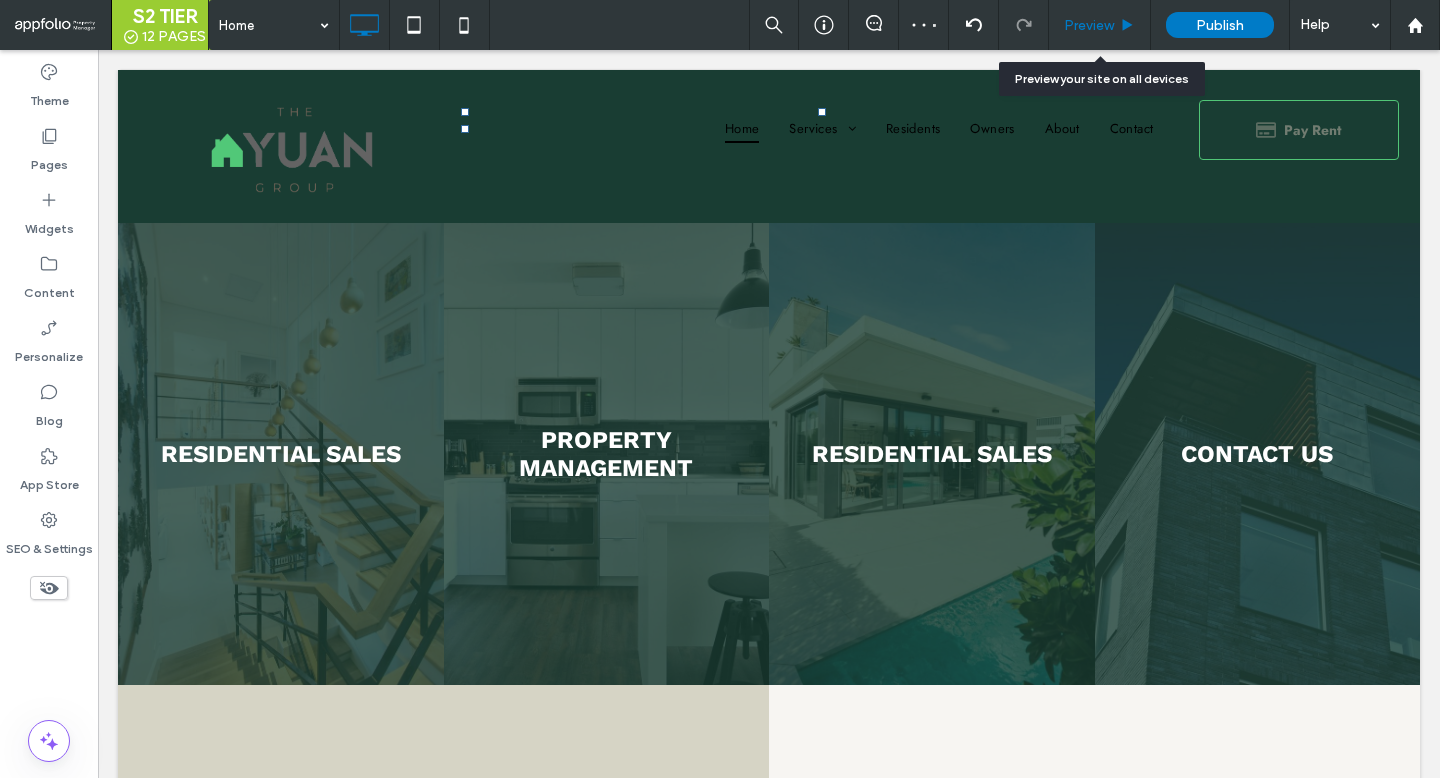 click on "Preview" at bounding box center (1100, 25) 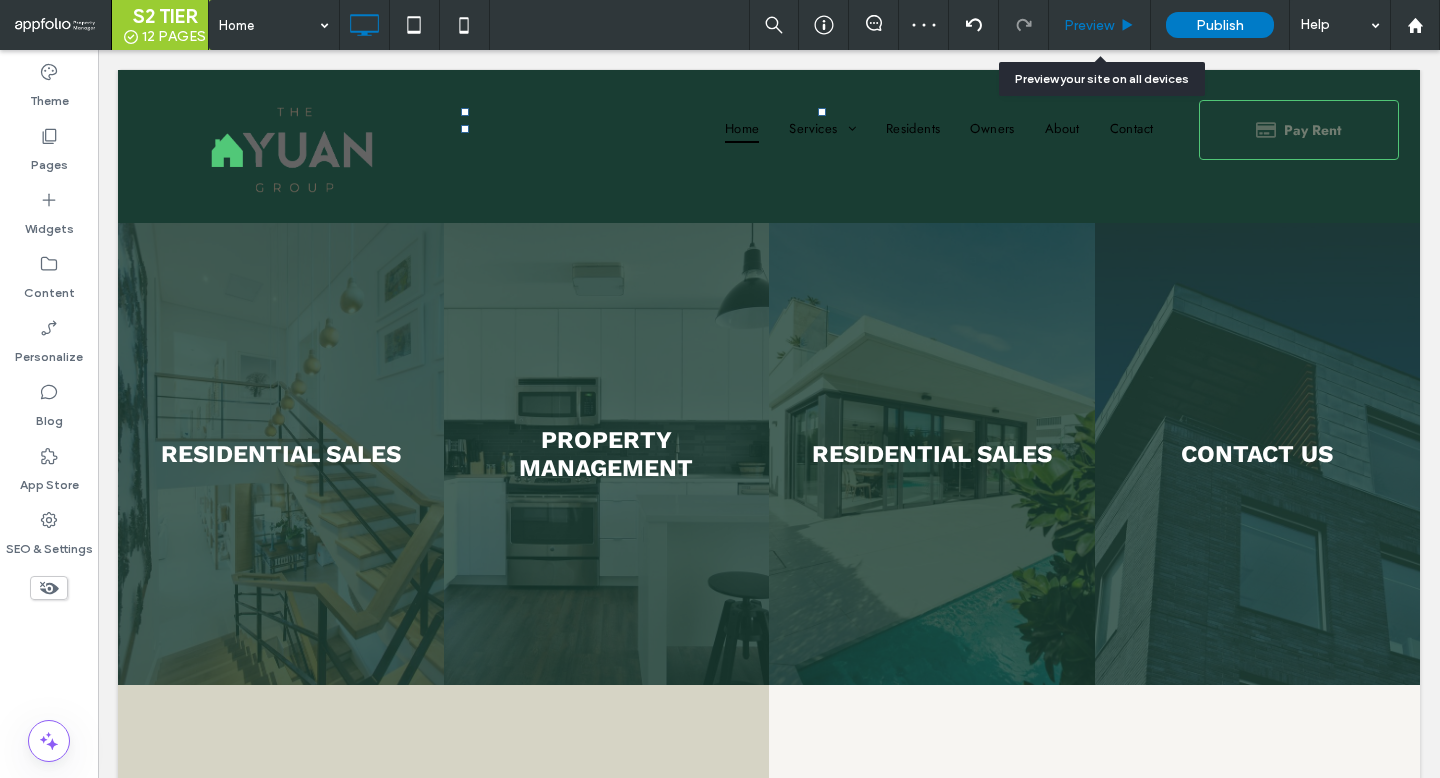 click on "Preview" at bounding box center (1100, 25) 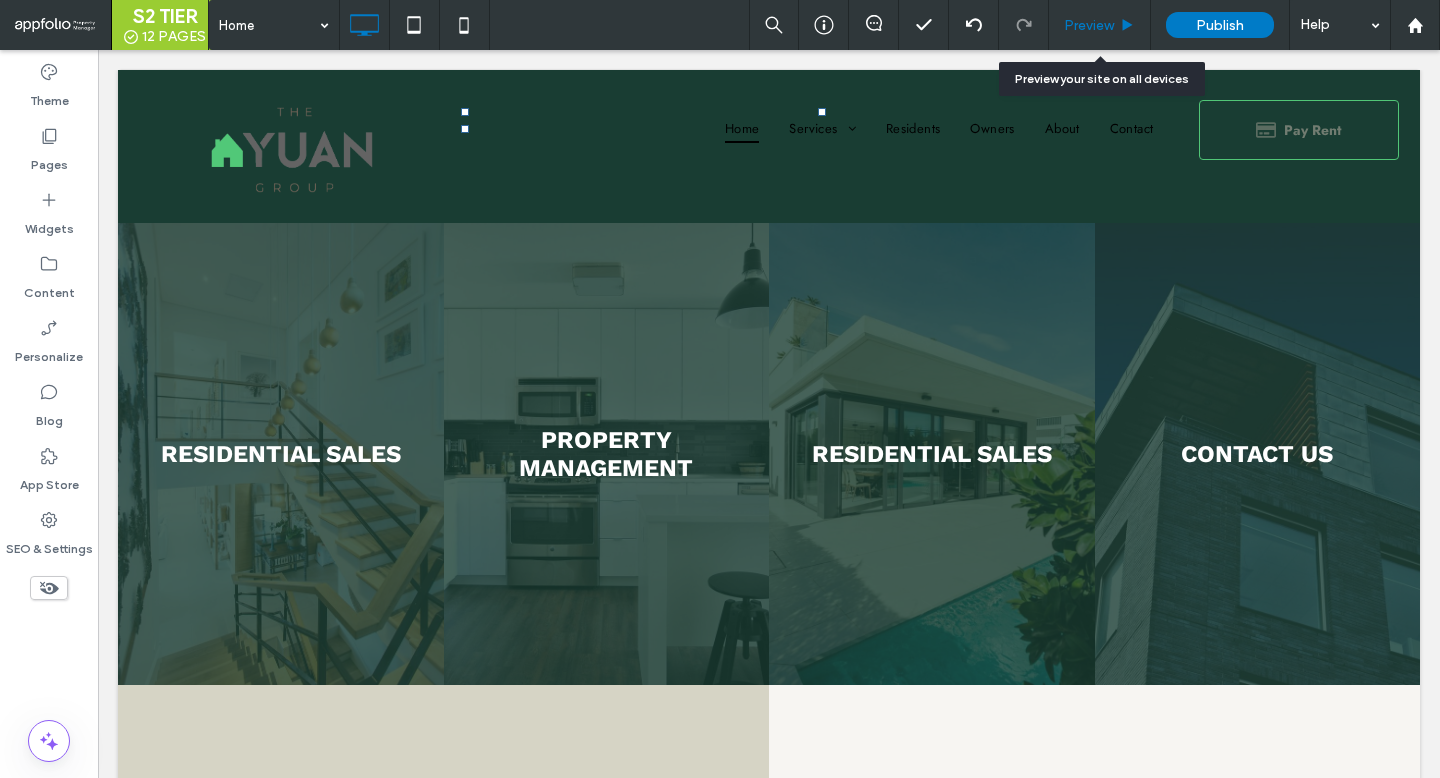 click on "Preview" at bounding box center [1089, 25] 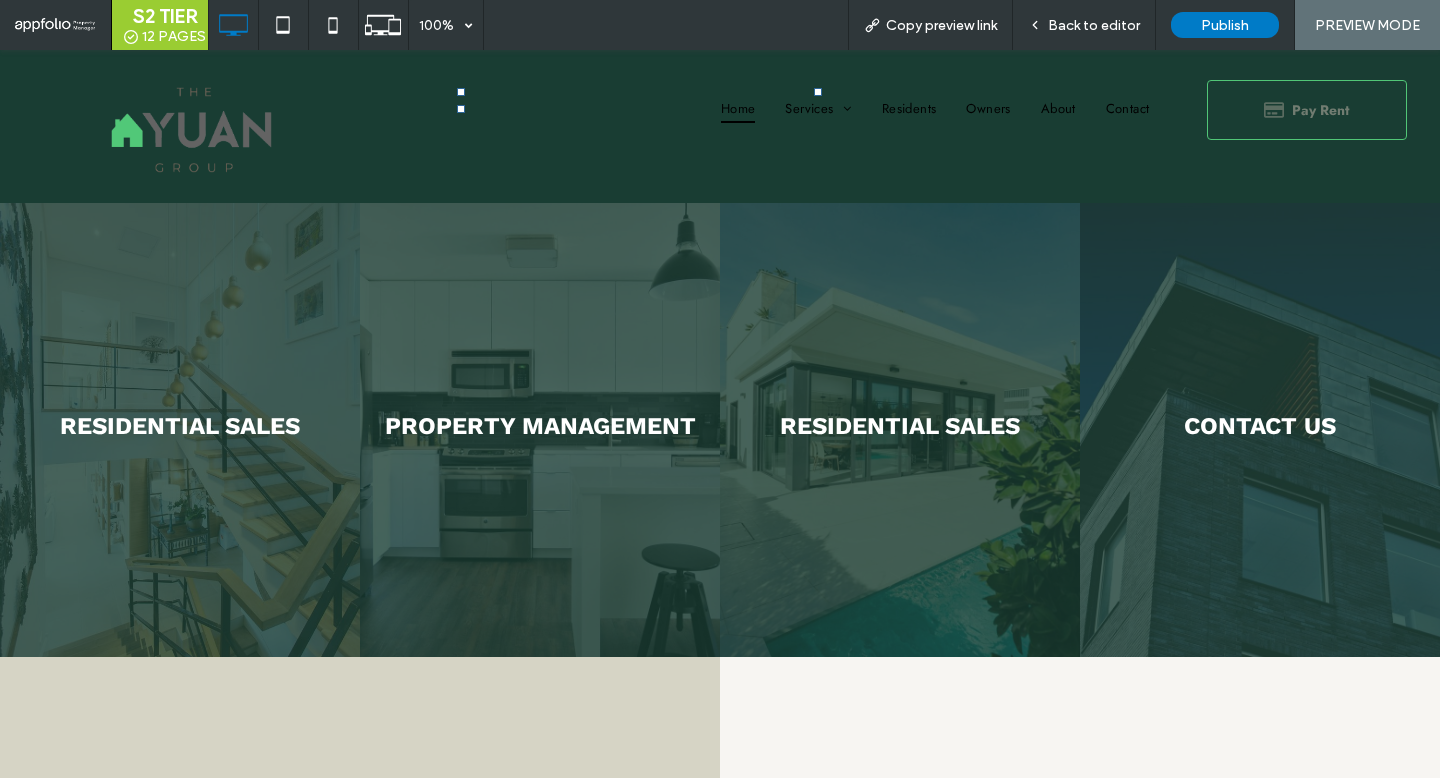 scroll, scrollTop: 0, scrollLeft: 0, axis: both 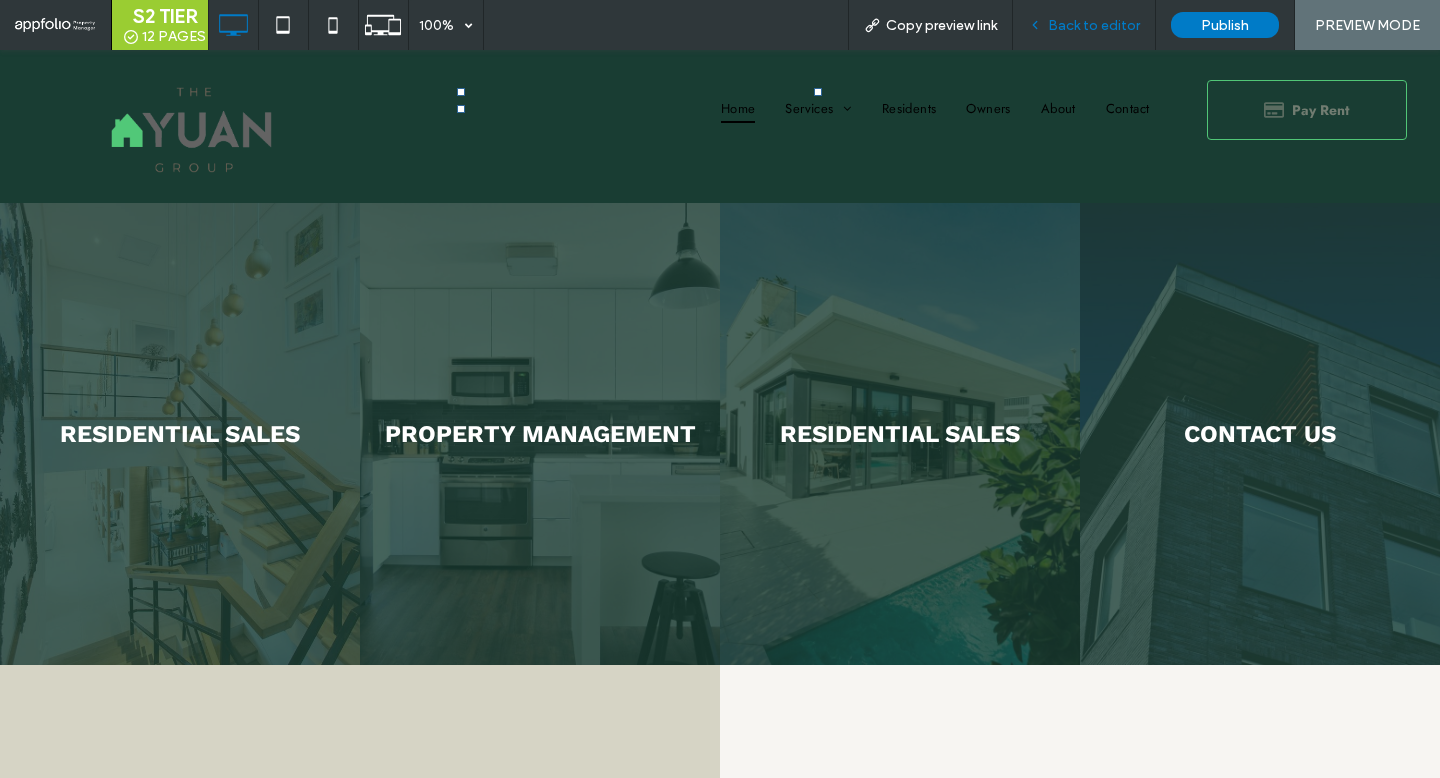 click on "Back to editor" at bounding box center (1094, 25) 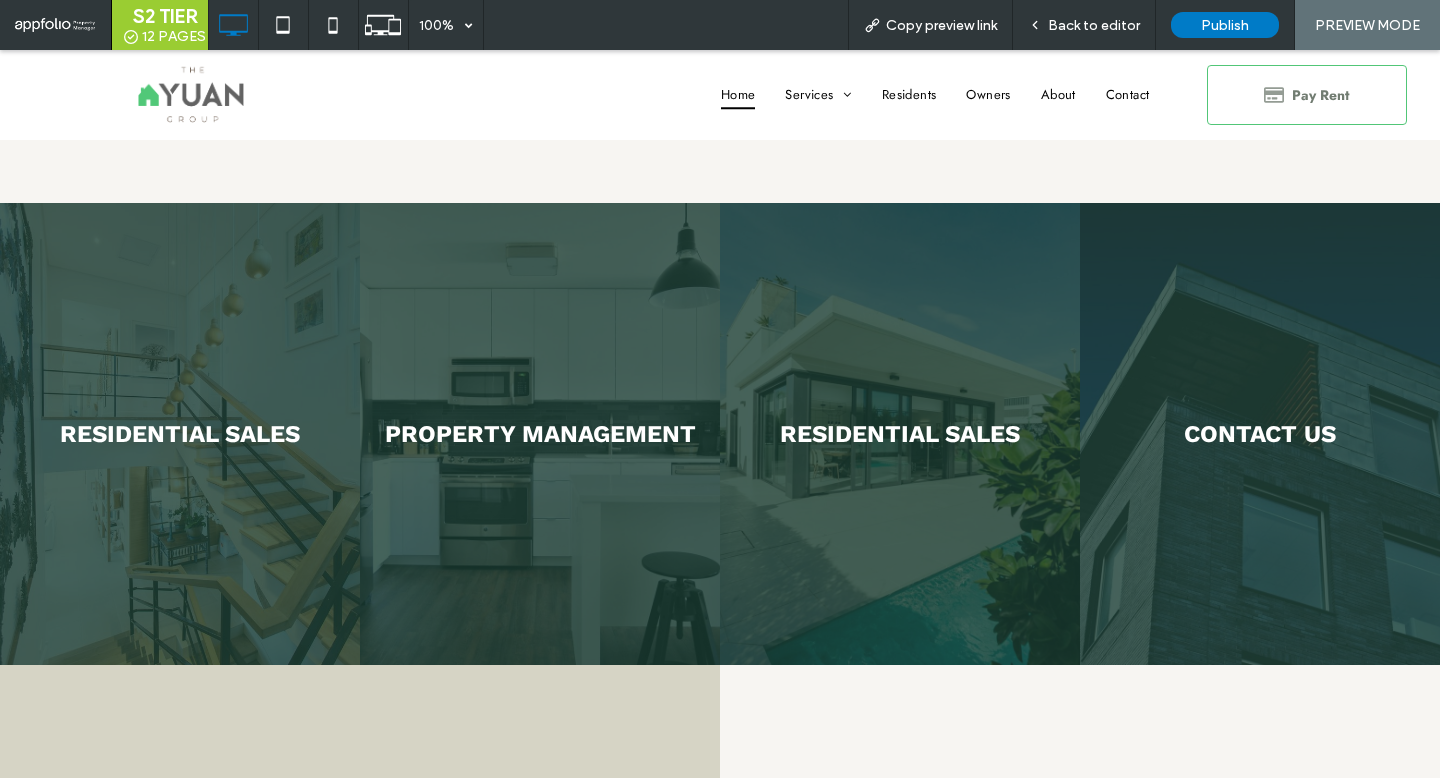 scroll, scrollTop: 292, scrollLeft: 0, axis: vertical 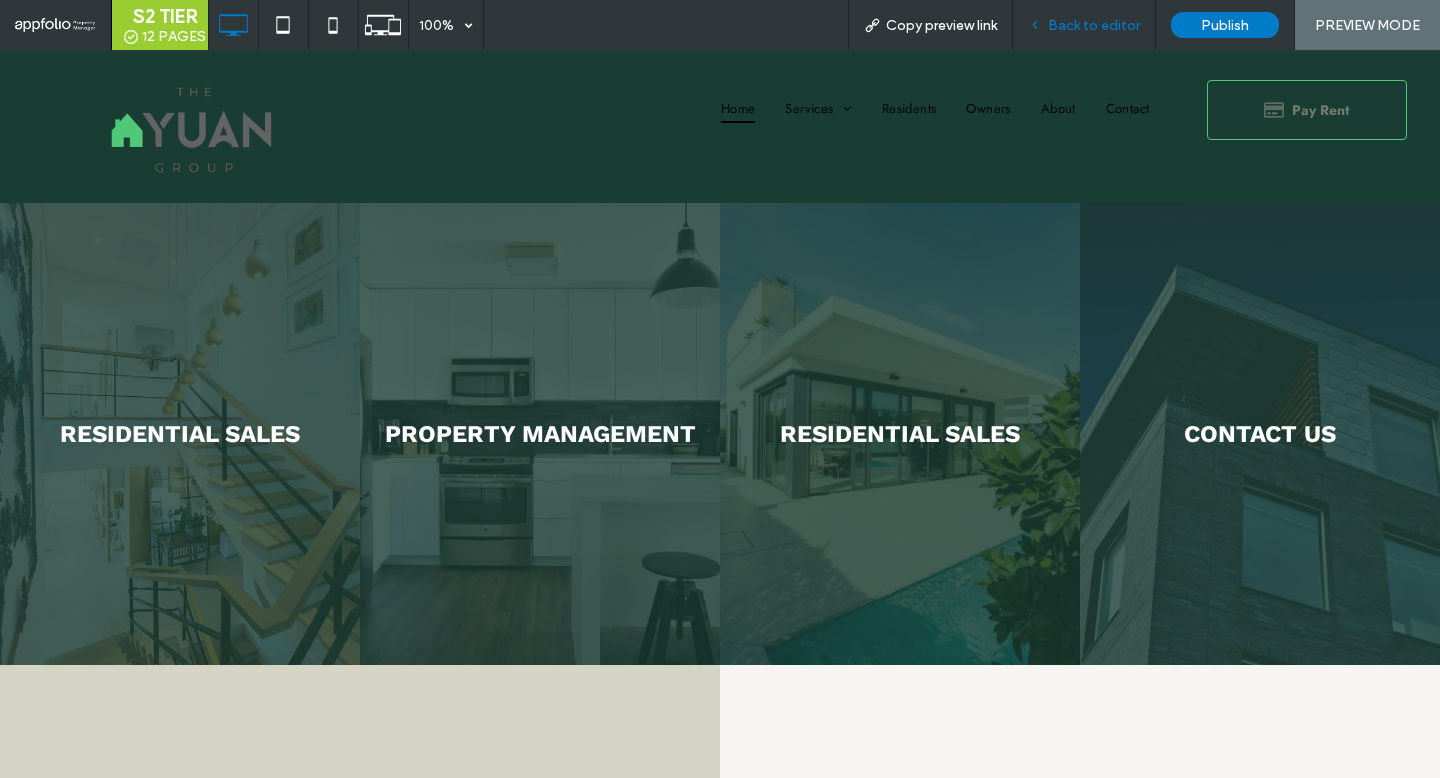 click on "Back to editor" at bounding box center (1084, 25) 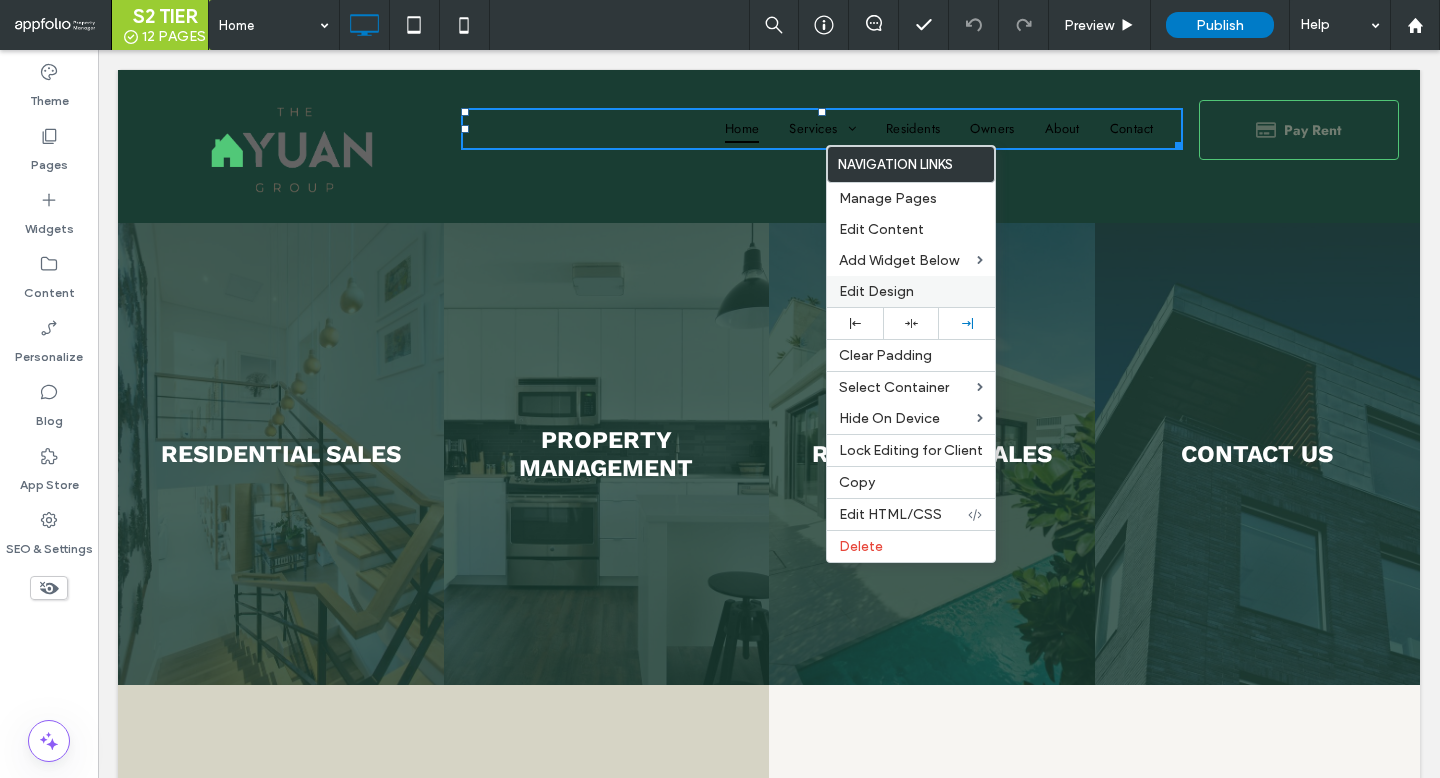 click on "Edit Design" at bounding box center (876, 291) 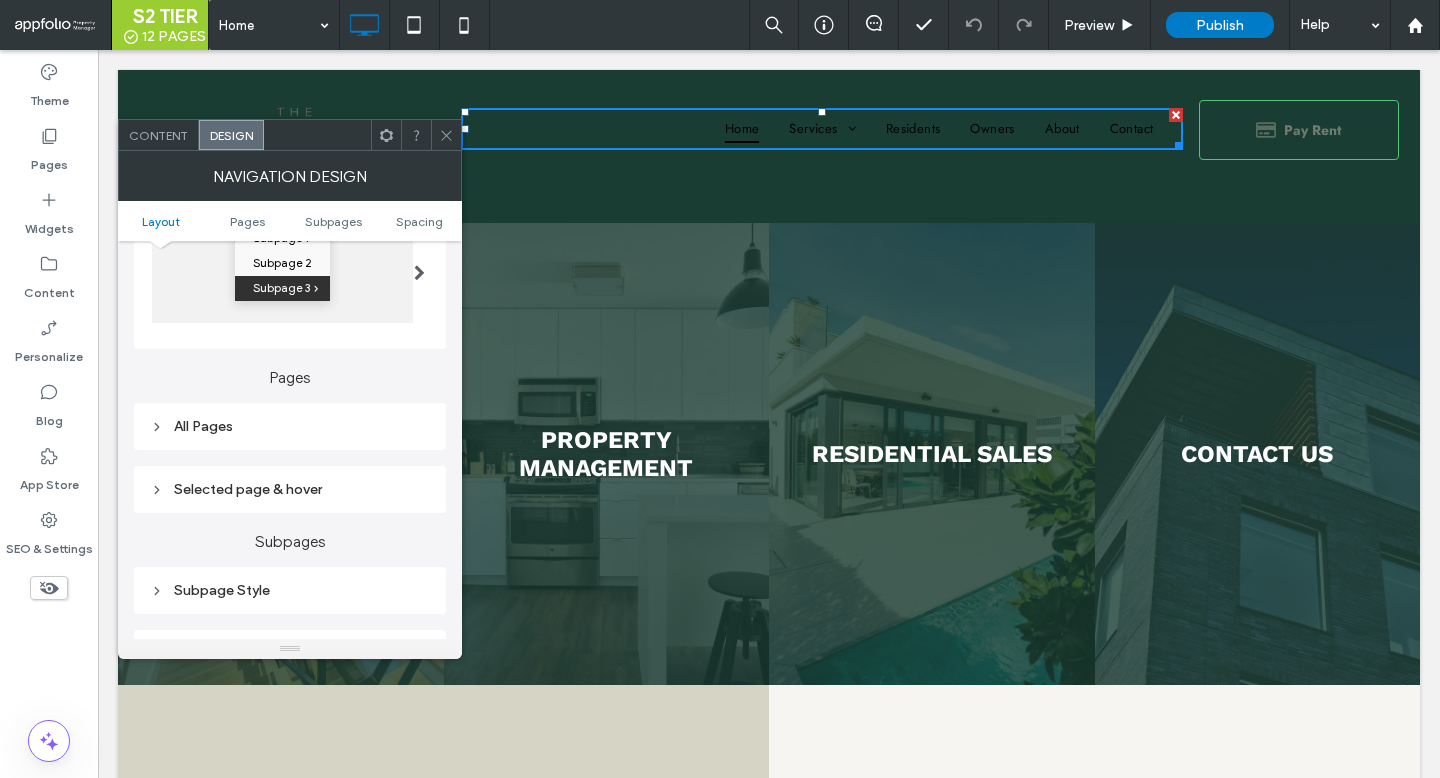 scroll, scrollTop: 402, scrollLeft: 0, axis: vertical 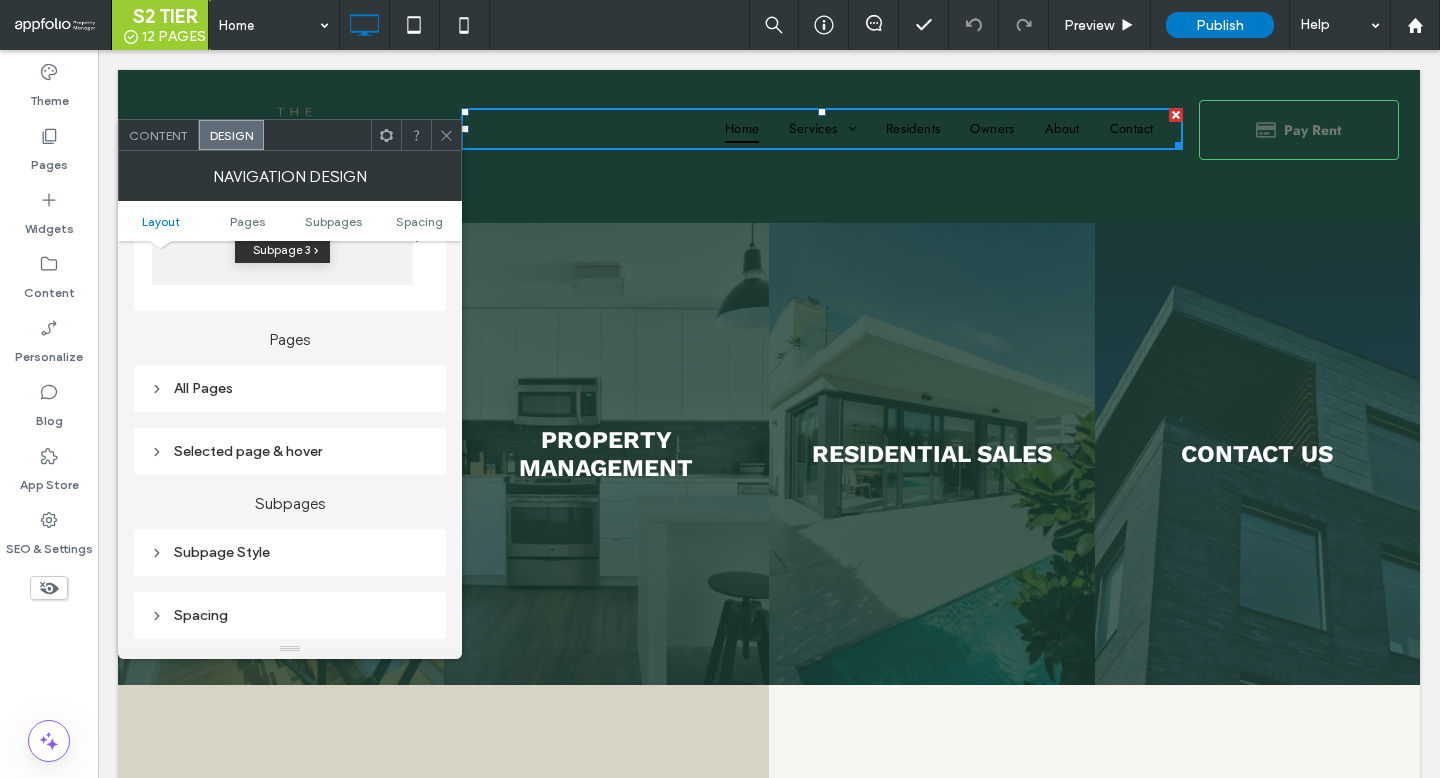click on "All Pages" at bounding box center (290, 388) 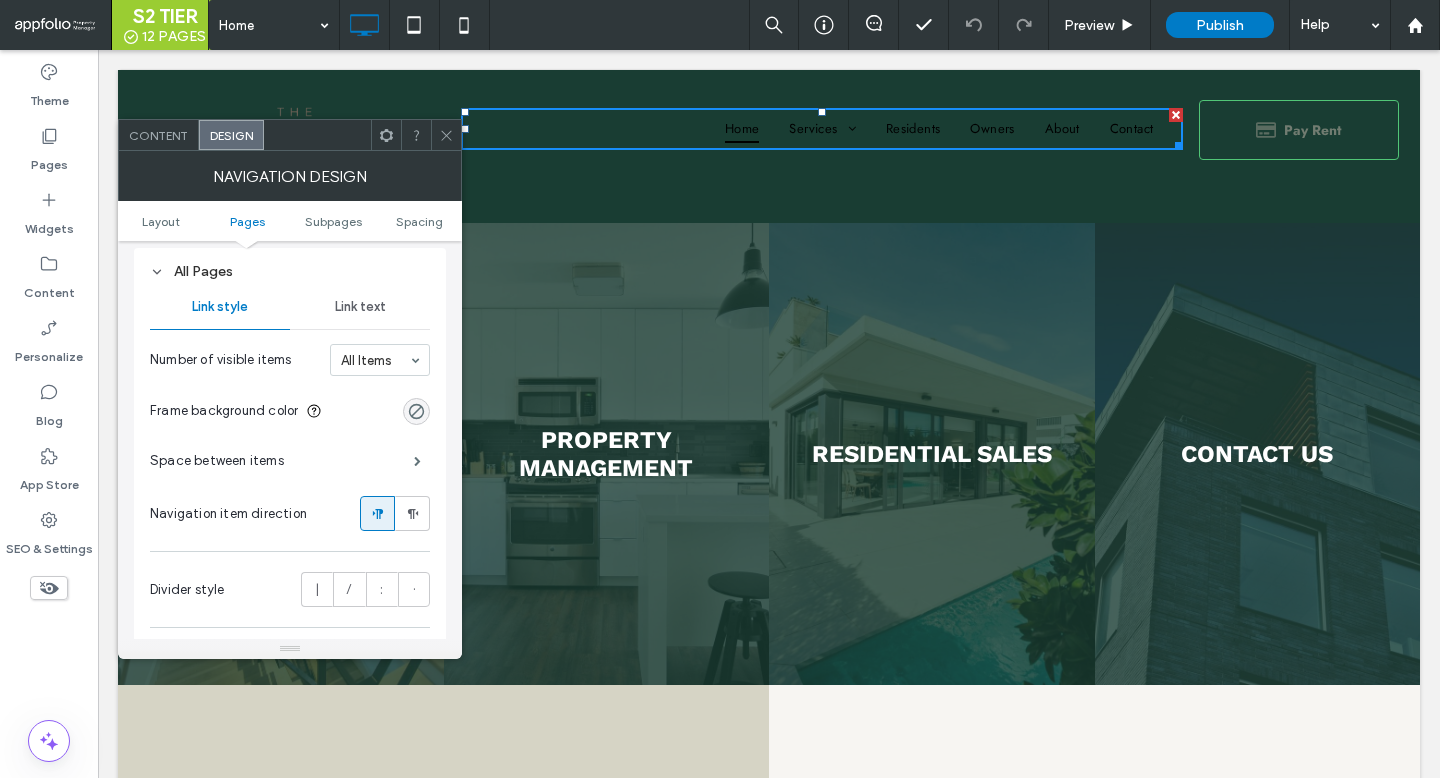 scroll, scrollTop: 554, scrollLeft: 0, axis: vertical 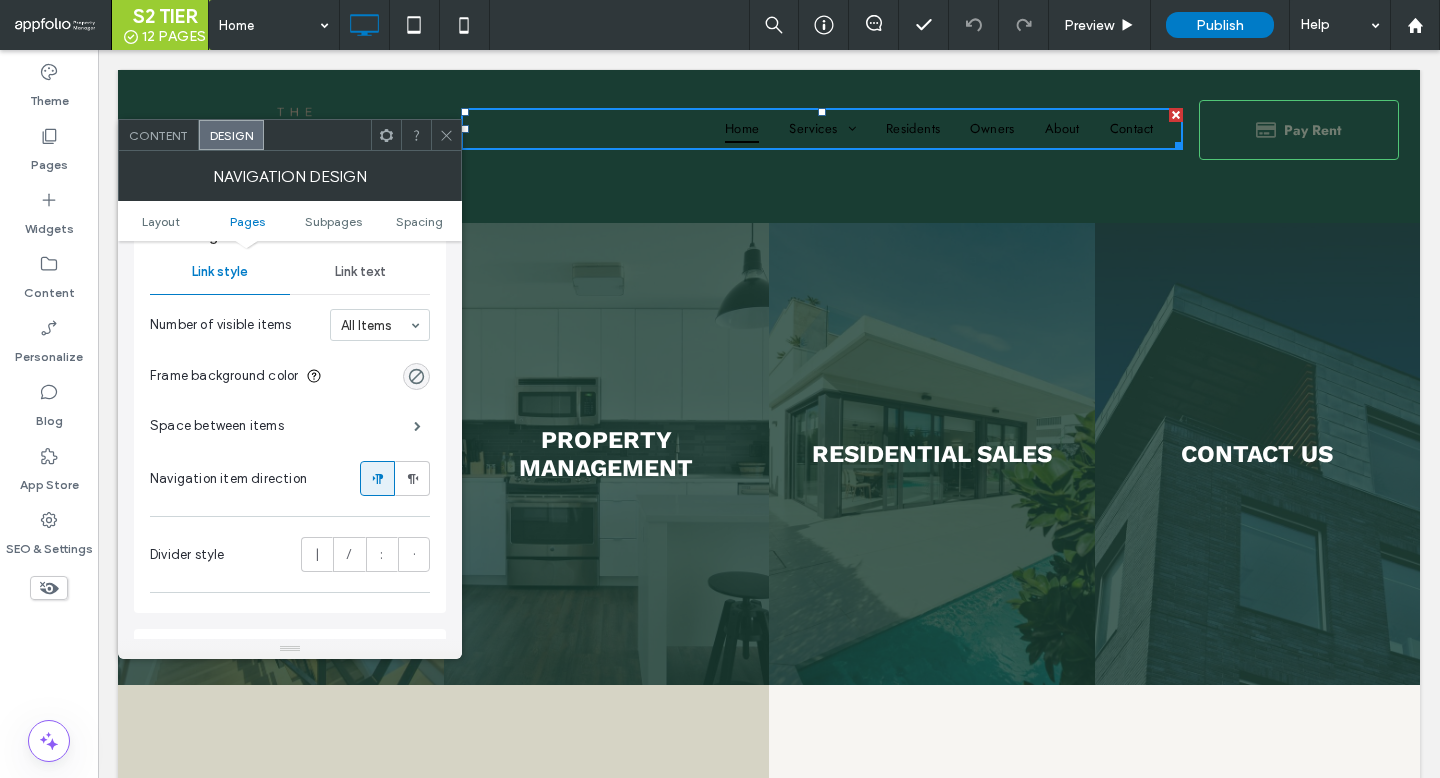 click on "Link text" at bounding box center [360, 272] 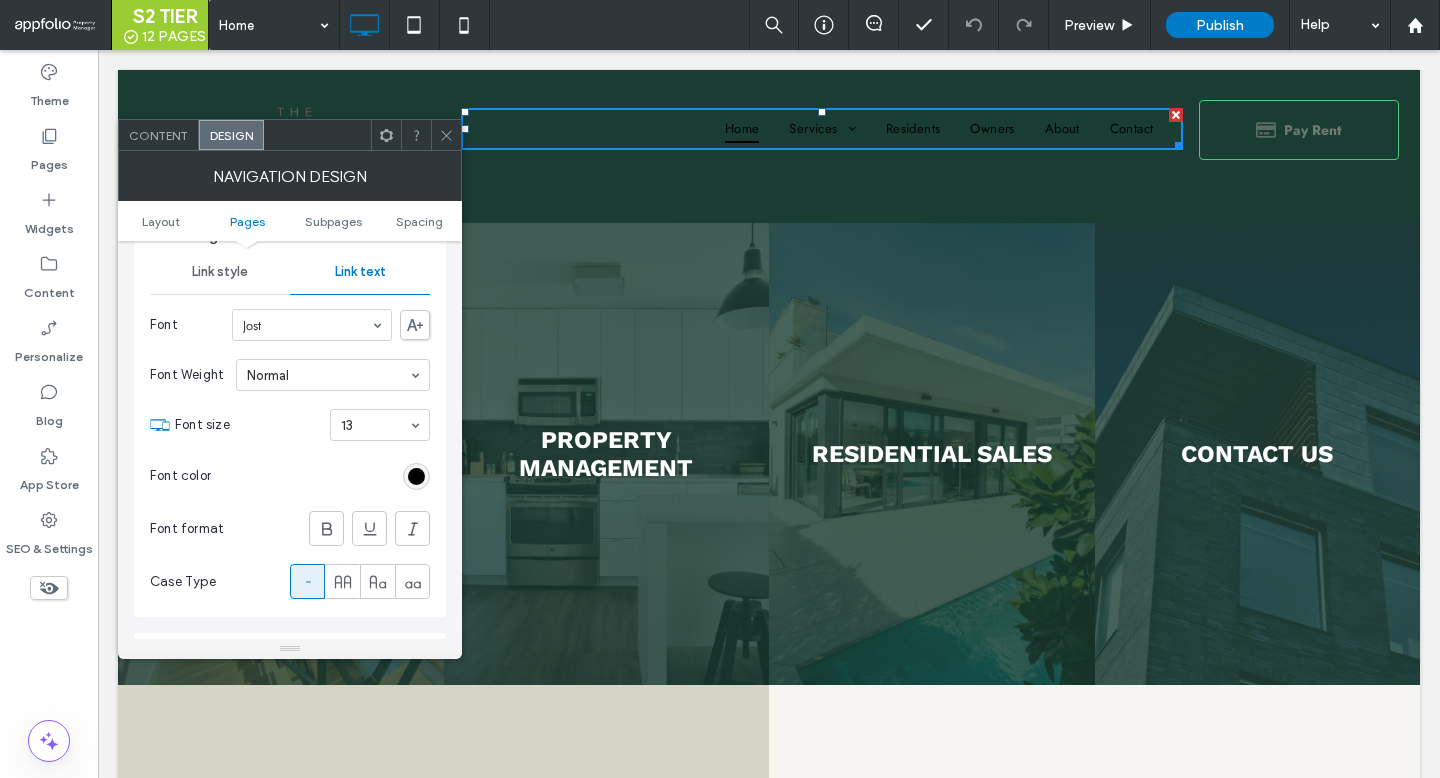 click at bounding box center [416, 476] 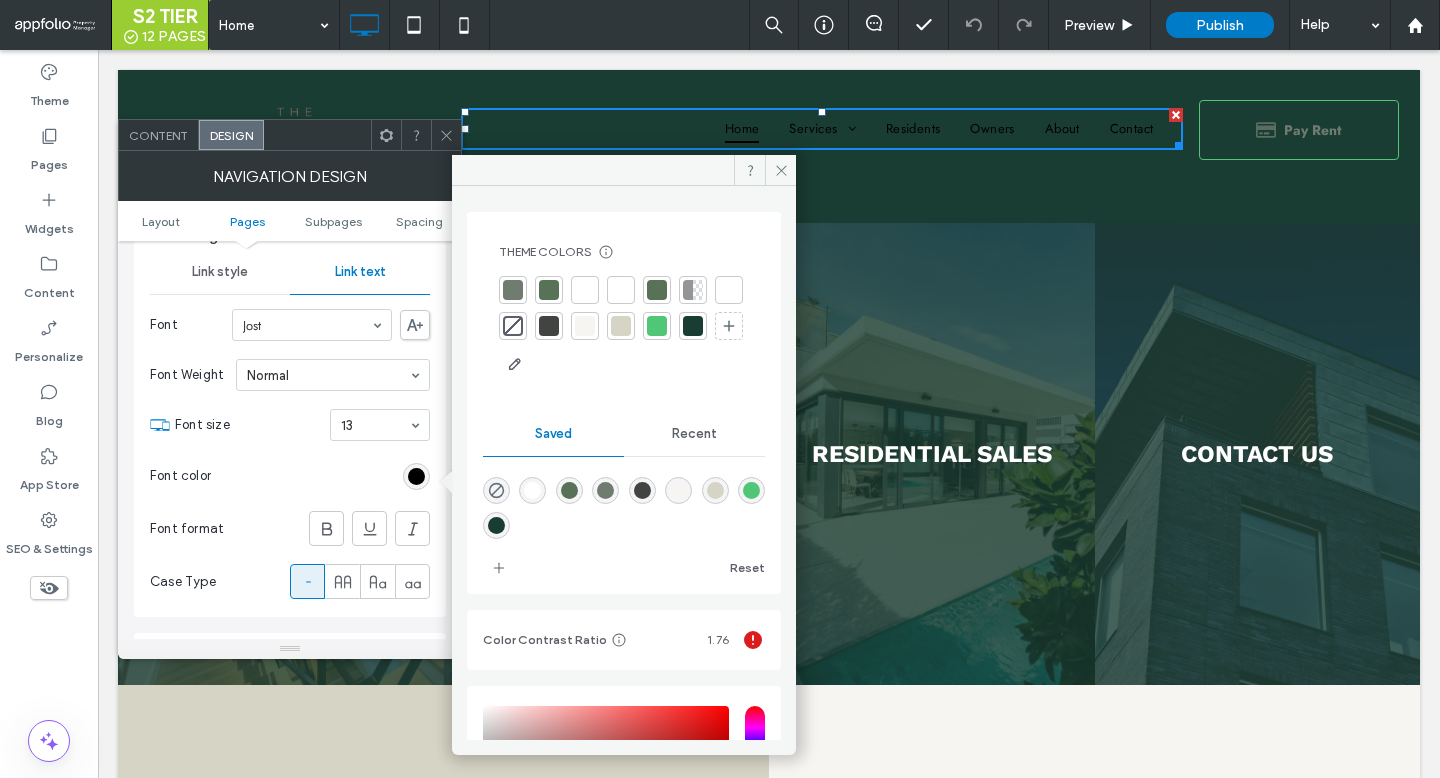 click at bounding box center [621, 290] 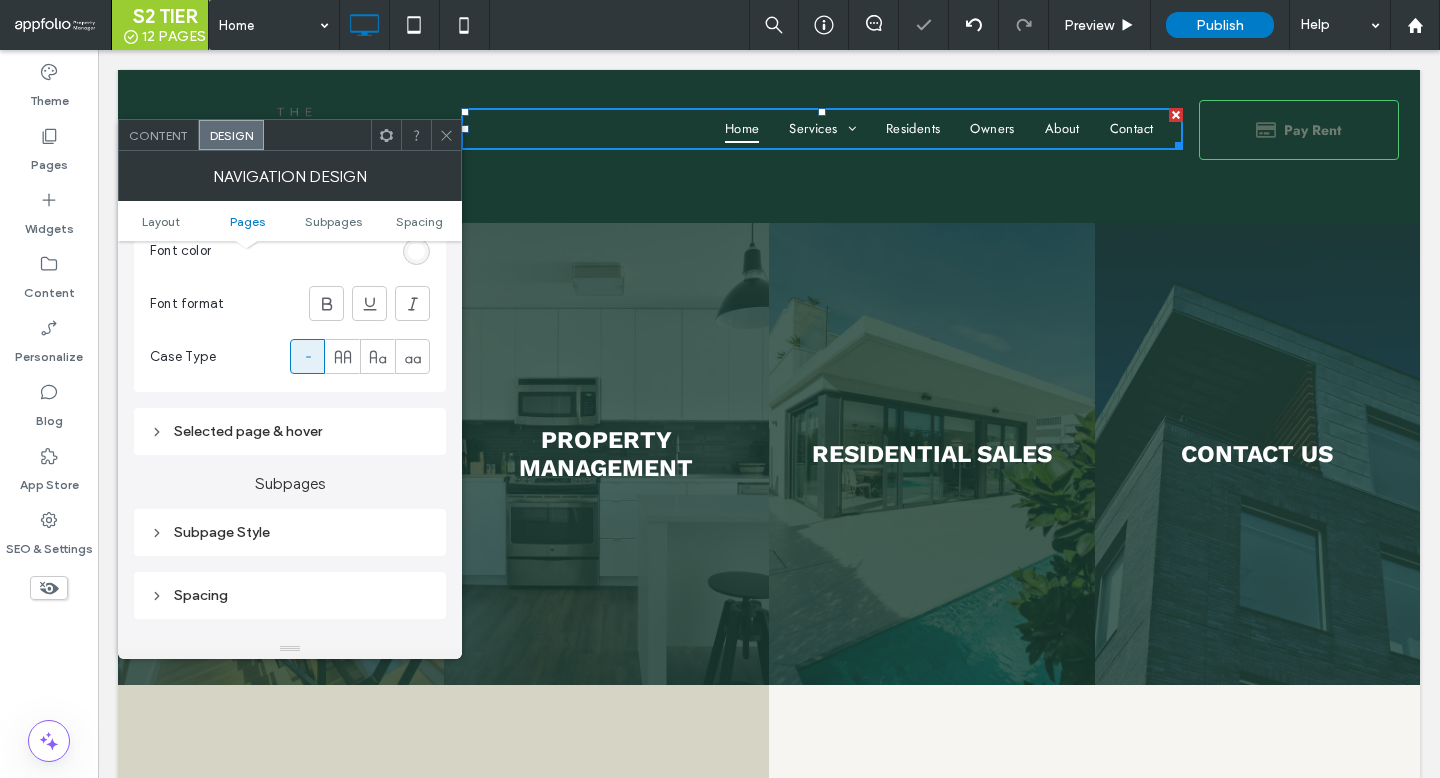 scroll, scrollTop: 794, scrollLeft: 0, axis: vertical 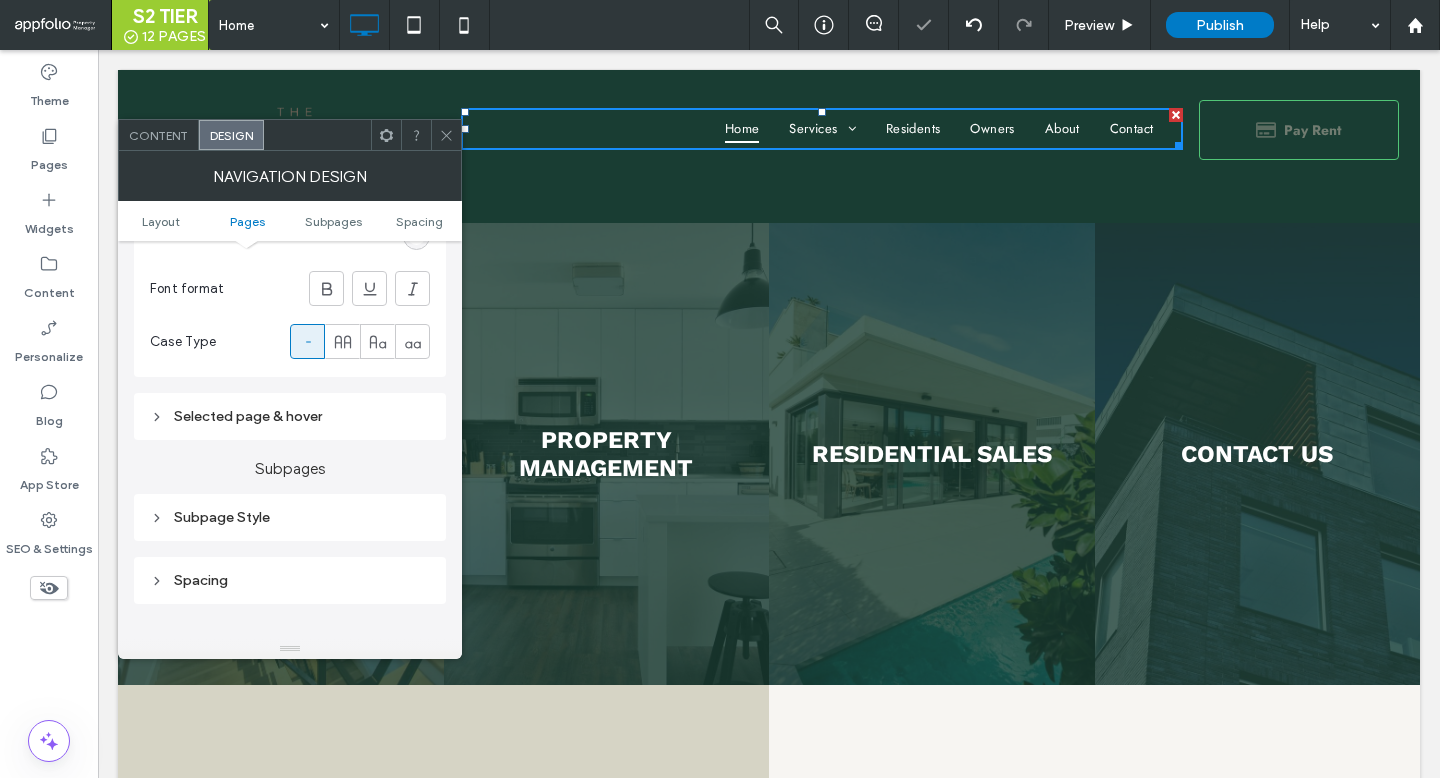 click on "Selected page & hover" at bounding box center (290, 416) 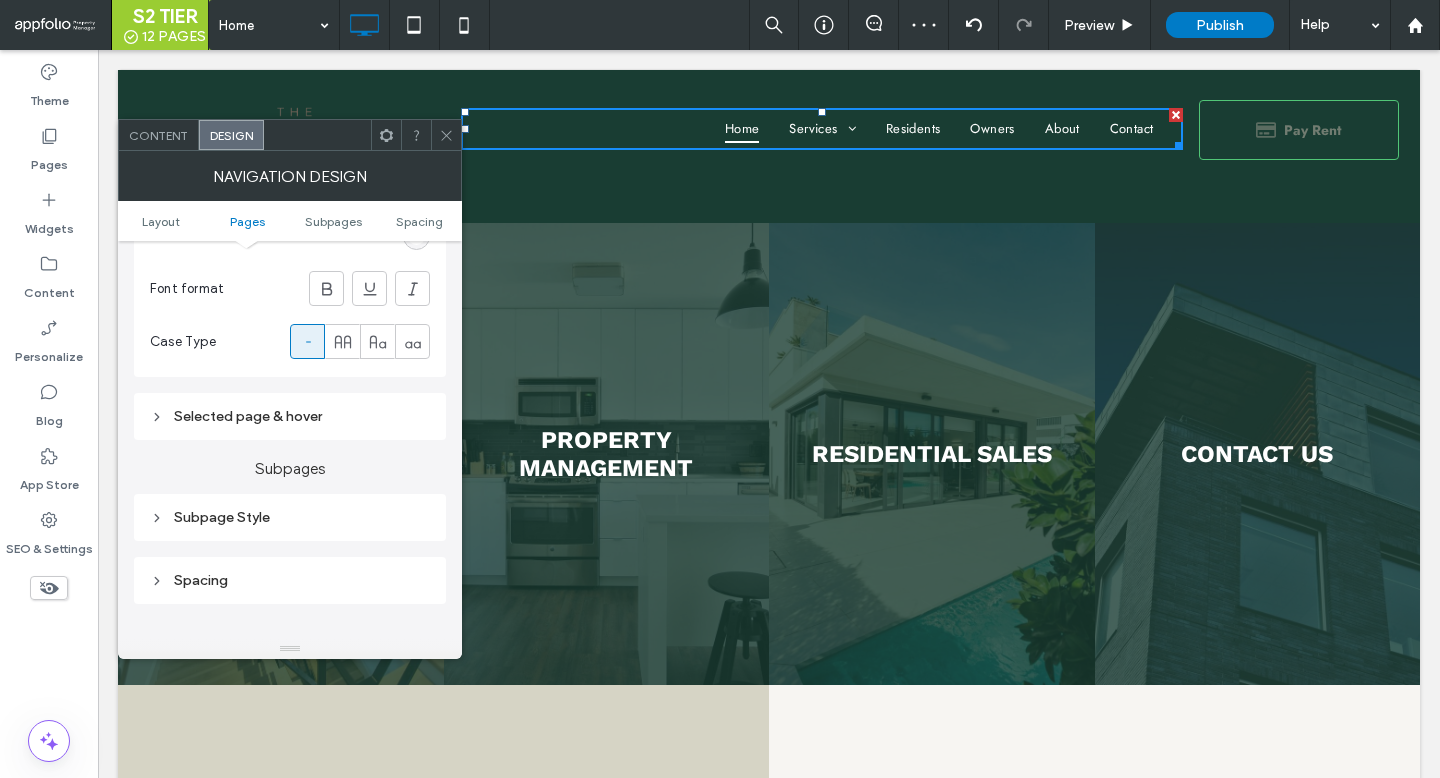 click on "Selected page & hover" at bounding box center [290, 416] 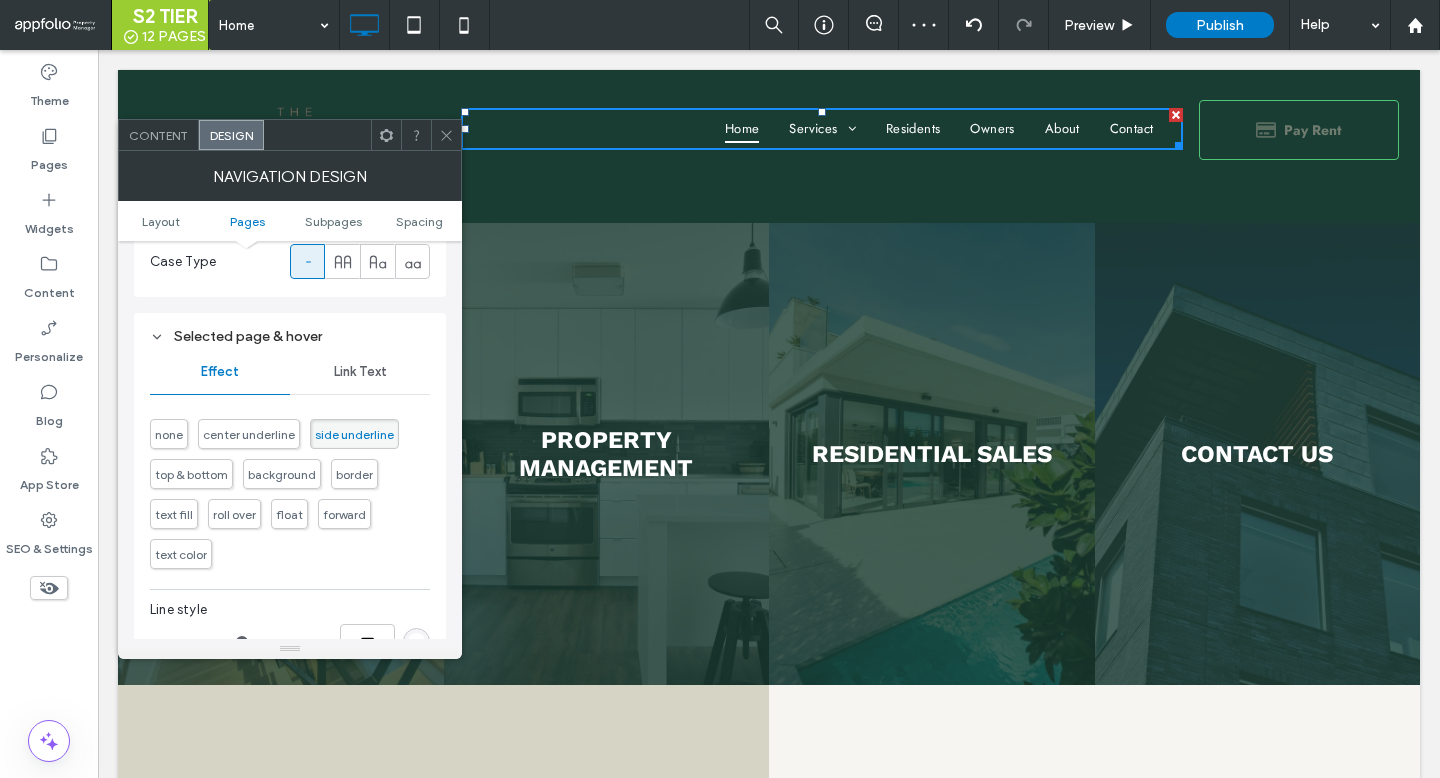 scroll, scrollTop: 934, scrollLeft: 0, axis: vertical 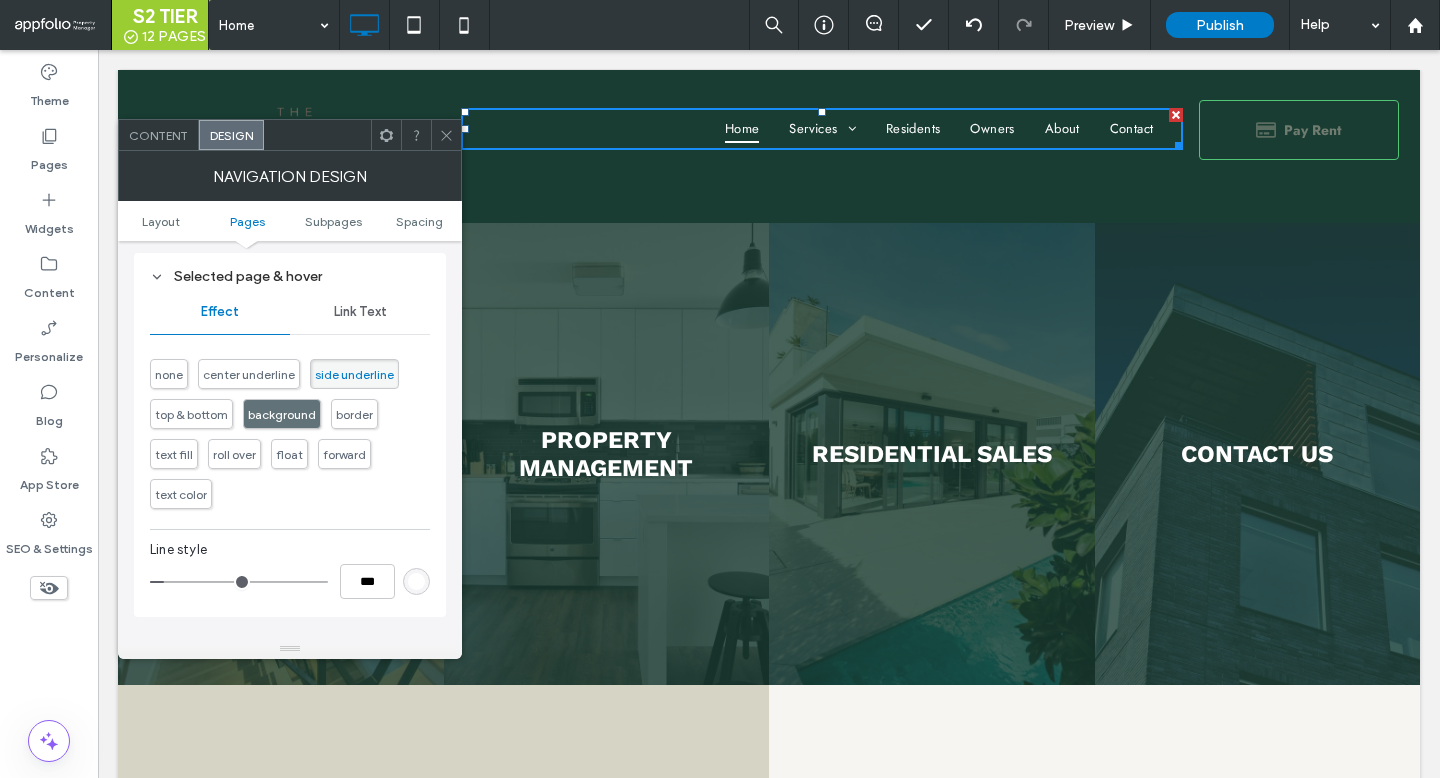 click on "background" at bounding box center [282, 414] 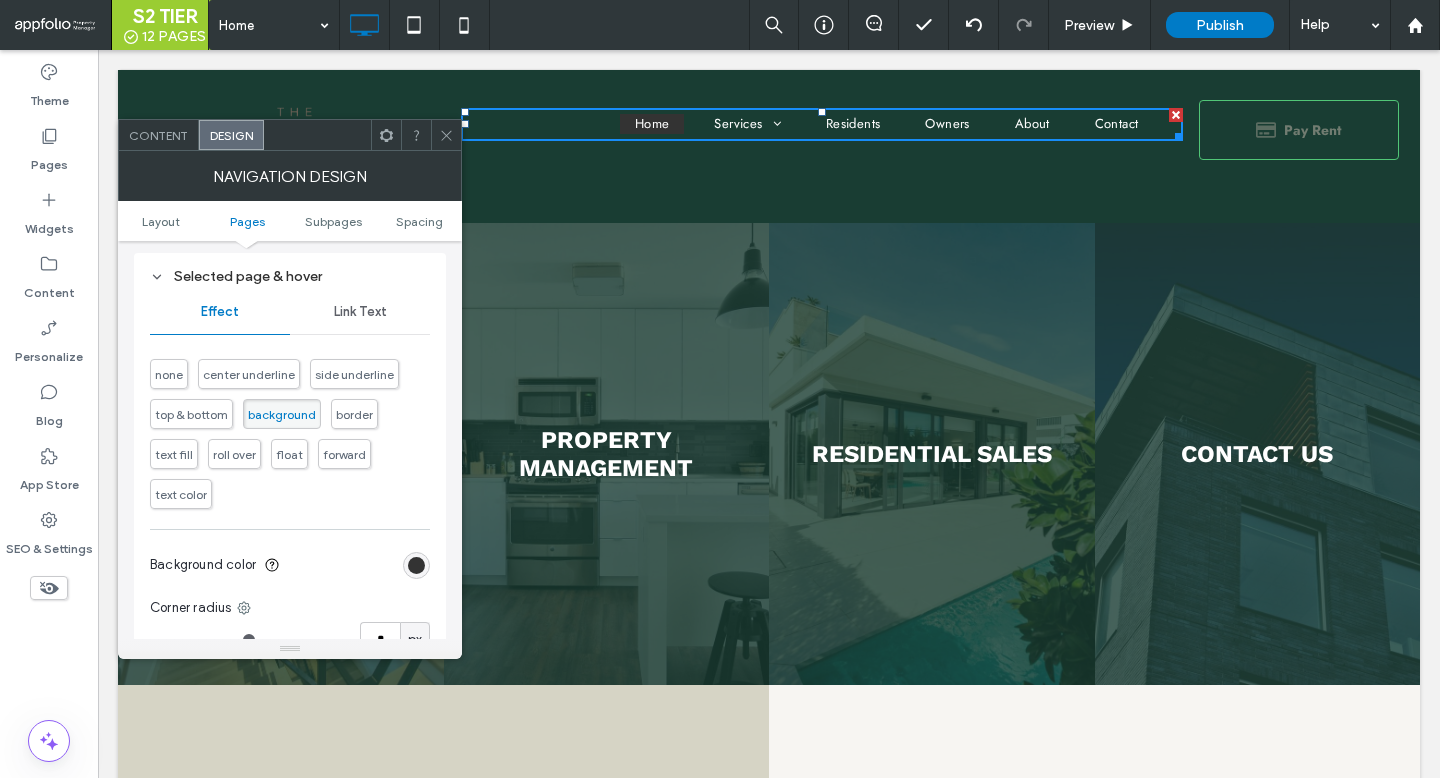 click on "Background color" at bounding box center (290, 565) 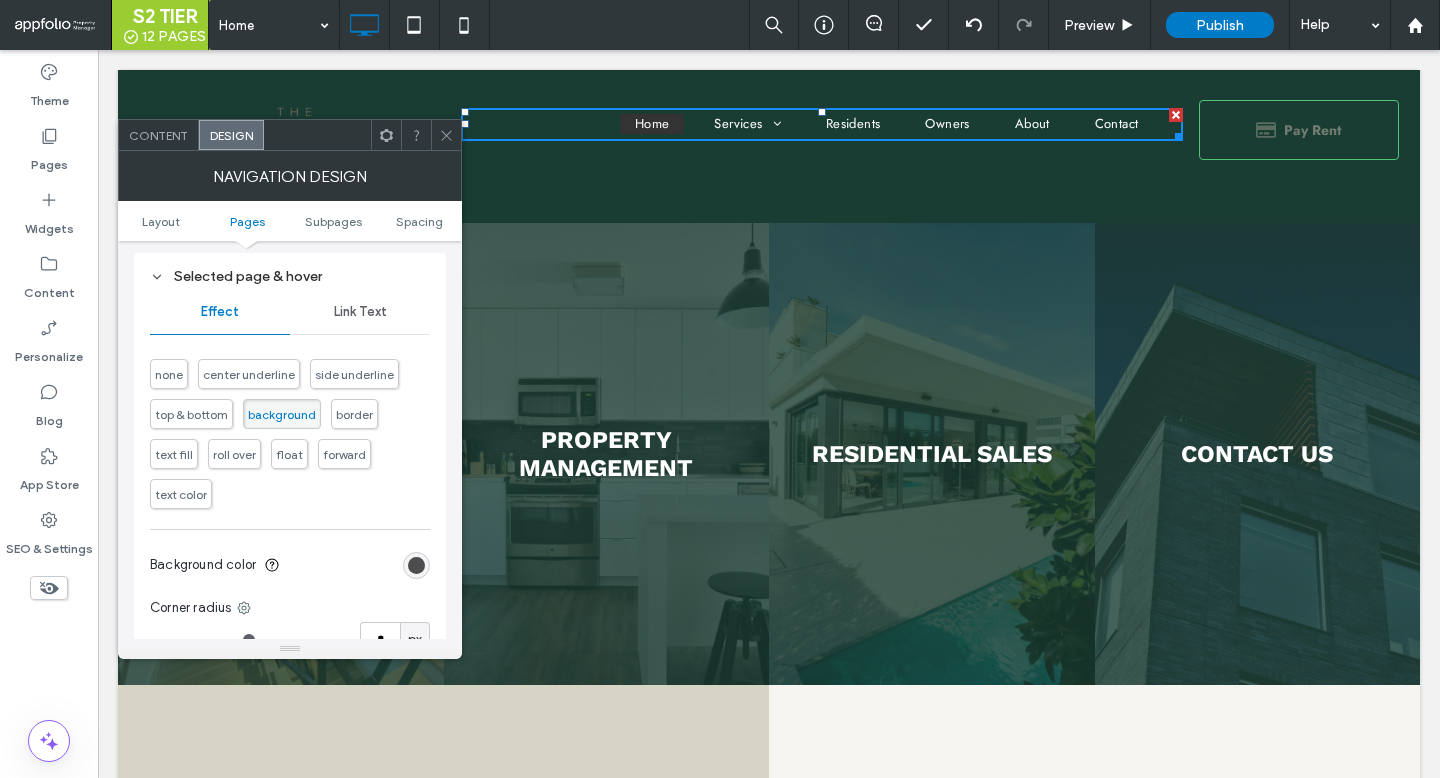 click at bounding box center (416, 565) 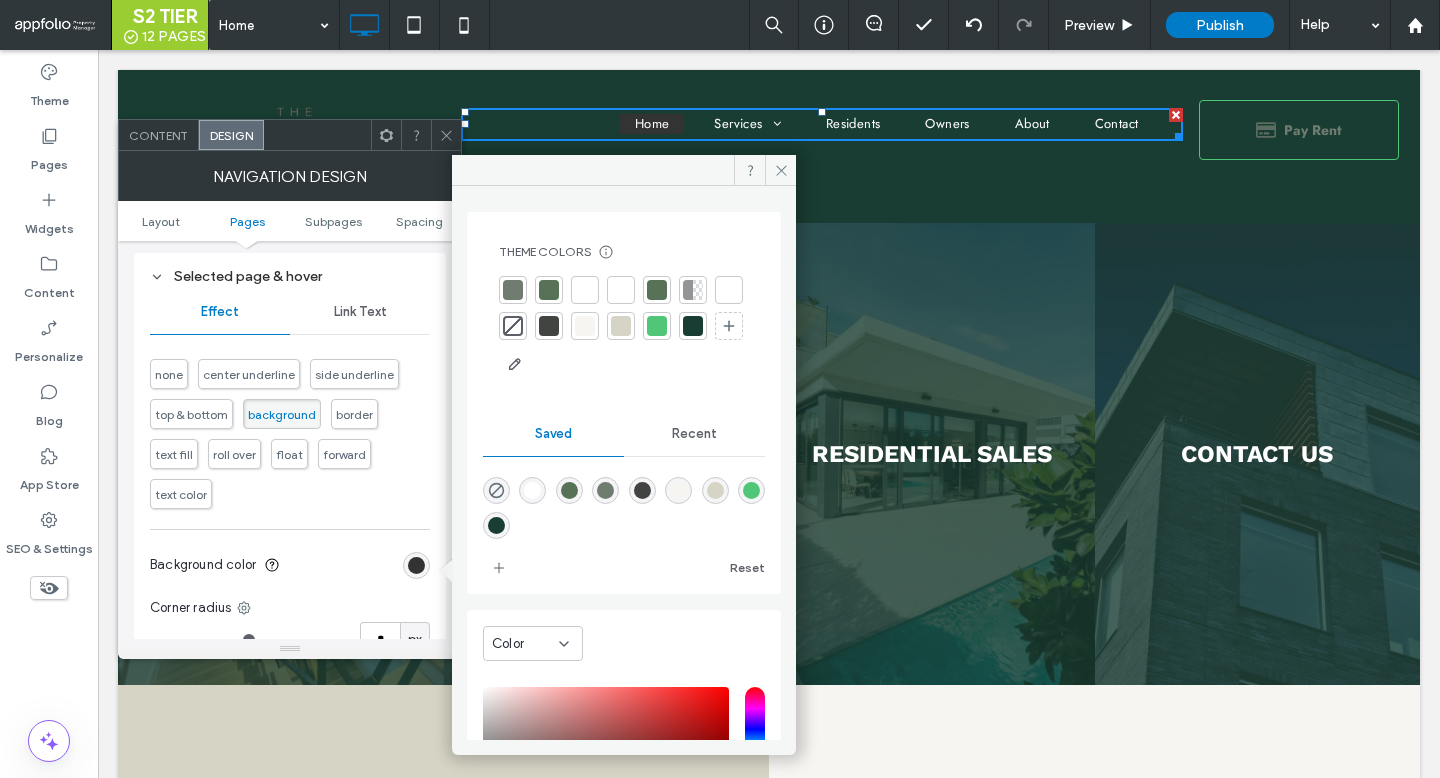 click at bounding box center [549, 290] 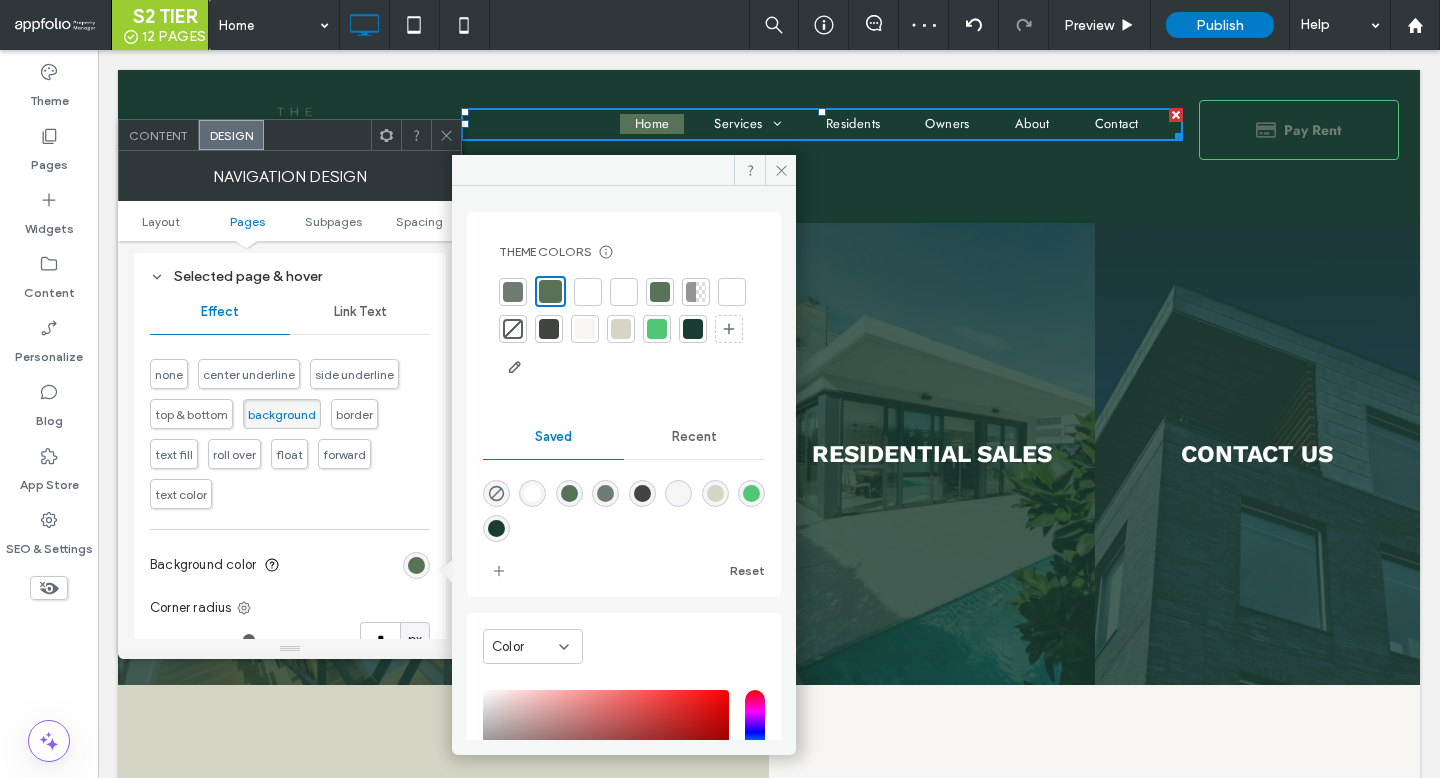 click at bounding box center (657, 329) 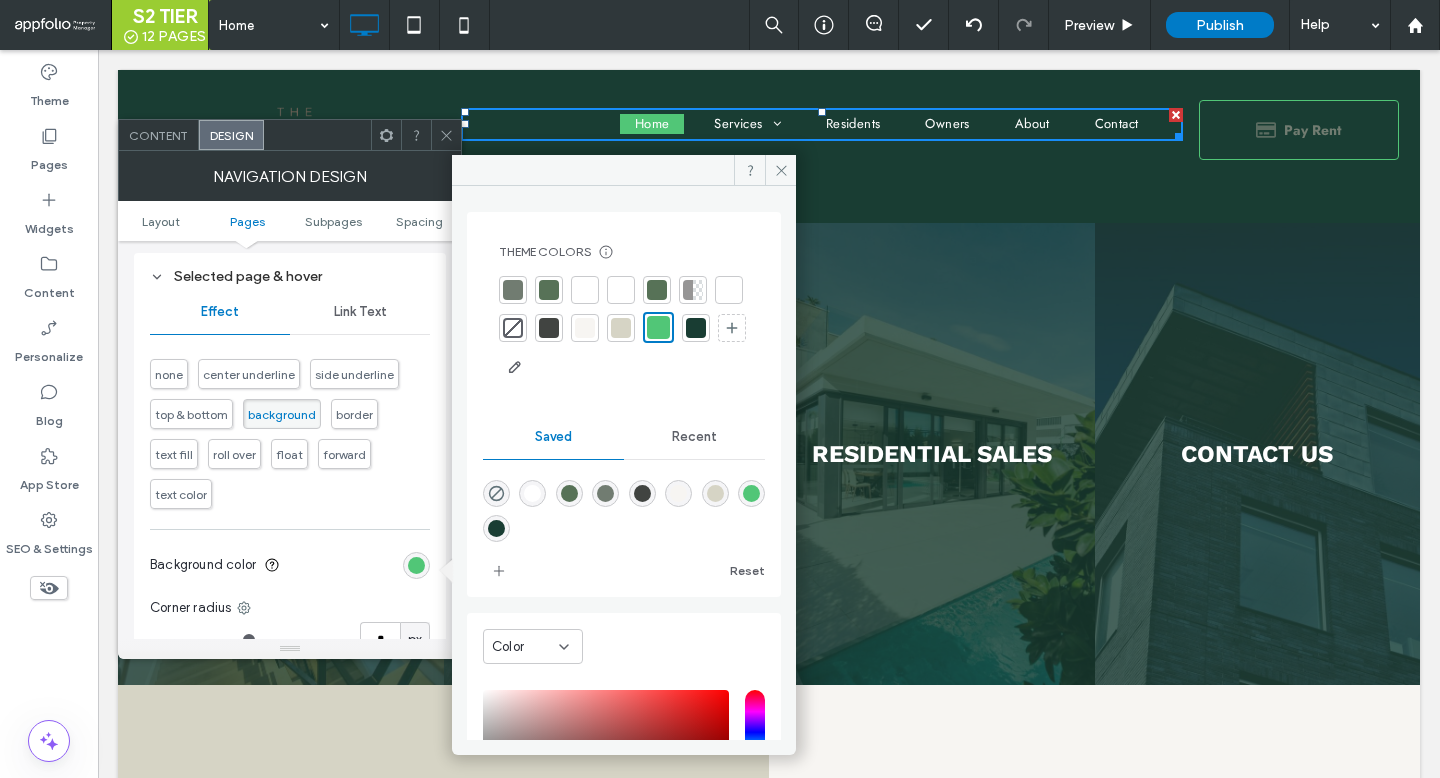 click on "Link Text" at bounding box center (360, 312) 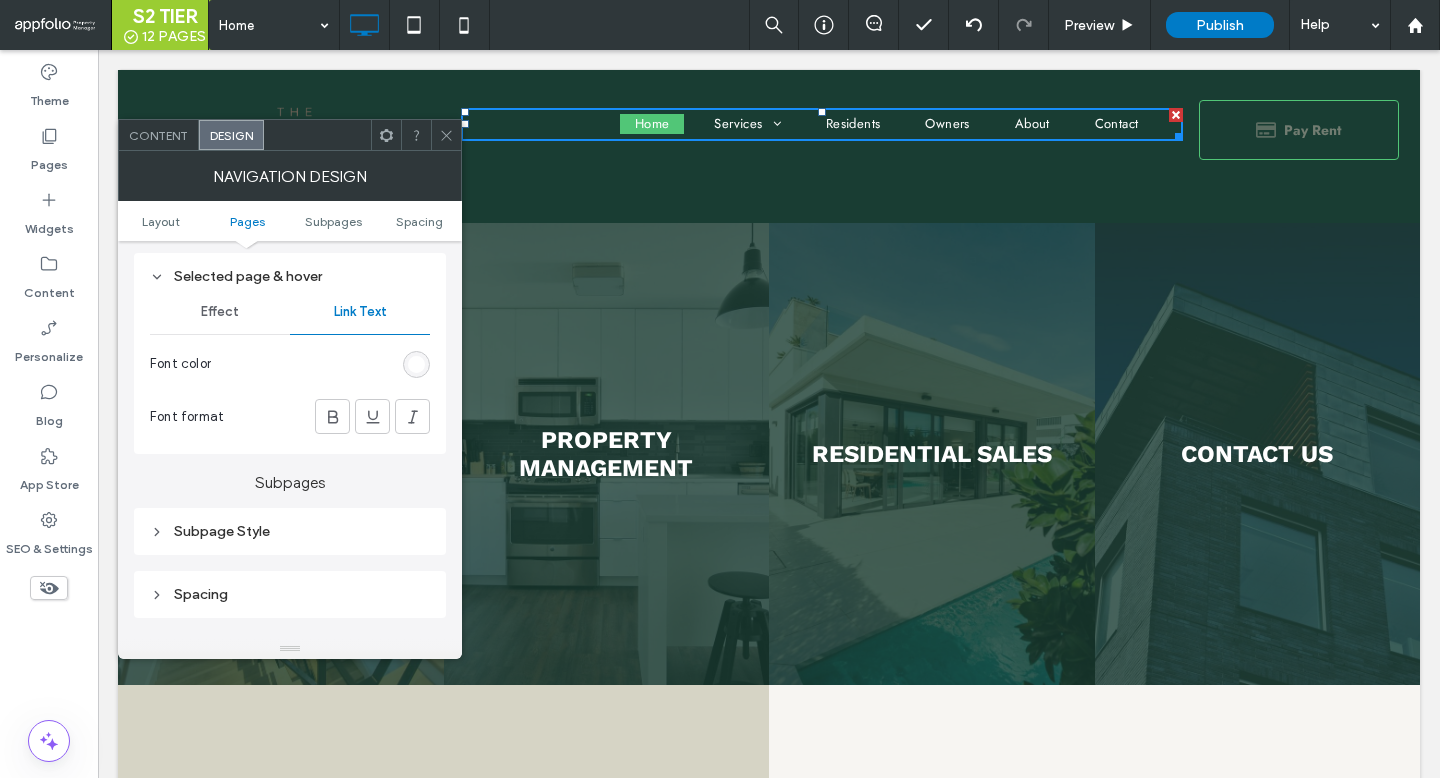 click at bounding box center [416, 364] 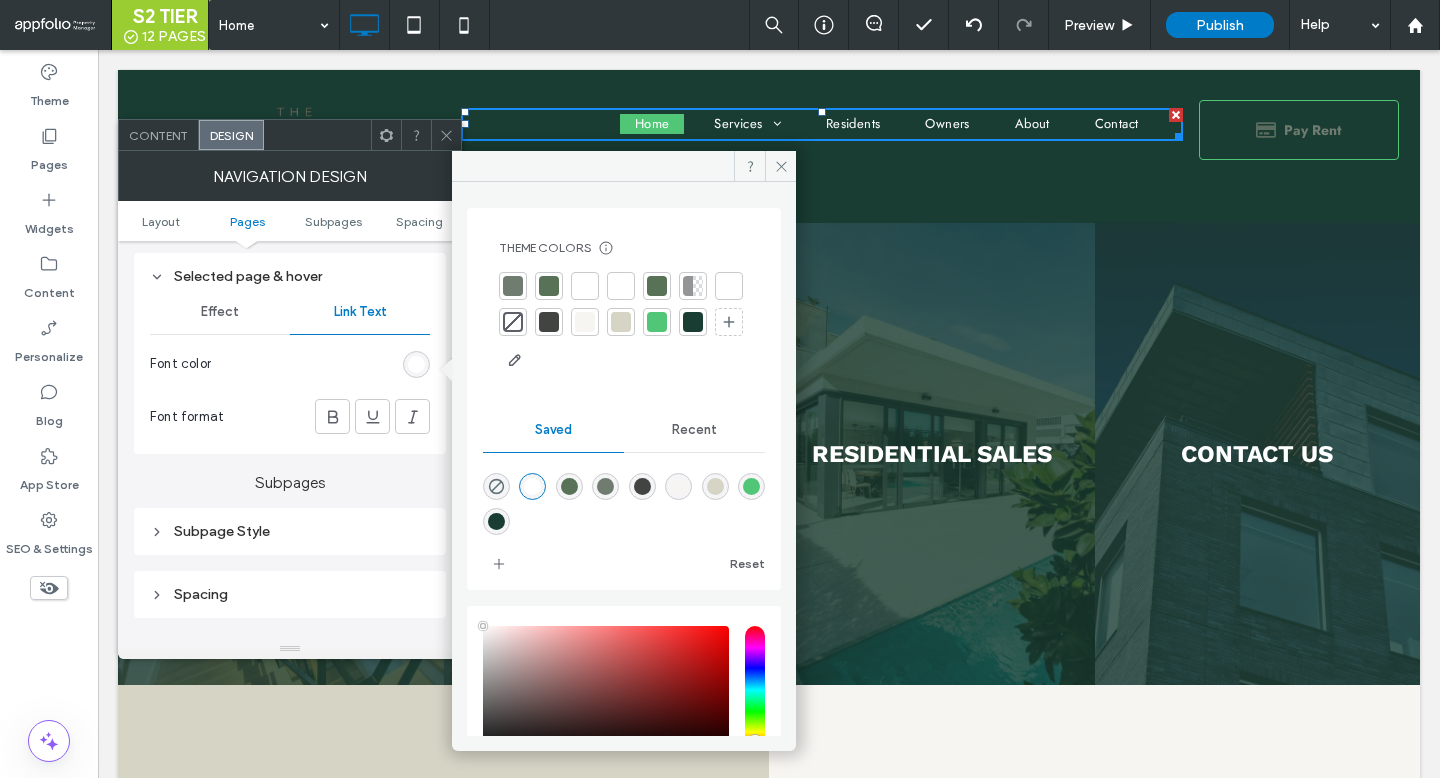 click at bounding box center (657, 322) 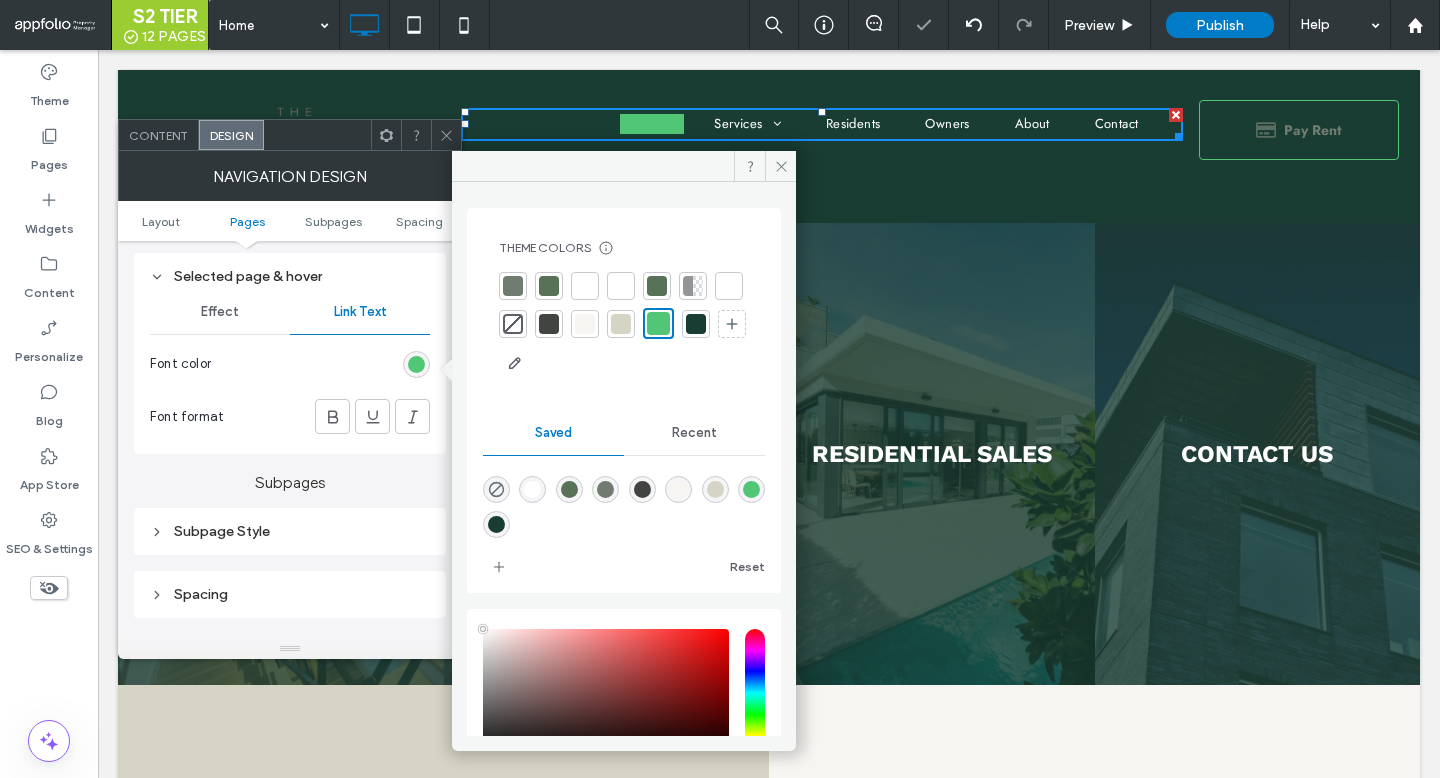 click on "Effect" at bounding box center [220, 312] 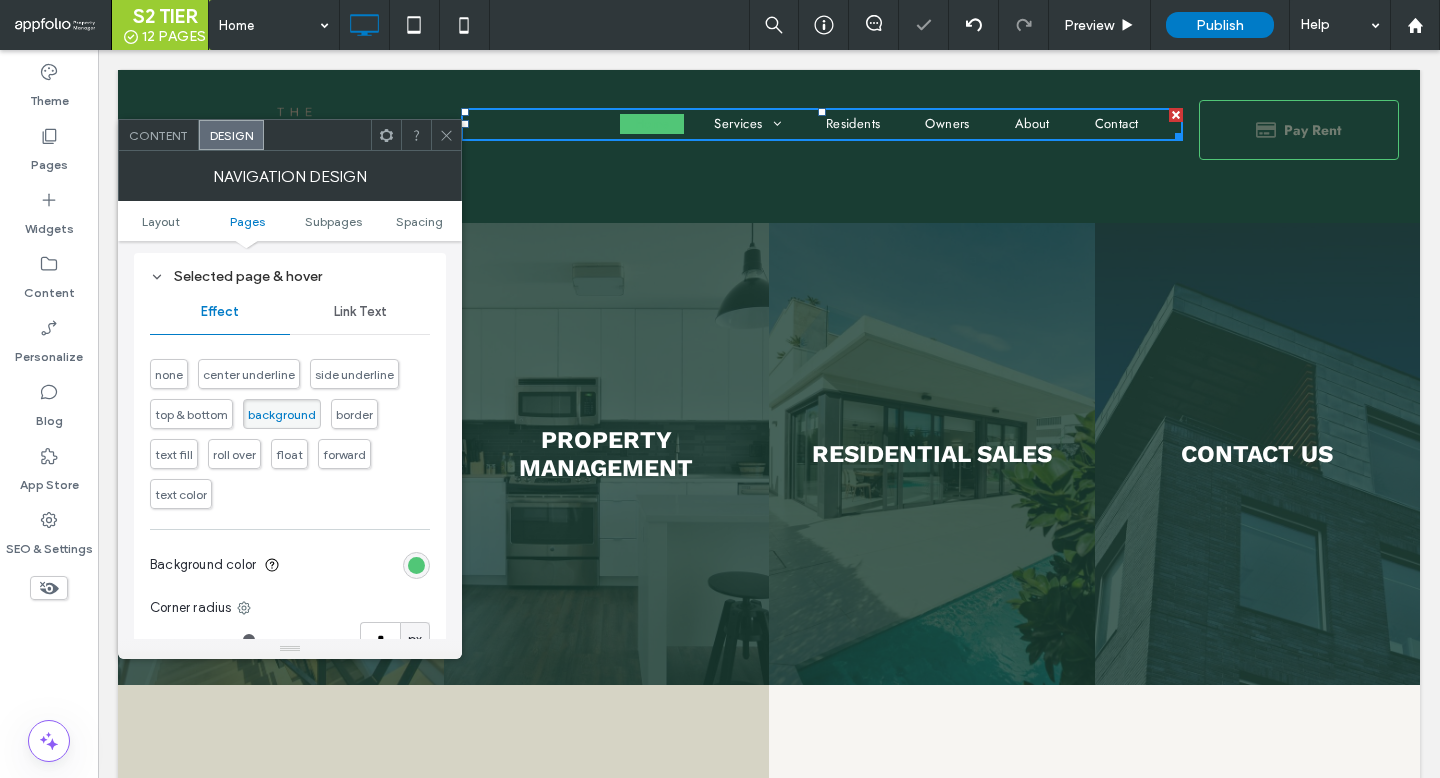 click on "none center underline side underline top & bottom background border text fill roll over float forward text color" at bounding box center [290, 429] 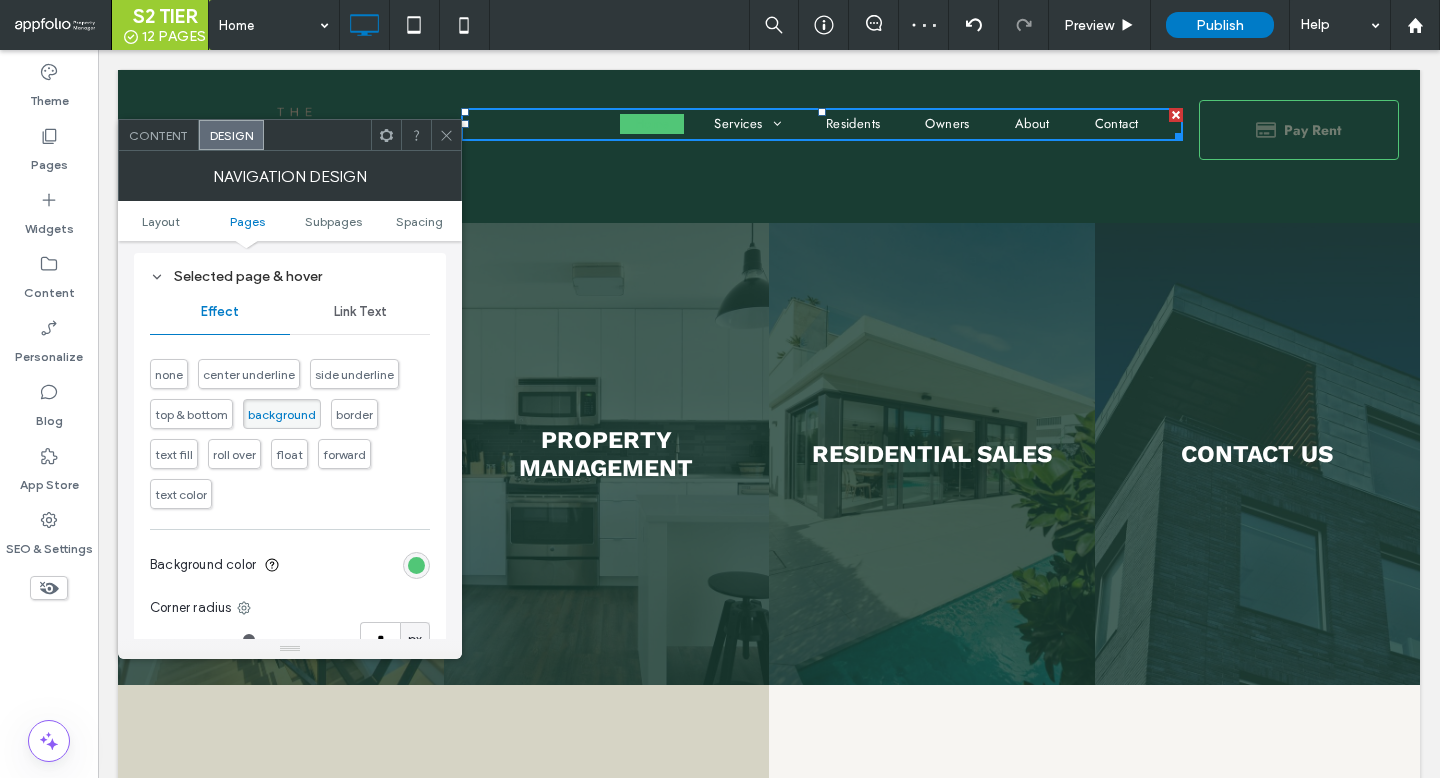 click on "none" at bounding box center (169, 374) 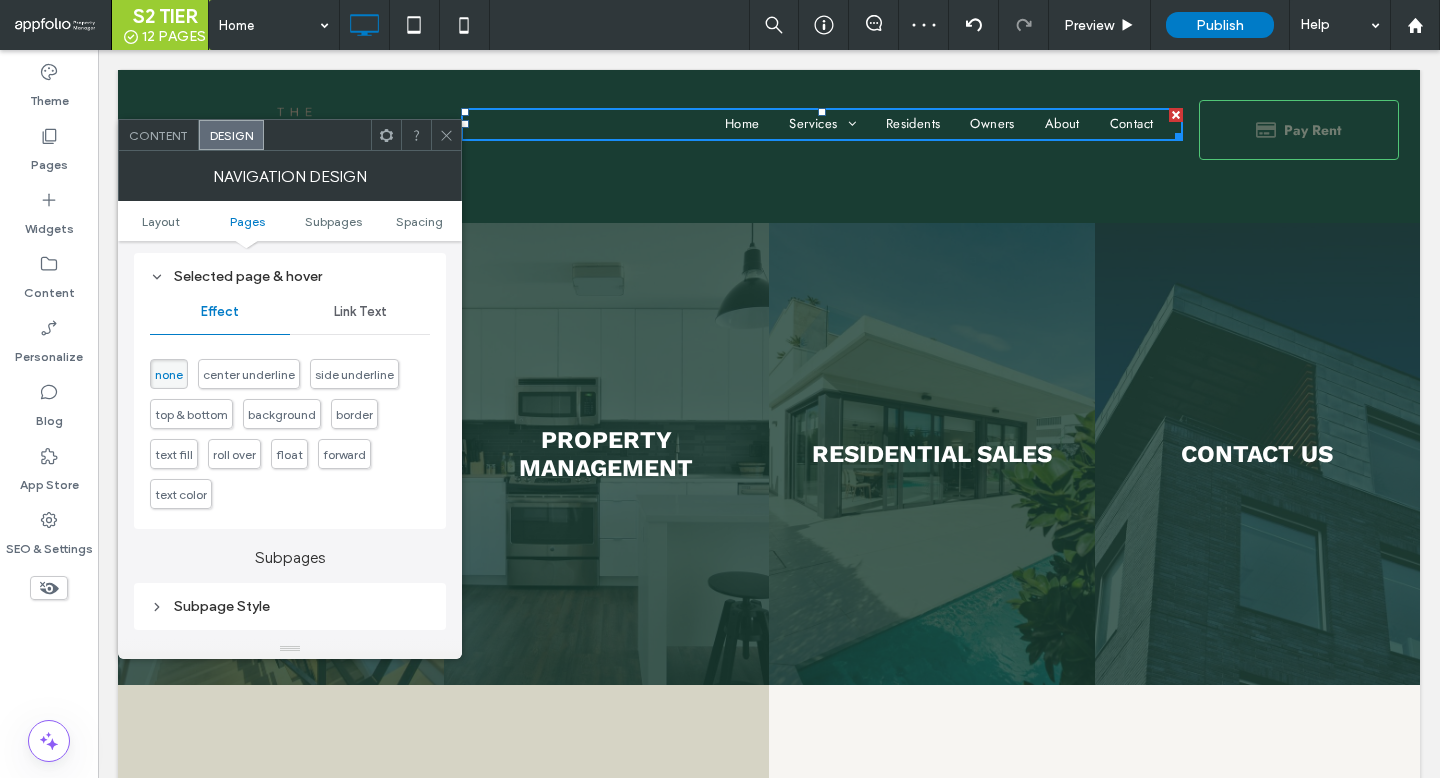 click on "Link Text" at bounding box center [360, 312] 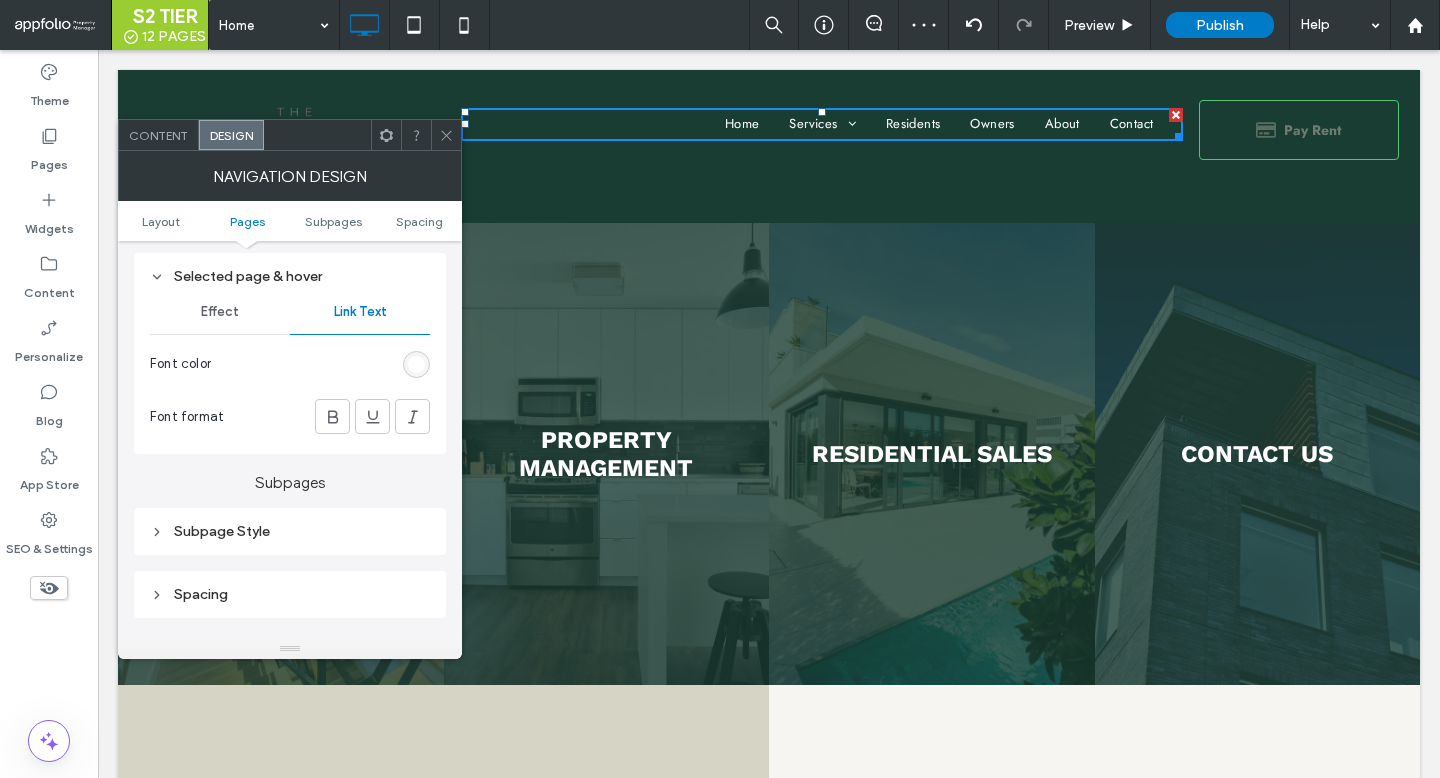 click at bounding box center (416, 364) 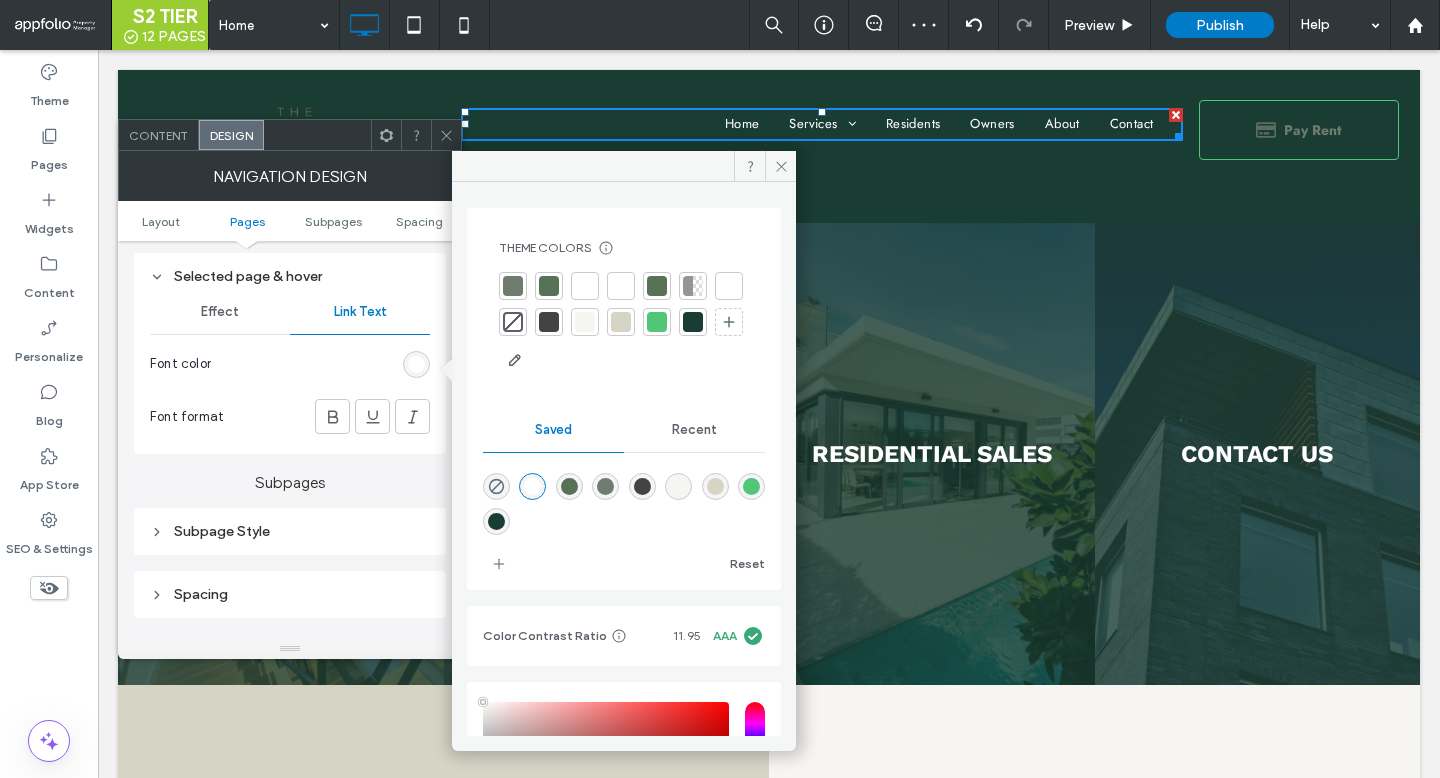 click at bounding box center (657, 322) 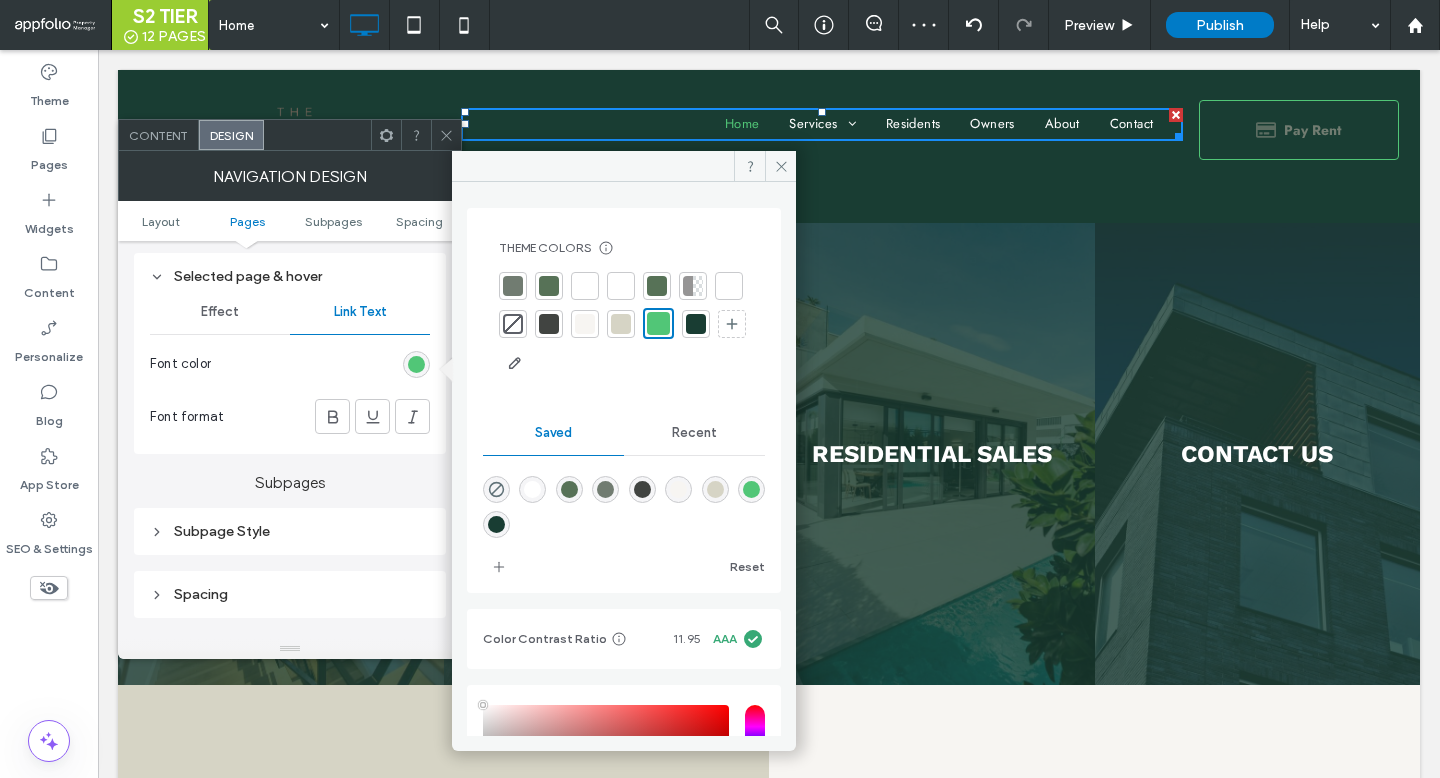 click 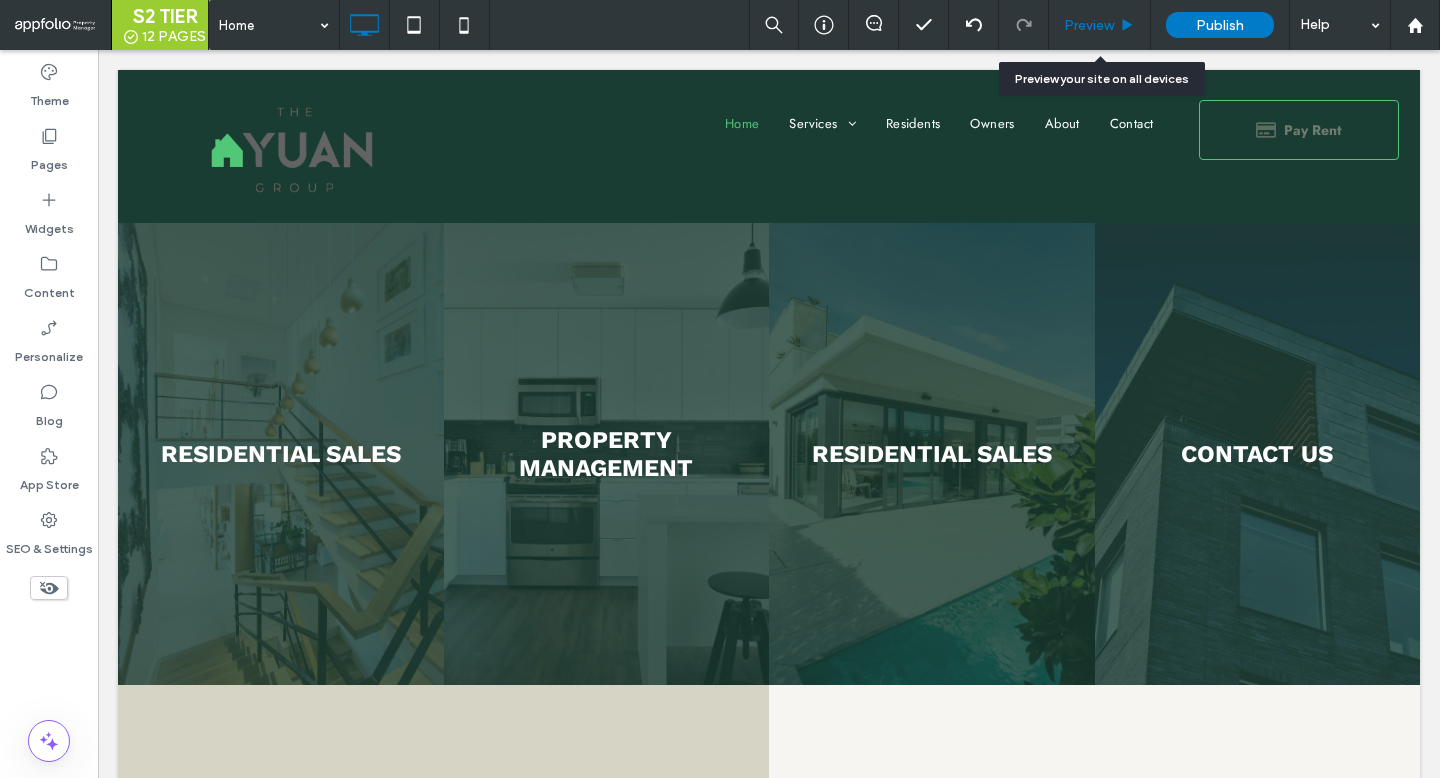 click on "Preview" at bounding box center [1089, 25] 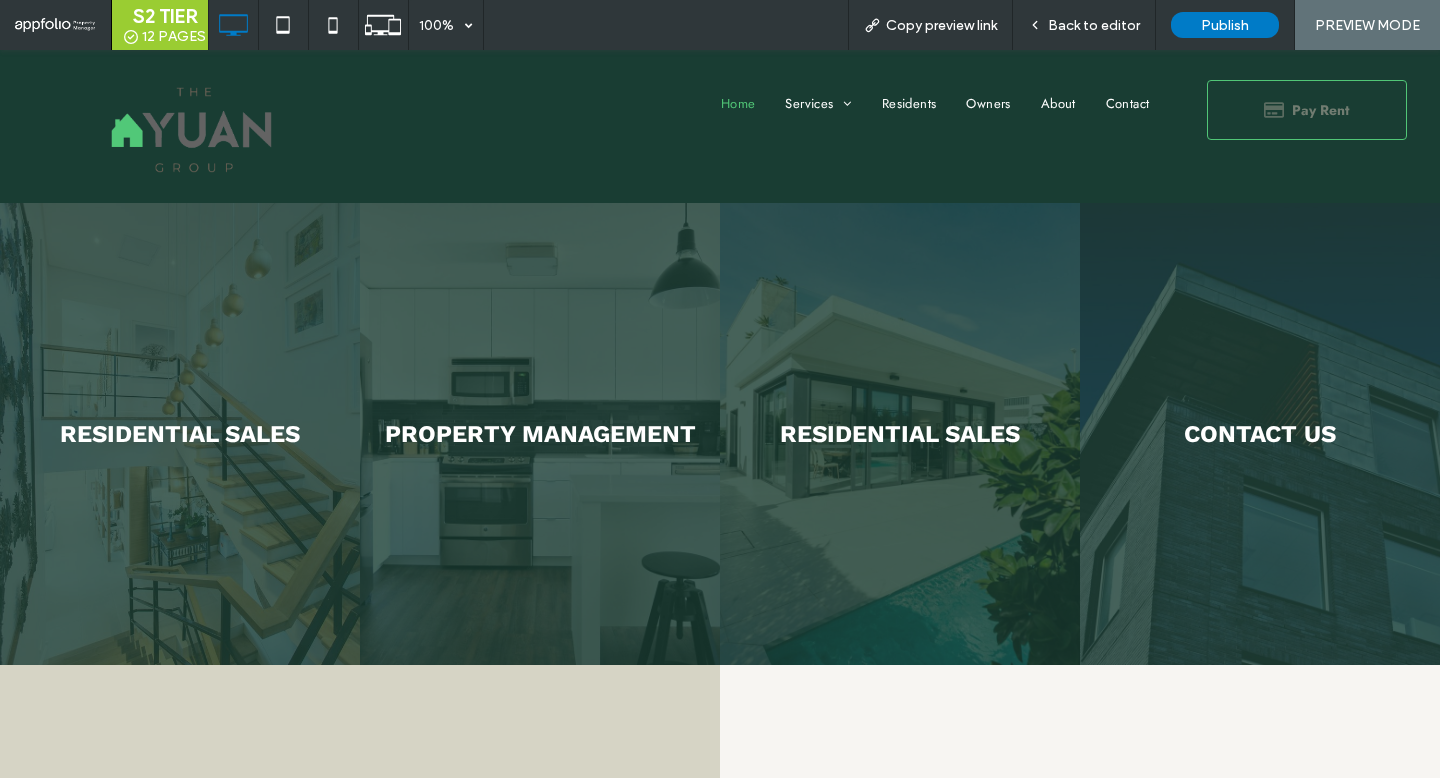 click on "Home" at bounding box center [738, 104] 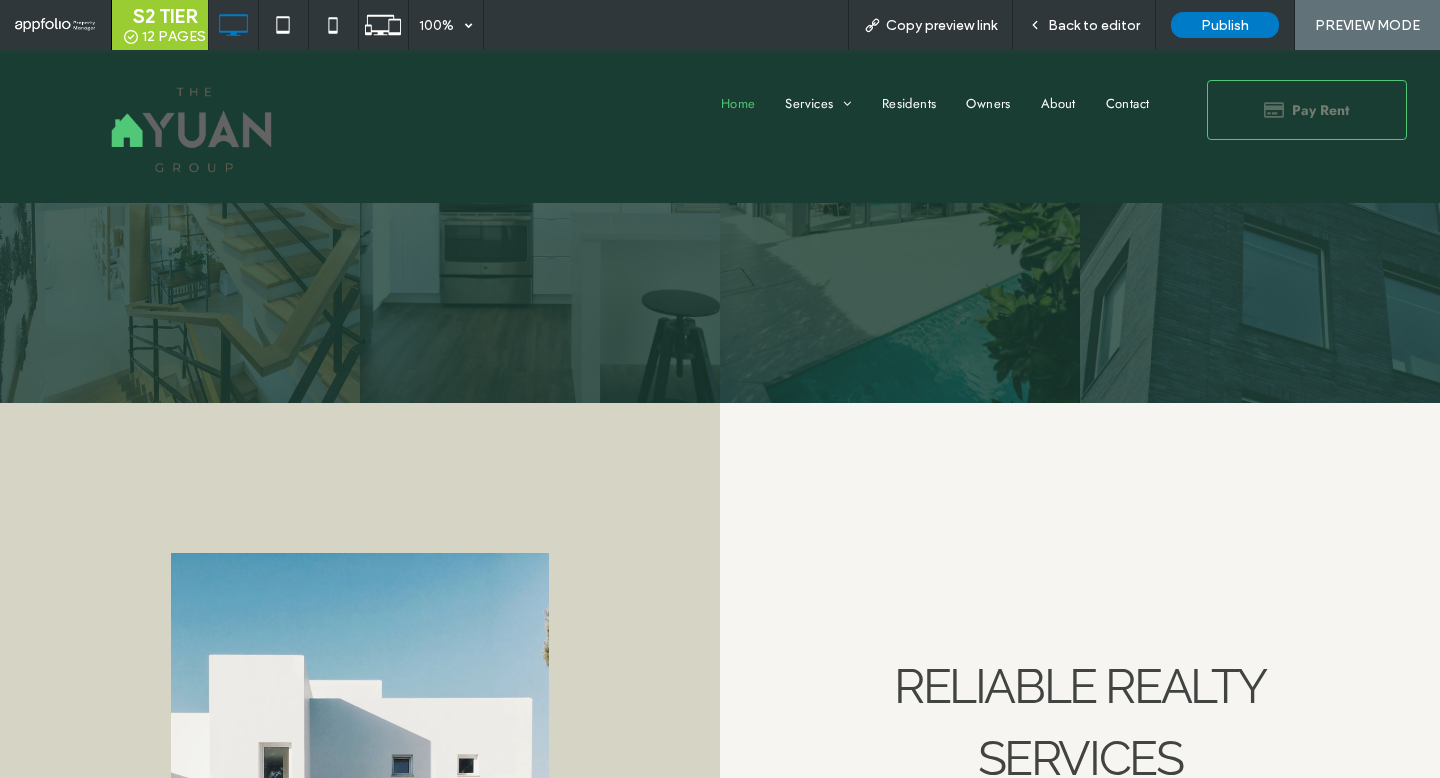 scroll, scrollTop: 0, scrollLeft: 0, axis: both 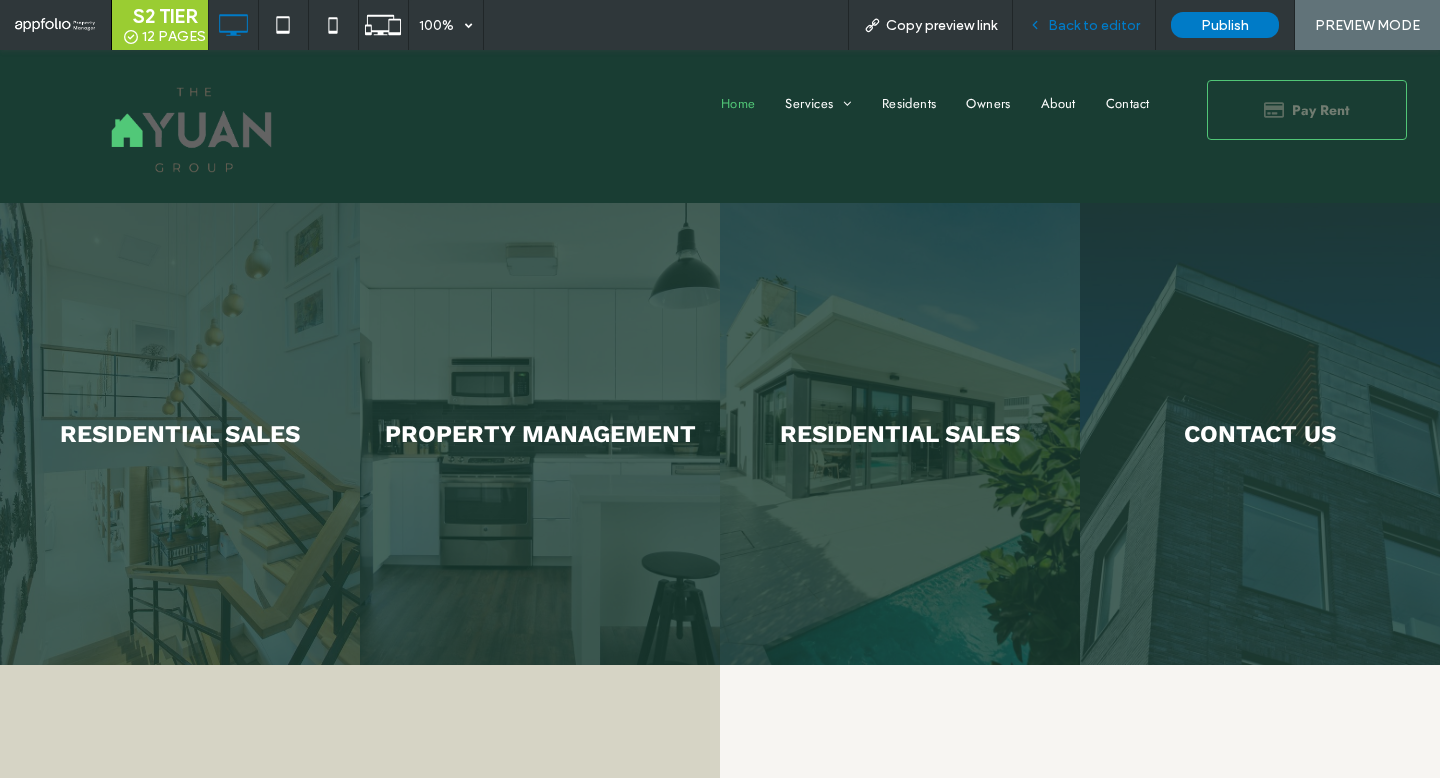 click on "Back to editor" at bounding box center [1084, 25] 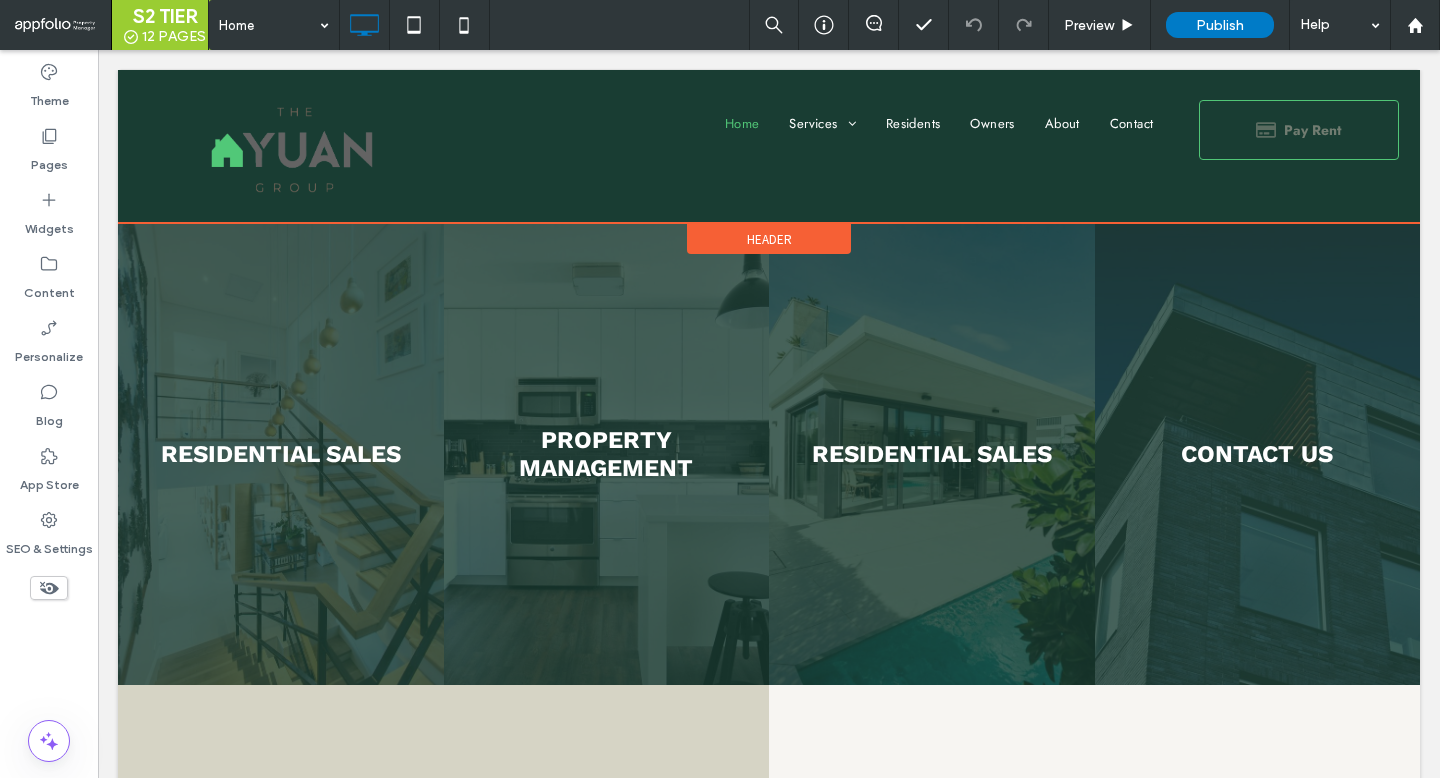 click on "Header" at bounding box center (769, 239) 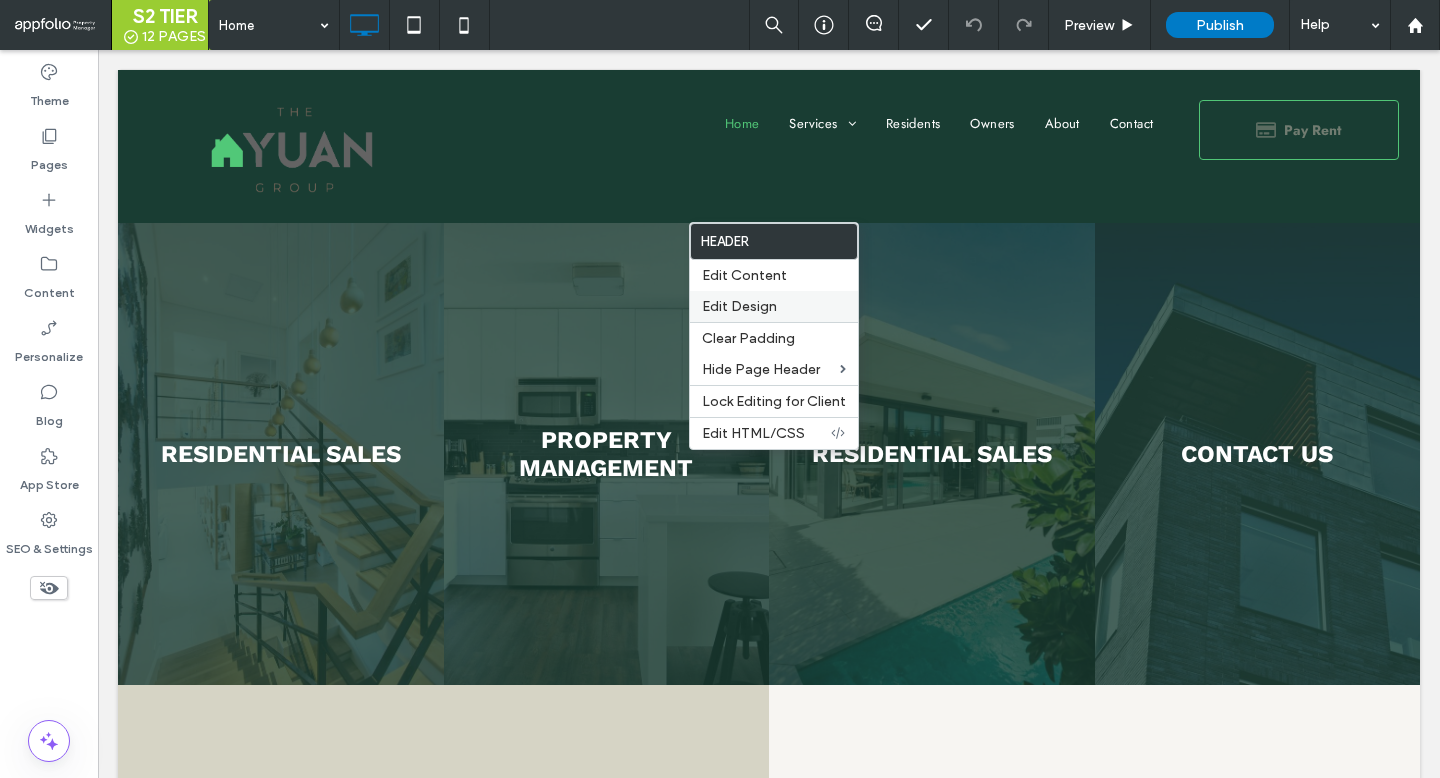 click on "Edit Design" at bounding box center [739, 306] 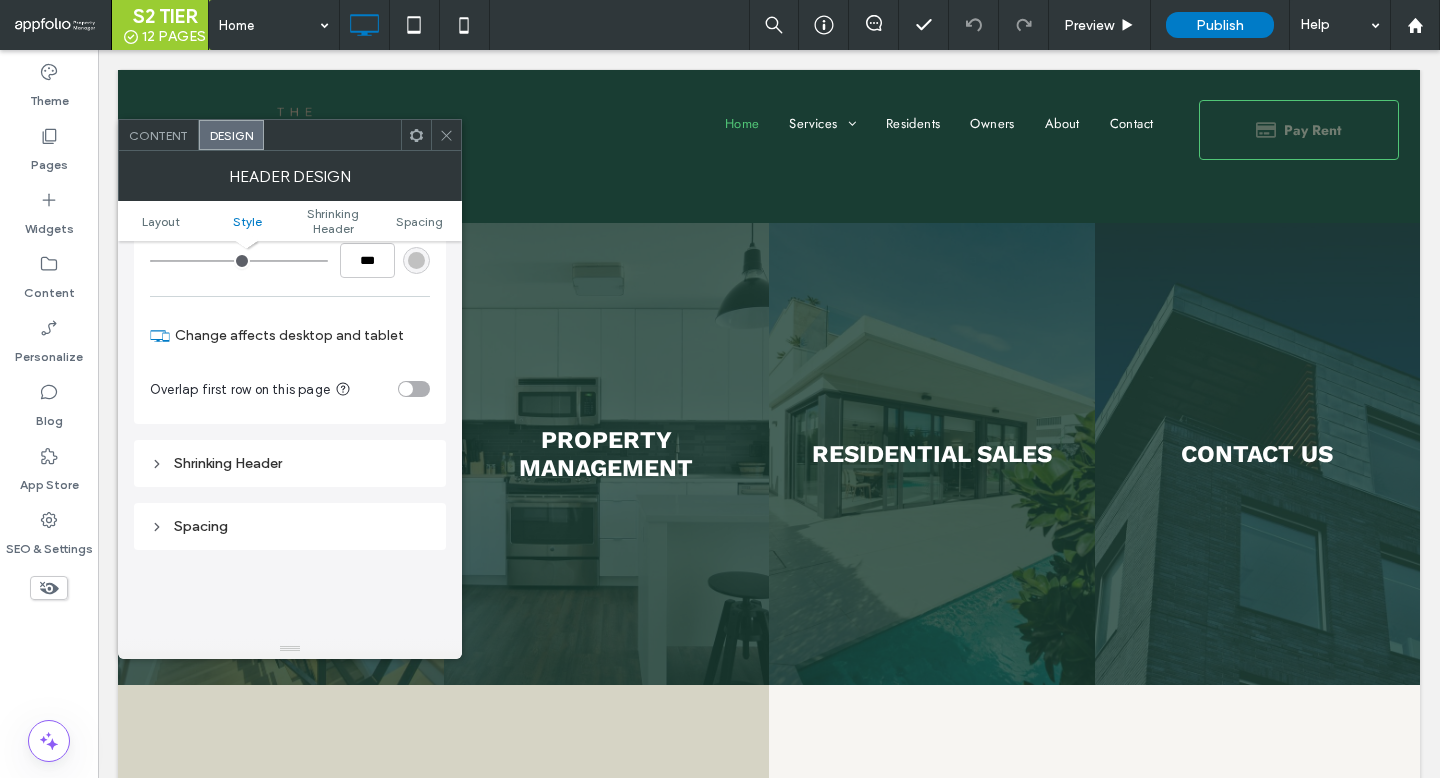 scroll, scrollTop: 493, scrollLeft: 0, axis: vertical 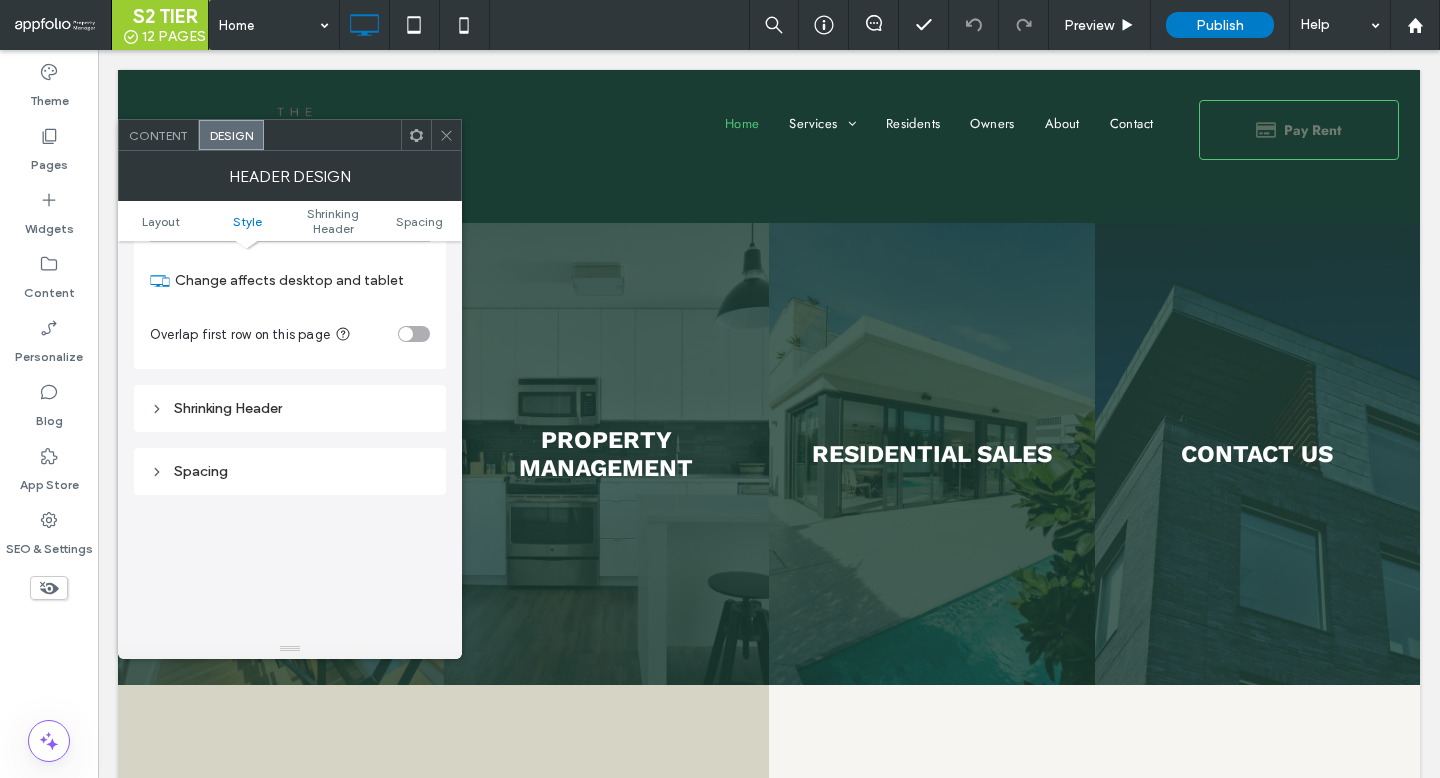 click on "Shrinking Header" at bounding box center (290, 408) 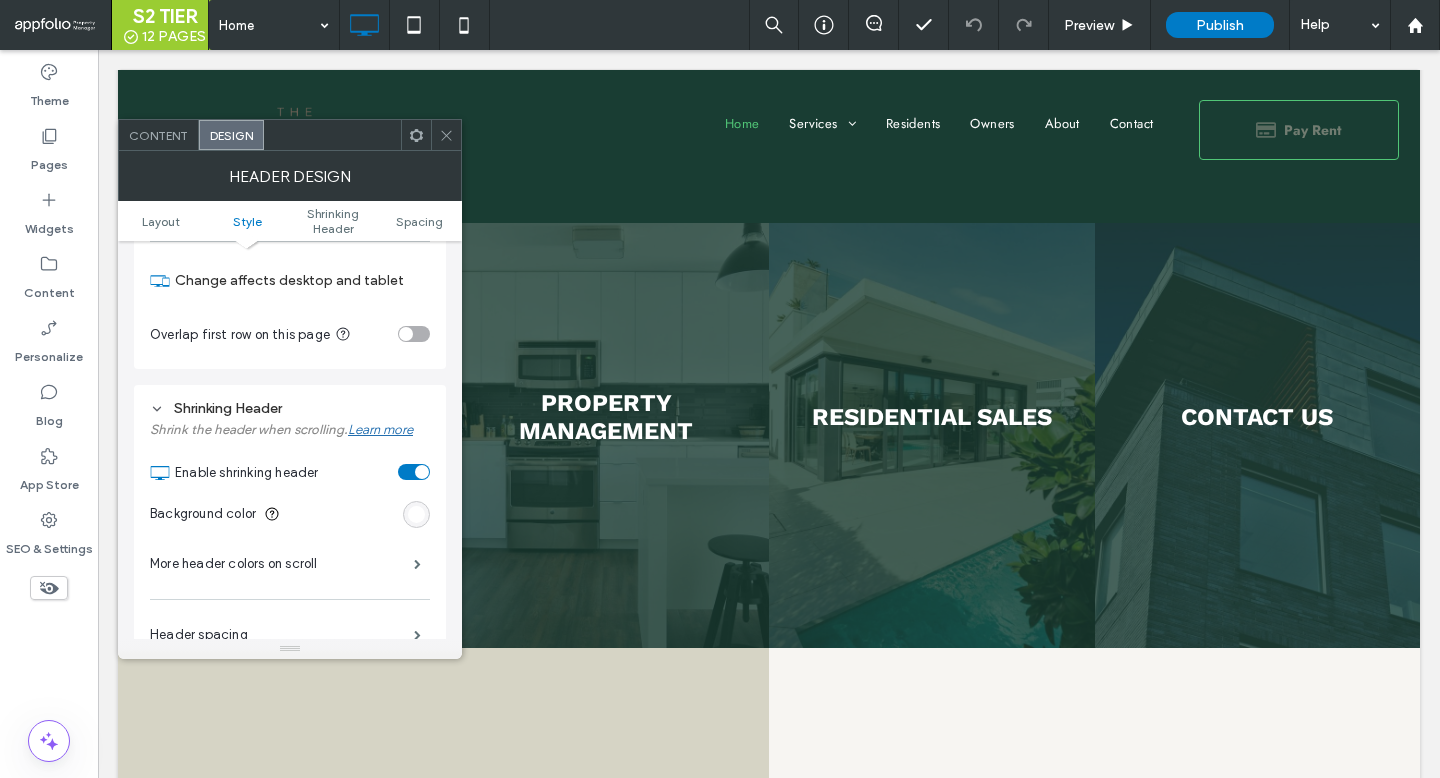 scroll, scrollTop: 620, scrollLeft: 0, axis: vertical 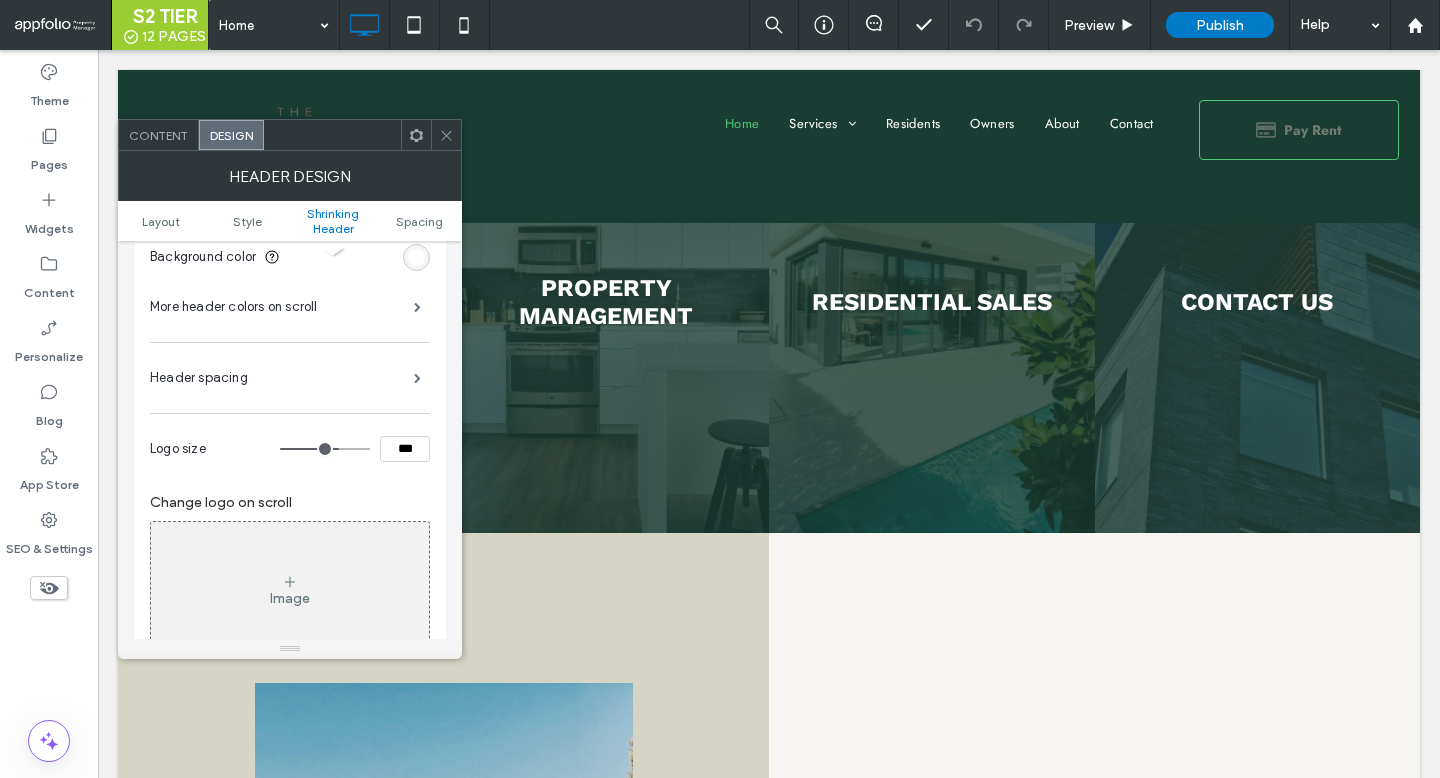 click on "Background color" at bounding box center [290, 257] 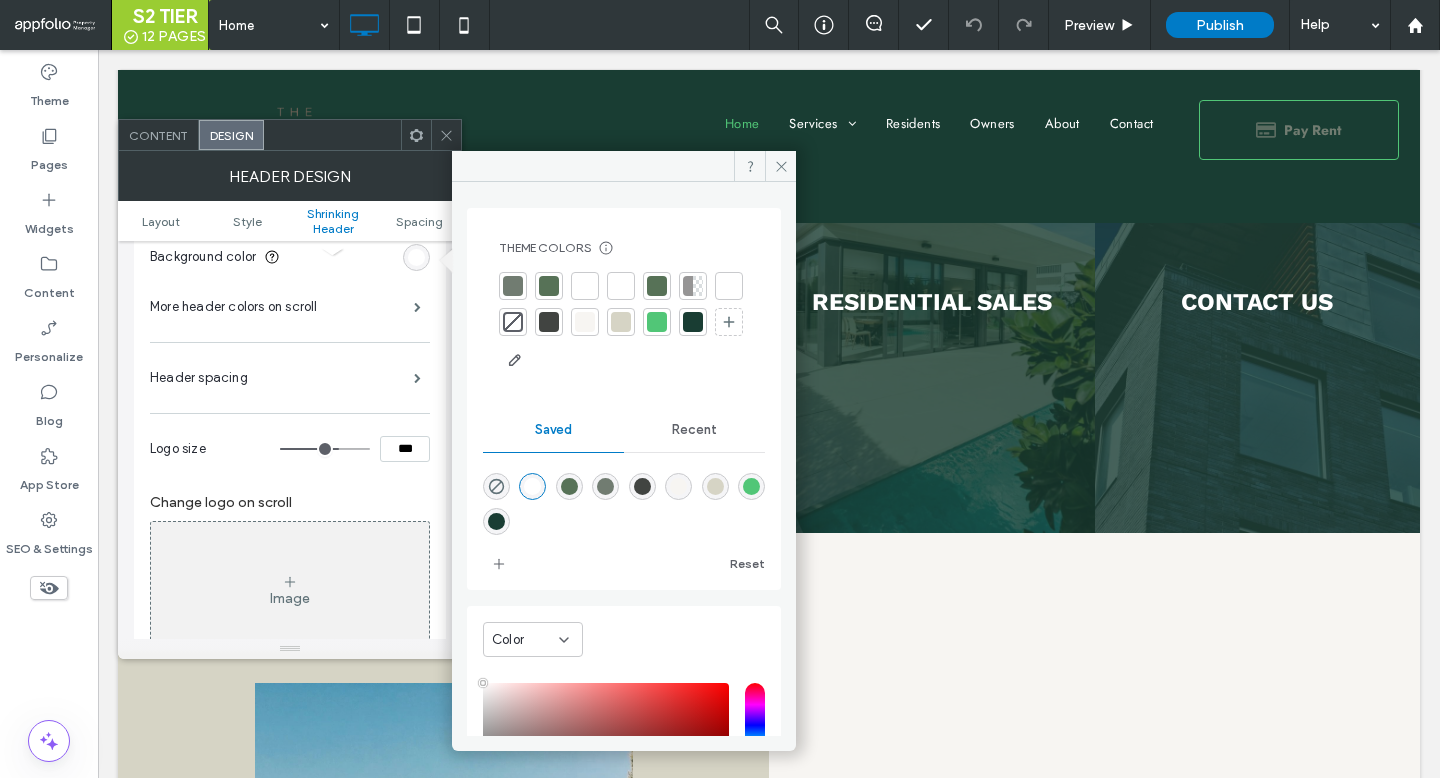 click at bounding box center [657, 322] 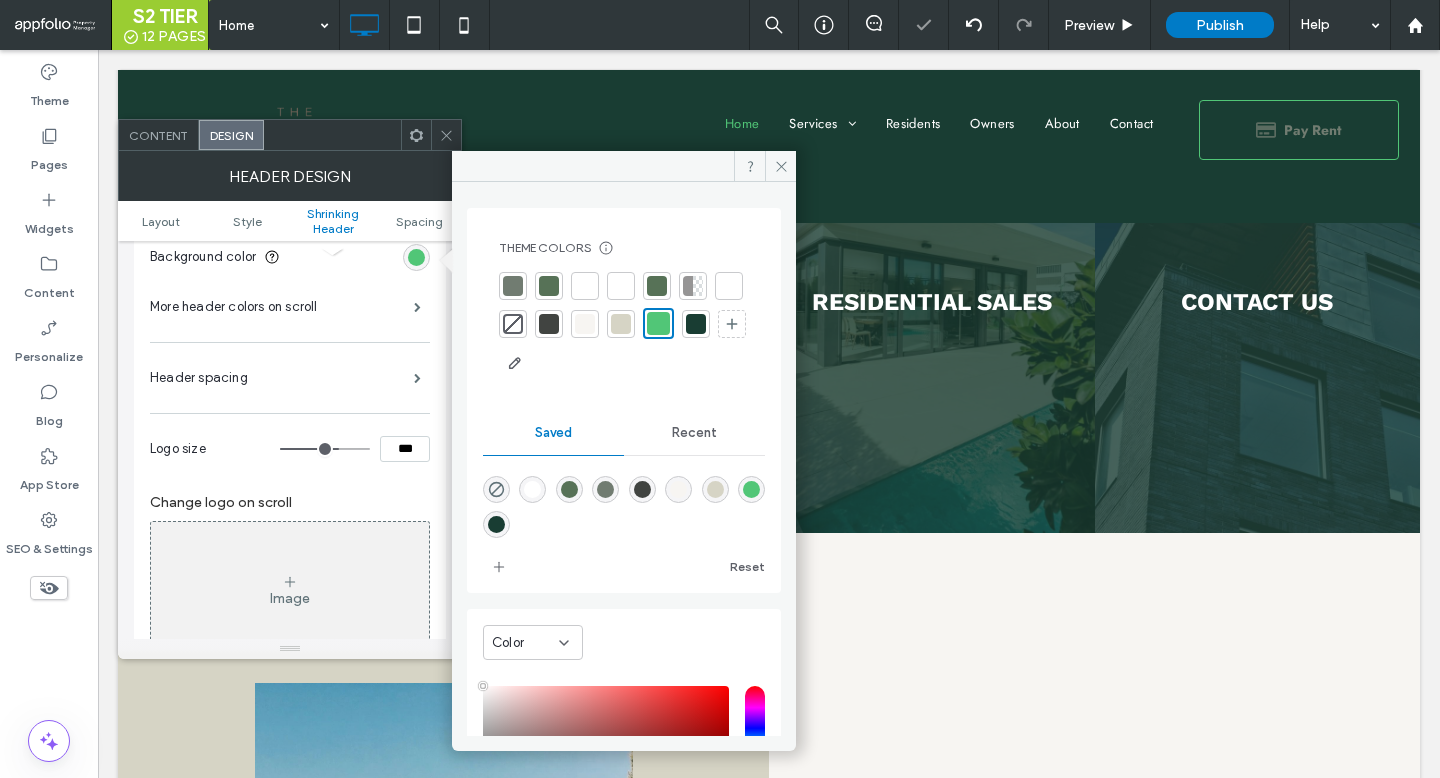 click at bounding box center [696, 324] 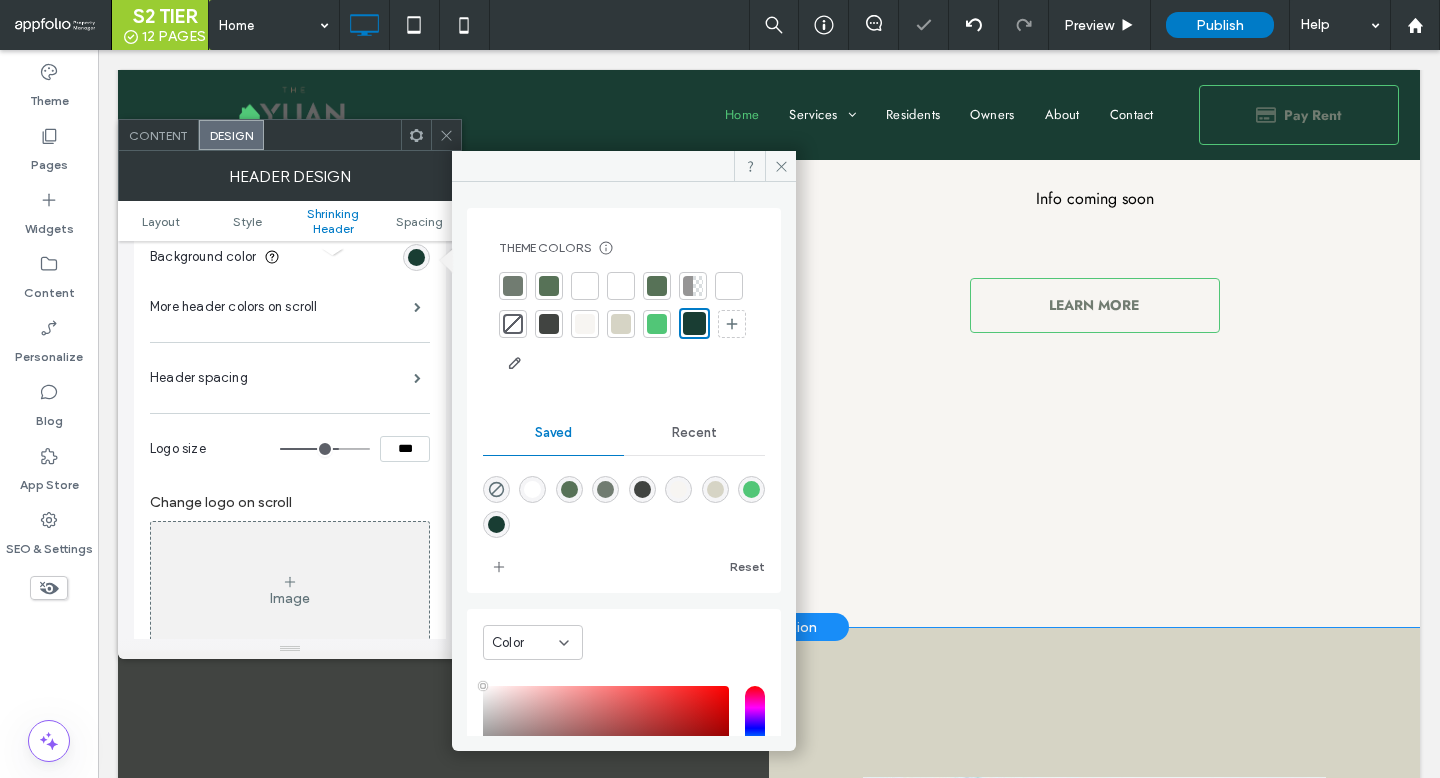 scroll, scrollTop: 917, scrollLeft: 0, axis: vertical 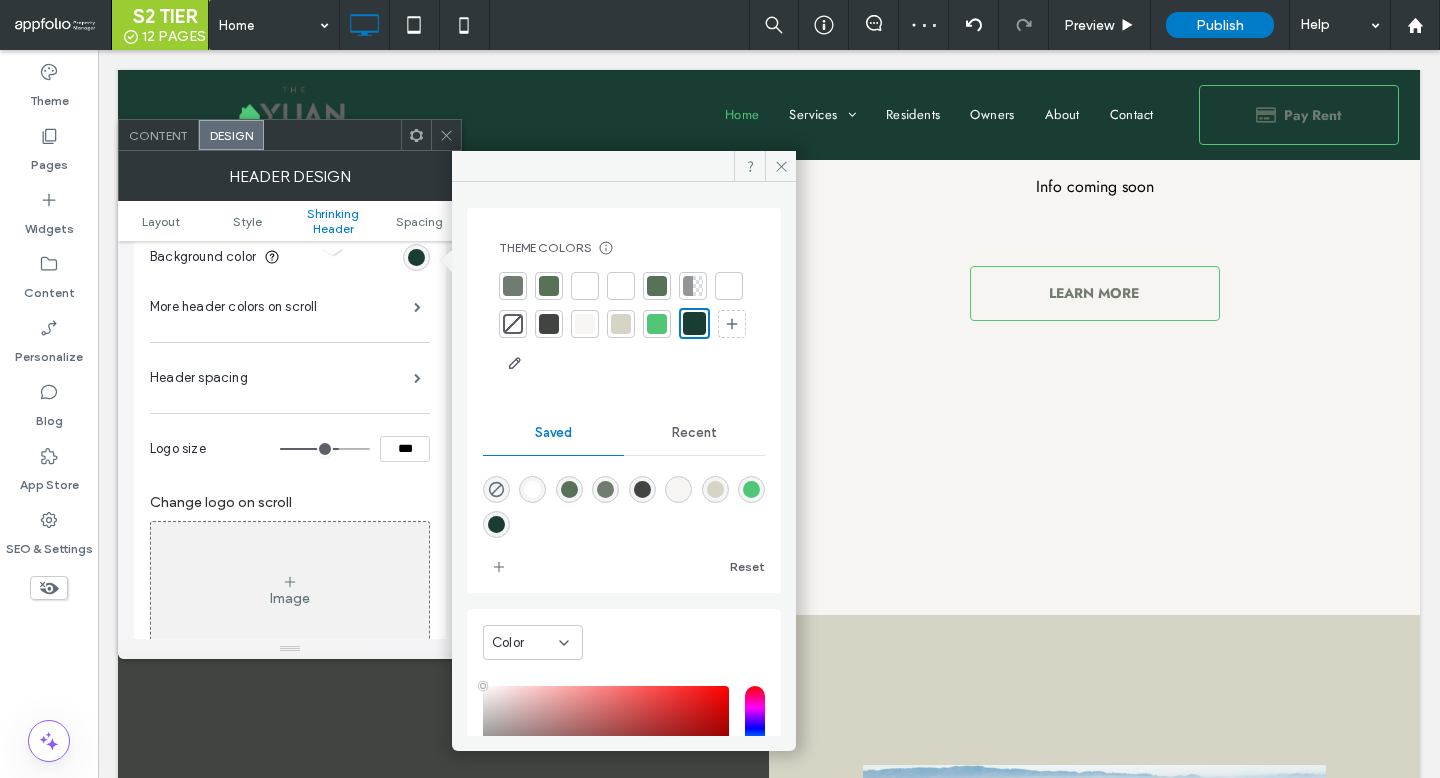 click at bounding box center [446, 135] 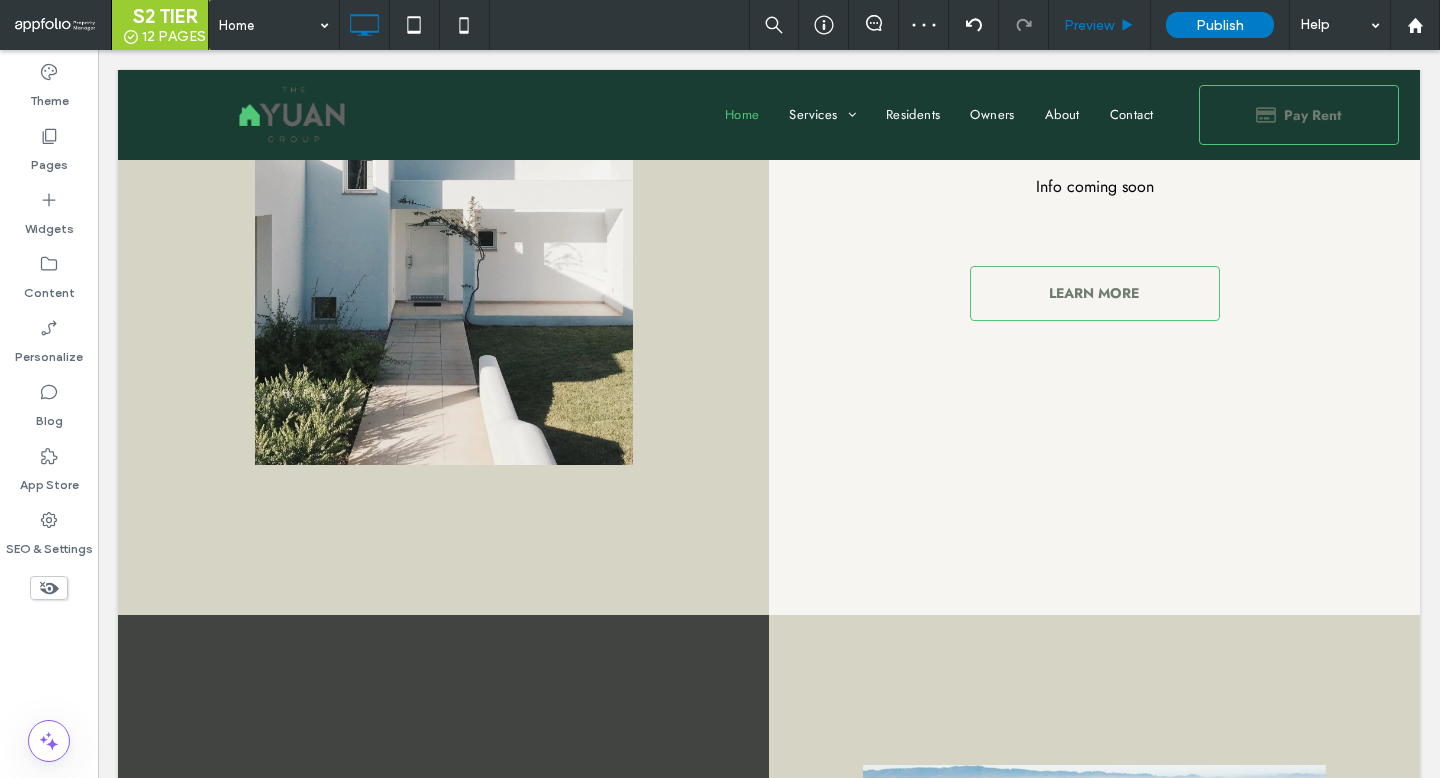 click on "Preview" at bounding box center (1100, 25) 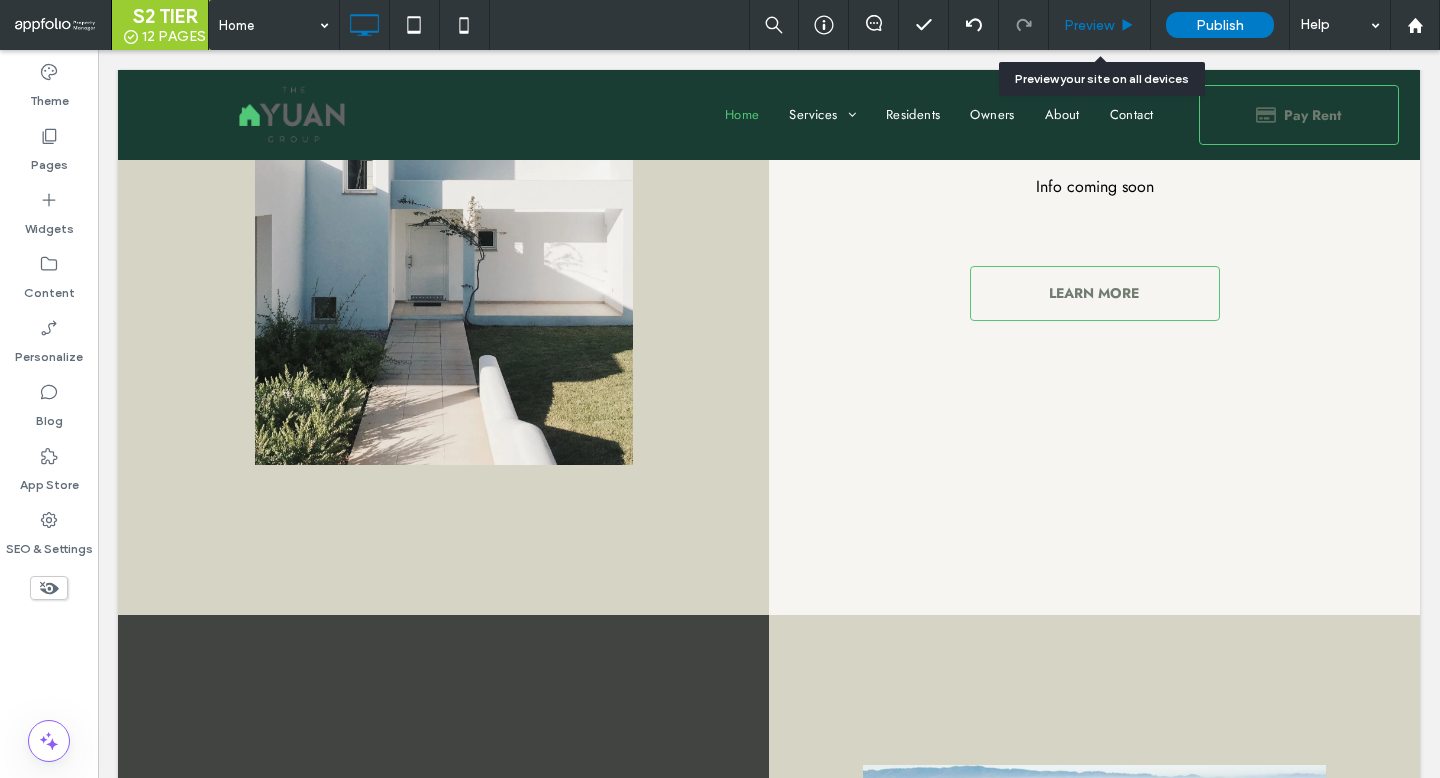 click on "Preview" at bounding box center (1089, 25) 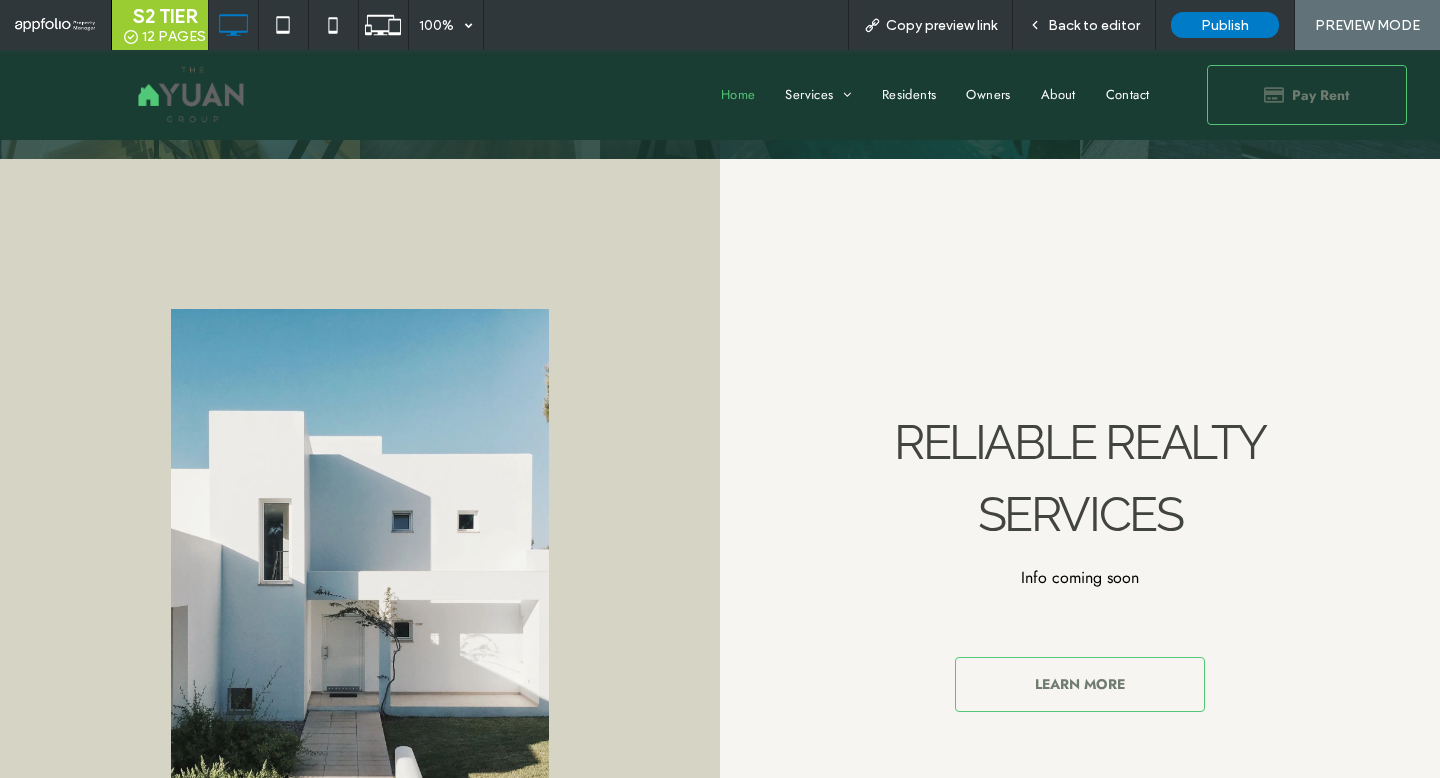 scroll, scrollTop: 486, scrollLeft: 0, axis: vertical 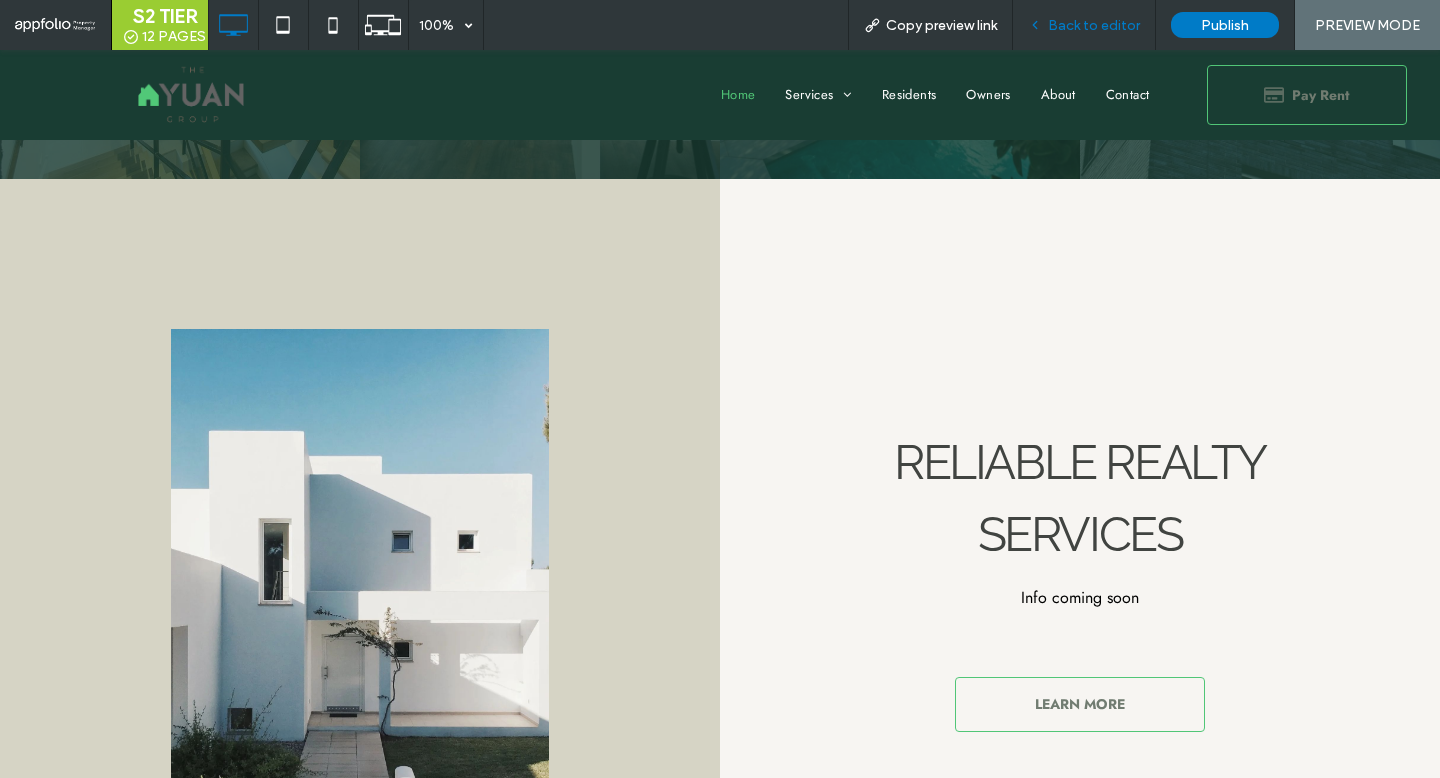 click on "Back to editor" at bounding box center [1084, 25] 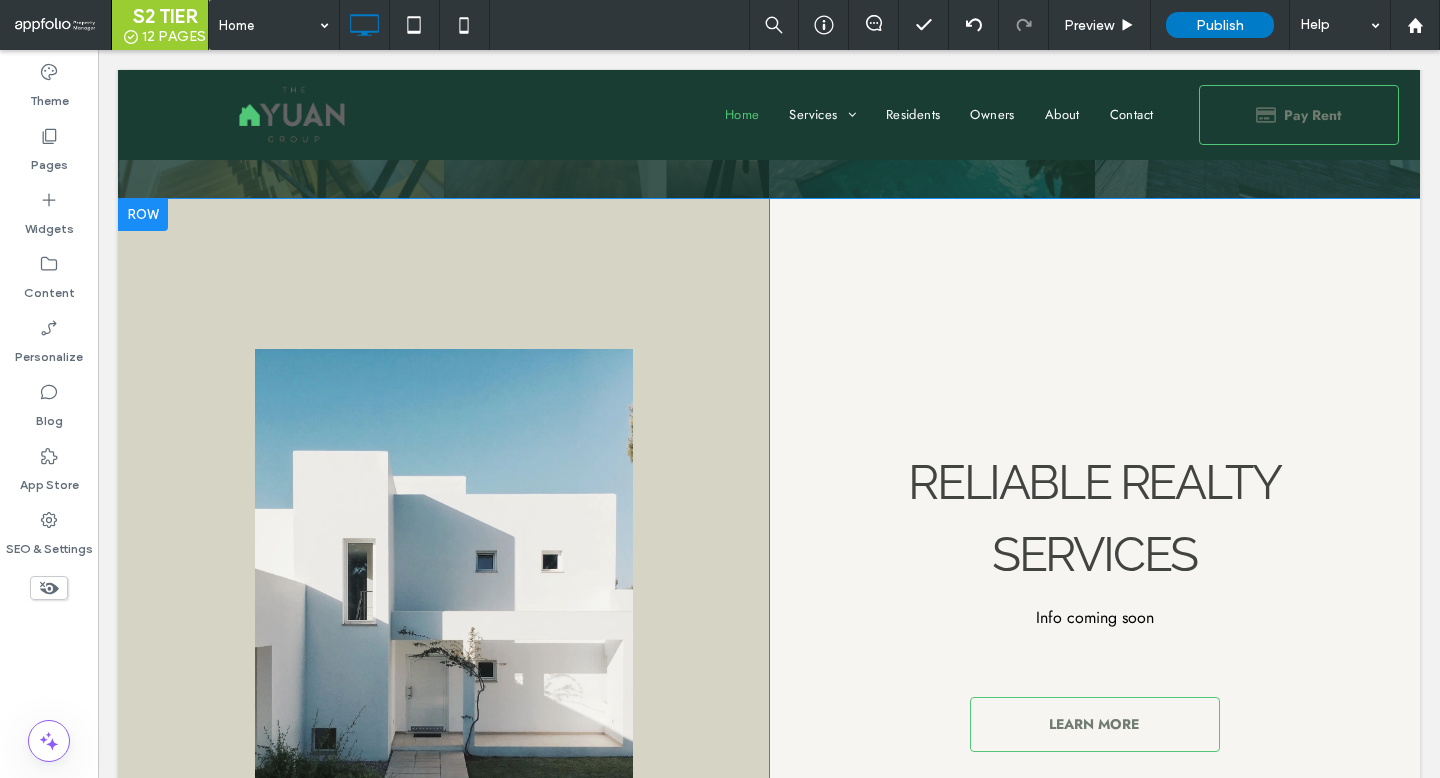 click on "Click To Paste" at bounding box center (443, 622) 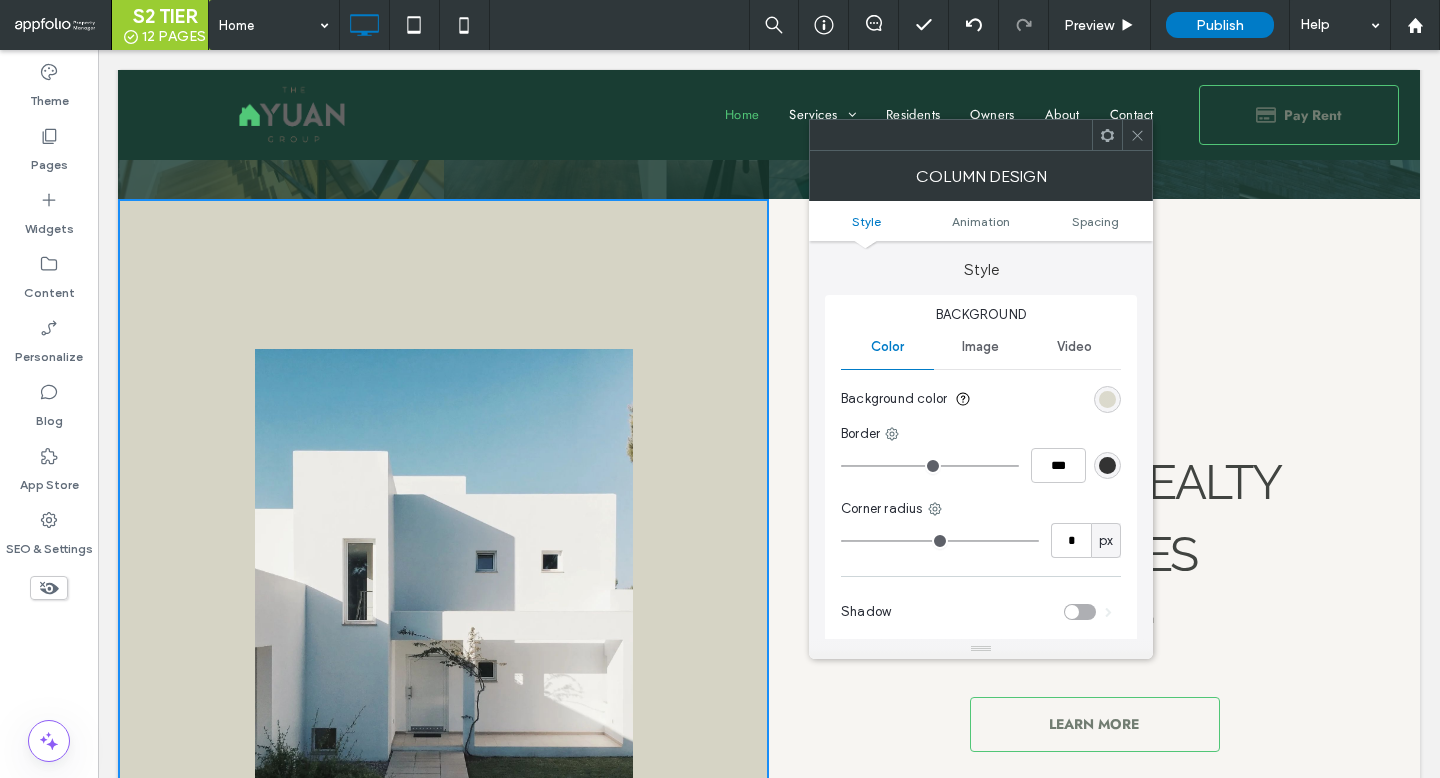 click at bounding box center (1107, 399) 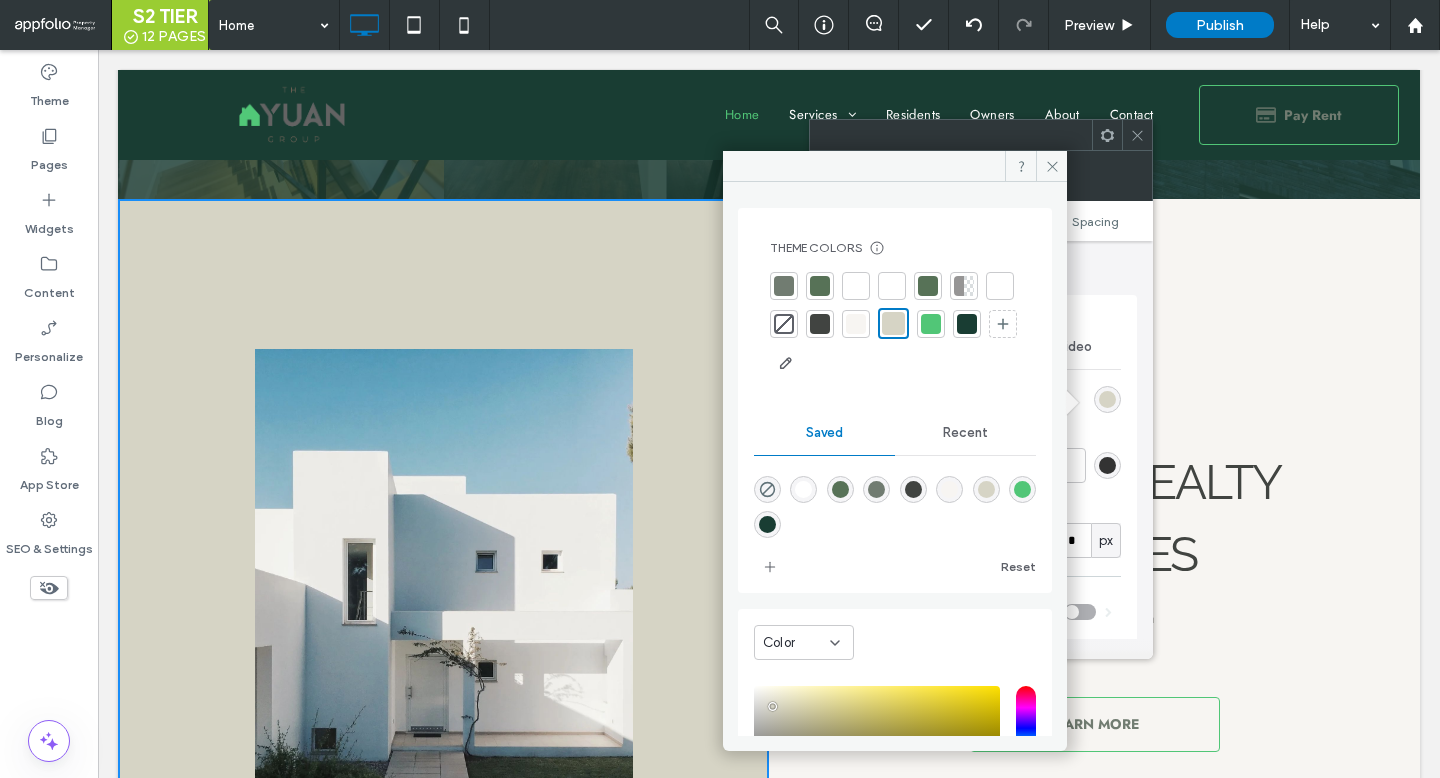 scroll, scrollTop: 490, scrollLeft: 0, axis: vertical 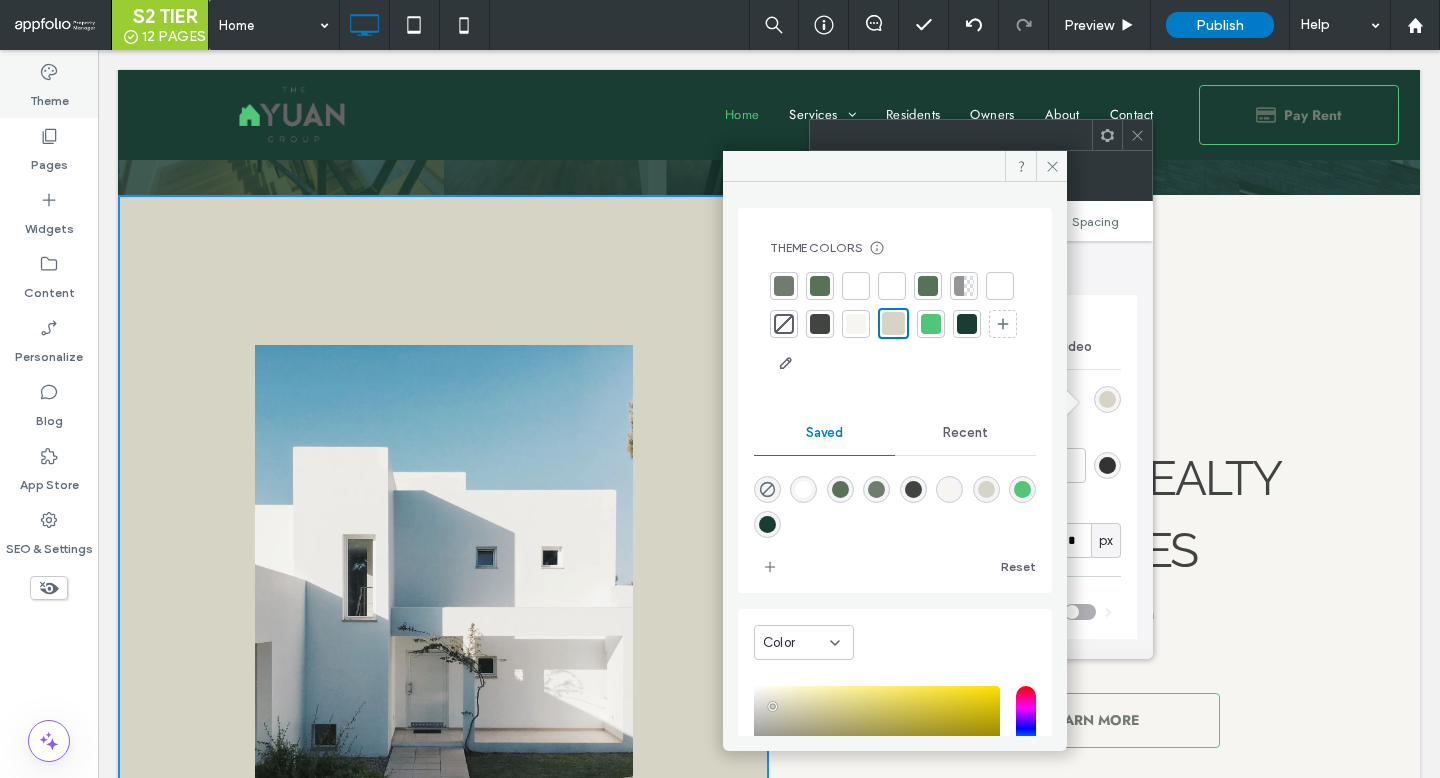 click on "Theme" at bounding box center (49, 86) 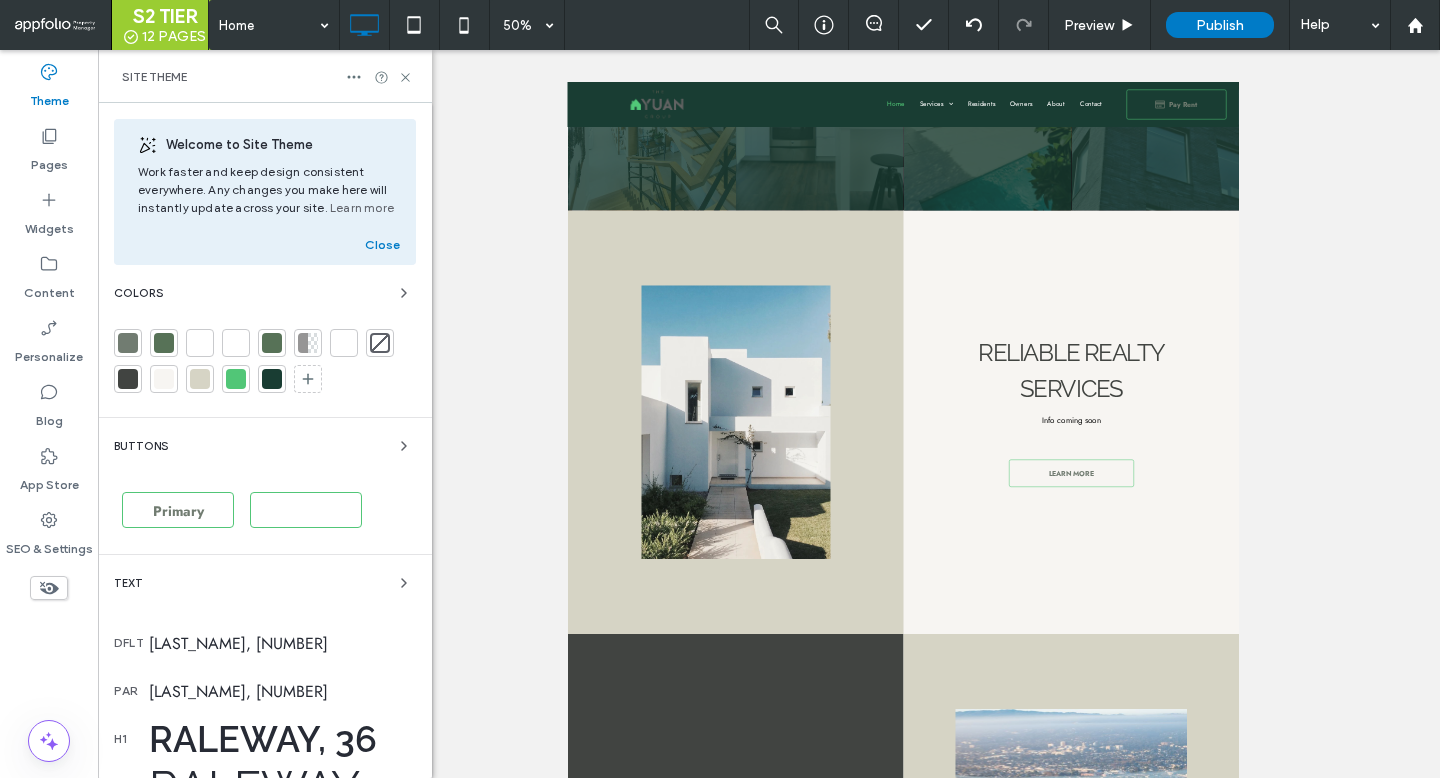 scroll, scrollTop: 357, scrollLeft: 0, axis: vertical 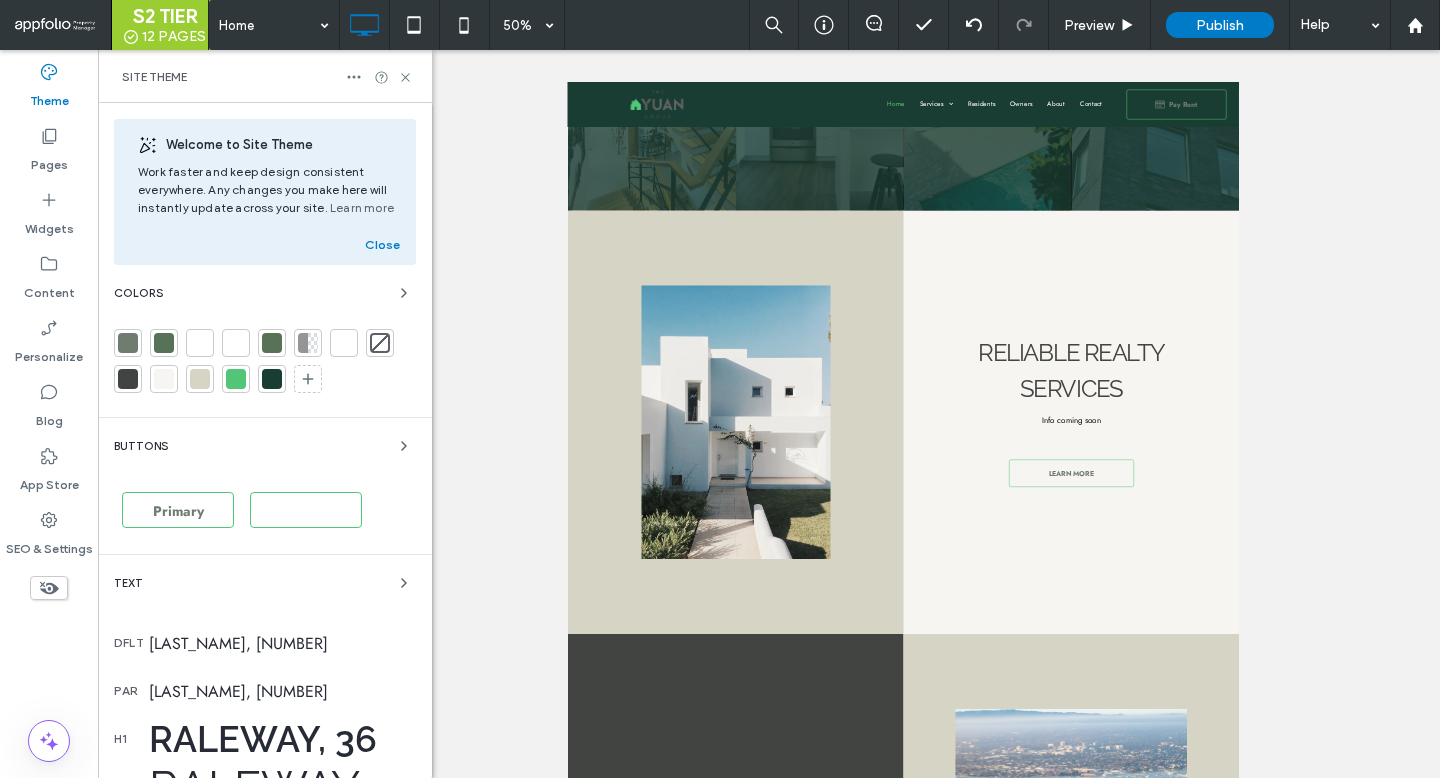 click at bounding box center [164, 379] 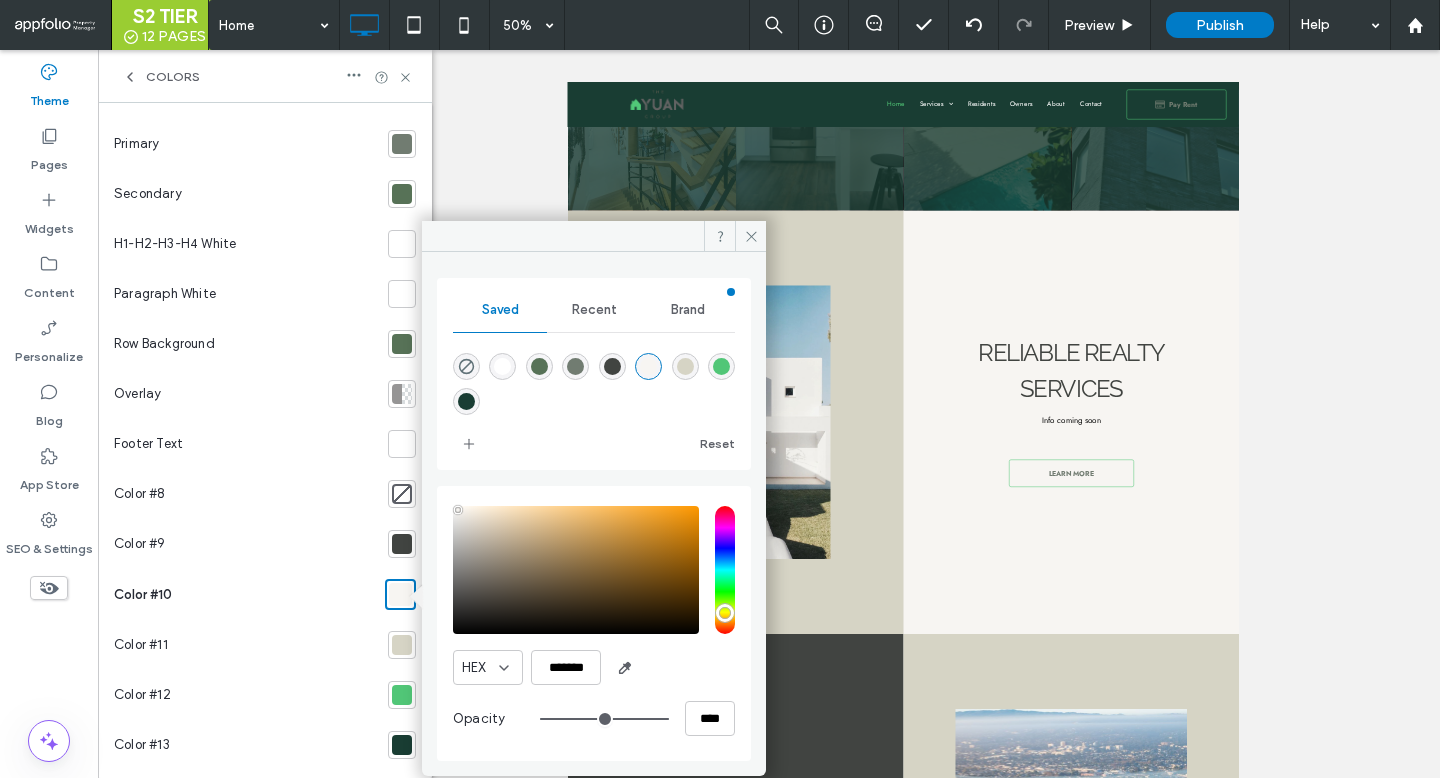 click at bounding box center (539, 366) 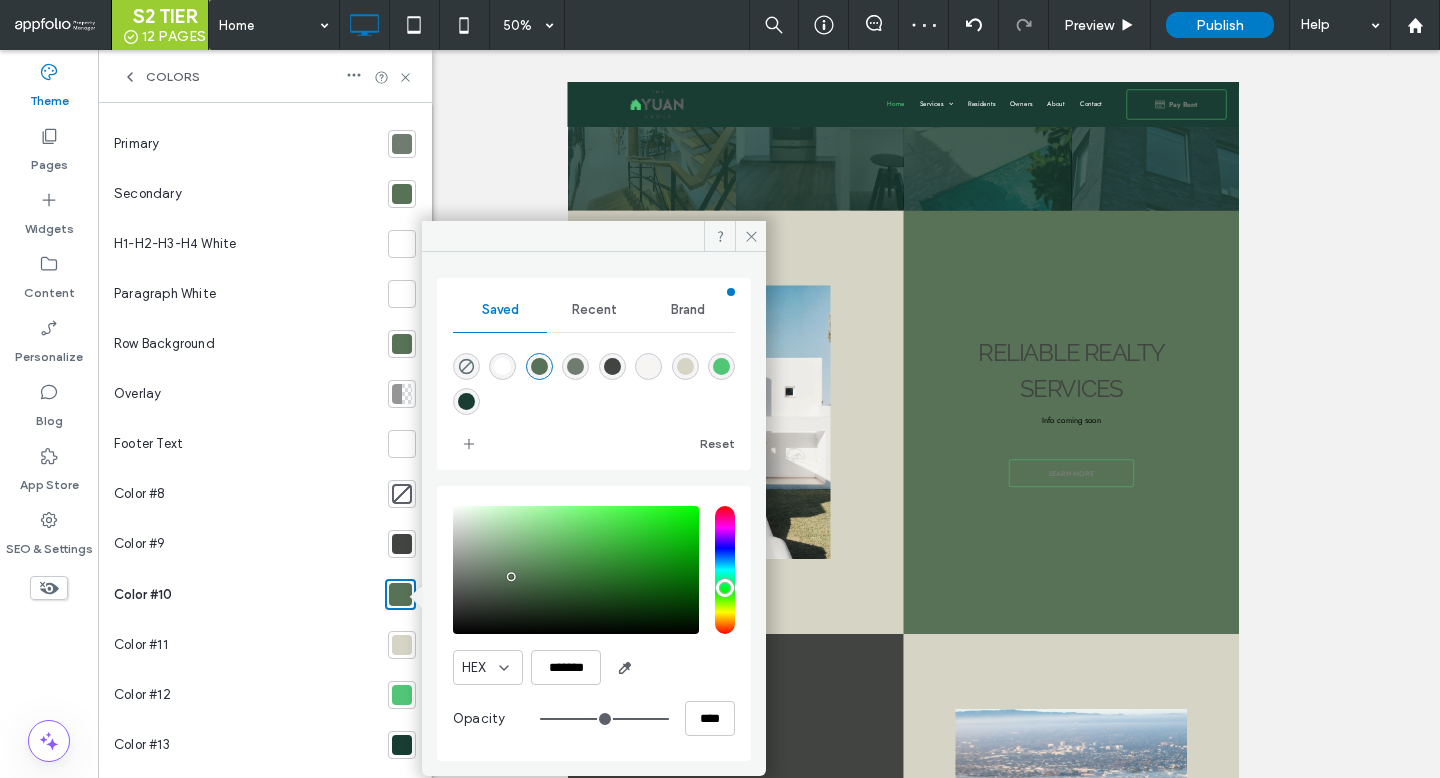 click at bounding box center [466, 401] 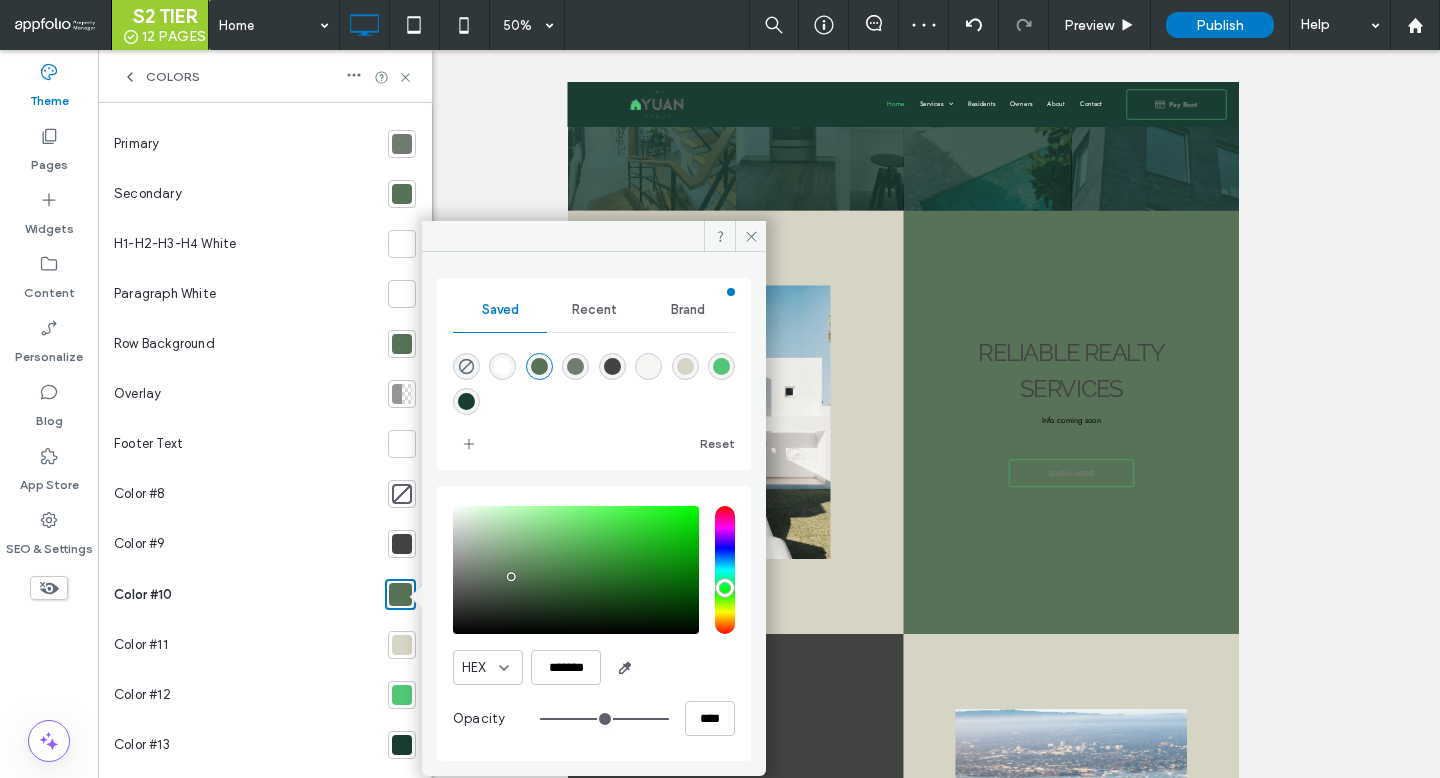 type on "*******" 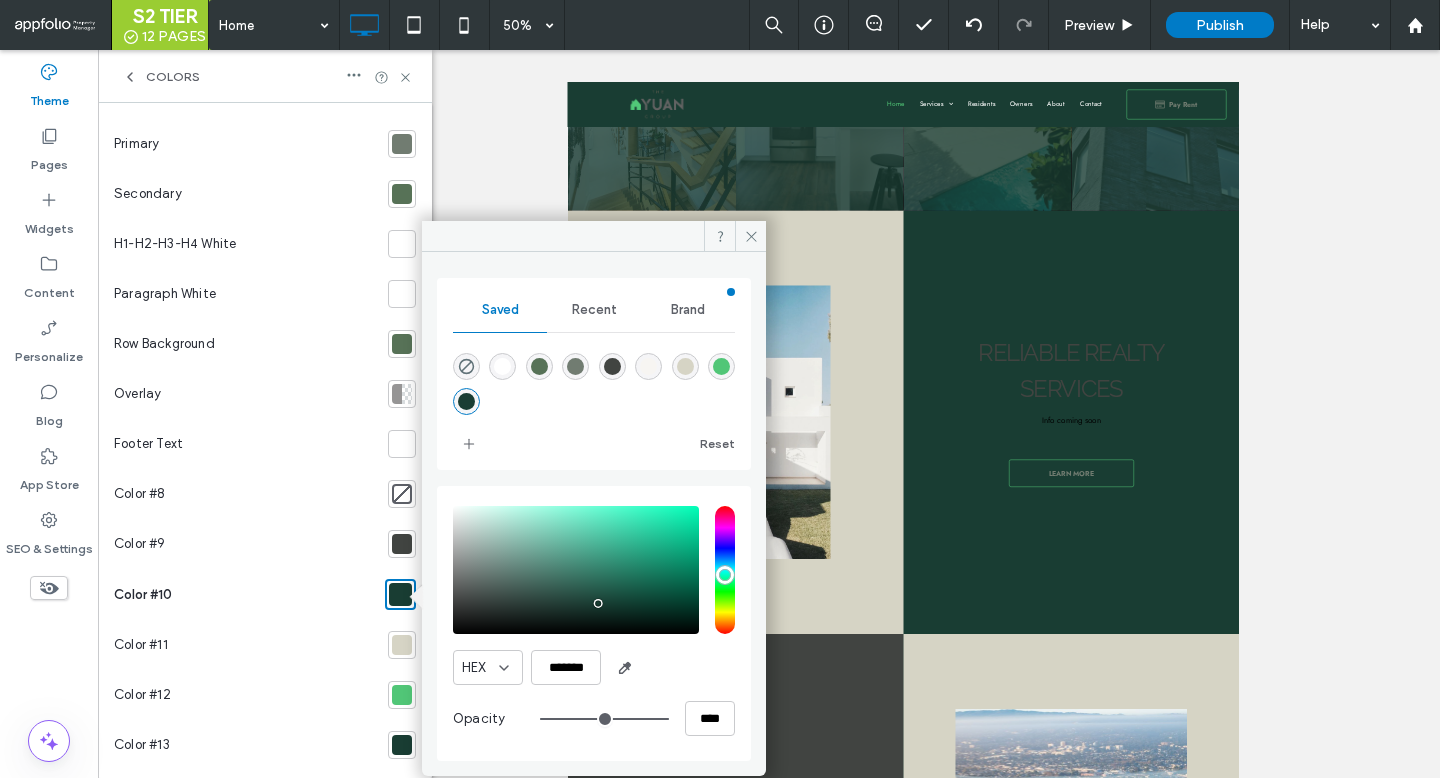click at bounding box center [398, 645] 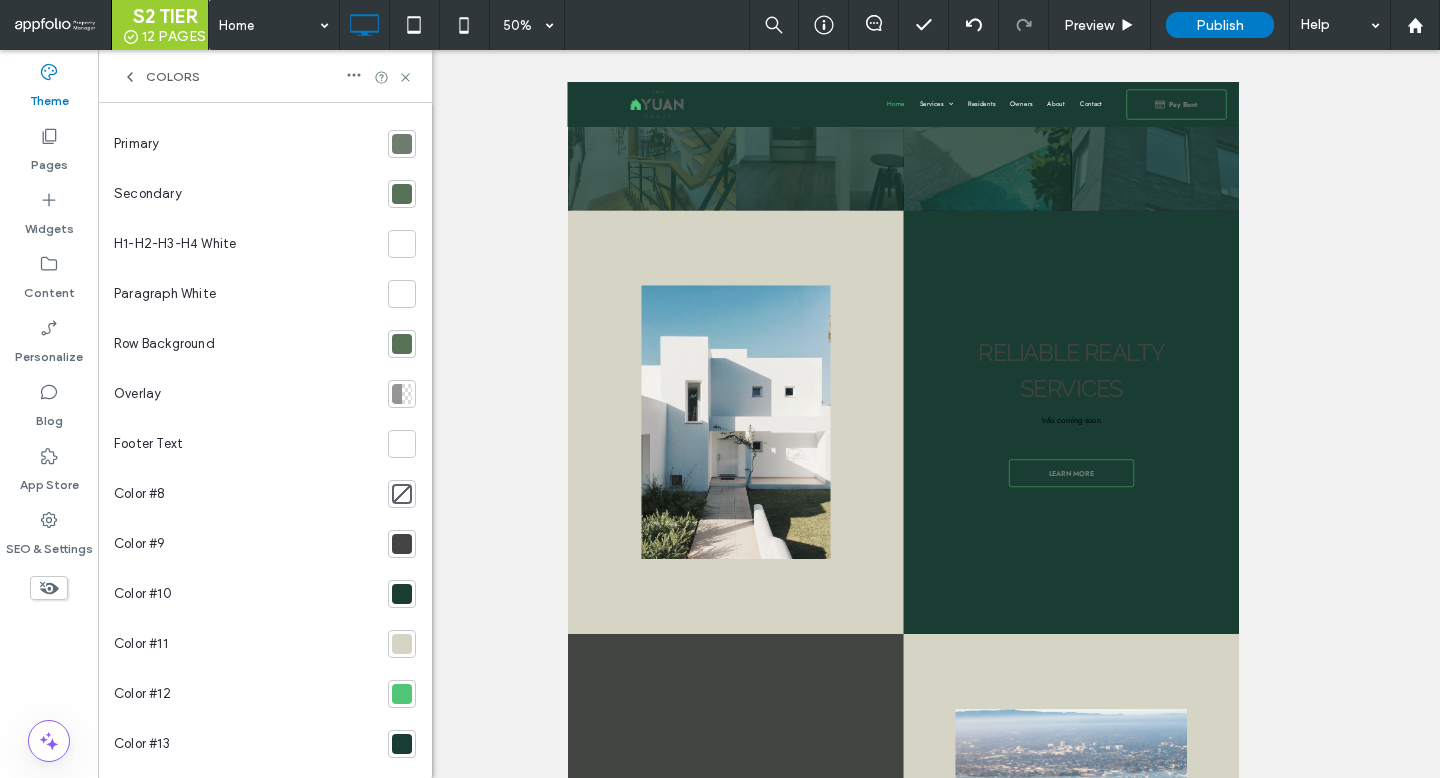click at bounding box center (402, 644) 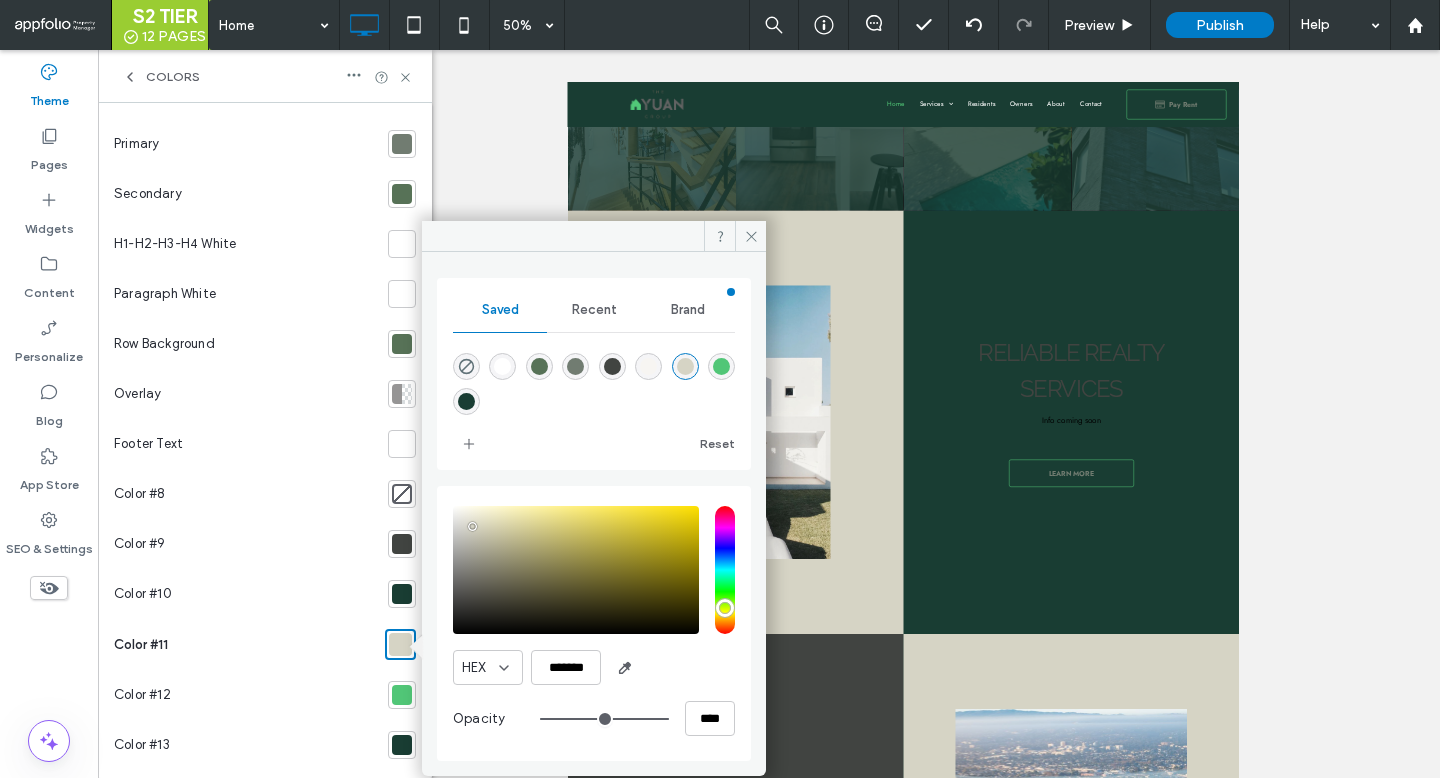 click at bounding box center (721, 366) 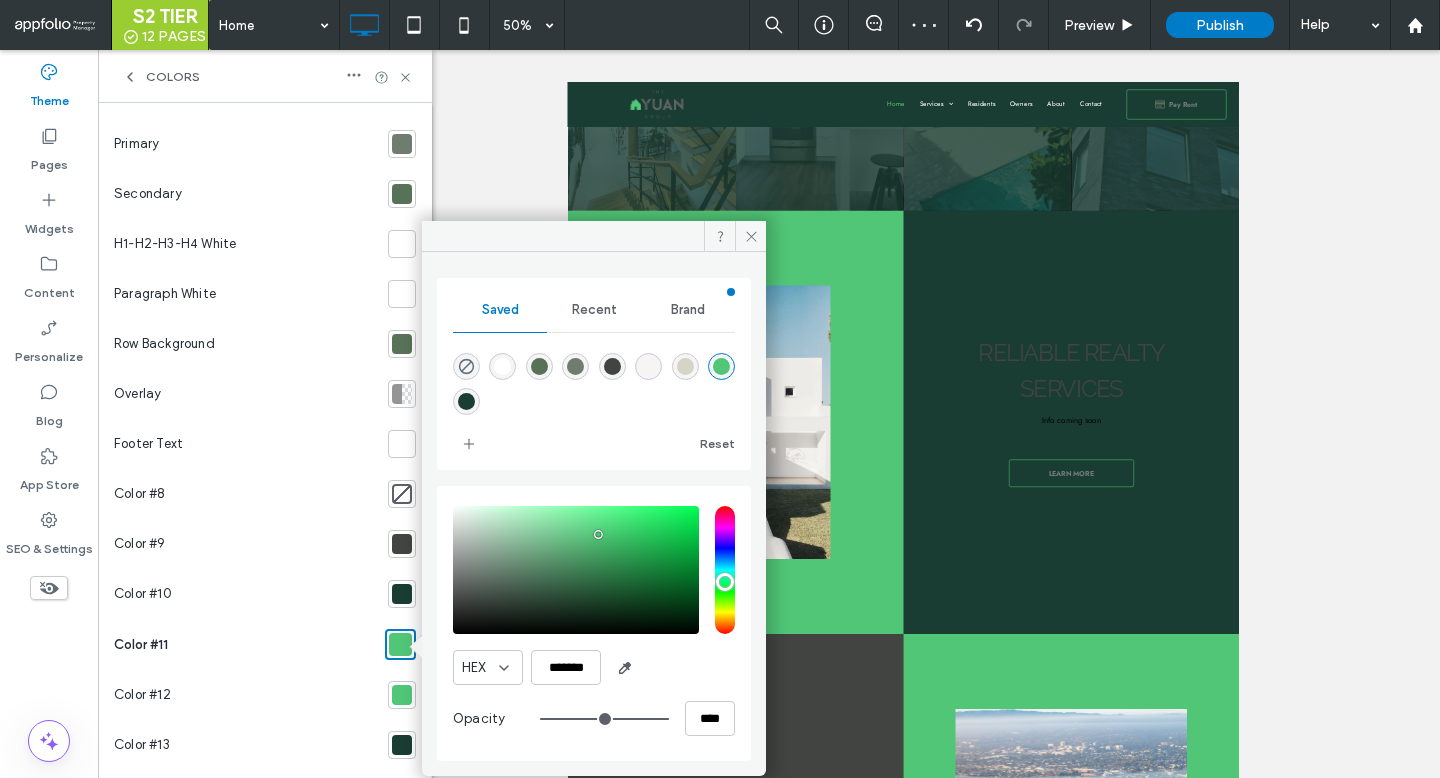 click at bounding box center [612, 366] 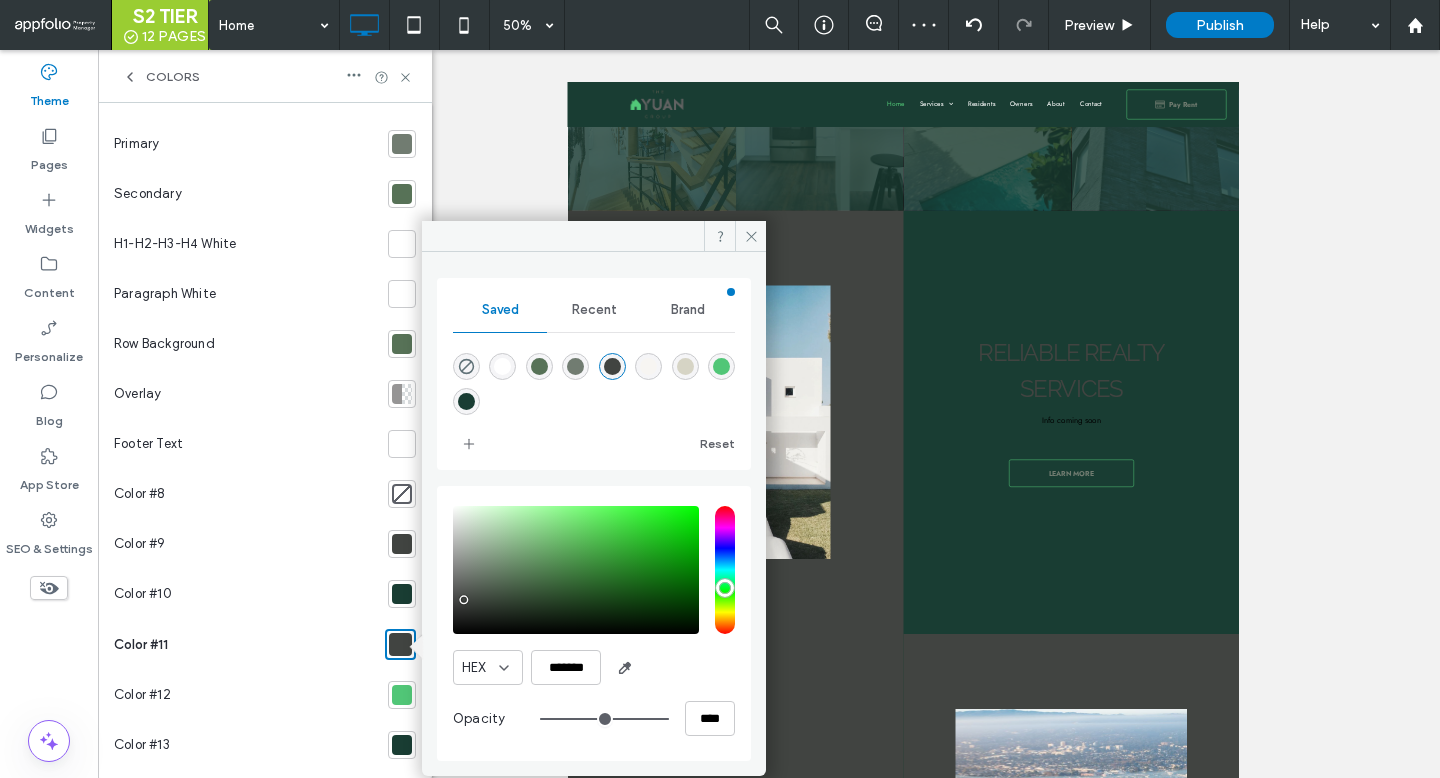 click at bounding box center (685, 366) 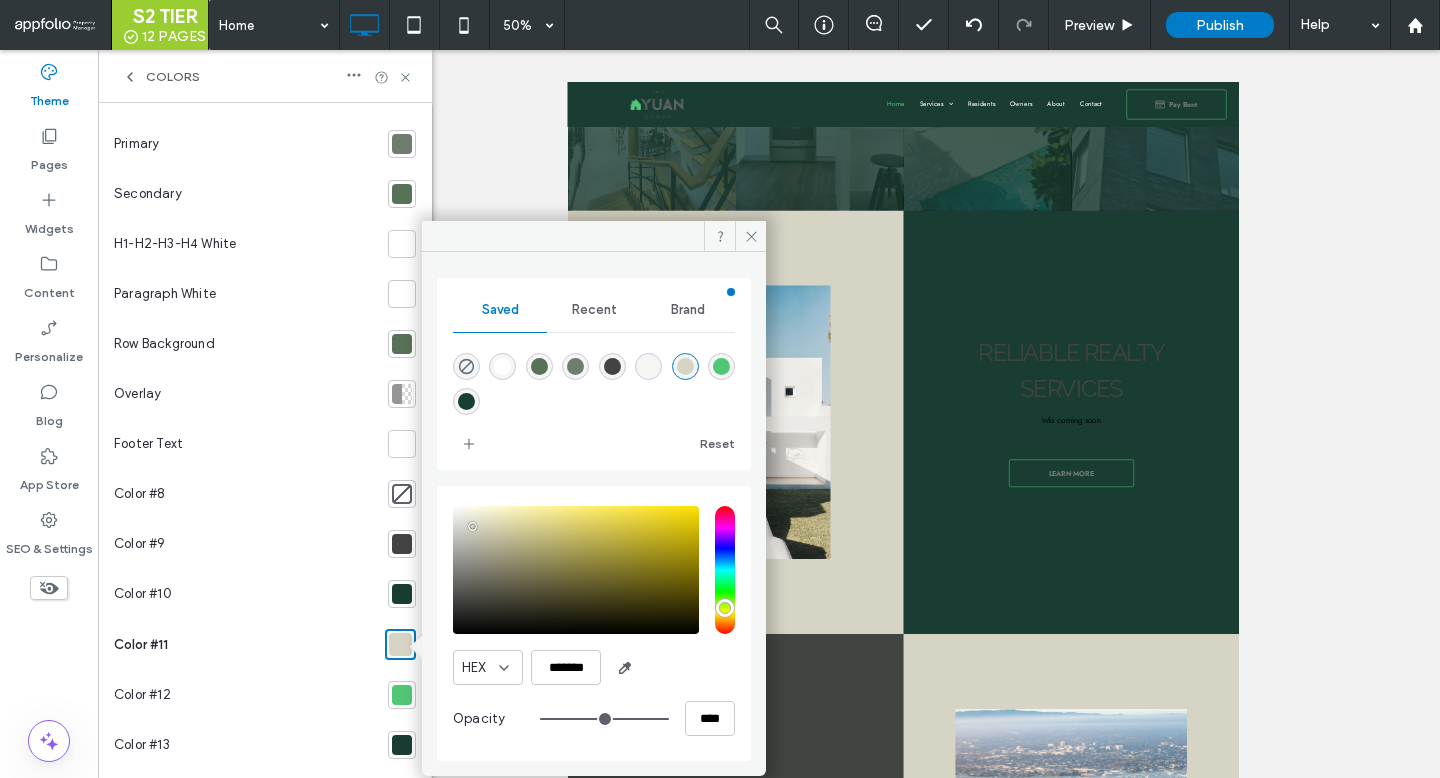 click on "Colors" at bounding box center [265, 76] 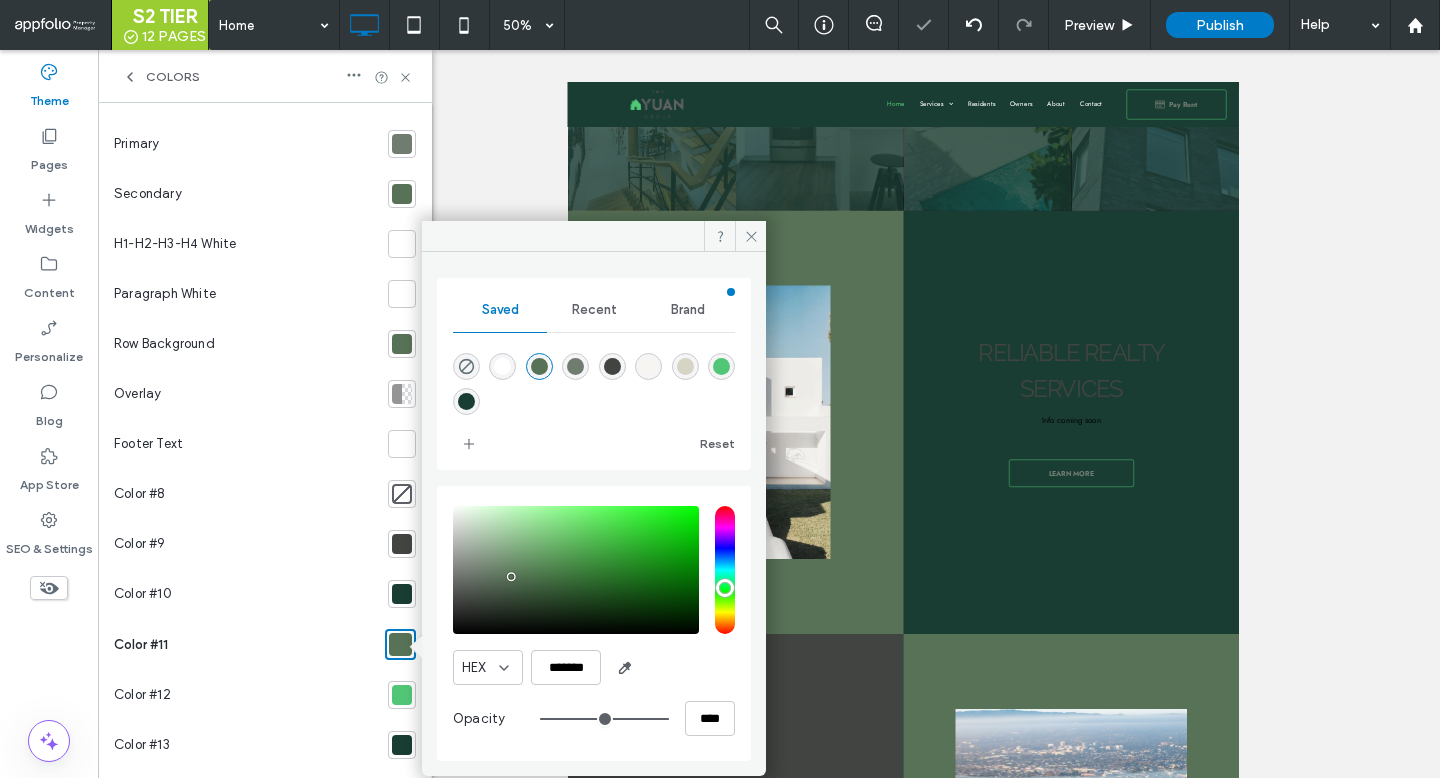 click at bounding box center (575, 366) 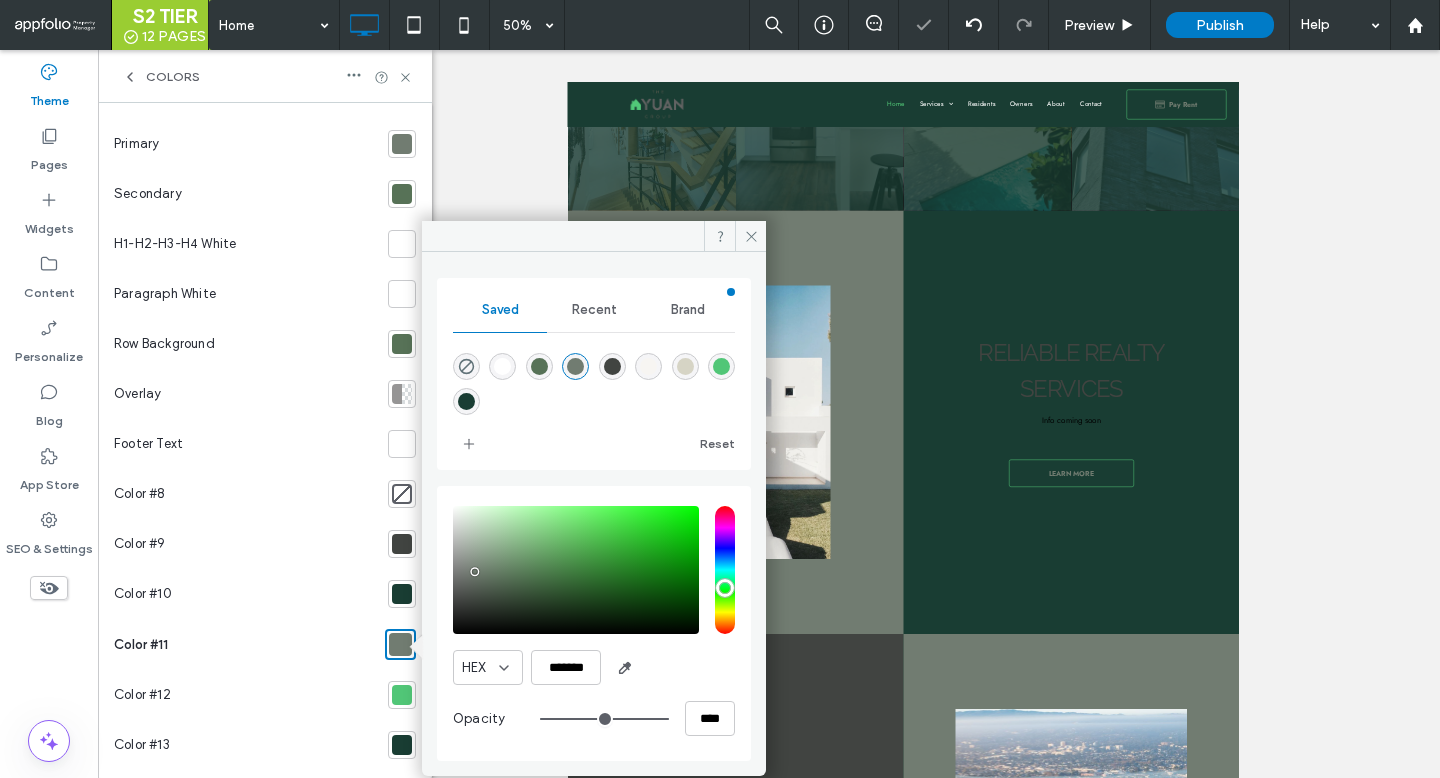click at bounding box center (539, 366) 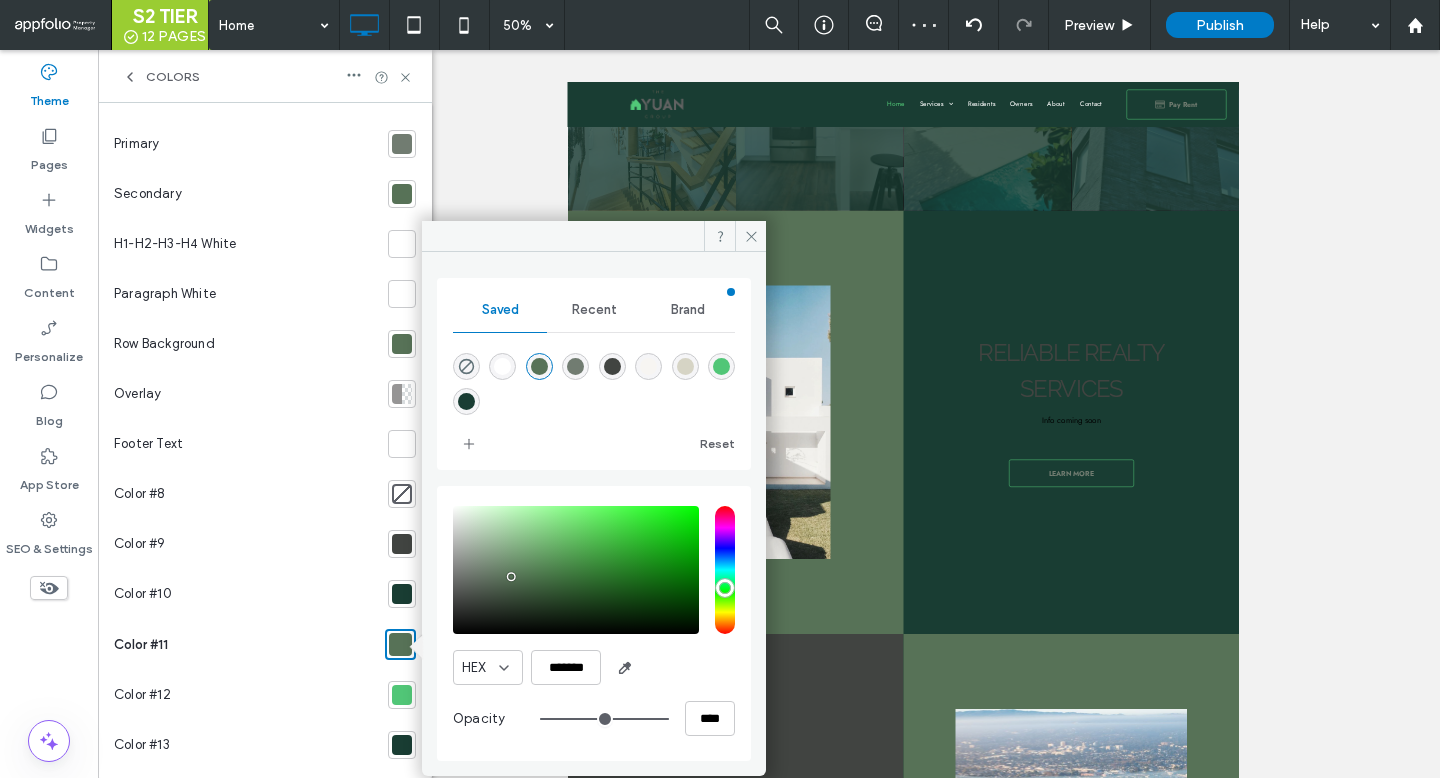 click on "Colors" at bounding box center [265, 76] 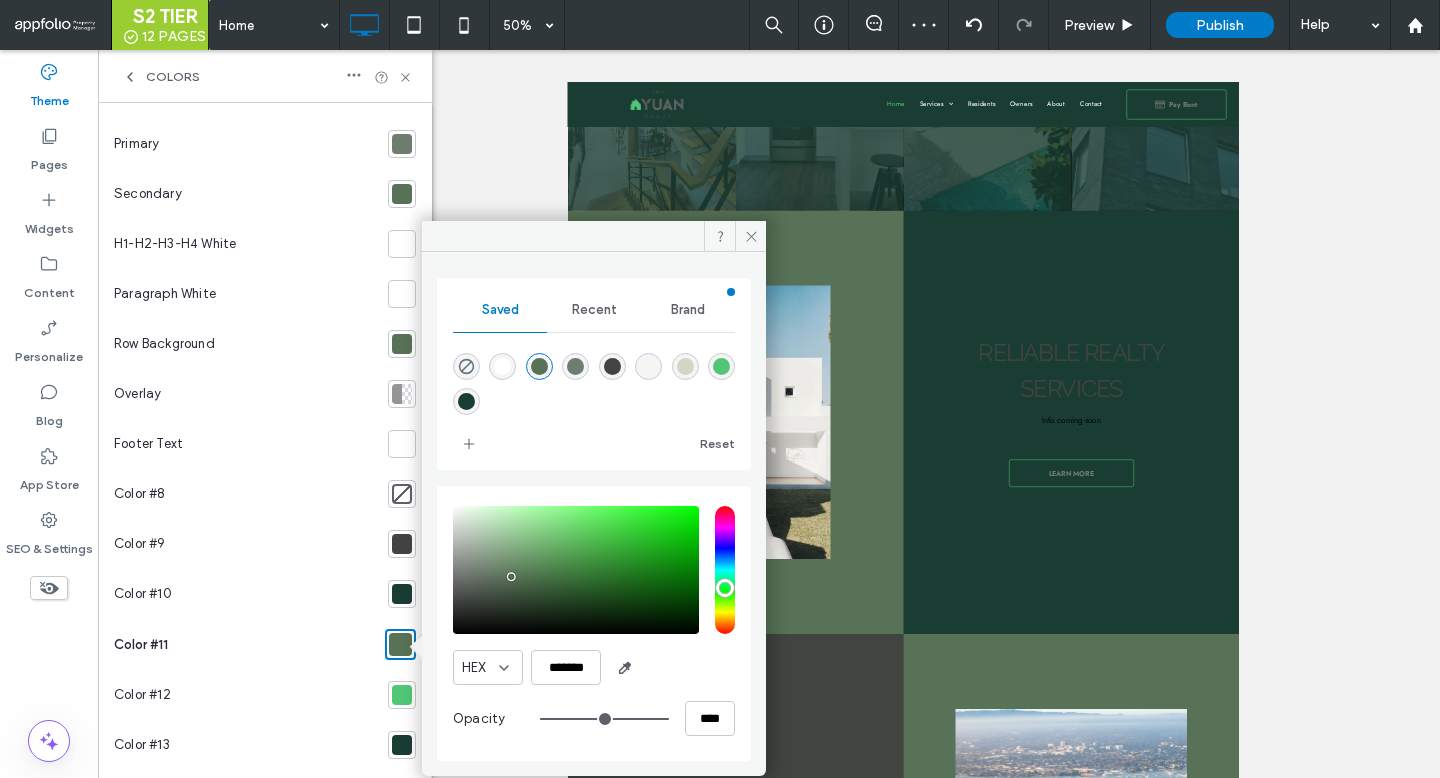 click on "Colors" at bounding box center (265, 76) 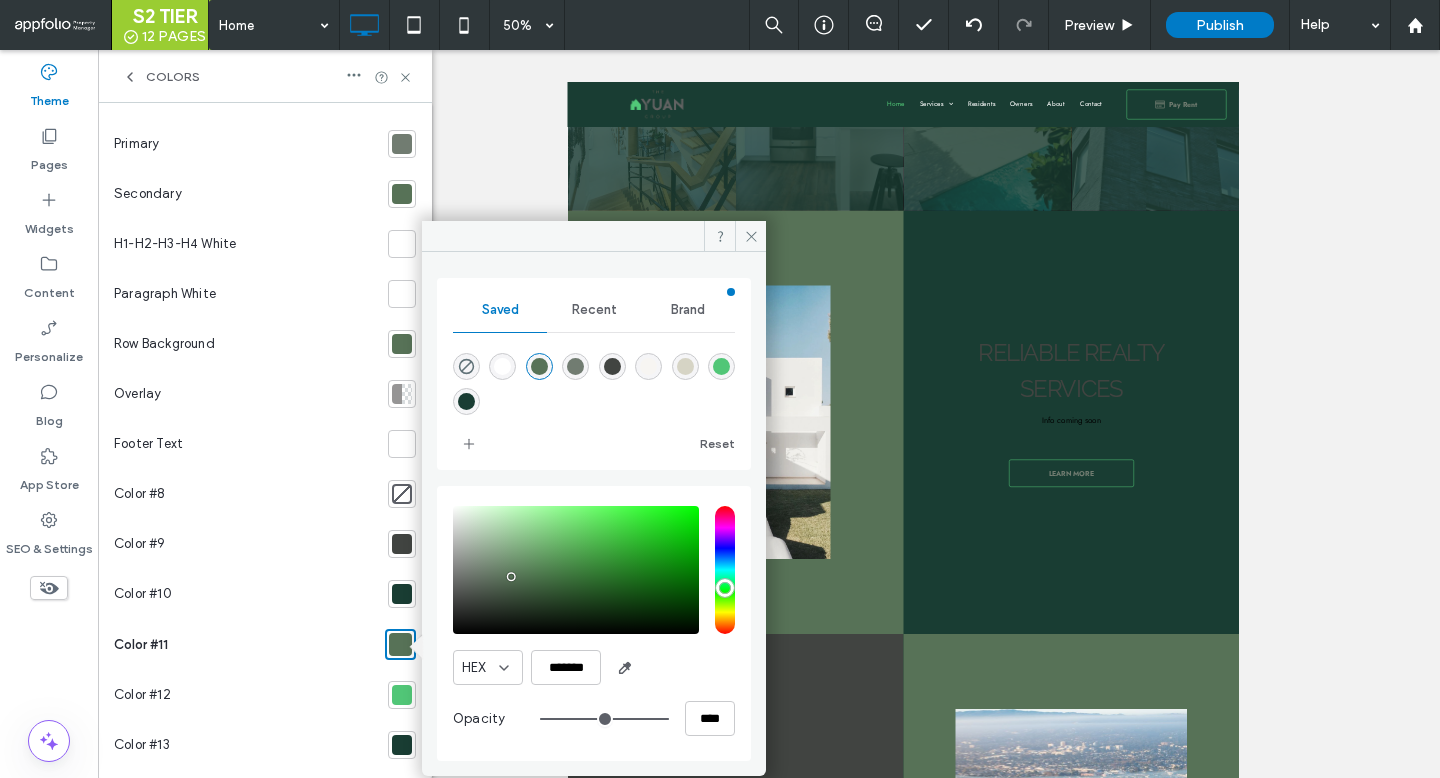 click on "Colors" at bounding box center (265, 76) 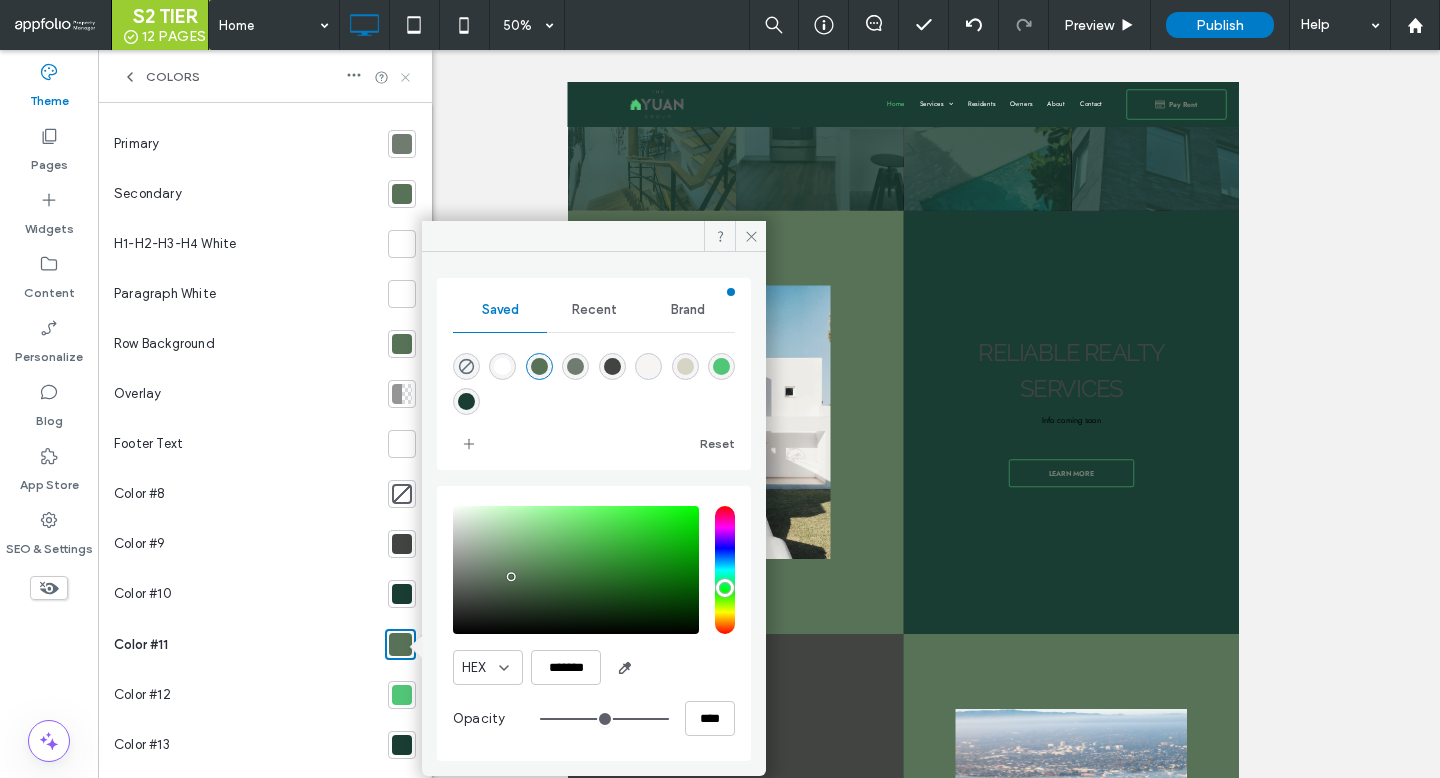 click 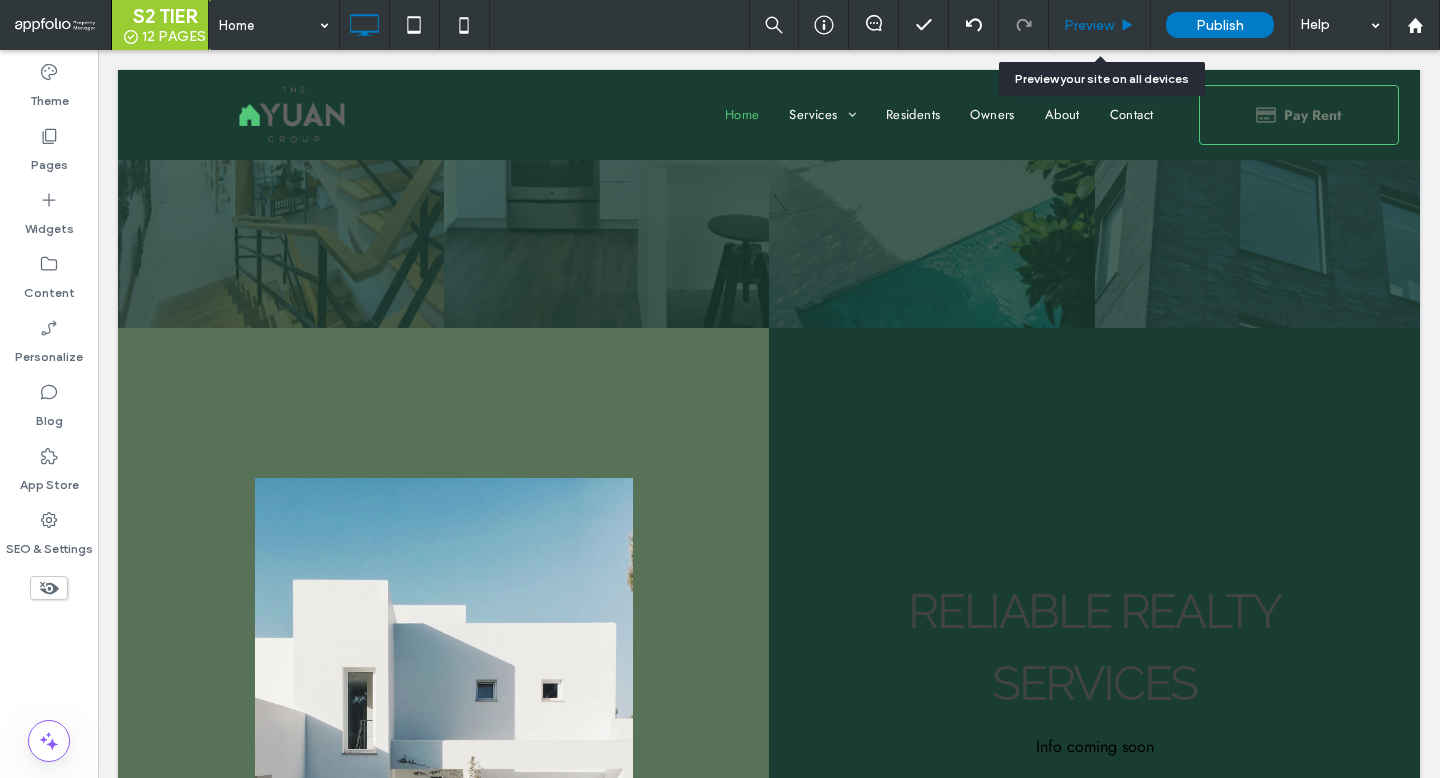 click on "Preview" at bounding box center (1089, 25) 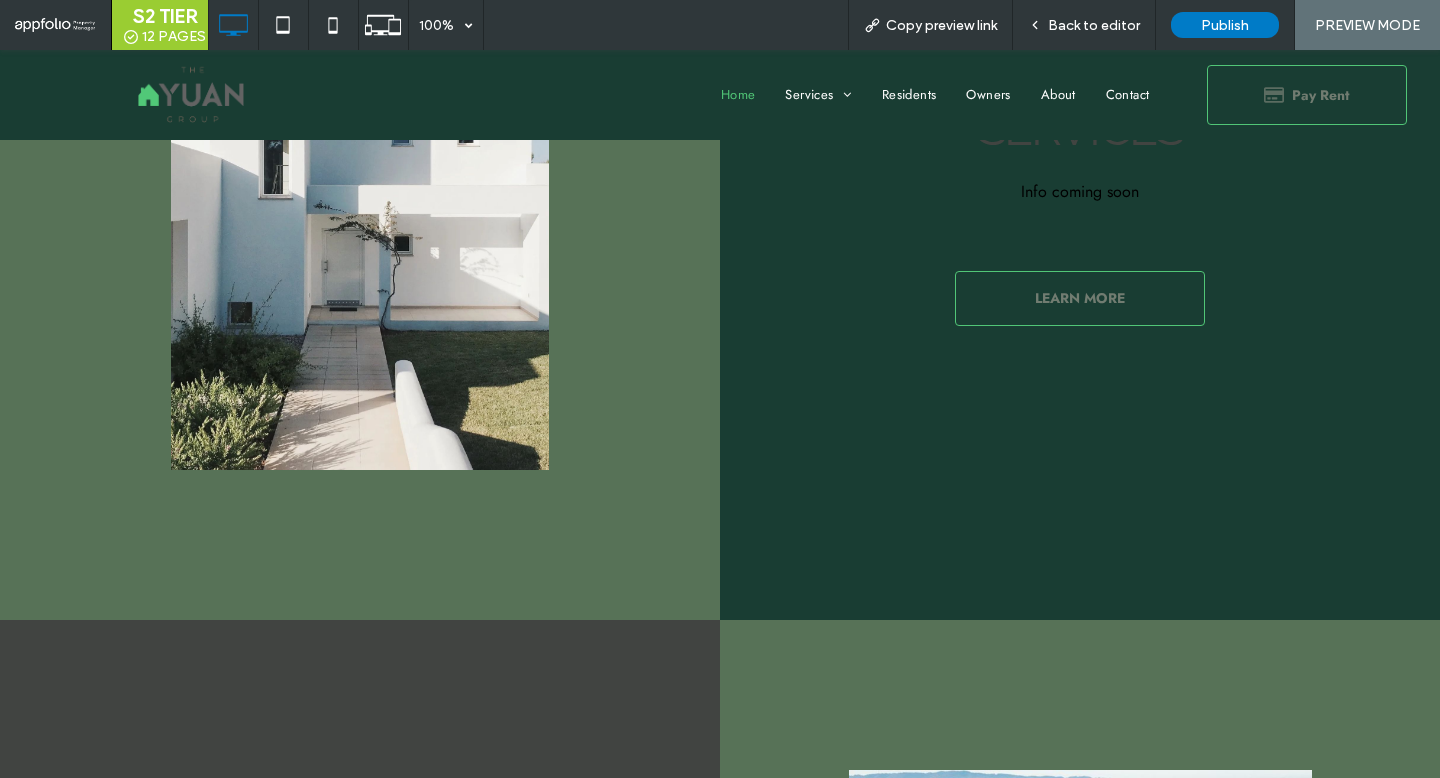 scroll, scrollTop: 896, scrollLeft: 0, axis: vertical 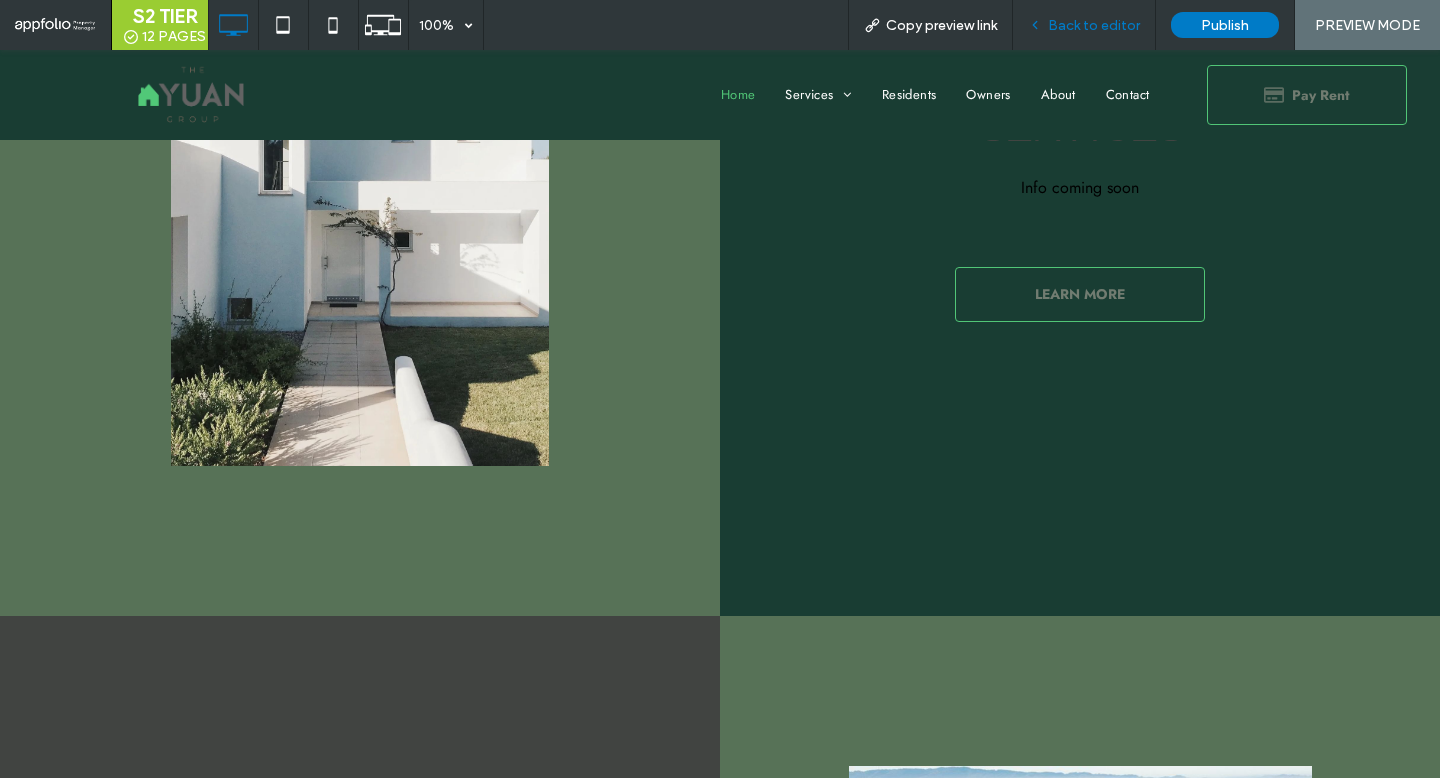 click on "Back to editor" at bounding box center (1084, 25) 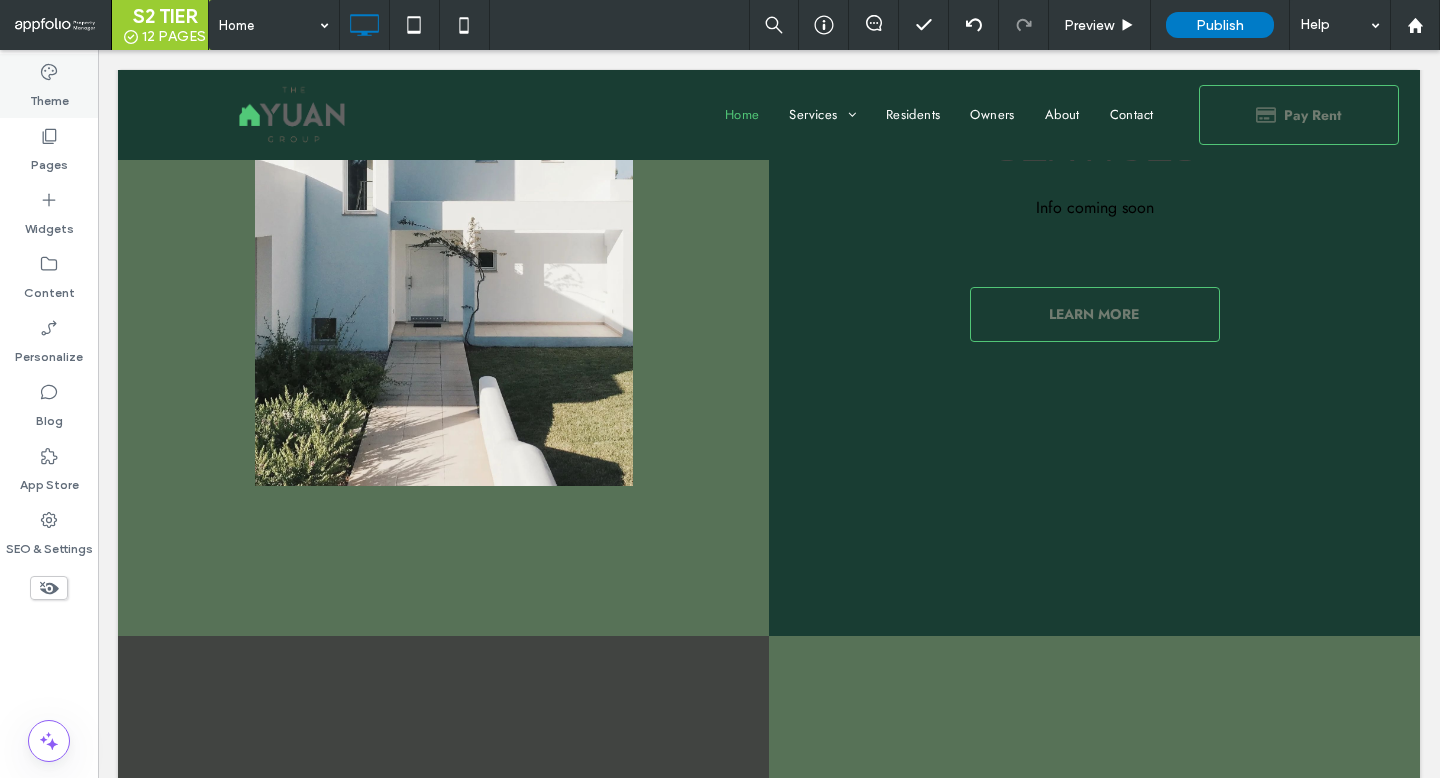 click on "Theme" at bounding box center (49, 96) 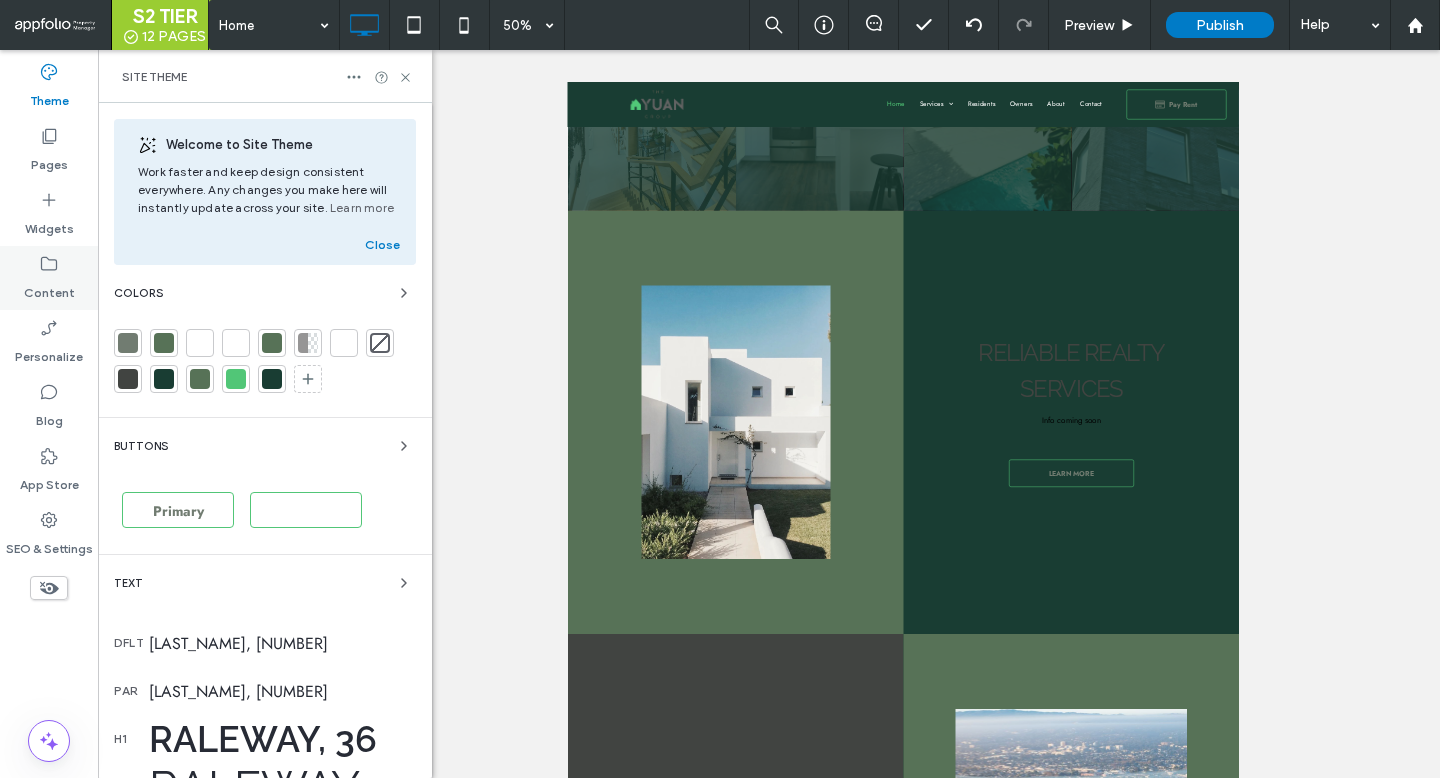 scroll, scrollTop: 357, scrollLeft: 0, axis: vertical 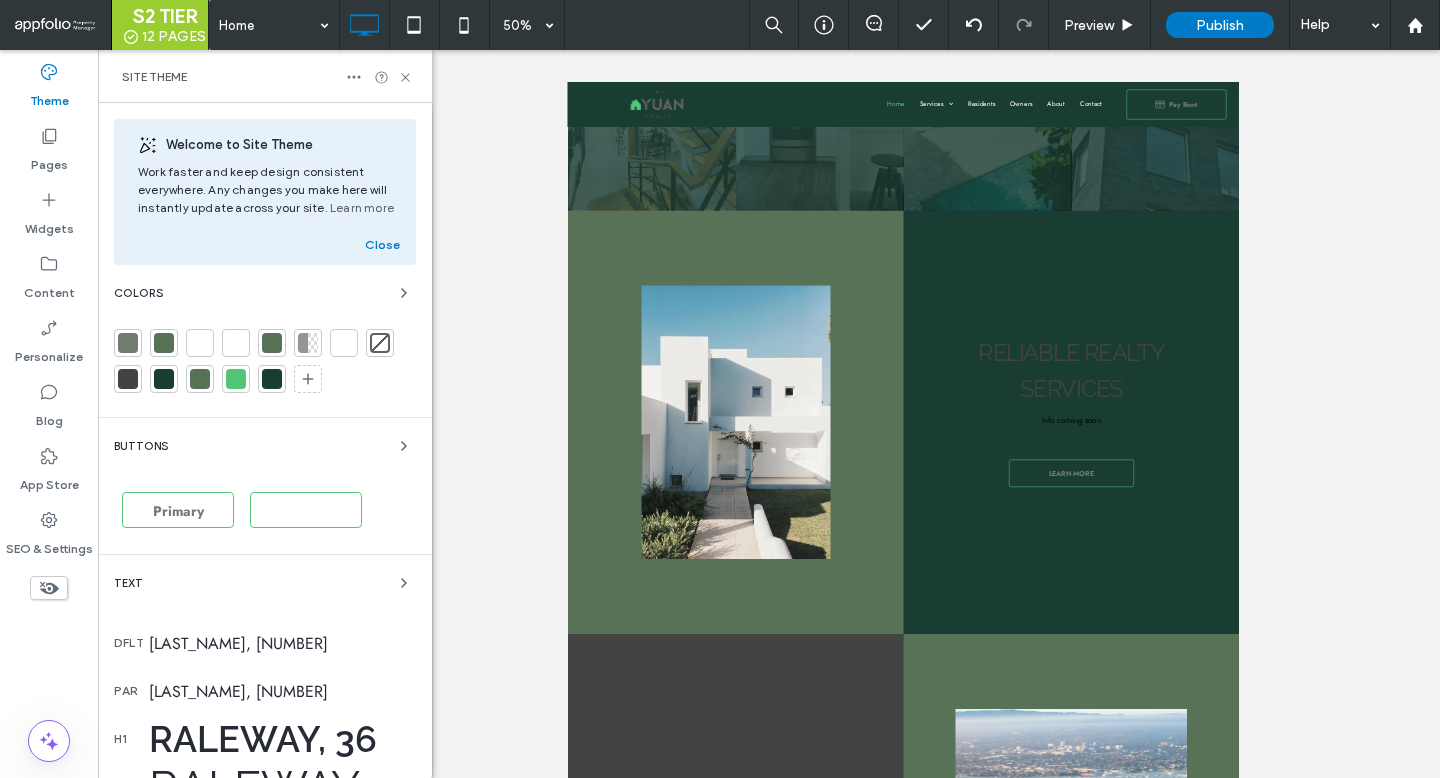 click at bounding box center (164, 379) 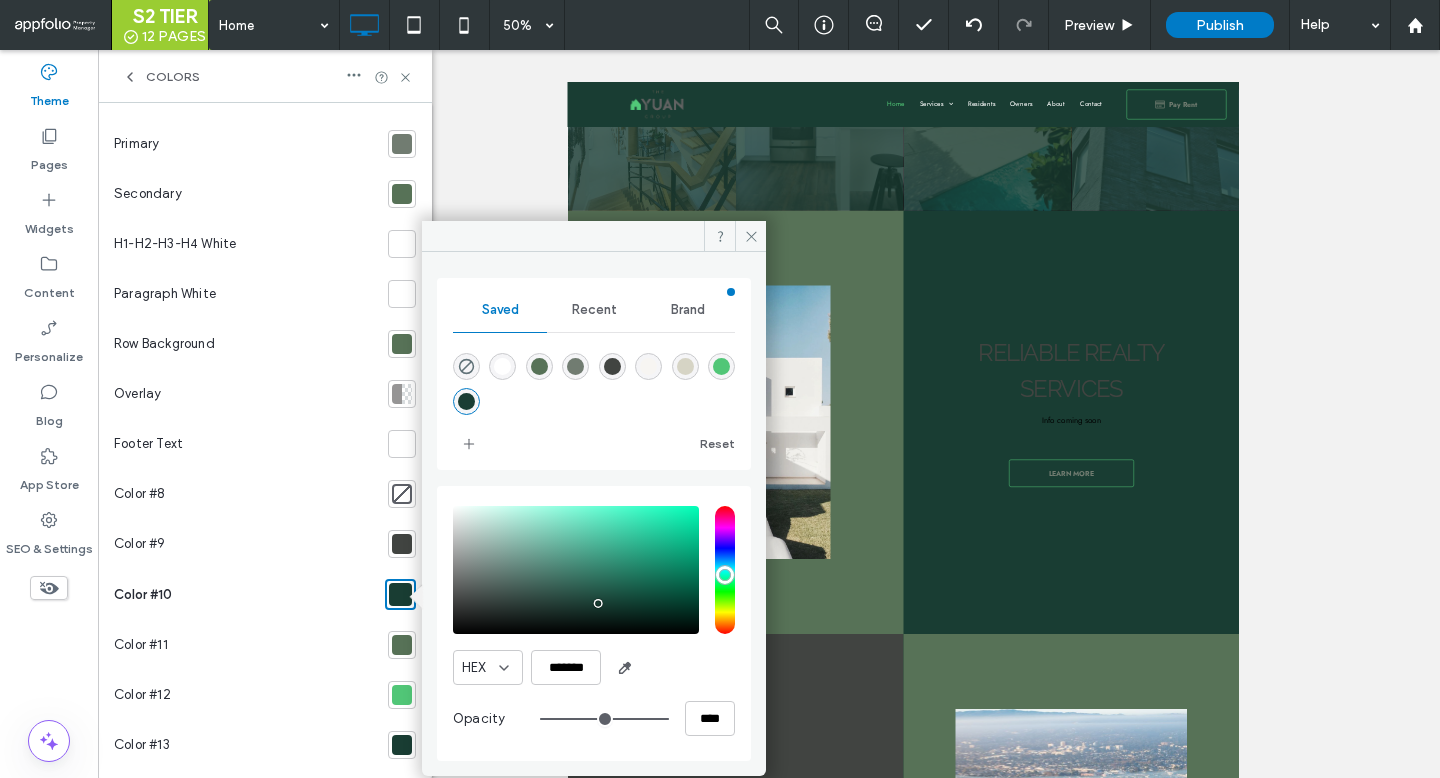 click at bounding box center (576, 570) 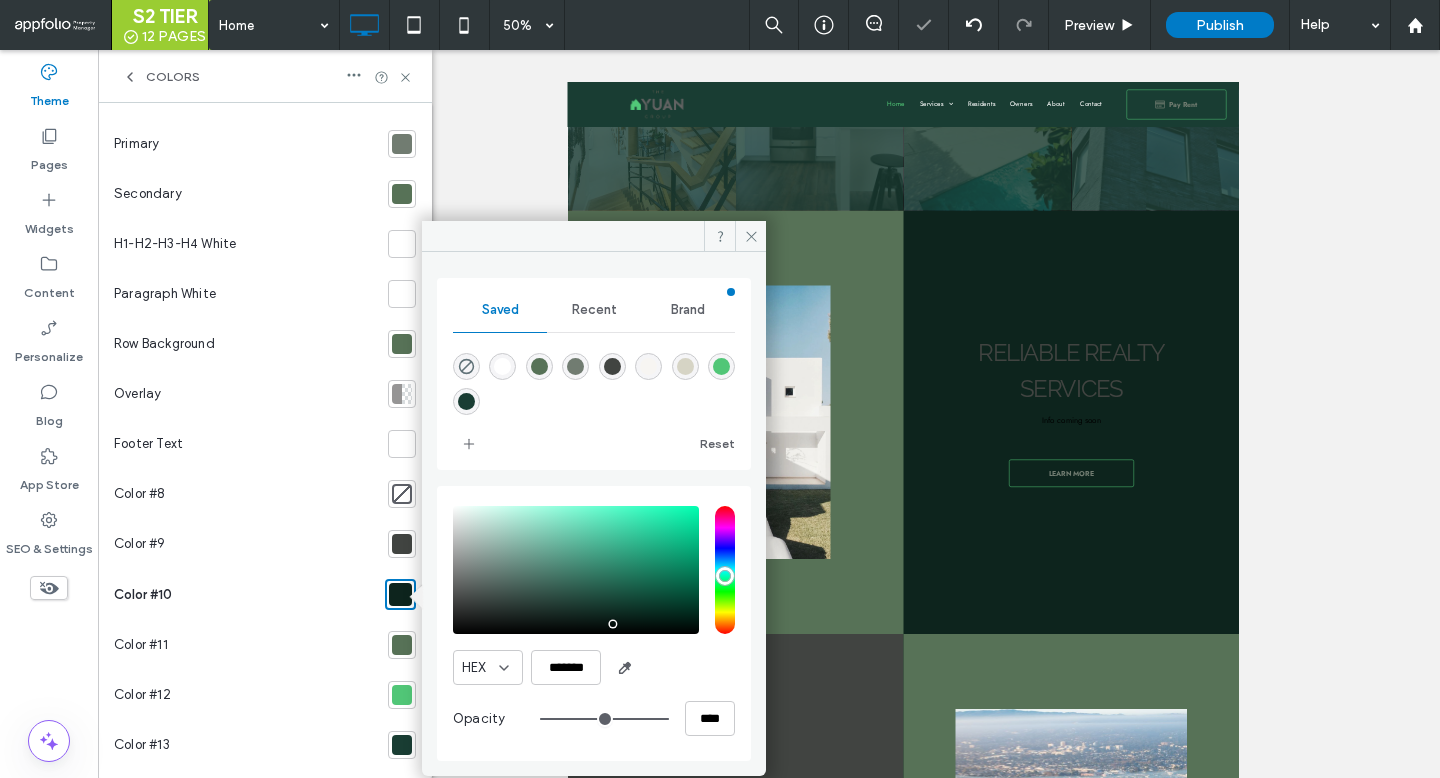 click at bounding box center [576, 570] 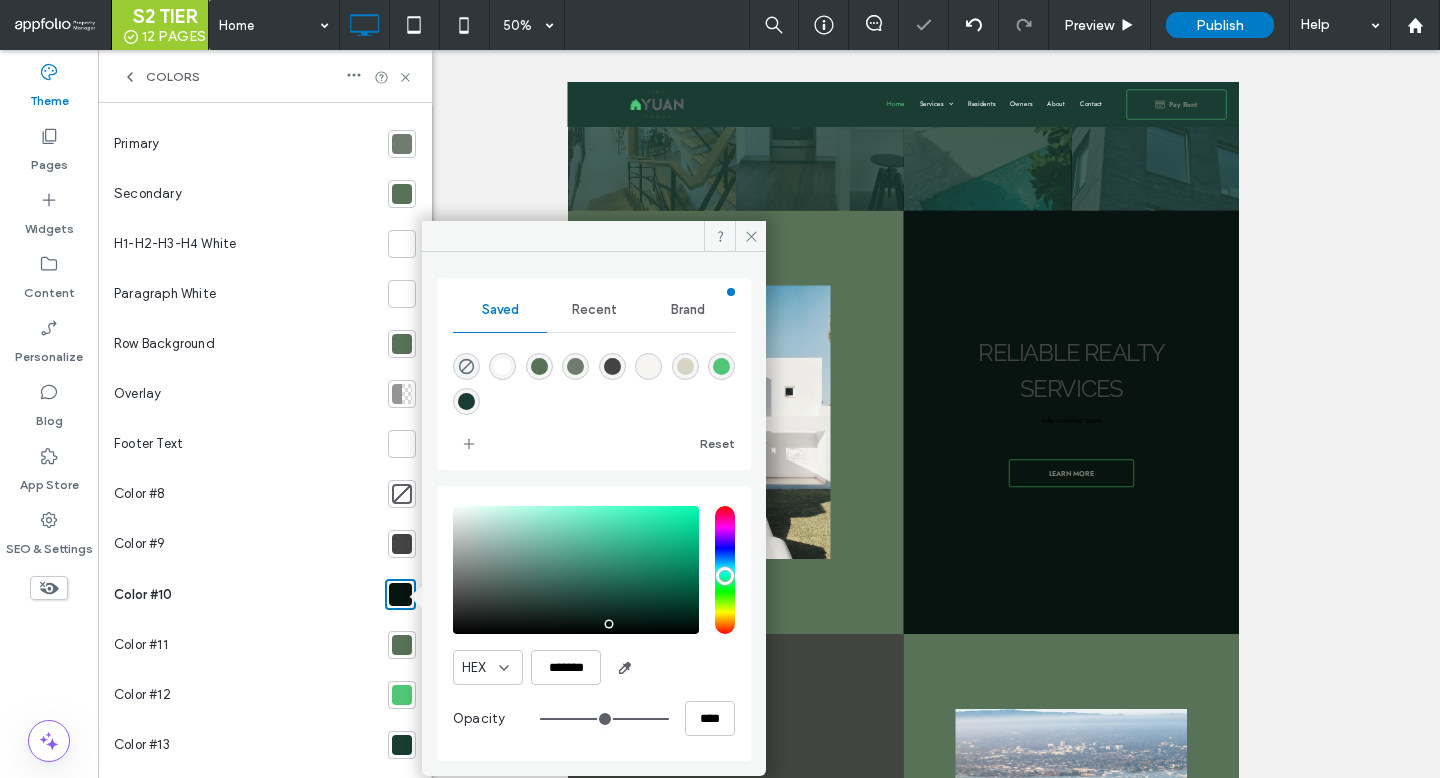 click at bounding box center (576, 570) 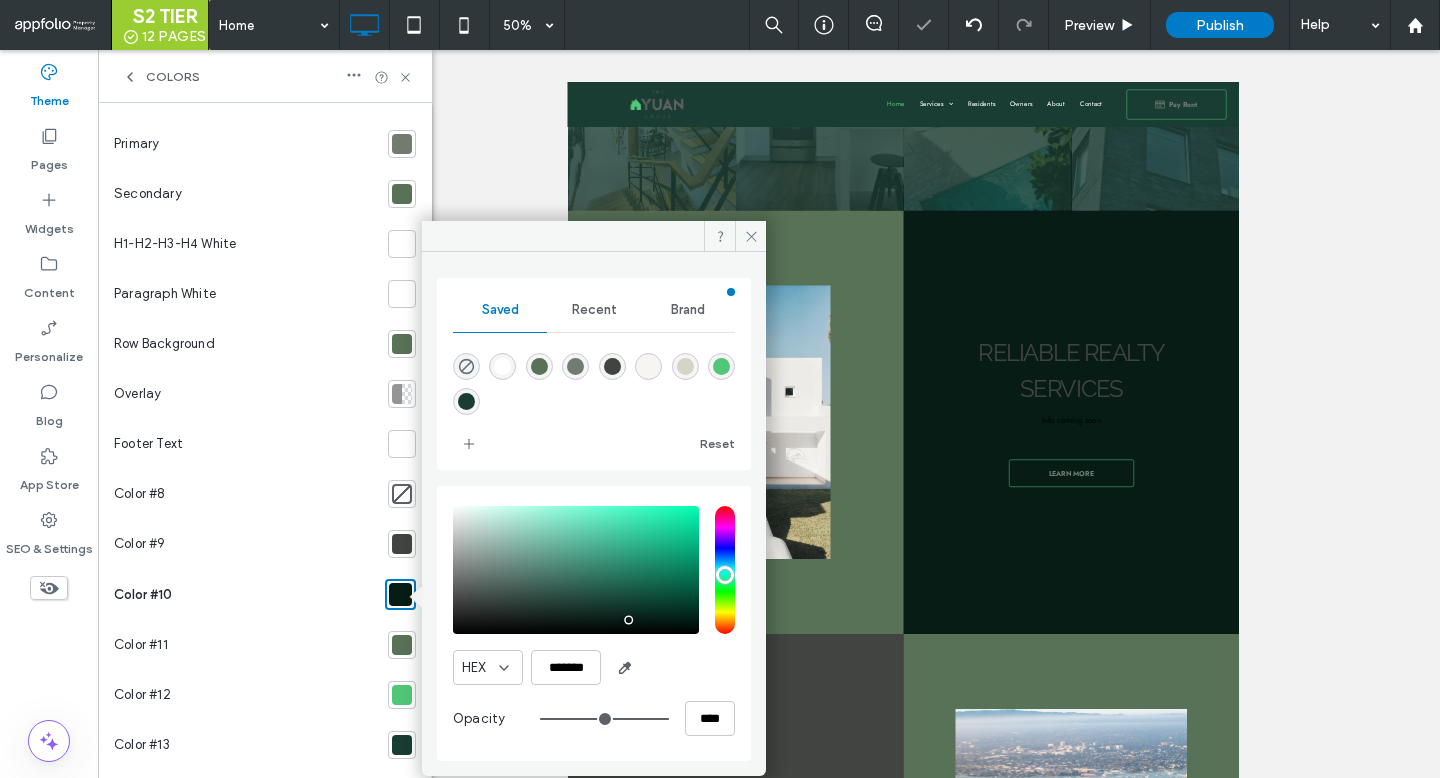 click at bounding box center [576, 570] 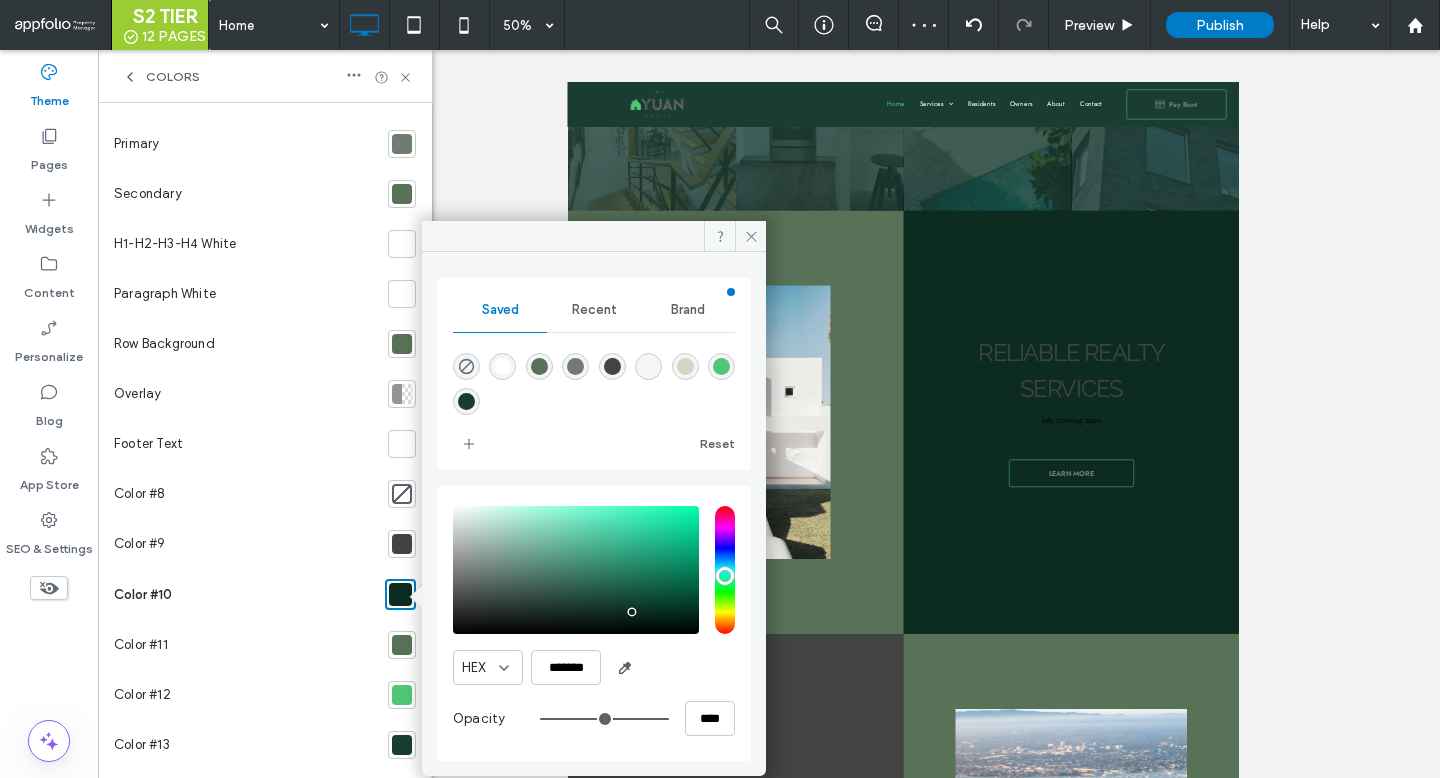 click on "Colors" at bounding box center [265, 76] 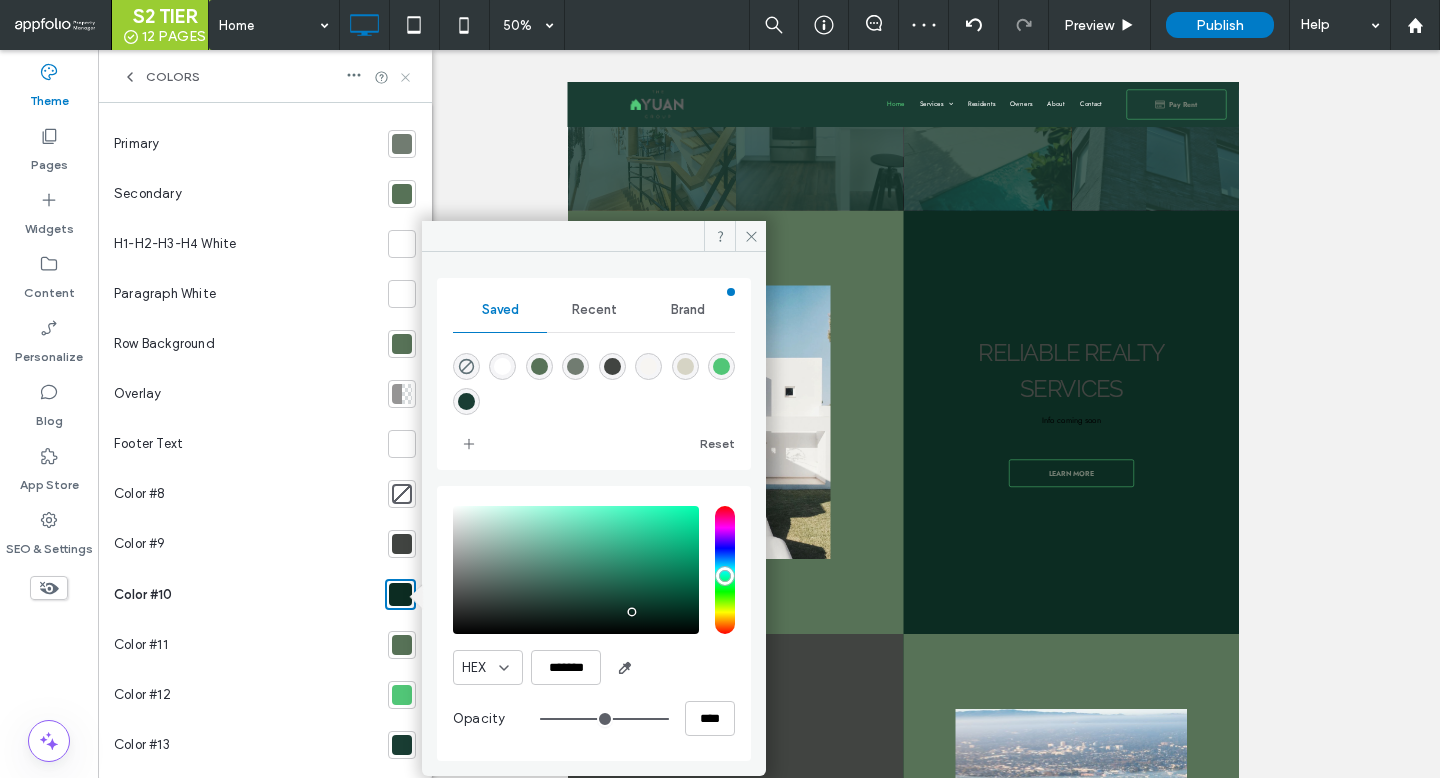 click 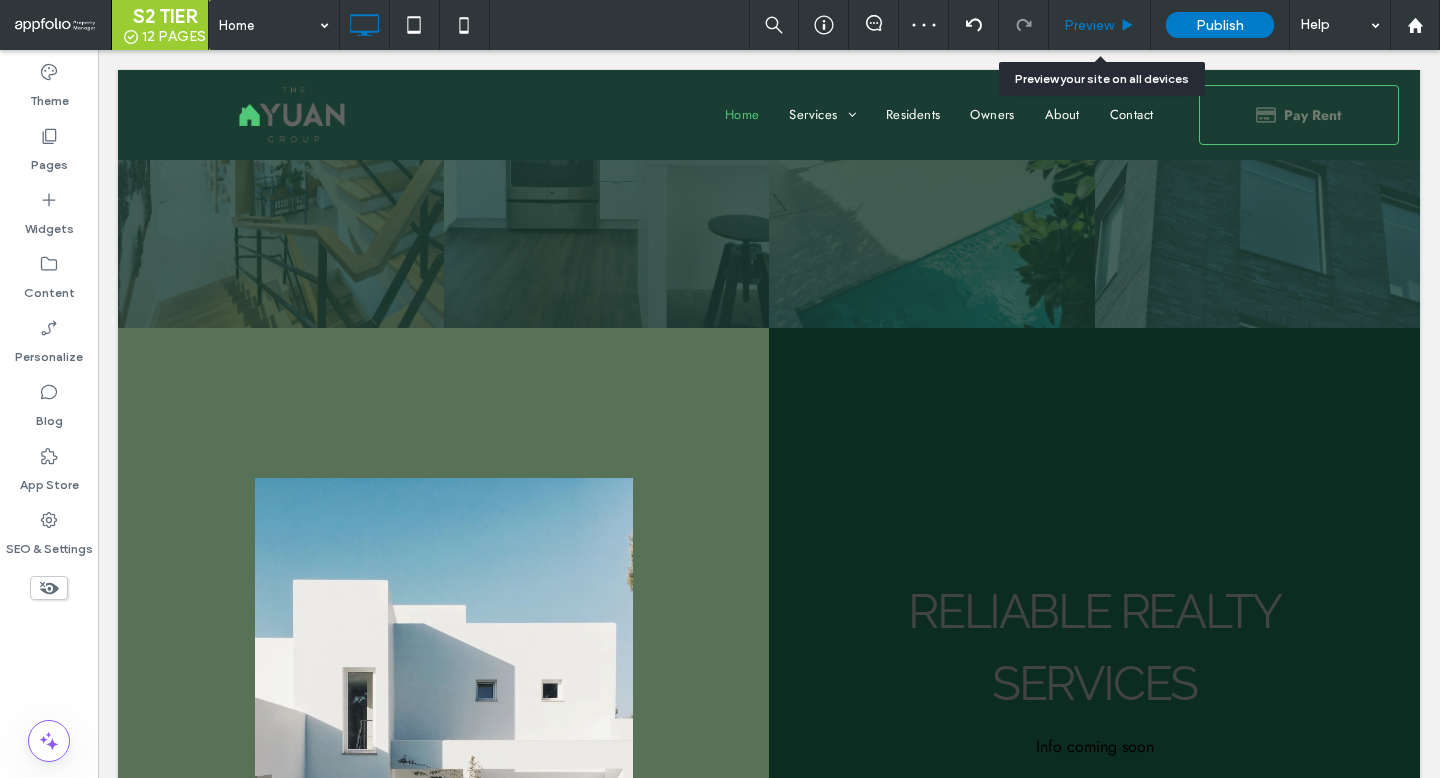 click on "Preview" at bounding box center [1100, 25] 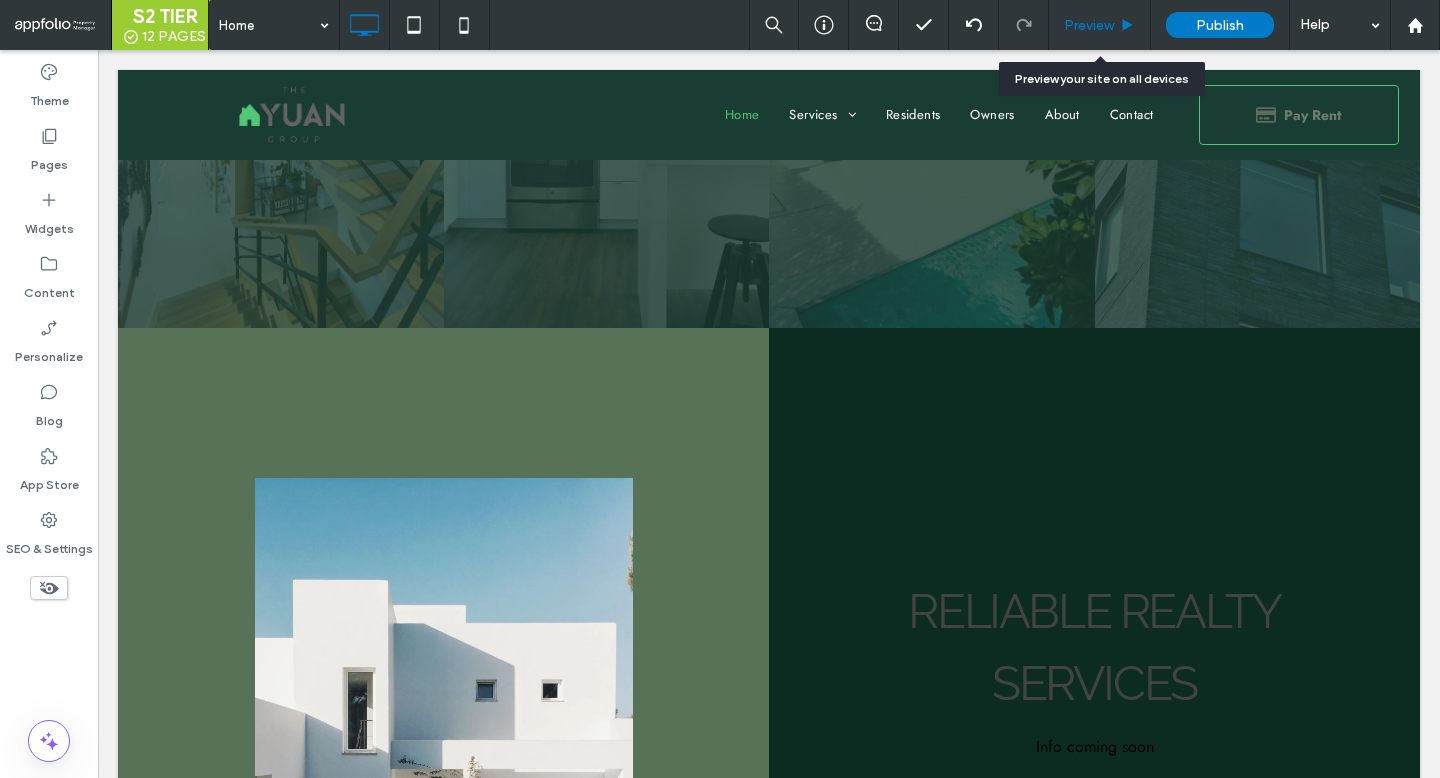 click on "Preview" at bounding box center (1100, 25) 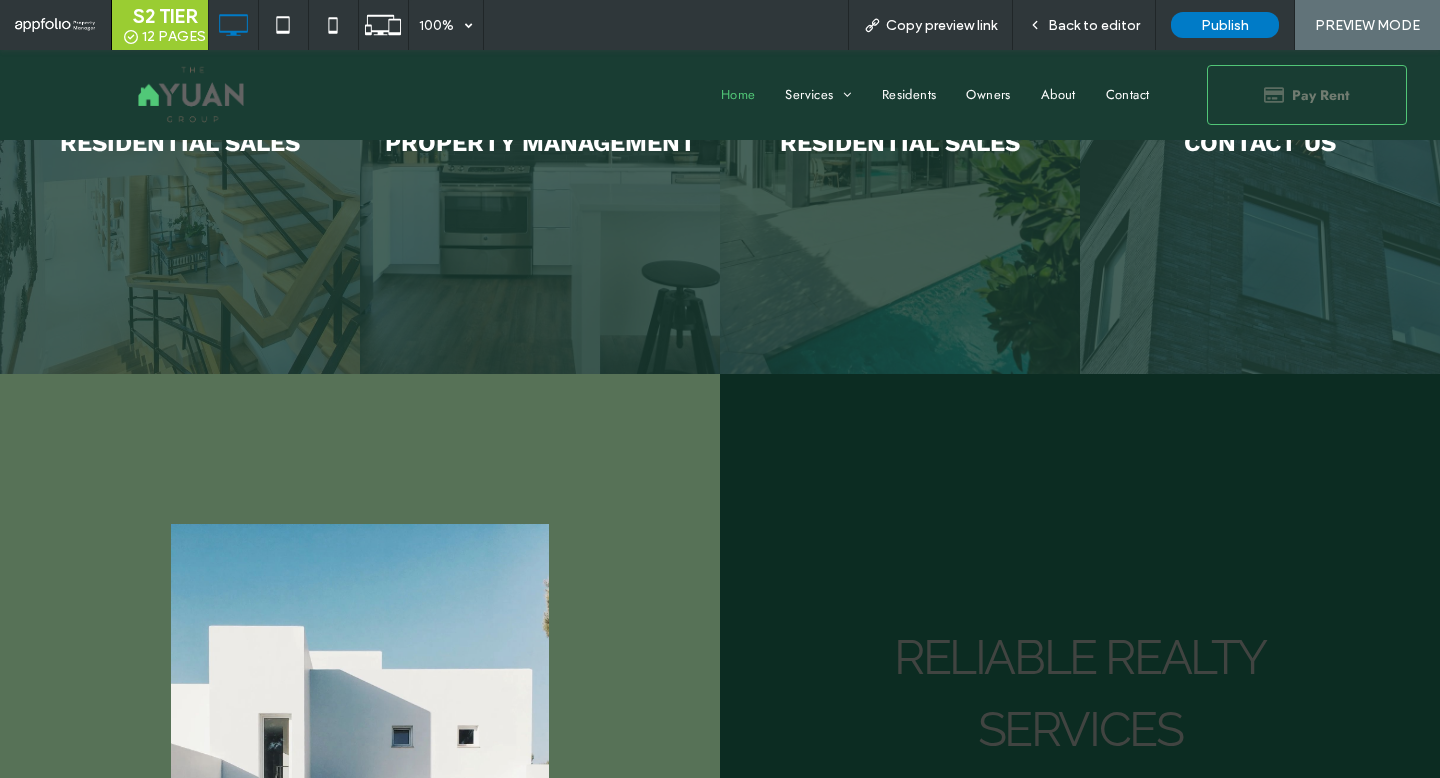 scroll, scrollTop: 299, scrollLeft: 0, axis: vertical 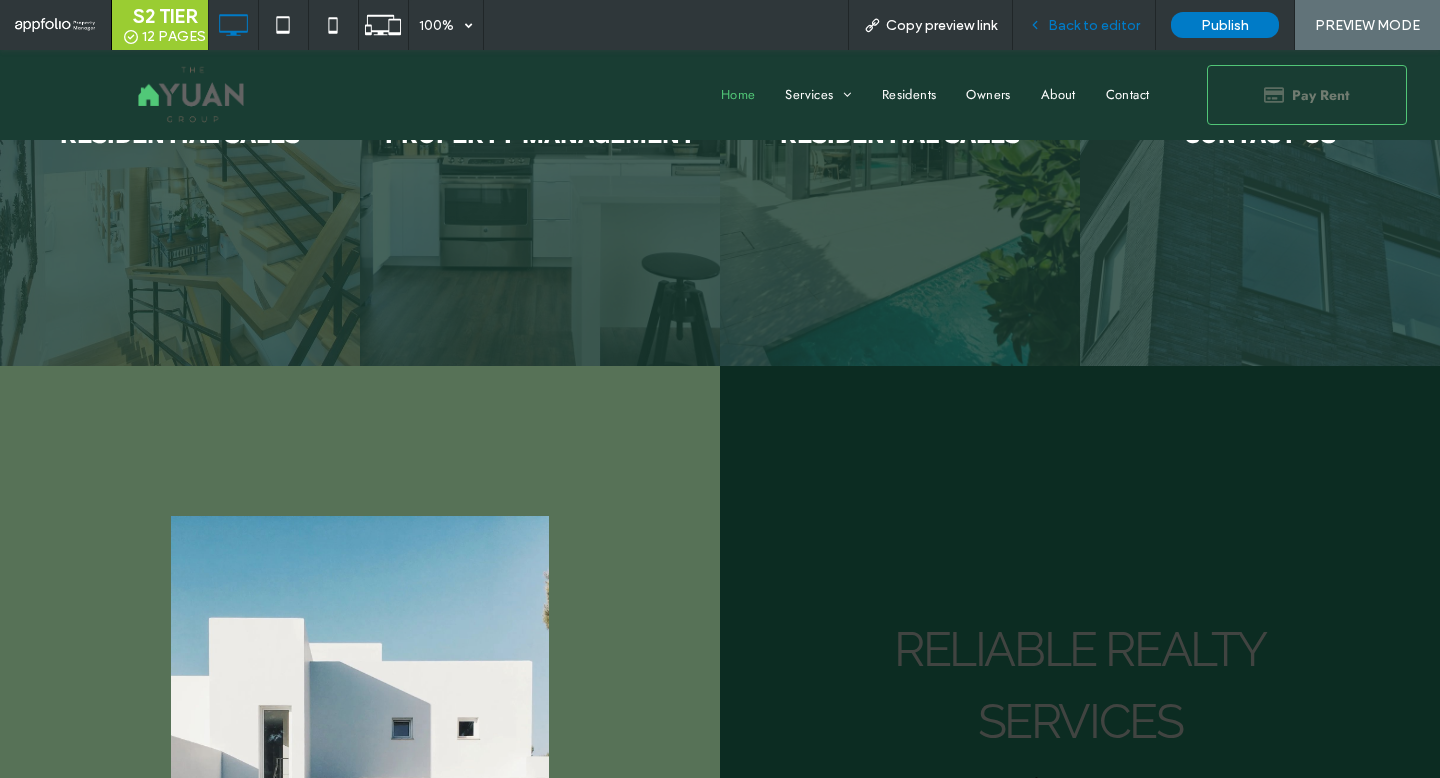 click on "Back to editor" at bounding box center (1094, 25) 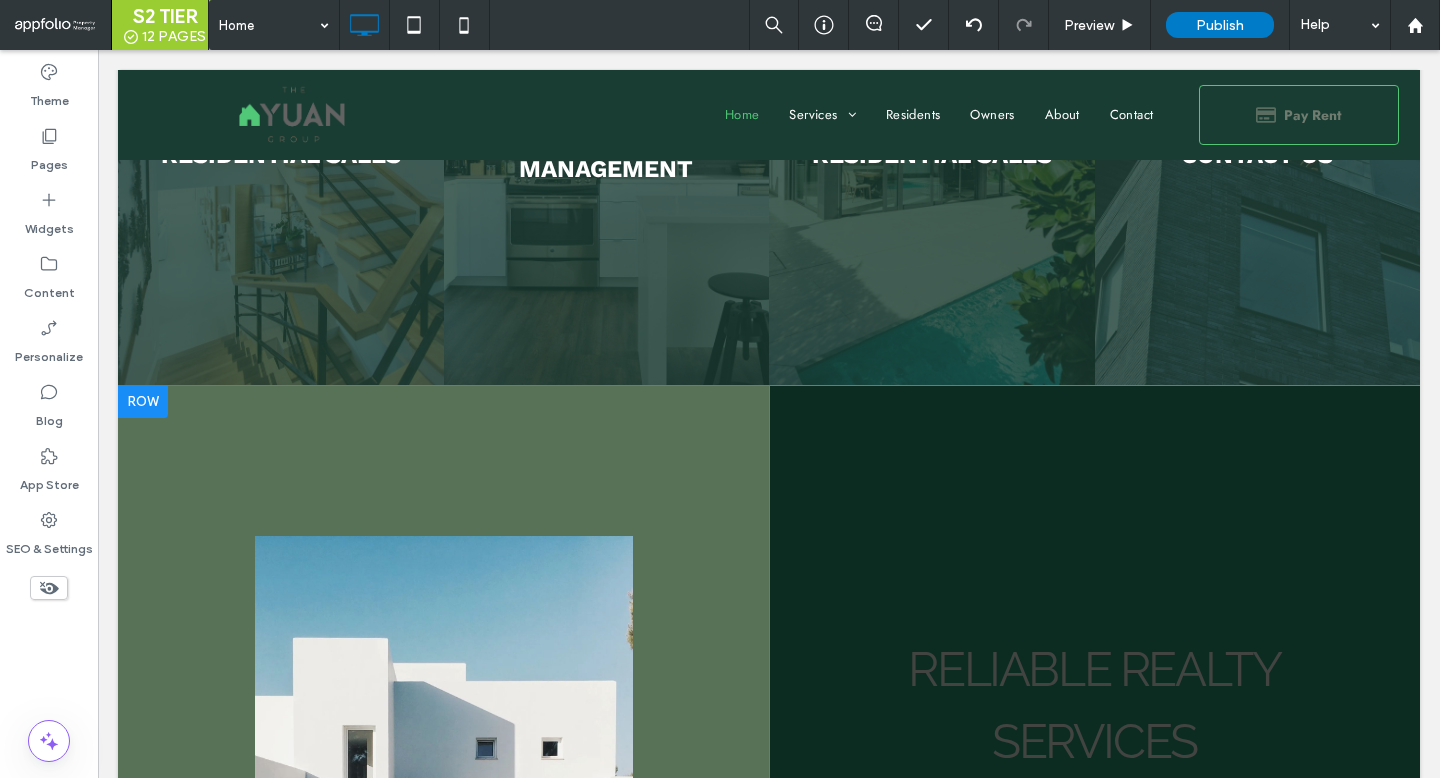 click on "Reliable Realty
﻿ Services
Info coming soon
LEARN MORE
Click To Paste" at bounding box center (1094, 809) 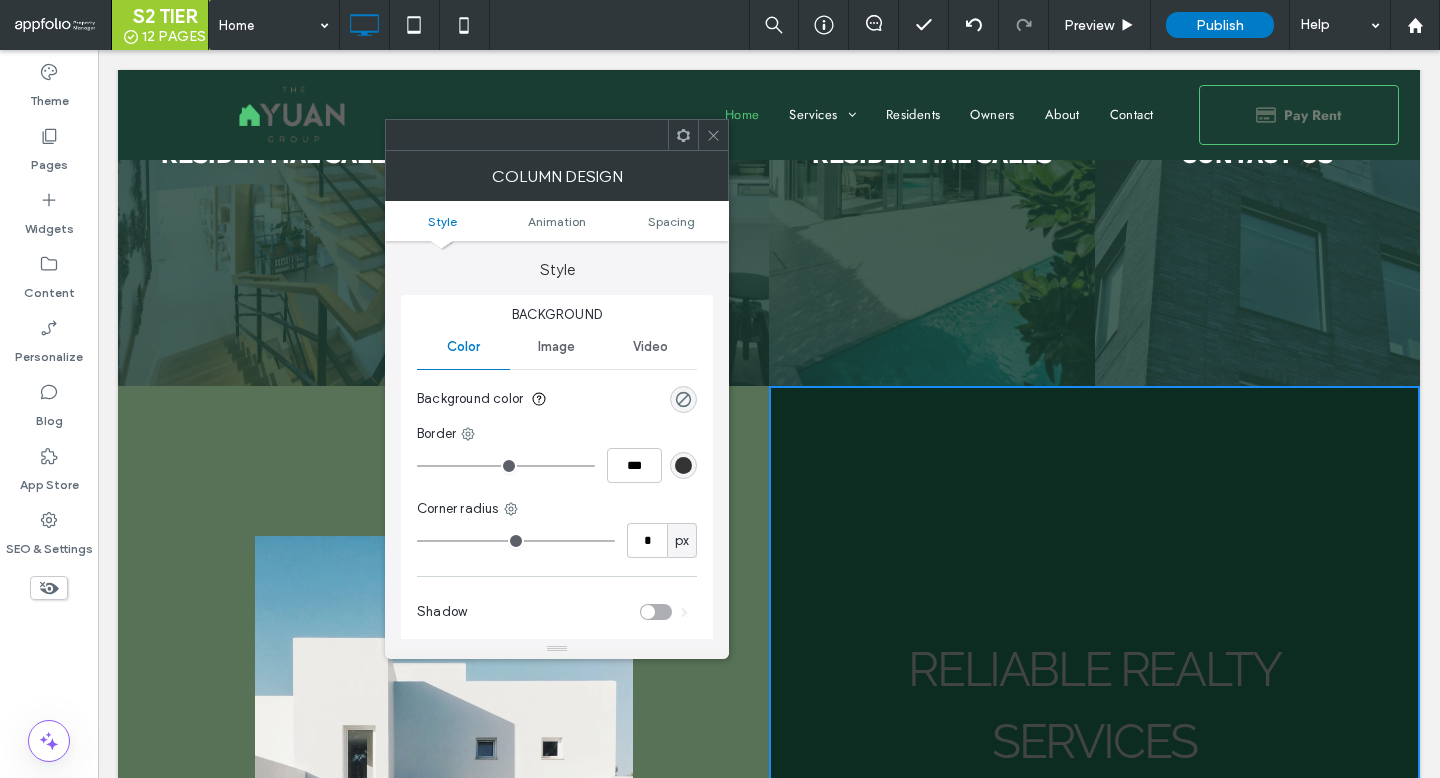 type on "*" 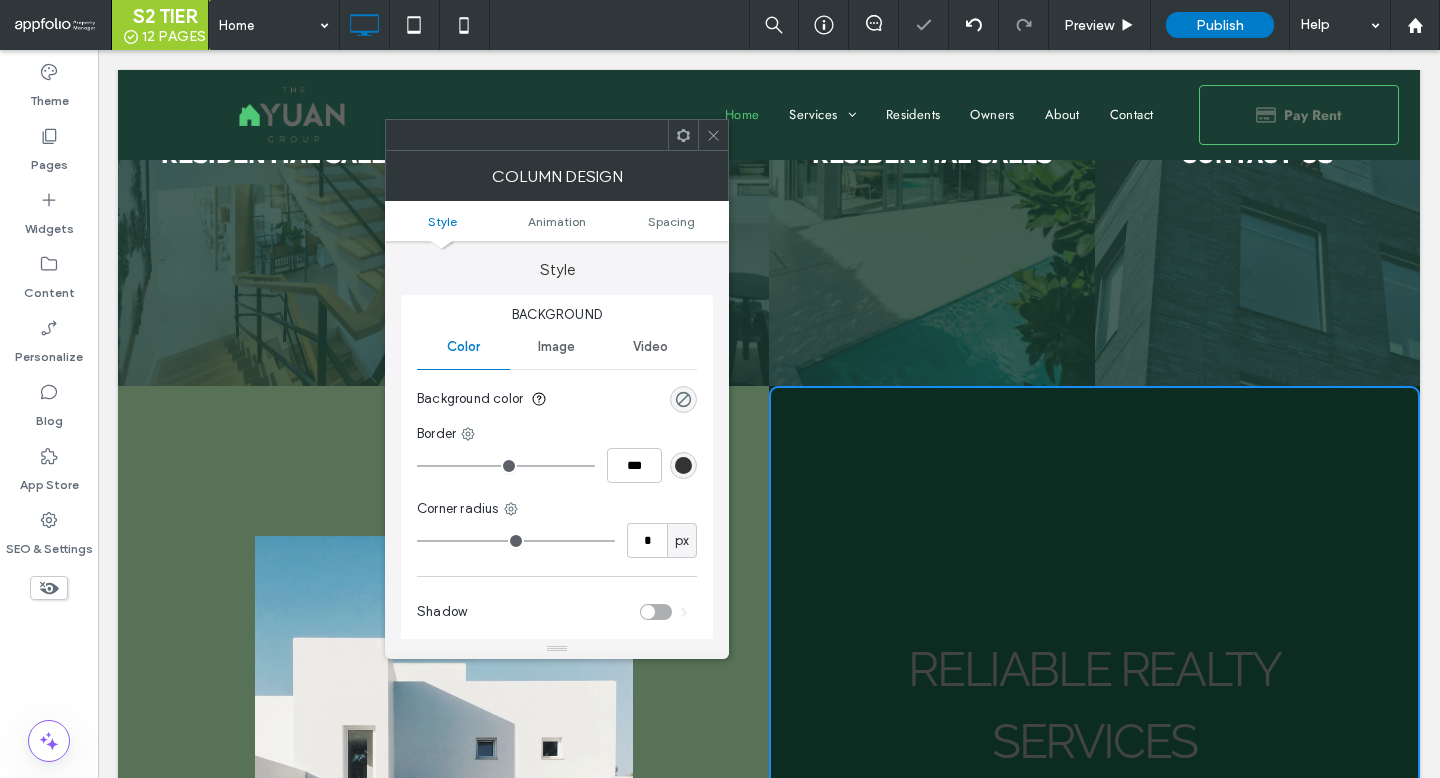 type on "**" 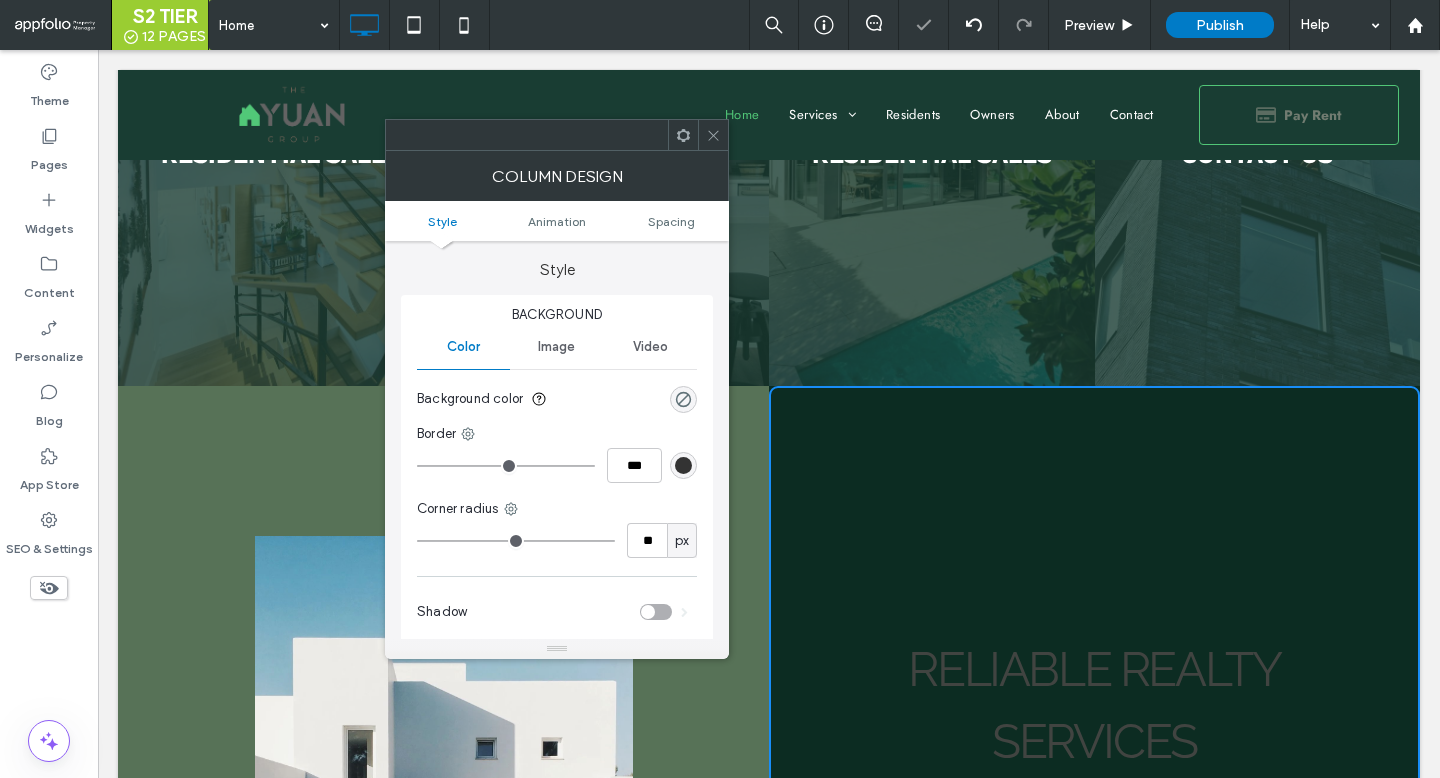 type on "**" 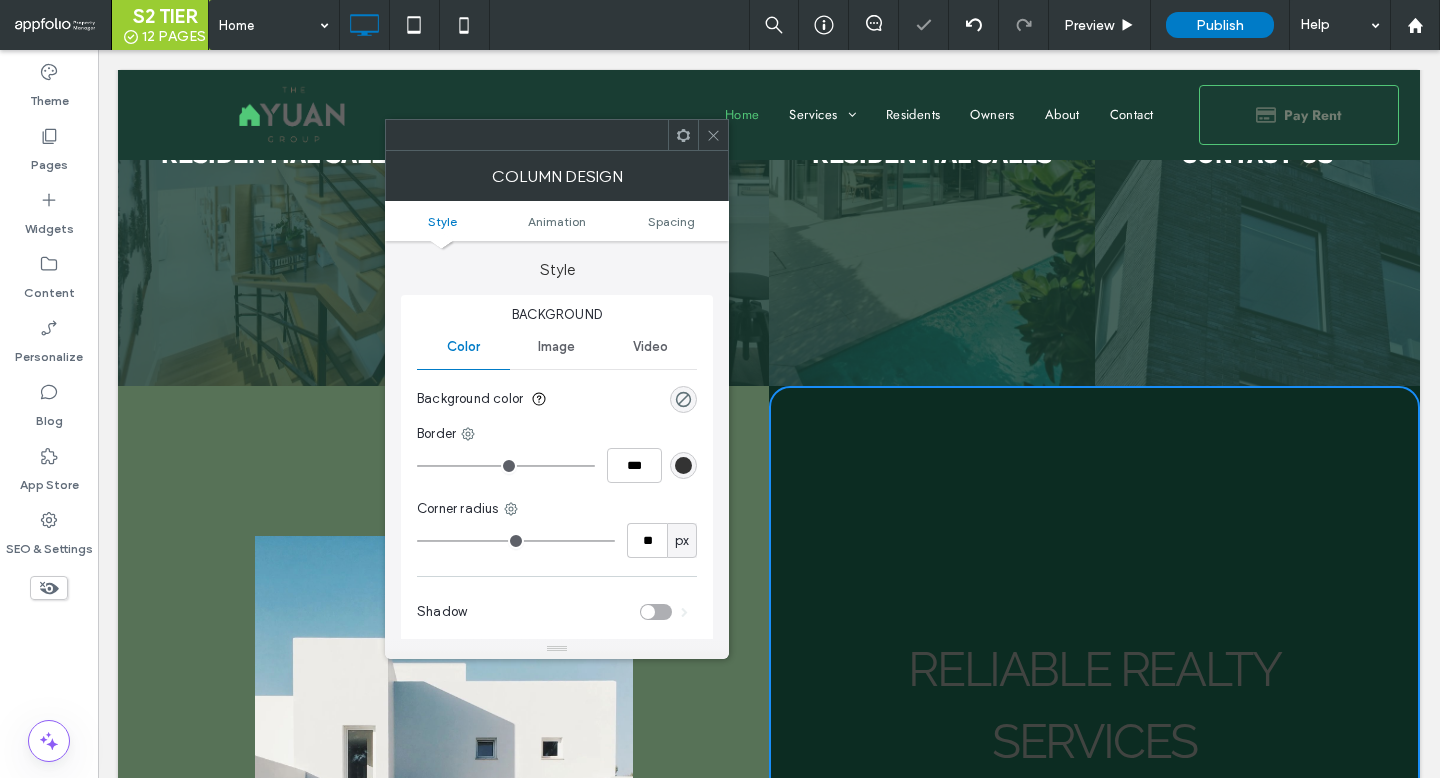 type on "**" 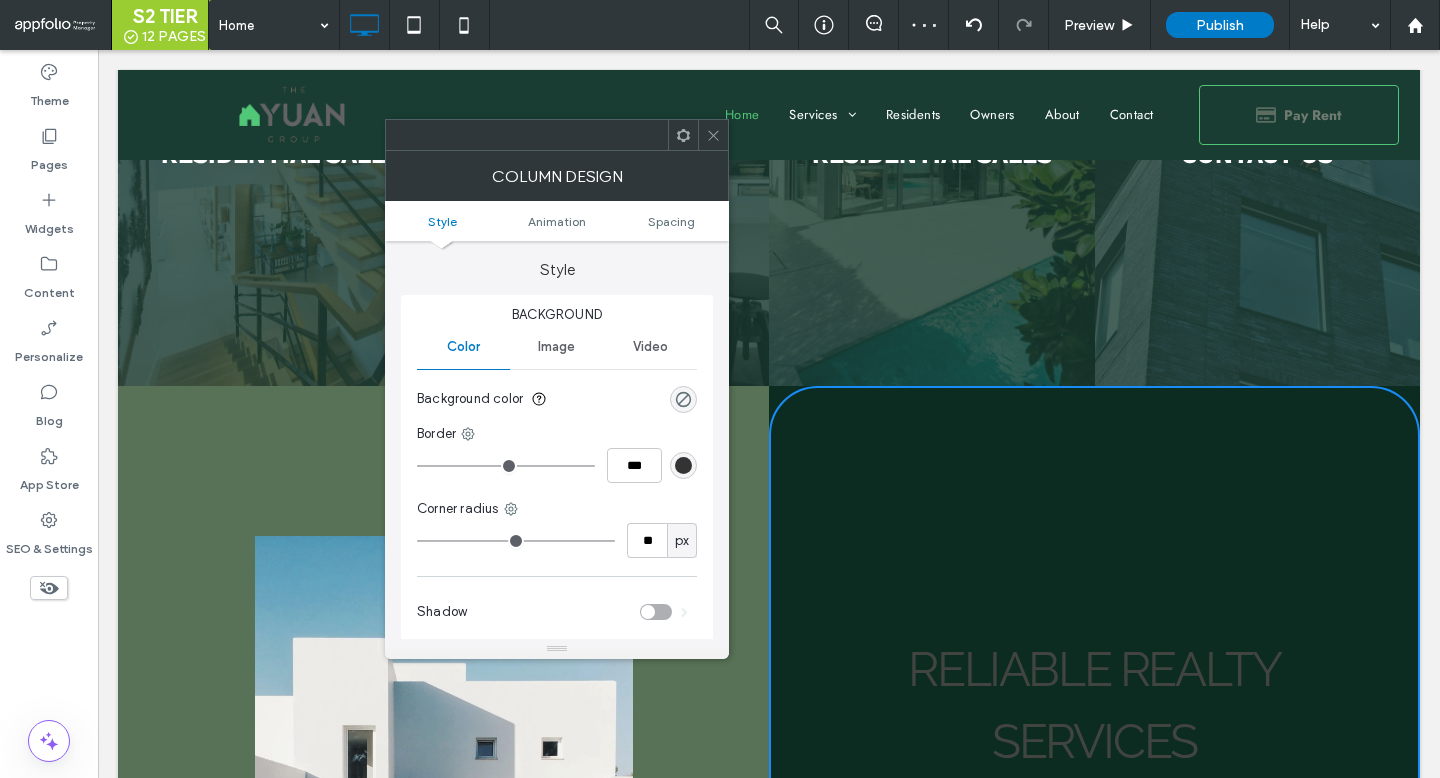 click on "Style Animation Spacing" at bounding box center (557, 221) 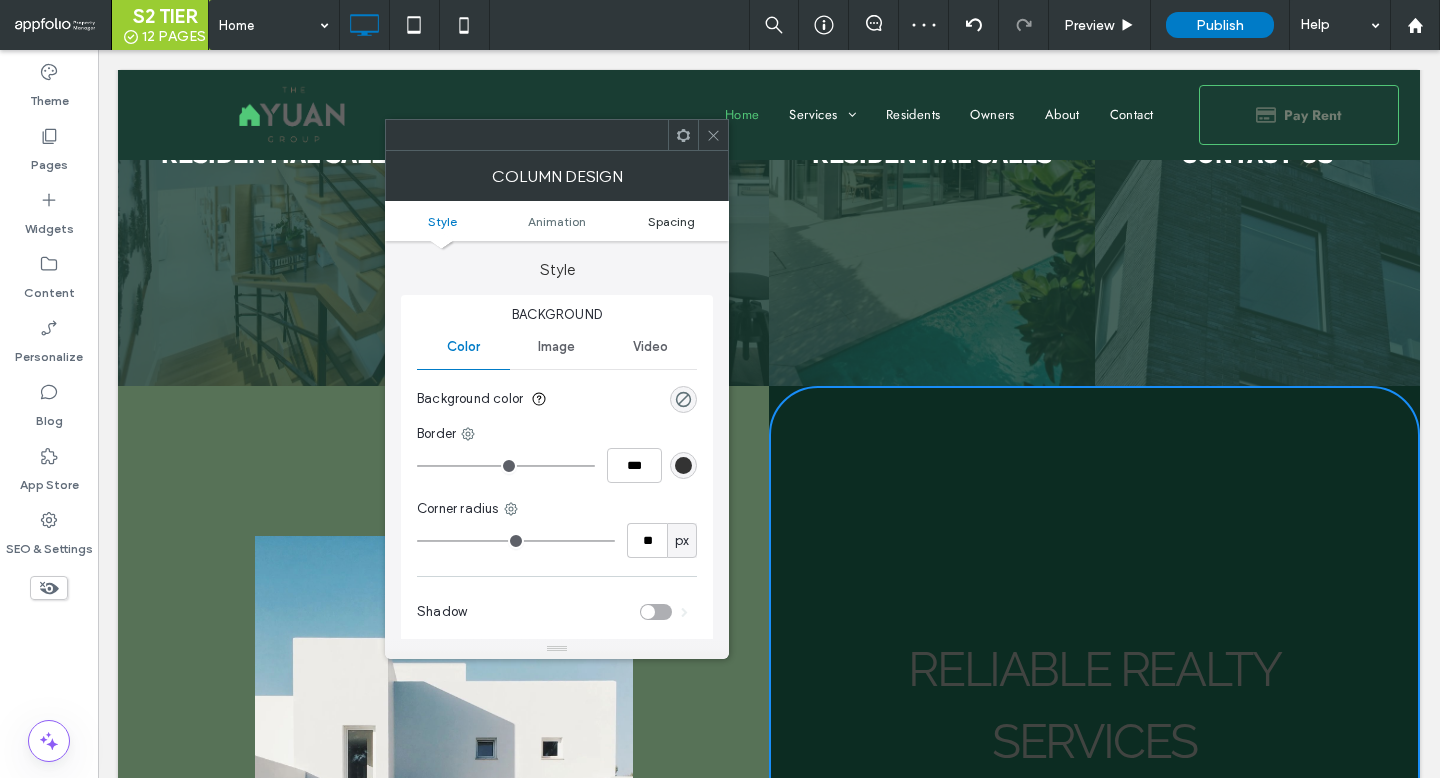 click on "Spacing" at bounding box center [671, 221] 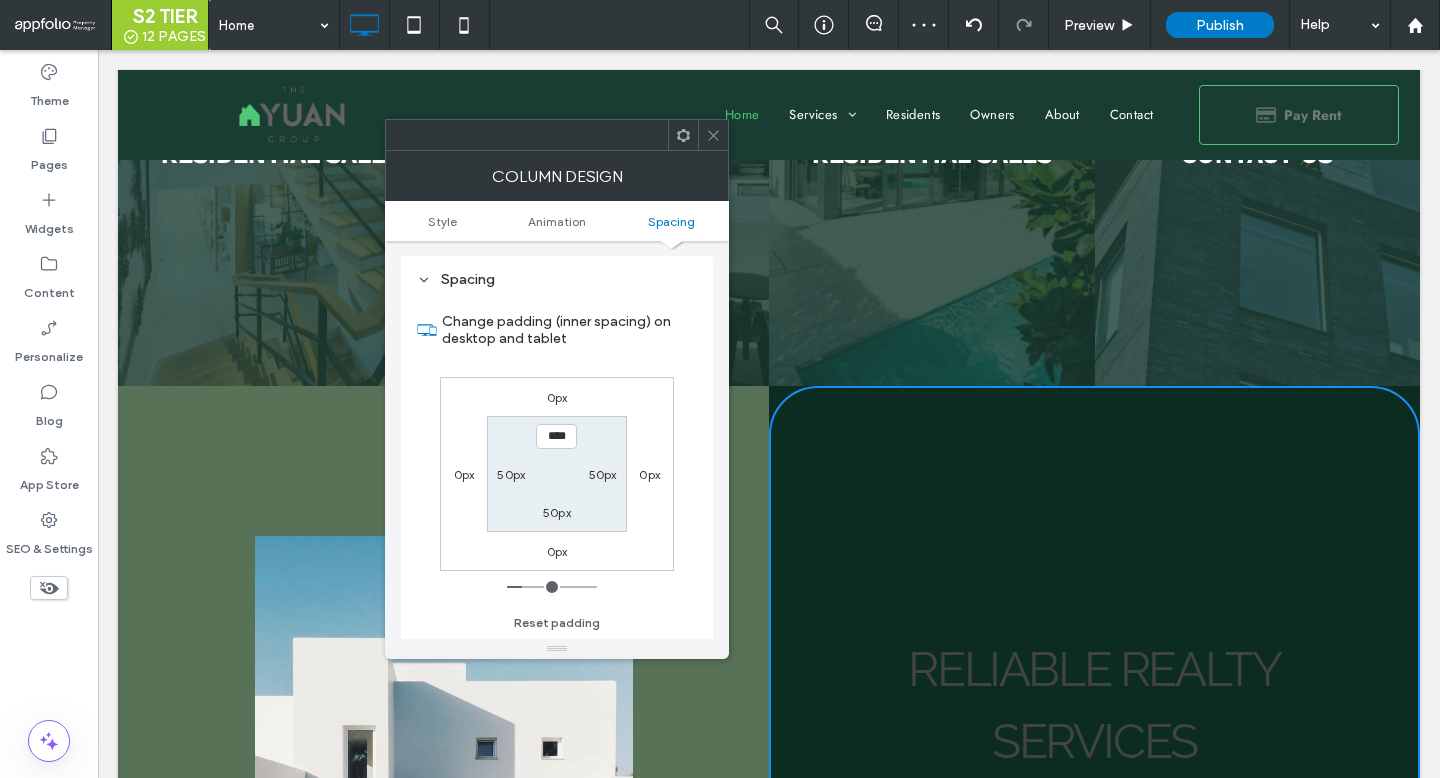 scroll, scrollTop: 470, scrollLeft: 0, axis: vertical 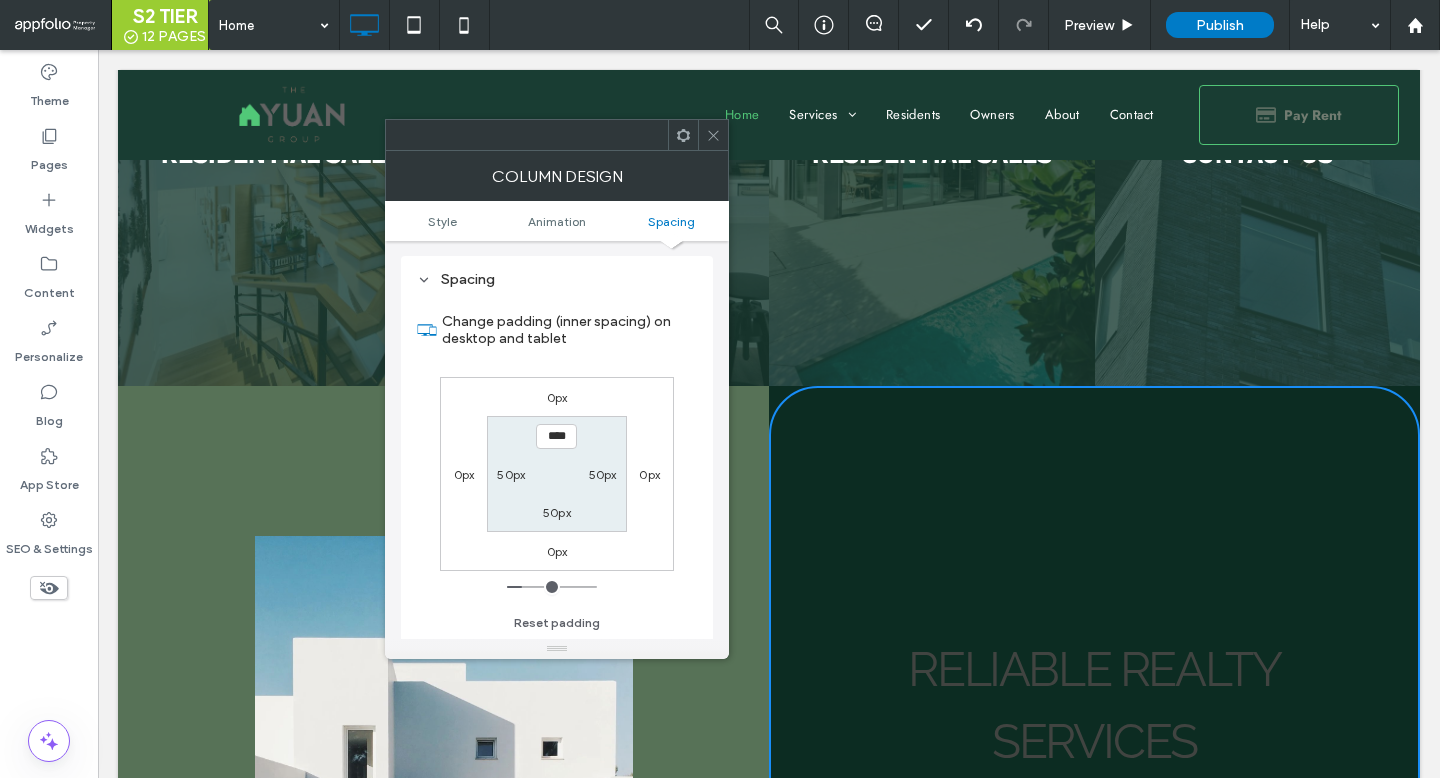 click on "0px" at bounding box center [557, 397] 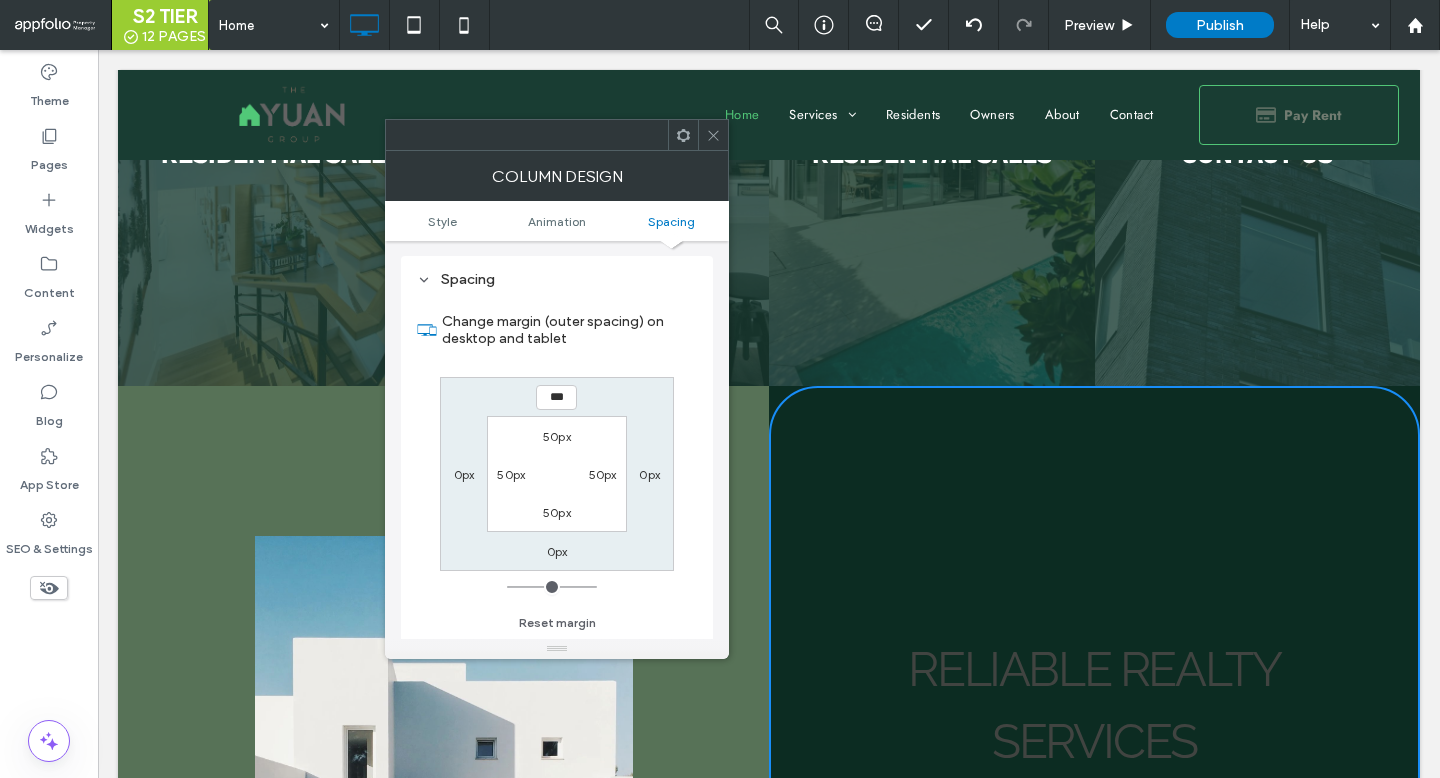 type on "***" 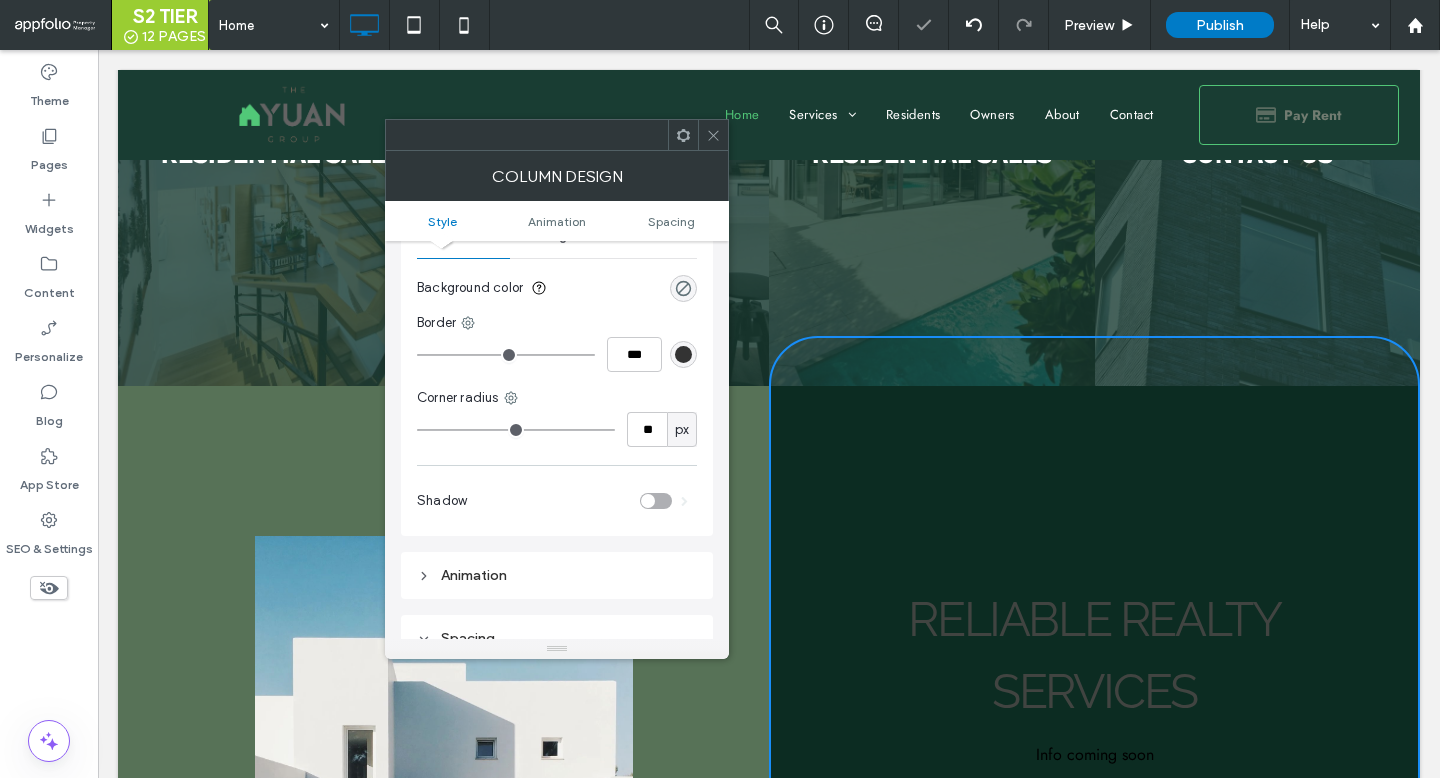 scroll, scrollTop: 32, scrollLeft: 0, axis: vertical 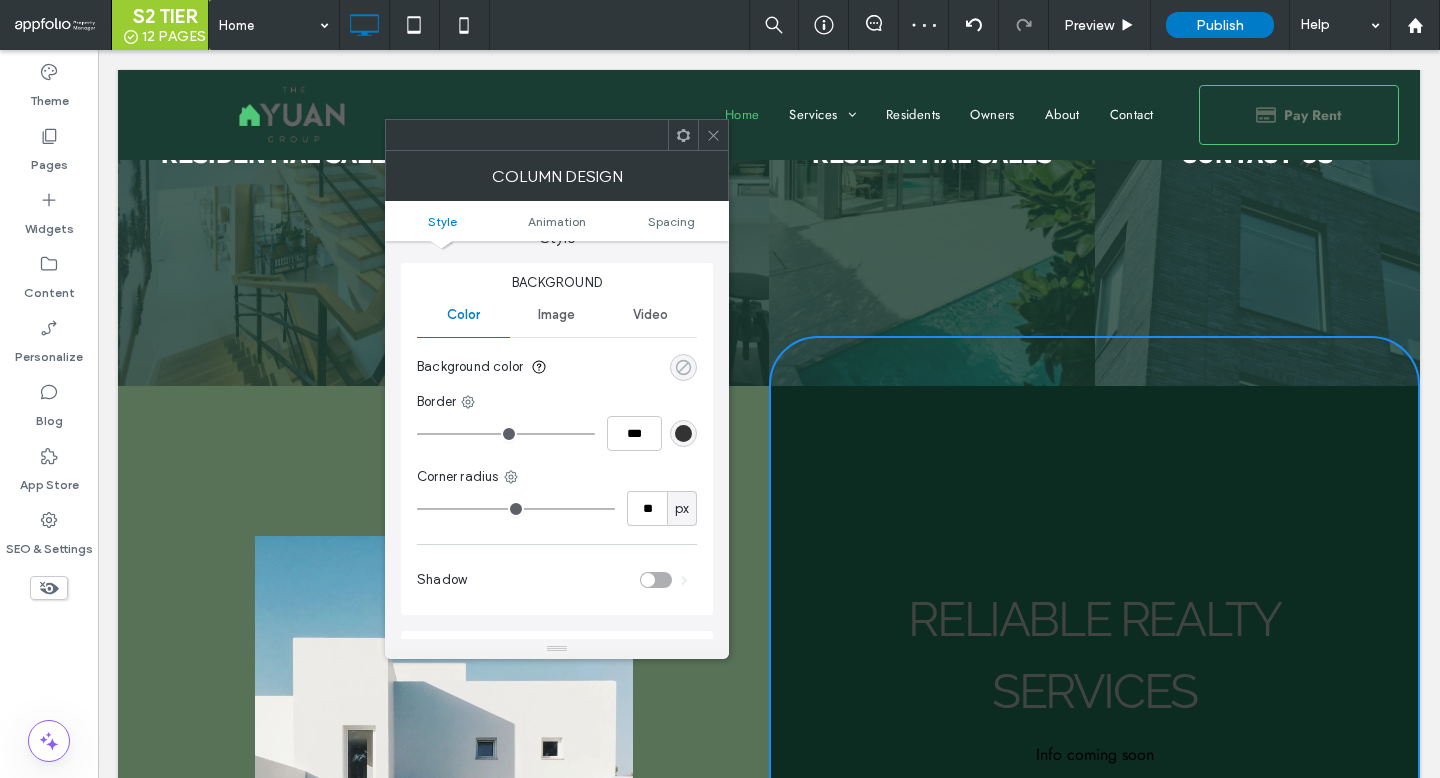 click at bounding box center [683, 367] 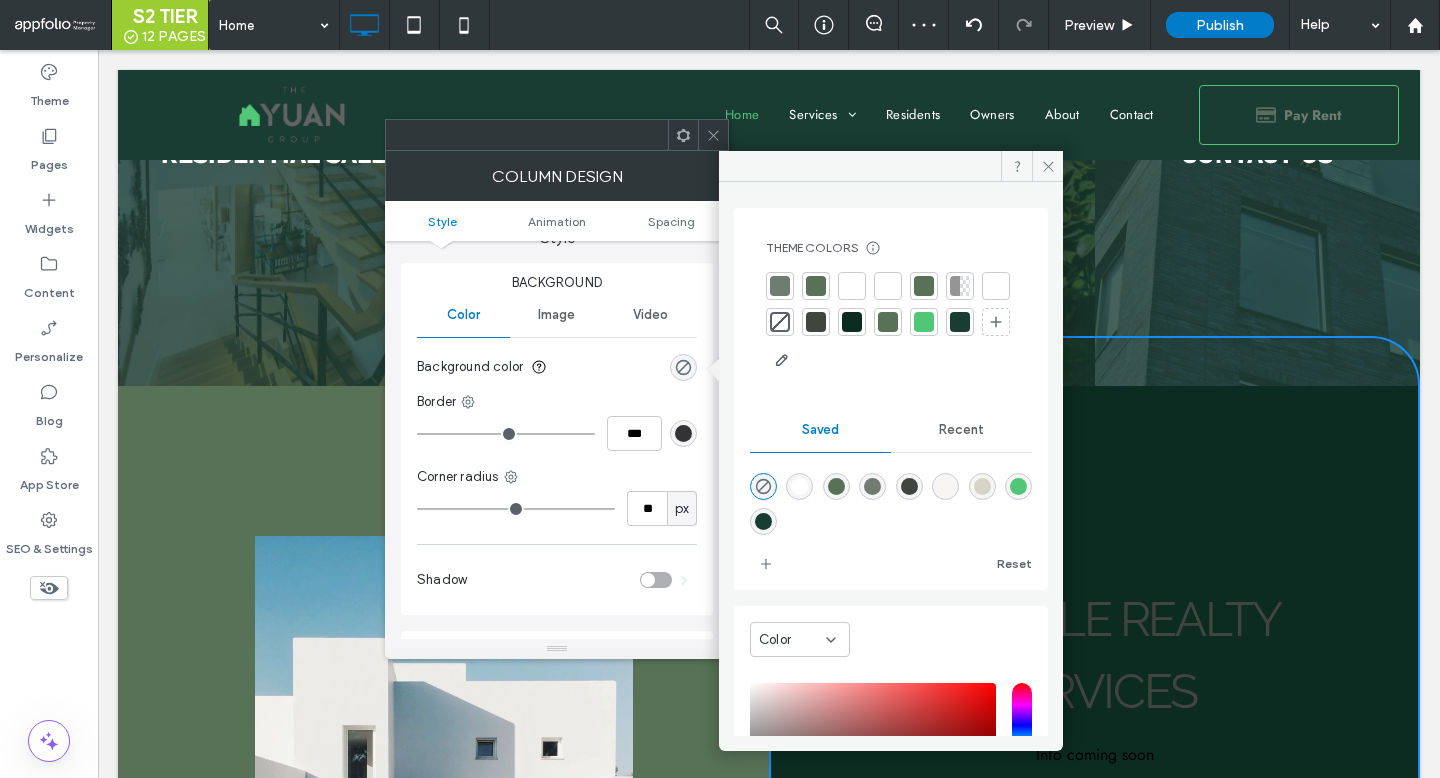 click at bounding box center (852, 322) 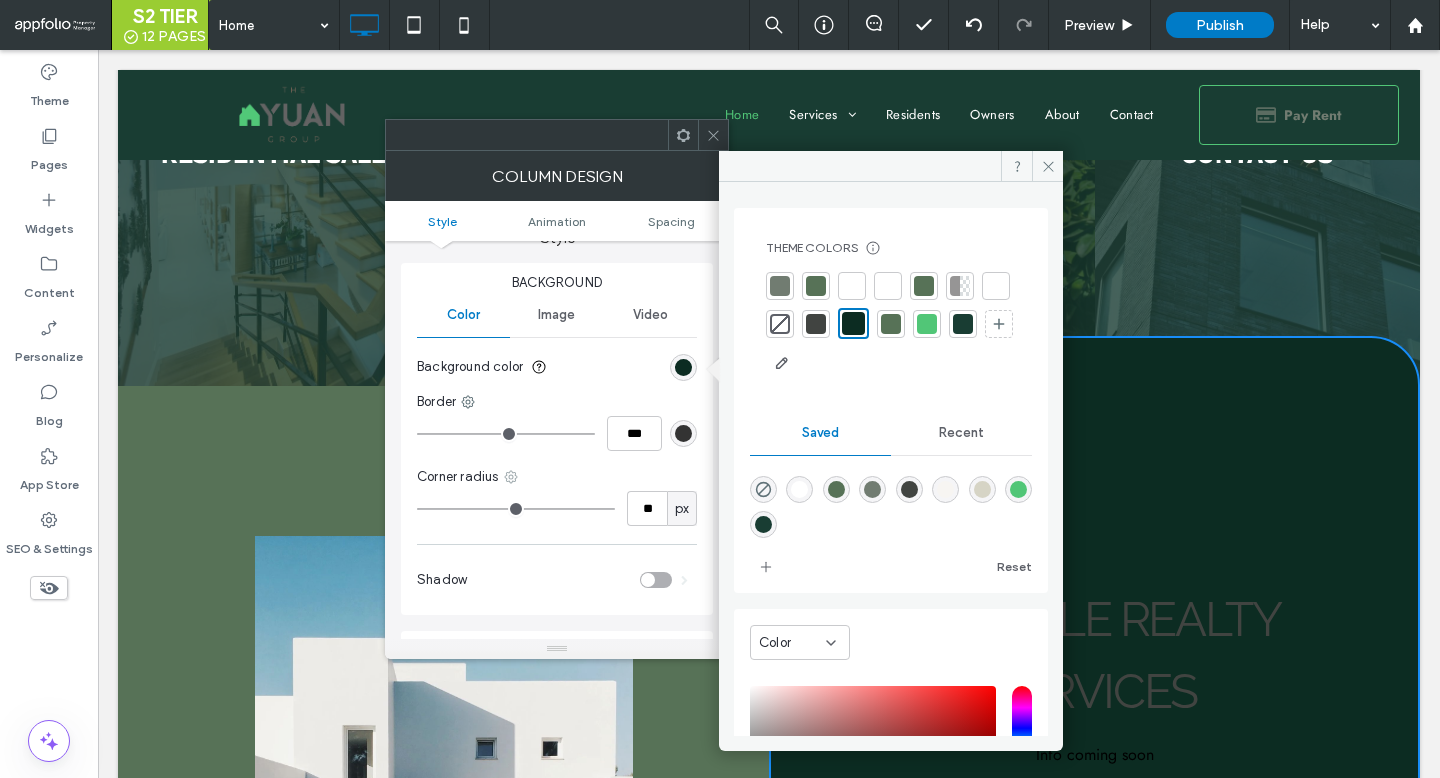 click 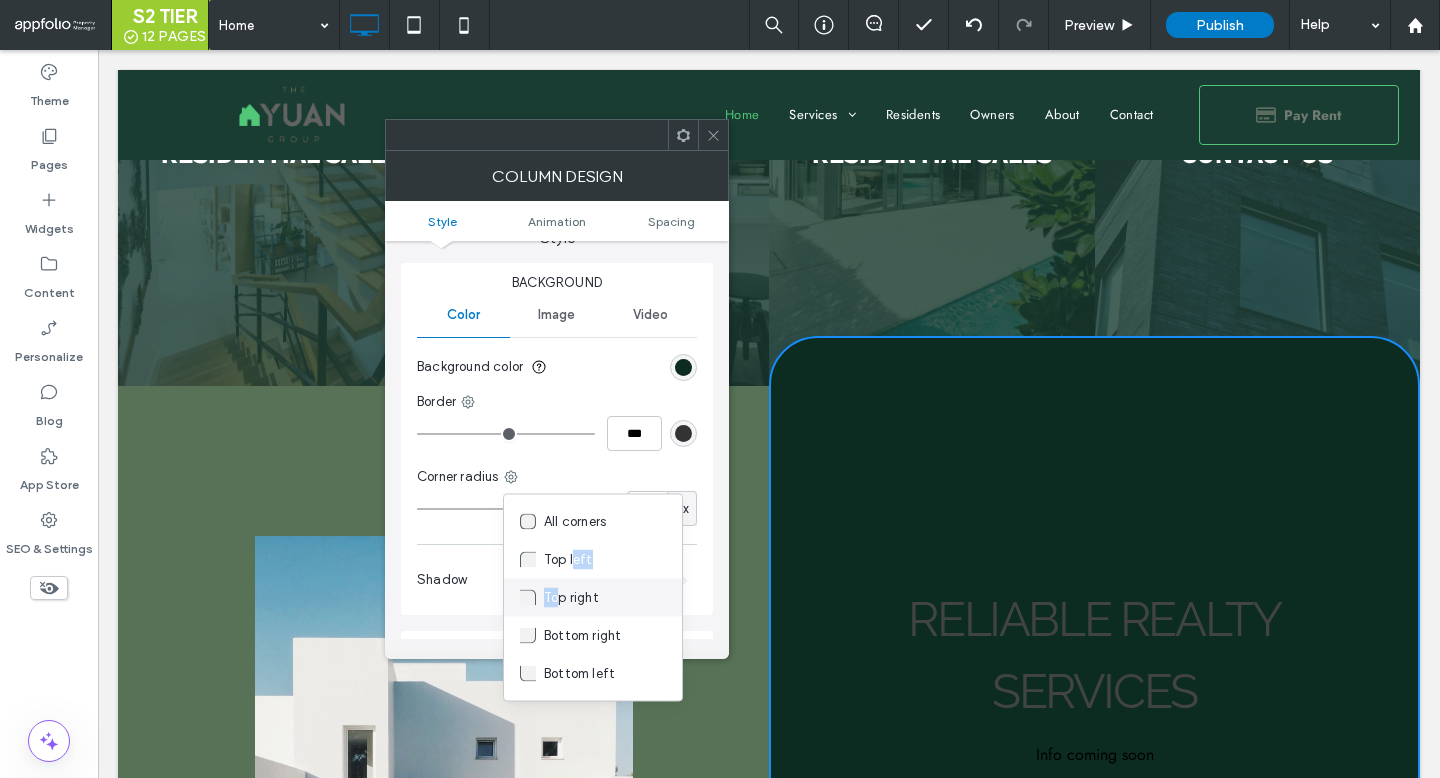 drag, startPoint x: 572, startPoint y: 563, endPoint x: 559, endPoint y: 598, distance: 37.336308 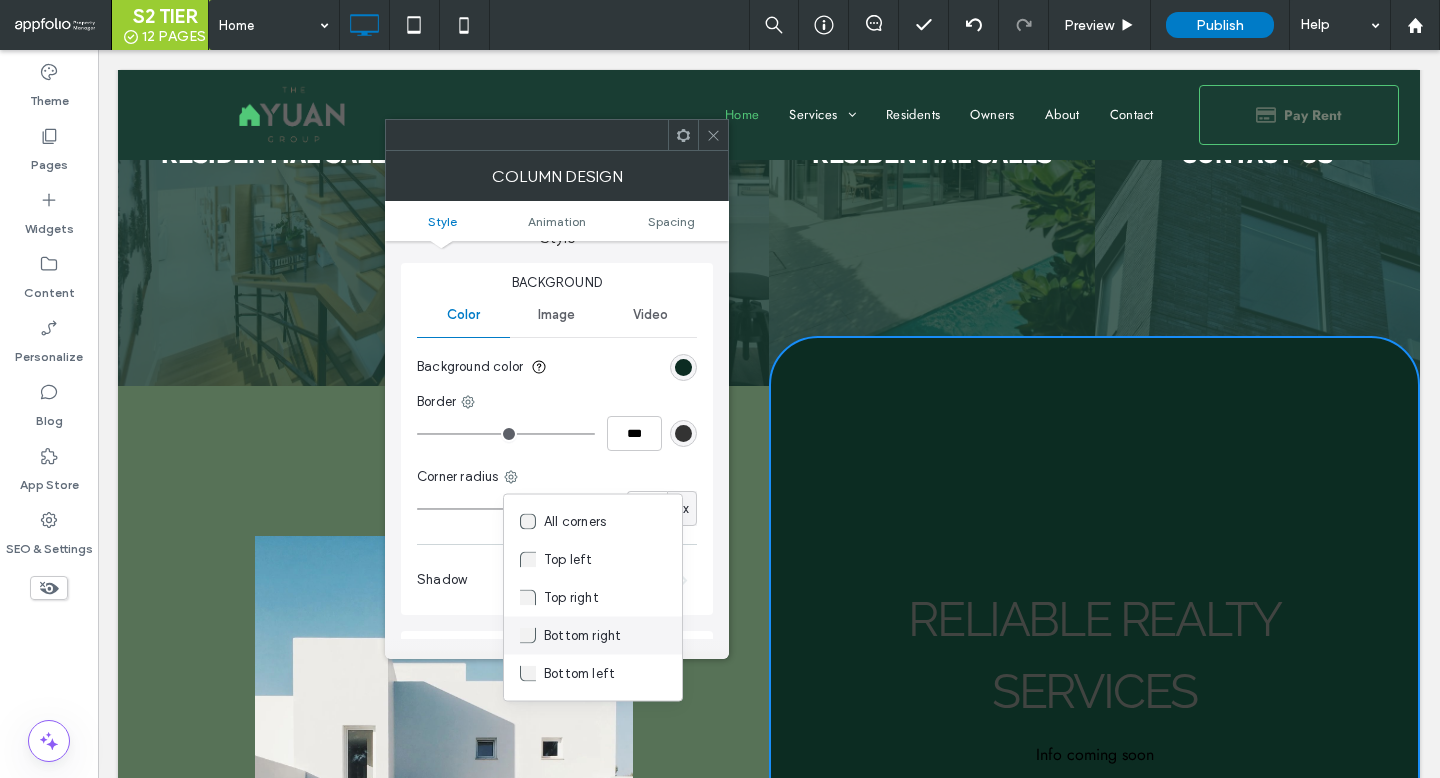 click on "Bottom right" at bounding box center (582, 636) 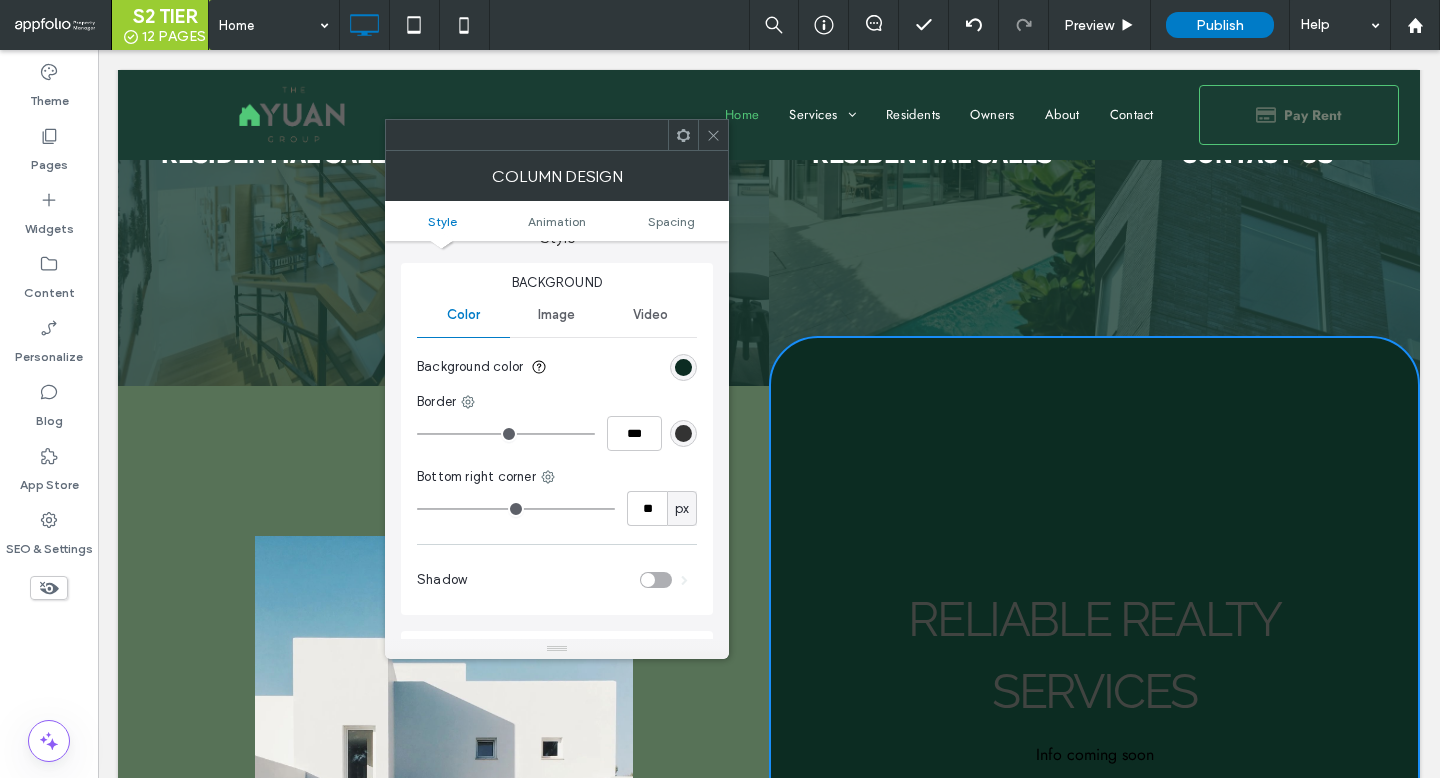type on "**" 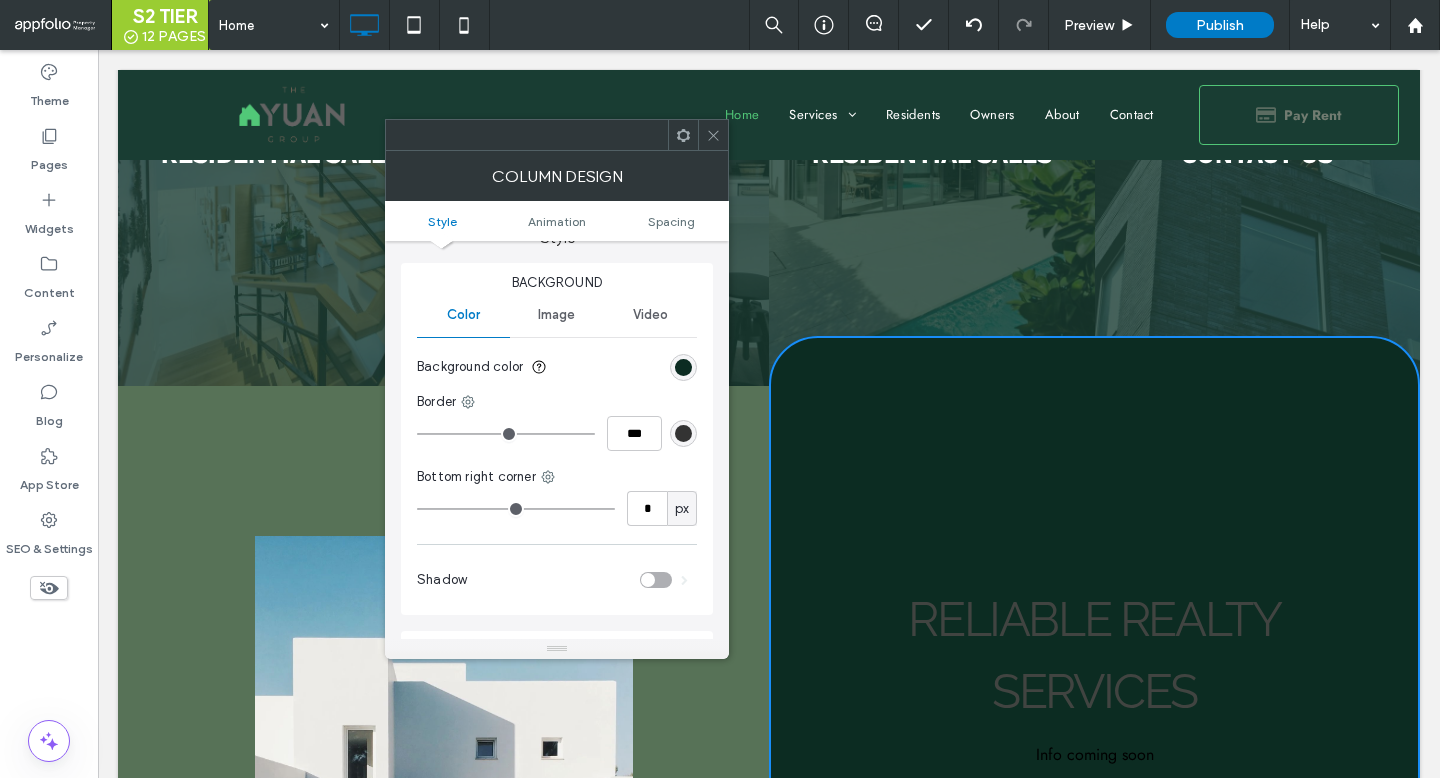 type on "*" 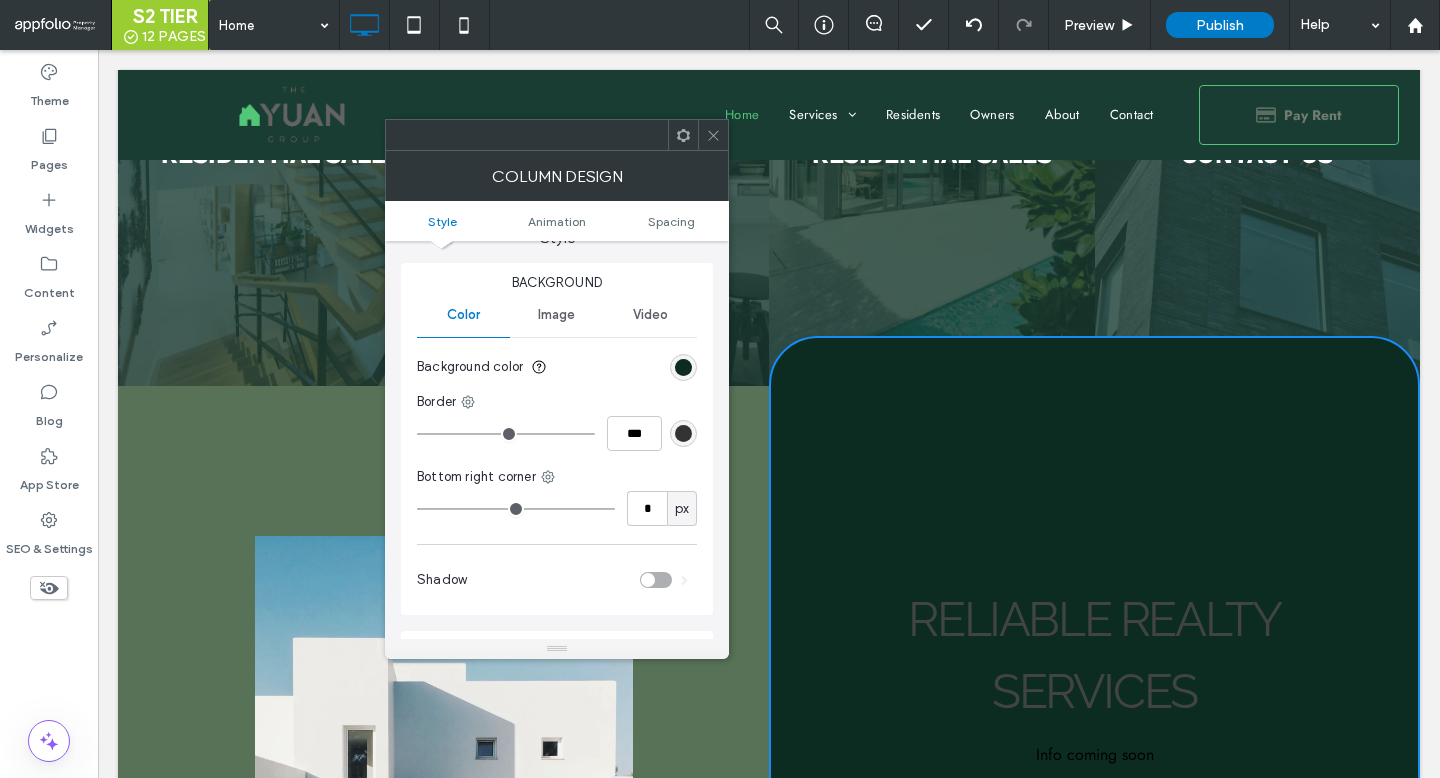 drag, startPoint x: 478, startPoint y: 509, endPoint x: 288, endPoint y: 497, distance: 190.37857 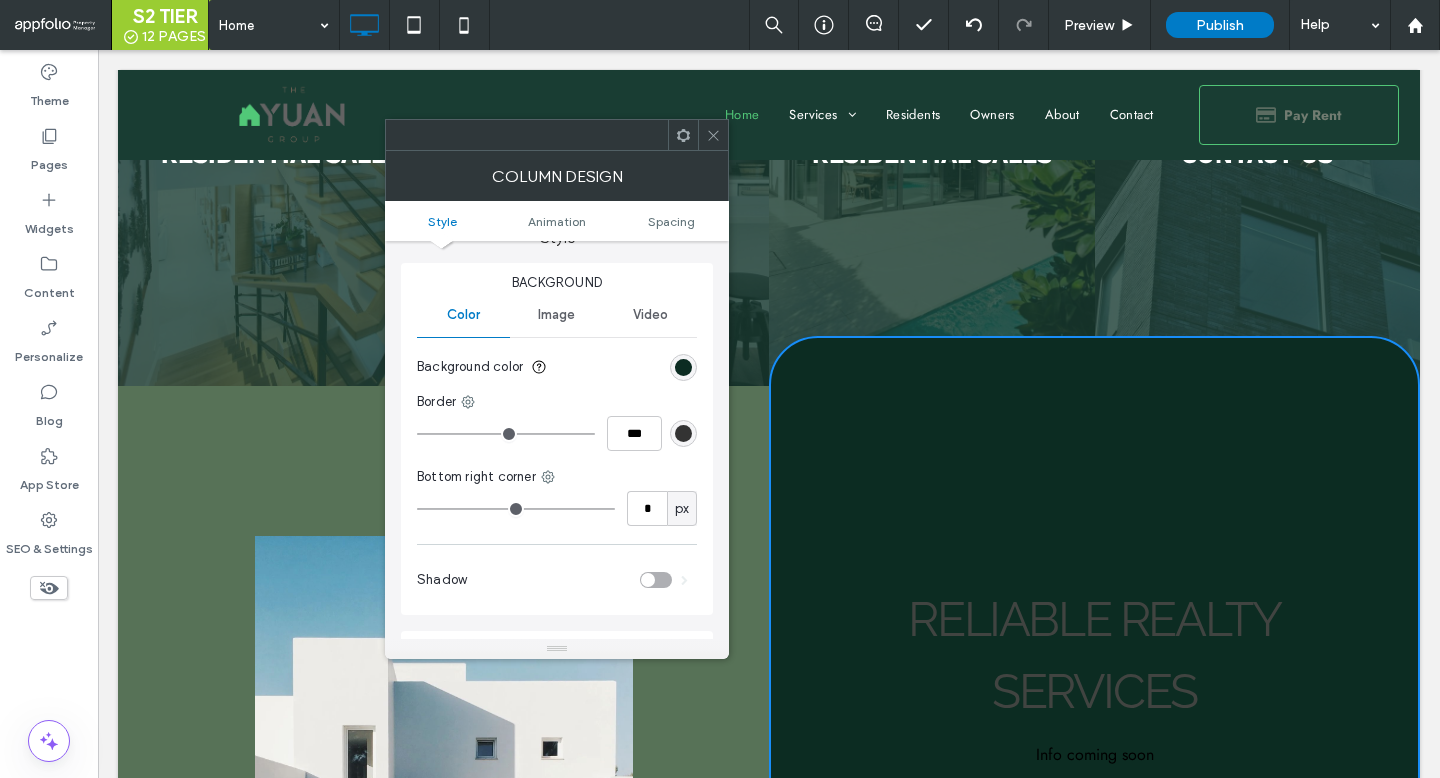 type on "*" 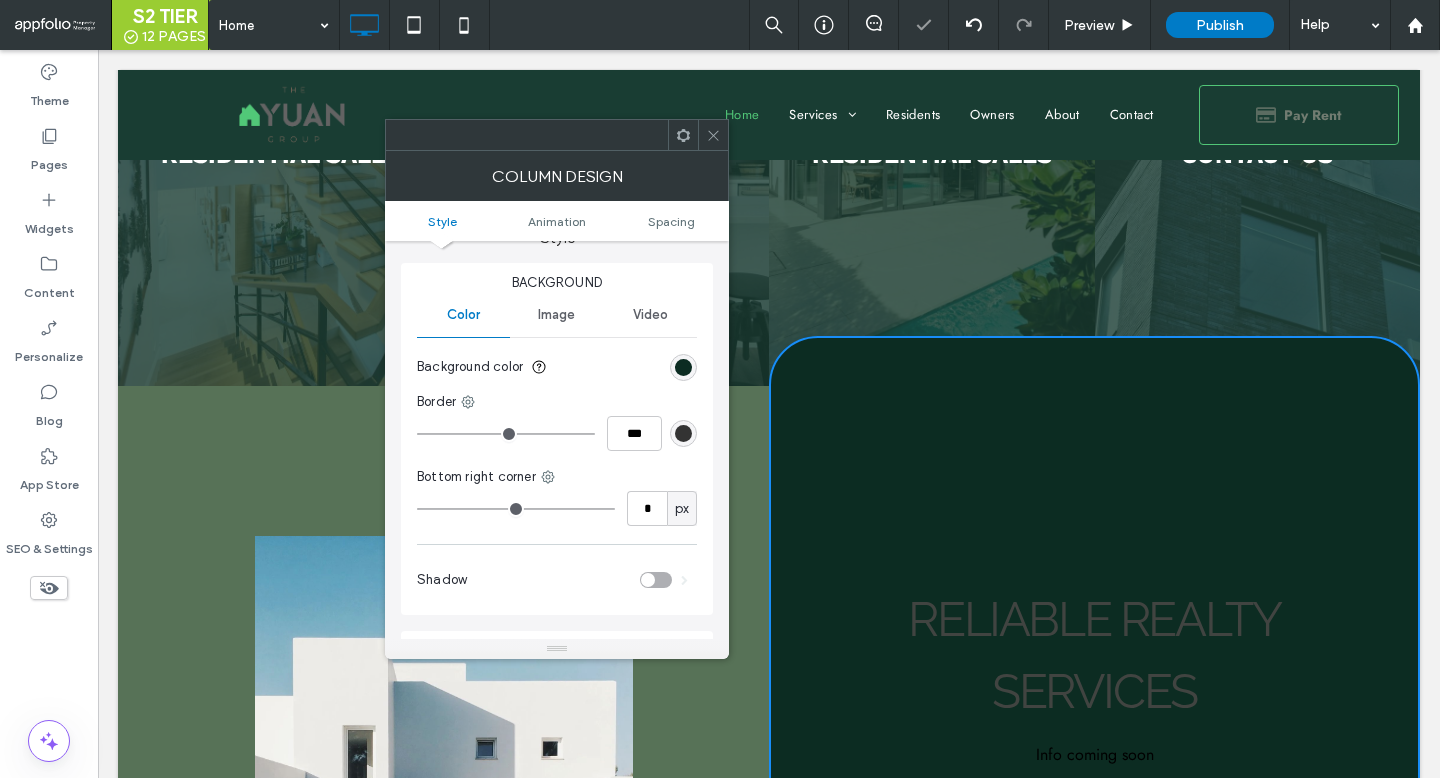click on "Bottom right corner" at bounding box center [557, 477] 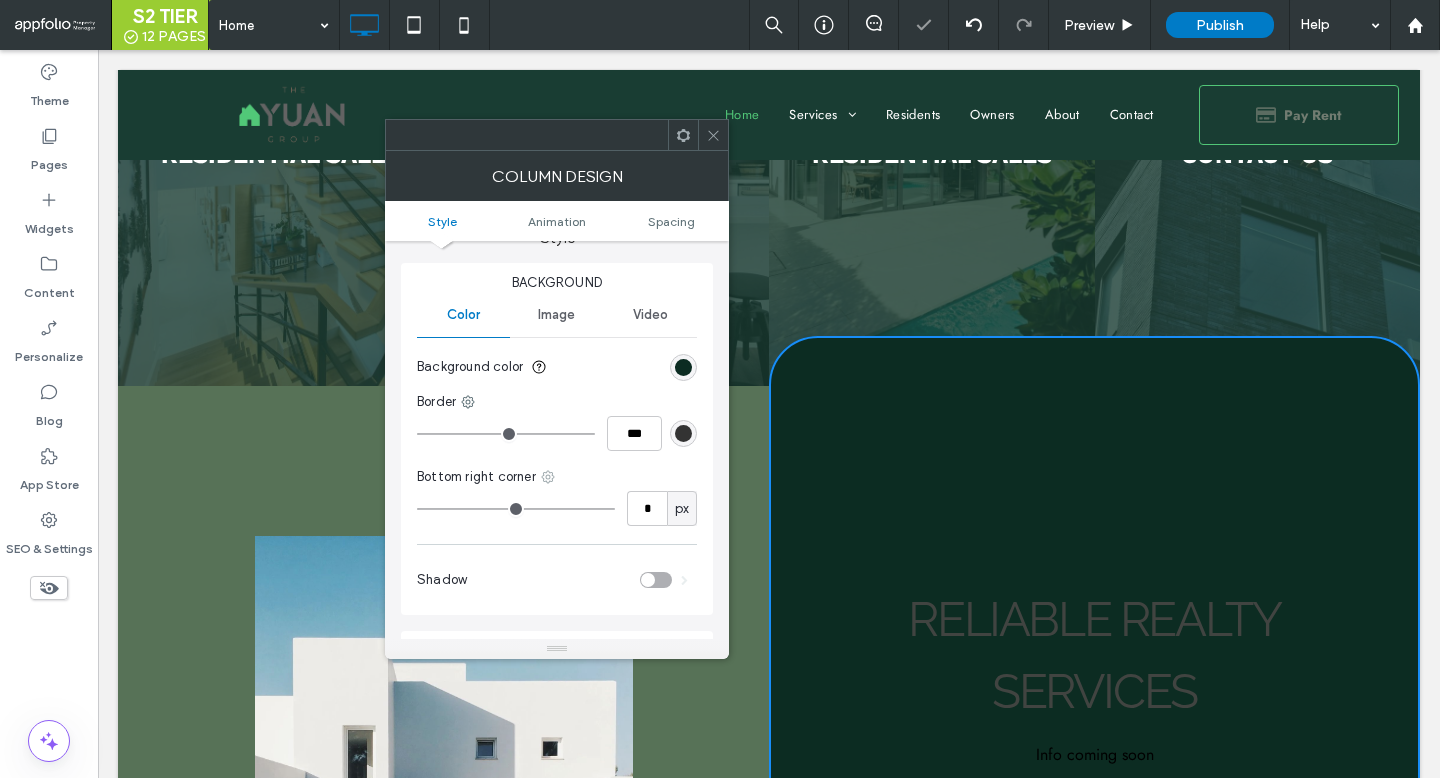 click 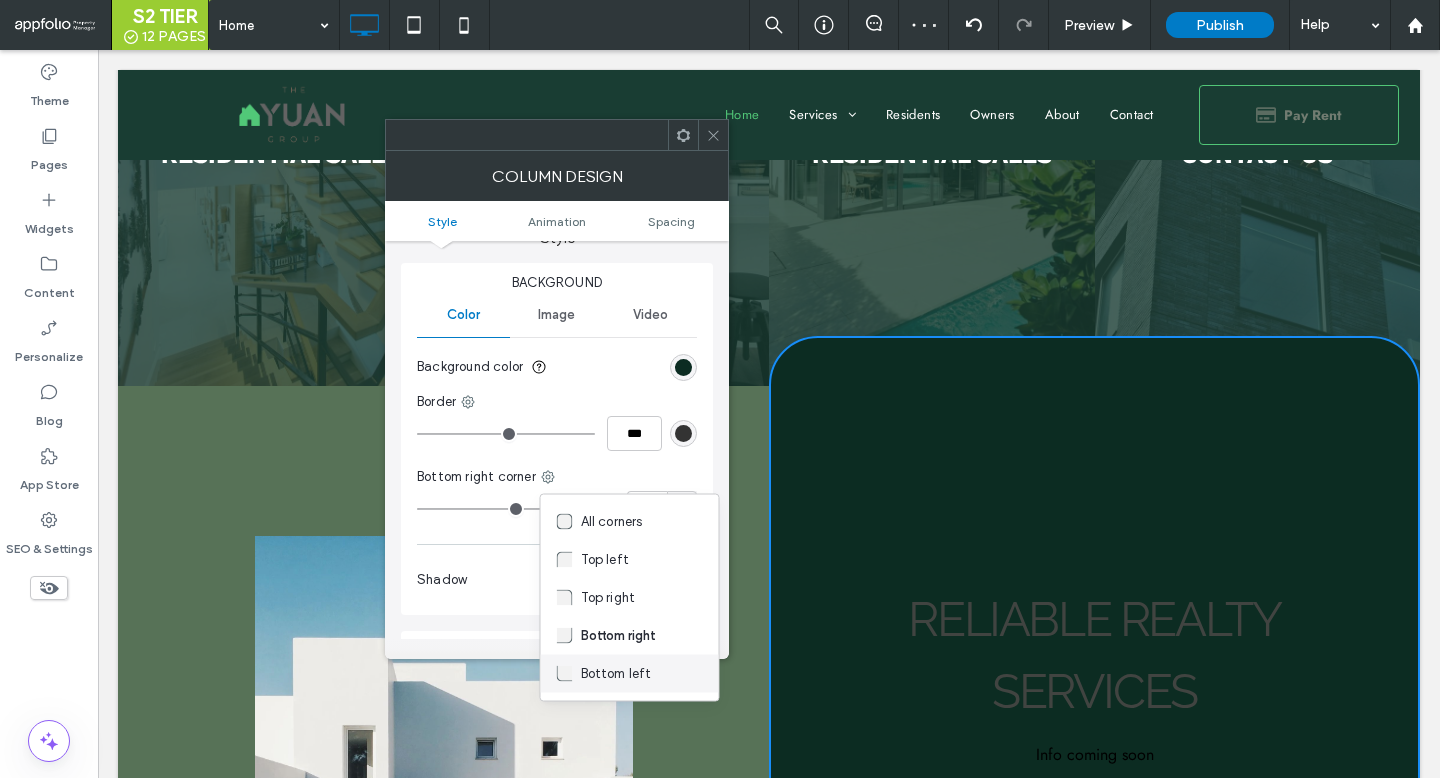 click on "Bottom left" at bounding box center (616, 674) 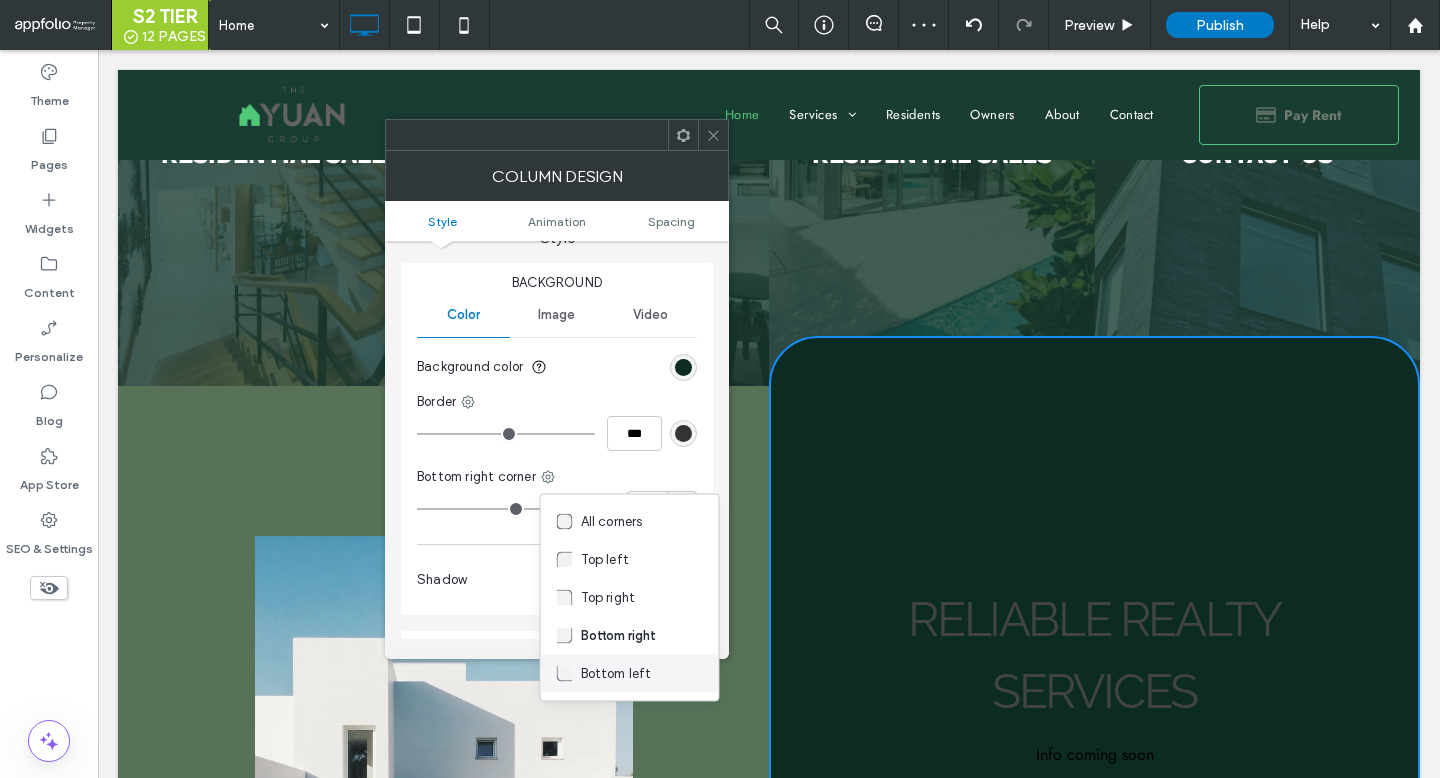 type on "**" 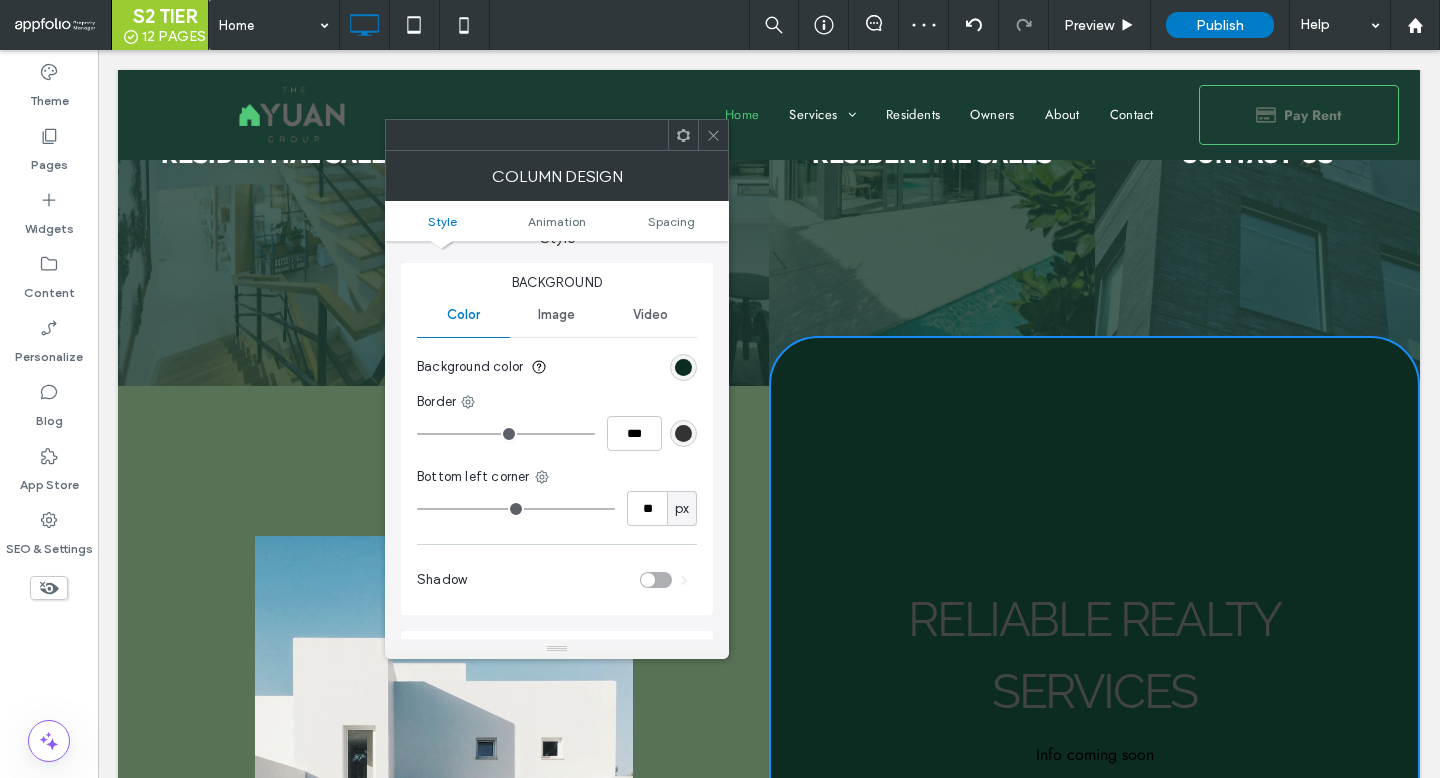 type on "**" 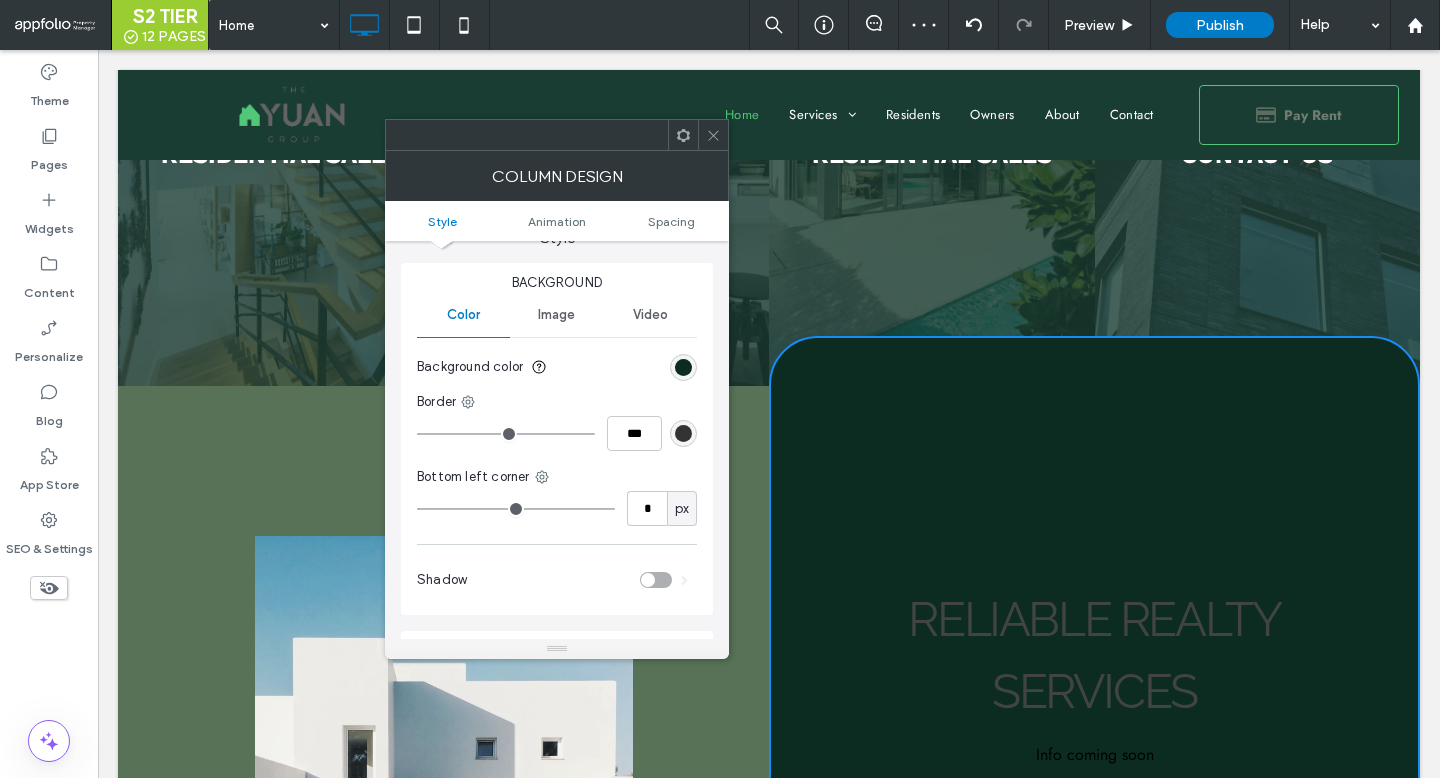 type on "*" 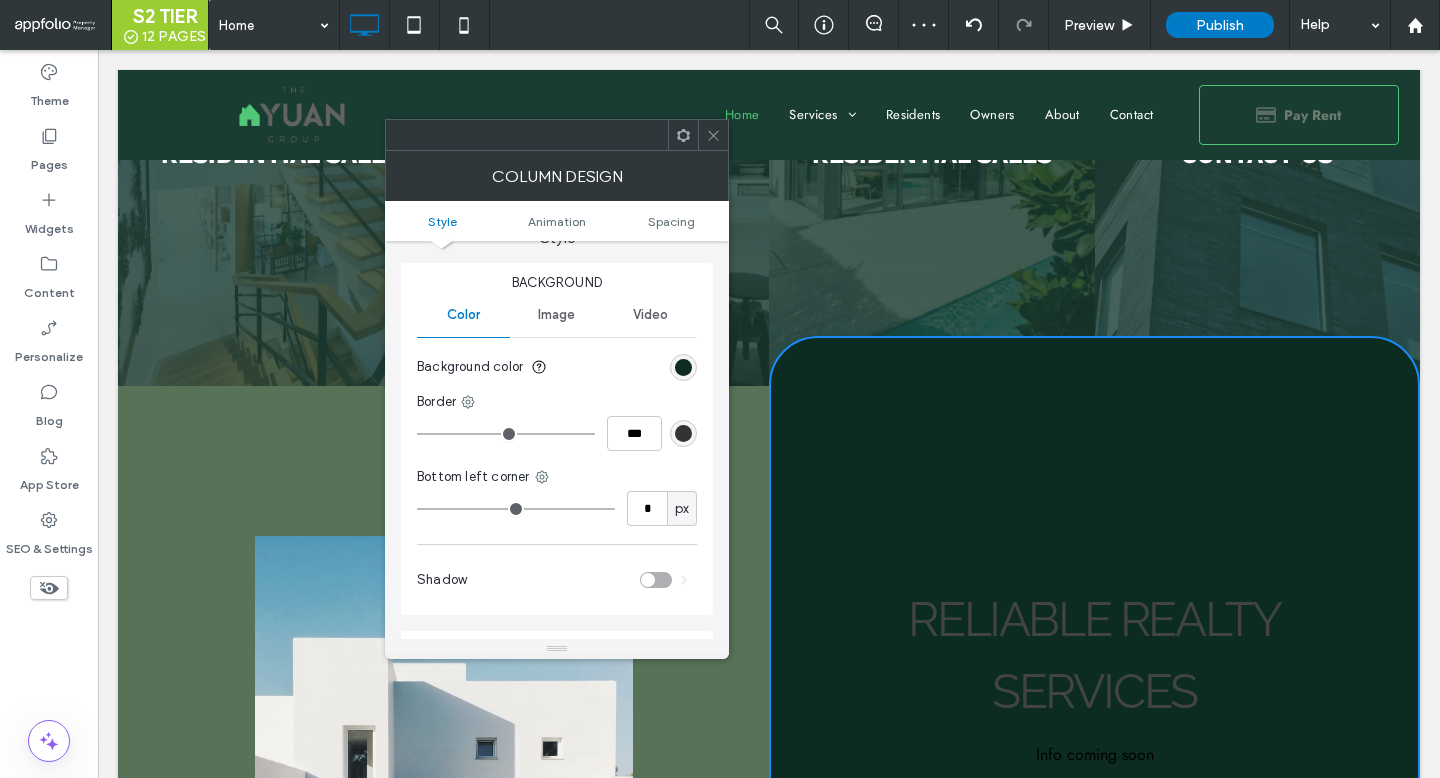 type on "*" 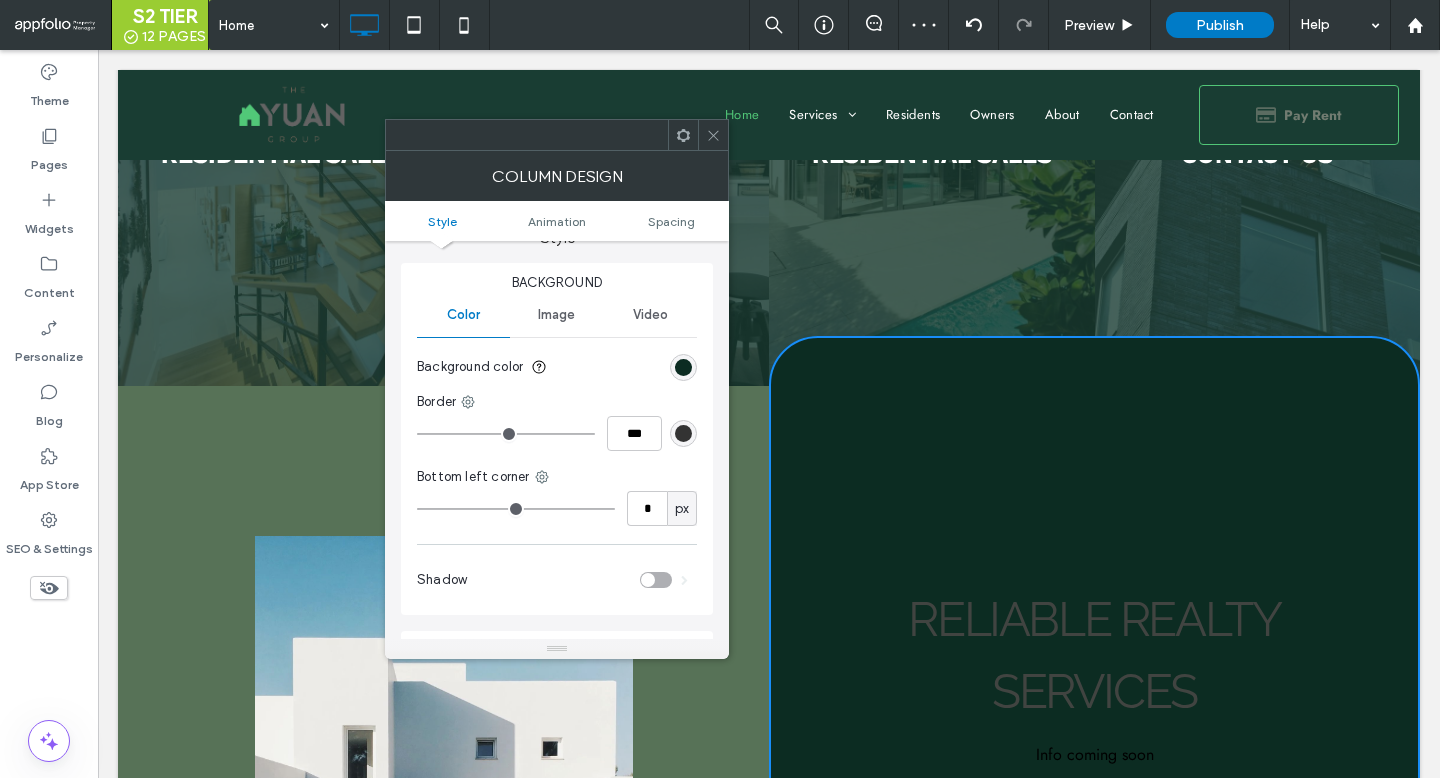 click 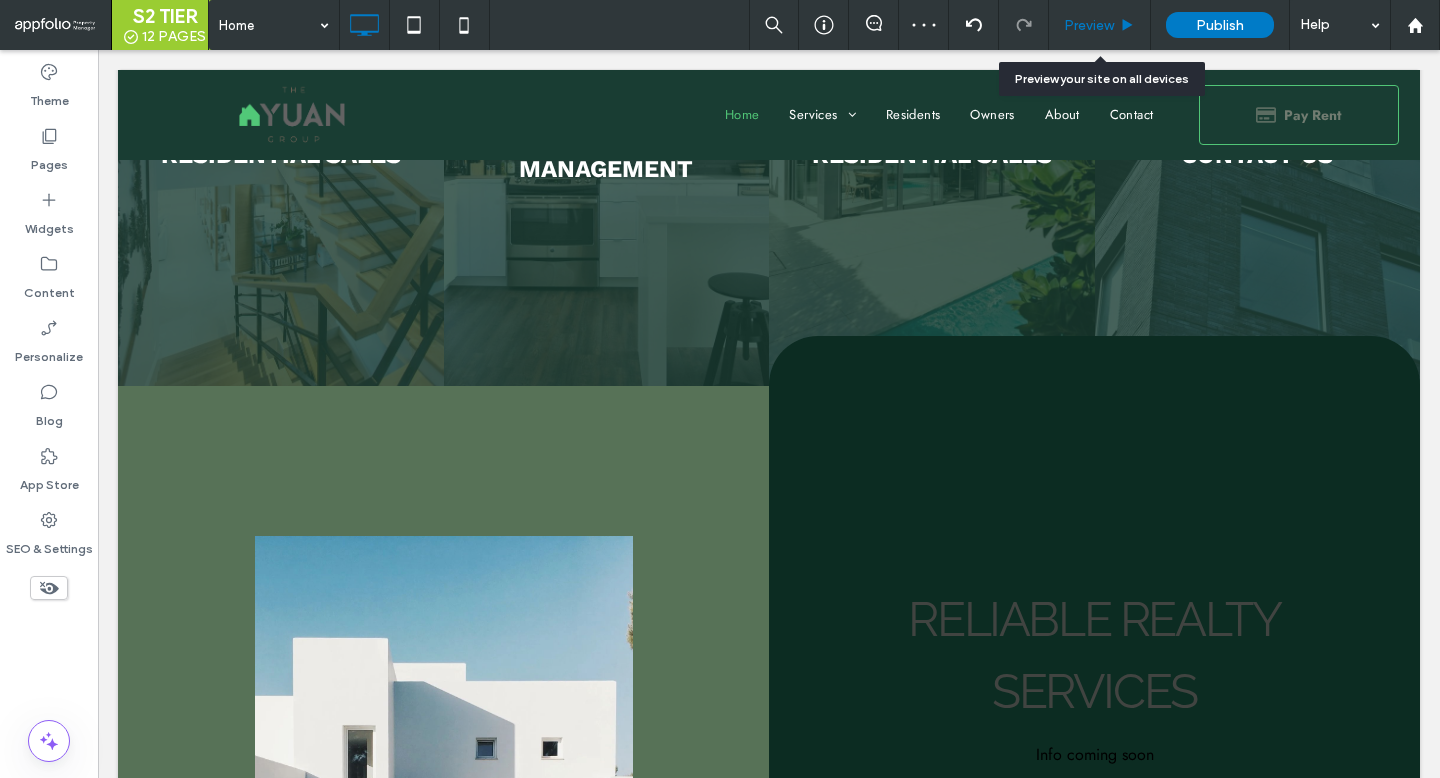 click 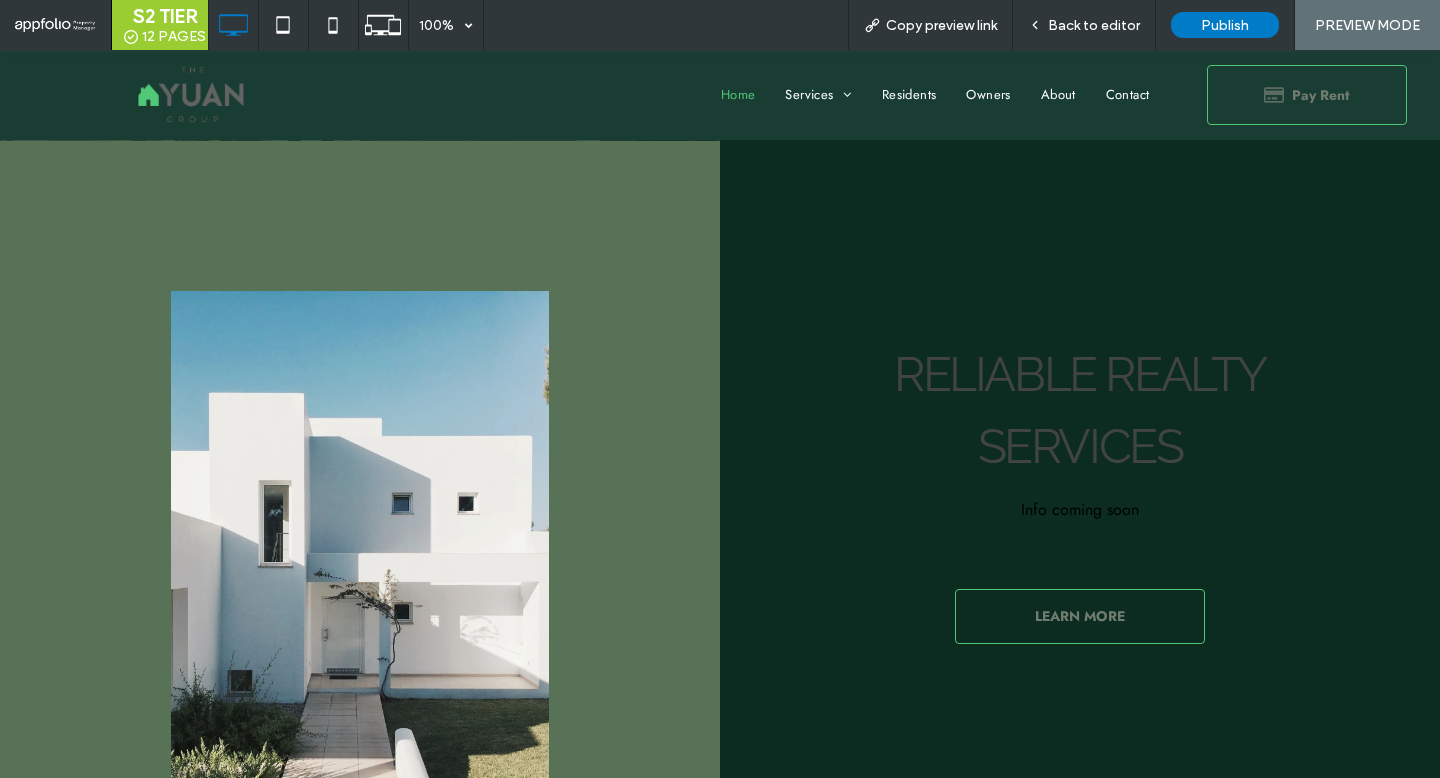 scroll, scrollTop: 531, scrollLeft: 0, axis: vertical 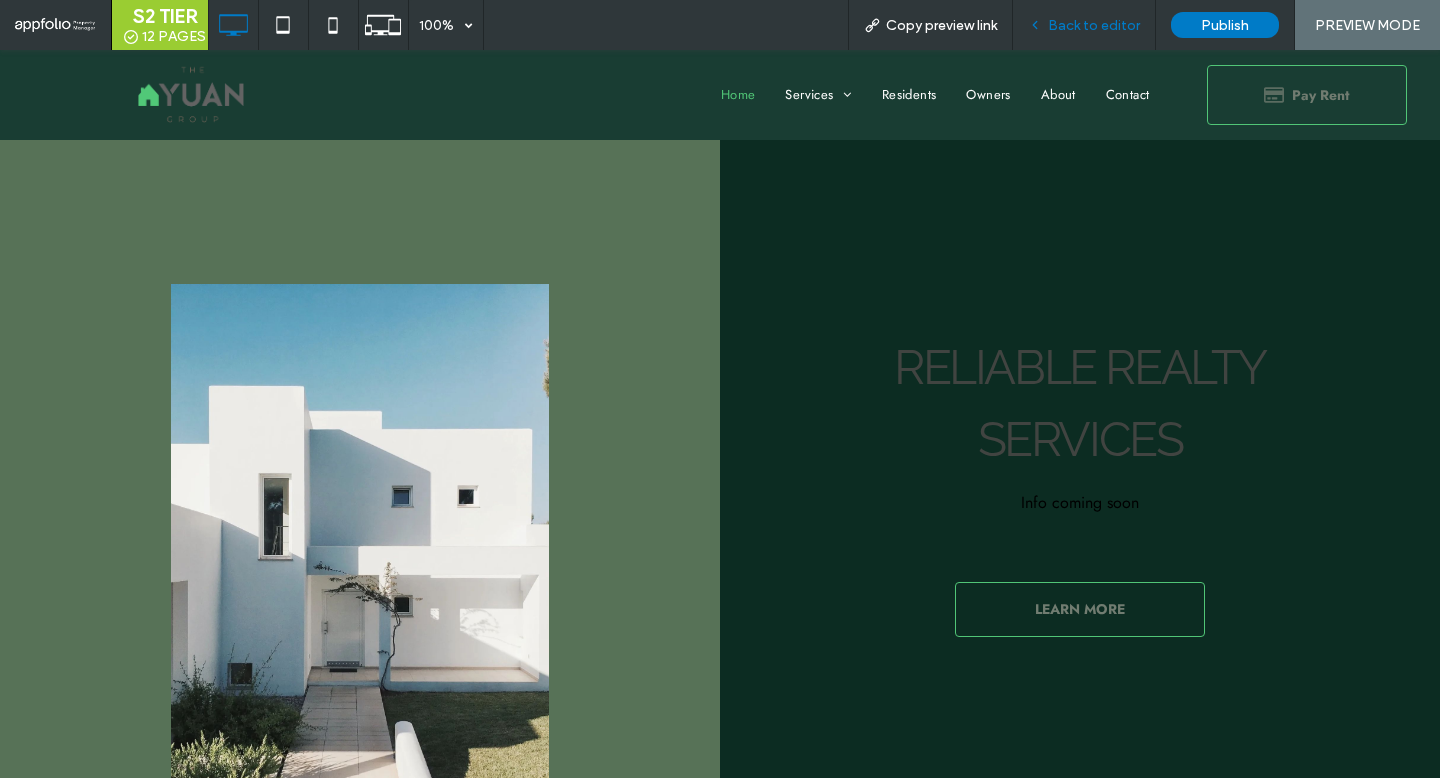 click on "Back to editor" at bounding box center [1084, 25] 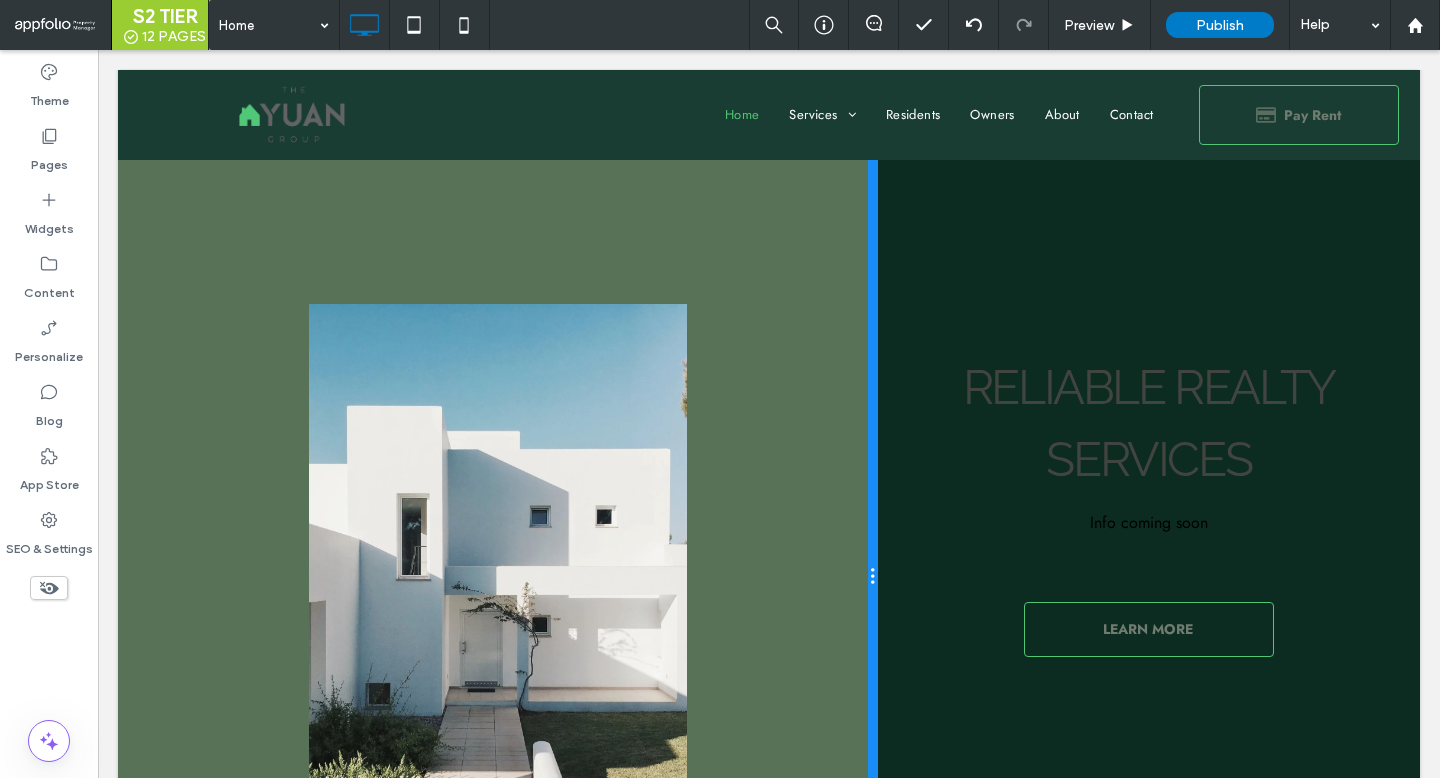 drag, startPoint x: 765, startPoint y: 254, endPoint x: 860, endPoint y: 254, distance: 95 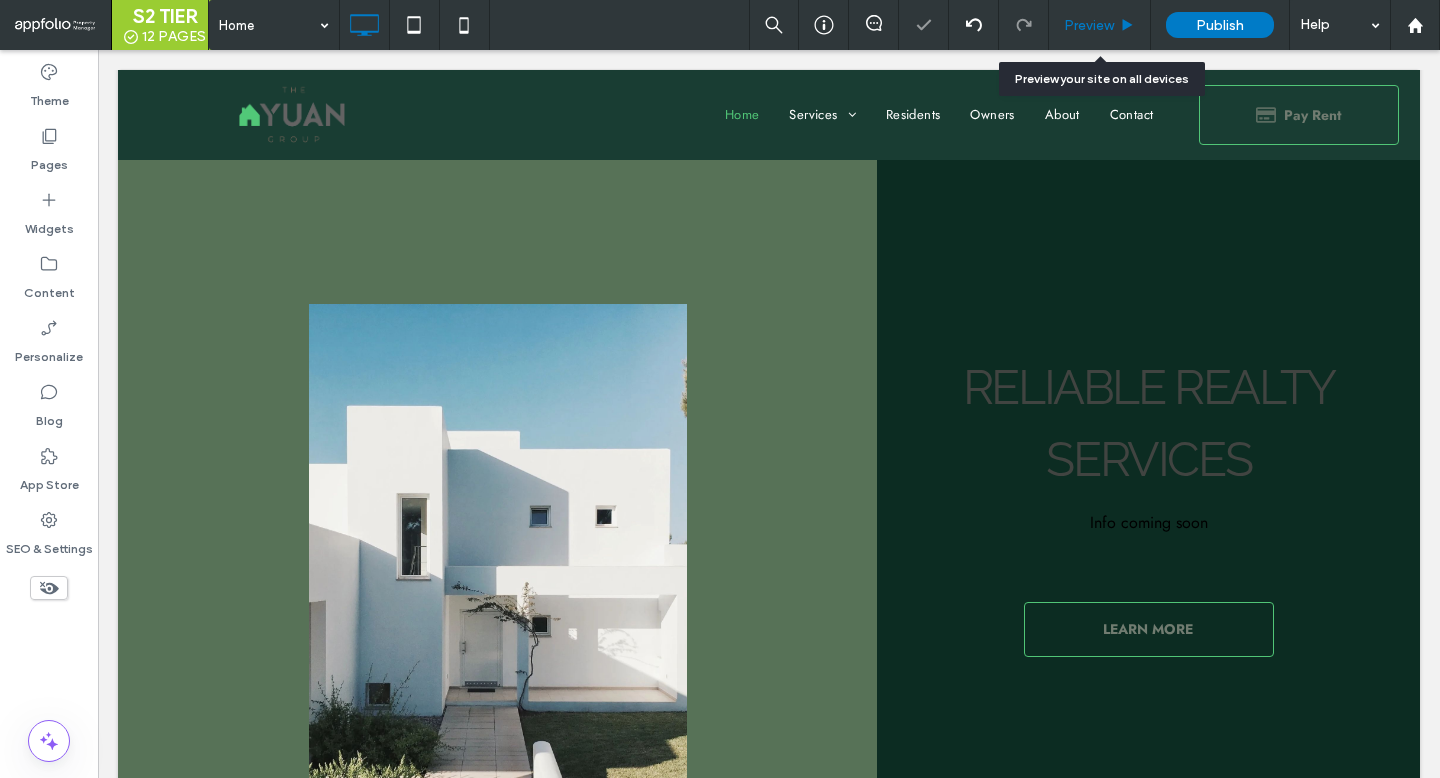 click on "Preview" at bounding box center (1089, 25) 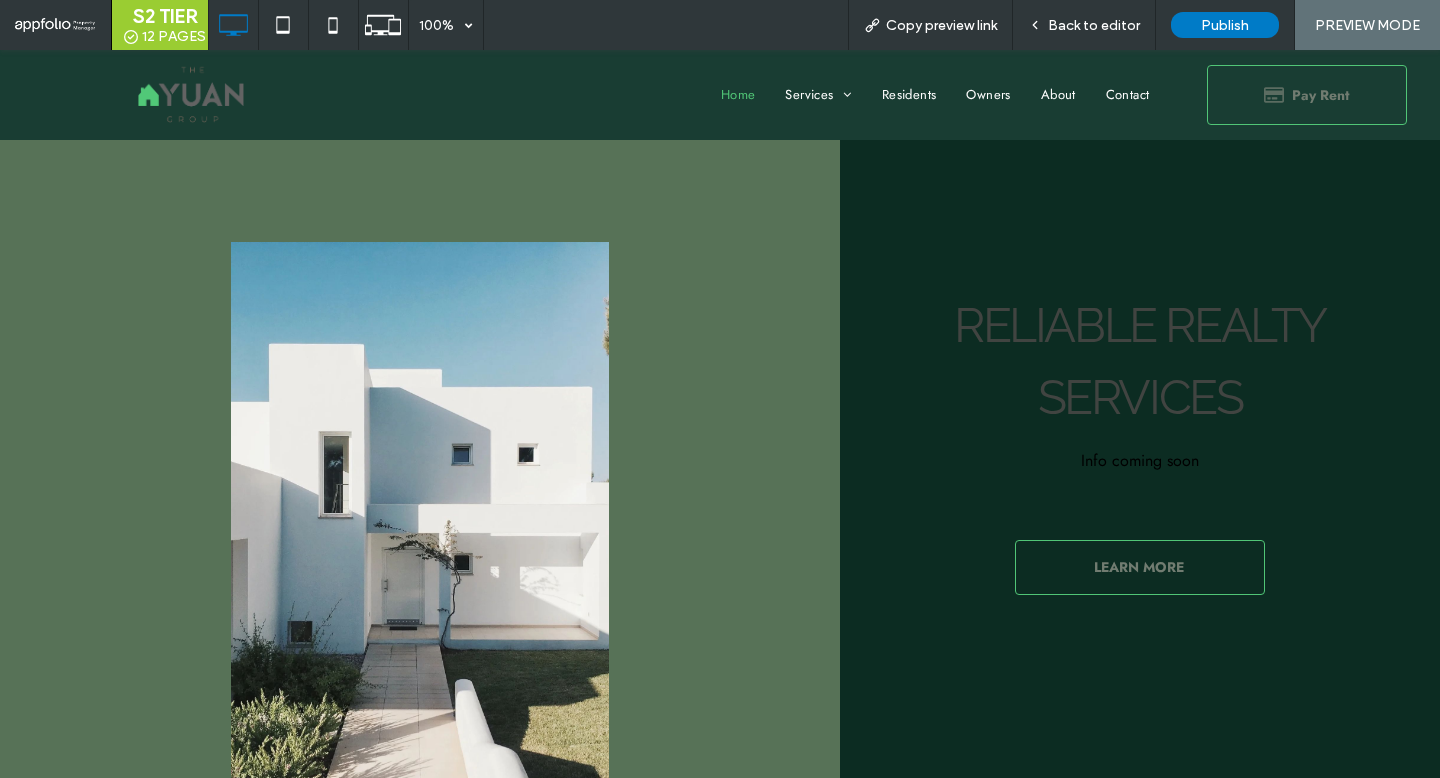 scroll, scrollTop: 576, scrollLeft: 0, axis: vertical 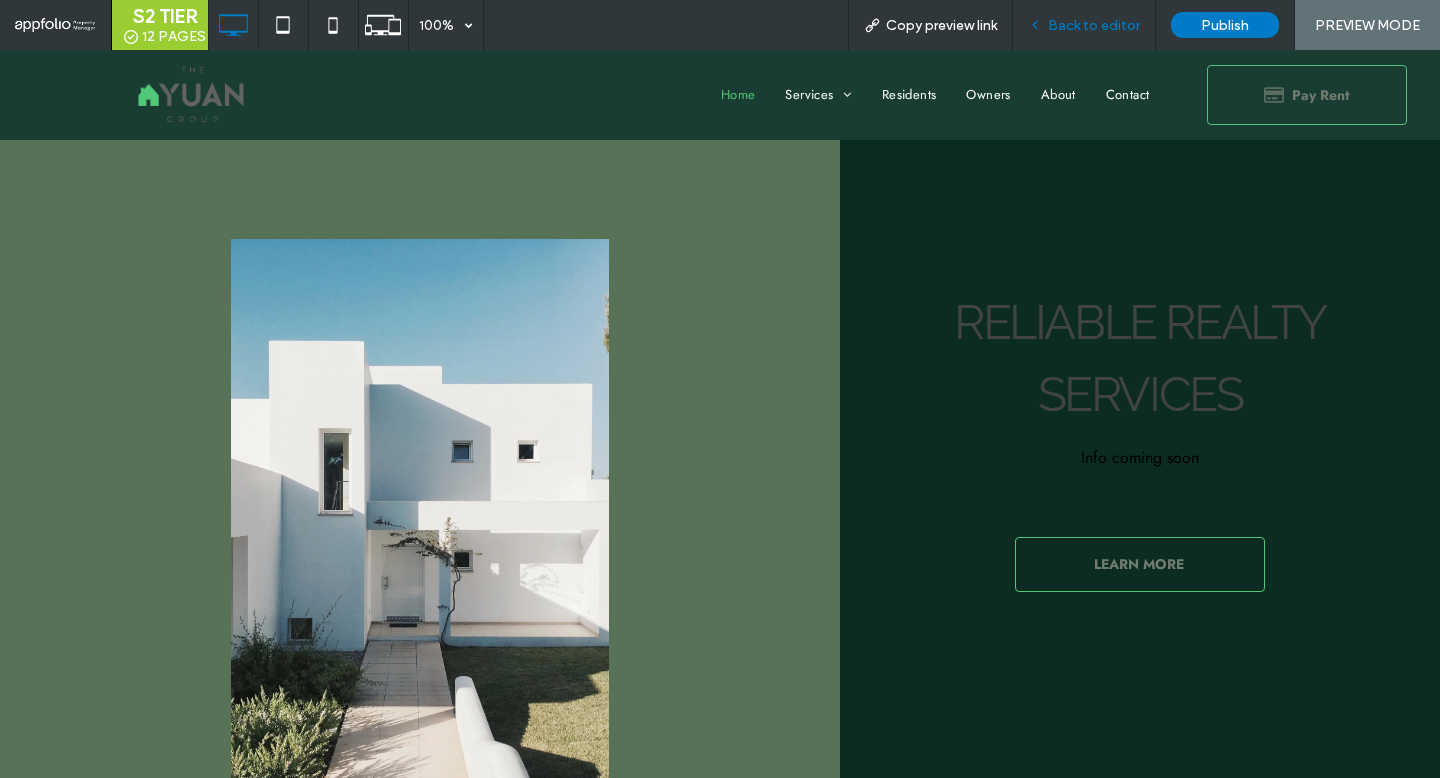 click on "Back to editor" at bounding box center (1084, 25) 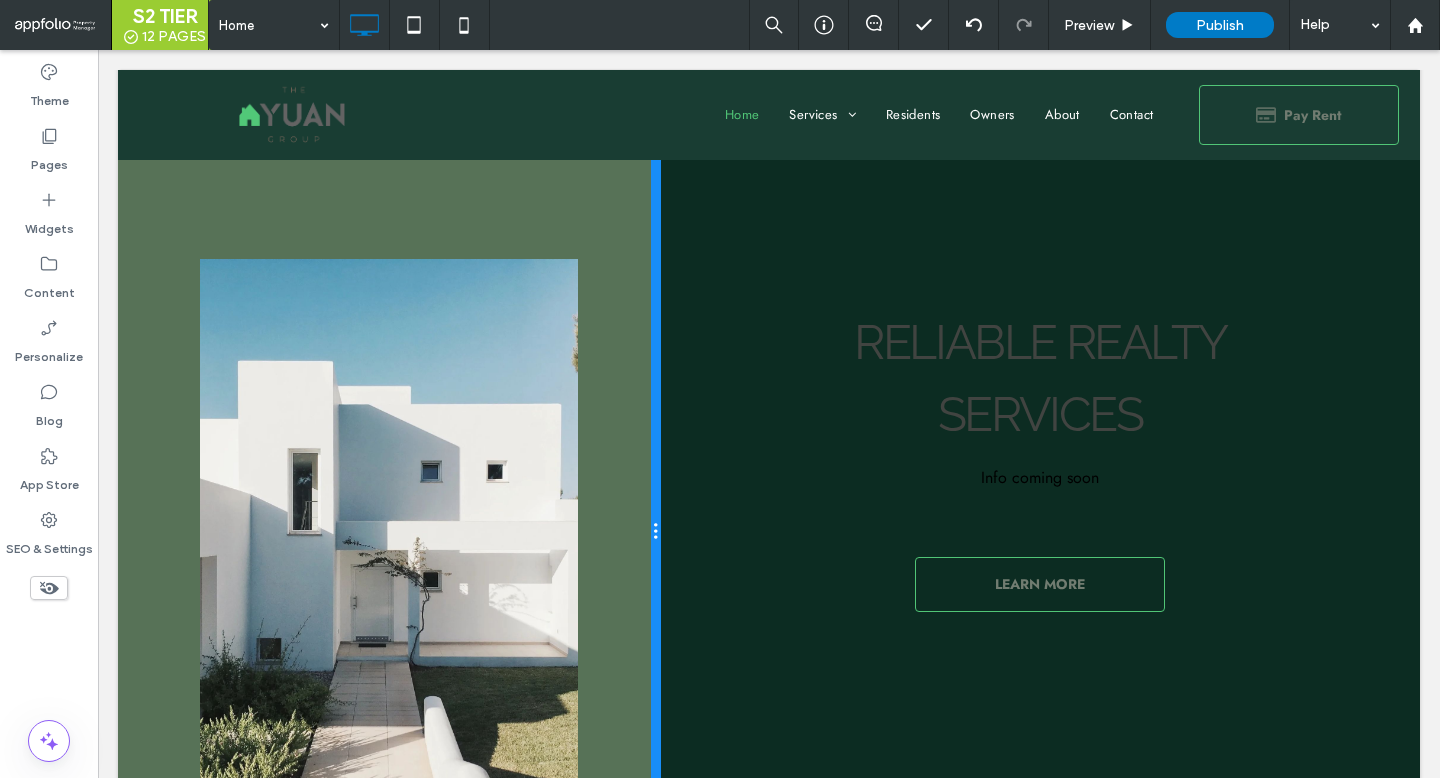 drag, startPoint x: 872, startPoint y: 285, endPoint x: 703, endPoint y: 284, distance: 169.00296 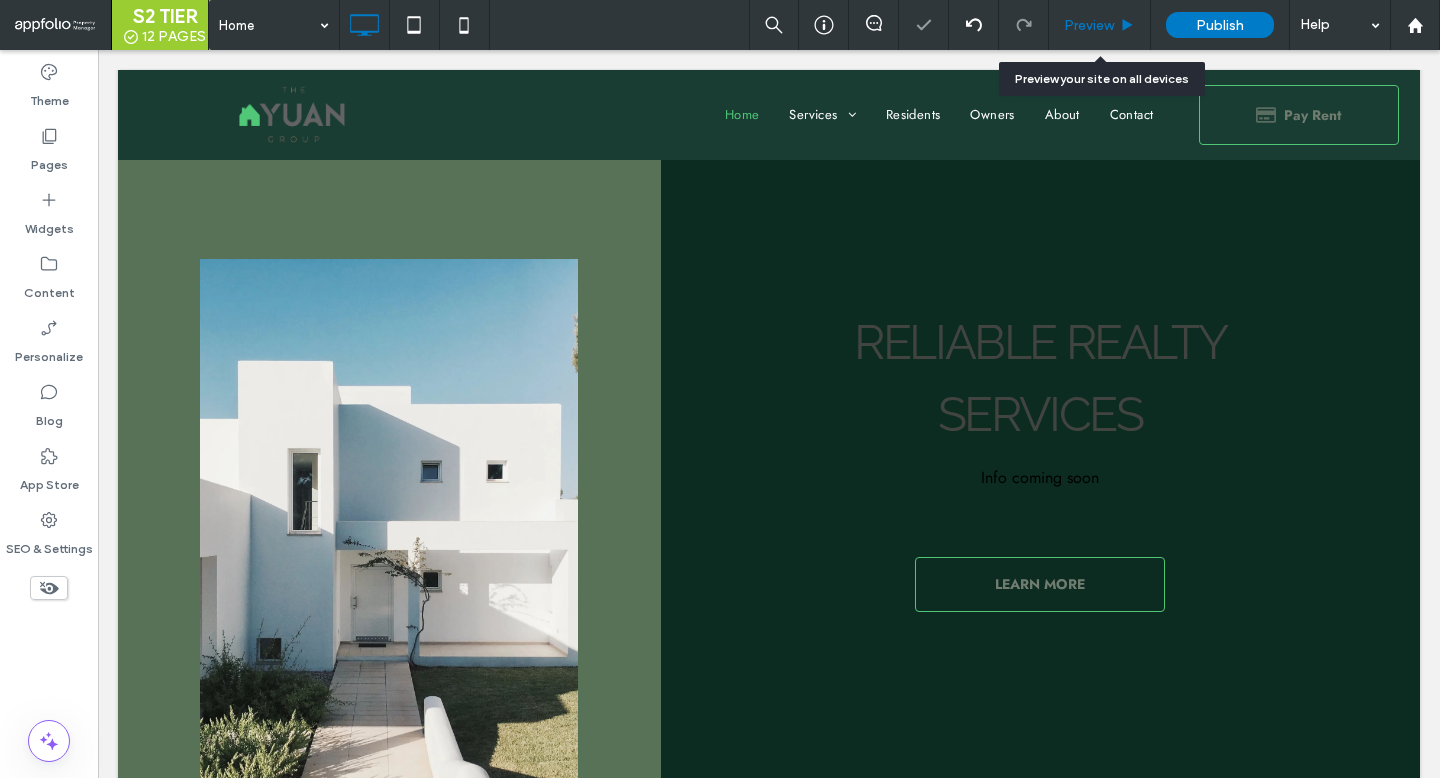 click on "Preview" at bounding box center [1089, 25] 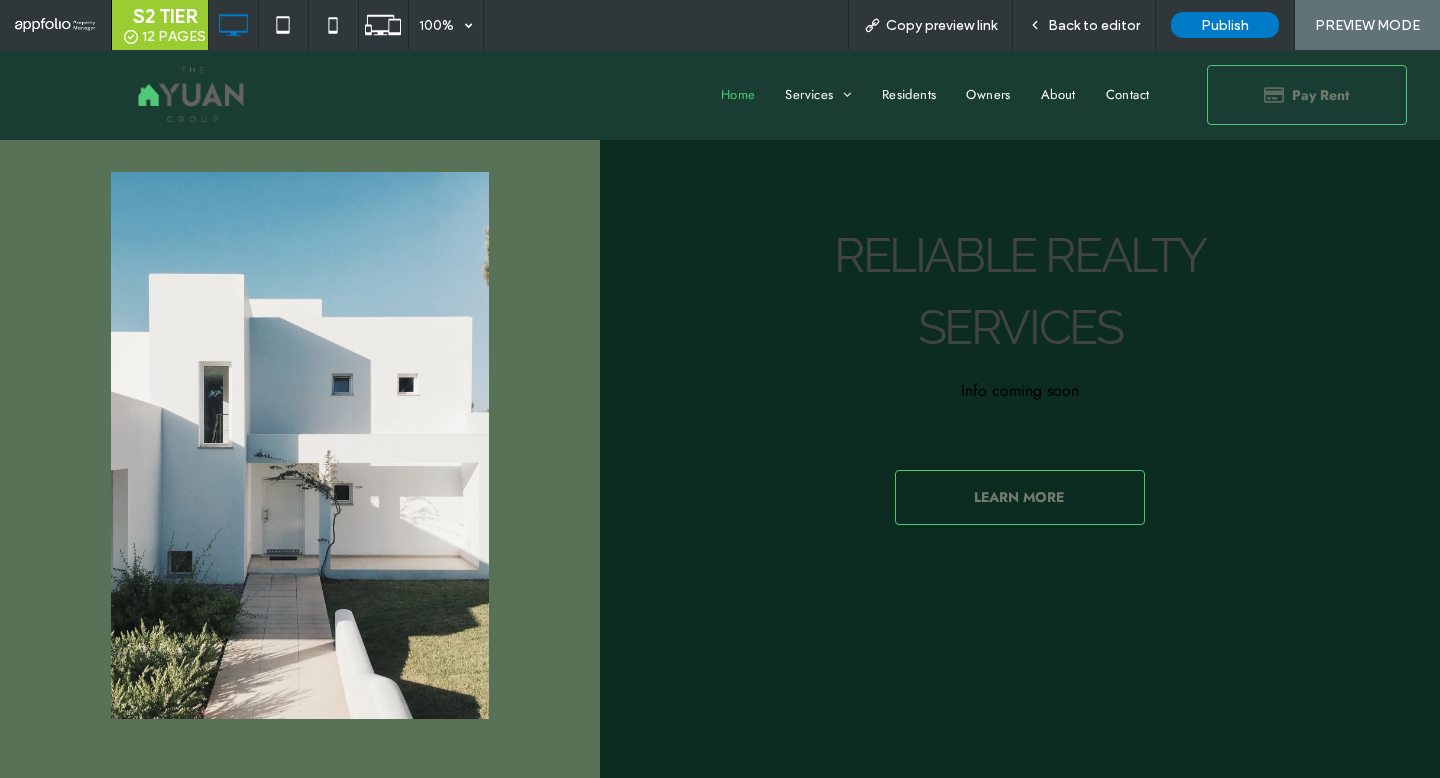 scroll, scrollTop: 731, scrollLeft: 0, axis: vertical 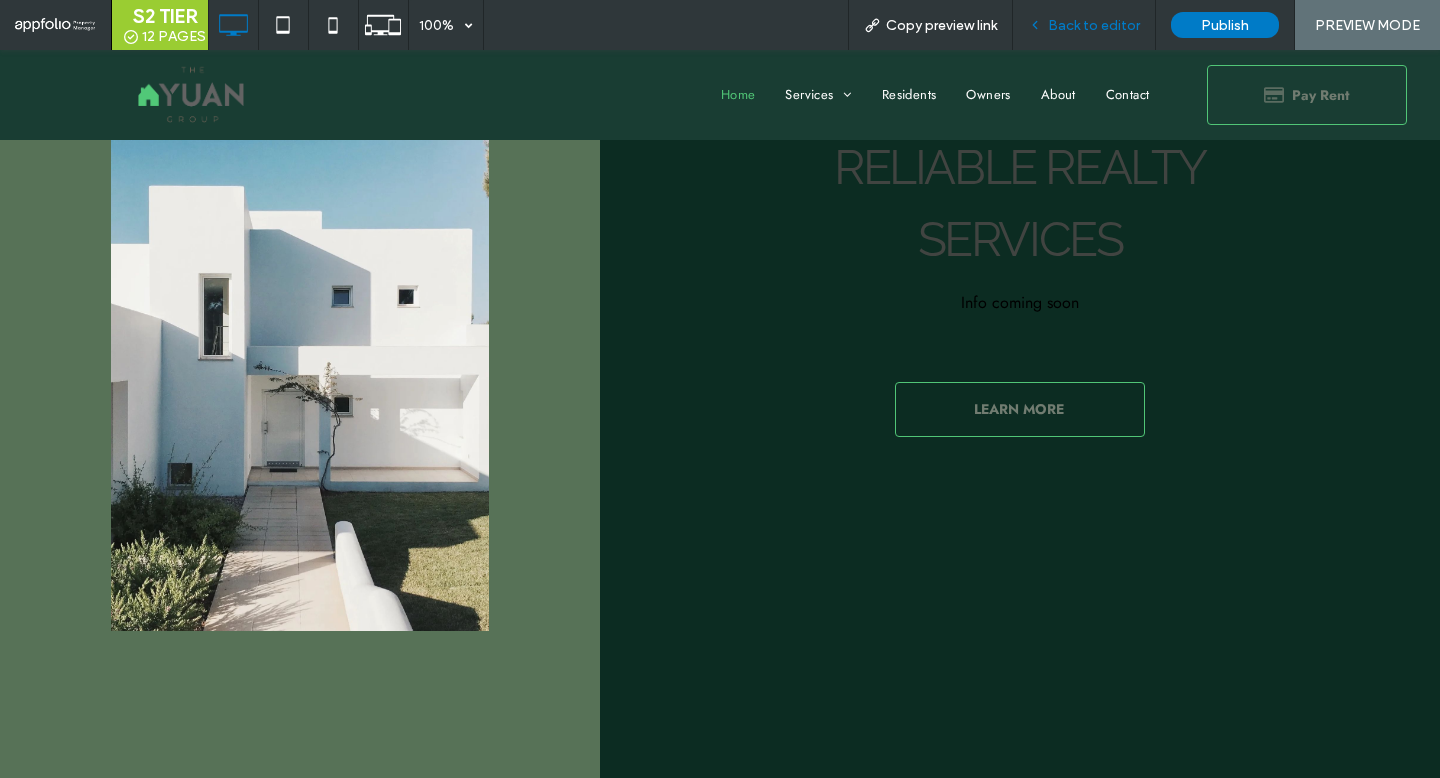 click on "Back to editor" at bounding box center (1084, 25) 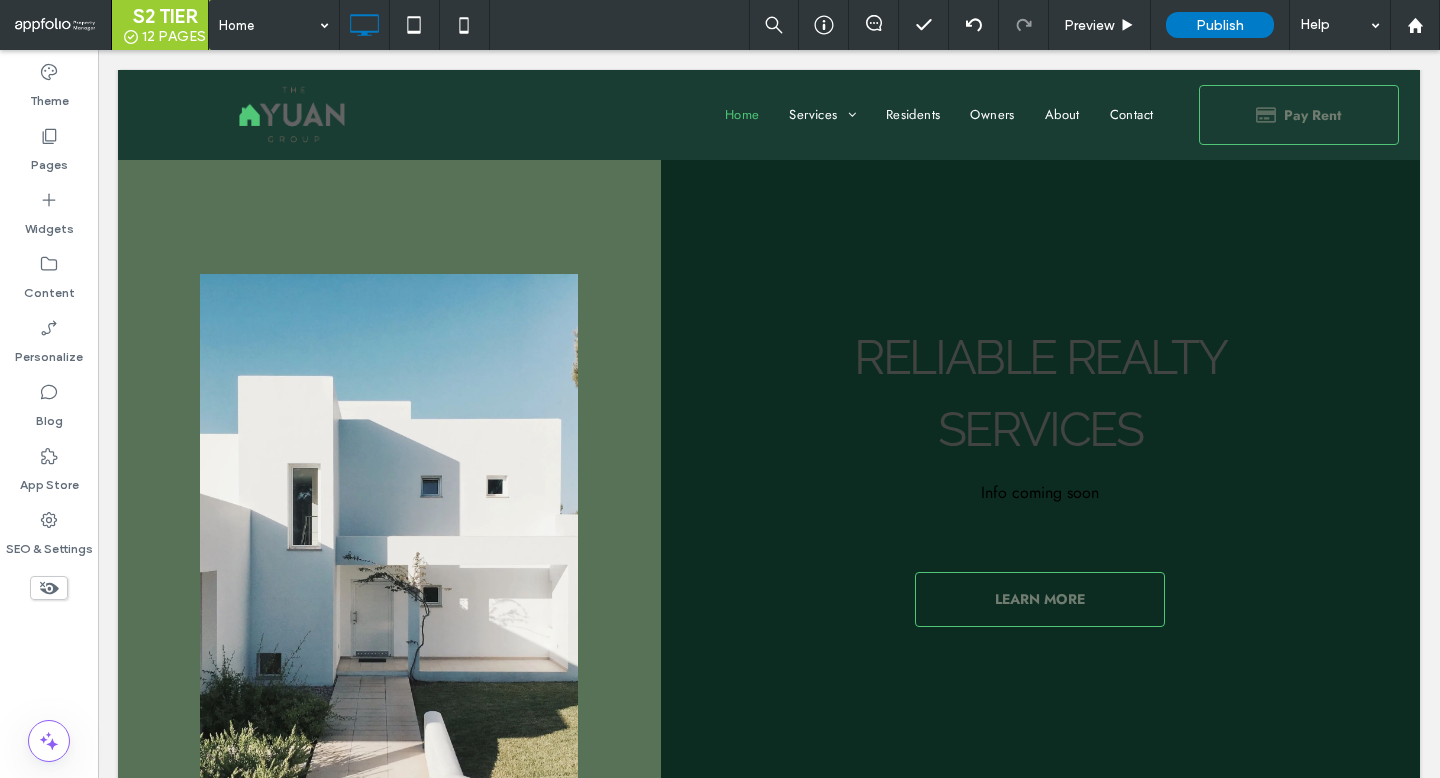 scroll, scrollTop: 485, scrollLeft: 0, axis: vertical 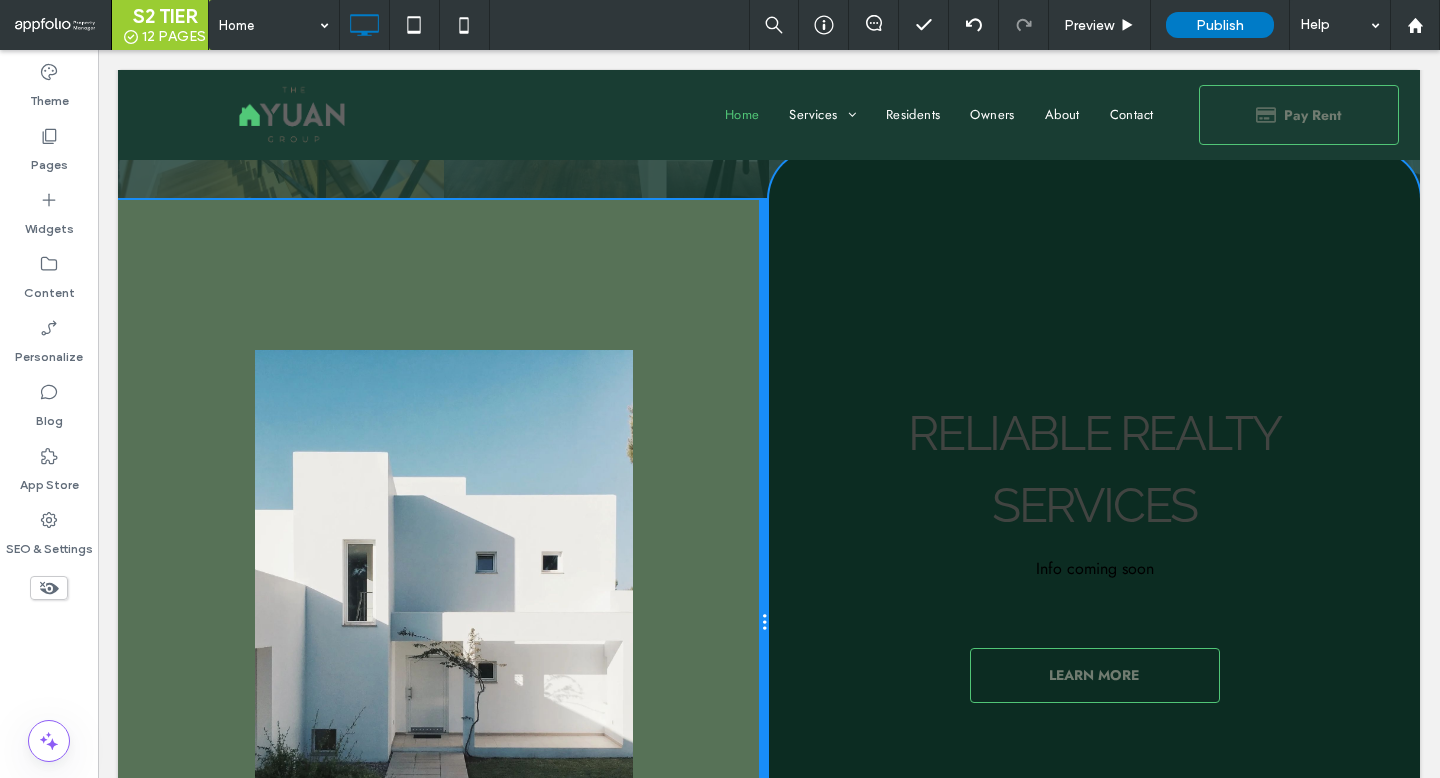 drag, startPoint x: 653, startPoint y: 351, endPoint x: 731, endPoint y: 341, distance: 78.63841 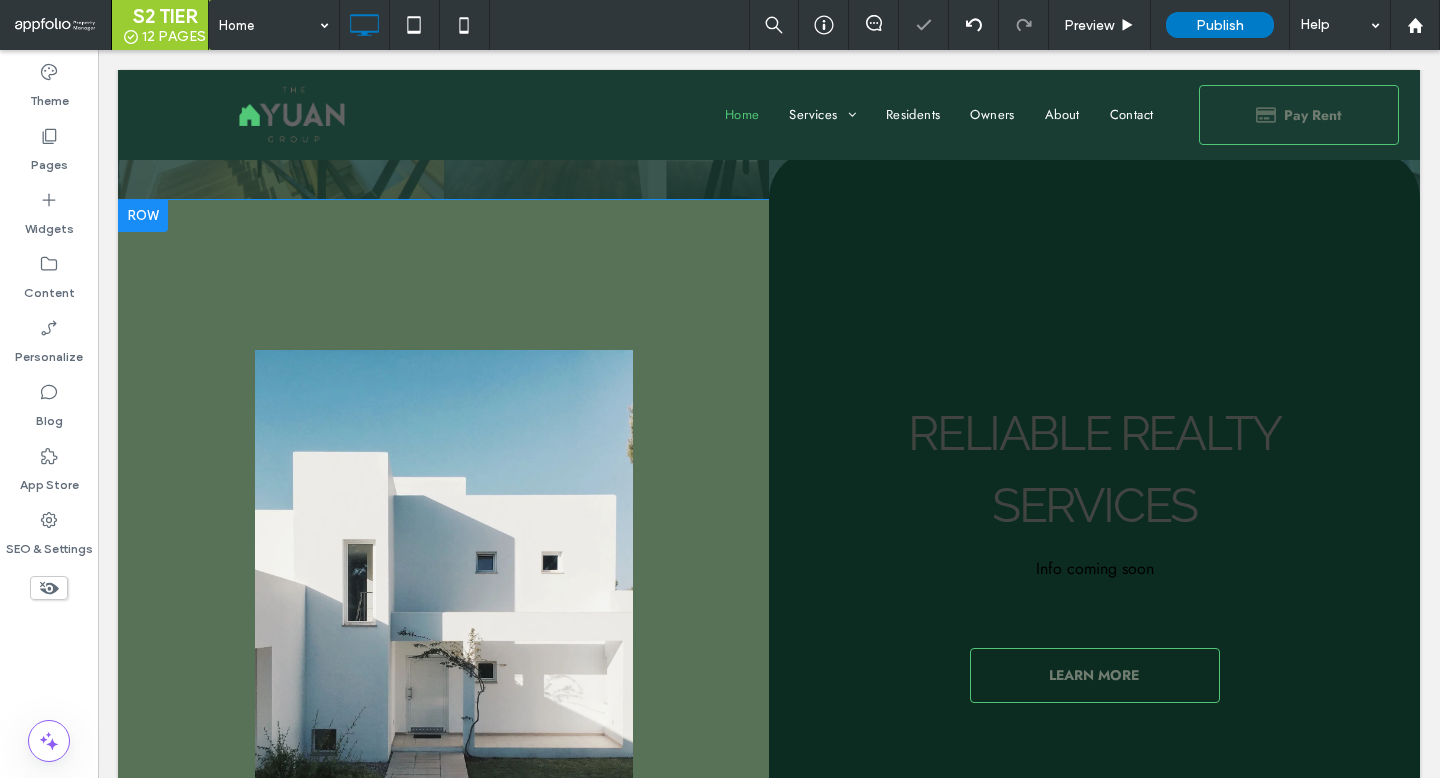 scroll, scrollTop: 470, scrollLeft: 0, axis: vertical 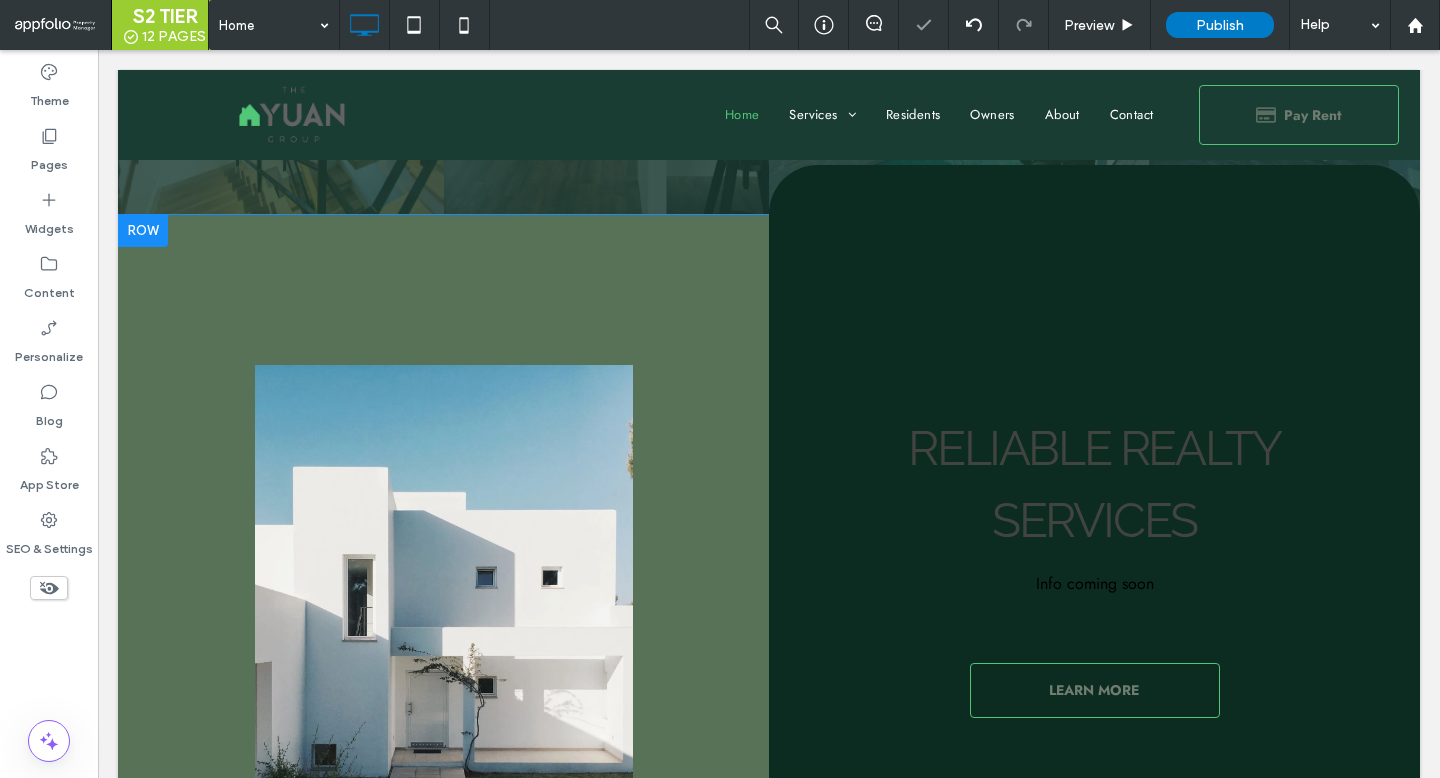 click on "Reliable Realty
﻿ Services
Info coming soon
LEARN MORE
Click To Paste" at bounding box center [1094, 613] 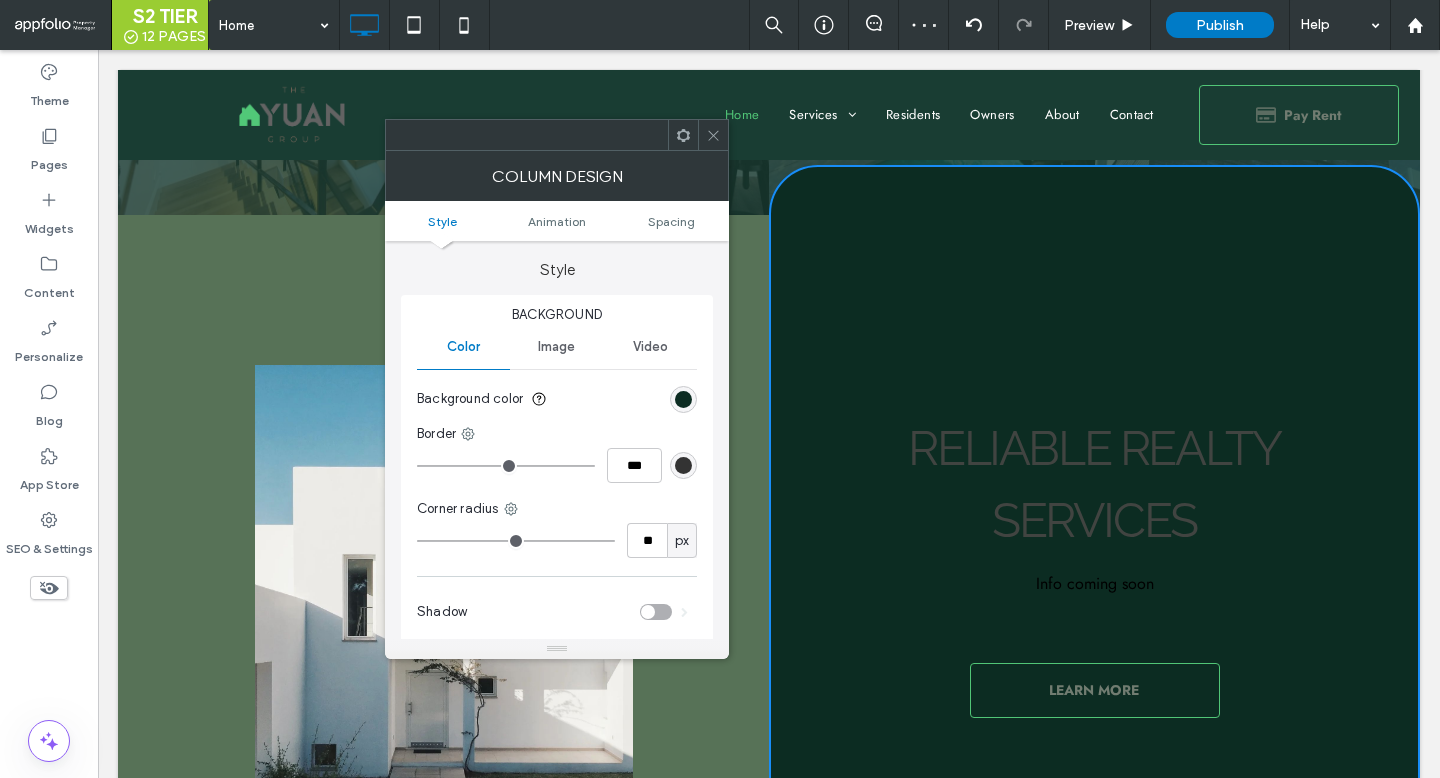drag, startPoint x: 507, startPoint y: 532, endPoint x: 401, endPoint y: 521, distance: 106.56923 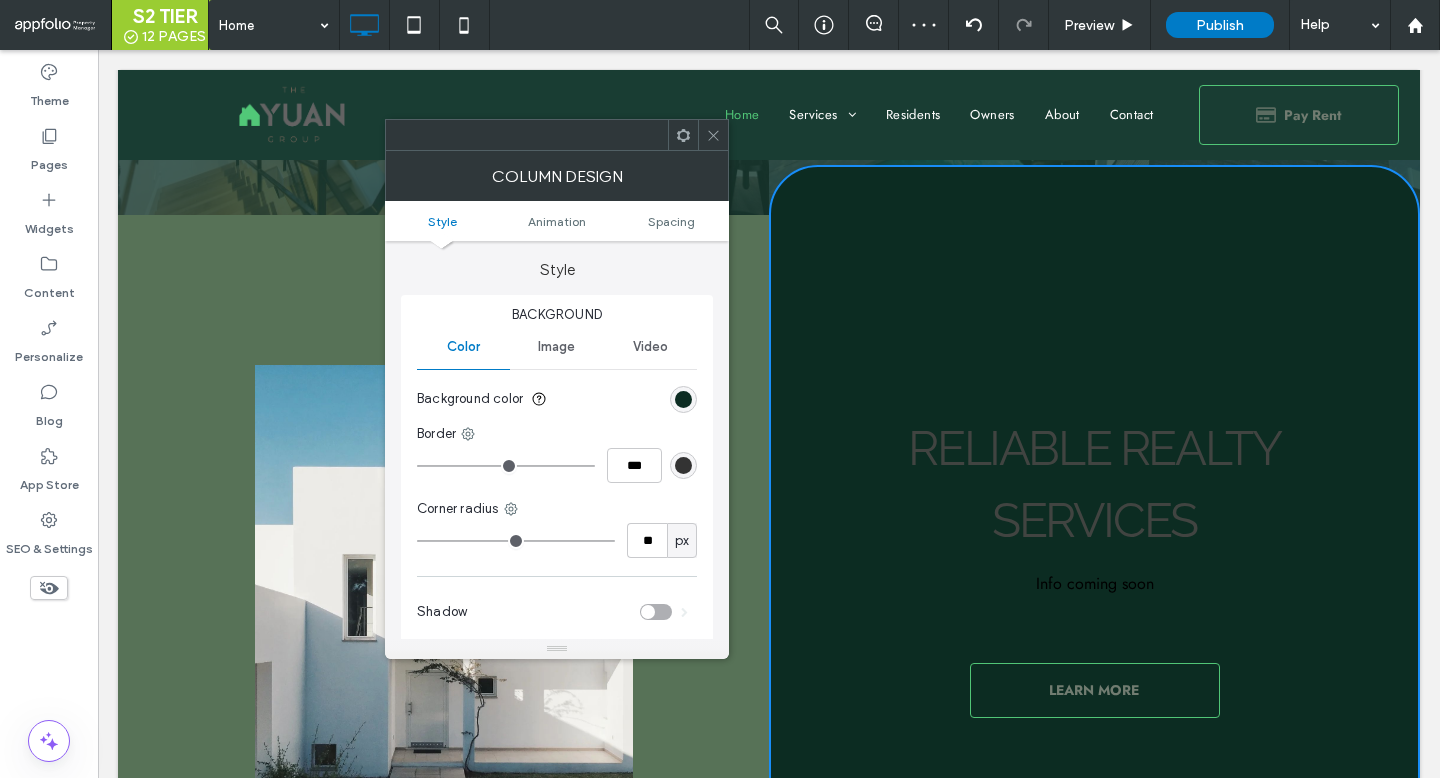 click on "Background Color Image Video Background color Border *** Corner radius ** px Shadow" at bounding box center [557, 471] 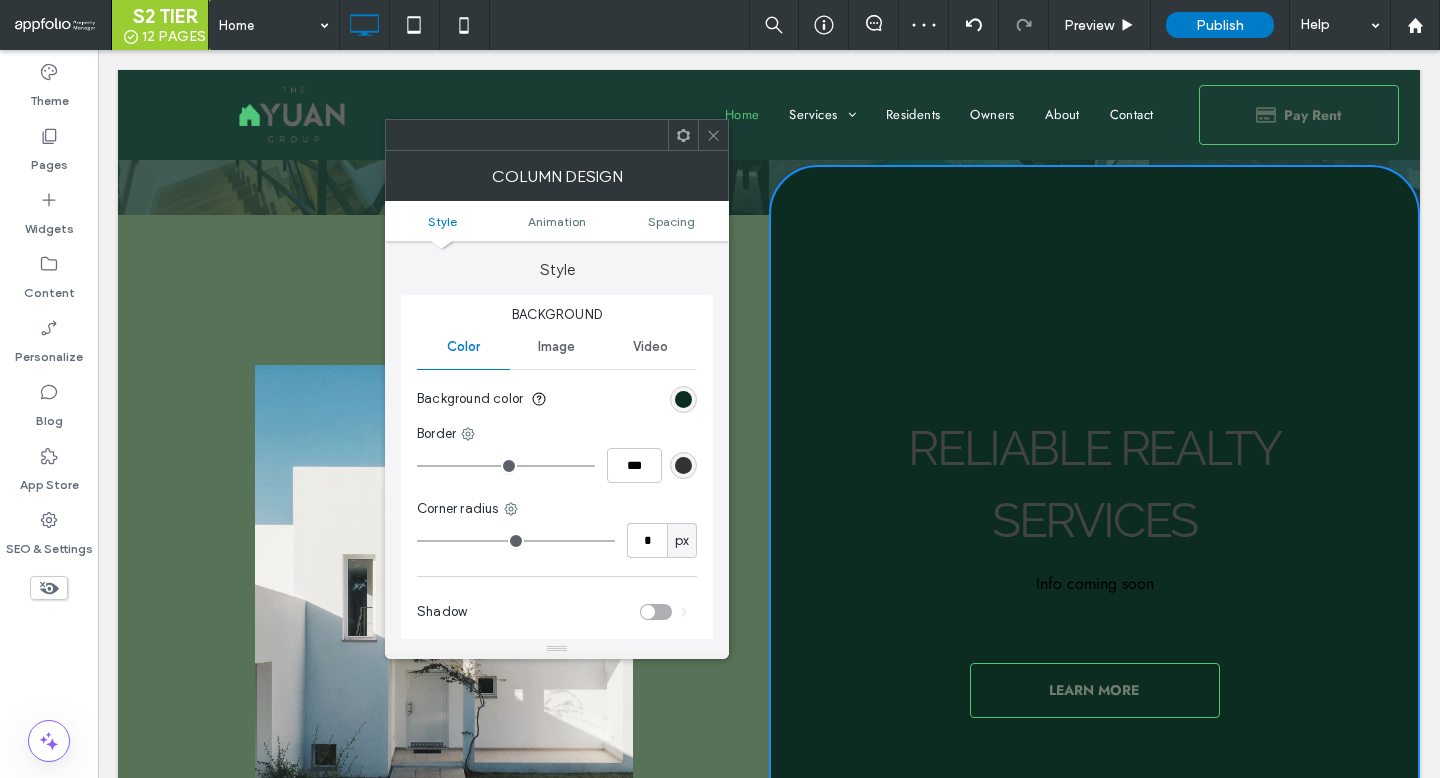 type on "*" 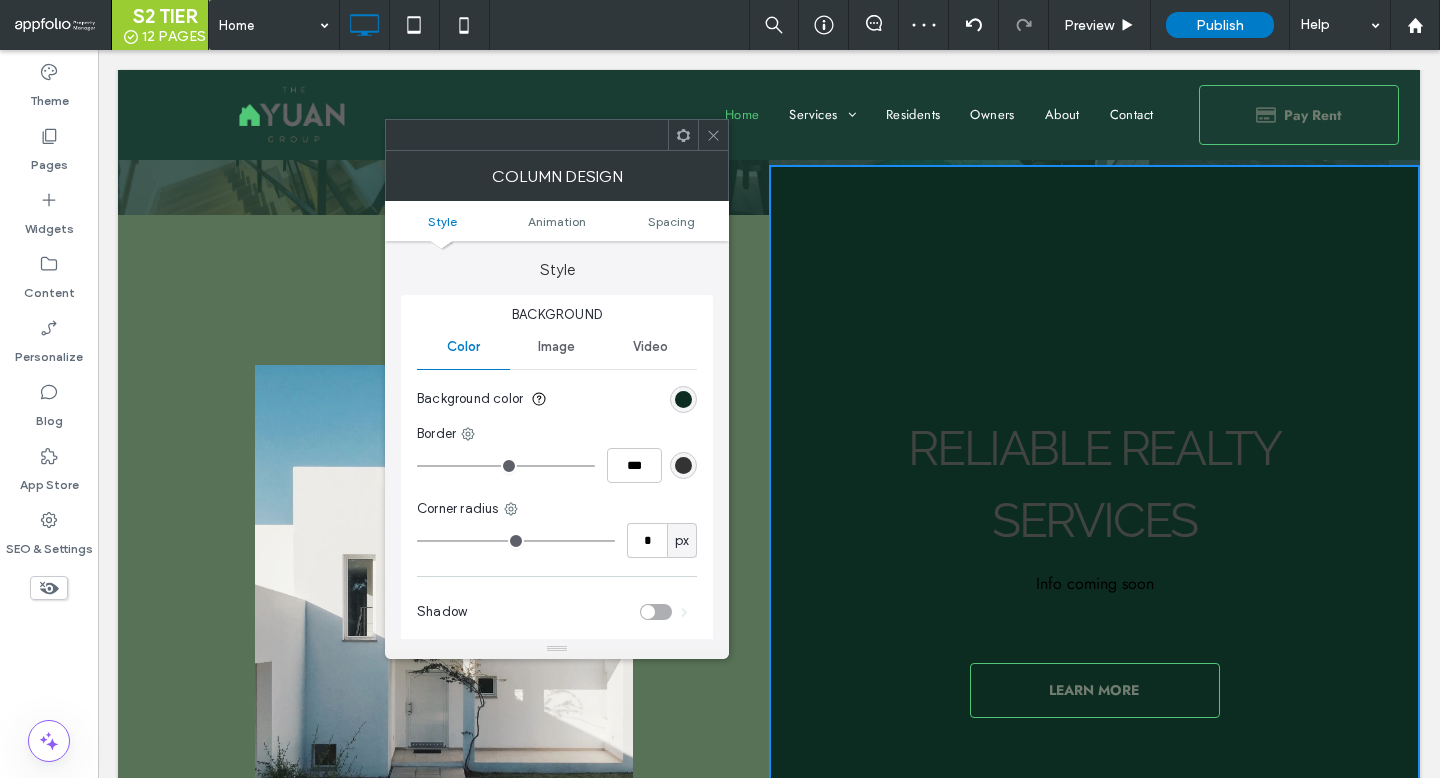 click at bounding box center (713, 135) 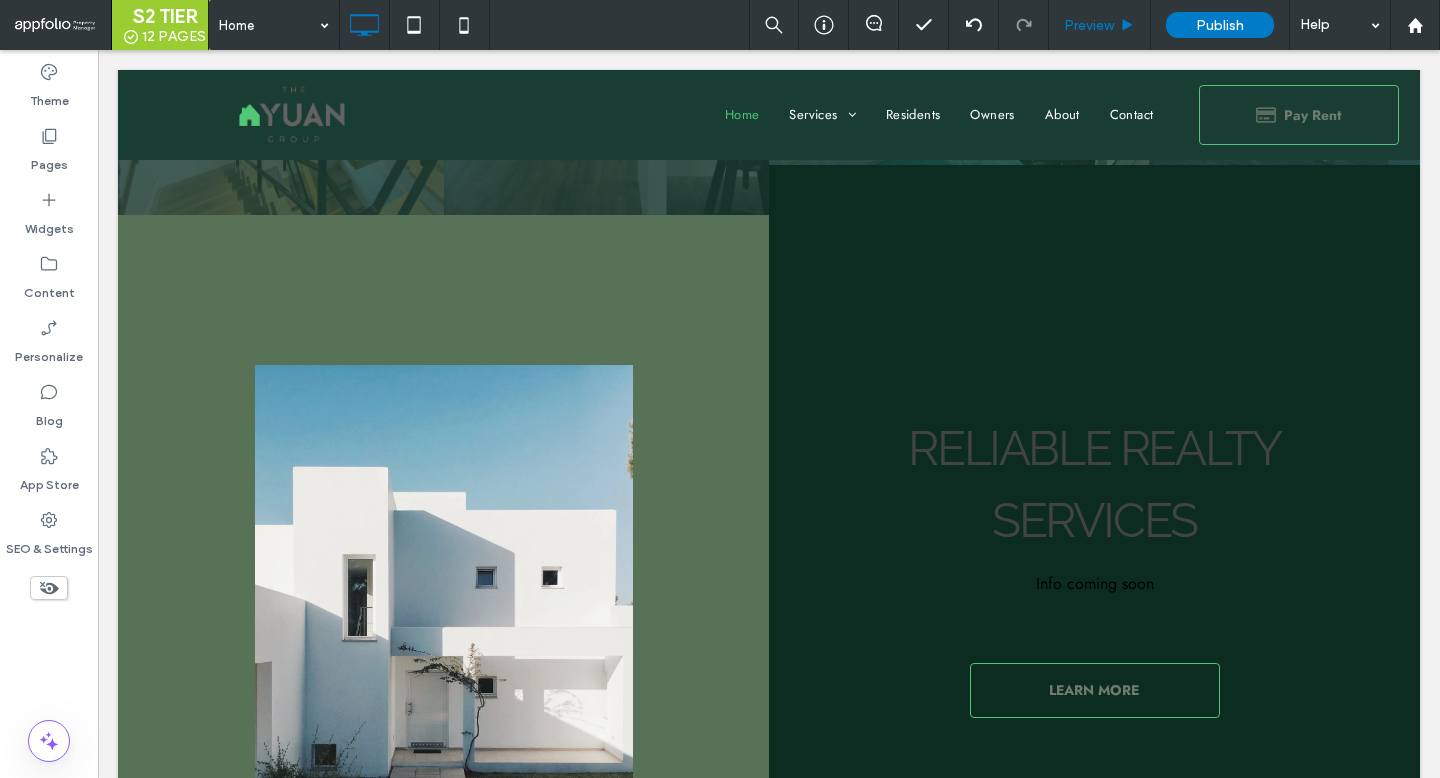 click on "Preview" at bounding box center (1100, 25) 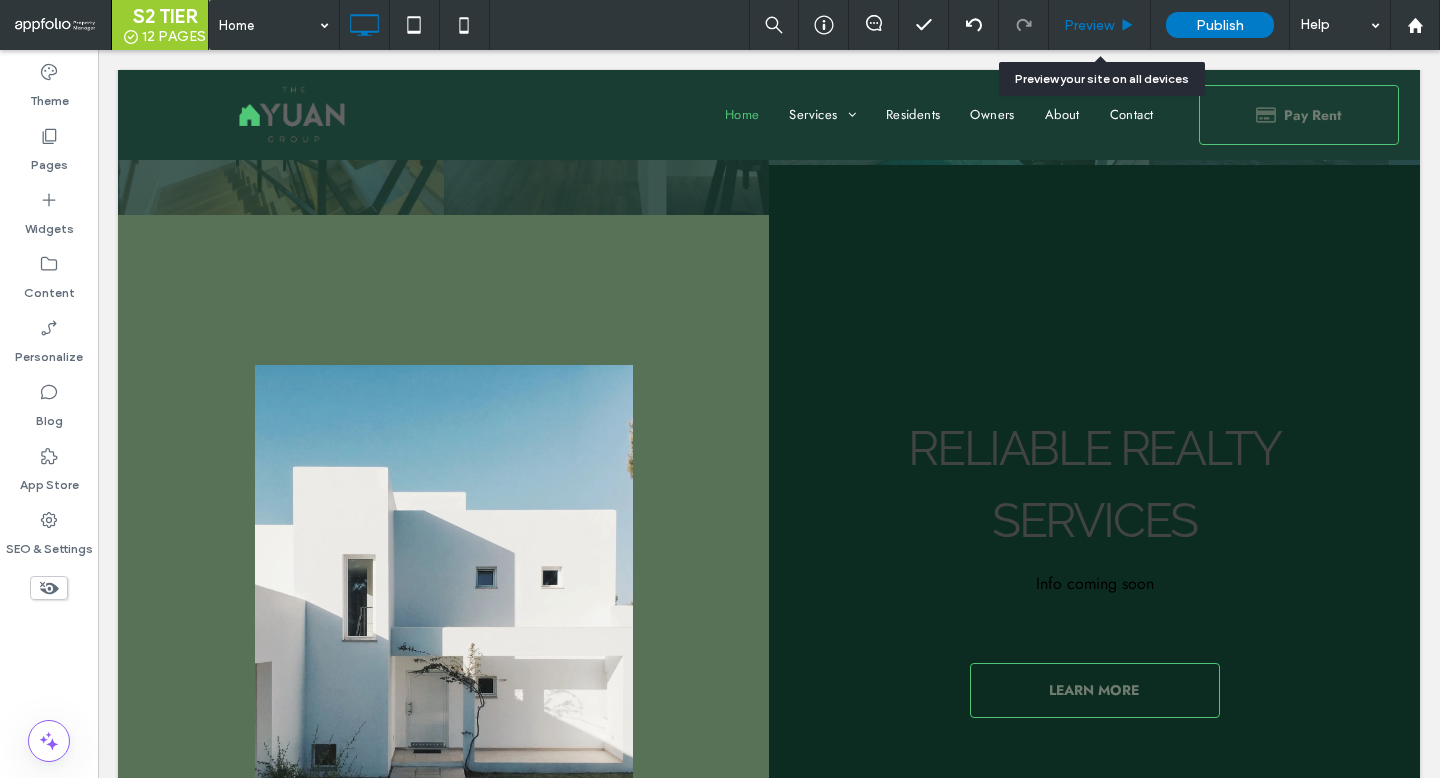 click on "Preview" at bounding box center [1089, 25] 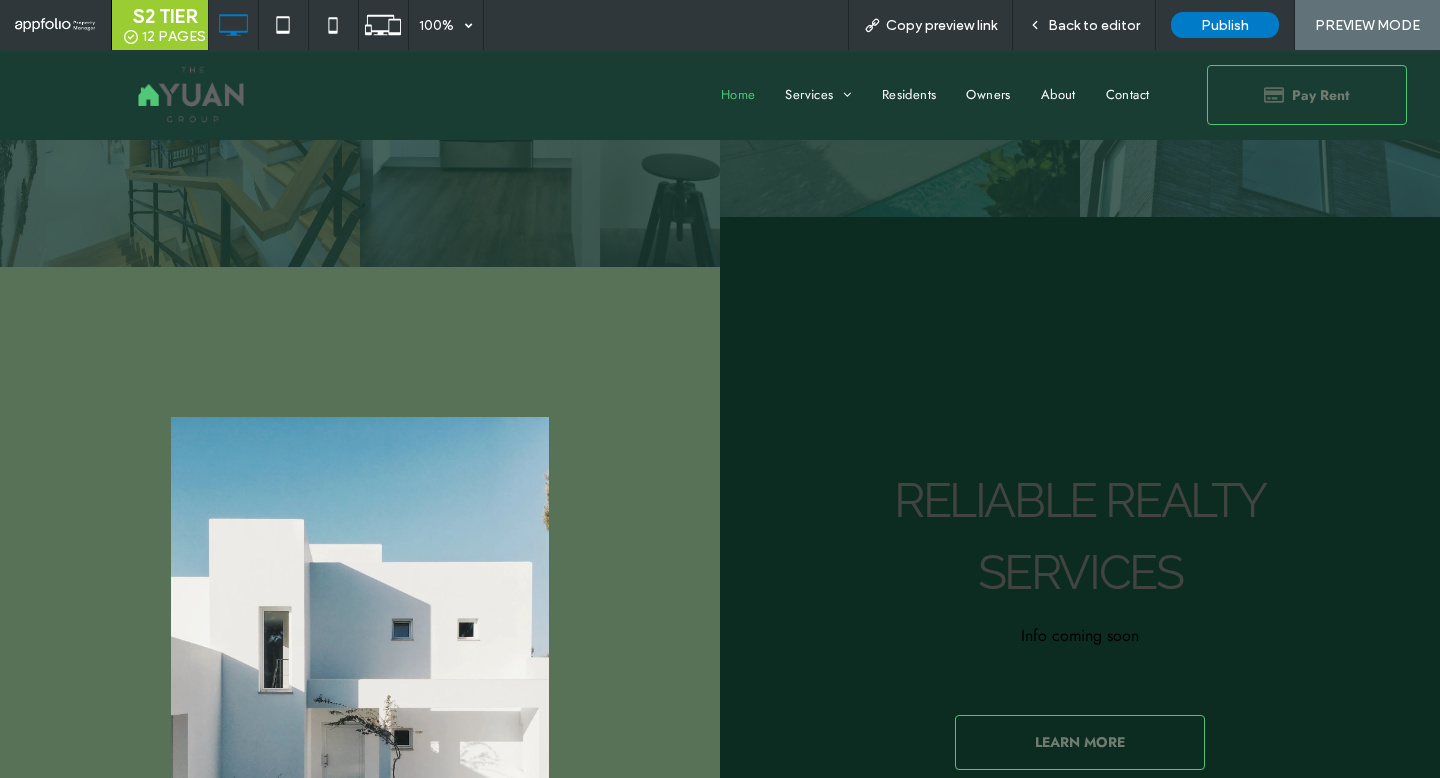 scroll, scrollTop: 596, scrollLeft: 0, axis: vertical 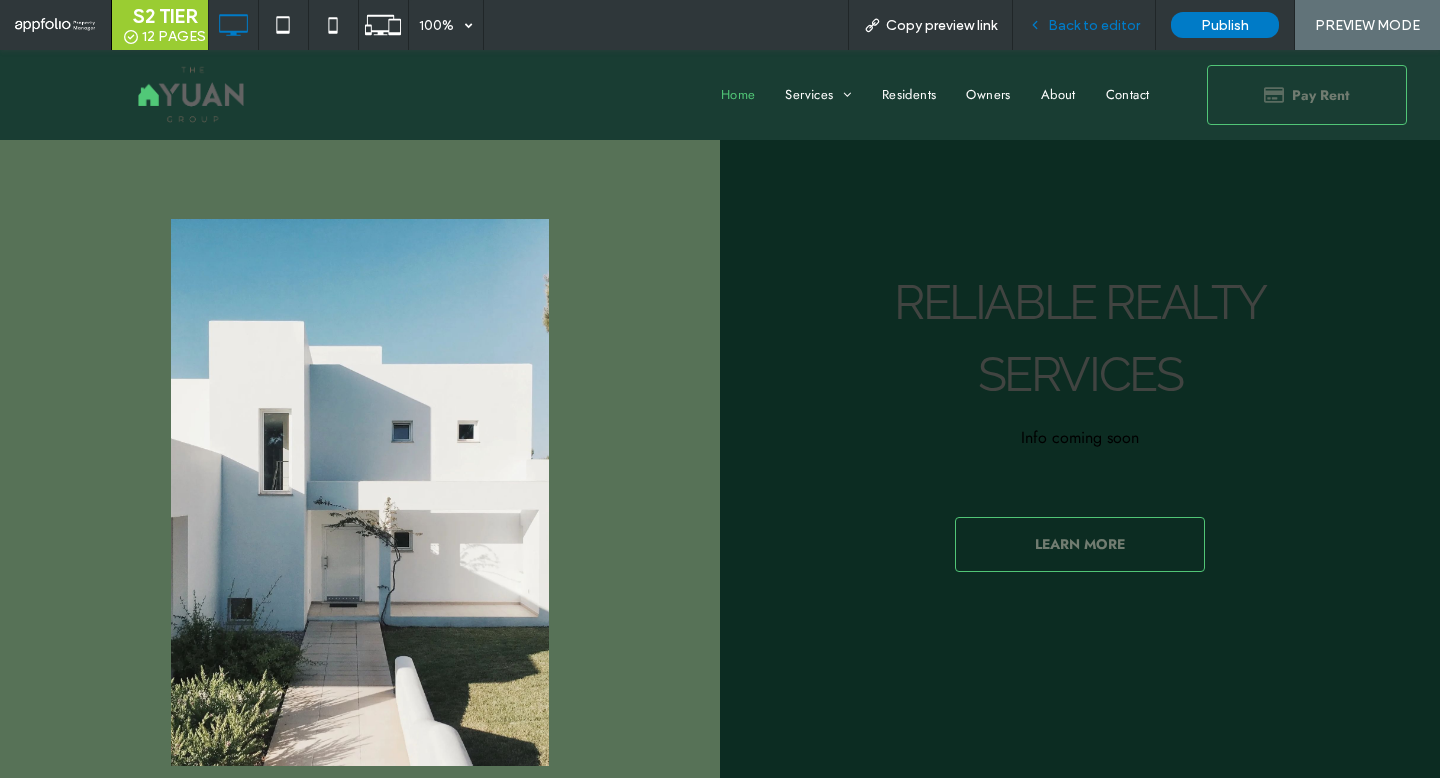 click on "Back to editor" at bounding box center (1084, 25) 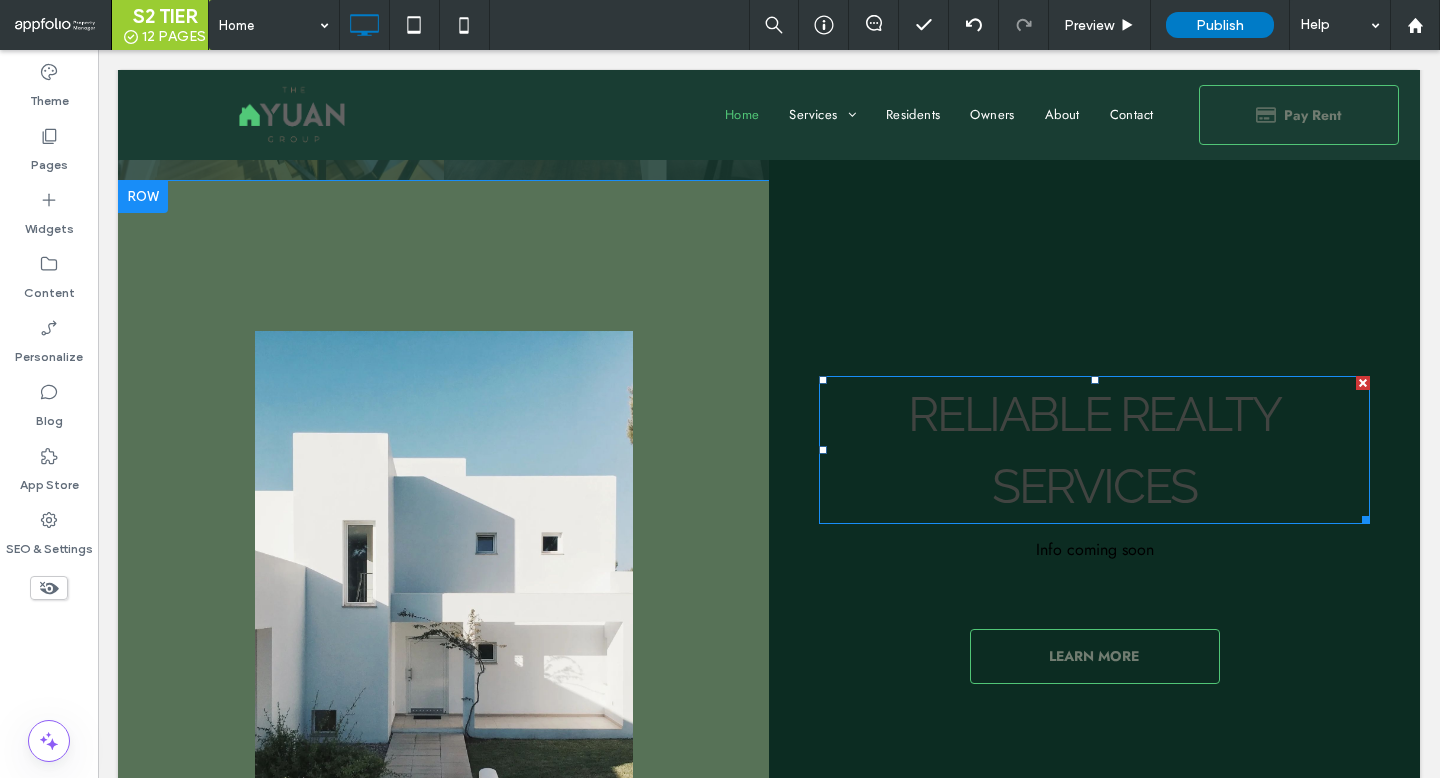 scroll, scrollTop: 475, scrollLeft: 0, axis: vertical 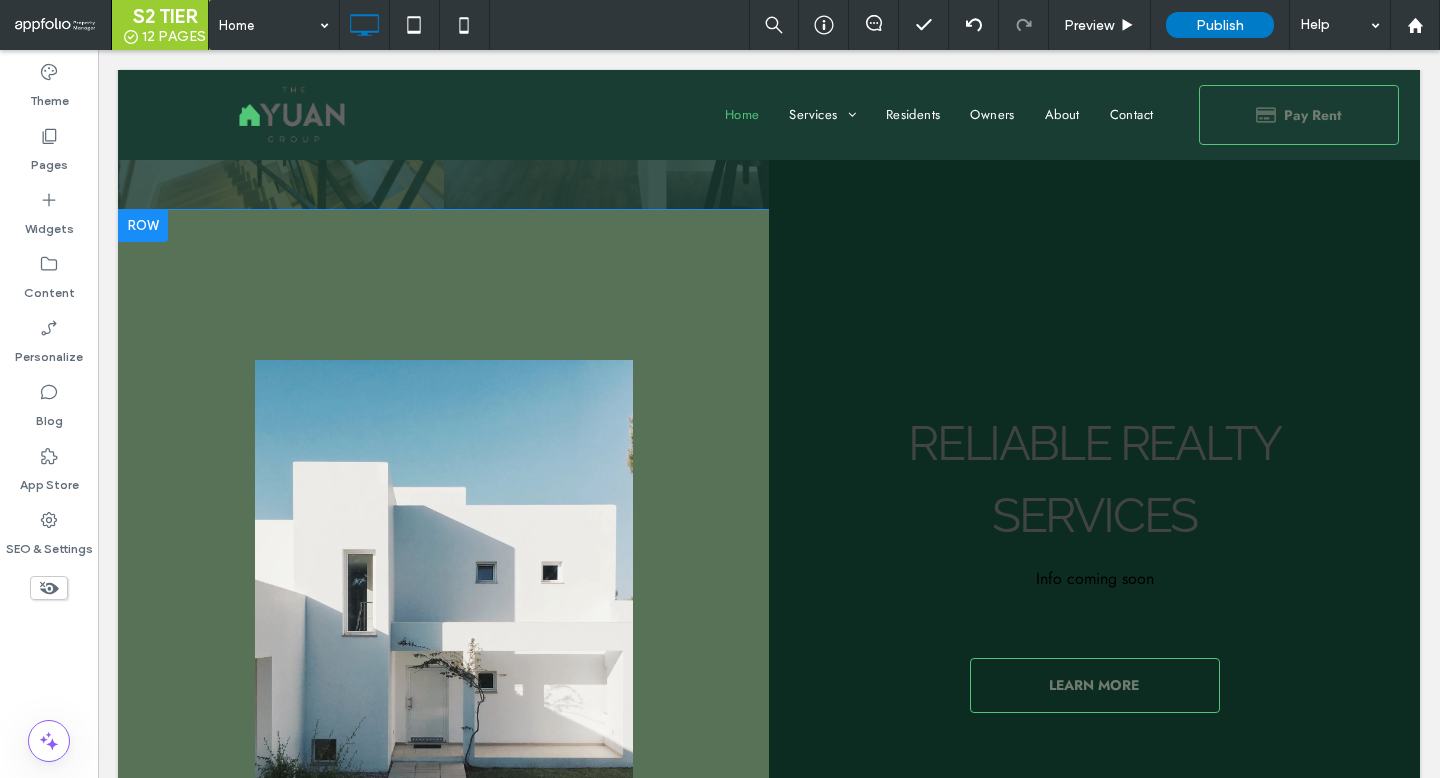 click on "Reliable Realty
﻿ Services
Info coming soon
LEARN MORE
Click To Paste" at bounding box center (1094, 608) 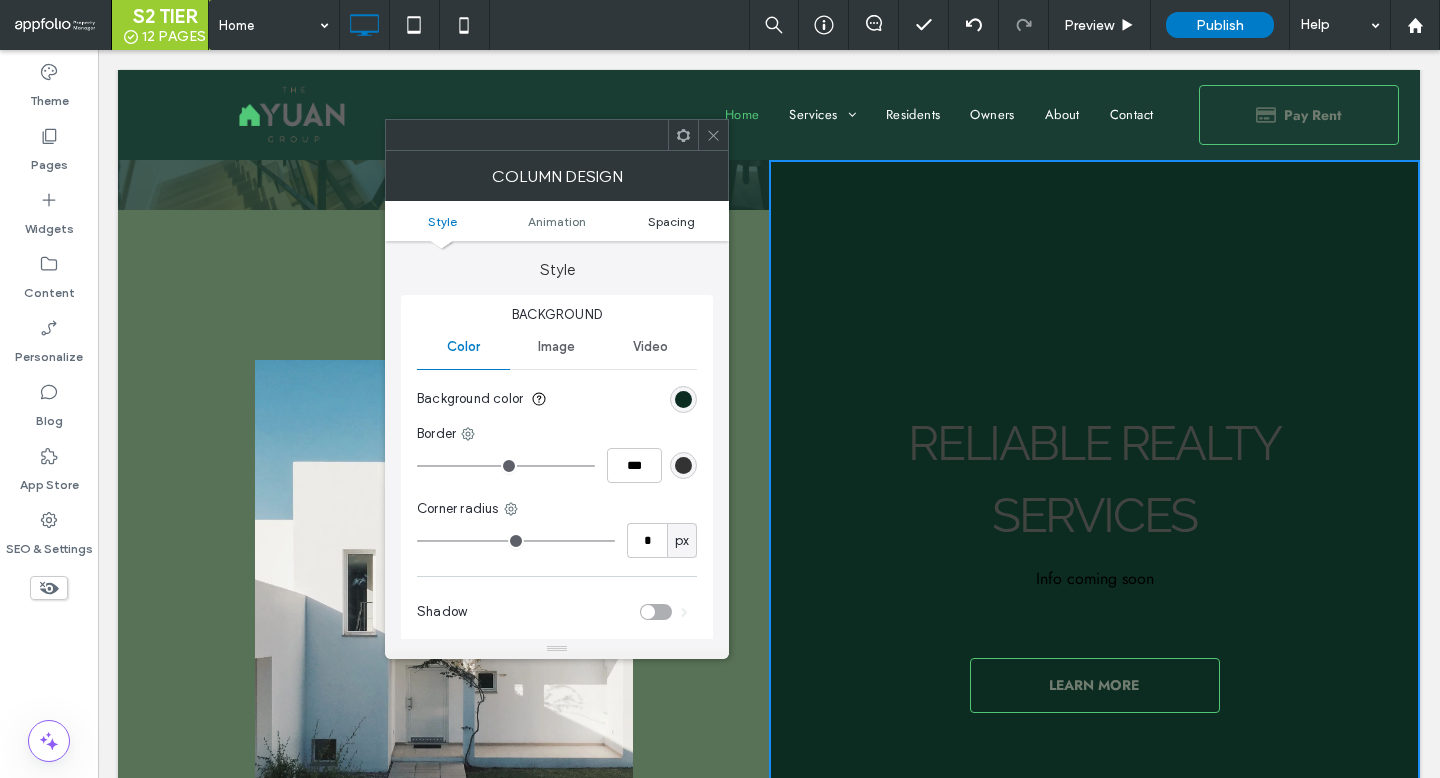 click on "Spacing" at bounding box center [671, 221] 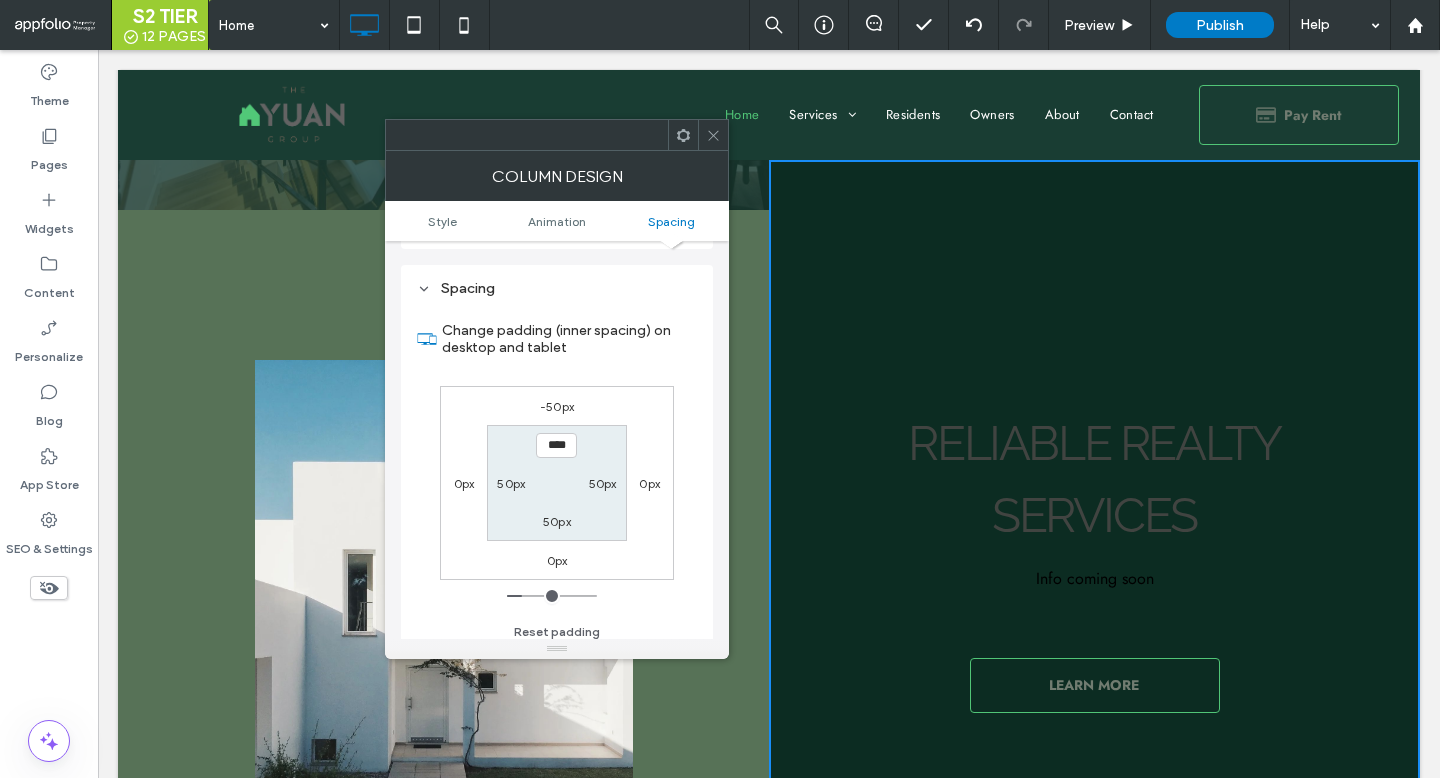 scroll, scrollTop: 470, scrollLeft: 0, axis: vertical 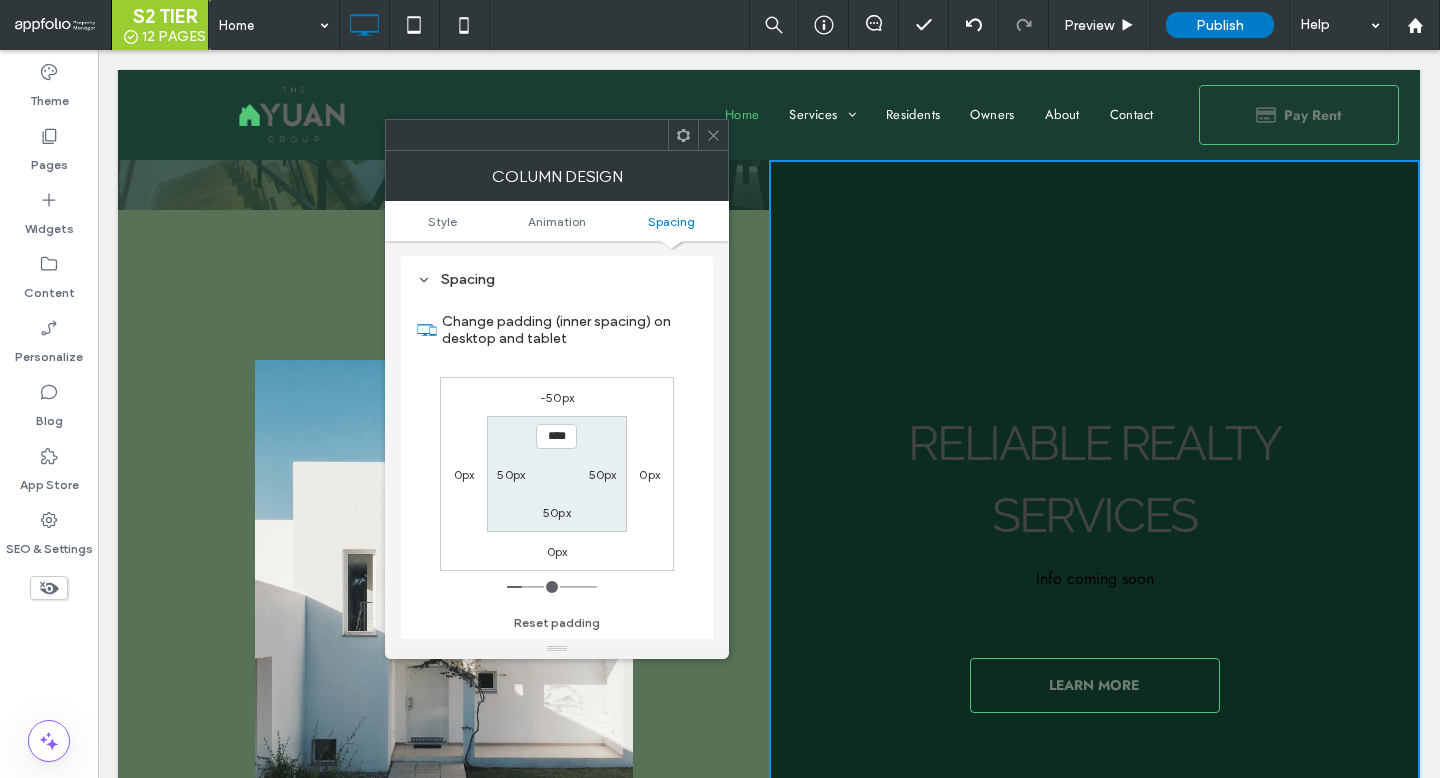 click on "-50px" at bounding box center (557, 397) 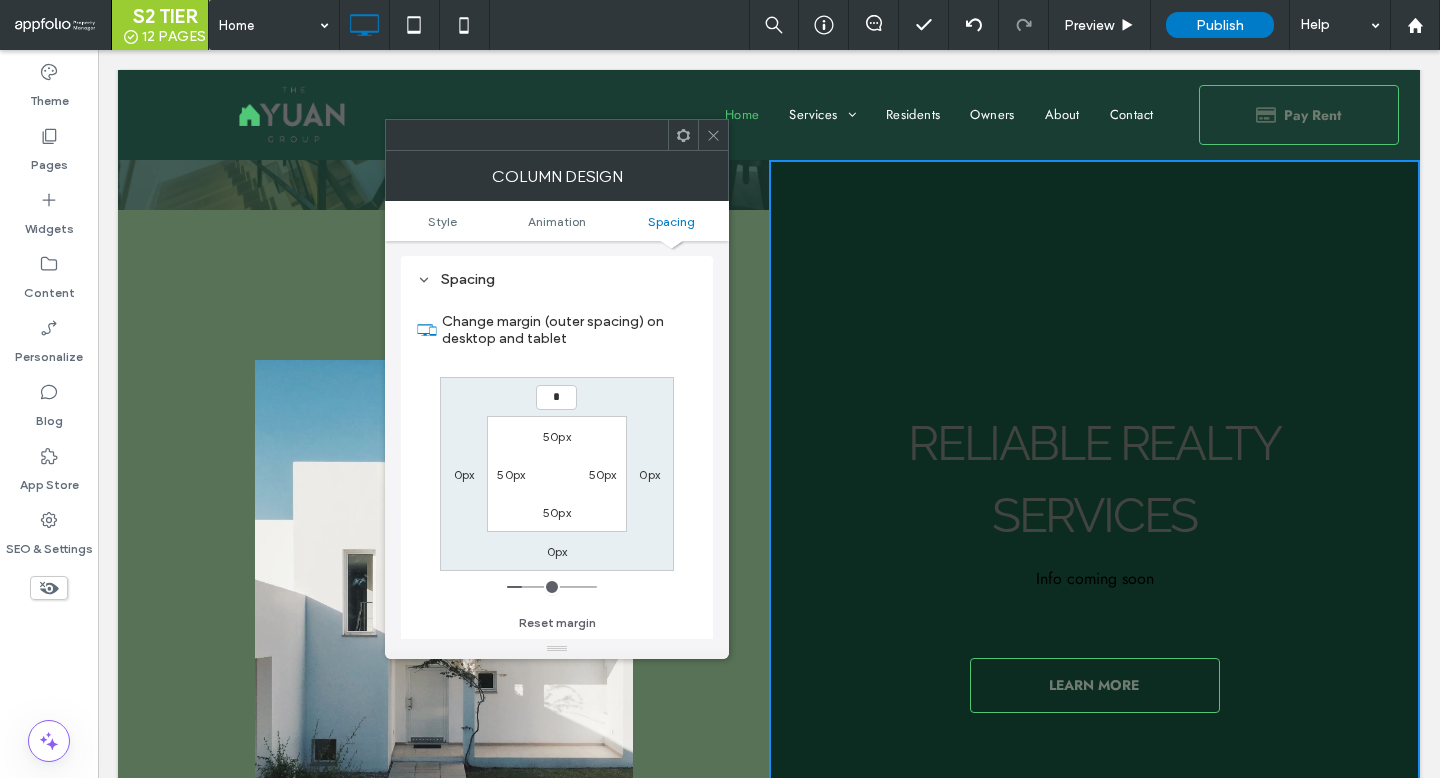 type on "*" 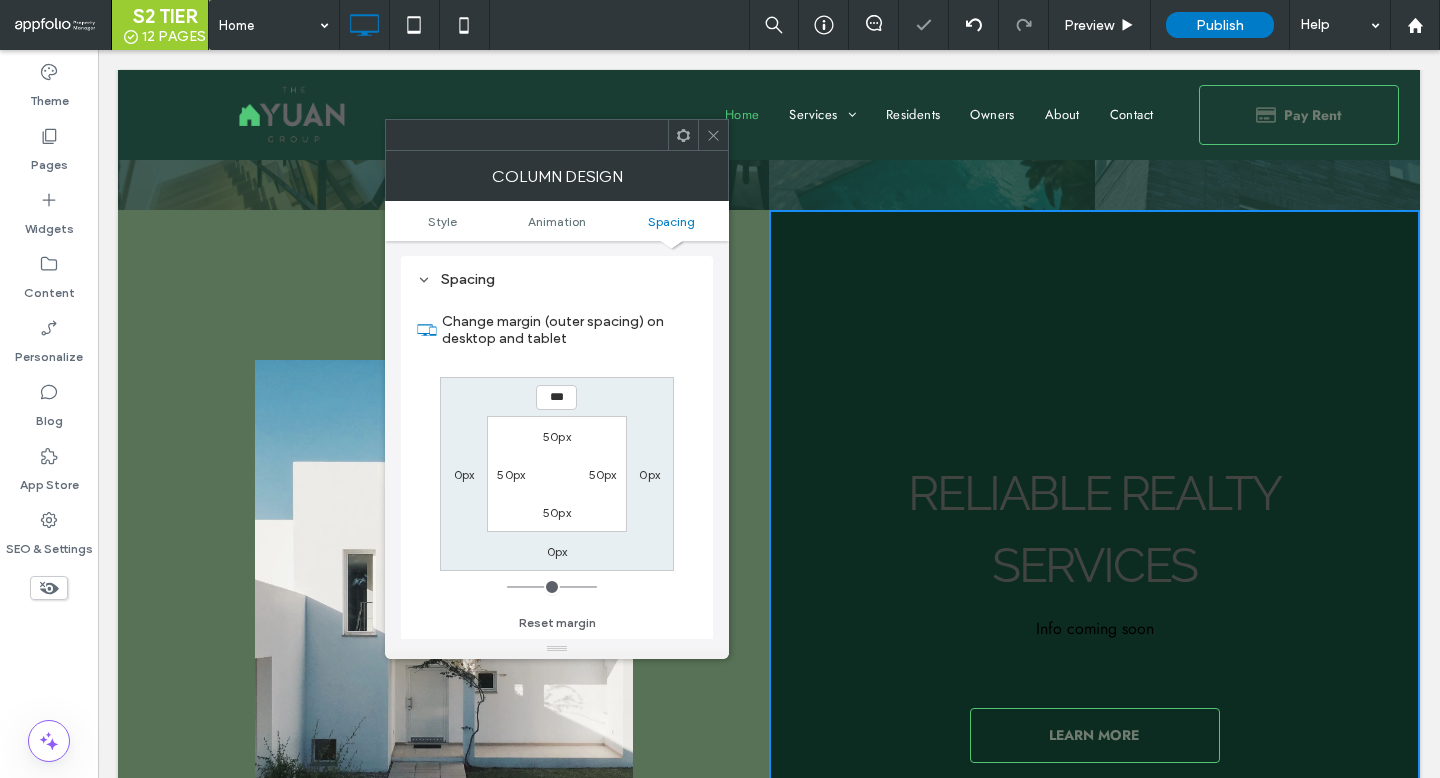 click at bounding box center [713, 135] 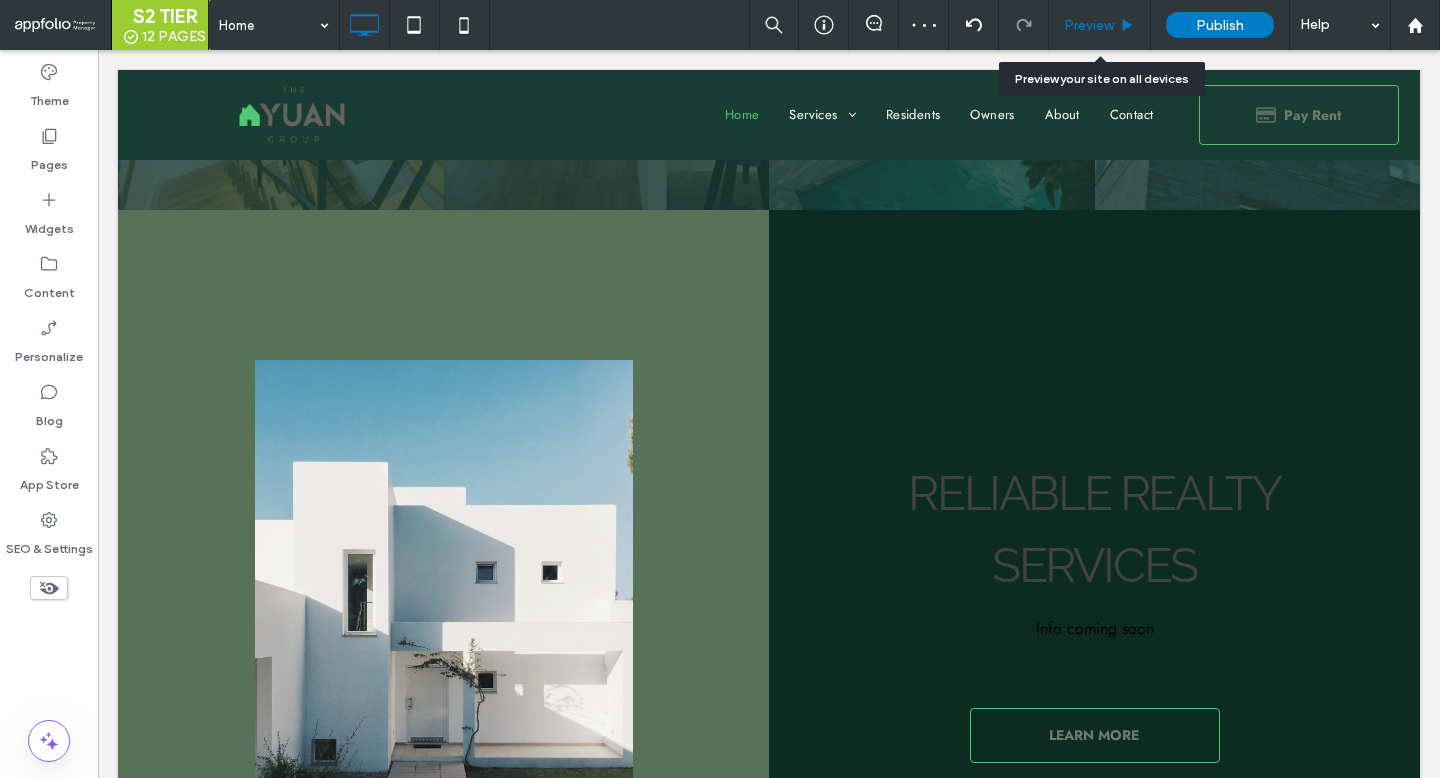 click on "Preview" at bounding box center (1100, 25) 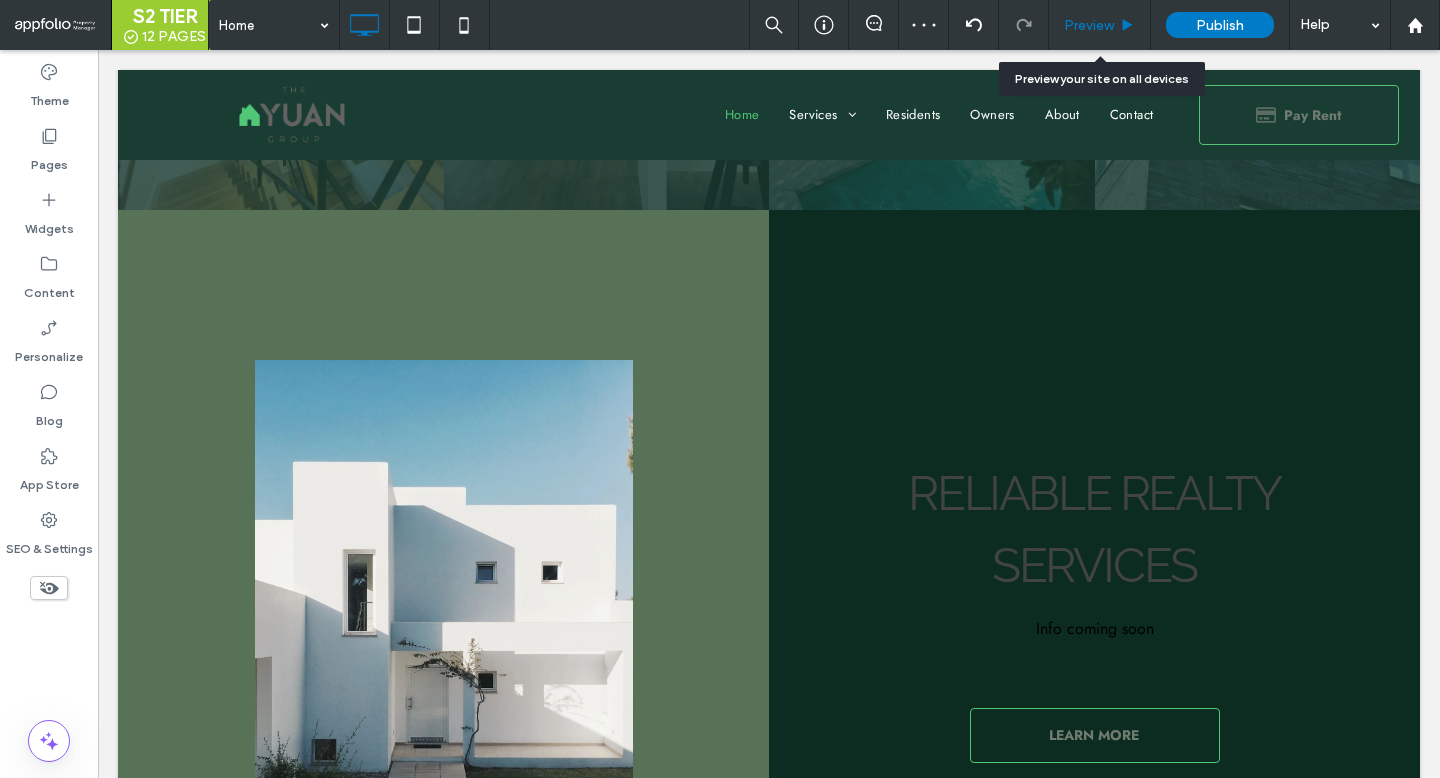 click on "Preview" at bounding box center [1100, 25] 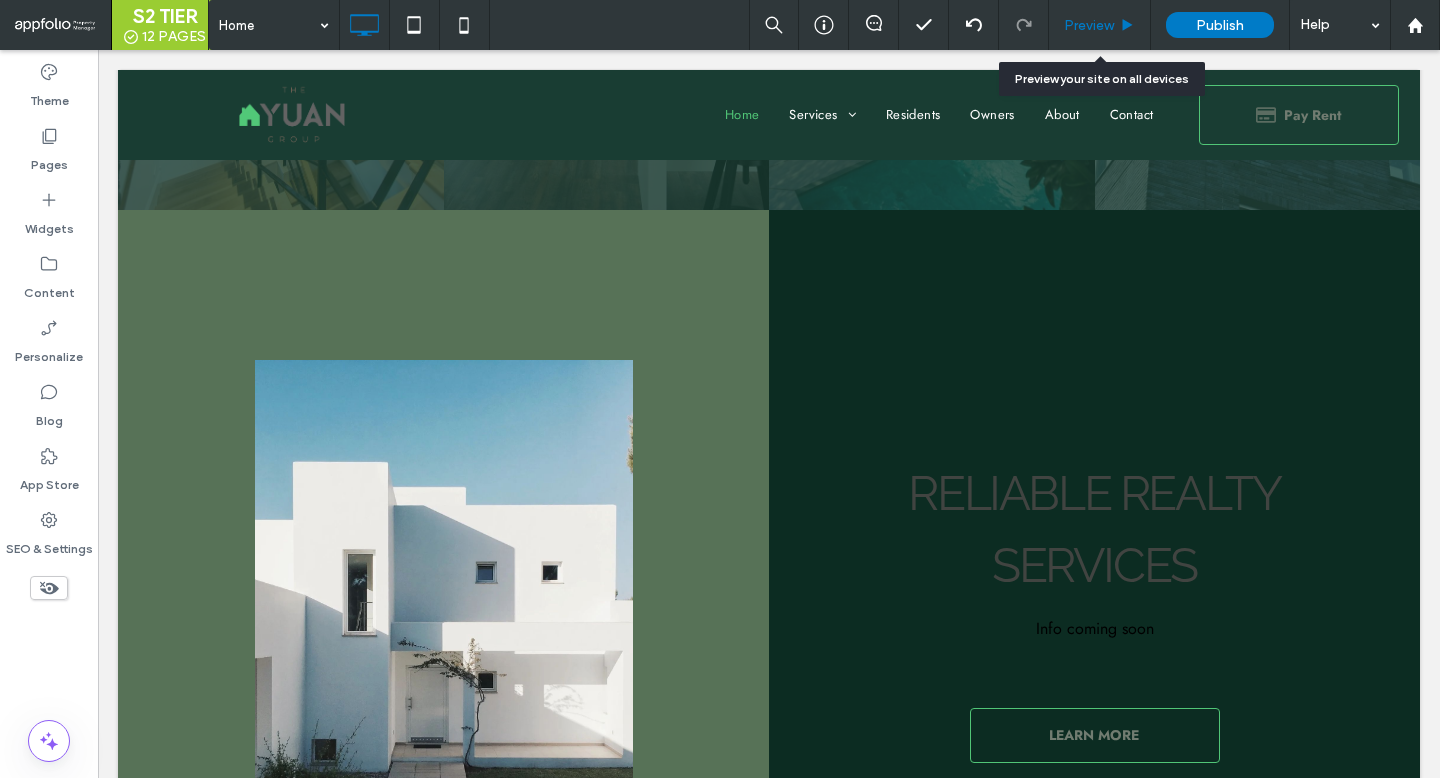 click on "Preview" at bounding box center [1100, 25] 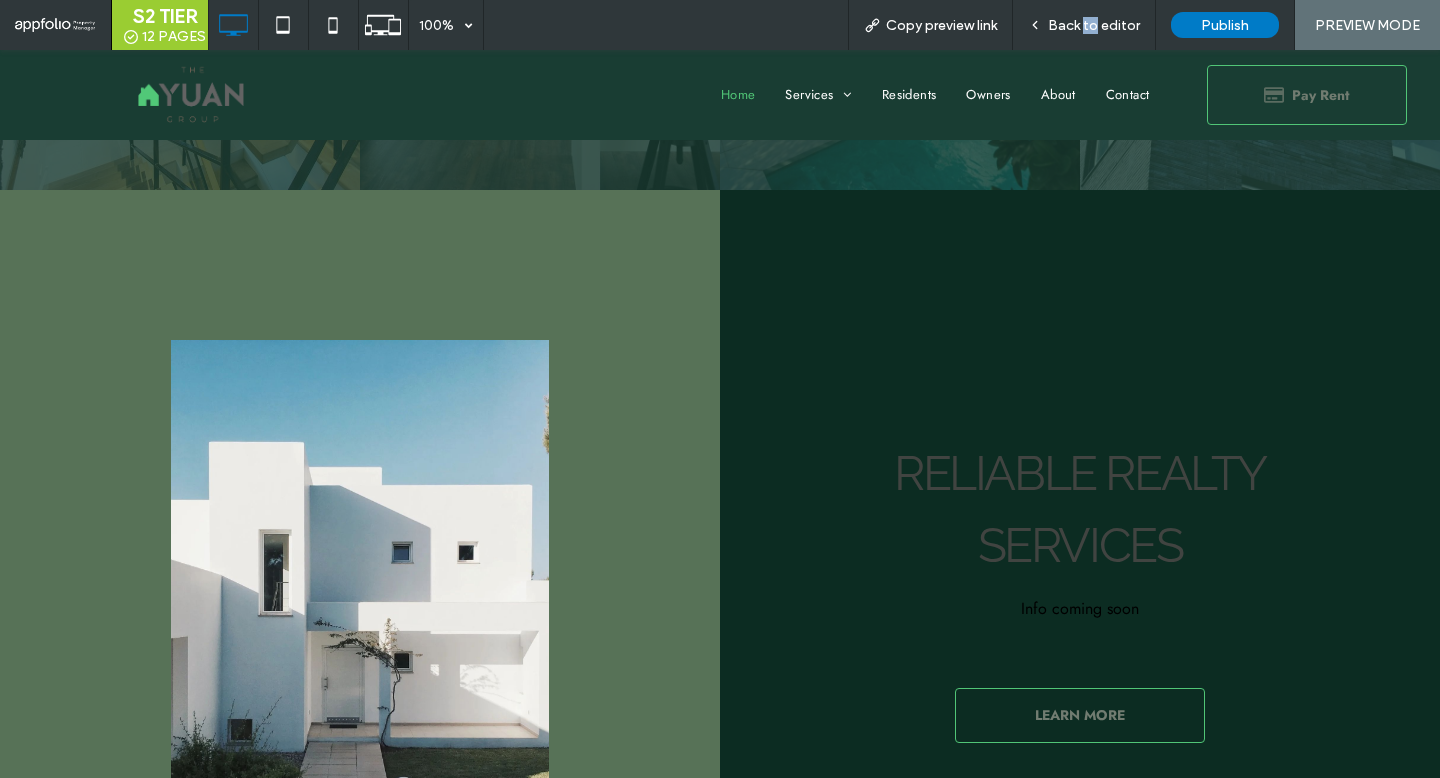 click on "Back to editor" at bounding box center (1094, 25) 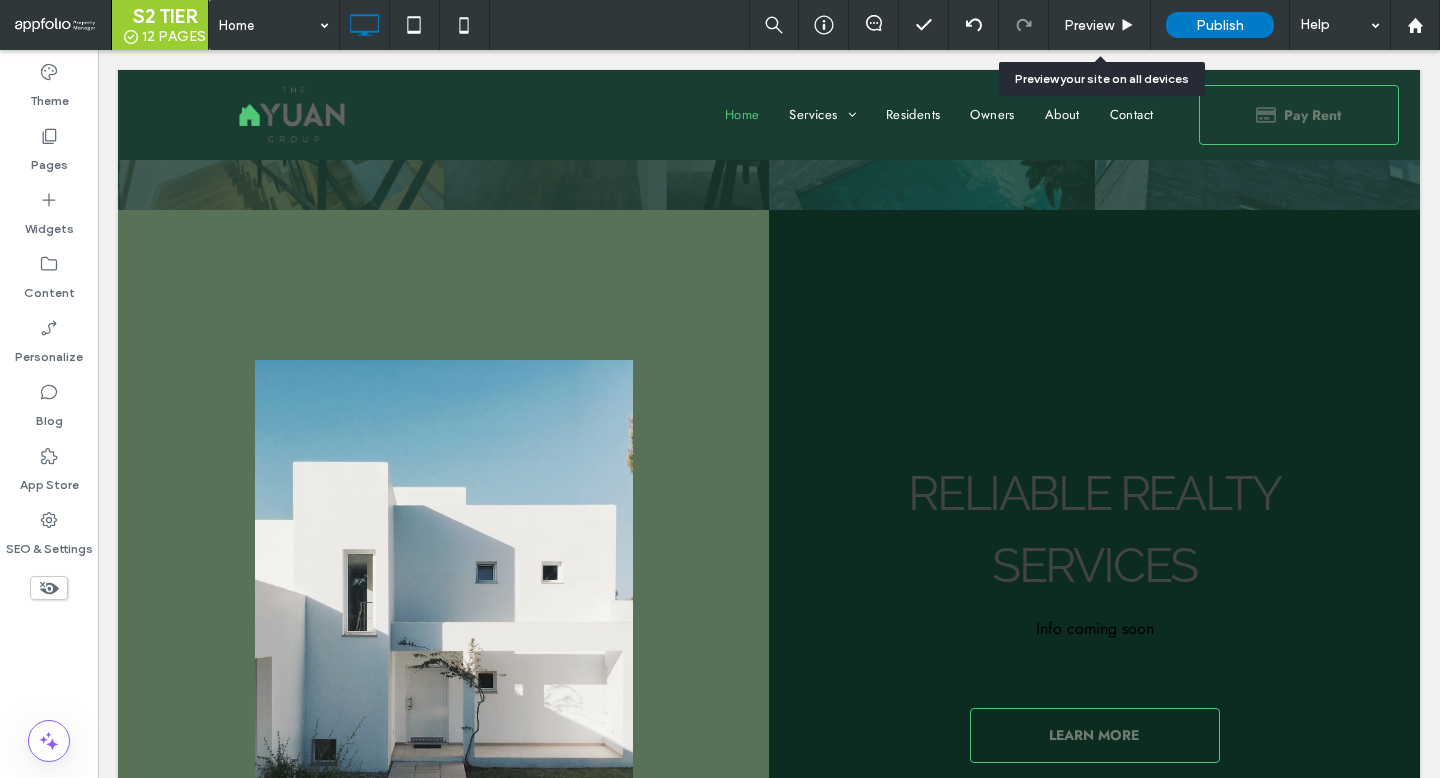 click on "Preview" at bounding box center [1089, 25] 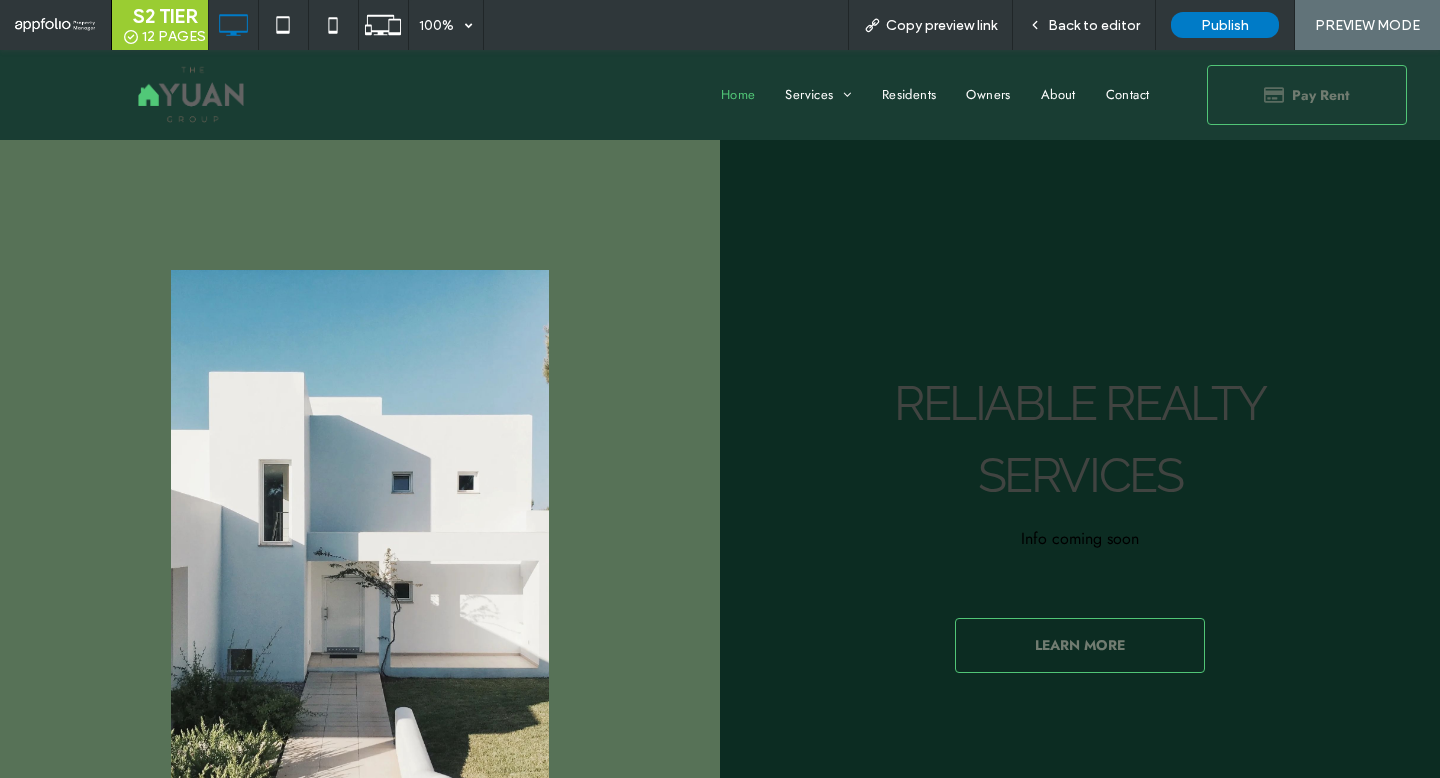 scroll, scrollTop: 546, scrollLeft: 0, axis: vertical 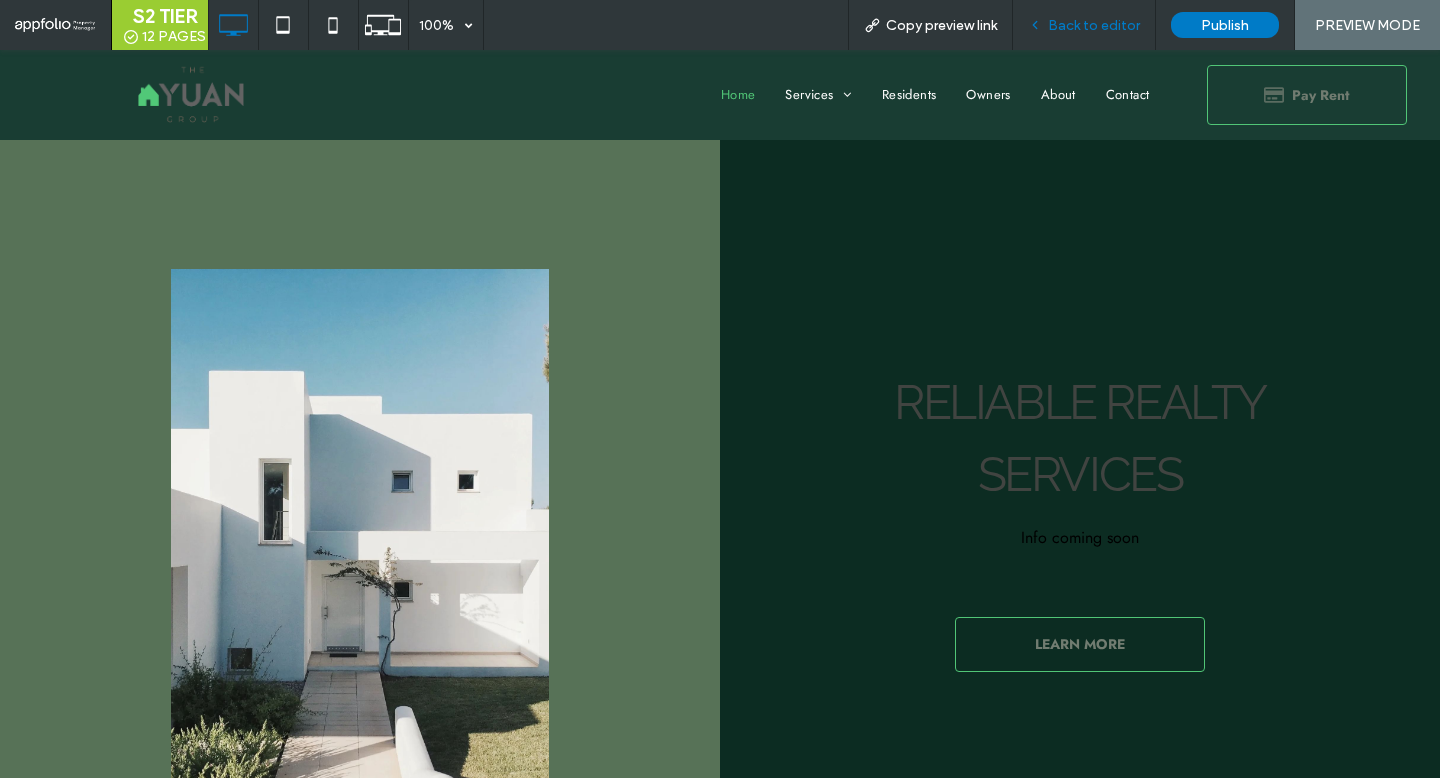 click on "Back to editor" at bounding box center (1094, 25) 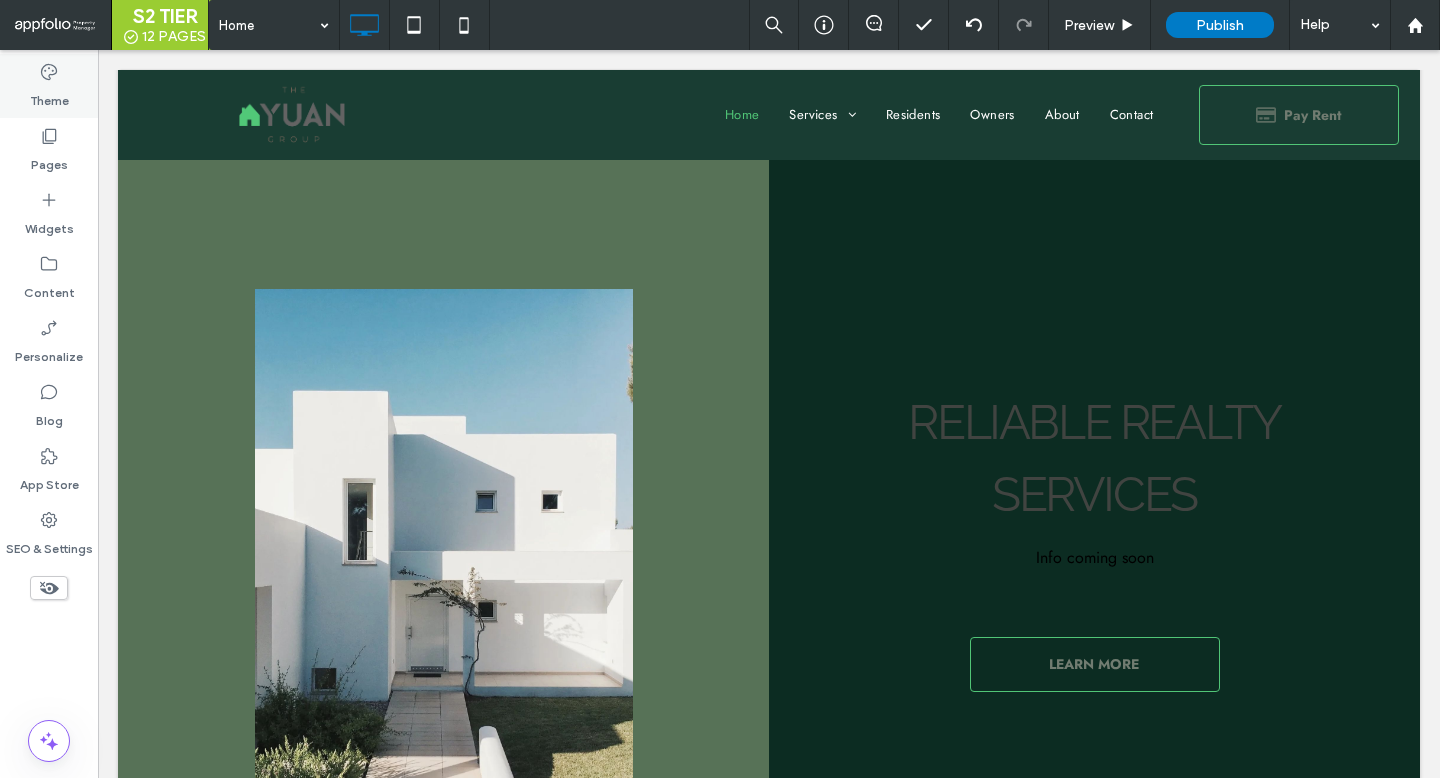 click on "Theme" at bounding box center [49, 86] 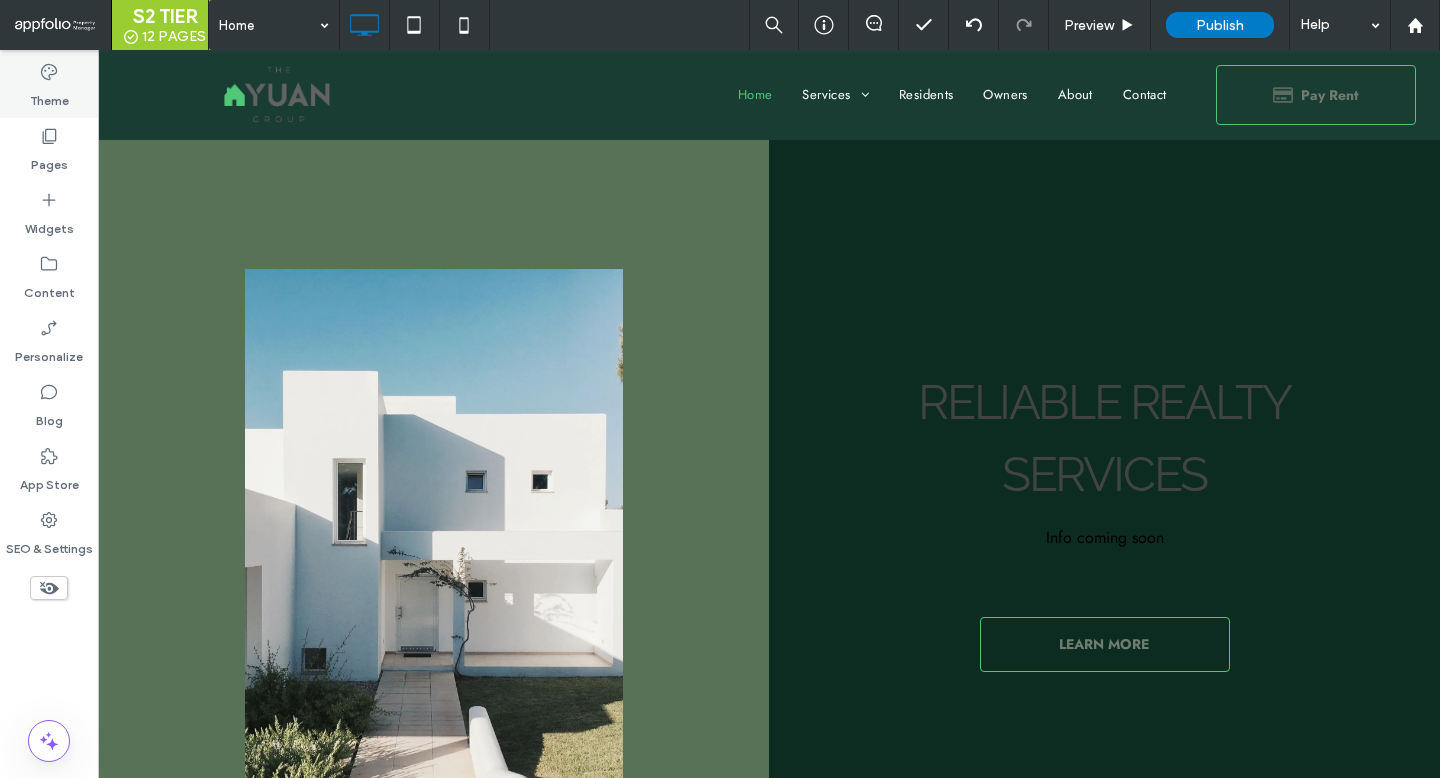 scroll, scrollTop: 357, scrollLeft: 0, axis: vertical 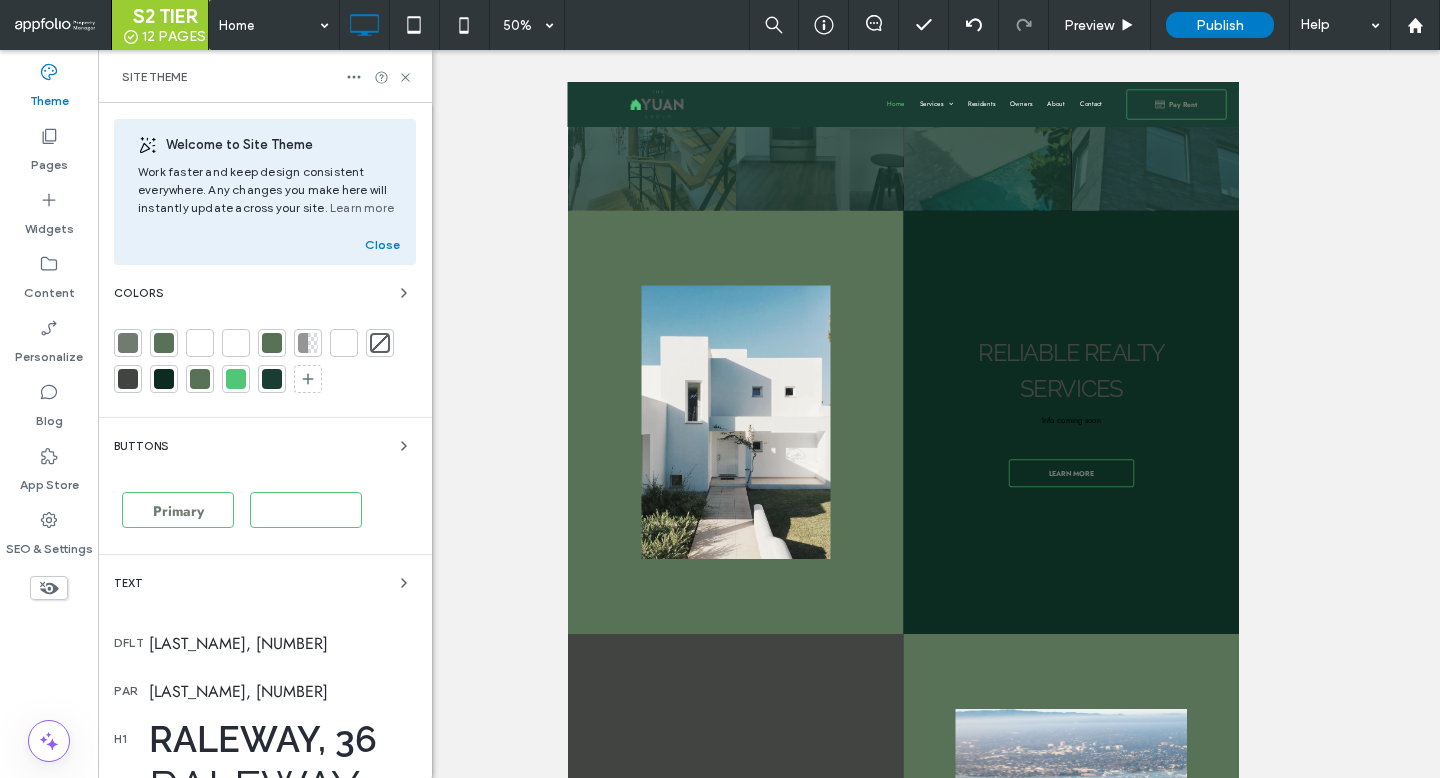 click at bounding box center (164, 379) 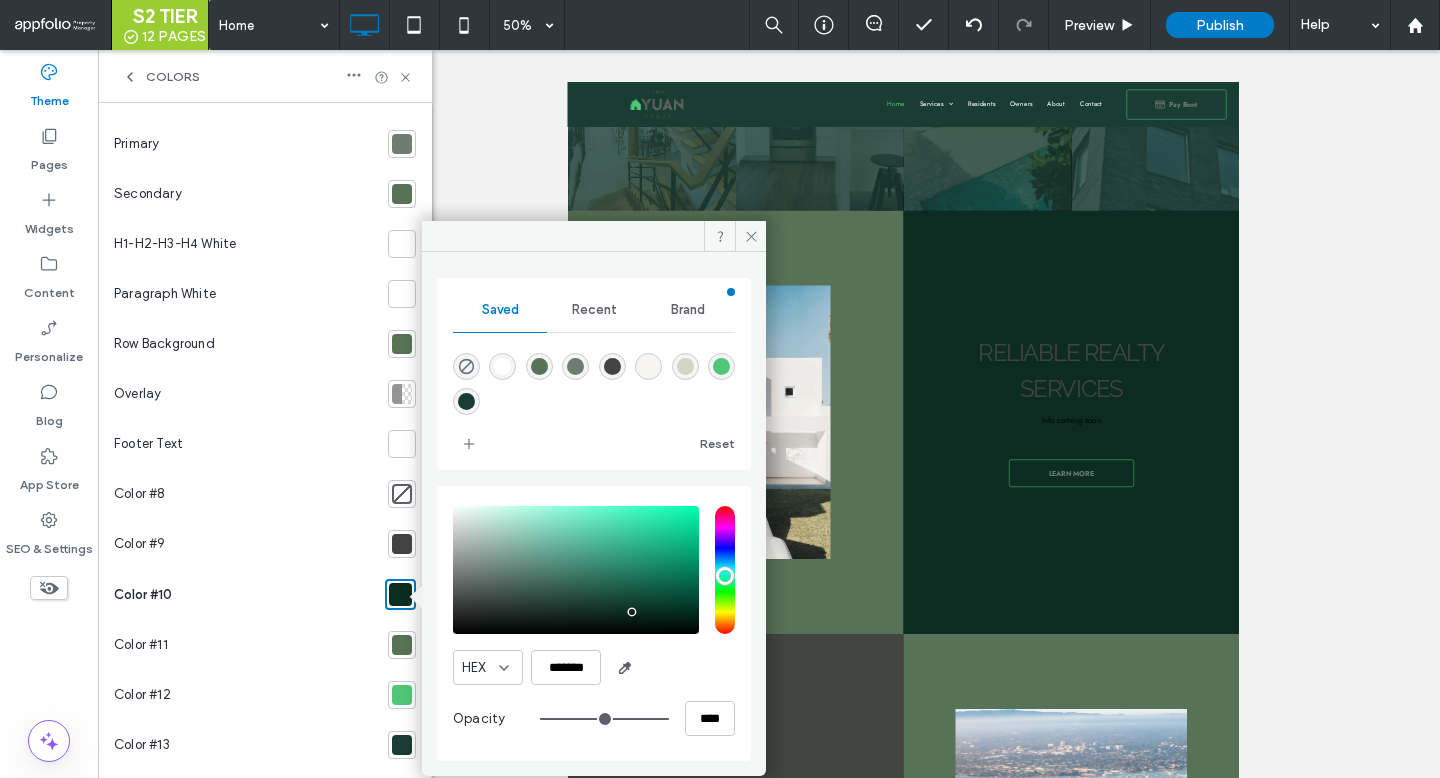 click at bounding box center (648, 366) 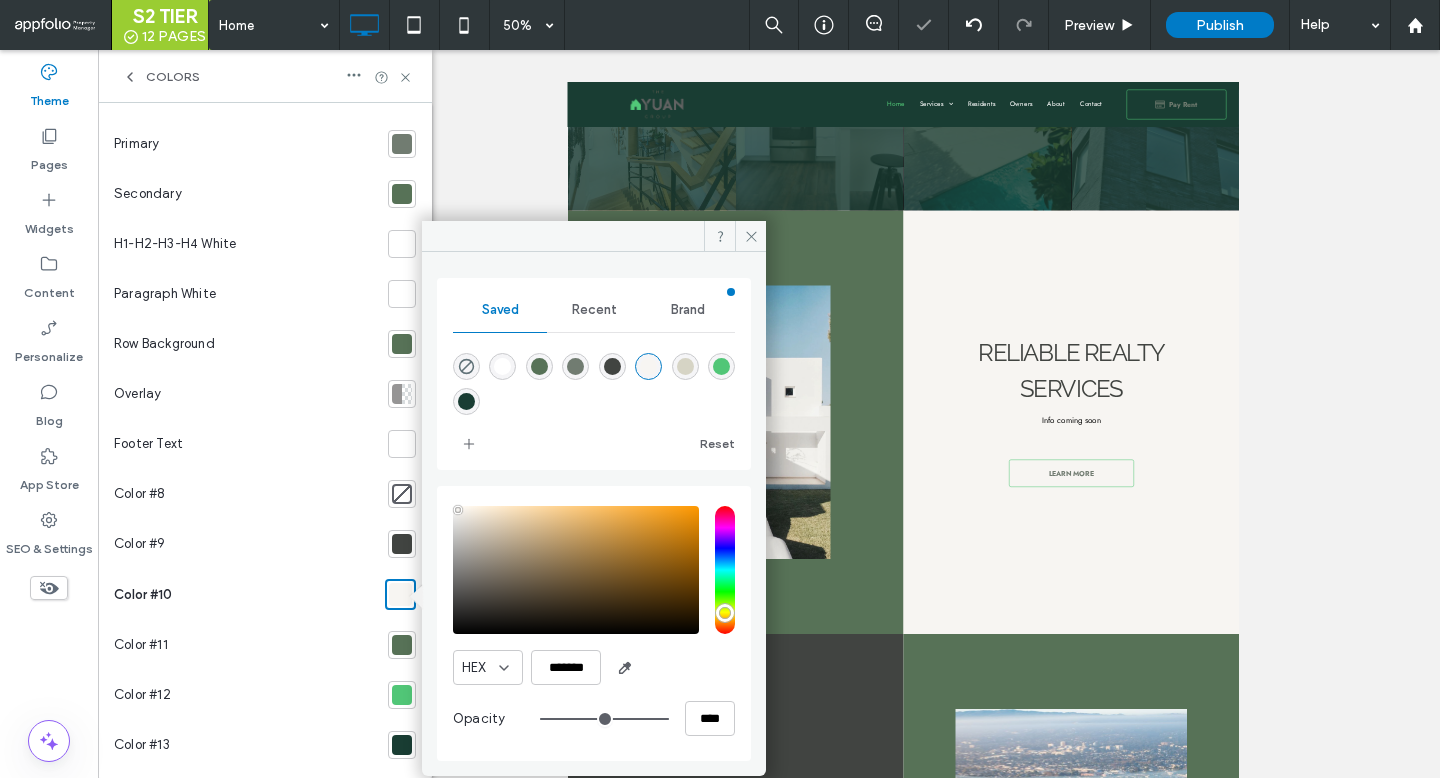 click at bounding box center (685, 366) 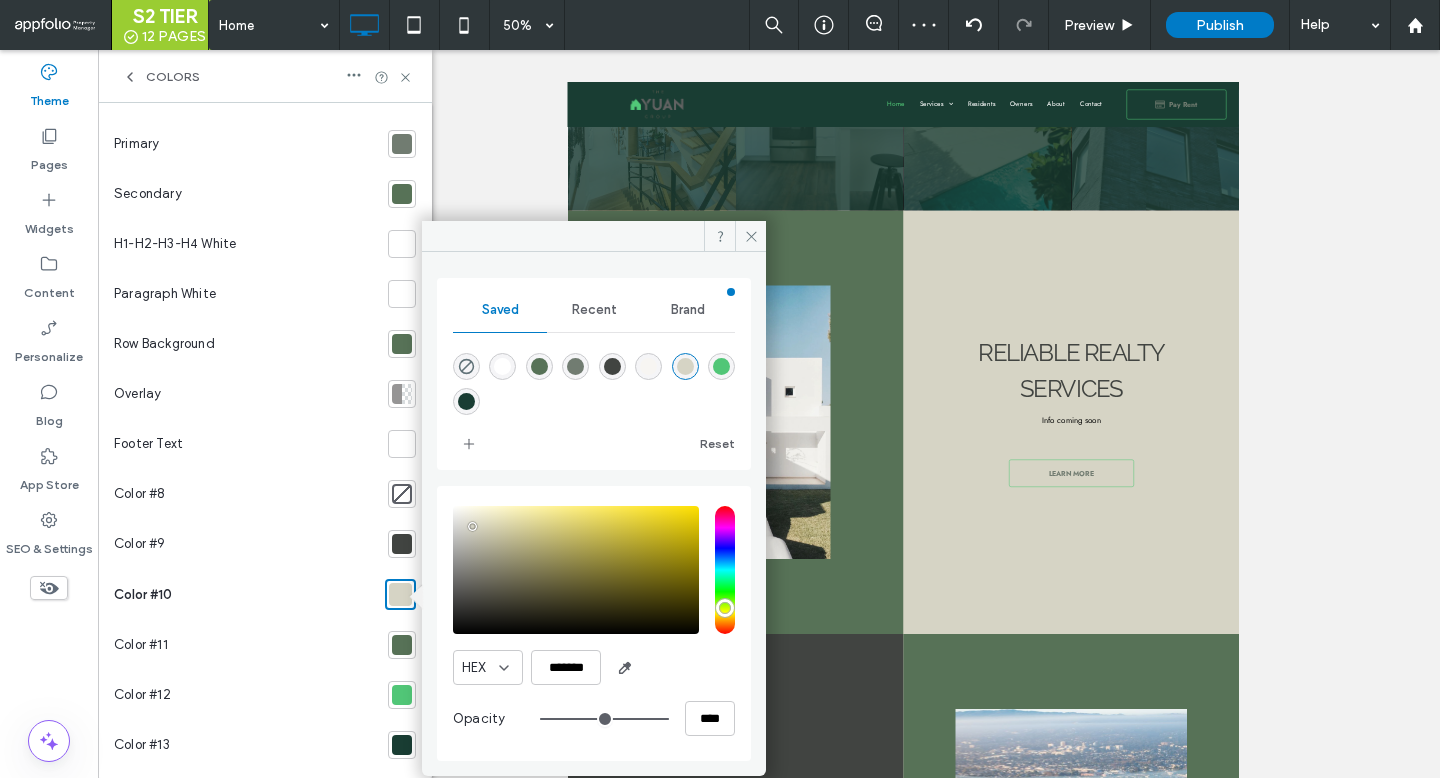 click at bounding box center [402, 645] 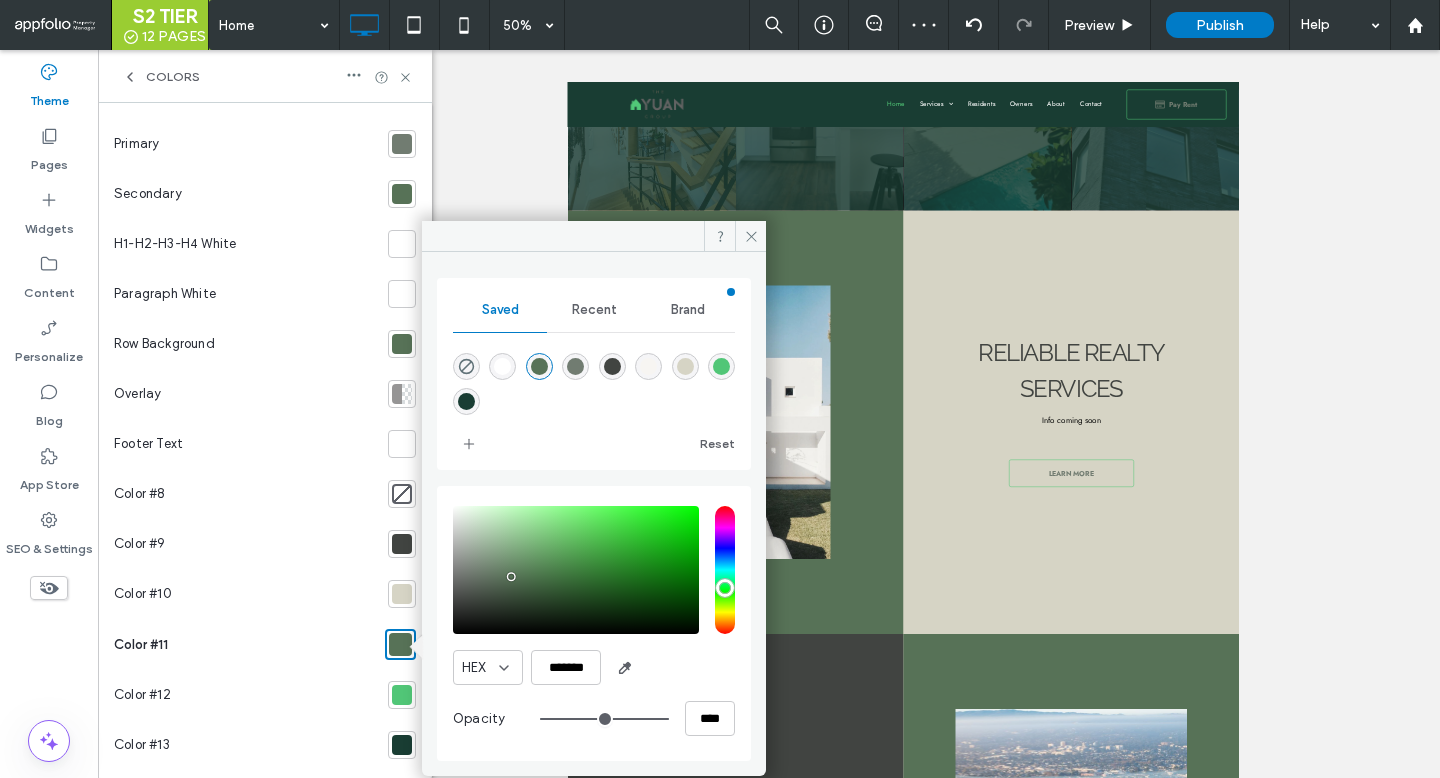 click at bounding box center [648, 366] 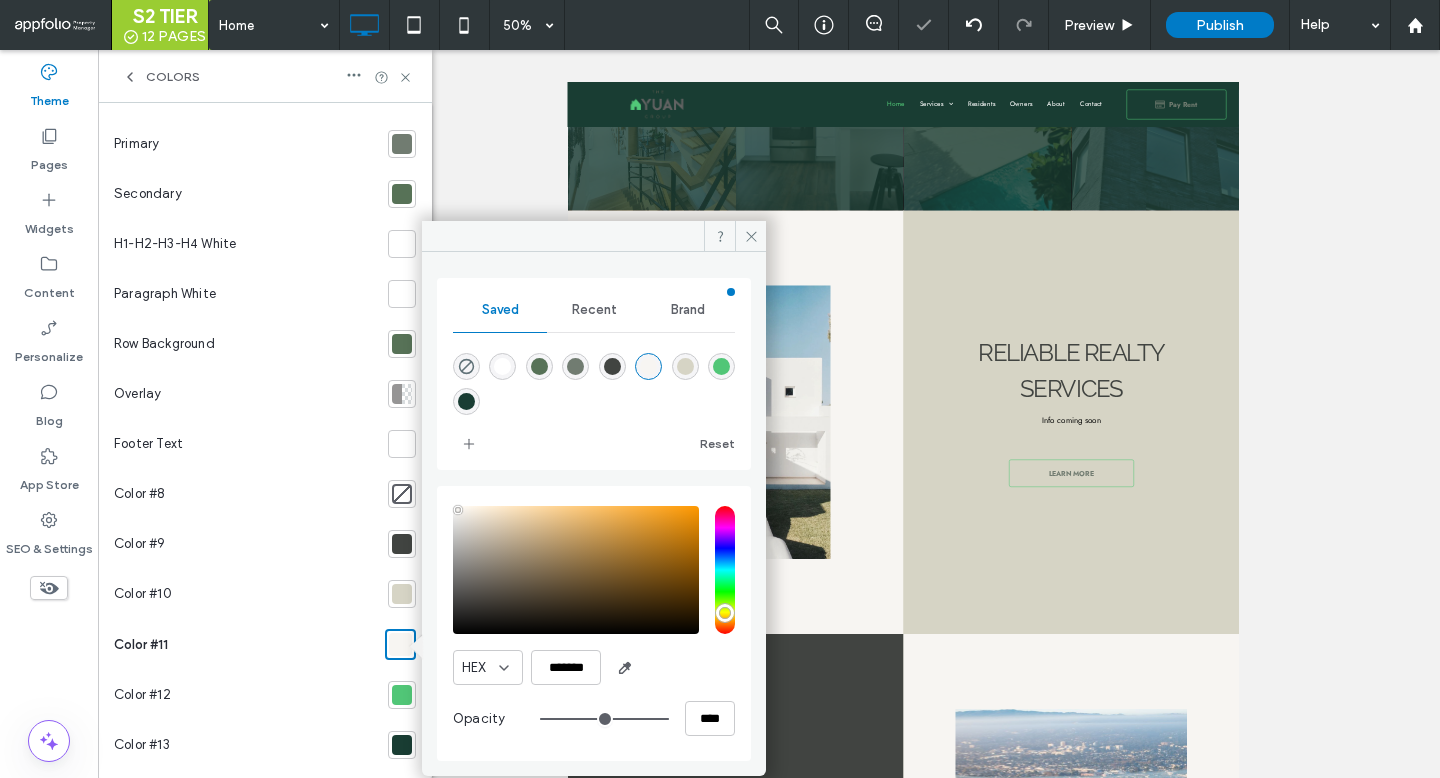 click at bounding box center (685, 366) 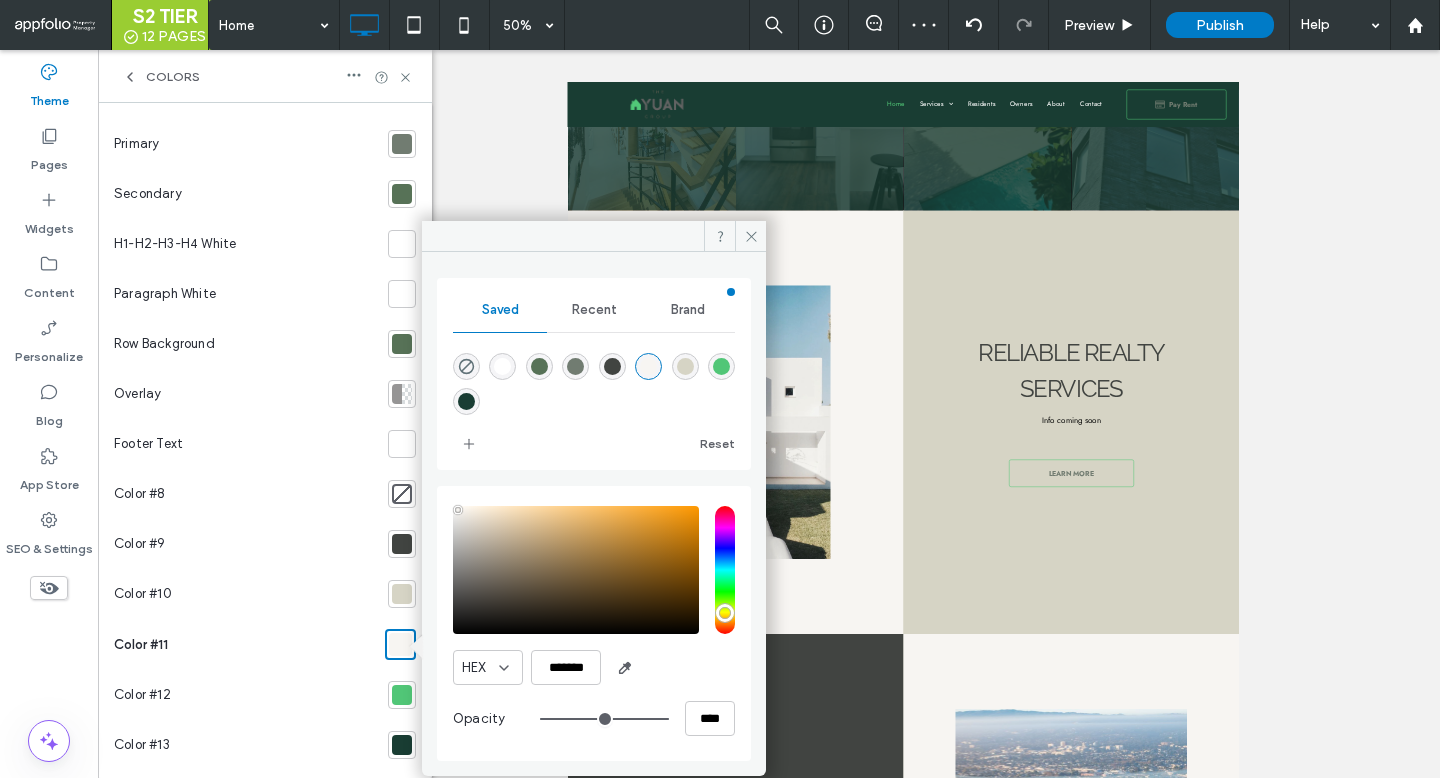 click at bounding box center [685, 366] 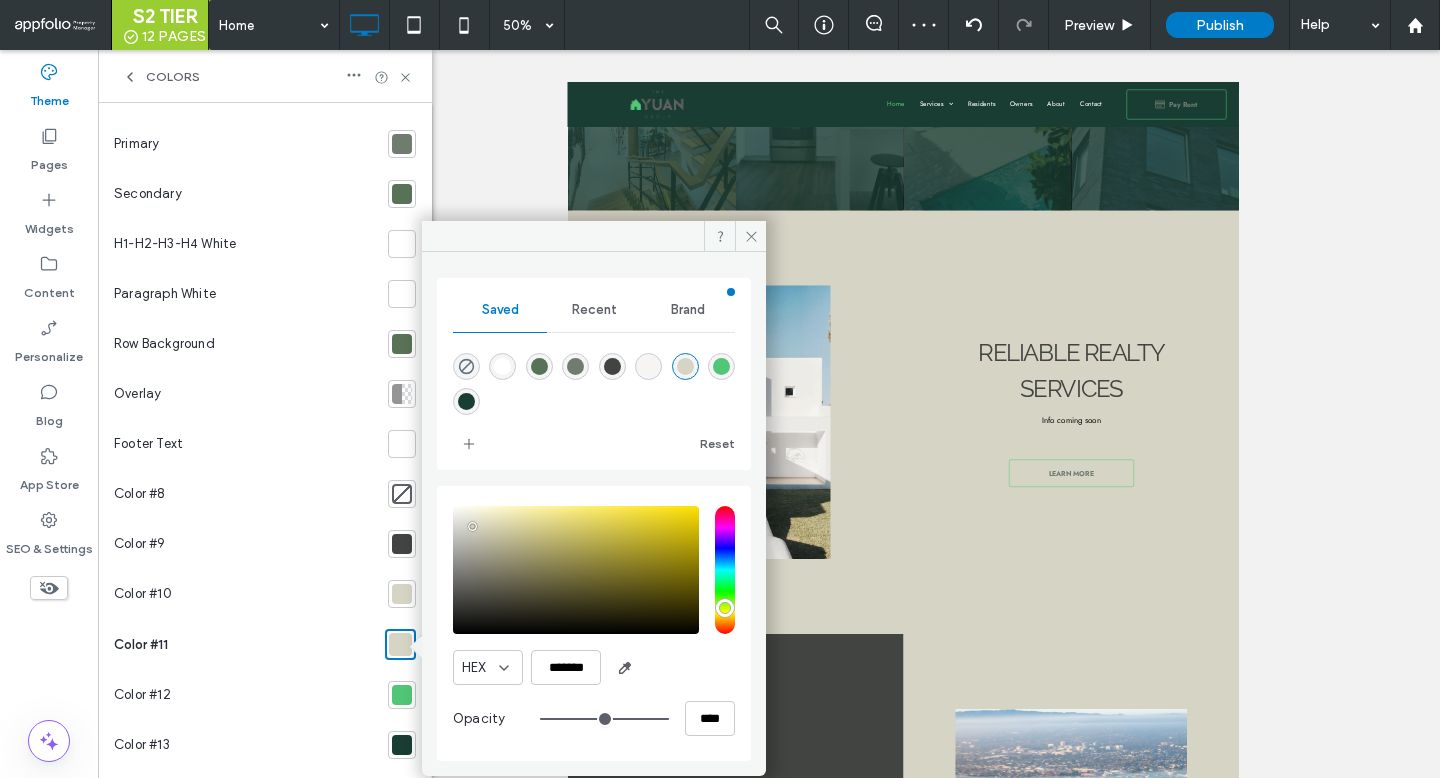click at bounding box center [648, 366] 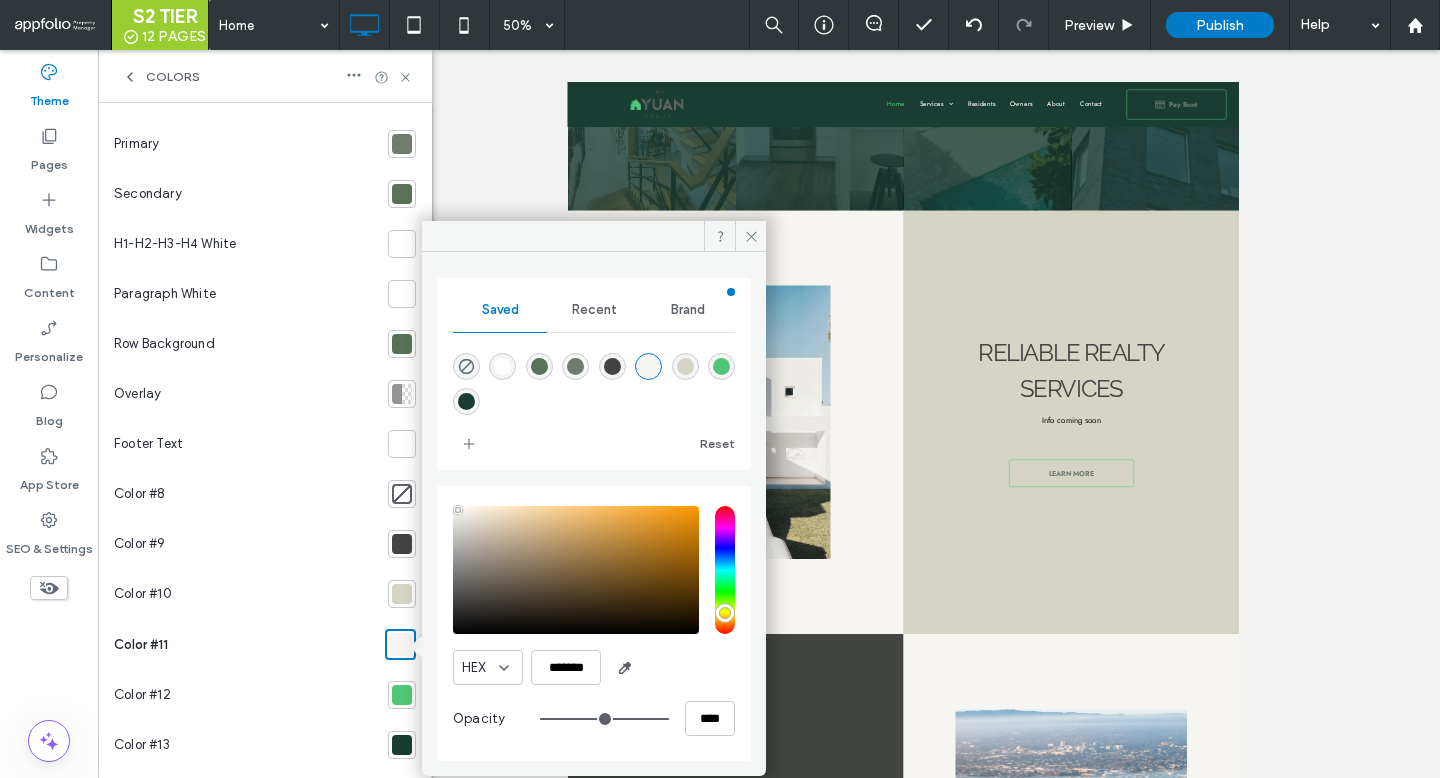click on "Colors" at bounding box center (265, 76) 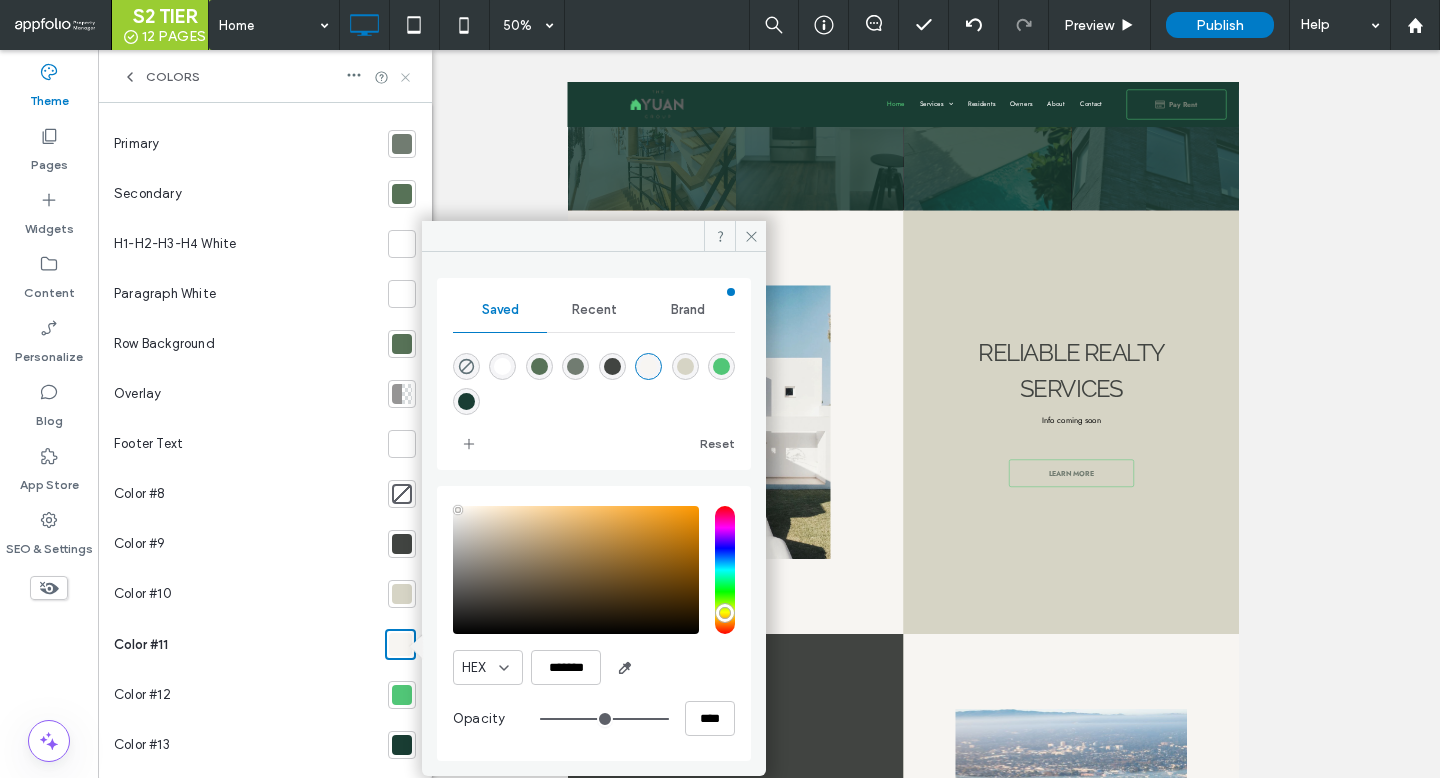 click 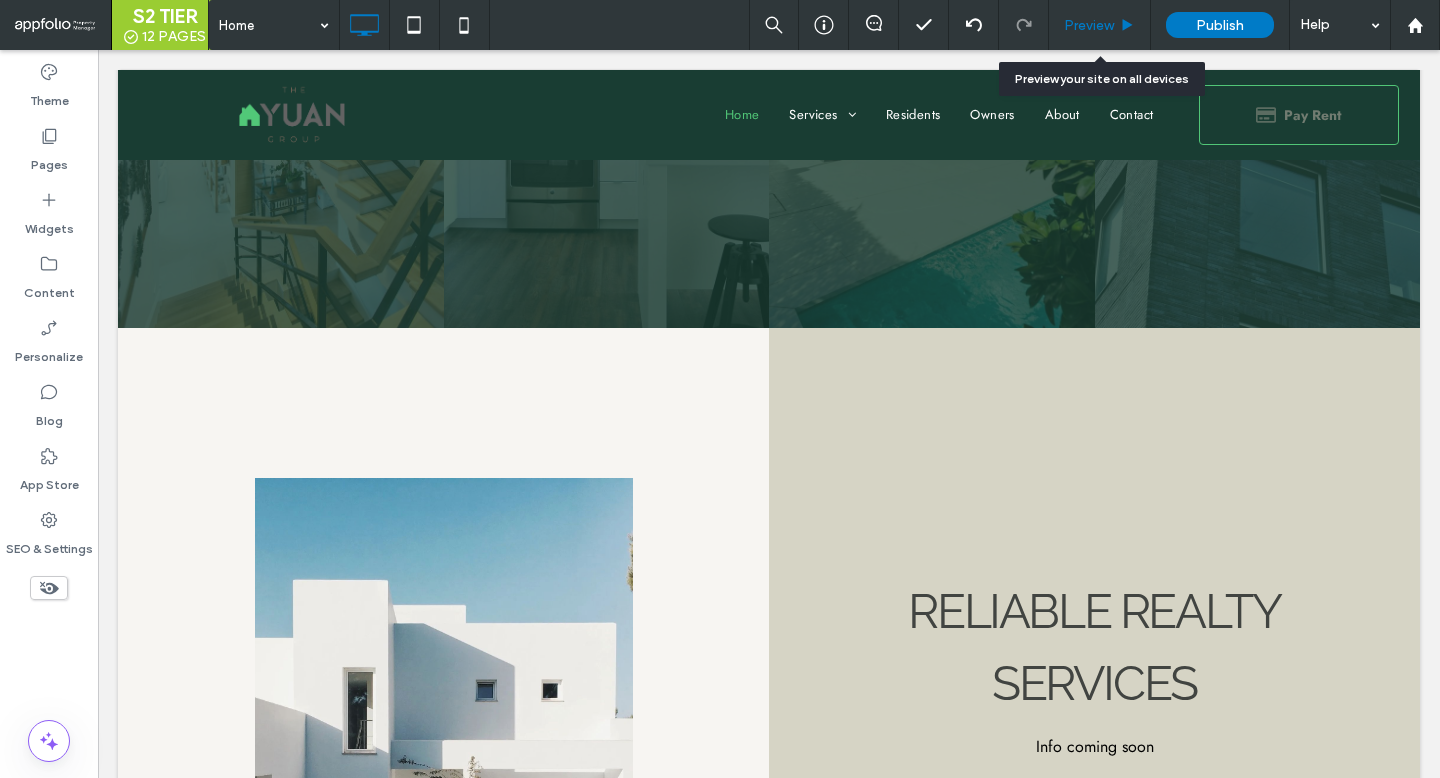click on "Preview" at bounding box center [1089, 25] 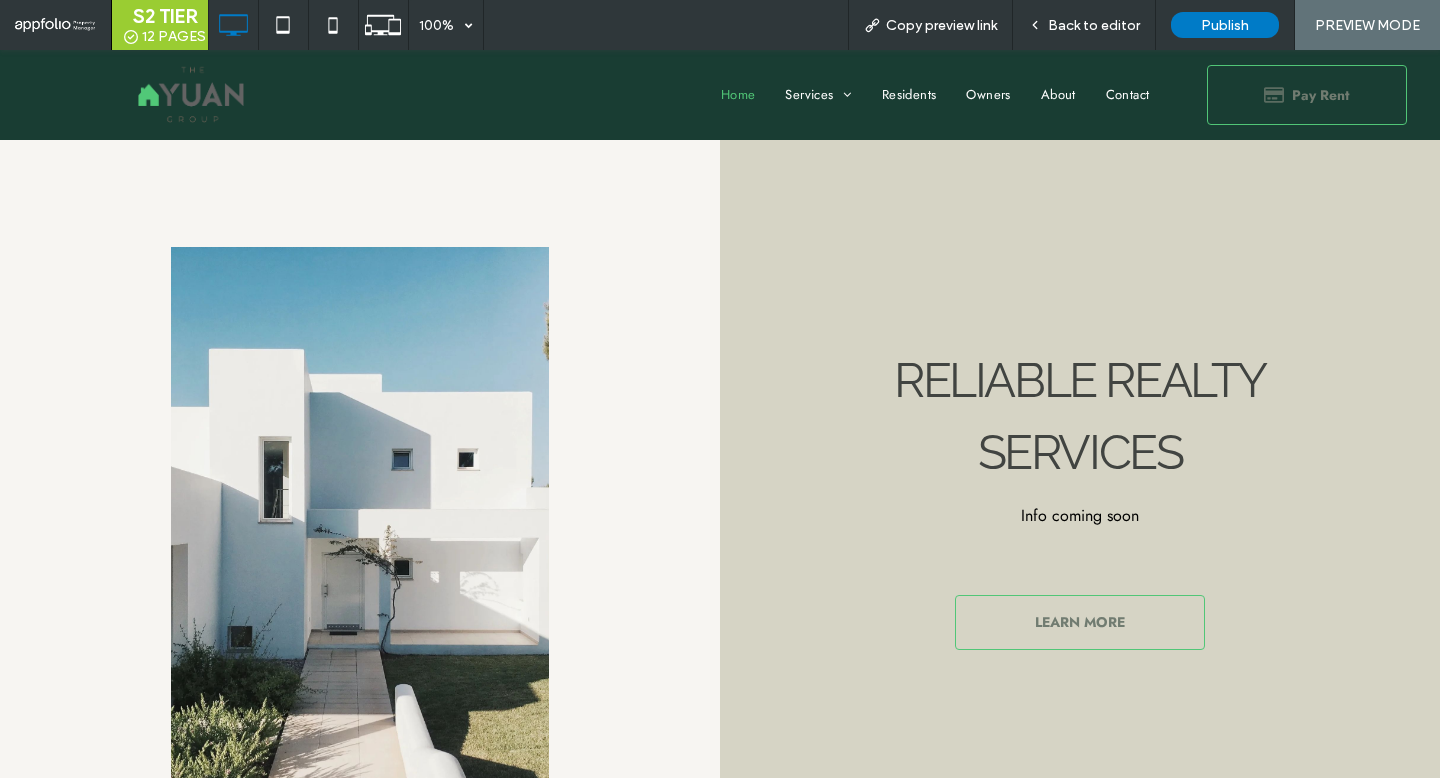 scroll, scrollTop: 572, scrollLeft: 0, axis: vertical 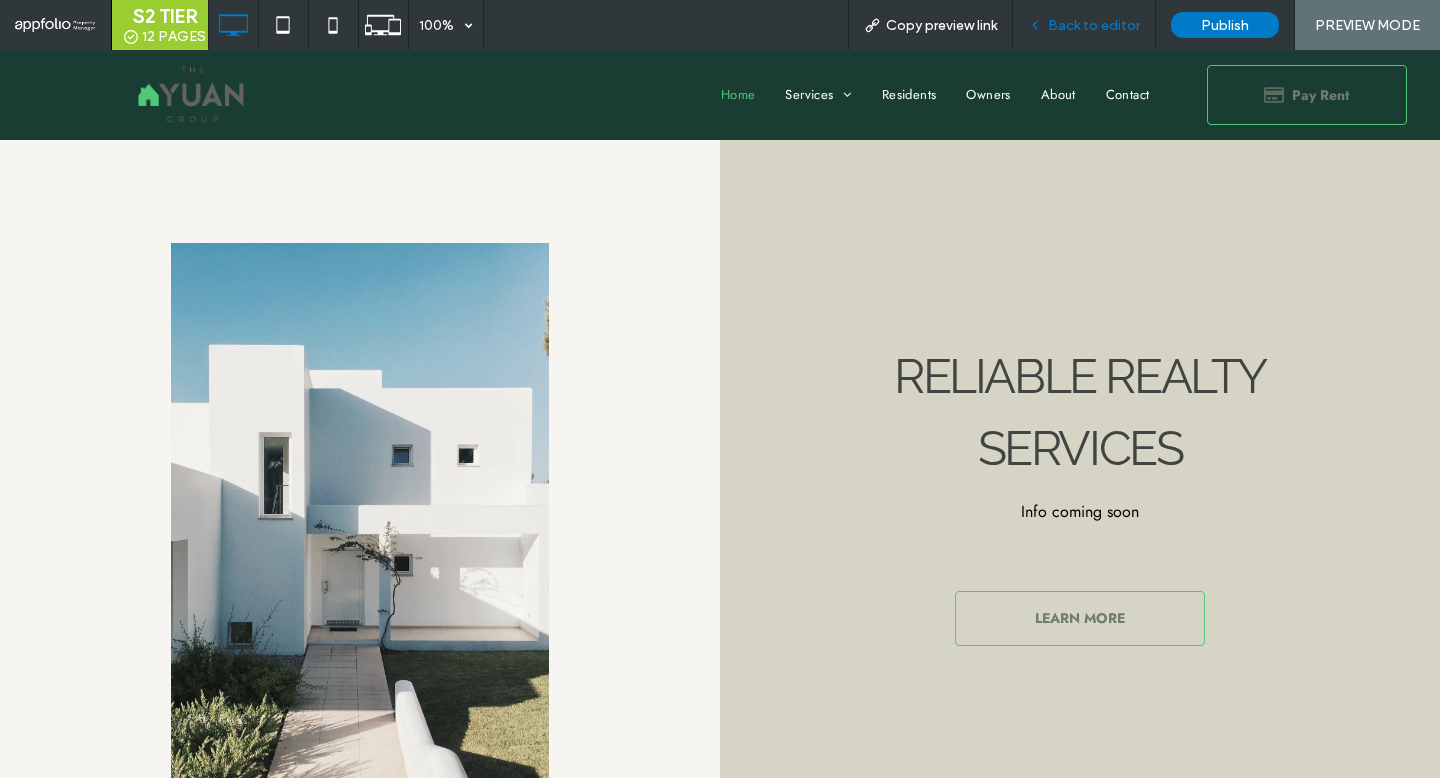 click on "Back to editor" at bounding box center (1094, 25) 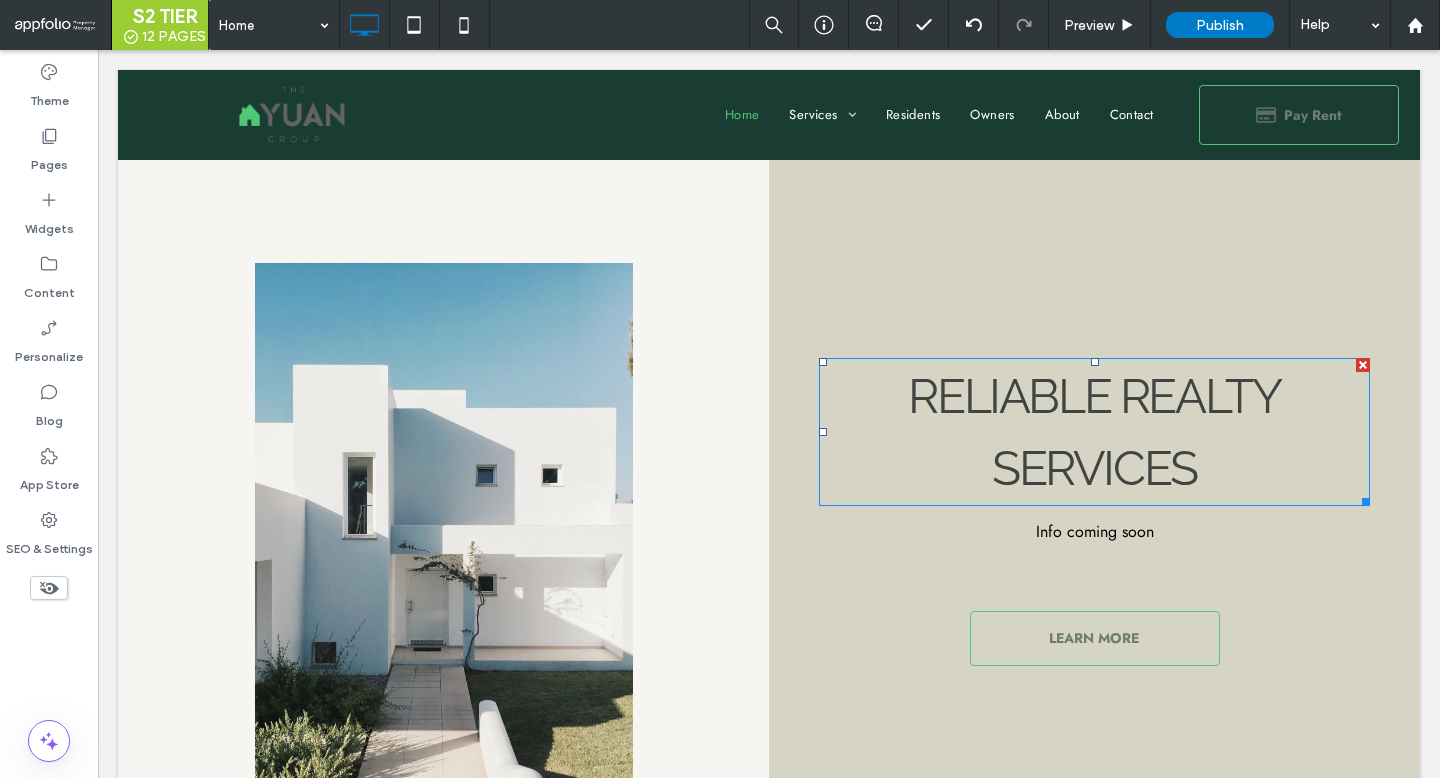 click on "Reliable Realty" at bounding box center (1094, 396) 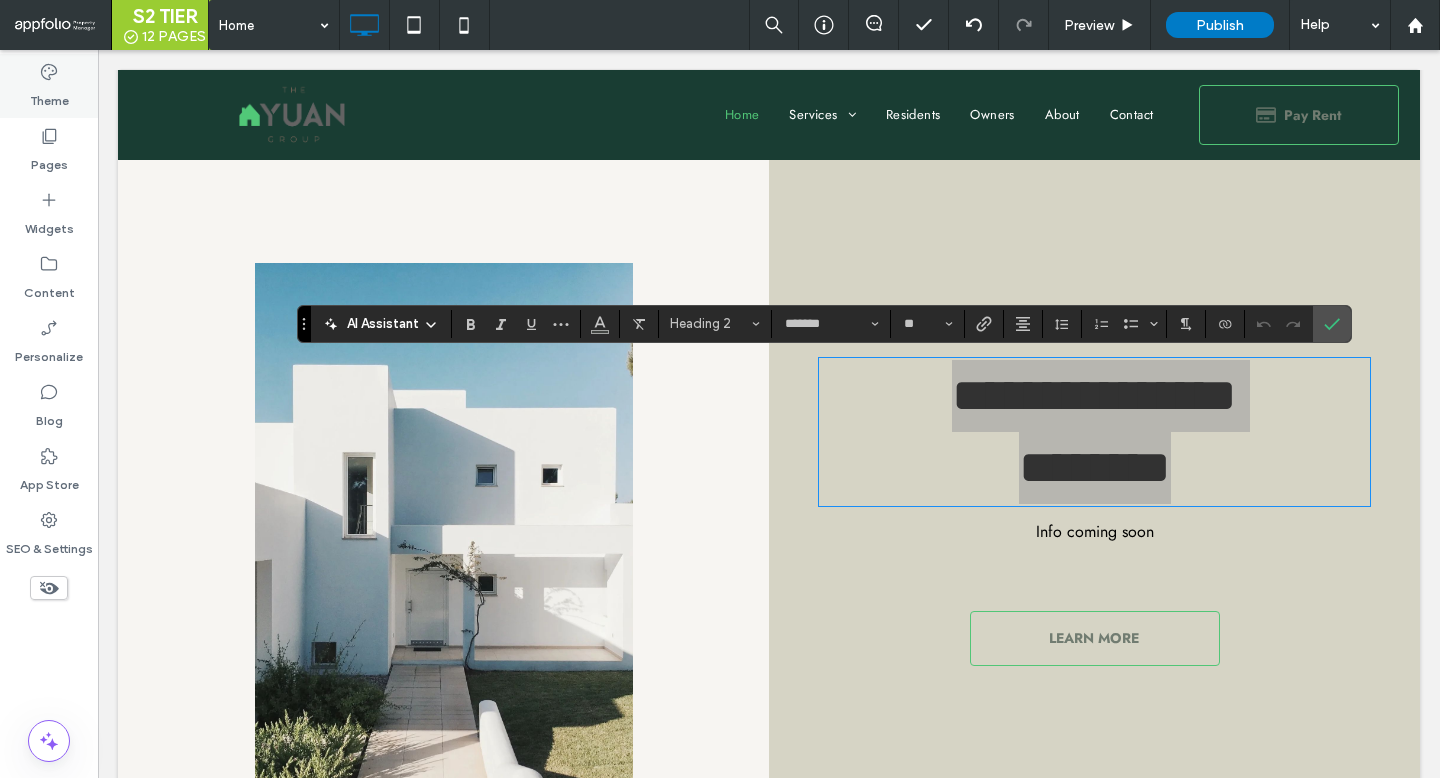 click on "Theme" at bounding box center [49, 96] 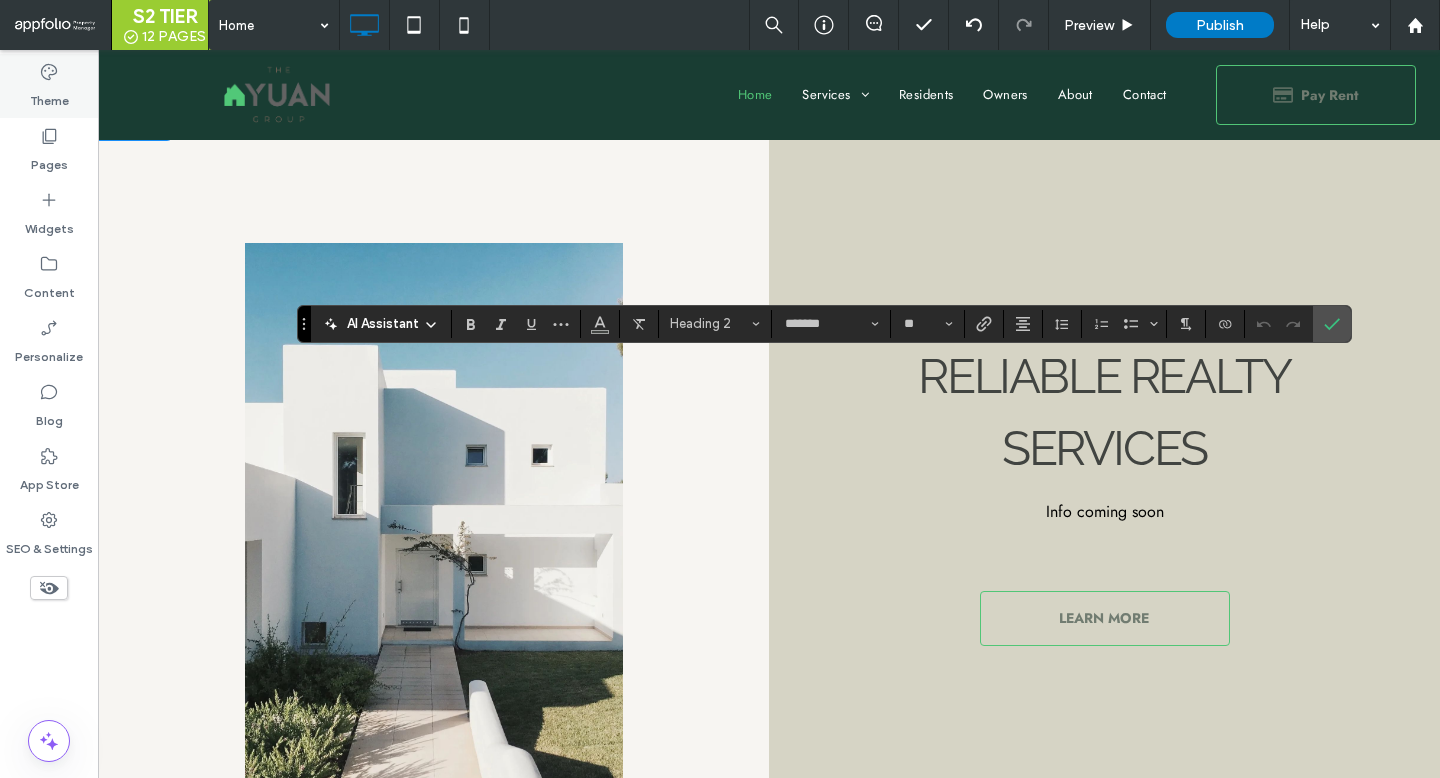 scroll, scrollTop: 357, scrollLeft: 0, axis: vertical 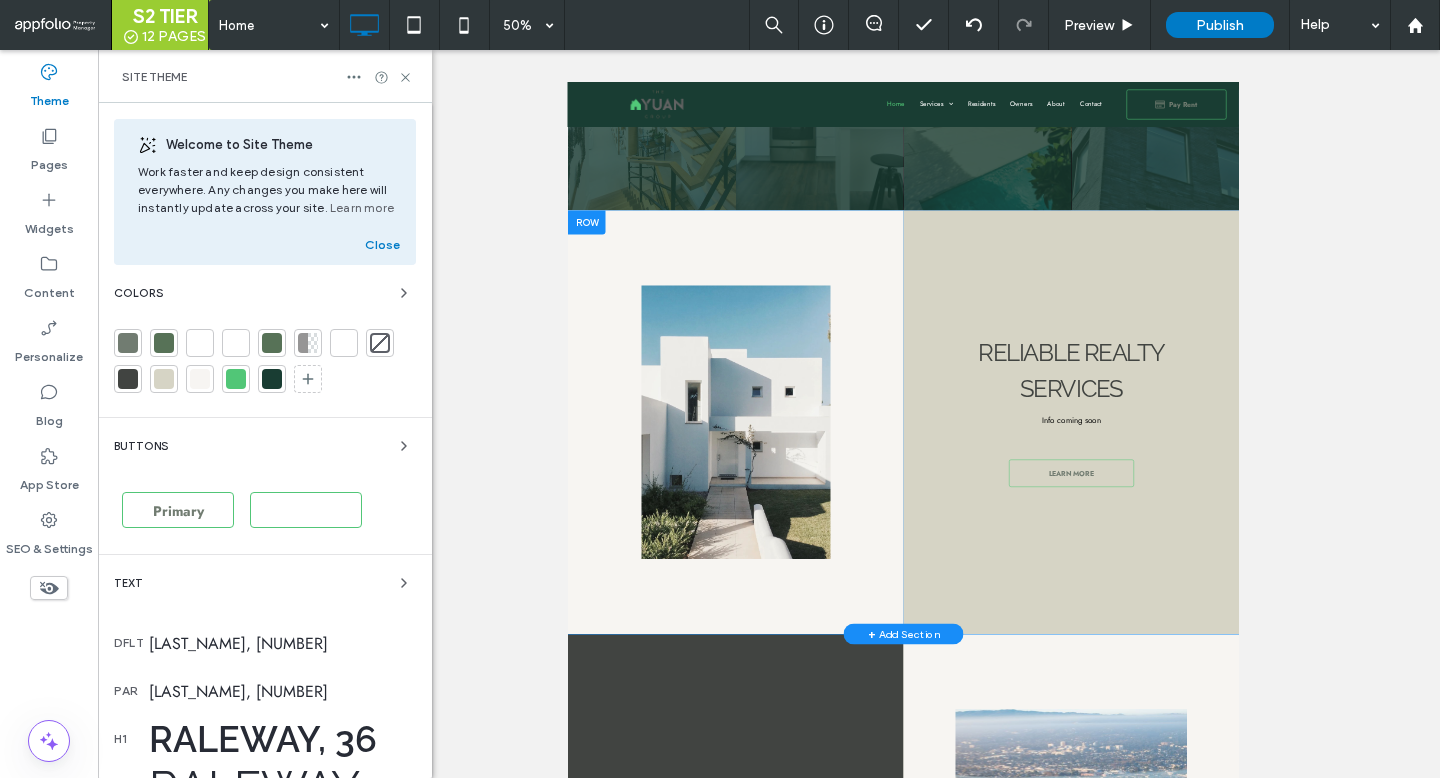 click on "Raleway, 36" at bounding box center (282, 739) 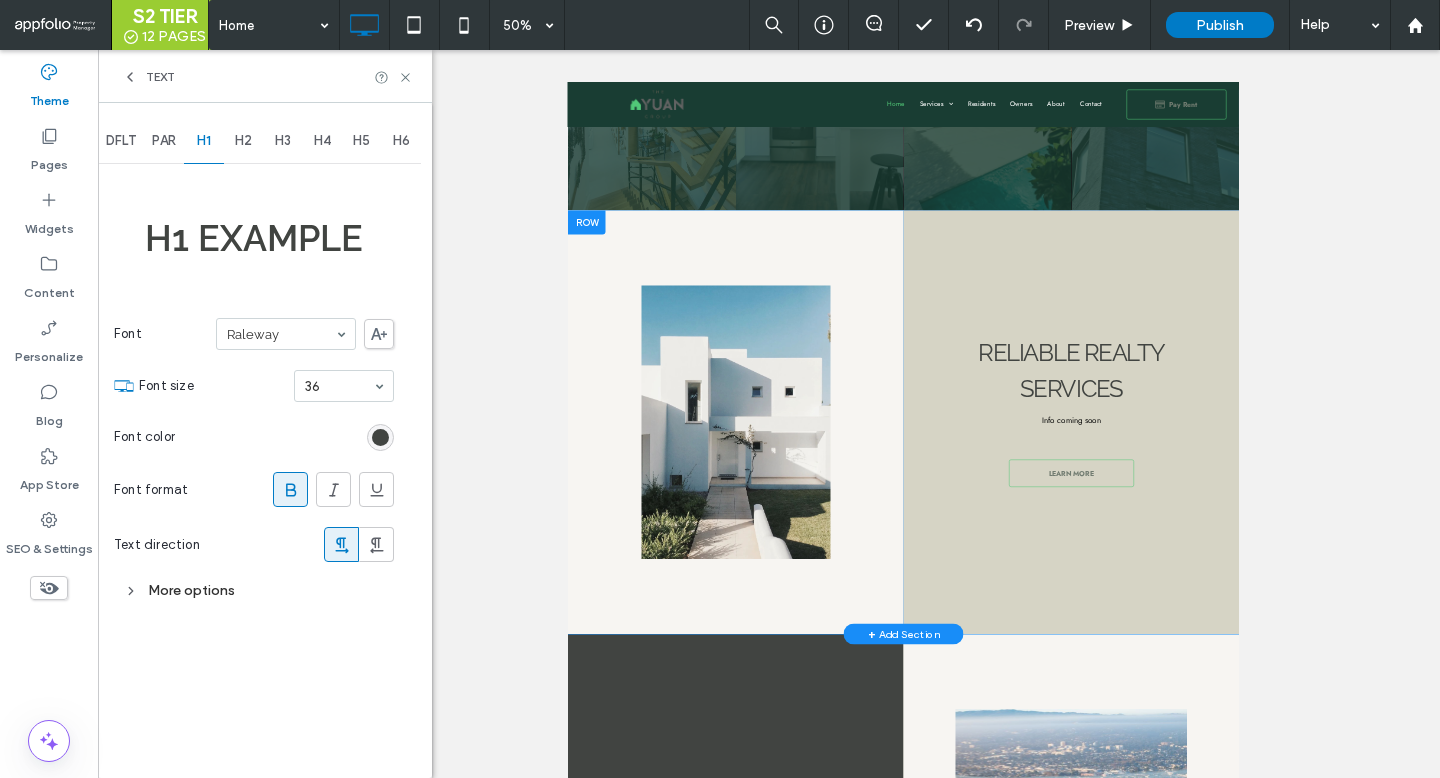 click on "H2" at bounding box center (244, 141) 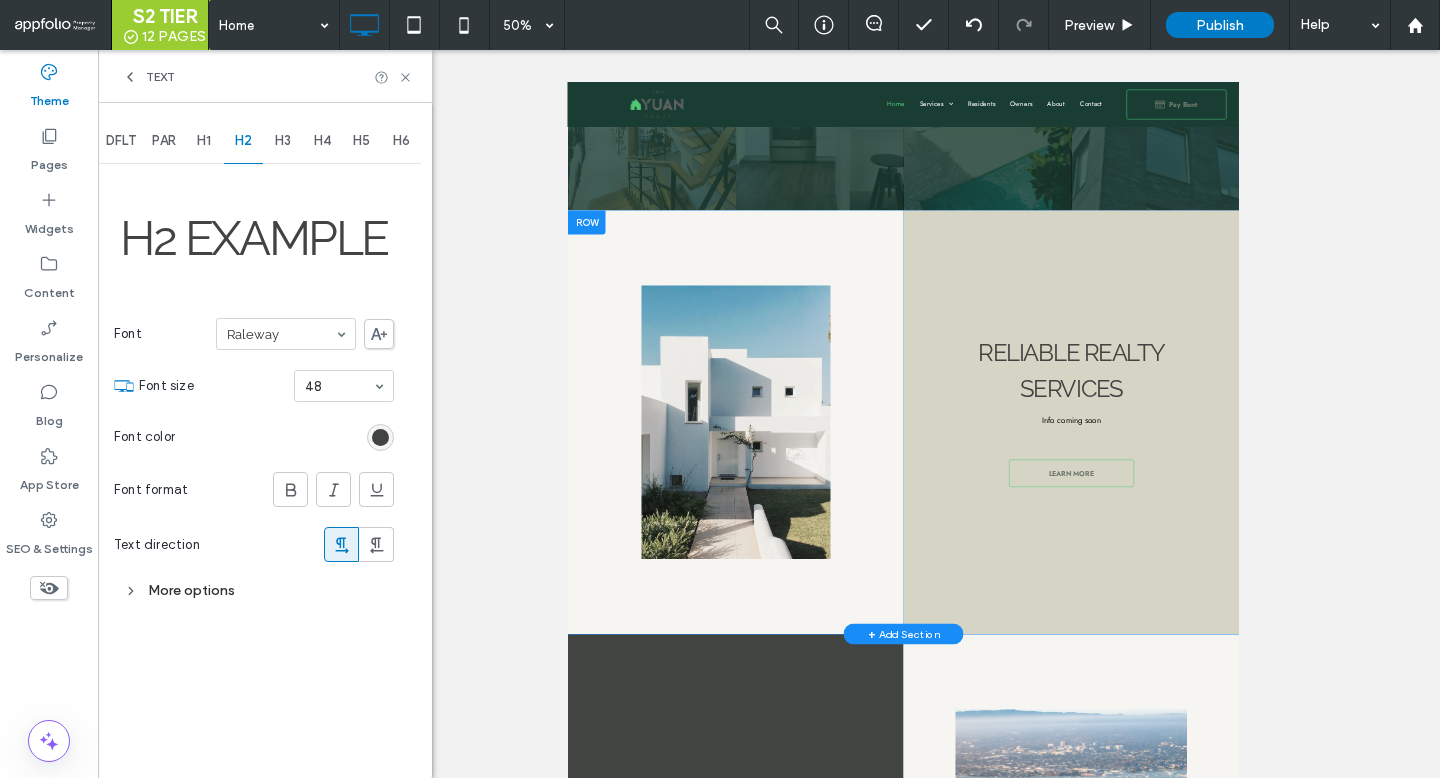 click on "More options" at bounding box center [254, 590] 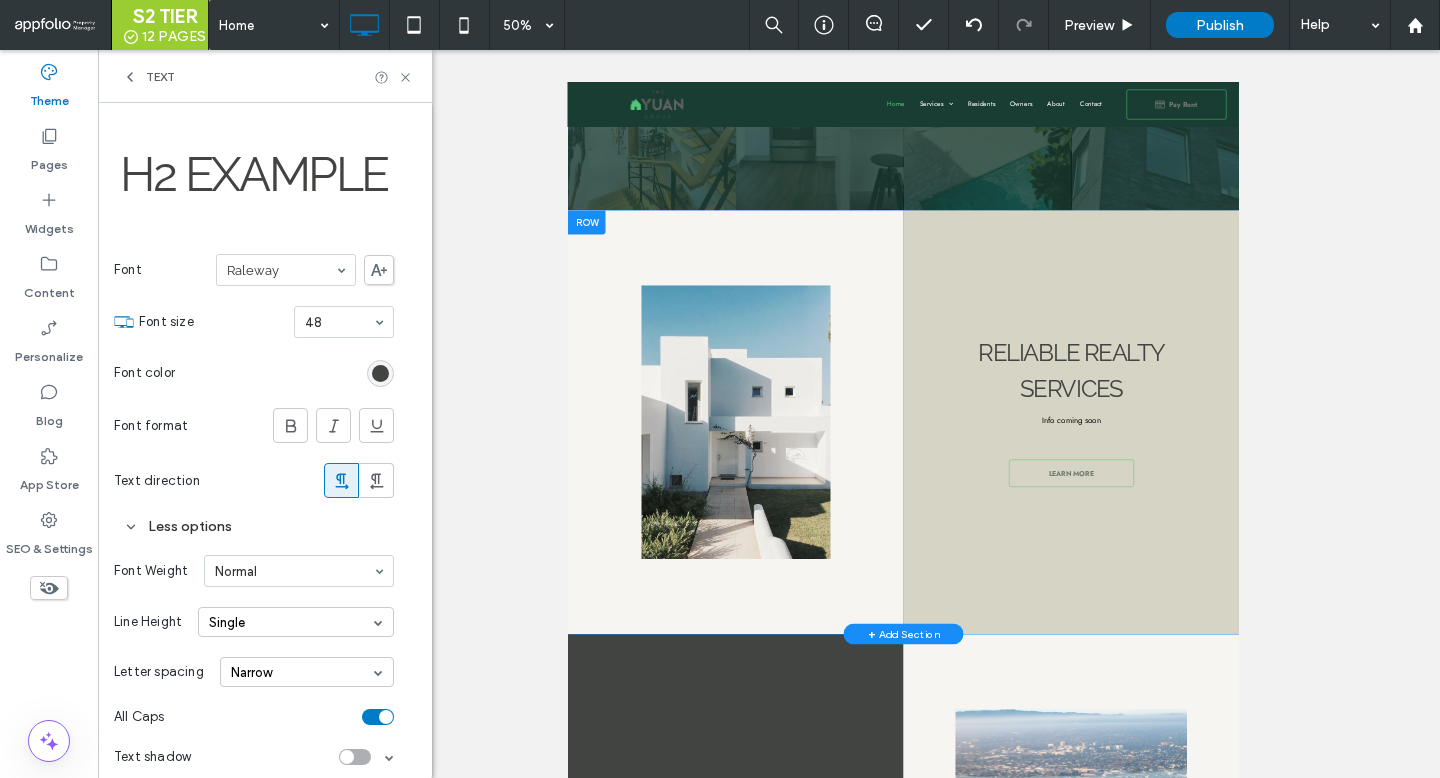 scroll, scrollTop: 79, scrollLeft: 0, axis: vertical 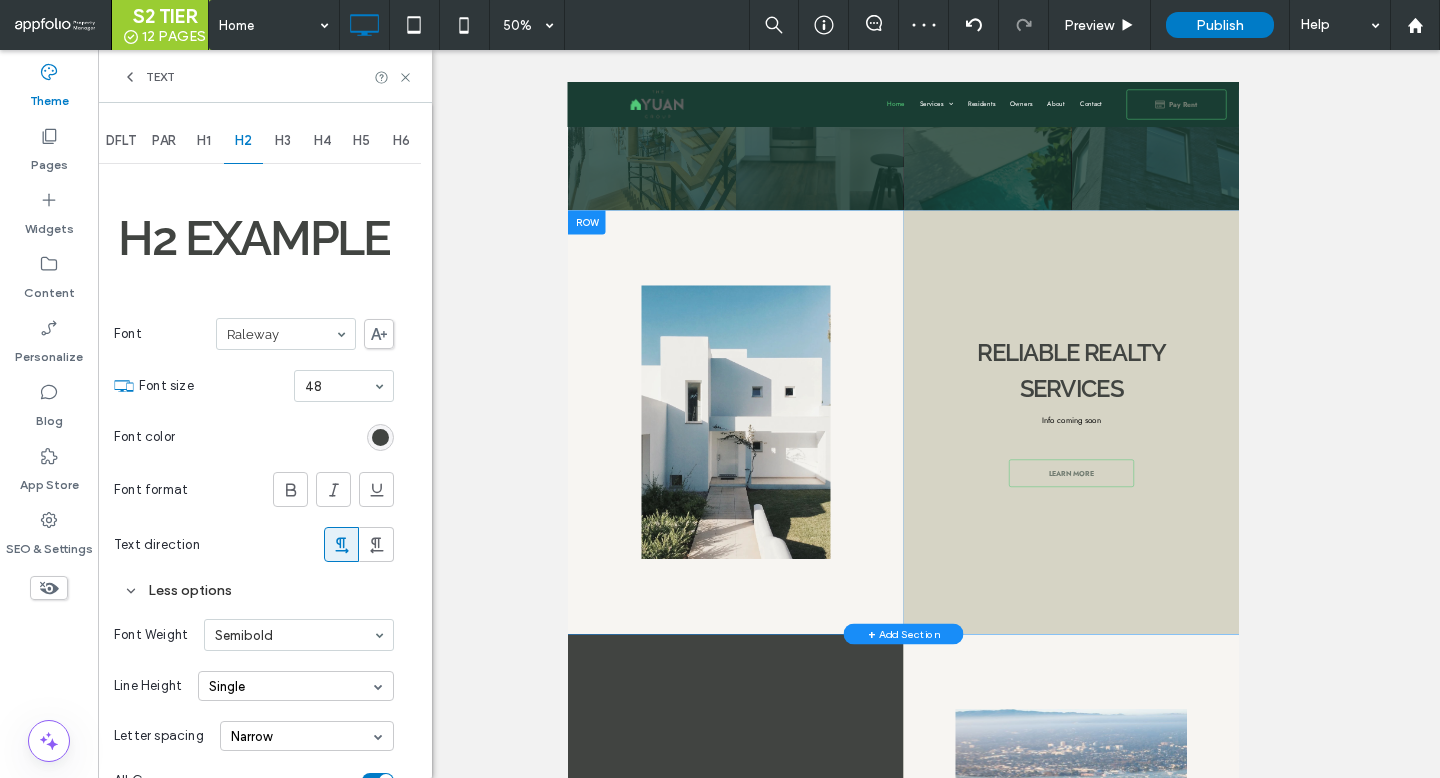 click on "H1" at bounding box center [204, 141] 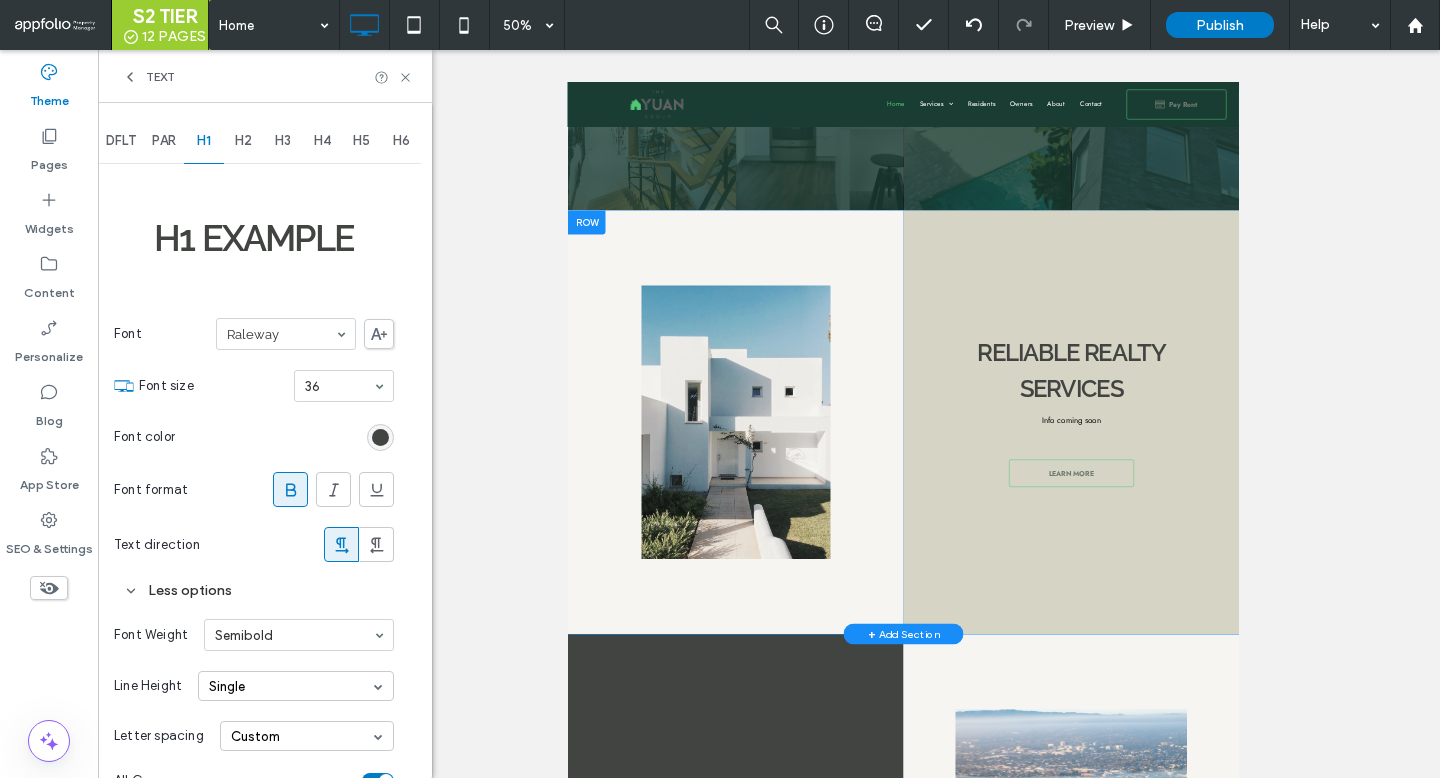 click on "H3" at bounding box center (283, 141) 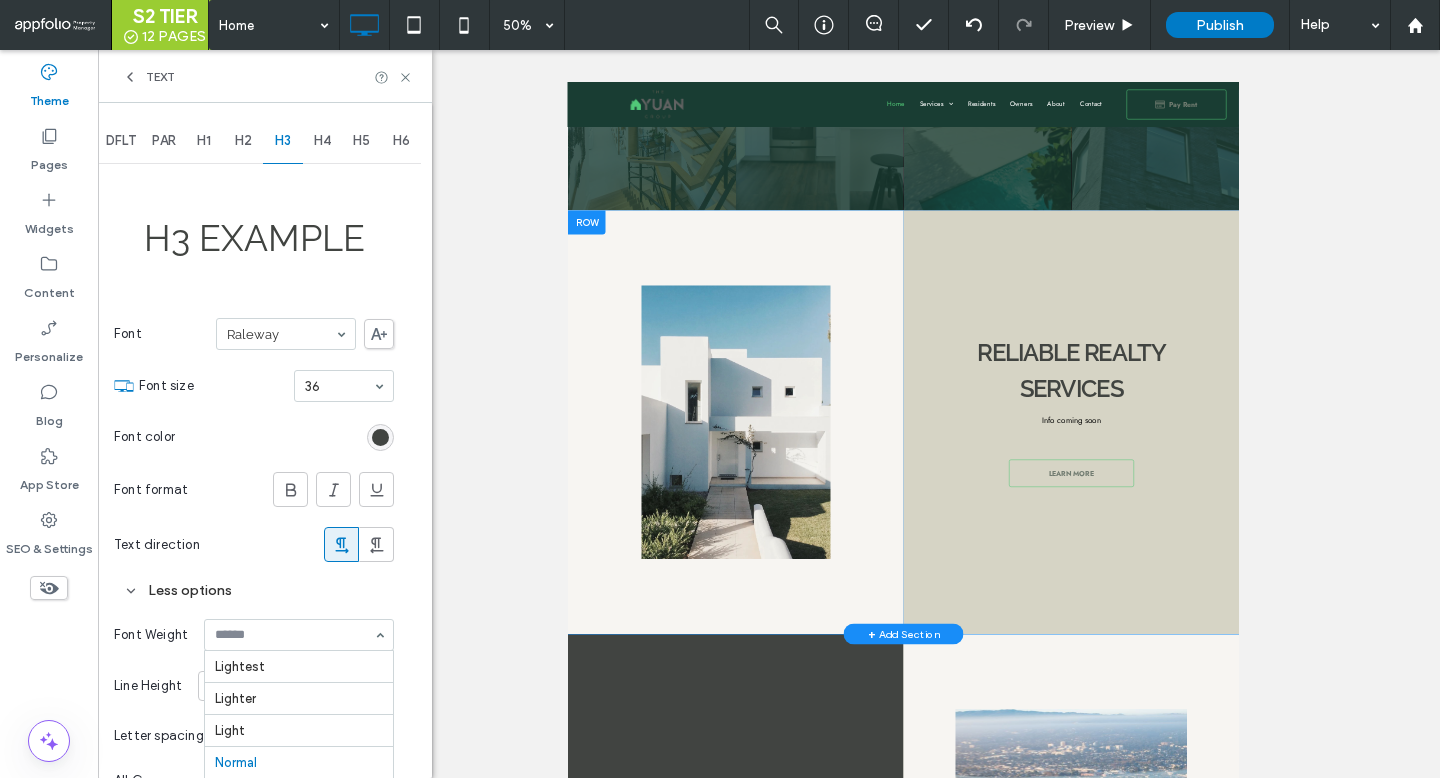 scroll, scrollTop: 98, scrollLeft: 0, axis: vertical 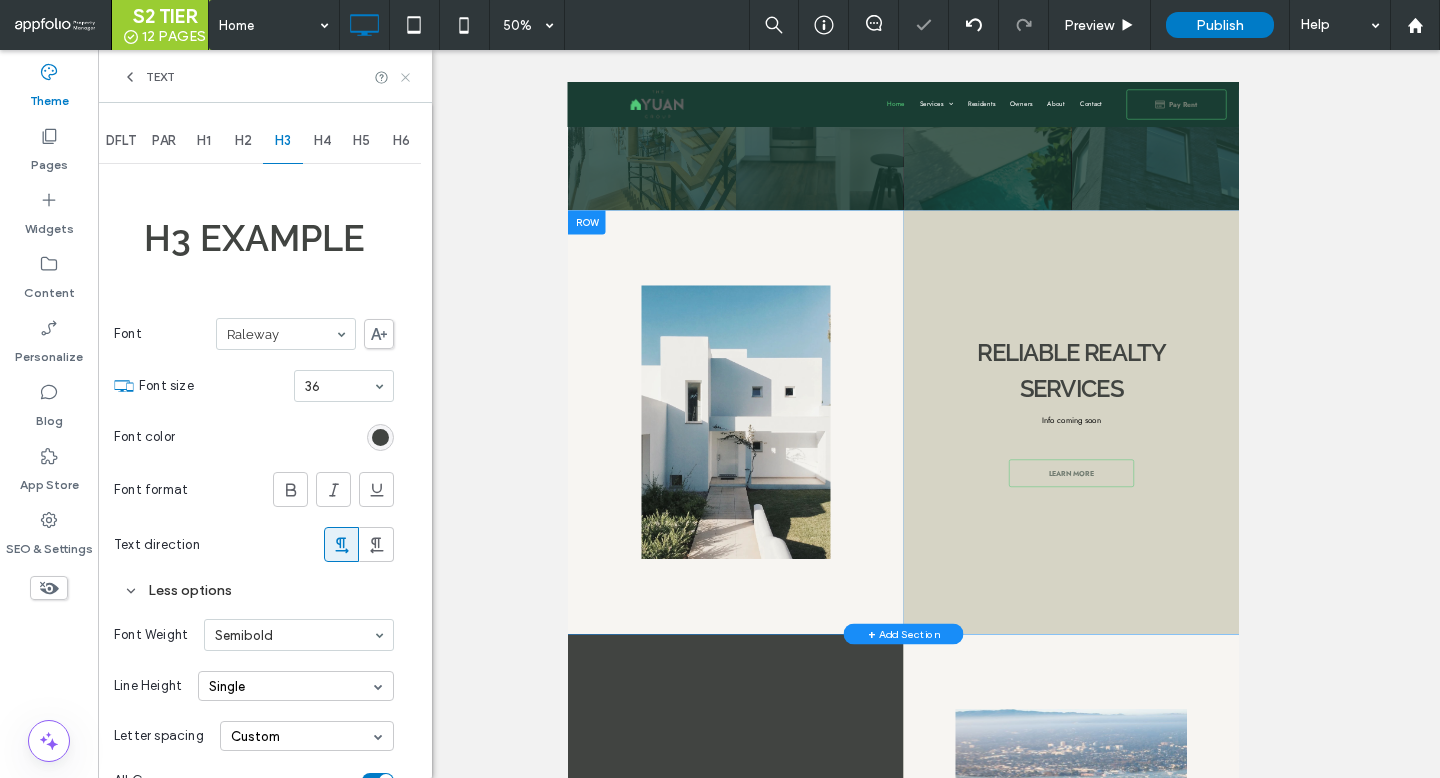 click 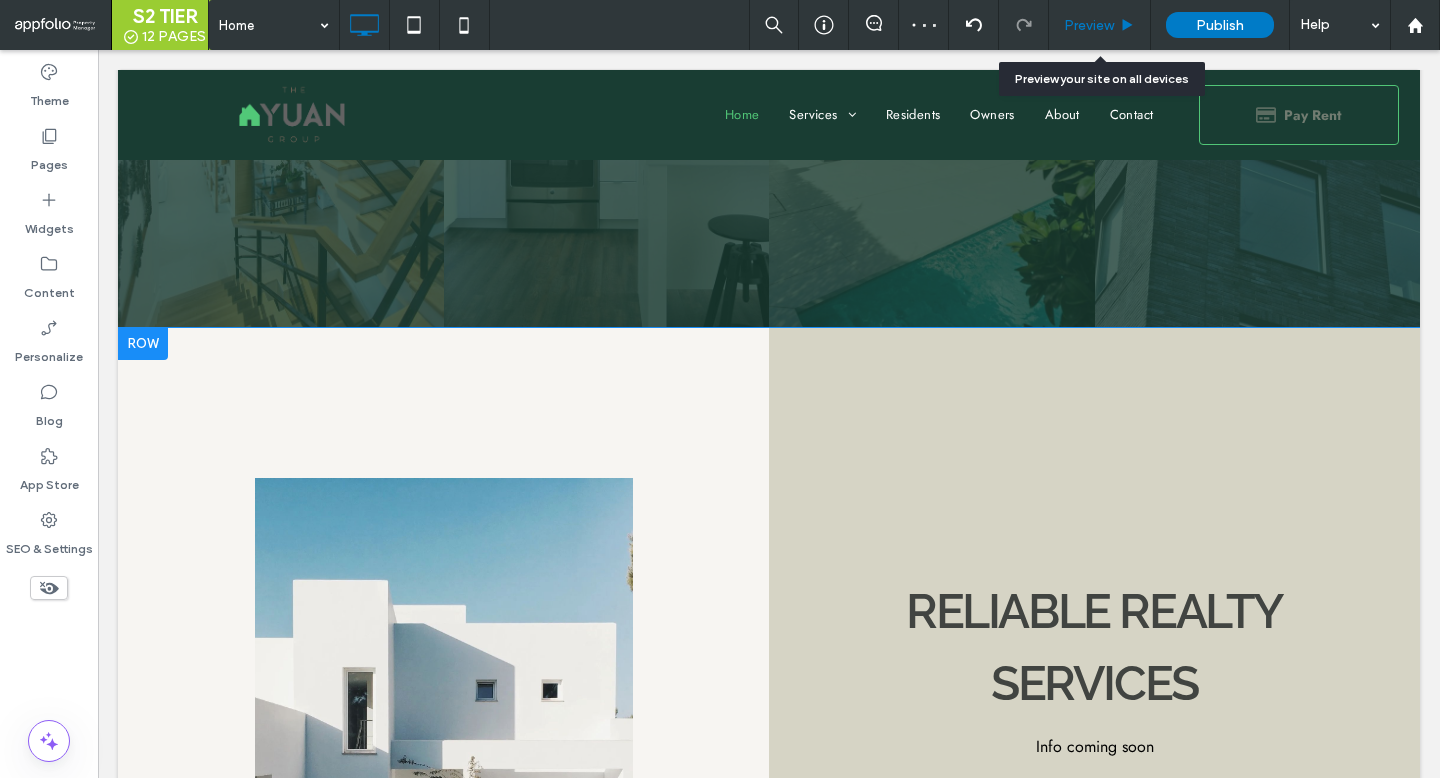 click on "Preview" at bounding box center [1089, 25] 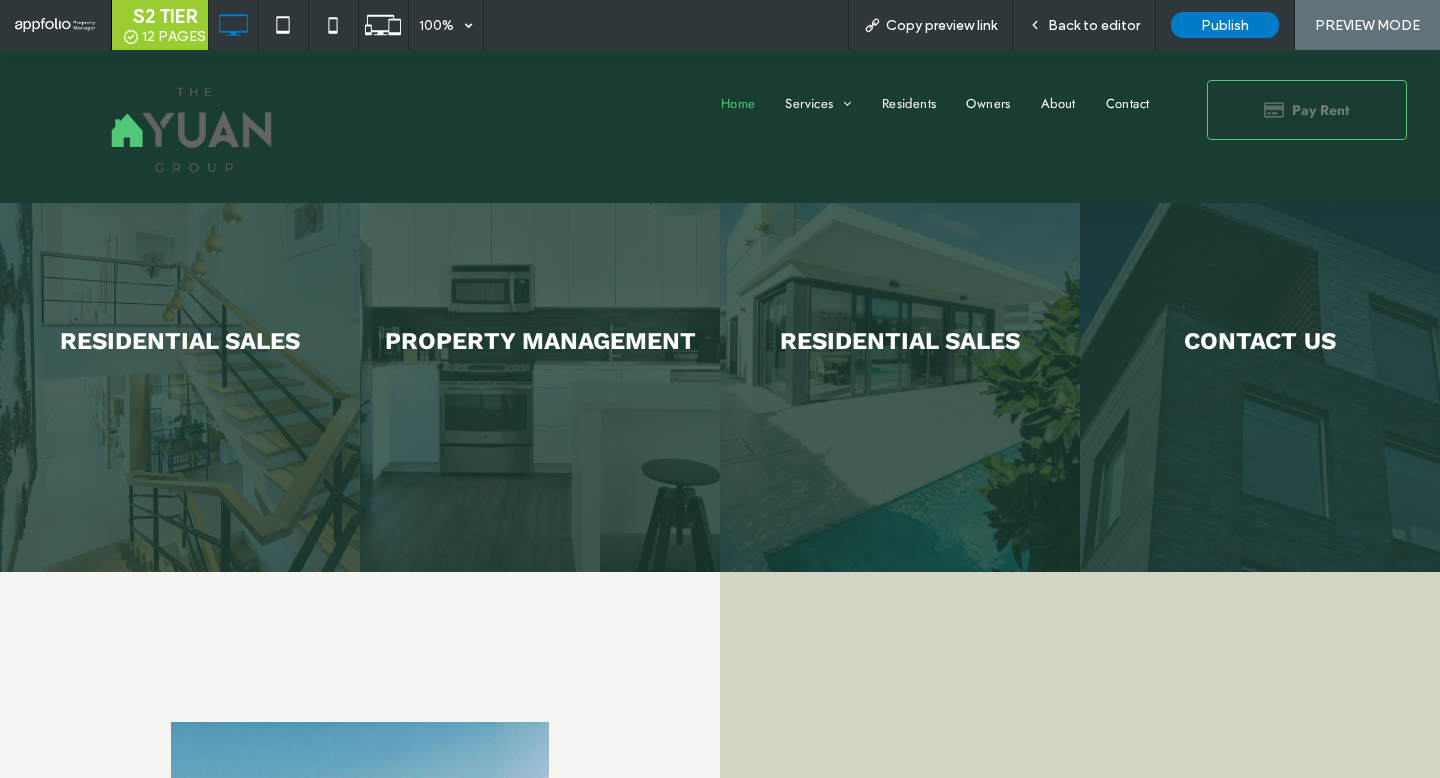 scroll, scrollTop: 0, scrollLeft: 0, axis: both 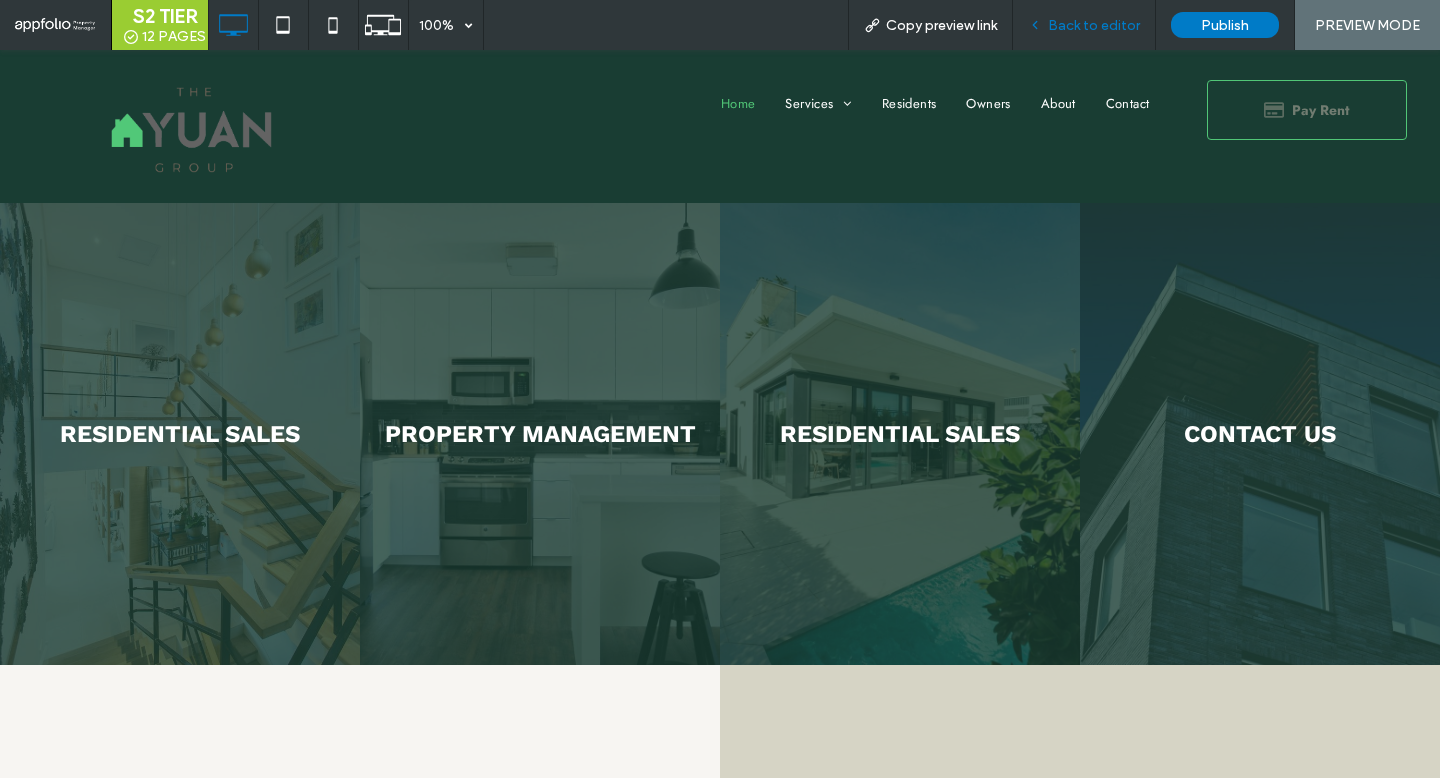 click on "Back to editor" at bounding box center [1094, 25] 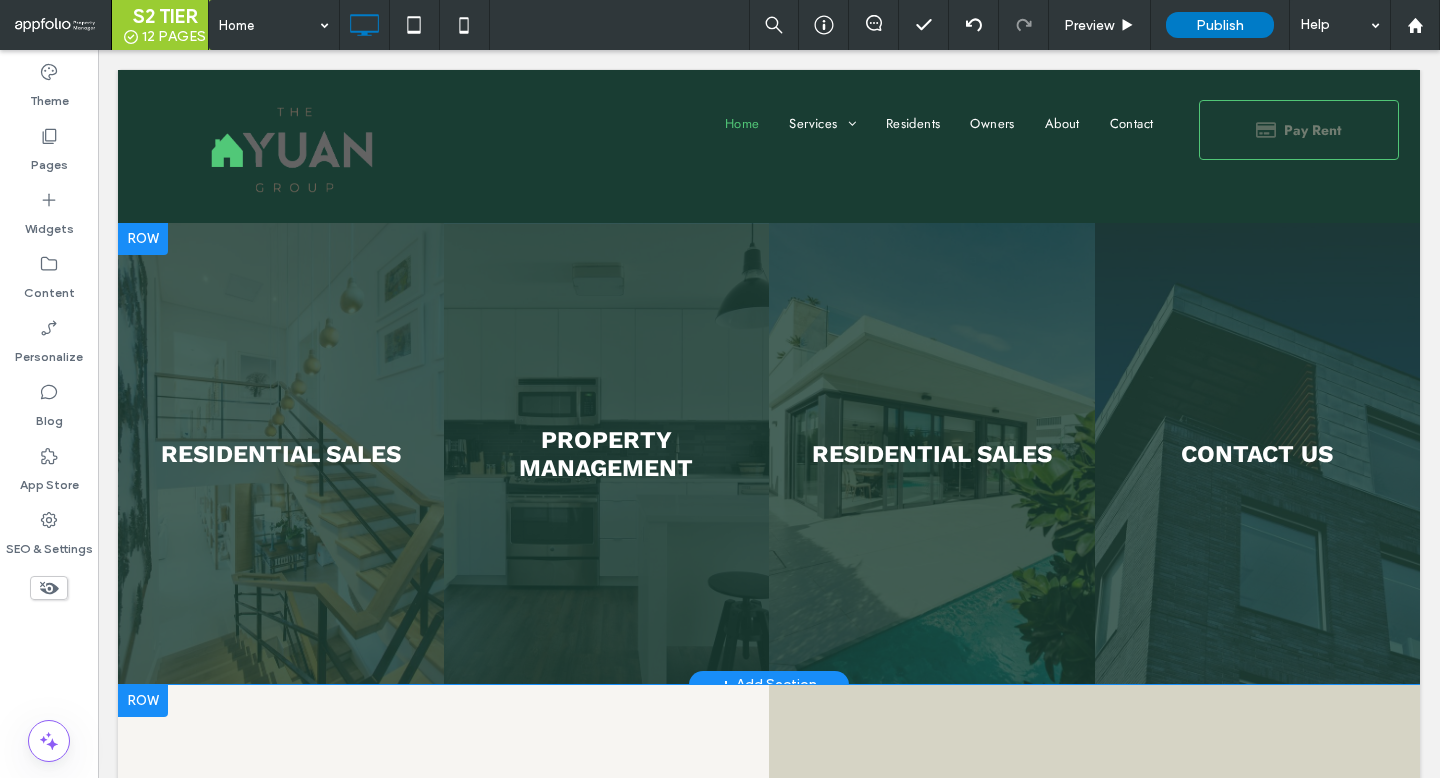 click at bounding box center (607, 454) 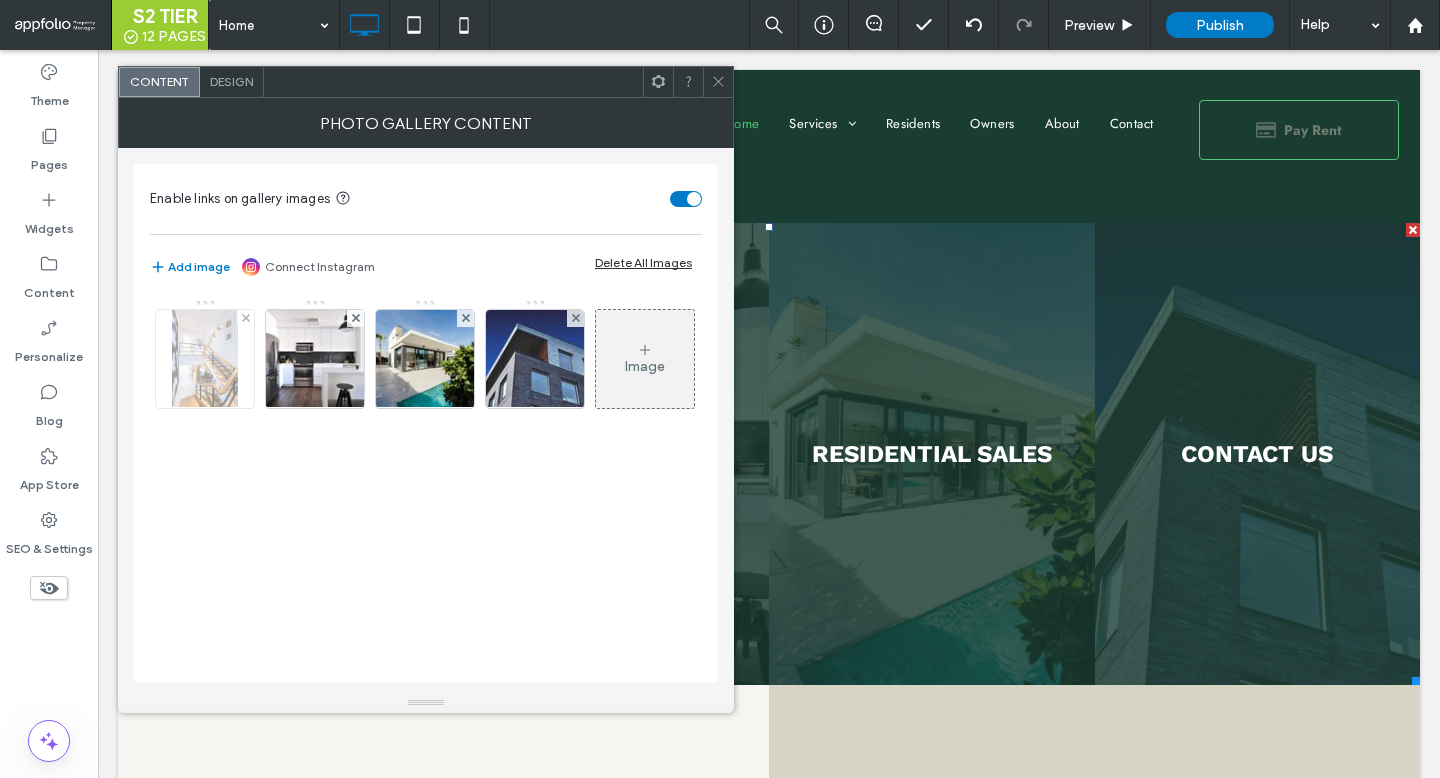 click at bounding box center [204, 359] 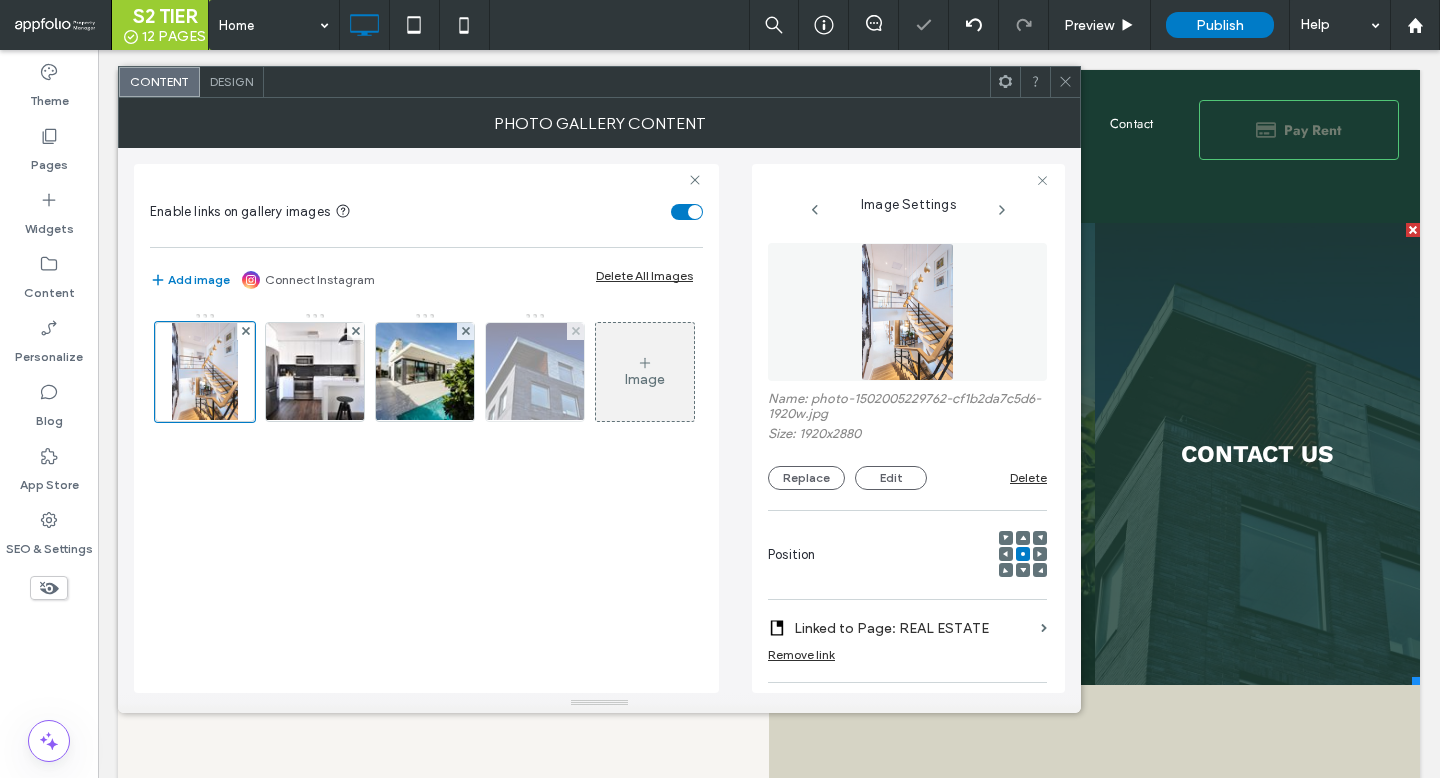 scroll, scrollTop: 0, scrollLeft: 226, axis: horizontal 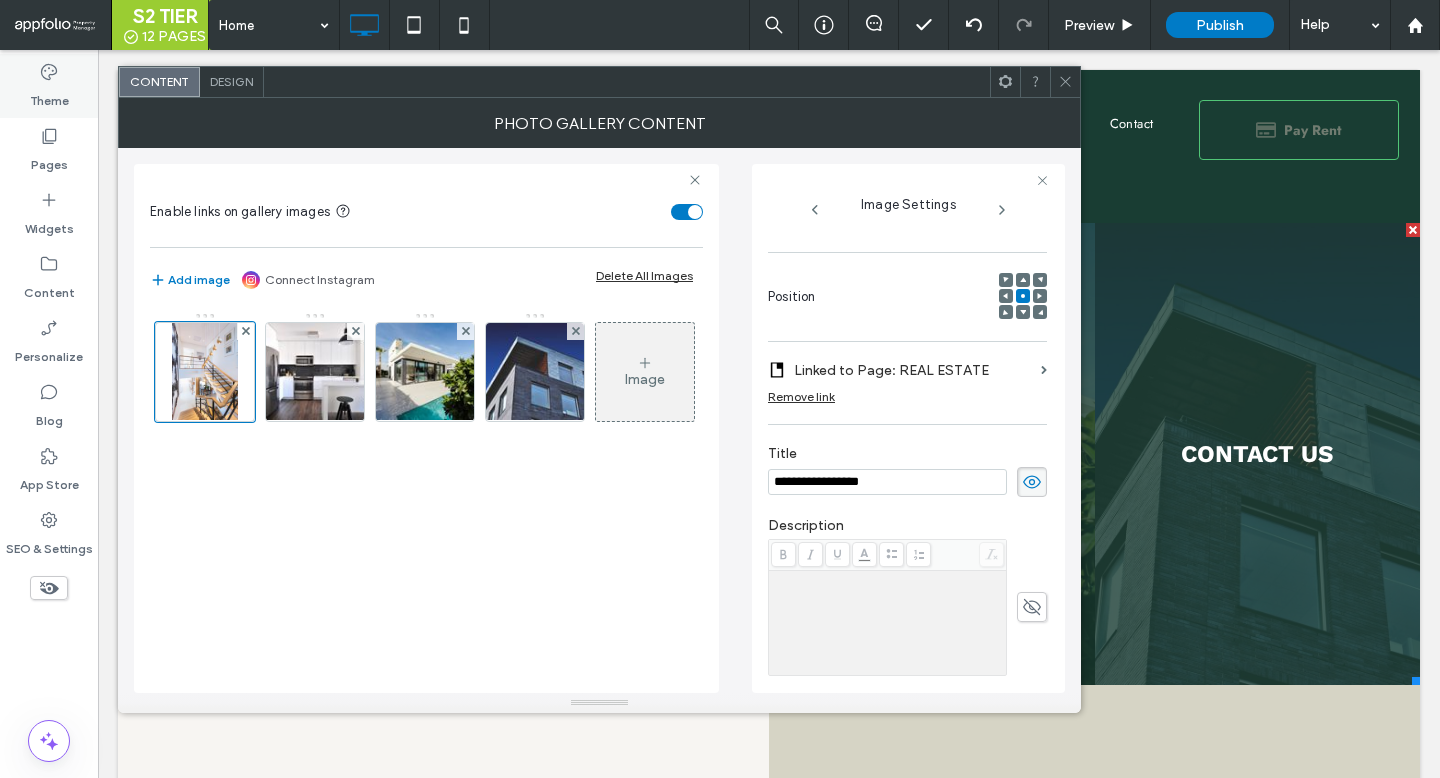 click on "Theme" at bounding box center [49, 96] 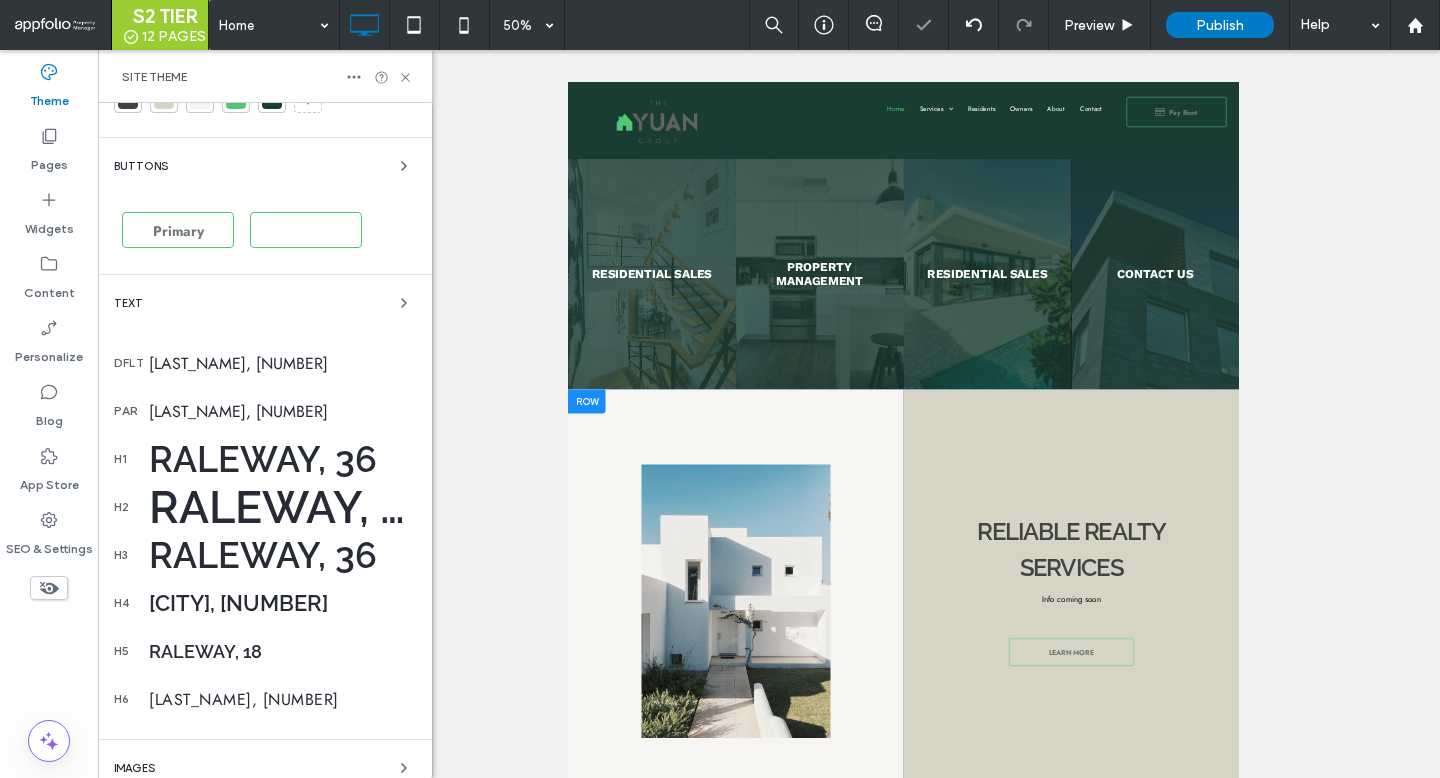 scroll, scrollTop: 302, scrollLeft: 0, axis: vertical 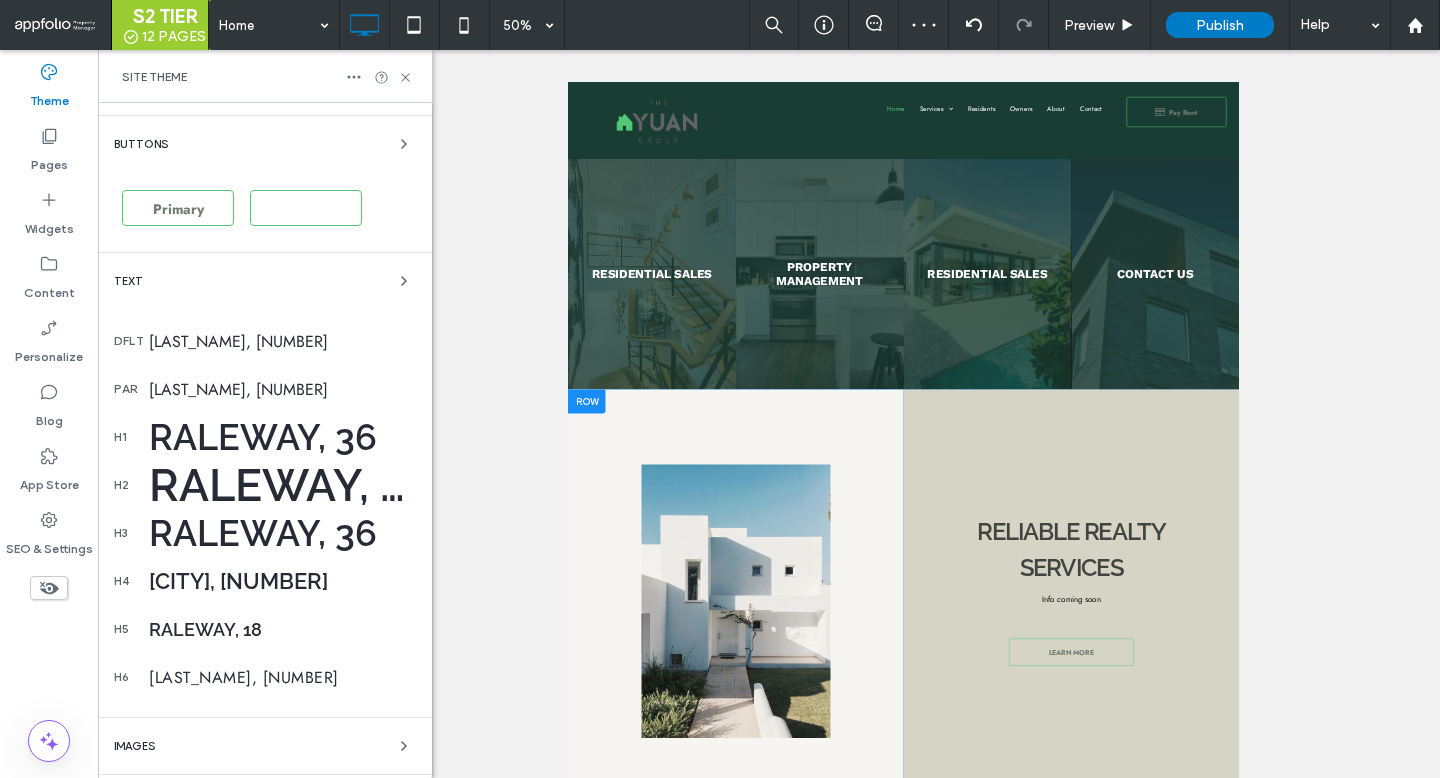 click on "Raleway, 48" at bounding box center (282, 485) 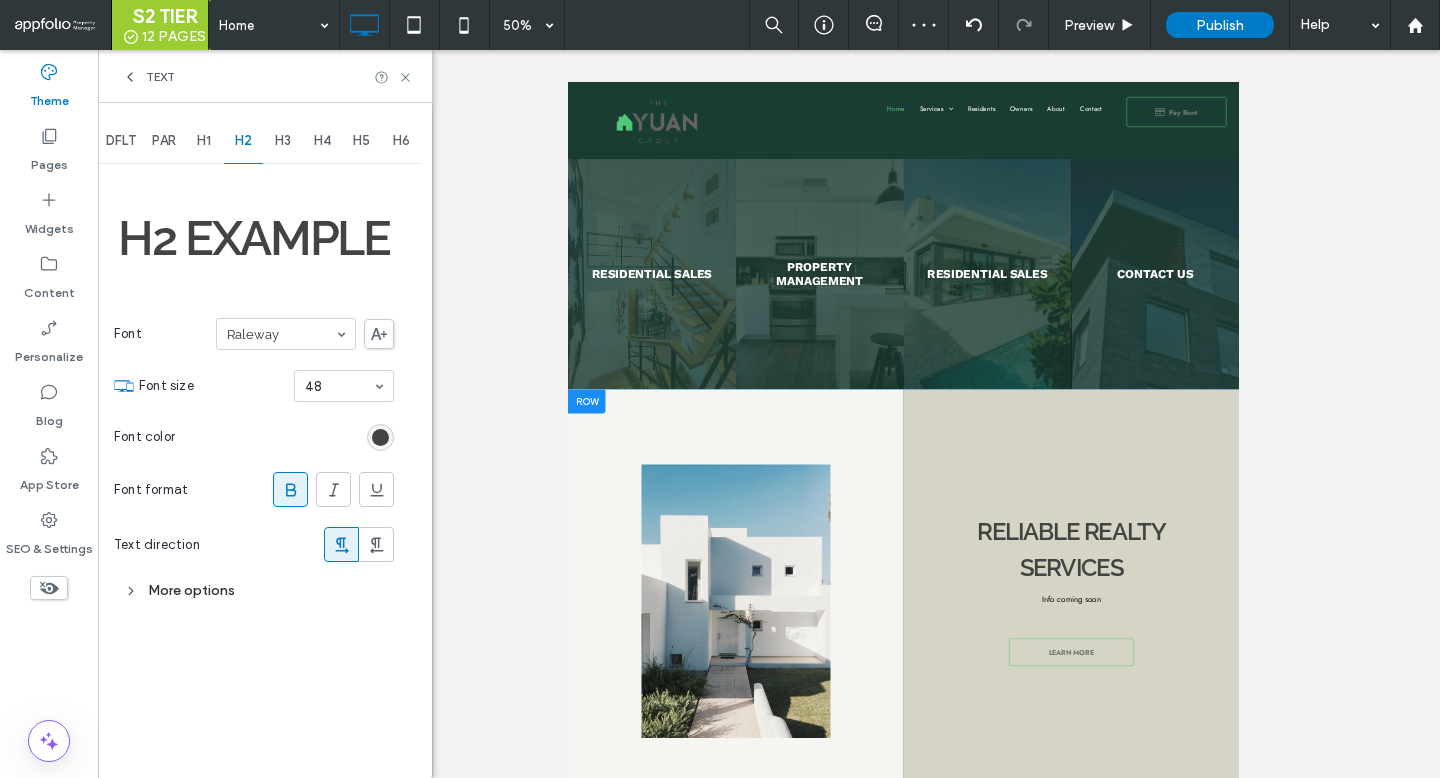 scroll, scrollTop: 0, scrollLeft: 0, axis: both 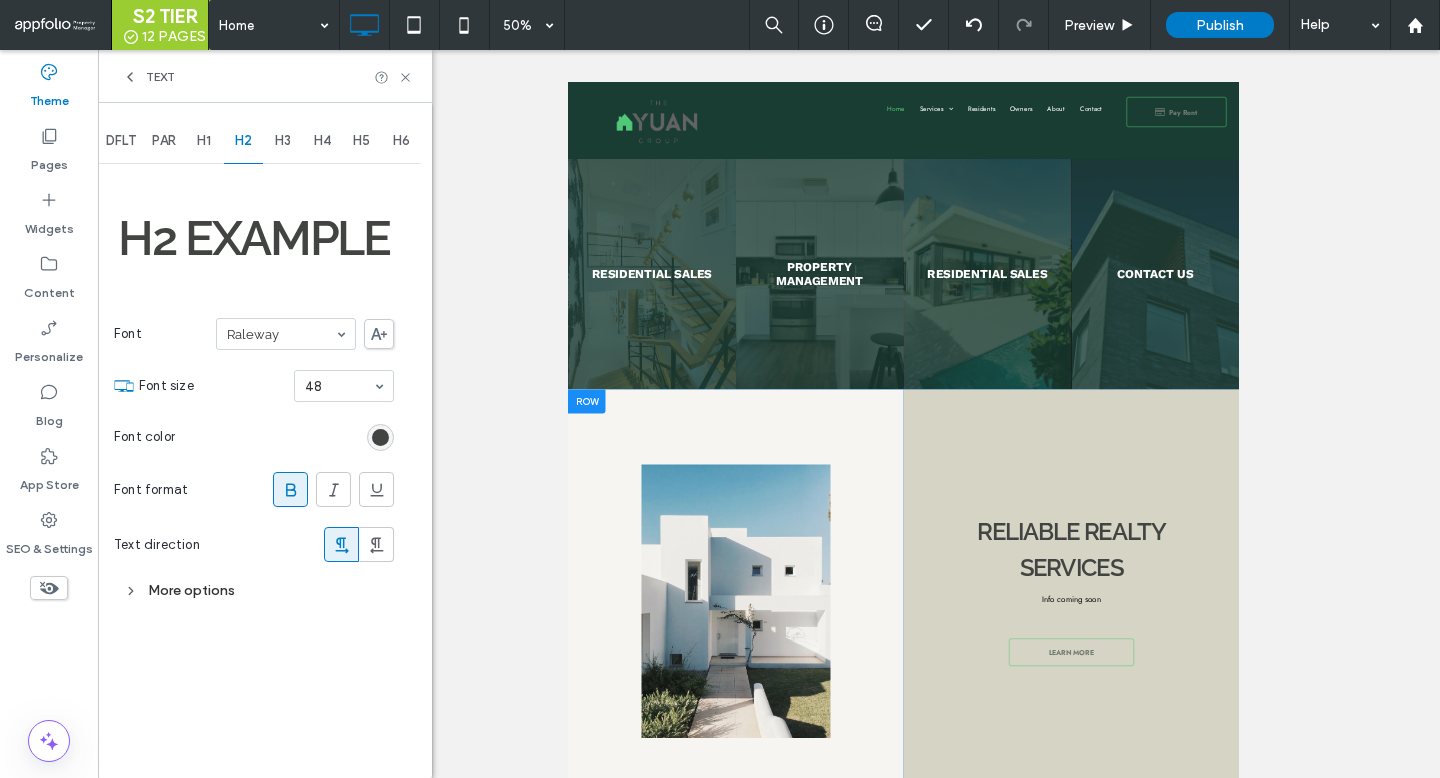 click on "More options" at bounding box center (254, 590) 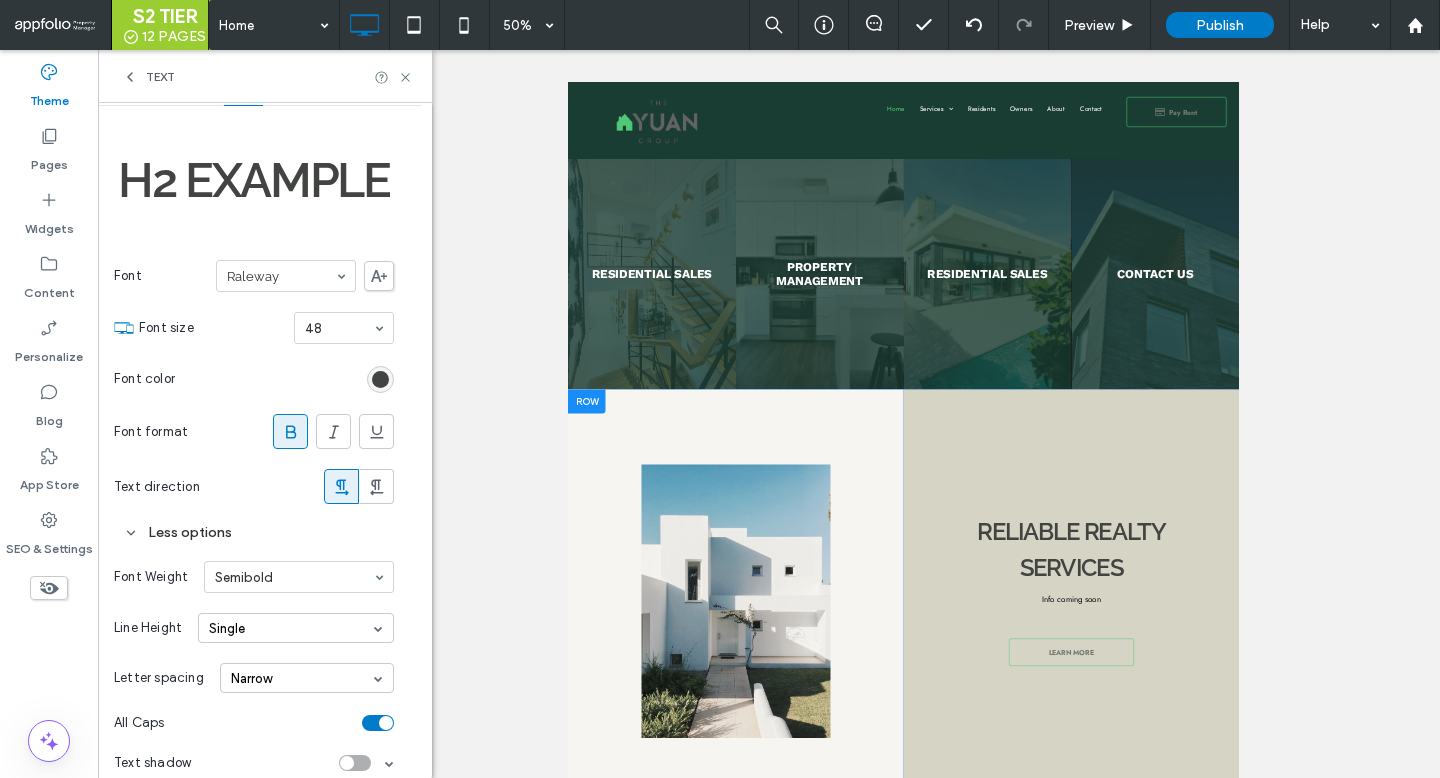 scroll, scrollTop: 79, scrollLeft: 0, axis: vertical 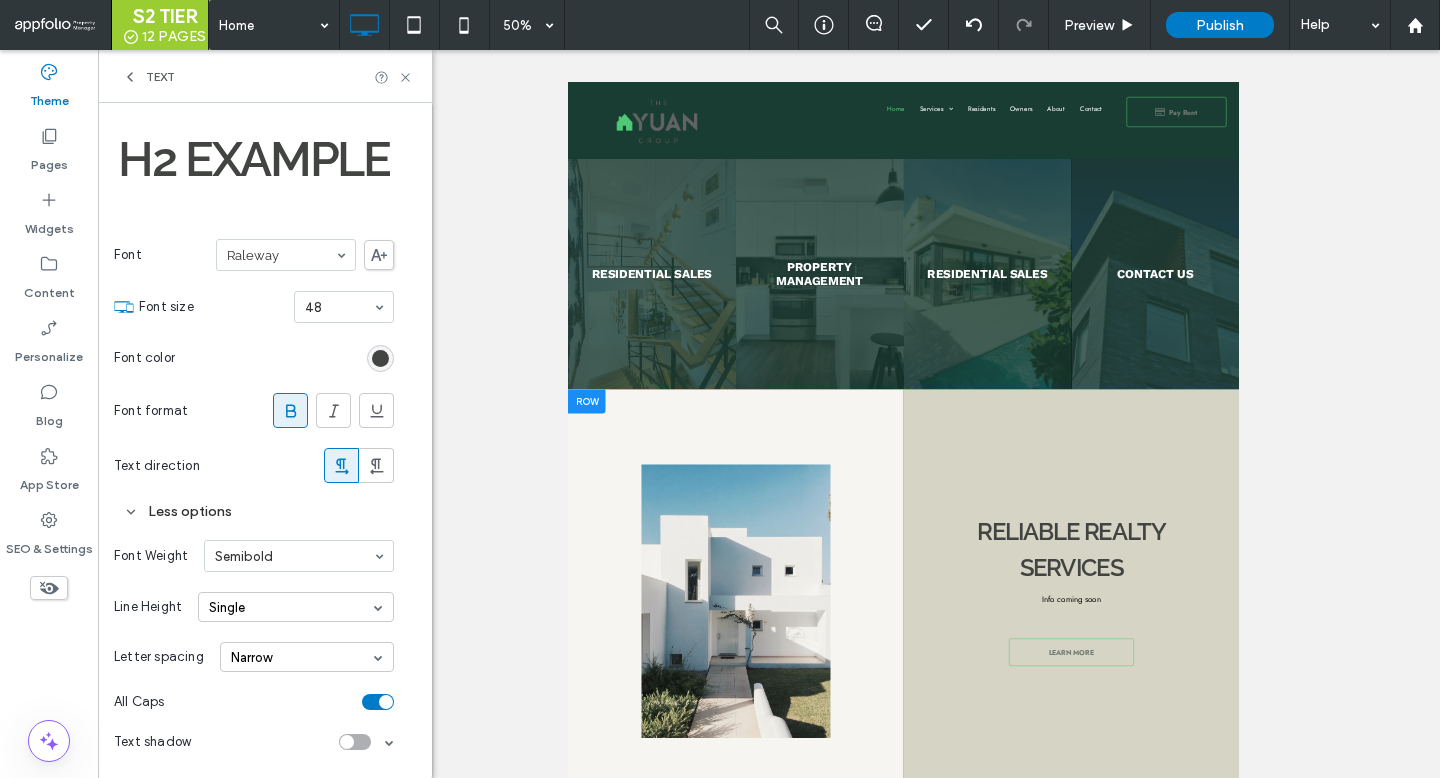 click at bounding box center (378, 702) 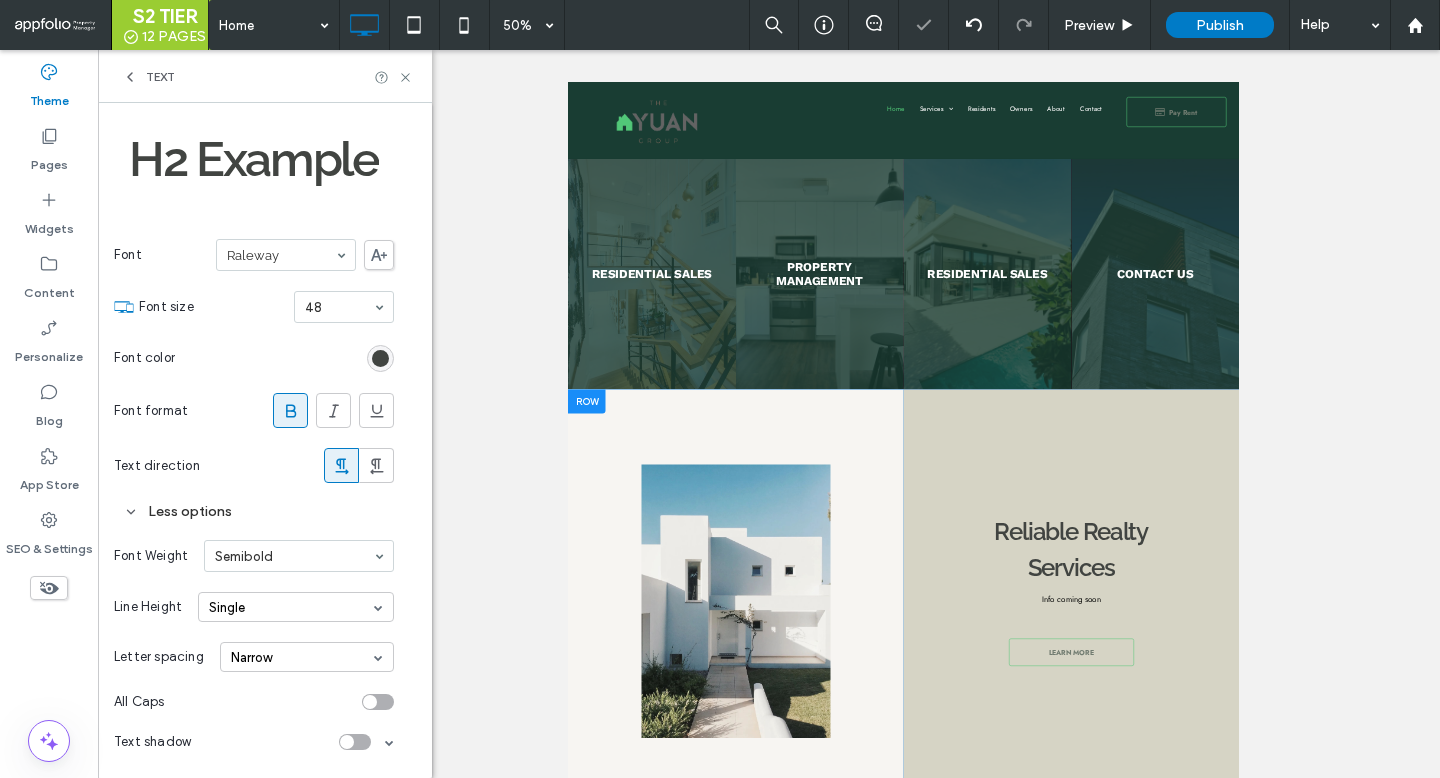 scroll, scrollTop: 0, scrollLeft: 0, axis: both 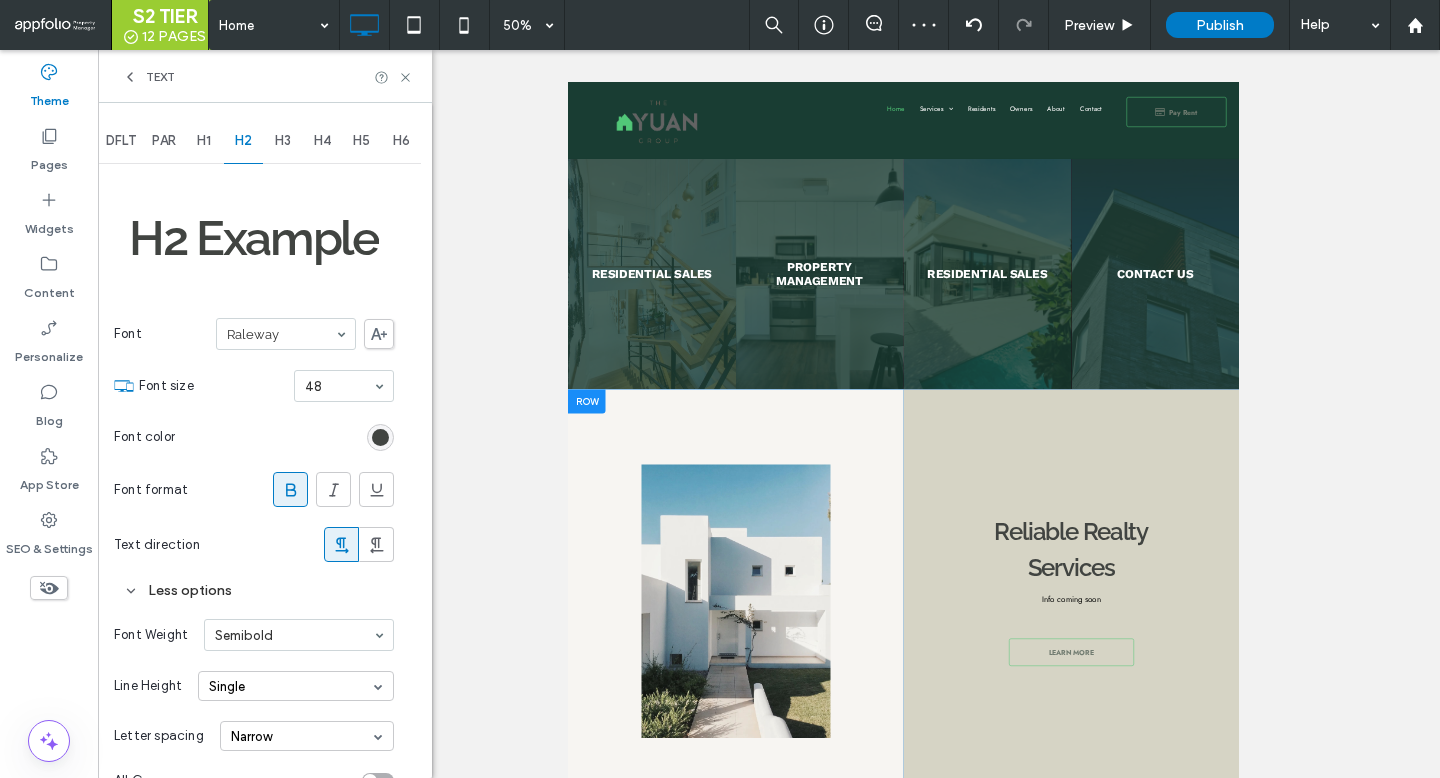 click on "H1" at bounding box center (204, 141) 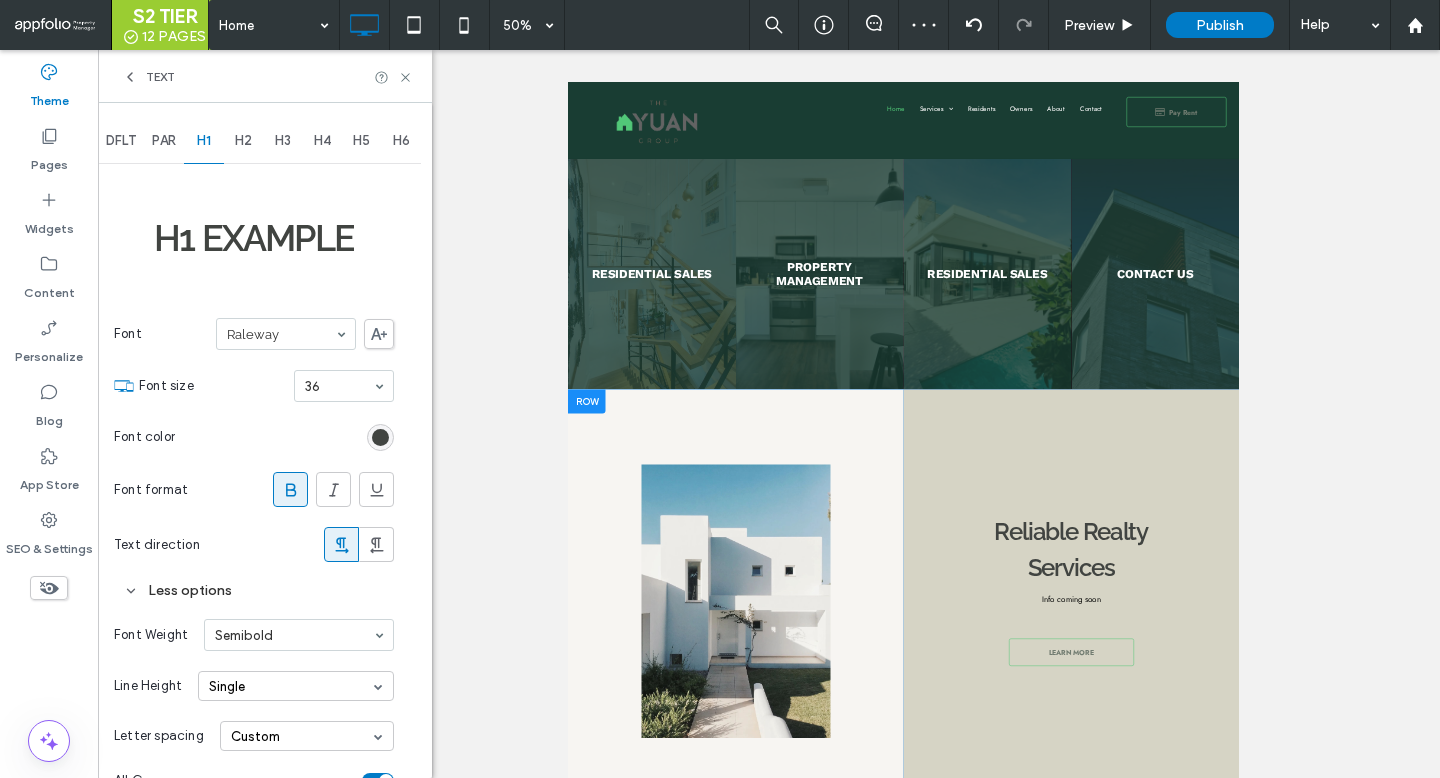 scroll, scrollTop: 79, scrollLeft: 0, axis: vertical 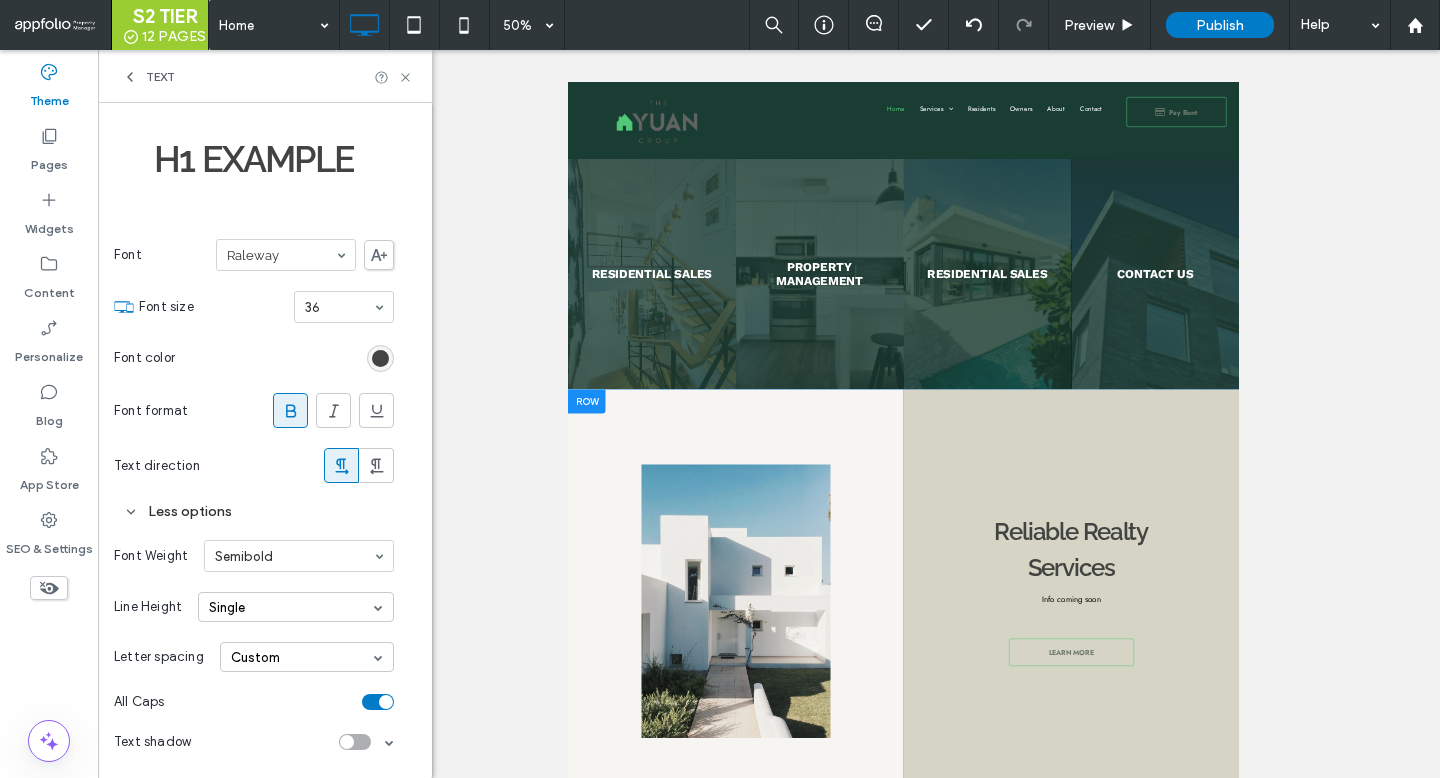 click on "All Caps" at bounding box center [254, 702] 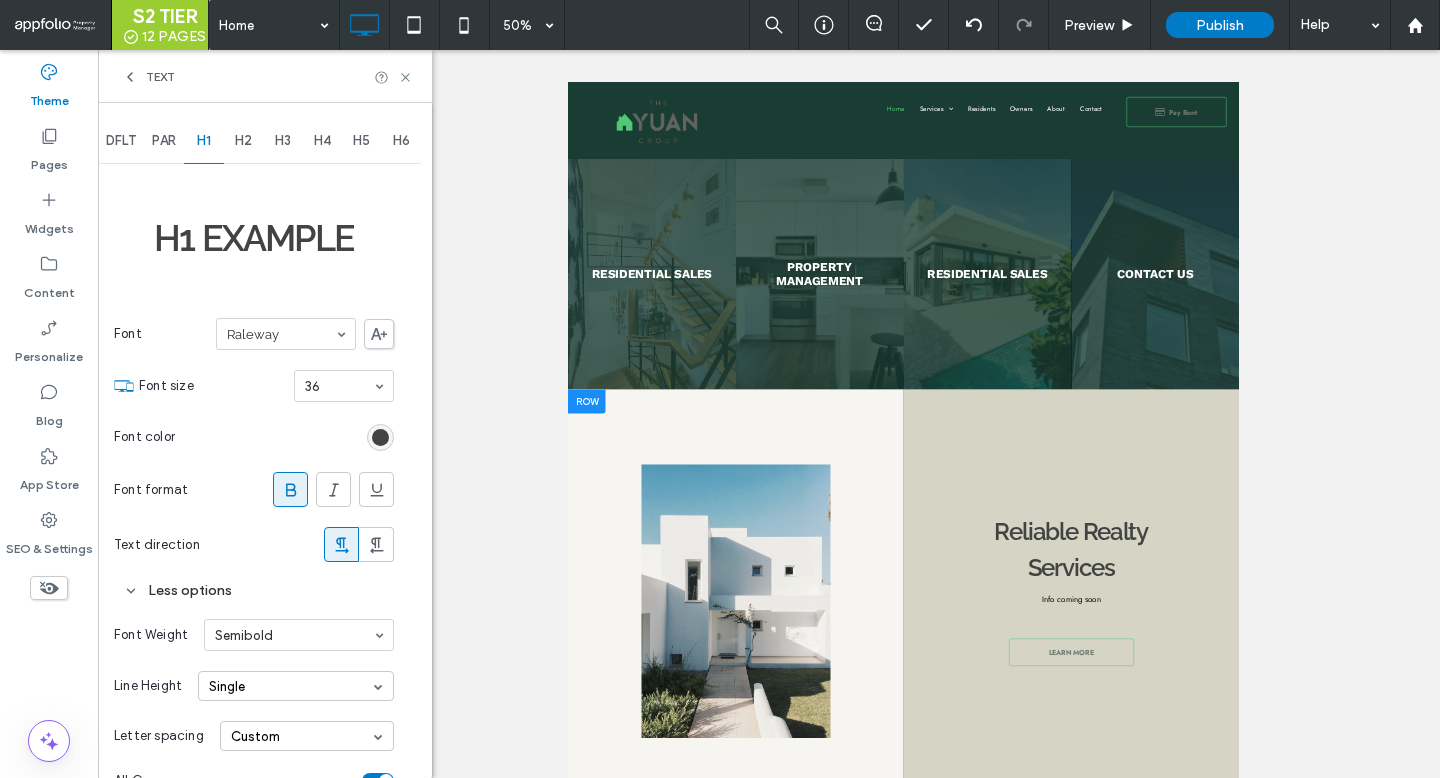 scroll, scrollTop: 79, scrollLeft: 0, axis: vertical 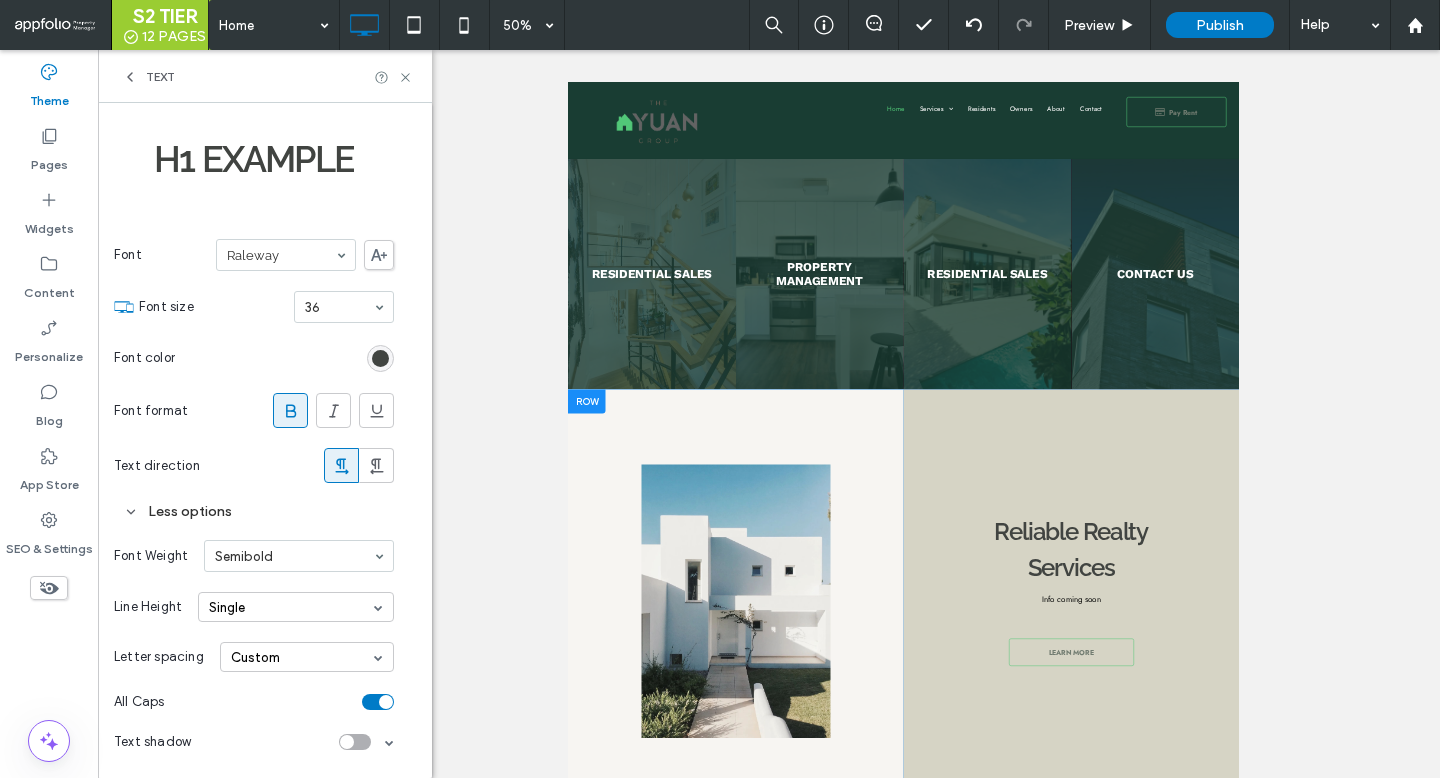 click at bounding box center [386, 702] 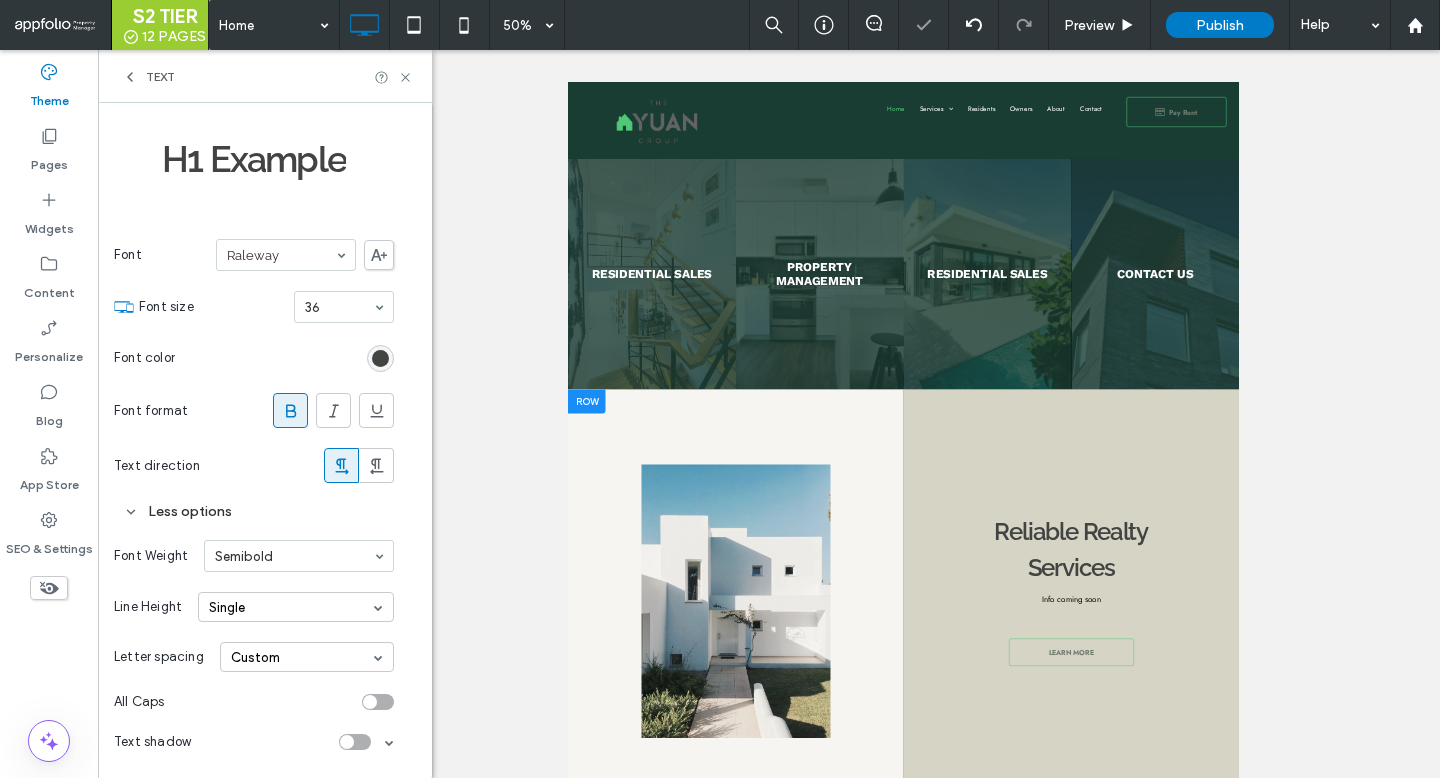 scroll, scrollTop: 0, scrollLeft: 0, axis: both 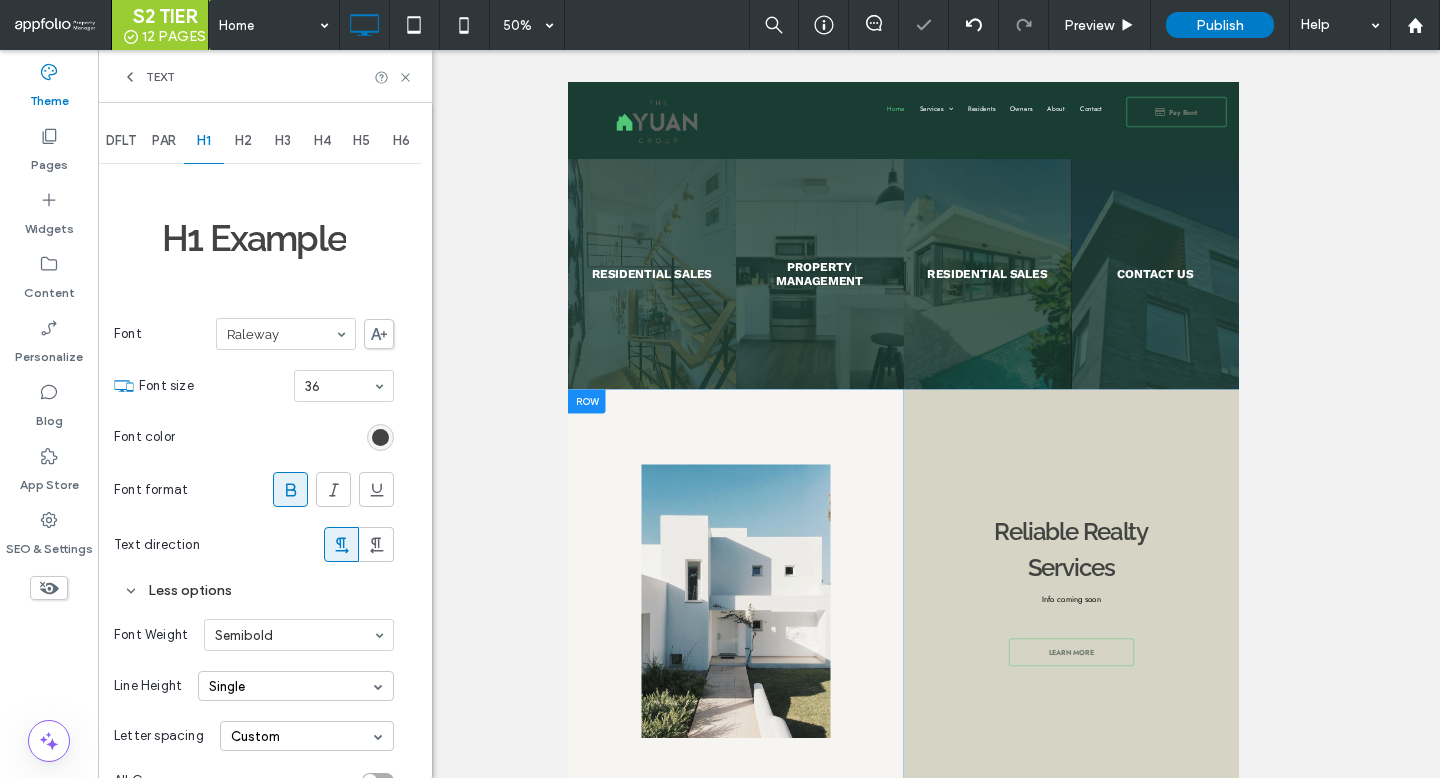 click on "H3" at bounding box center [283, 141] 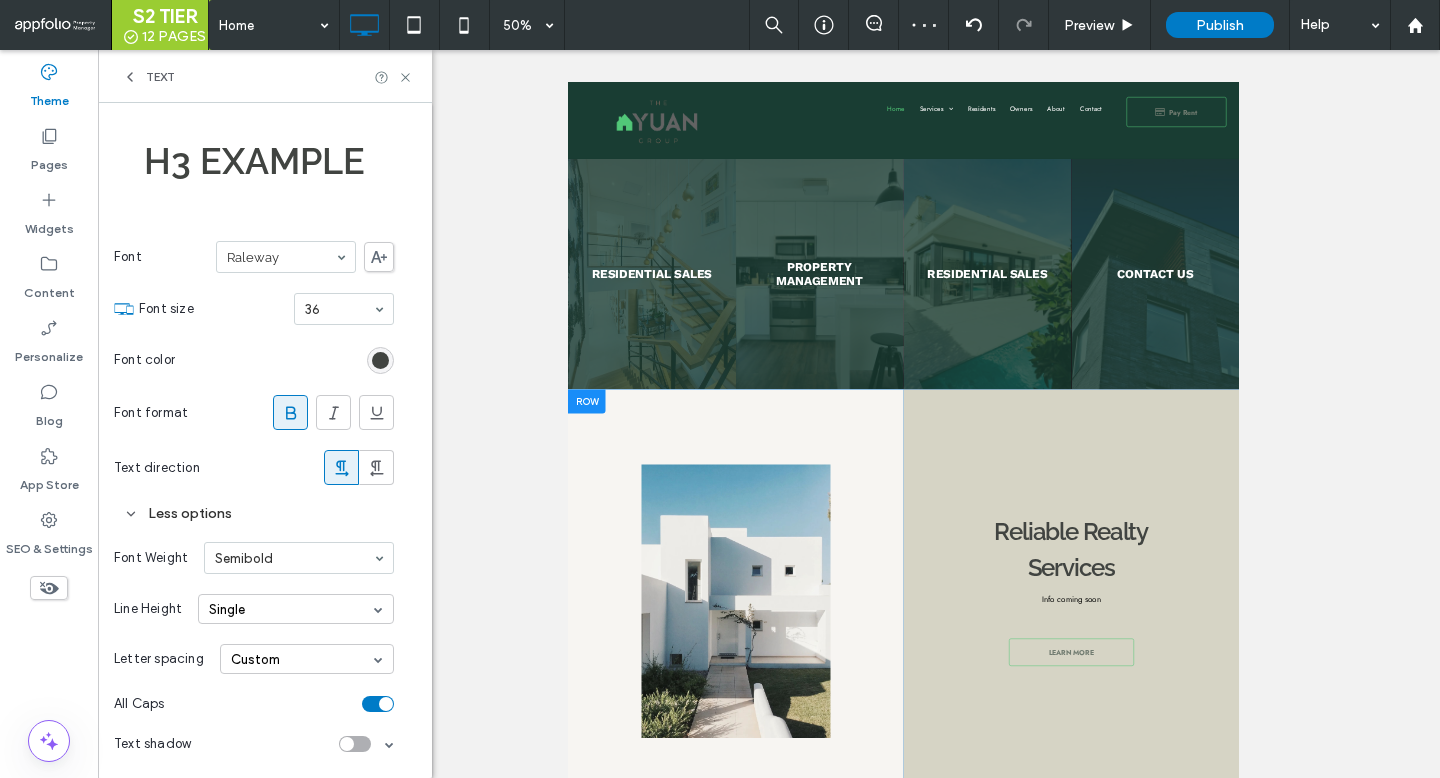 scroll, scrollTop: 79, scrollLeft: 0, axis: vertical 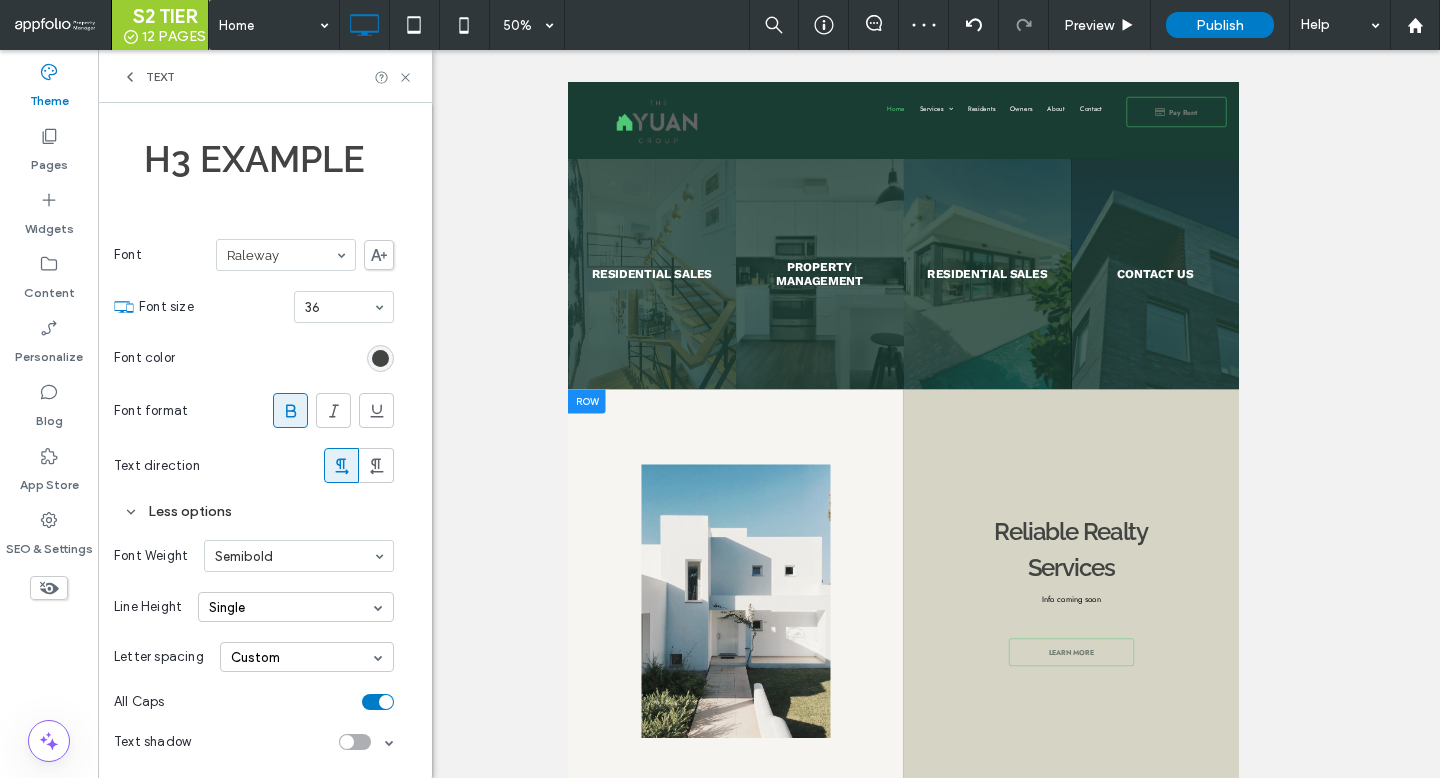 click at bounding box center [378, 702] 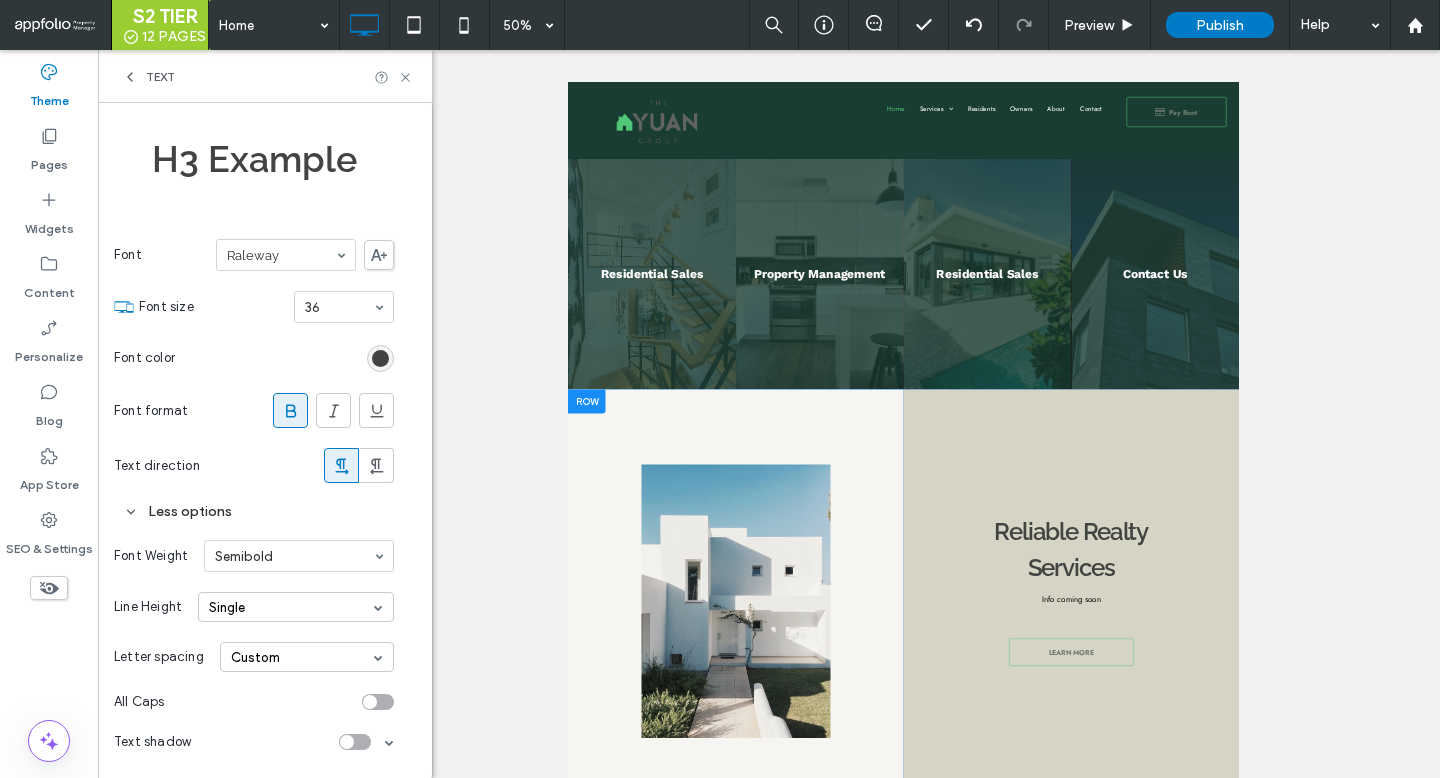 click 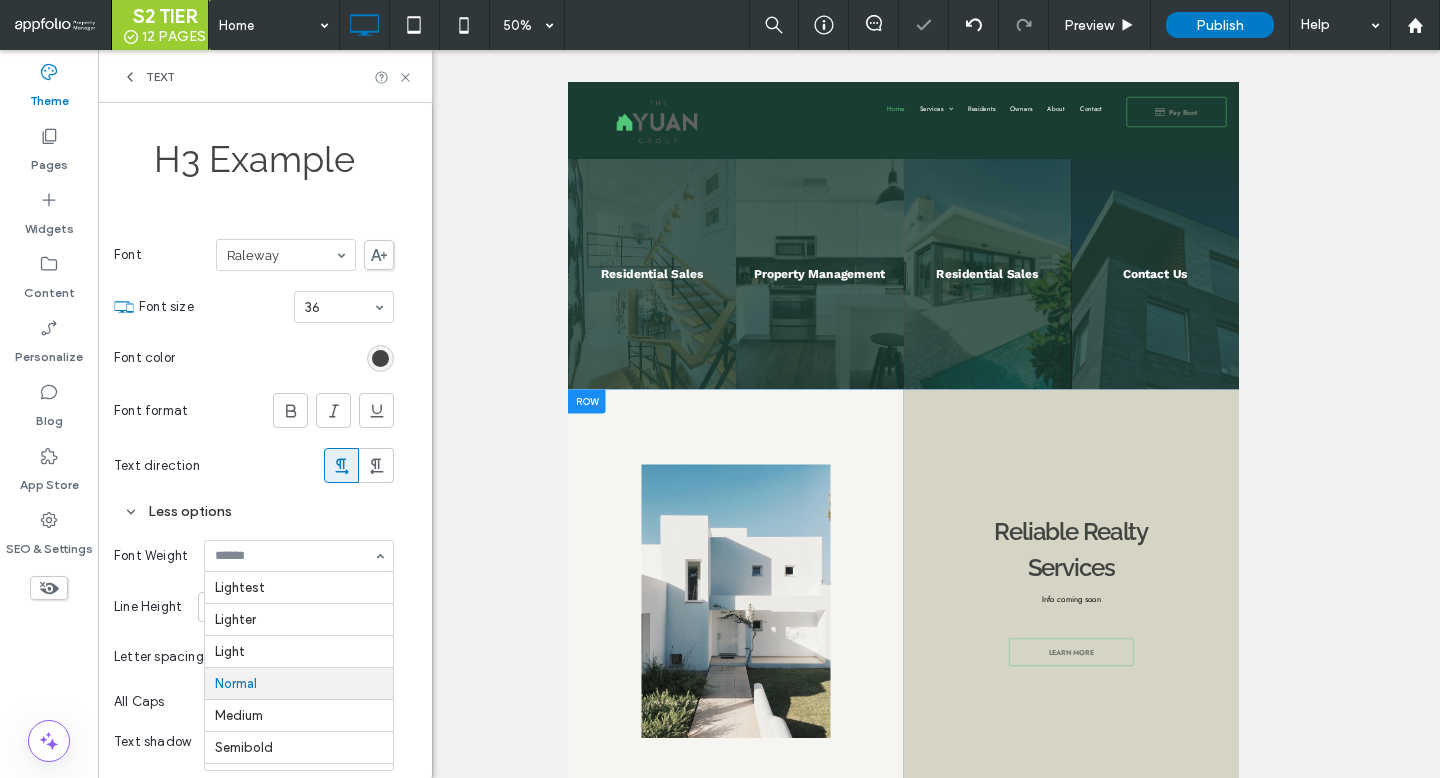 scroll, scrollTop: 98, scrollLeft: 0, axis: vertical 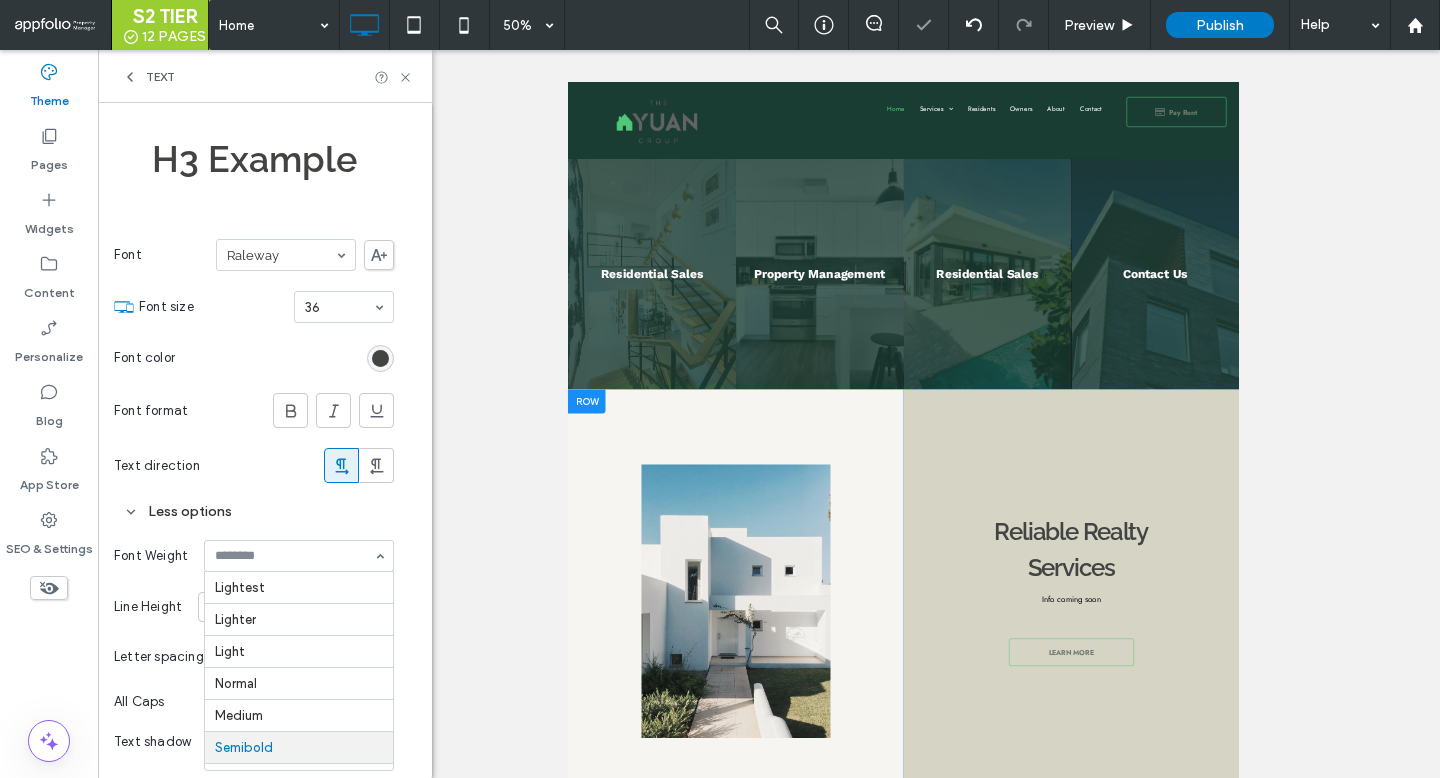 click at bounding box center (294, 556) 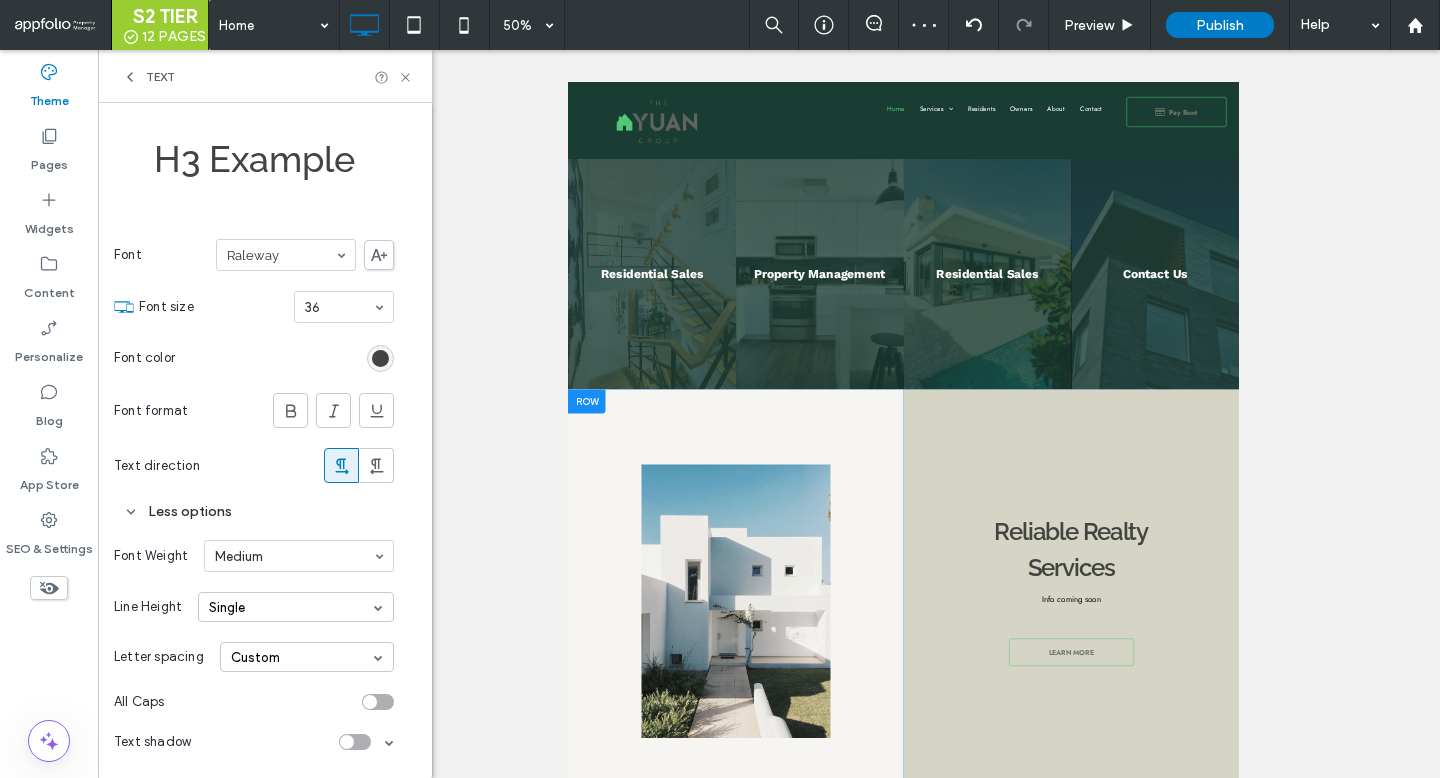 scroll, scrollTop: 0, scrollLeft: 0, axis: both 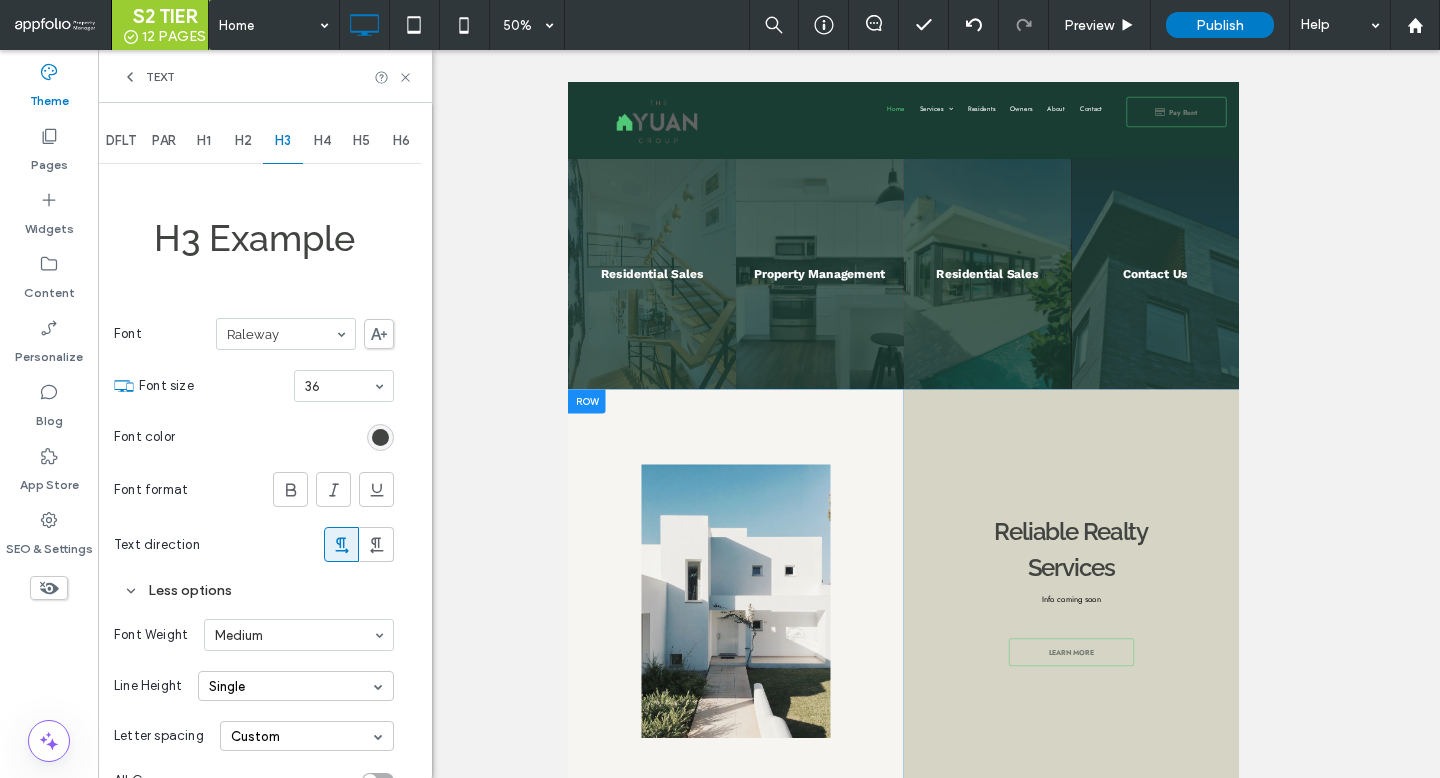 click on "H2" at bounding box center [243, 141] 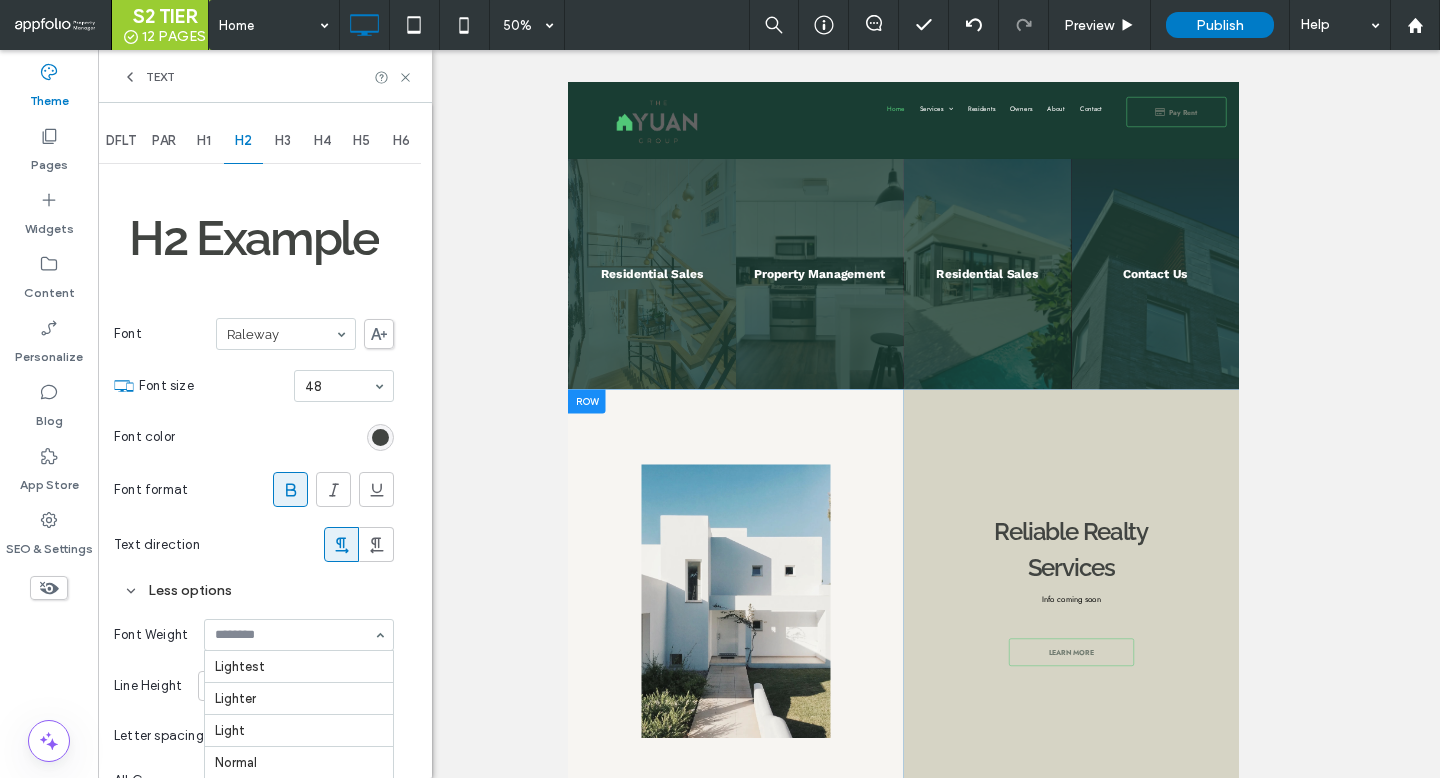 click at bounding box center [299, 635] 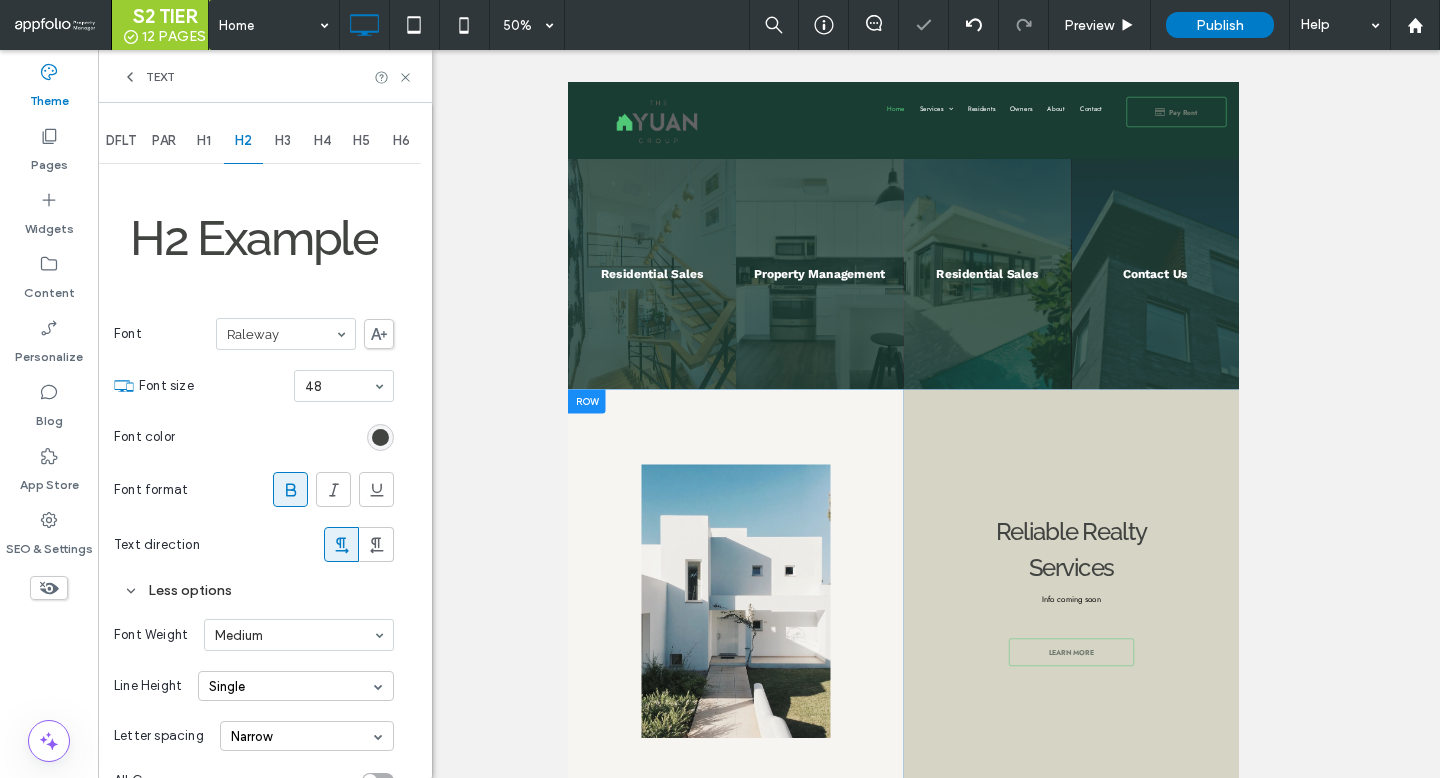 click on "H1" at bounding box center (204, 141) 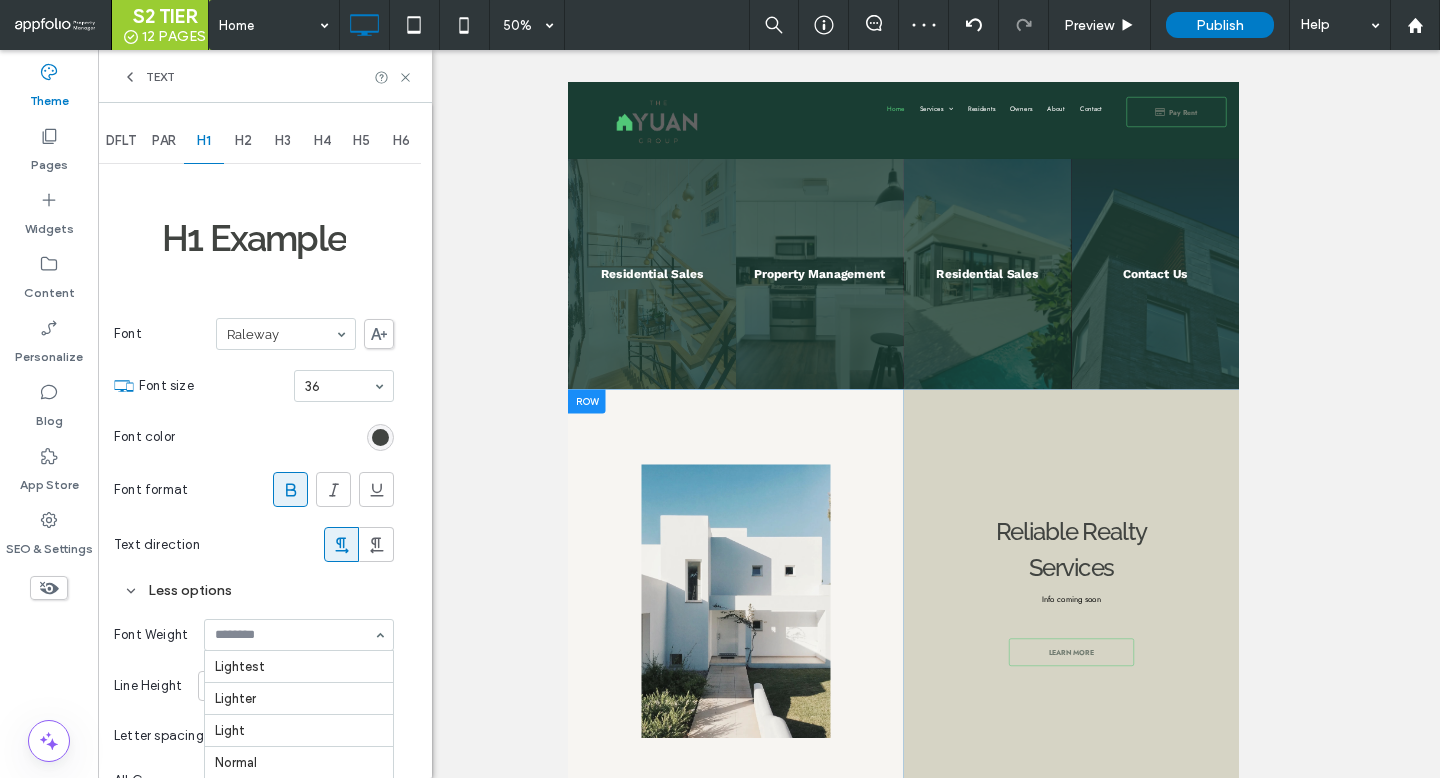 scroll, scrollTop: 98, scrollLeft: 0, axis: vertical 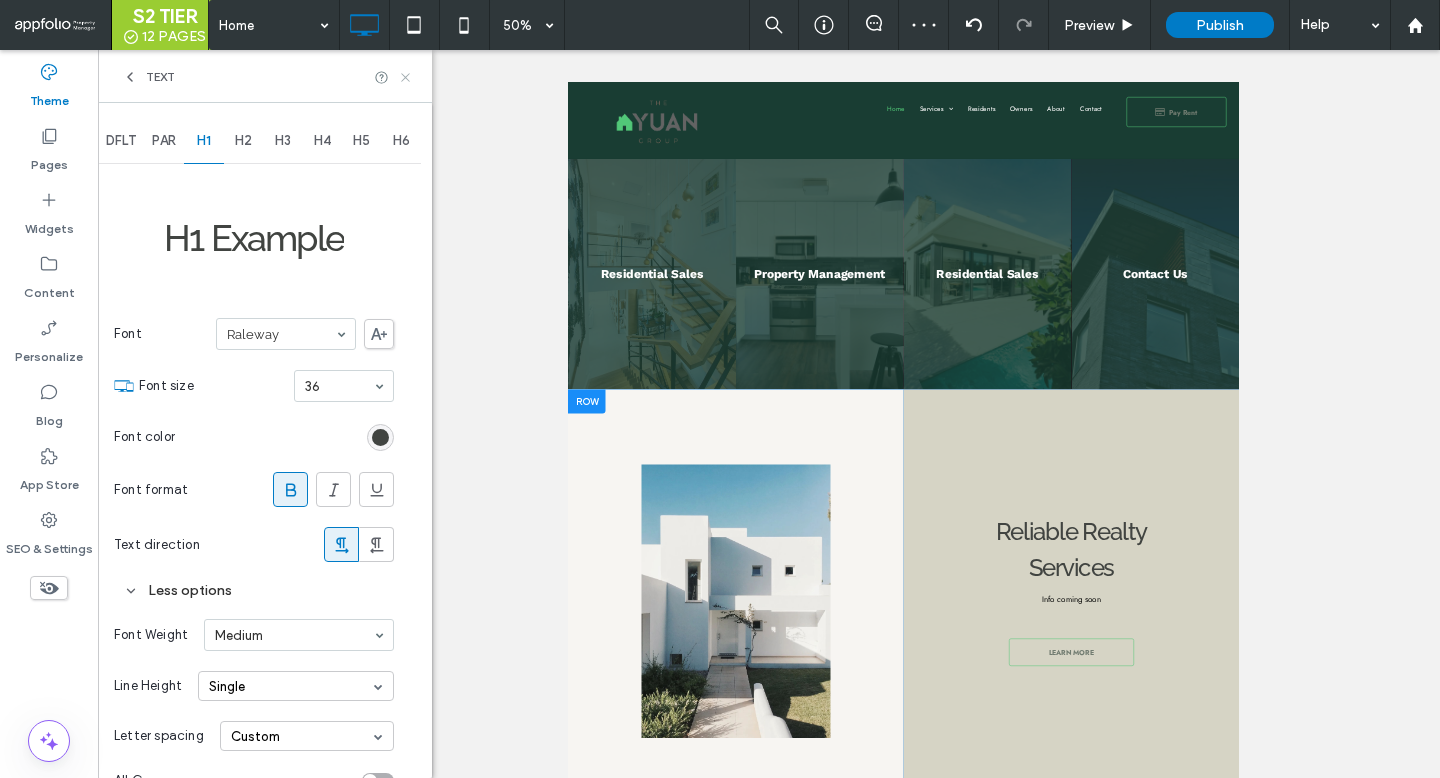 click 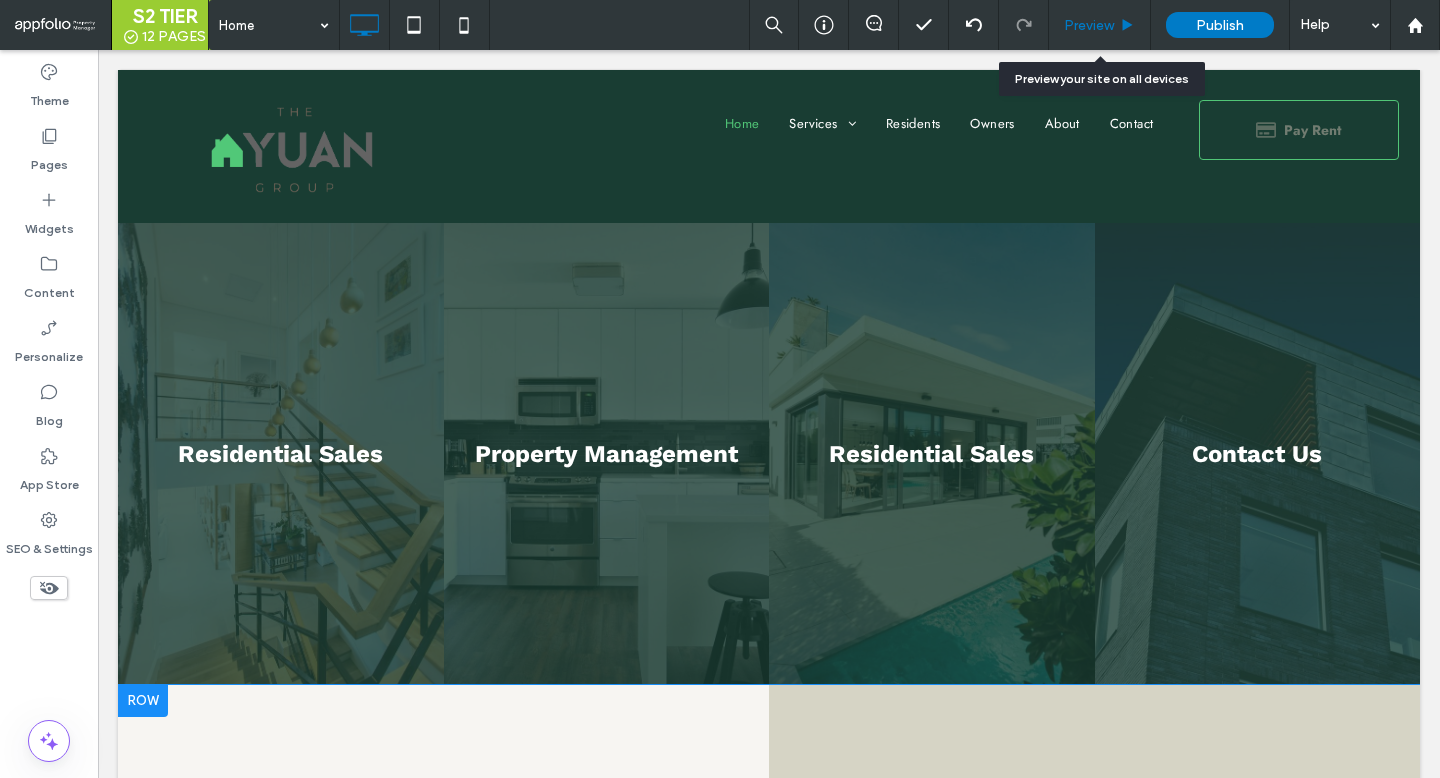 click 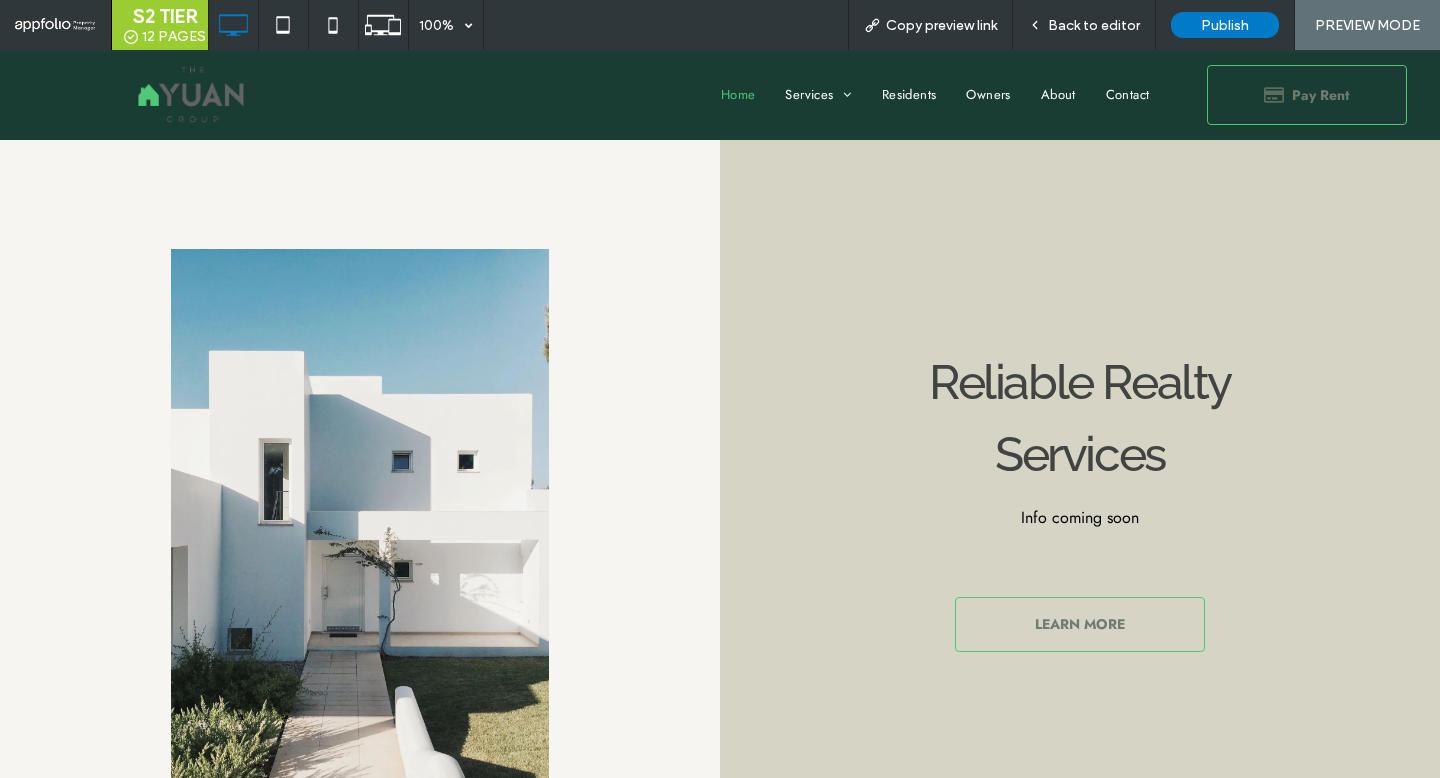 scroll, scrollTop: 570, scrollLeft: 0, axis: vertical 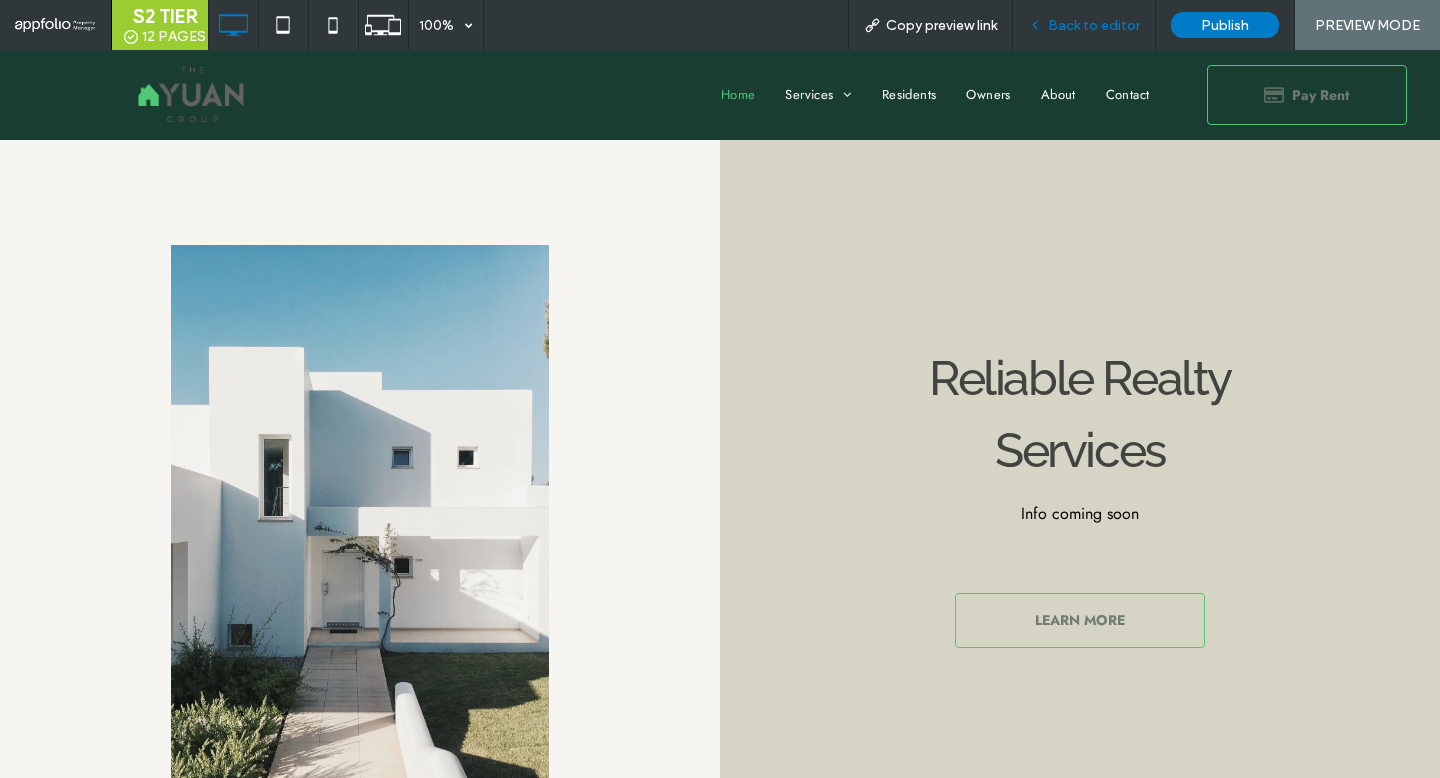 click on "Back to editor" at bounding box center [1094, 25] 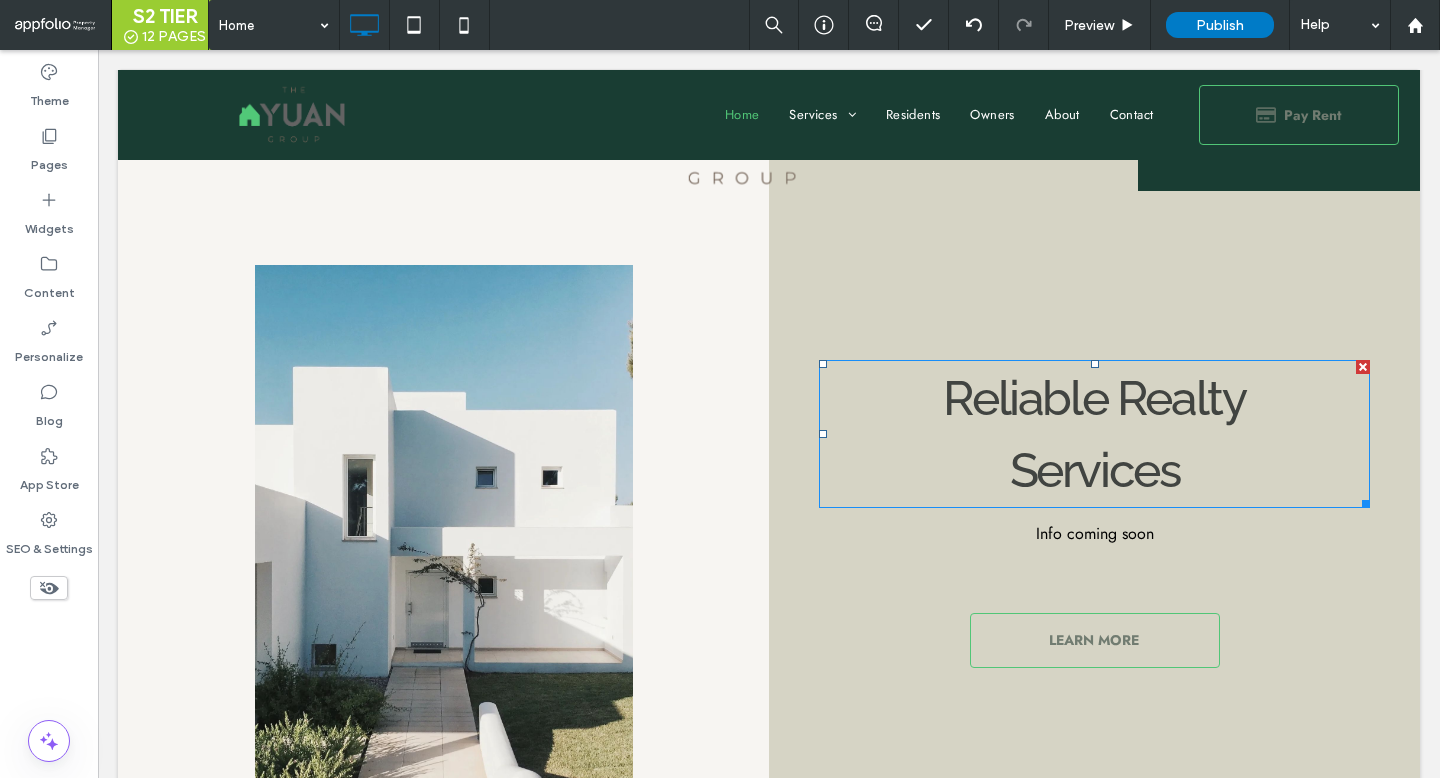 click on "Reliable Realty" at bounding box center [1094, 398] 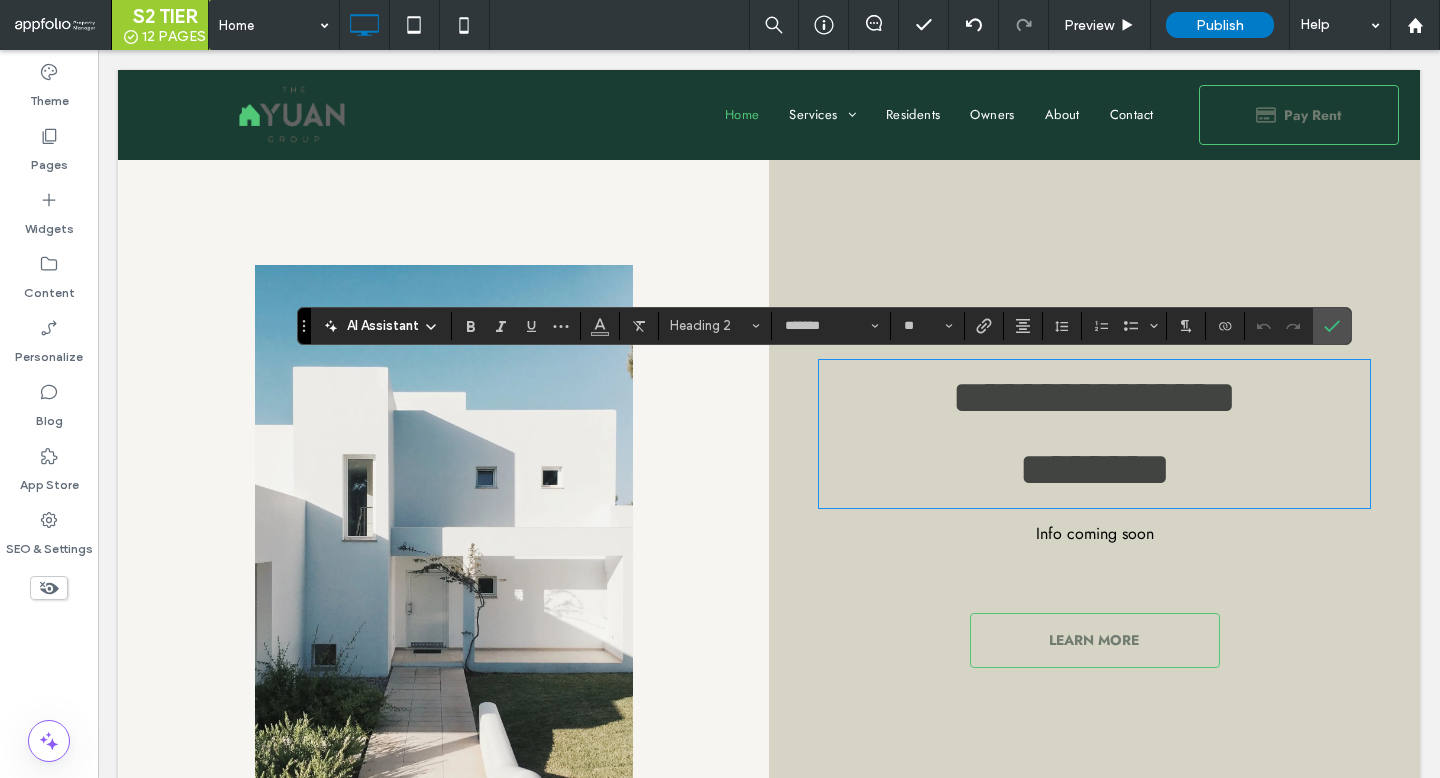 click on "**********" at bounding box center [1094, 397] 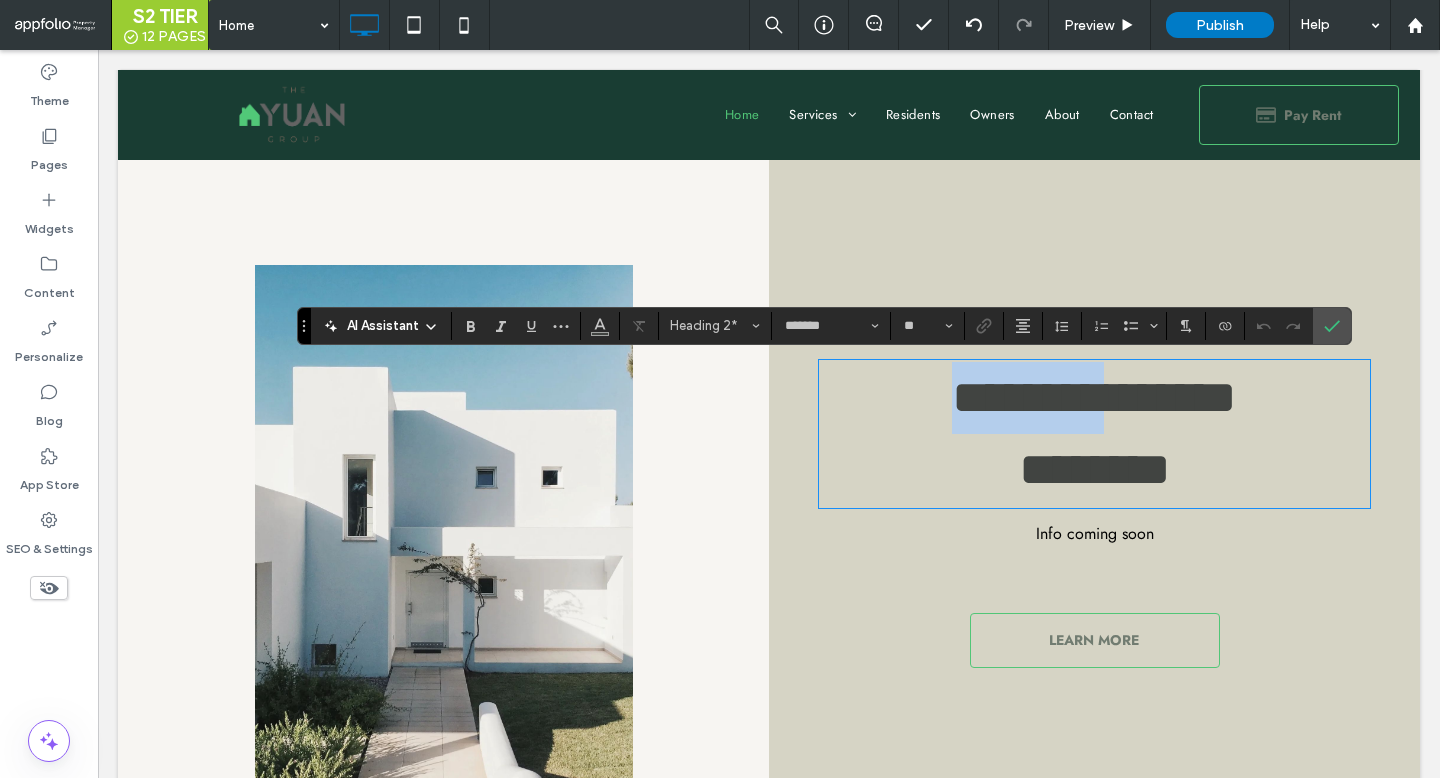 click on "**********" at bounding box center (1094, 397) 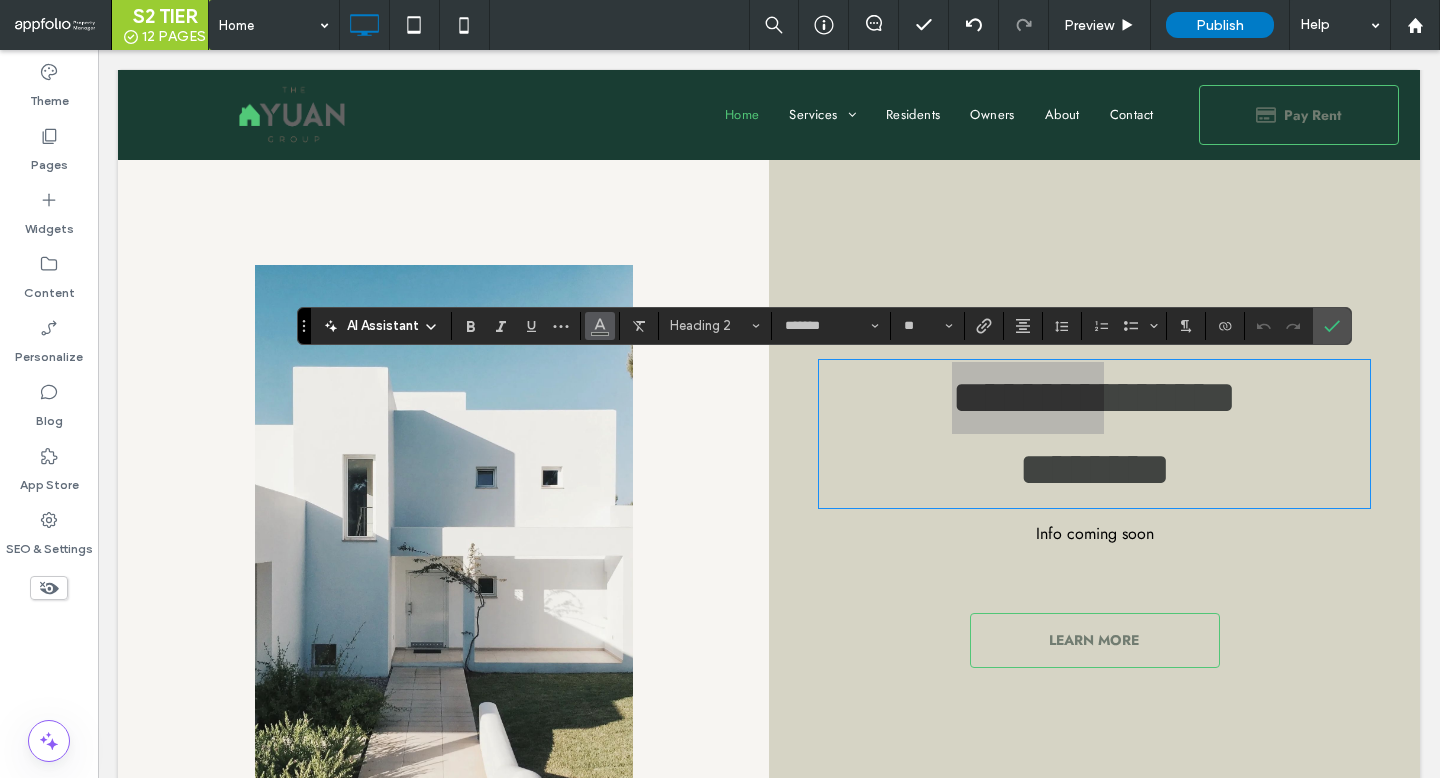 click 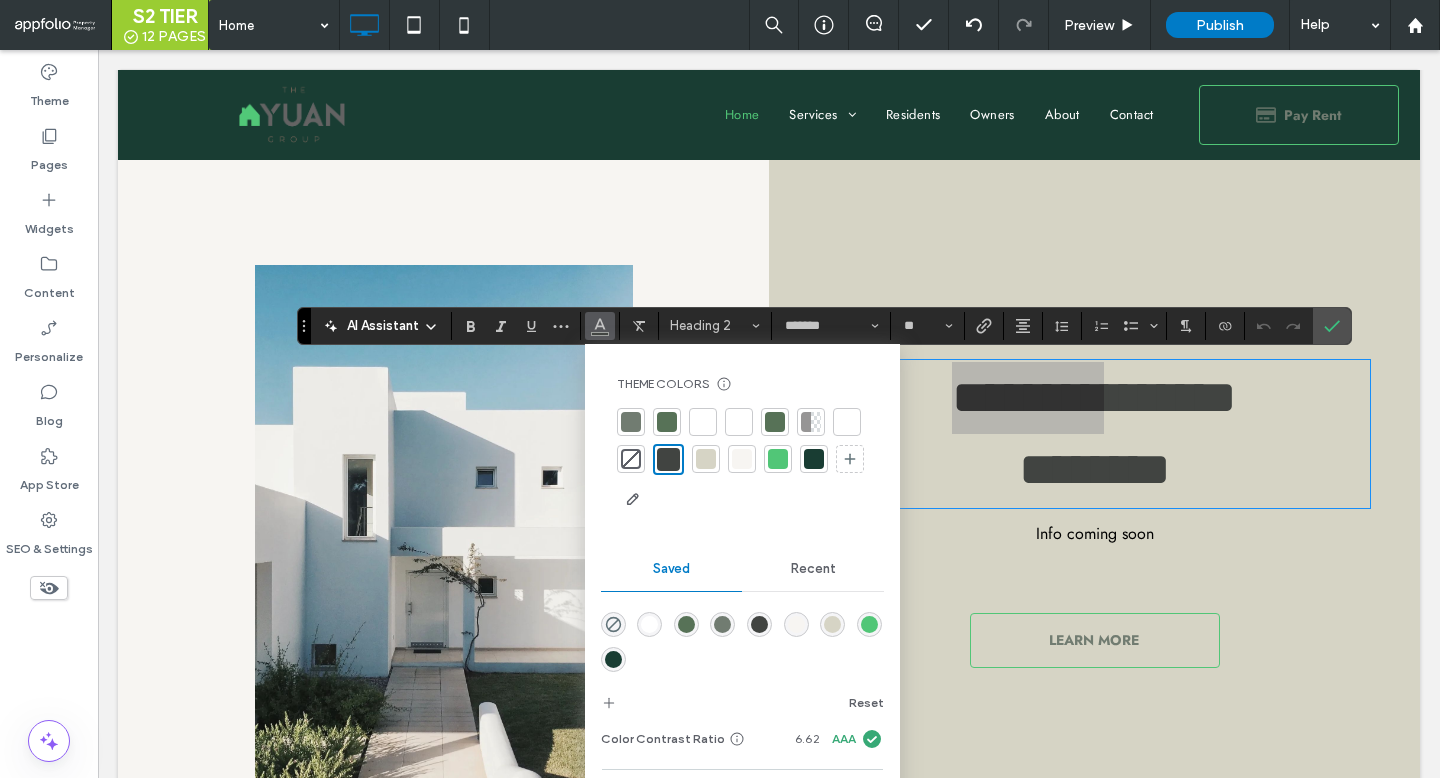 click at bounding box center (778, 459) 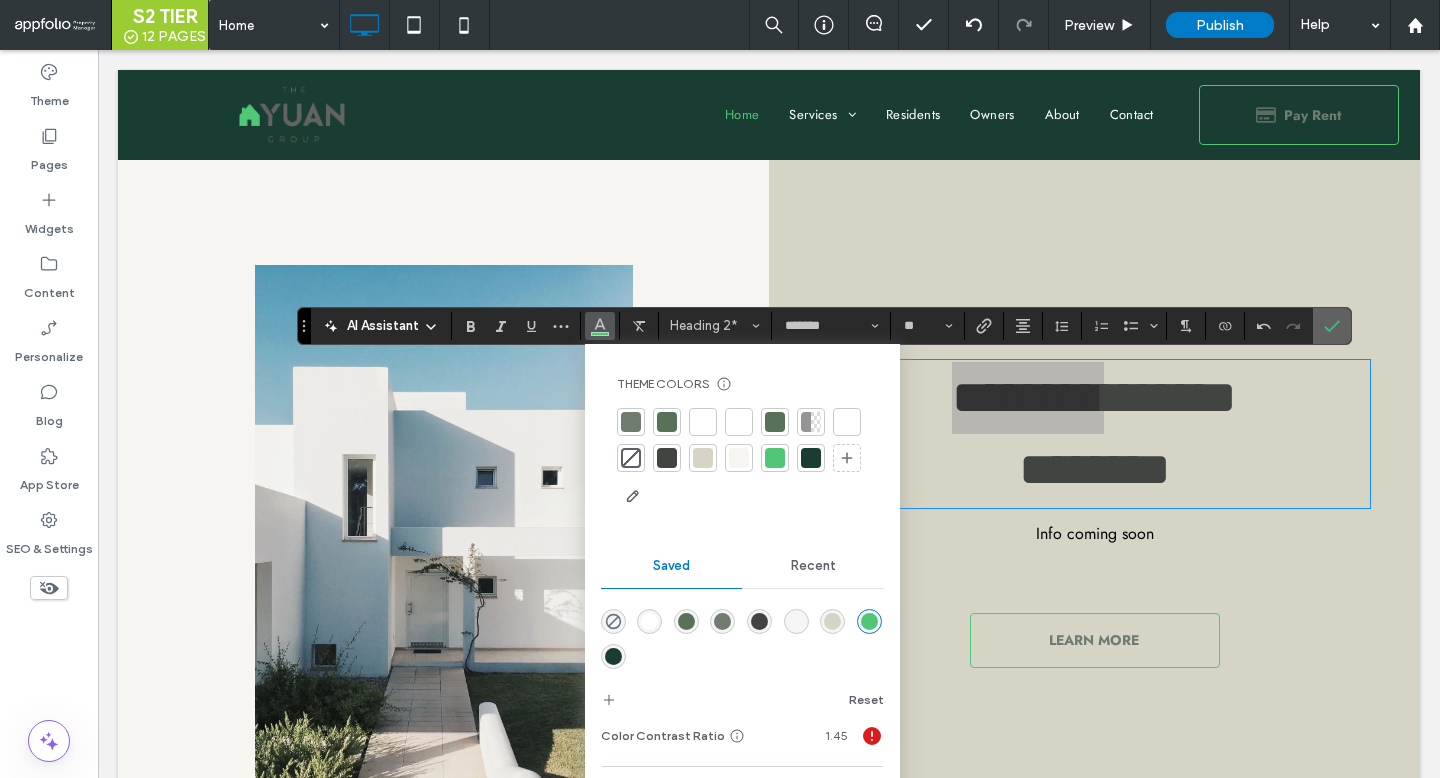 click 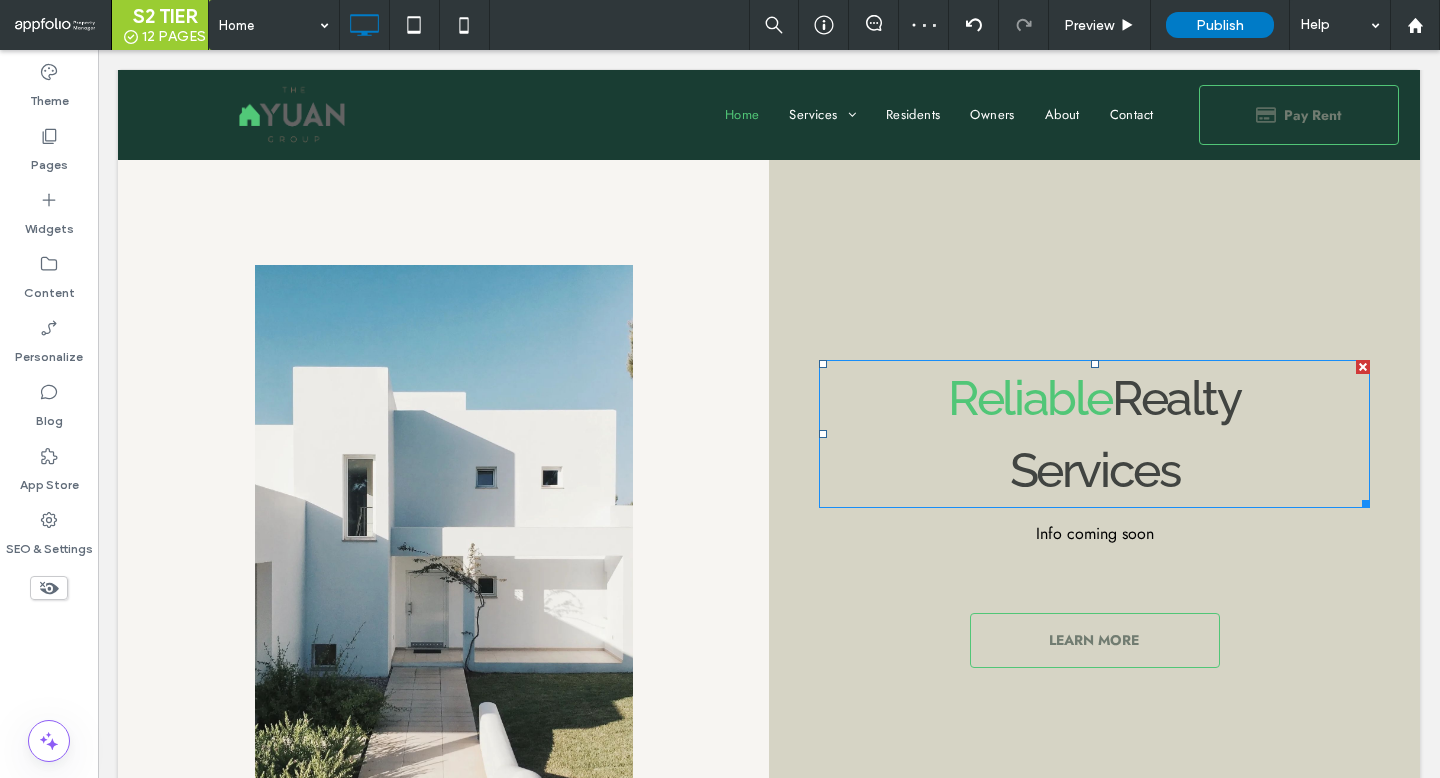 click on "Reliable" at bounding box center [1030, 398] 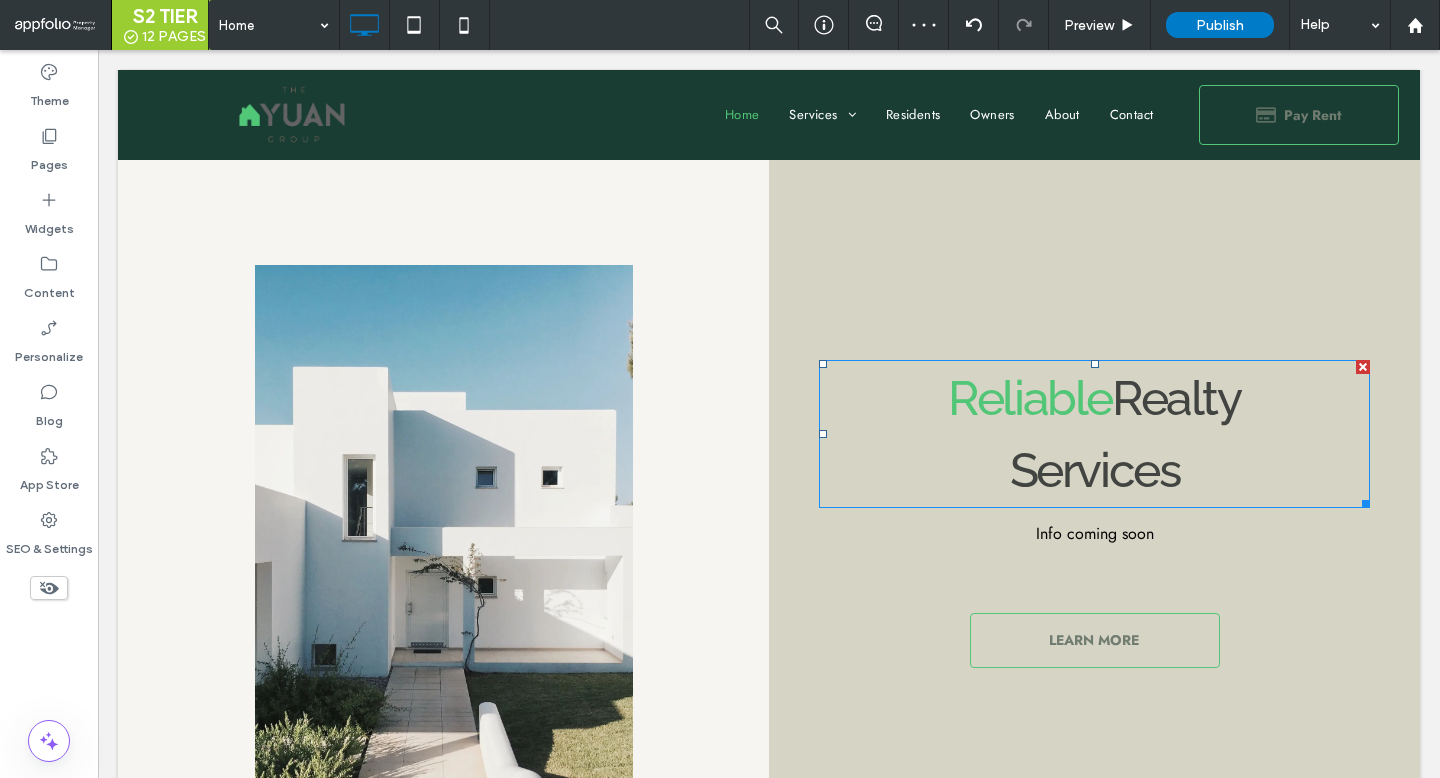 type on "*******" 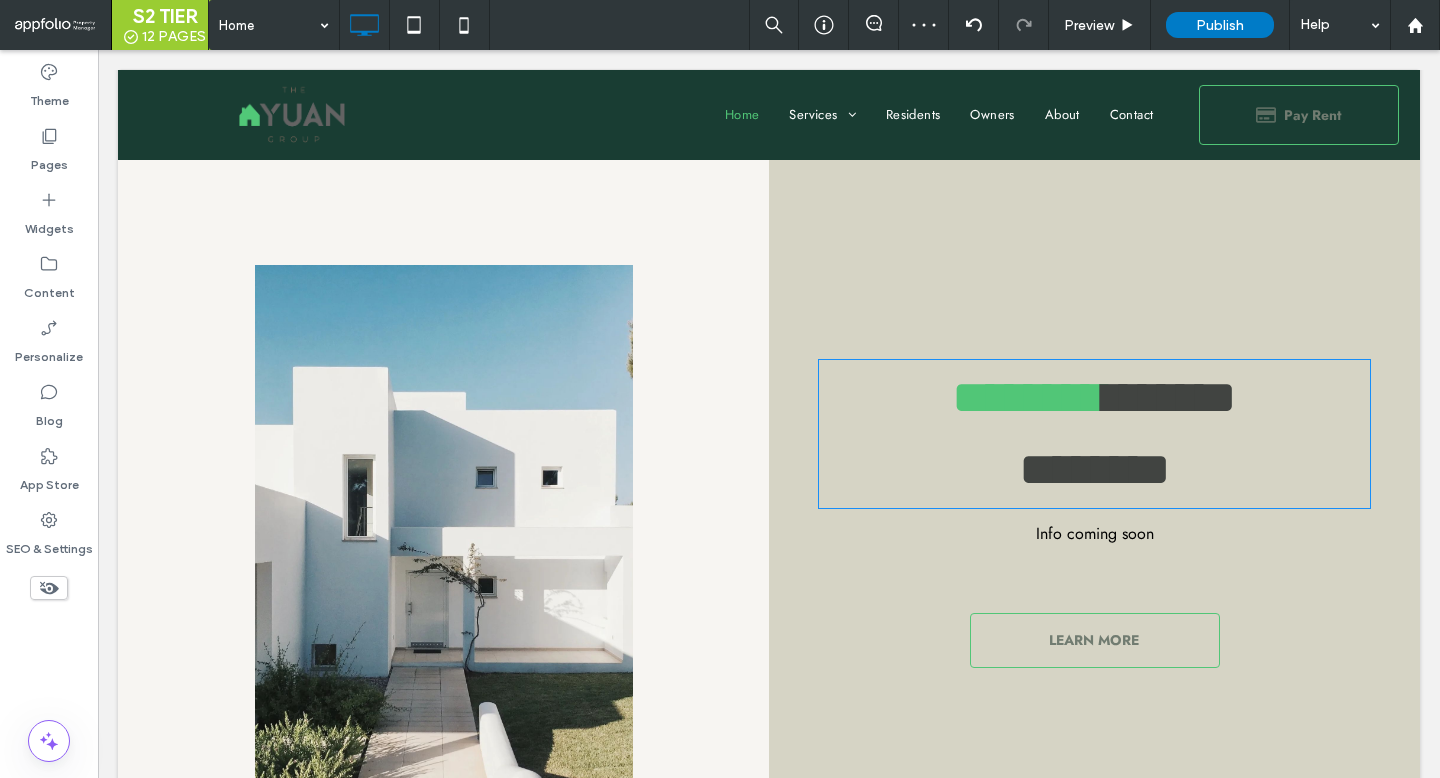 click on "********" at bounding box center (1028, 397) 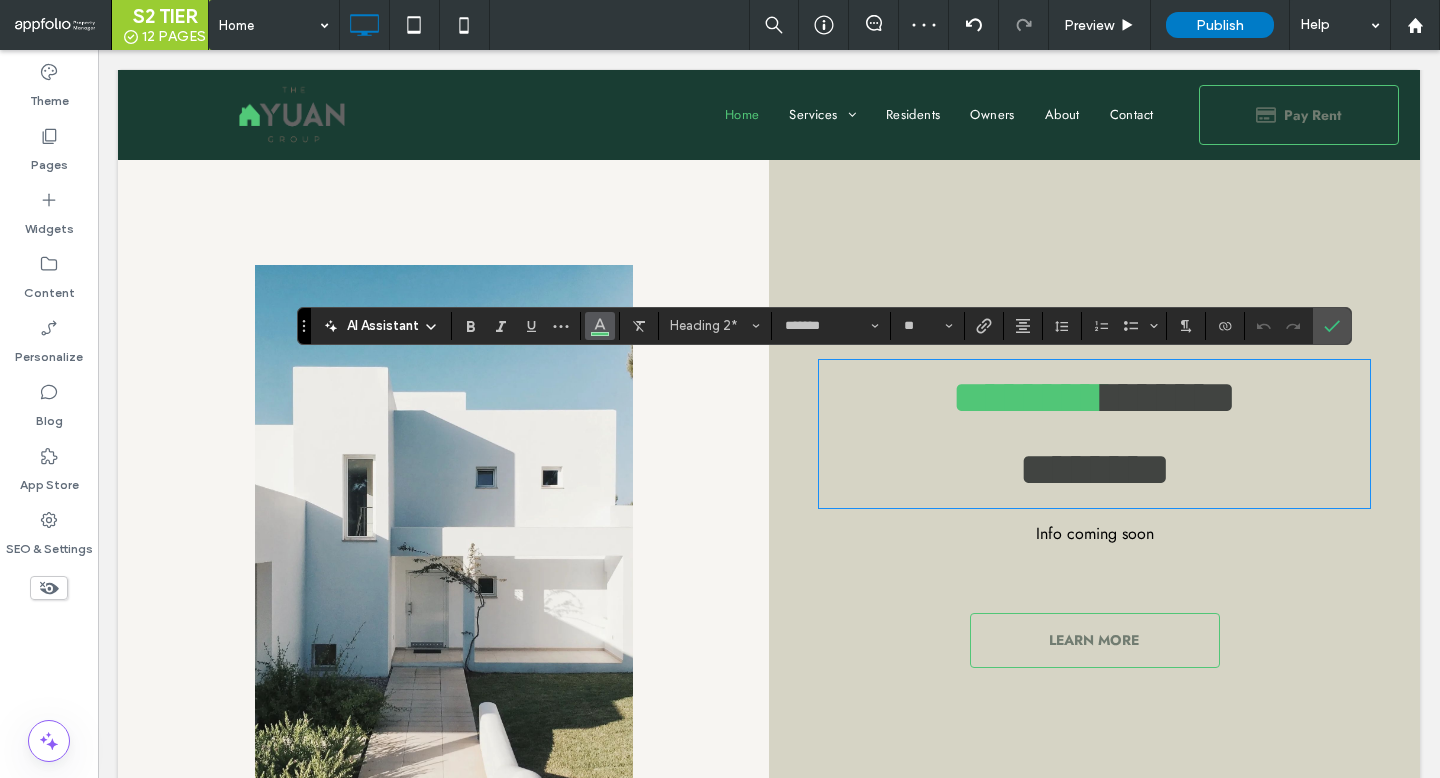 click at bounding box center [600, 324] 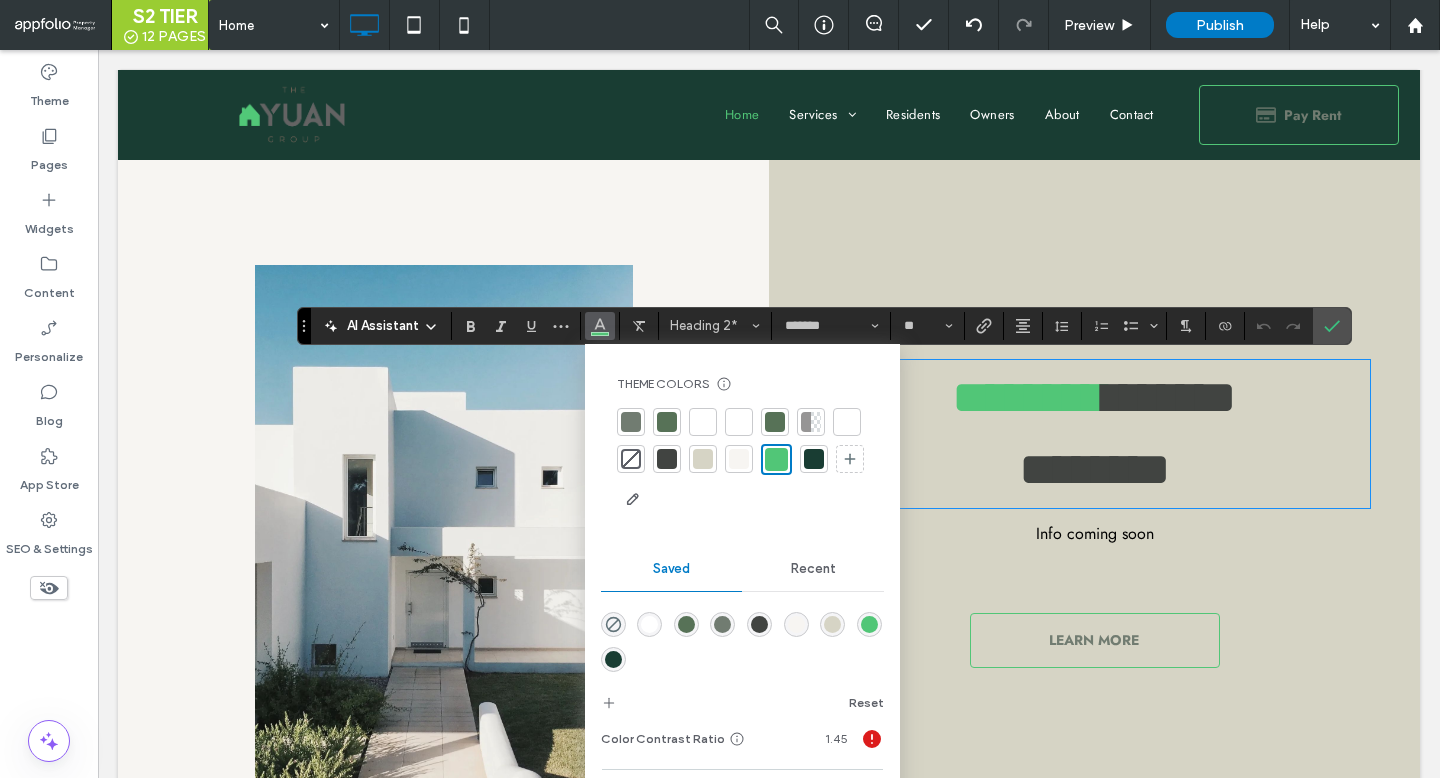 click at bounding box center (814, 459) 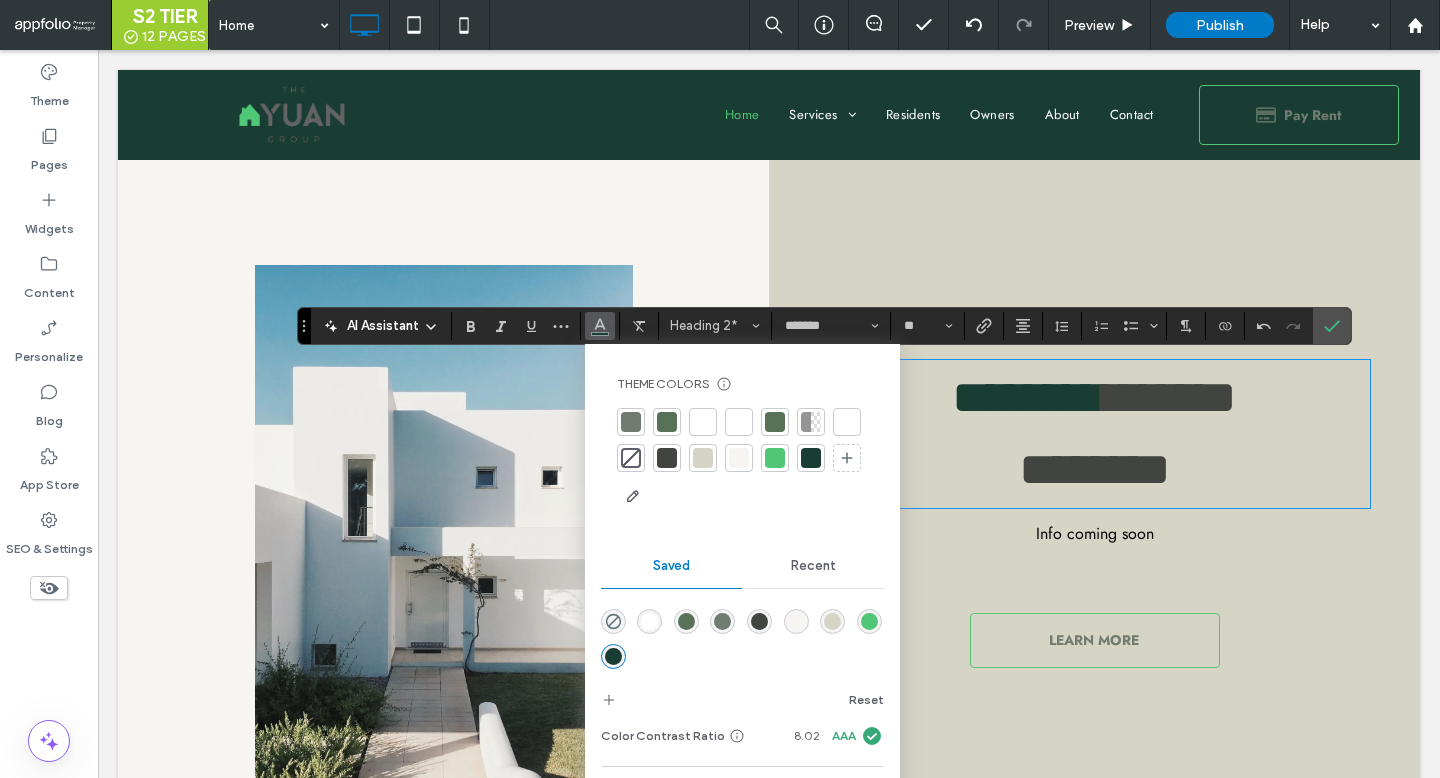 click at bounding box center [811, 458] 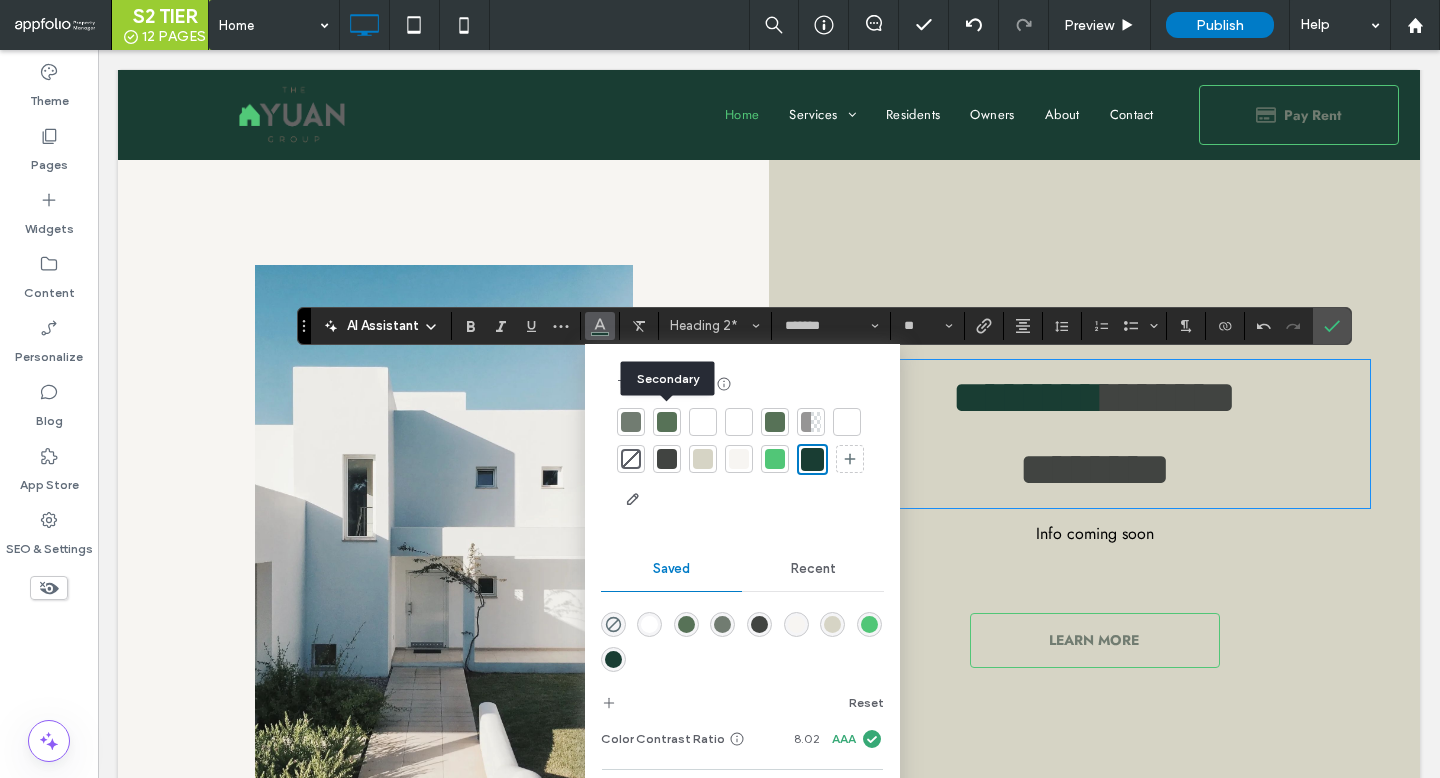 click at bounding box center (667, 422) 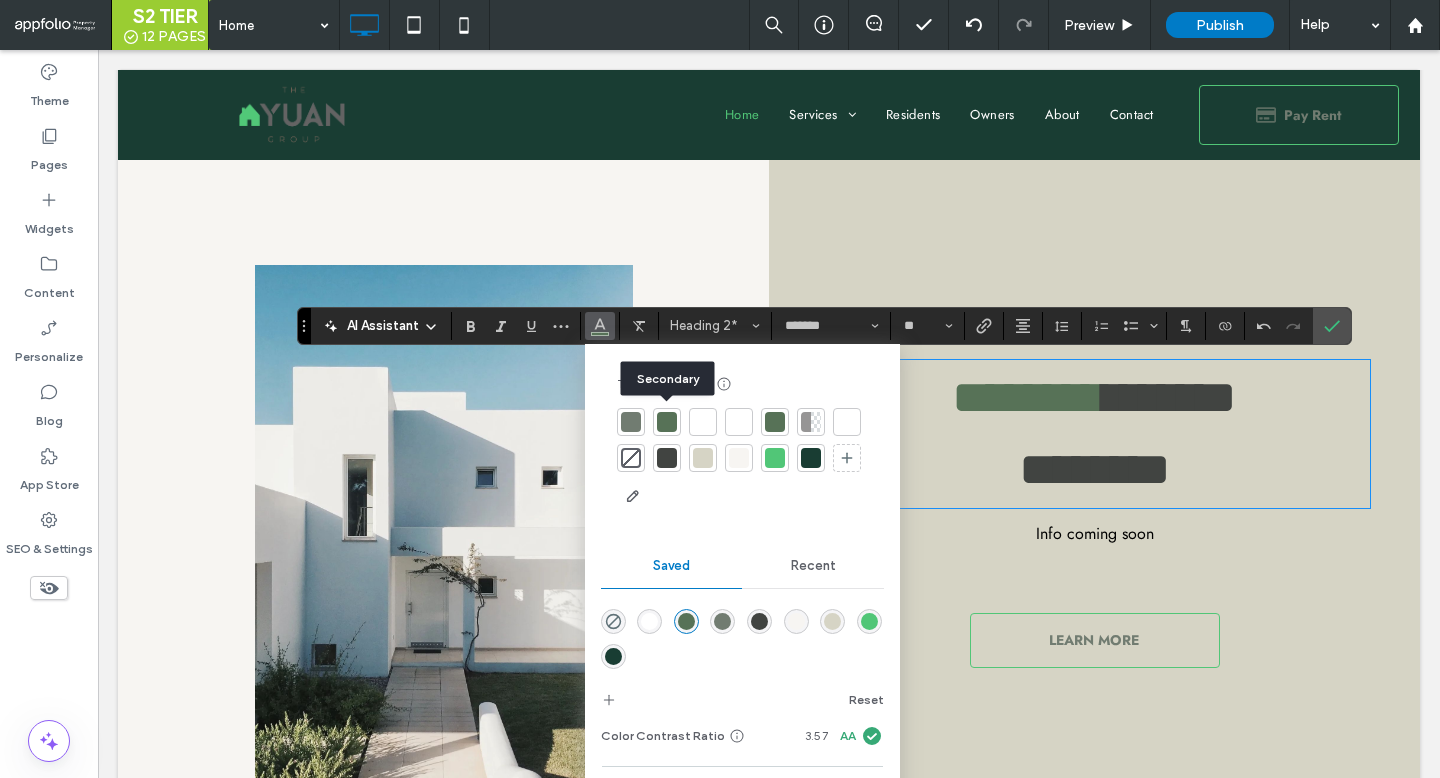 click at bounding box center (667, 422) 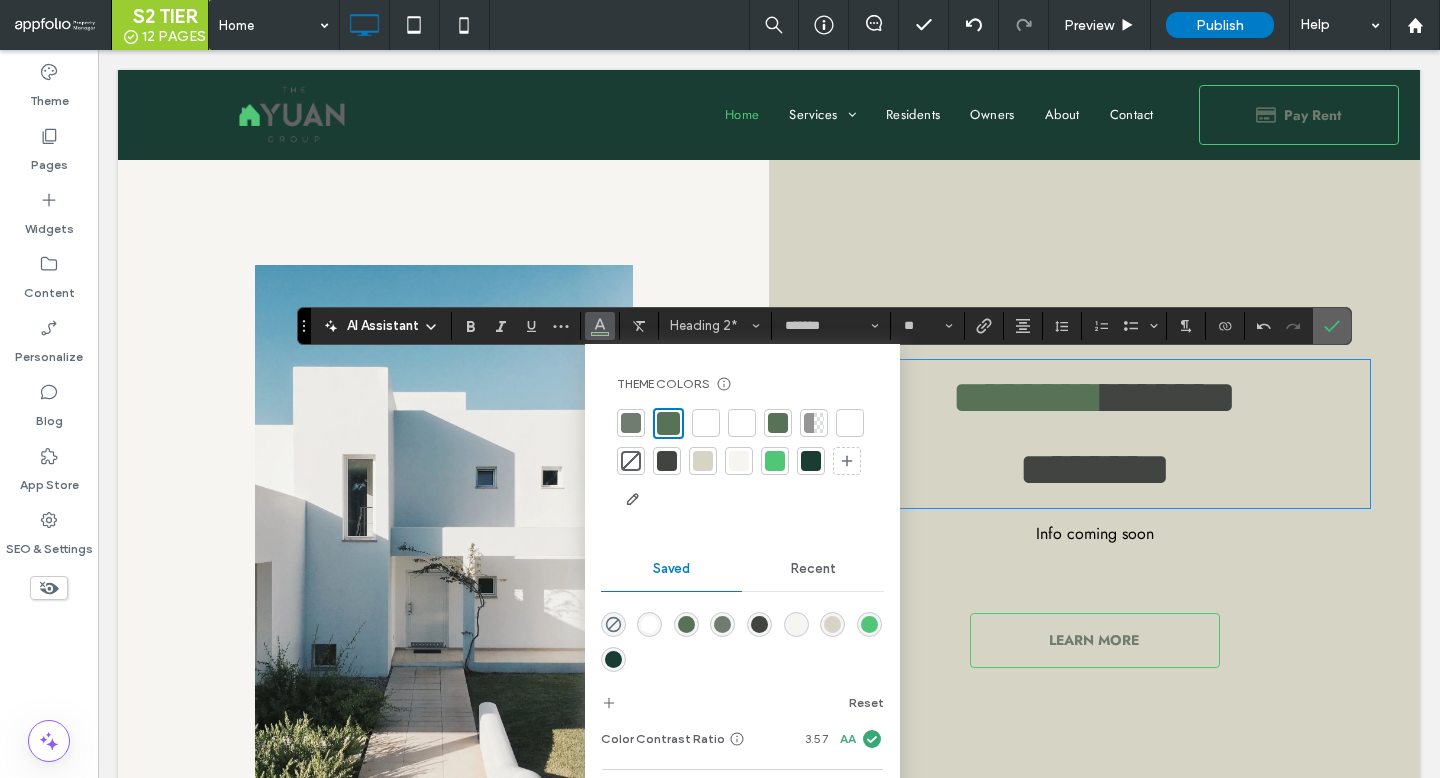 click at bounding box center [1332, 326] 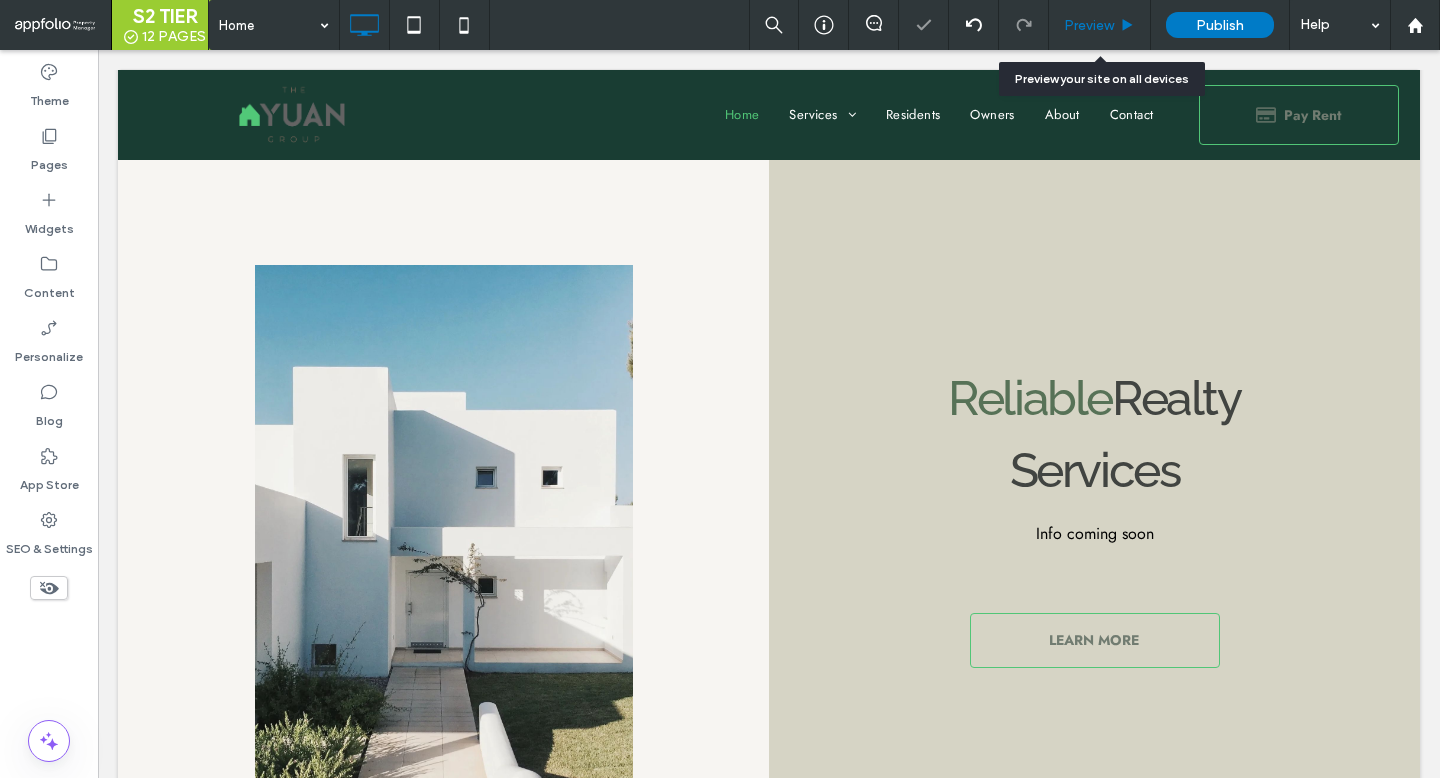 click on "Preview" at bounding box center [1089, 25] 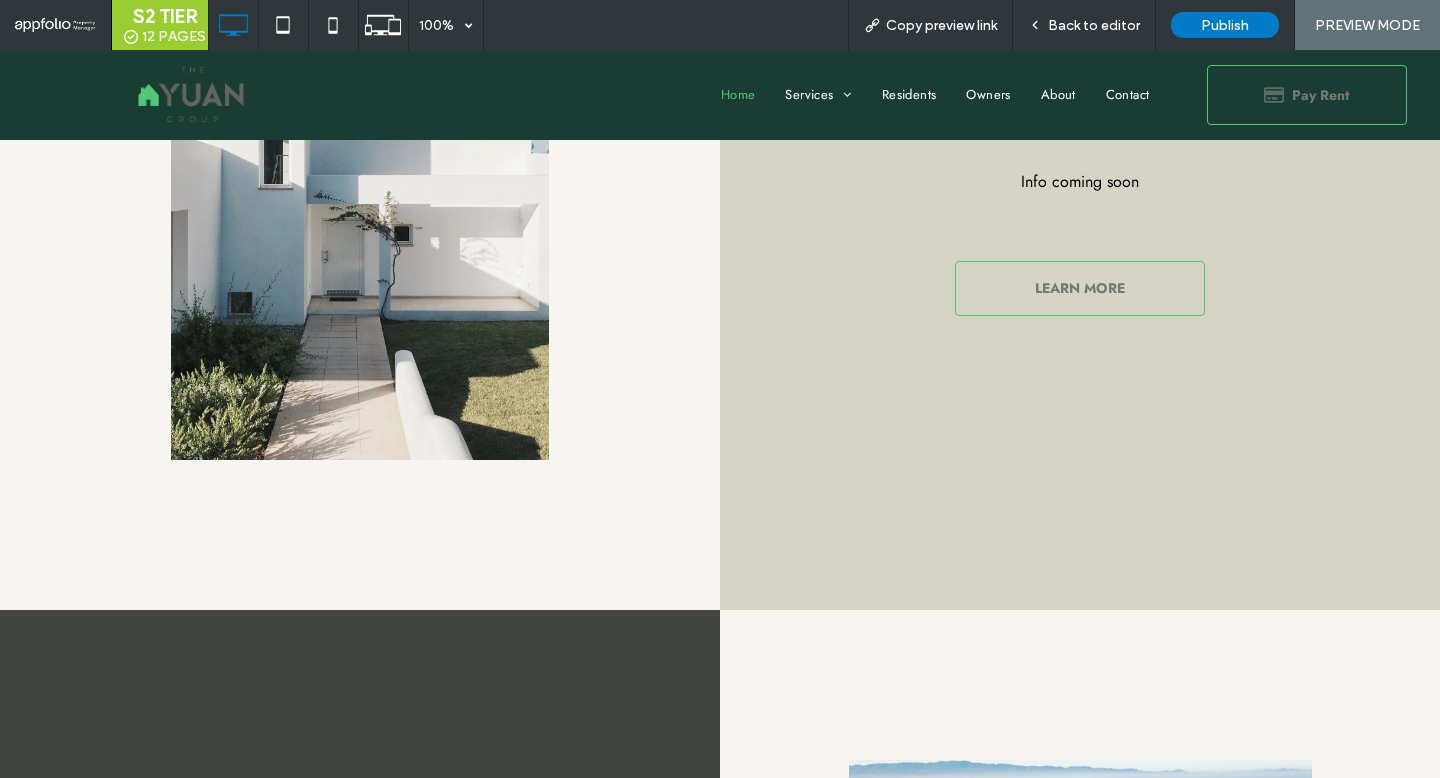 scroll, scrollTop: 1128, scrollLeft: 0, axis: vertical 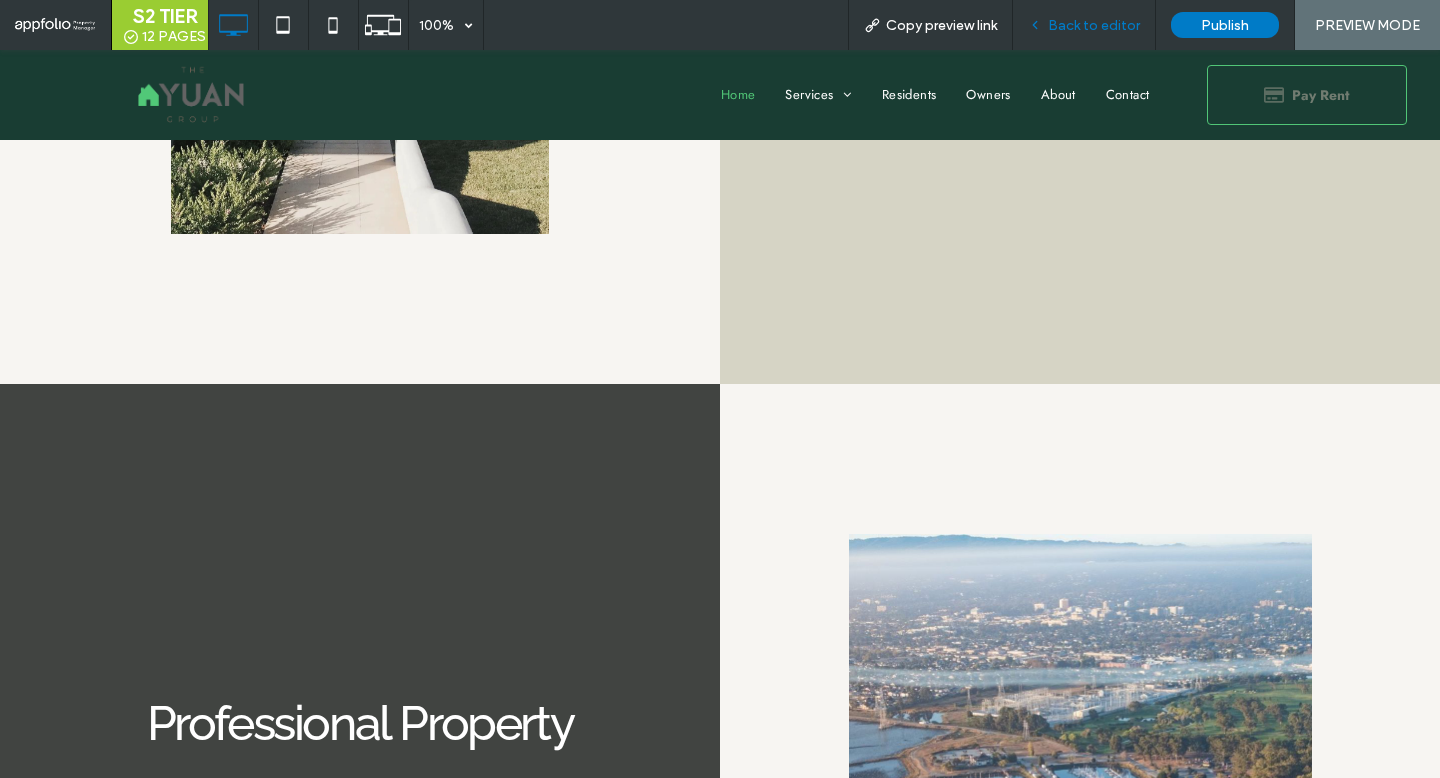 click on "Back to editor" at bounding box center (1084, 25) 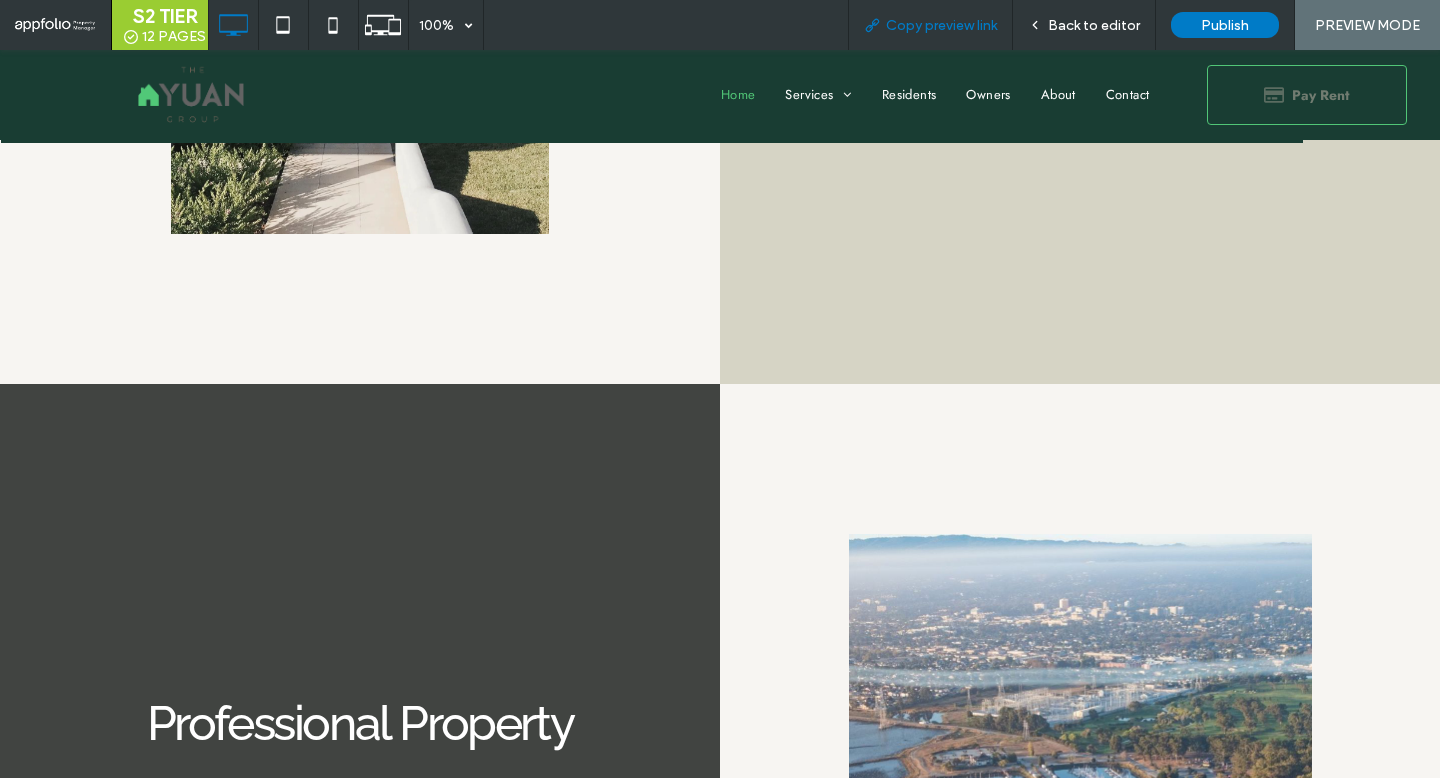 click on "Copy preview link" at bounding box center [930, 25] 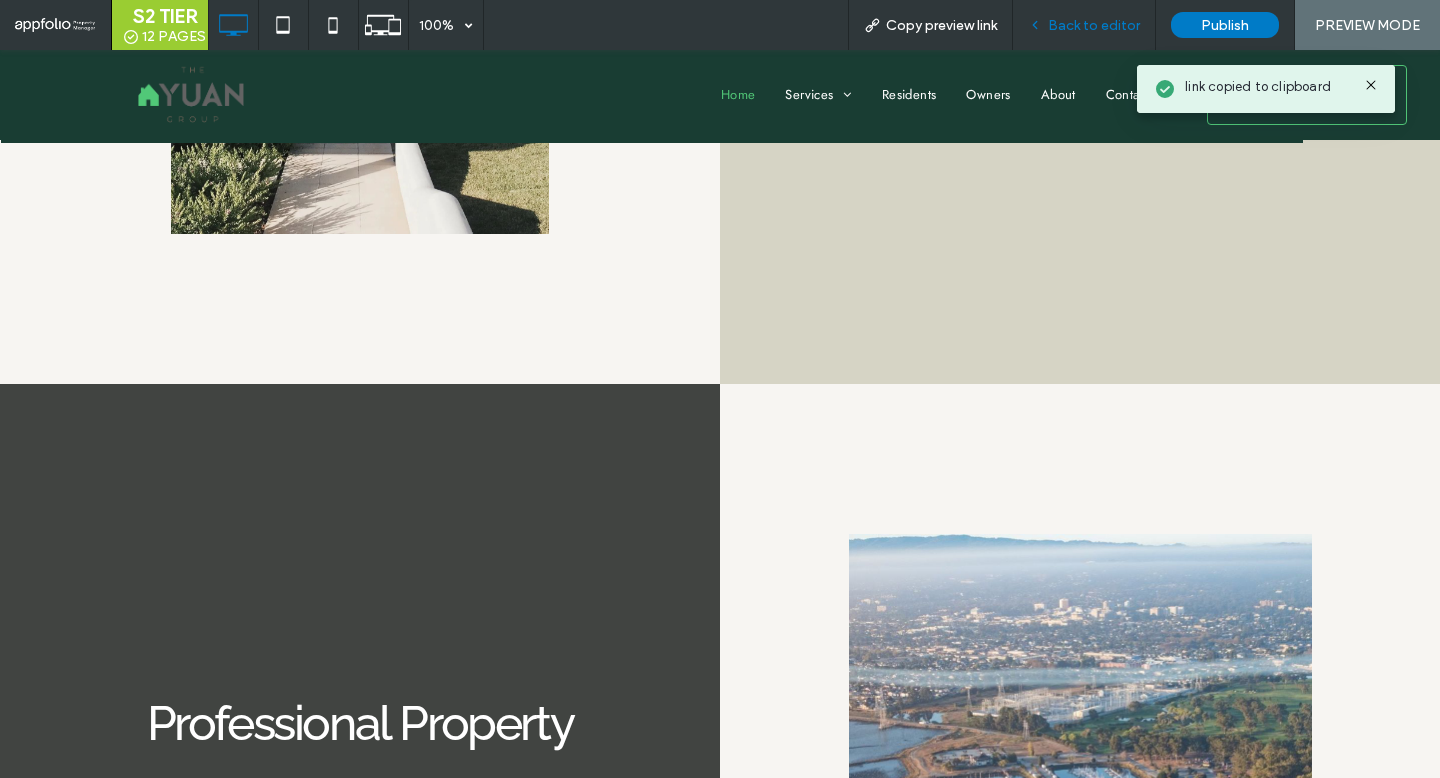 click on "Back to editor" at bounding box center (1094, 25) 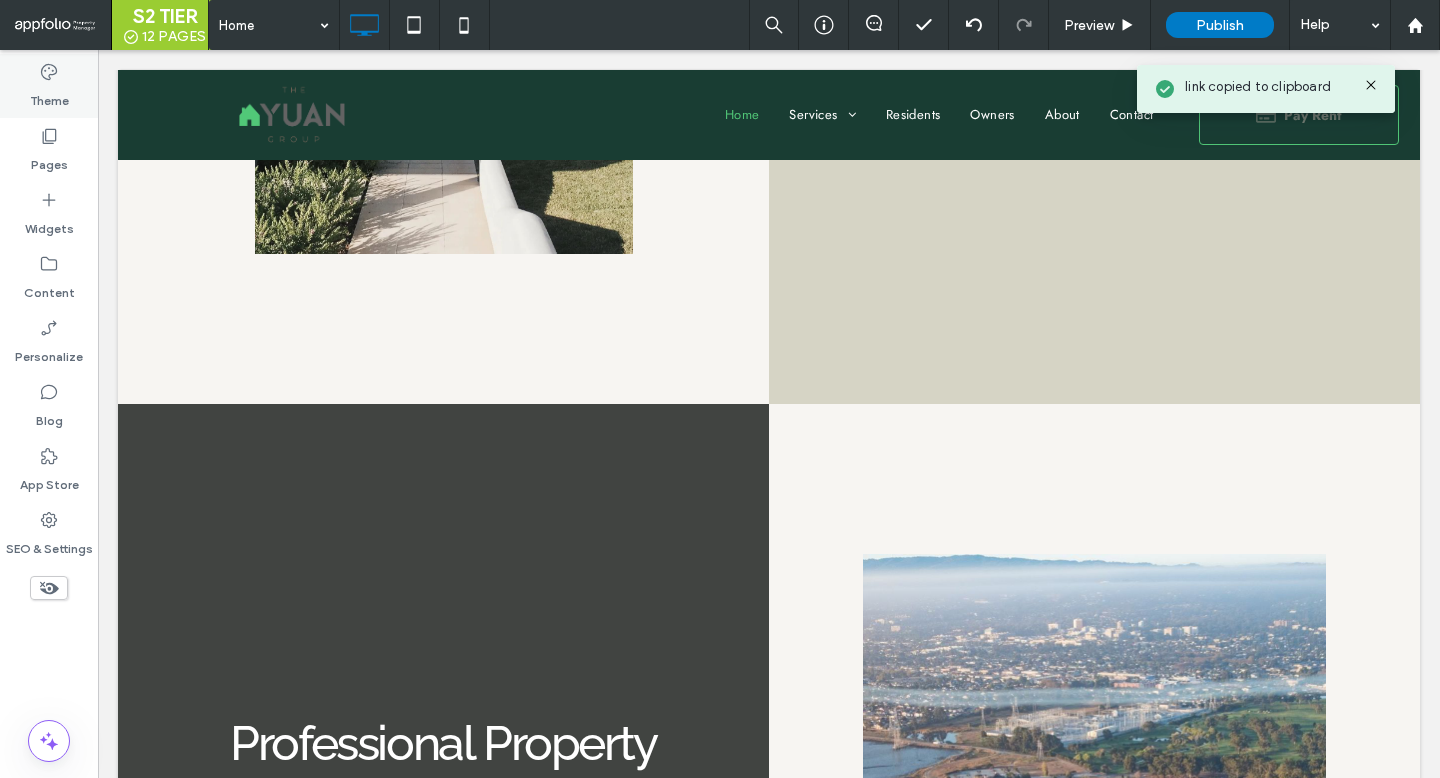 click on "Theme" at bounding box center [49, 96] 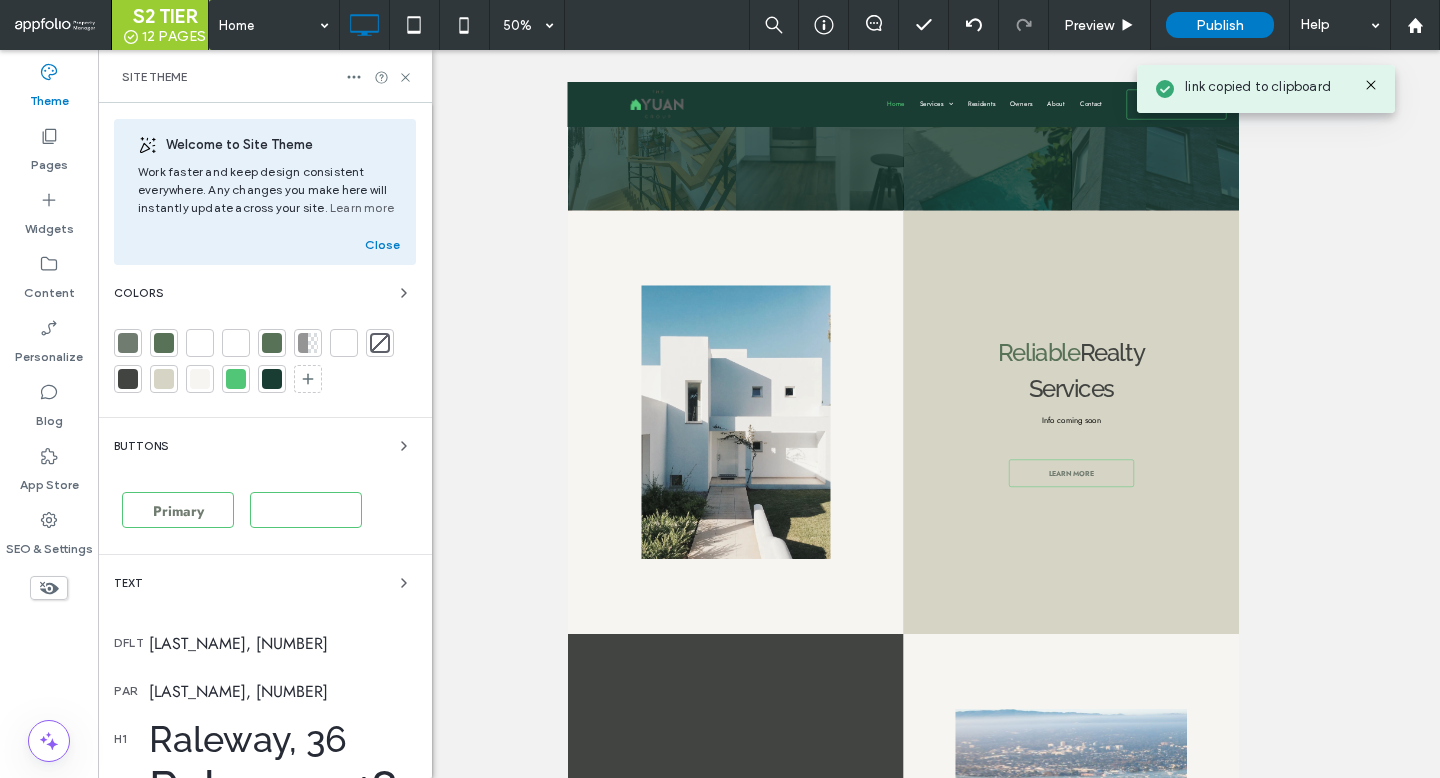 scroll, scrollTop: 357, scrollLeft: 0, axis: vertical 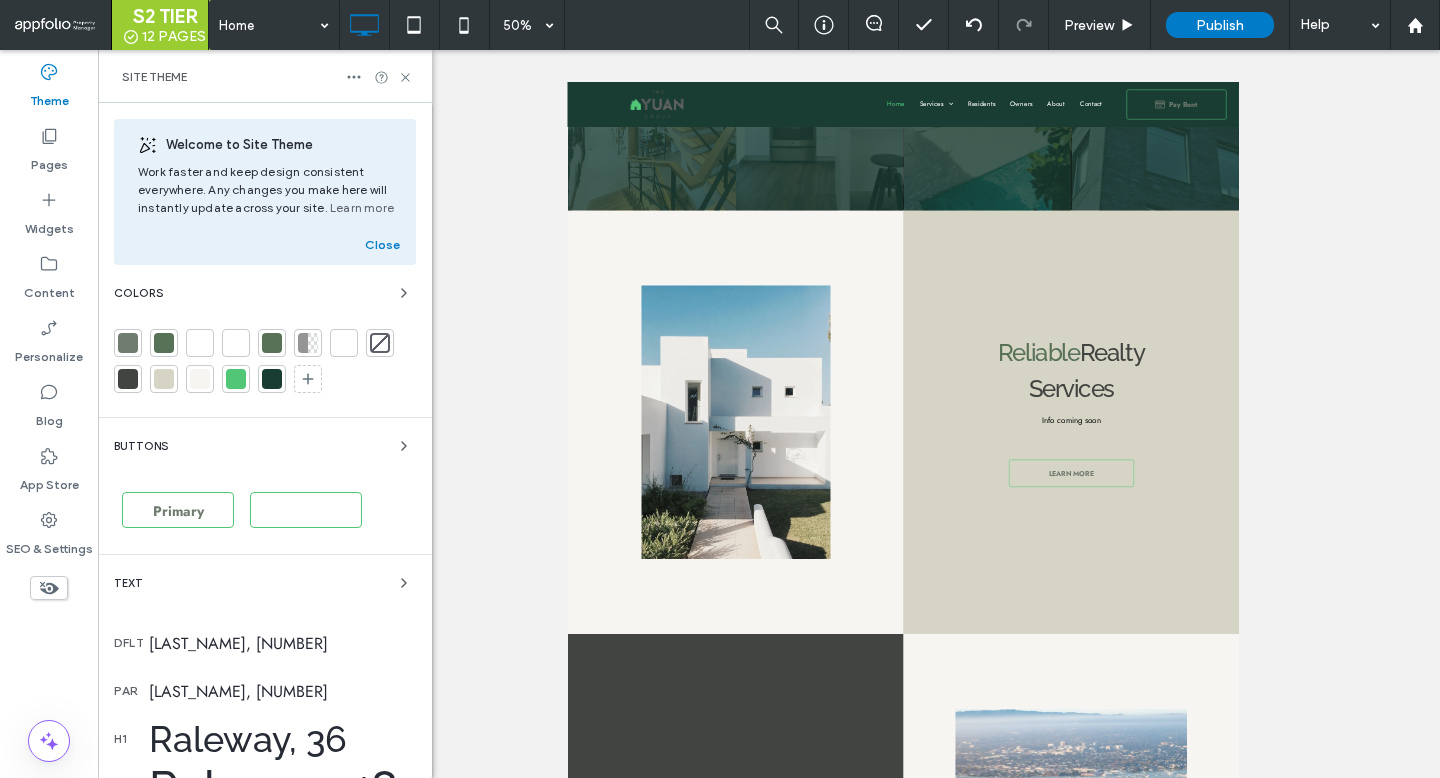 click at bounding box center (344, 343) 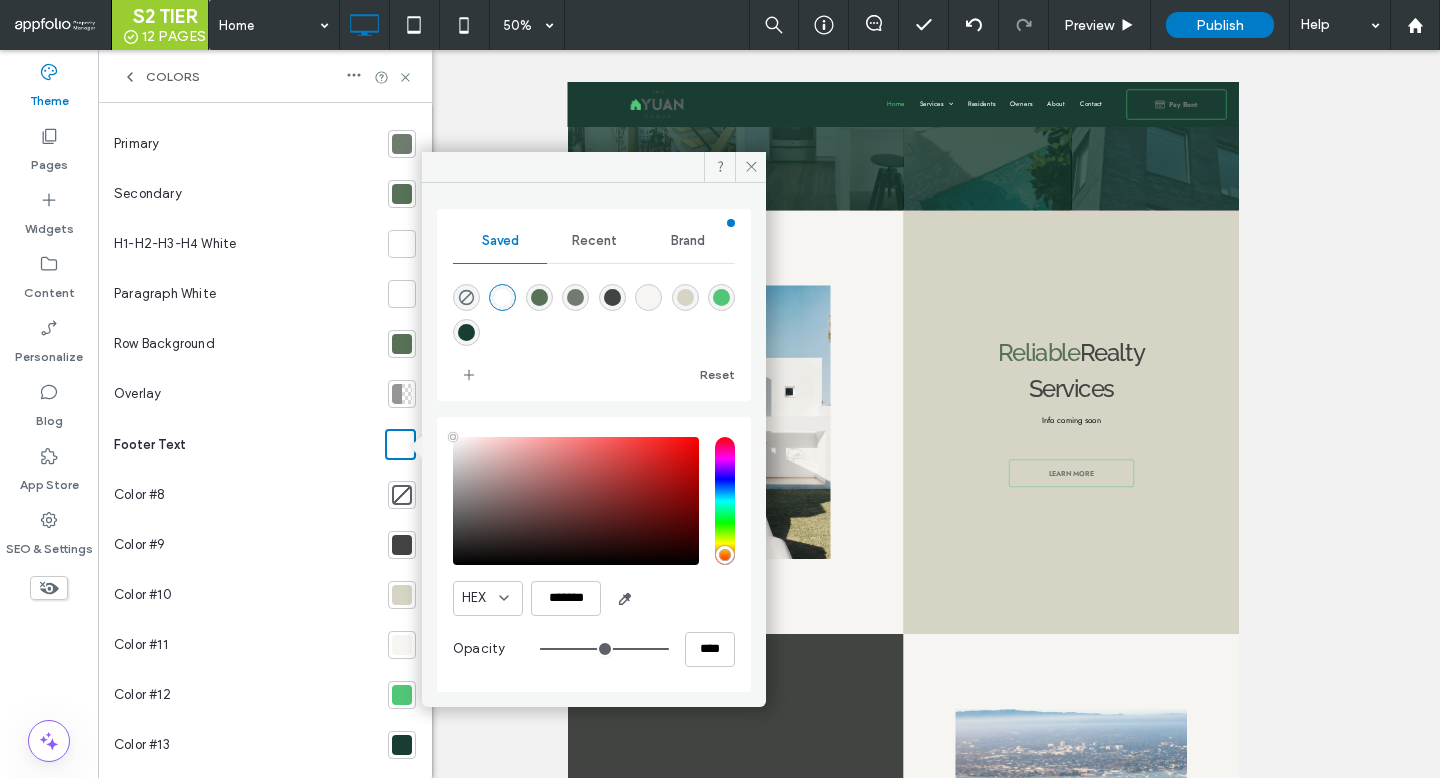 click at bounding box center (402, 645) 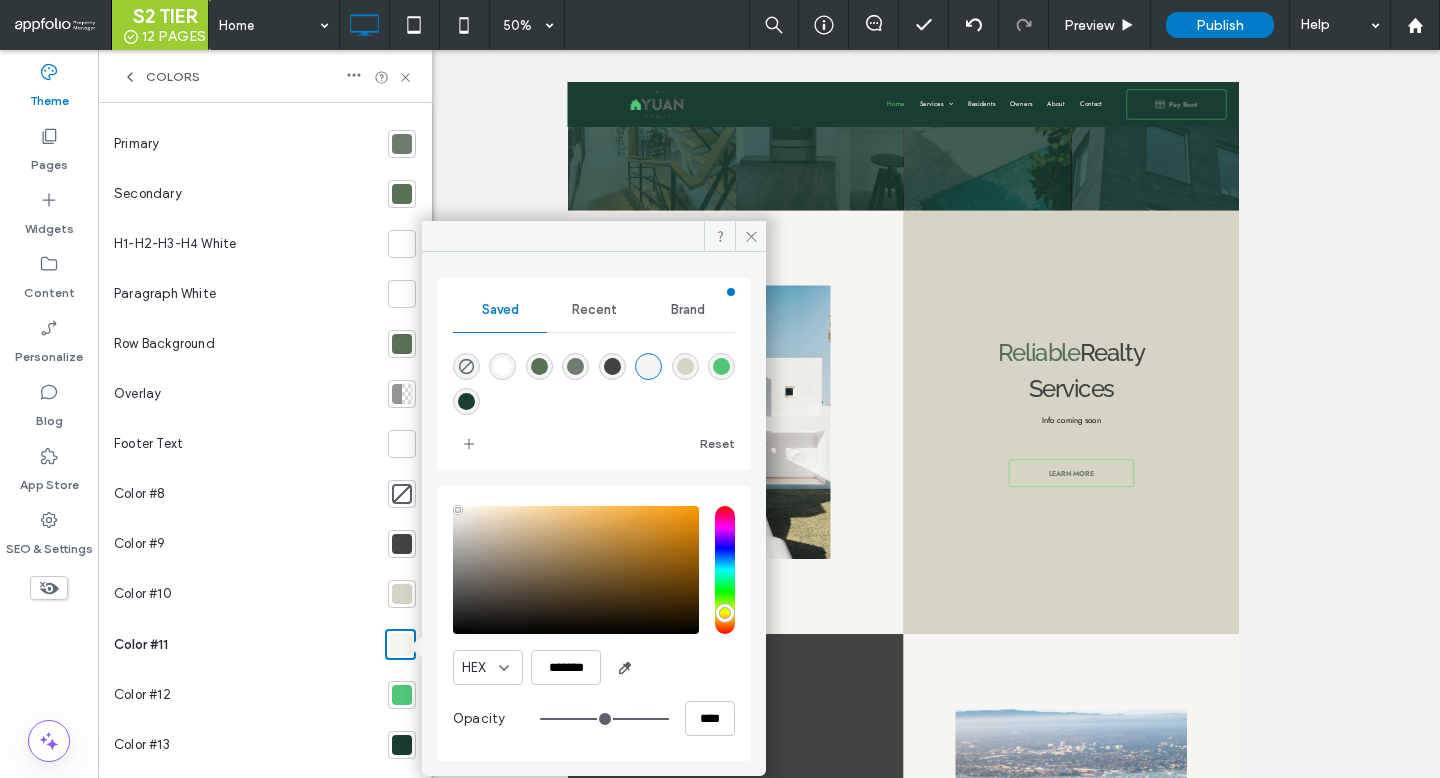 click at bounding box center (575, 366) 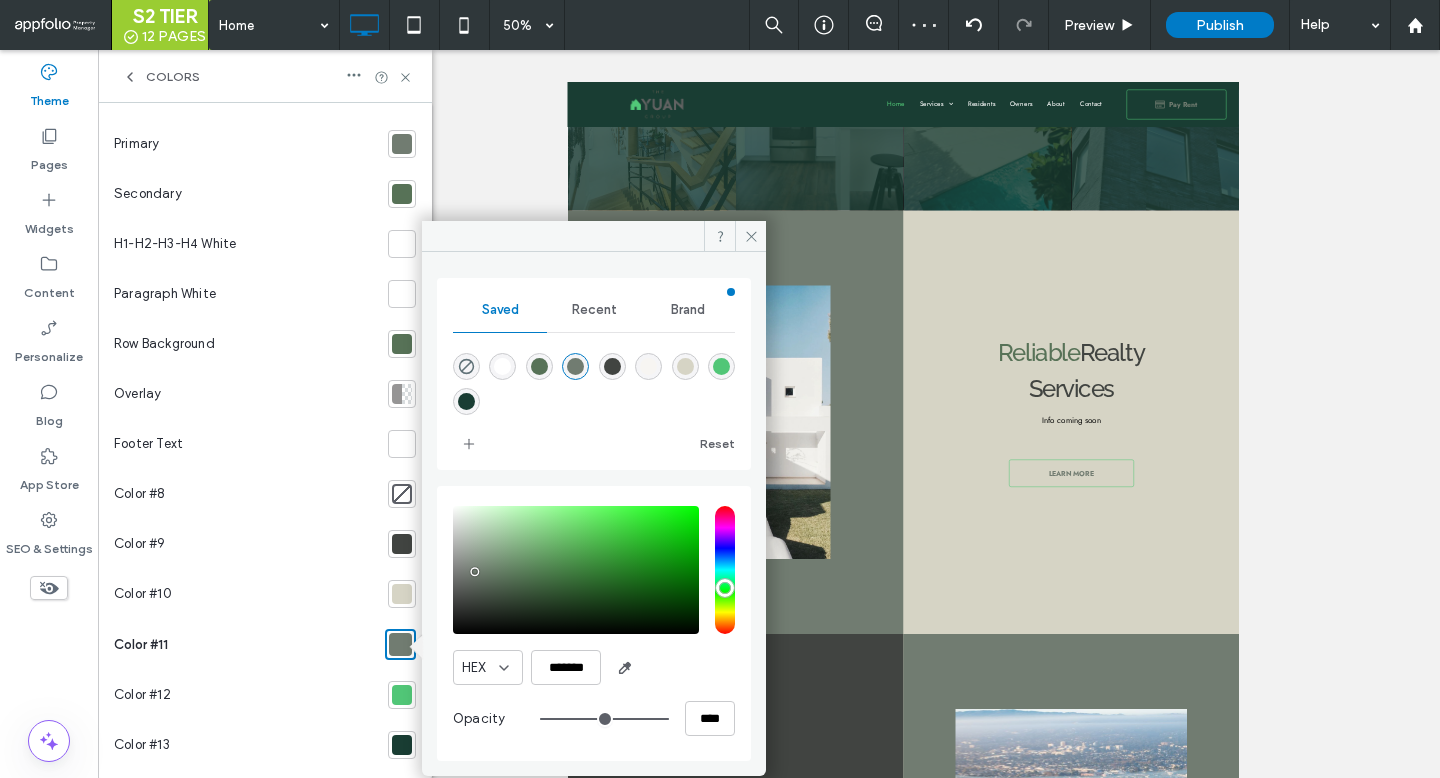 click at bounding box center [612, 366] 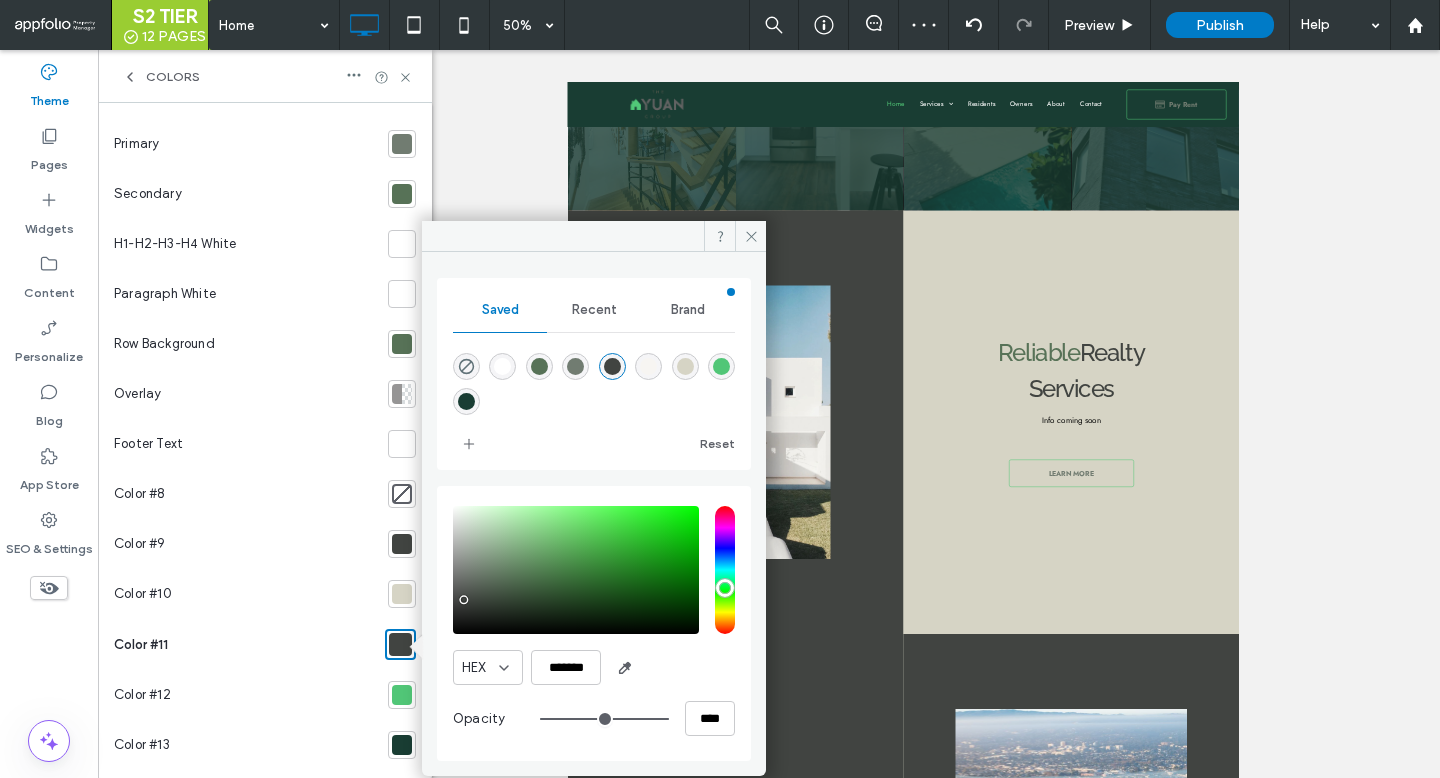 click at bounding box center [539, 366] 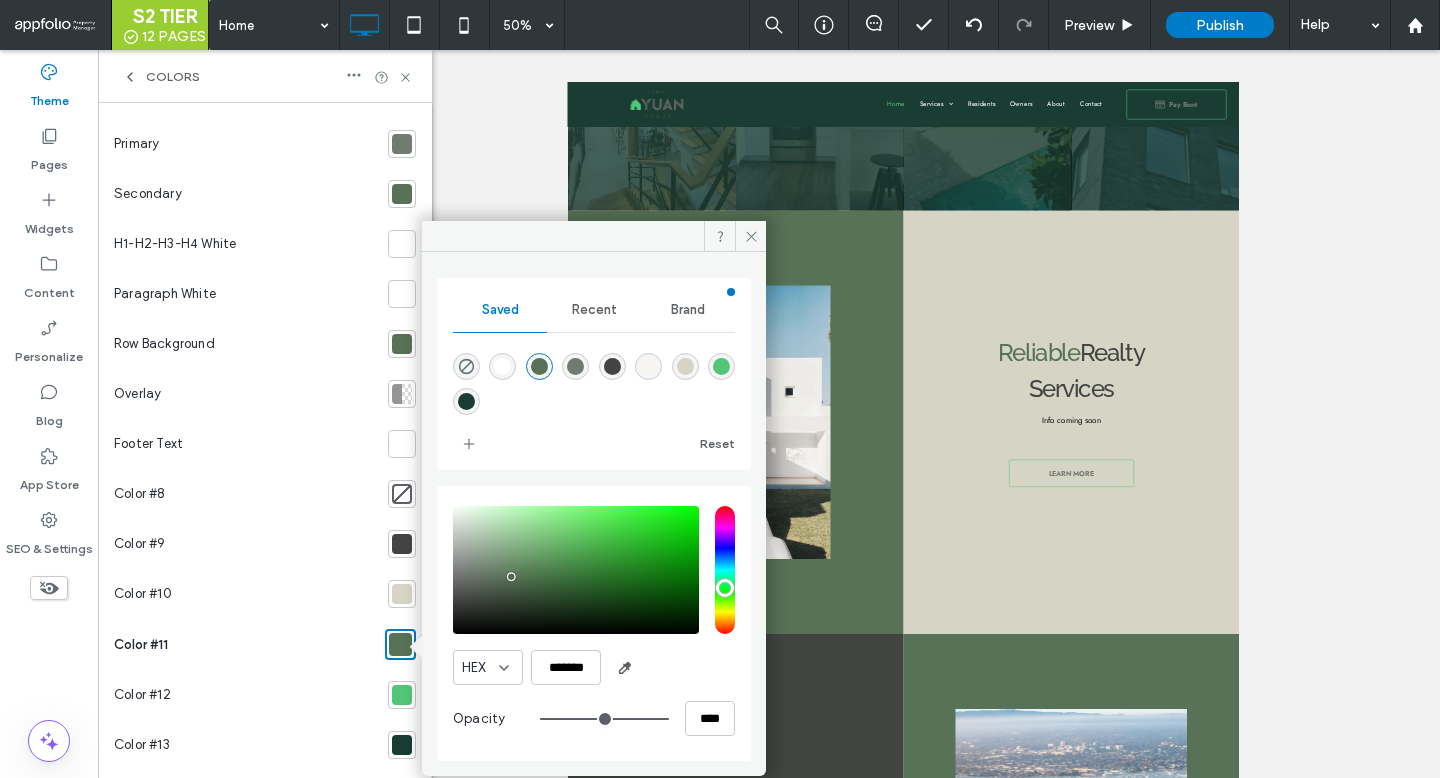 click at bounding box center (648, 366) 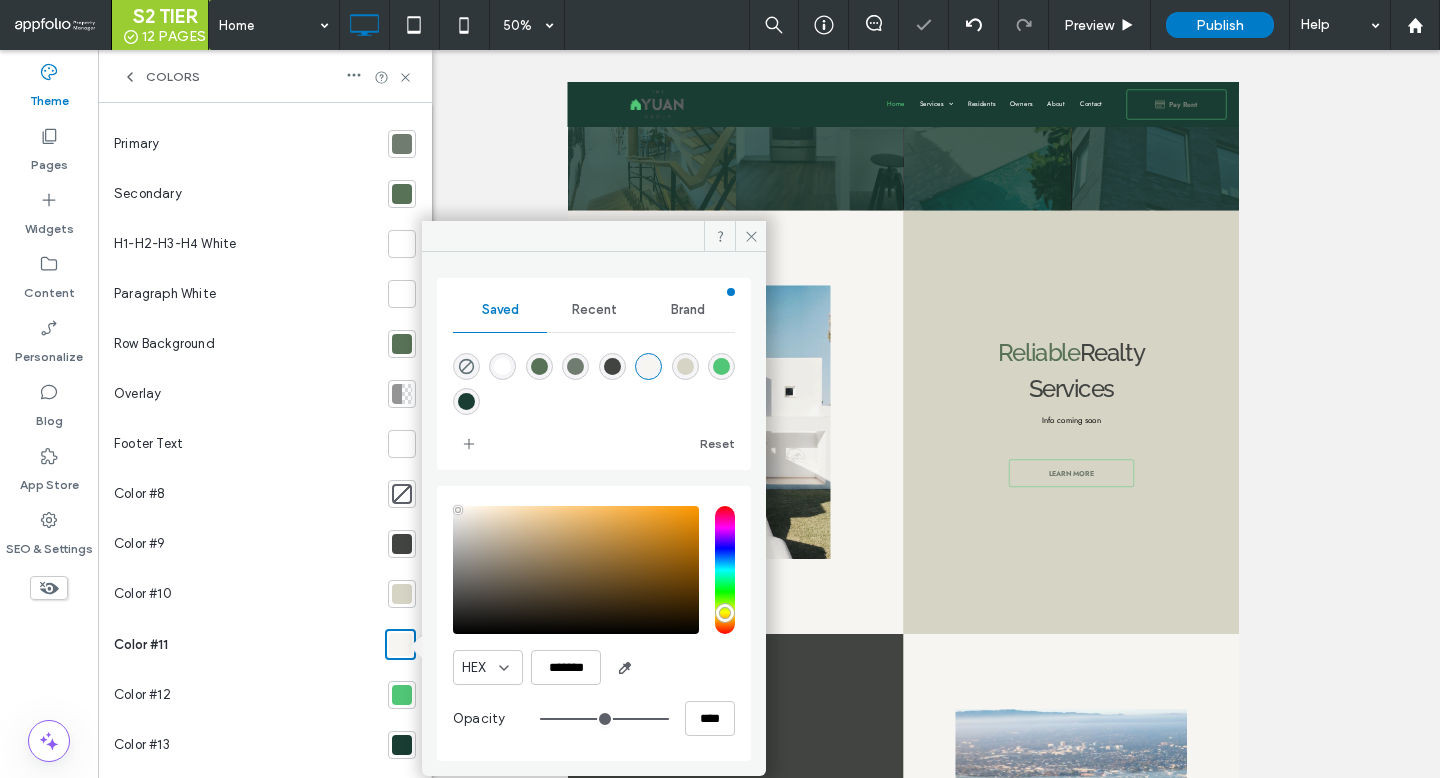 click at bounding box center (685, 366) 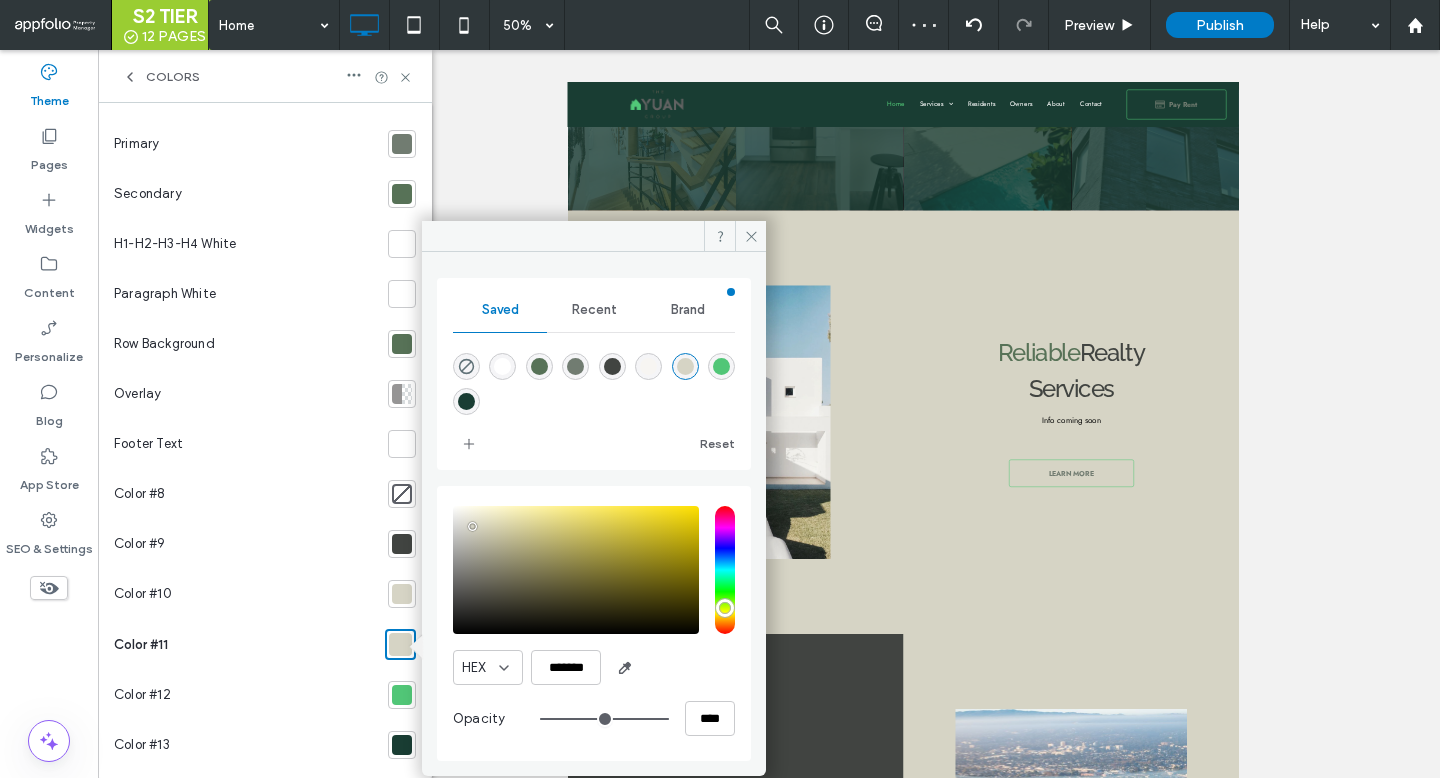 click at bounding box center (575, 366) 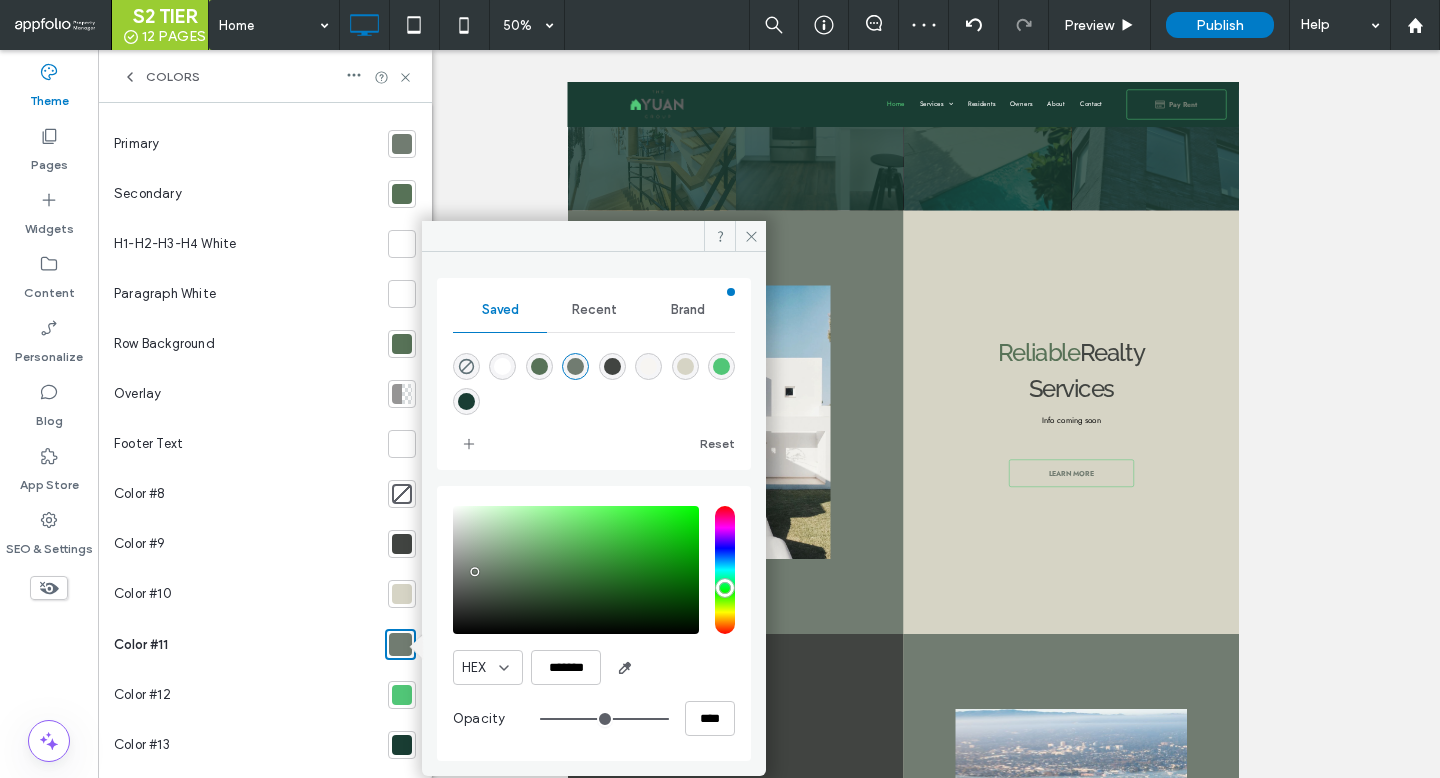 click at bounding box center (539, 366) 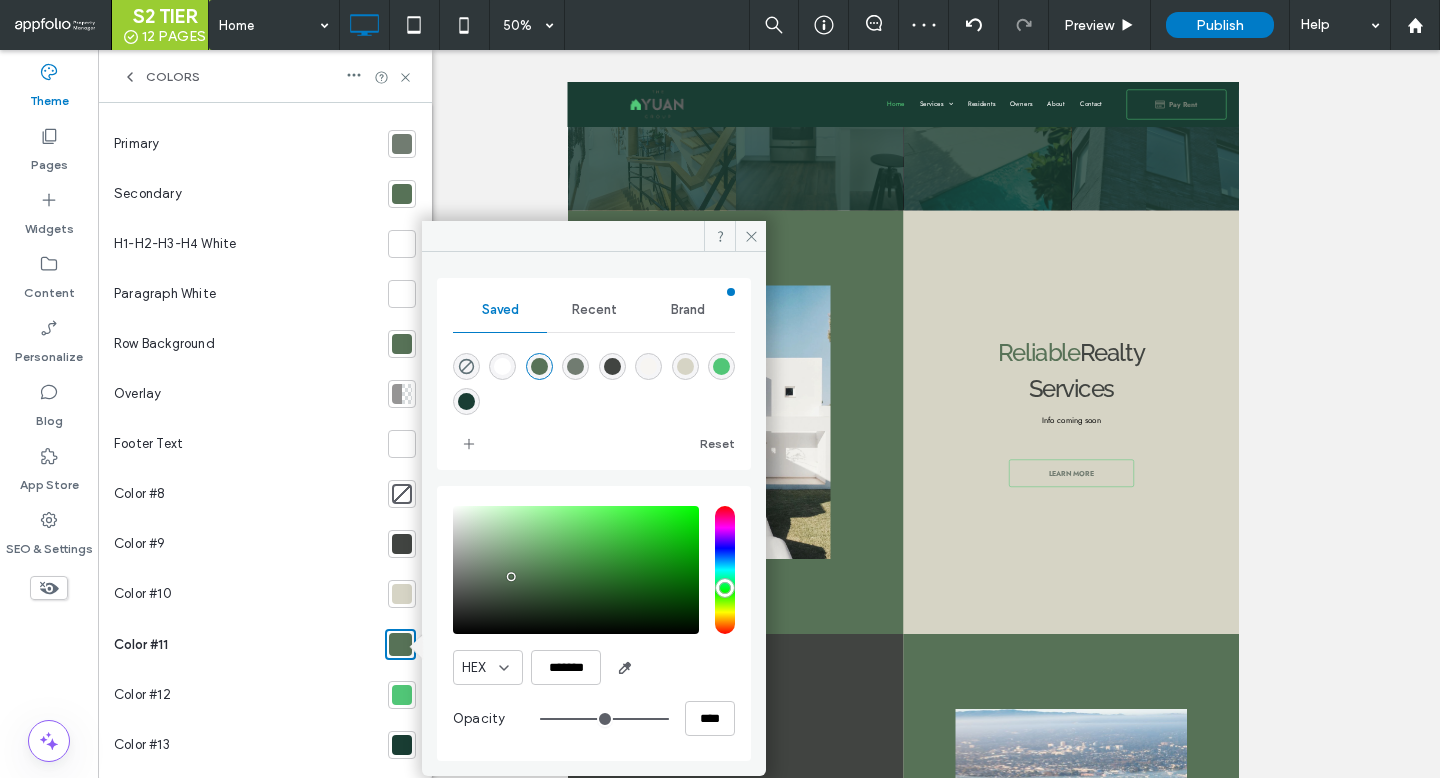 click on "Colors" at bounding box center (265, 76) 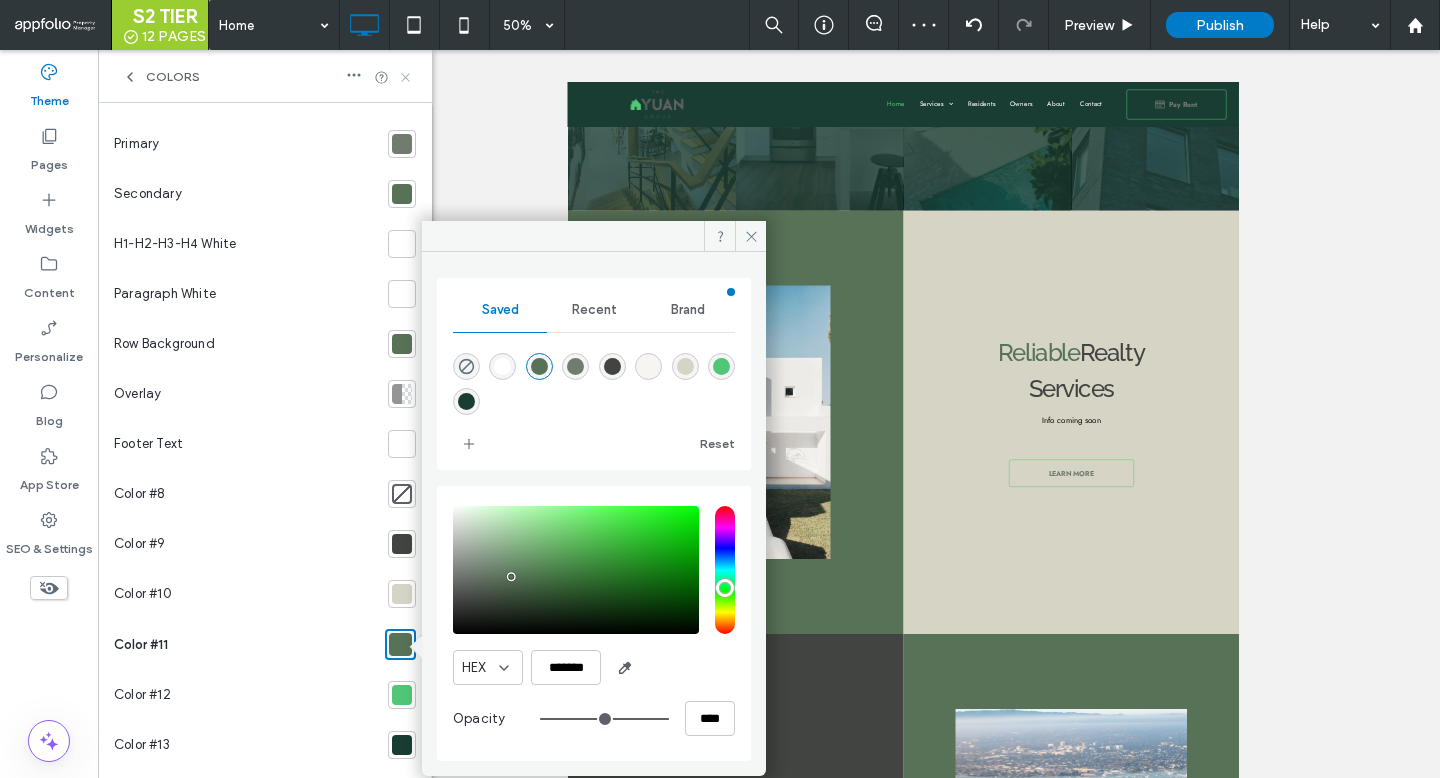 click 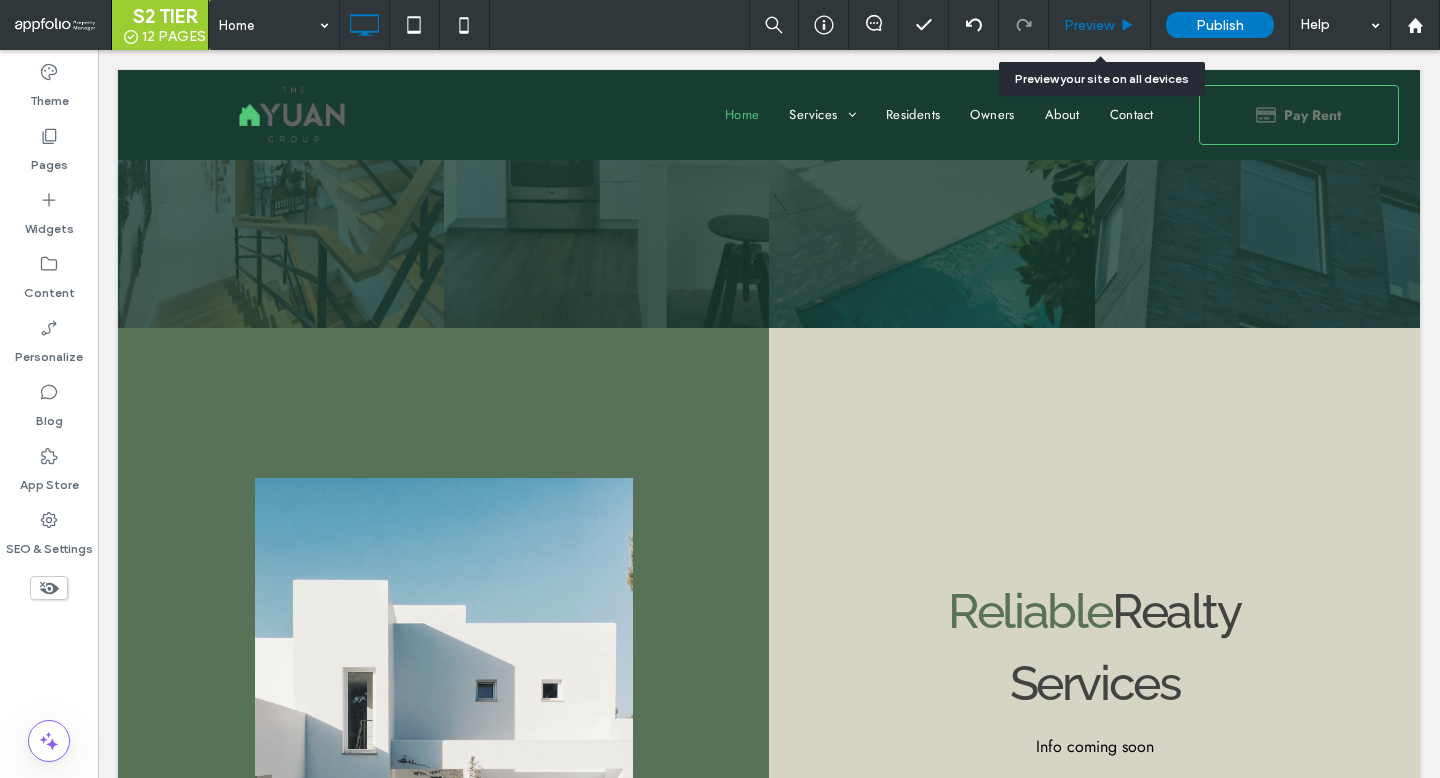 click 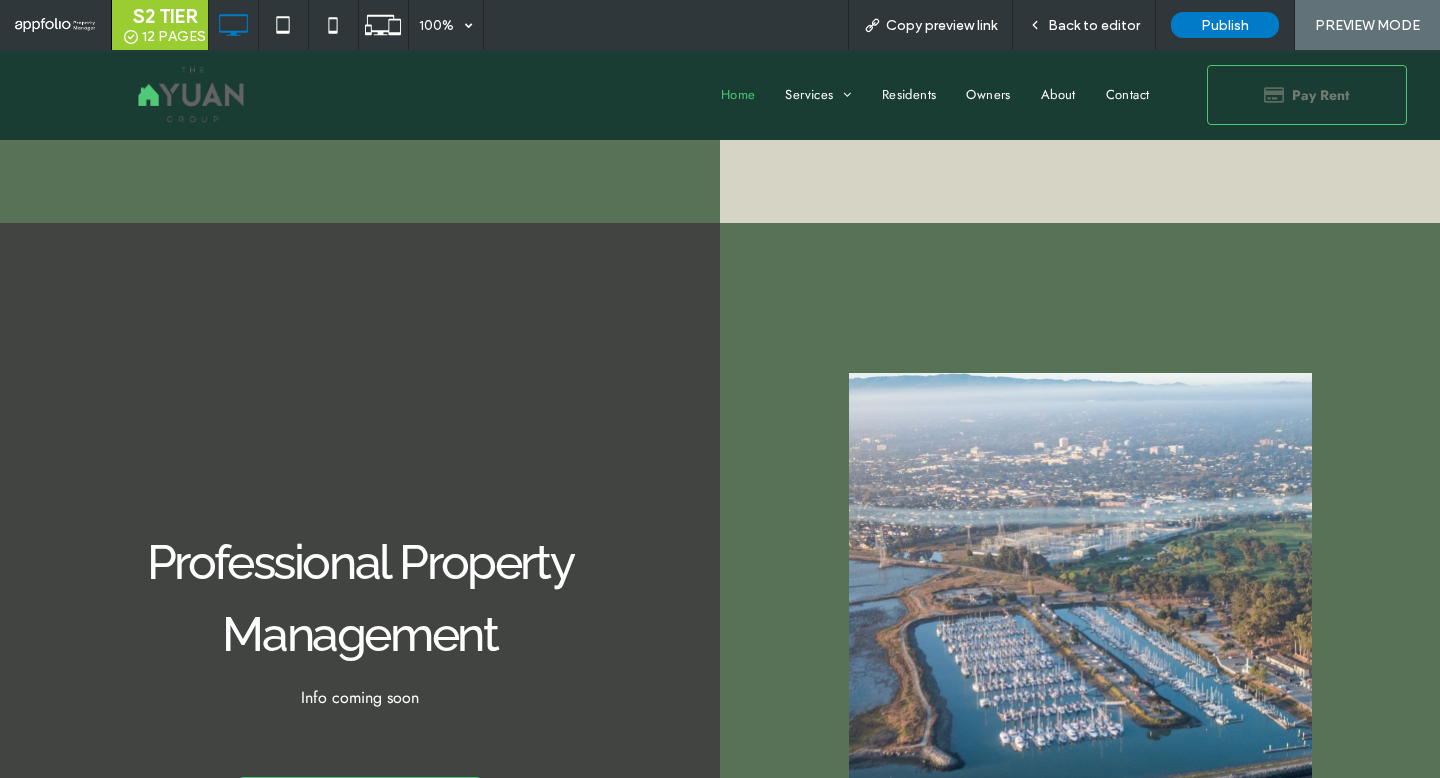 scroll, scrollTop: 1294, scrollLeft: 0, axis: vertical 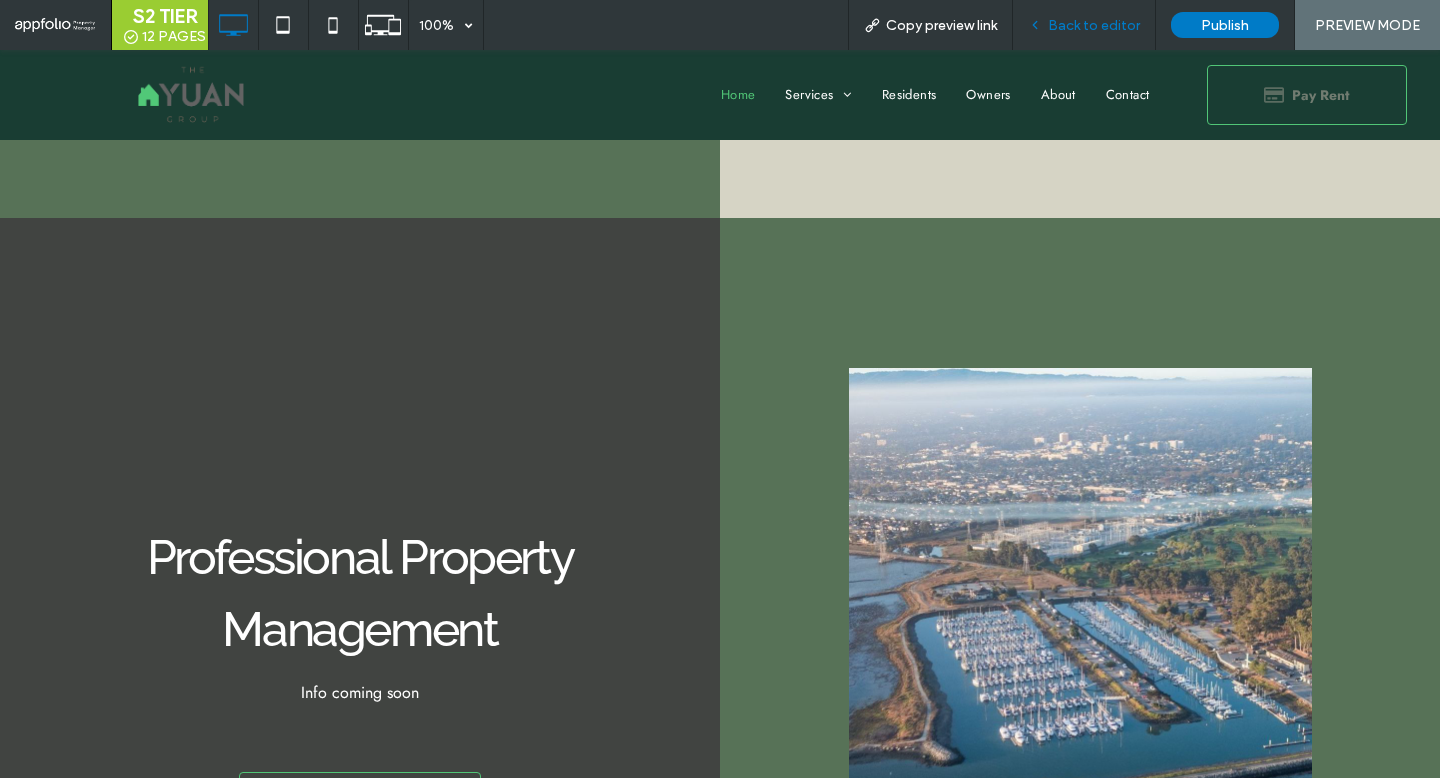 click on "Back to editor" at bounding box center [1084, 25] 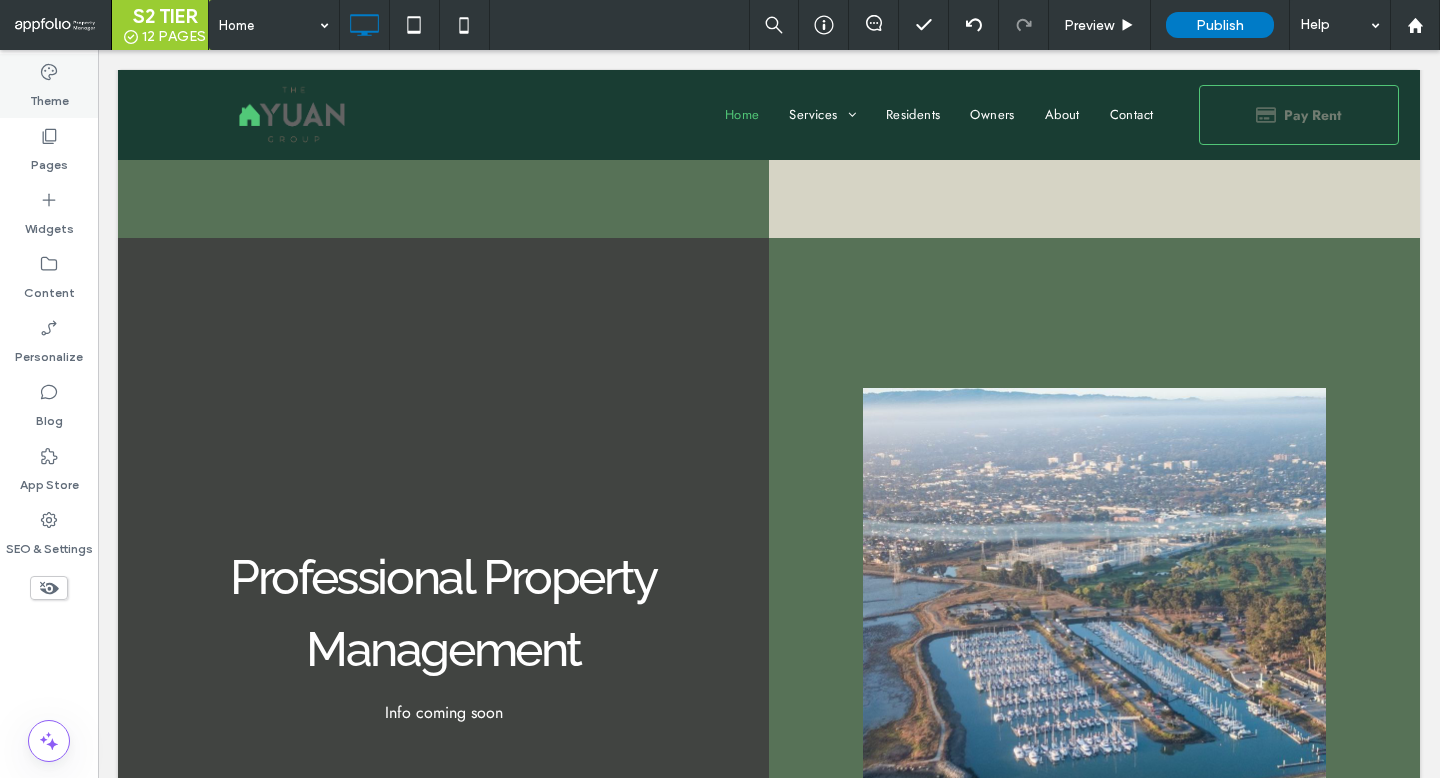click on "Theme" at bounding box center (49, 96) 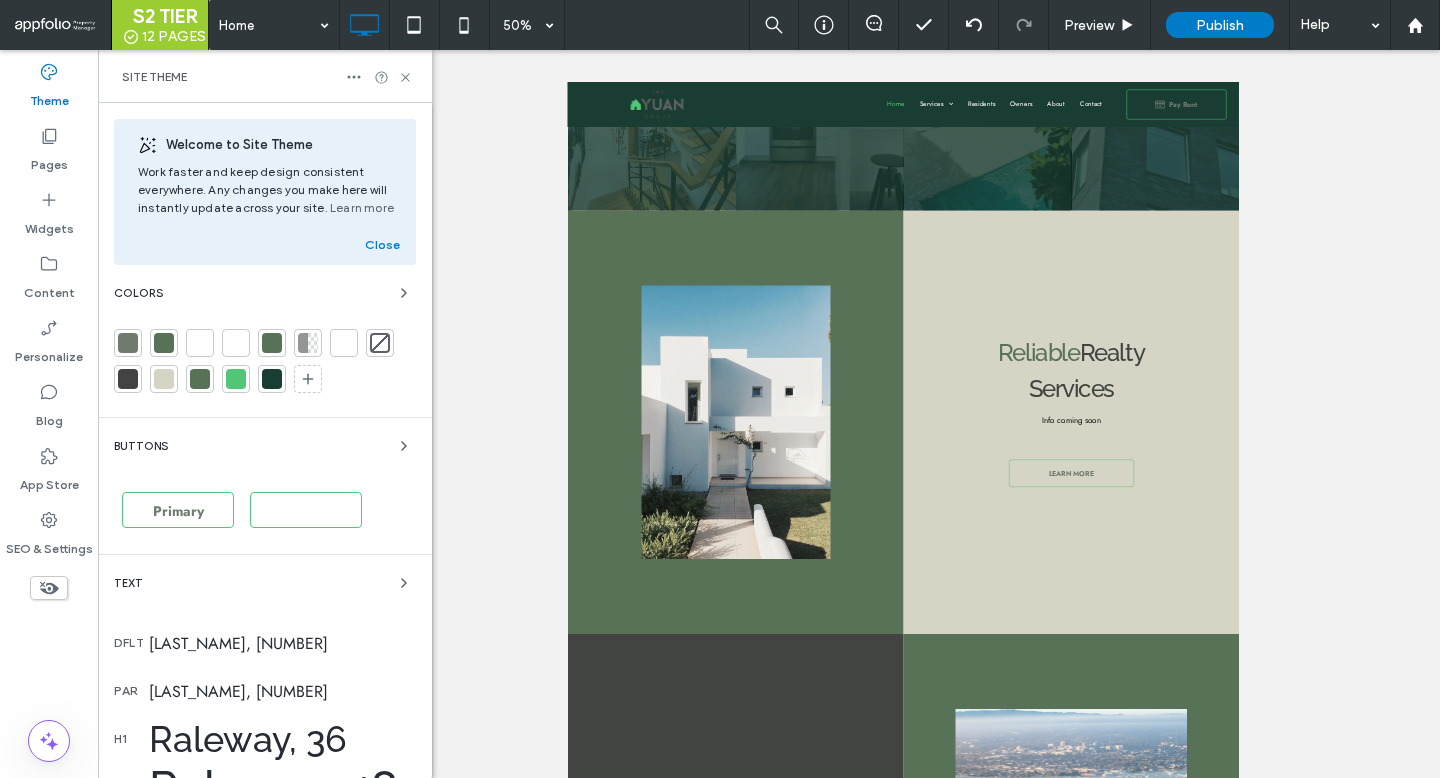 click at bounding box center [265, 365] 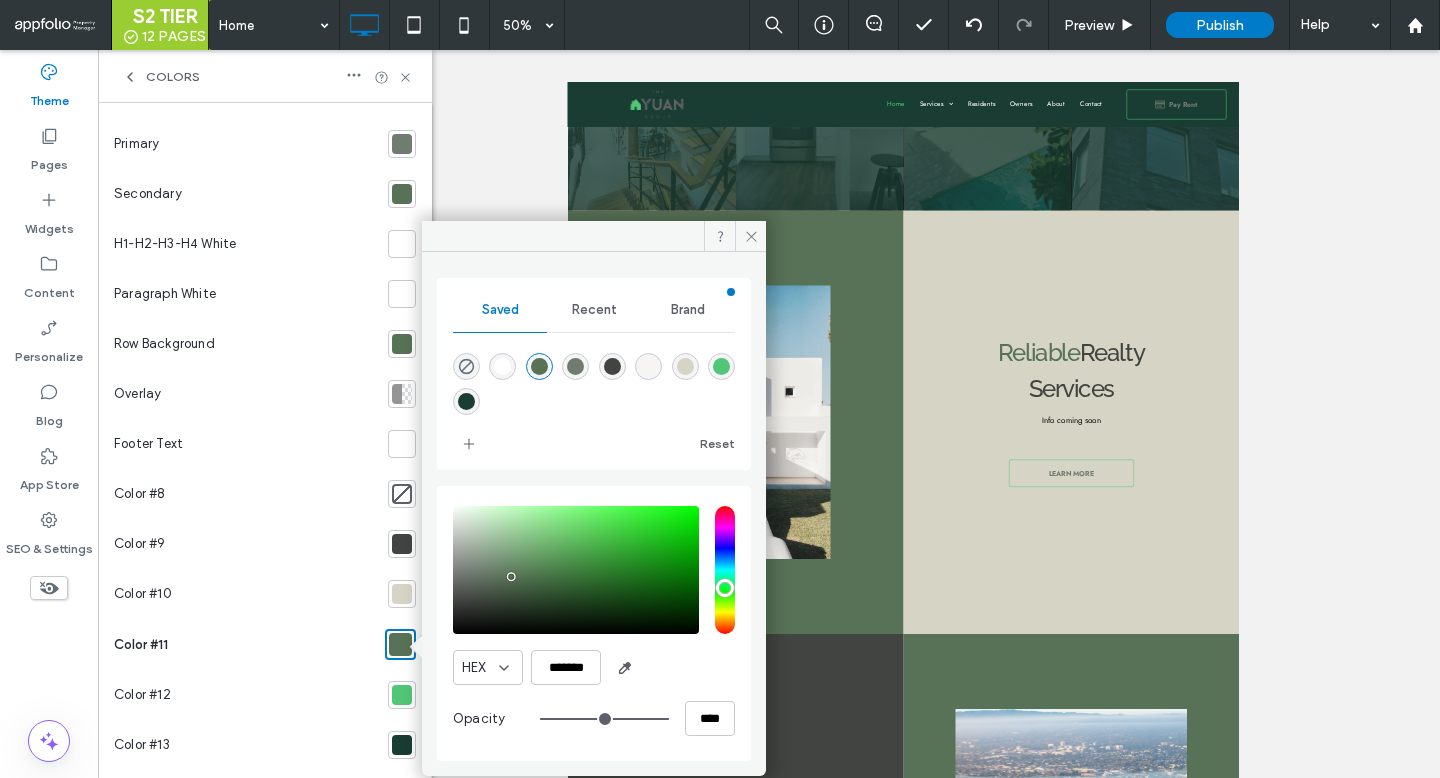 click at bounding box center [575, 366] 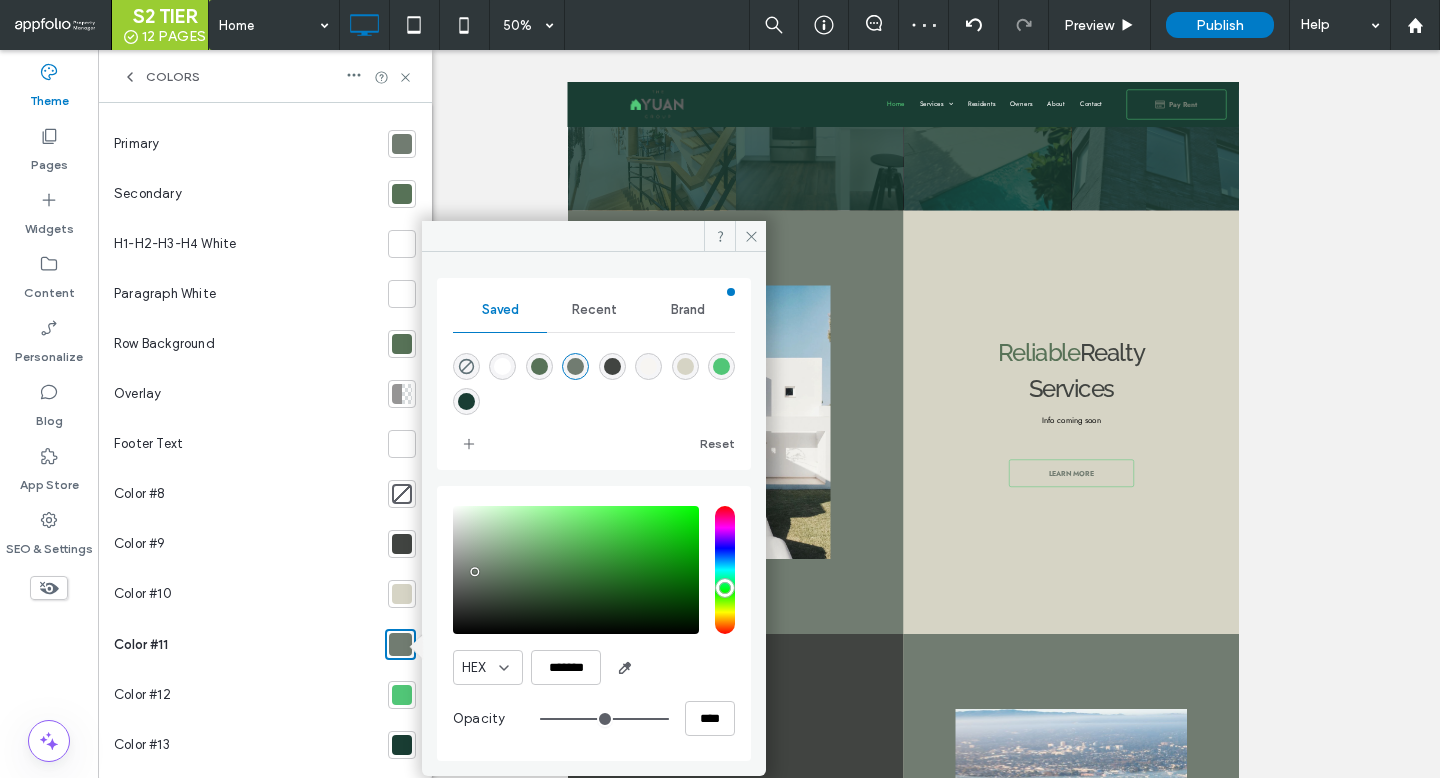 click at bounding box center (575, 366) 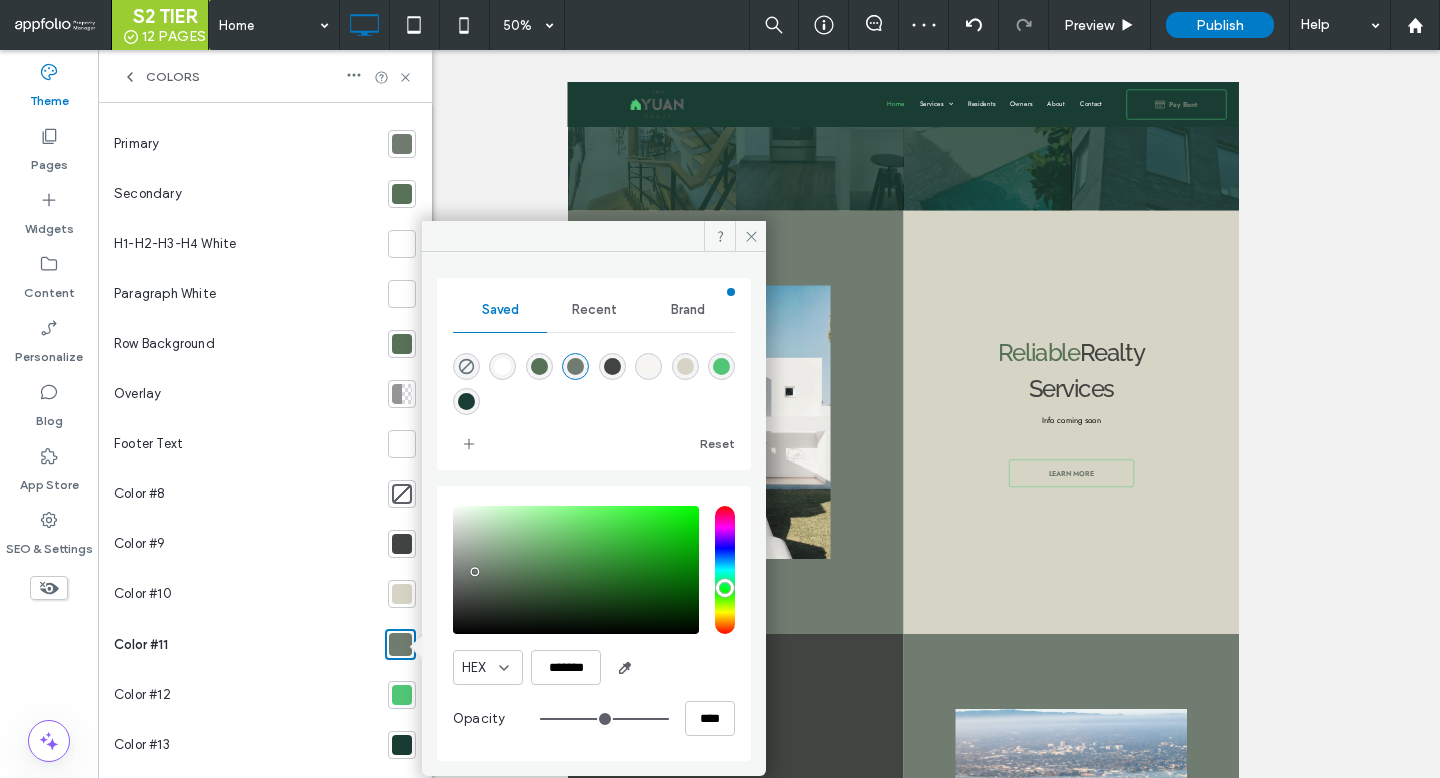 click at bounding box center (612, 366) 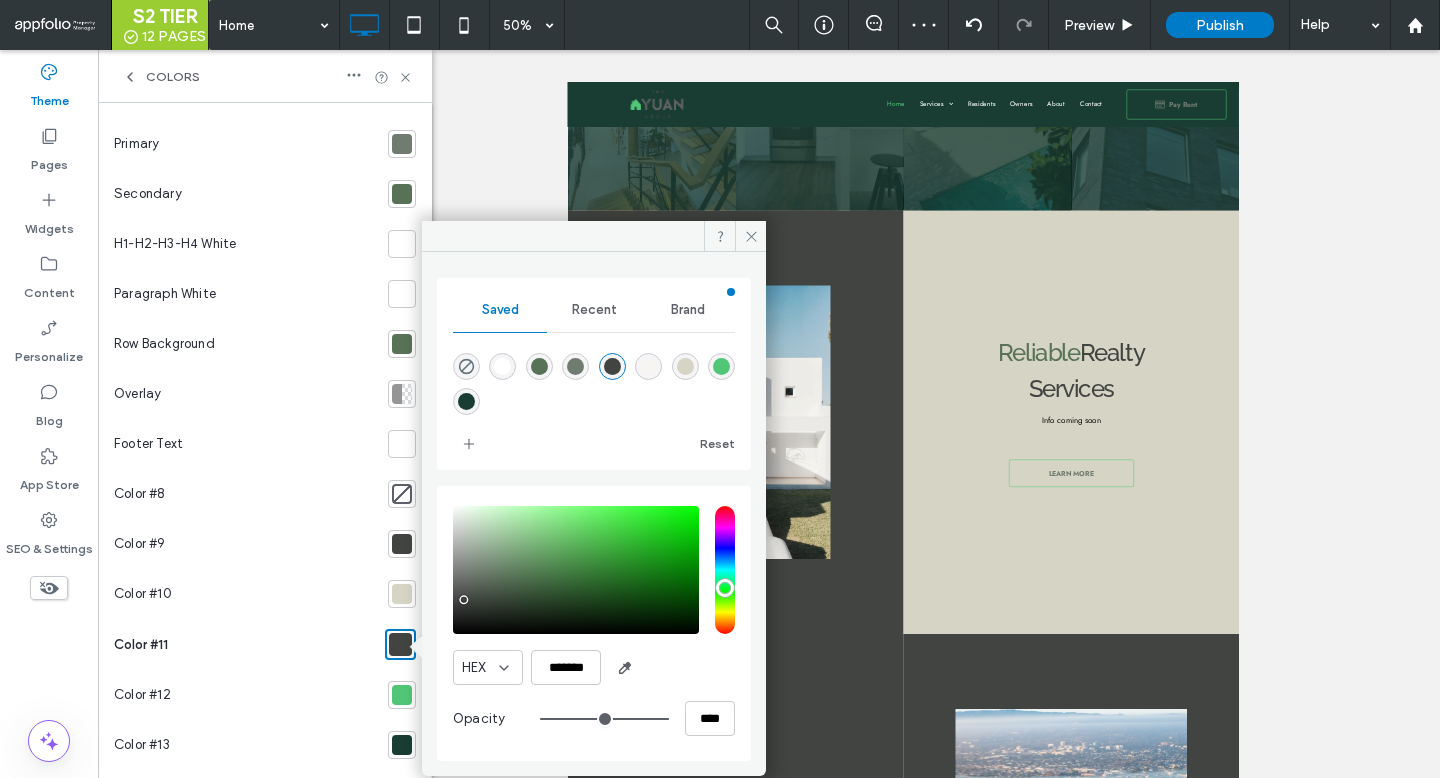 click at bounding box center [575, 366] 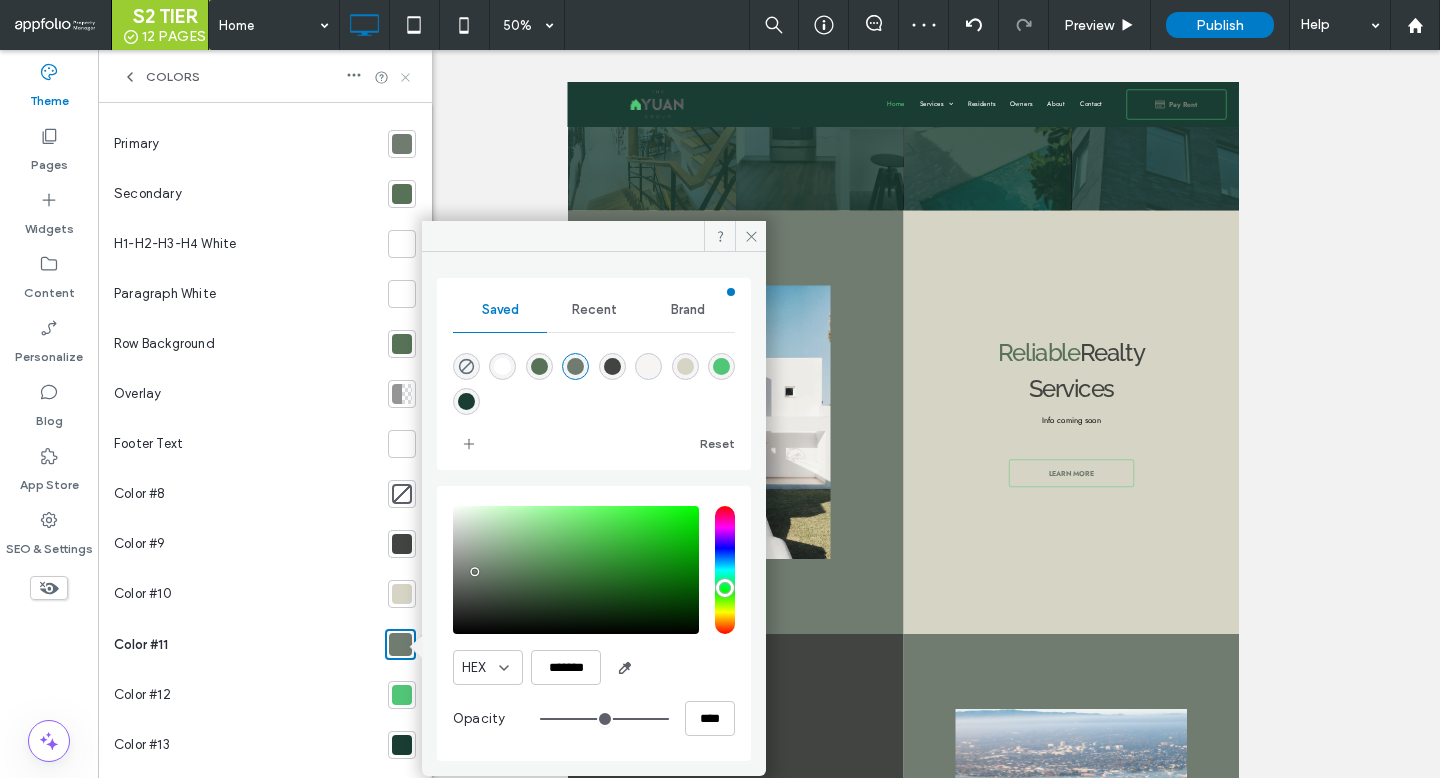 click 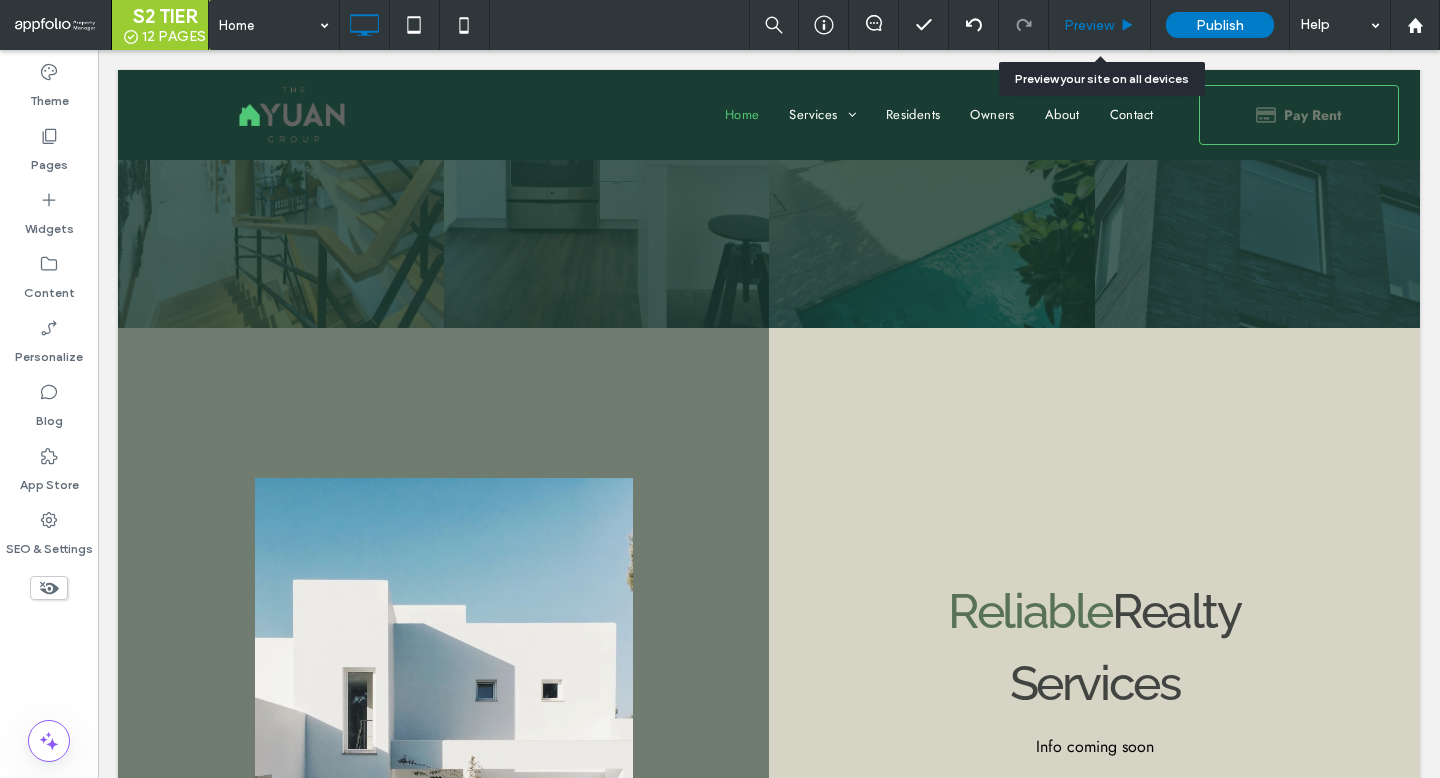 click on "Preview" at bounding box center (1089, 25) 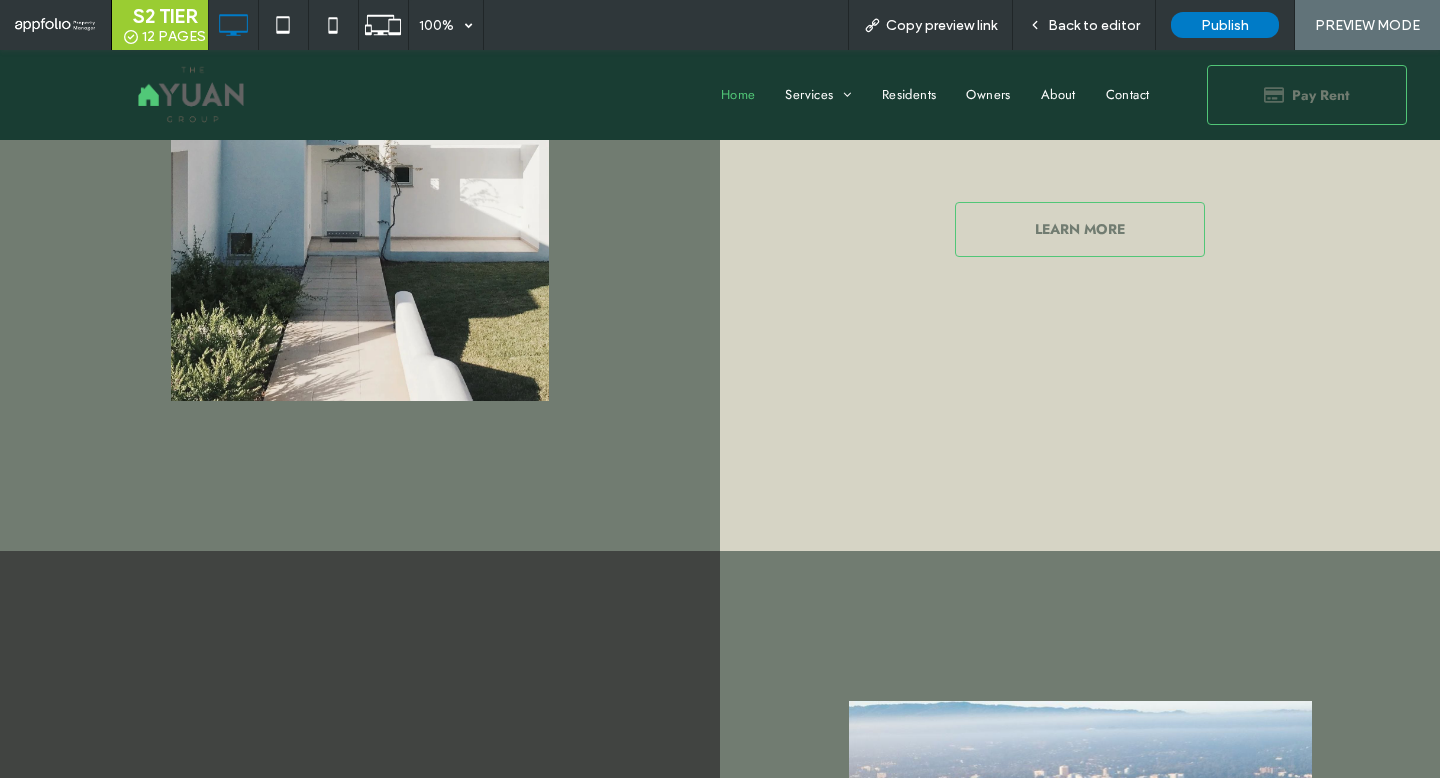 scroll, scrollTop: 1170, scrollLeft: 0, axis: vertical 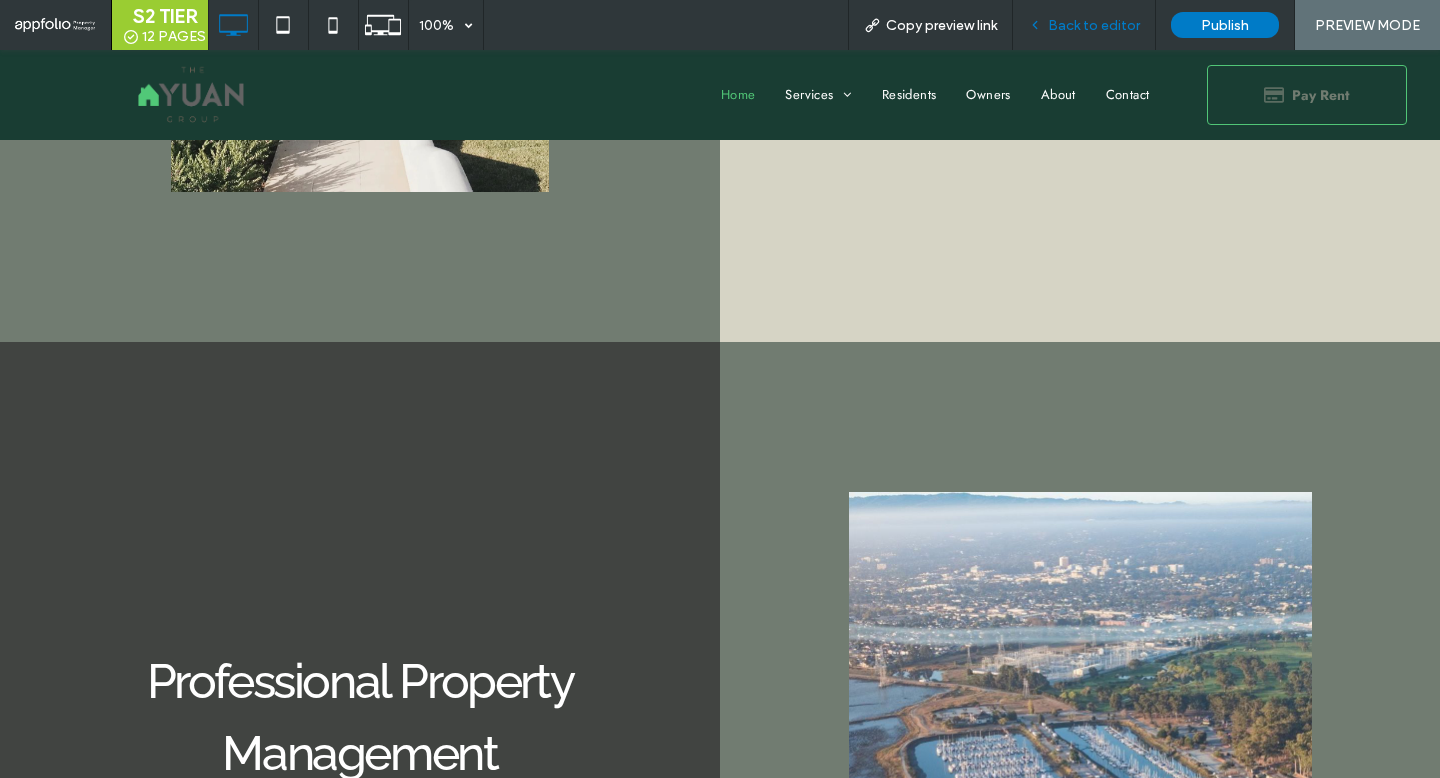 click on "Back to editor" at bounding box center [1094, 25] 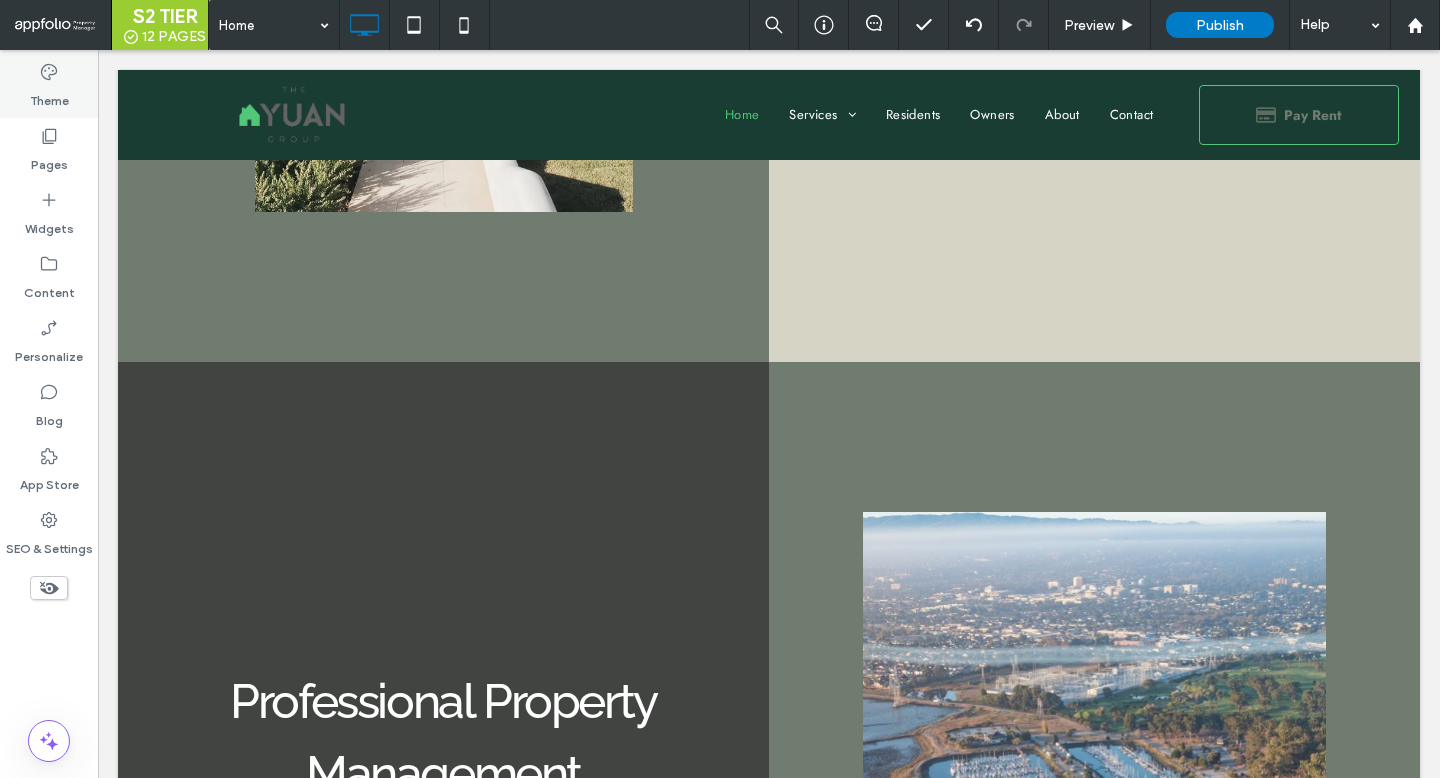 click on "Theme" at bounding box center [49, 96] 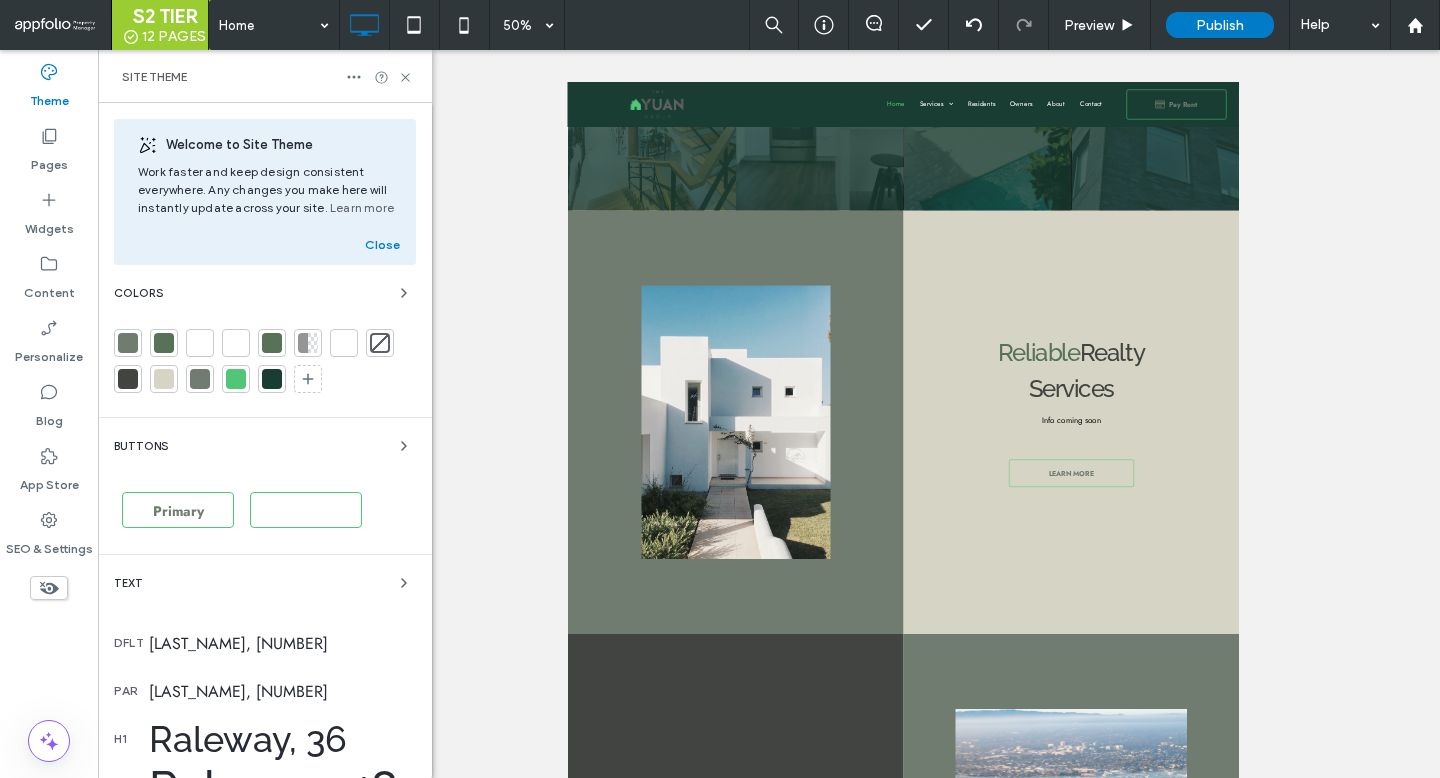 scroll, scrollTop: 357, scrollLeft: 0, axis: vertical 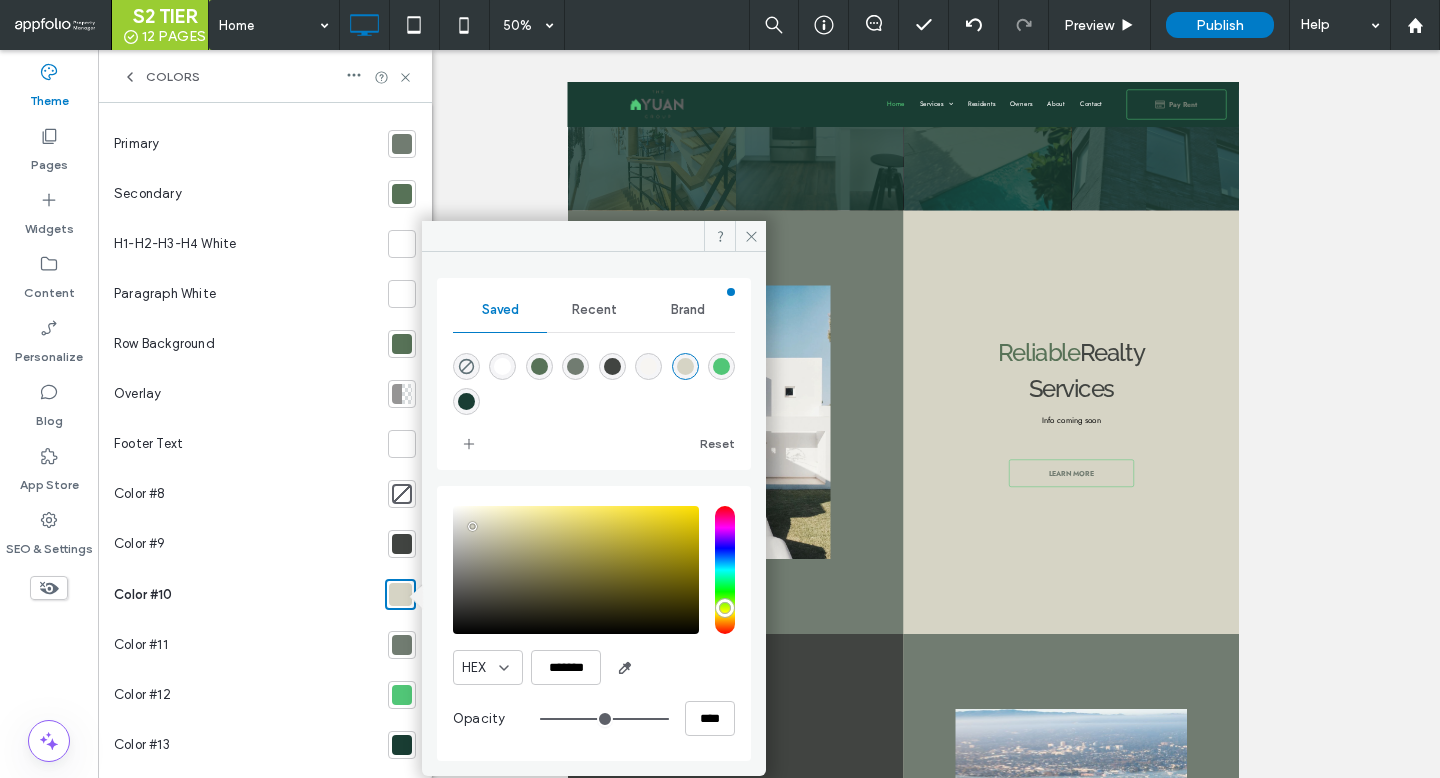 click at bounding box center [539, 366] 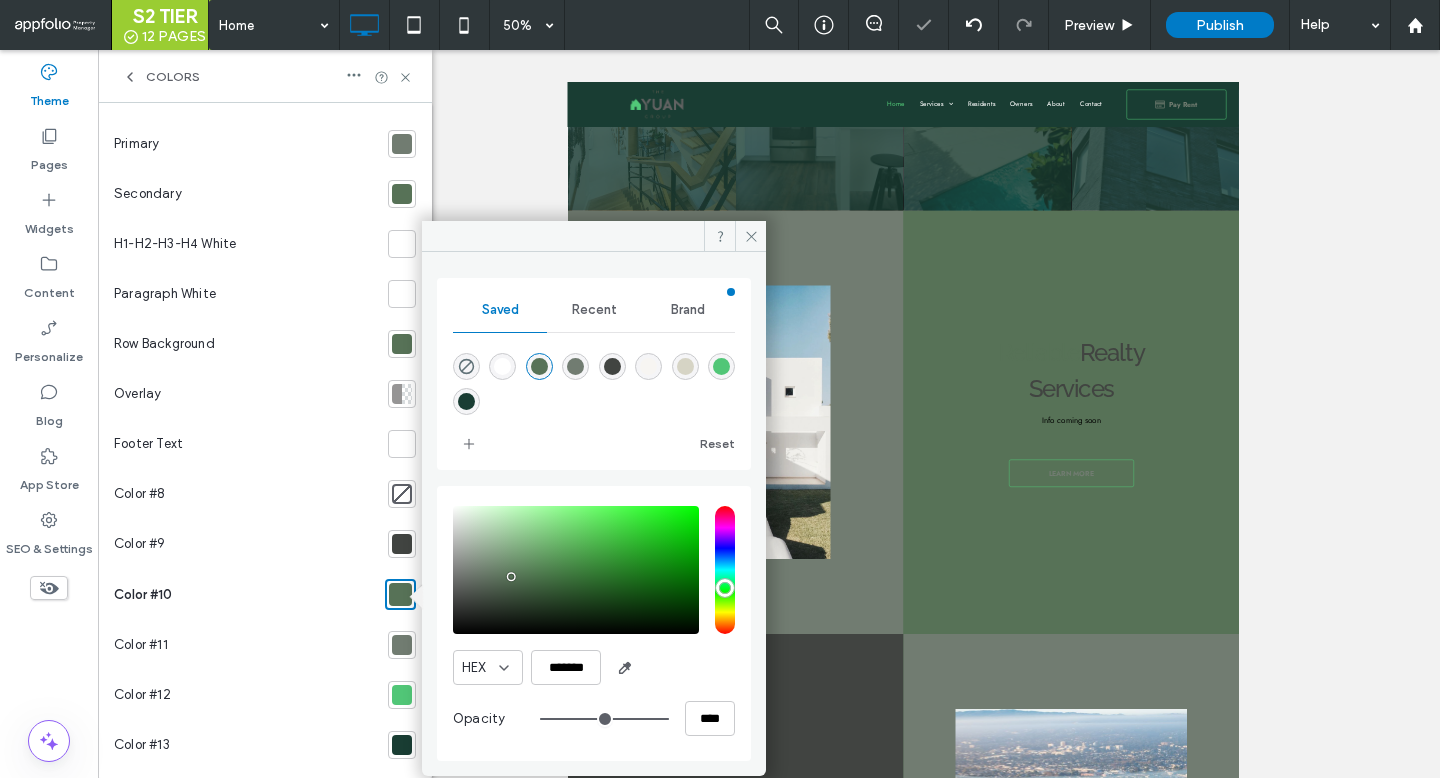 click at bounding box center [575, 366] 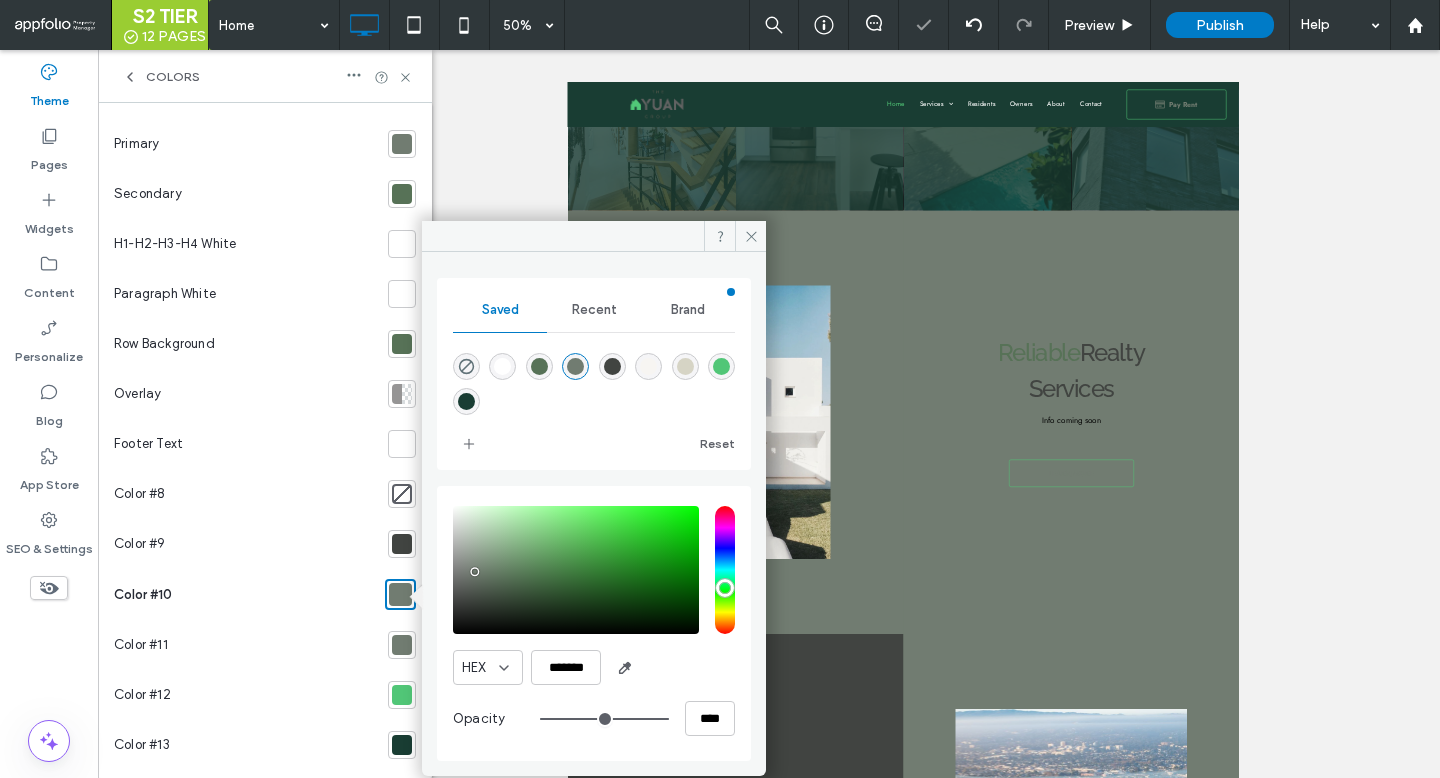 click at bounding box center (612, 366) 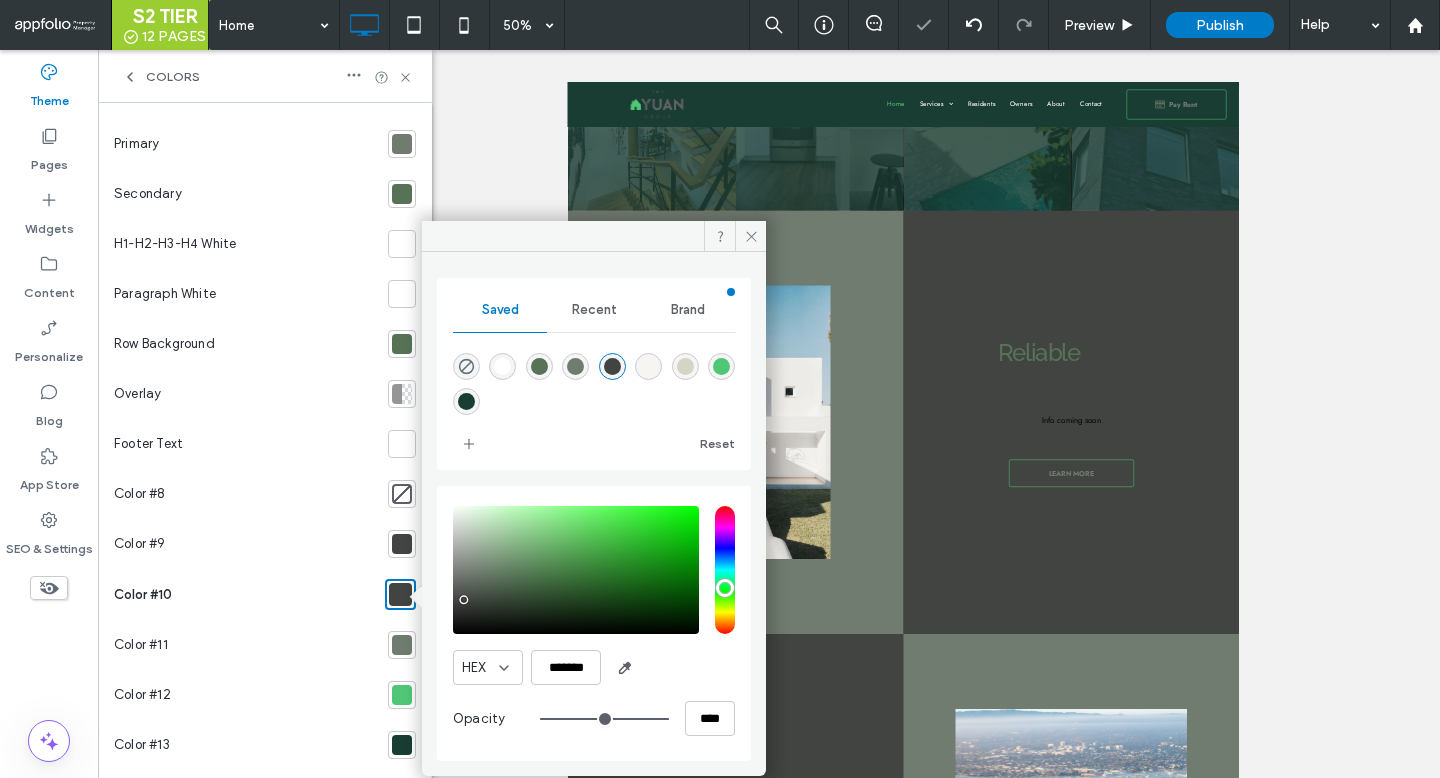 click at bounding box center [539, 366] 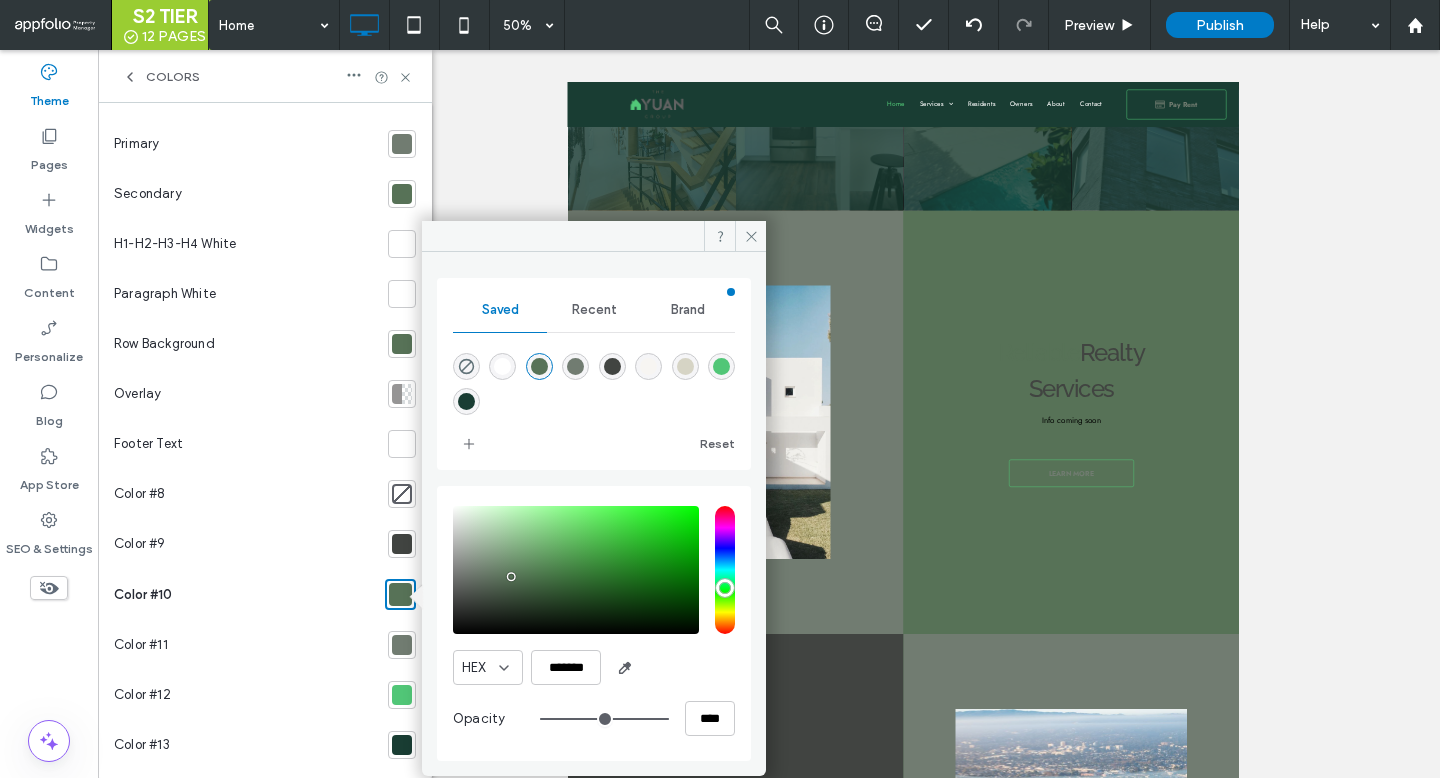 click at bounding box center [648, 366] 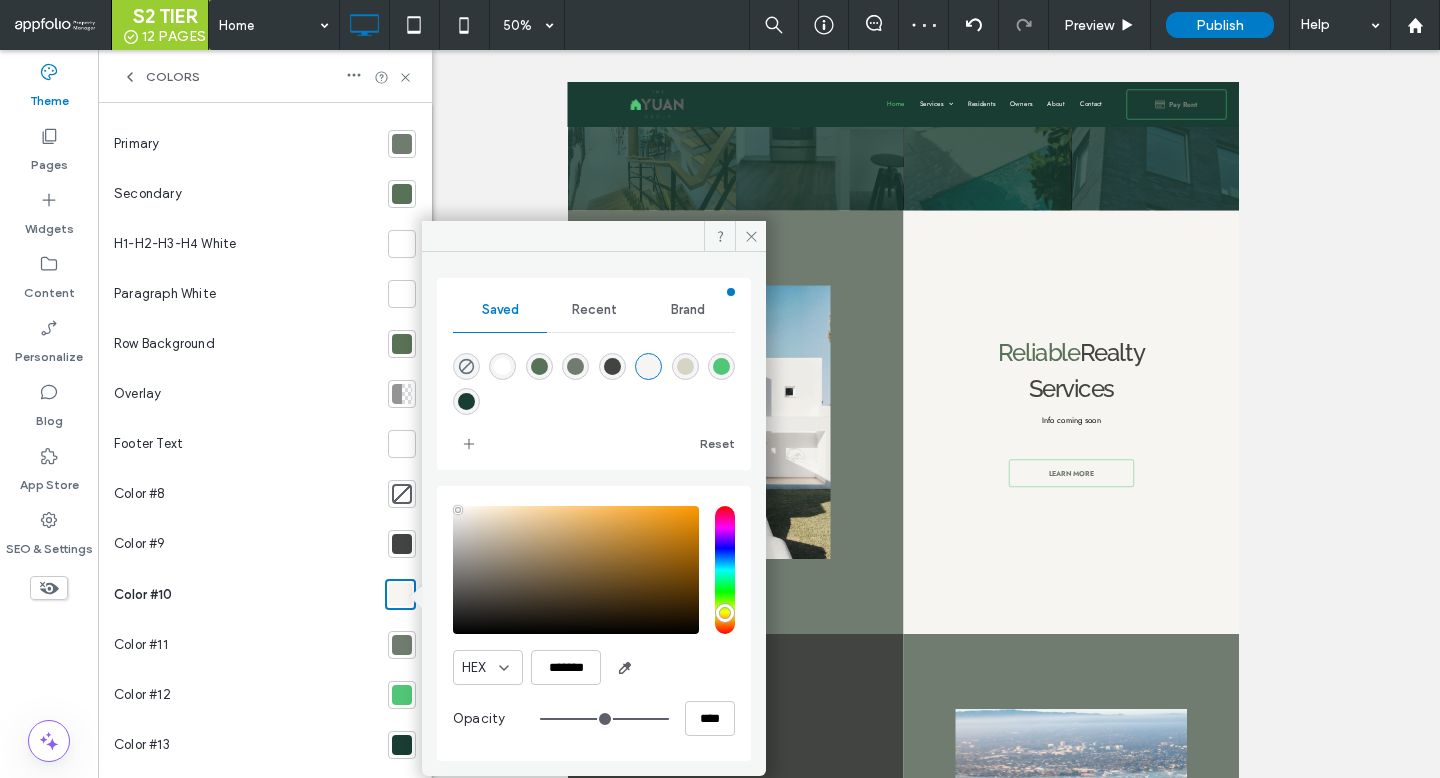 click at bounding box center (402, 645) 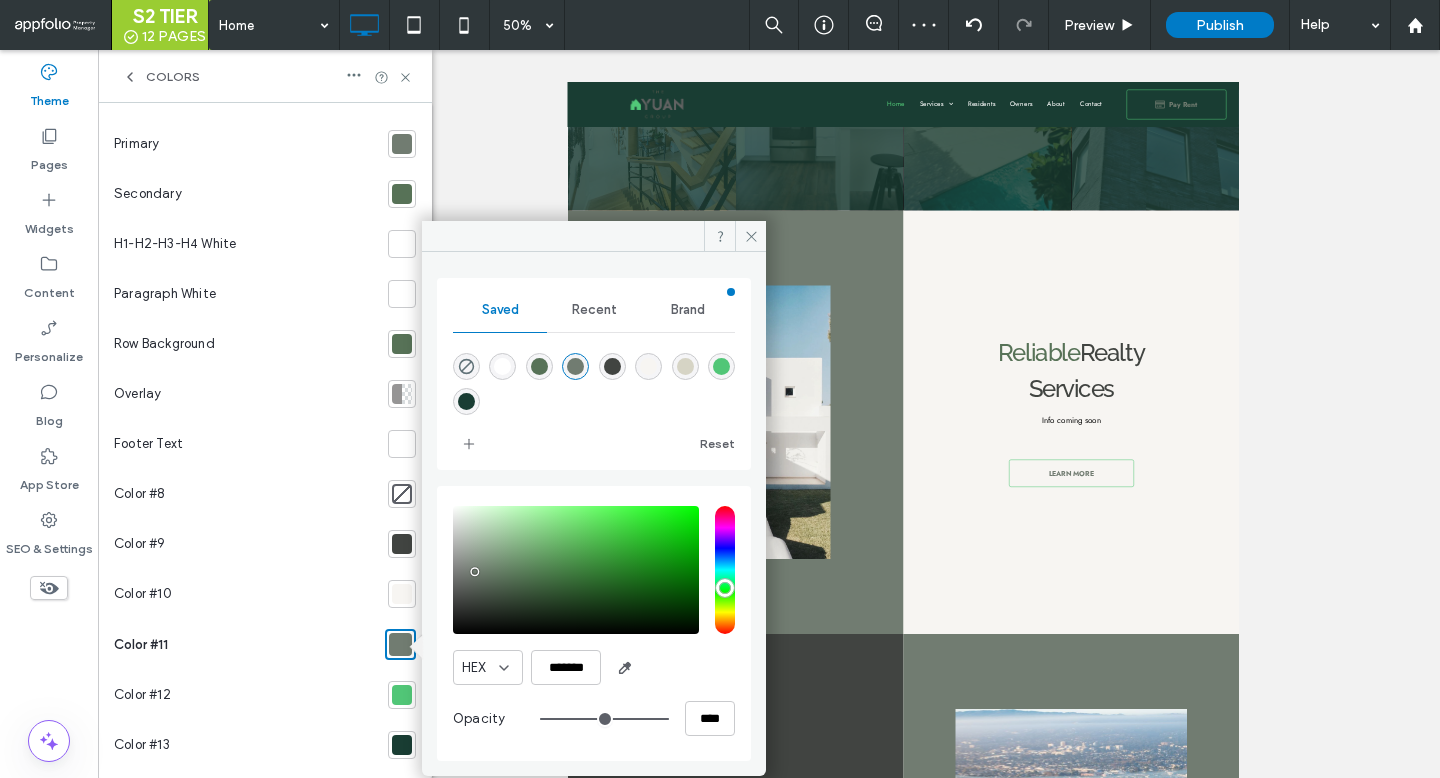 click at bounding box center [539, 366] 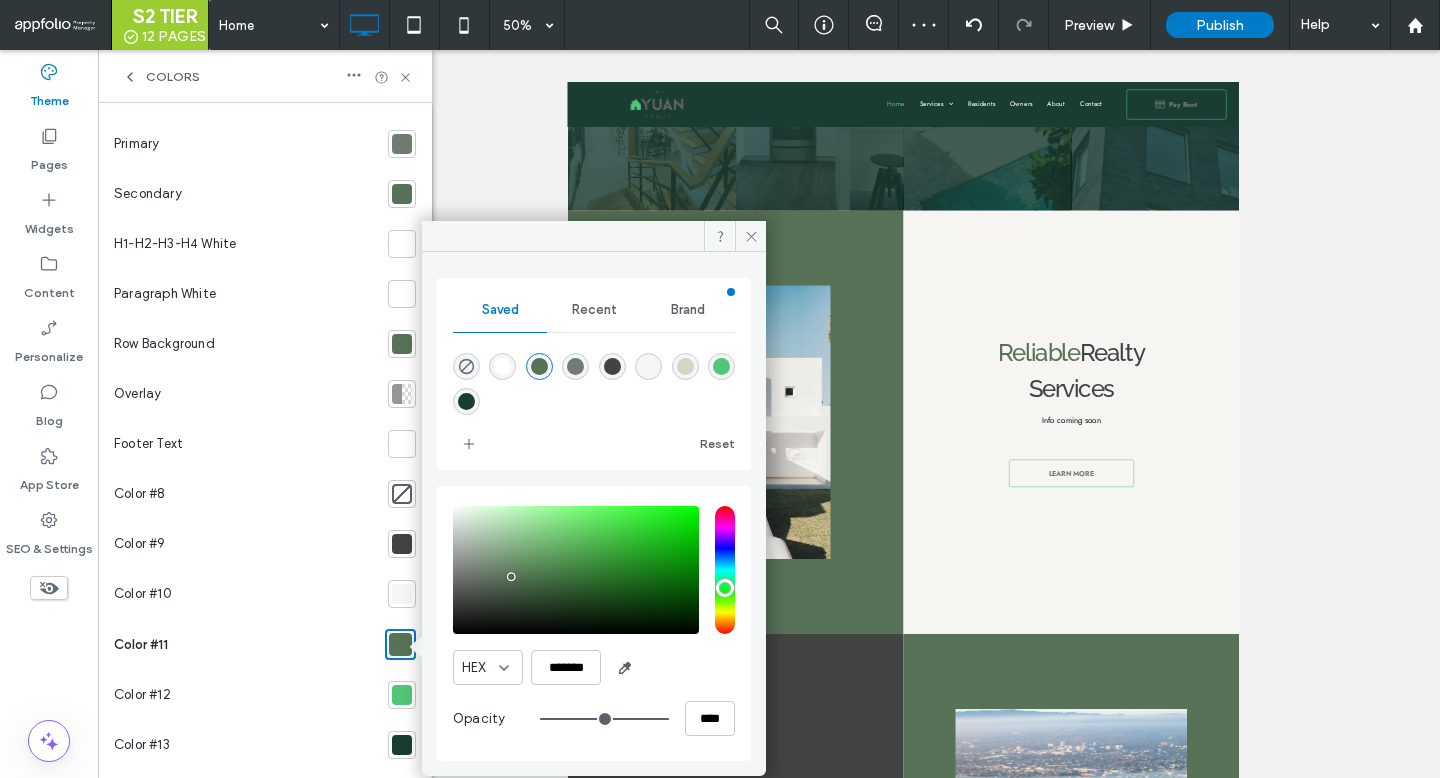 click at bounding box center (721, 366) 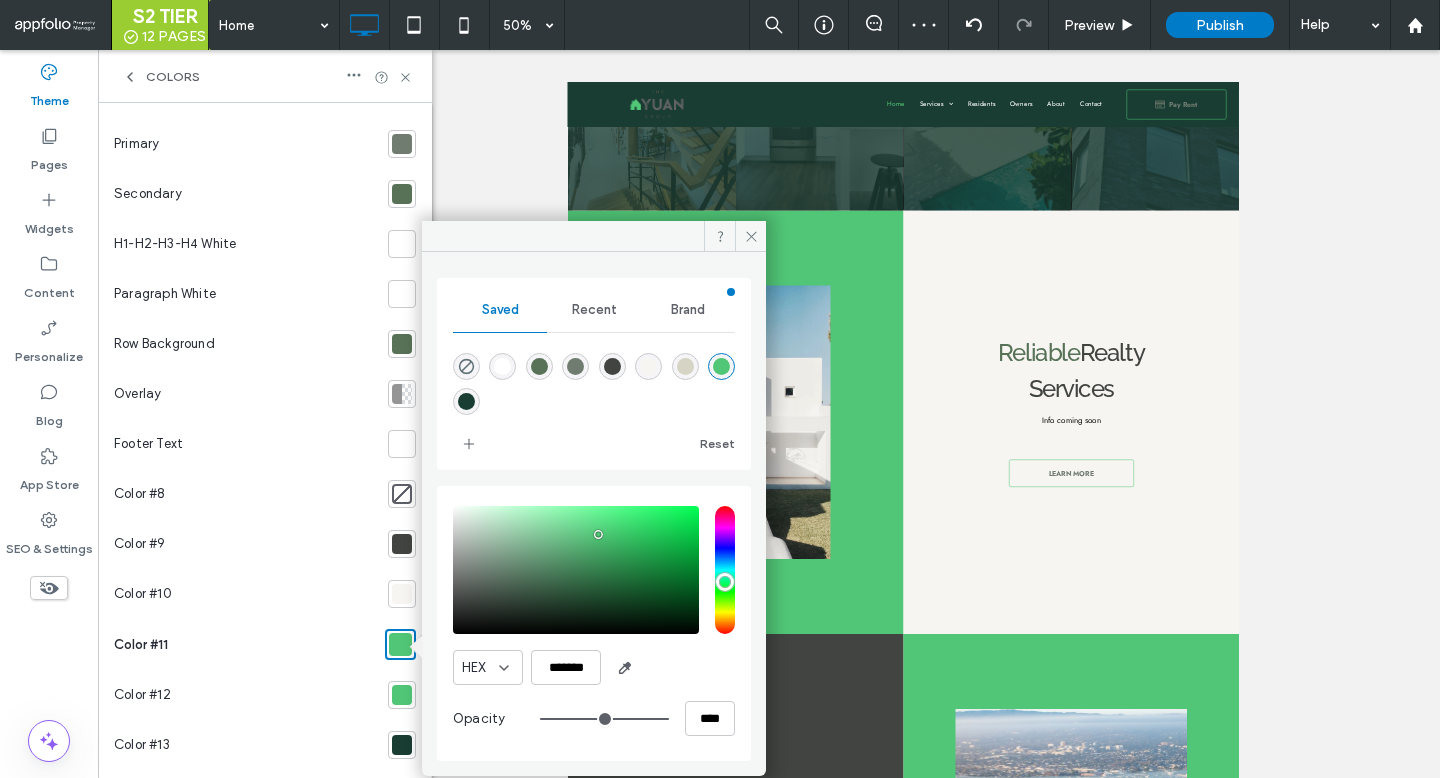 click at bounding box center [594, 380] 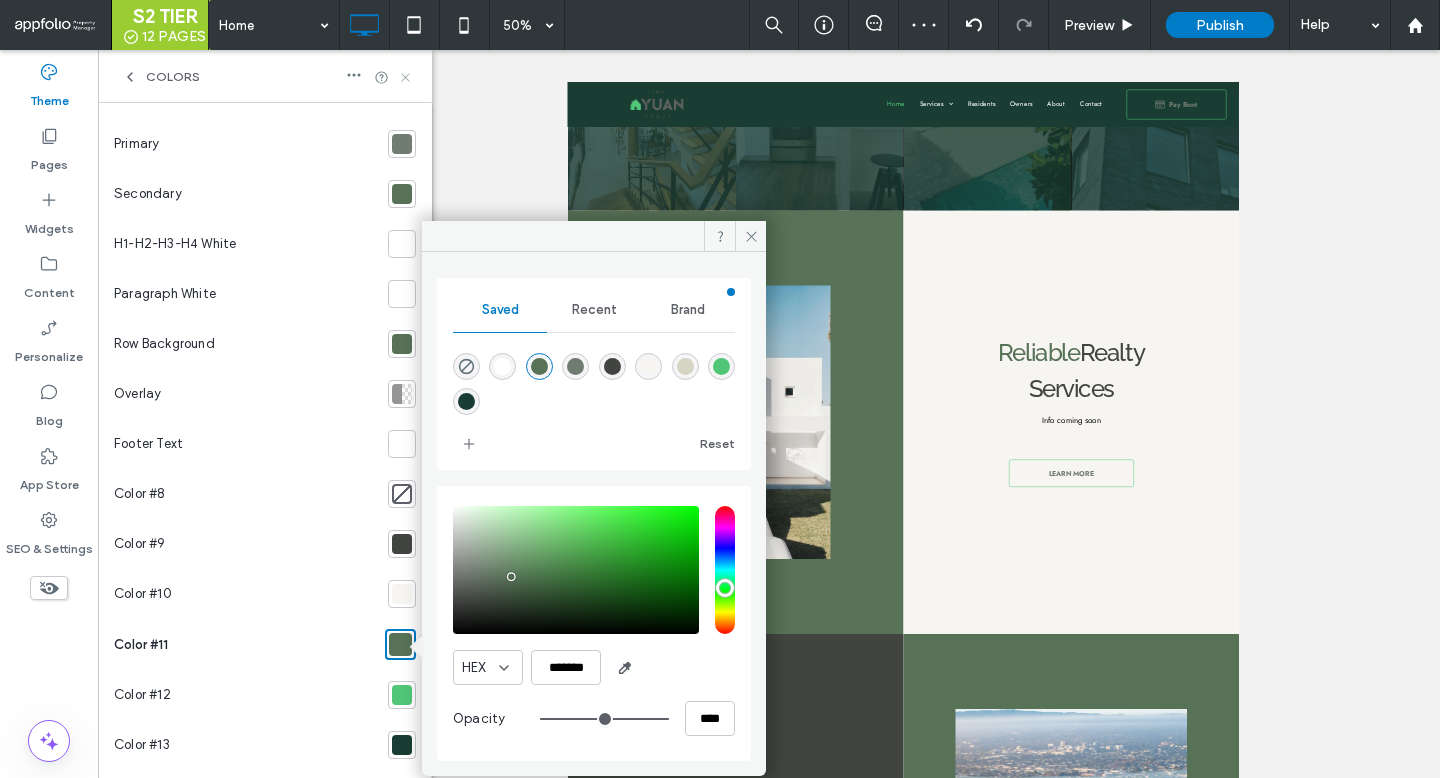 click 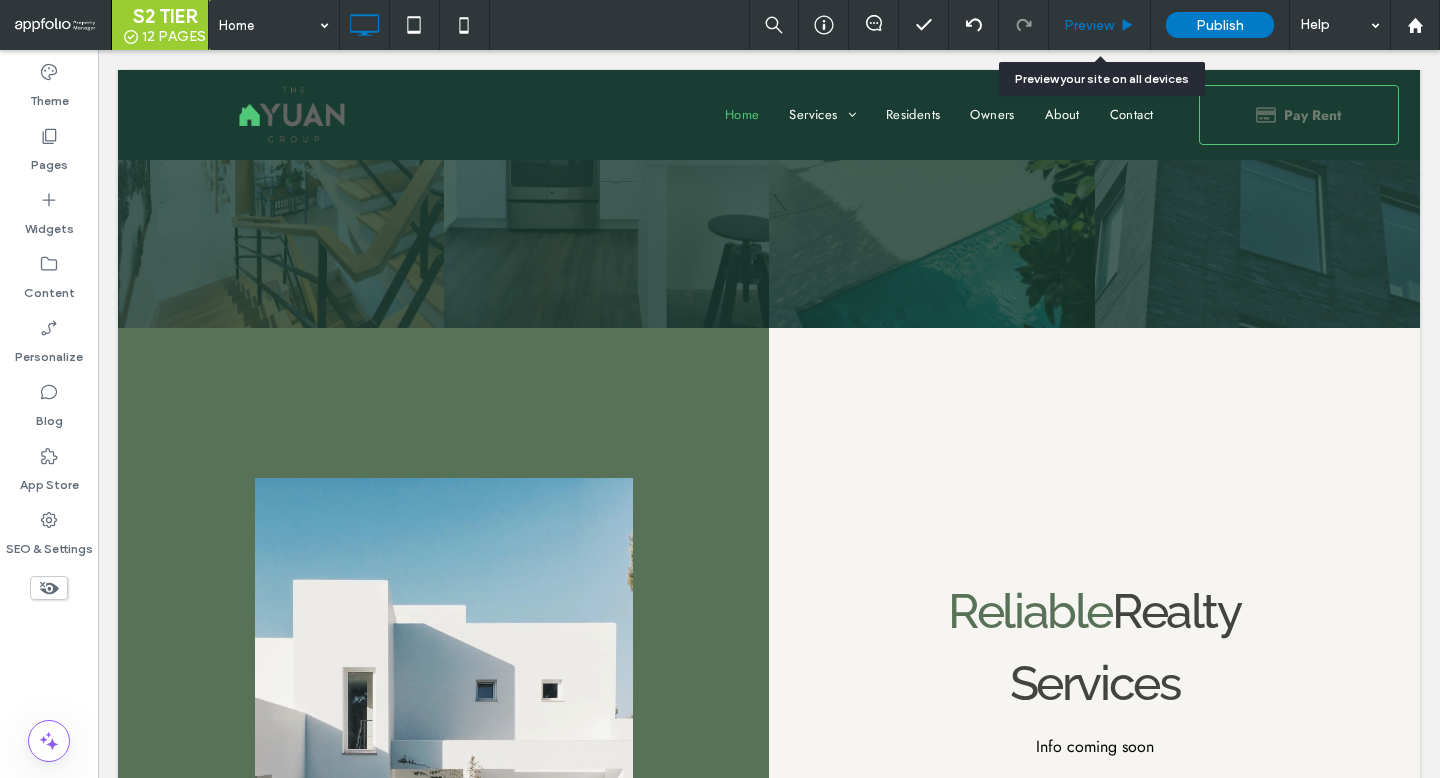 click on "Preview" at bounding box center (1100, 25) 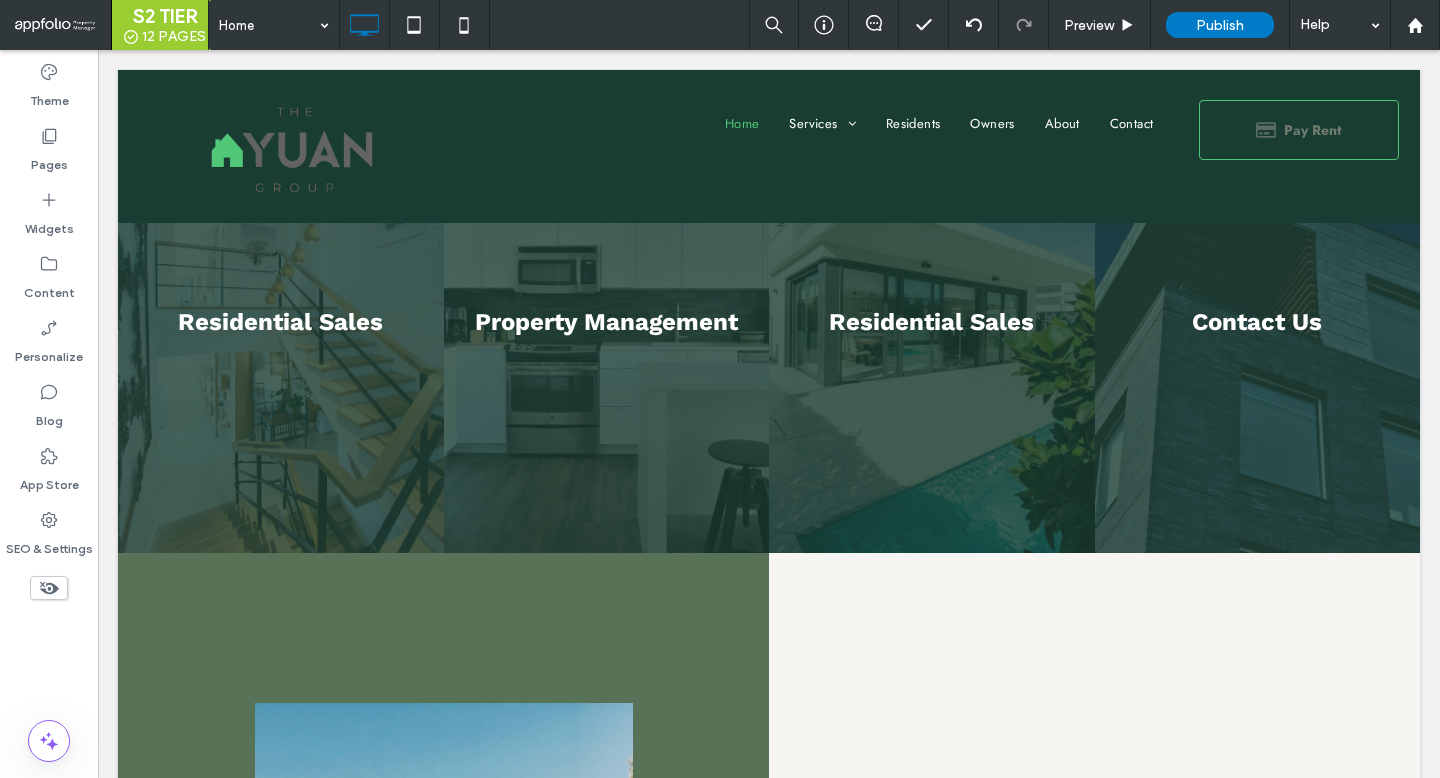scroll, scrollTop: 0, scrollLeft: 0, axis: both 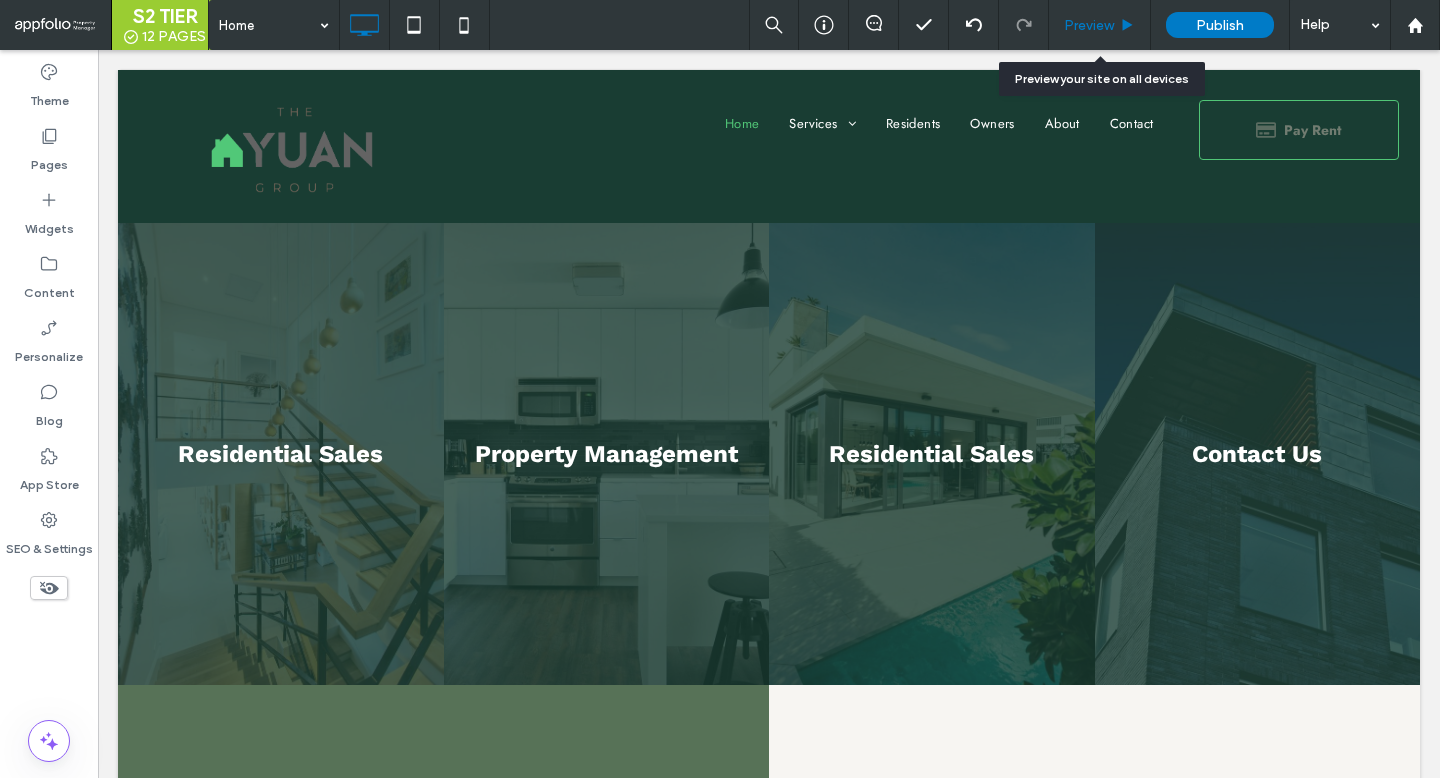 click on "Preview" at bounding box center (1089, 25) 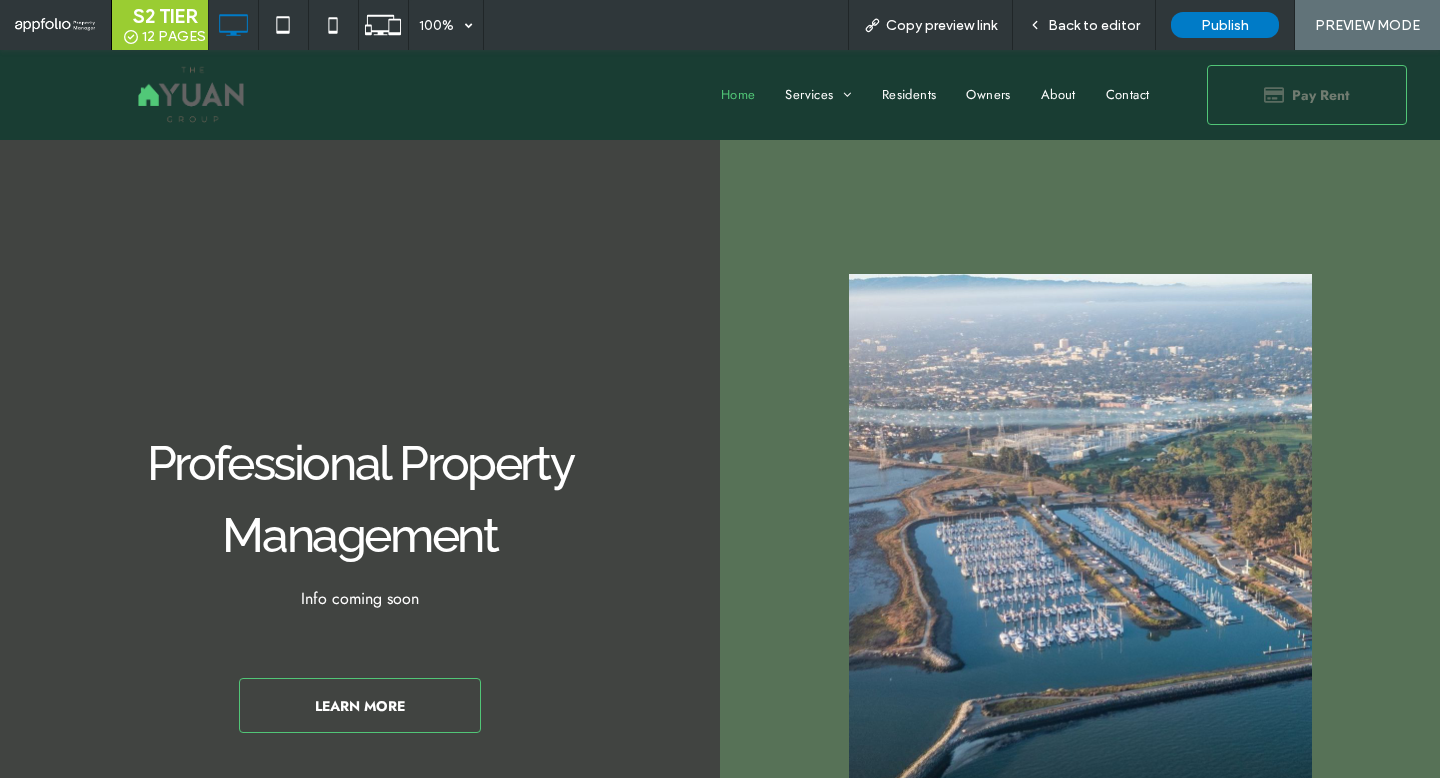 scroll, scrollTop: 1409, scrollLeft: 0, axis: vertical 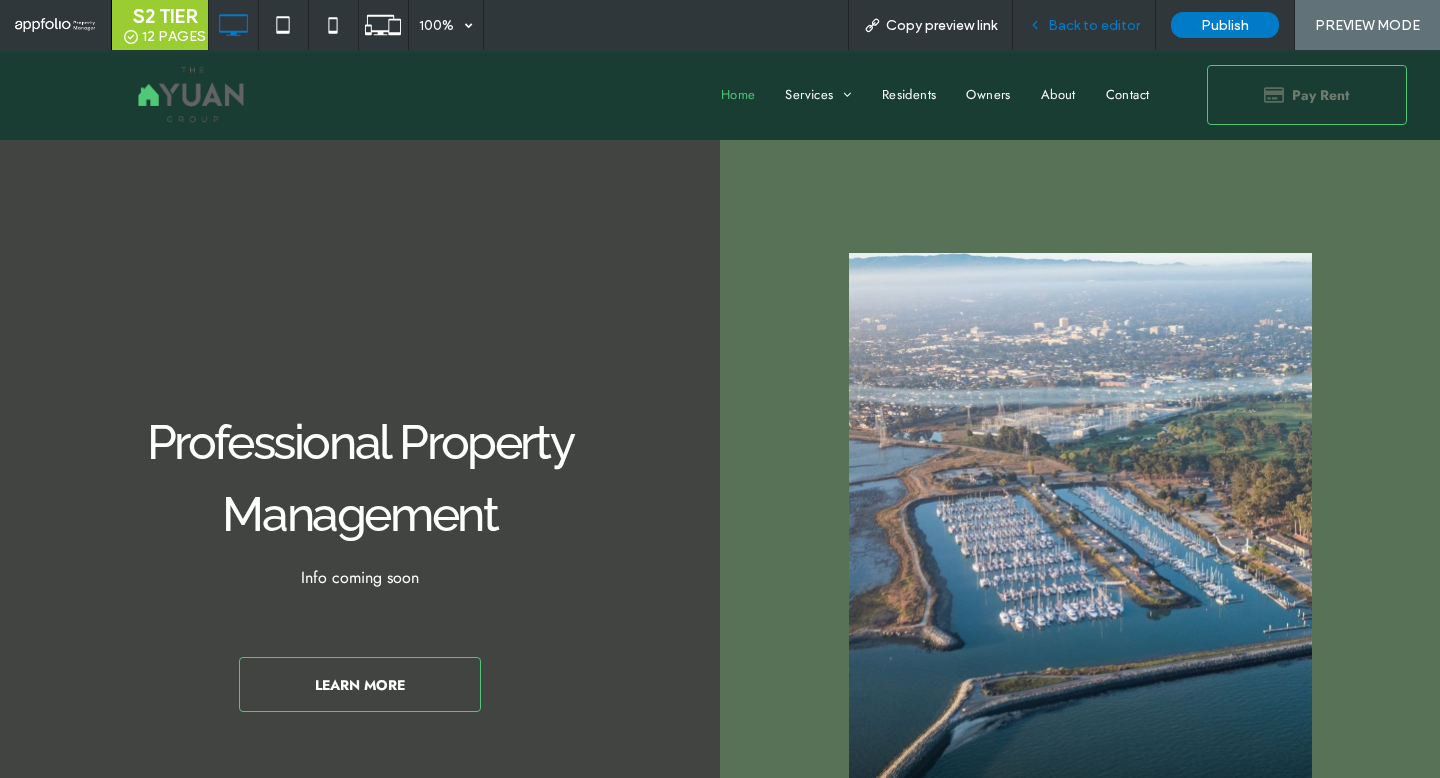 click on "Back to editor" at bounding box center (1084, 25) 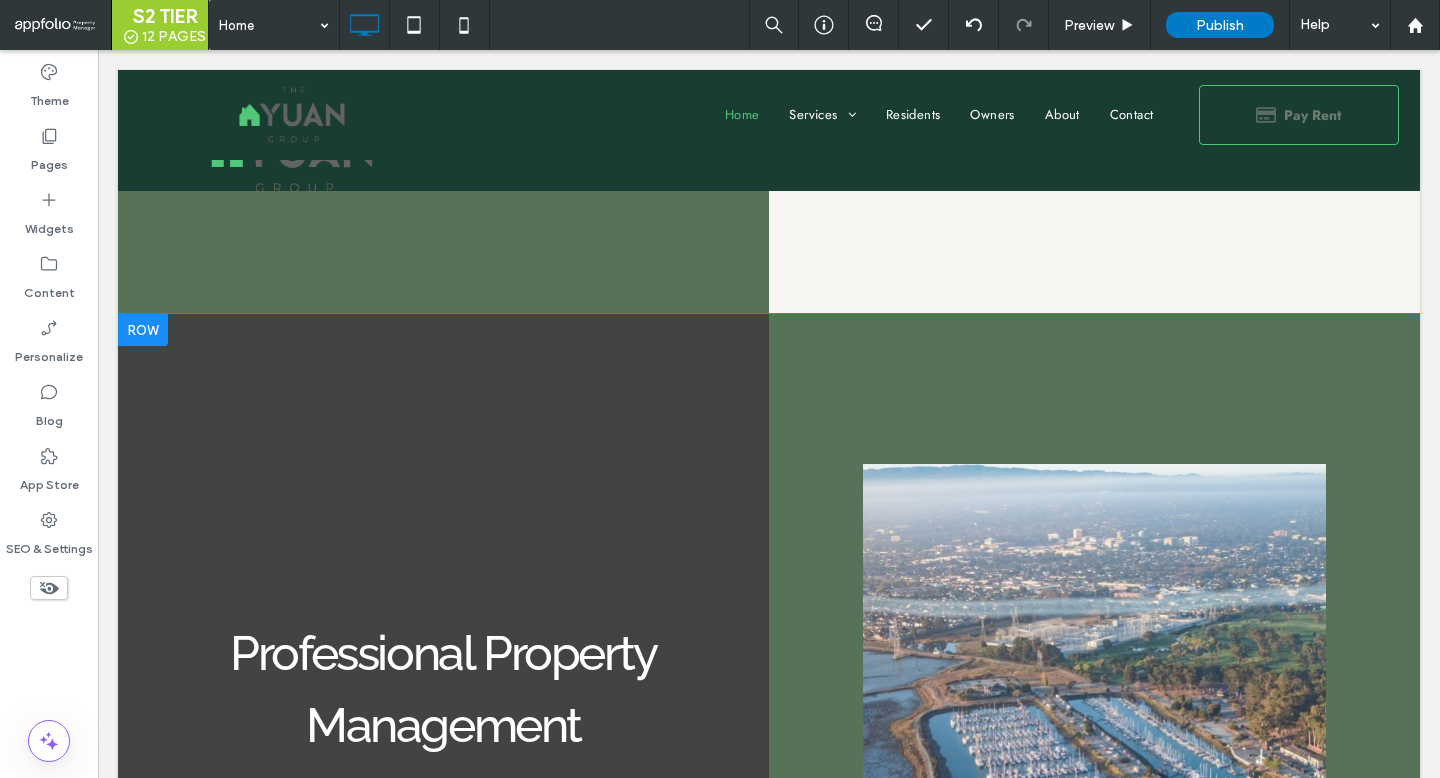 scroll, scrollTop: 1178, scrollLeft: 0, axis: vertical 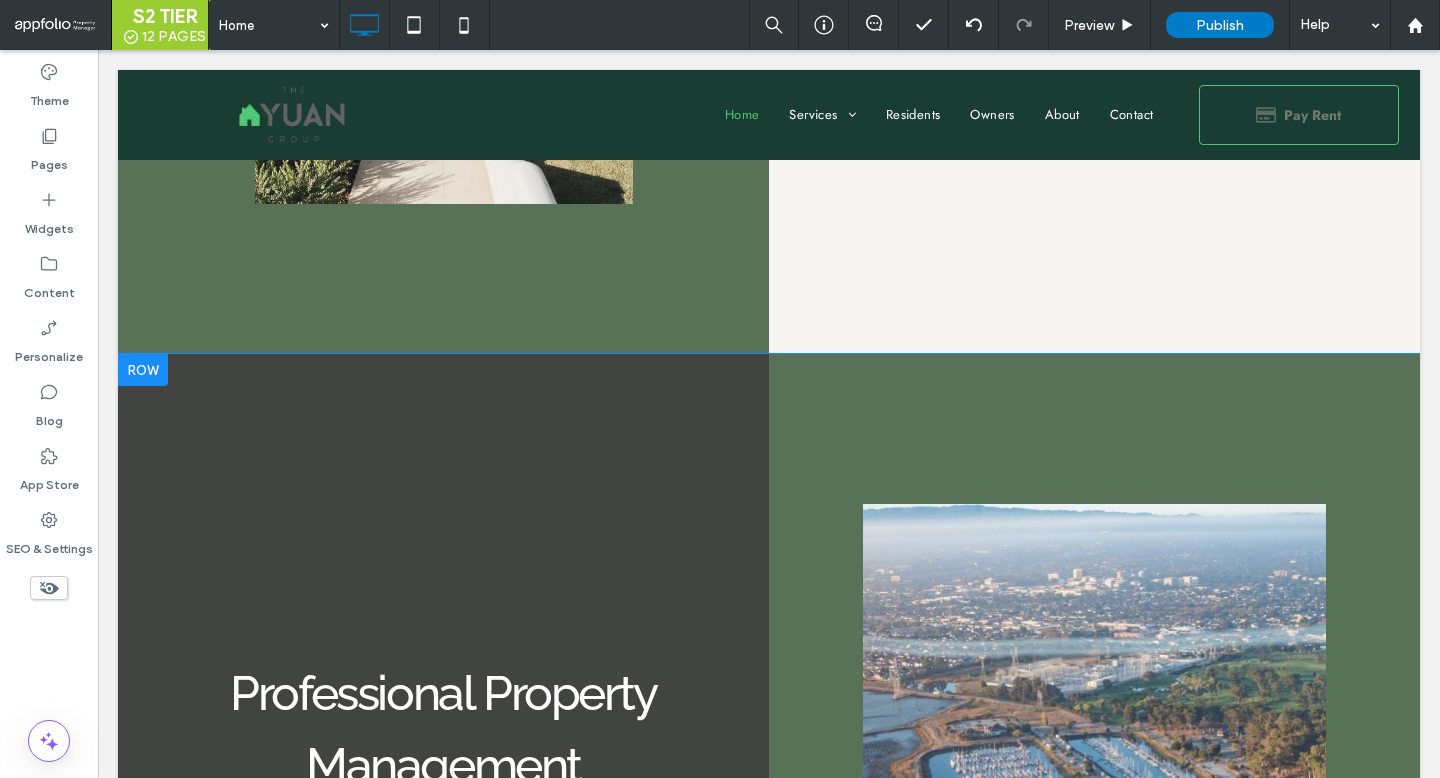 click on "Professional Property Management
Info coming soon
LEARN MORE
Click To Paste" at bounding box center (443, 799) 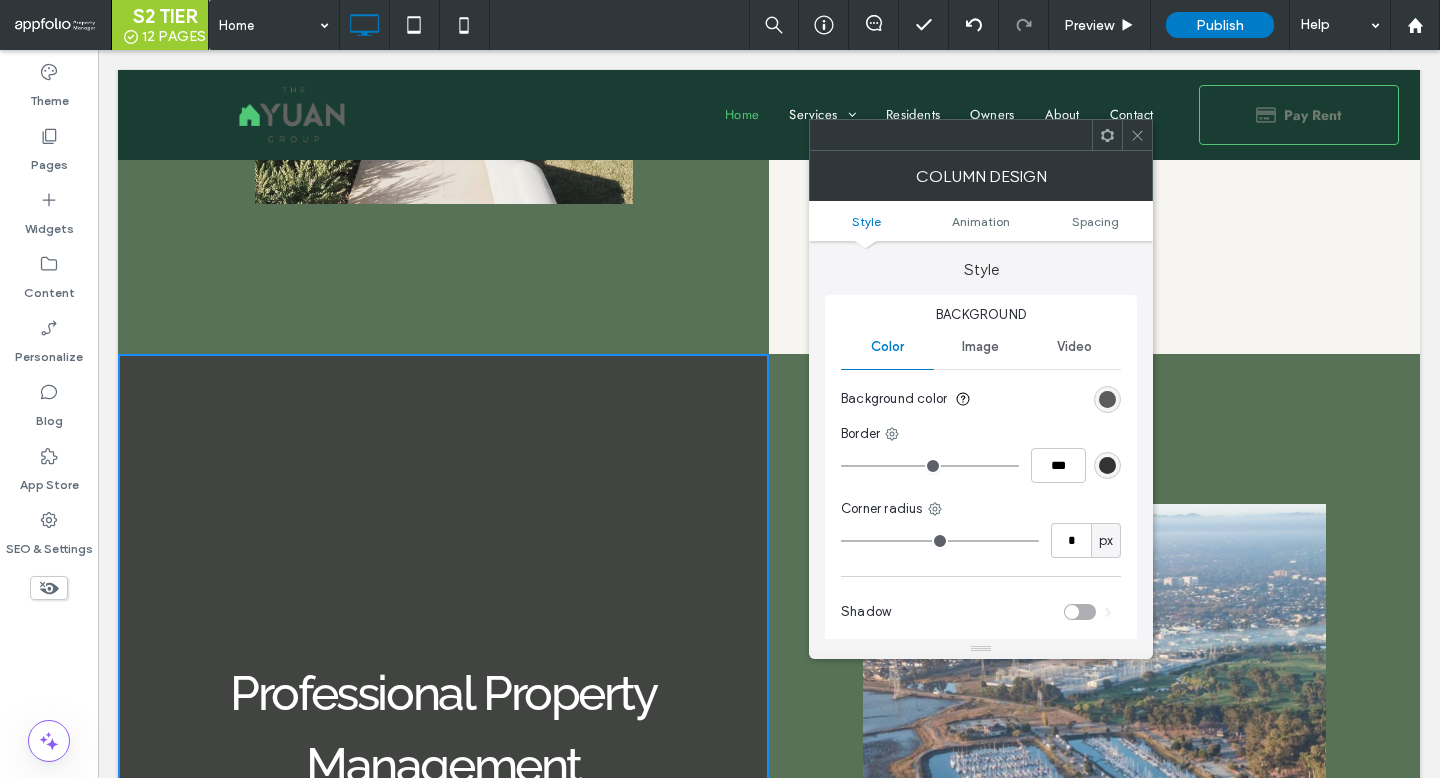 click at bounding box center (1107, 399) 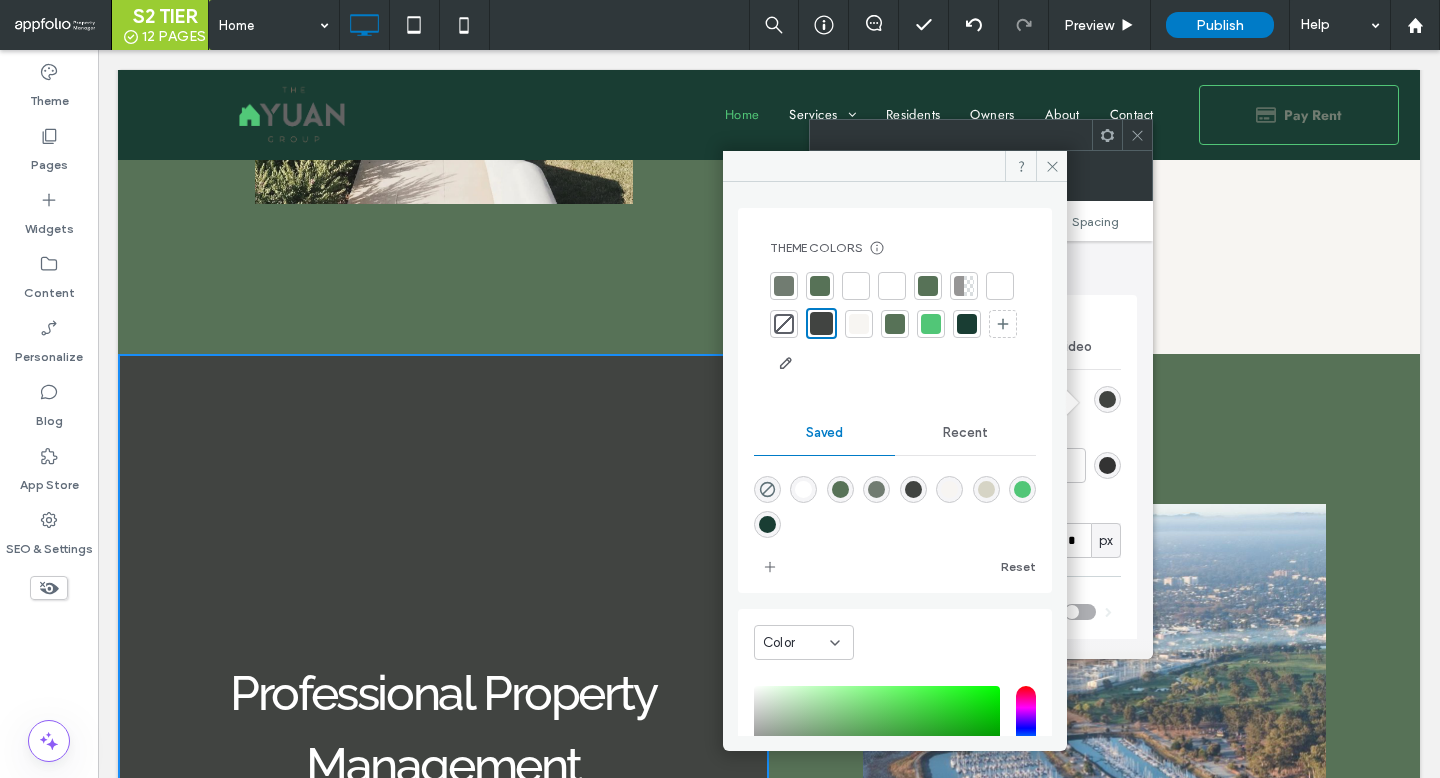 click at bounding box center [967, 324] 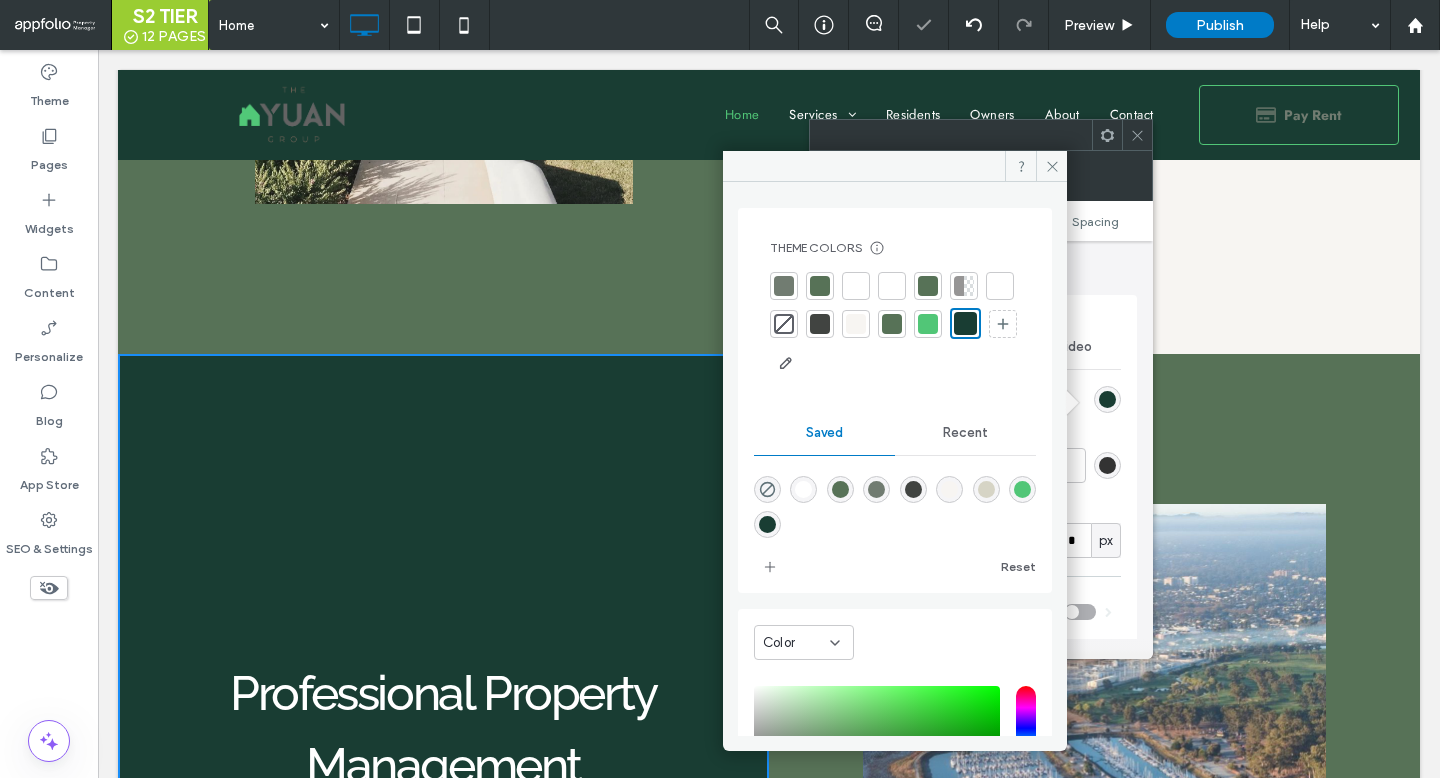 click 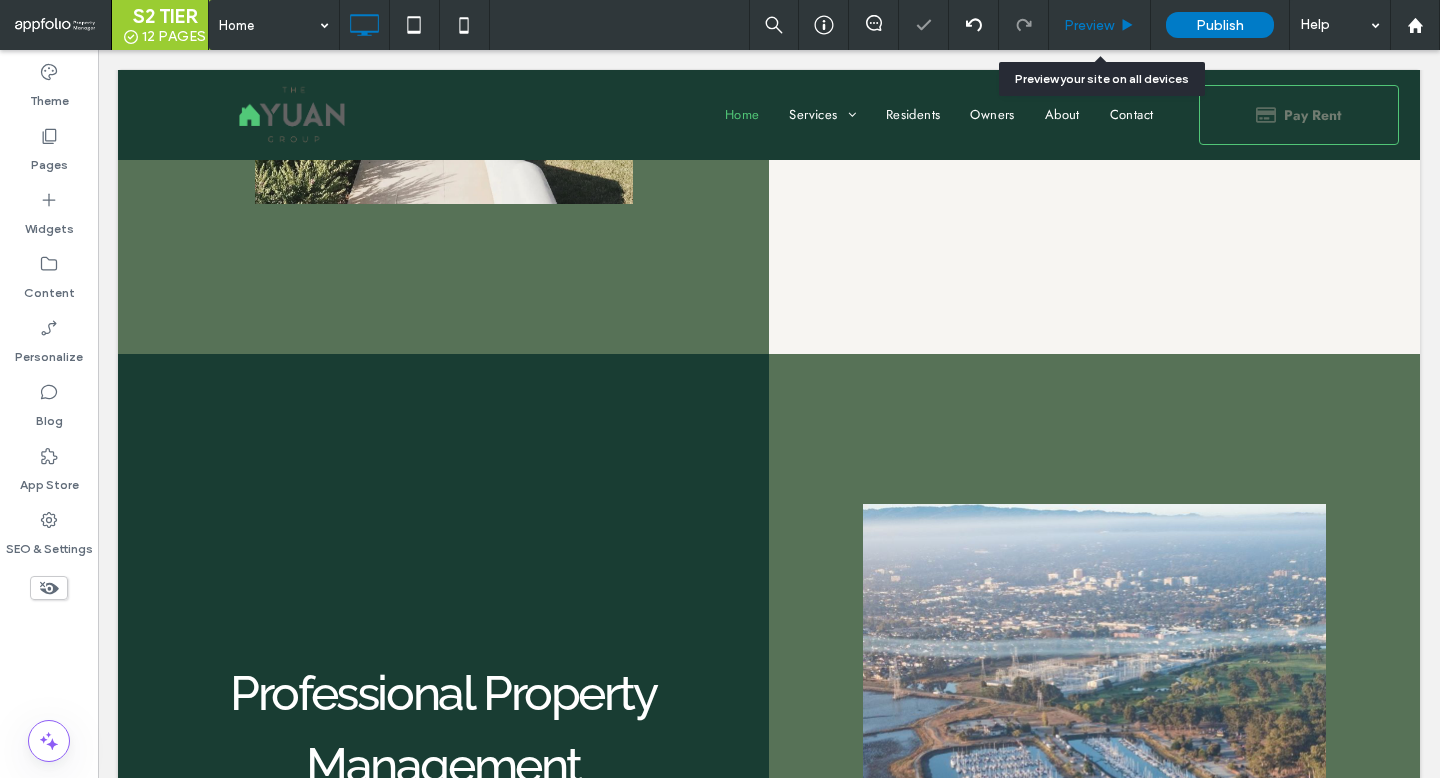 click on "Preview" at bounding box center (1100, 25) 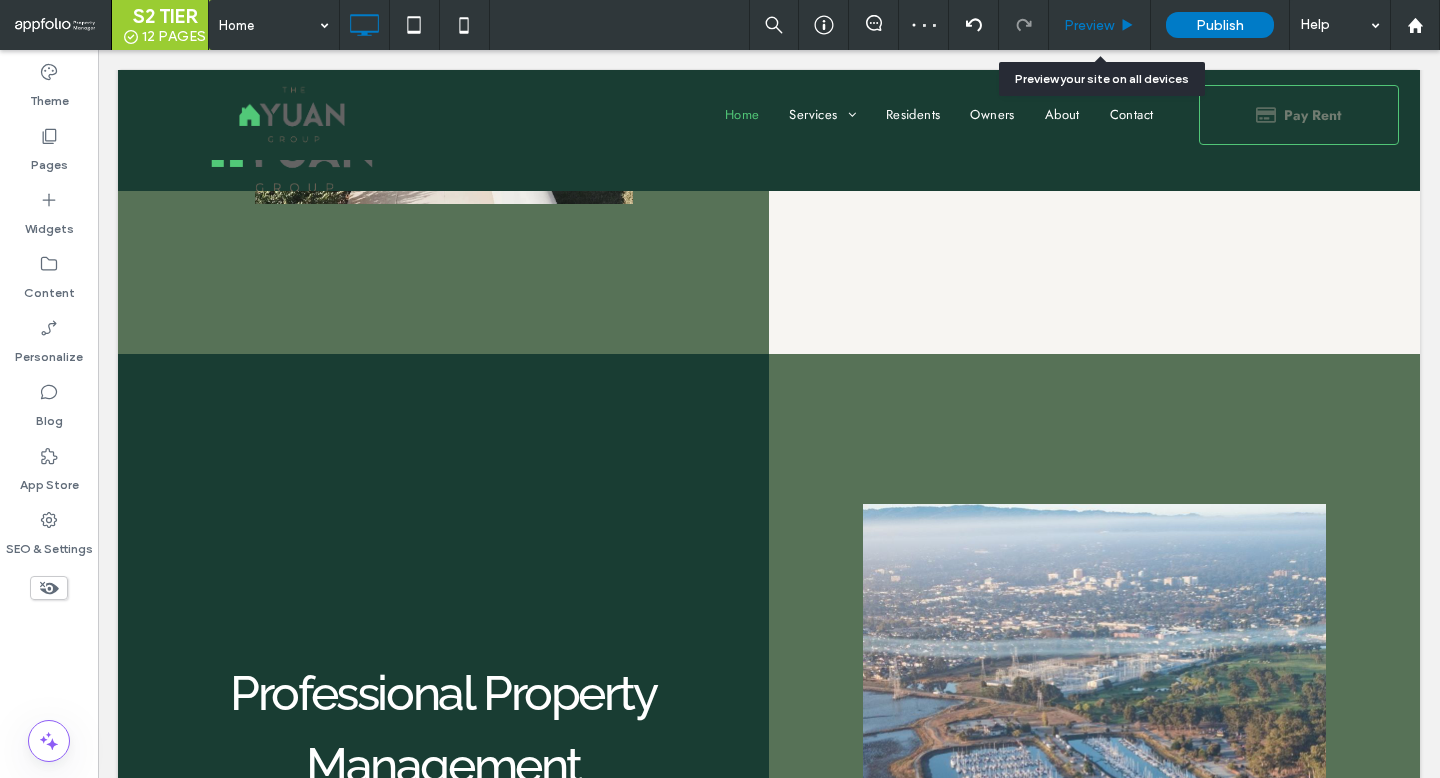 click on "Preview" at bounding box center (1100, 25) 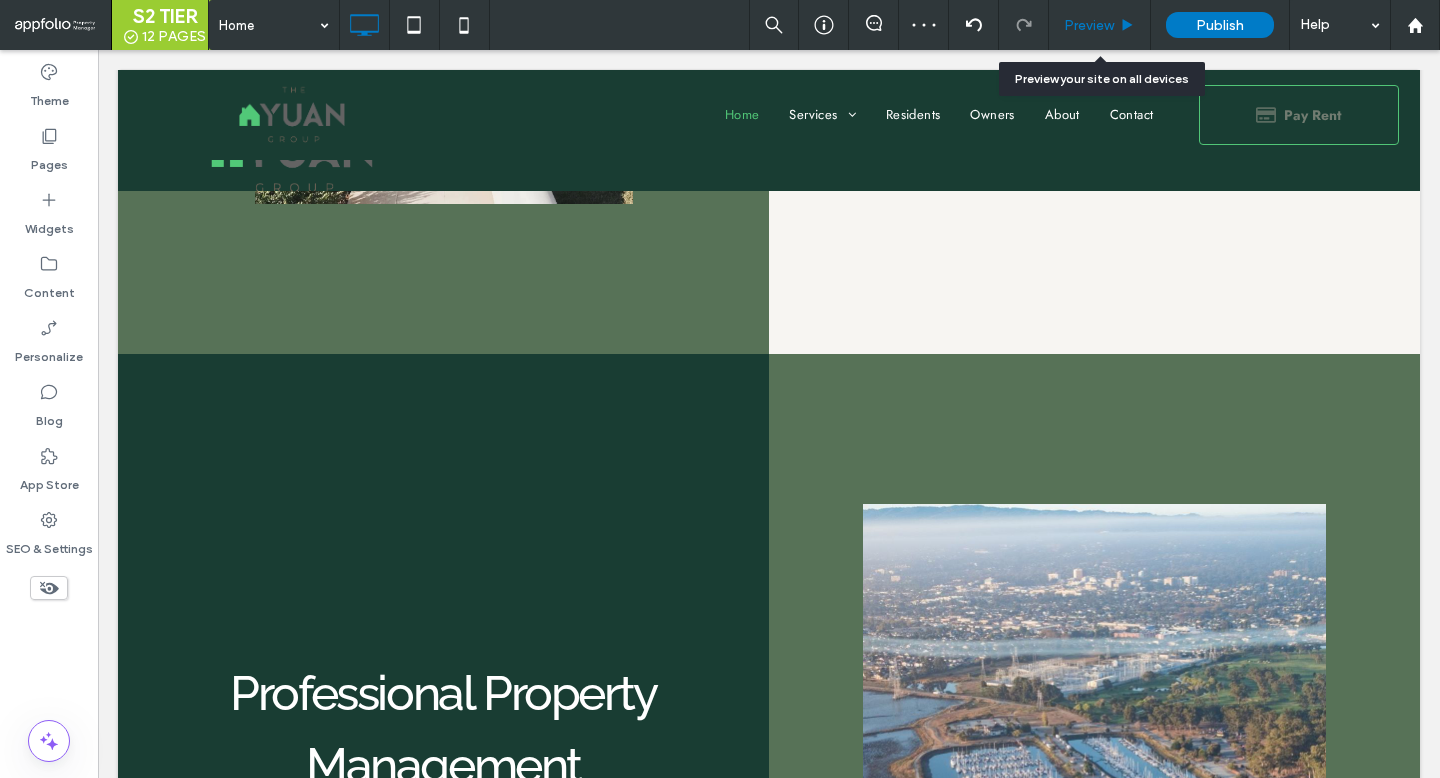 click on "Preview" at bounding box center (1089, 25) 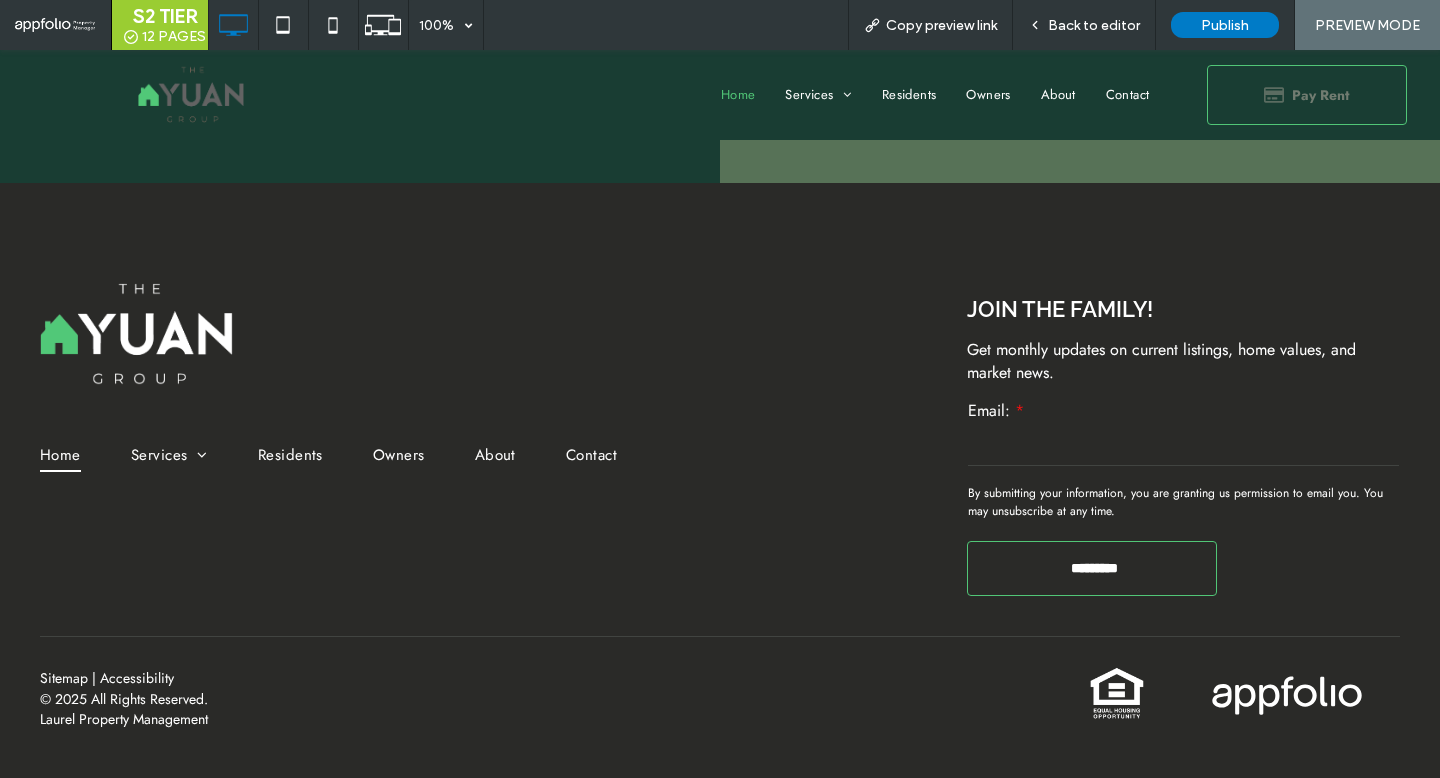 scroll, scrollTop: 2225, scrollLeft: 0, axis: vertical 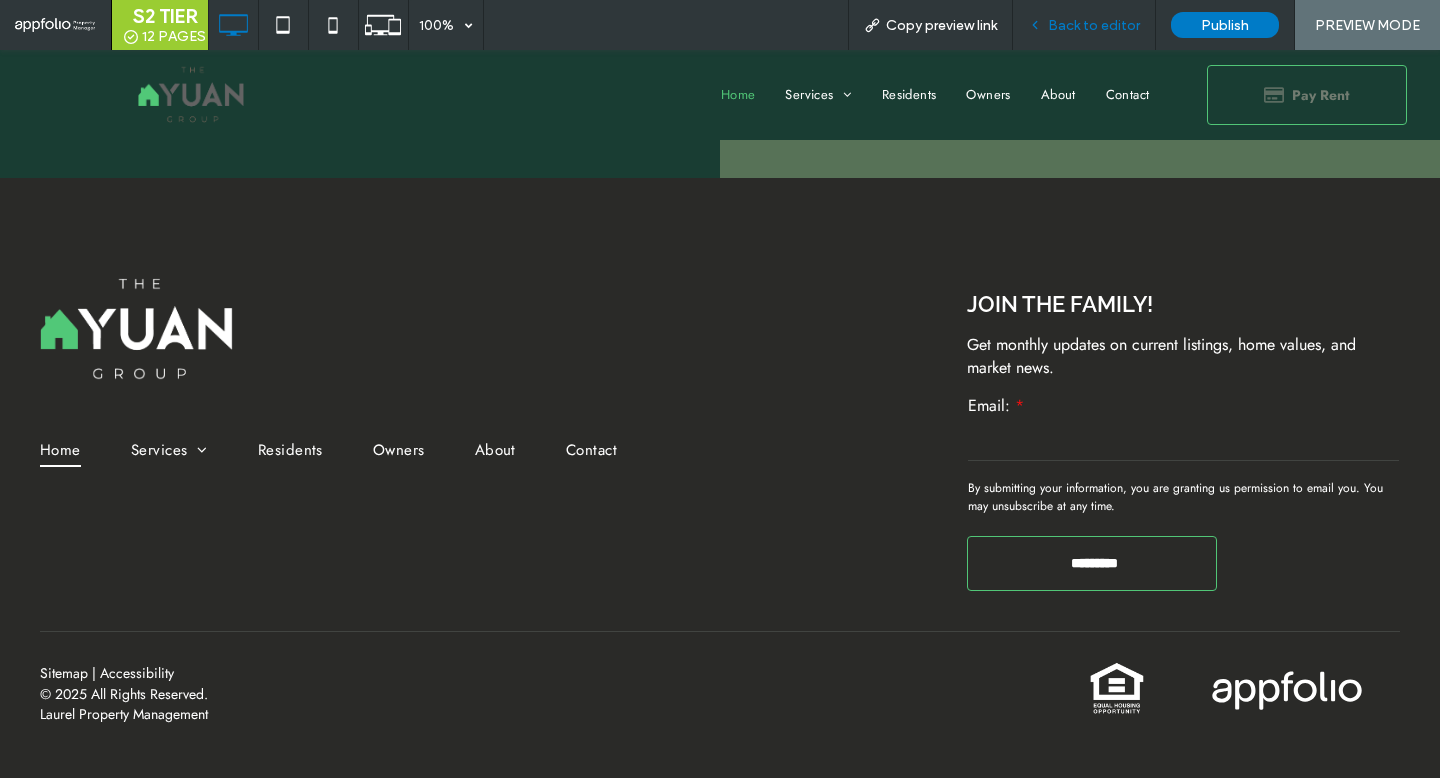 click on "Back to editor" at bounding box center [1094, 25] 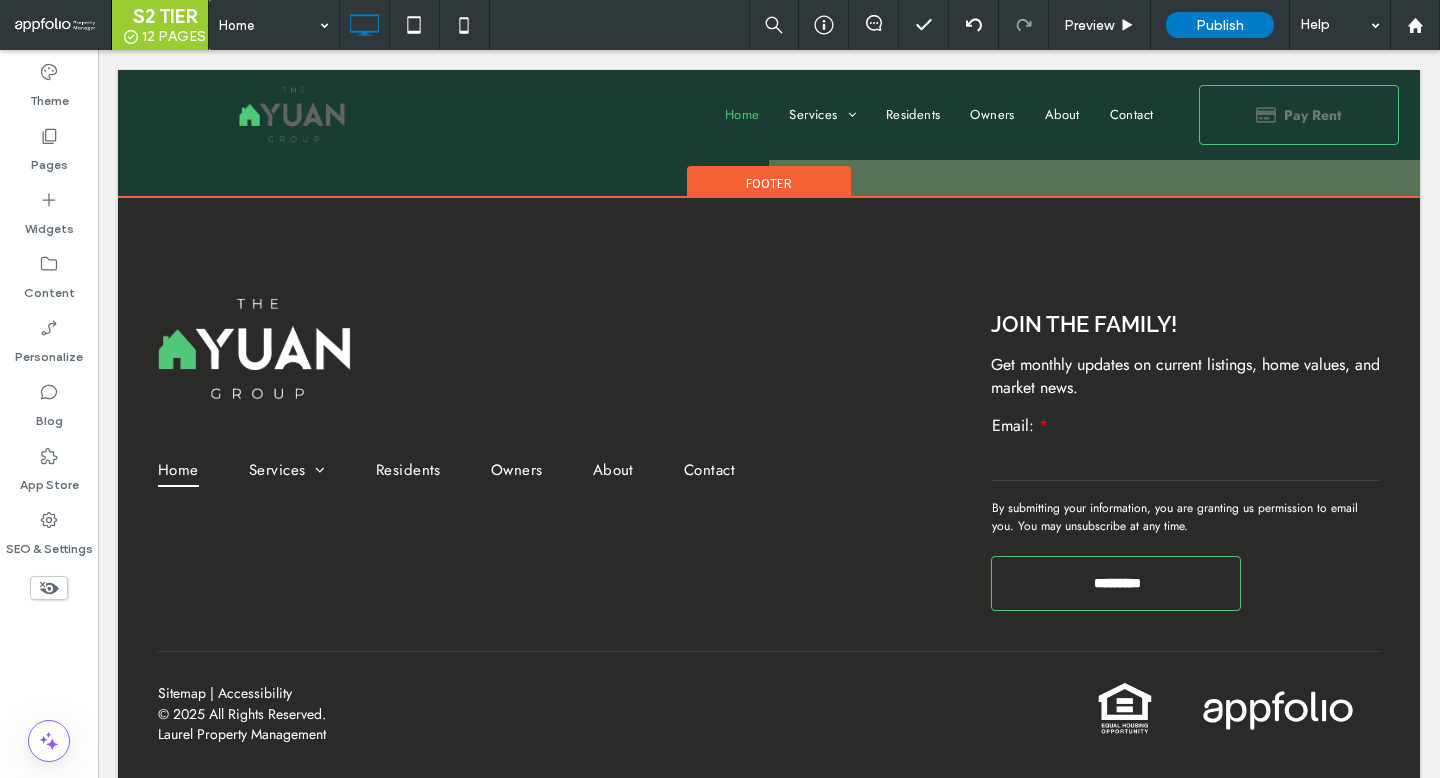 click on "Footer" at bounding box center [769, 183] 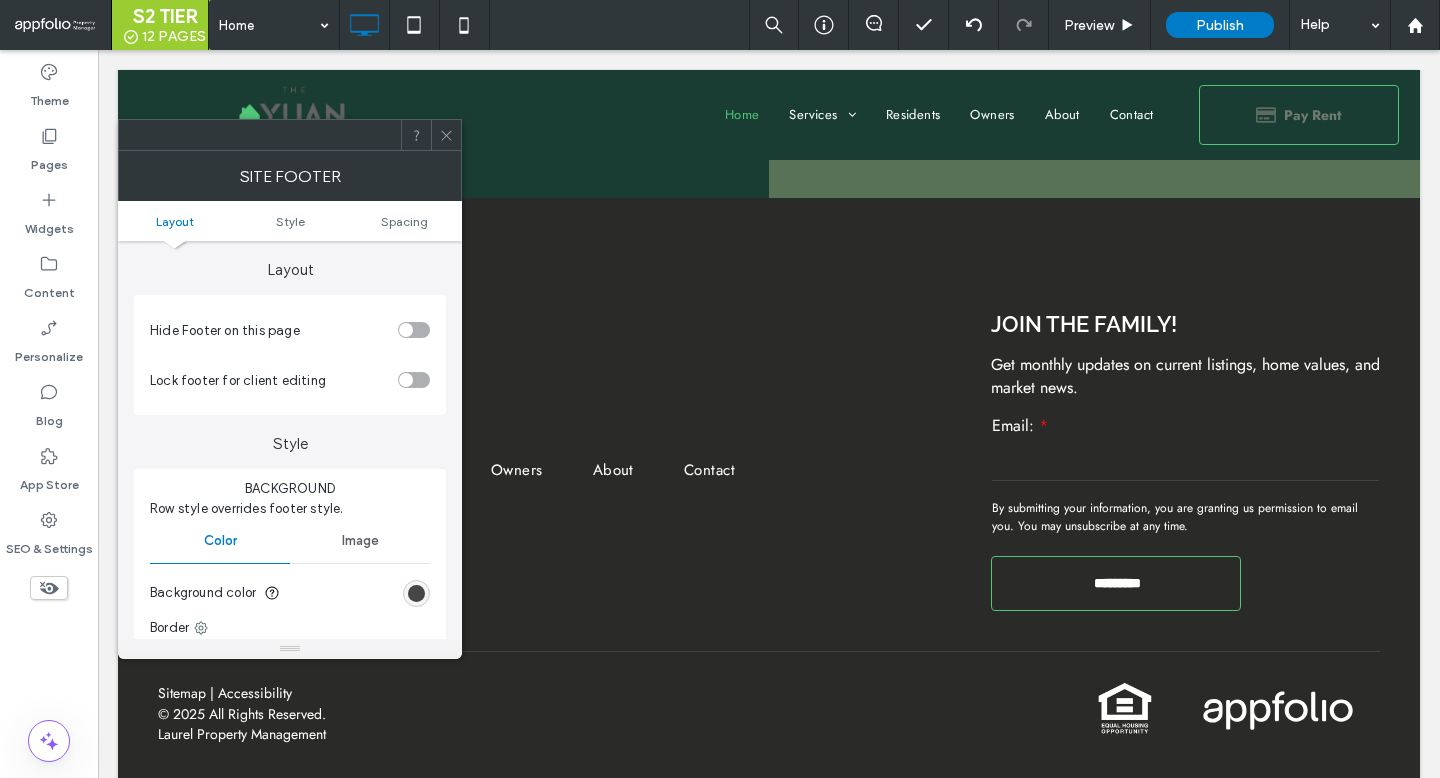 click at bounding box center (416, 593) 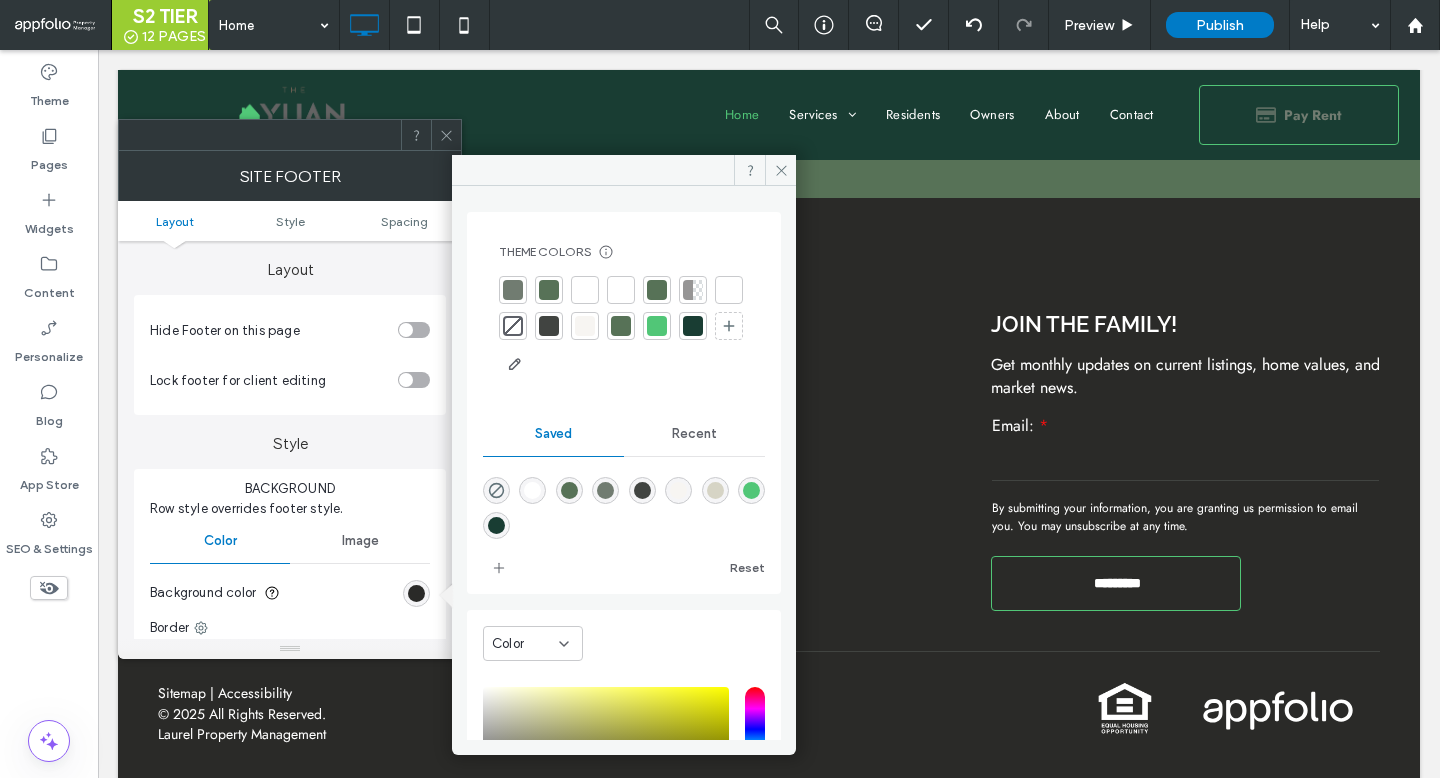 click at bounding box center [693, 326] 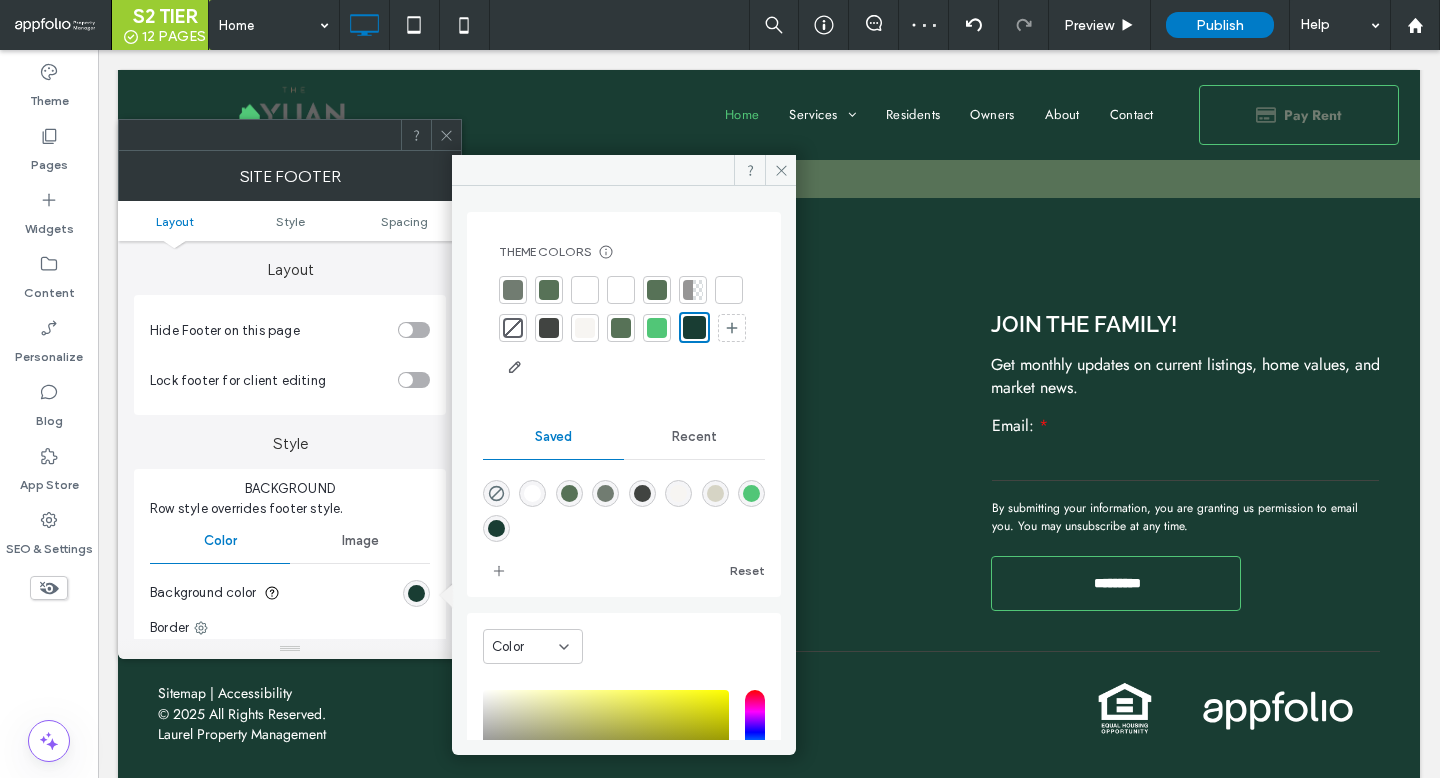 click at bounding box center (549, 328) 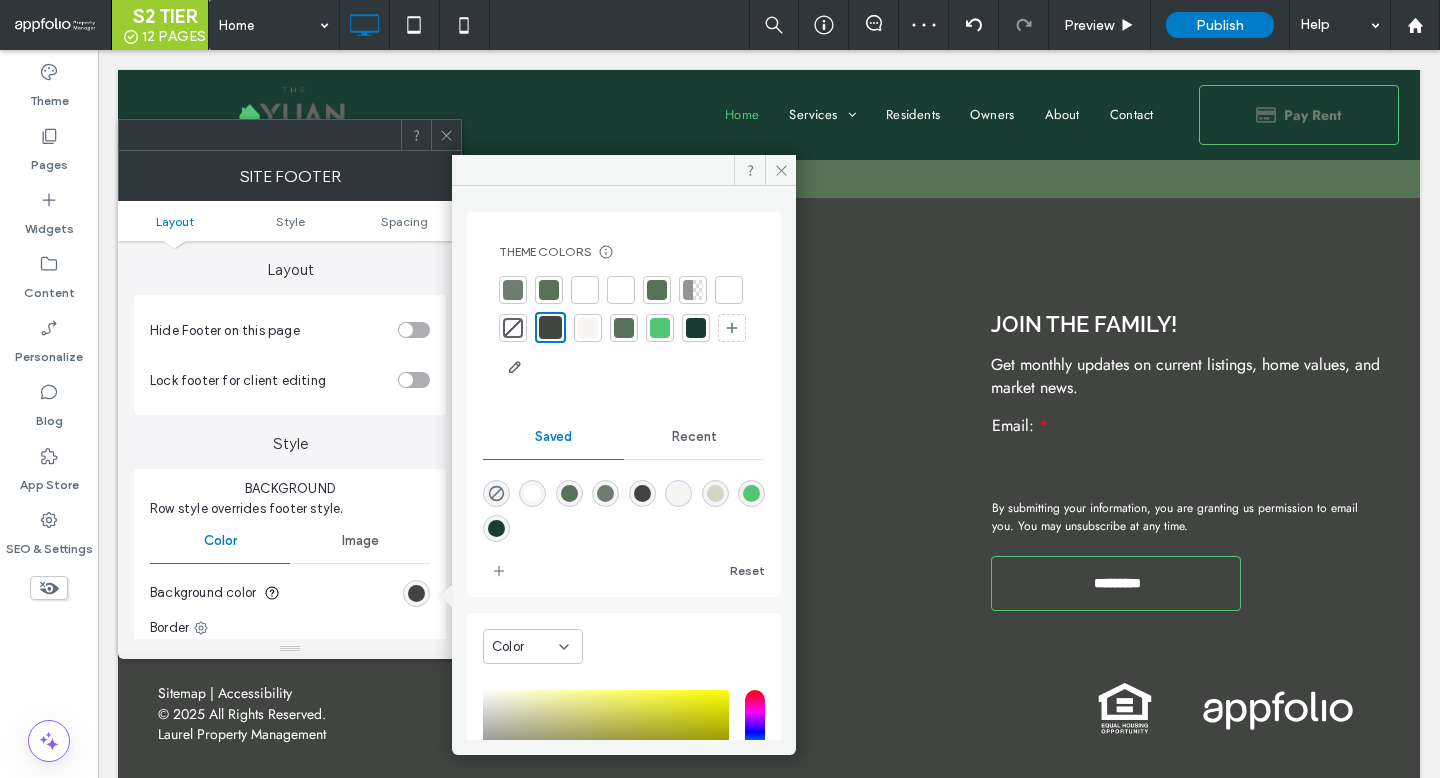 click at bounding box center [696, 328] 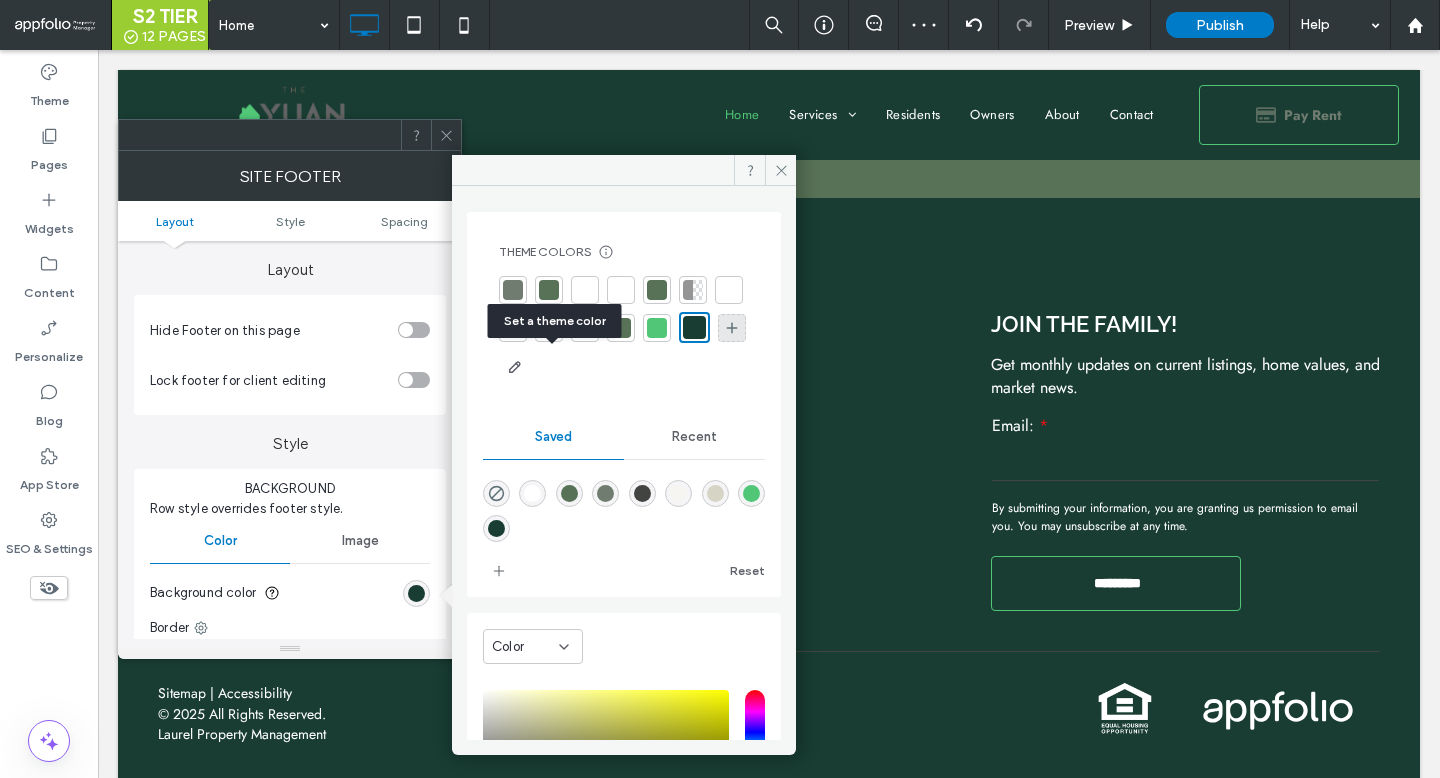 click 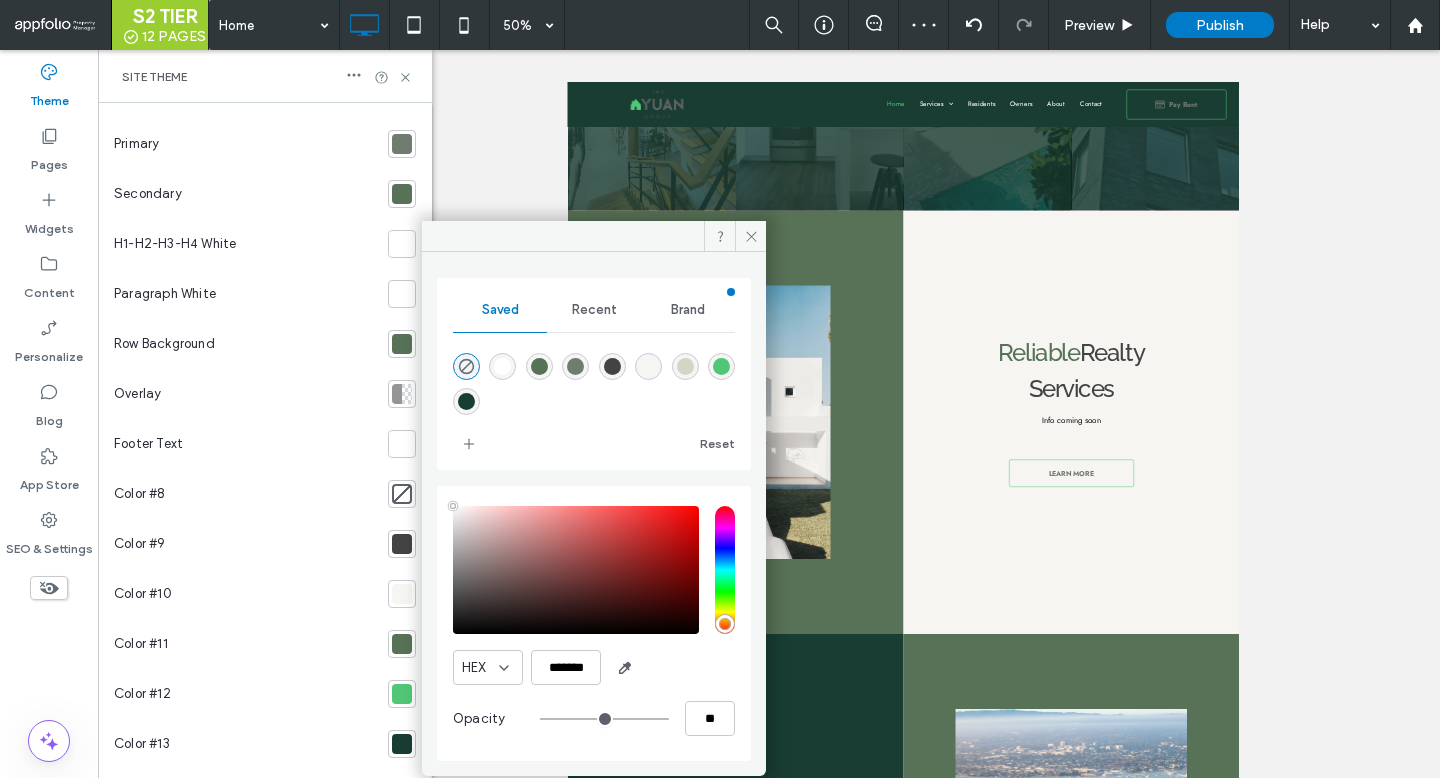 scroll, scrollTop: 357, scrollLeft: 0, axis: vertical 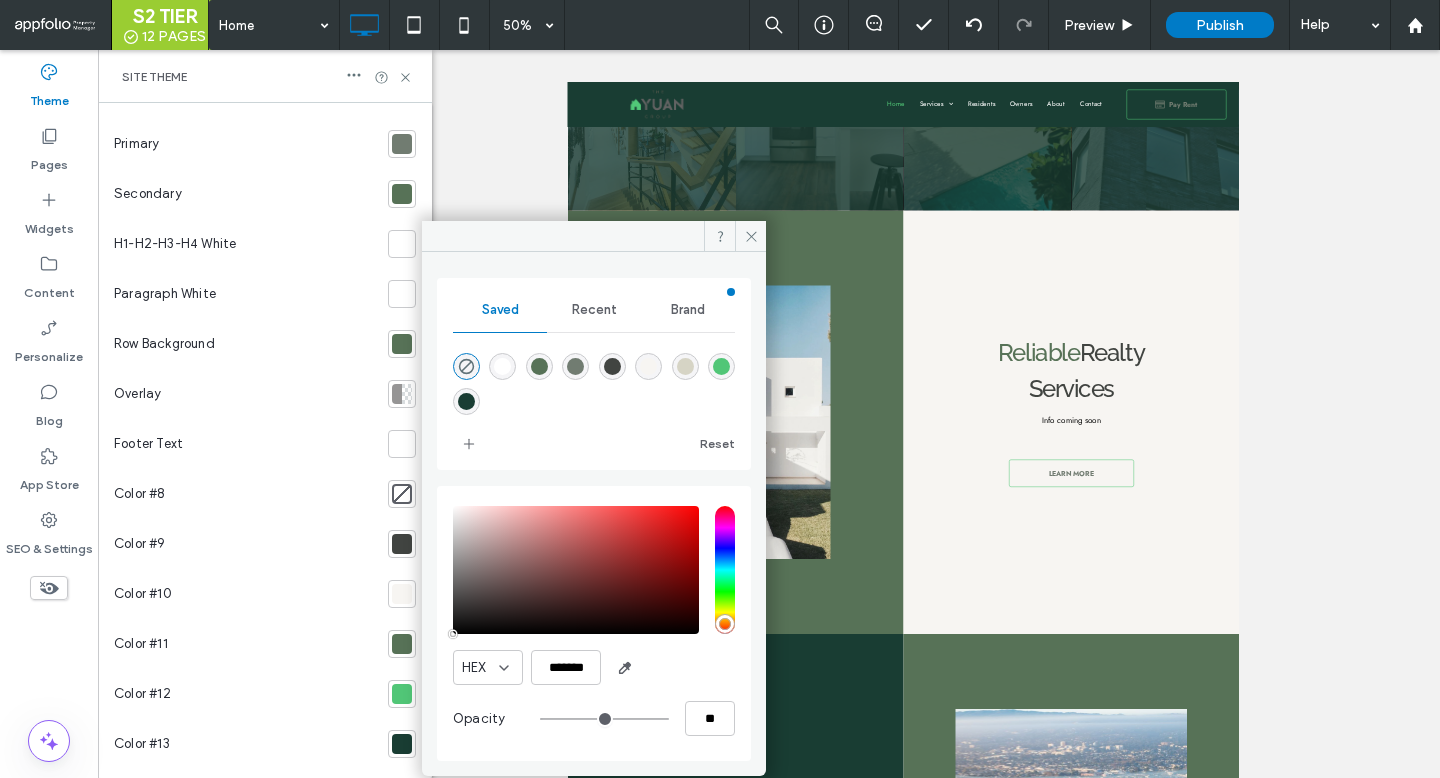 click at bounding box center (466, 401) 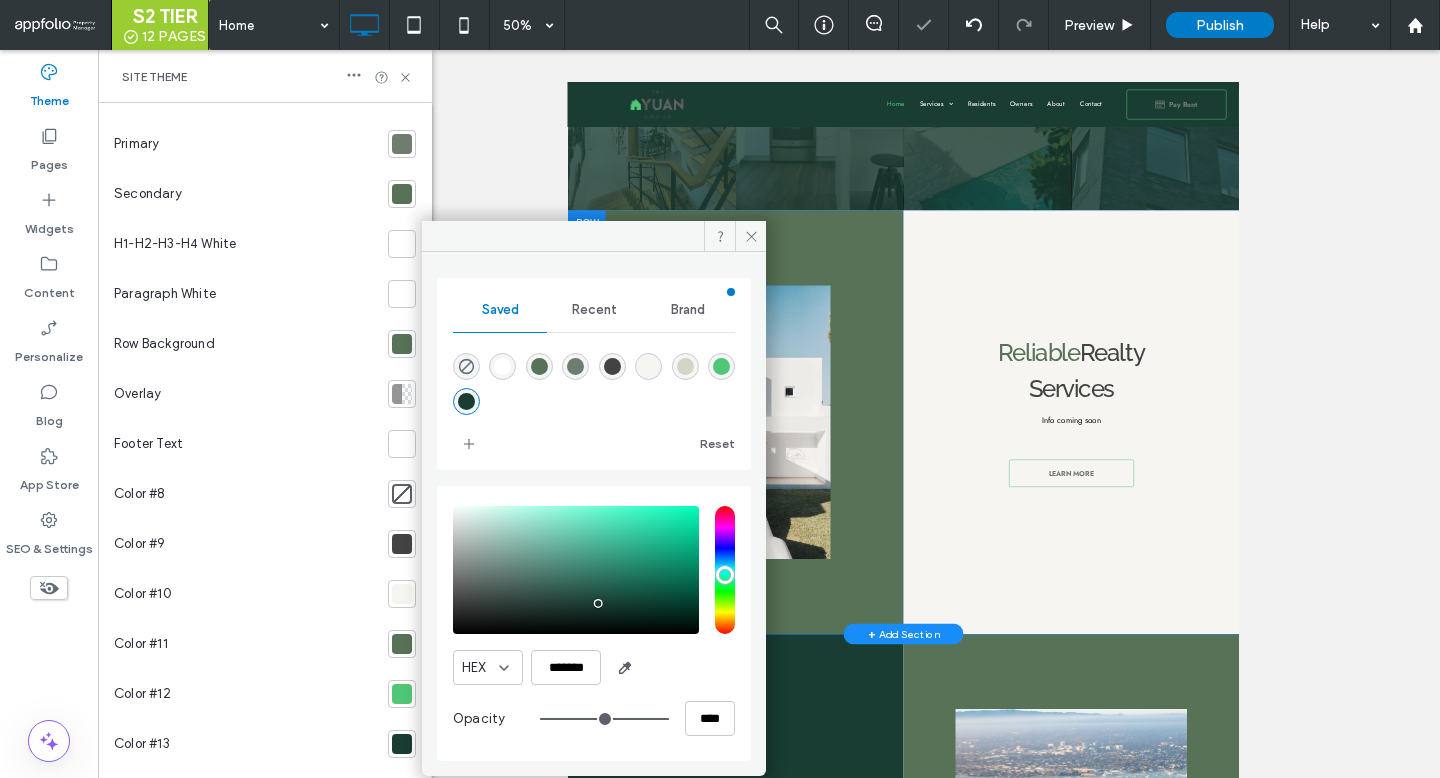 scroll, scrollTop: 634, scrollLeft: 0, axis: vertical 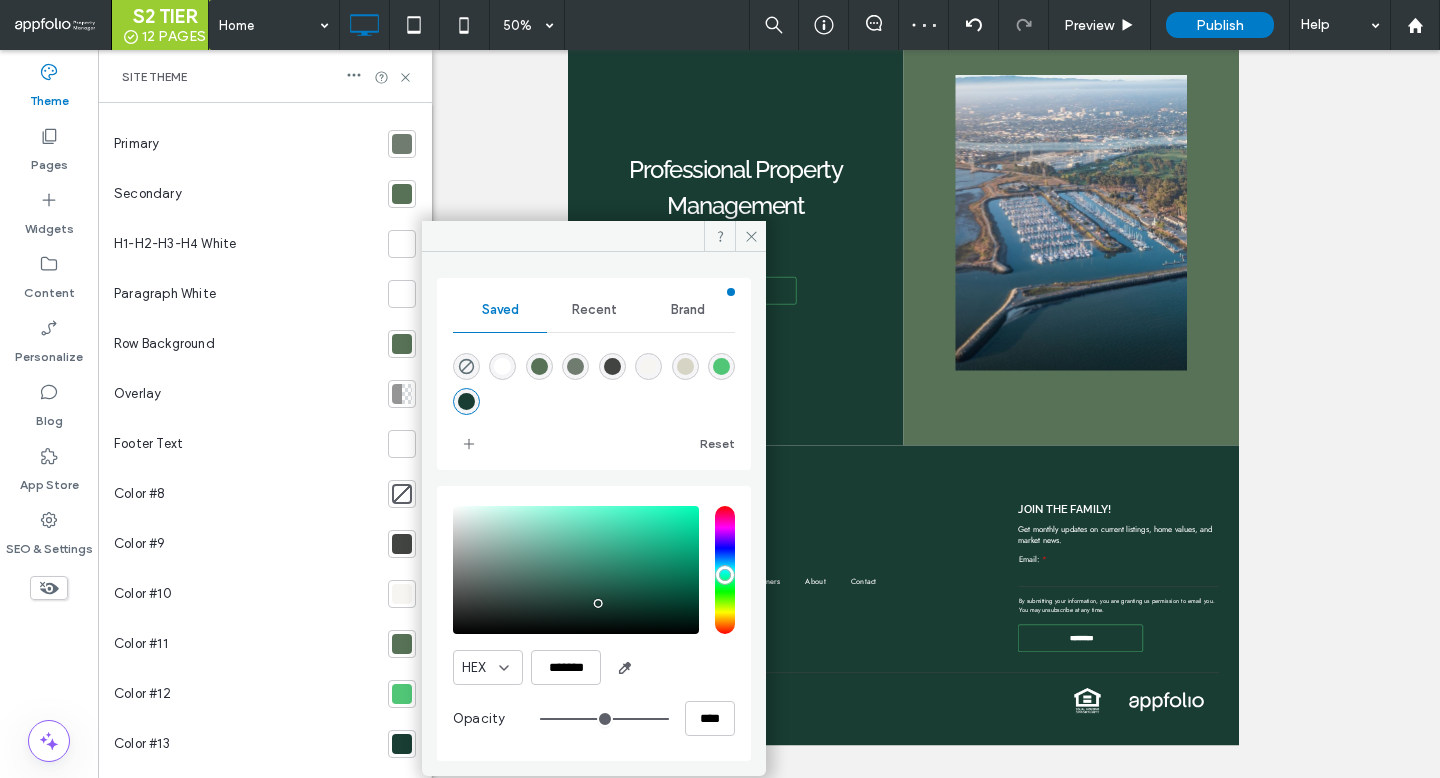 click at bounding box center [576, 570] 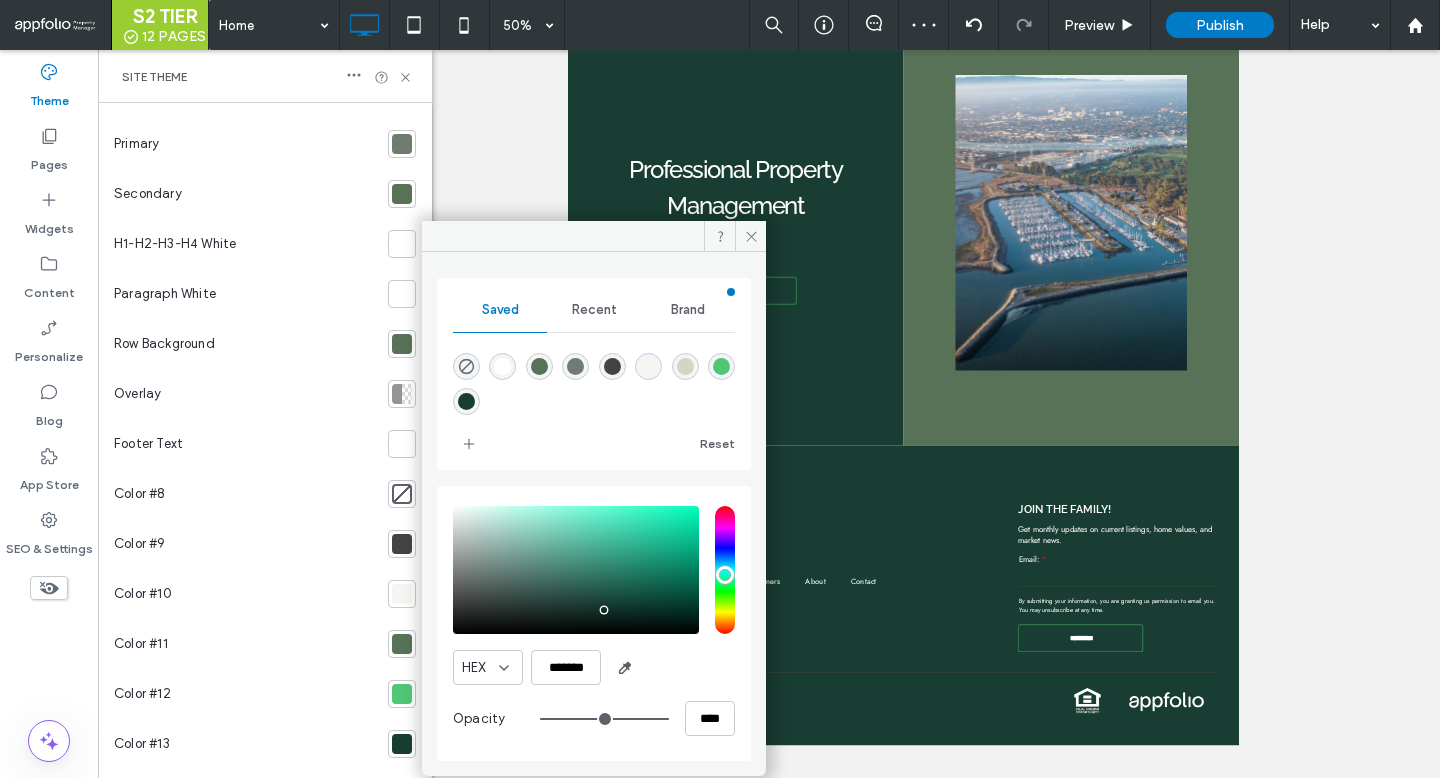 click at bounding box center [576, 570] 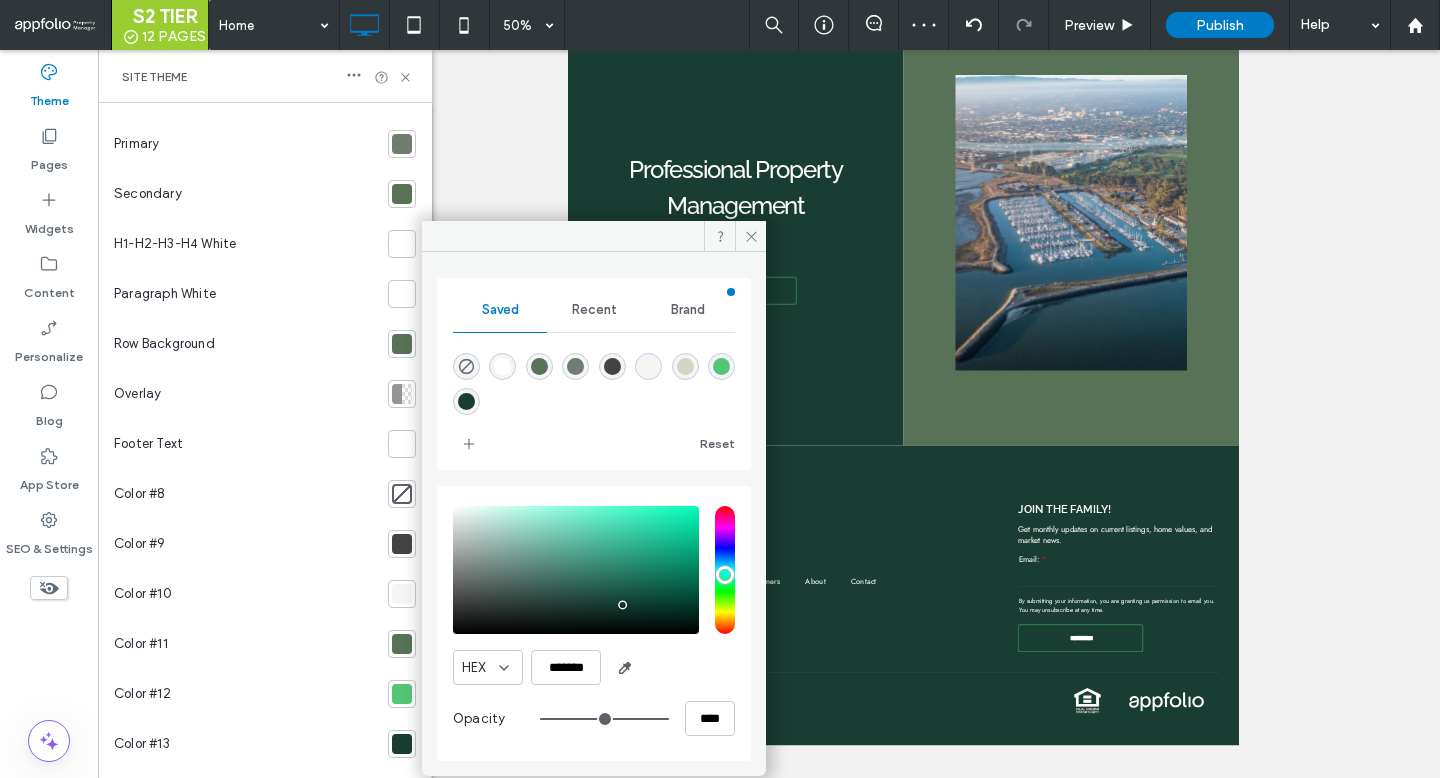 click at bounding box center [576, 570] 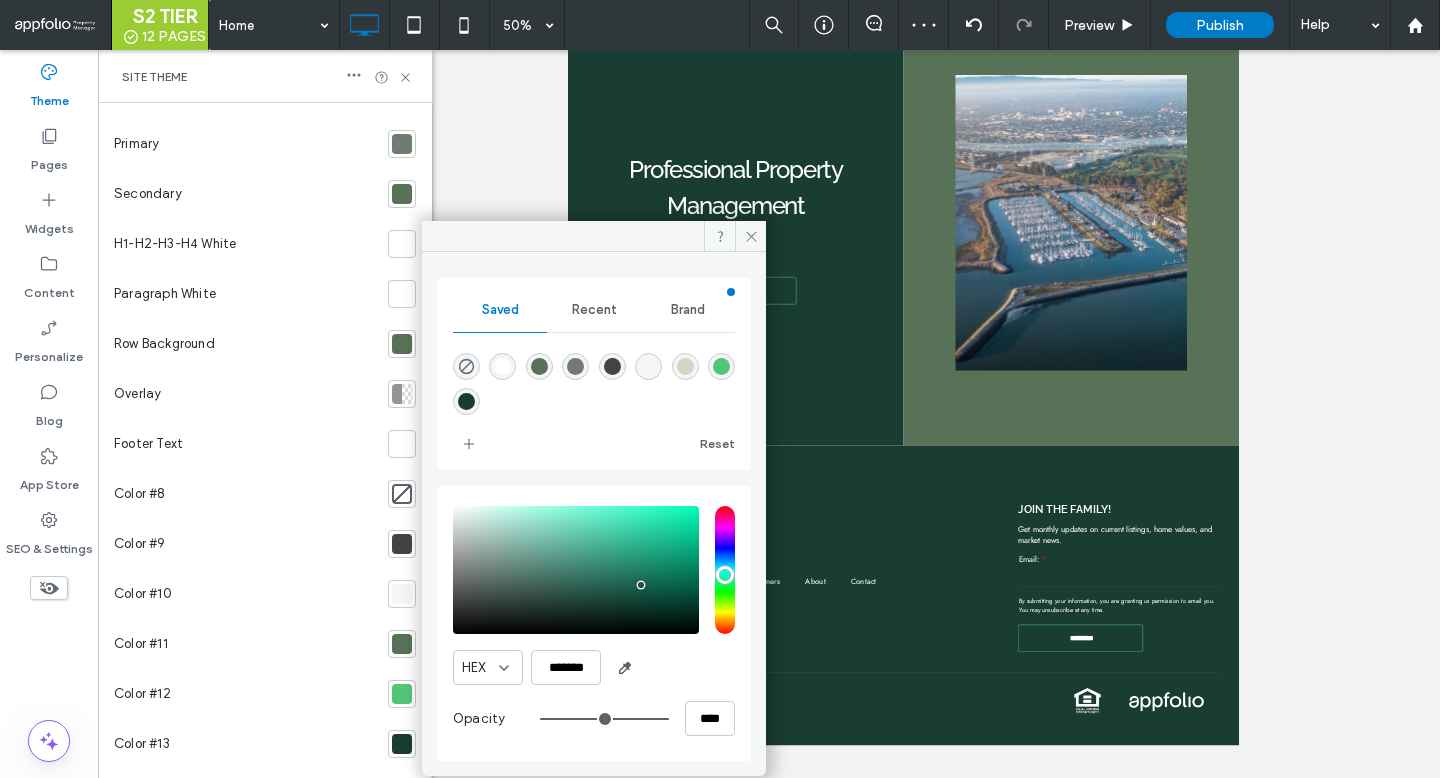 click at bounding box center [576, 570] 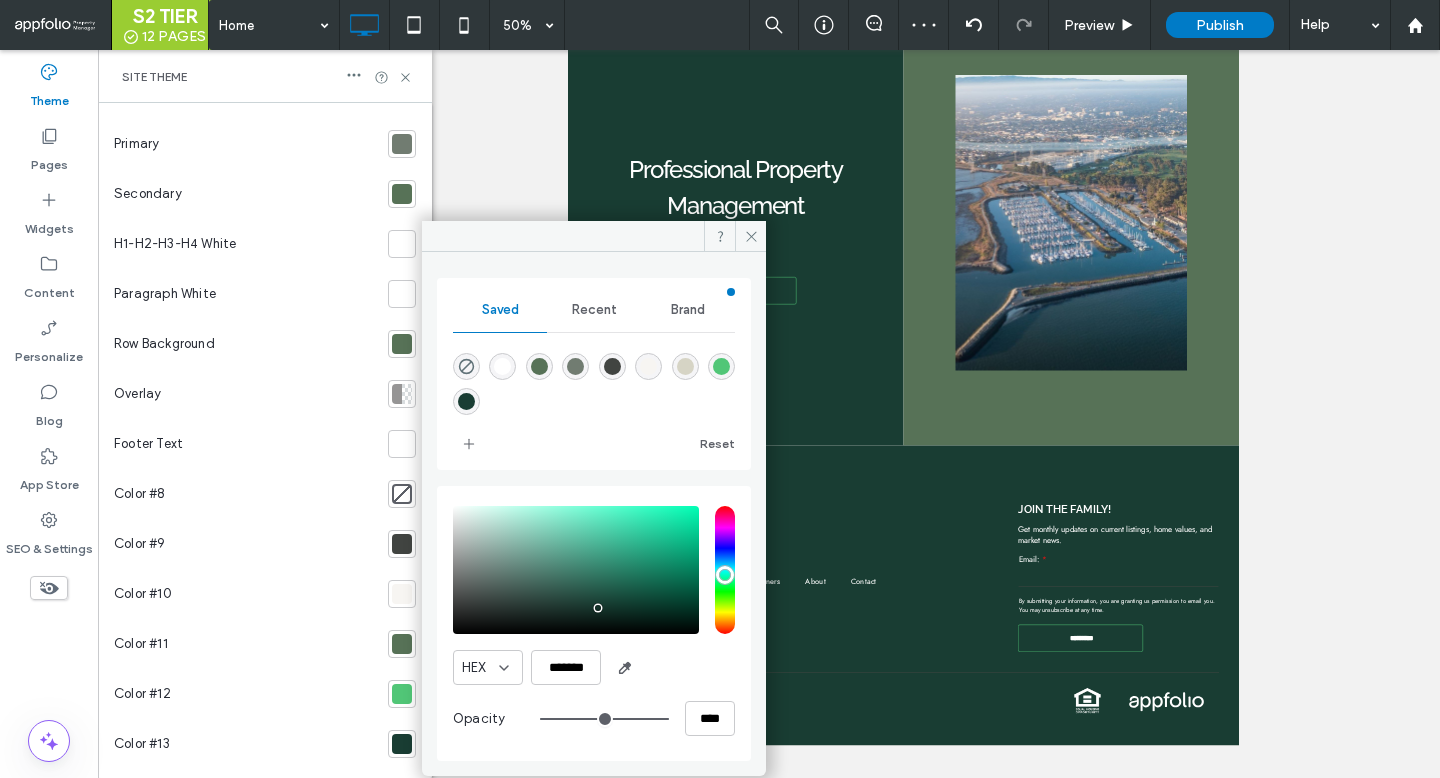 click at bounding box center [576, 570] 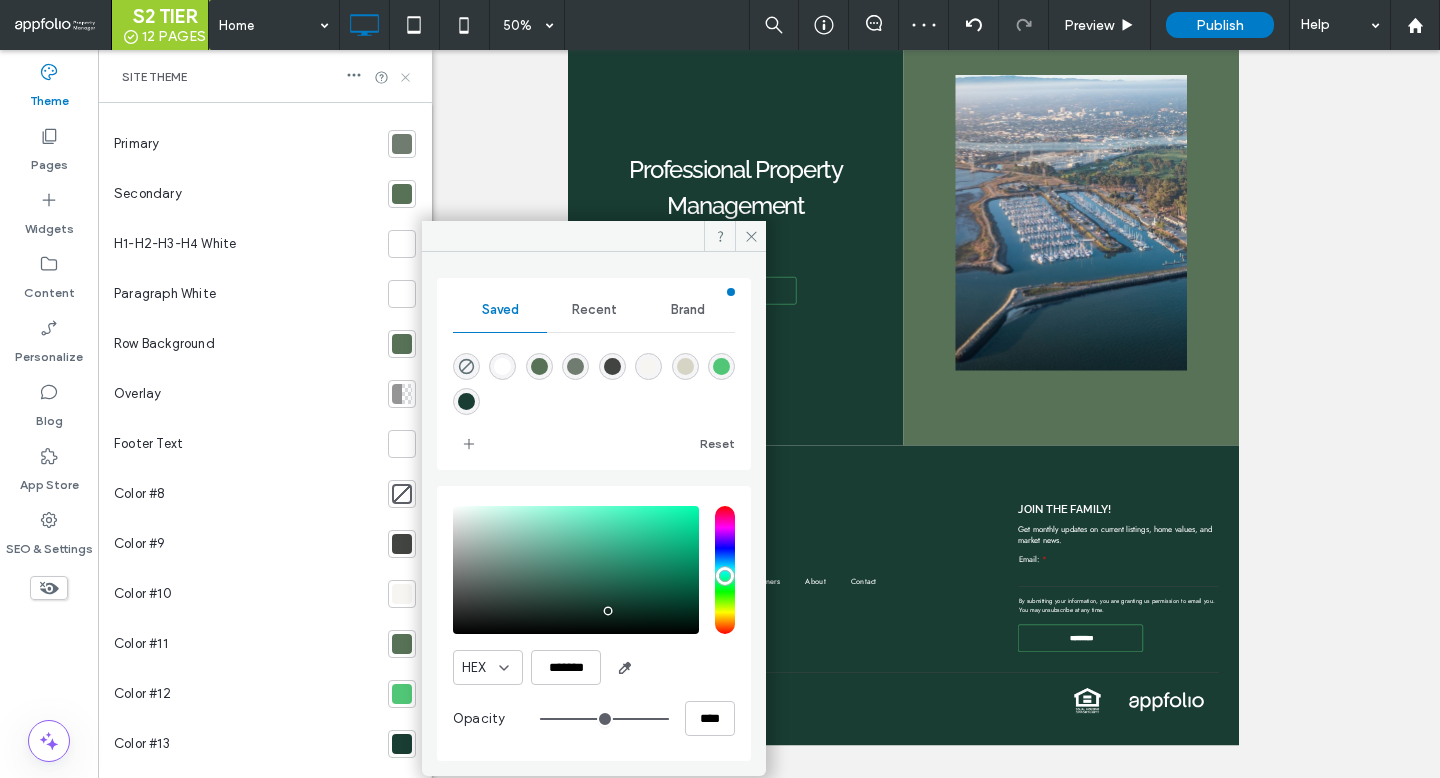click 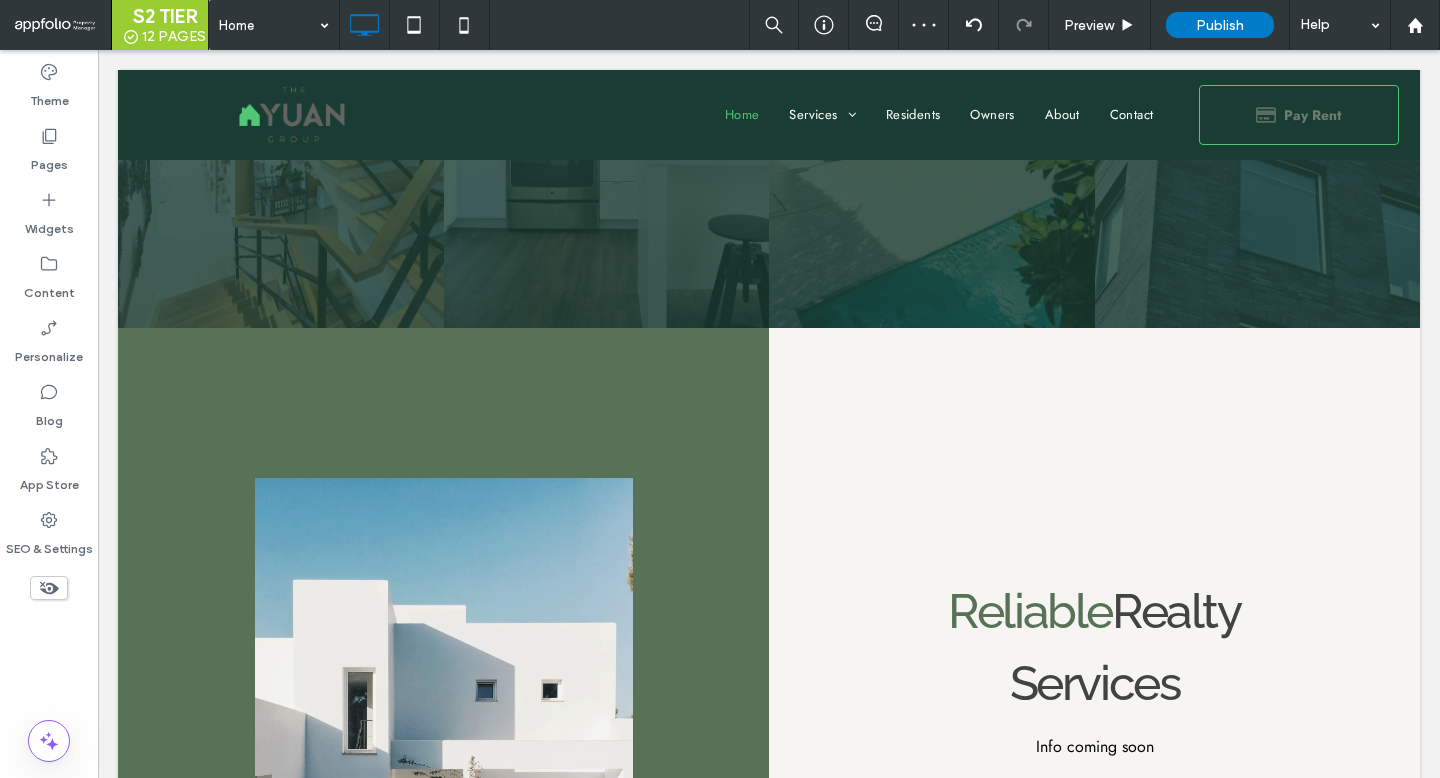 scroll, scrollTop: 0, scrollLeft: 0, axis: both 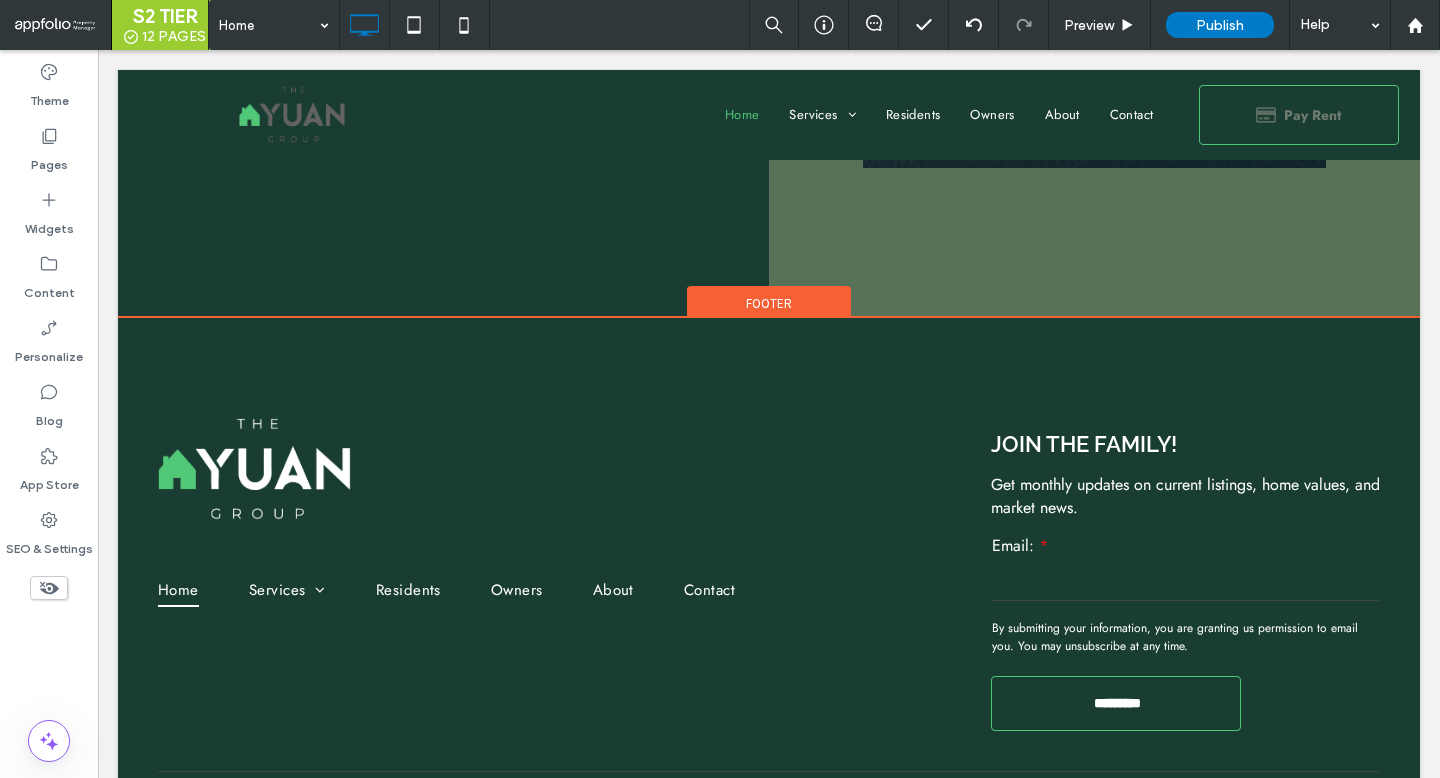 click on "Footer" at bounding box center [769, 303] 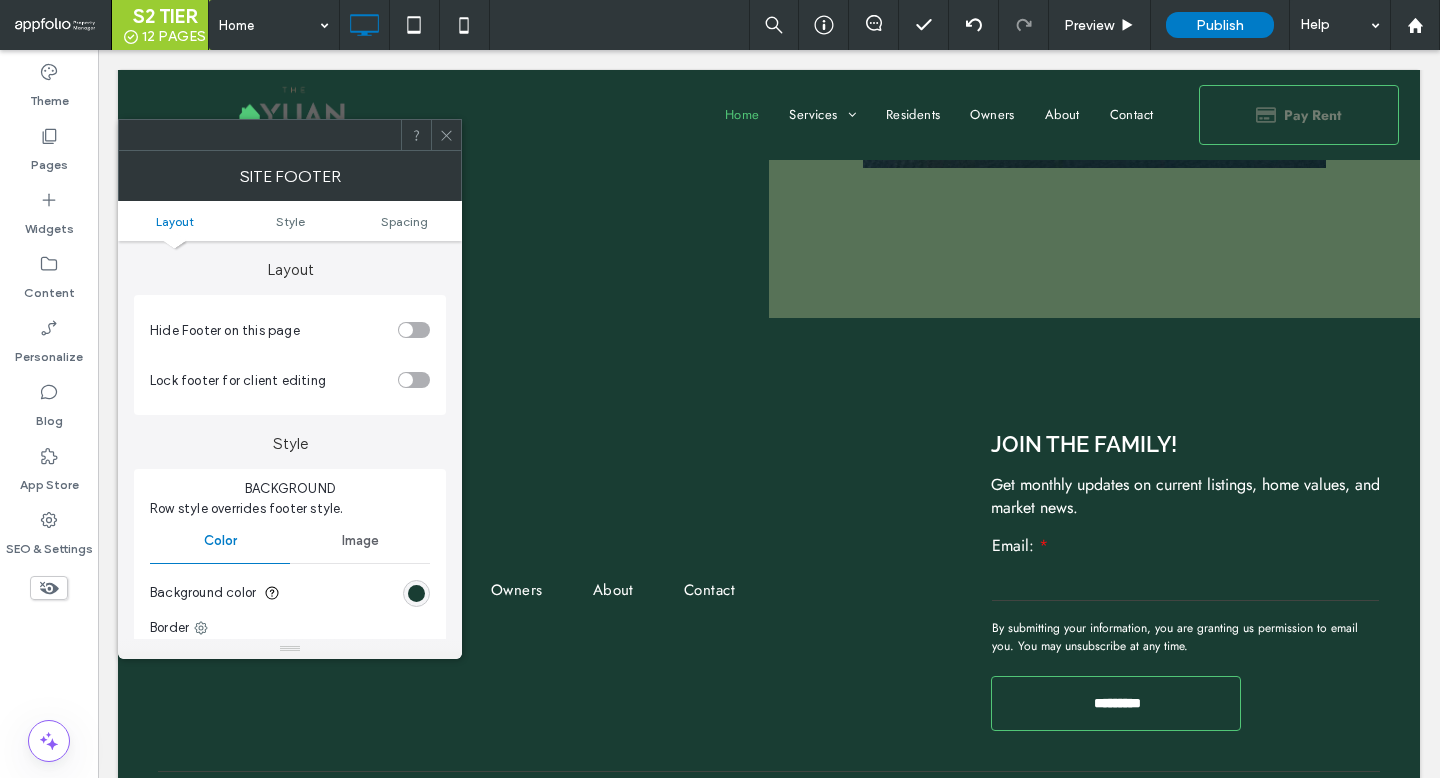 click at bounding box center [416, 593] 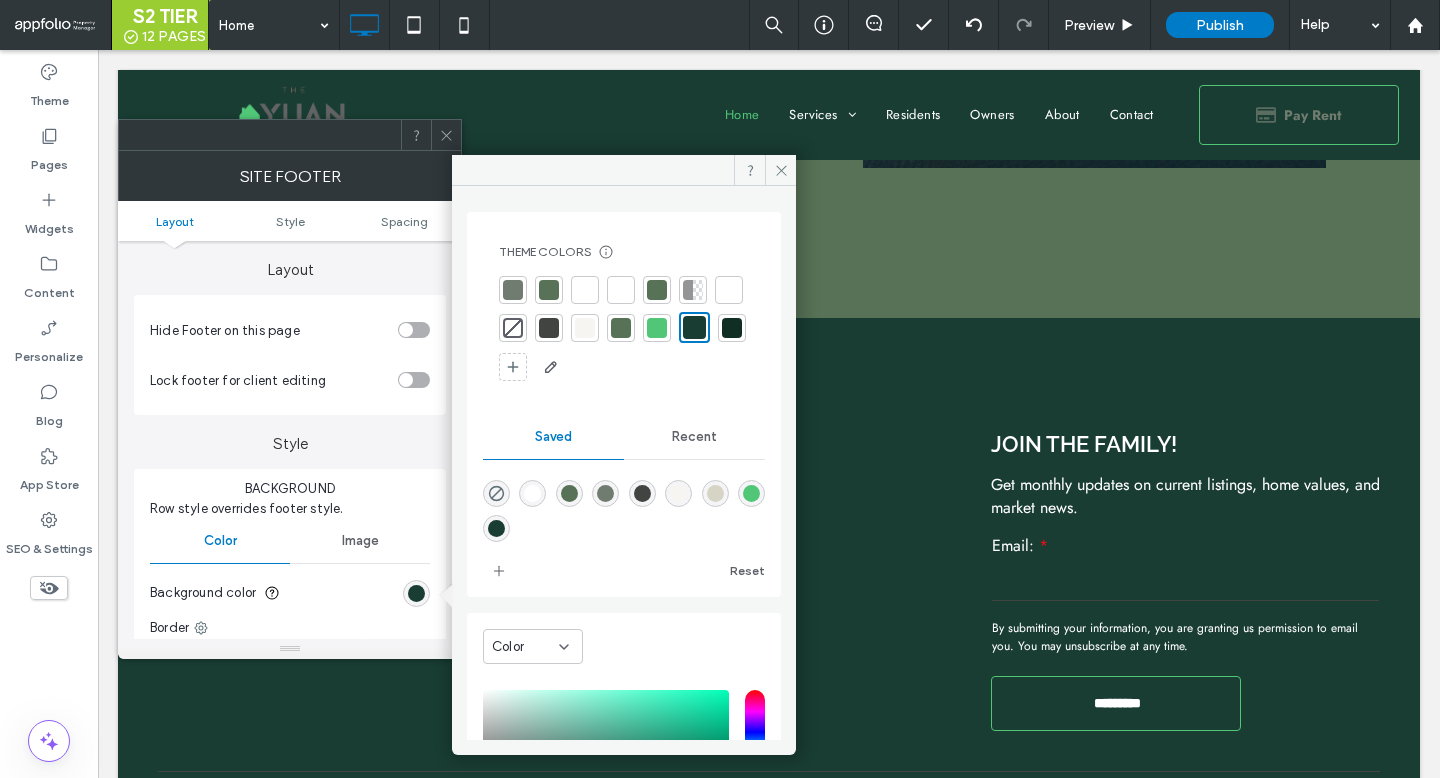 click at bounding box center (732, 328) 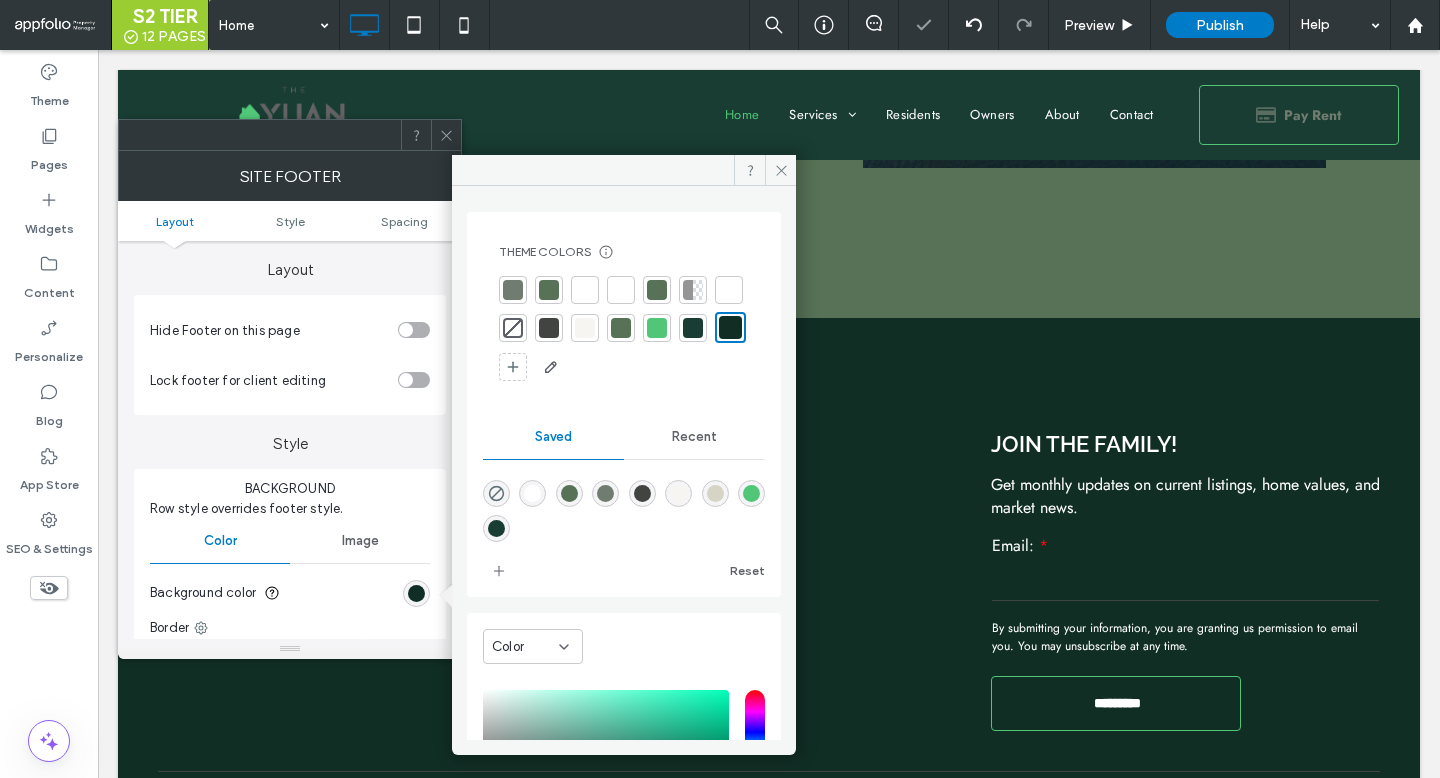 click 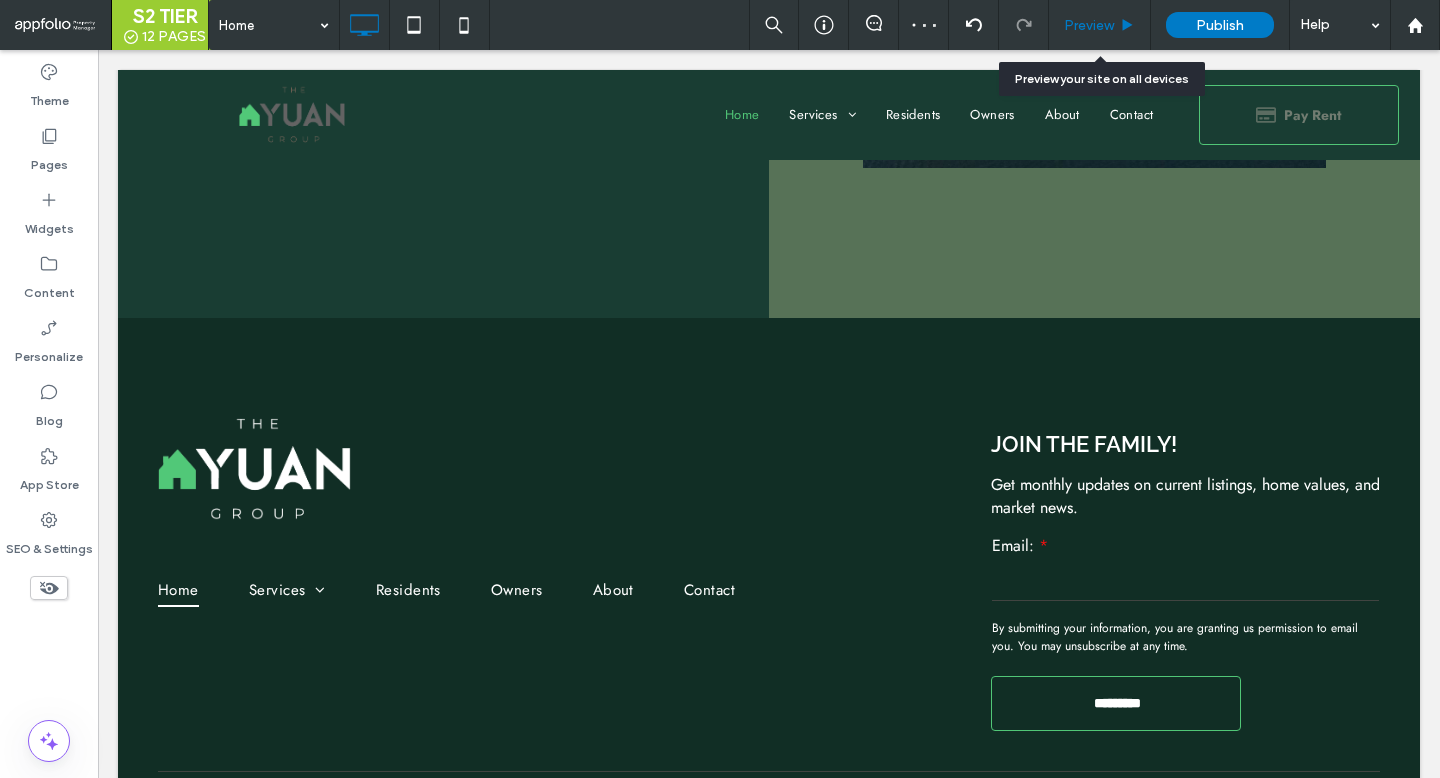click on "Preview" at bounding box center [1089, 25] 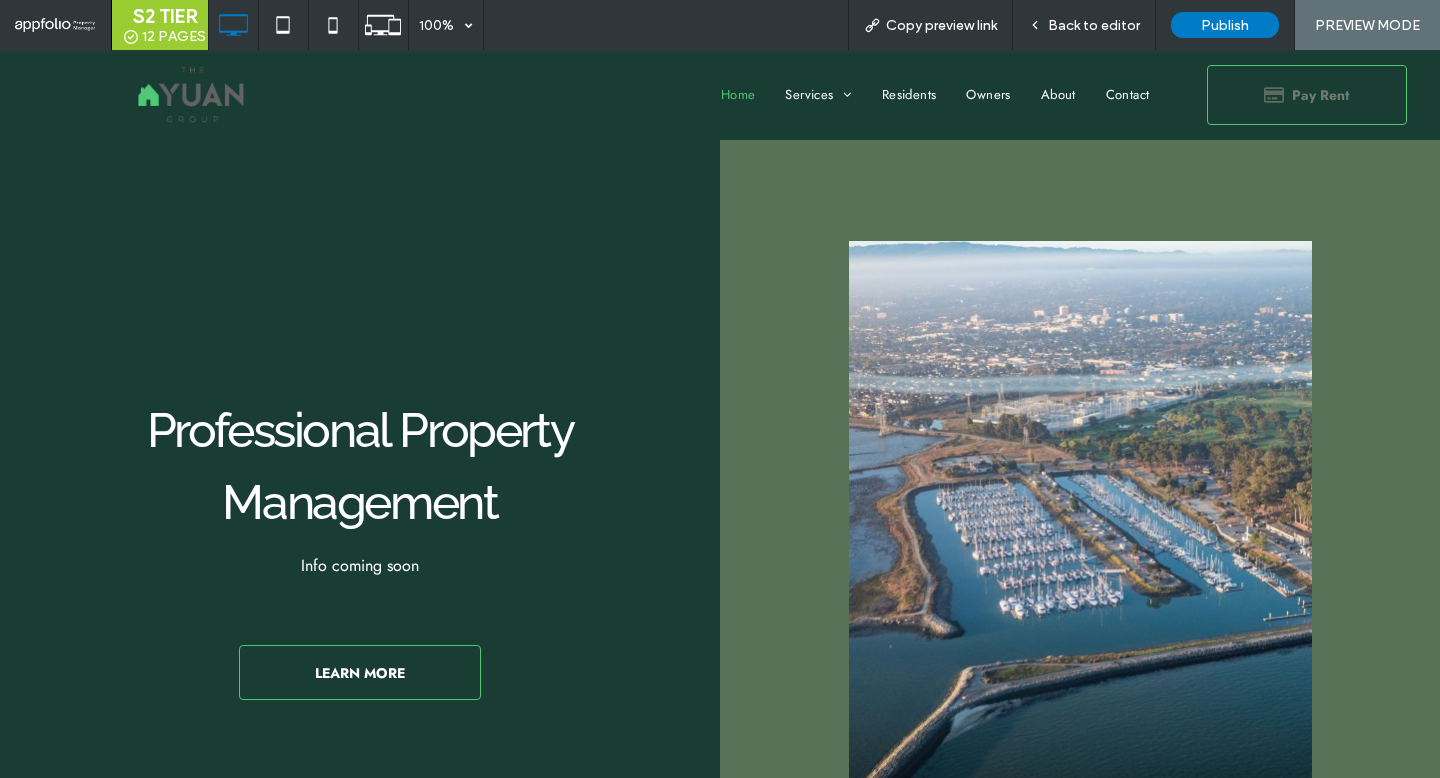 scroll, scrollTop: 1379, scrollLeft: 0, axis: vertical 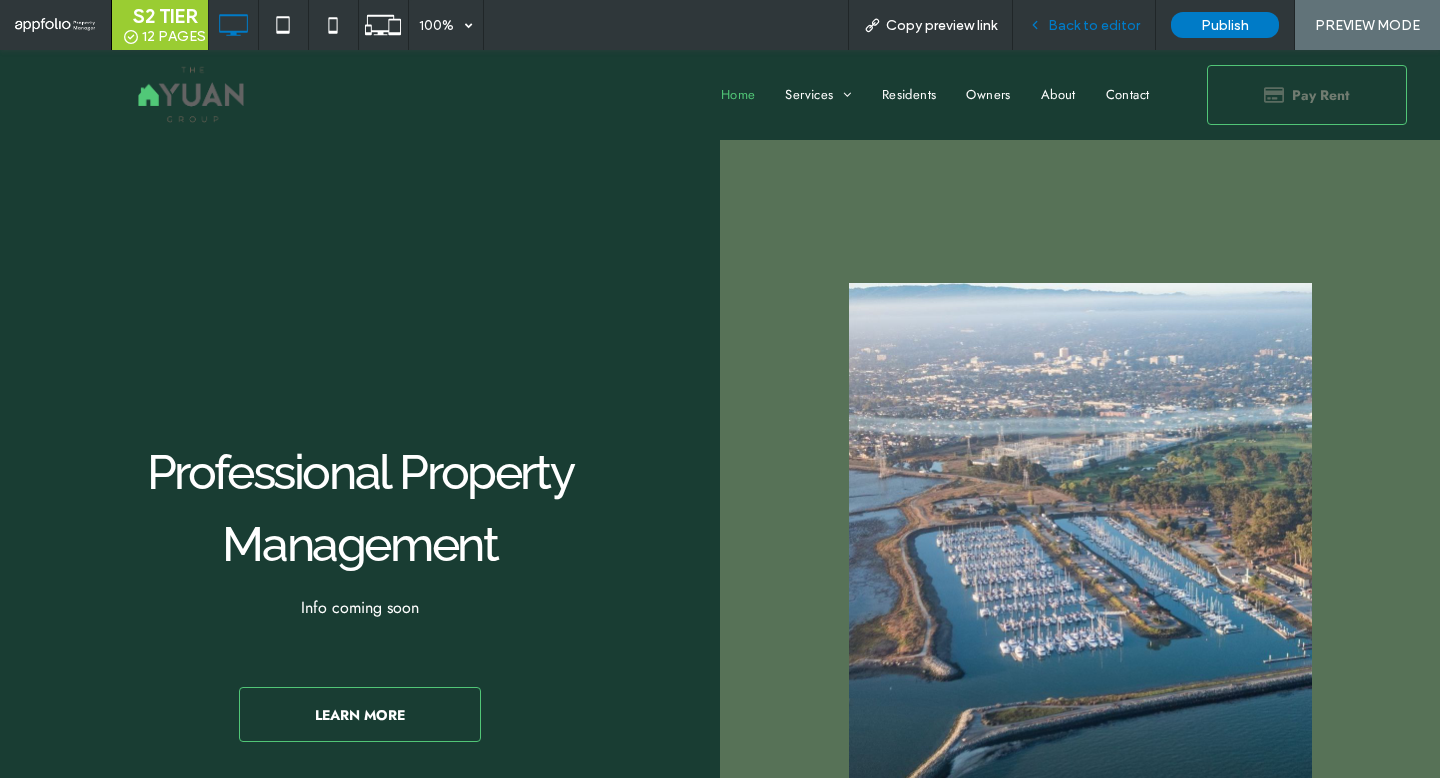 click on "Back to editor" at bounding box center (1094, 25) 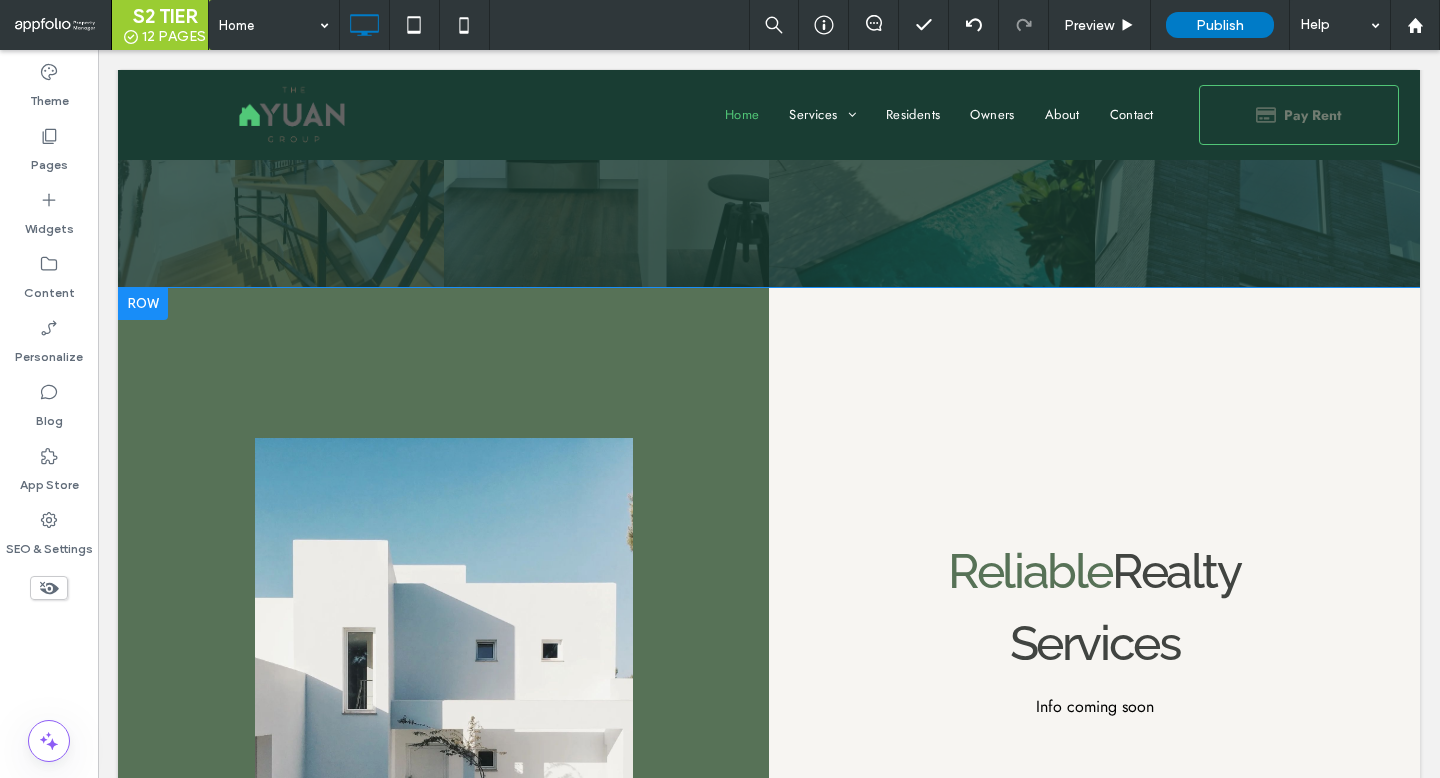 scroll, scrollTop: 580, scrollLeft: 0, axis: vertical 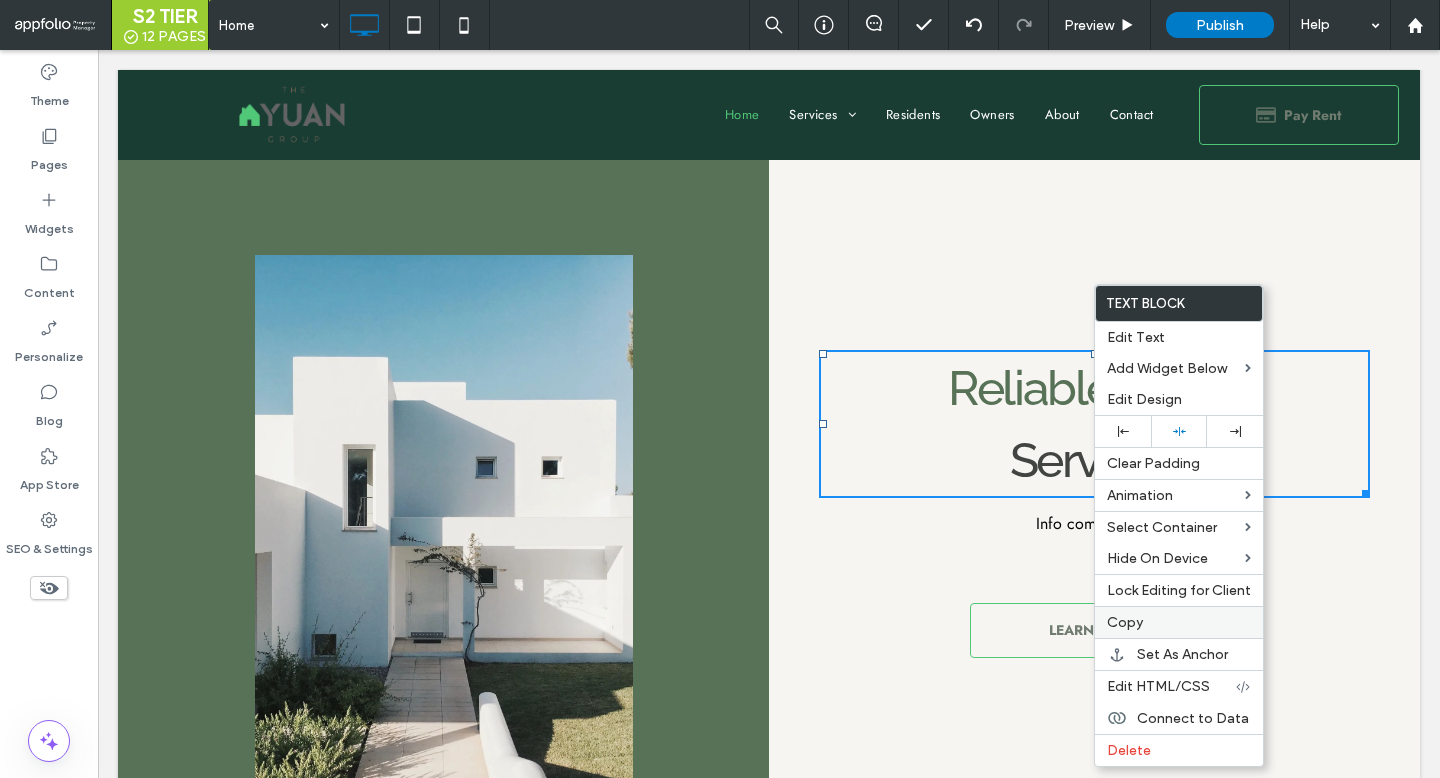 click on "Copy" at bounding box center [1179, 622] 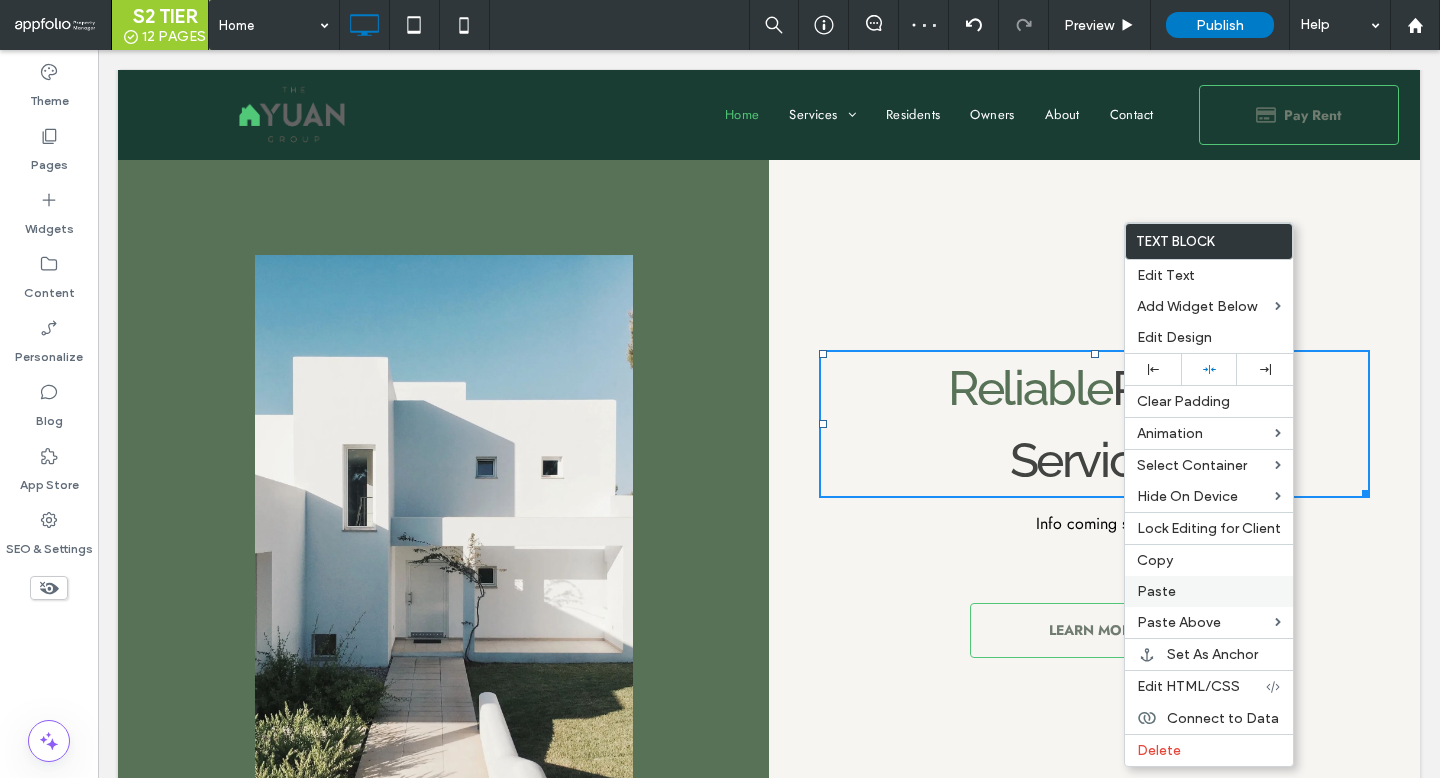 click on "Paste" at bounding box center (1156, 591) 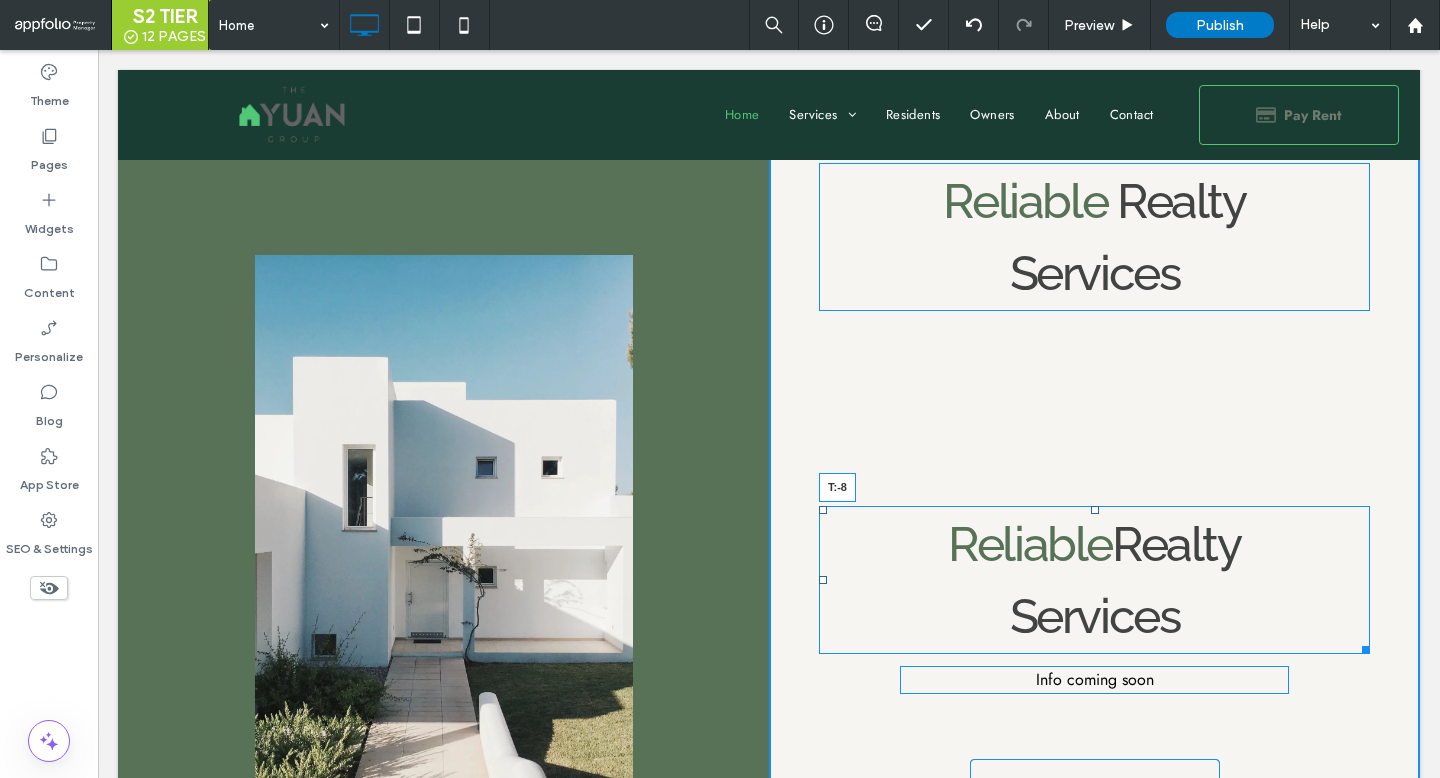 drag, startPoint x: 1094, startPoint y: 510, endPoint x: 1101, endPoint y: 247, distance: 263.09314 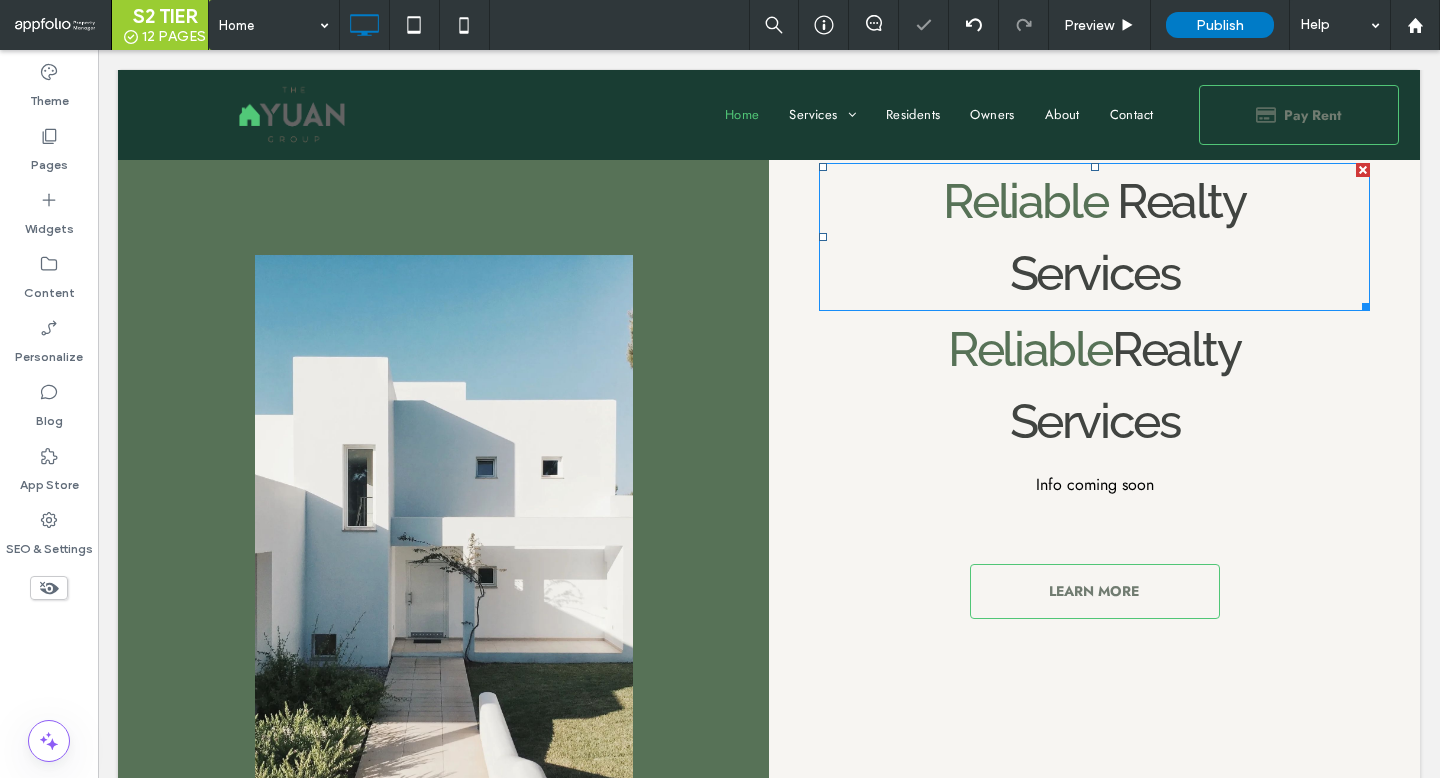scroll, scrollTop: 560, scrollLeft: 0, axis: vertical 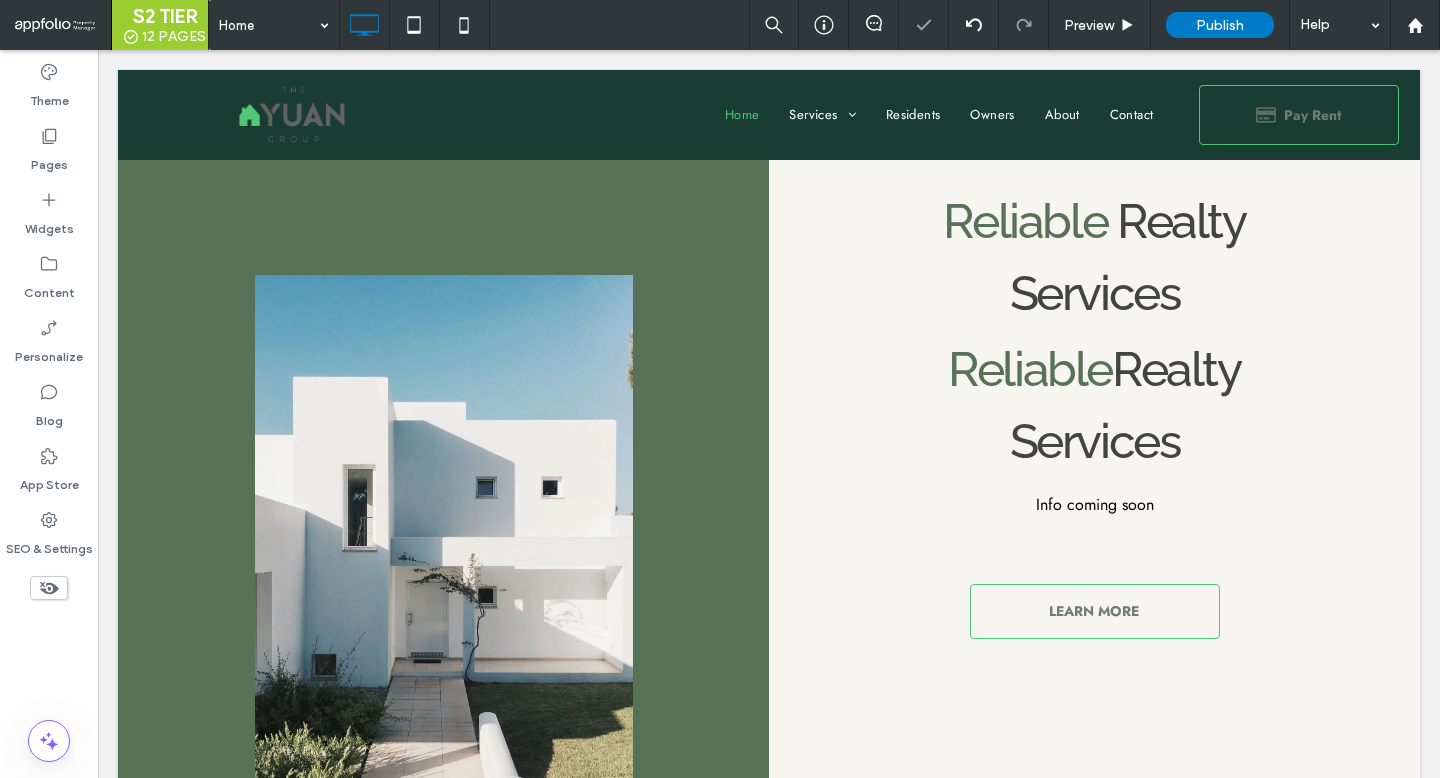 click on "Reliable   Realty
Services
Reliable  Realty Services   Info coming soon
LEARN MORE
Click To Paste" at bounding box center (1094, 548) 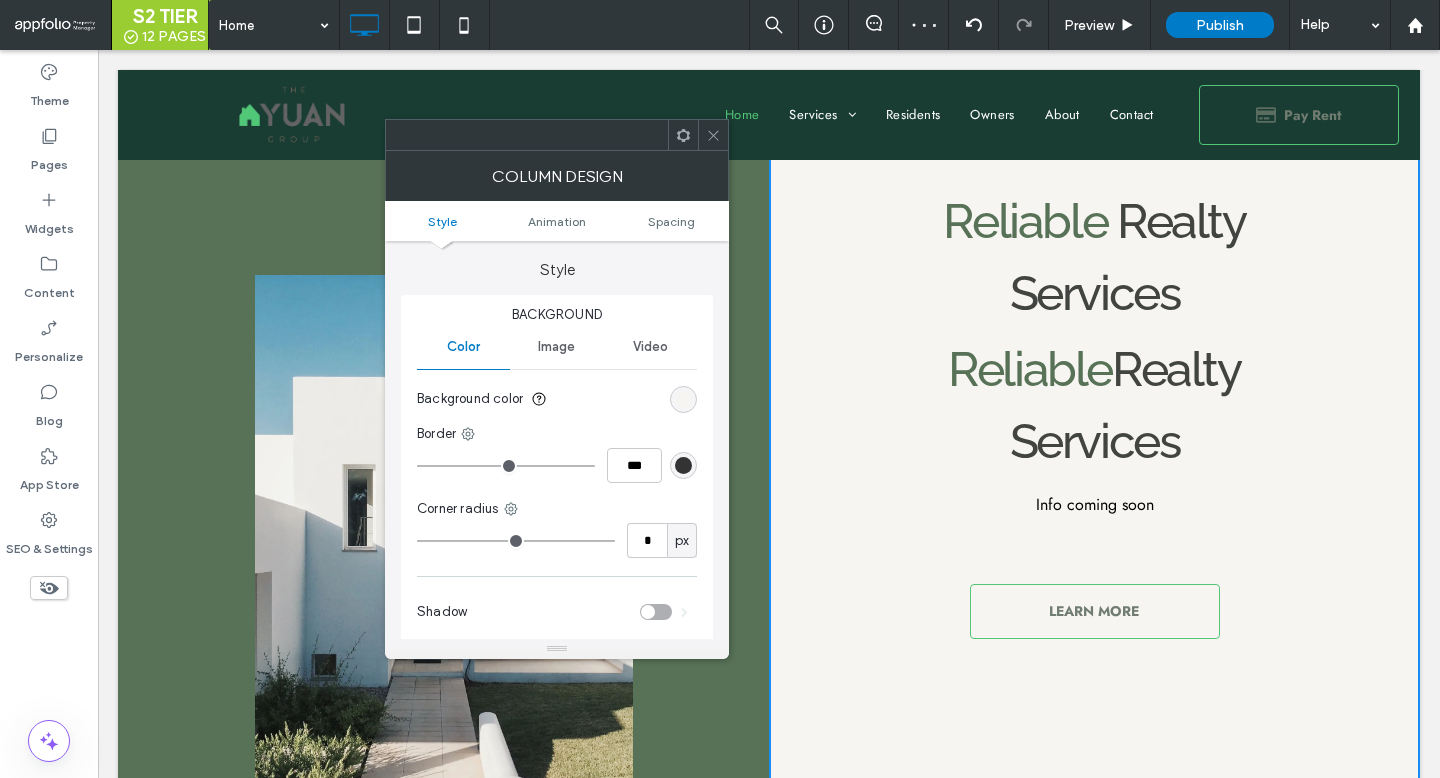 click 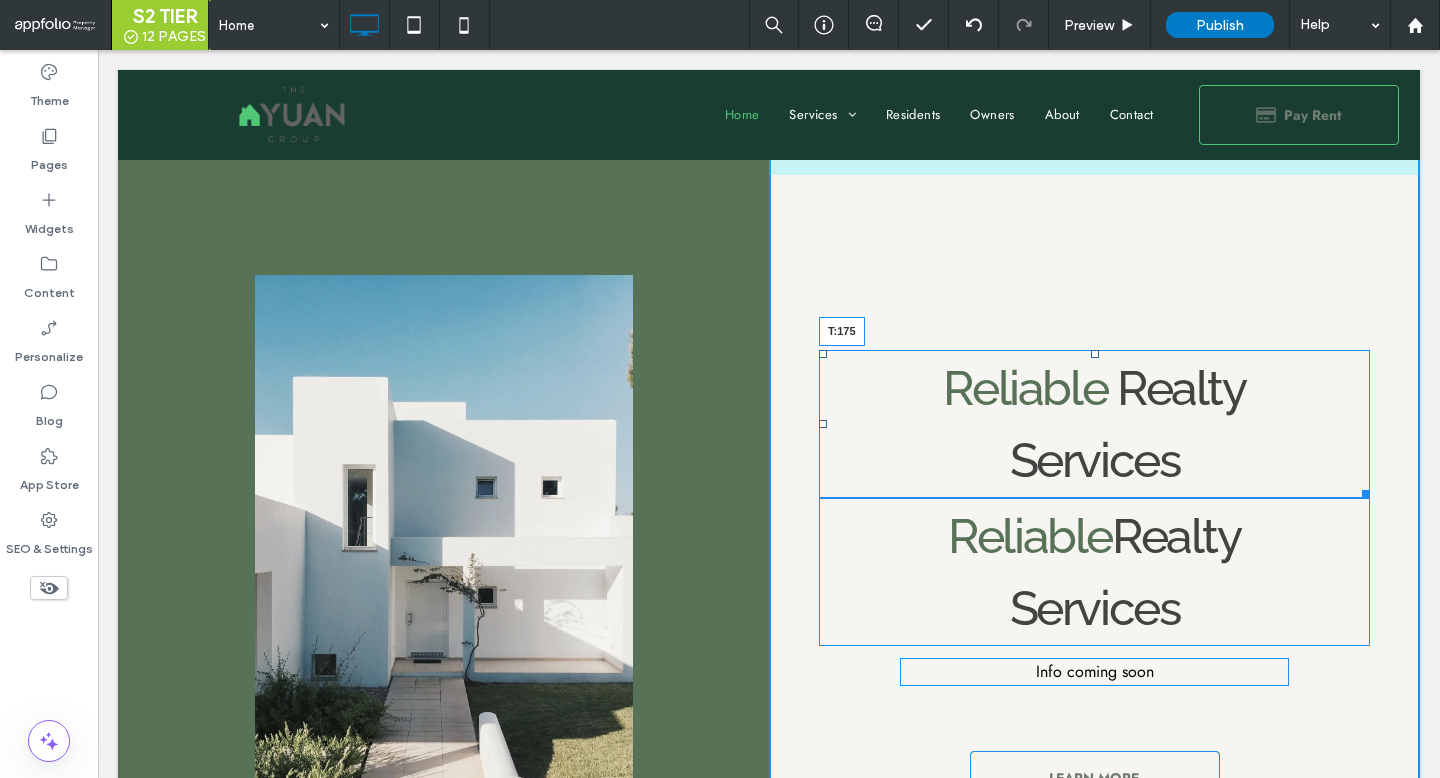 drag, startPoint x: 1094, startPoint y: 189, endPoint x: 1071, endPoint y: 353, distance: 165.60495 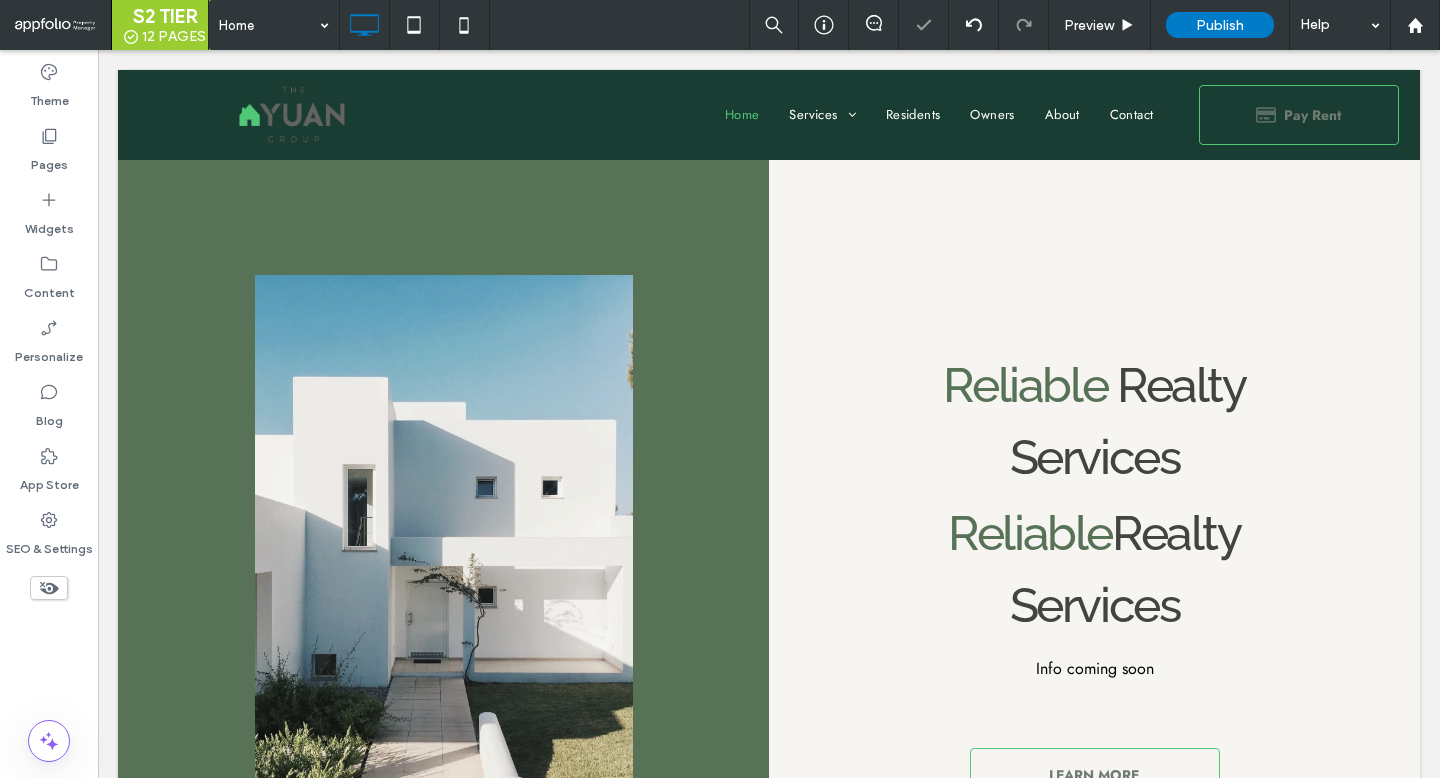 click on "Services" at bounding box center [1095, 457] 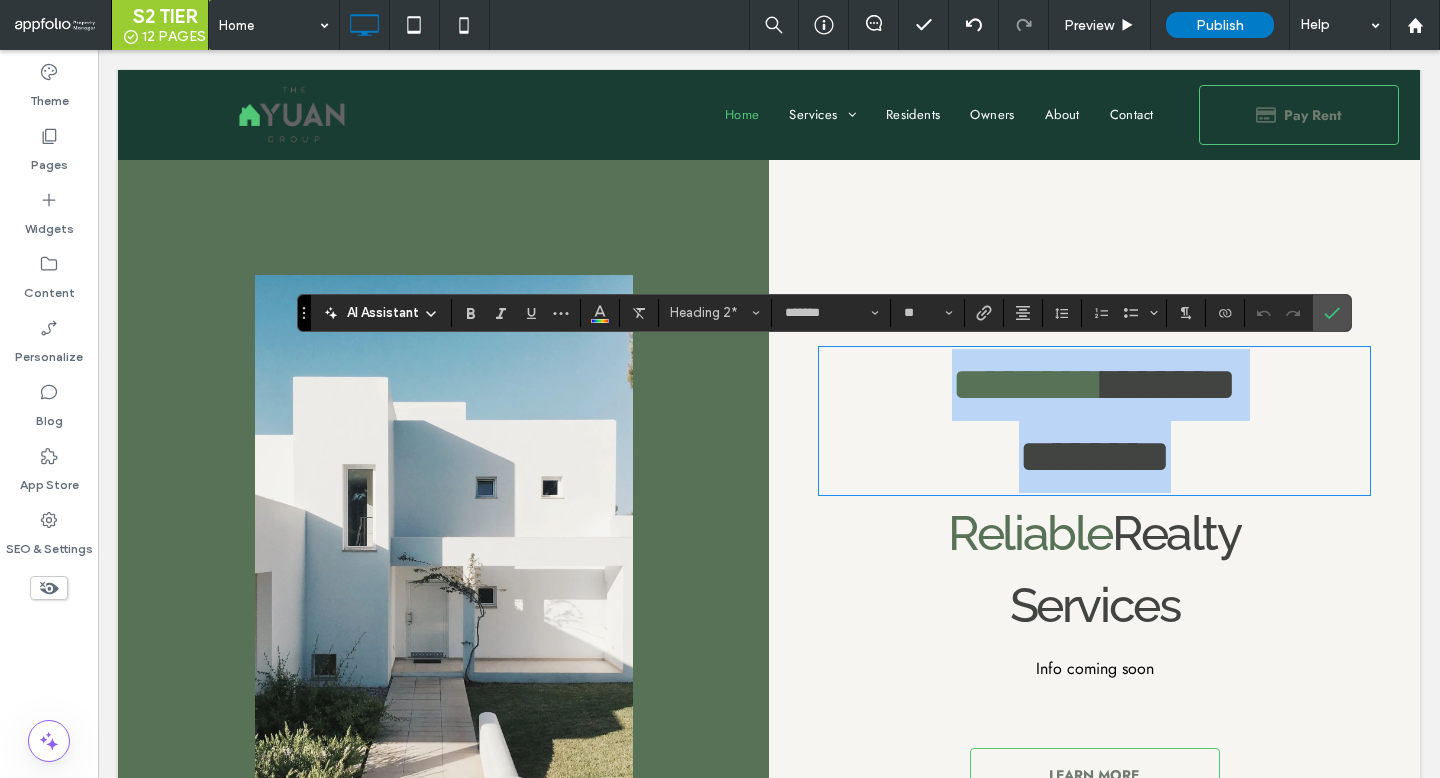type 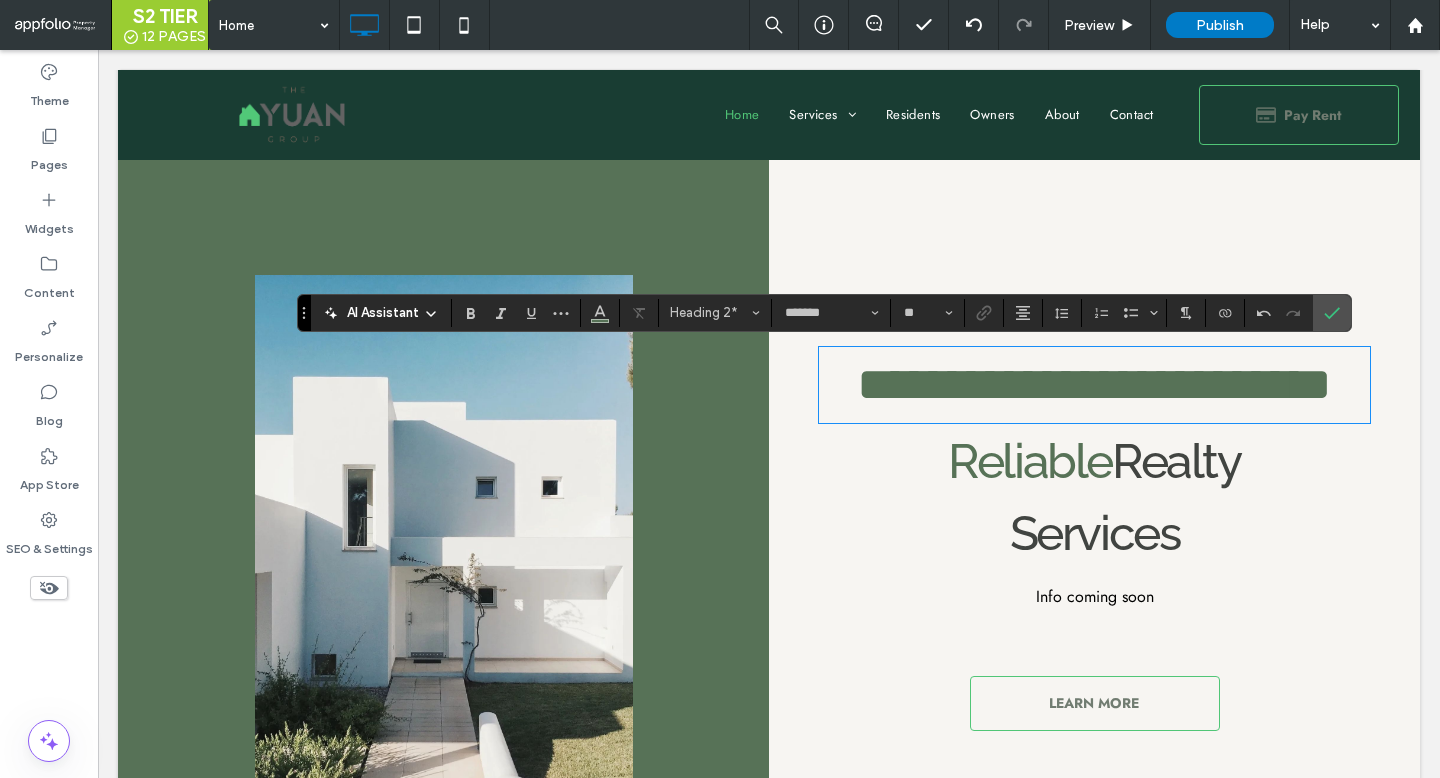 click on "**********" at bounding box center (1094, 384) 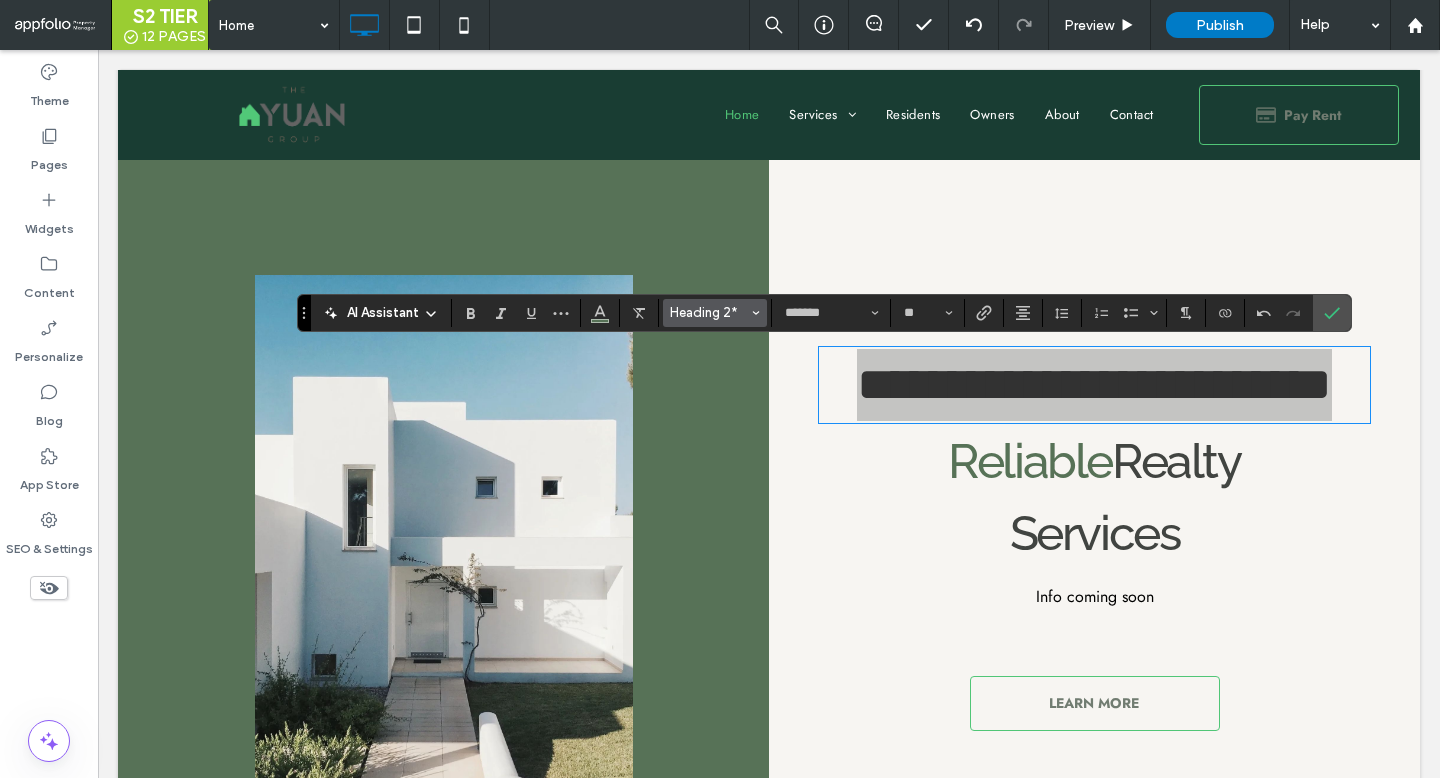 click on "Heading 2*" at bounding box center [709, 312] 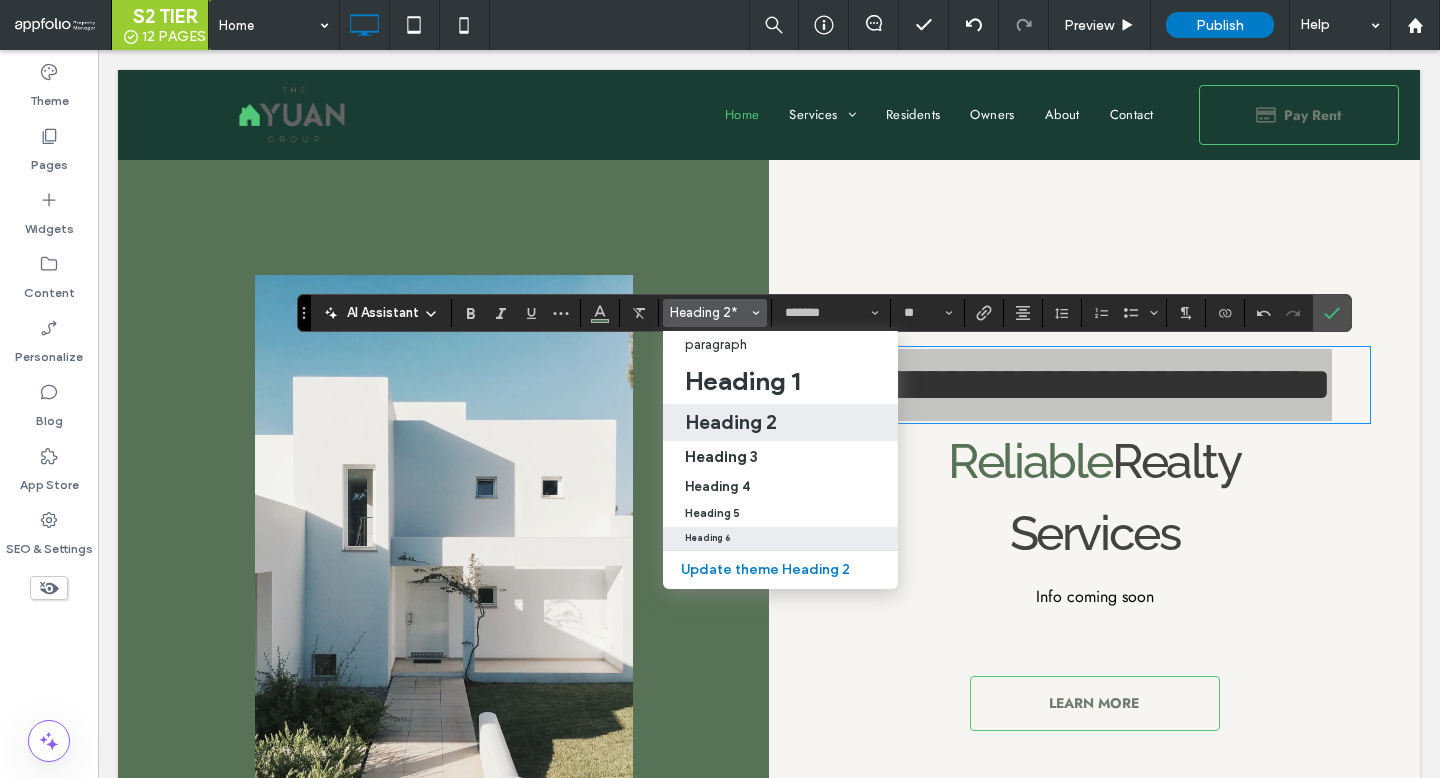 click on "Heading 6" at bounding box center (707, 538) 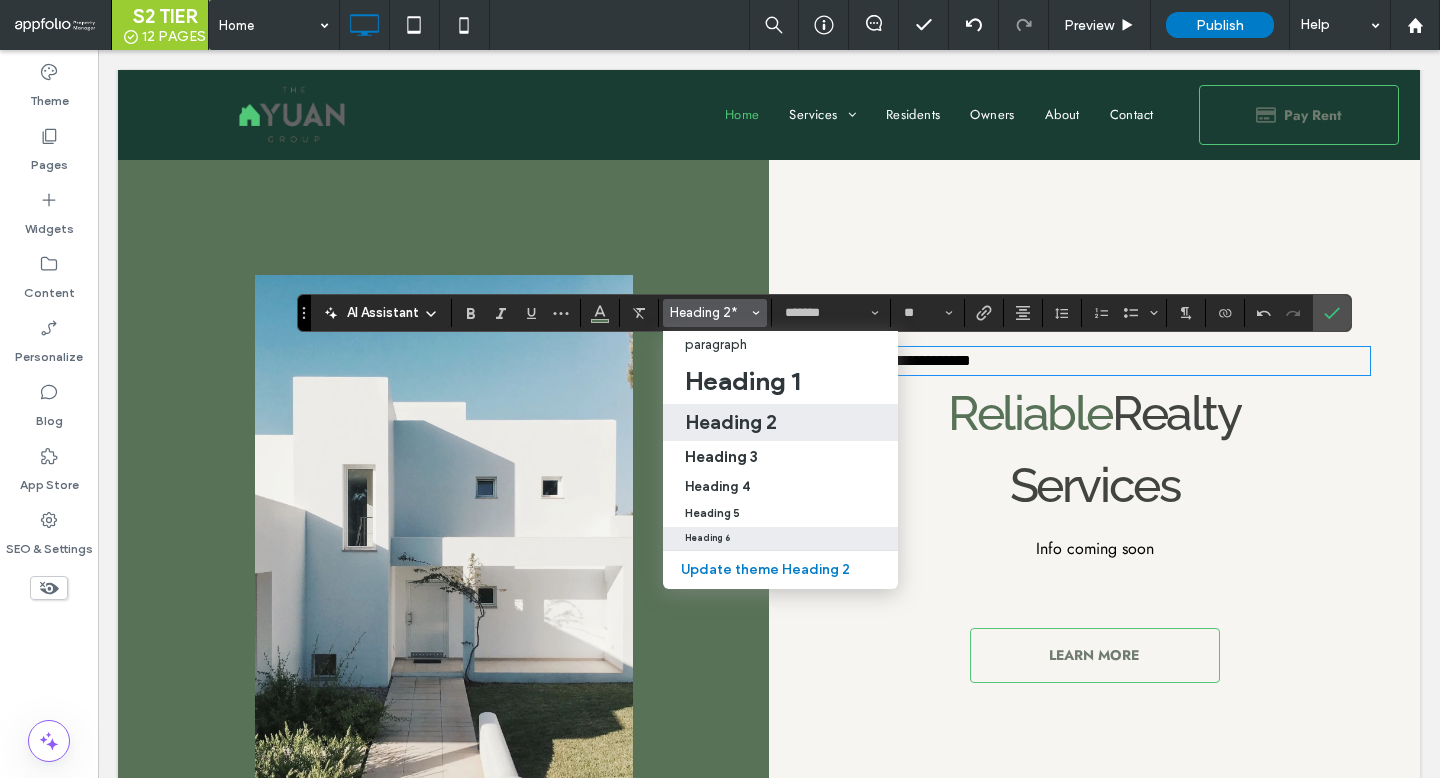 type on "****" 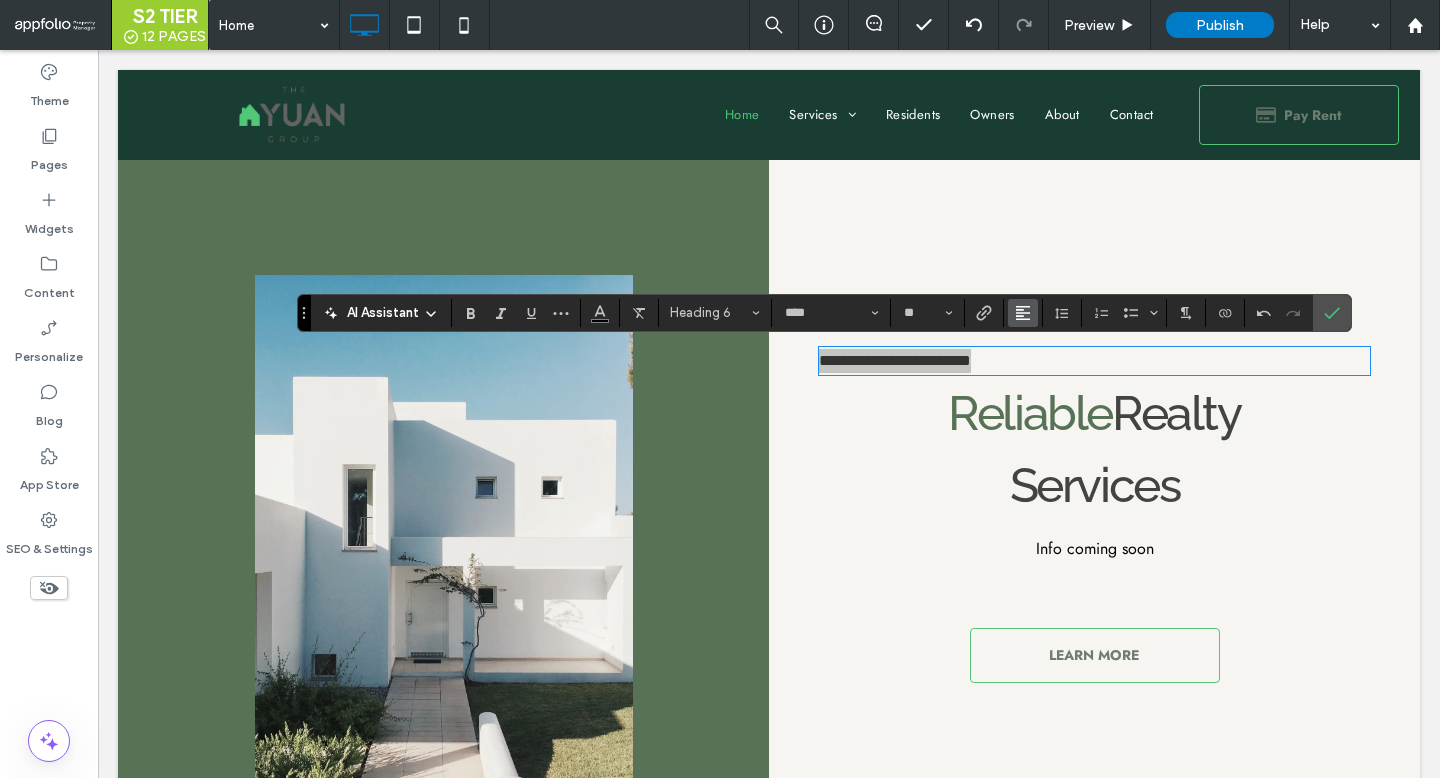 click 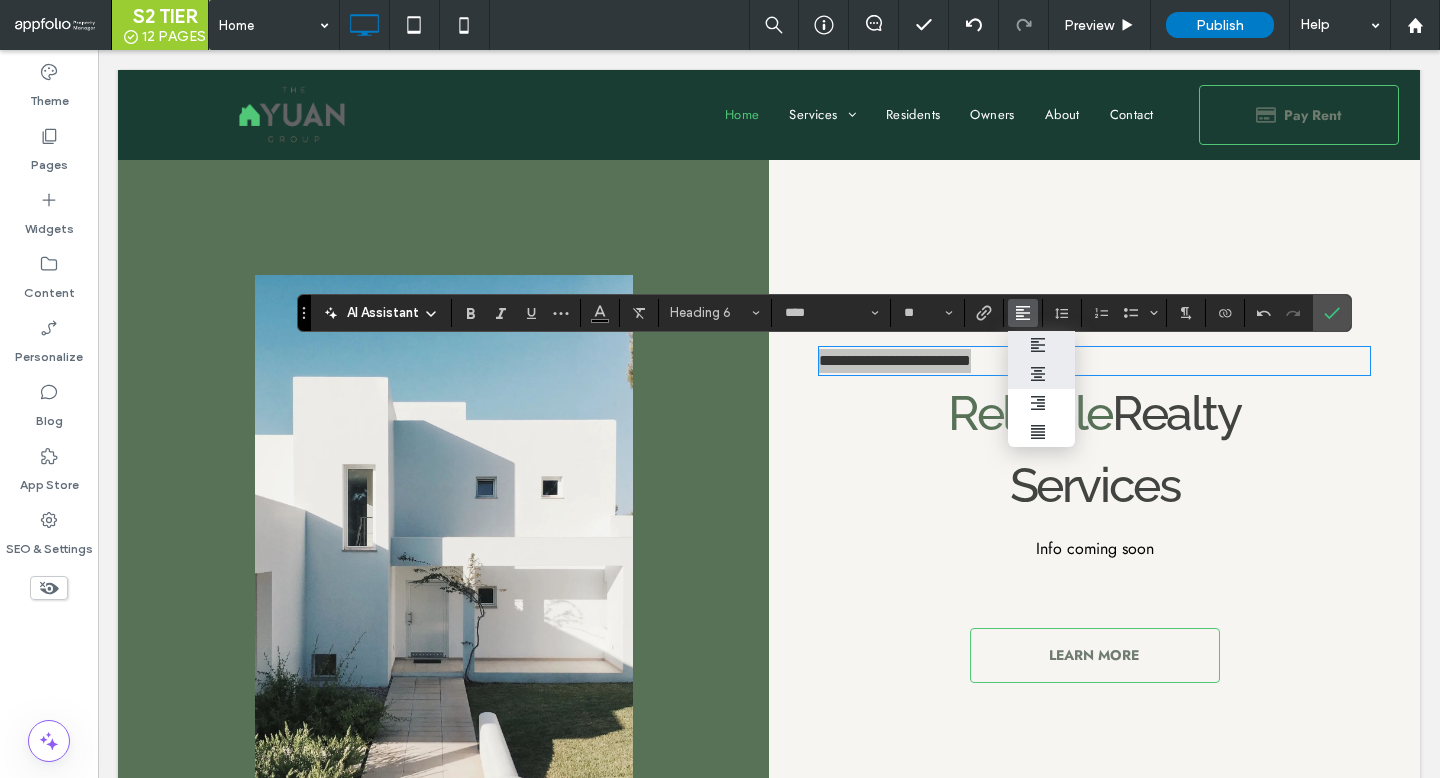 click 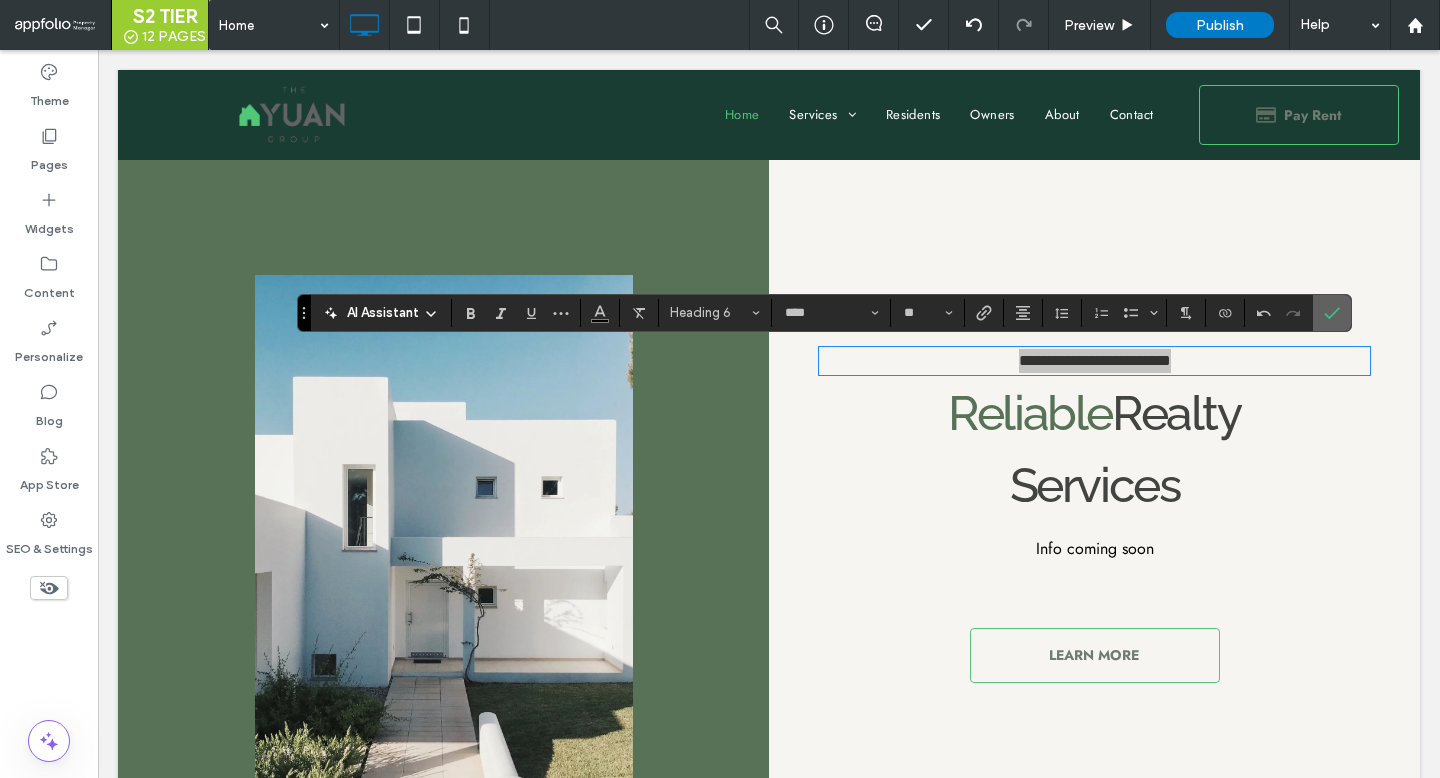 click at bounding box center [1332, 313] 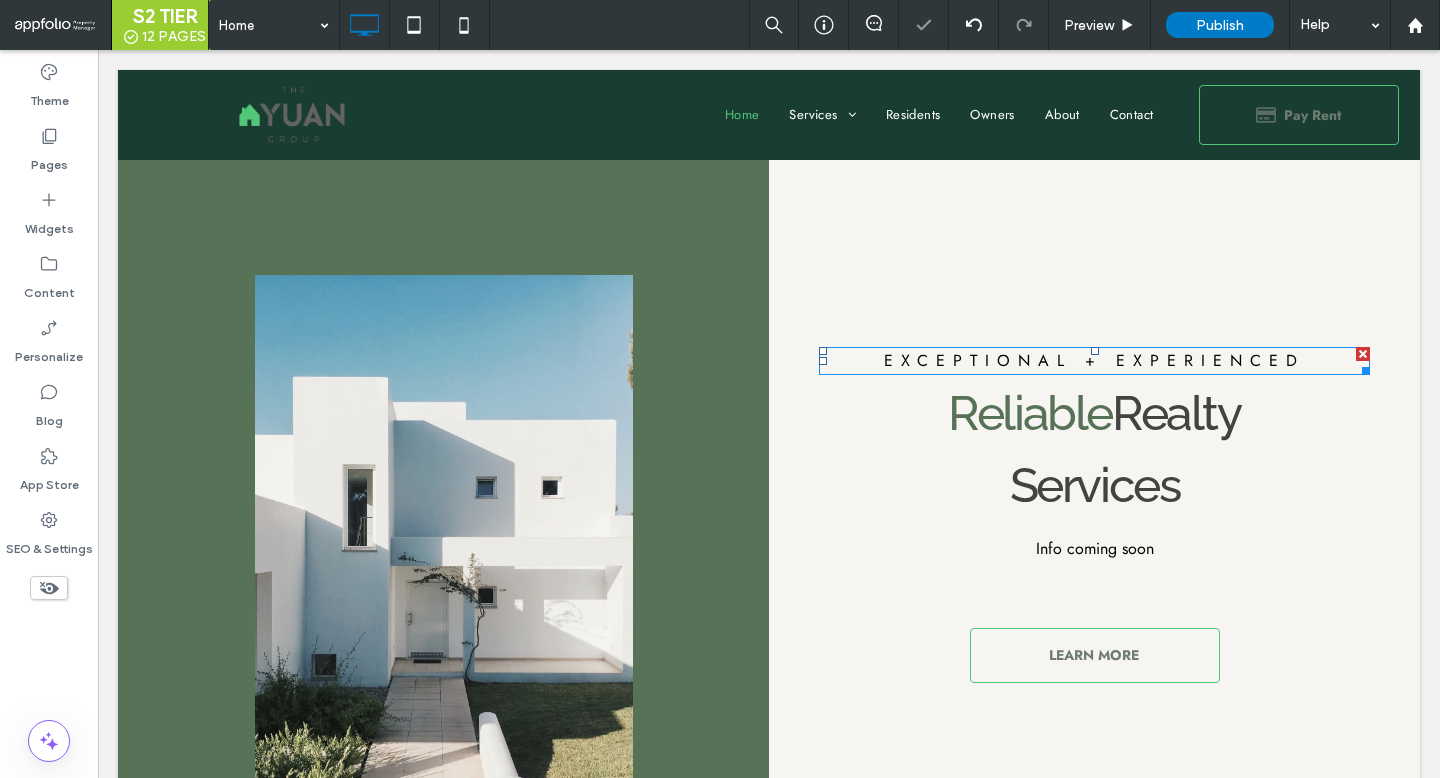 click on "Exceptional + Experienced" at bounding box center (1094, 360) 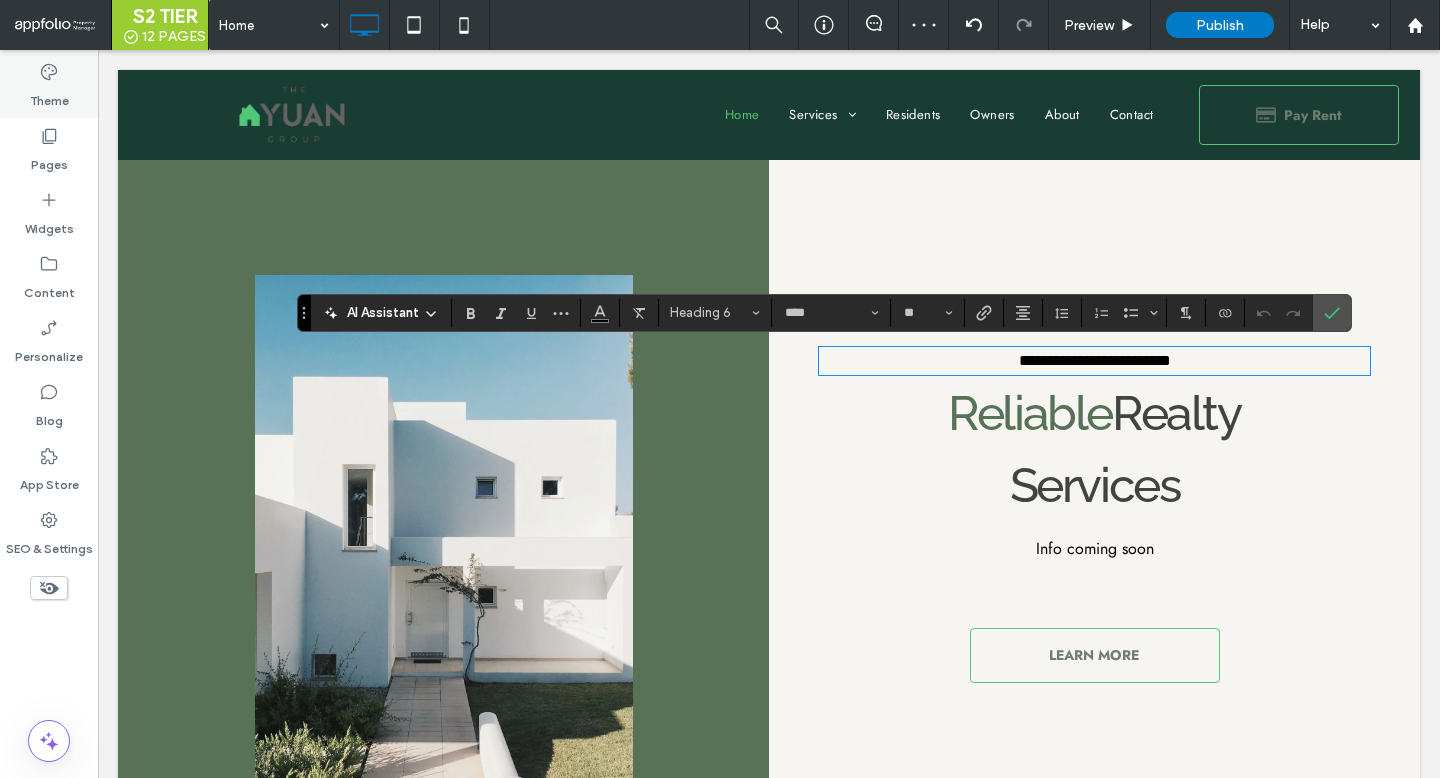 click on "Theme" at bounding box center [49, 86] 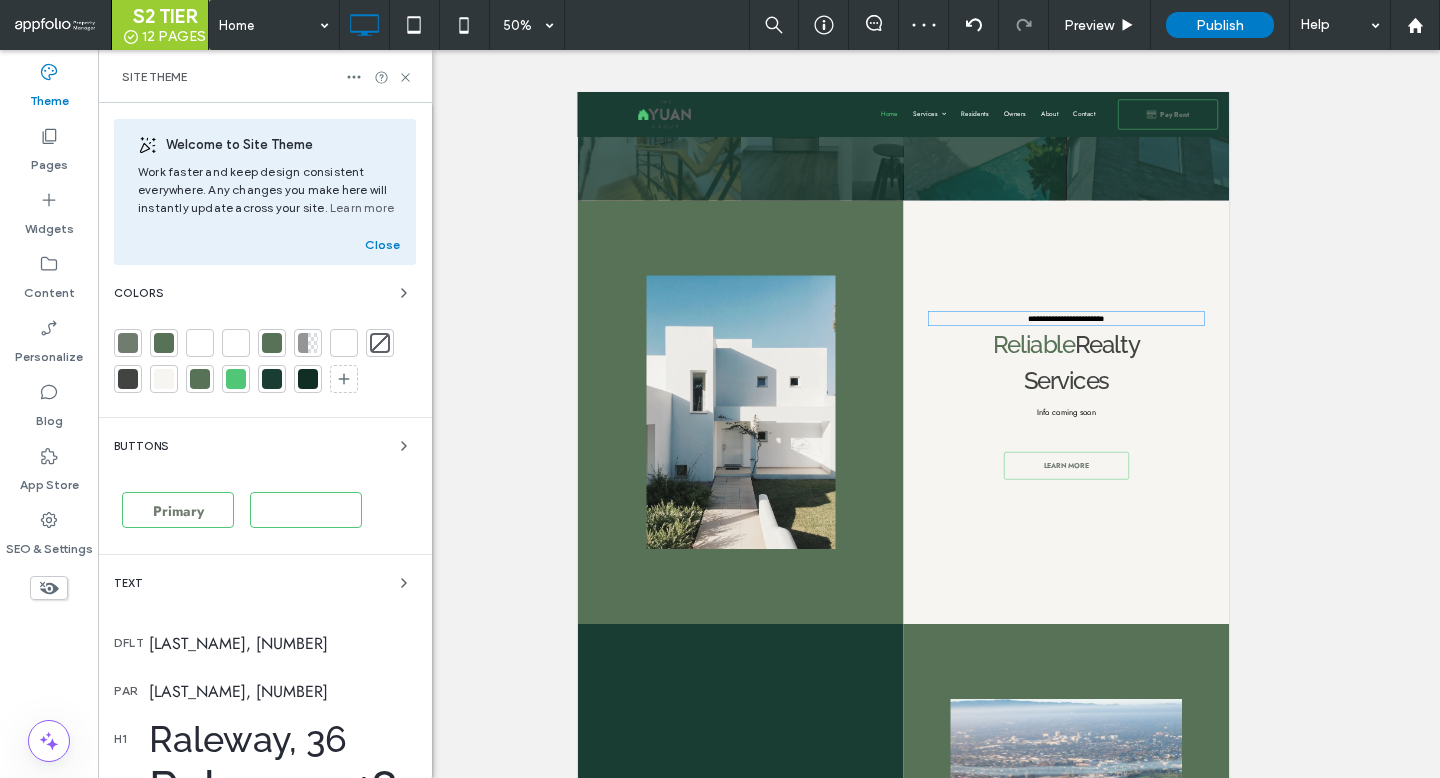 scroll, scrollTop: 357, scrollLeft: 0, axis: vertical 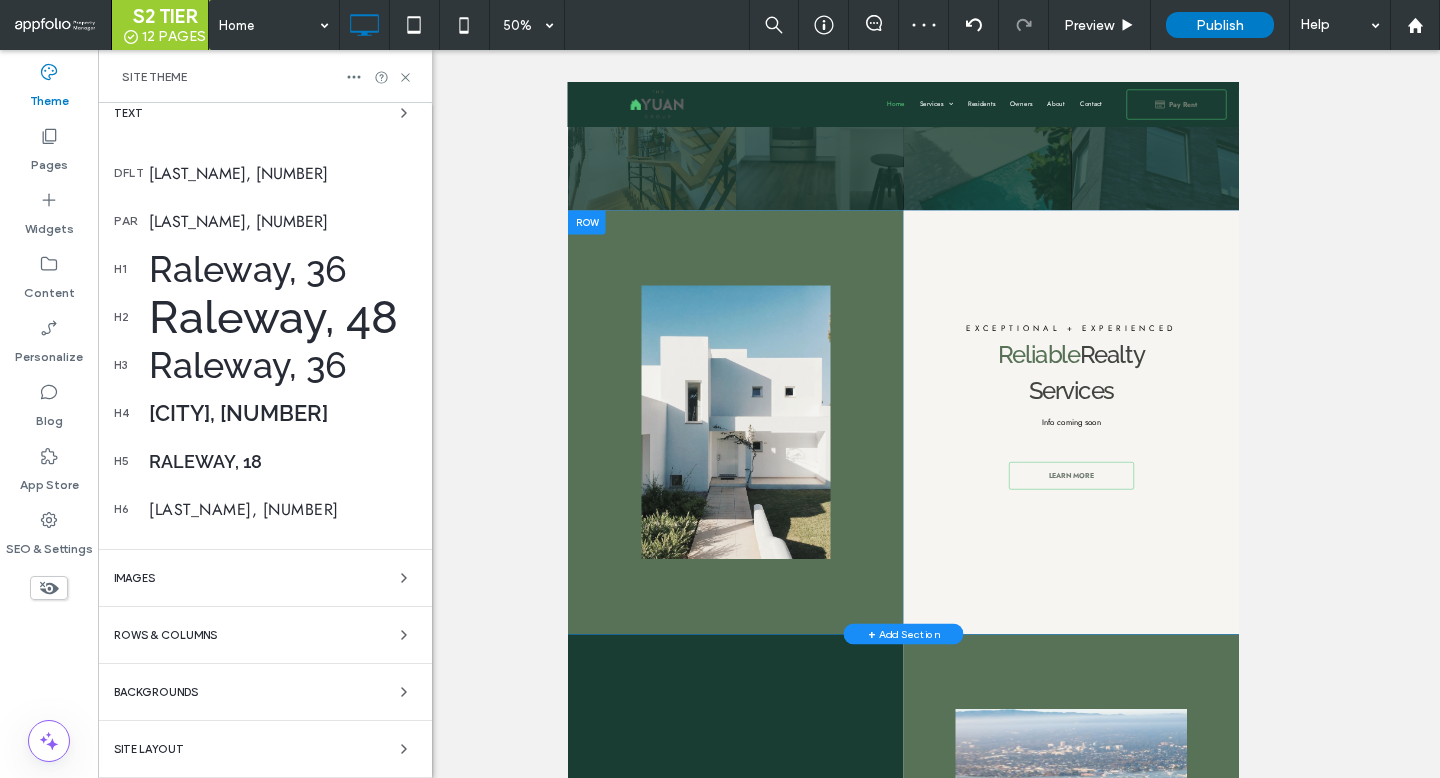 click on "h6 Jost, 16" at bounding box center (265, 509) 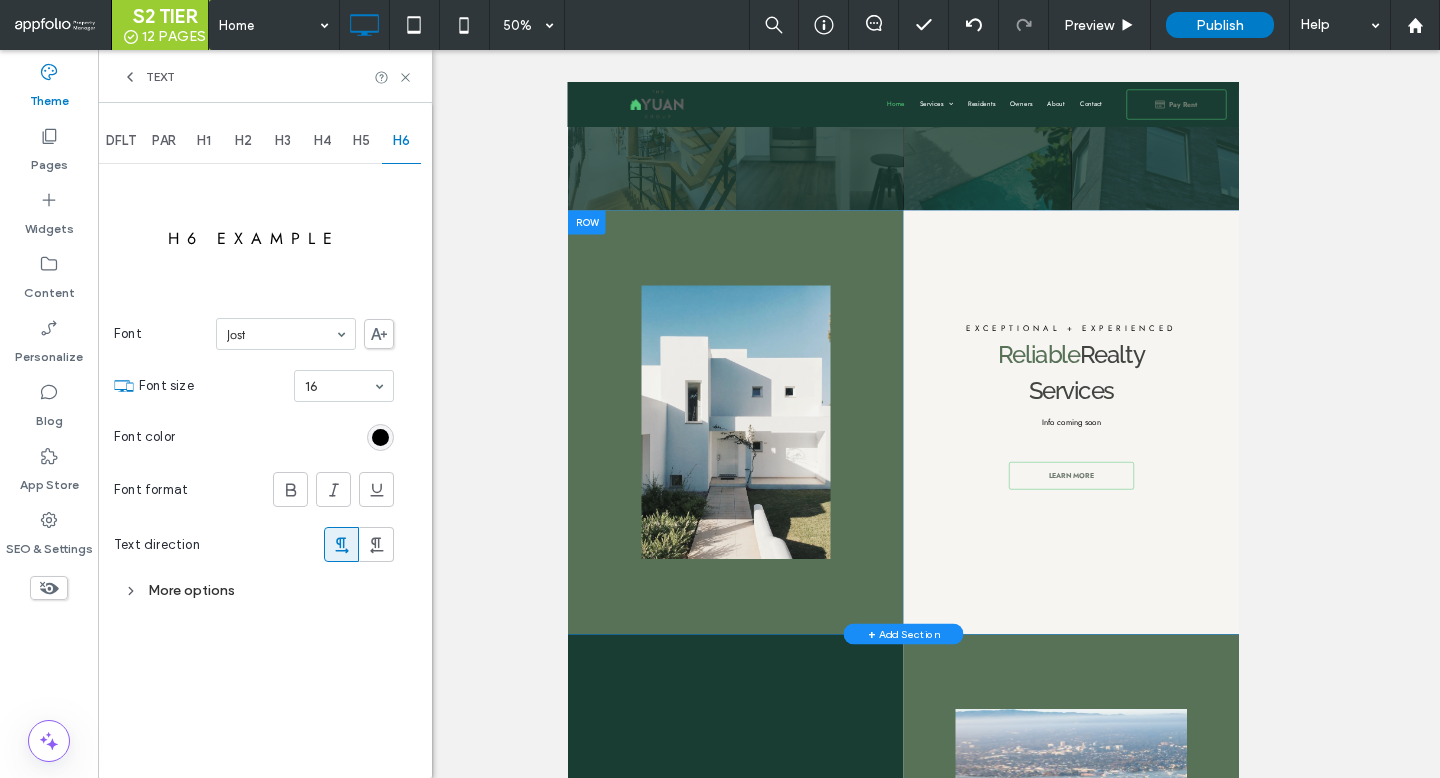 scroll, scrollTop: 0, scrollLeft: 0, axis: both 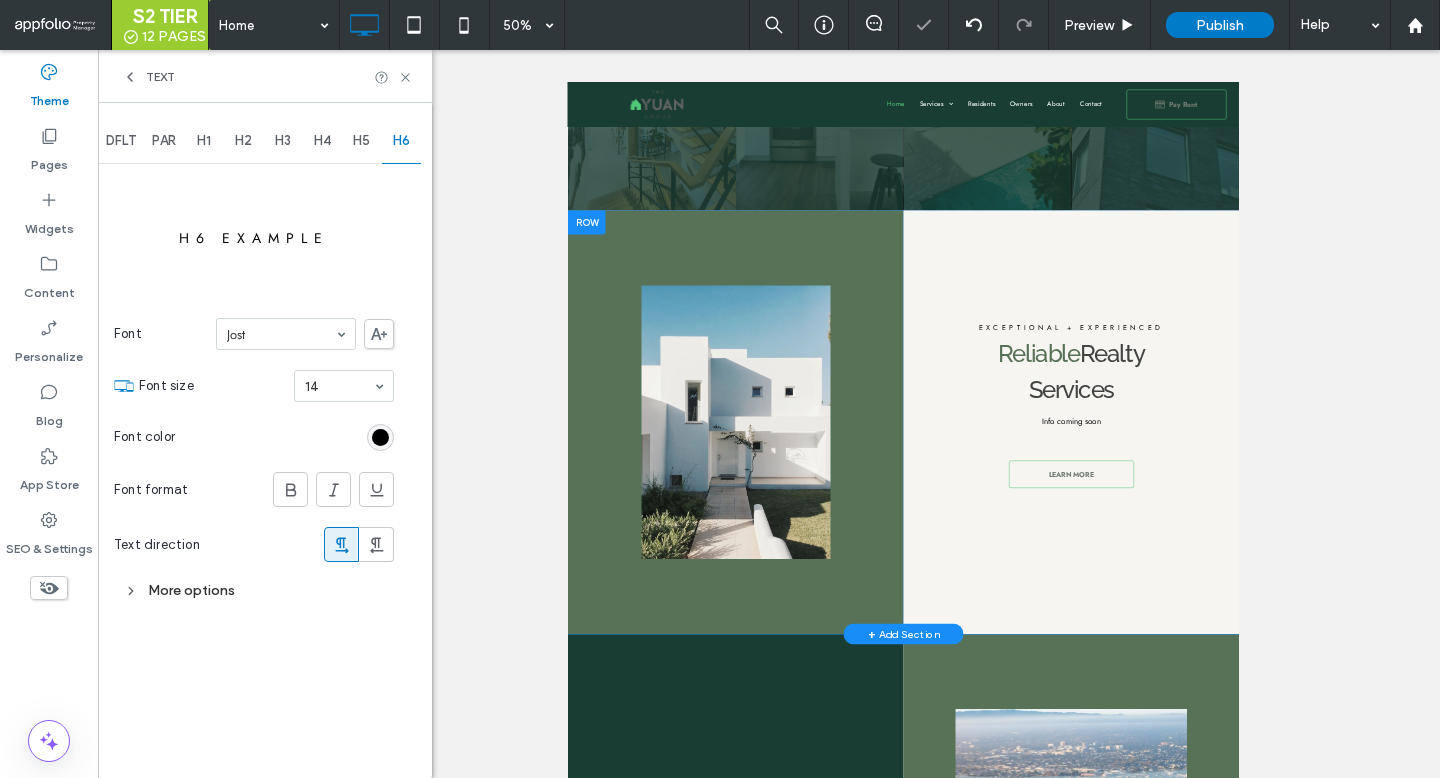 click on "Text" at bounding box center (265, 76) 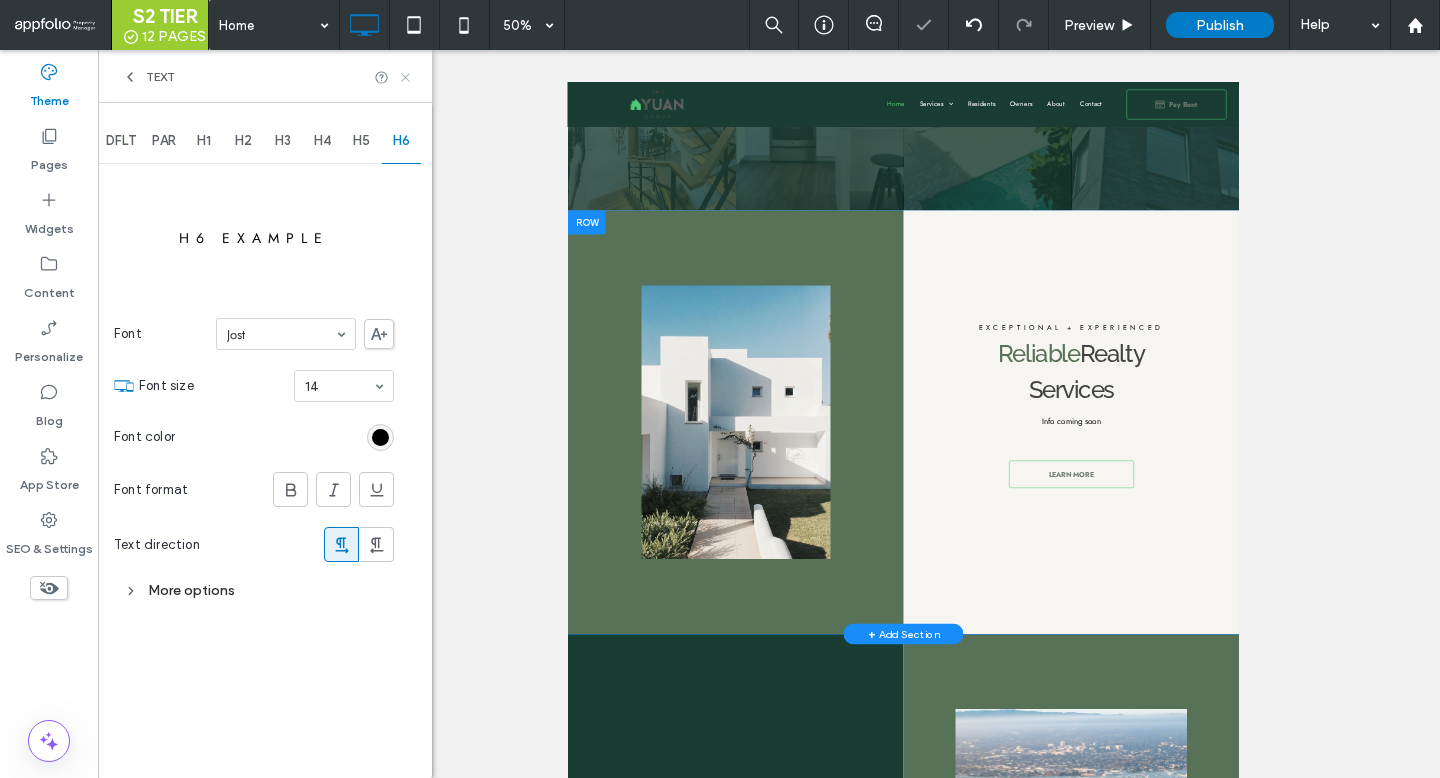 click 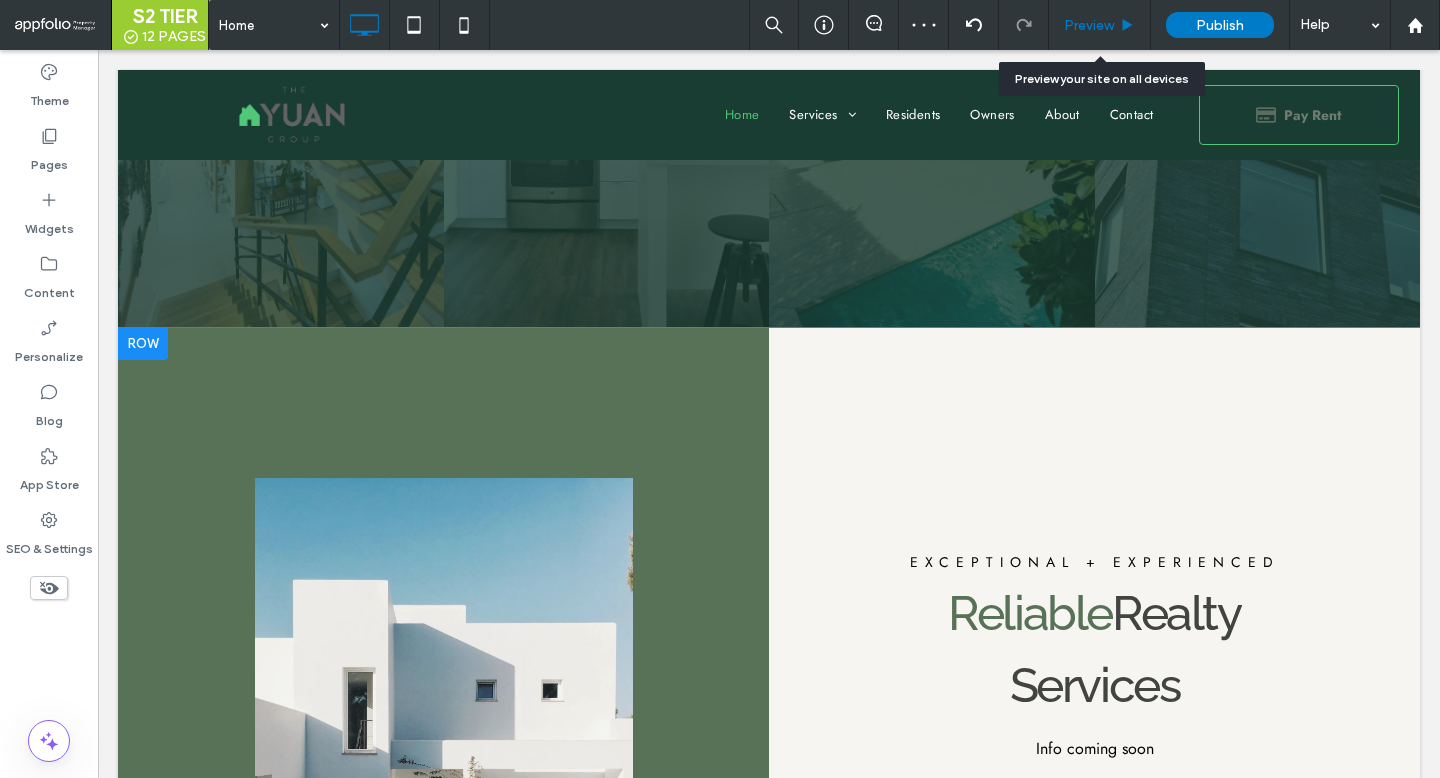 click on "Preview" at bounding box center [1089, 25] 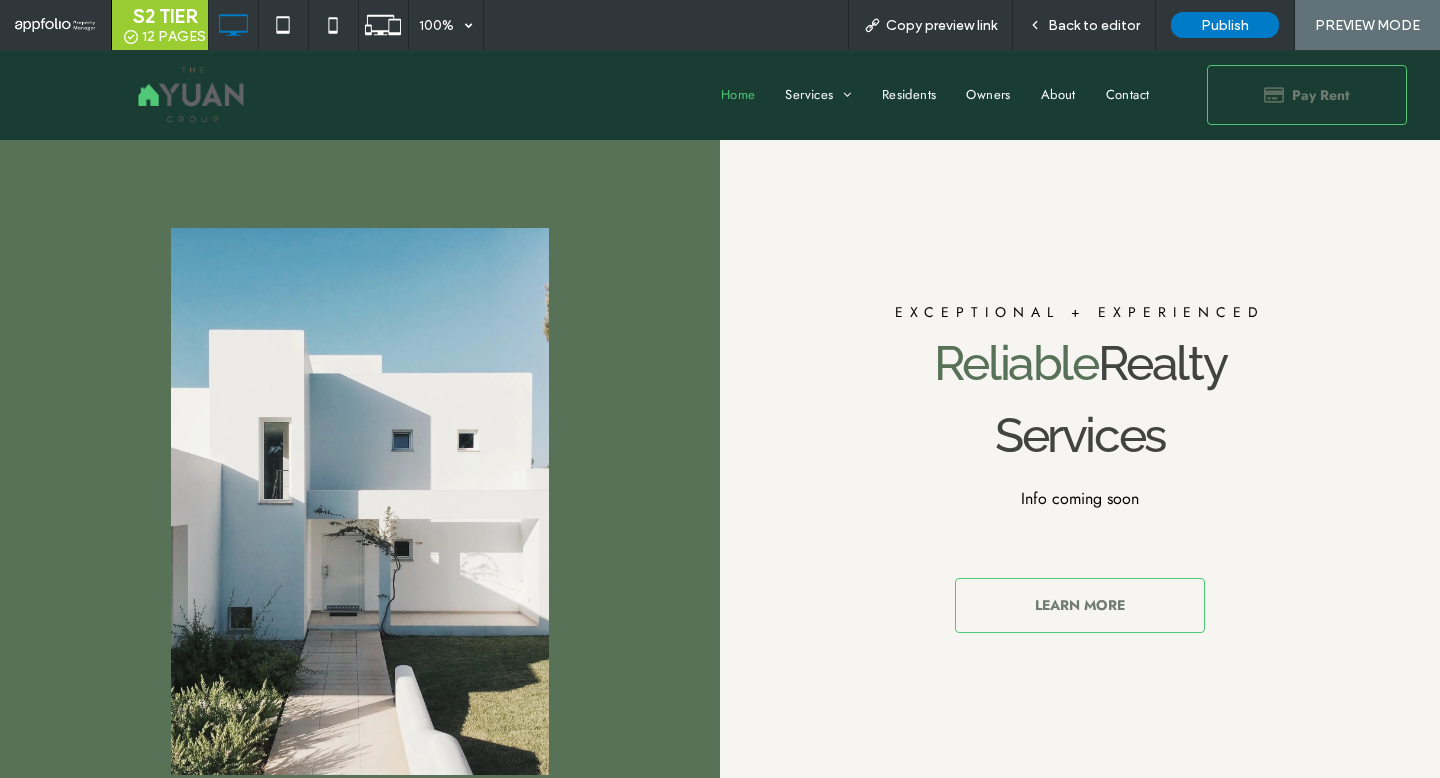 scroll, scrollTop: 589, scrollLeft: 0, axis: vertical 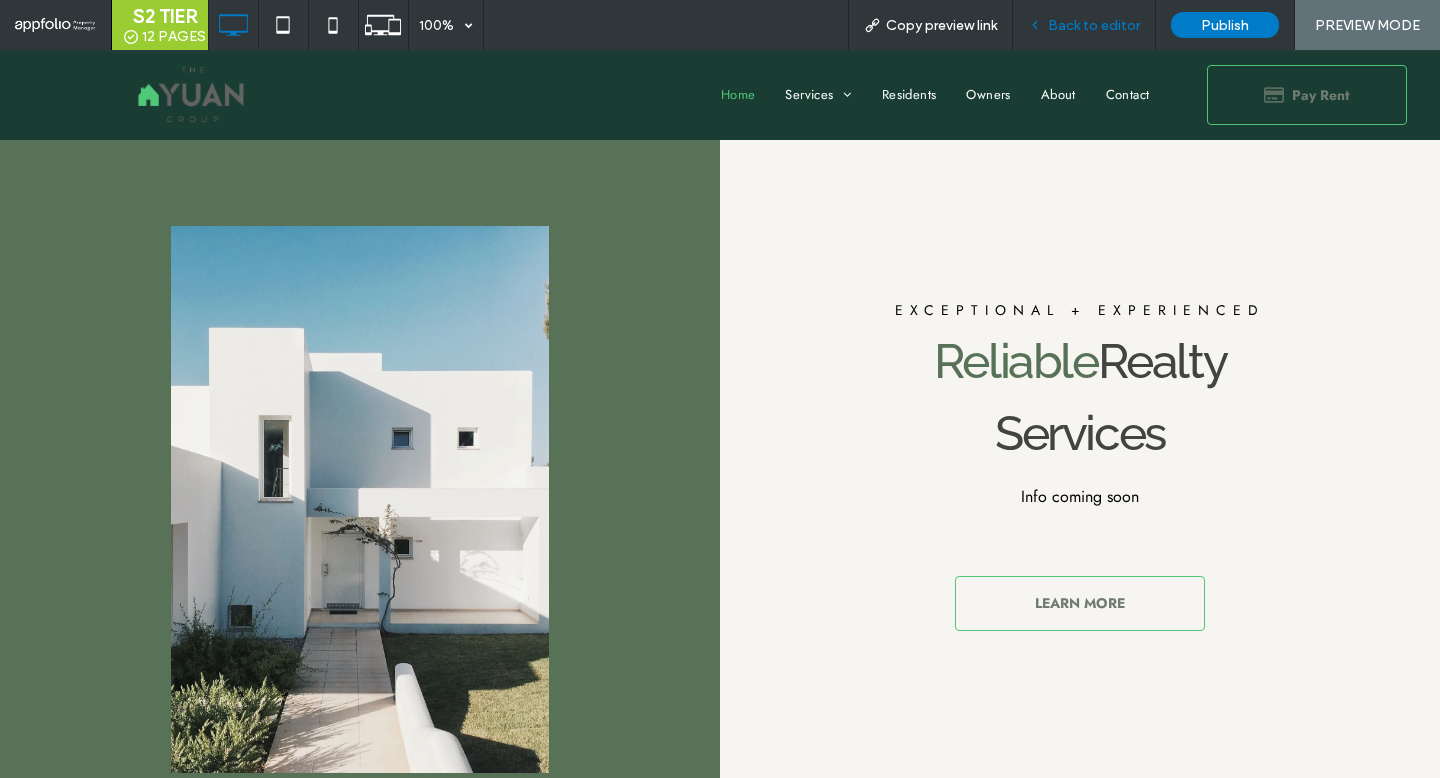 click on "Back to editor" at bounding box center (1094, 25) 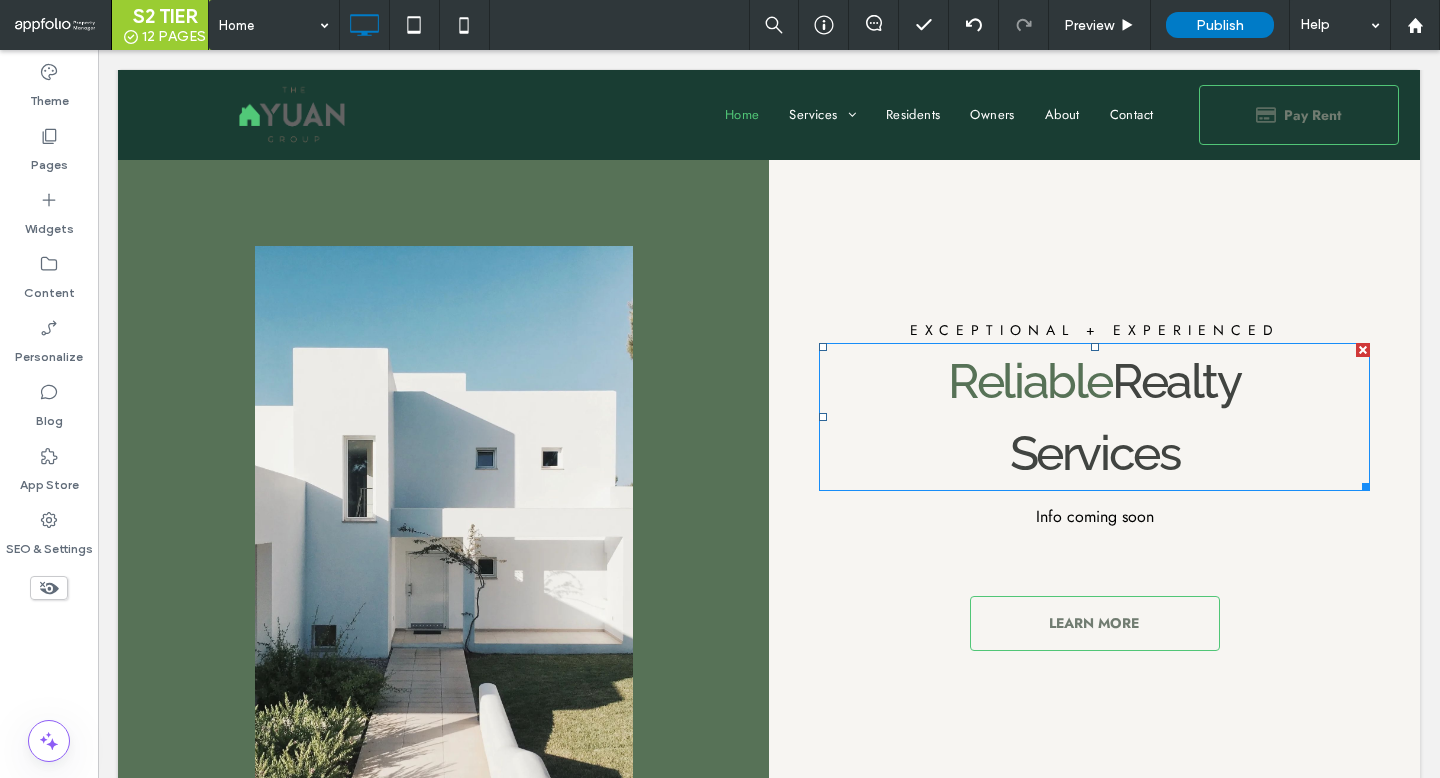 click on "Services" at bounding box center (1095, 453) 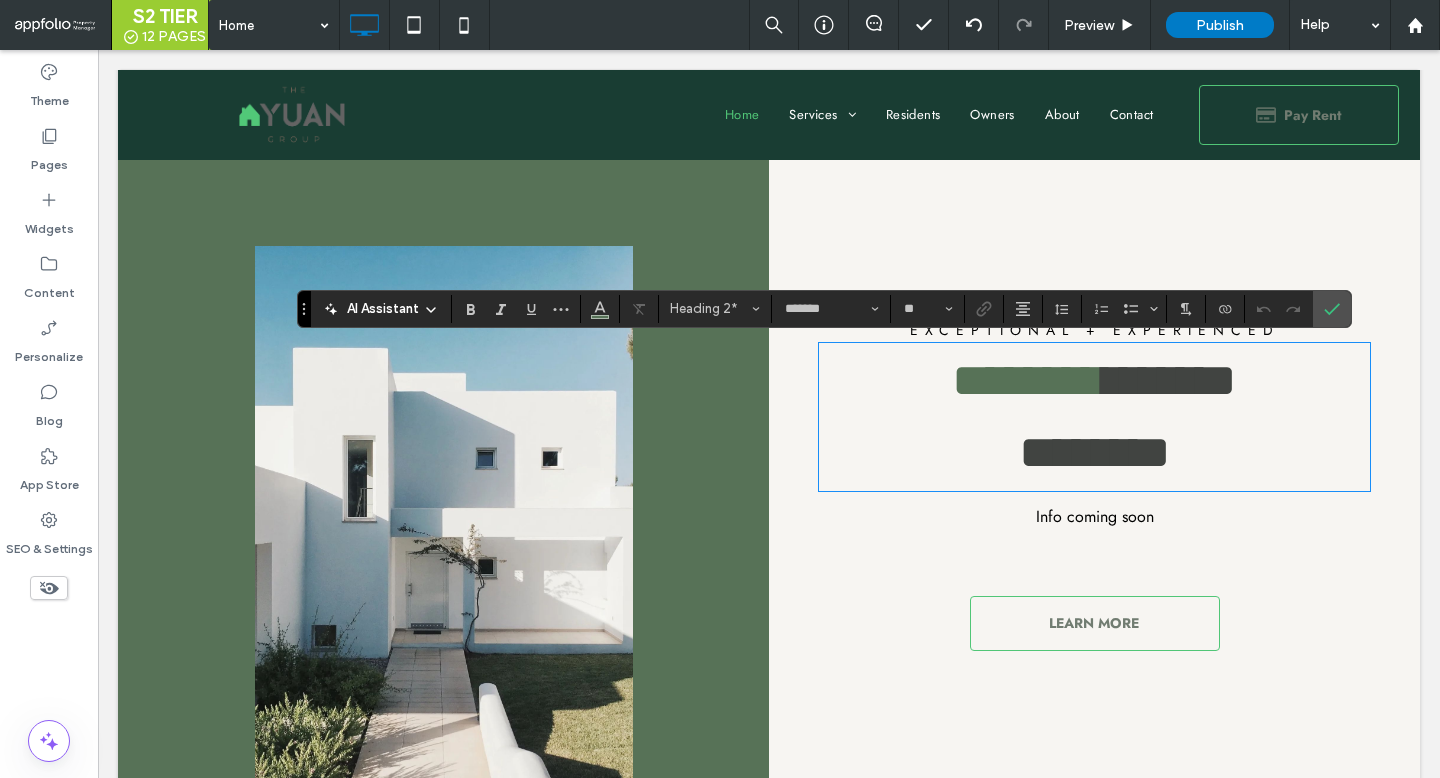 click on "********" at bounding box center (1028, 380) 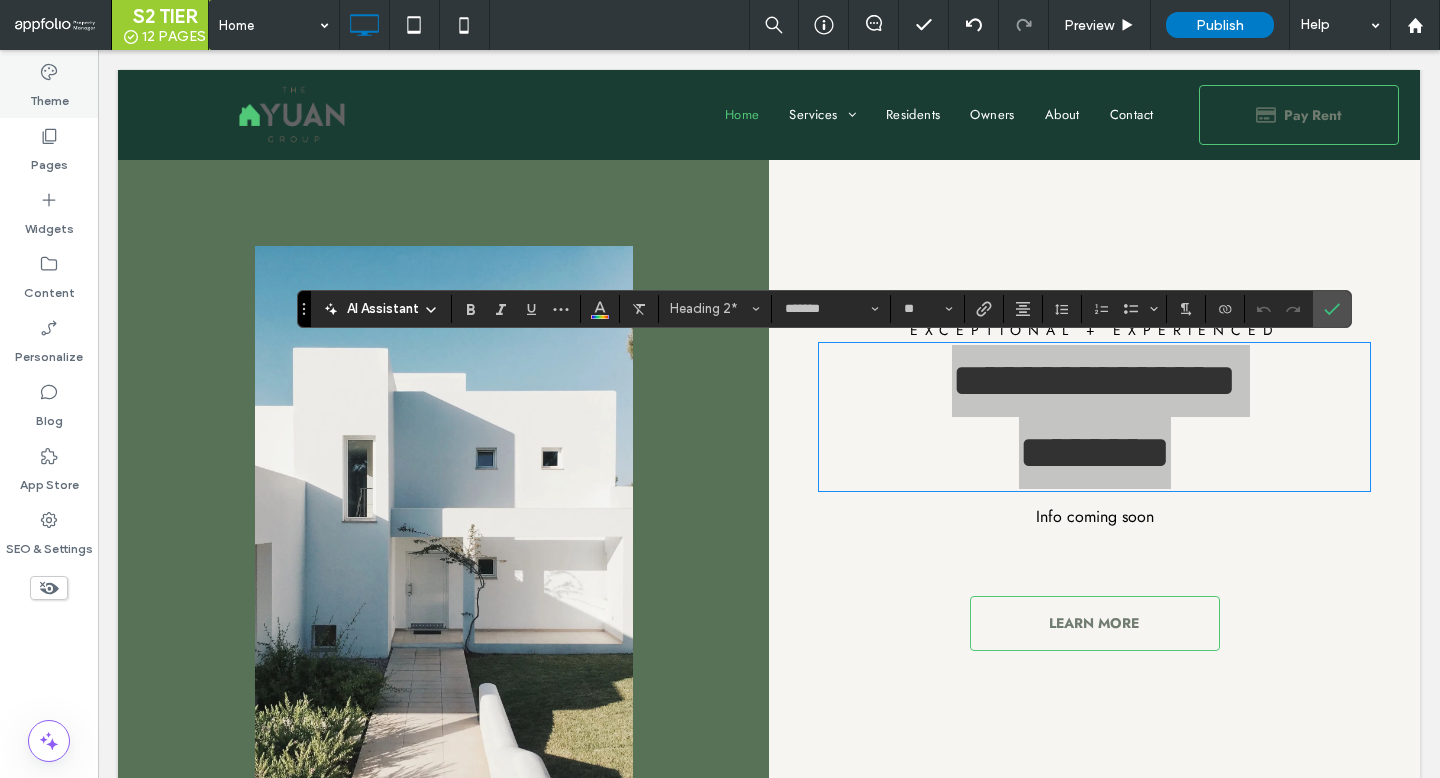 click 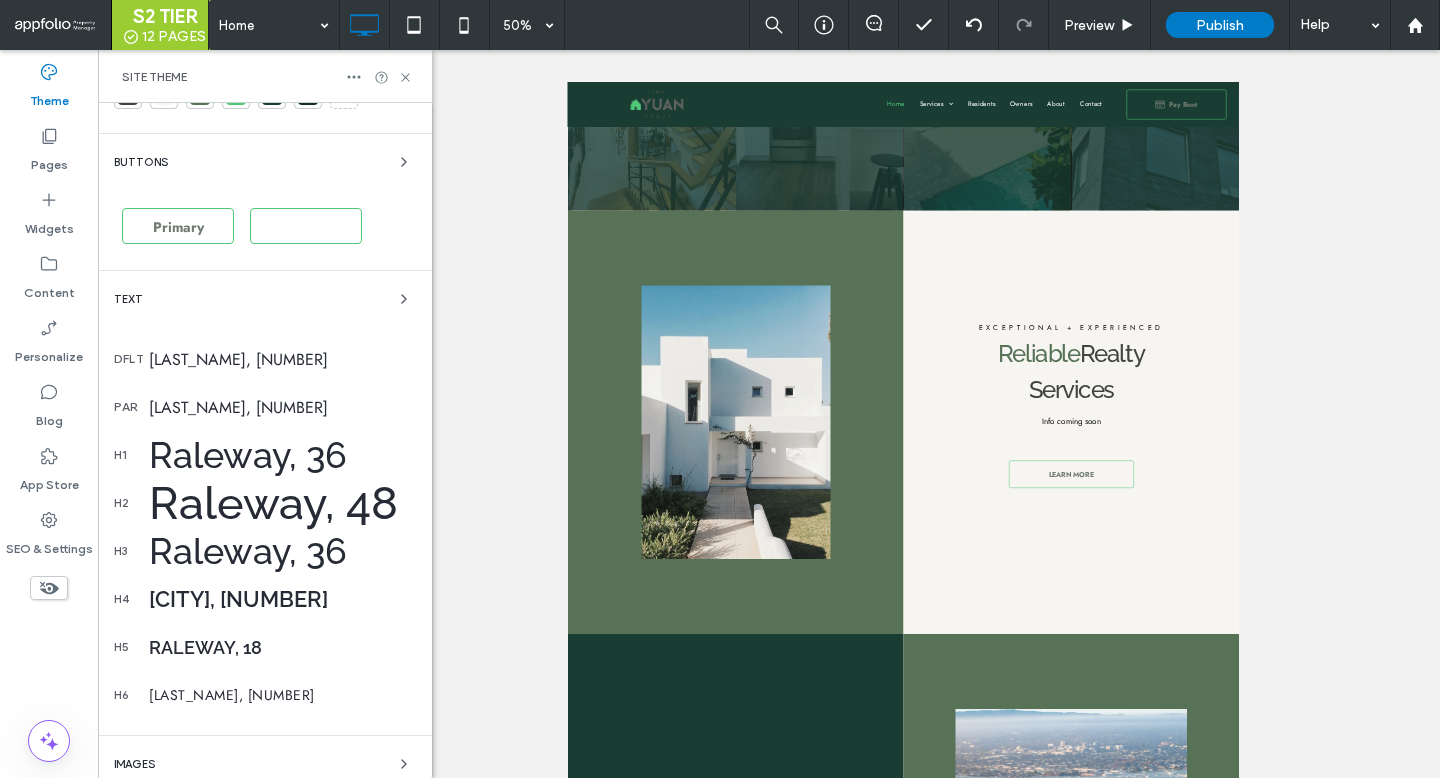 scroll, scrollTop: 211, scrollLeft: 0, axis: vertical 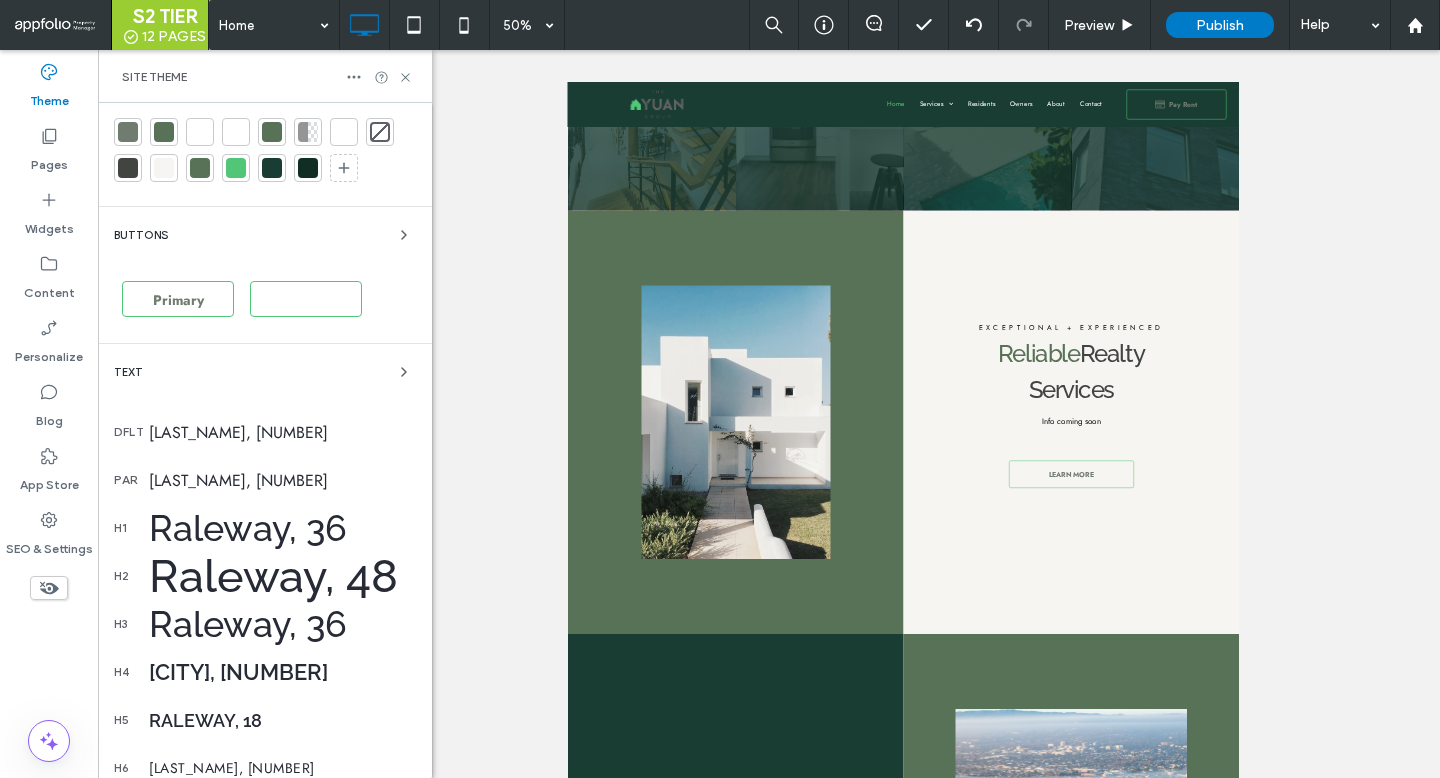 click on "Raleway, 48" at bounding box center (282, 576) 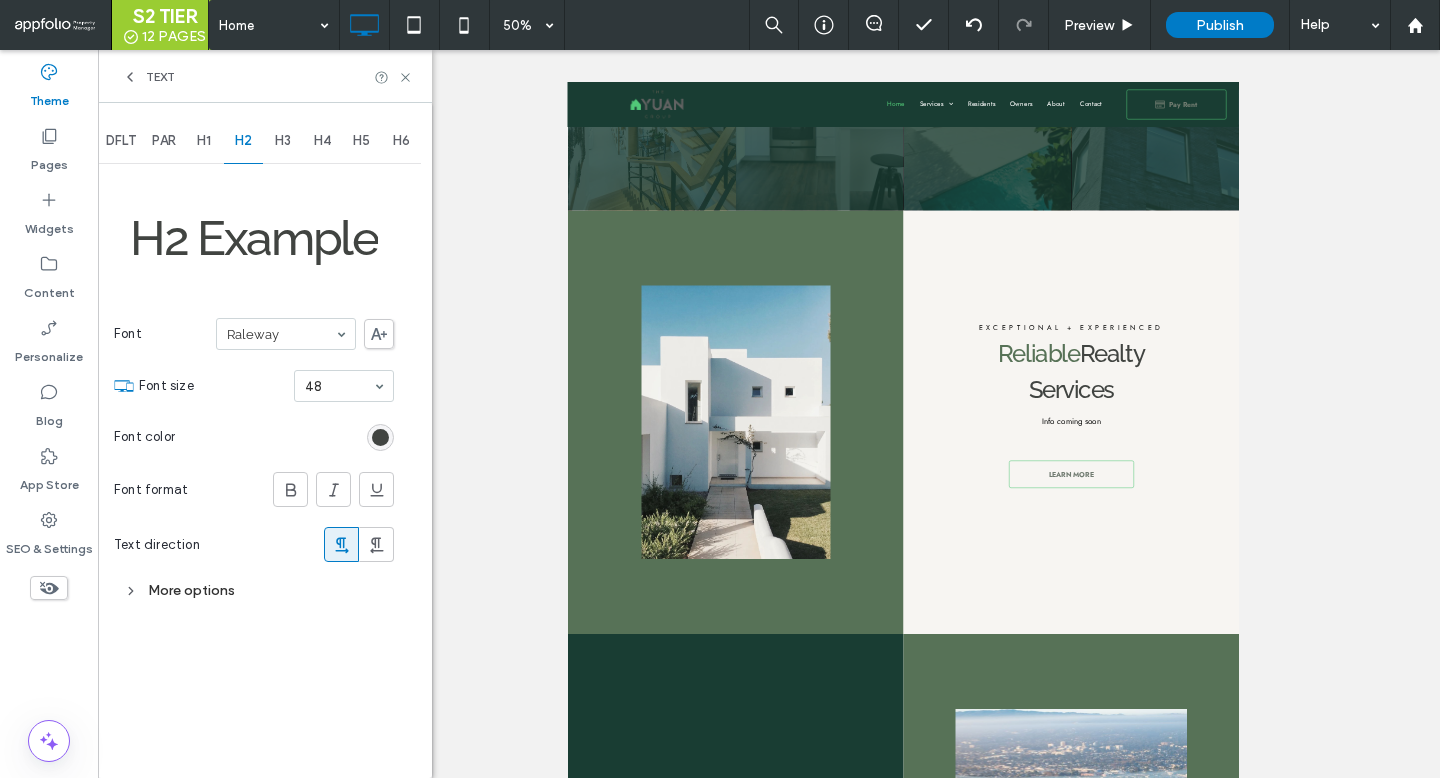 scroll, scrollTop: 0, scrollLeft: 0, axis: both 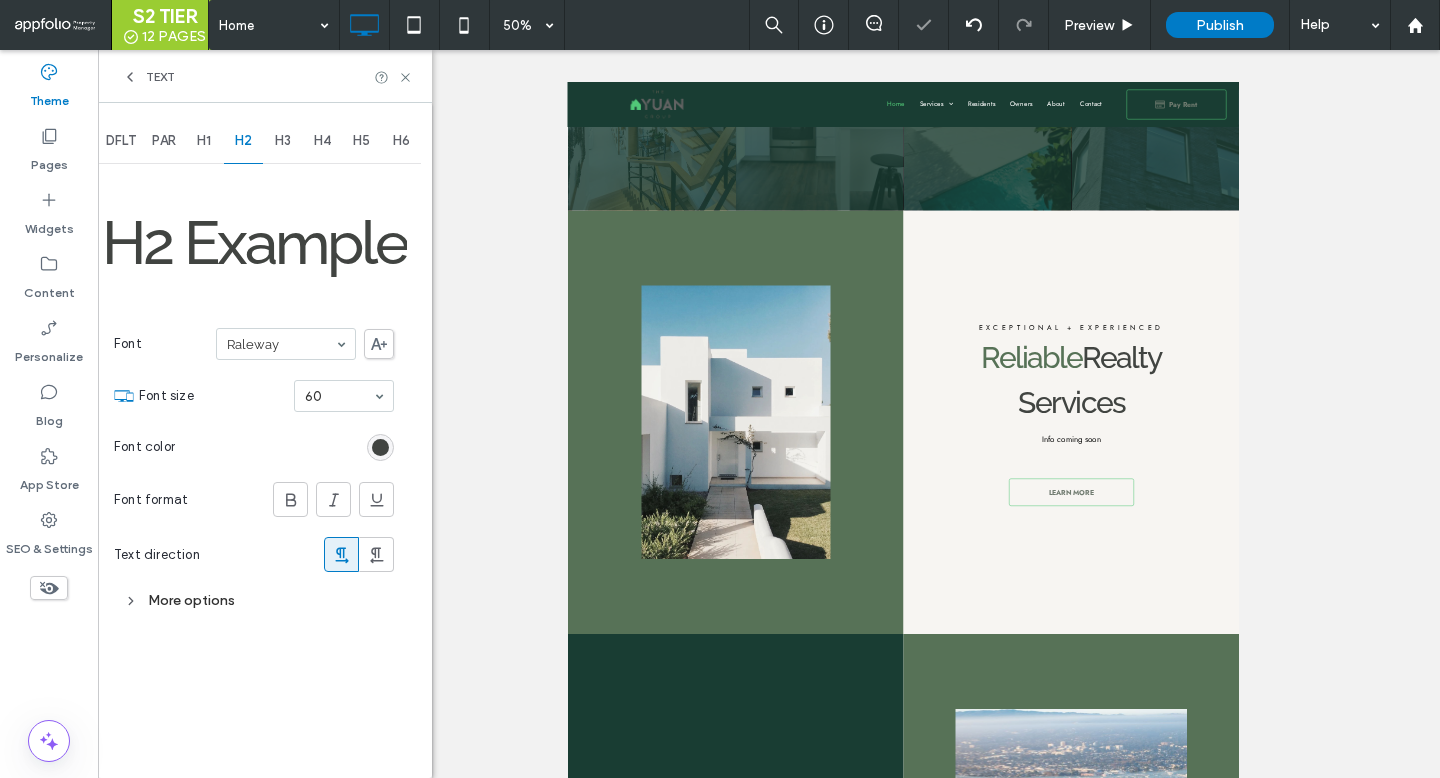 click on "Text" at bounding box center [265, 76] 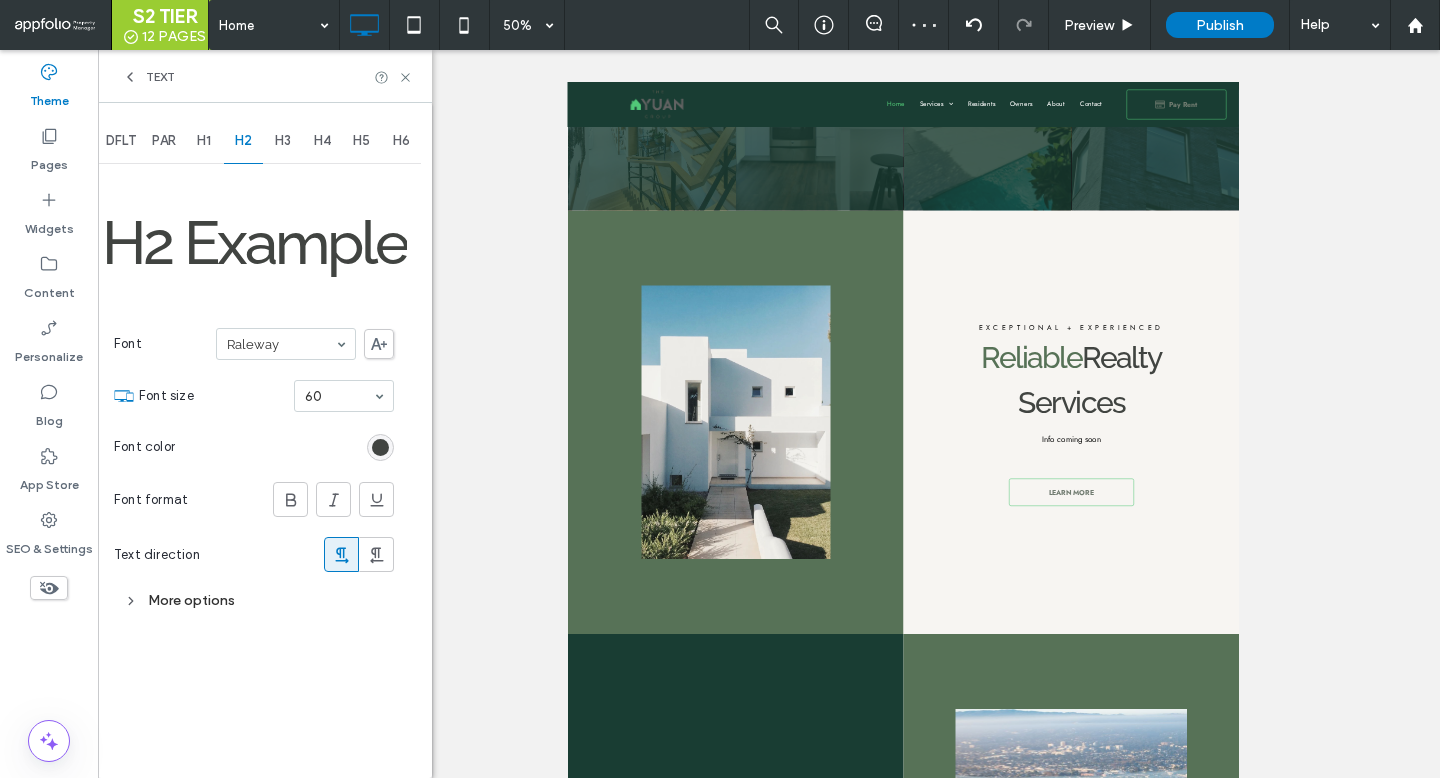 click on "Text" at bounding box center (265, 76) 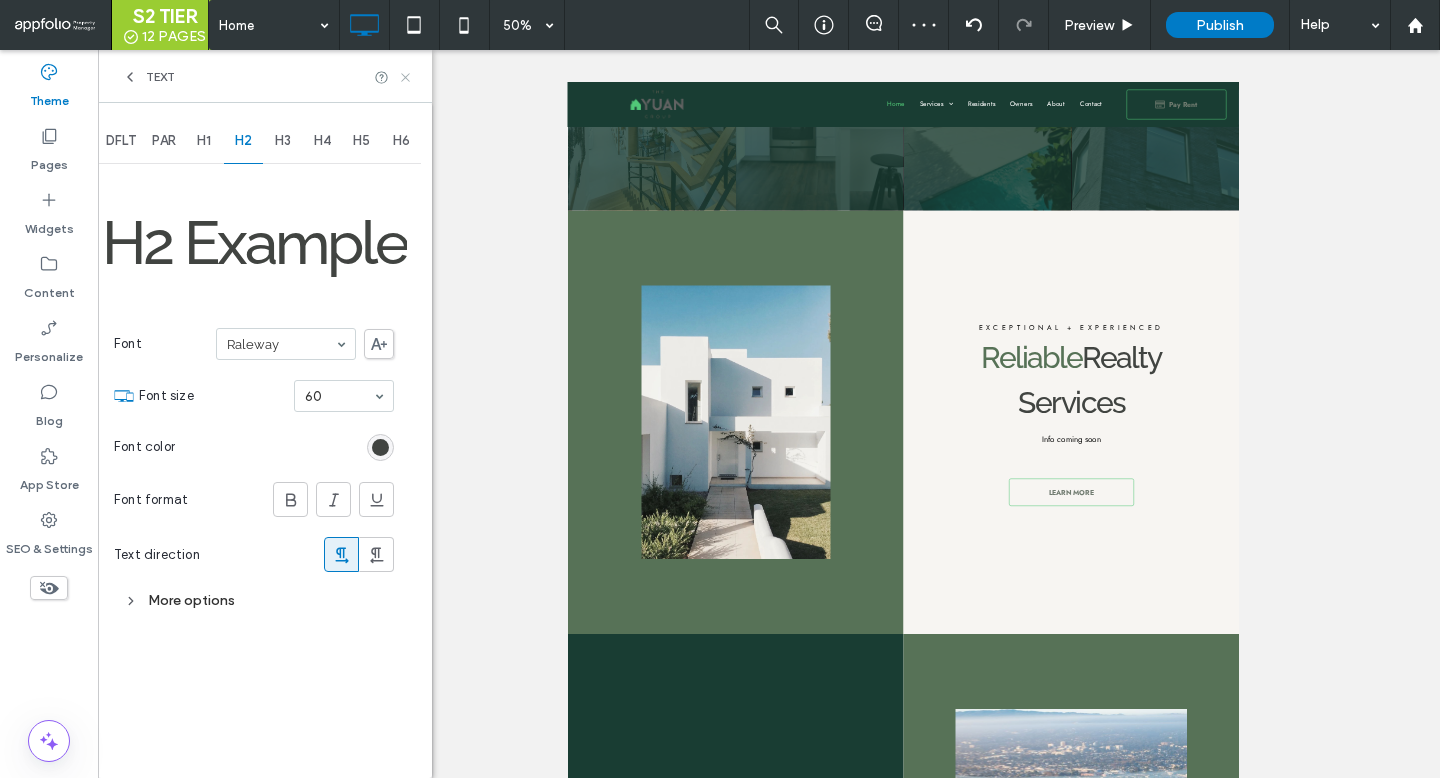 click 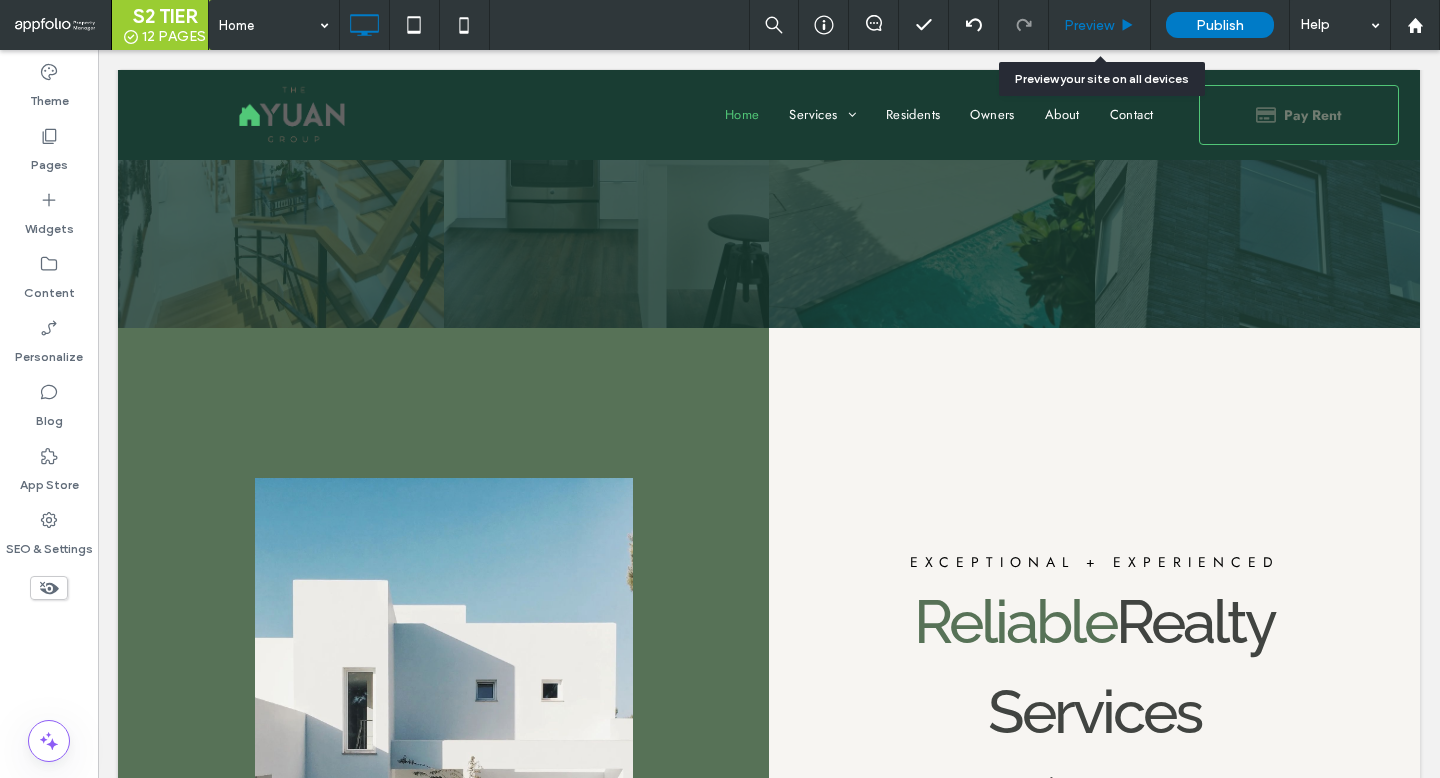 click on "Preview" at bounding box center [1100, 25] 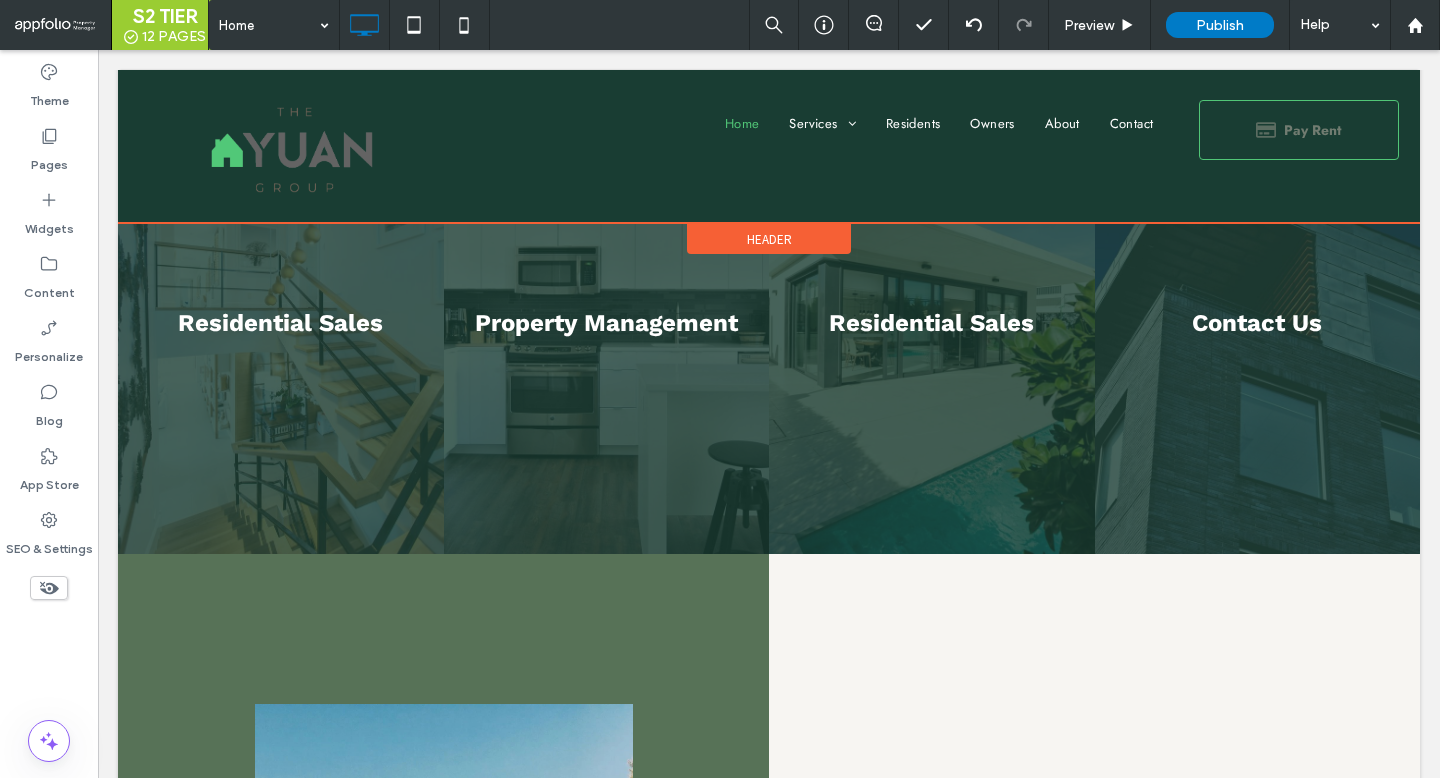 scroll, scrollTop: 0, scrollLeft: 0, axis: both 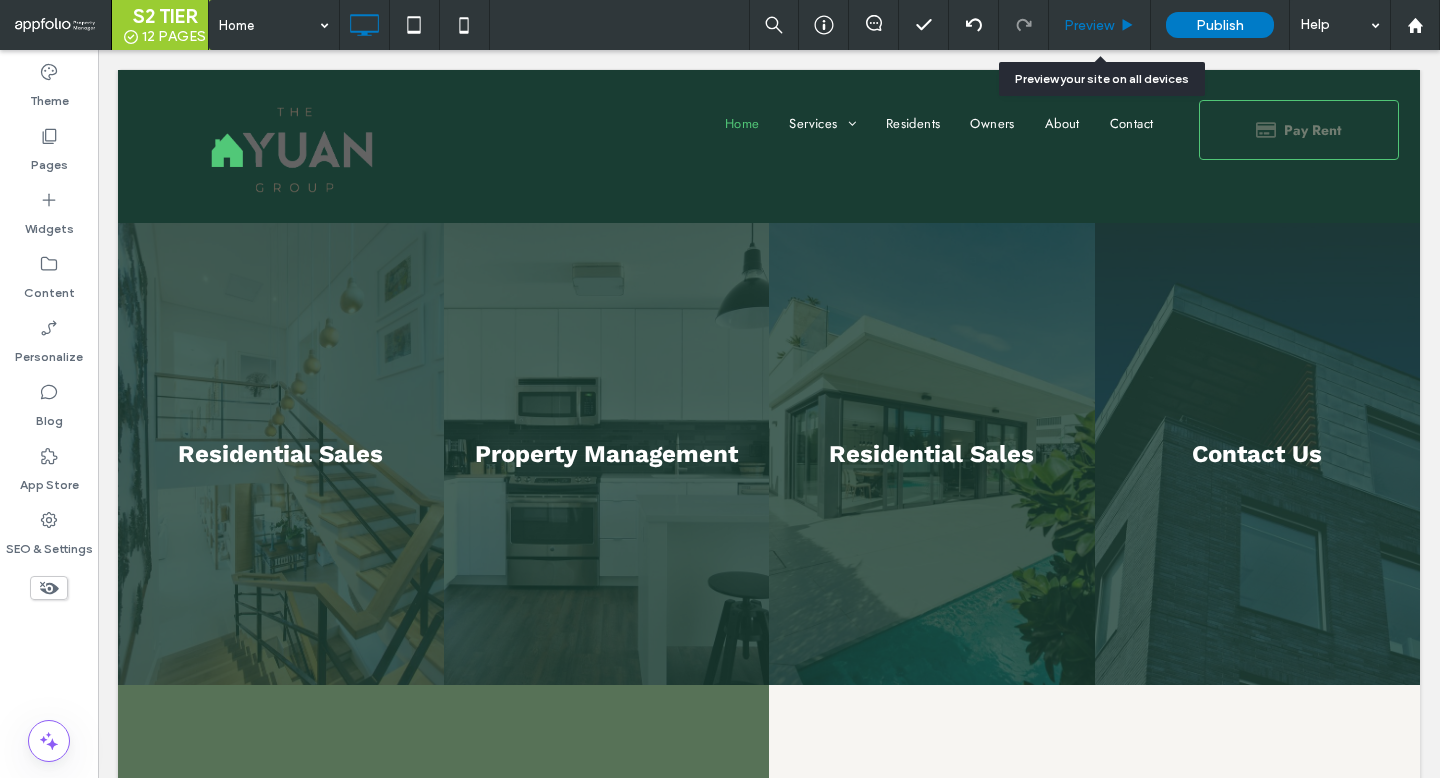 click on "Preview" at bounding box center (1089, 25) 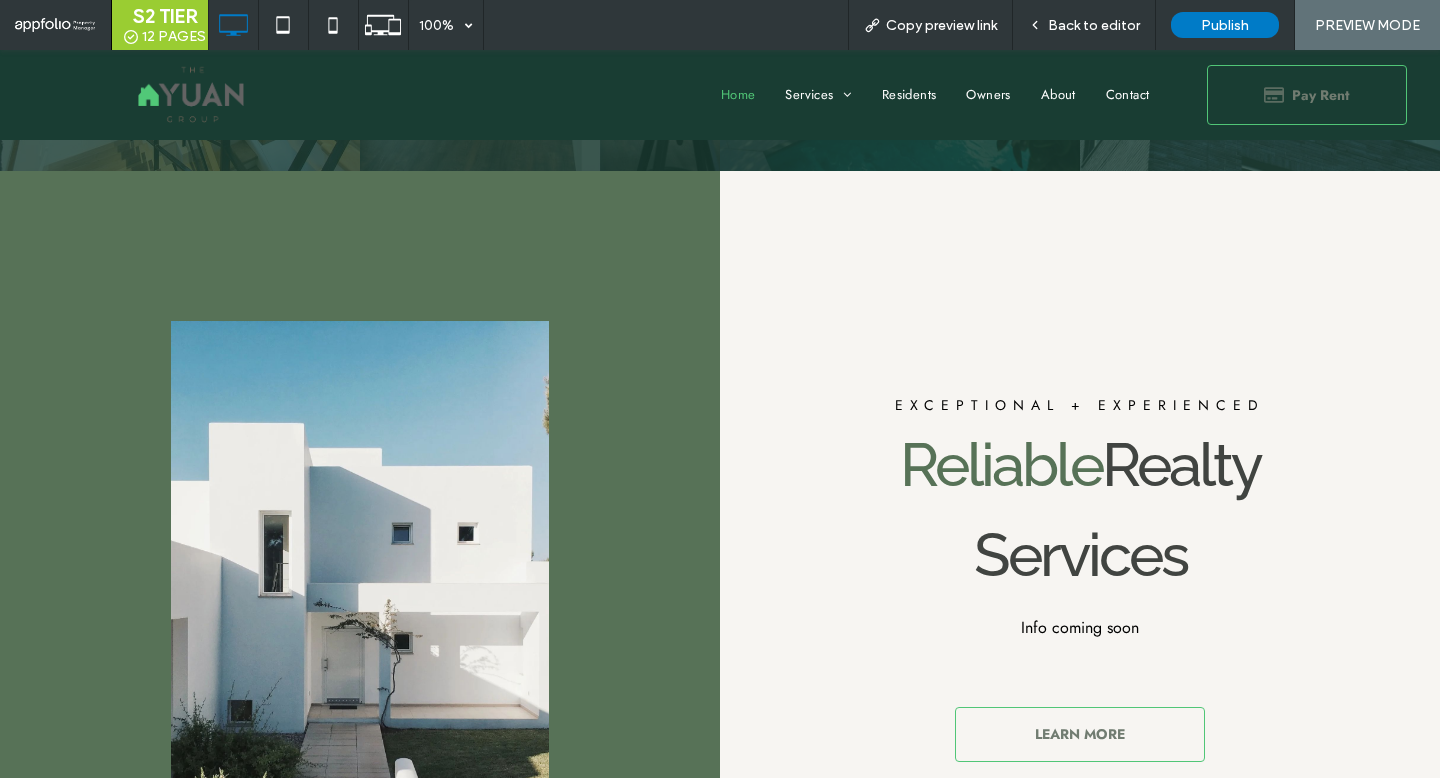 scroll, scrollTop: 497, scrollLeft: 0, axis: vertical 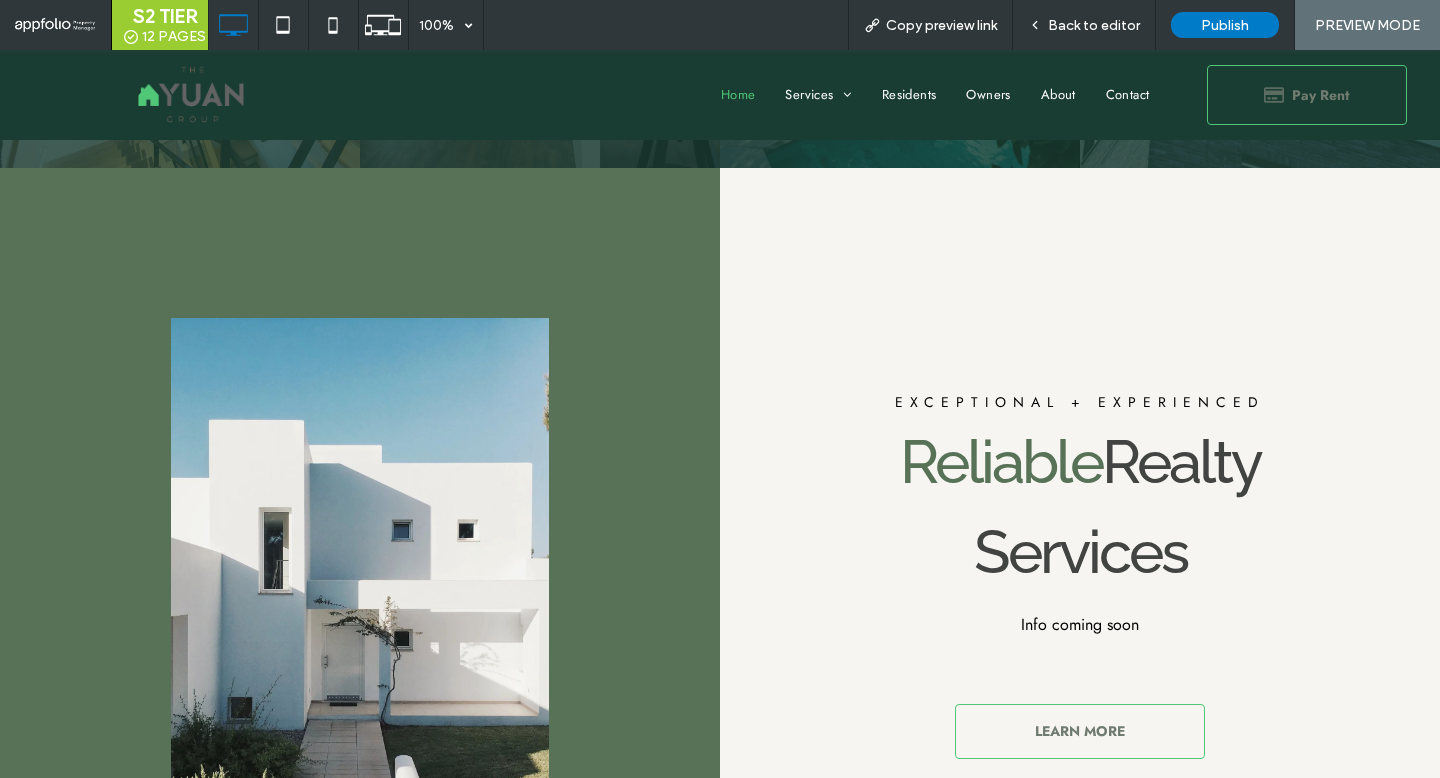 click on "Click To Paste
Home
Services
SINGLE FAMILY
COMMUNITY ASSOCIATION
REAL ESTATE
Residents
Owners
About
Contact
Click To Paste
Pay Rent
Click To Paste" at bounding box center (720, 95) 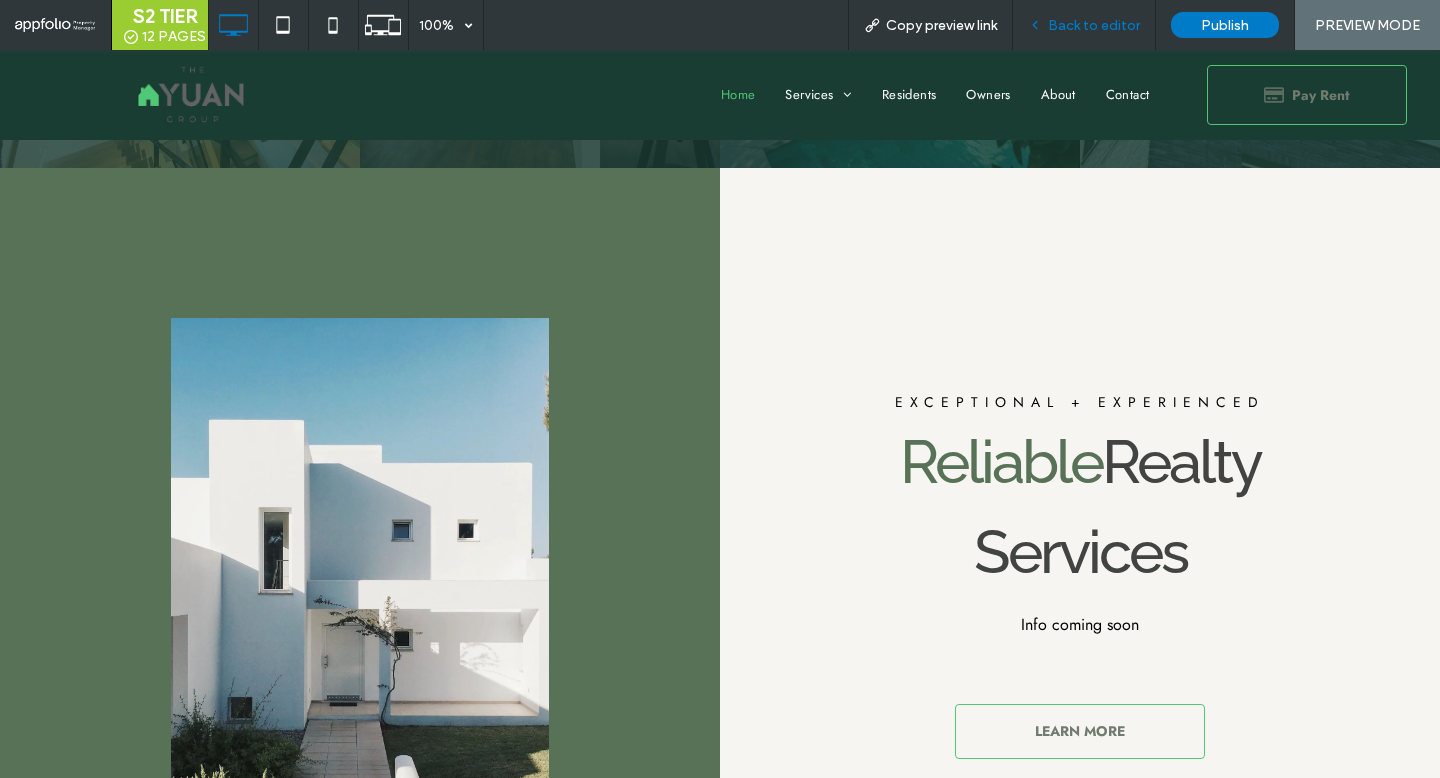 click on "Back to editor" at bounding box center [1084, 25] 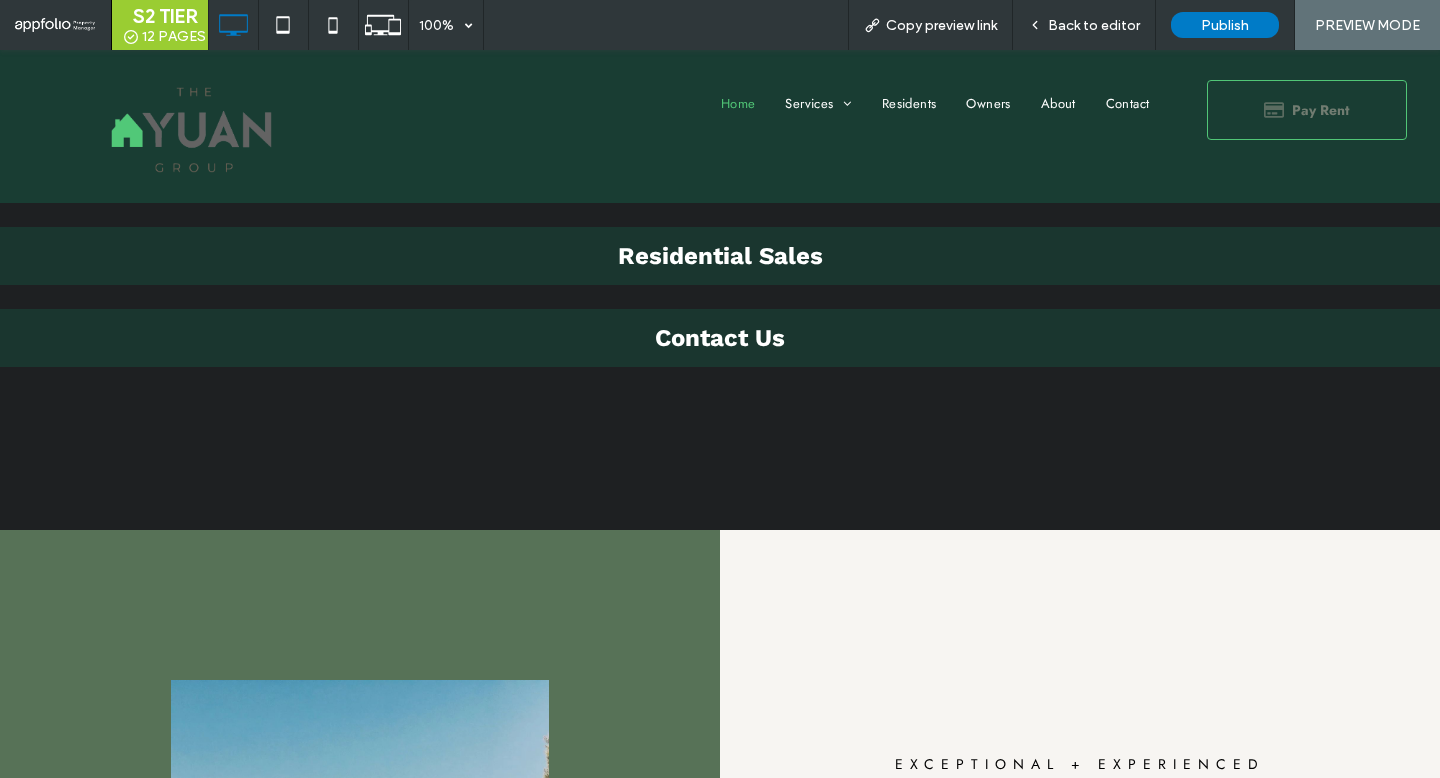 scroll, scrollTop: 0, scrollLeft: 0, axis: both 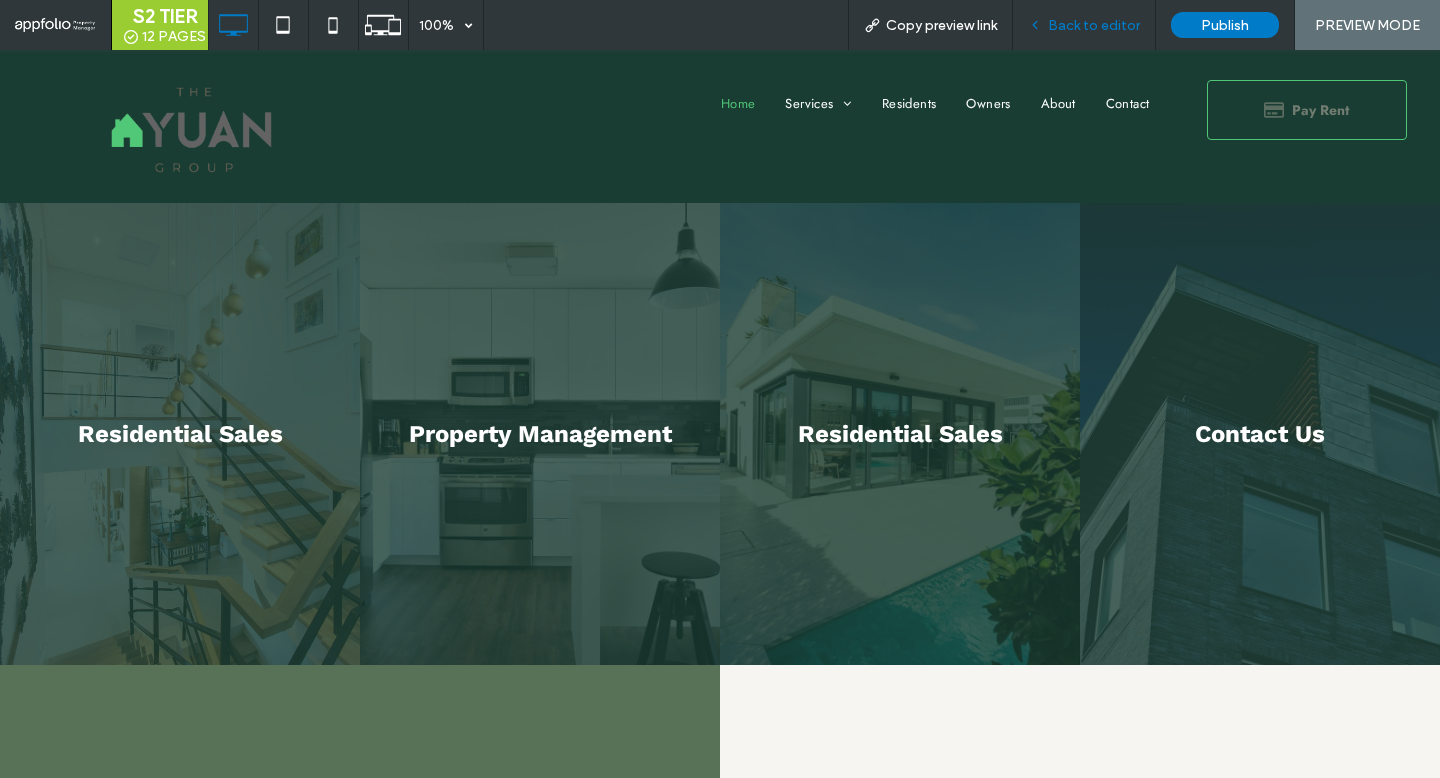 click on "Back to editor" at bounding box center (1094, 25) 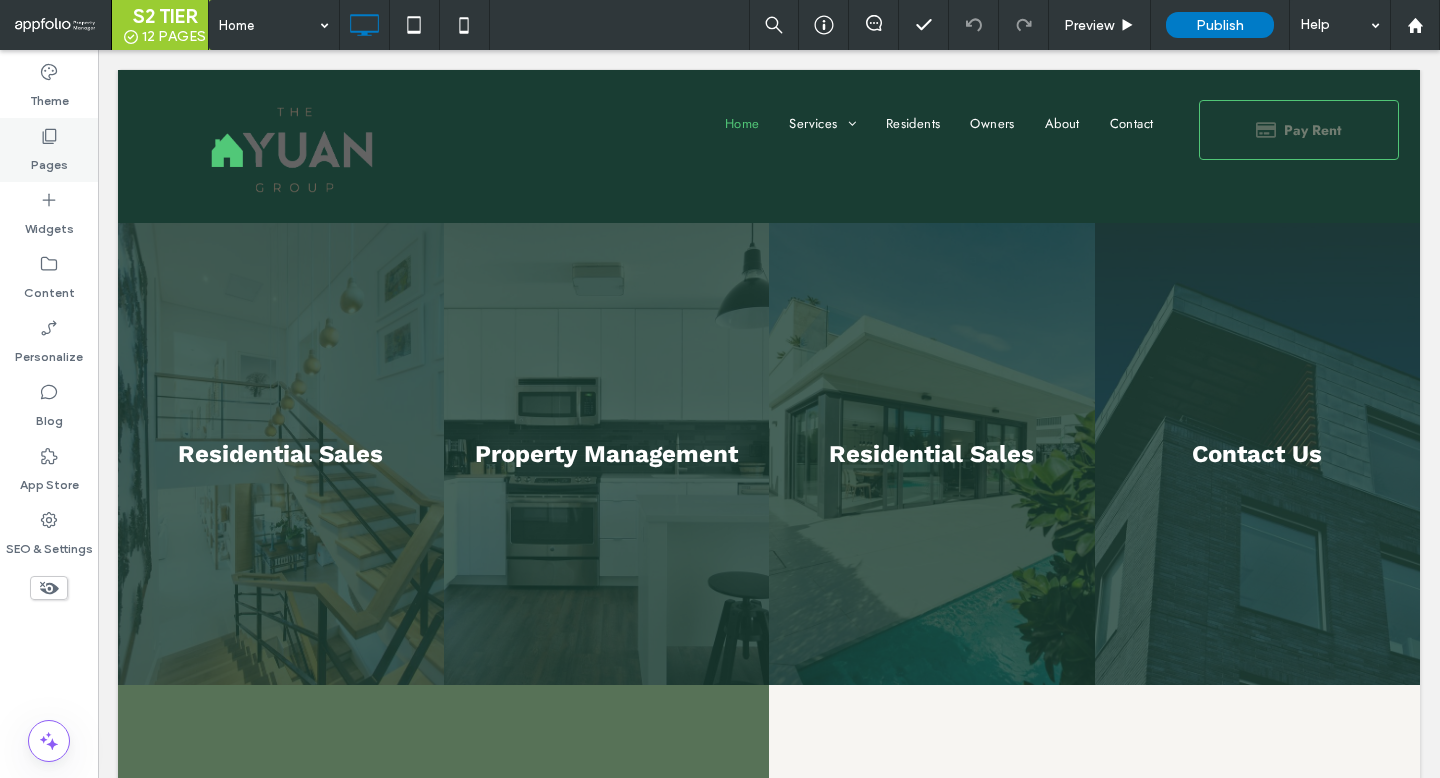 click on "Pages" at bounding box center [49, 150] 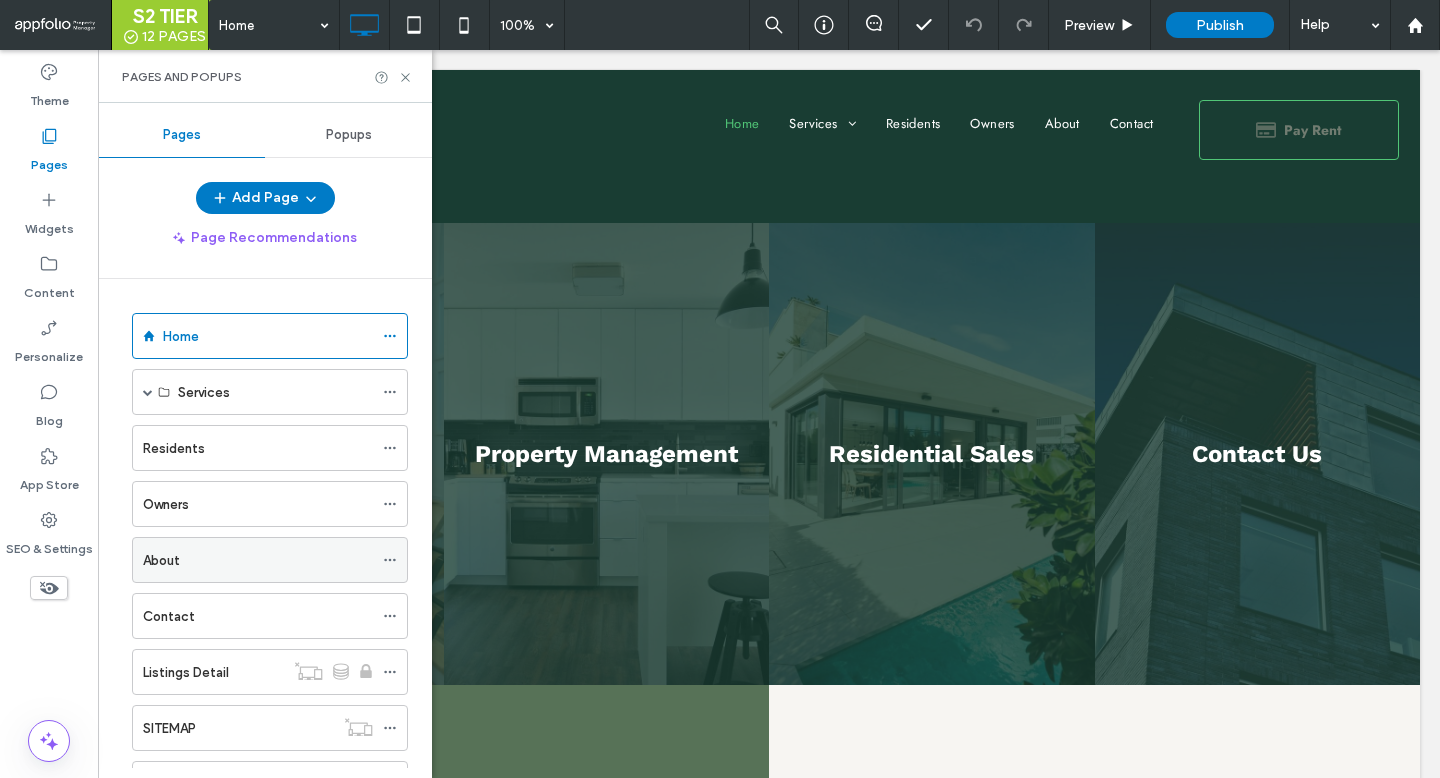 scroll, scrollTop: 8, scrollLeft: 0, axis: vertical 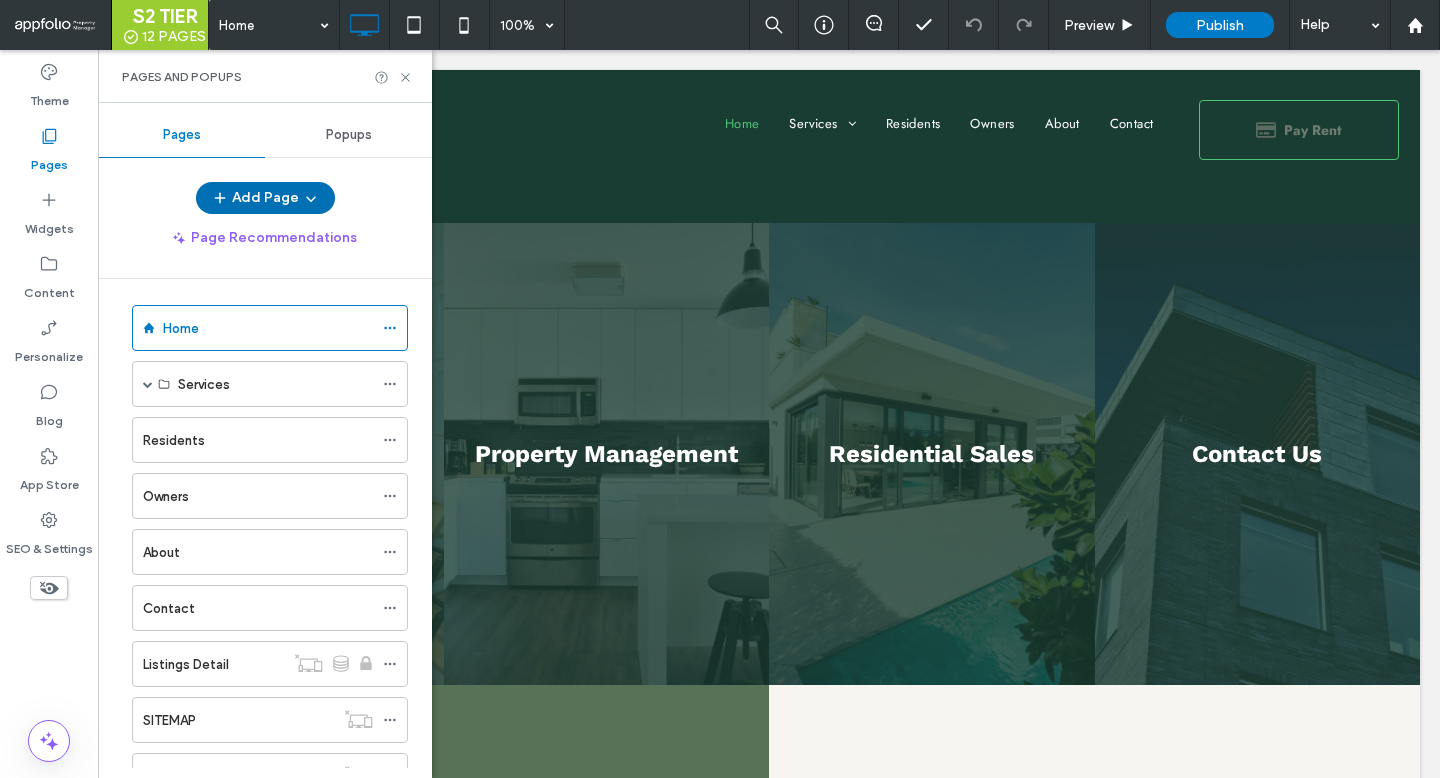 click on "Add Page" at bounding box center [265, 198] 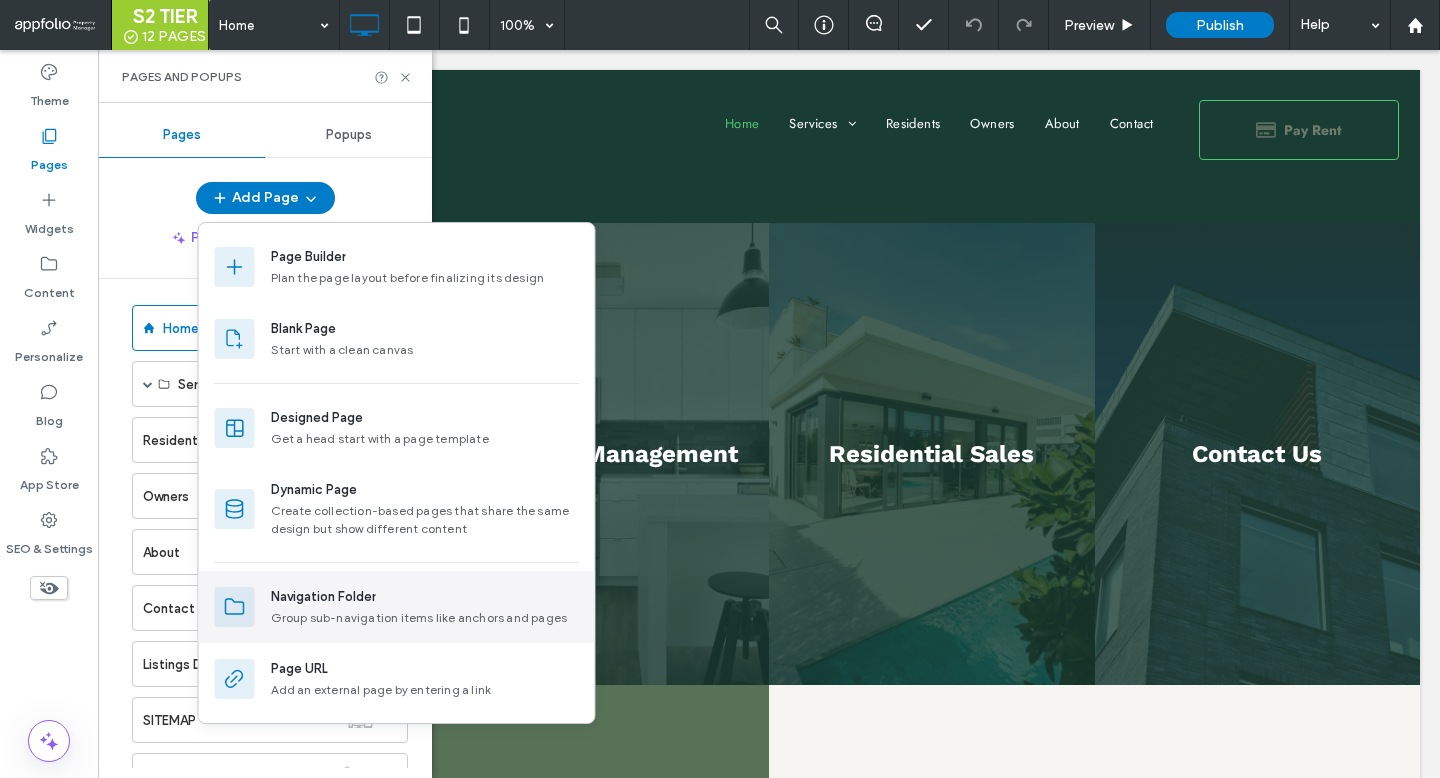 click on "Navigation Folder" at bounding box center [323, 597] 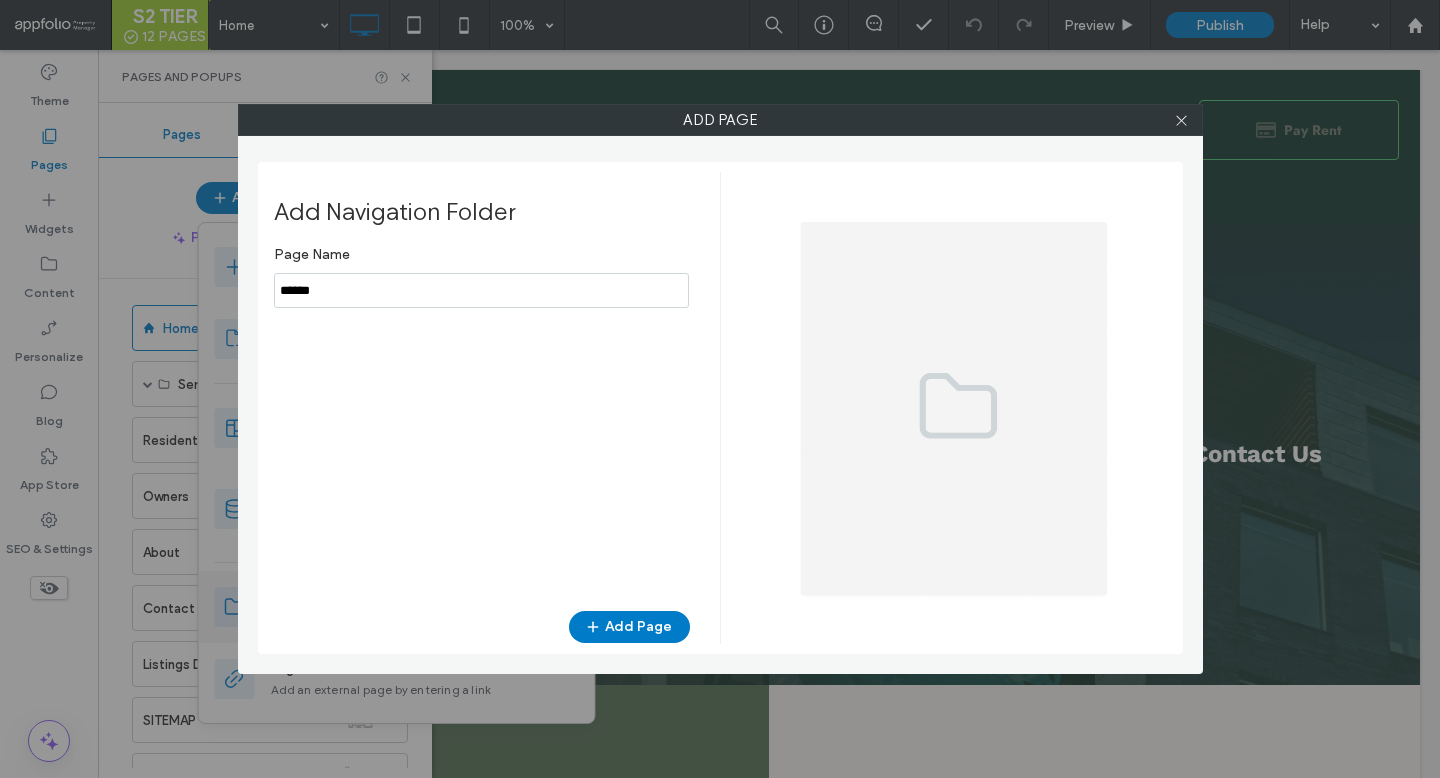 type on "******" 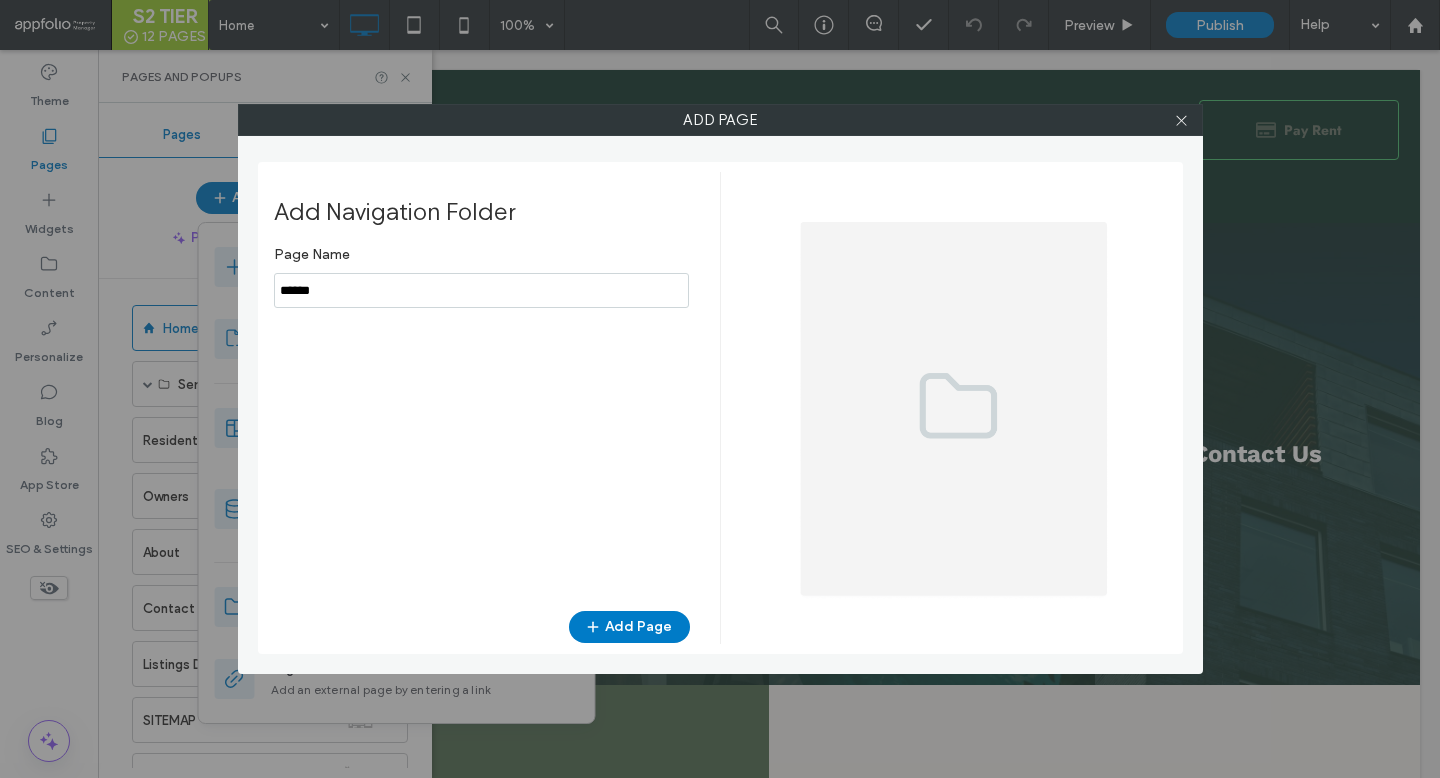 click on "Add Navigation Folder Page Name Add Page" at bounding box center (497, 408) 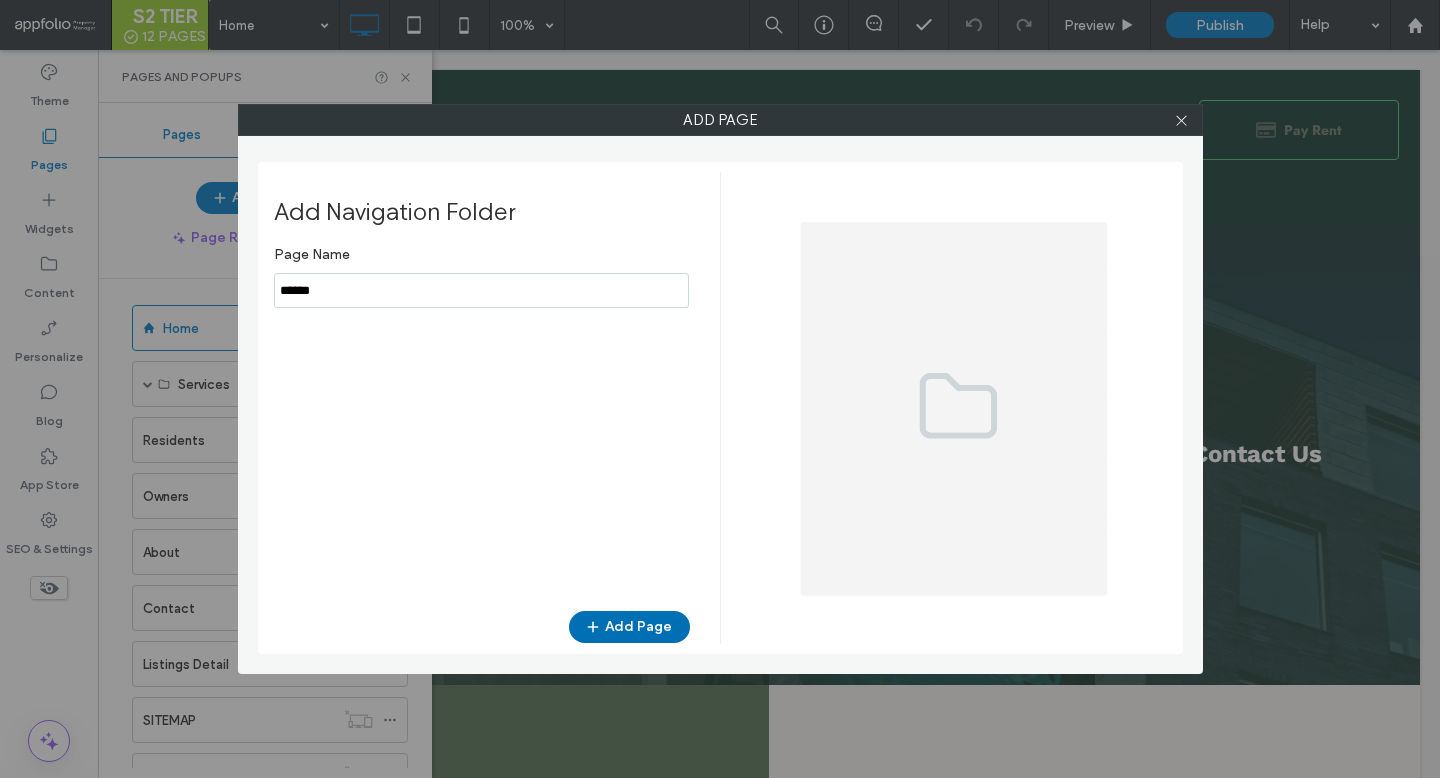 click 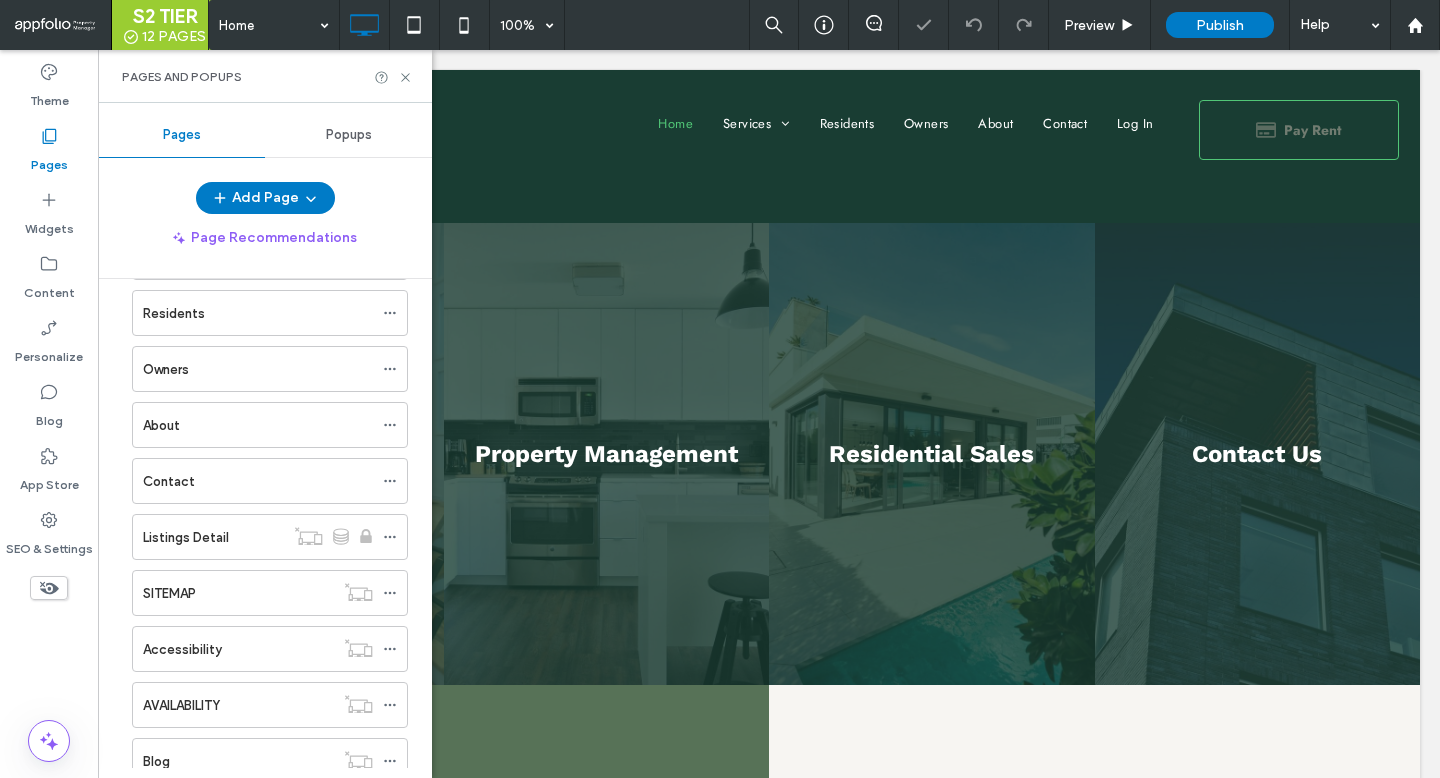 scroll, scrollTop: 196, scrollLeft: 0, axis: vertical 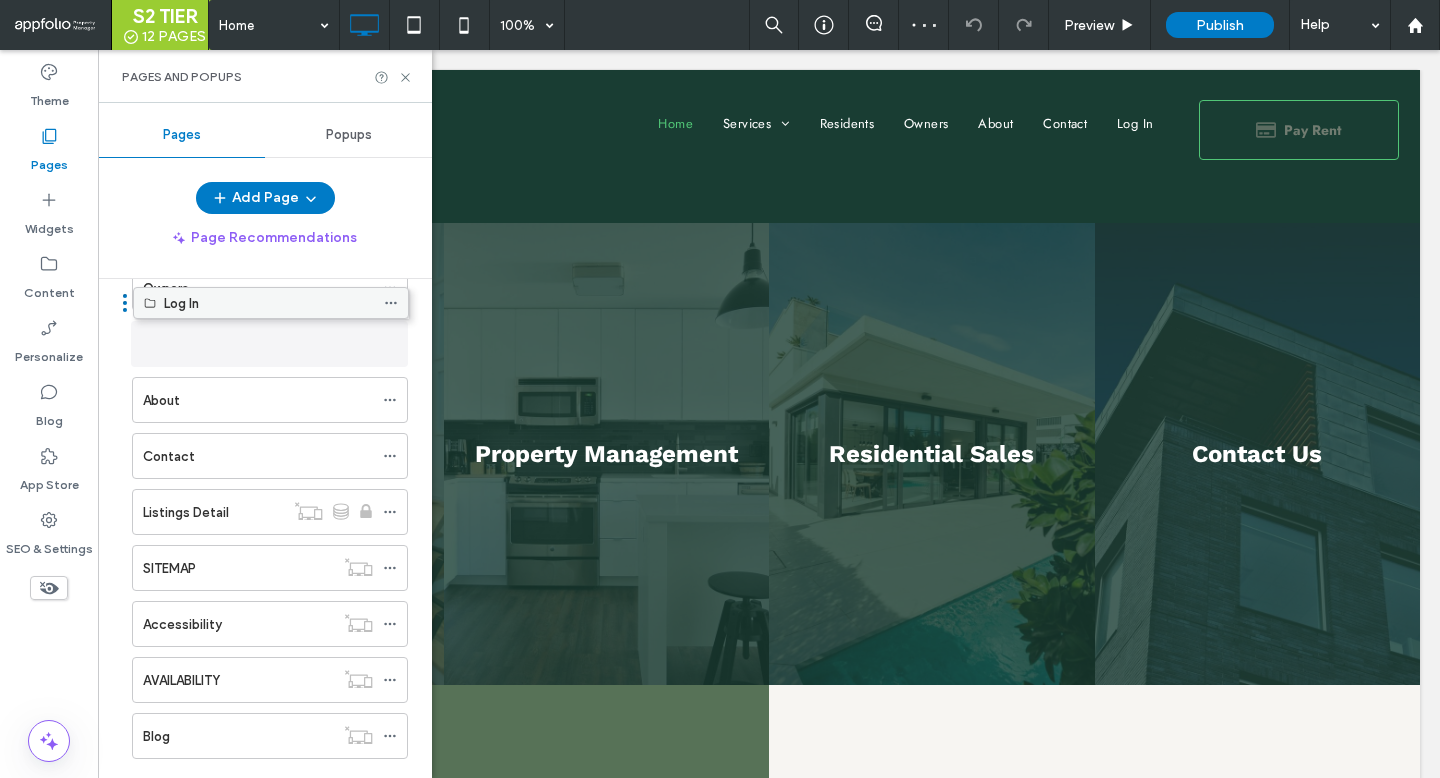 drag, startPoint x: 240, startPoint y: 753, endPoint x: 241, endPoint y: 308, distance: 445.00113 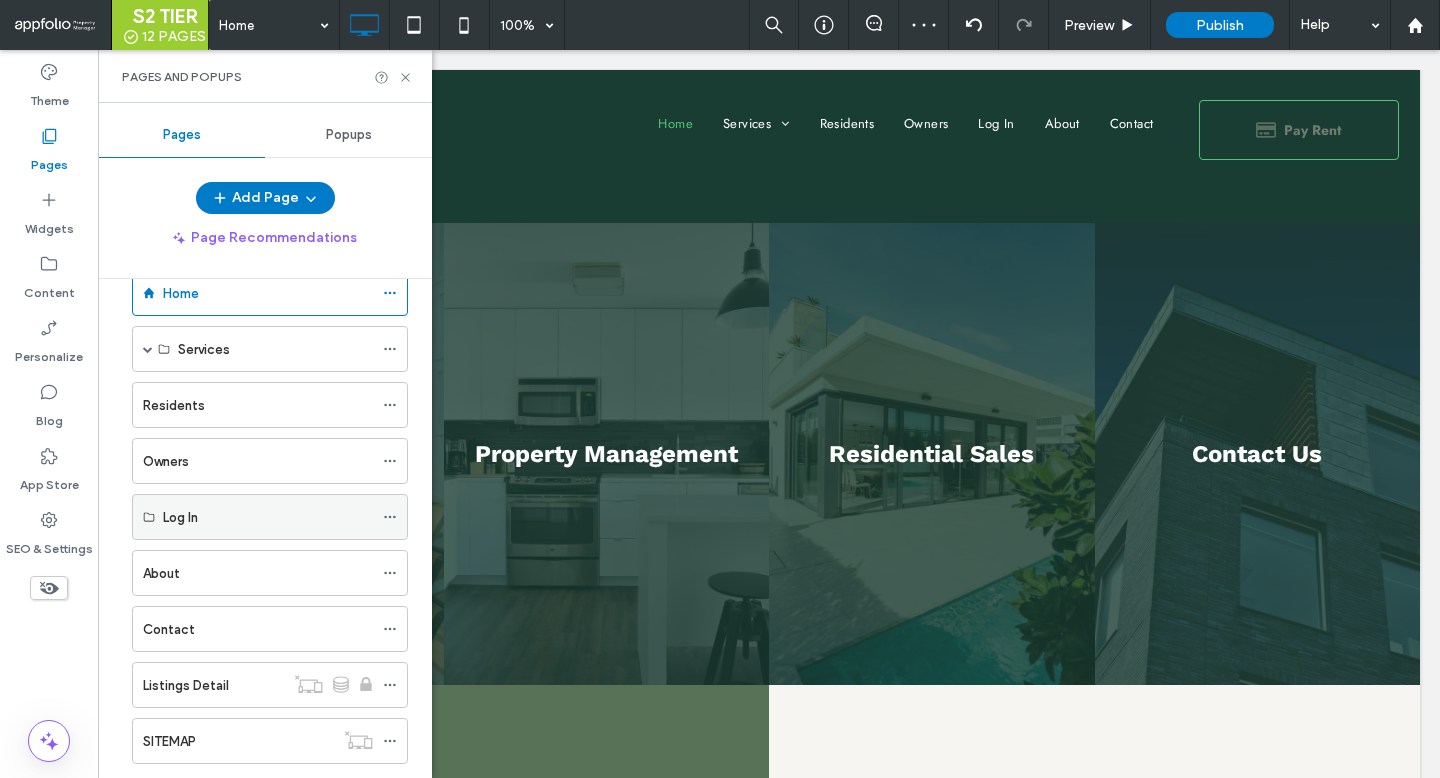 scroll, scrollTop: 0, scrollLeft: 0, axis: both 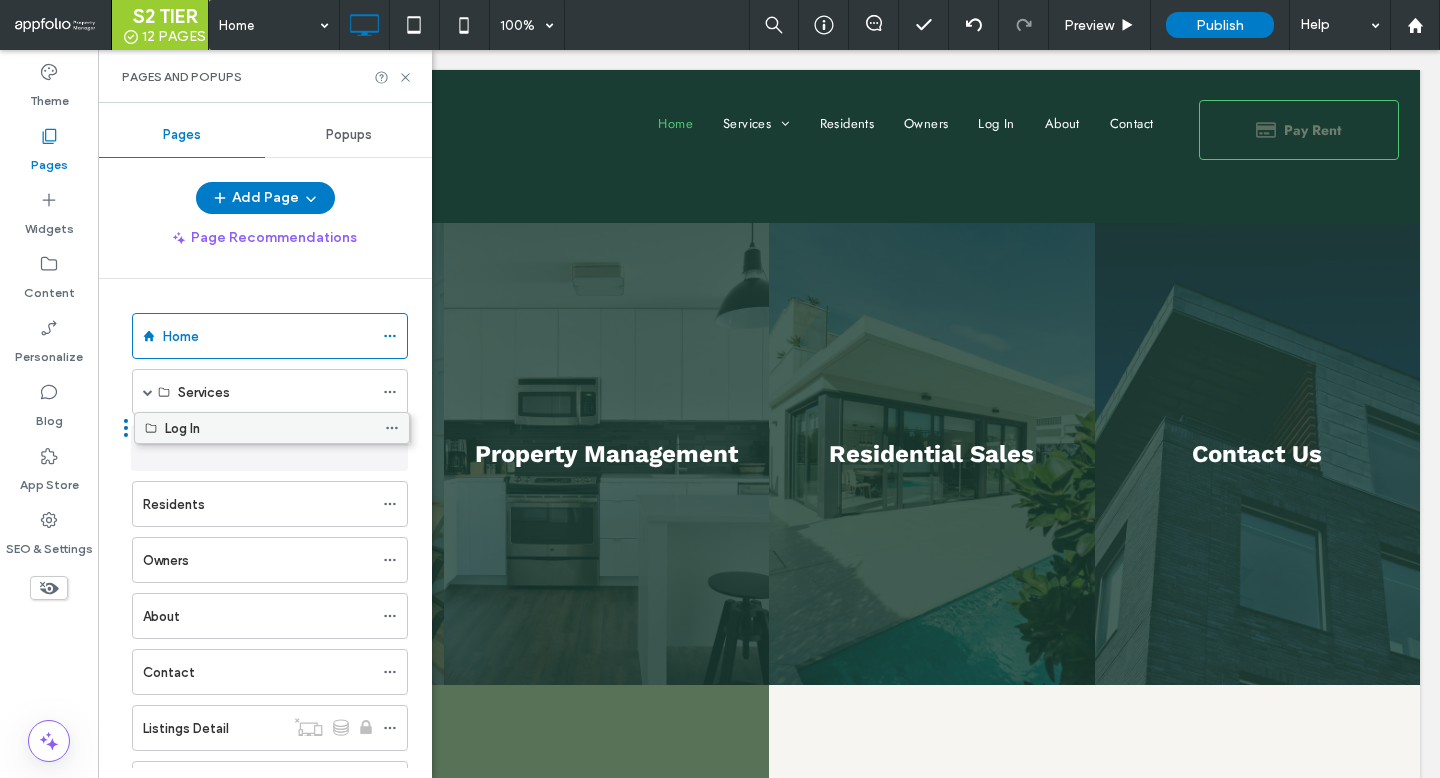 drag, startPoint x: 227, startPoint y: 547, endPoint x: 228, endPoint y: 420, distance: 127.00394 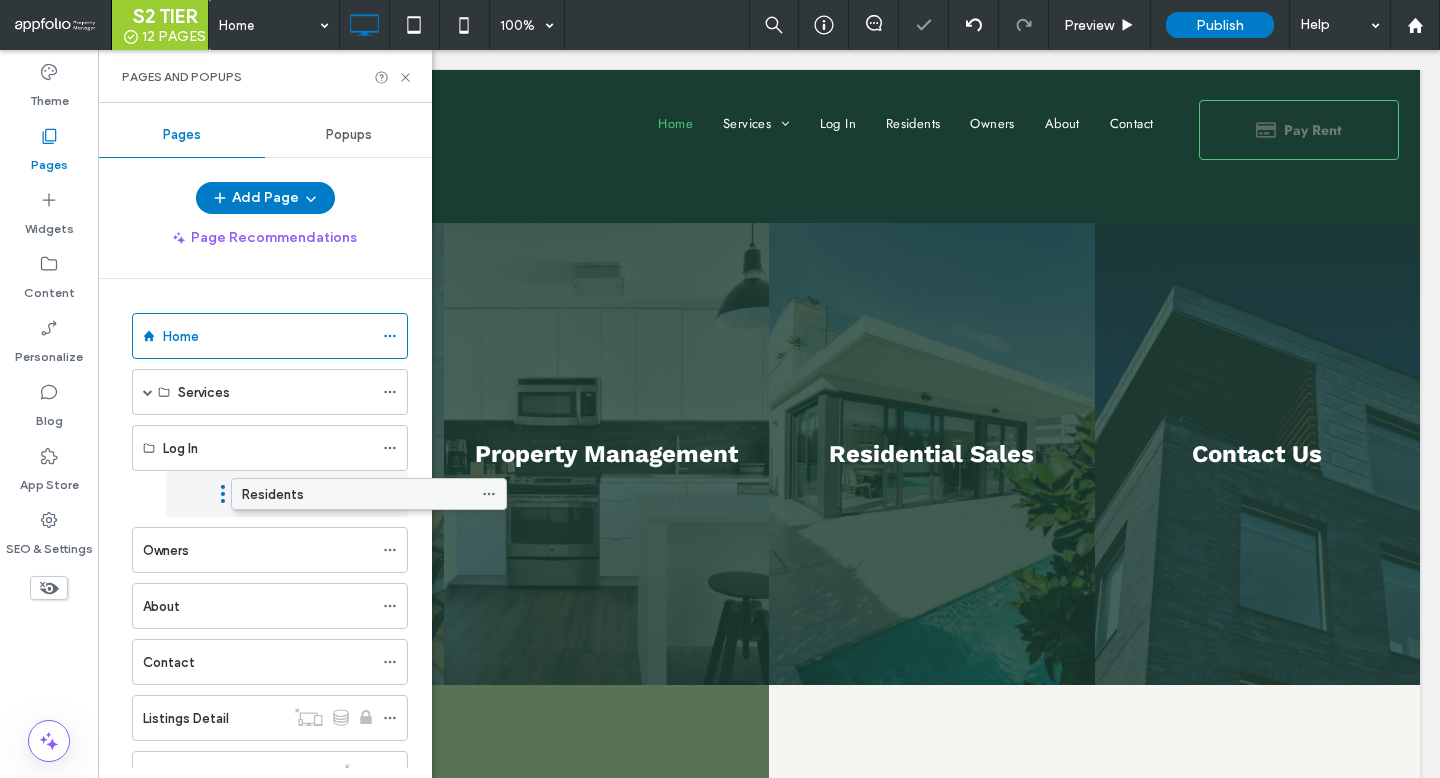 drag, startPoint x: 203, startPoint y: 509, endPoint x: 301, endPoint y: 505, distance: 98.0816 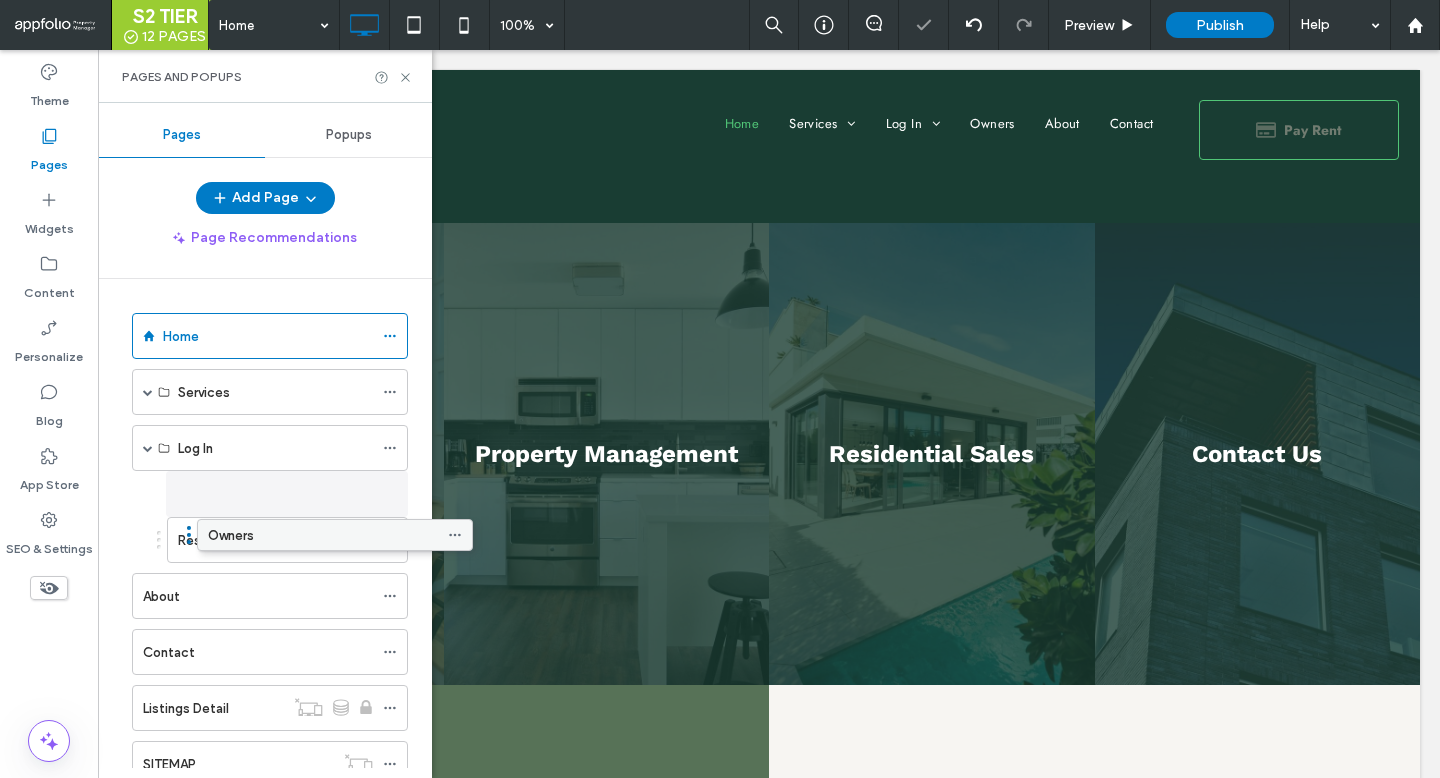 drag, startPoint x: 246, startPoint y: 558, endPoint x: 311, endPoint y: 549, distance: 65.62012 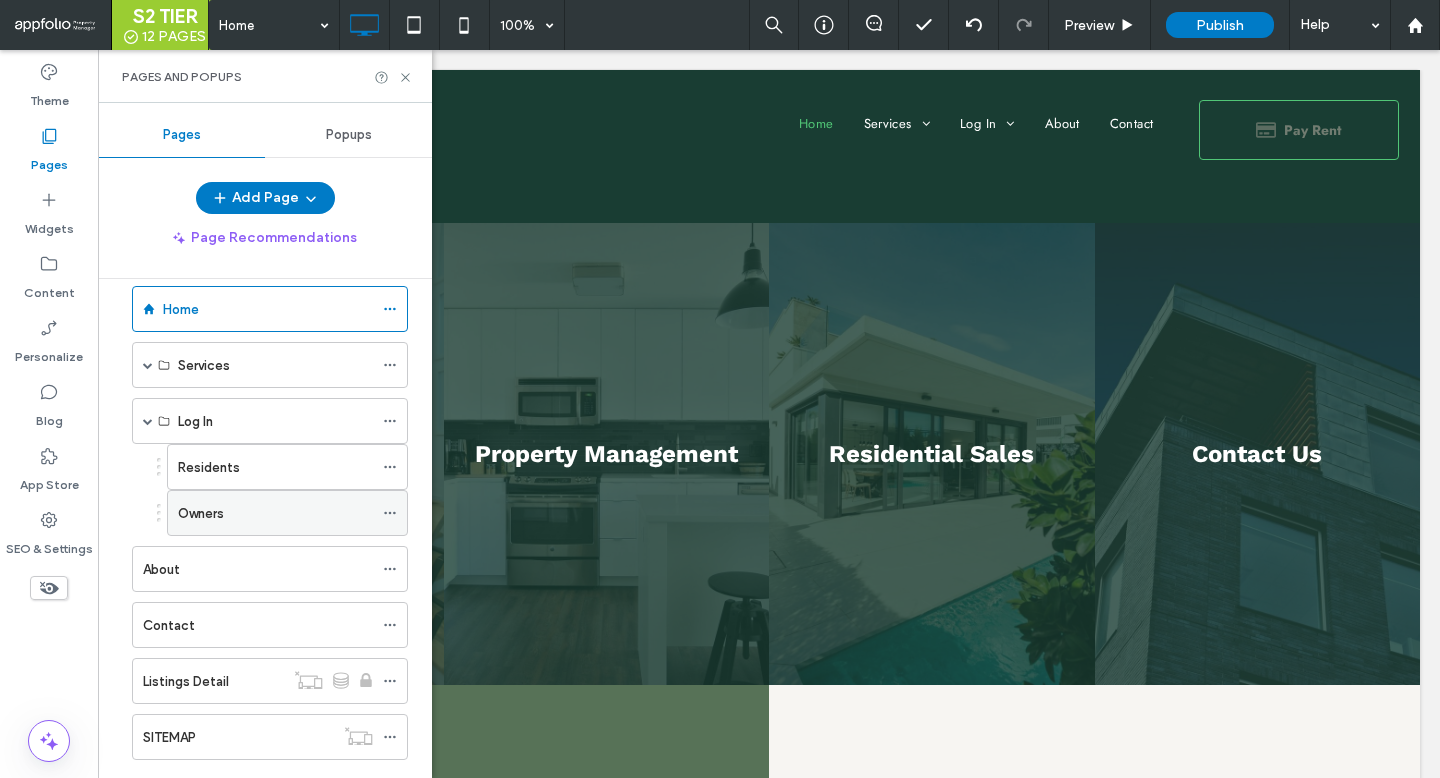 scroll, scrollTop: 0, scrollLeft: 0, axis: both 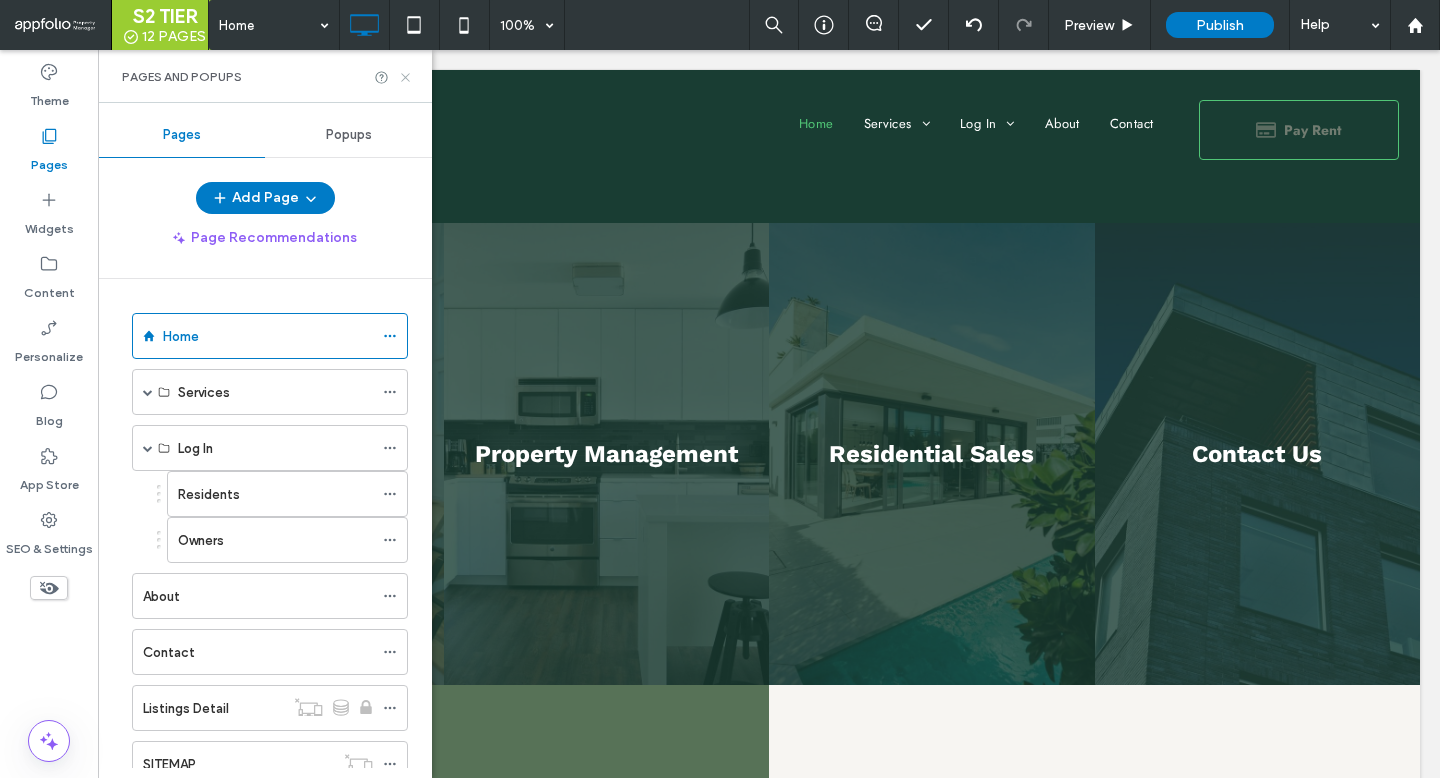 click 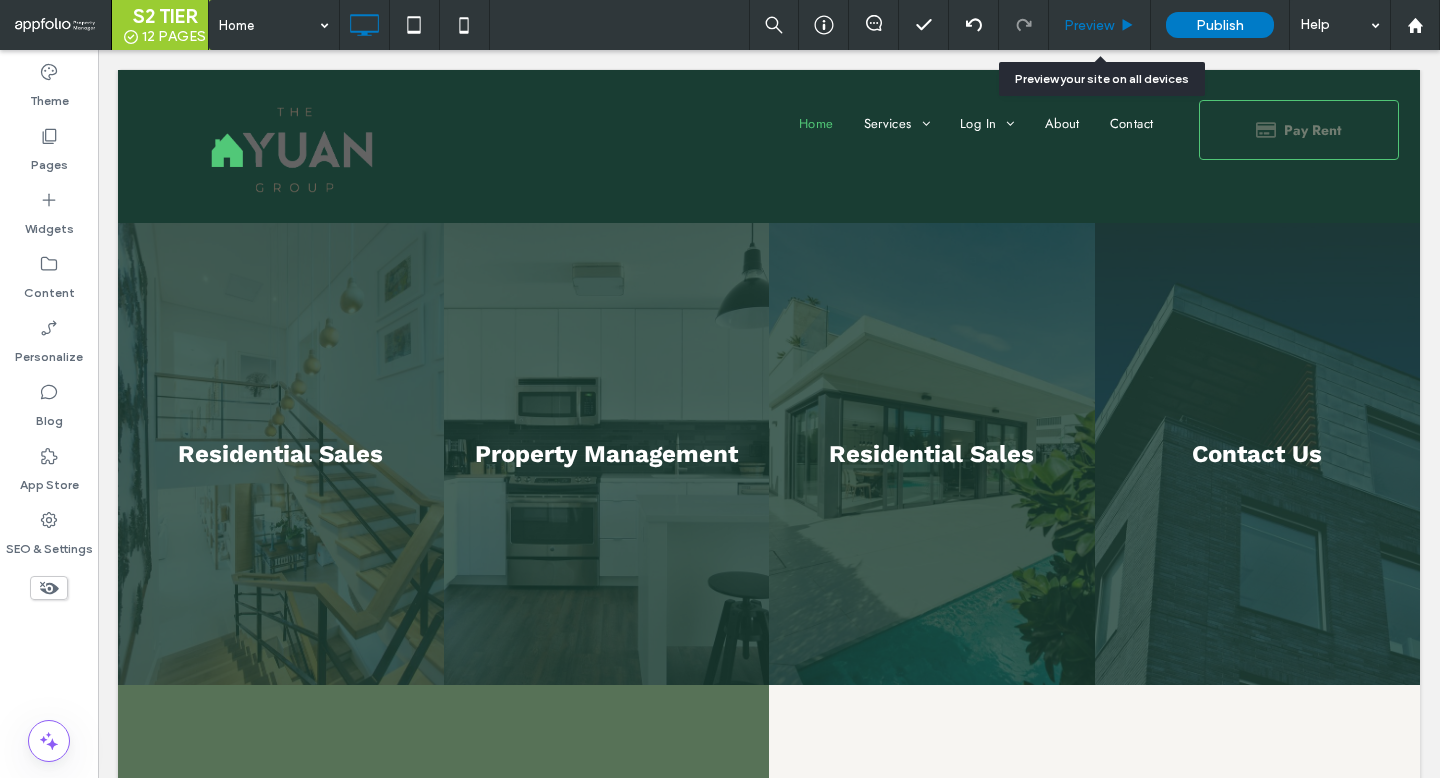 click 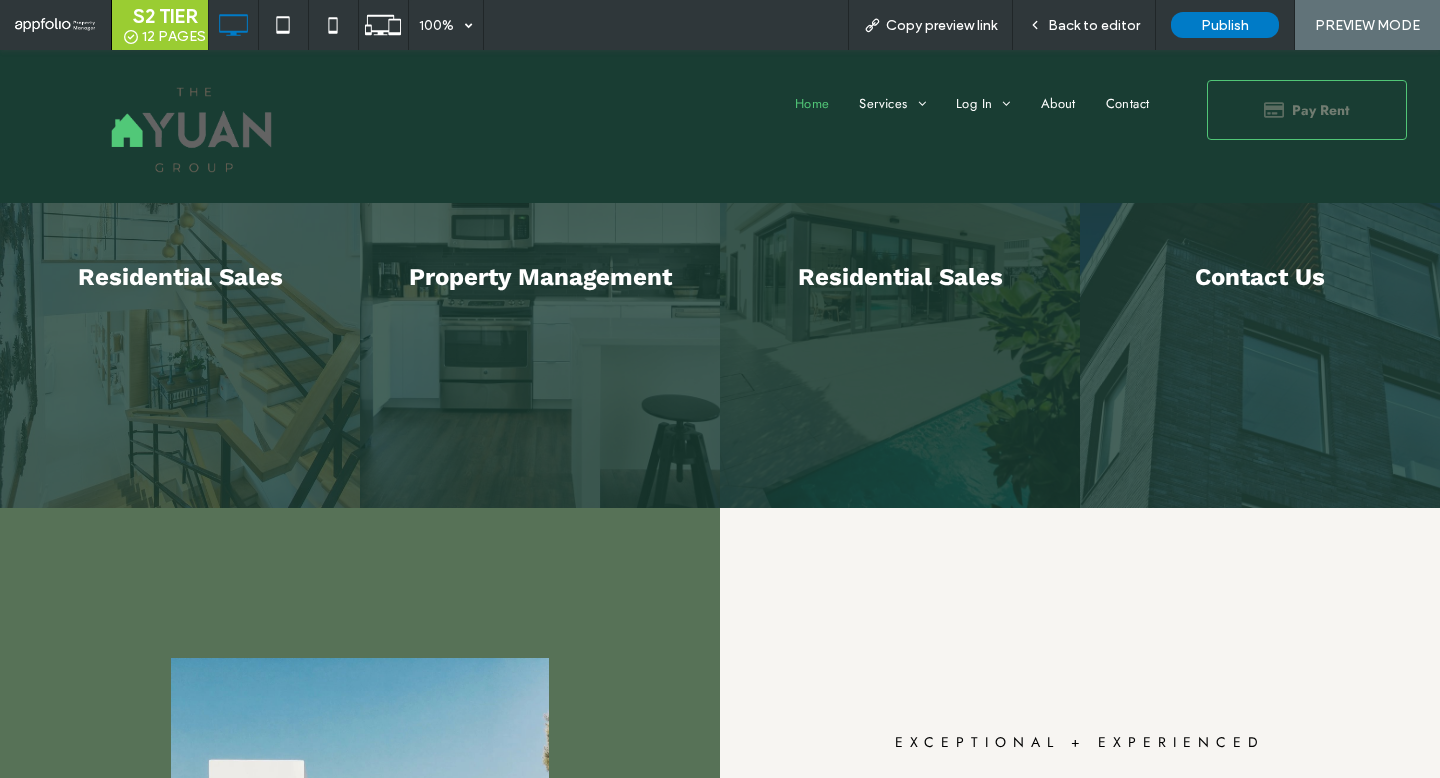 scroll, scrollTop: 0, scrollLeft: 0, axis: both 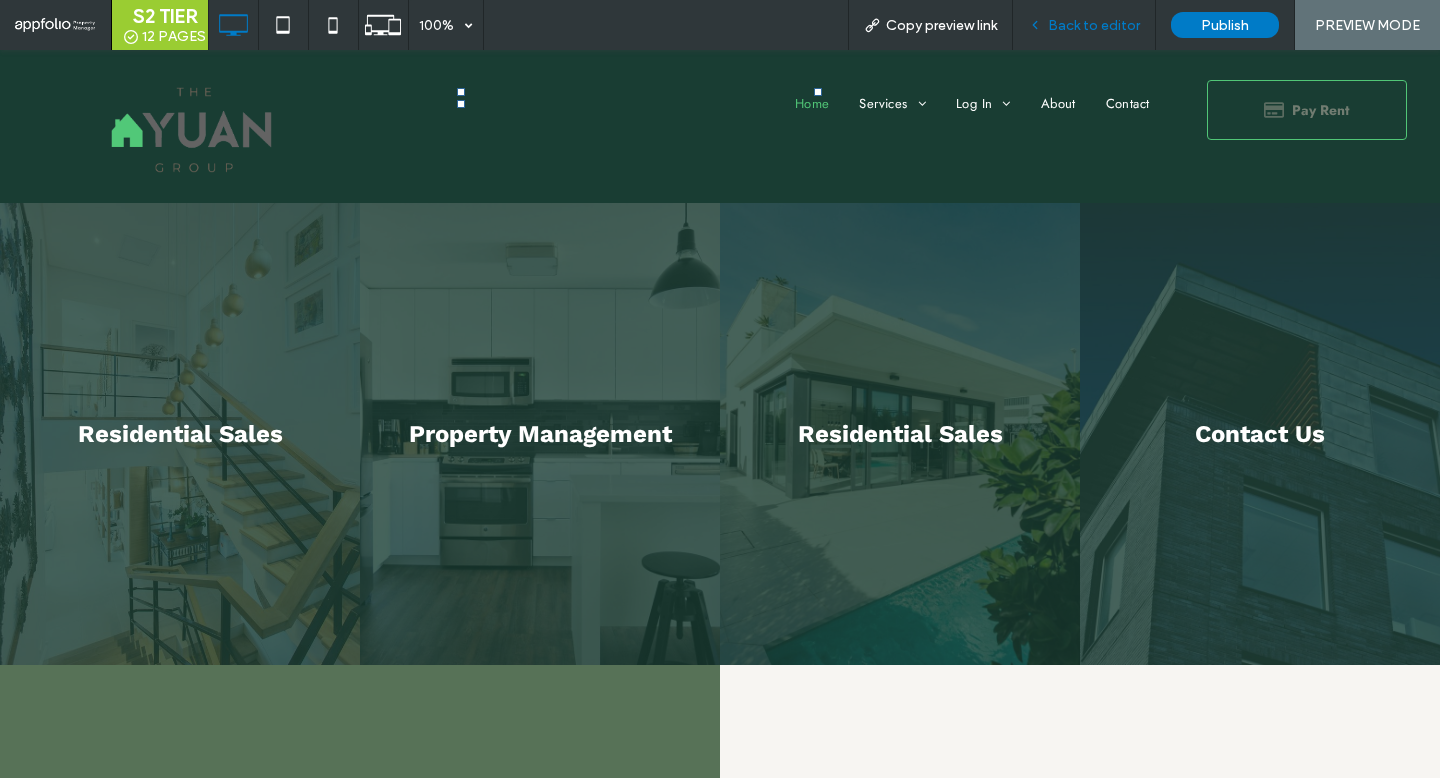 click on "Back to editor" at bounding box center [1084, 25] 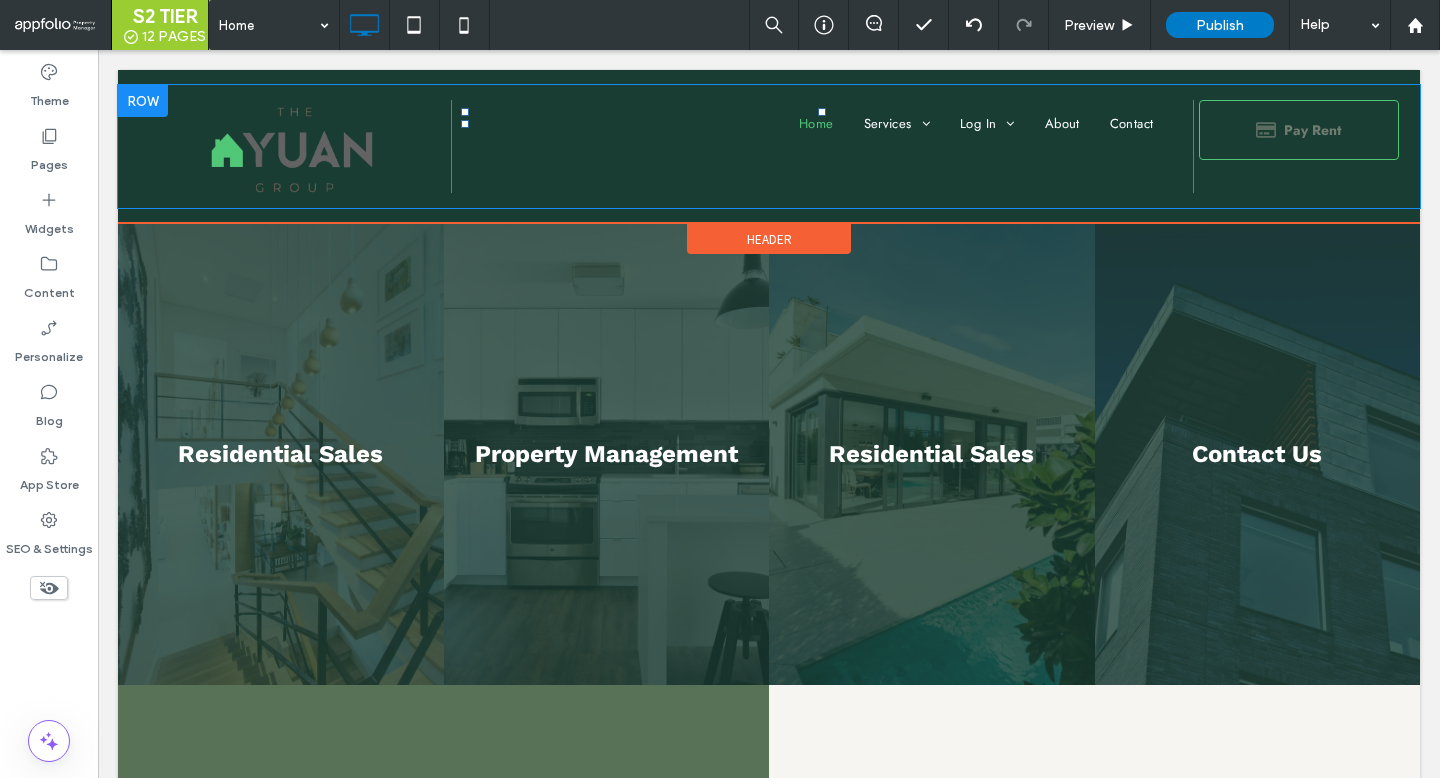 click on "Click To Paste
Home
Services
SINGLE FAMILY
COMMUNITY ASSOCIATION
REAL ESTATE
Log In
Residents
Owners
About
Contact
Click To Paste
Pay Rent
Click To Paste" at bounding box center (769, 146) 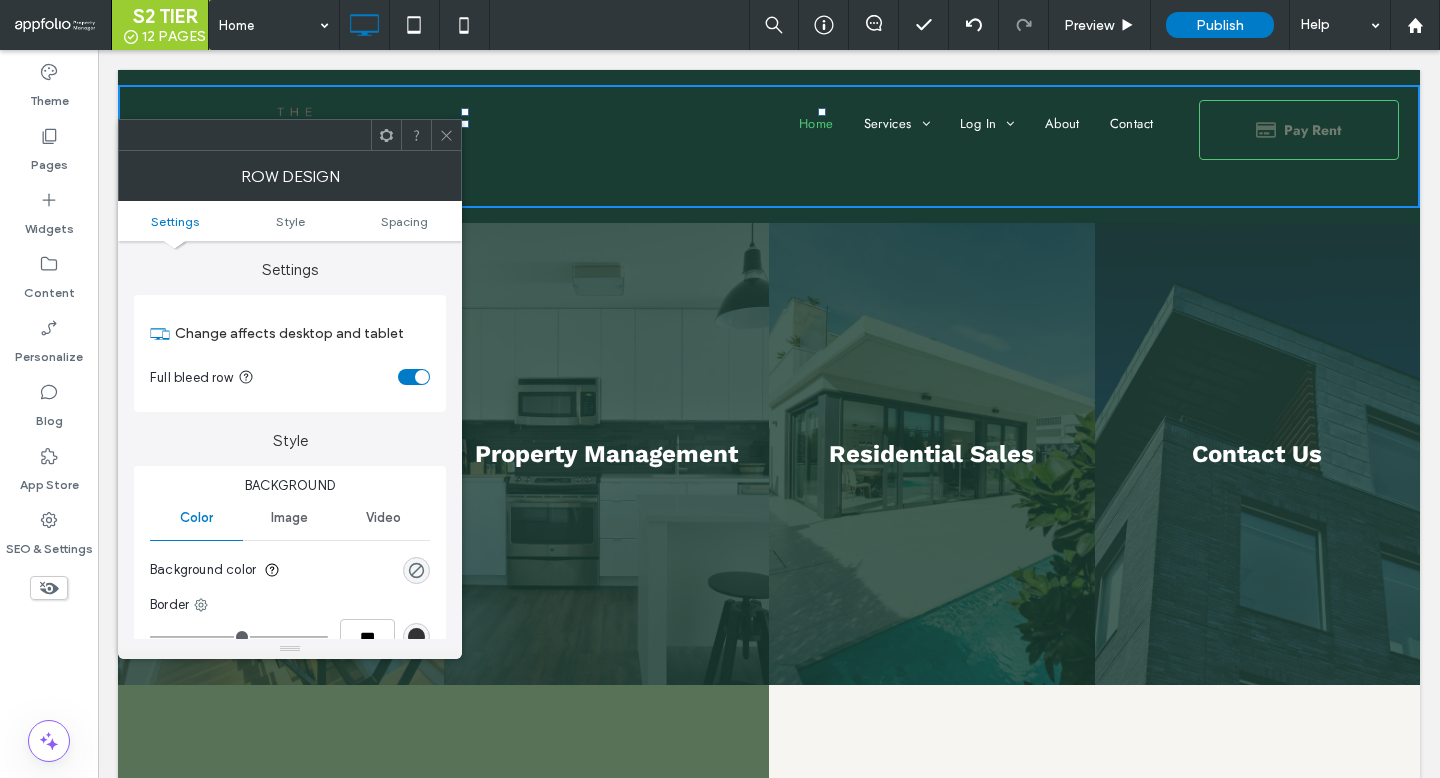 click at bounding box center (446, 135) 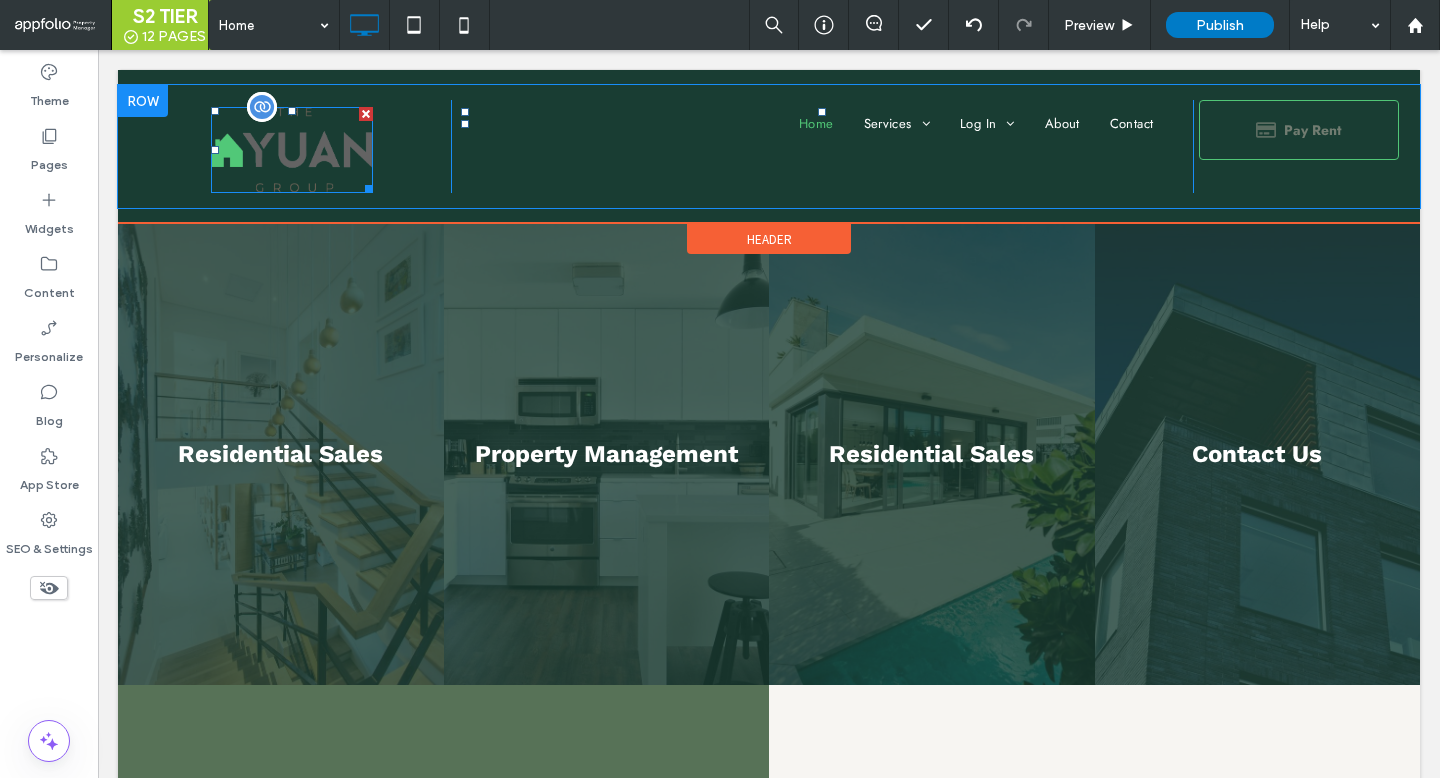 click at bounding box center [291, 150] 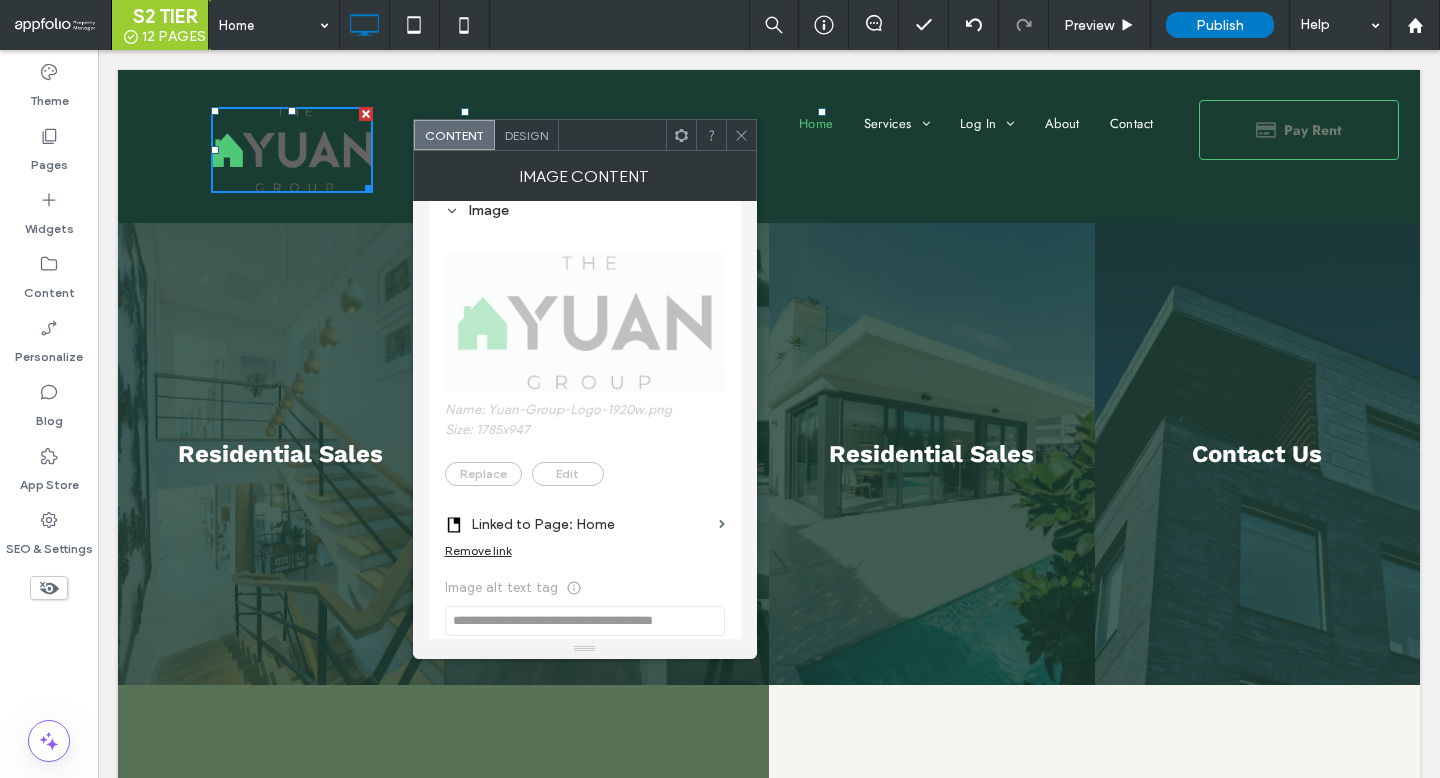 scroll, scrollTop: 114, scrollLeft: 0, axis: vertical 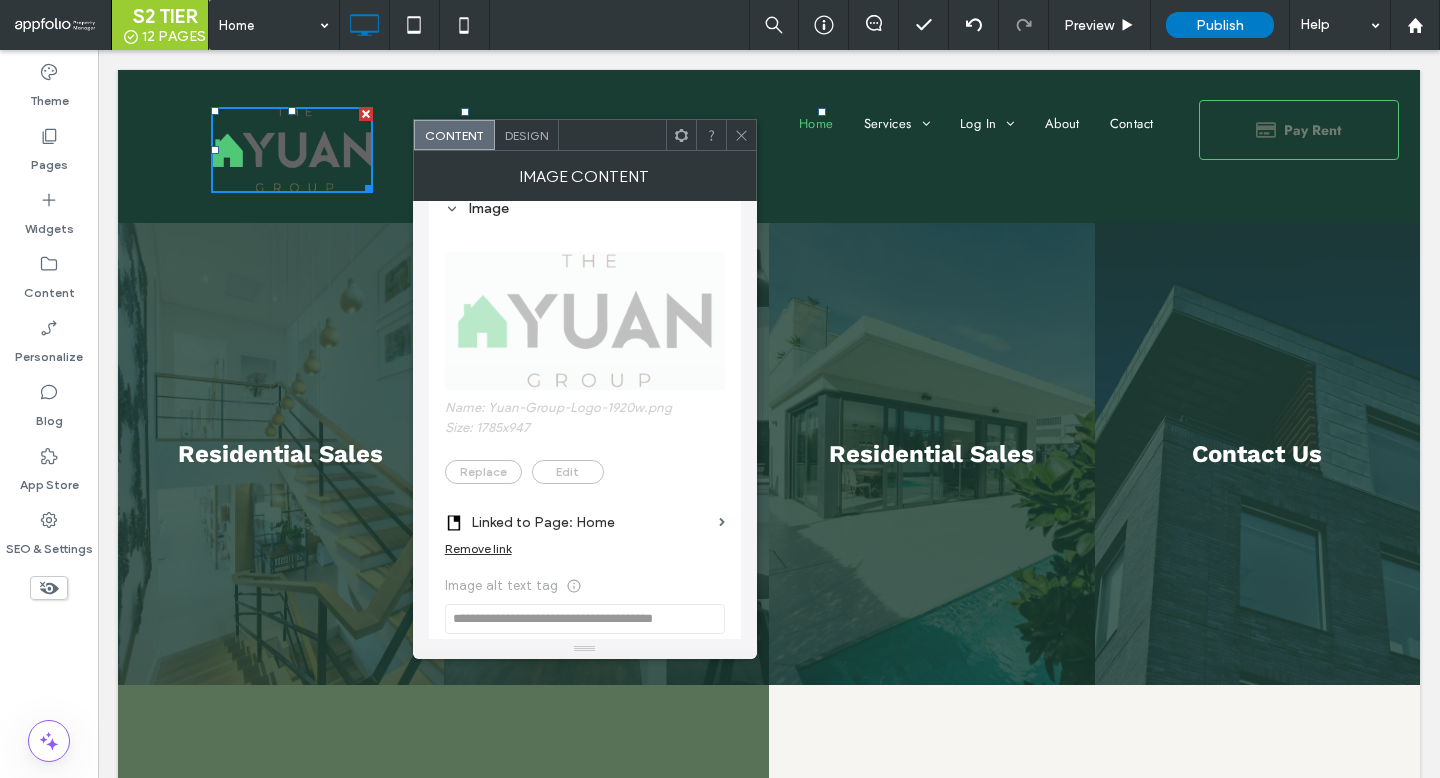 click at bounding box center [741, 135] 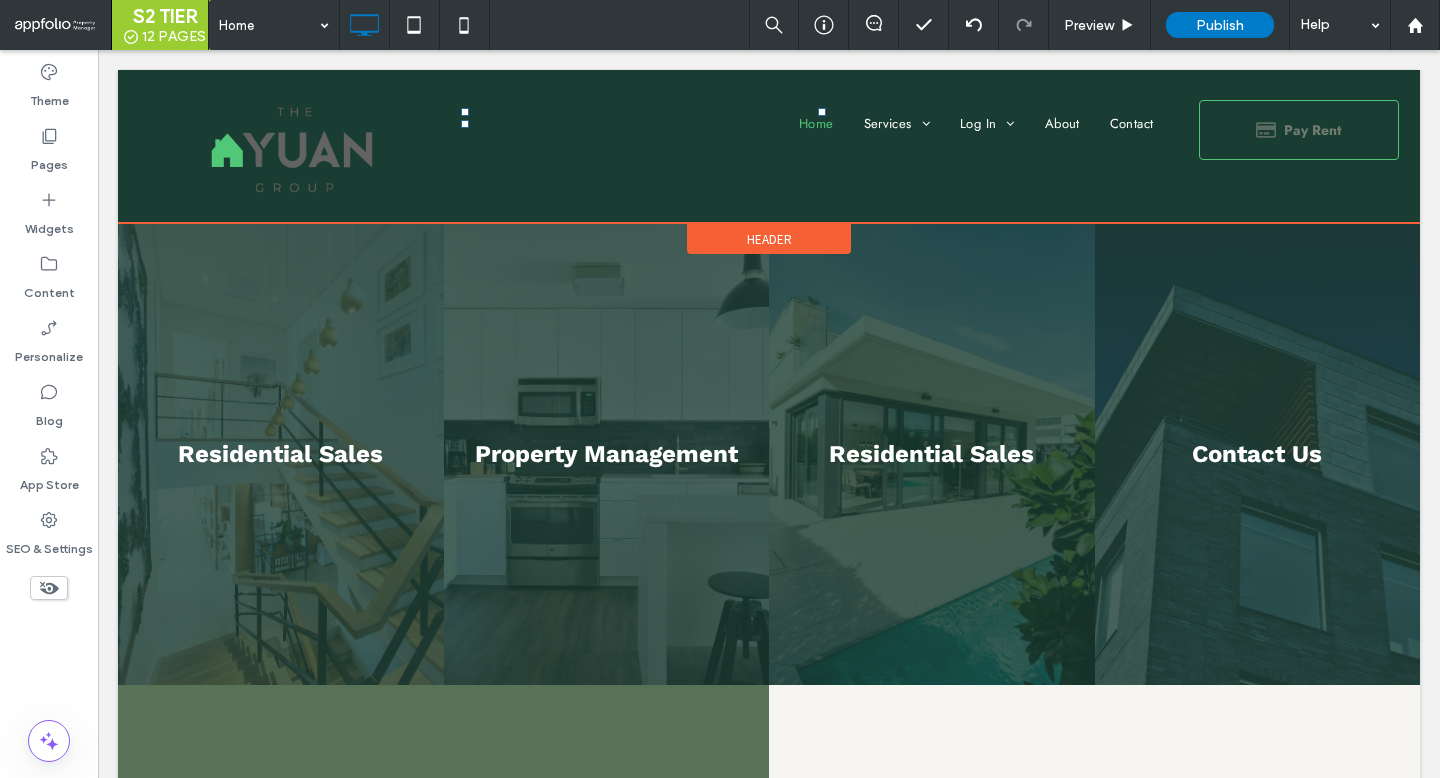 click on "Header" at bounding box center [769, 239] 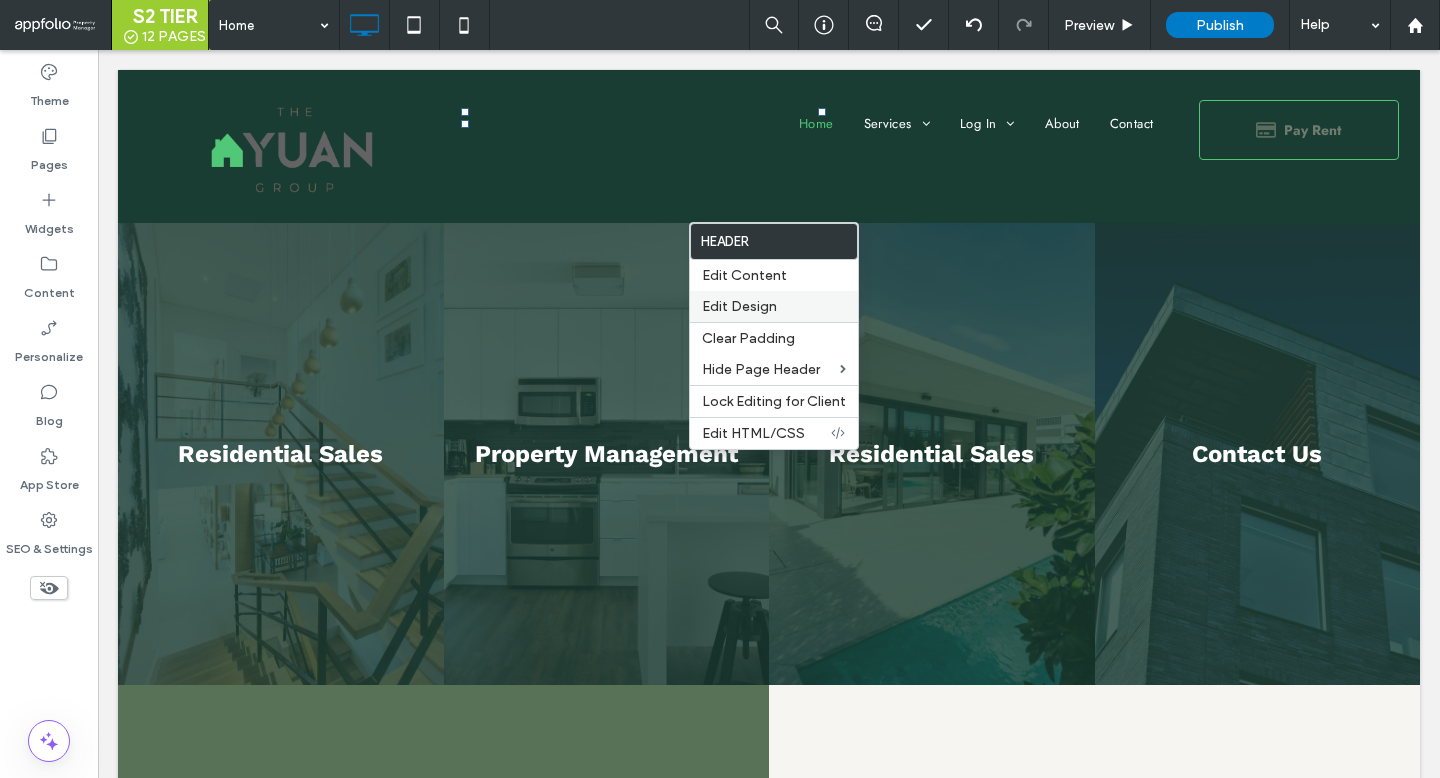 click on "Edit Design" at bounding box center (739, 306) 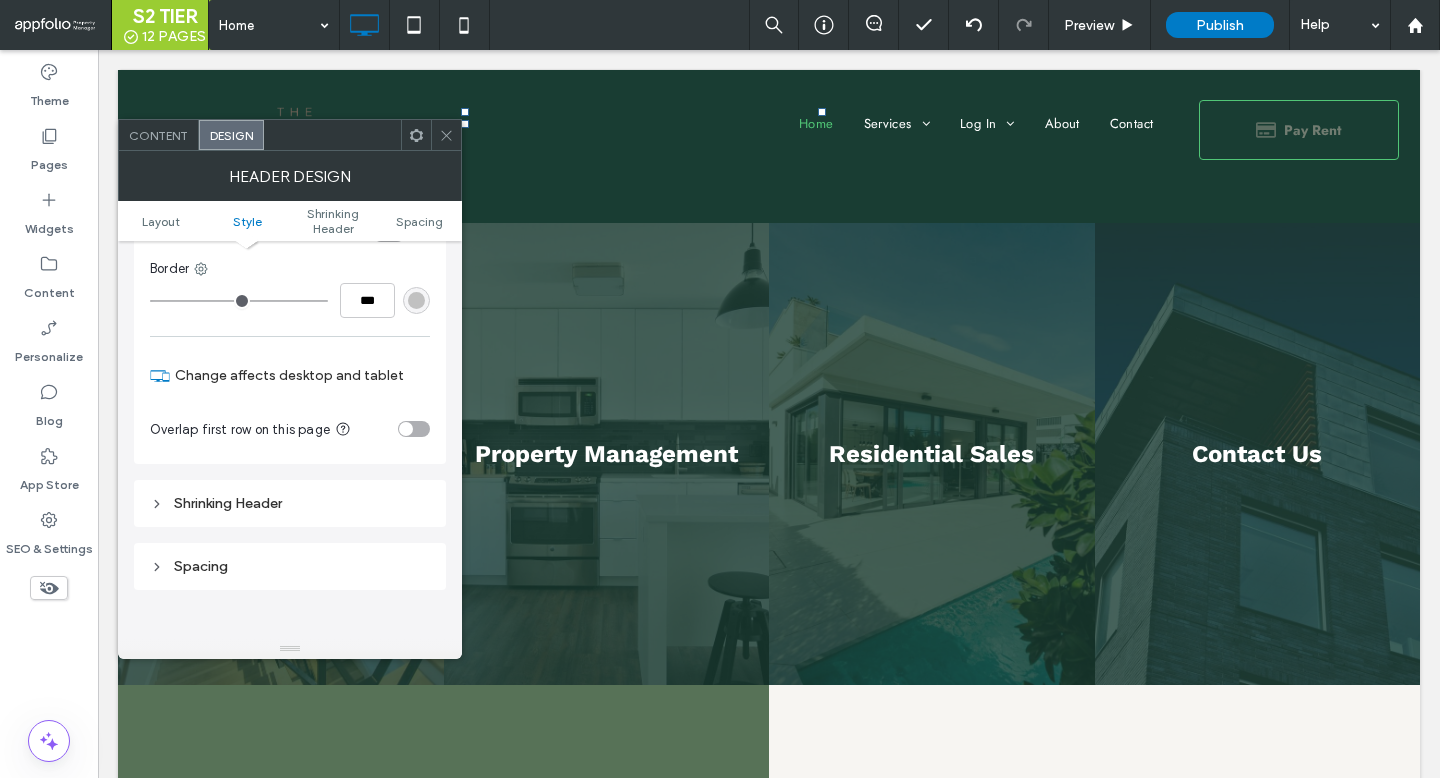 scroll, scrollTop: 551, scrollLeft: 0, axis: vertical 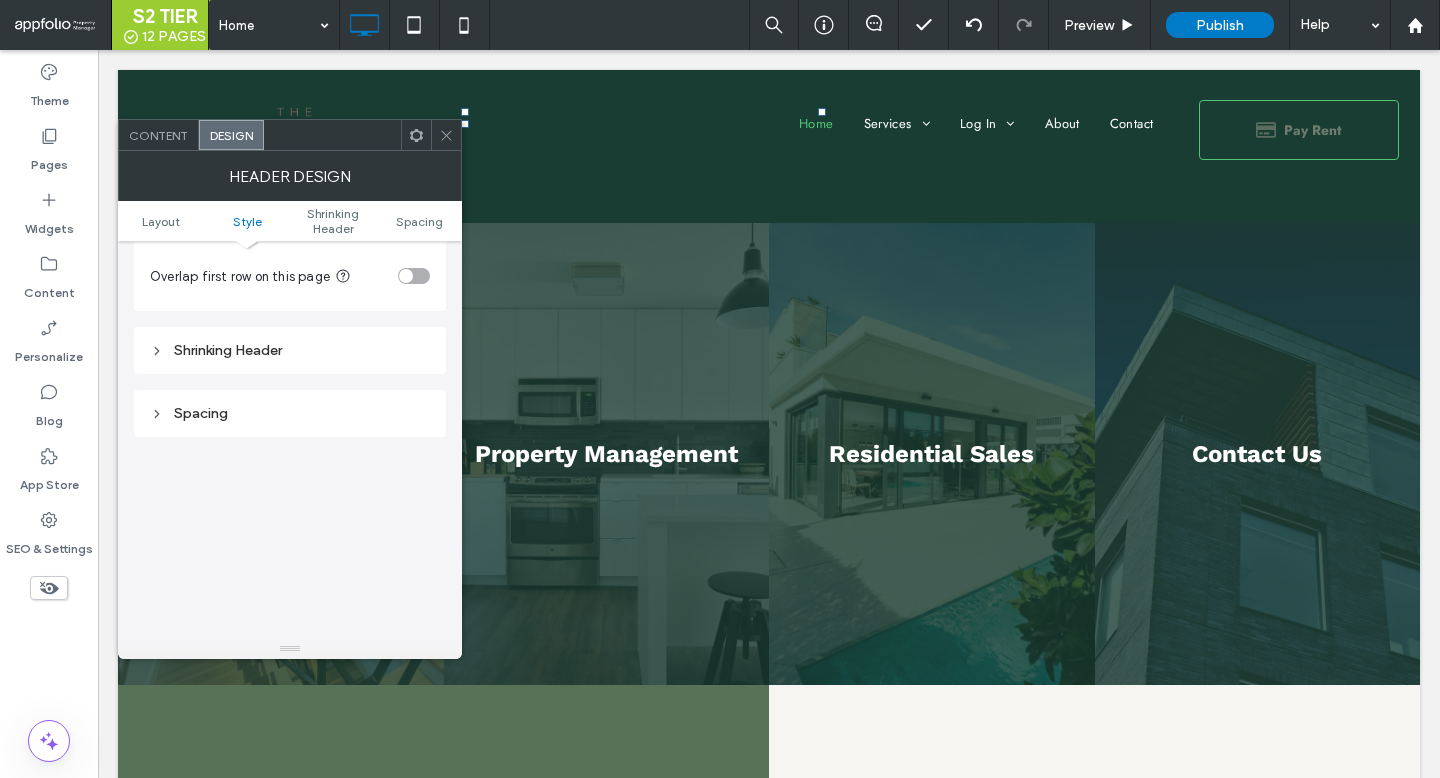 click on "Shrinking Header" at bounding box center (290, 350) 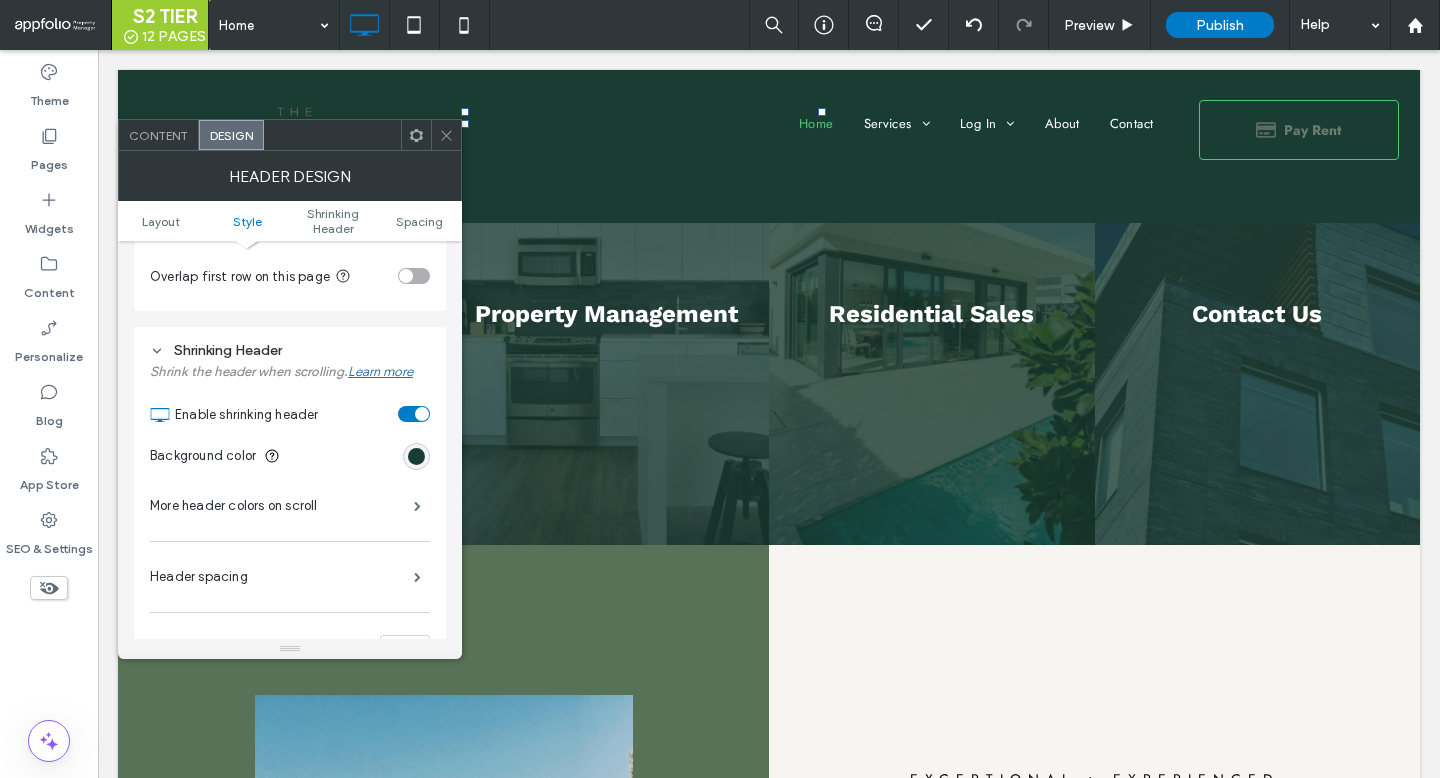 scroll, scrollTop: 152, scrollLeft: 0, axis: vertical 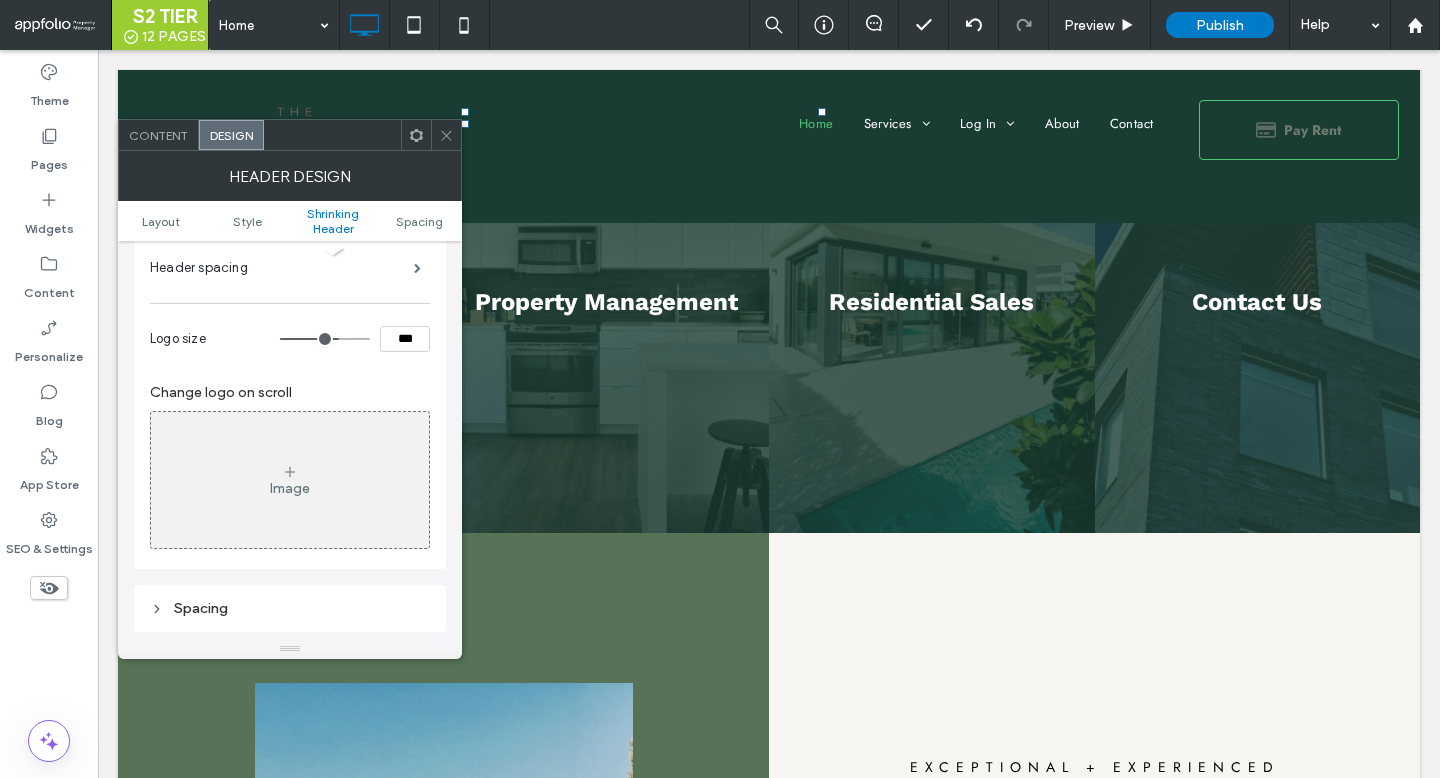 click on "Image" at bounding box center (290, 480) 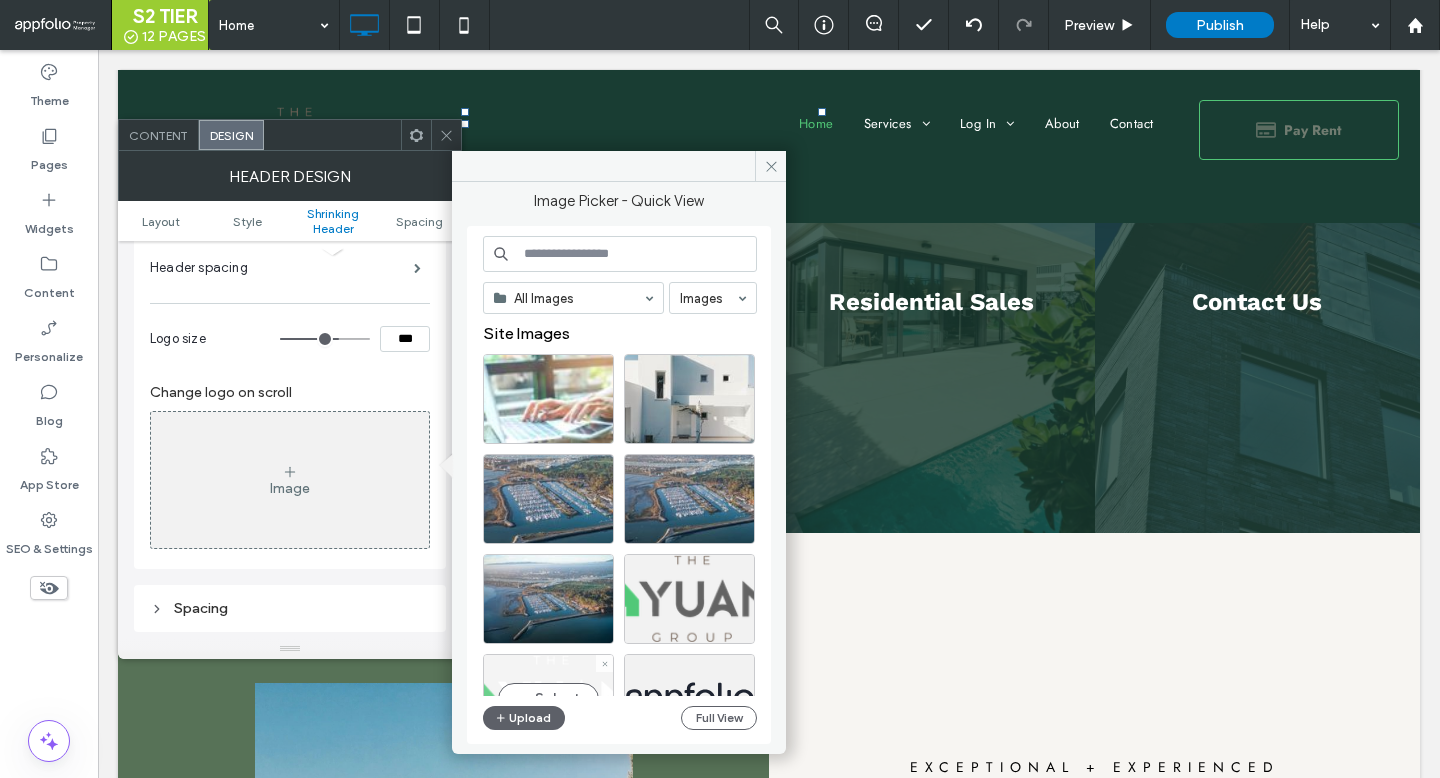 click on "Select" at bounding box center (548, 699) 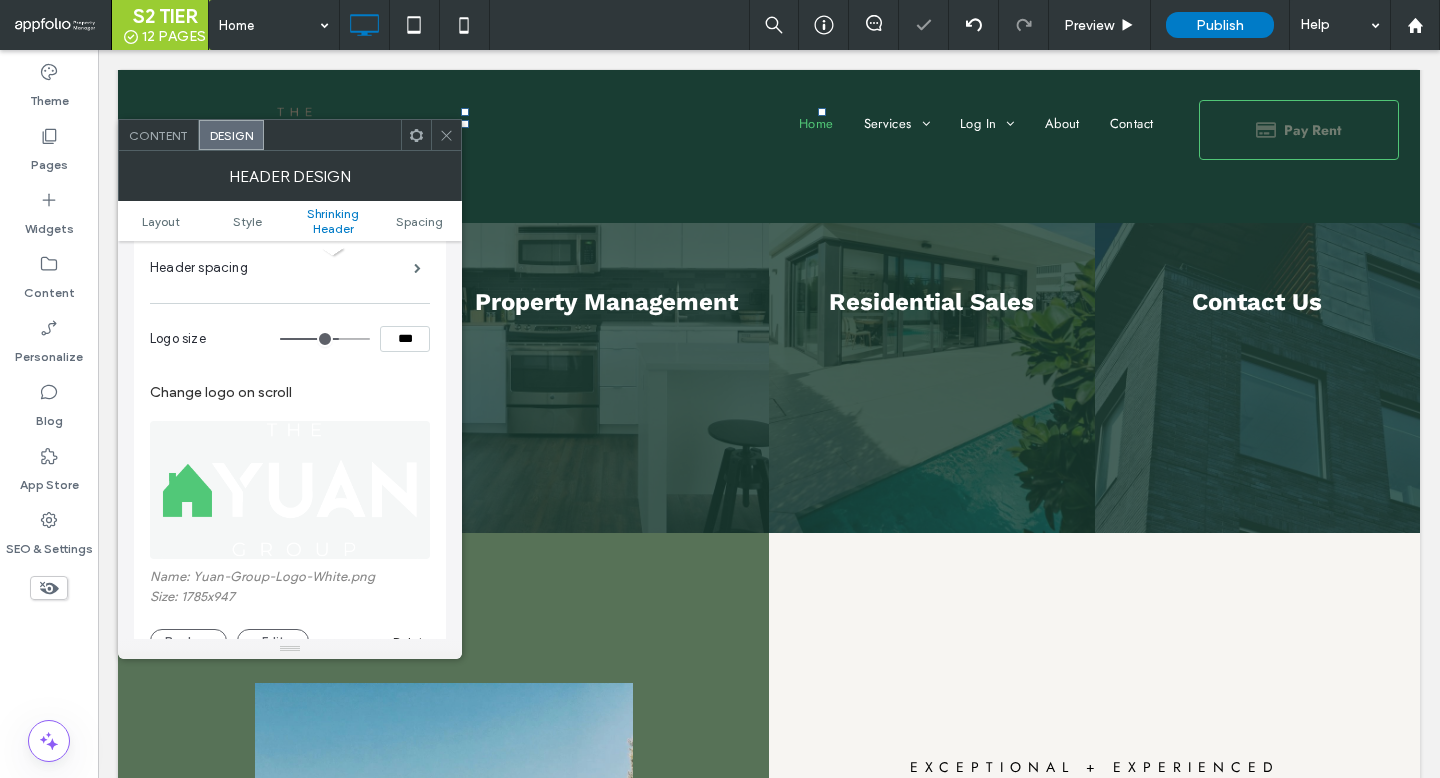 click 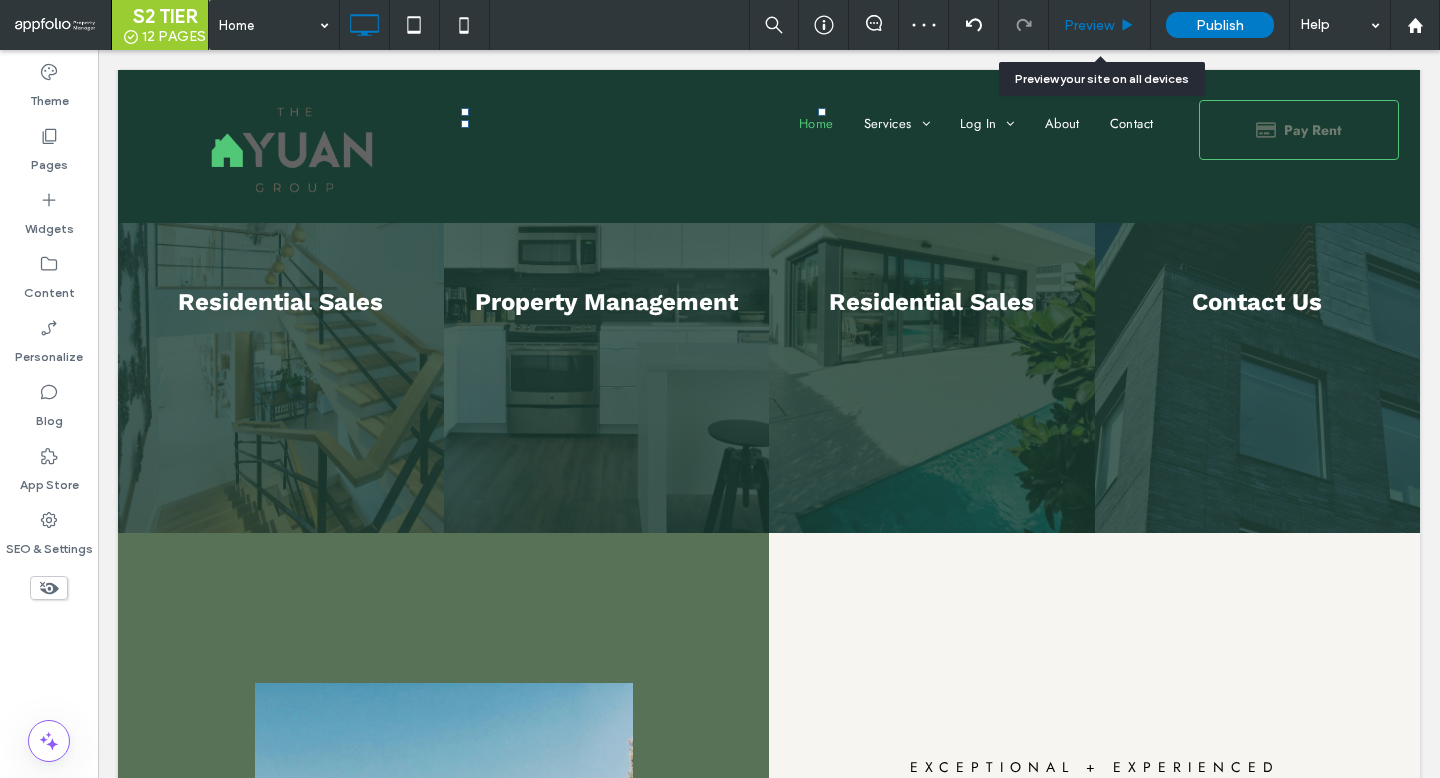 click 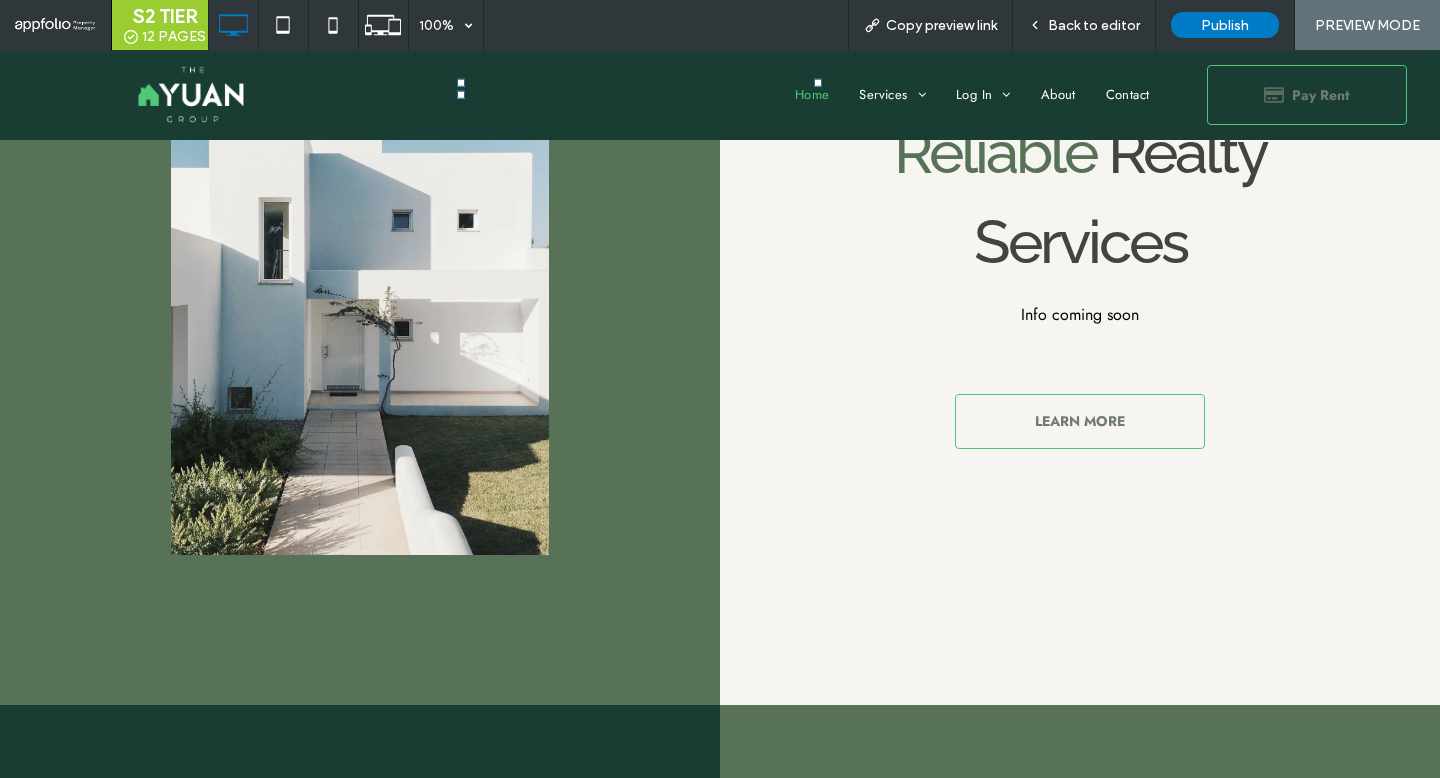 scroll, scrollTop: 0, scrollLeft: 0, axis: both 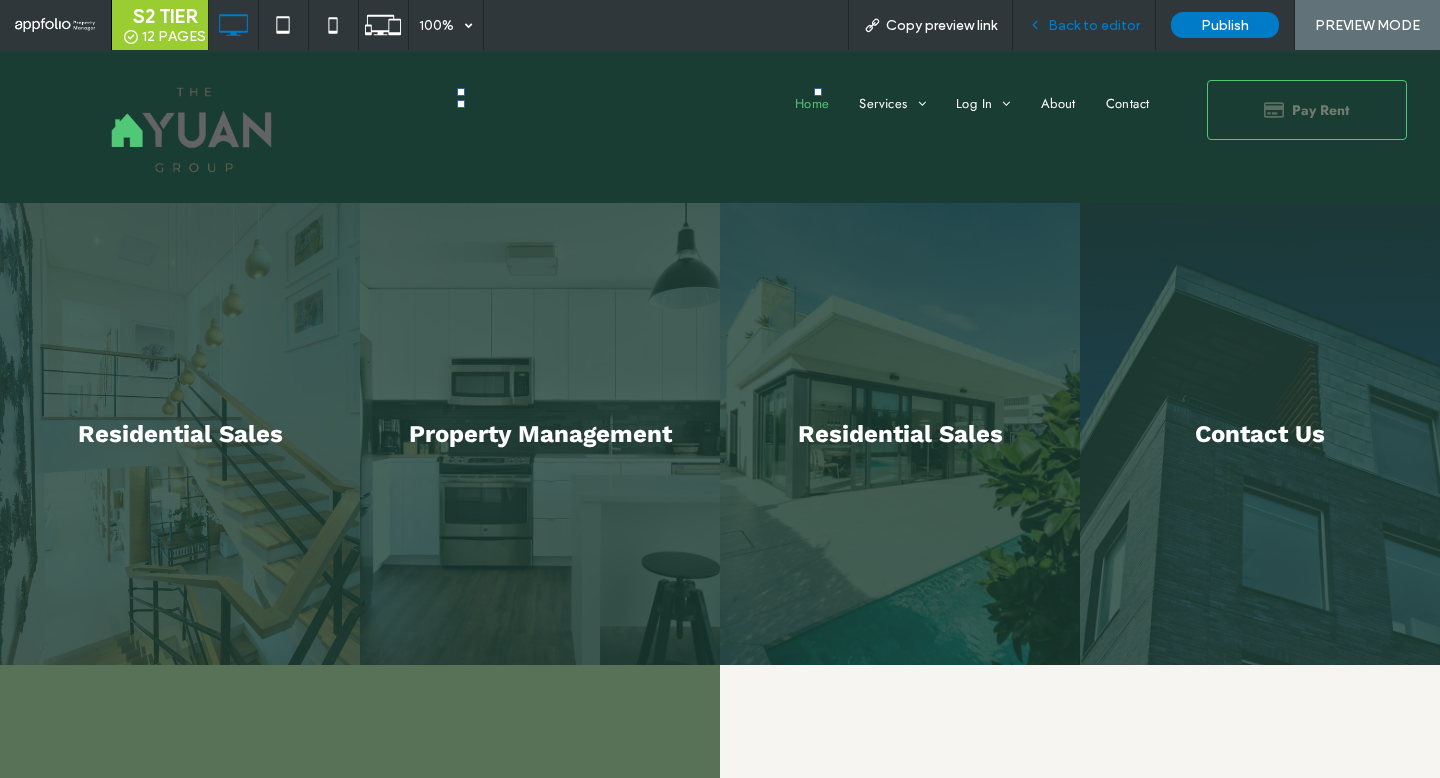 click on "Back to editor" at bounding box center (1084, 25) 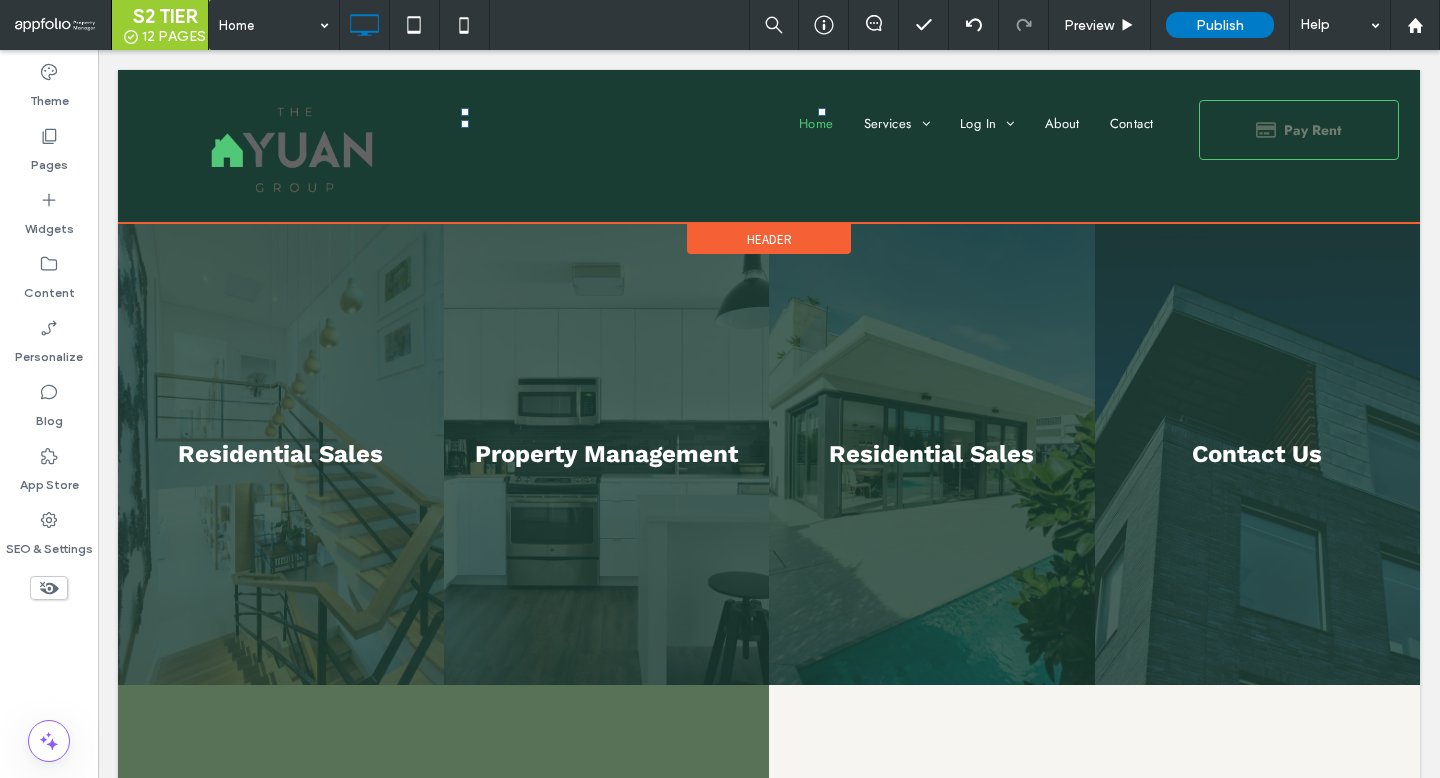click on "Header" at bounding box center (769, 239) 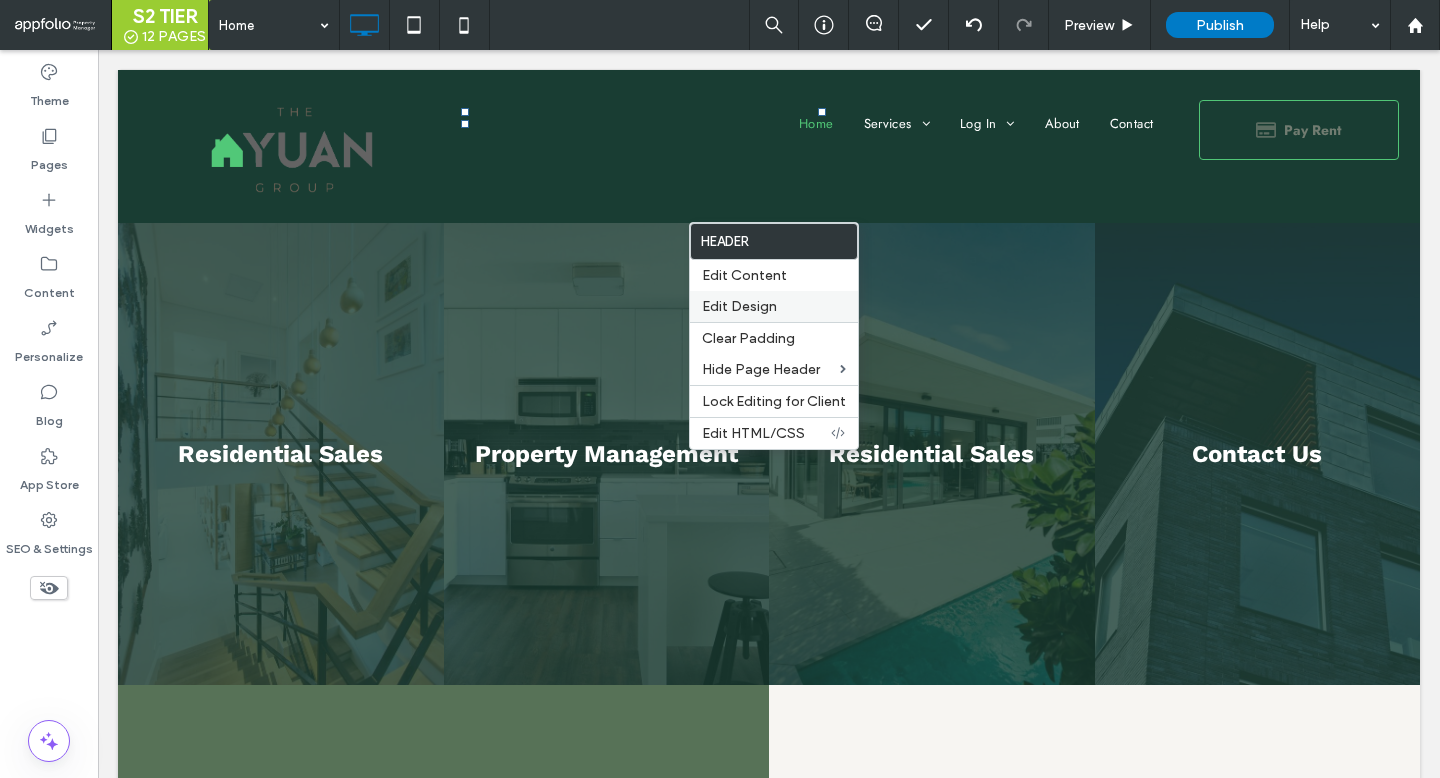 click on "Edit Design" at bounding box center [739, 306] 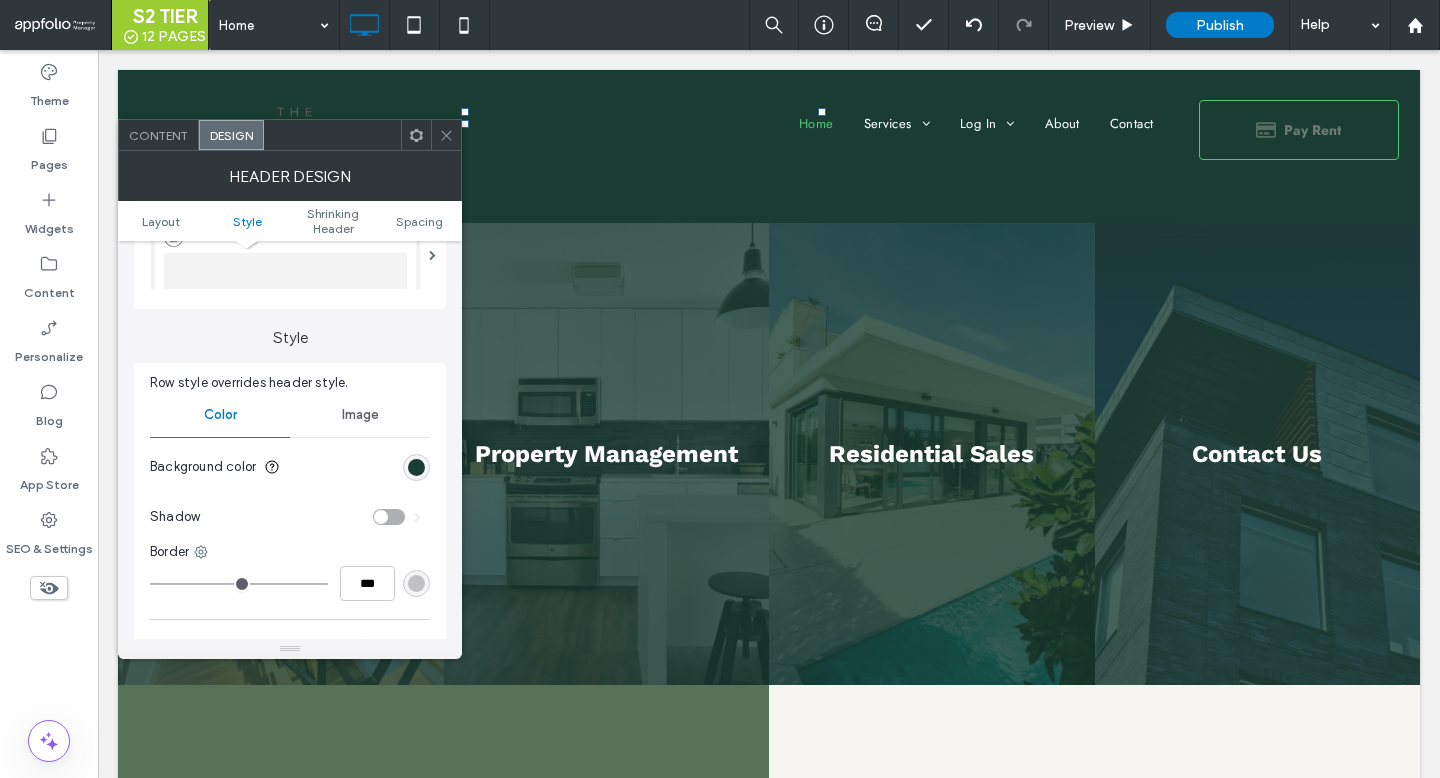 scroll, scrollTop: 73, scrollLeft: 0, axis: vertical 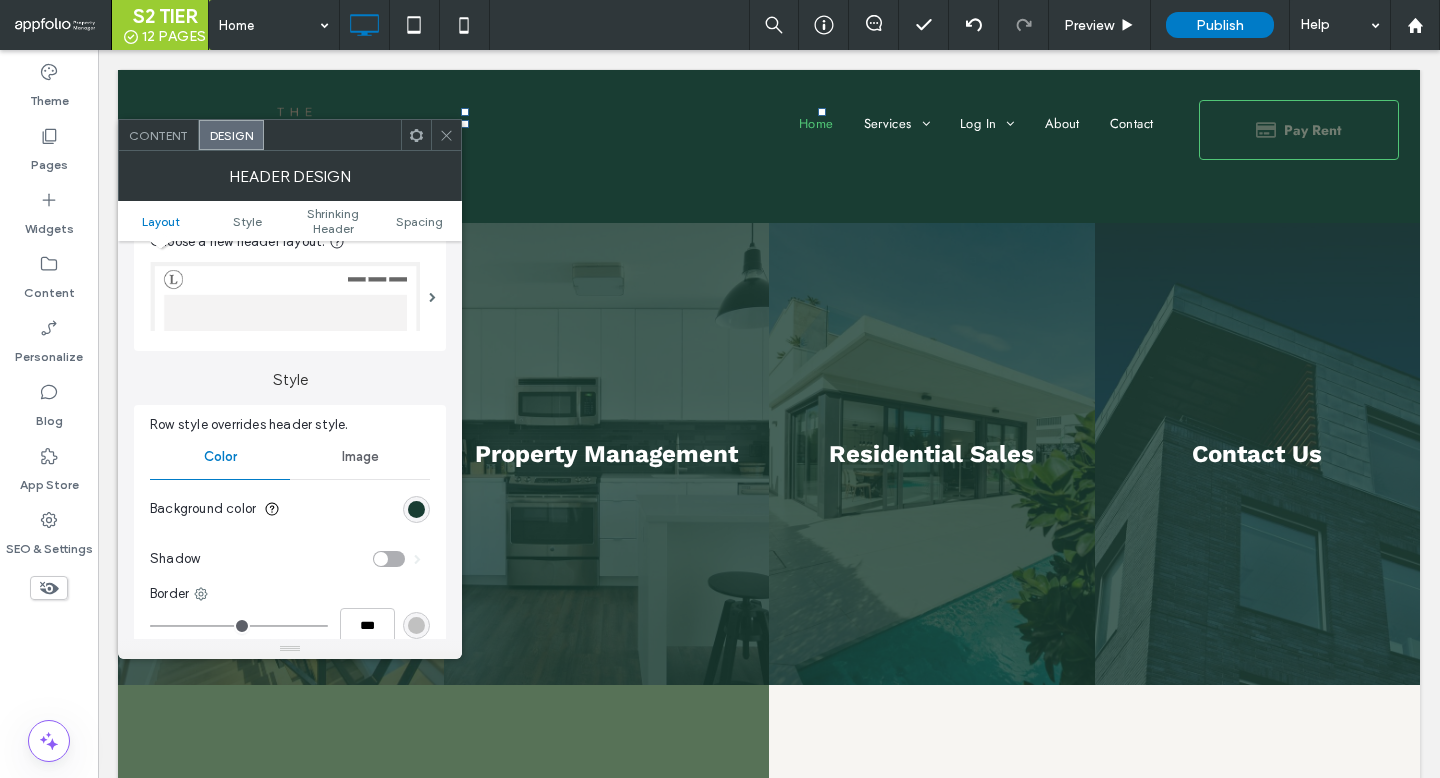 click 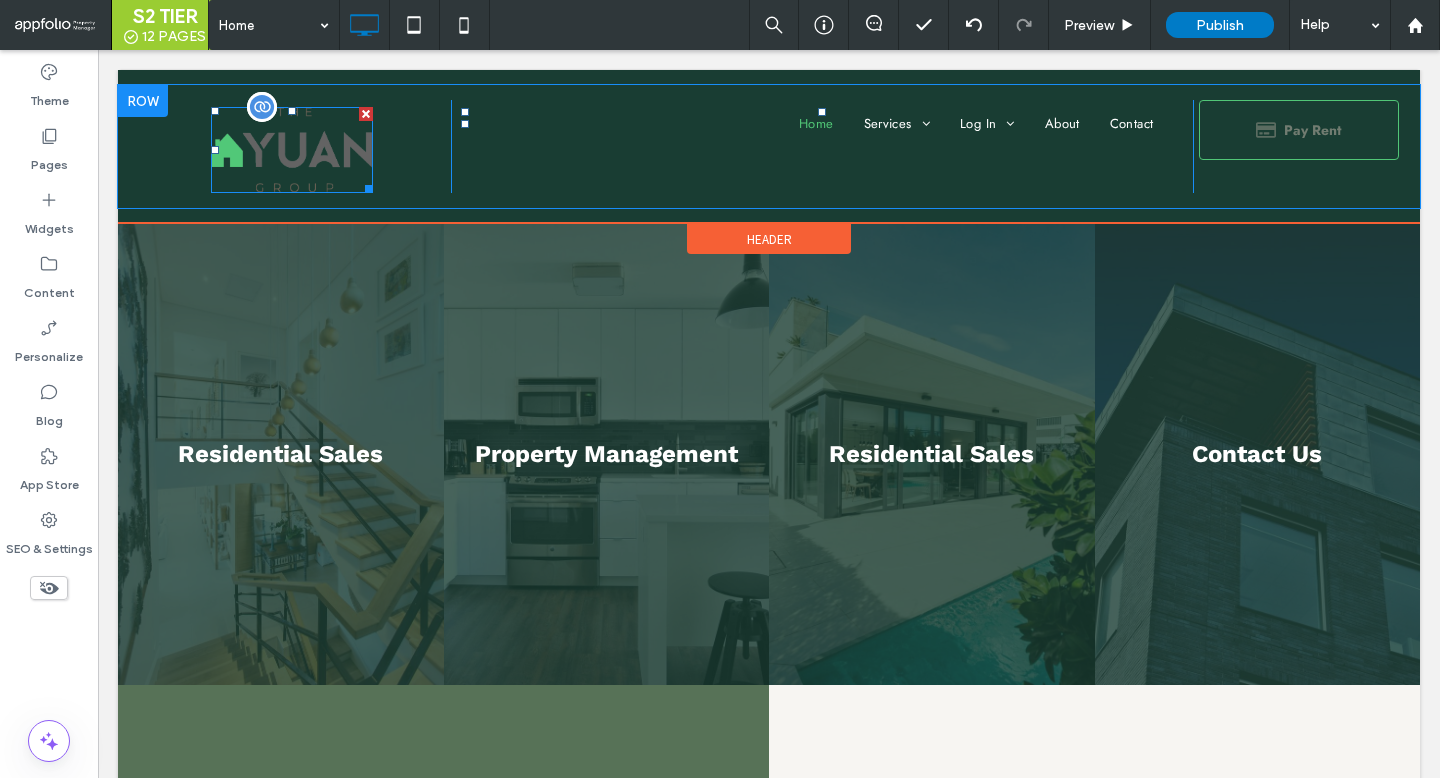 click at bounding box center [291, 150] 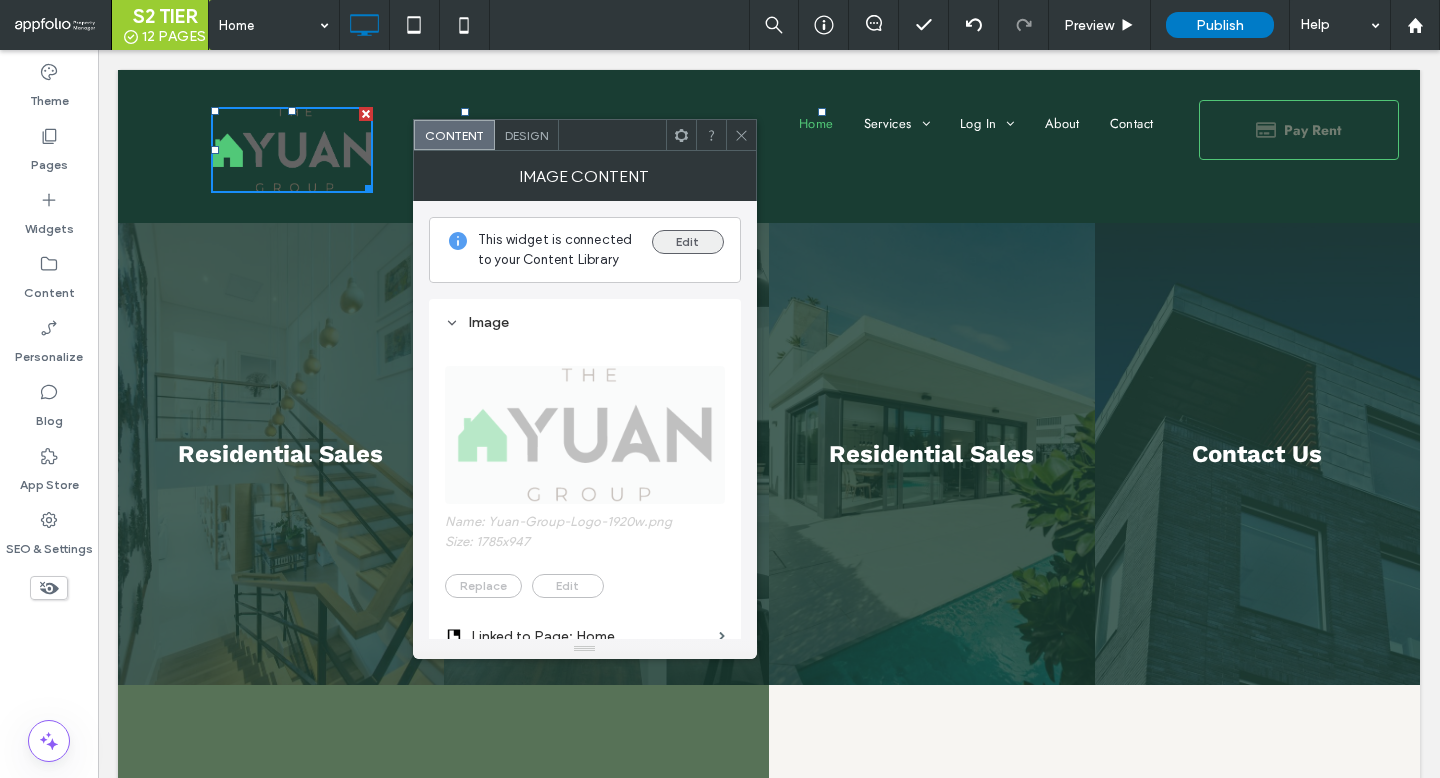 click on "Edit" at bounding box center (688, 242) 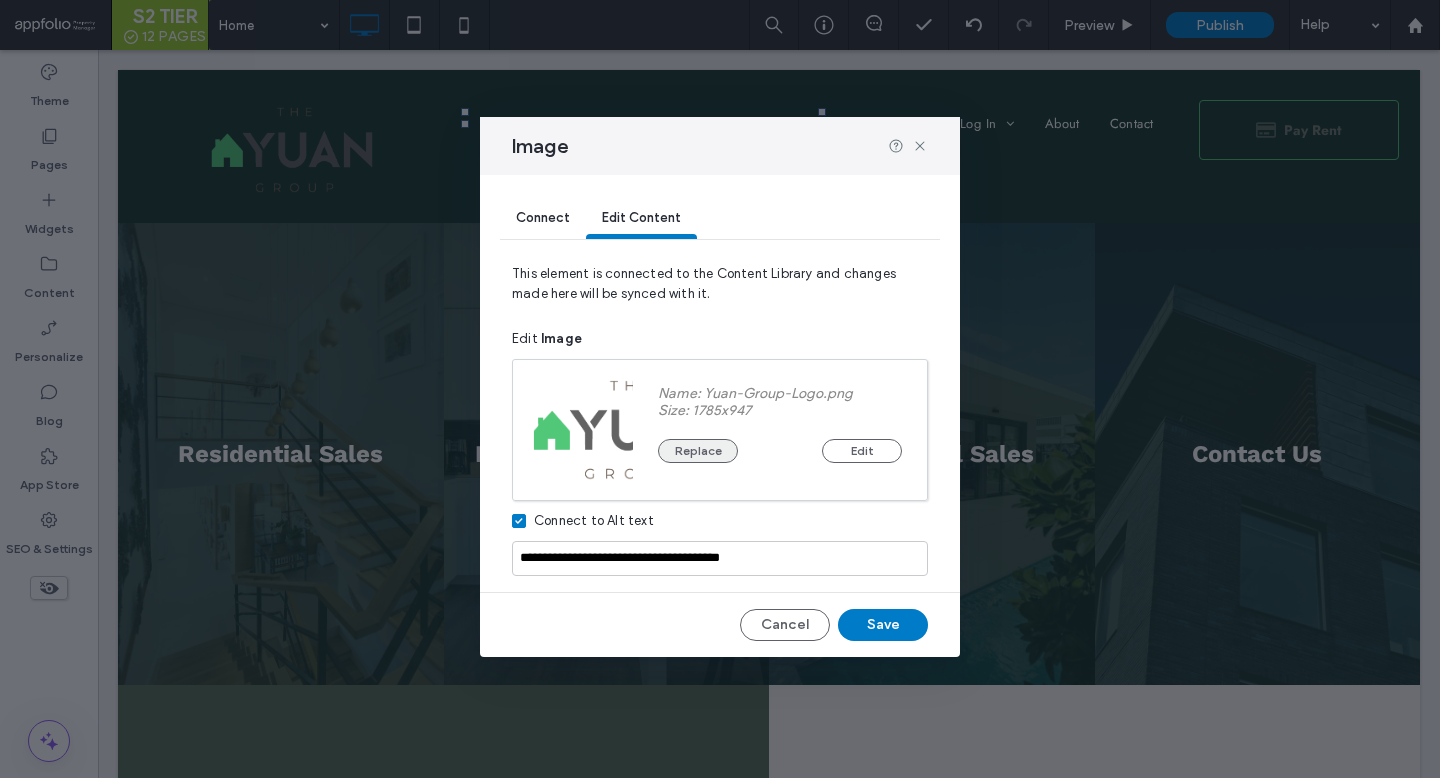 click on "Replace" at bounding box center [698, 451] 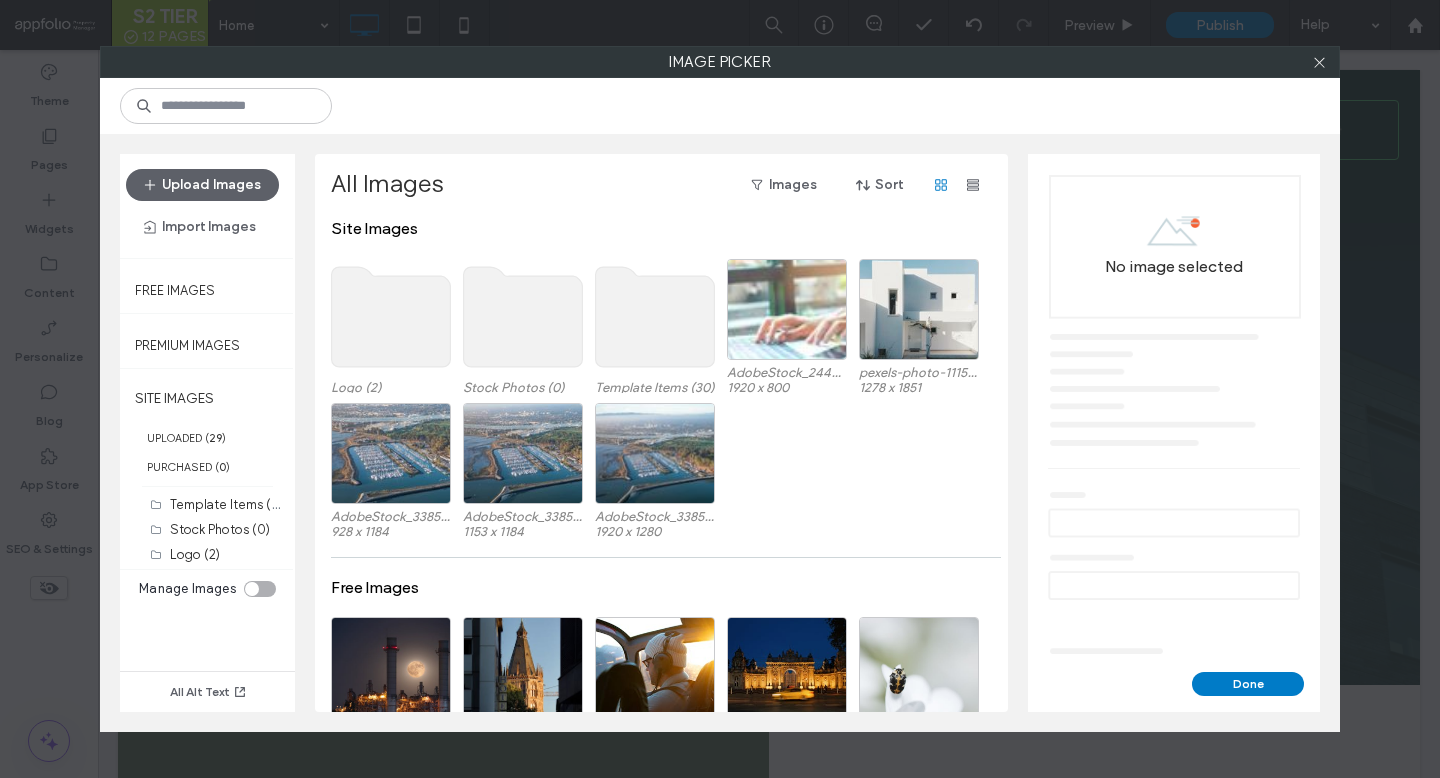click 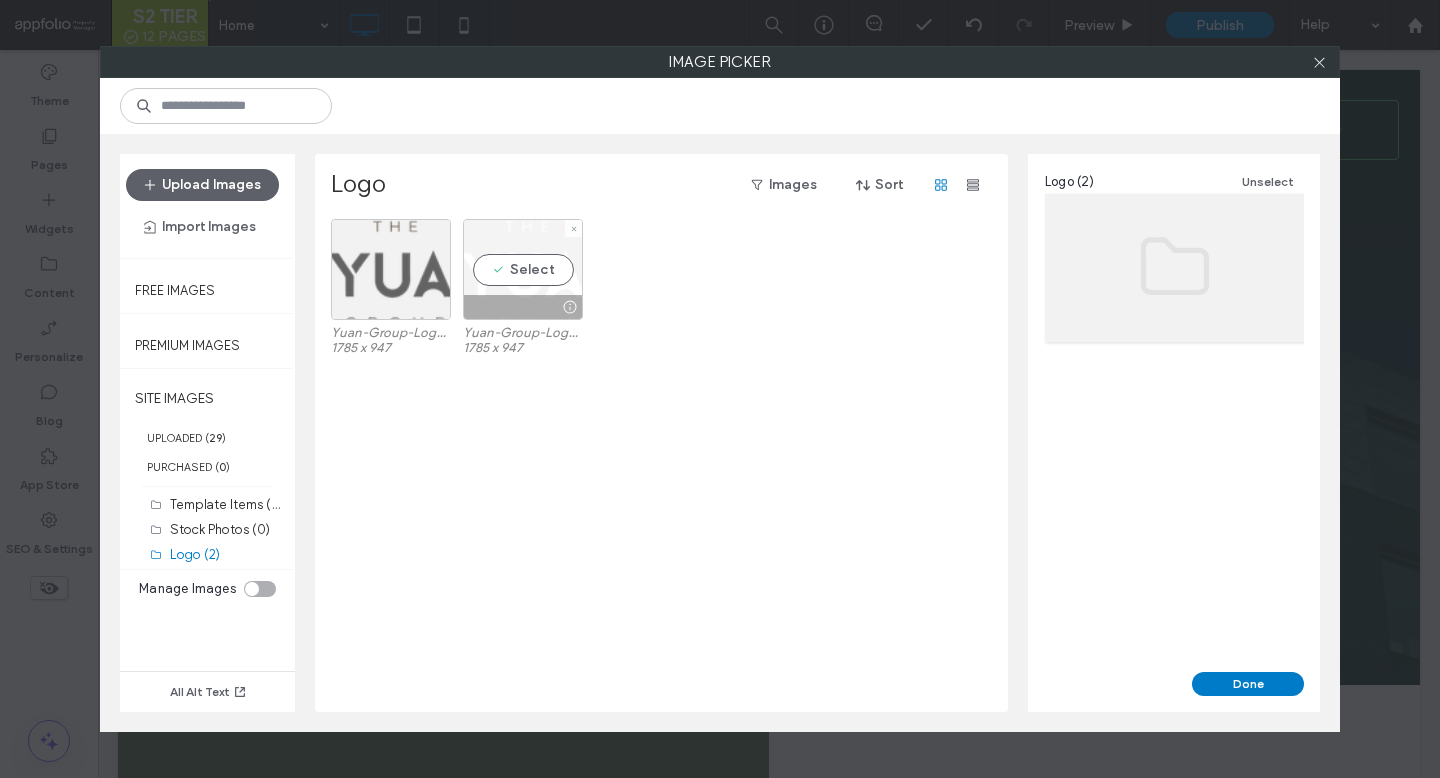 click on "Select" at bounding box center [523, 269] 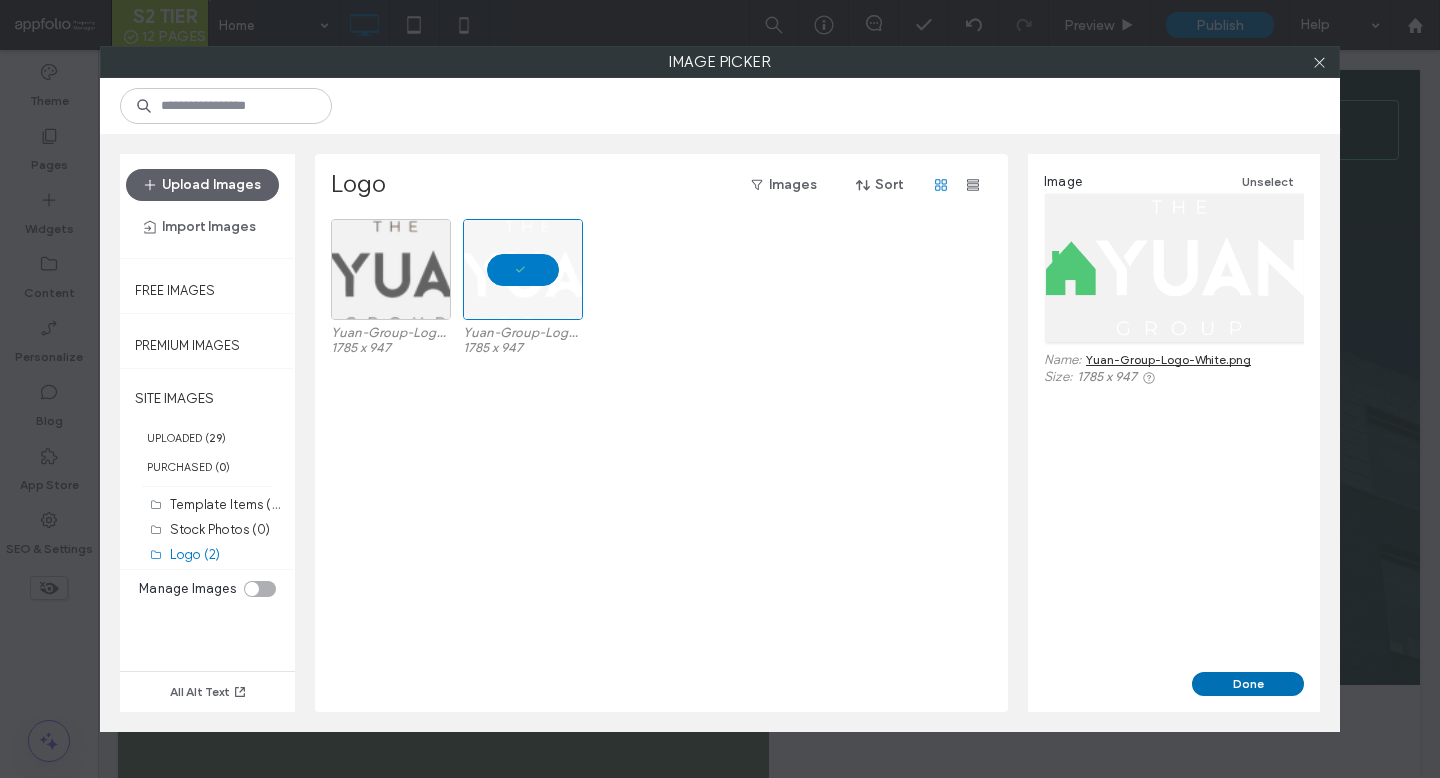 click on "Done" at bounding box center (1248, 684) 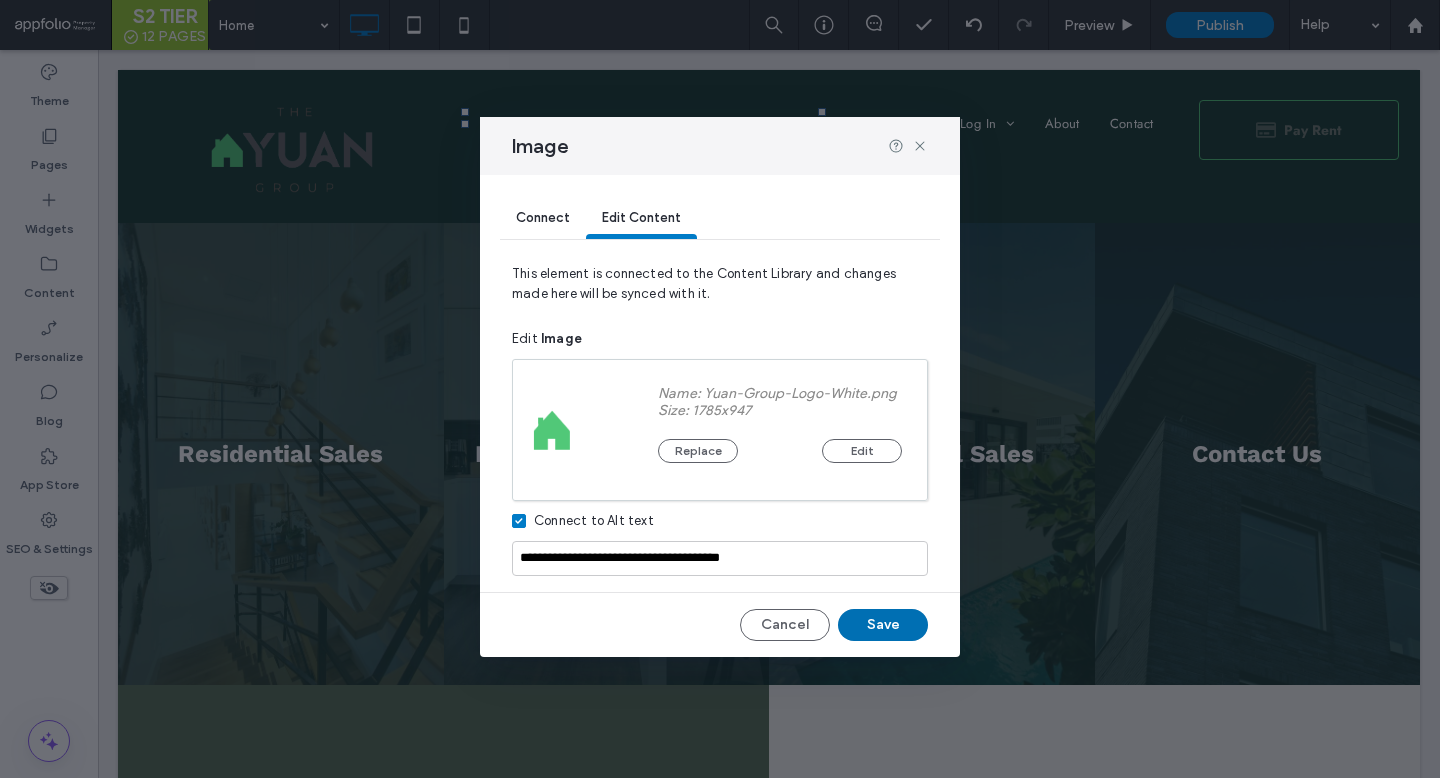 click on "Save" at bounding box center [883, 625] 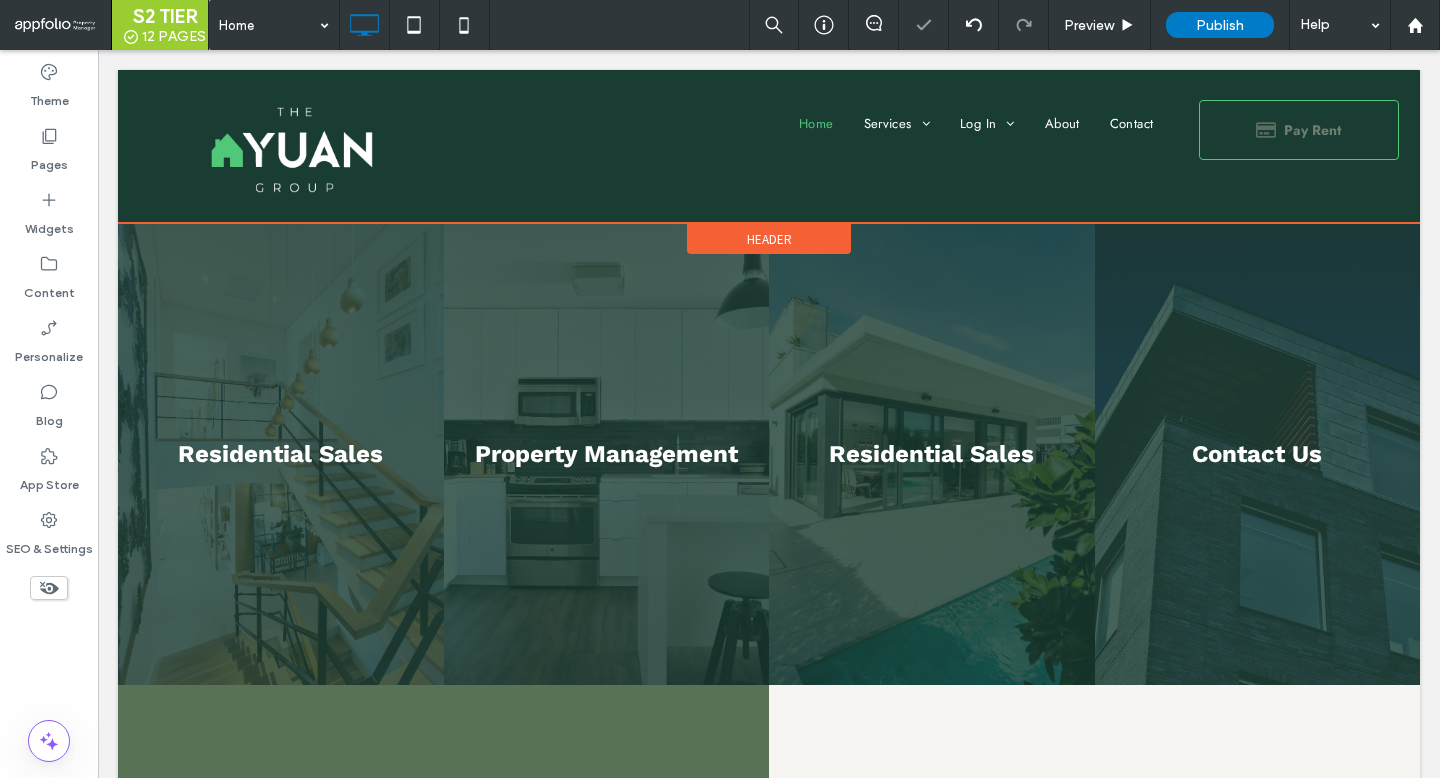 scroll, scrollTop: 0, scrollLeft: 0, axis: both 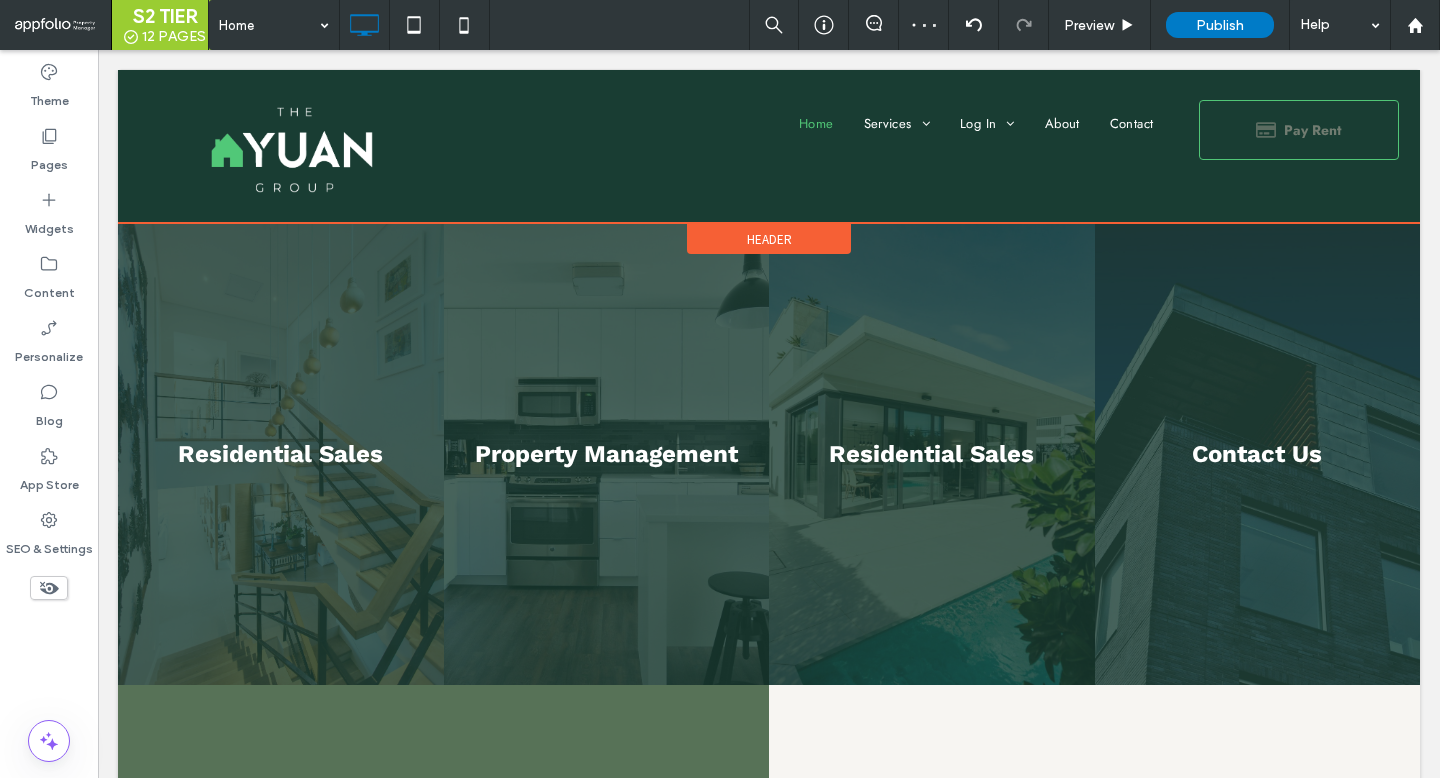 click on "Header" at bounding box center (769, 239) 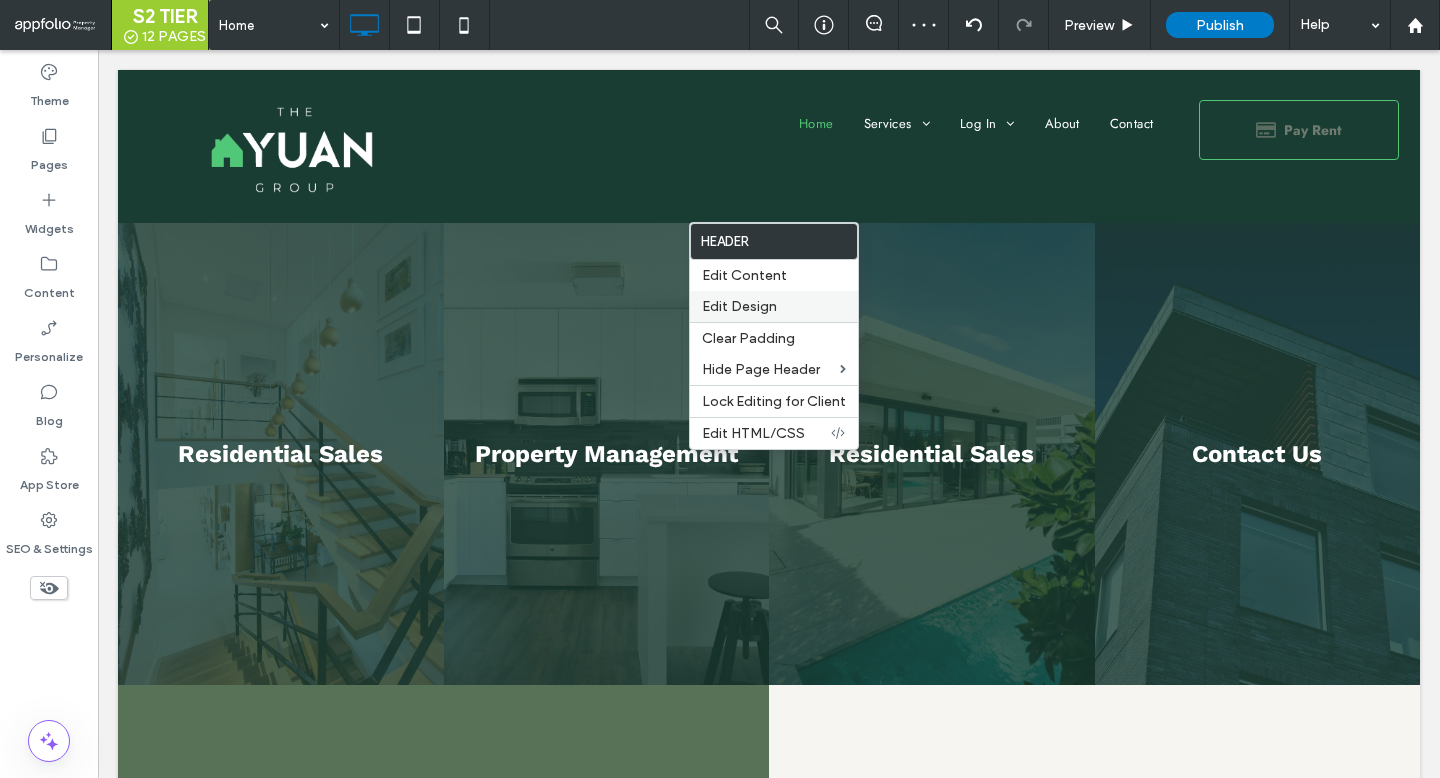 click on "Edit Design" at bounding box center (739, 306) 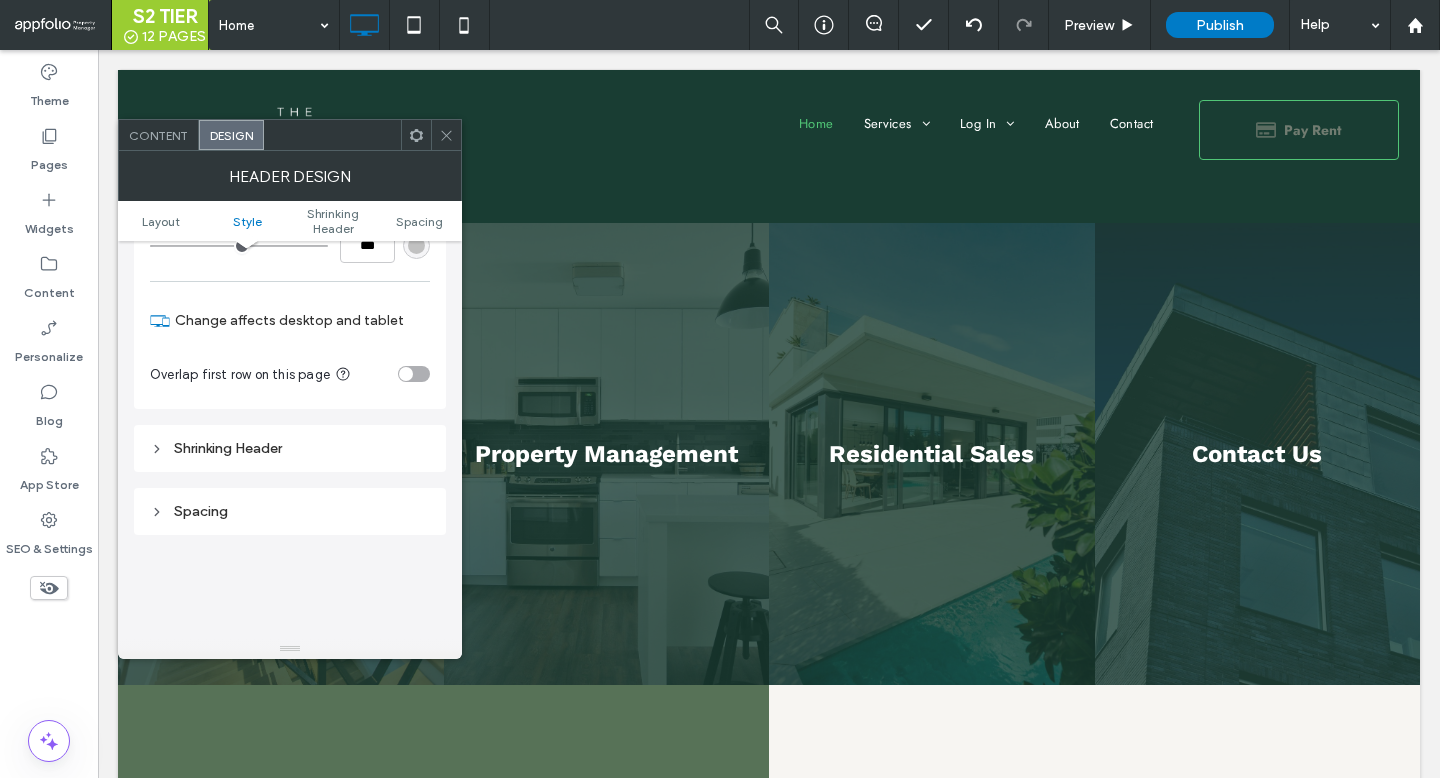 scroll, scrollTop: 500, scrollLeft: 0, axis: vertical 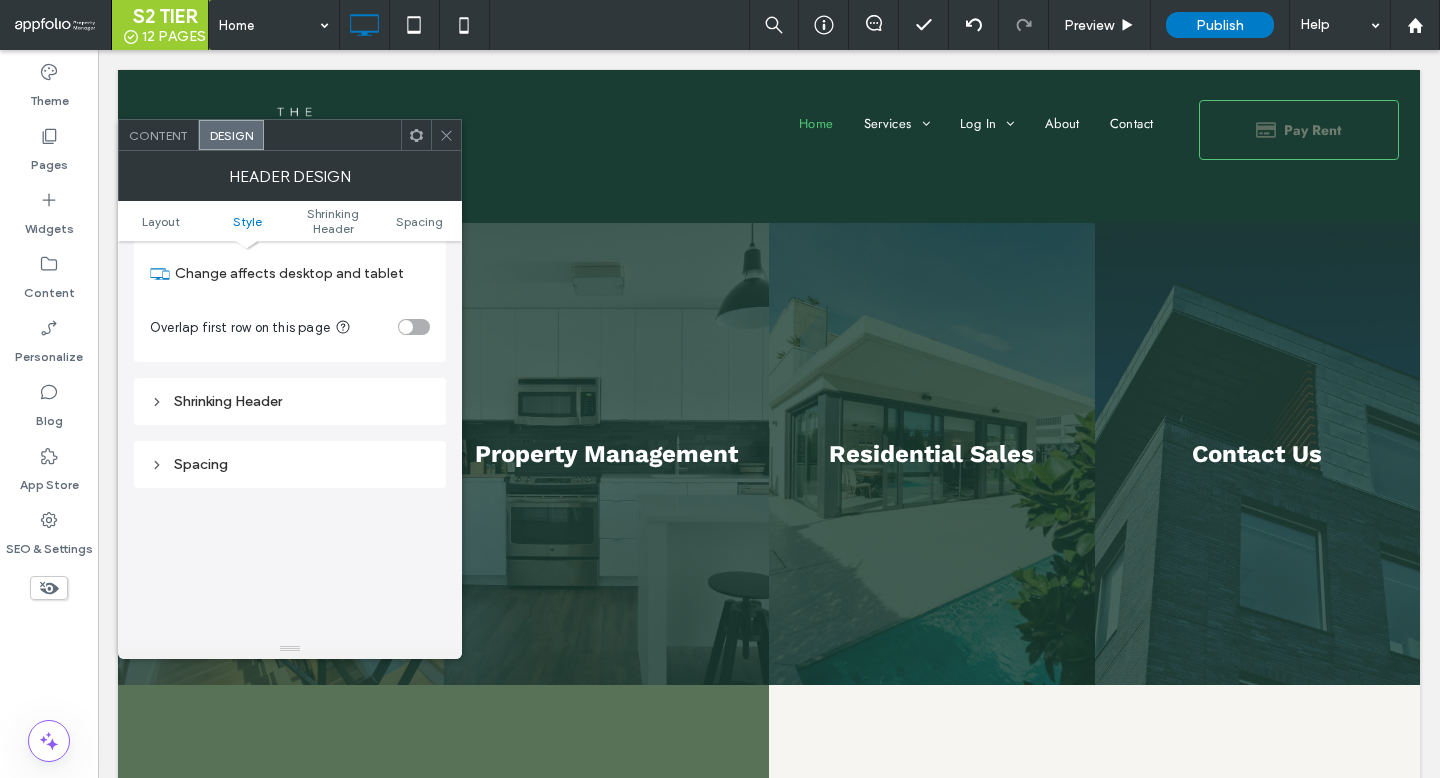 click on "Shrinking Header" at bounding box center [290, 401] 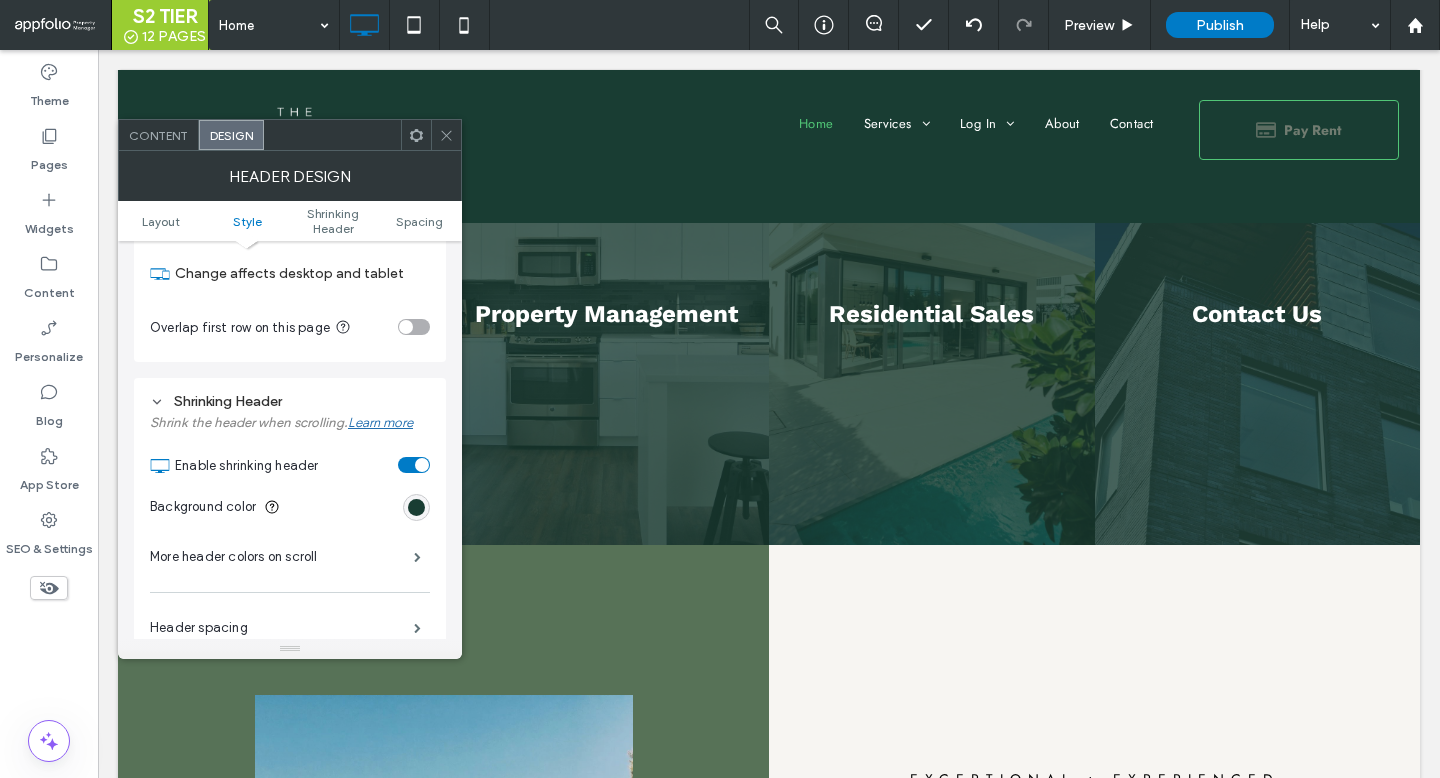 scroll, scrollTop: 152, scrollLeft: 0, axis: vertical 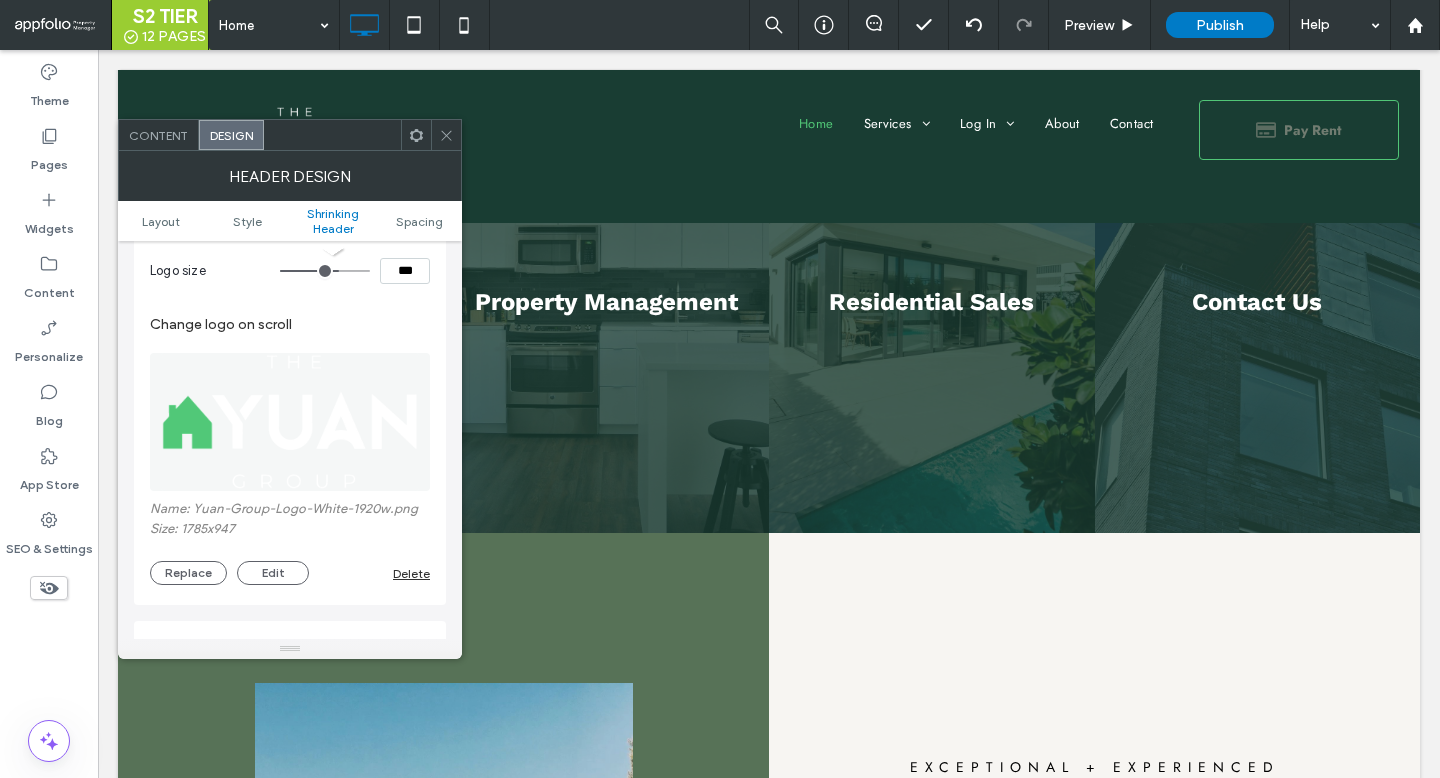 click on "Delete" at bounding box center [411, 573] 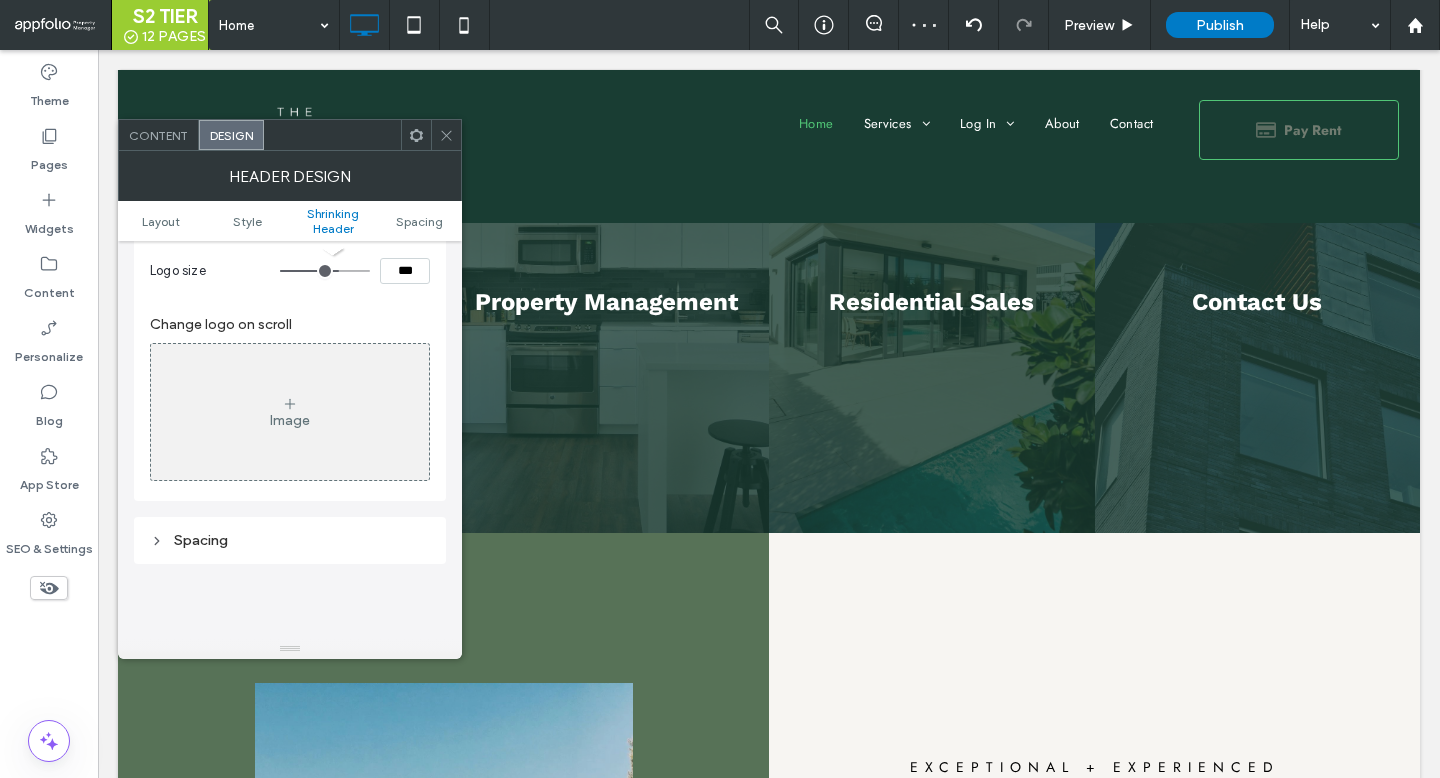 click 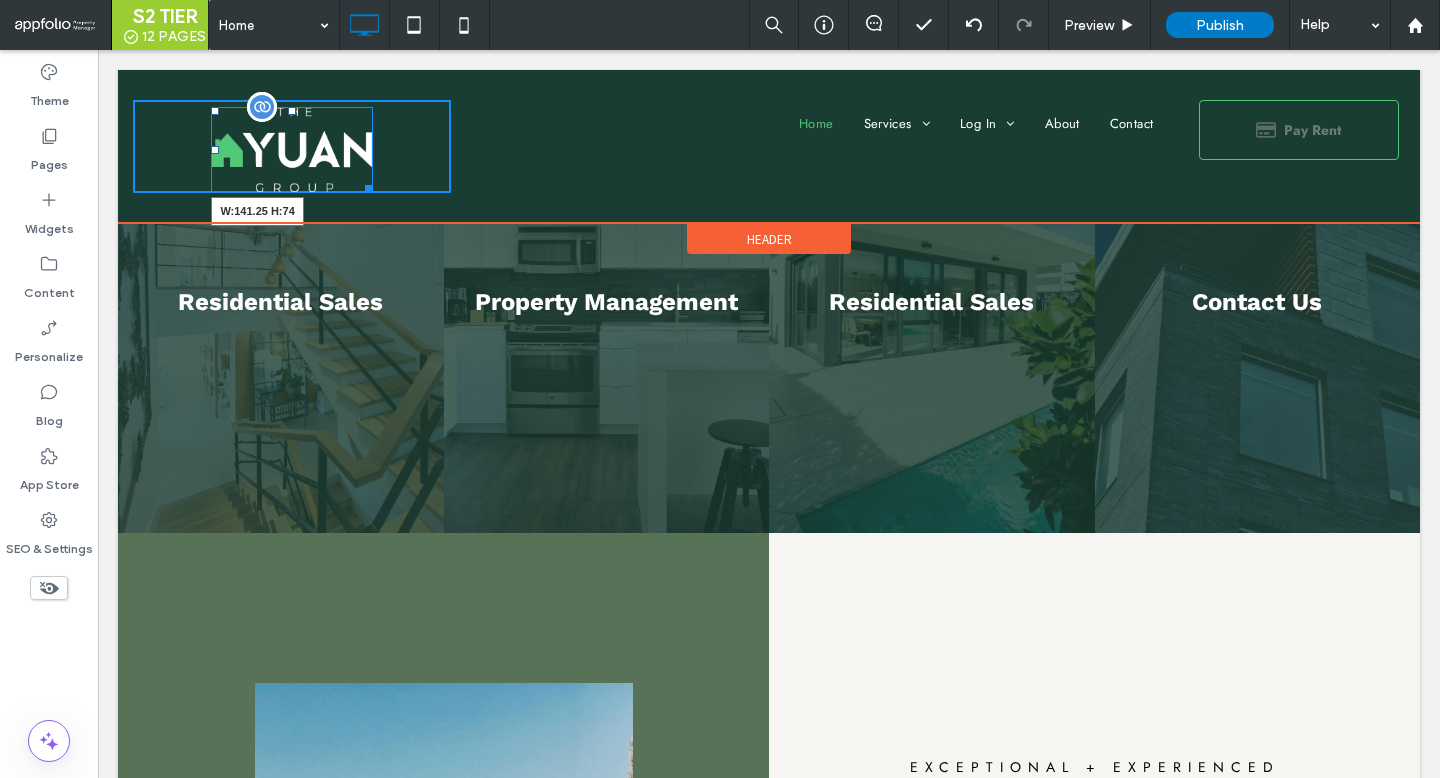 drag, startPoint x: 369, startPoint y: 189, endPoint x: 359, endPoint y: 180, distance: 13.453624 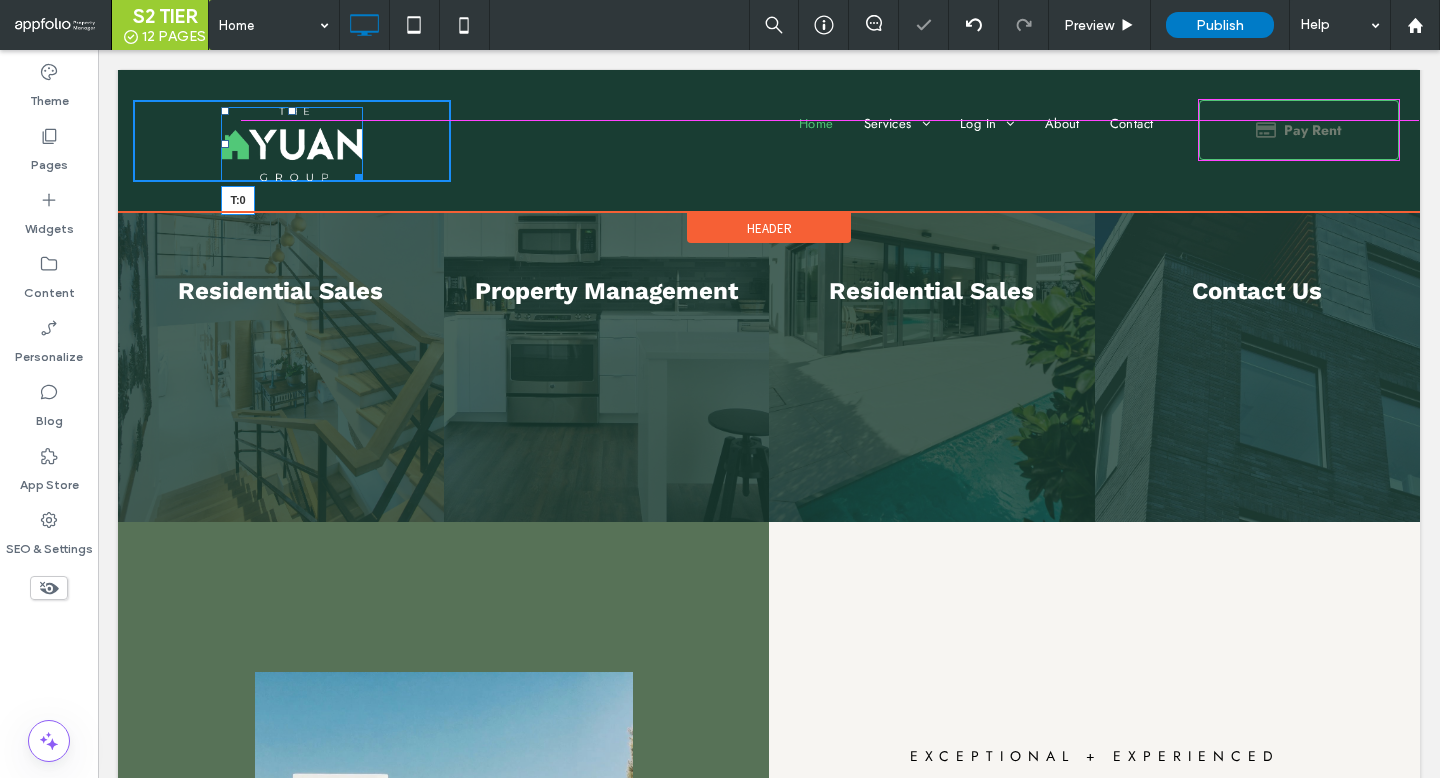 drag, startPoint x: 293, startPoint y: 110, endPoint x: 294, endPoint y: 97, distance: 13.038404 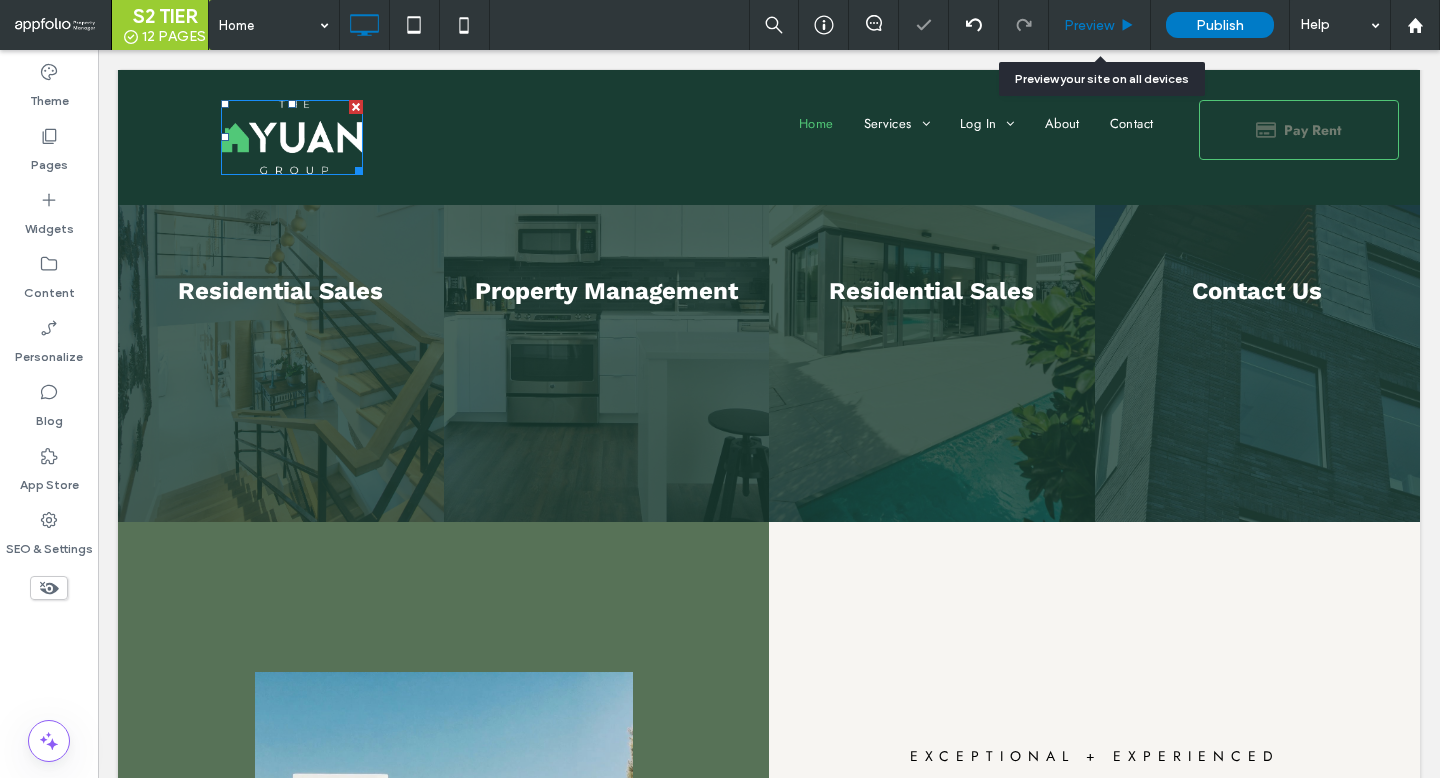 click on "Preview" at bounding box center (1089, 25) 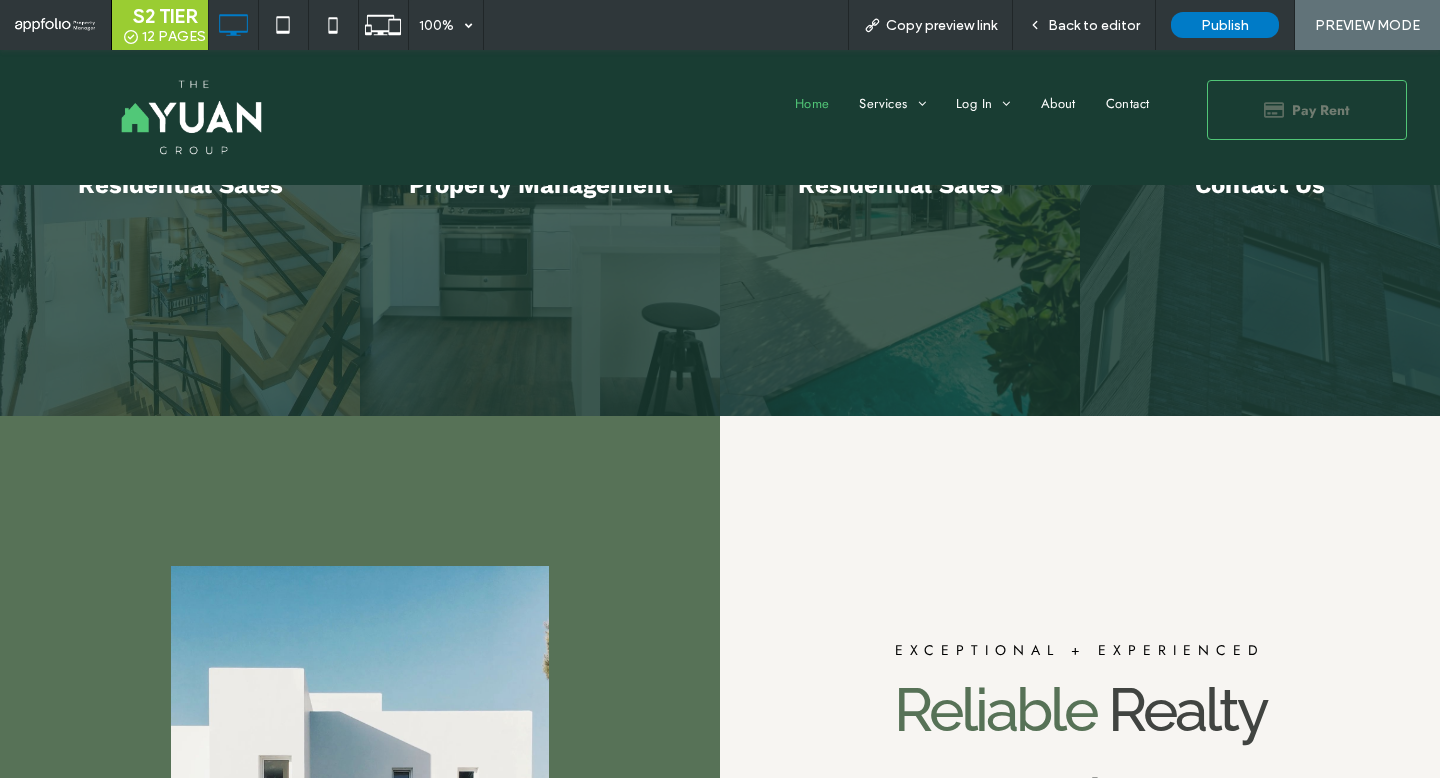 scroll, scrollTop: 0, scrollLeft: 0, axis: both 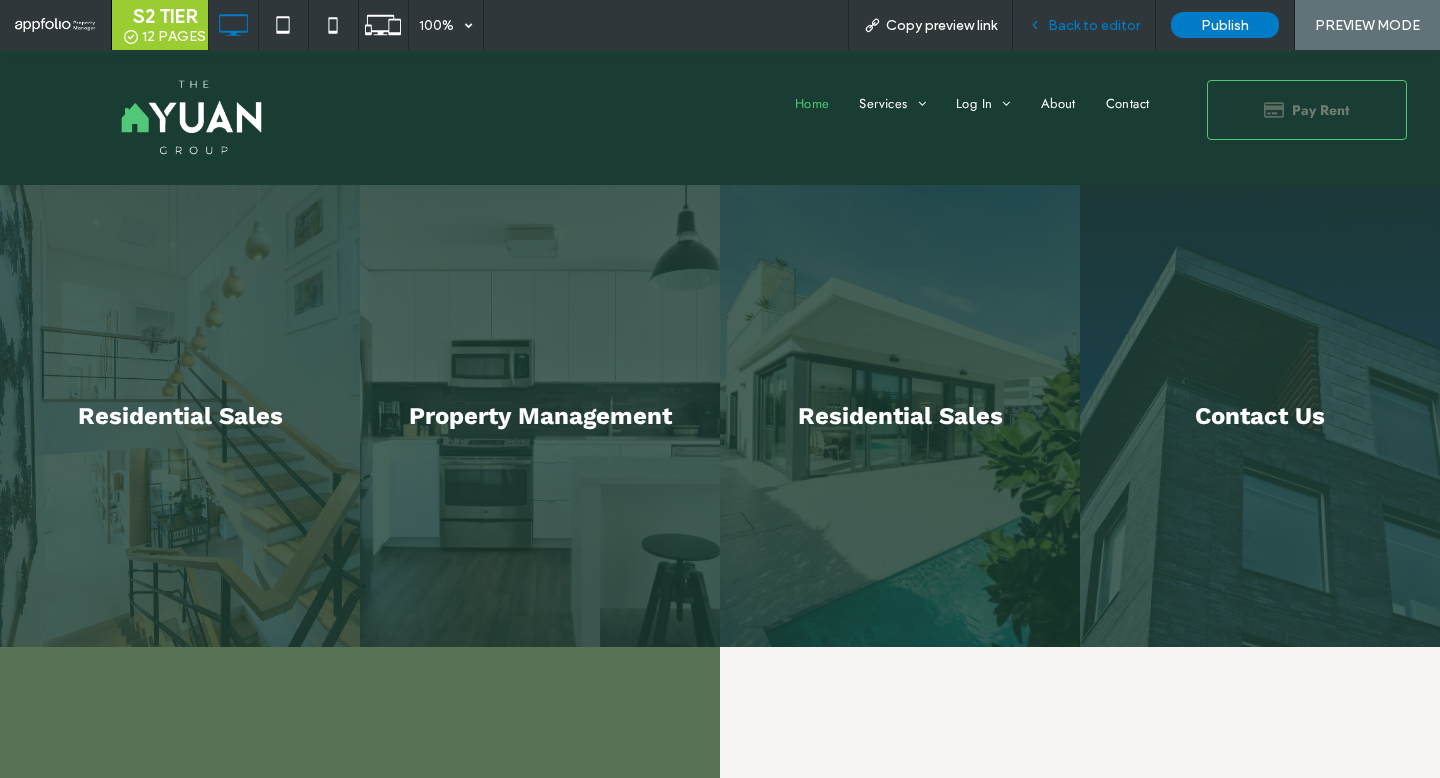 click on "Back to editor" at bounding box center (1084, 25) 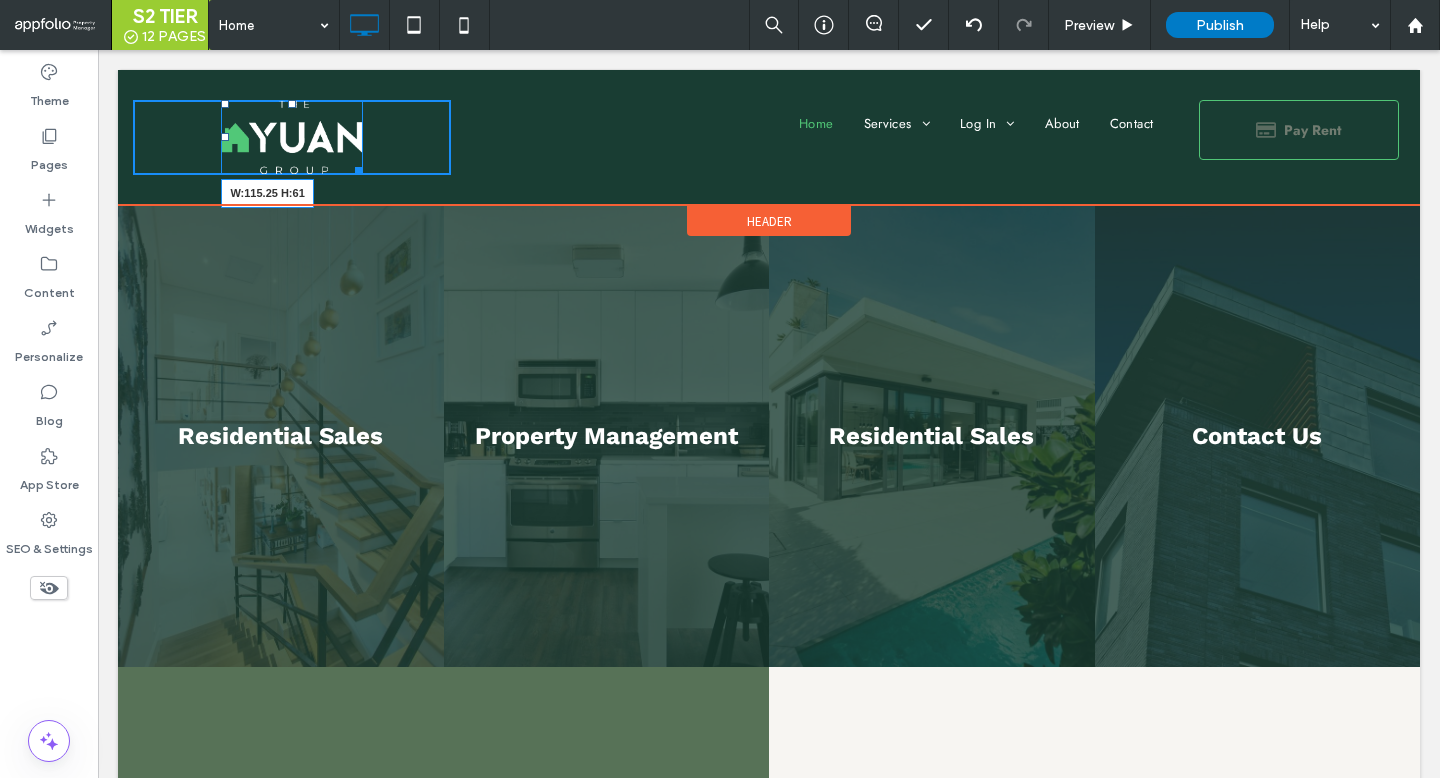 drag, startPoint x: 356, startPoint y: 170, endPoint x: 343, endPoint y: 163, distance: 14.764823 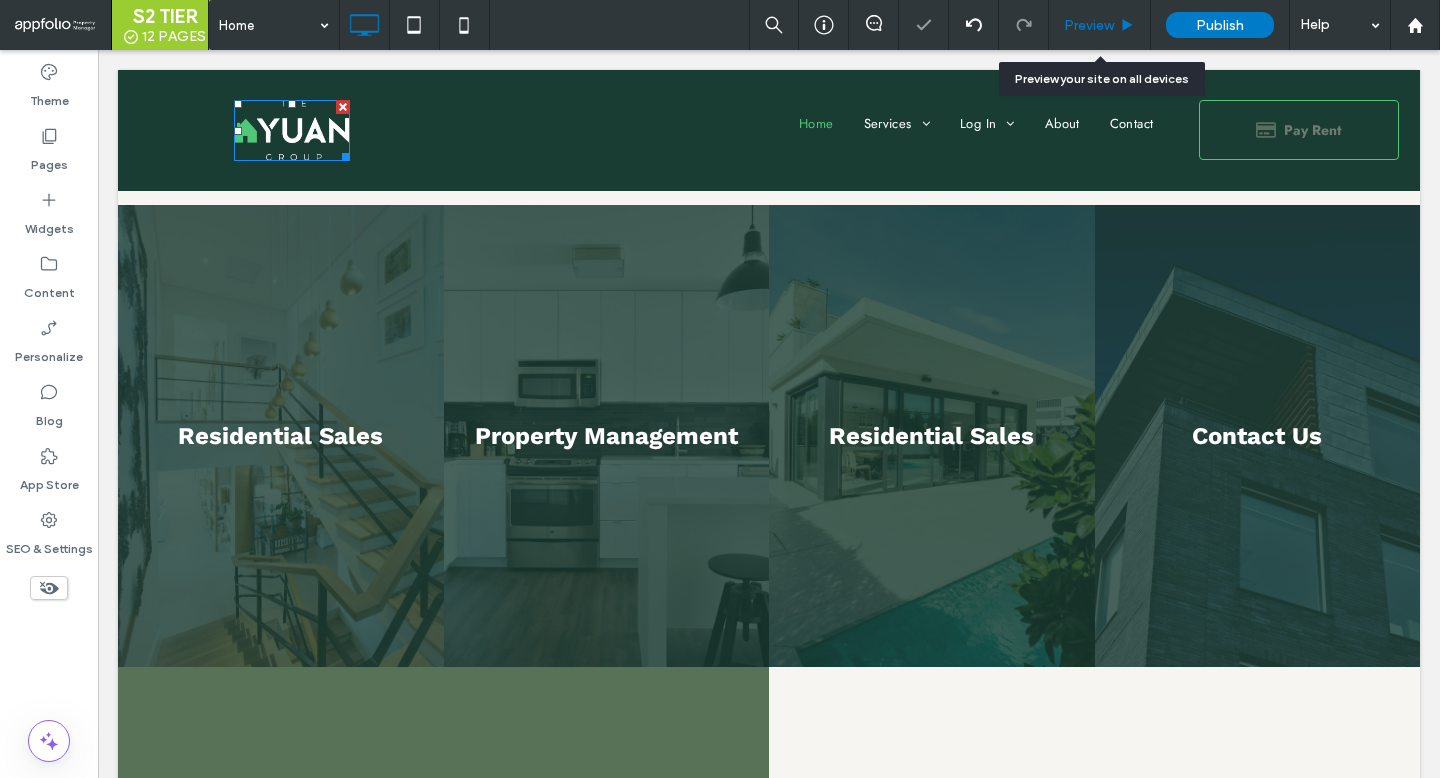 click on "Preview" at bounding box center (1089, 25) 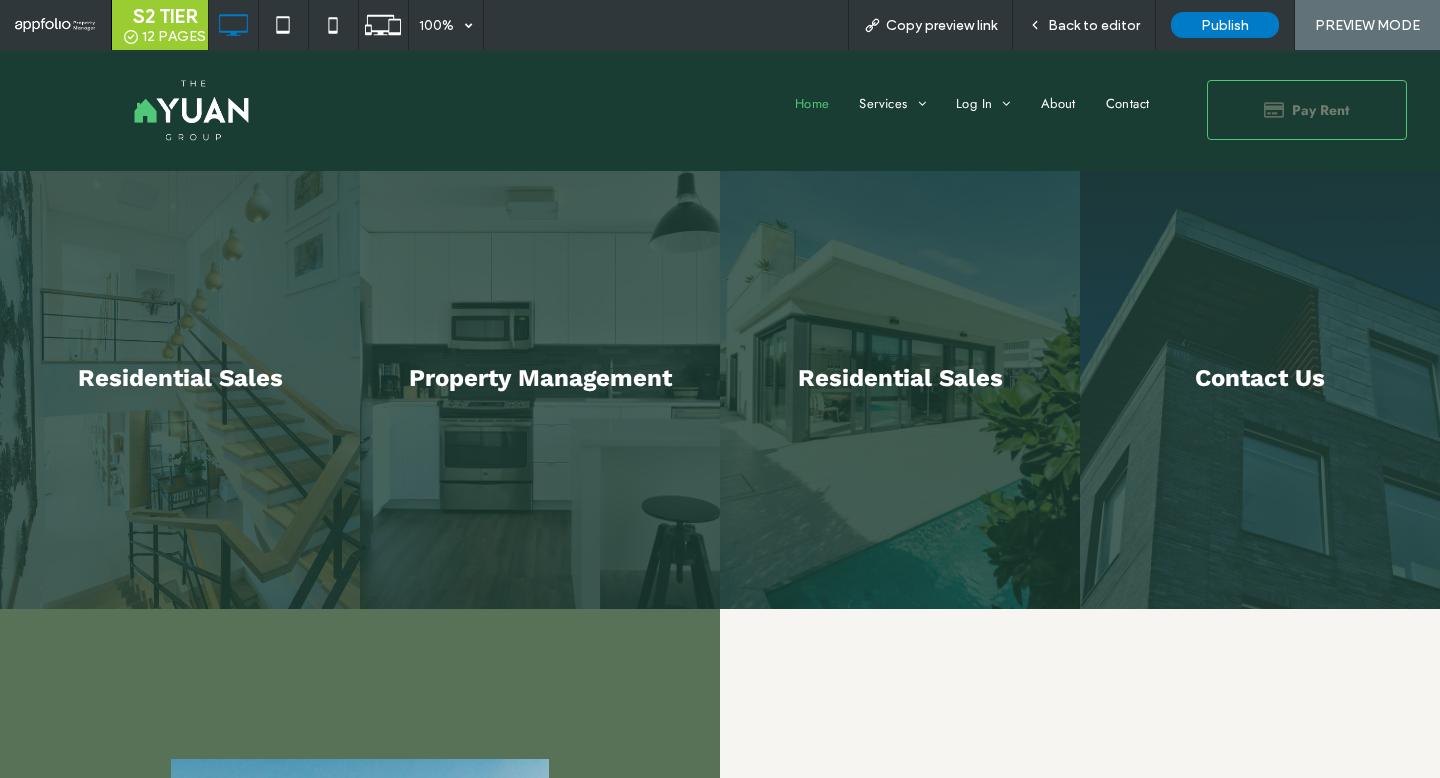 scroll, scrollTop: 0, scrollLeft: 0, axis: both 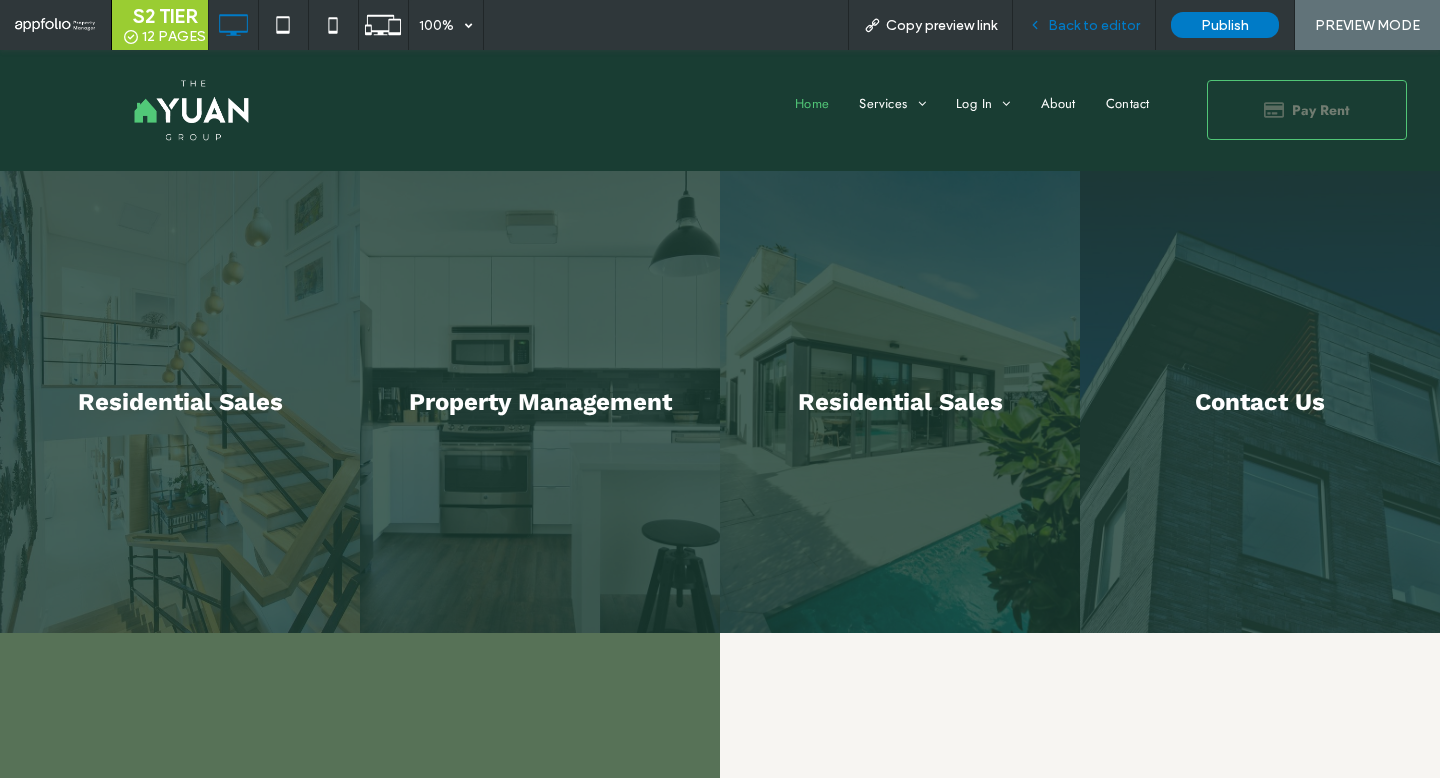 click on "Back to editor" at bounding box center (1094, 25) 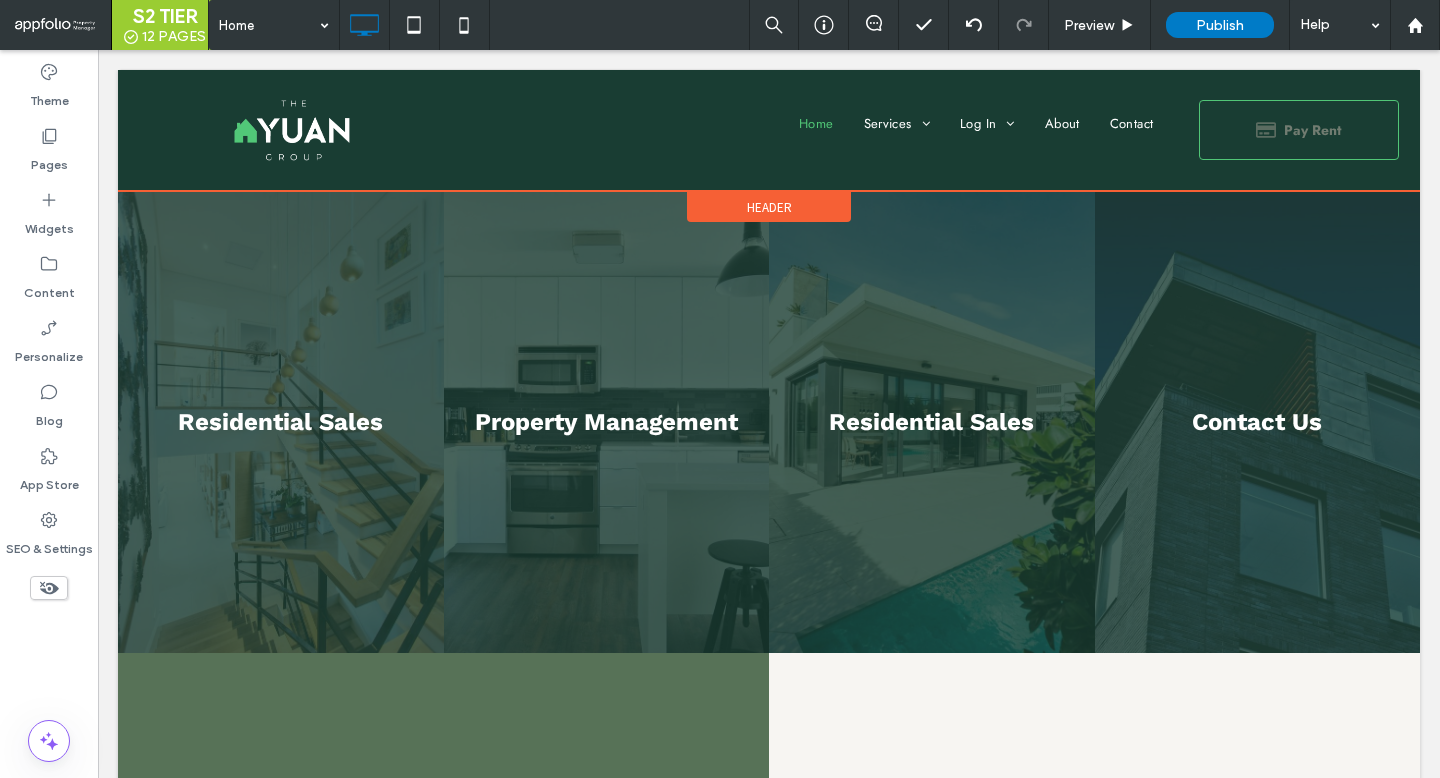click on "Header" at bounding box center (769, 207) 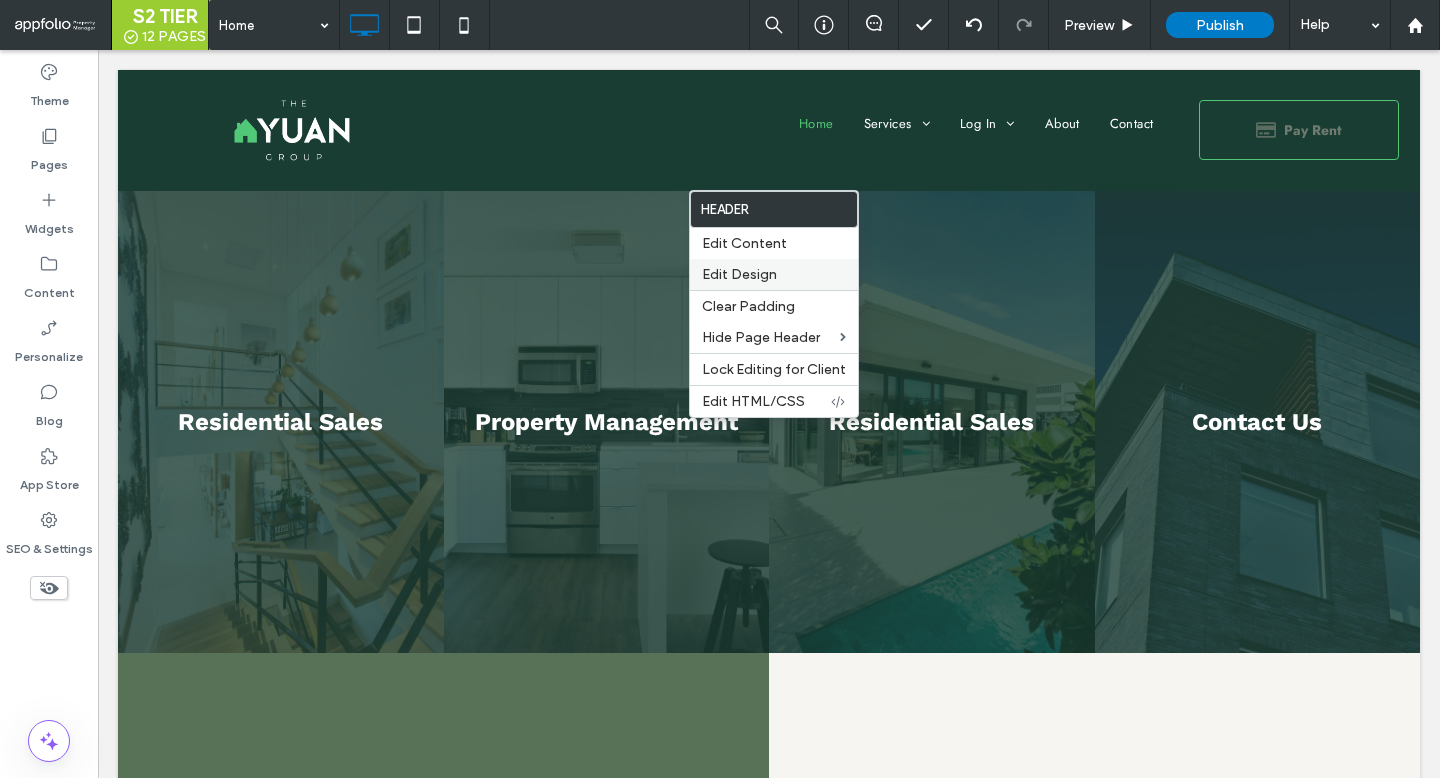 click on "Edit Design" at bounding box center [739, 274] 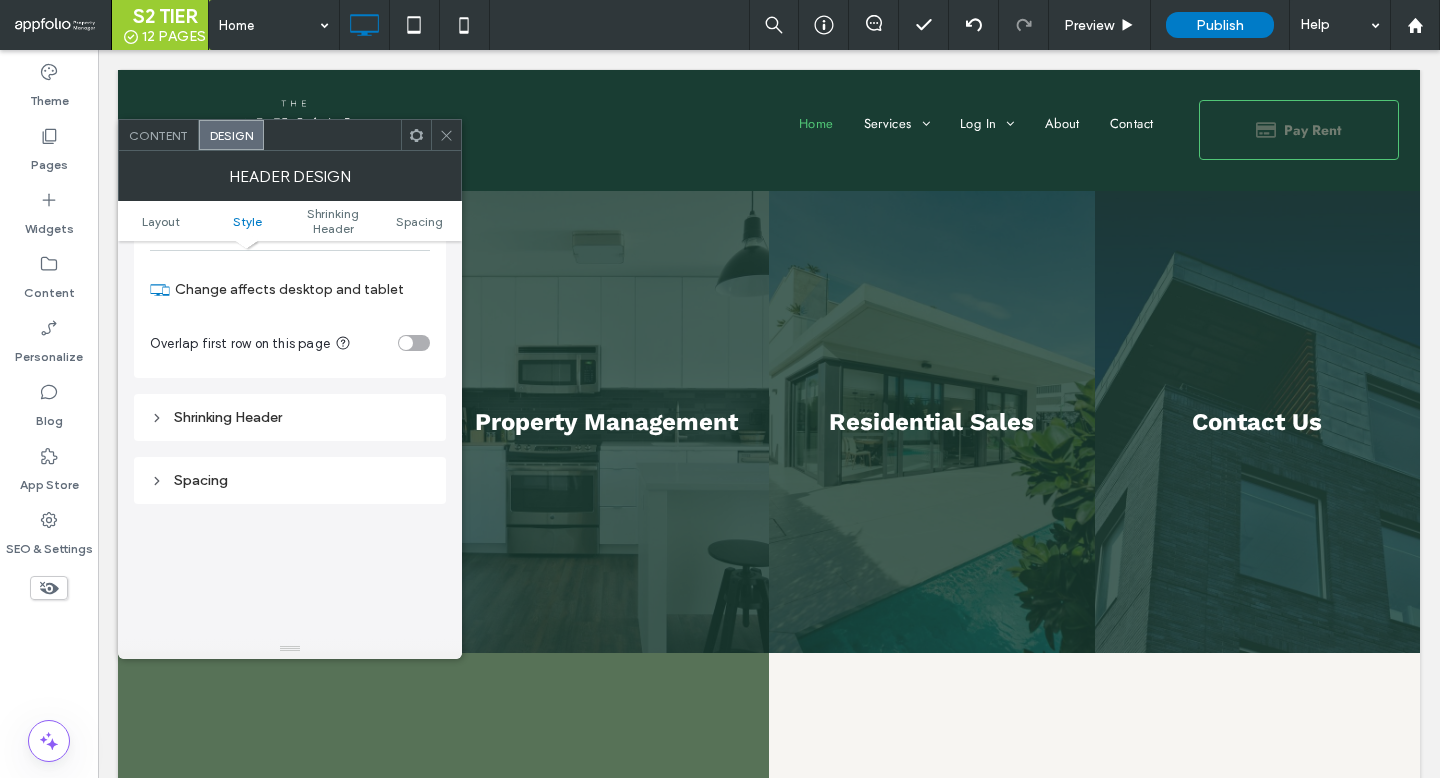 scroll, scrollTop: 490, scrollLeft: 0, axis: vertical 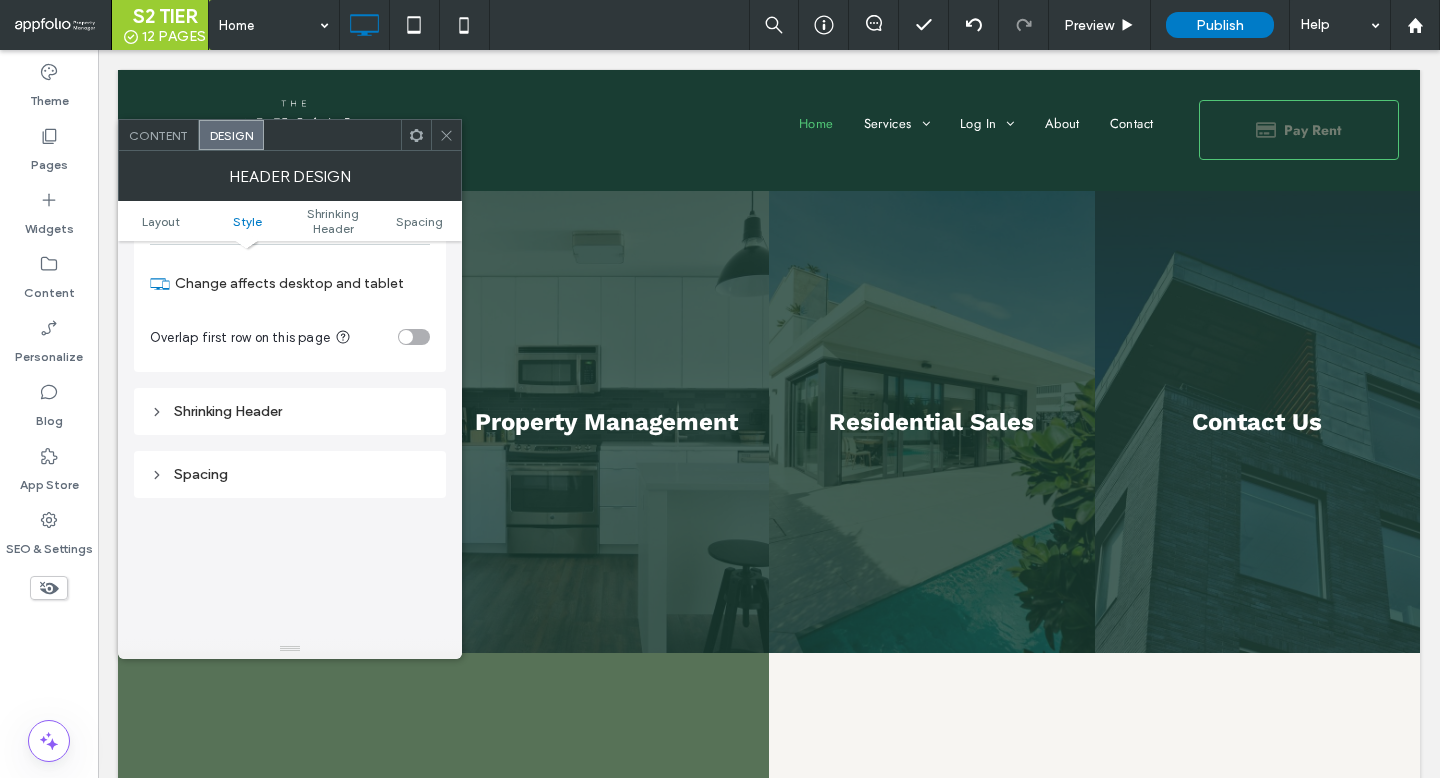 click on "Shrinking Header" at bounding box center (290, 411) 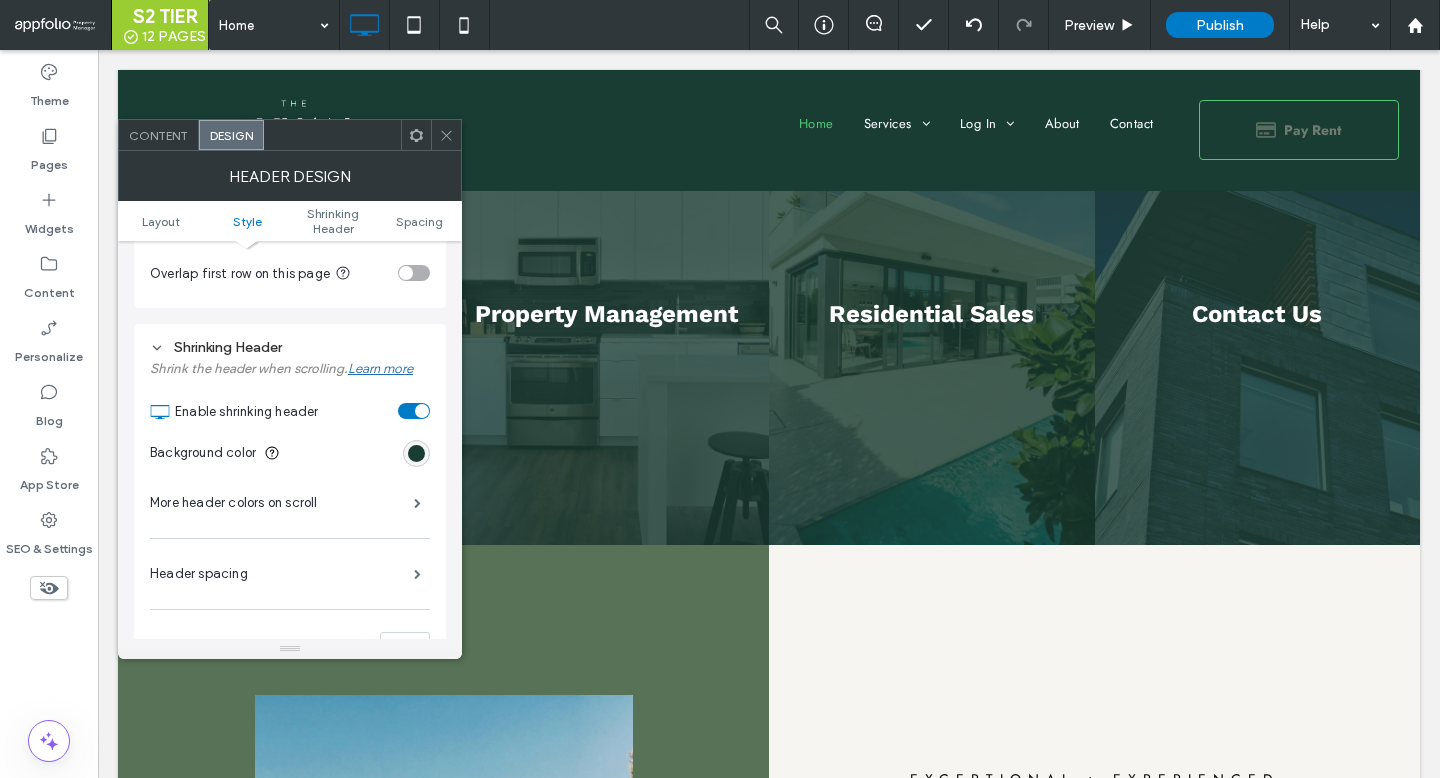 scroll, scrollTop: 121, scrollLeft: 0, axis: vertical 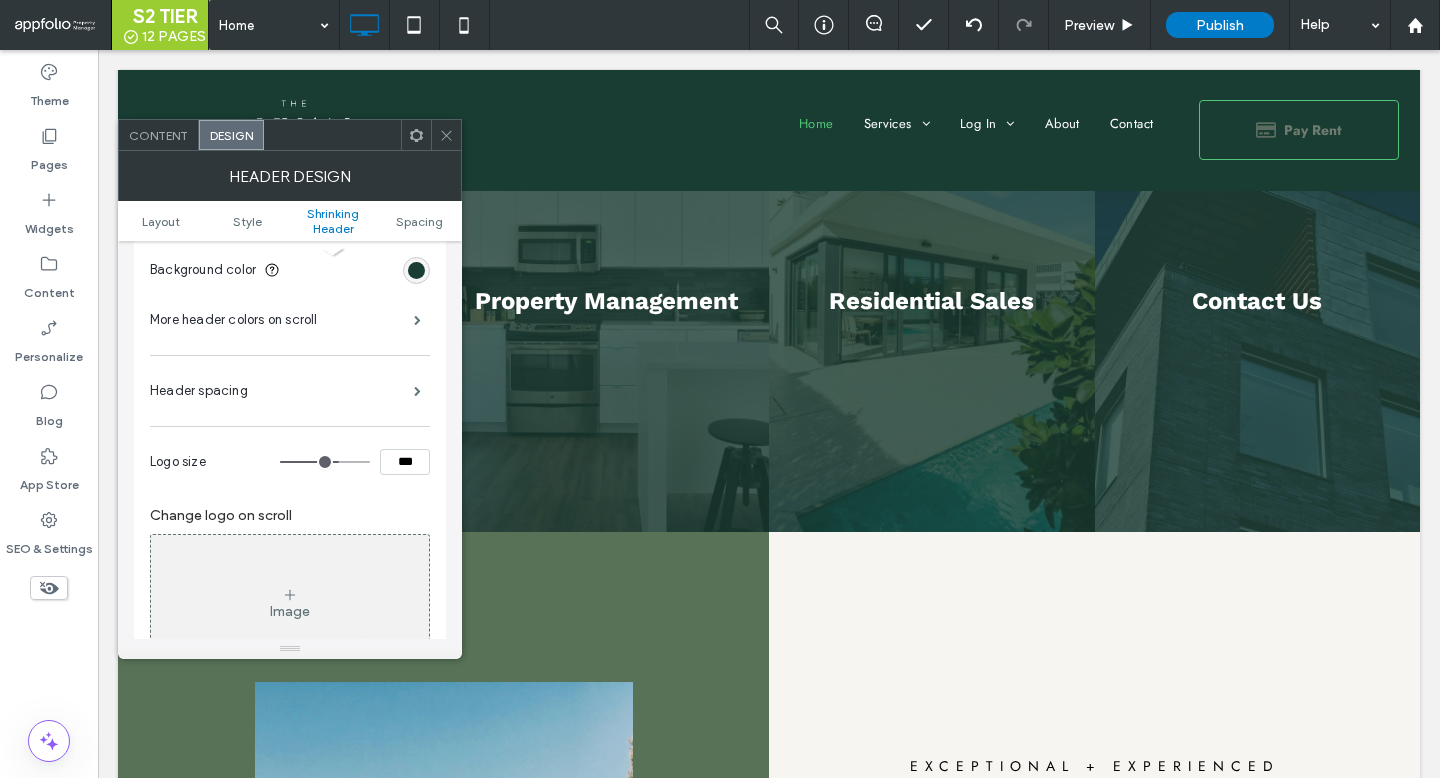 type on "**" 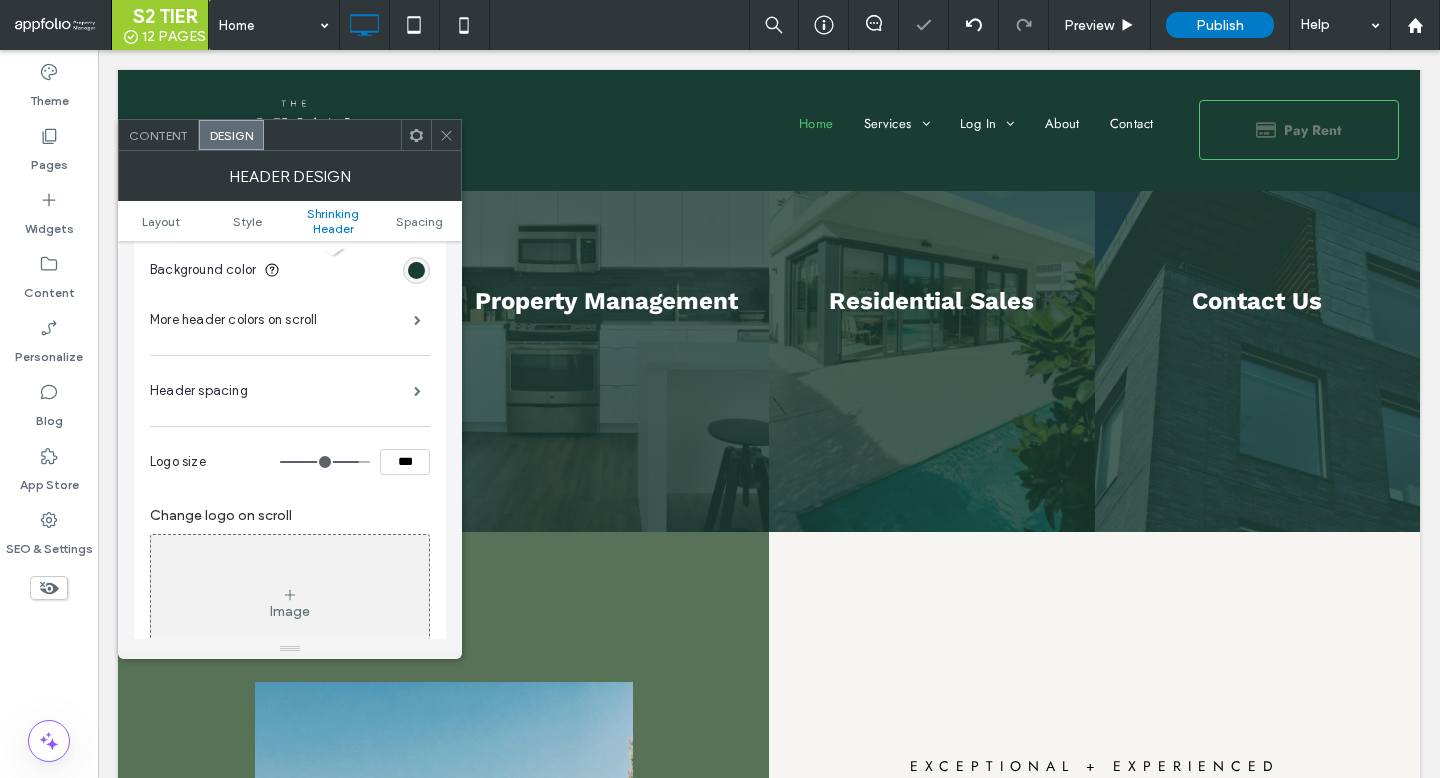 click at bounding box center [446, 135] 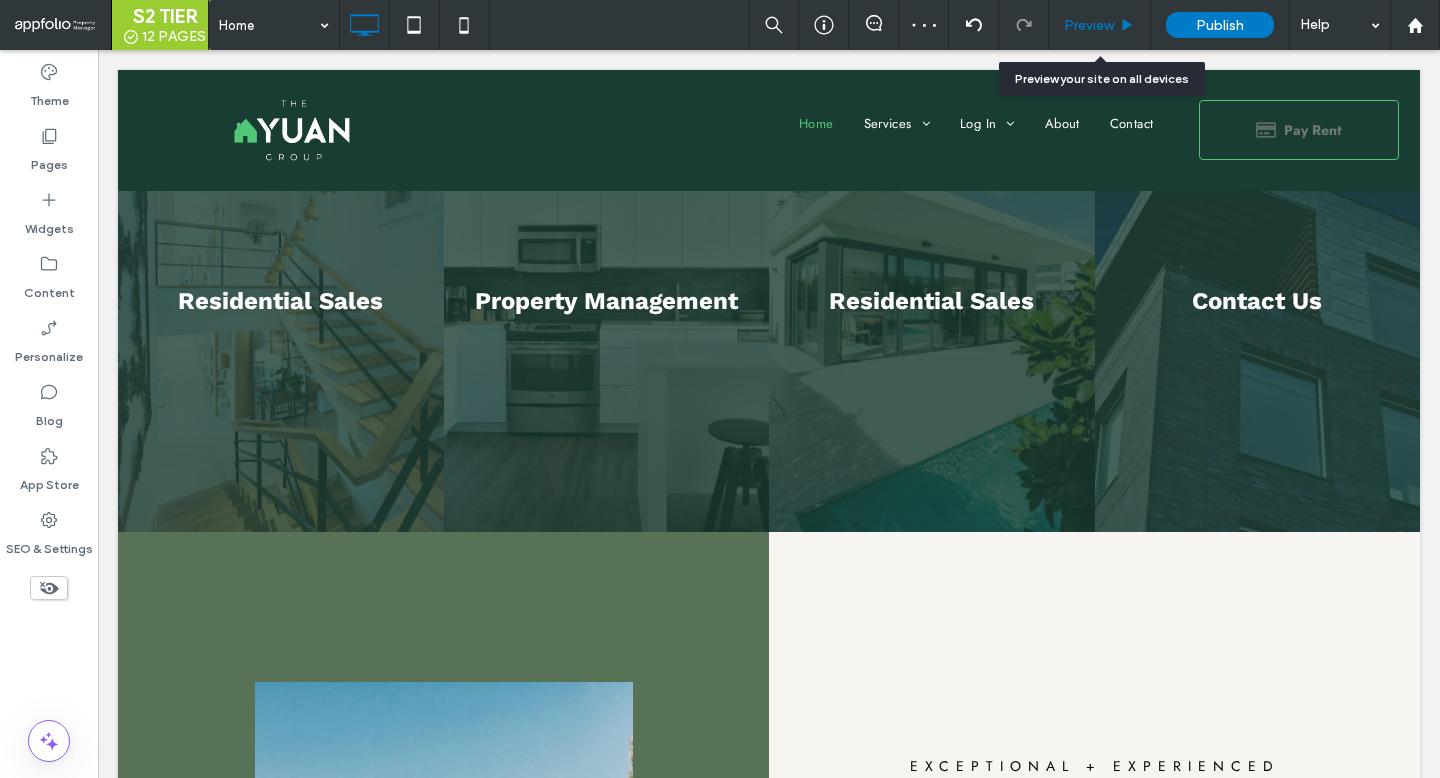 click on "Preview" at bounding box center [1089, 25] 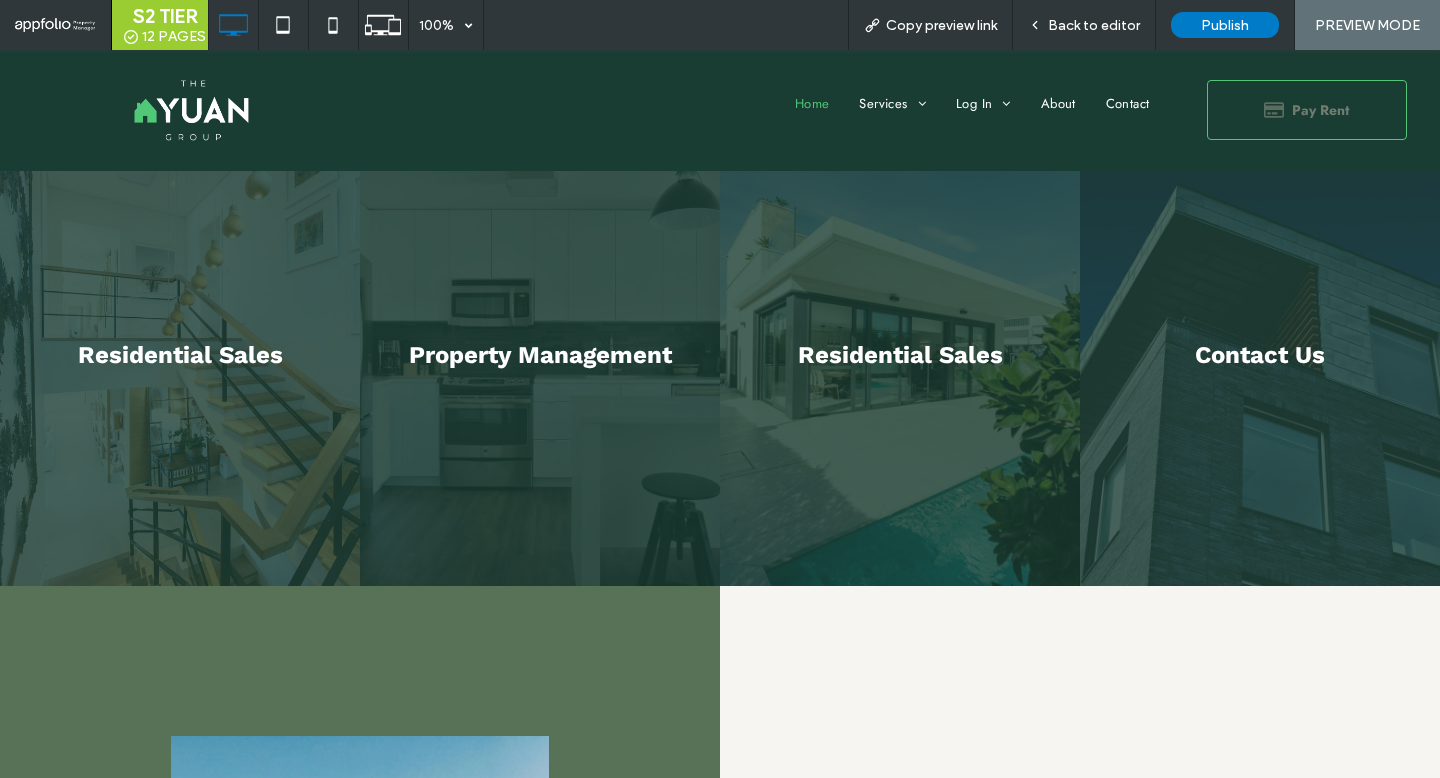 scroll, scrollTop: 0, scrollLeft: 0, axis: both 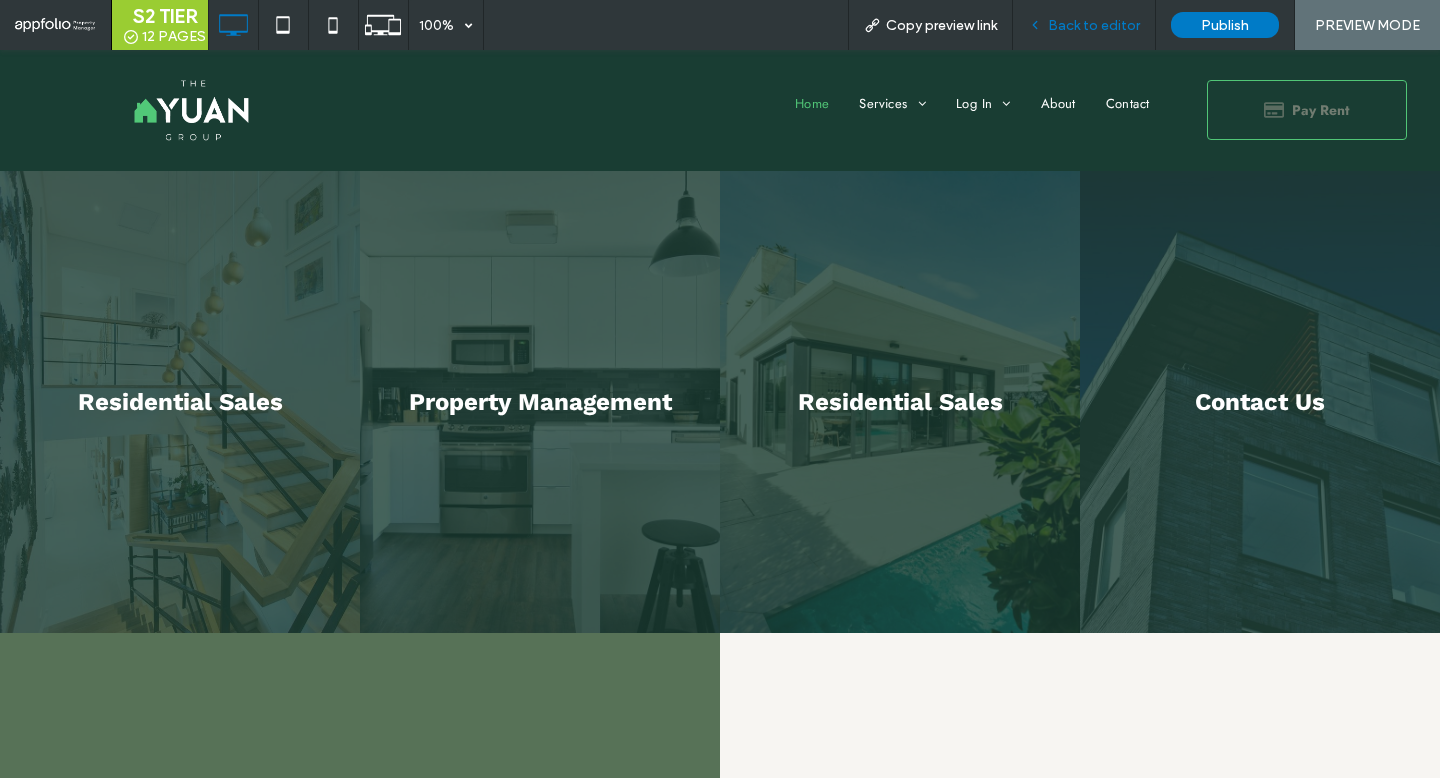 click on "Back to editor" at bounding box center (1084, 25) 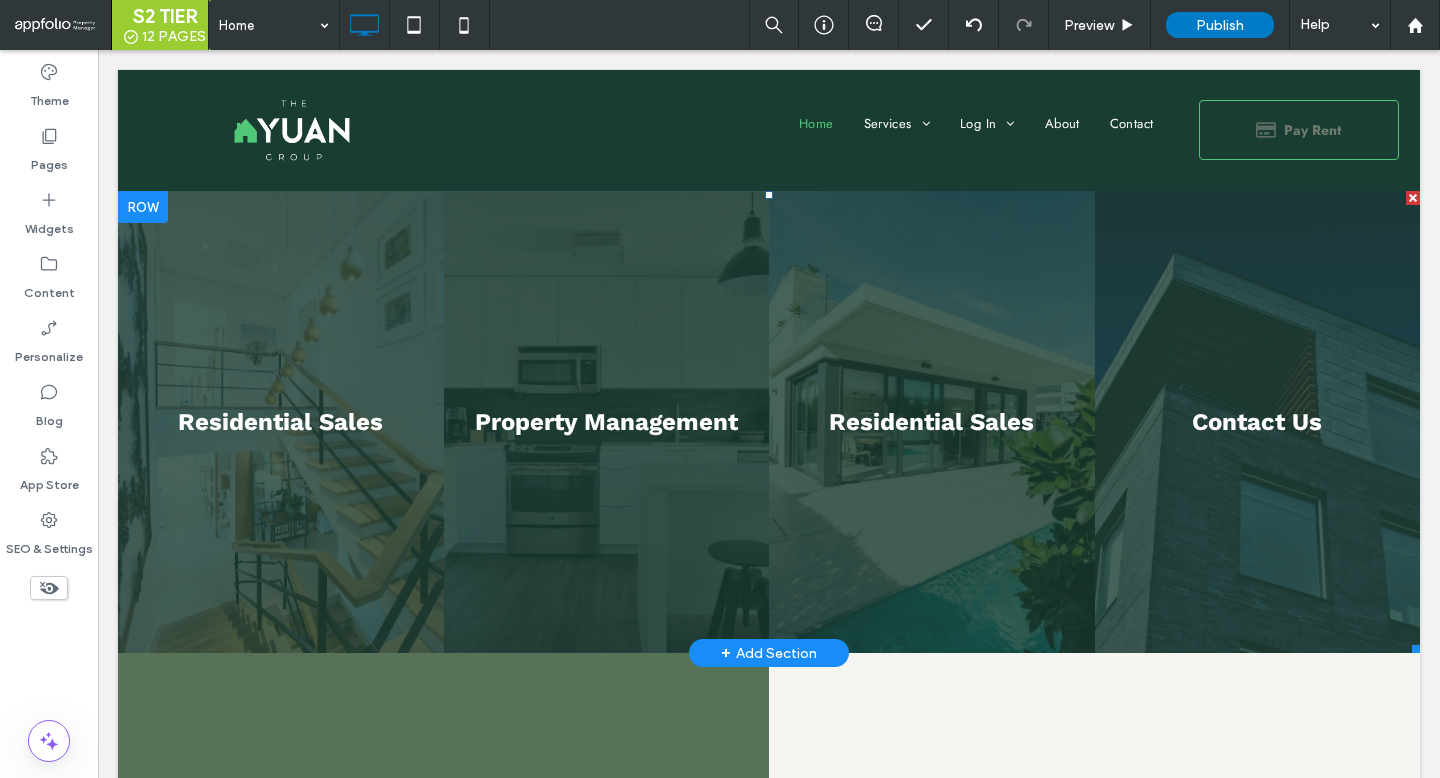 click at bounding box center (607, 422) 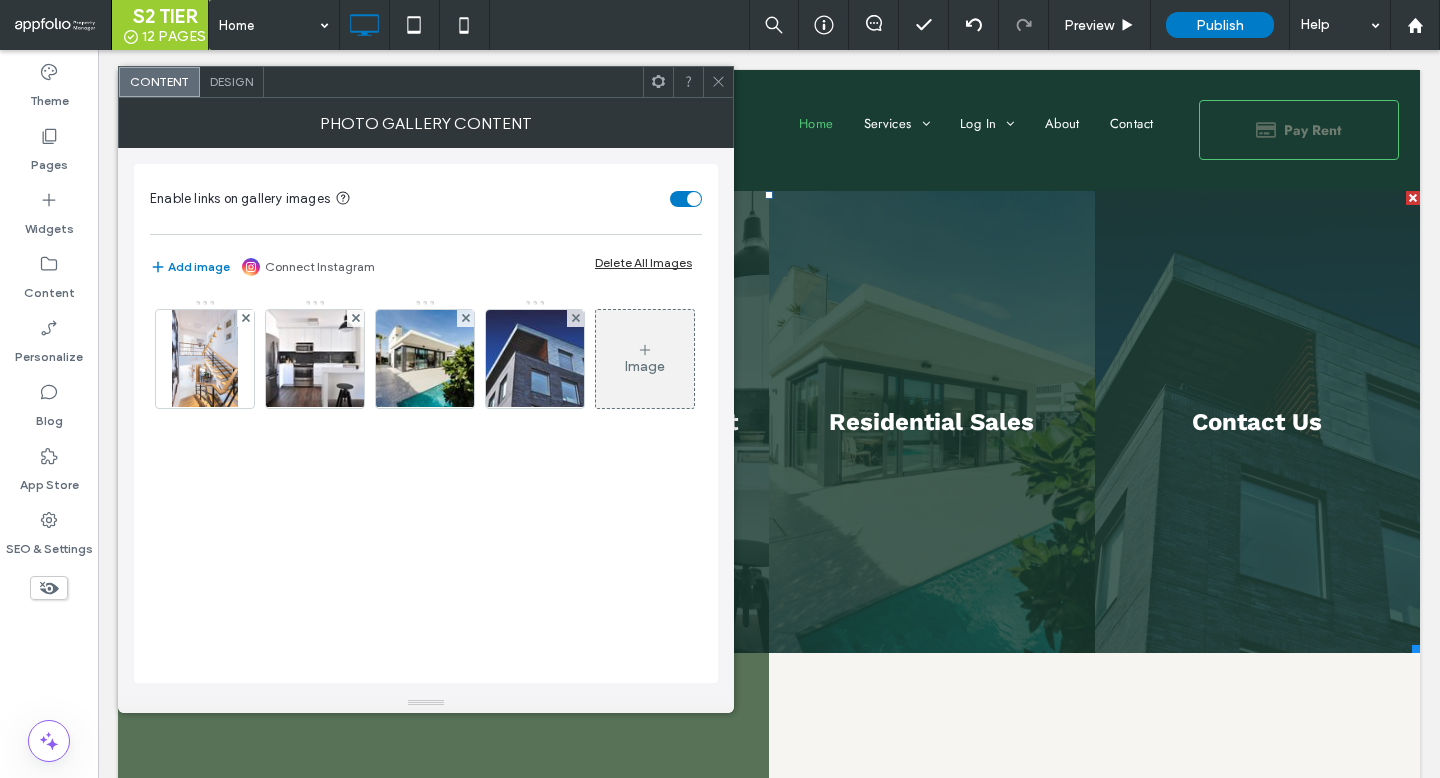 click on "Design" at bounding box center [231, 81] 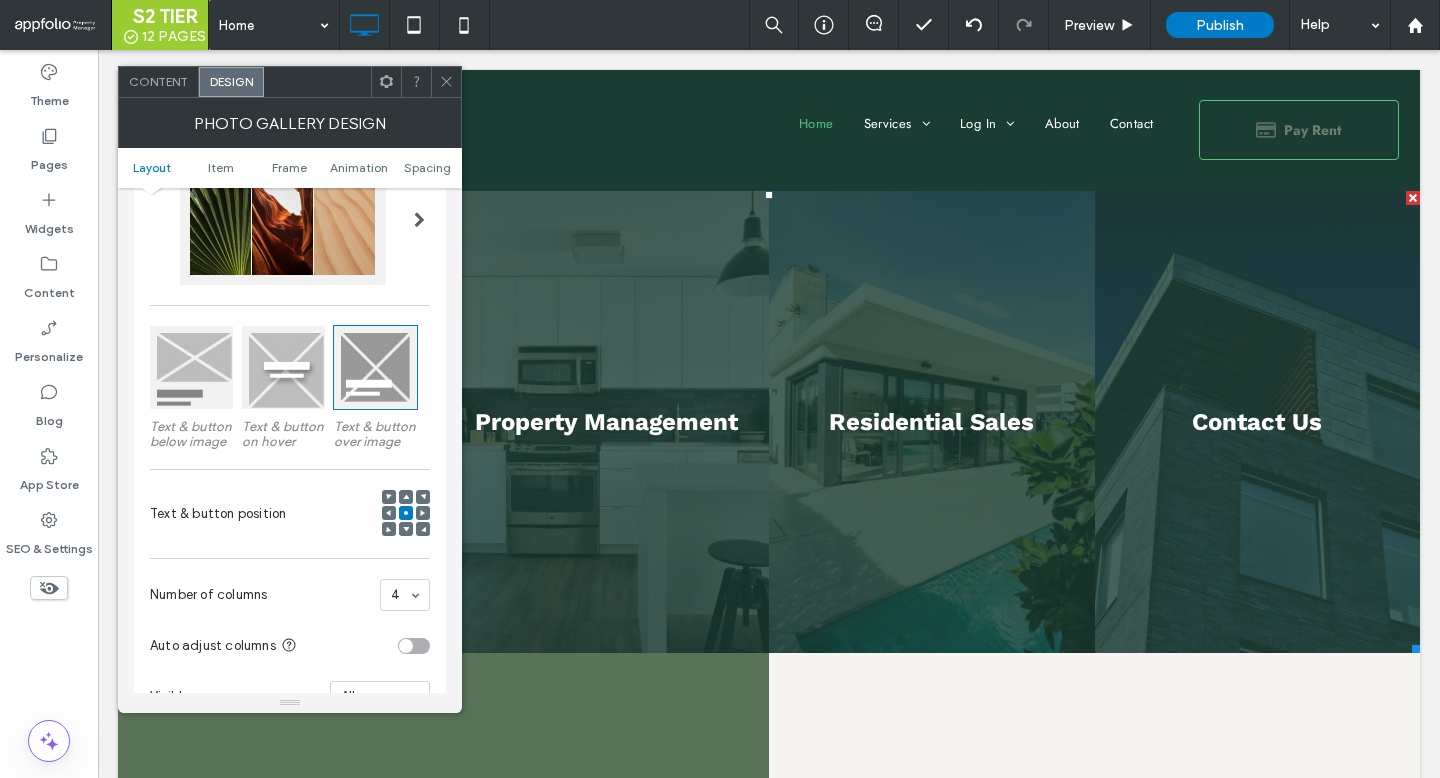 scroll, scrollTop: 461, scrollLeft: 0, axis: vertical 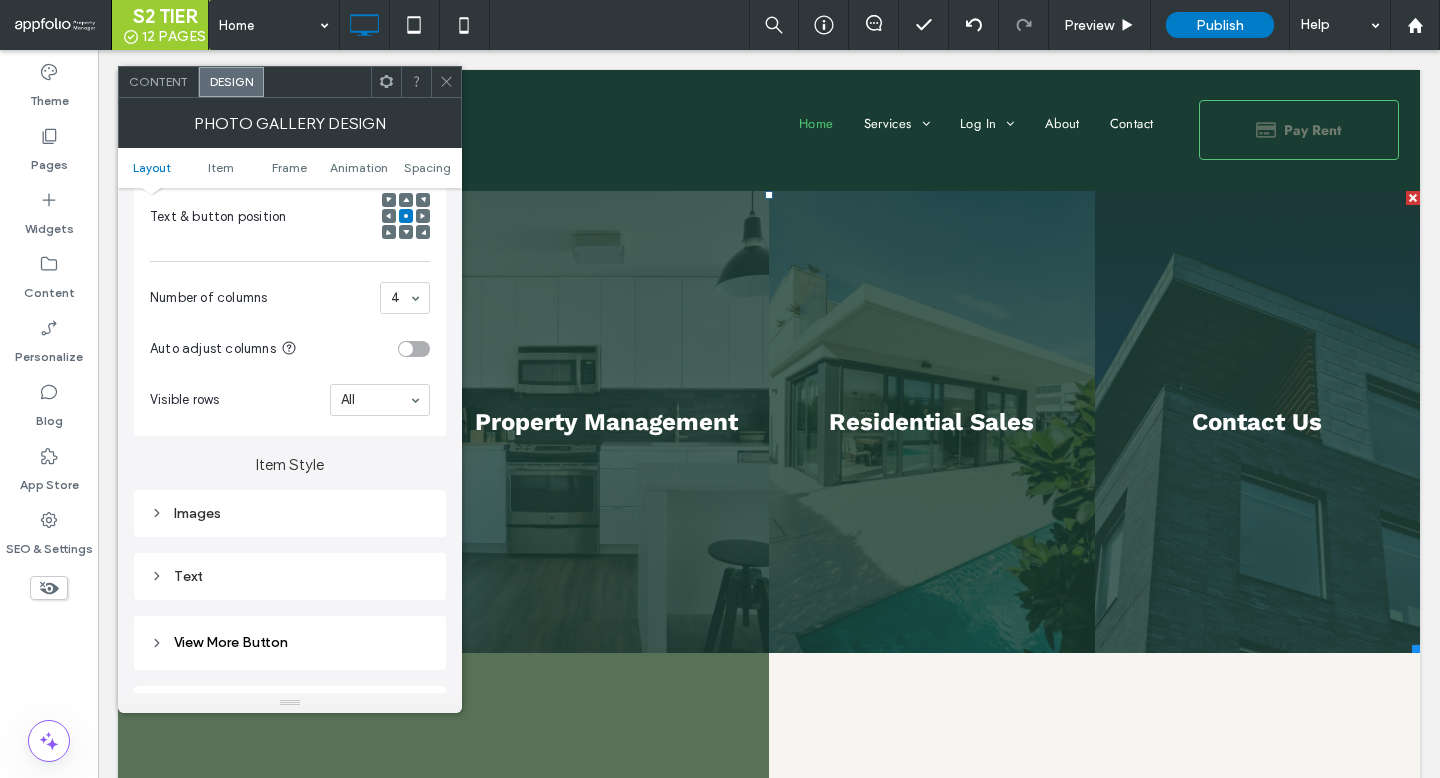 click on "Images" at bounding box center (290, 513) 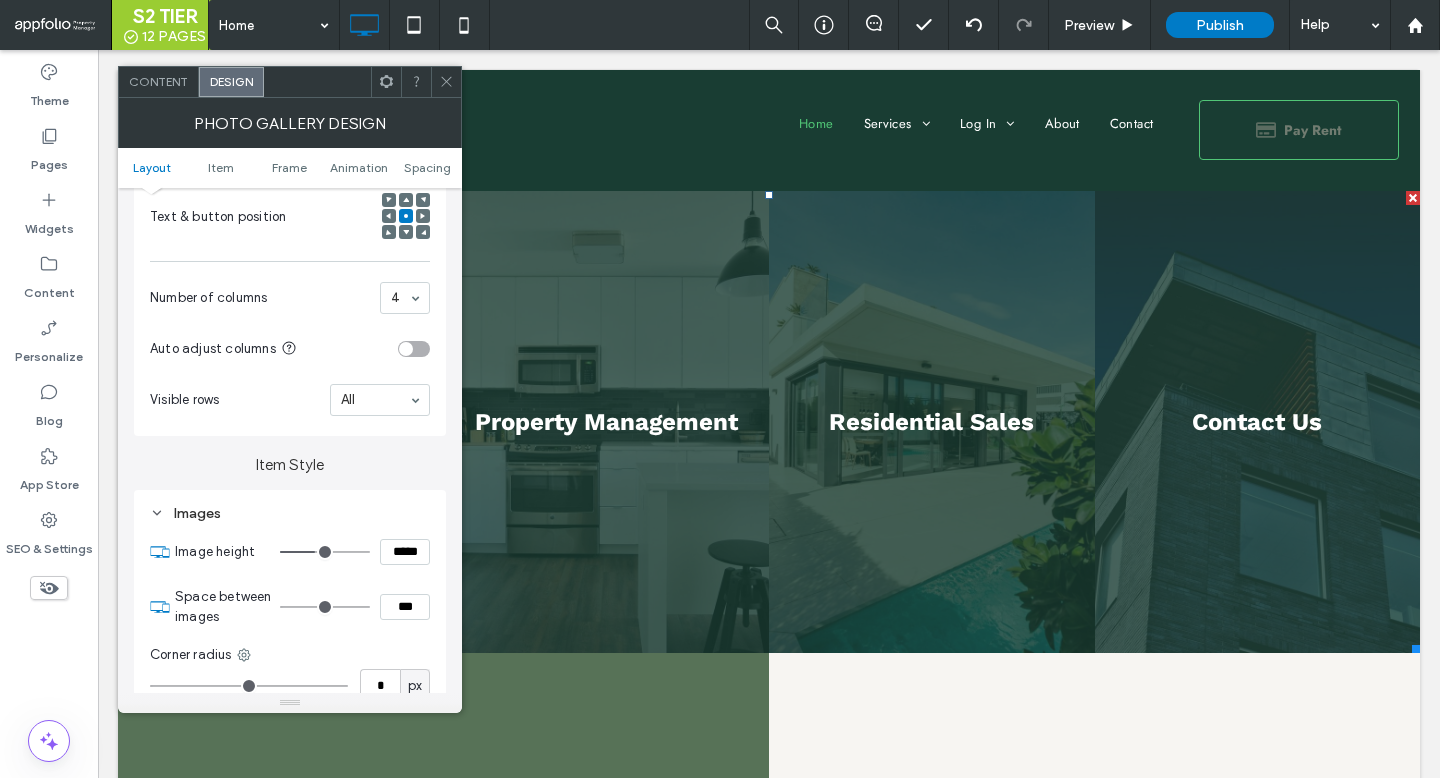 click on "Images" at bounding box center (290, 513) 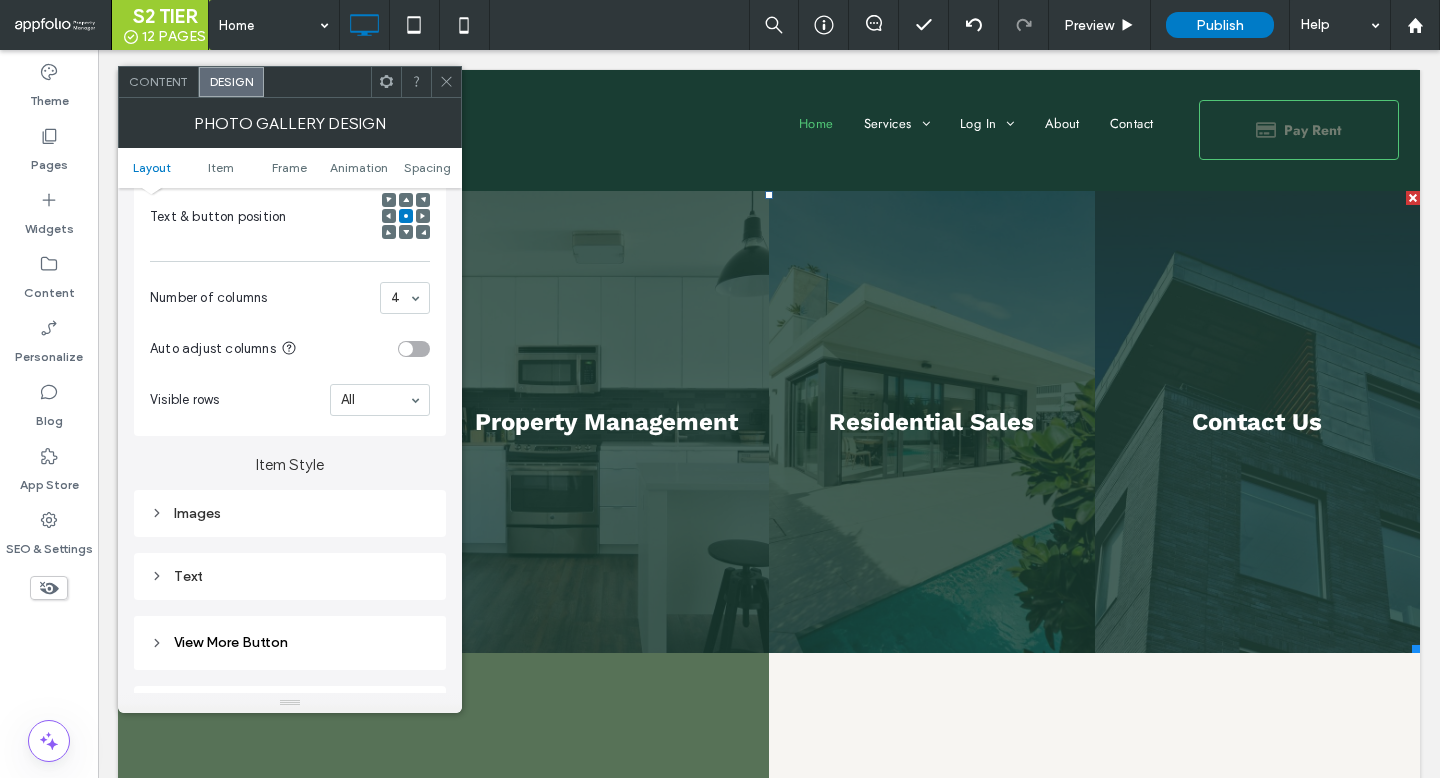 click on "Images" at bounding box center (290, 513) 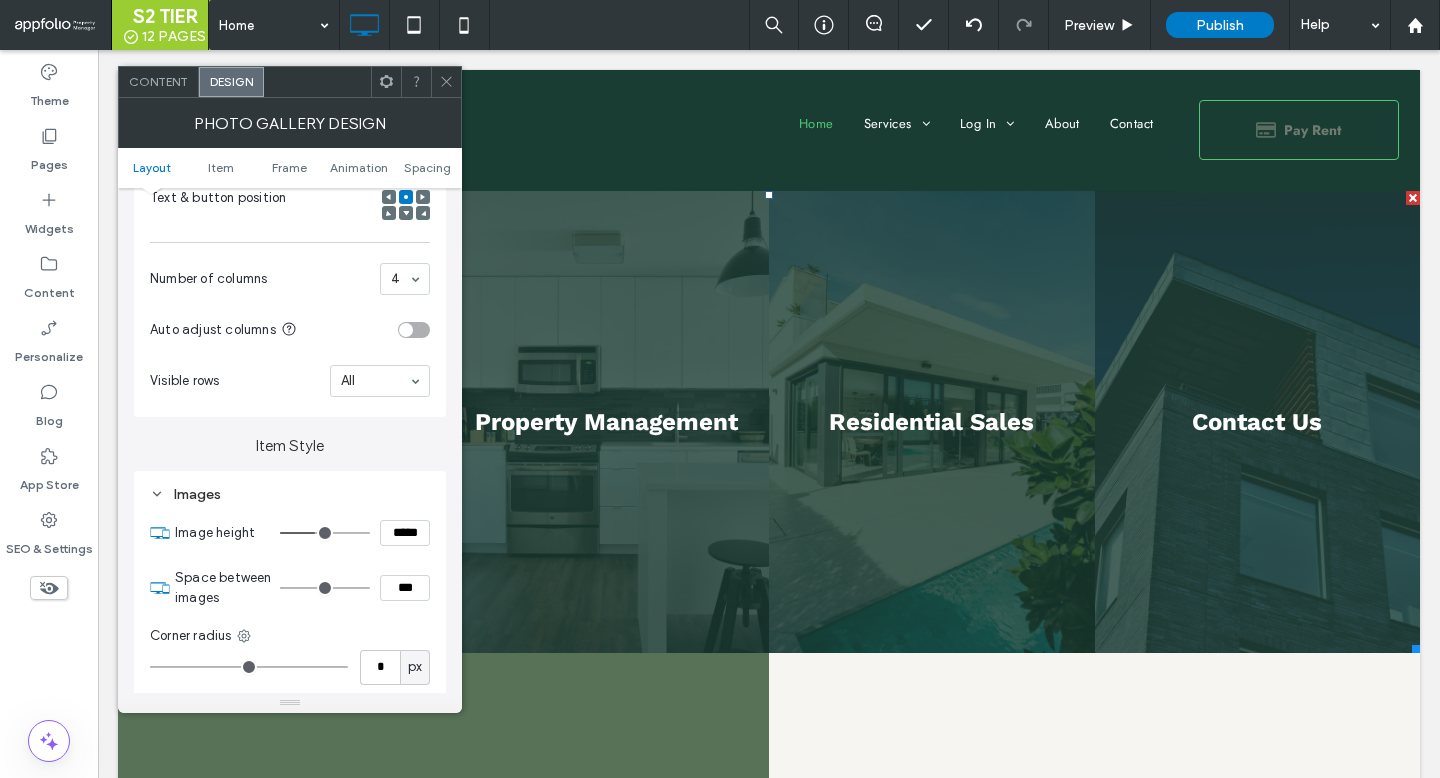 scroll, scrollTop: 486, scrollLeft: 0, axis: vertical 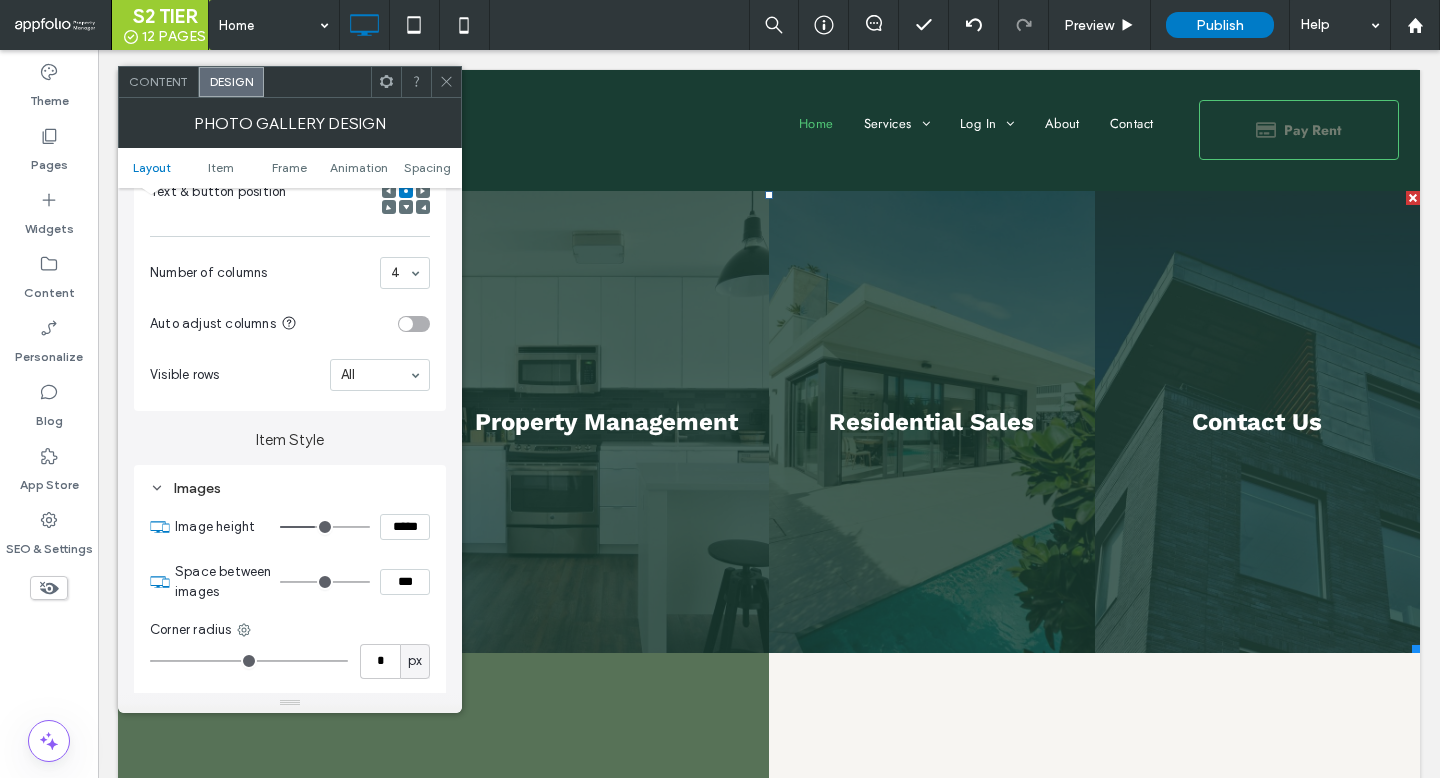 type on "***" 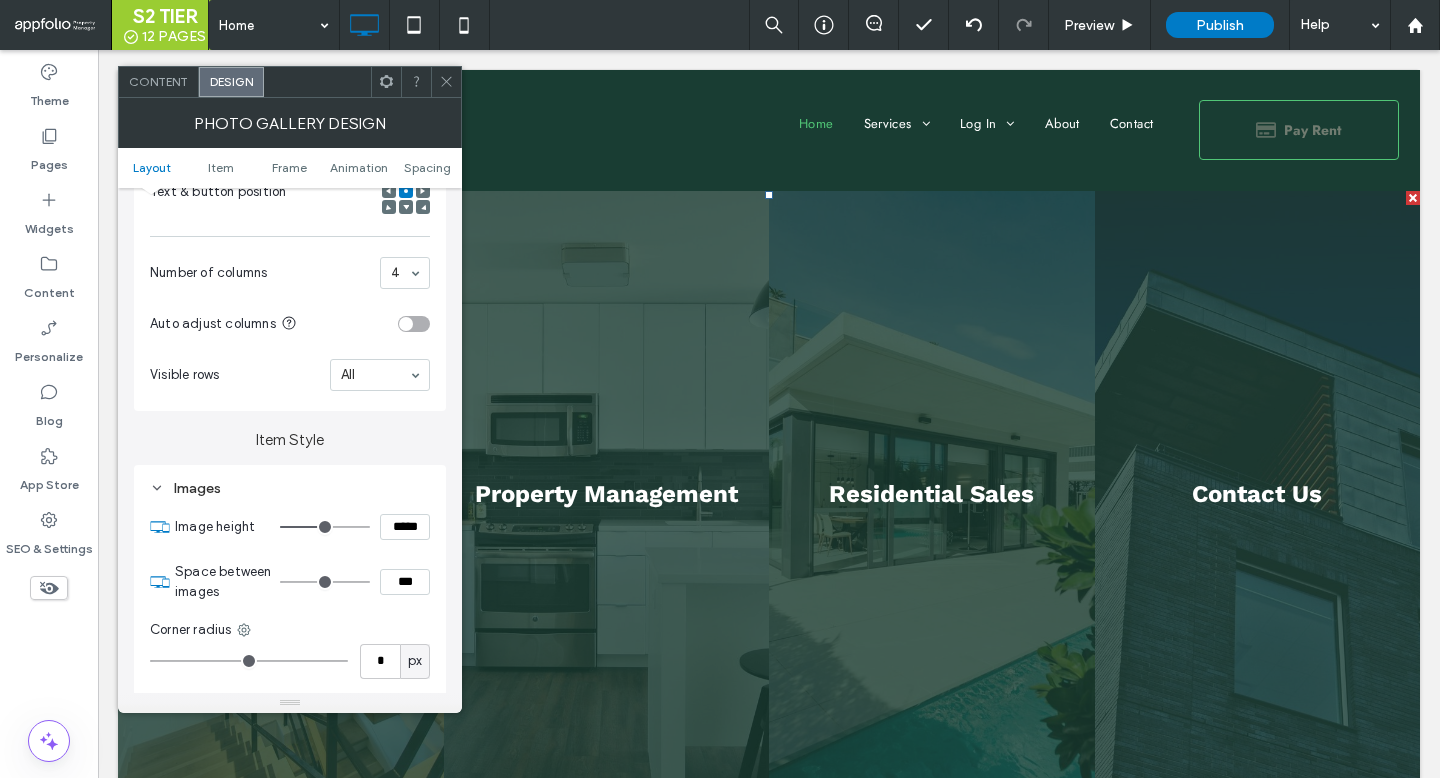 type on "***" 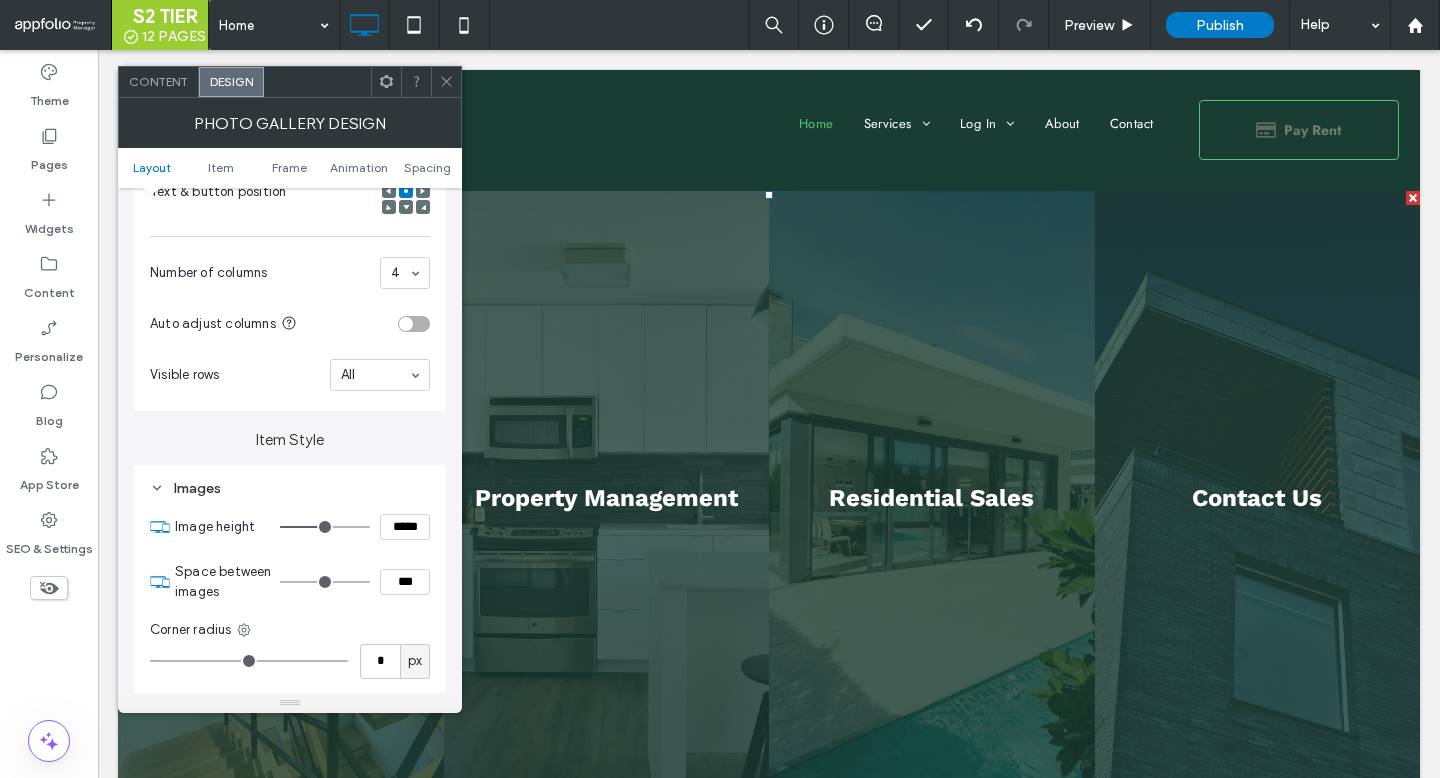type on "***" 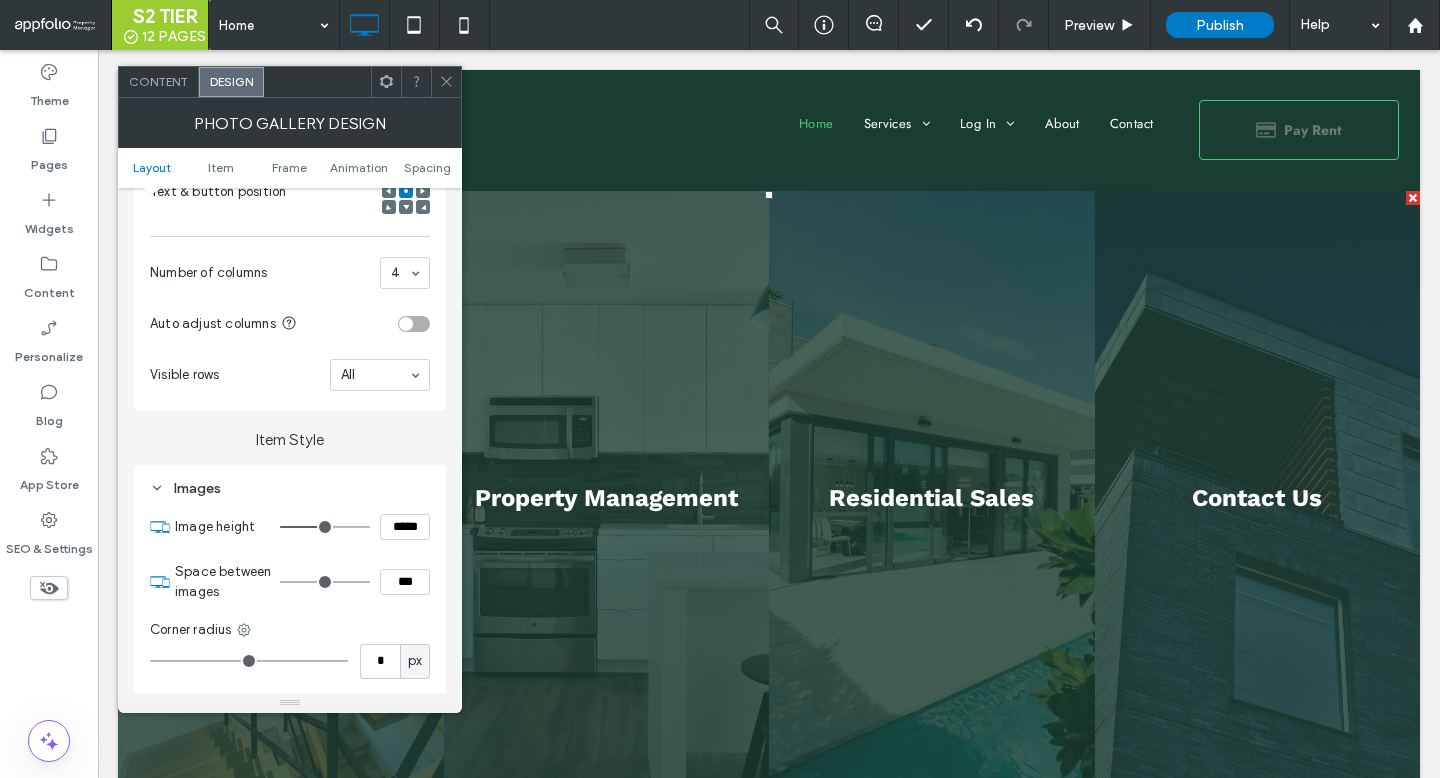 type on "*****" 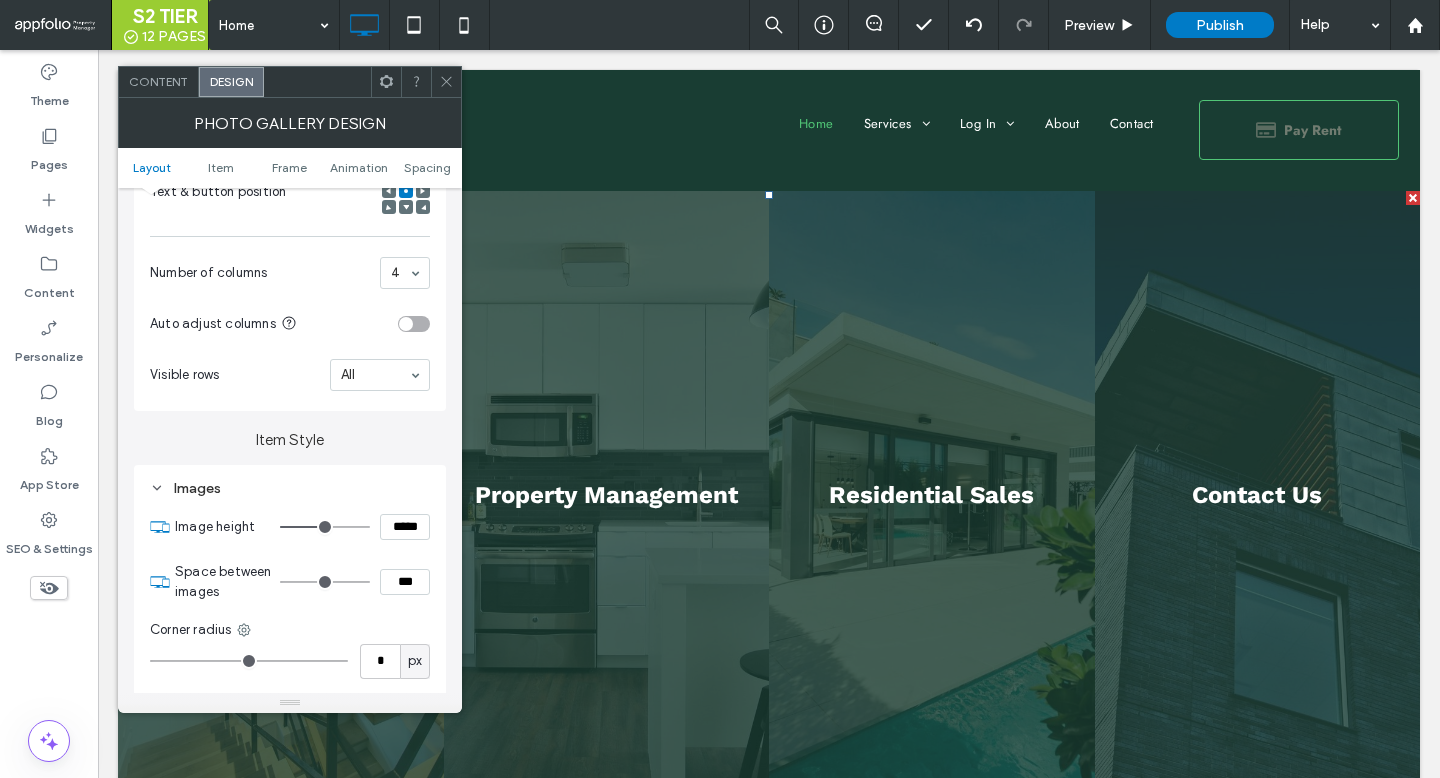 type on "***" 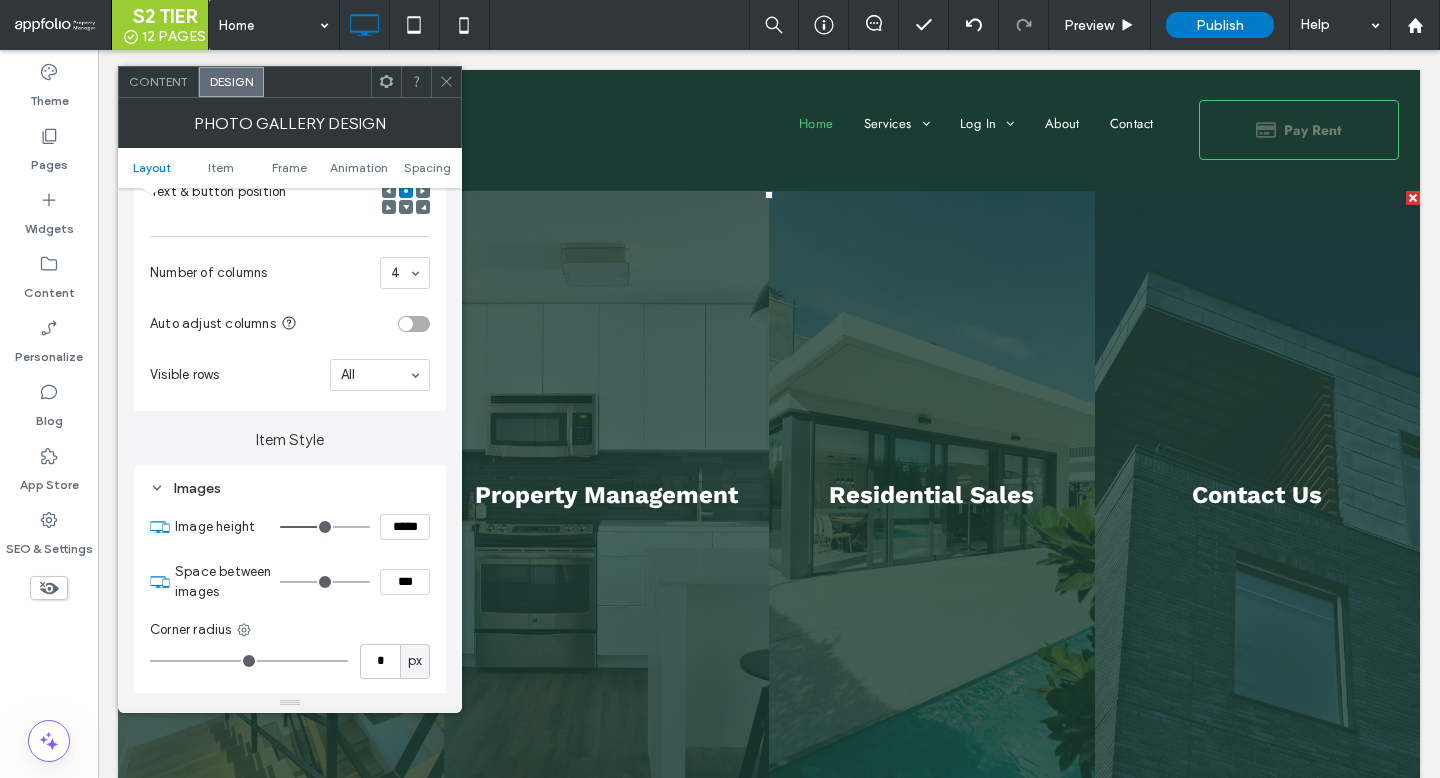 type on "*****" 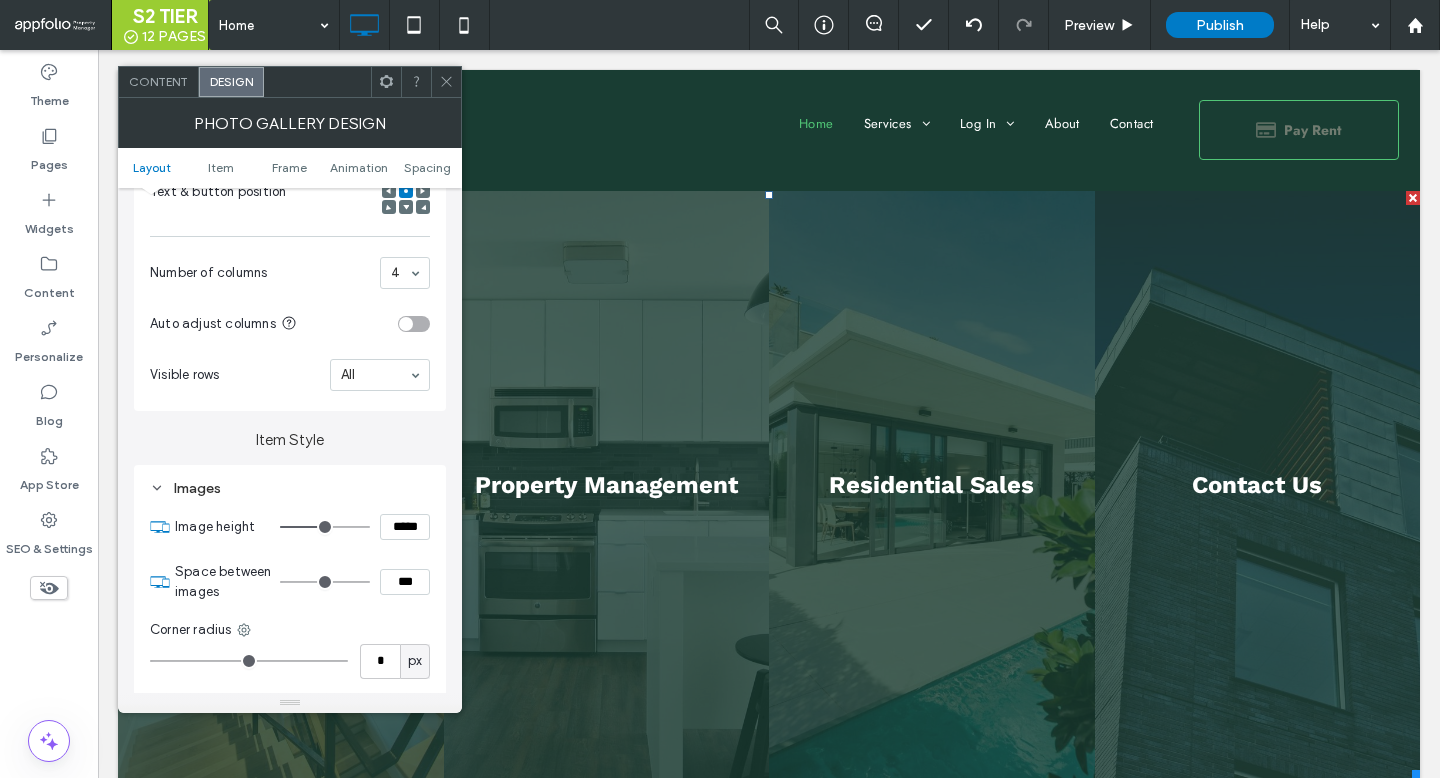 type on "***" 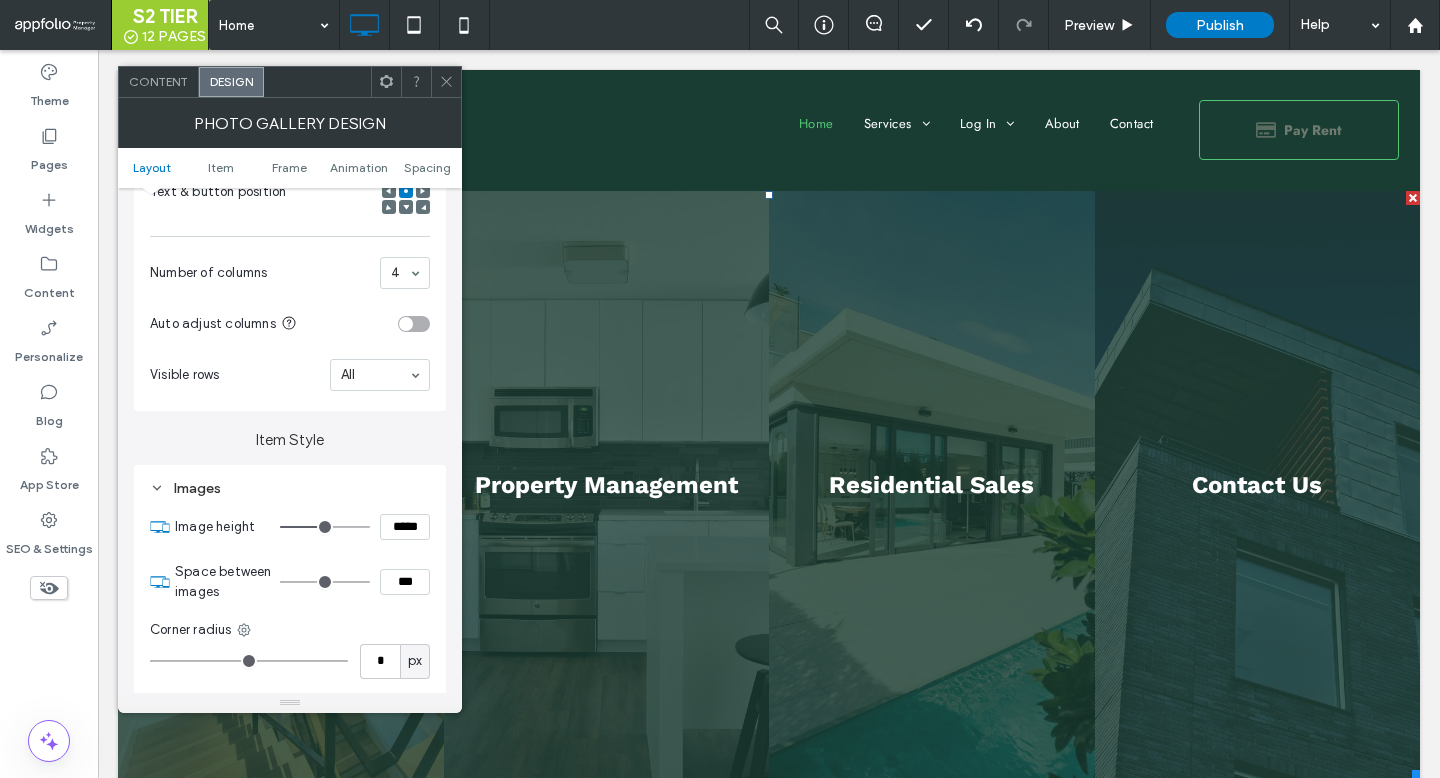type on "*****" 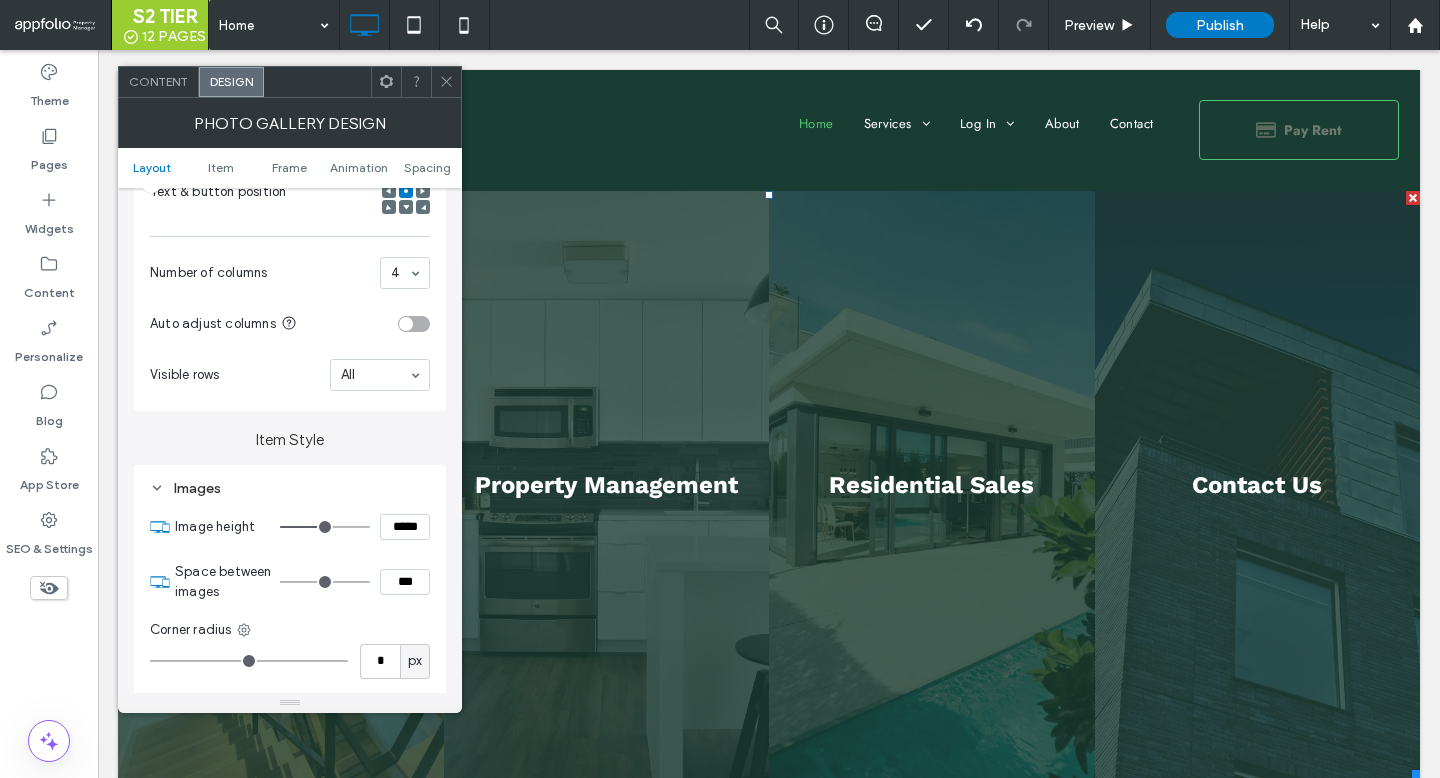 type on "***" 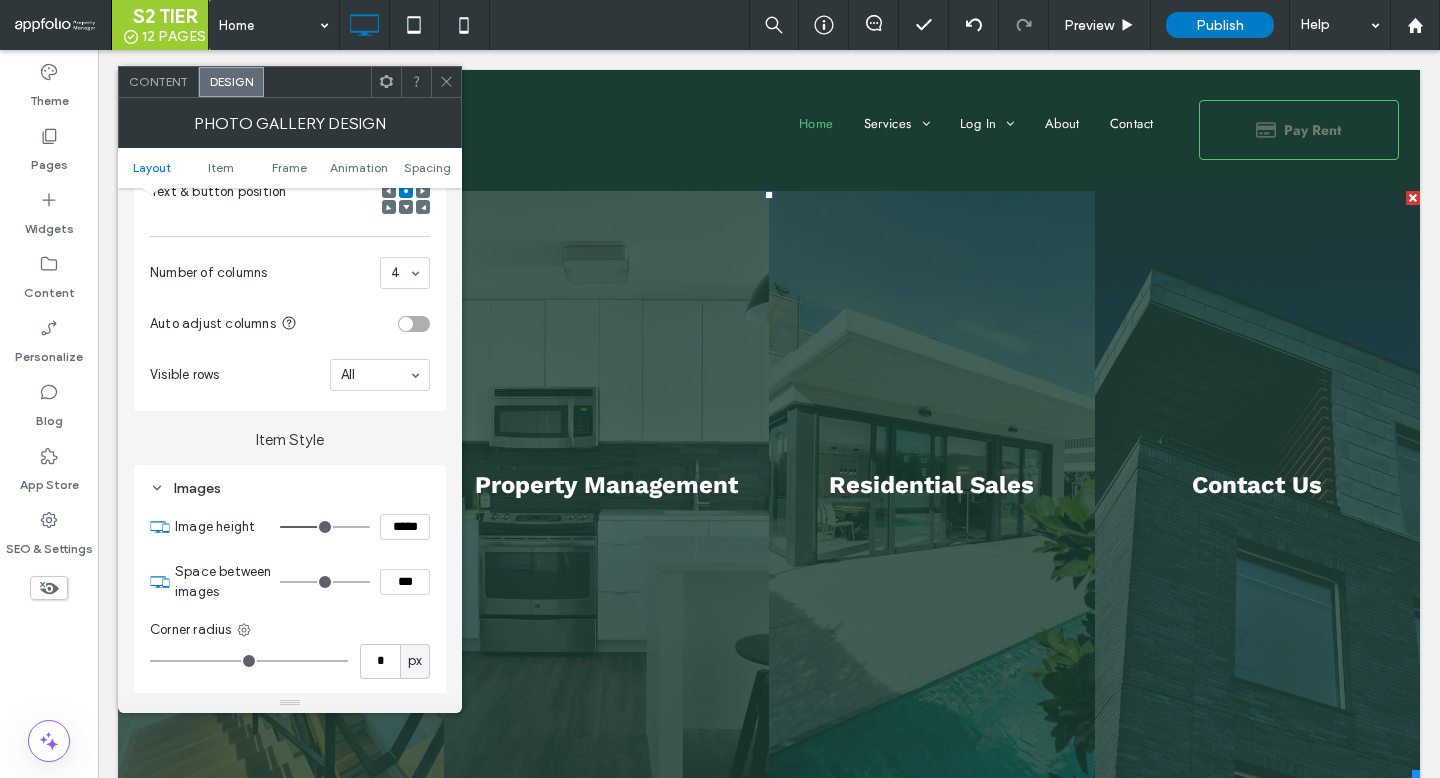 type on "*****" 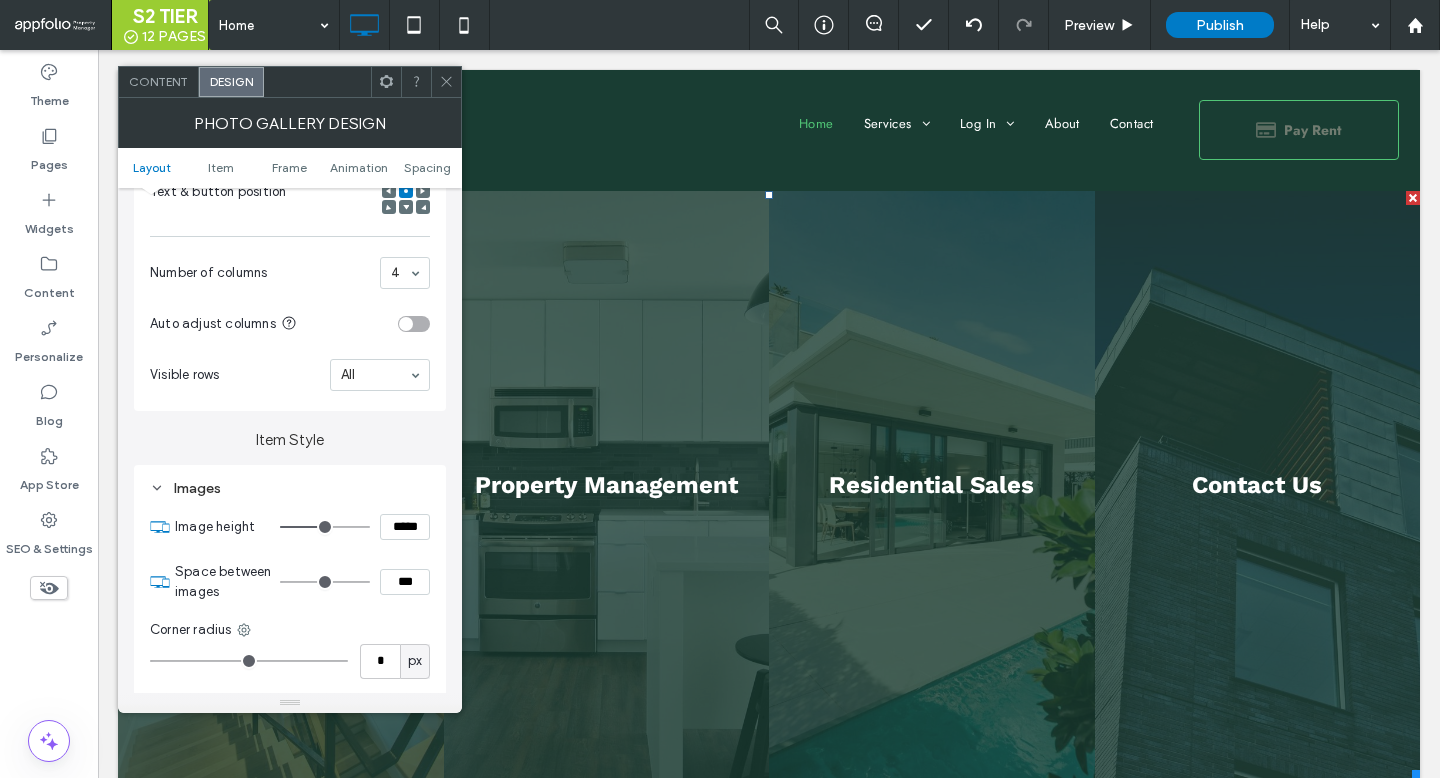 type on "***" 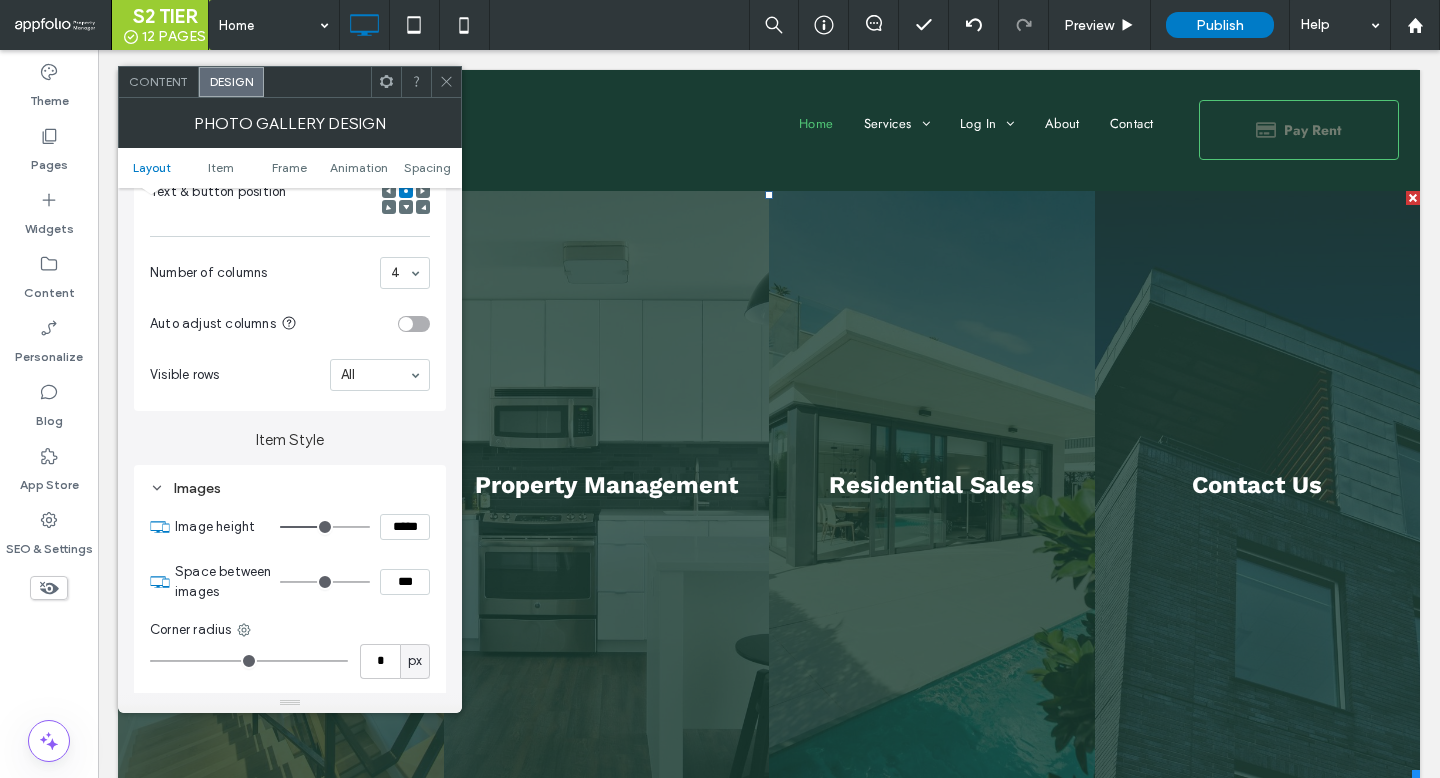 type on "***" 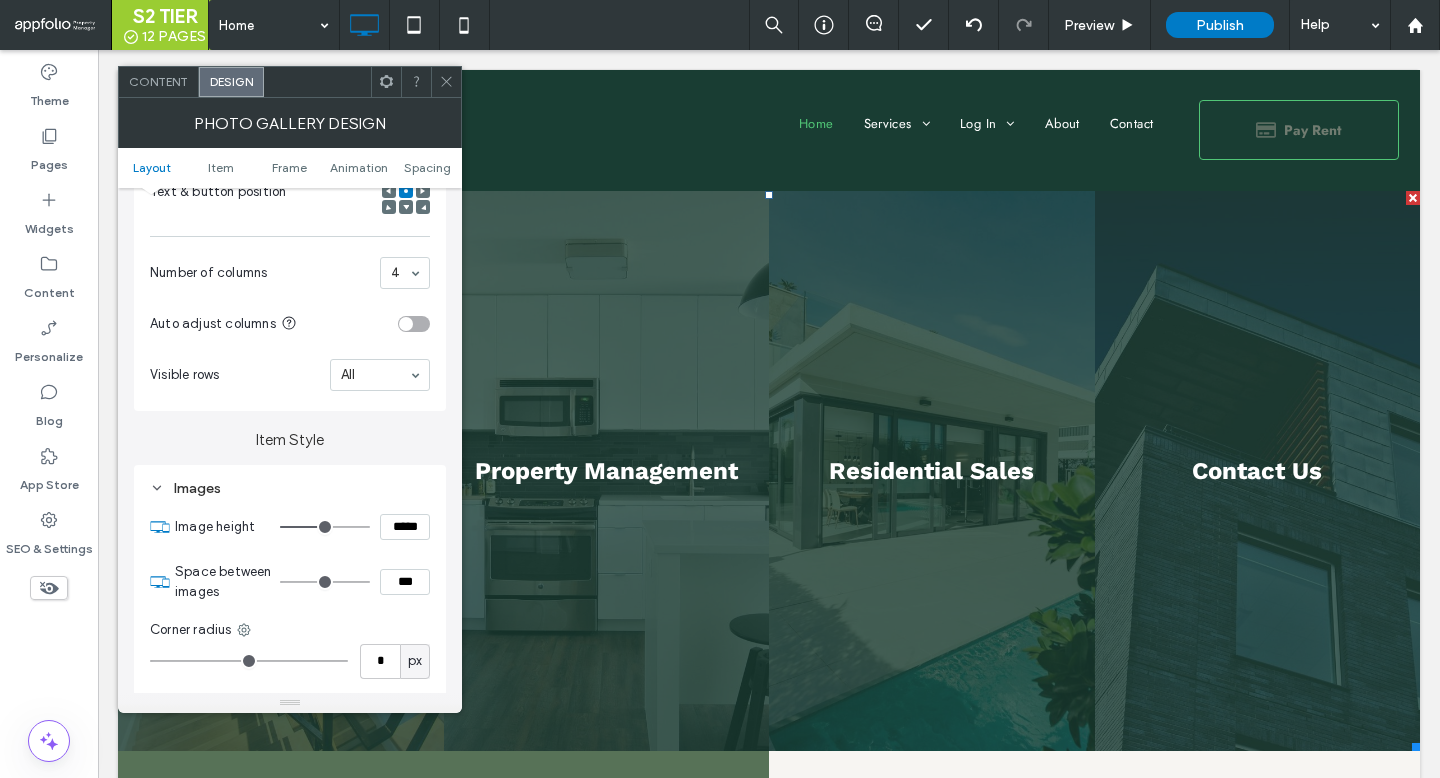 type on "***" 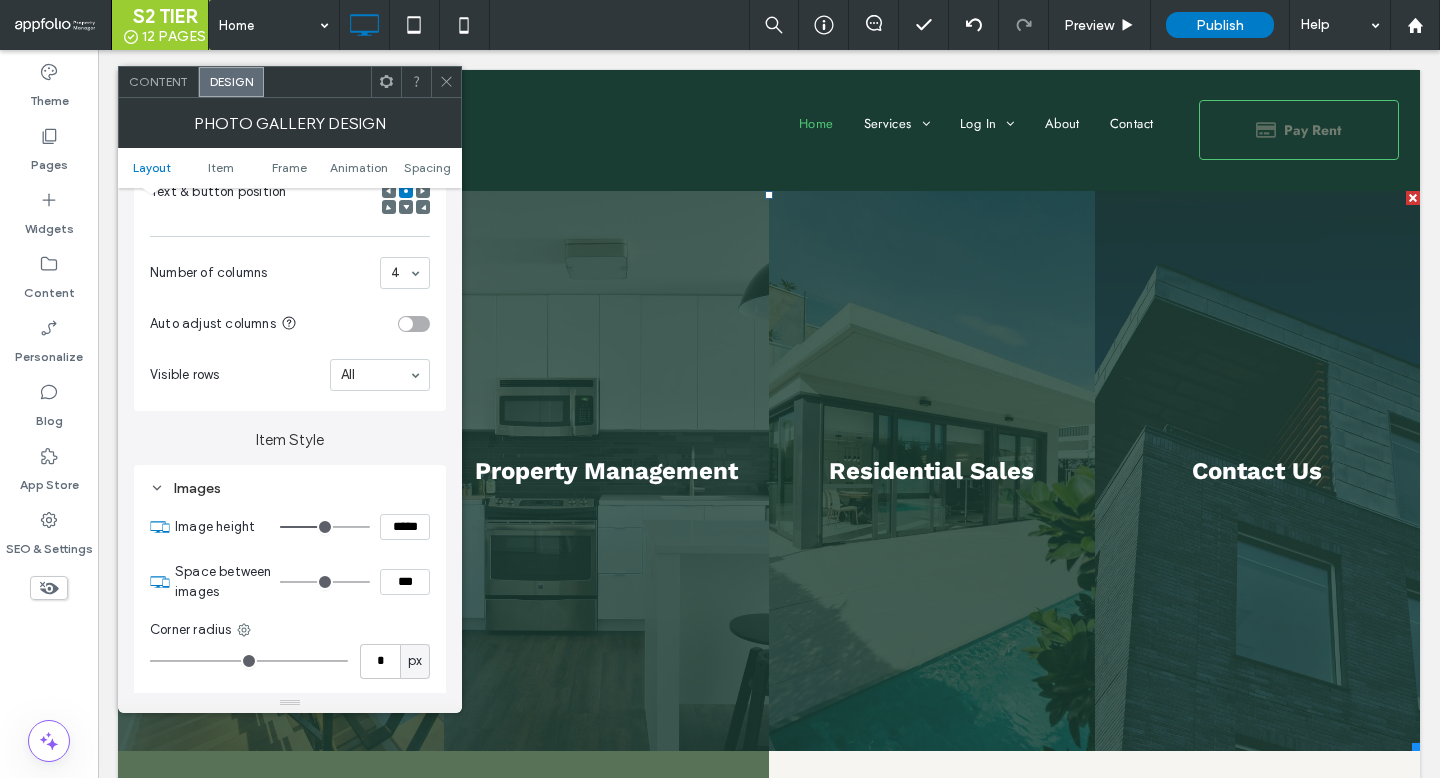 type on "*****" 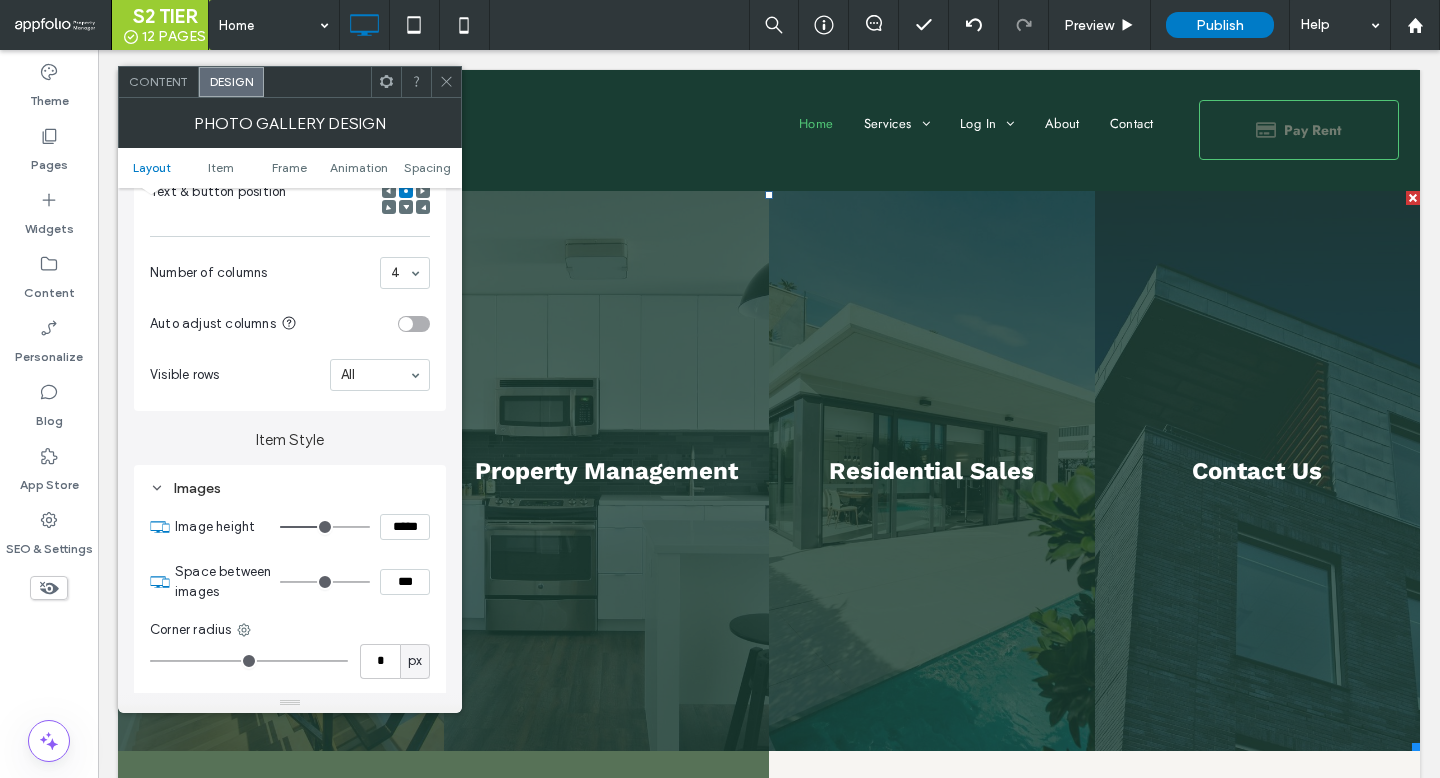 type on "***" 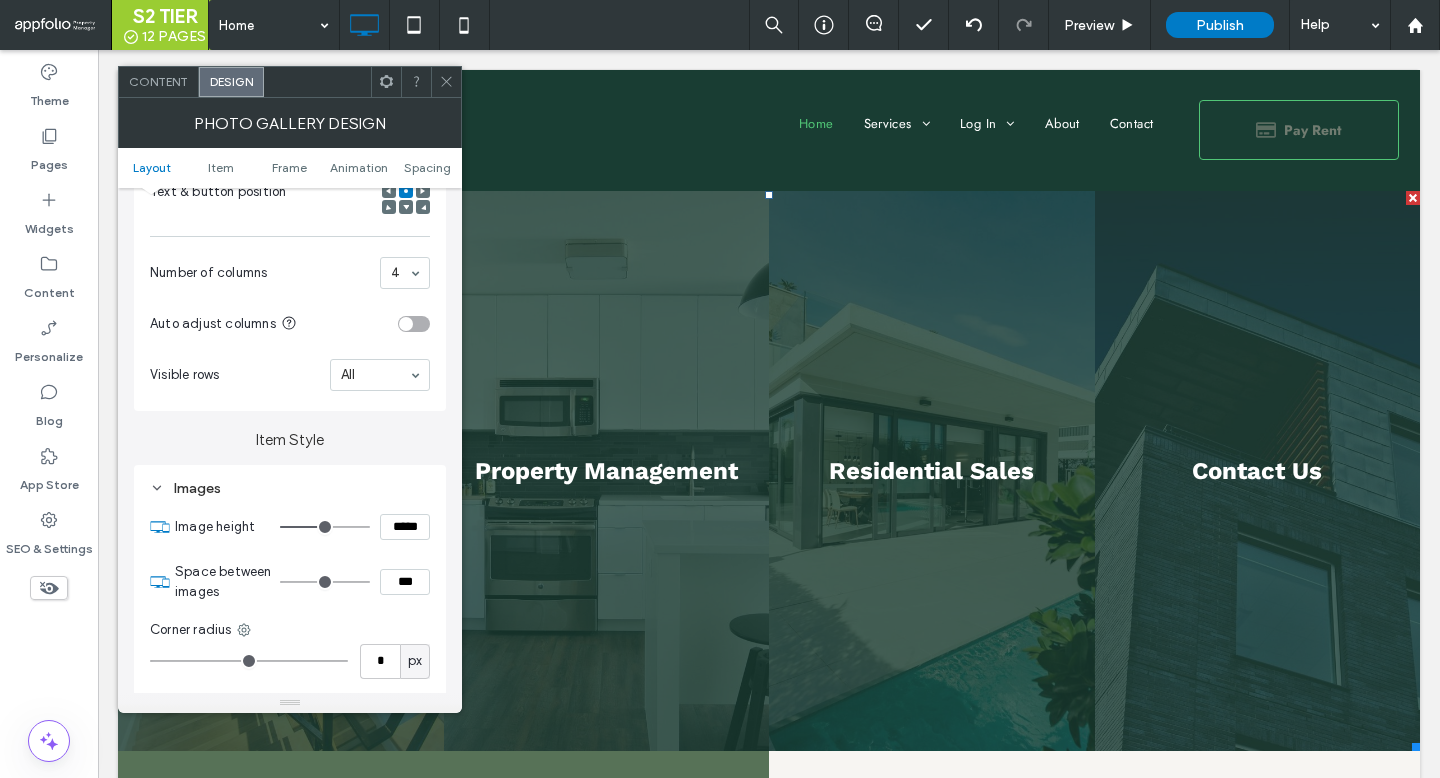 type on "*****" 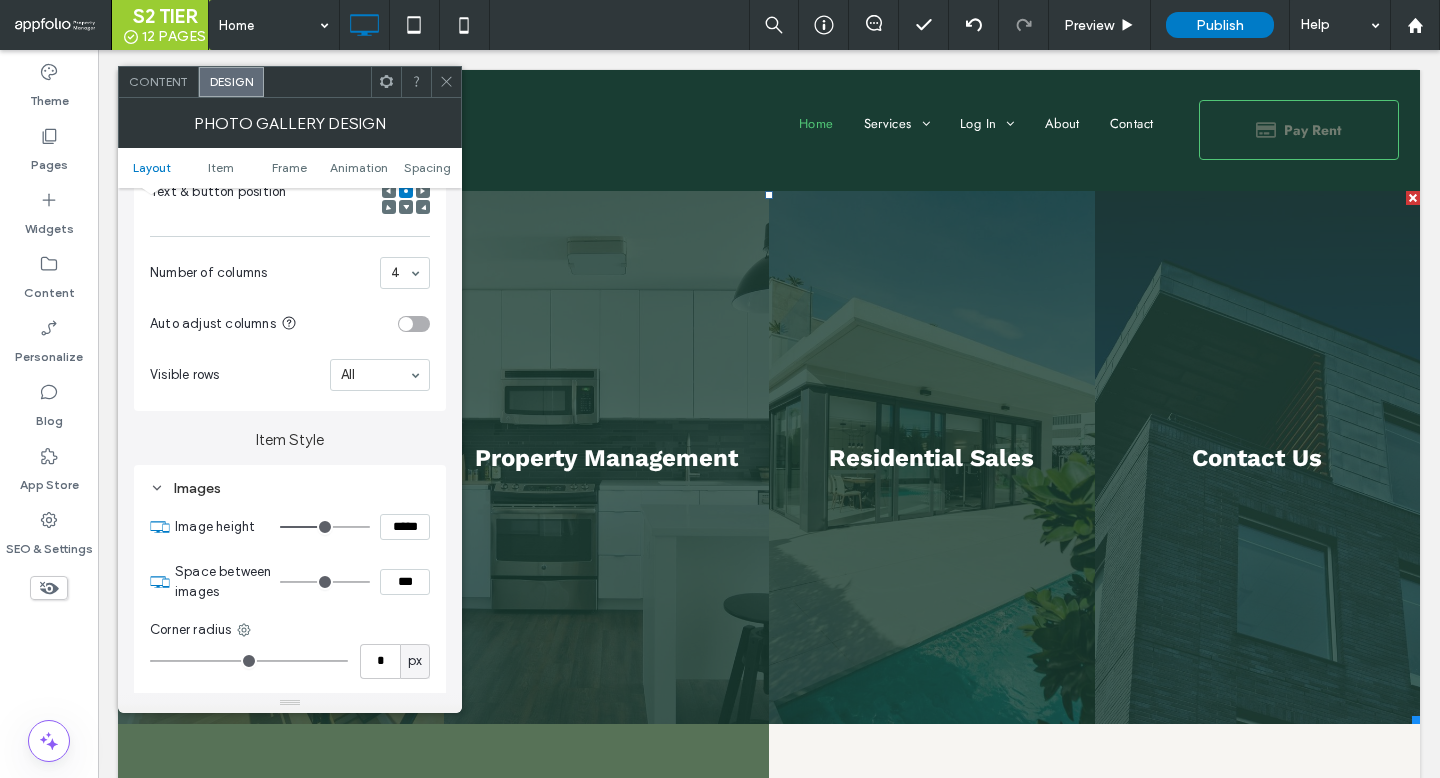 type on "***" 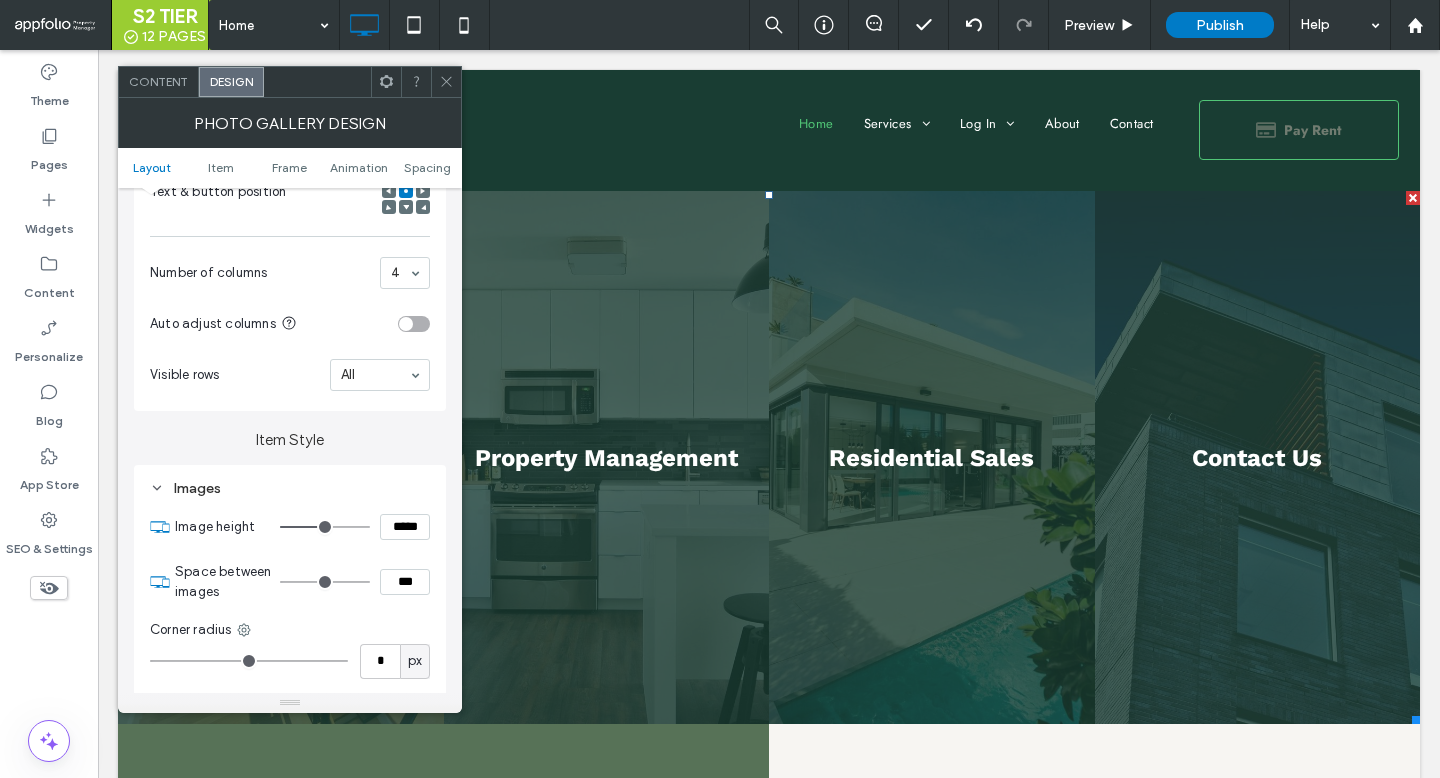 type on "*****" 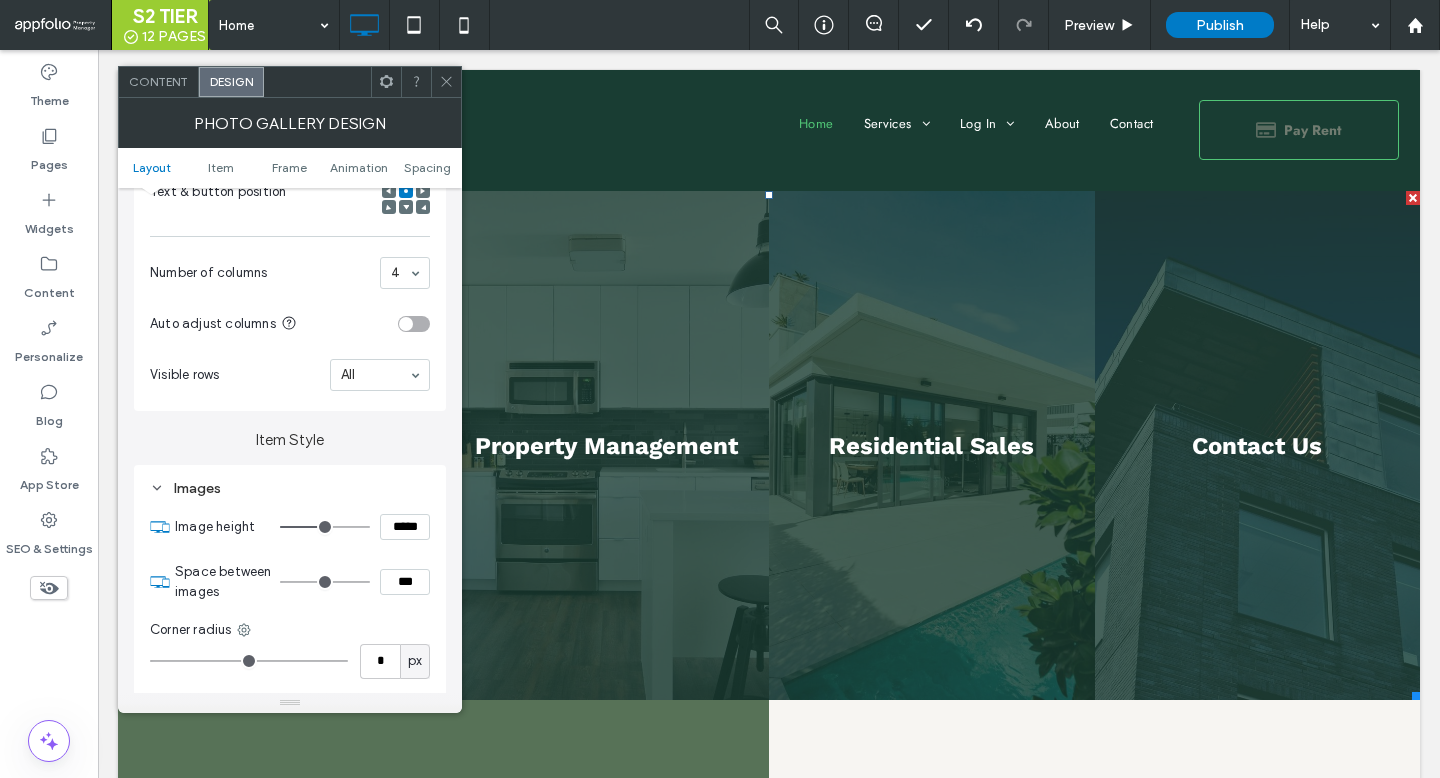 type on "***" 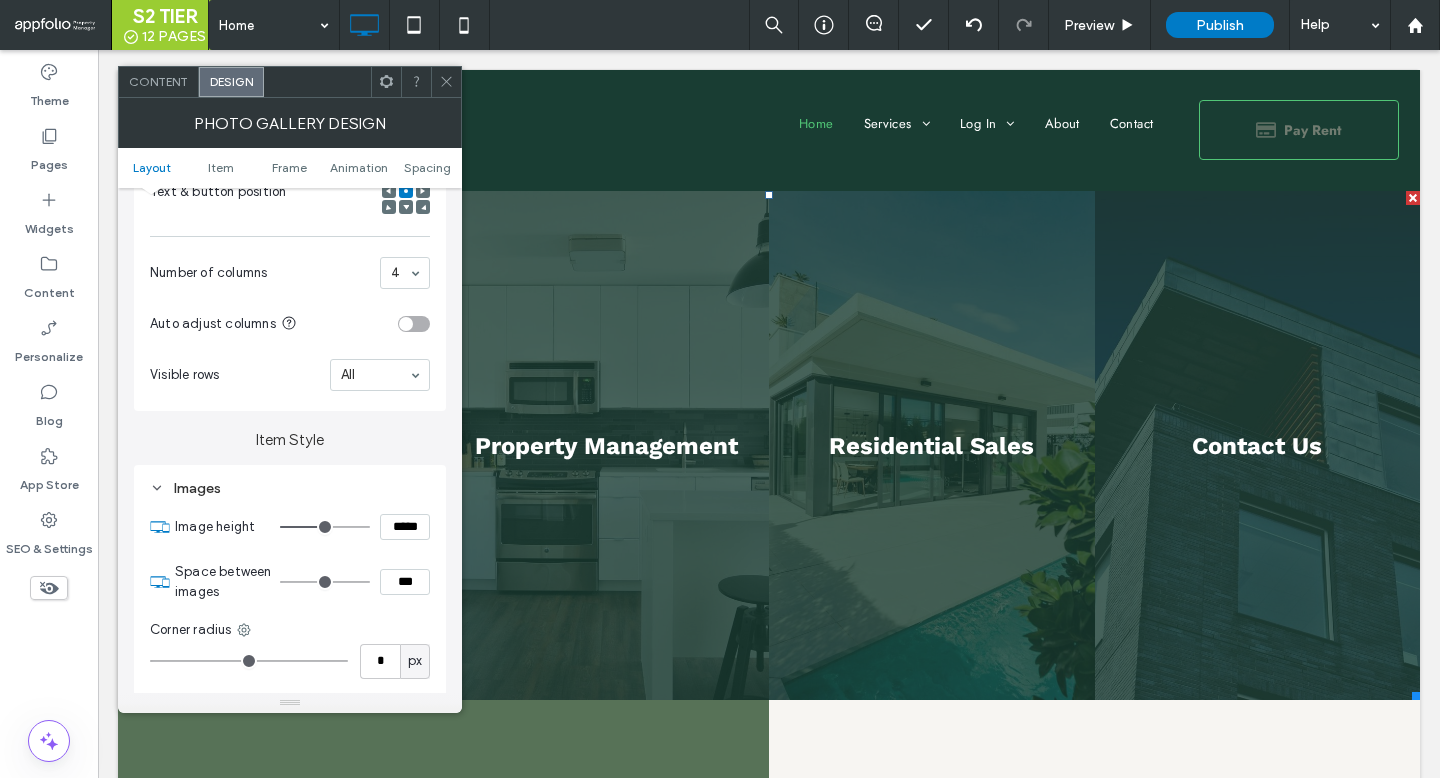 type on "*****" 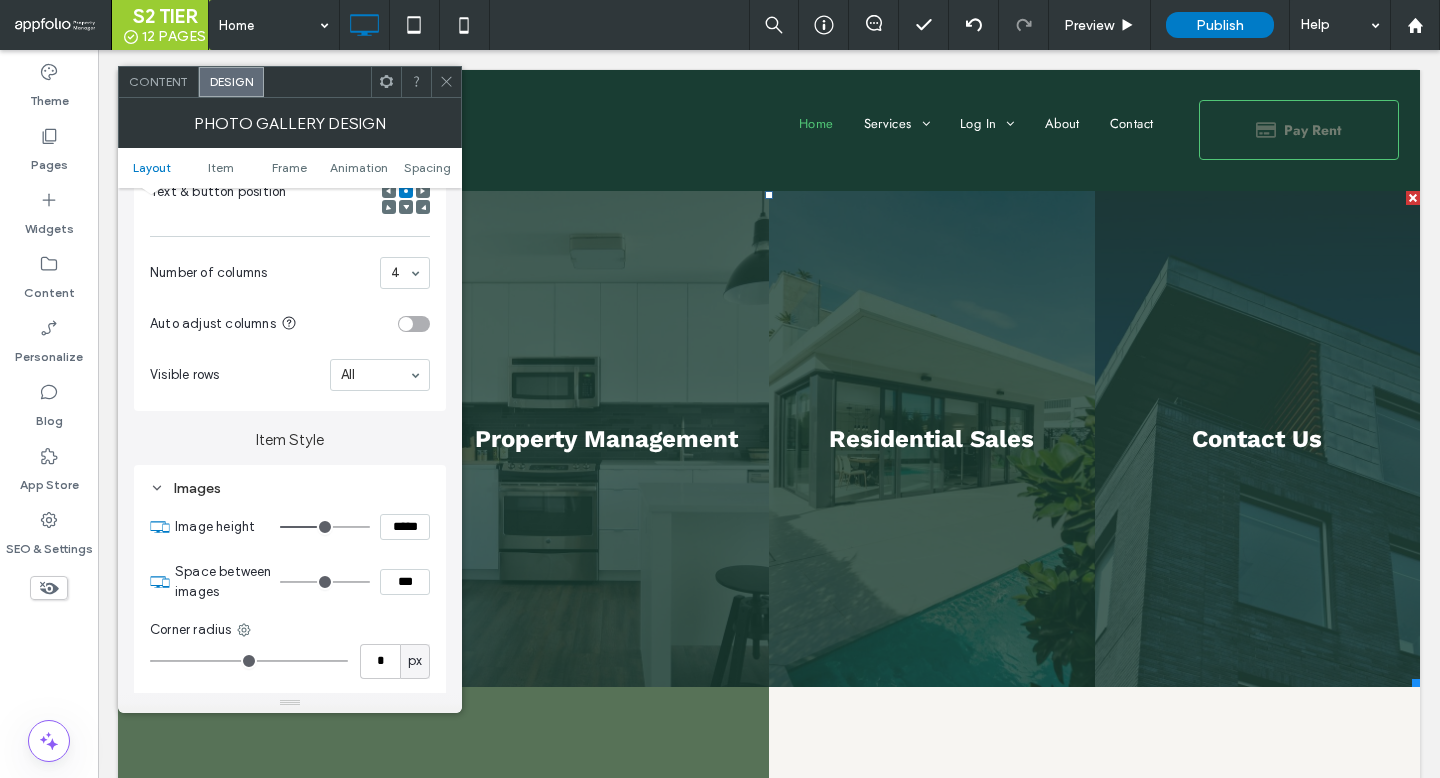 type on "***" 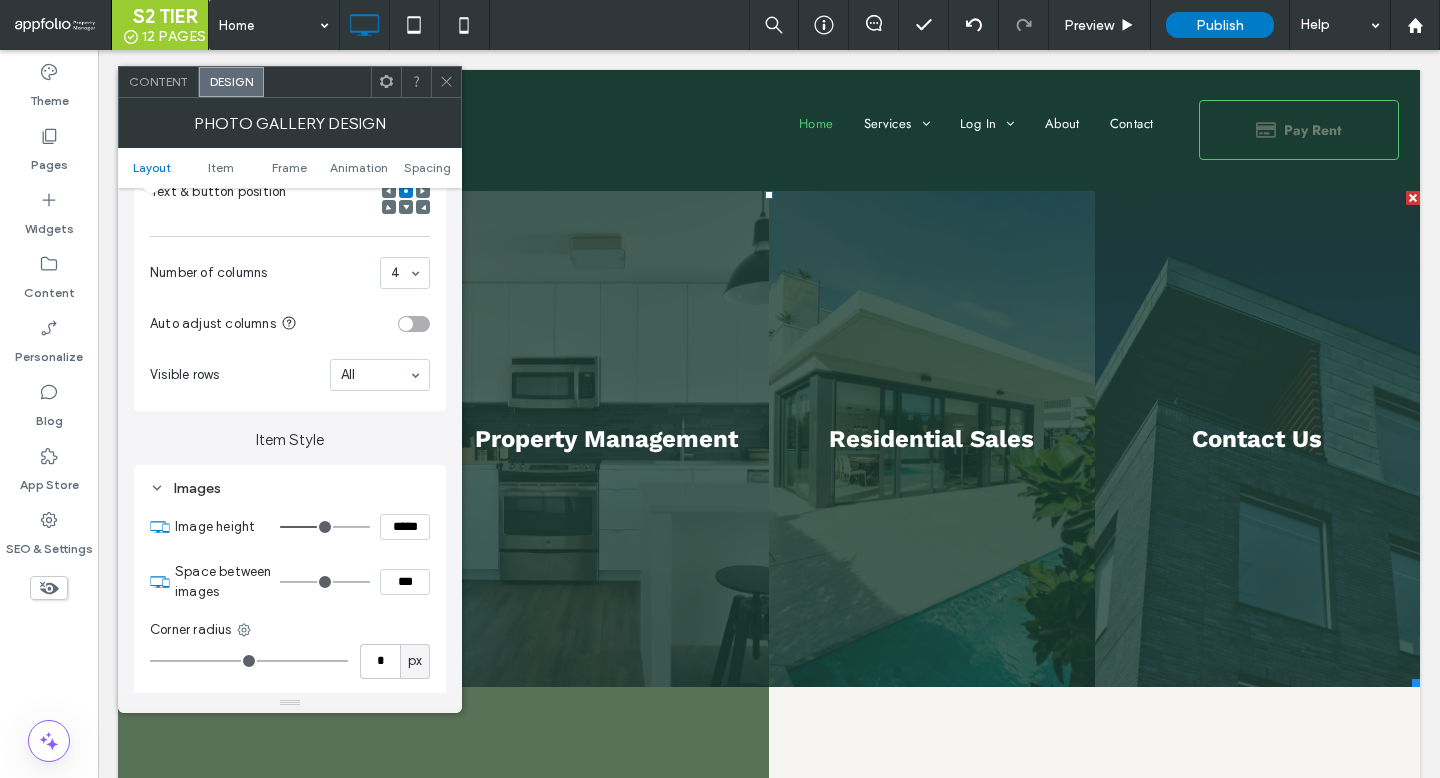 type on "*****" 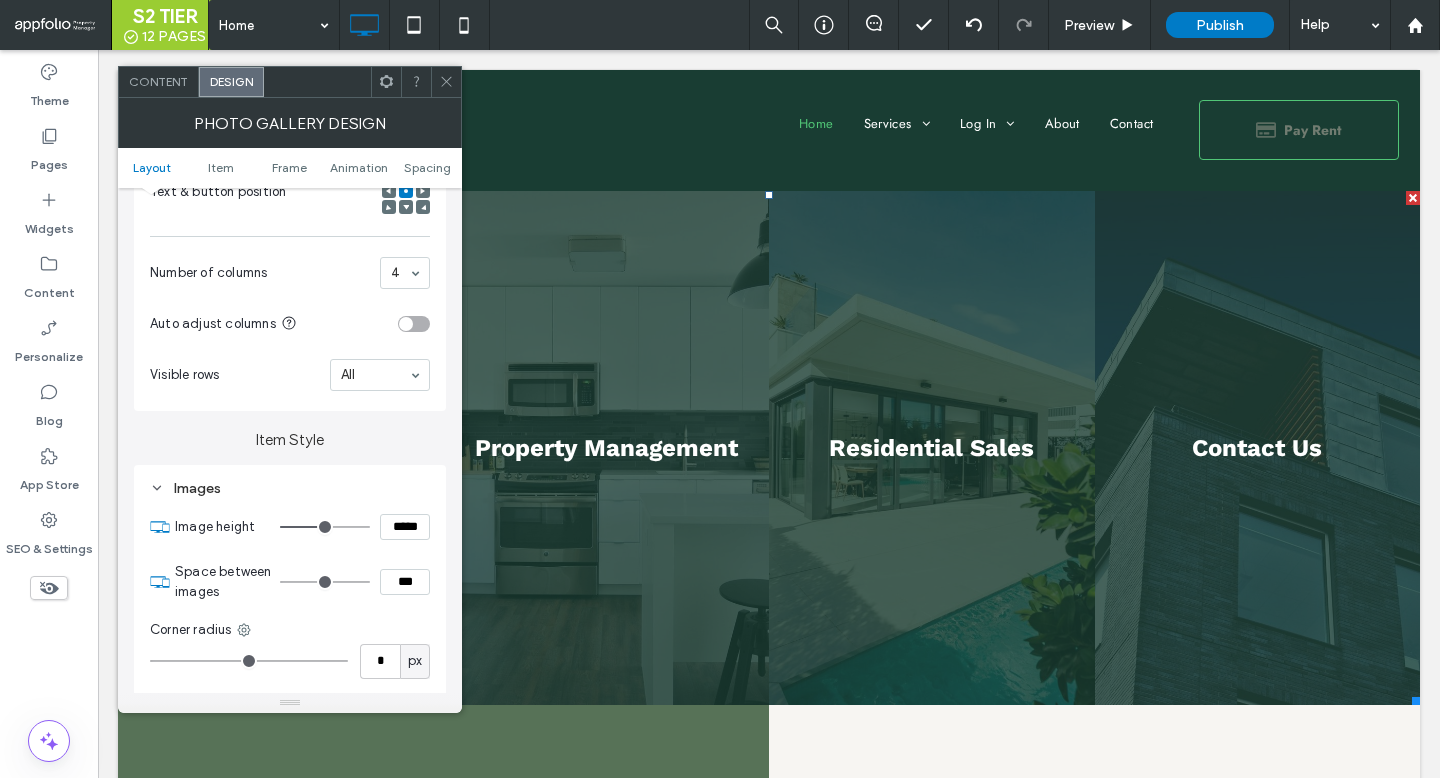 type on "***" 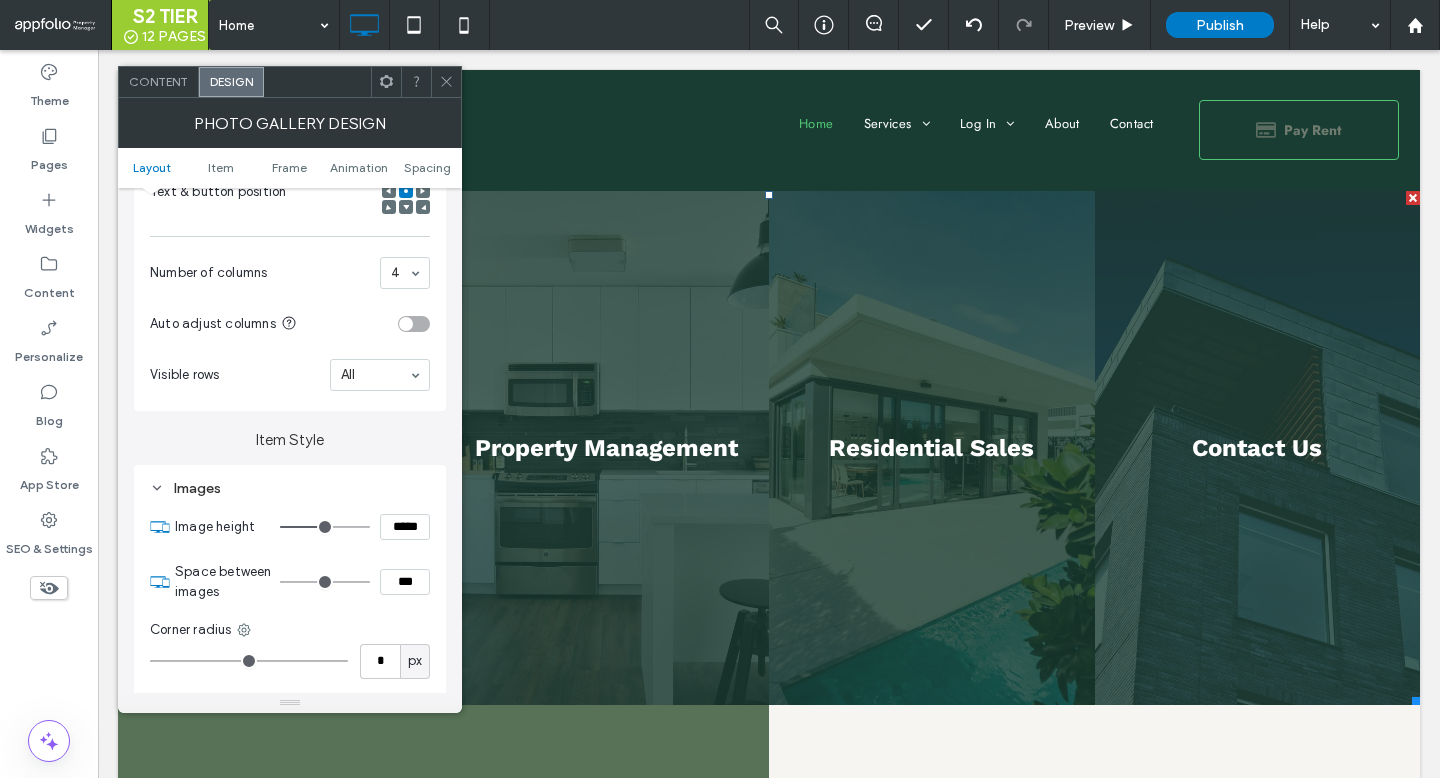 type on "*****" 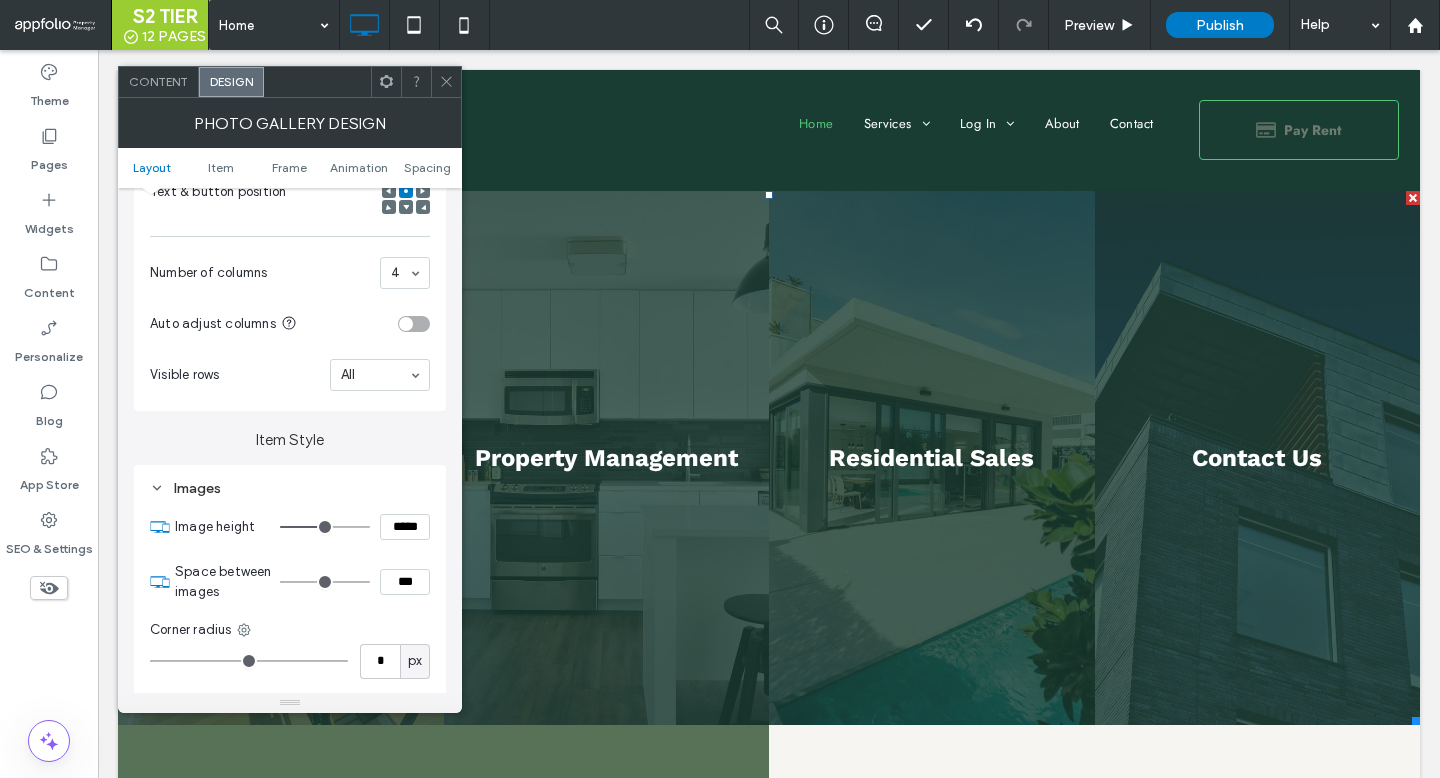 type on "***" 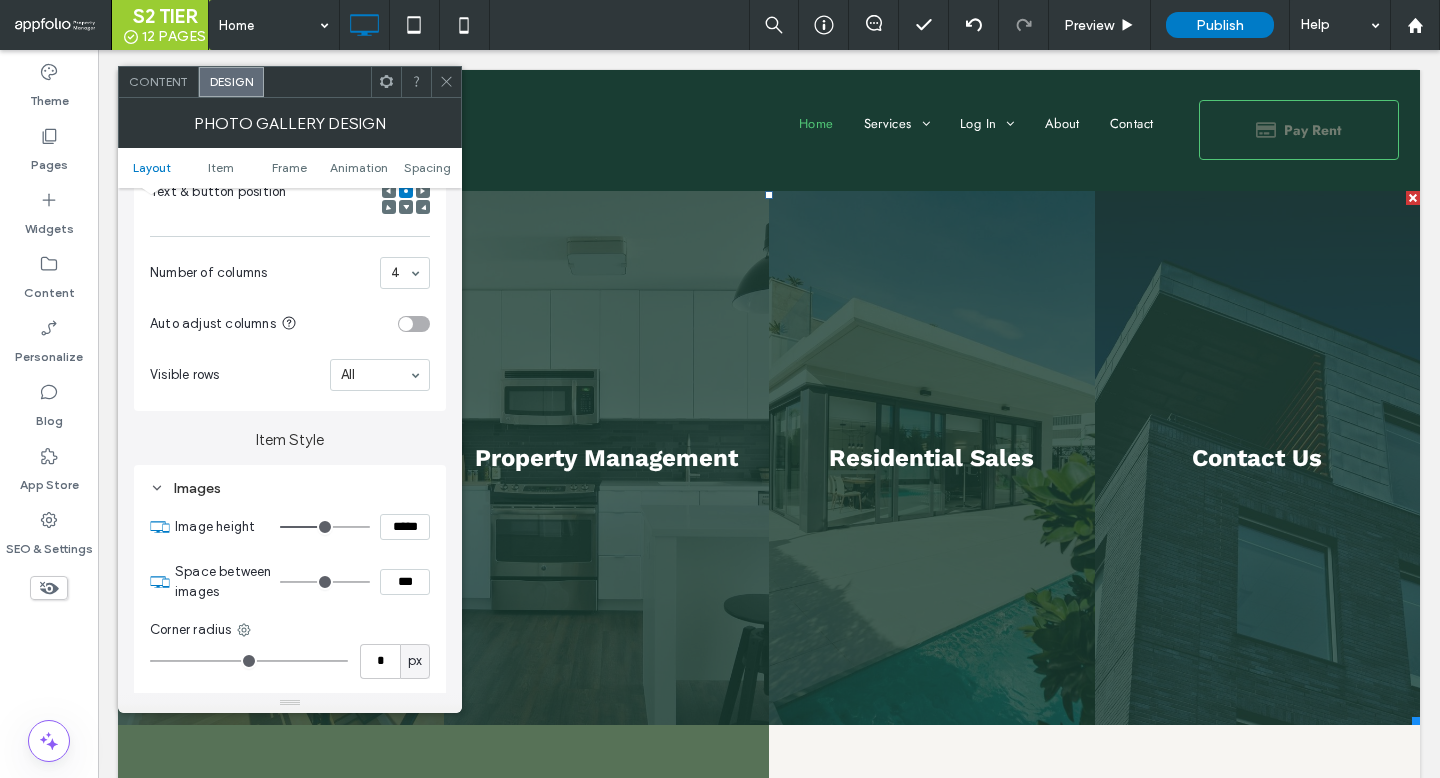 type on "*****" 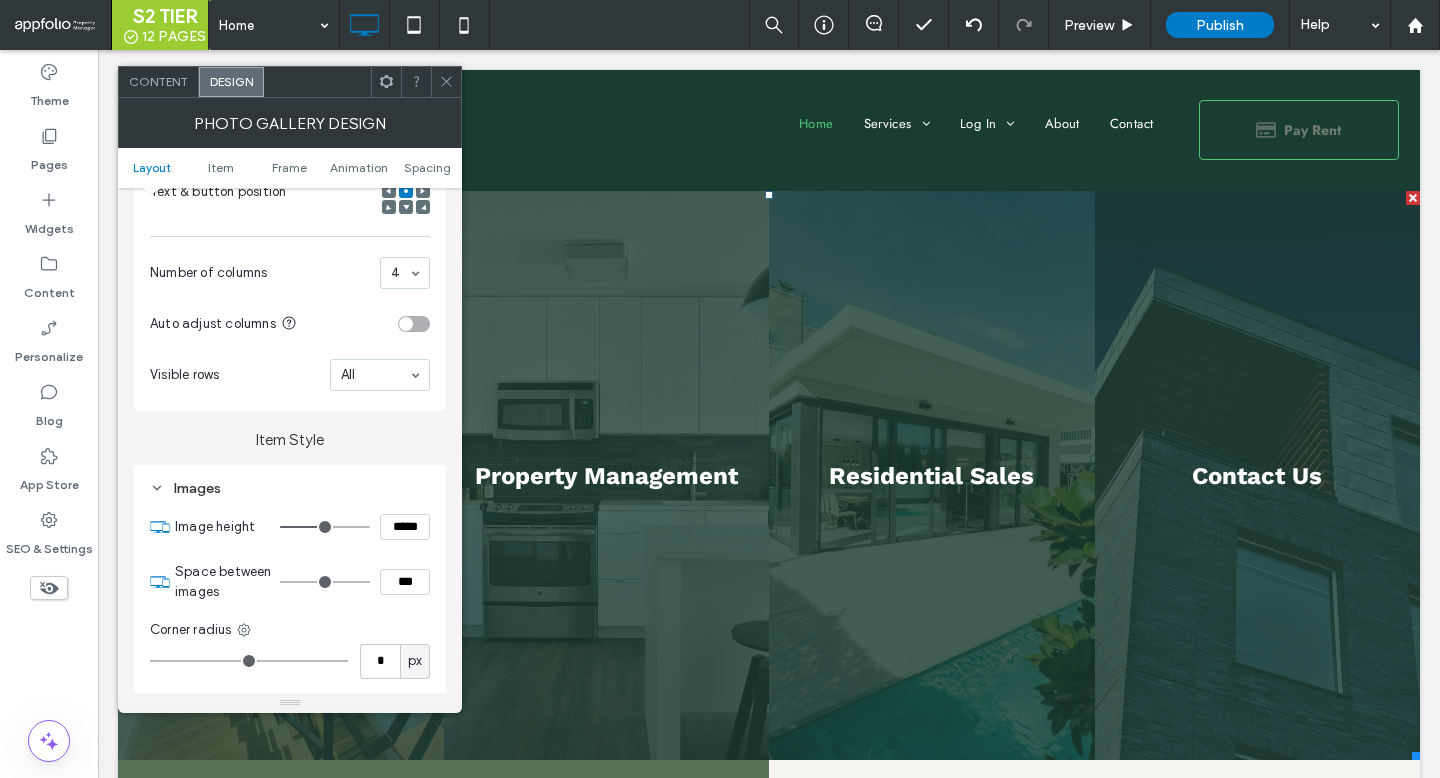 type on "***" 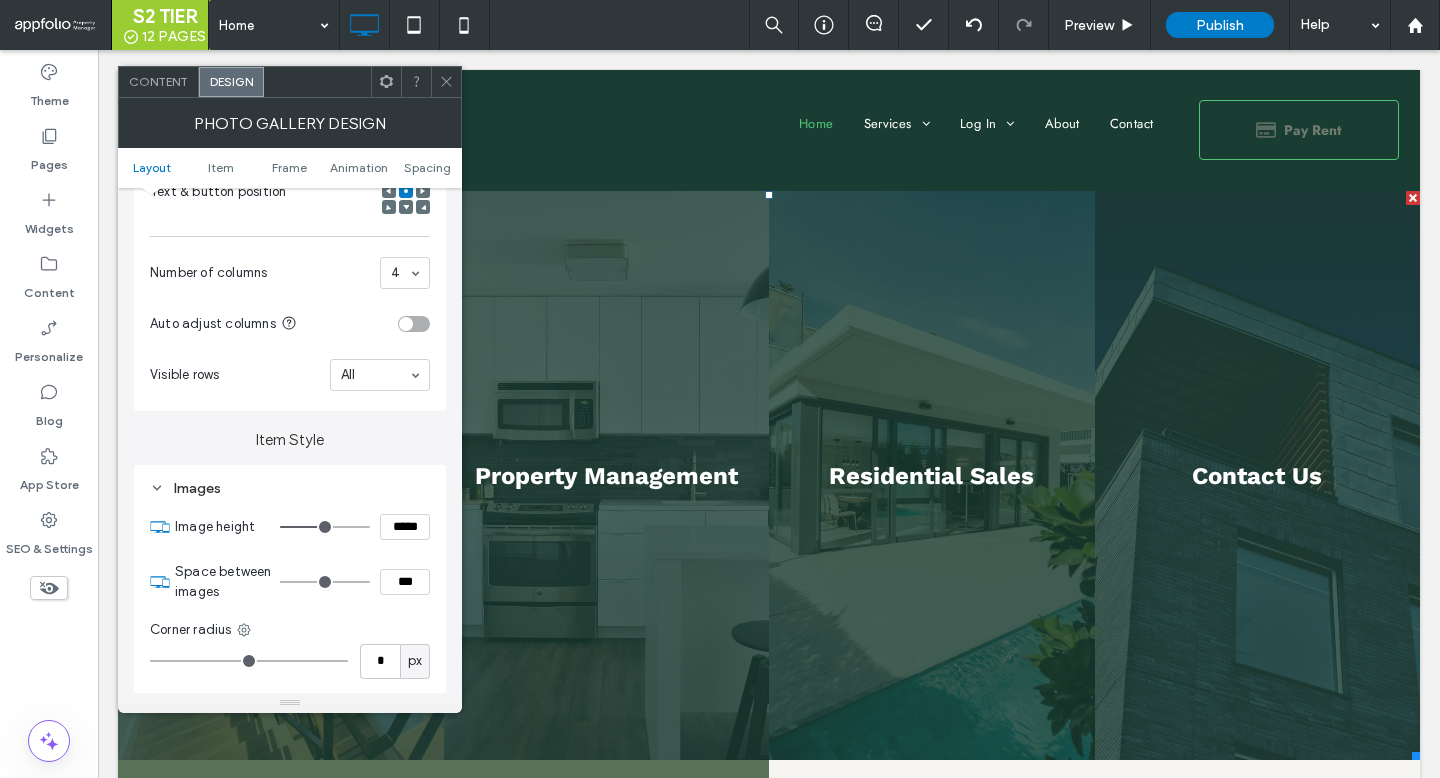 type on "*****" 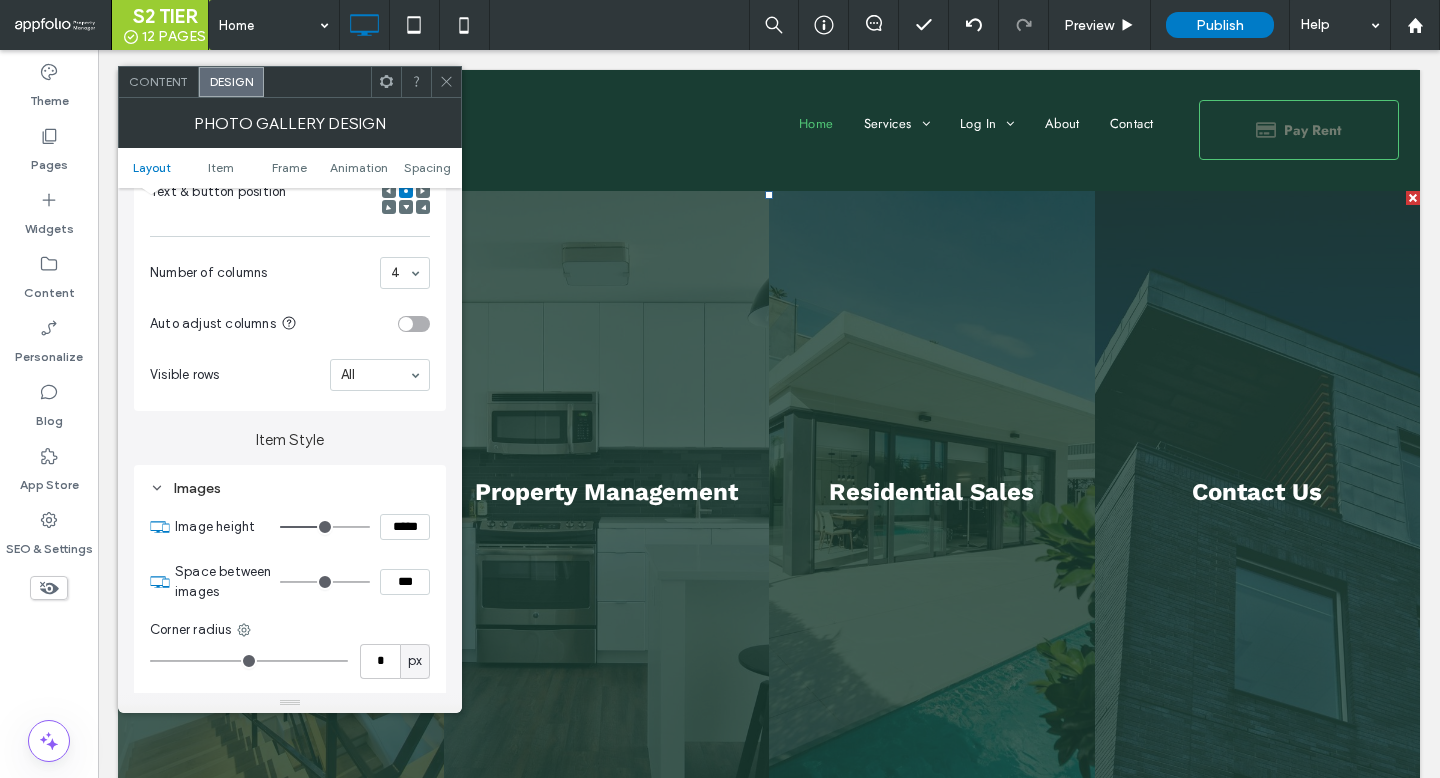 type on "***" 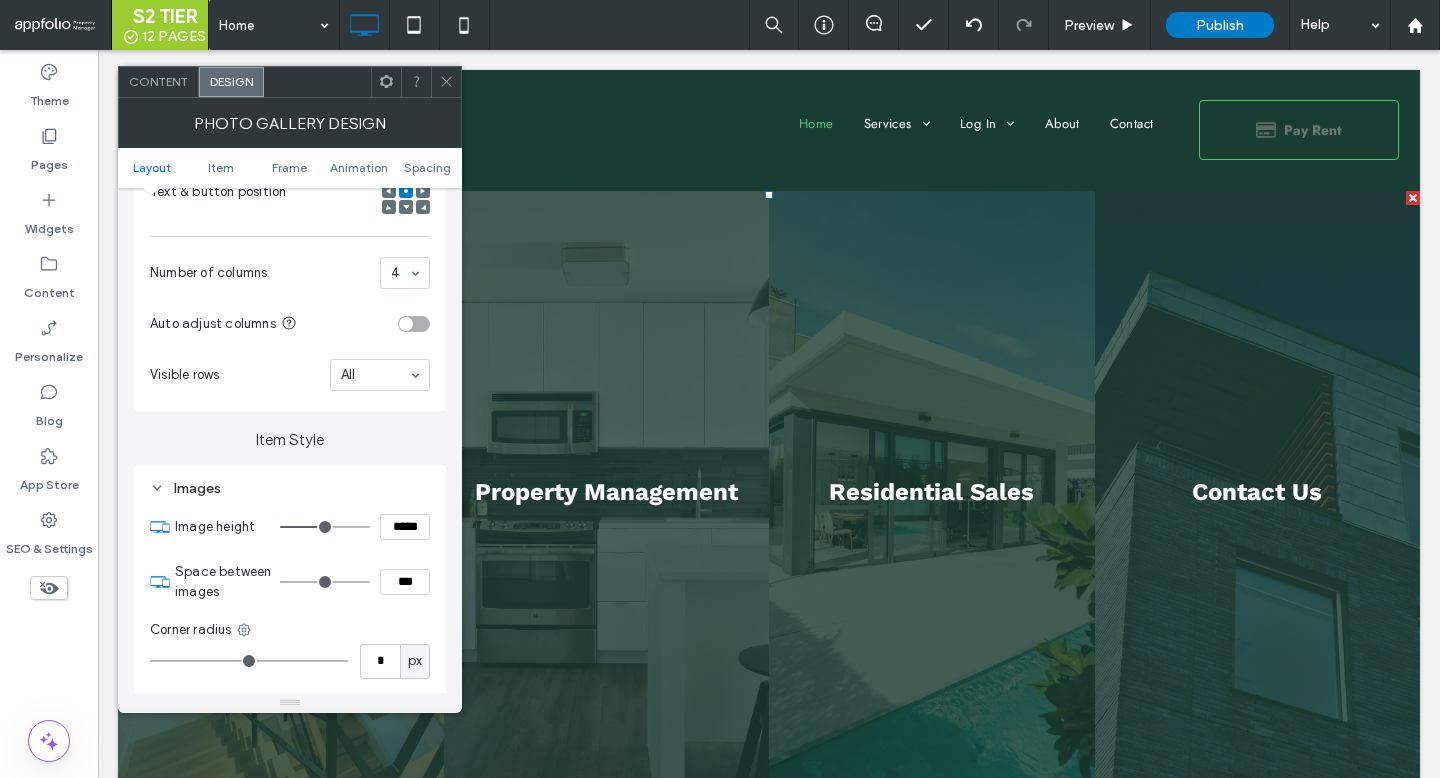type on "*****" 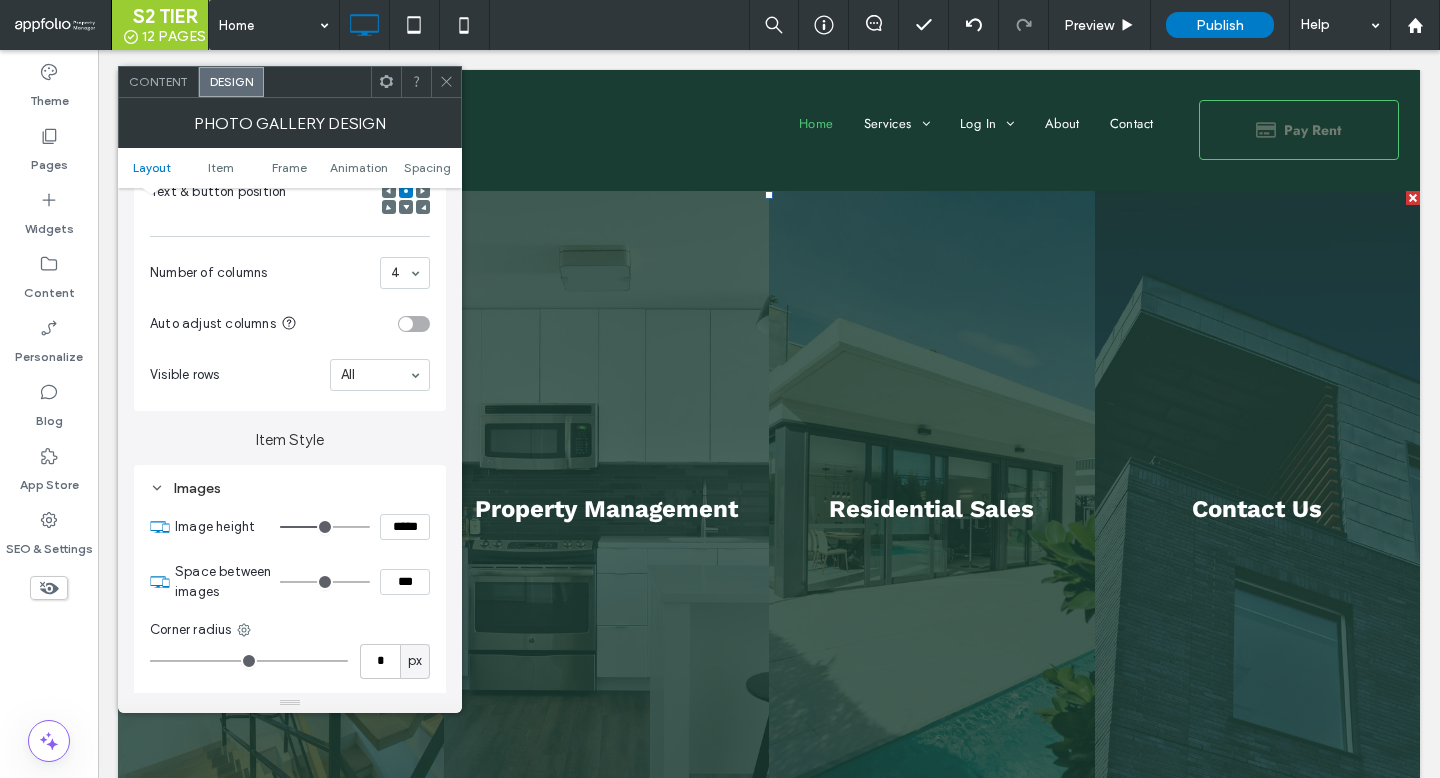 type on "***" 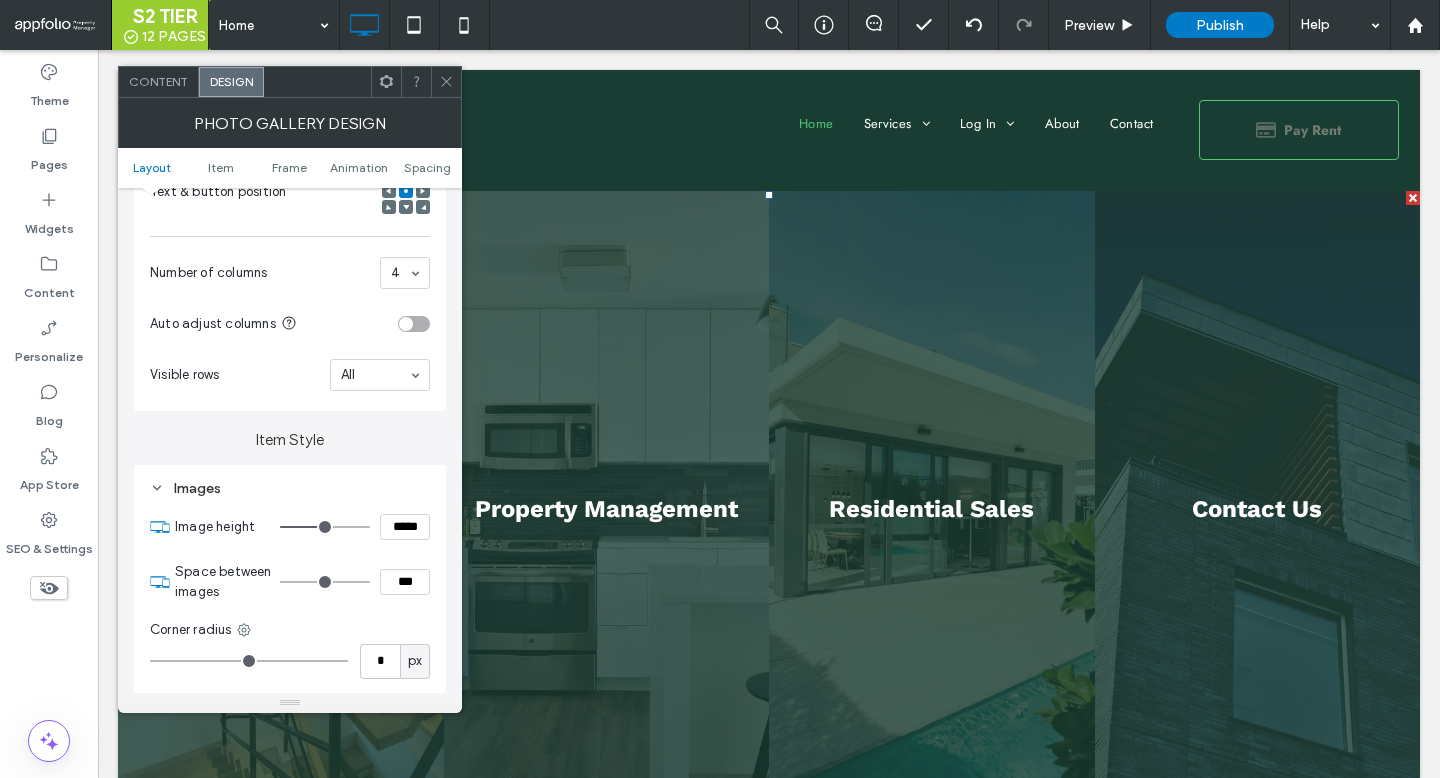 type on "*****" 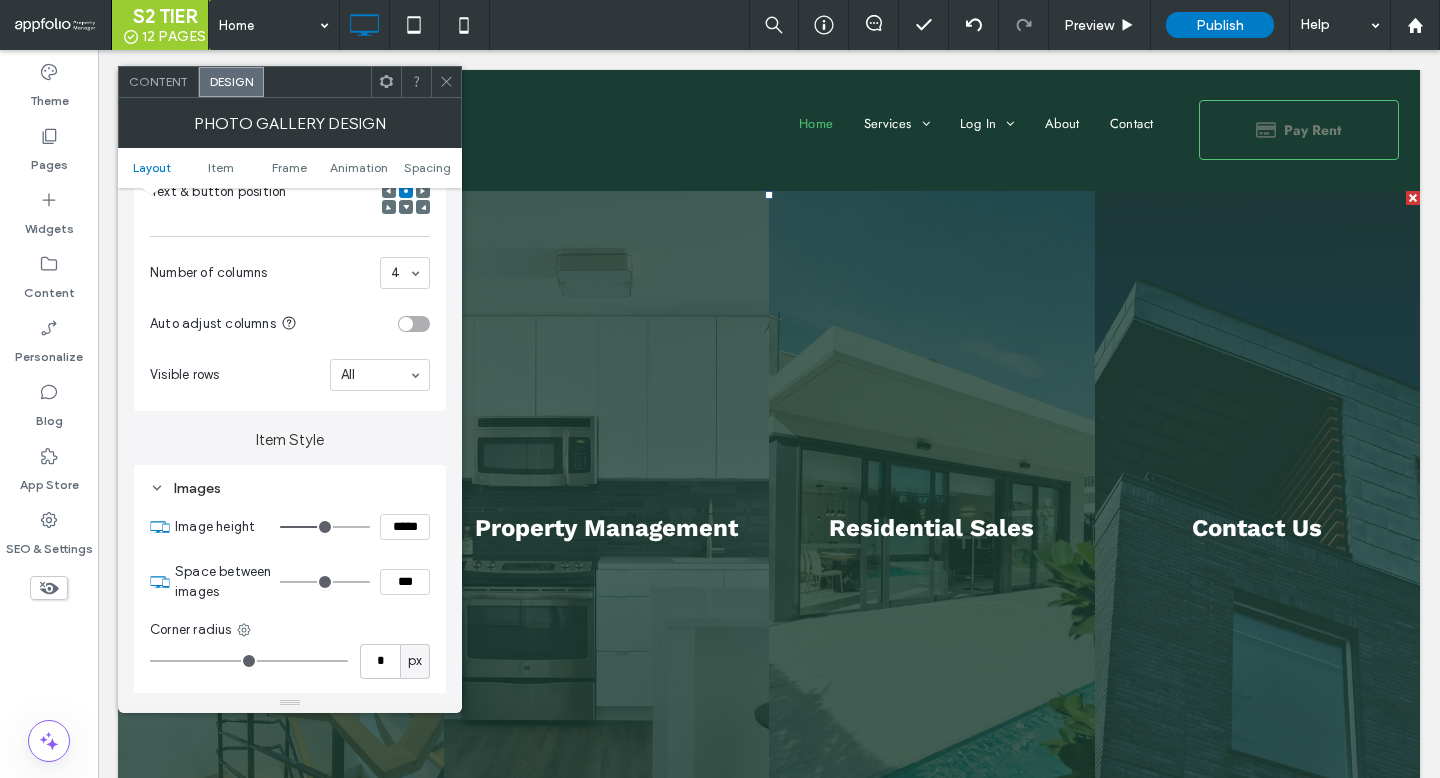 type on "***" 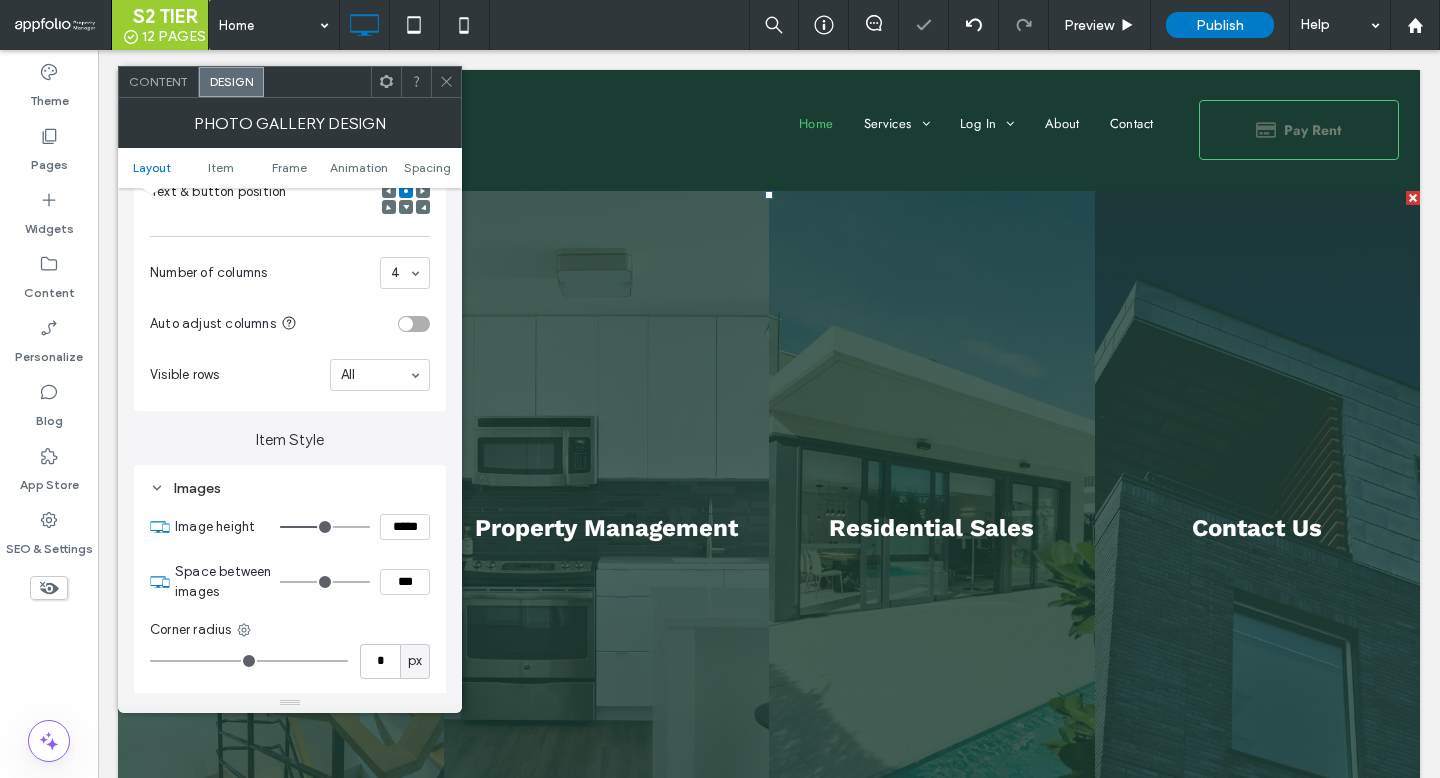 click at bounding box center (446, 82) 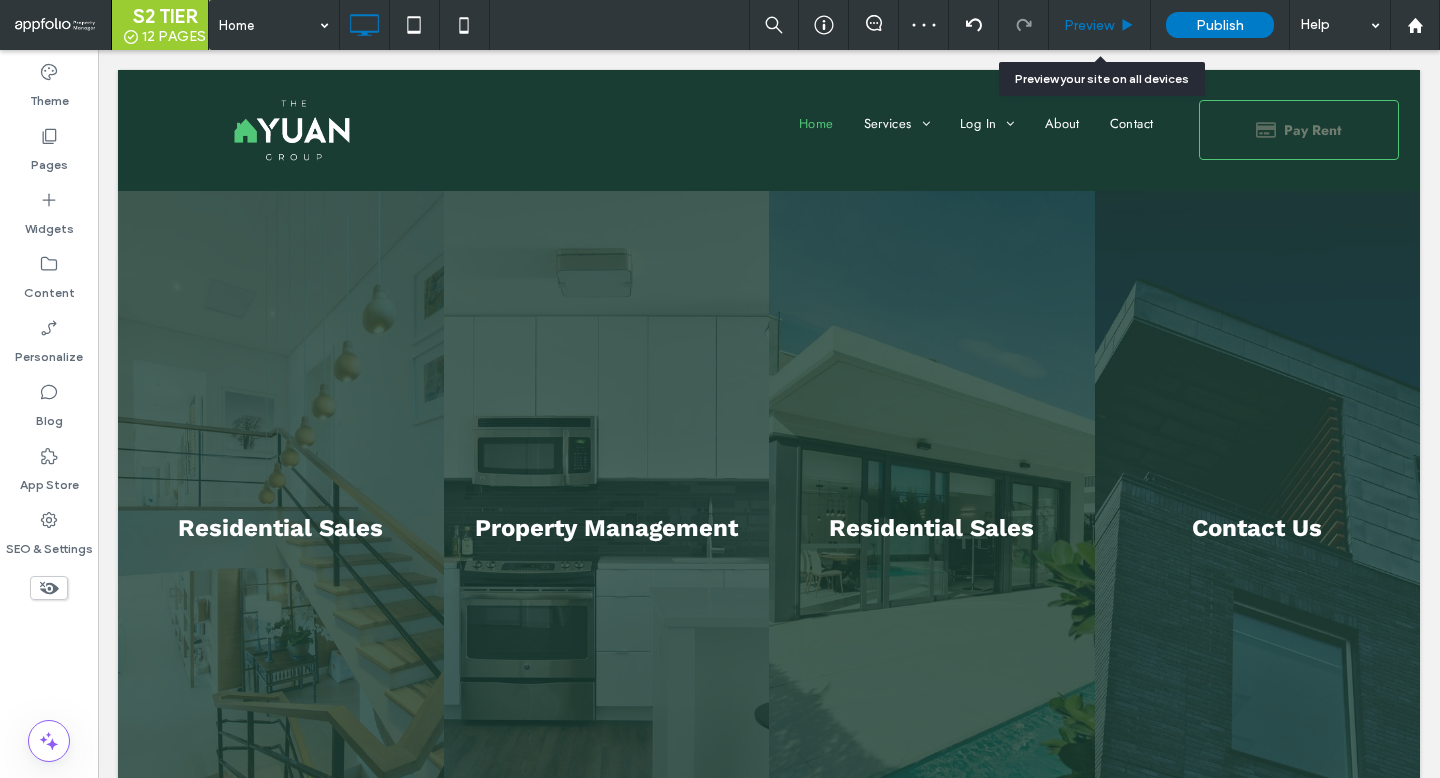 click on "Preview" at bounding box center [1100, 25] 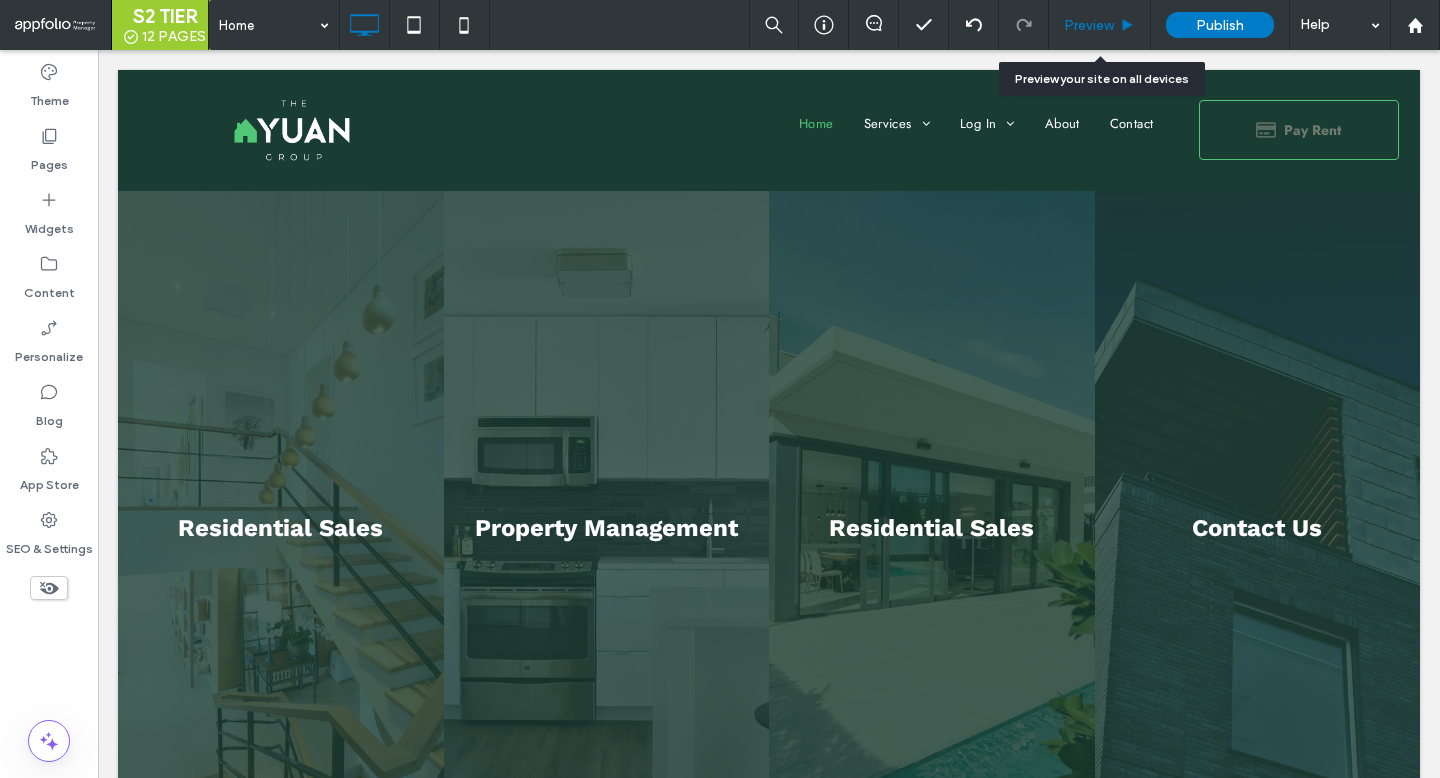 click on "Preview" at bounding box center [1089, 25] 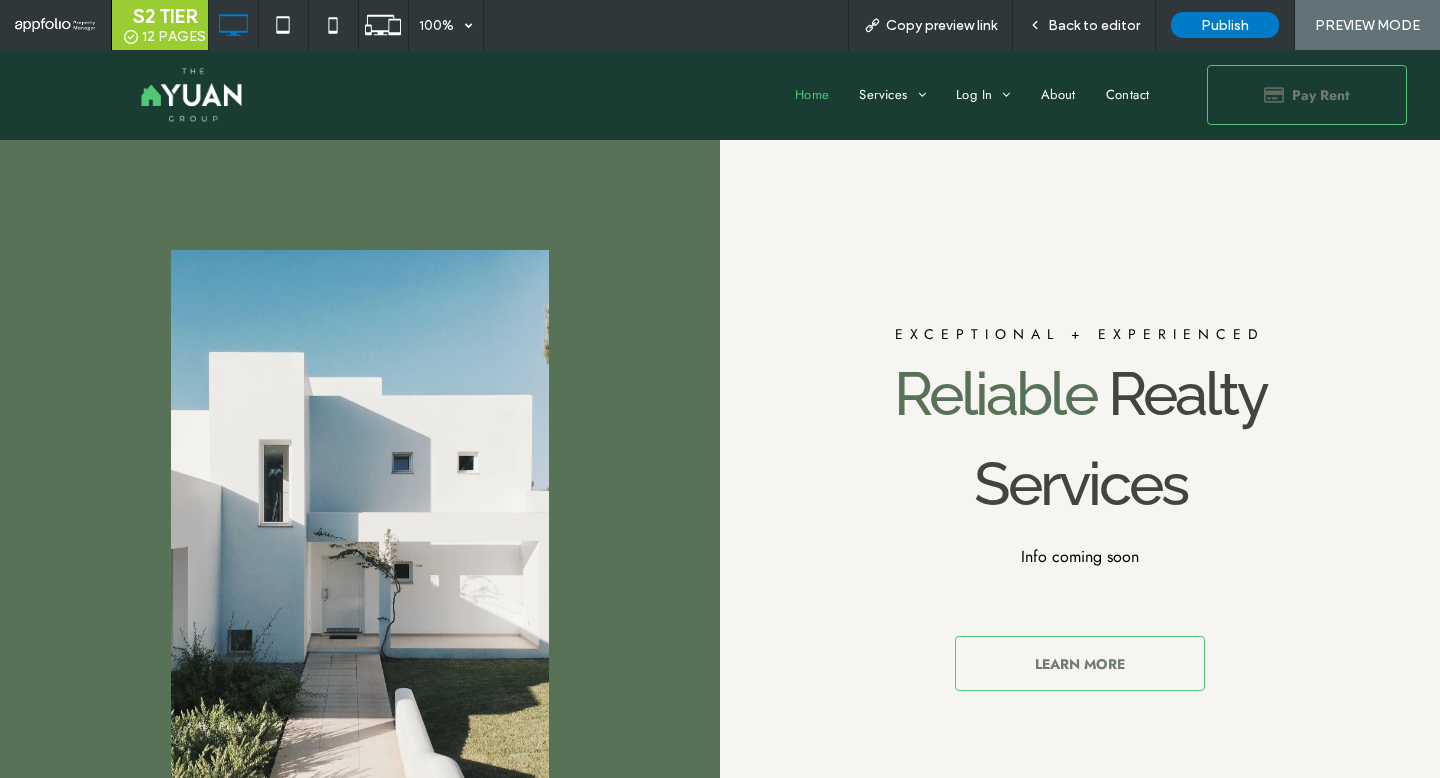 scroll, scrollTop: 742, scrollLeft: 0, axis: vertical 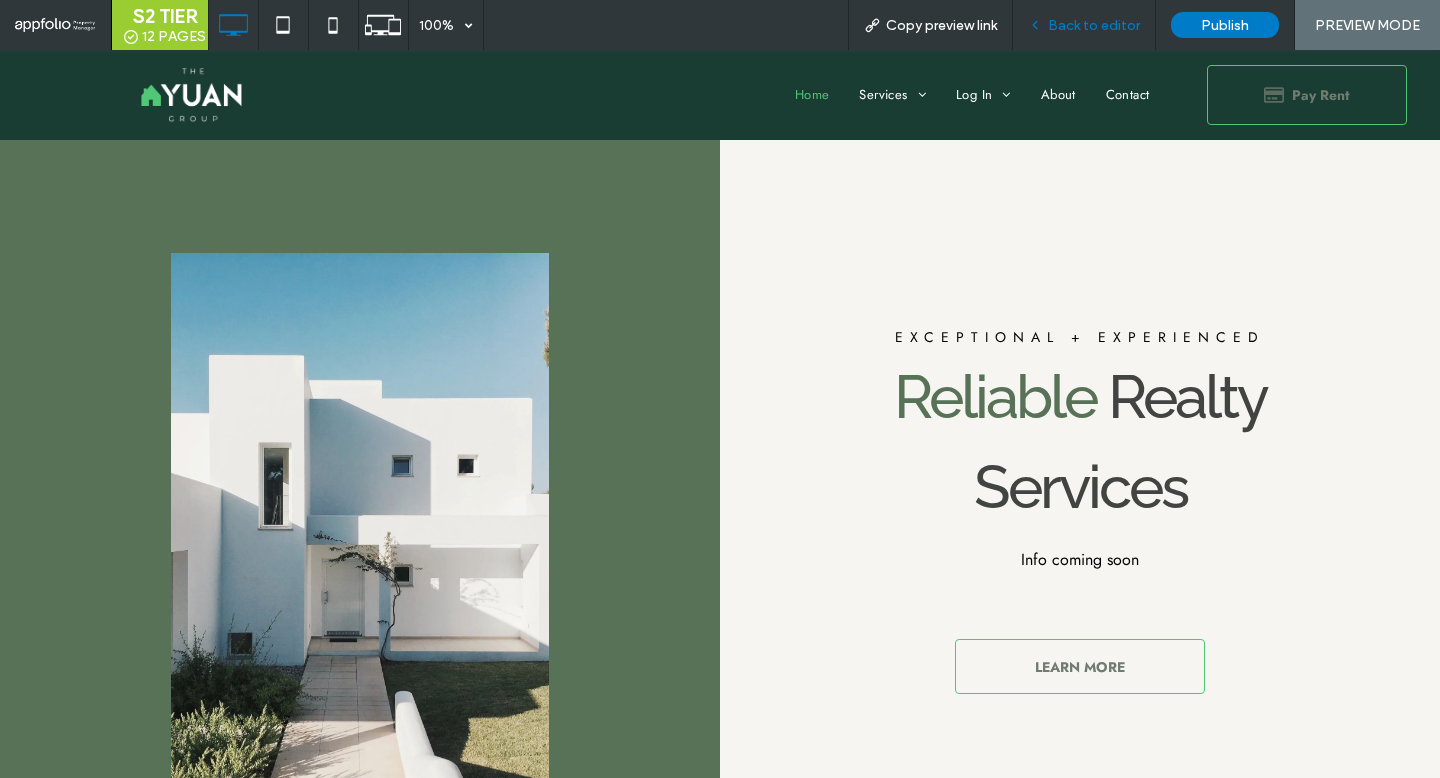 click on "Back to editor" at bounding box center (1084, 25) 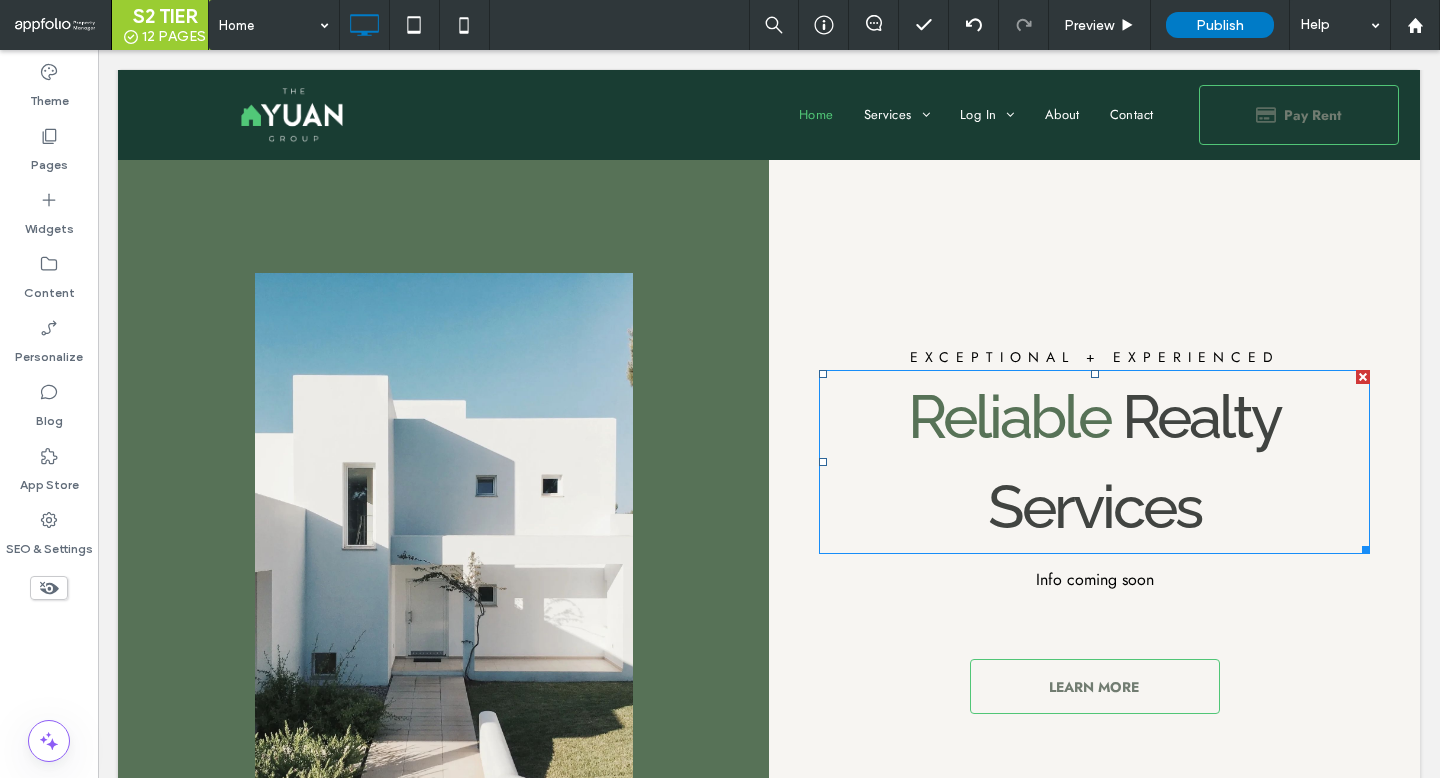 click on "Services" at bounding box center [1094, 507] 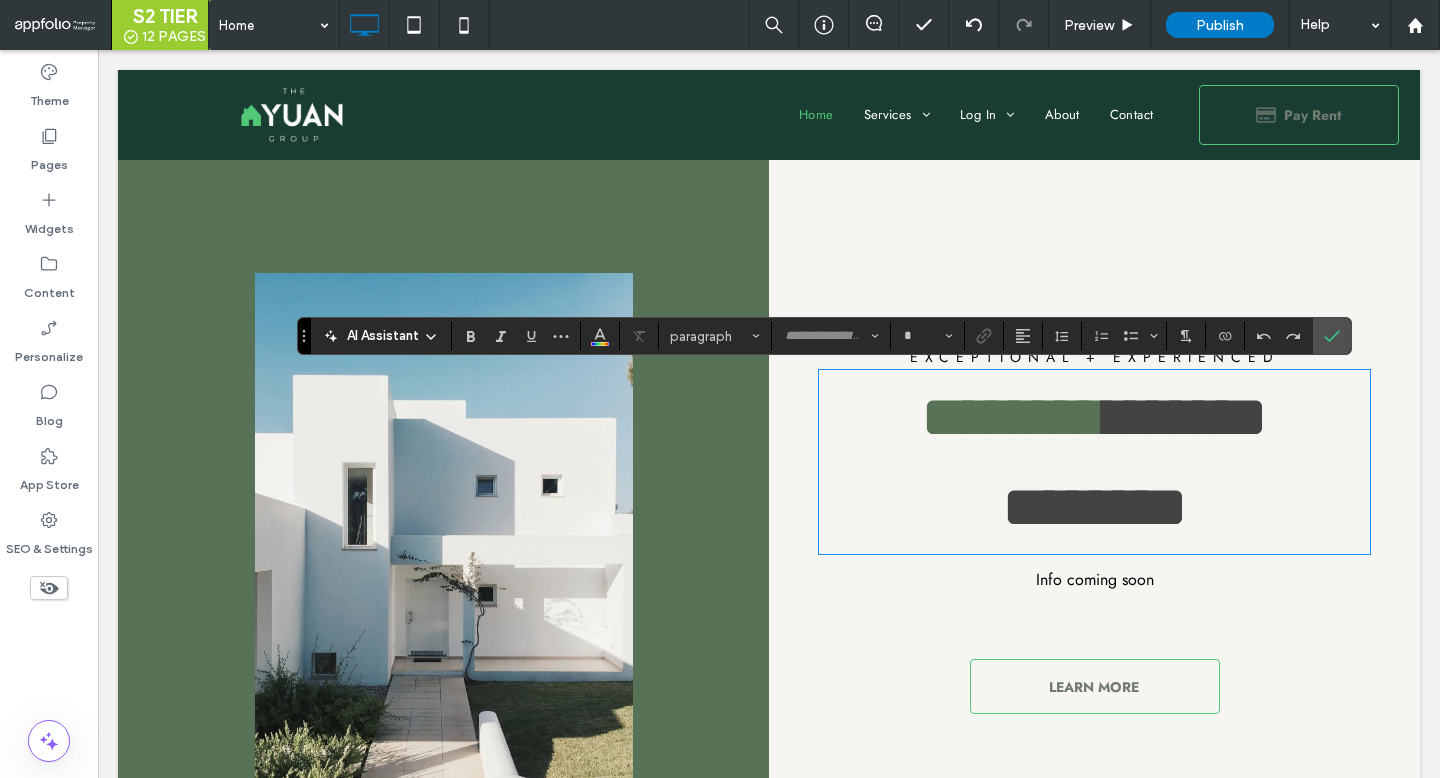 type on "*******" 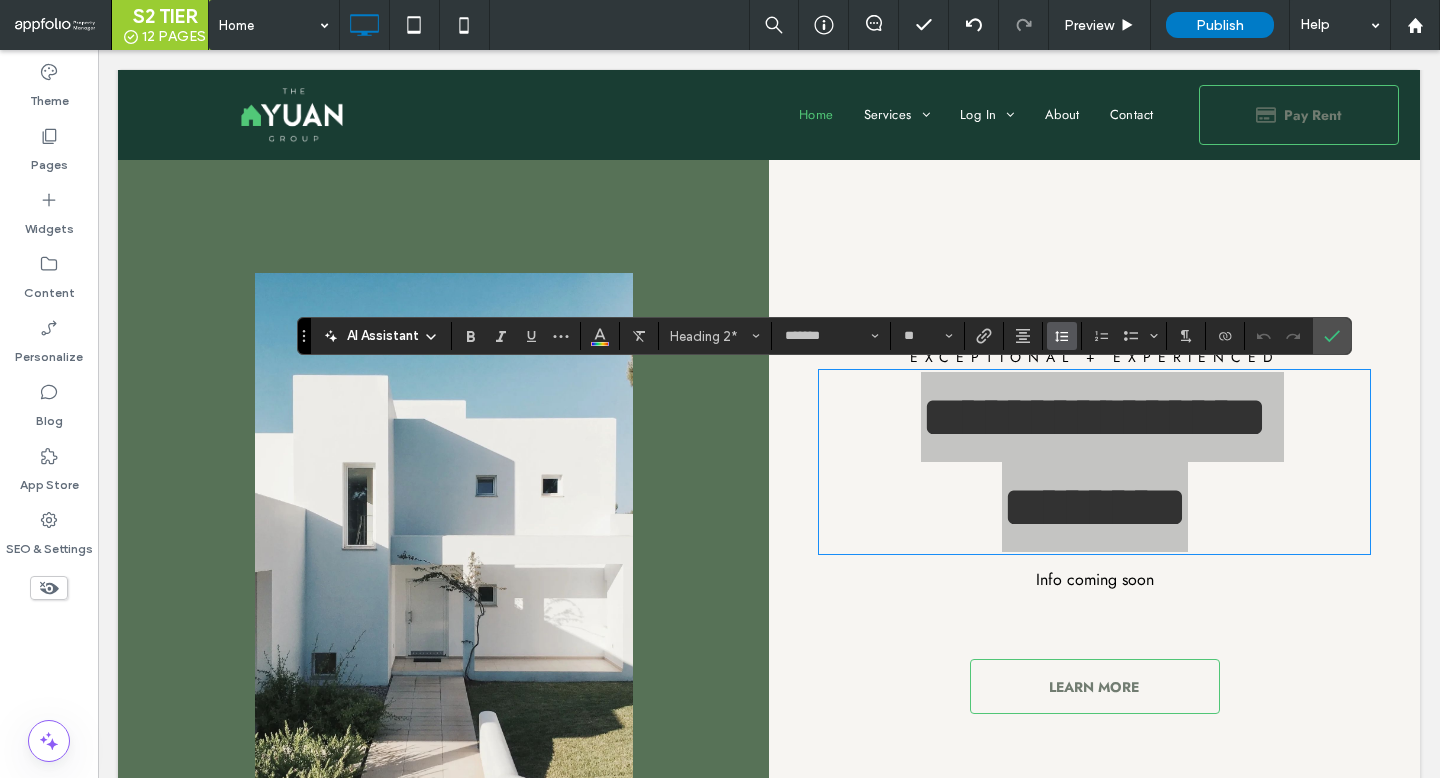 click 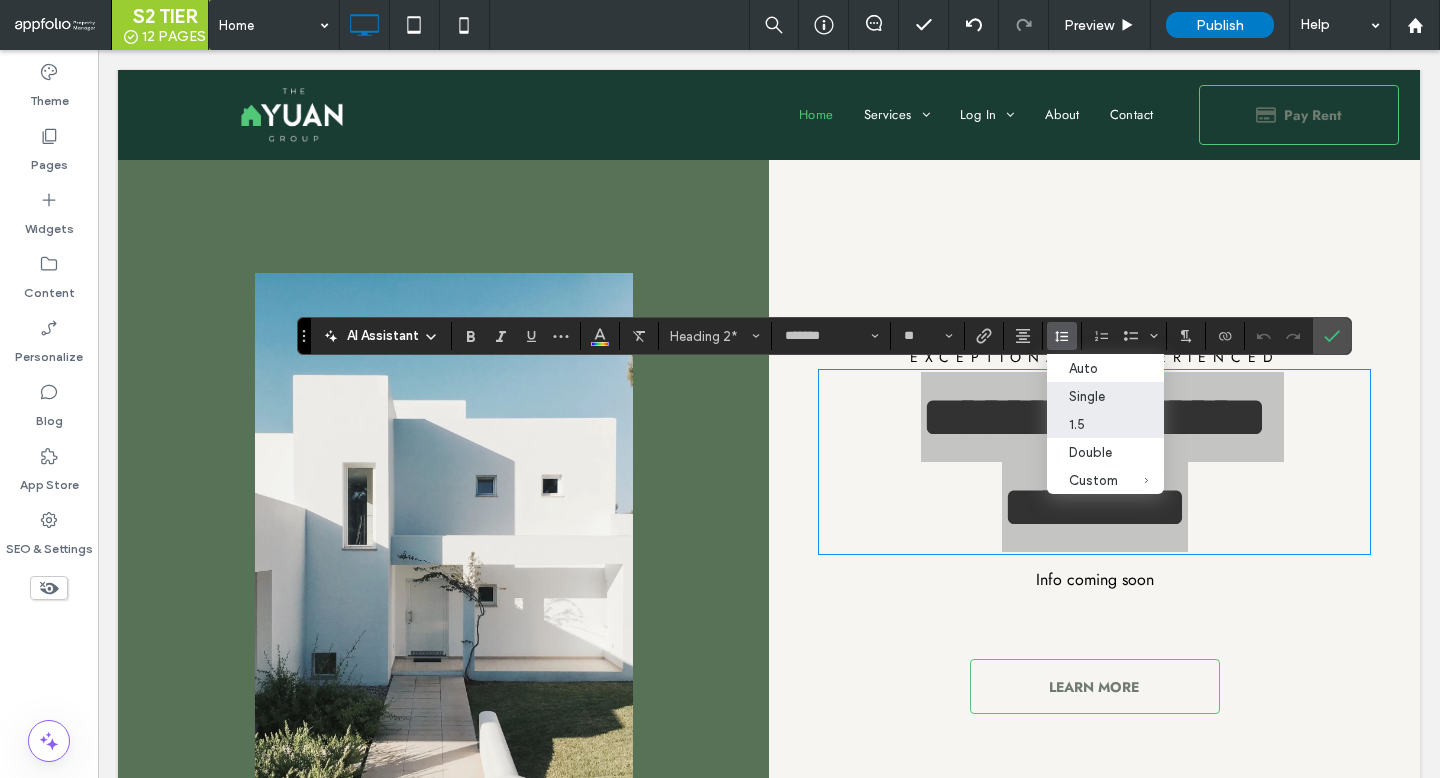click on "Single" at bounding box center (1093, 396) 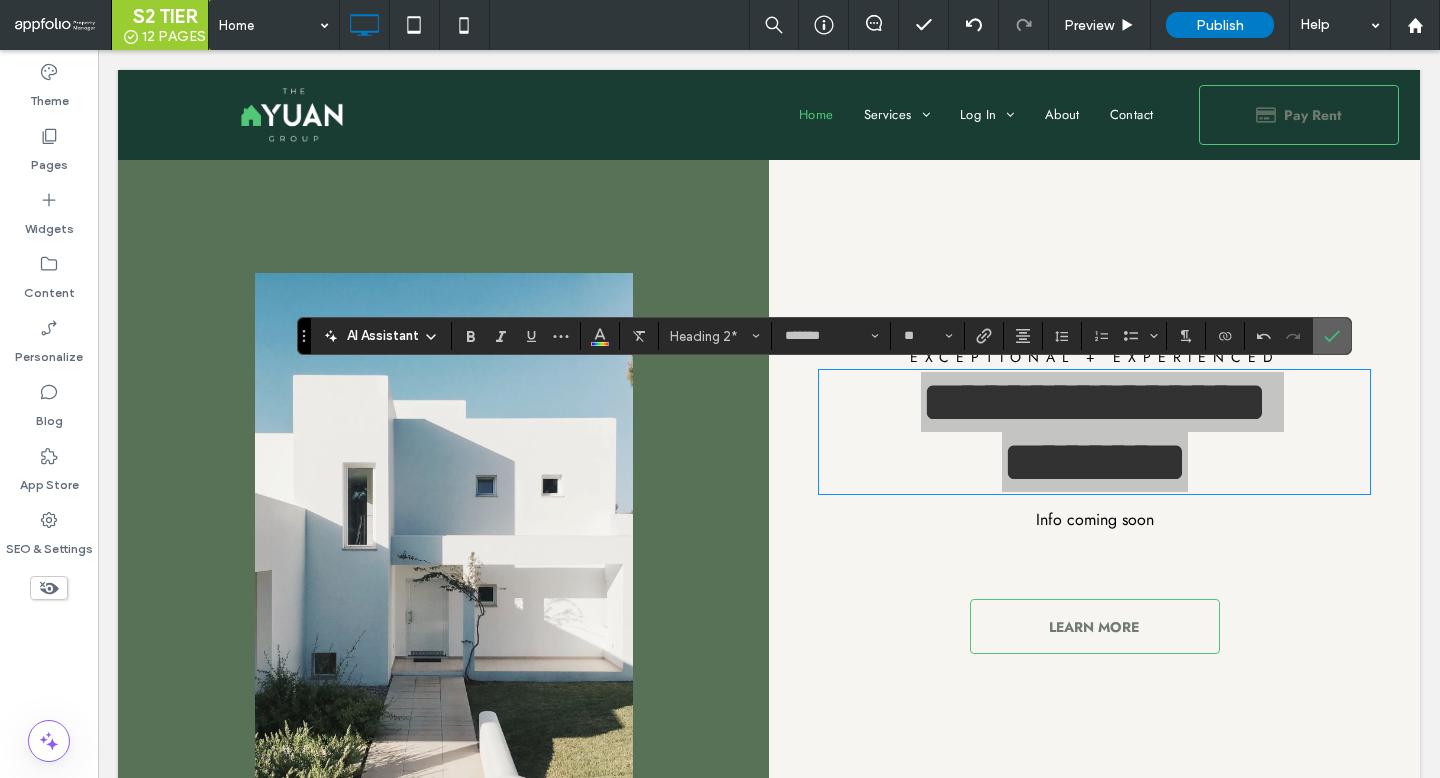 click at bounding box center [1332, 336] 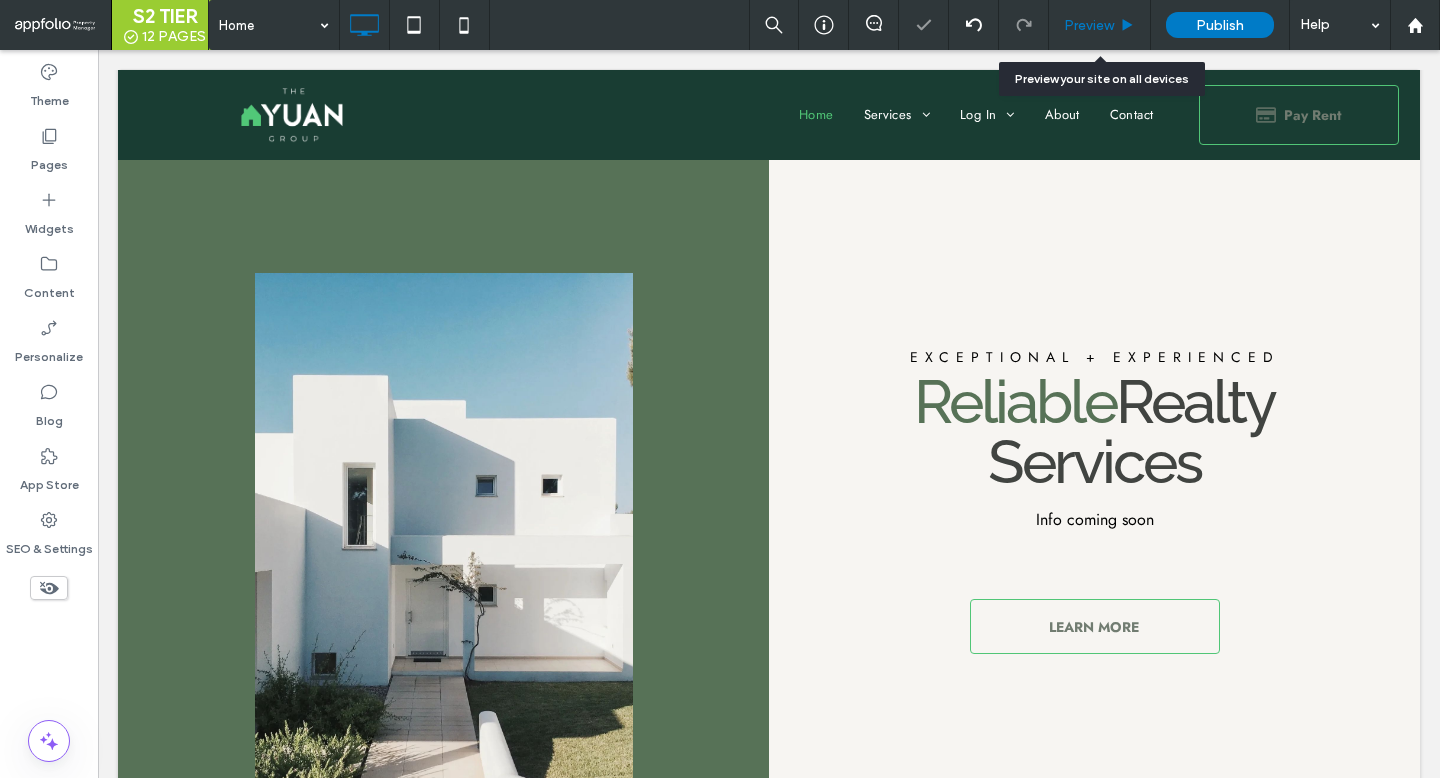 click on "Preview" at bounding box center (1089, 25) 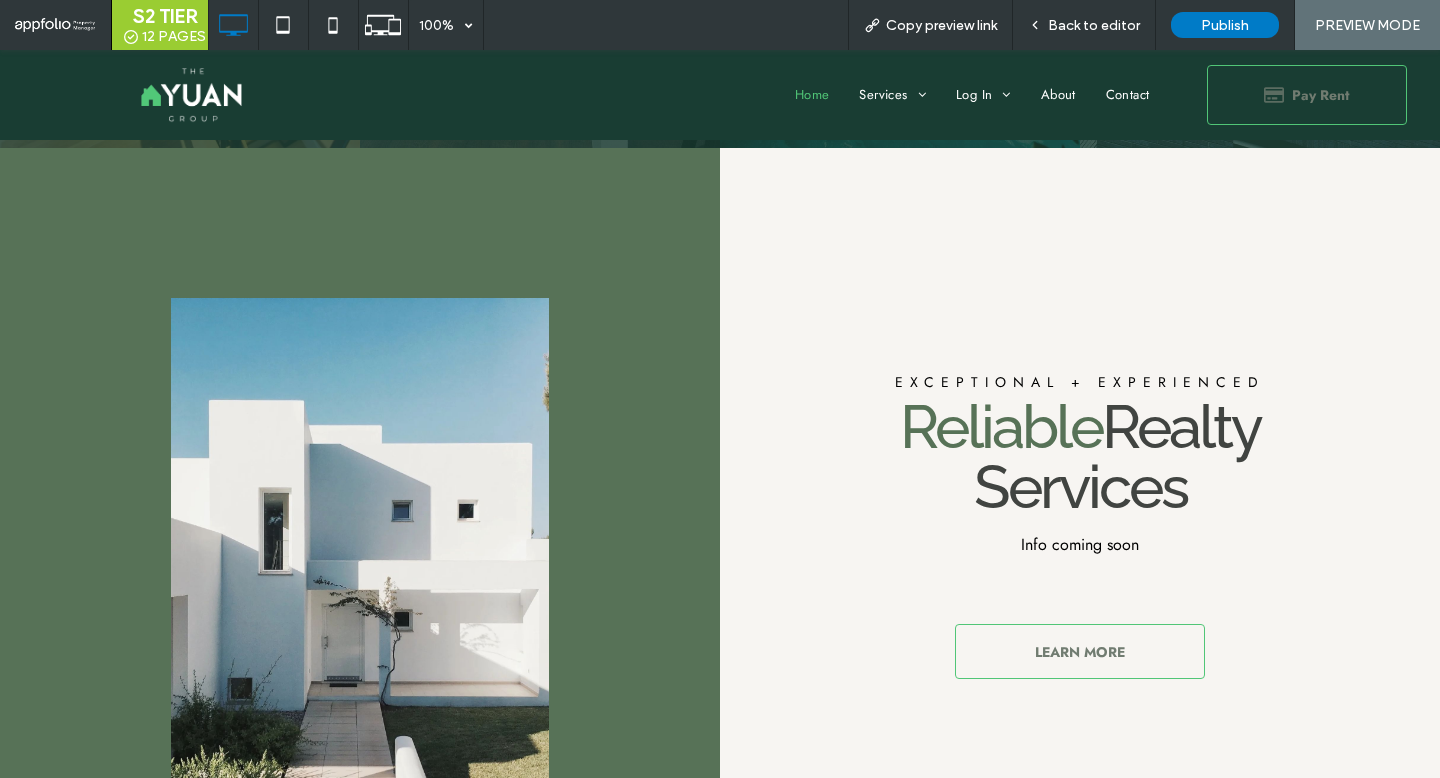 scroll, scrollTop: 700, scrollLeft: 0, axis: vertical 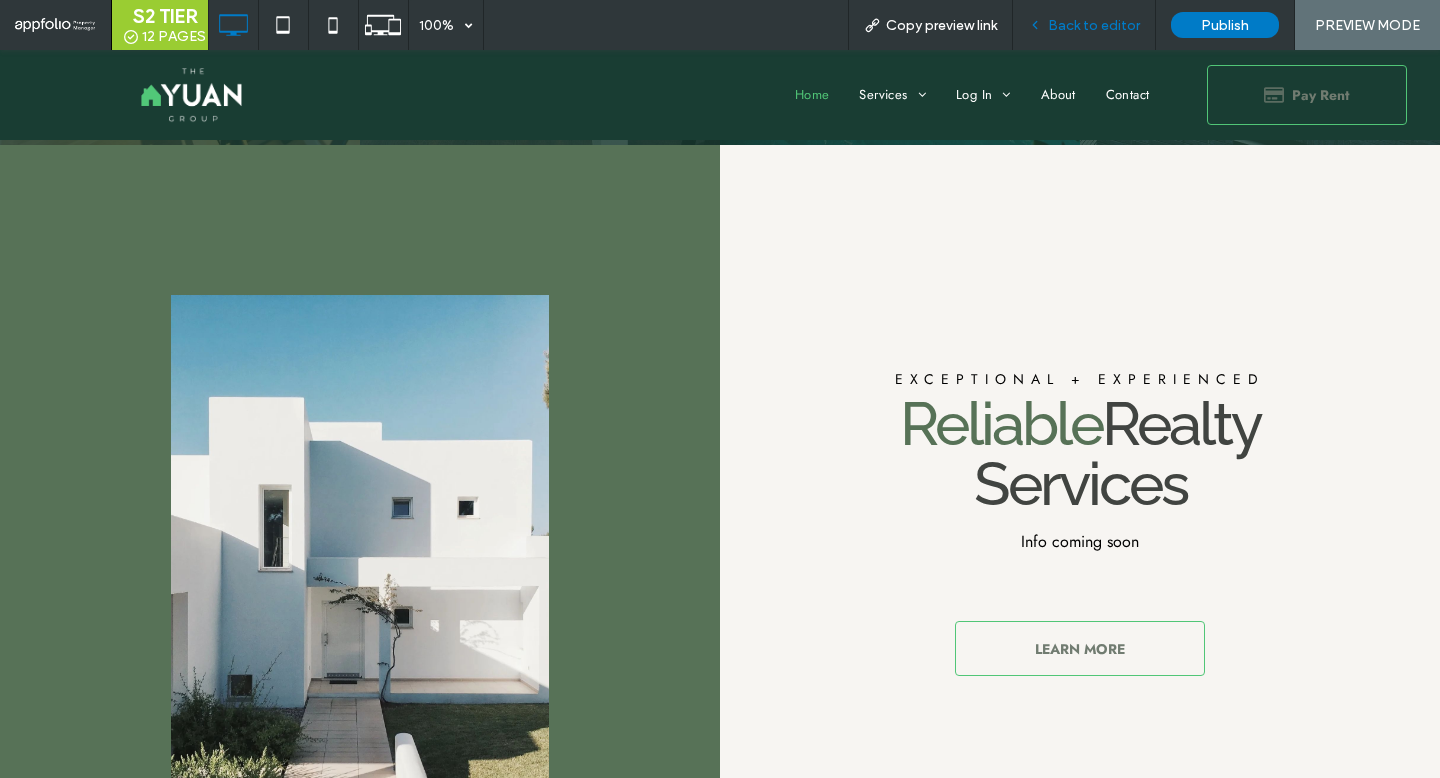click on "Back to editor" at bounding box center [1084, 25] 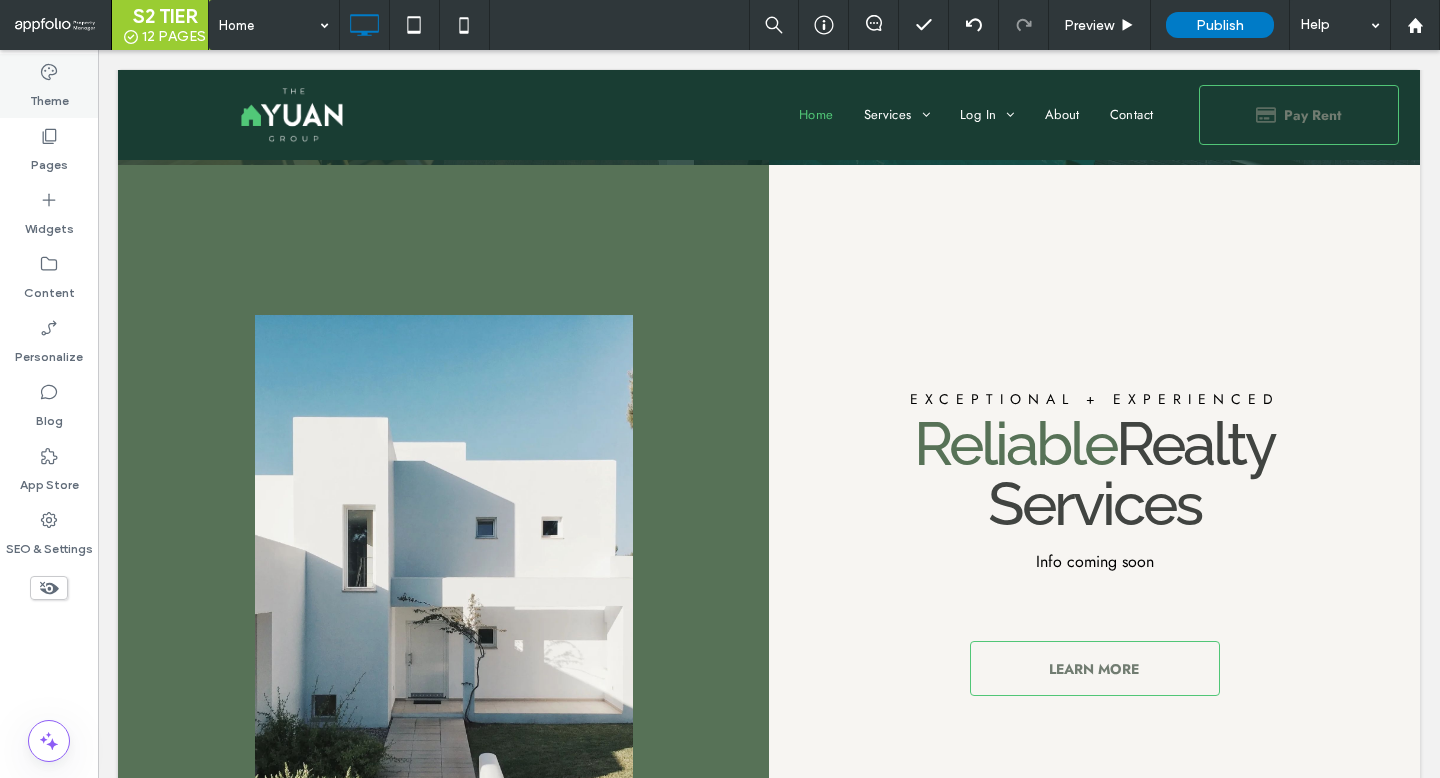 click on "Theme" at bounding box center (49, 96) 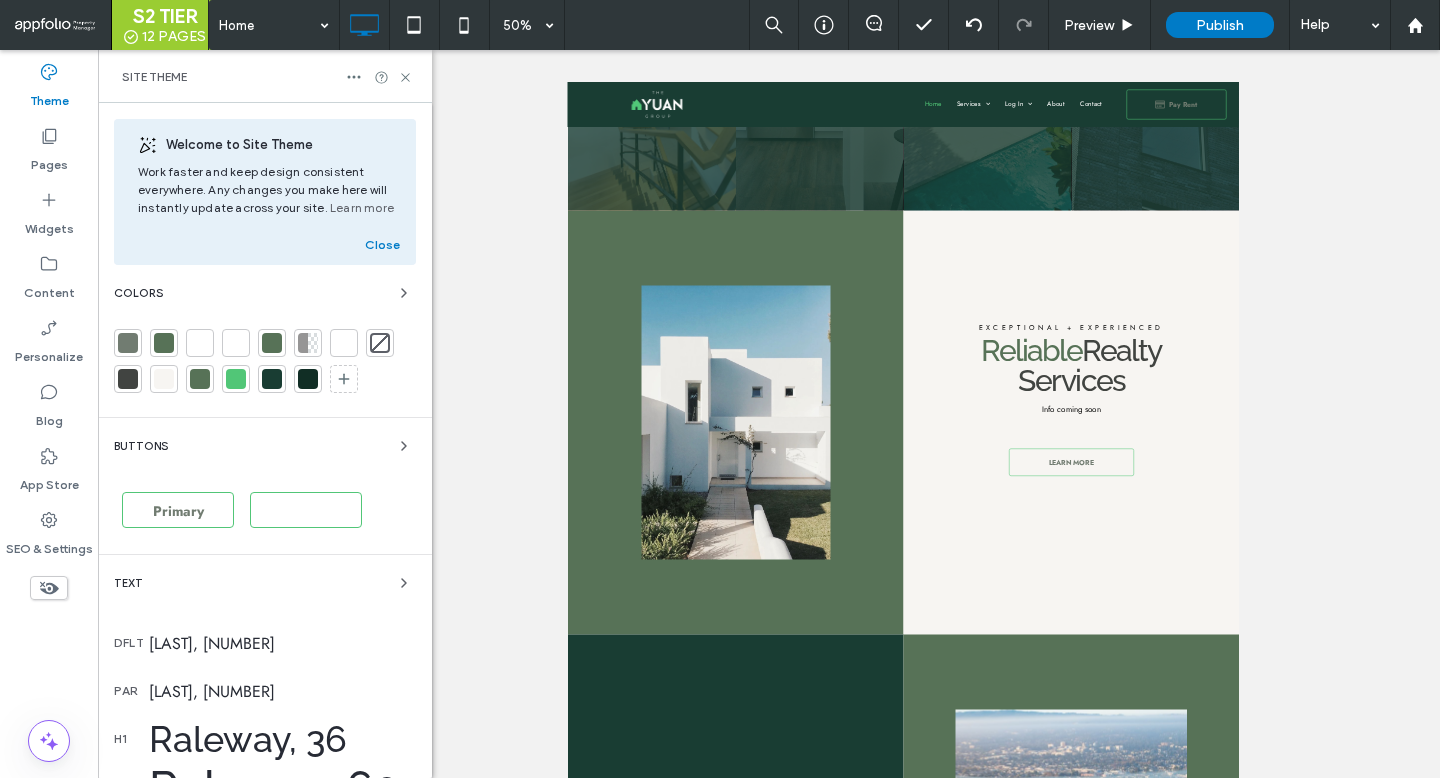 scroll, scrollTop: 538, scrollLeft: 0, axis: vertical 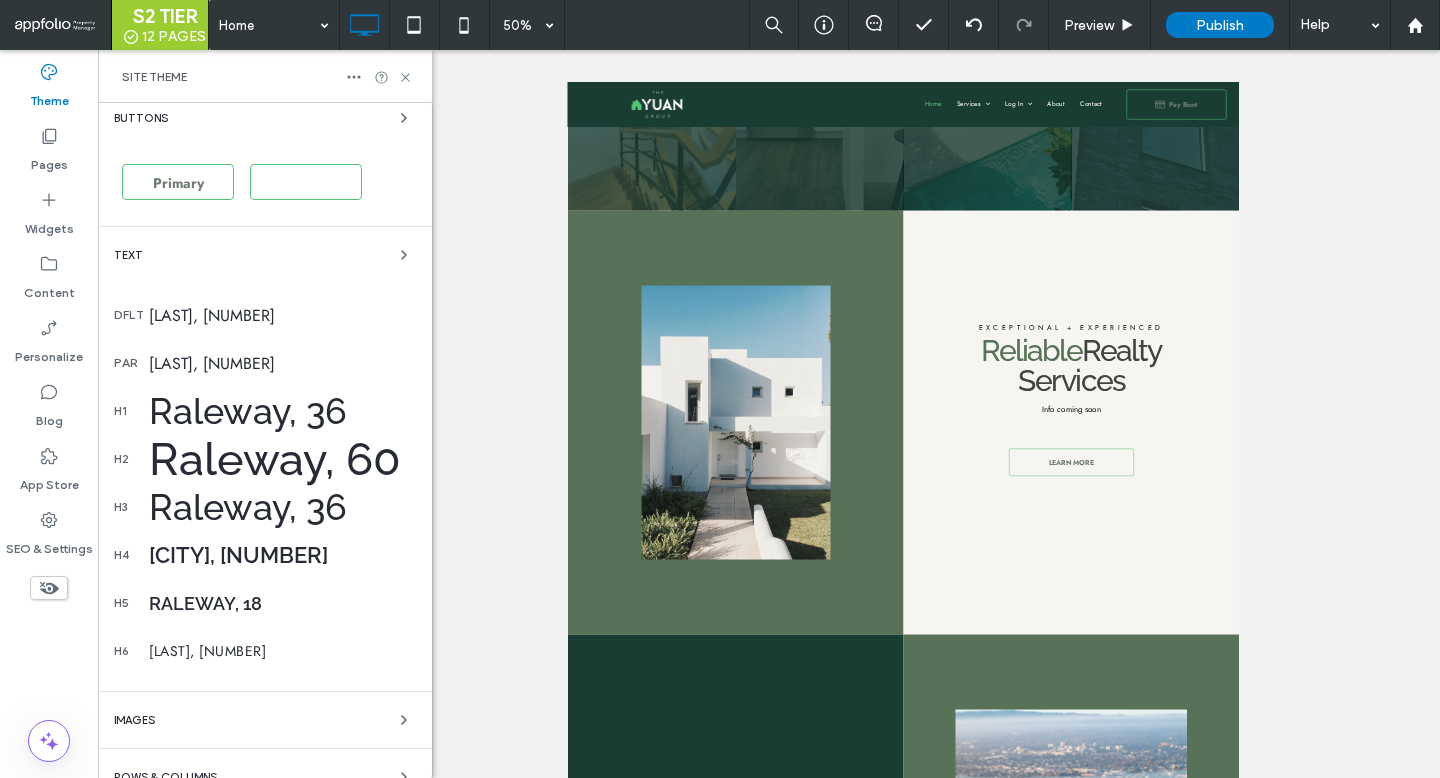 click on "Raleway, 60" at bounding box center (282, 459) 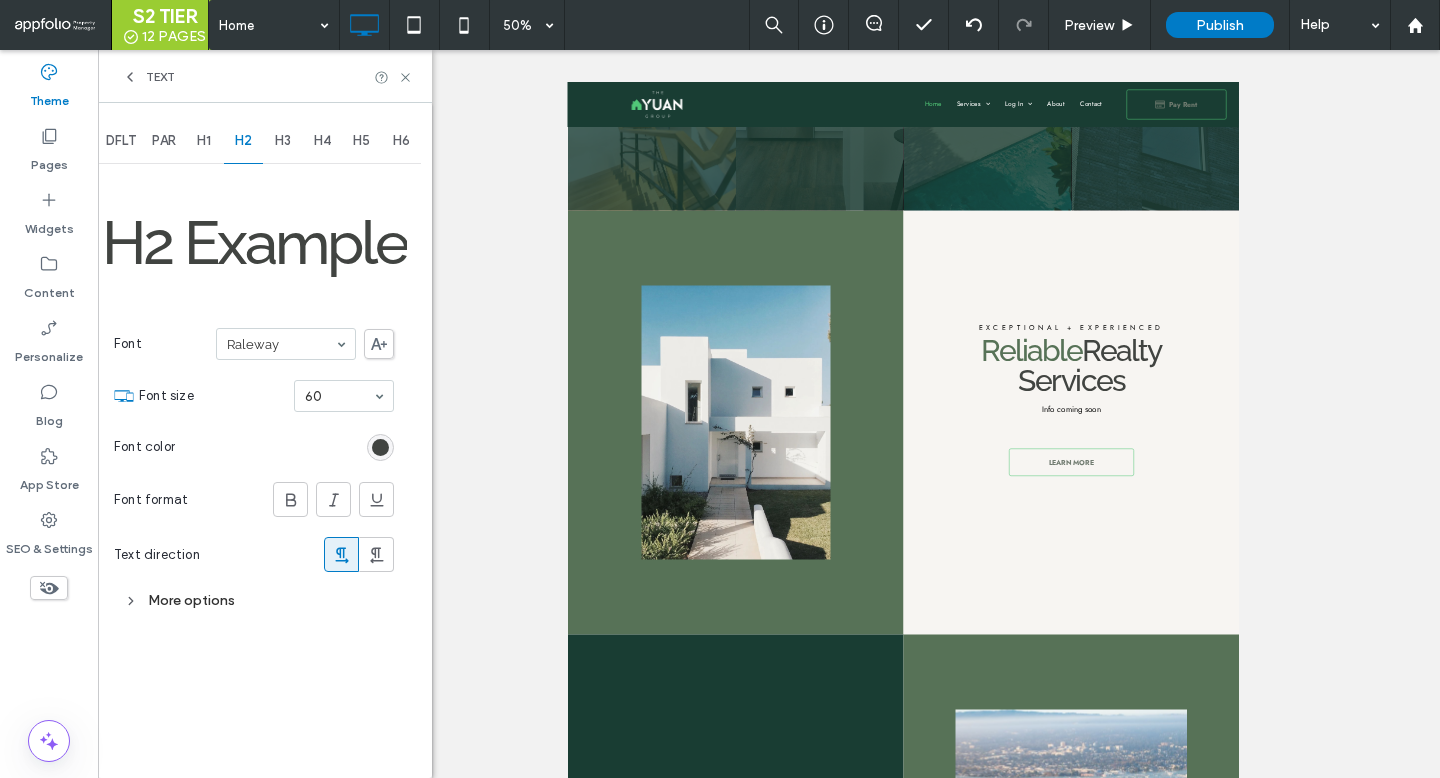 scroll, scrollTop: 0, scrollLeft: 0, axis: both 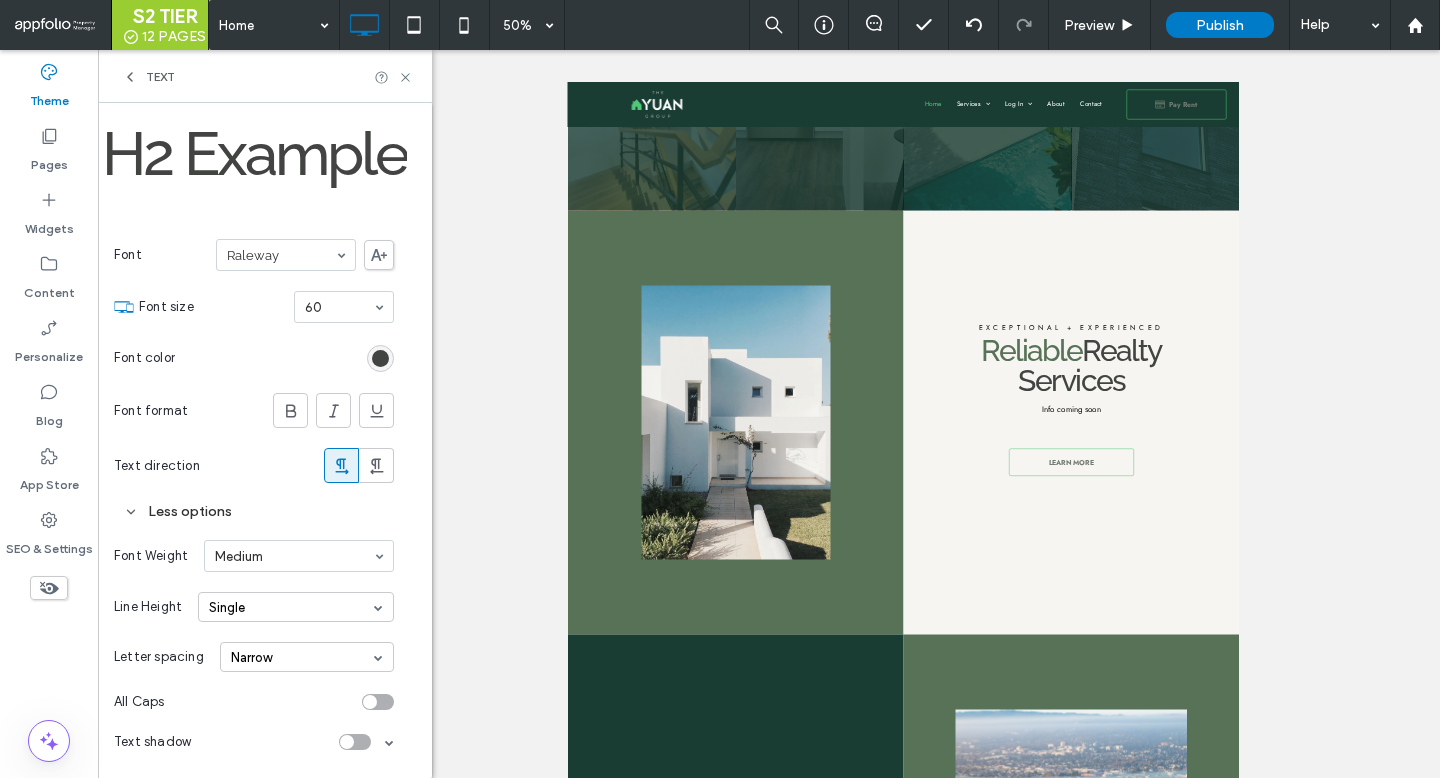 click on "Single" at bounding box center (296, 607) 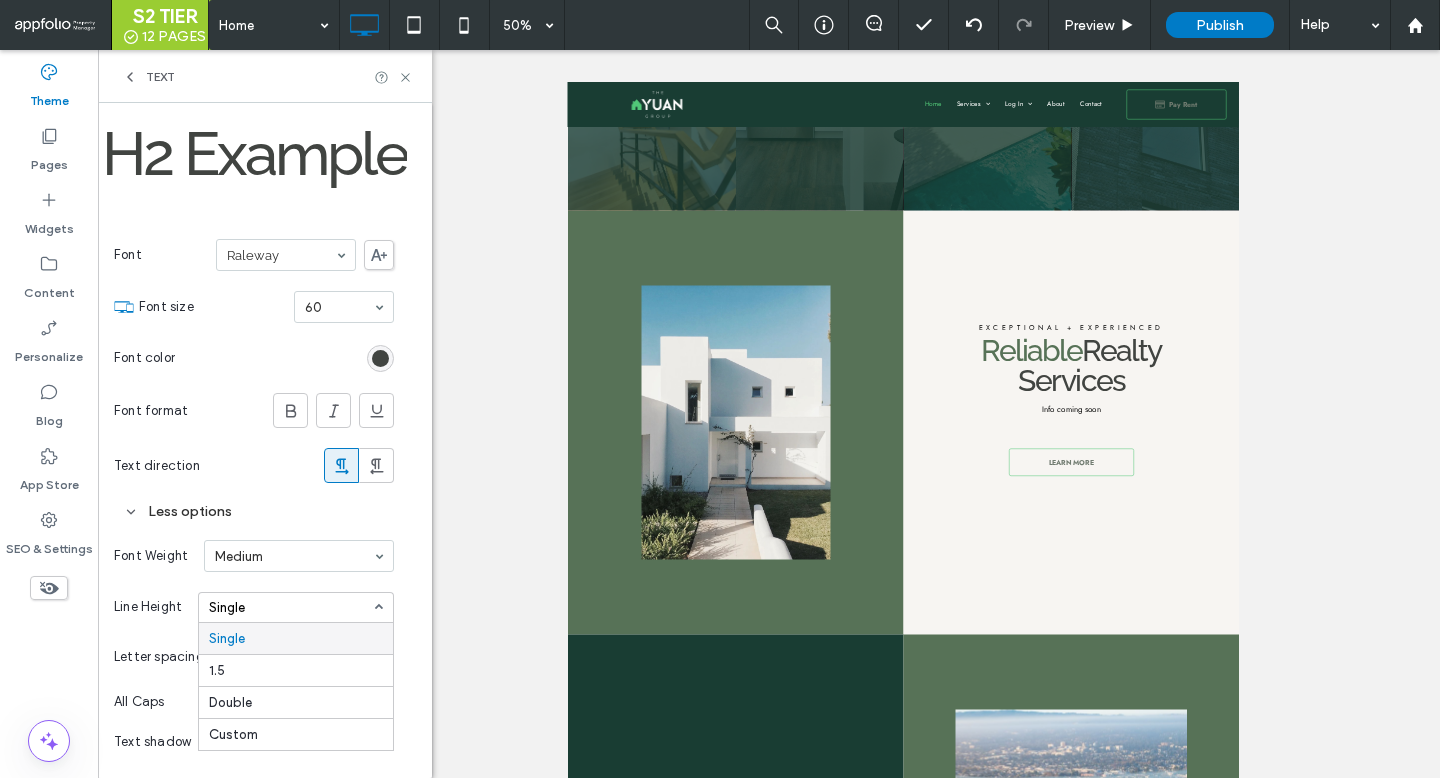 click on "Single" at bounding box center [296, 638] 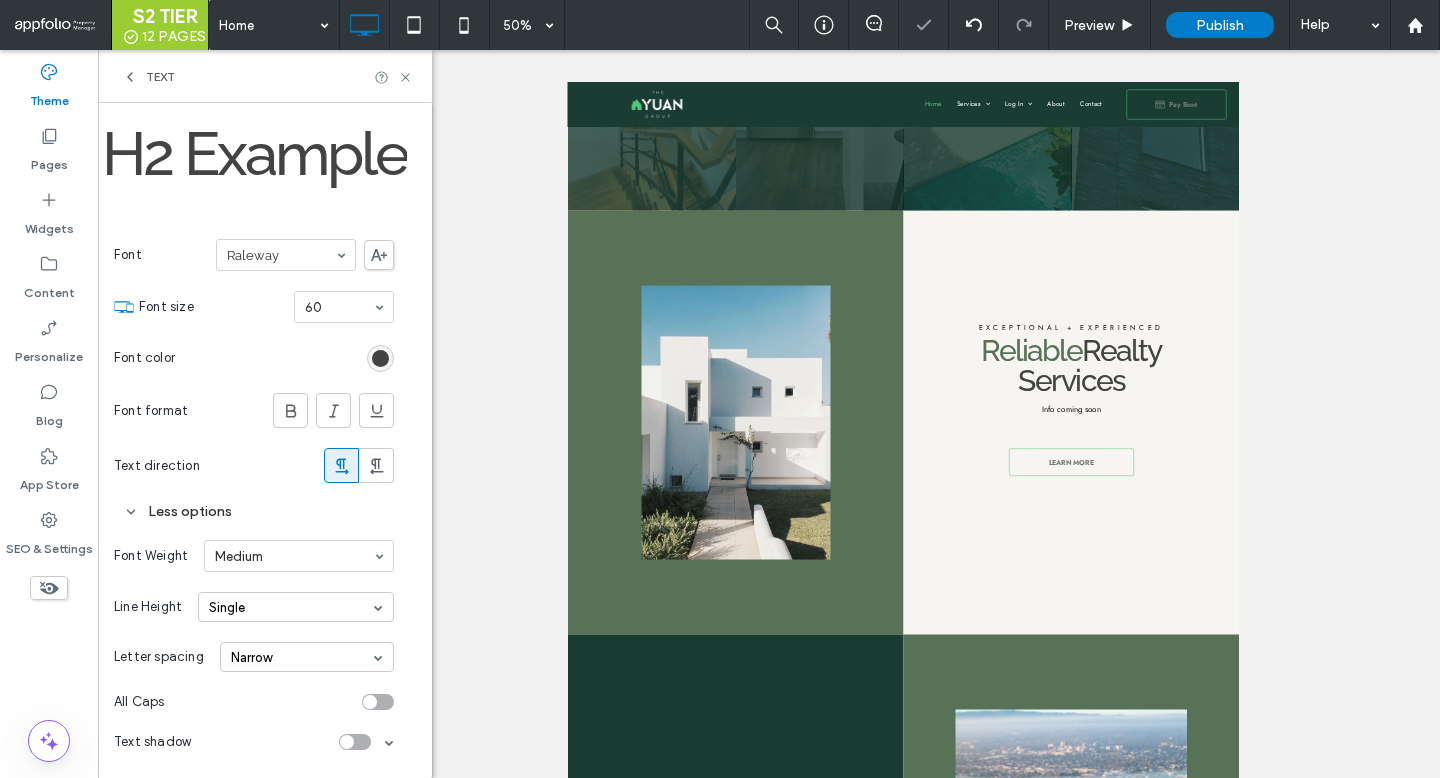 click on "Text" at bounding box center (265, 76) 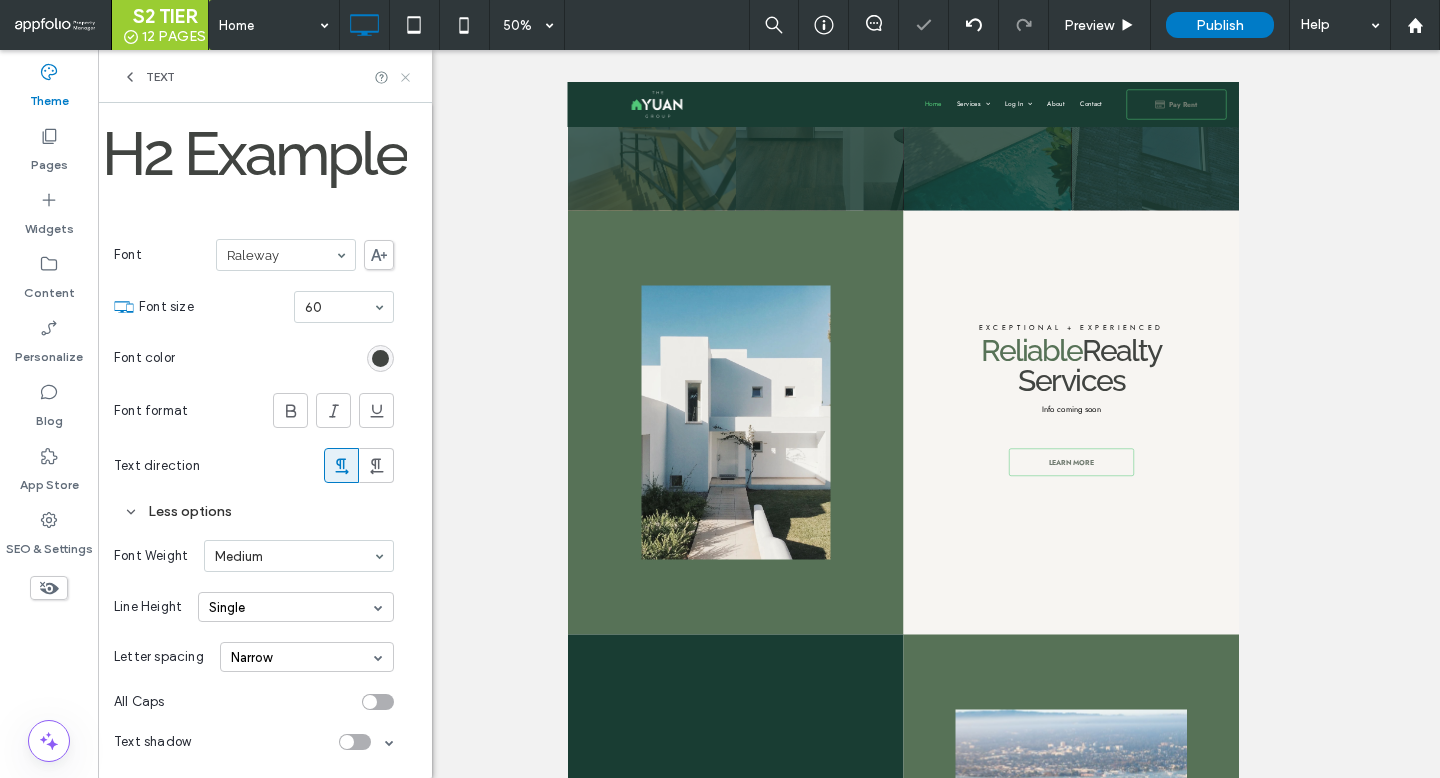 click 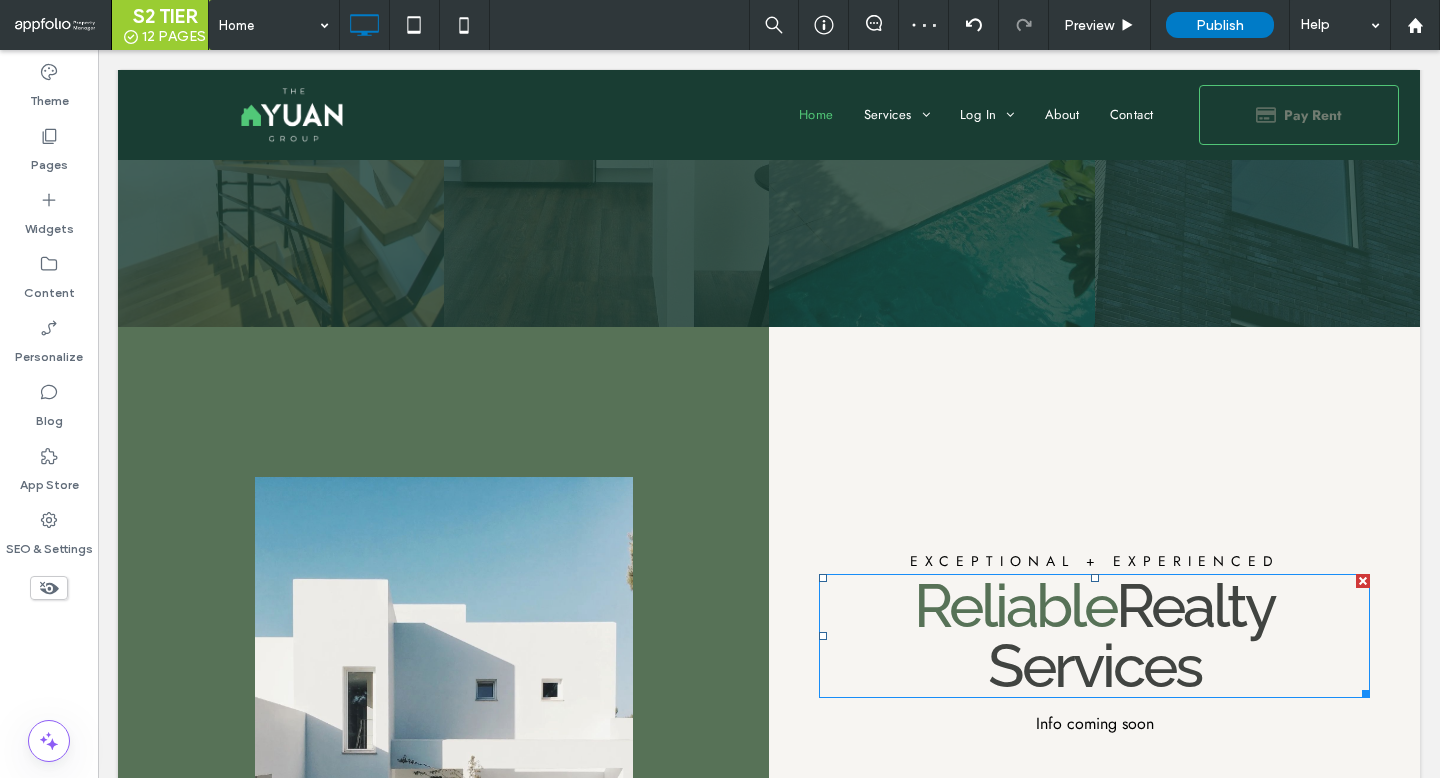 click on "Realty" at bounding box center (1195, 606) 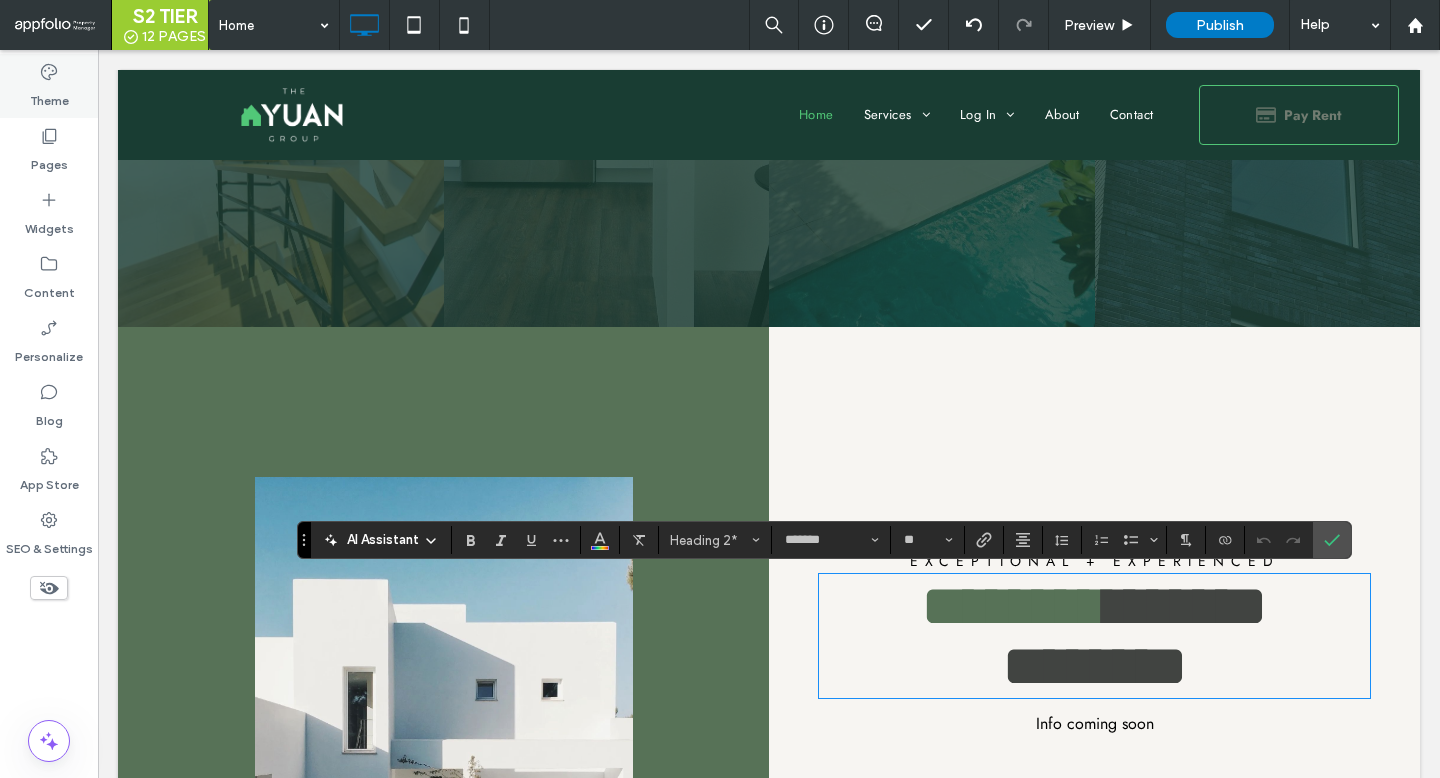 click on "Theme" at bounding box center [49, 96] 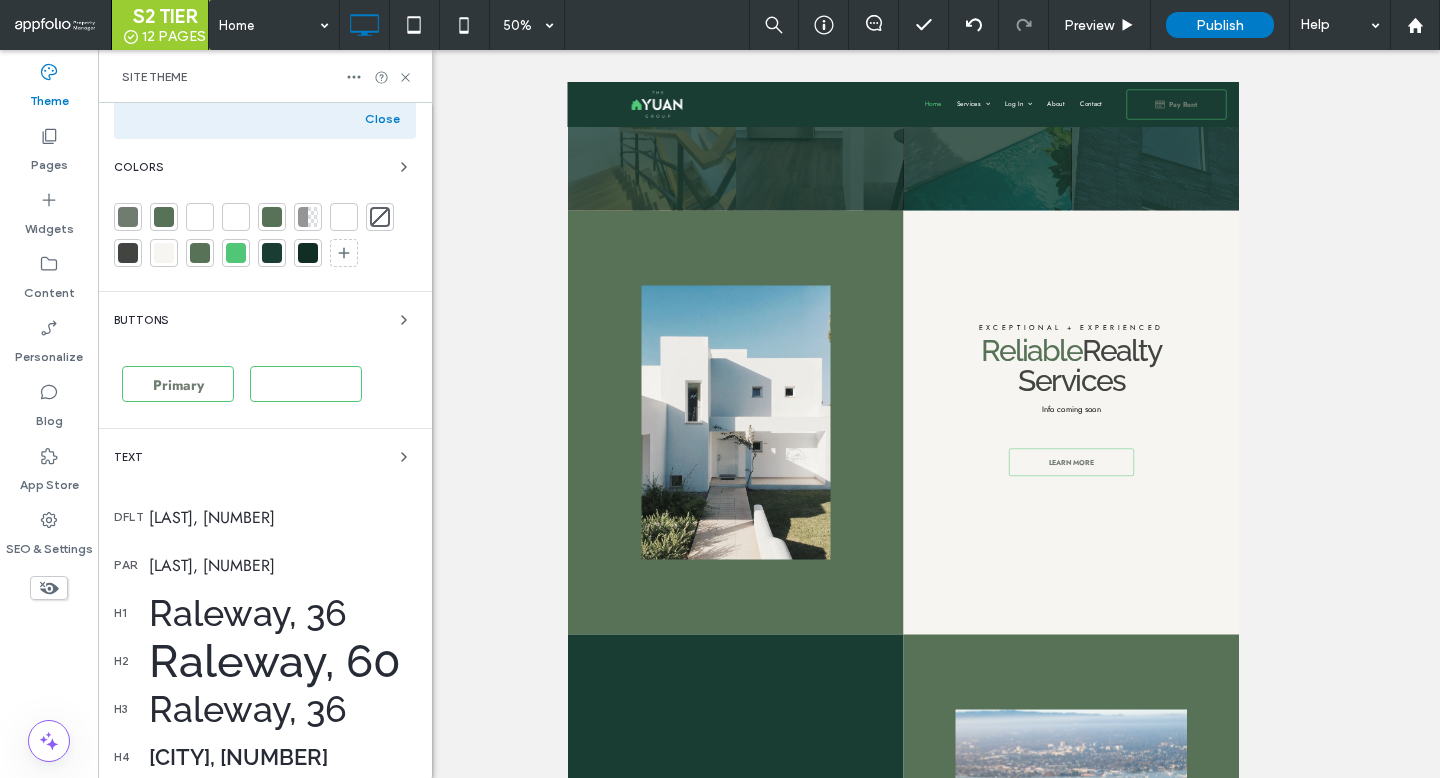 scroll, scrollTop: 151, scrollLeft: 0, axis: vertical 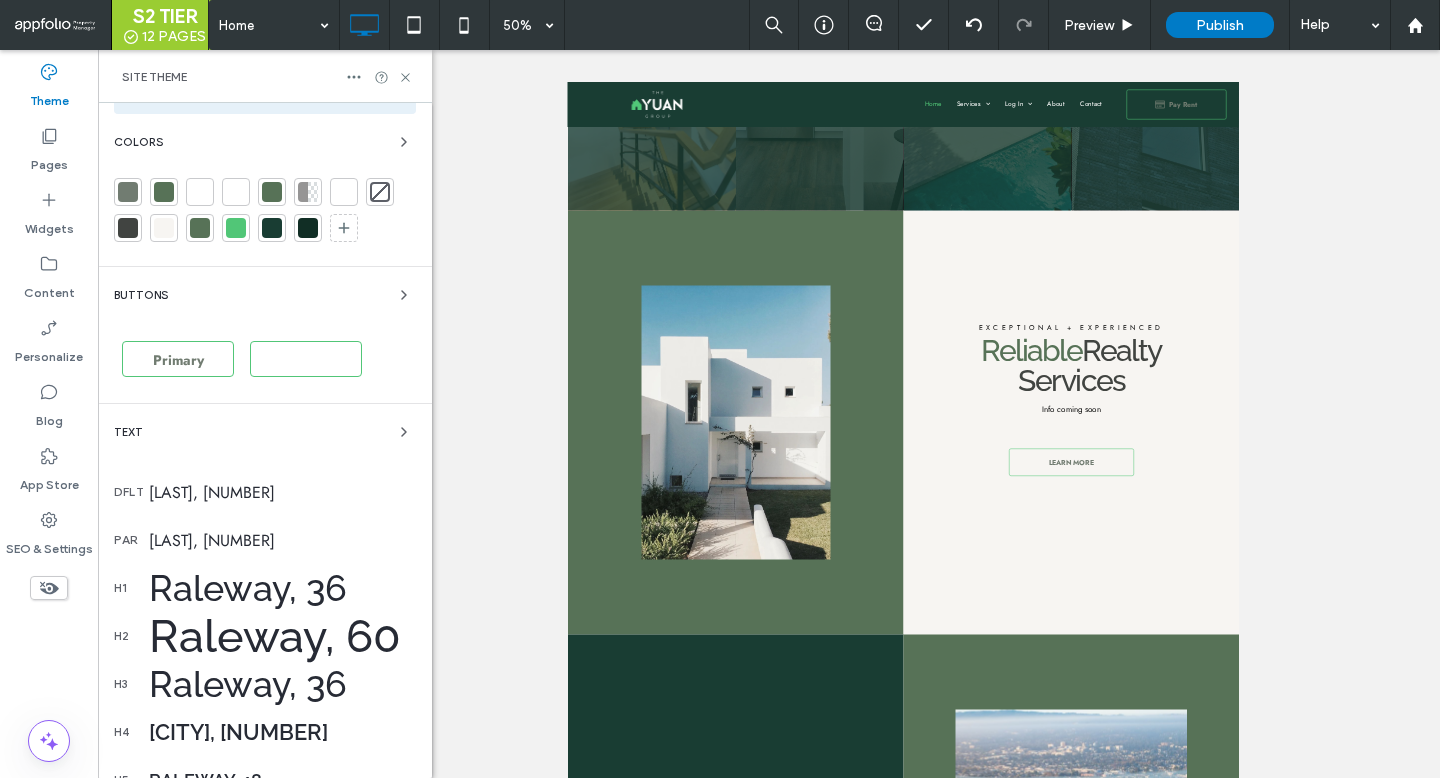 click on "Raleway, 60" at bounding box center (282, 636) 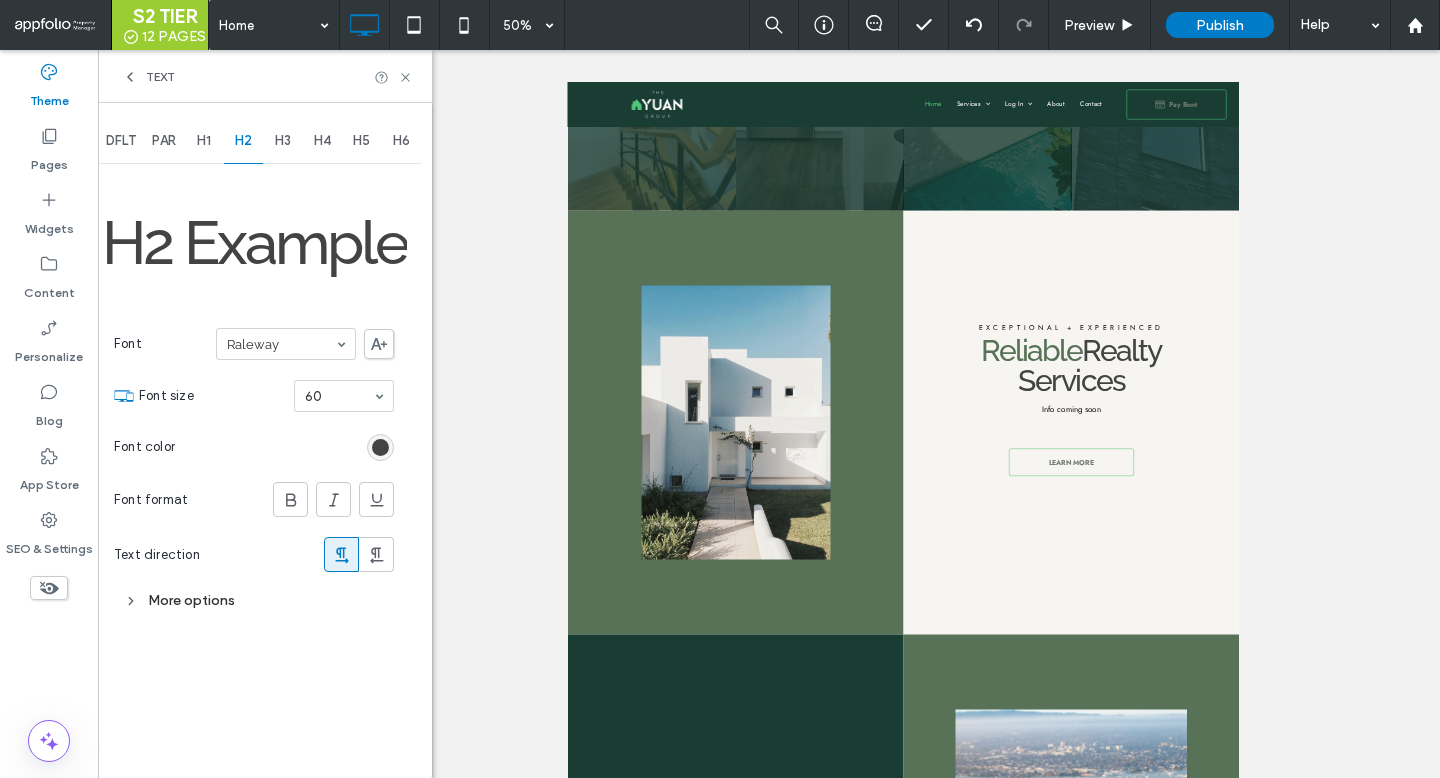 scroll, scrollTop: 0, scrollLeft: 0, axis: both 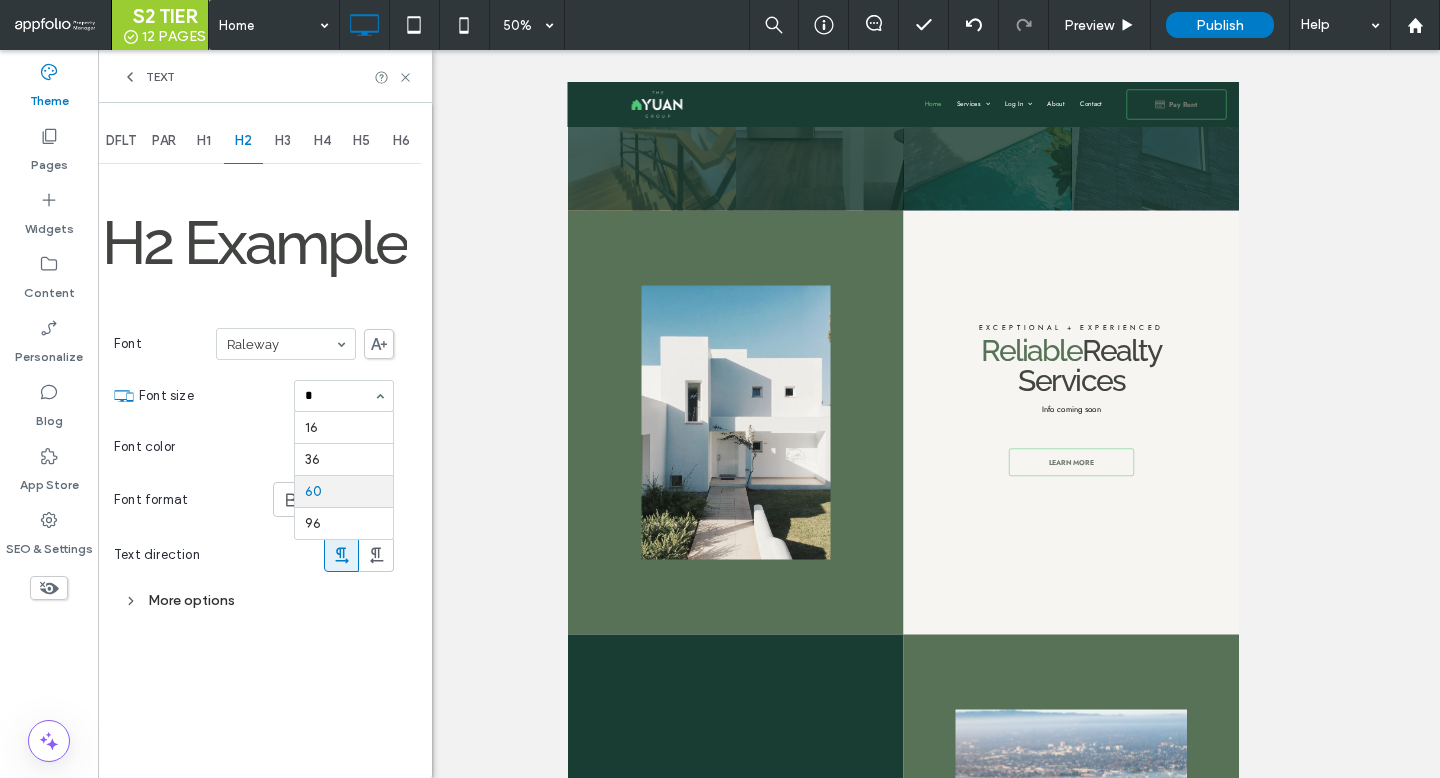 type on "**" 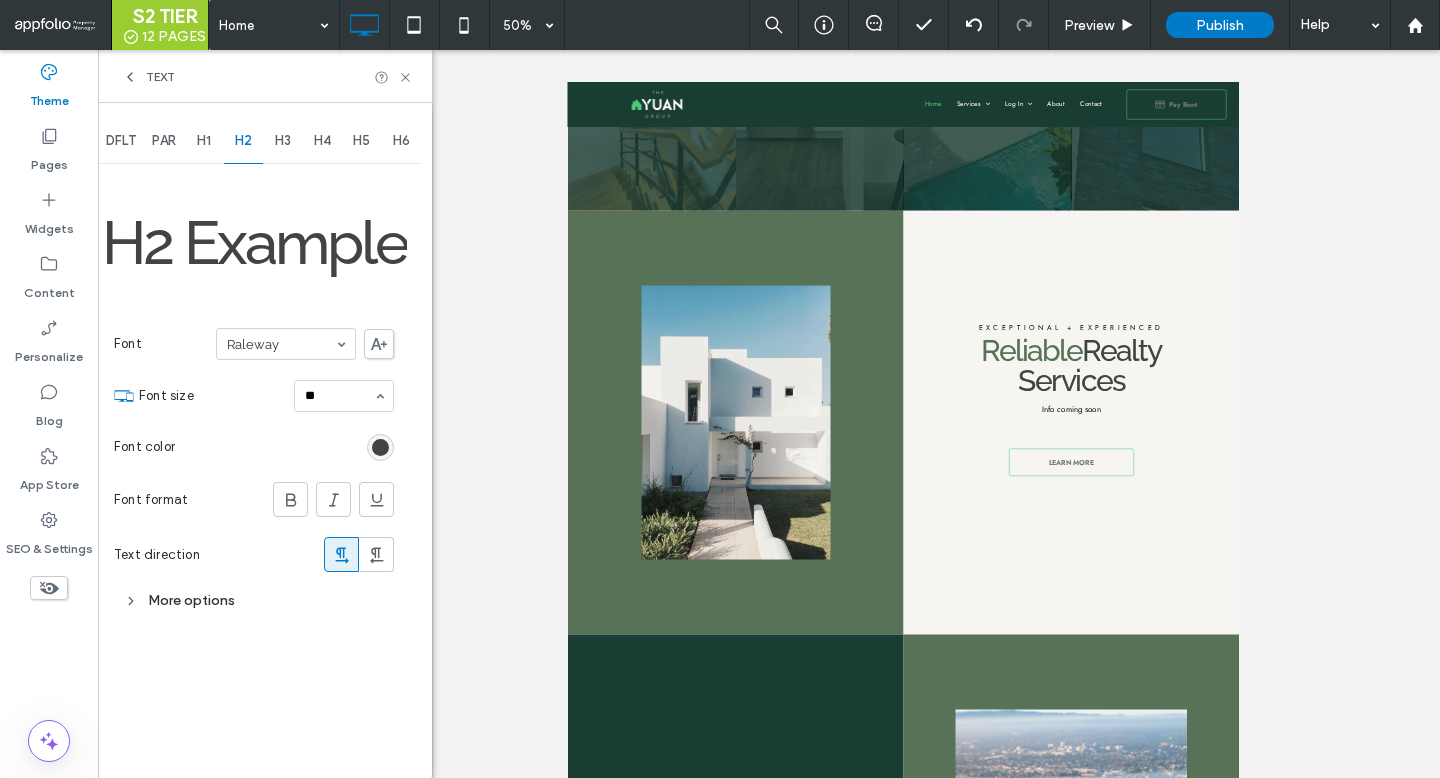type 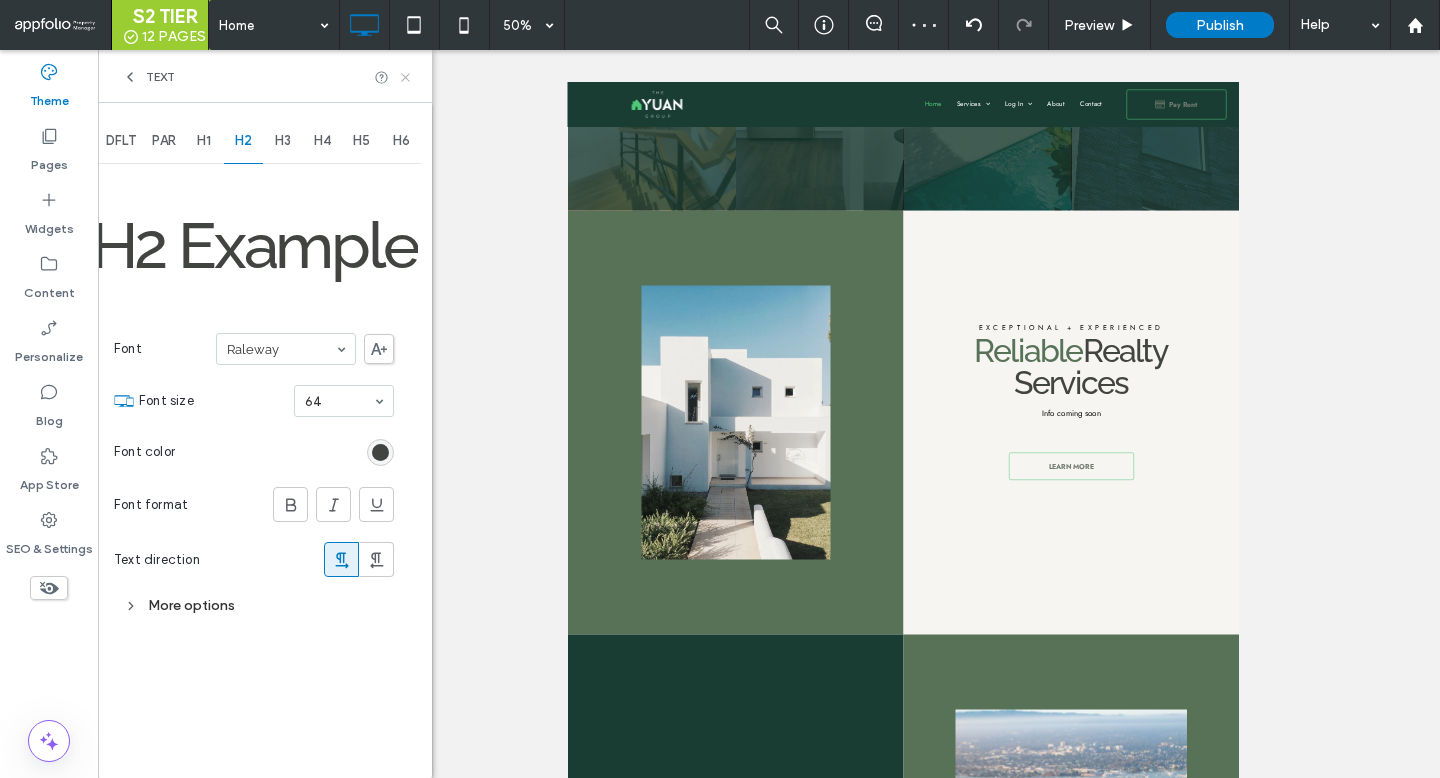 drag, startPoint x: 411, startPoint y: 76, endPoint x: 312, endPoint y: 26, distance: 110.909874 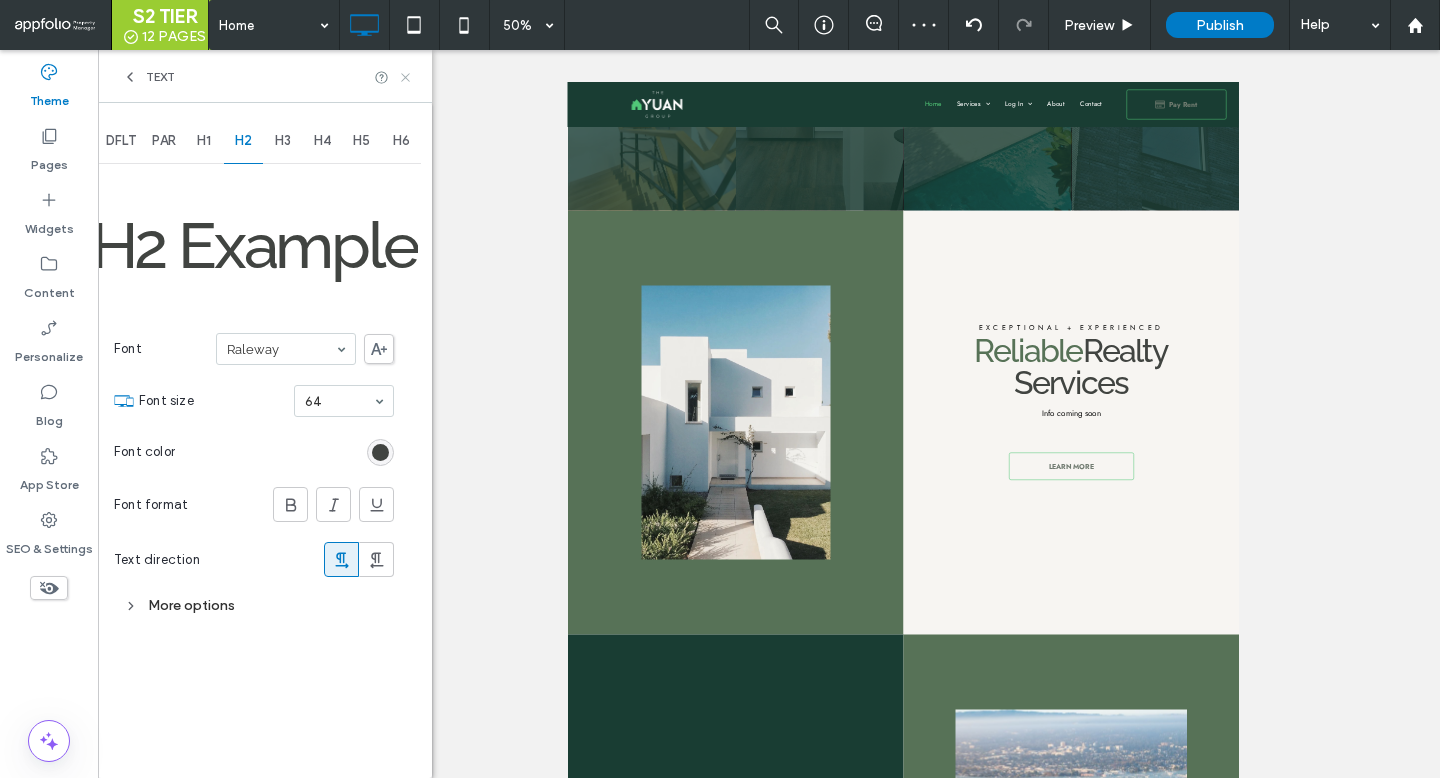 click 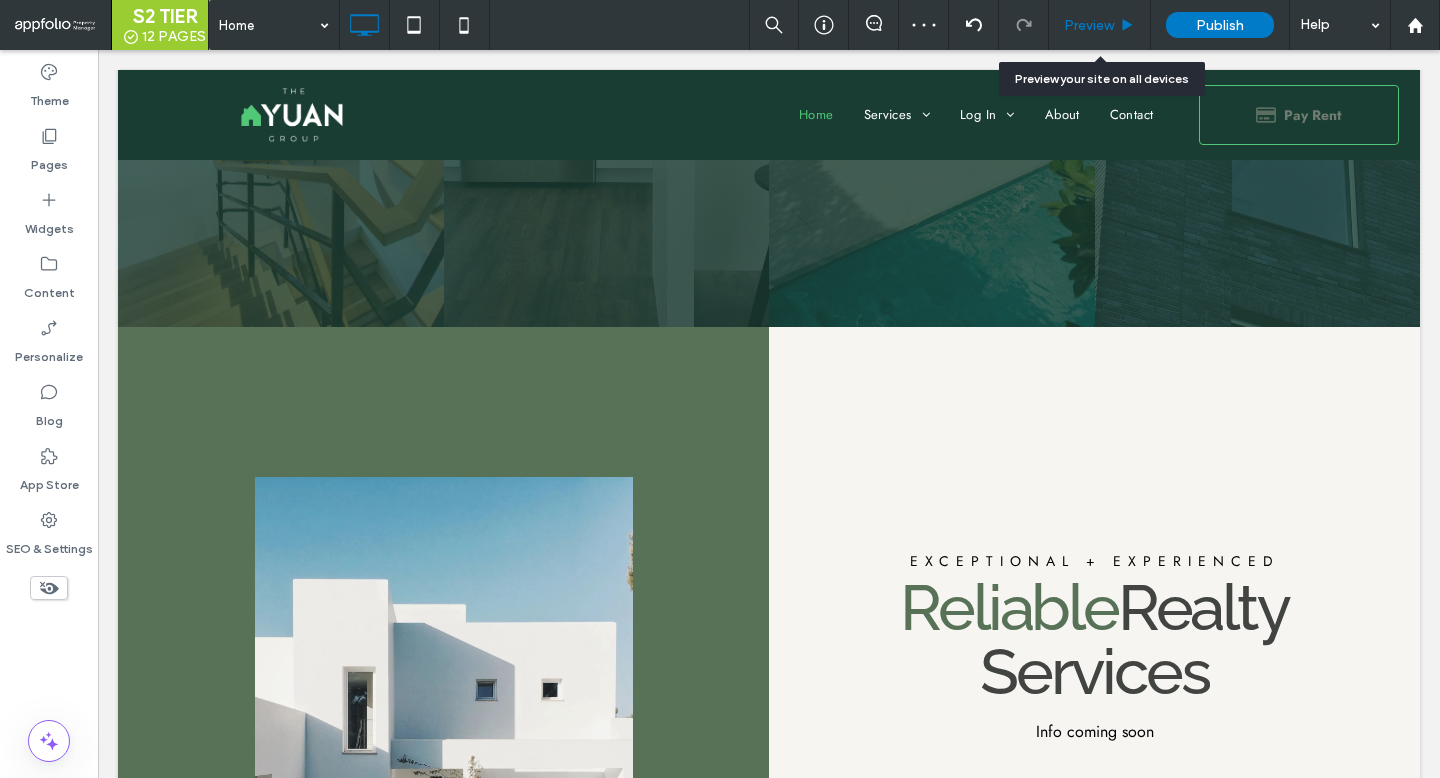 click on "Preview" at bounding box center [1100, 25] 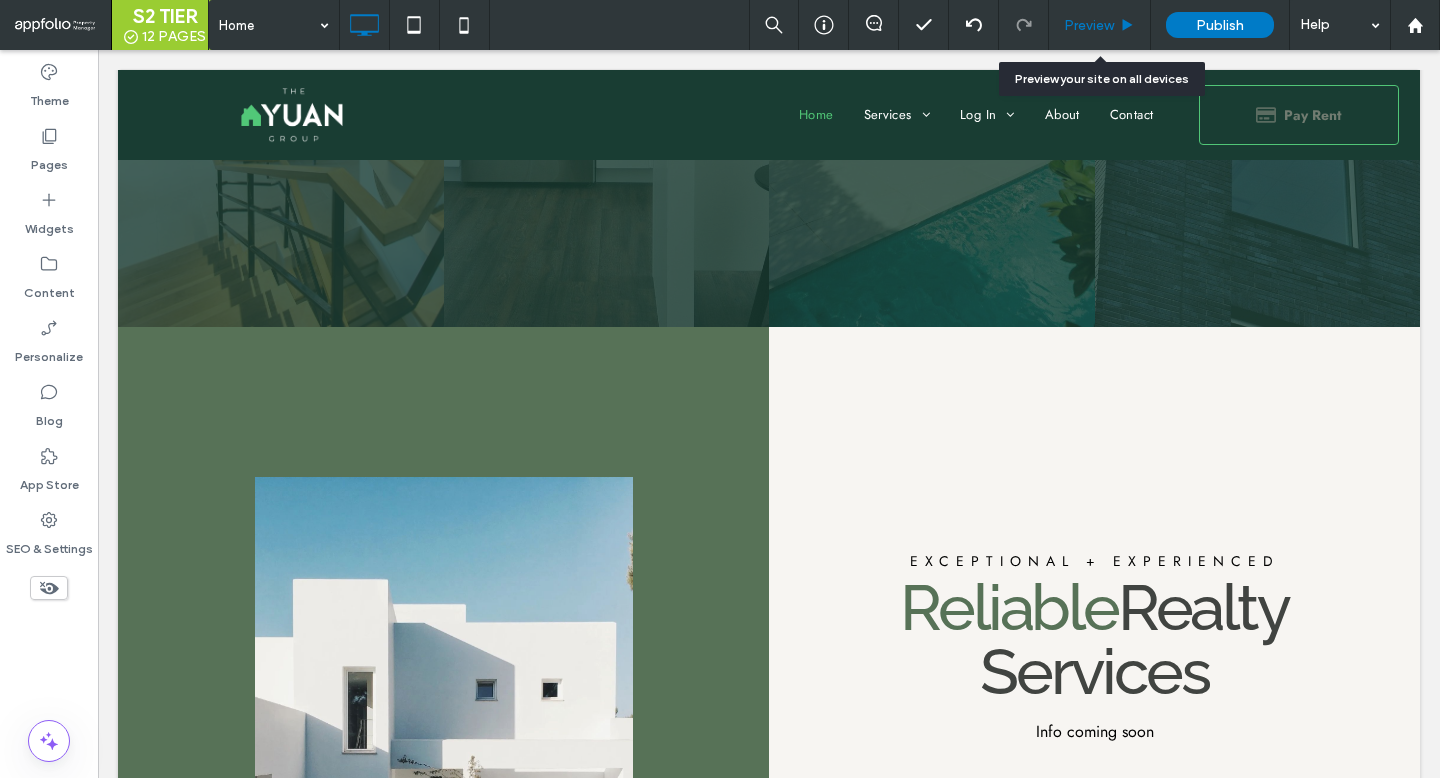 click on "Preview" at bounding box center [1099, 25] 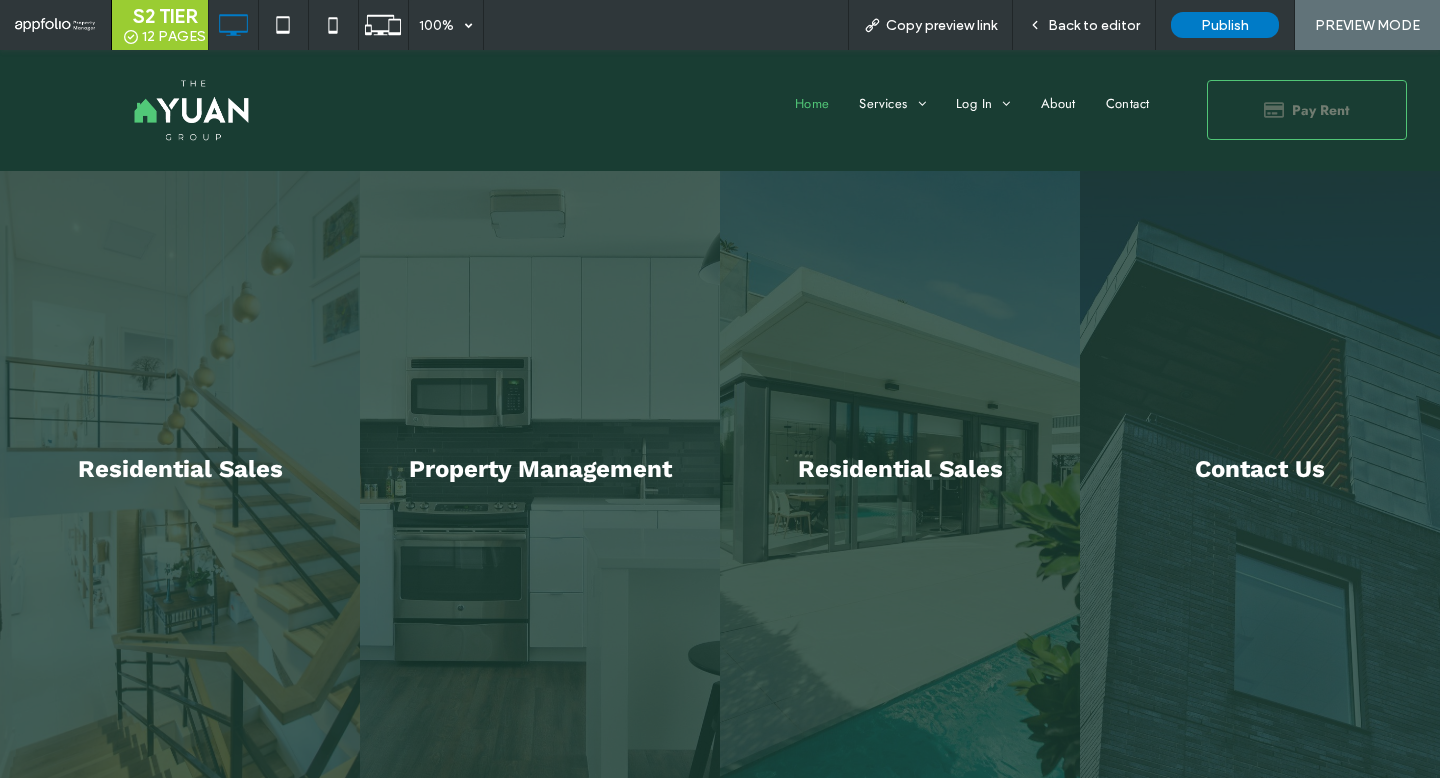 scroll, scrollTop: 0, scrollLeft: 0, axis: both 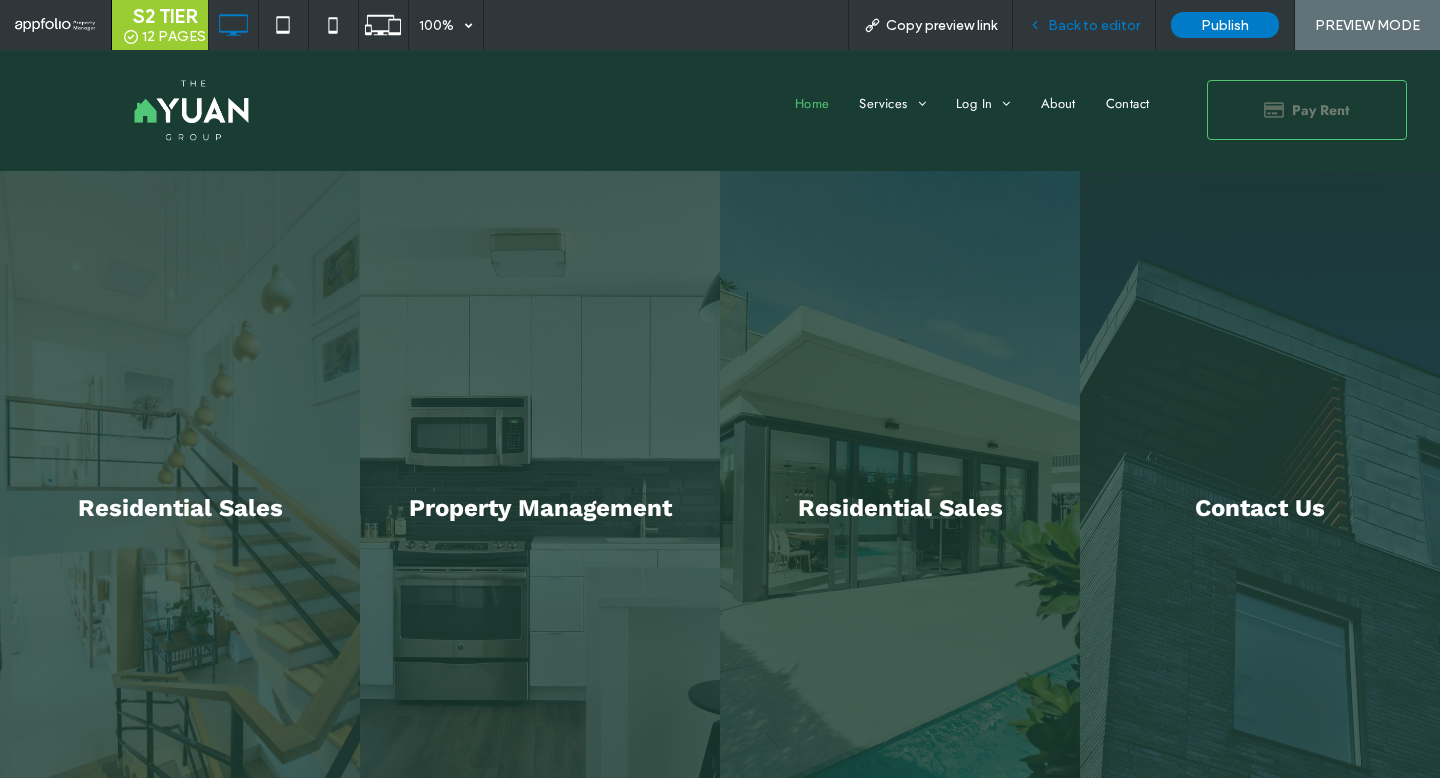 click on "Back to editor" at bounding box center (1094, 25) 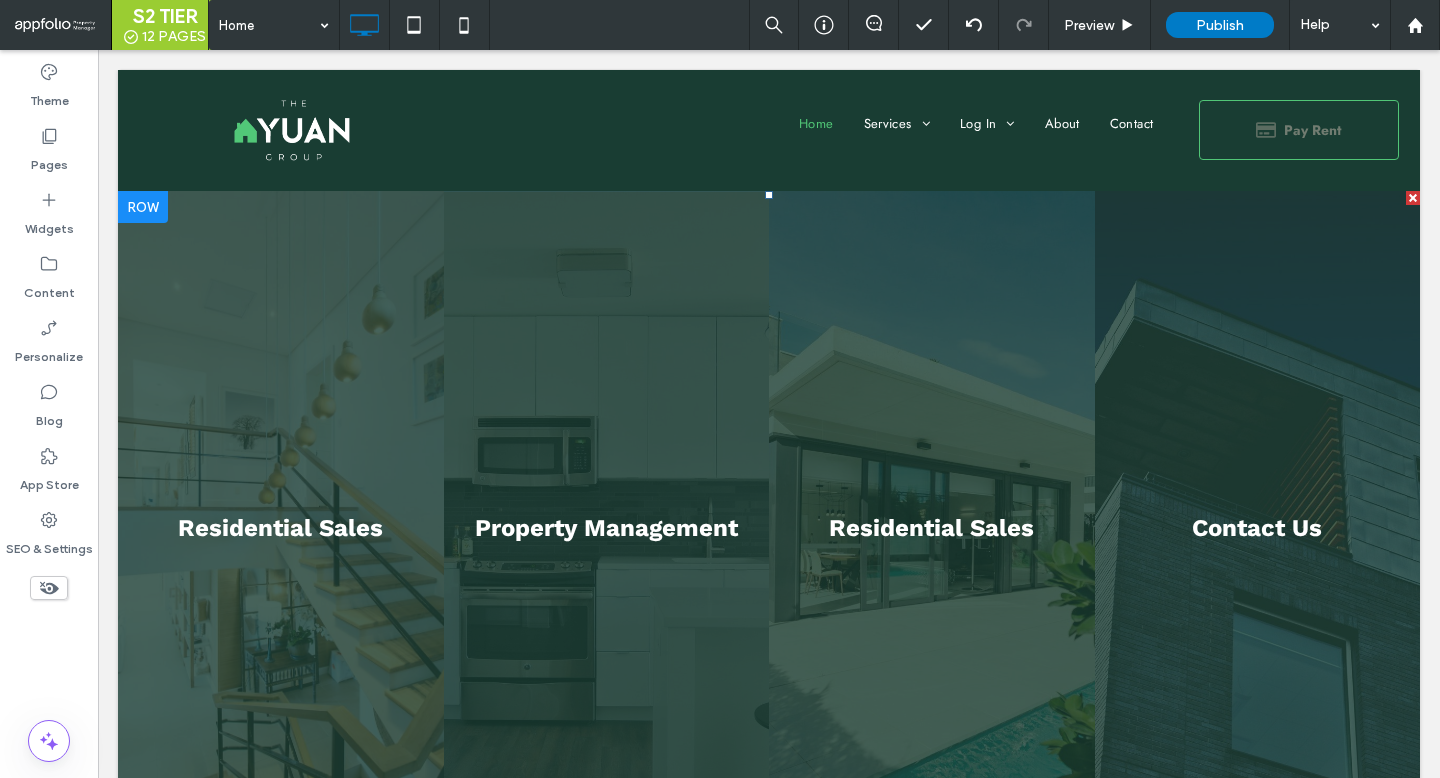 click at bounding box center [607, 528] 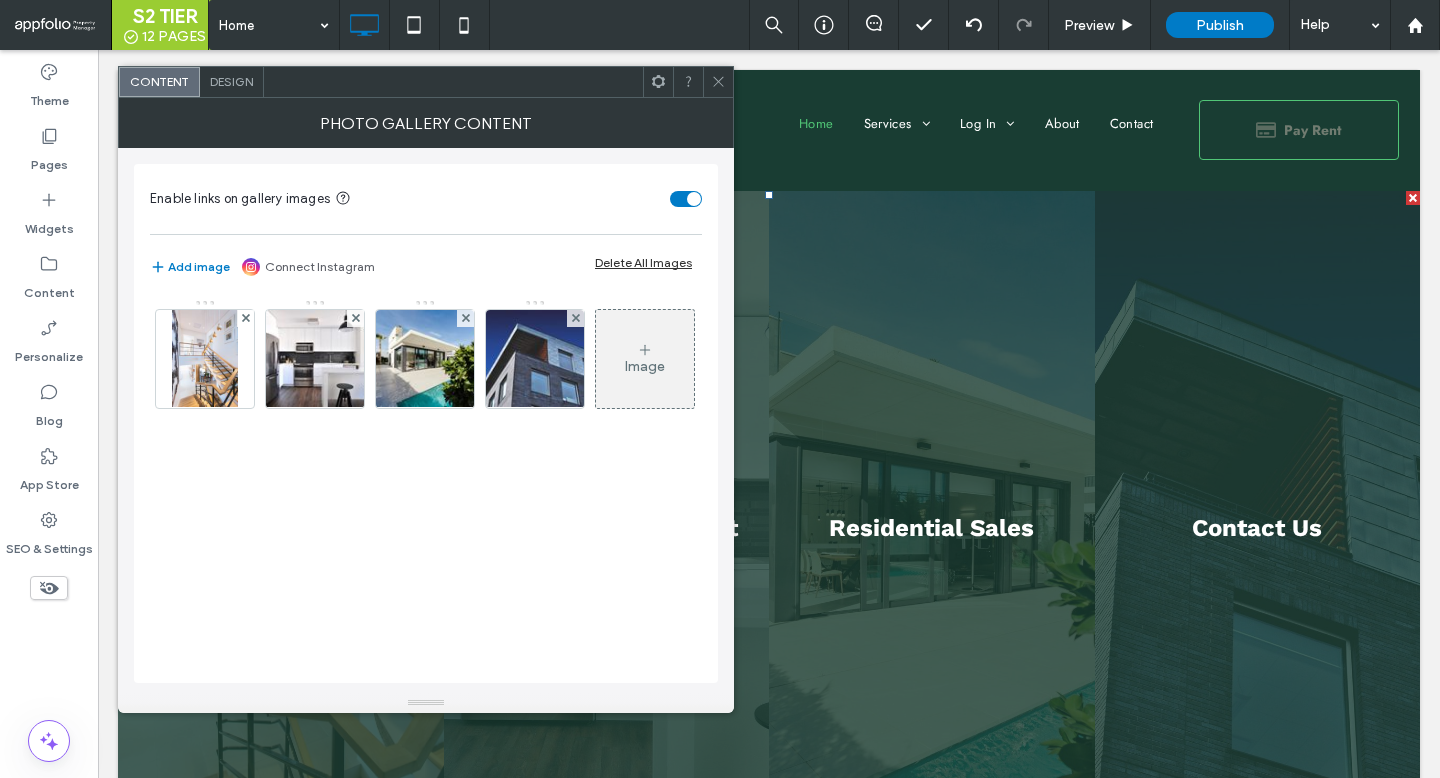 click on "Design" at bounding box center (231, 81) 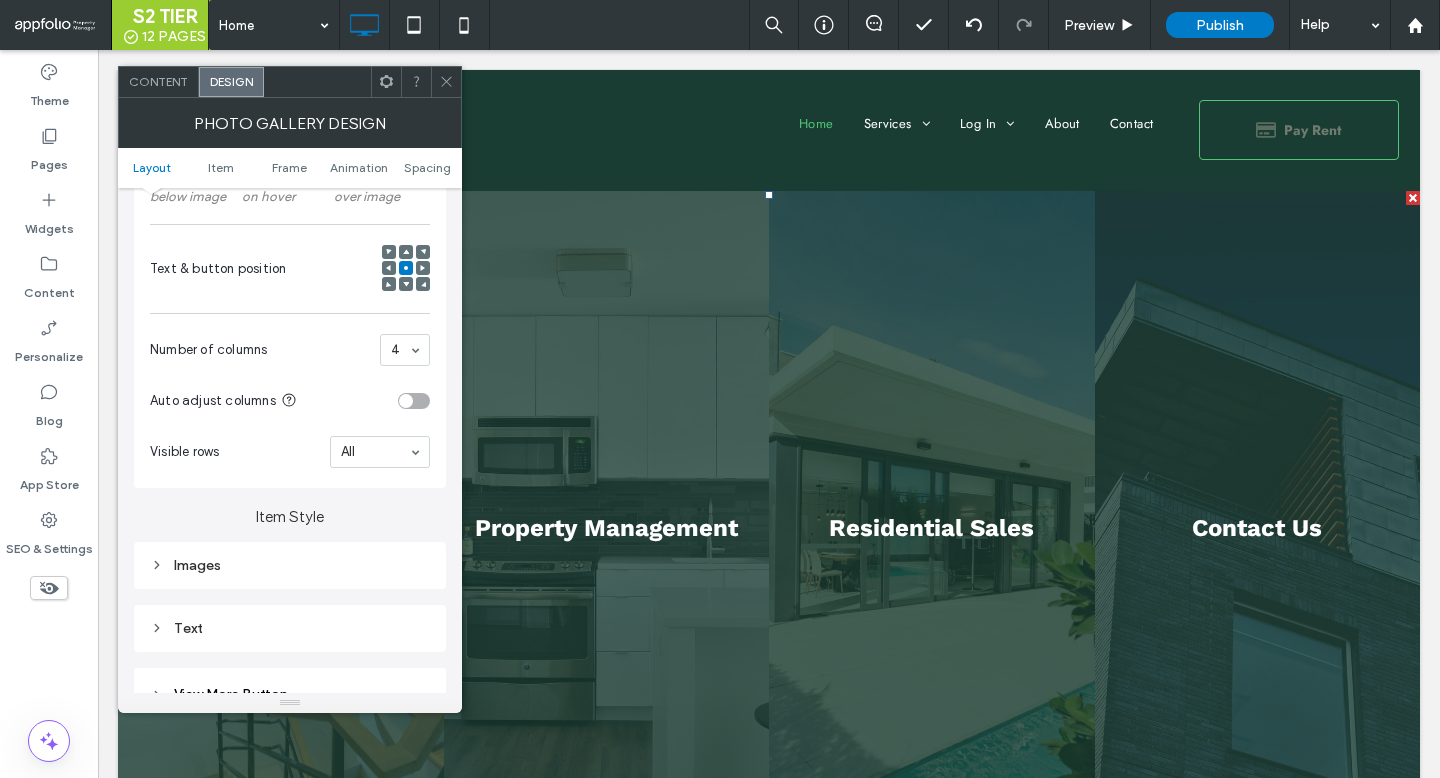 scroll, scrollTop: 501, scrollLeft: 0, axis: vertical 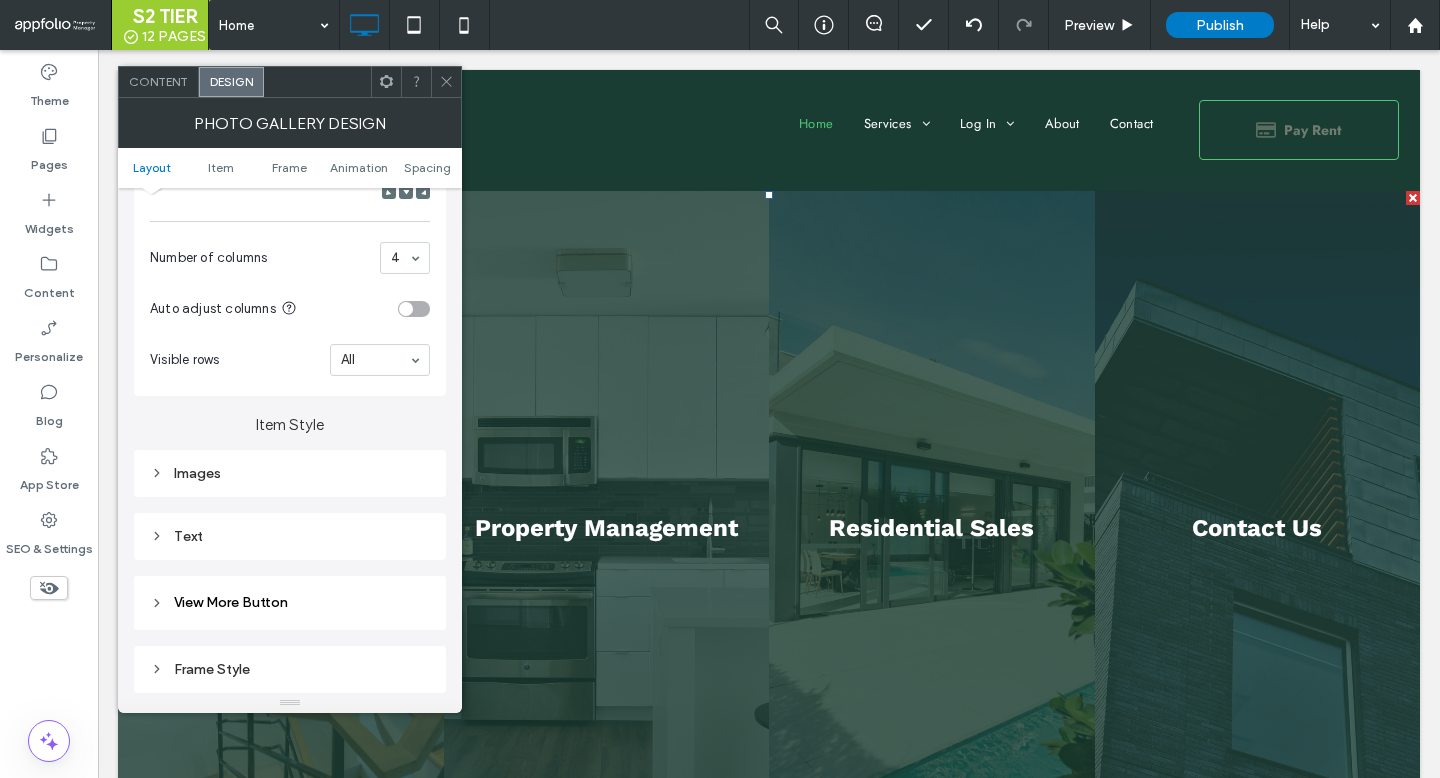 click on "Images" at bounding box center [290, 473] 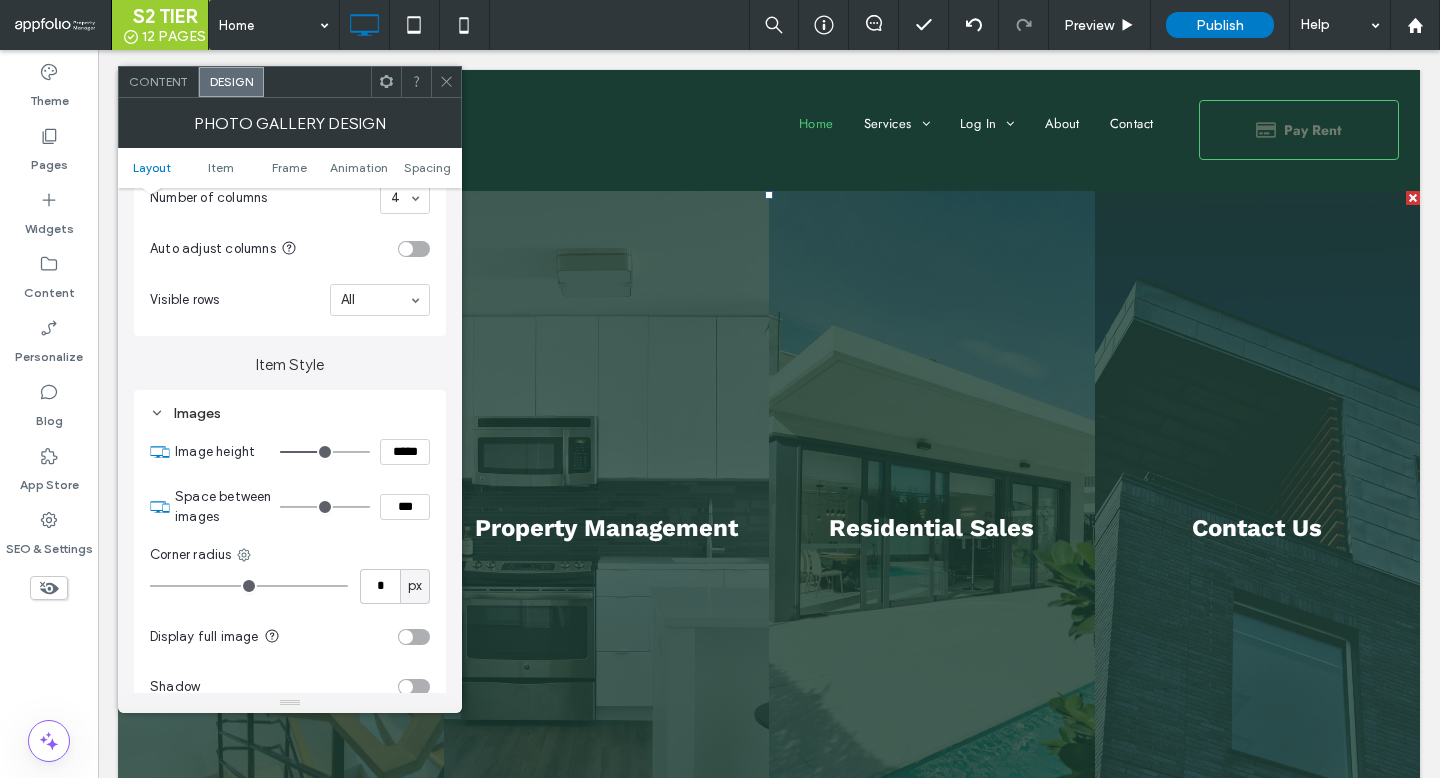 scroll, scrollTop: 588, scrollLeft: 0, axis: vertical 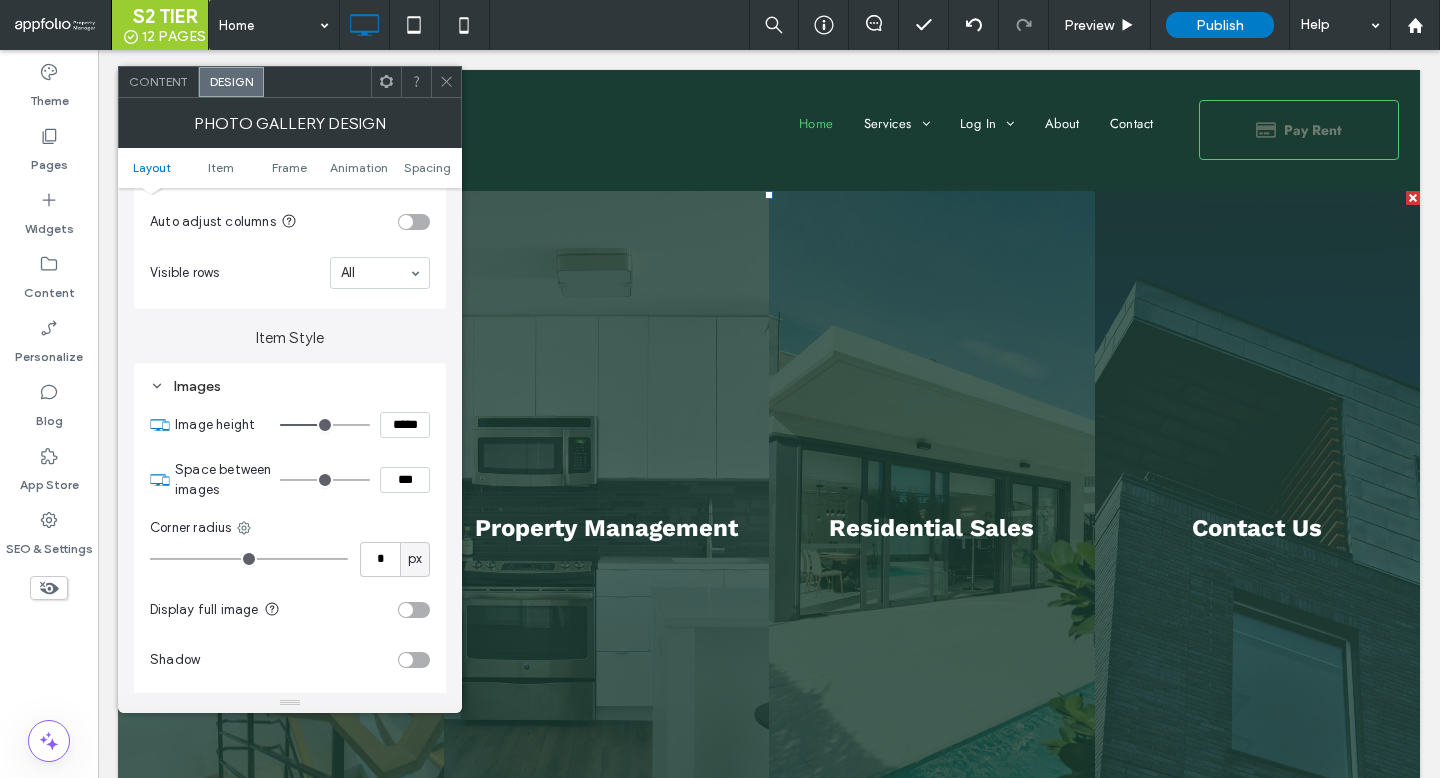 type on "*" 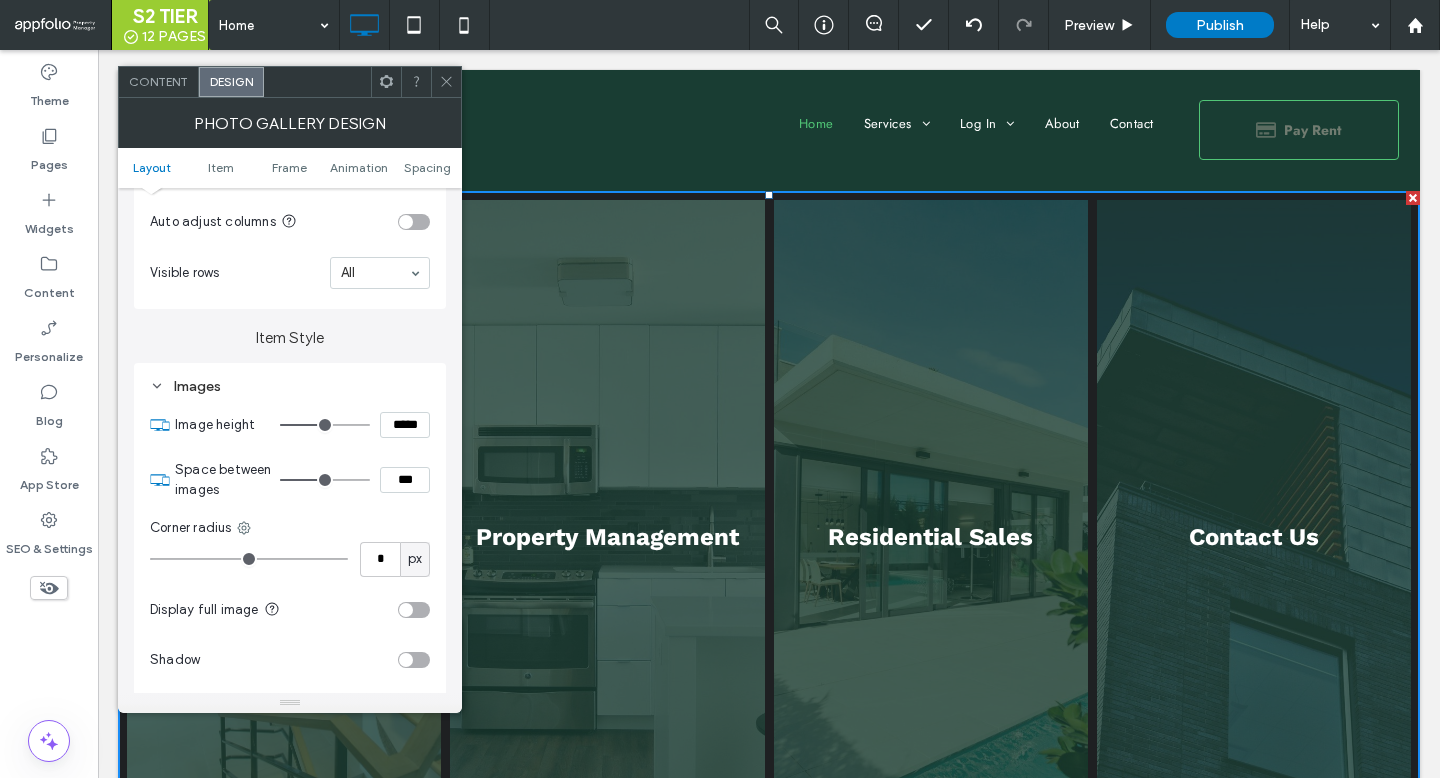 type on "*" 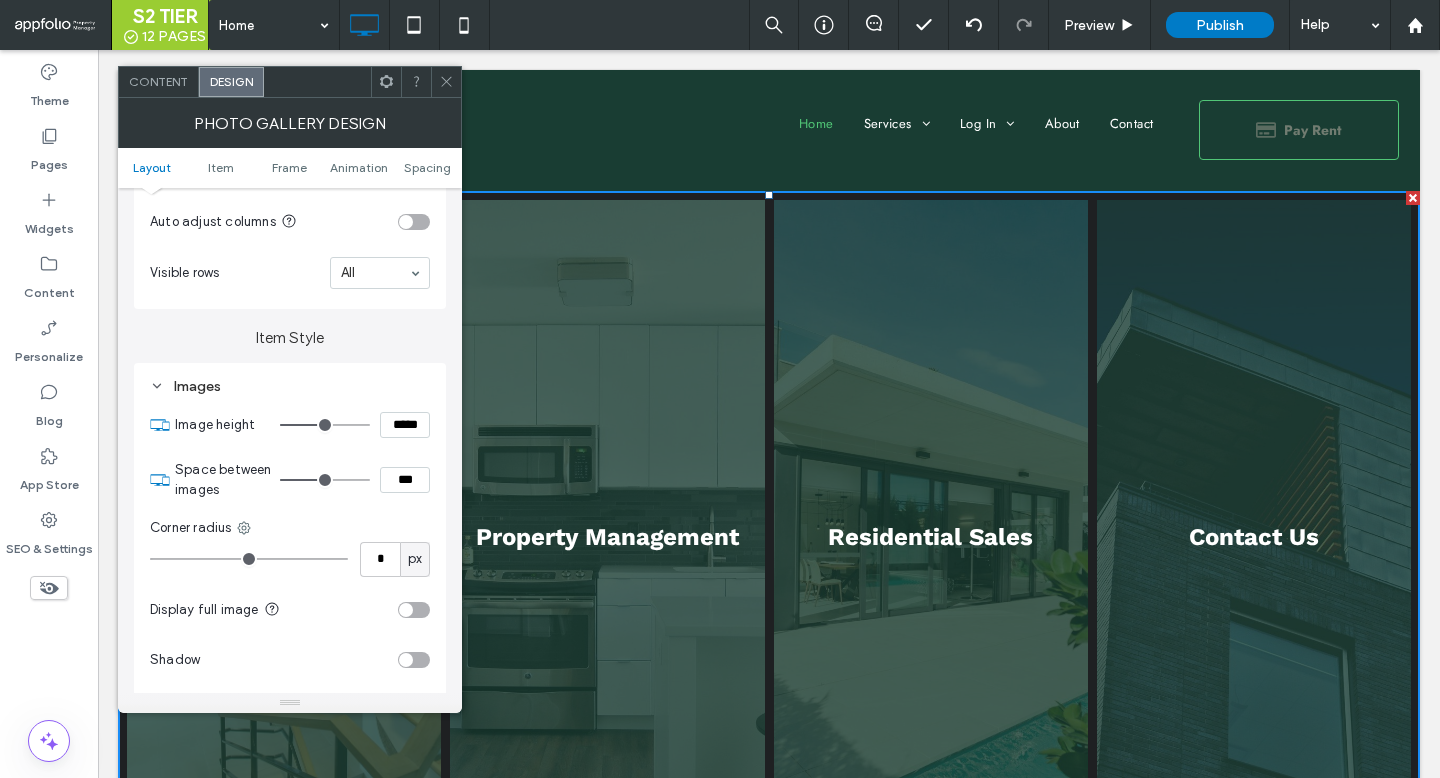 type on "***" 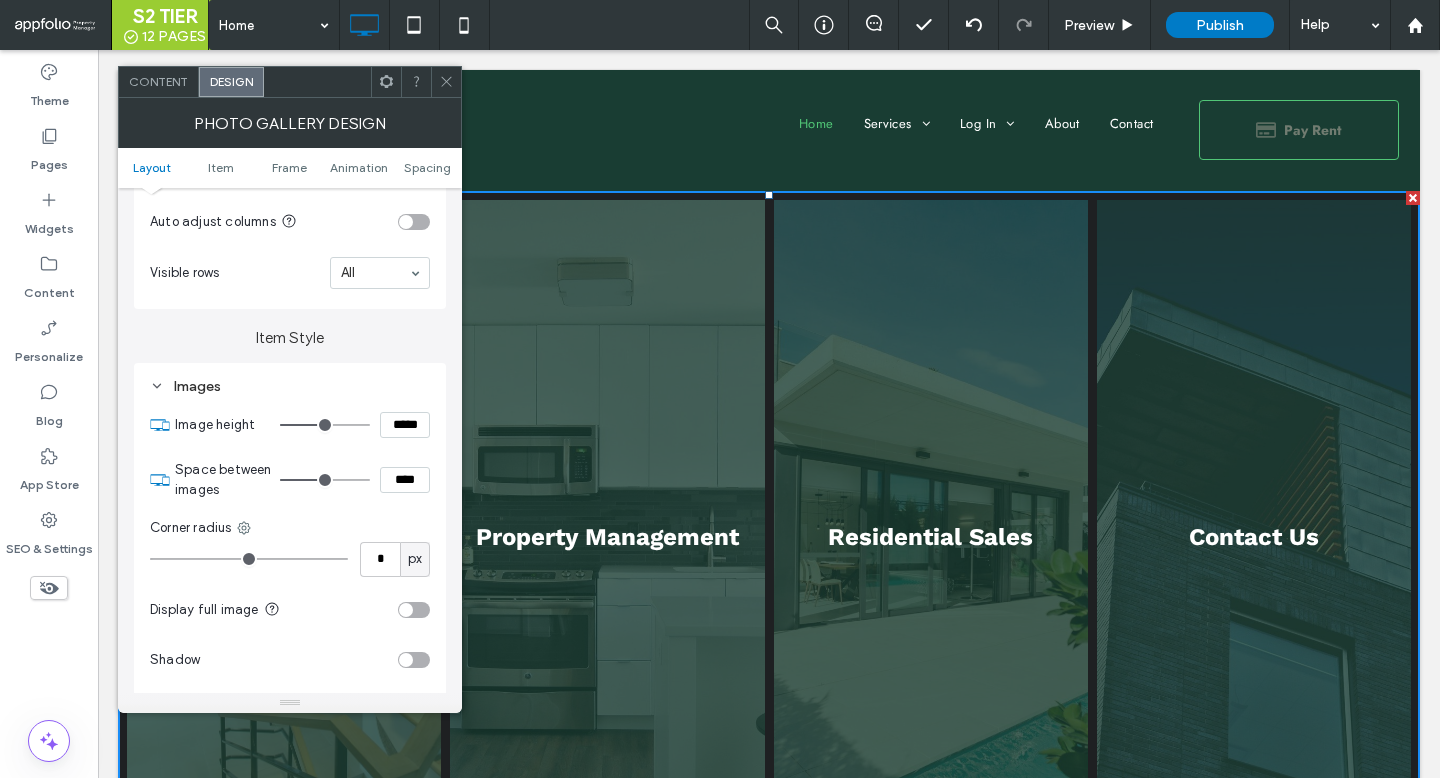 type on "**" 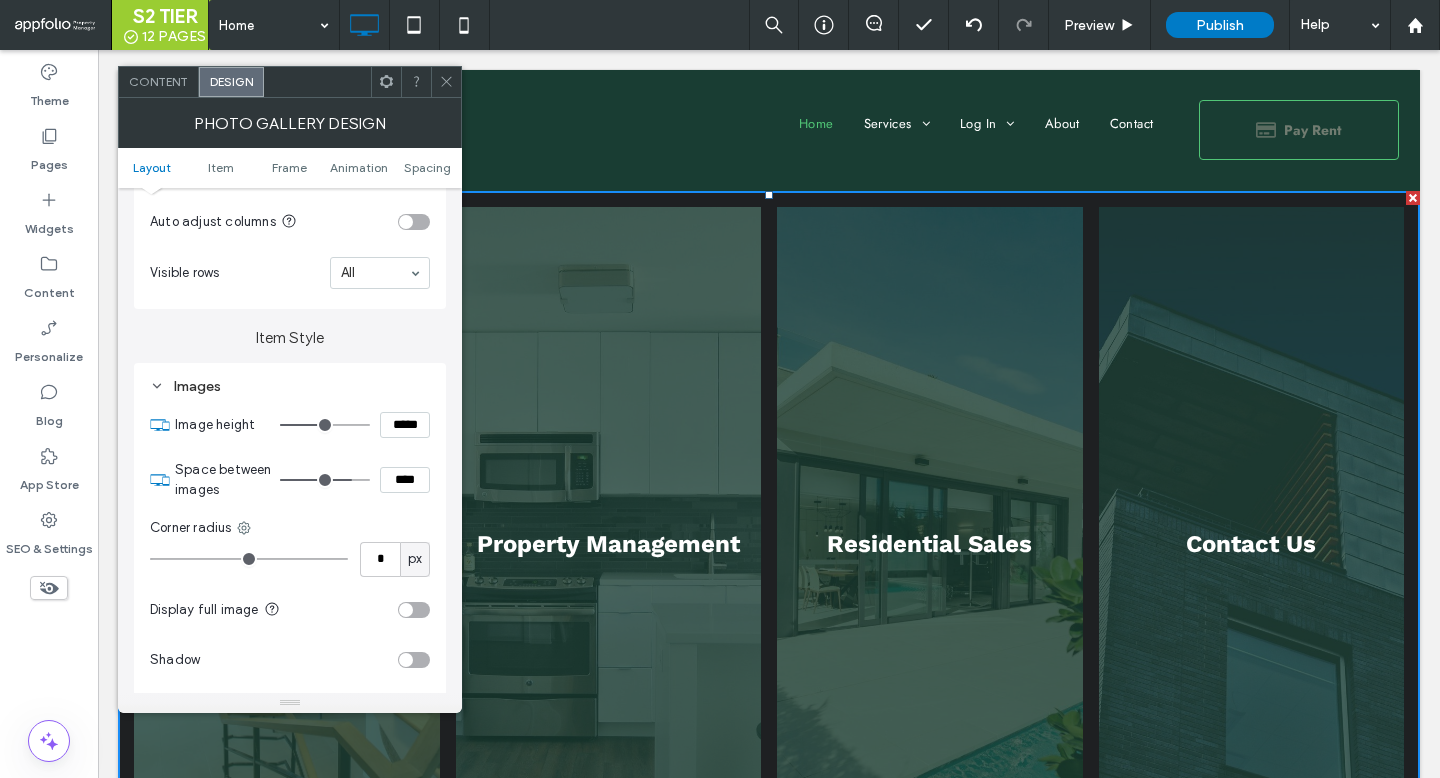 drag, startPoint x: 309, startPoint y: 483, endPoint x: 346, endPoint y: 490, distance: 37.65634 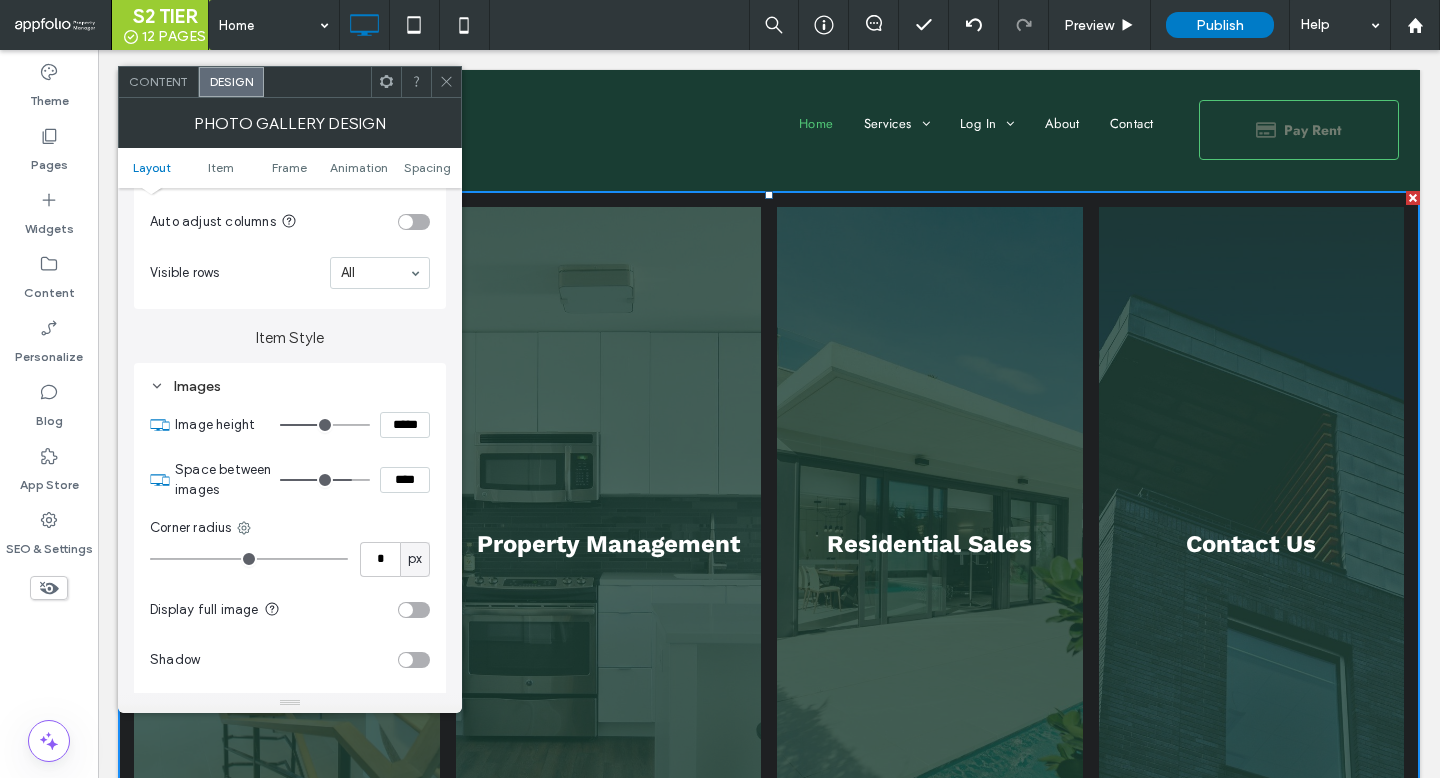 click at bounding box center [325, 480] 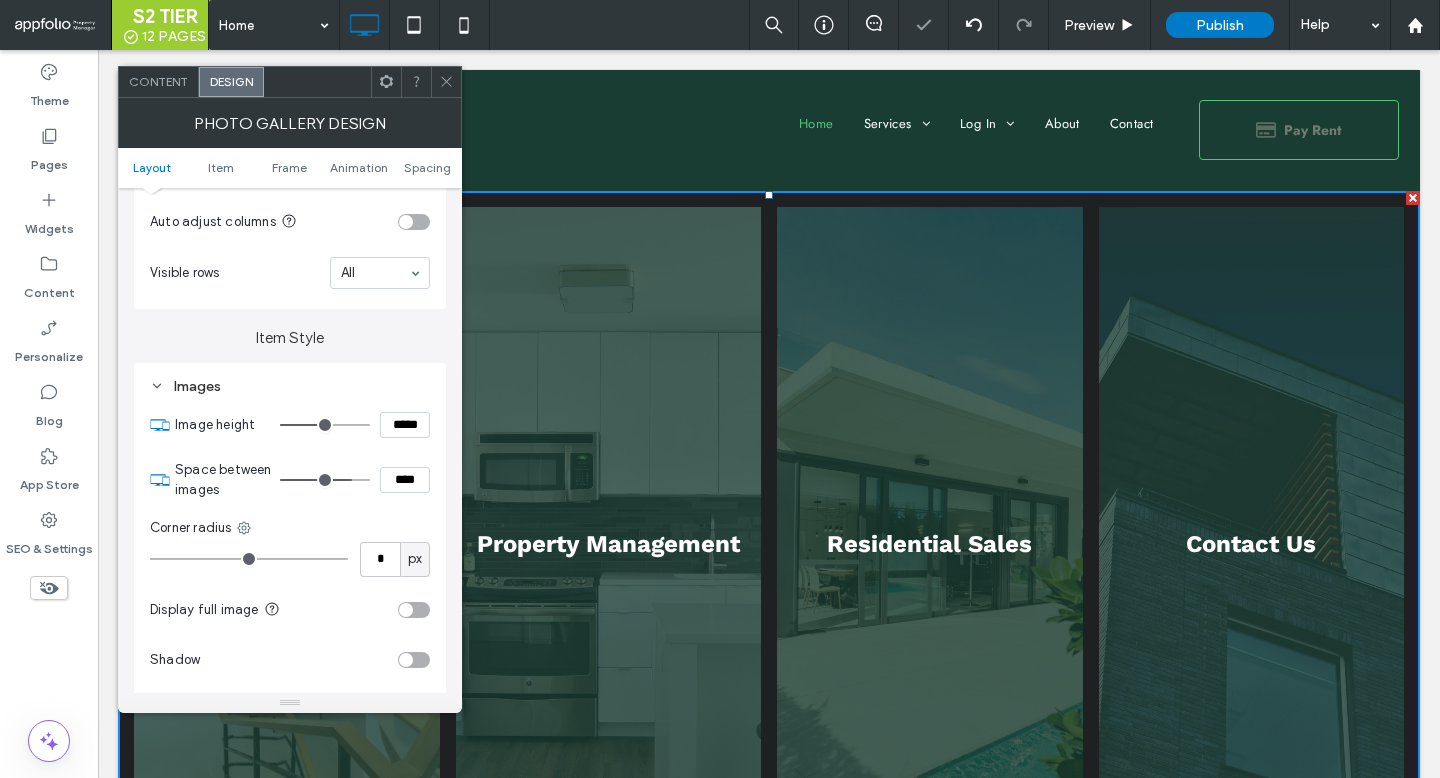 click 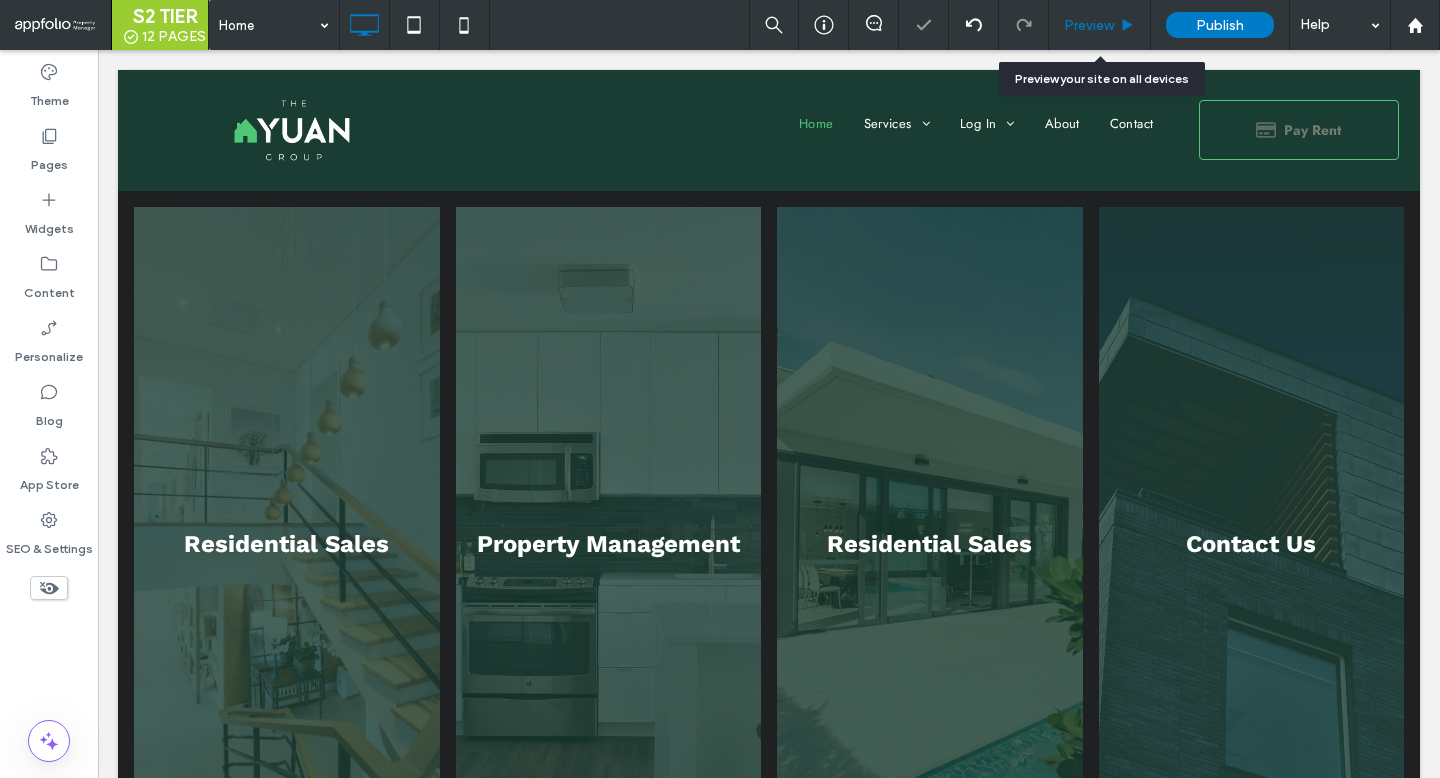 click 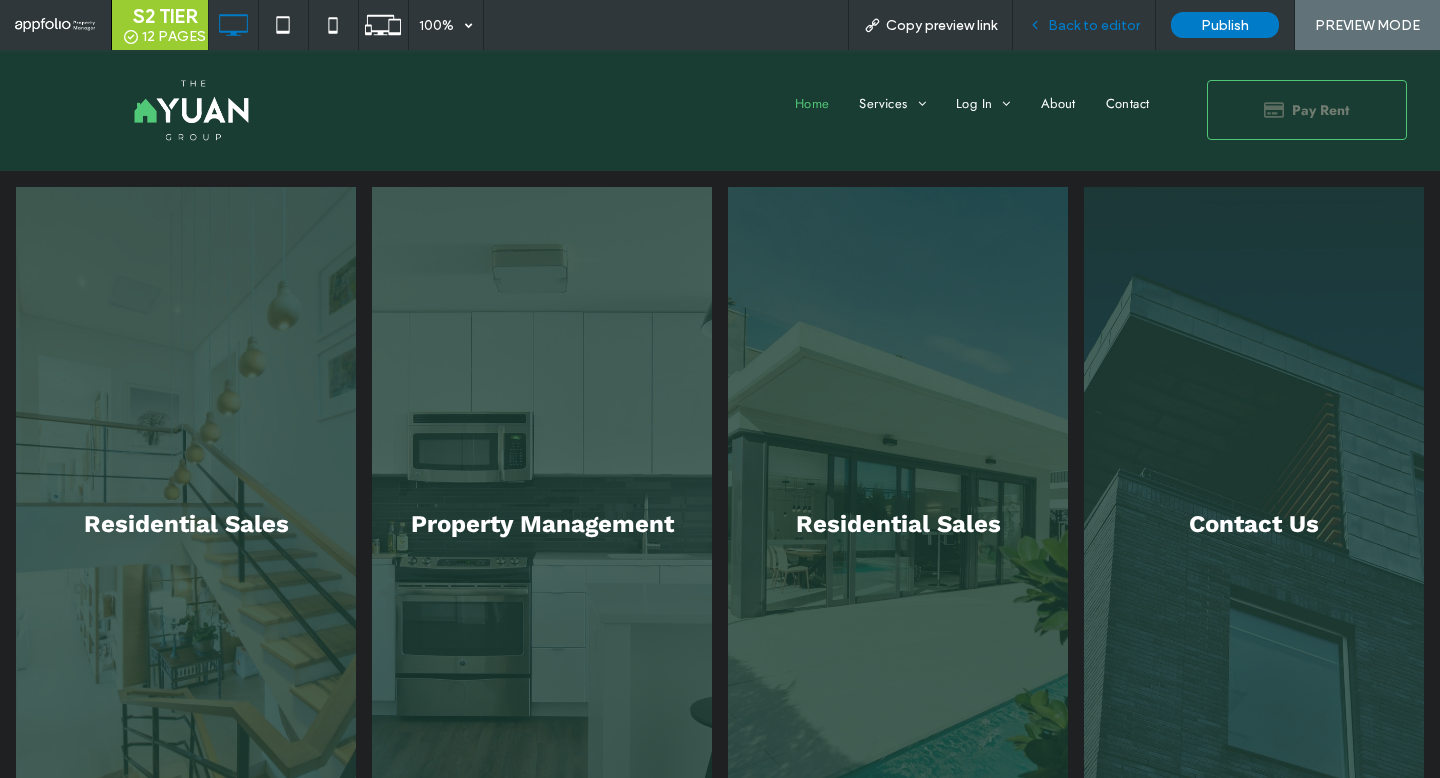 click on "Back to editor" at bounding box center [1094, 25] 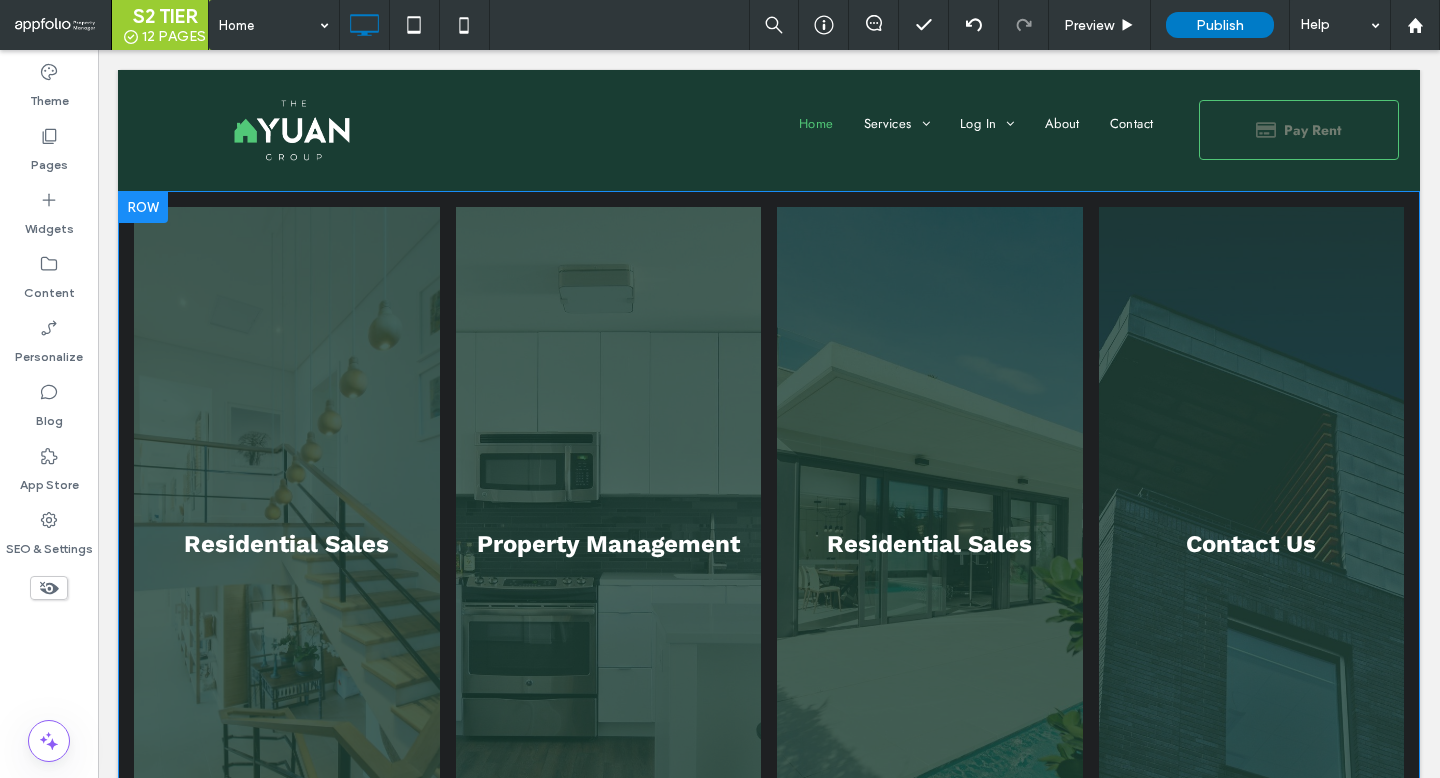click at bounding box center [143, 207] 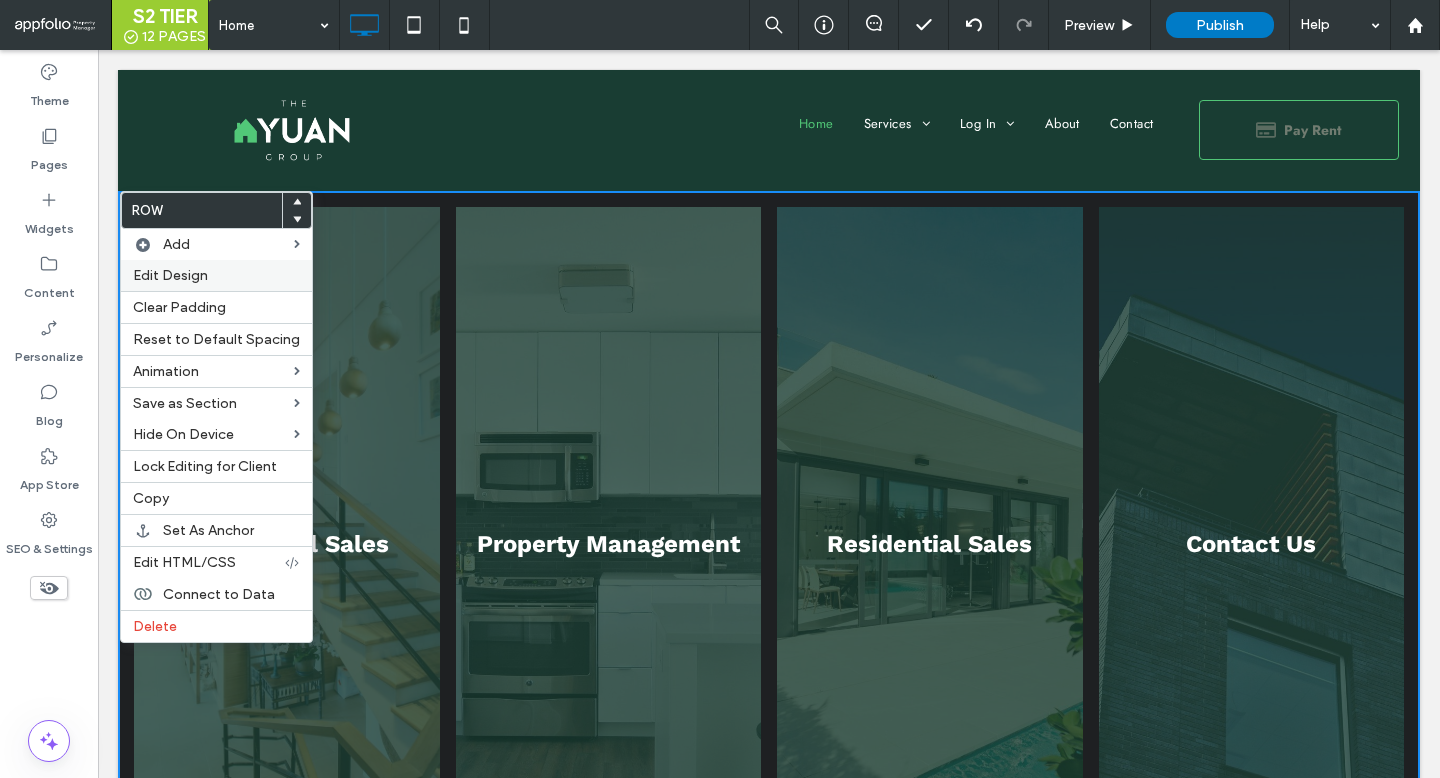 click on "Edit Design" at bounding box center [170, 275] 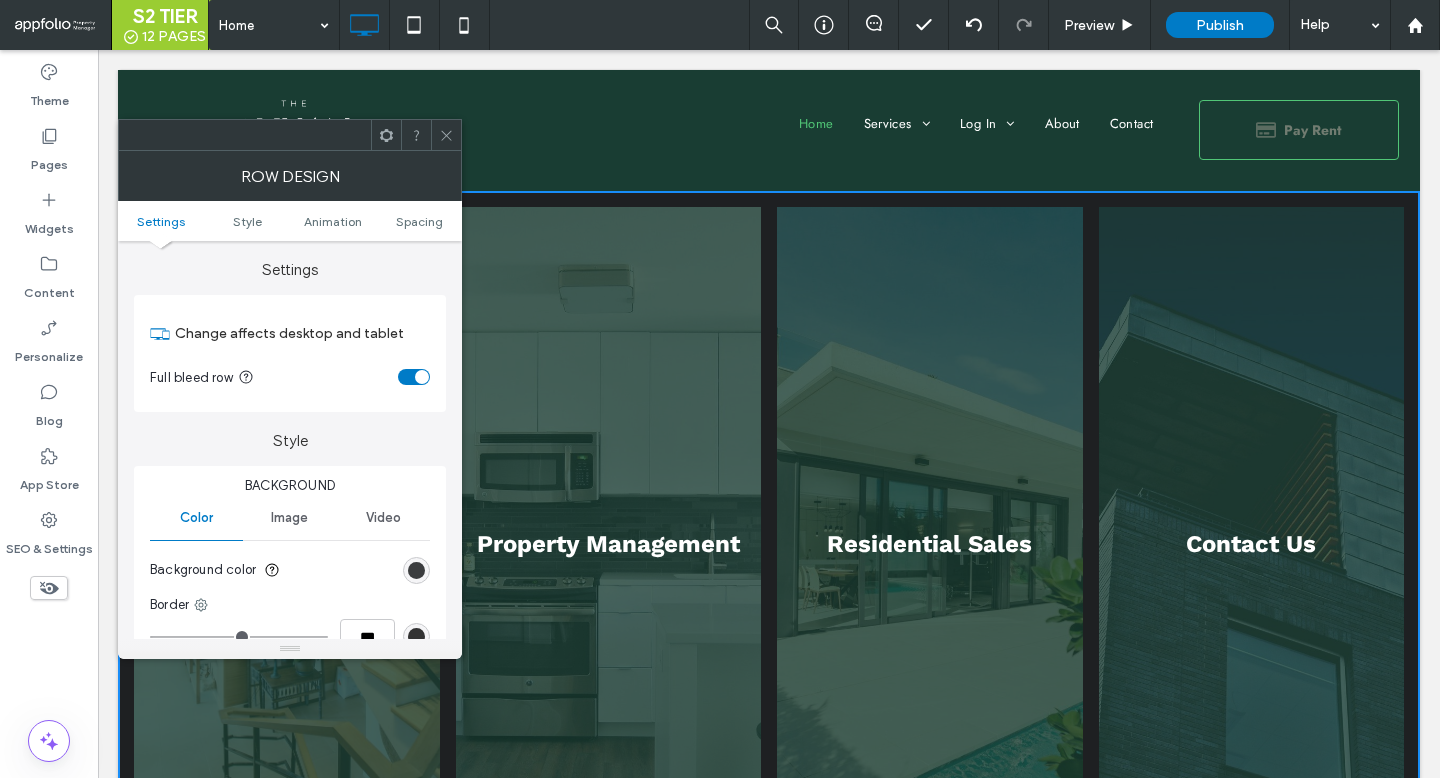 click at bounding box center [416, 570] 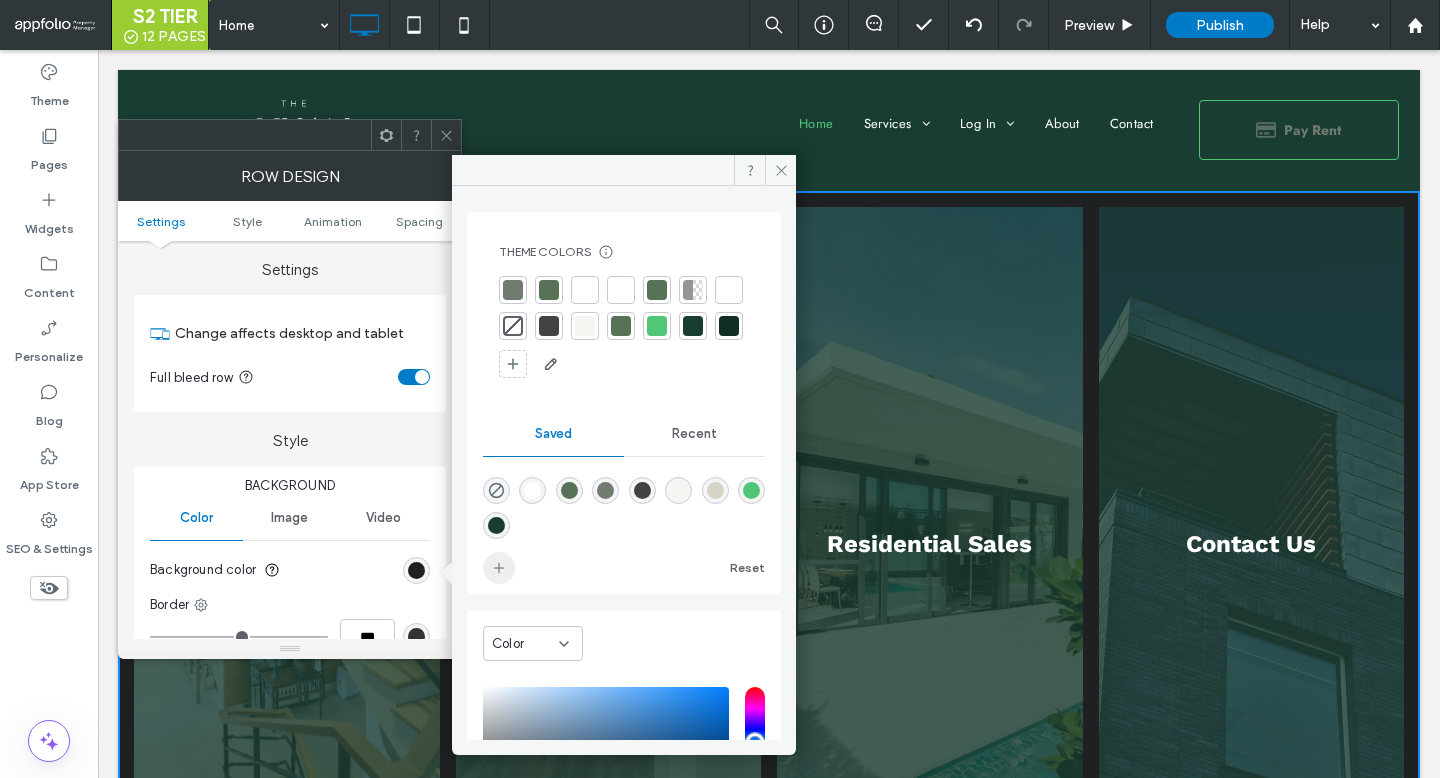 click at bounding box center (499, 568) 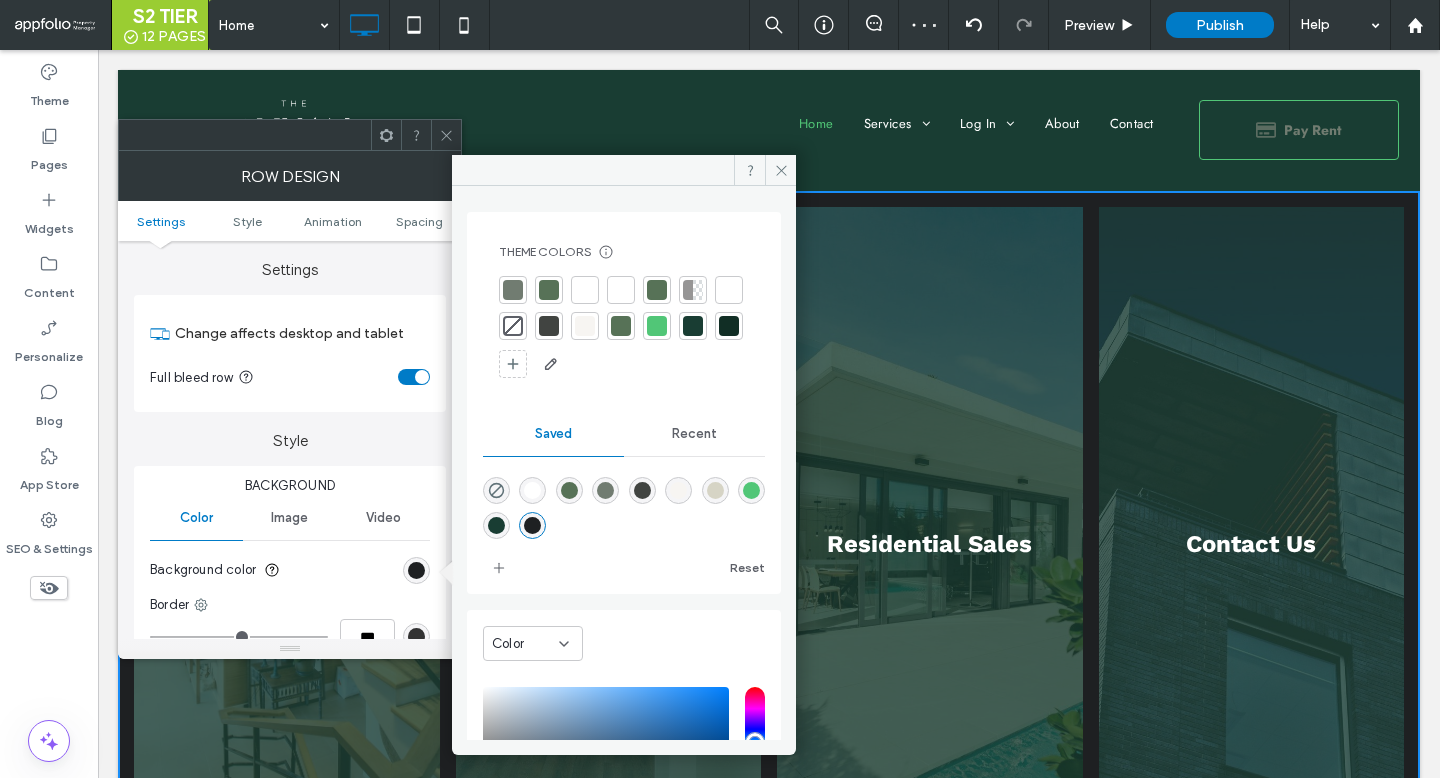 click at bounding box center (549, 326) 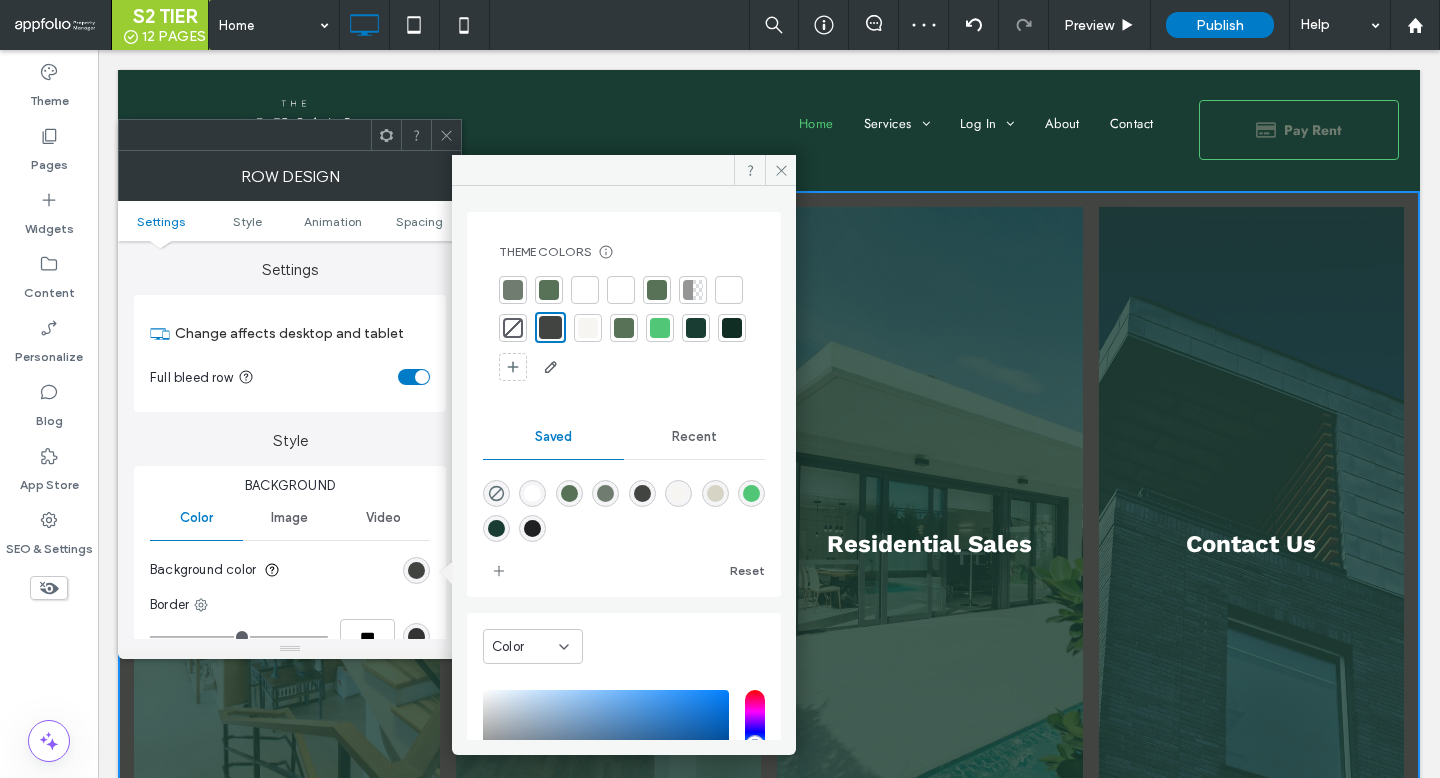 click at bounding box center [732, 328] 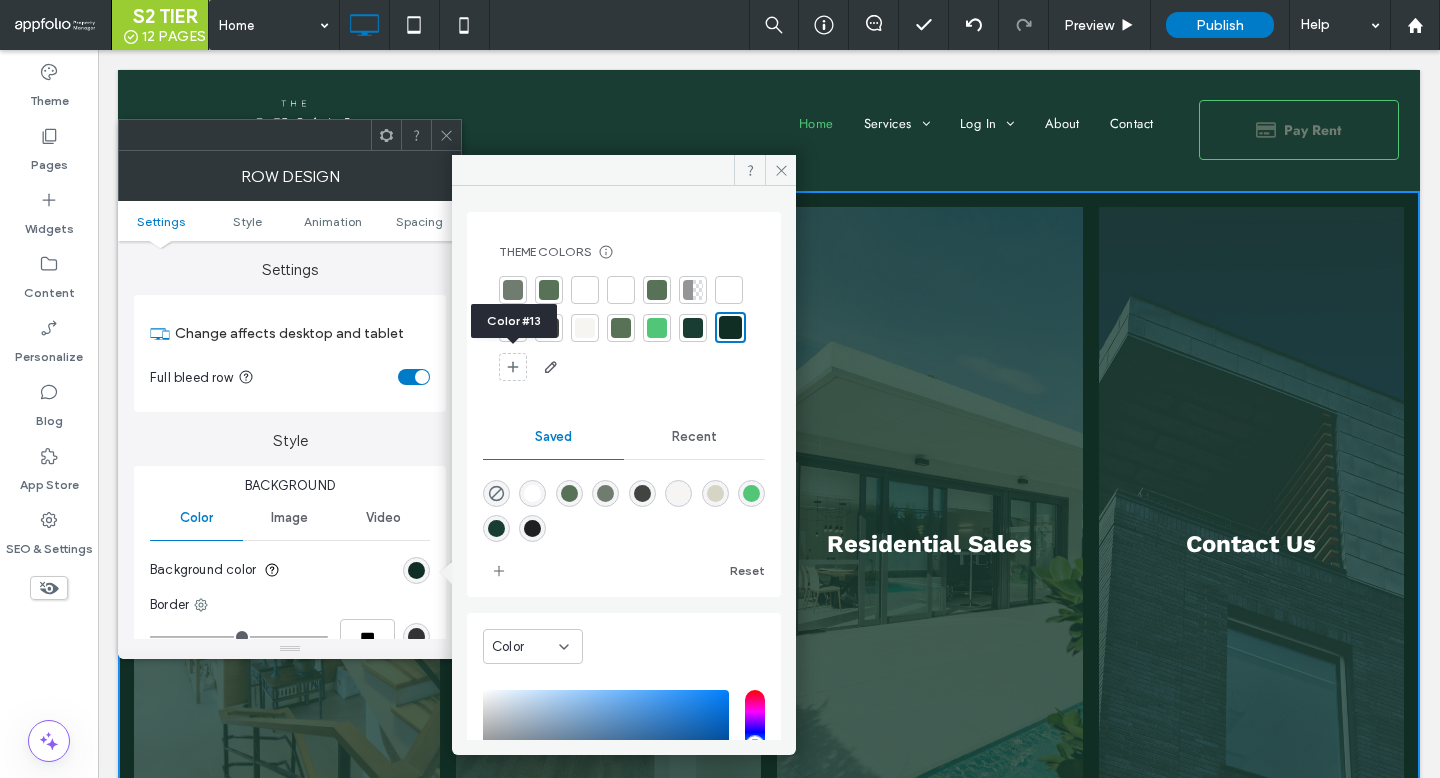 click at bounding box center [693, 328] 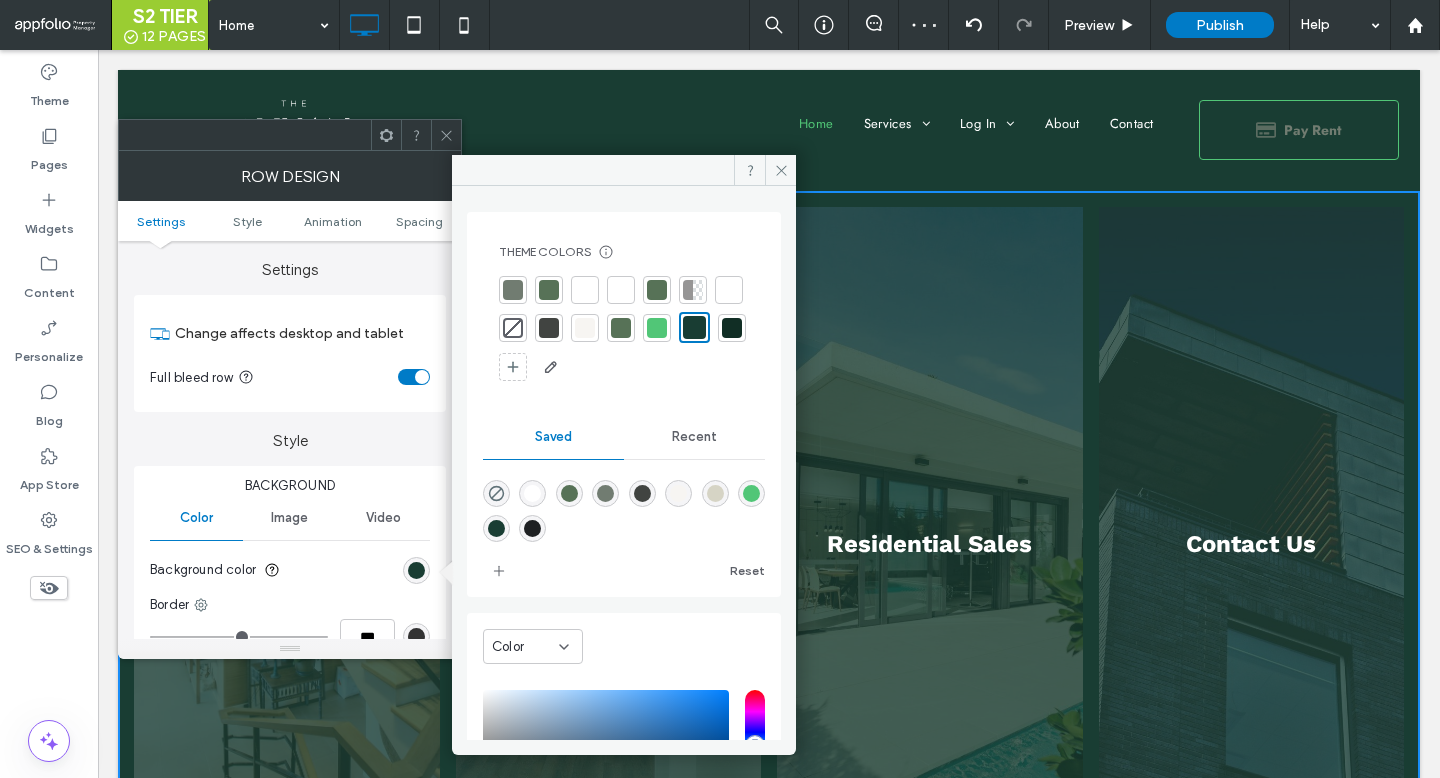click at bounding box center [446, 135] 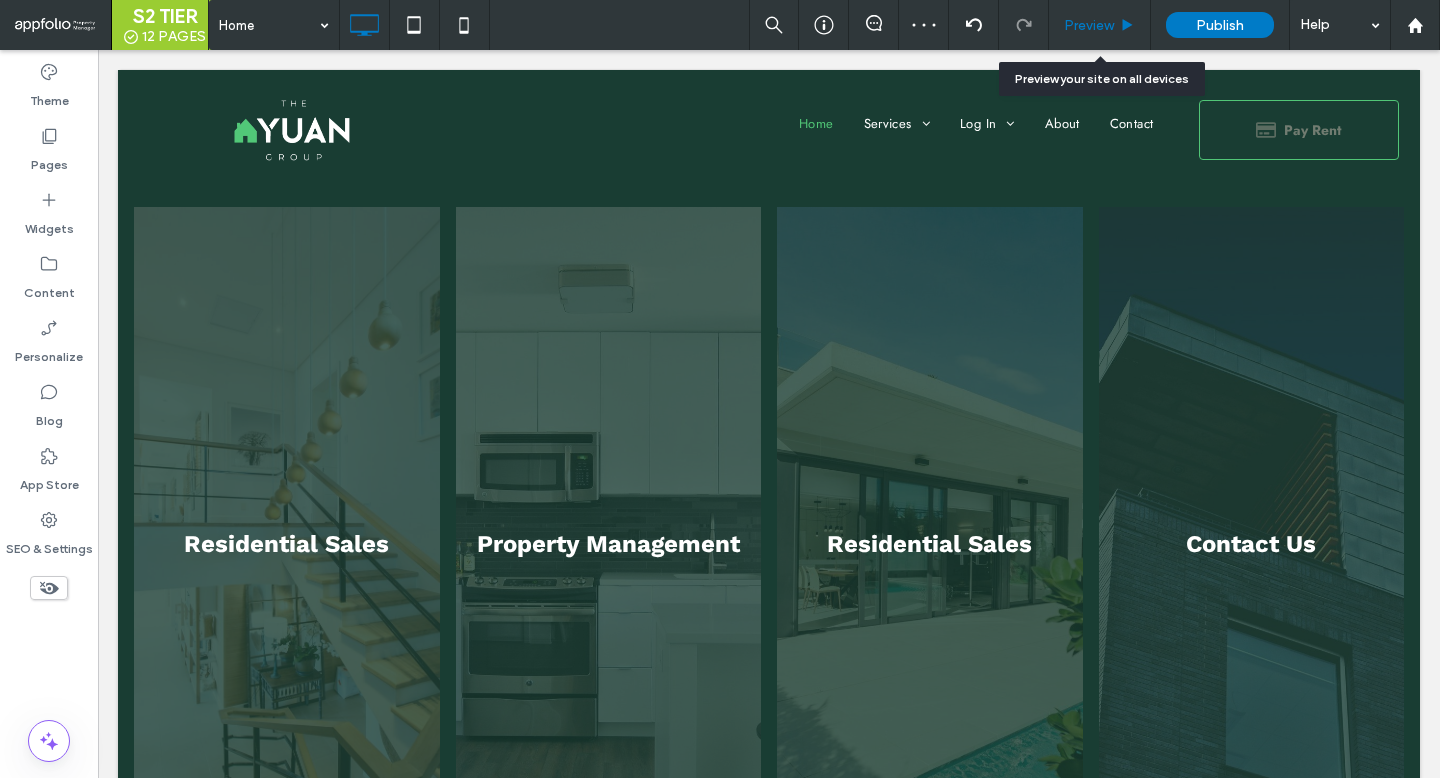 click on "Preview" at bounding box center (1100, 25) 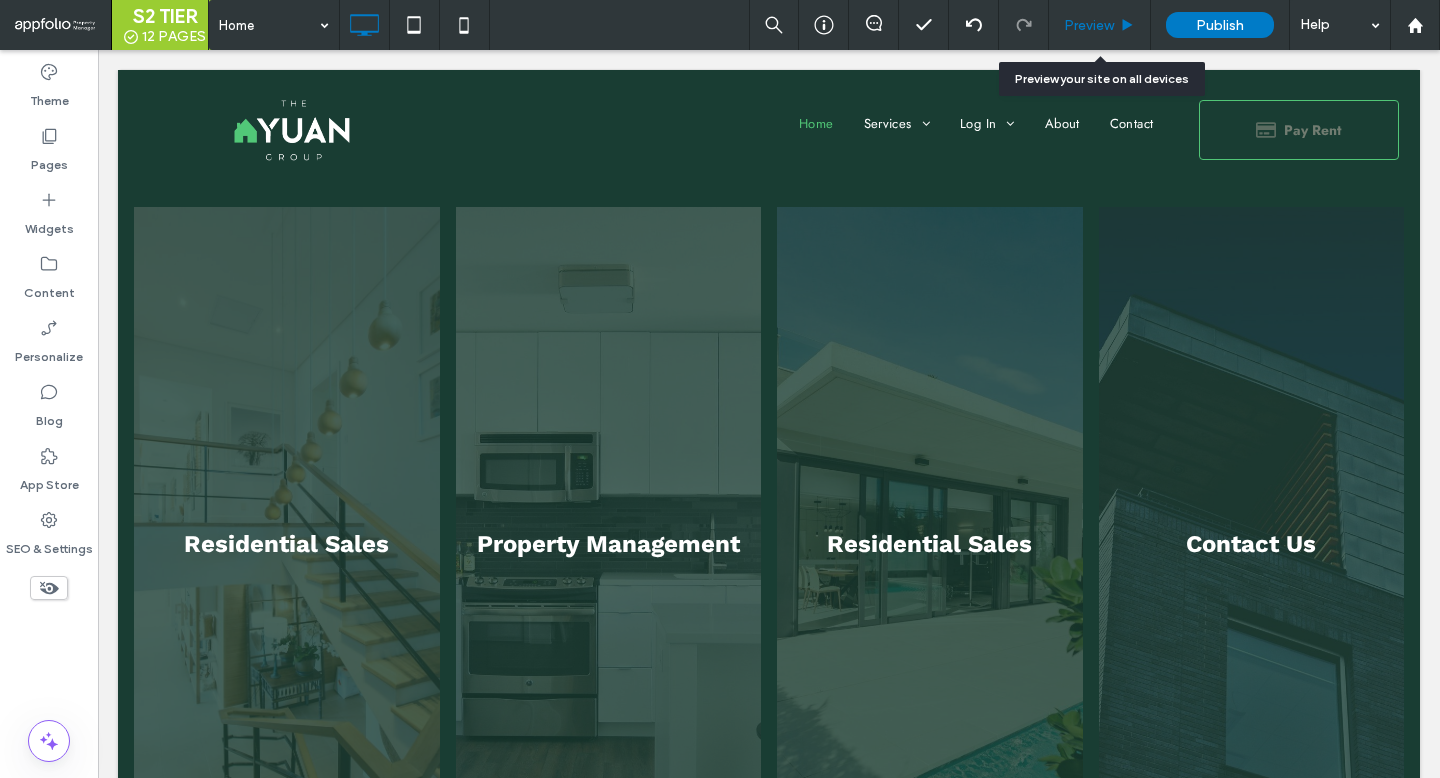 click on "Preview" at bounding box center [1100, 25] 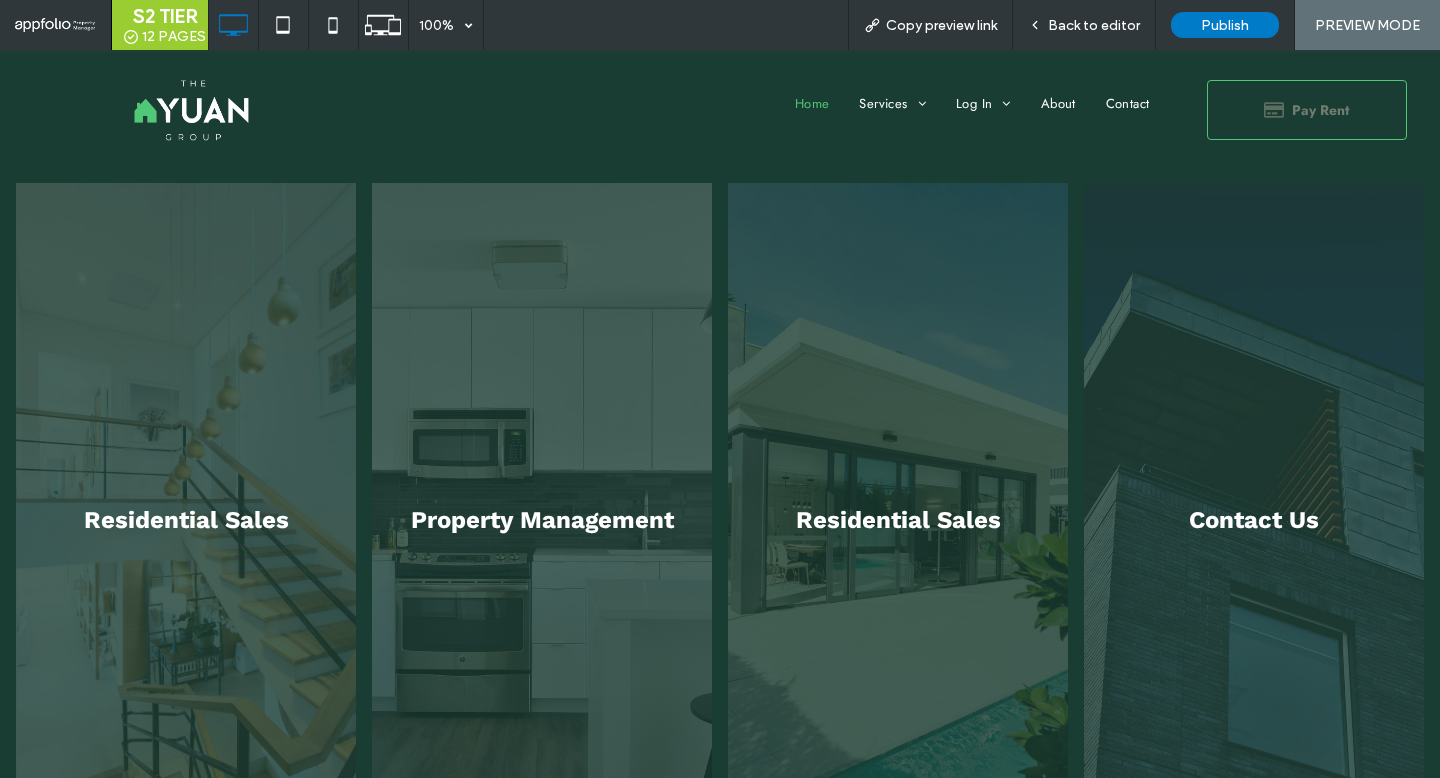 scroll, scrollTop: 0, scrollLeft: 0, axis: both 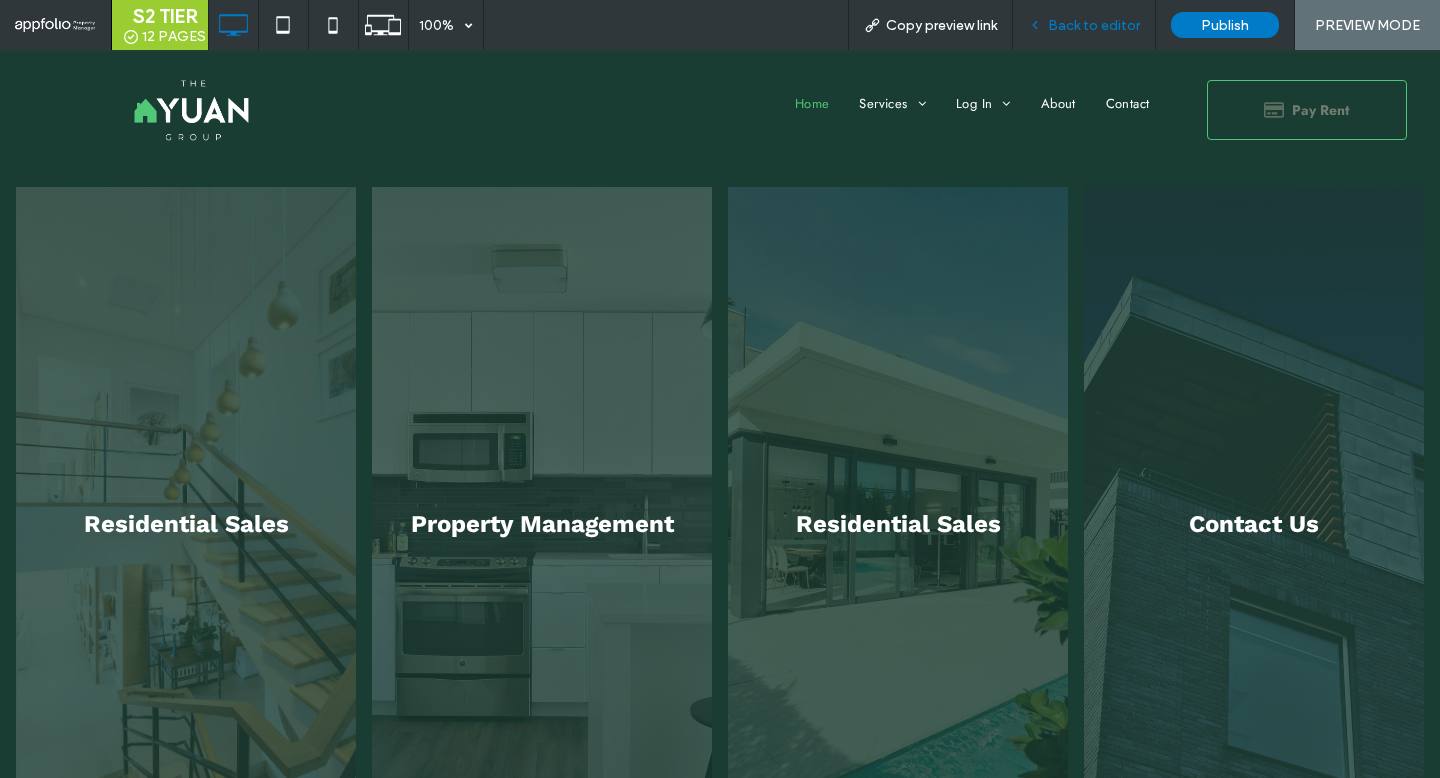click on "Back to editor" at bounding box center [1094, 25] 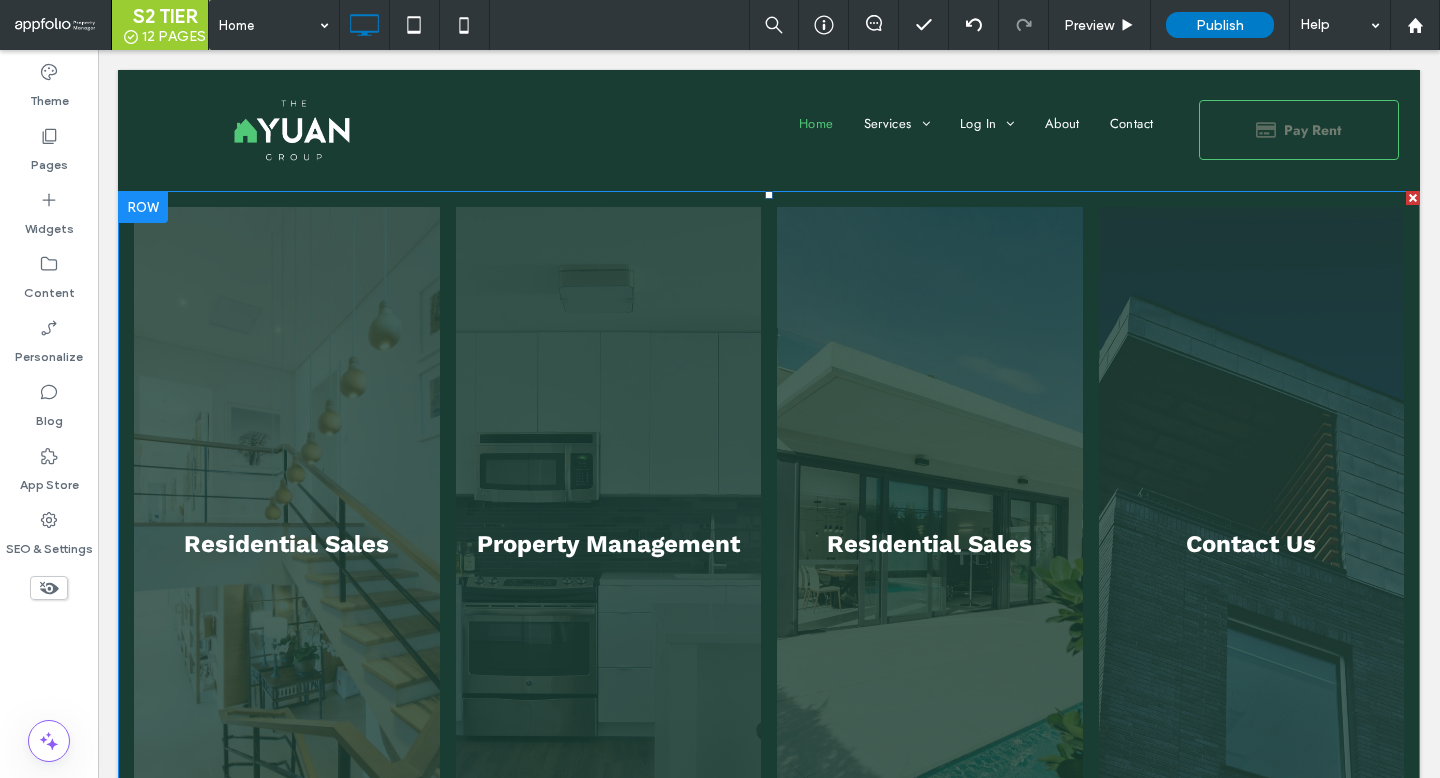 click on "Property Management
Button" at bounding box center (609, 544) 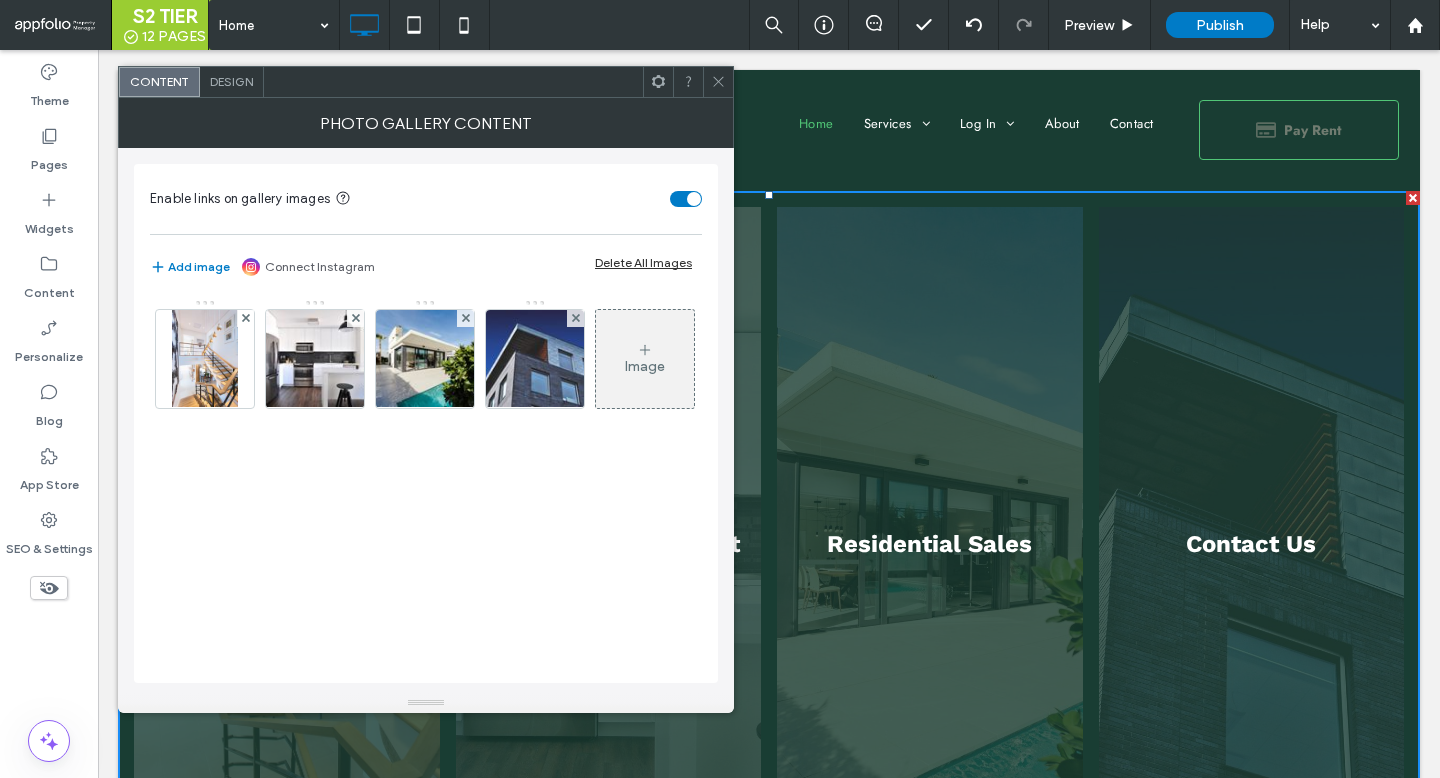 click 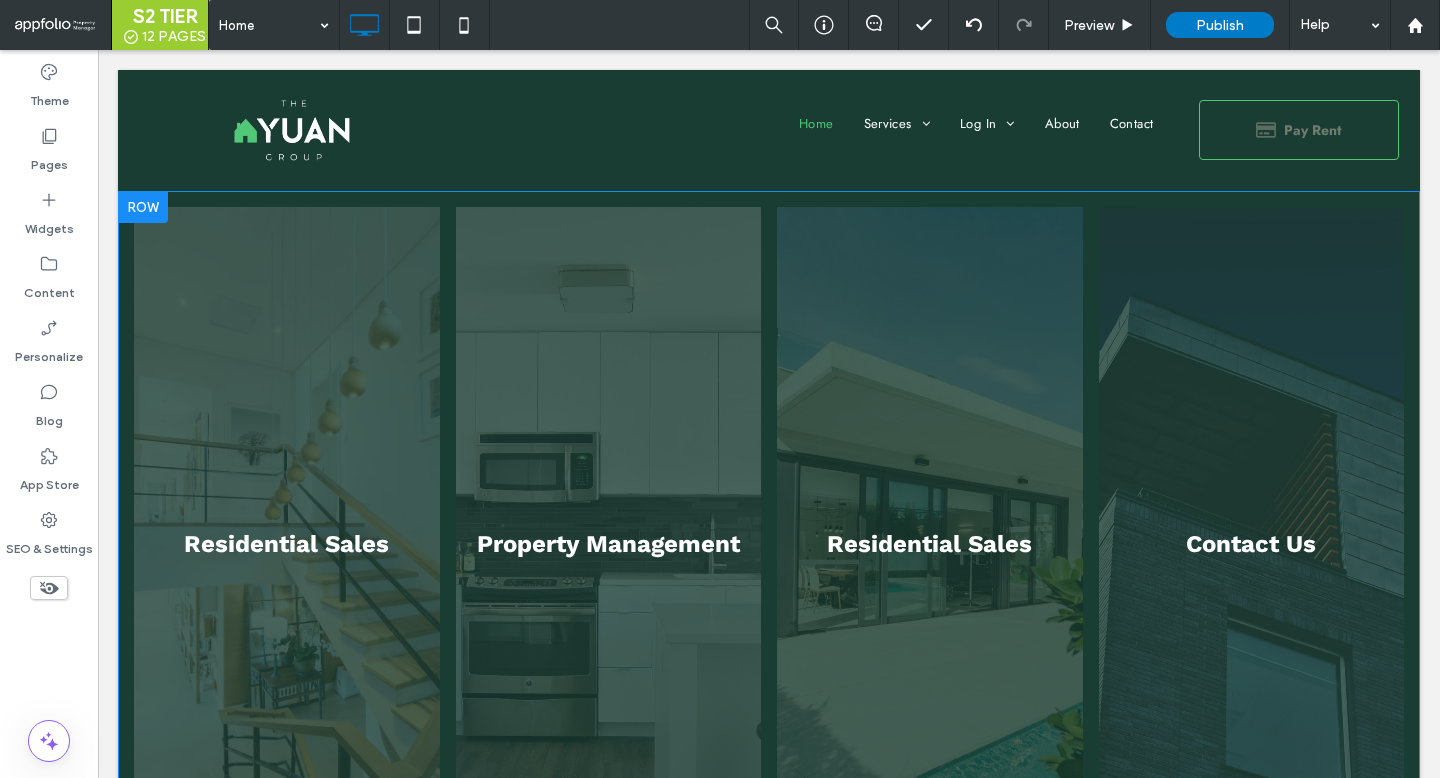click at bounding box center [143, 207] 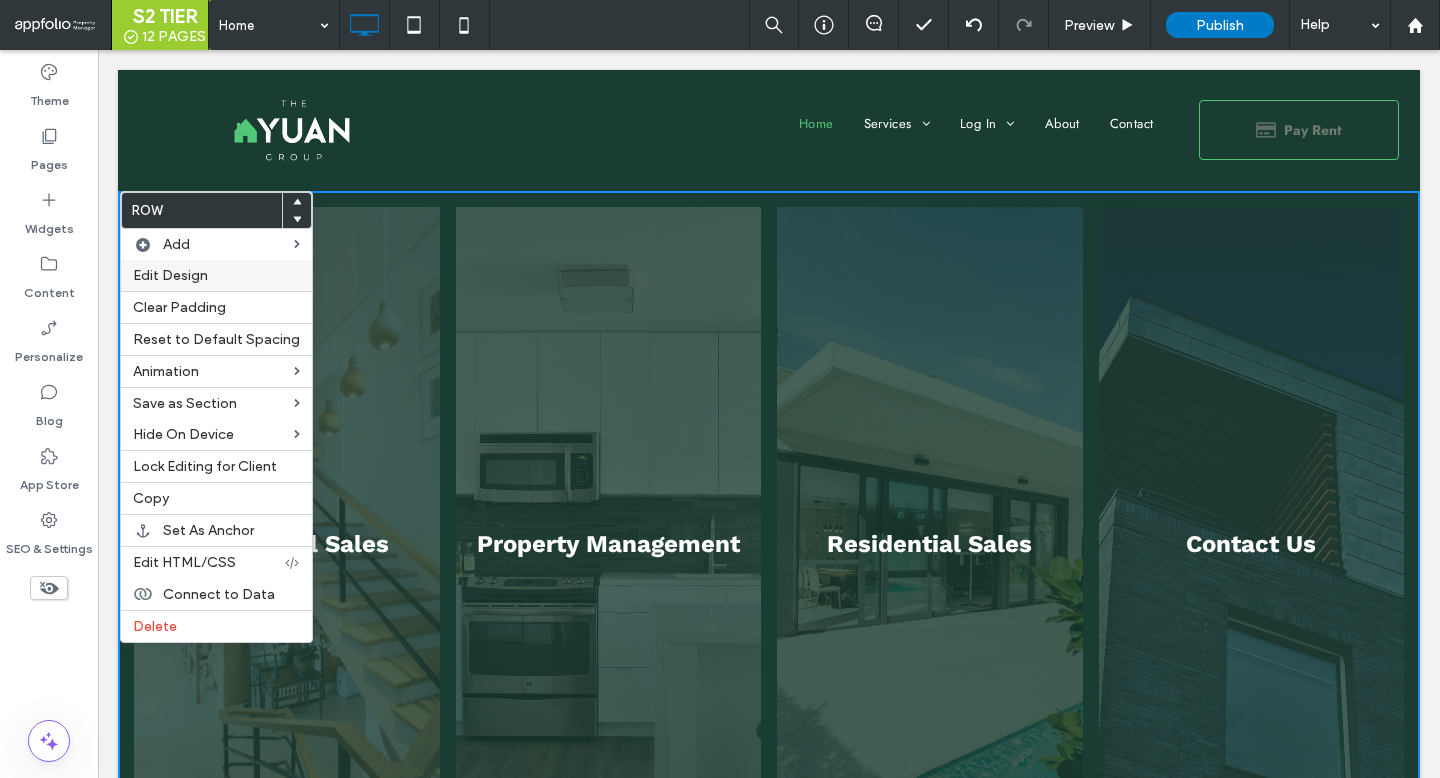 click on "Edit Design" at bounding box center (170, 275) 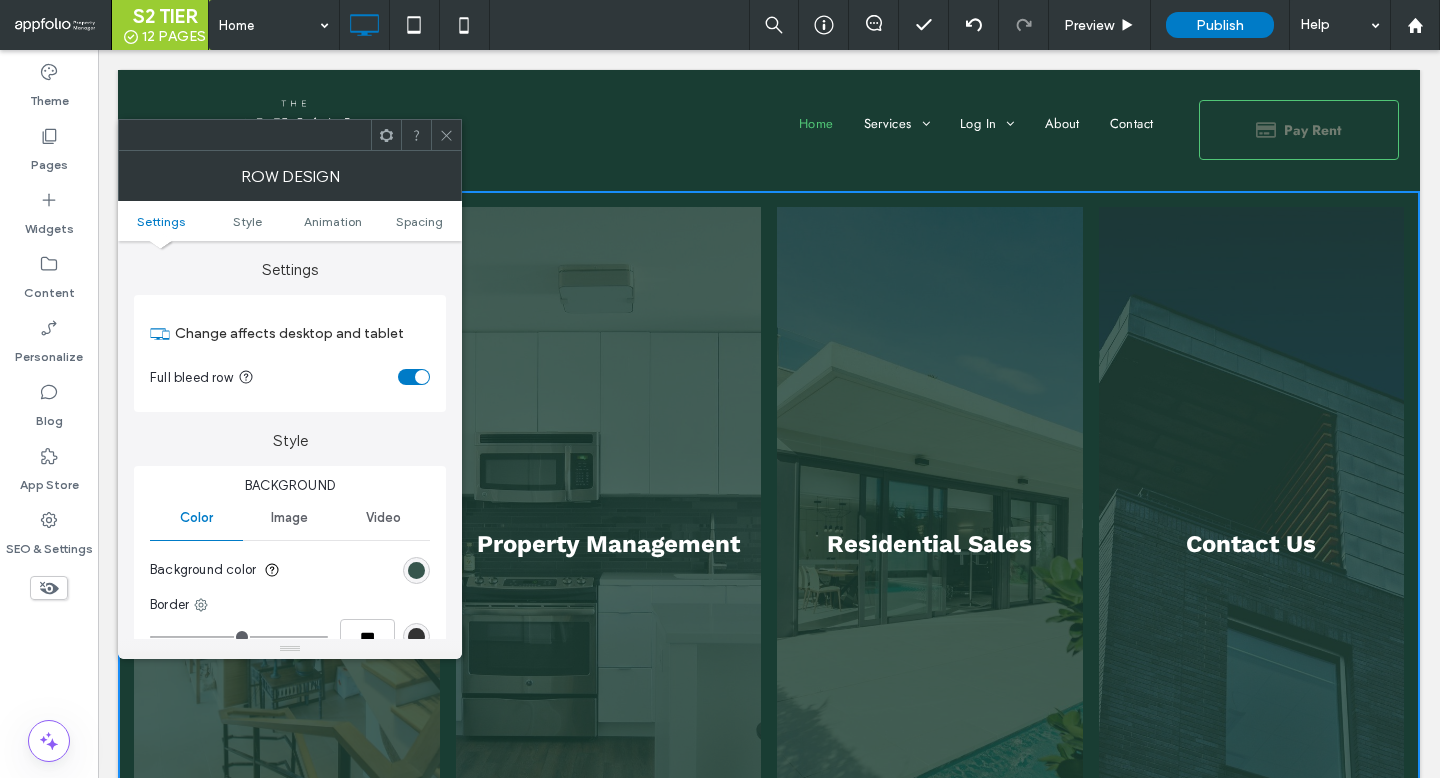click at bounding box center (416, 570) 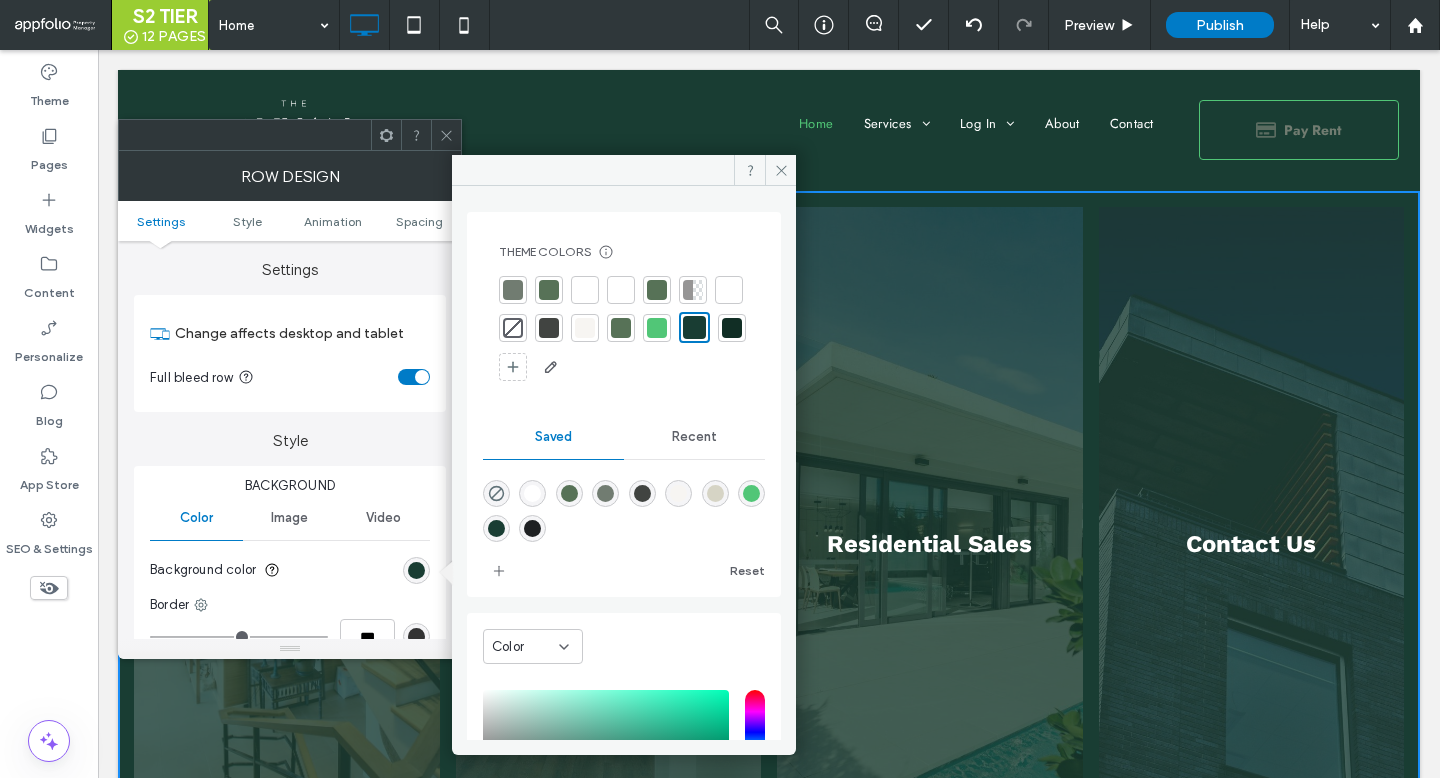 click at bounding box center (732, 328) 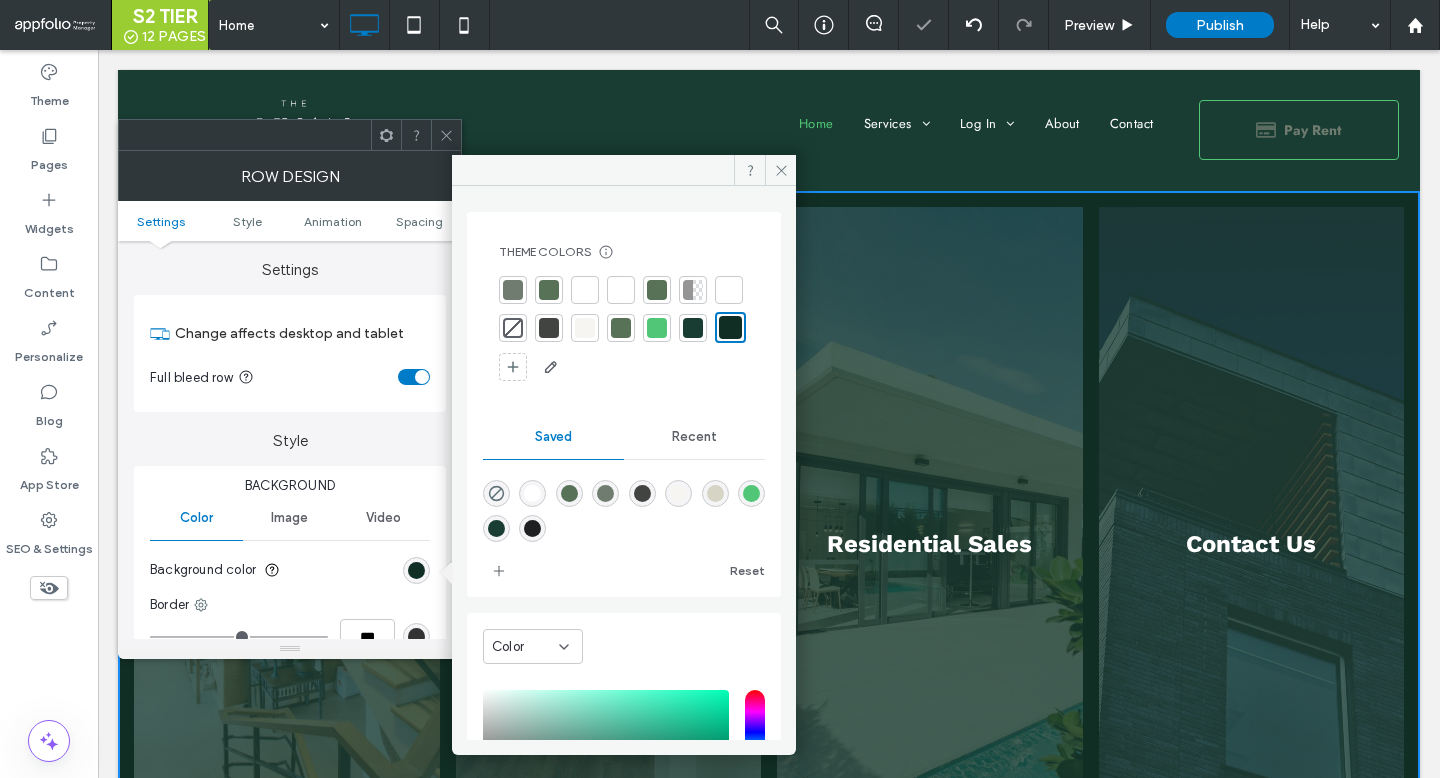 click 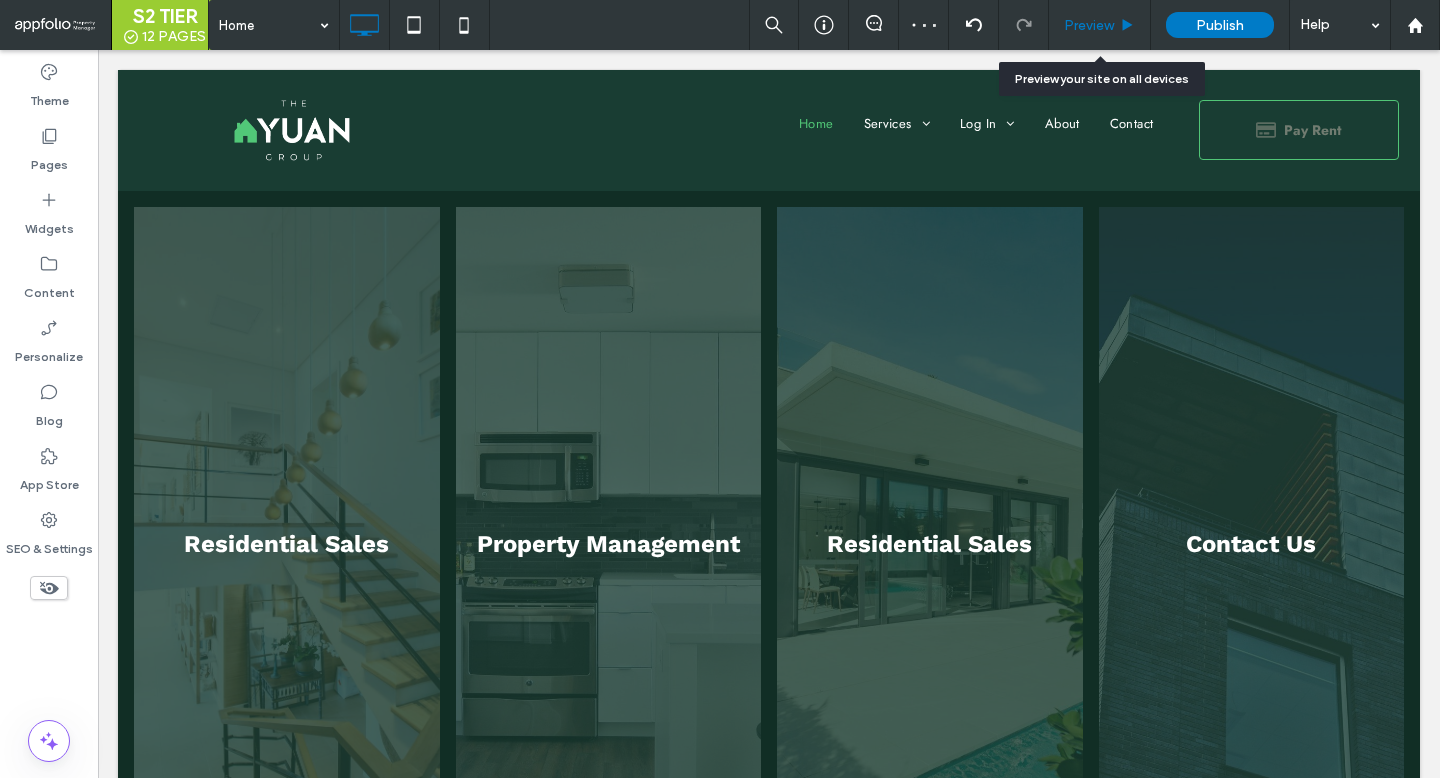 click on "Preview" at bounding box center (1089, 25) 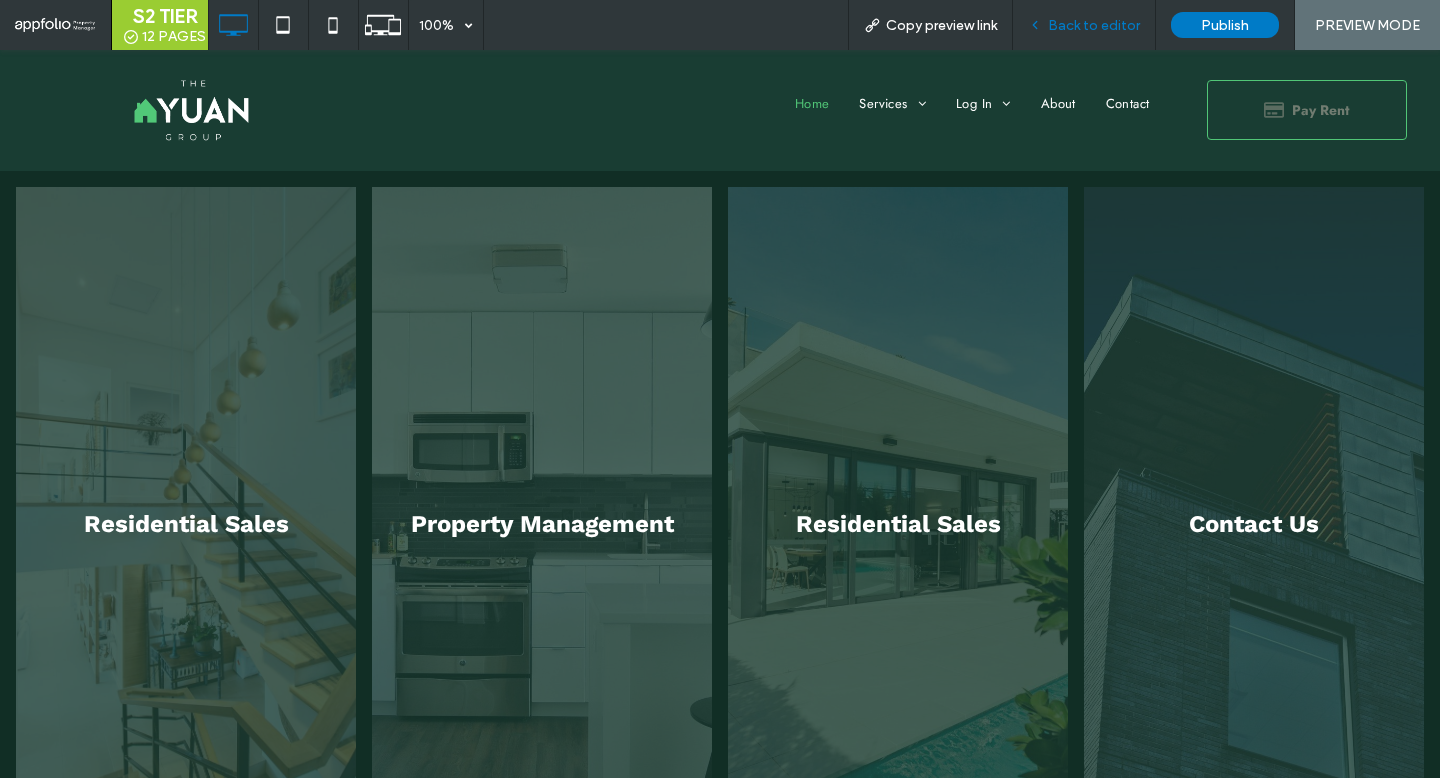 click on "Back to editor" at bounding box center [1094, 25] 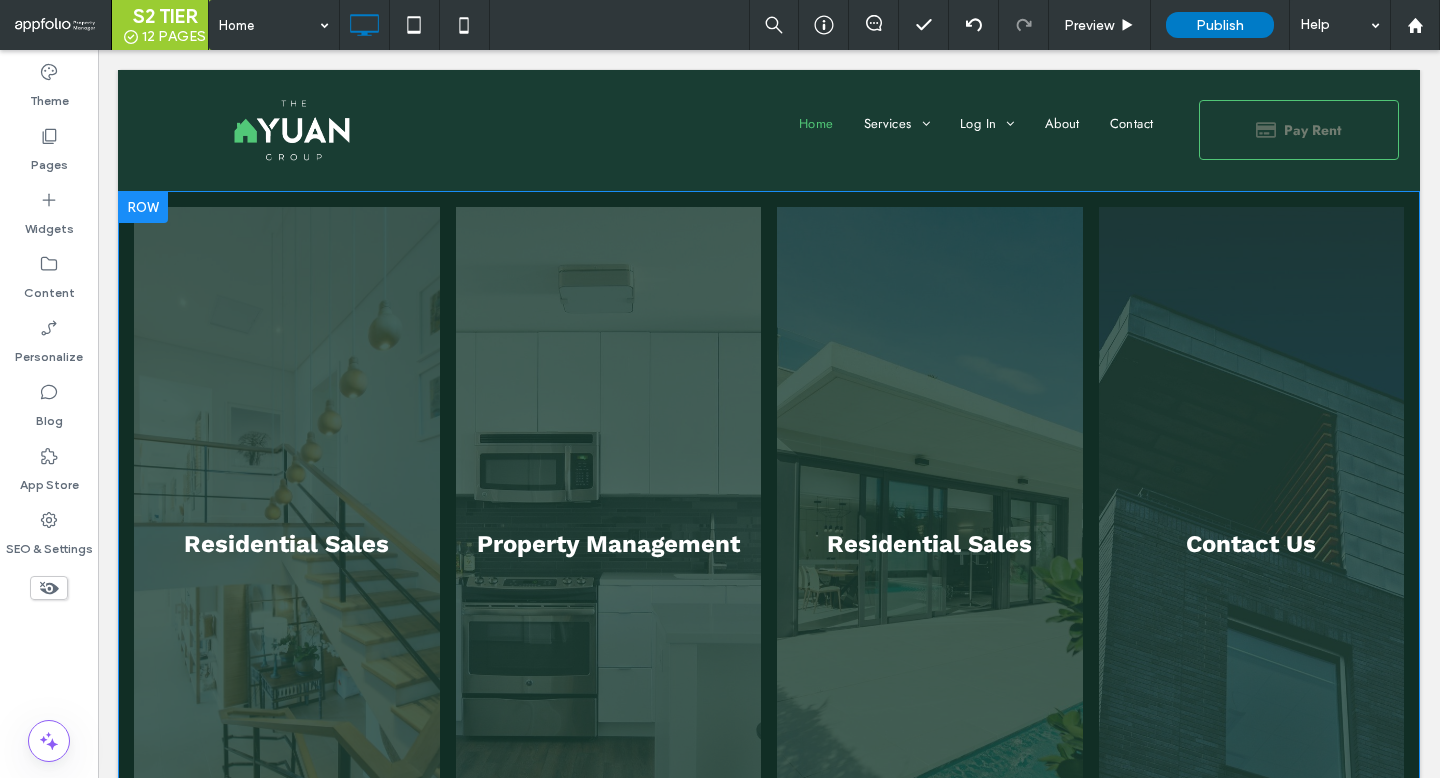 click at bounding box center (143, 207) 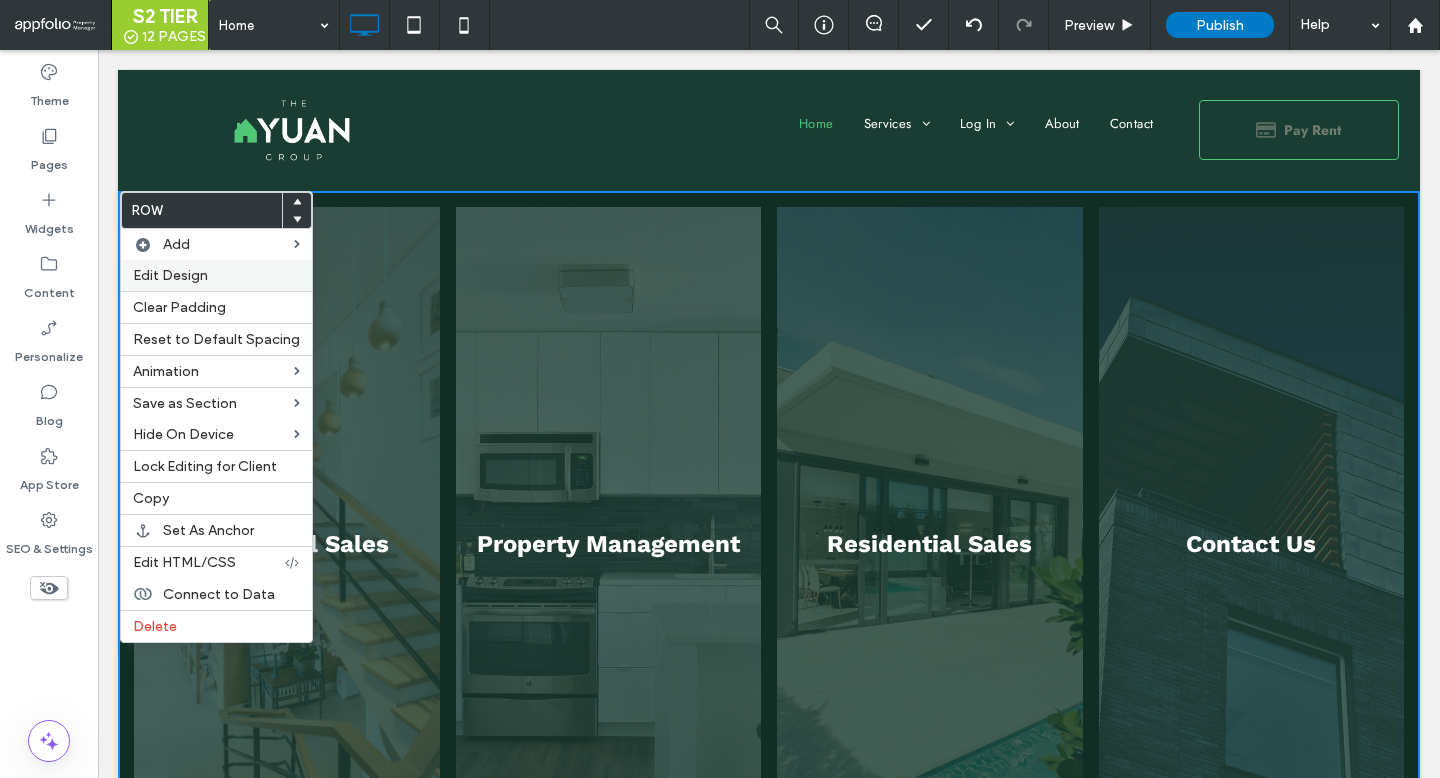 click on "Edit Design" at bounding box center (170, 275) 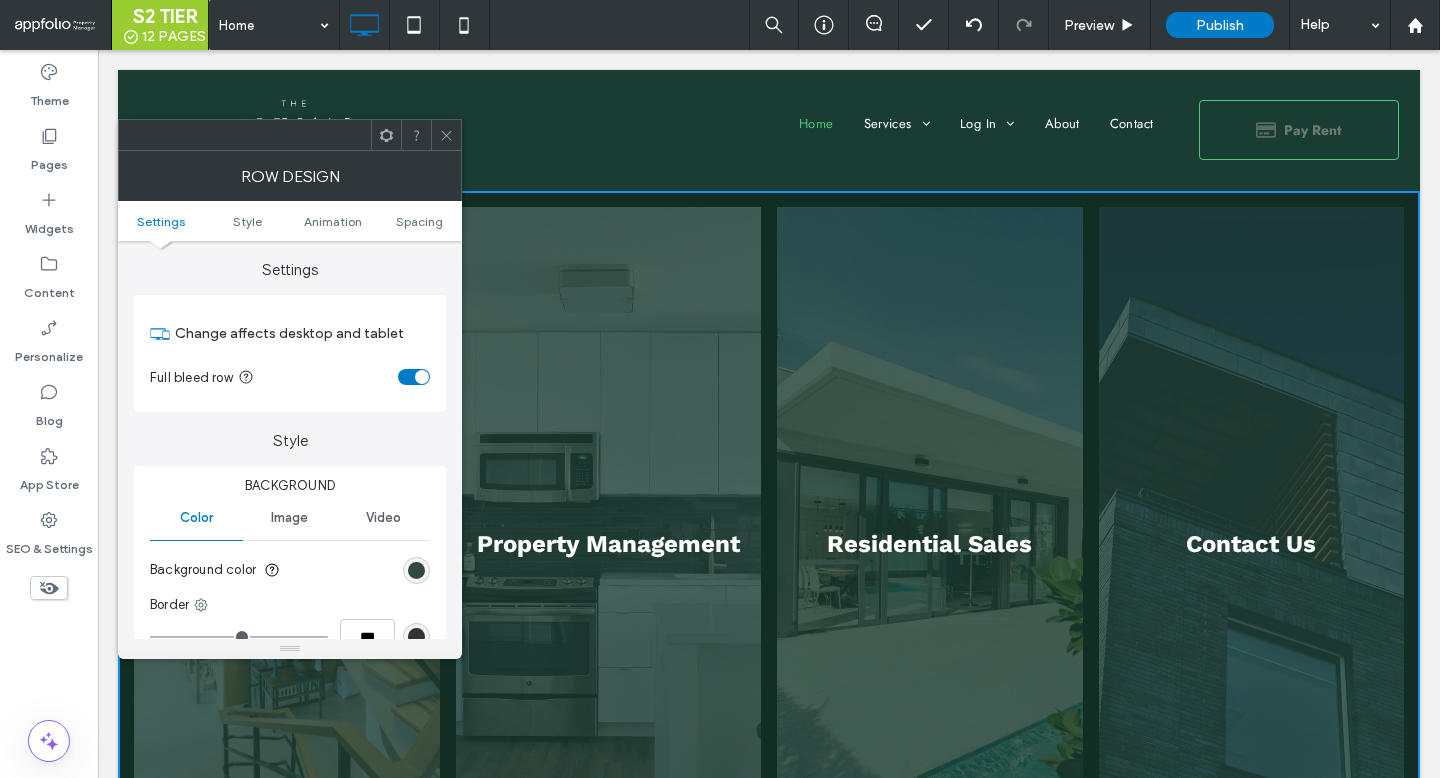 click at bounding box center [416, 570] 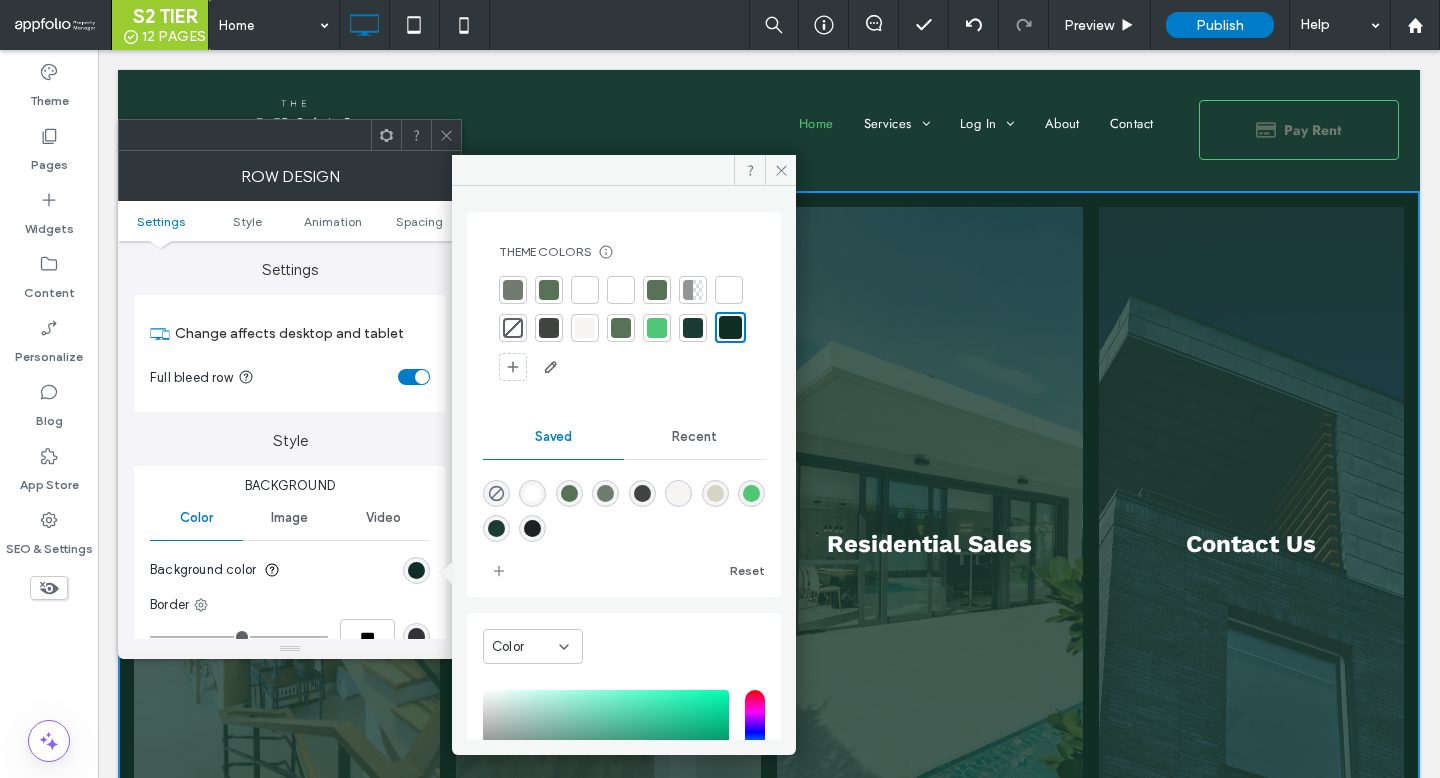 click at bounding box center (549, 328) 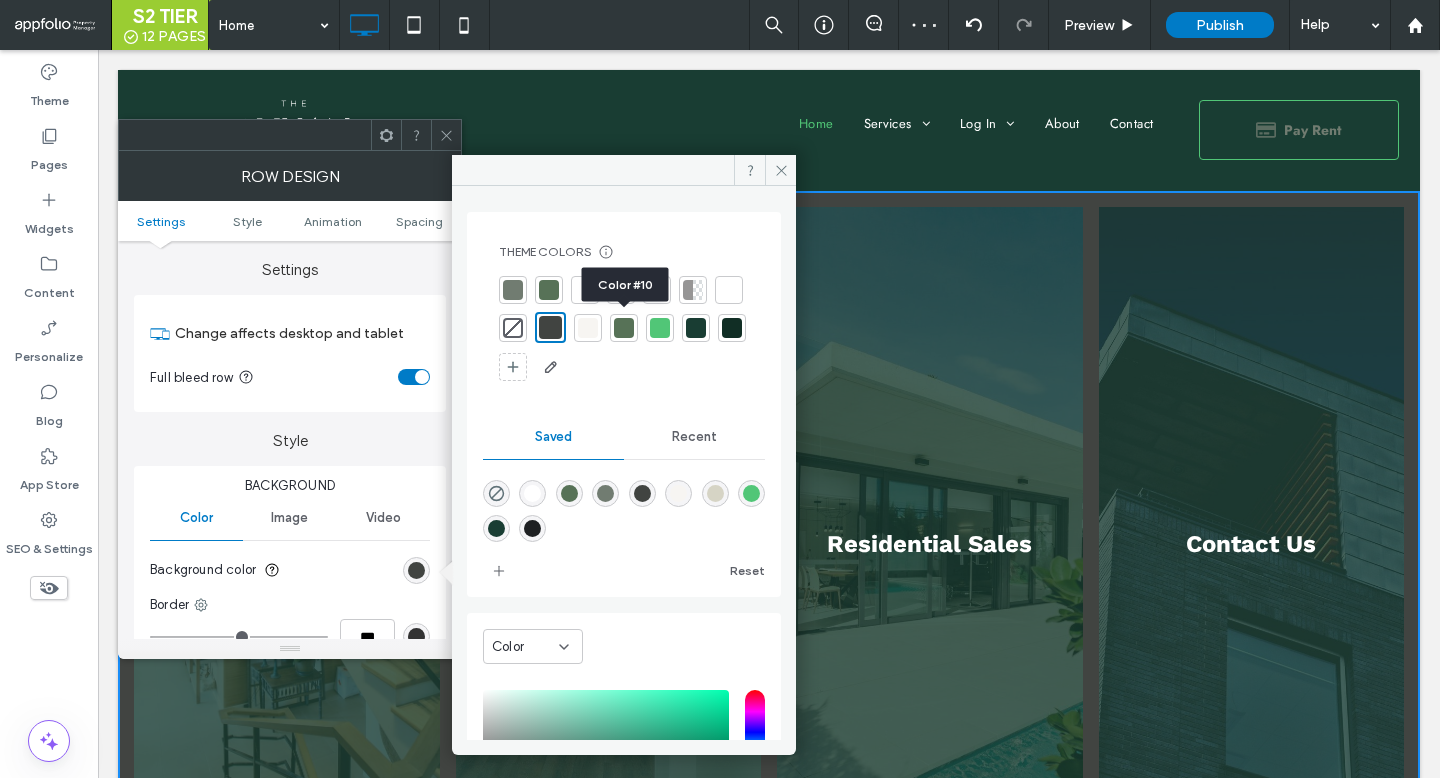 click at bounding box center [588, 328] 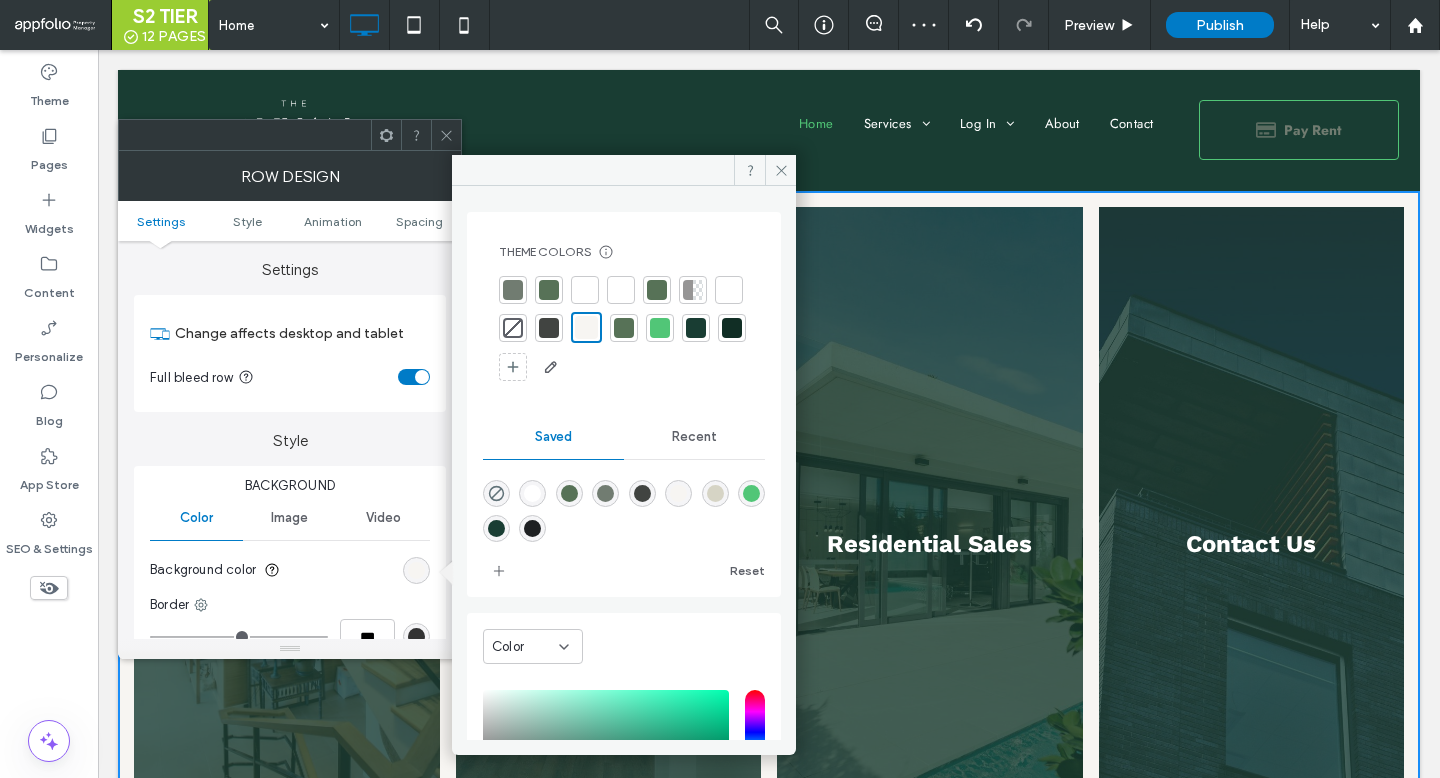 click 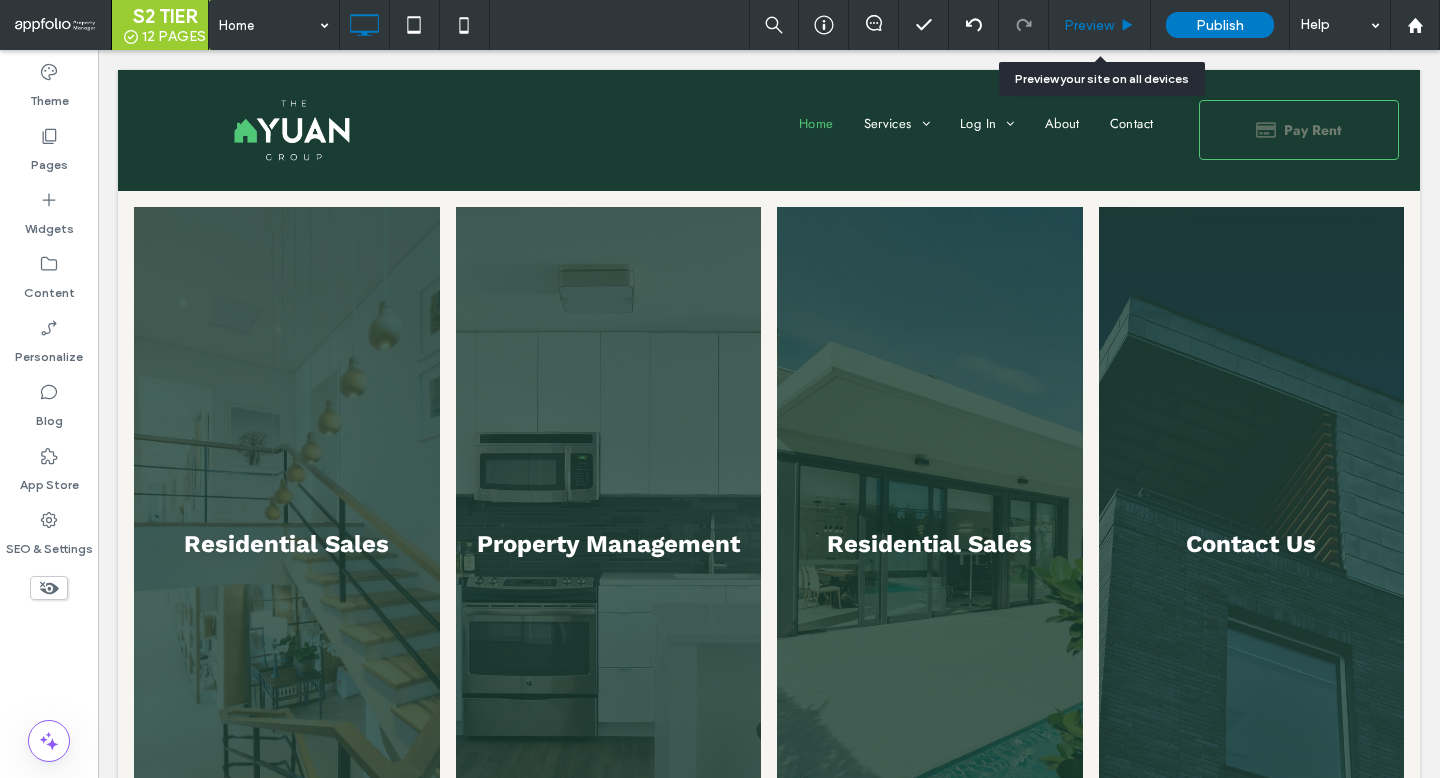 click 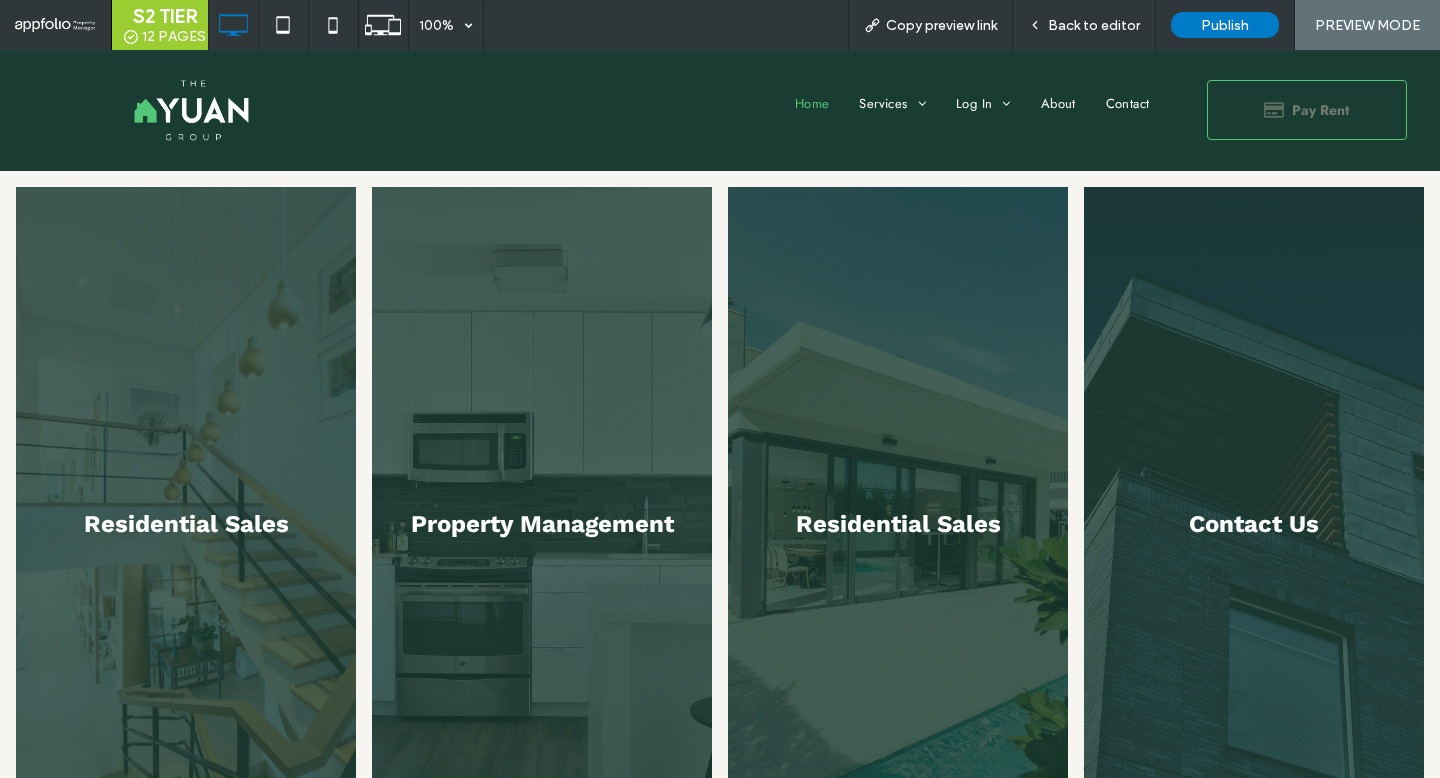 click on "Back to editor" at bounding box center [1094, 25] 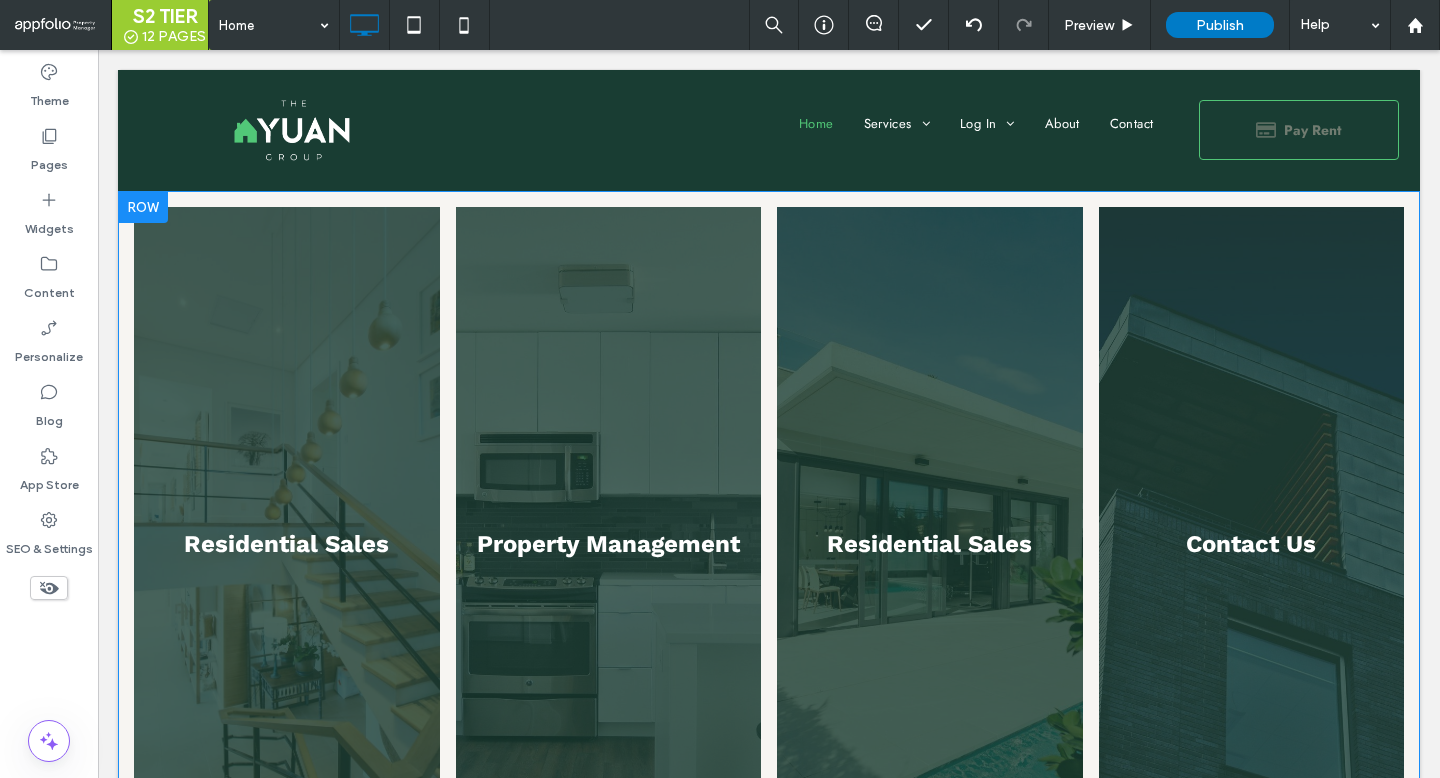 click at bounding box center (143, 207) 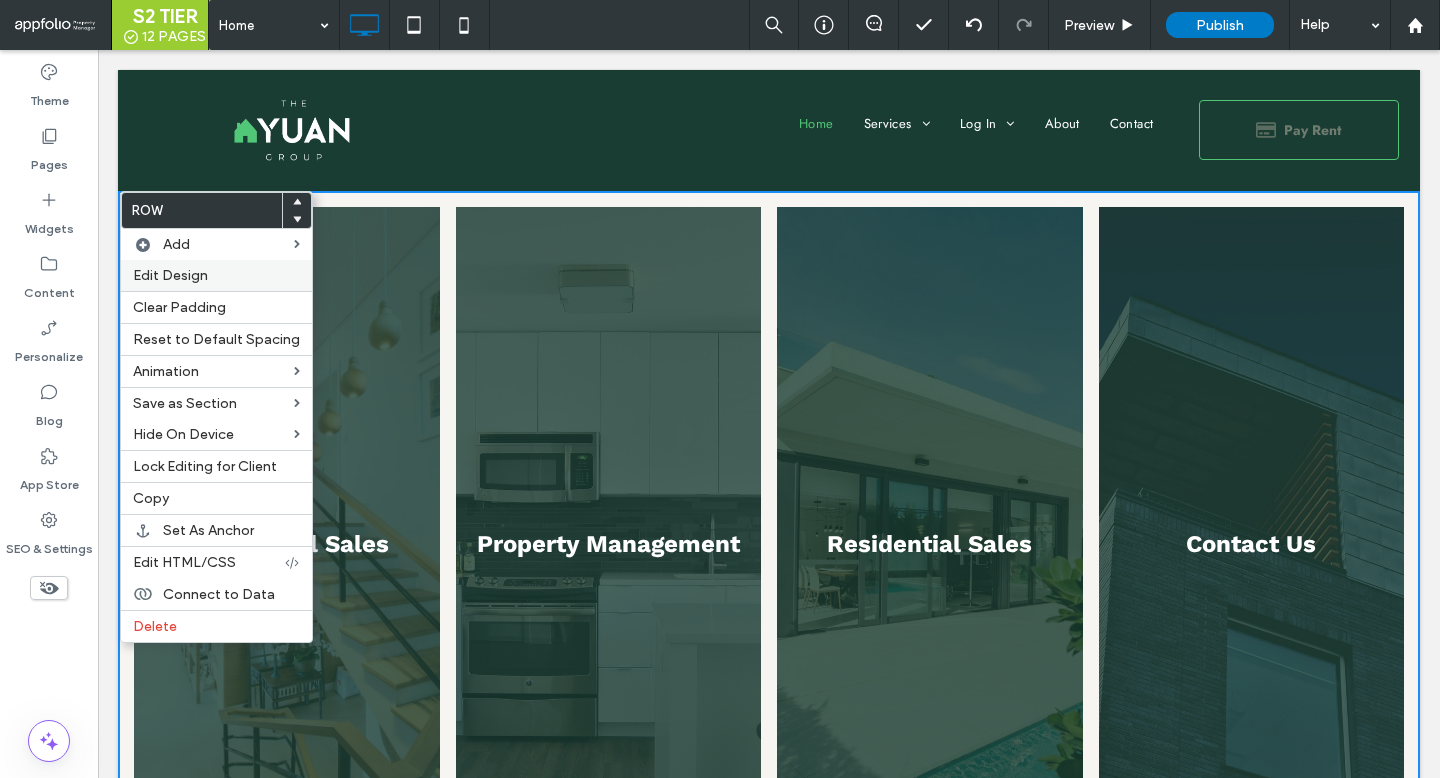 click on "Edit Design" at bounding box center (216, 275) 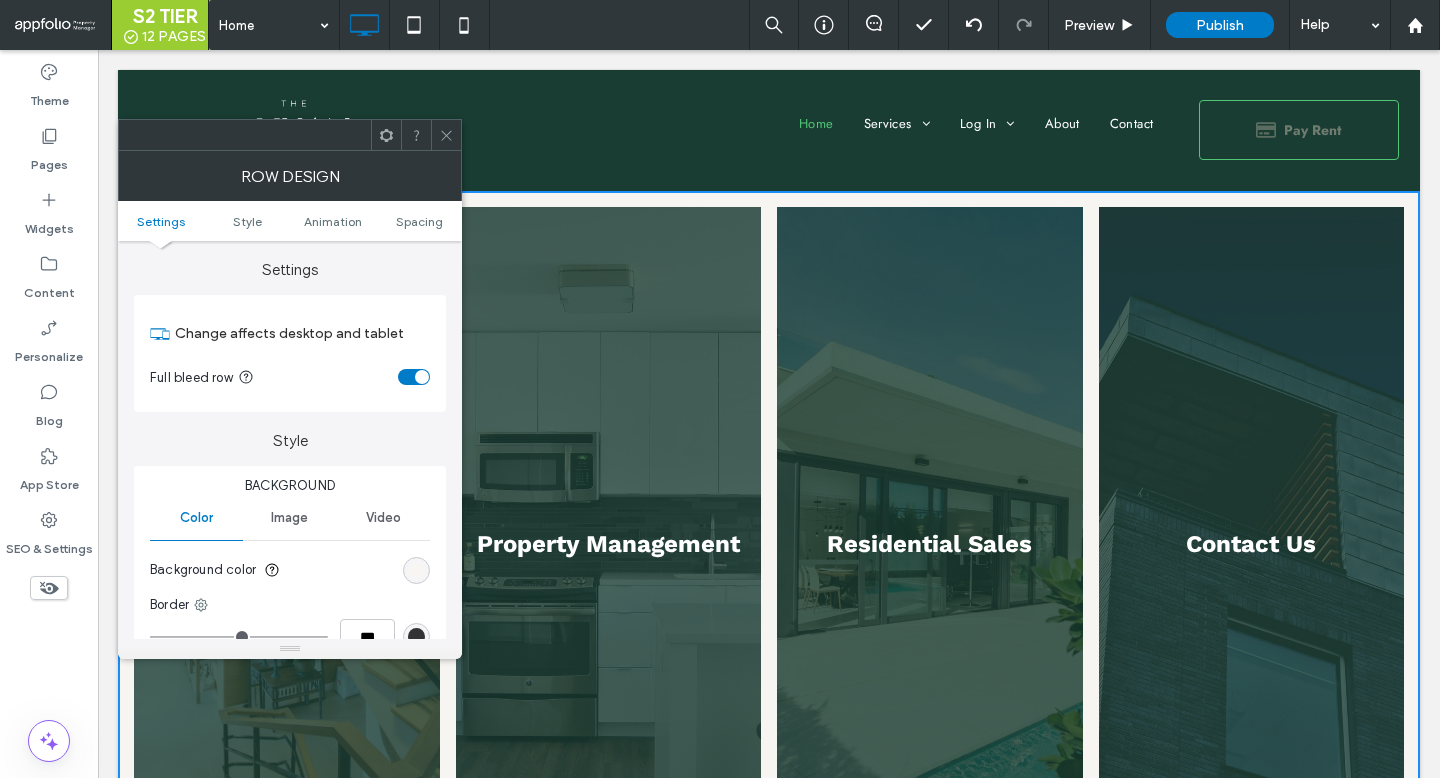 click at bounding box center [416, 570] 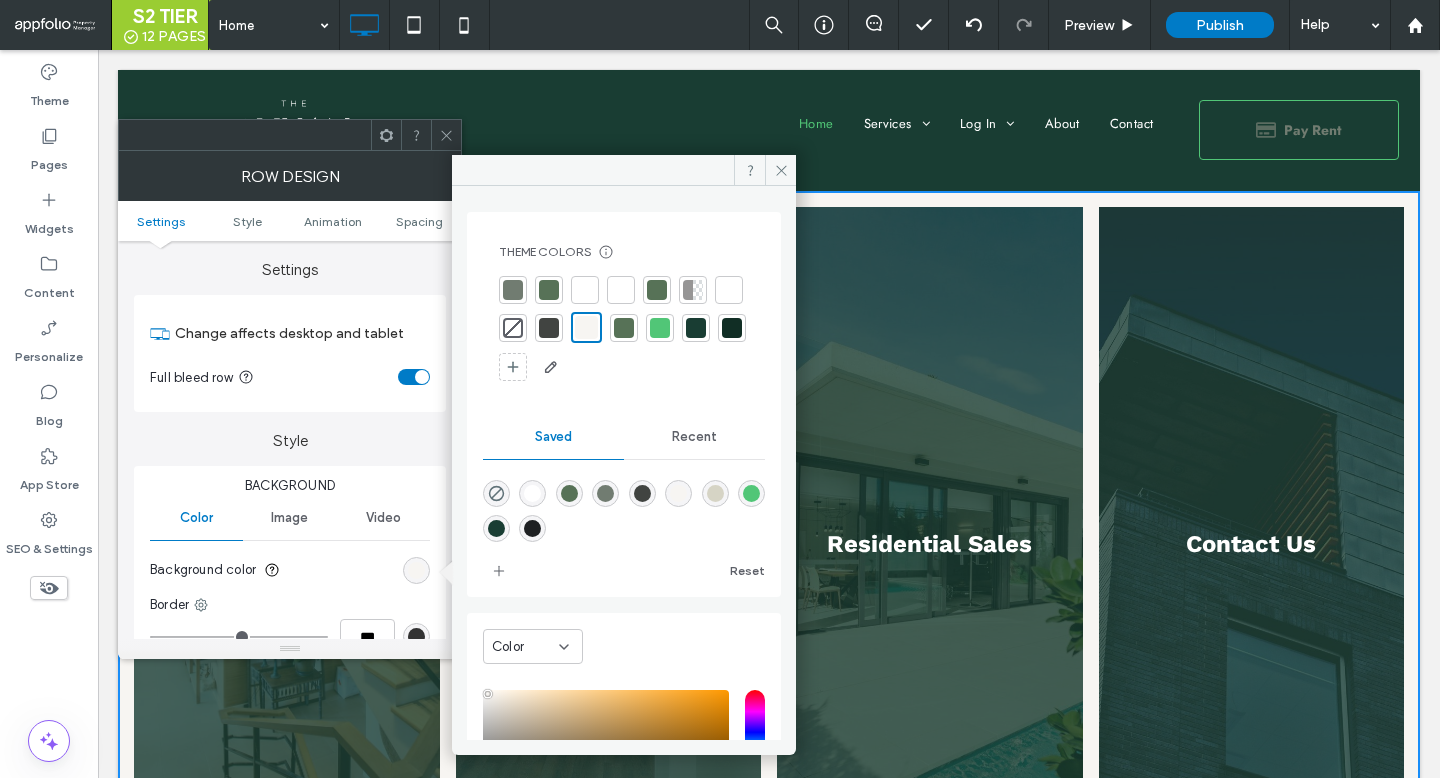 click at bounding box center (624, 328) 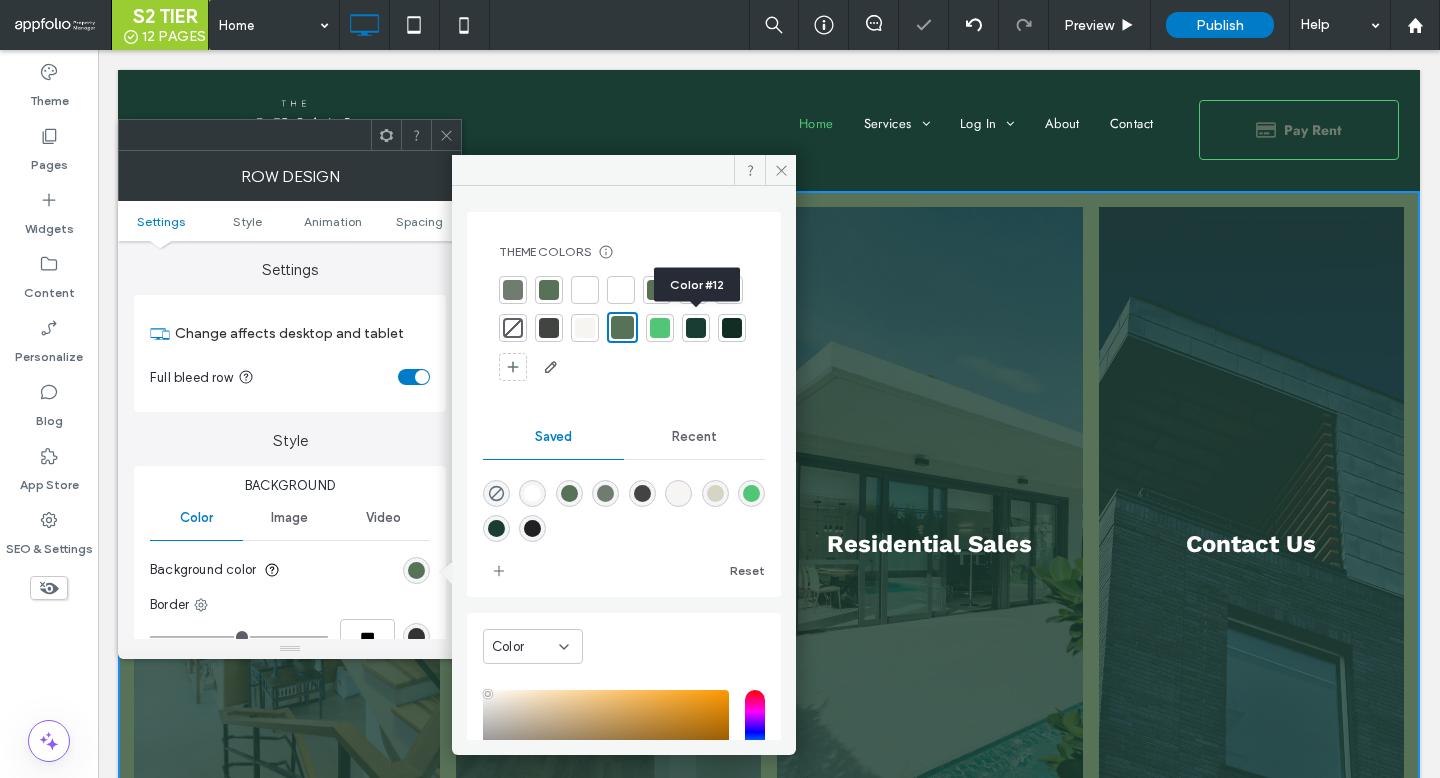 click at bounding box center (660, 328) 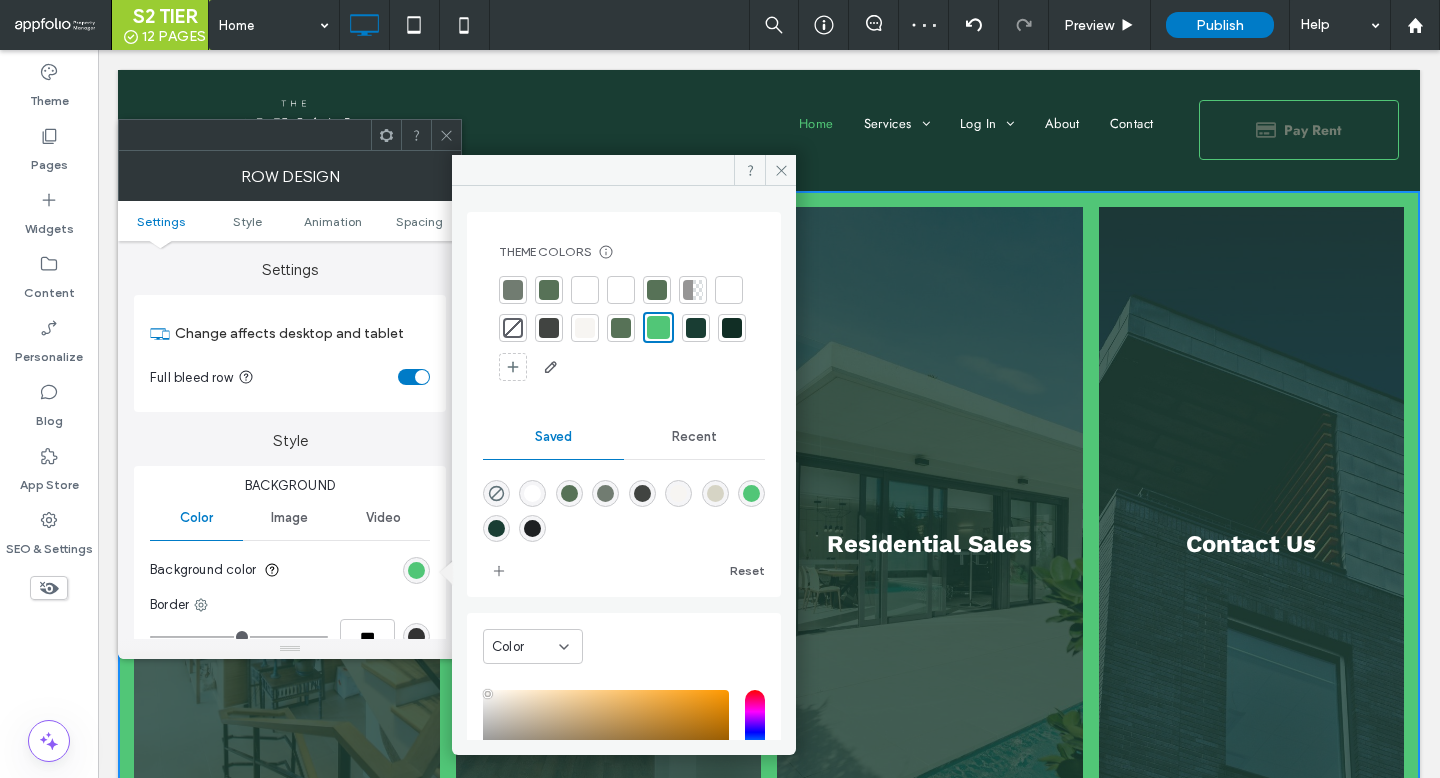 click at bounding box center [532, 528] 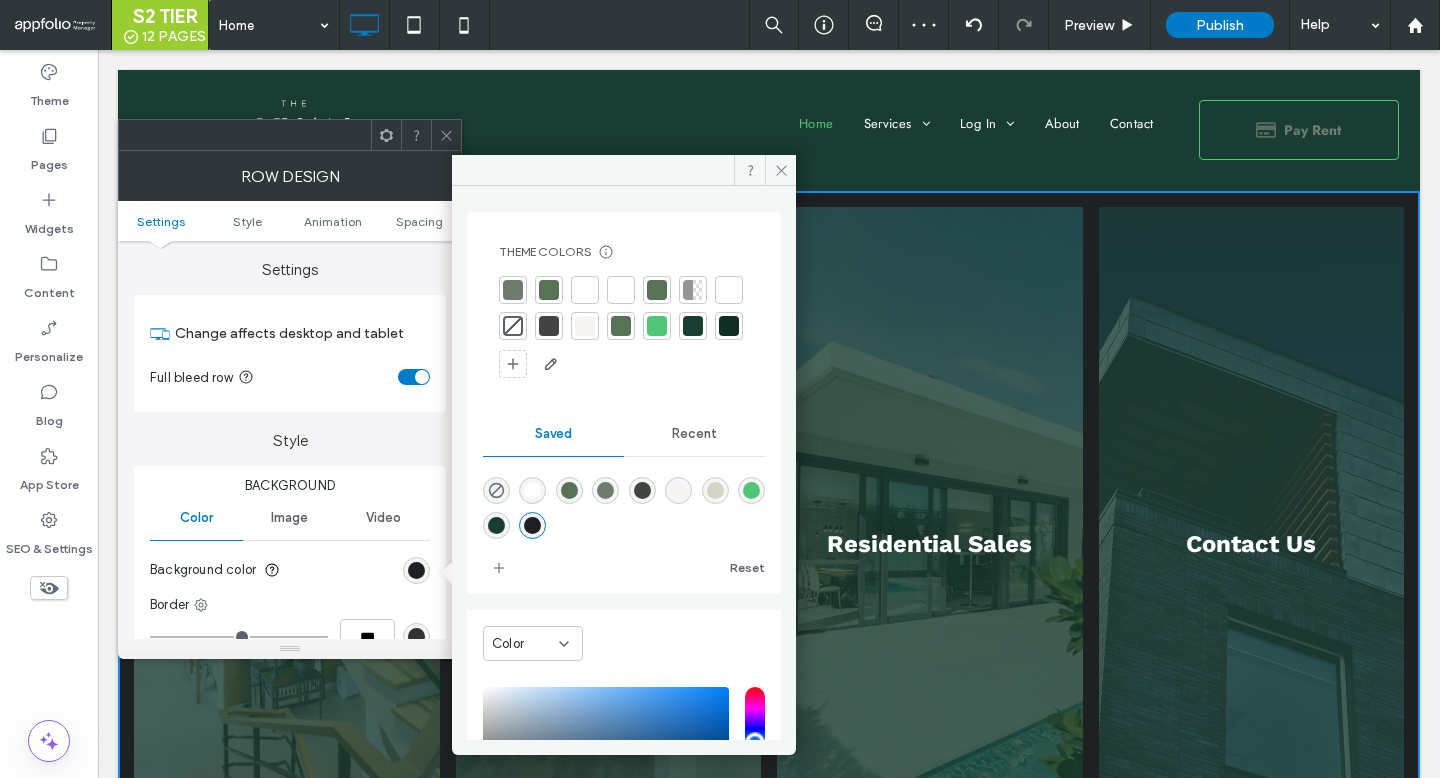 click at bounding box center [446, 135] 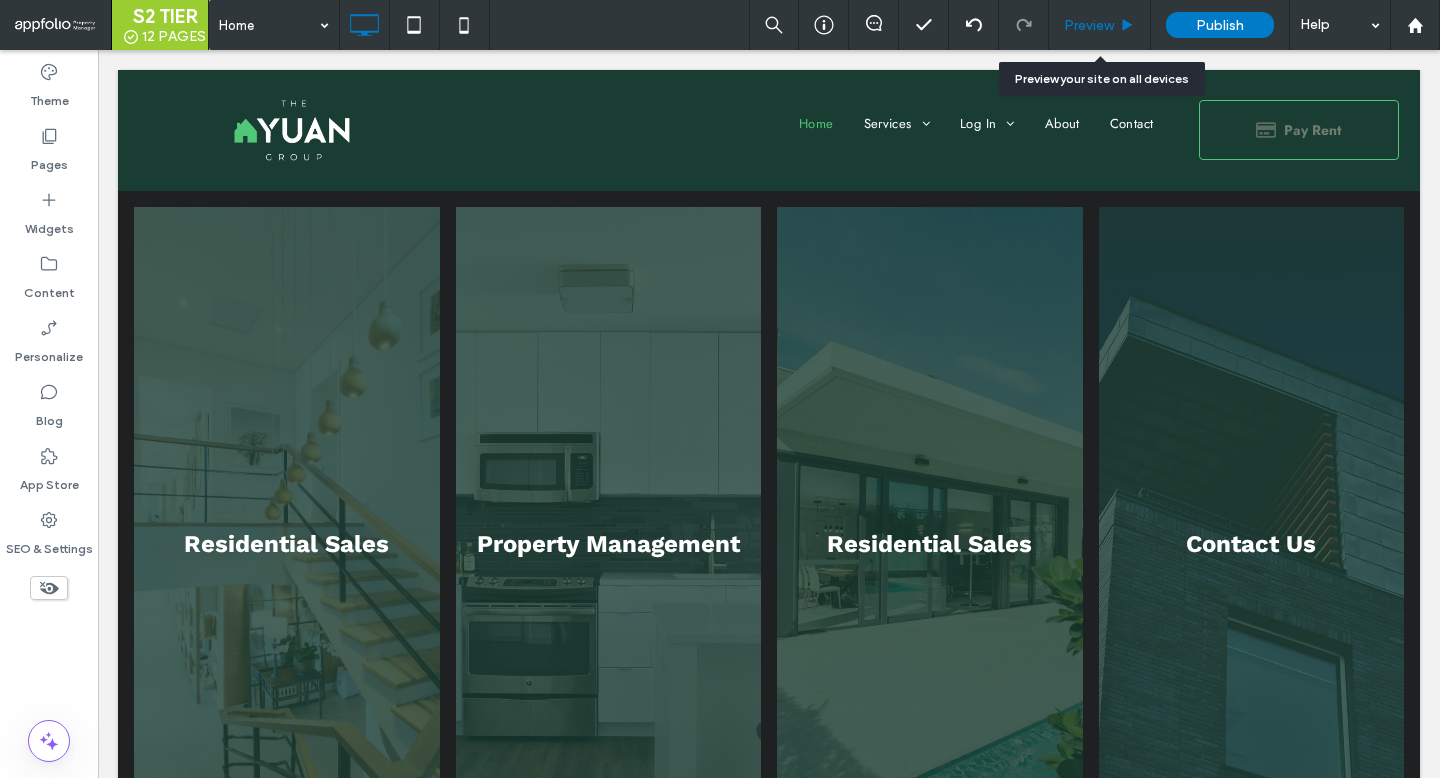 click on "Preview" at bounding box center [1100, 25] 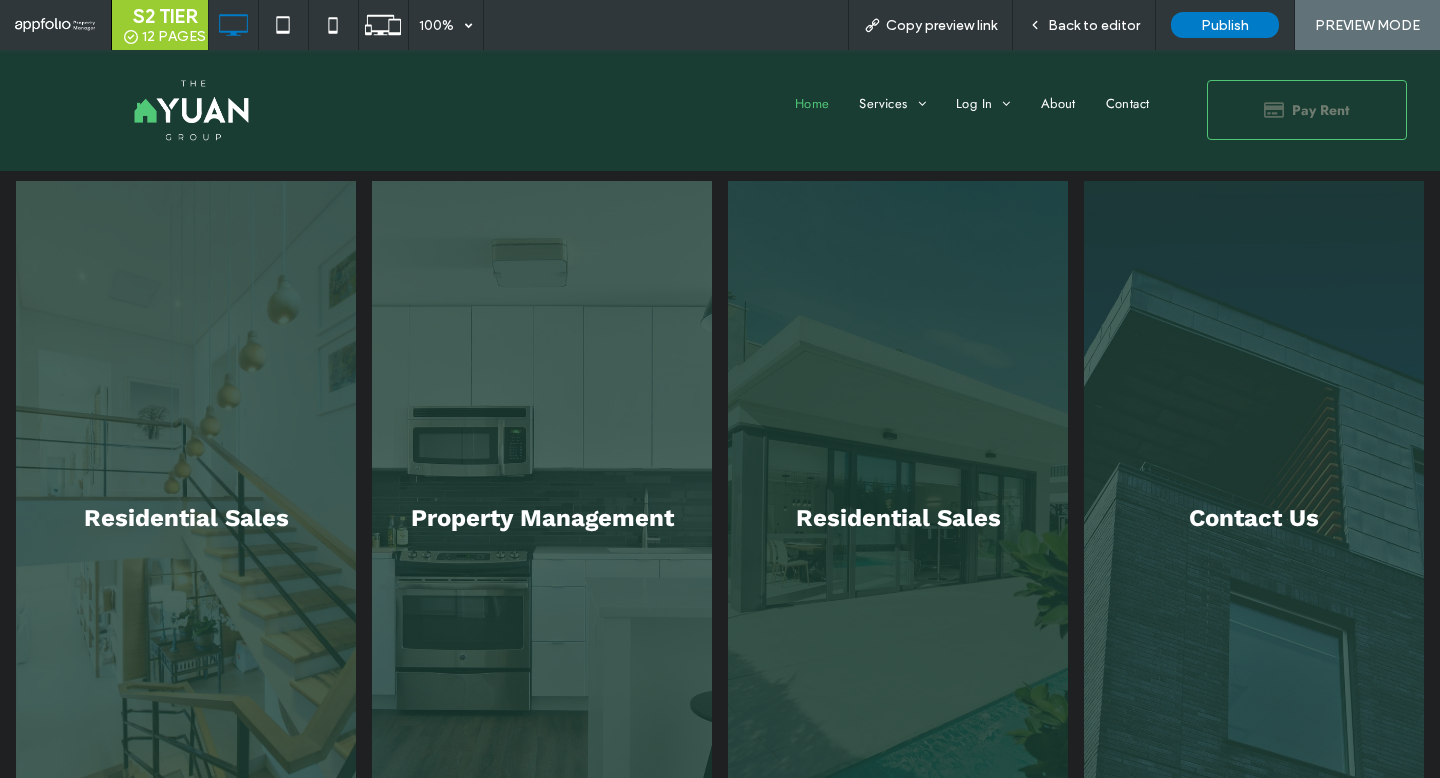 scroll, scrollTop: 0, scrollLeft: 0, axis: both 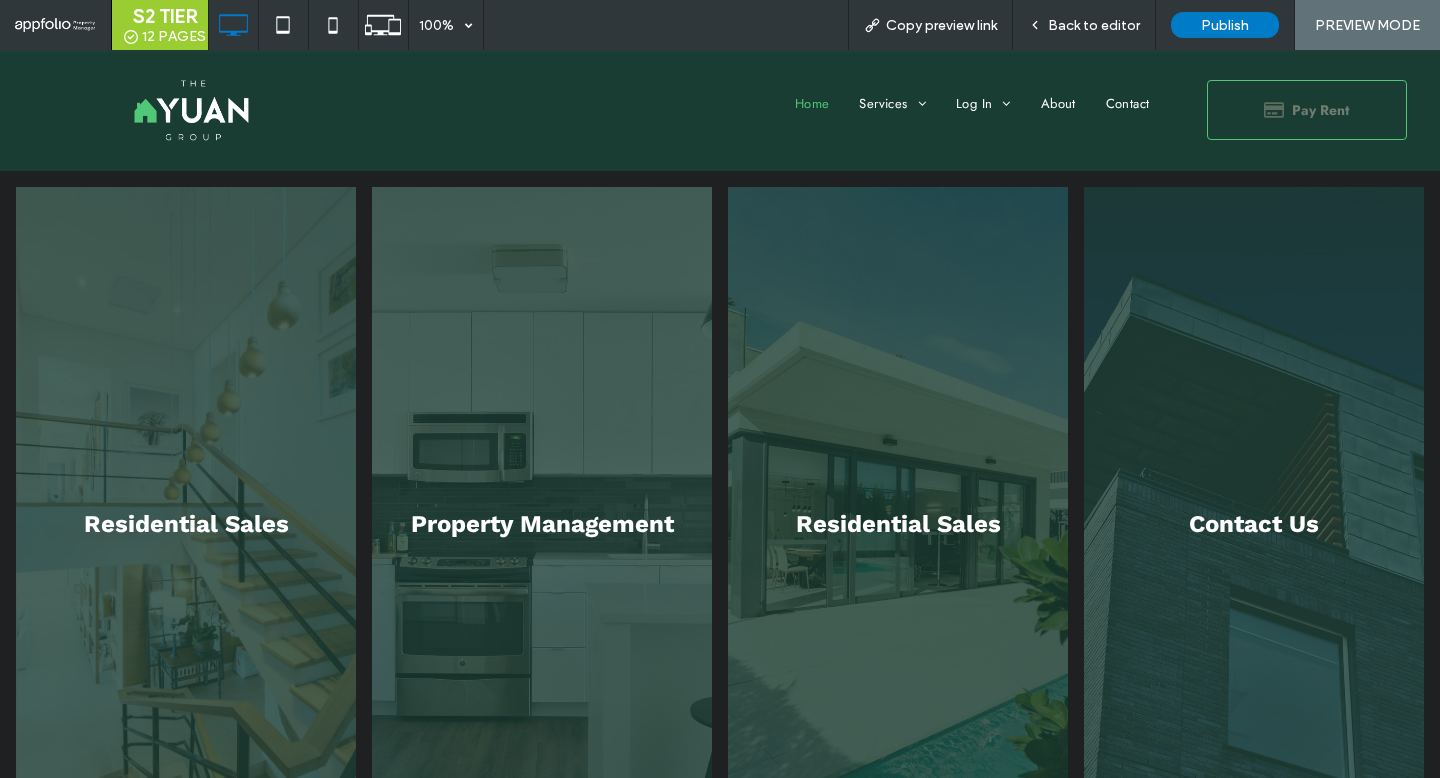click on "Home" at bounding box center (812, 104) 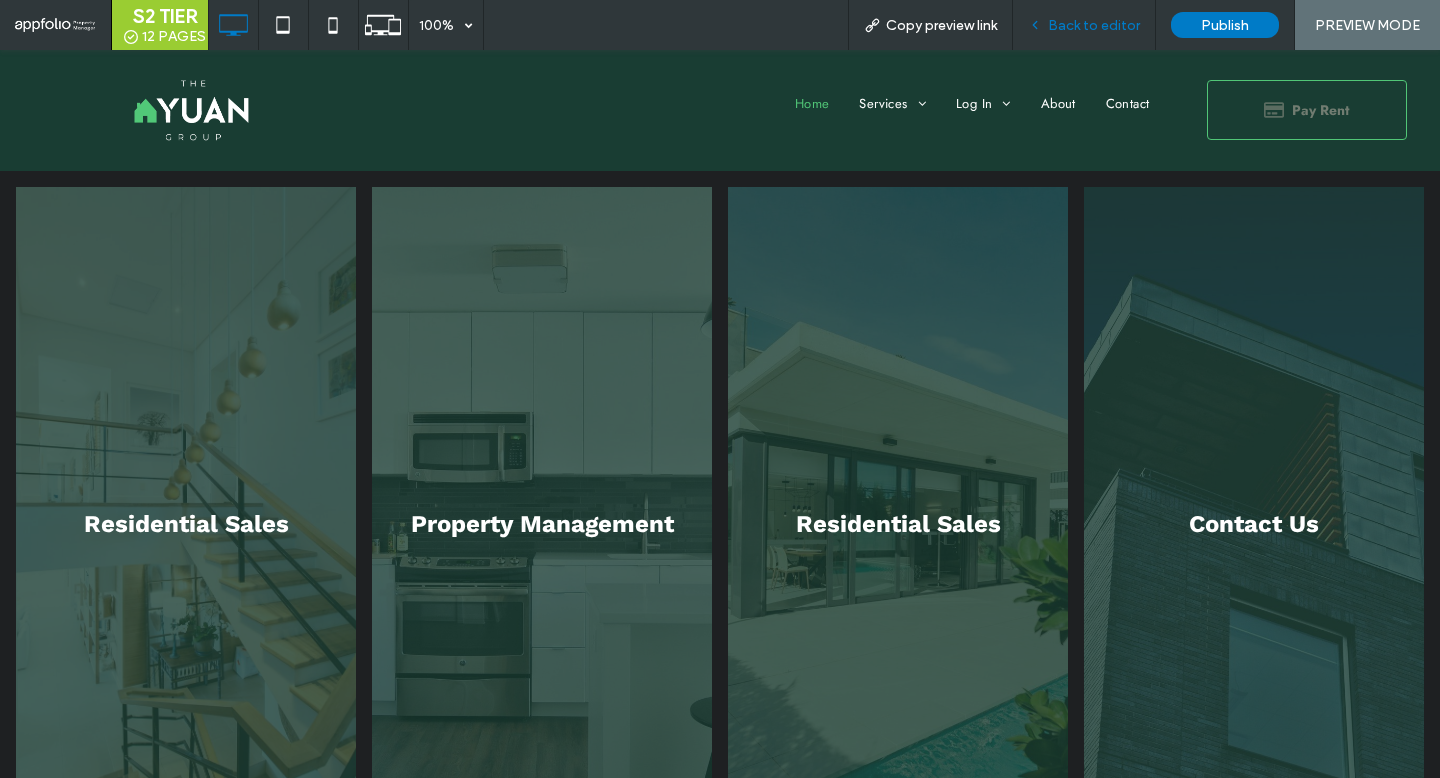 click on "Back to editor" at bounding box center (1094, 25) 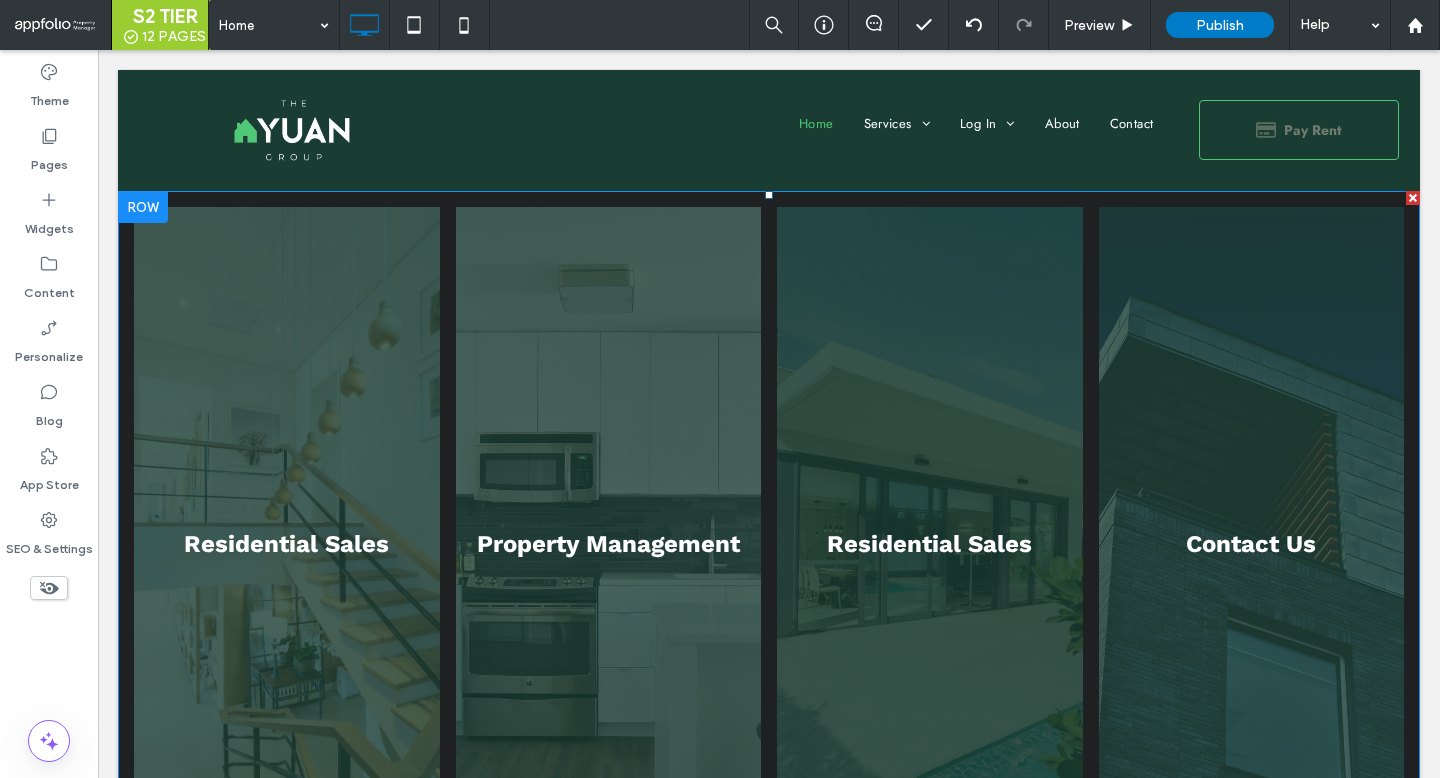 click at bounding box center (930, 544) 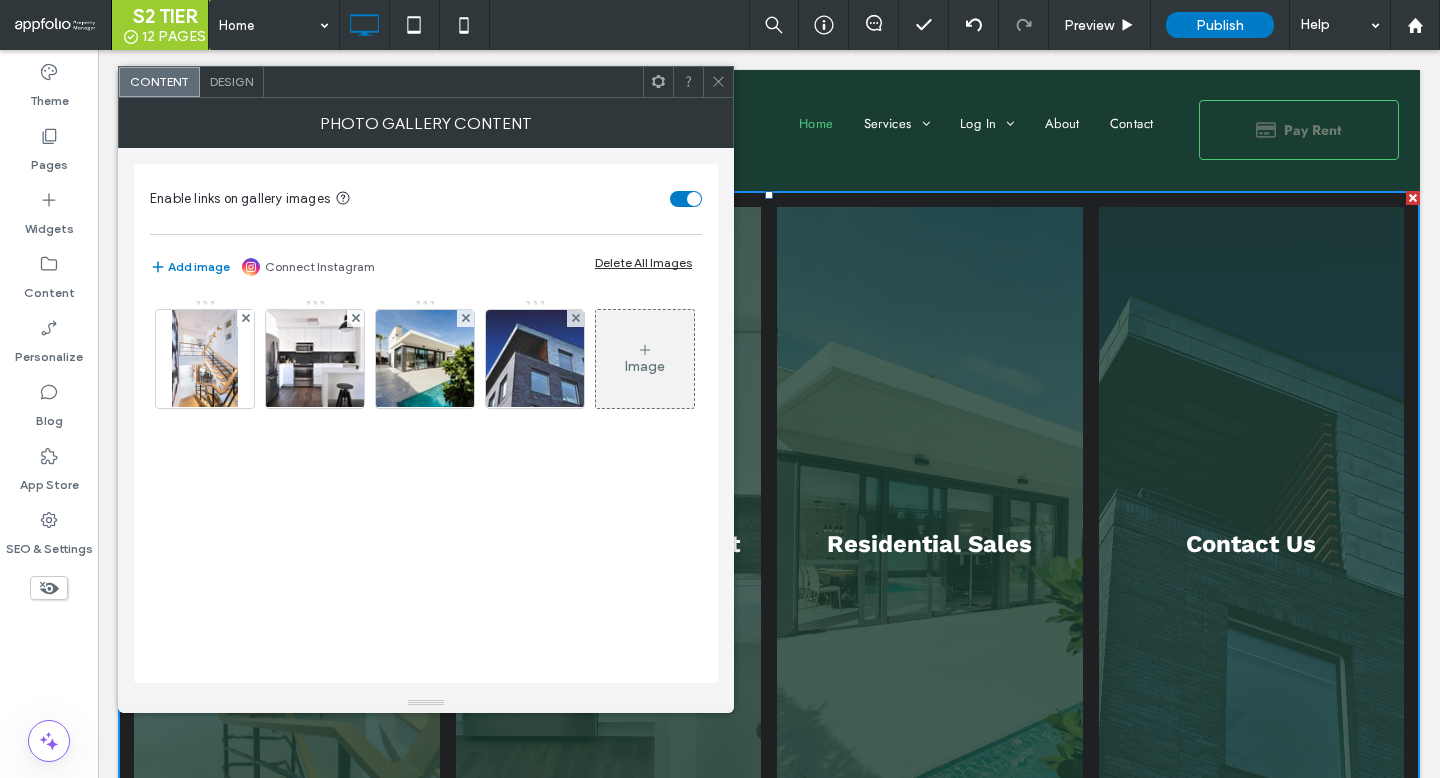 click on "Design" at bounding box center [231, 81] 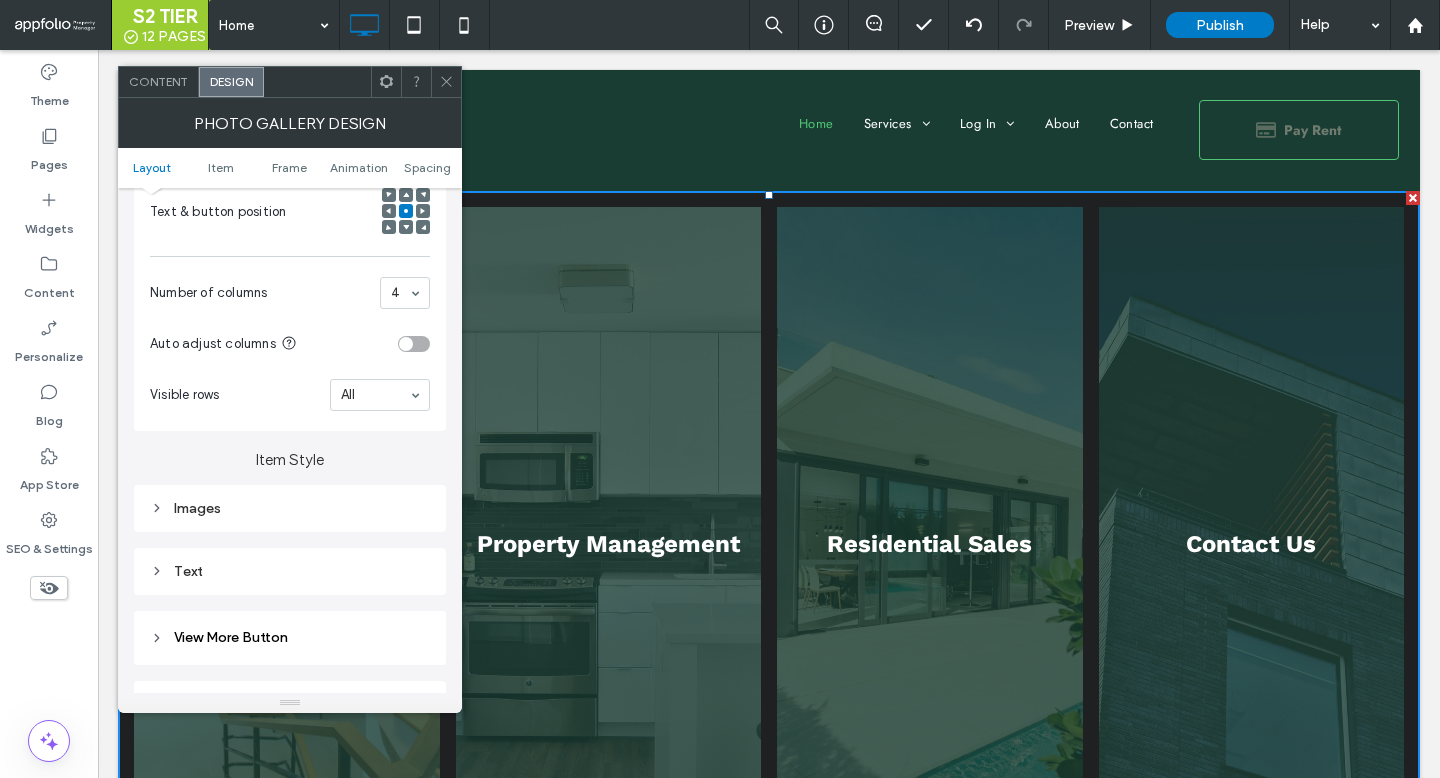scroll, scrollTop: 469, scrollLeft: 0, axis: vertical 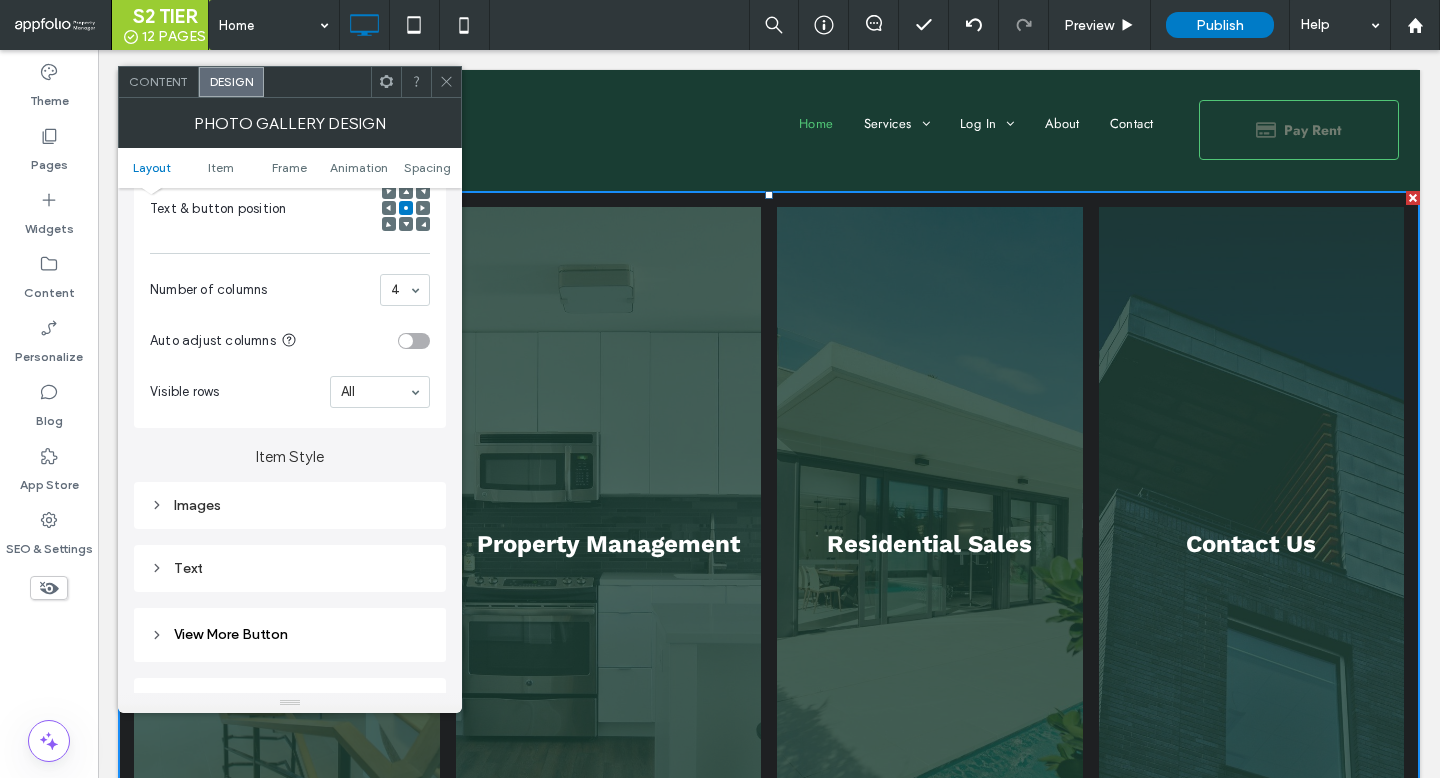 click on "Images" at bounding box center (290, 505) 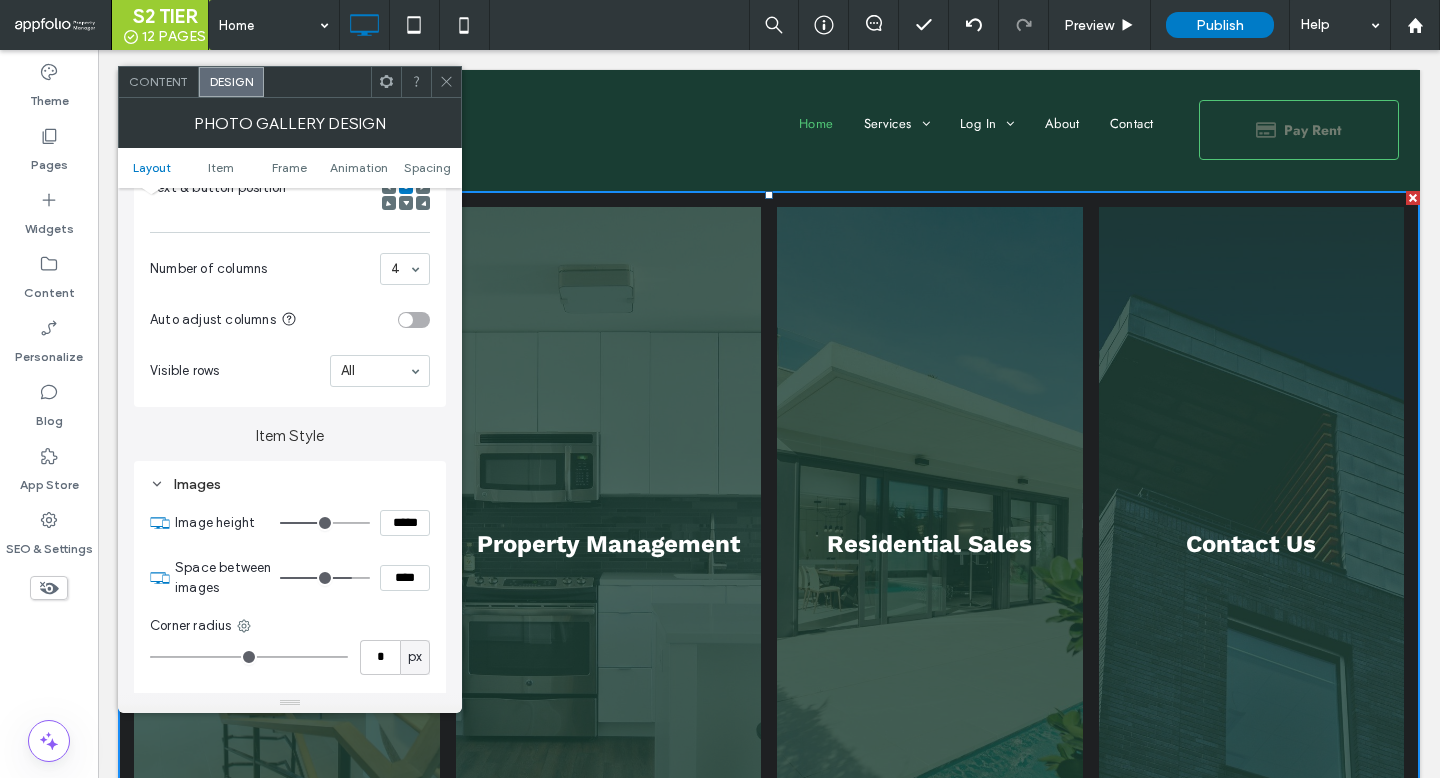 scroll, scrollTop: 522, scrollLeft: 0, axis: vertical 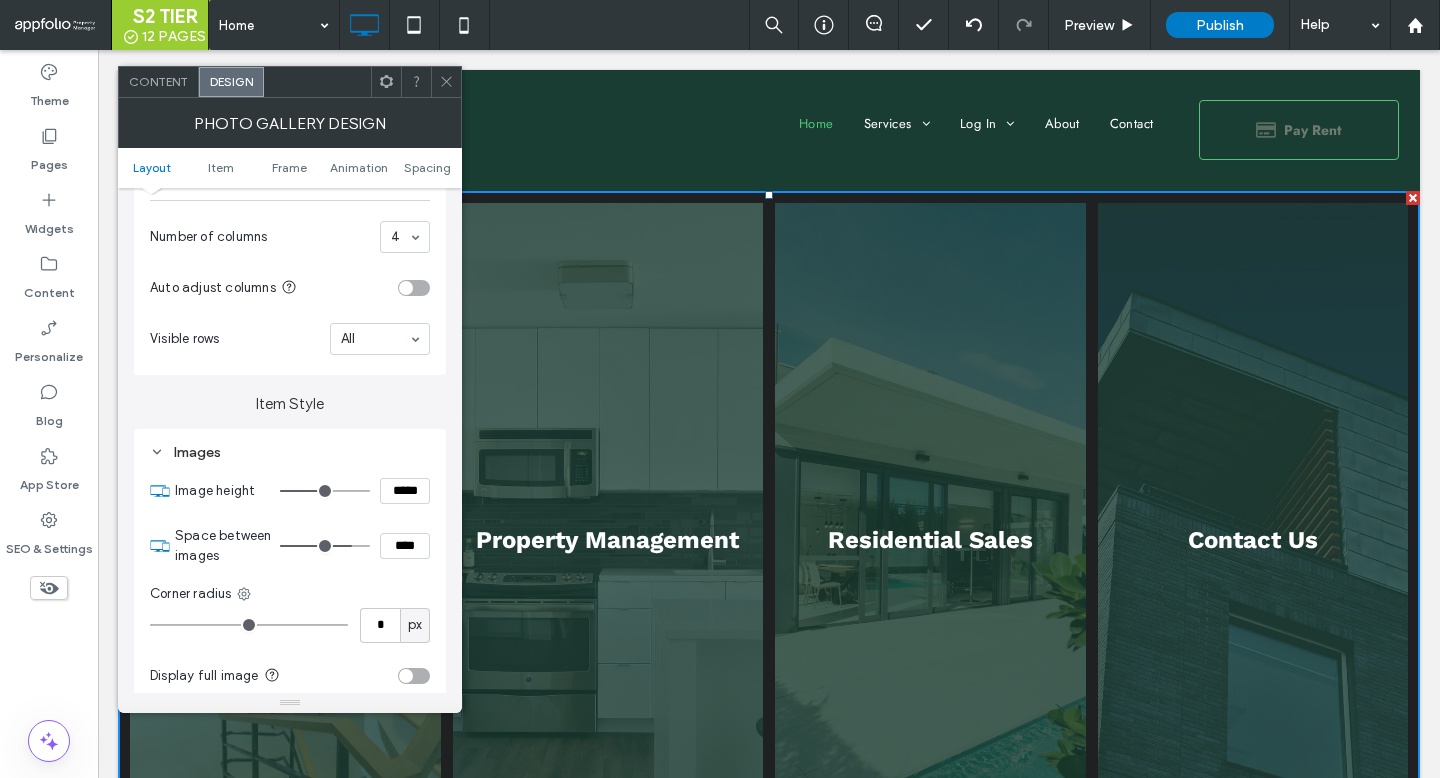click at bounding box center (325, 546) 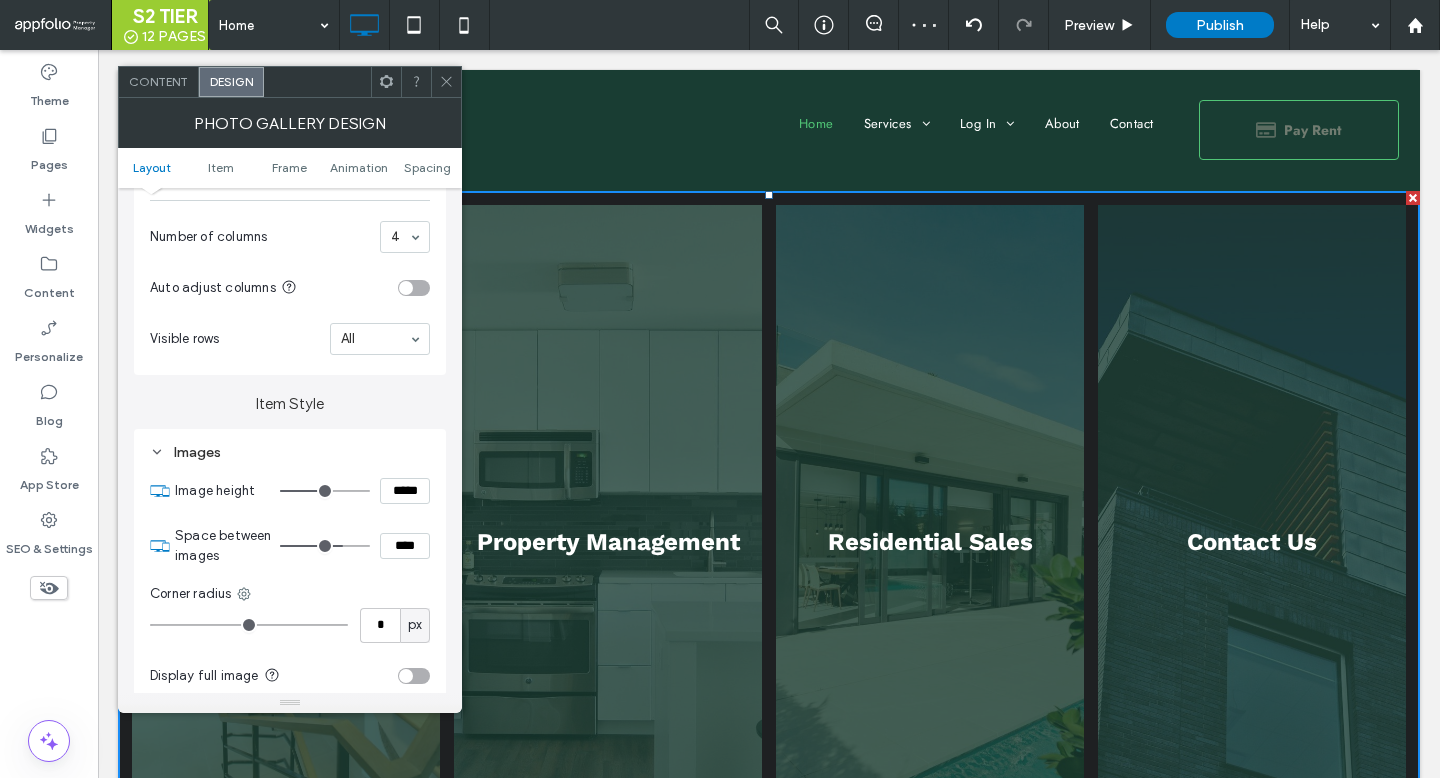 click at bounding box center (325, 546) 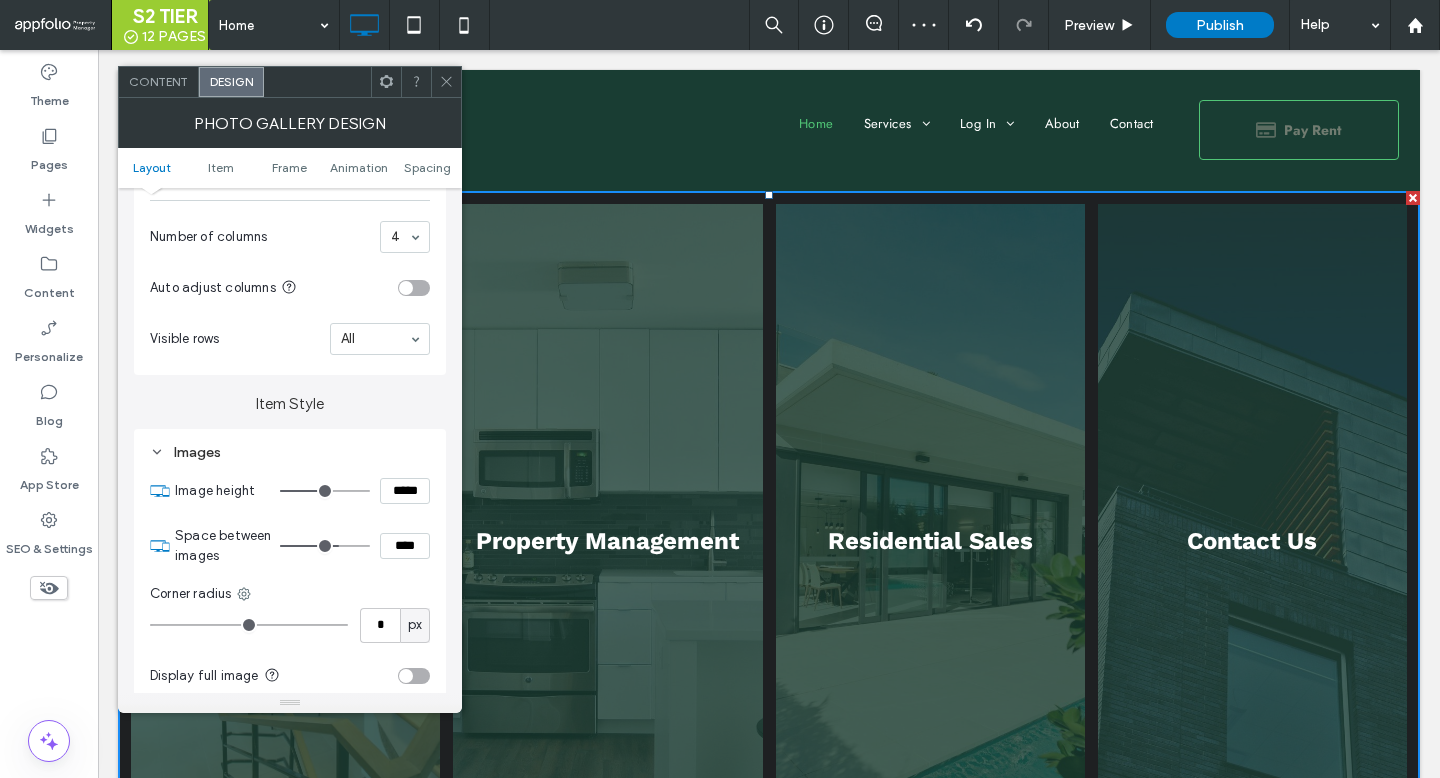 click at bounding box center [325, 546] 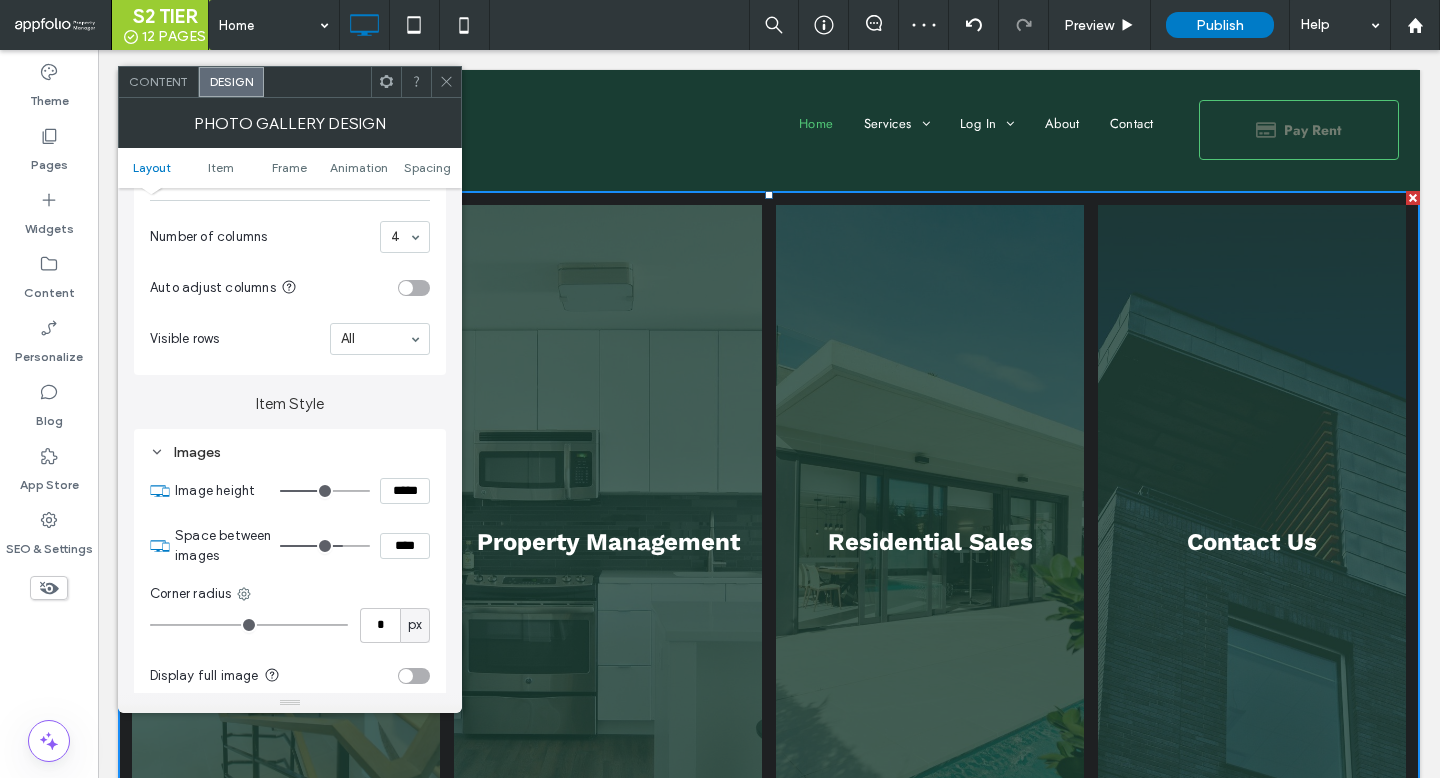 click 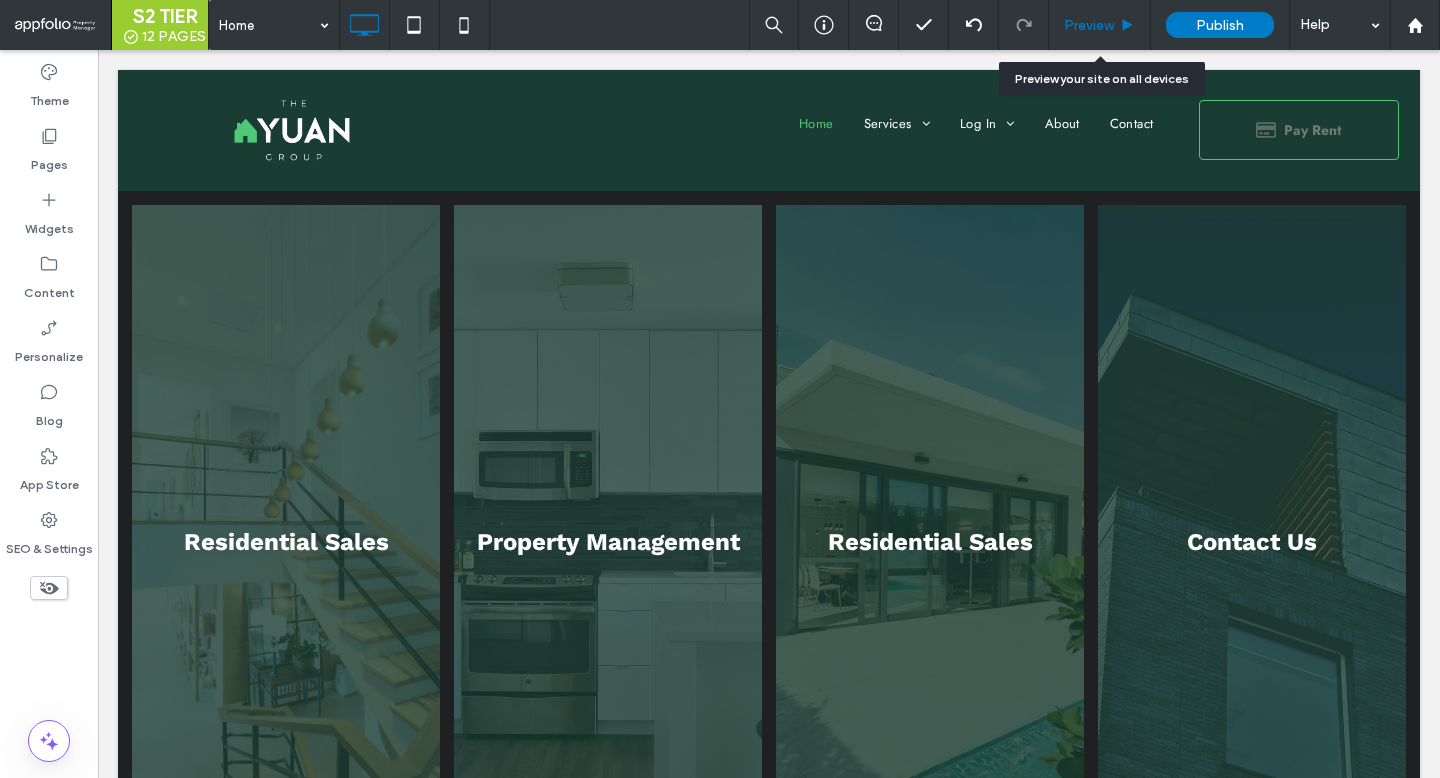 click on "Preview" at bounding box center (1100, 25) 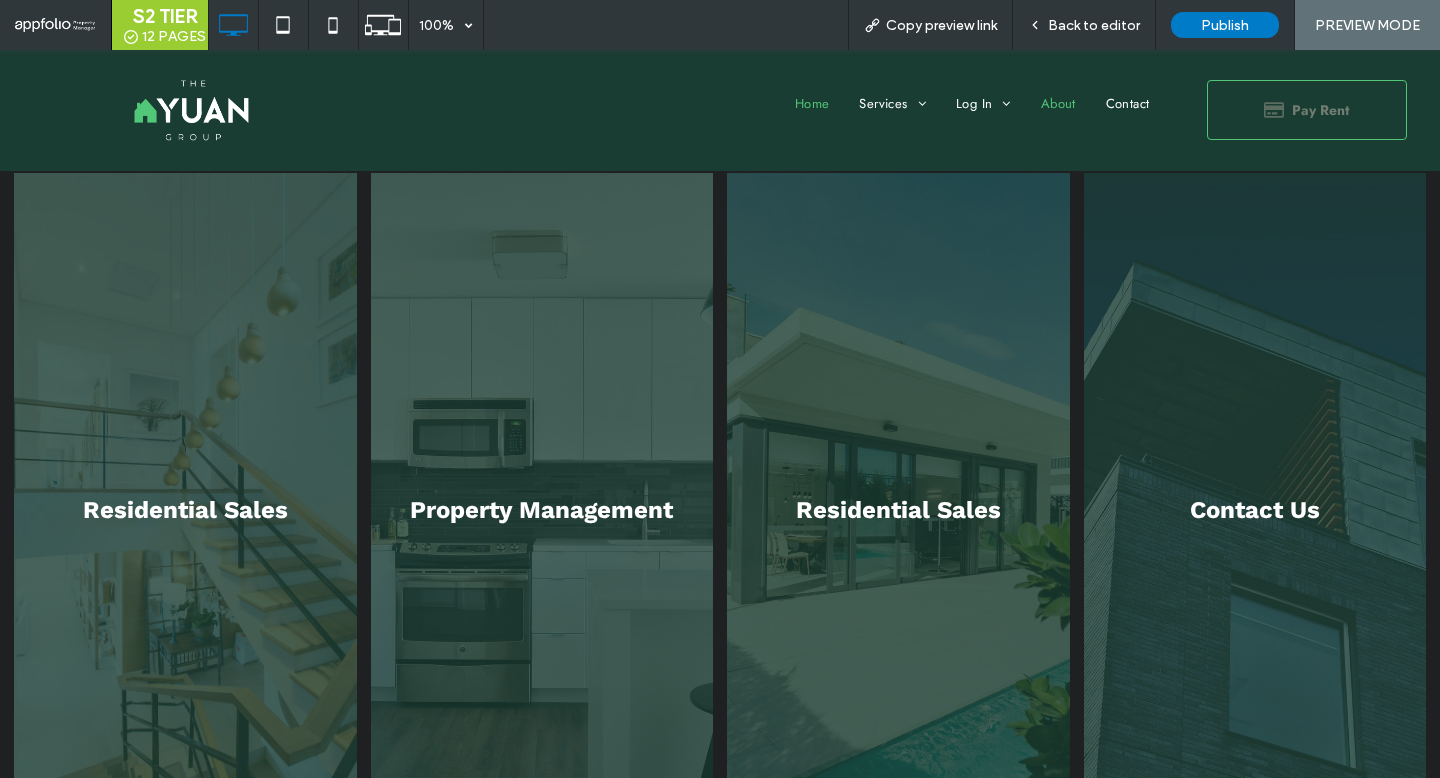 scroll, scrollTop: 0, scrollLeft: 0, axis: both 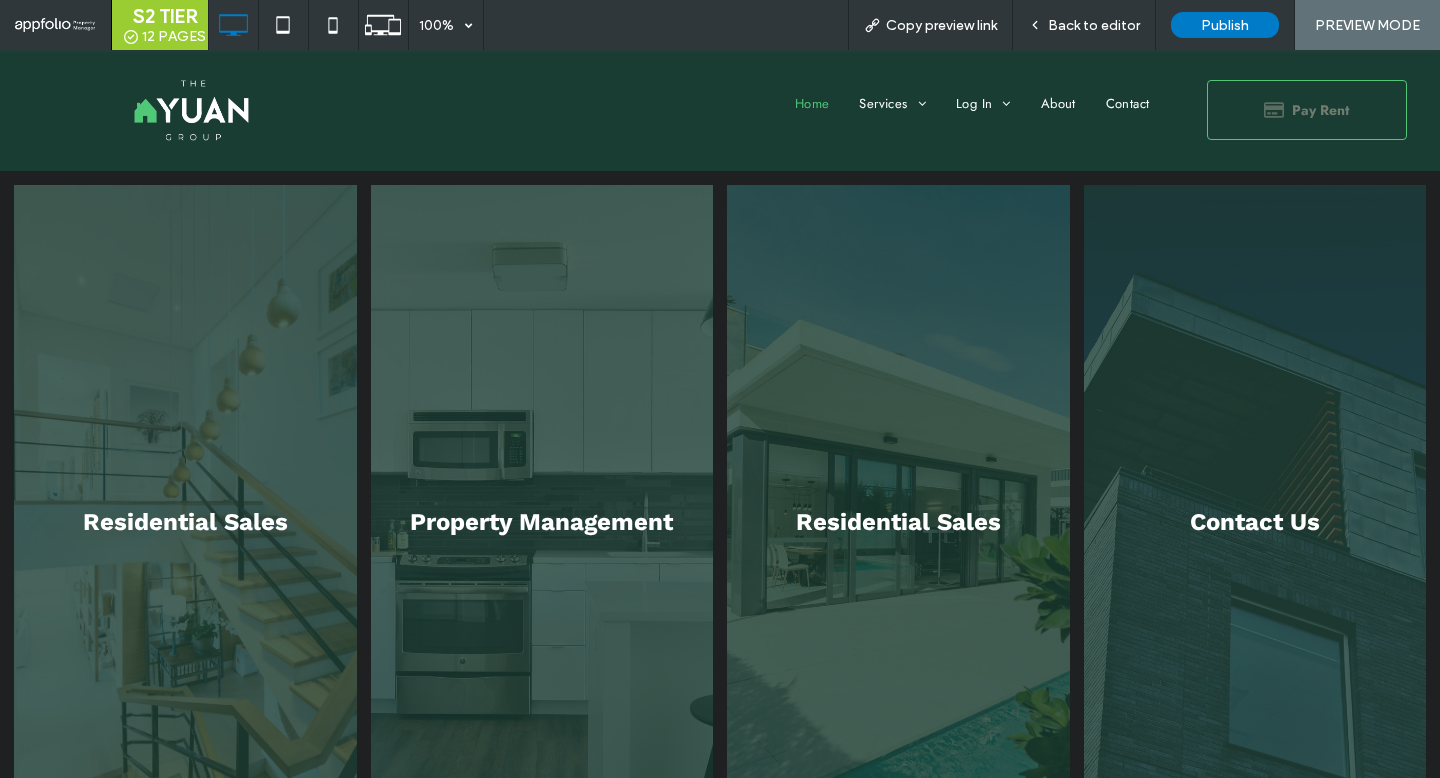 click on "Home" at bounding box center [812, 104] 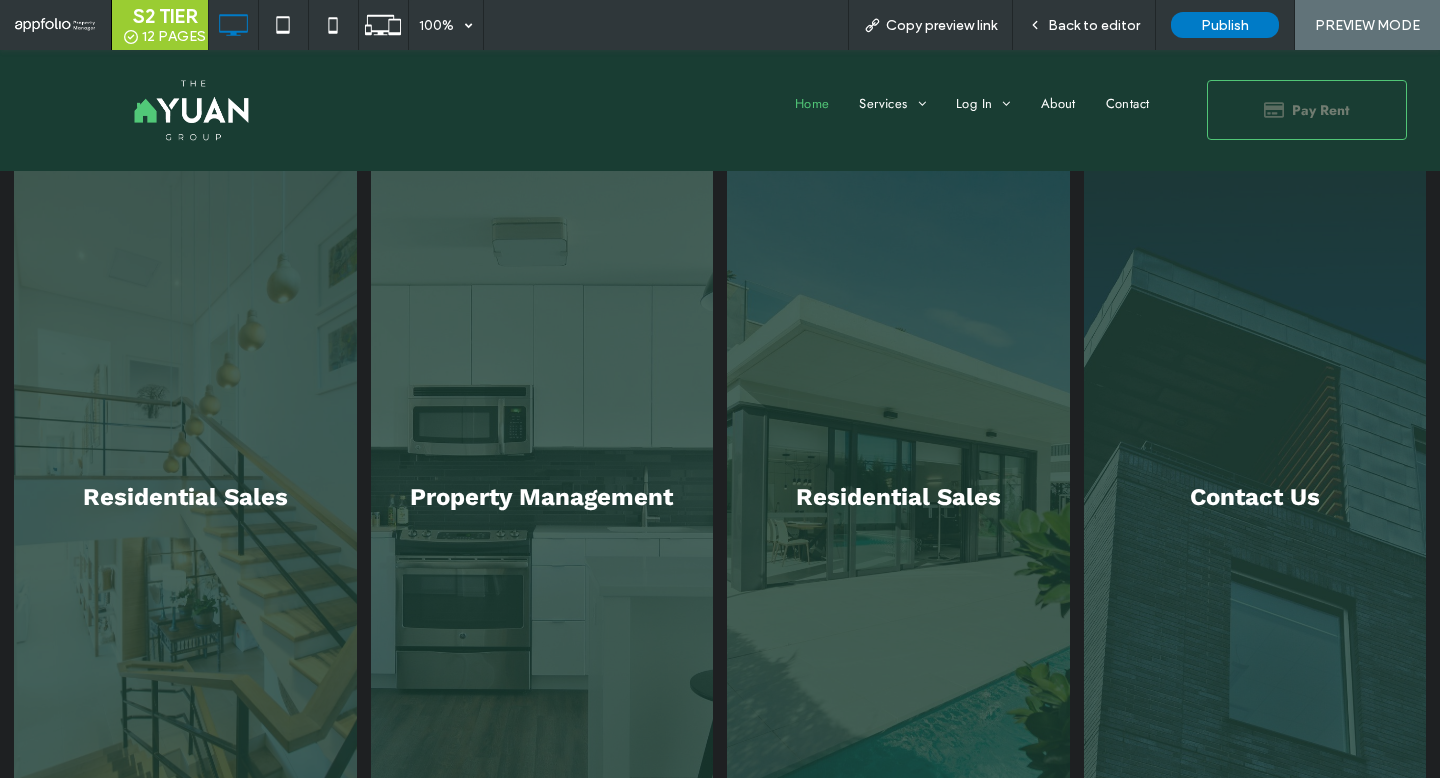 scroll, scrollTop: 0, scrollLeft: 0, axis: both 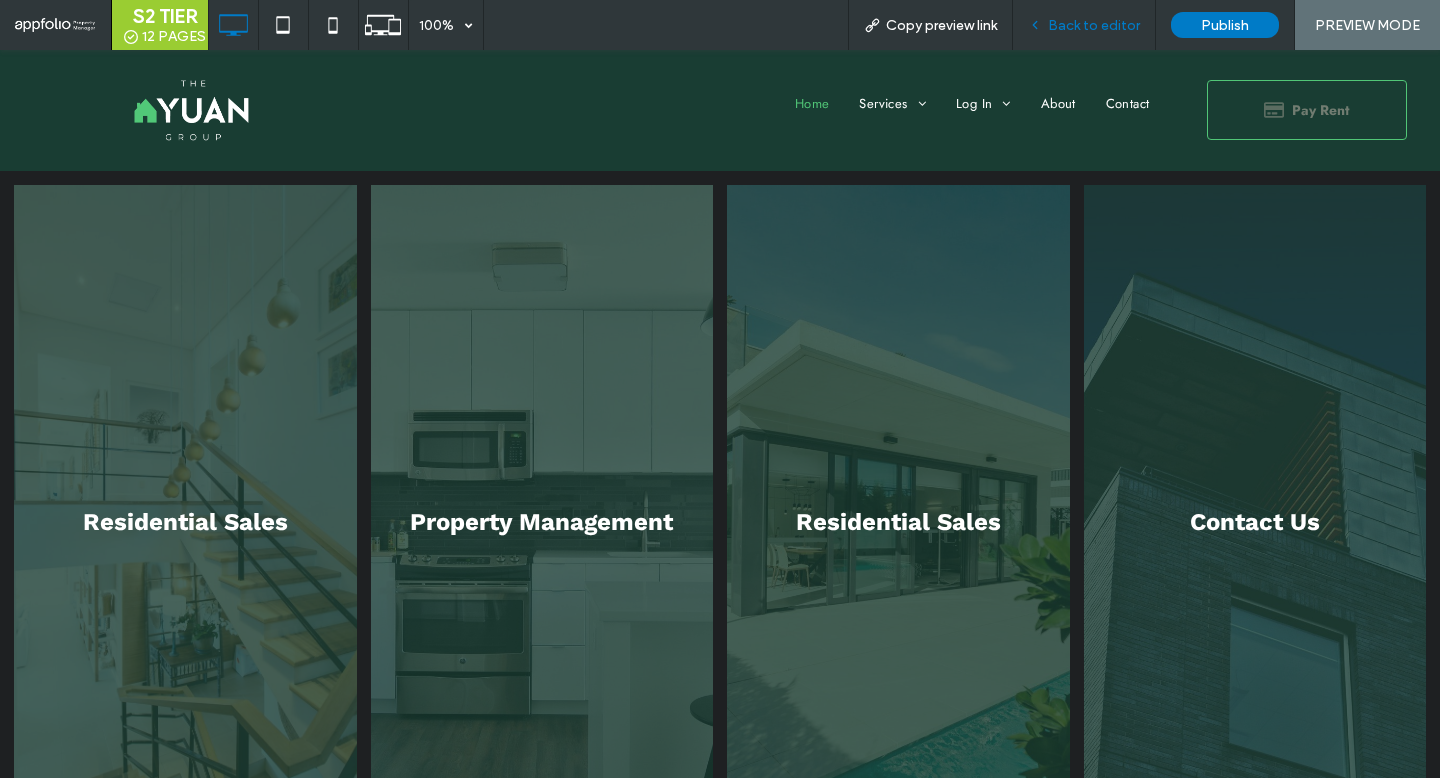 click on "Back to editor" at bounding box center (1084, 25) 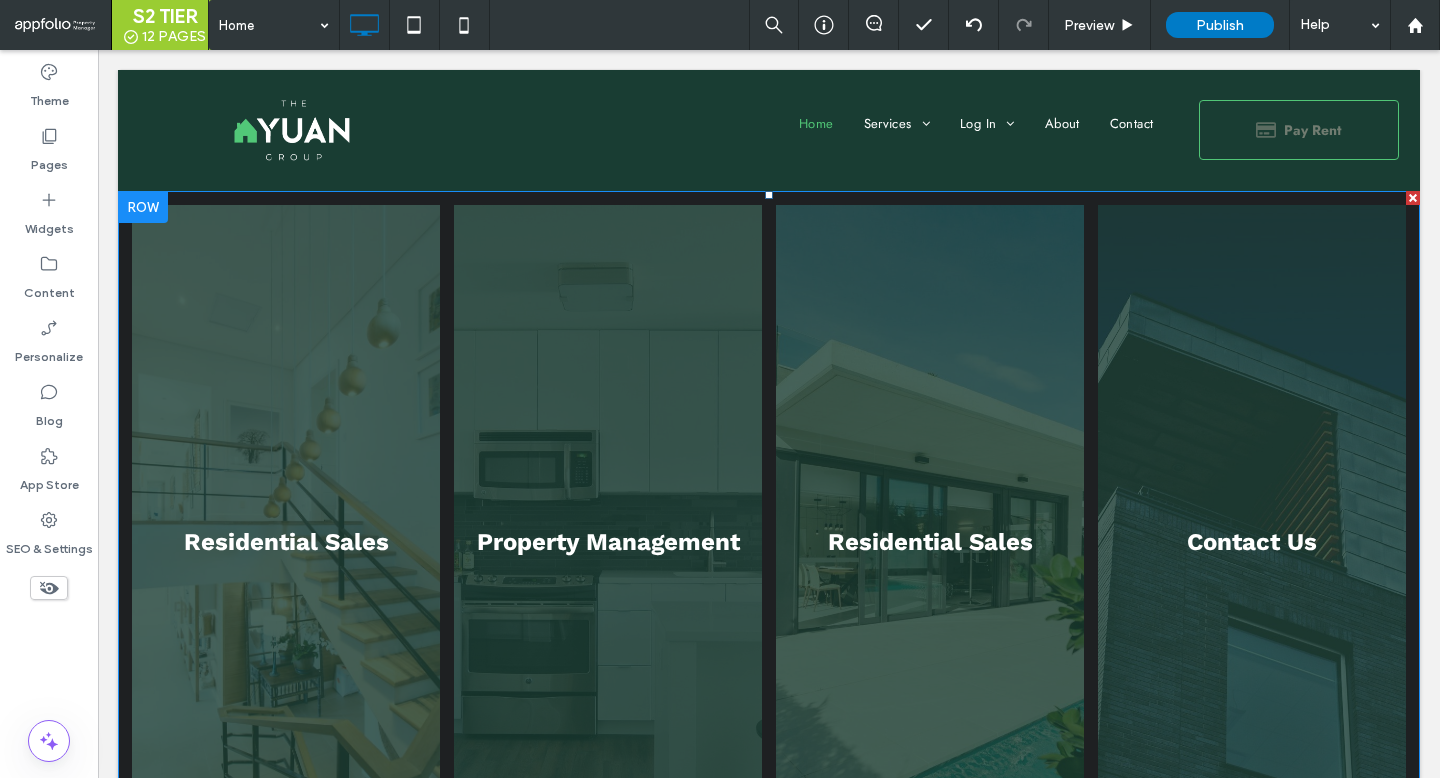 click at bounding box center (608, 542) 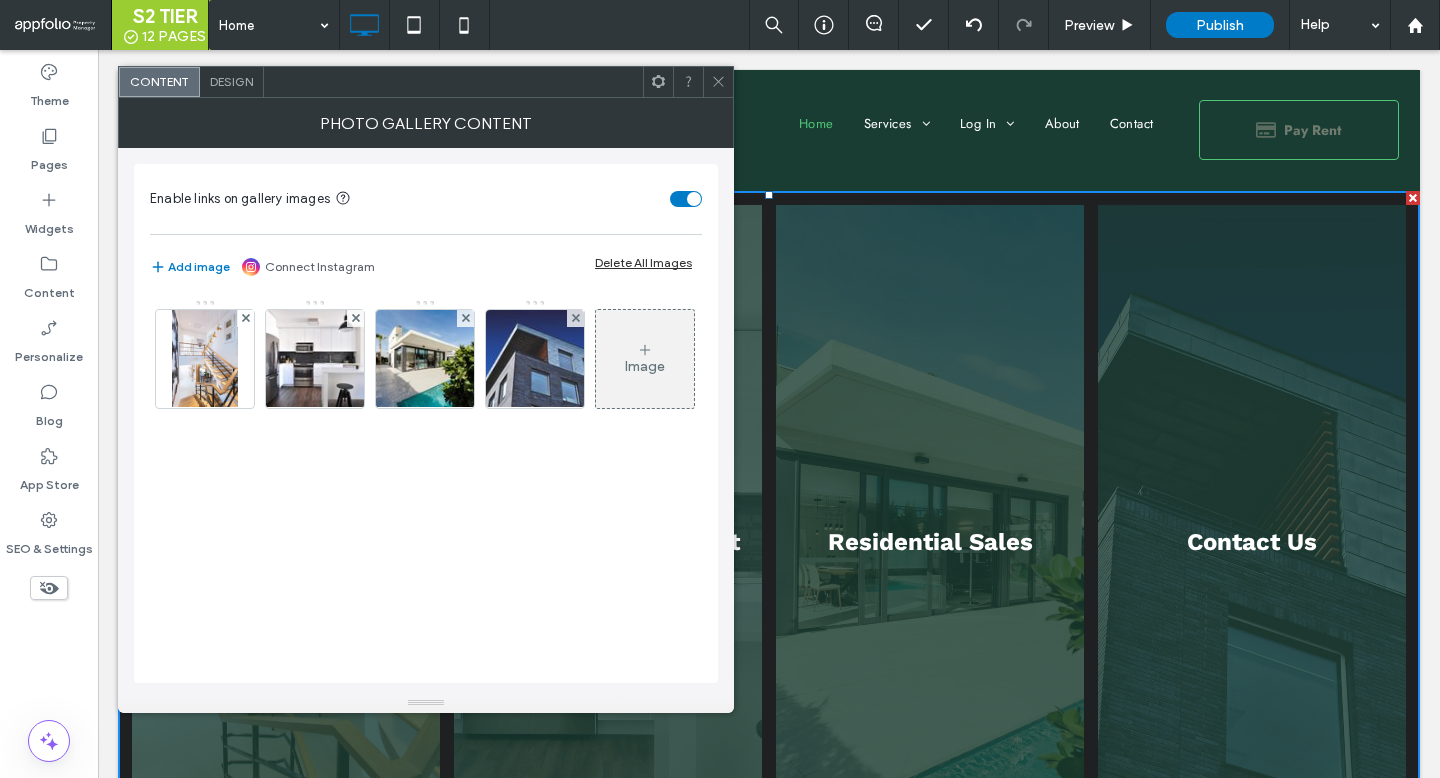 click on "Design" at bounding box center (232, 82) 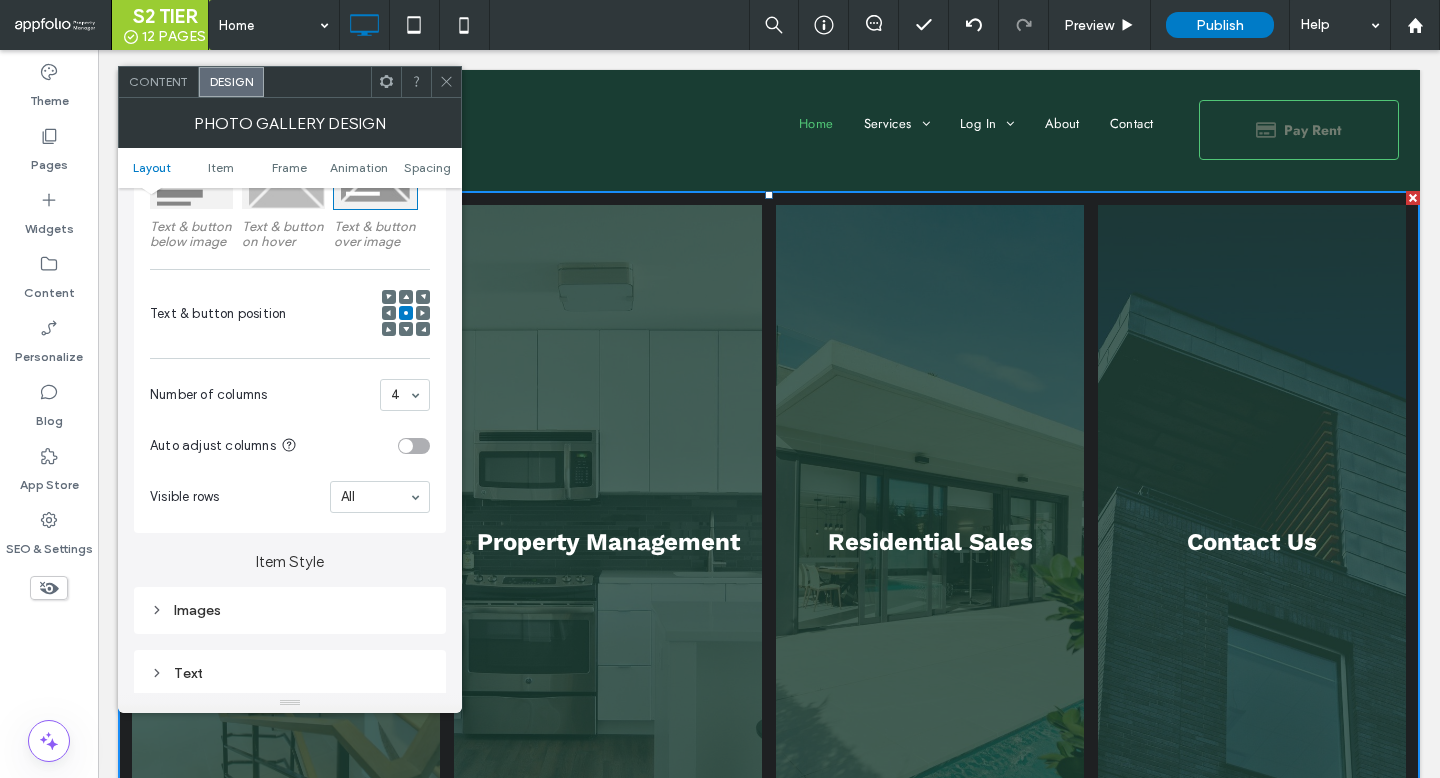 scroll, scrollTop: 500, scrollLeft: 0, axis: vertical 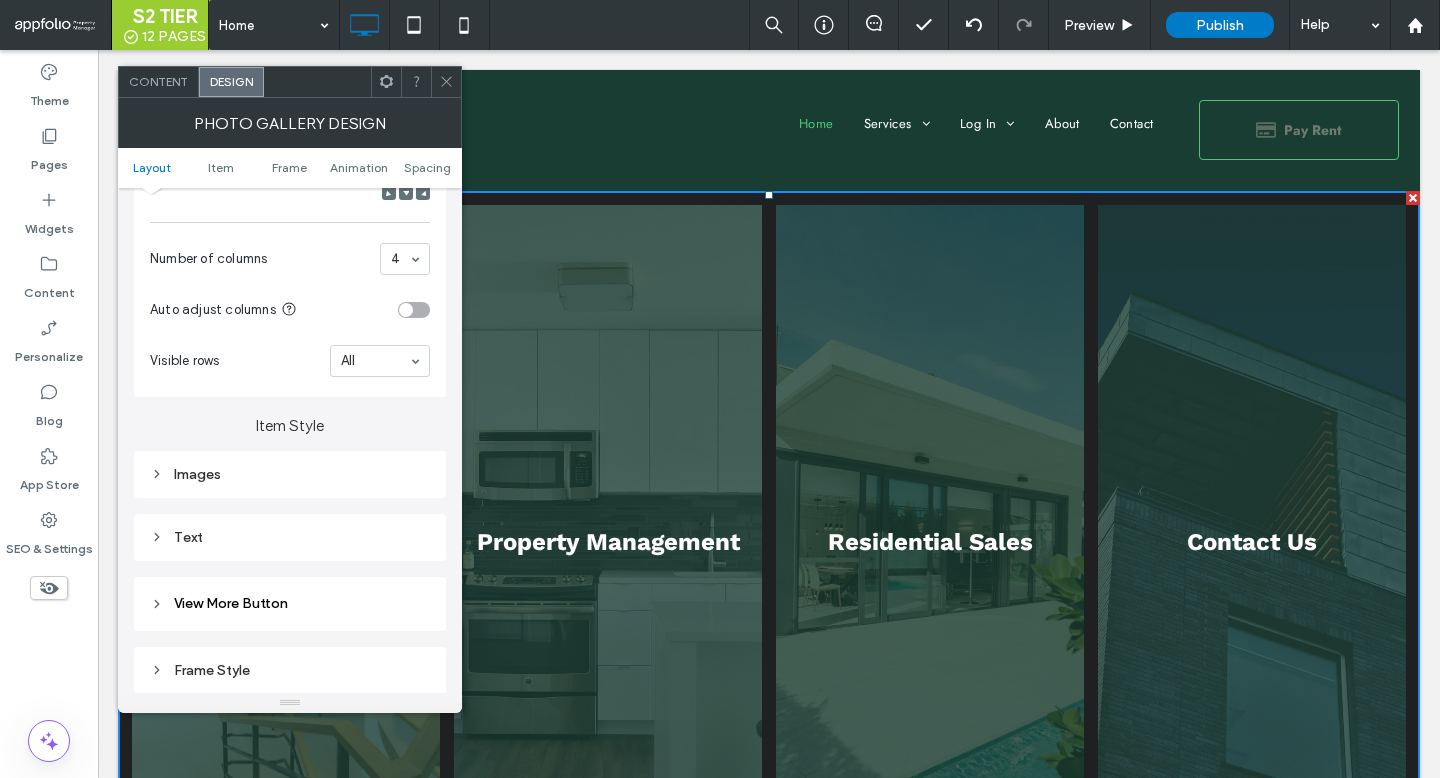 click on "Images" at bounding box center (290, 474) 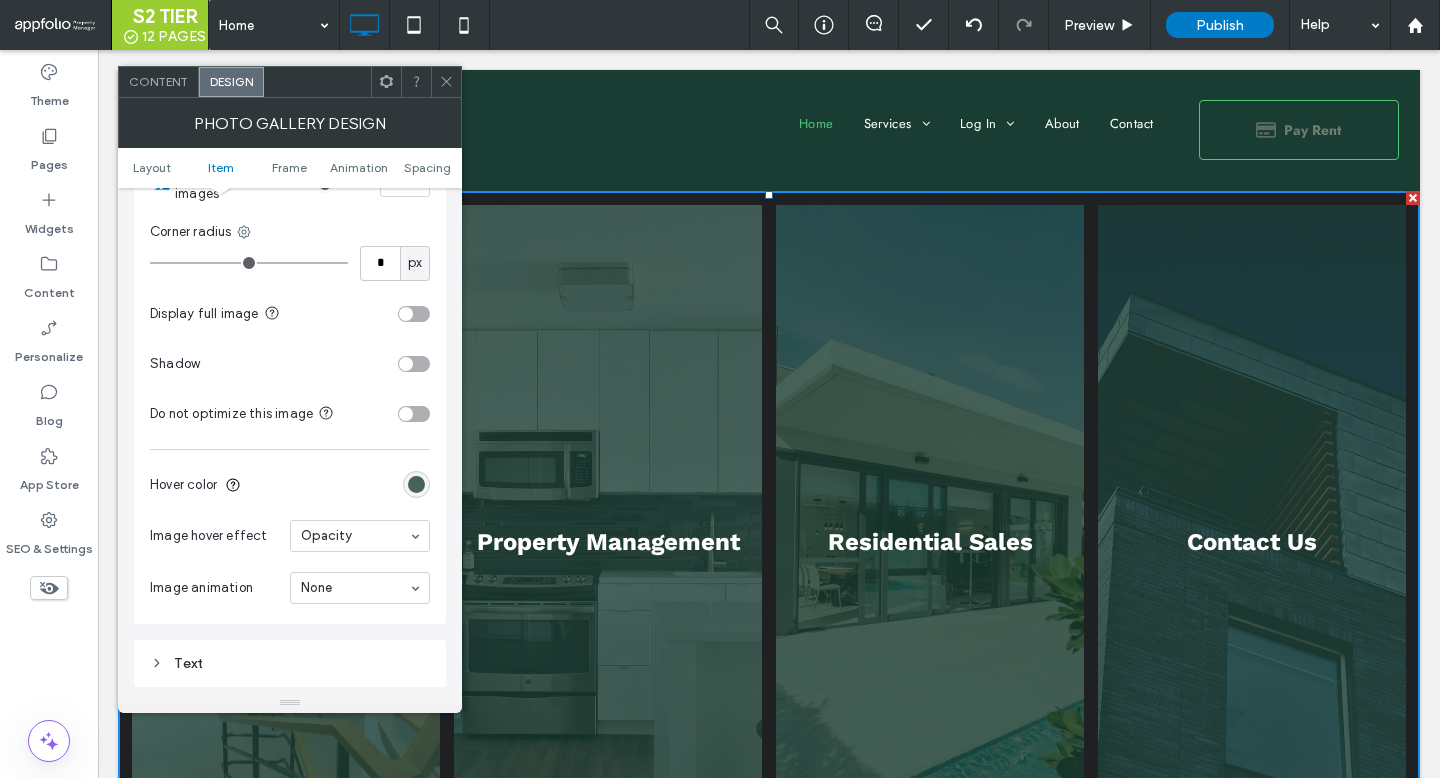 scroll, scrollTop: 899, scrollLeft: 0, axis: vertical 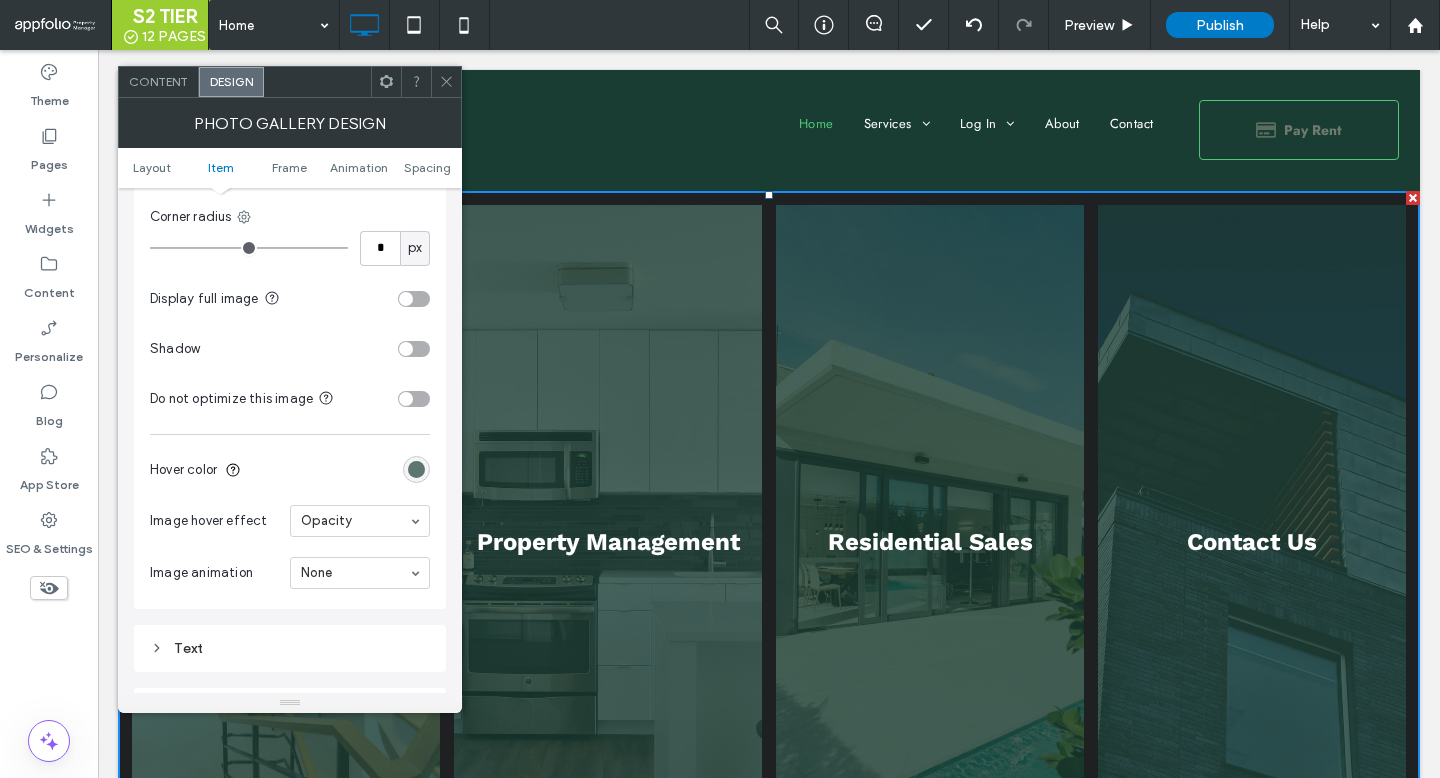 click at bounding box center [416, 469] 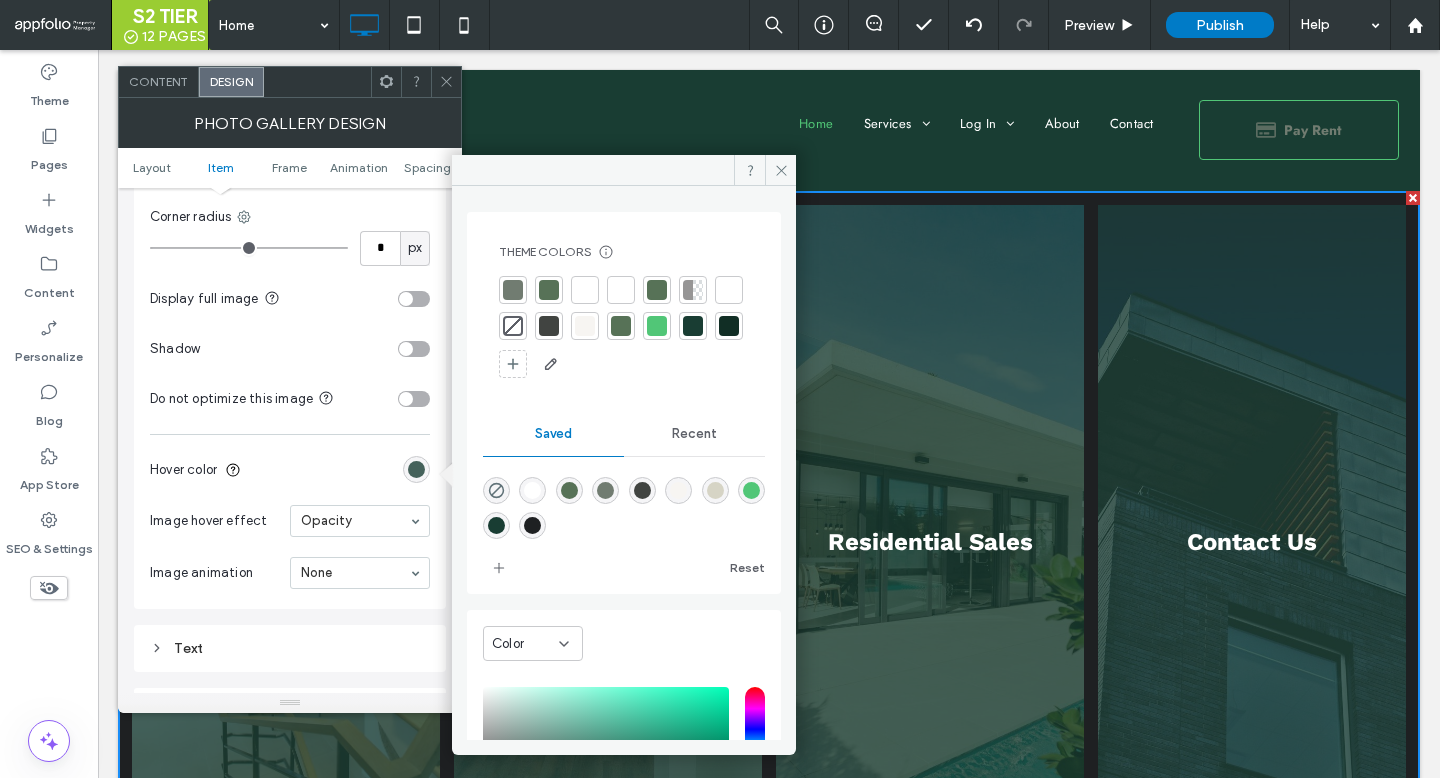 click at bounding box center [585, 326] 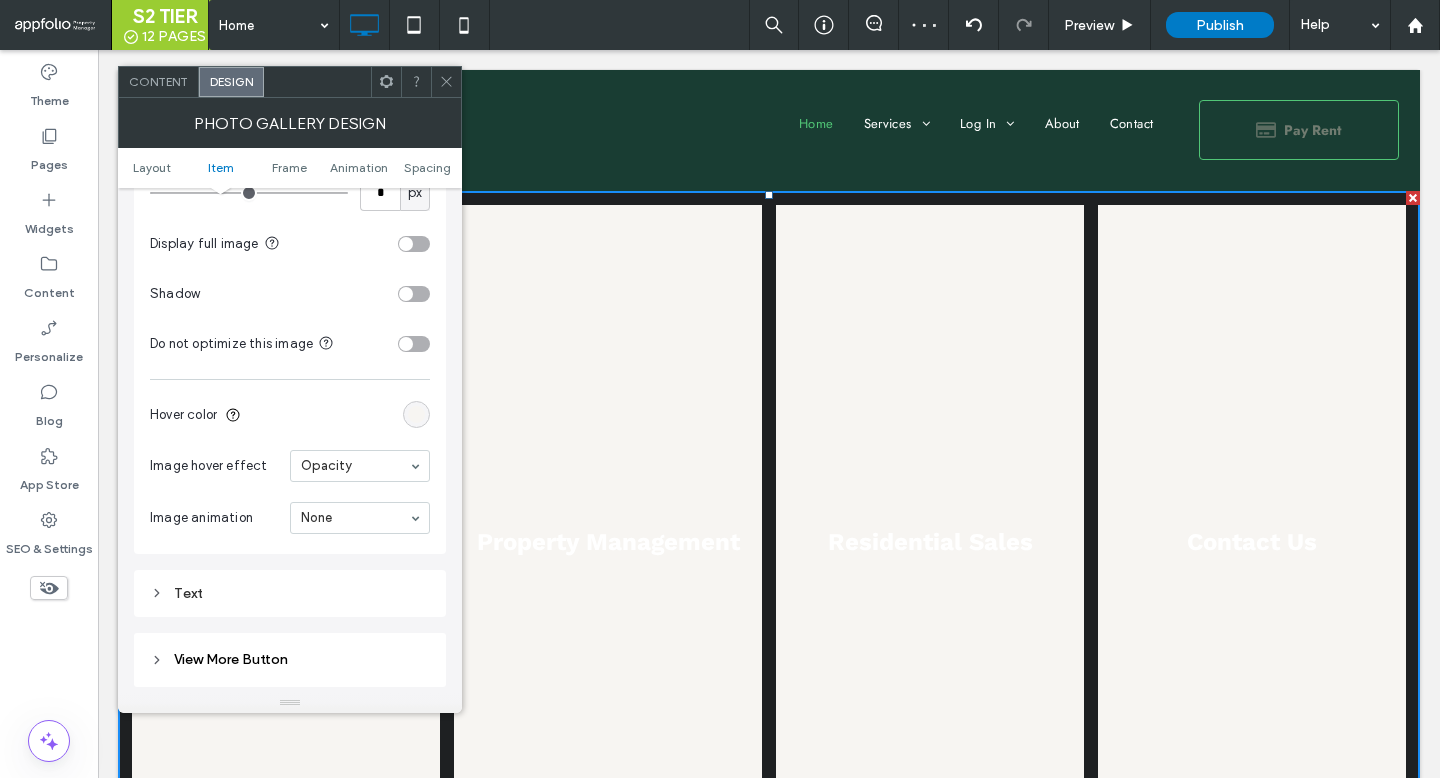 scroll, scrollTop: 944, scrollLeft: 0, axis: vertical 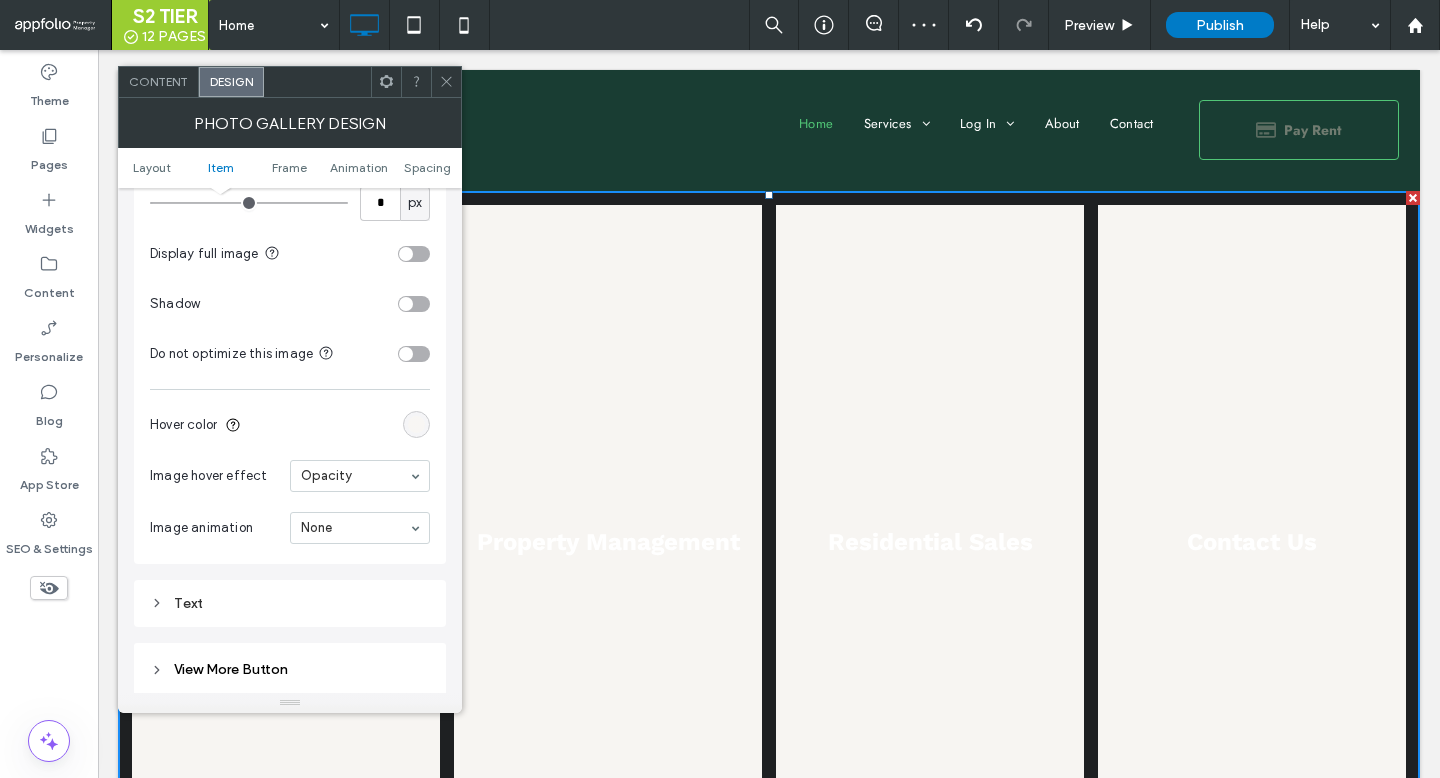 click at bounding box center [416, 424] 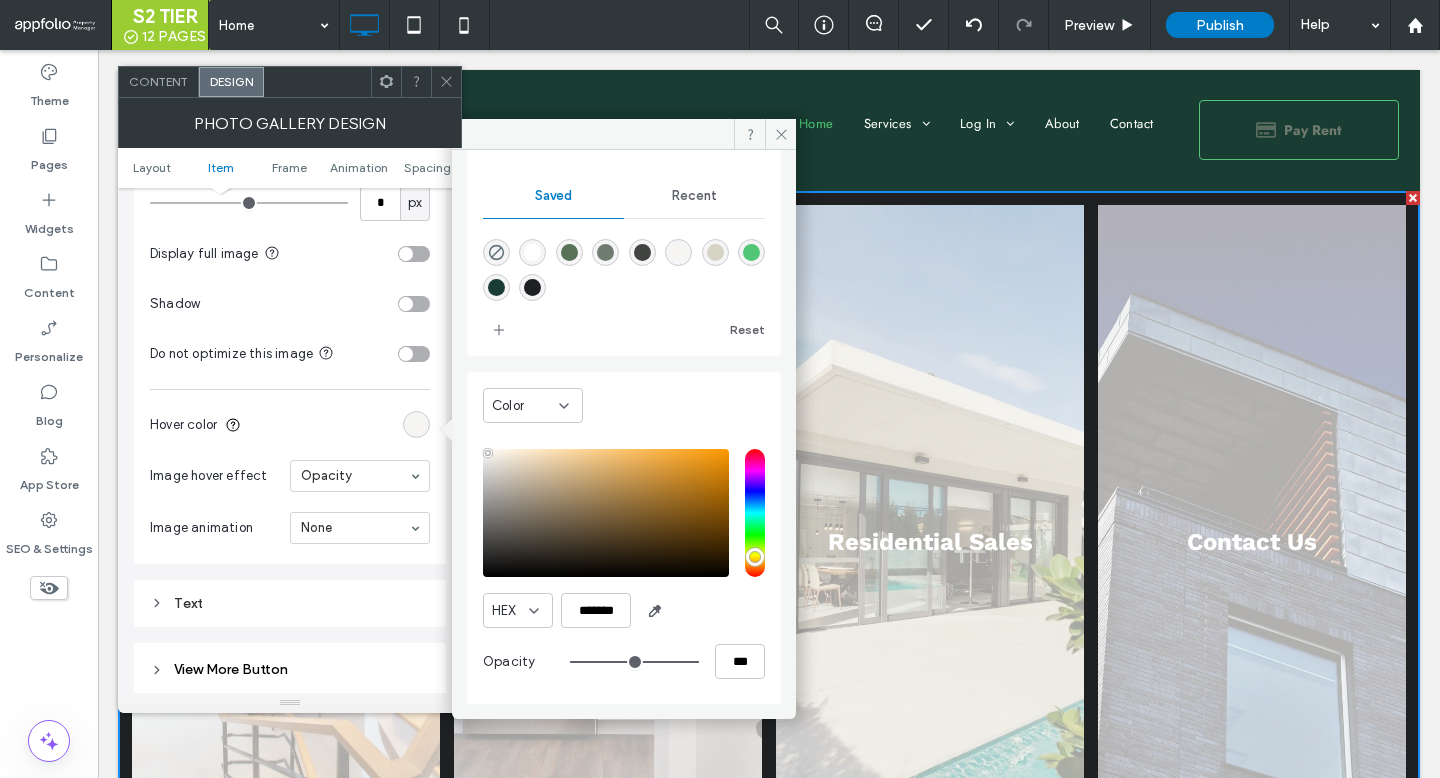 click at bounding box center (634, 662) 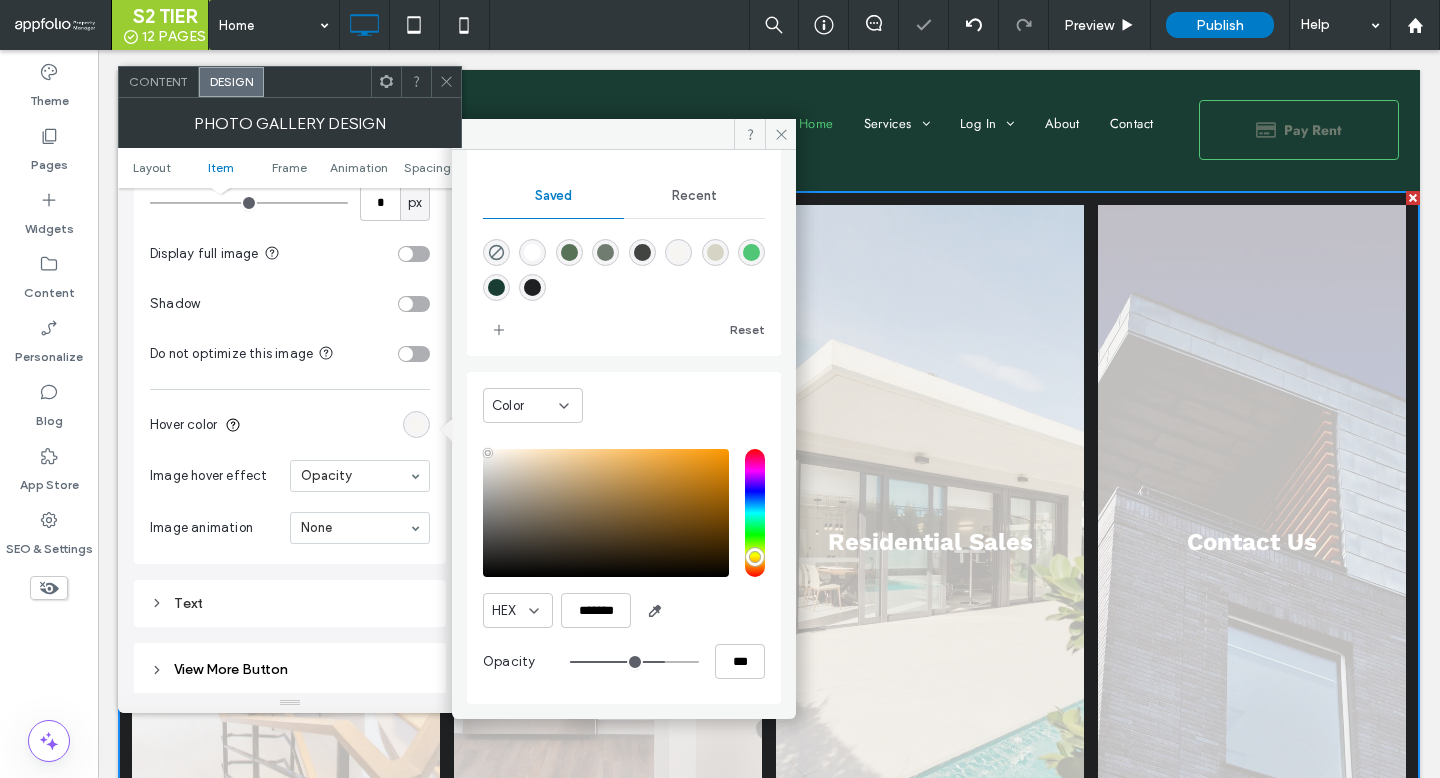 click at bounding box center (634, 662) 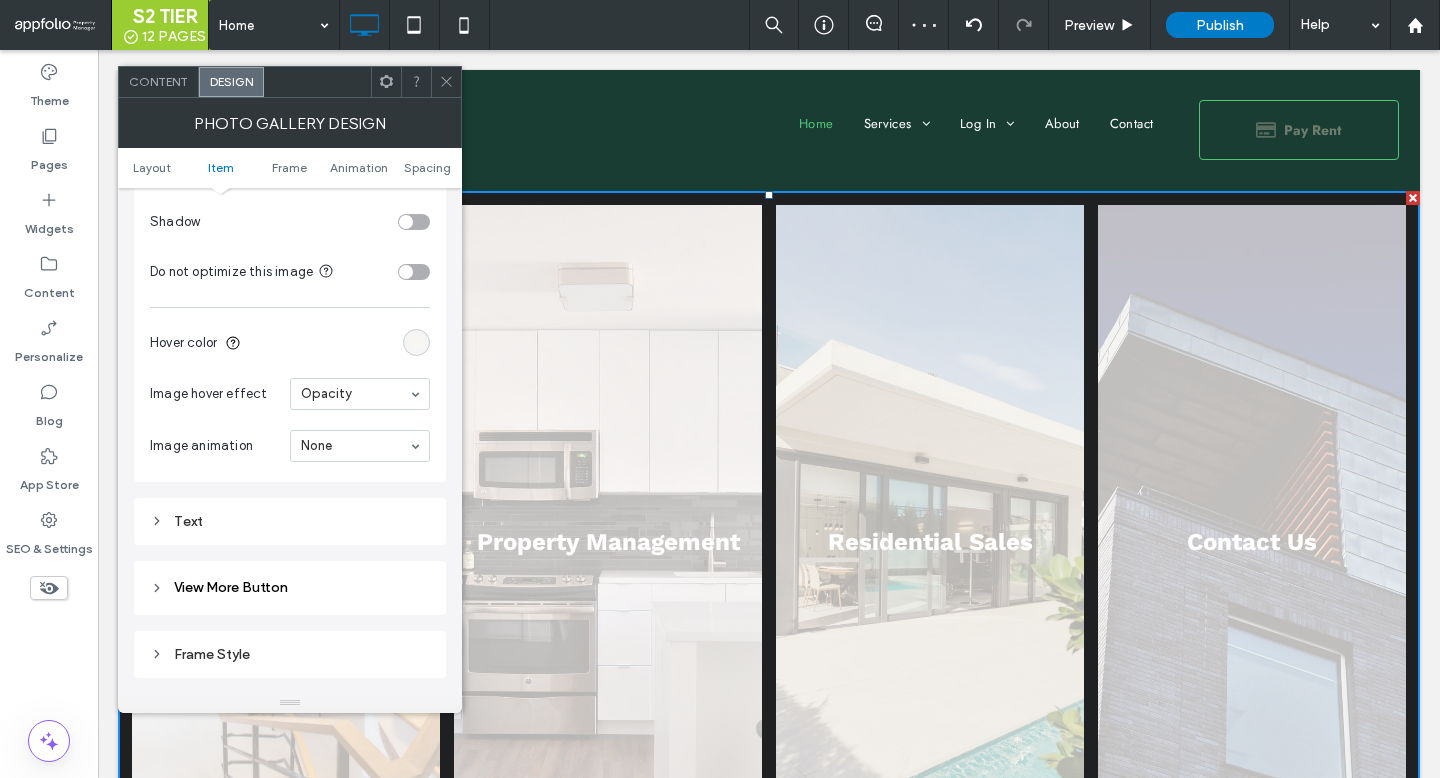 scroll, scrollTop: 1032, scrollLeft: 0, axis: vertical 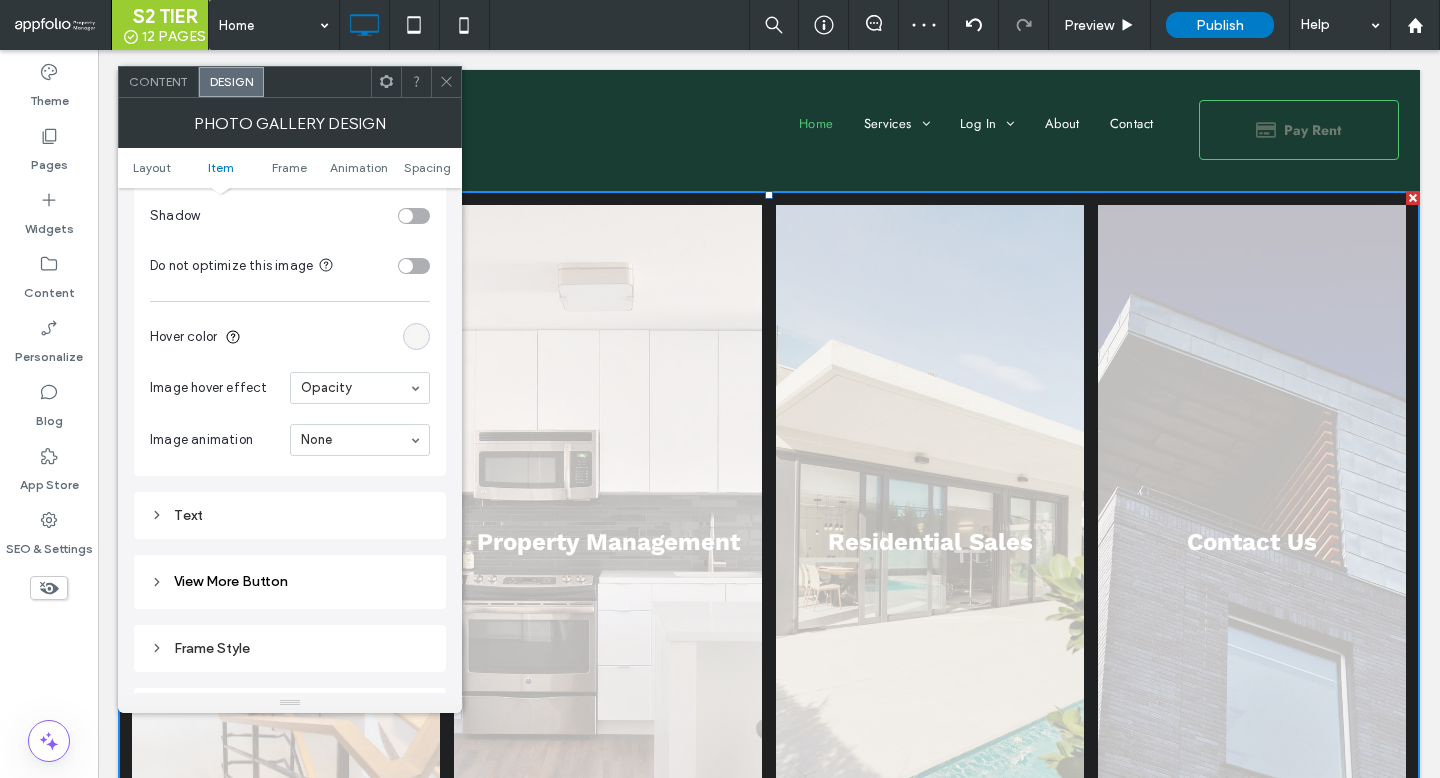 click on "Text" at bounding box center [290, 515] 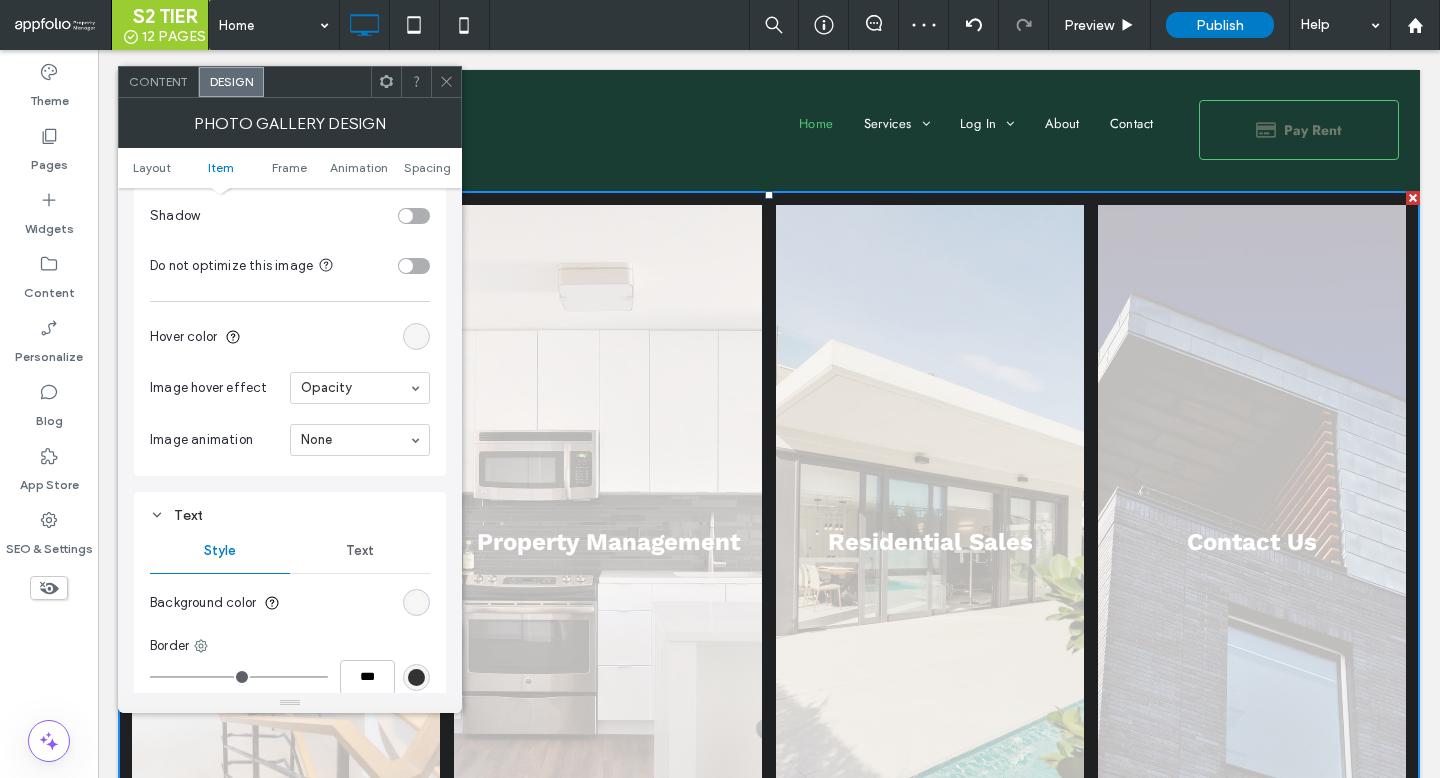 click at bounding box center [416, 602] 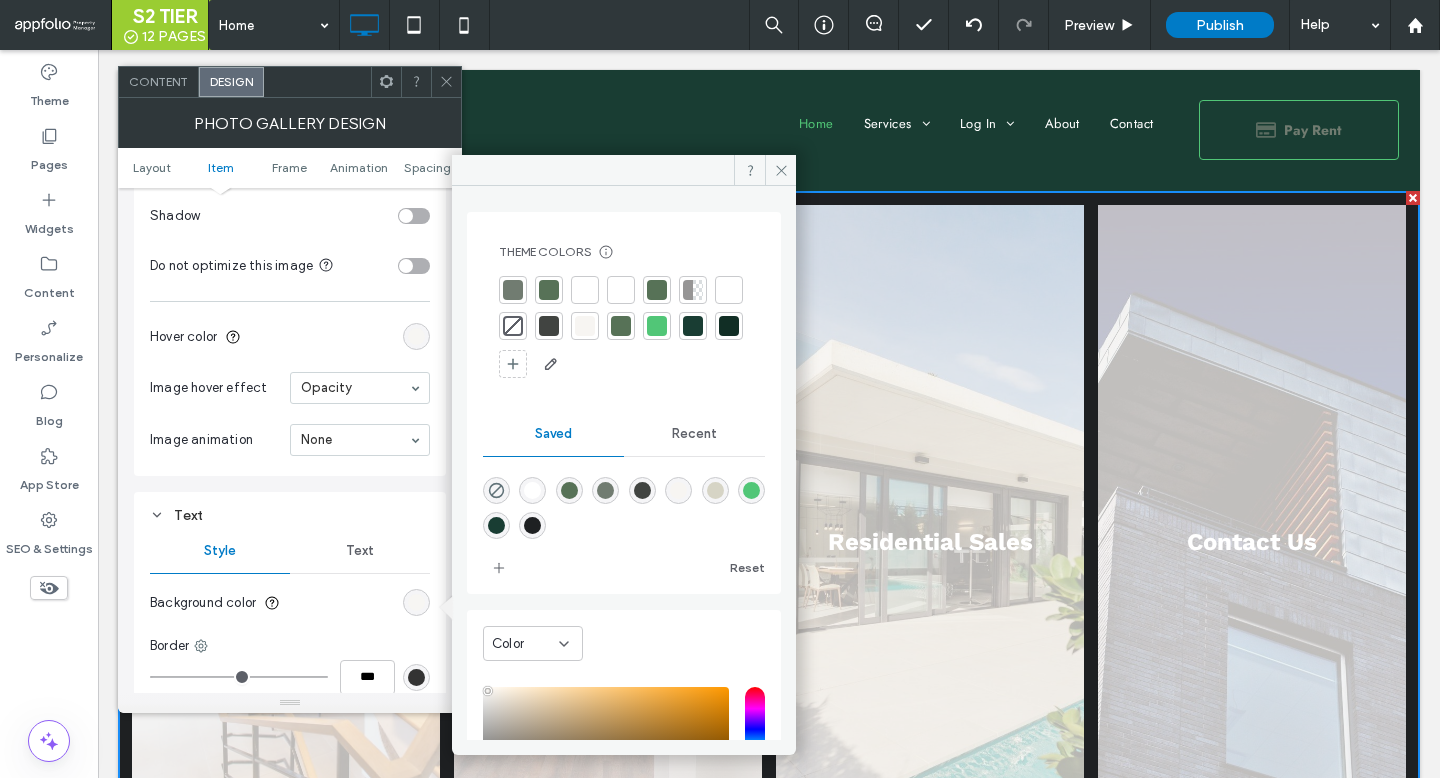 click at bounding box center [549, 326] 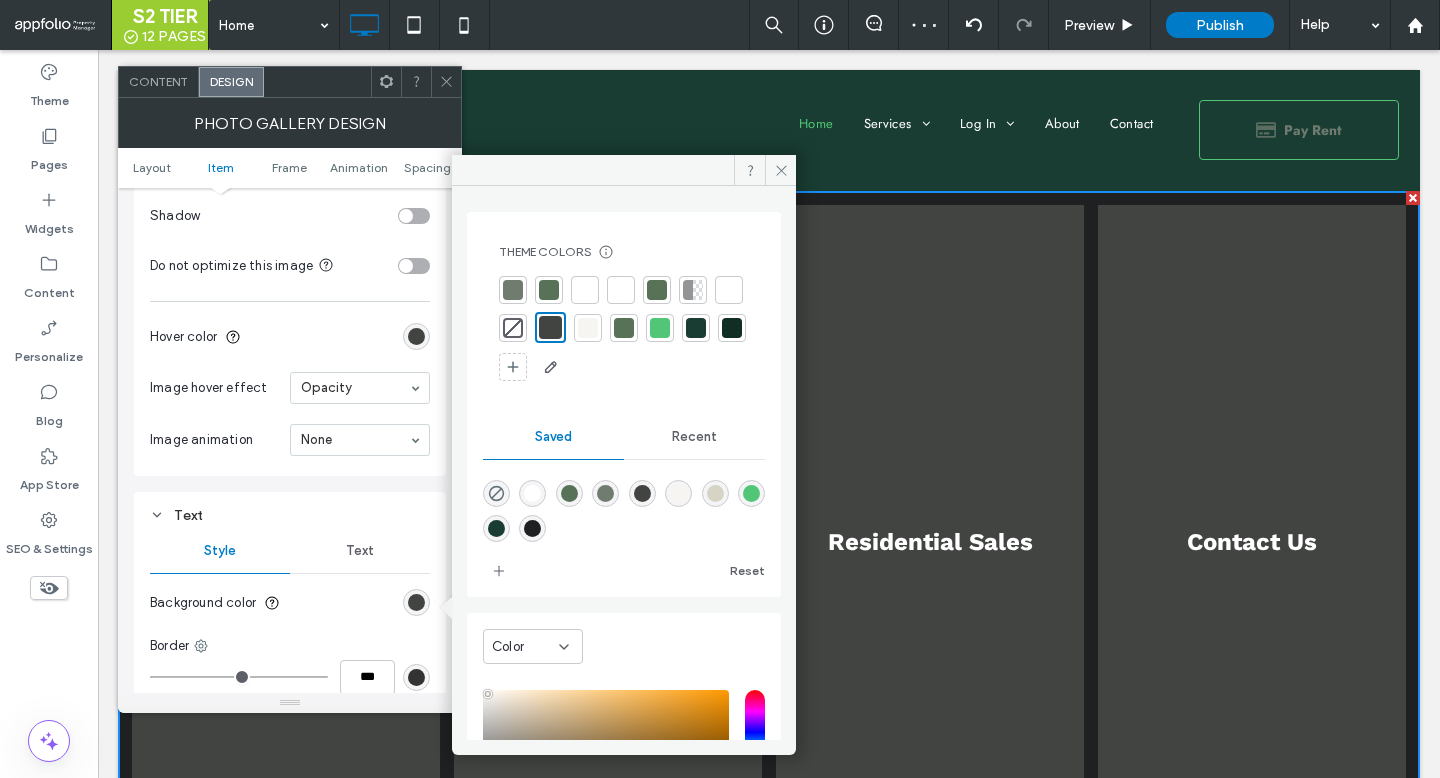 click at bounding box center [588, 328] 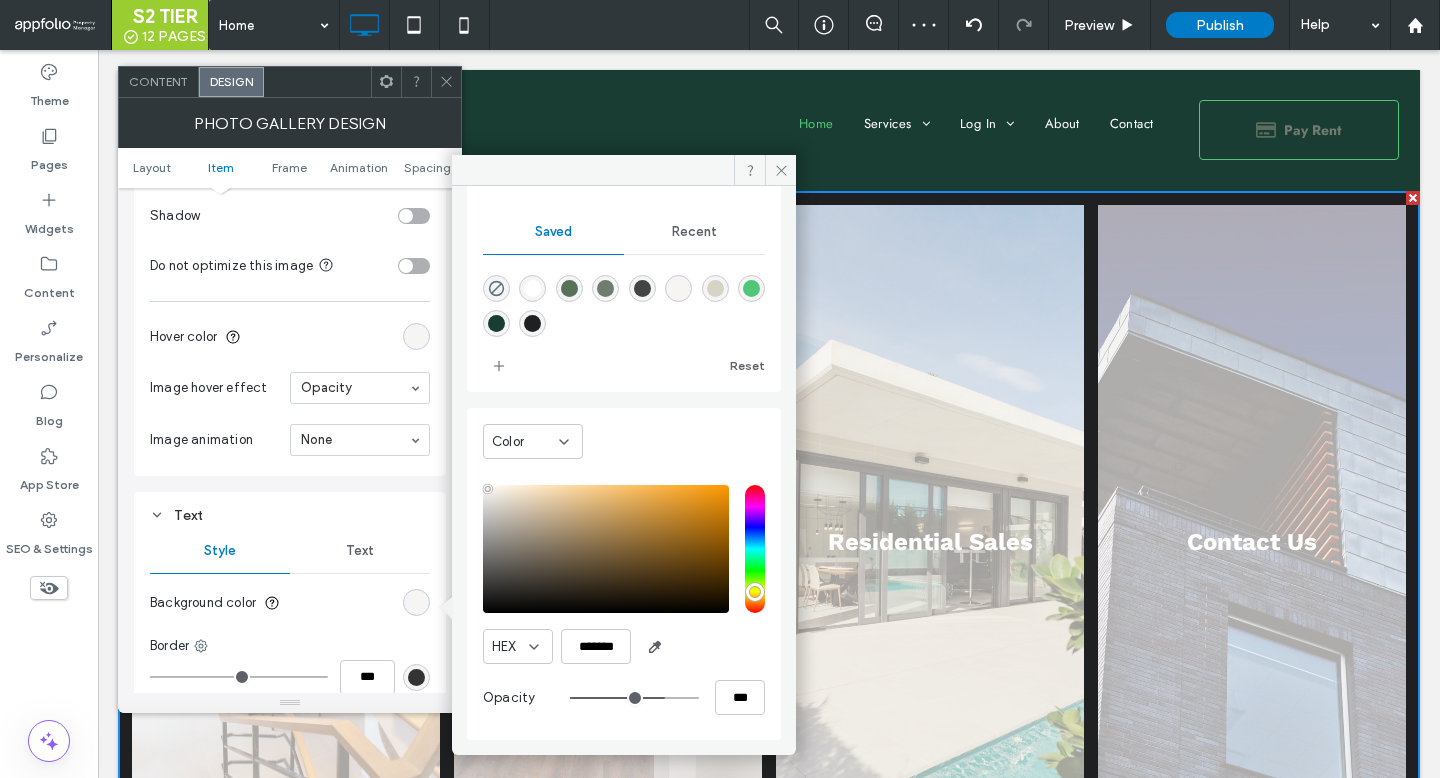 scroll, scrollTop: 202, scrollLeft: 0, axis: vertical 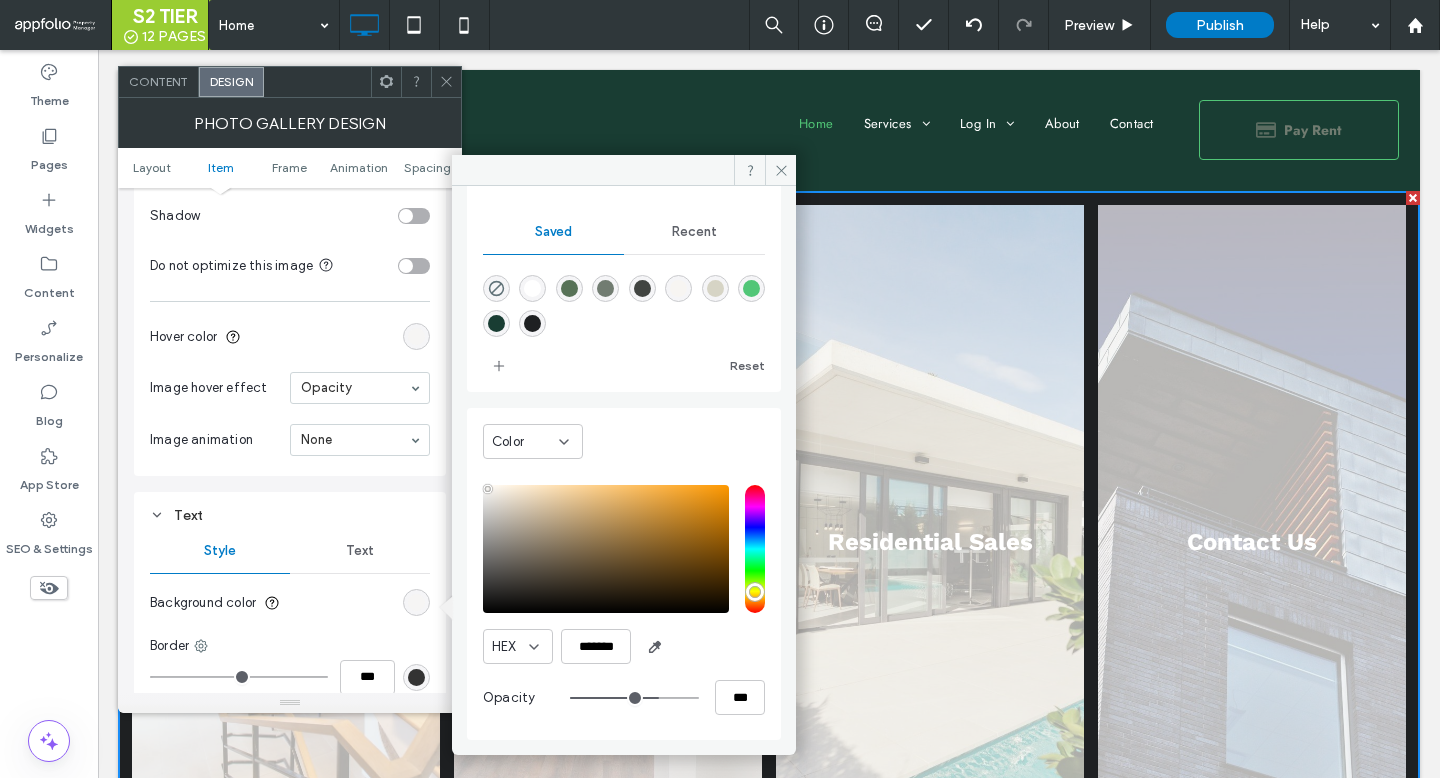click at bounding box center (634, 698) 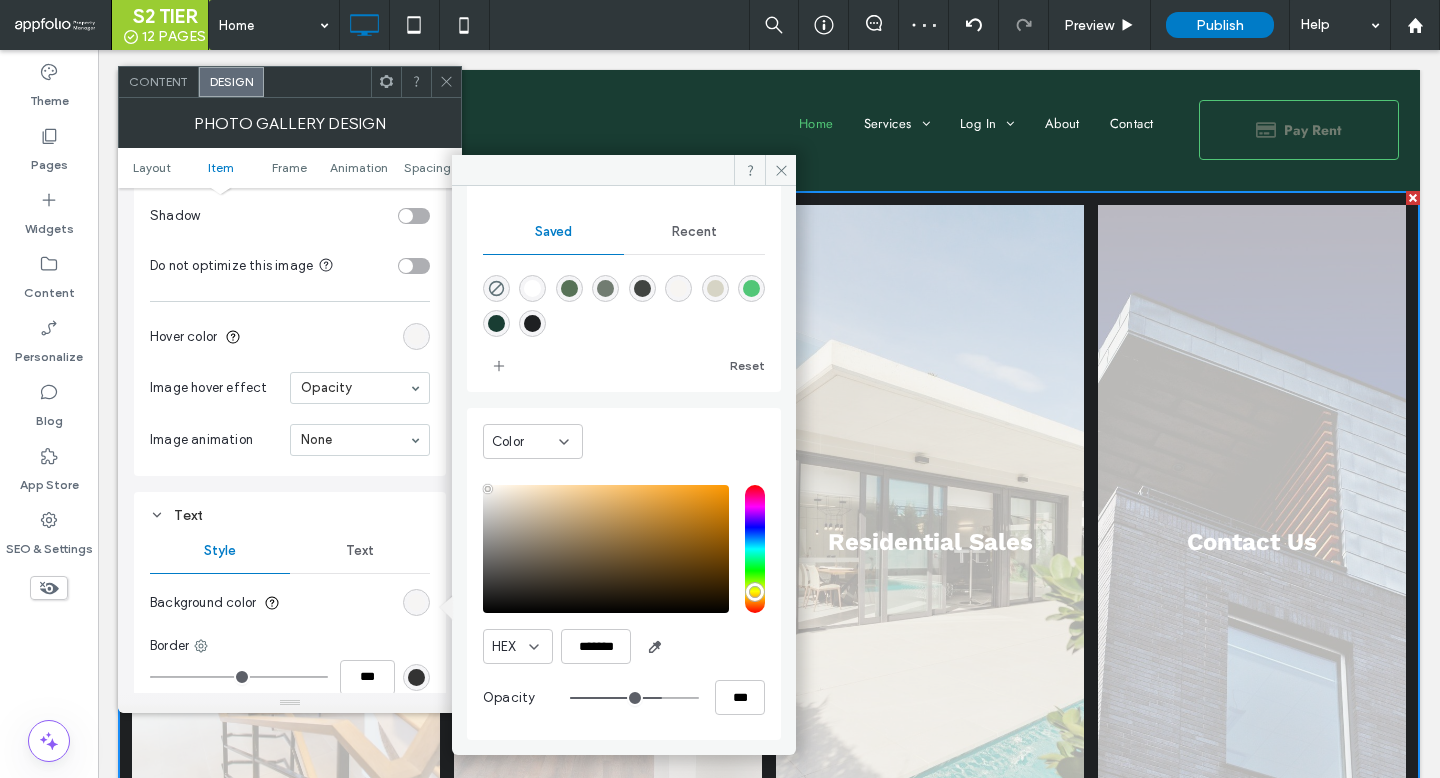 click on "Text" at bounding box center (360, 551) 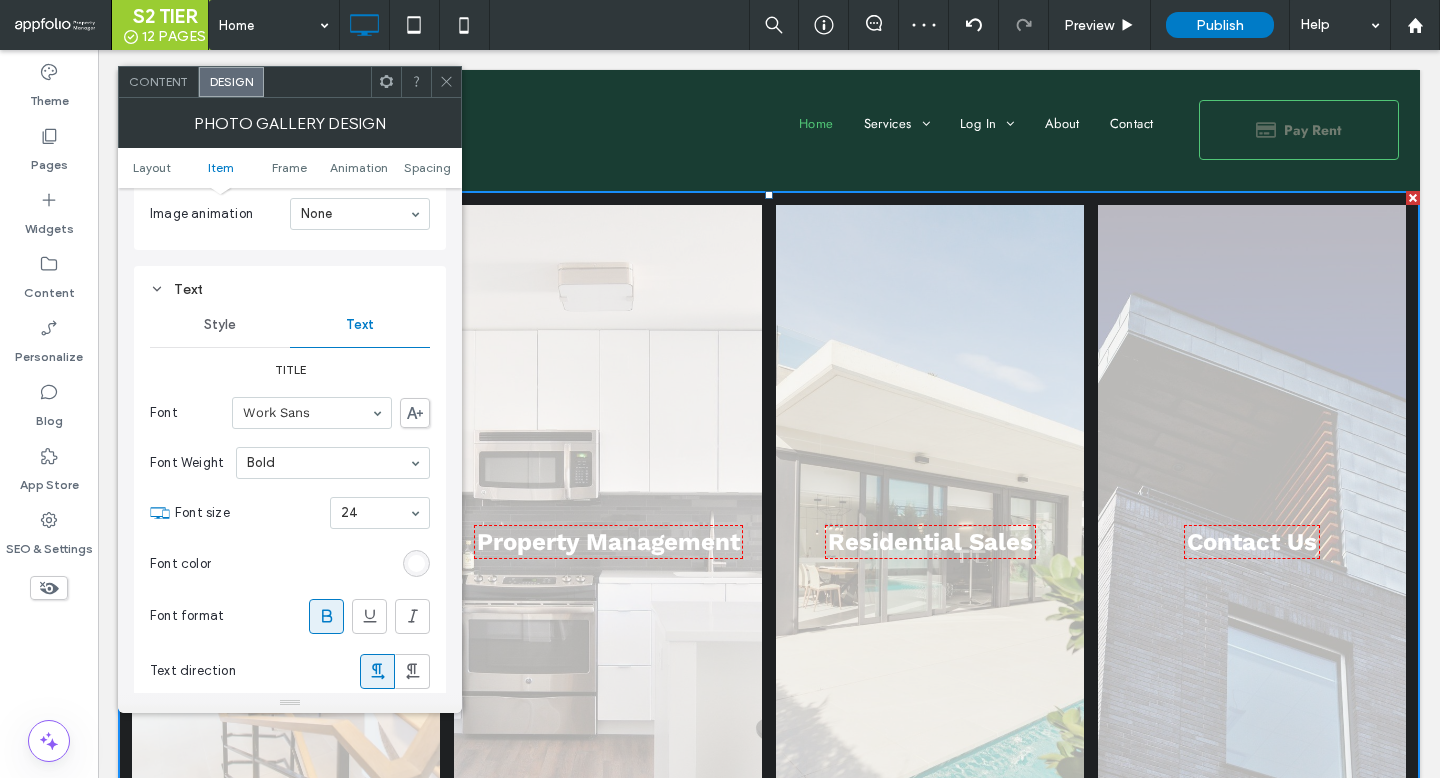 scroll, scrollTop: 1274, scrollLeft: 0, axis: vertical 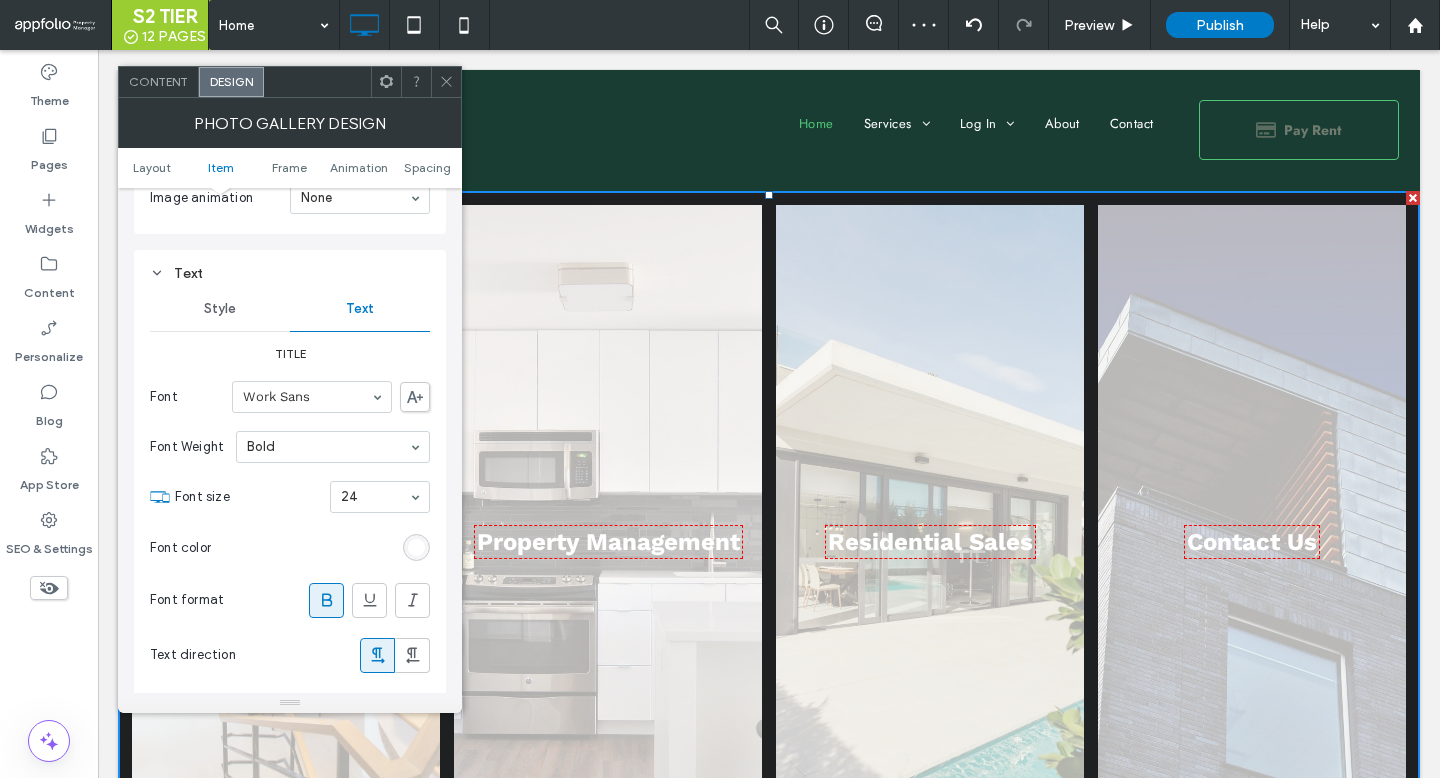 click at bounding box center (416, 547) 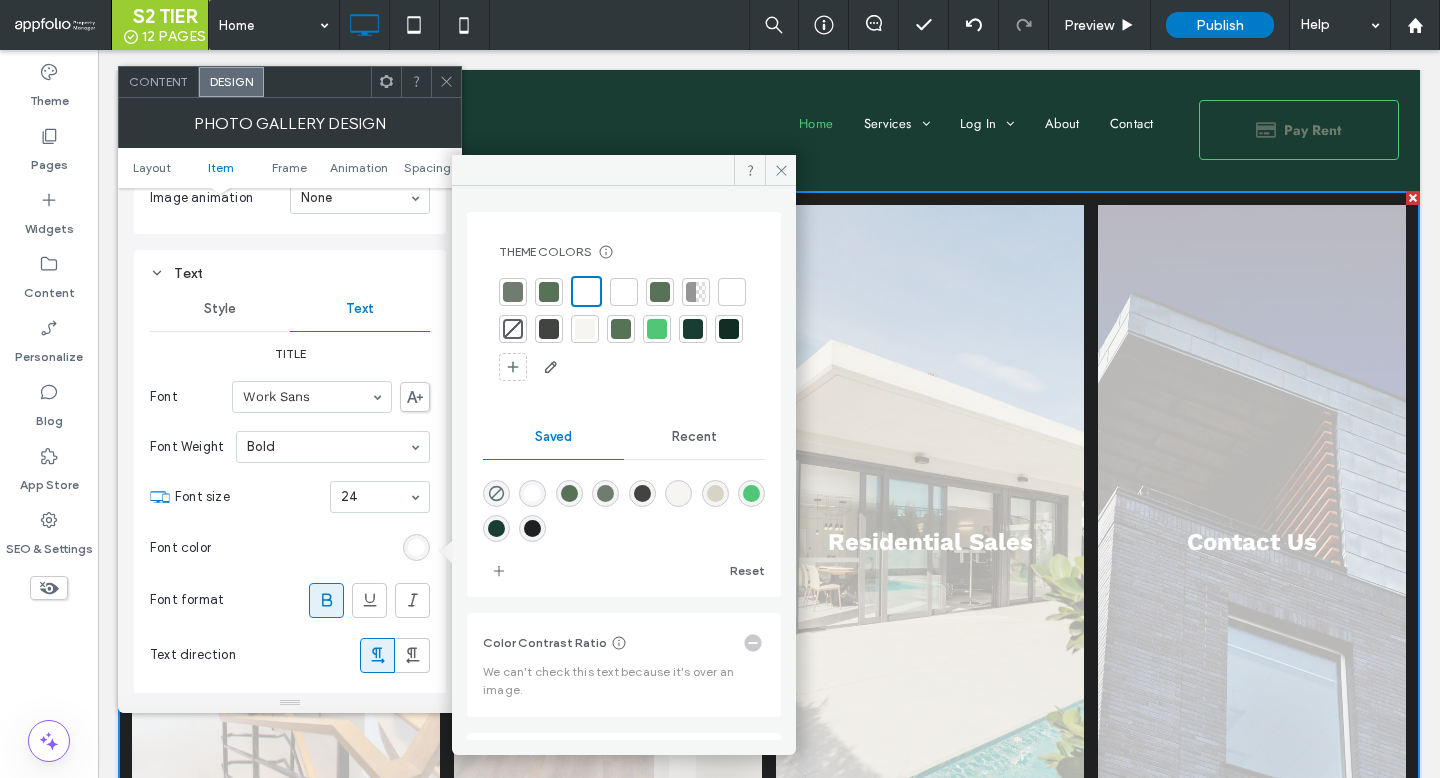 click at bounding box center [549, 329] 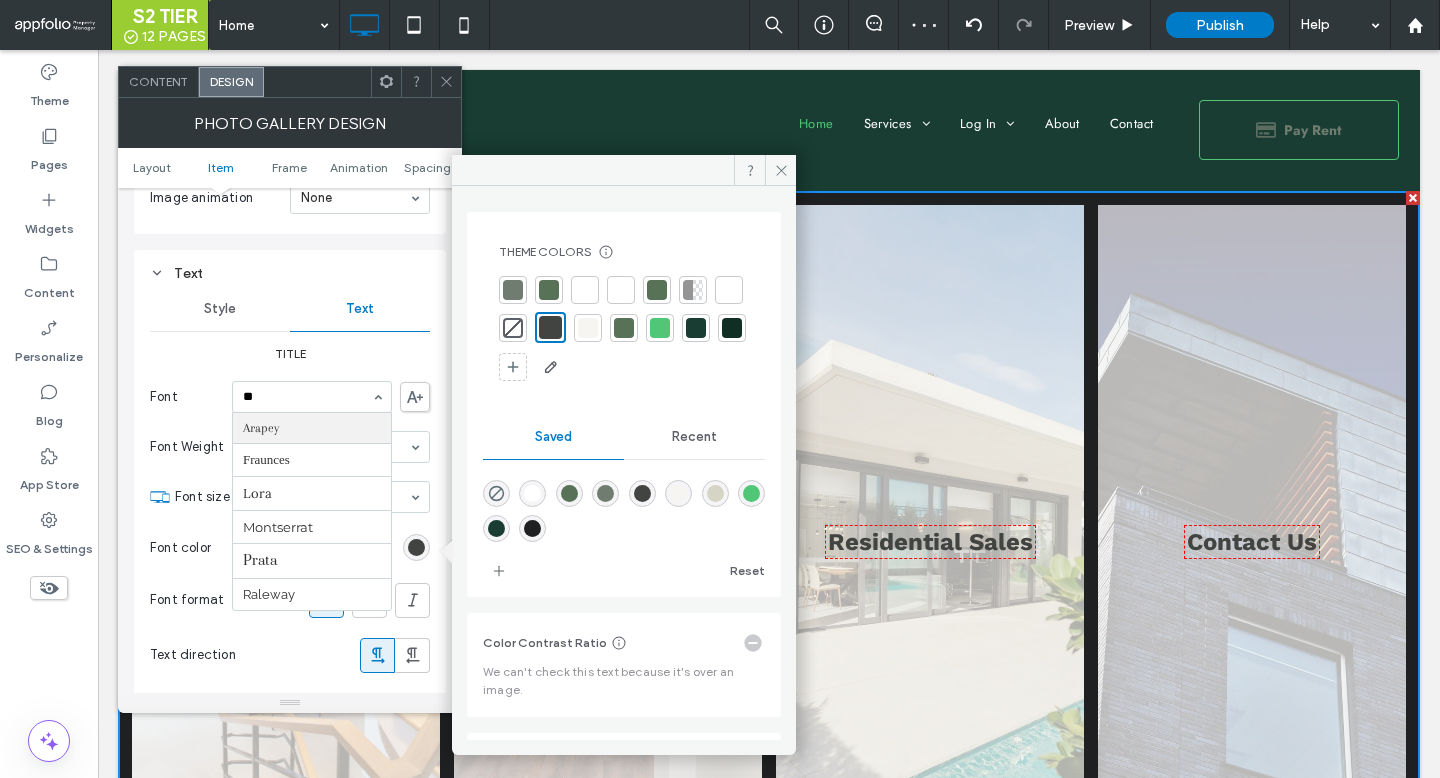 scroll, scrollTop: 0, scrollLeft: 0, axis: both 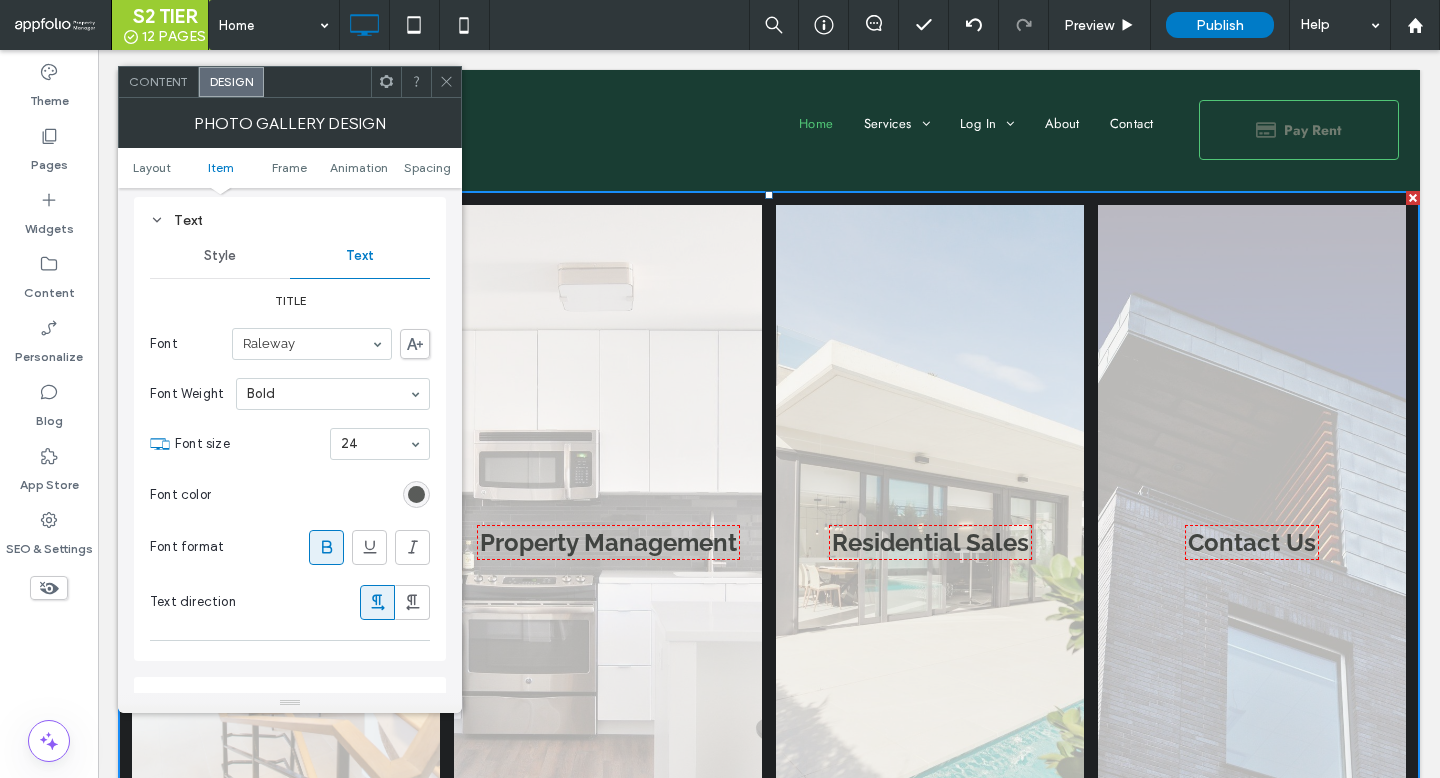 click at bounding box center [416, 494] 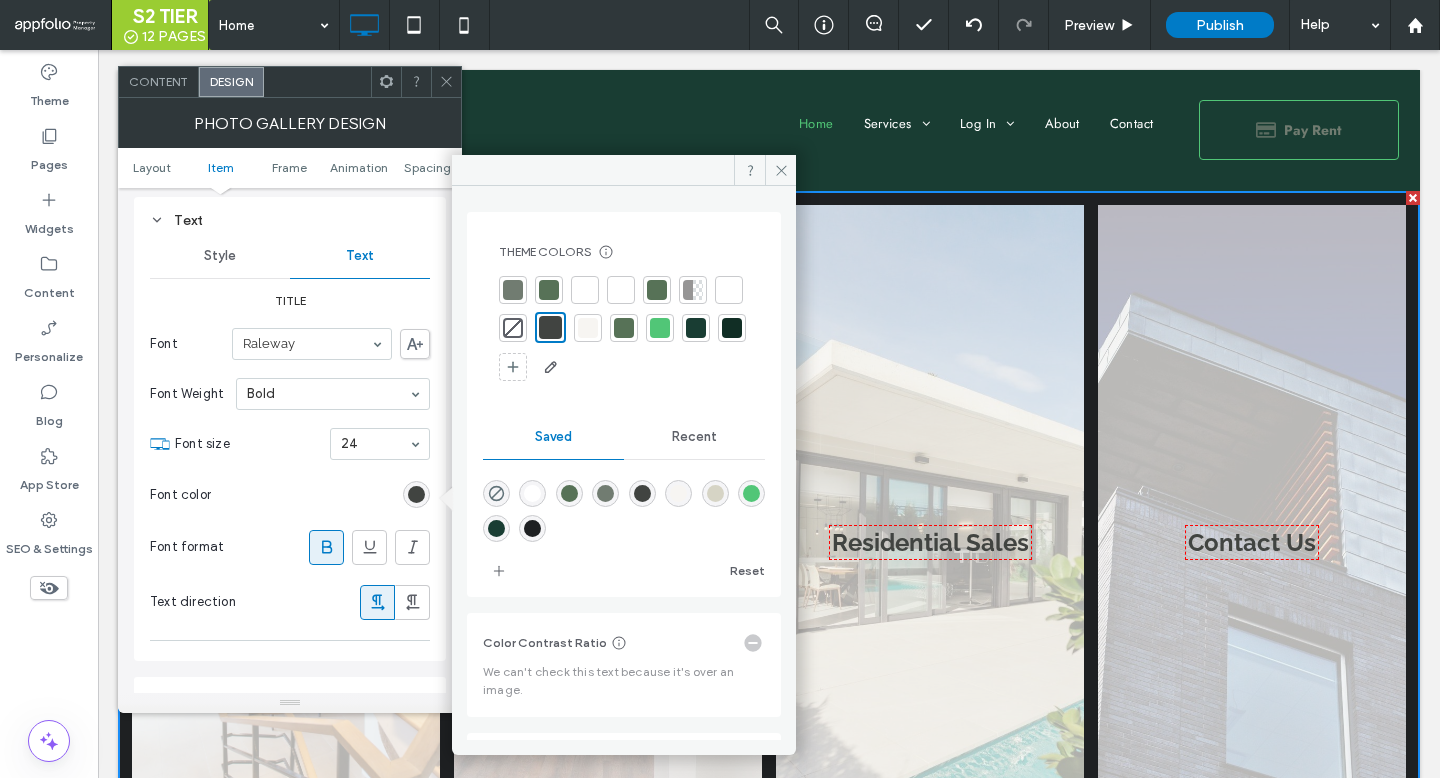 click on "Font color" at bounding box center (290, 495) 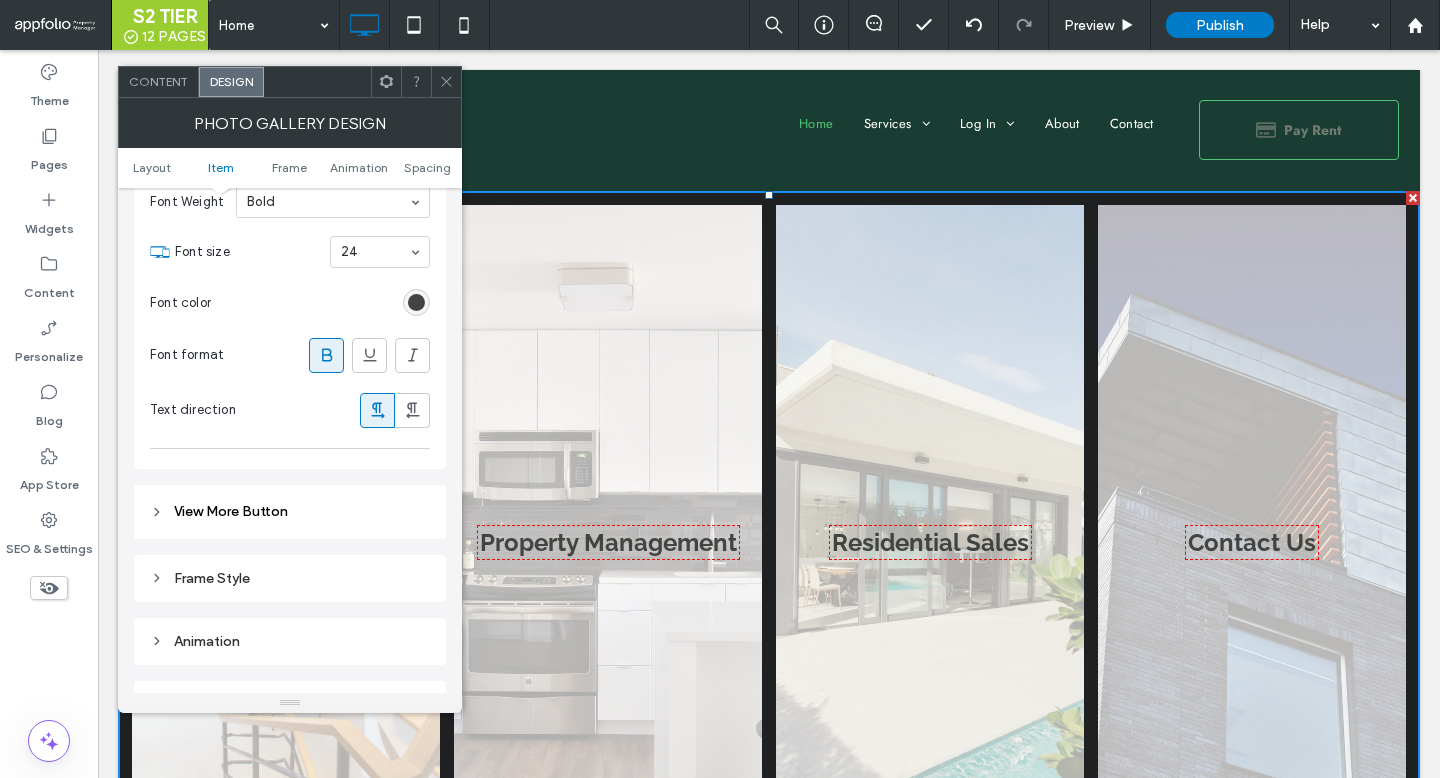 scroll, scrollTop: 1526, scrollLeft: 0, axis: vertical 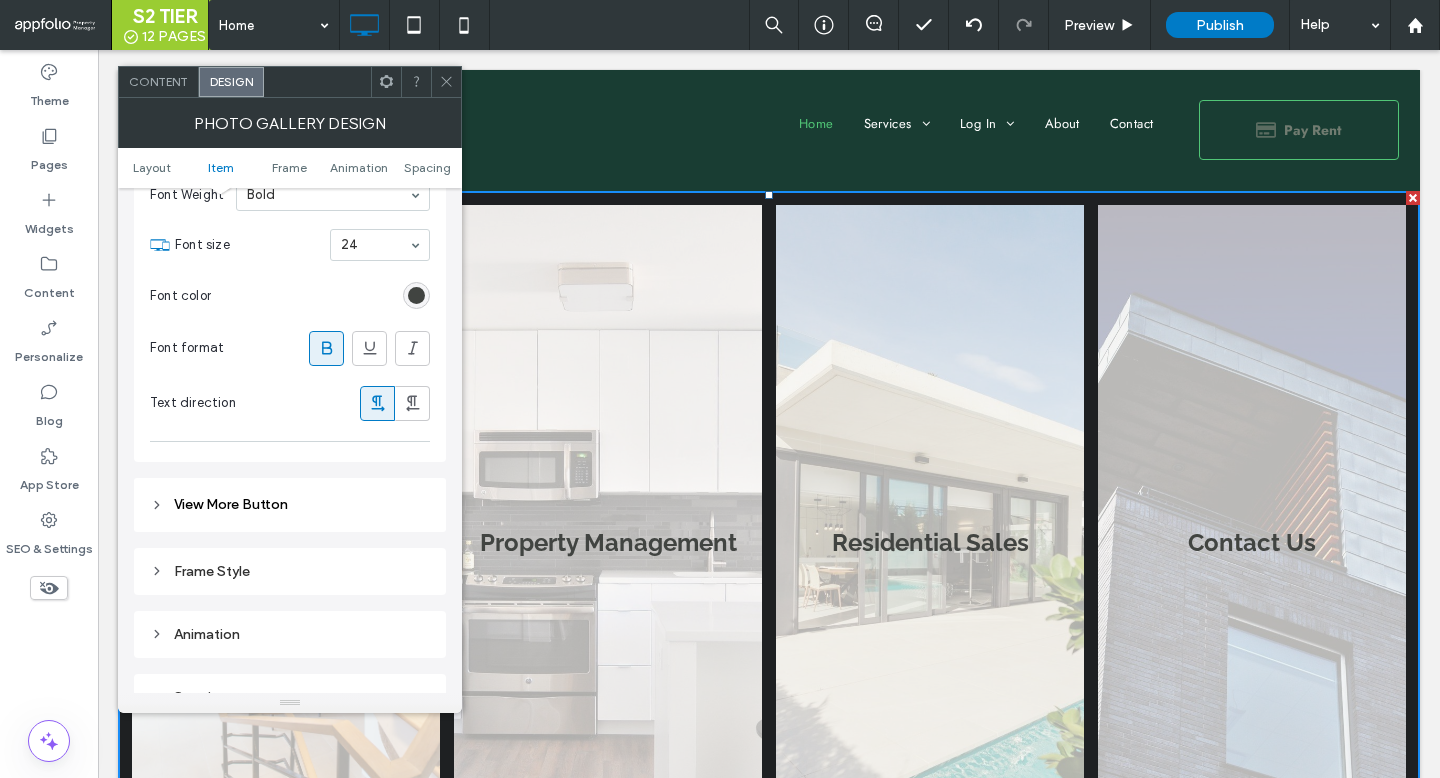 click 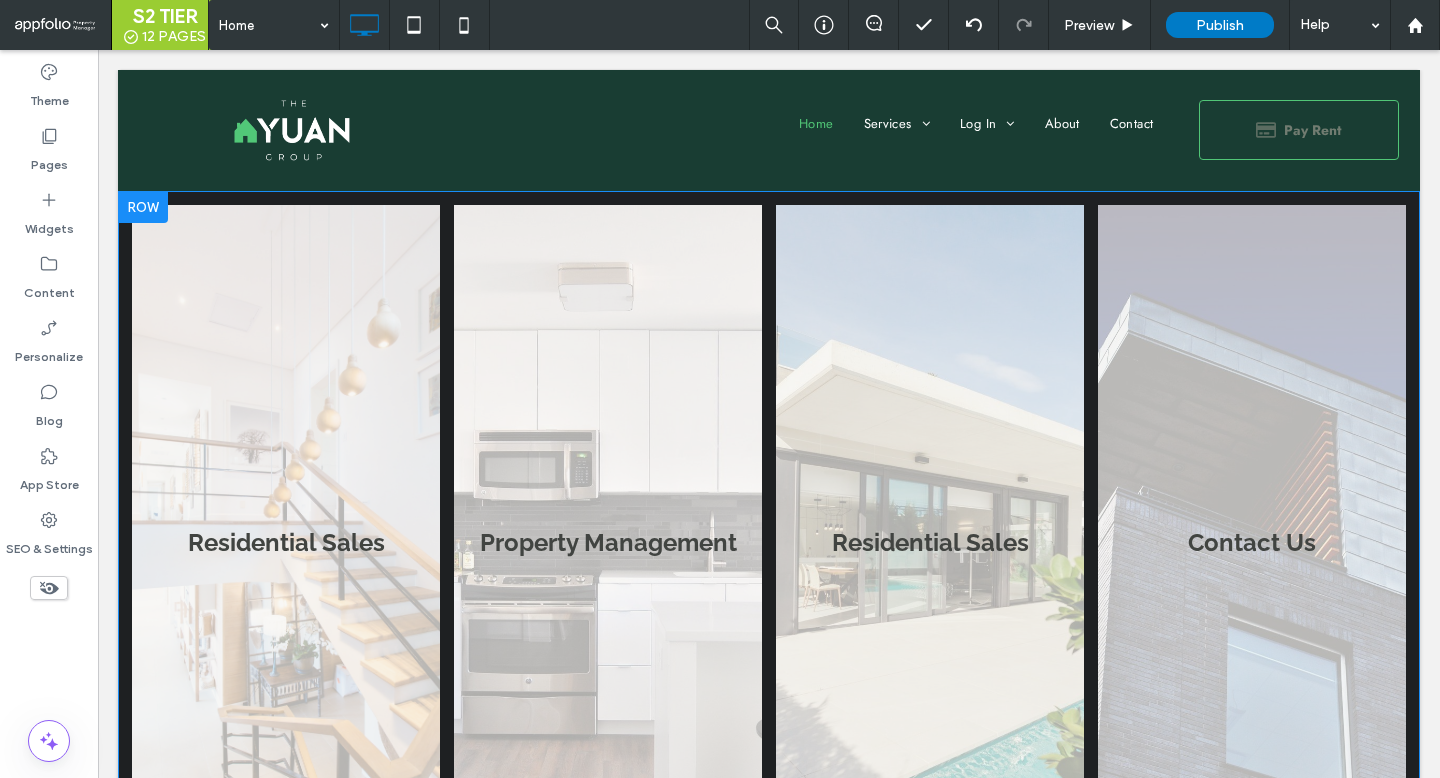 click at bounding box center [143, 207] 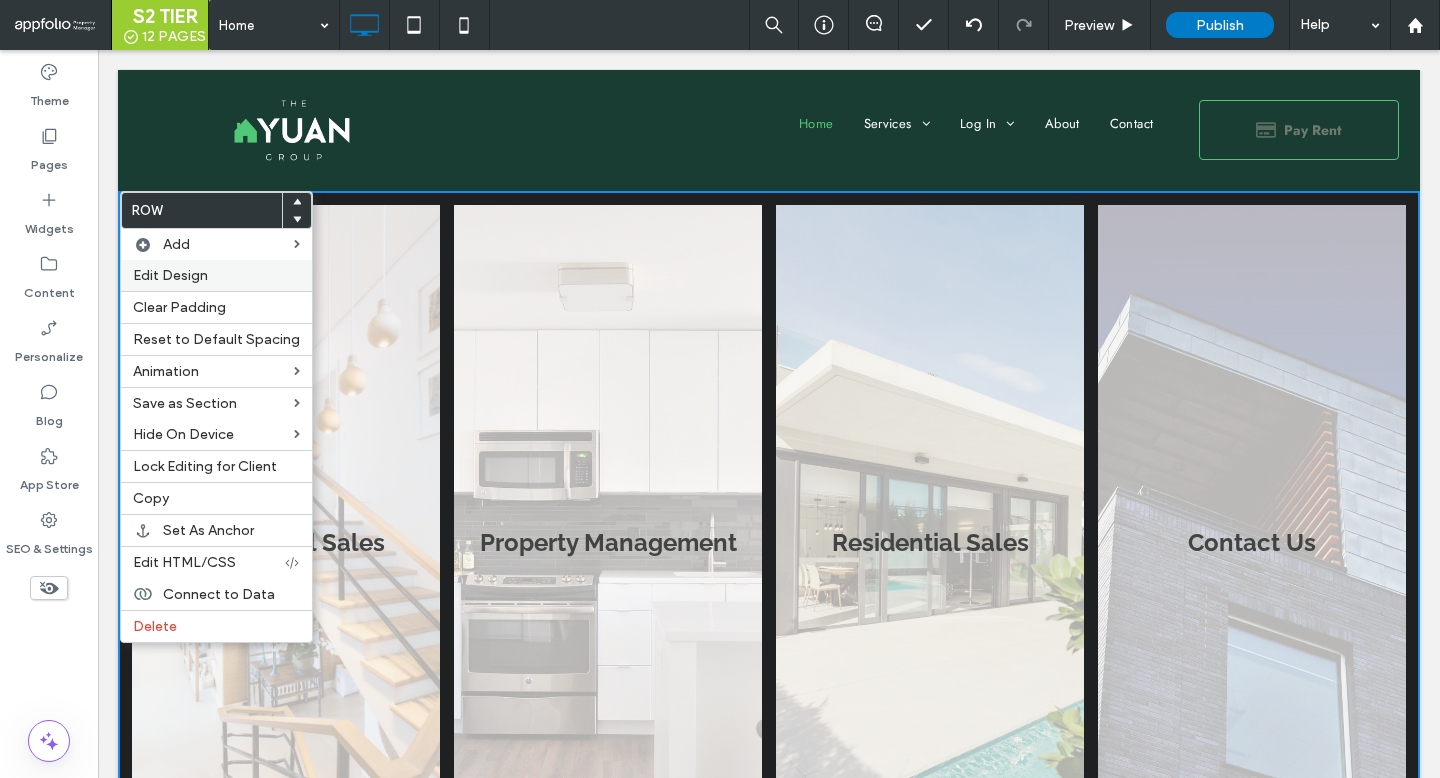 click on "Edit Design" at bounding box center (170, 275) 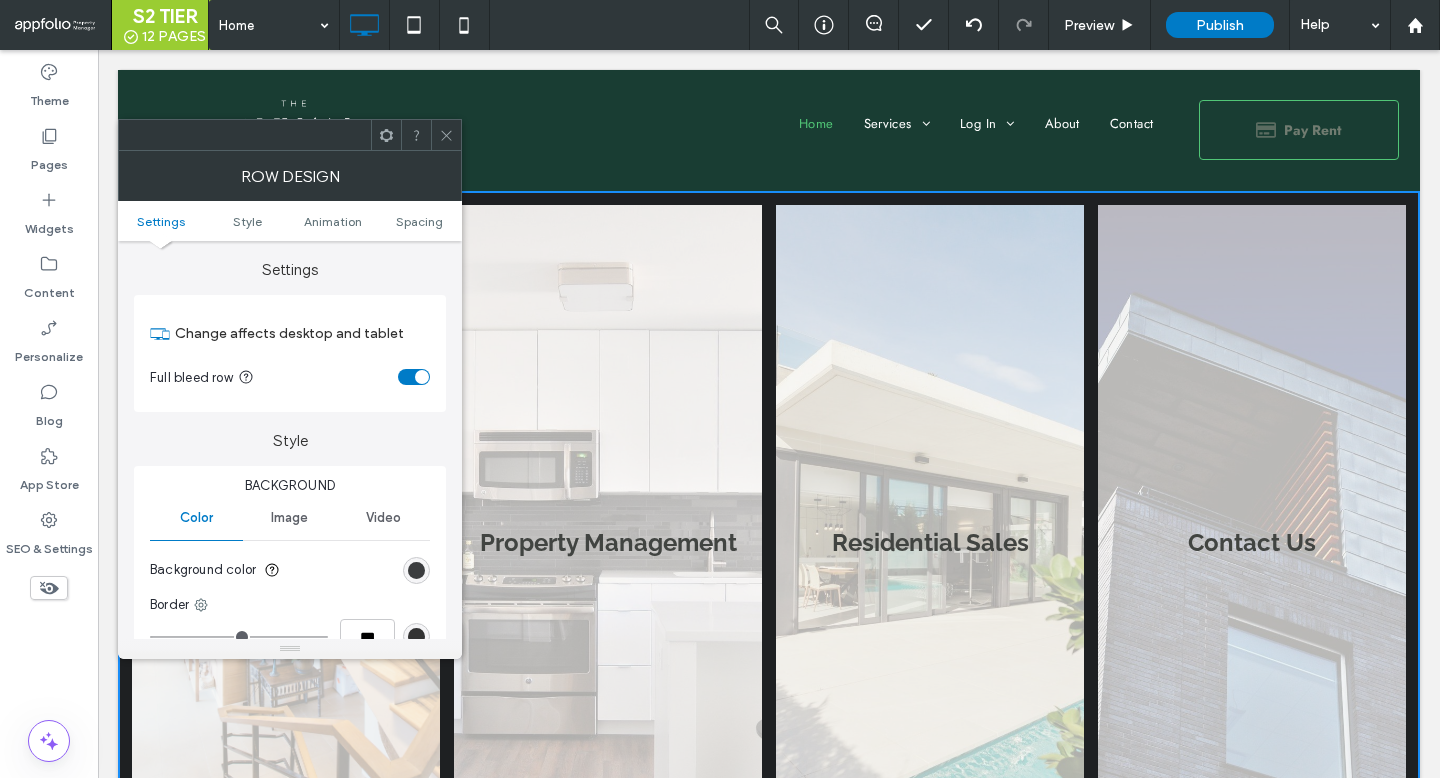click at bounding box center [416, 570] 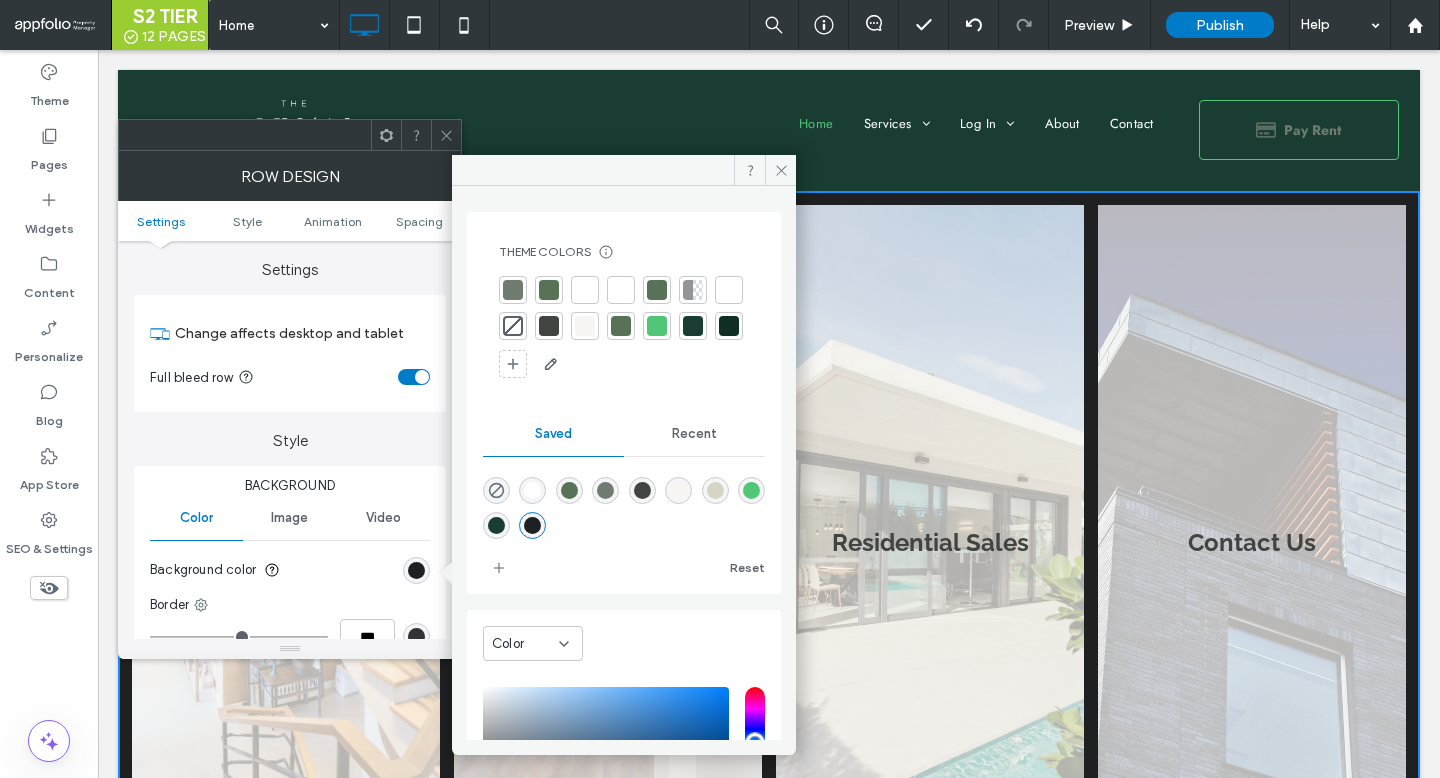 click at bounding box center [585, 326] 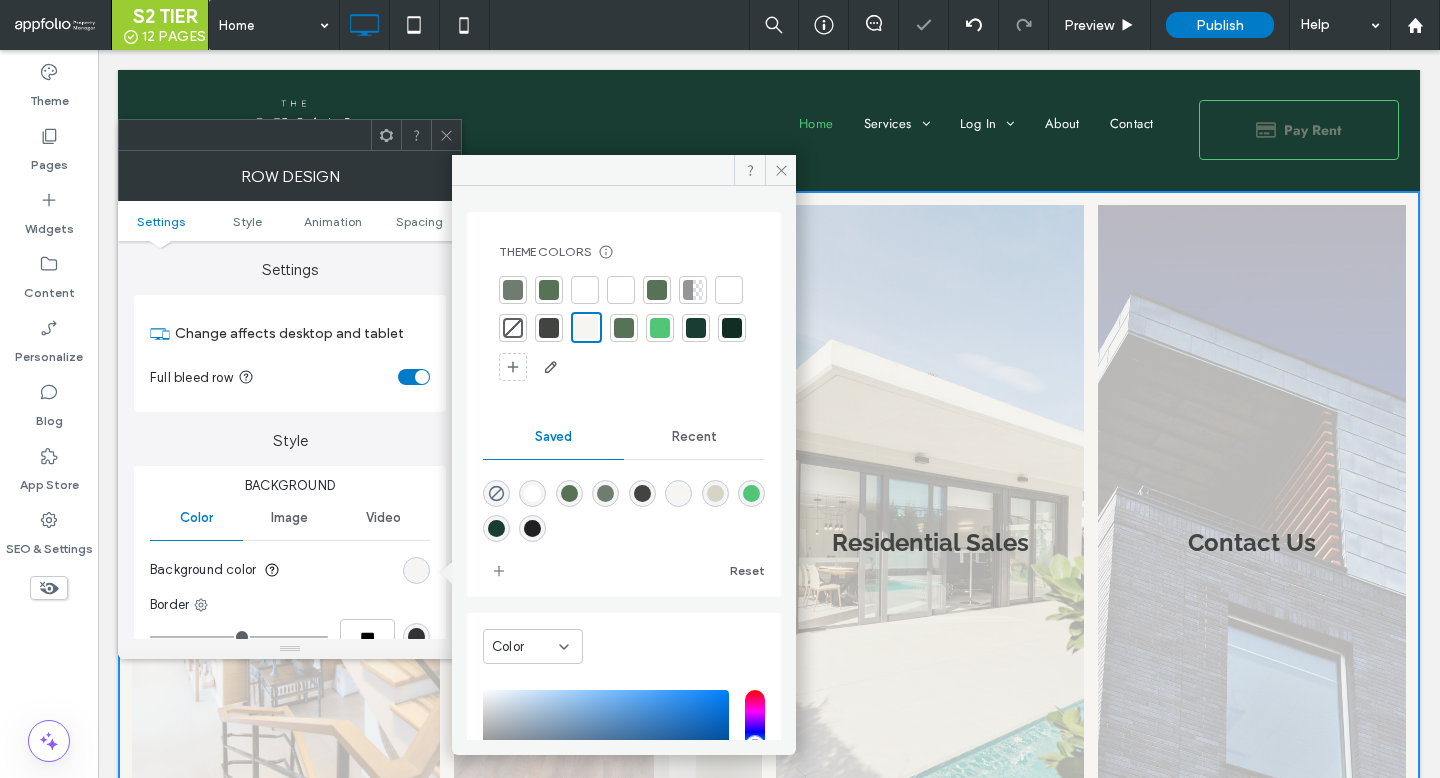 click 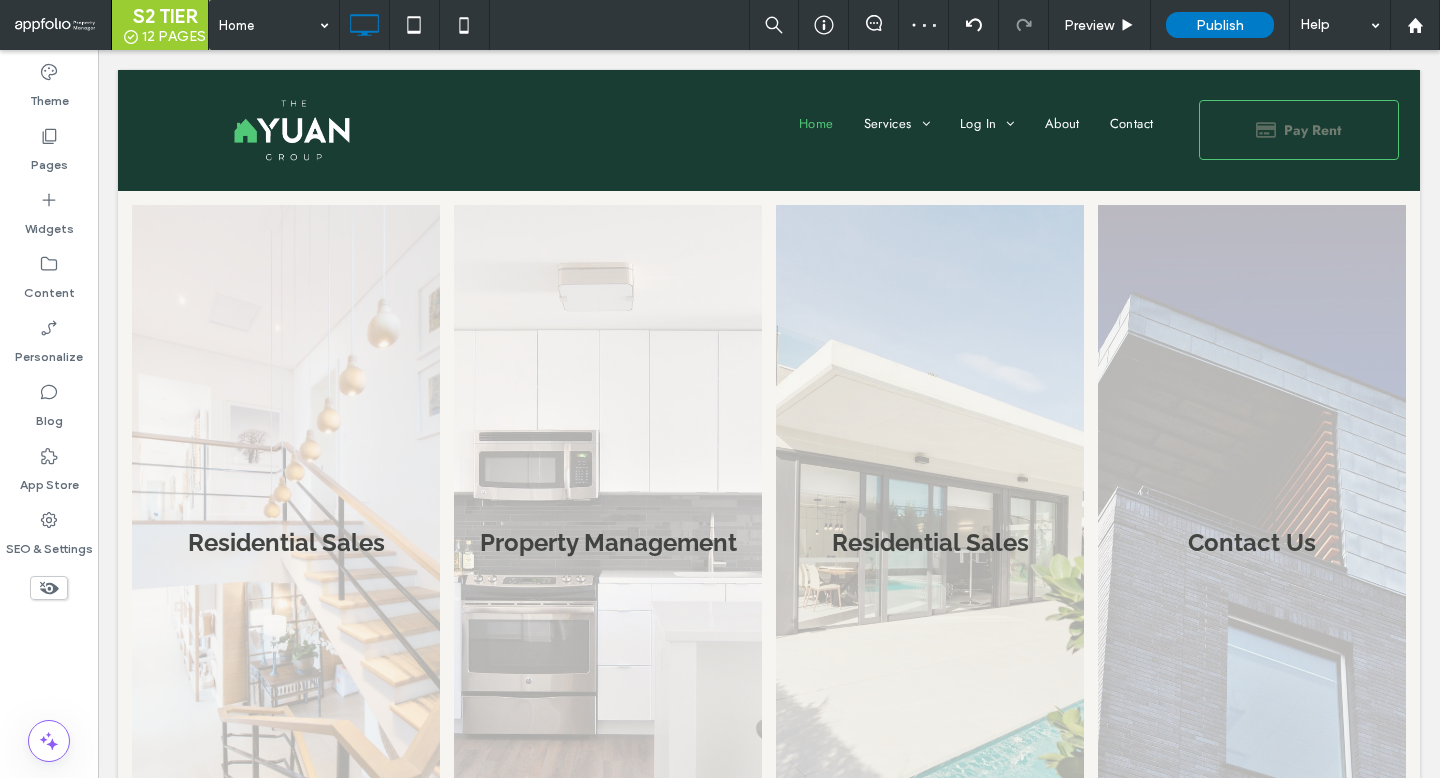 click on "Click To Paste
Home
Services
SINGLE FAMILY
COMMUNITY ASSOCIATION
REAL ESTATE
Log In
Residents
Owners
About
Contact
Click To Paste
Pay Rent
Click To Paste
Header
Residential Sales
Button
Property Management
Button
Residential Sales
Button
Contact Us
Button
Click To Paste
Row + Add Section
Any City
Goleta New York San Diego
Any Price" at bounding box center (769, 1651) 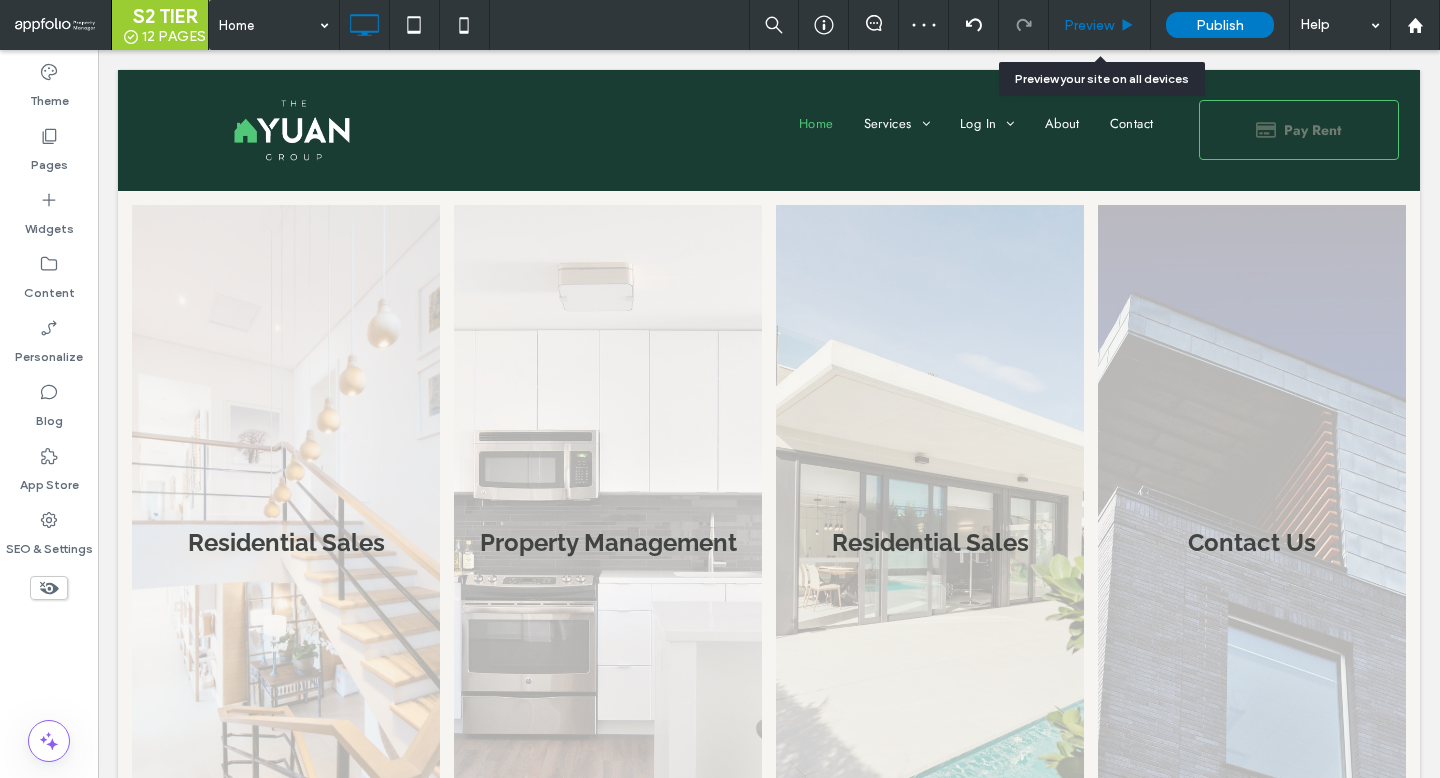 click on "Preview" at bounding box center (1089, 25) 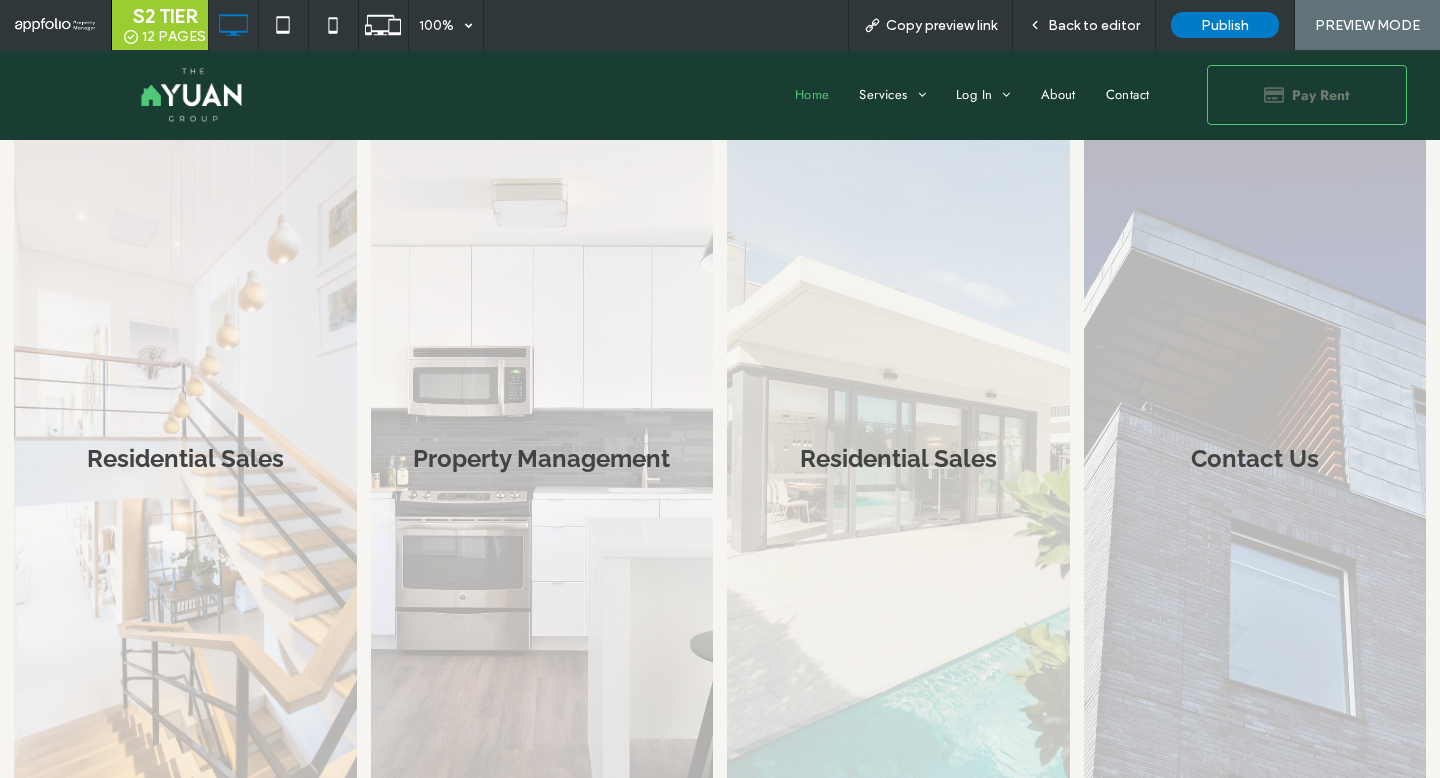 scroll, scrollTop: 0, scrollLeft: 0, axis: both 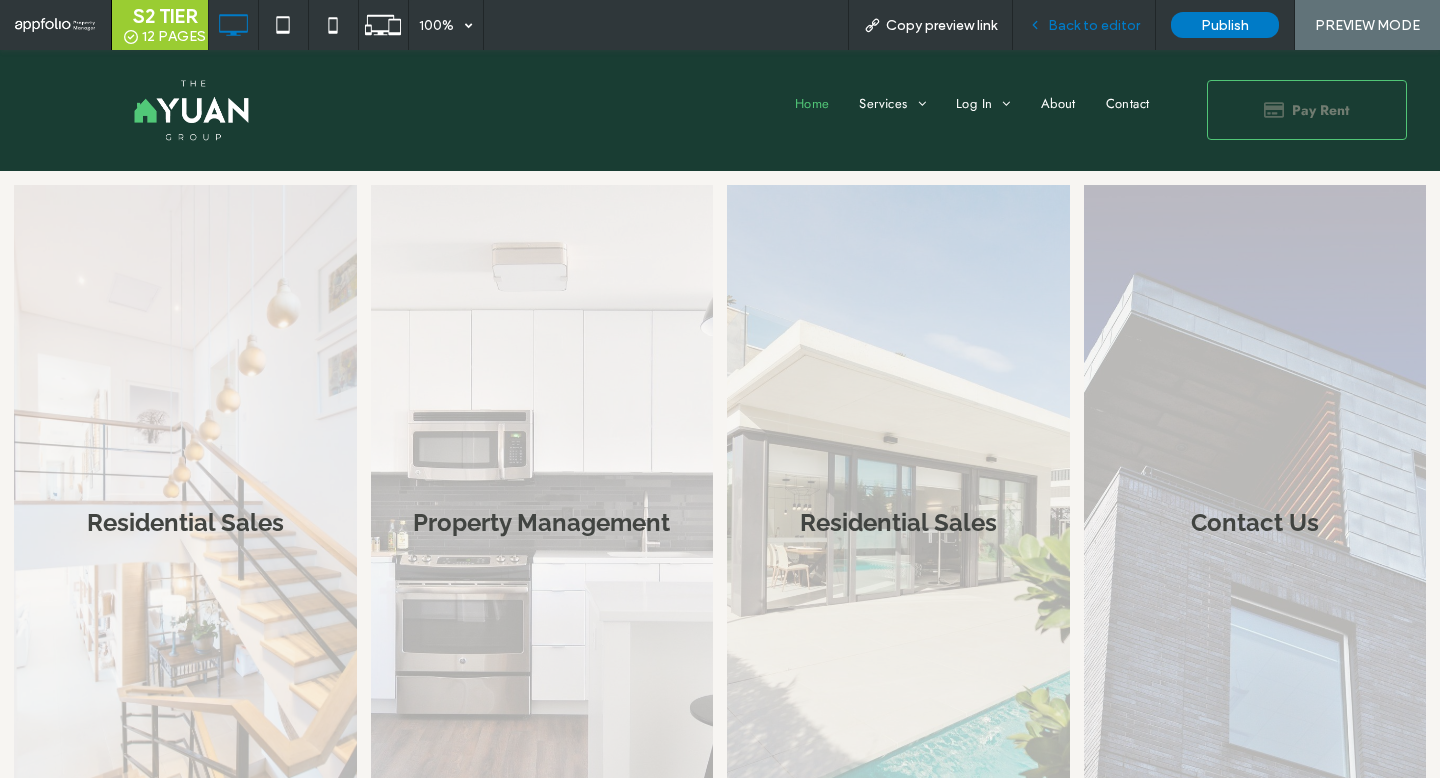 click on "Back to editor" at bounding box center (1094, 25) 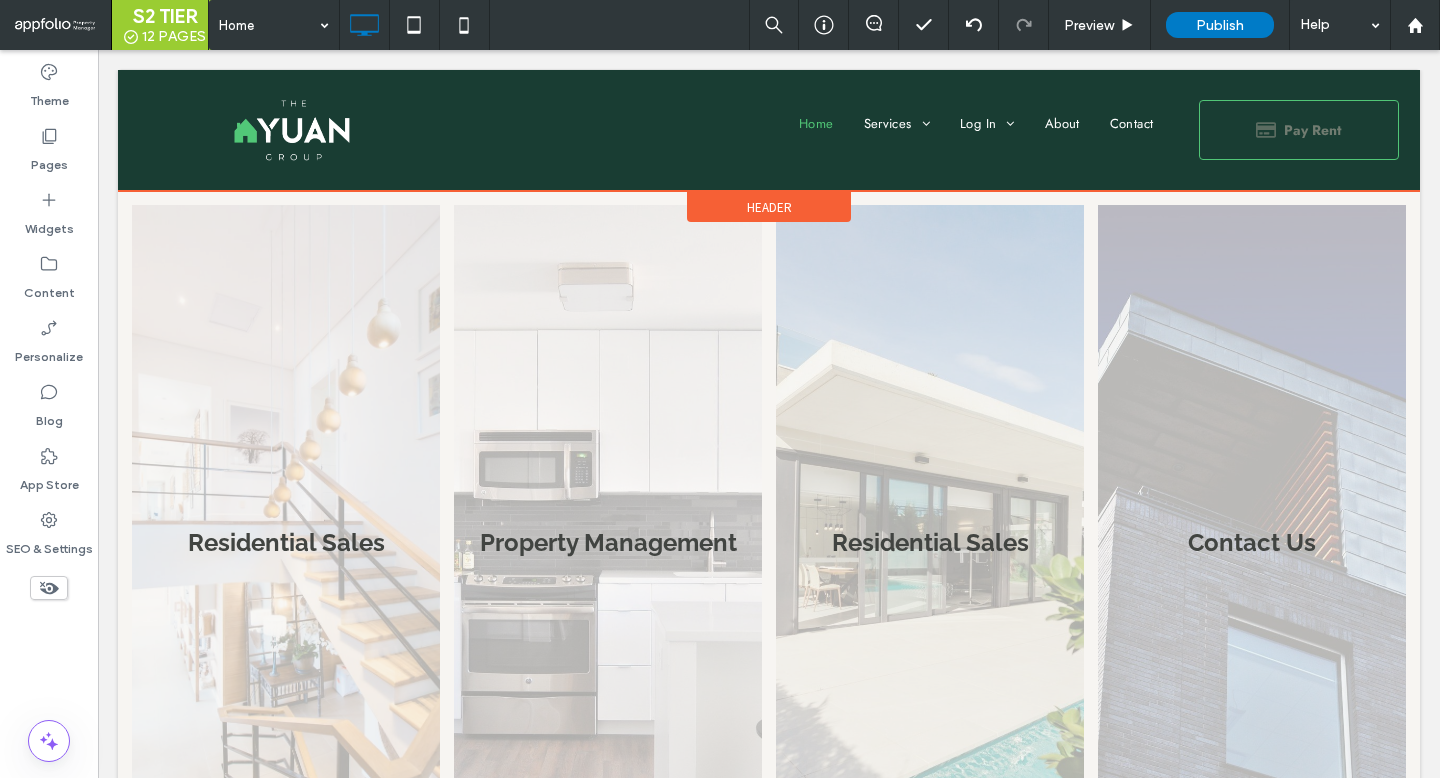 click on "Header" at bounding box center (769, 207) 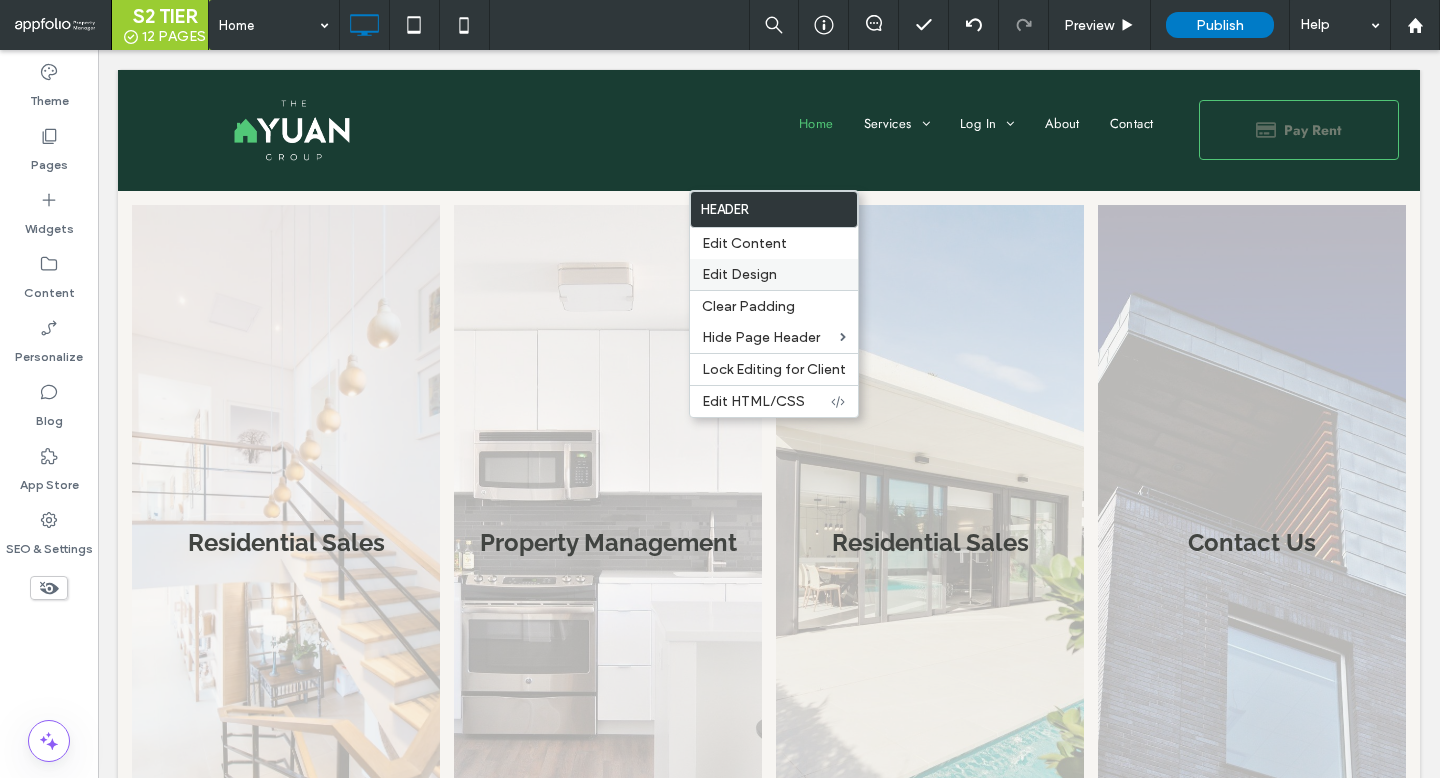 click on "Edit Design" at bounding box center [739, 274] 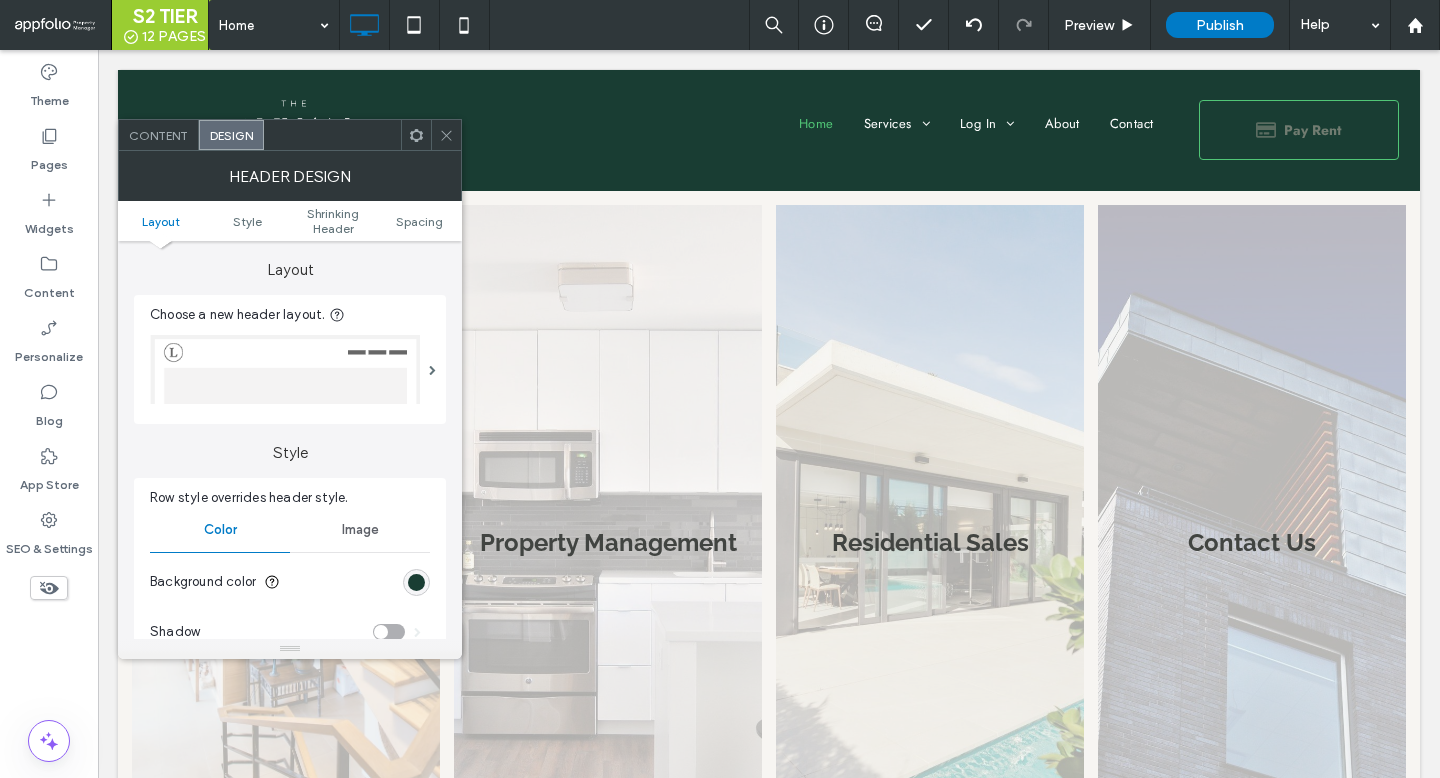 click at bounding box center [416, 582] 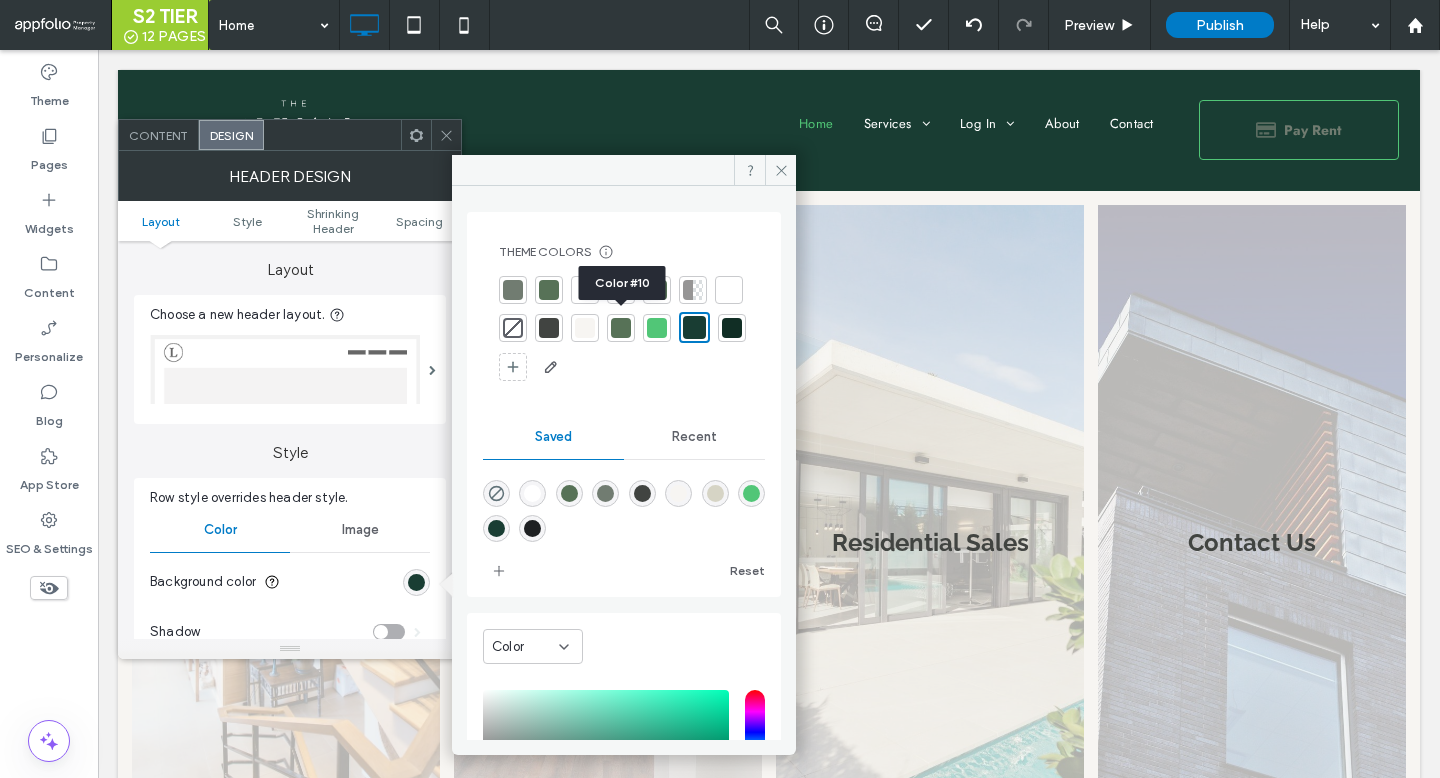 click at bounding box center (585, 328) 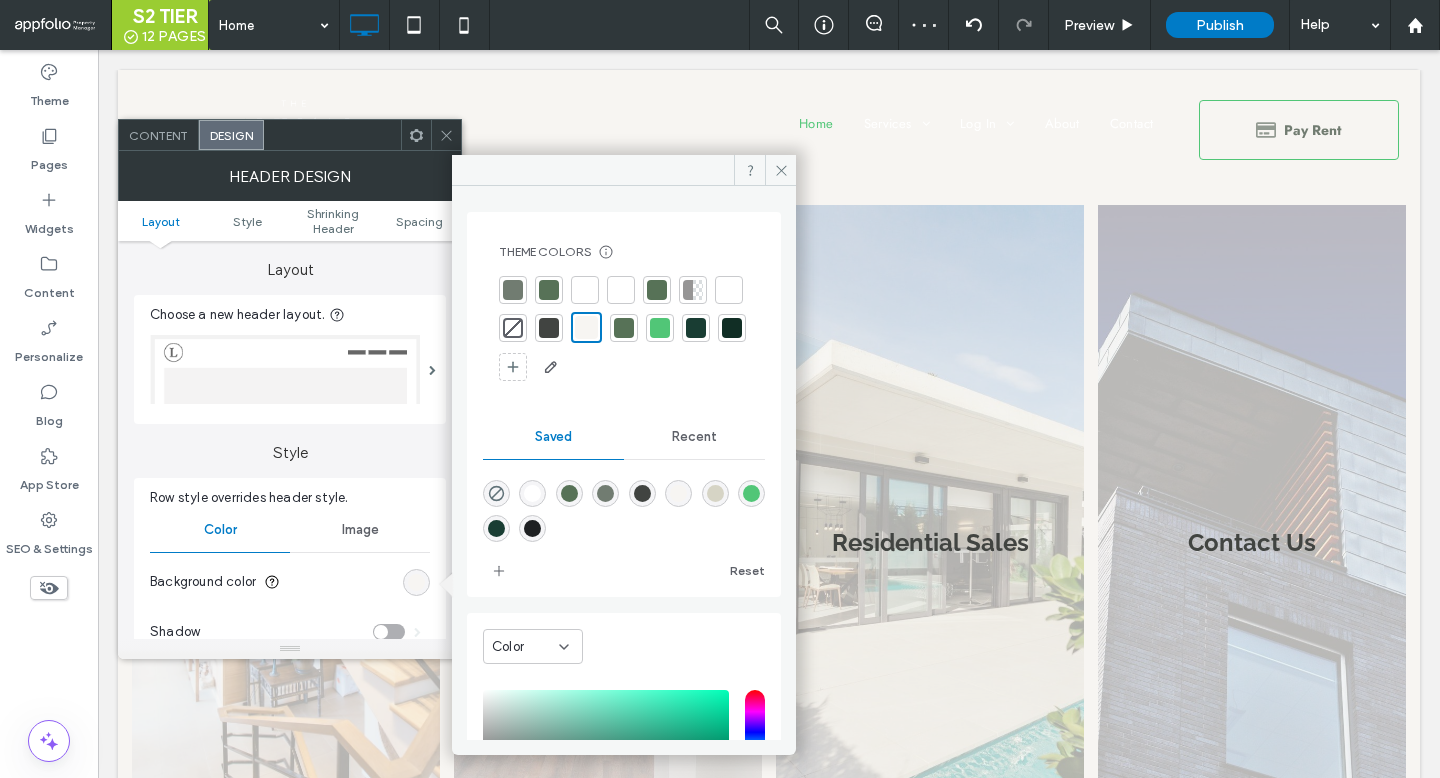click at bounding box center [621, 290] 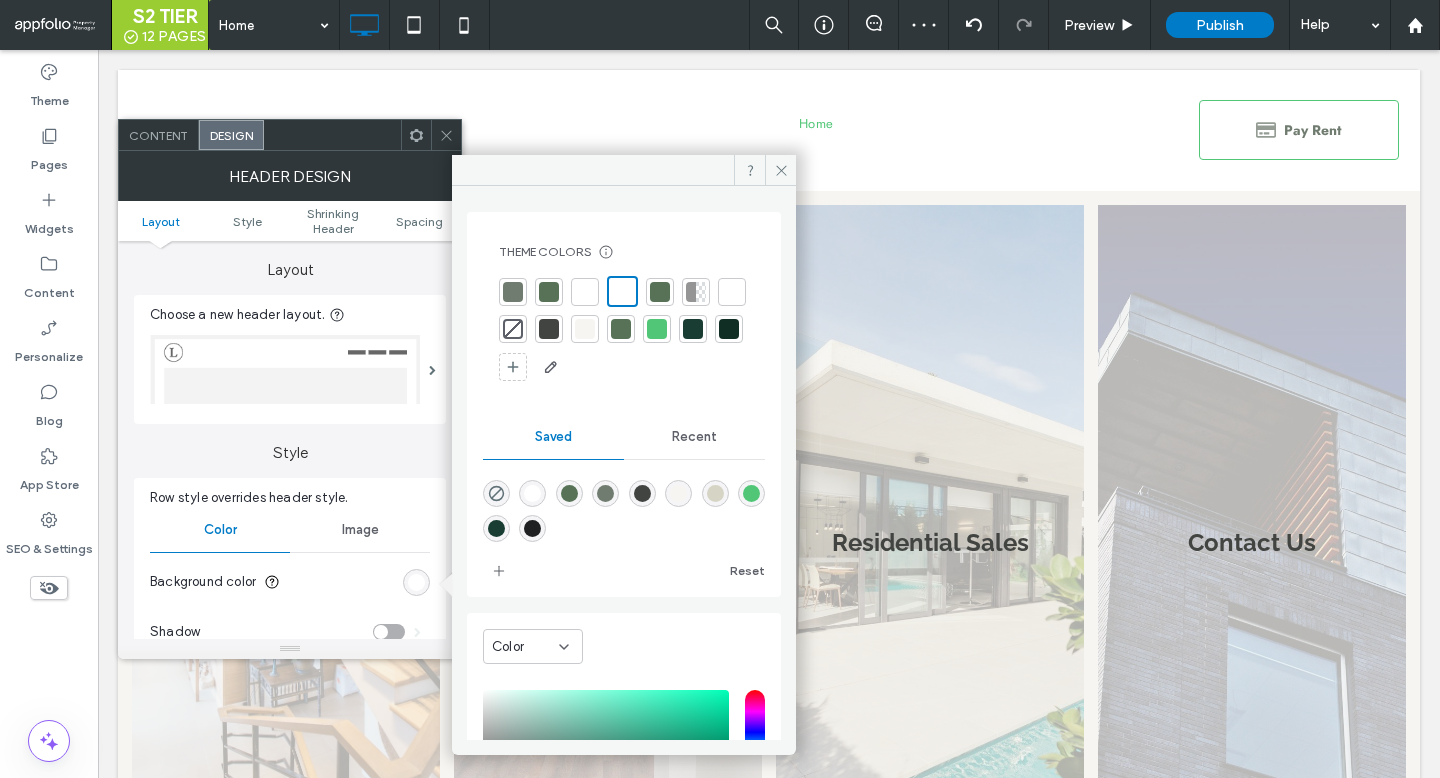 click at bounding box center [732, 292] 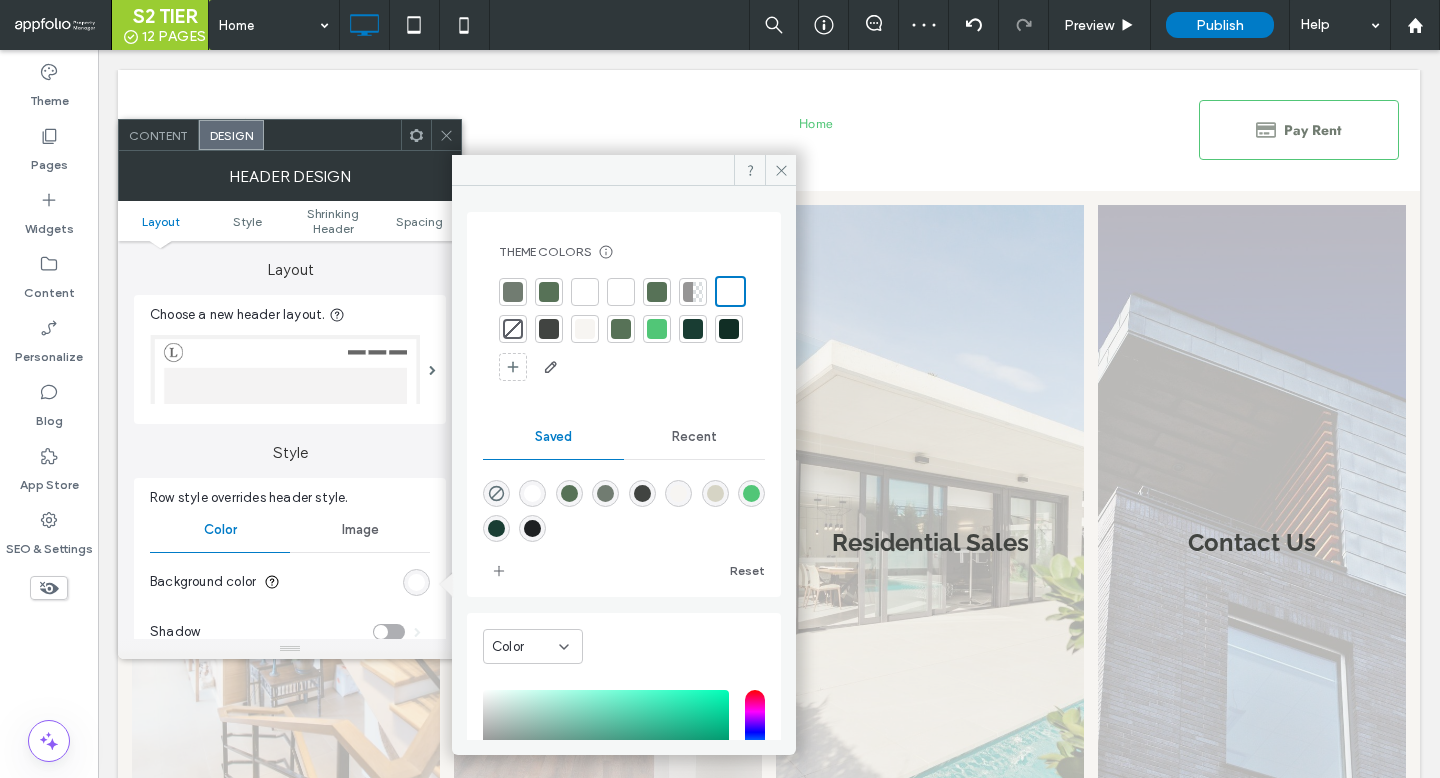 click at bounding box center (585, 329) 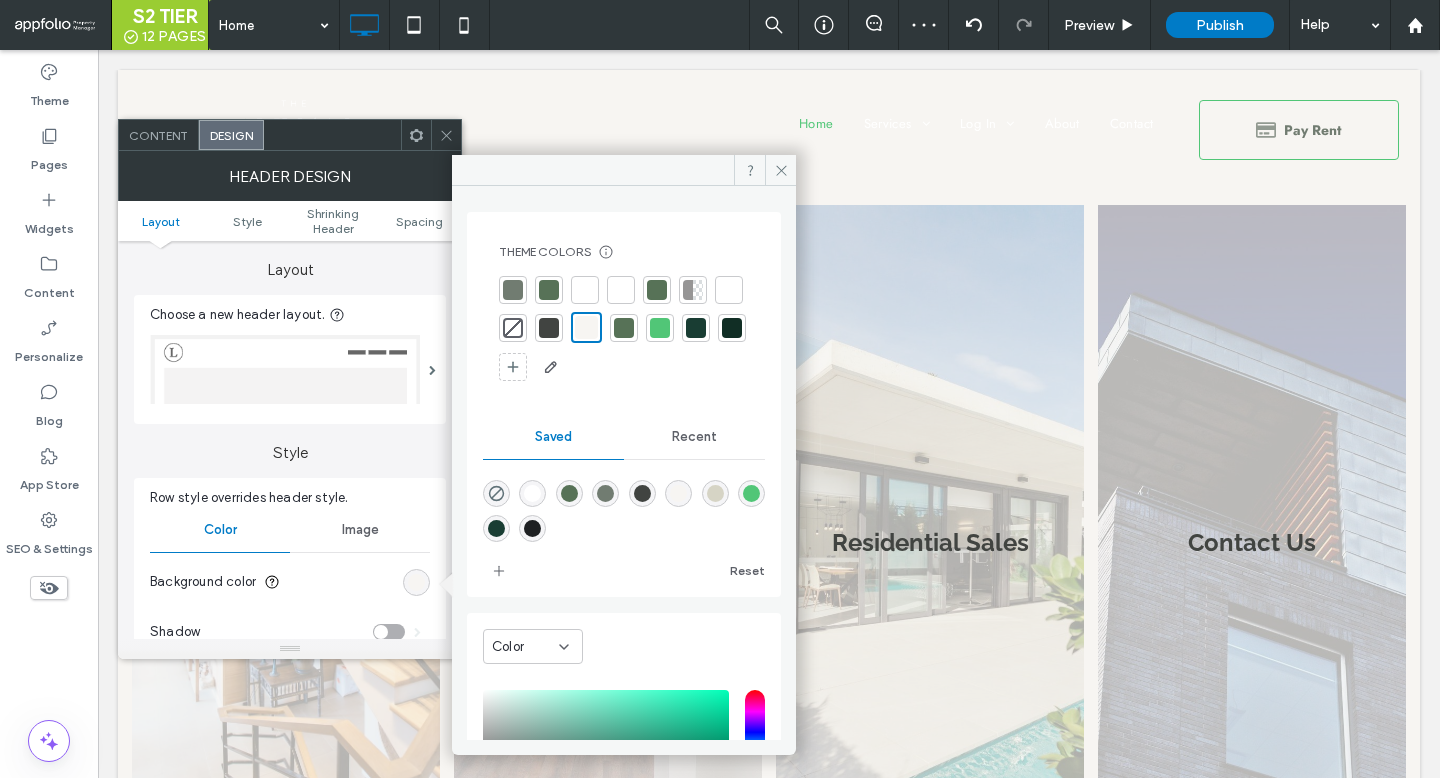 click at bounding box center (715, 493) 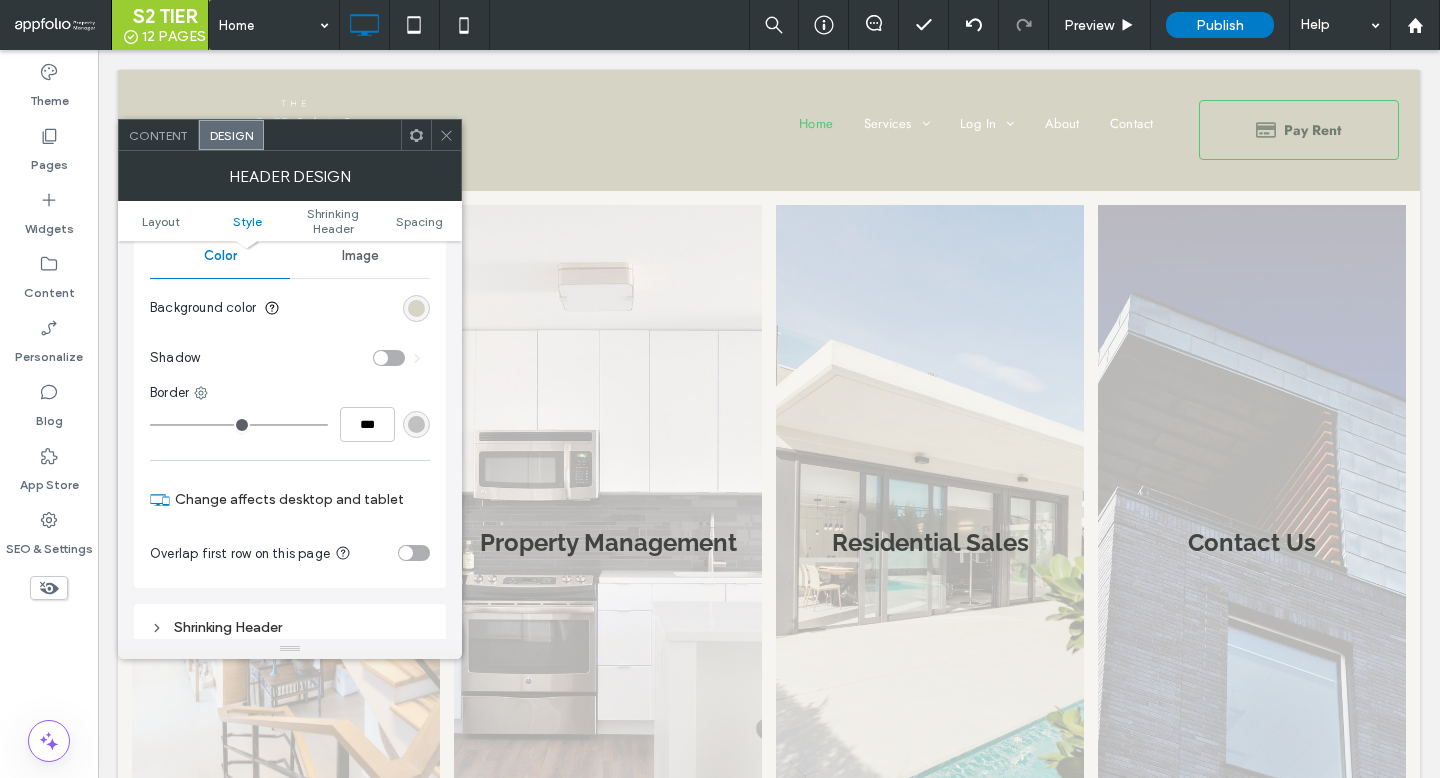 scroll, scrollTop: 279, scrollLeft: 0, axis: vertical 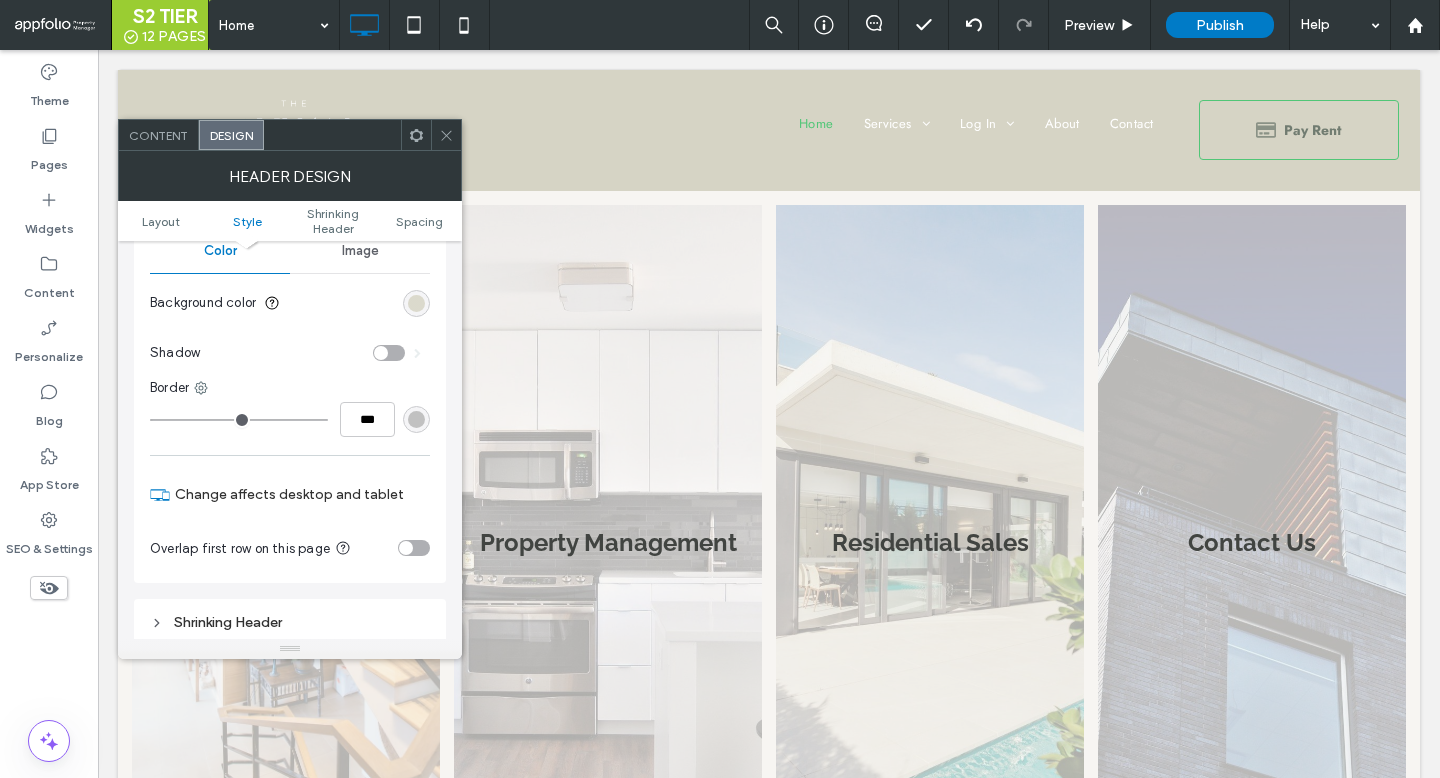 click at bounding box center [416, 303] 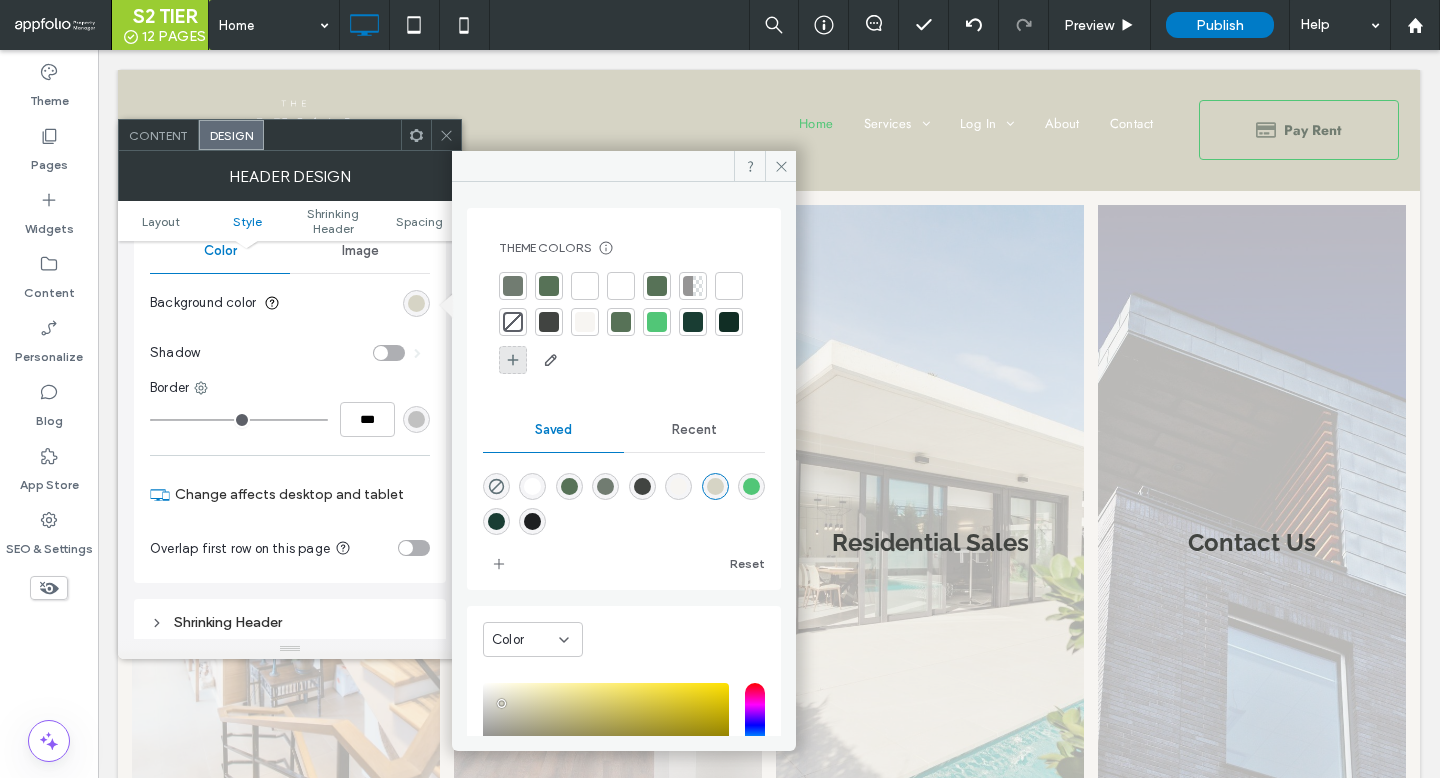 click 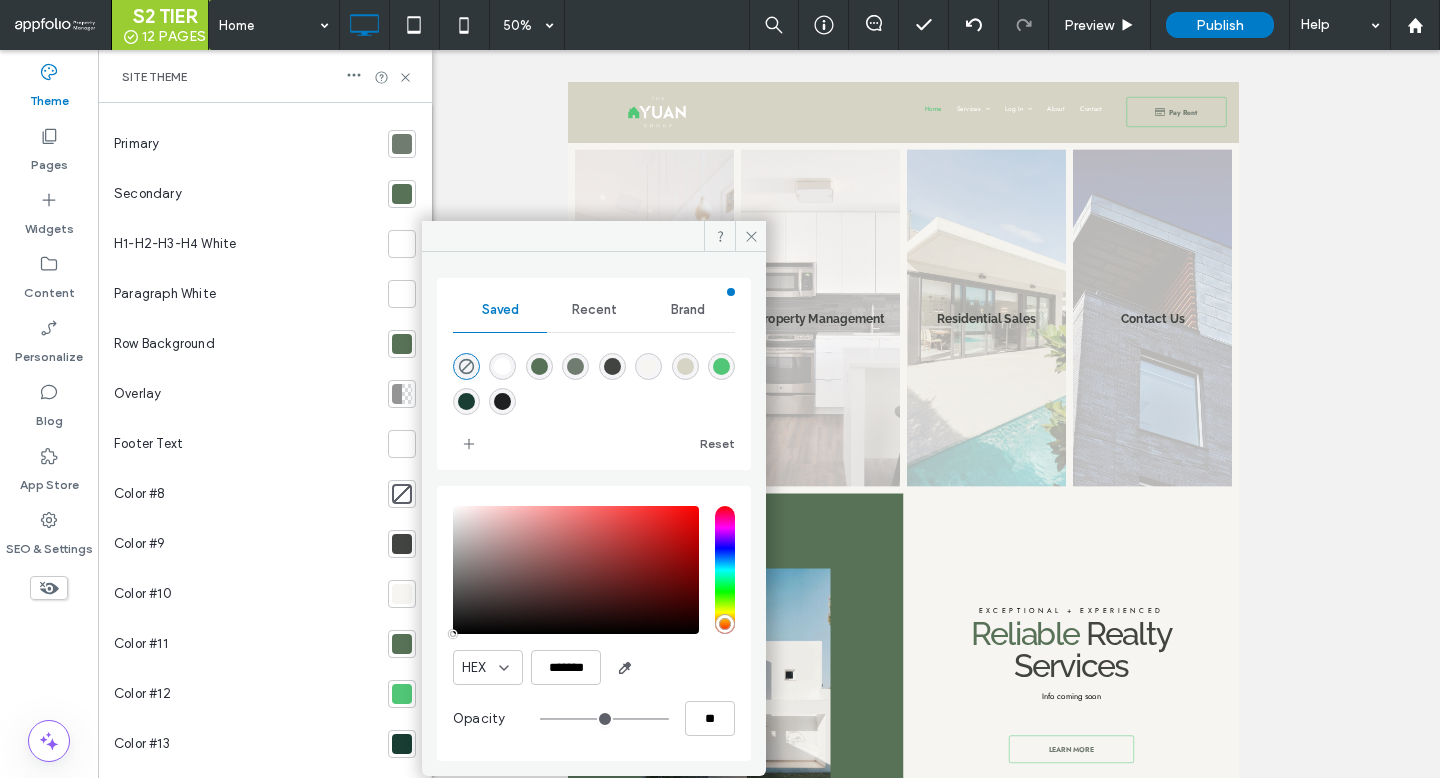 click at bounding box center [685, 366] 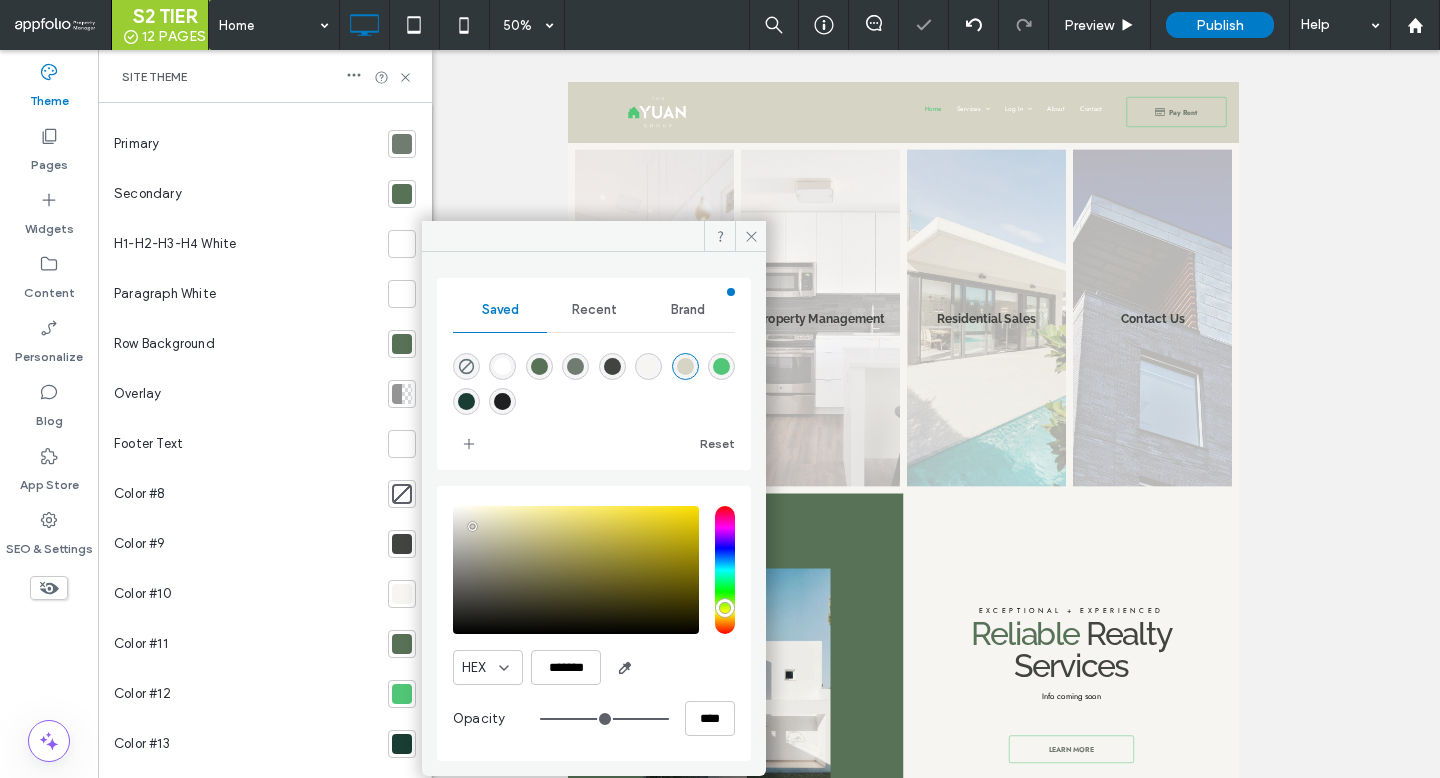 click on "Site Theme" at bounding box center (265, 76) 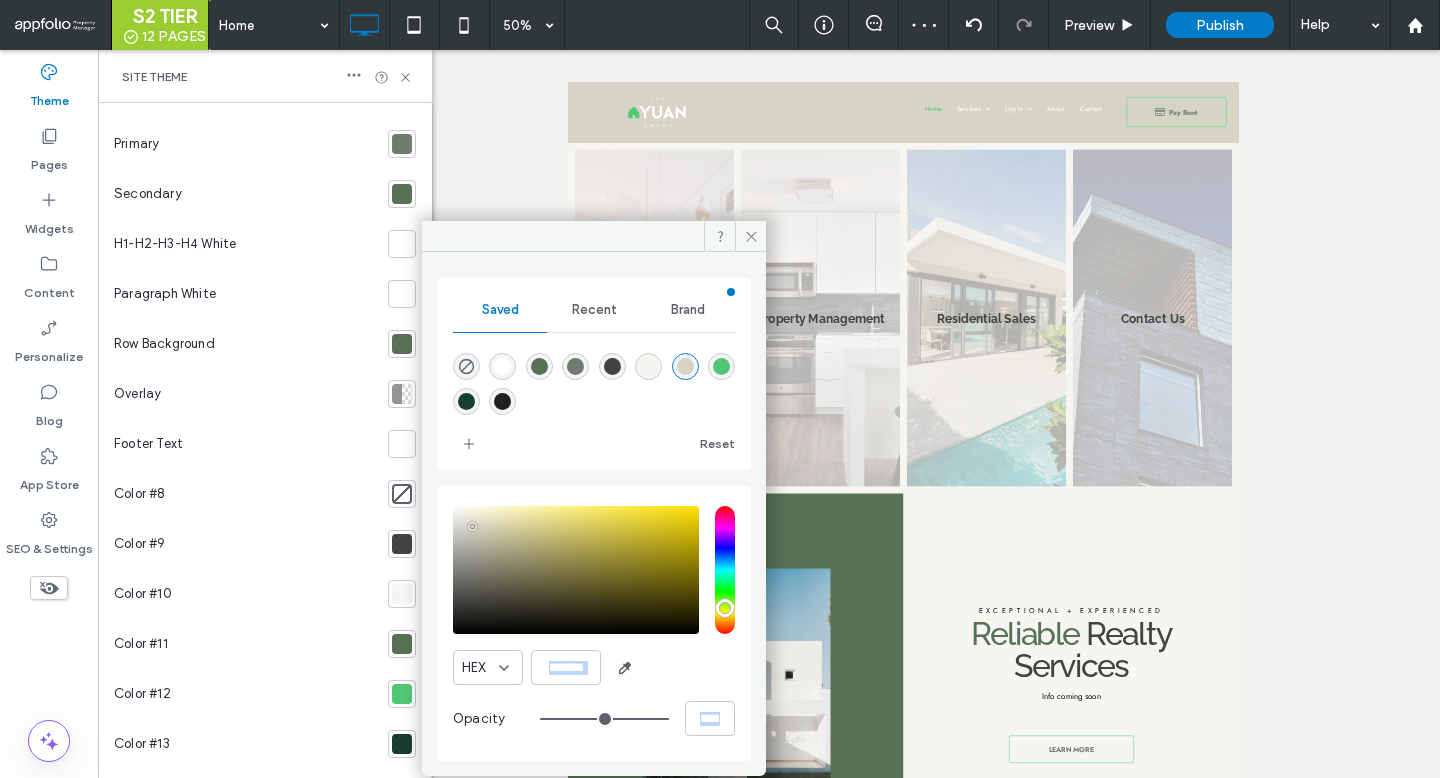 drag, startPoint x: 404, startPoint y: 71, endPoint x: 397, endPoint y: 84, distance: 14.764823 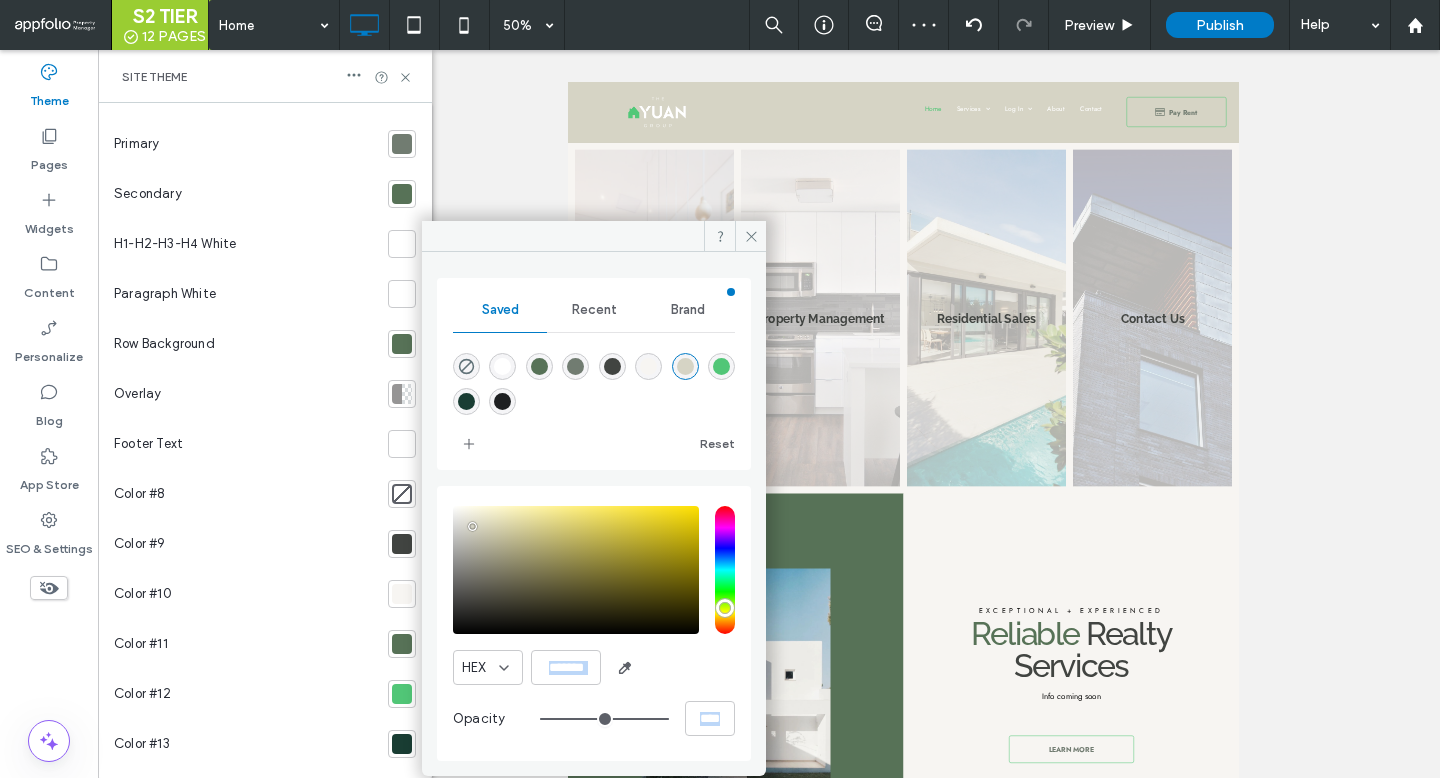 click on "Site Theme" at bounding box center [265, 76] 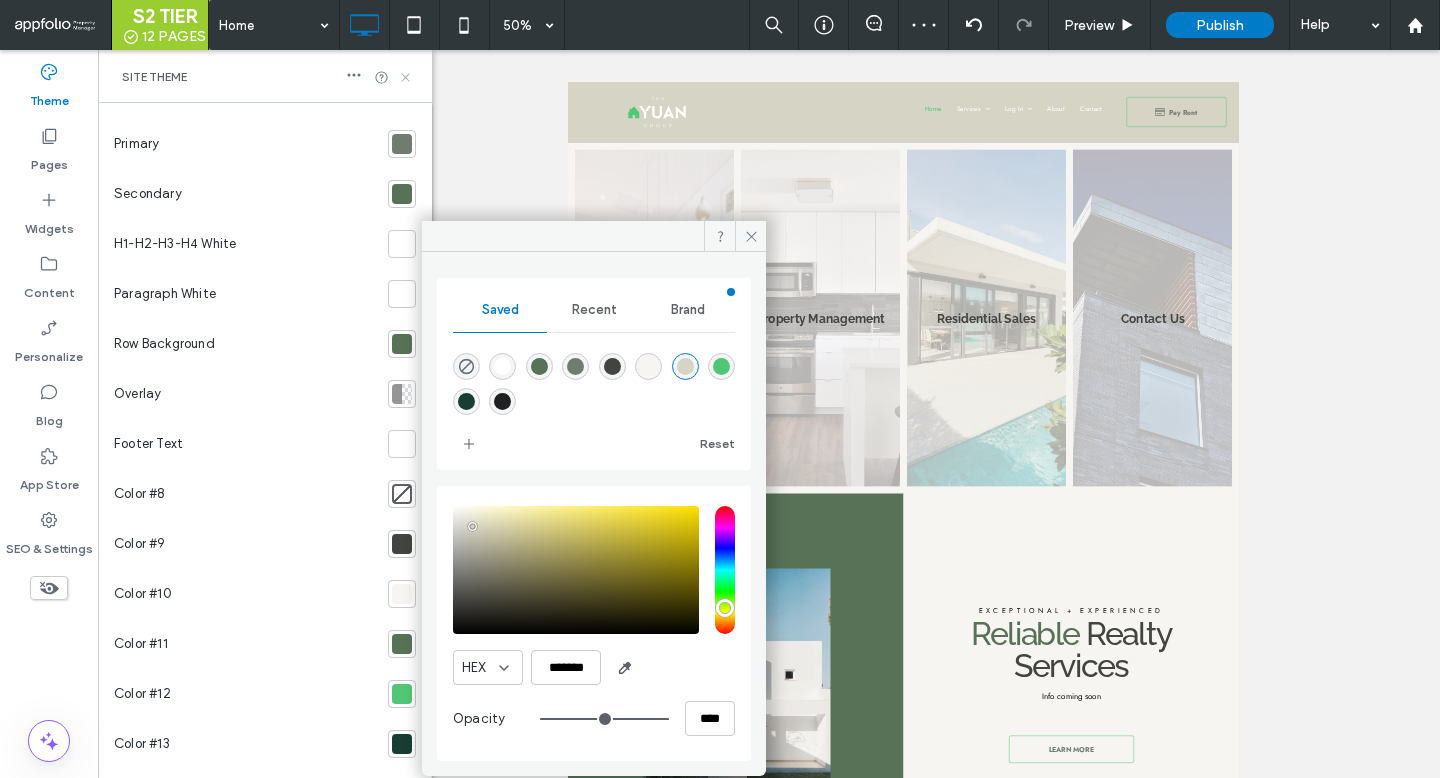 click 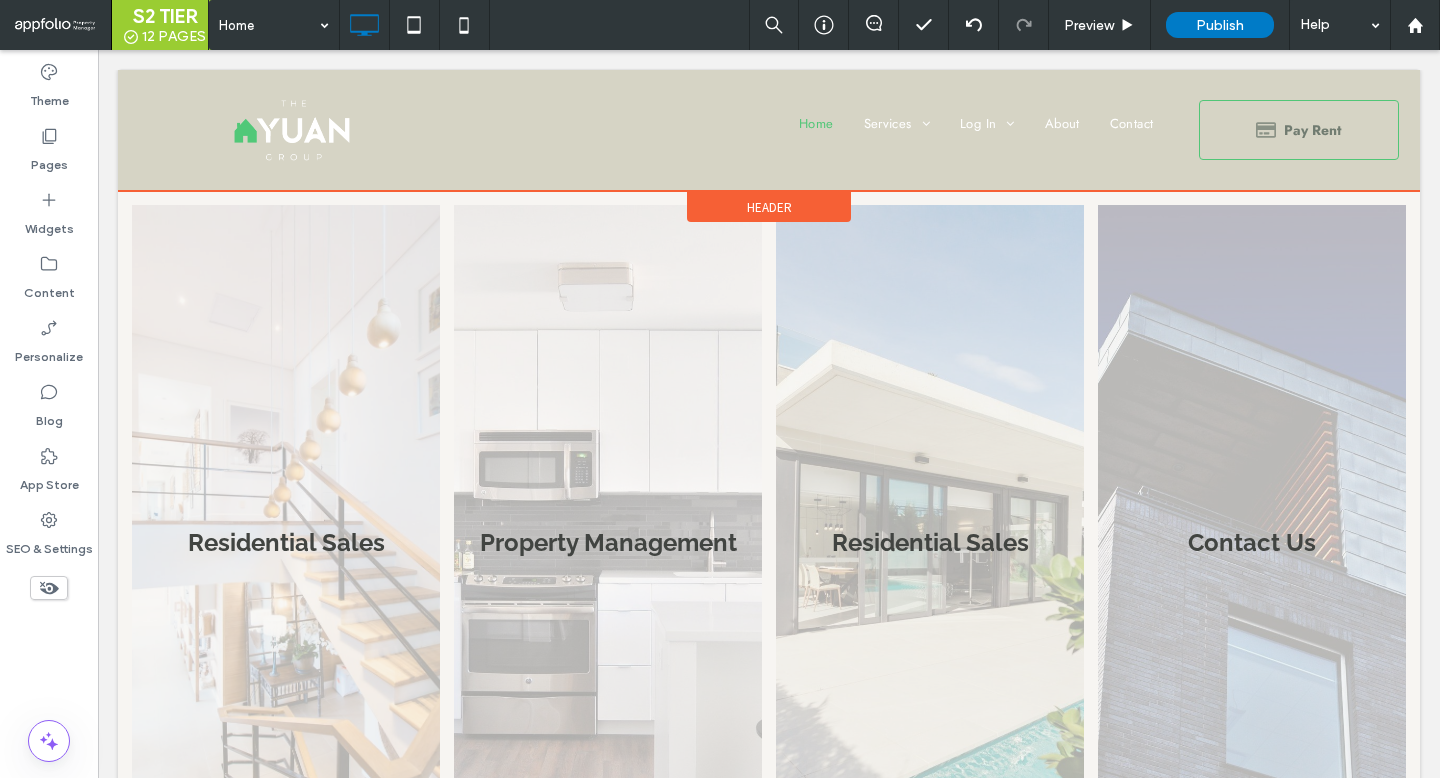 click on "Header" at bounding box center [769, 207] 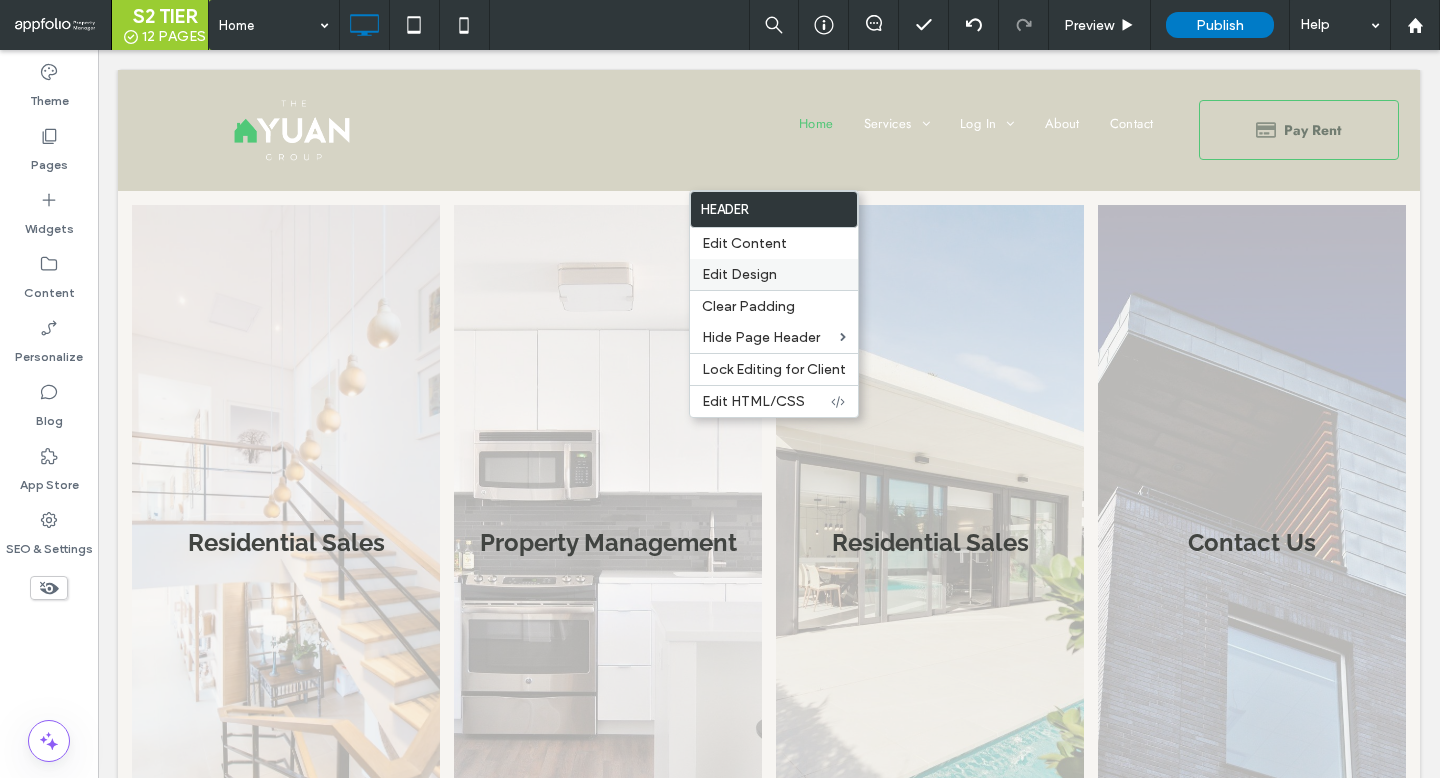 click on "Edit Design" at bounding box center (774, 274) 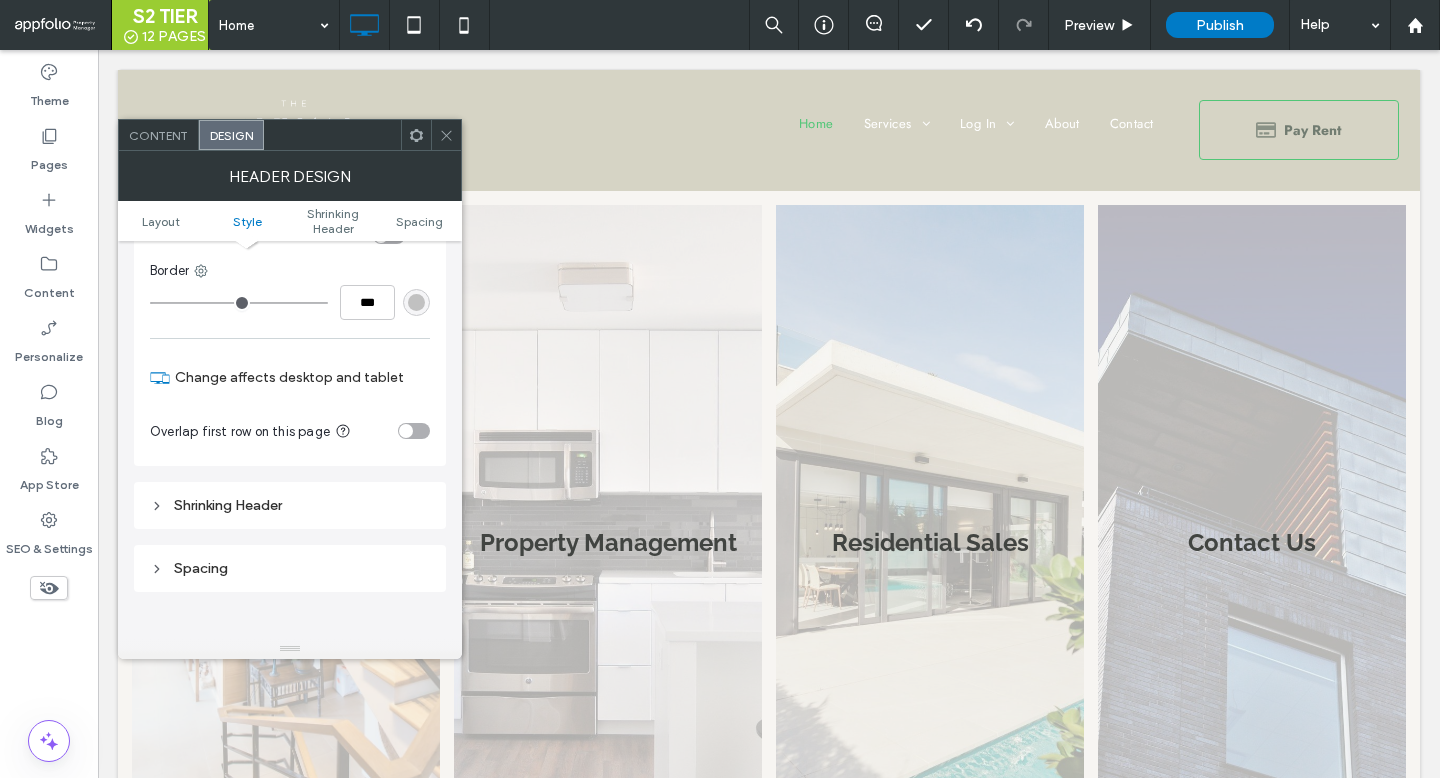 scroll, scrollTop: 320, scrollLeft: 0, axis: vertical 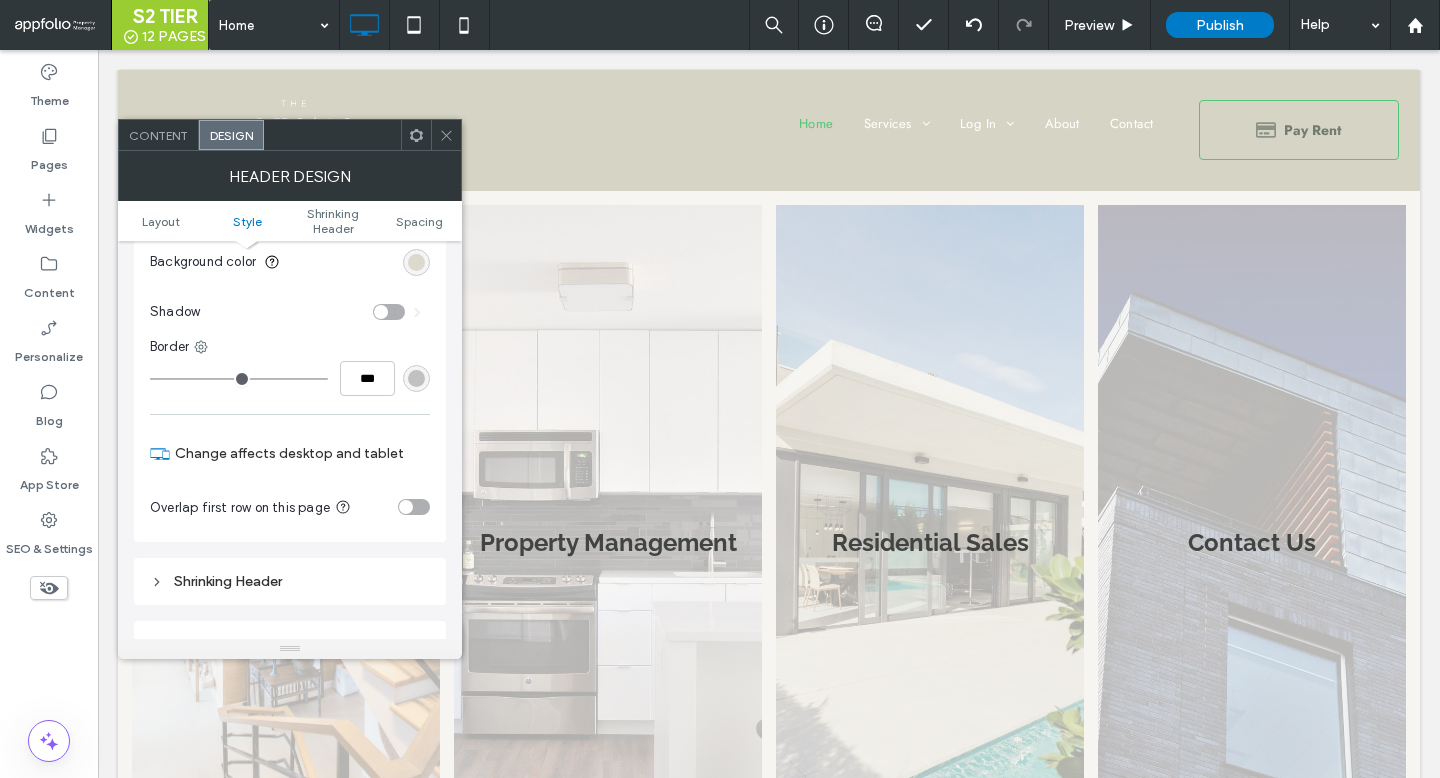 click at bounding box center (416, 262) 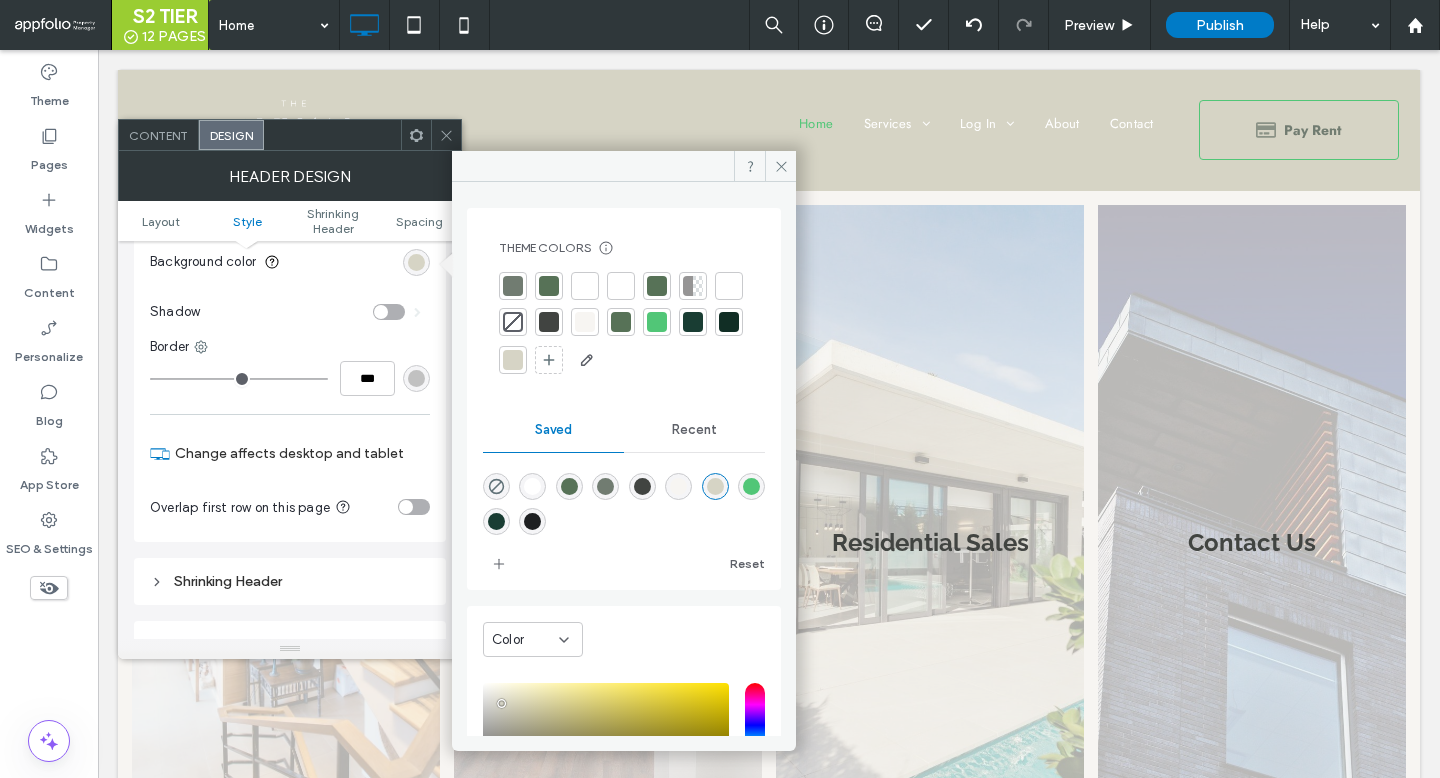 click at bounding box center [513, 360] 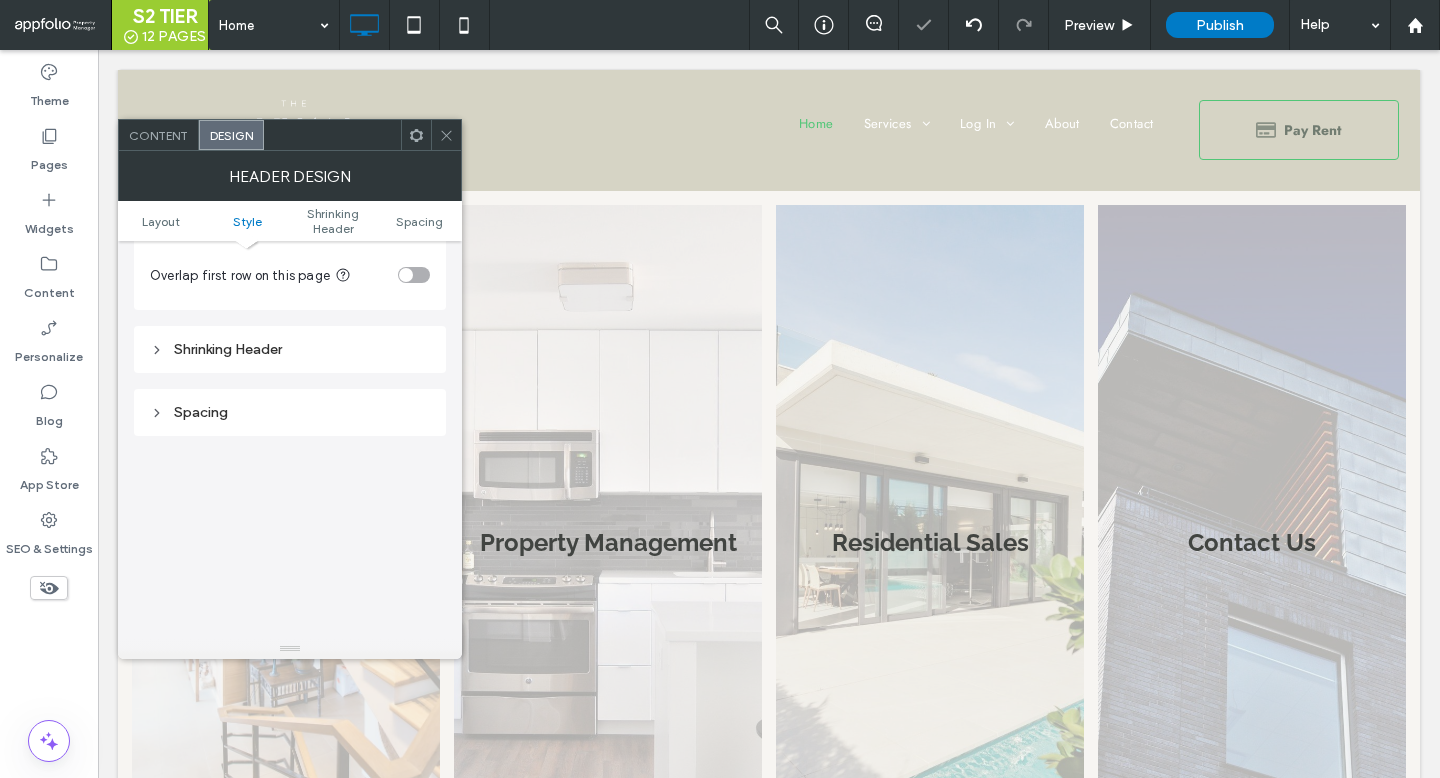 scroll, scrollTop: 491, scrollLeft: 0, axis: vertical 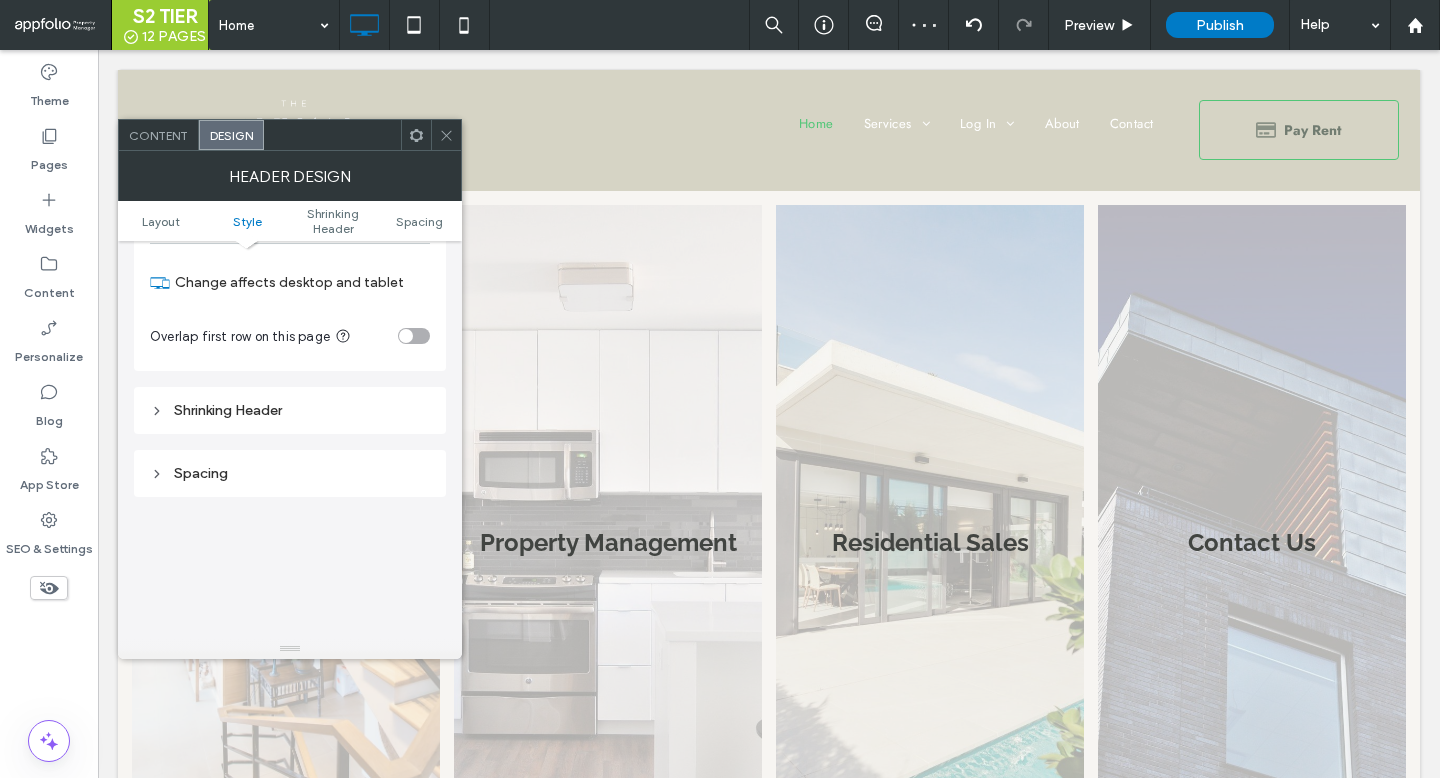 click on "Shrinking Header" at bounding box center (290, 410) 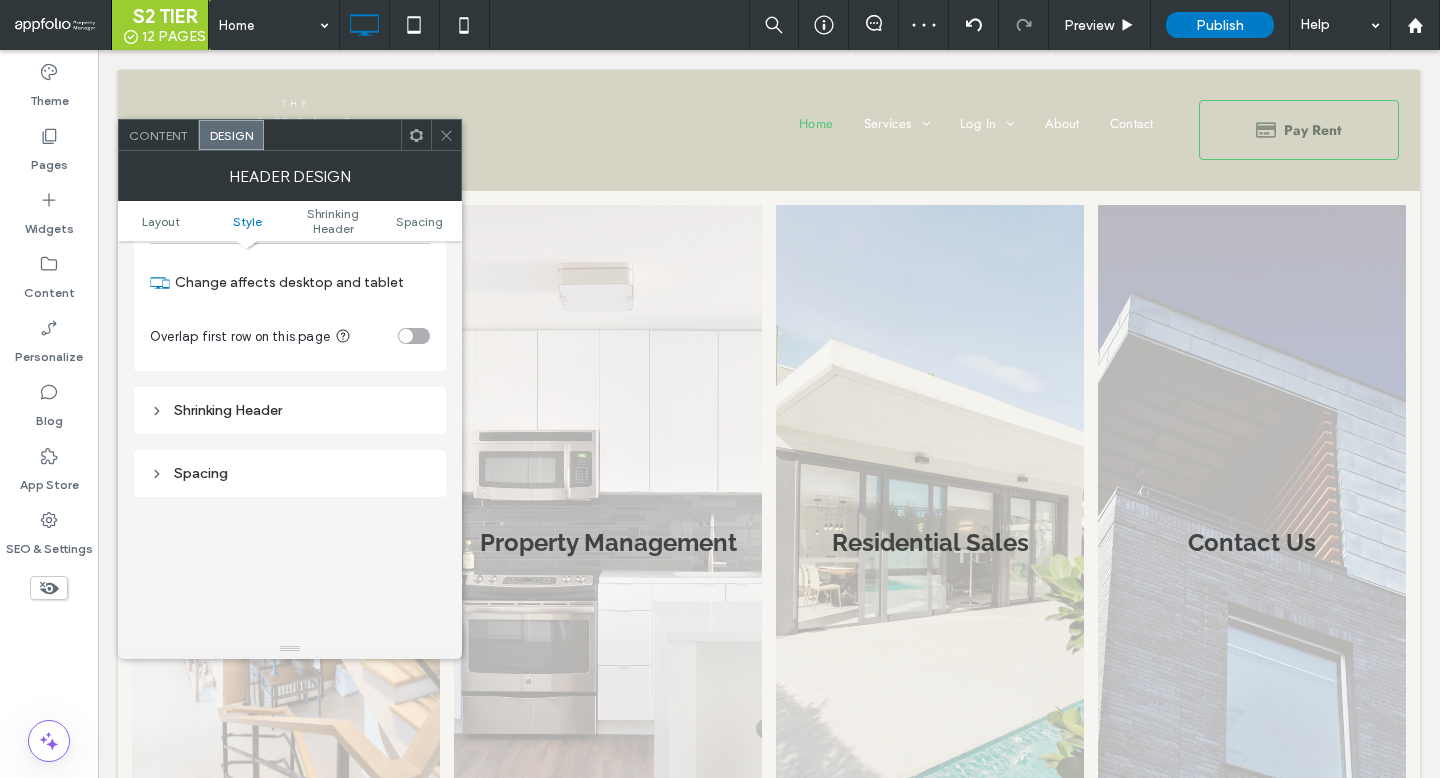 click on "Shrinking Header" at bounding box center (290, 410) 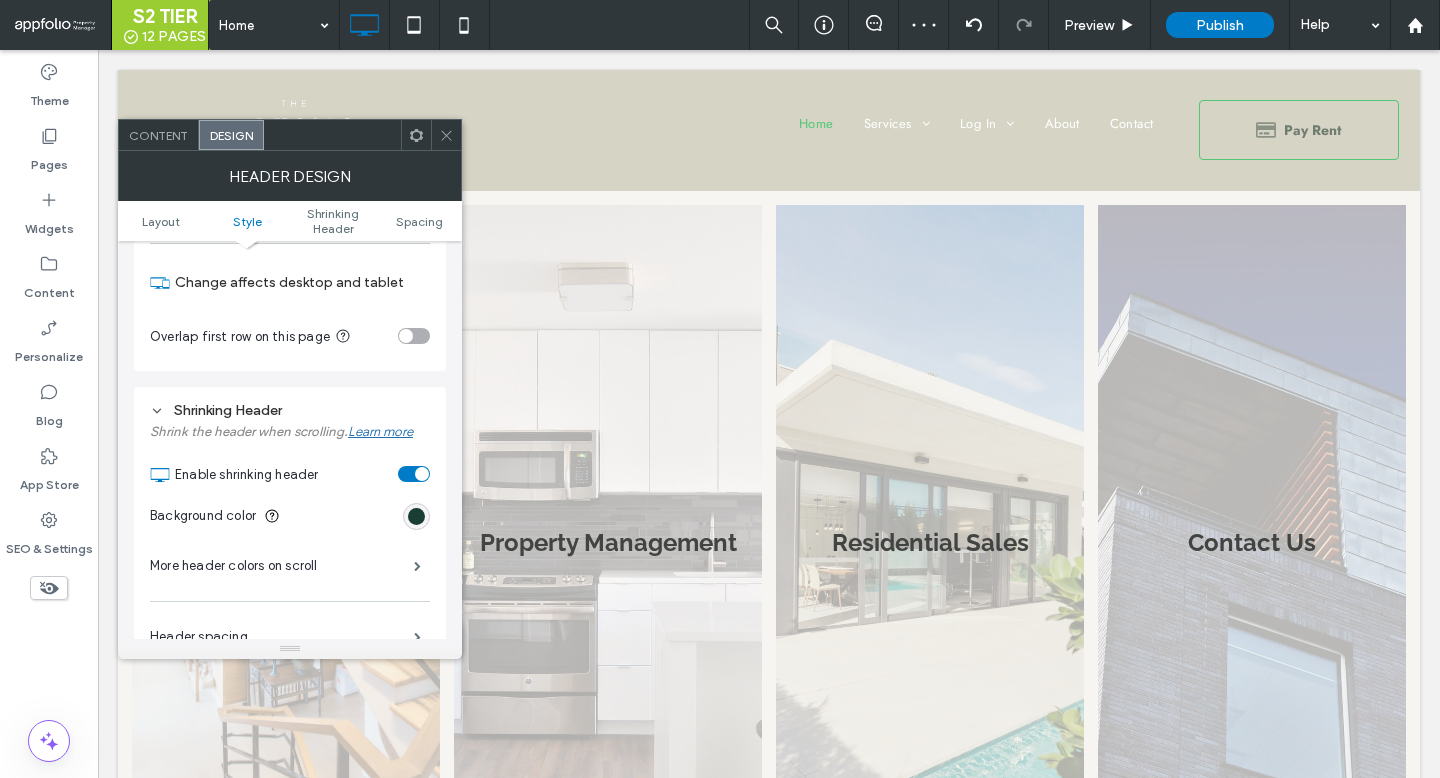 scroll, scrollTop: 118, scrollLeft: 0, axis: vertical 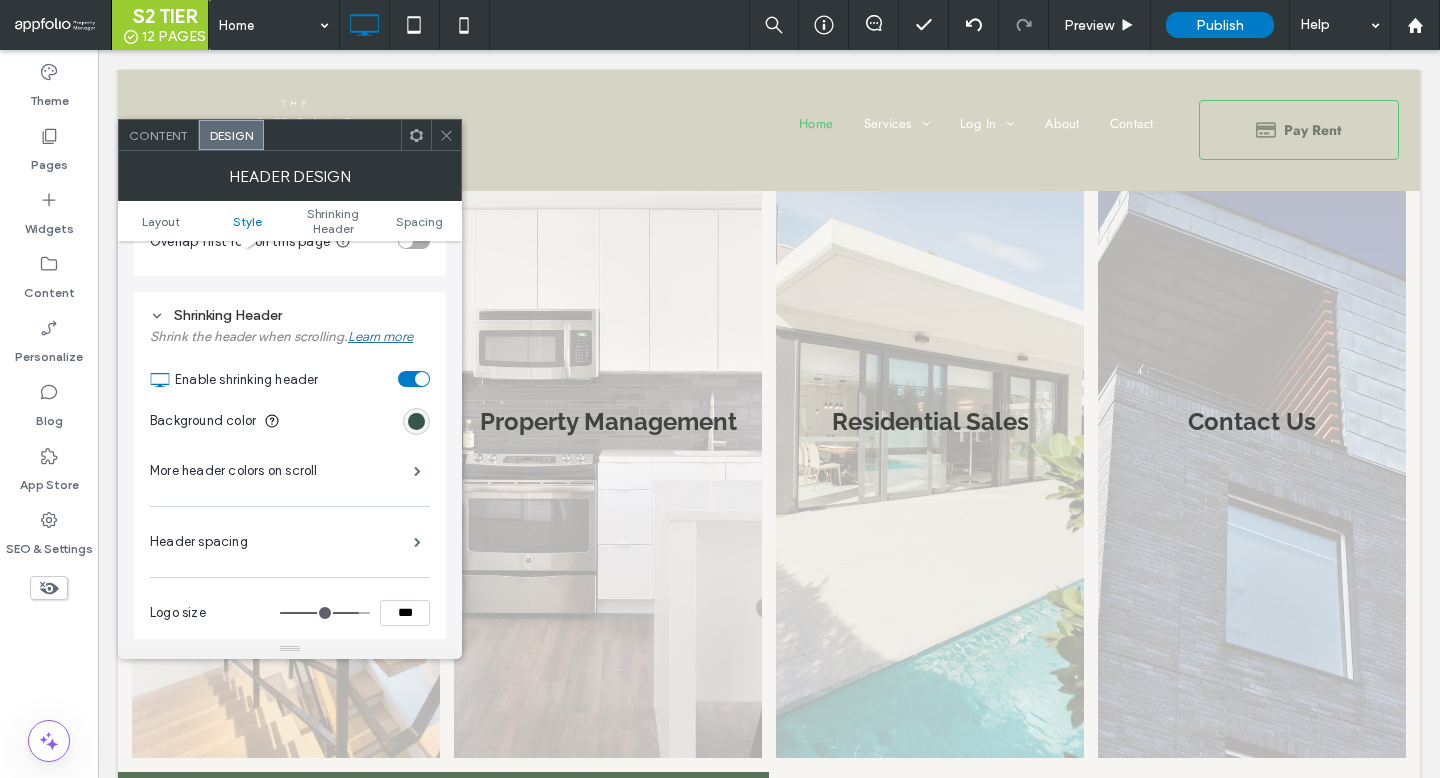 click at bounding box center [416, 421] 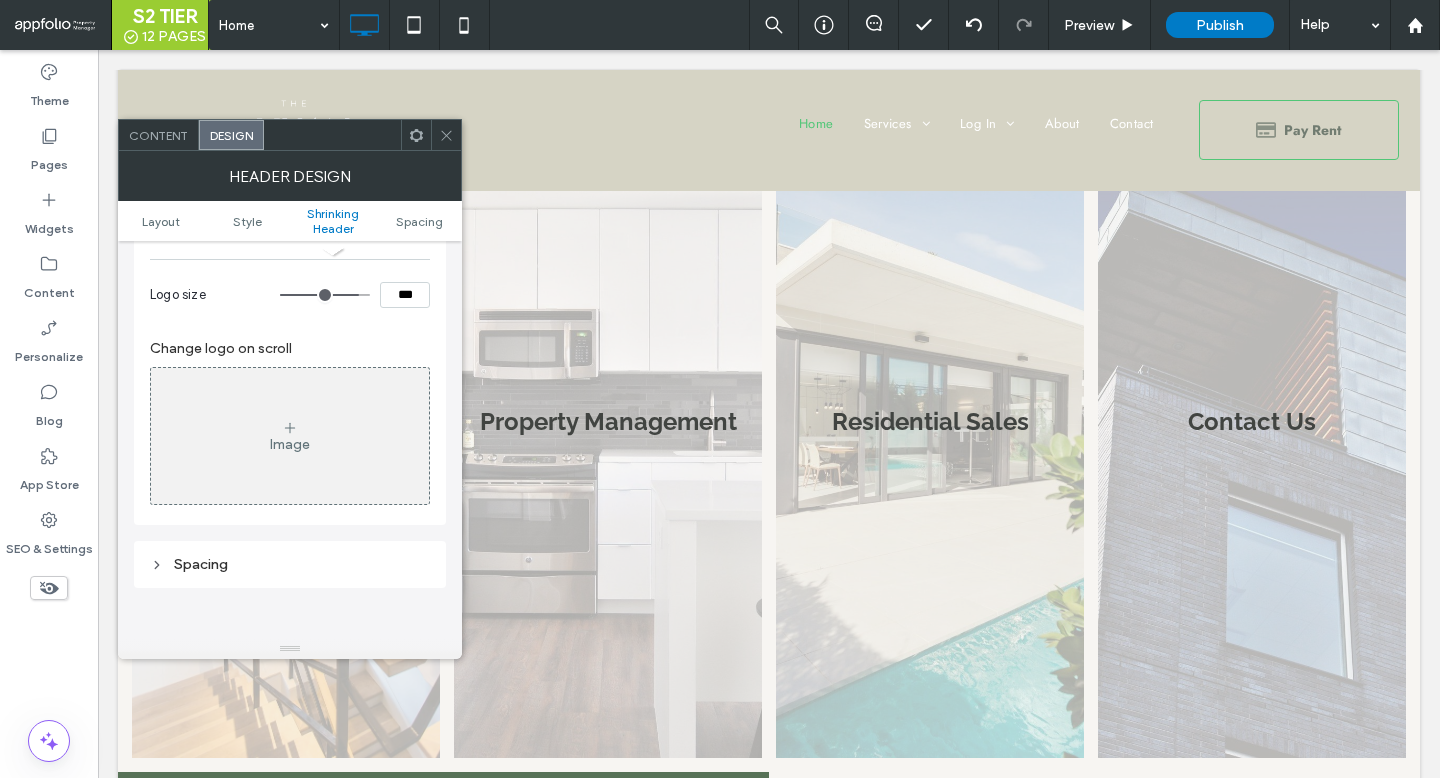 scroll, scrollTop: 926, scrollLeft: 0, axis: vertical 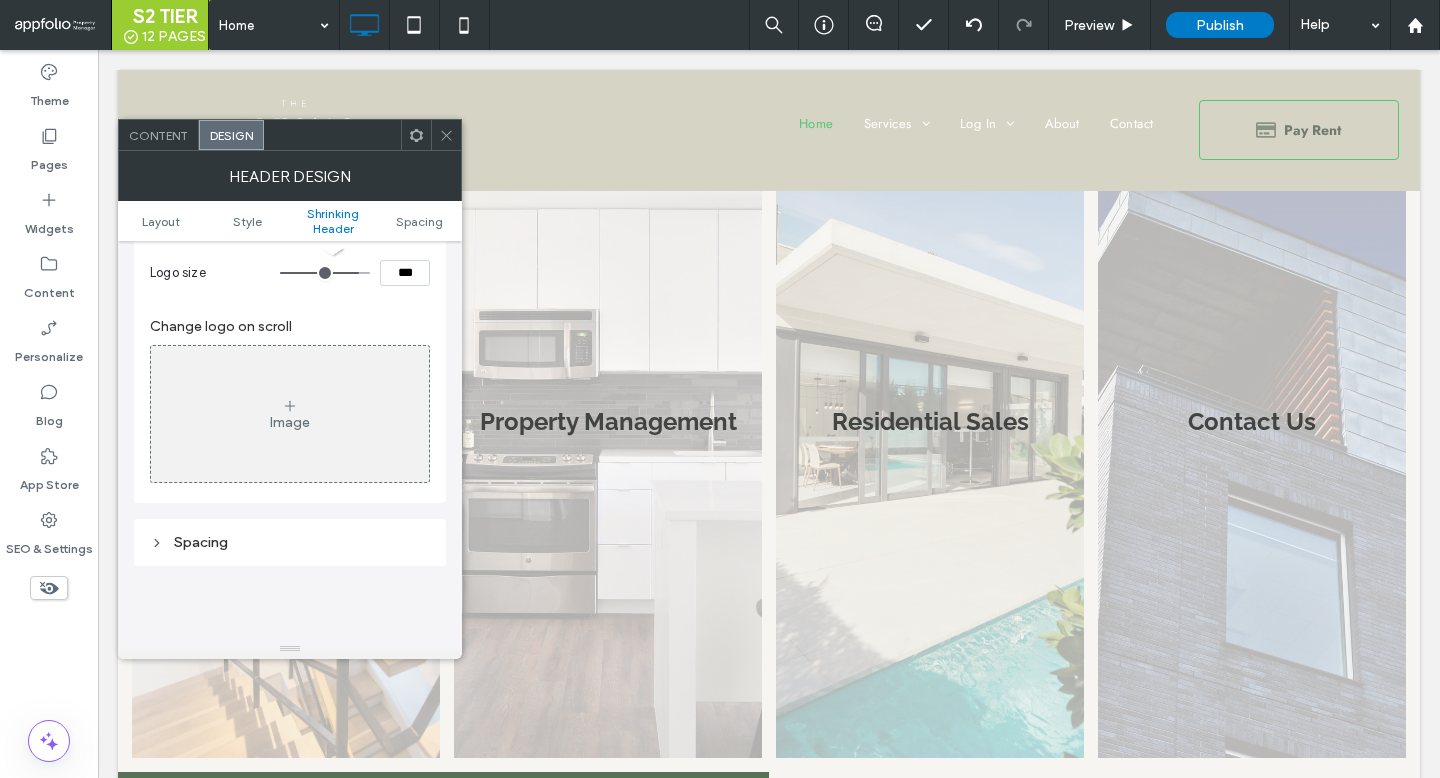 click on "Image" at bounding box center [290, 414] 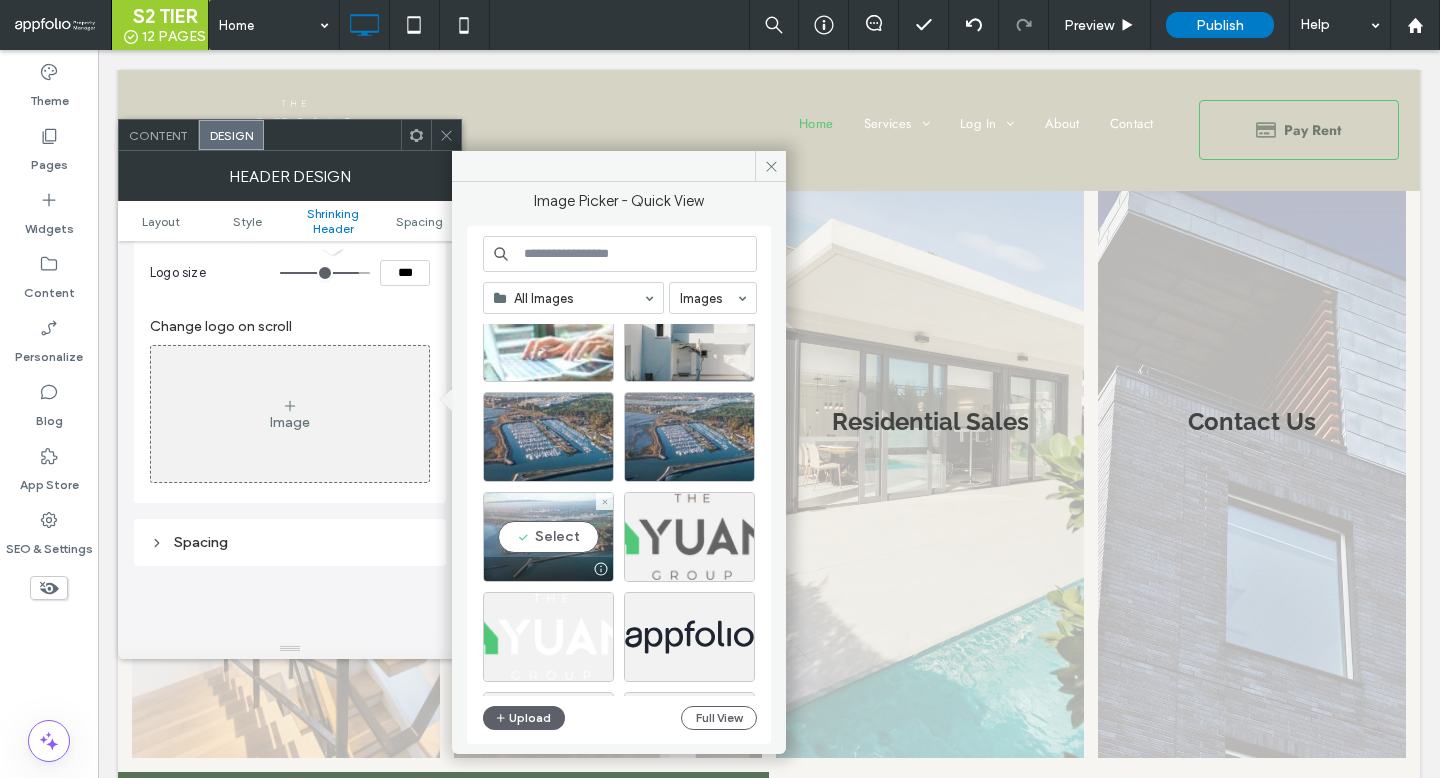 scroll, scrollTop: 67, scrollLeft: 0, axis: vertical 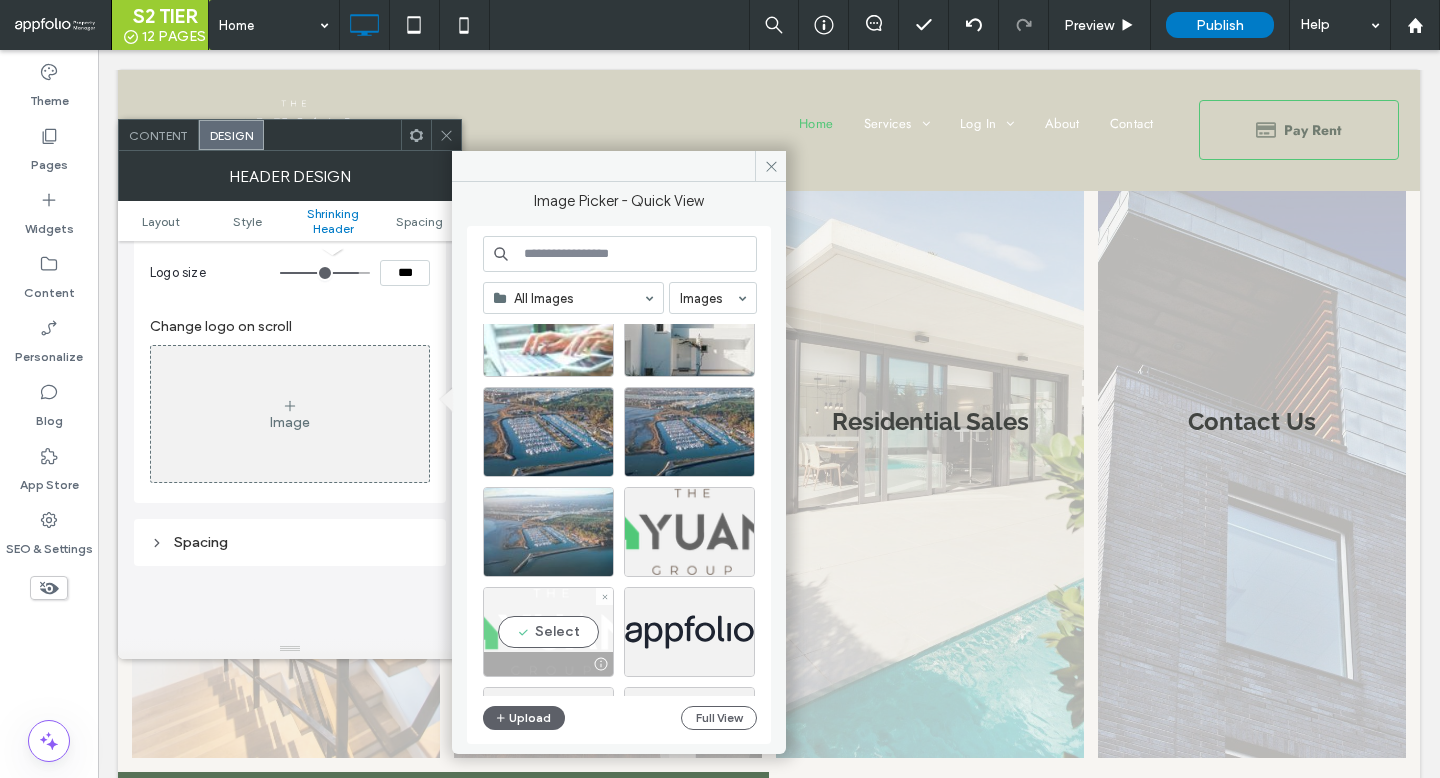 click on "Select" at bounding box center (548, 632) 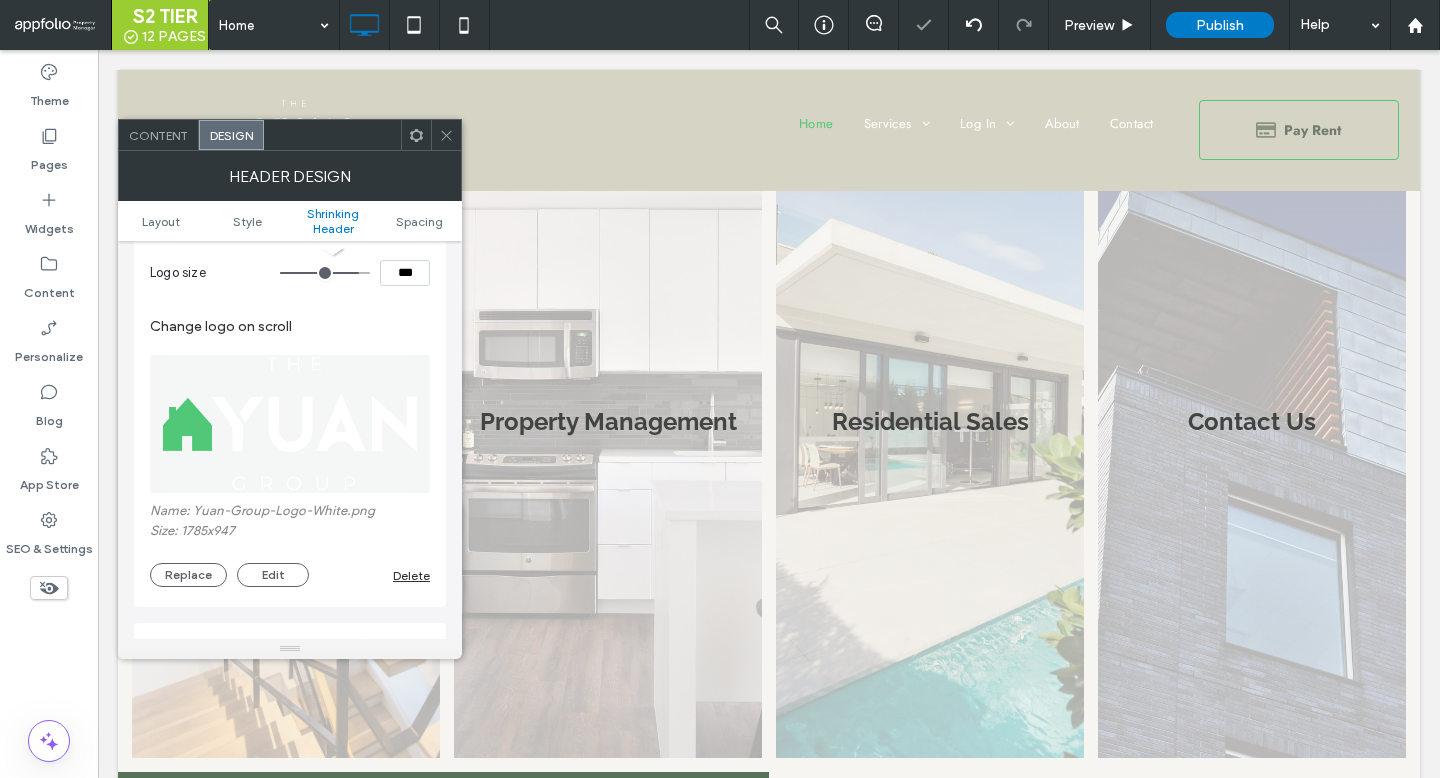 click 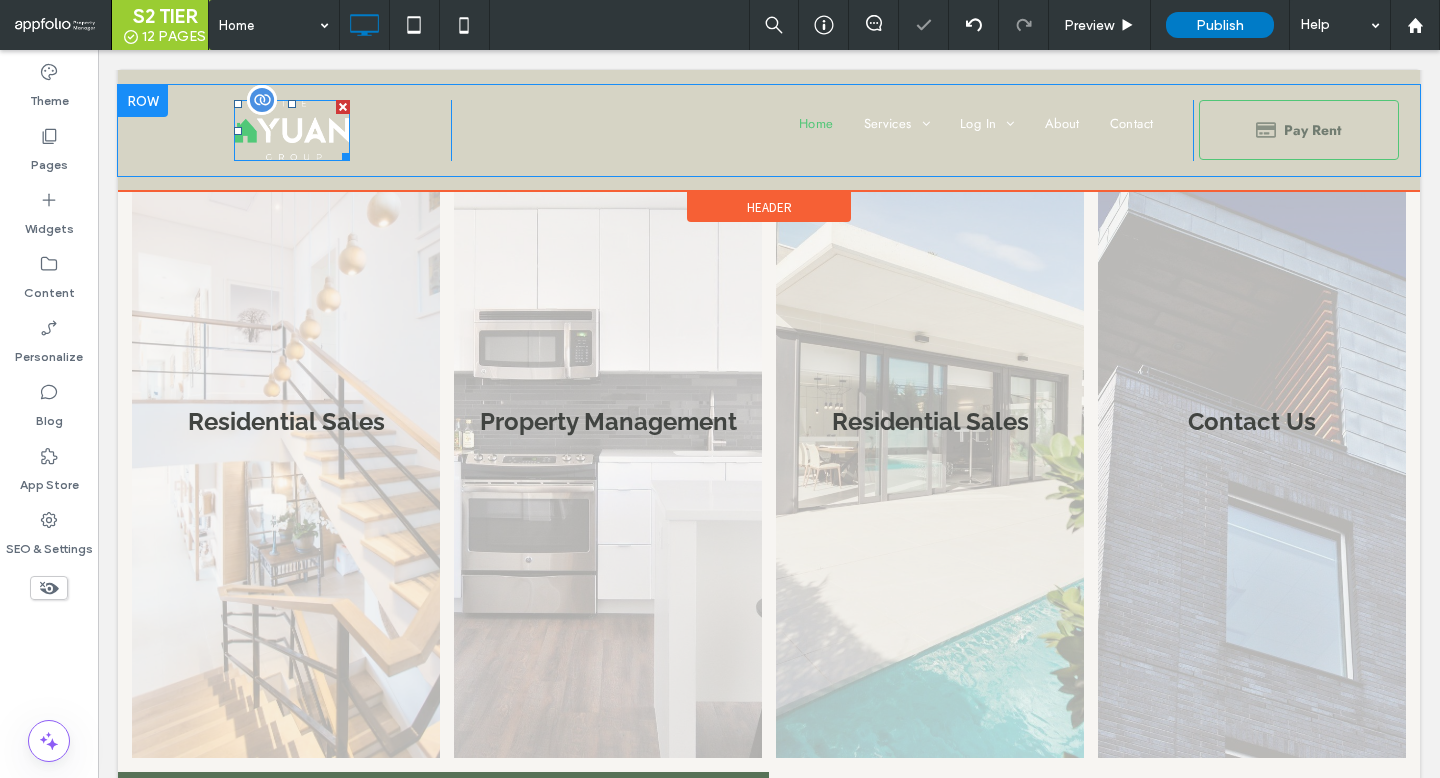 click at bounding box center (291, 130) 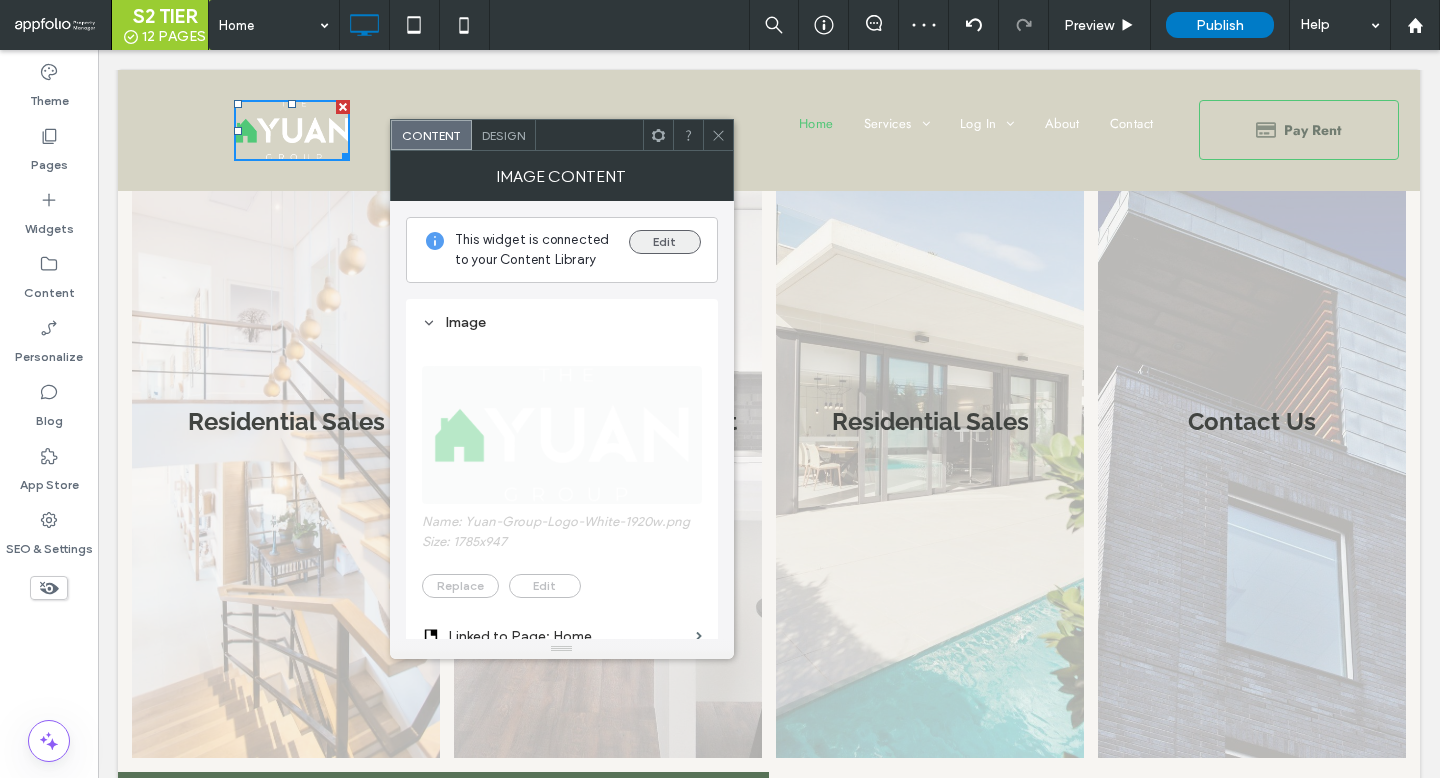 click on "Edit" at bounding box center [665, 242] 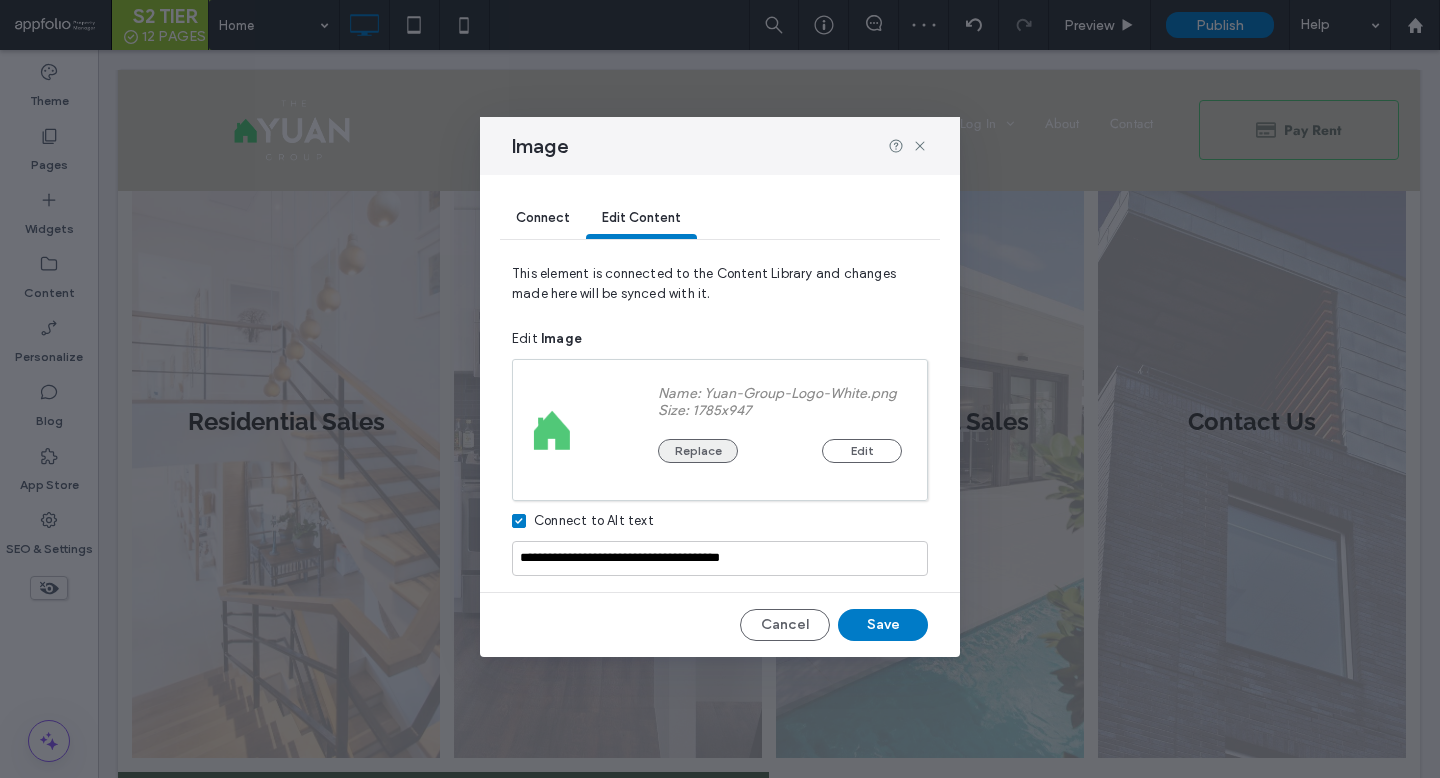 click on "Replace" at bounding box center [698, 451] 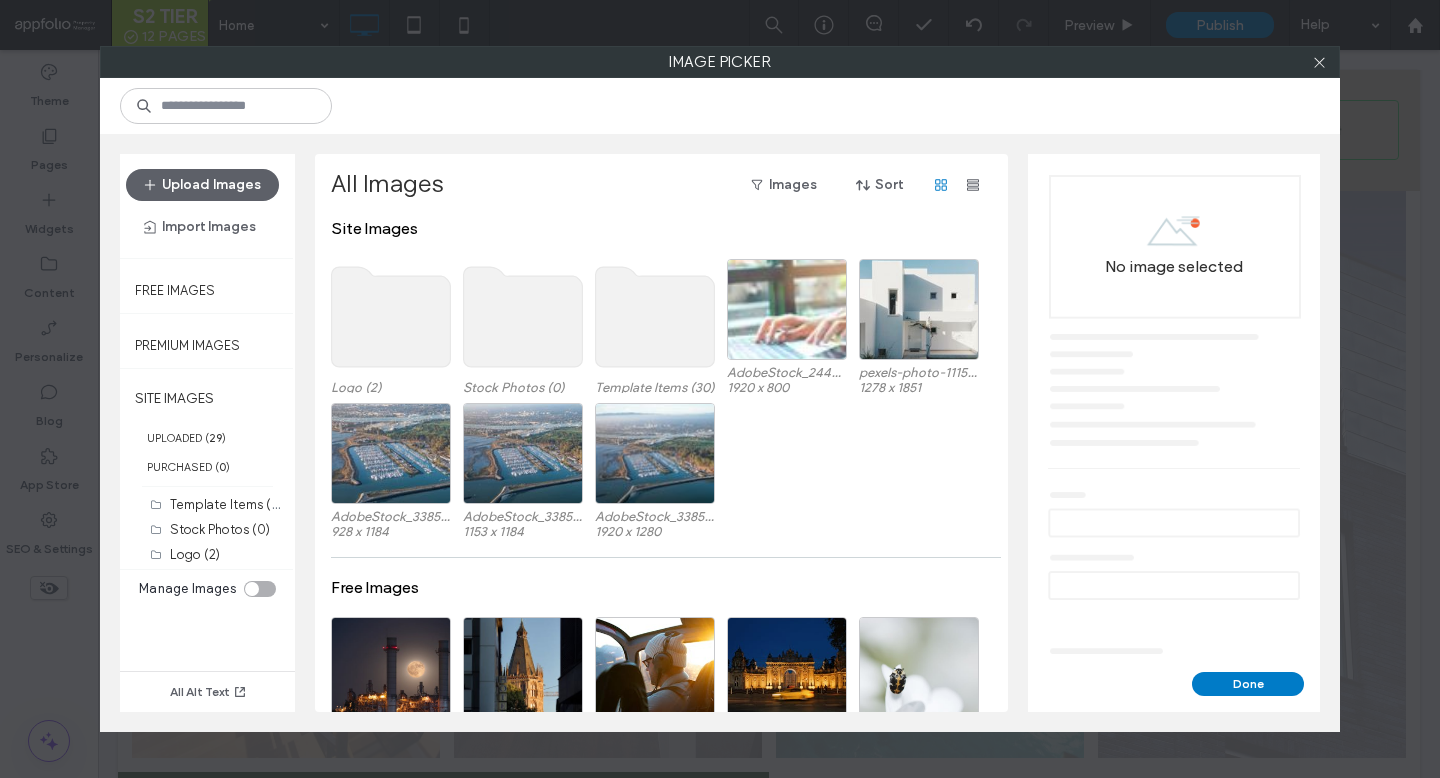 click 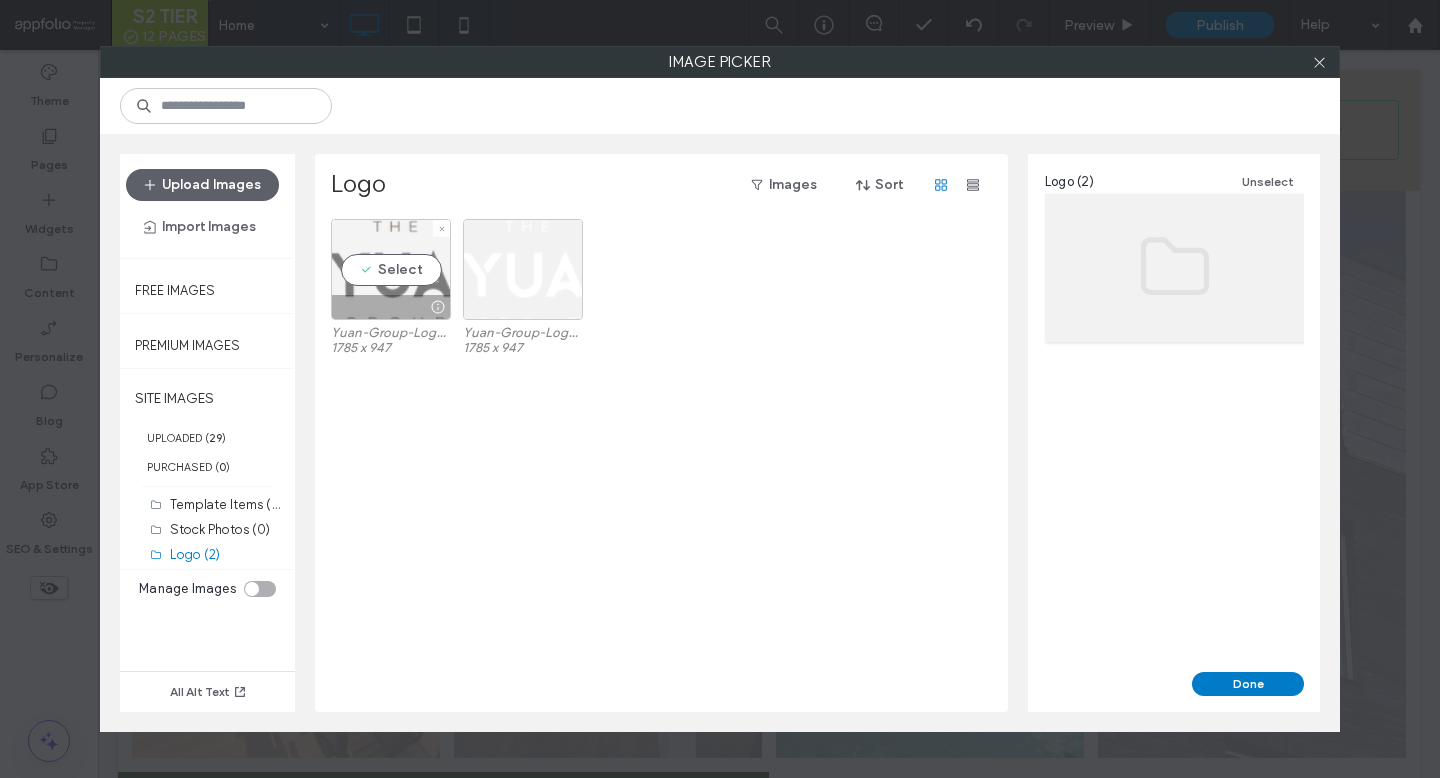 click on "Select" at bounding box center (391, 269) 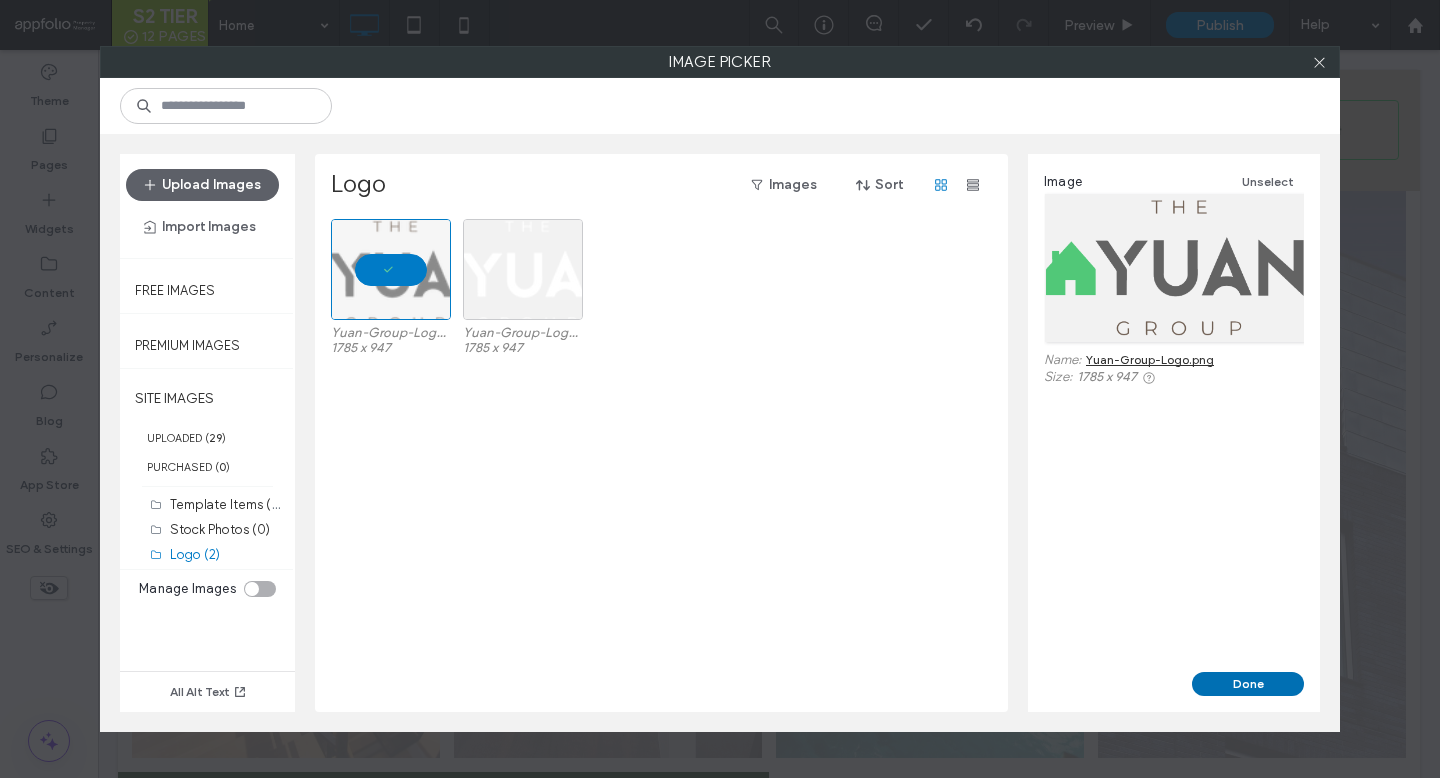 click on "Done" at bounding box center (1248, 684) 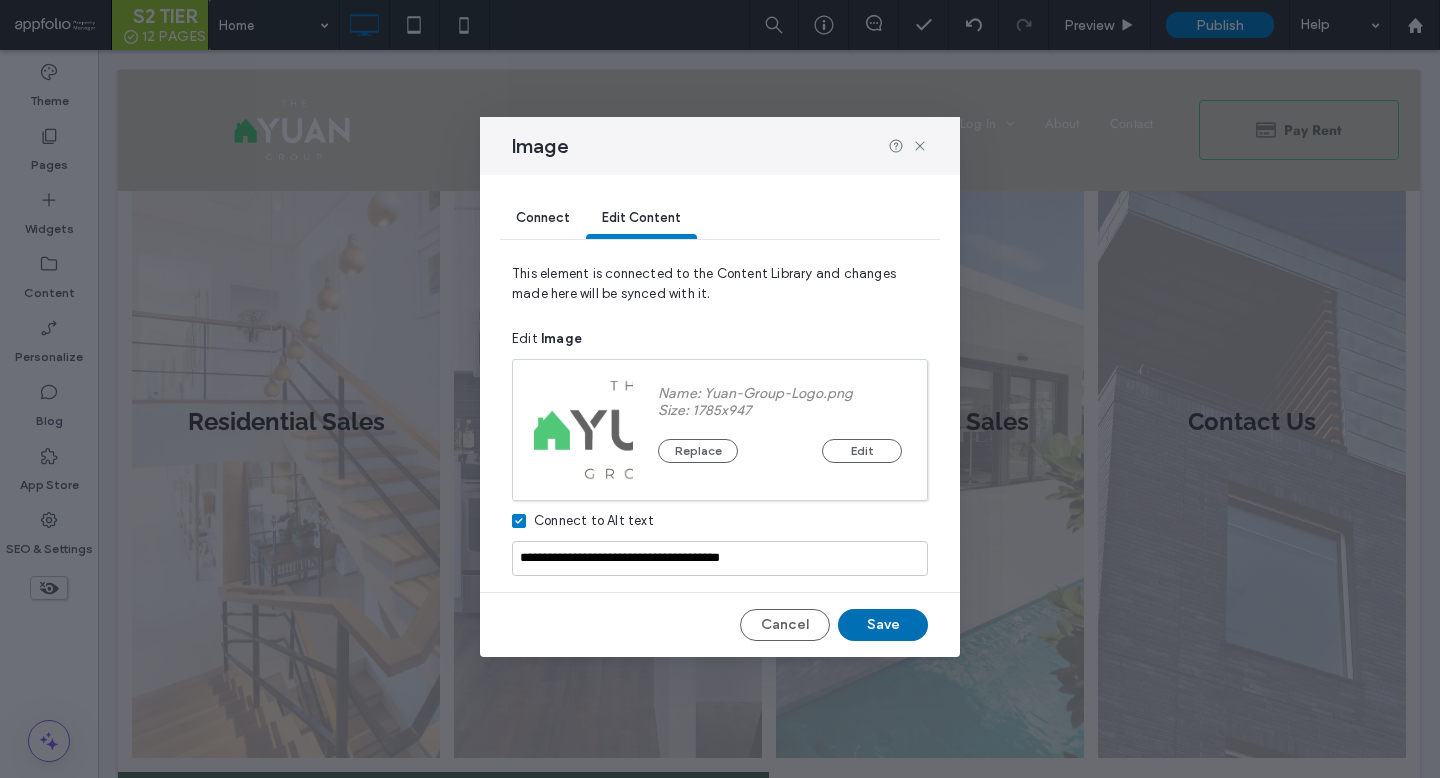 click on "Save" at bounding box center [883, 625] 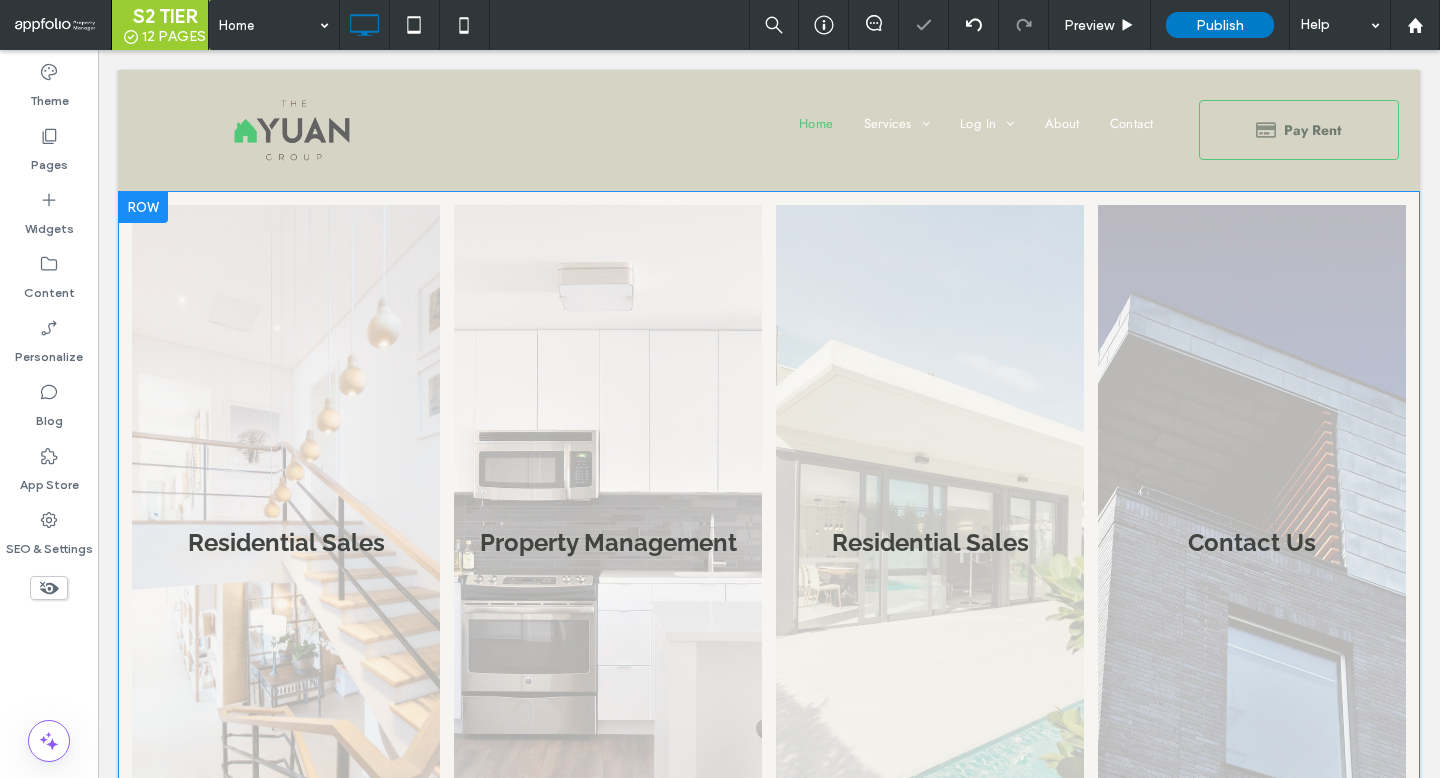scroll, scrollTop: 0, scrollLeft: 0, axis: both 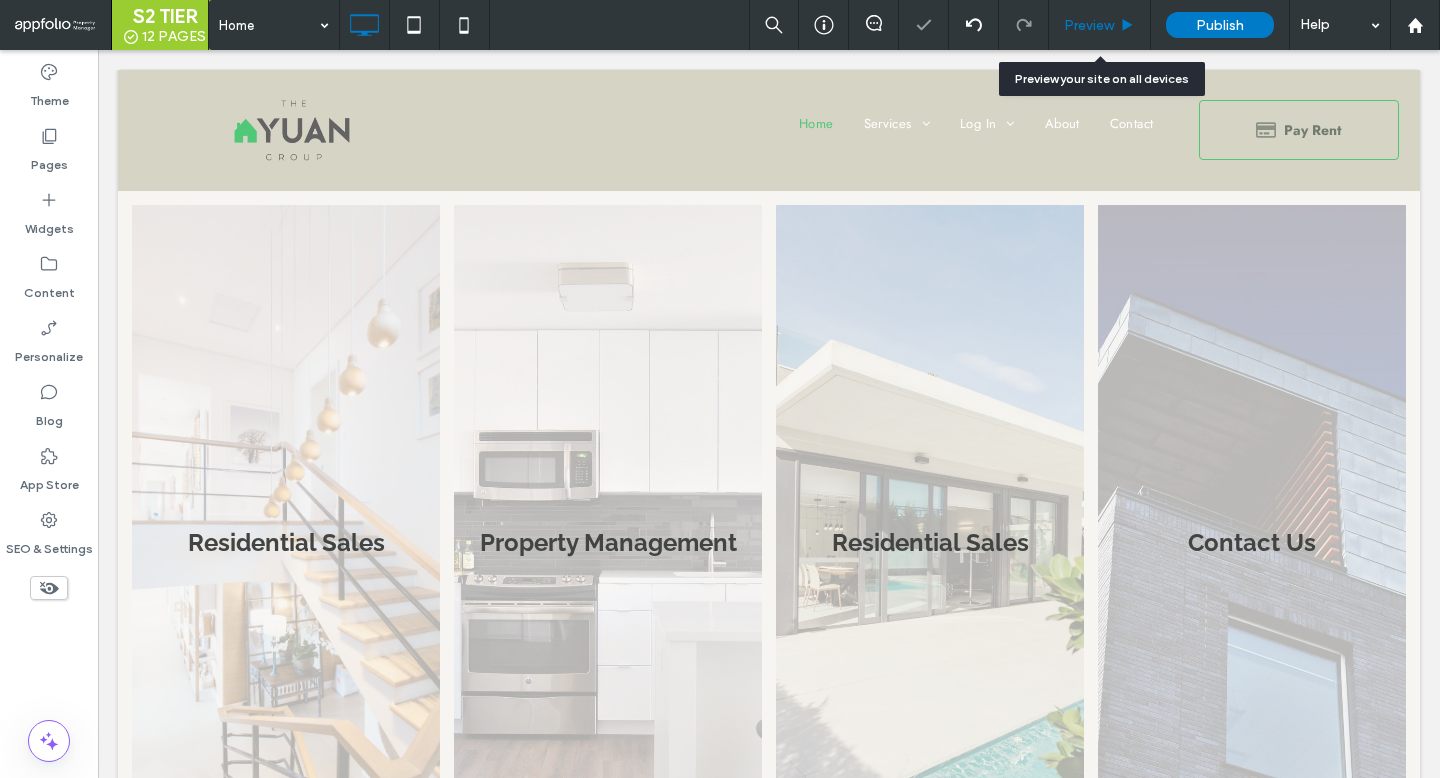 click on "Preview" at bounding box center [1089, 25] 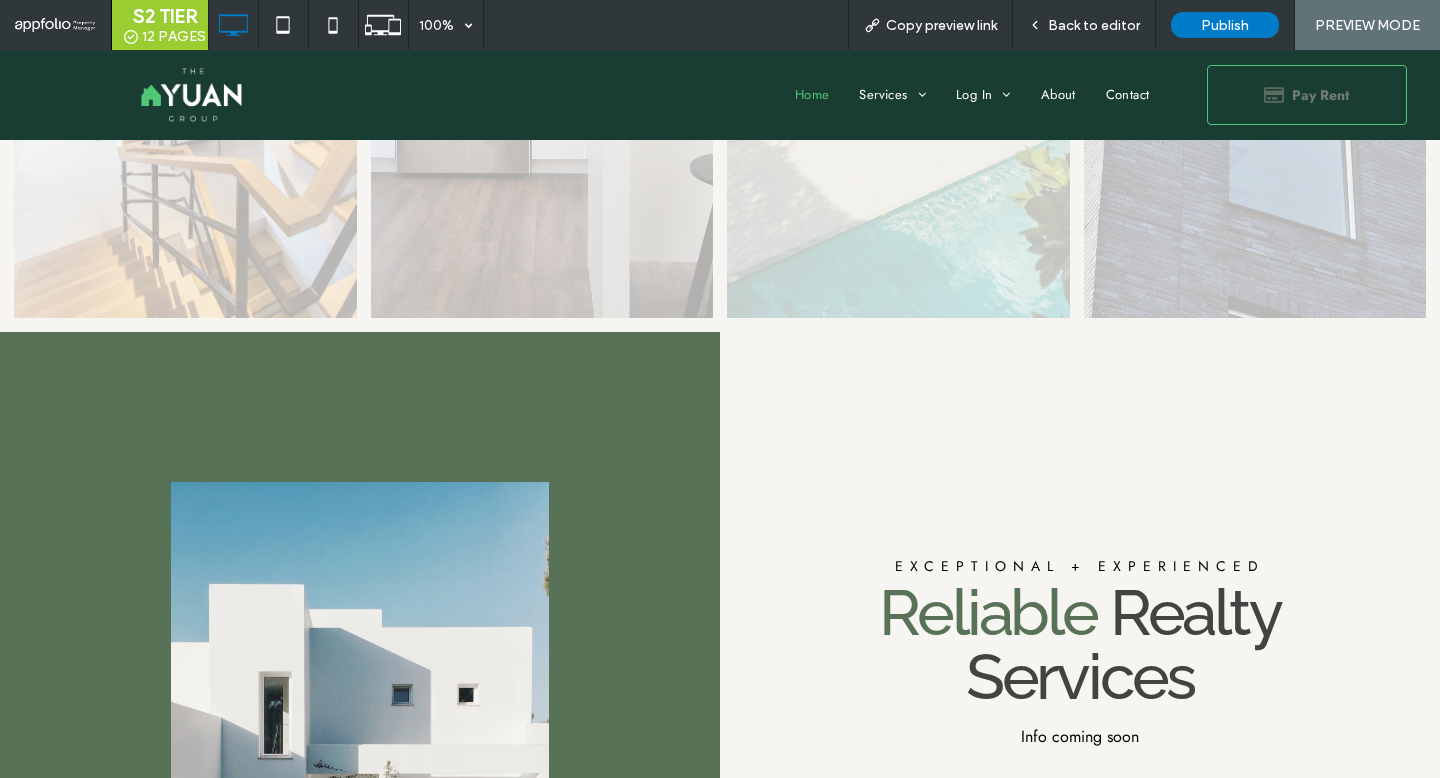 scroll, scrollTop: 0, scrollLeft: 0, axis: both 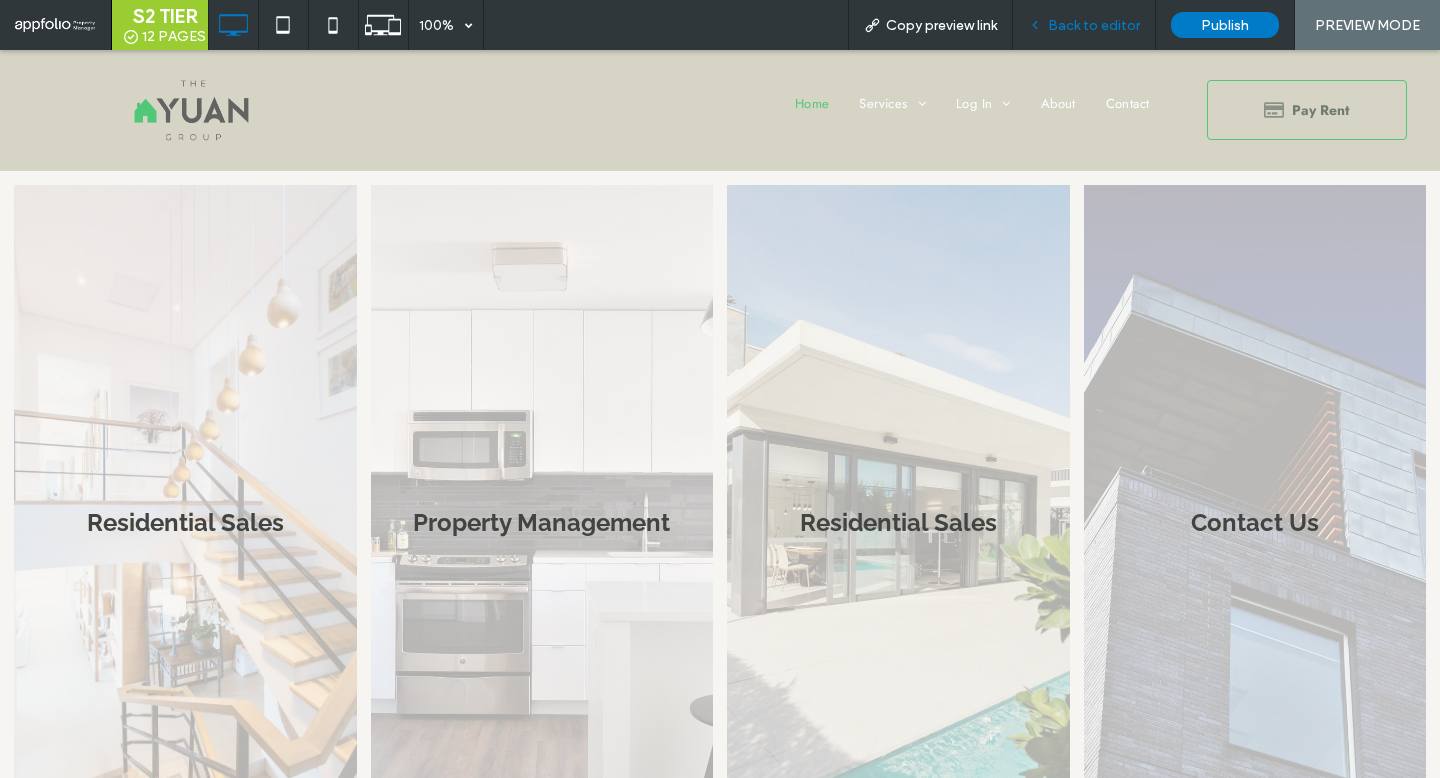 click on "Back to editor" at bounding box center (1084, 25) 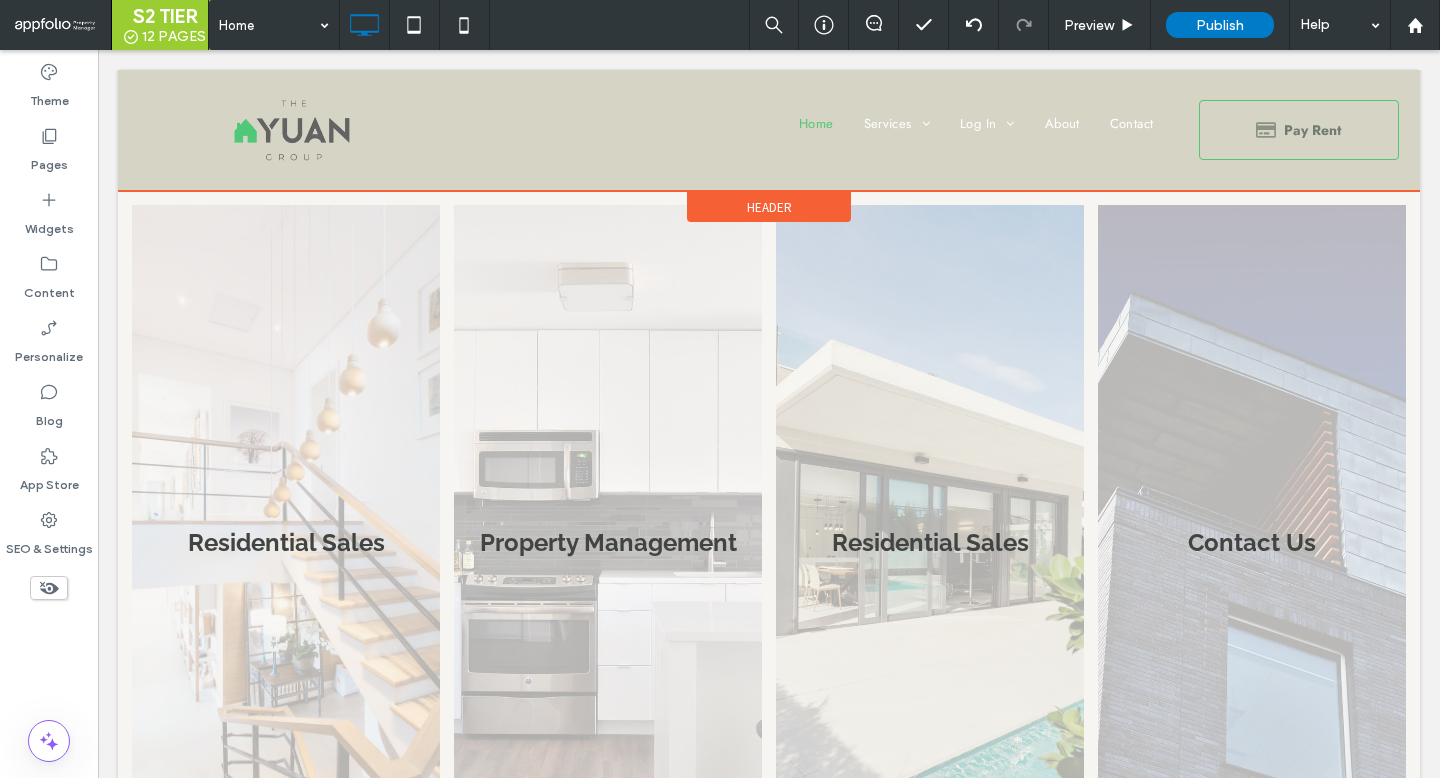 click on "Header" at bounding box center (769, 207) 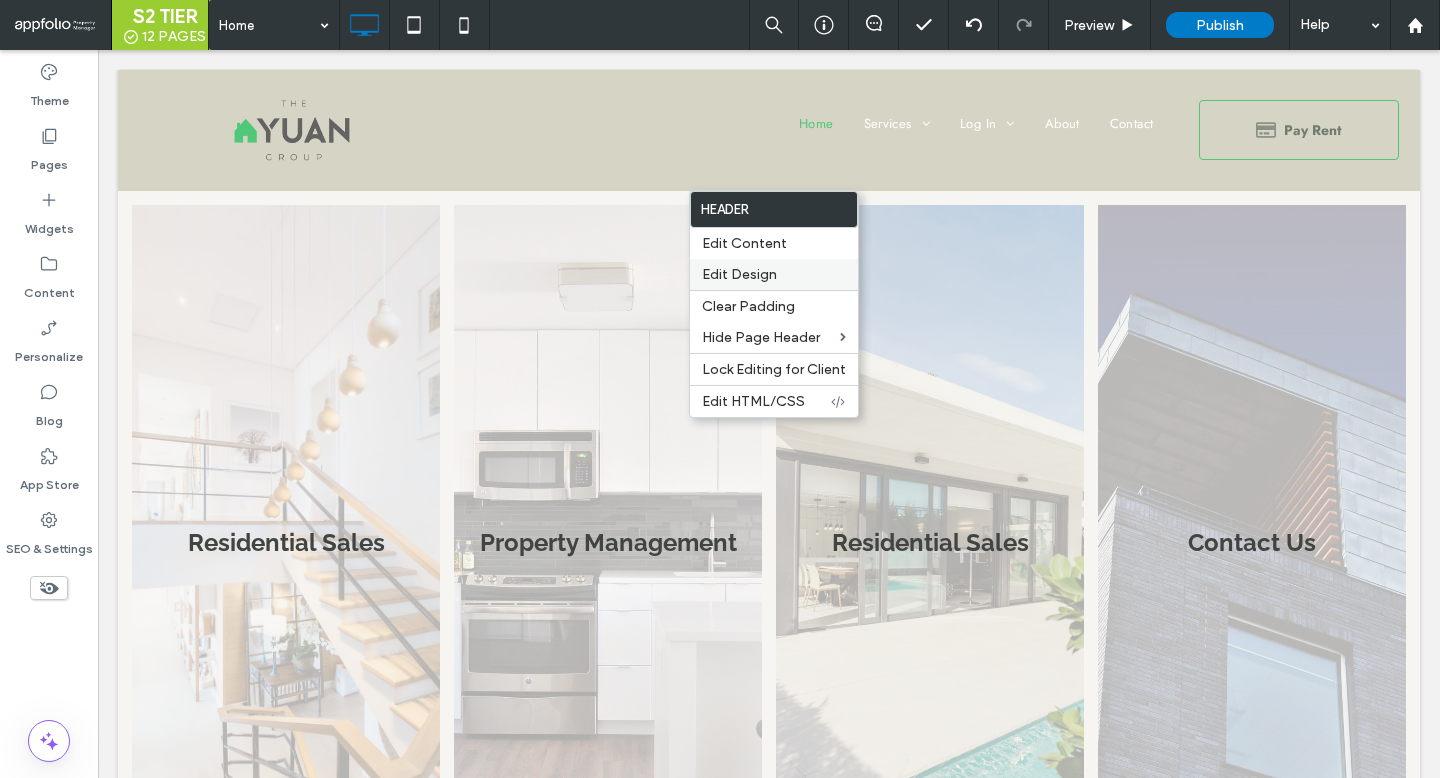 click on "Edit Design" at bounding box center (774, 274) 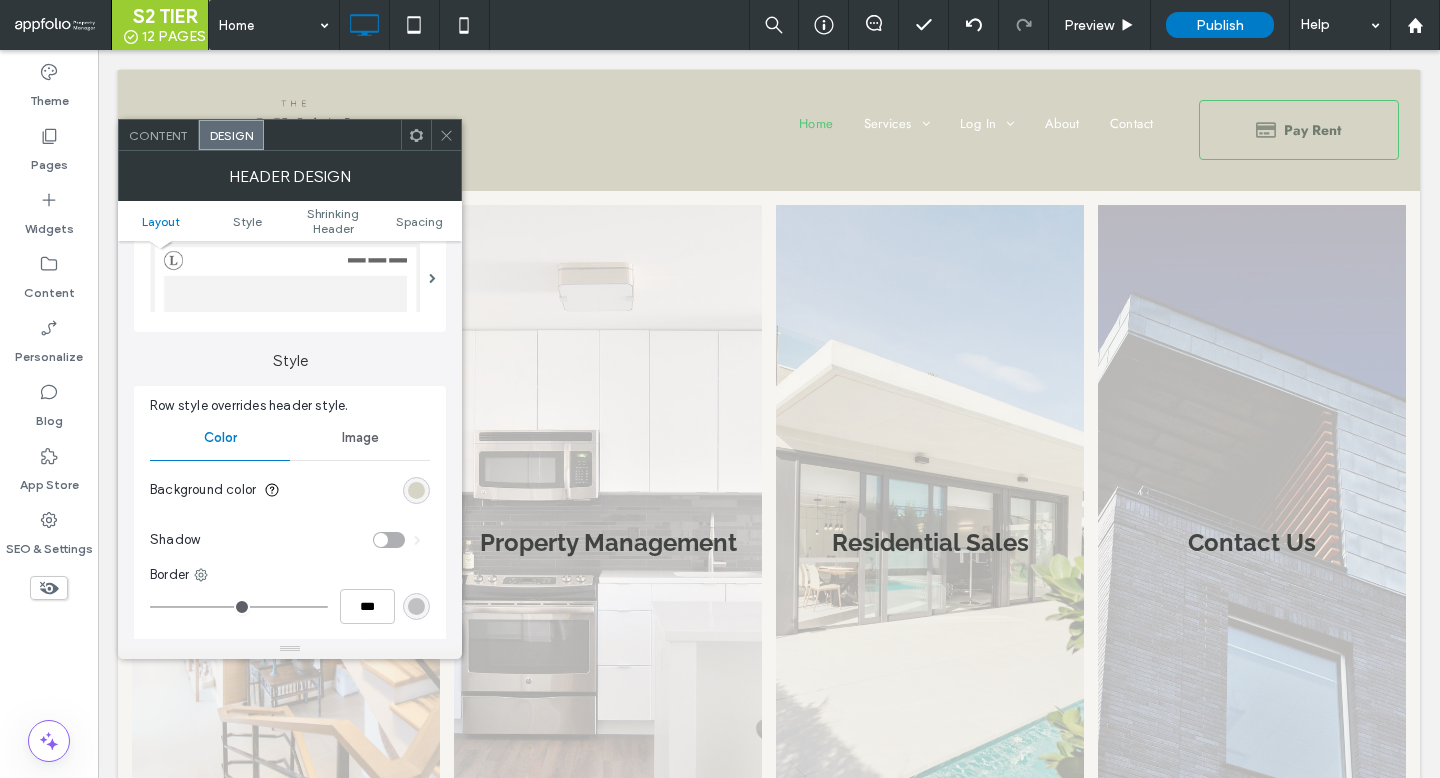 scroll, scrollTop: 98, scrollLeft: 0, axis: vertical 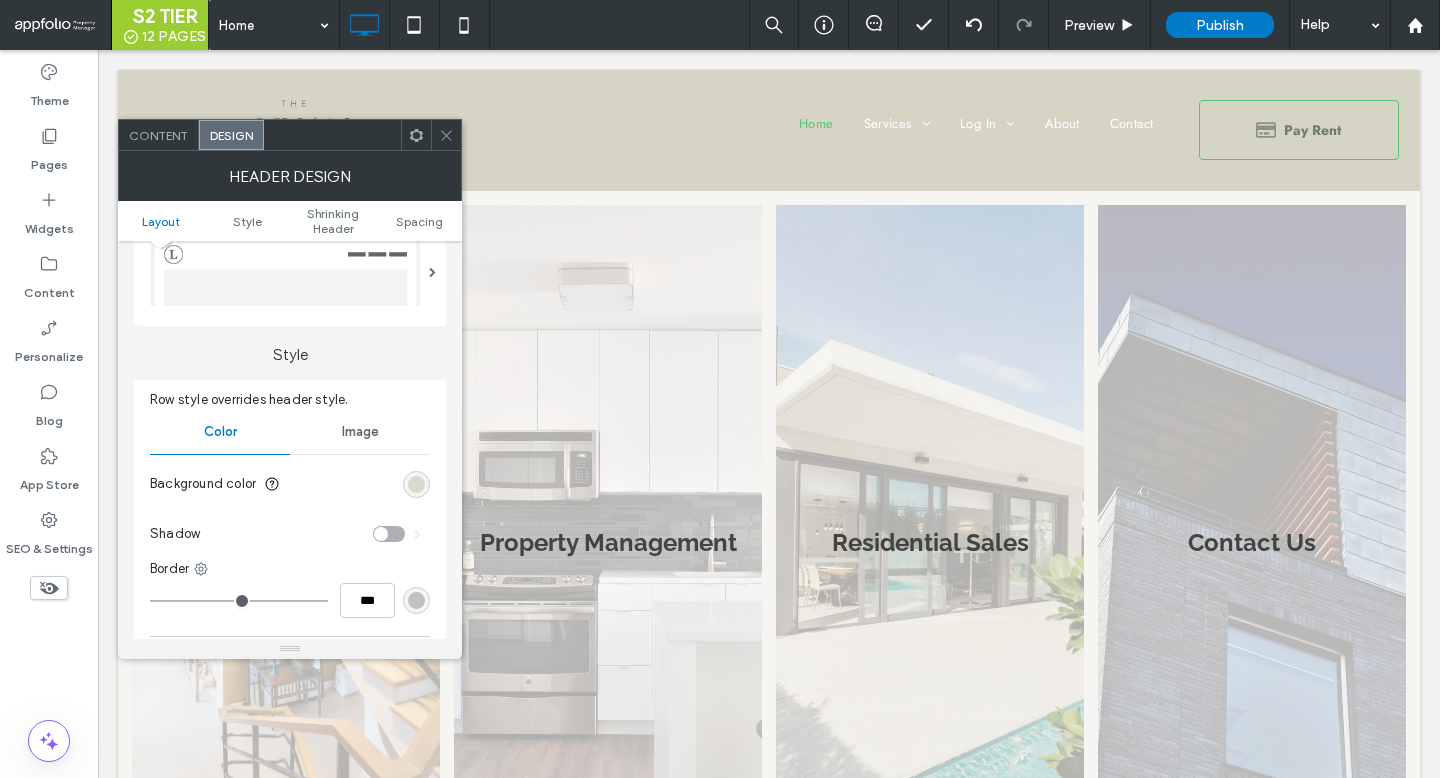 click at bounding box center [416, 484] 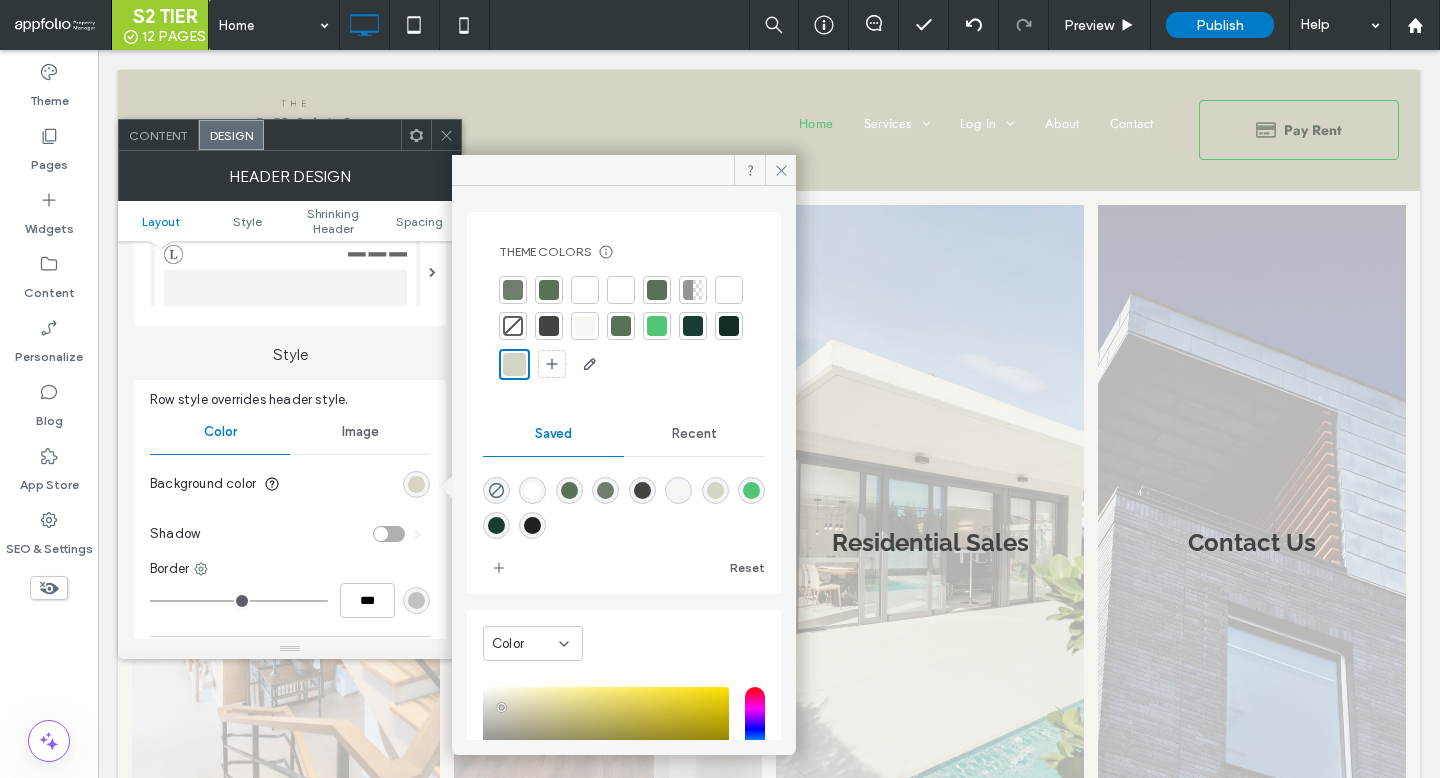 click at bounding box center [585, 326] 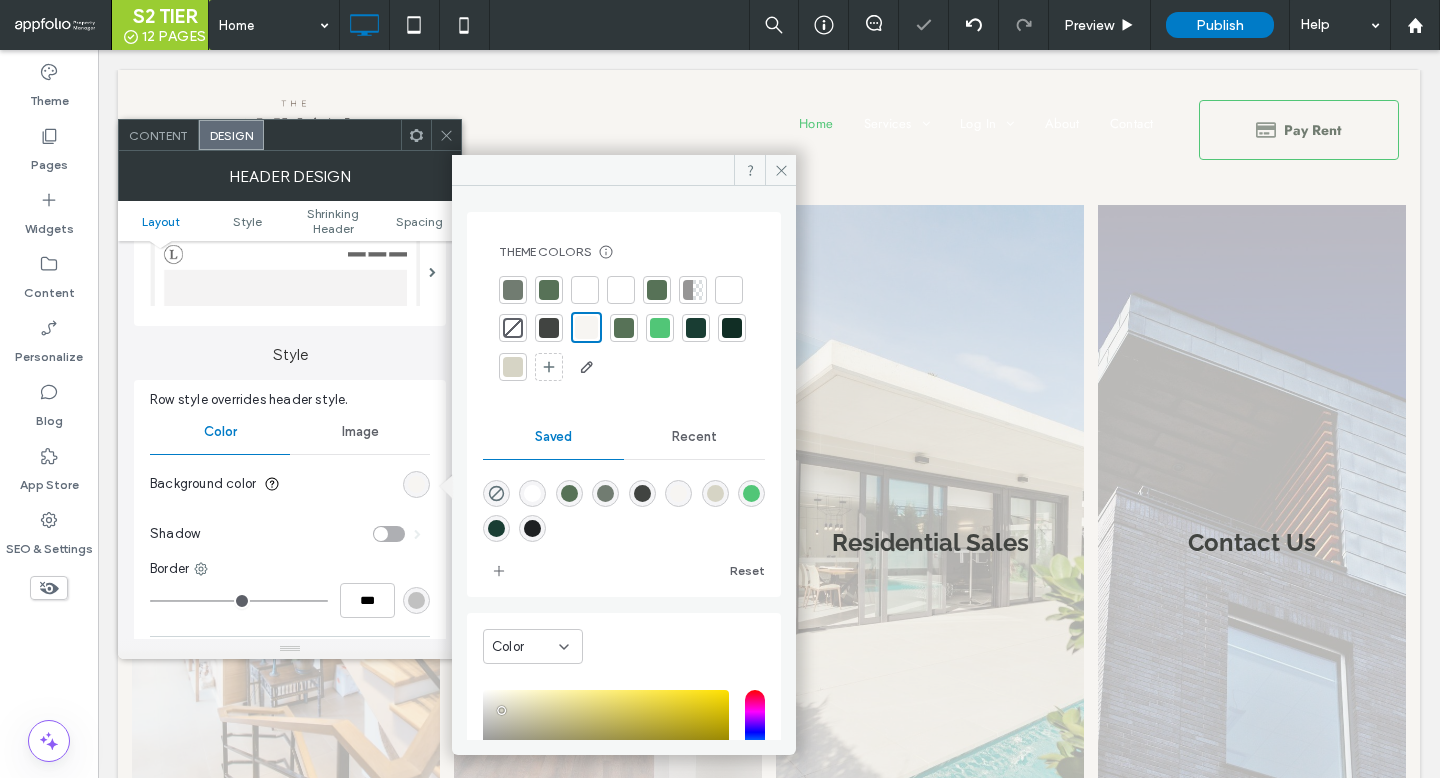 click at bounding box center (446, 135) 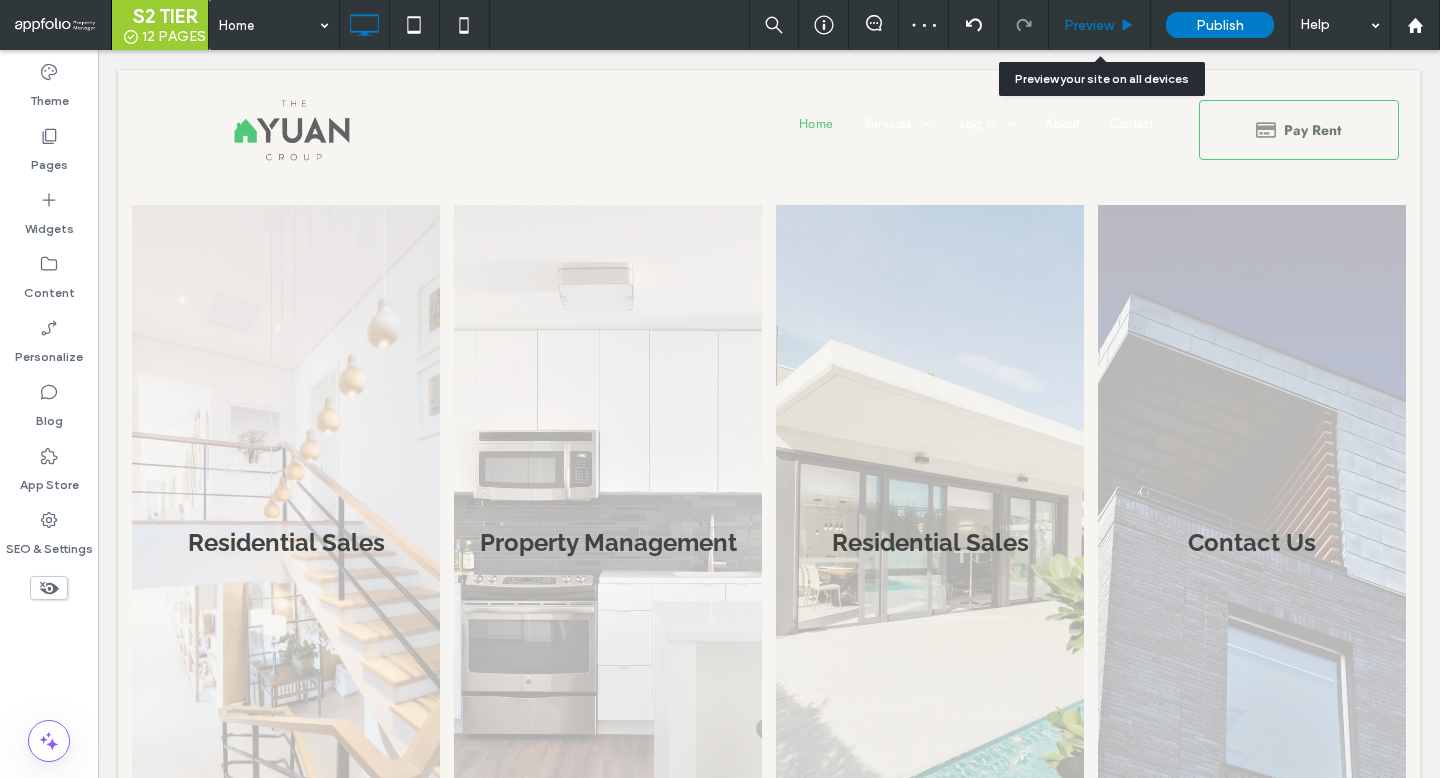 click on "Preview" at bounding box center [1089, 25] 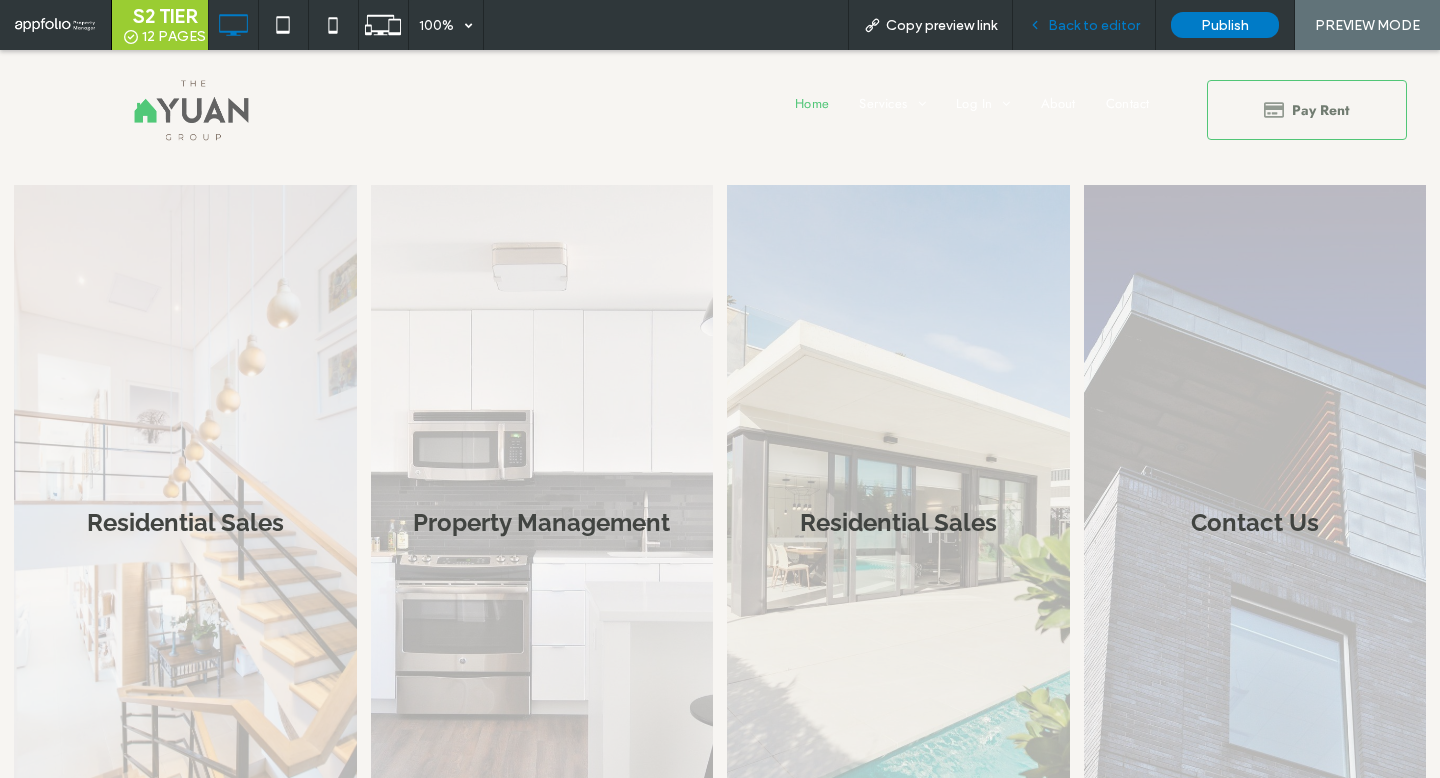 click on "Back to editor" at bounding box center (1094, 25) 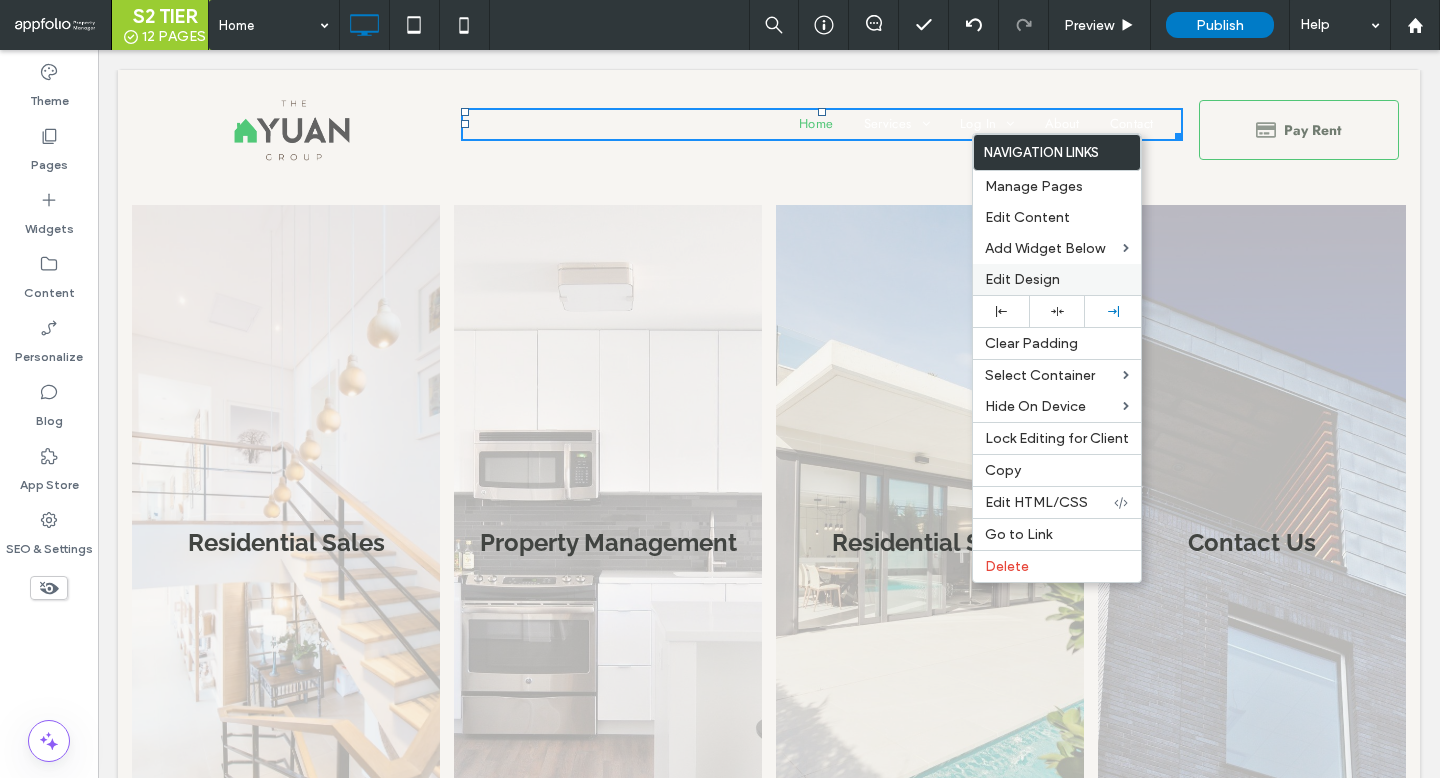 click on "Edit Design" at bounding box center (1022, 279) 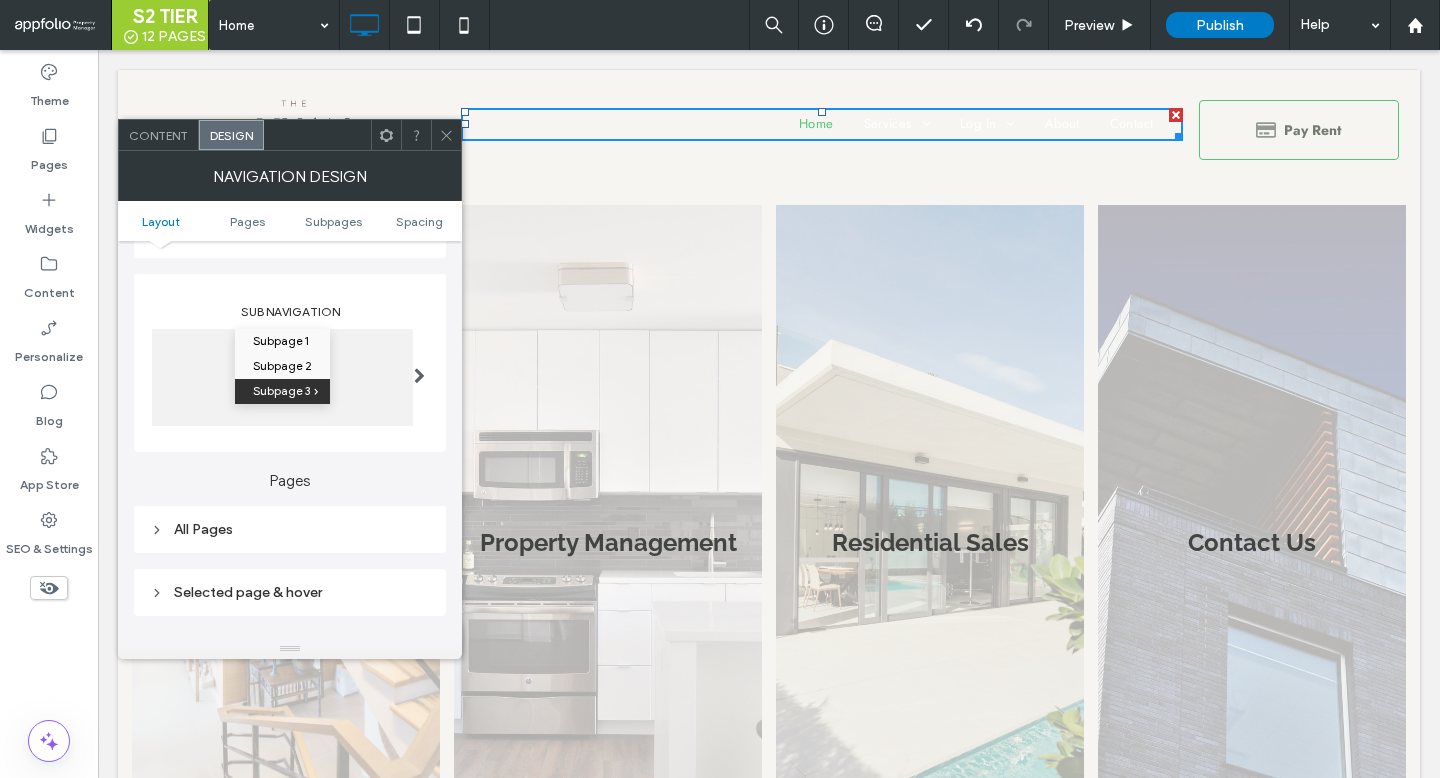 scroll, scrollTop: 266, scrollLeft: 0, axis: vertical 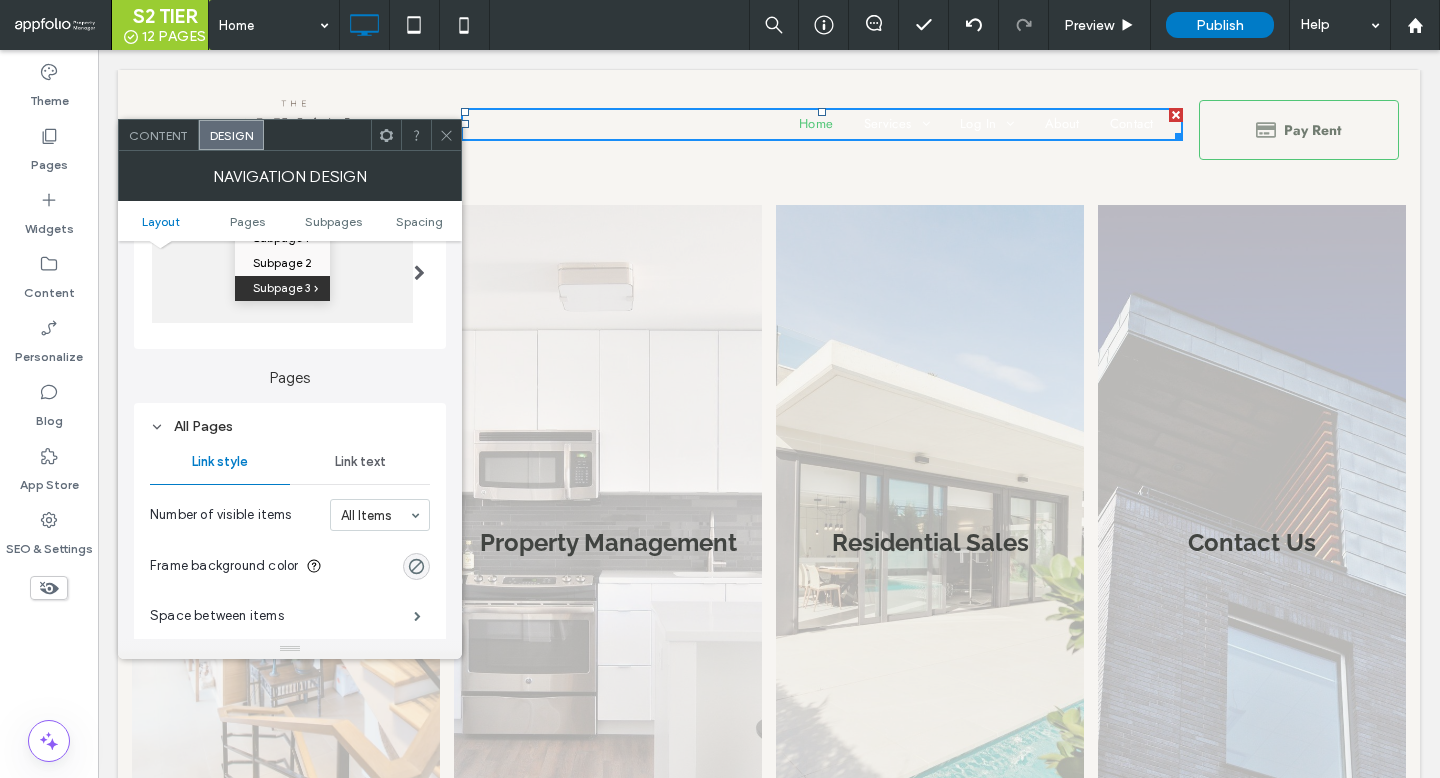 click on "Link text" at bounding box center [360, 462] 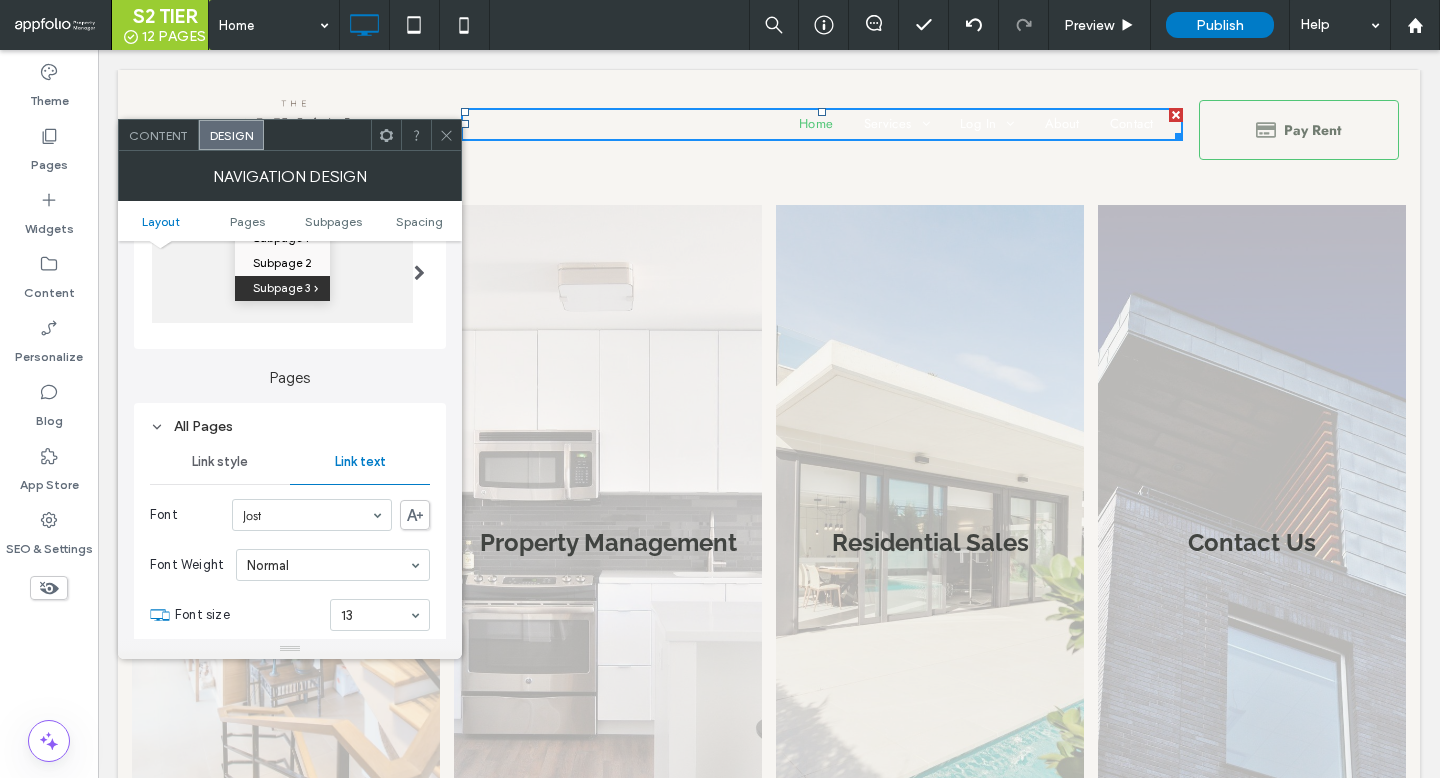 scroll, scrollTop: 498, scrollLeft: 0, axis: vertical 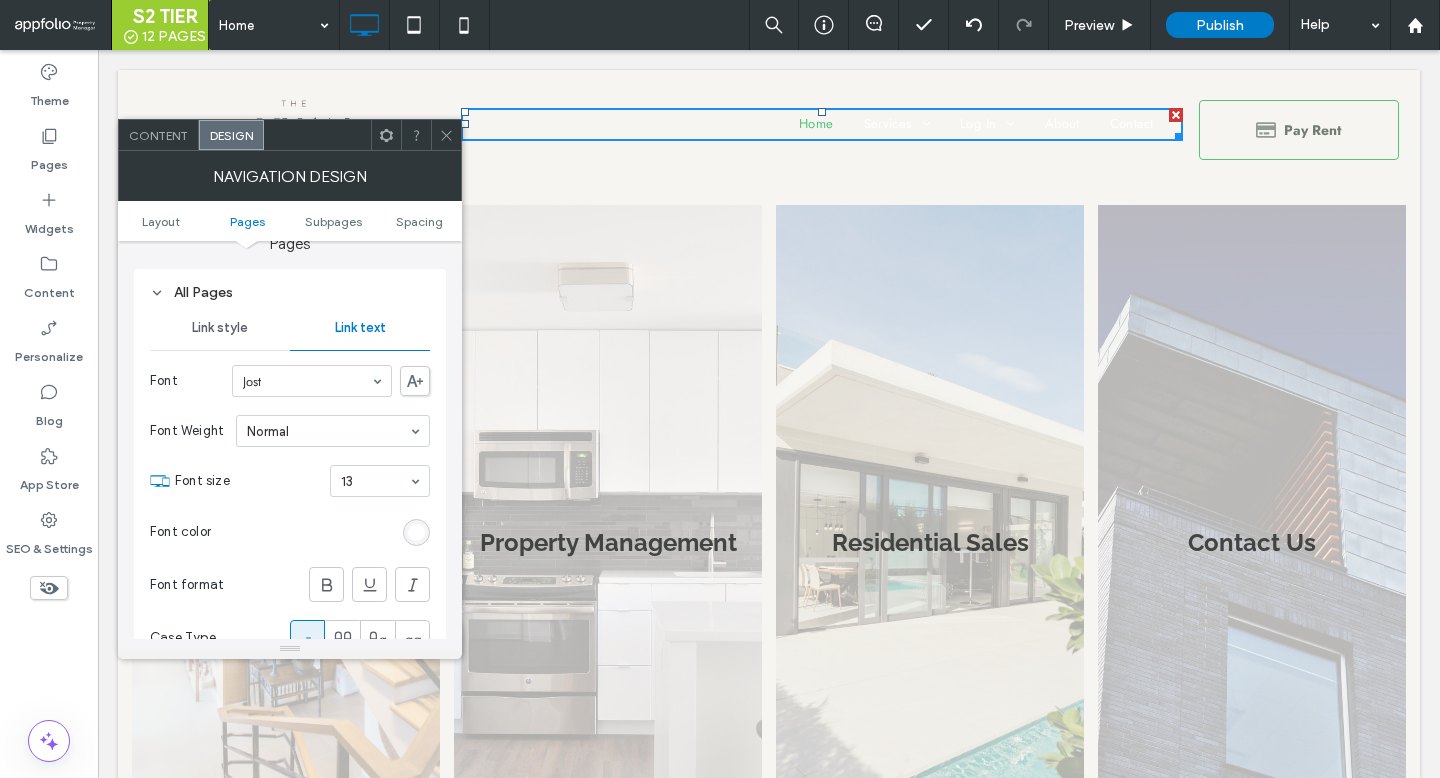 click at bounding box center (416, 532) 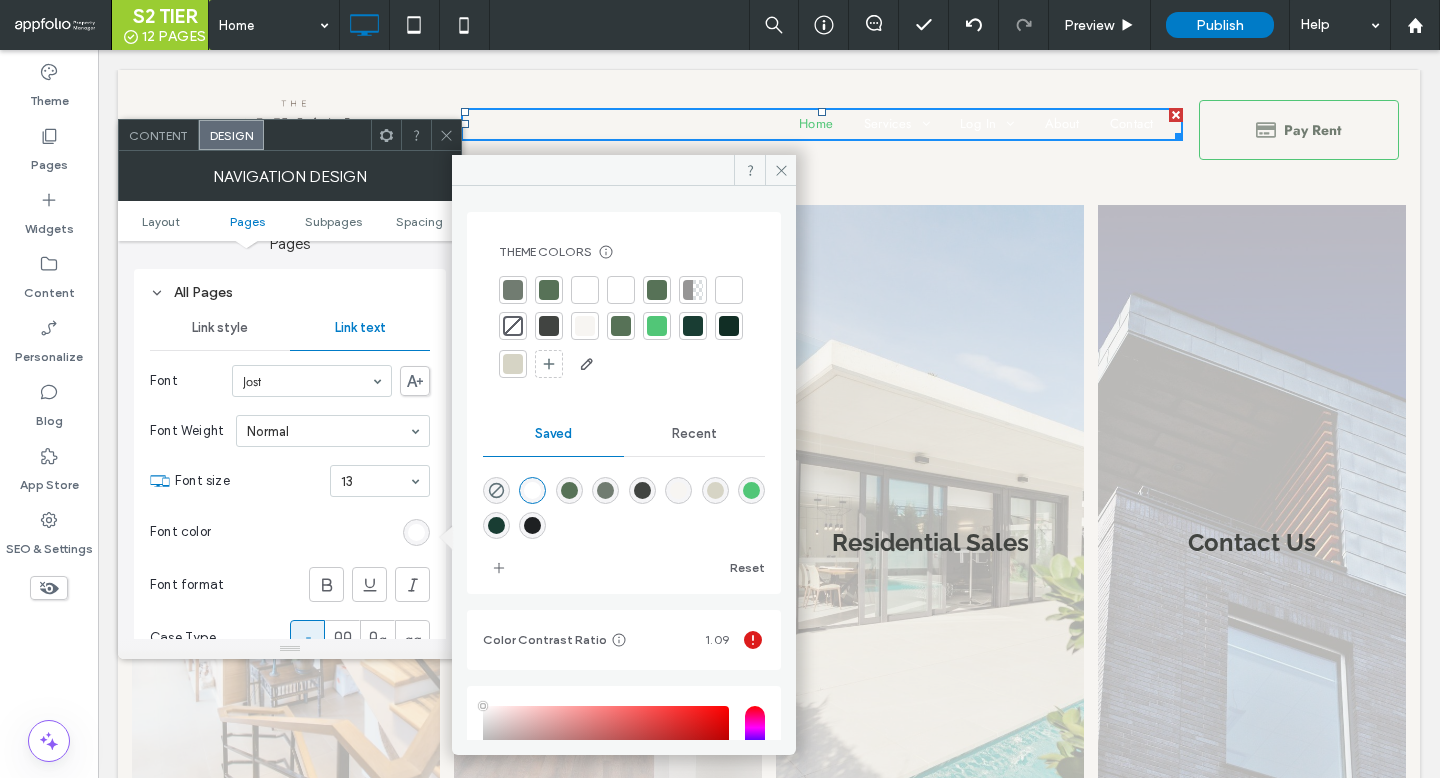 click at bounding box center [549, 326] 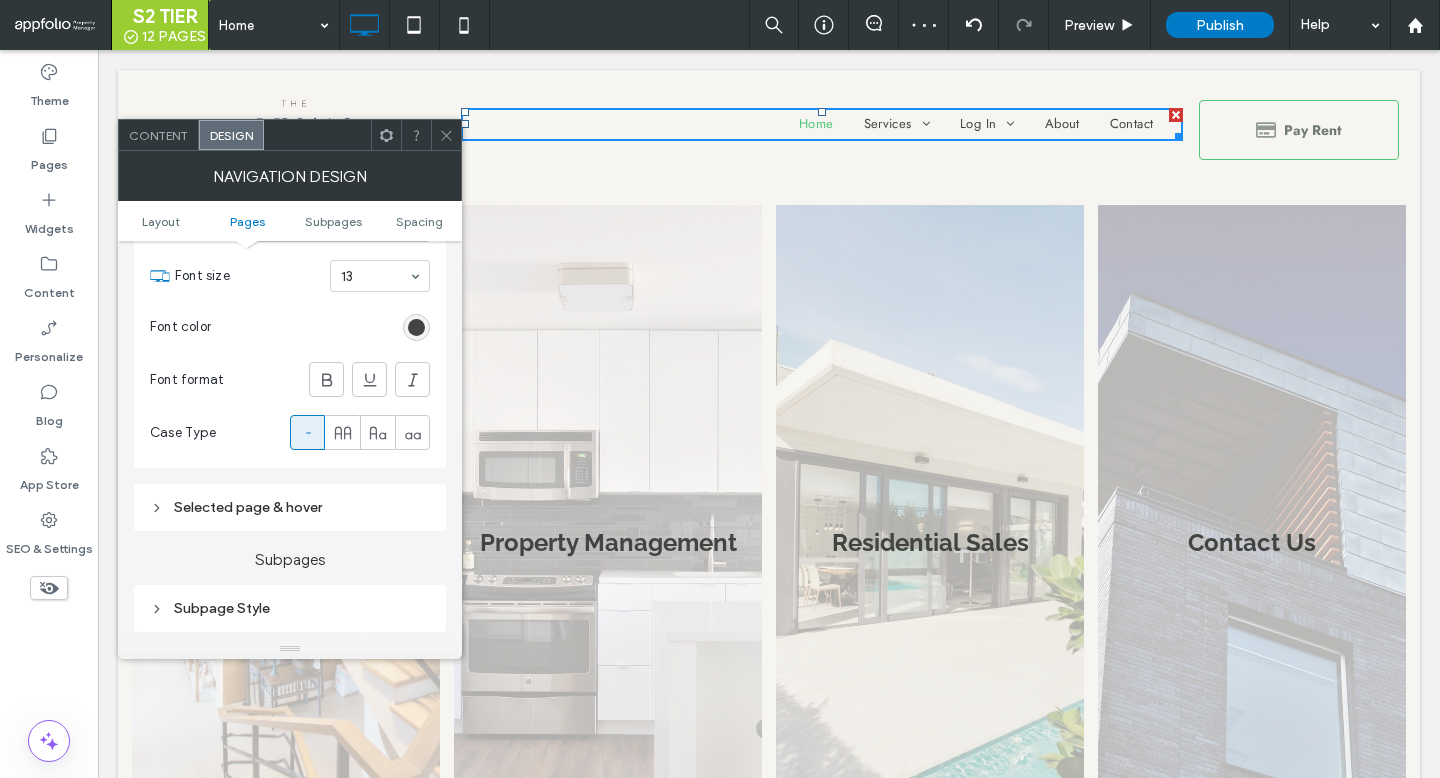scroll, scrollTop: 706, scrollLeft: 0, axis: vertical 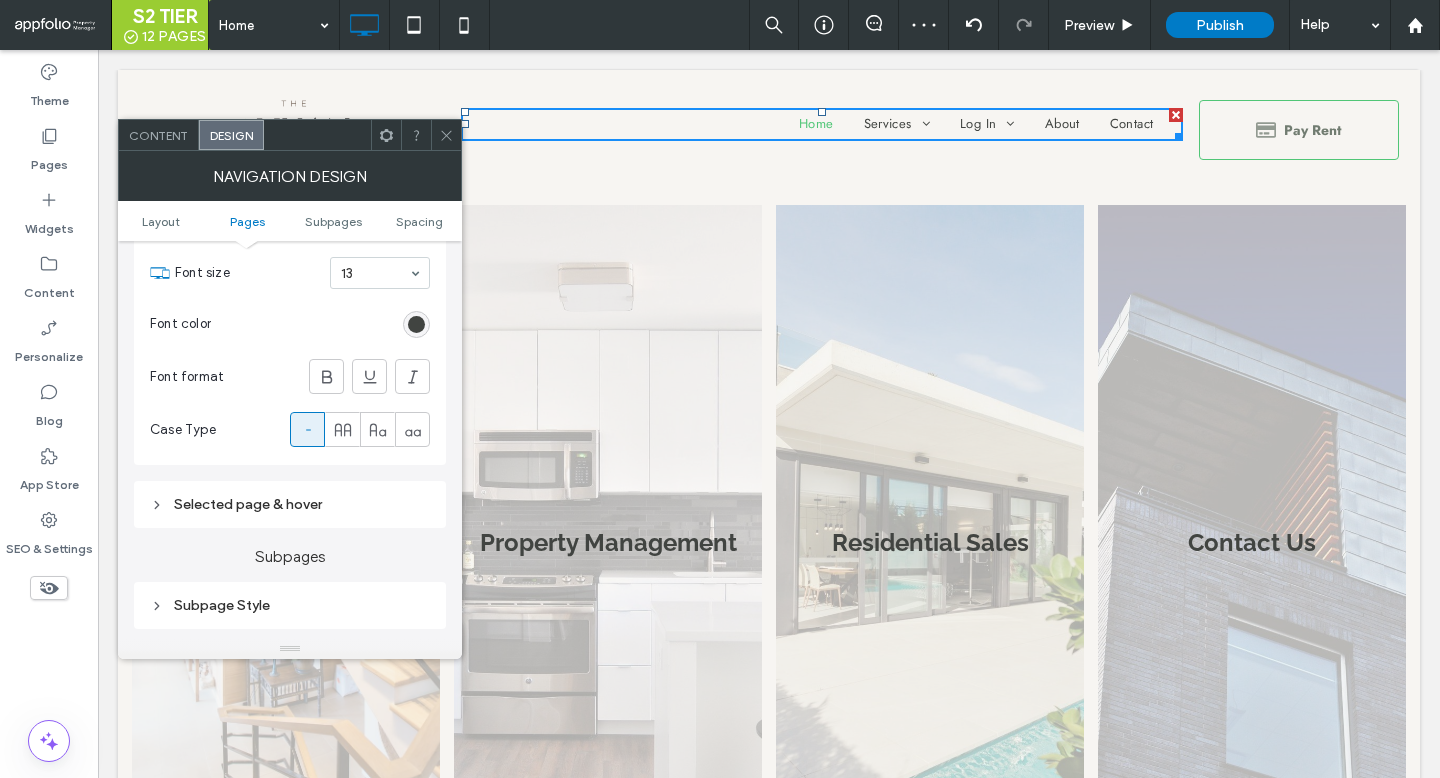 click on "Selected page & hover" at bounding box center [290, 504] 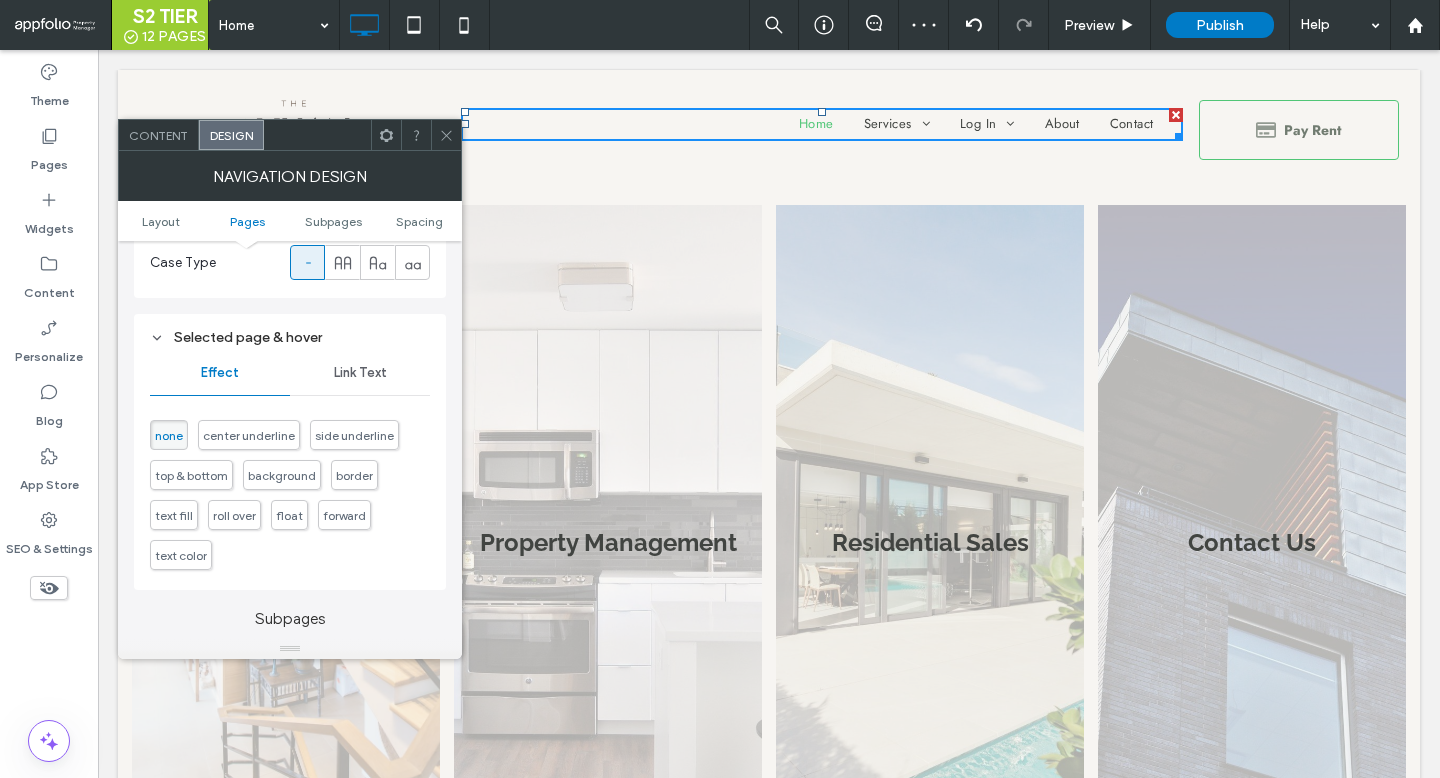 scroll, scrollTop: 894, scrollLeft: 0, axis: vertical 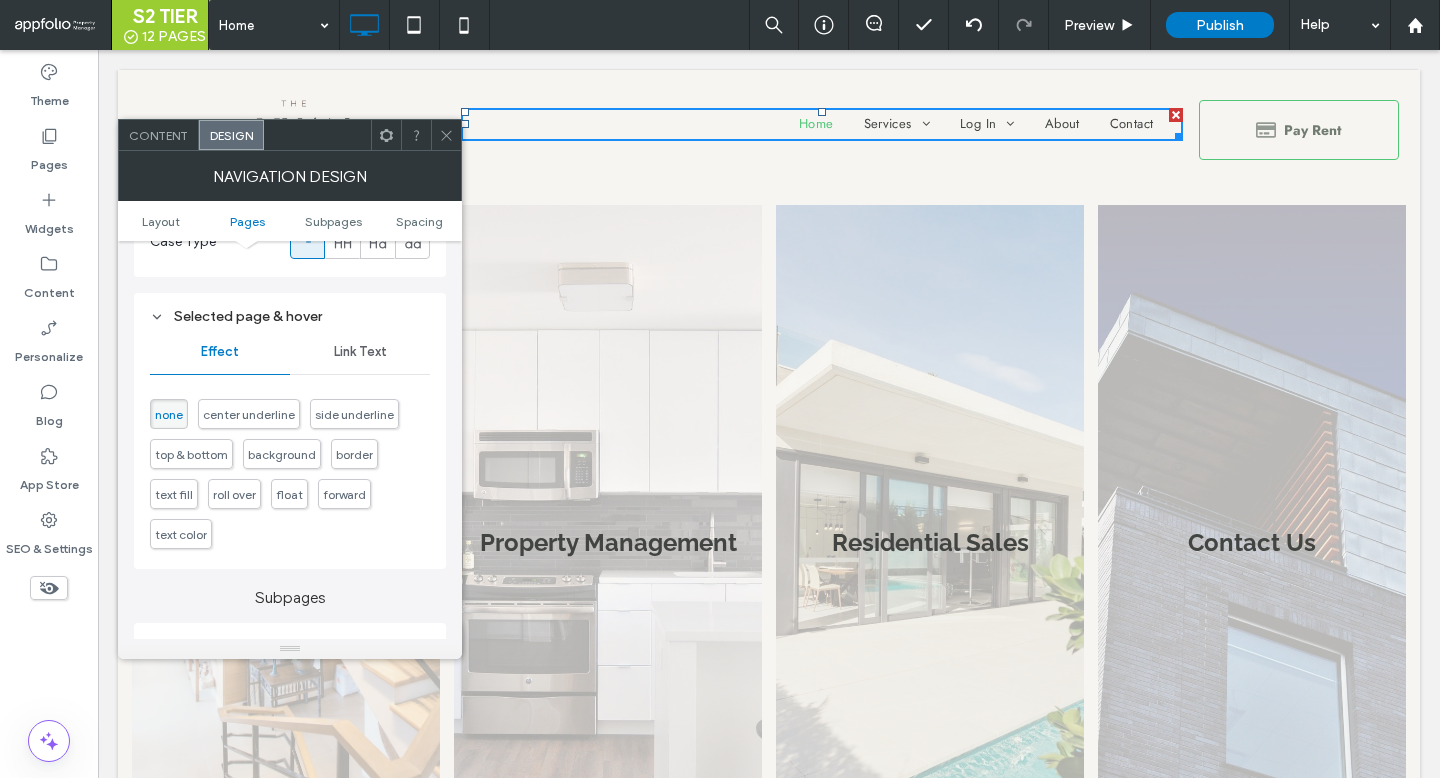 click on "Link Text" at bounding box center [360, 352] 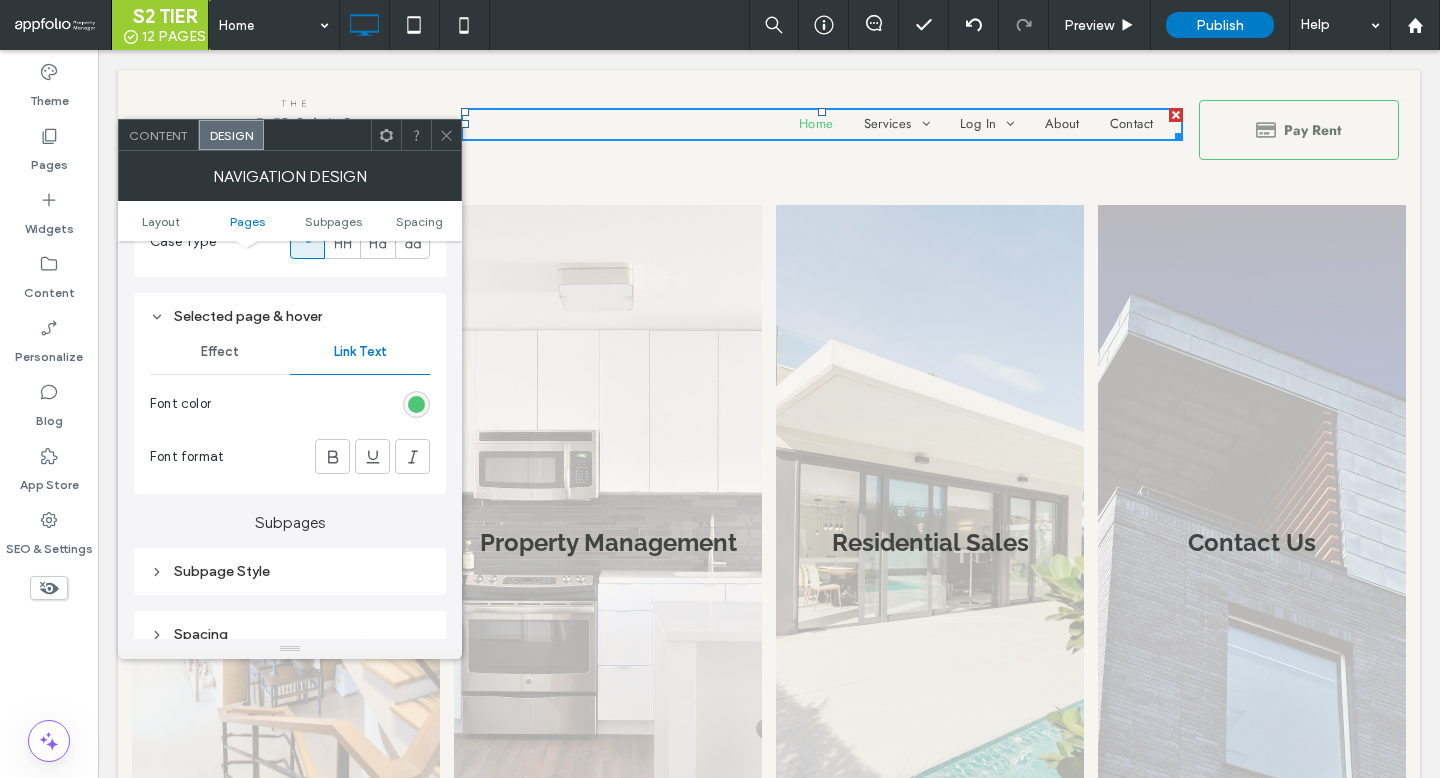 click 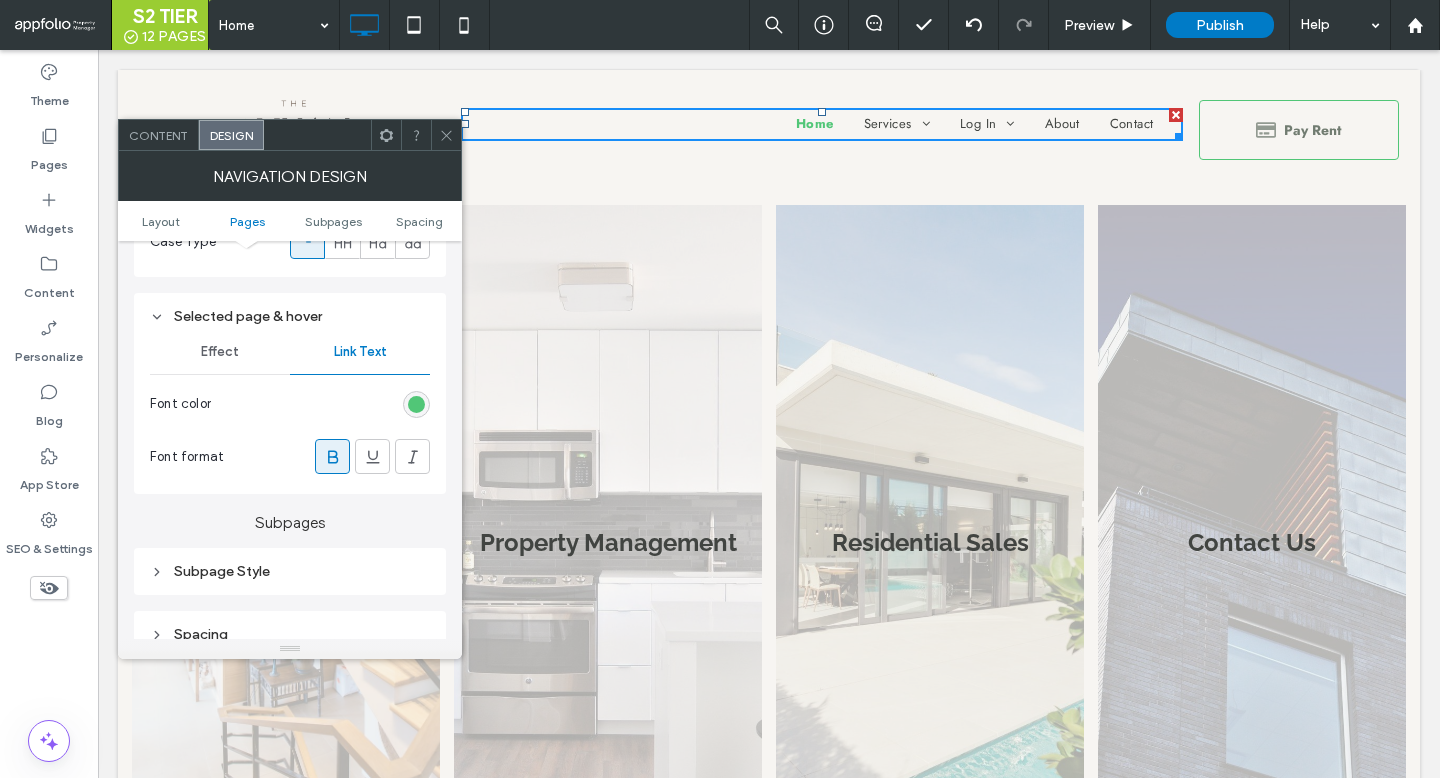 click on "Effect" at bounding box center (220, 352) 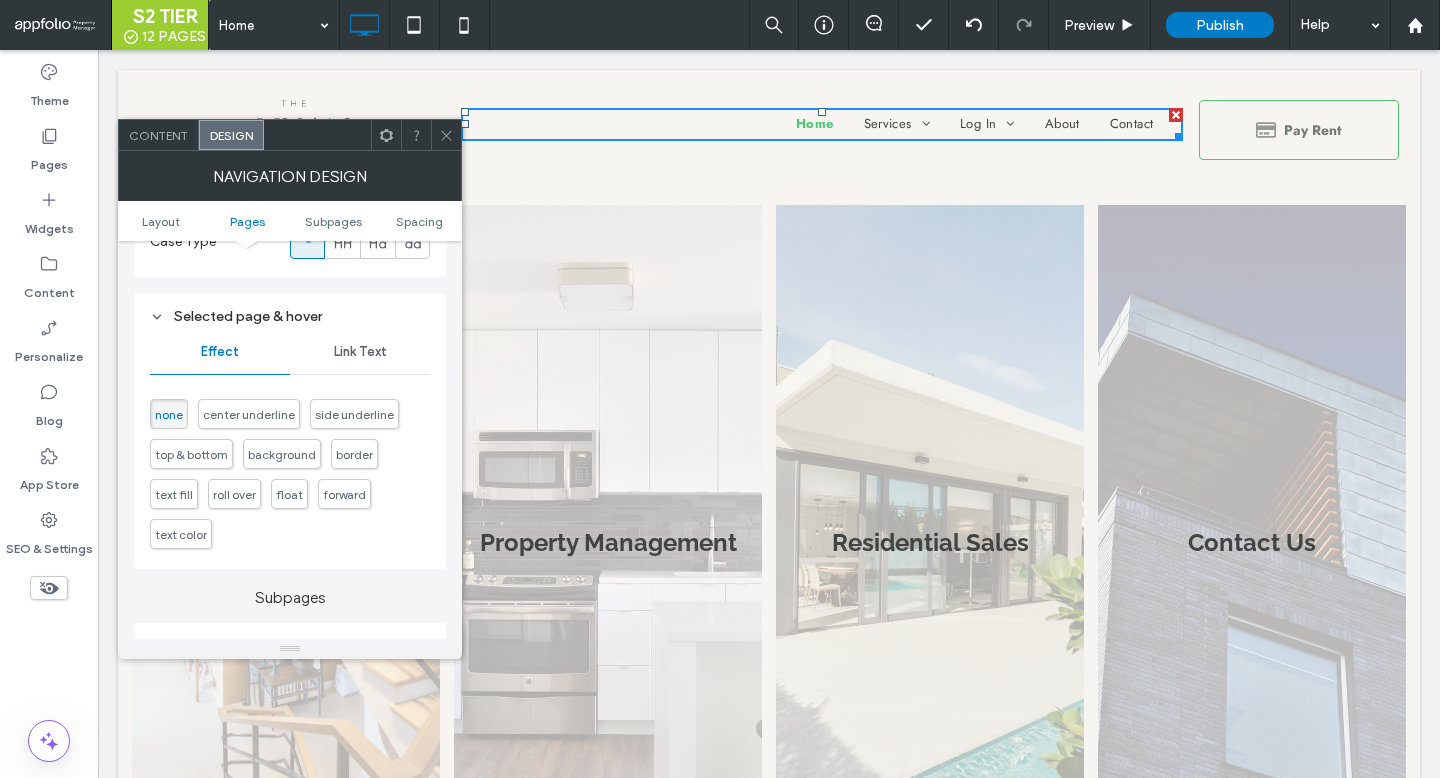 click on "Link Text" at bounding box center [360, 352] 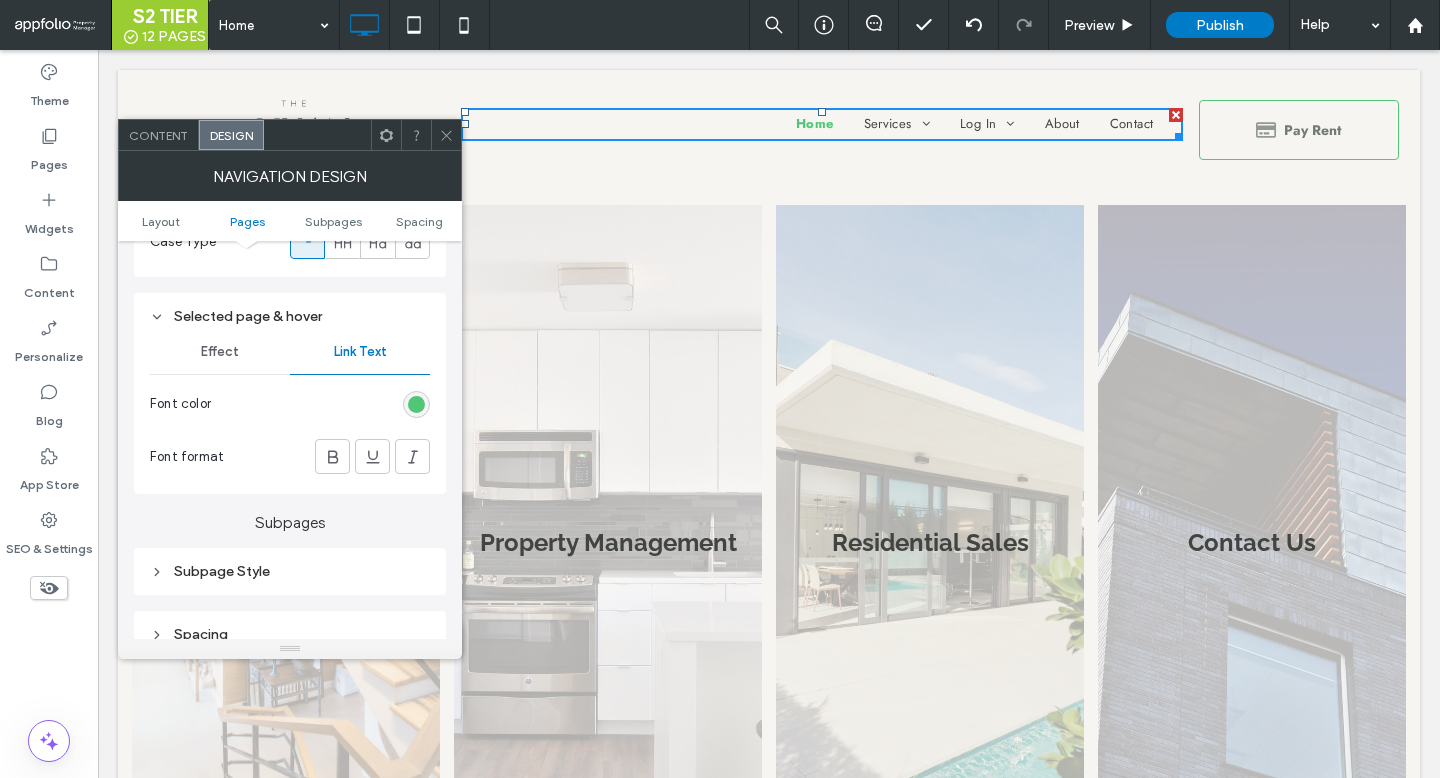 click 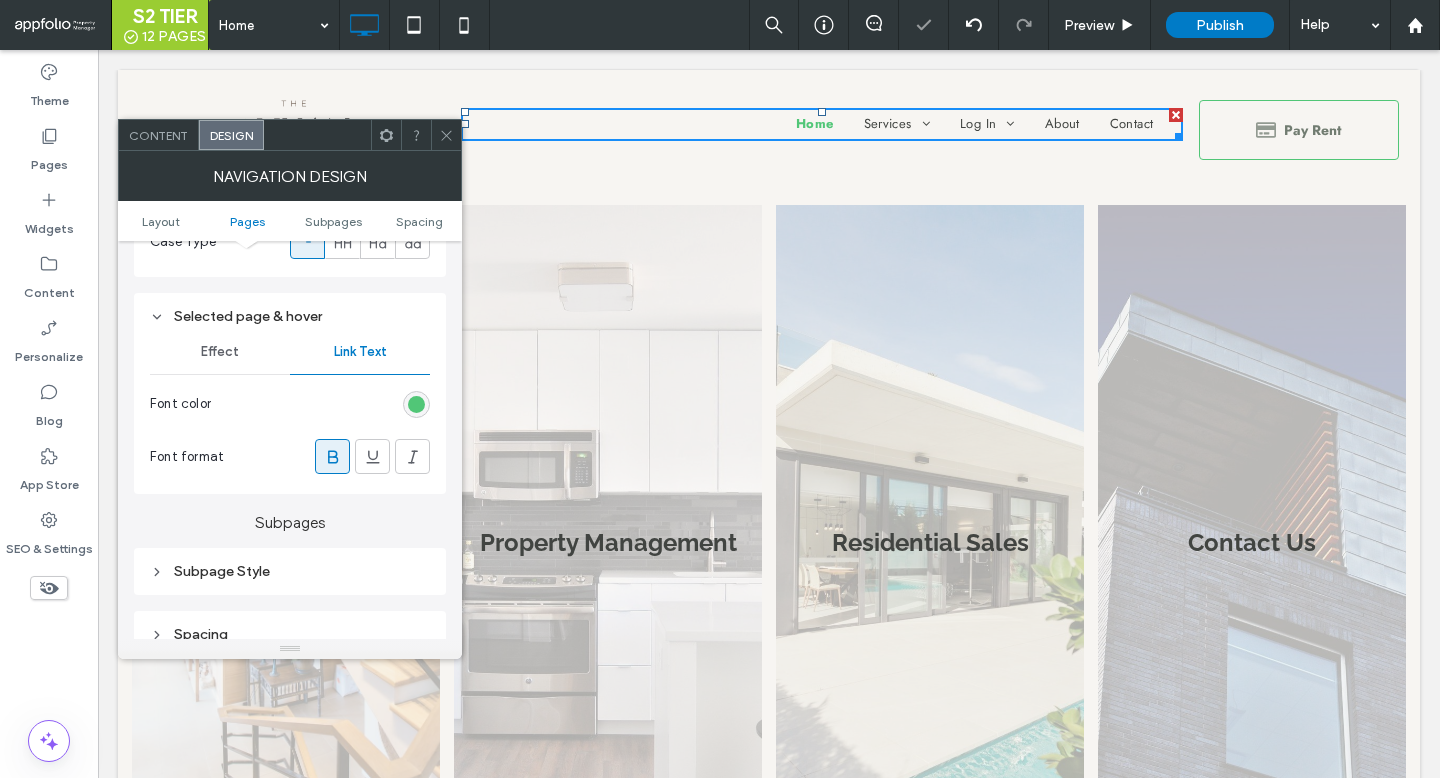 click 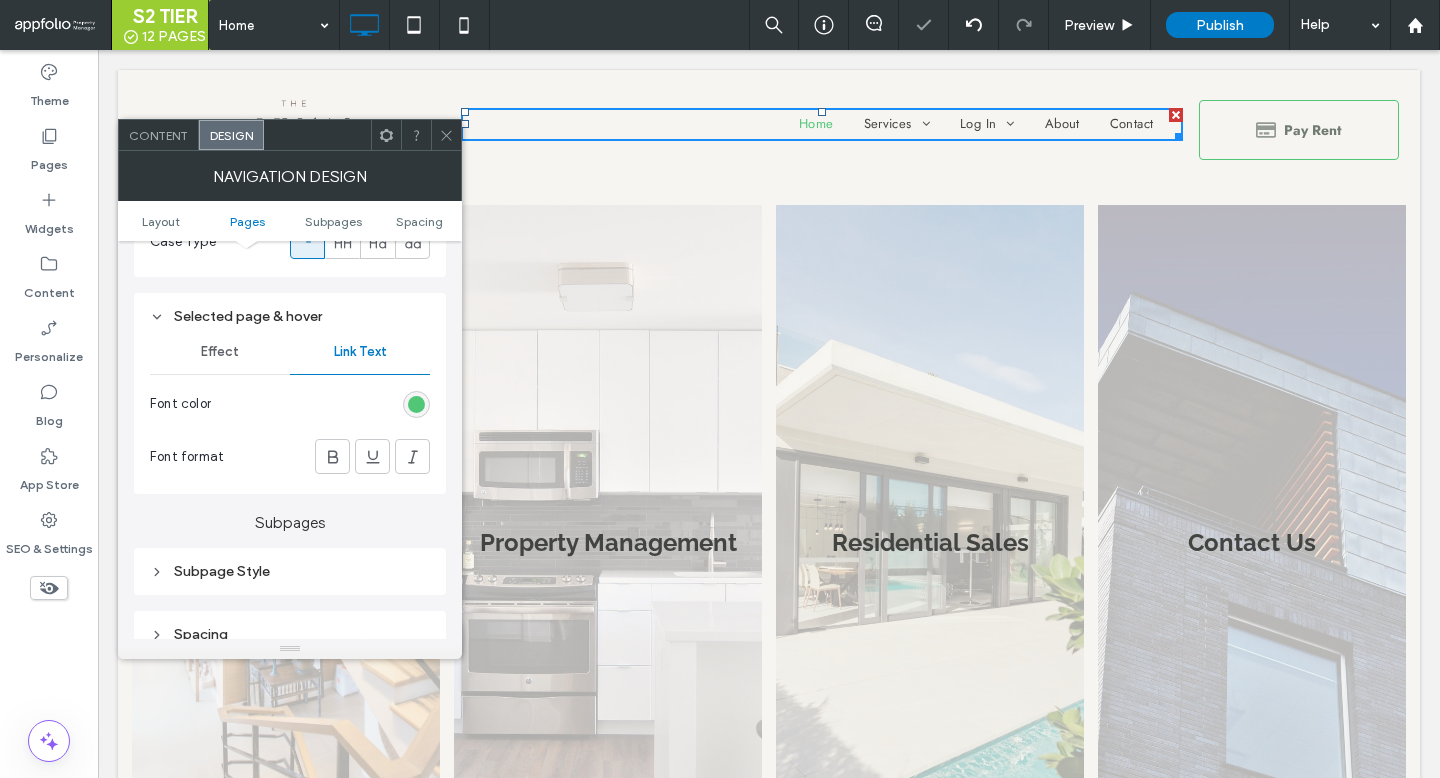 click at bounding box center [416, 404] 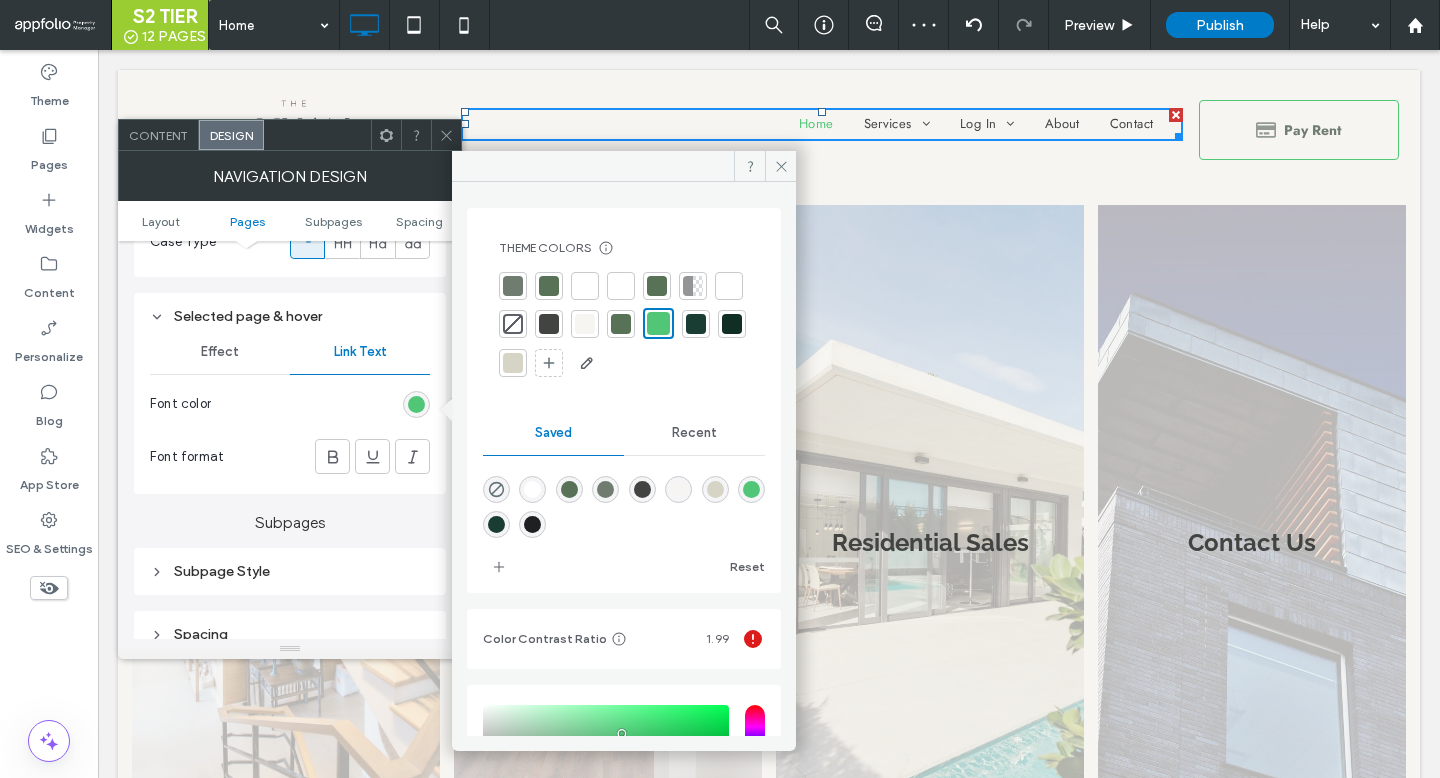 click at bounding box center (549, 286) 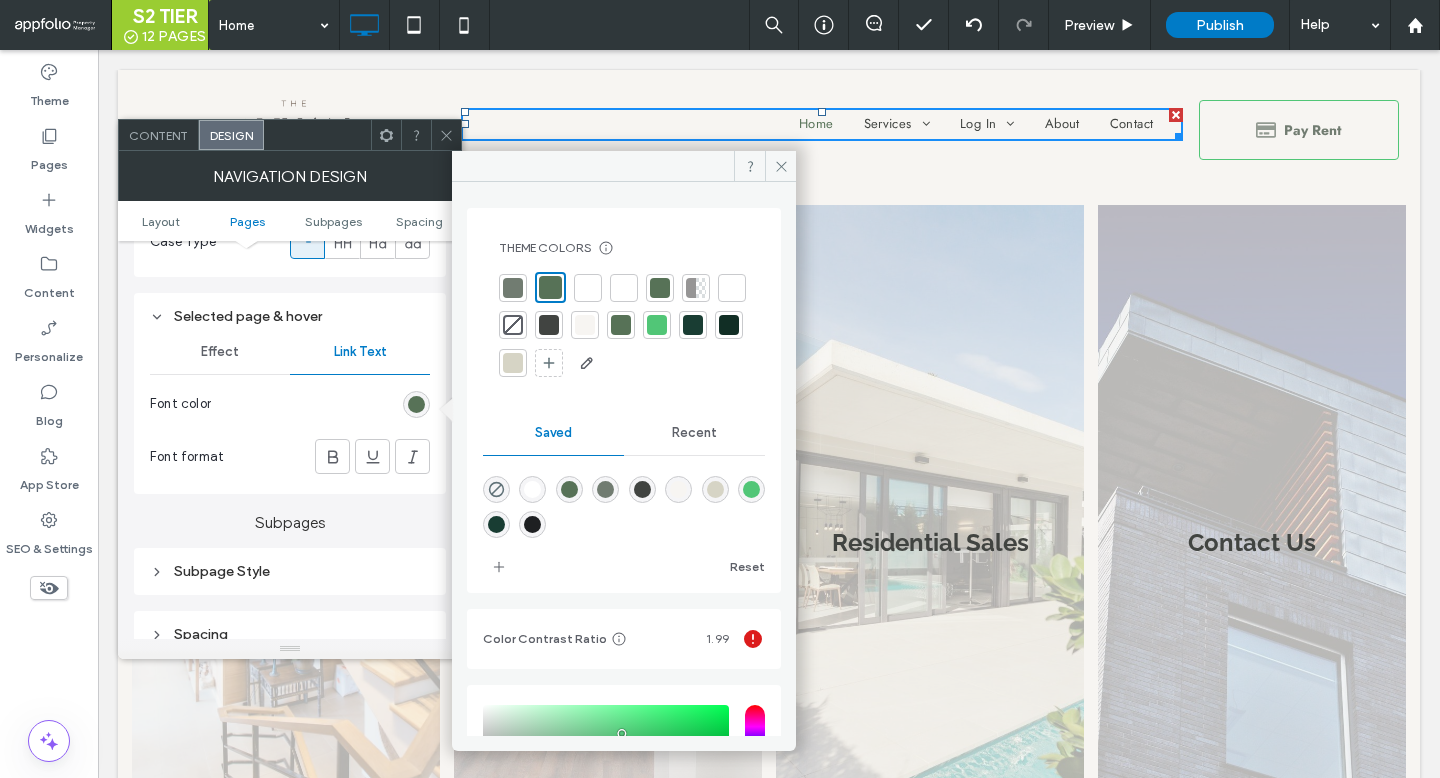 click at bounding box center (549, 325) 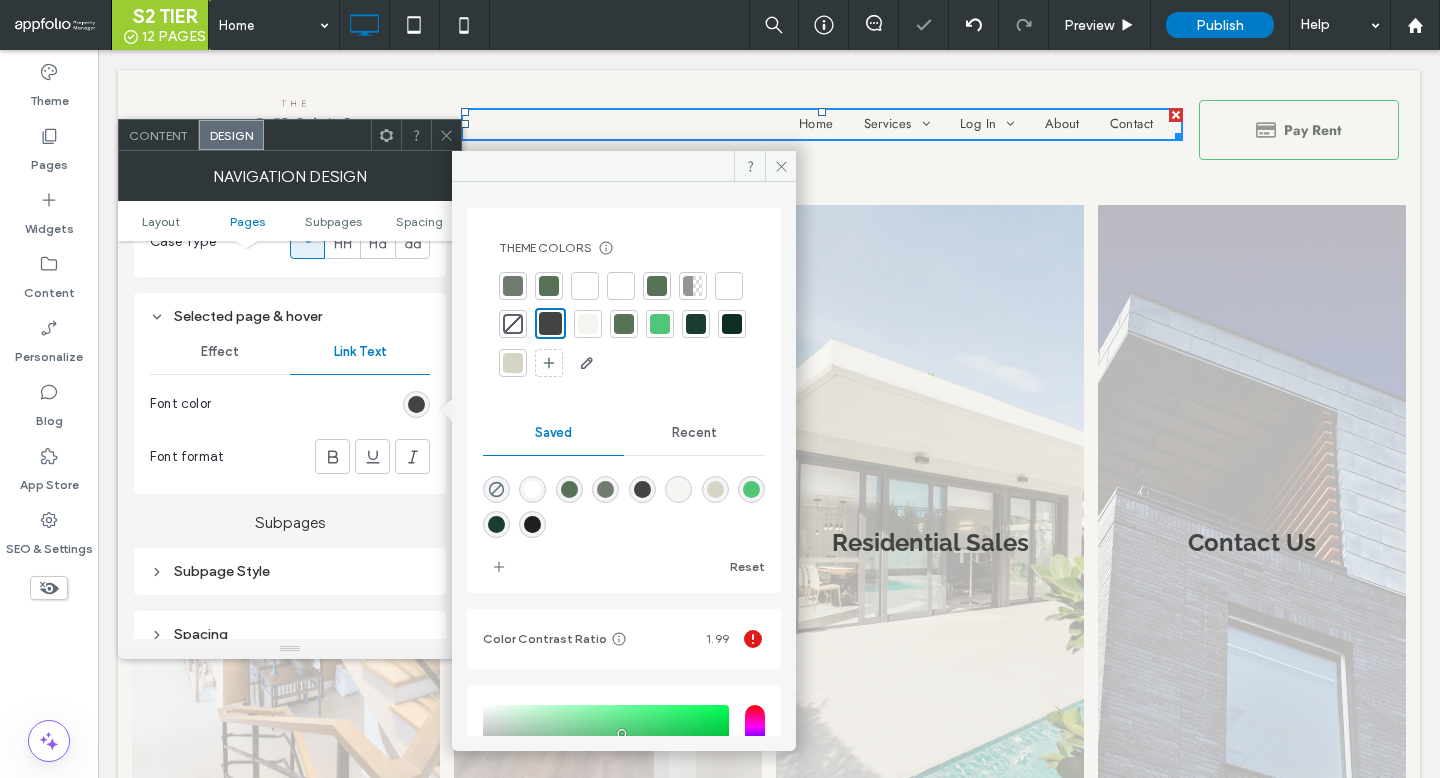 click at bounding box center [588, 324] 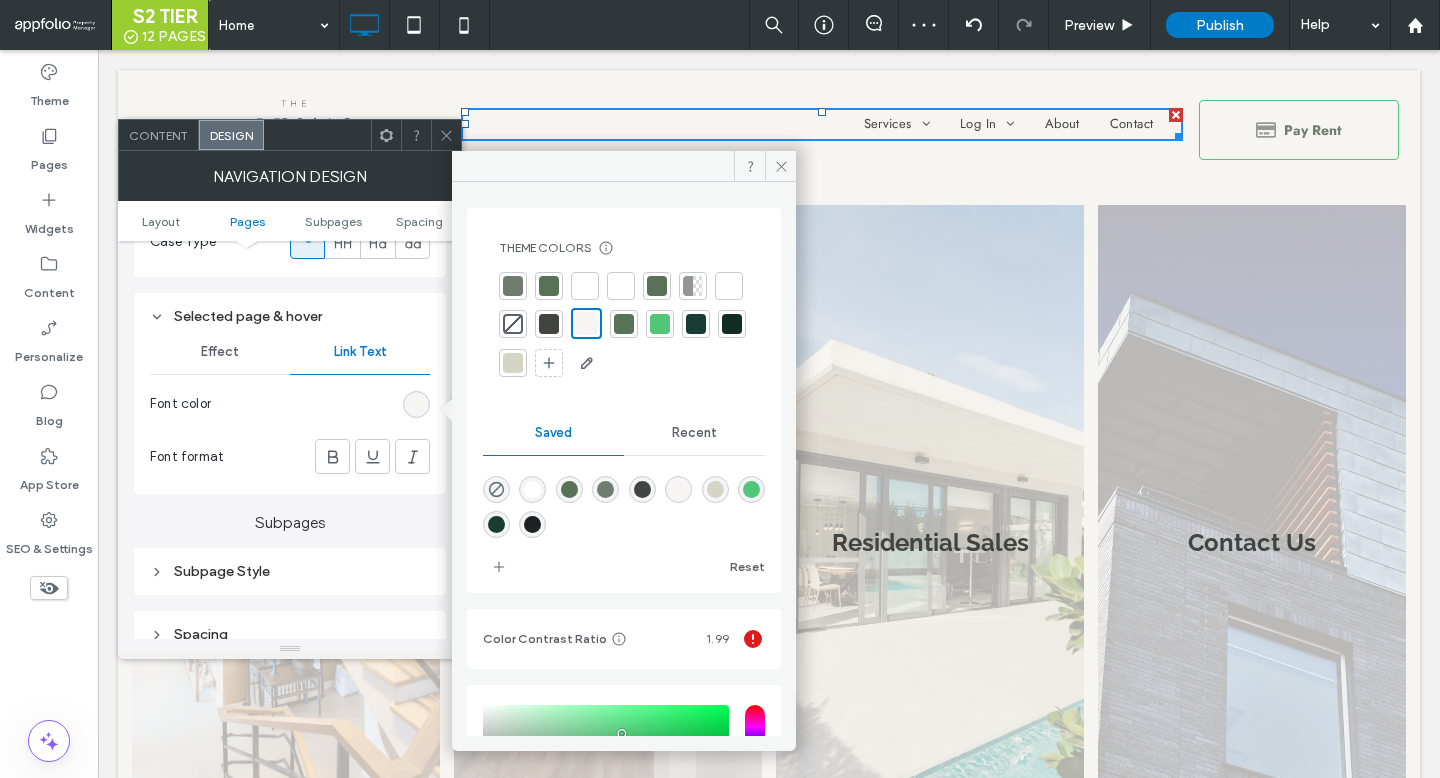 click at bounding box center (513, 363) 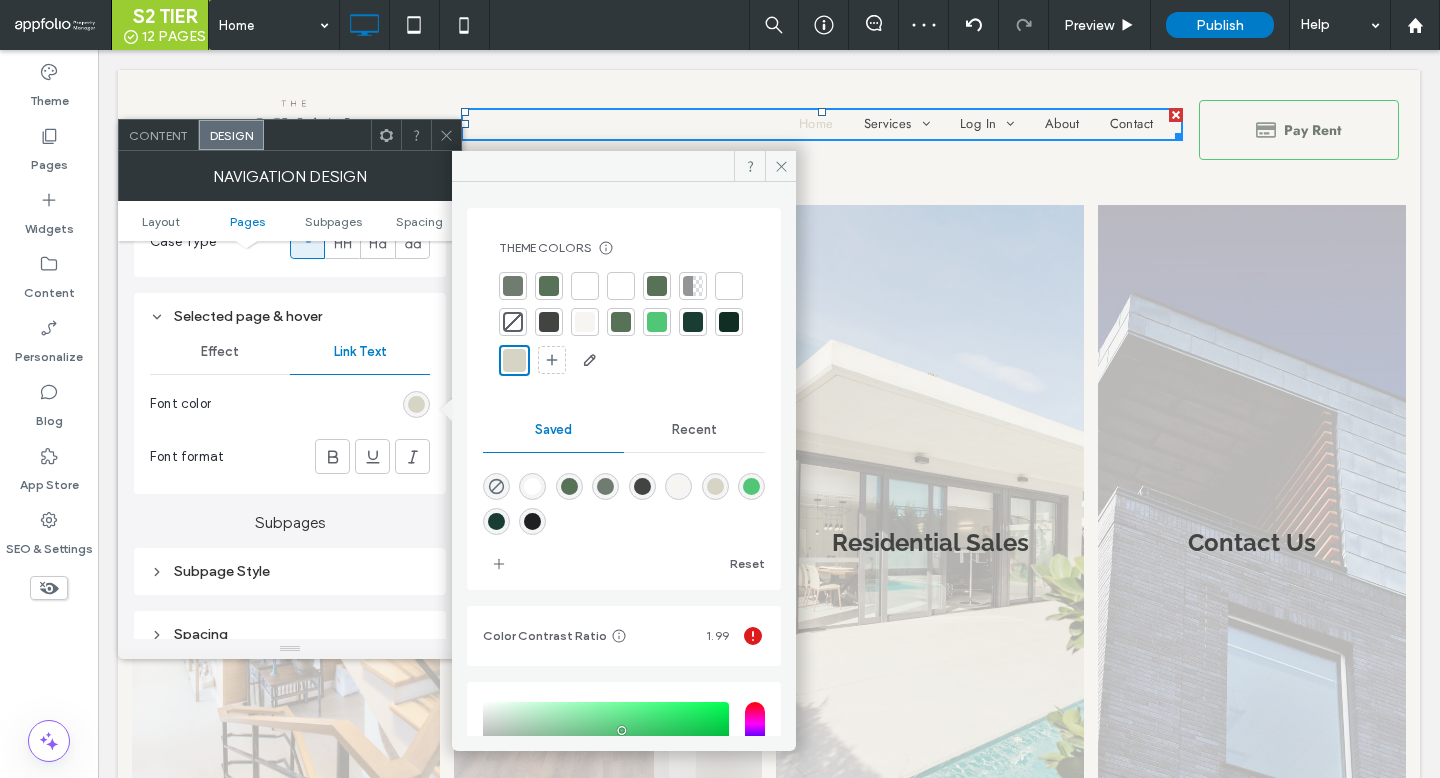 click at bounding box center [657, 322] 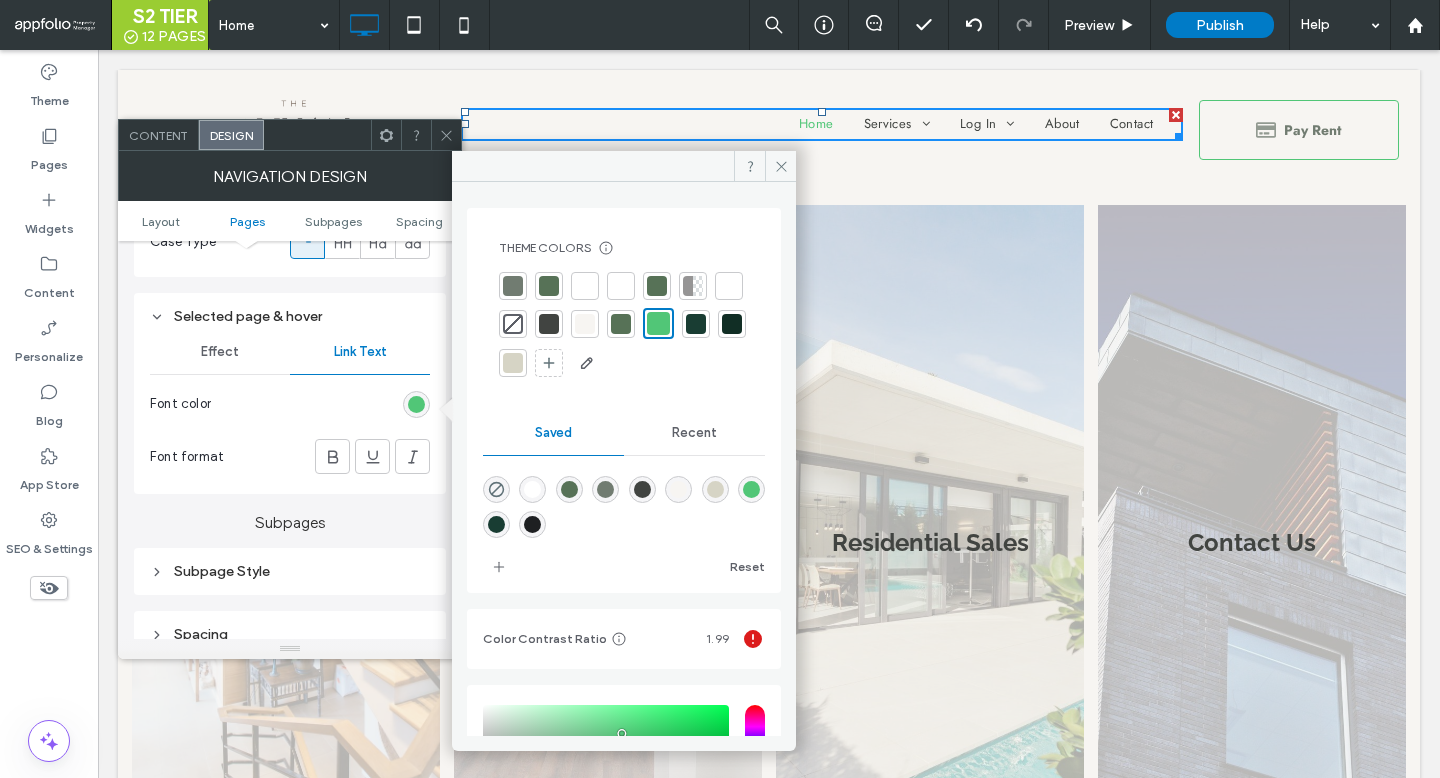 click at bounding box center (549, 286) 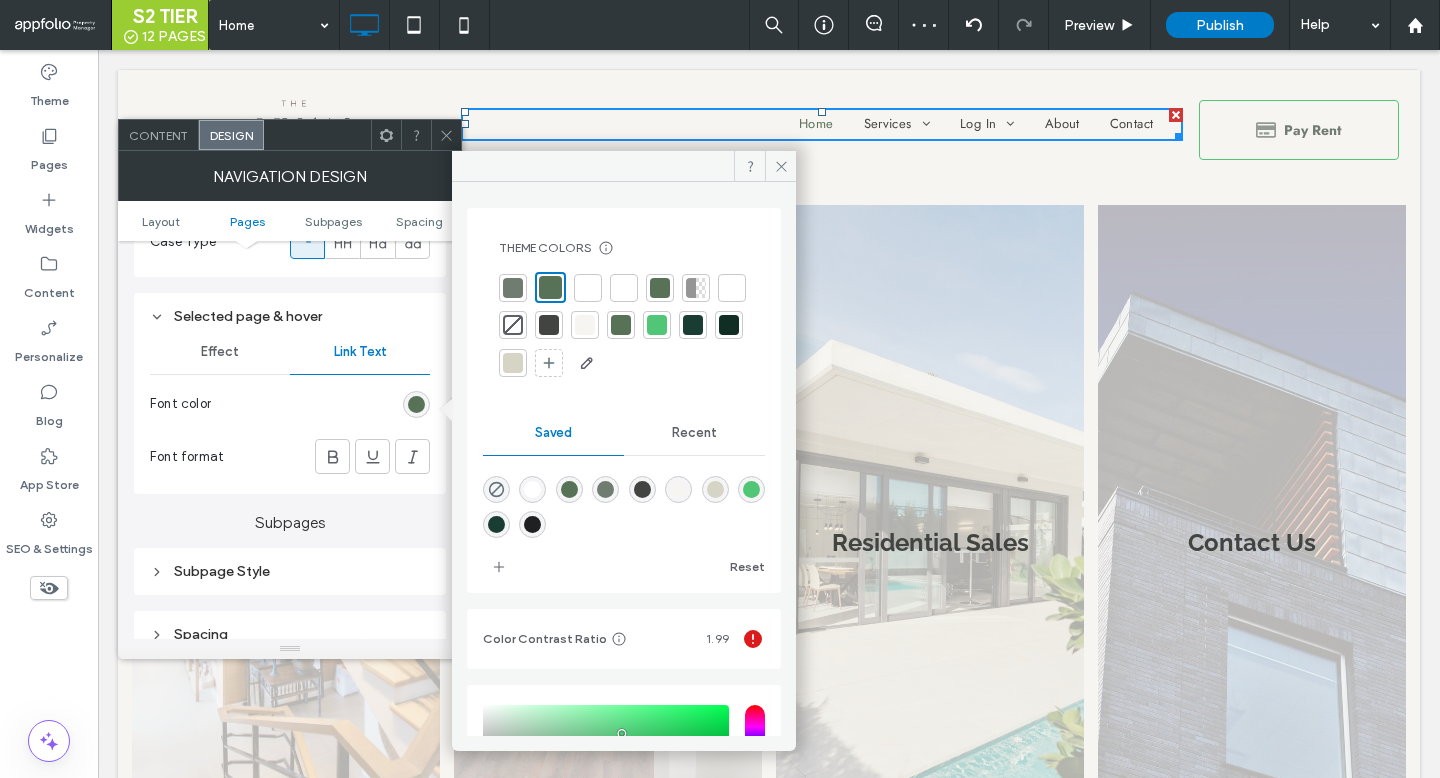 click 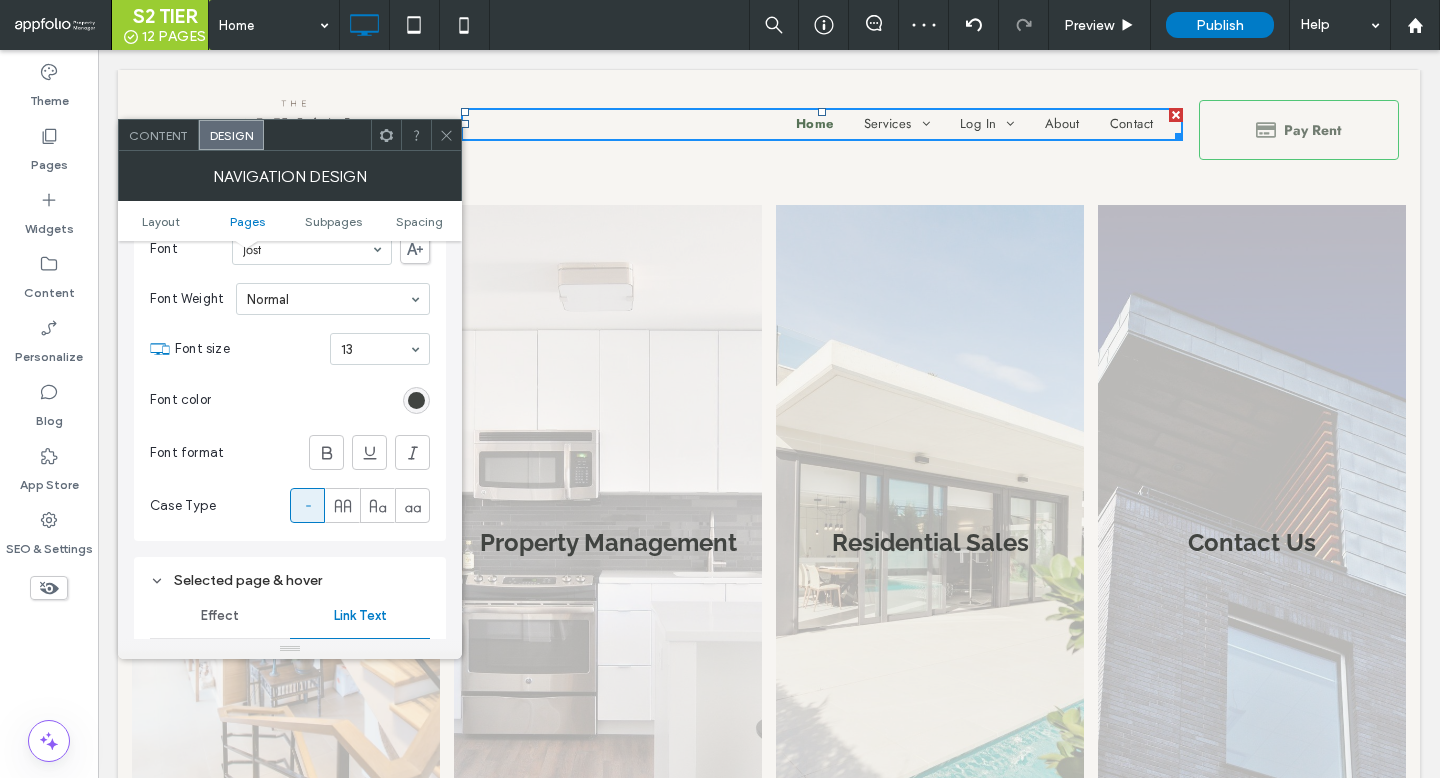 scroll, scrollTop: 622, scrollLeft: 0, axis: vertical 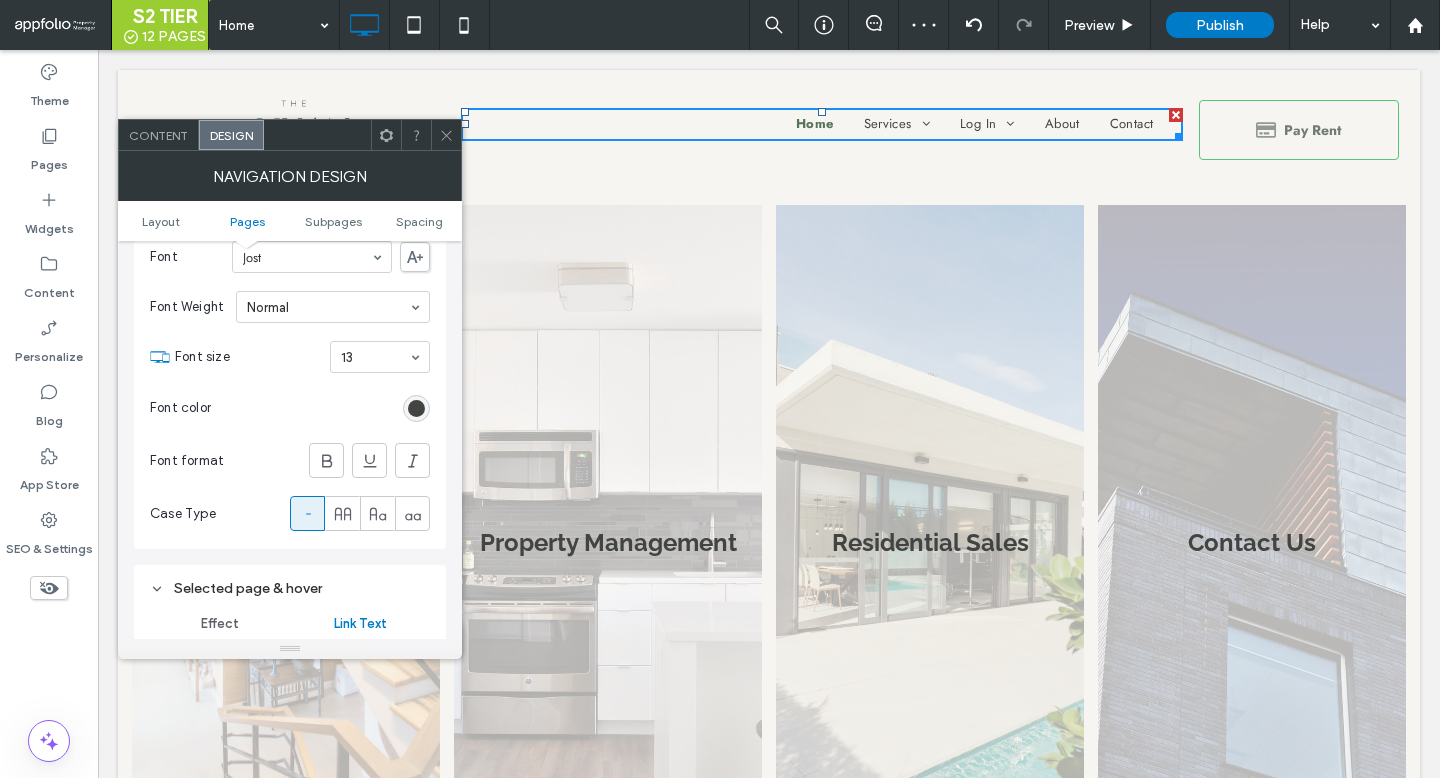 click 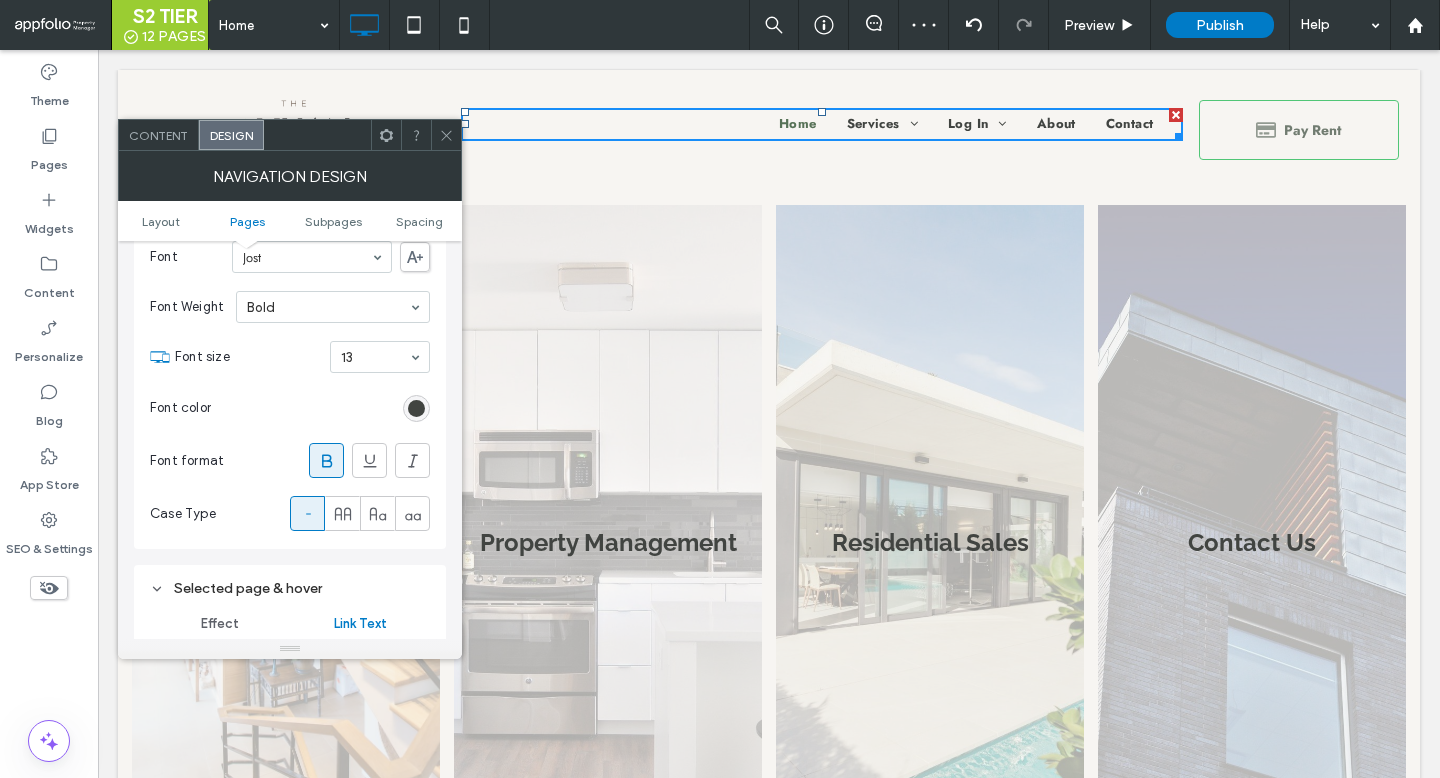 click 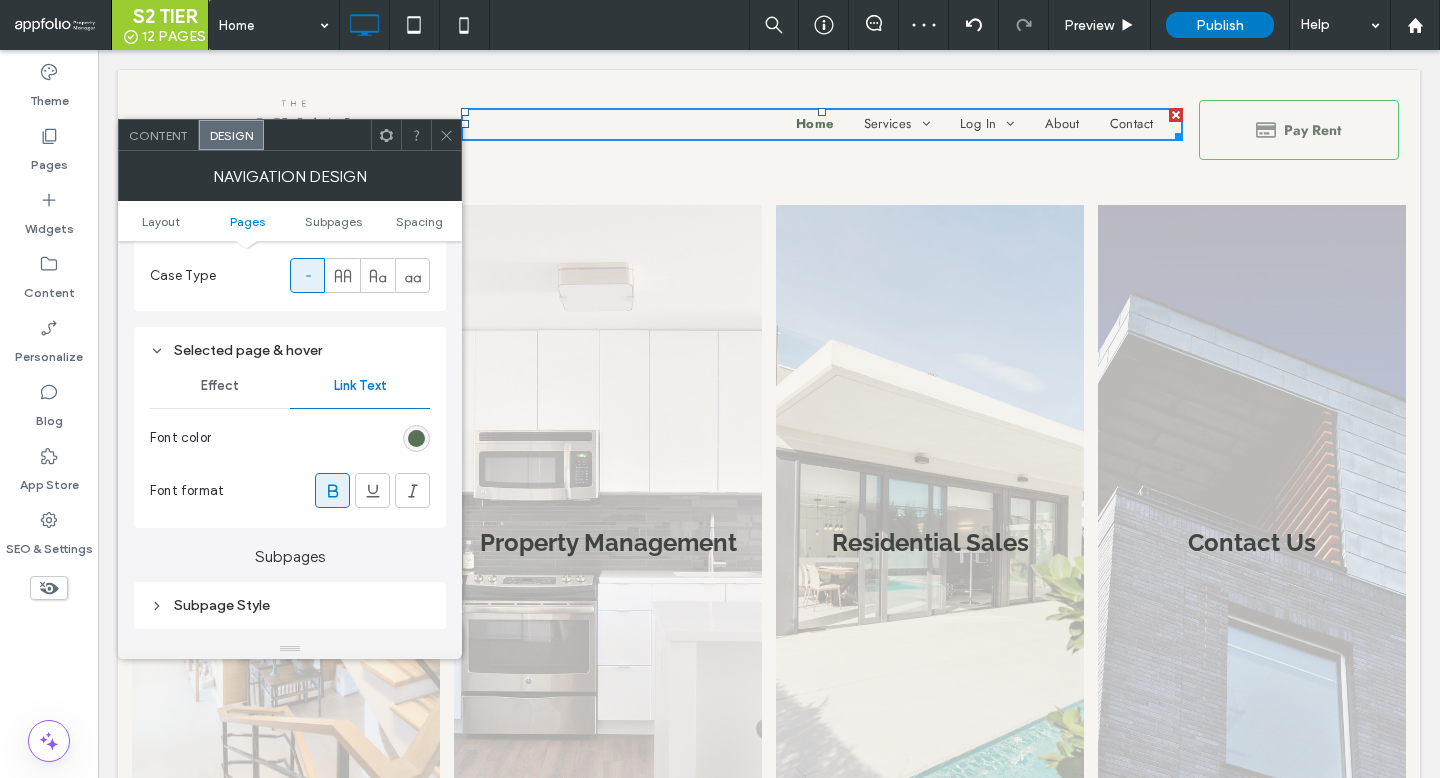 scroll, scrollTop: 868, scrollLeft: 0, axis: vertical 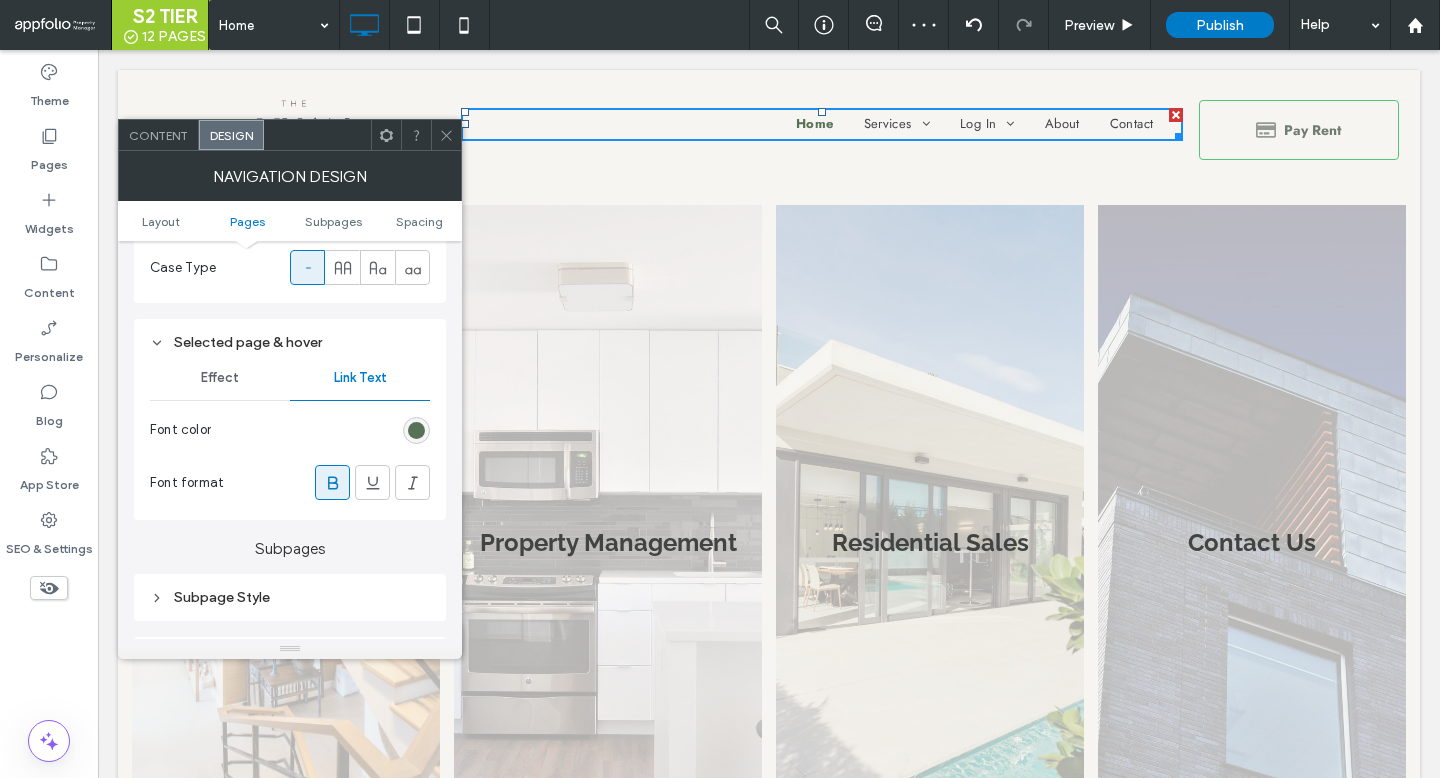 click on "Font format" at bounding box center (290, 482) 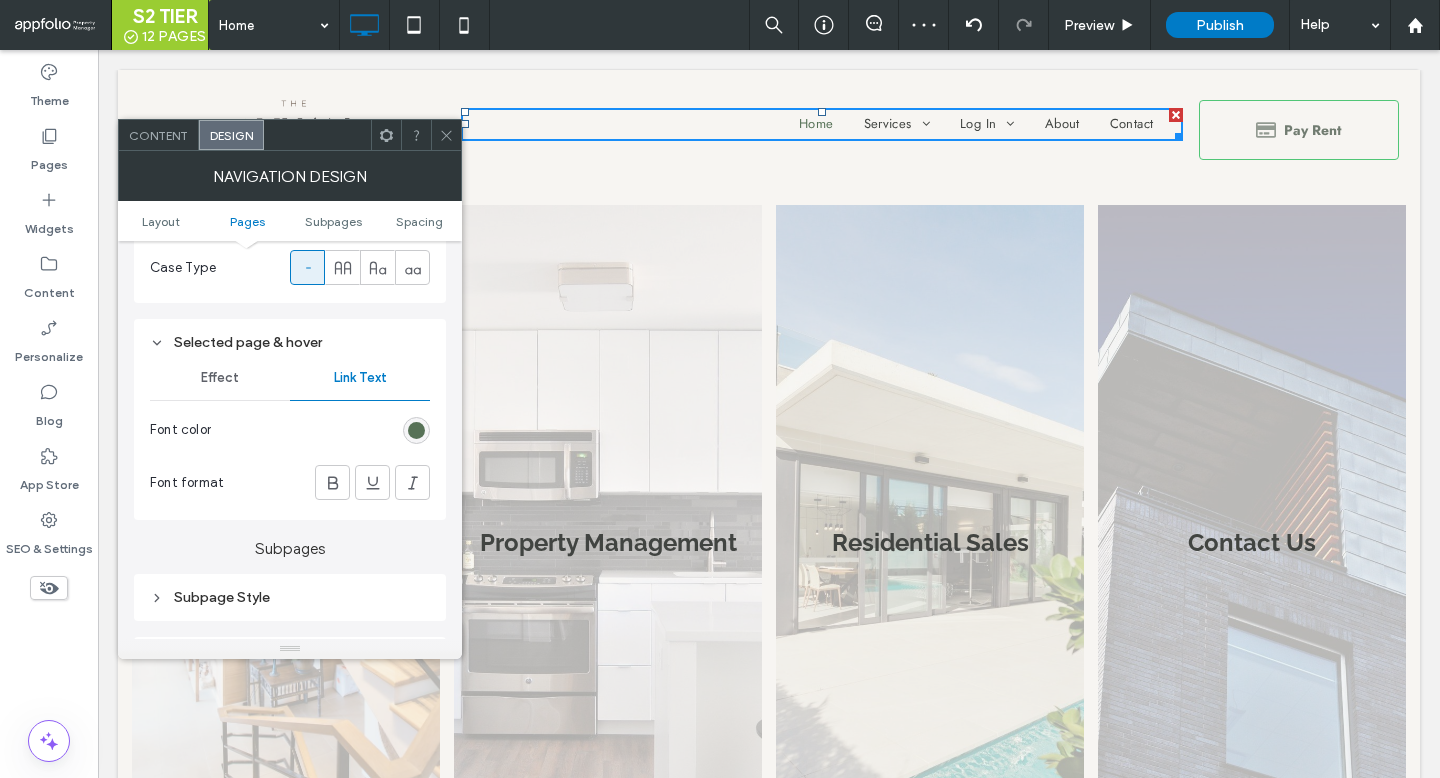 click 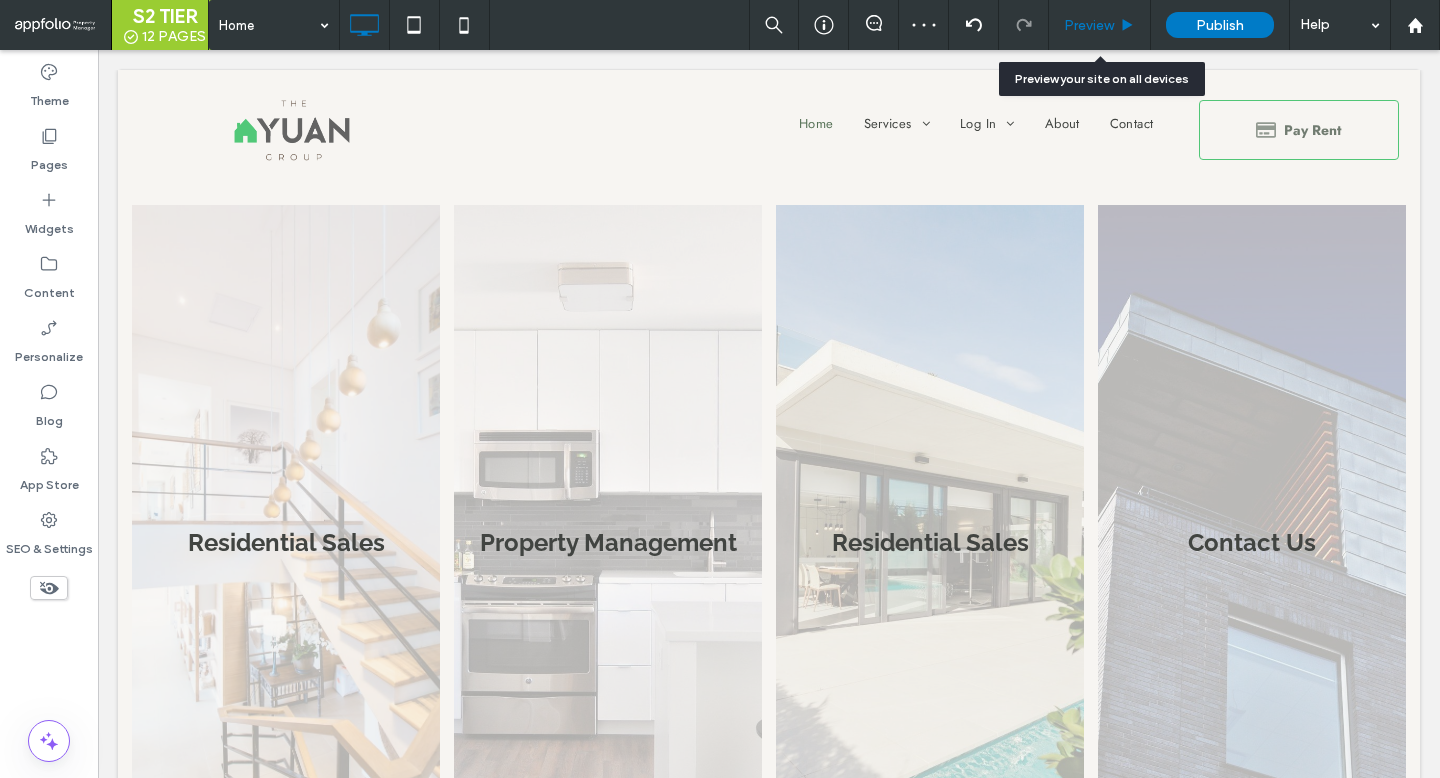 click on "Preview" at bounding box center [1100, 25] 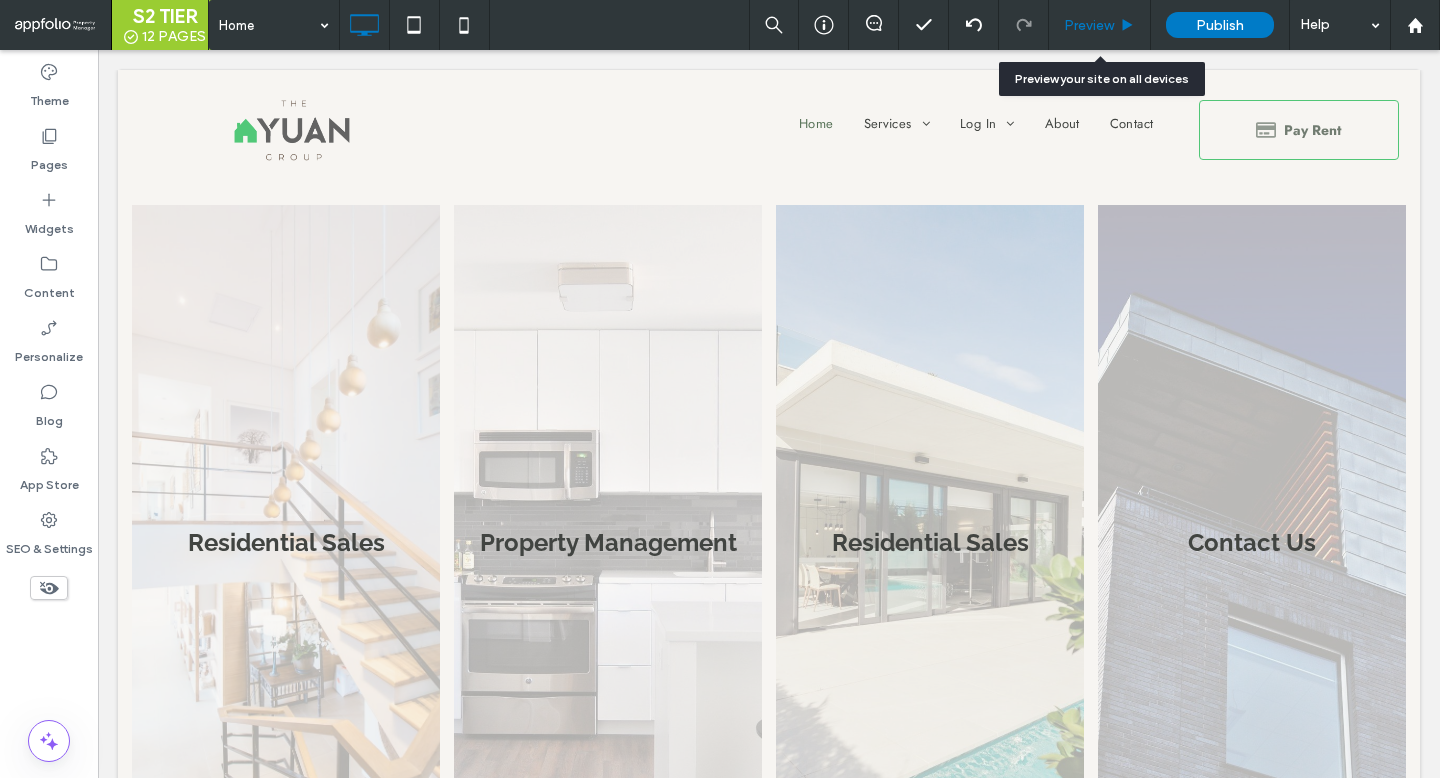 click on "Preview" at bounding box center [1089, 25] 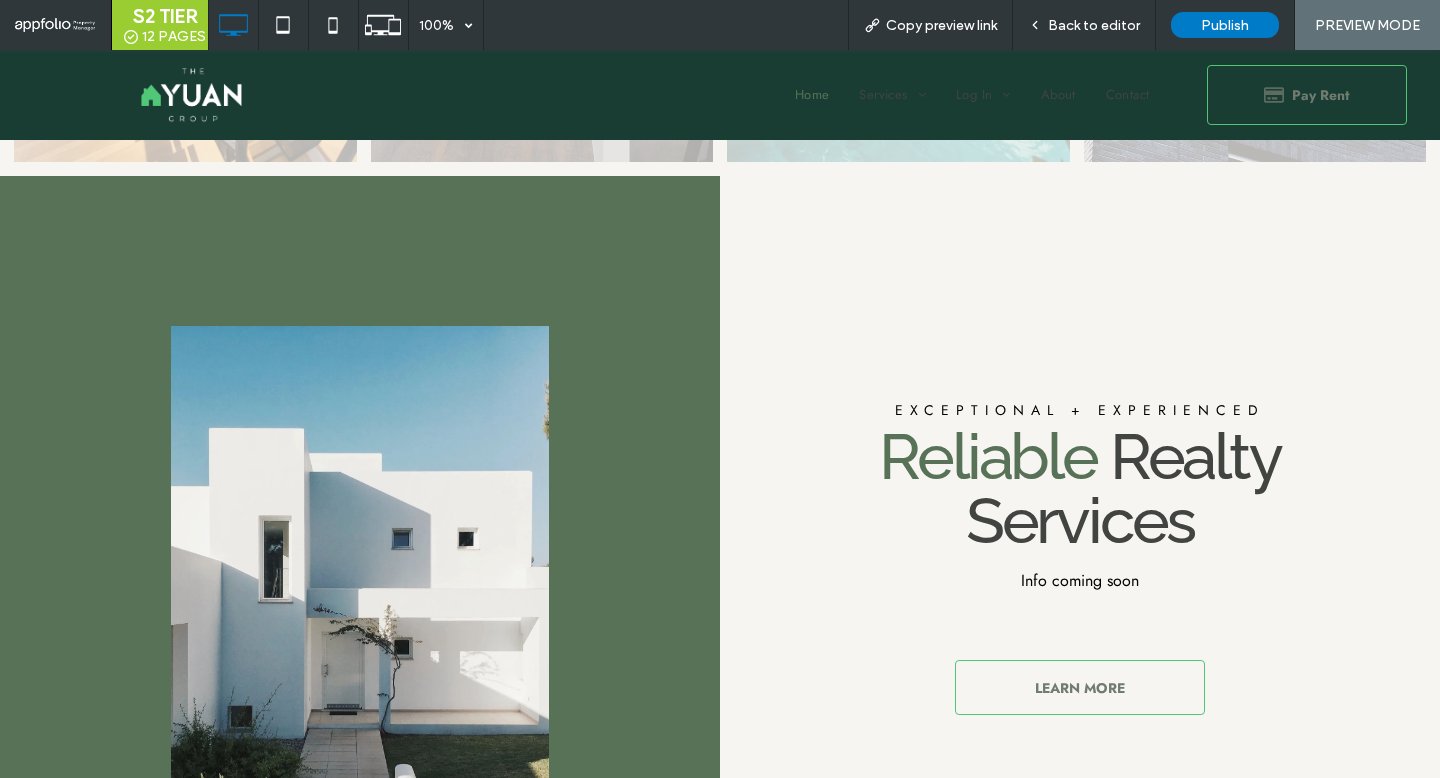 scroll, scrollTop: 476, scrollLeft: 0, axis: vertical 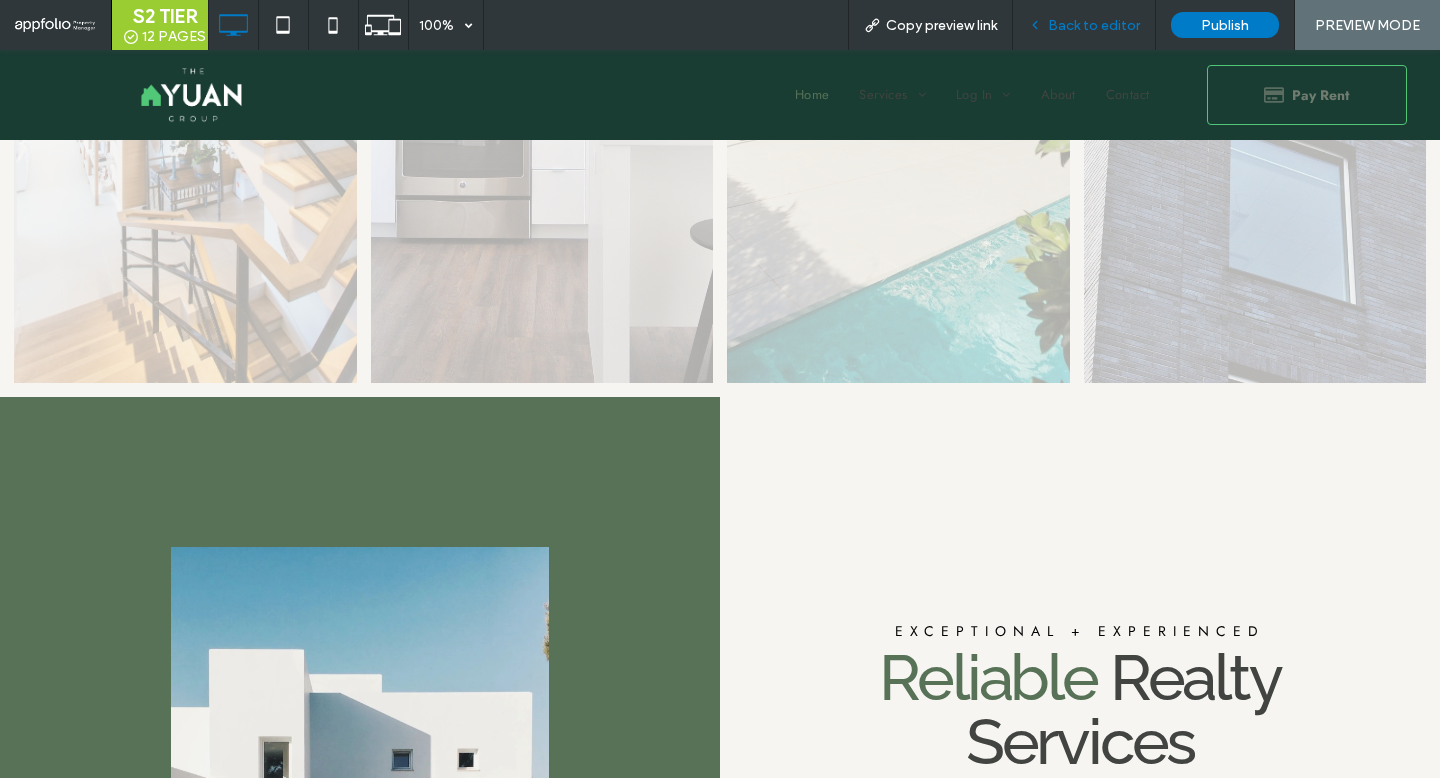click on "Back to editor" at bounding box center (1084, 25) 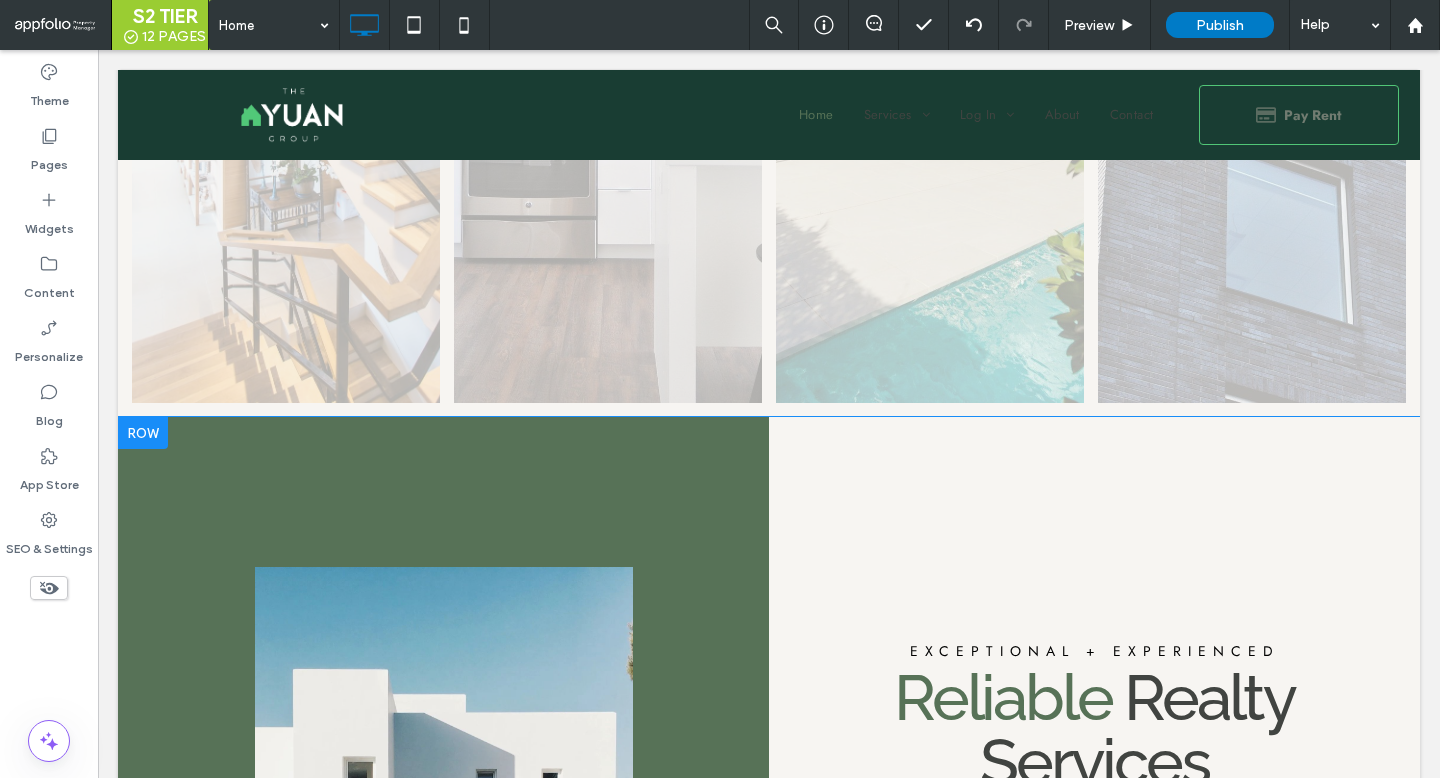 scroll, scrollTop: 0, scrollLeft: 0, axis: both 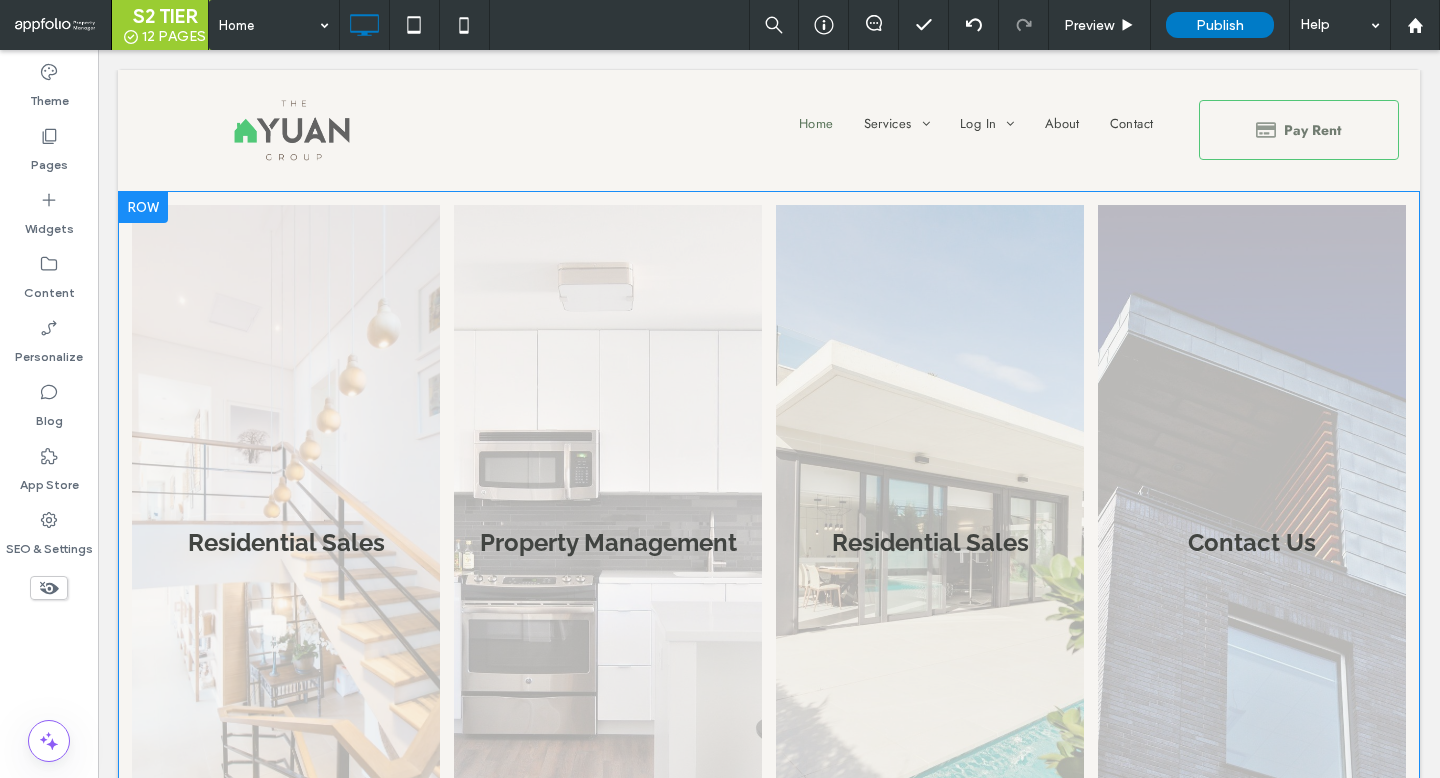 click at bounding box center (143, 207) 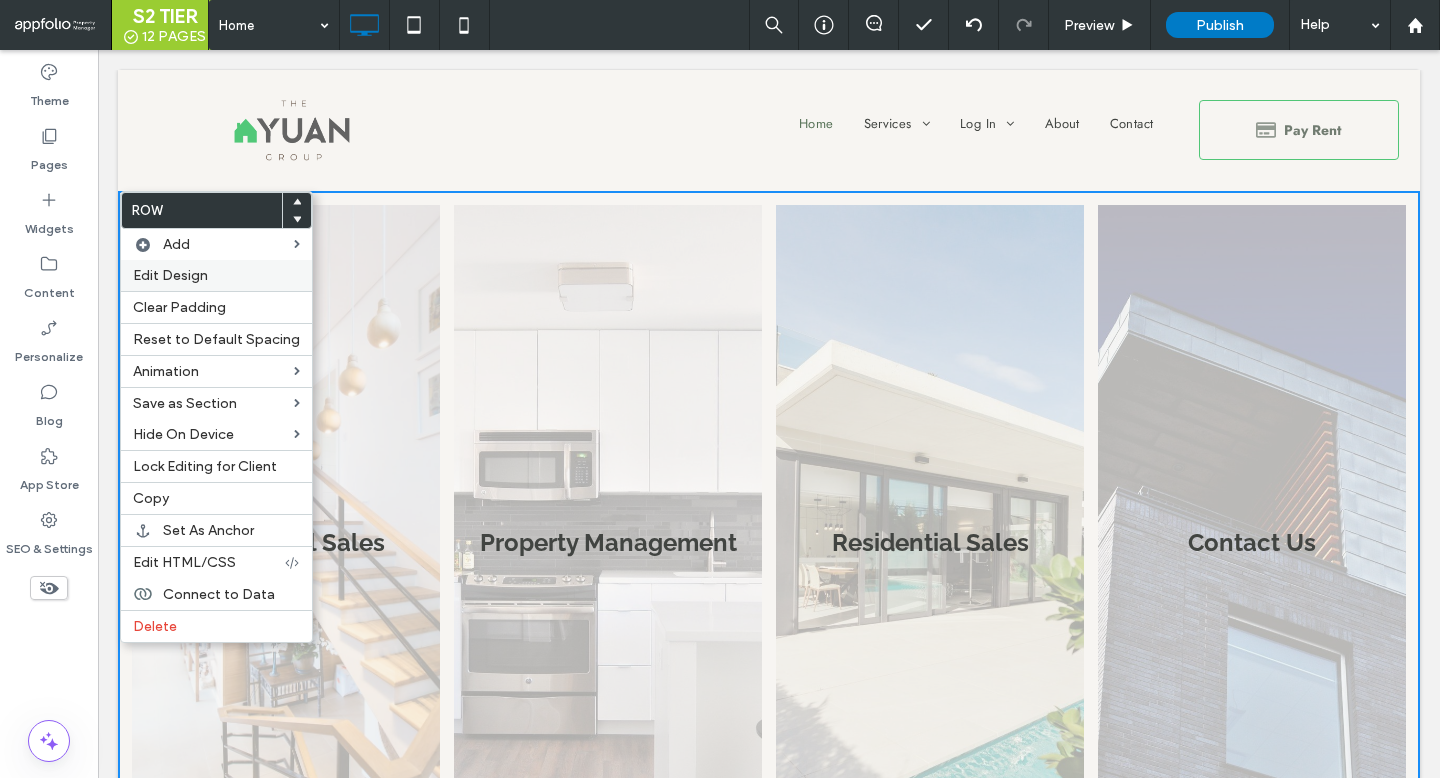click on "Edit Design" at bounding box center [170, 275] 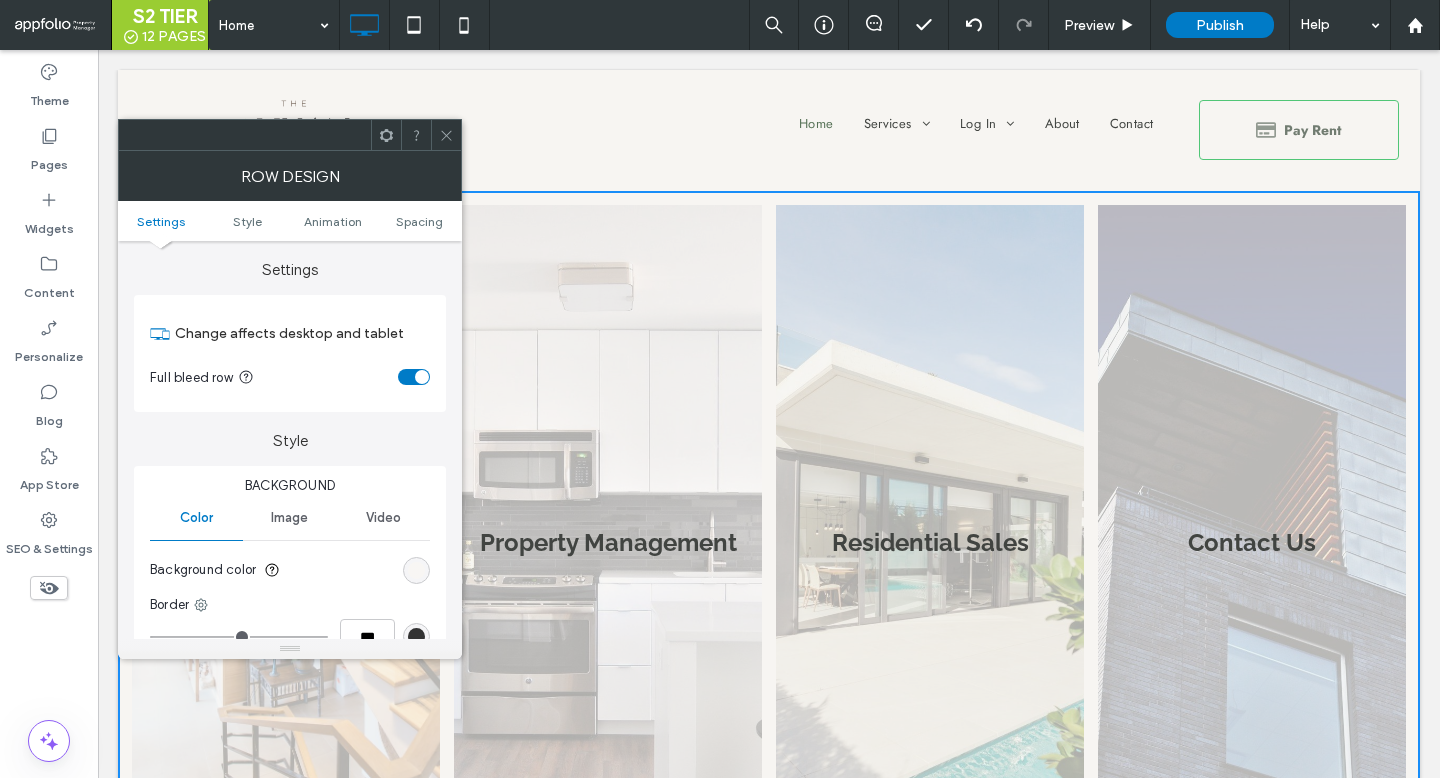 click at bounding box center (416, 570) 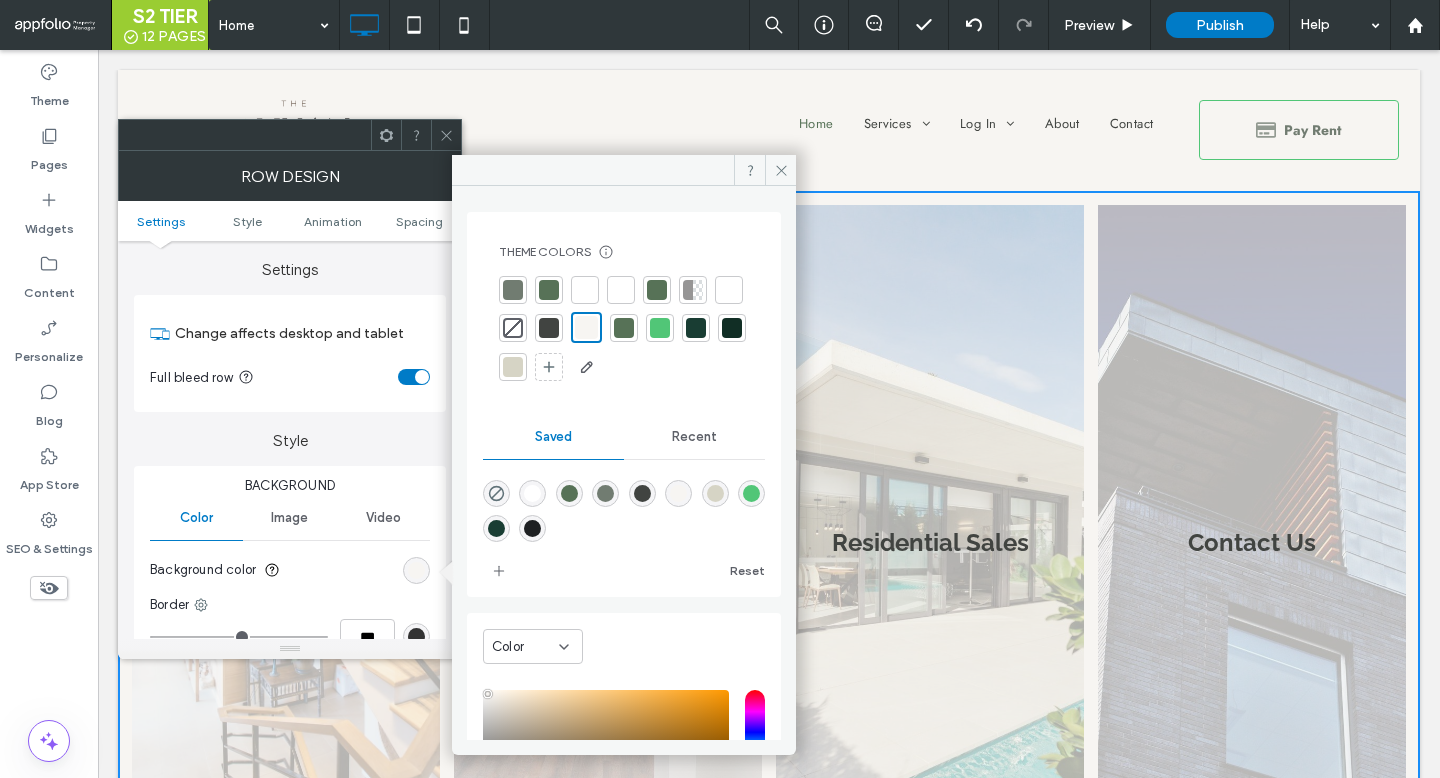 click at bounding box center [513, 367] 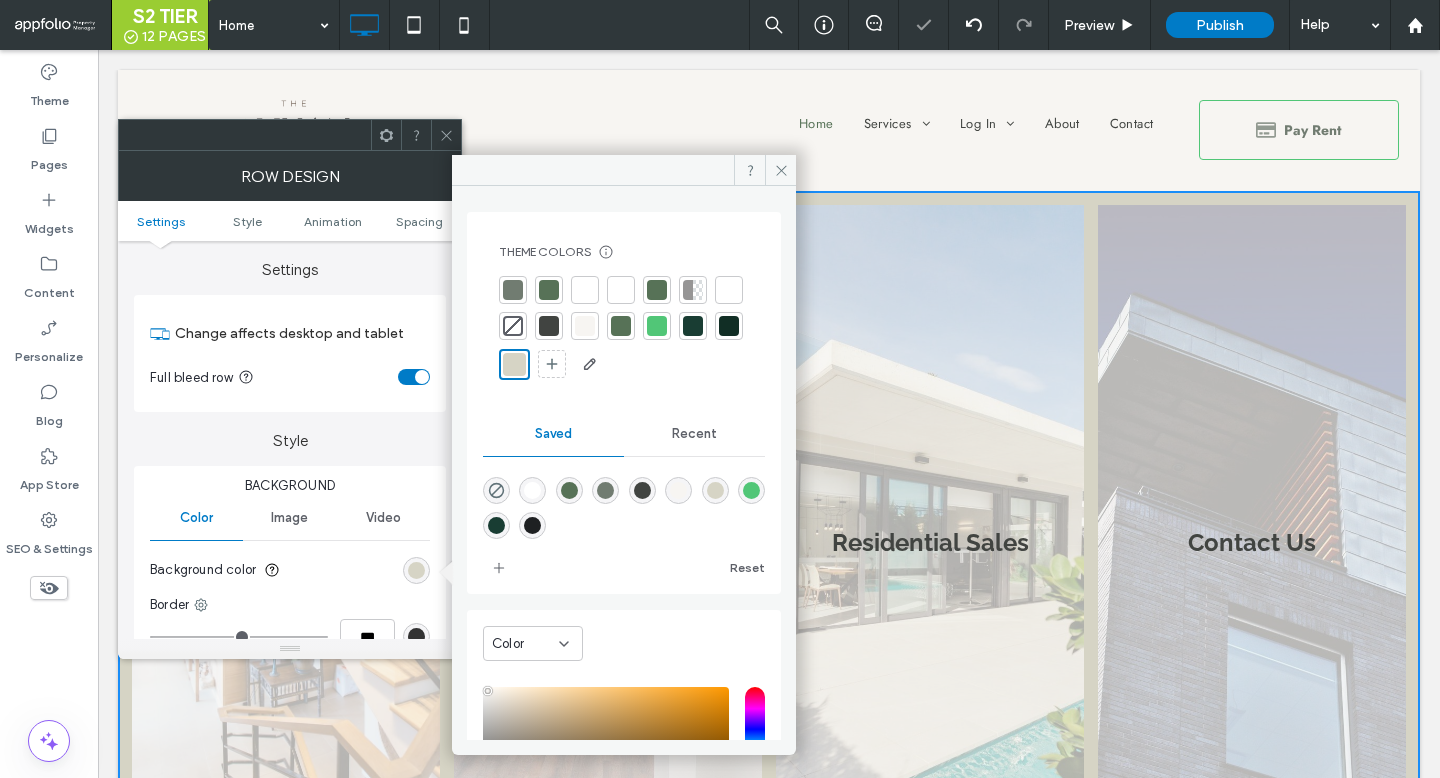 click at bounding box center [446, 135] 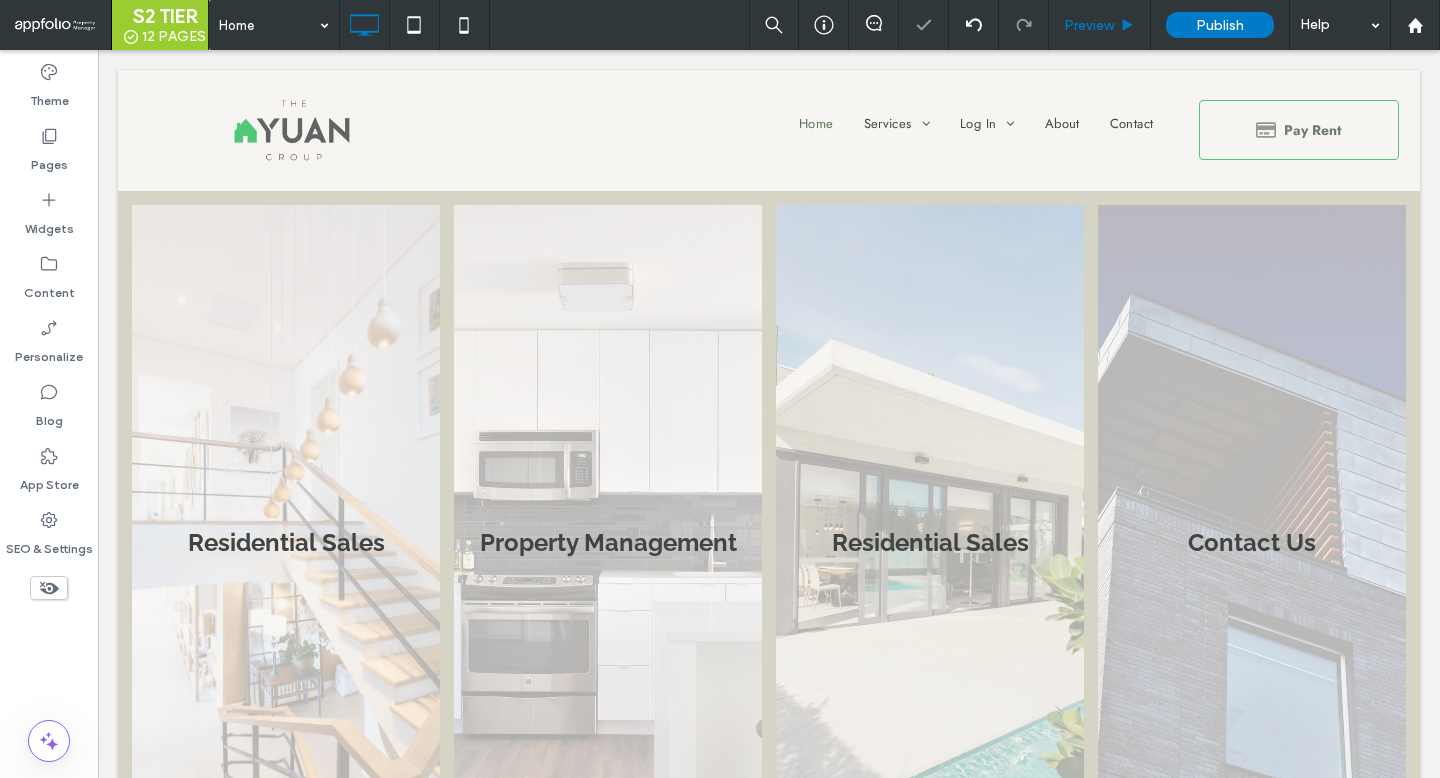 click on "Preview" at bounding box center (1100, 25) 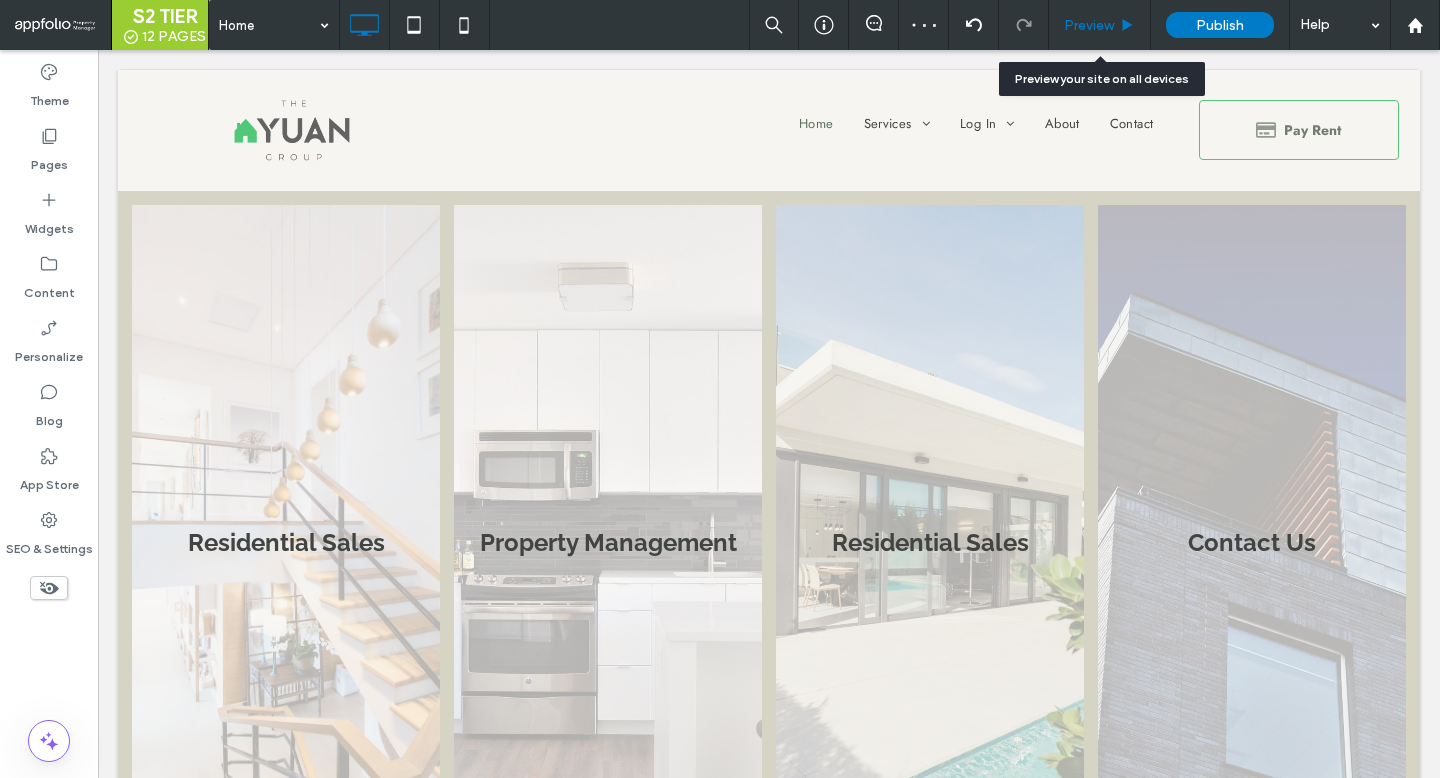 click on "Preview" at bounding box center (1100, 25) 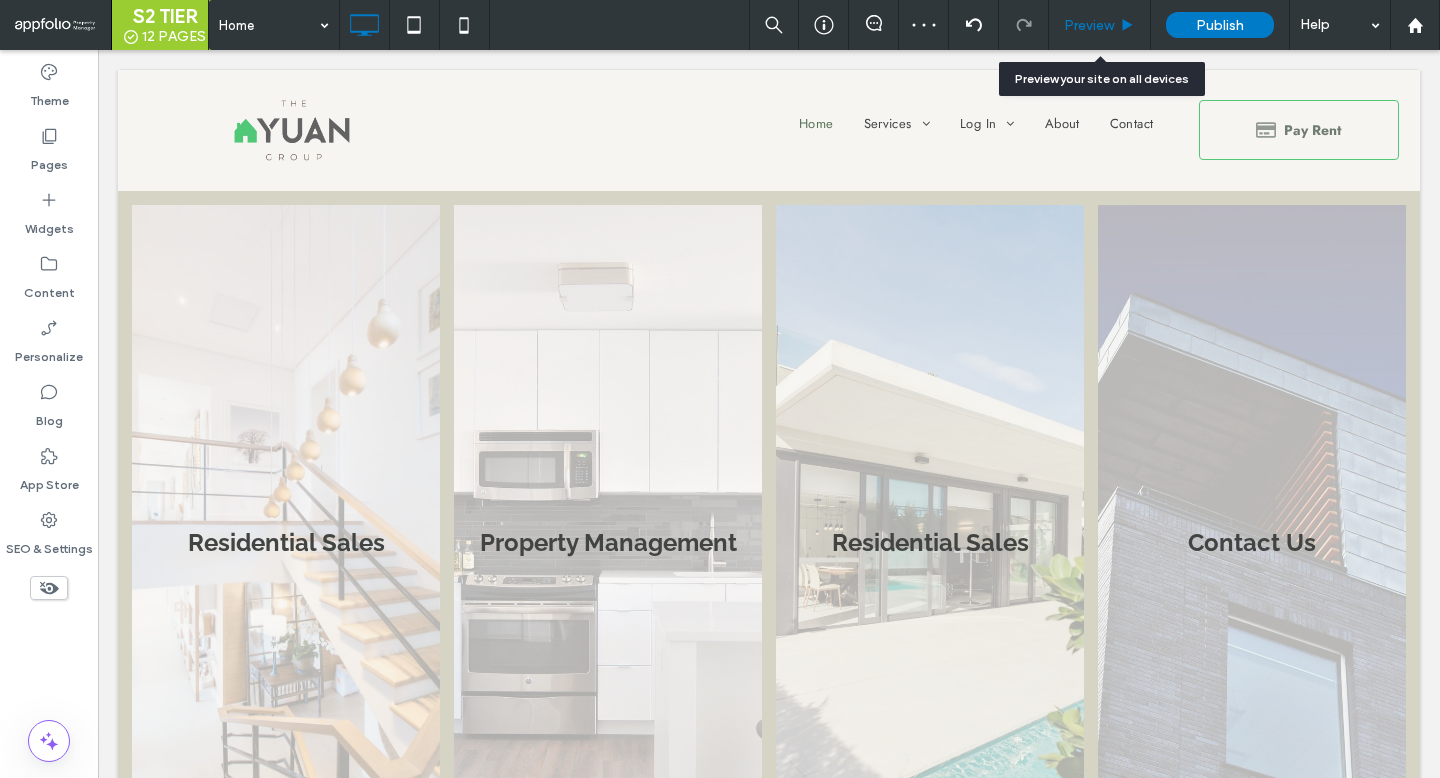 click on "Preview" at bounding box center [1100, 25] 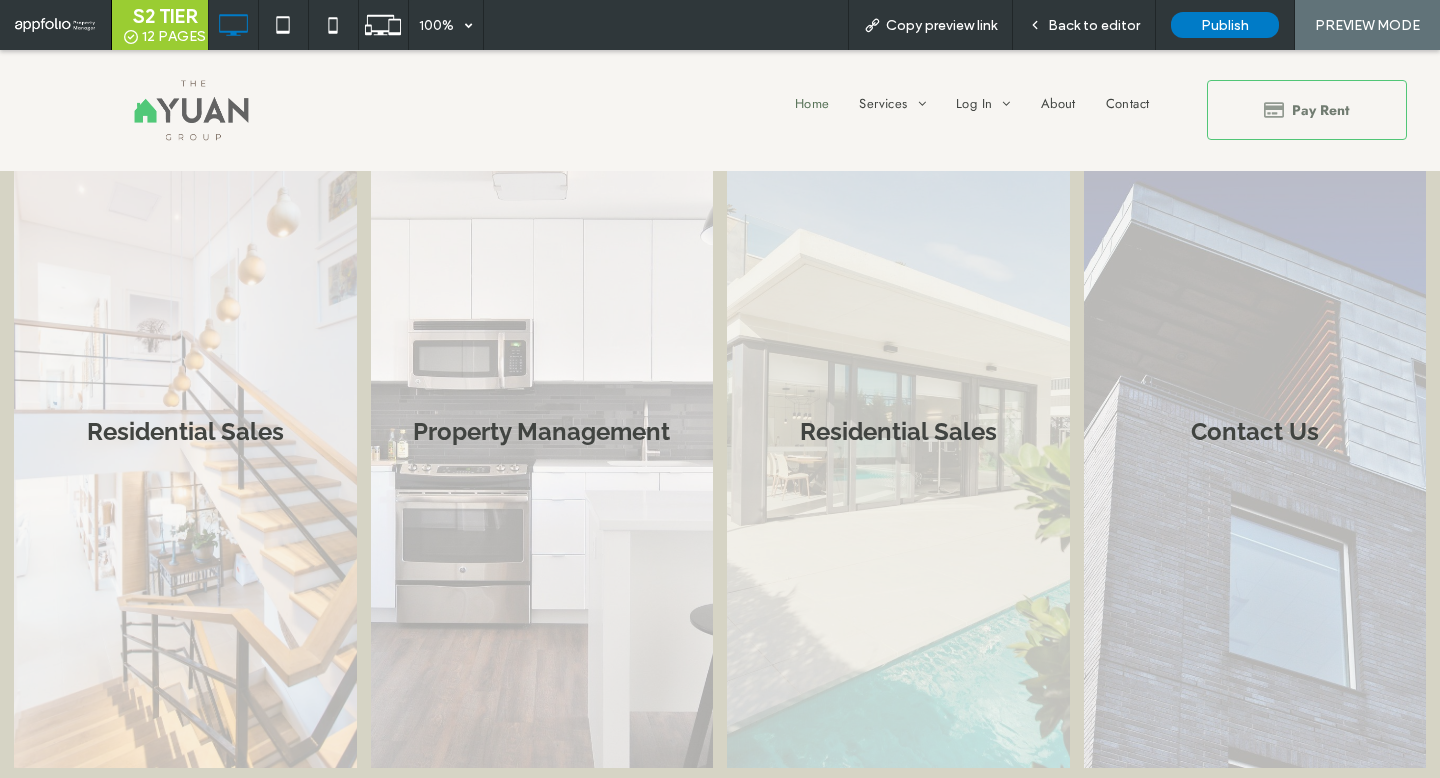 scroll, scrollTop: 0, scrollLeft: 0, axis: both 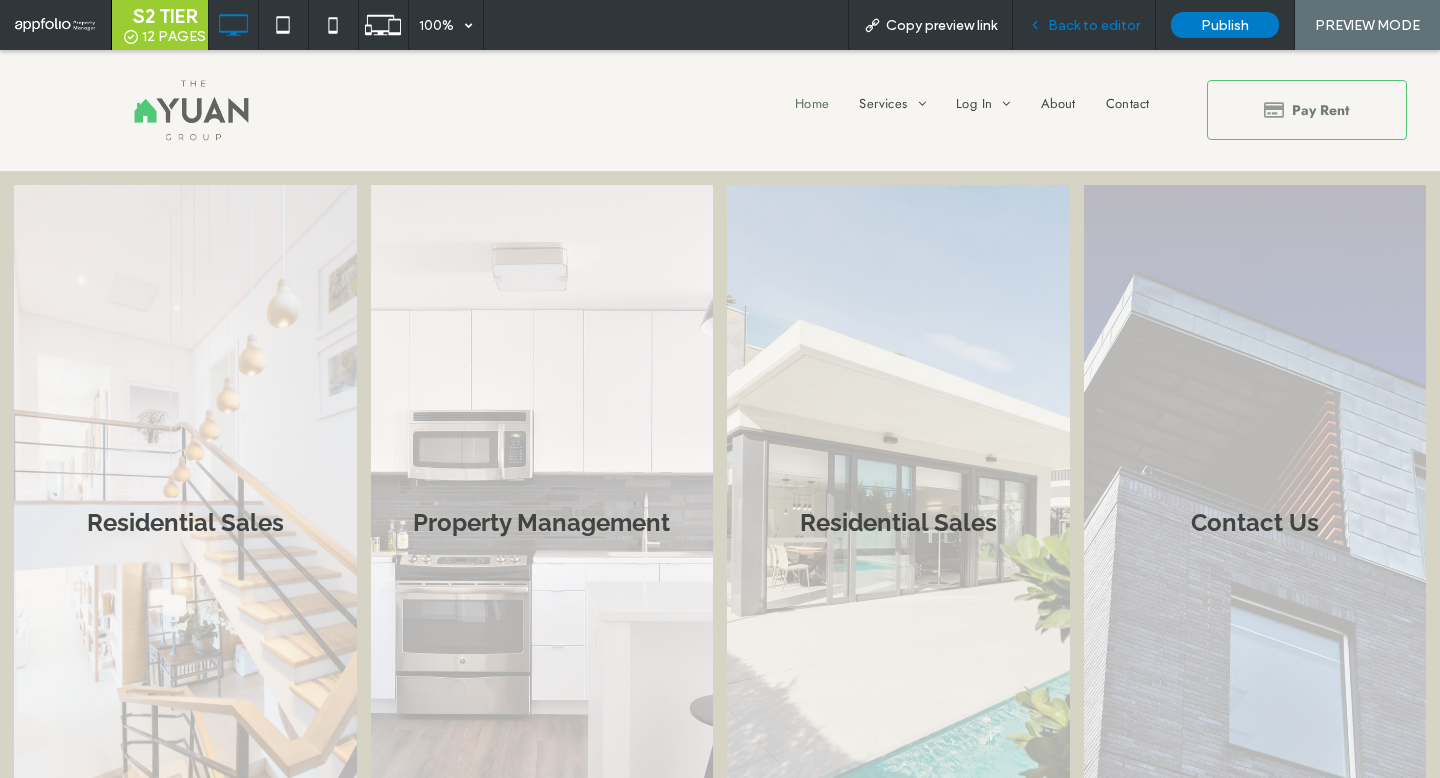 click on "Back to editor" at bounding box center [1084, 25] 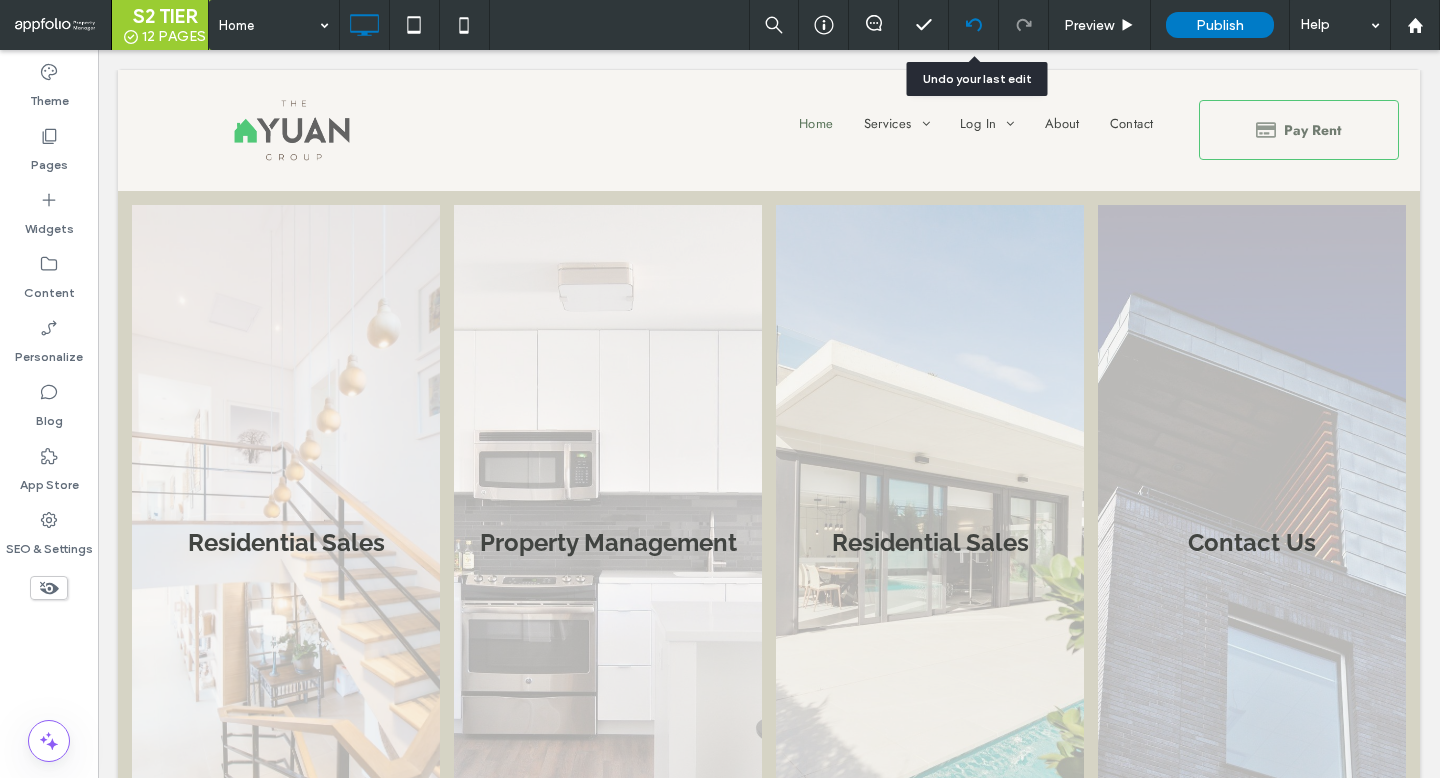 click 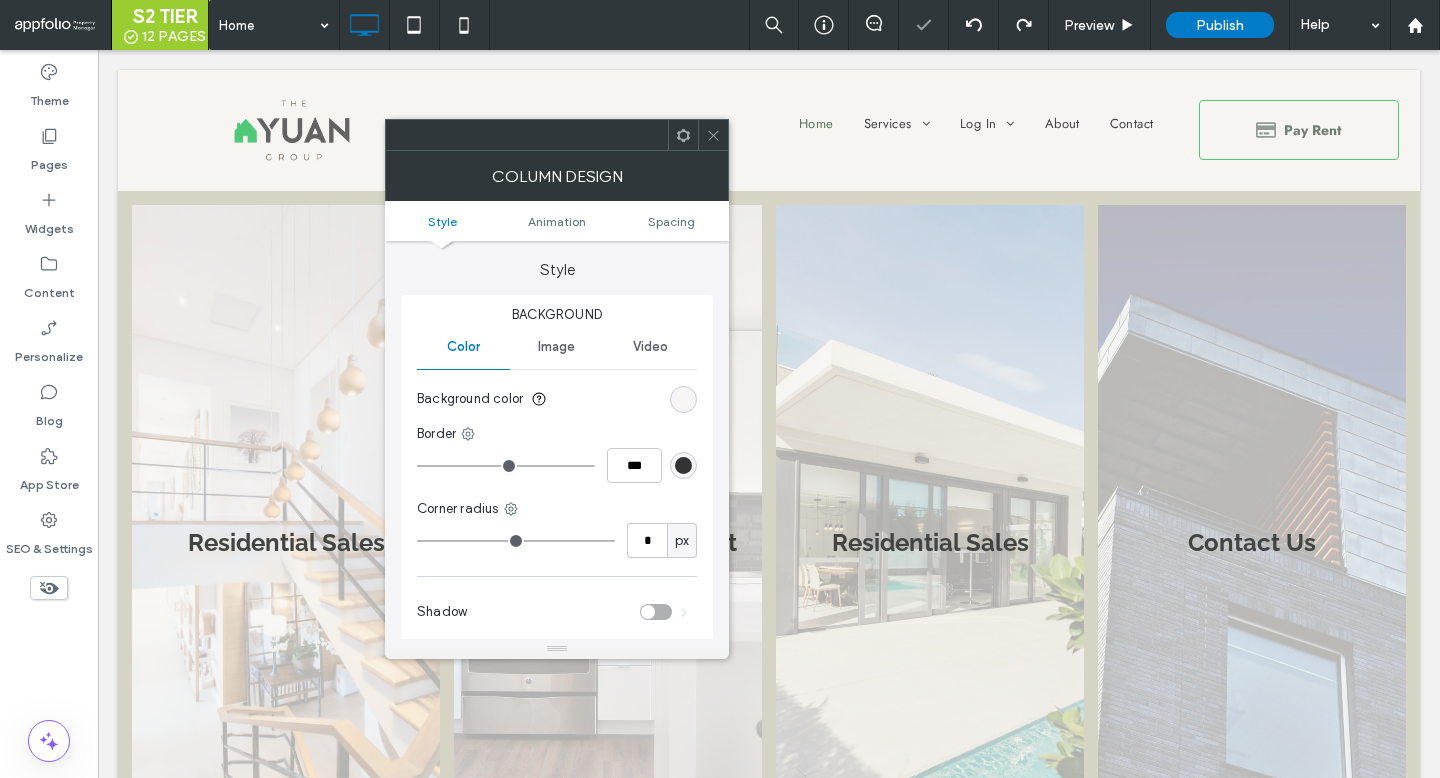 click at bounding box center [683, 399] 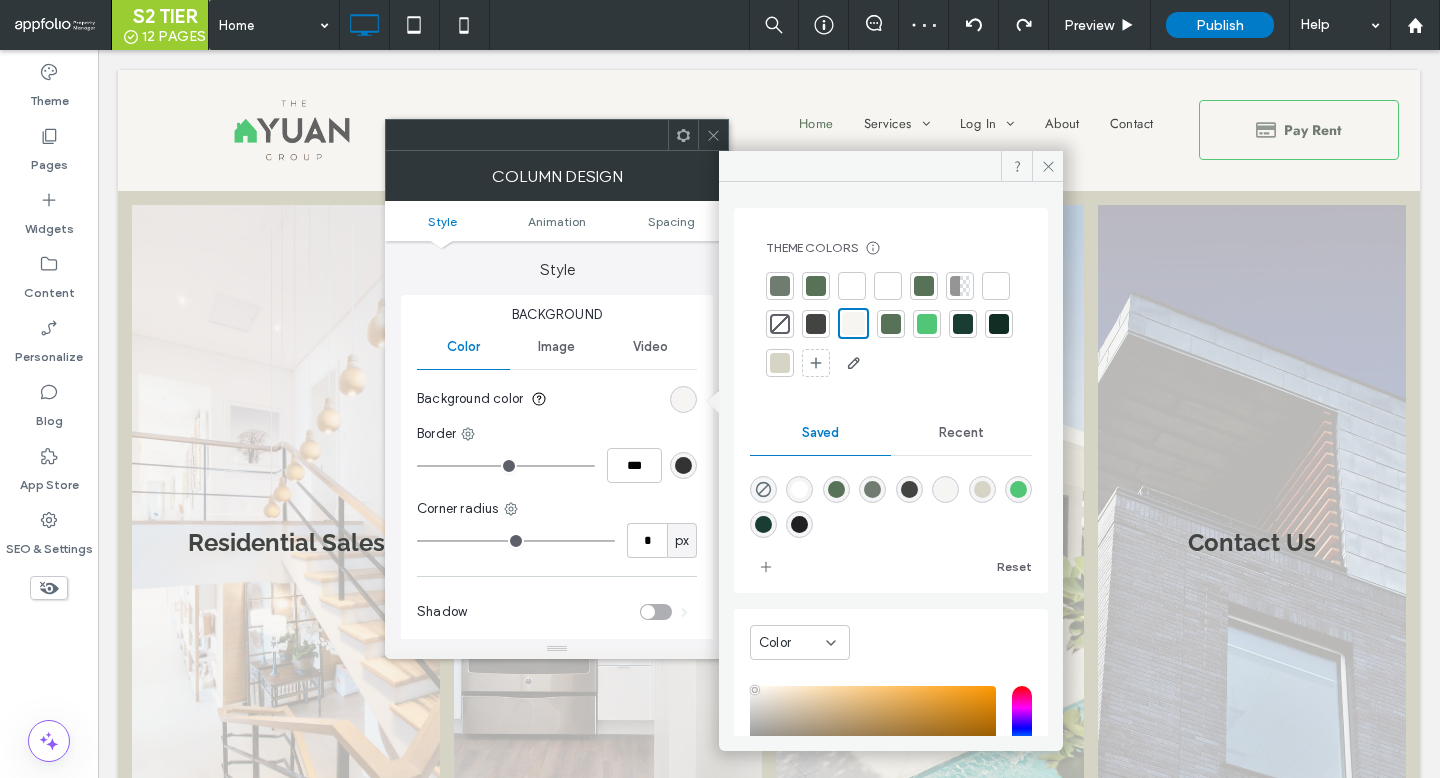 click at bounding box center (780, 363) 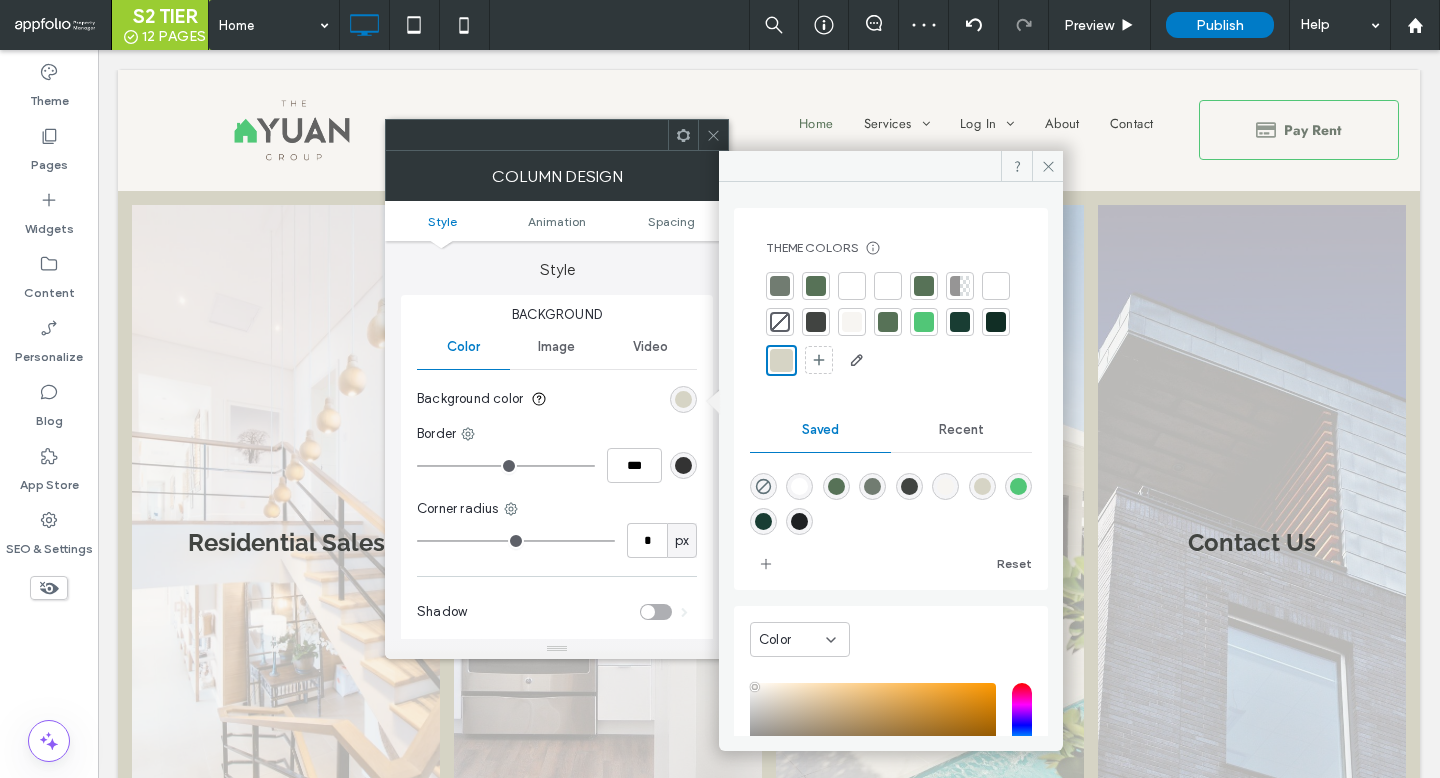 click at bounding box center (713, 135) 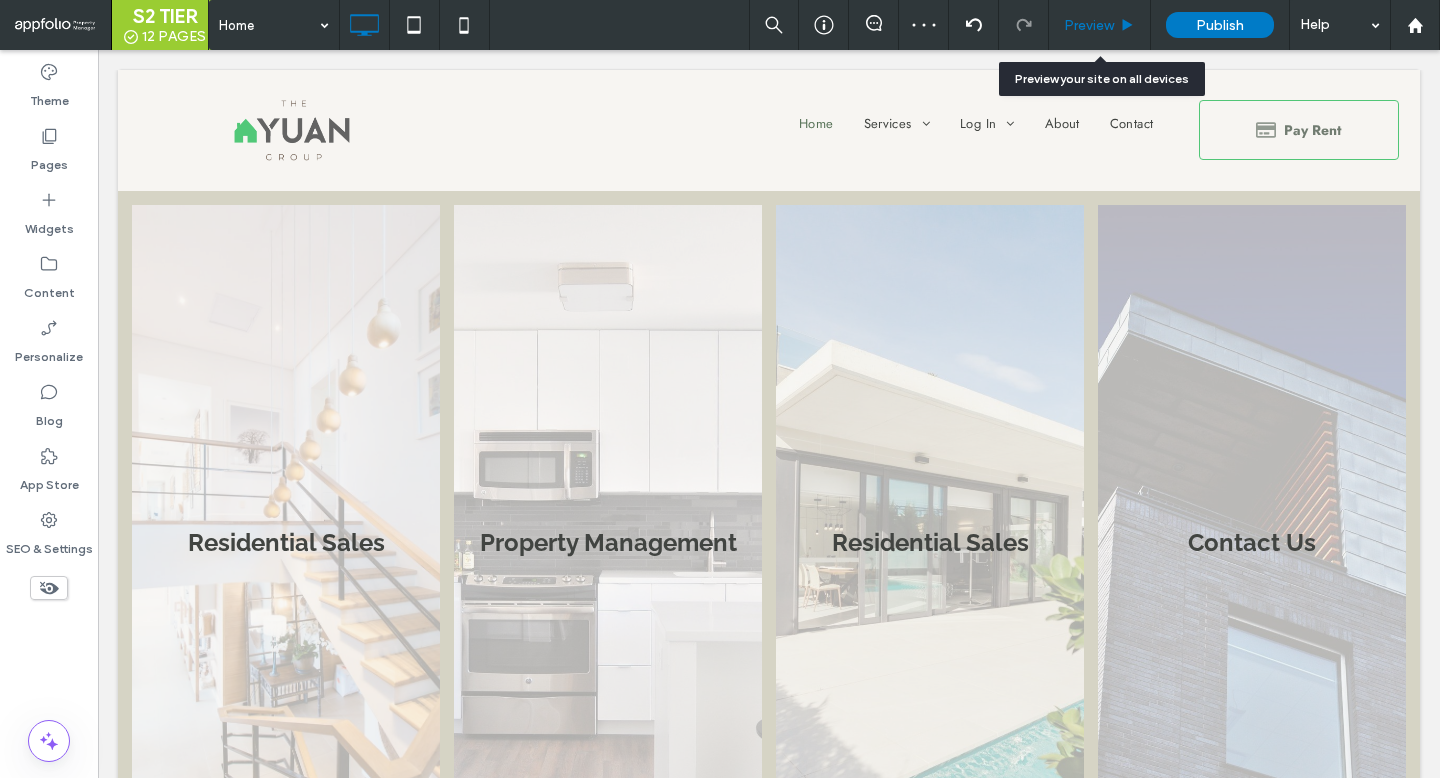 click on "Preview" at bounding box center (1100, 25) 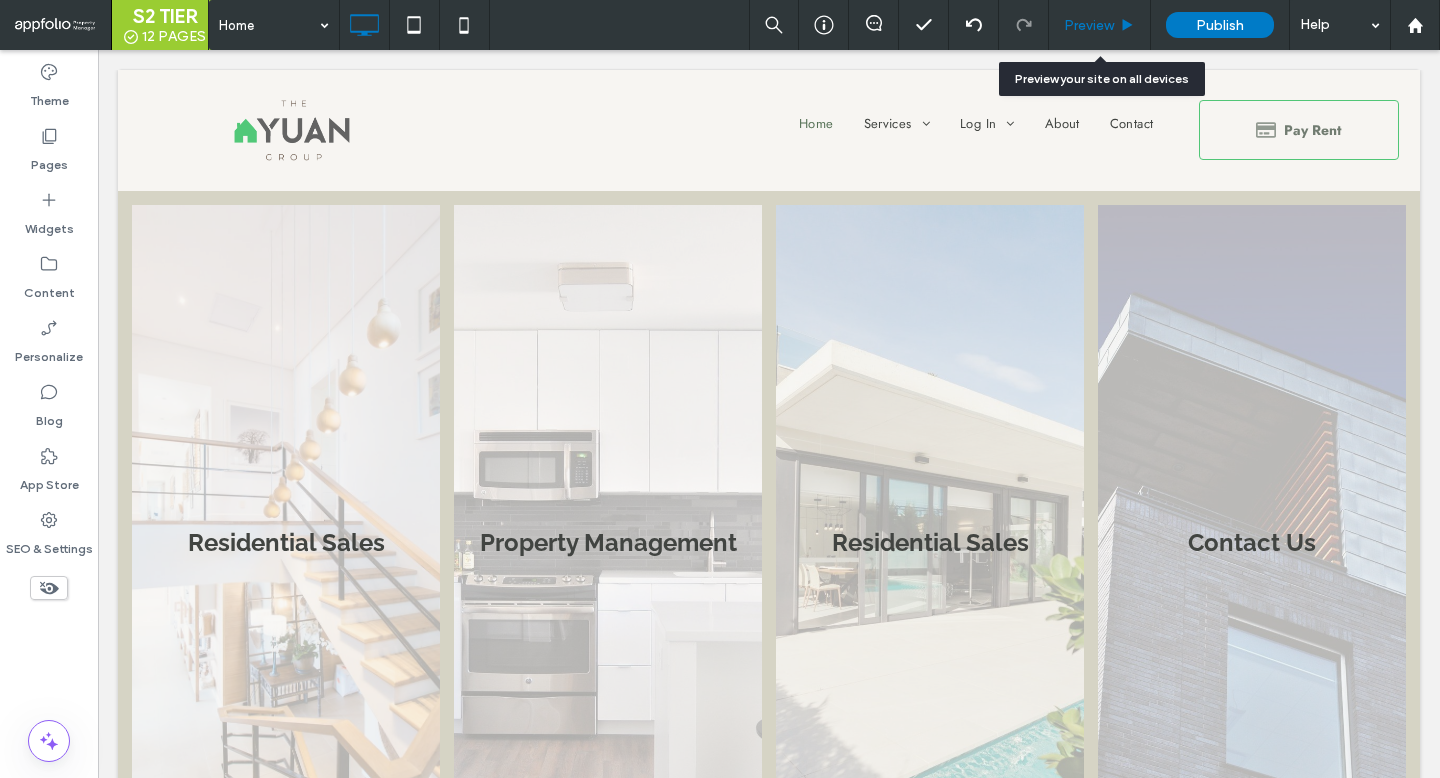 click on "Preview" at bounding box center (1100, 25) 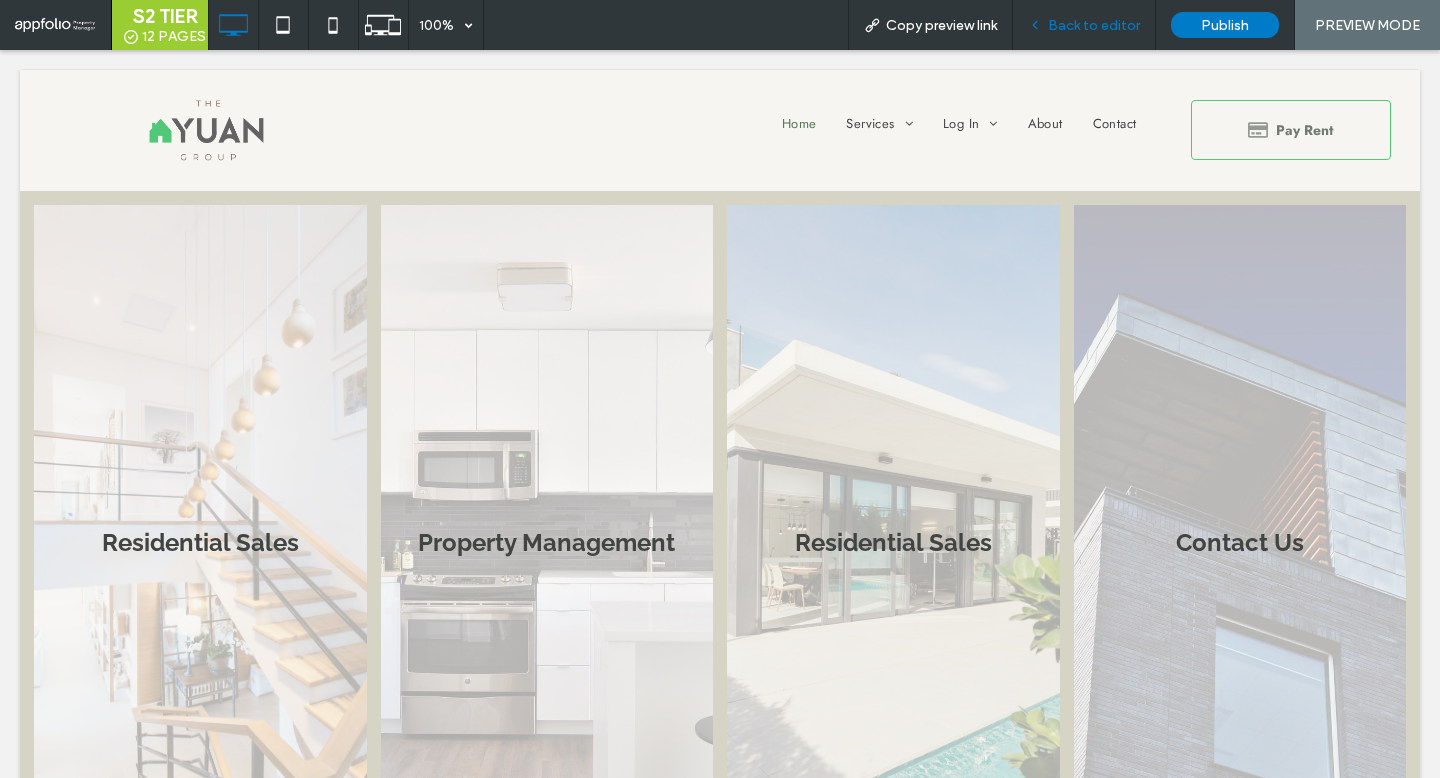 click on "Back to editor" at bounding box center (1094, 25) 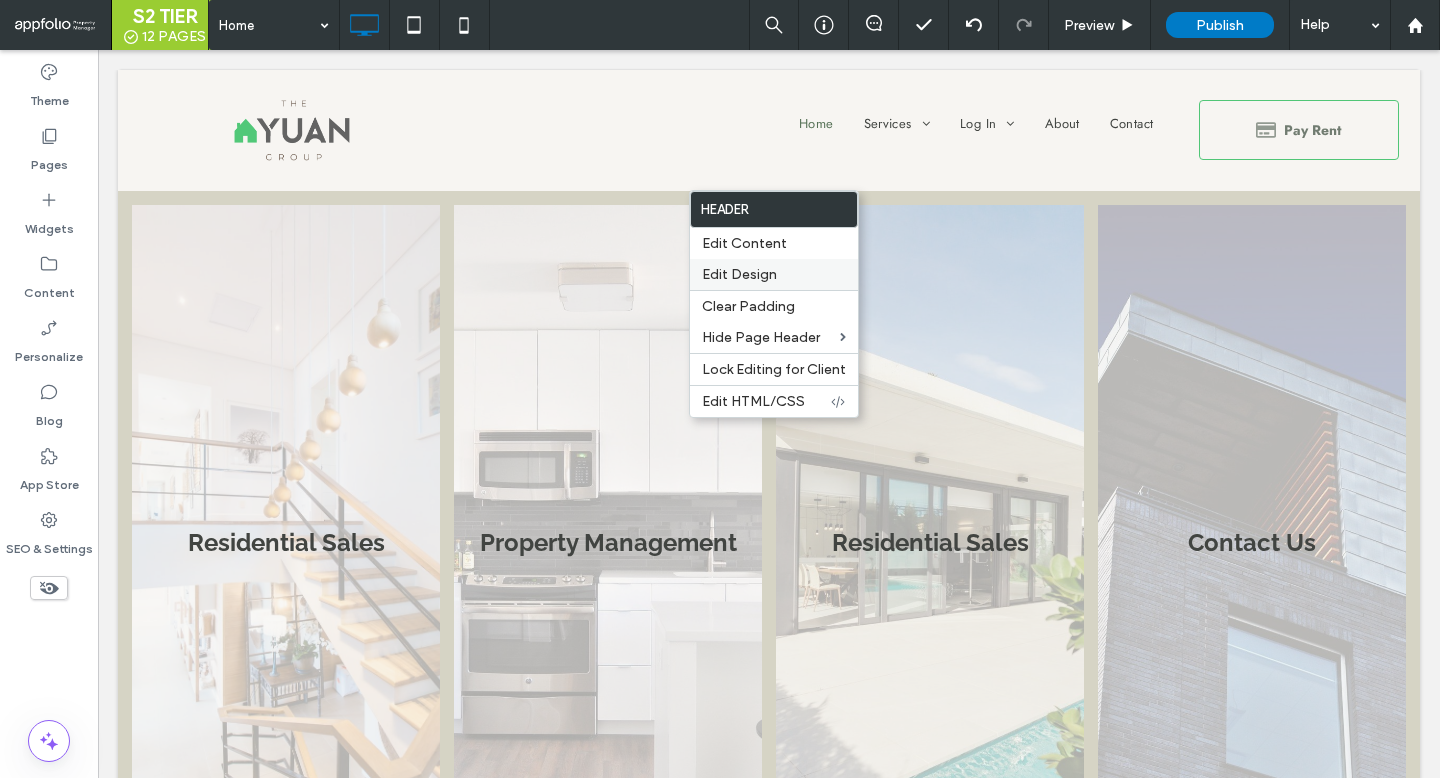 click on "Edit Design" at bounding box center [739, 274] 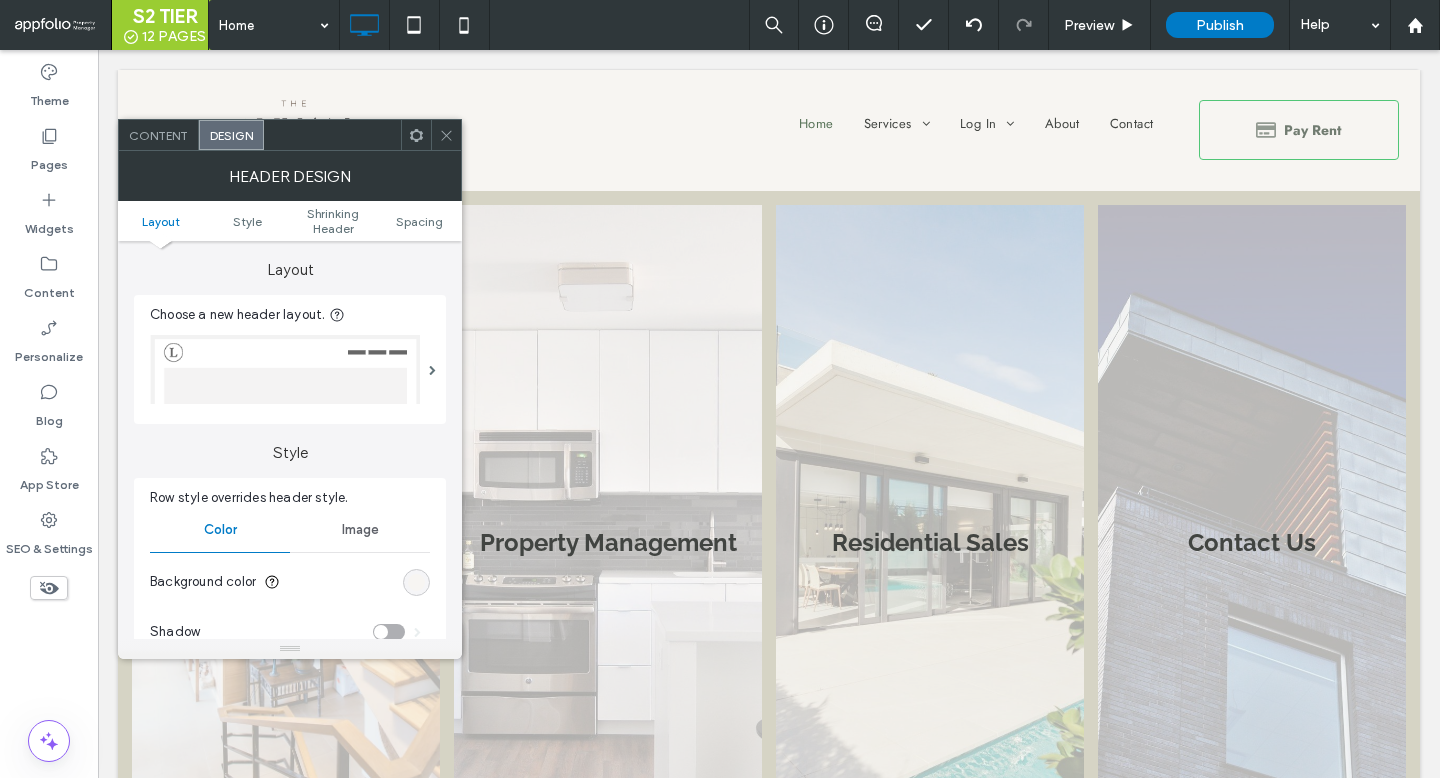 click on "Background color" at bounding box center (290, 582) 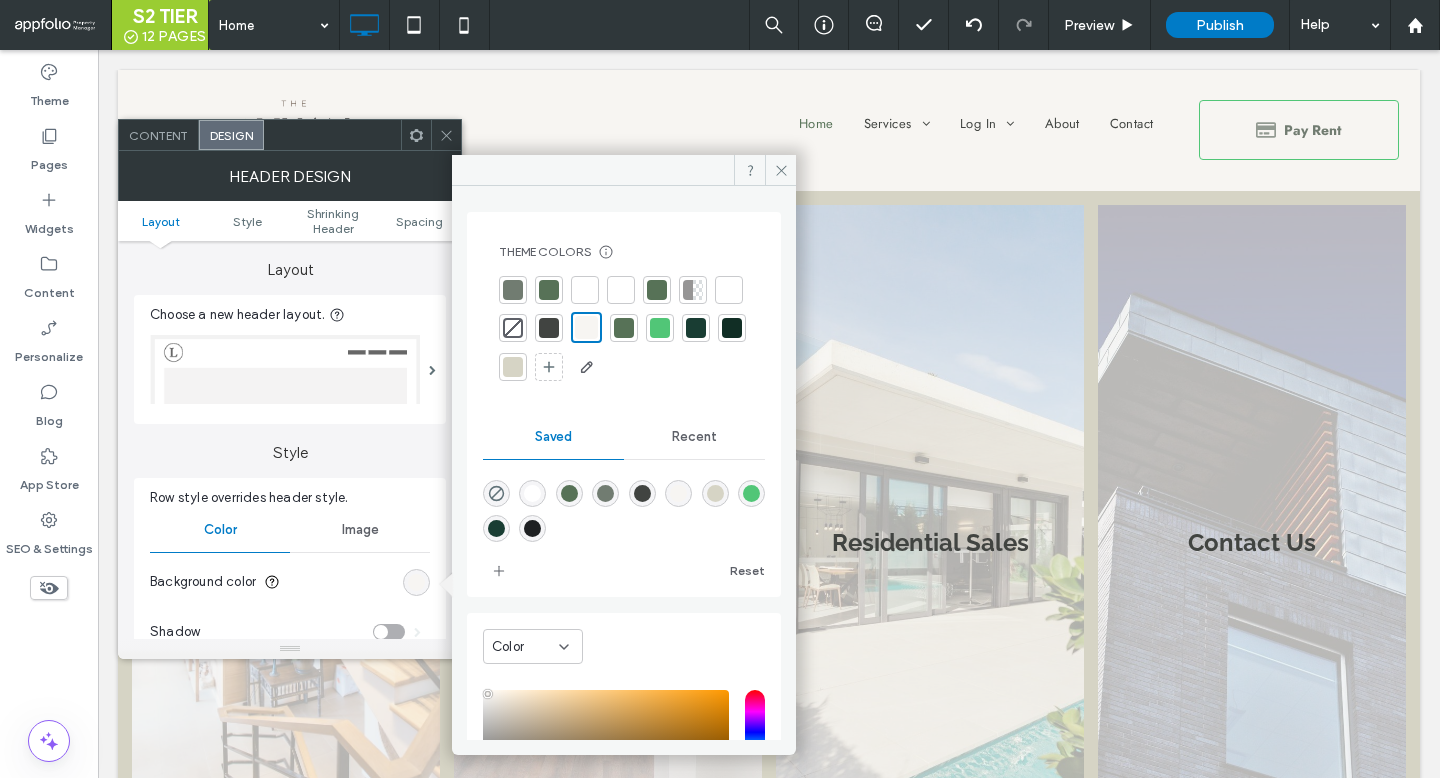 click at bounding box center (513, 367) 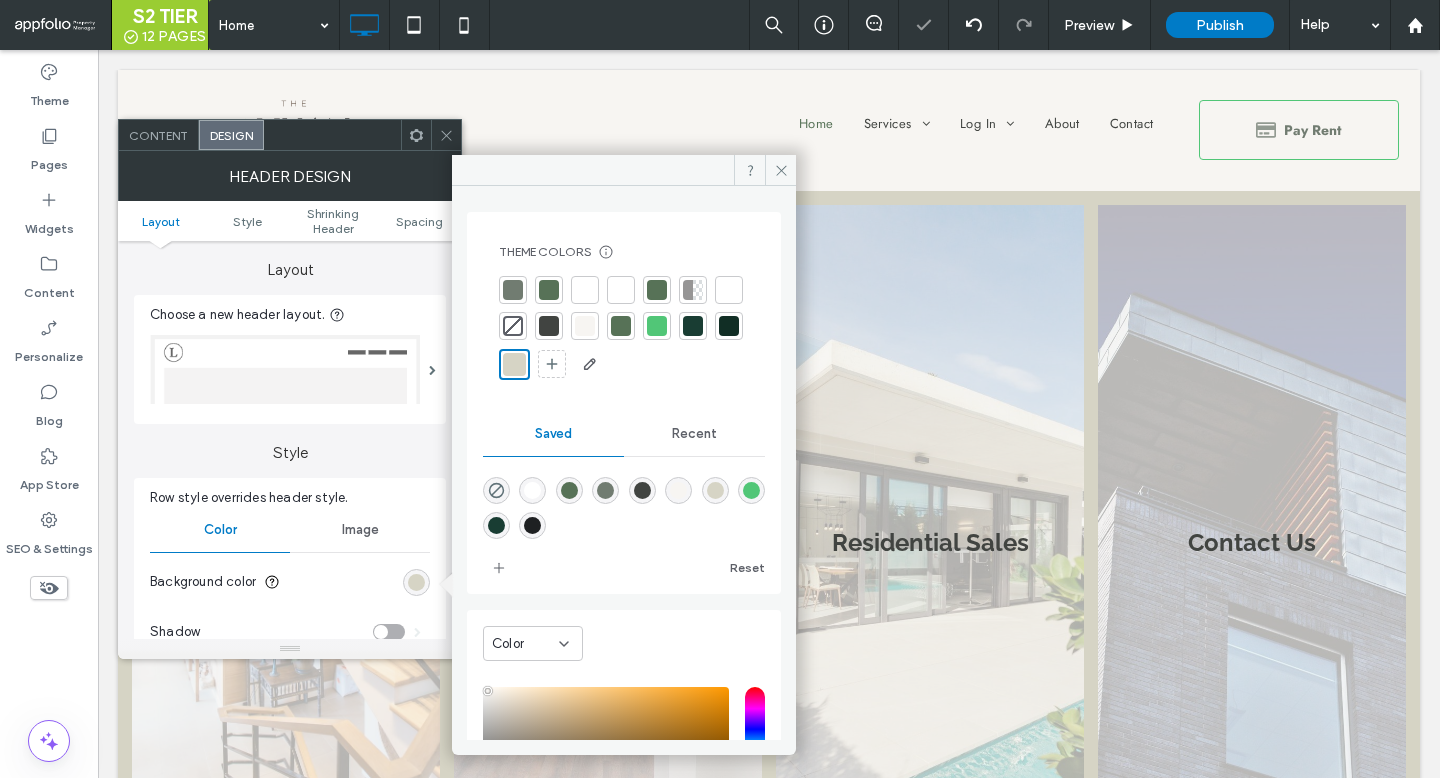 click 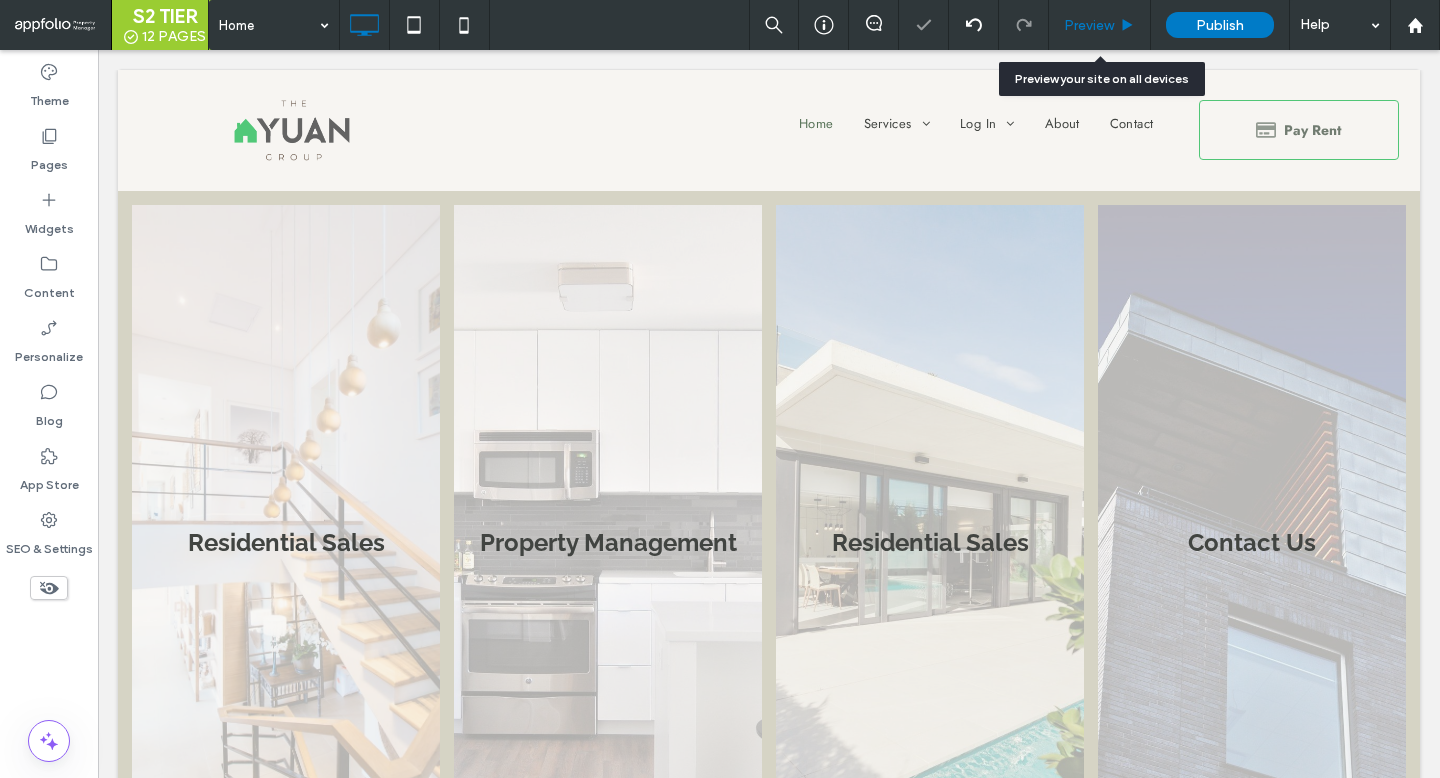 click on "Preview" at bounding box center [1089, 25] 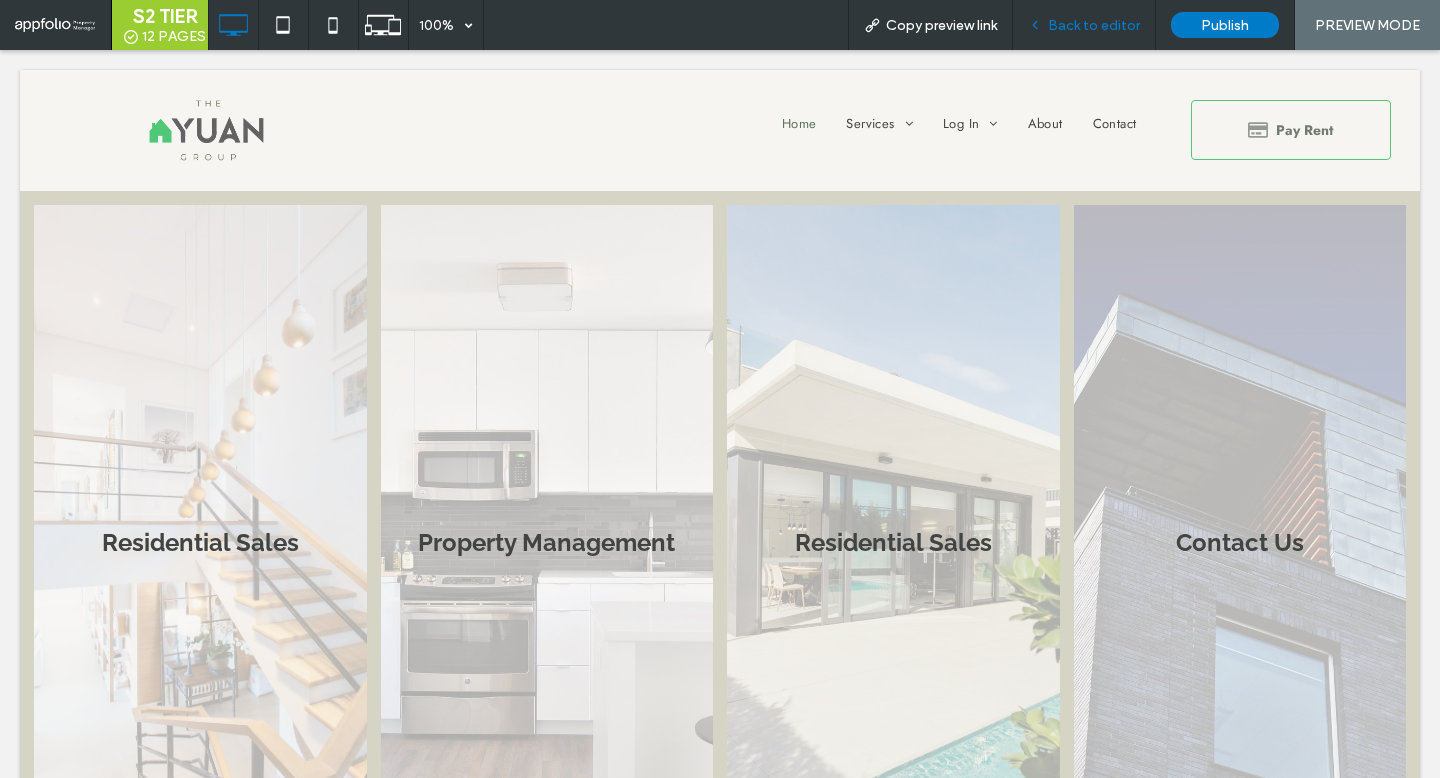 click on "Back to editor" at bounding box center (1094, 25) 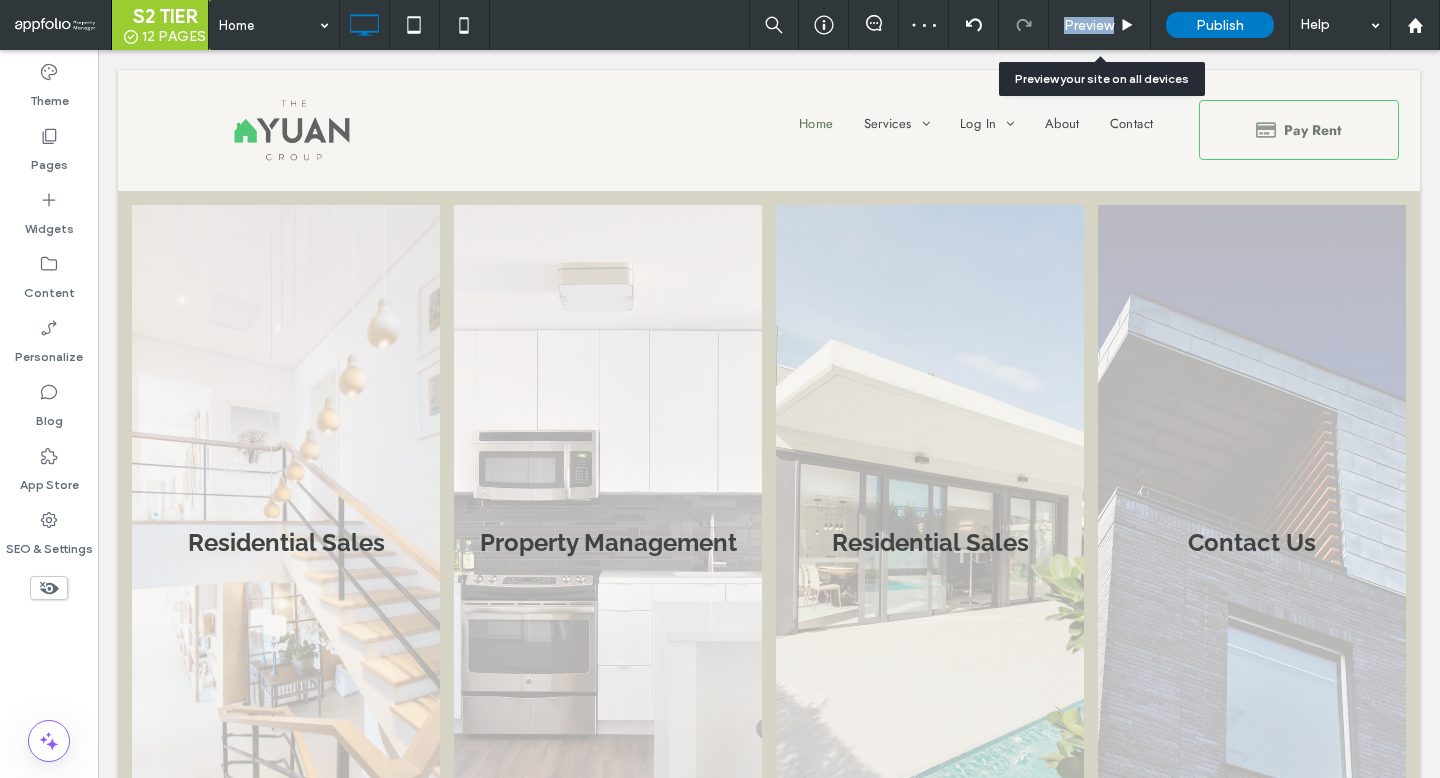 click on "Preview" at bounding box center (1089, 25) 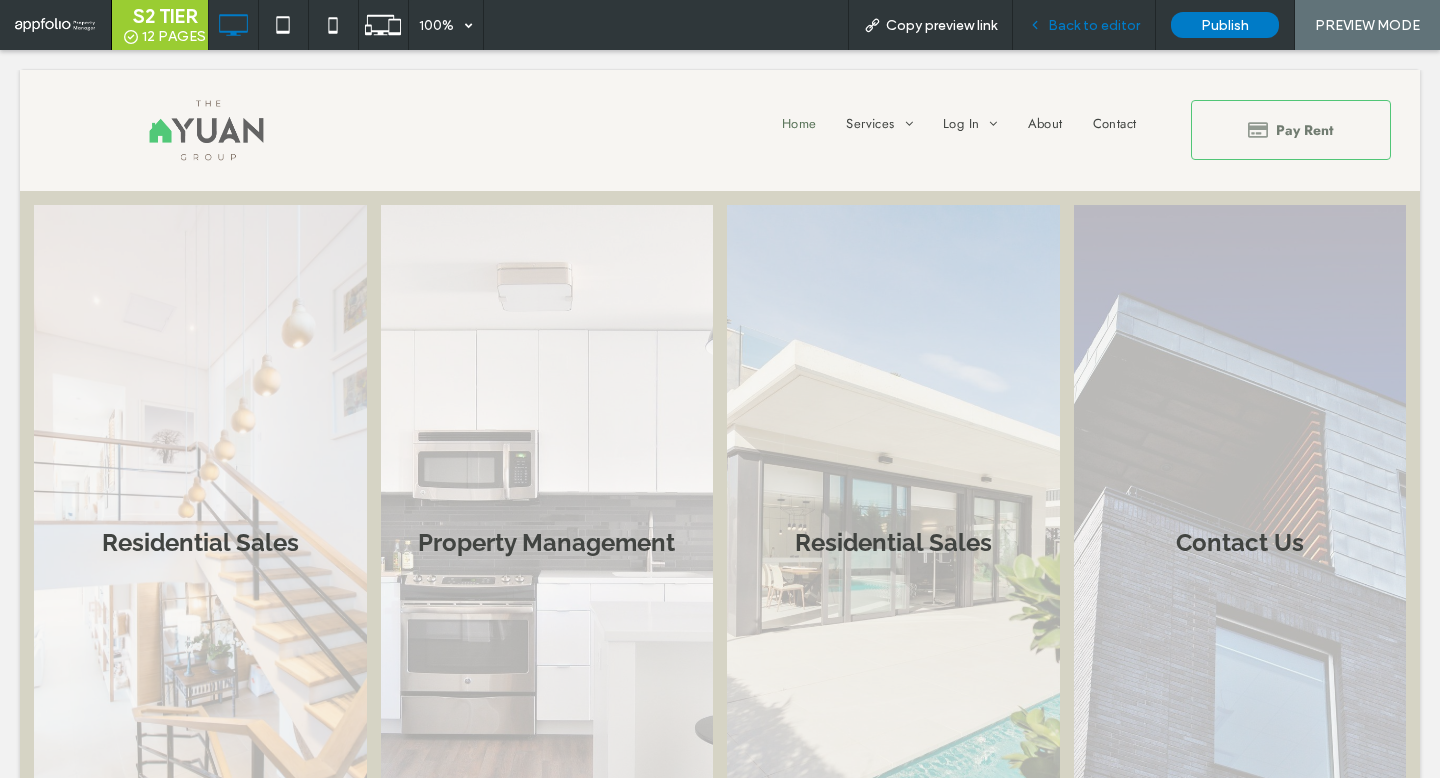 click on "Back to editor" at bounding box center (1084, 25) 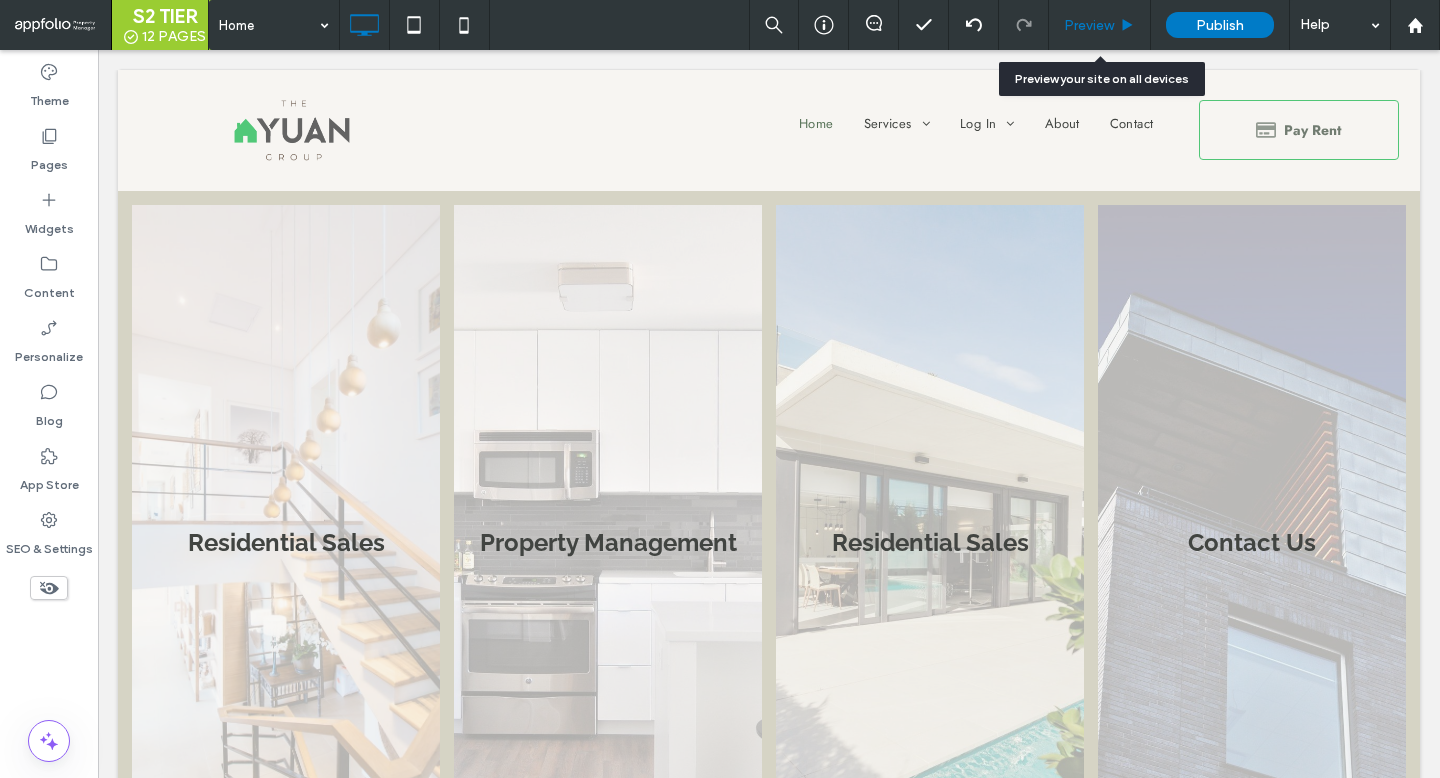 click on "Preview" at bounding box center (1089, 25) 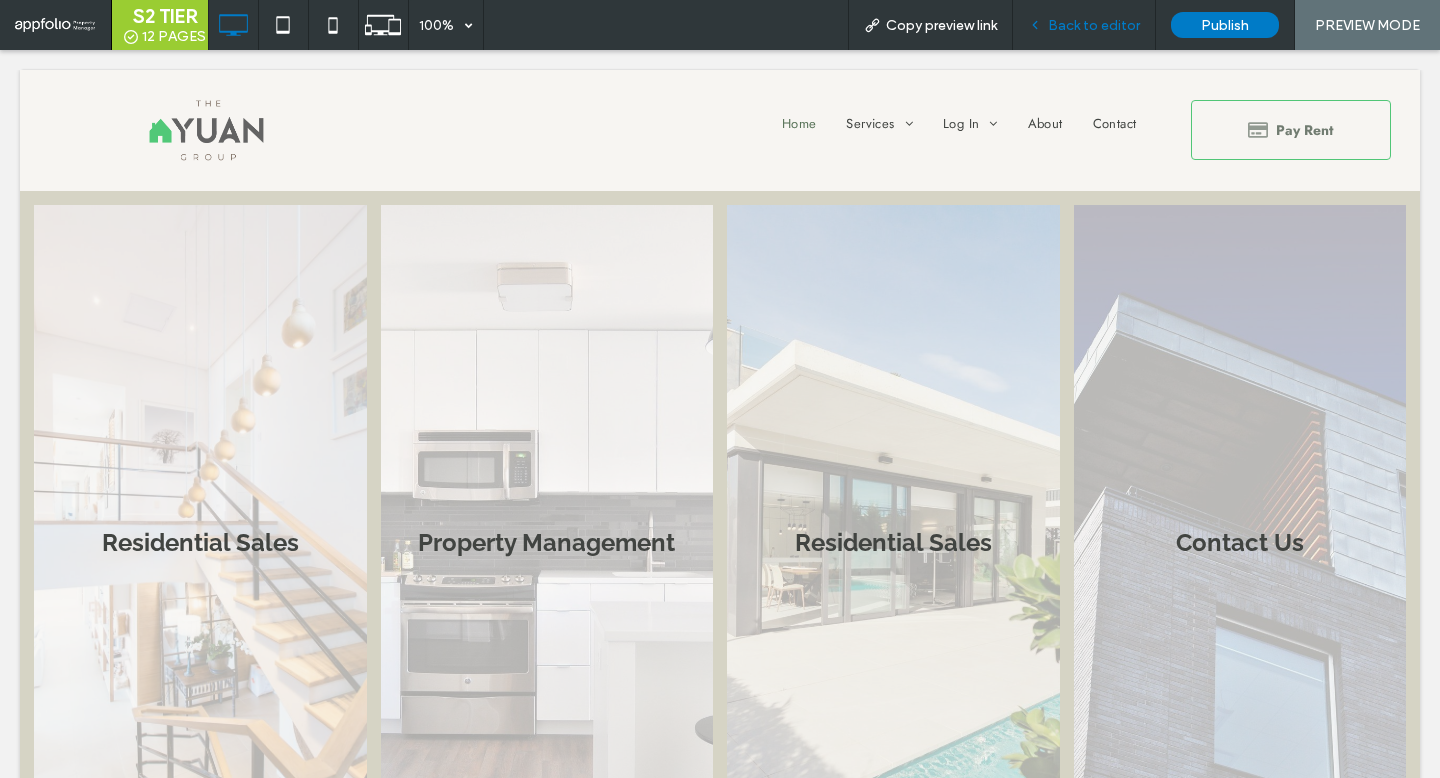 click on "Back to editor" at bounding box center [1094, 25] 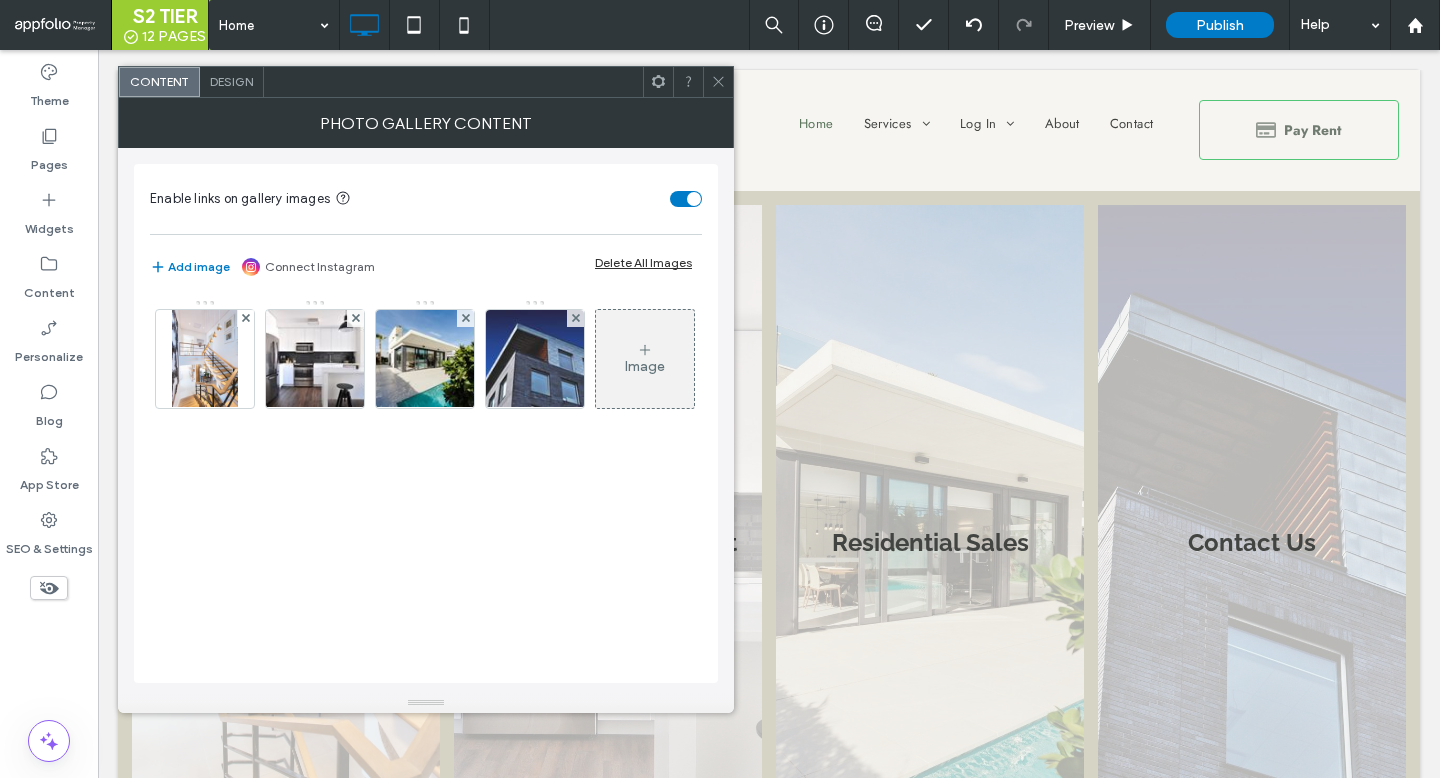 click on "Design" at bounding box center [231, 81] 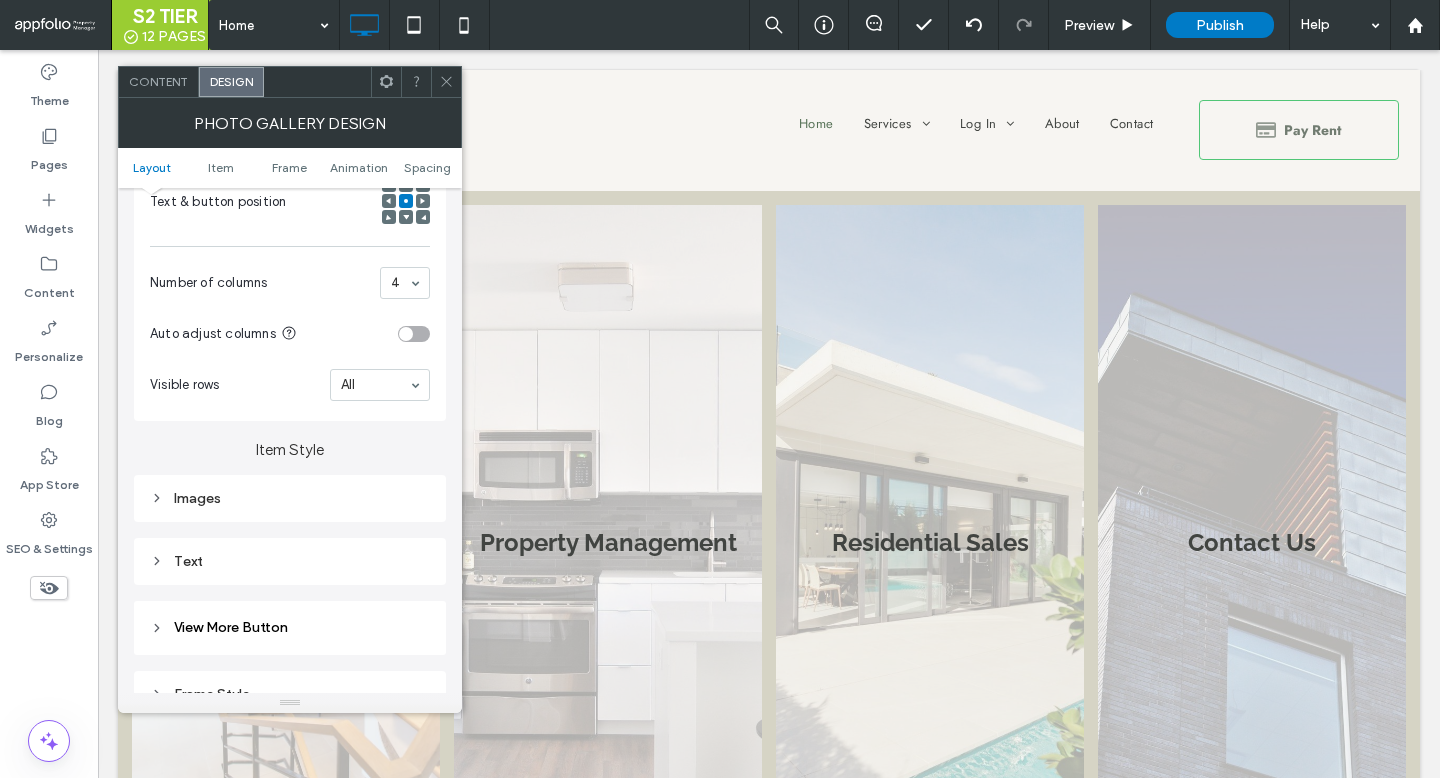 click on "Images" at bounding box center (290, 498) 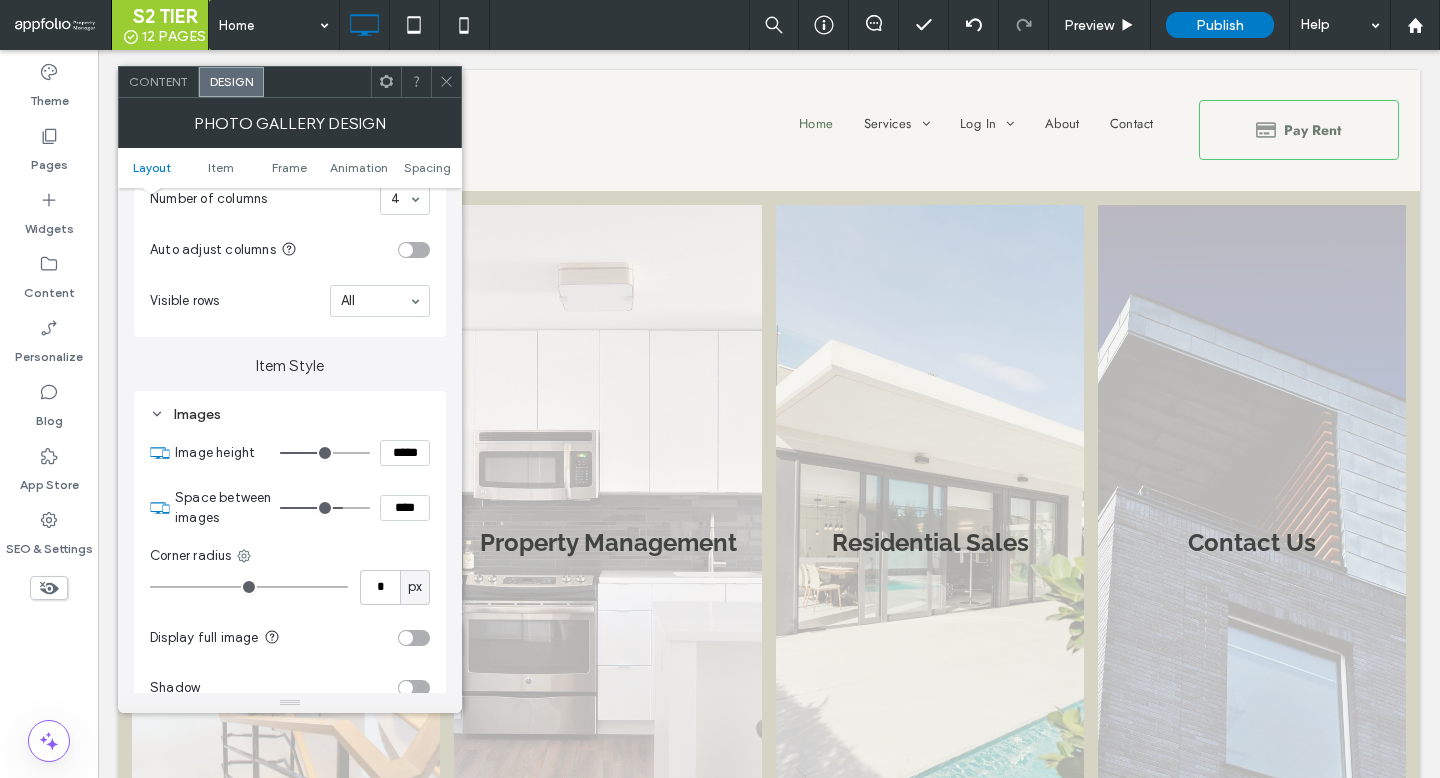 scroll, scrollTop: 410, scrollLeft: 0, axis: vertical 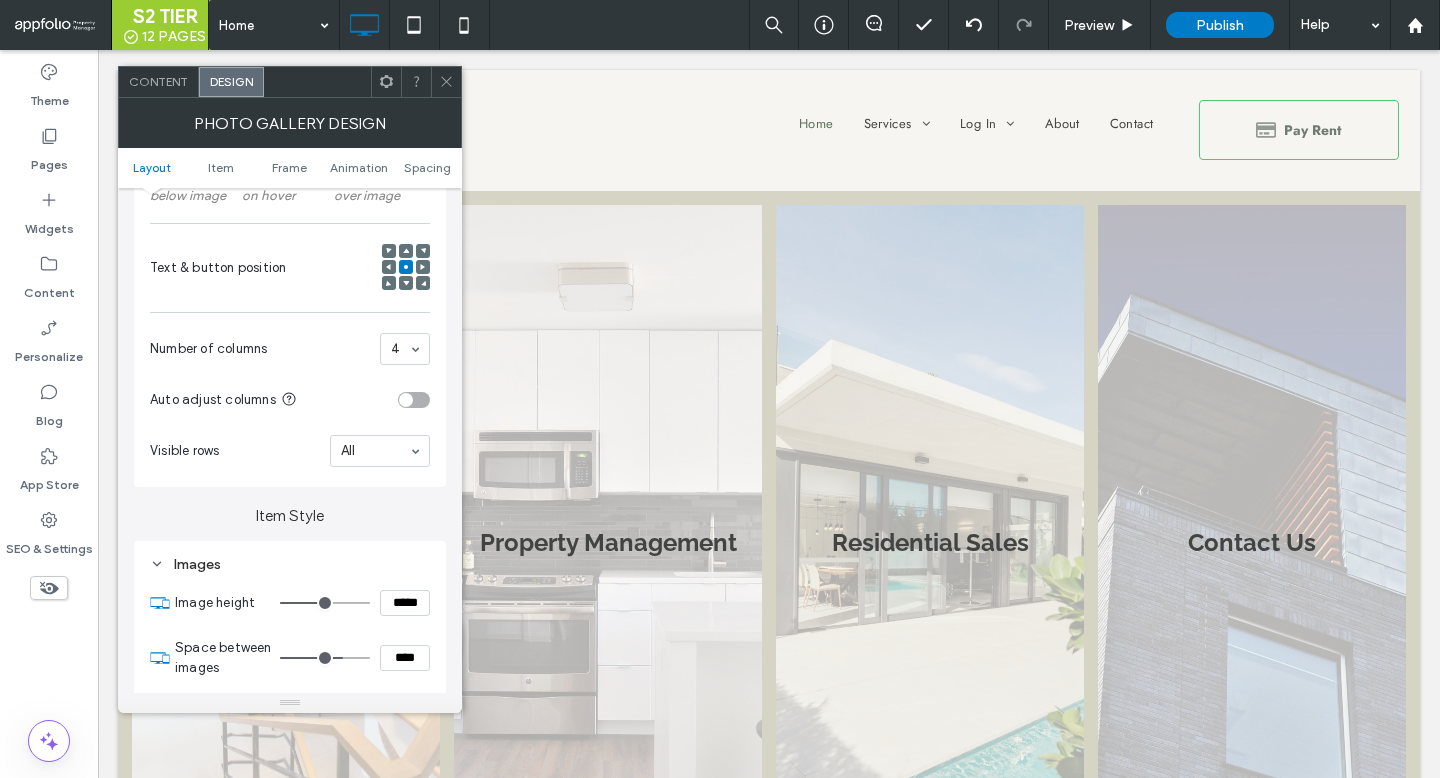 click on "Layout Item Frame Animation Spacing" at bounding box center (290, 168) 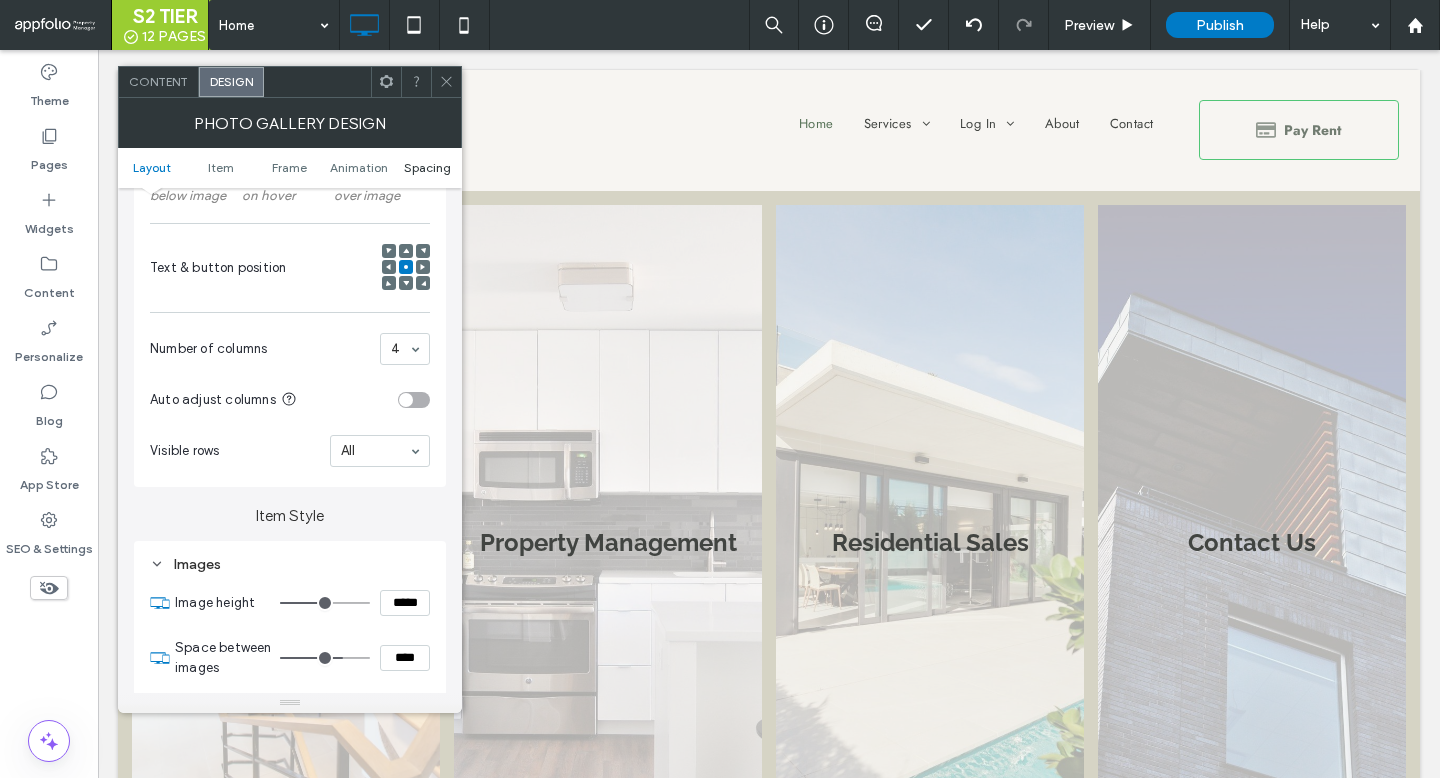 click on "Spacing" at bounding box center [427, 167] 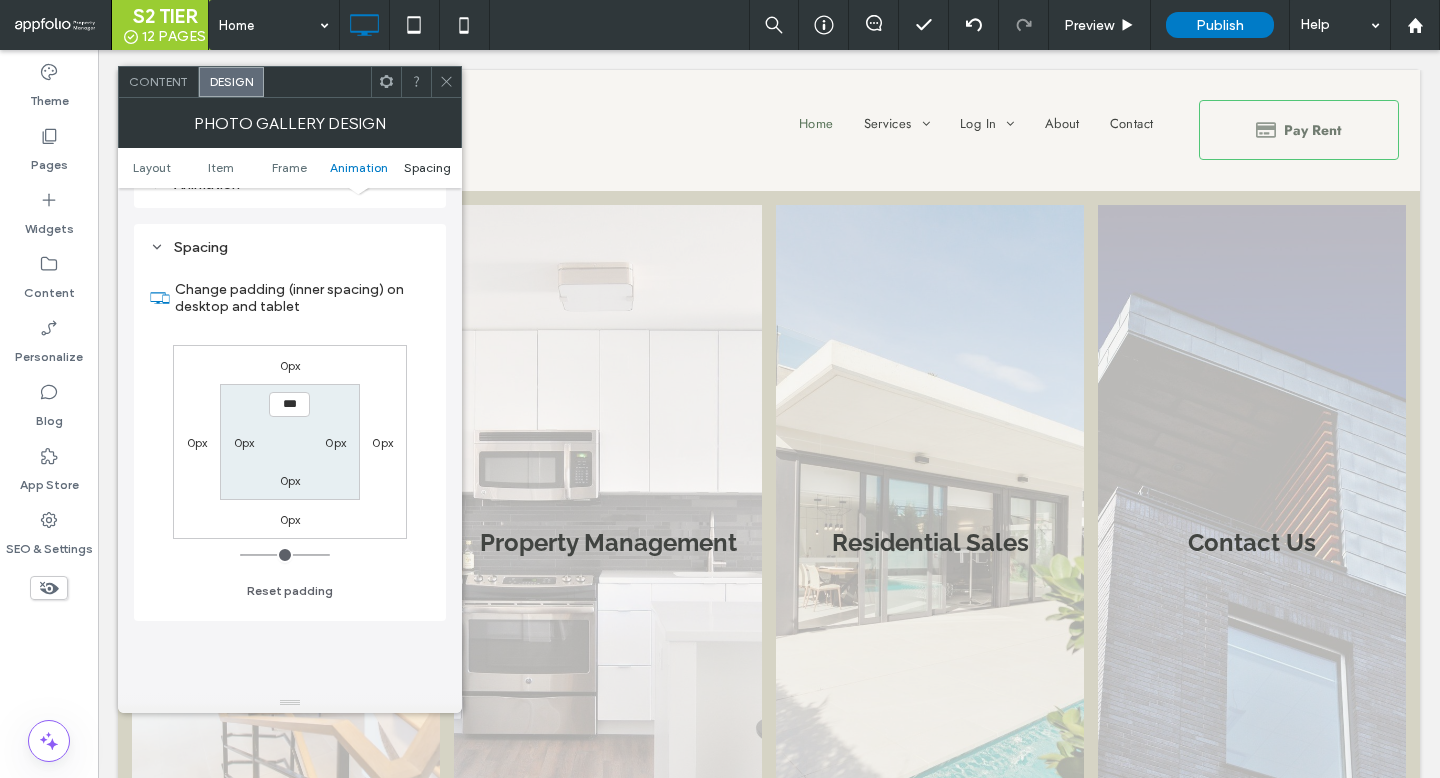 scroll, scrollTop: 1582, scrollLeft: 0, axis: vertical 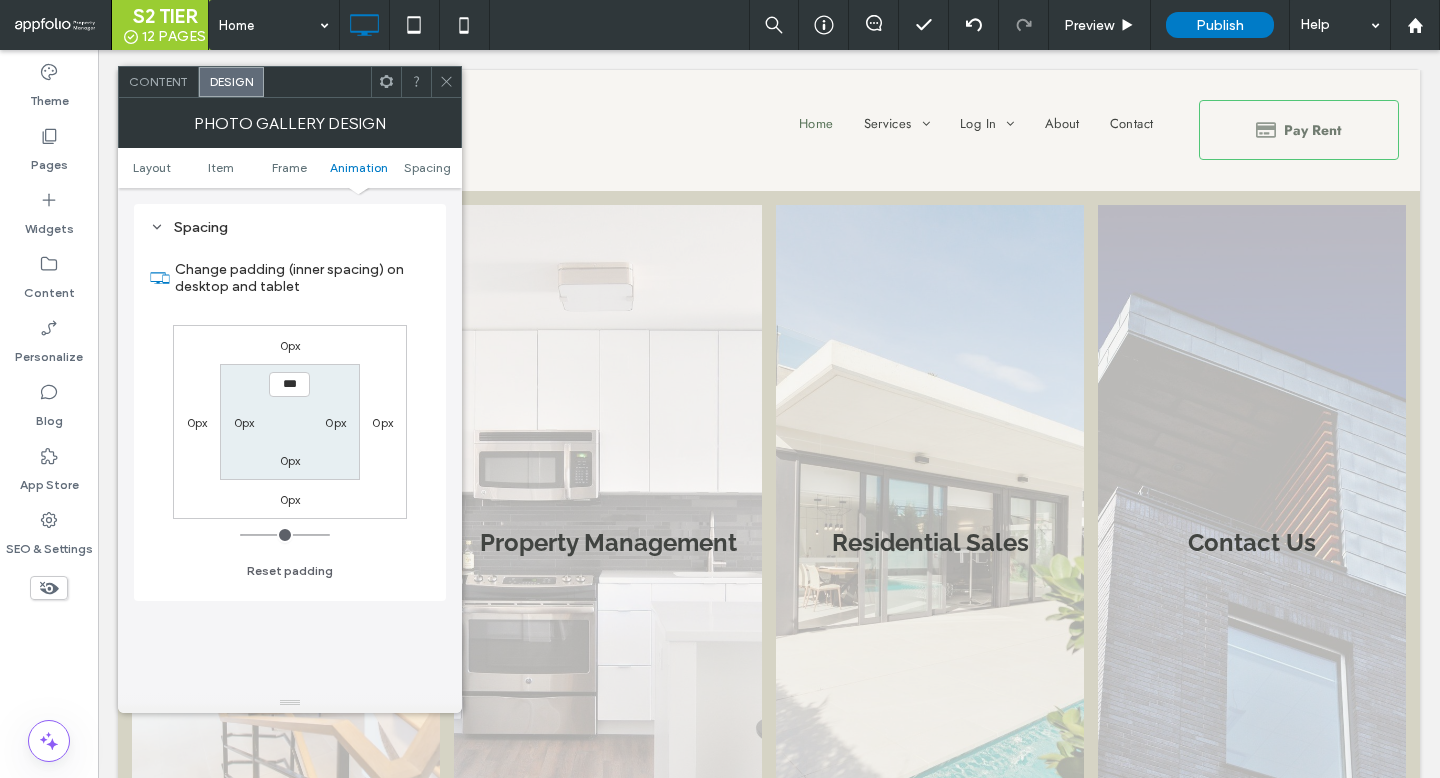 click 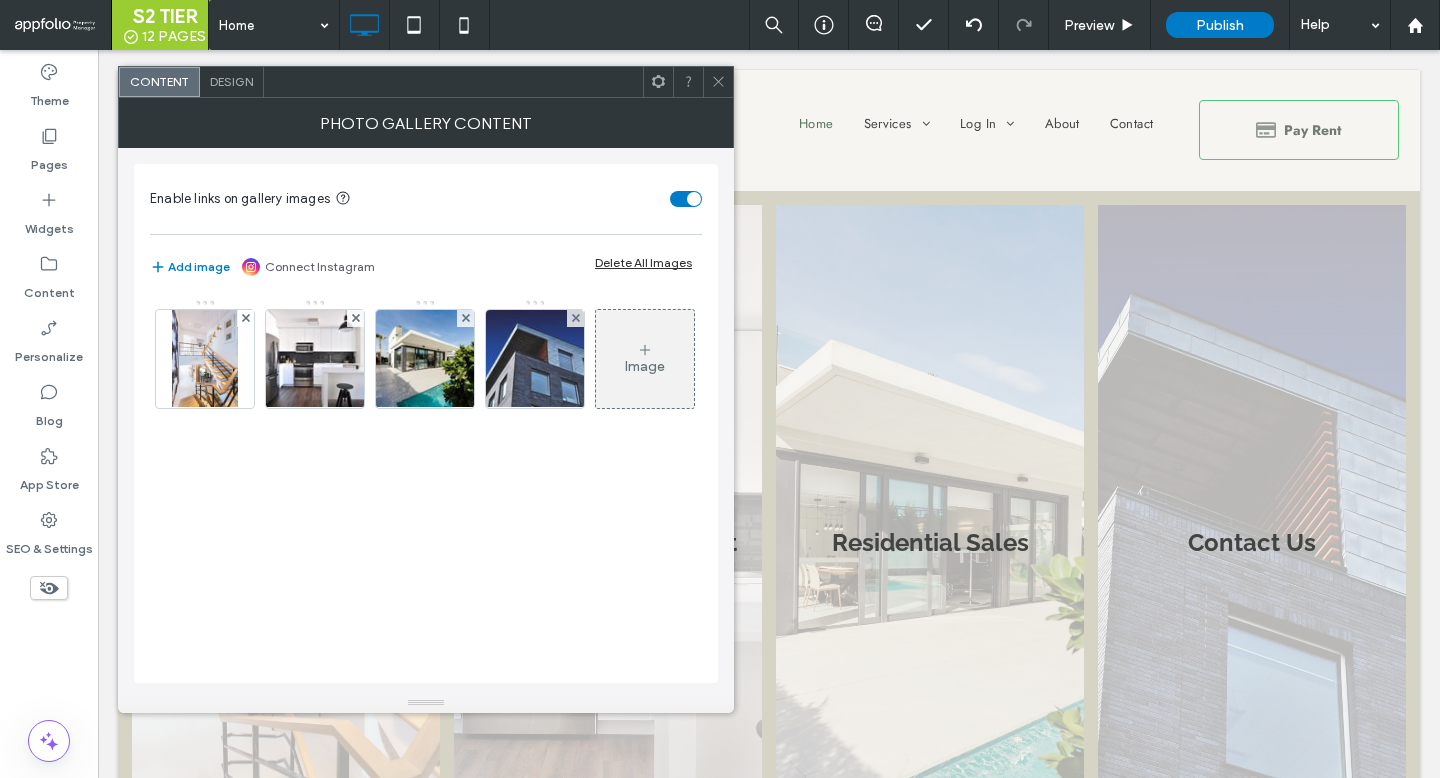 click on "Design" at bounding box center (231, 81) 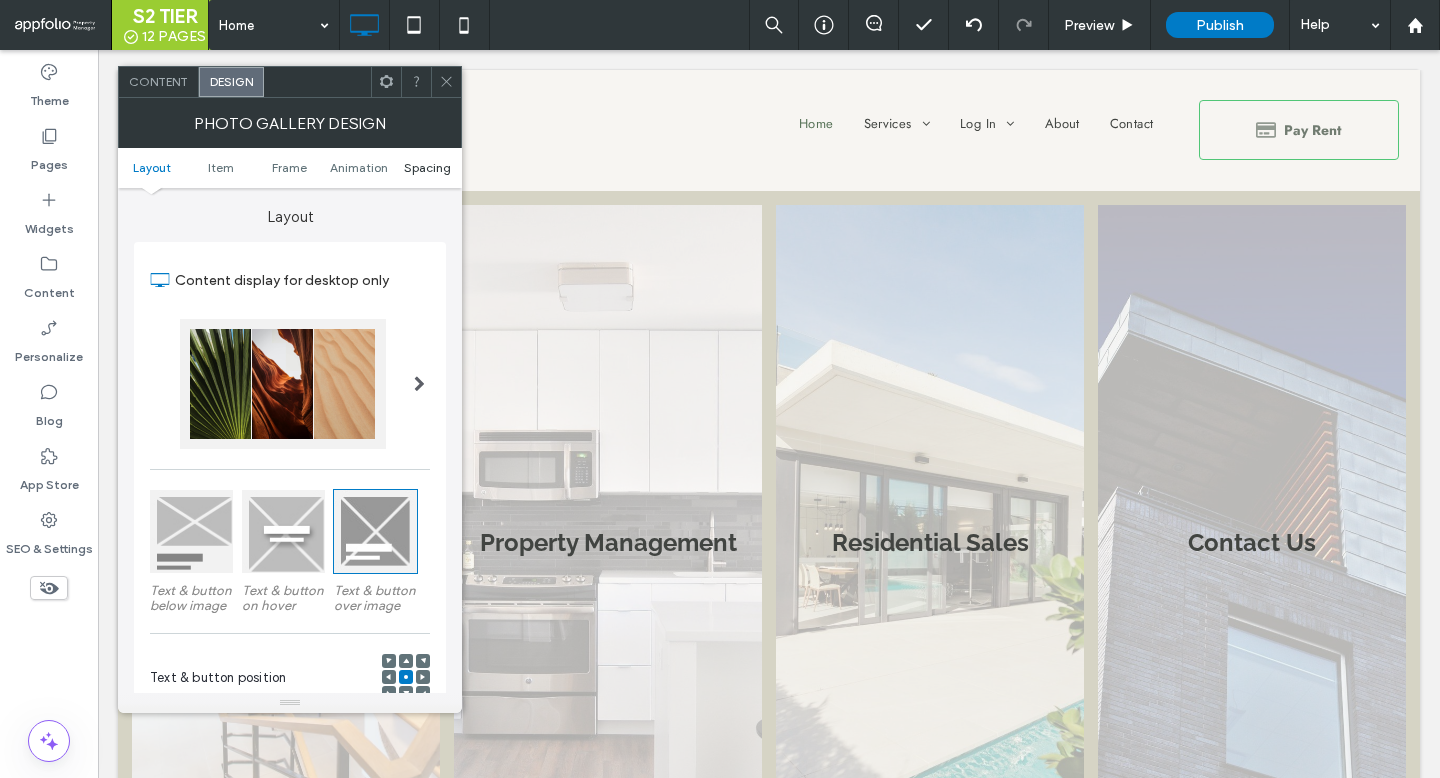 click on "Spacing" at bounding box center (427, 167) 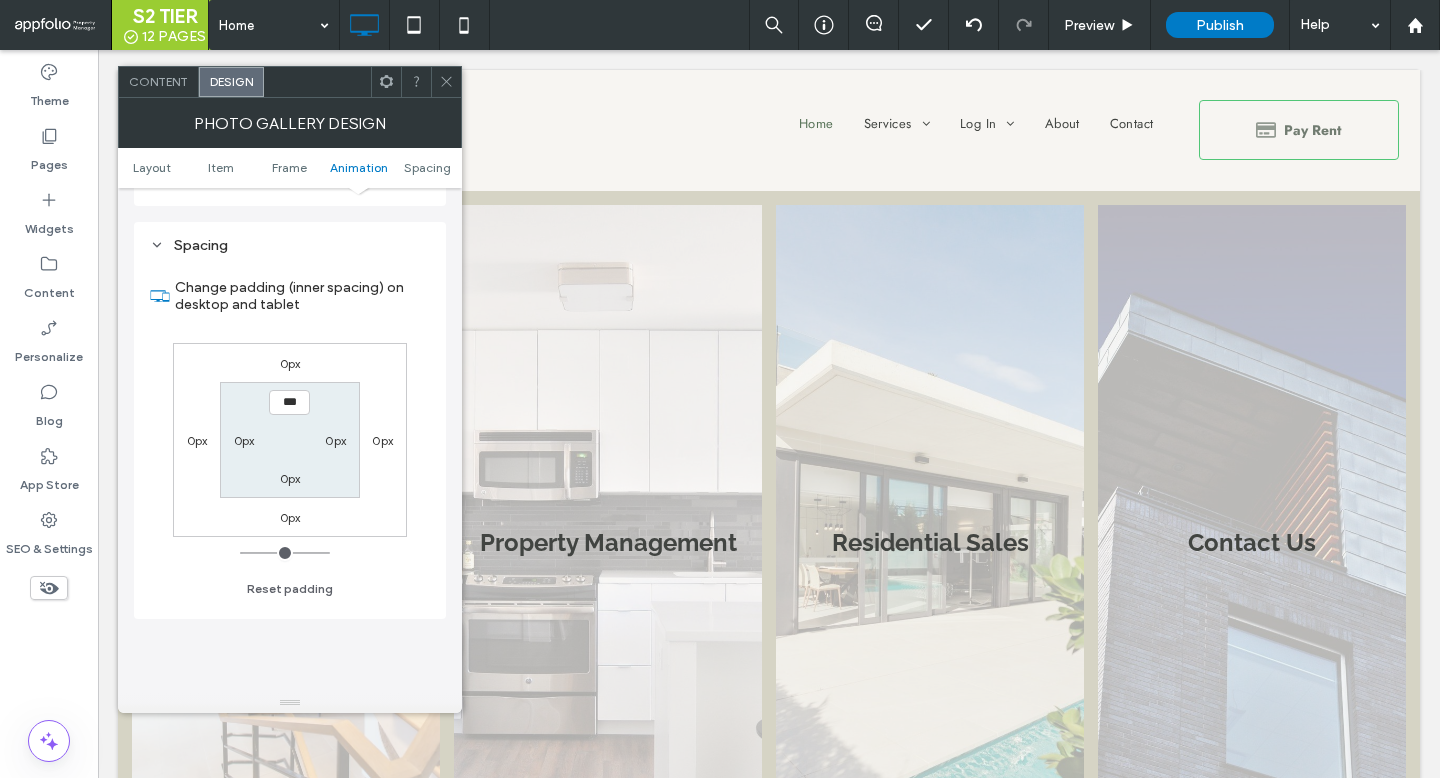 scroll, scrollTop: 1072, scrollLeft: 0, axis: vertical 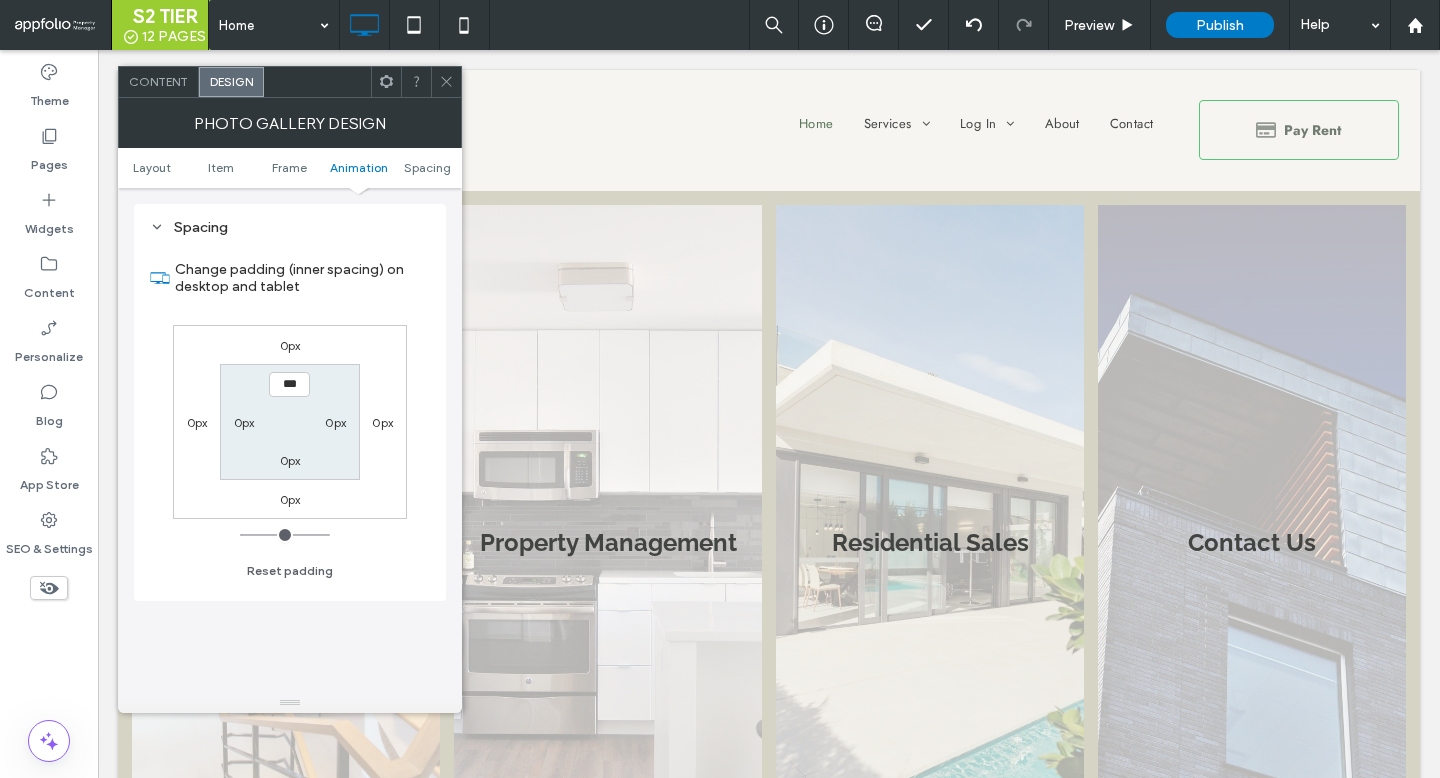 click 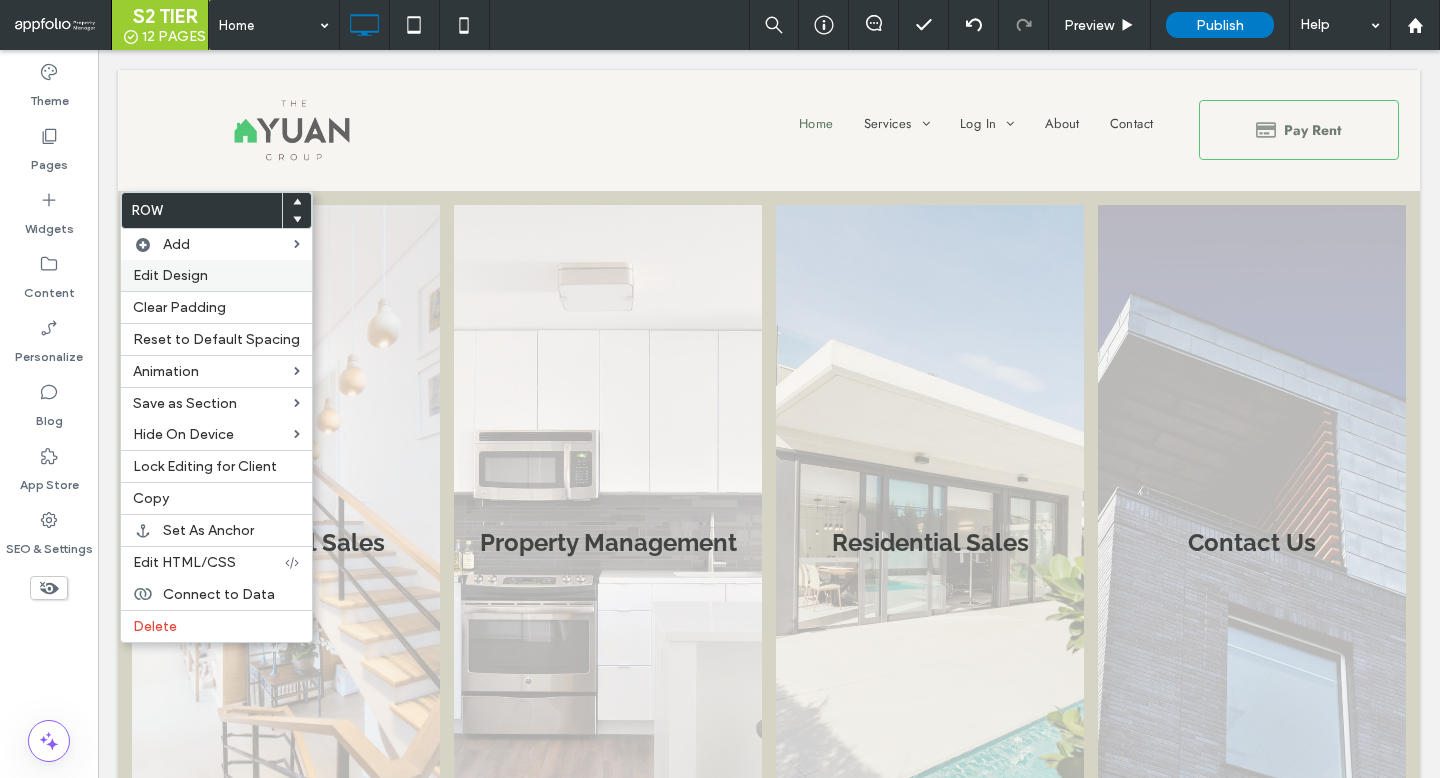 click on "Edit Design" at bounding box center (170, 275) 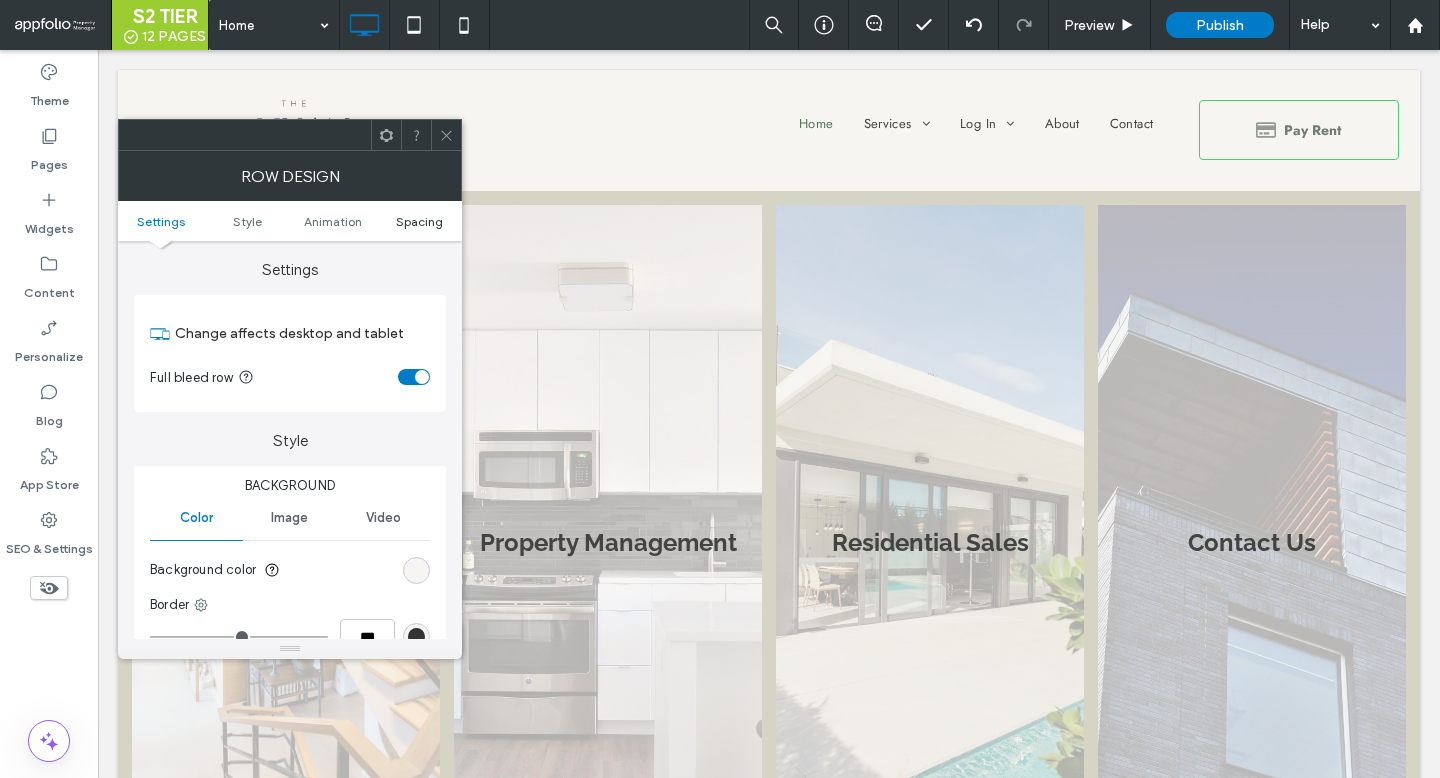 click on "Spacing" at bounding box center [419, 221] 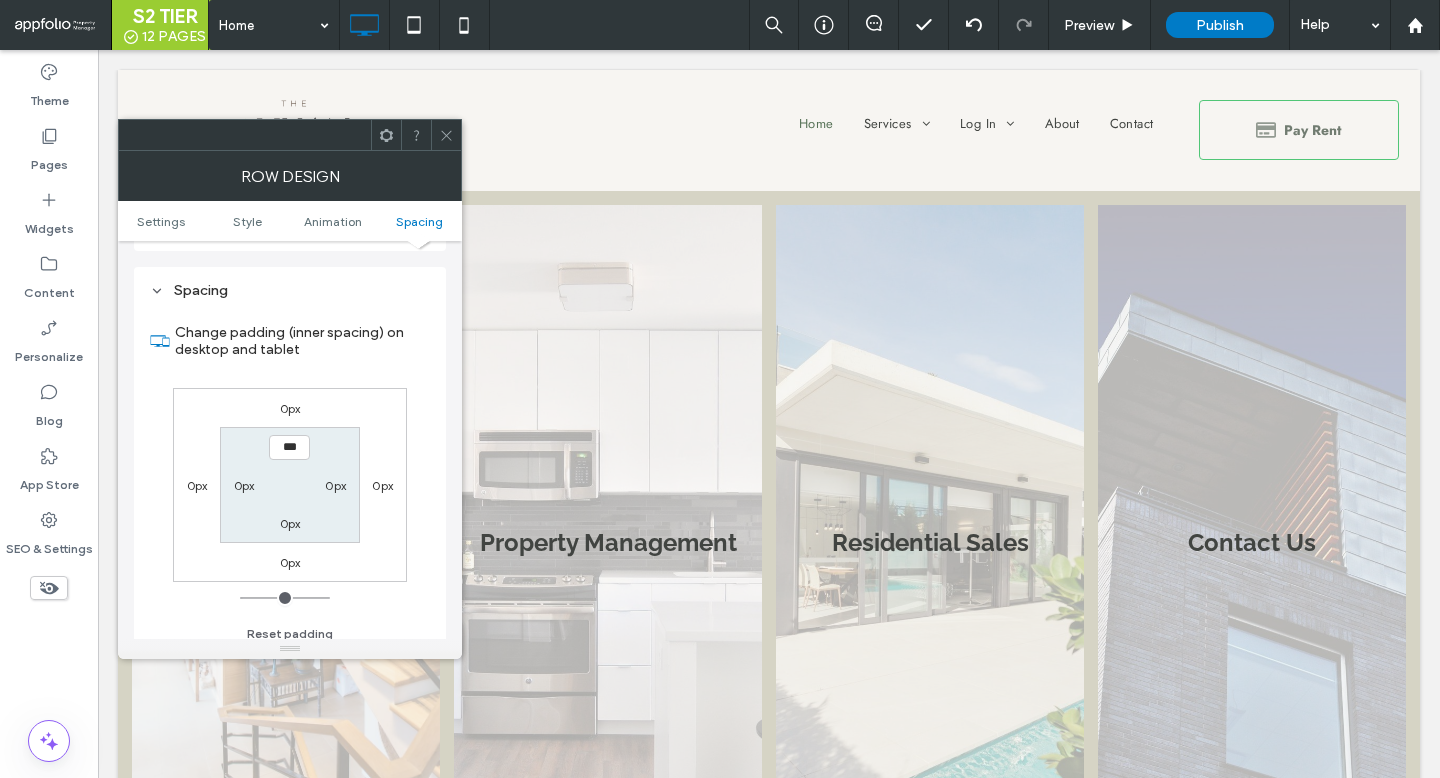 scroll, scrollTop: 566, scrollLeft: 0, axis: vertical 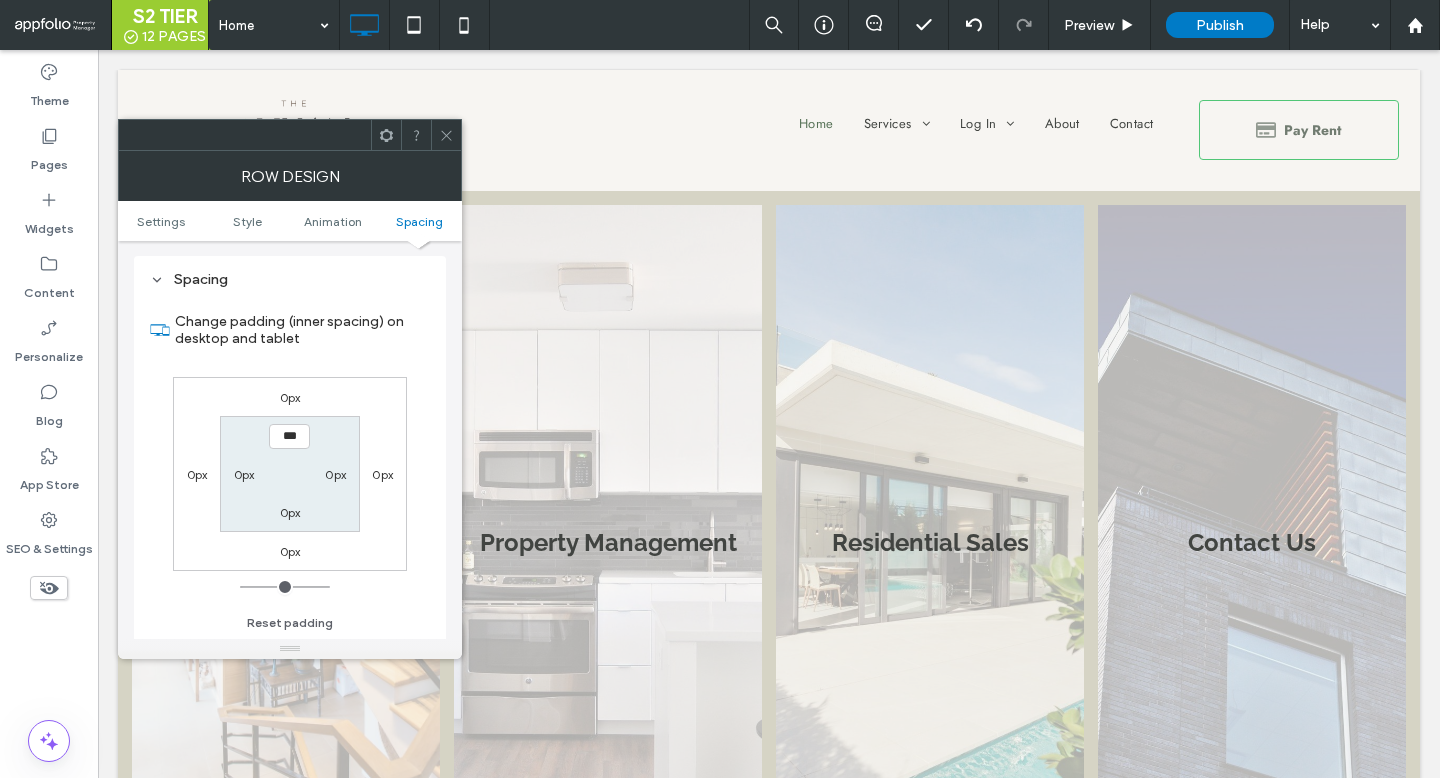 click at bounding box center [446, 135] 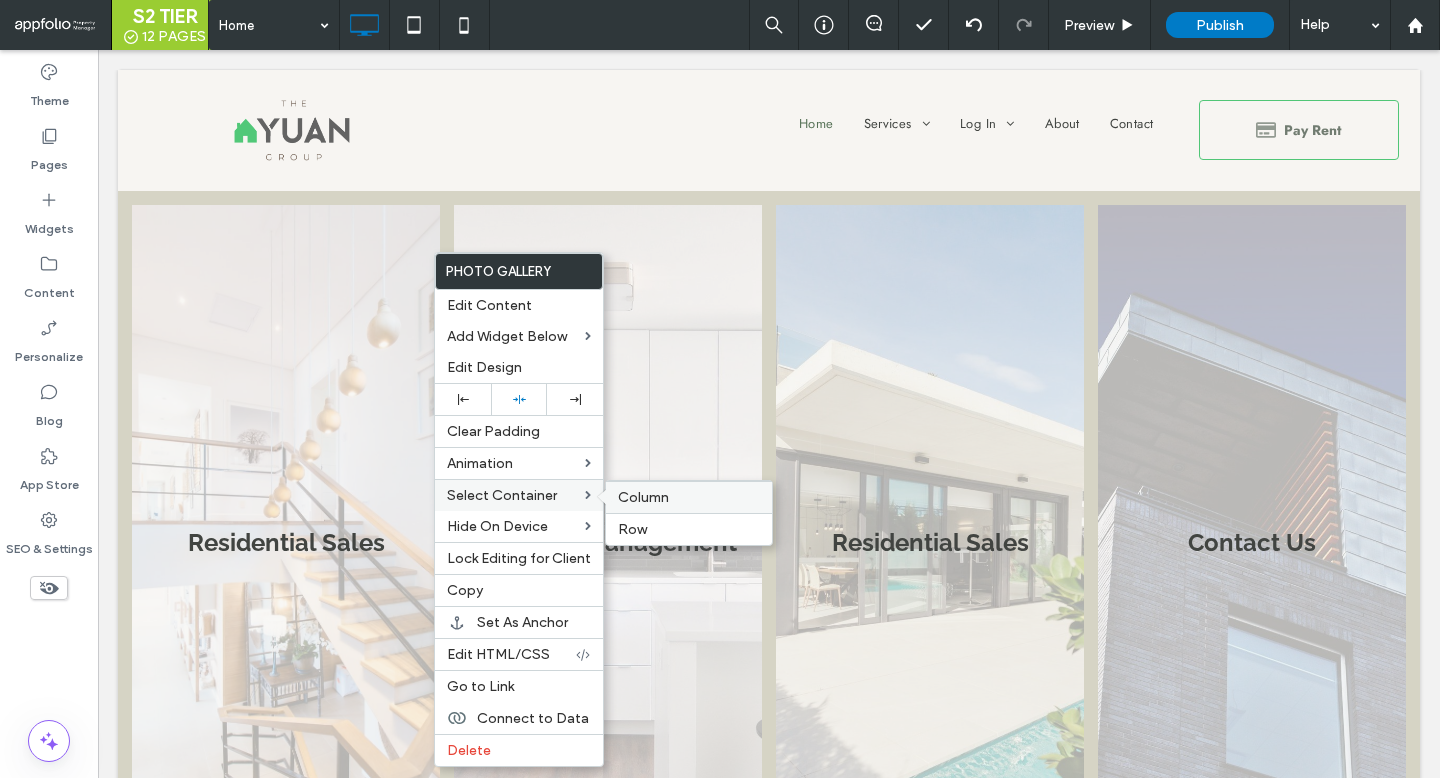 click on "Column" at bounding box center (643, 497) 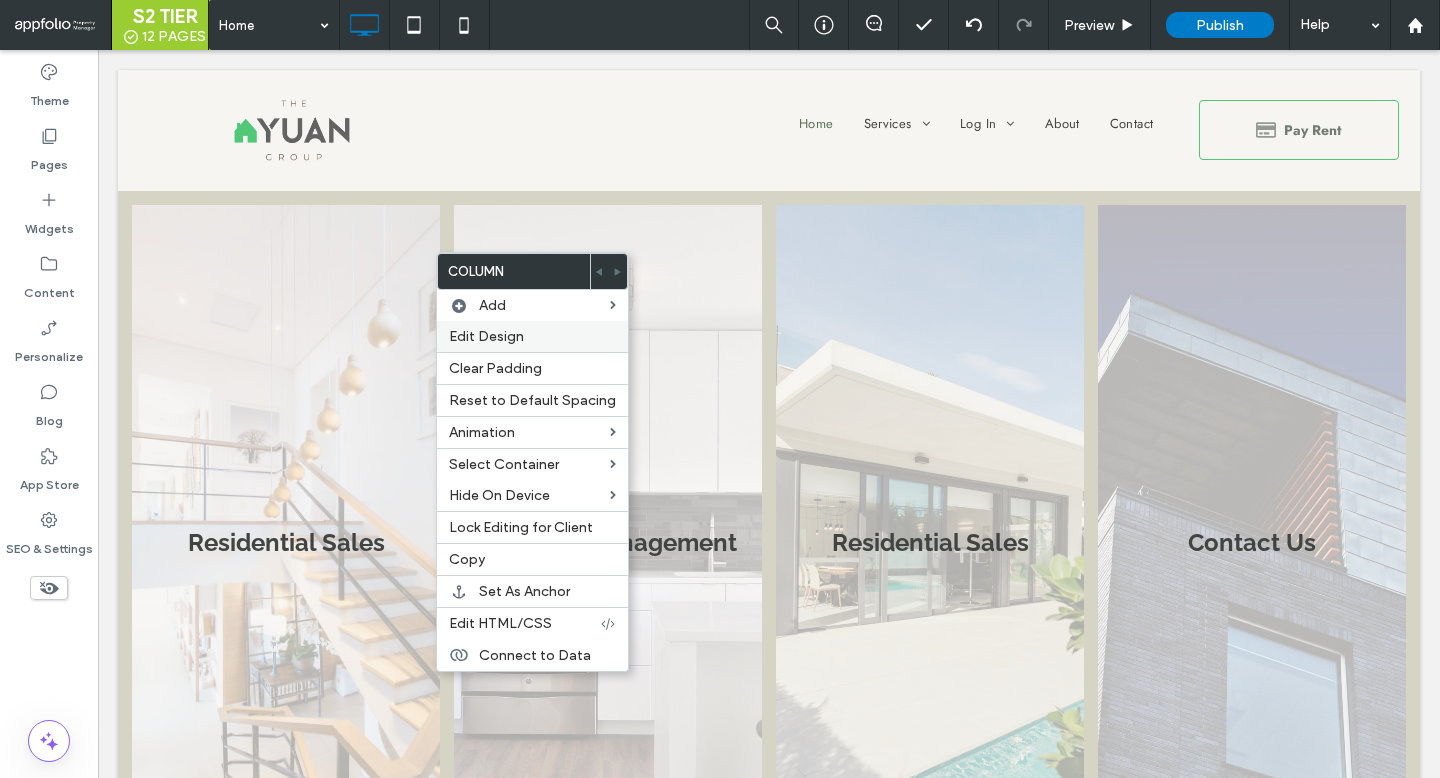 click on "Edit Design" at bounding box center (532, 336) 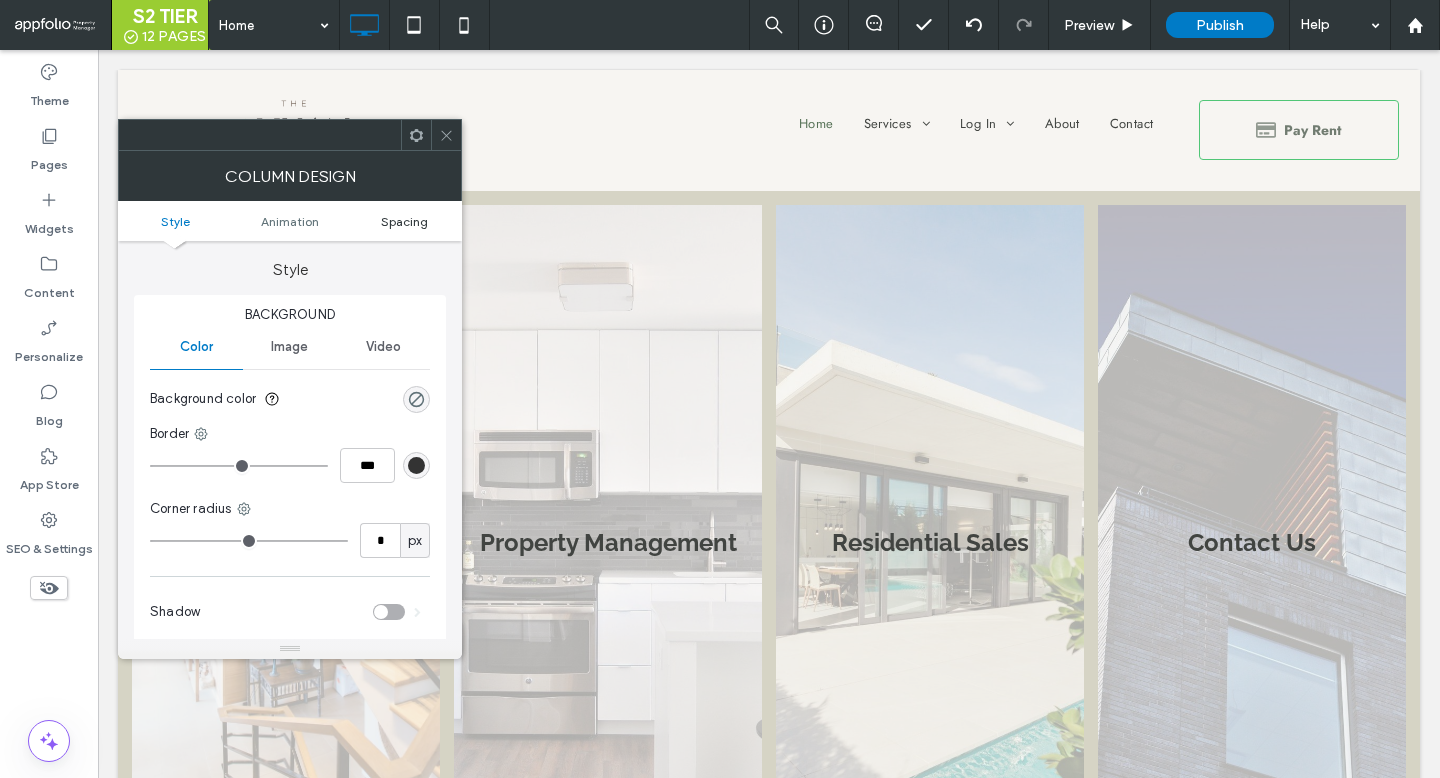 click on "Spacing" at bounding box center (404, 221) 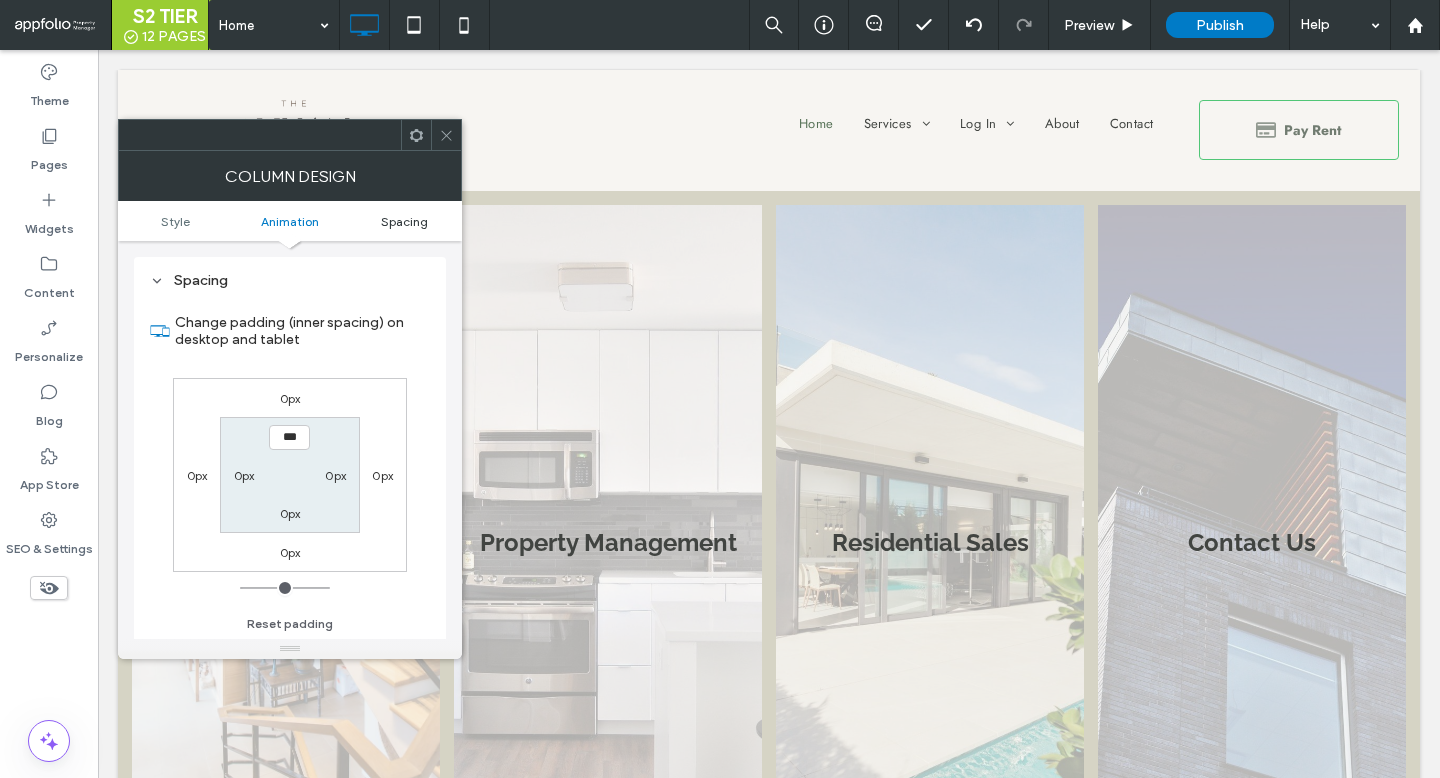 scroll, scrollTop: 470, scrollLeft: 0, axis: vertical 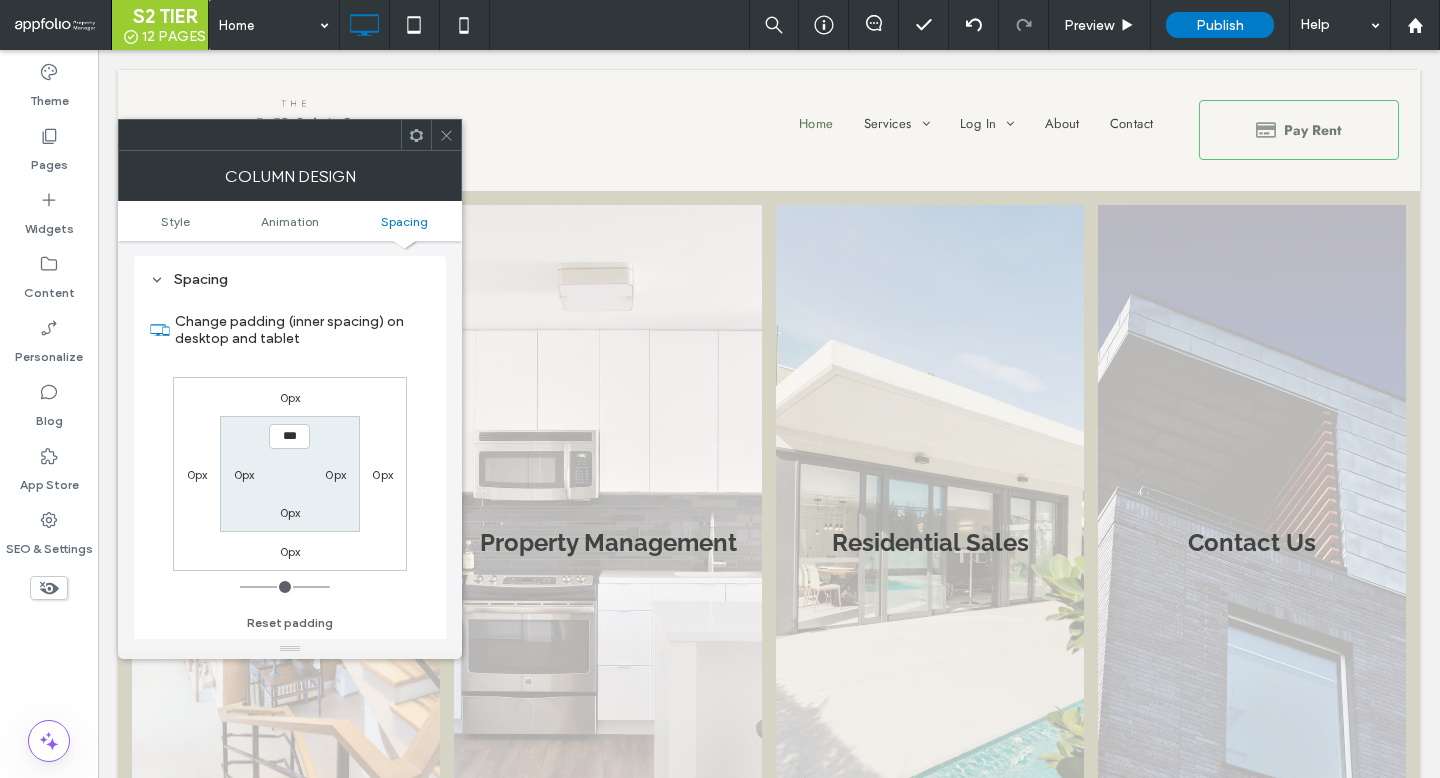 click 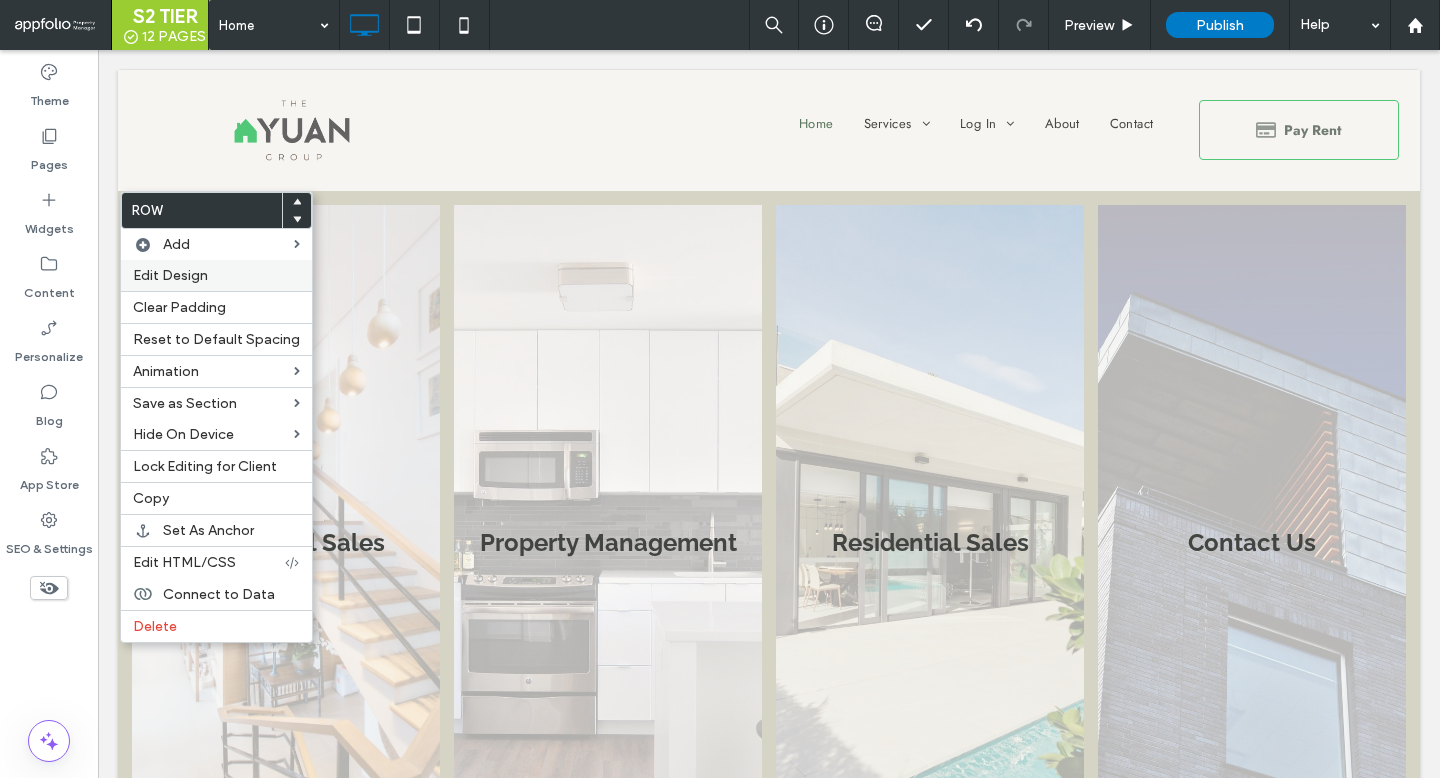 click on "Edit Design" at bounding box center (170, 275) 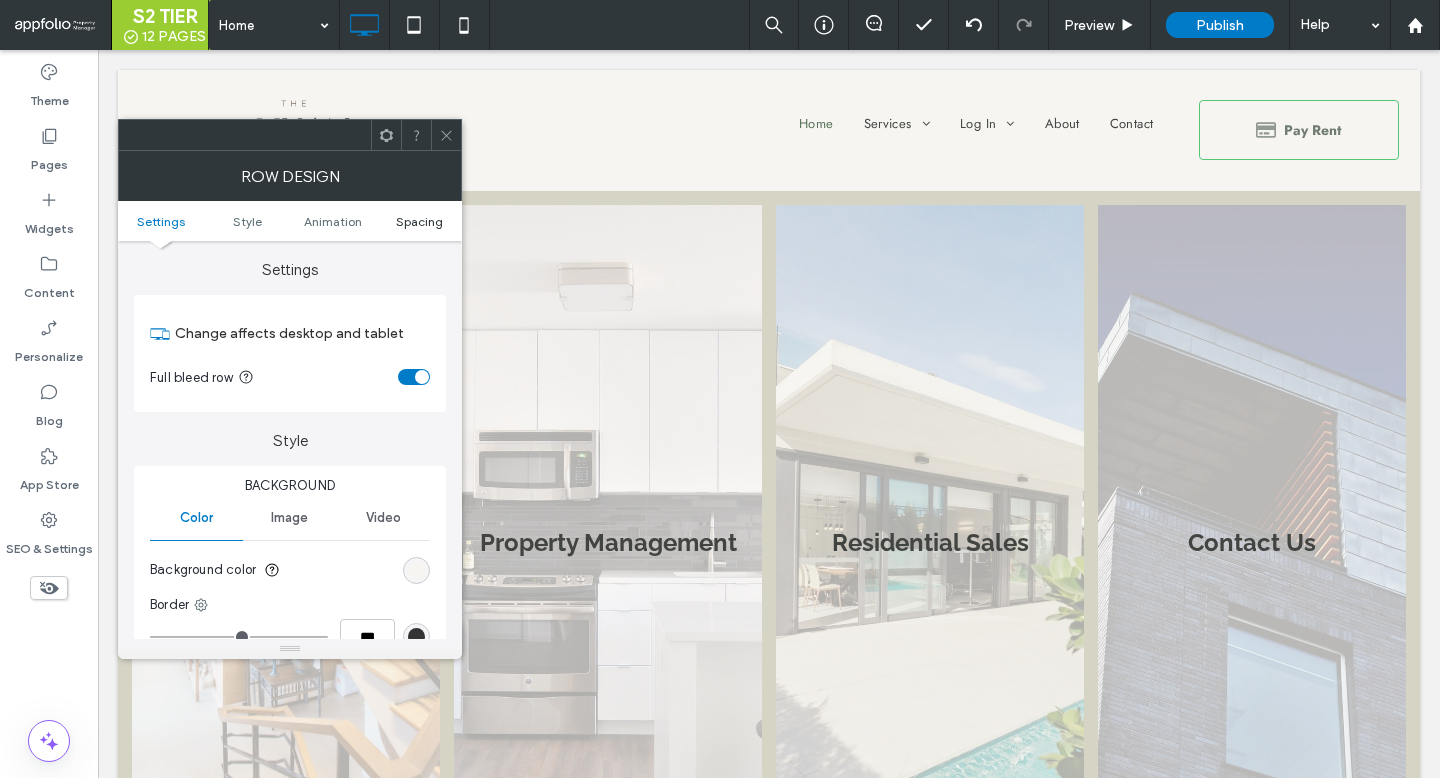 click on "Spacing" at bounding box center [419, 221] 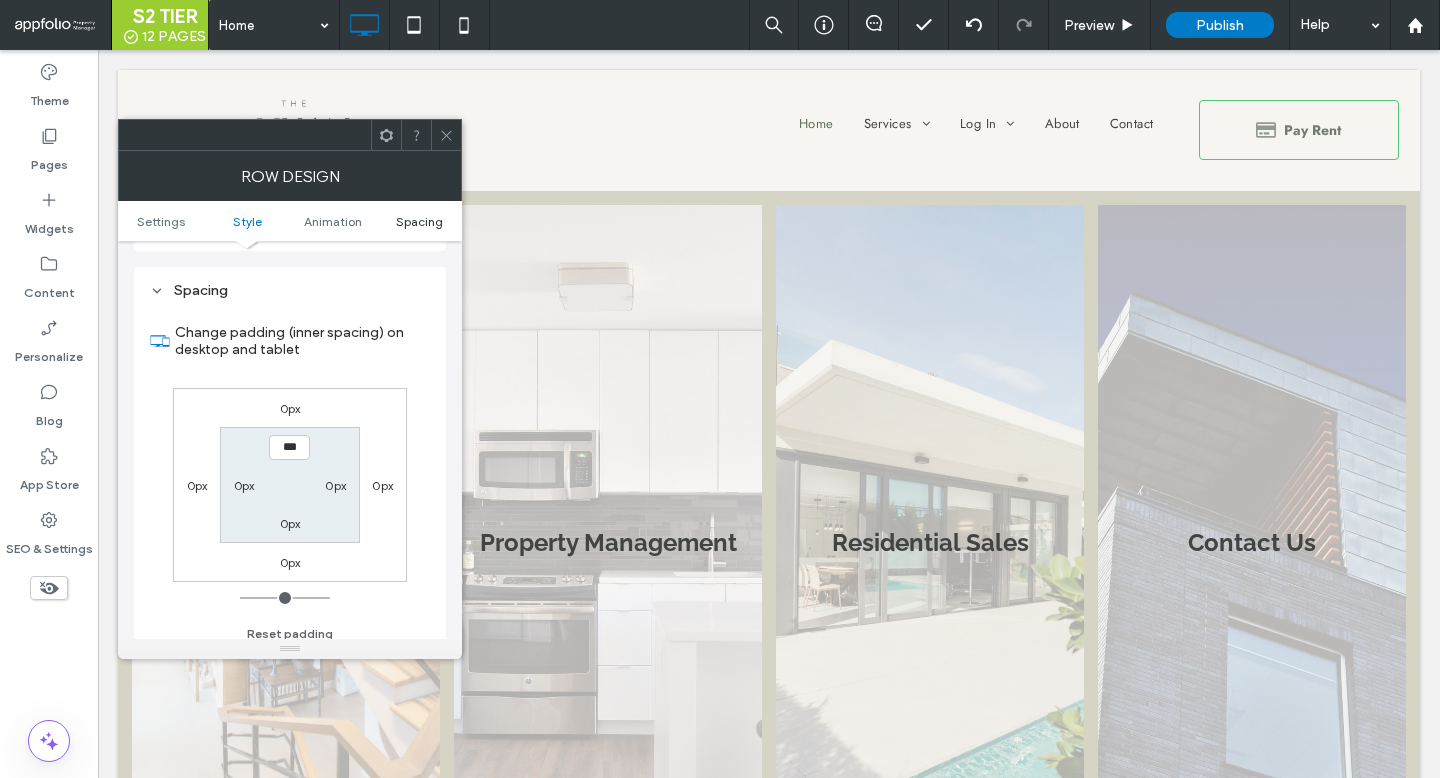 scroll, scrollTop: 566, scrollLeft: 0, axis: vertical 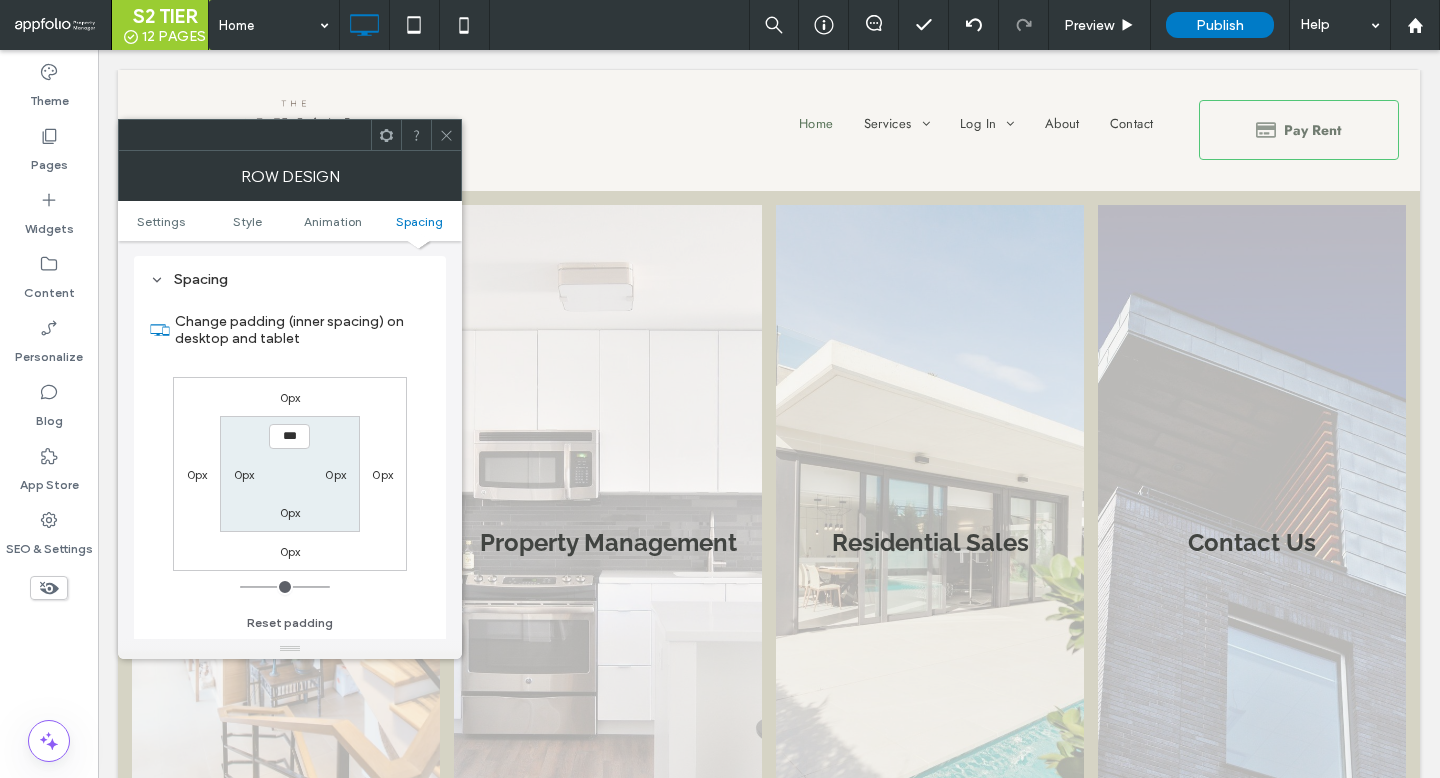 click on "0px 0px 0px 0px *** 0px 0px 0px" at bounding box center [290, 474] 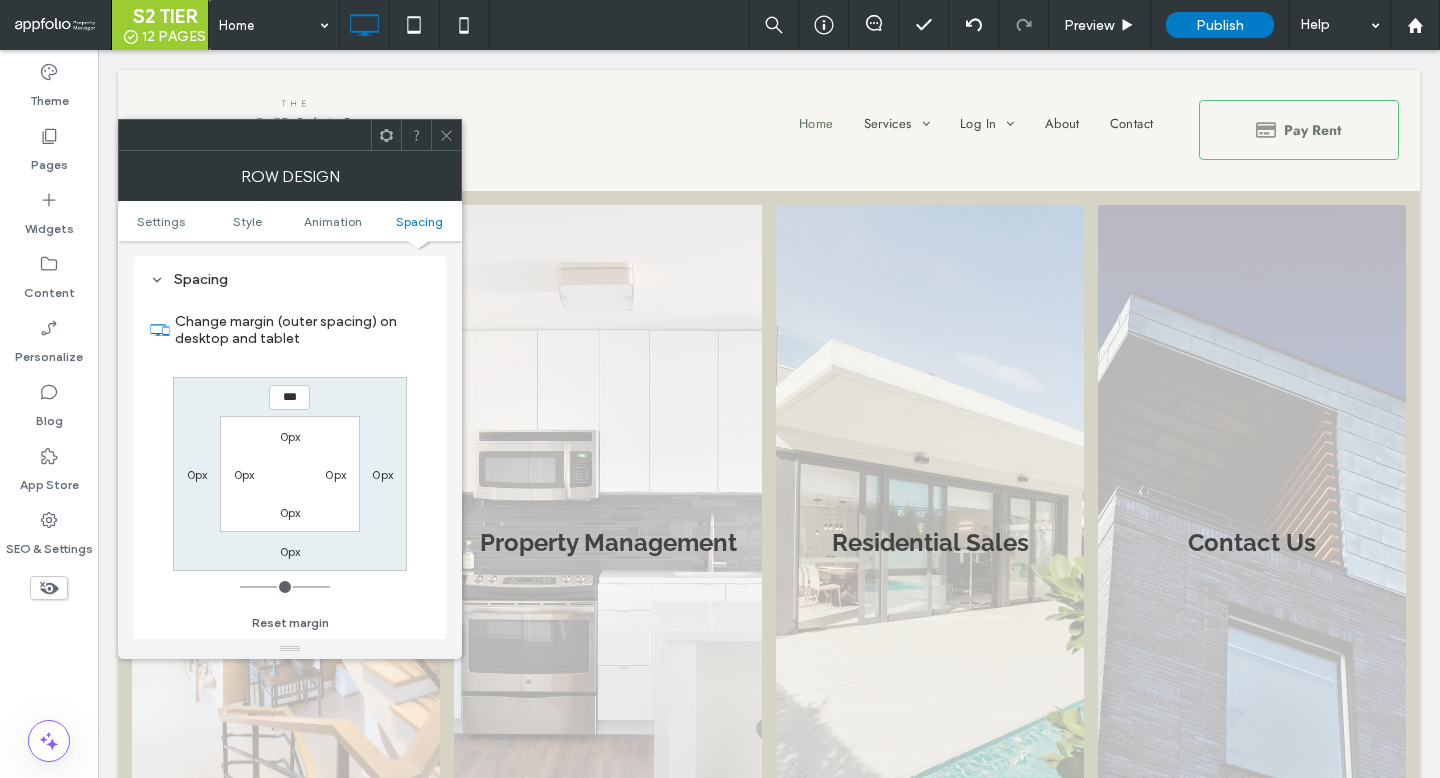 type on "***" 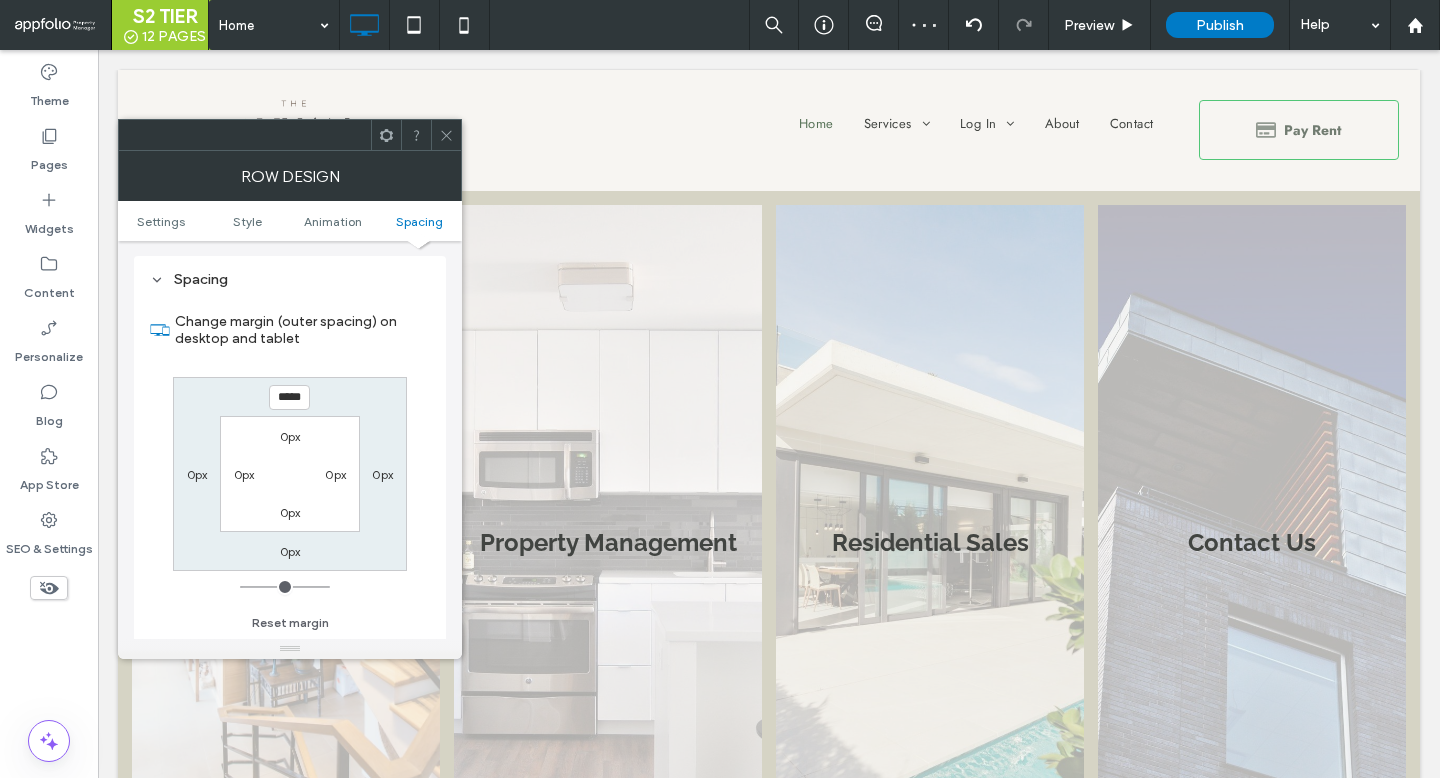 click 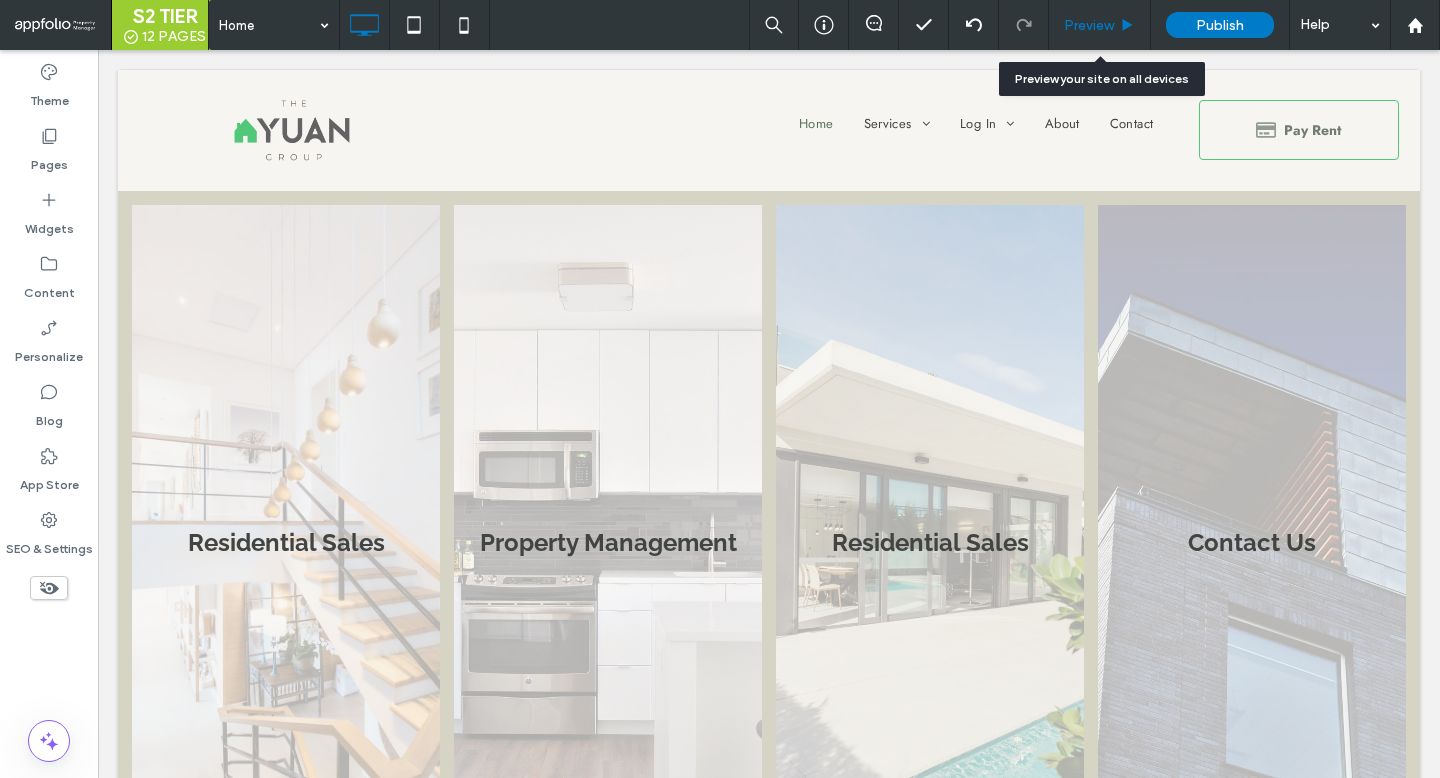 click on "Preview" at bounding box center (1100, 25) 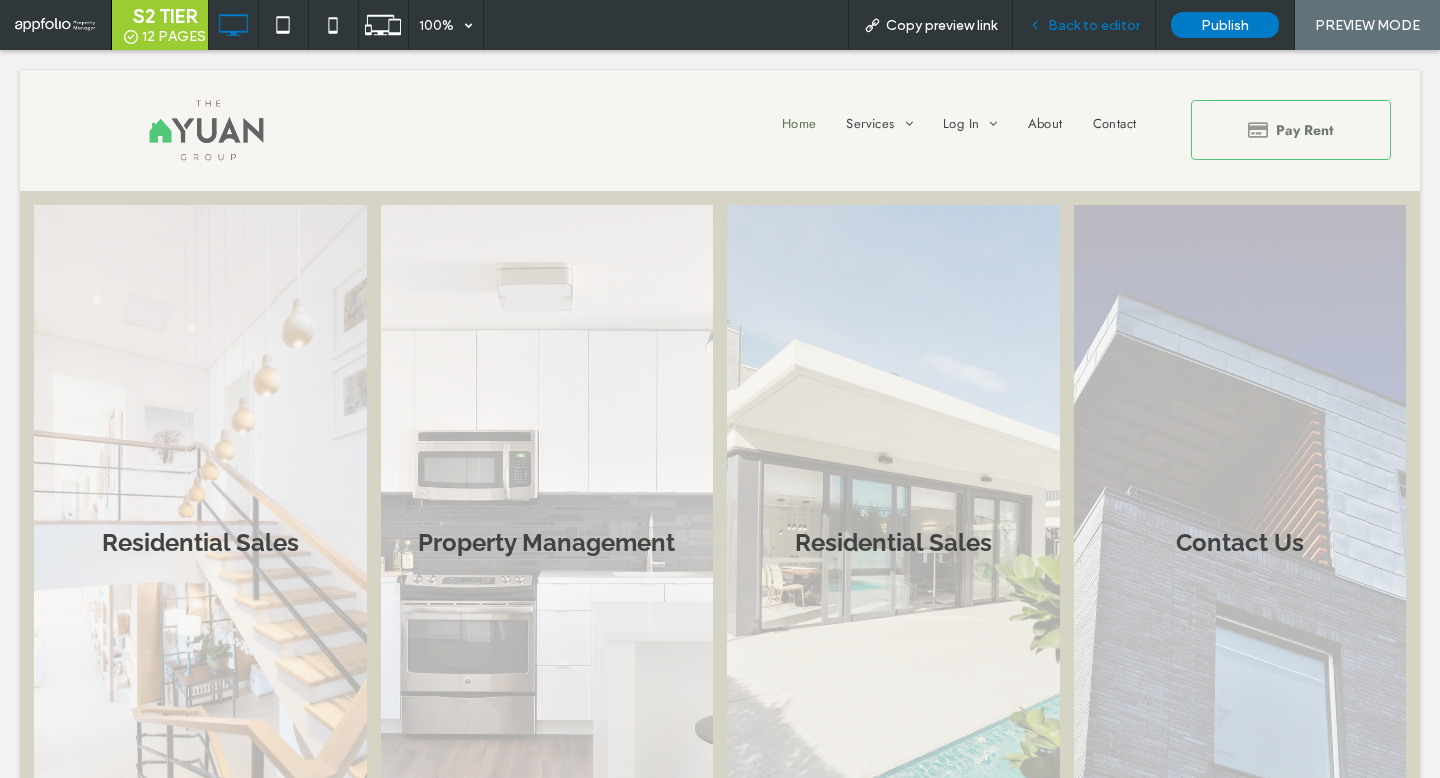 click on "Back to editor" at bounding box center [1094, 25] 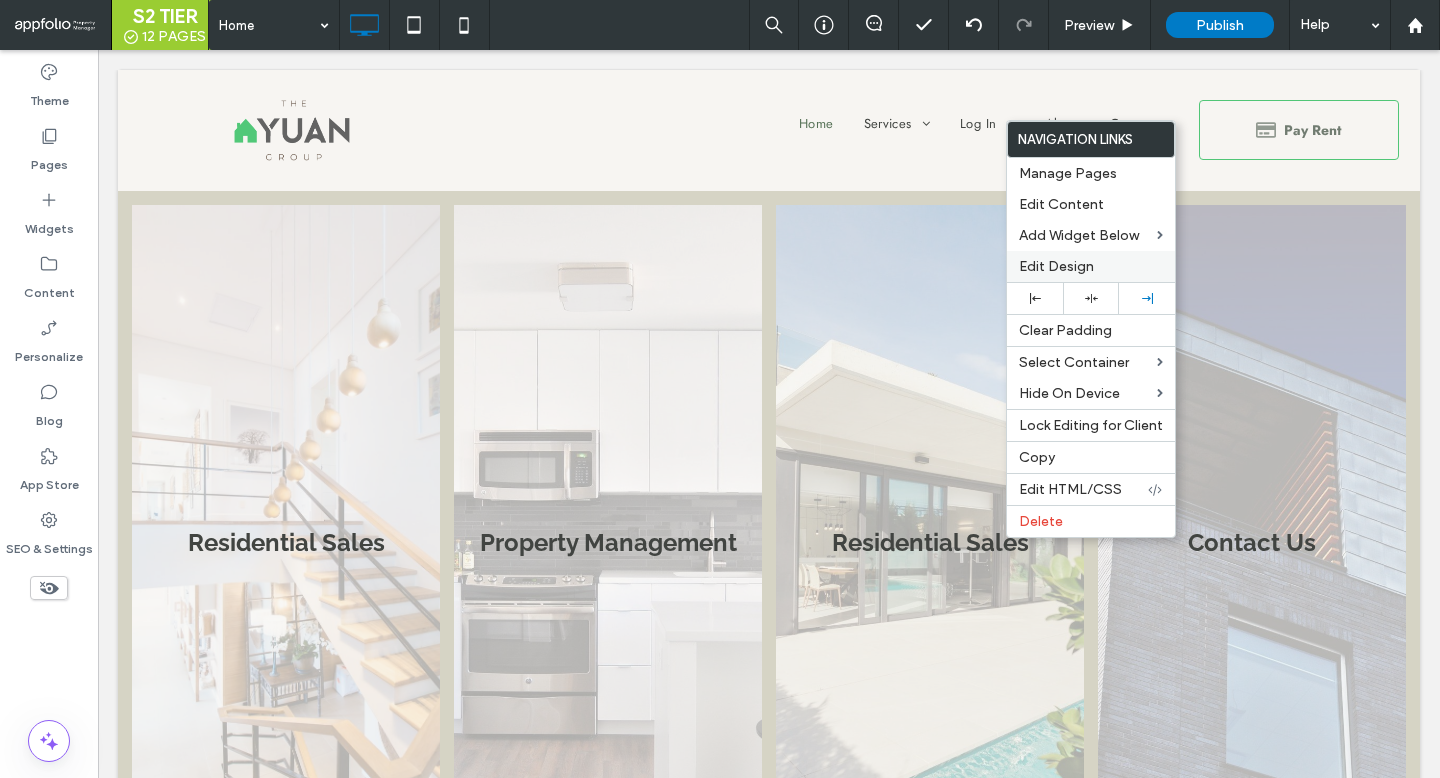 click on "Edit Design" at bounding box center (1056, 266) 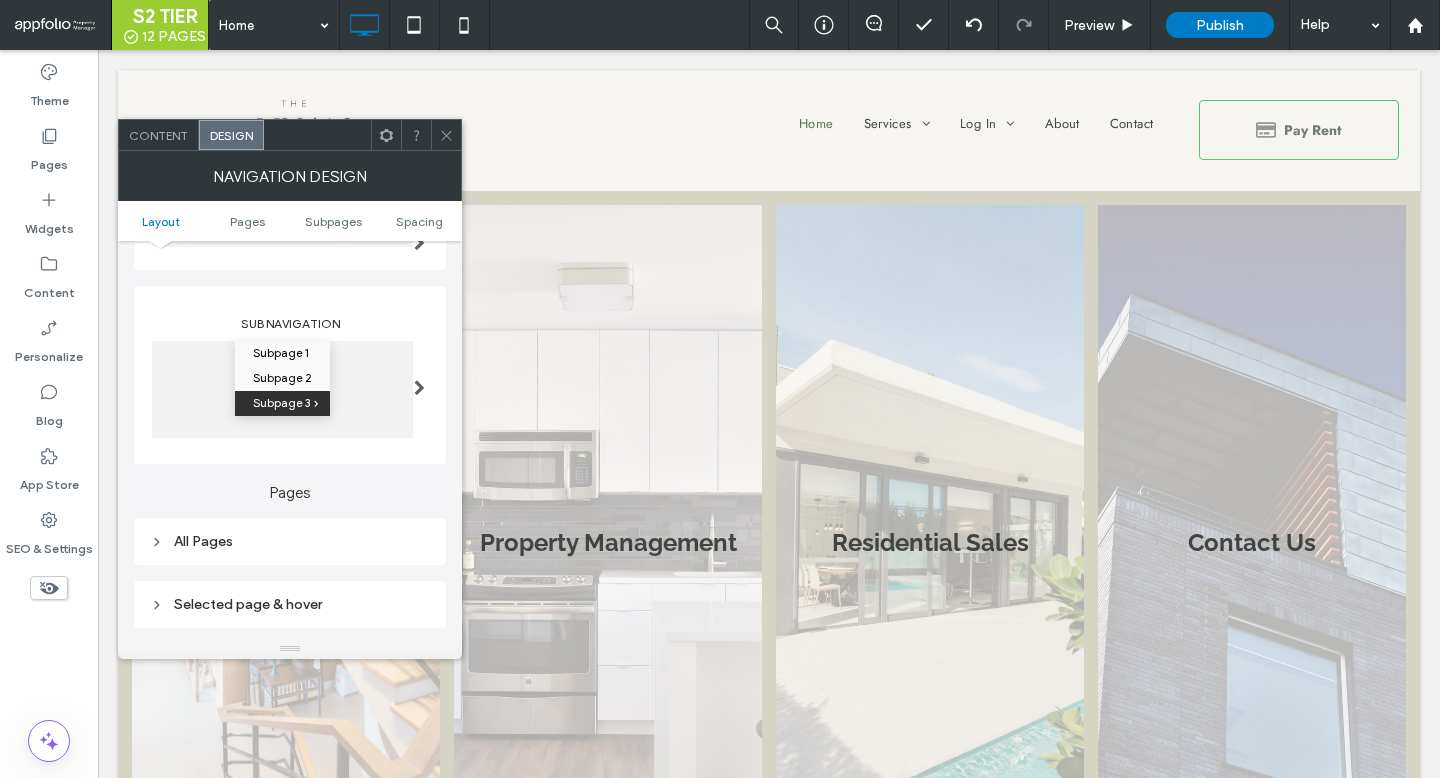 scroll, scrollTop: 269, scrollLeft: 0, axis: vertical 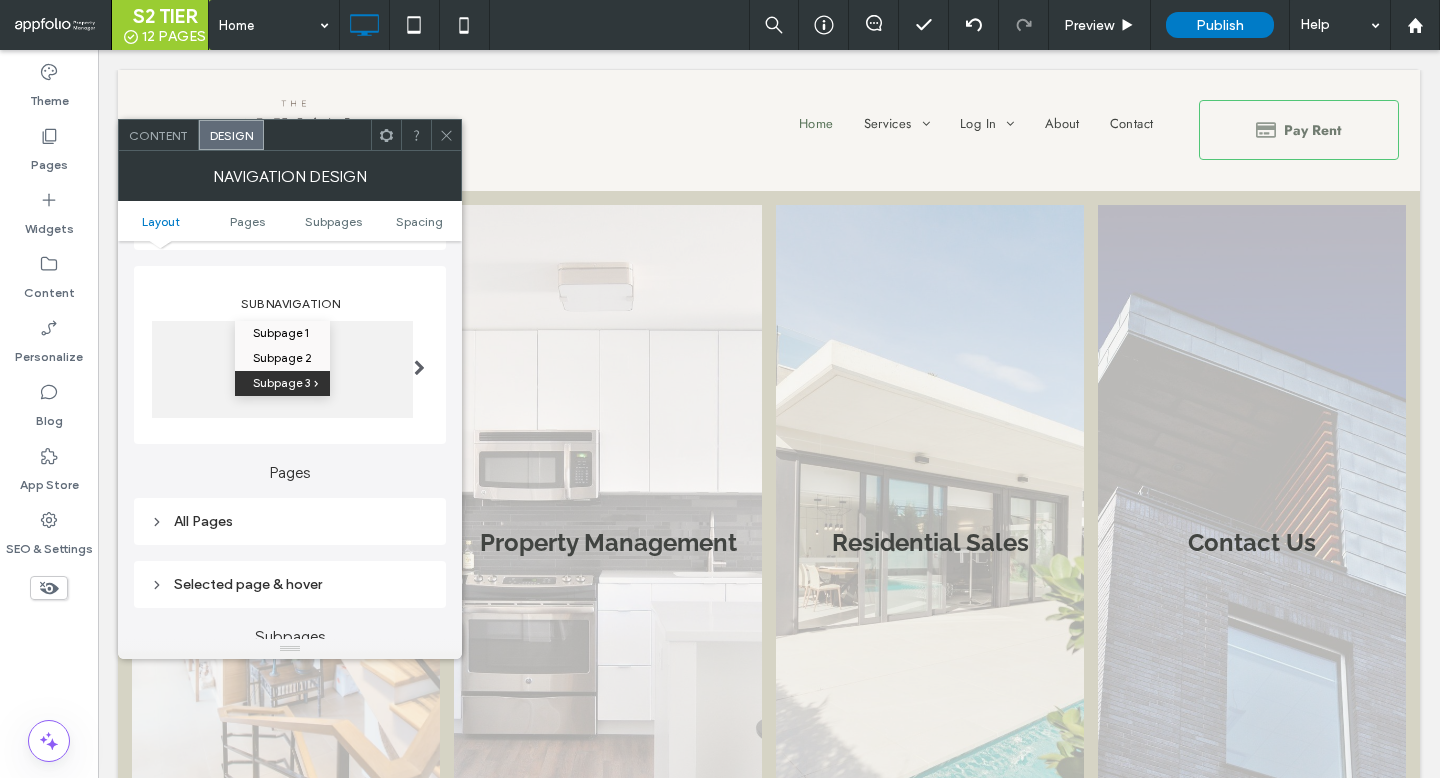 click on "All Pages" at bounding box center [290, 521] 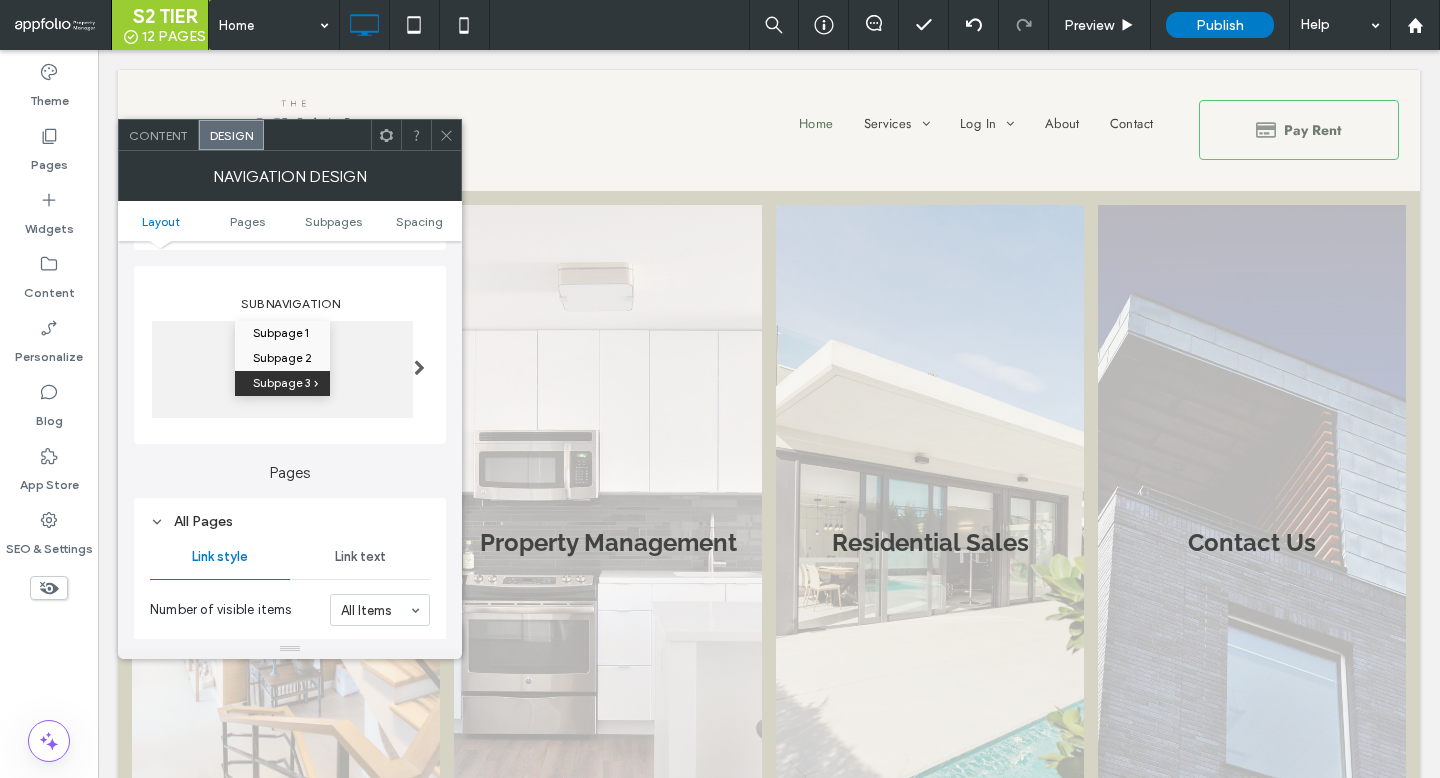 click on "Link text" at bounding box center (360, 557) 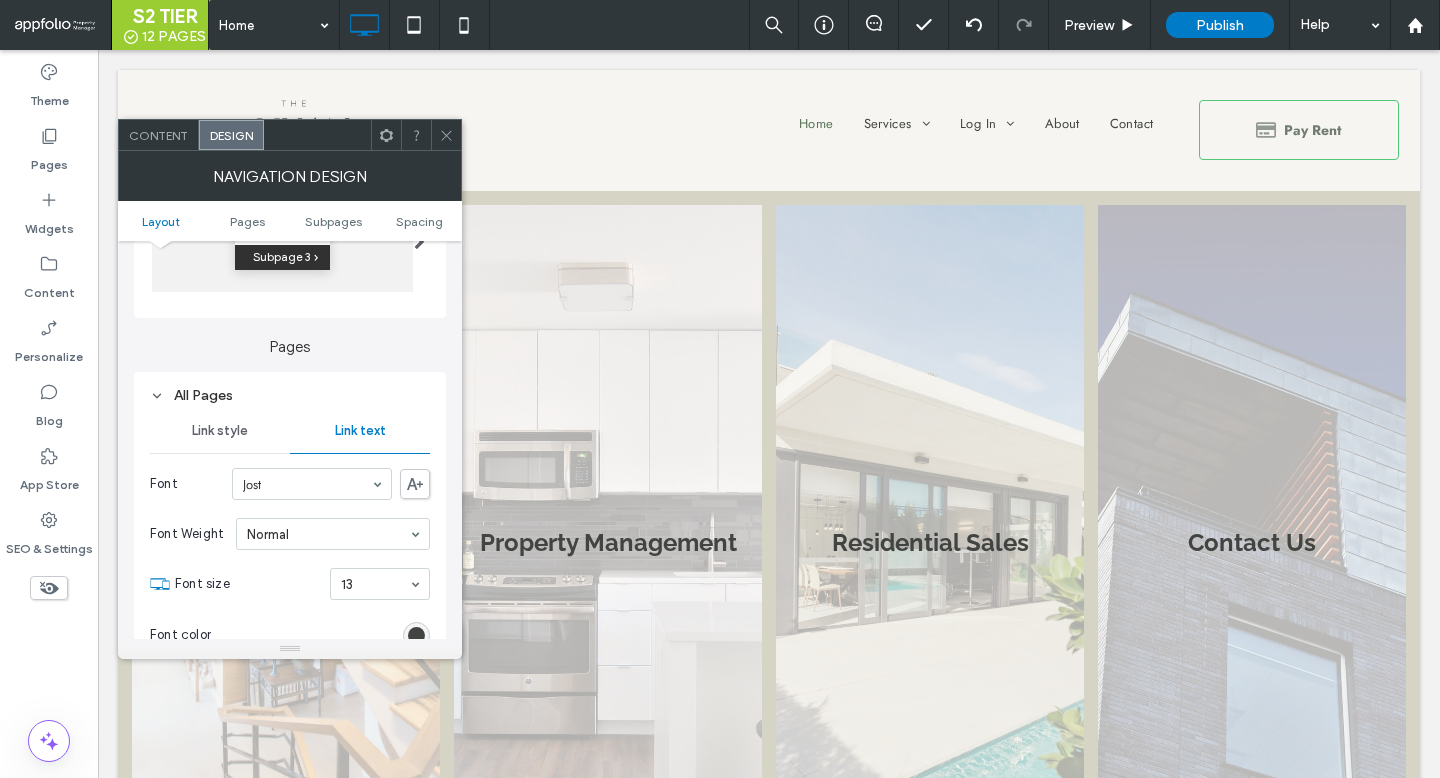 scroll, scrollTop: 434, scrollLeft: 0, axis: vertical 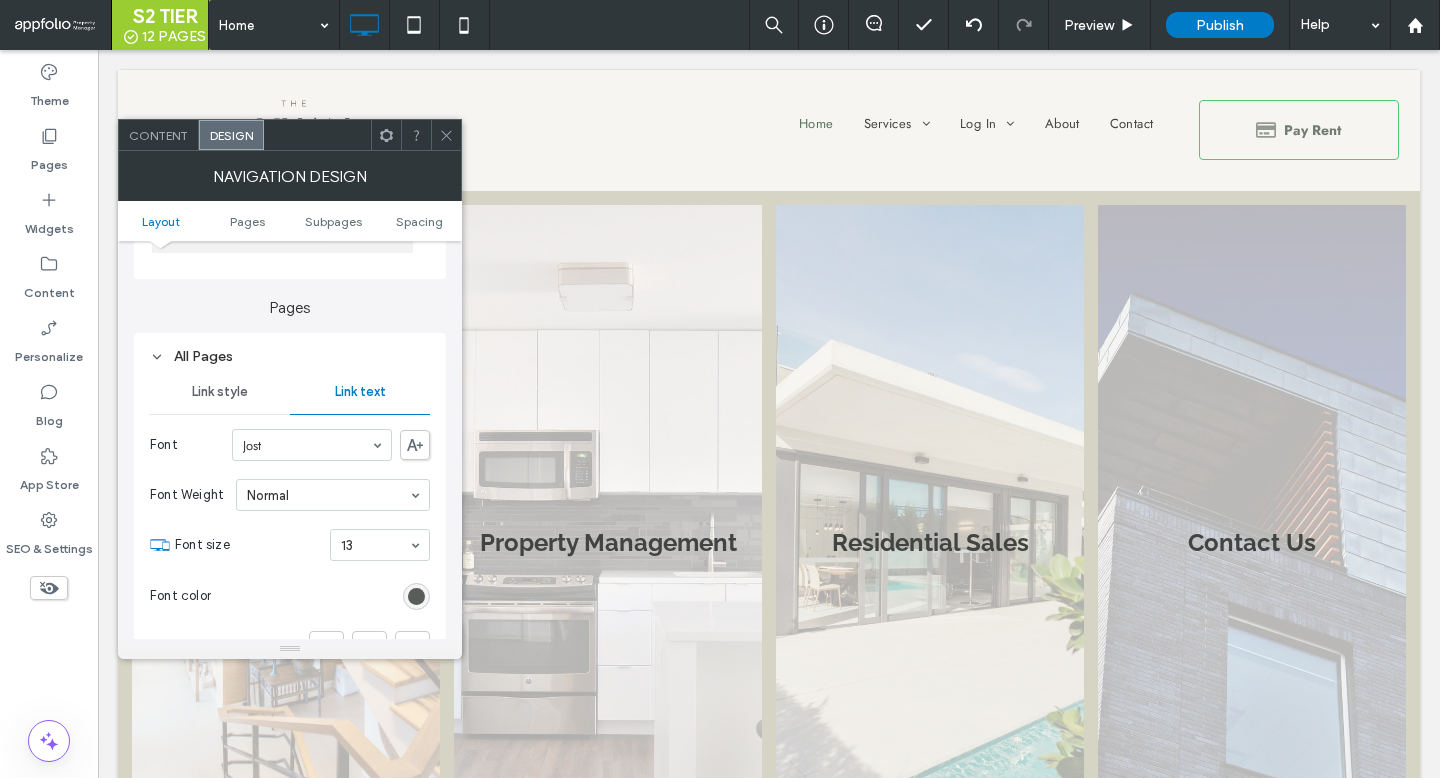 click at bounding box center (416, 596) 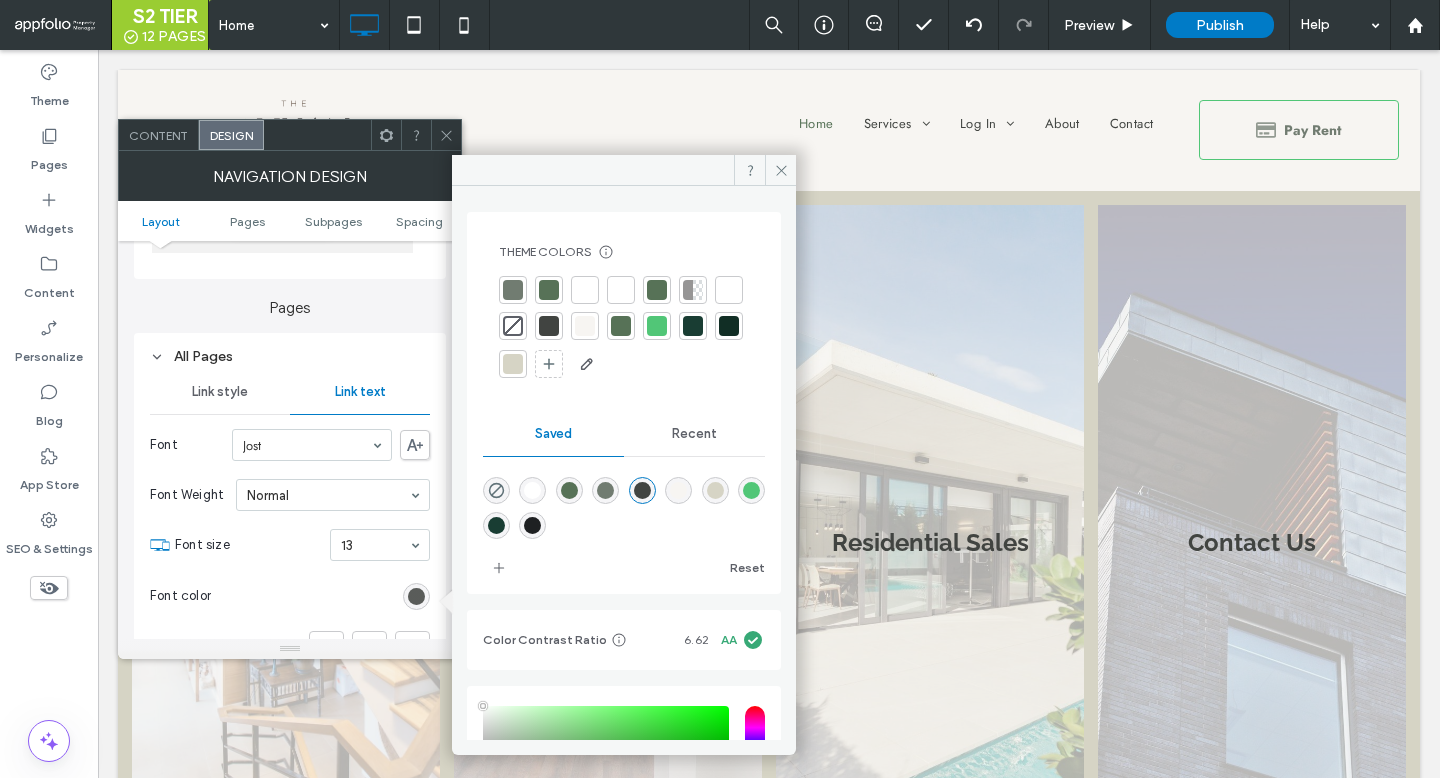 type on "****" 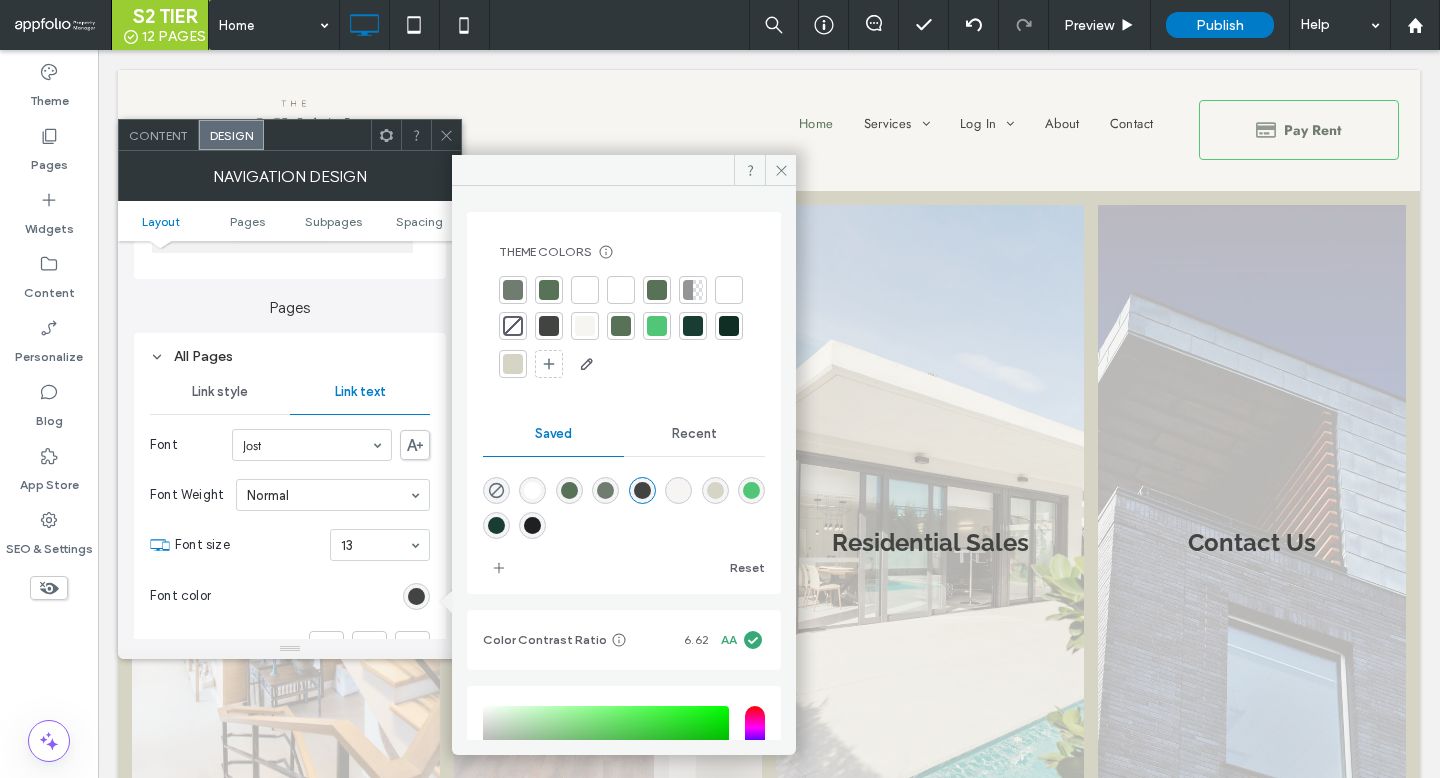 click at bounding box center [549, 326] 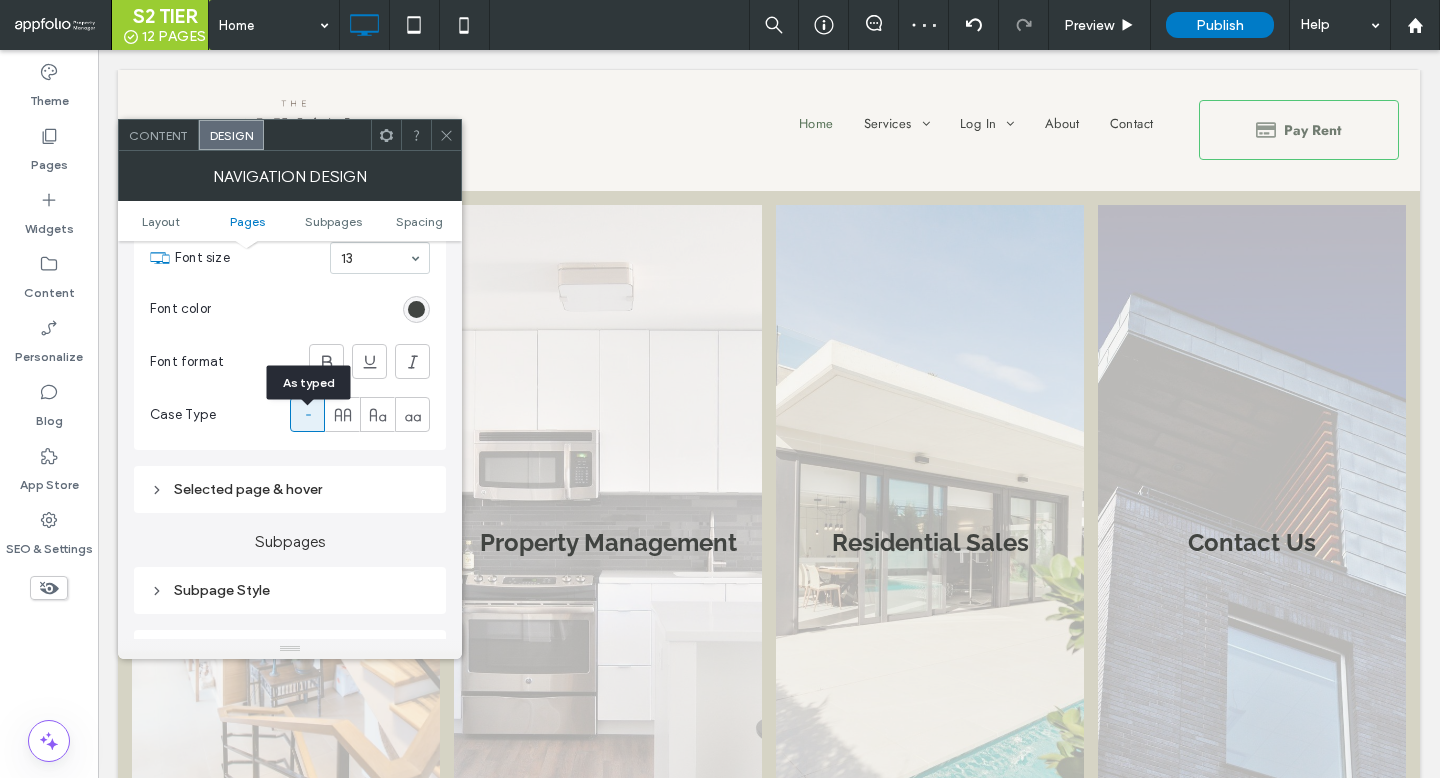 scroll, scrollTop: 724, scrollLeft: 0, axis: vertical 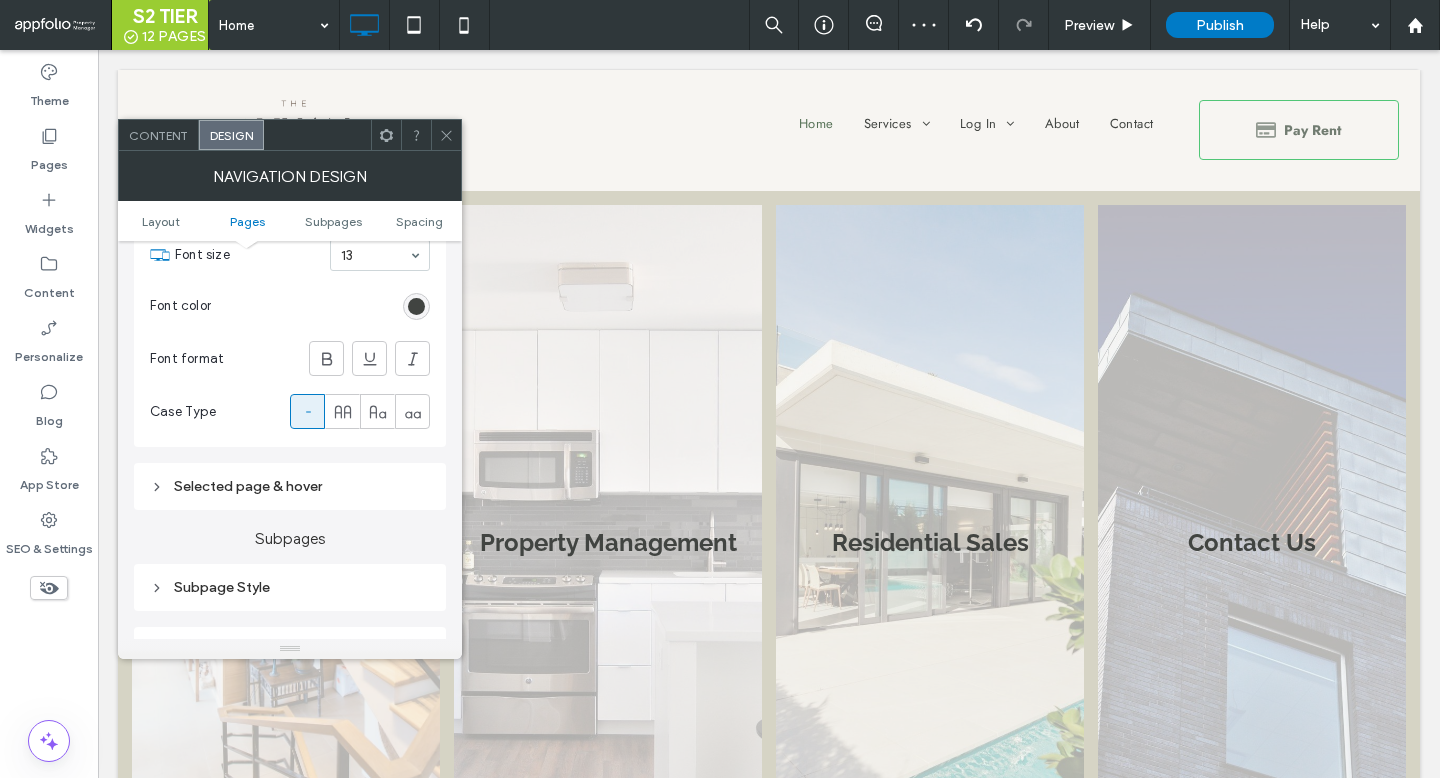 click on "Selected page & hover" at bounding box center (290, 486) 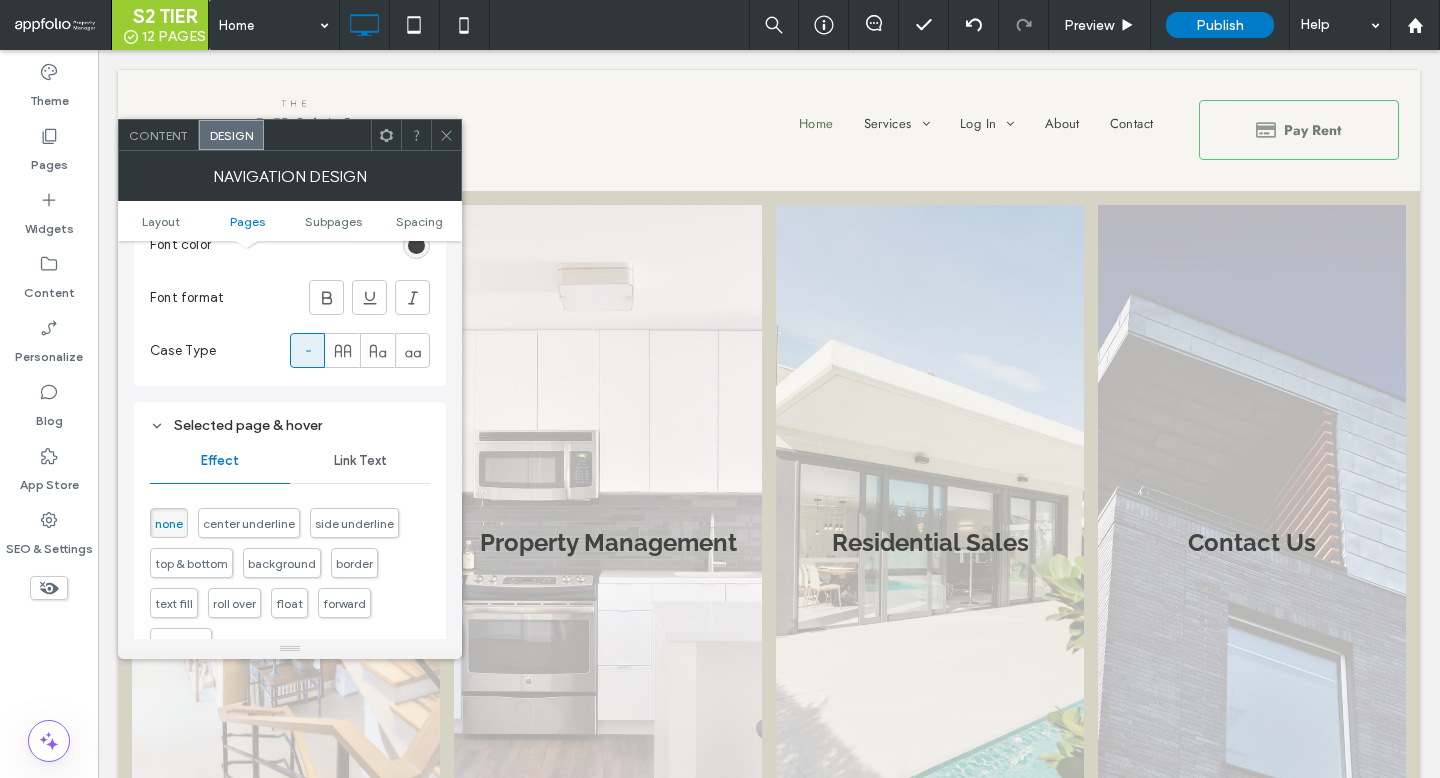 scroll, scrollTop: 816, scrollLeft: 0, axis: vertical 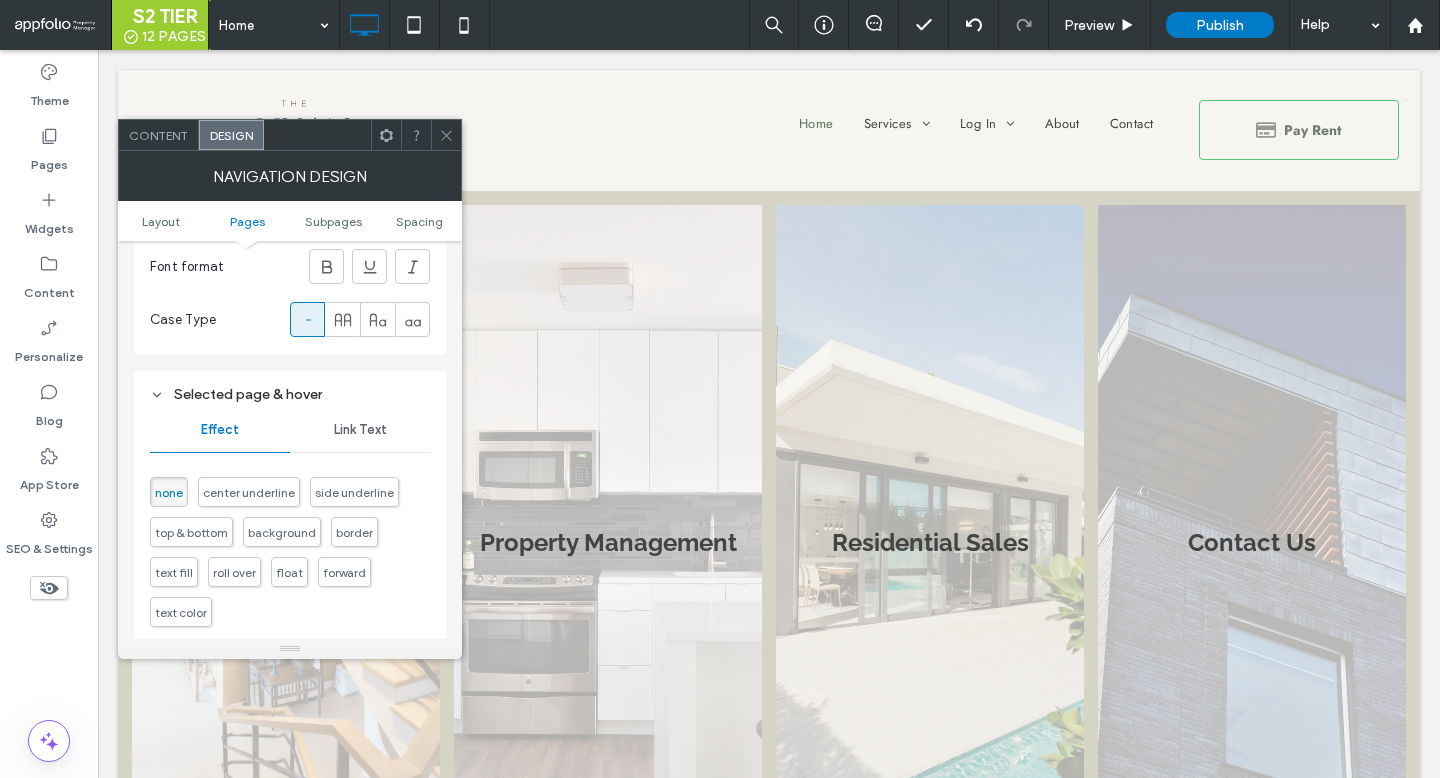 click on "Link Text" at bounding box center (360, 430) 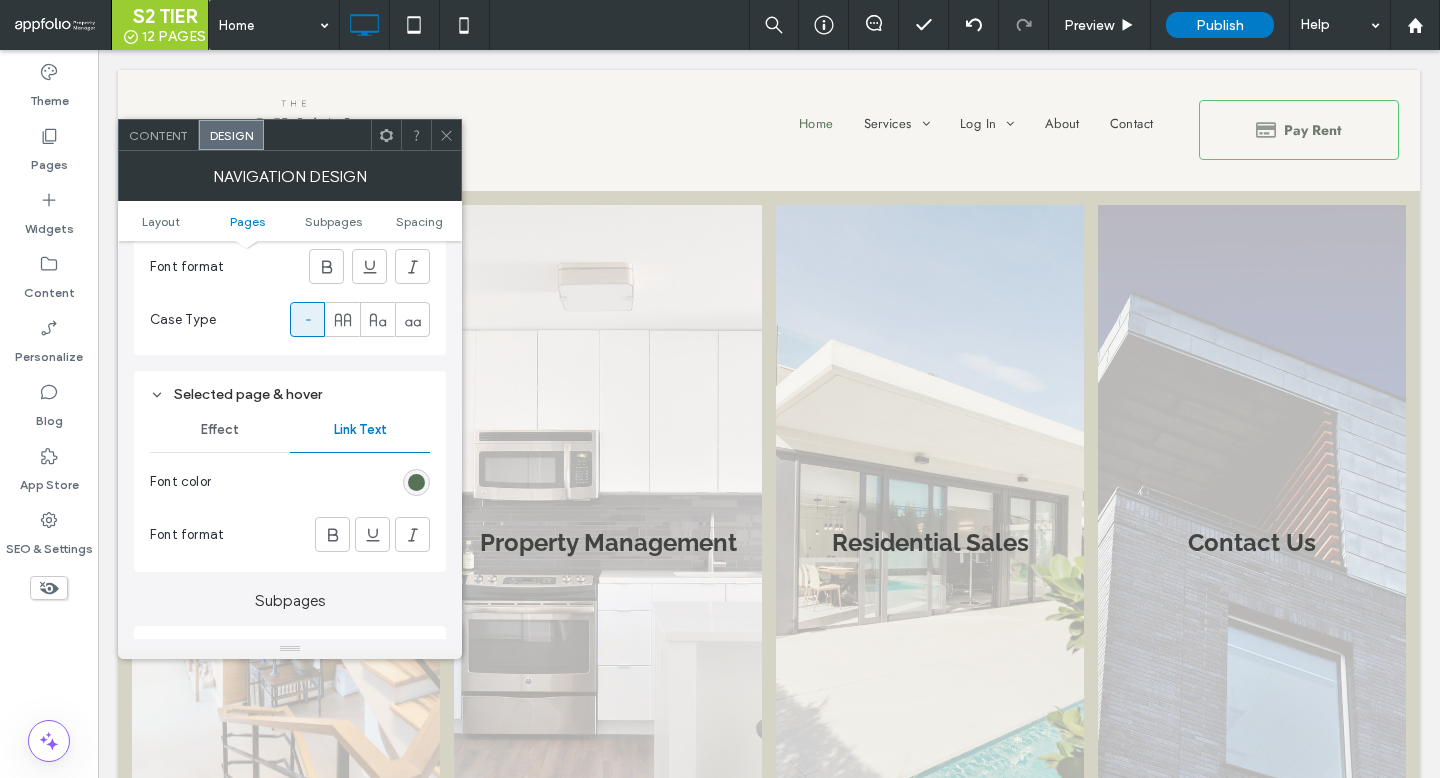 scroll, scrollTop: 869, scrollLeft: 0, axis: vertical 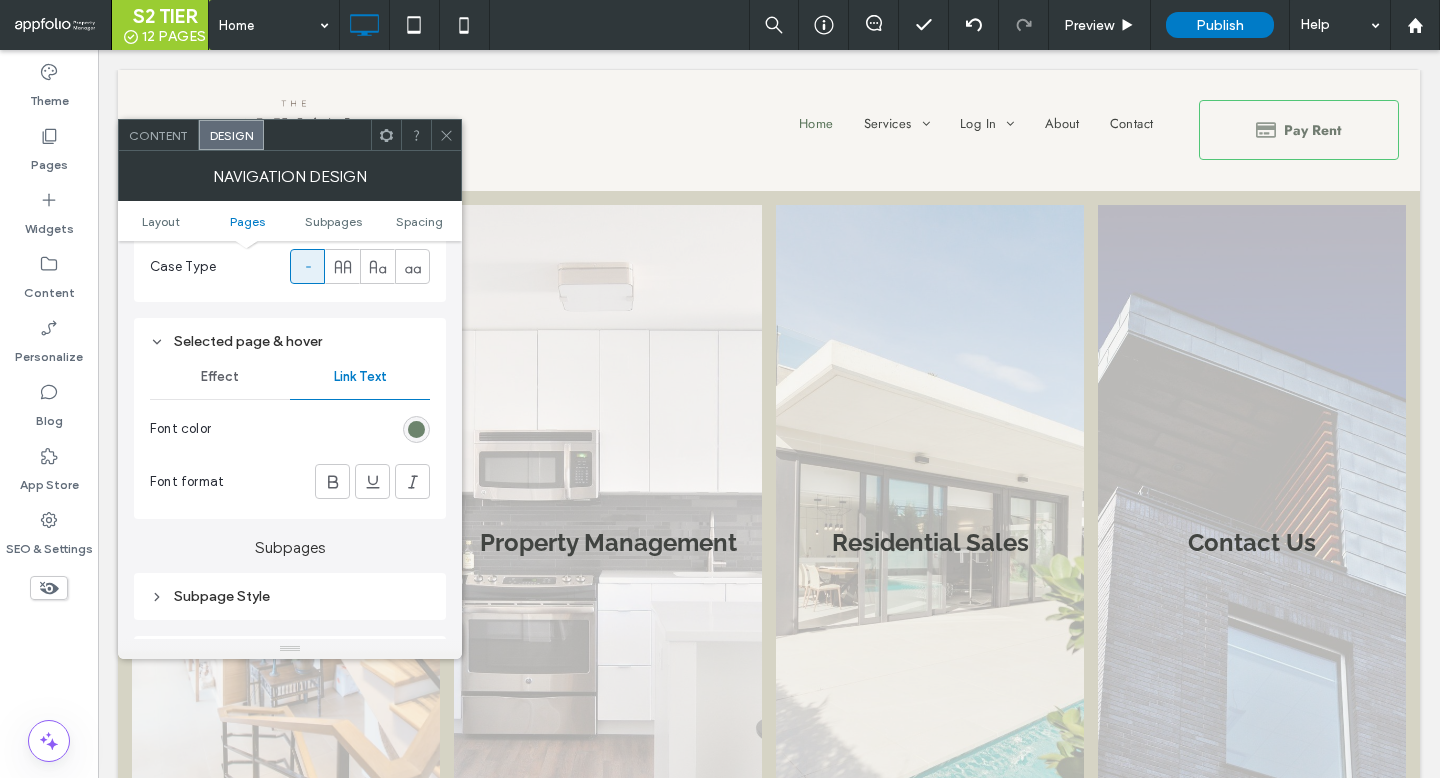 click at bounding box center (416, 429) 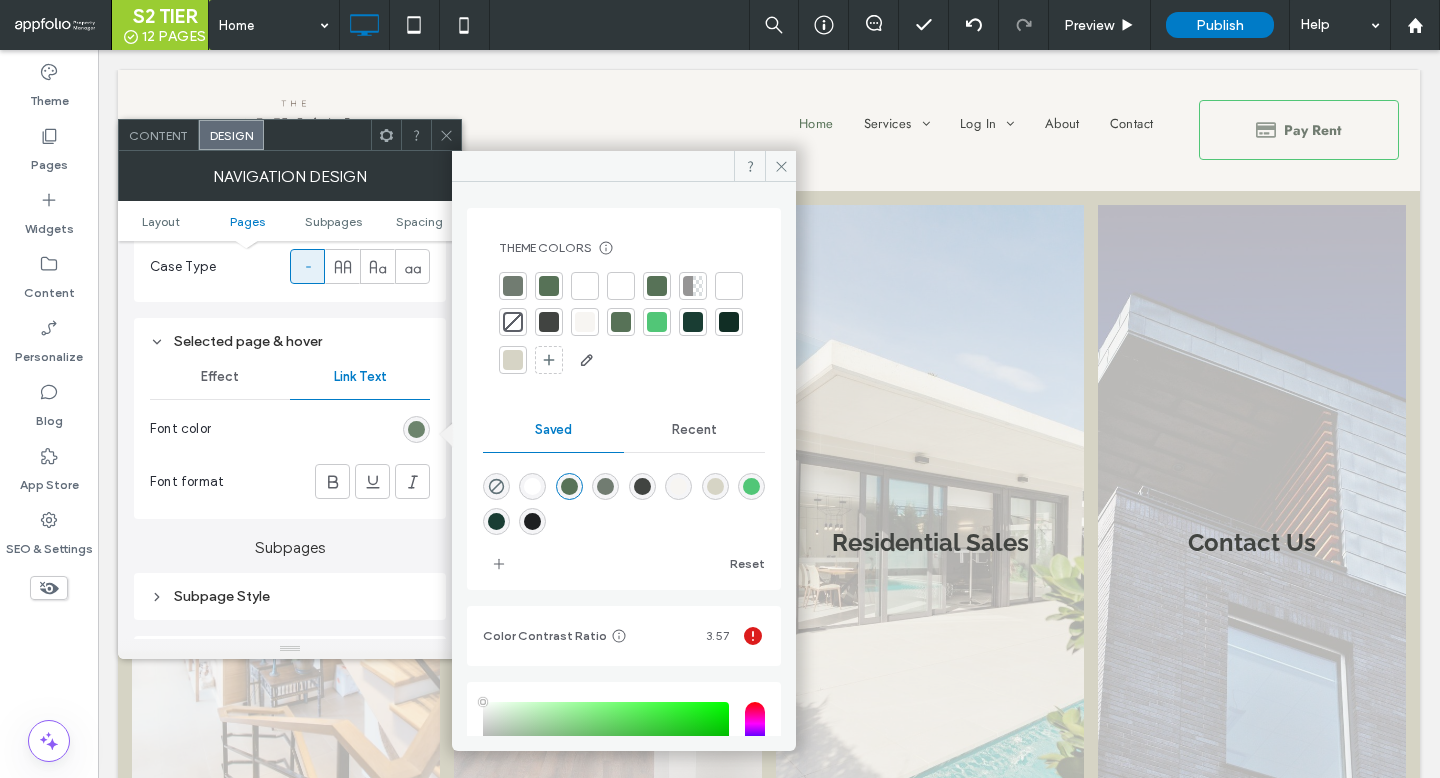 type on "****" 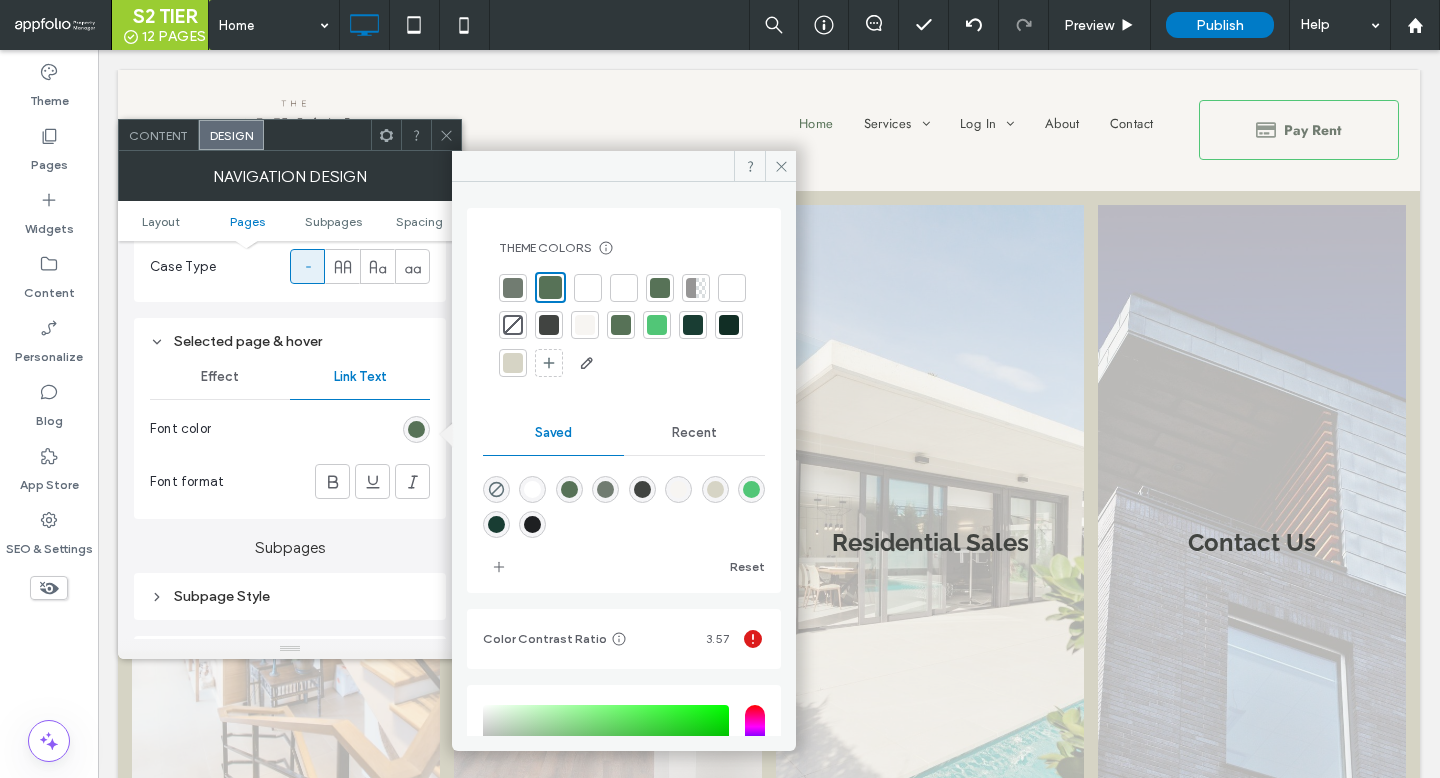 click on "Effect" at bounding box center [220, 377] 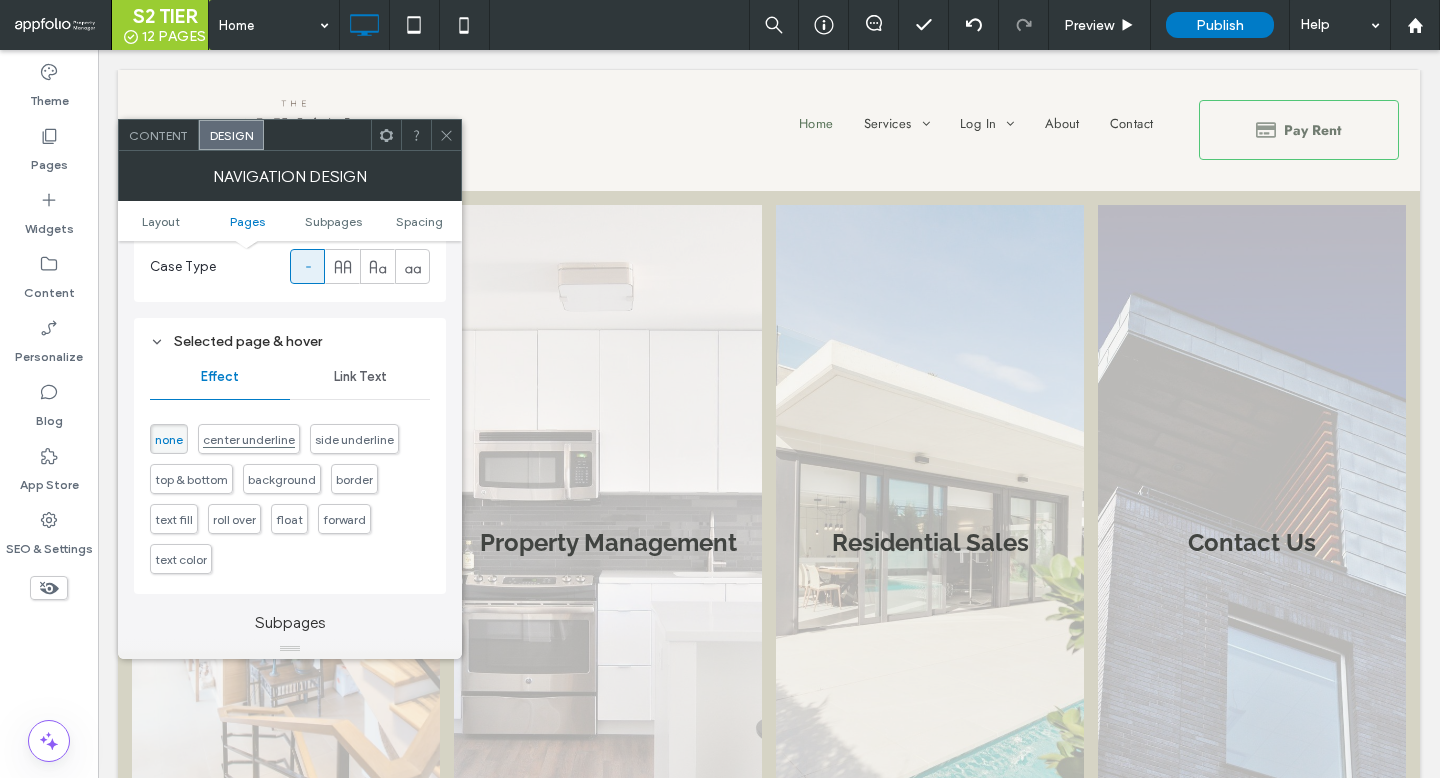 click on "center underline" at bounding box center [249, 439] 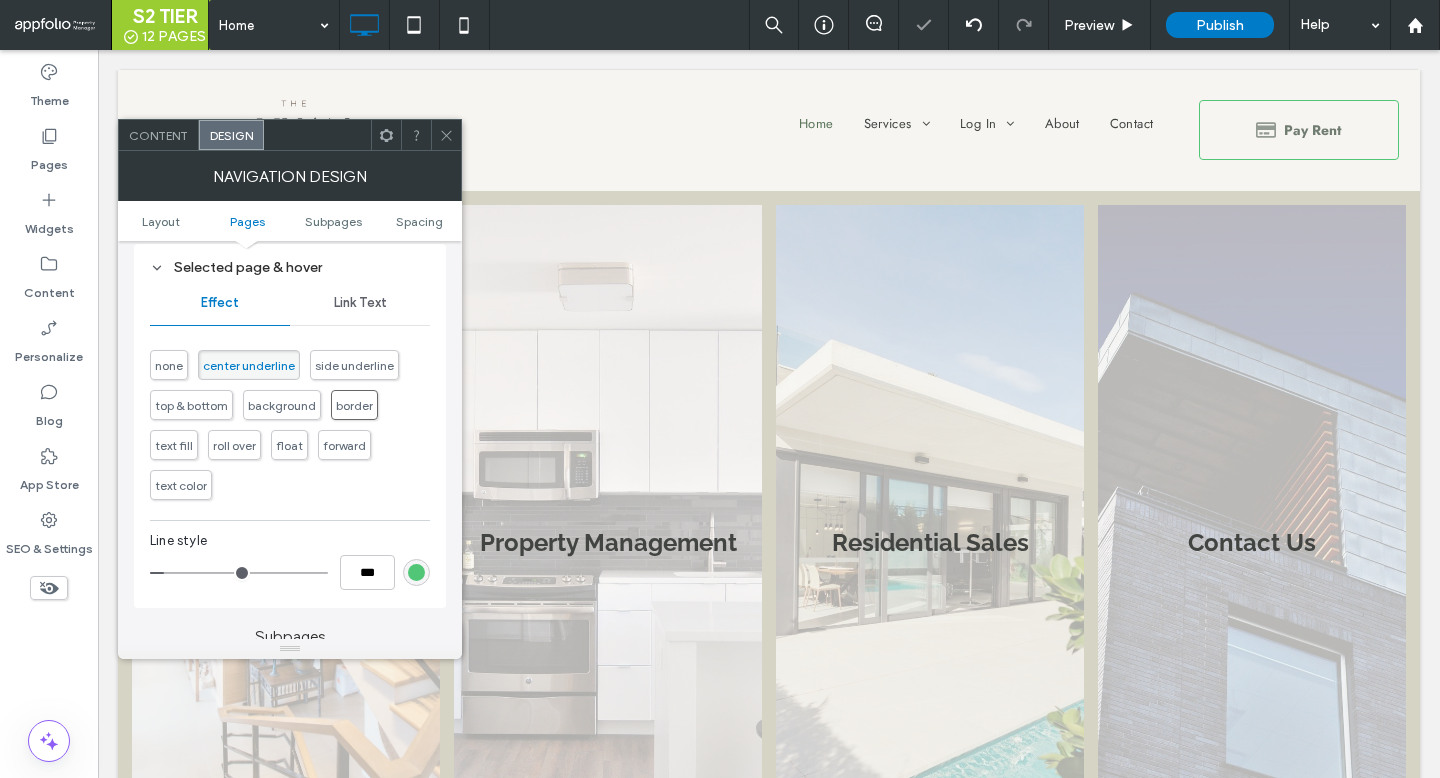 scroll, scrollTop: 965, scrollLeft: 0, axis: vertical 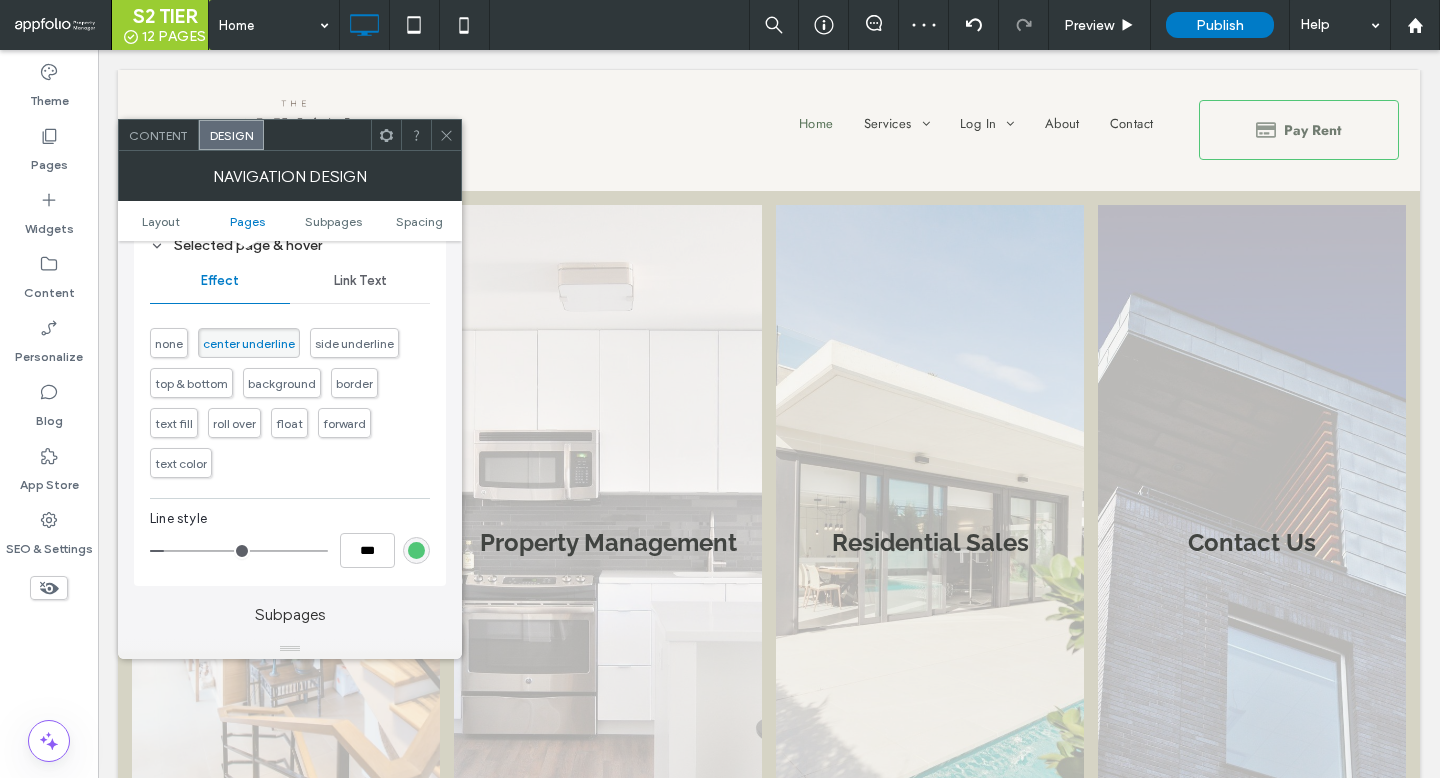 type on "*" 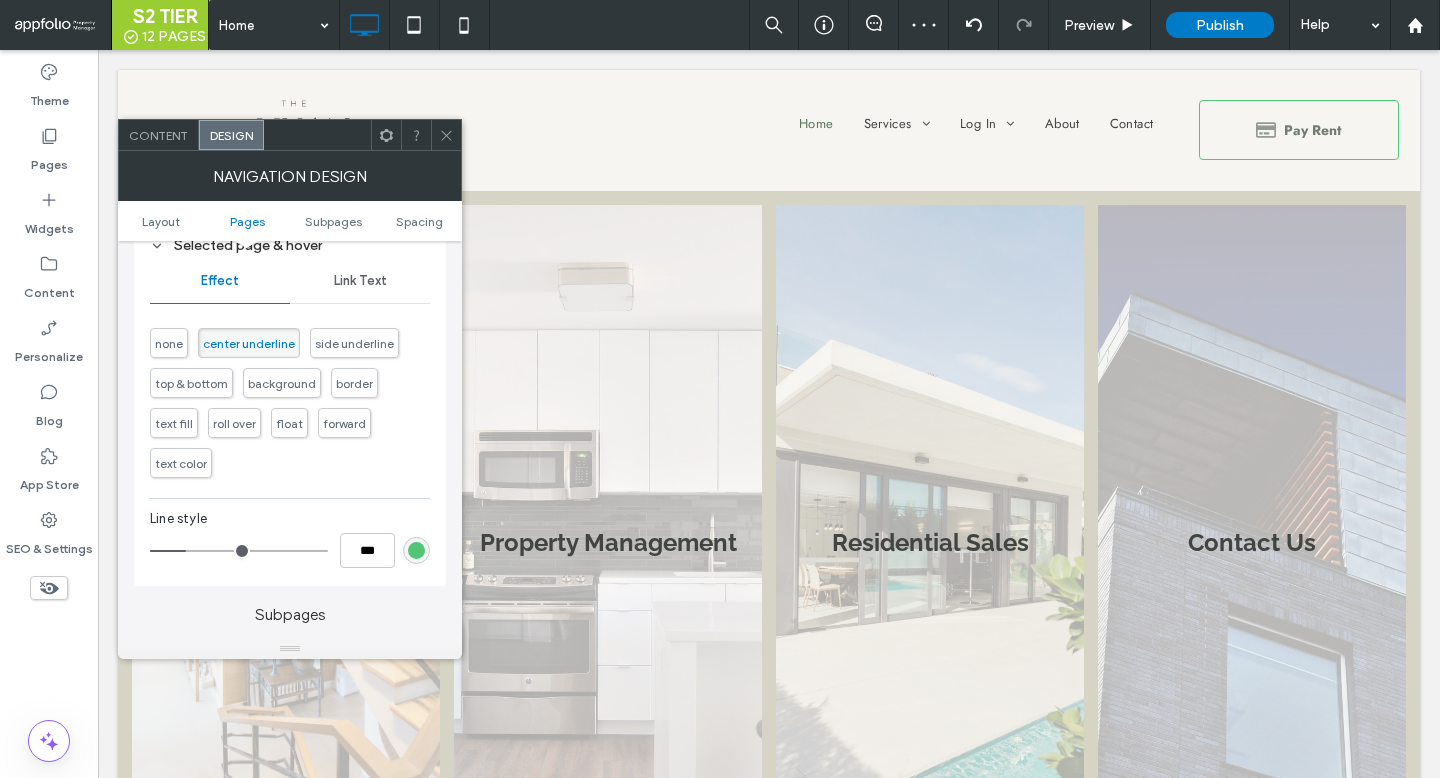 click at bounding box center [239, 551] 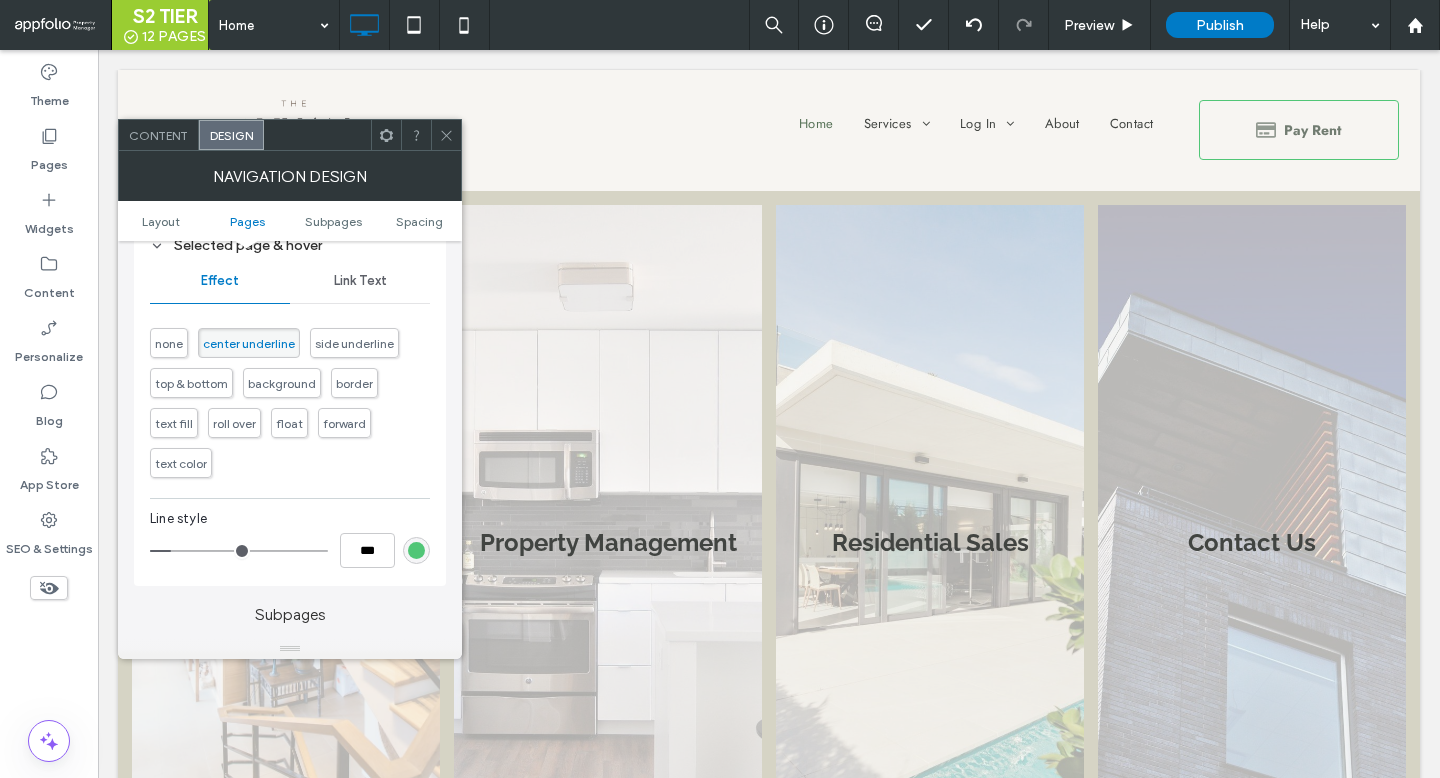 type on "*" 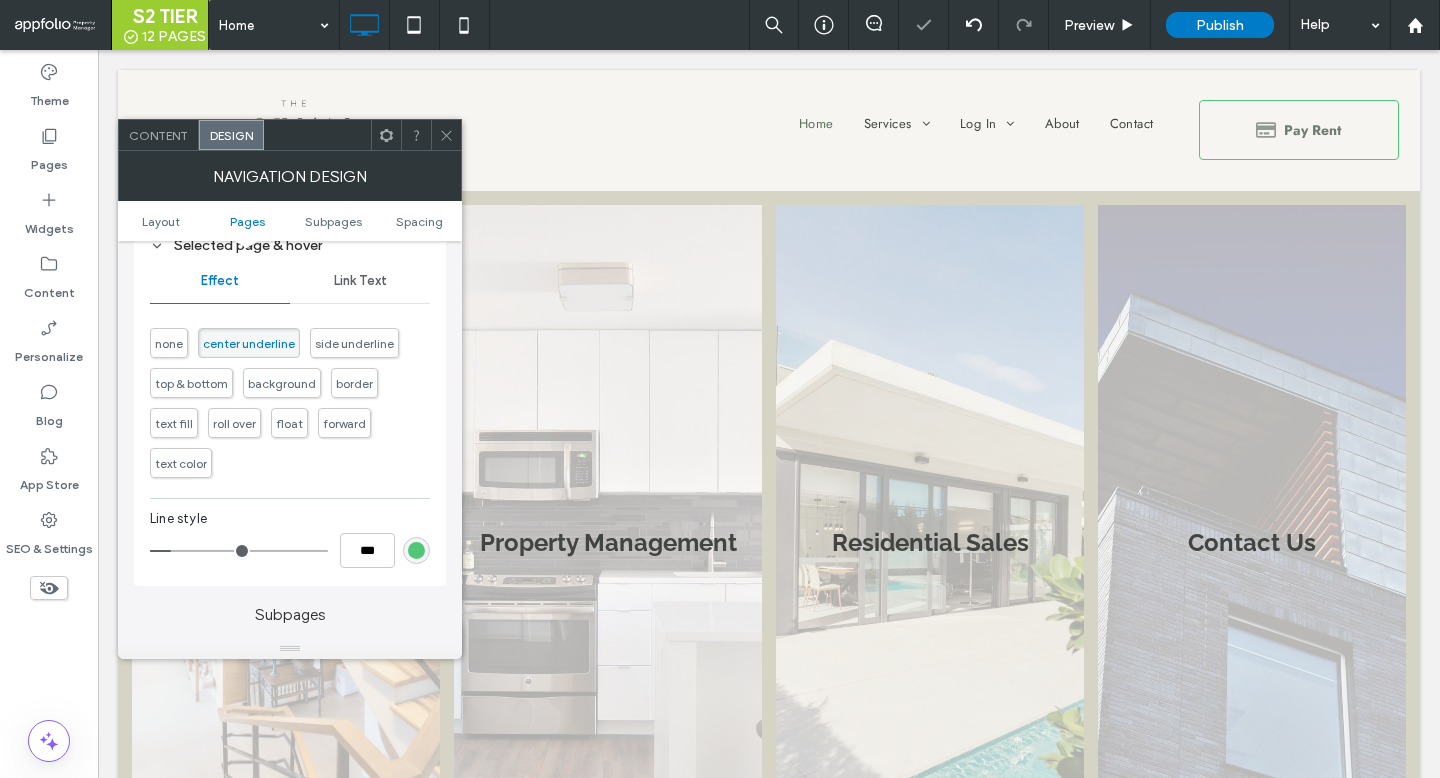 type on "*" 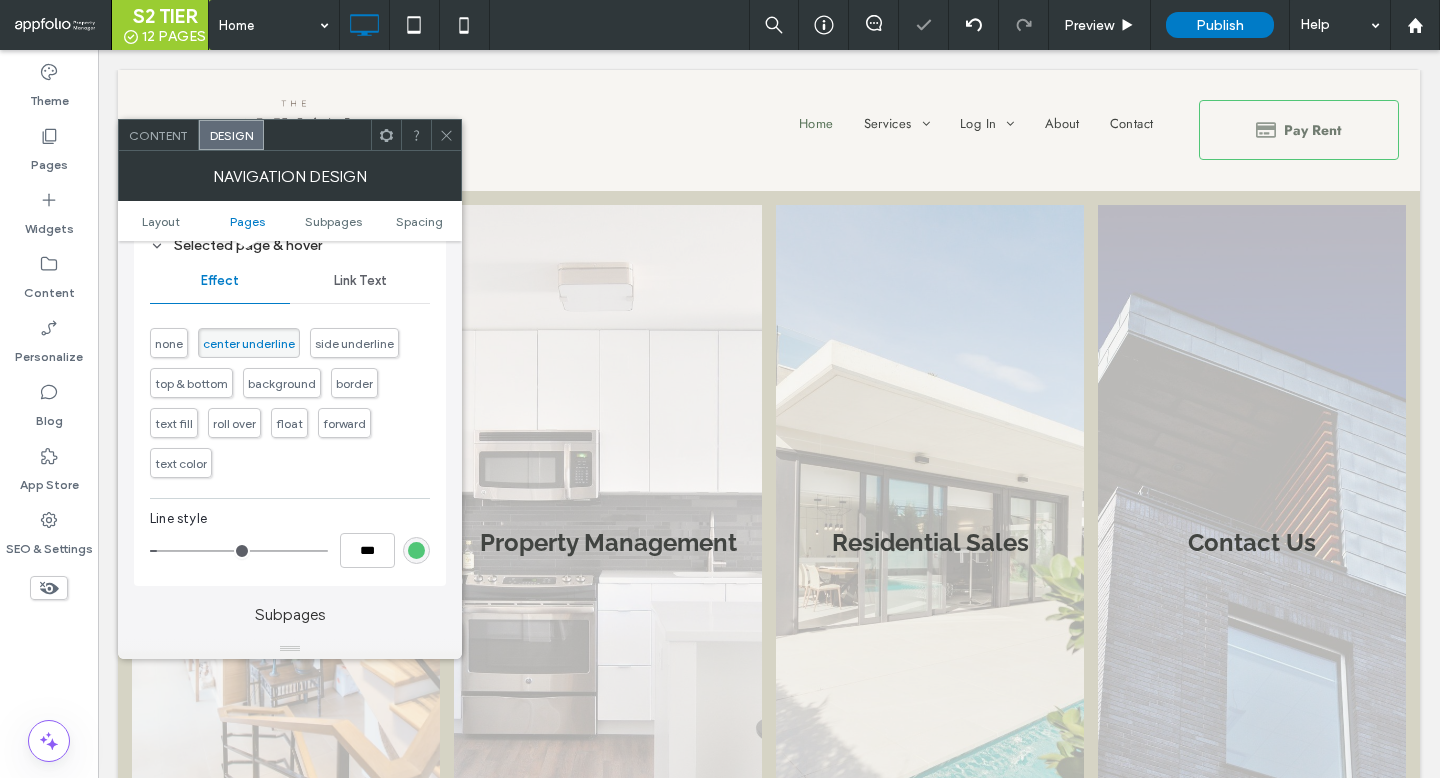click at bounding box center [239, 551] 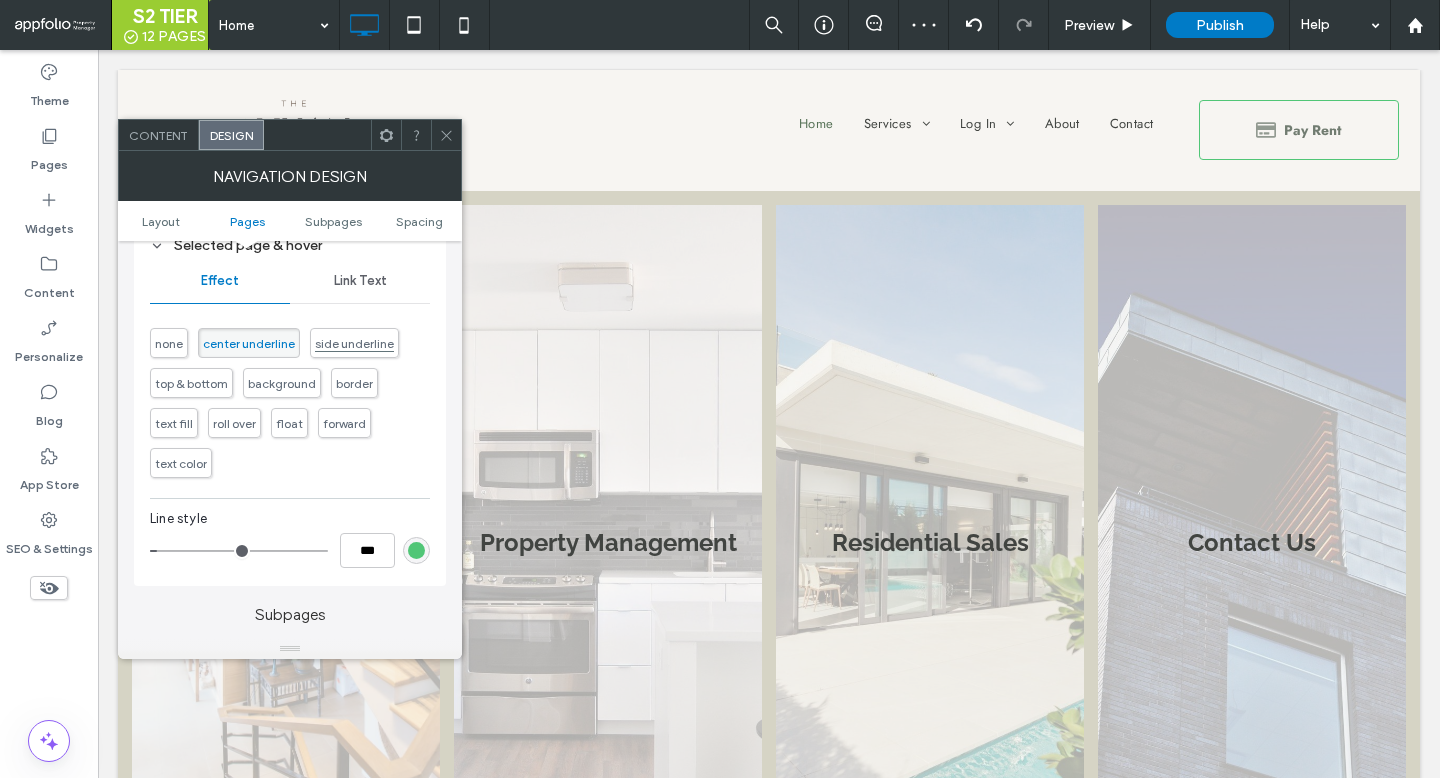 click on "side underline" at bounding box center (354, 343) 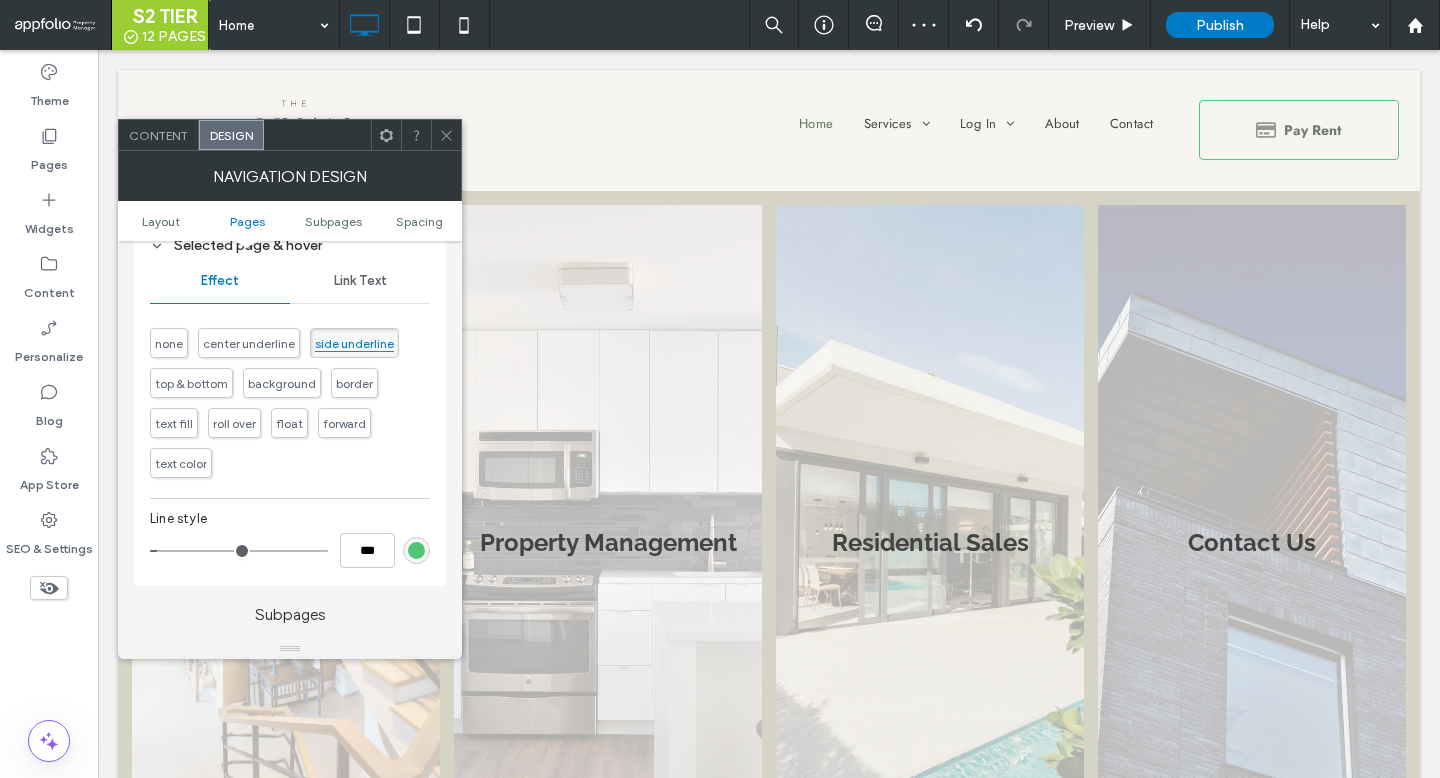 type on "*" 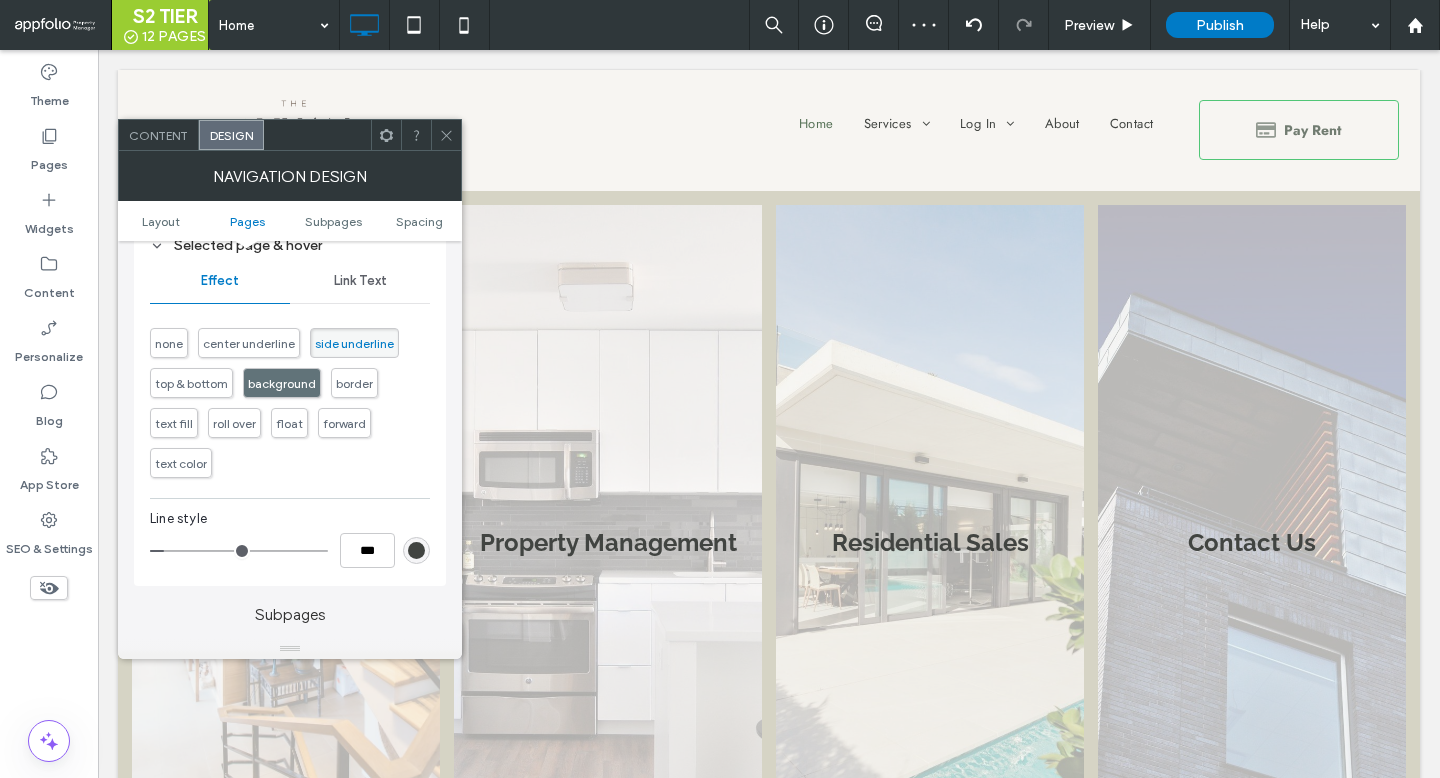 click on "background" at bounding box center (282, 383) 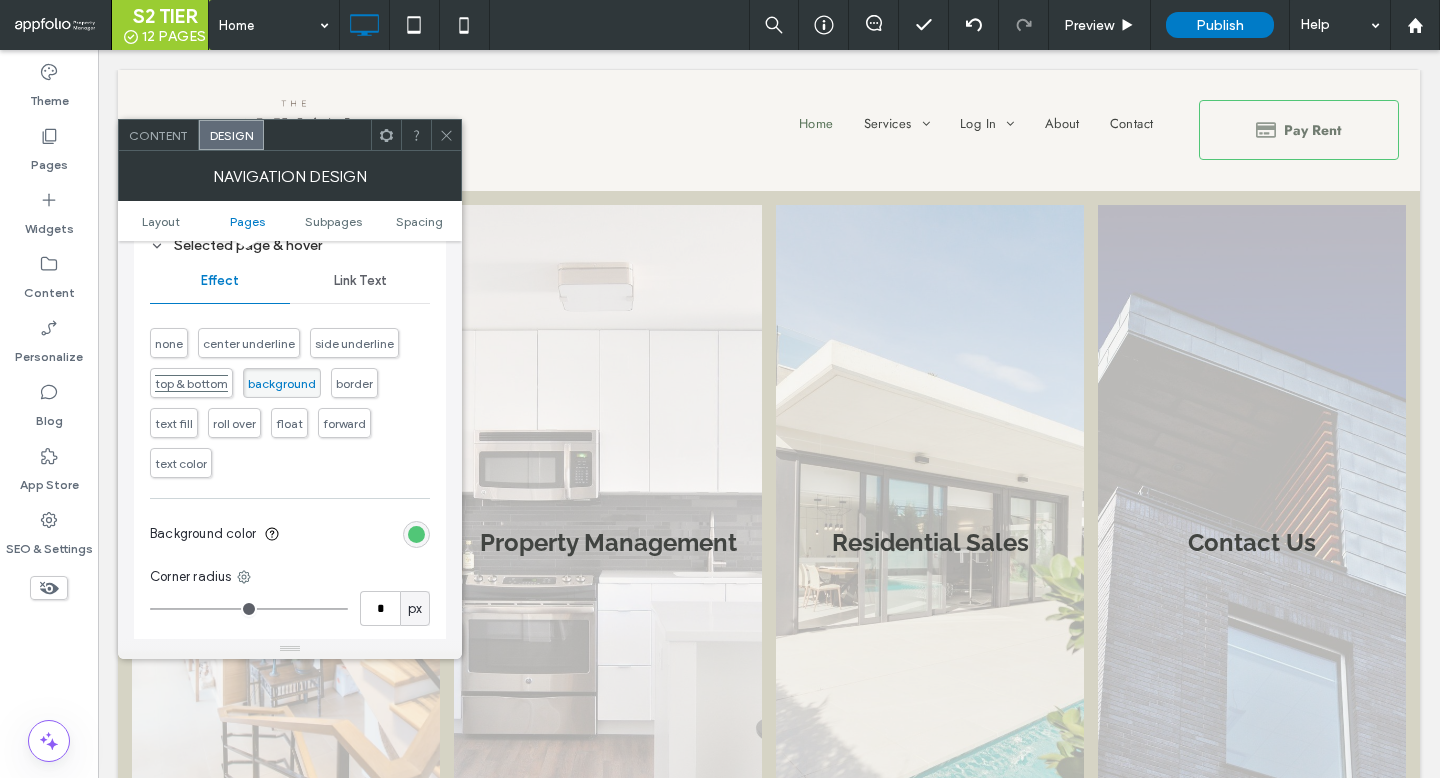 click on "top & bottom" at bounding box center [191, 383] 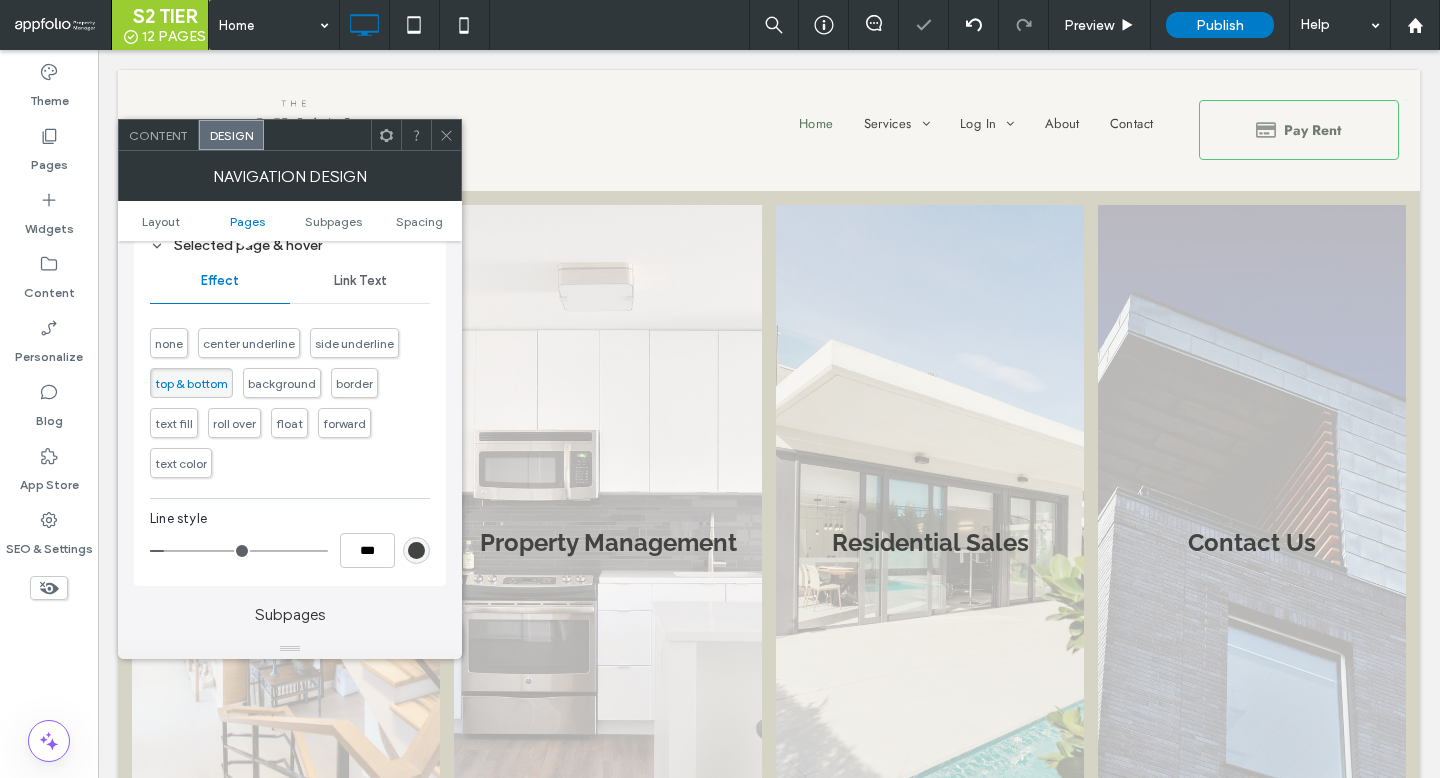 click at bounding box center (416, 550) 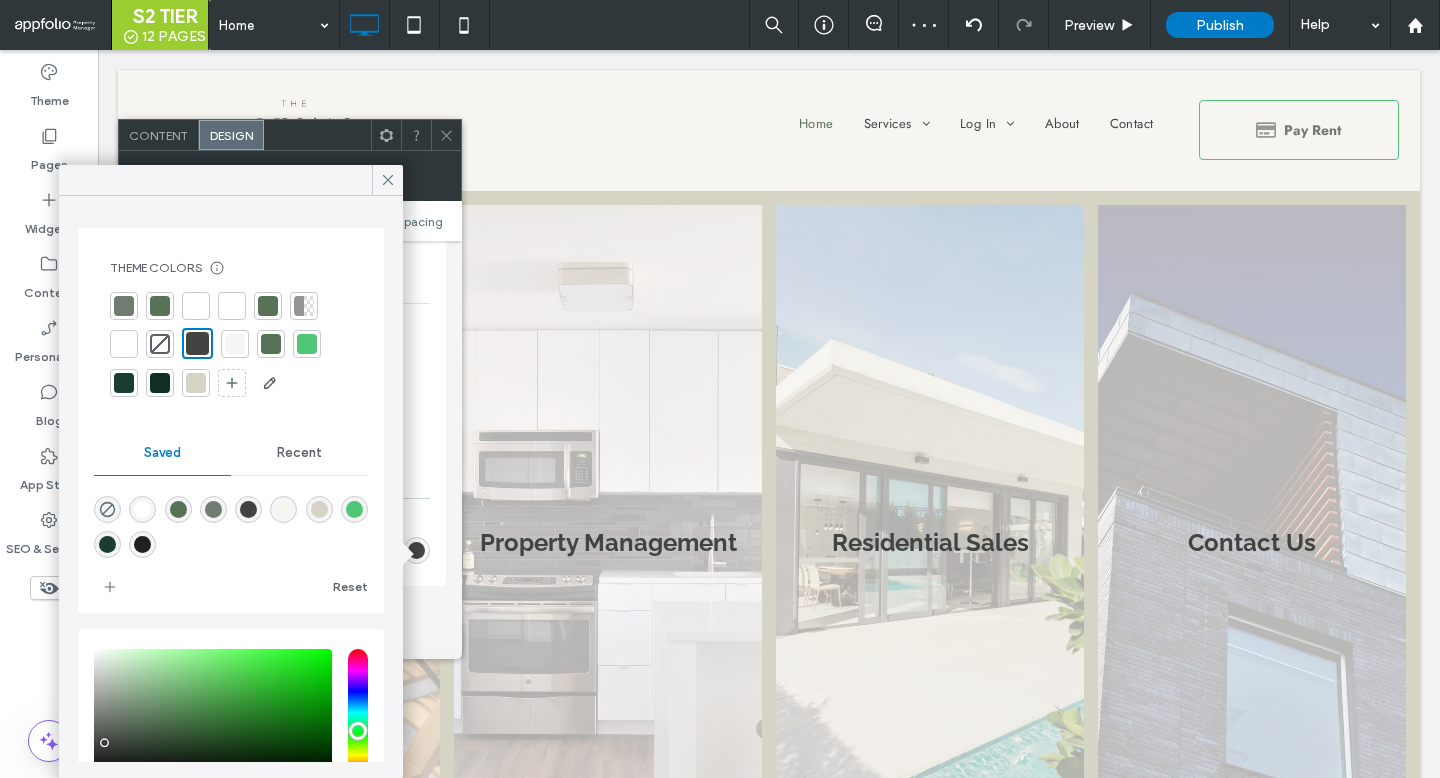click at bounding box center (307, 344) 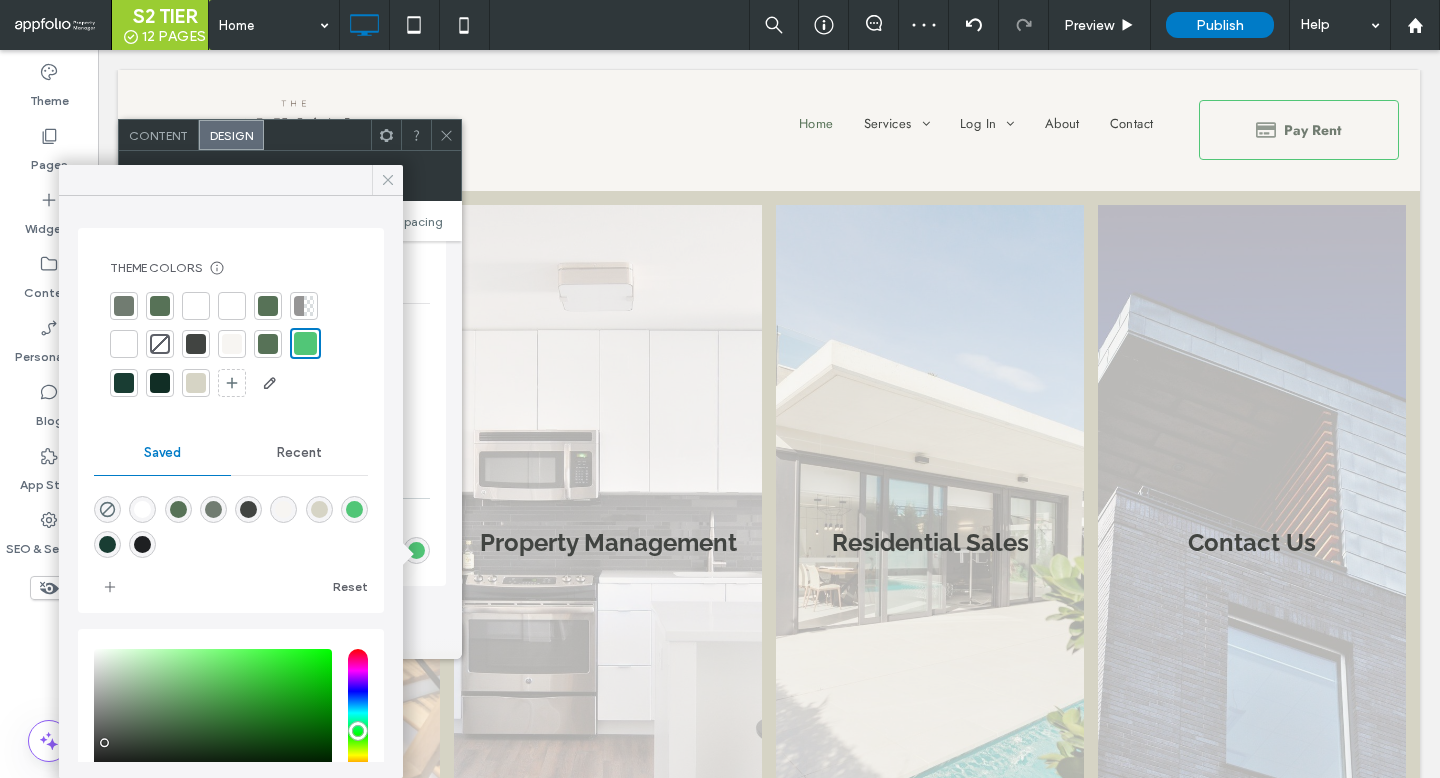 click 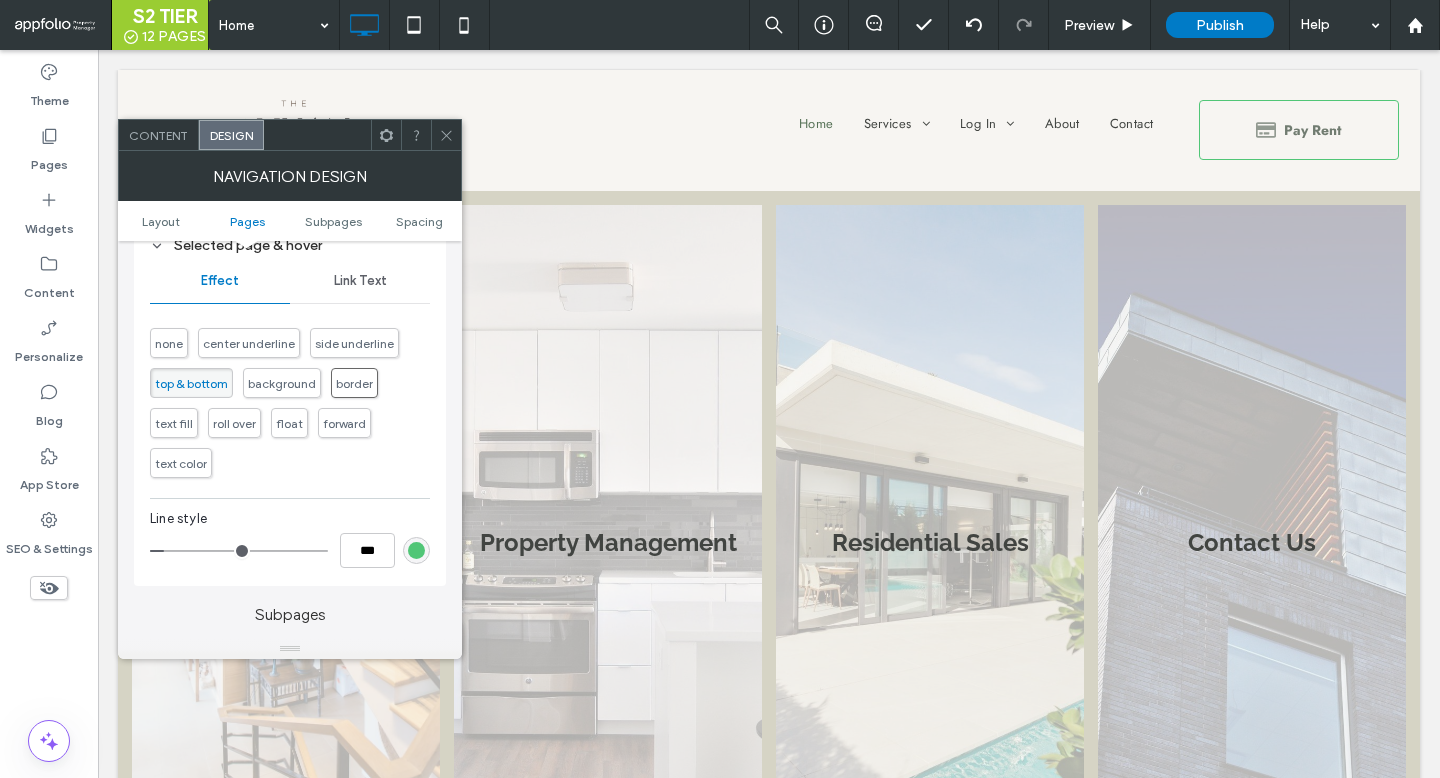 click on "border" at bounding box center (354, 383) 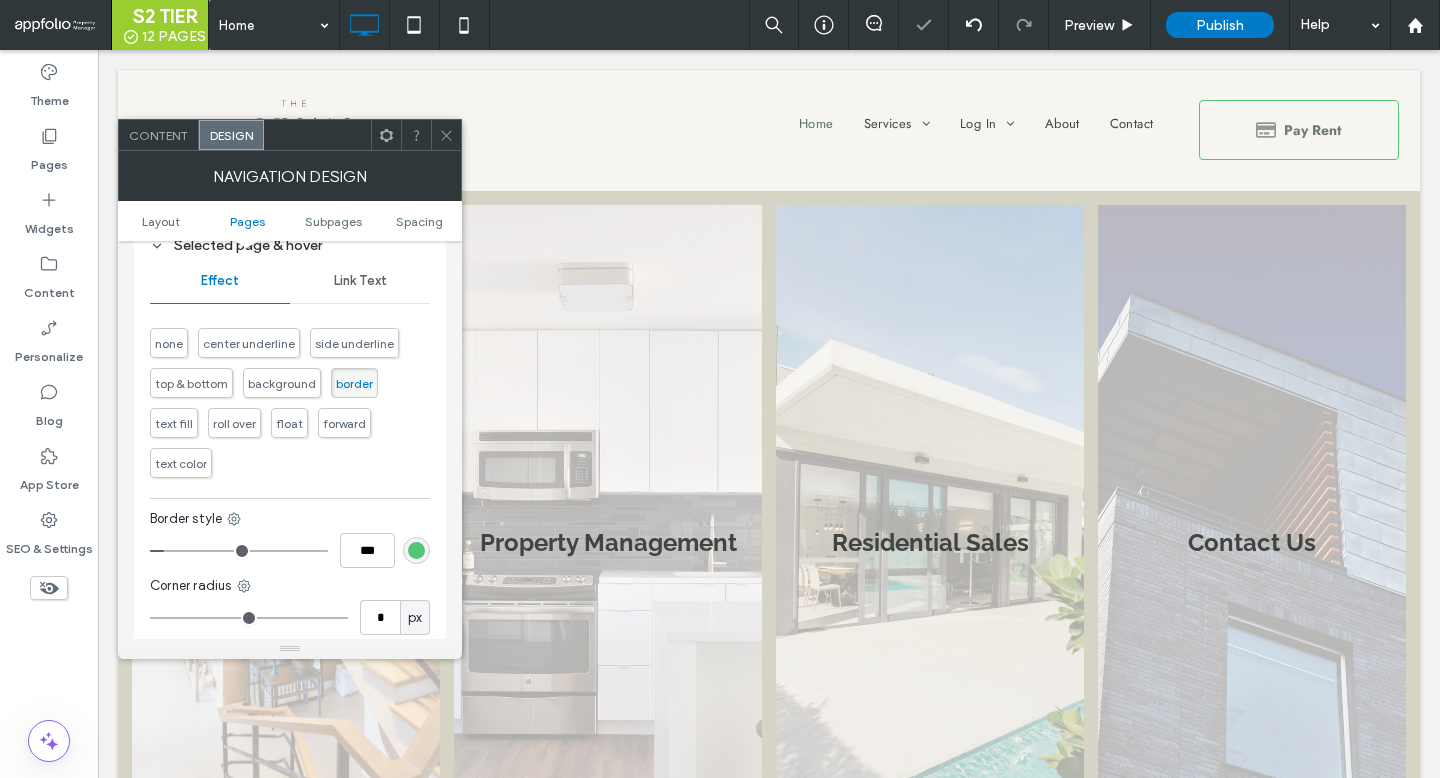 click on "***" at bounding box center [290, 550] 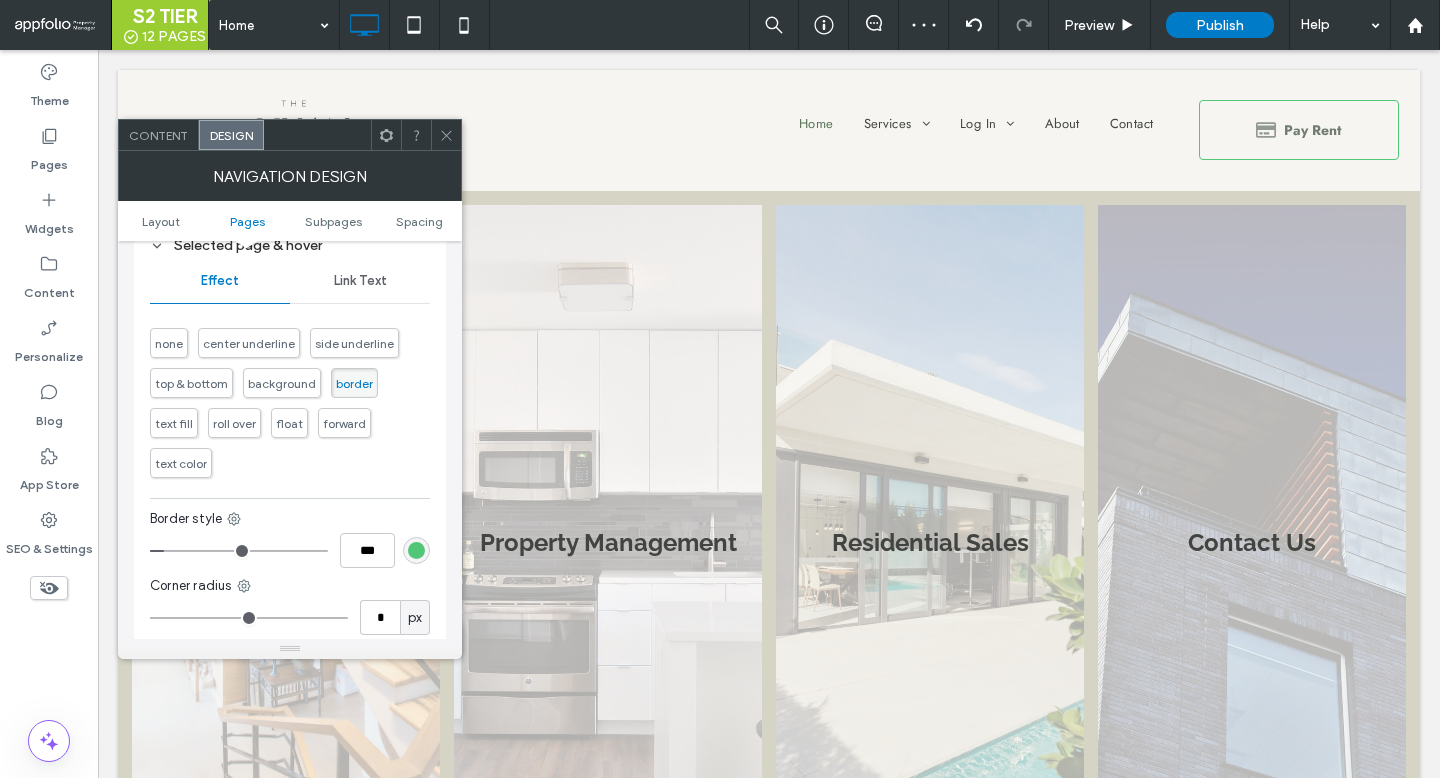 type on "*" 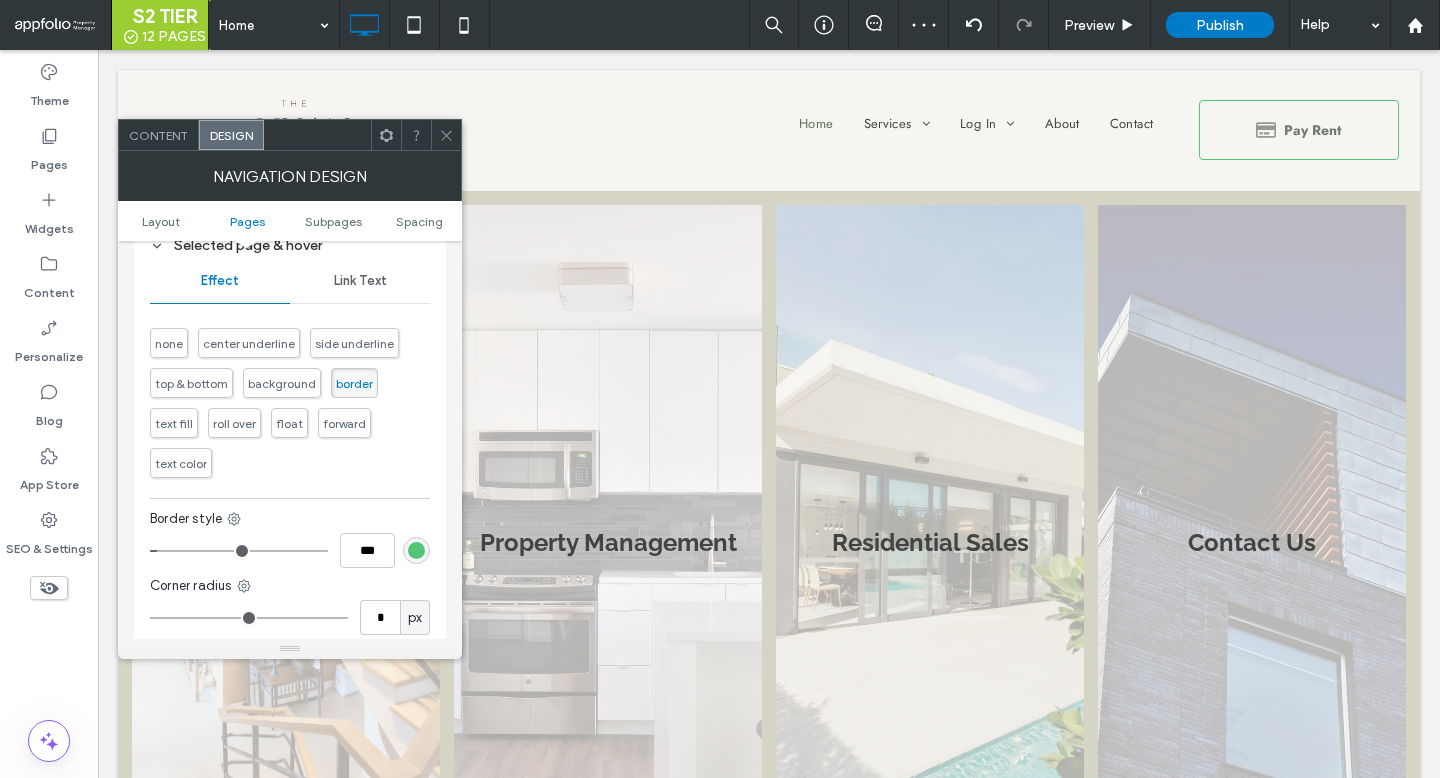 type on "*" 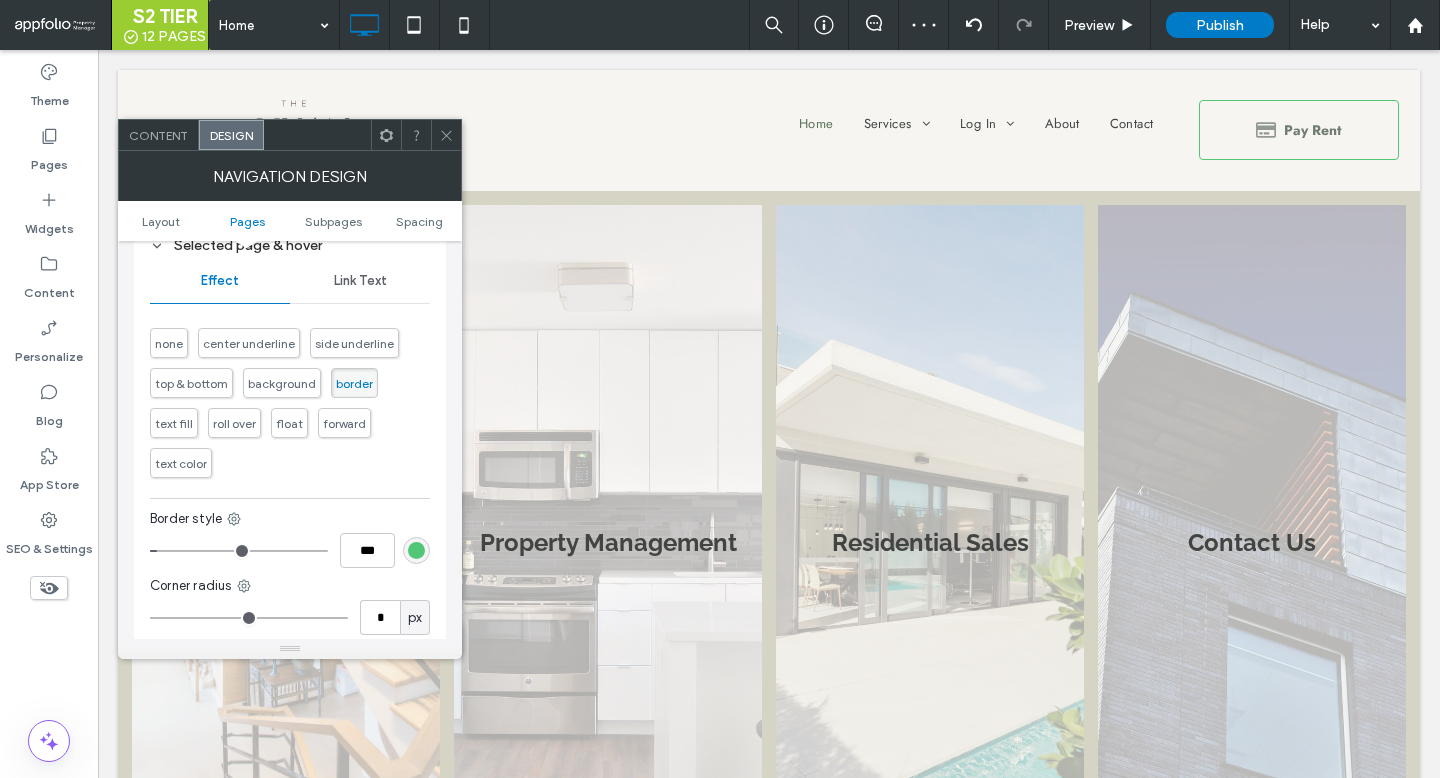 click at bounding box center [239, 551] 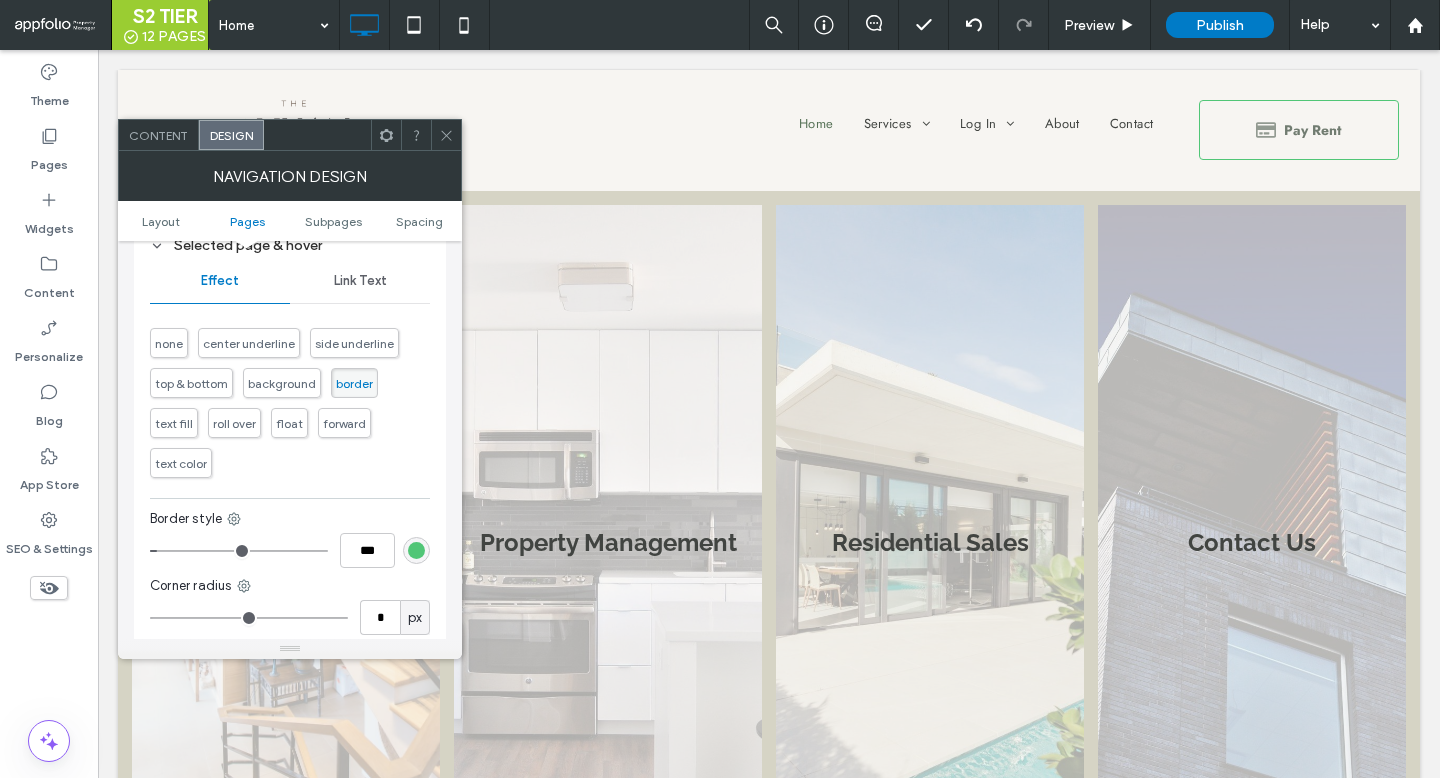 click at bounding box center [416, 550] 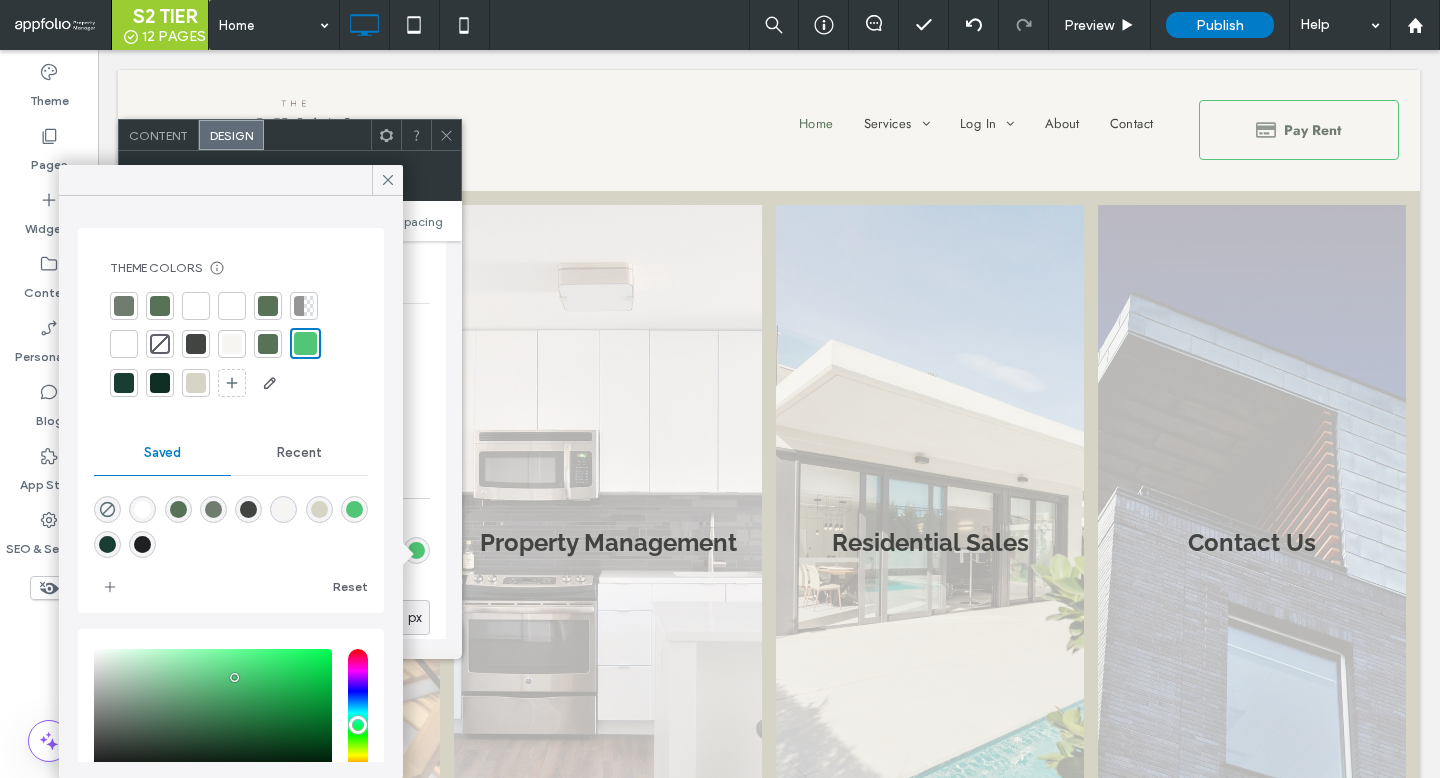 click at bounding box center (305, 343) 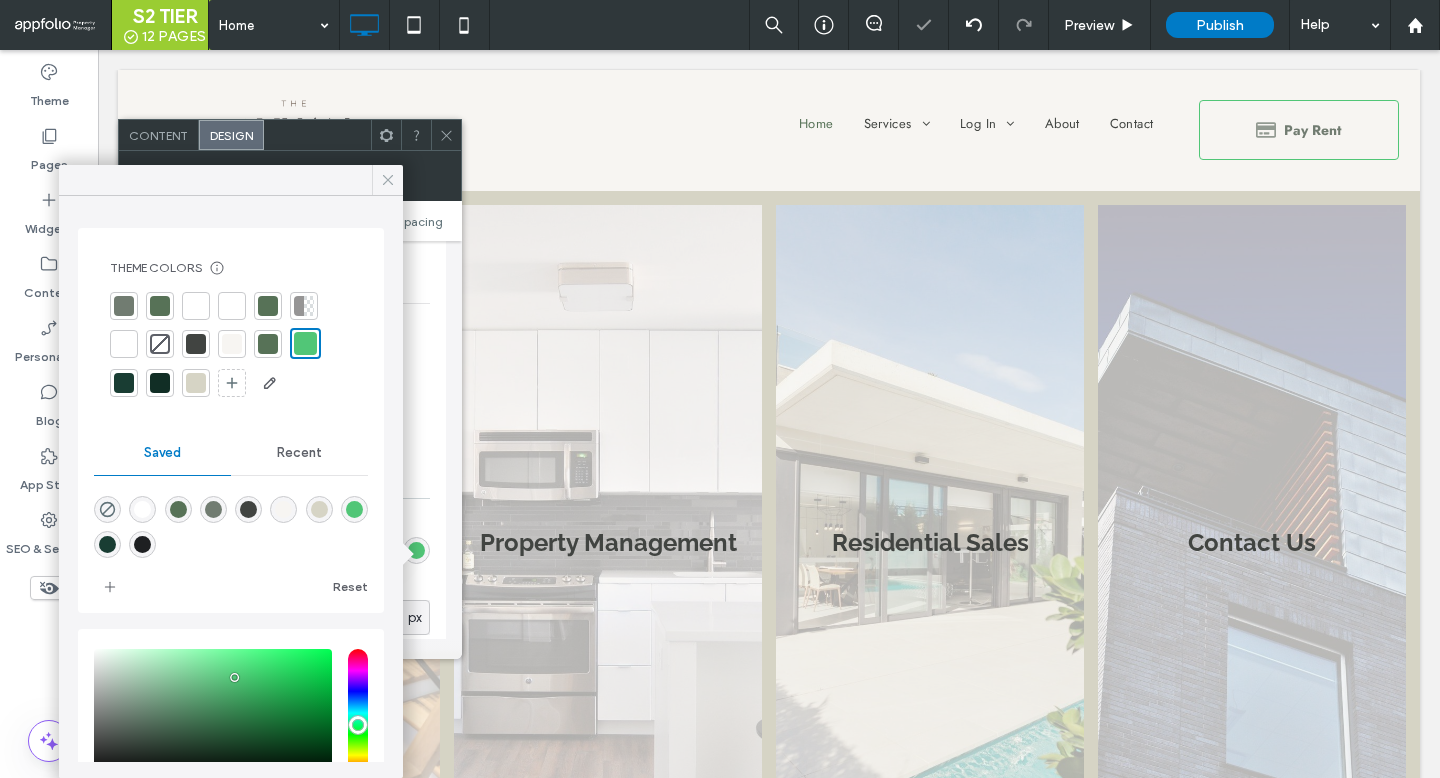 click at bounding box center [387, 180] 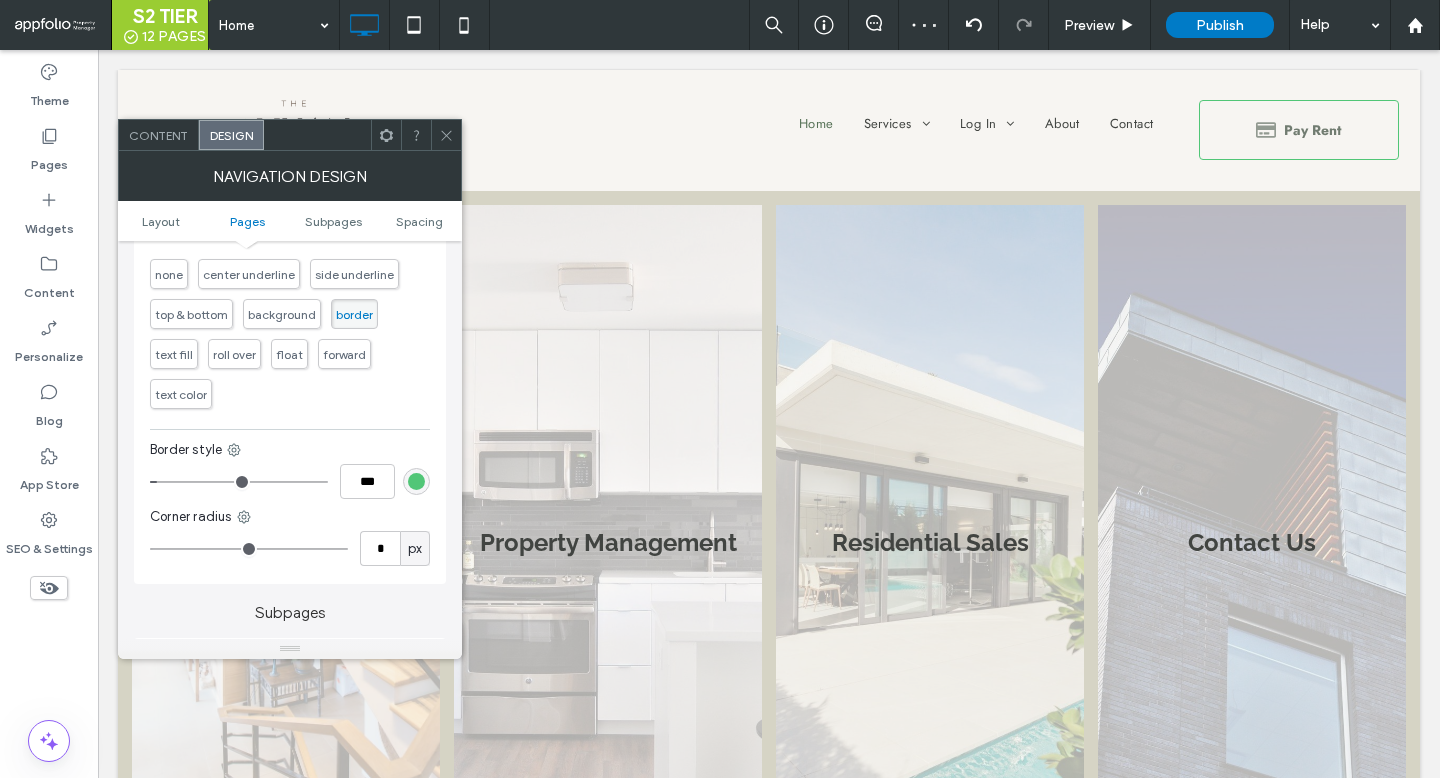 scroll, scrollTop: 1095, scrollLeft: 0, axis: vertical 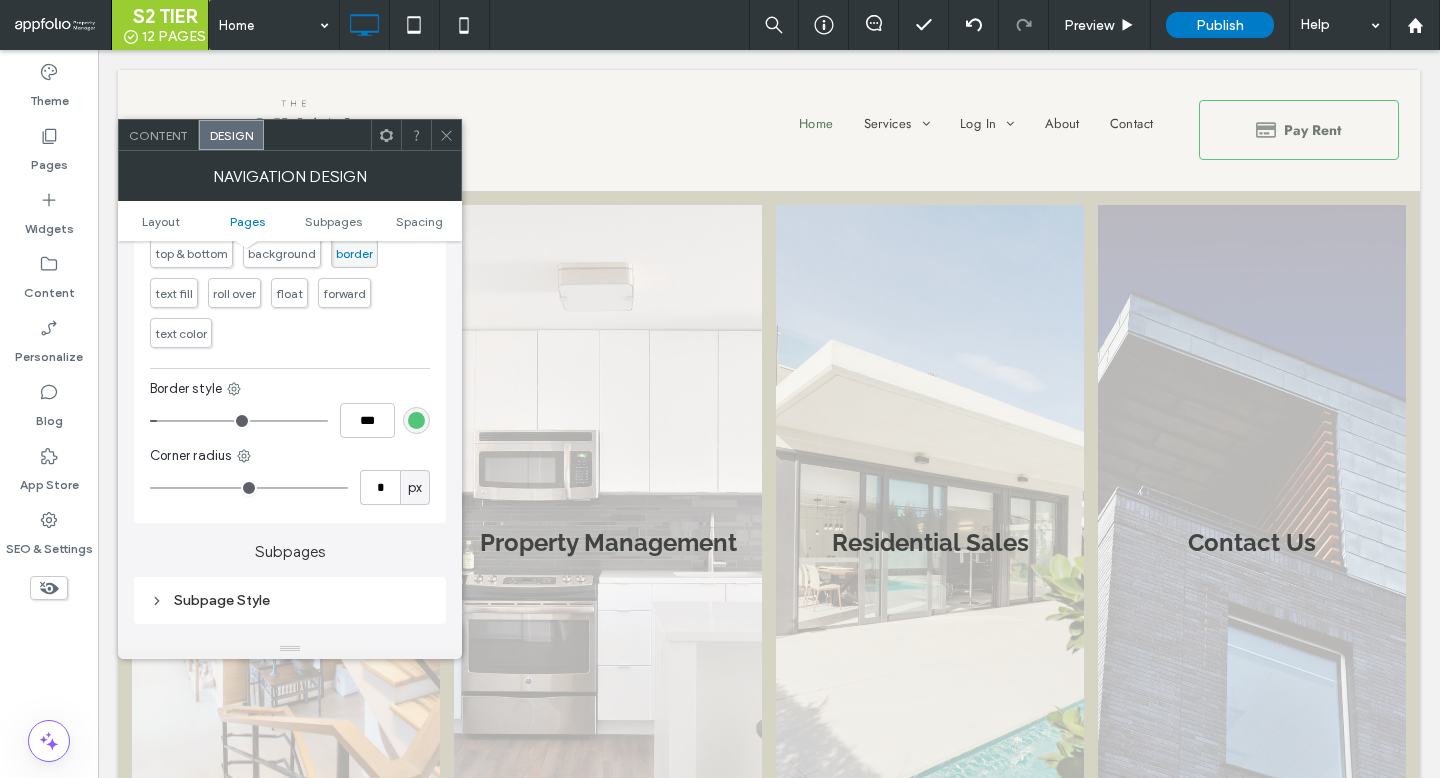 type on "**" 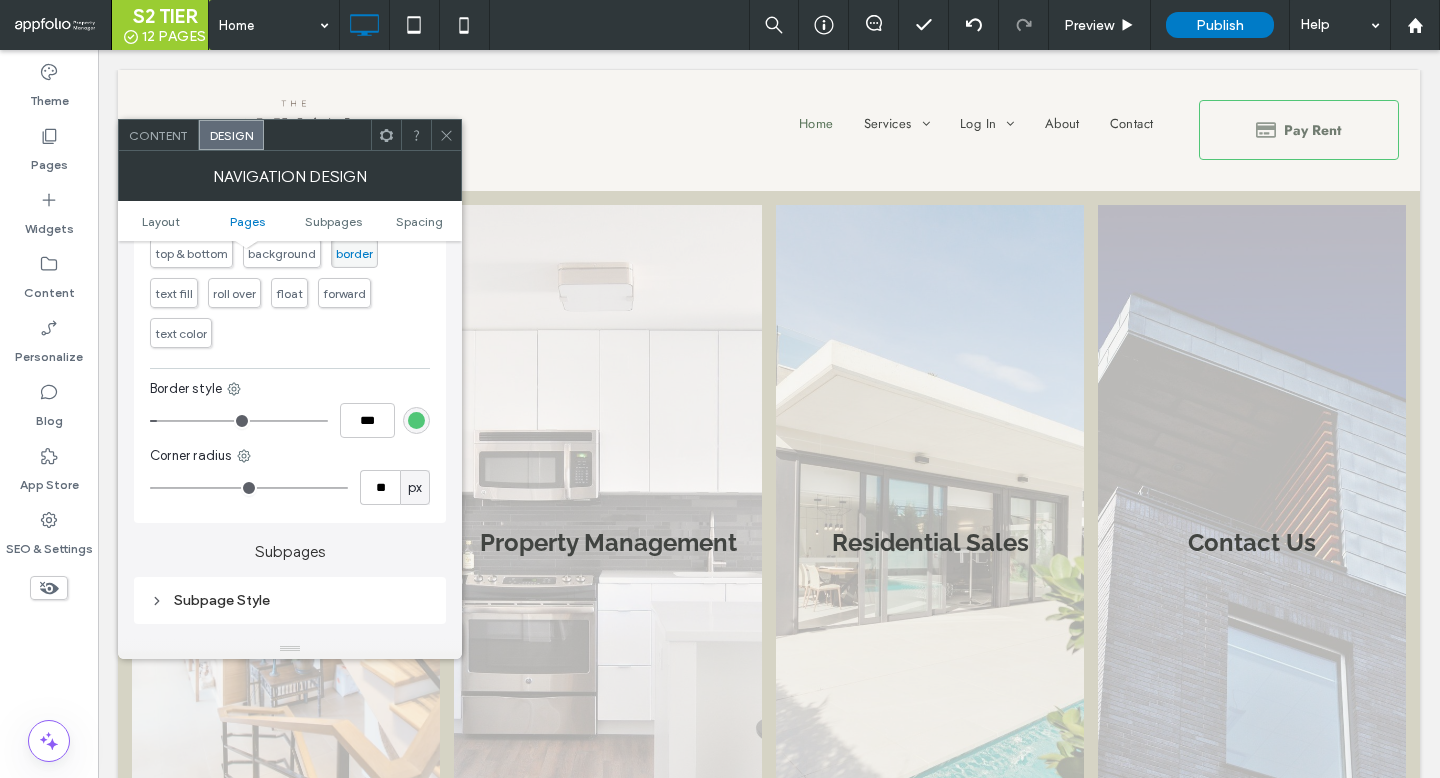 type on "**" 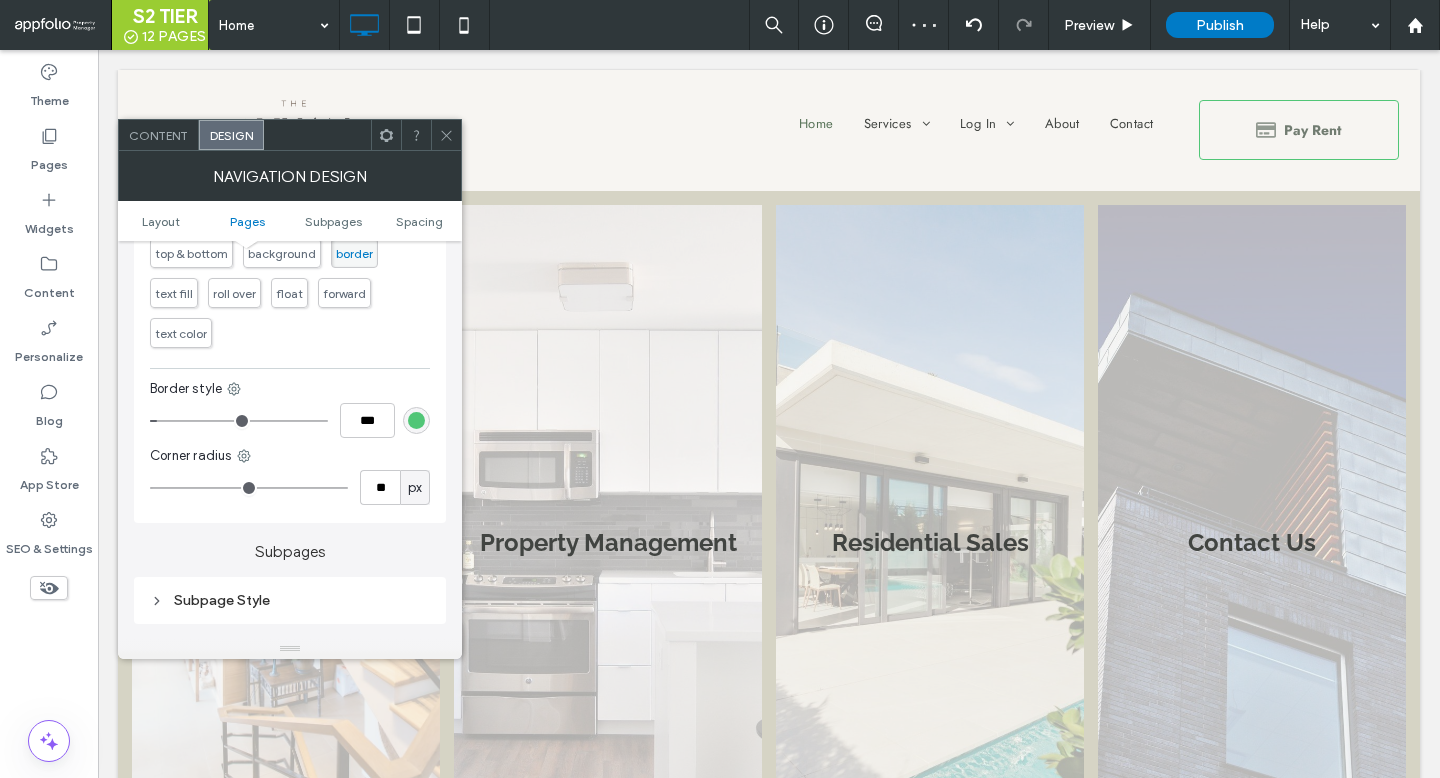 click 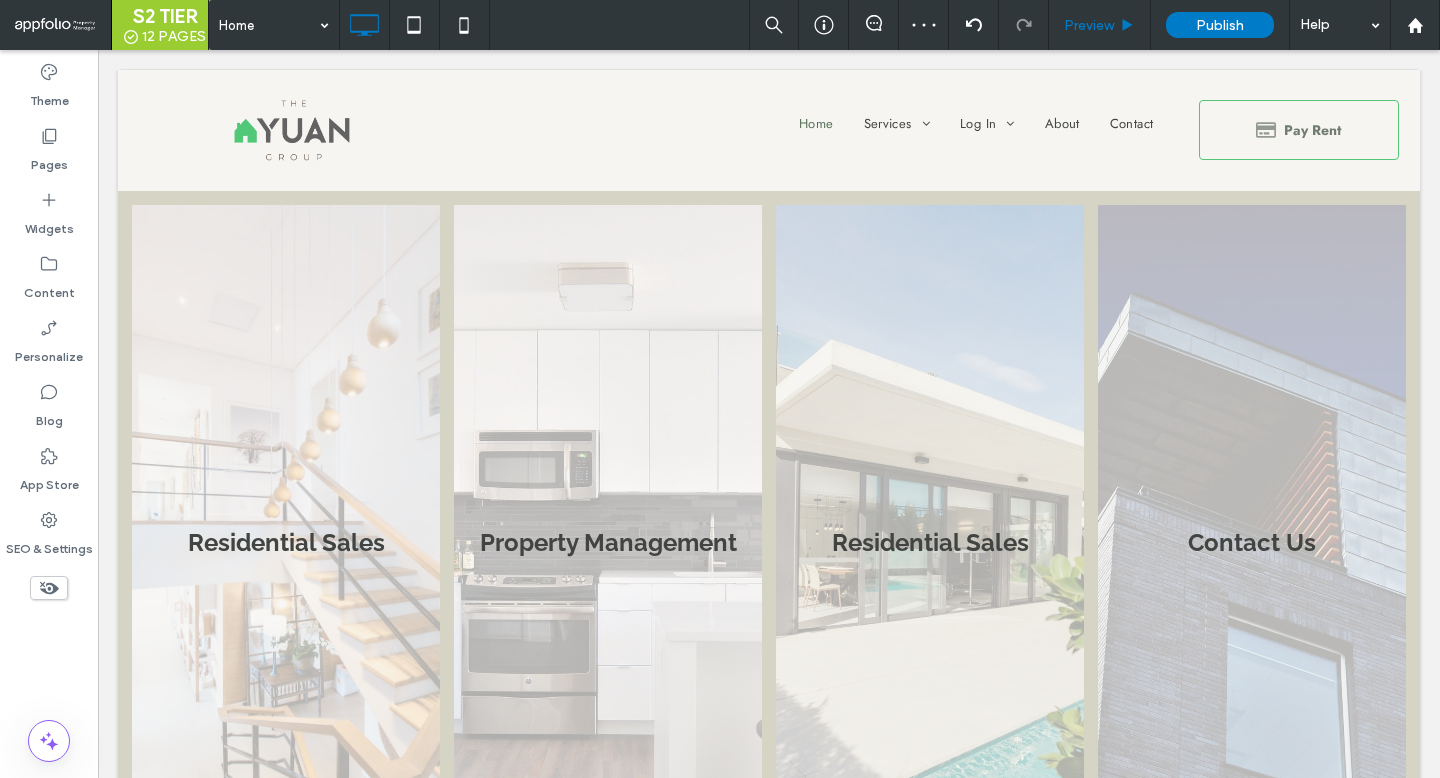 click on "Preview" at bounding box center (1100, 25) 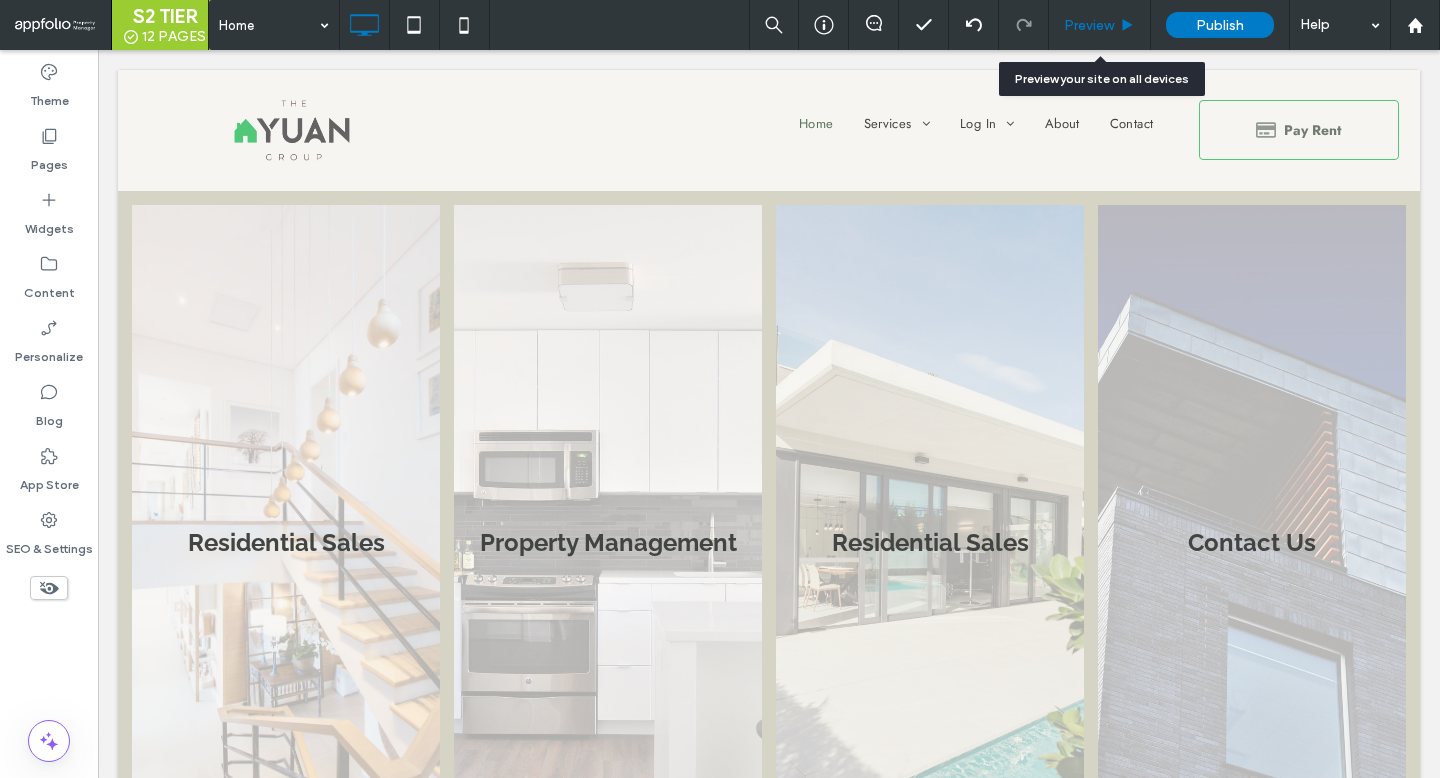 click on "Preview" at bounding box center [1100, 25] 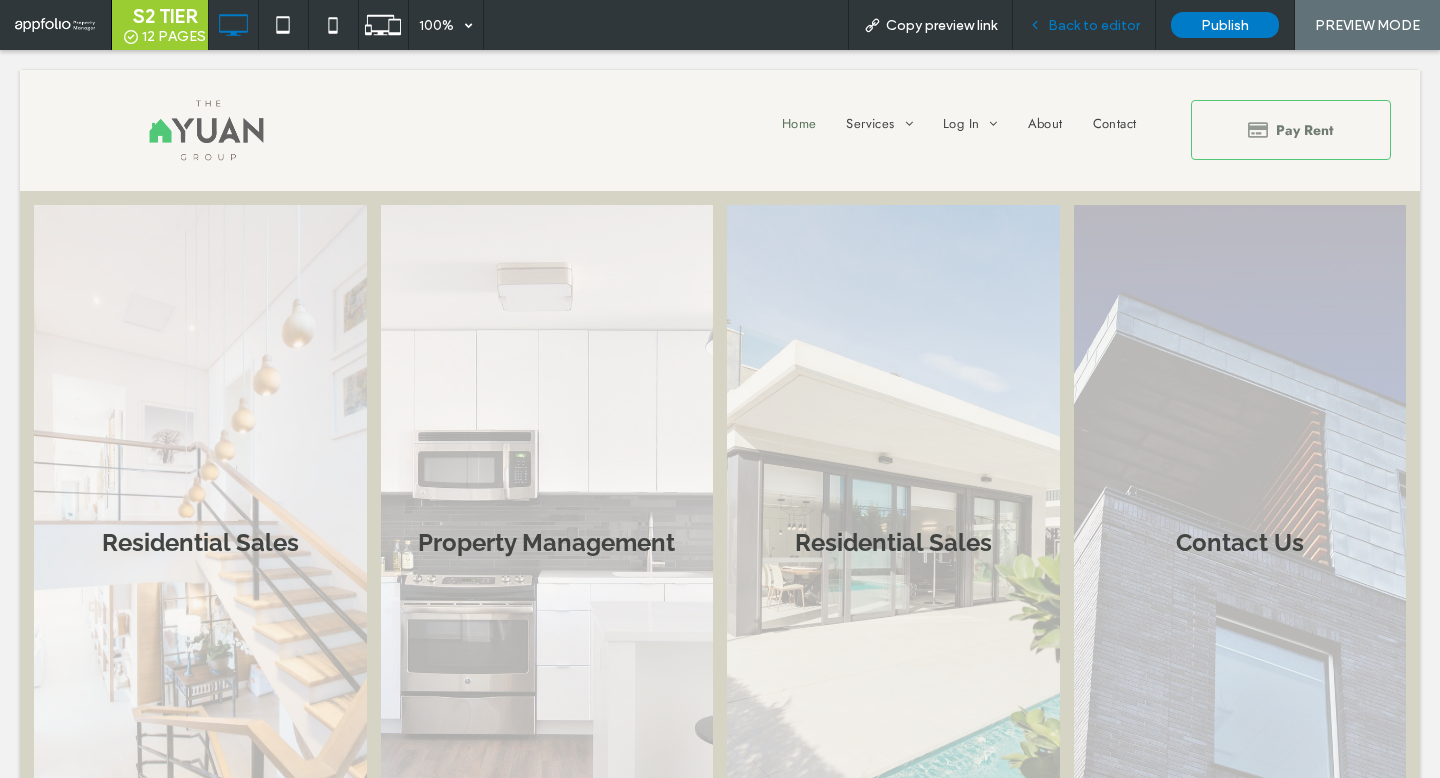 click on "Back to editor" at bounding box center (1094, 25) 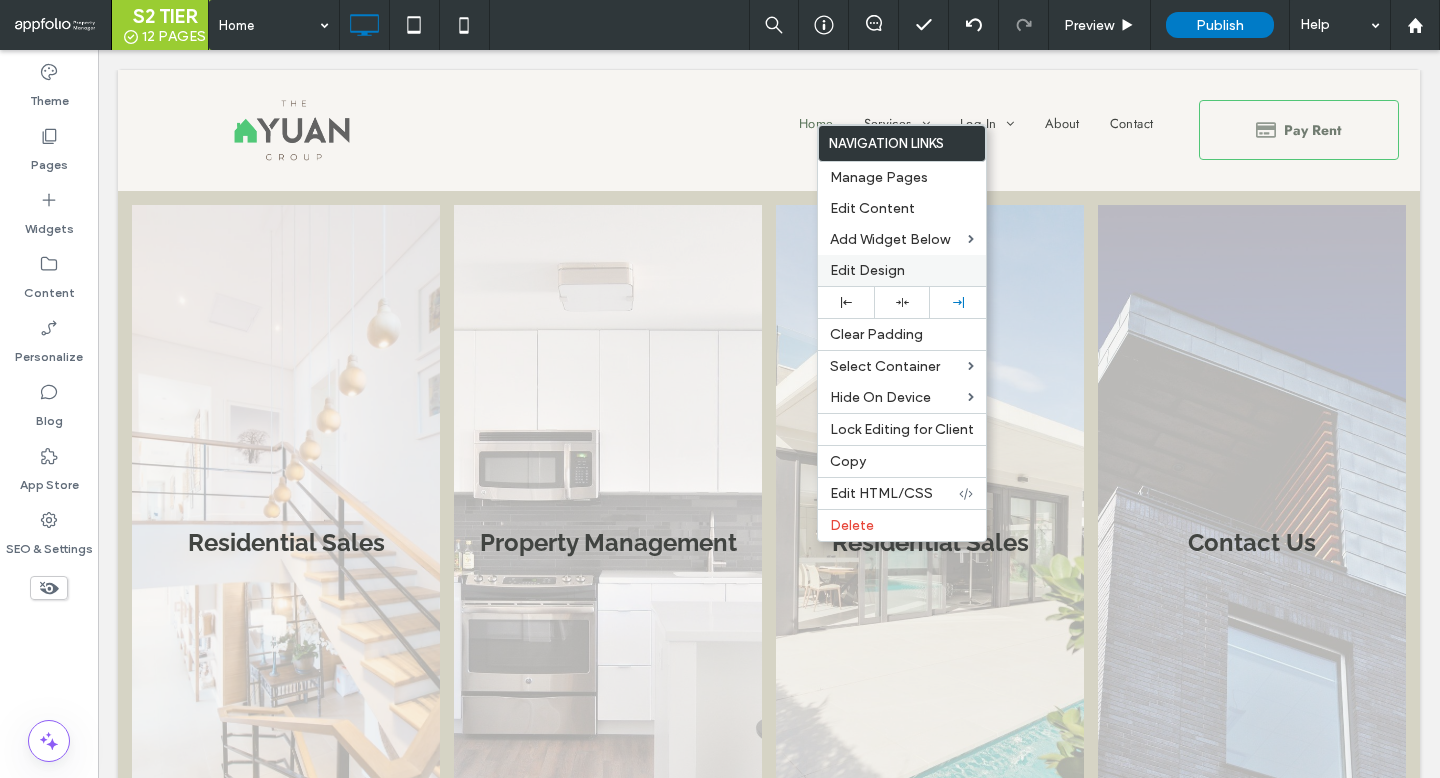 click on "Edit Design" at bounding box center [902, 270] 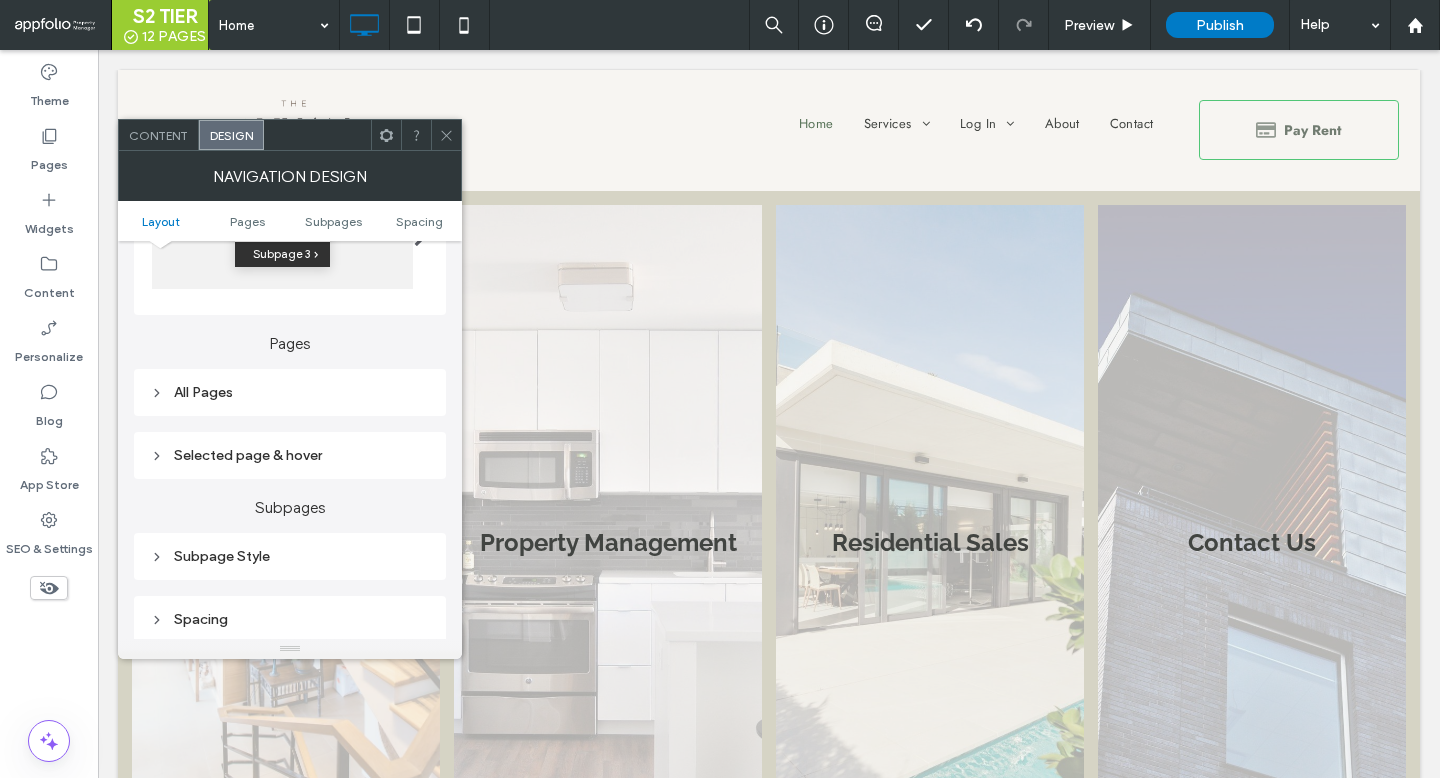 scroll, scrollTop: 416, scrollLeft: 0, axis: vertical 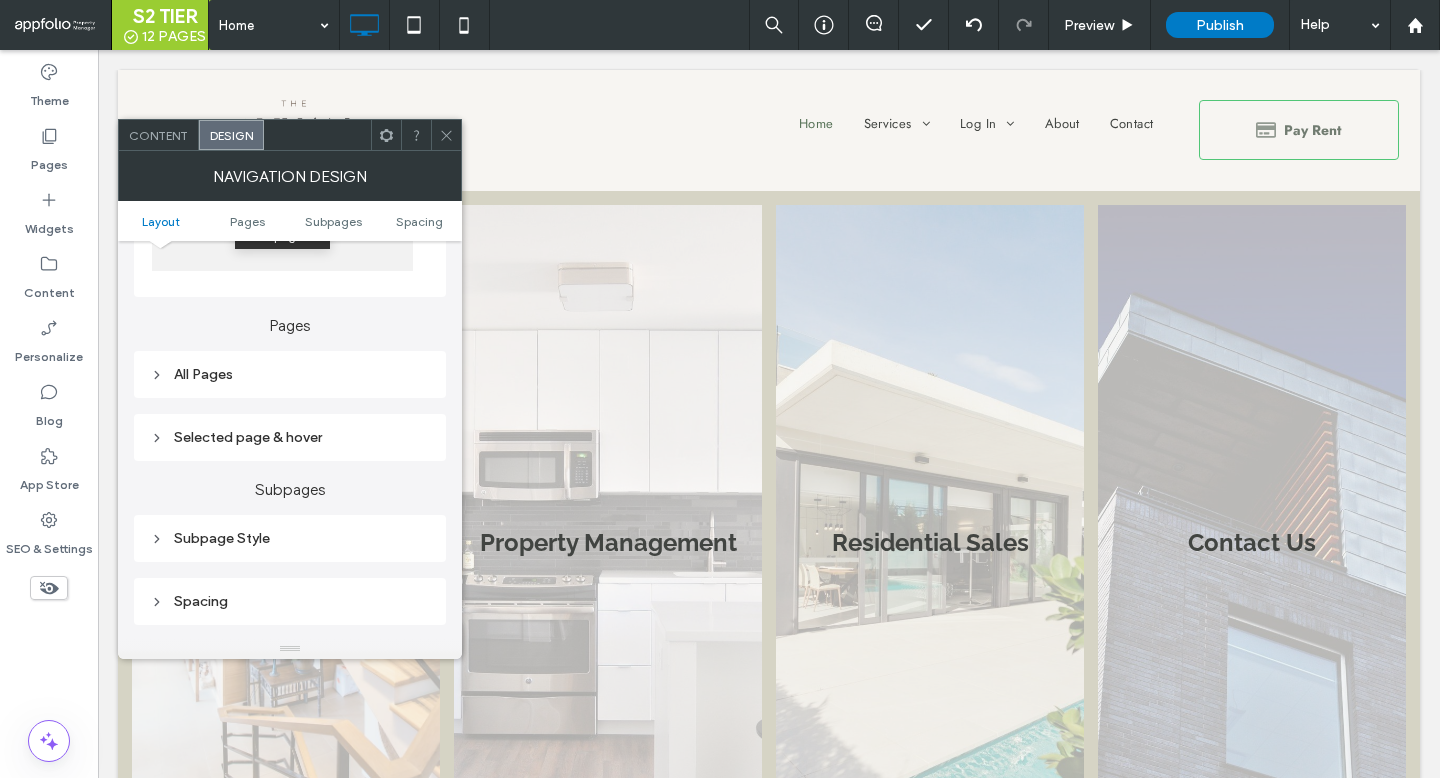 click on "Selected page & hover" at bounding box center [290, 437] 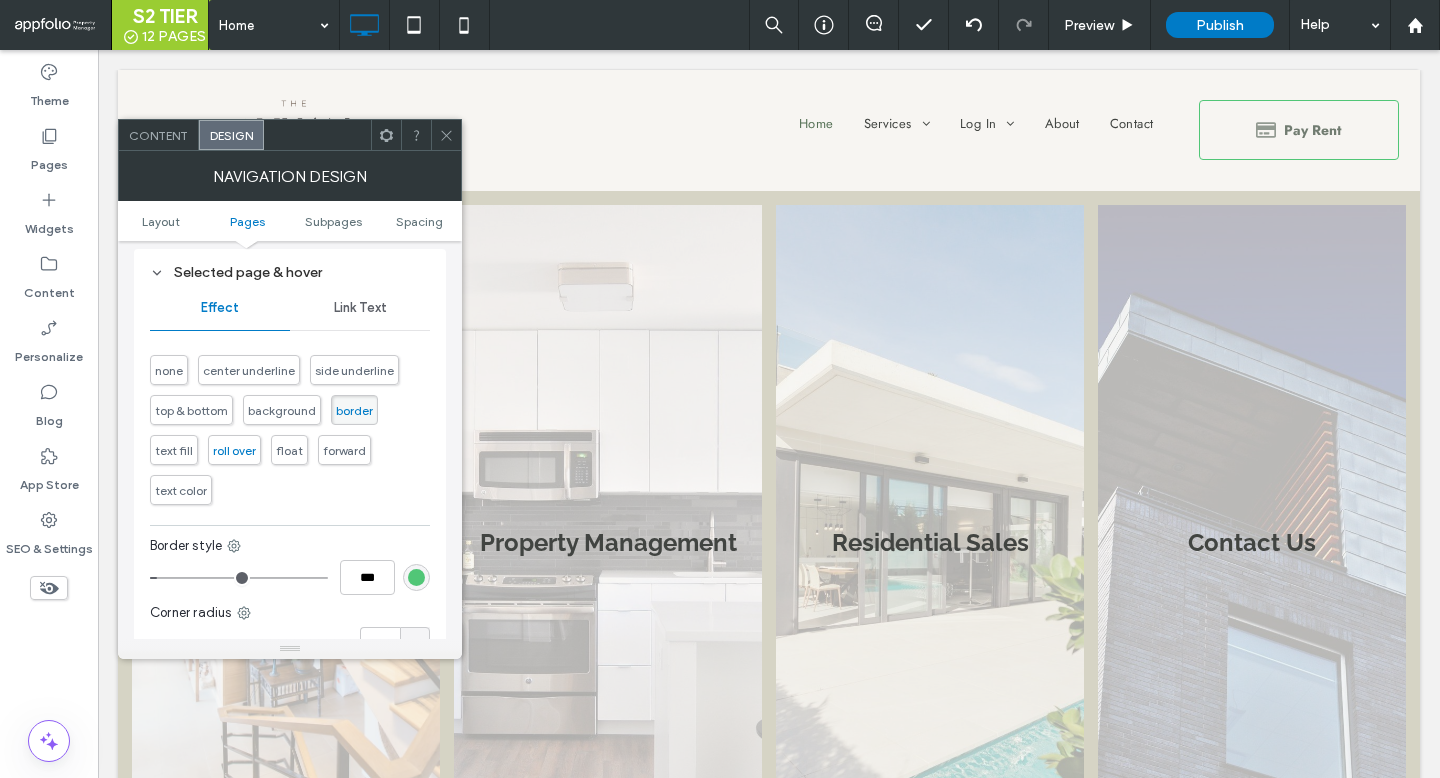 scroll, scrollTop: 587, scrollLeft: 0, axis: vertical 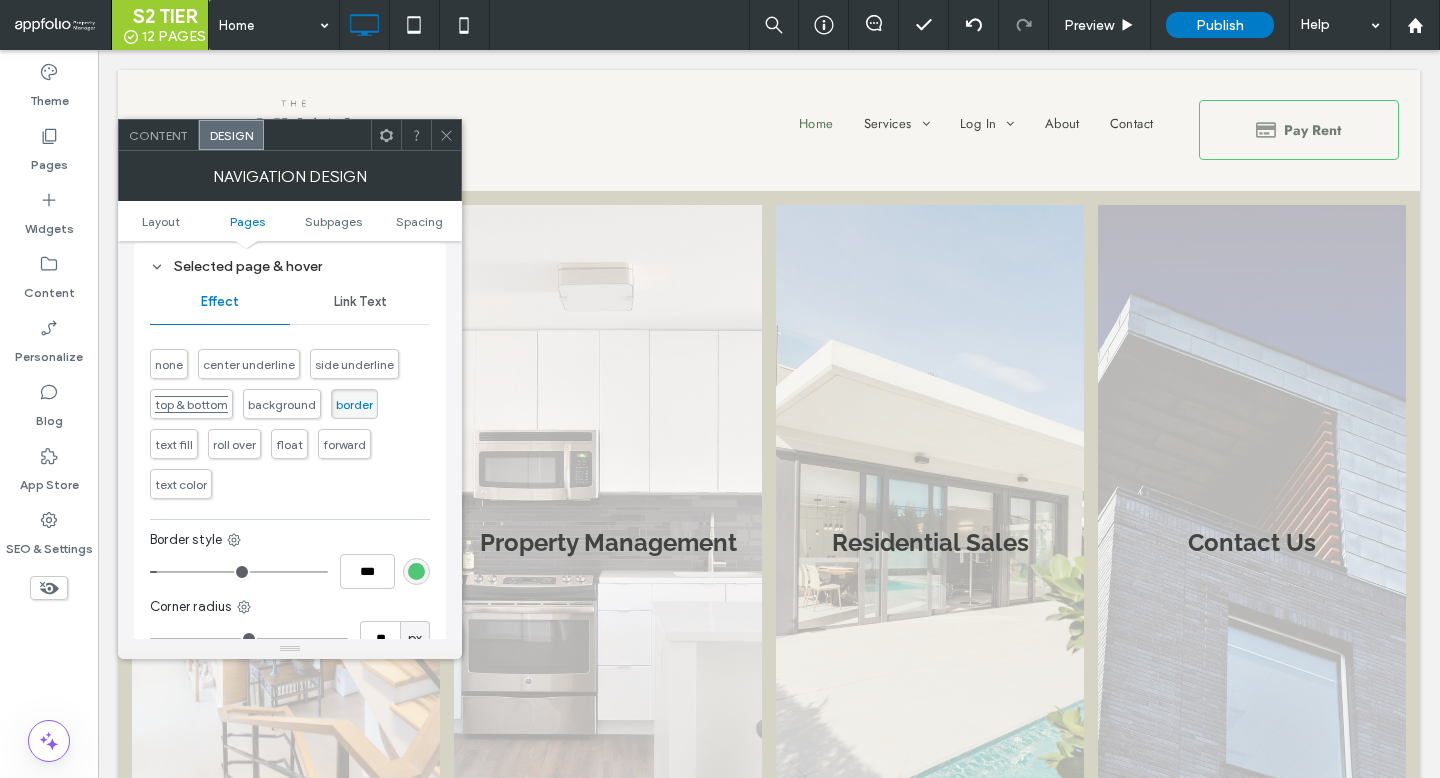 click on "top & bottom" at bounding box center (191, 404) 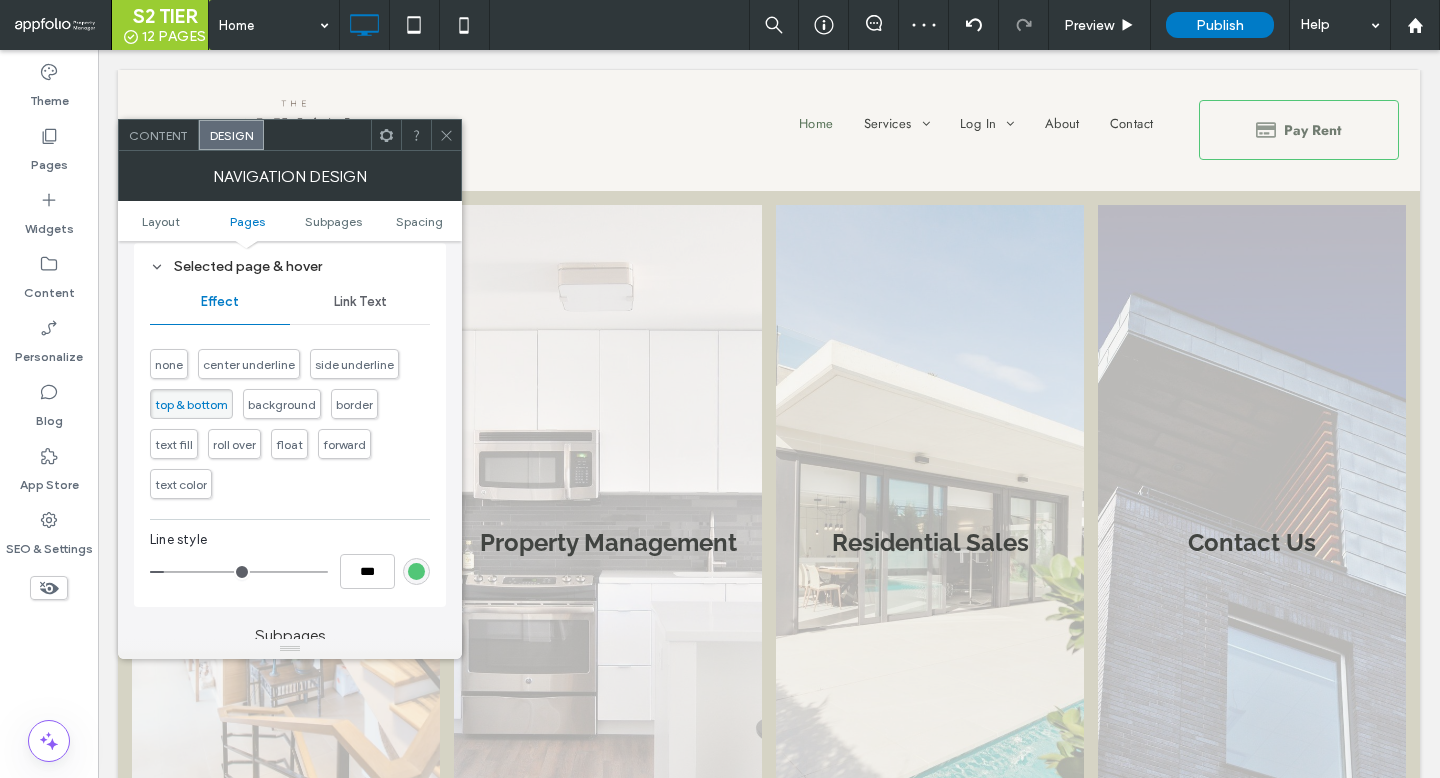 type on "*" 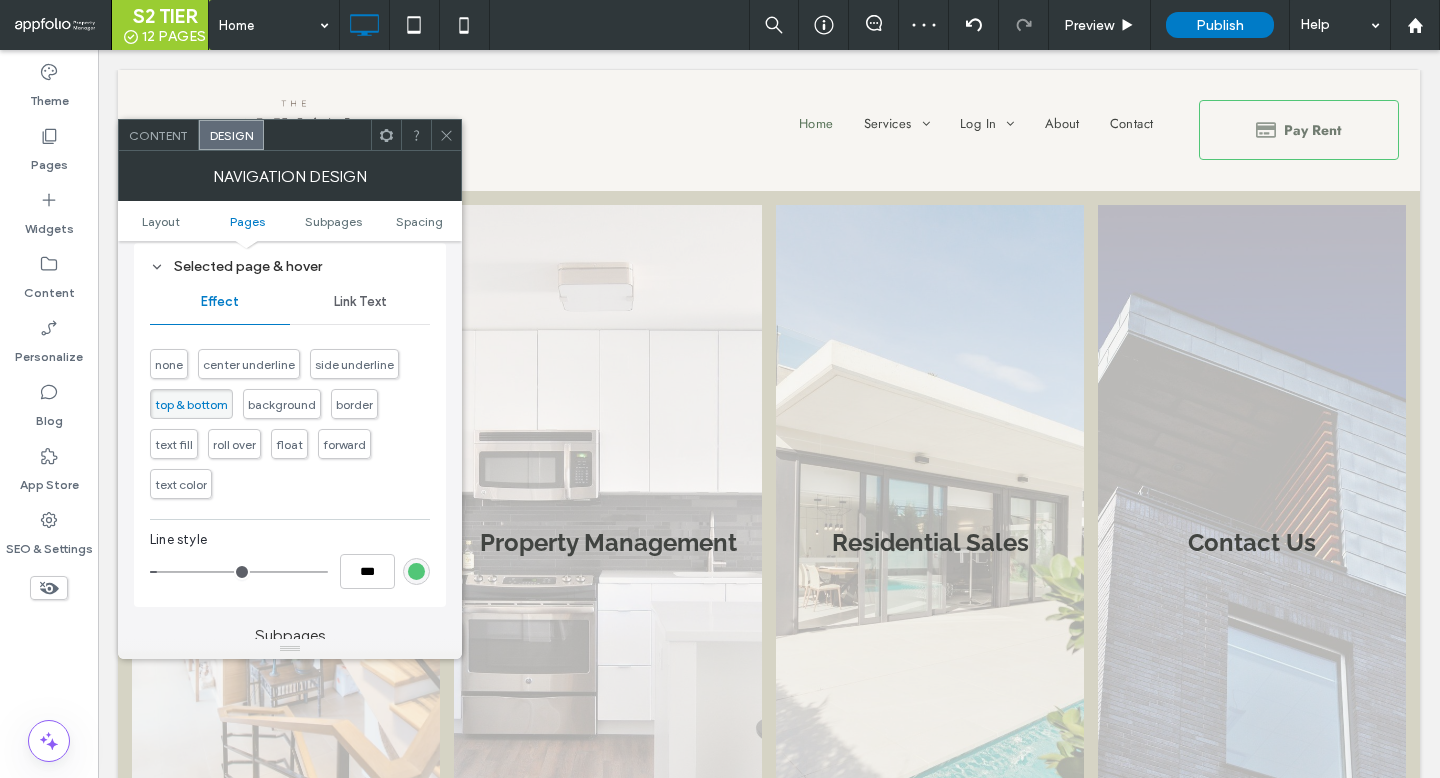 click at bounding box center [239, 572] 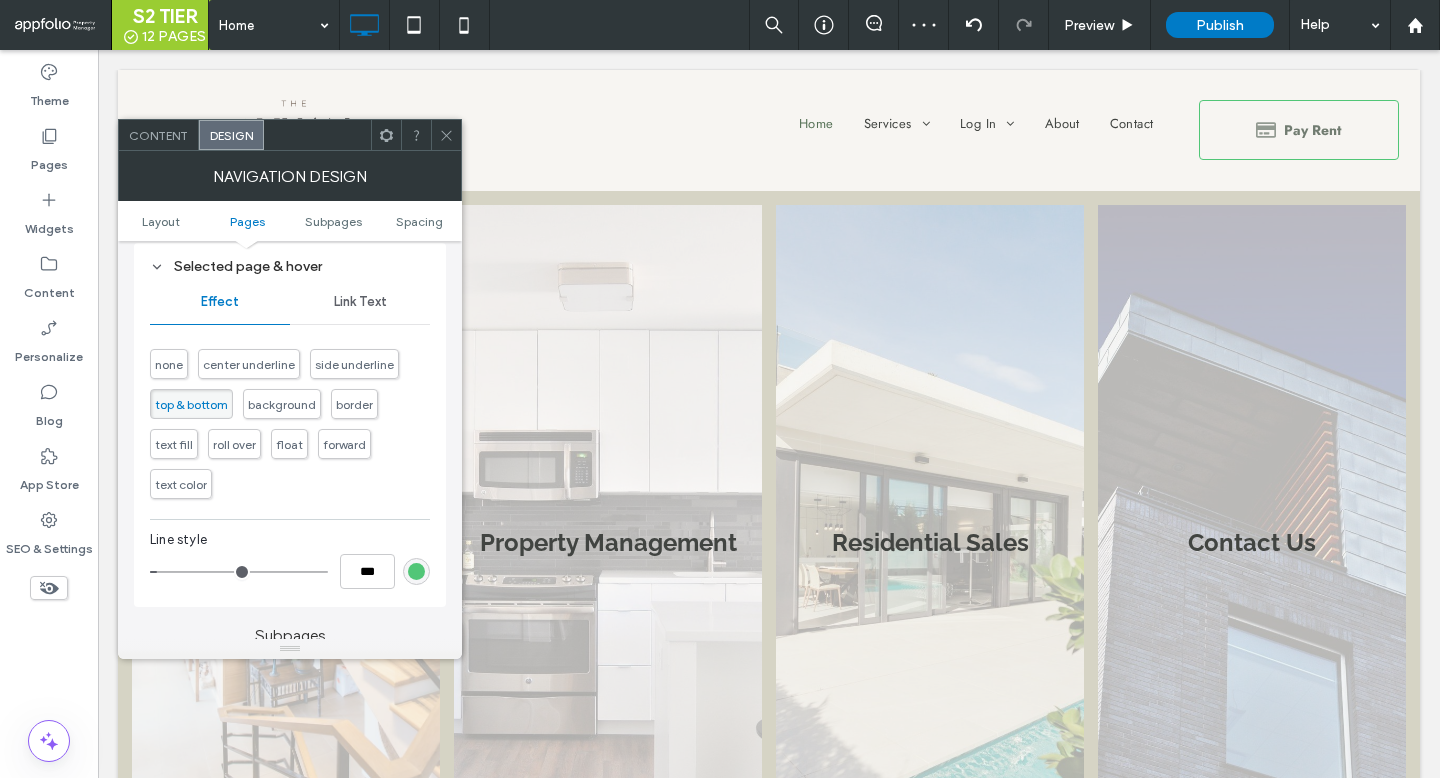 type on "*" 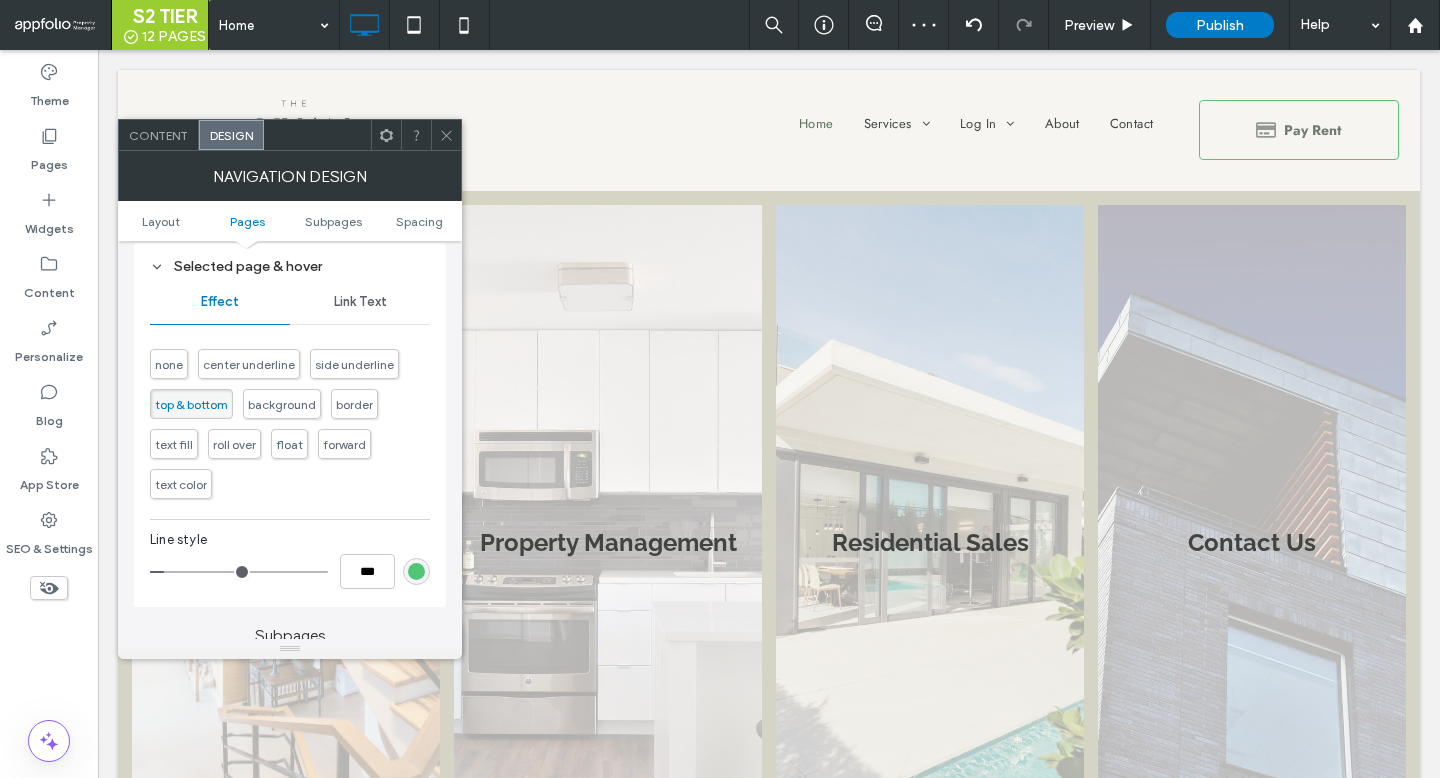 type on "*" 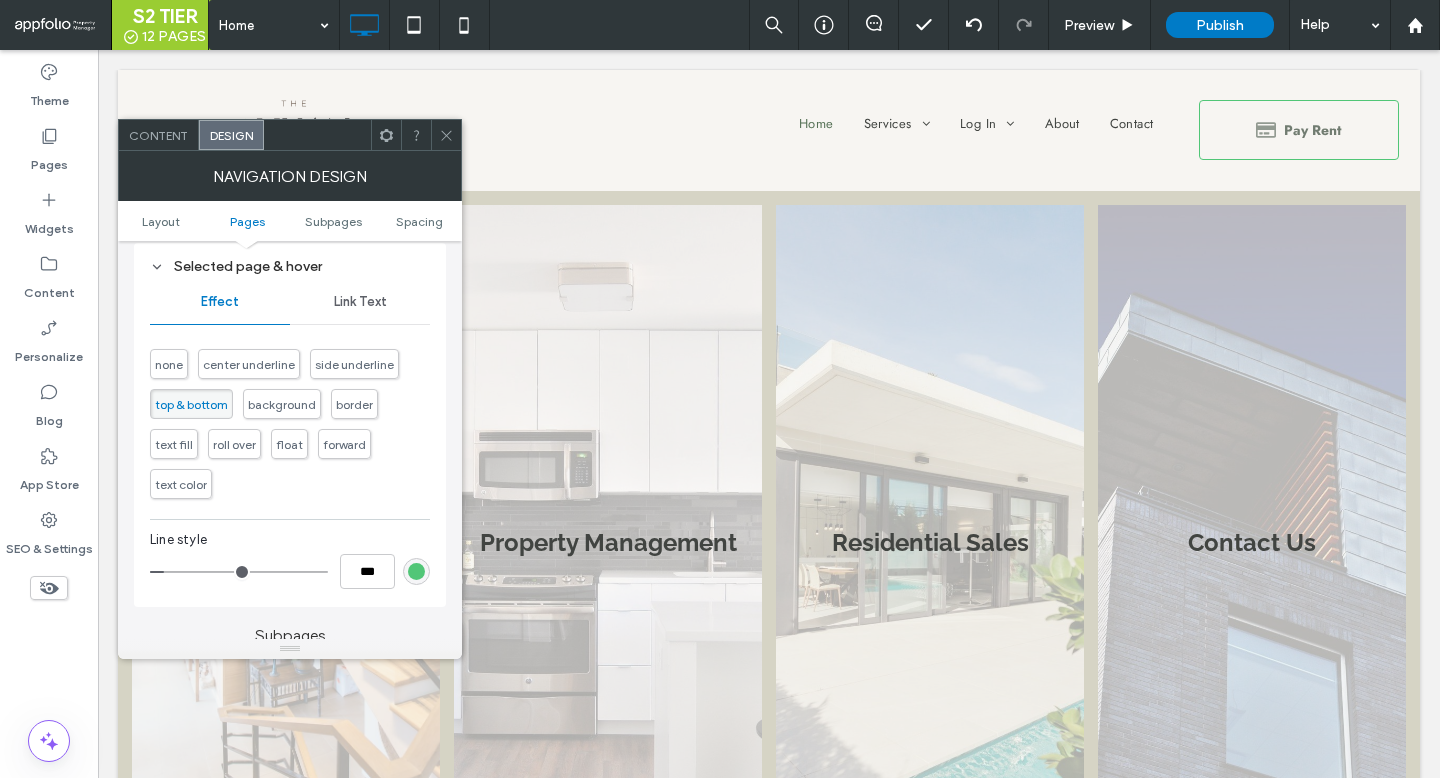 click 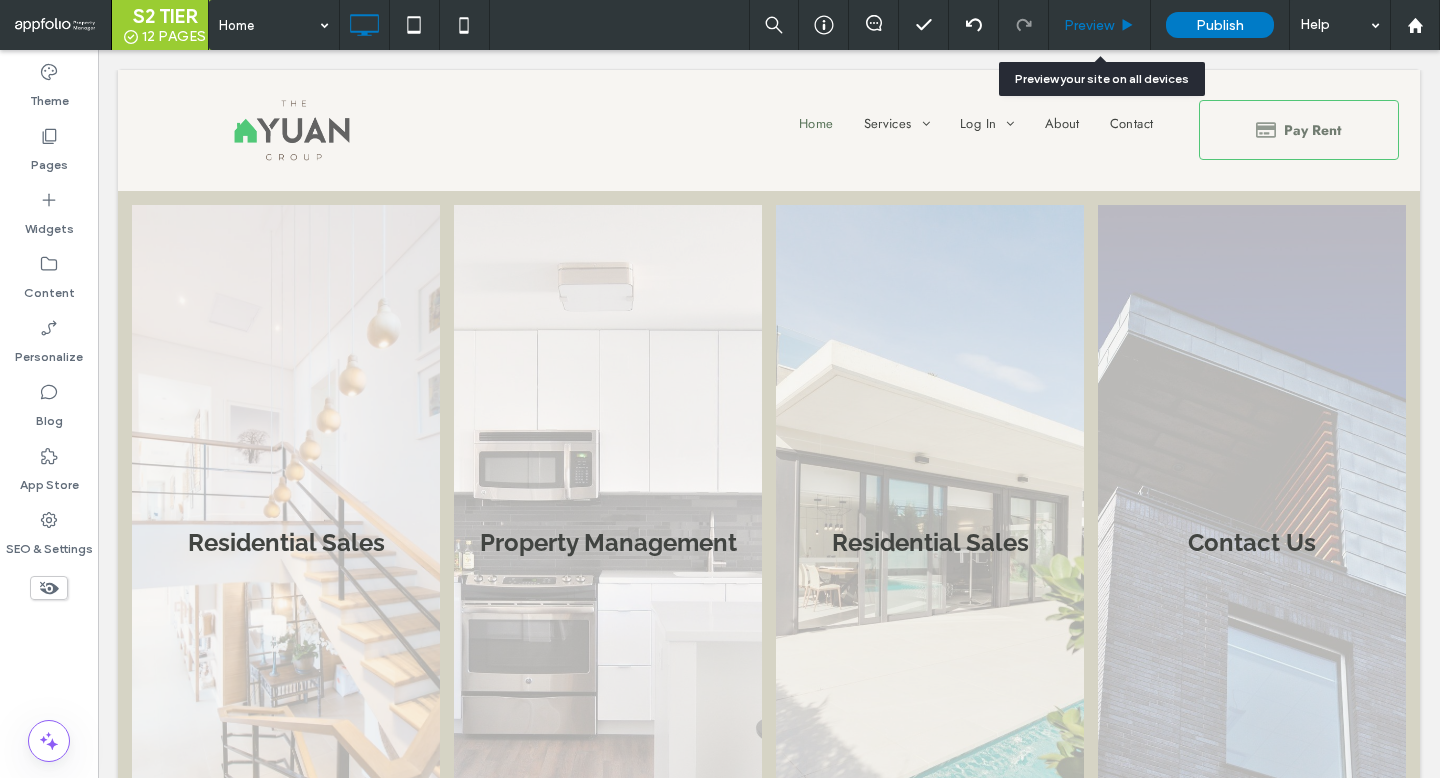 click 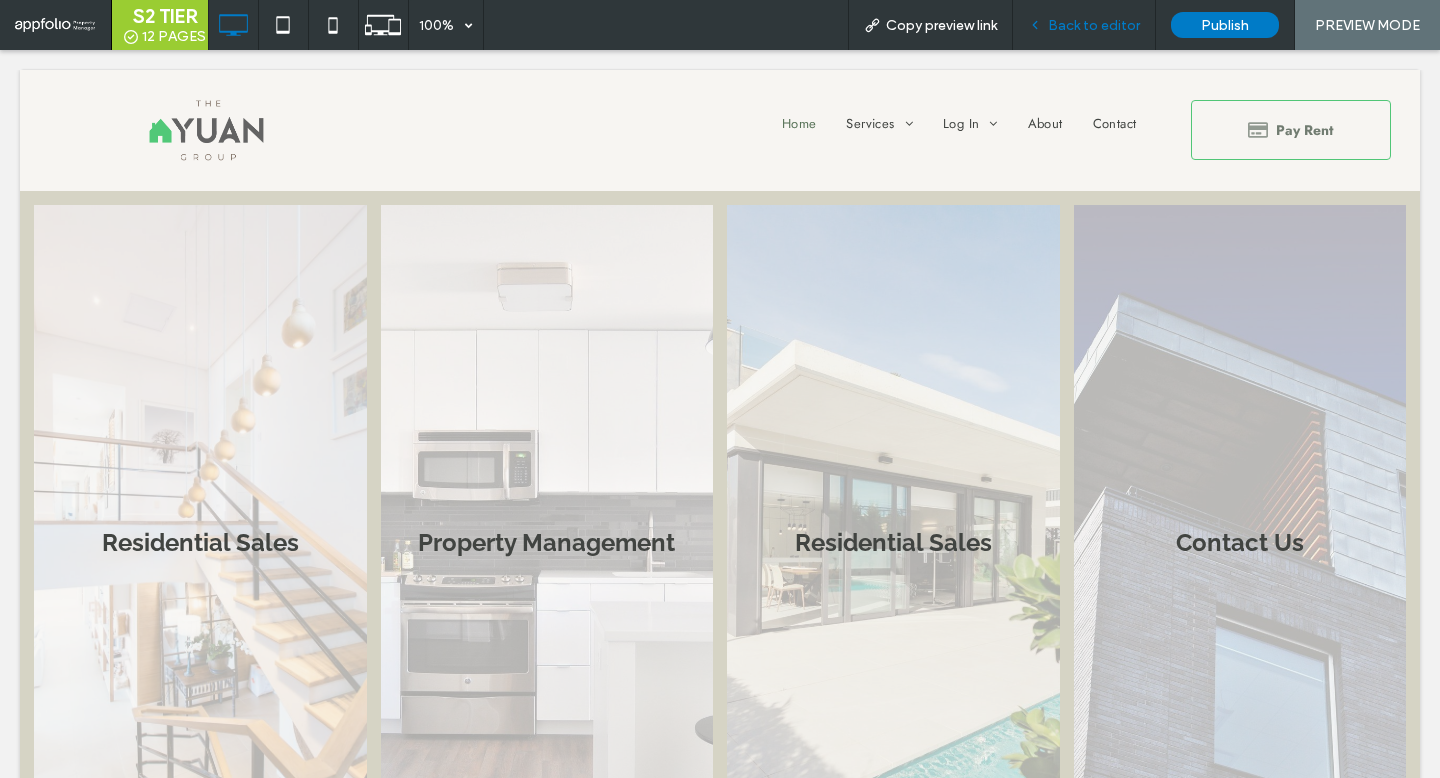 click on "Back to editor" at bounding box center [1094, 25] 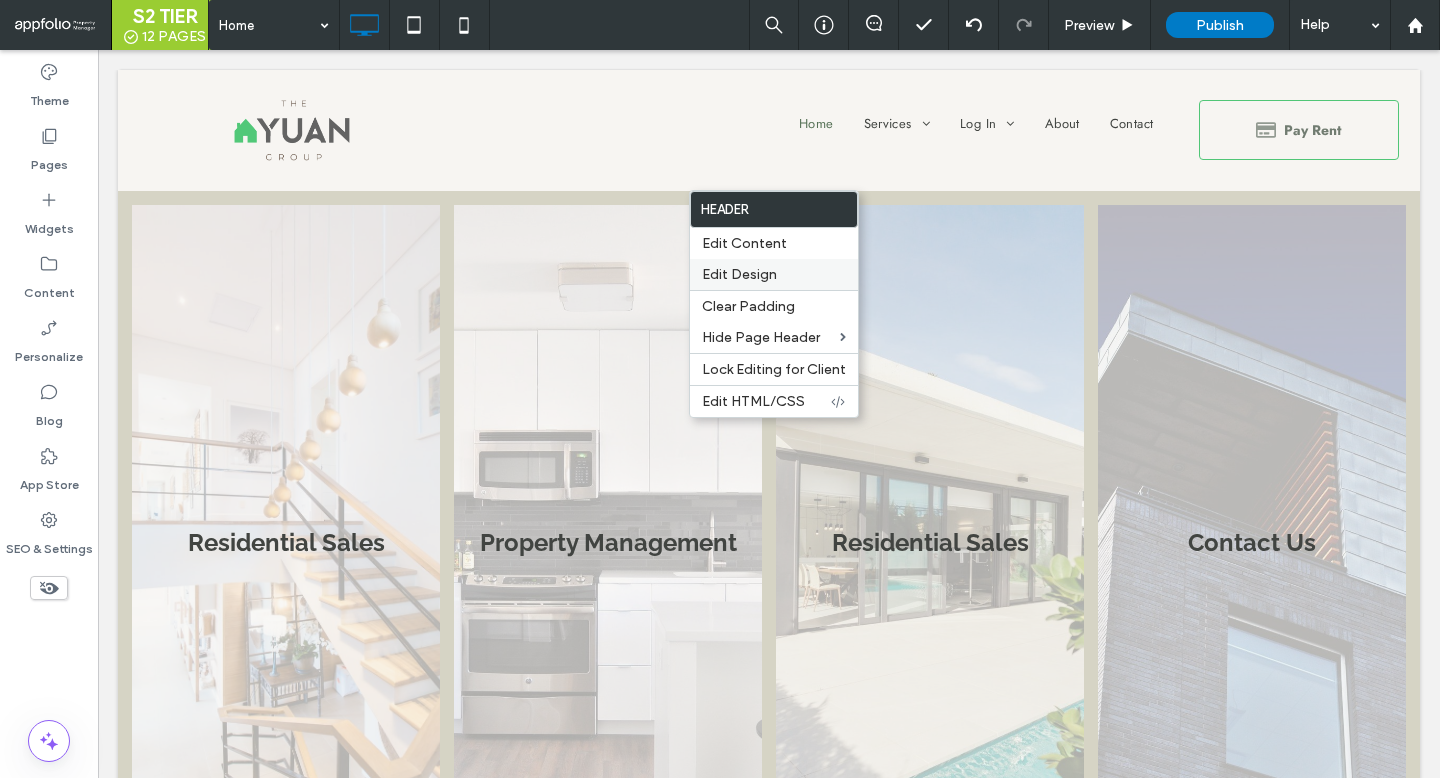 click on "Edit Design" at bounding box center (774, 274) 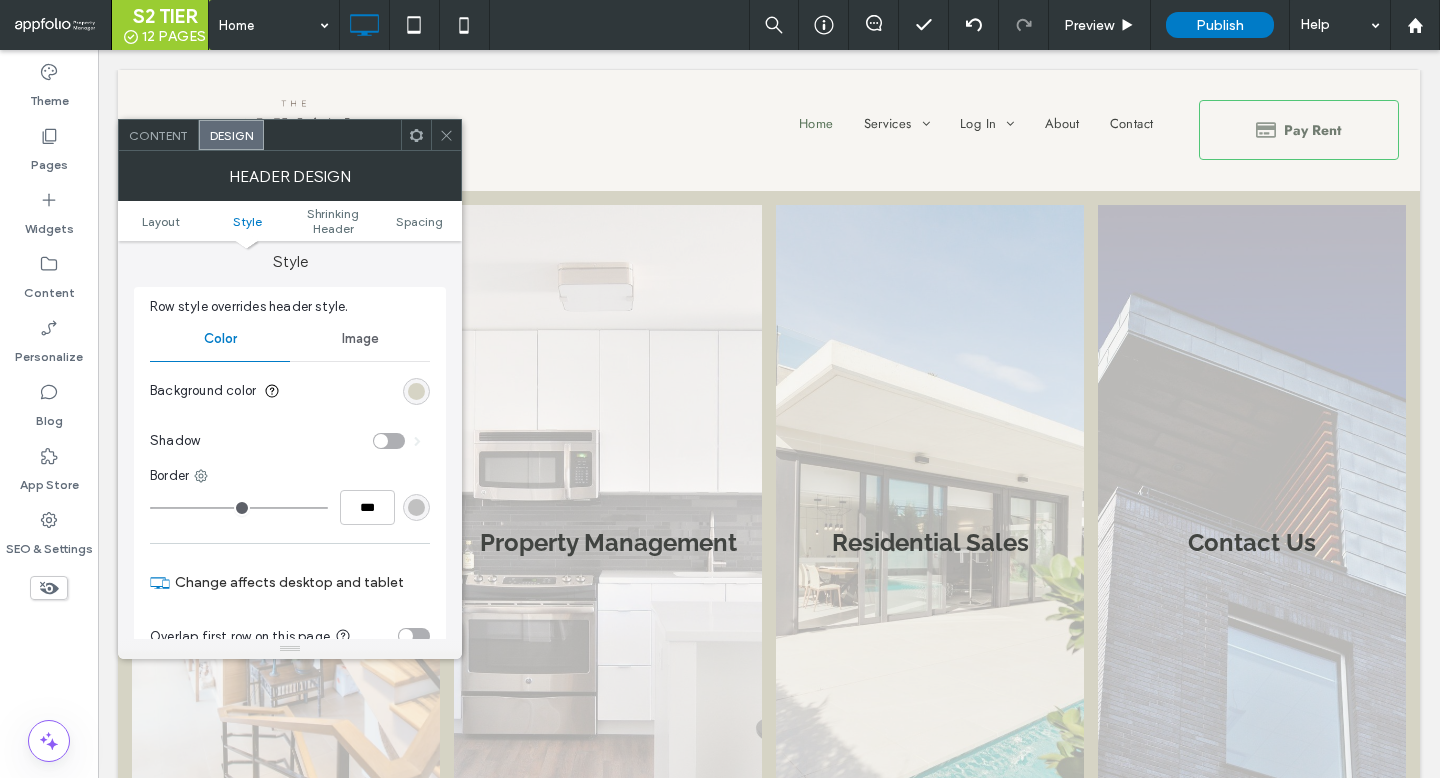 scroll, scrollTop: 380, scrollLeft: 0, axis: vertical 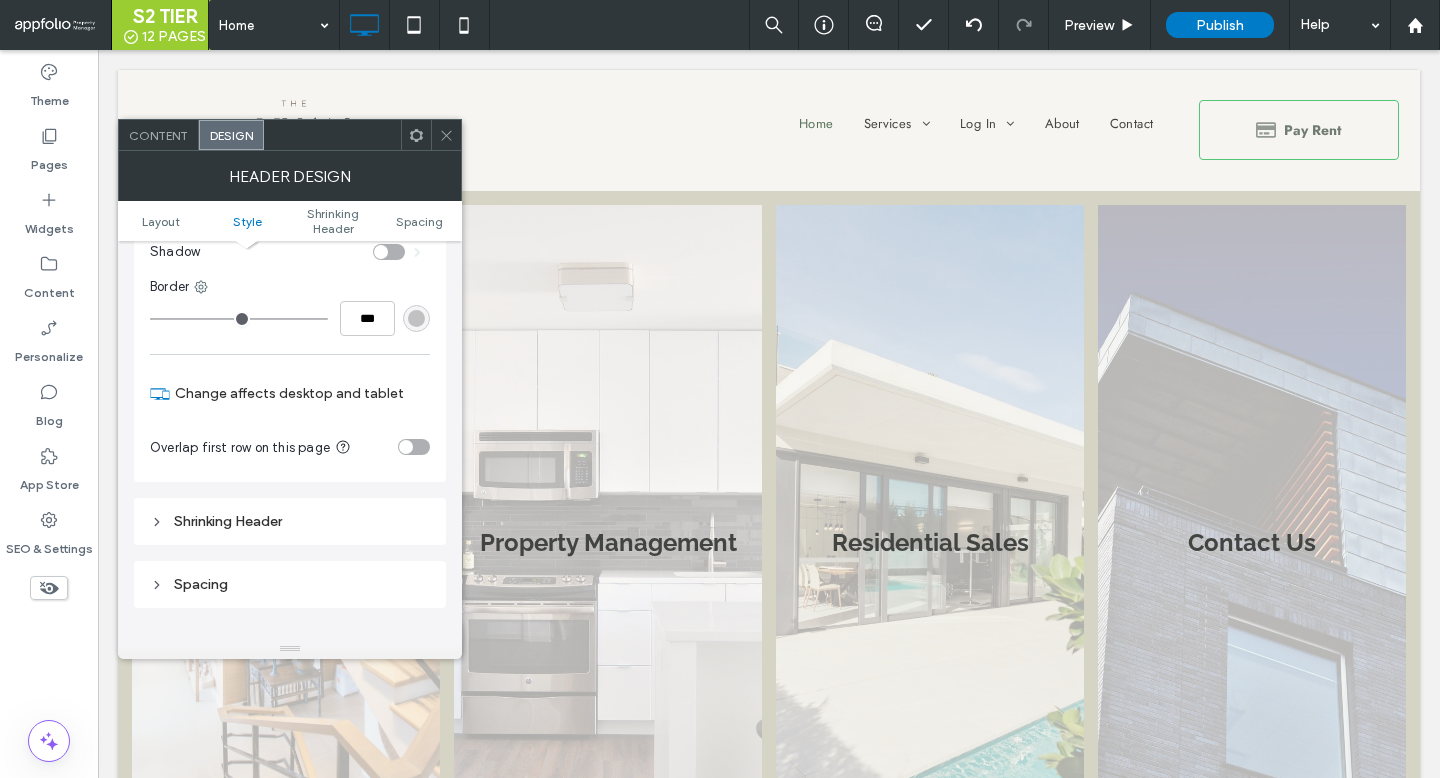 click on "Shrinking Header" at bounding box center [290, 521] 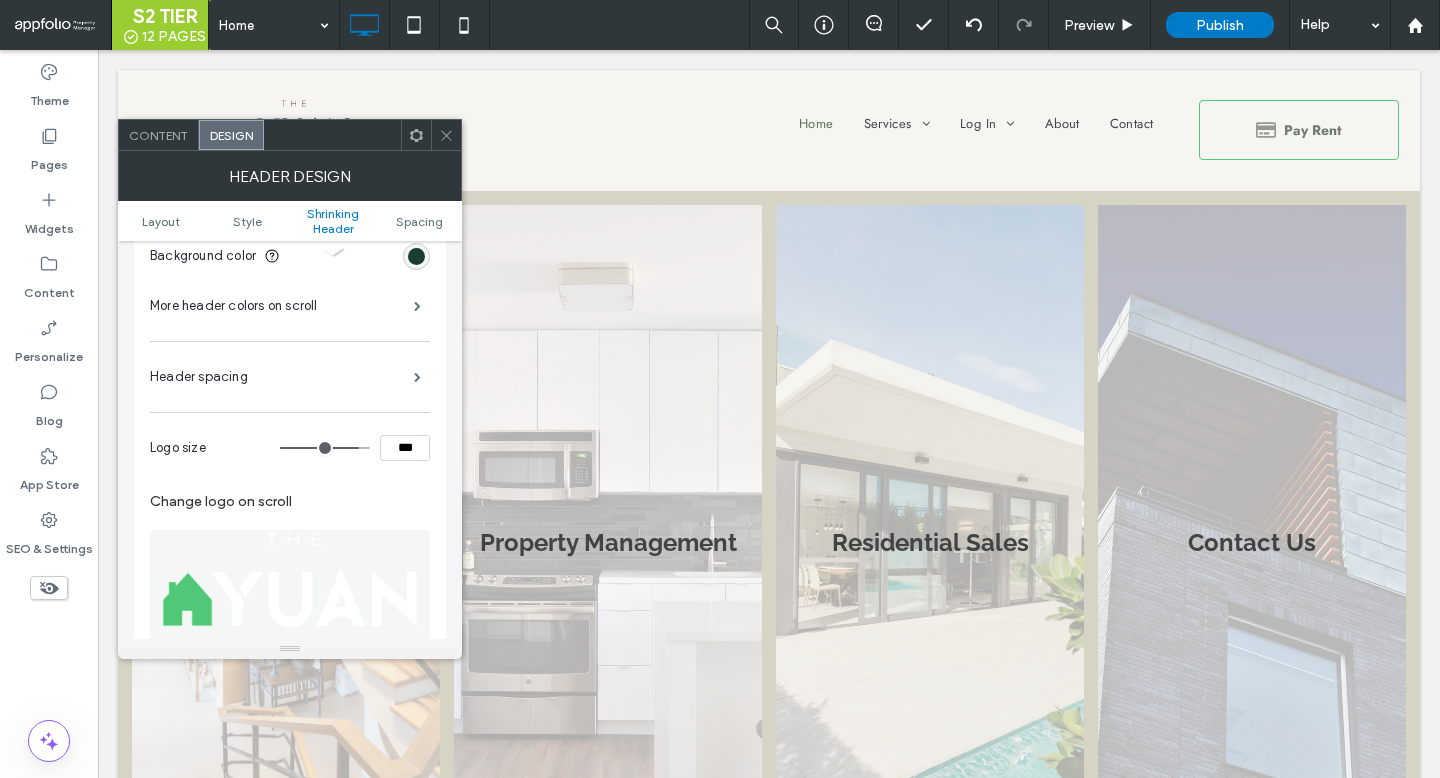 scroll, scrollTop: 654, scrollLeft: 0, axis: vertical 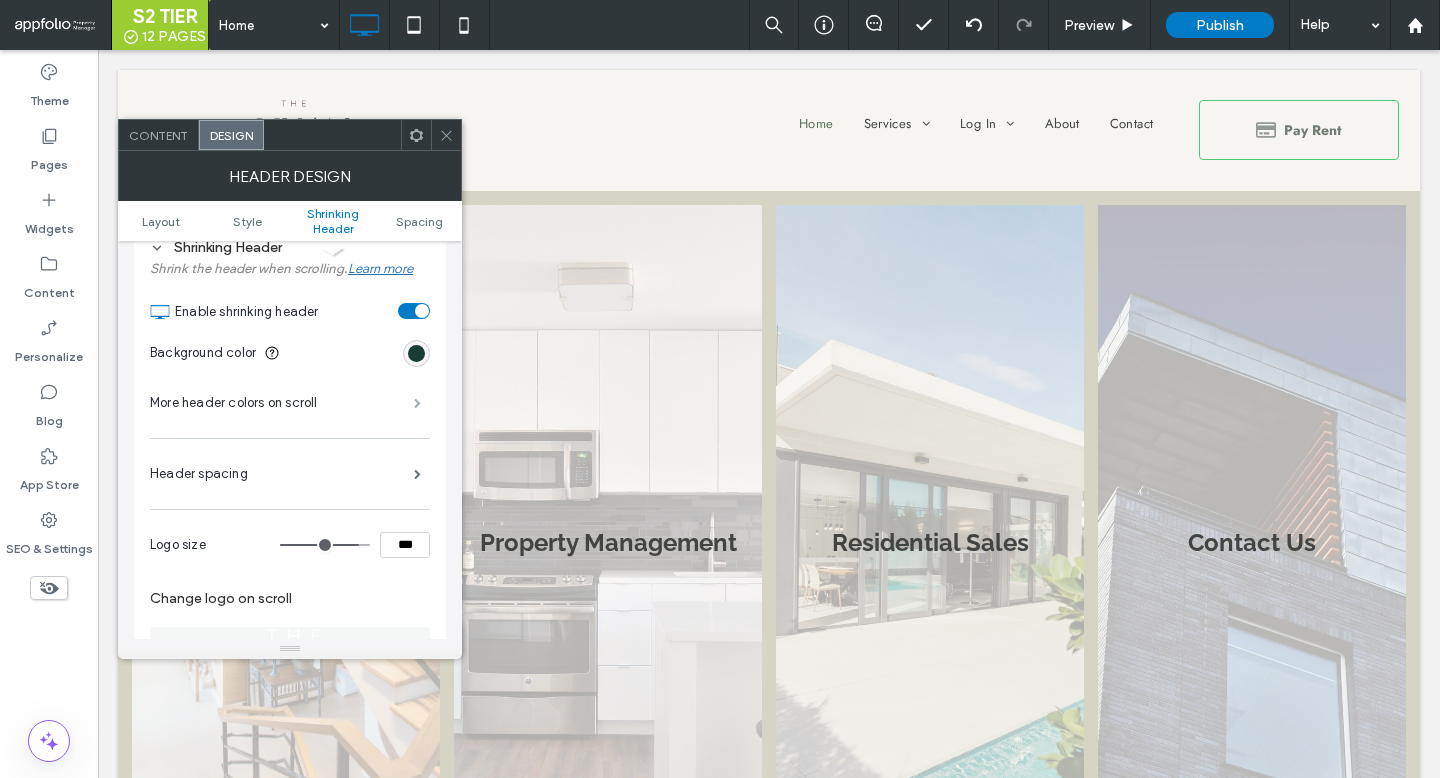 click at bounding box center [417, 403] 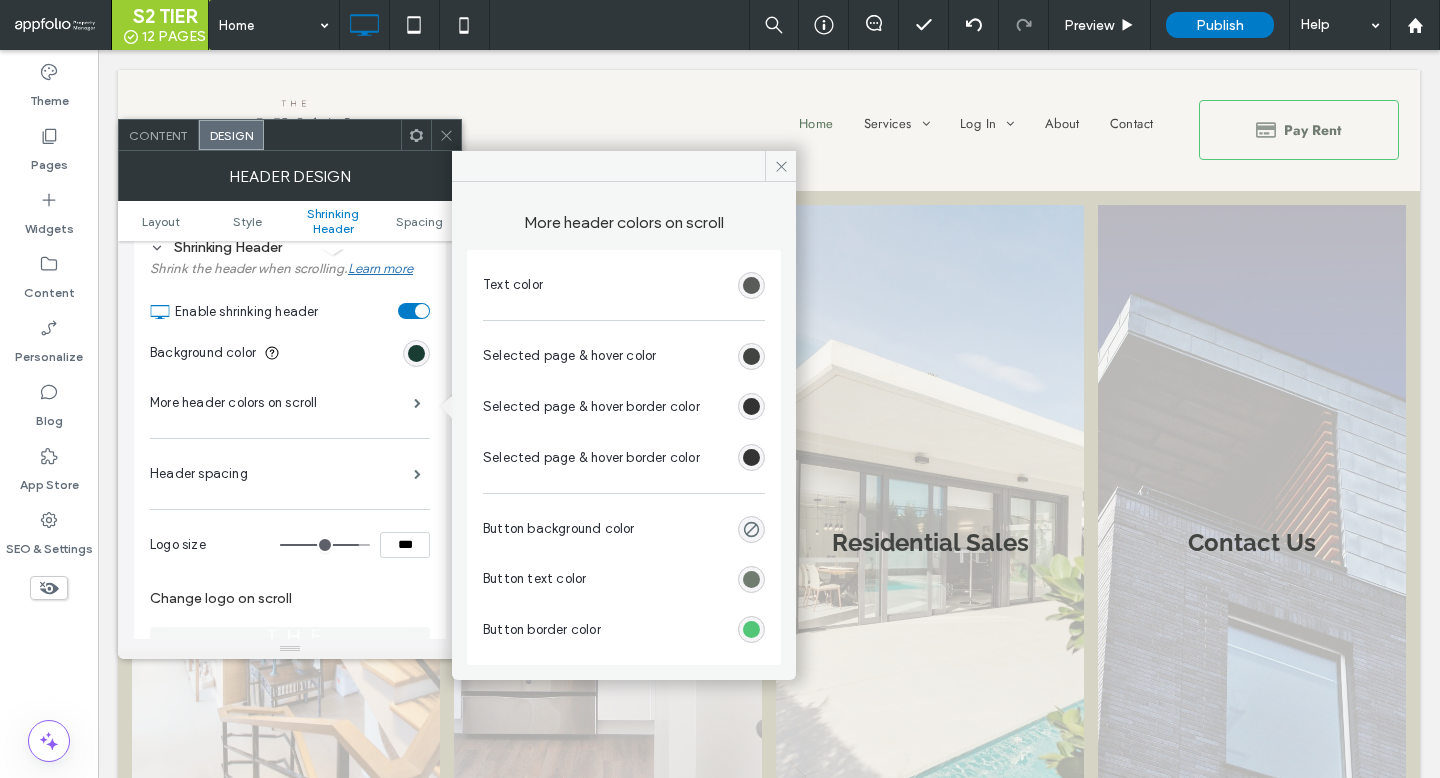 click at bounding box center (751, 285) 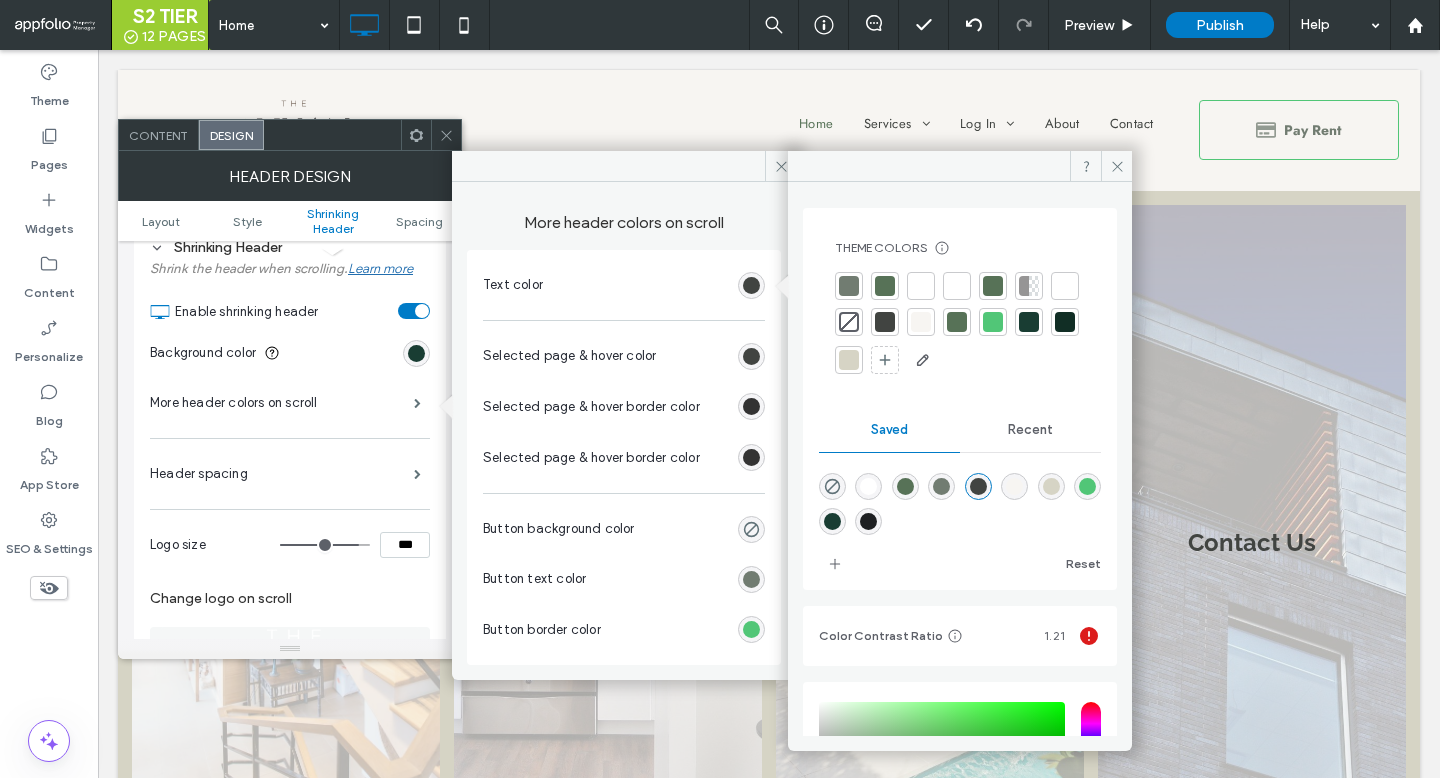 click at bounding box center [957, 286] 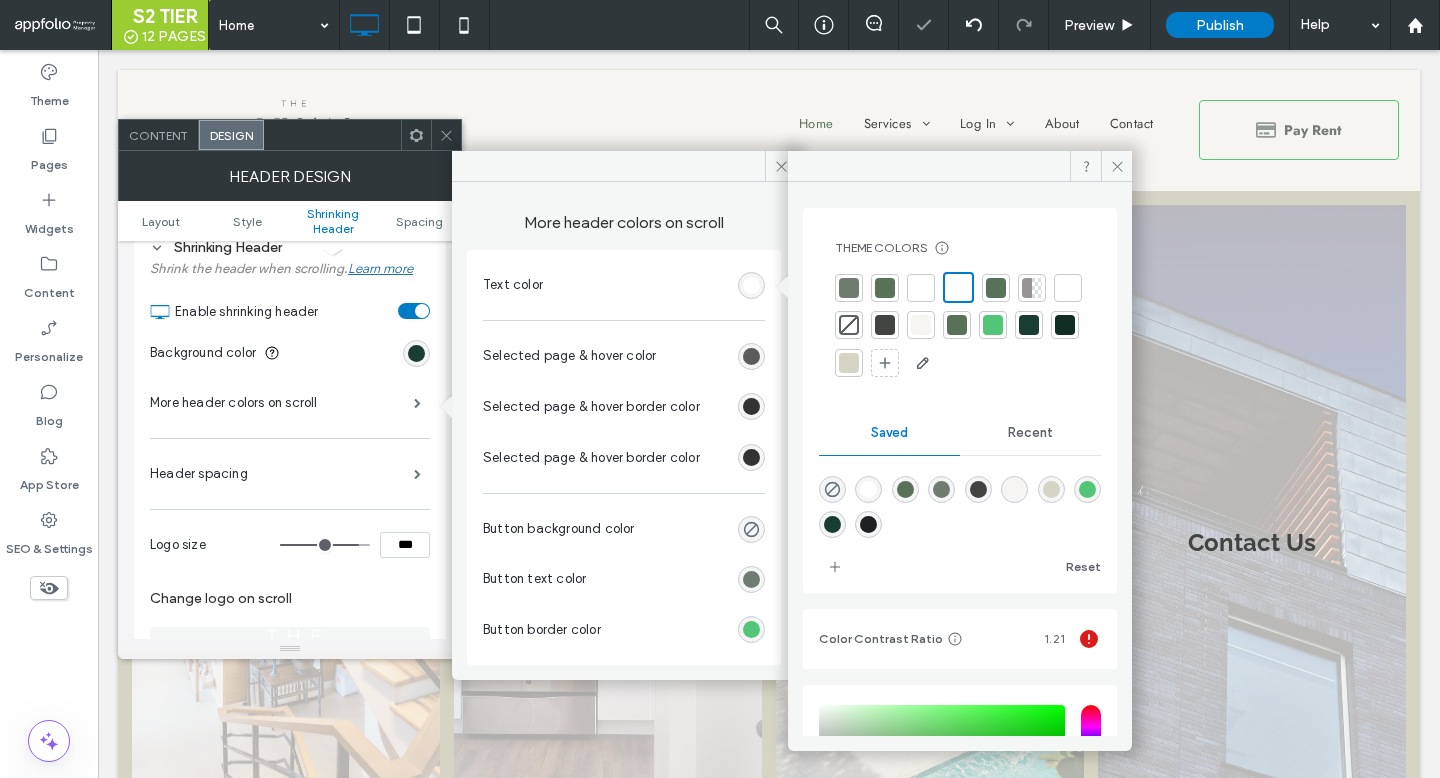 click at bounding box center [751, 356] 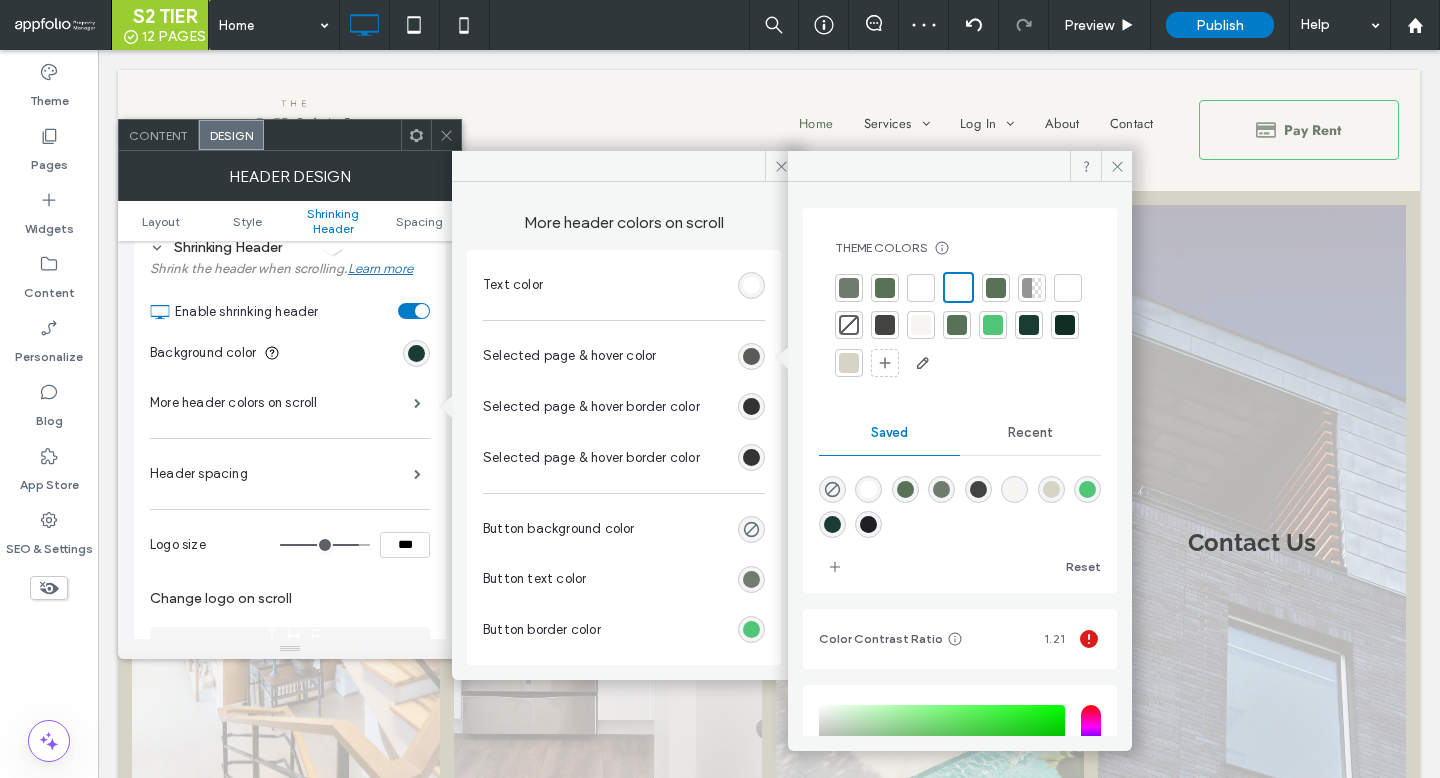 click at bounding box center (751, 356) 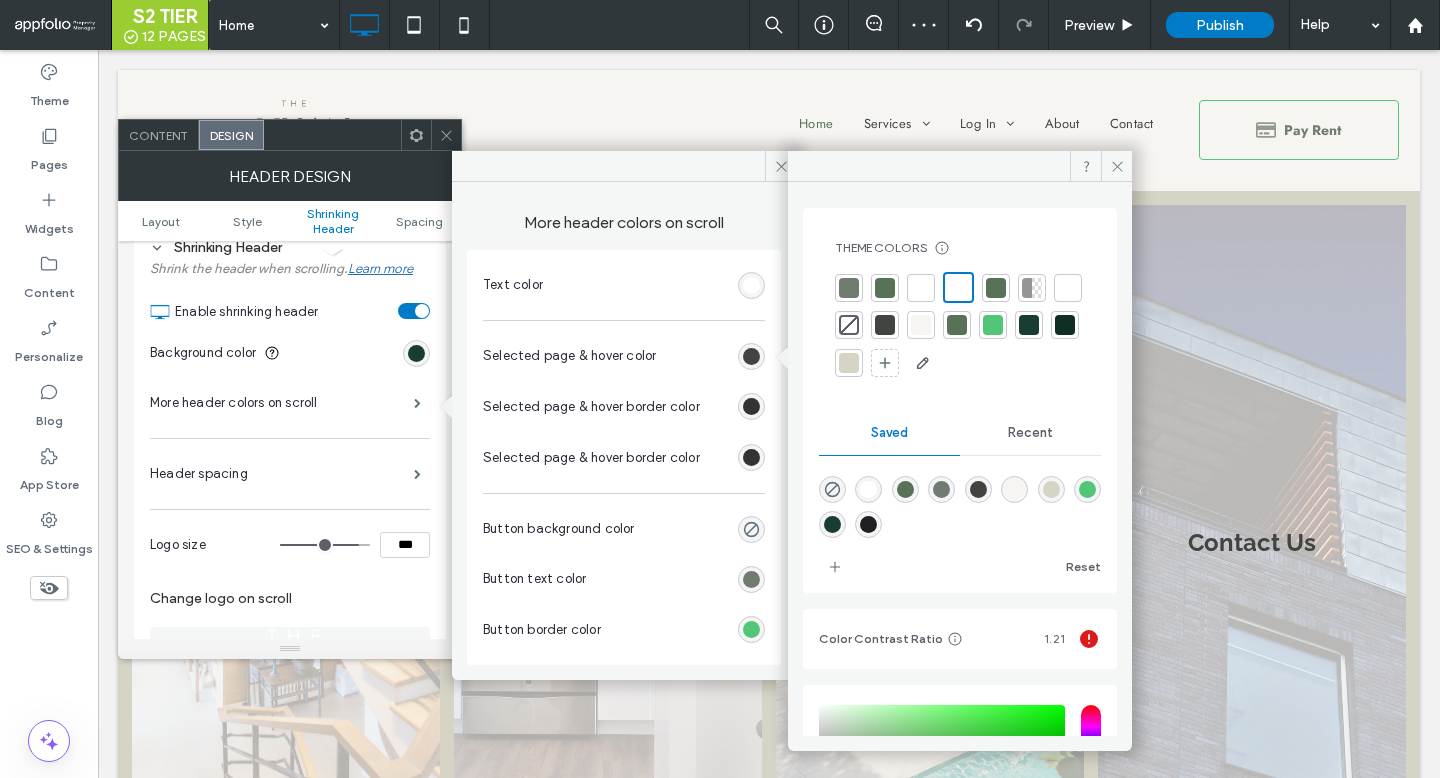 click at bounding box center [958, 287] 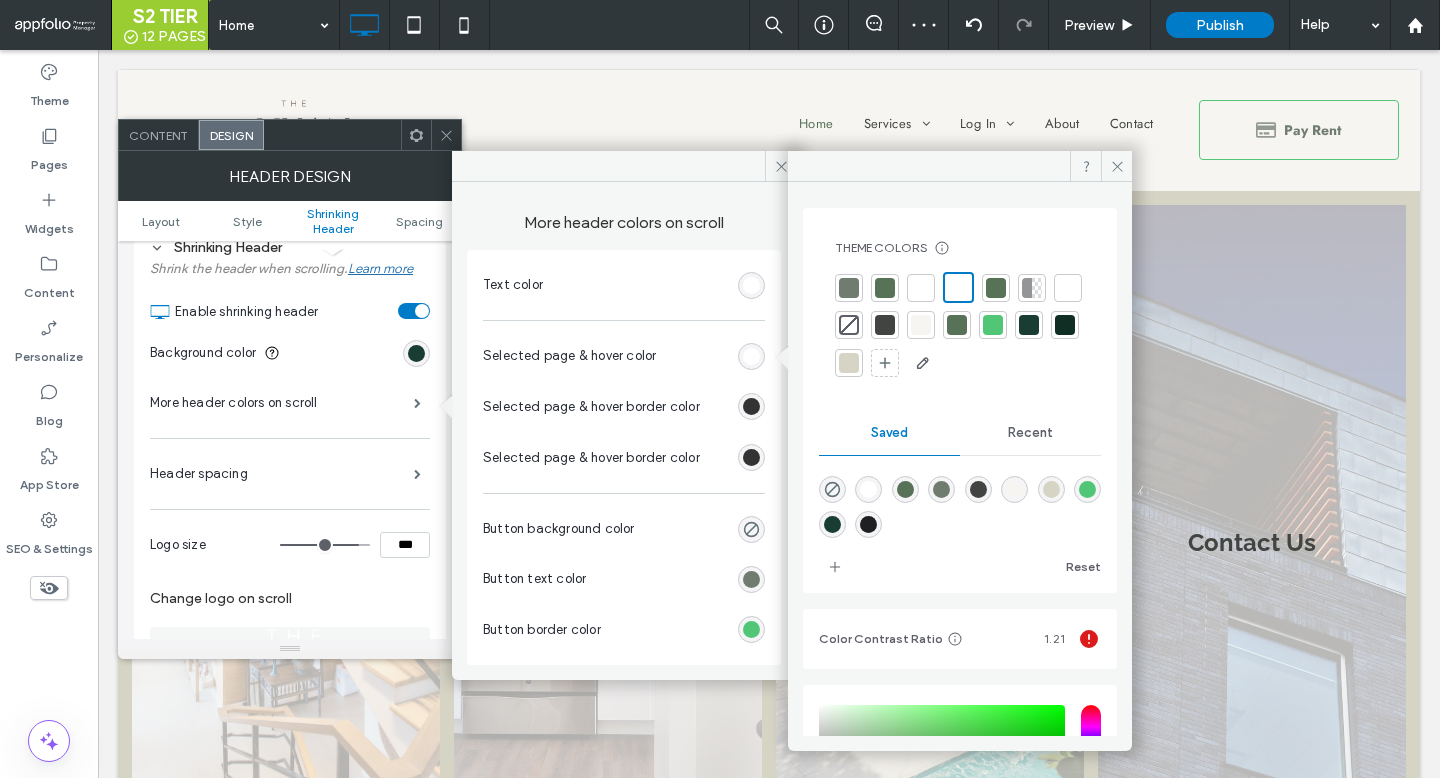 click at bounding box center [751, 406] 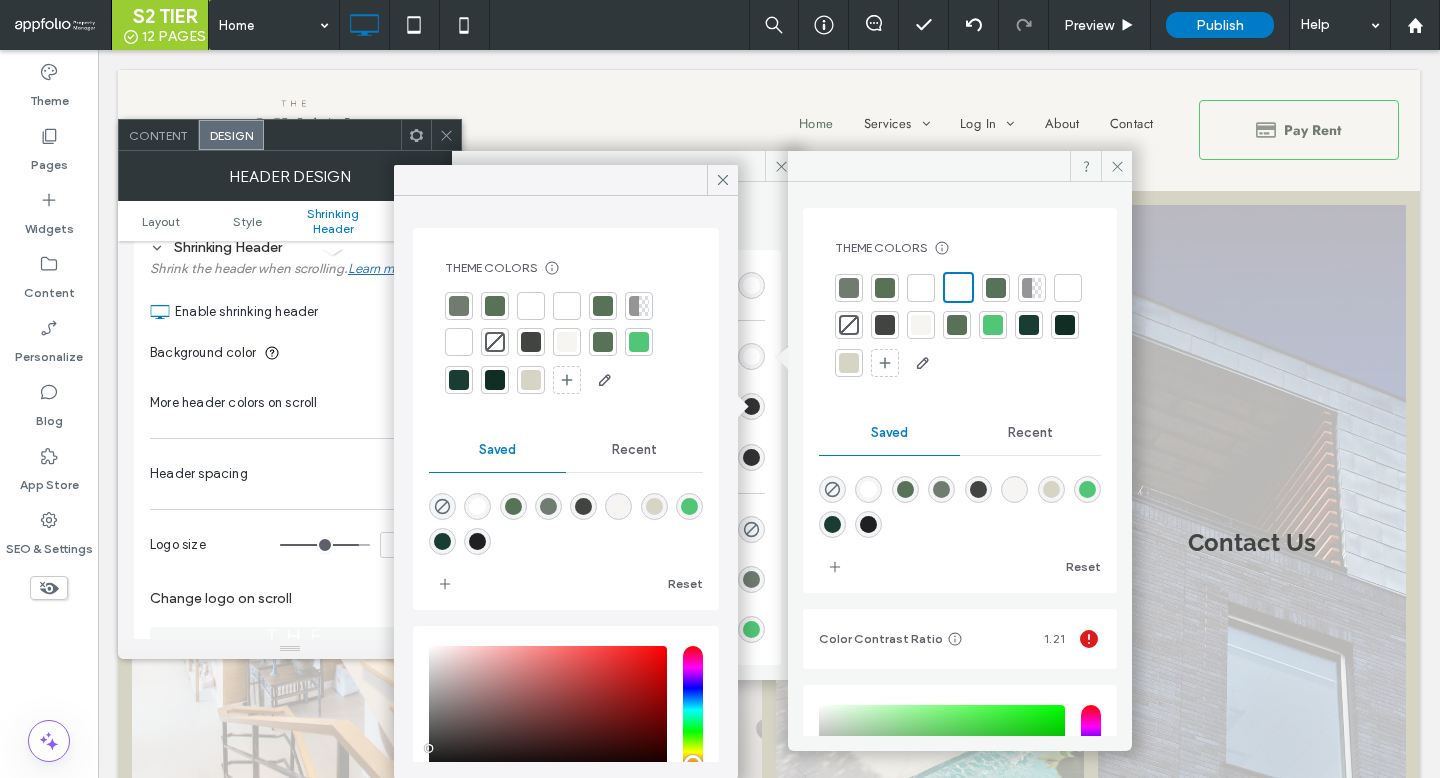 click at bounding box center [993, 325] 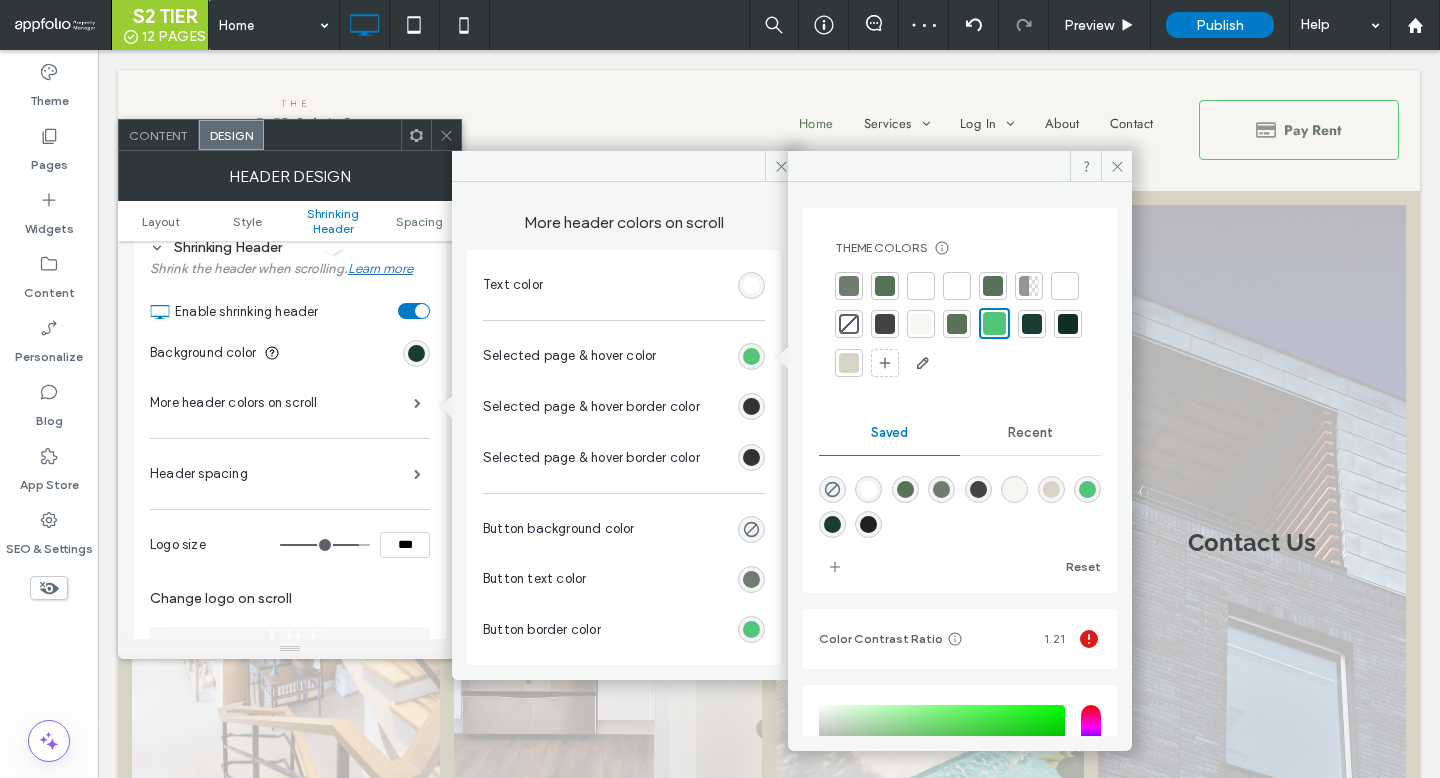 click at bounding box center [957, 286] 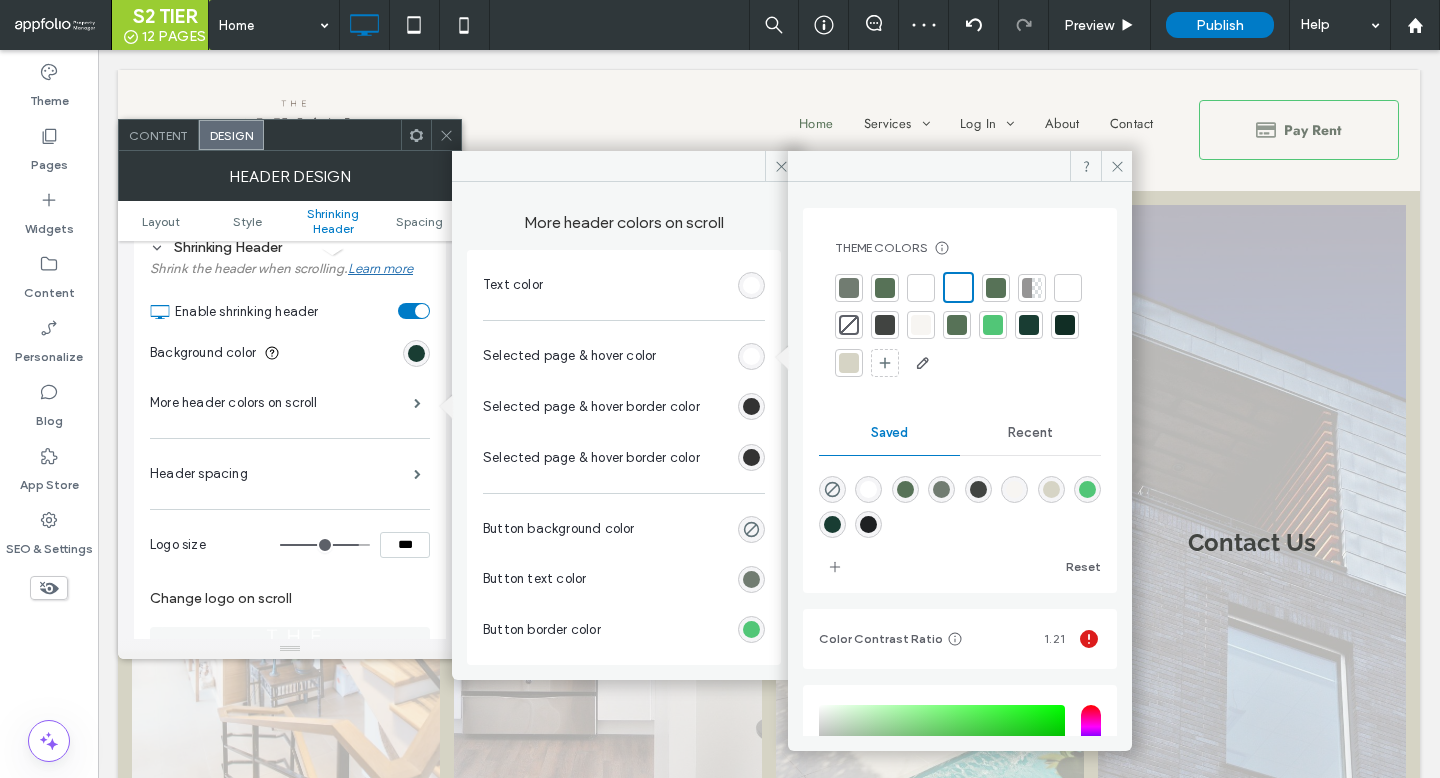 click at bounding box center [751, 406] 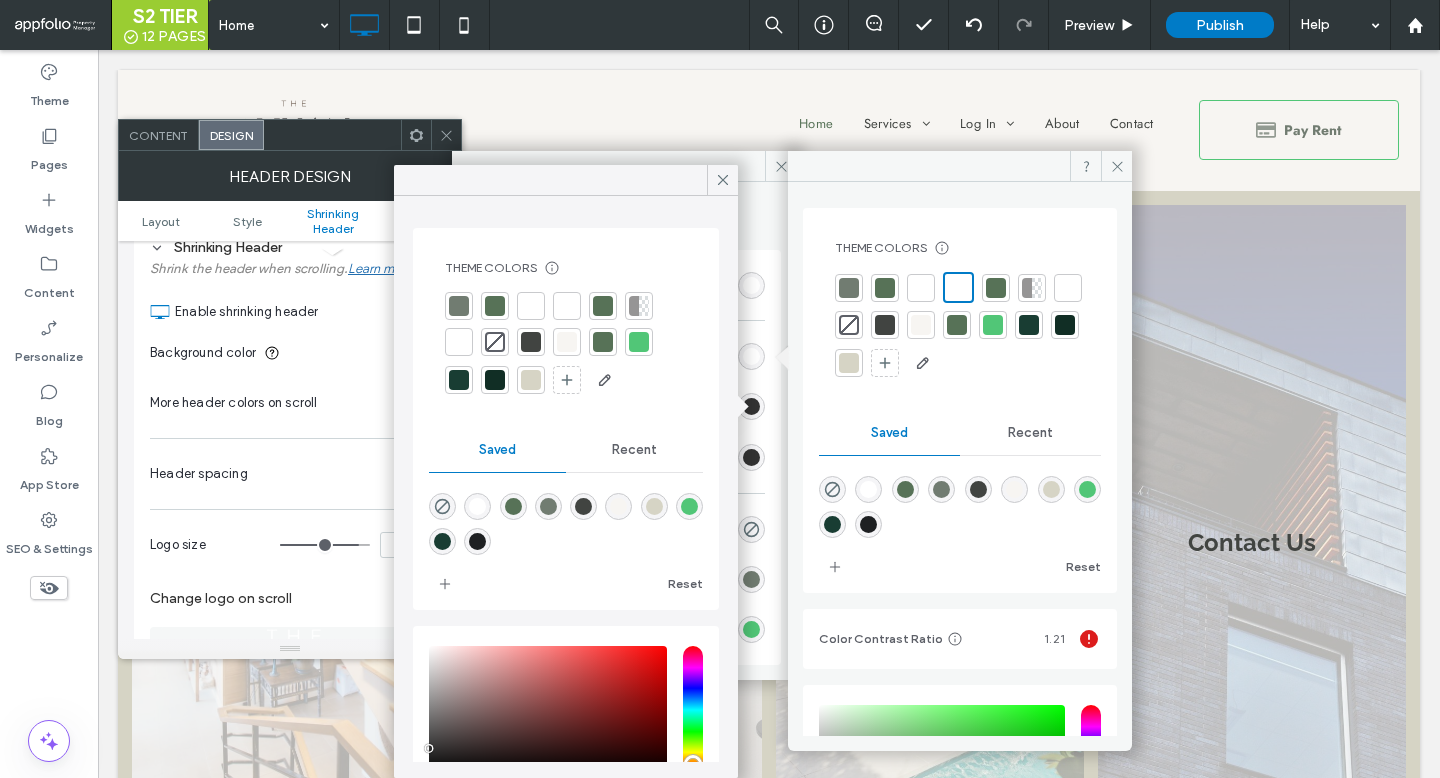 click at bounding box center (993, 325) 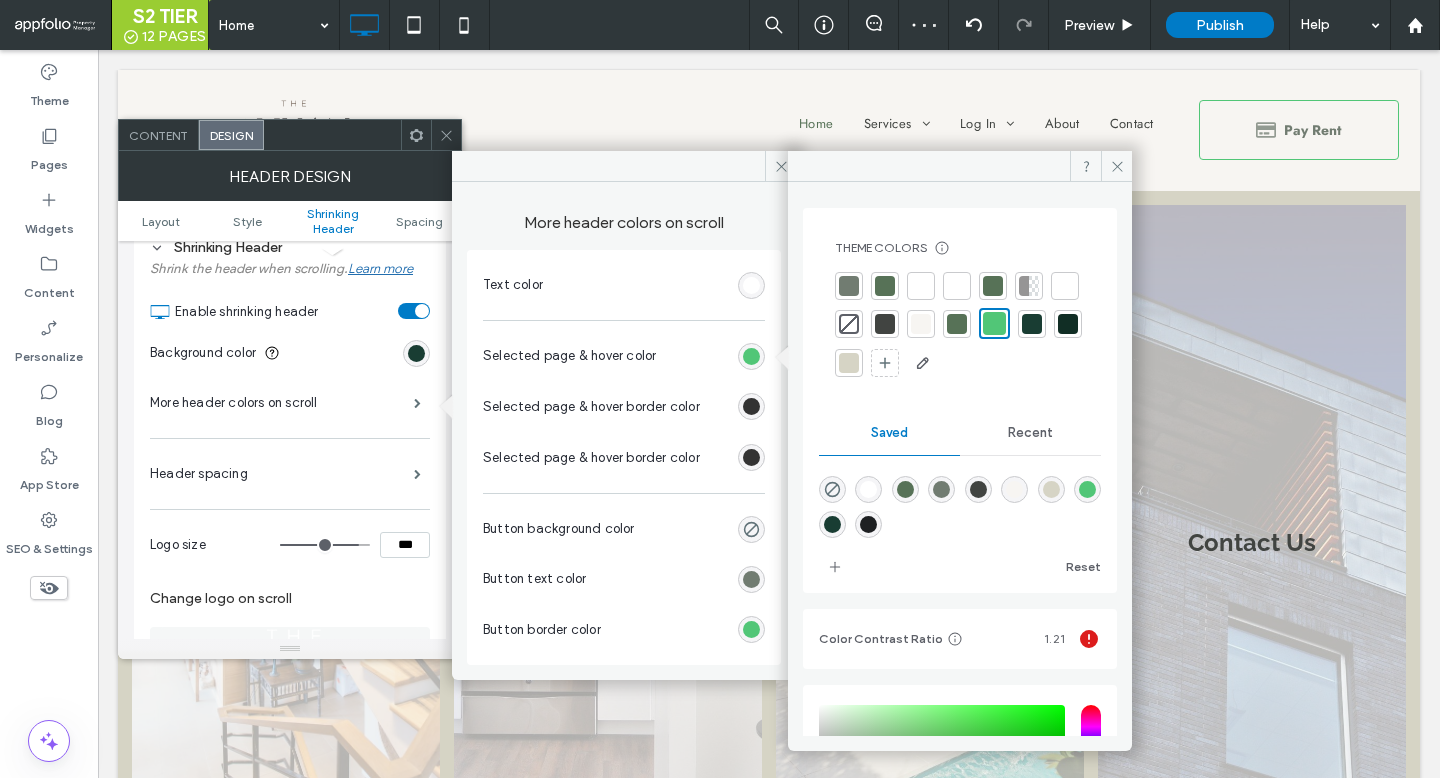 click at bounding box center [957, 286] 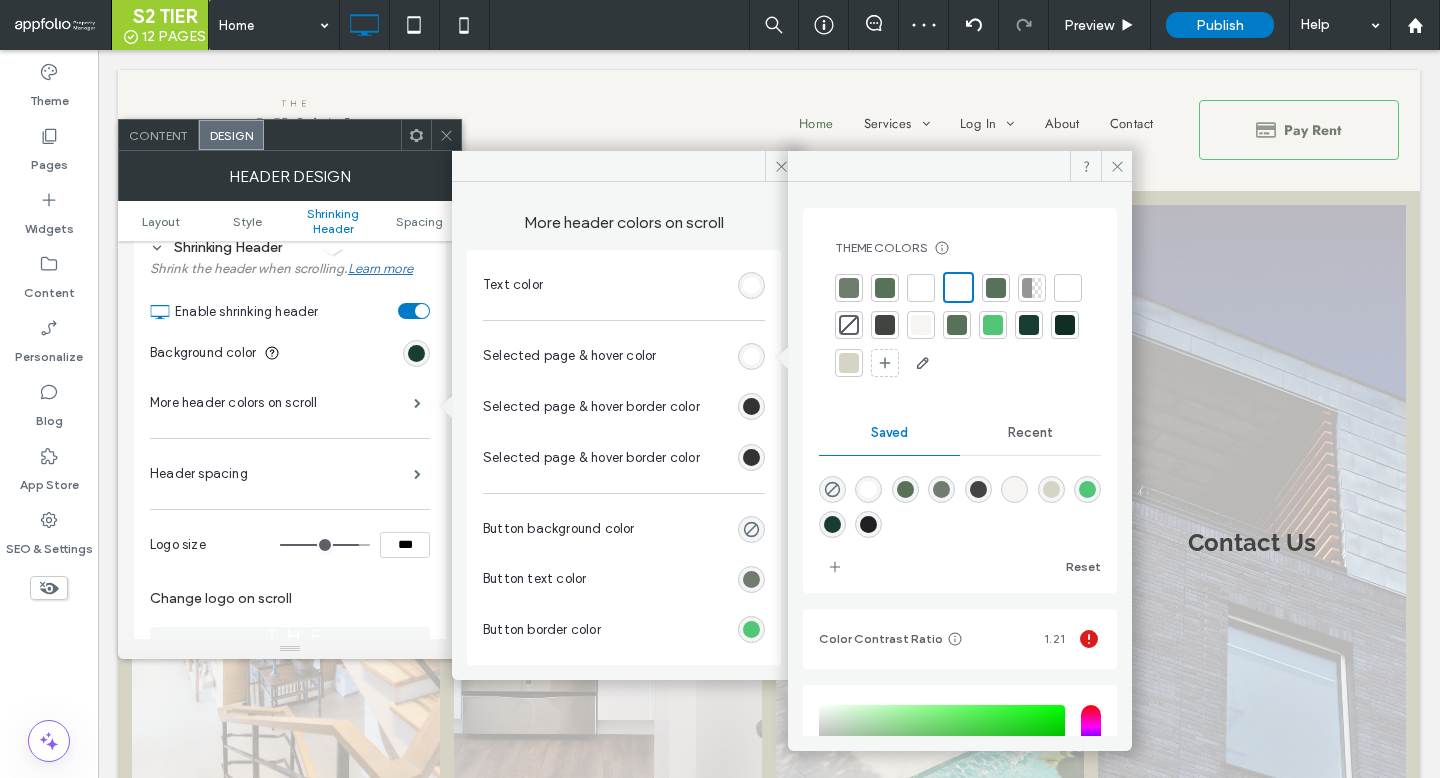 click at bounding box center (751, 406) 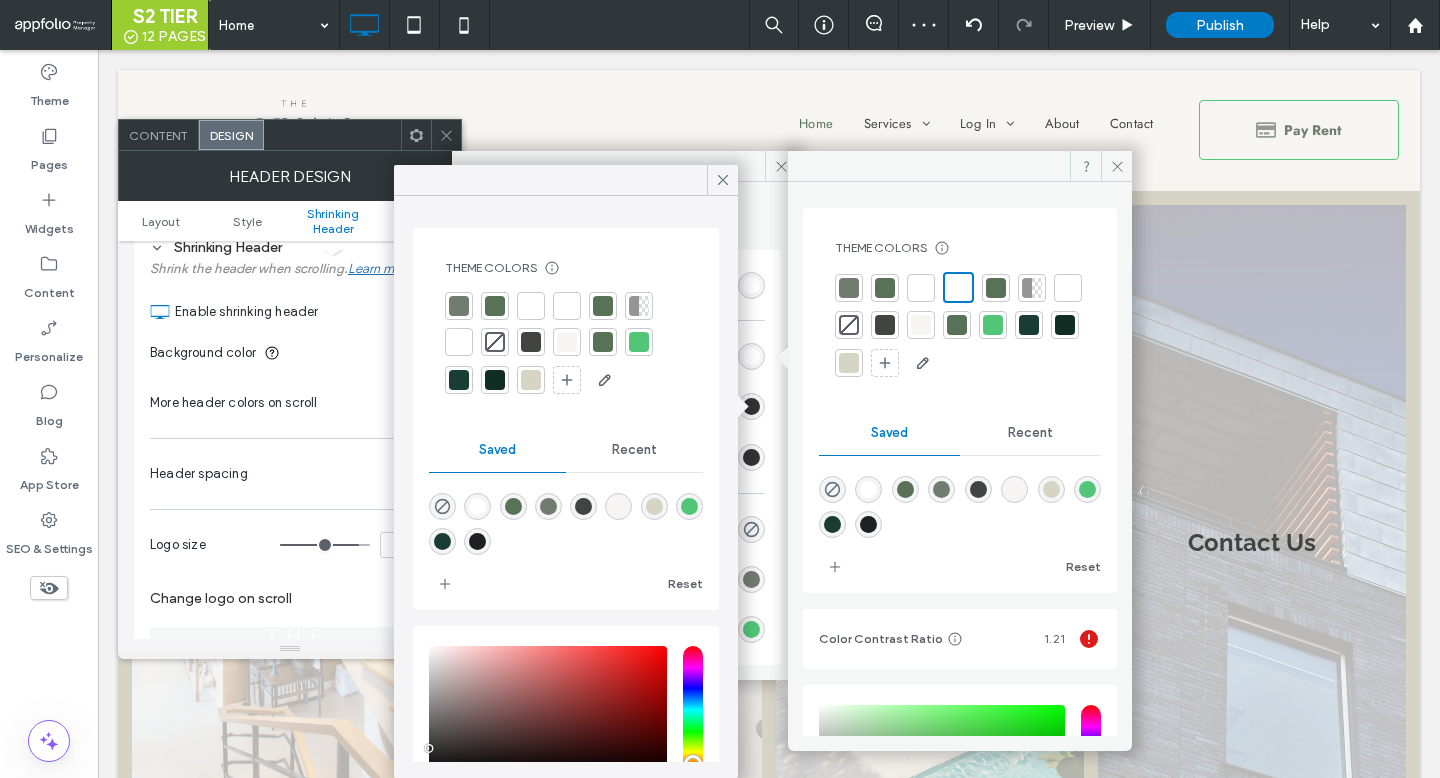 click at bounding box center [639, 342] 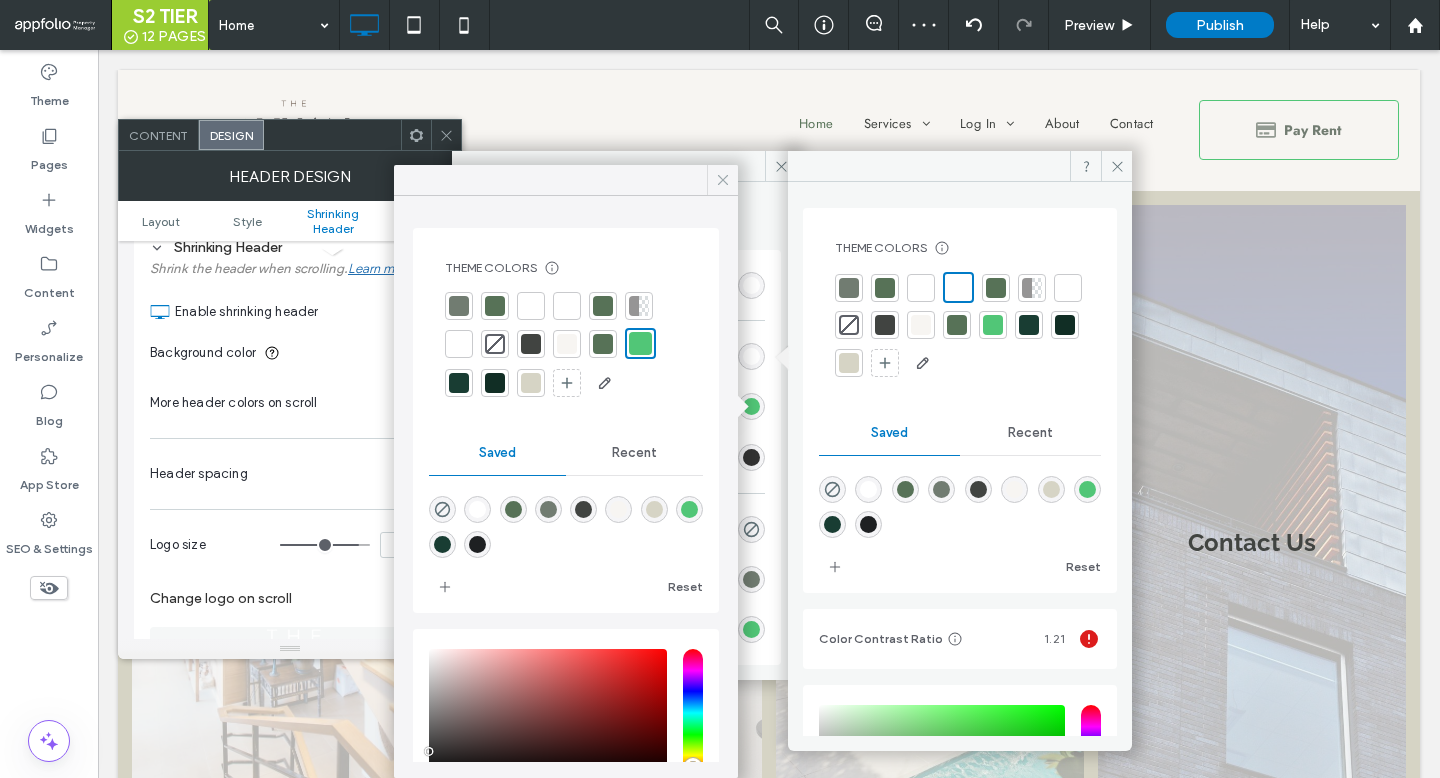 click 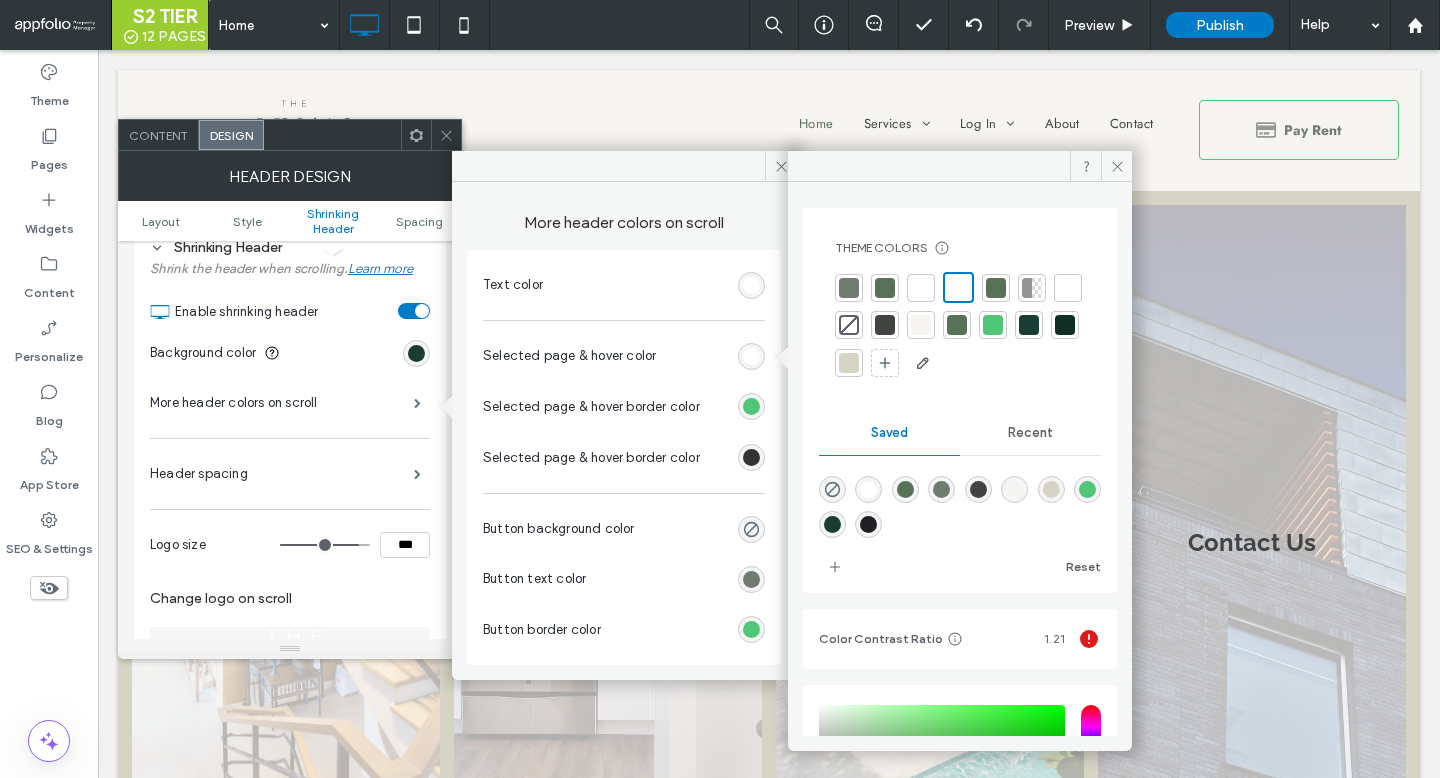 click at bounding box center (751, 457) 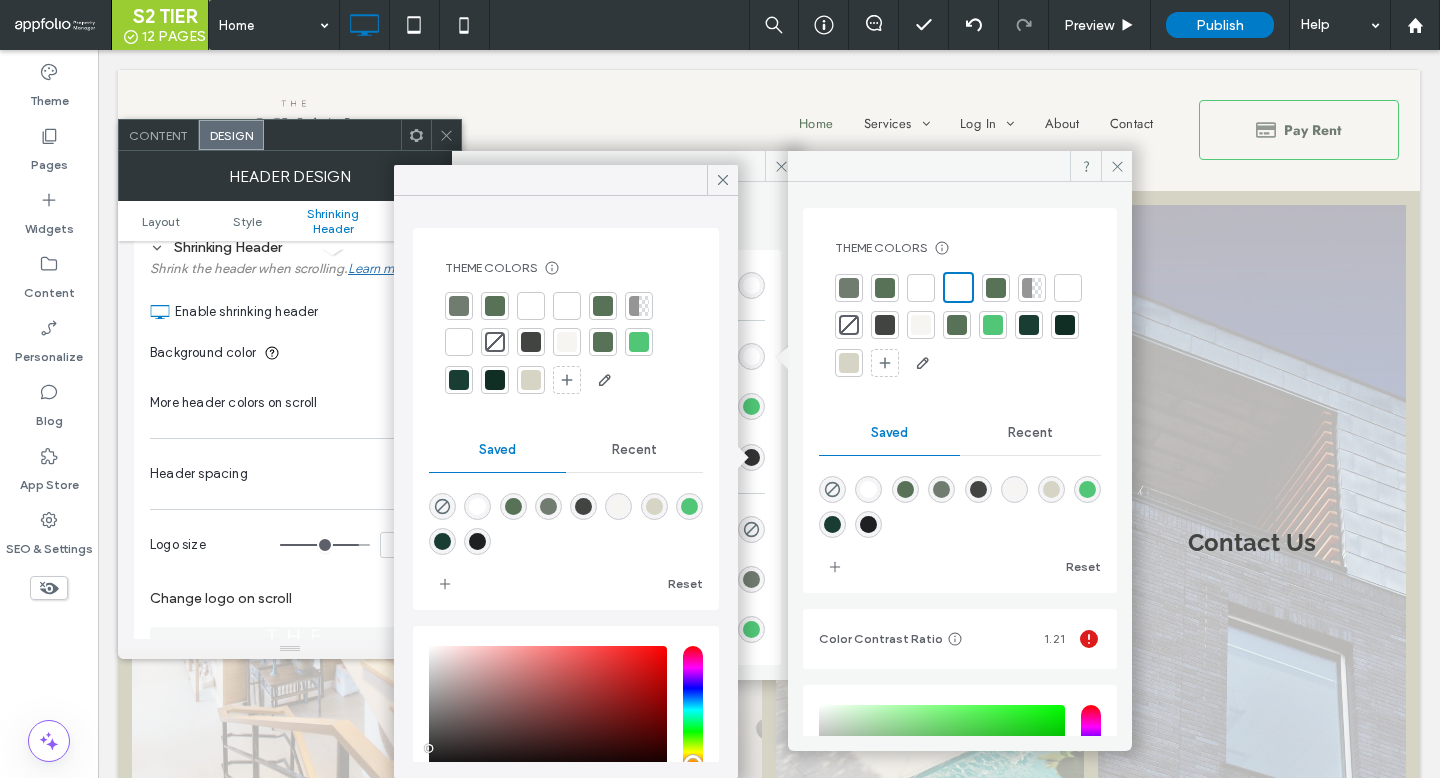 click at bounding box center (639, 342) 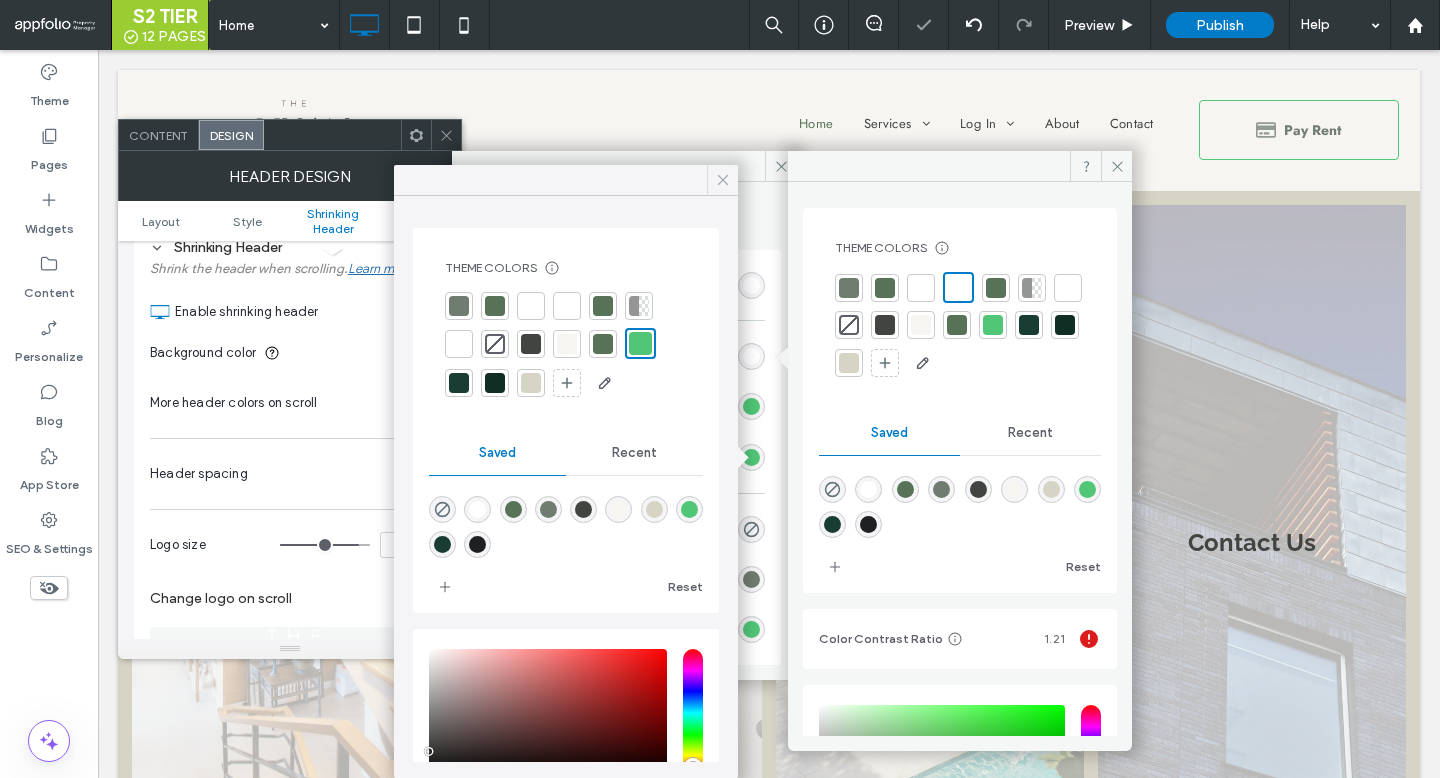 click 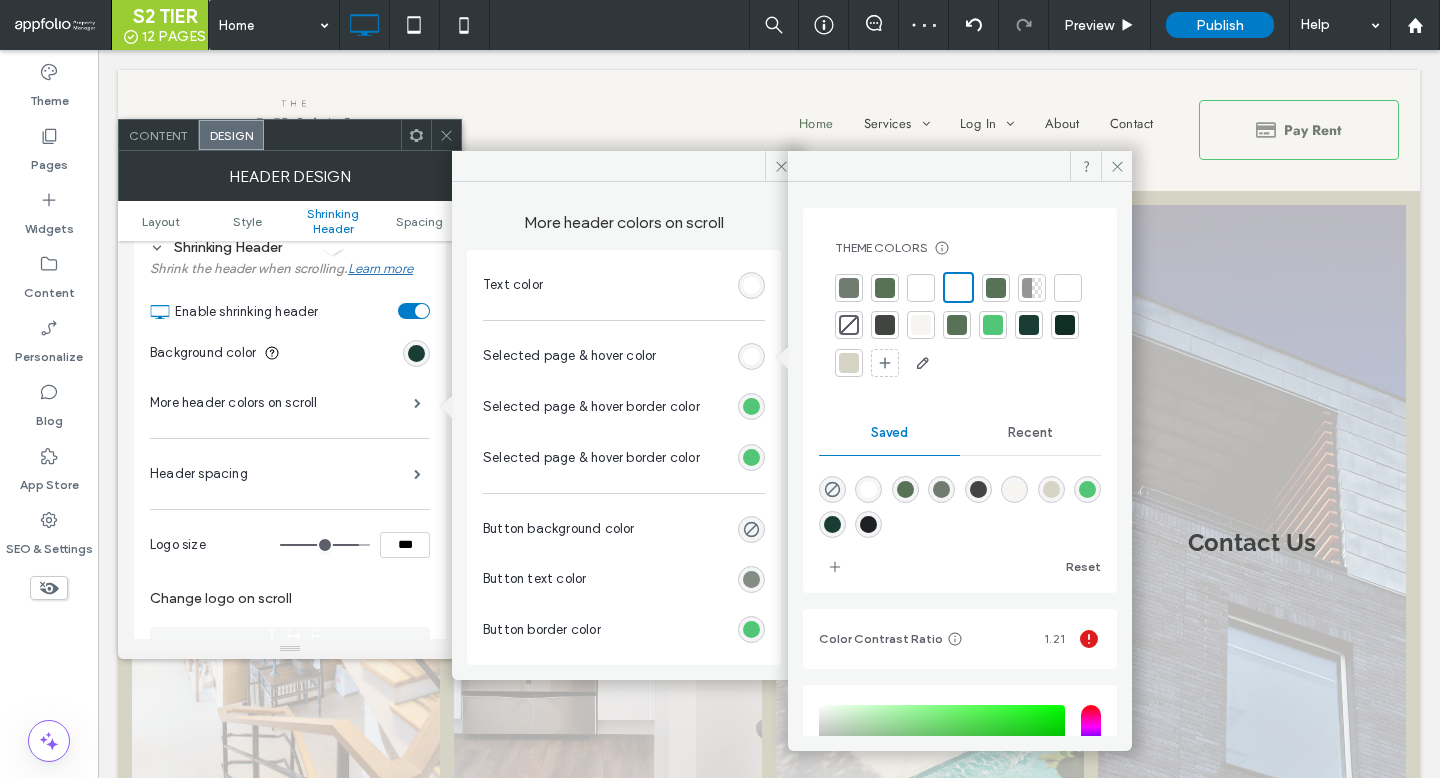 click at bounding box center (751, 579) 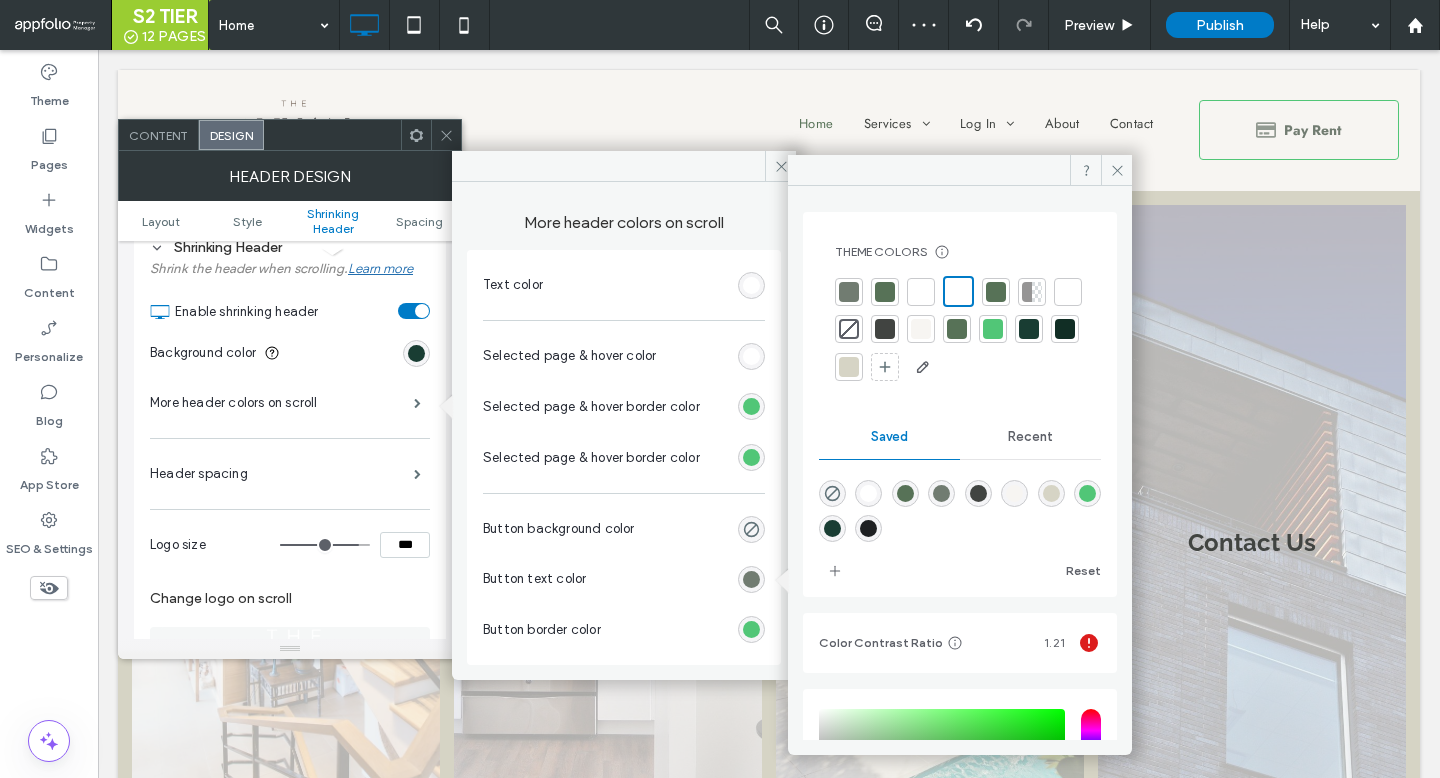 click at bounding box center [958, 291] 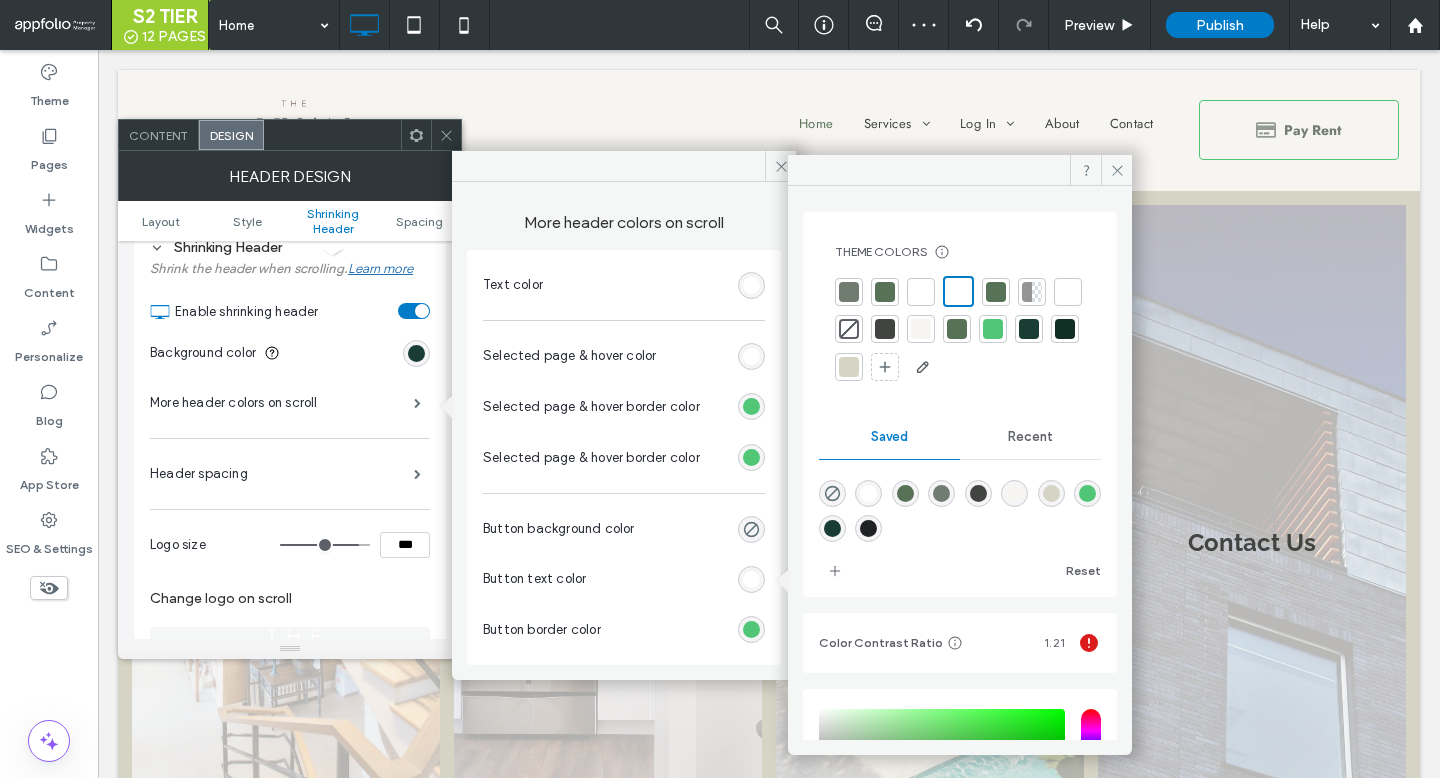 click 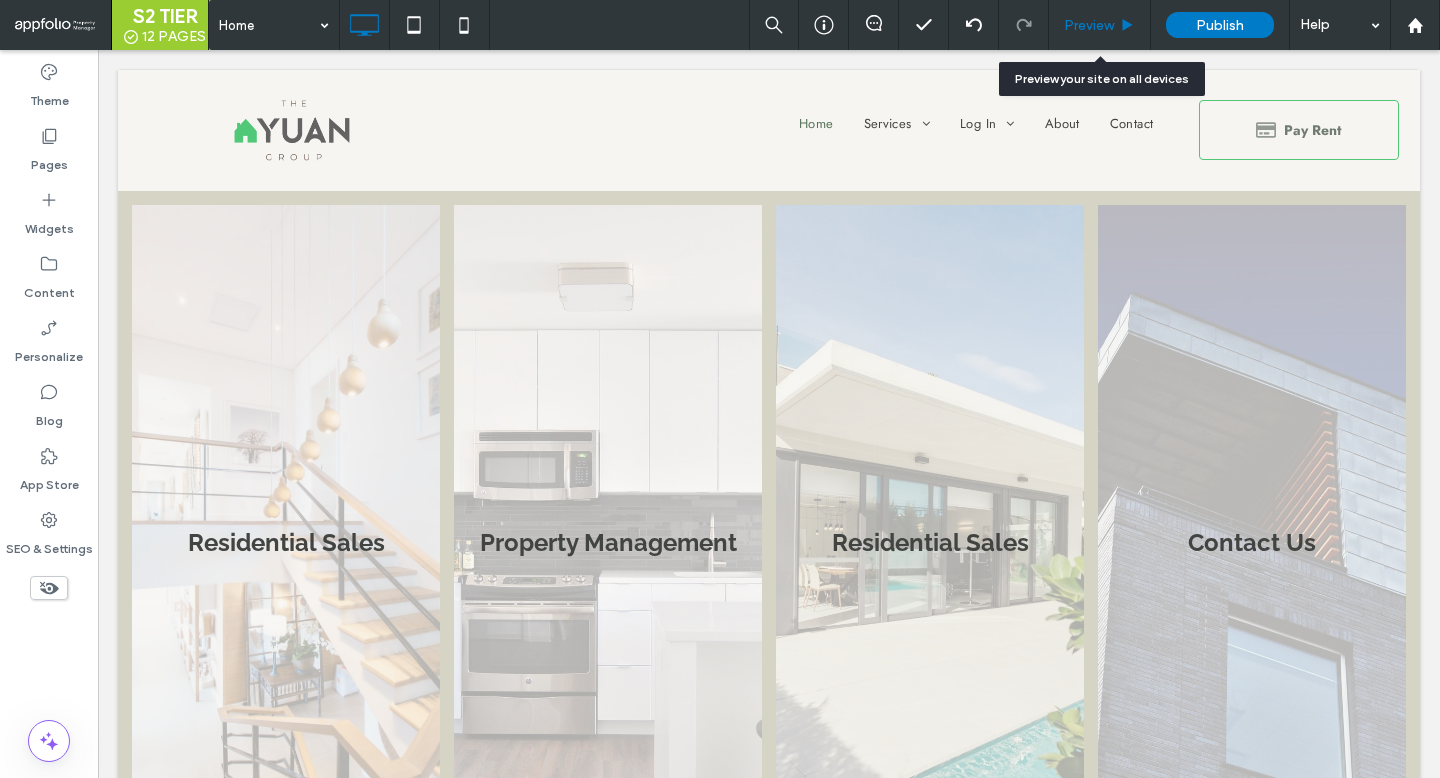 click on "Preview" at bounding box center [1100, 25] 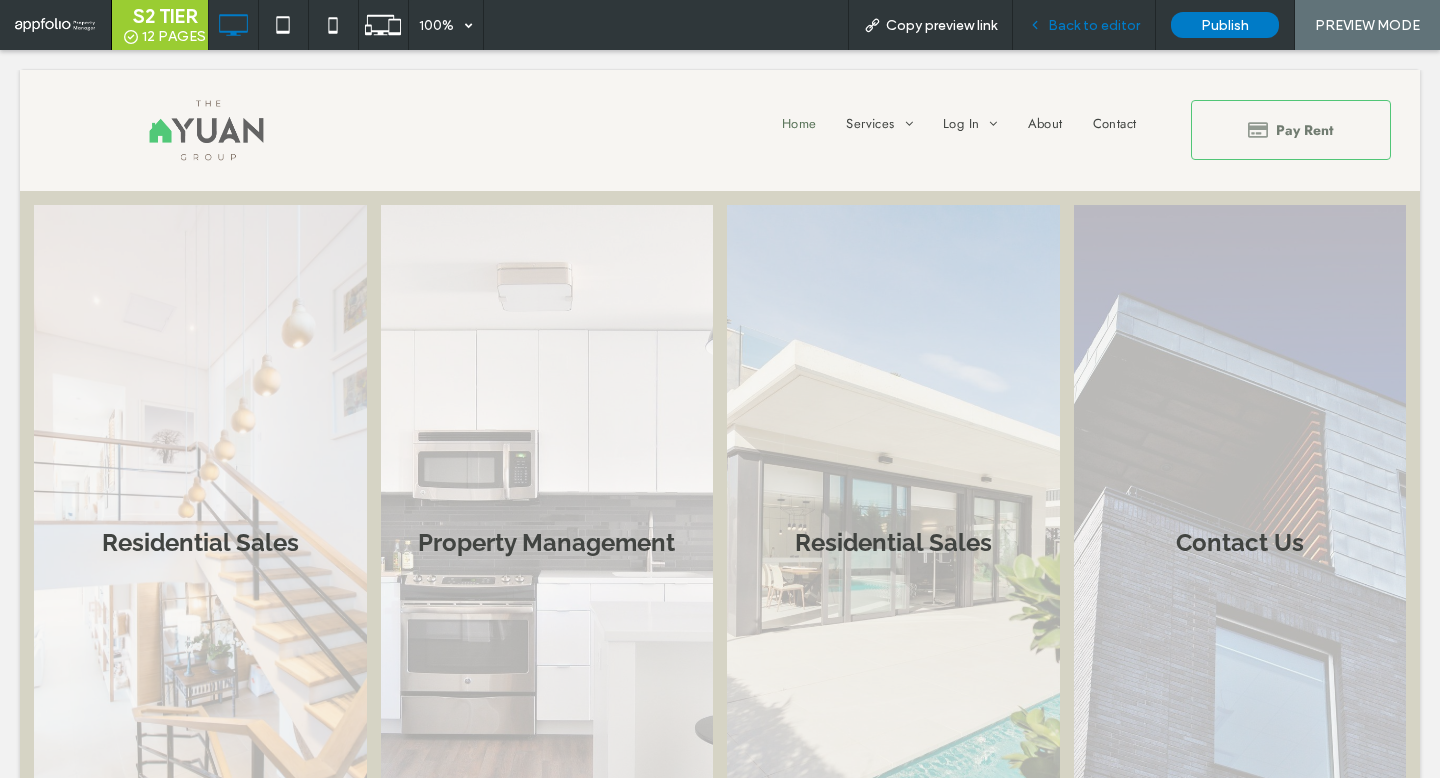 click on "Back to editor" at bounding box center (1084, 25) 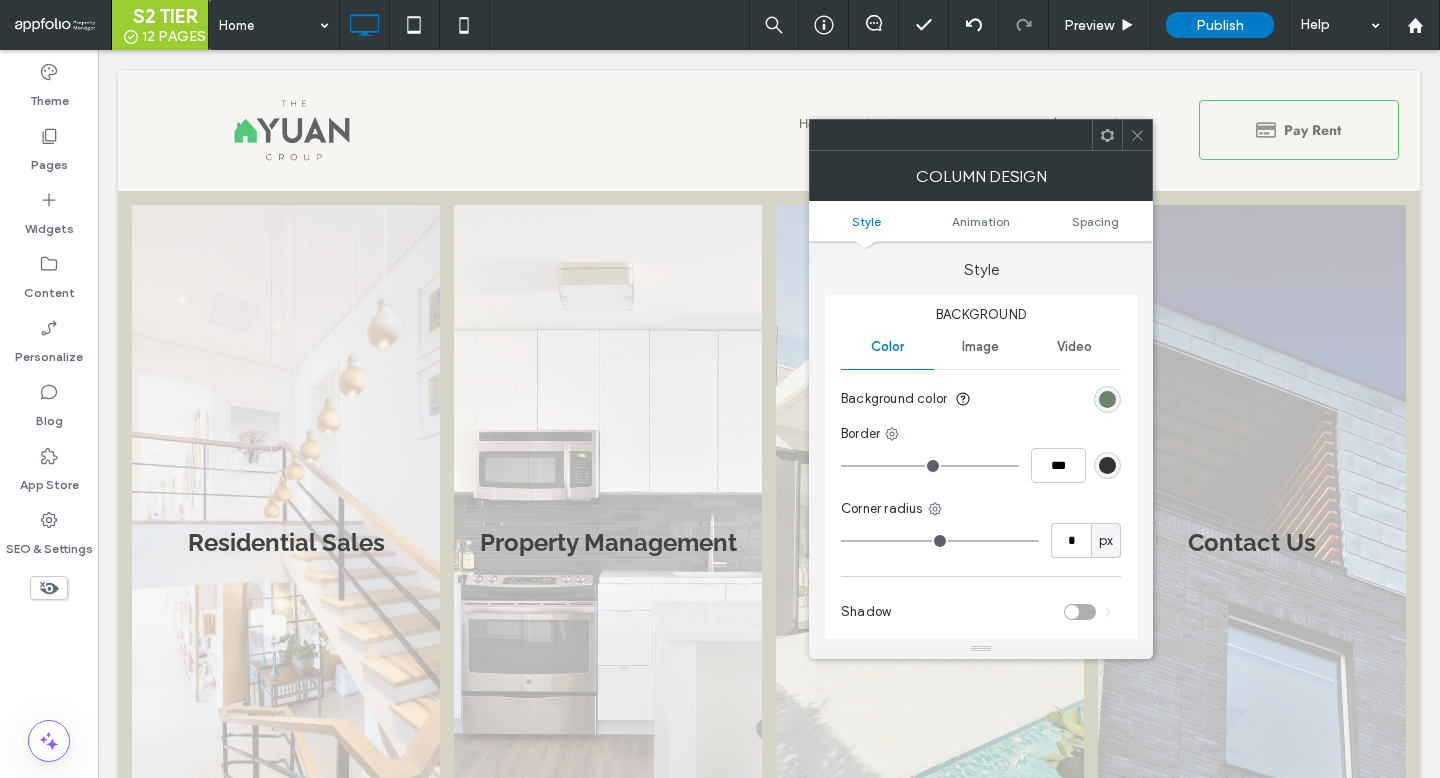 click at bounding box center [1107, 399] 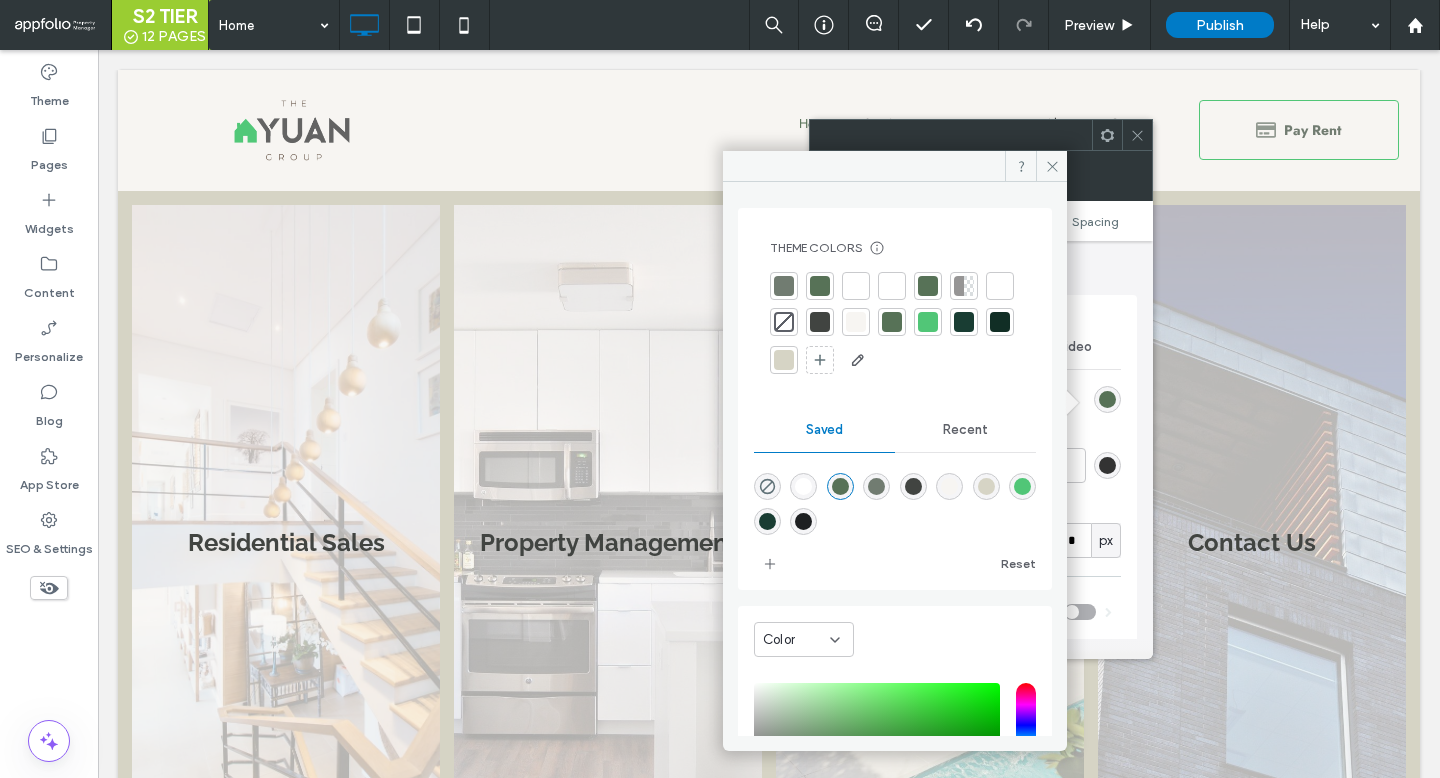 click at bounding box center (964, 322) 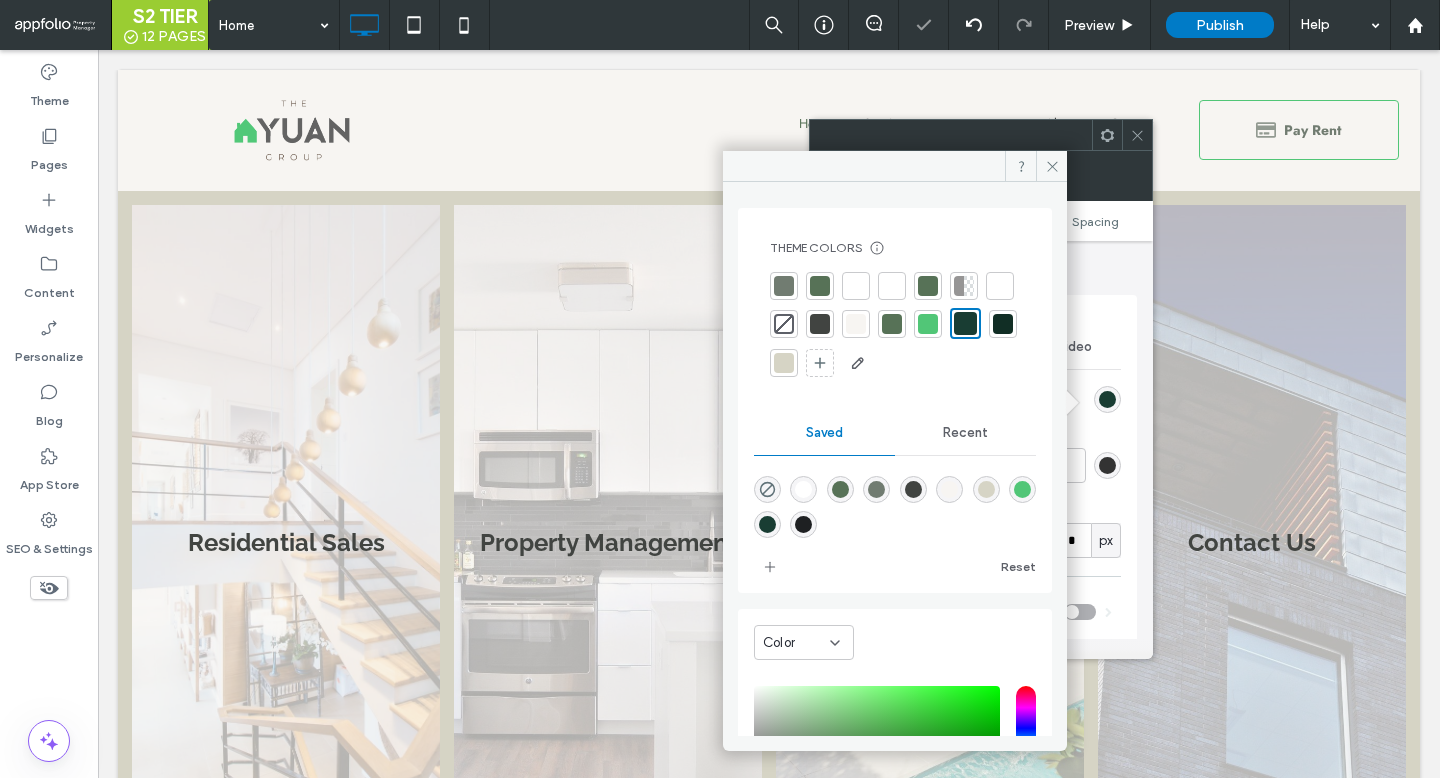 click 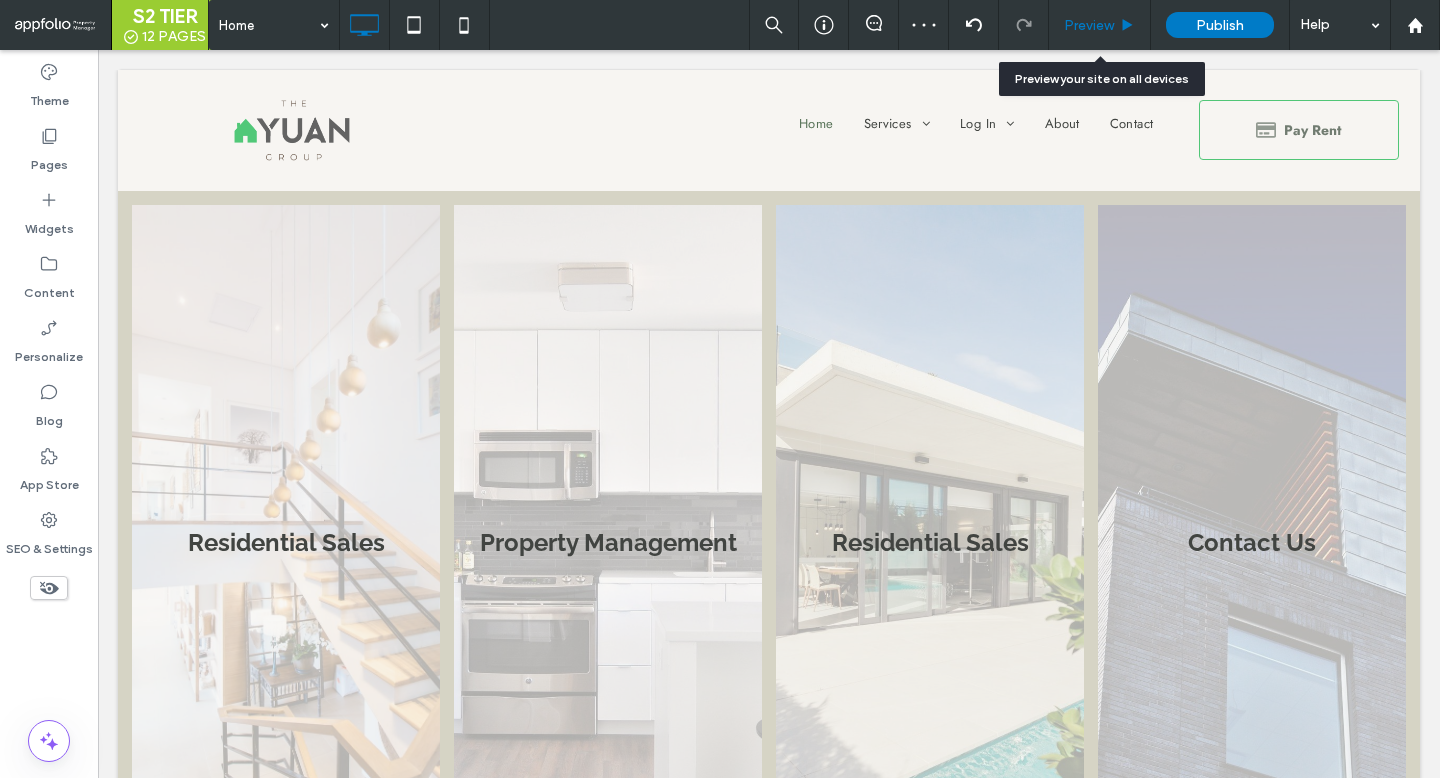 click on "Preview" at bounding box center (1089, 25) 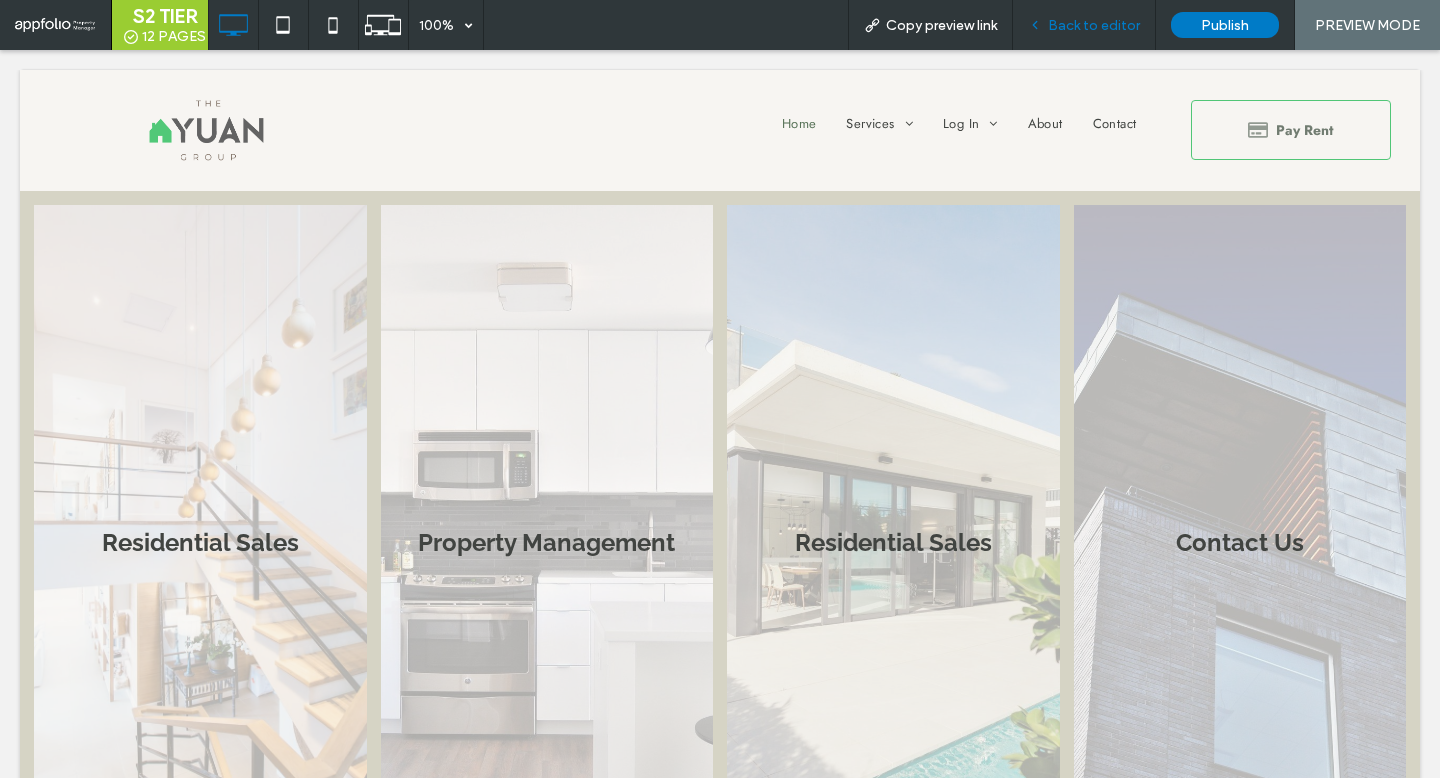 click on "Back to editor" at bounding box center (1084, 25) 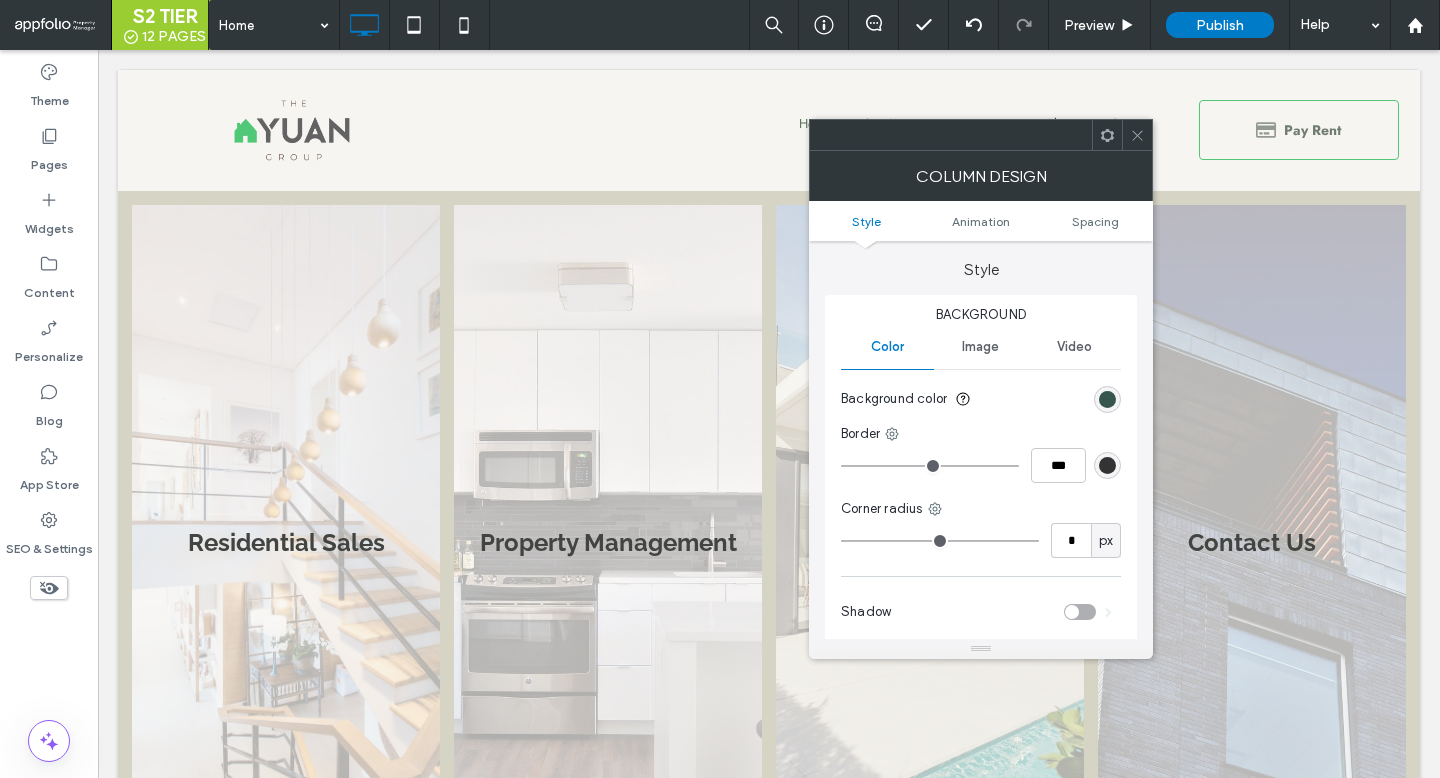 click at bounding box center [1107, 399] 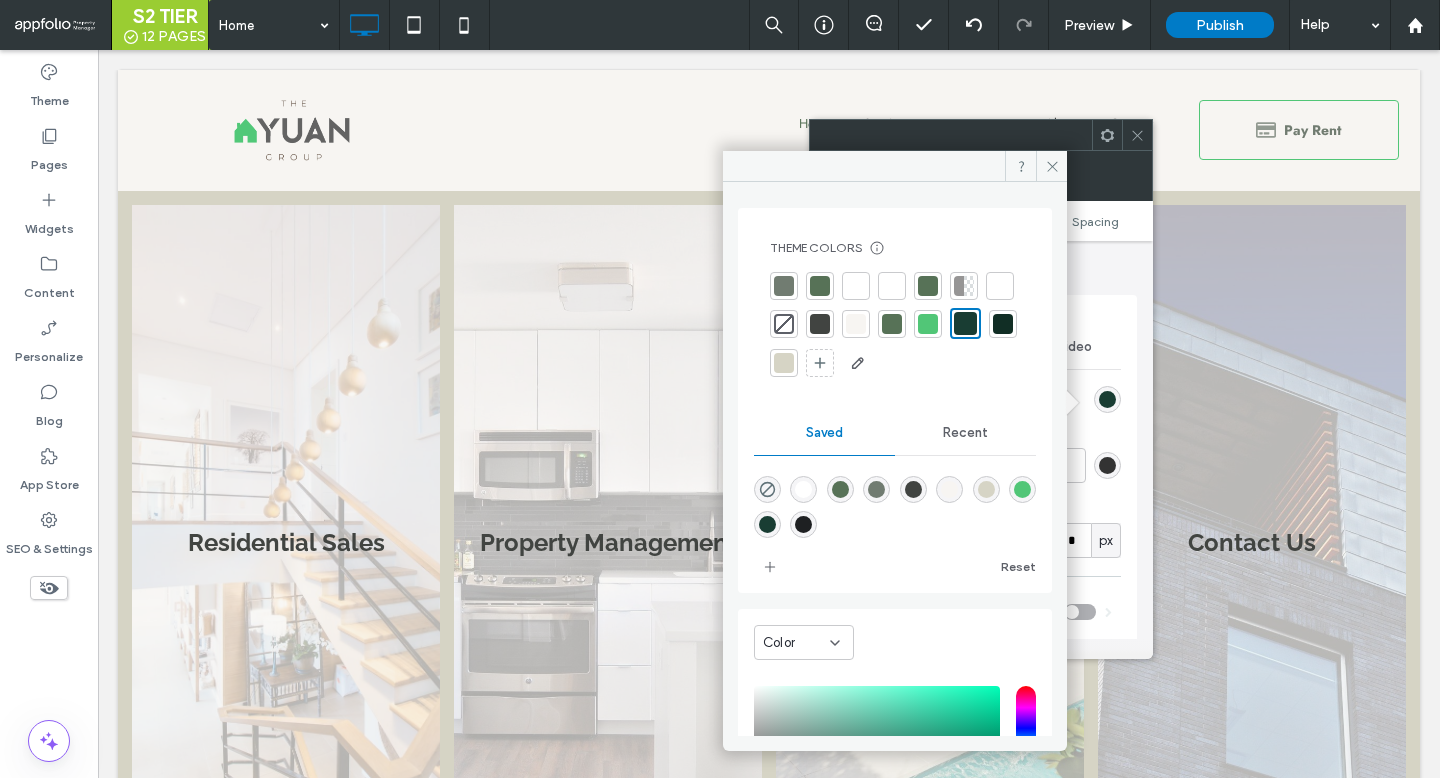 click at bounding box center (1003, 324) 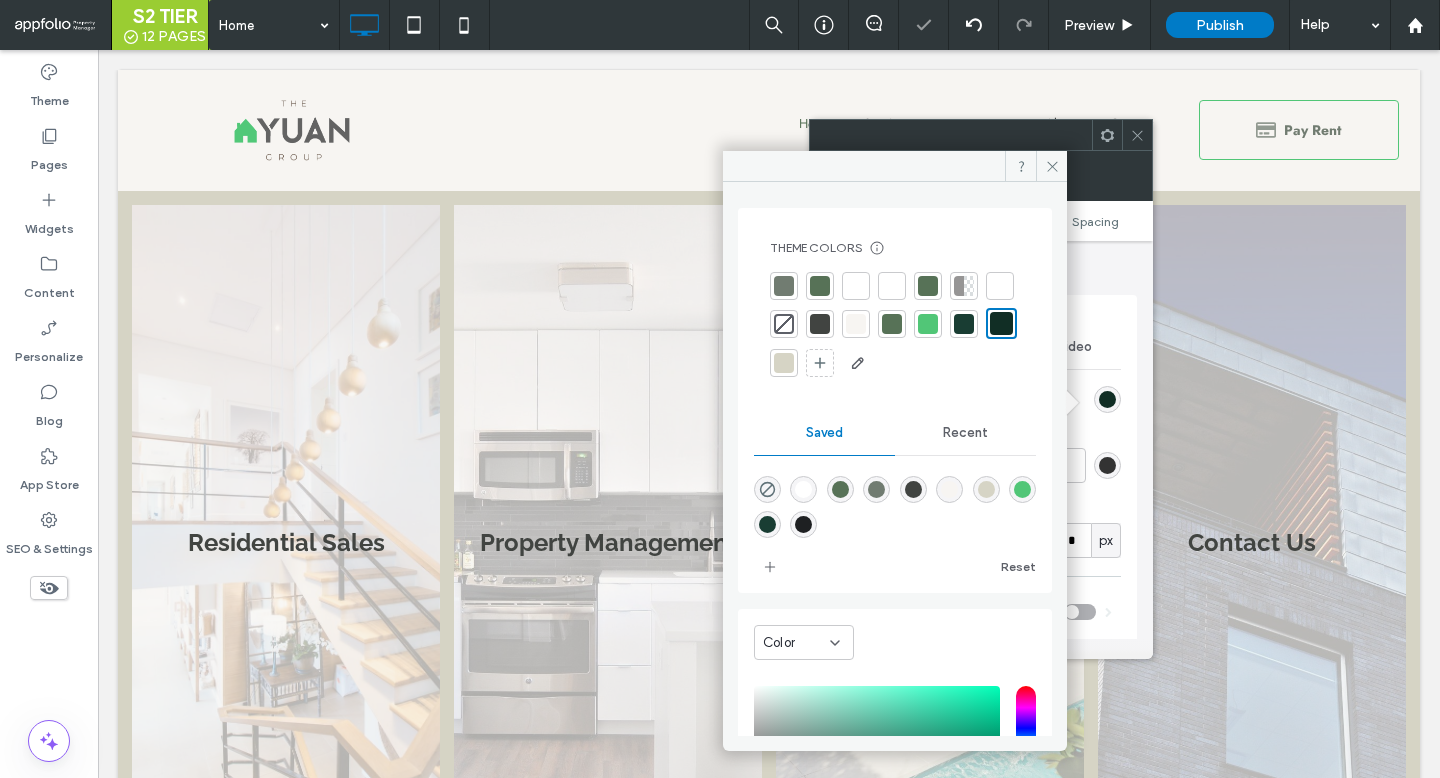 click 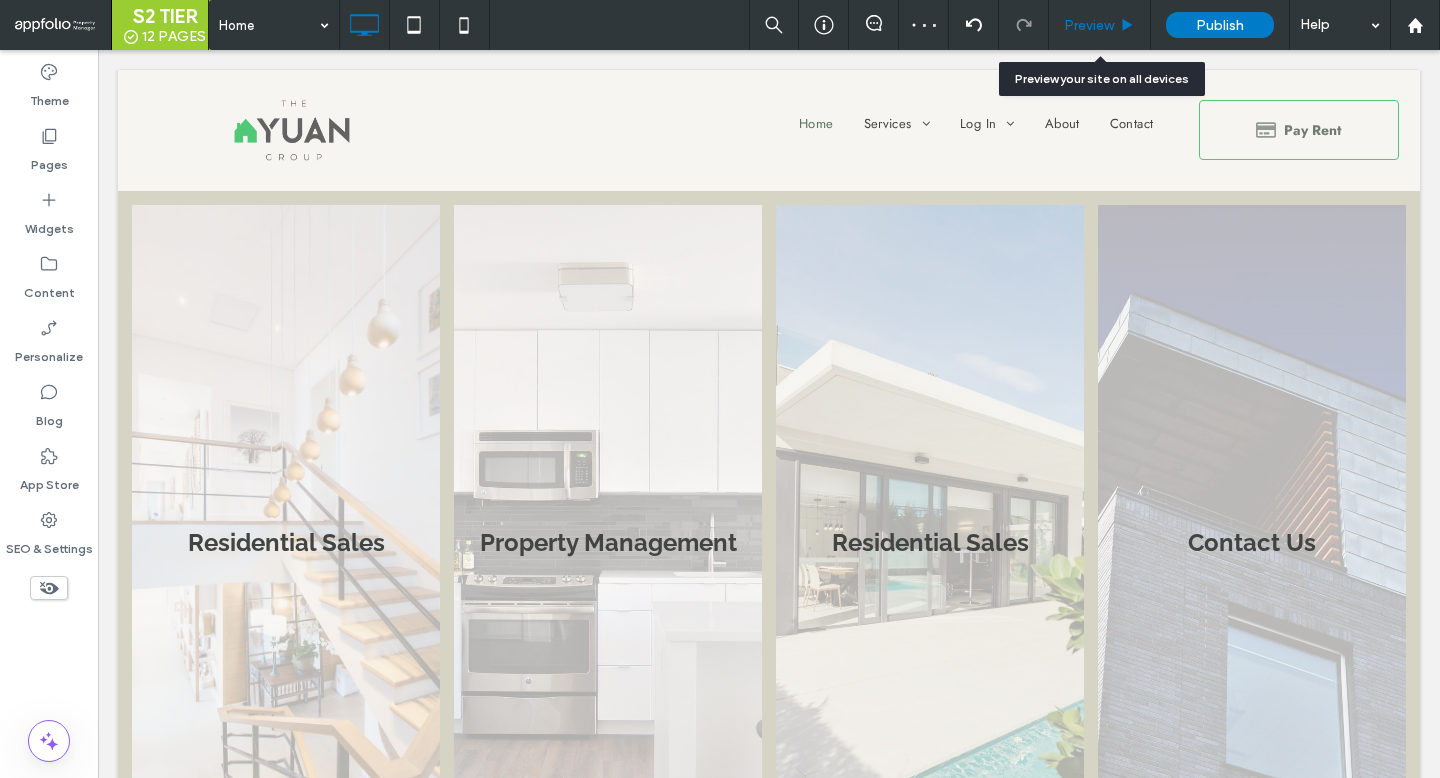 click on "Preview" at bounding box center [1100, 25] 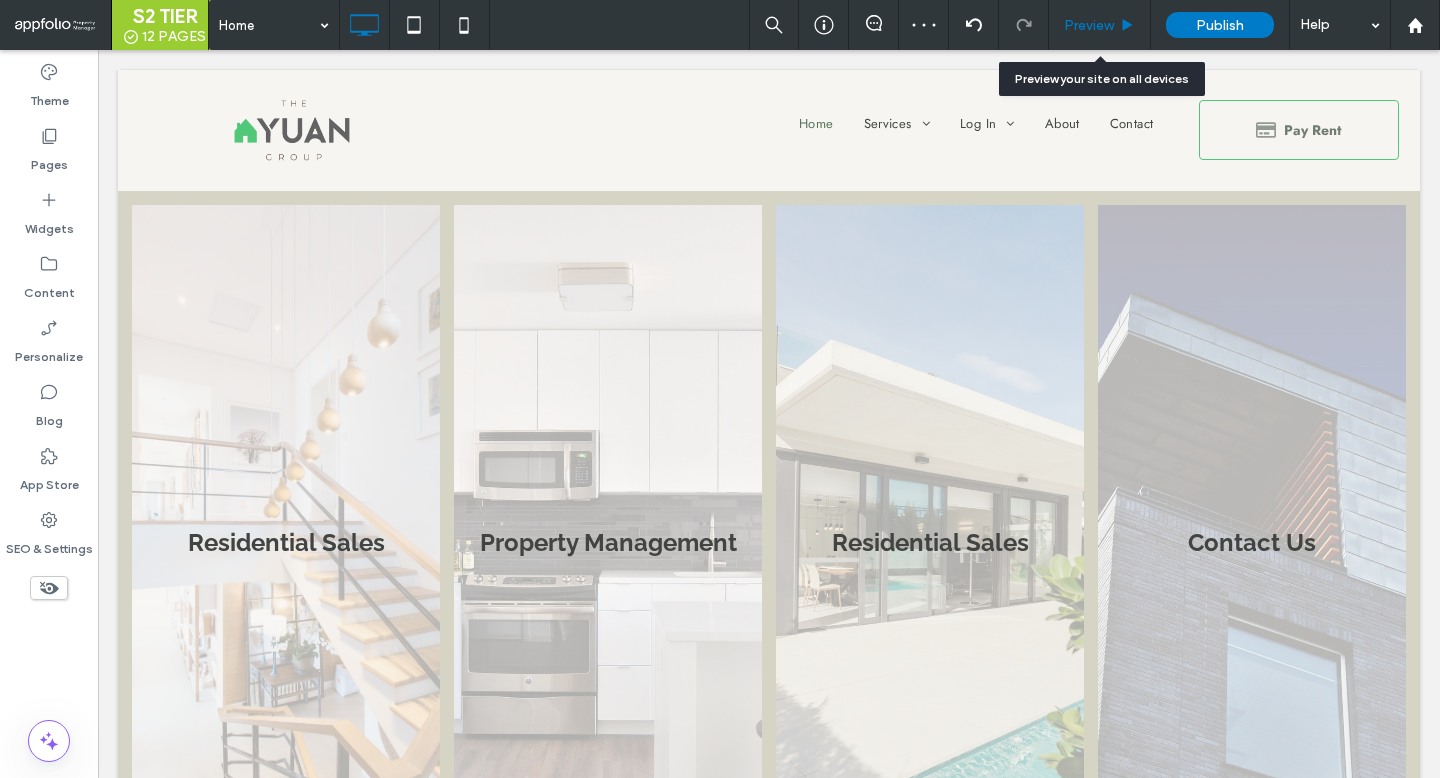 click on "Preview" at bounding box center (1089, 25) 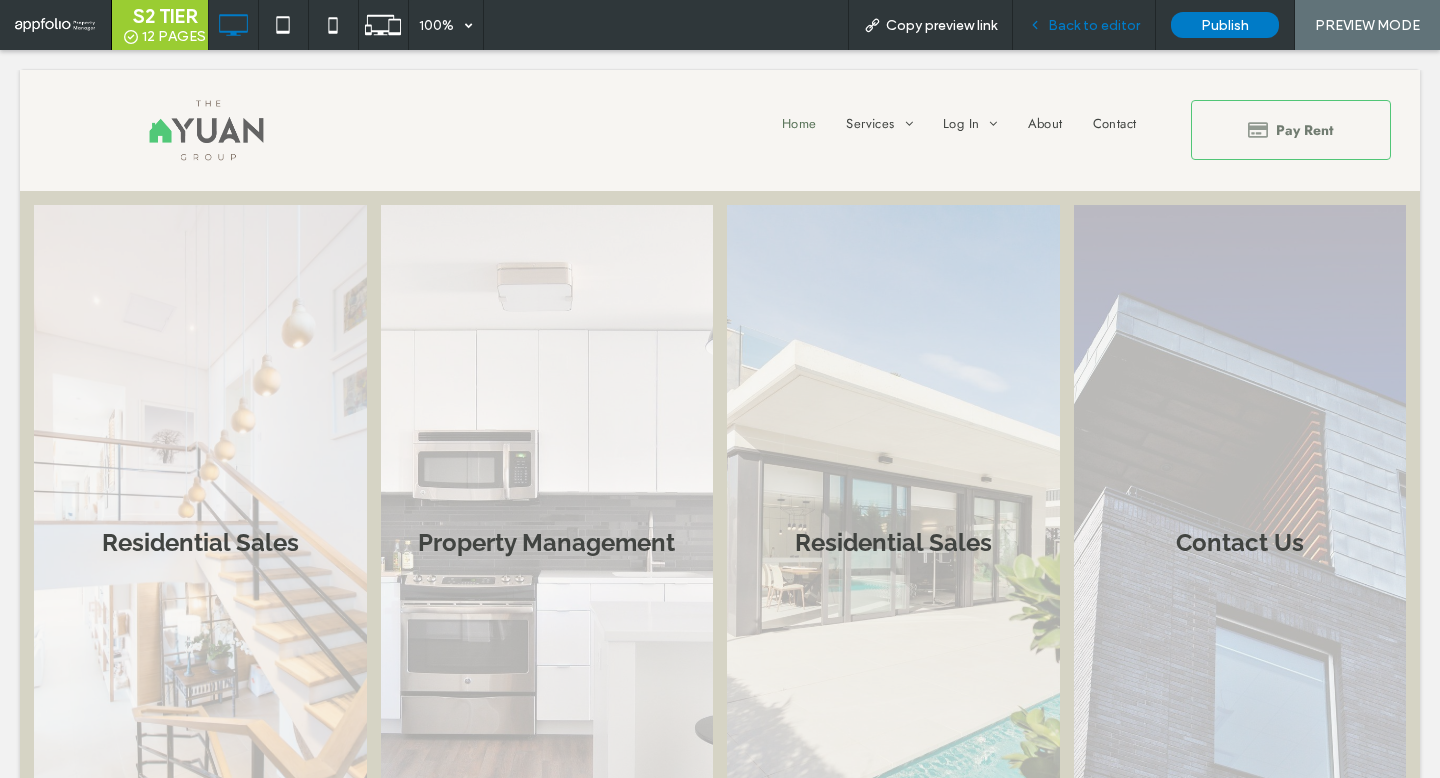 click on "Back to editor" at bounding box center [1084, 25] 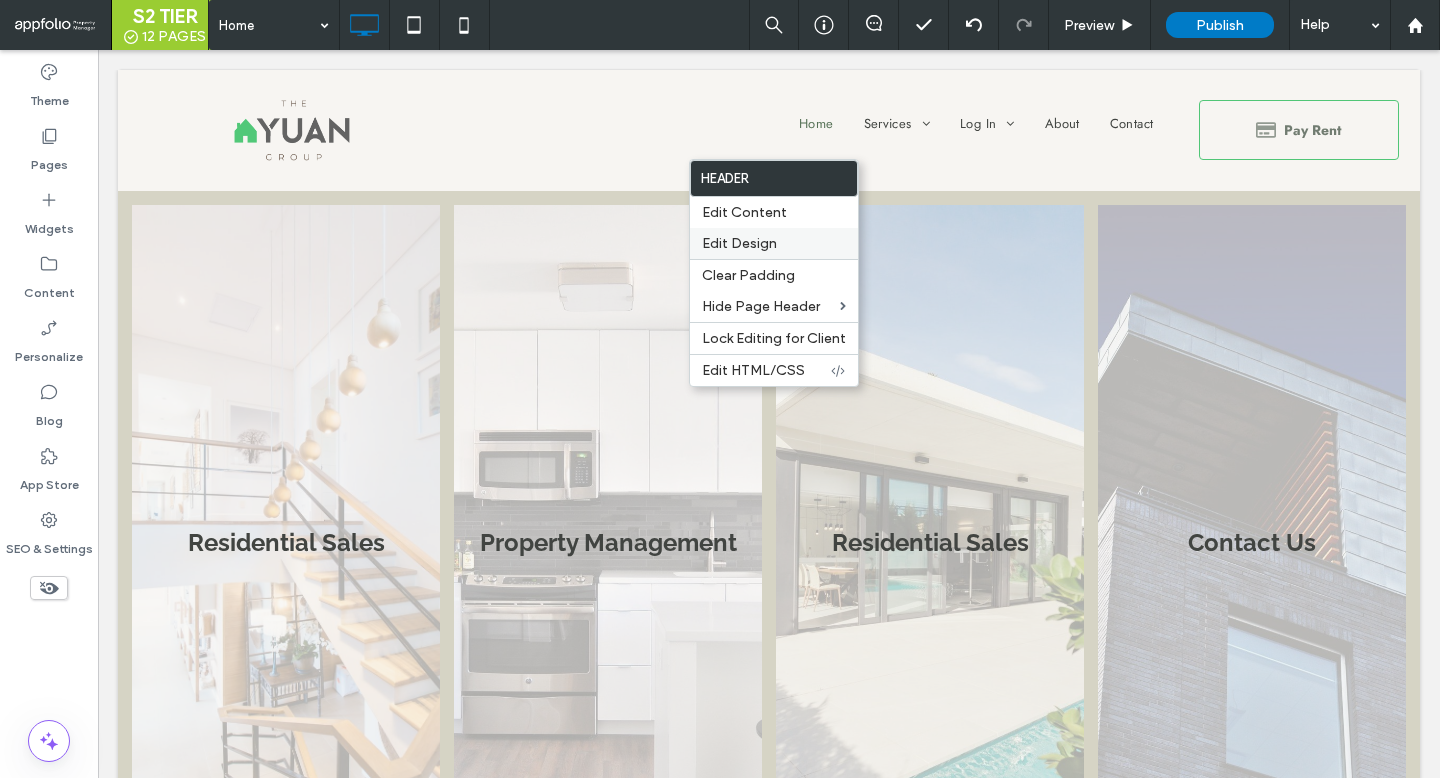click on "Edit Design" at bounding box center (739, 243) 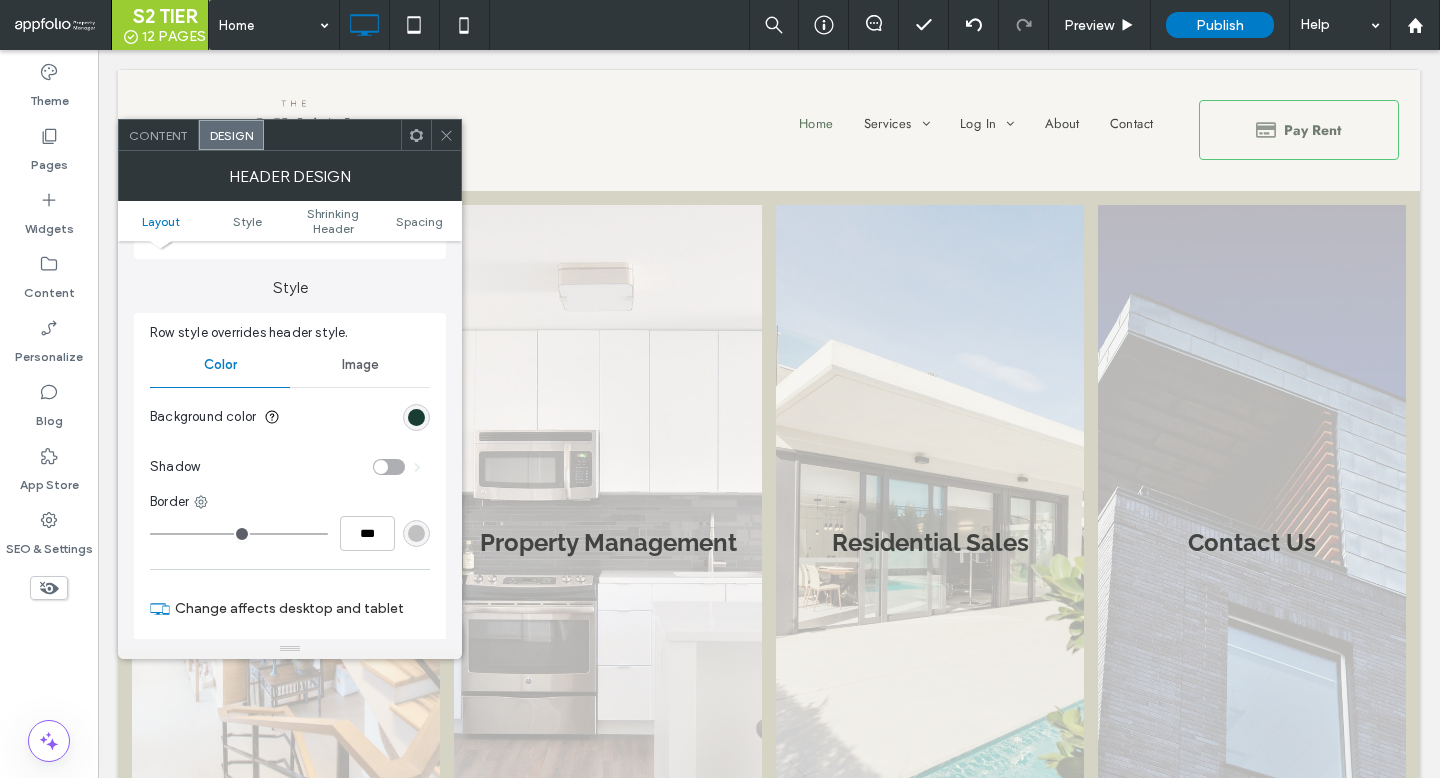 scroll, scrollTop: 325, scrollLeft: 0, axis: vertical 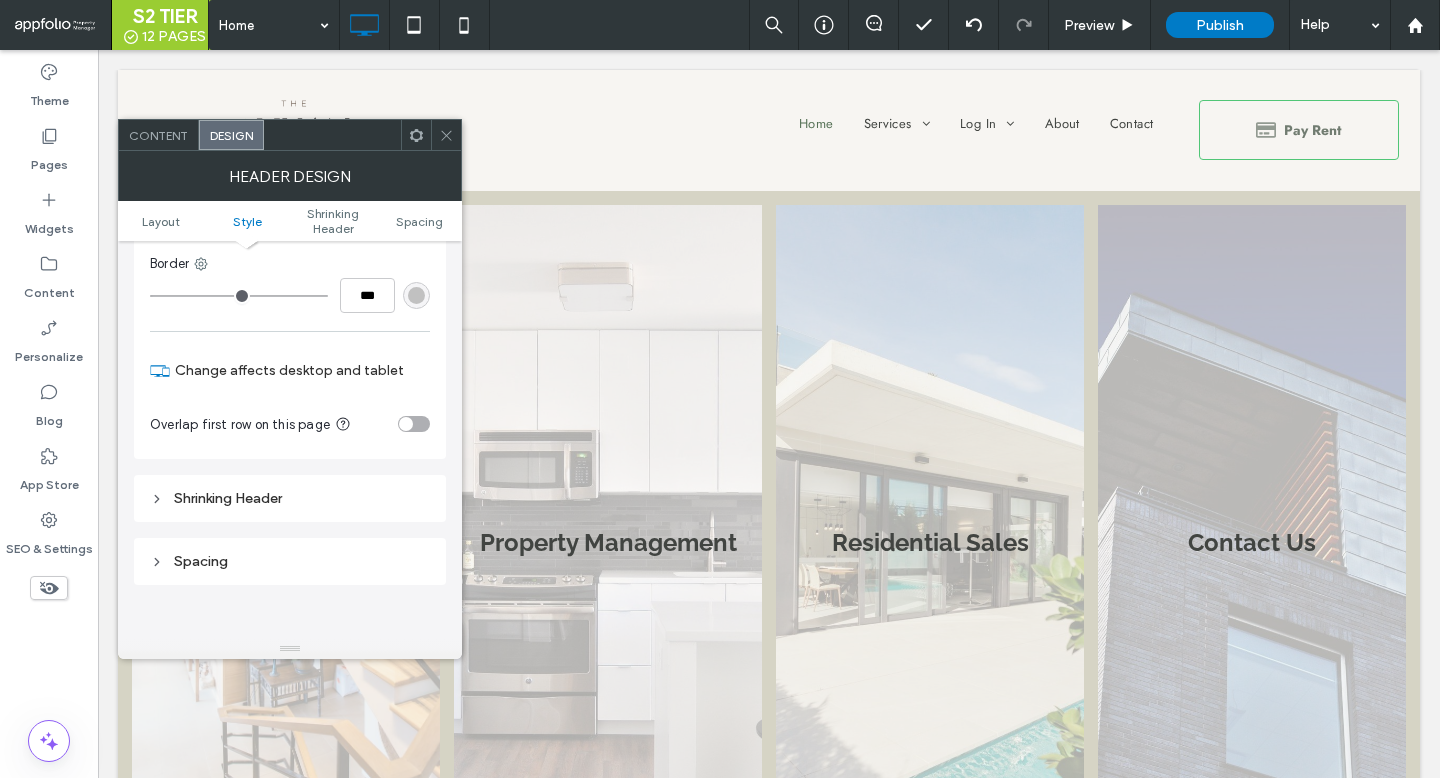 click on "Shrinking Header" at bounding box center (290, 498) 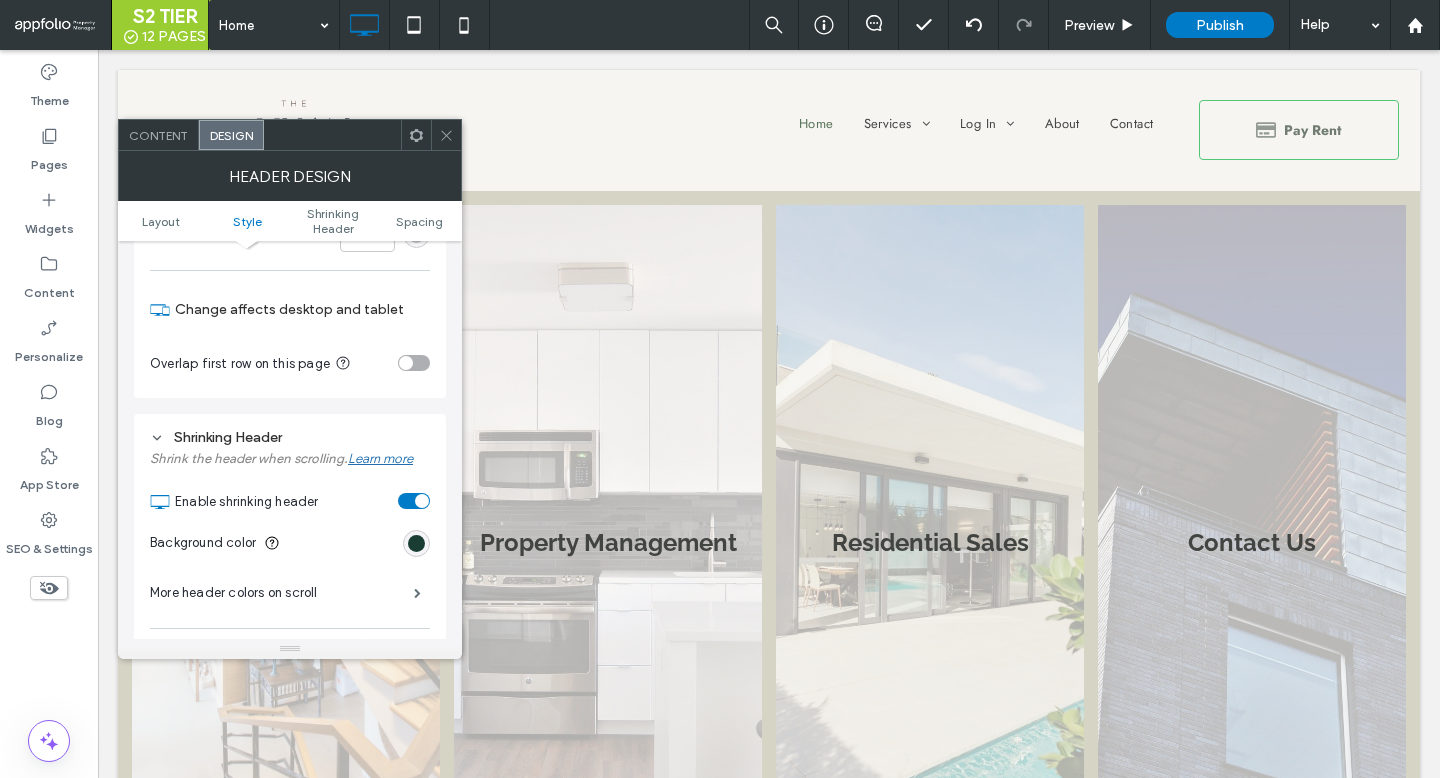 scroll, scrollTop: 489, scrollLeft: 0, axis: vertical 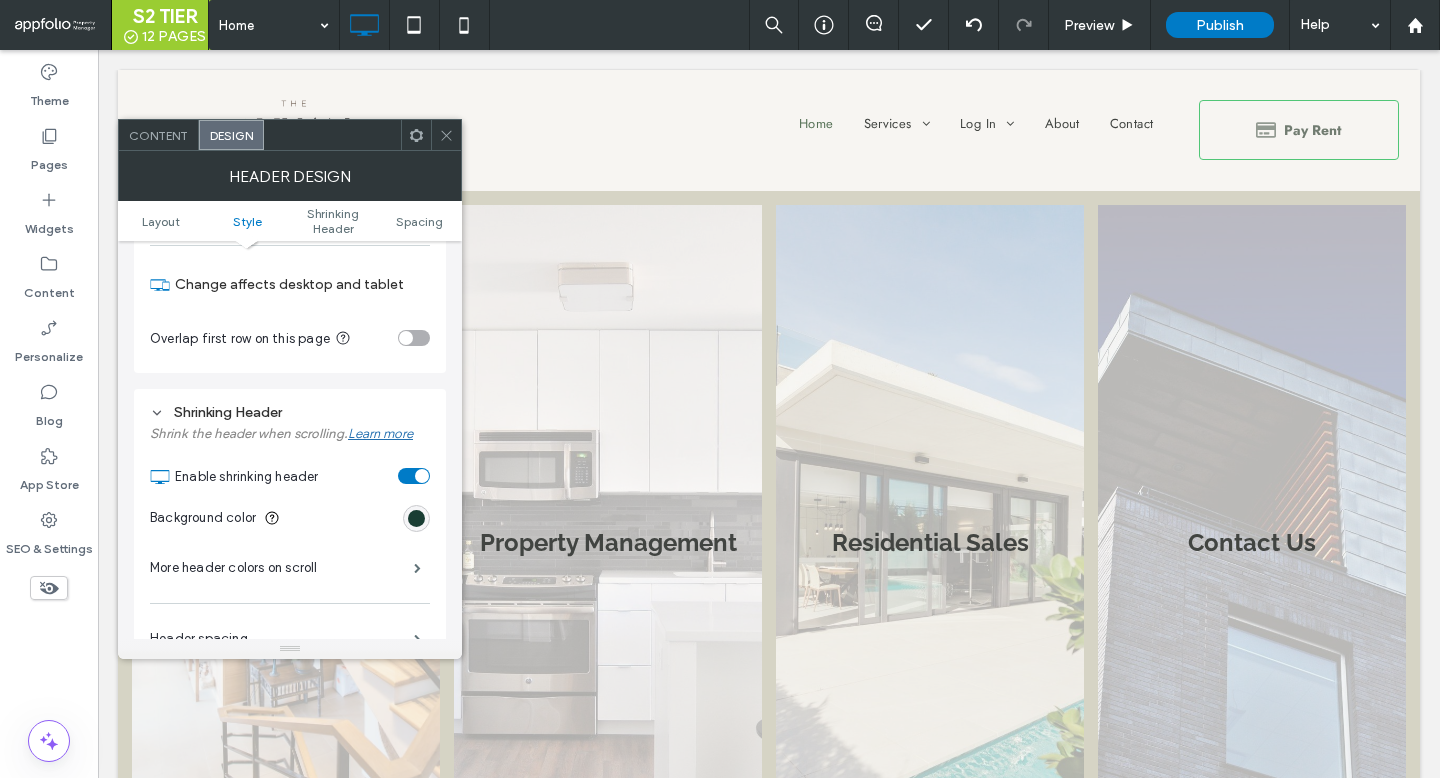 click at bounding box center [416, 518] 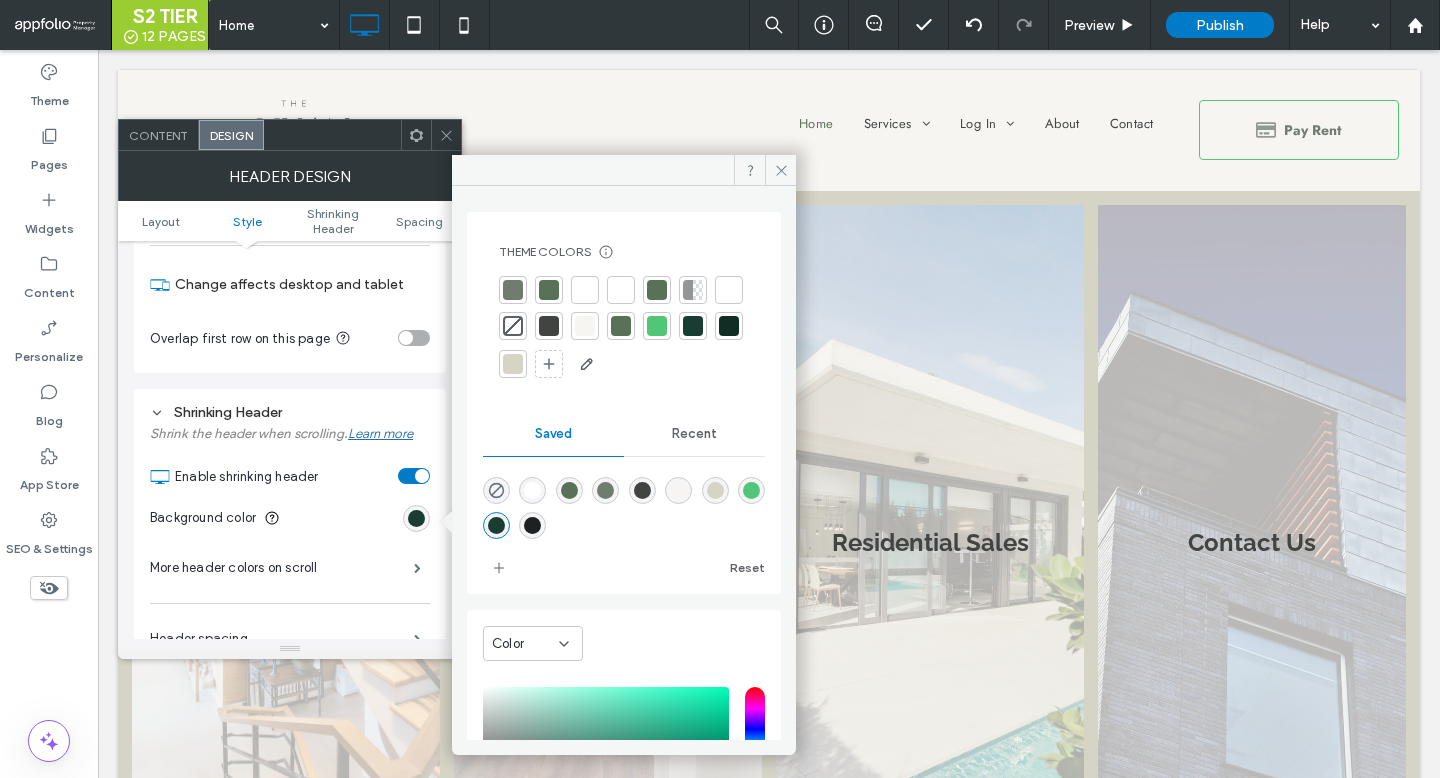 click at bounding box center [624, 328] 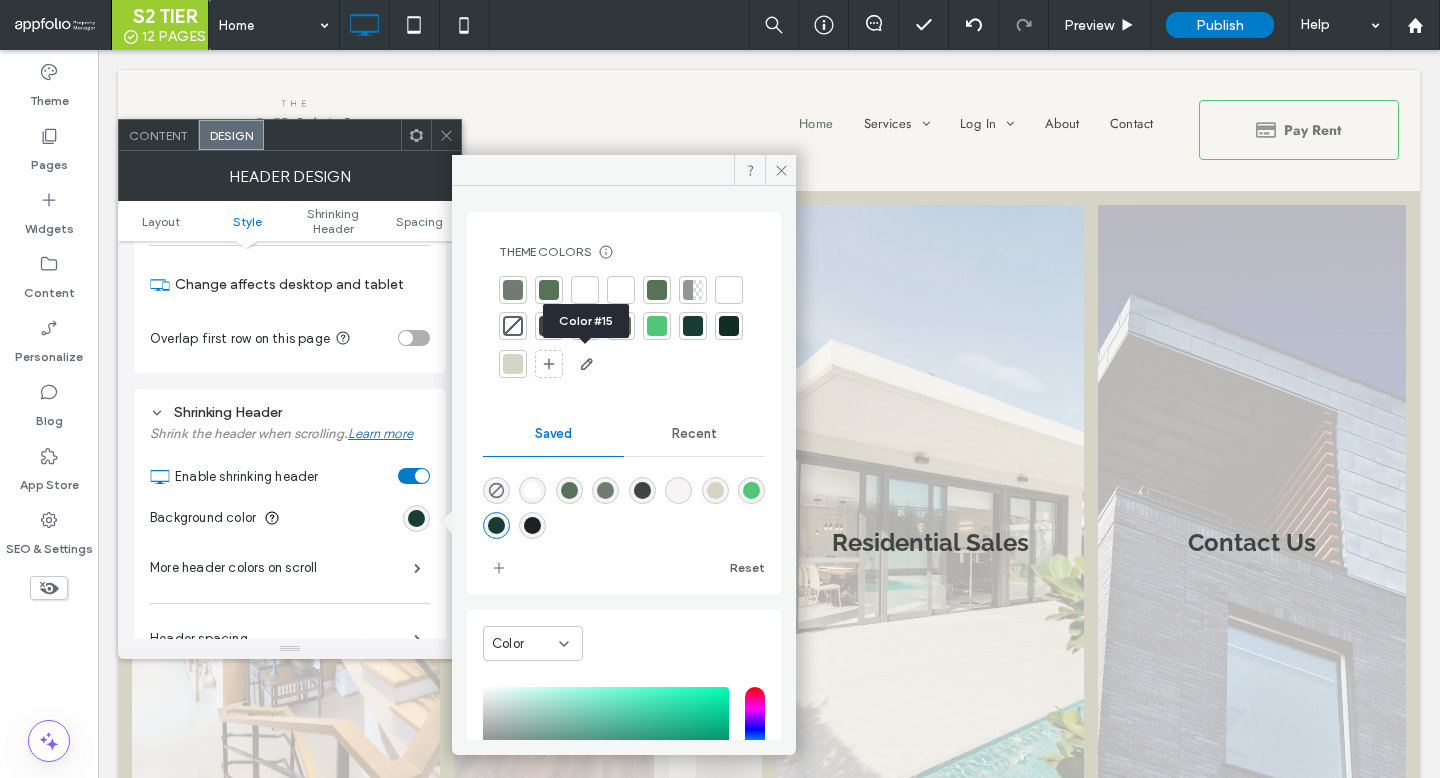 click at bounding box center [513, 364] 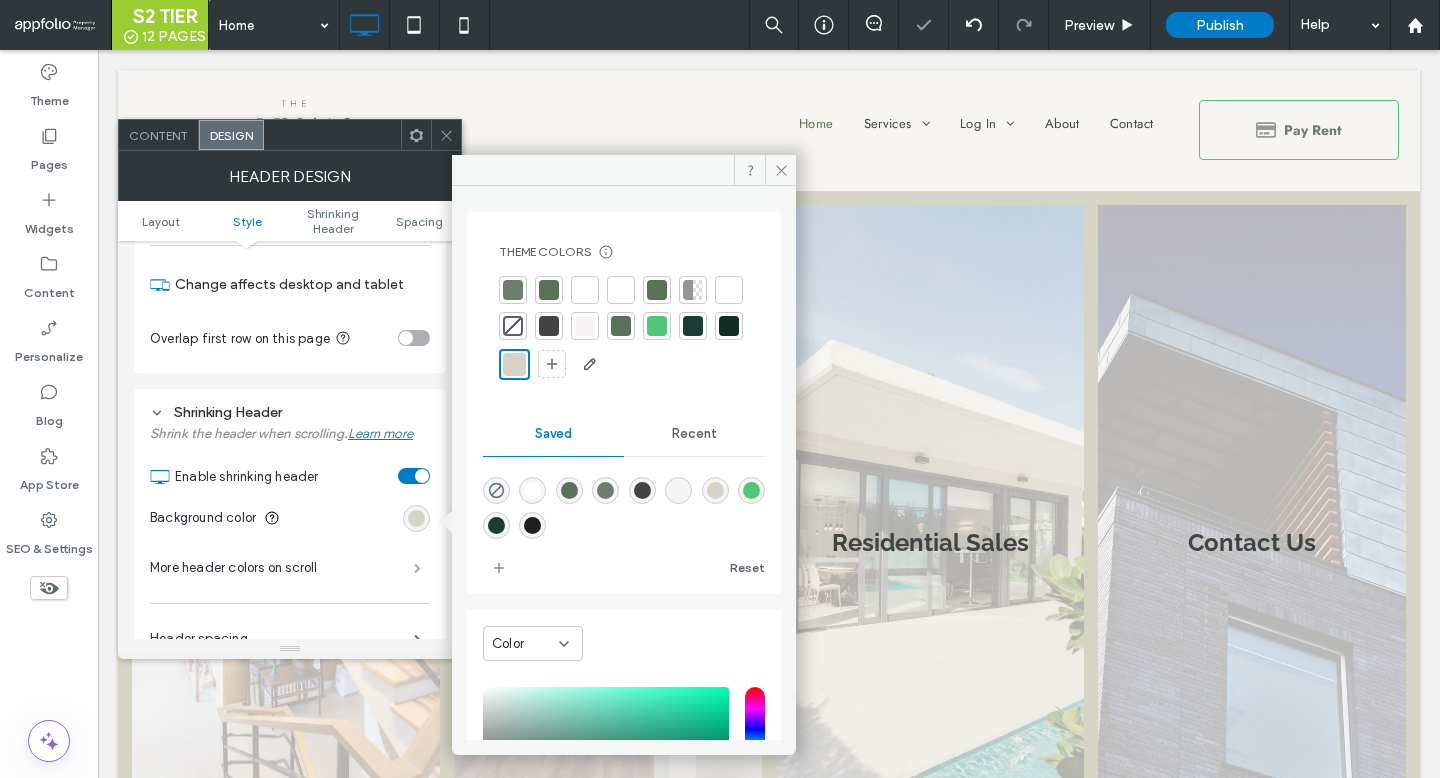 click at bounding box center (417, 568) 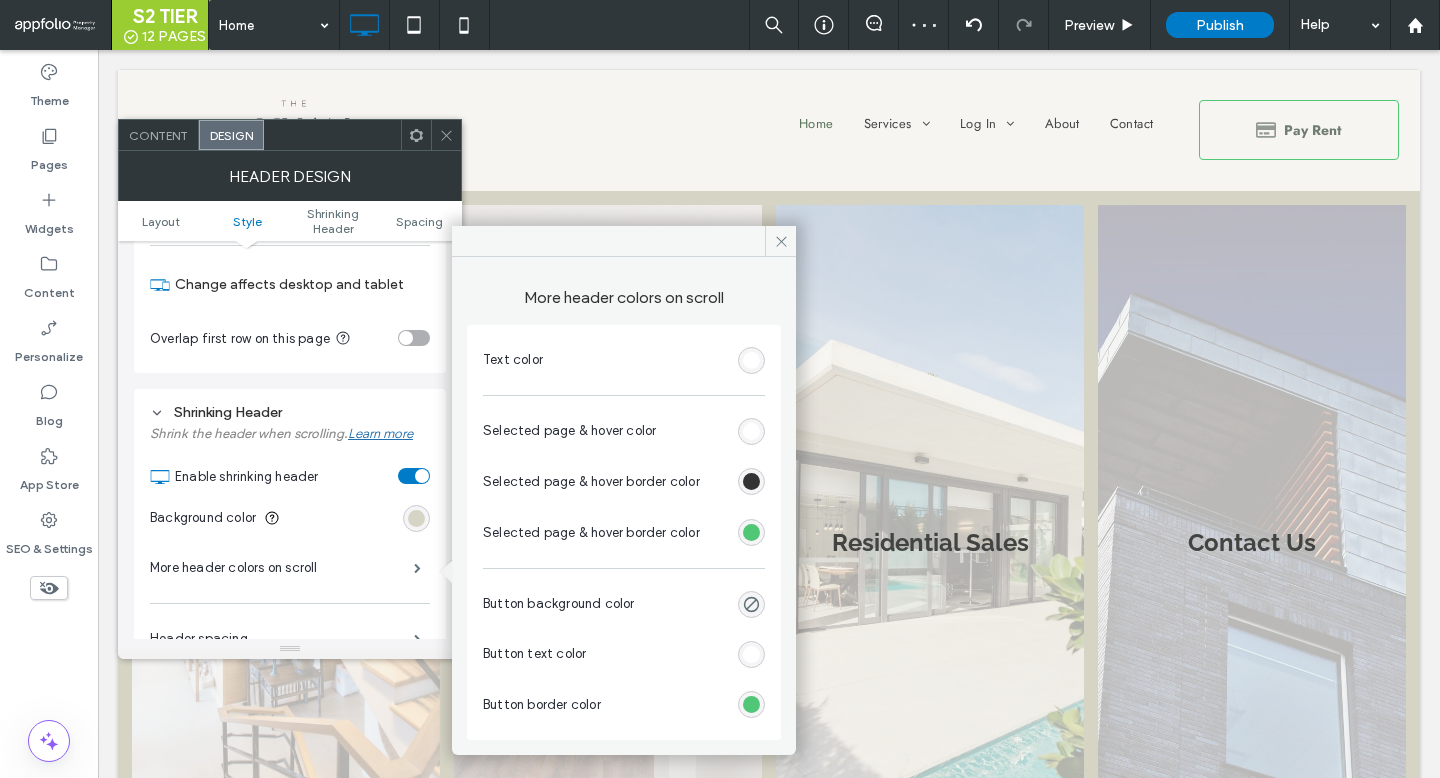 click at bounding box center [751, 360] 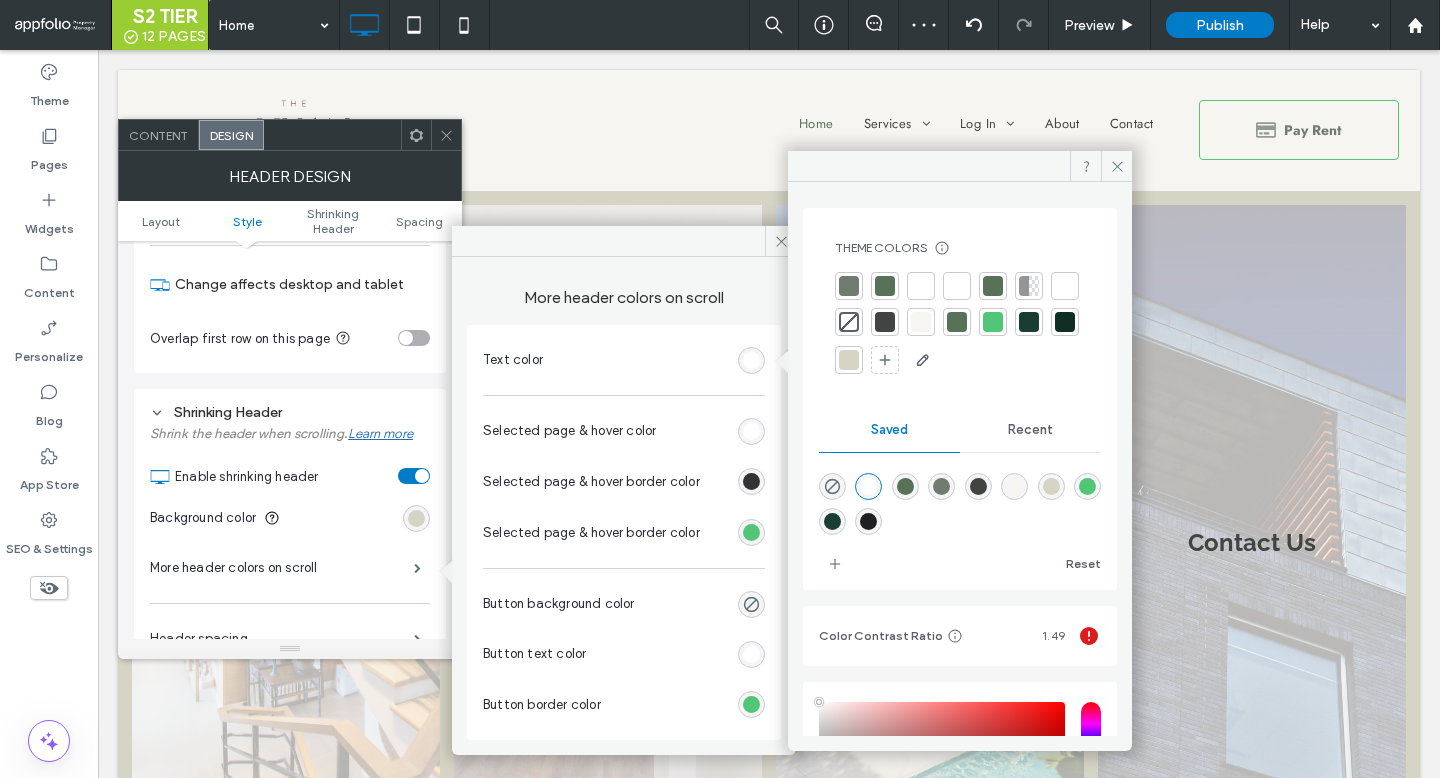 click at bounding box center [885, 322] 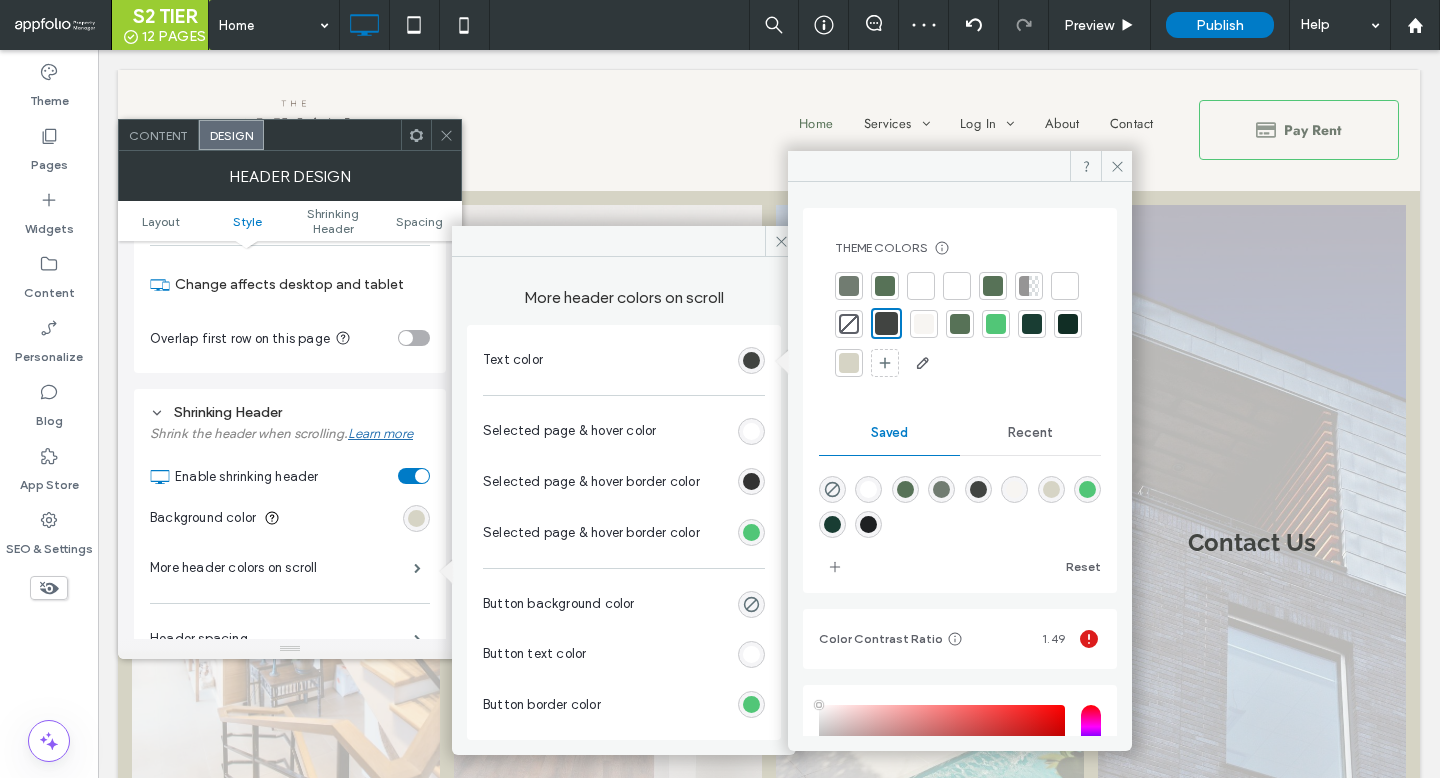 click at bounding box center [751, 431] 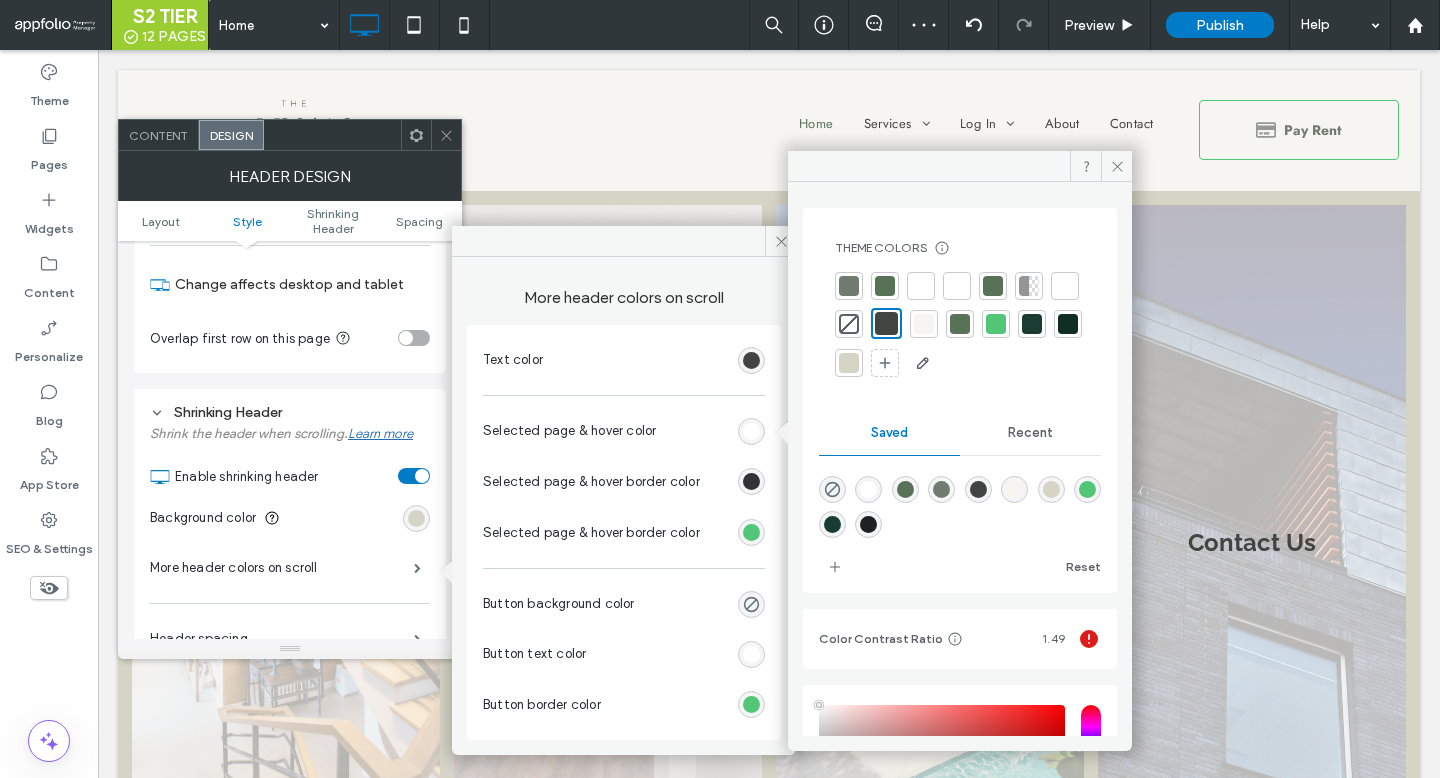 click at bounding box center (886, 323) 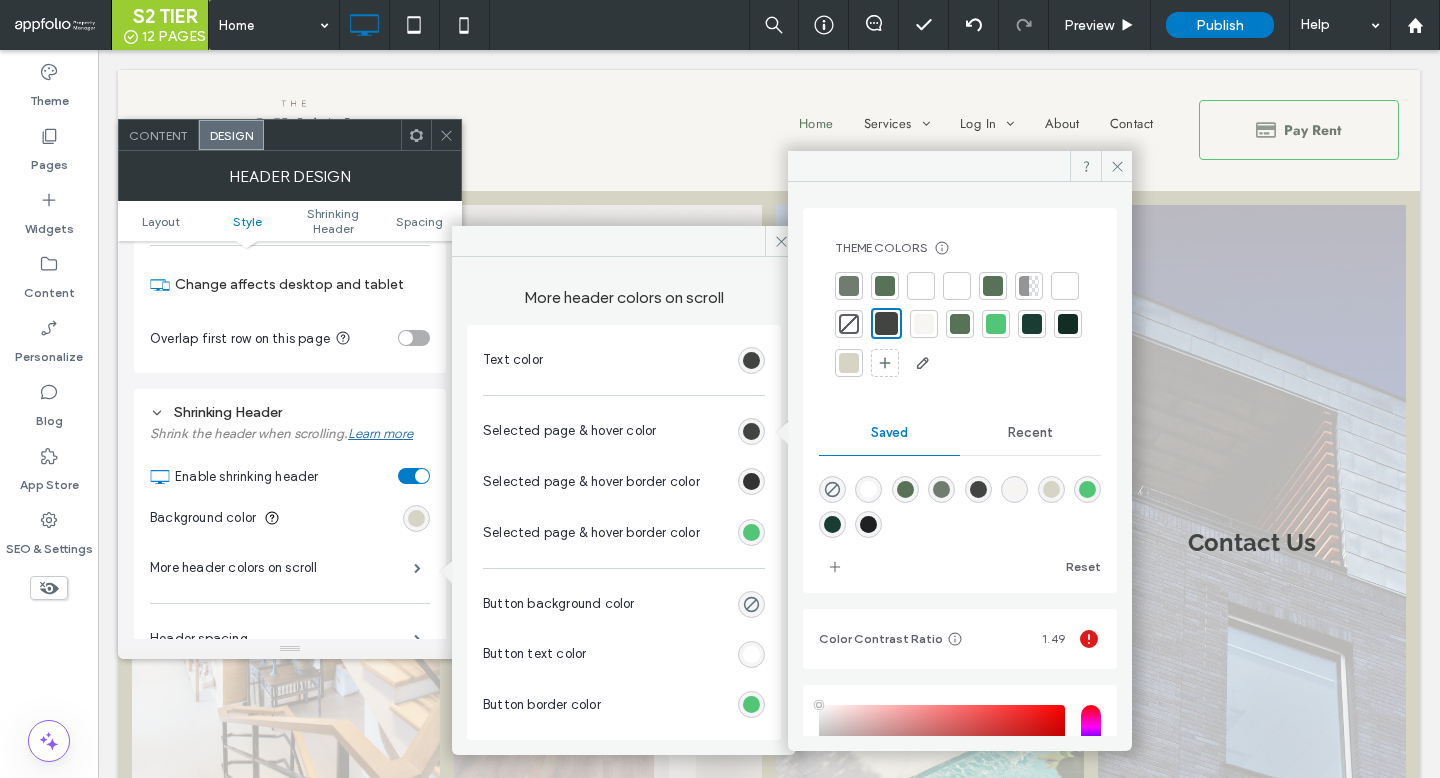 click on "Button text color" at bounding box center [624, 654] 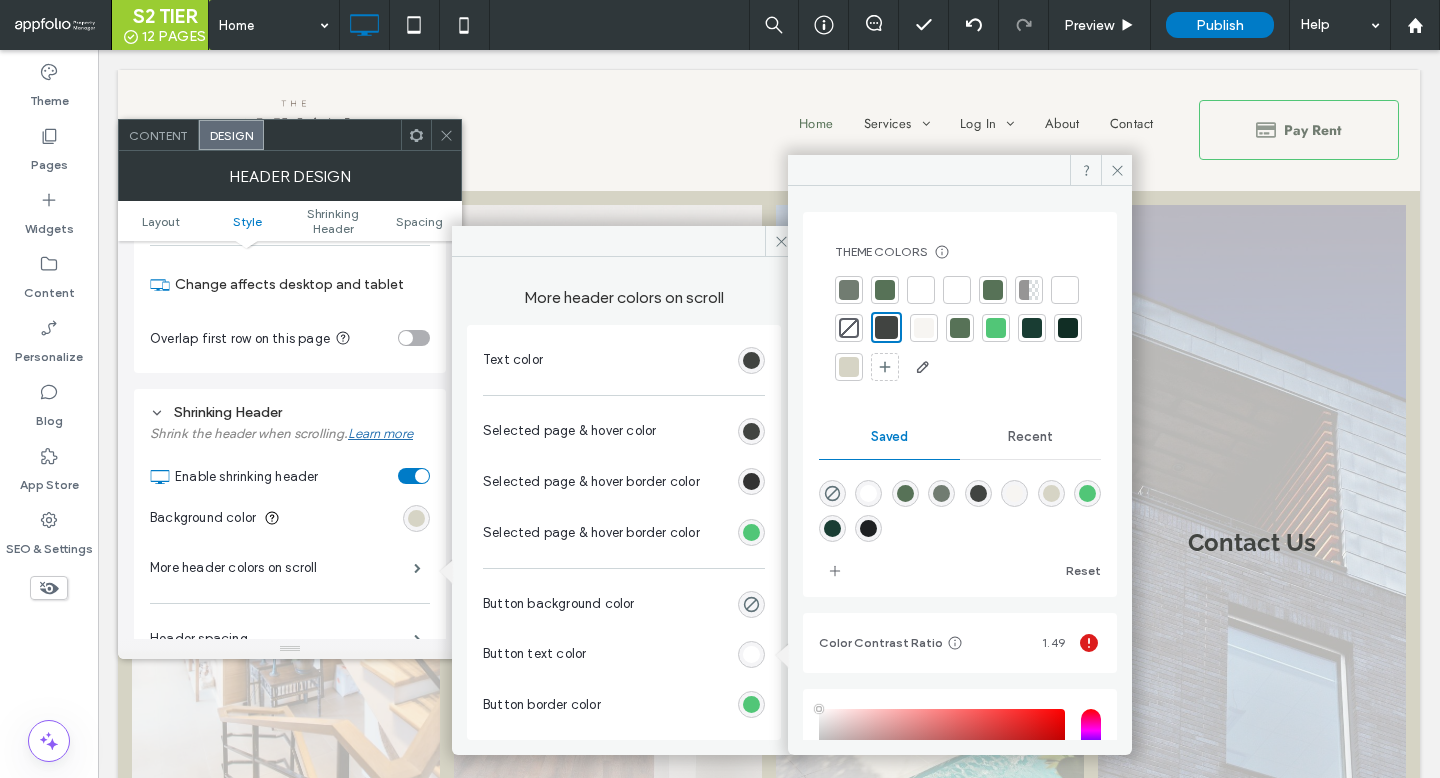 click at bounding box center [886, 327] 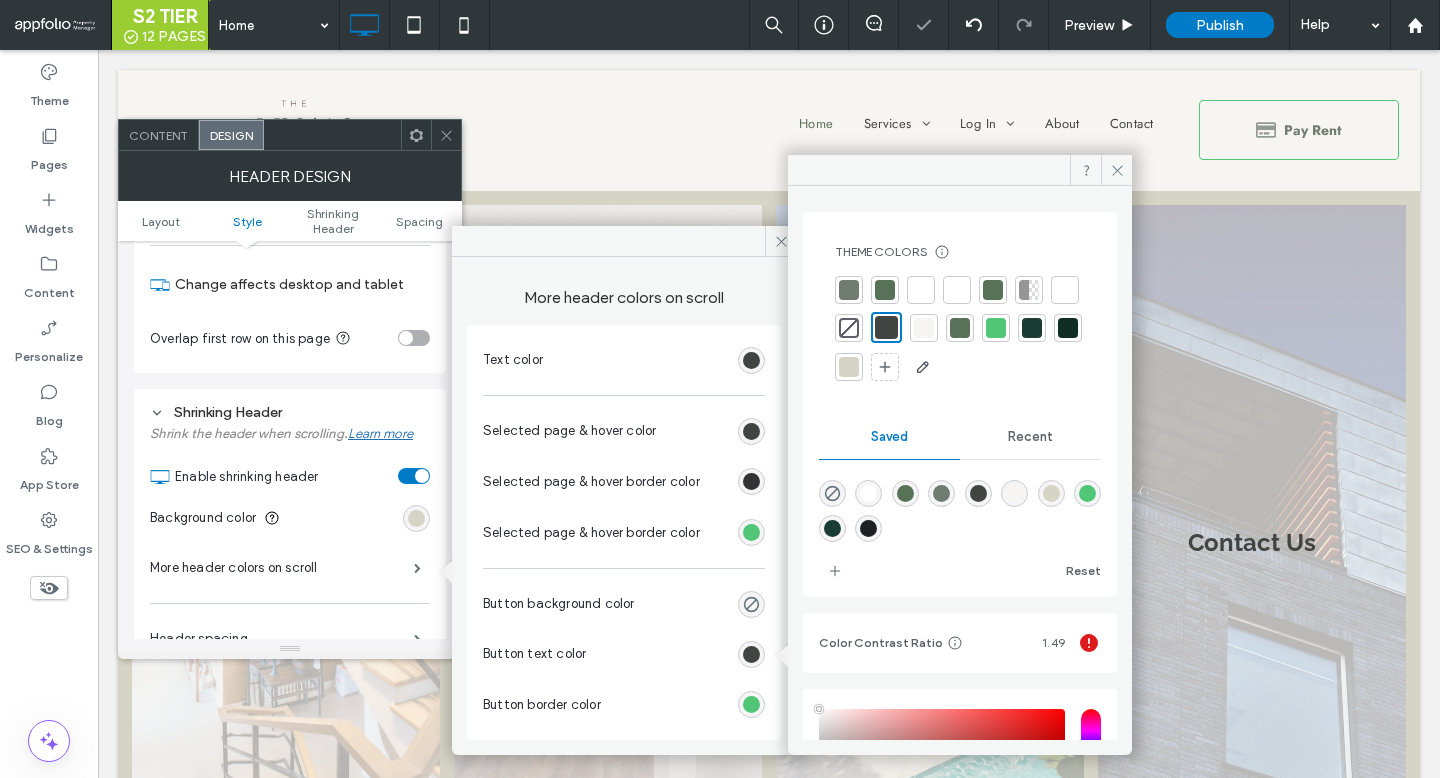 click 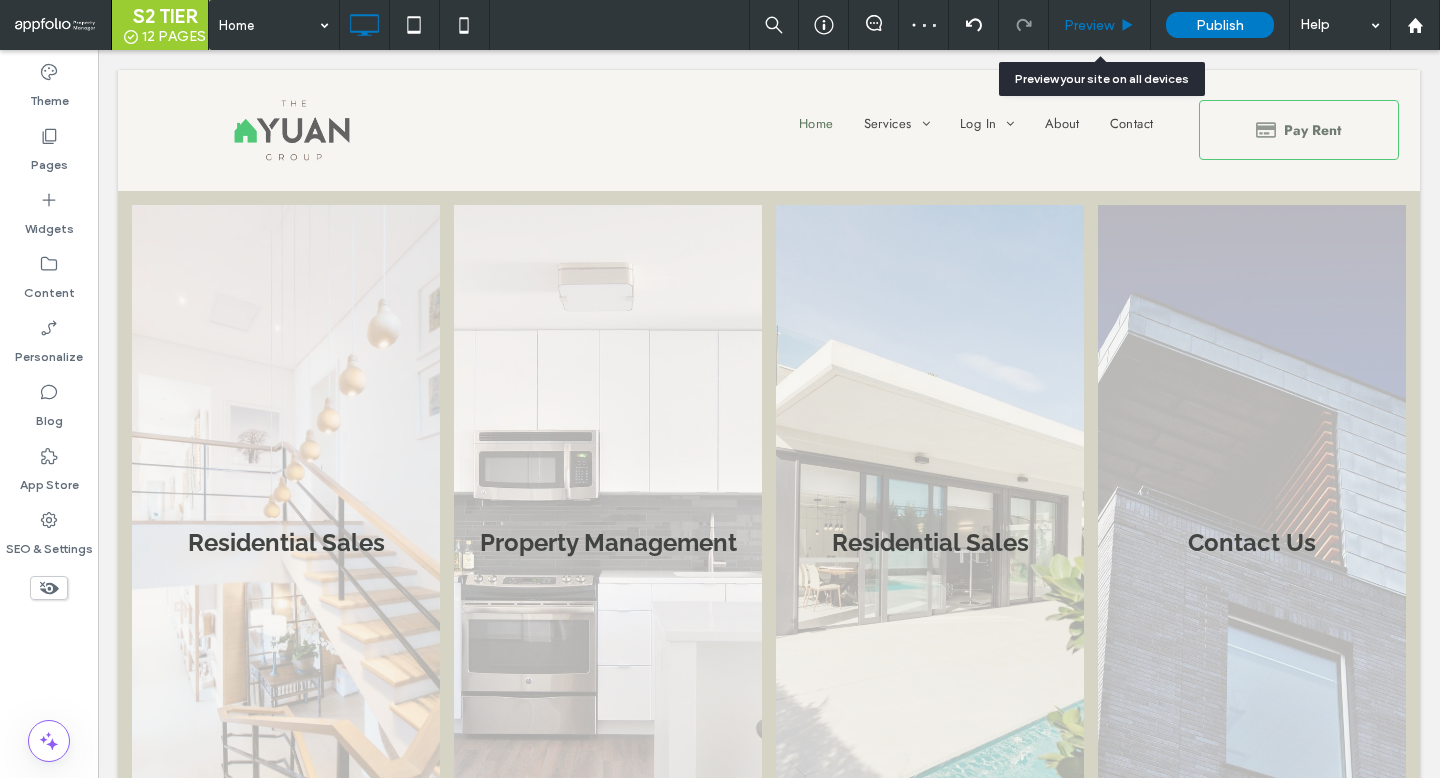 click on "Preview" at bounding box center [1089, 25] 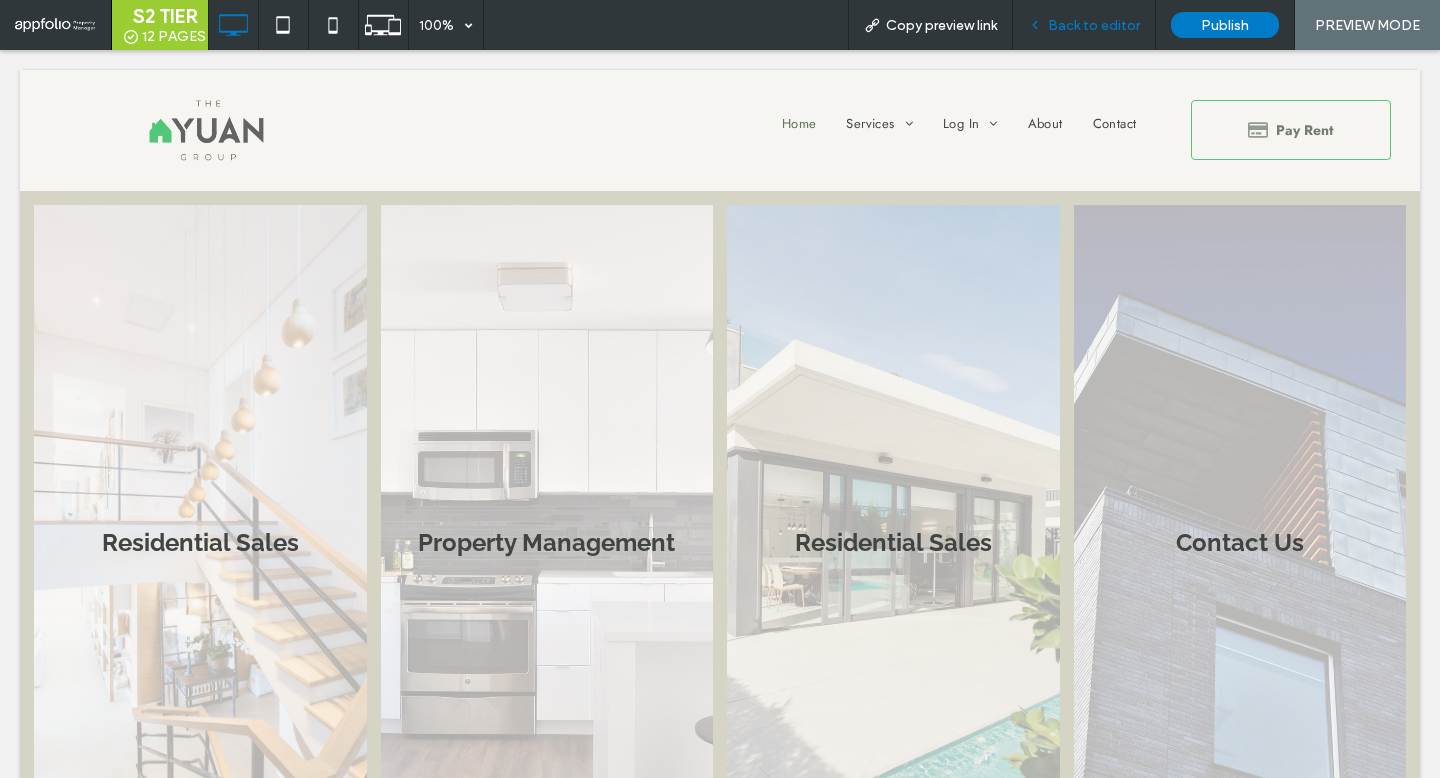 click on "Back to editor" at bounding box center [1084, 25] 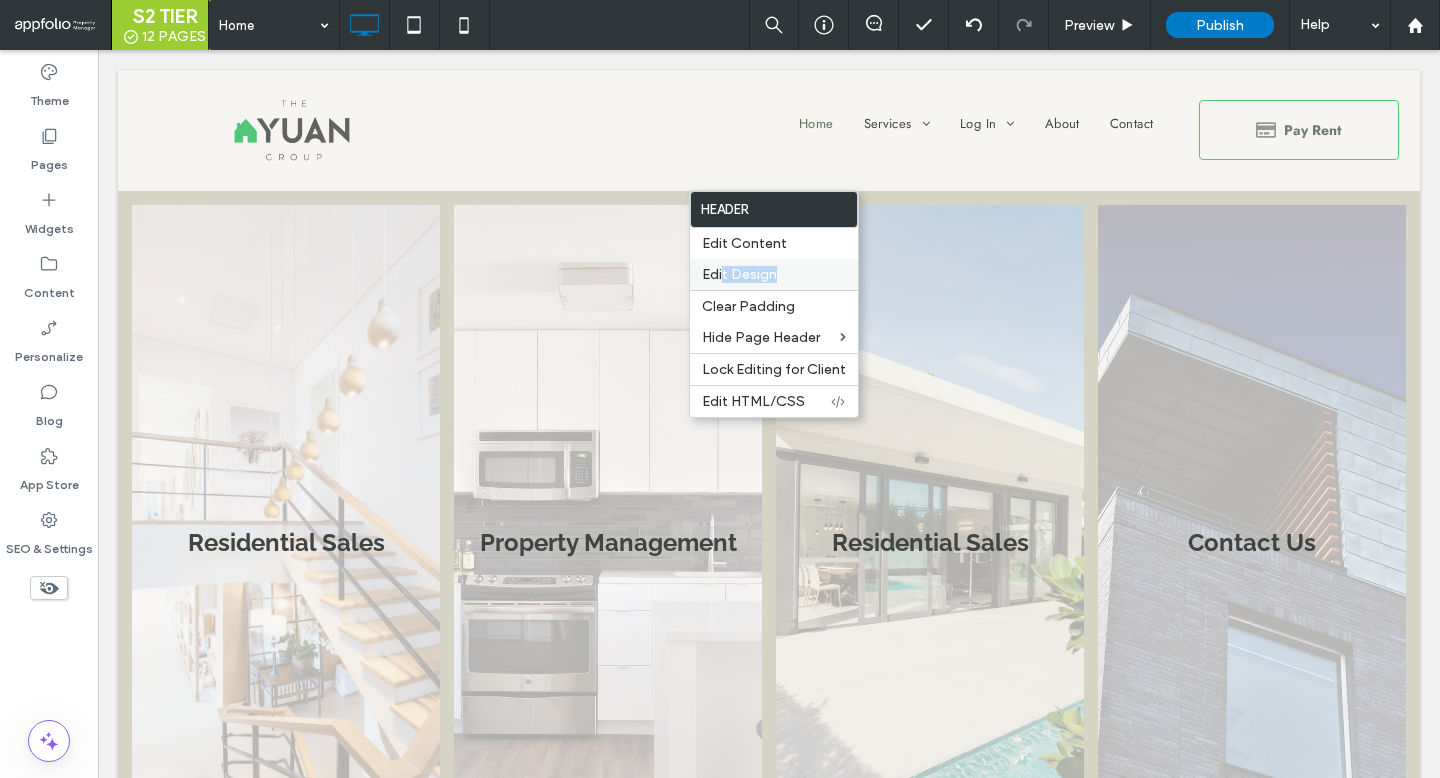 drag, startPoint x: 715, startPoint y: 294, endPoint x: 722, endPoint y: 280, distance: 15.652476 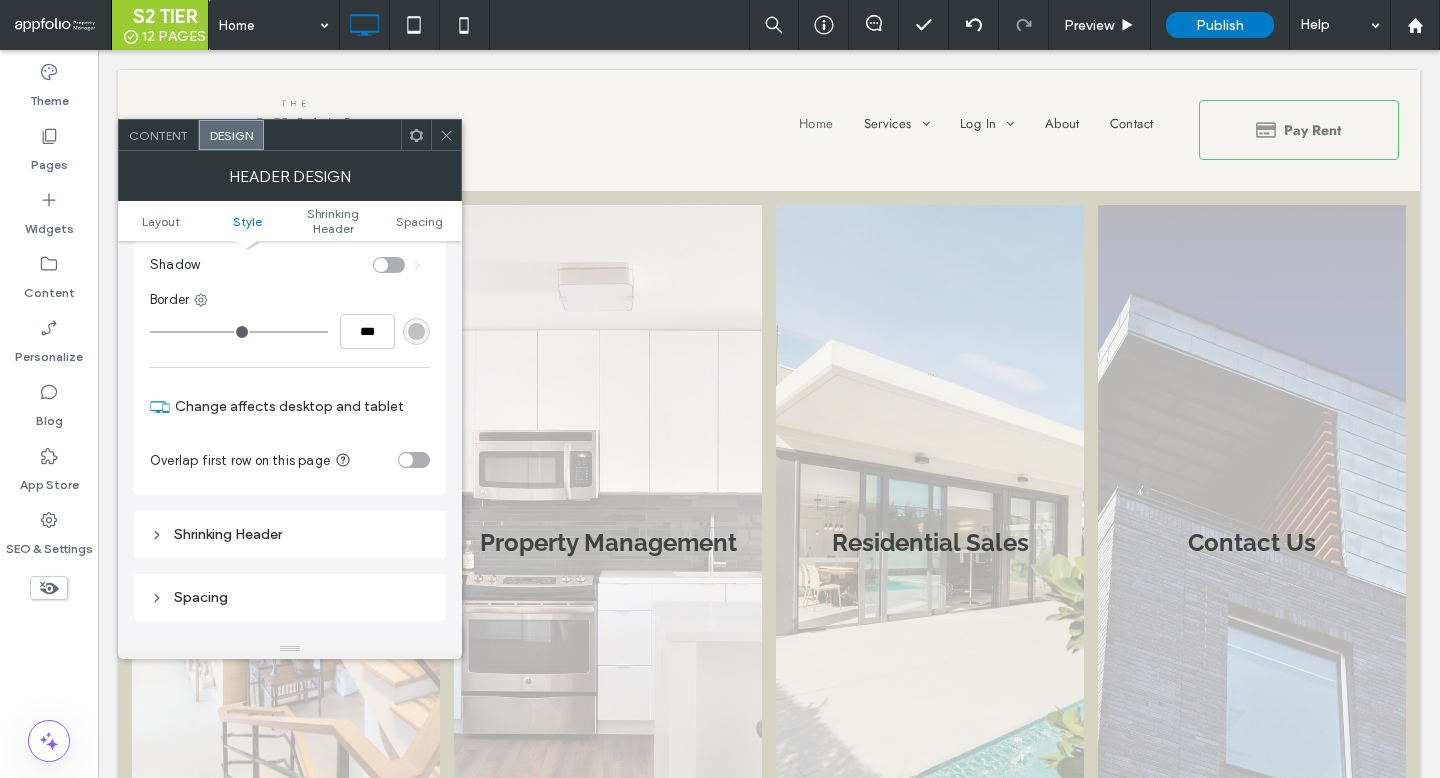 scroll, scrollTop: 450, scrollLeft: 0, axis: vertical 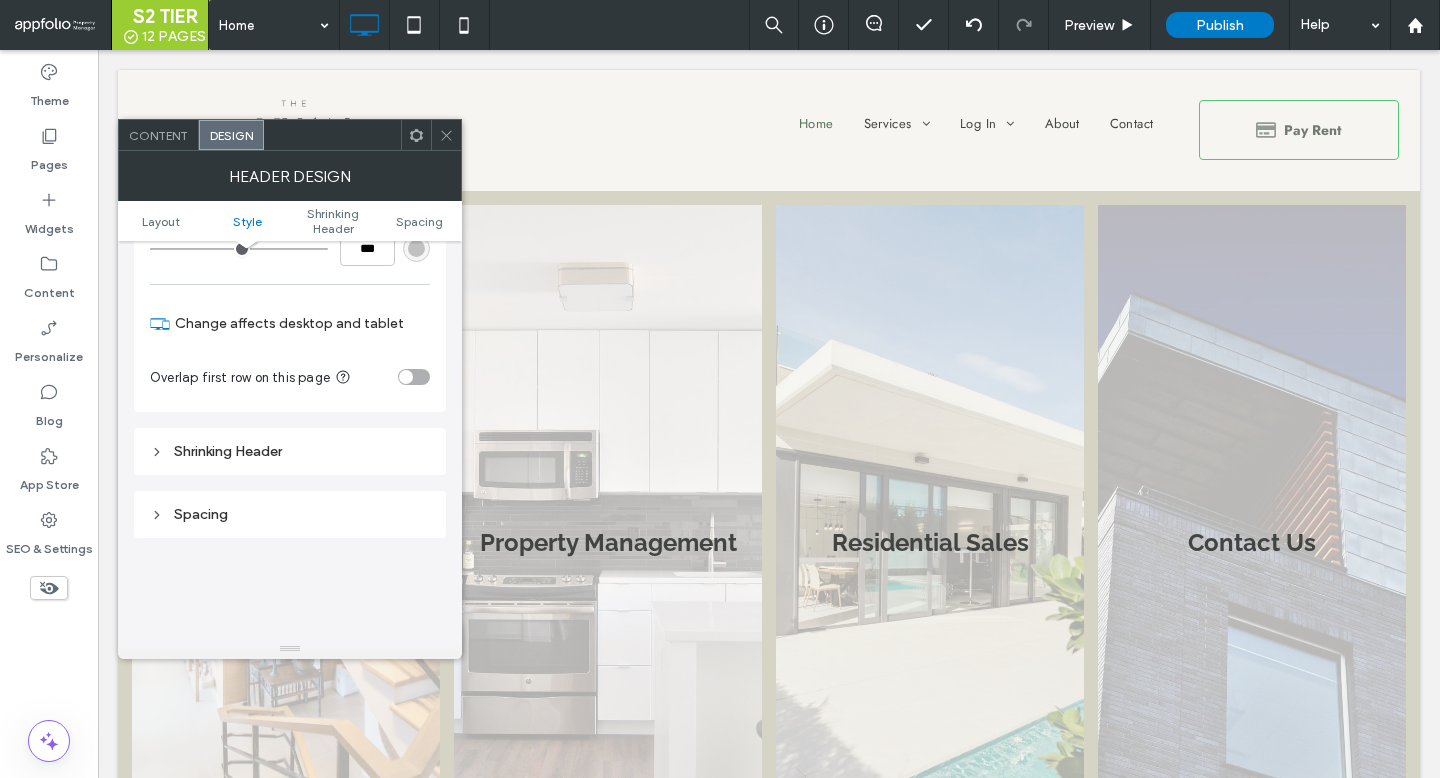 click on "Shrinking Header" at bounding box center [290, 451] 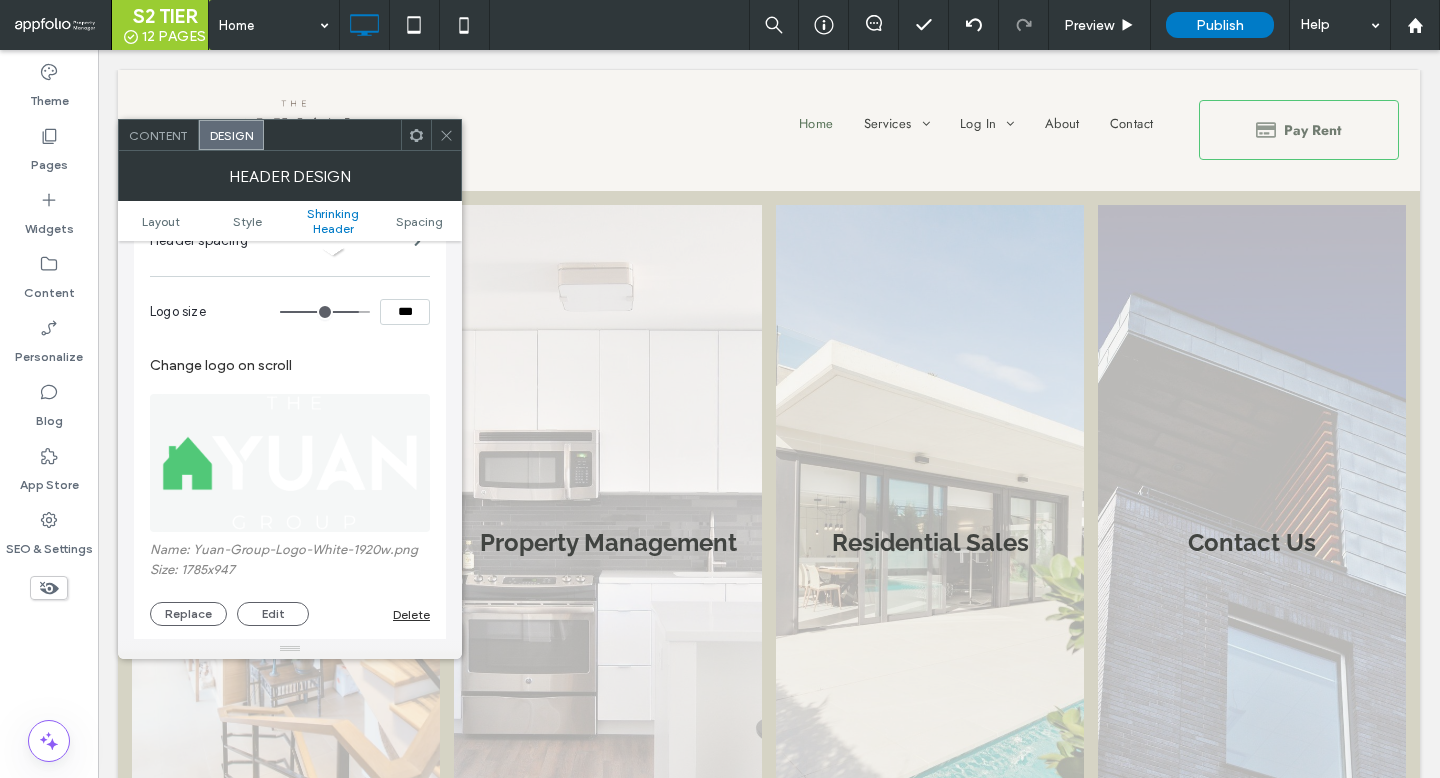 scroll, scrollTop: 919, scrollLeft: 0, axis: vertical 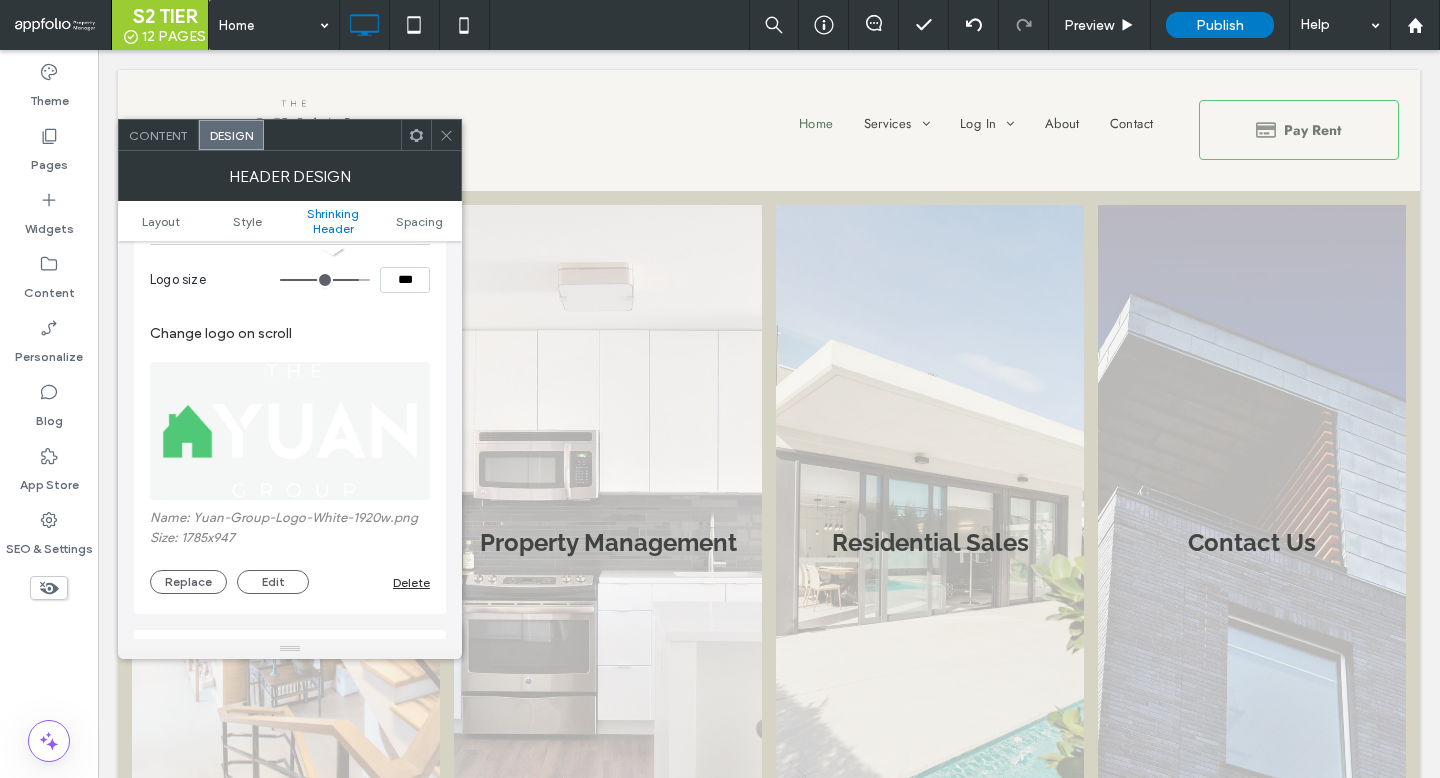 click on "Delete" at bounding box center [411, 582] 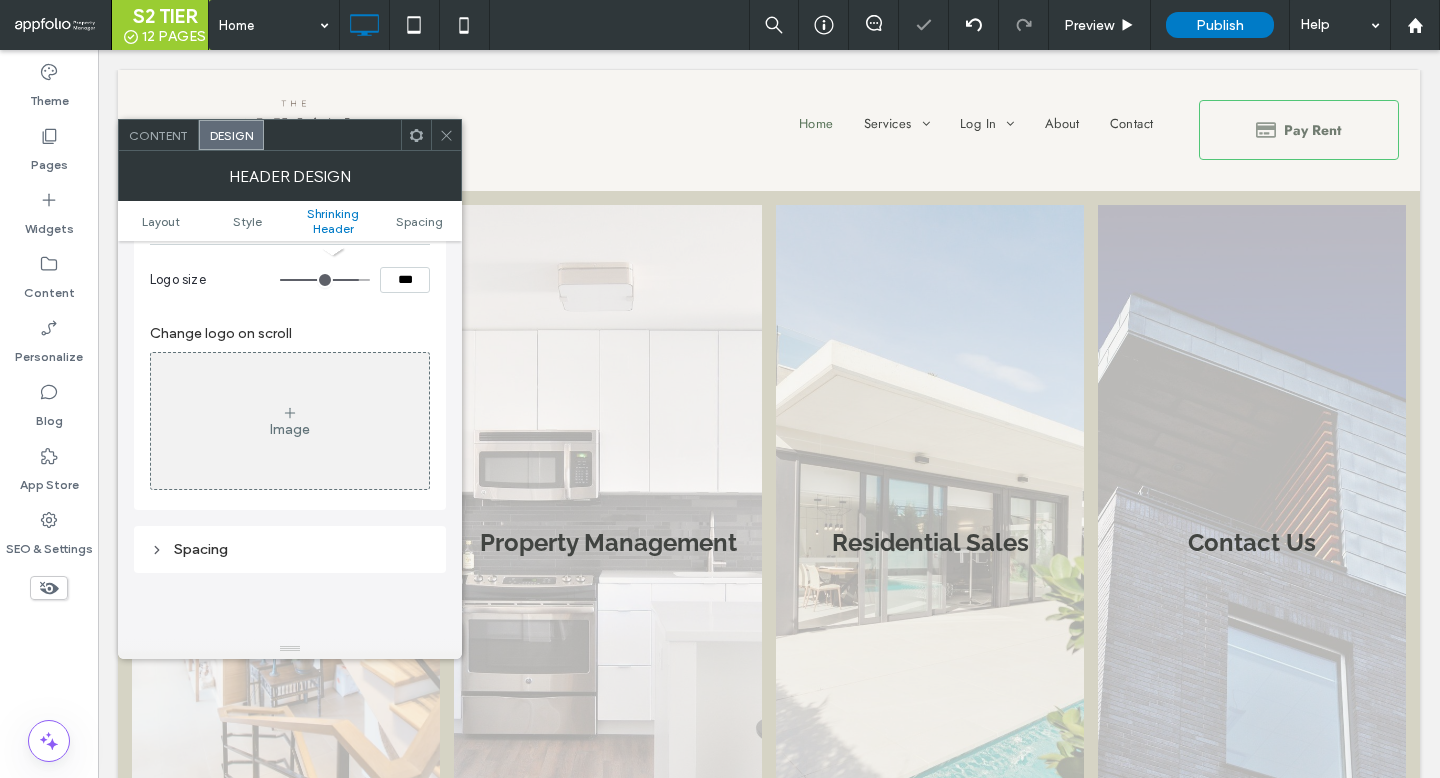 click at bounding box center [446, 135] 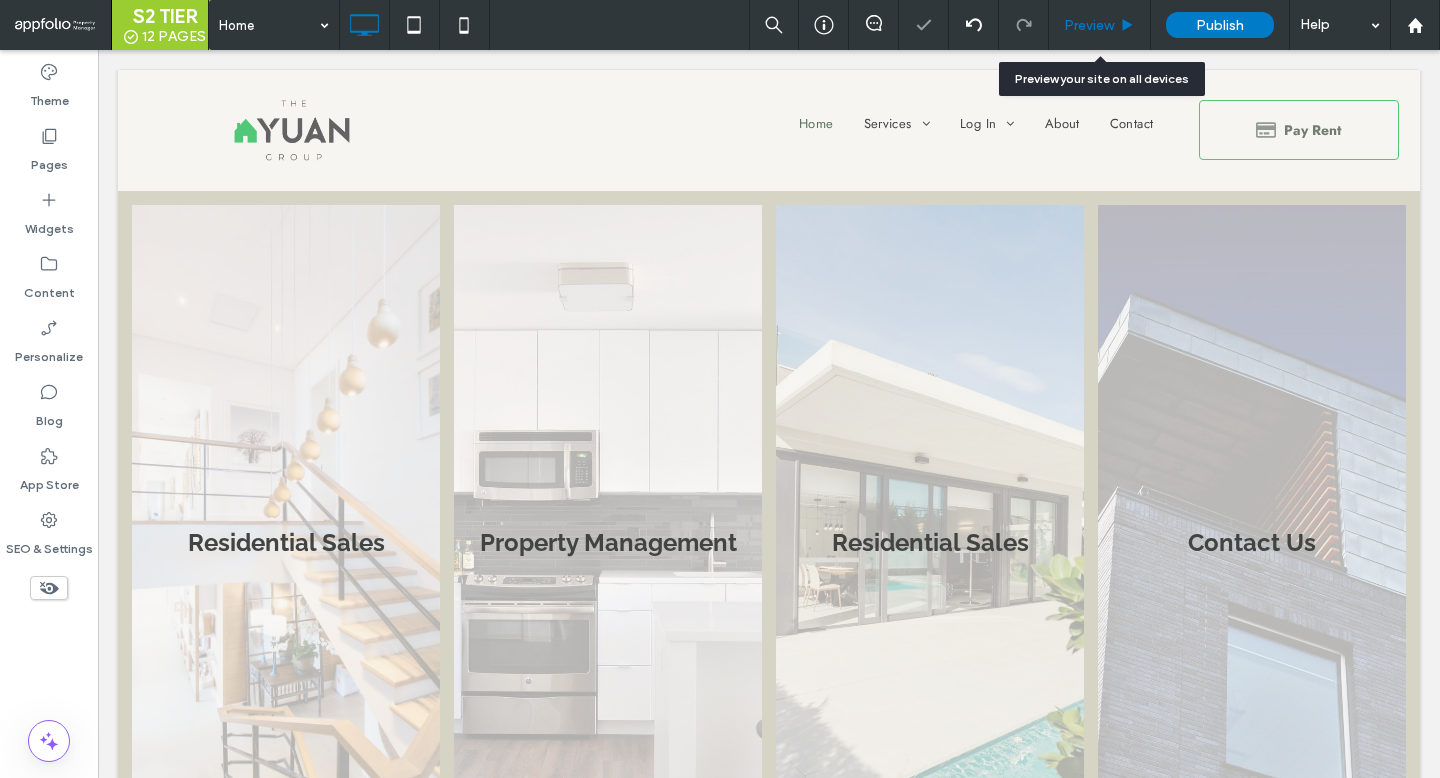 click on "Preview" at bounding box center [1089, 25] 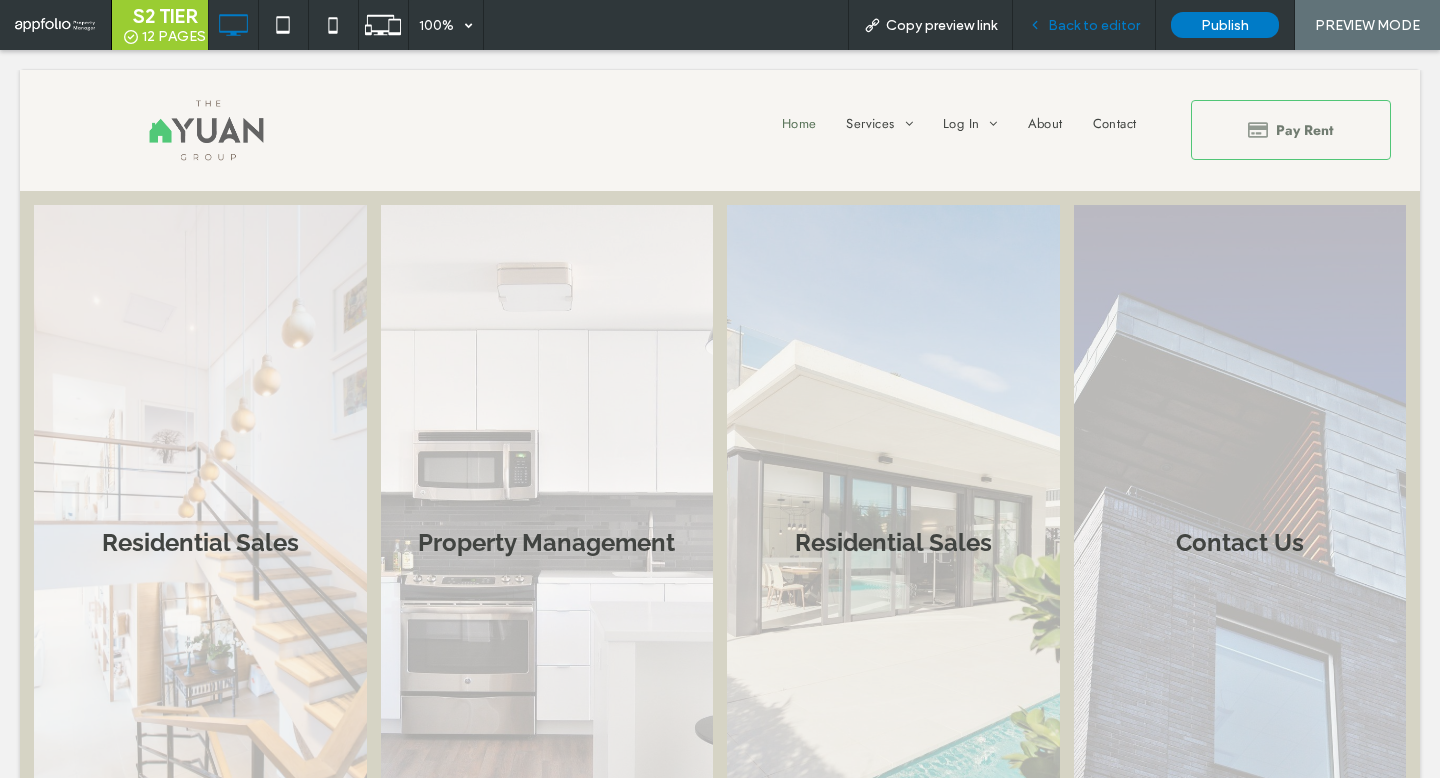 click on "Back to editor" at bounding box center (1094, 25) 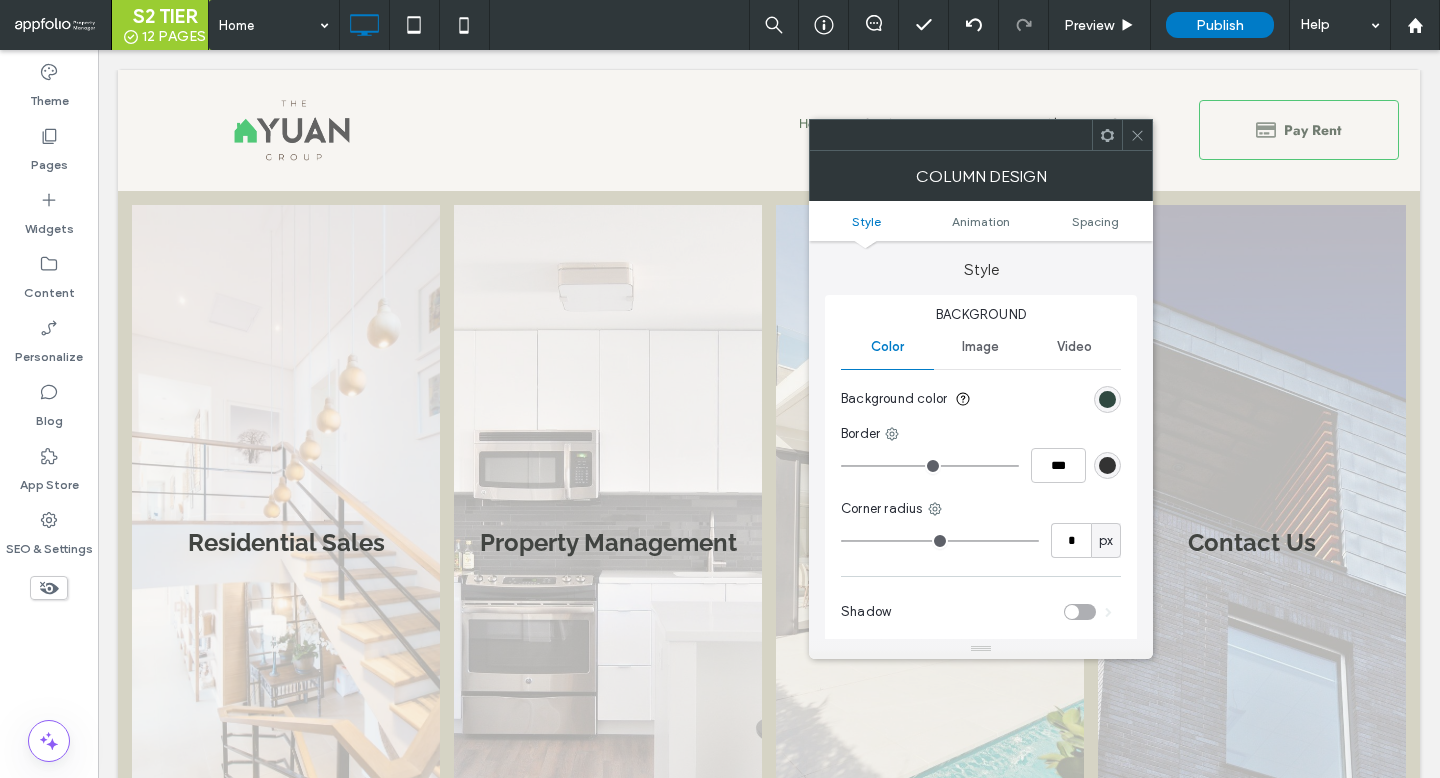 click at bounding box center (1107, 399) 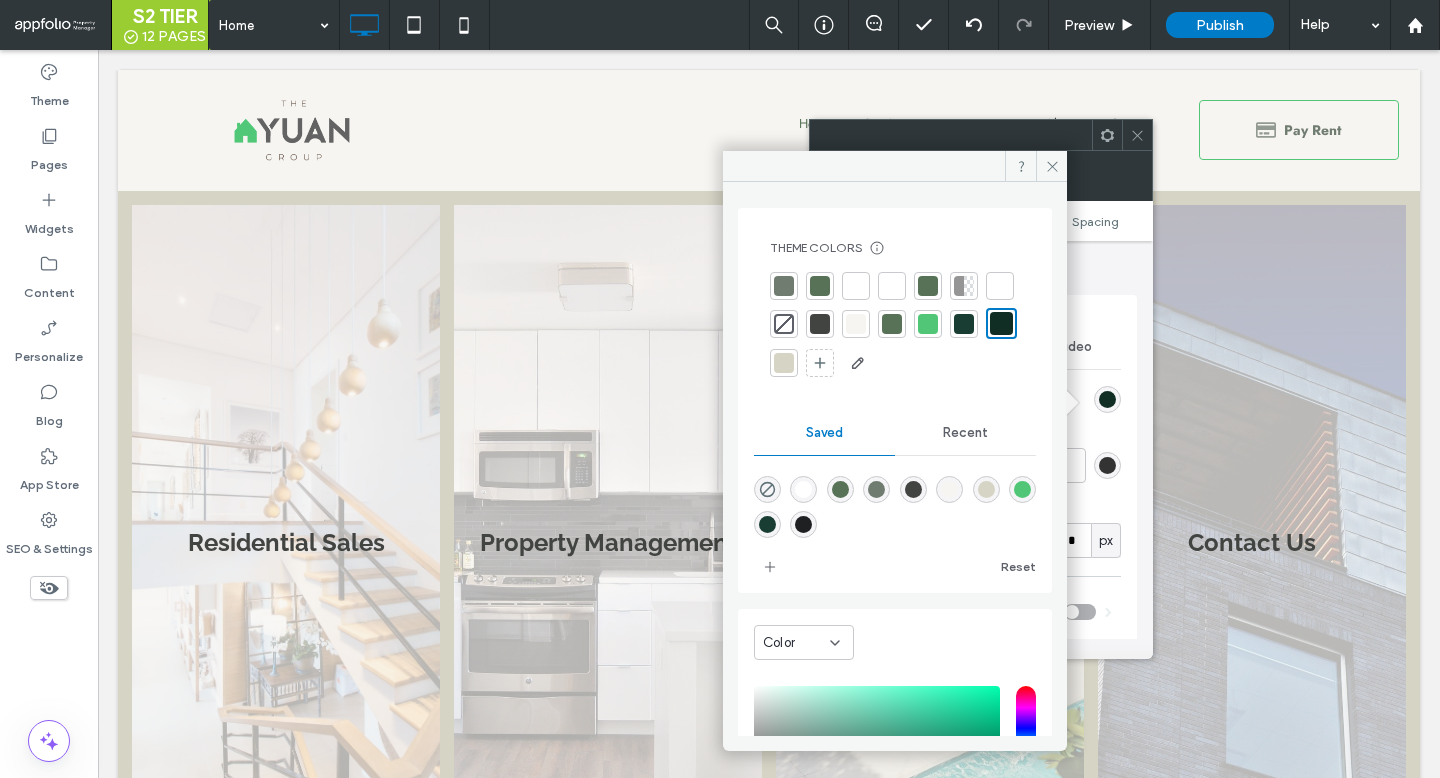 click at bounding box center [1137, 135] 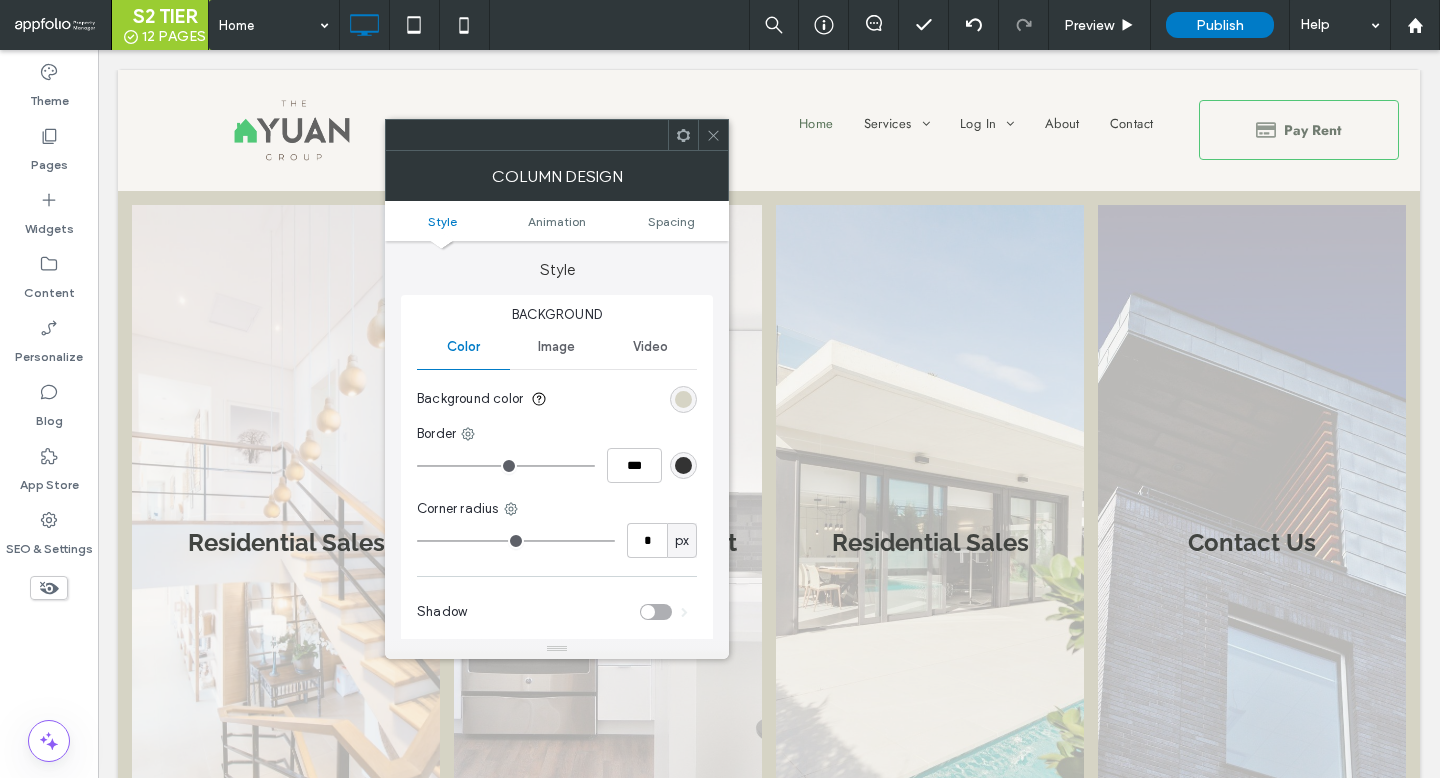 click at bounding box center [683, 399] 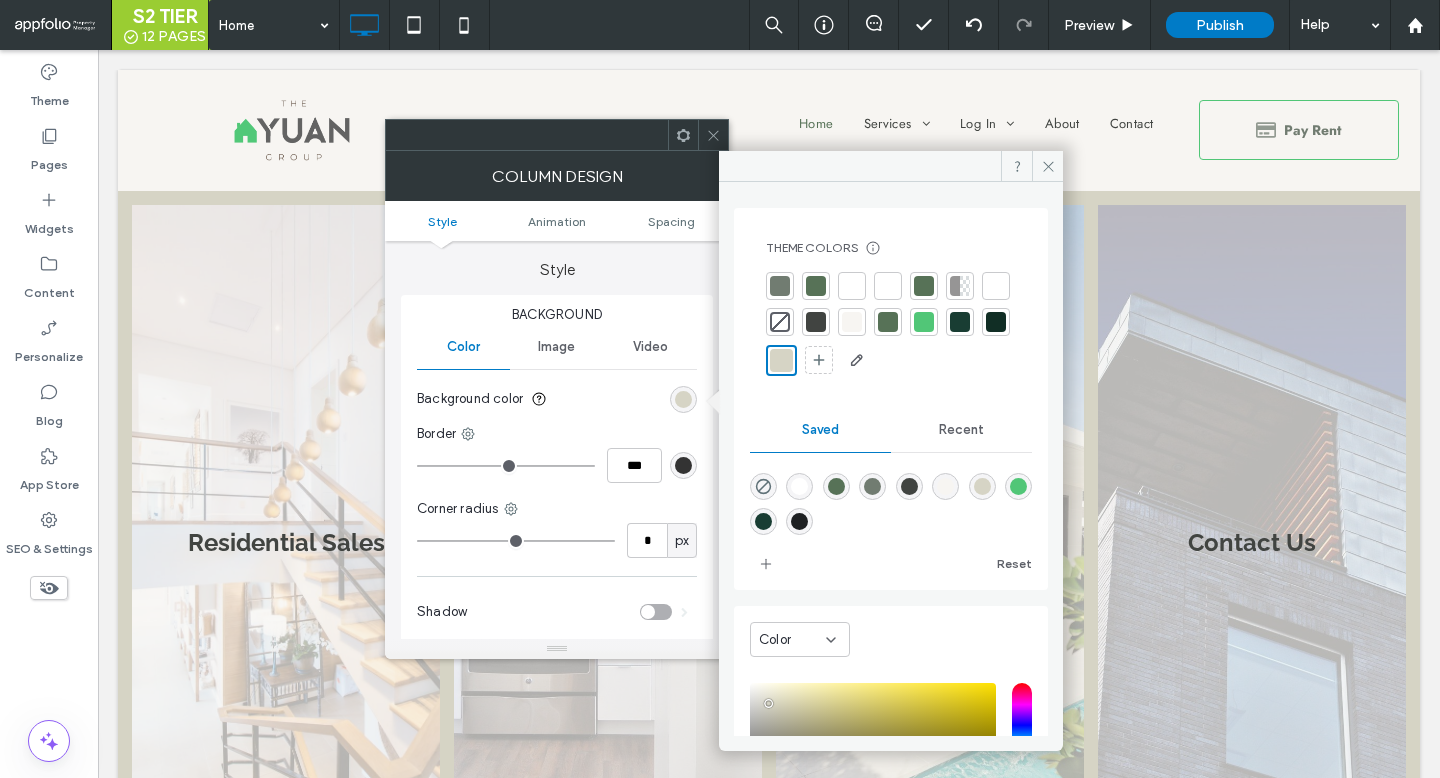 click at bounding box center [852, 322] 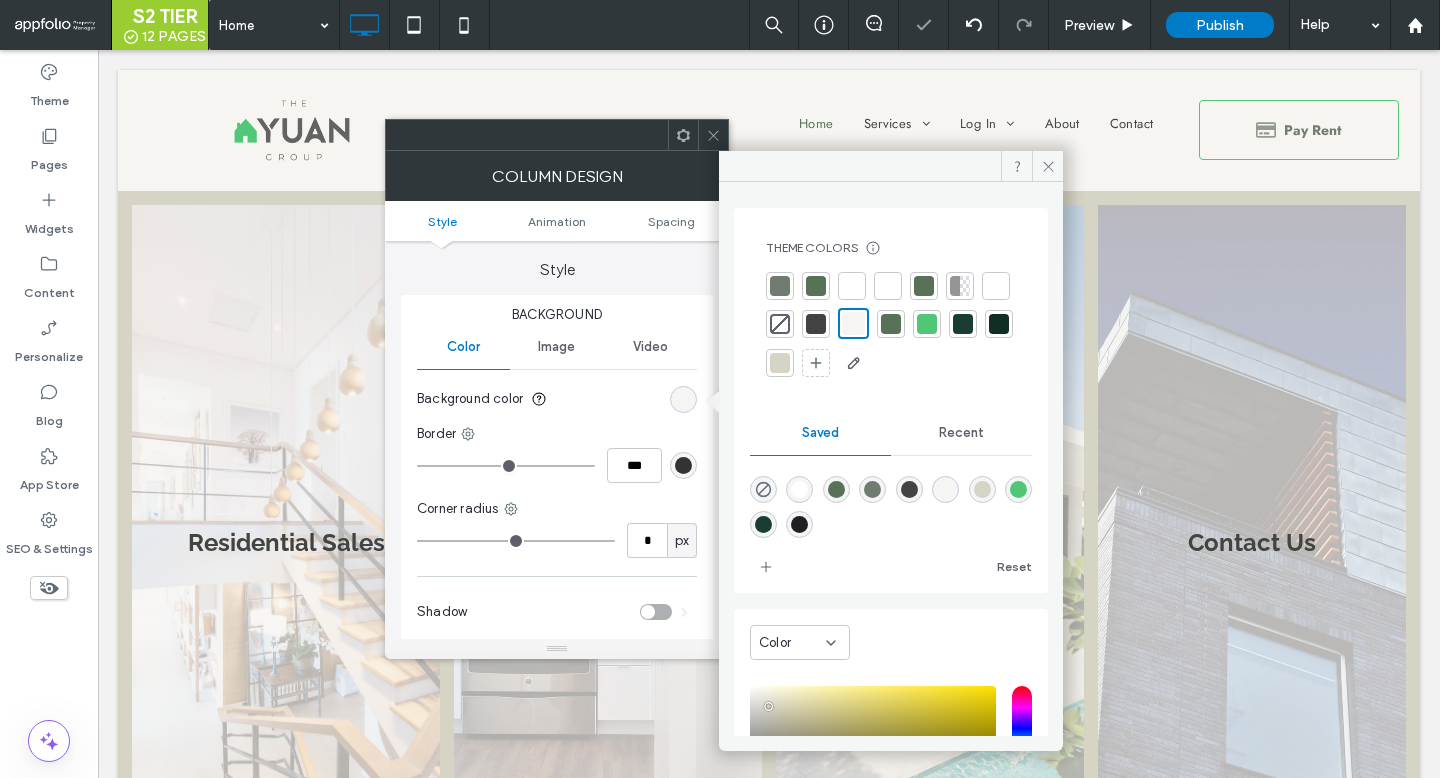 click 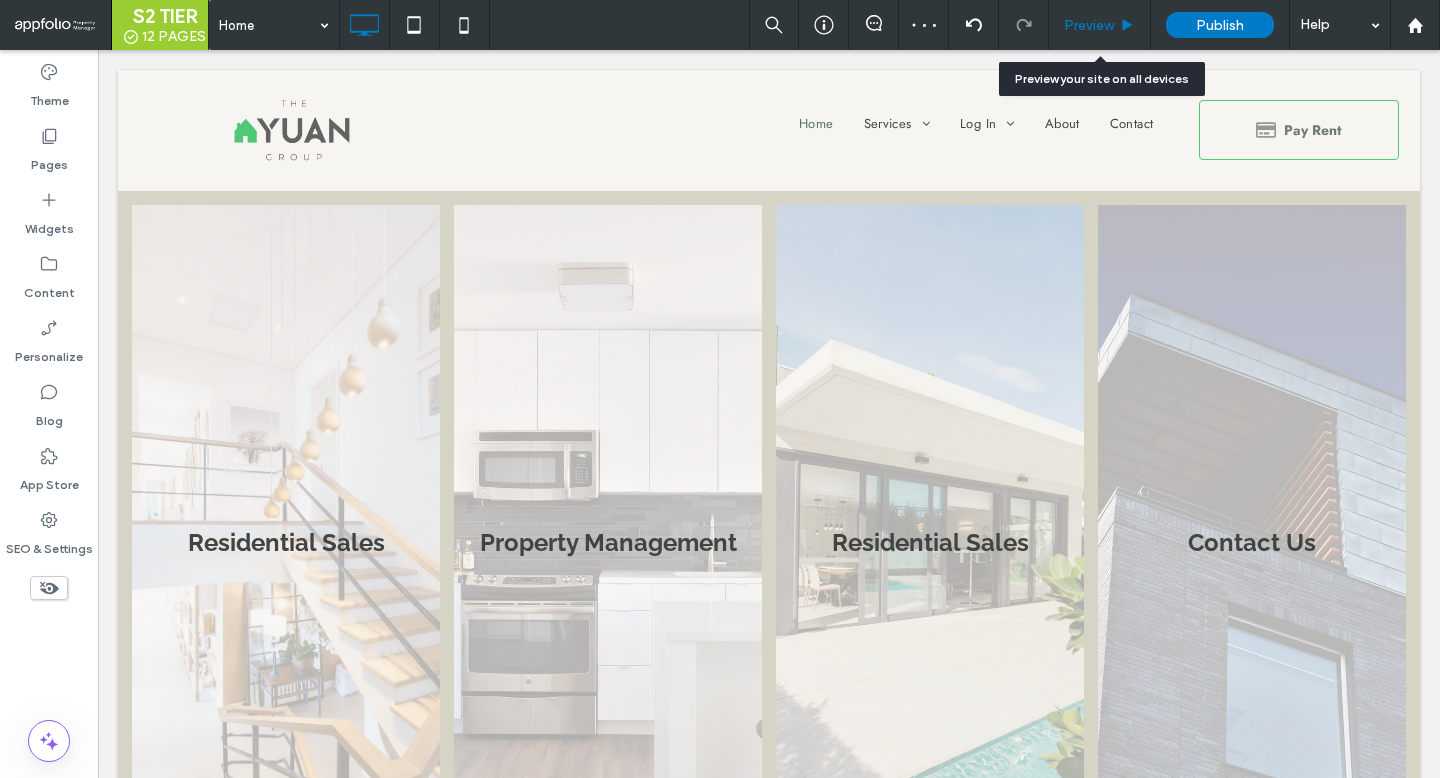 click on "Preview" at bounding box center (1100, 25) 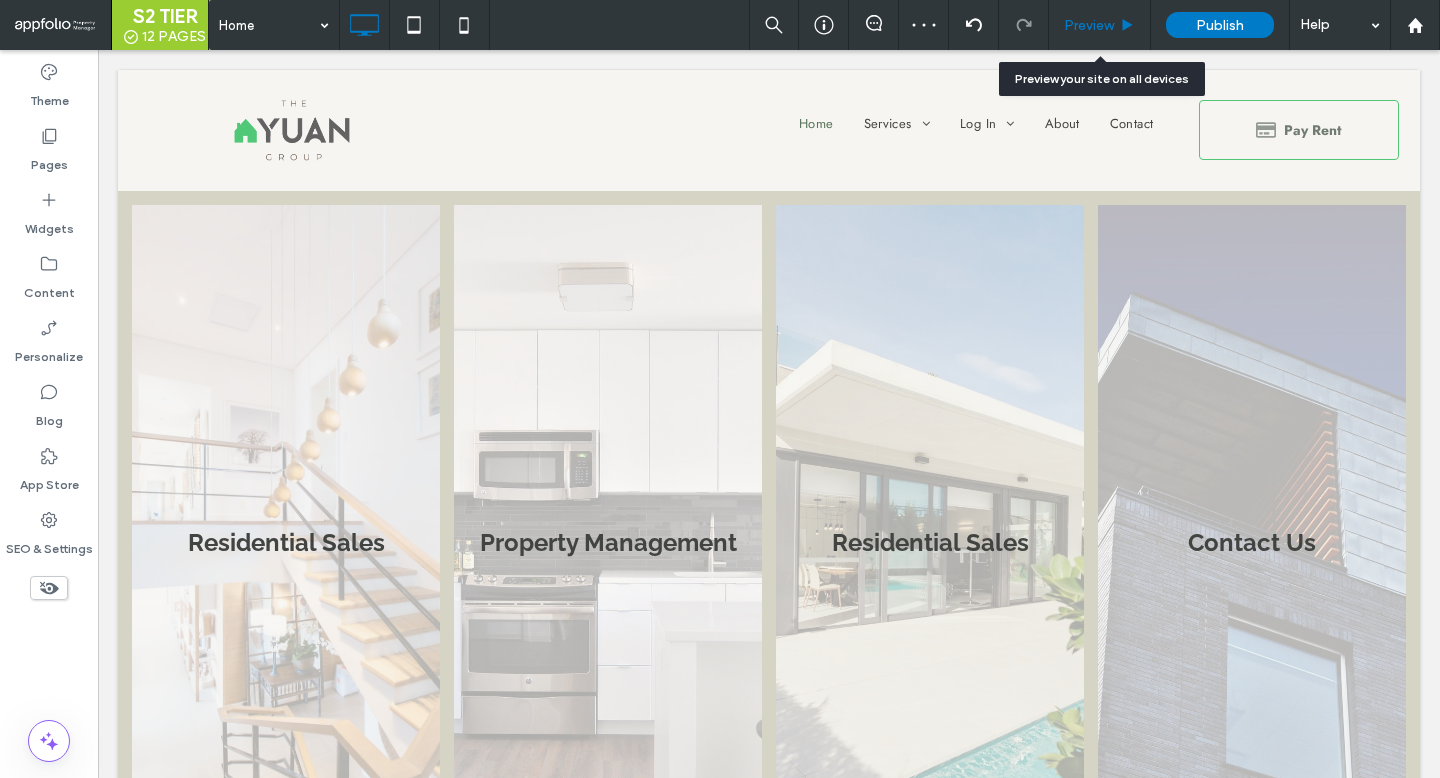 click on "Preview" at bounding box center (1100, 25) 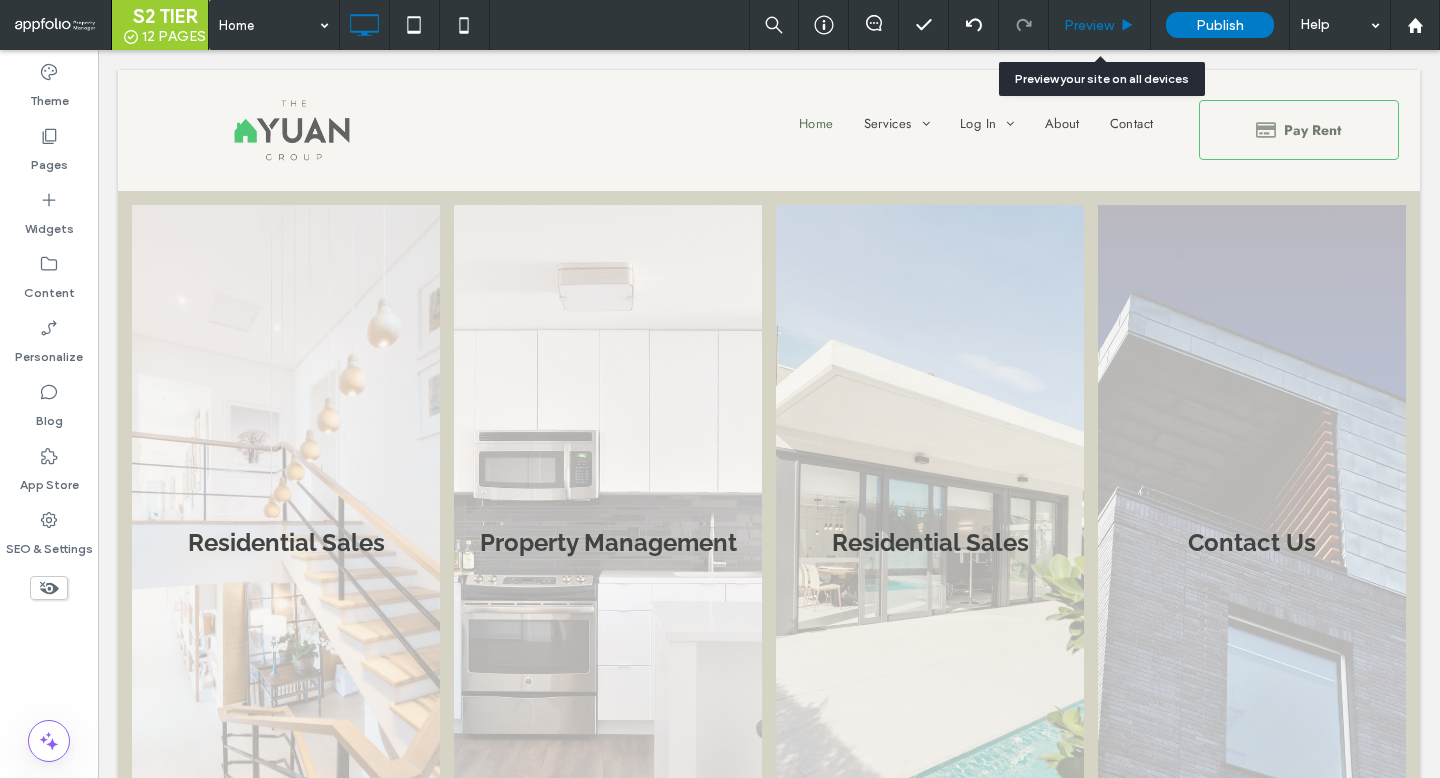 click on "Preview" at bounding box center [1100, 25] 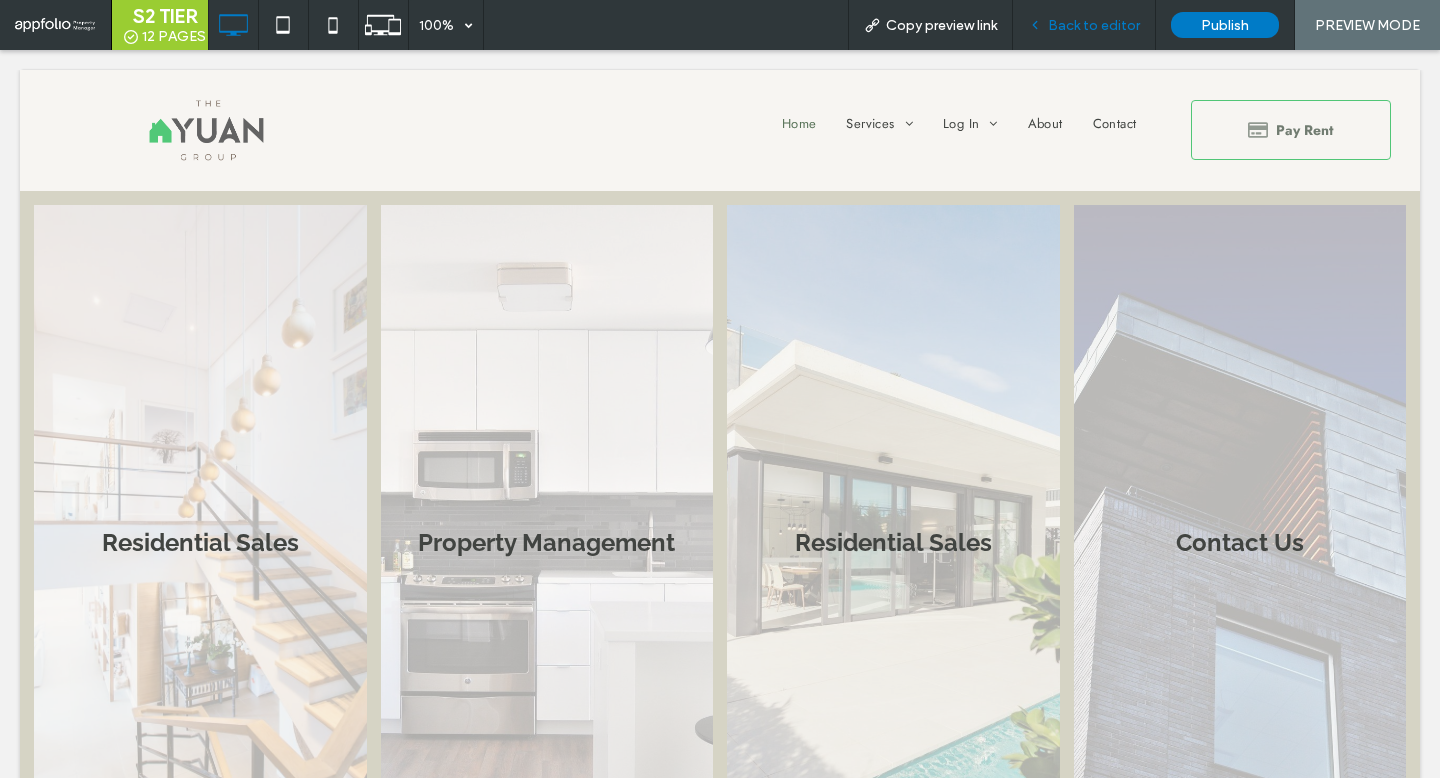 click on "Back to editor" at bounding box center (1094, 25) 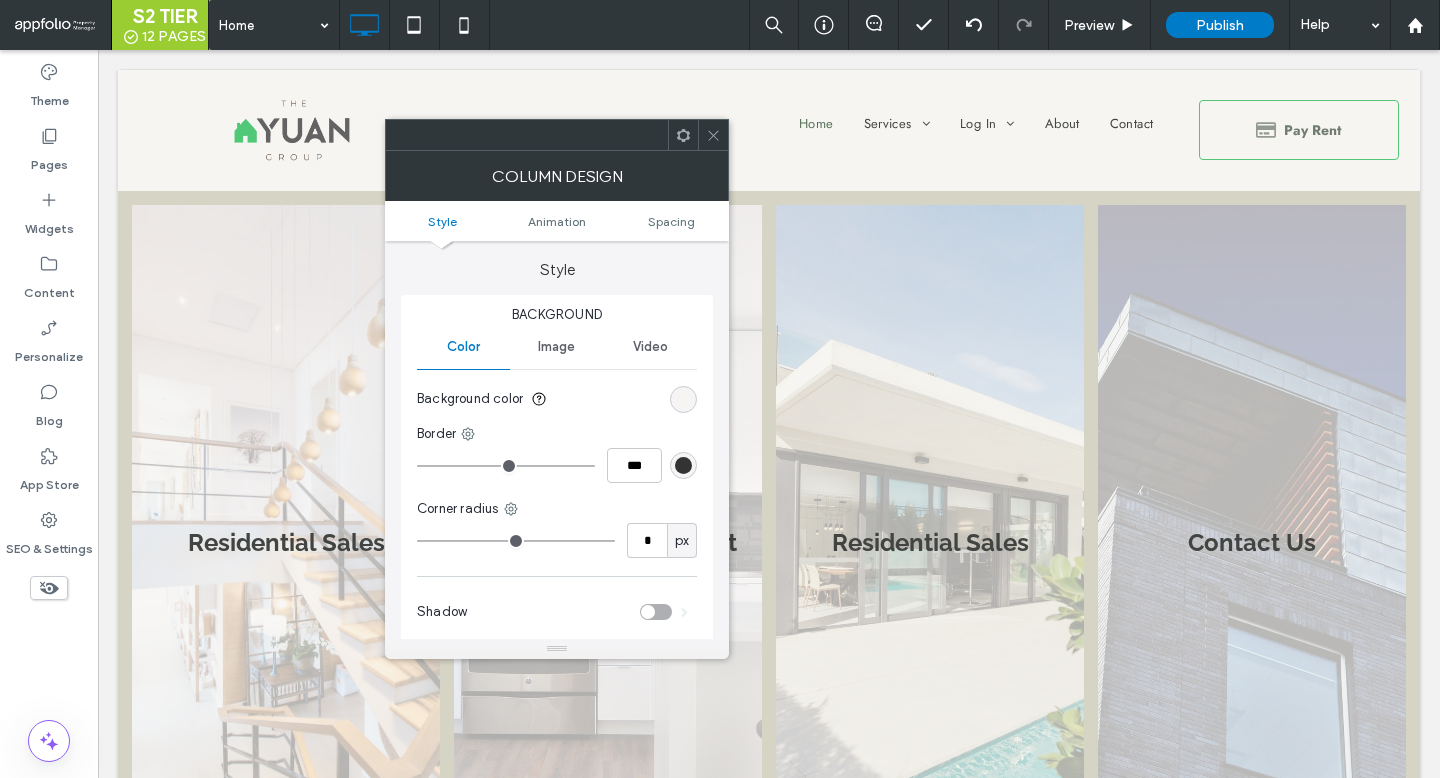 click on "Background color" at bounding box center (557, 399) 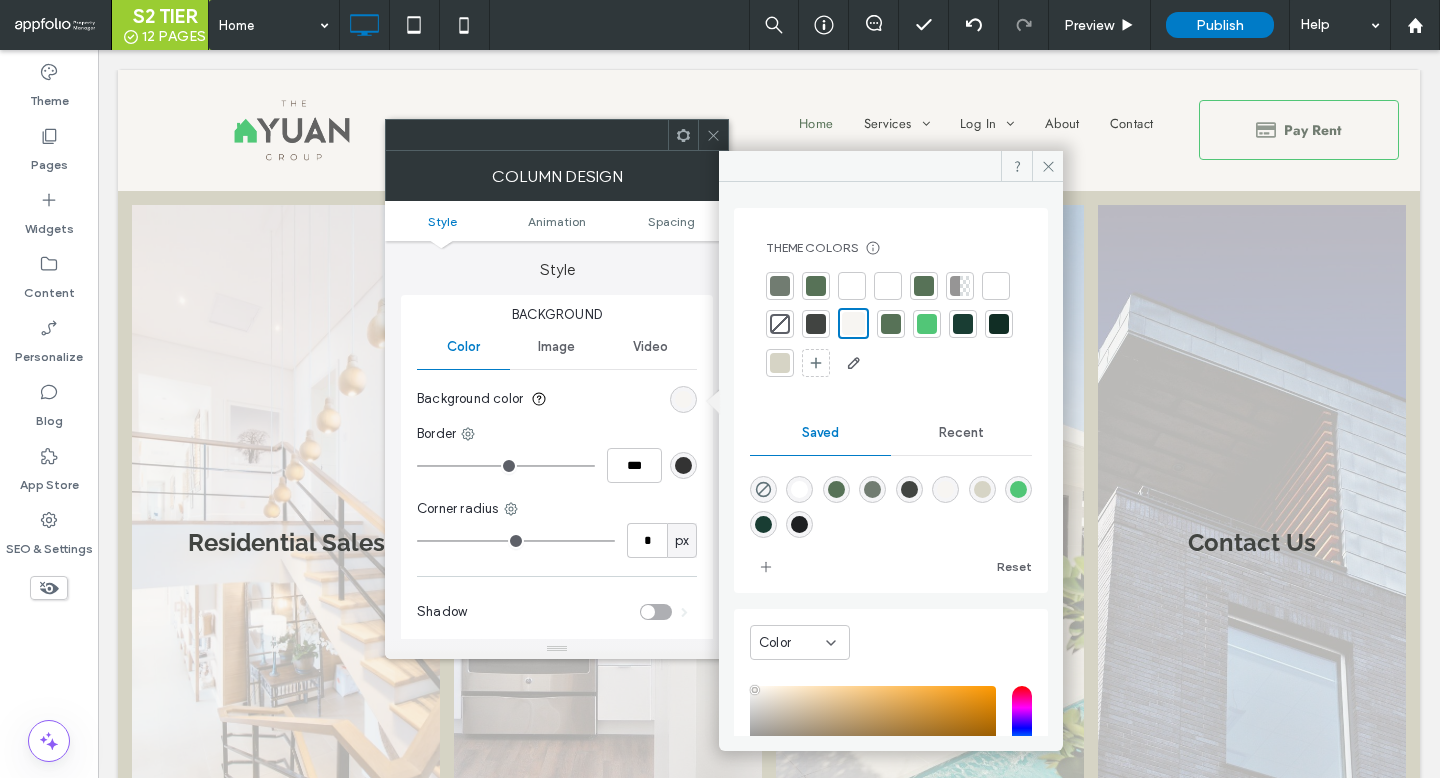 click at bounding box center [963, 324] 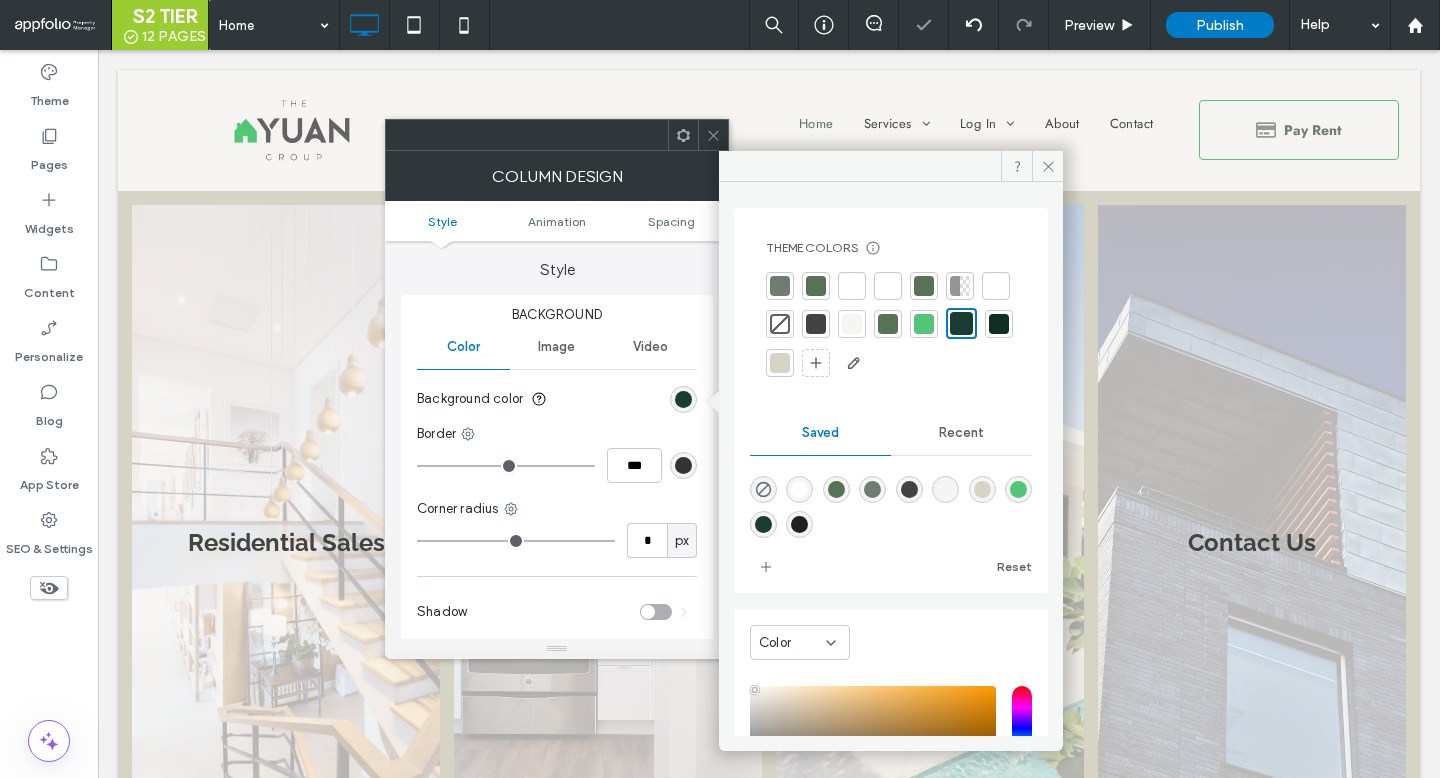 click 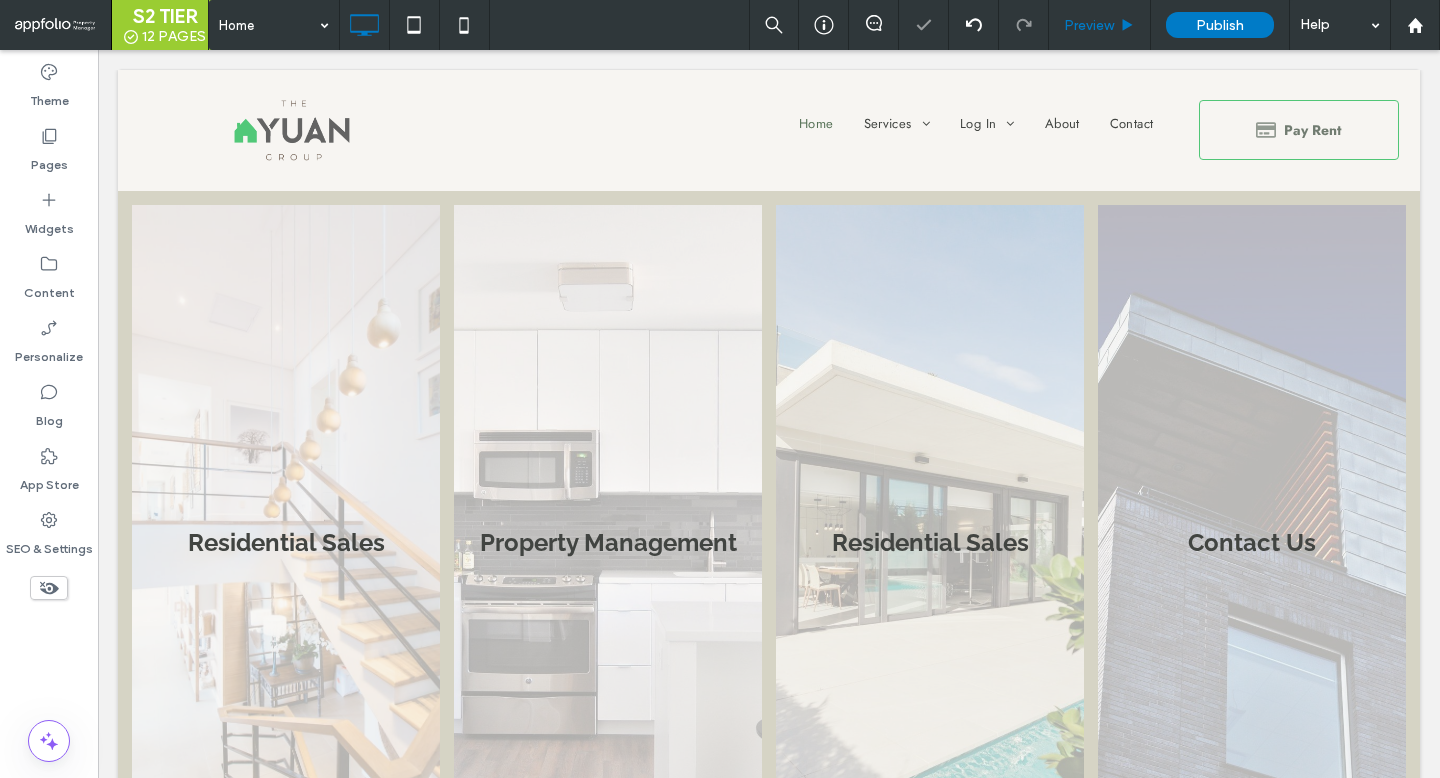 click on "Preview" at bounding box center (1100, 25) 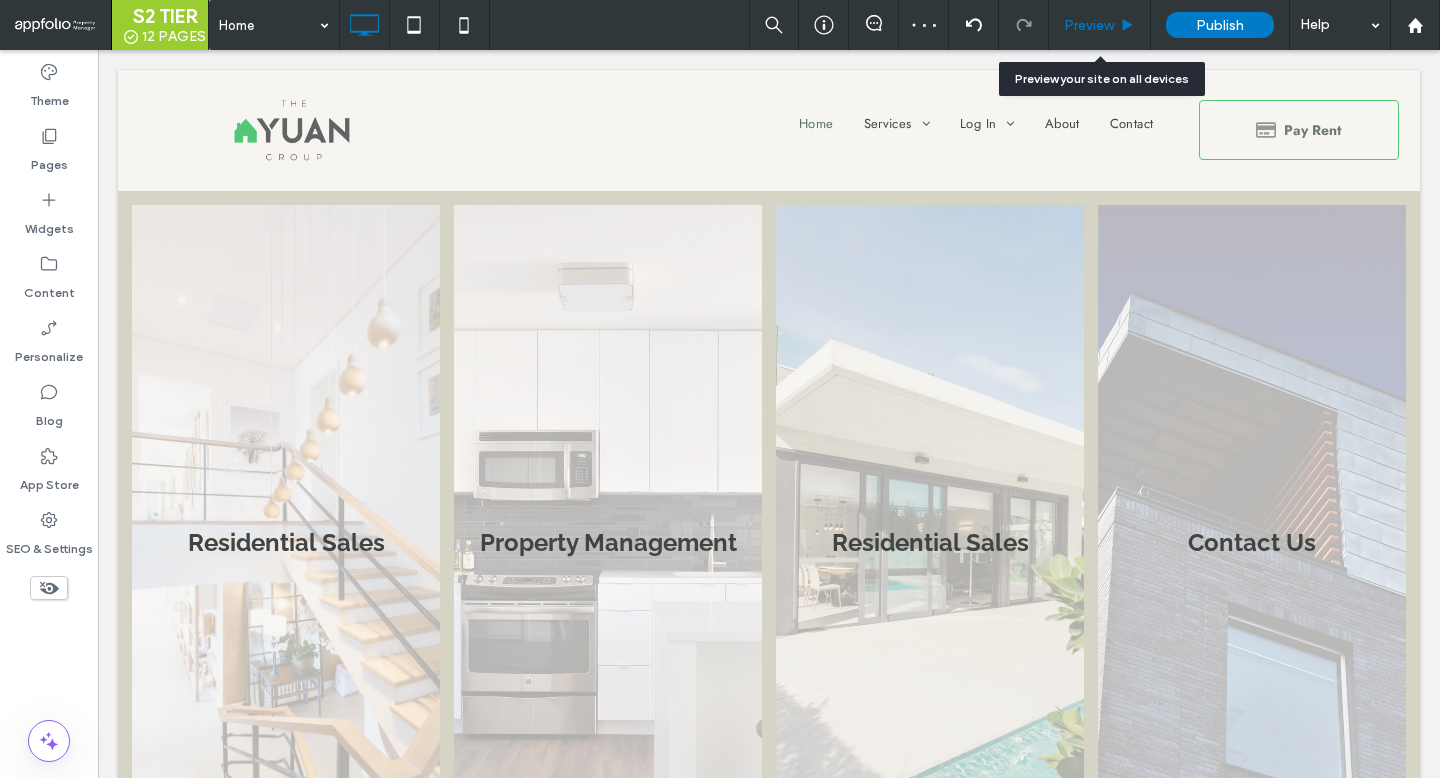 click on "Preview" at bounding box center [1089, 25] 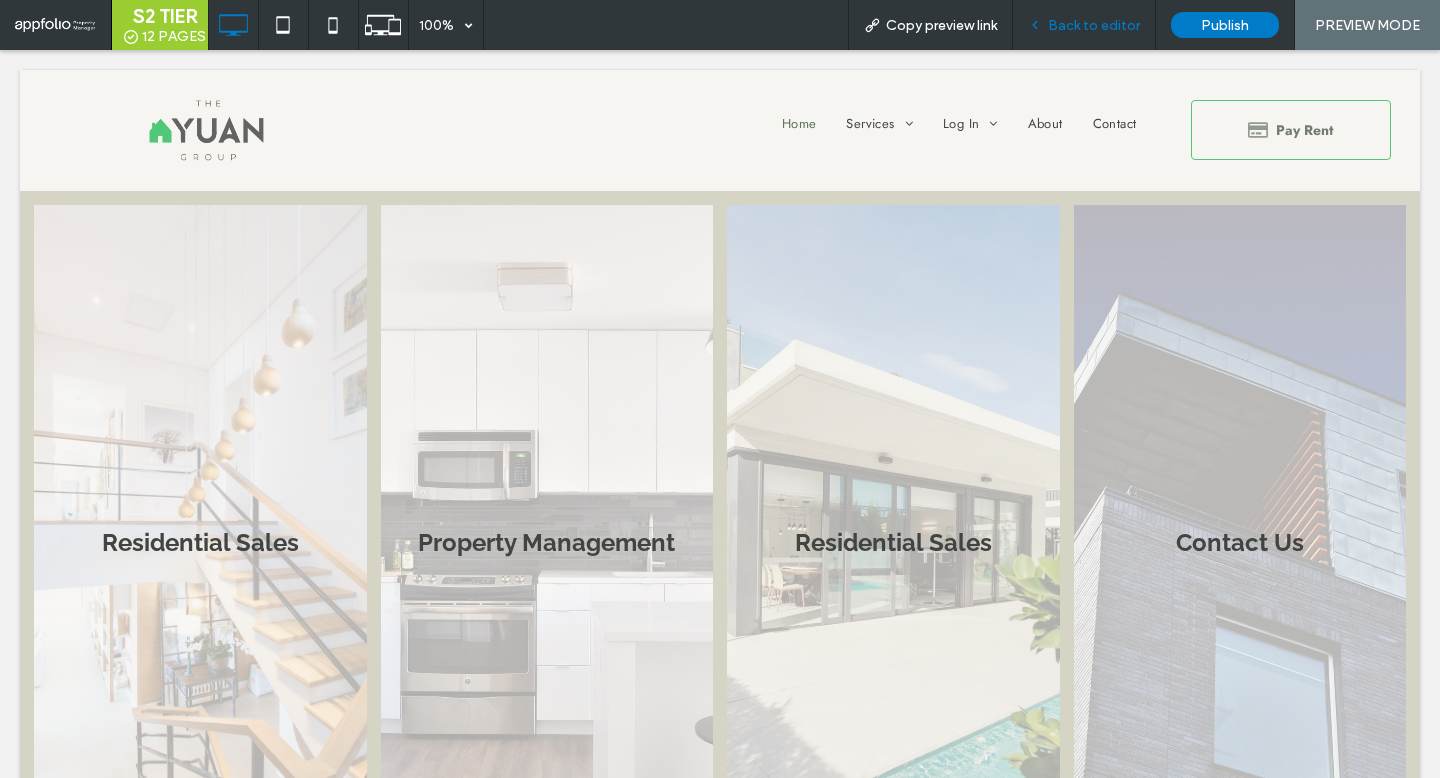 click on "Back to editor" at bounding box center [1084, 25] 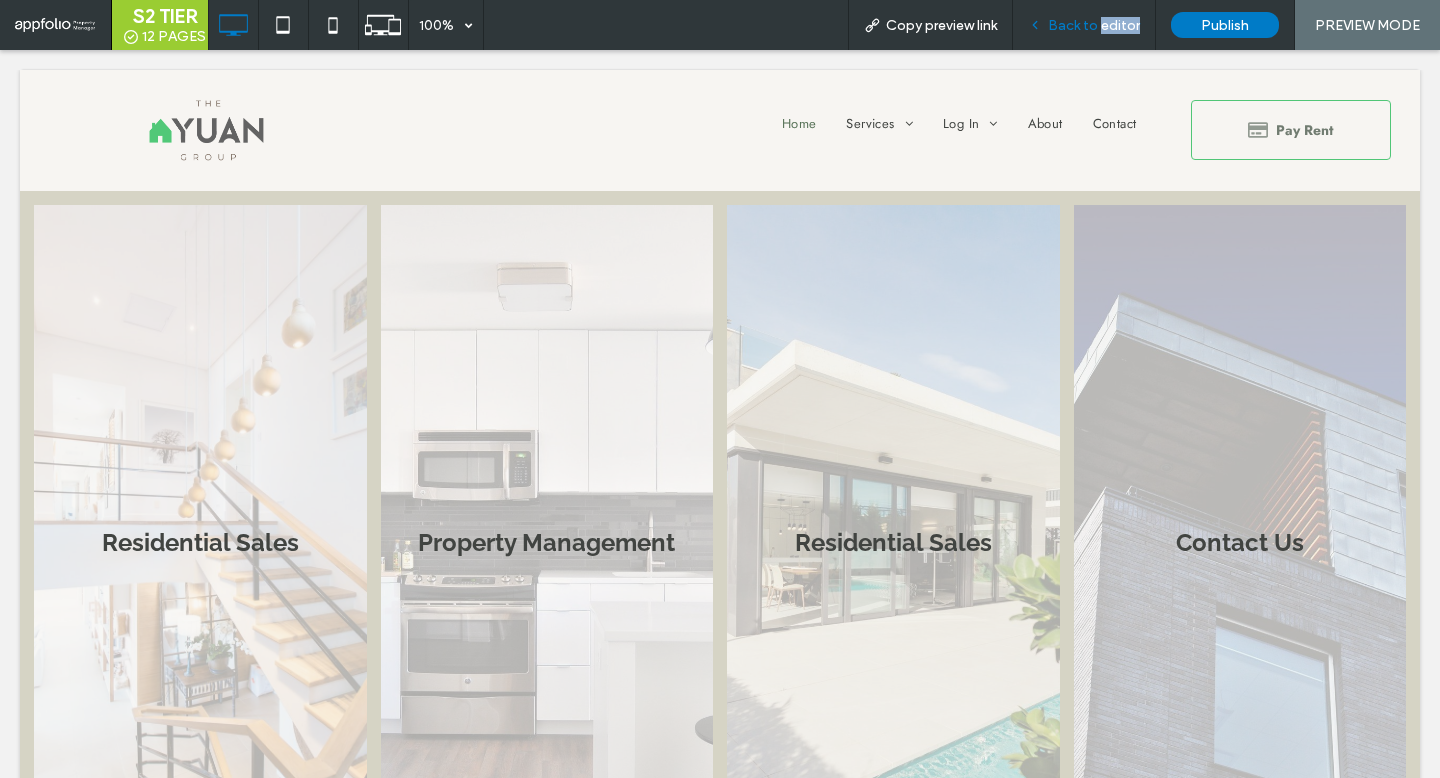 click on "Back to editor" at bounding box center [1084, 25] 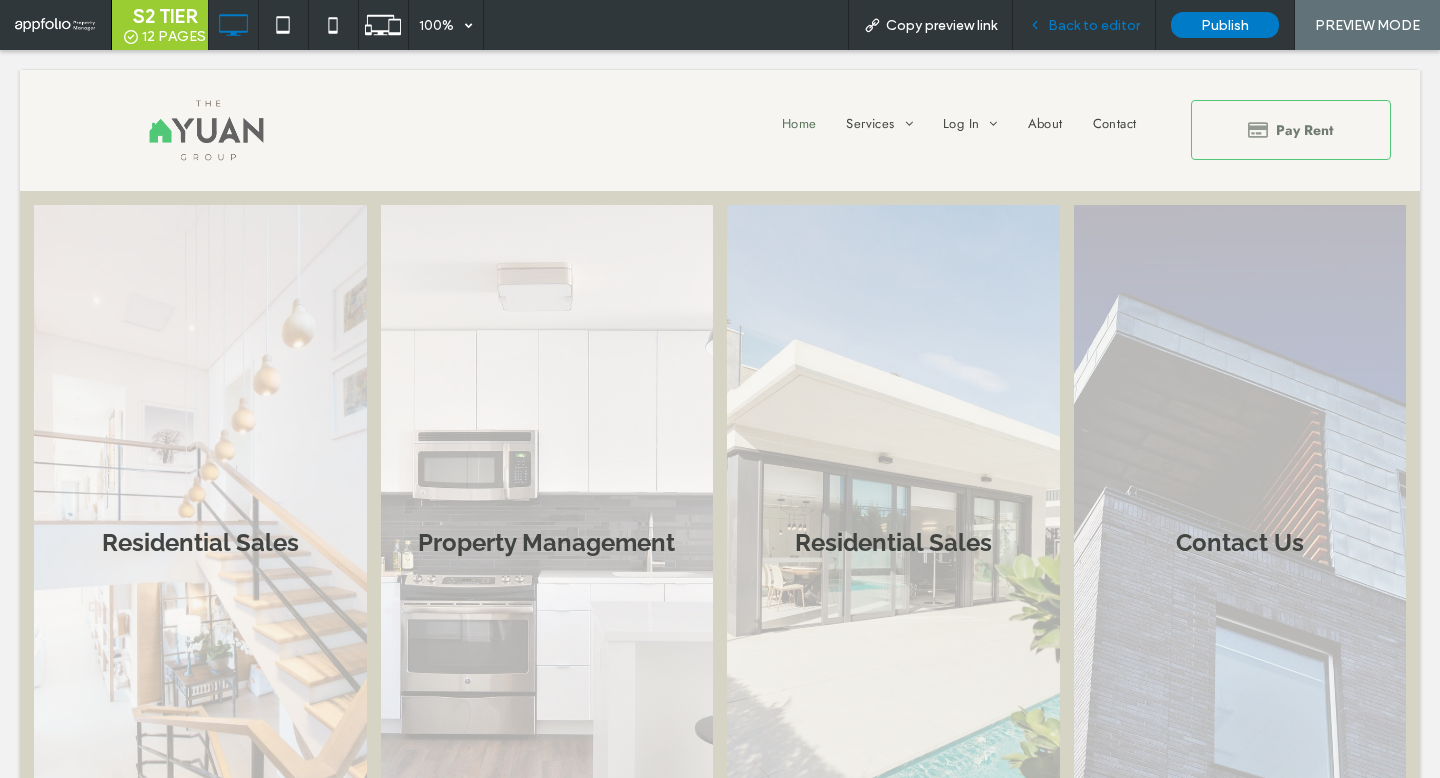 click on "Back to editor" at bounding box center (1094, 25) 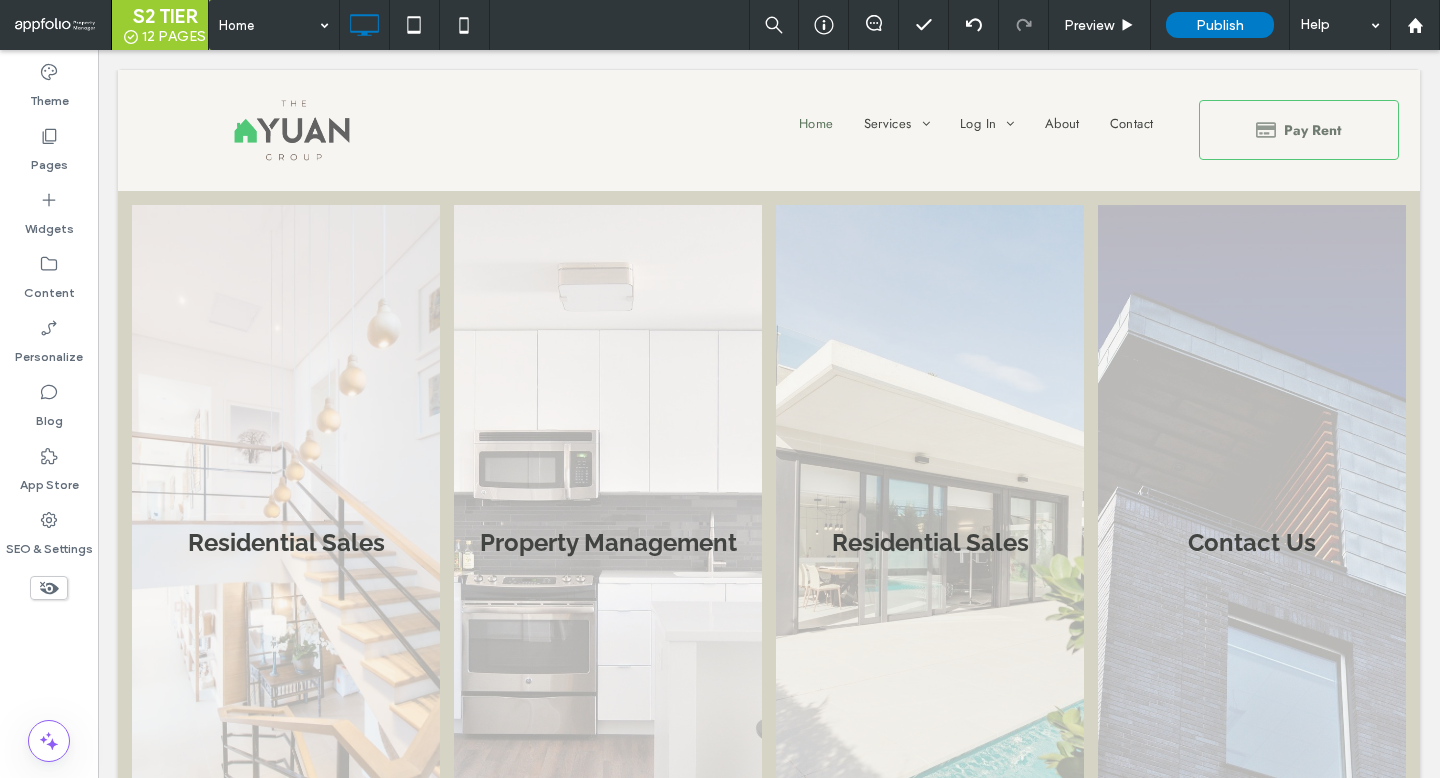 type on "*******" 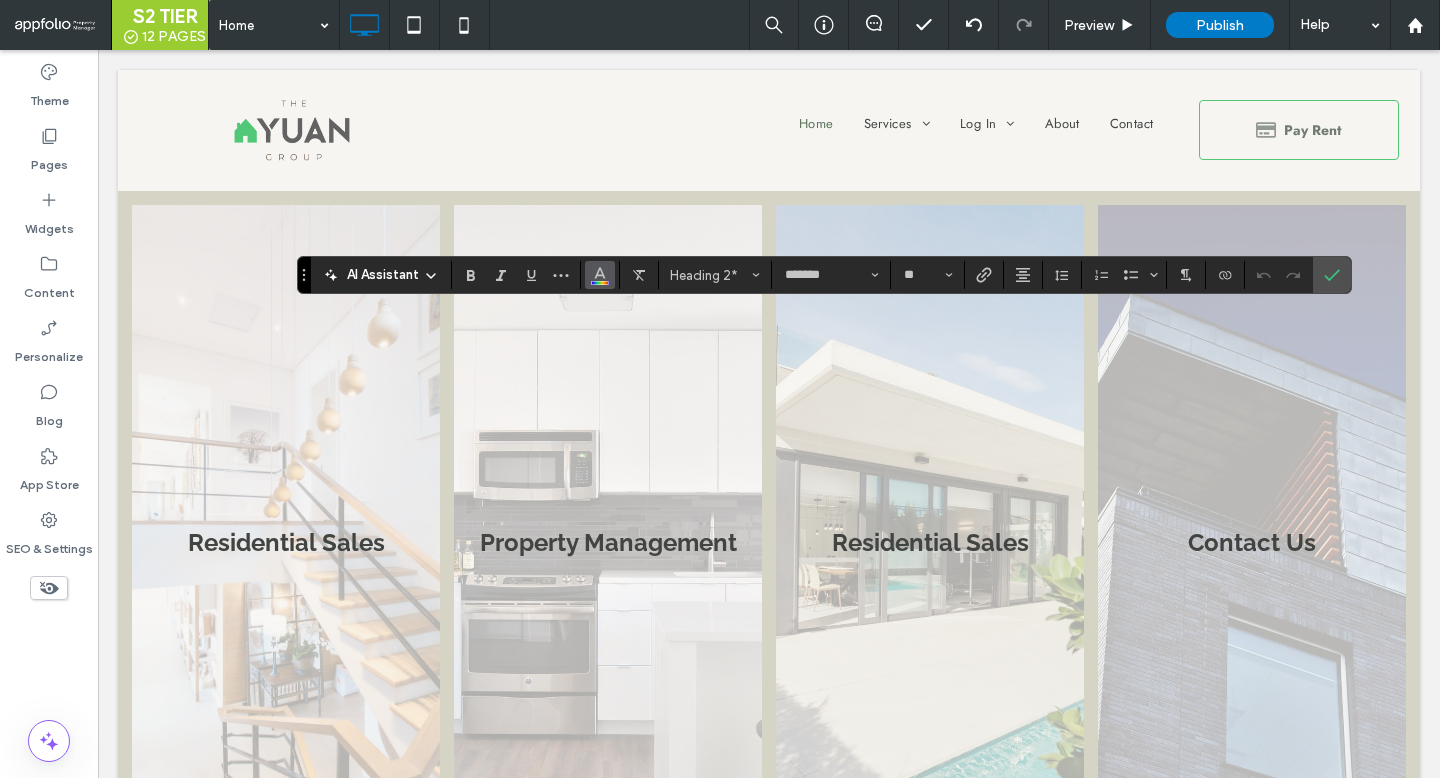 click at bounding box center (600, 275) 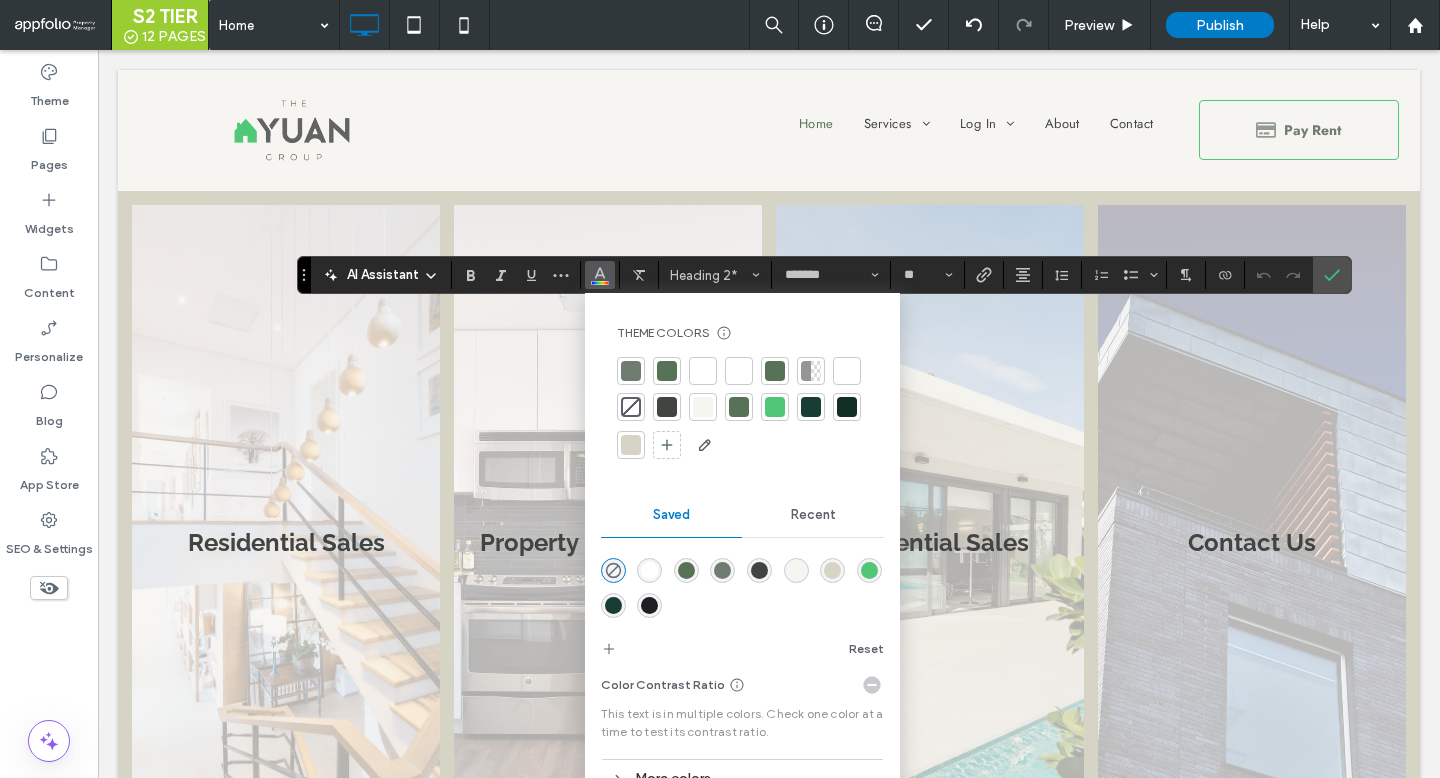 click at bounding box center [739, 371] 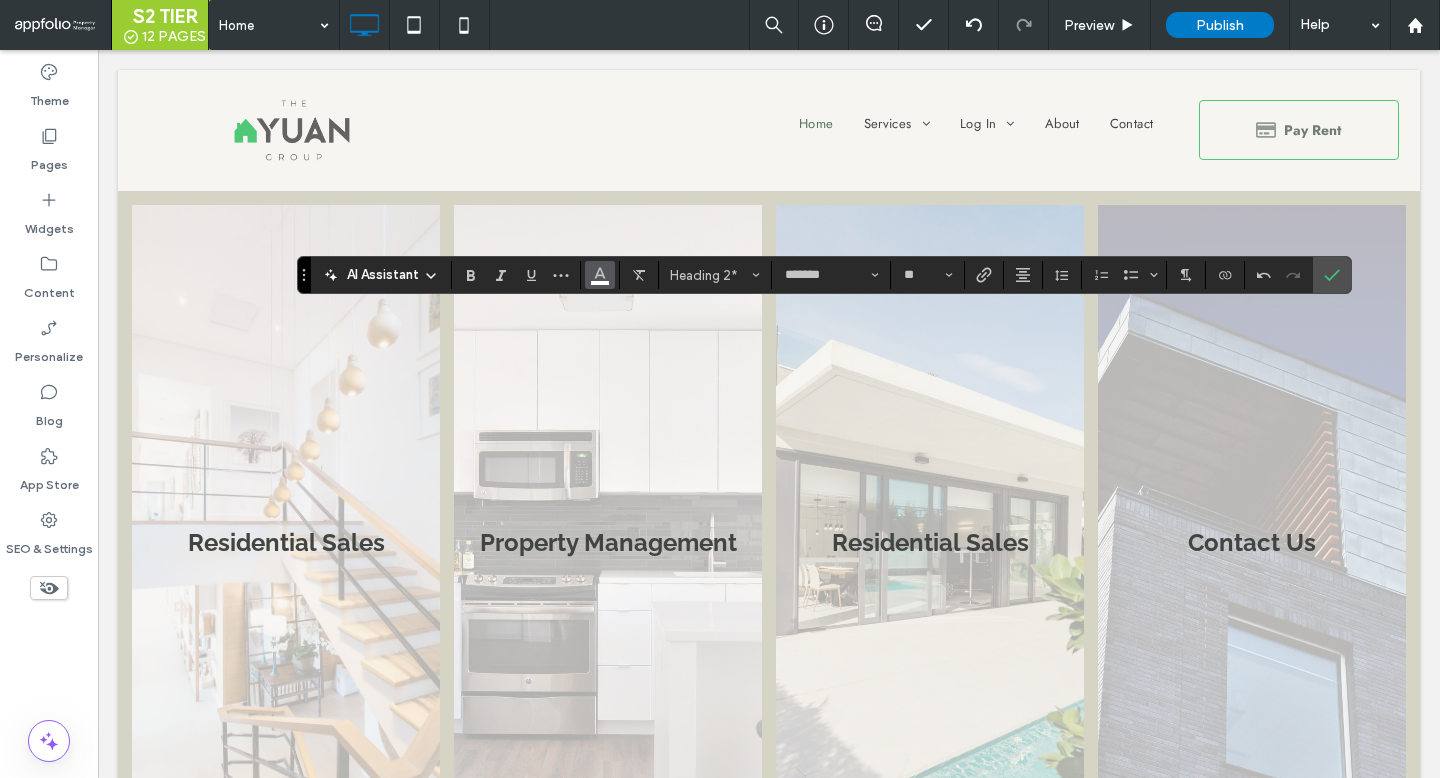 click 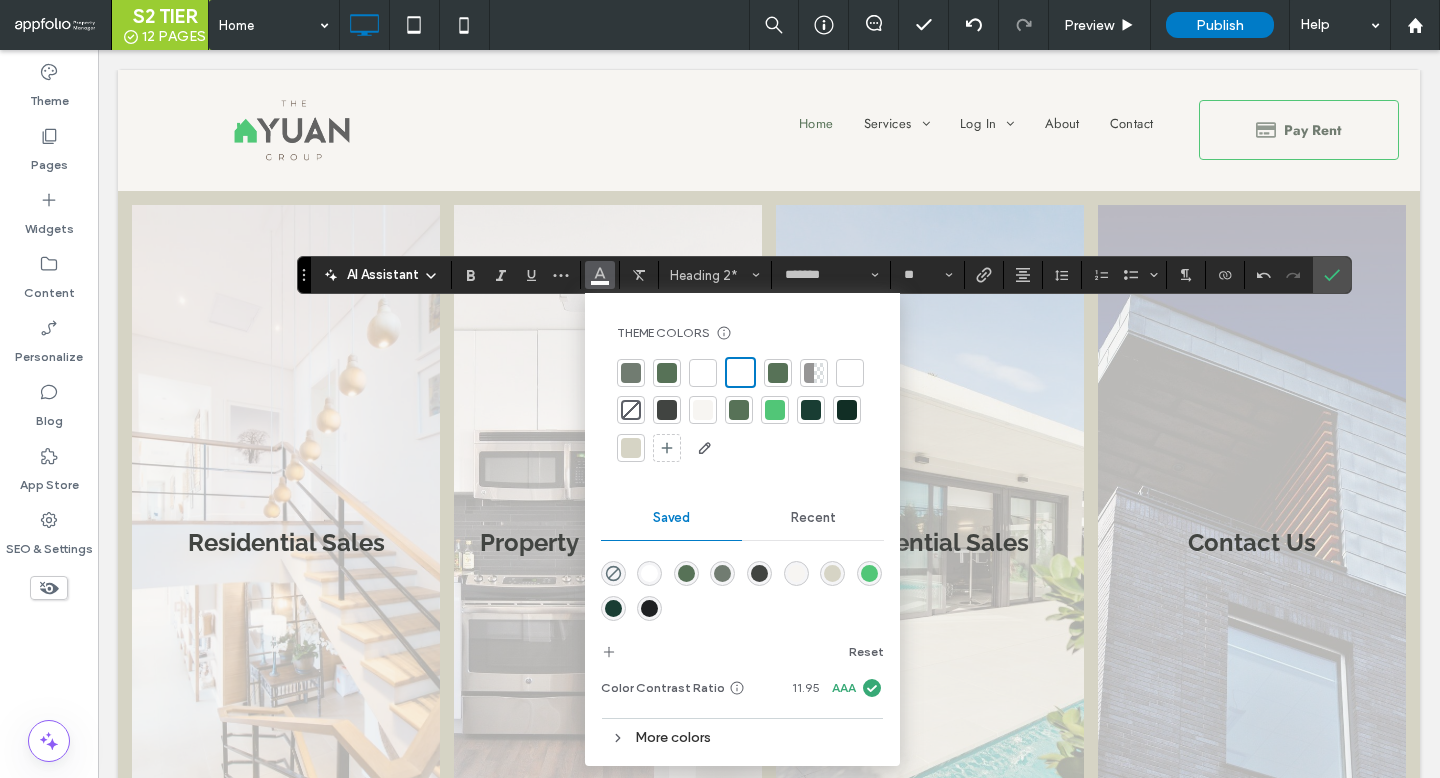 click at bounding box center (775, 410) 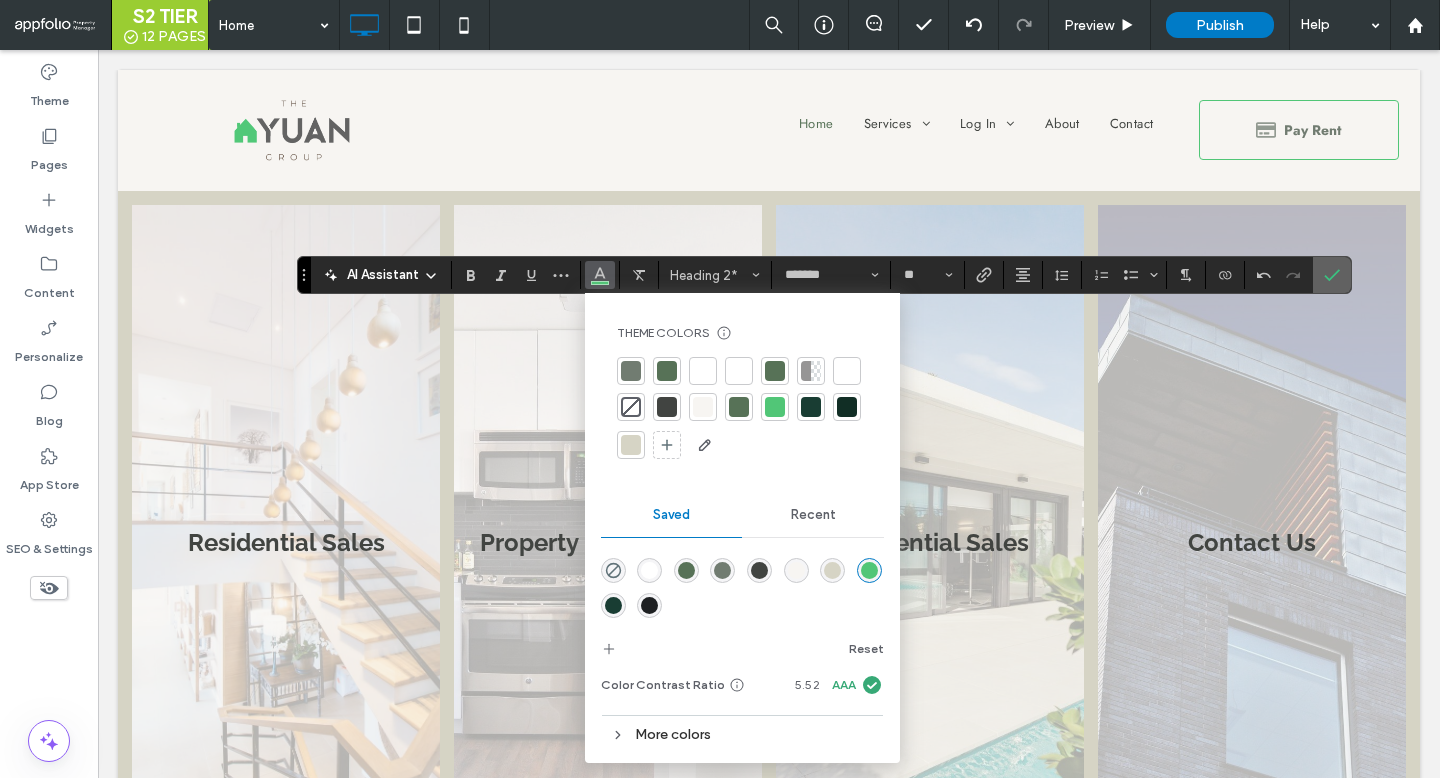 click at bounding box center (1328, 275) 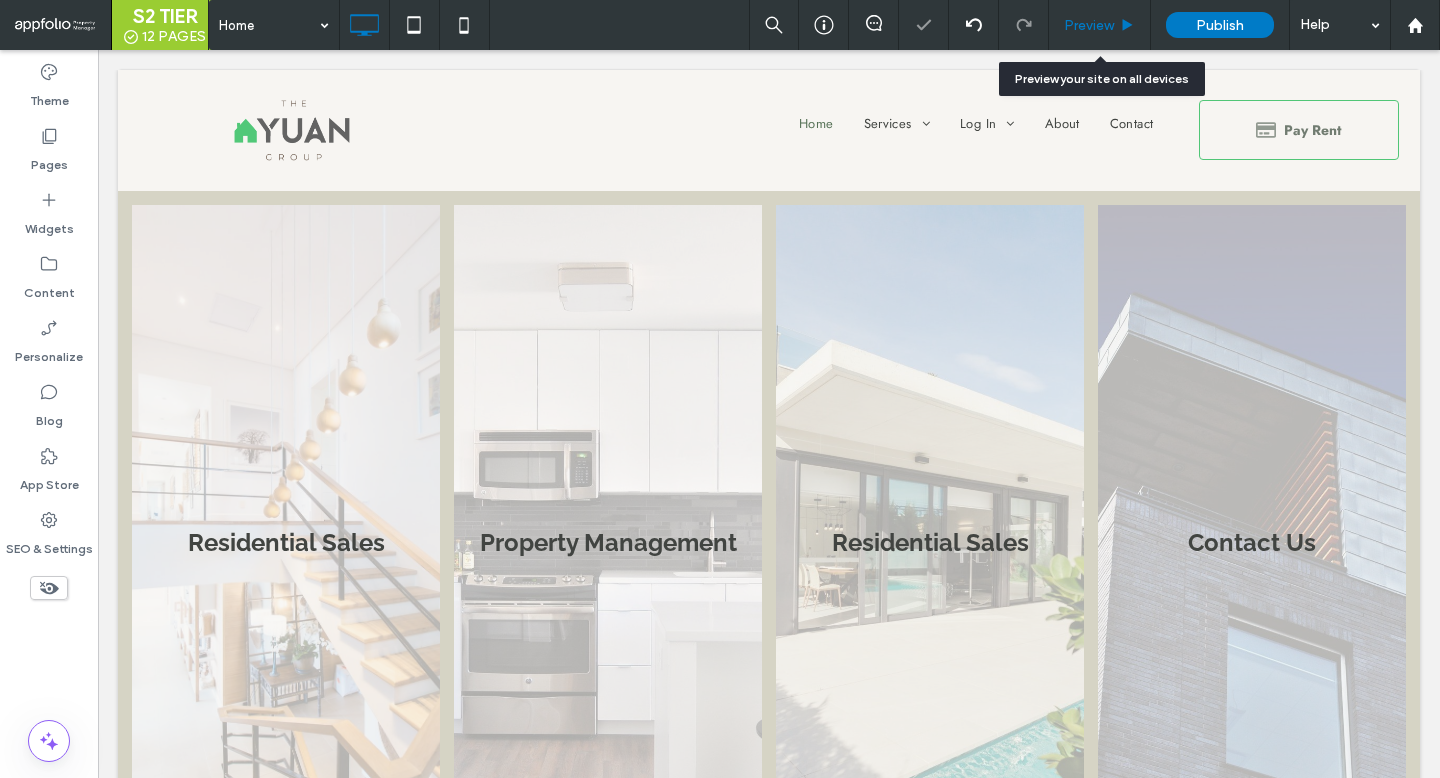 click on "Preview" at bounding box center (1100, 25) 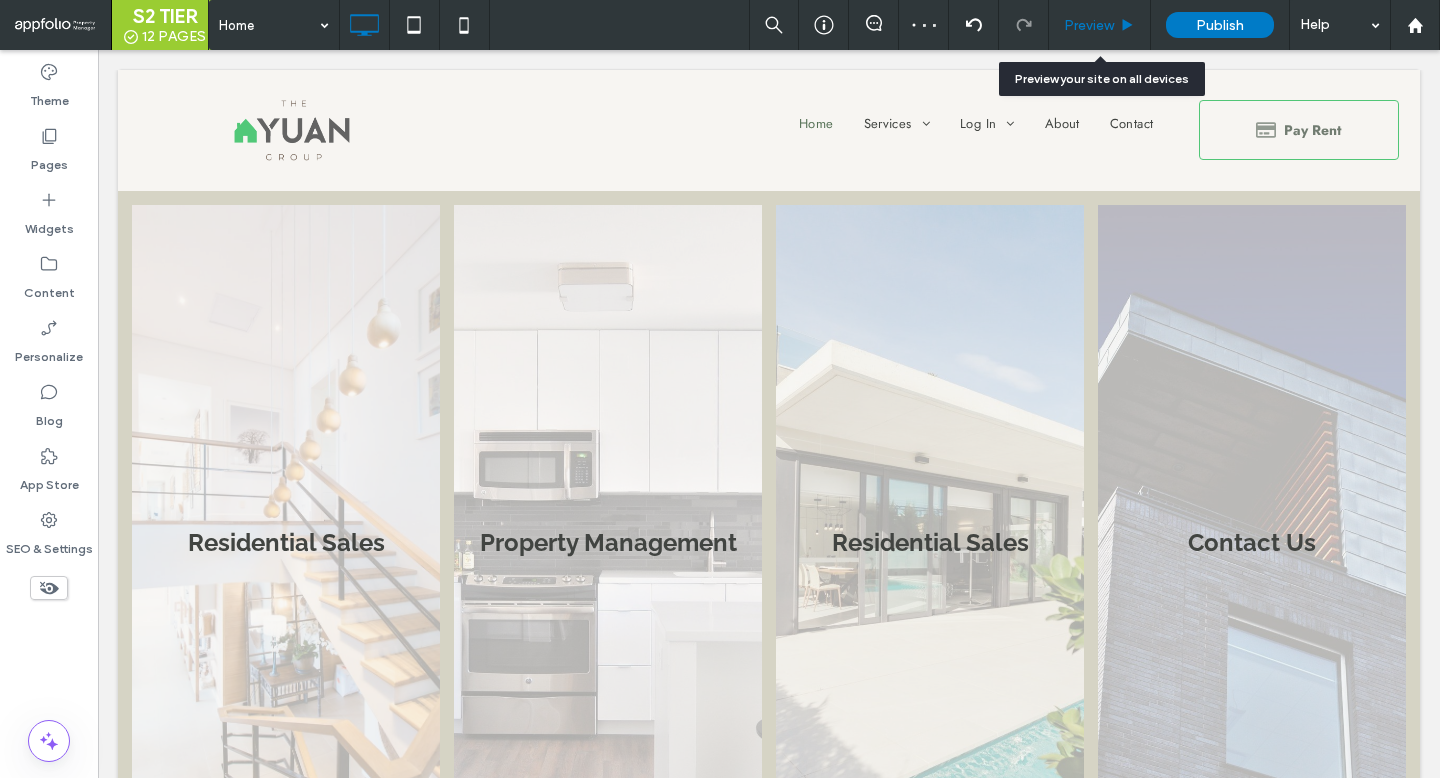 click on "Preview" at bounding box center (1089, 25) 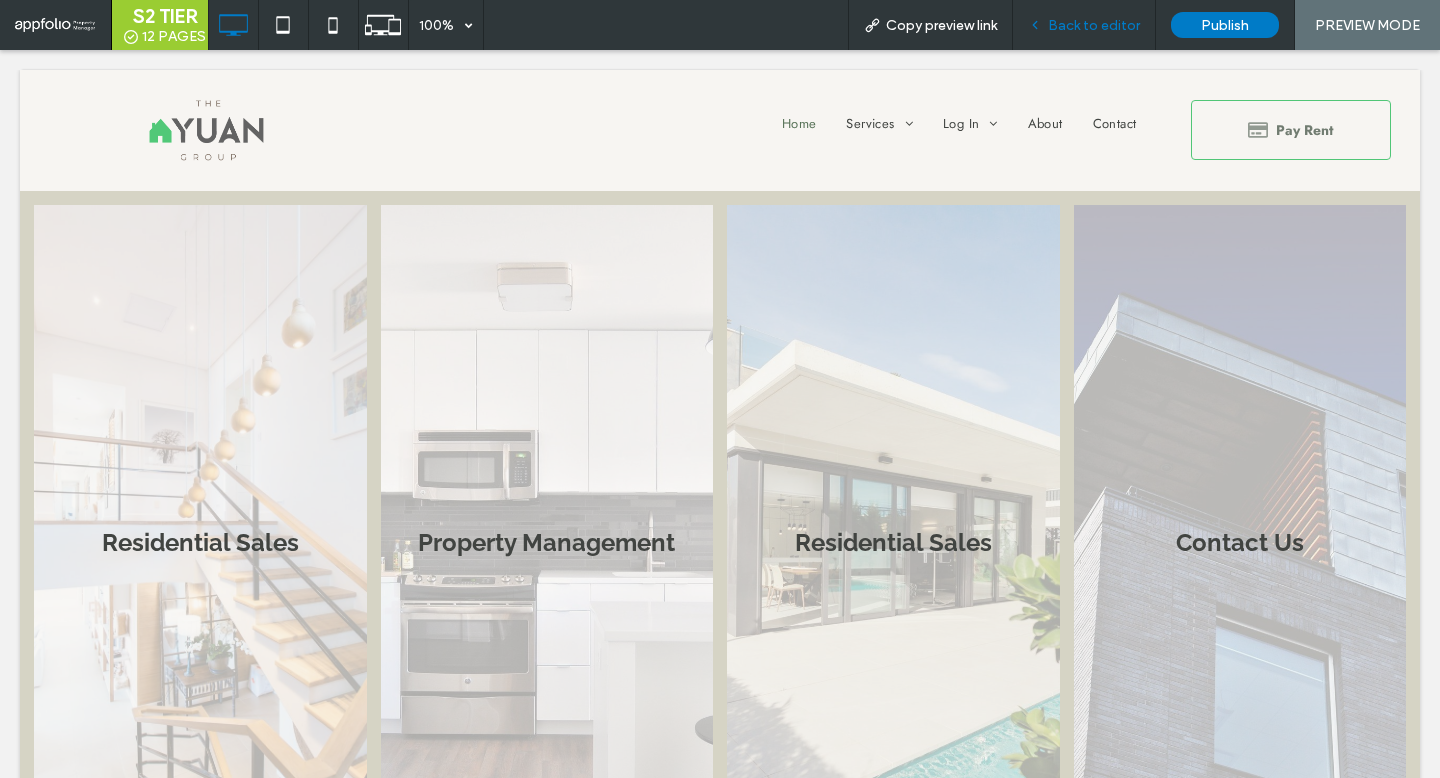 click on "Back to editor" at bounding box center (1094, 25) 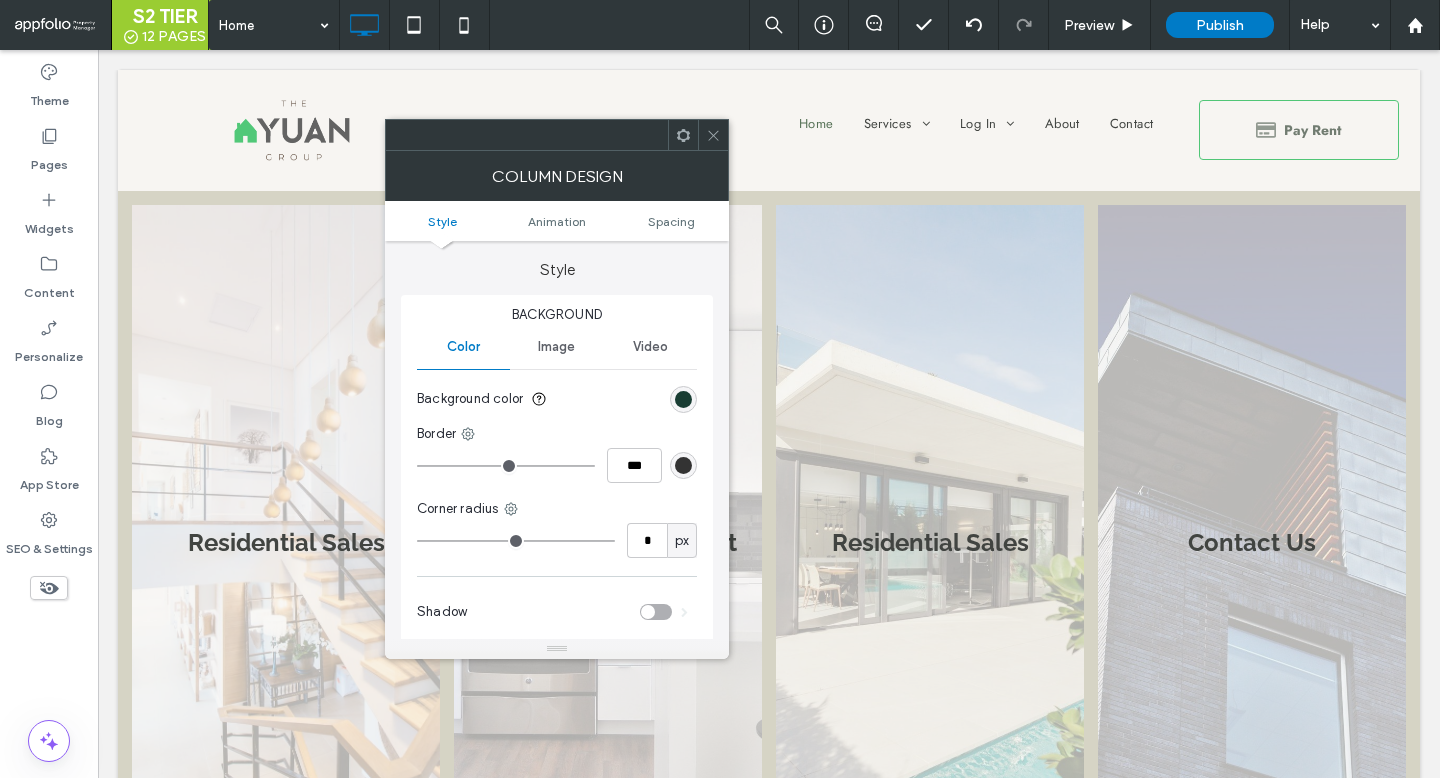 click 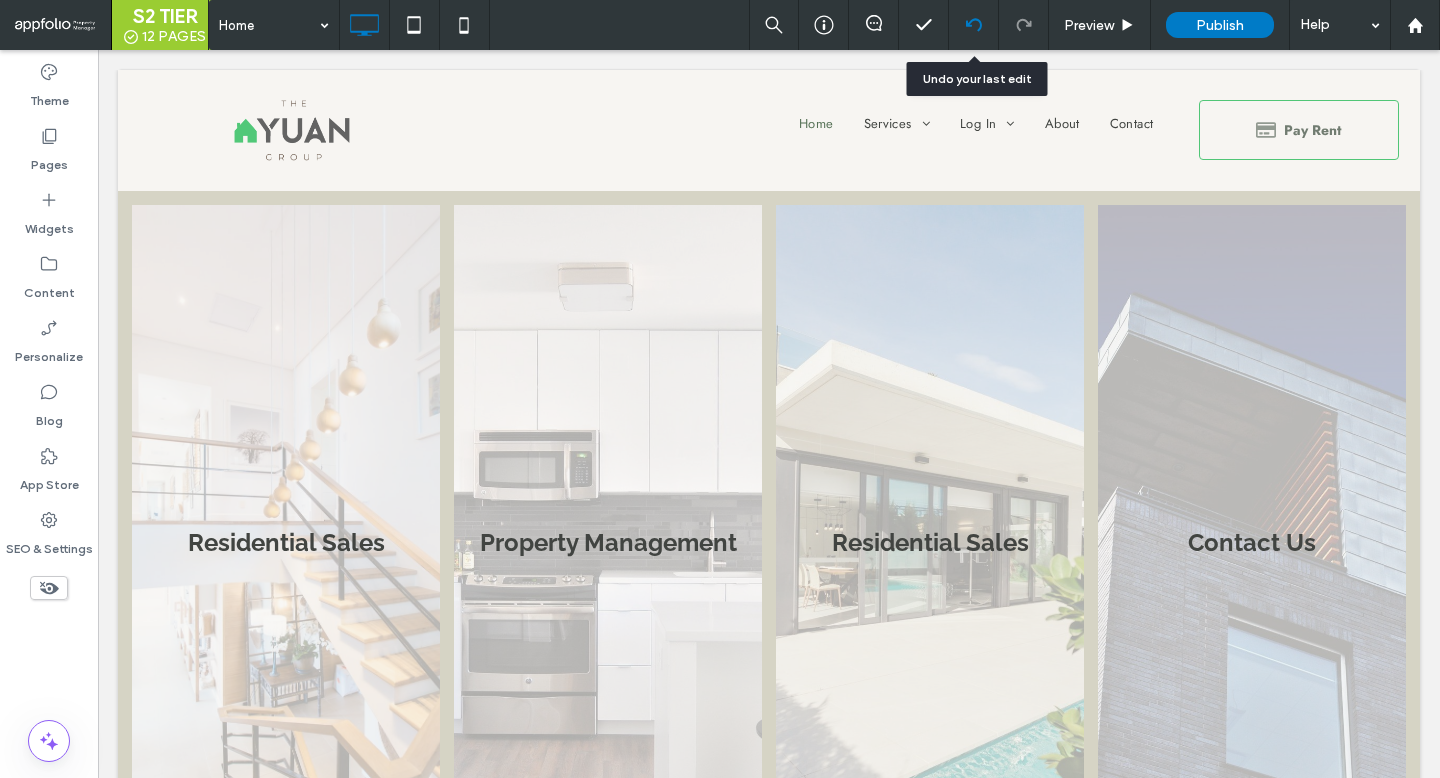 click at bounding box center [974, 25] 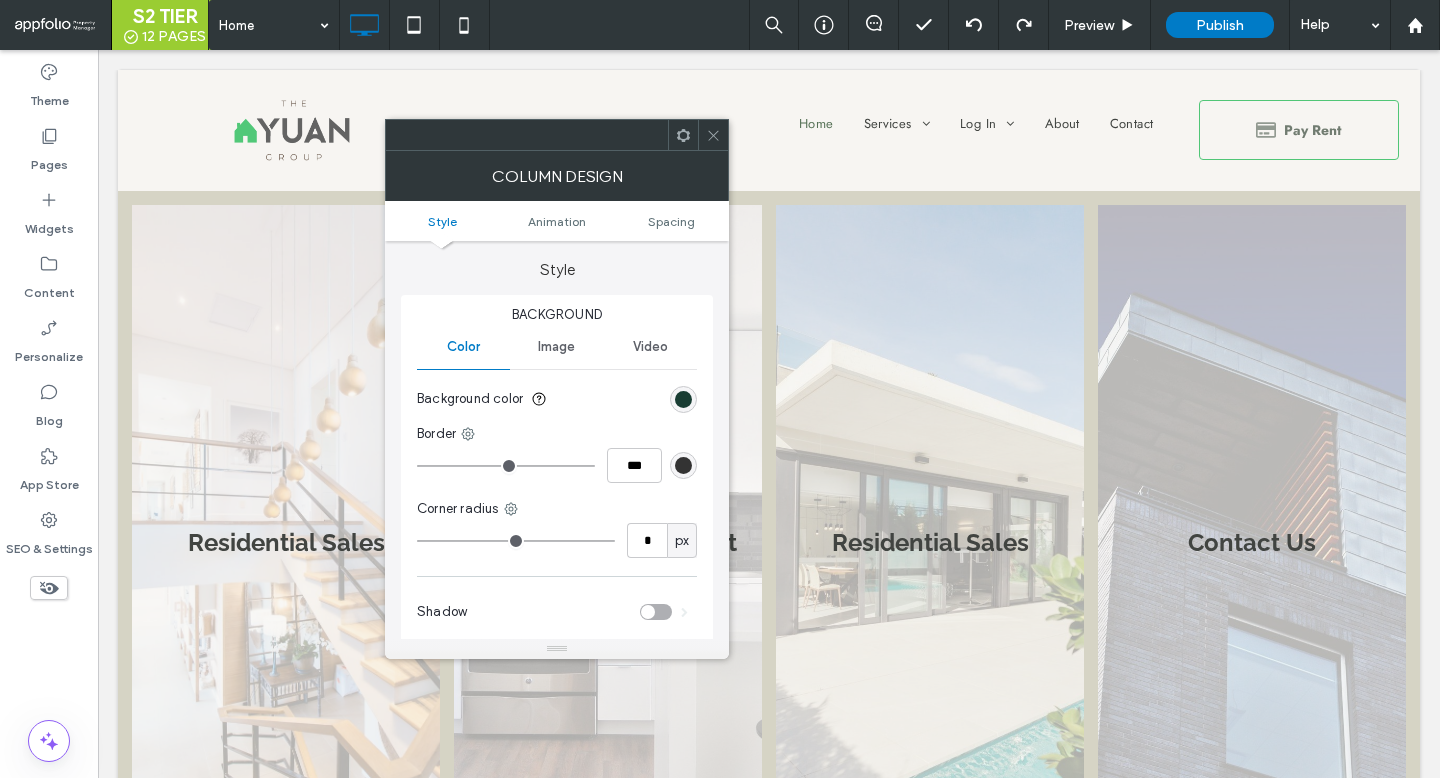 click 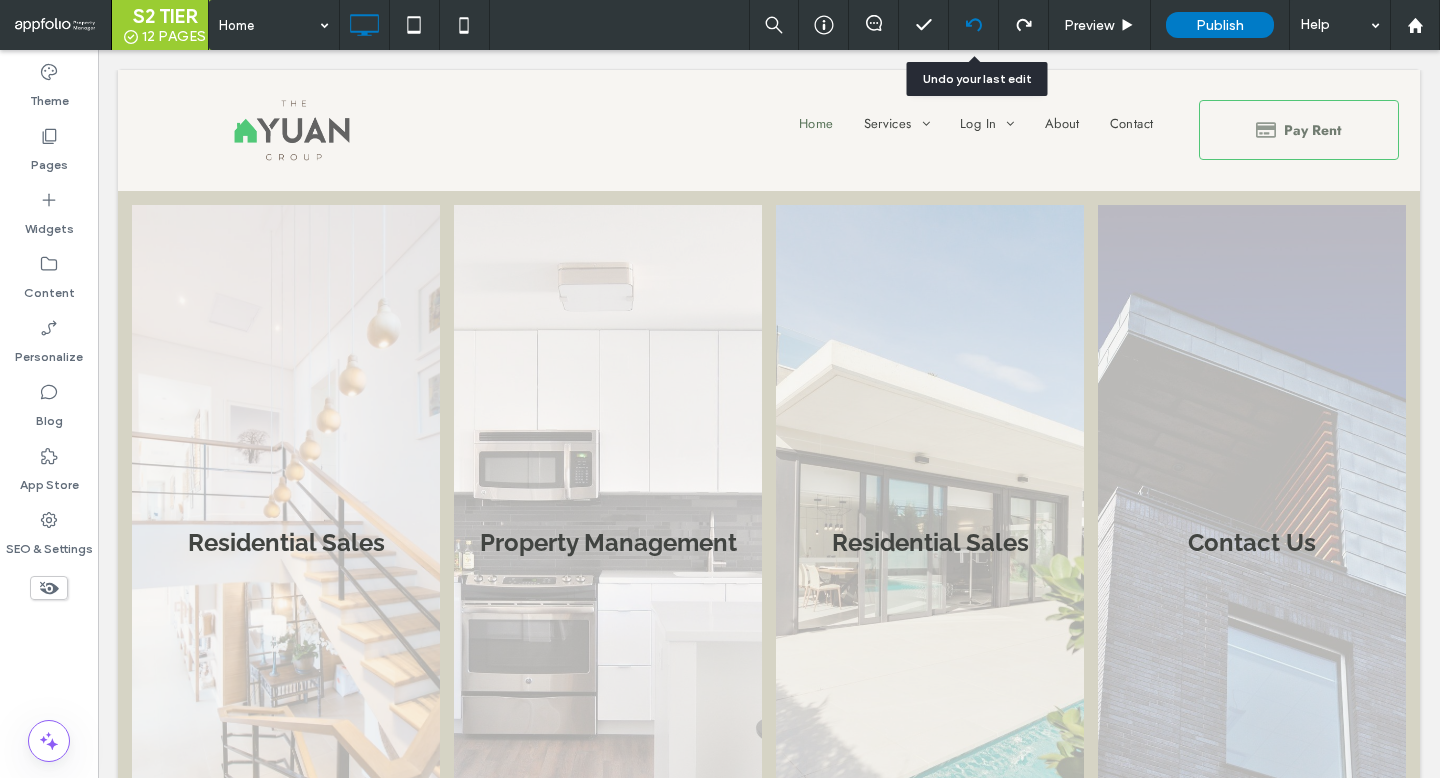 click at bounding box center (974, 25) 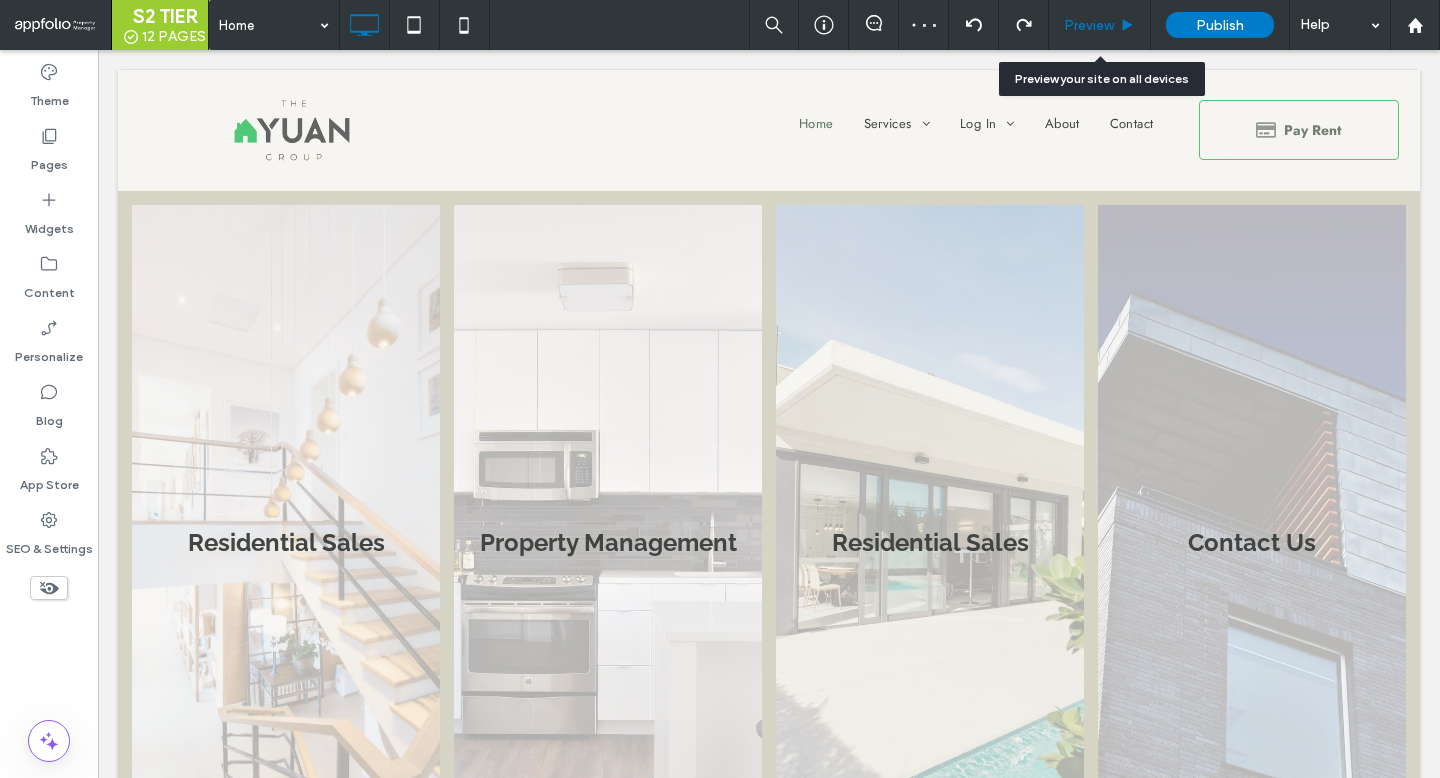 click on "Preview" at bounding box center (1089, 25) 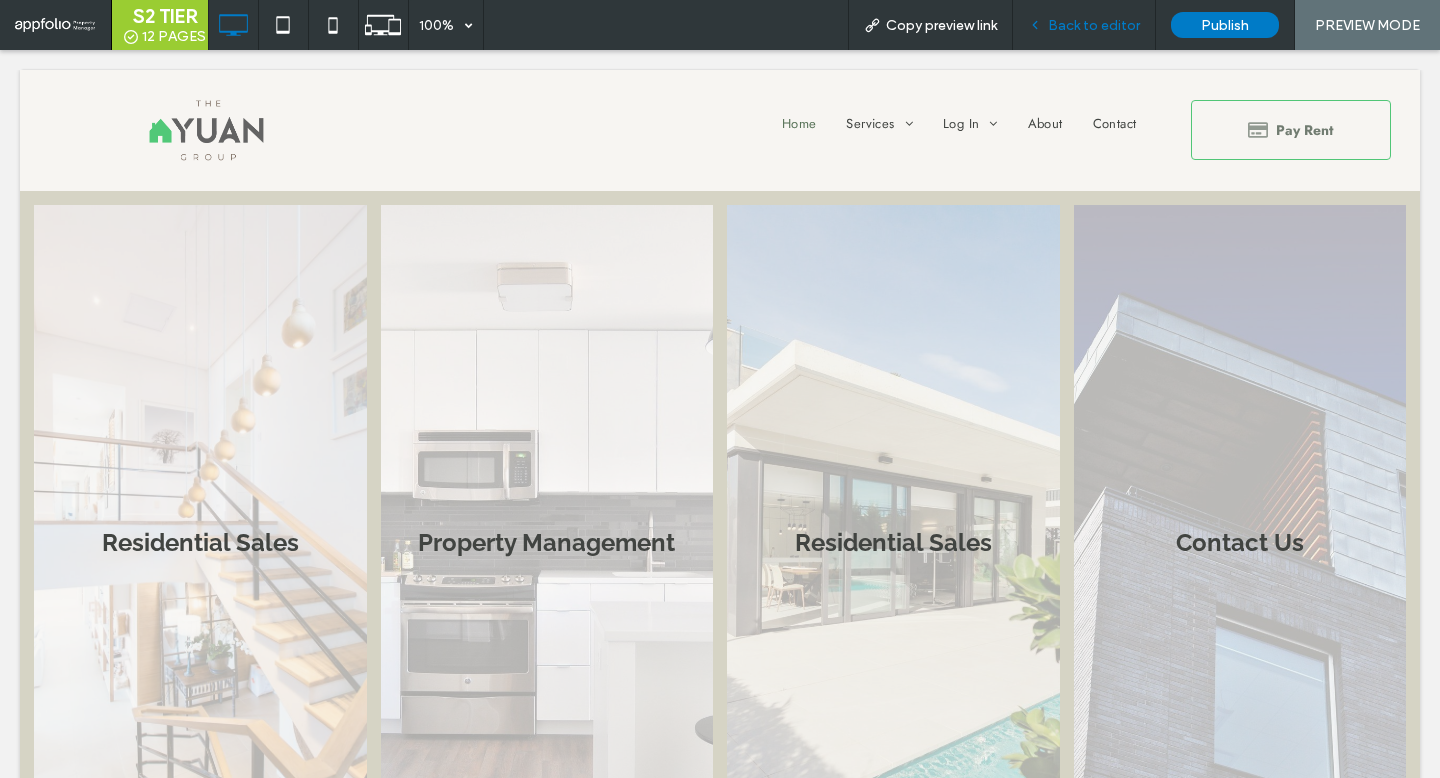 click on "Back to editor" at bounding box center (1094, 25) 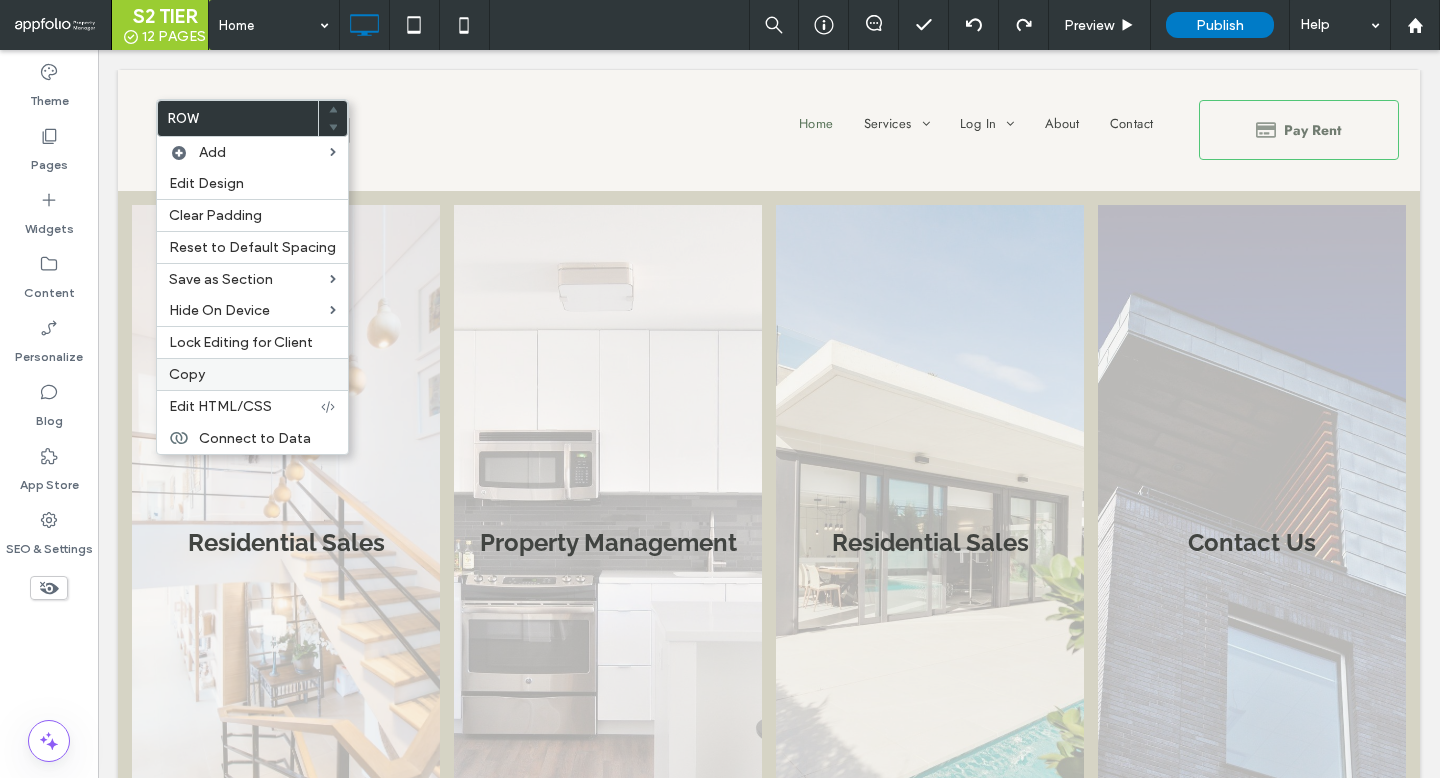 click on "Copy" at bounding box center (187, 374) 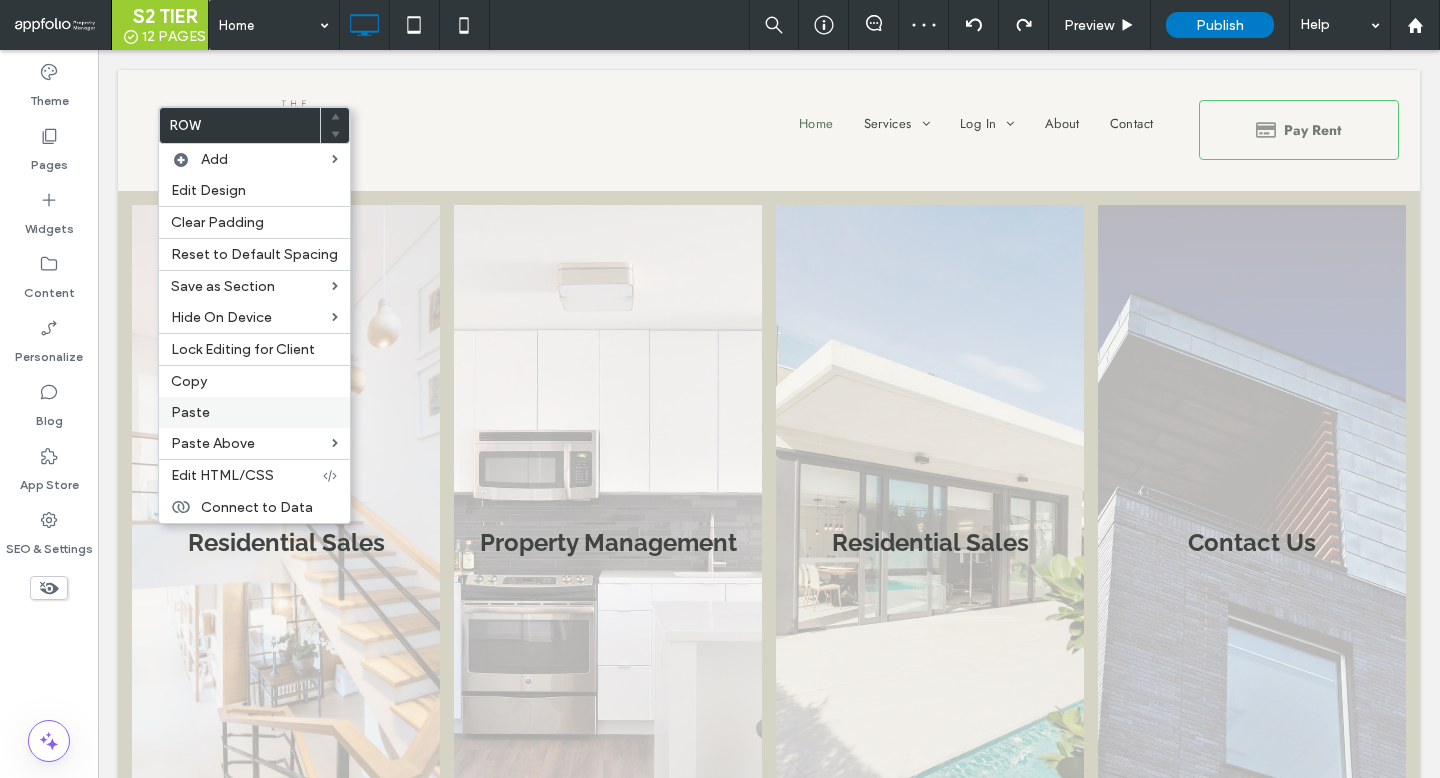 click on "Paste" at bounding box center [254, 412] 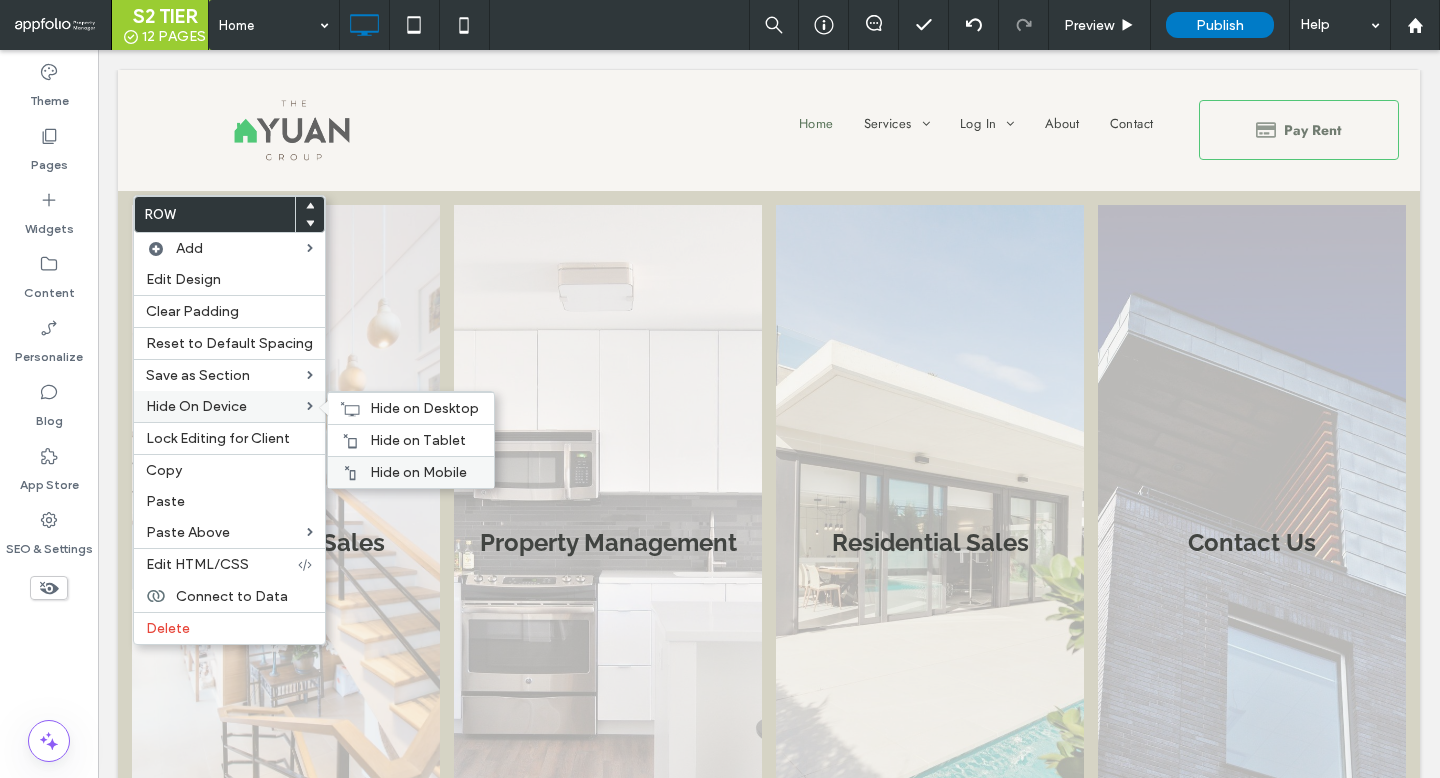 click on "Hide on Mobile" at bounding box center [411, 472] 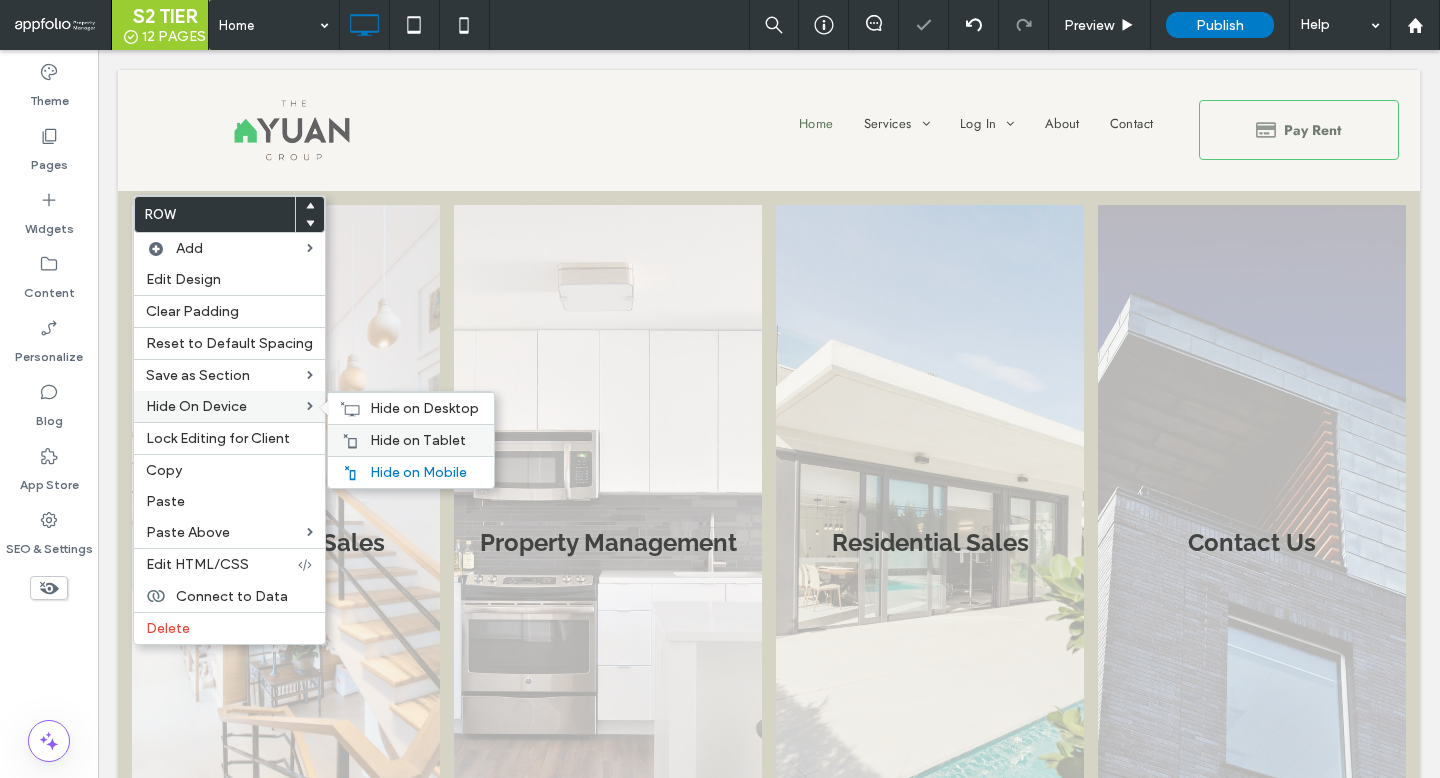 click on "Hide on Tablet" at bounding box center (418, 440) 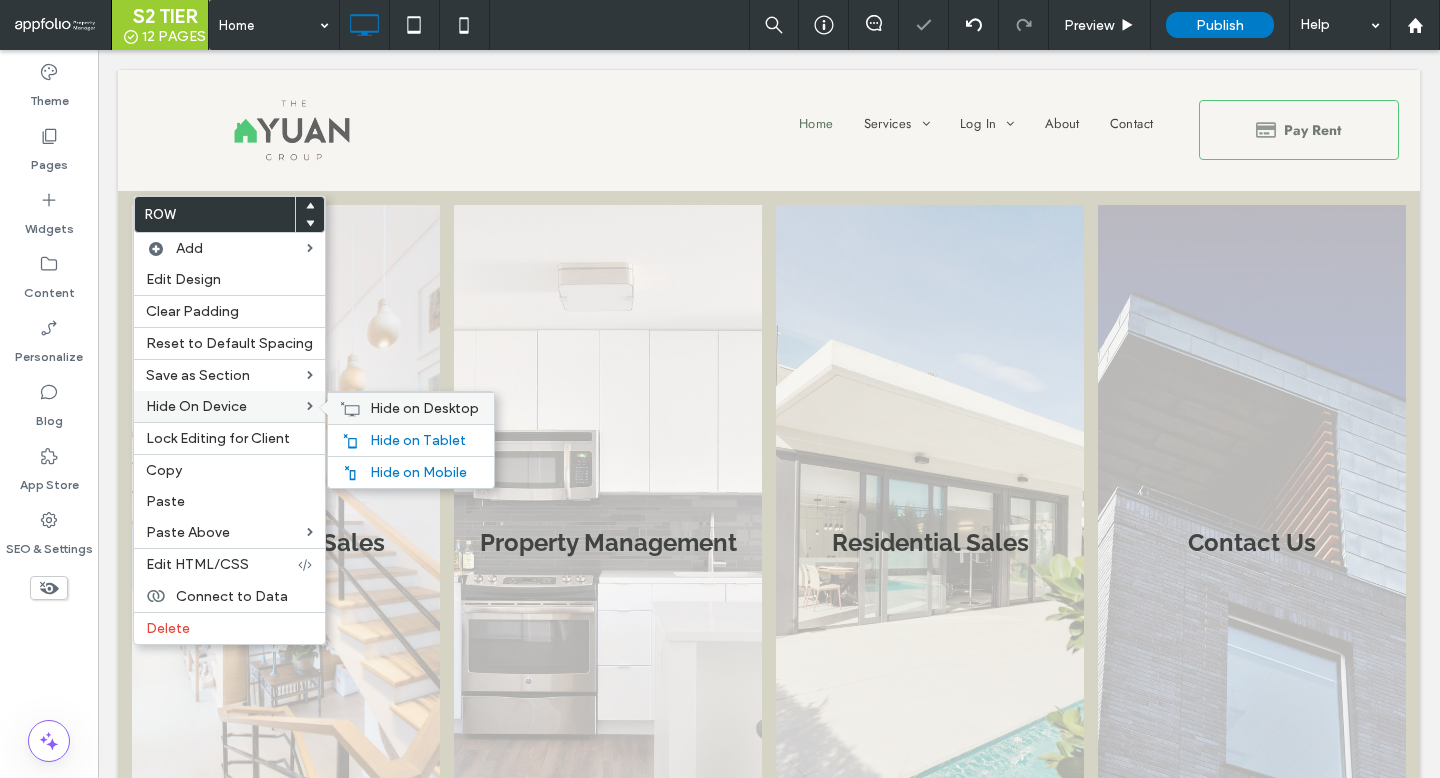 click on "Hide on Desktop" at bounding box center [411, 408] 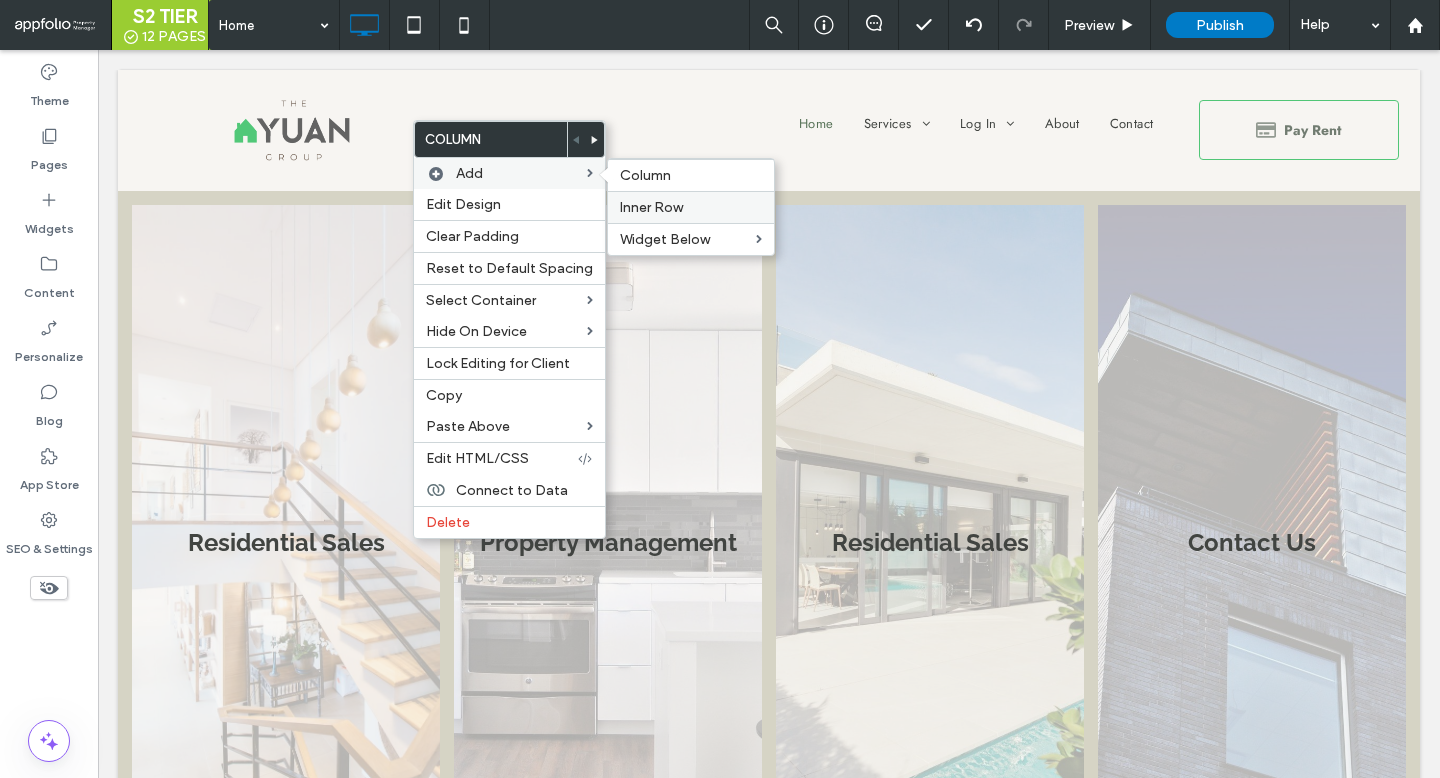 click on "Inner Row" at bounding box center (651, 207) 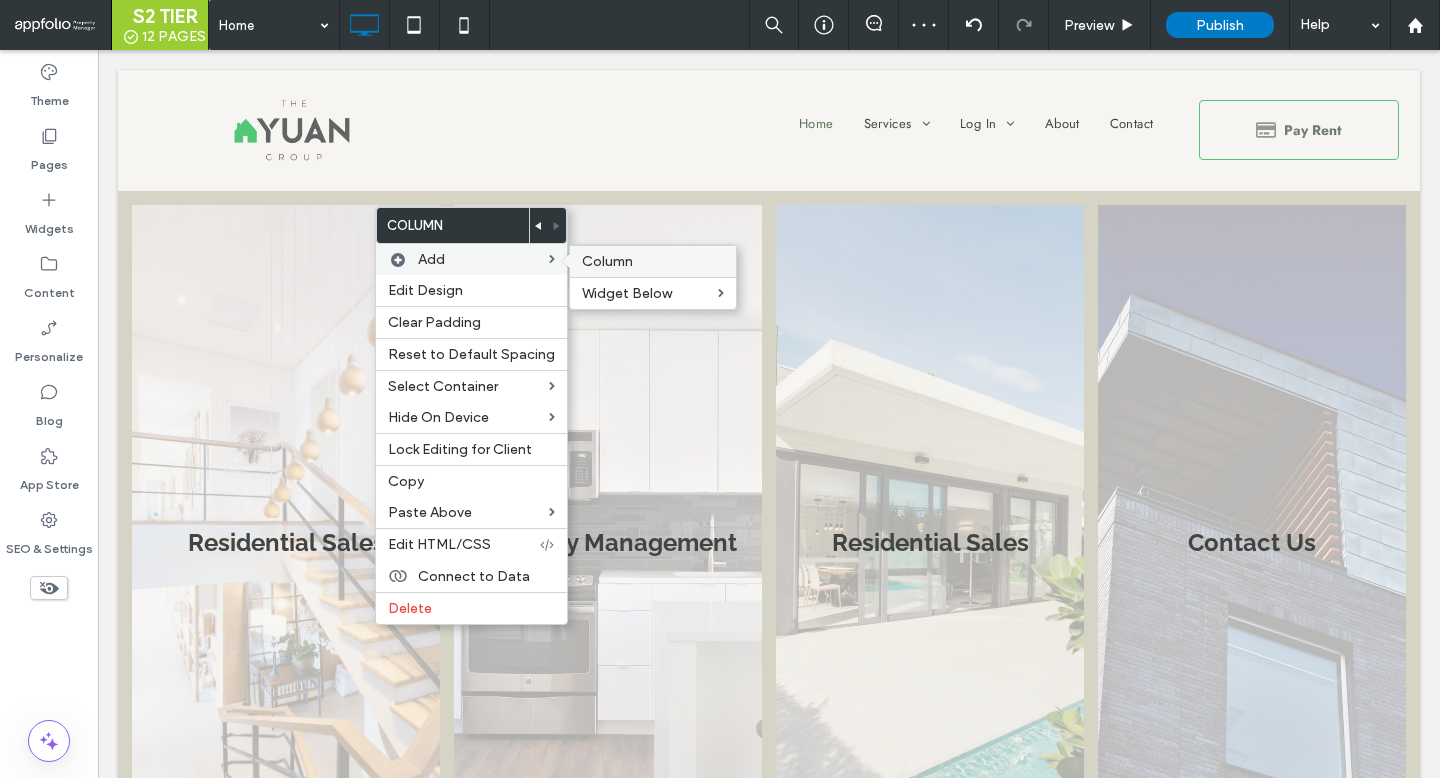 click on "Column" at bounding box center [653, 261] 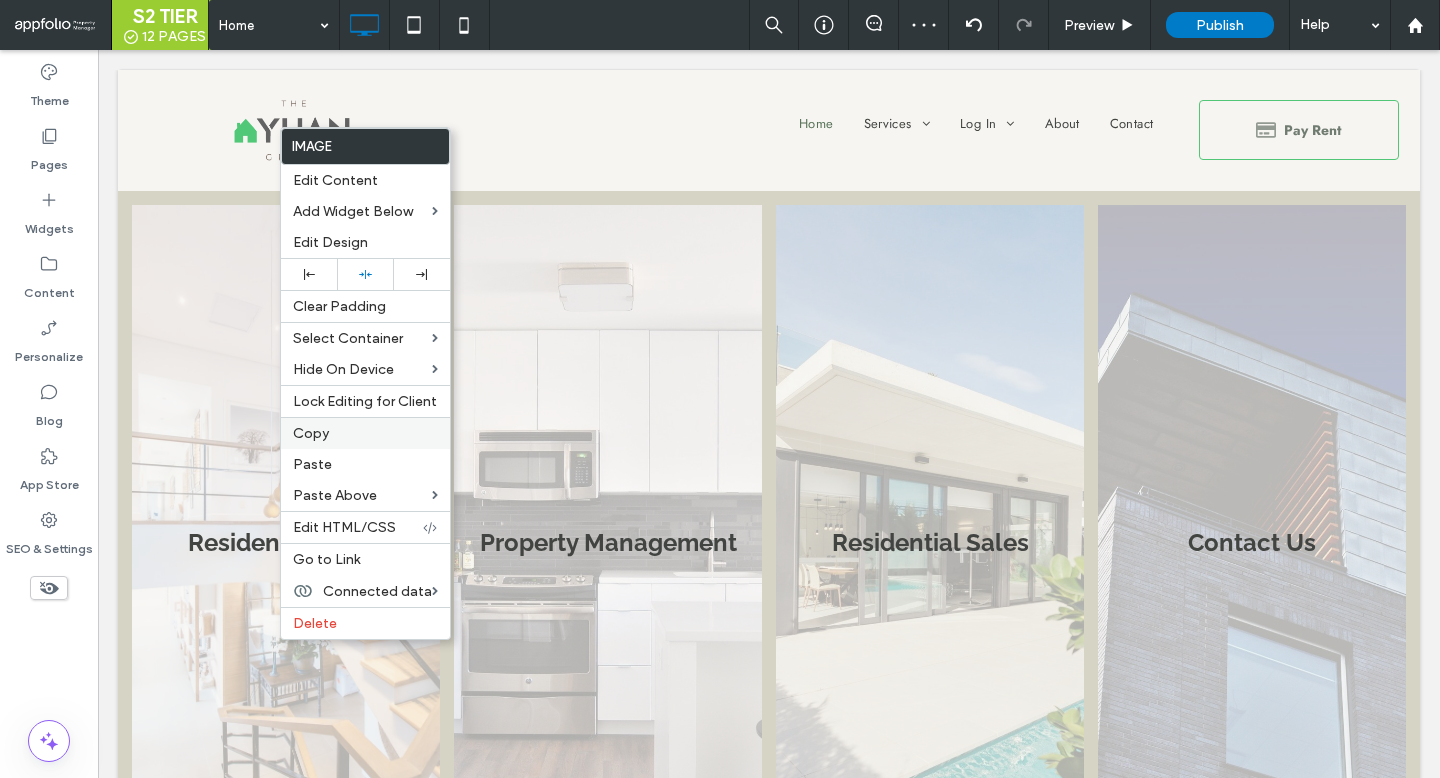 click on "Copy" at bounding box center (311, 433) 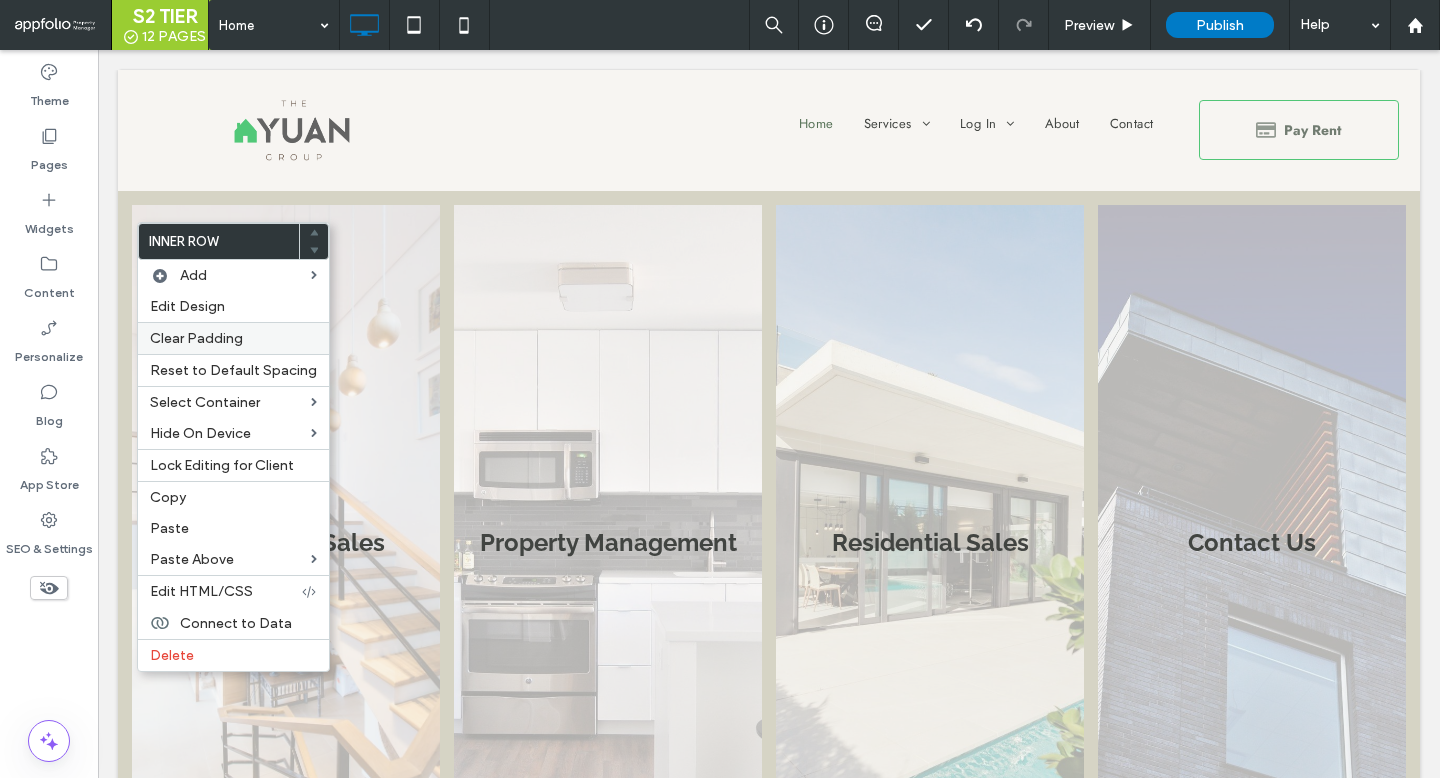click on "Clear Padding" at bounding box center [233, 338] 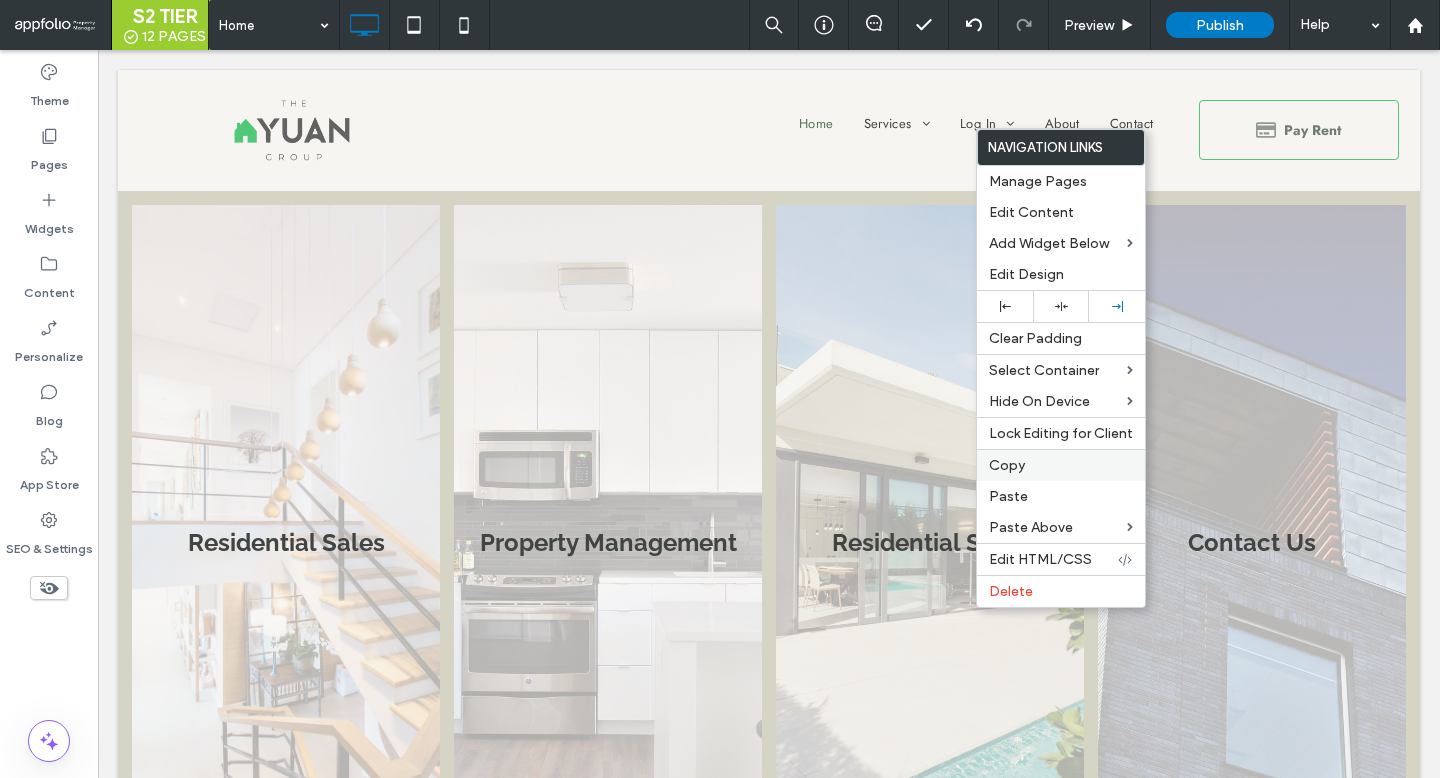 click on "Copy" at bounding box center (1061, 465) 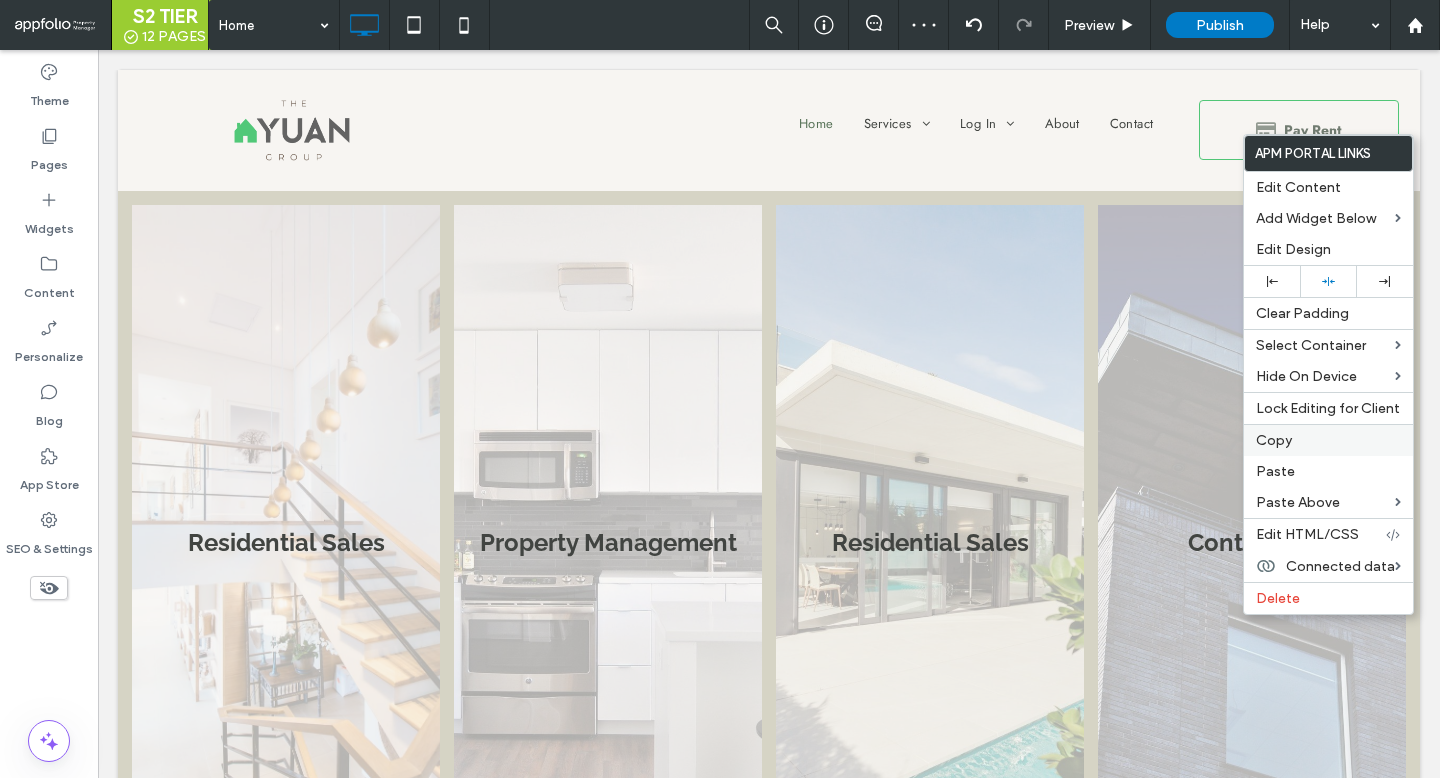 click on "Copy" at bounding box center (1328, 440) 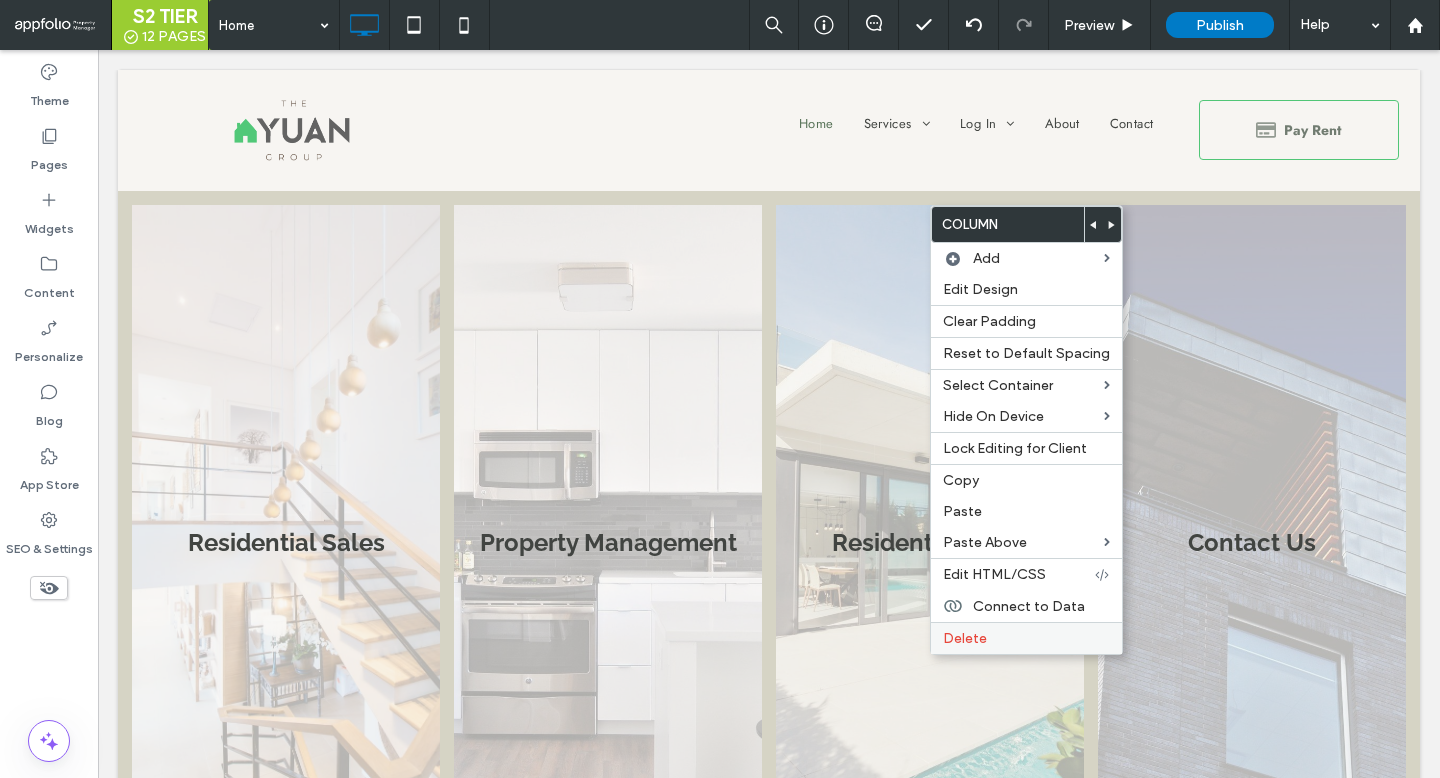 click on "Delete" at bounding box center (1026, 638) 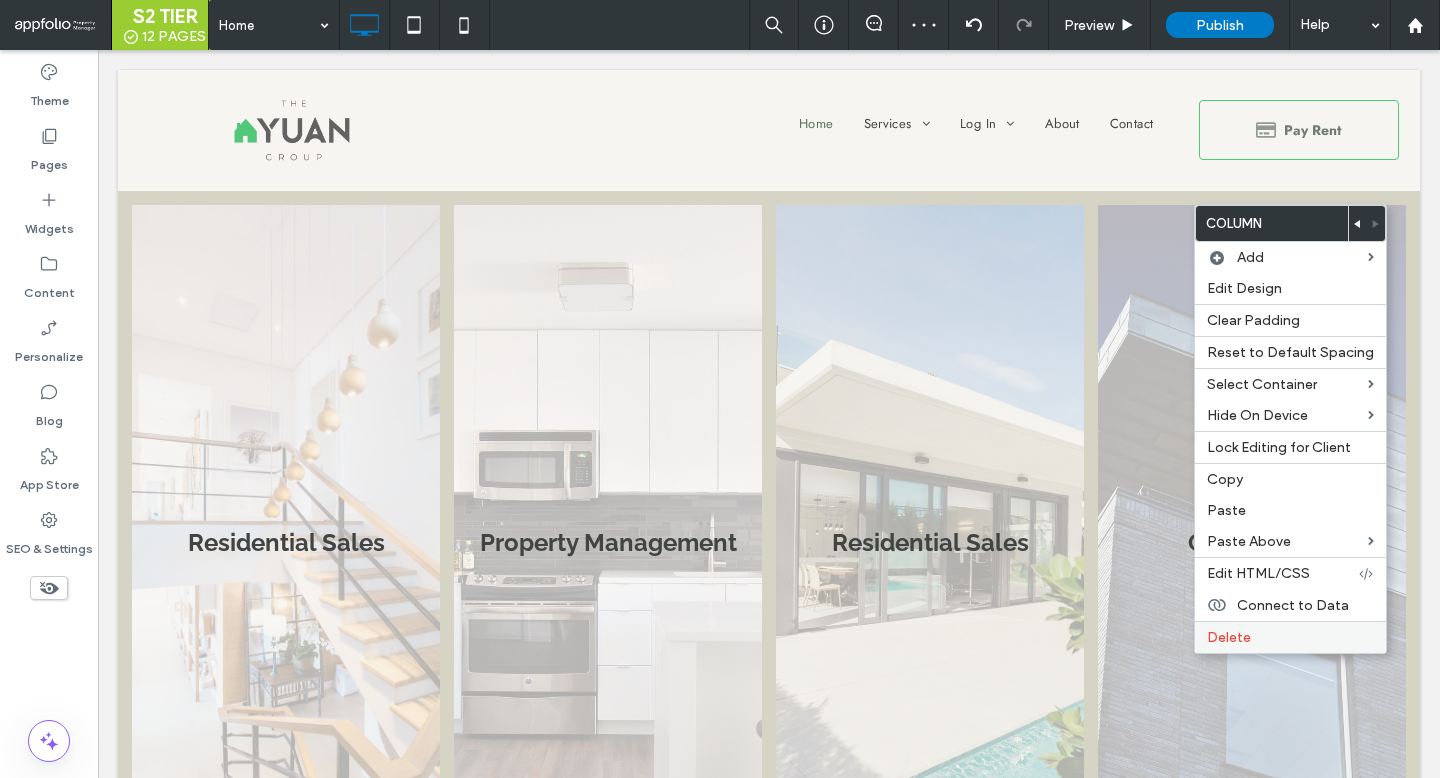 click on "Delete" at bounding box center (1229, 637) 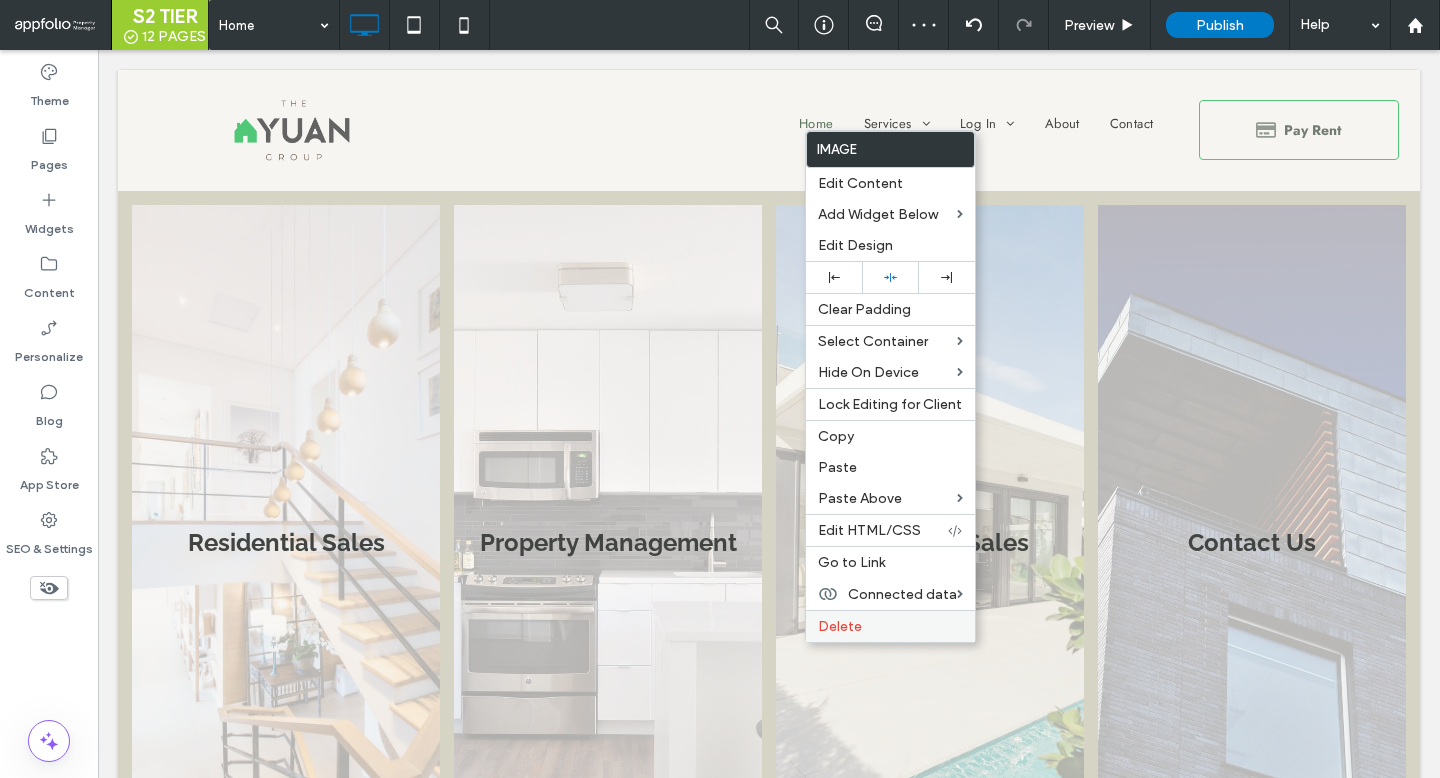 click on "Delete" at bounding box center [890, 626] 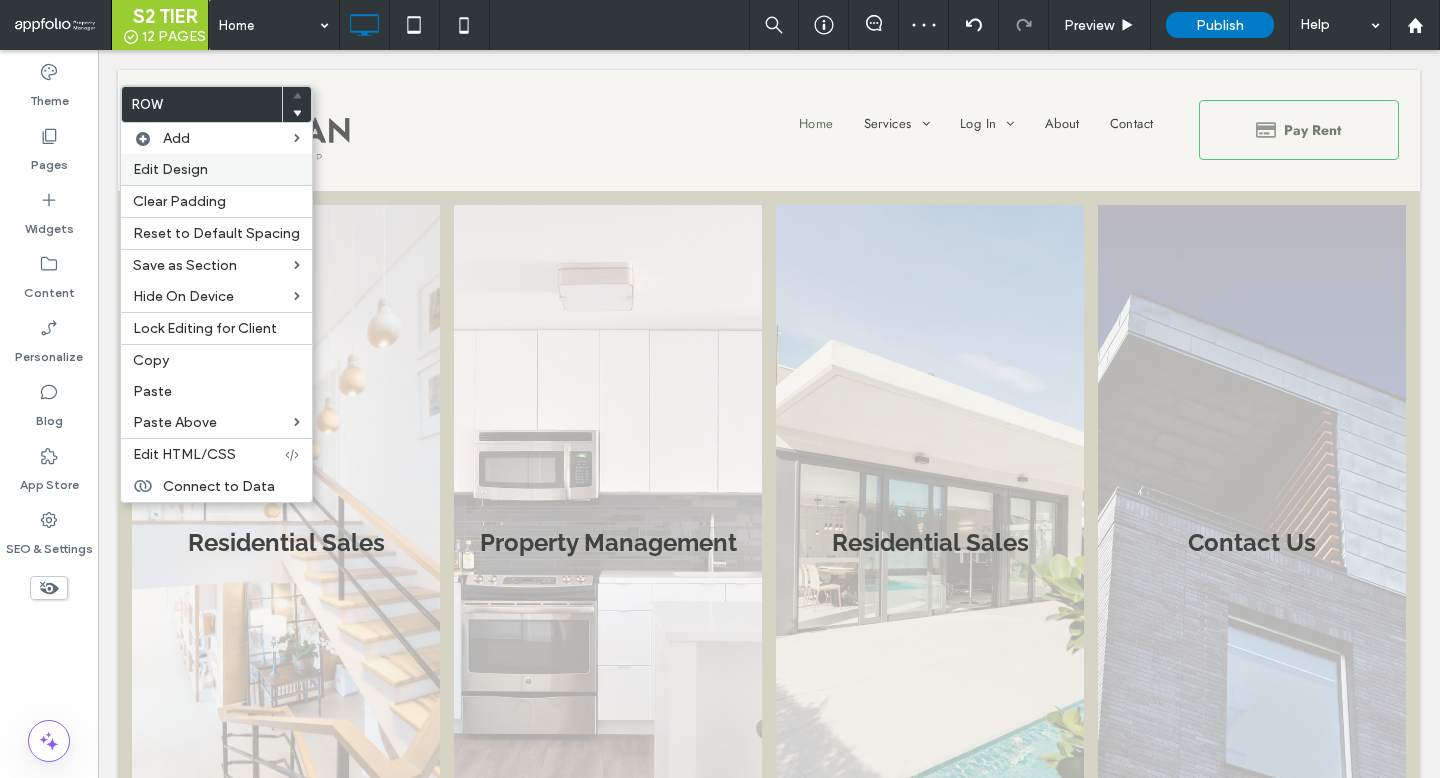 click on "Edit Design" at bounding box center (216, 169) 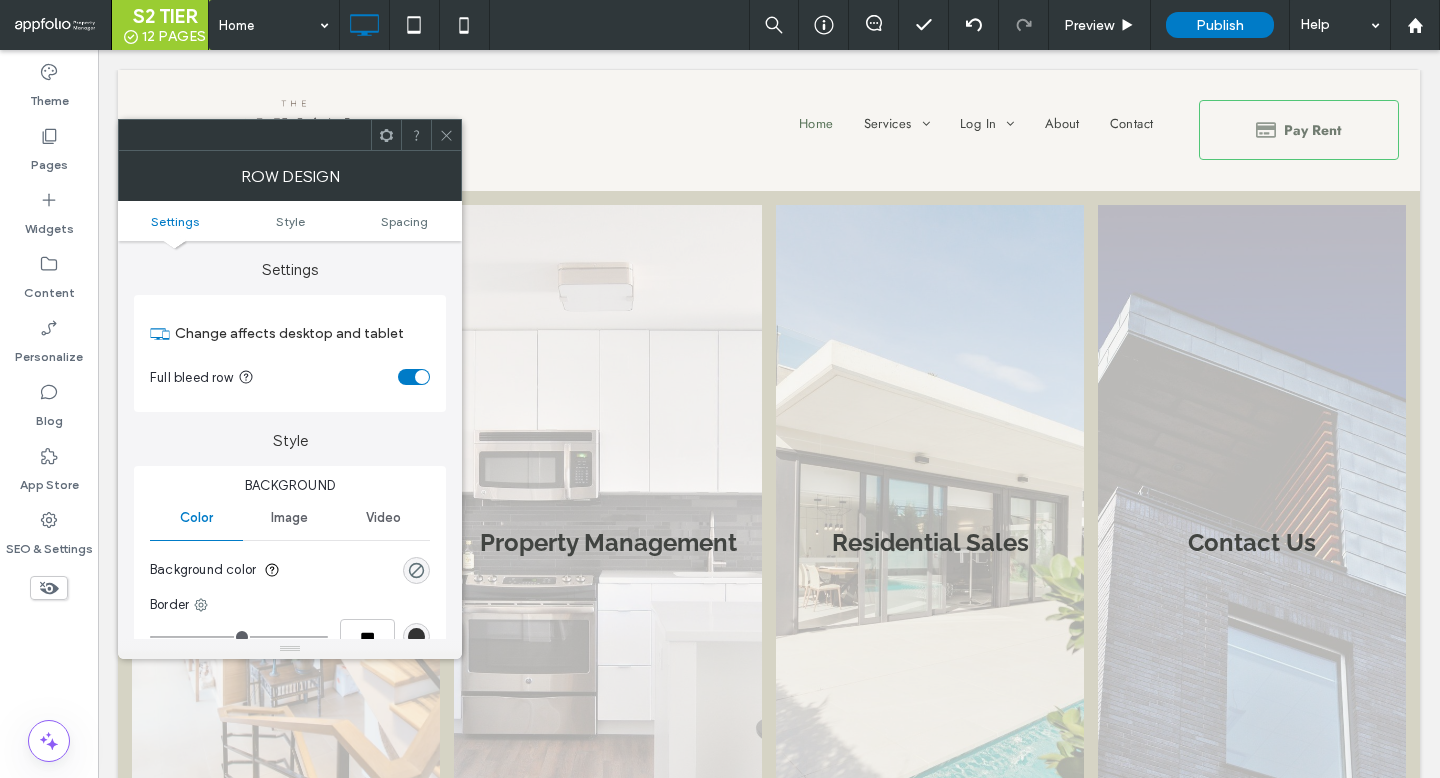 click 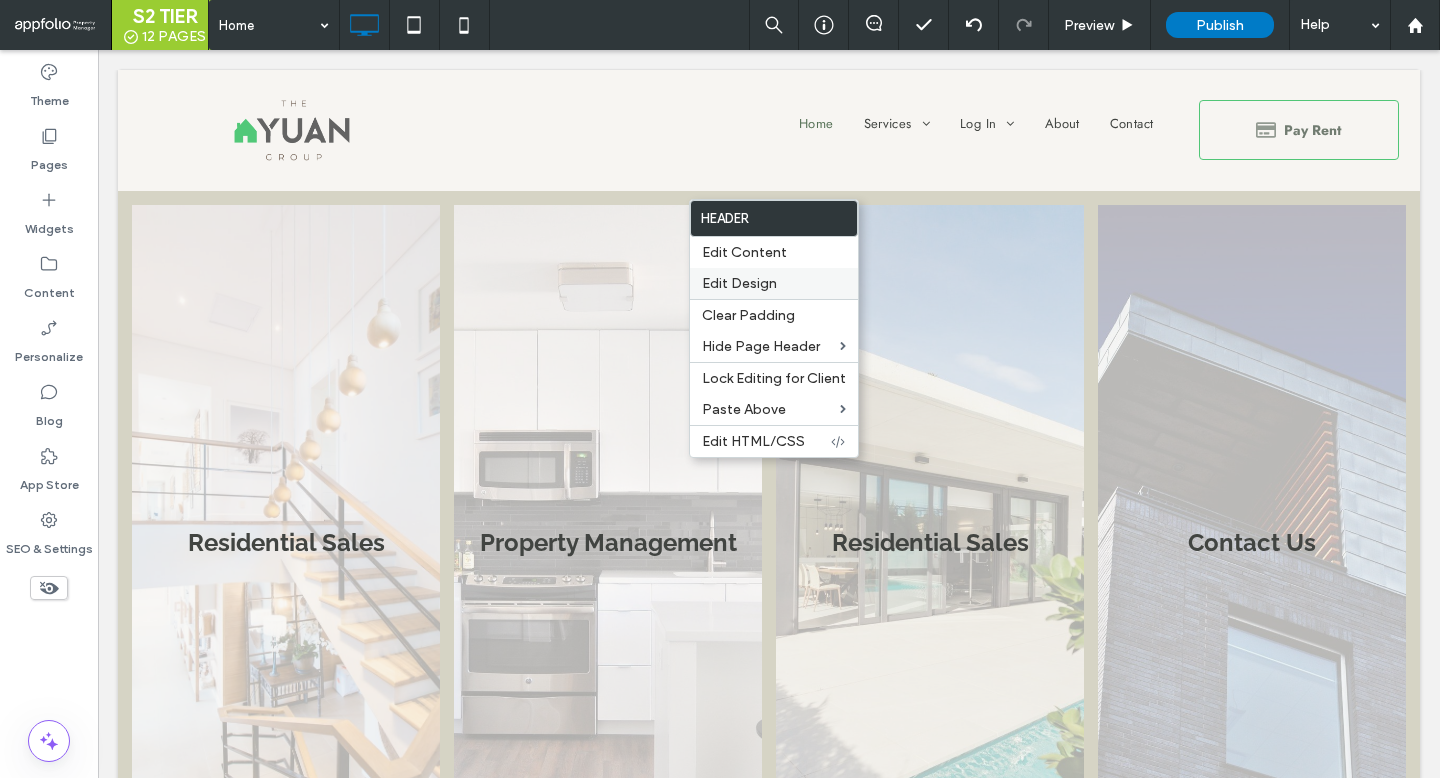 click on "Edit Design" at bounding box center [739, 283] 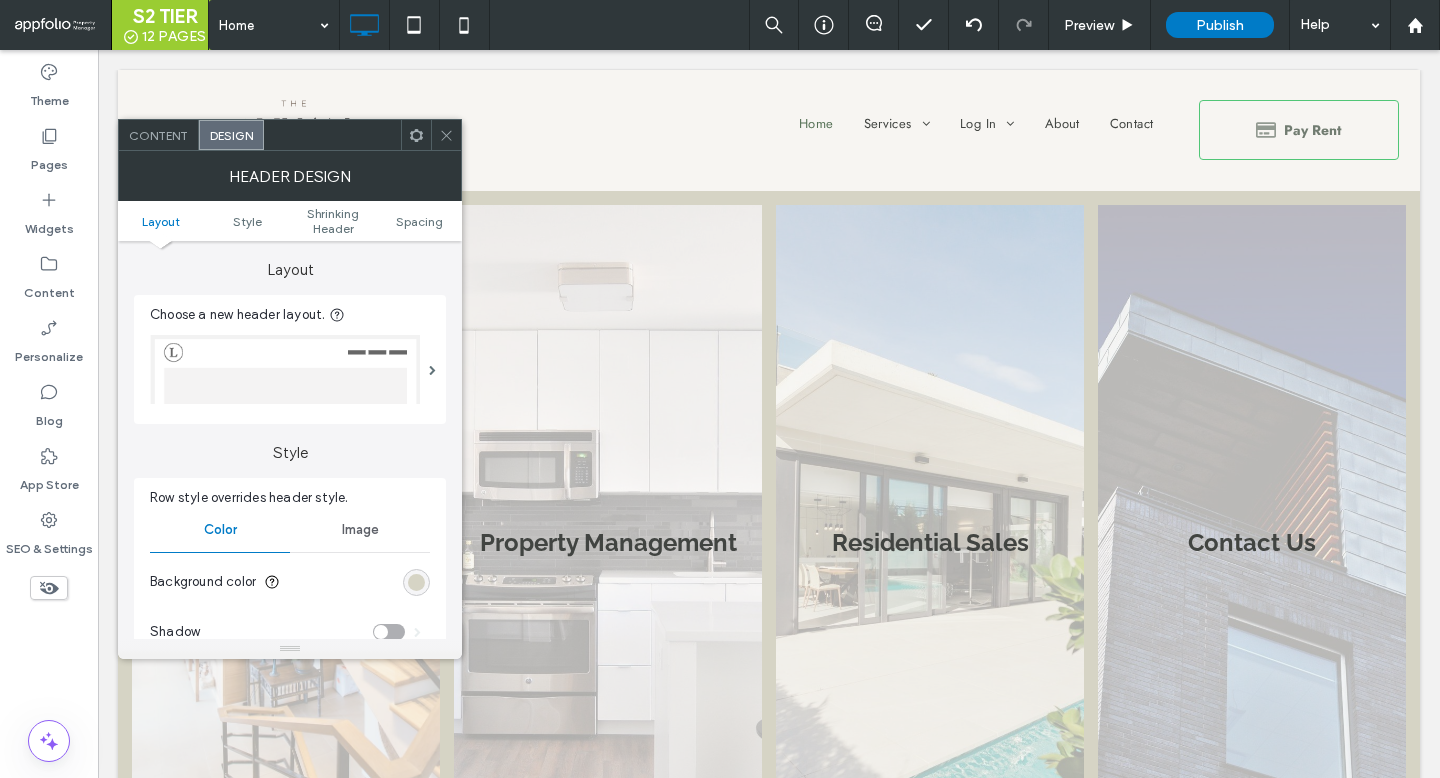 click on "Background color" at bounding box center (290, 582) 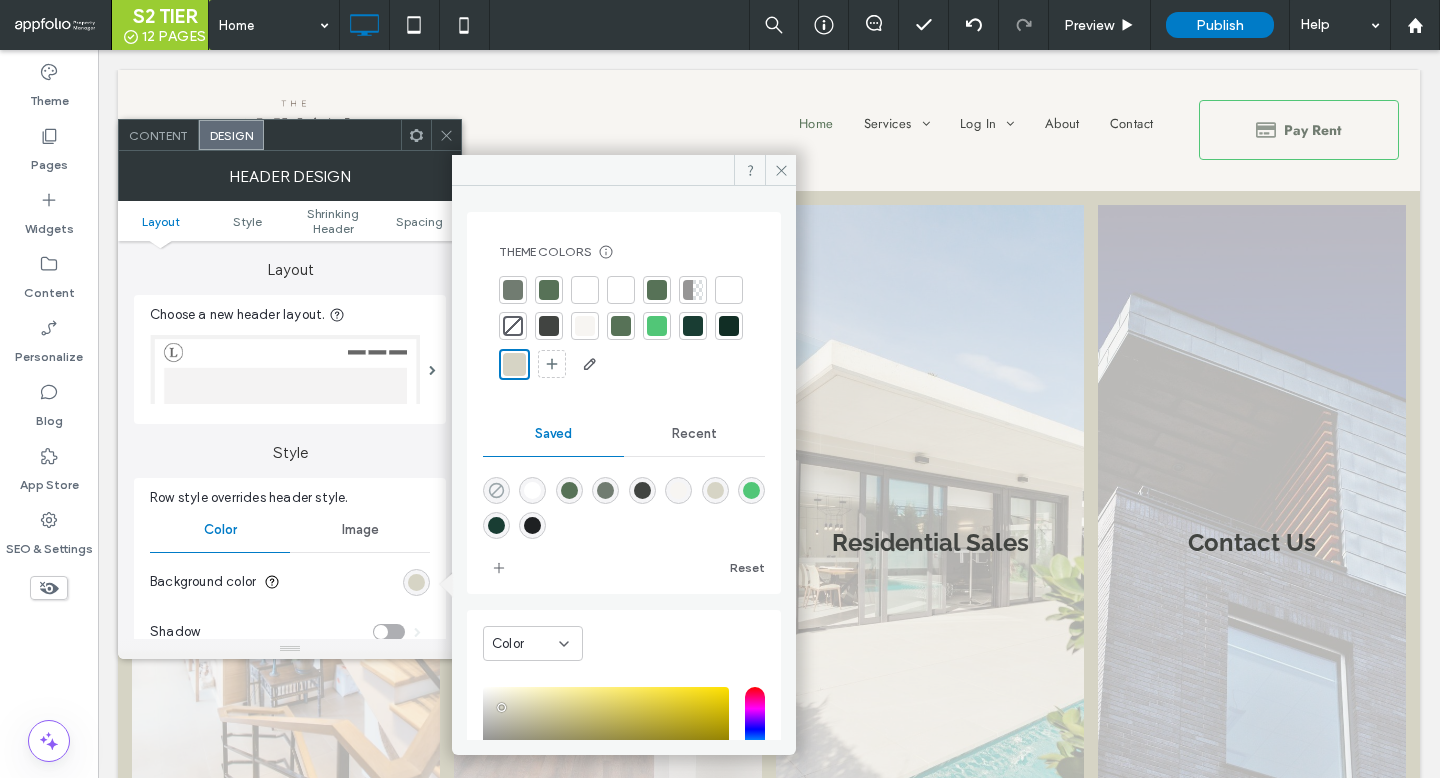 click 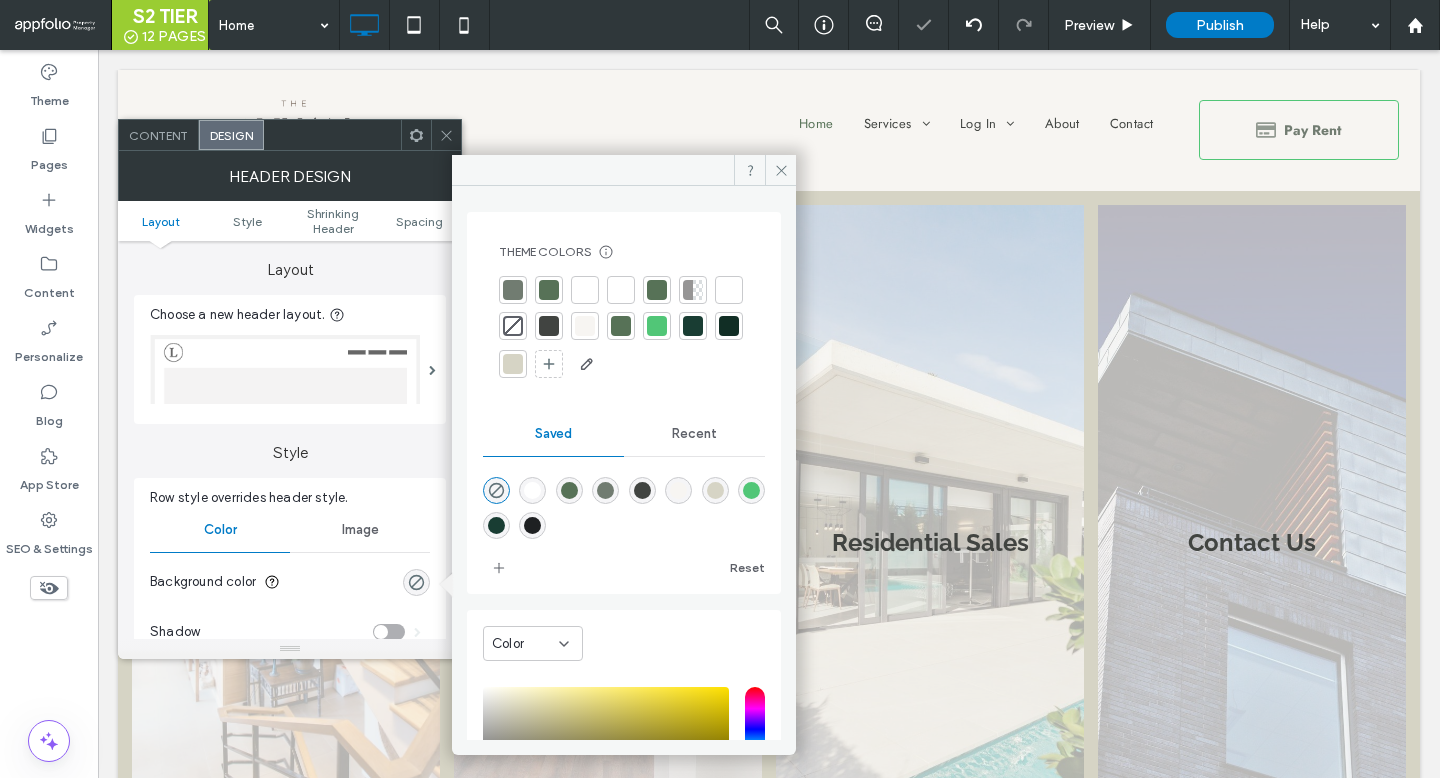 click at bounding box center [446, 135] 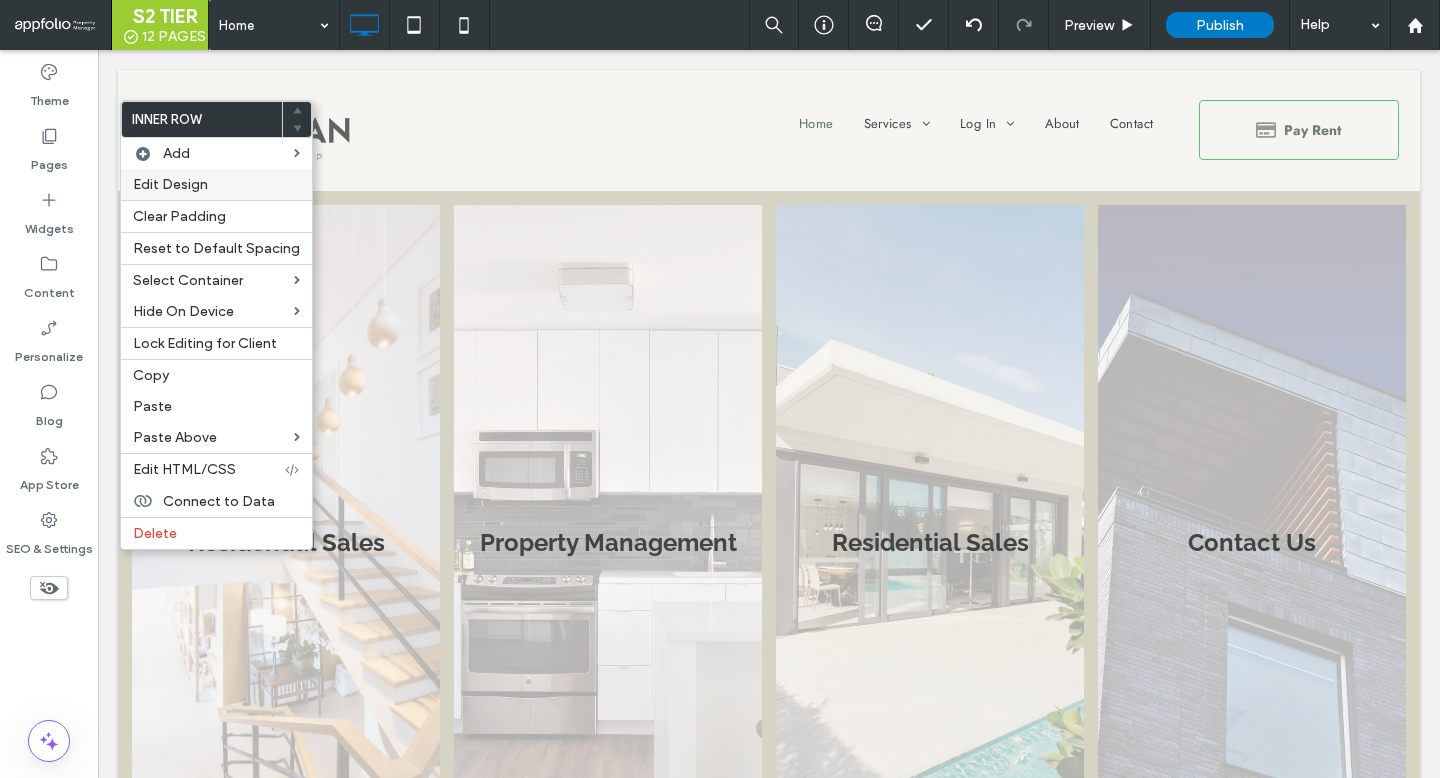 click on "Edit Design" at bounding box center [216, 184] 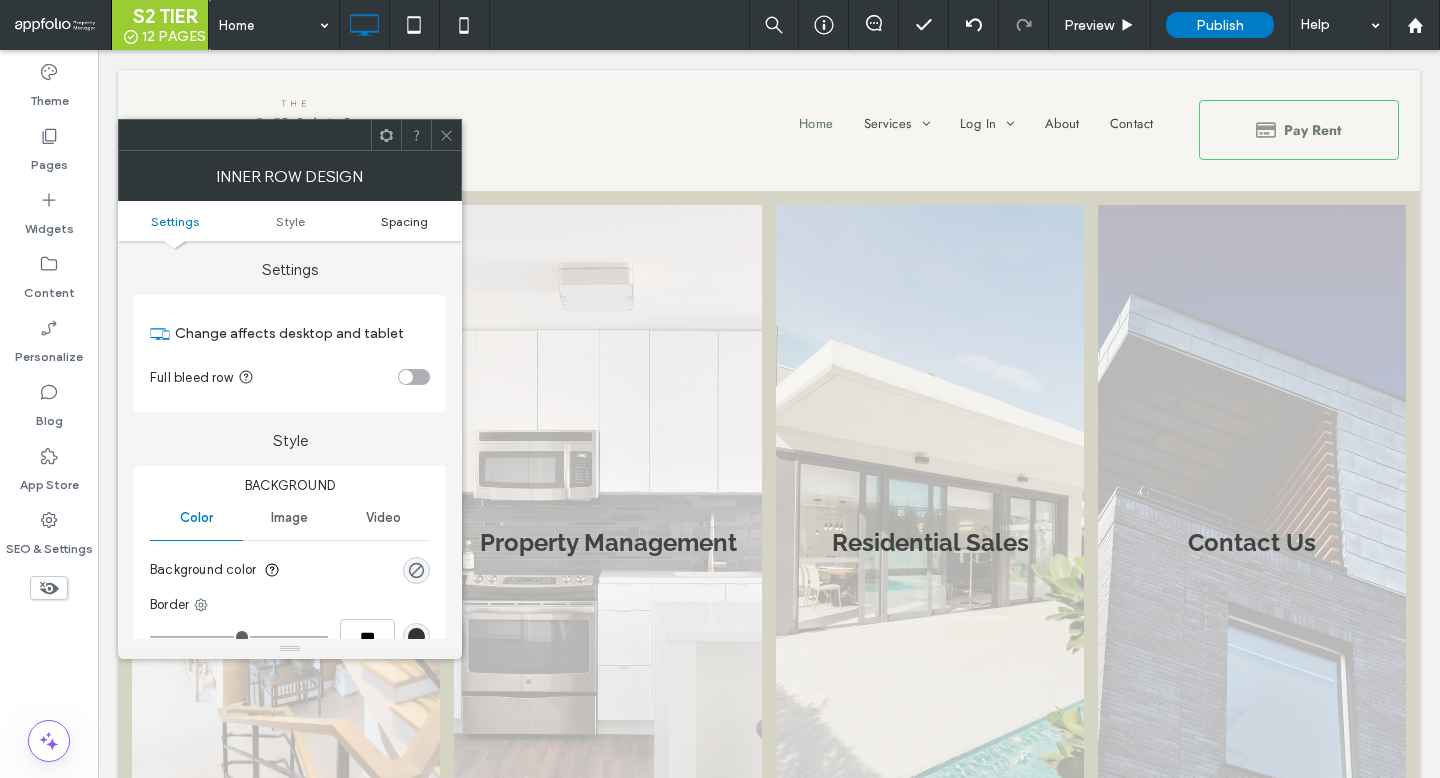 click on "Spacing" at bounding box center [404, 221] 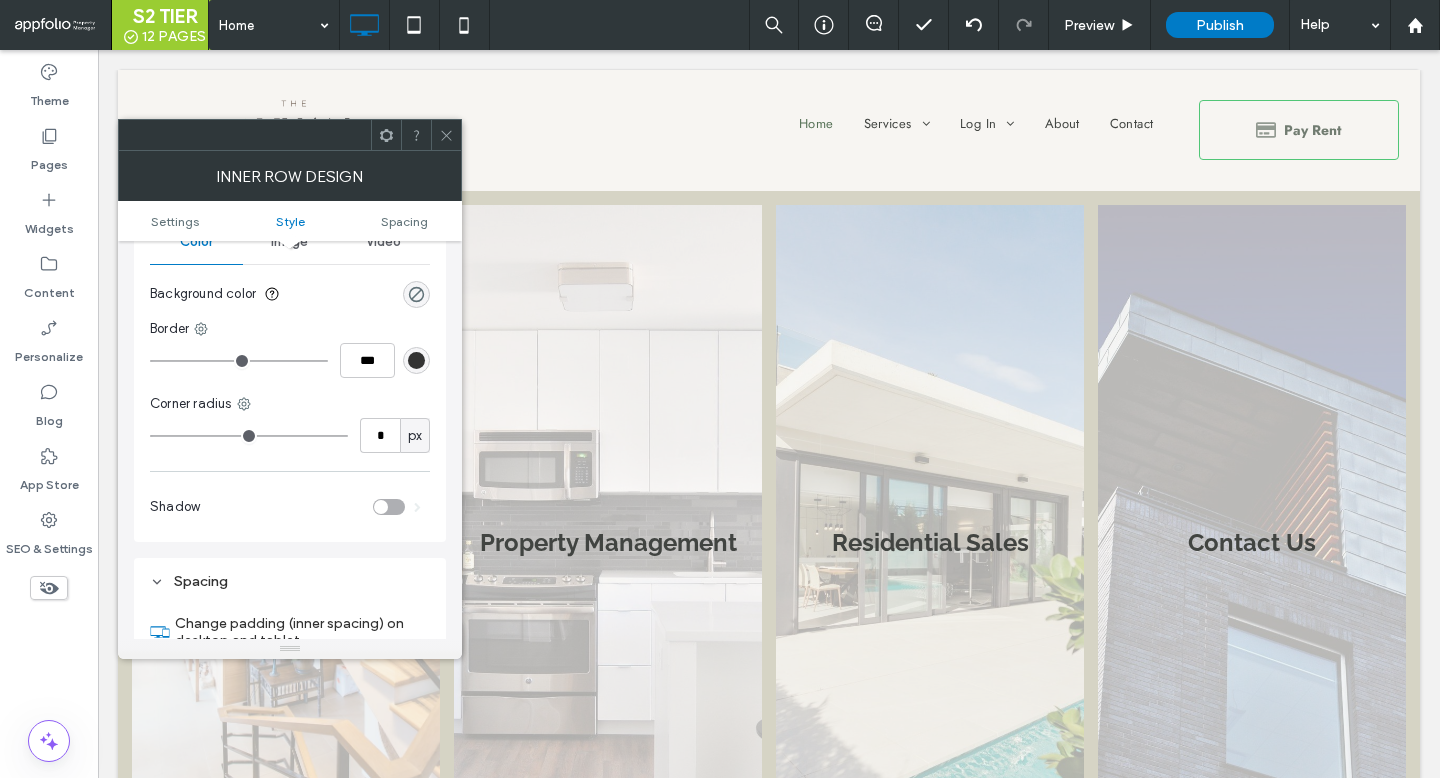 scroll, scrollTop: 109, scrollLeft: 0, axis: vertical 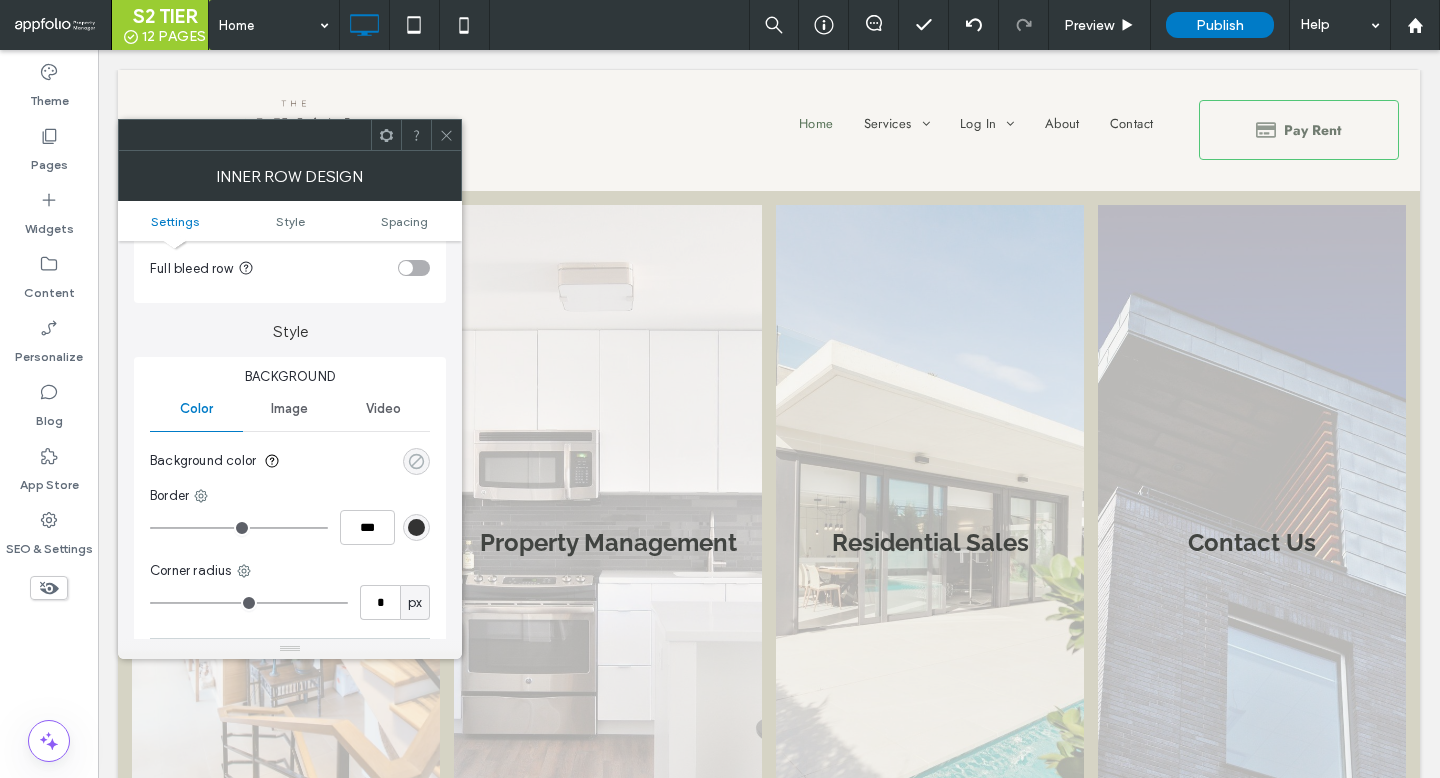 click at bounding box center (416, 461) 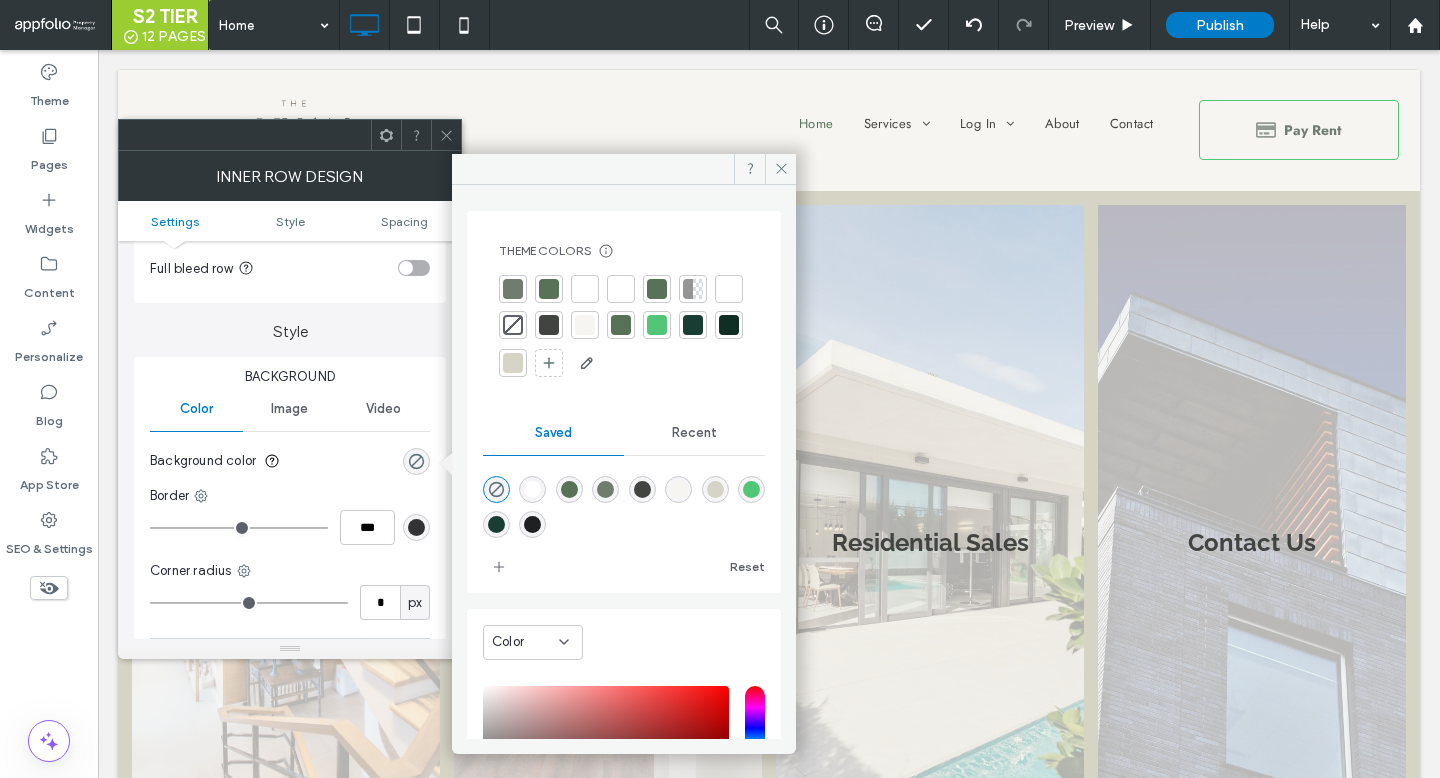 click at bounding box center (513, 363) 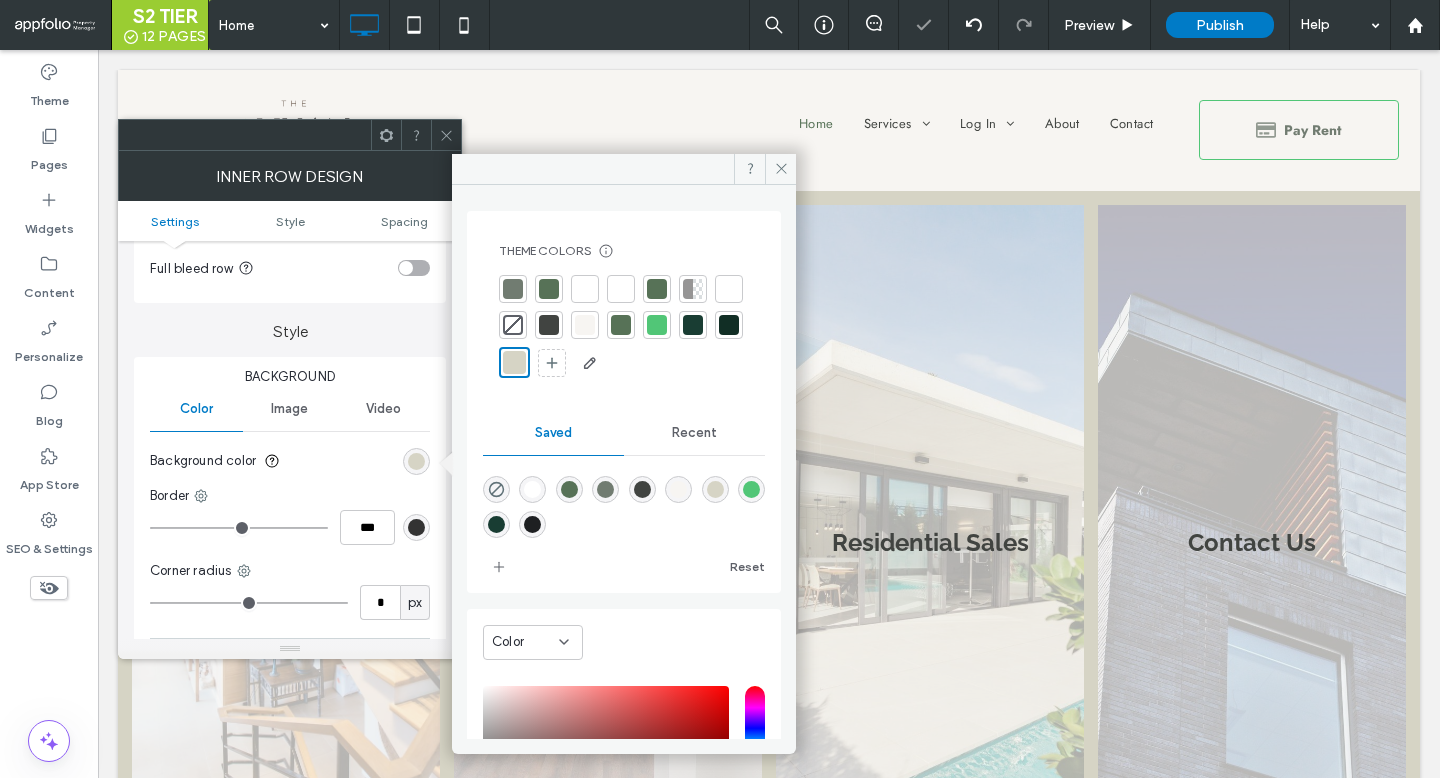 click 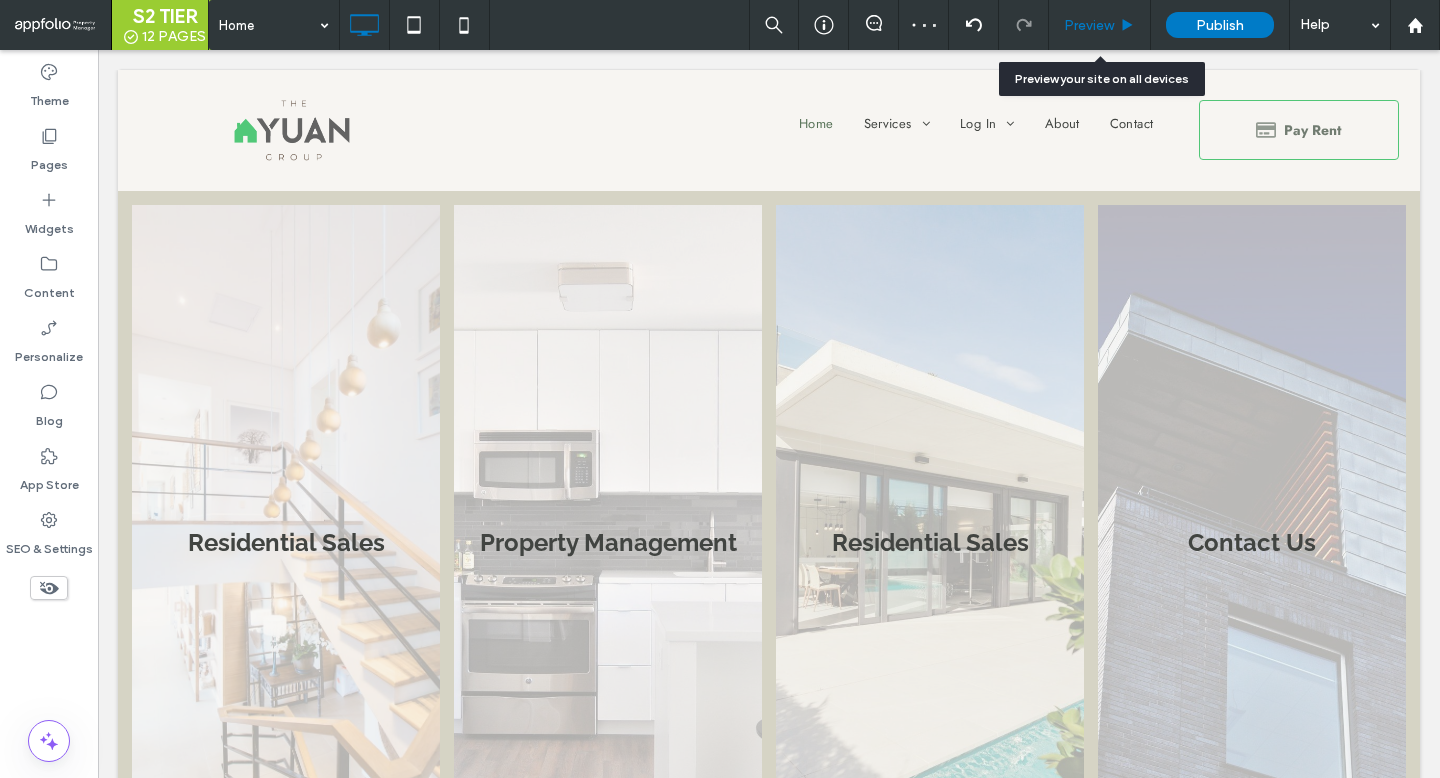 click on "Preview" at bounding box center [1100, 25] 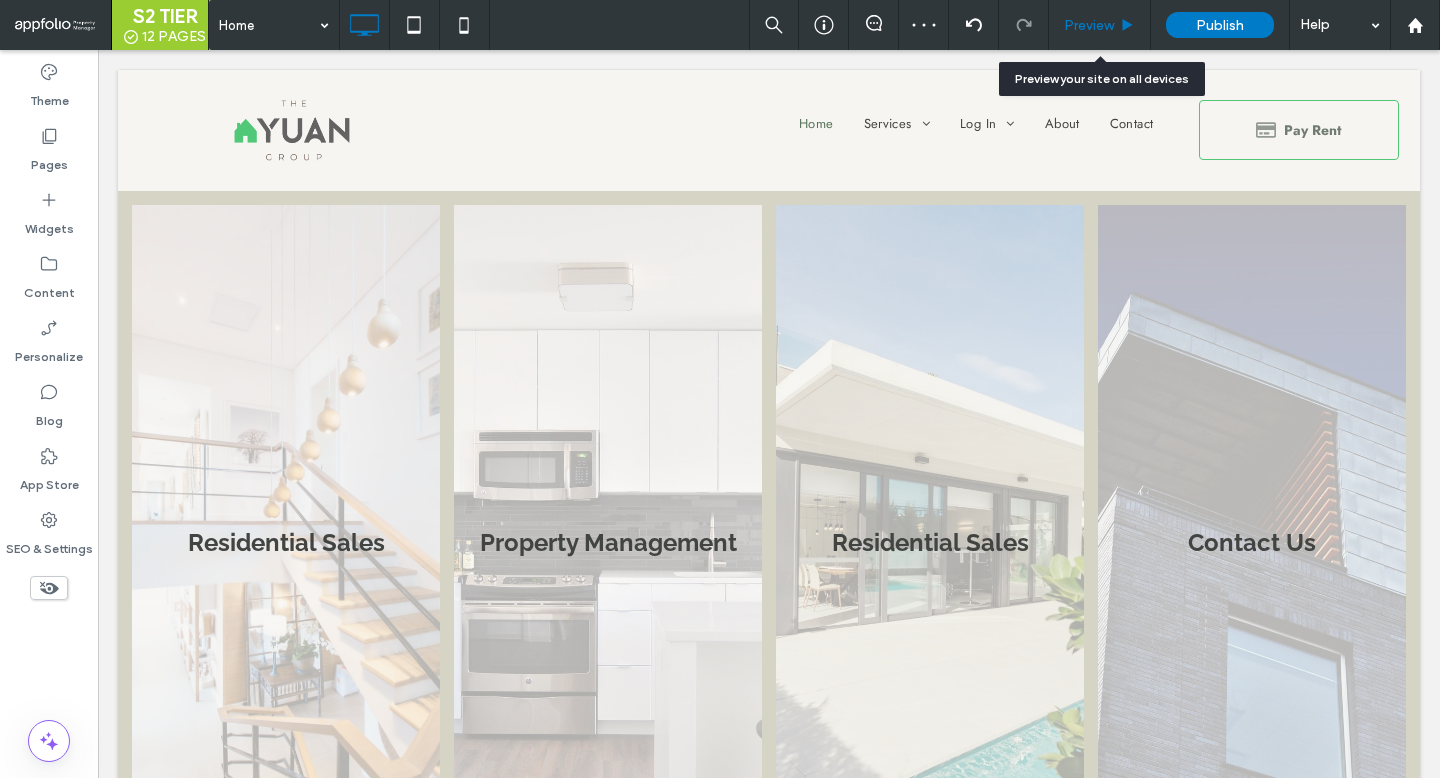 click on "Preview" at bounding box center [1089, 25] 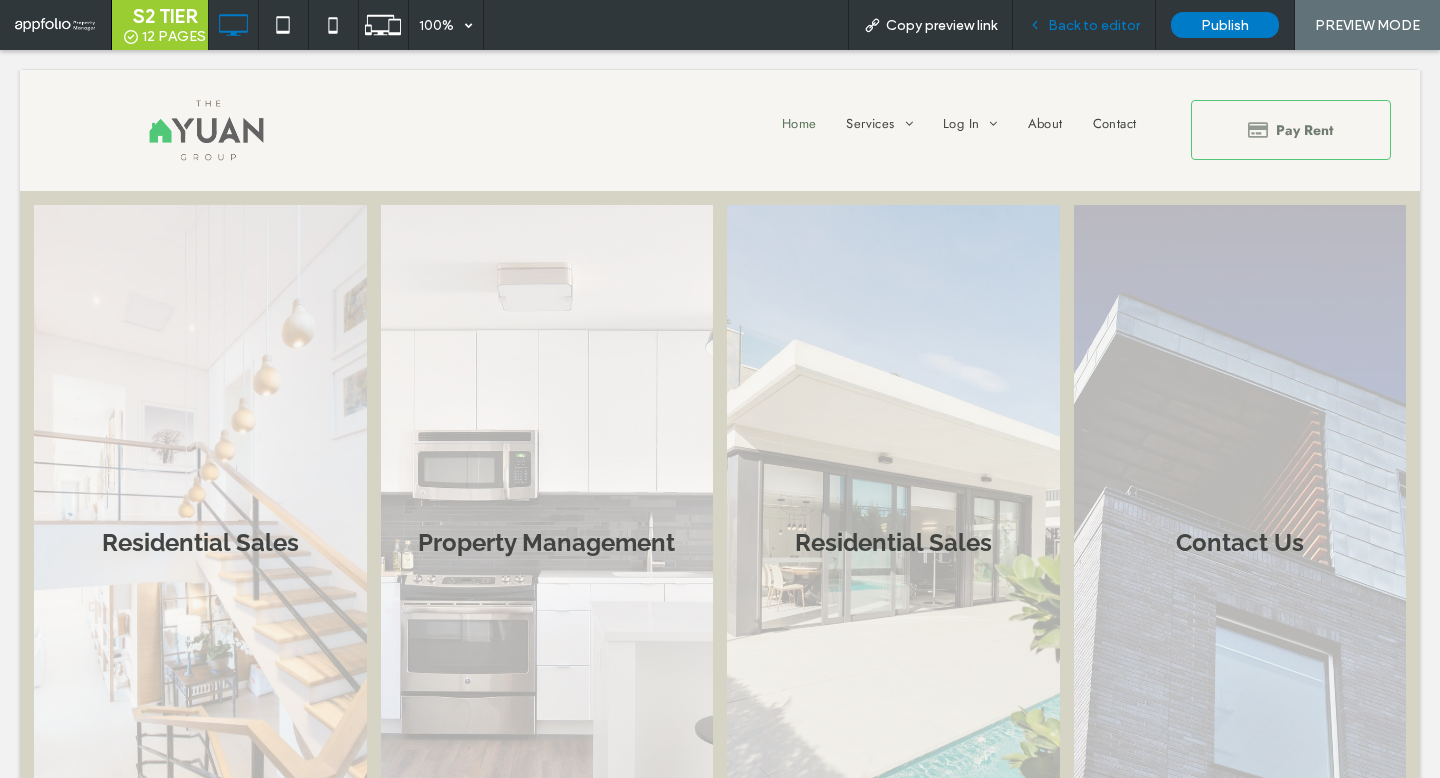 click on "Back to editor" at bounding box center [1084, 25] 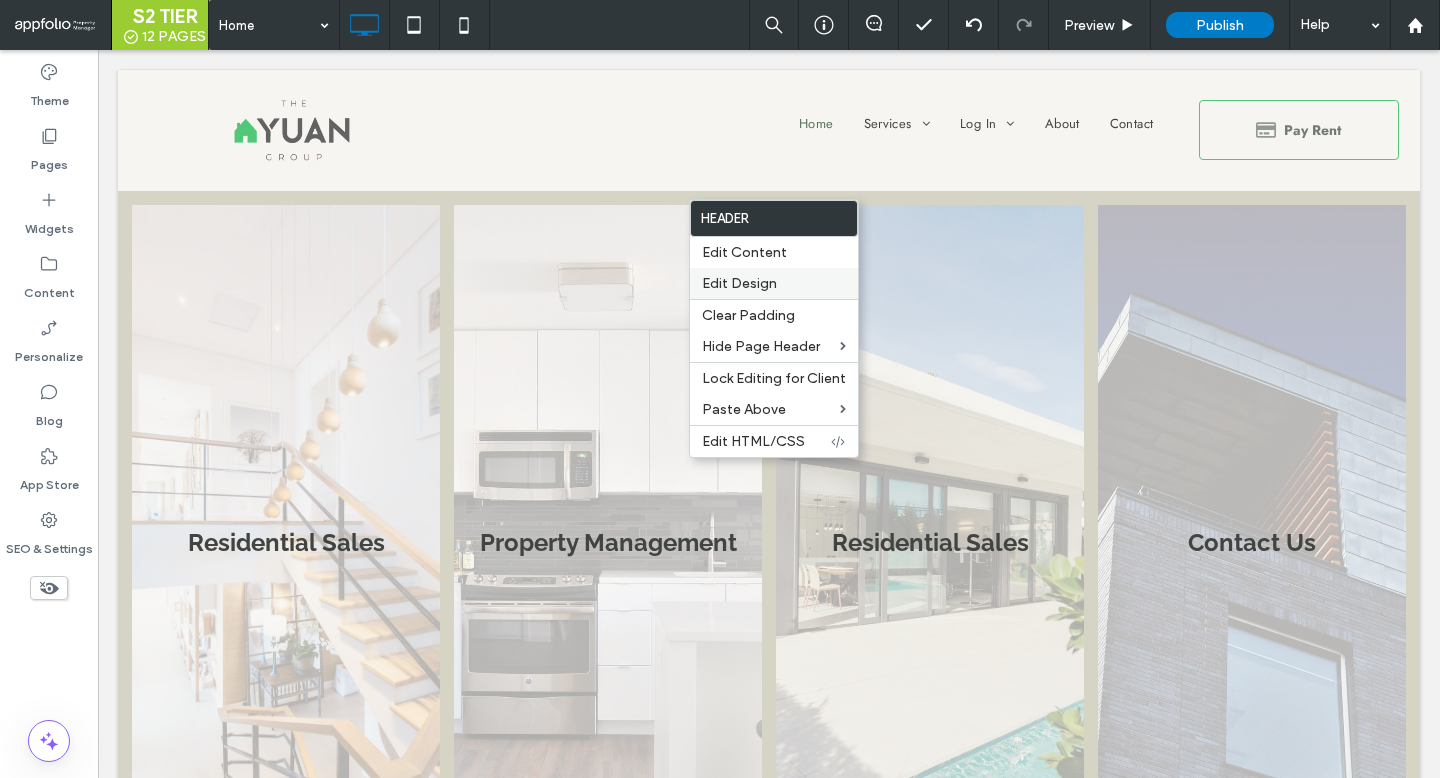 click on "Edit Design" at bounding box center (739, 283) 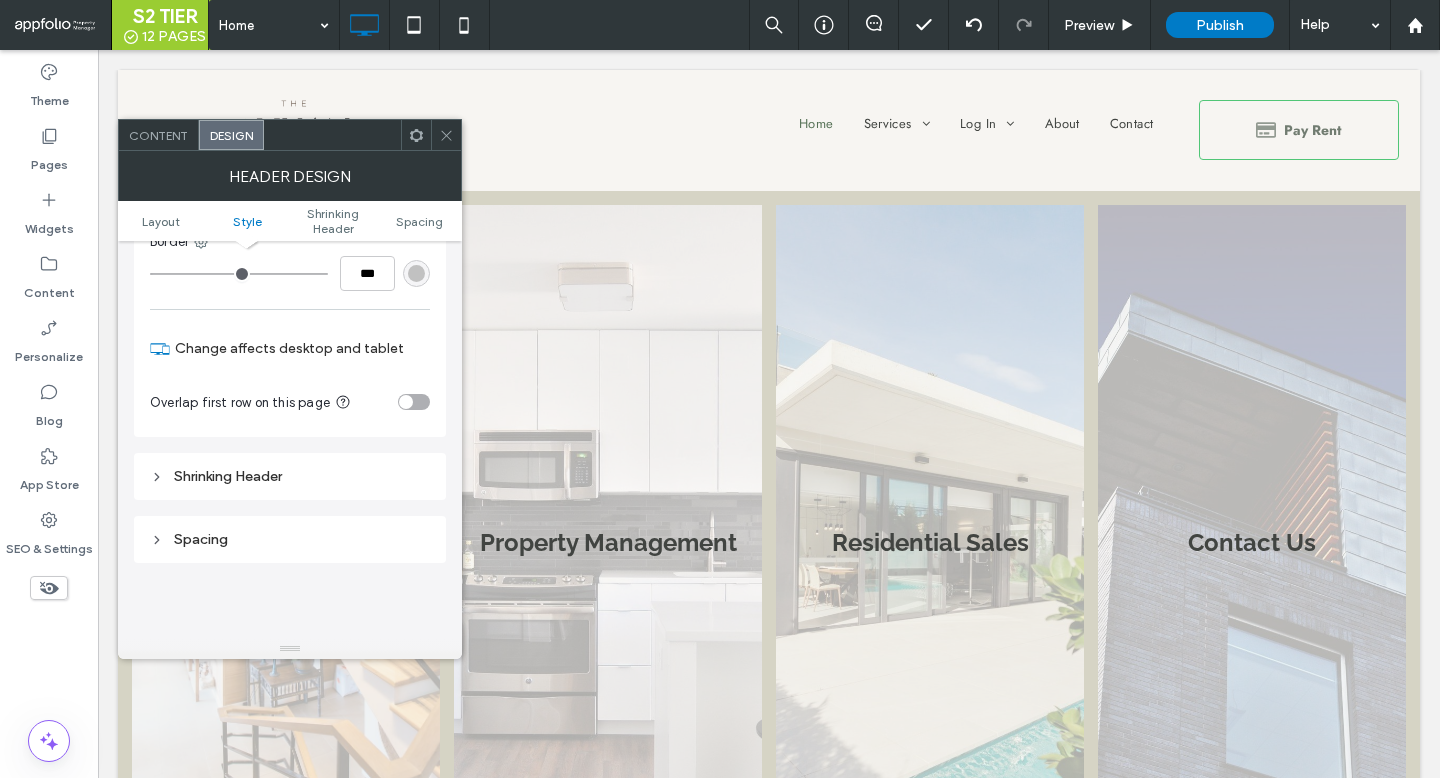 scroll, scrollTop: 429, scrollLeft: 0, axis: vertical 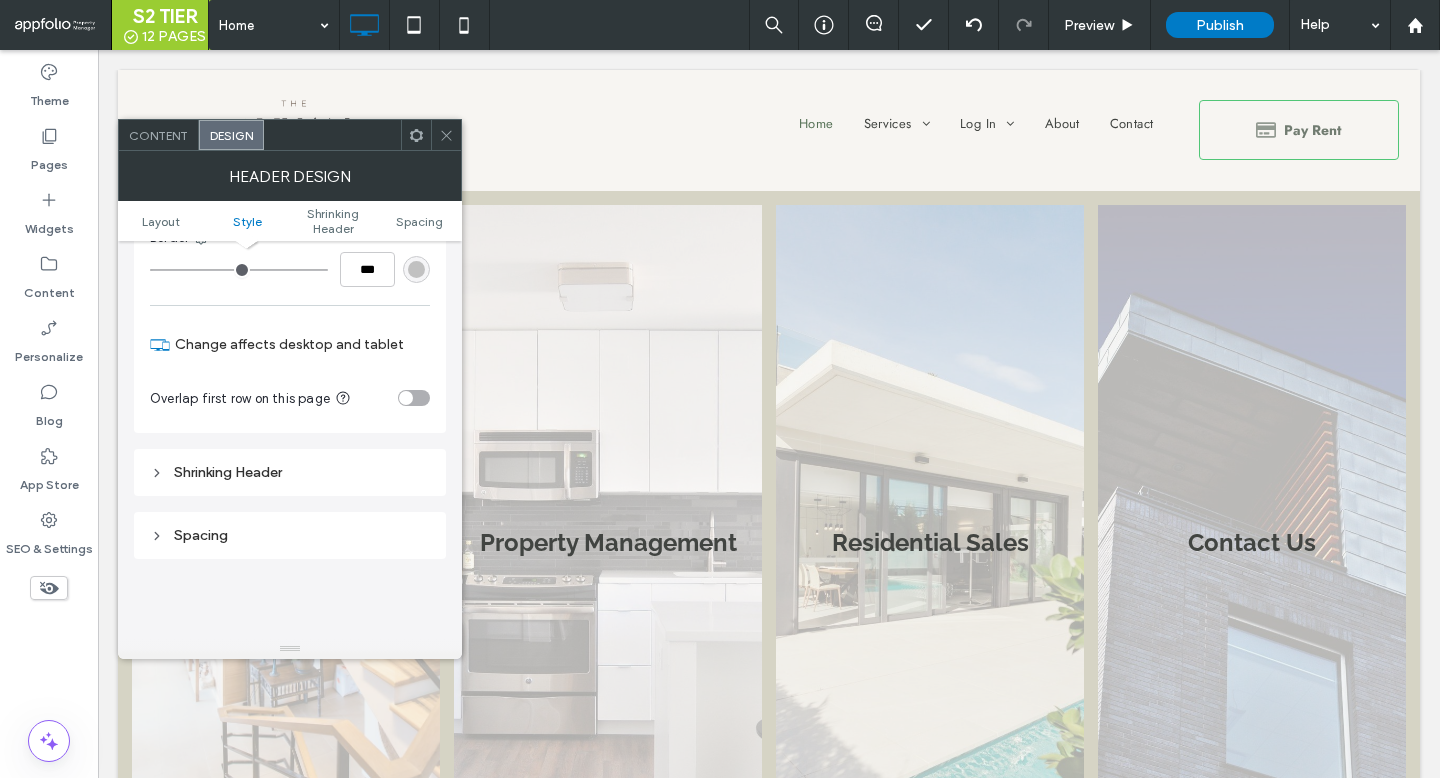 click on "Shrinking Header" at bounding box center (290, 472) 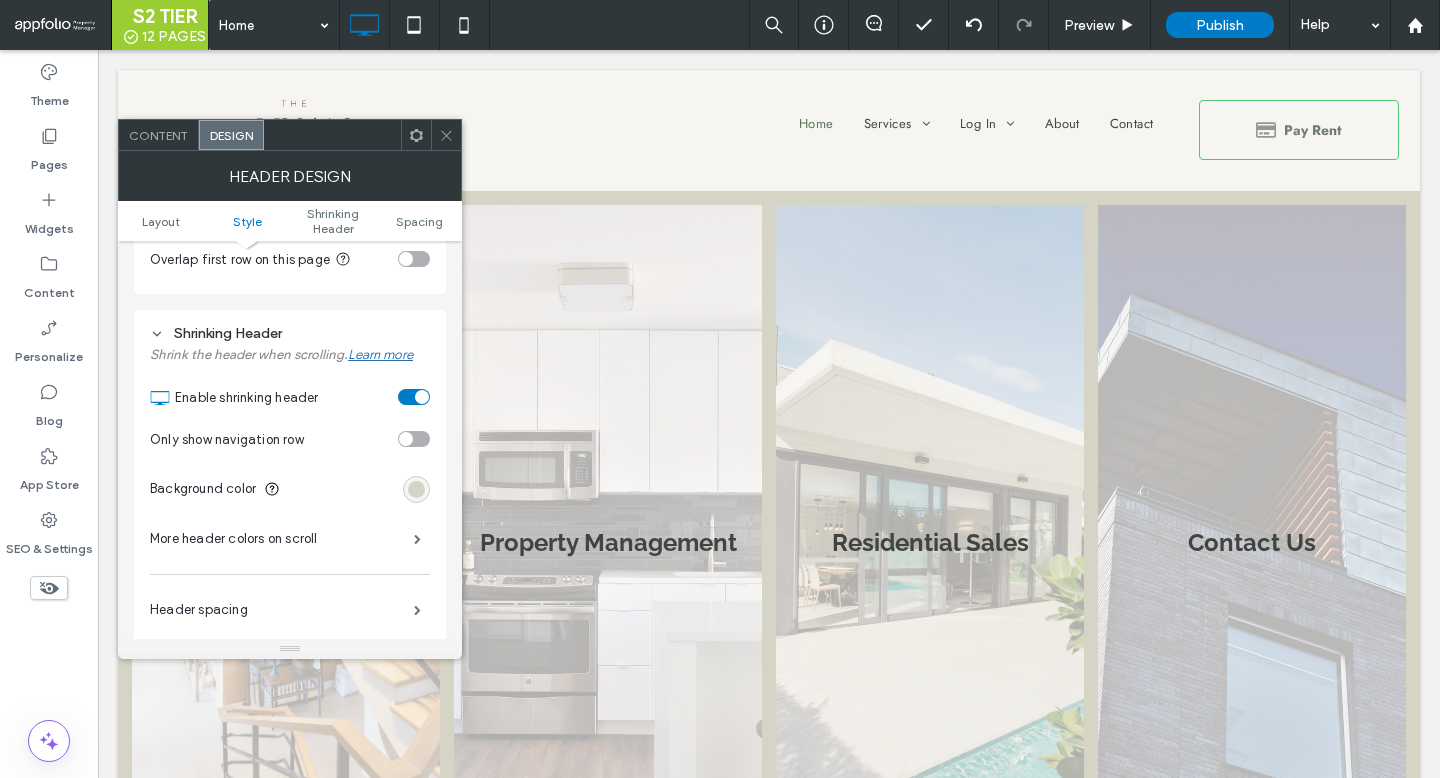 scroll, scrollTop: 569, scrollLeft: 0, axis: vertical 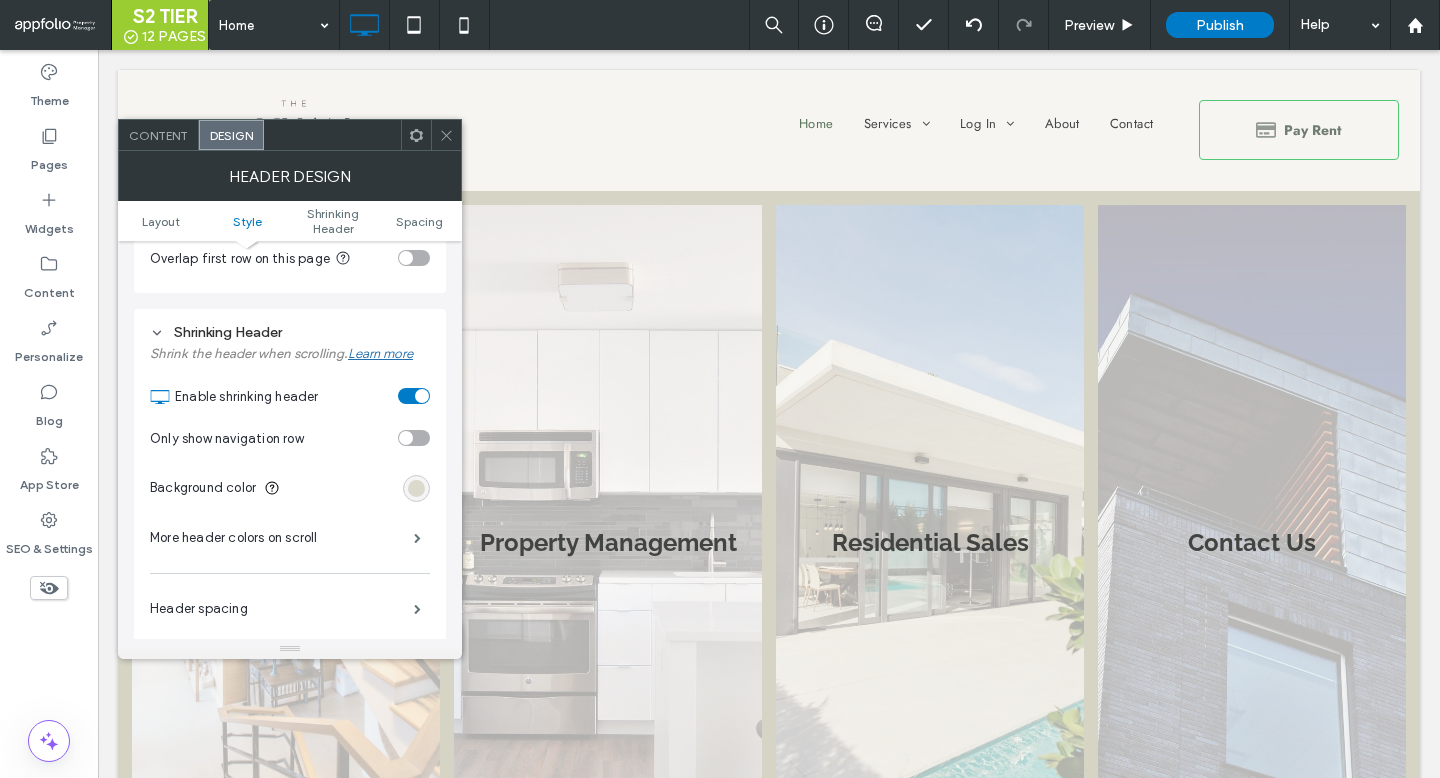 click at bounding box center (416, 488) 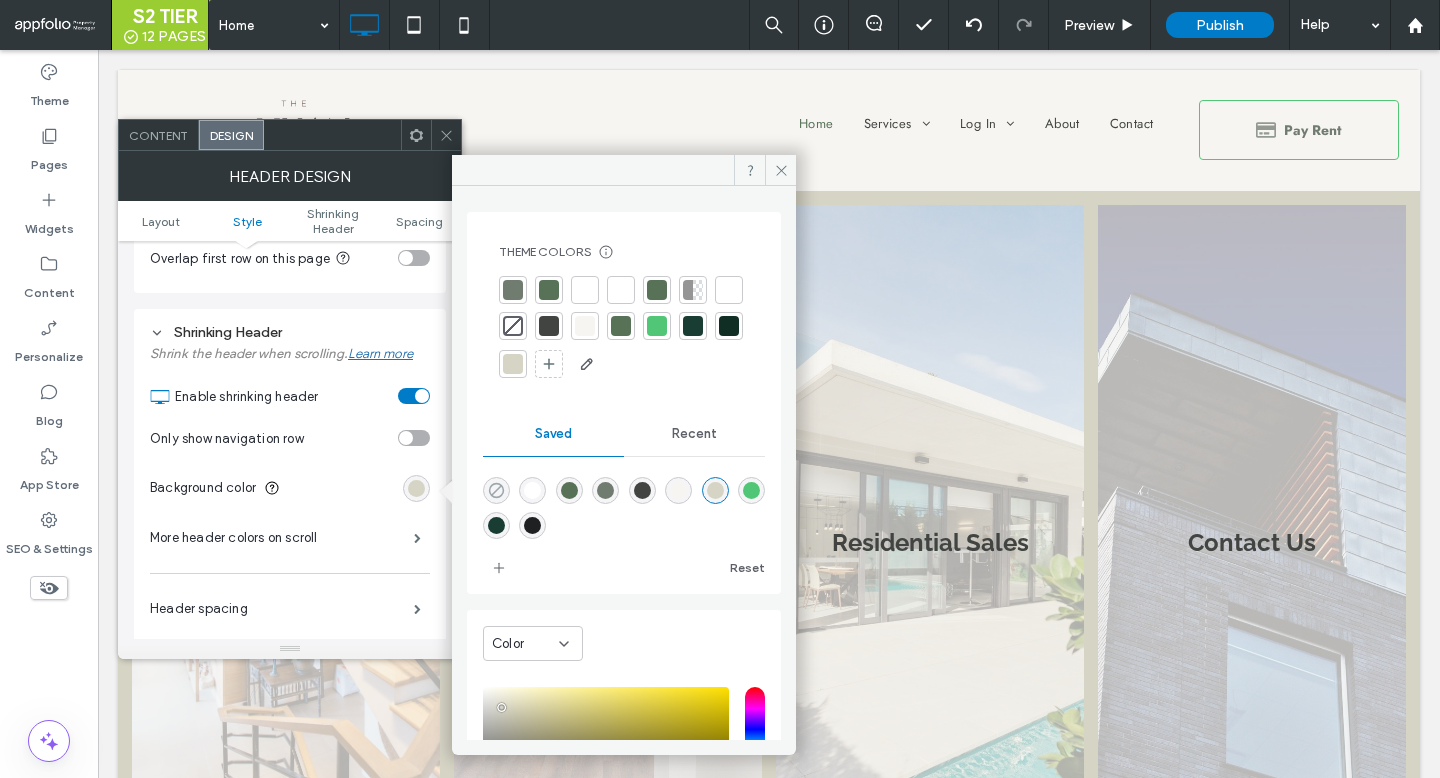 click 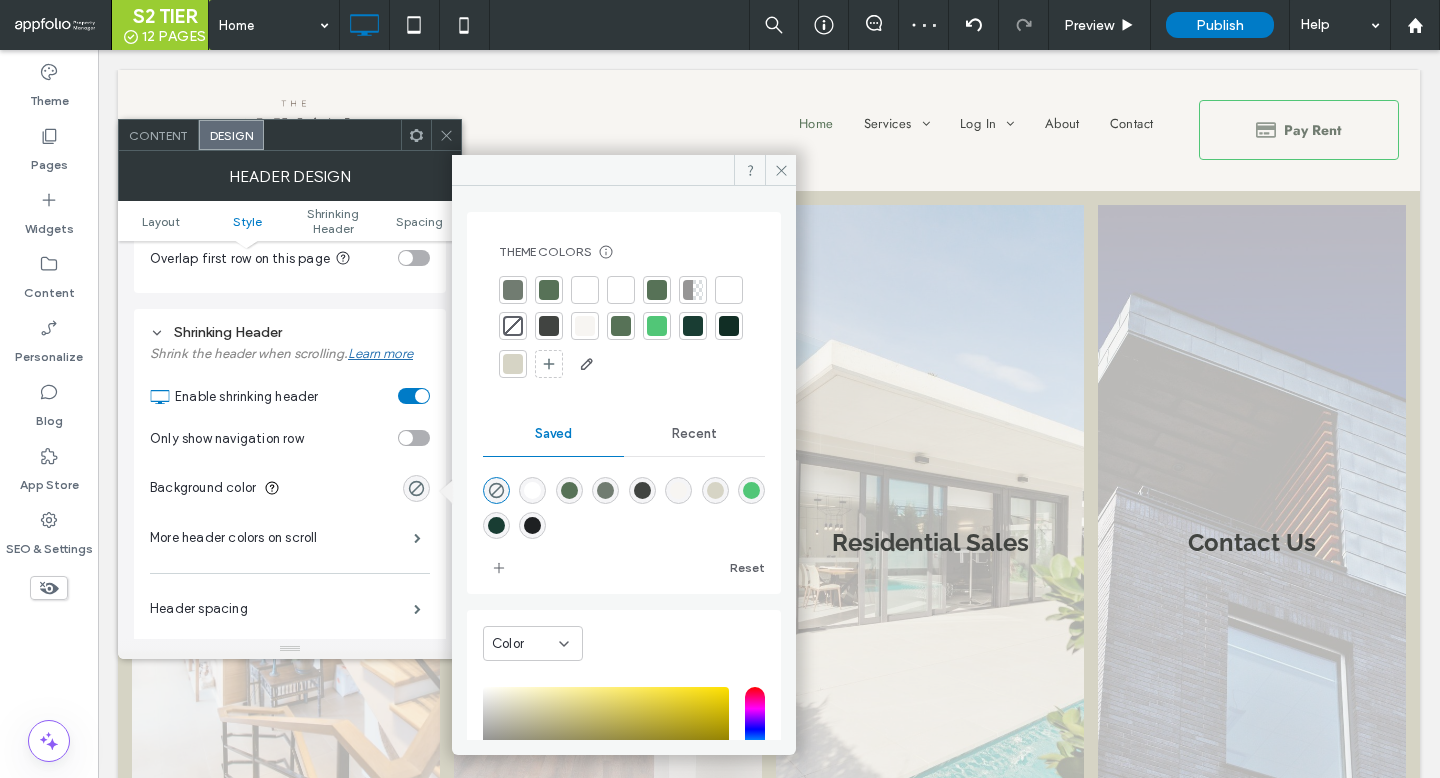 click at bounding box center (446, 135) 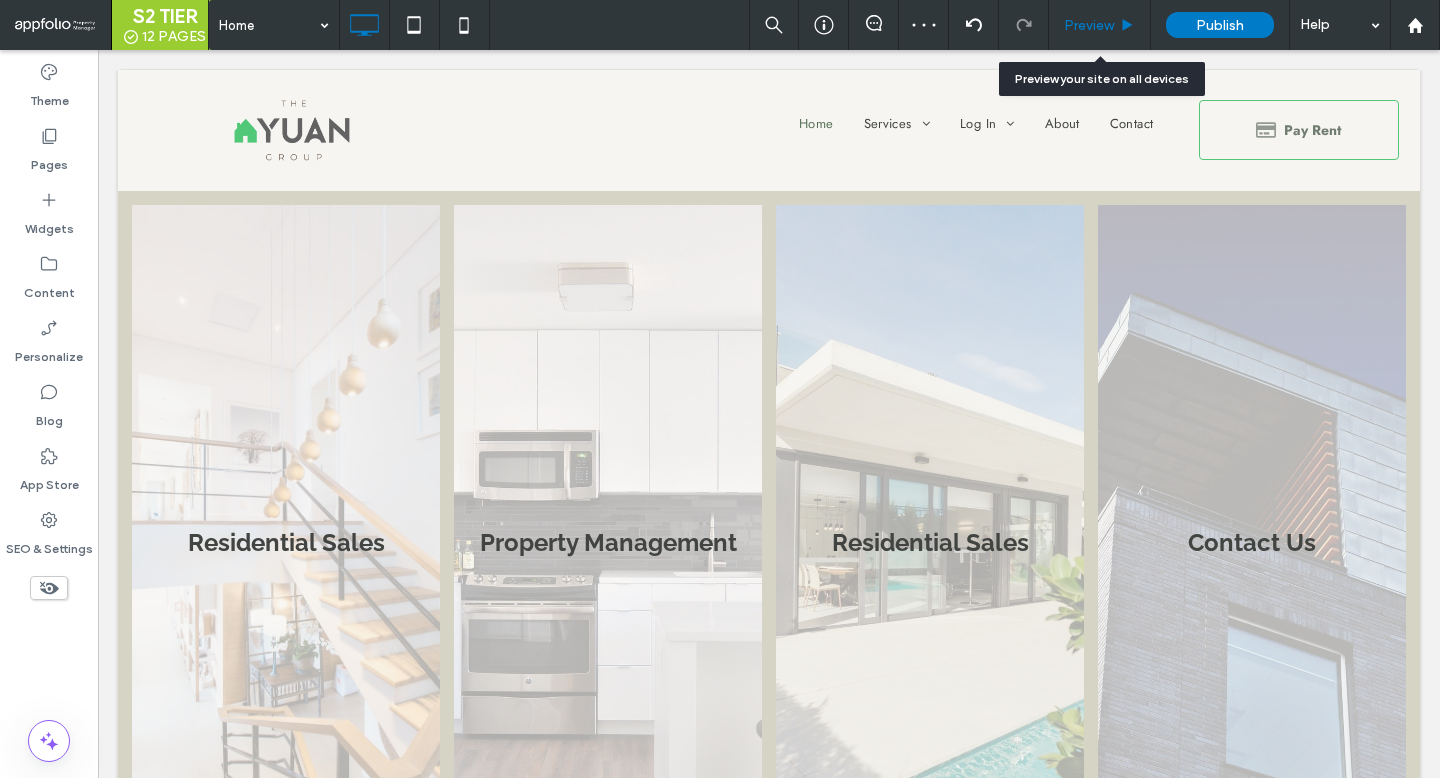 click on "Preview" at bounding box center [1089, 25] 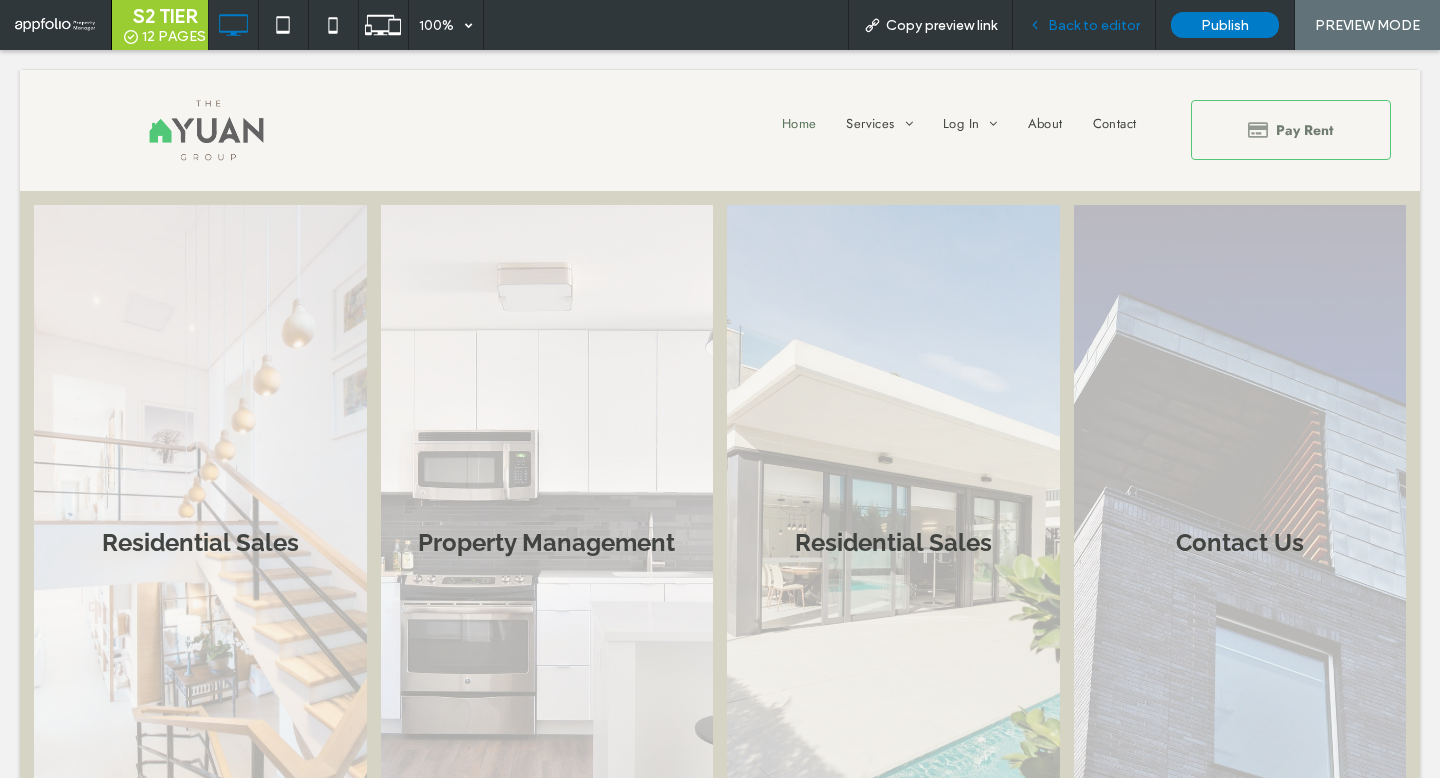 click on "Back to editor" at bounding box center (1084, 25) 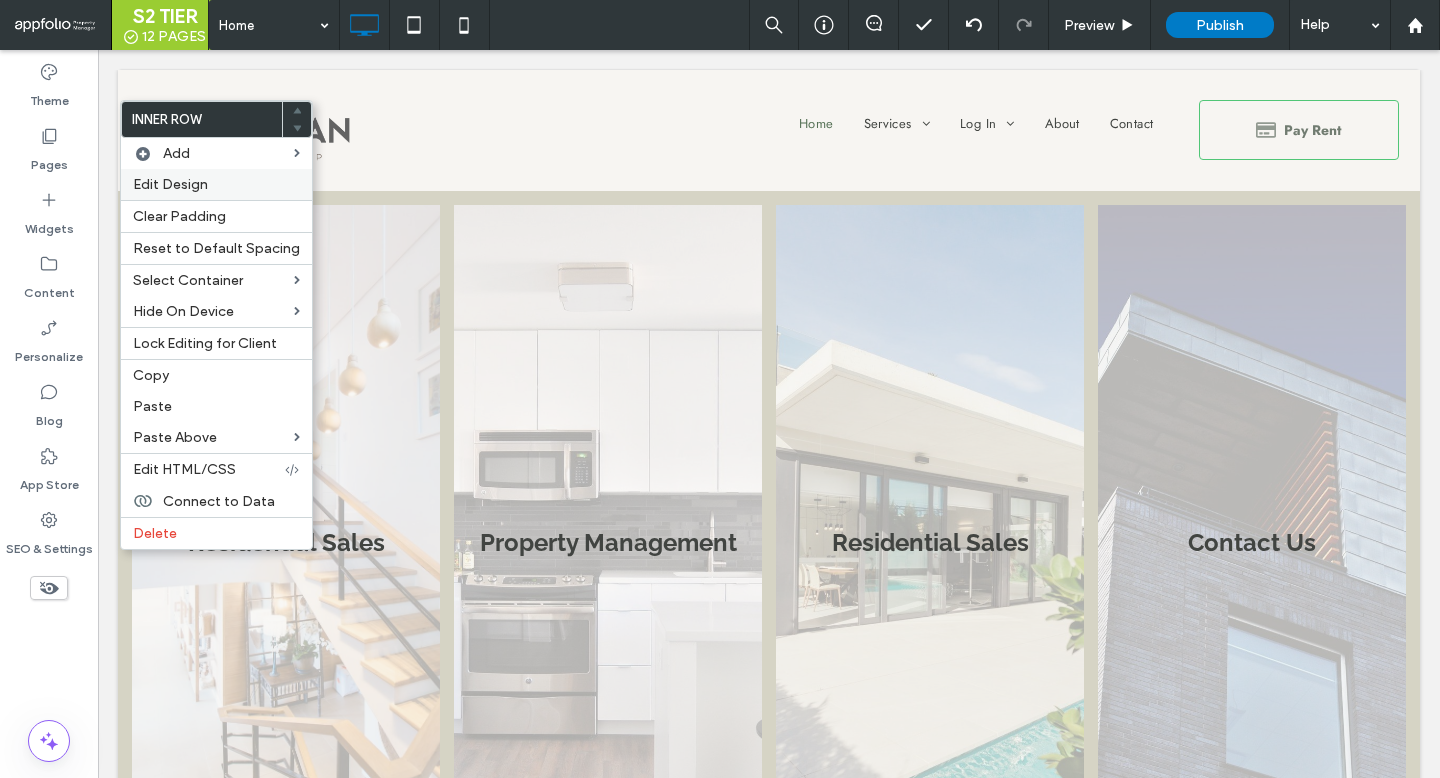click on "Edit Design" at bounding box center [216, 184] 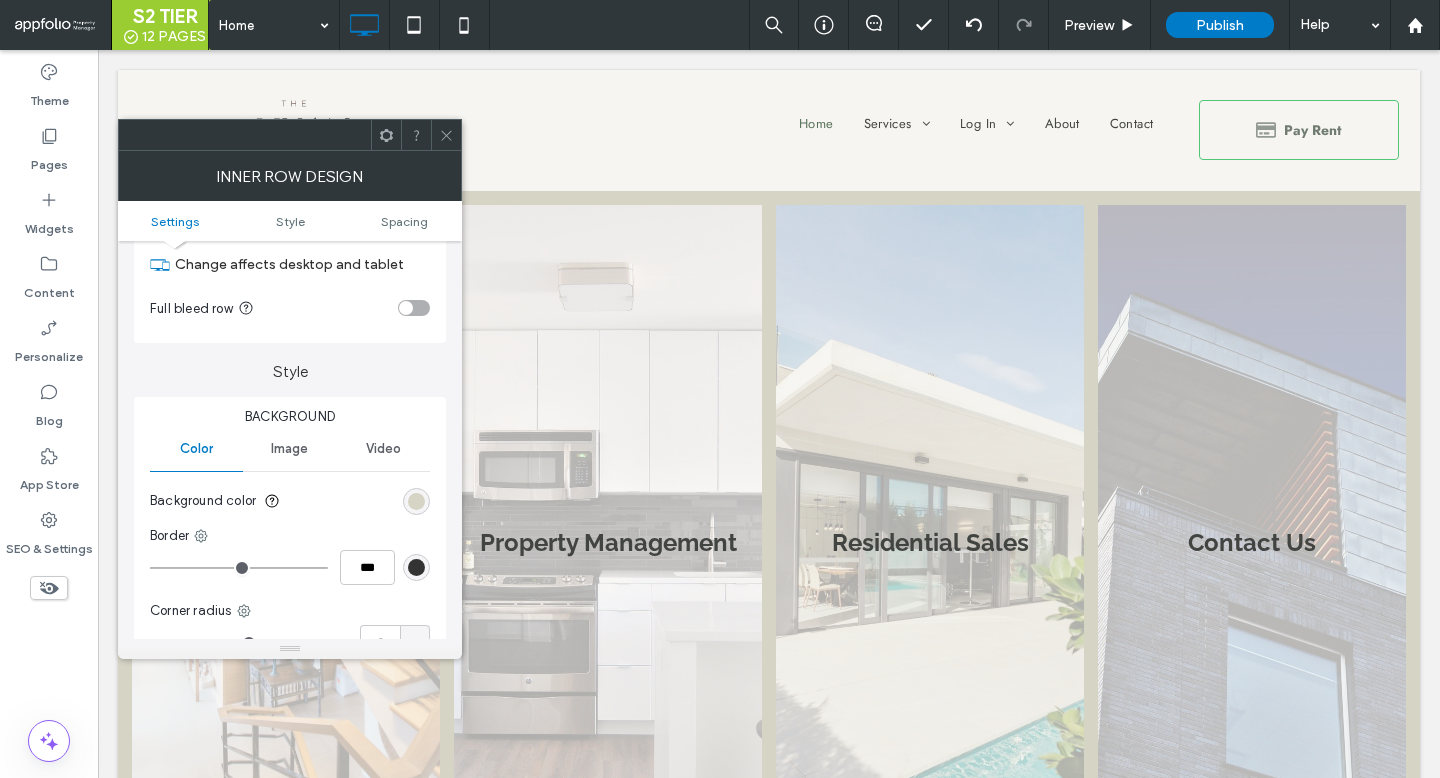 scroll, scrollTop: 270, scrollLeft: 0, axis: vertical 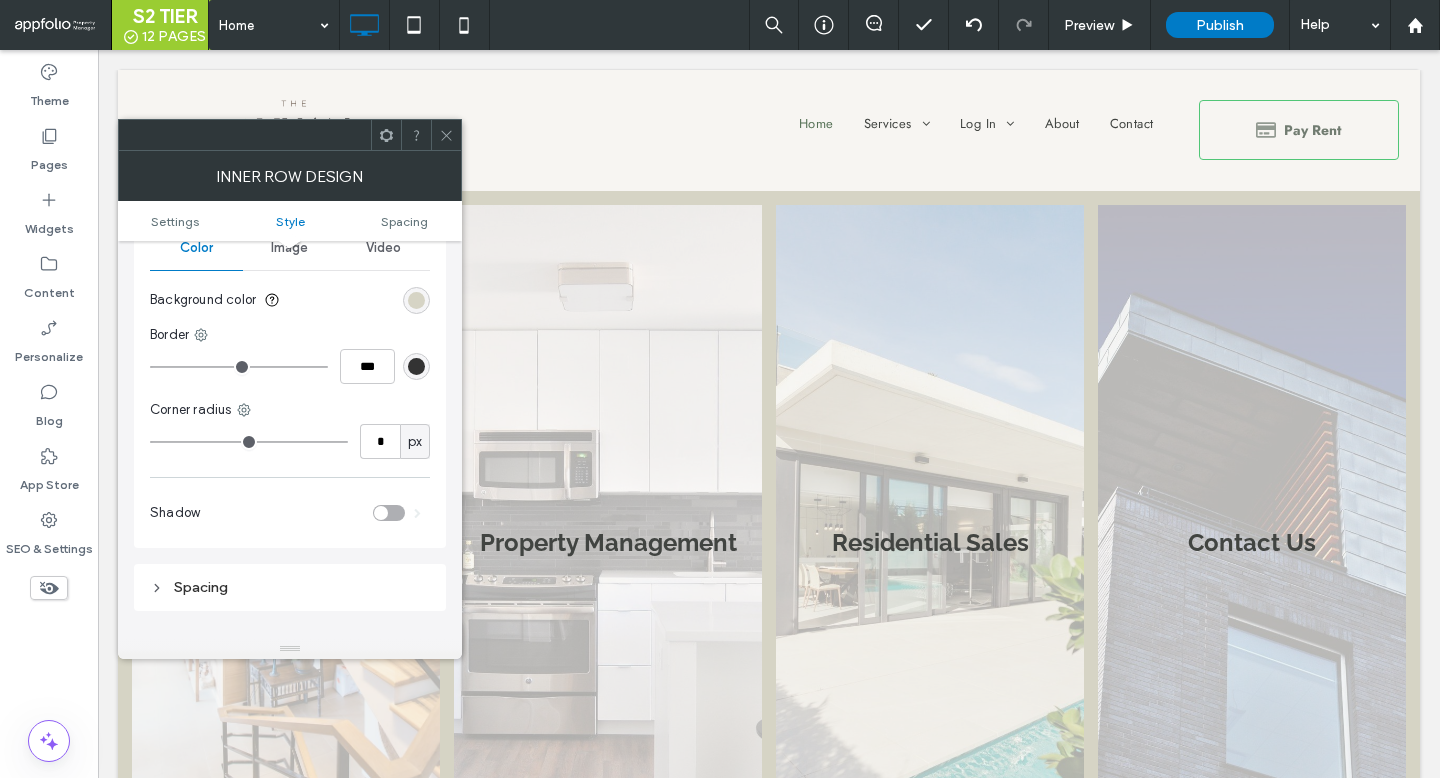 type on "*" 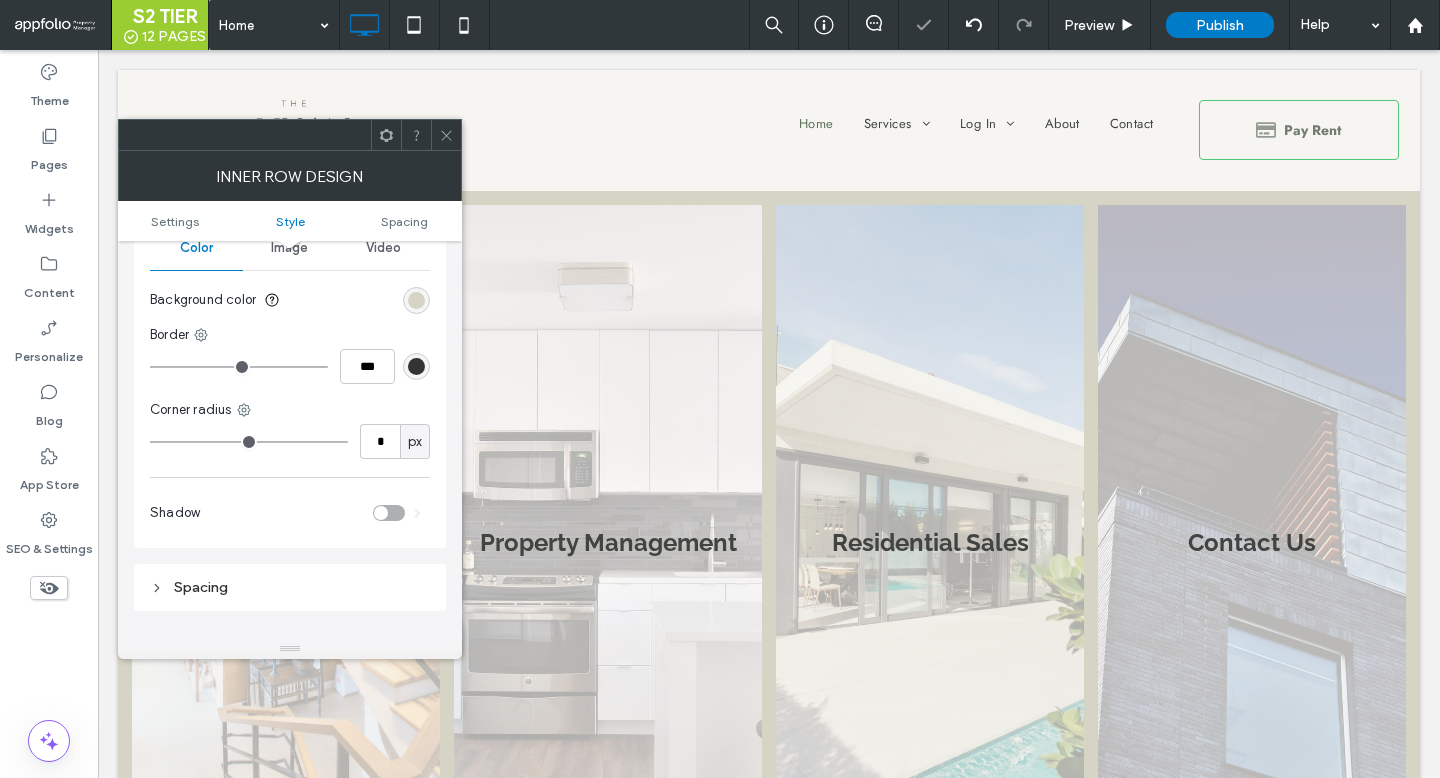 type on "**" 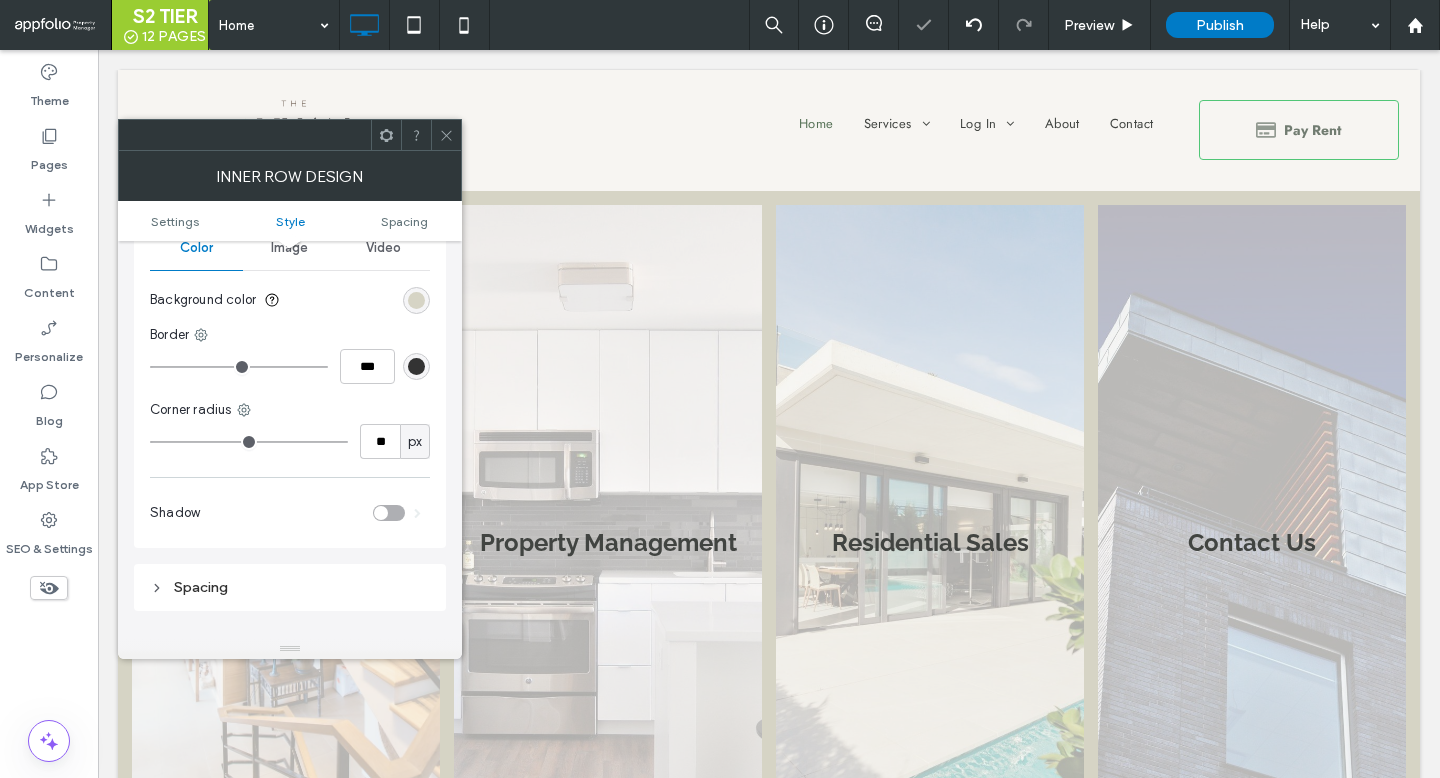 click at bounding box center [249, 442] 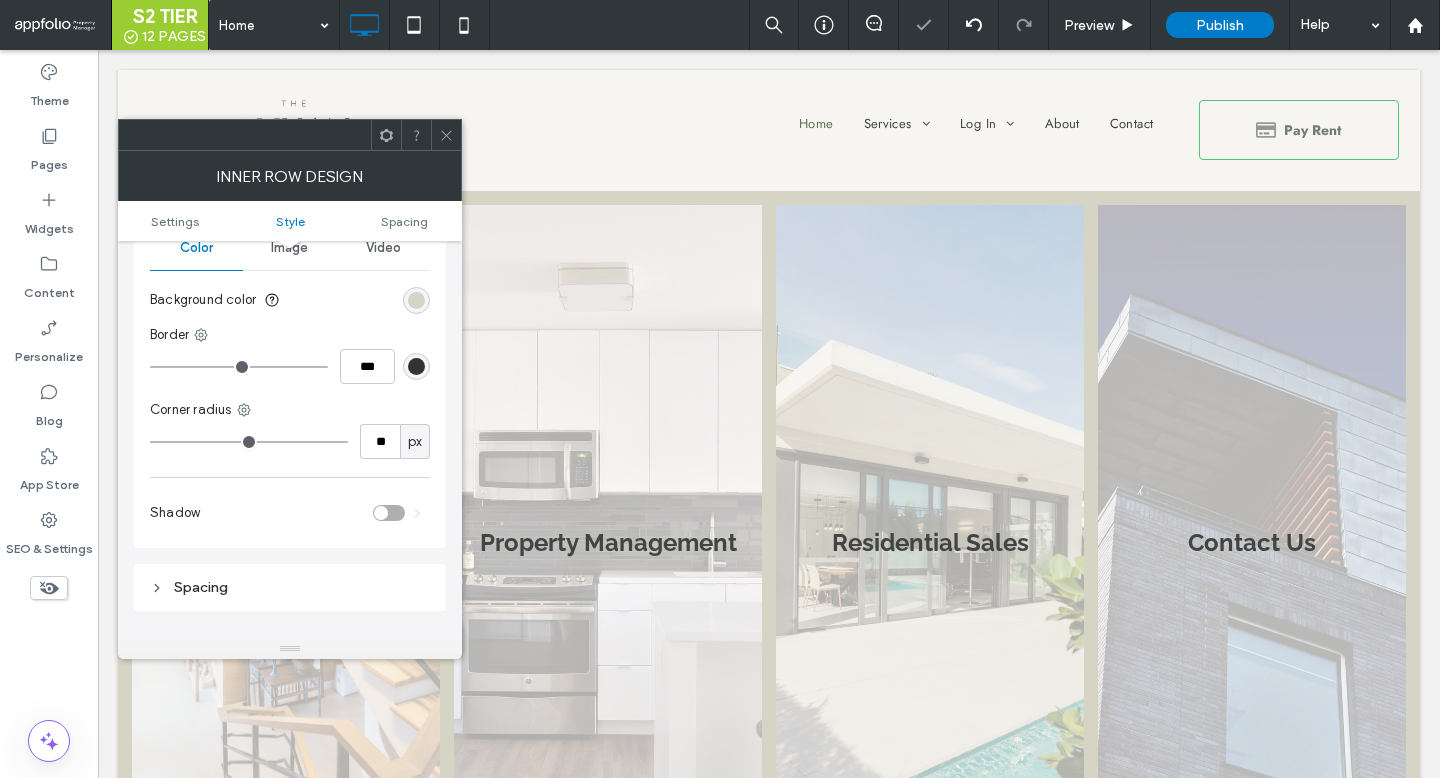 type on "*" 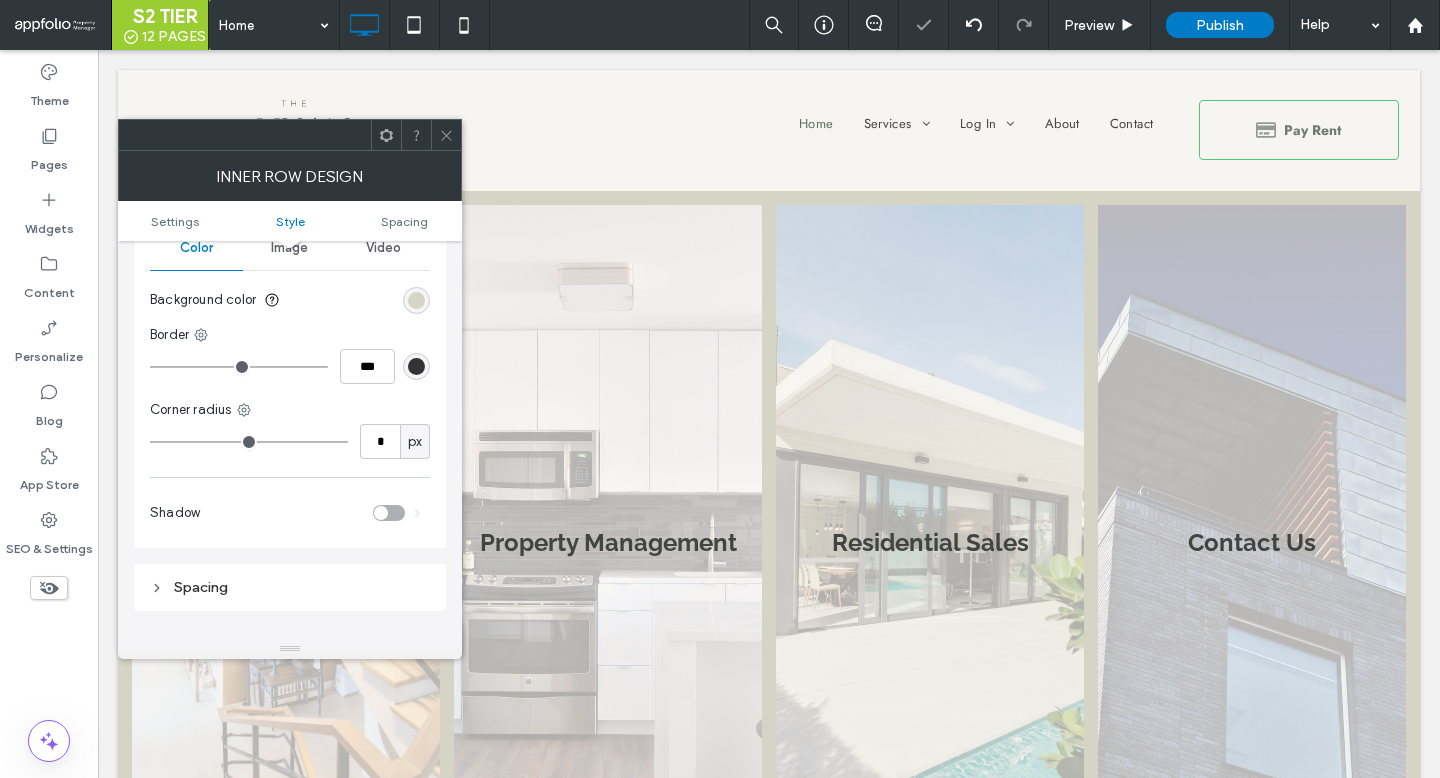 click at bounding box center [249, 442] 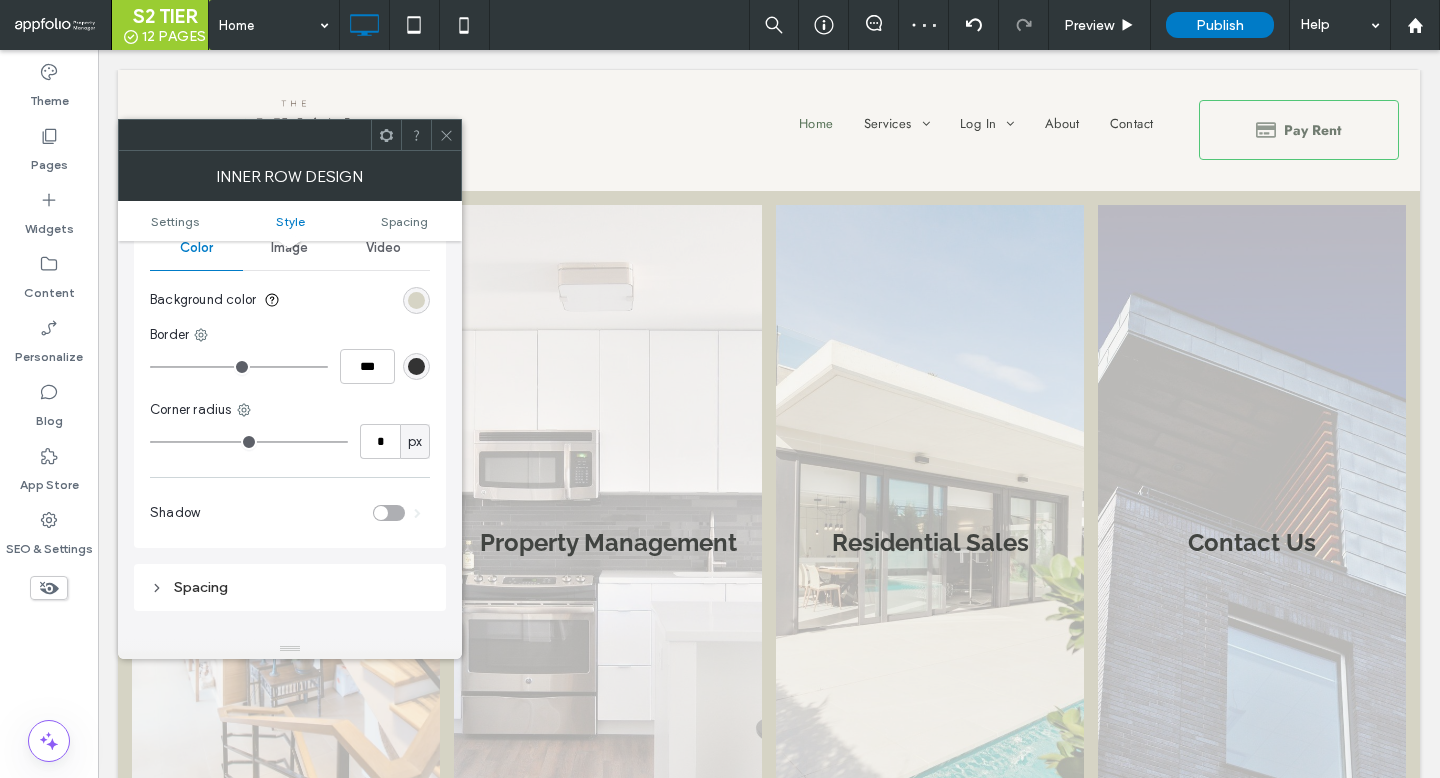 type on "**" 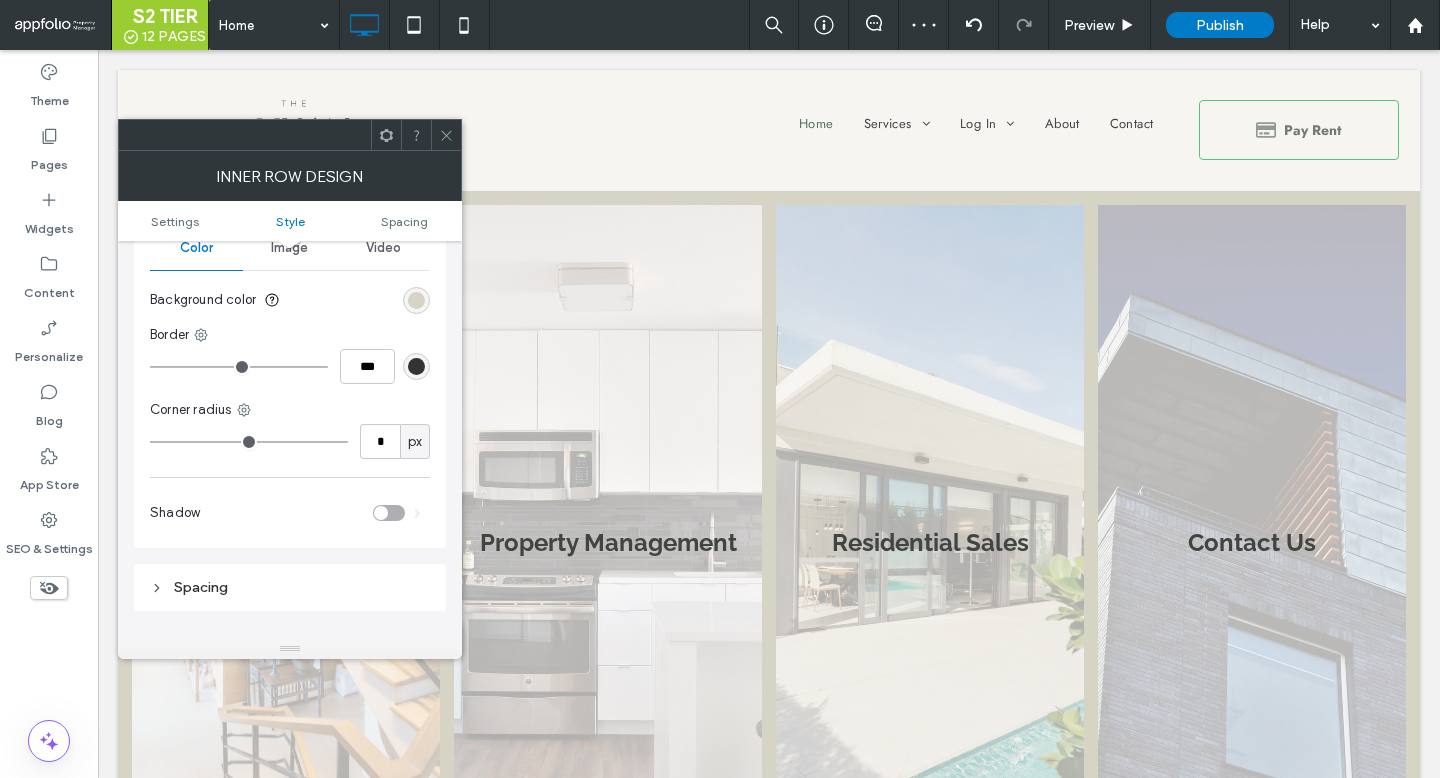 type on "**" 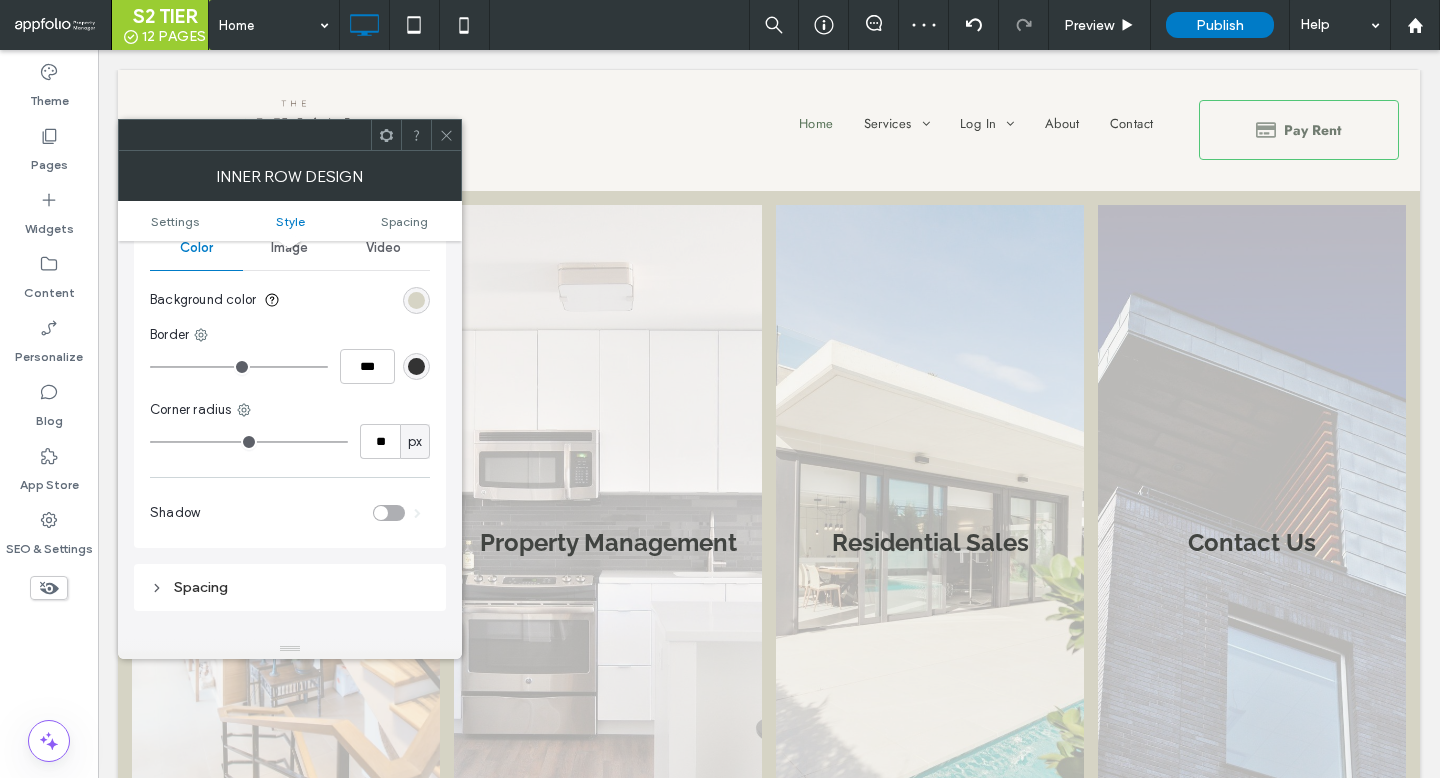 click at bounding box center [249, 442] 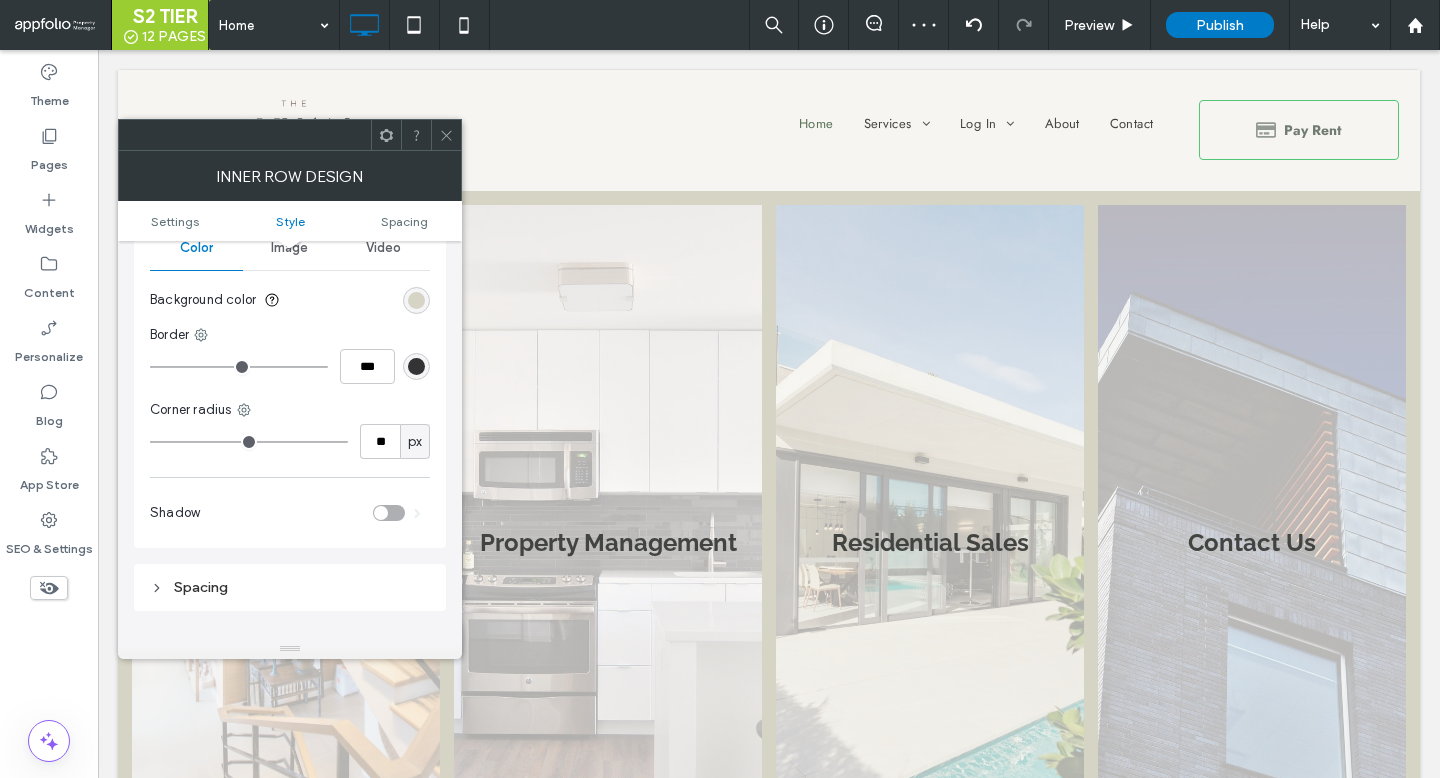 type on "*" 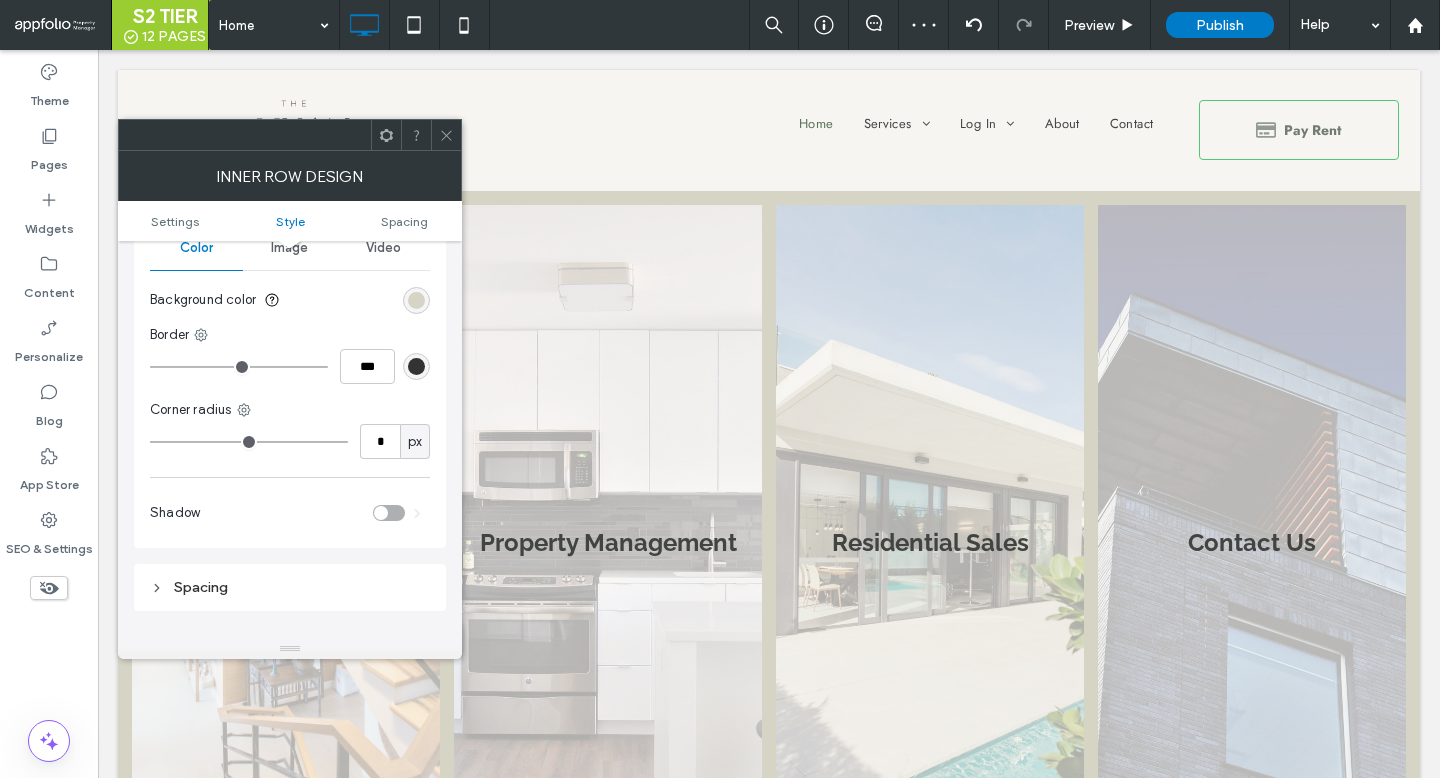 type on "*" 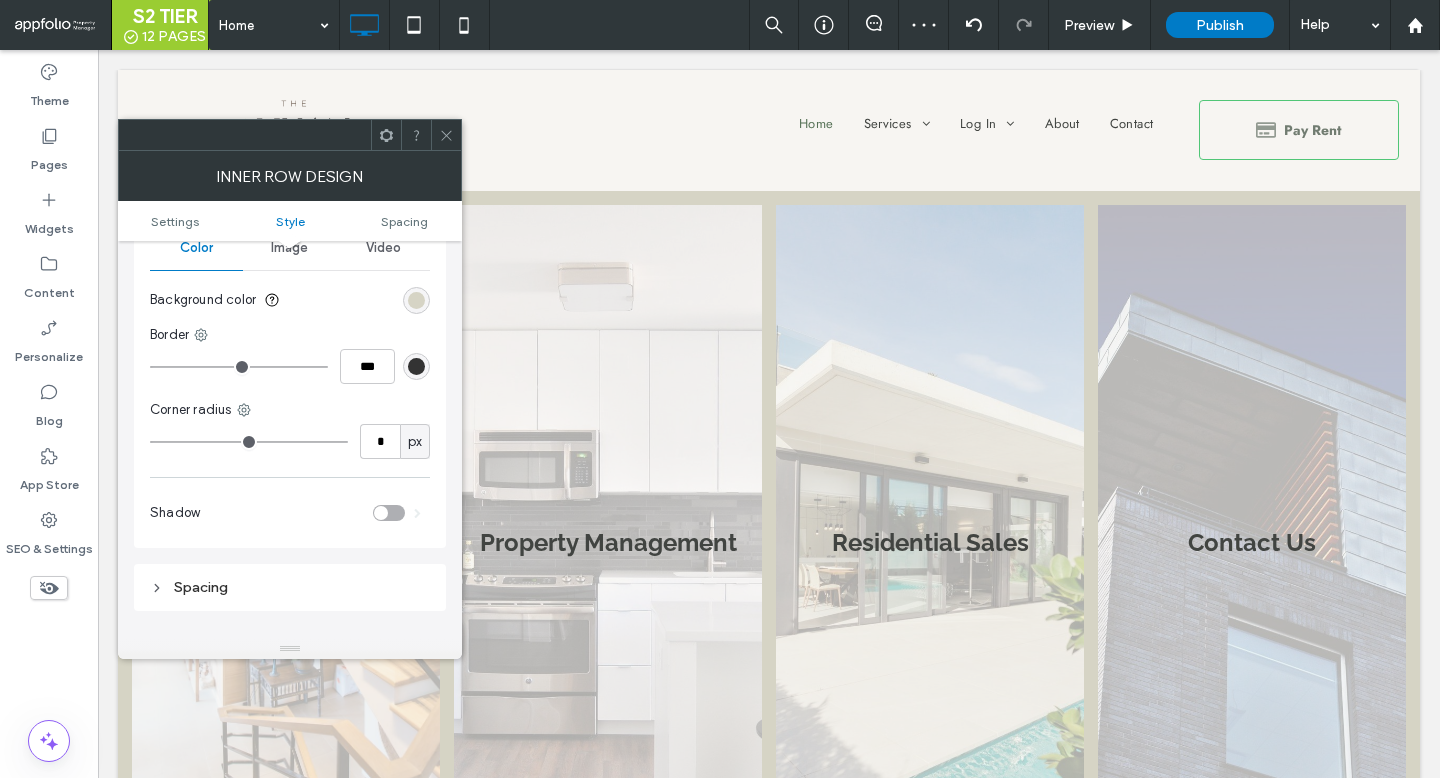 type on "*" 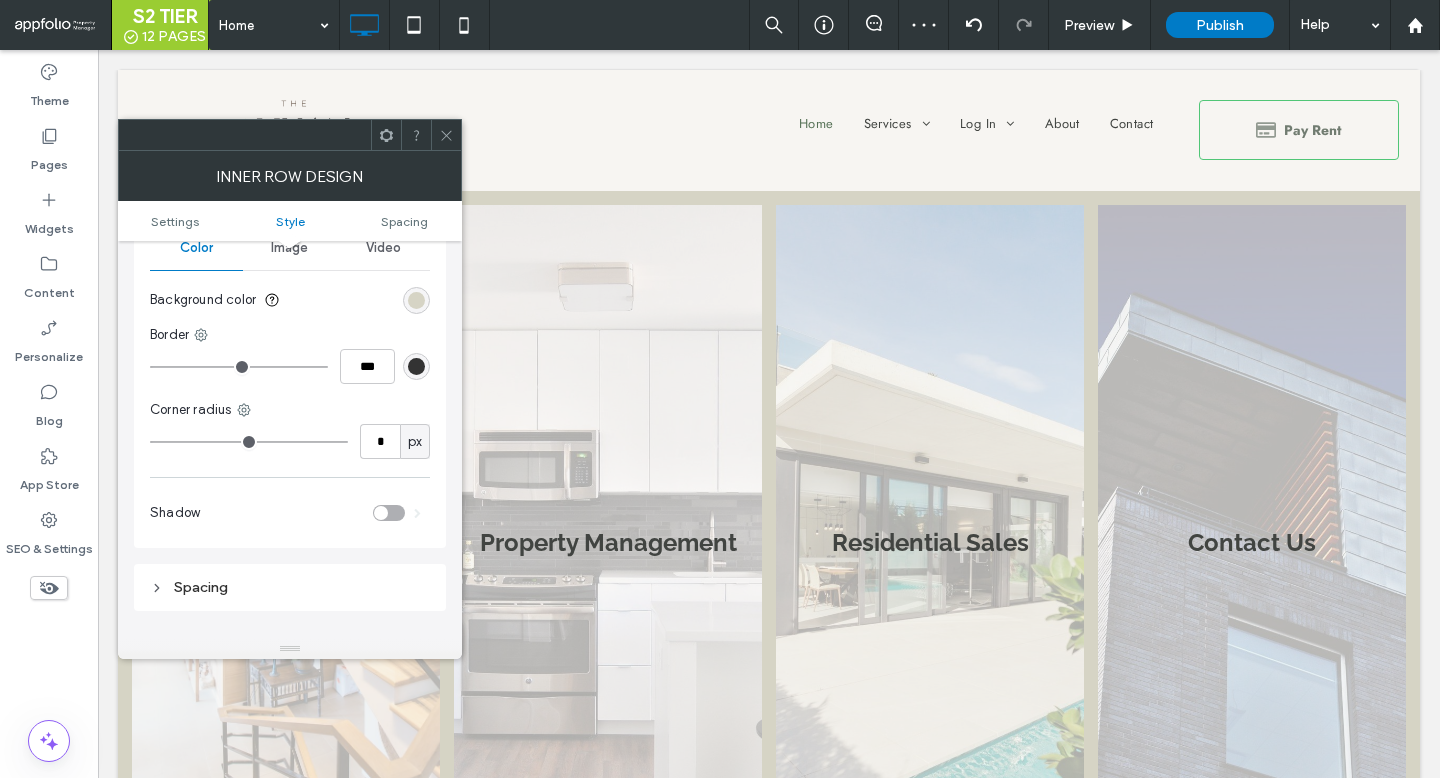 type on "**" 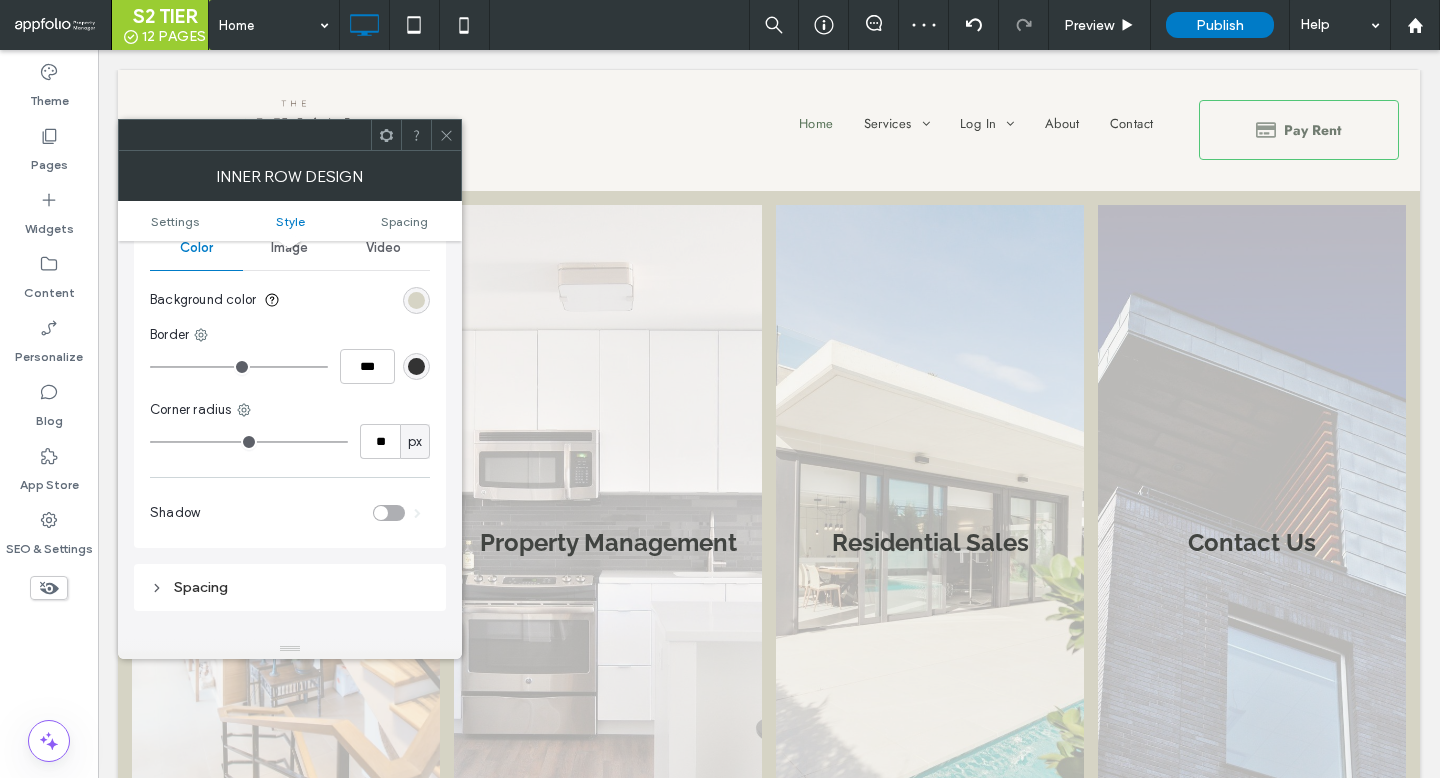 click at bounding box center (249, 442) 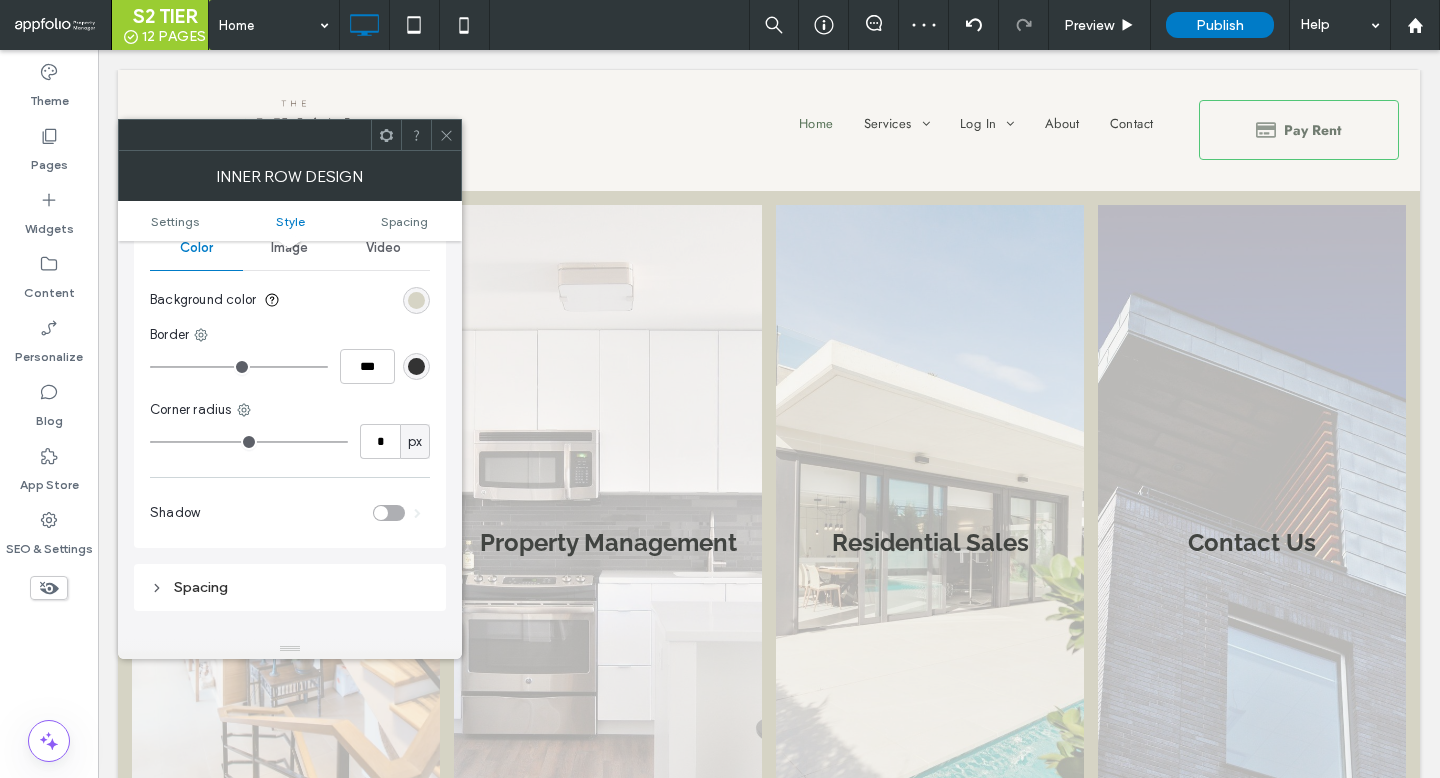 type on "*" 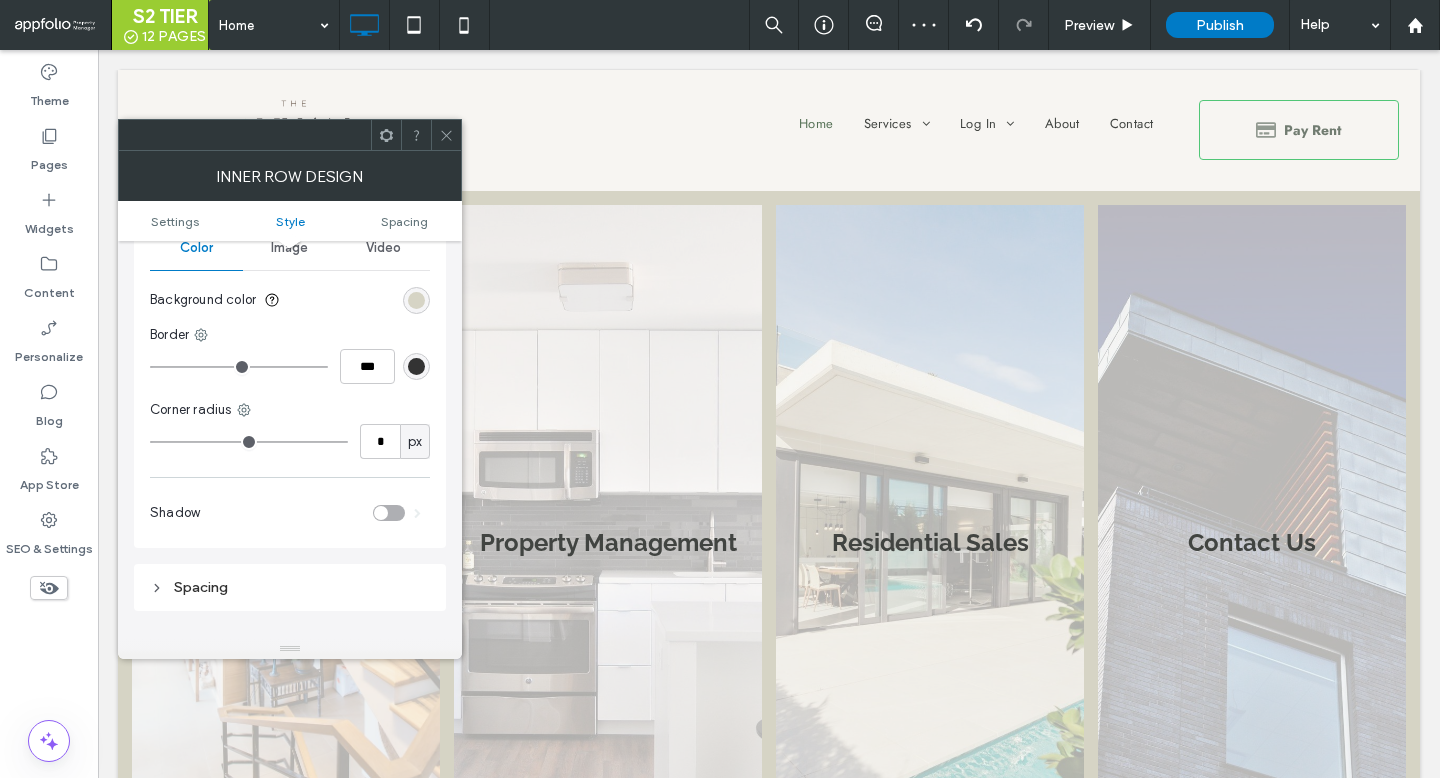 click 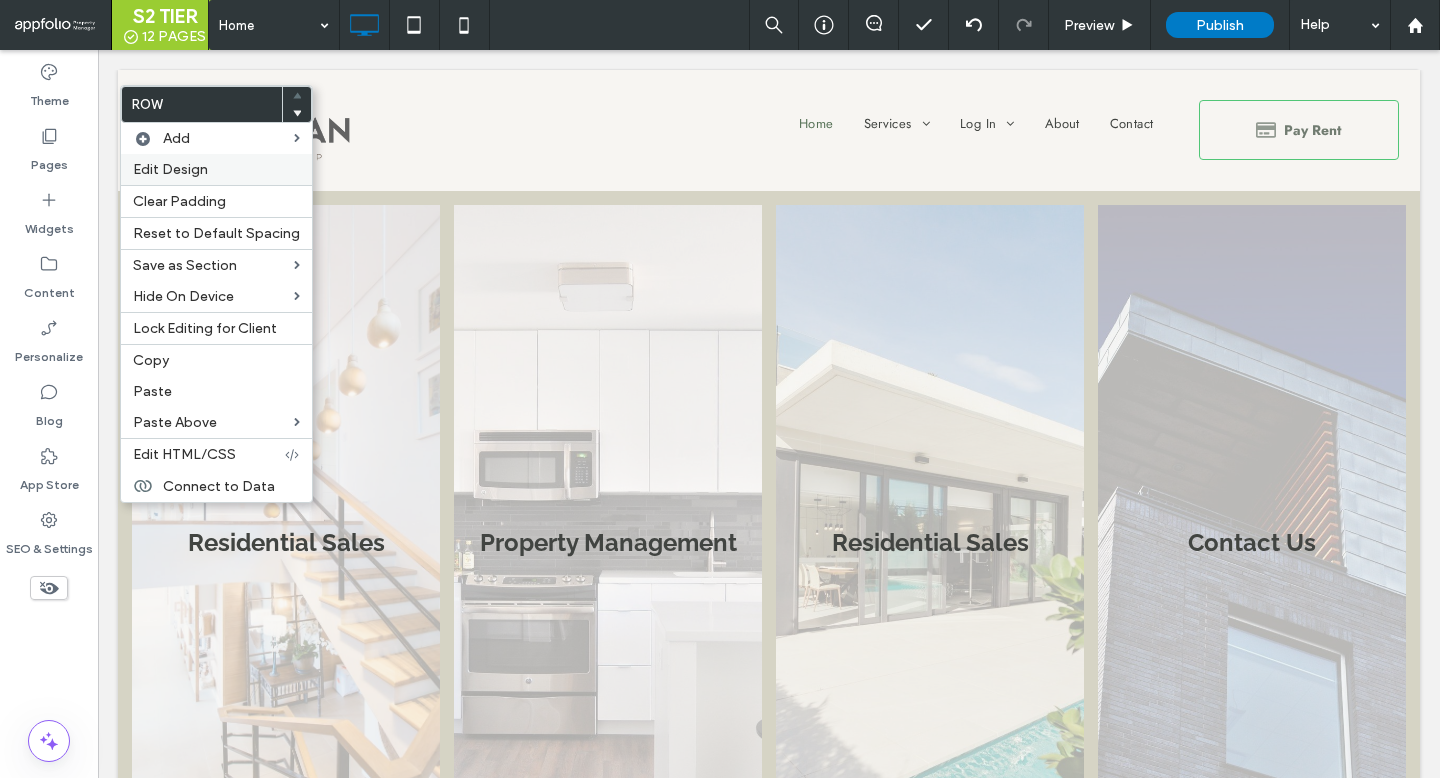 click on "Edit Design" at bounding box center [170, 169] 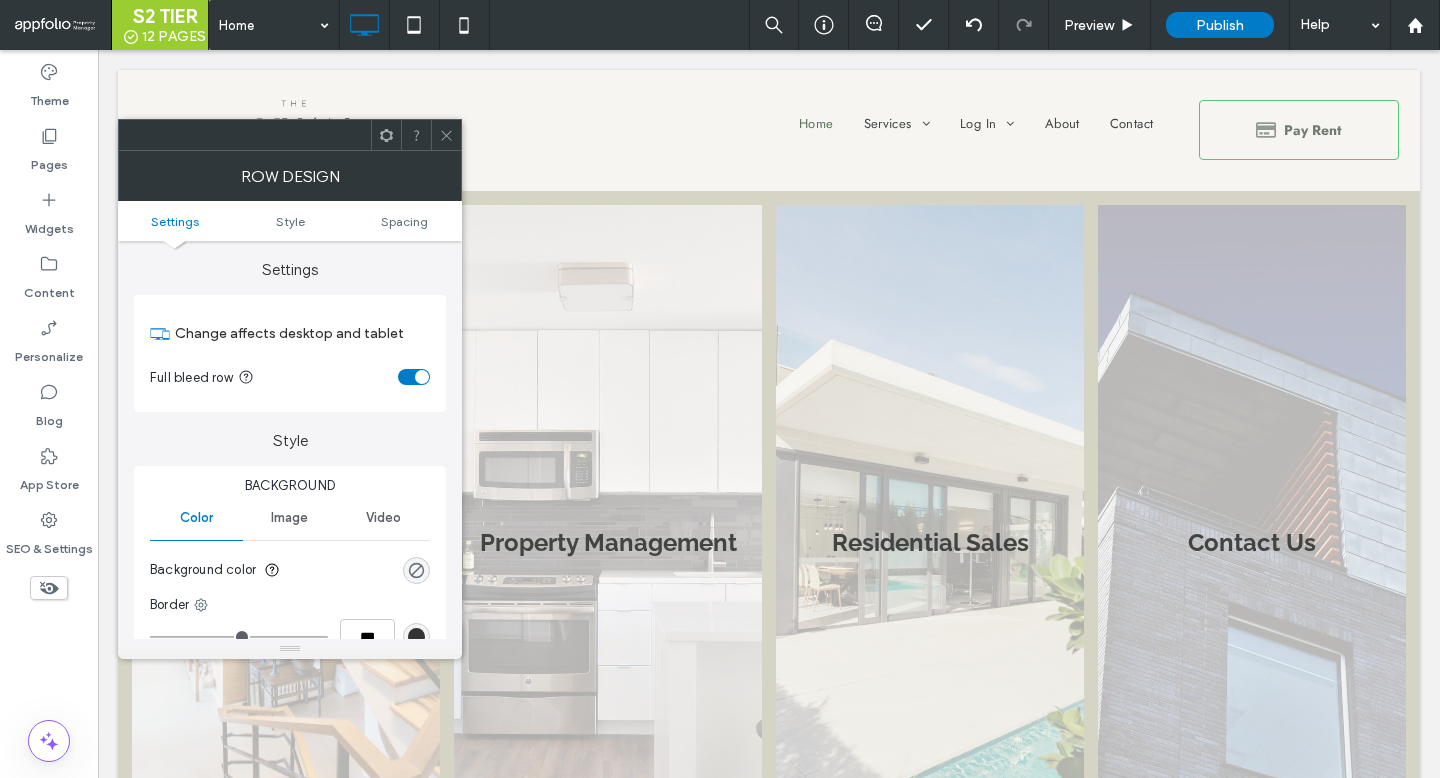 click on "Settings Style Spacing" at bounding box center [290, 221] 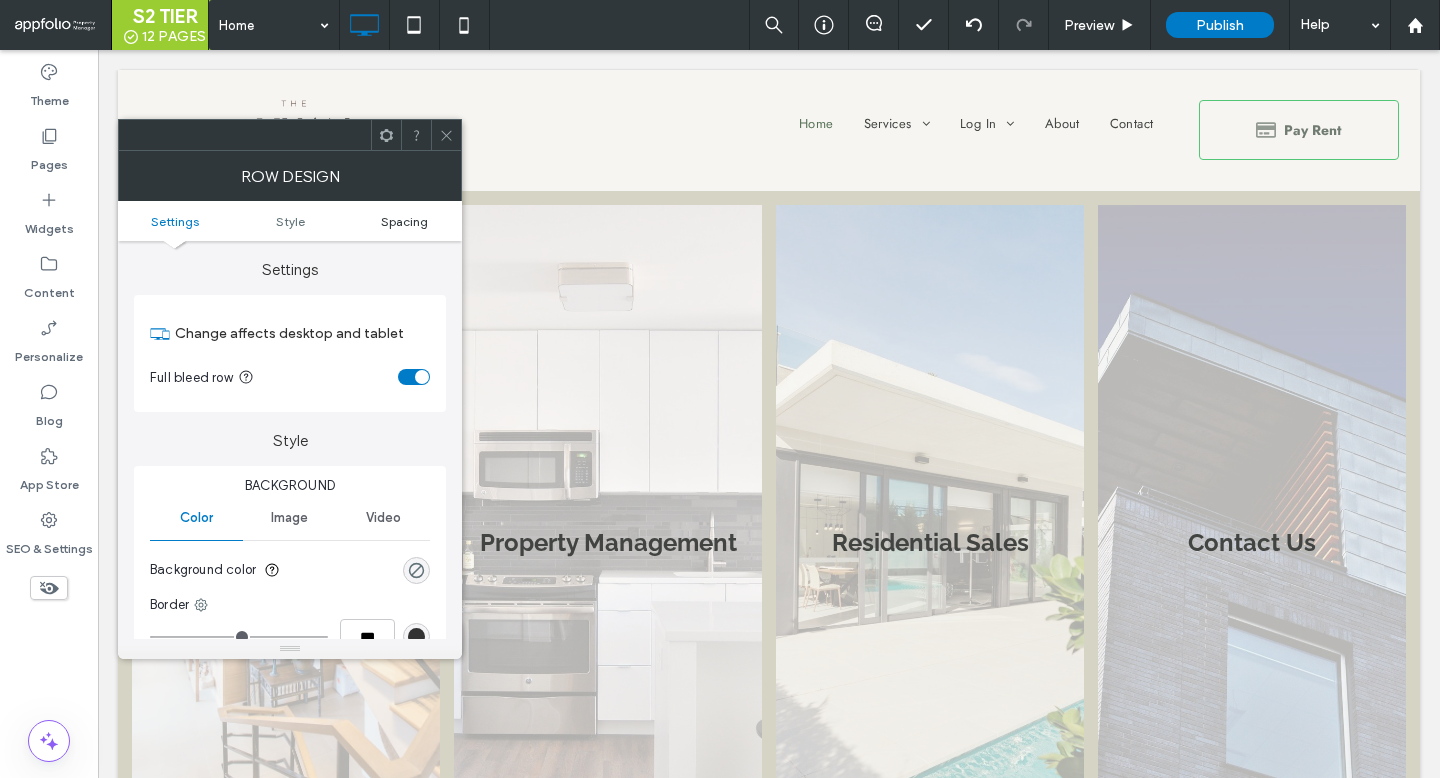click on "Spacing" at bounding box center (404, 221) 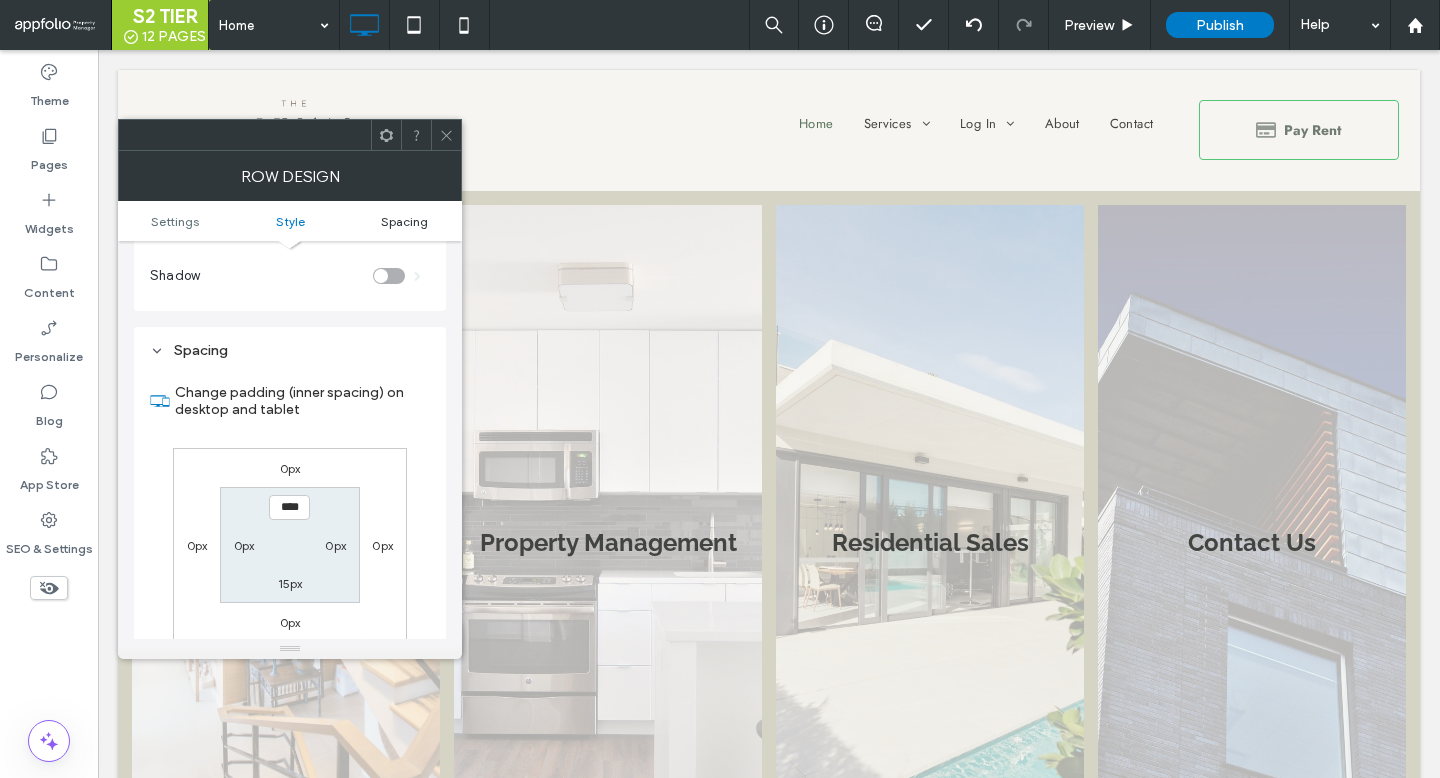 scroll, scrollTop: 503, scrollLeft: 0, axis: vertical 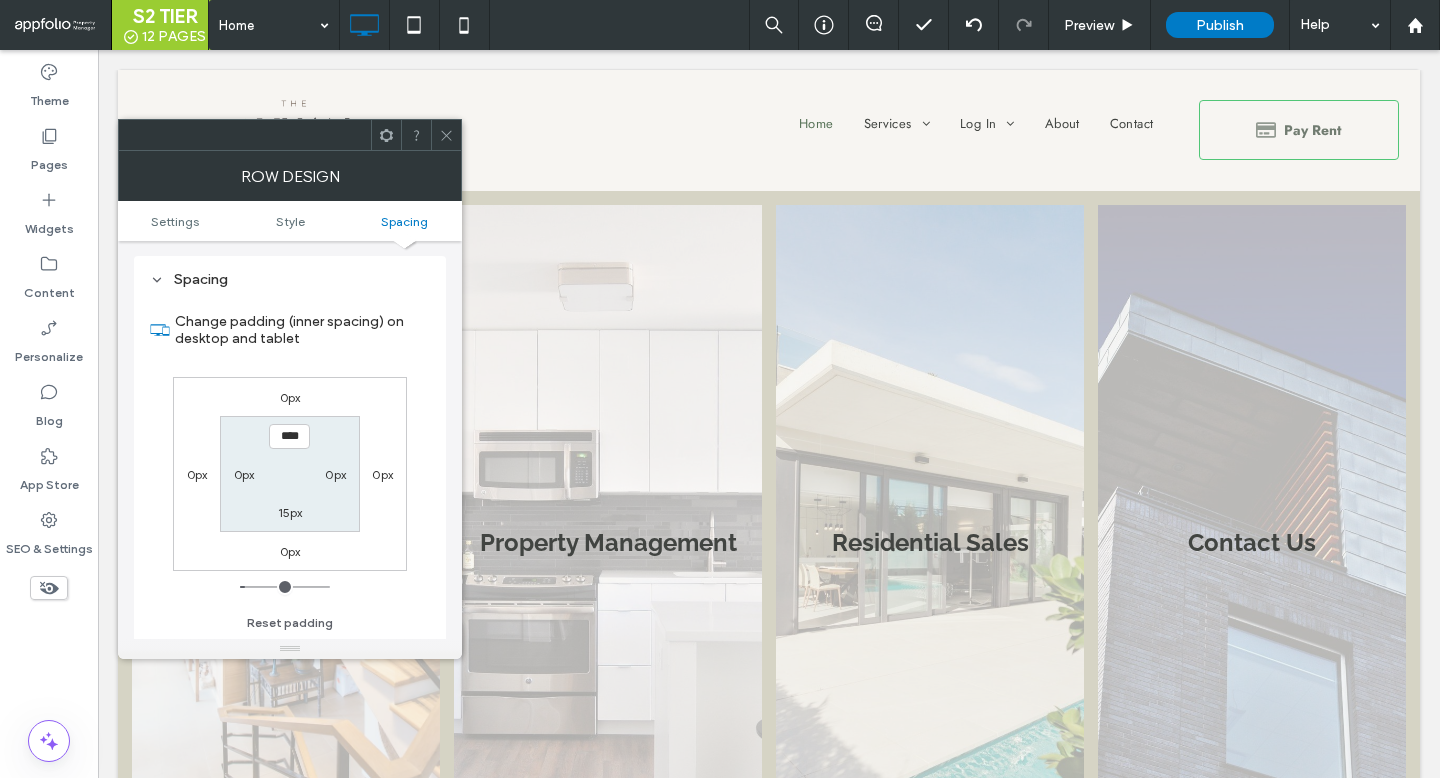 click on "0px" at bounding box center (335, 474) 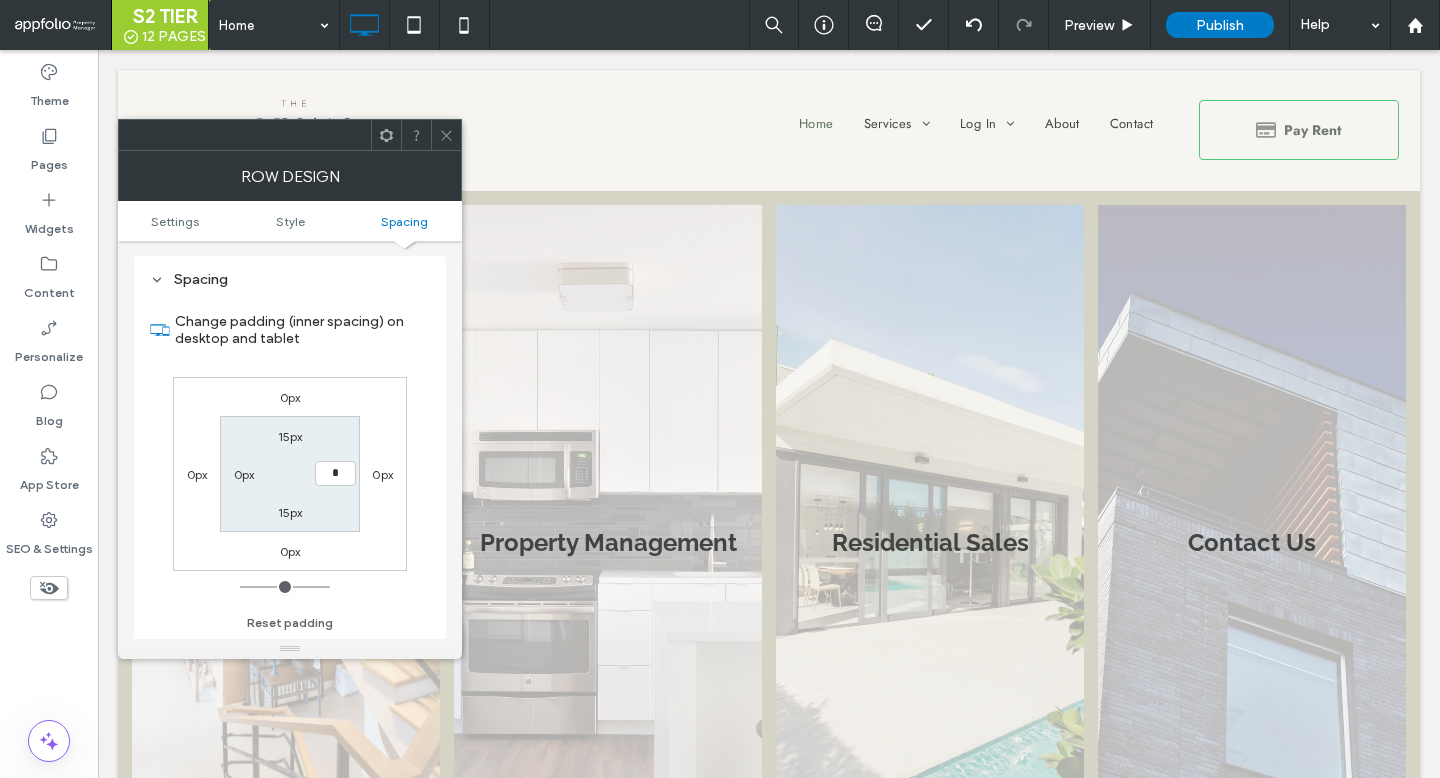 type on "**" 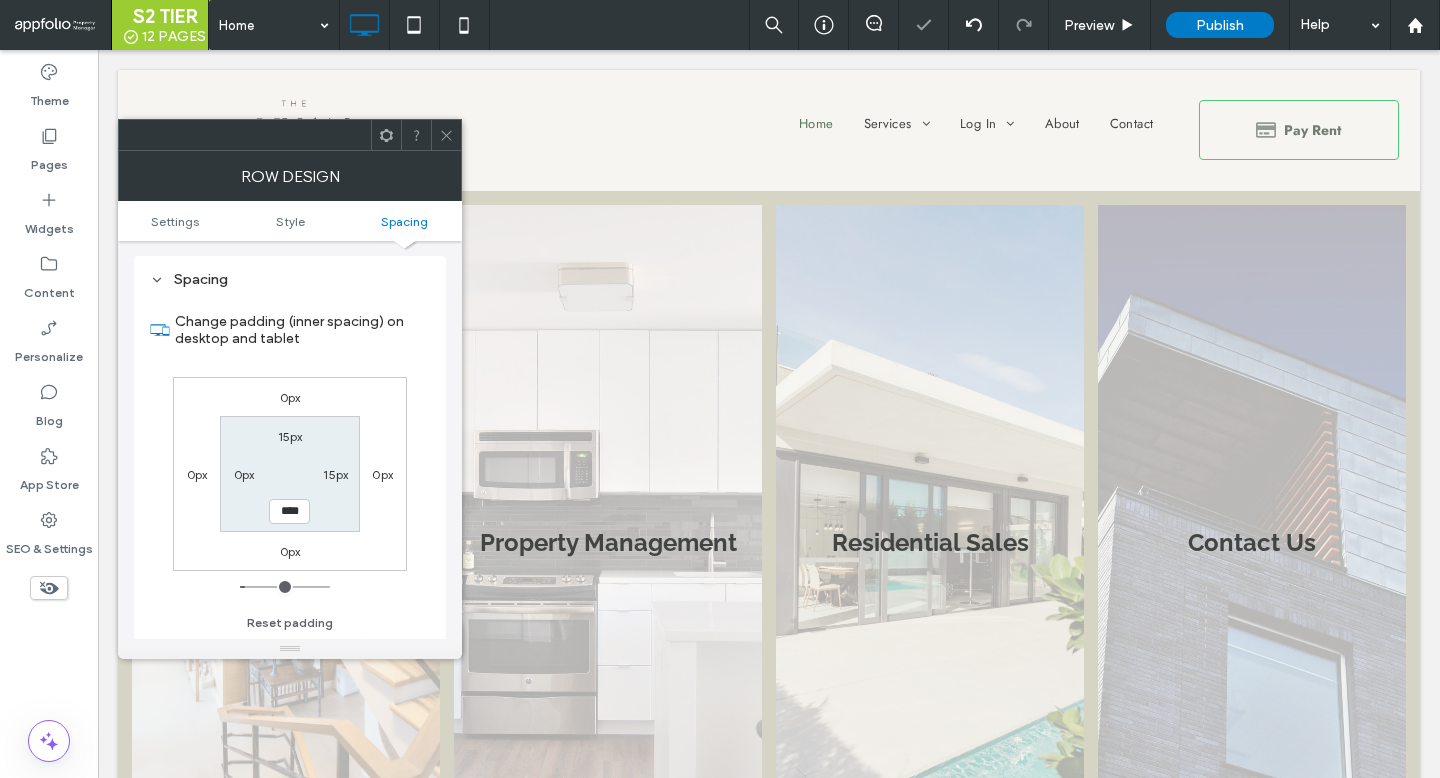 type on "*" 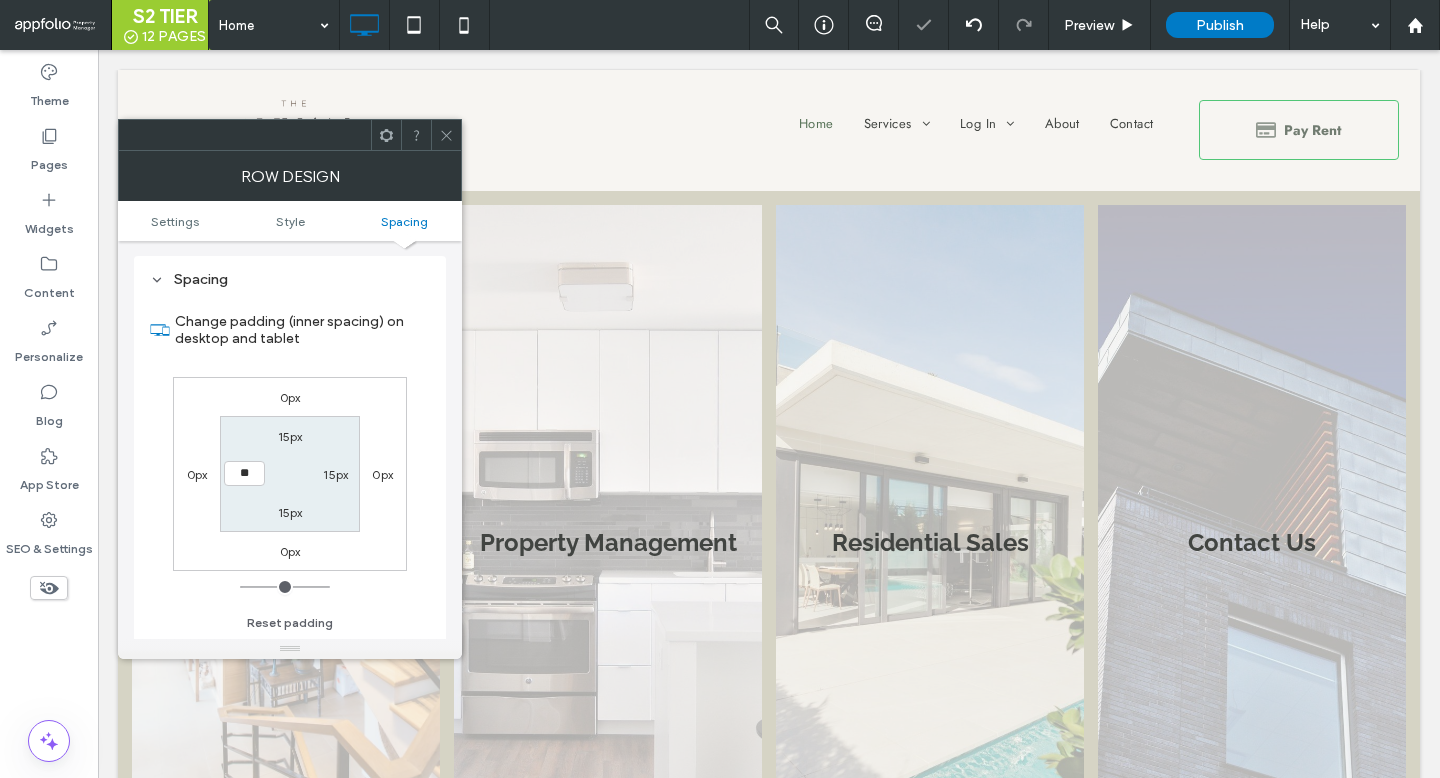 type on "**" 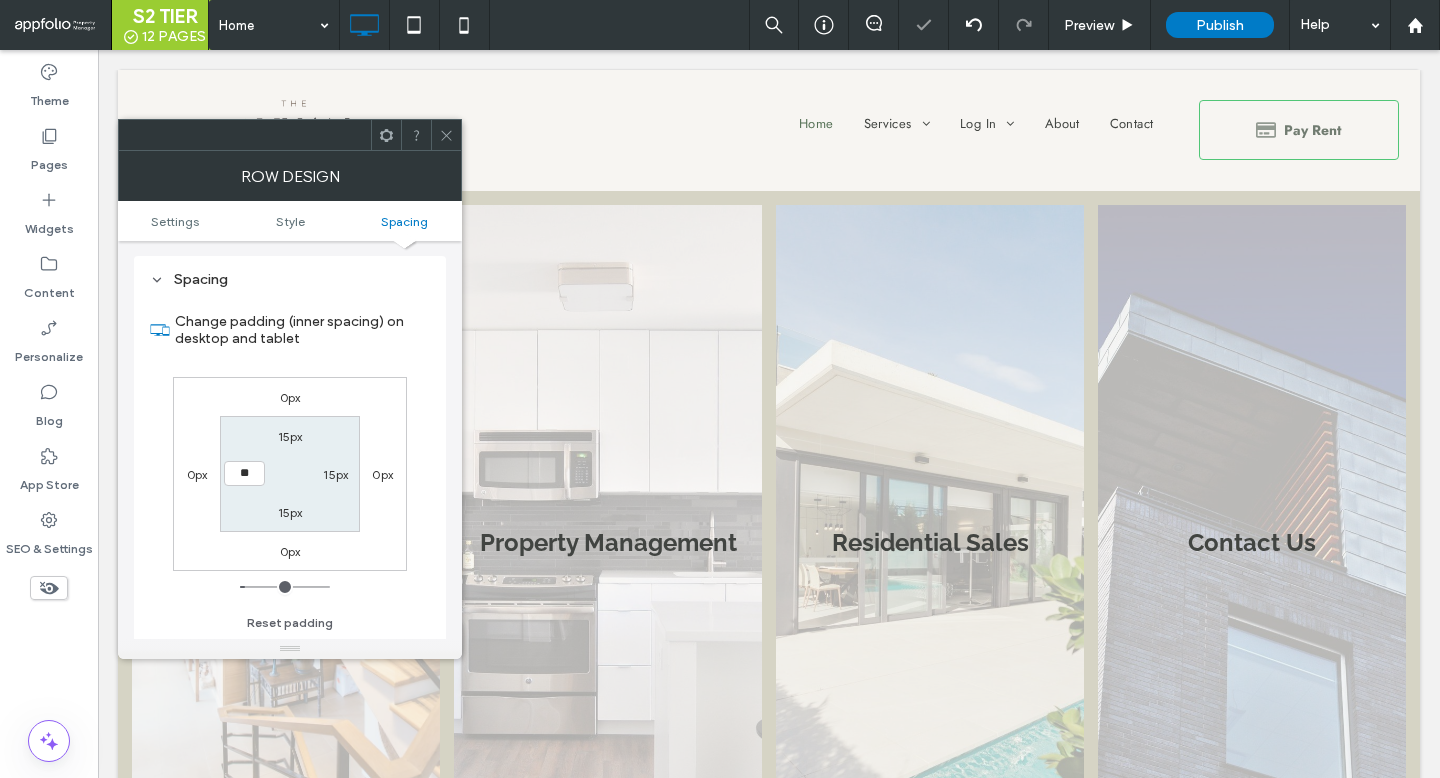 type on "**" 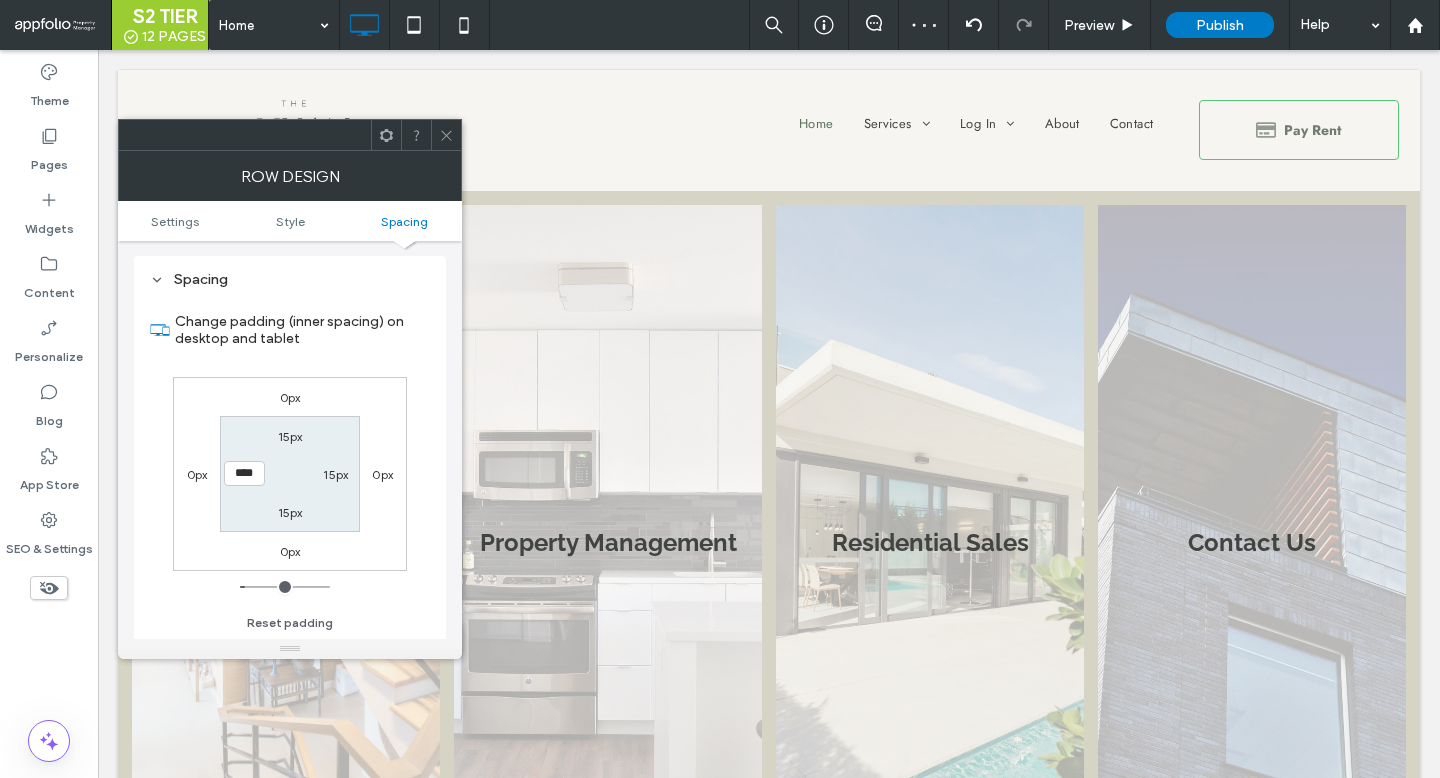 click 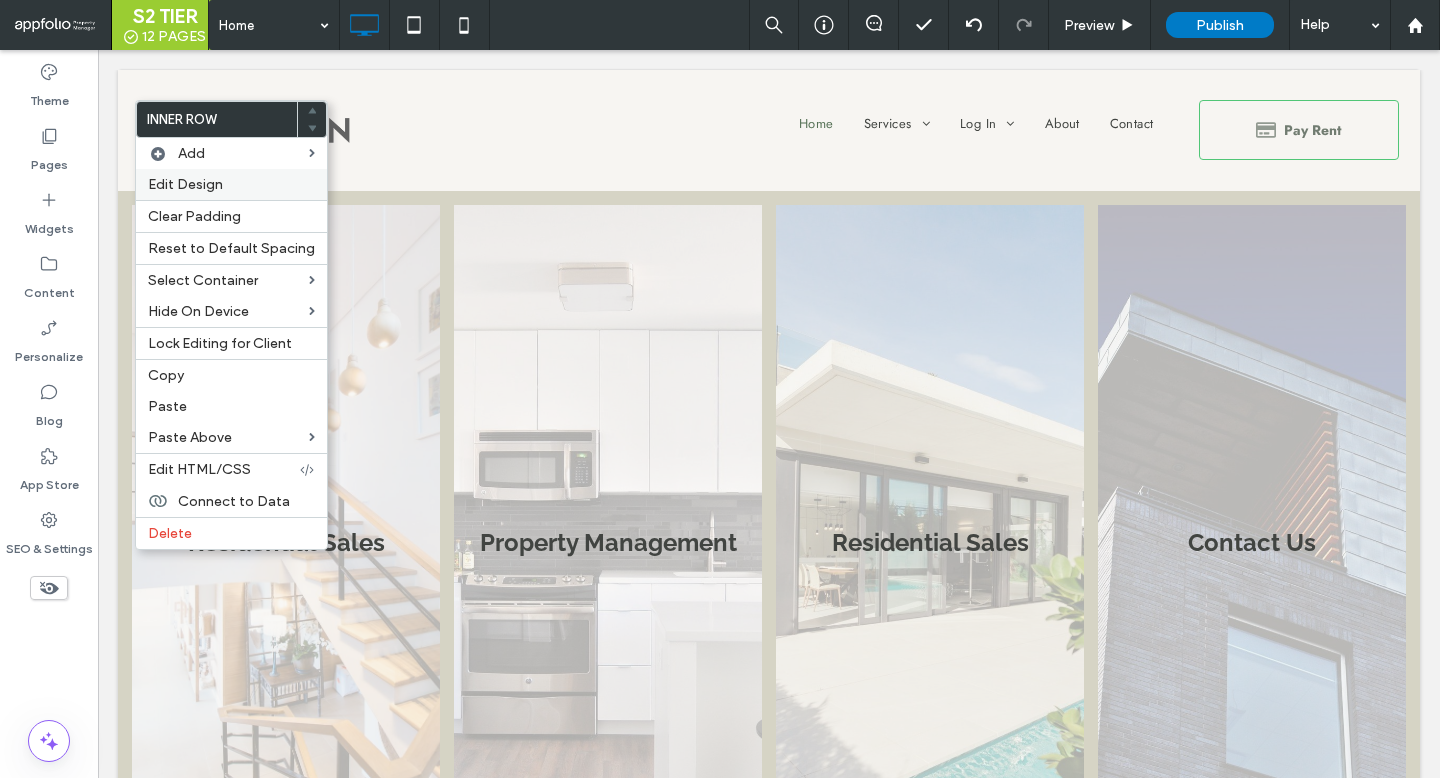 click on "Edit Design" at bounding box center [231, 184] 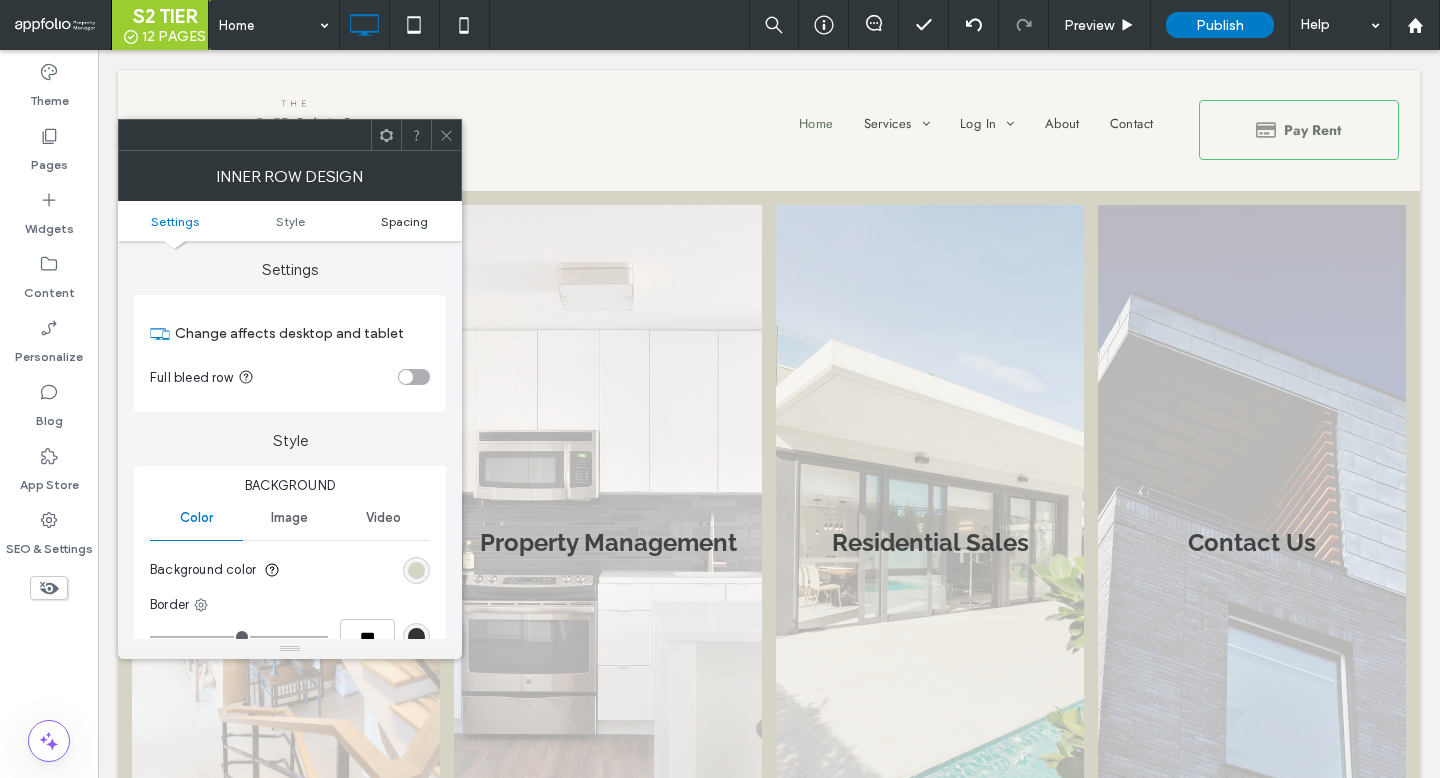 click on "Spacing" at bounding box center [404, 221] 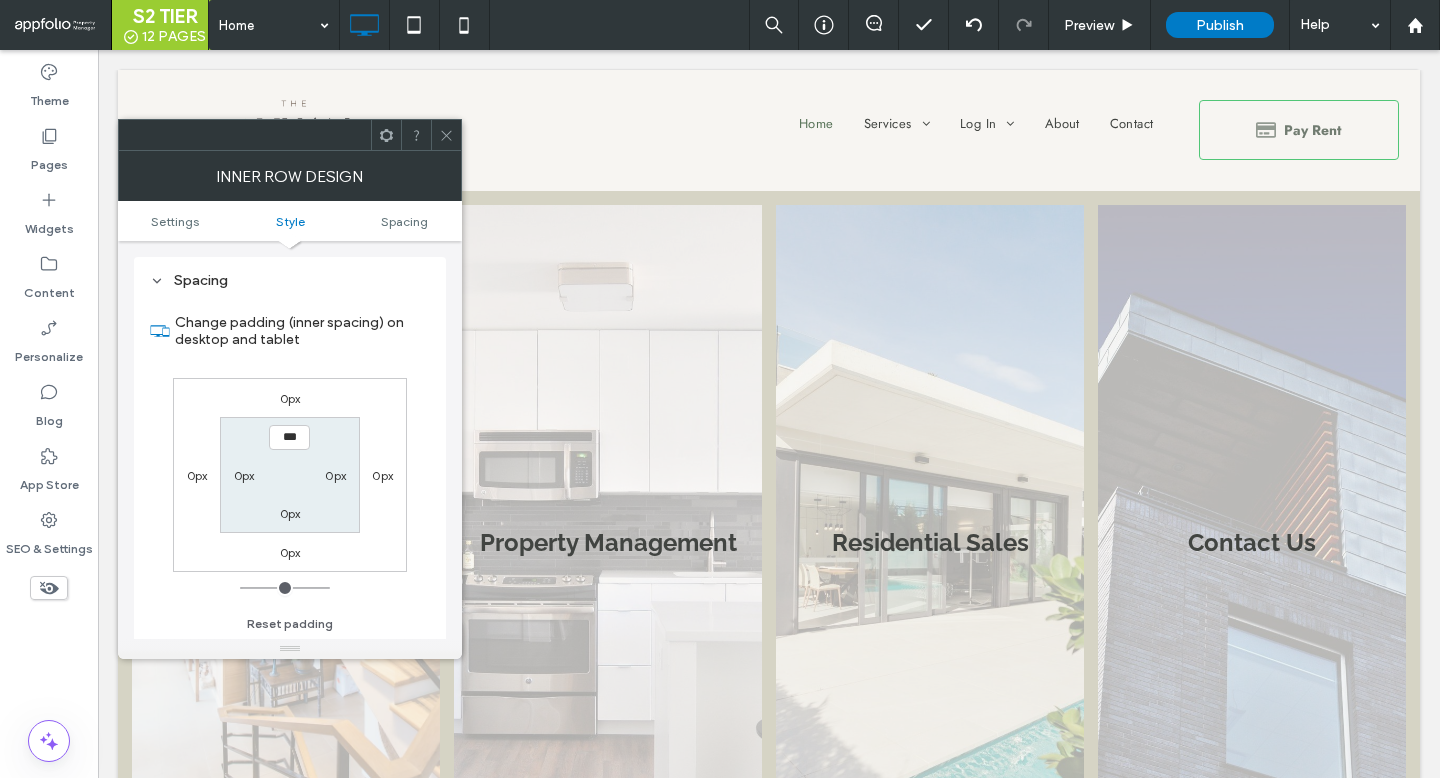 scroll, scrollTop: 578, scrollLeft: 0, axis: vertical 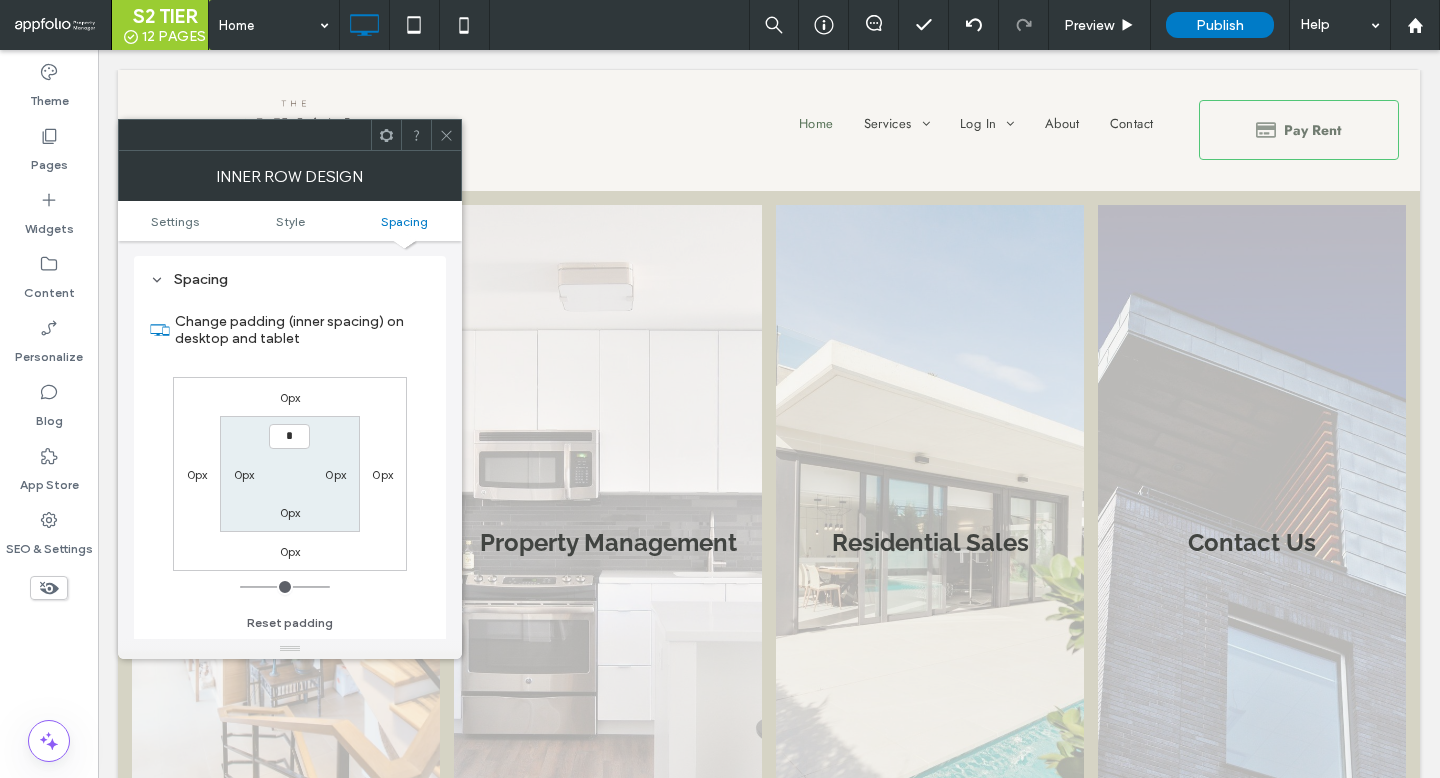 type on "**" 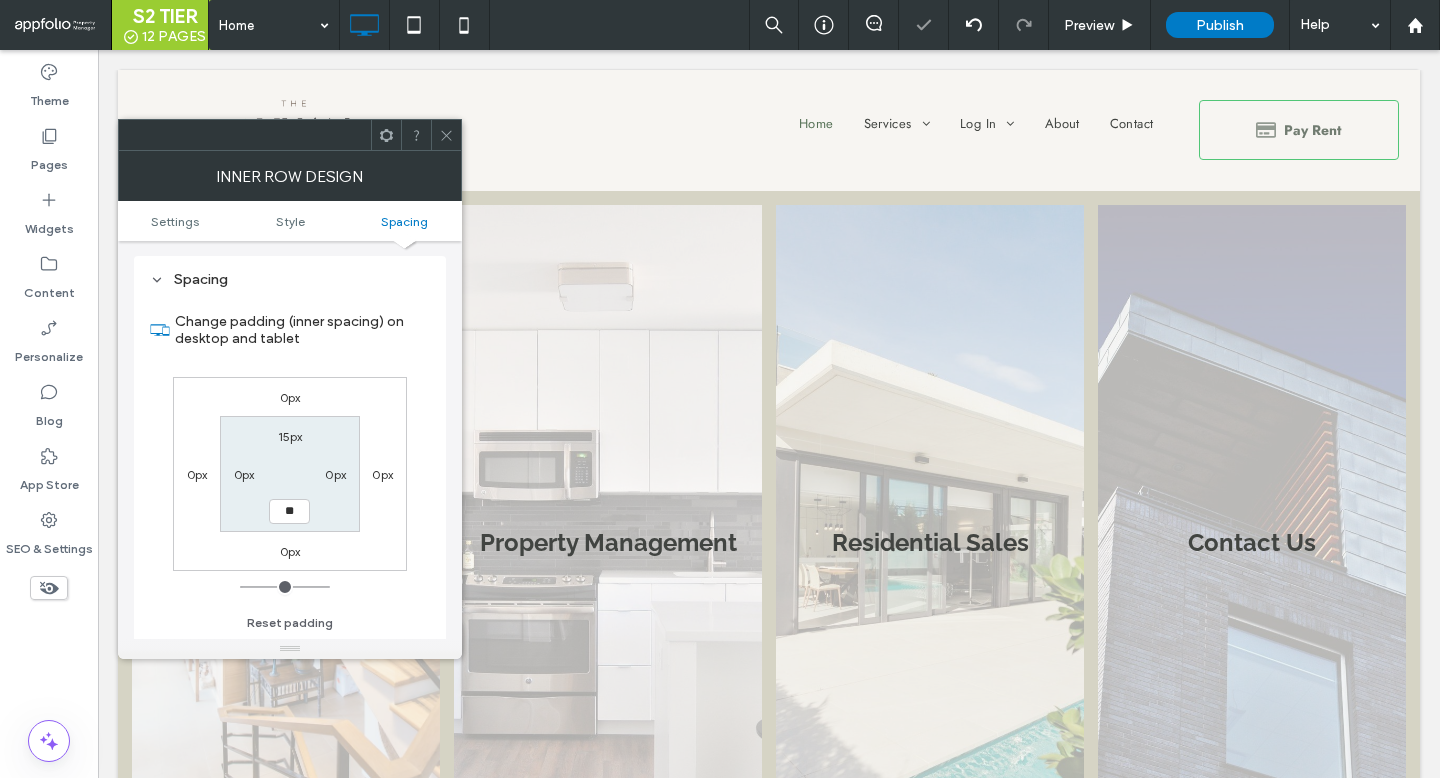 type on "**" 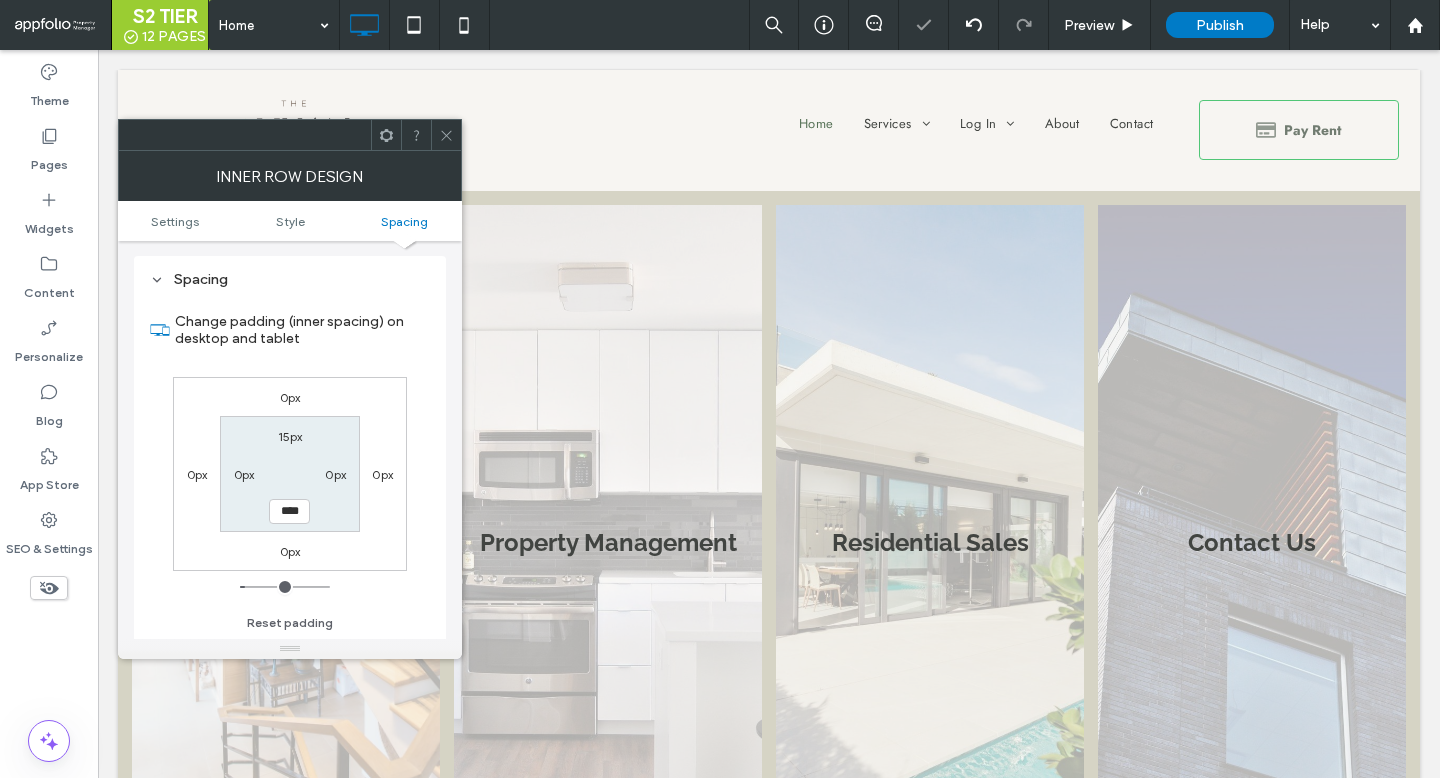 click 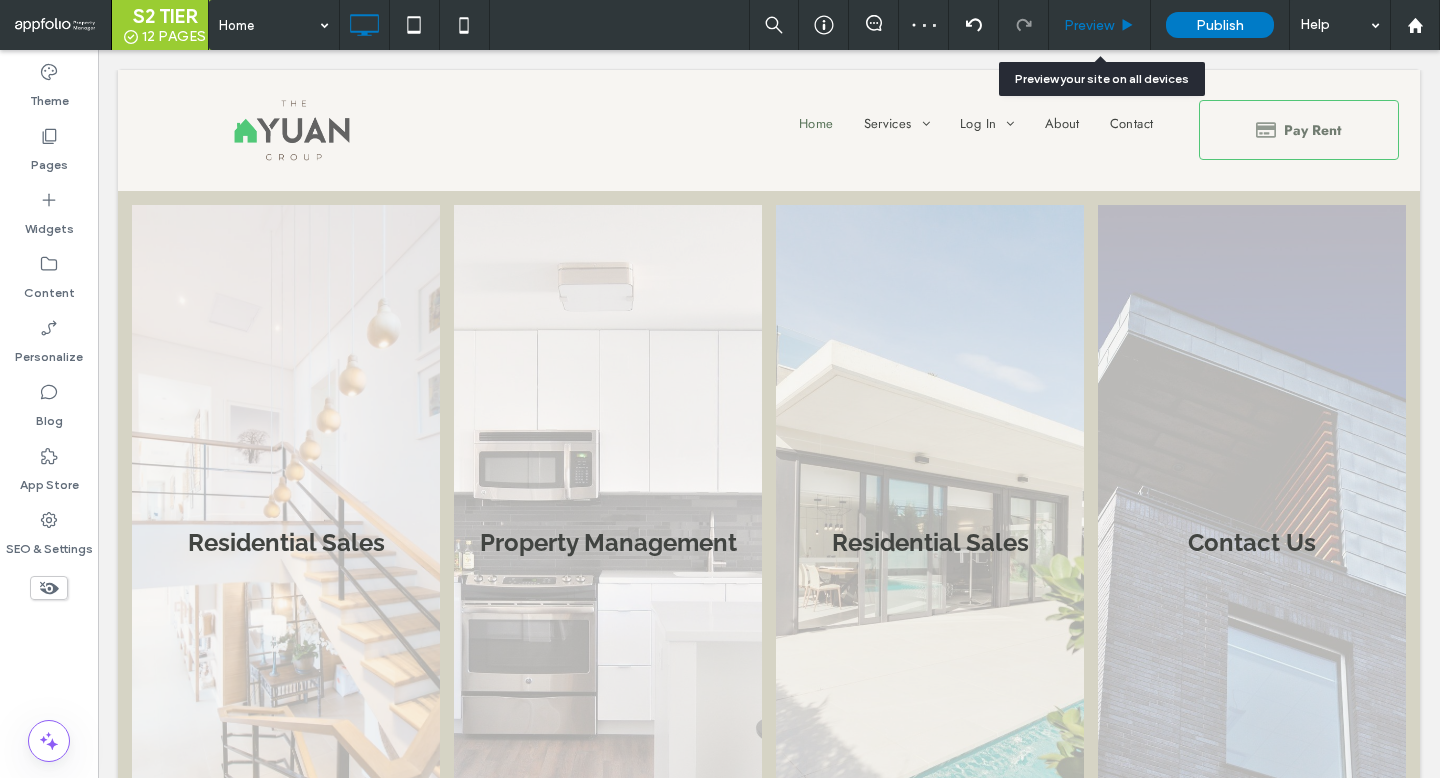 click on "Preview" at bounding box center [1100, 25] 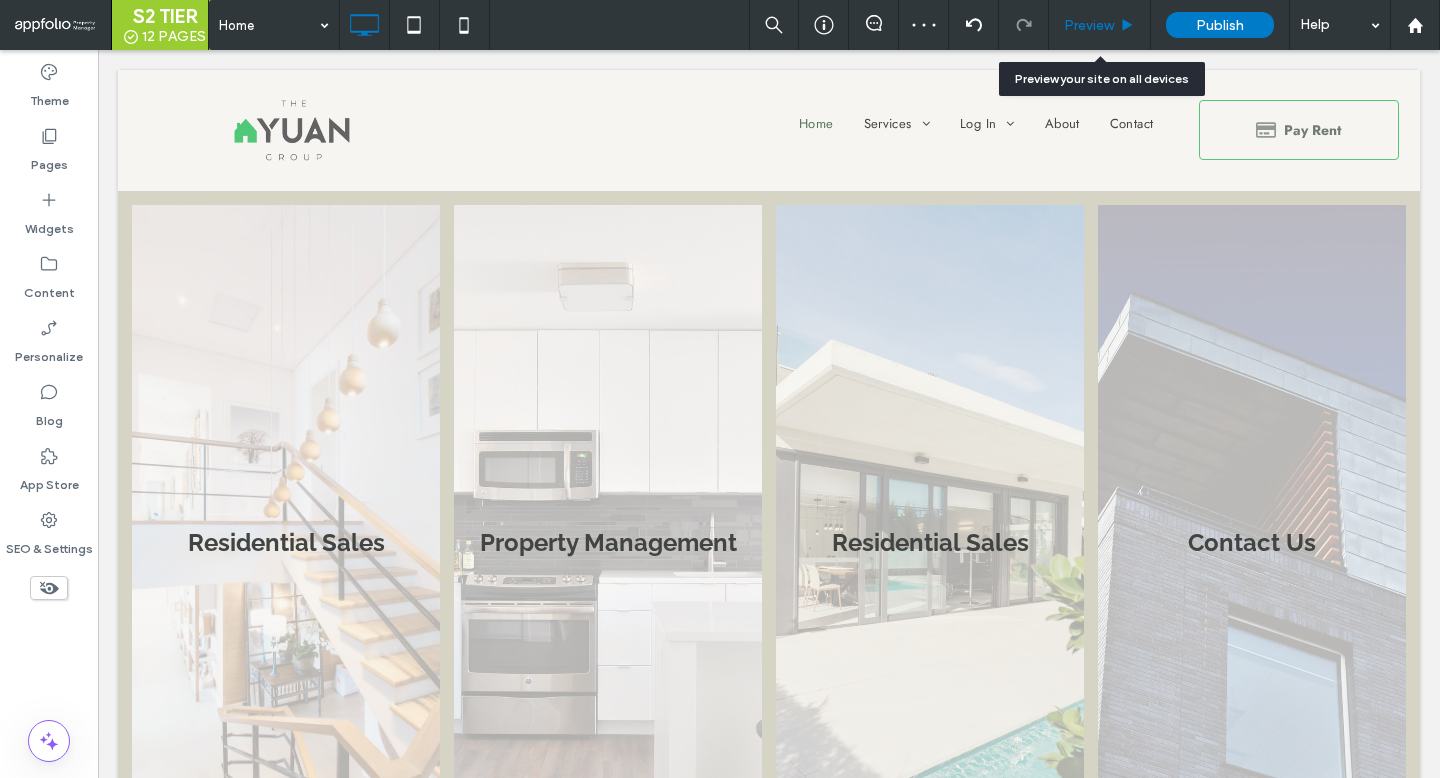 click on "Preview" at bounding box center (1100, 25) 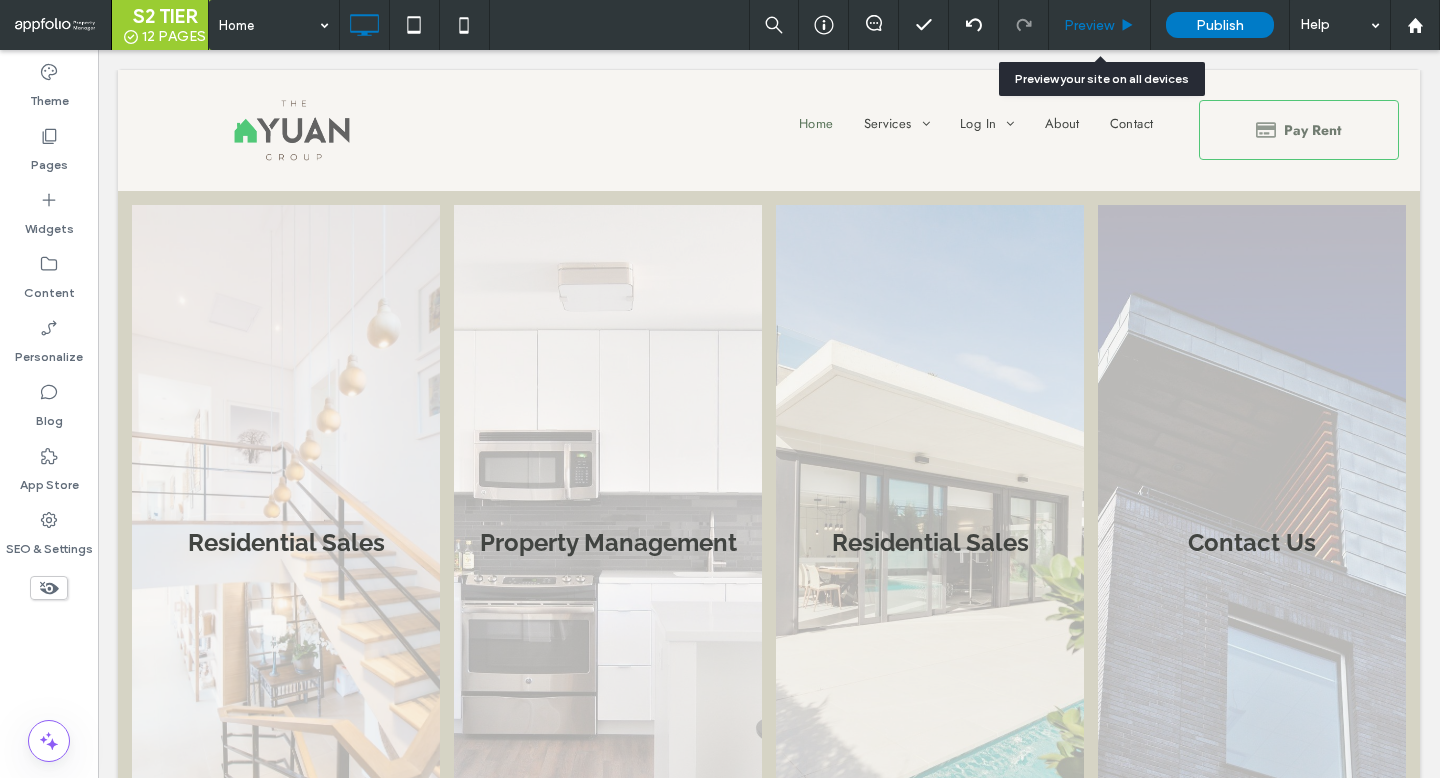 click on "Preview" at bounding box center [1089, 25] 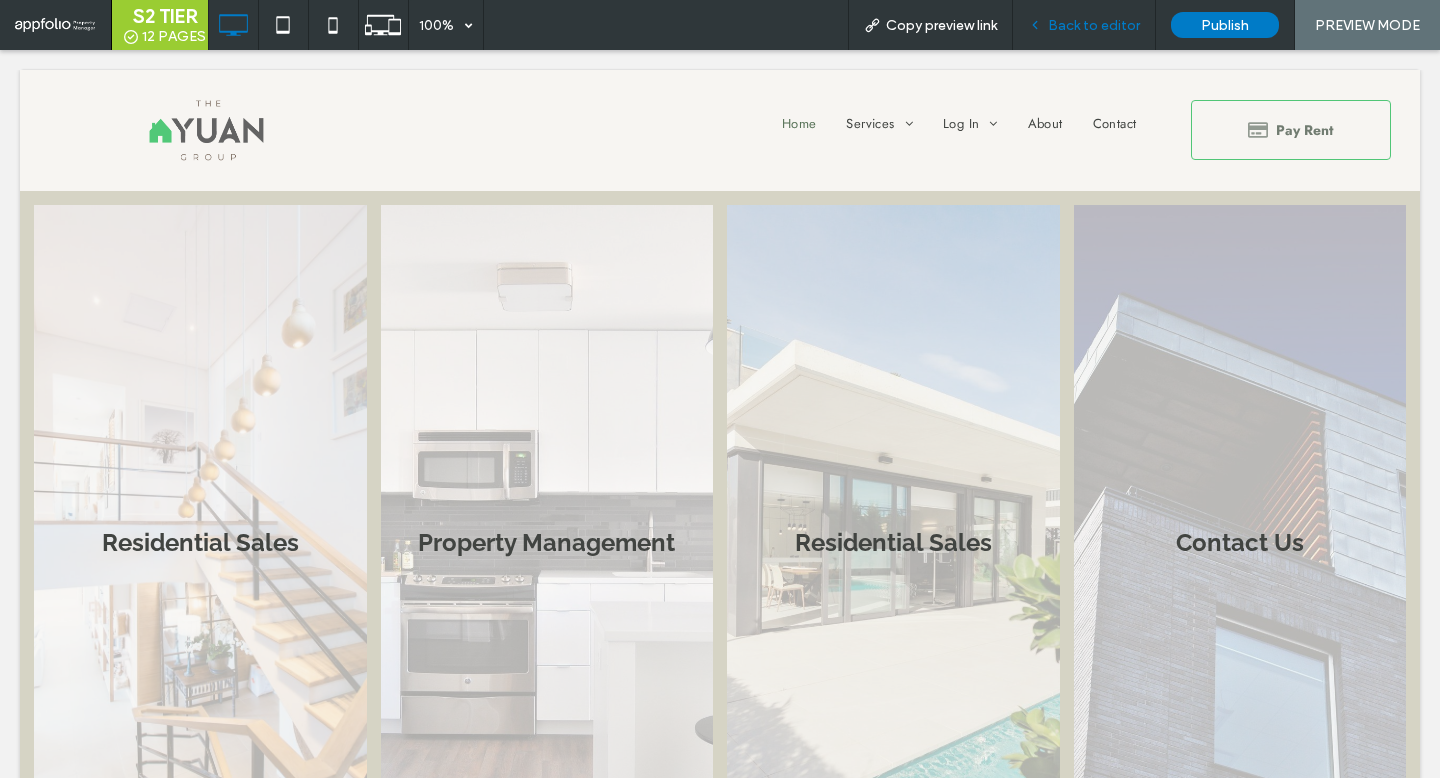 click on "Back to editor" at bounding box center [1094, 25] 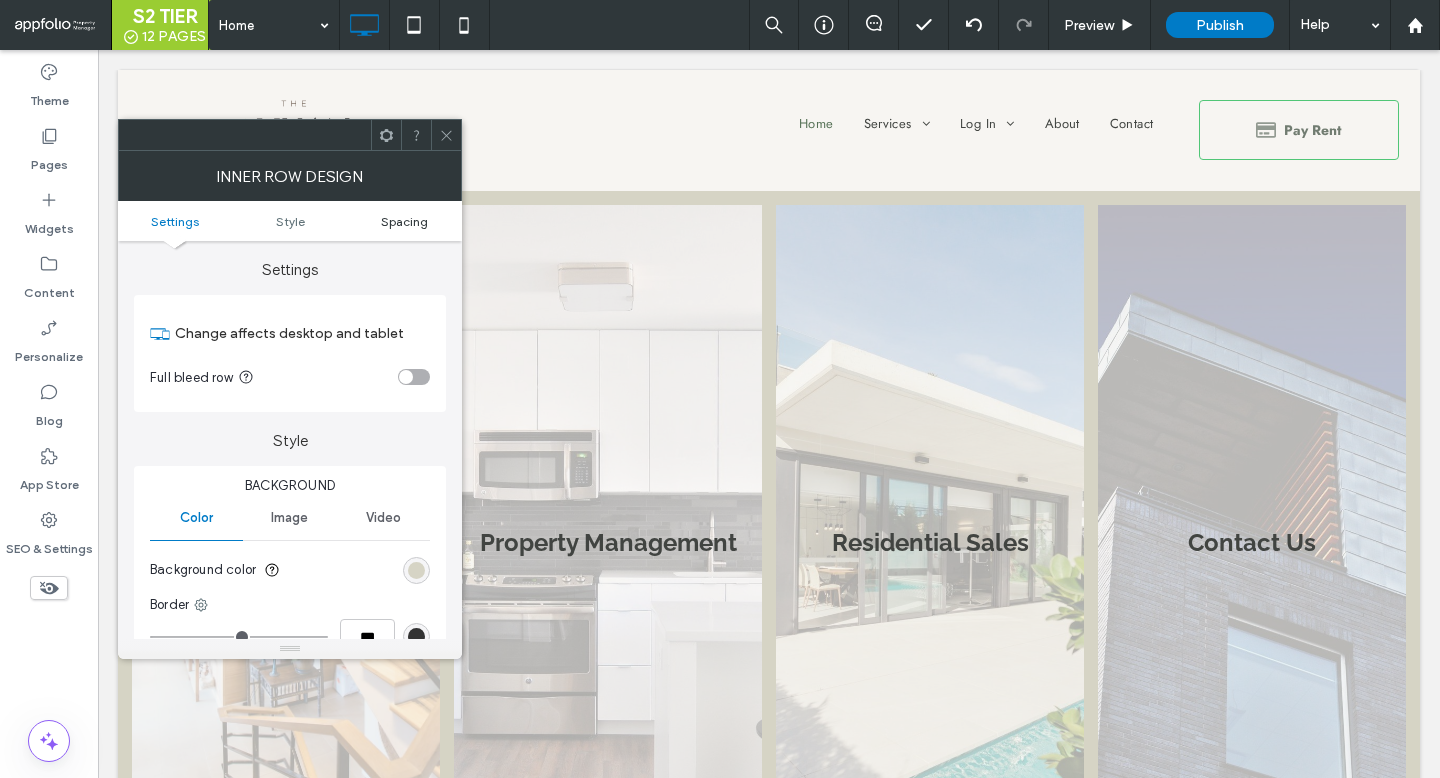 click on "Spacing" at bounding box center (404, 221) 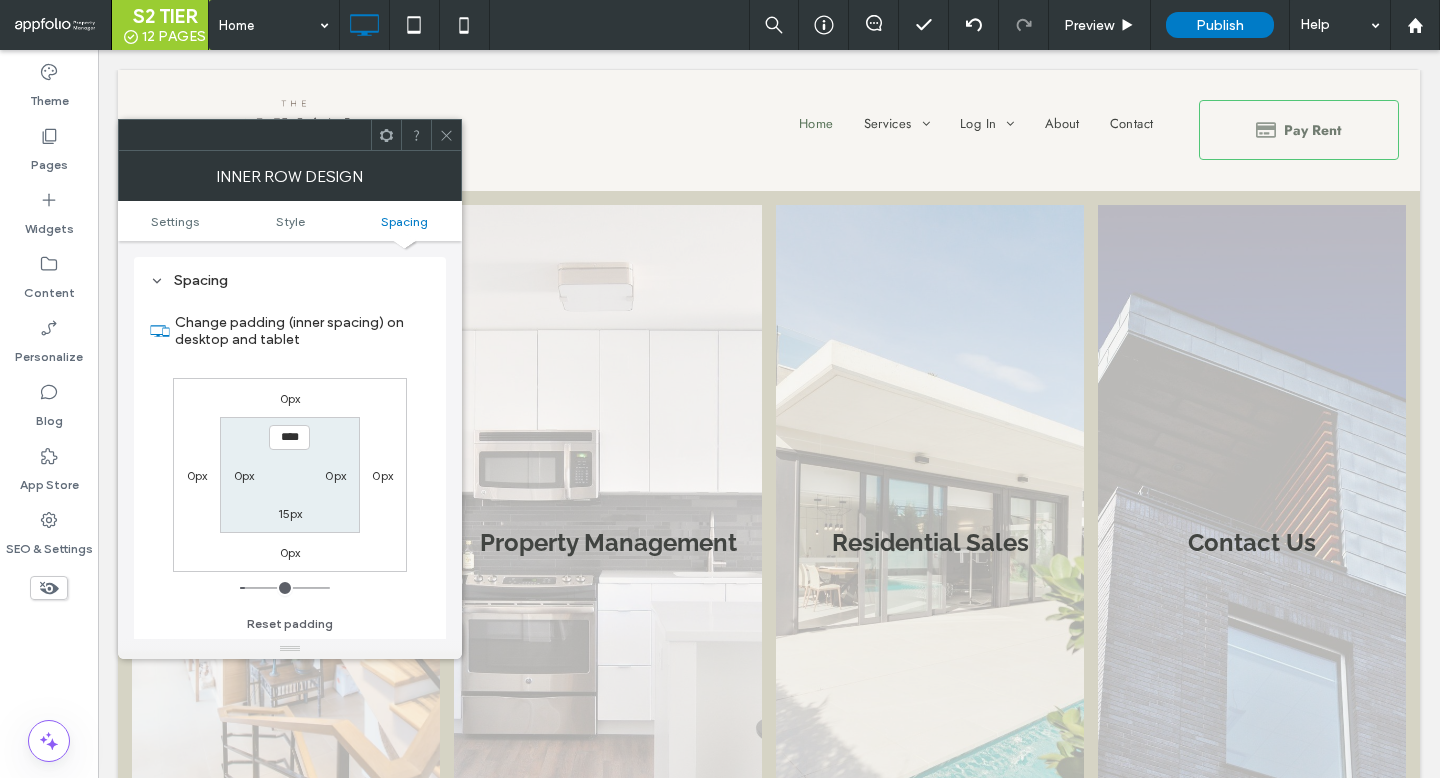 scroll, scrollTop: 578, scrollLeft: 0, axis: vertical 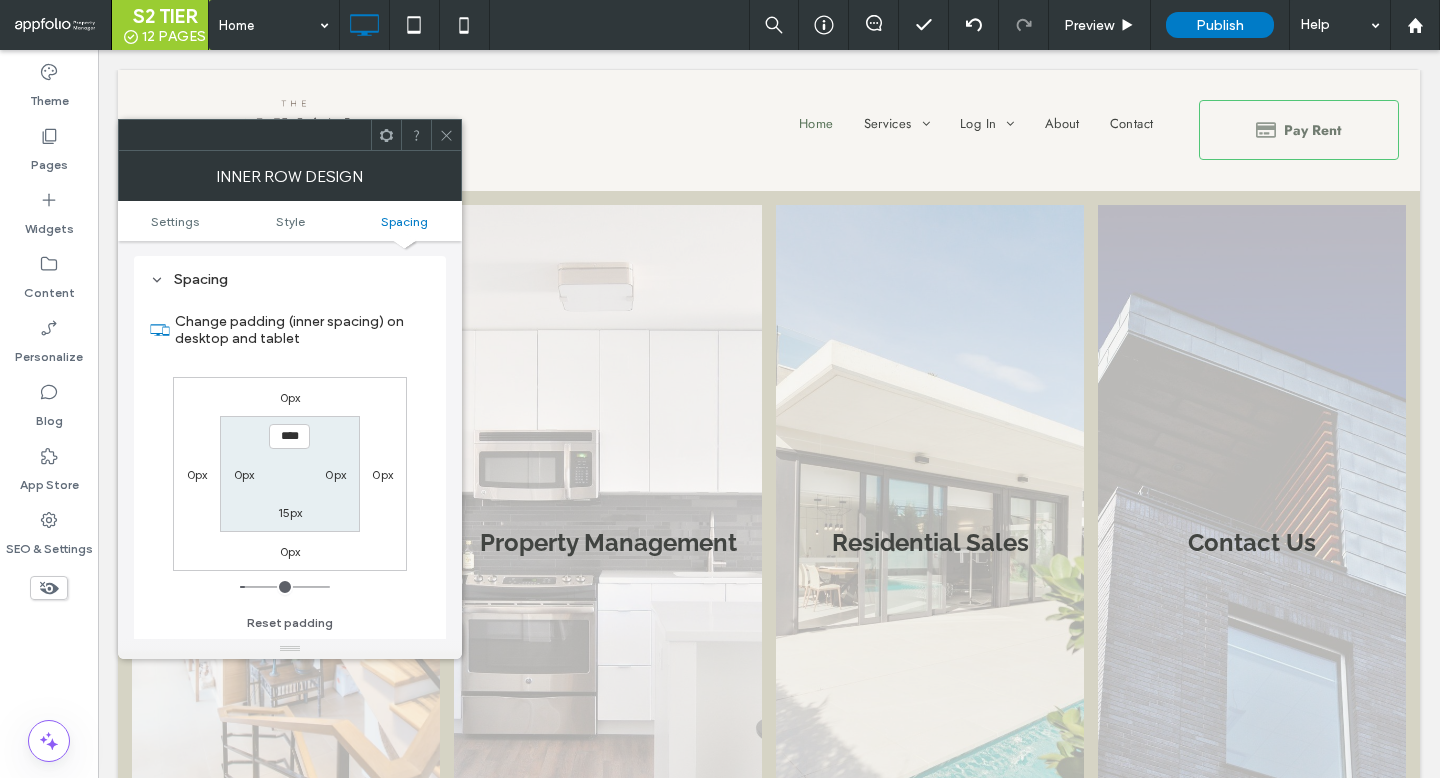 type on "*" 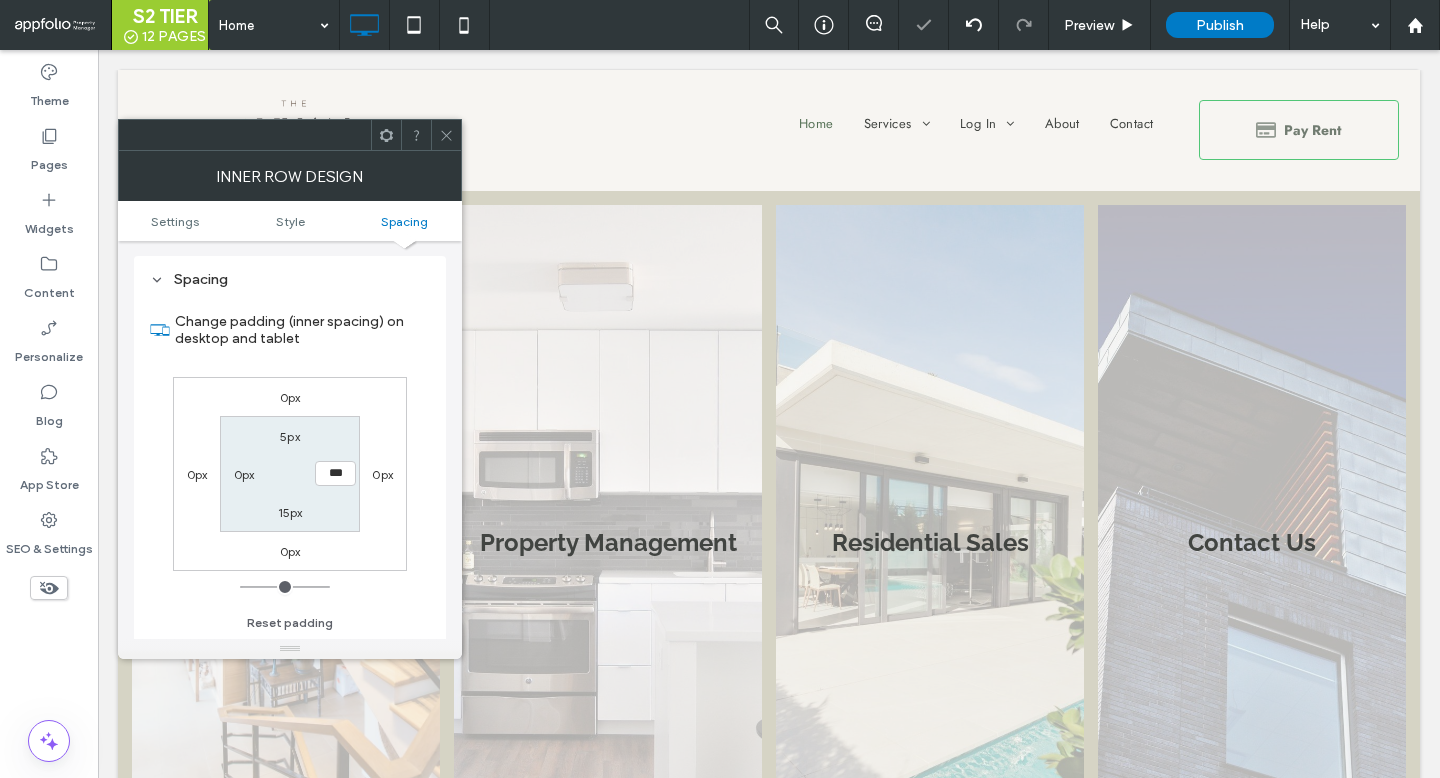 type on "**" 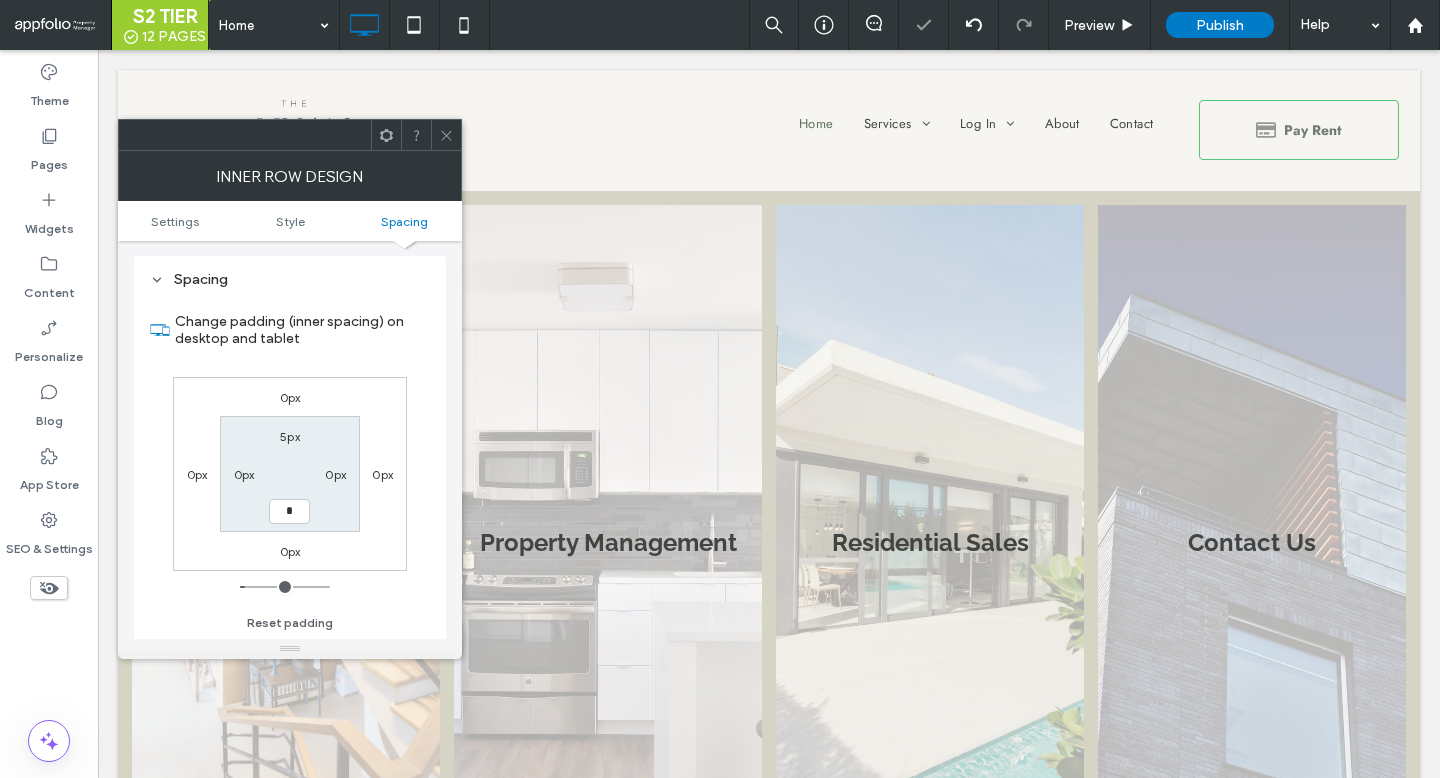 type on "*" 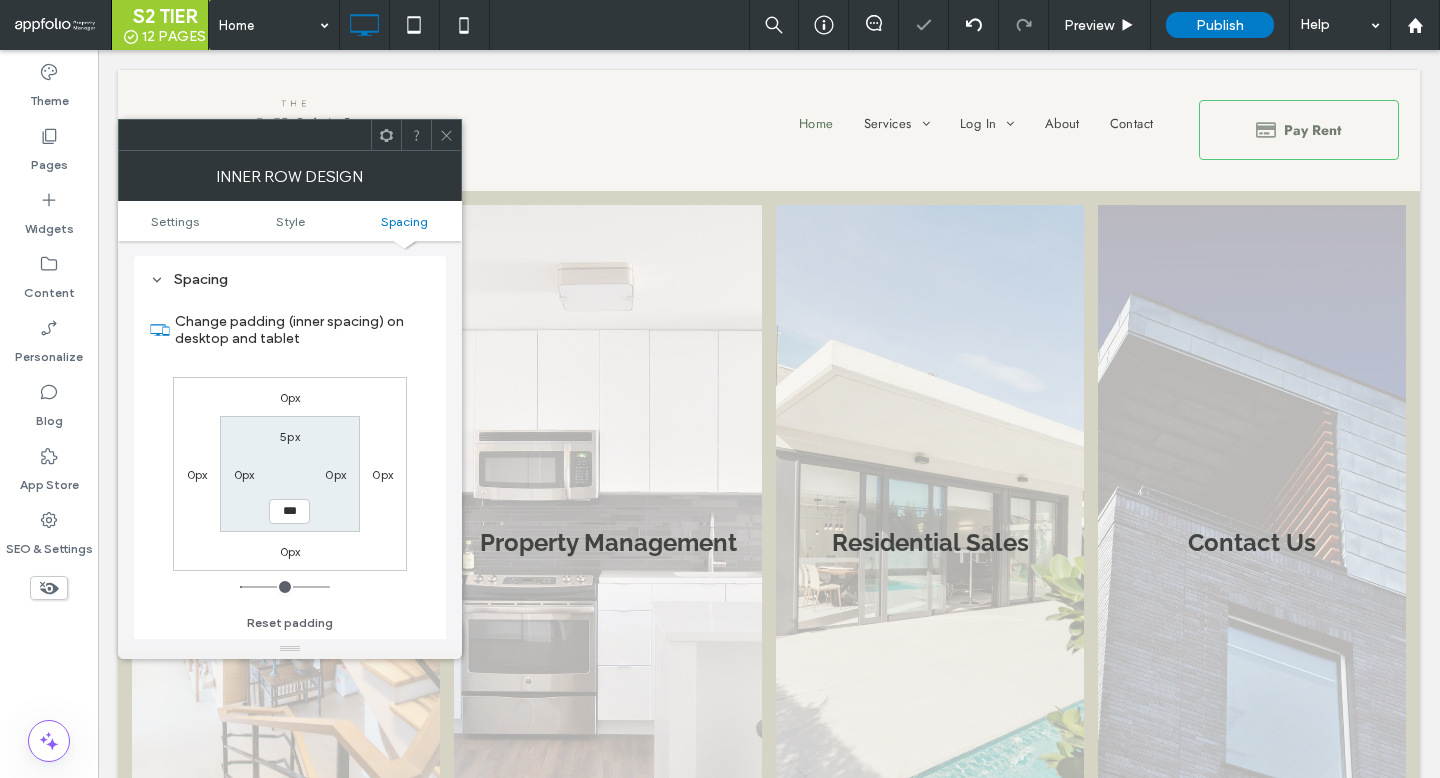 click 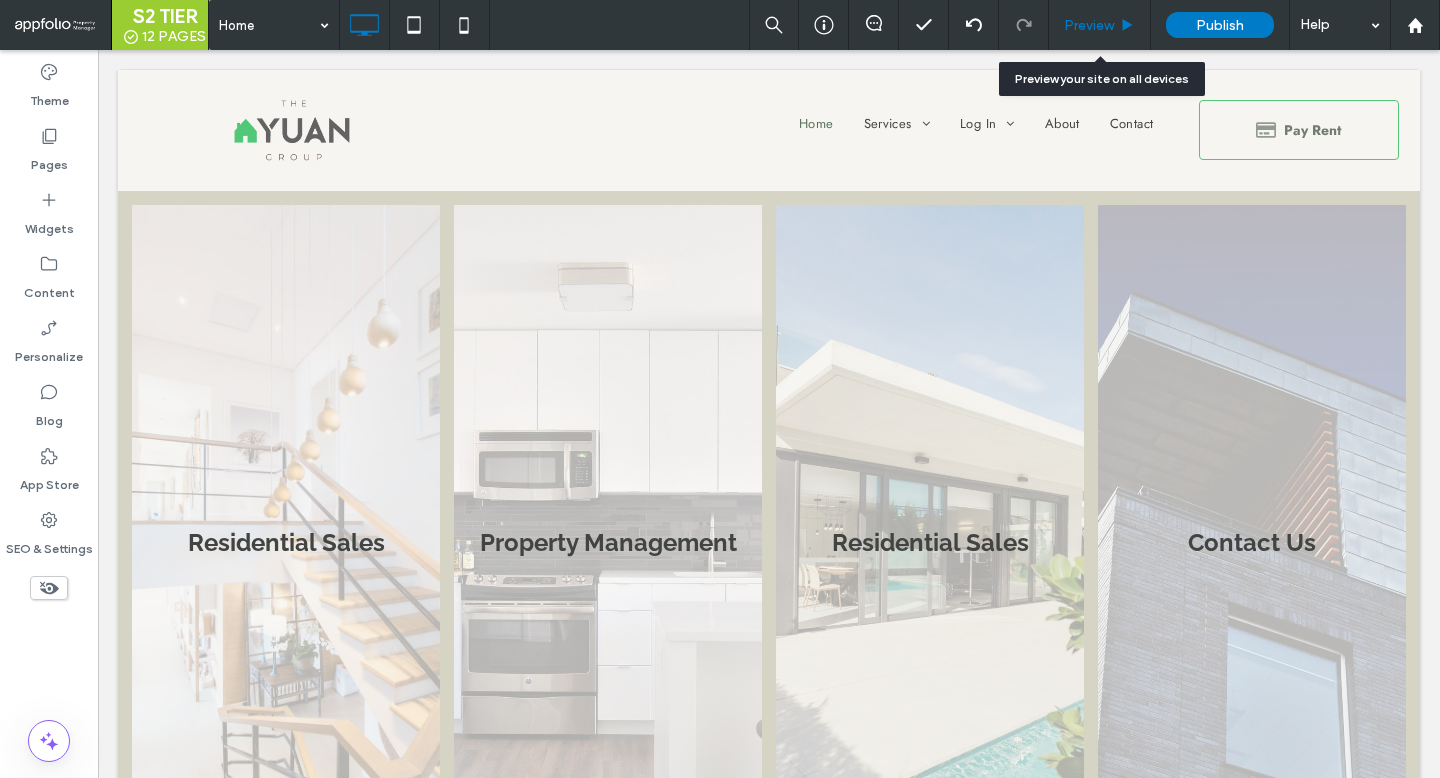 click on "Preview" at bounding box center [1100, 25] 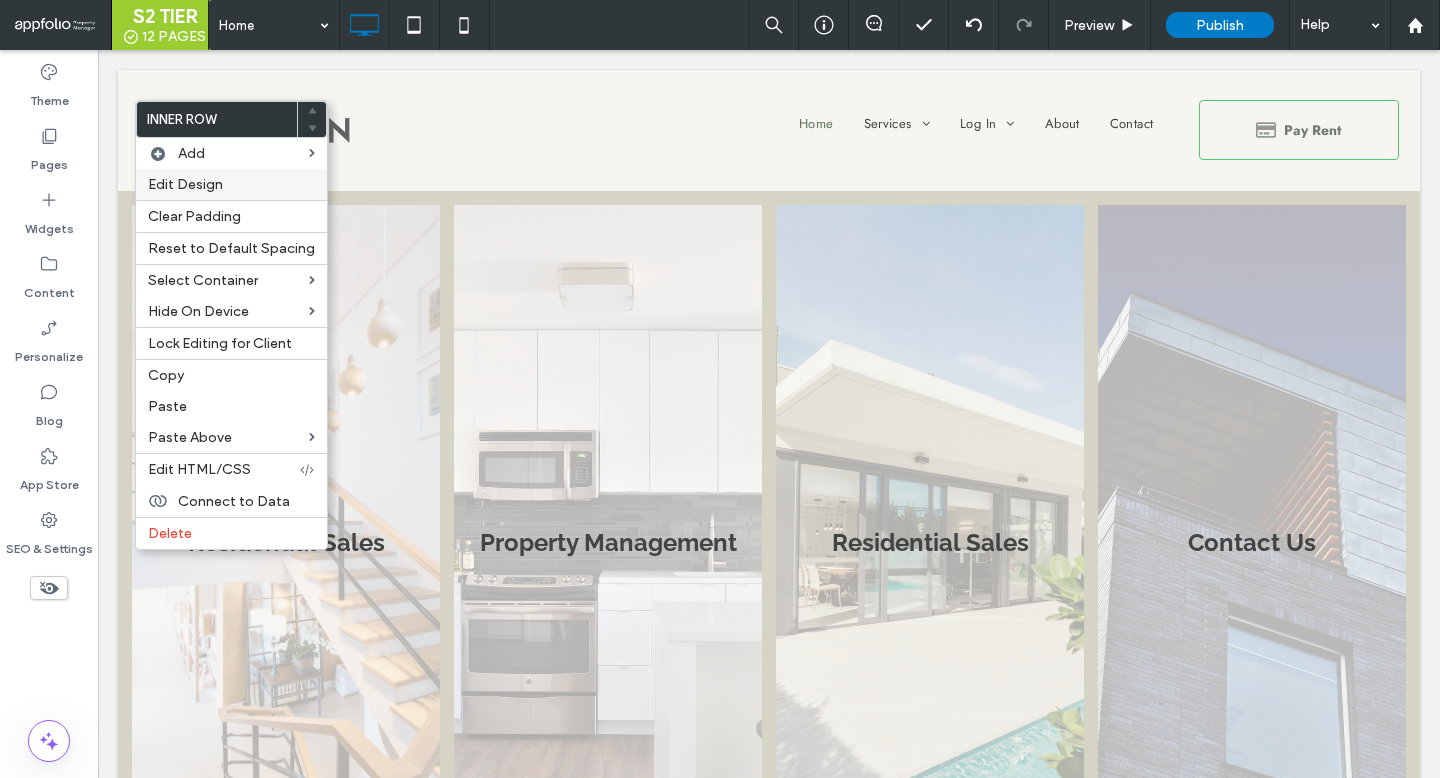 click on "Edit Design" at bounding box center [231, 184] 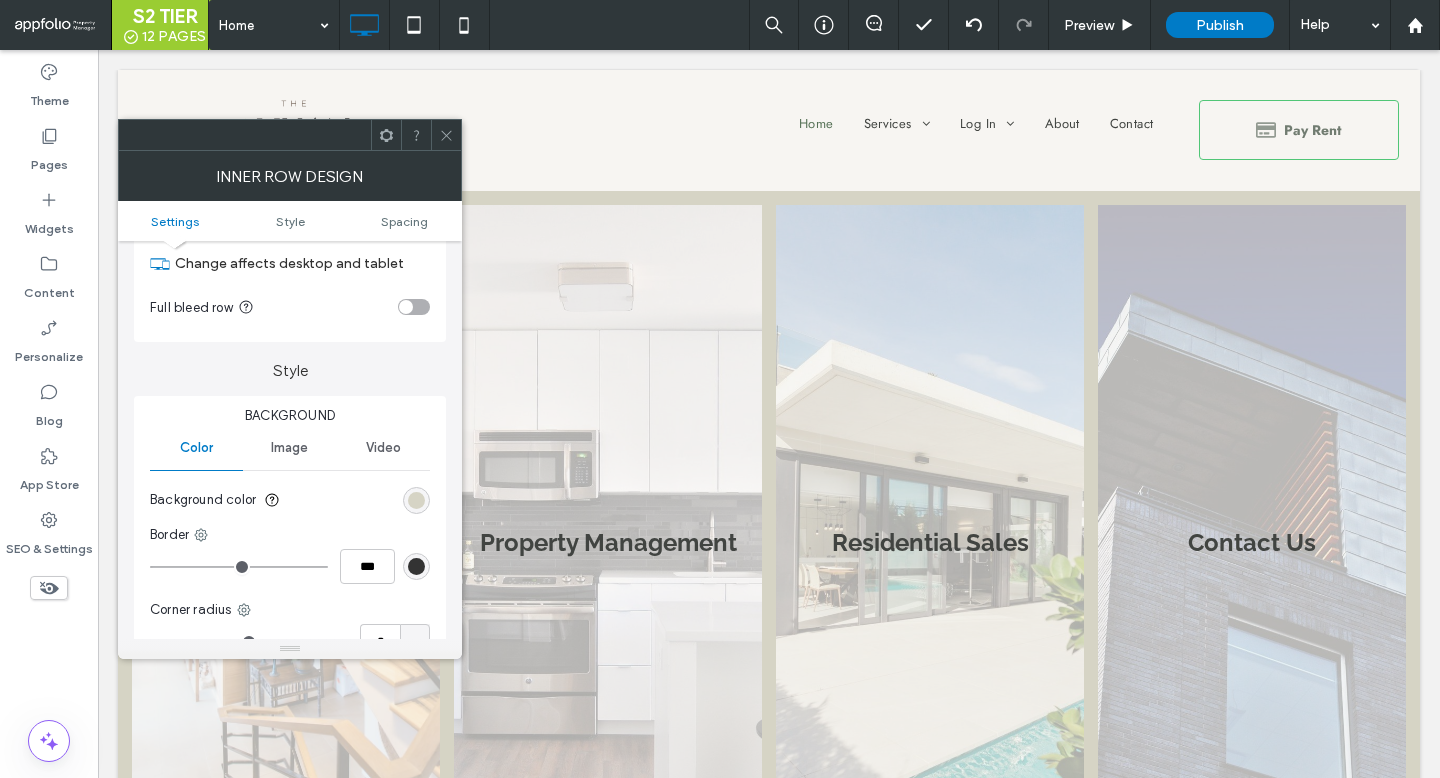 scroll, scrollTop: 191, scrollLeft: 0, axis: vertical 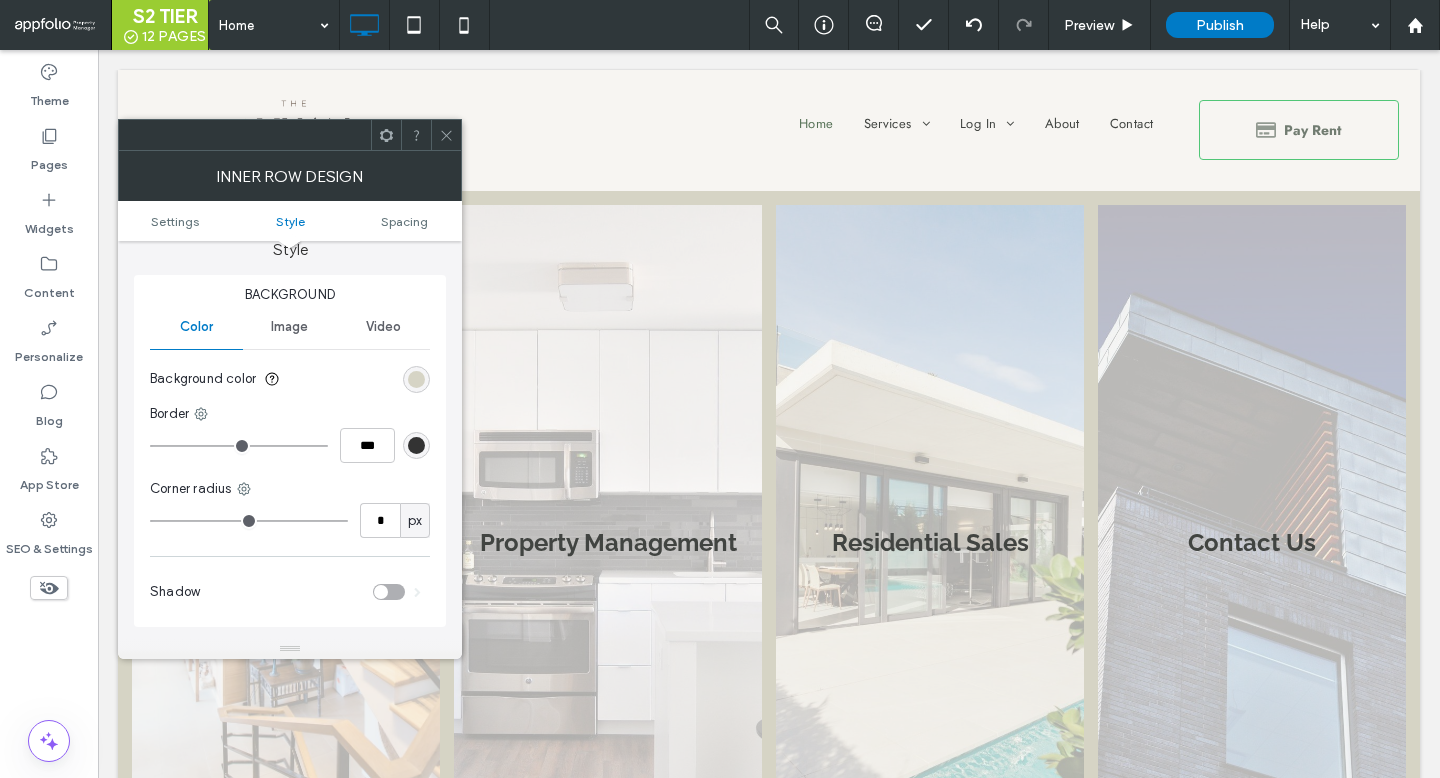 type on "**" 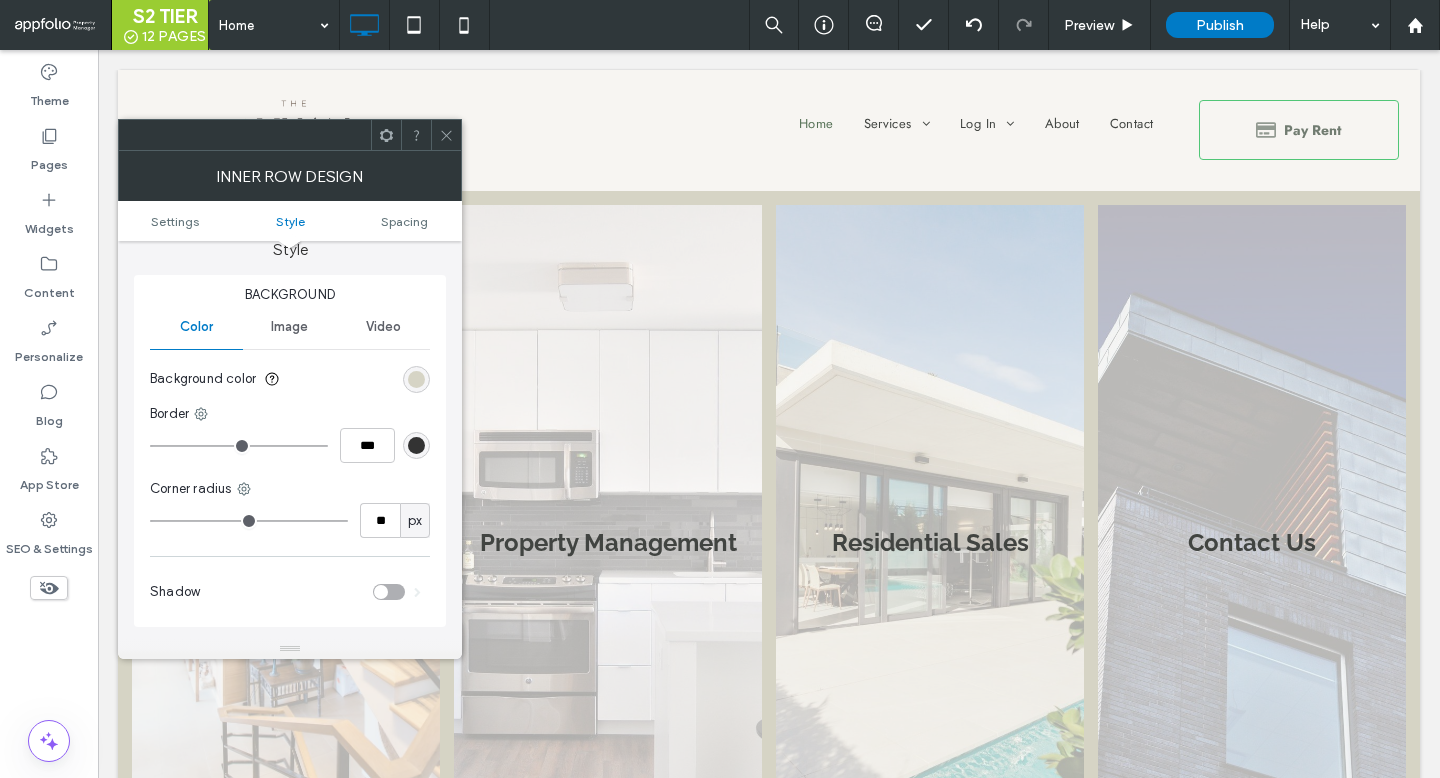 type on "**" 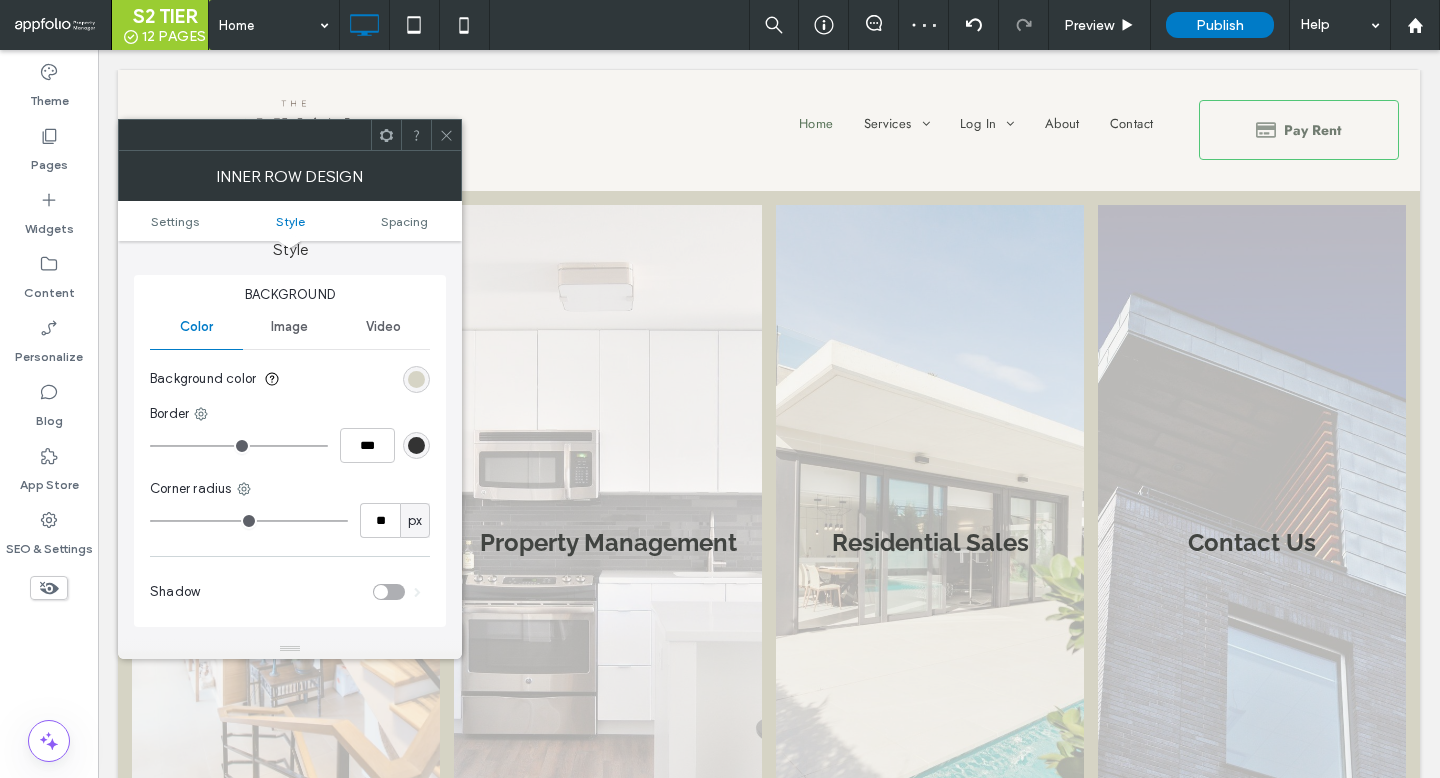 click 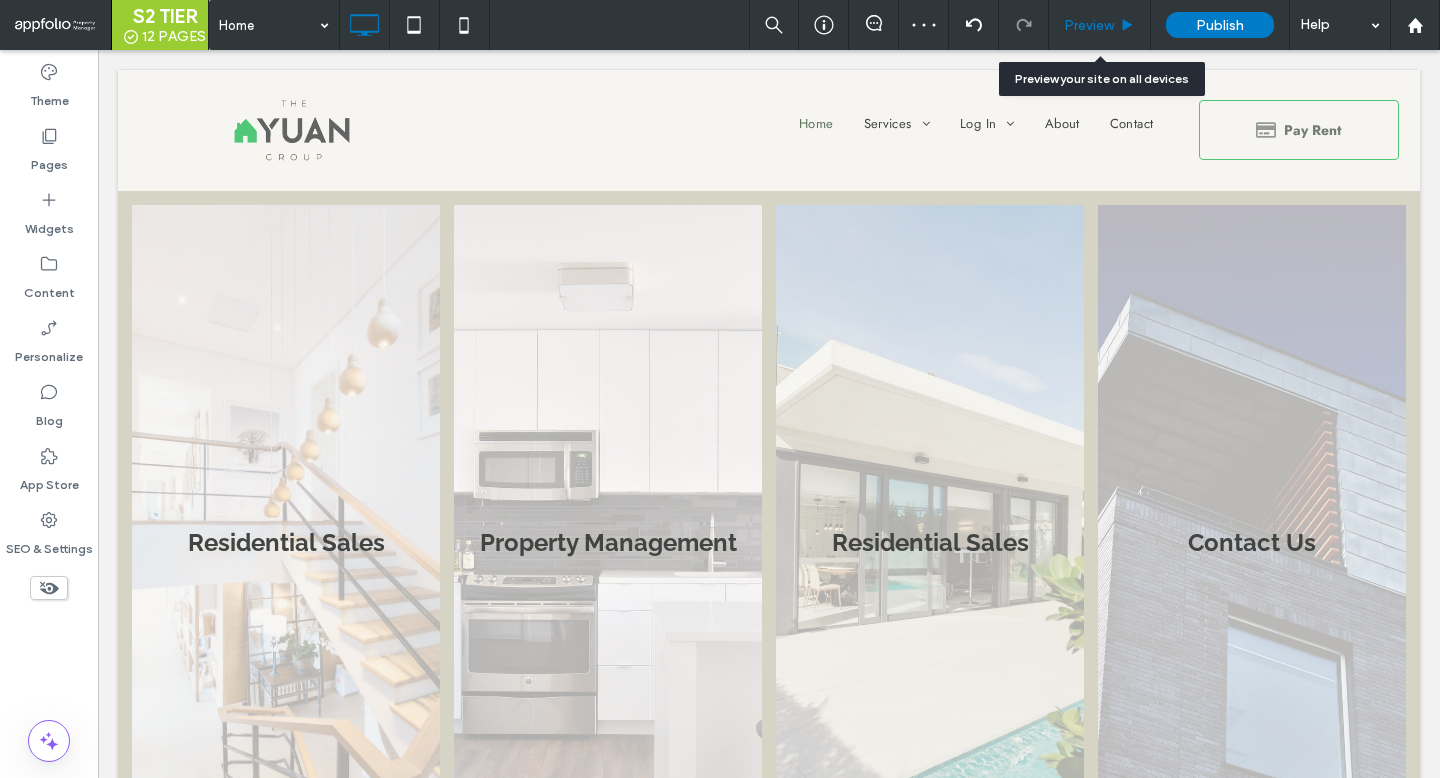 click on "Preview" at bounding box center (1089, 25) 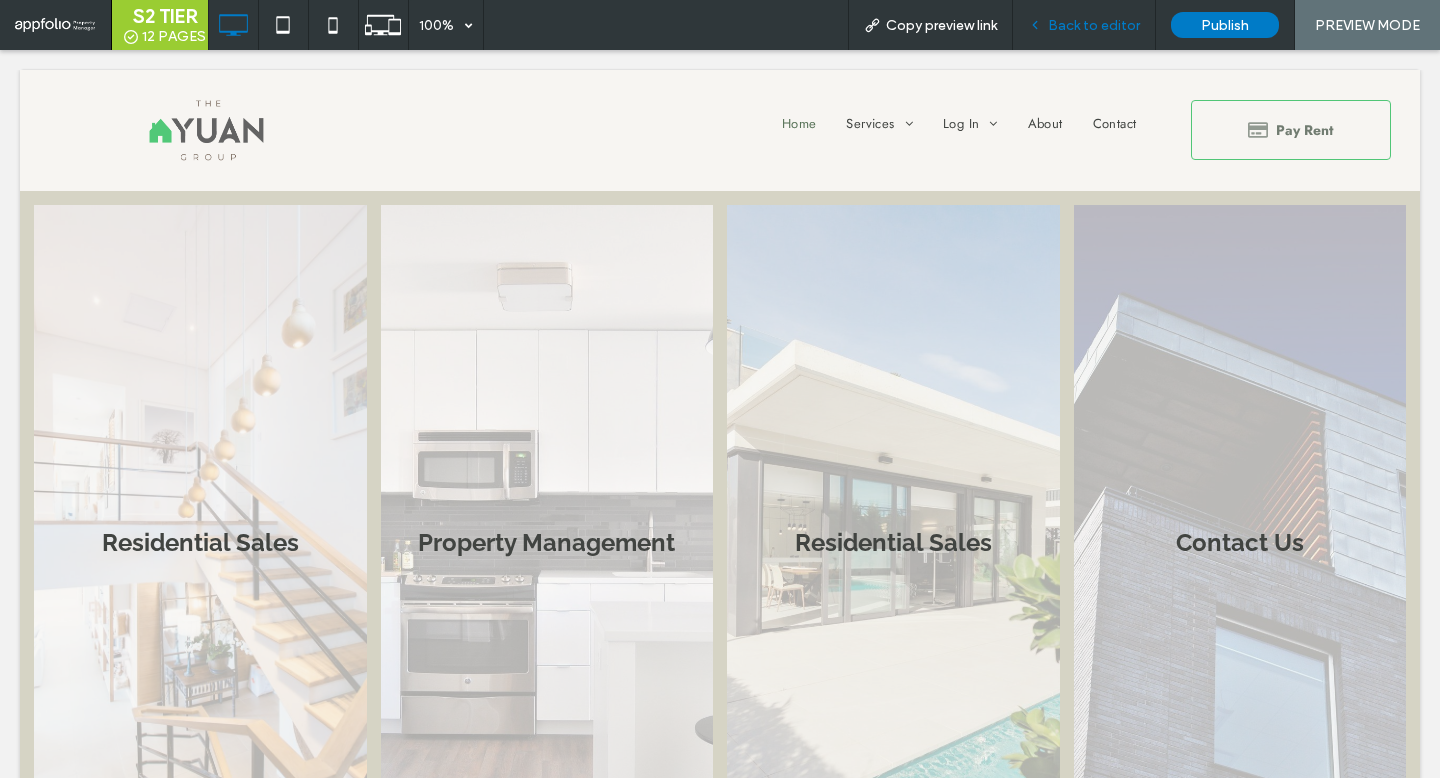 click on "Back to editor" at bounding box center [1094, 25] 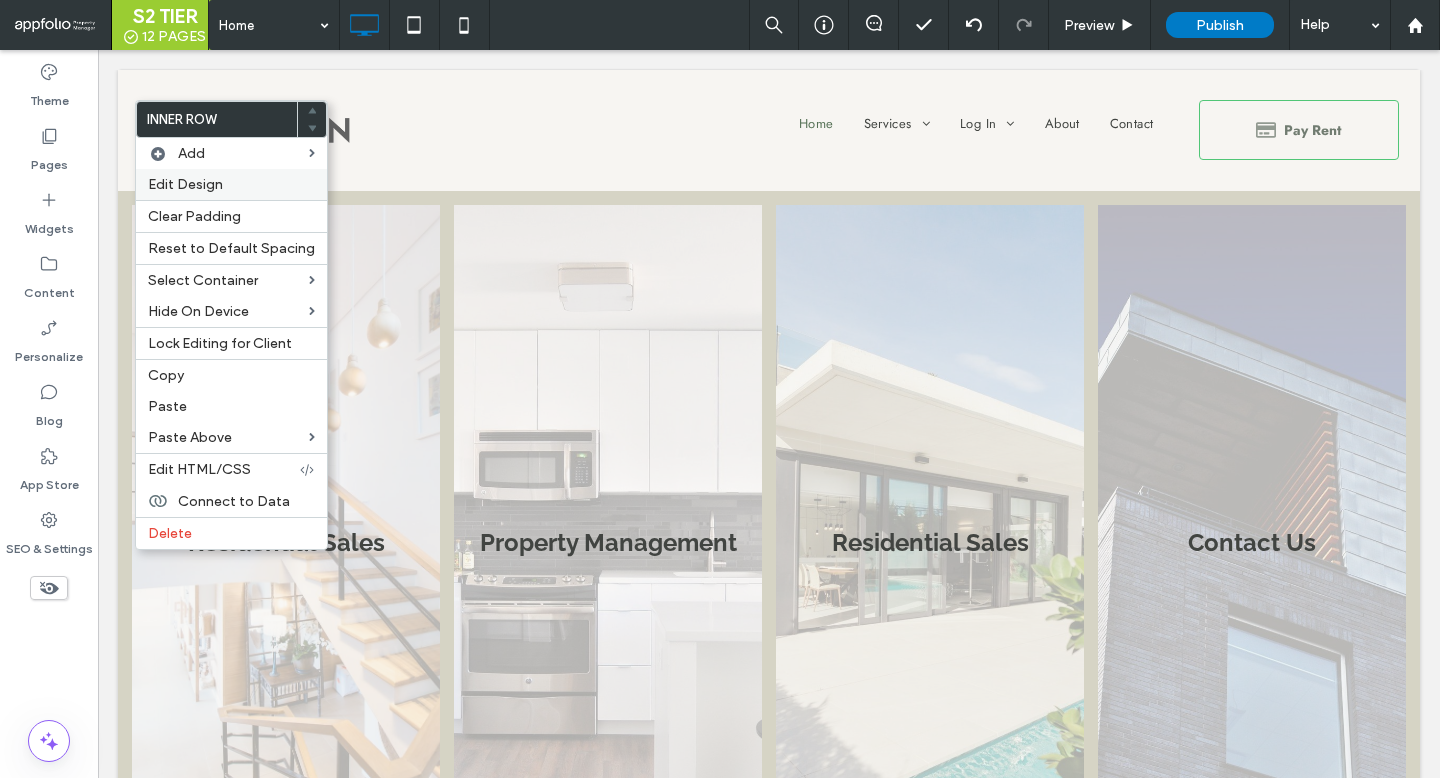 click on "Edit Design" at bounding box center (185, 184) 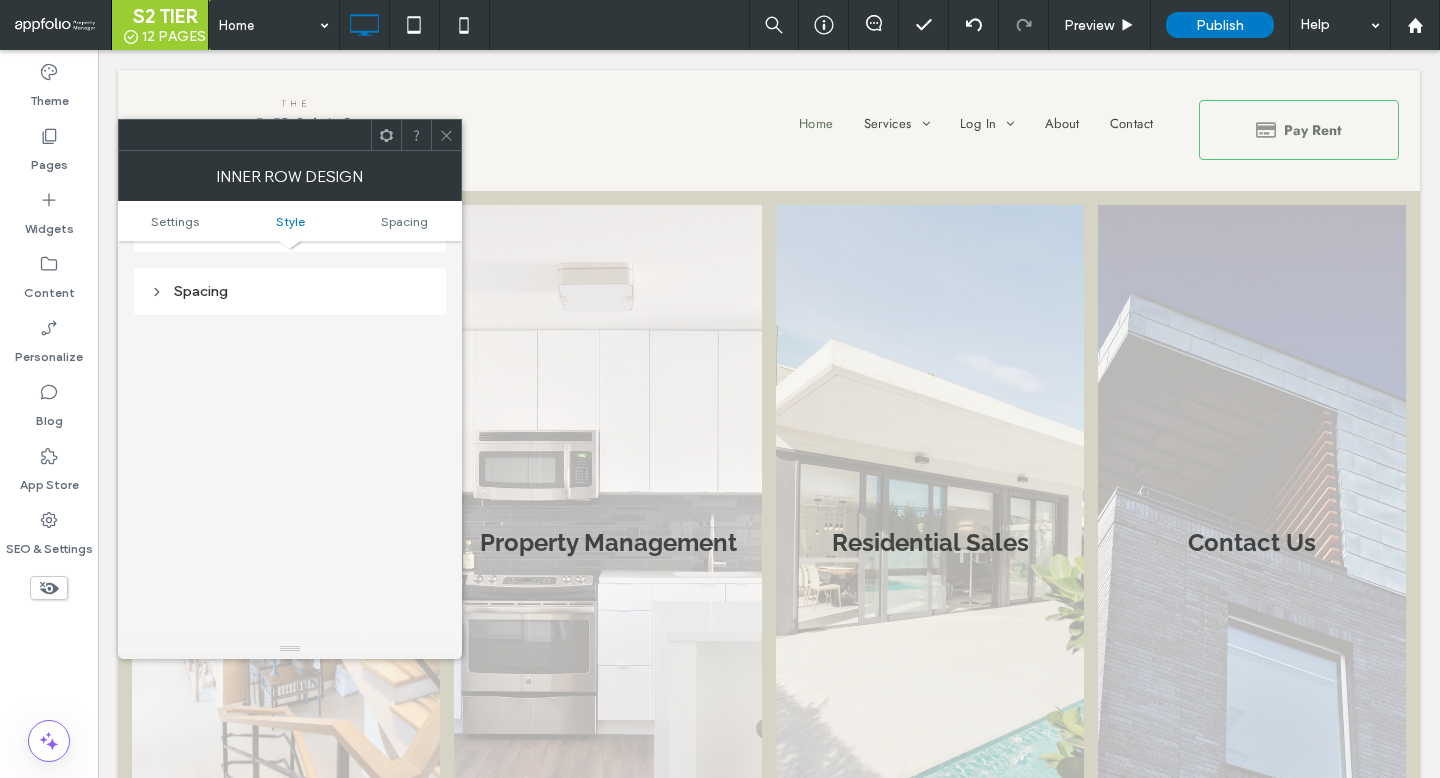 scroll, scrollTop: 333, scrollLeft: 0, axis: vertical 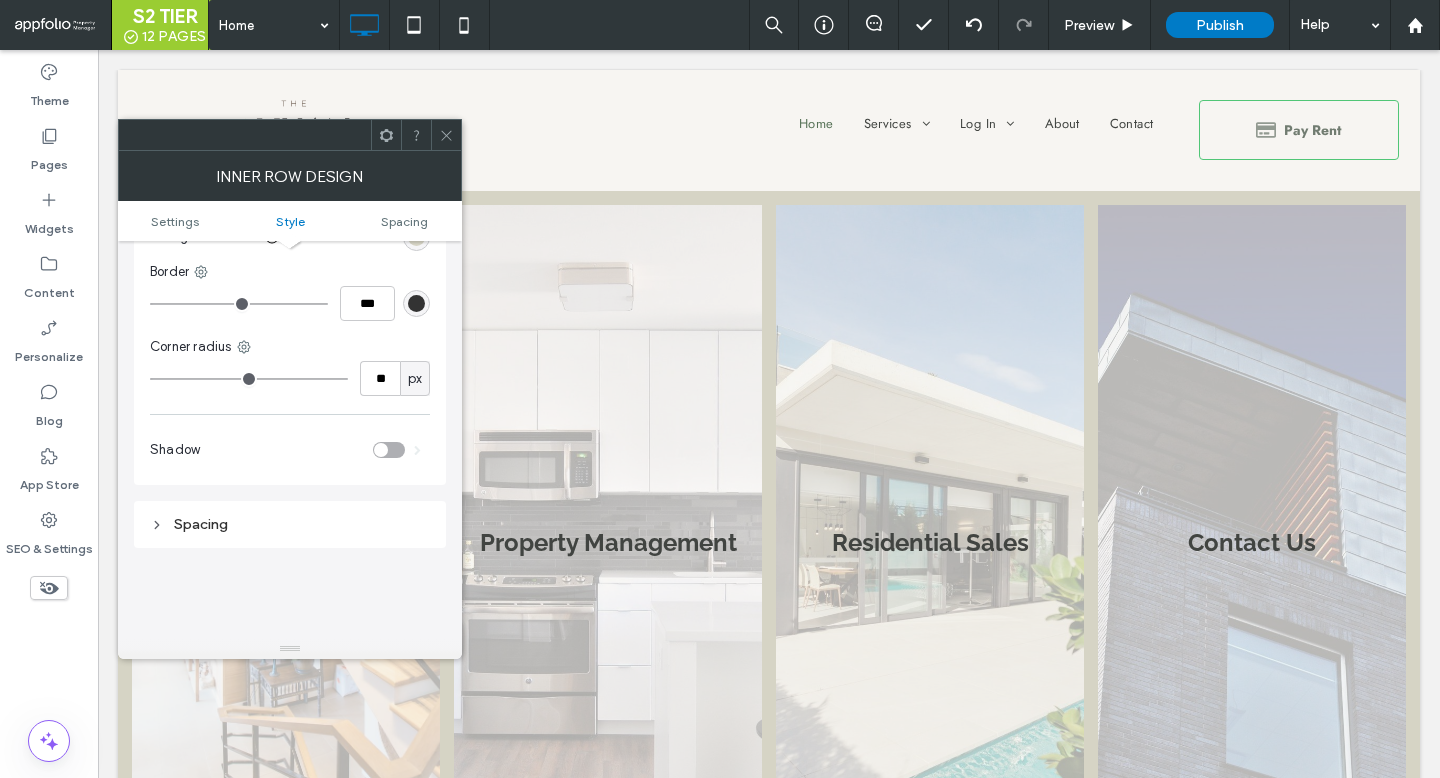 type on "**" 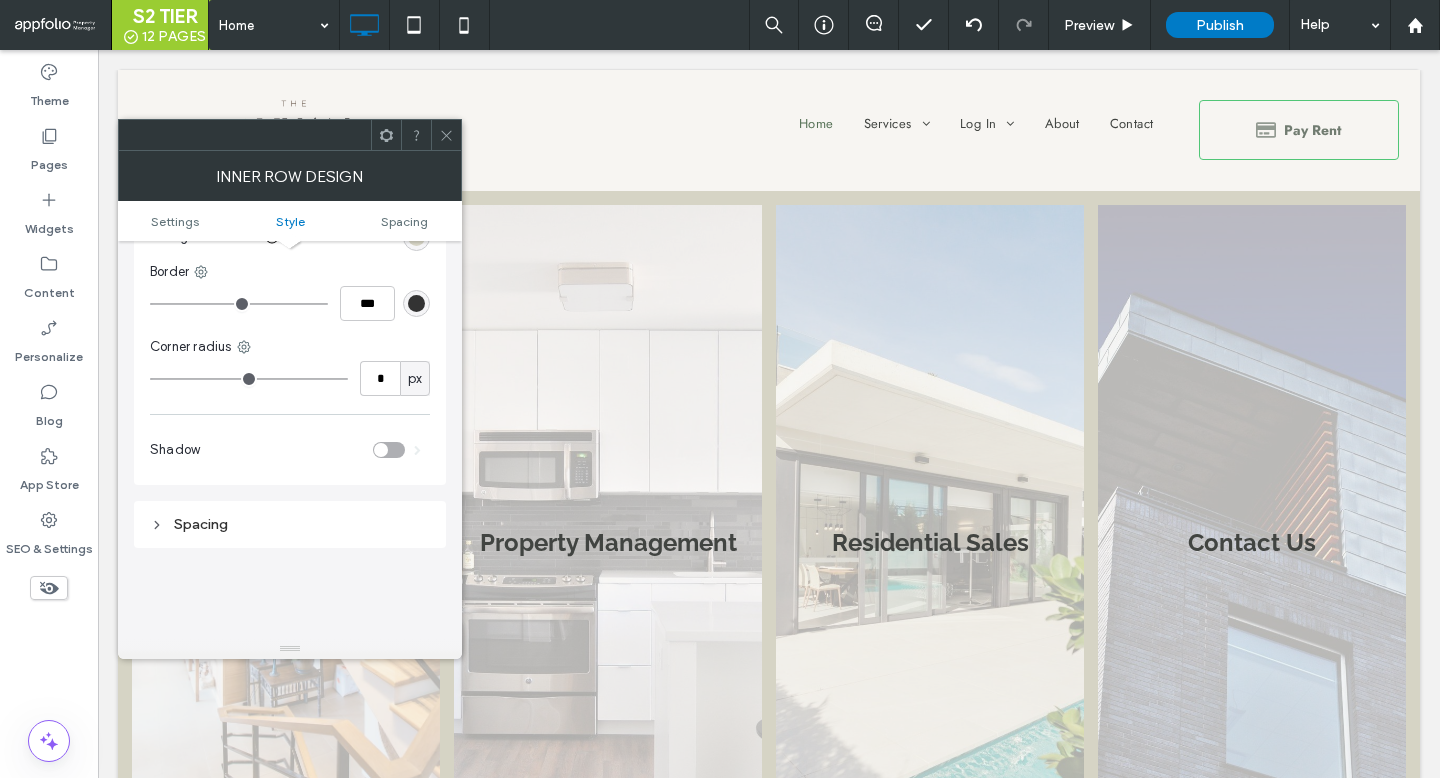 type on "*" 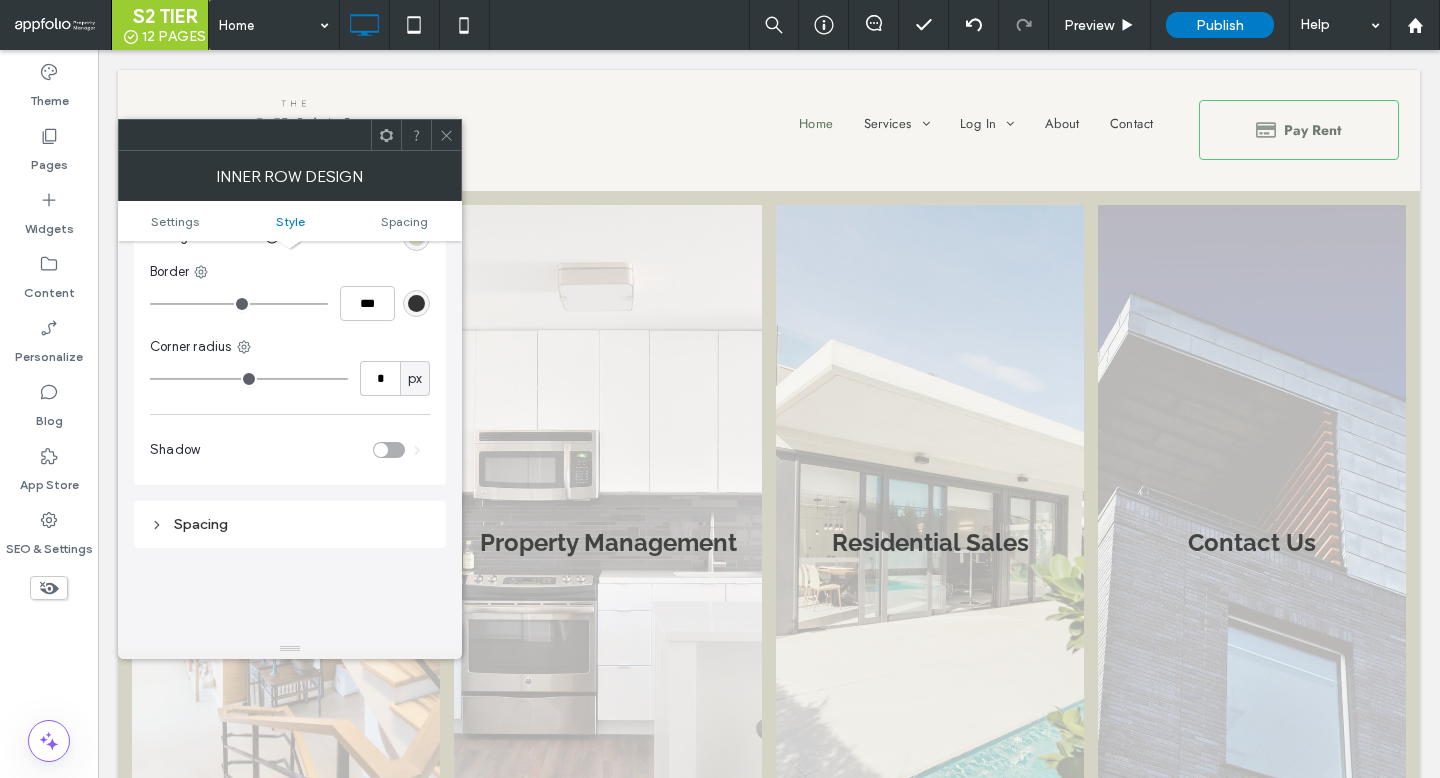 drag, startPoint x: 205, startPoint y: 375, endPoint x: 172, endPoint y: 372, distance: 33.13608 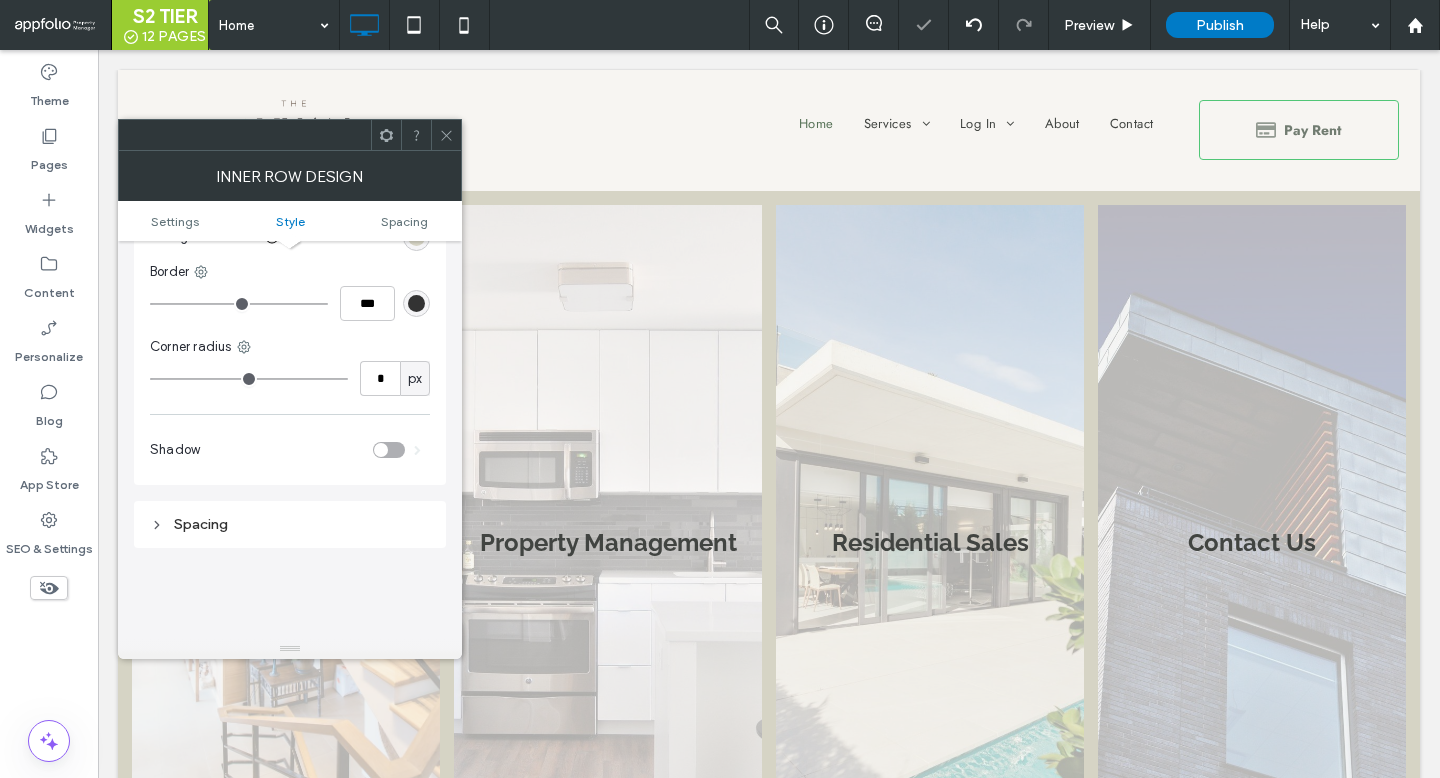 type on "*" 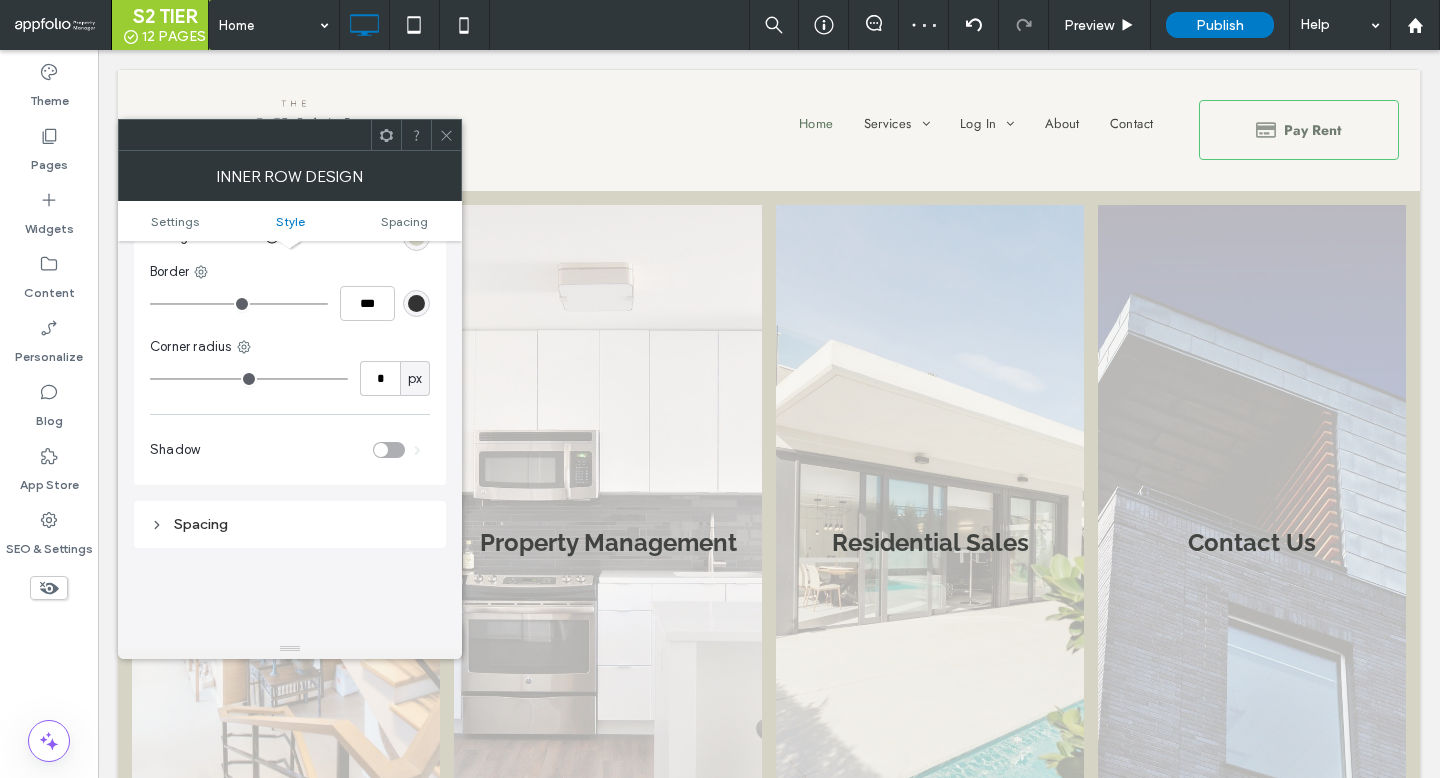 drag, startPoint x: 171, startPoint y: 372, endPoint x: 117, endPoint y: 373, distance: 54.00926 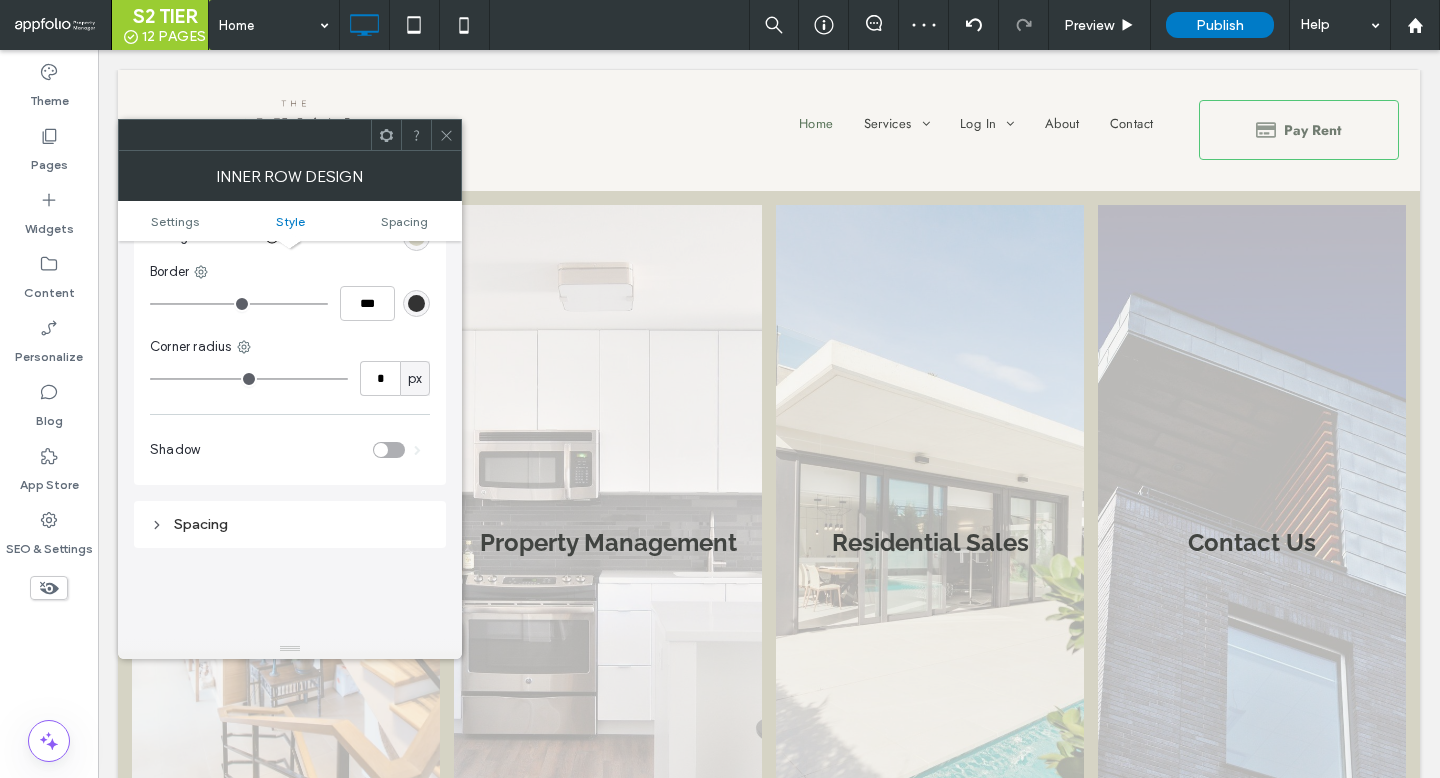 type on "*" 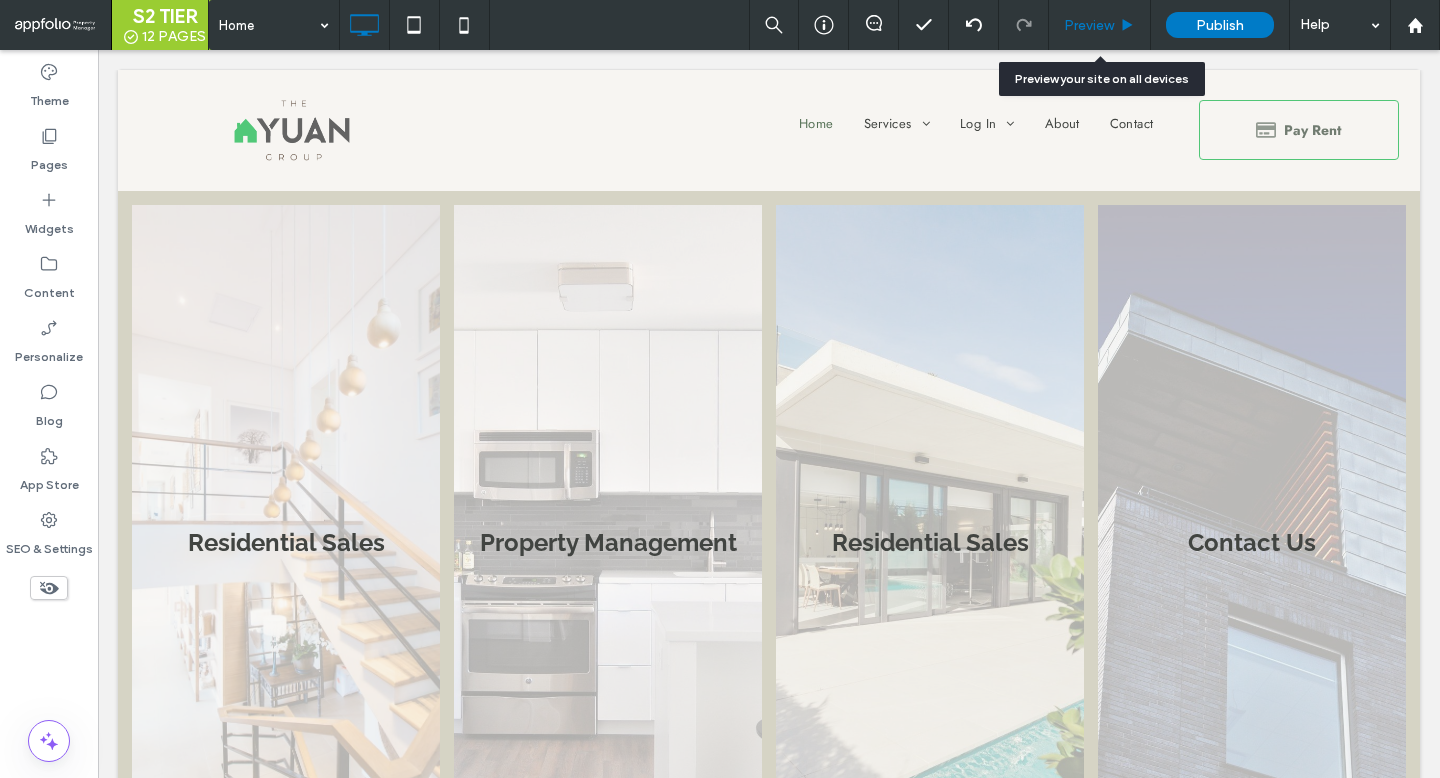 click on "Preview" at bounding box center [1089, 25] 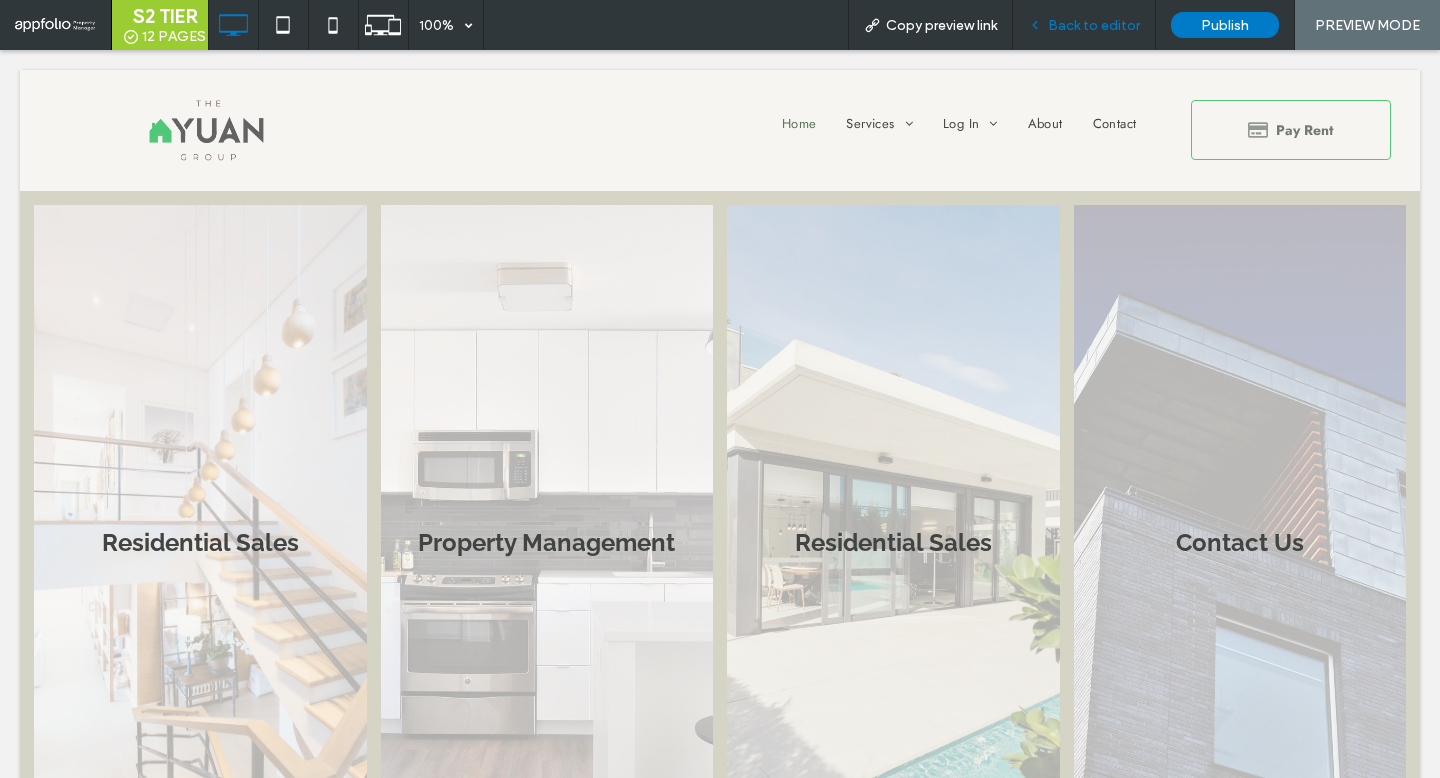 click on "Back to editor" at bounding box center (1094, 25) 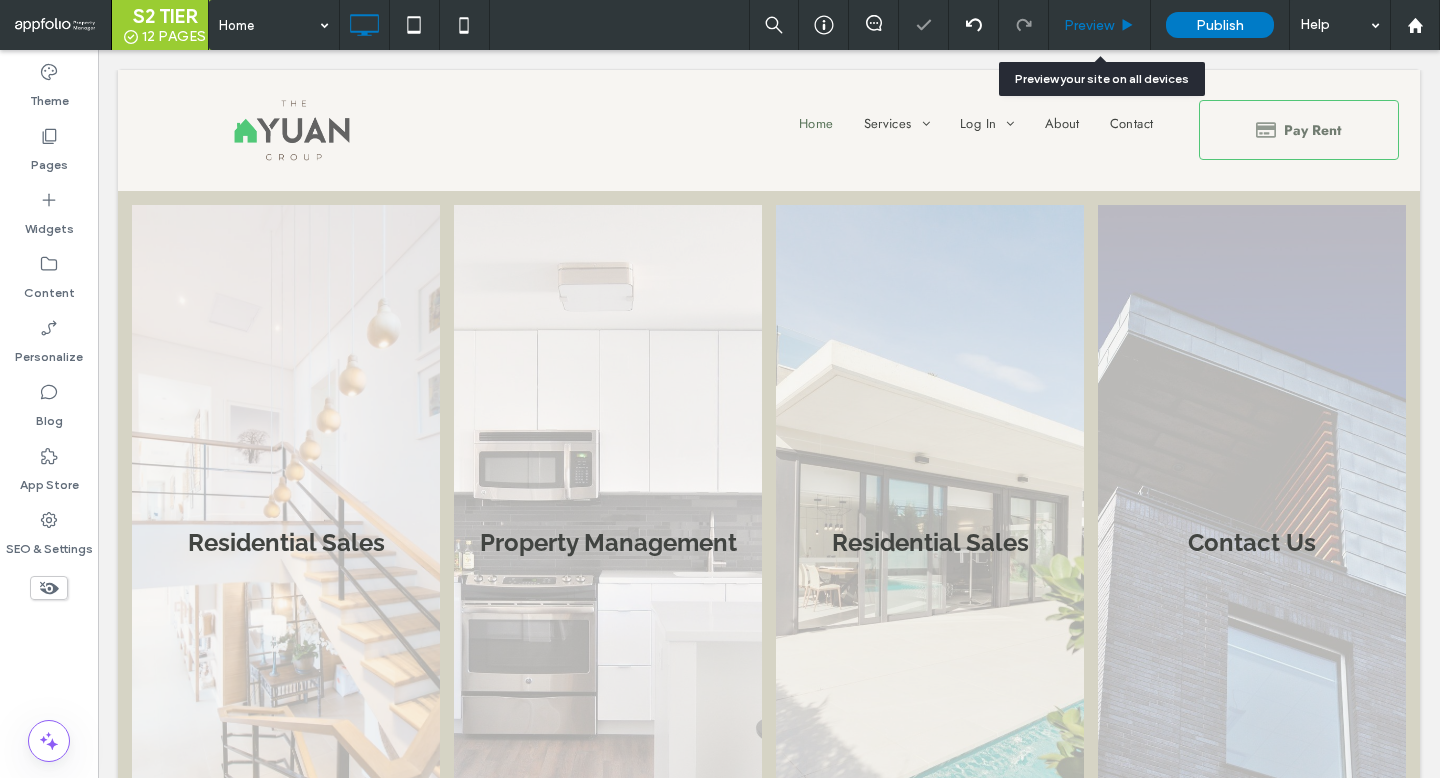 click on "Preview" at bounding box center [1099, 25] 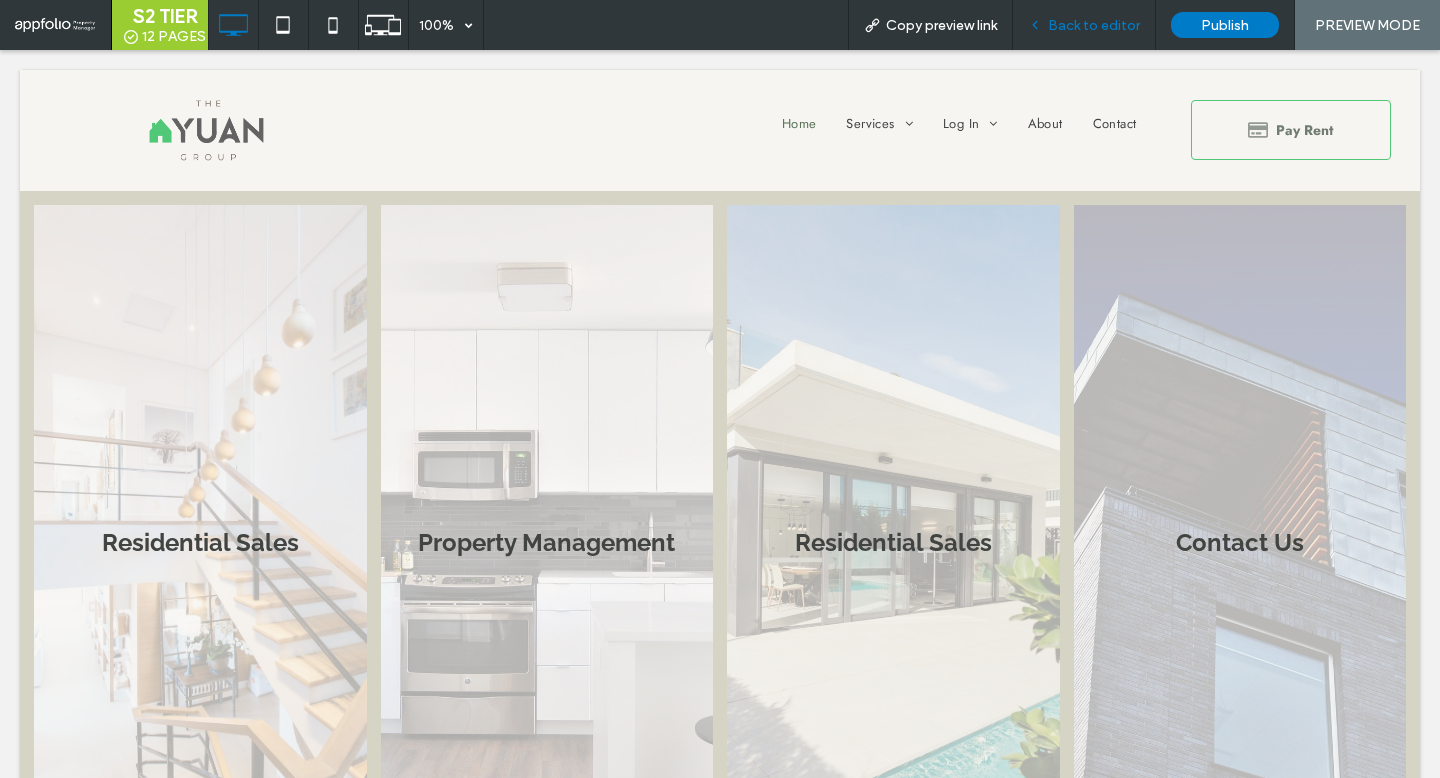 click on "Back to editor" at bounding box center (1094, 25) 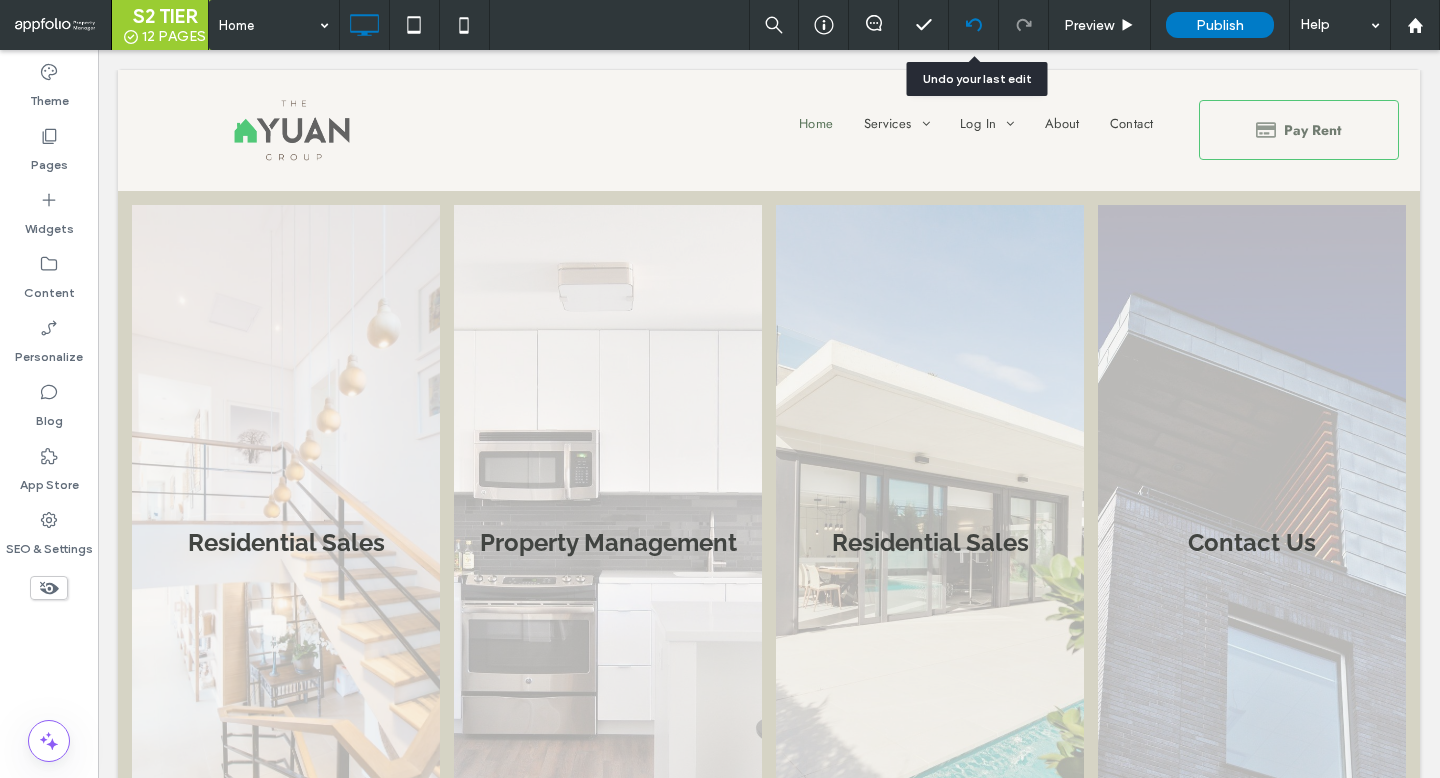 click at bounding box center [974, 25] 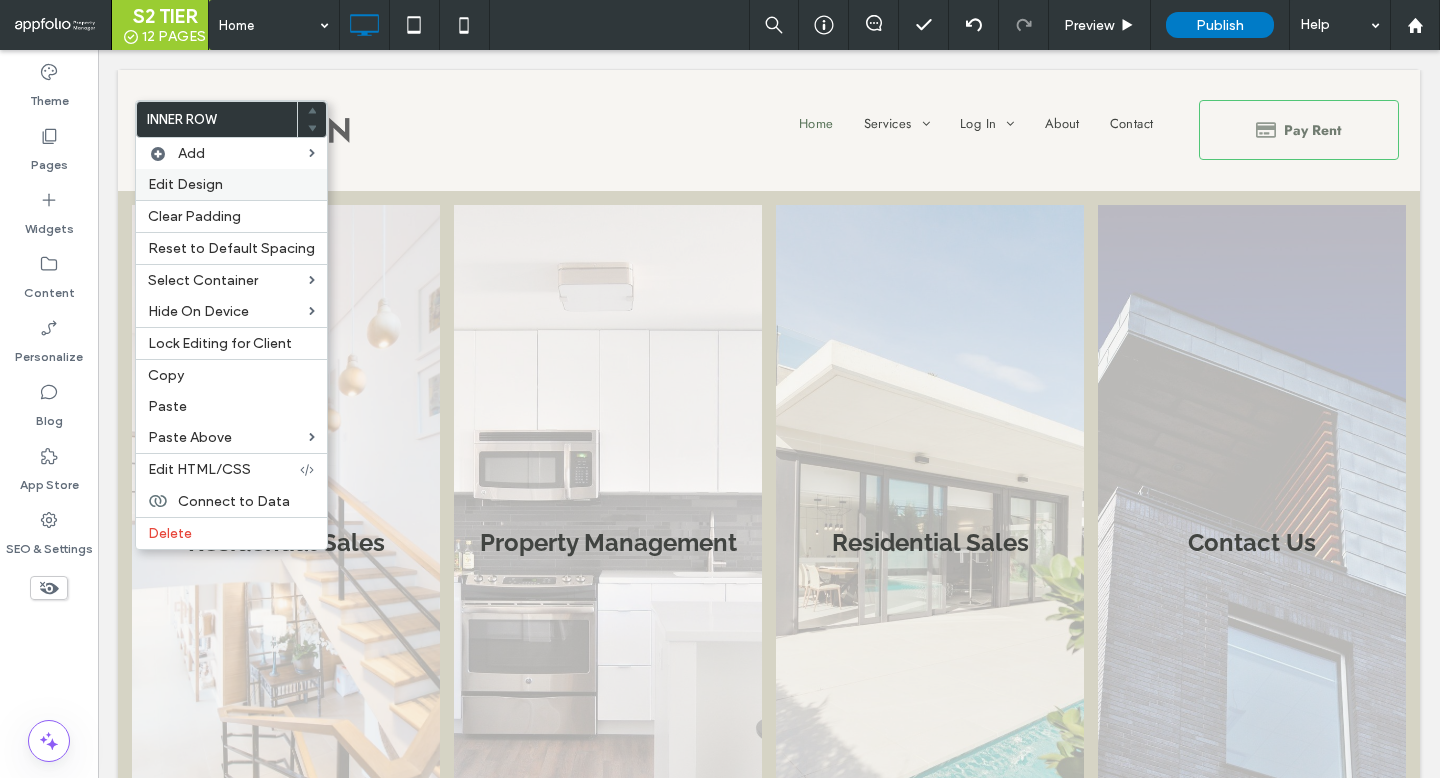 click on "Edit Design" at bounding box center (185, 184) 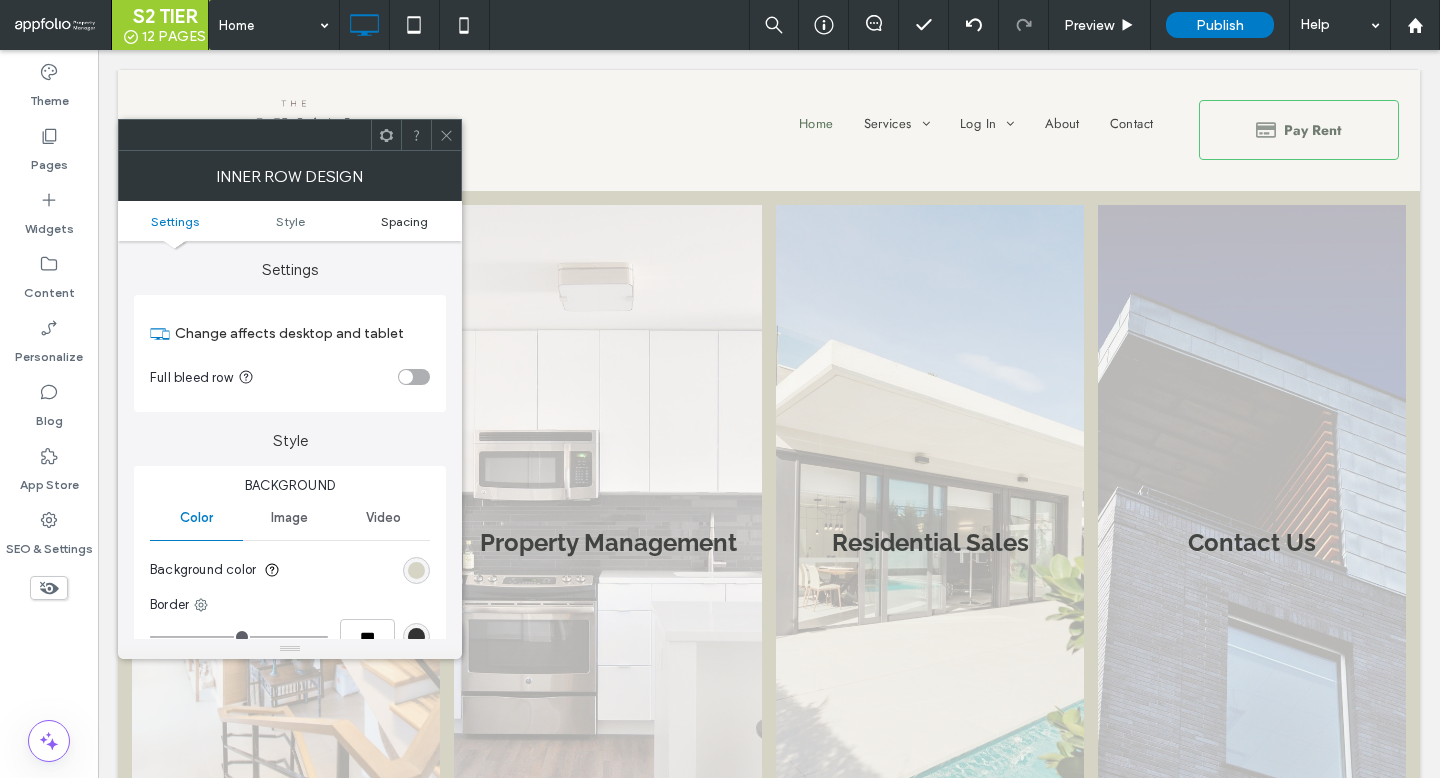 click on "Spacing" at bounding box center (404, 221) 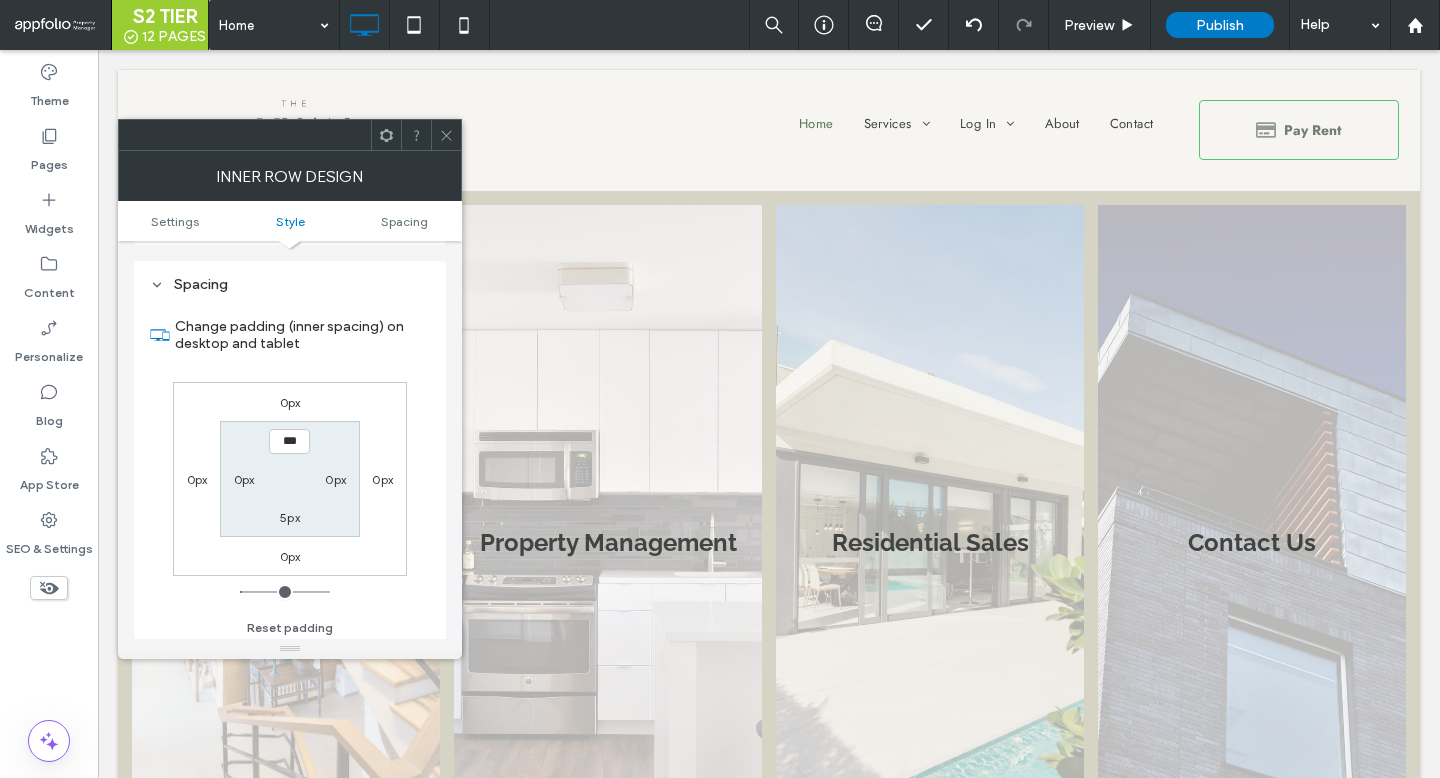 scroll, scrollTop: 578, scrollLeft: 0, axis: vertical 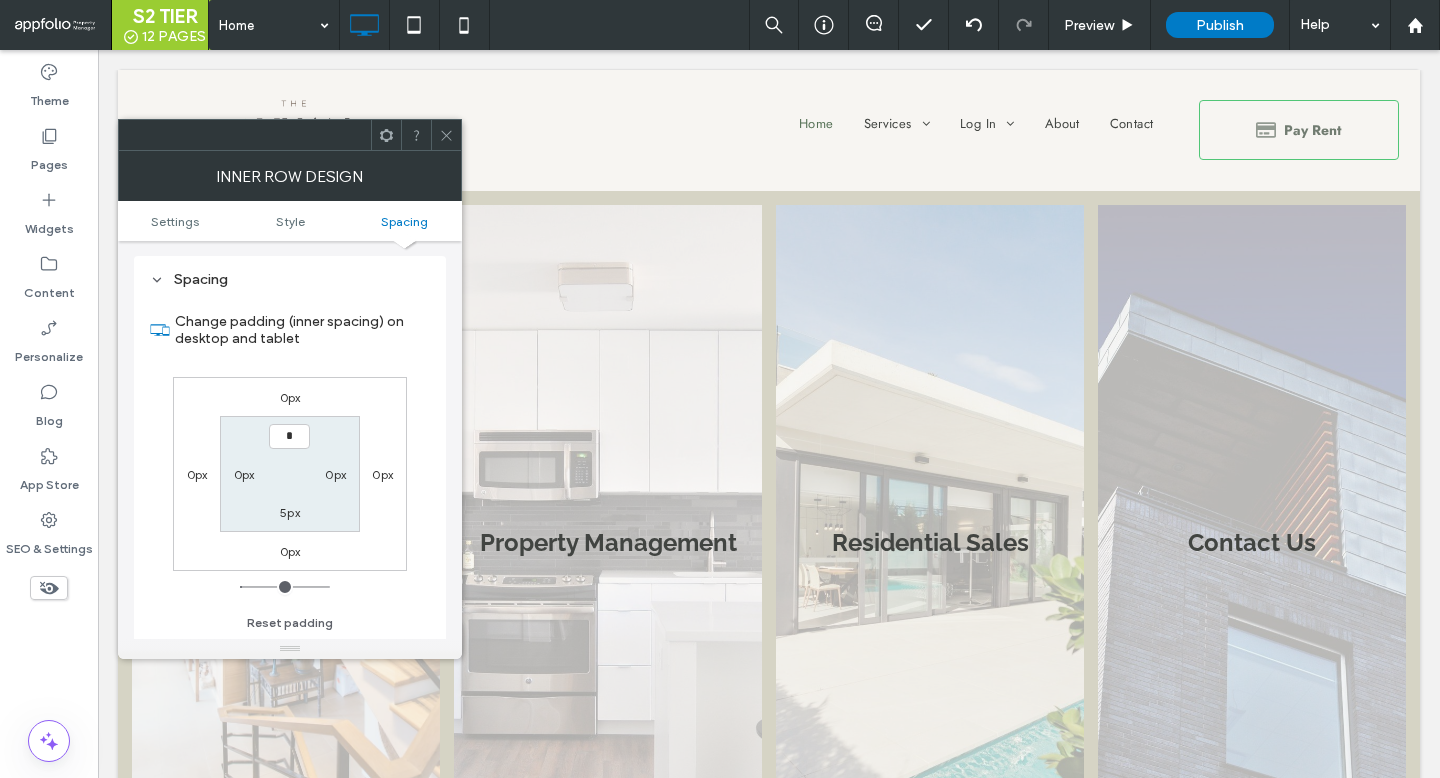 type on "**" 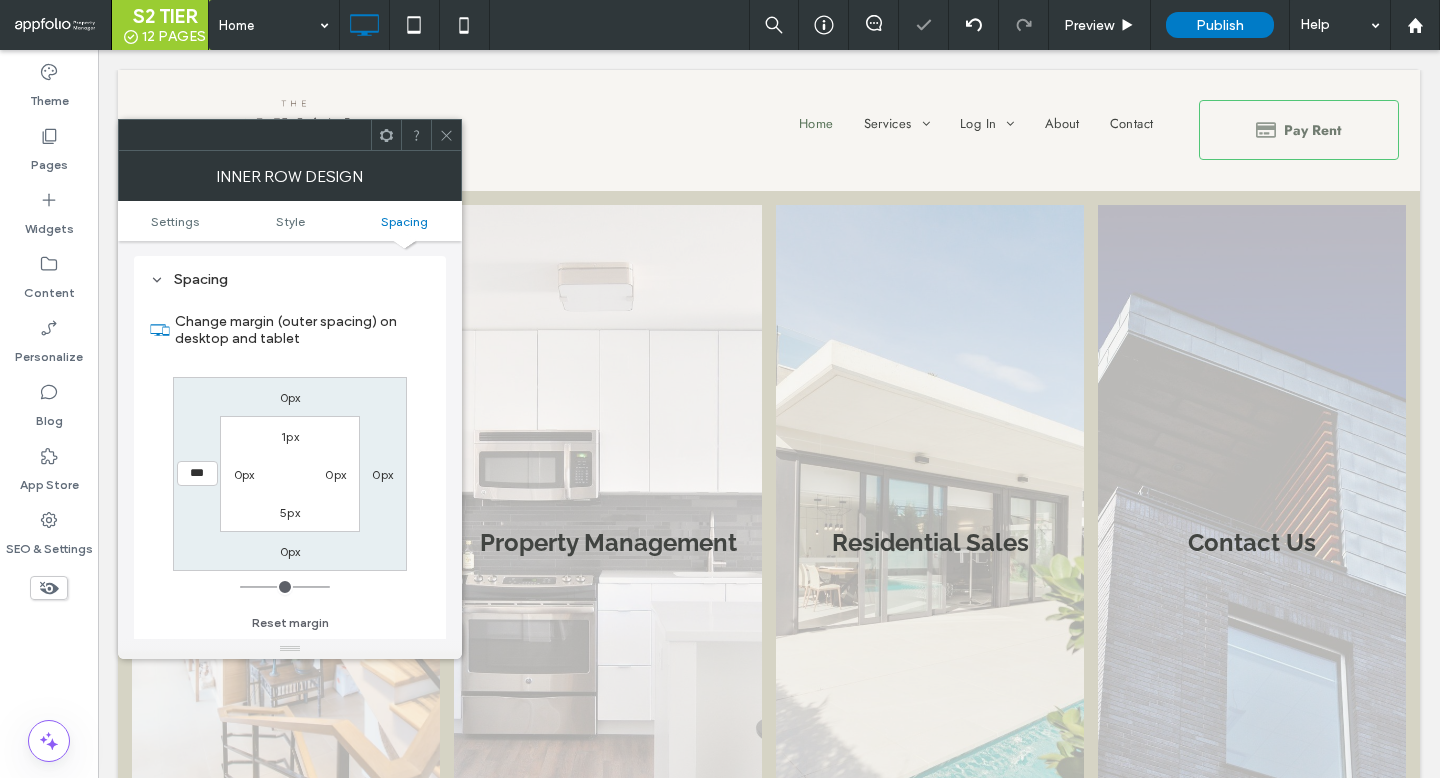 type on "*" 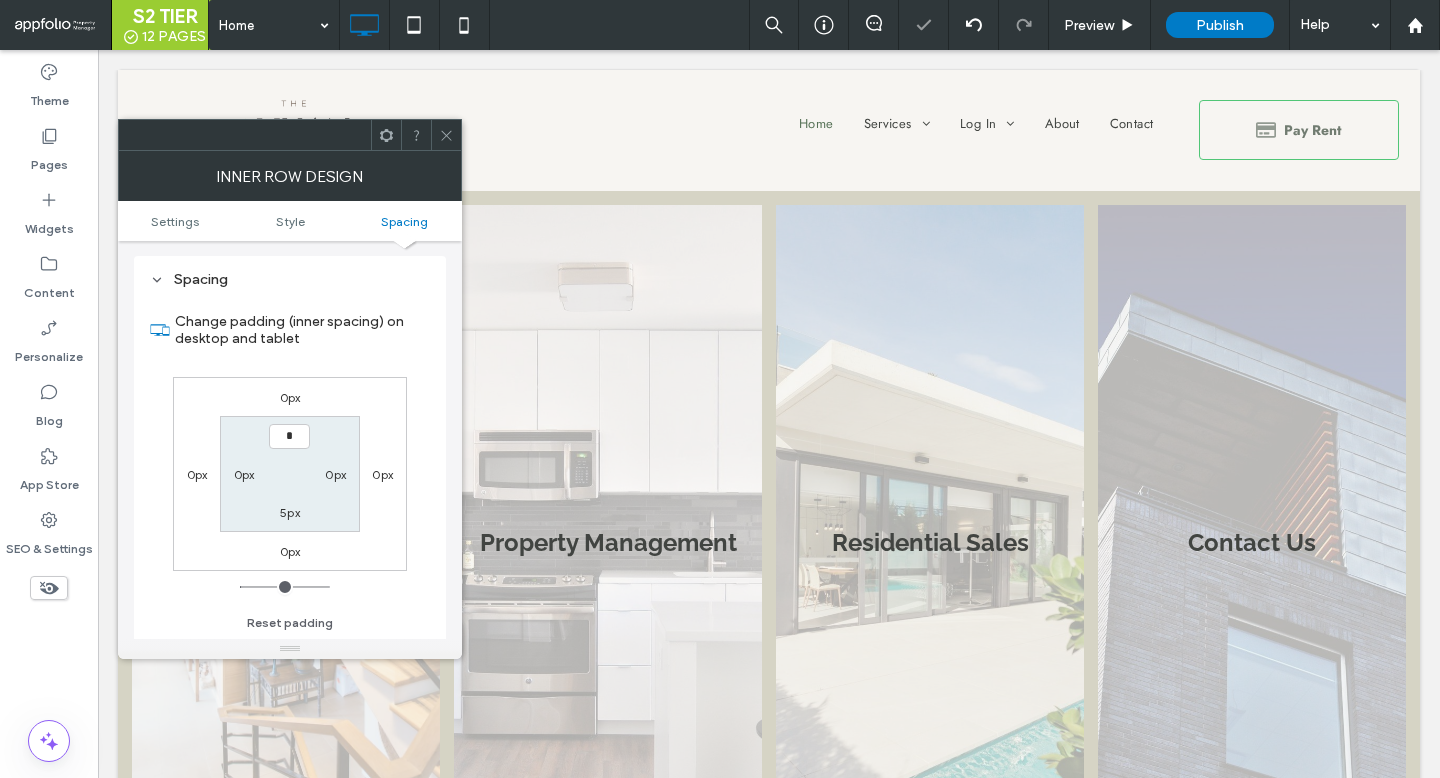 type on "**" 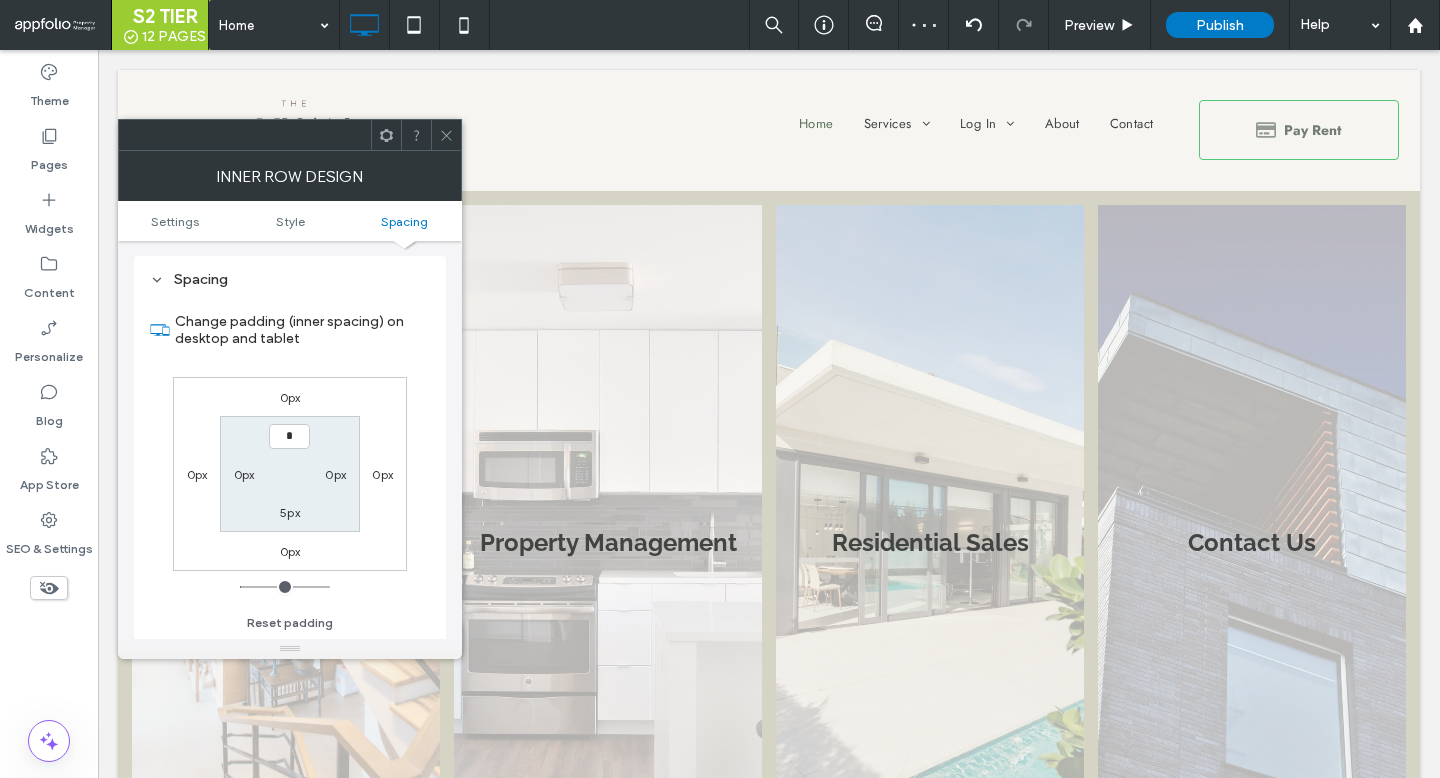 type on "**" 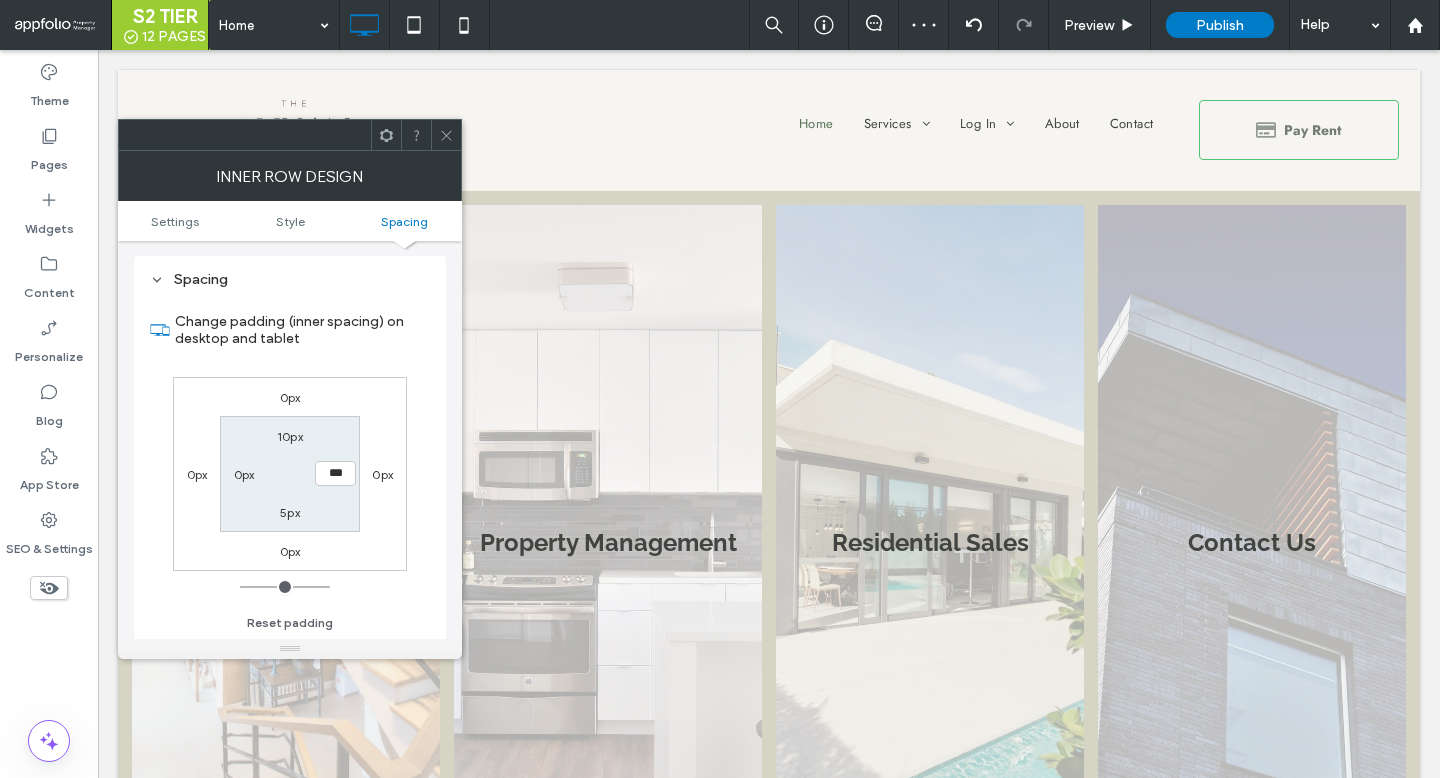 type on "*" 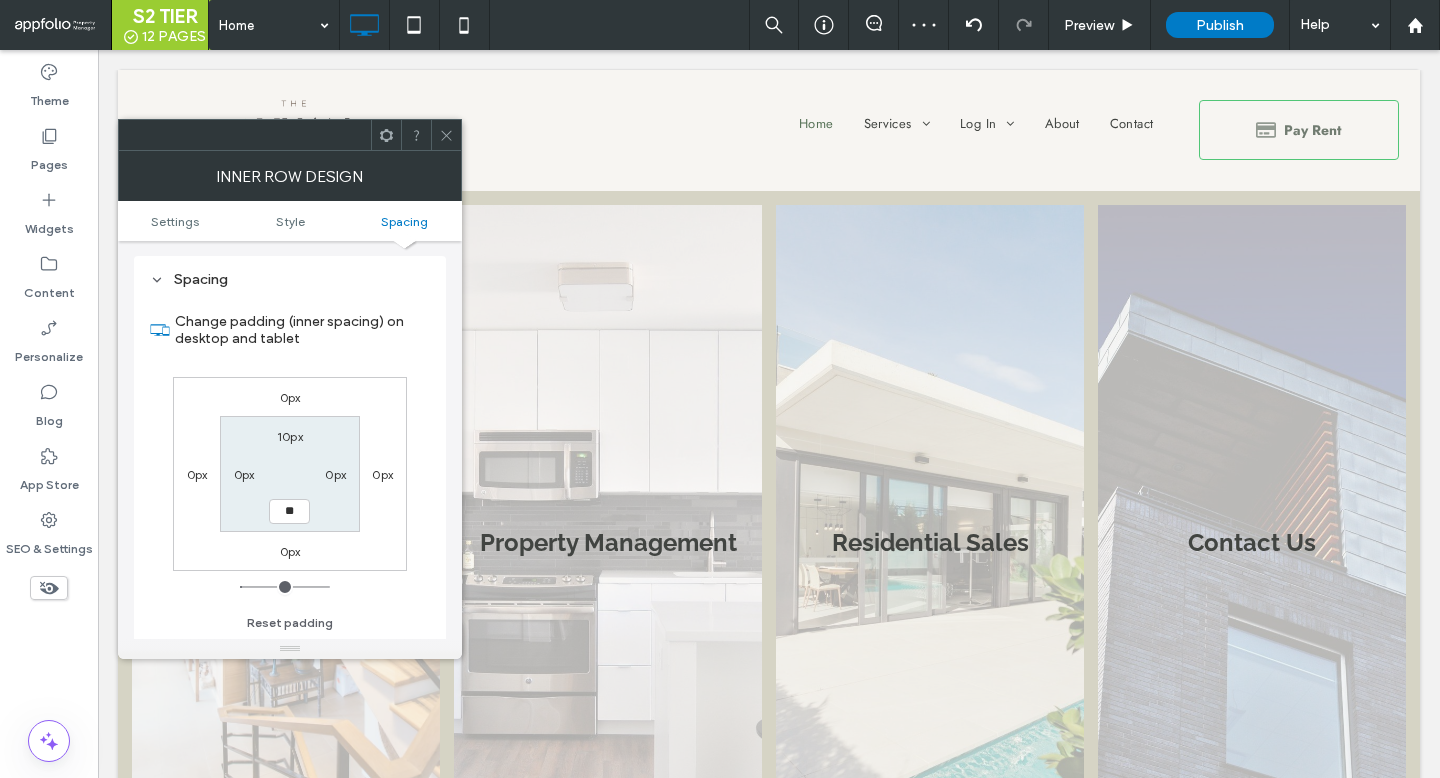 type on "**" 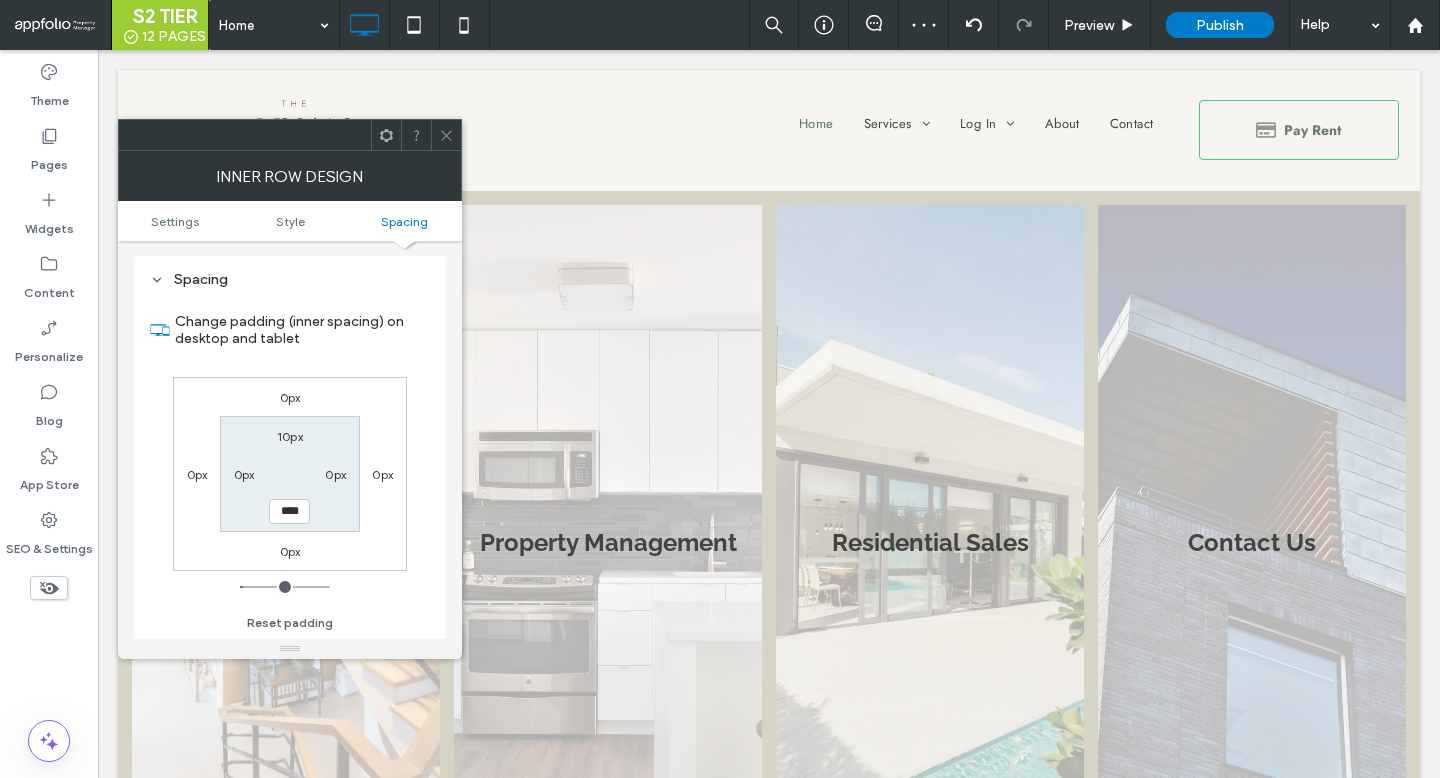 click at bounding box center [290, 135] 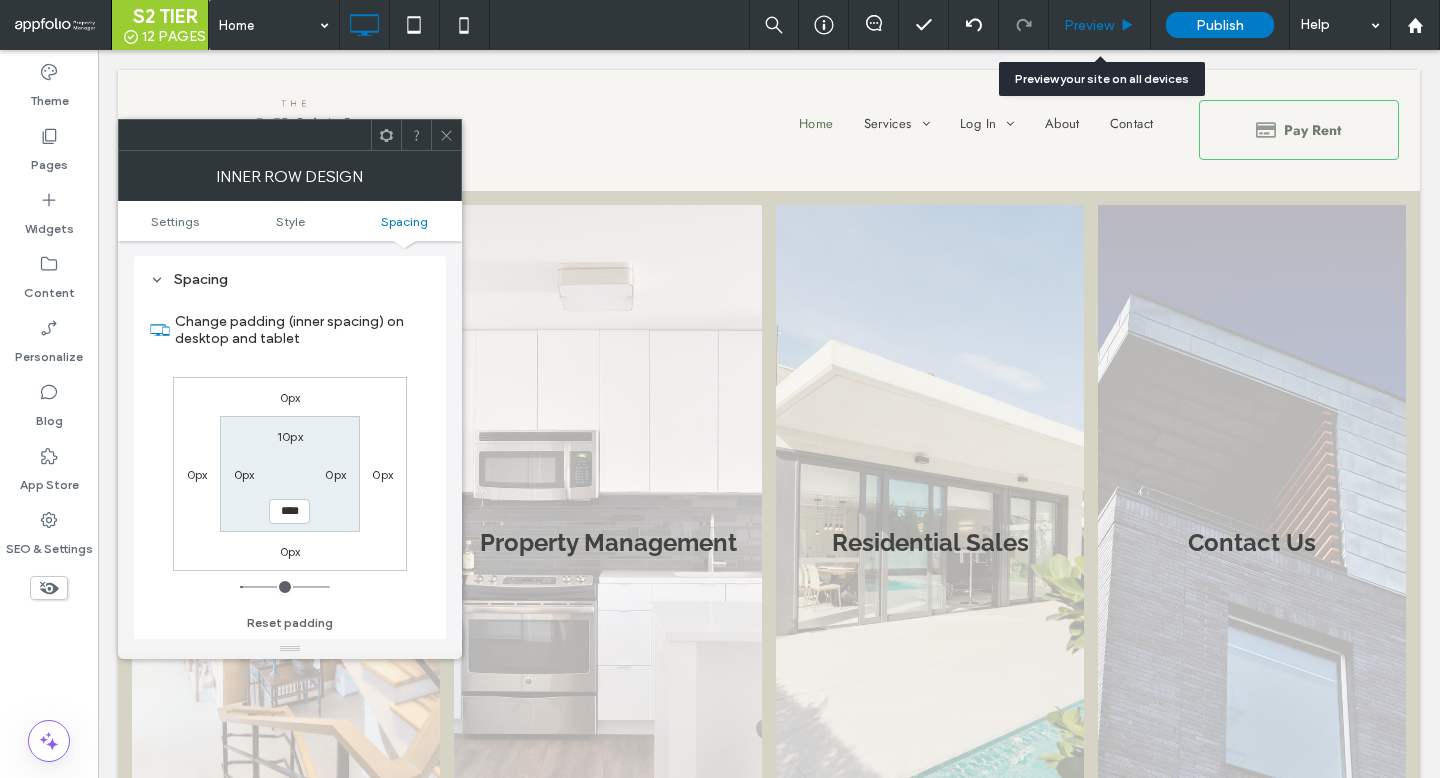 click on "Preview" at bounding box center [1100, 25] 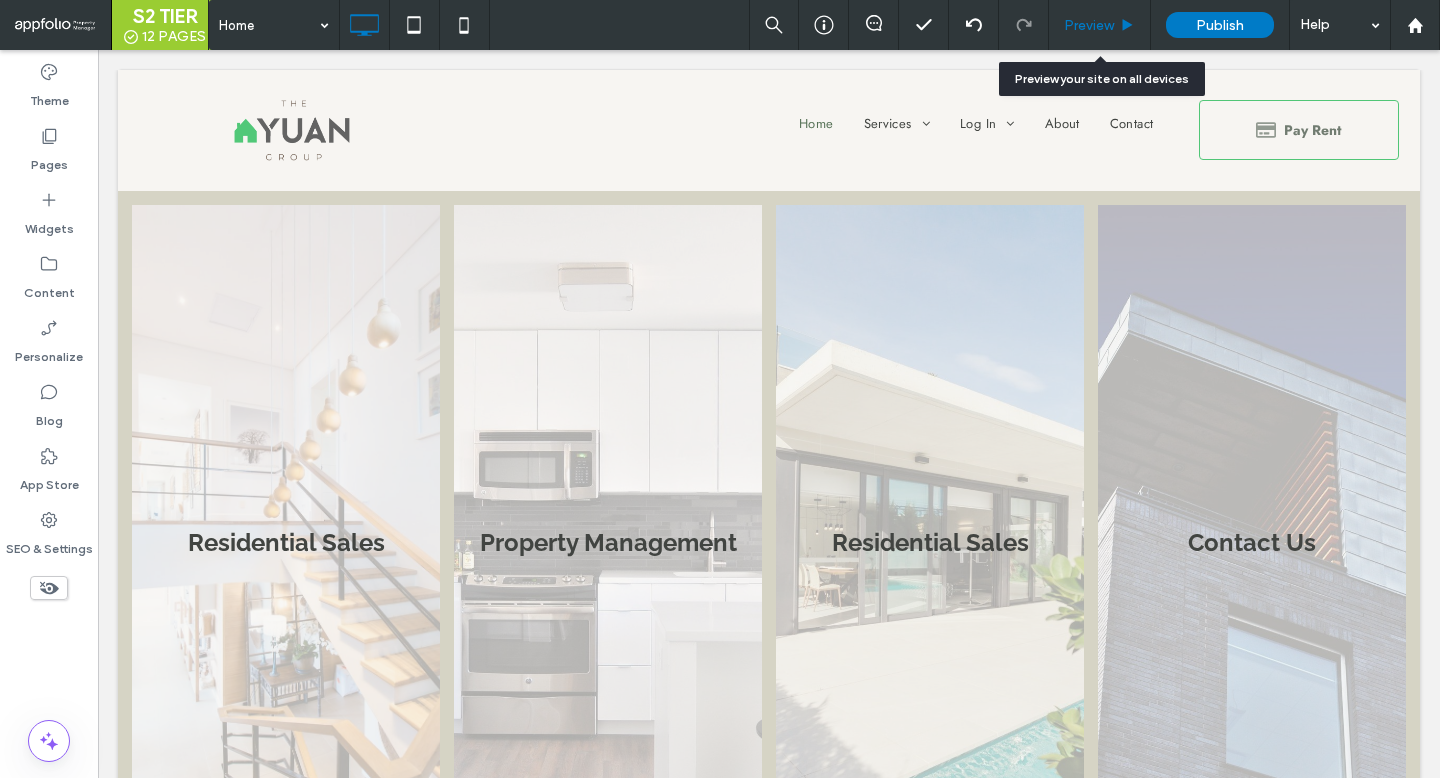 click 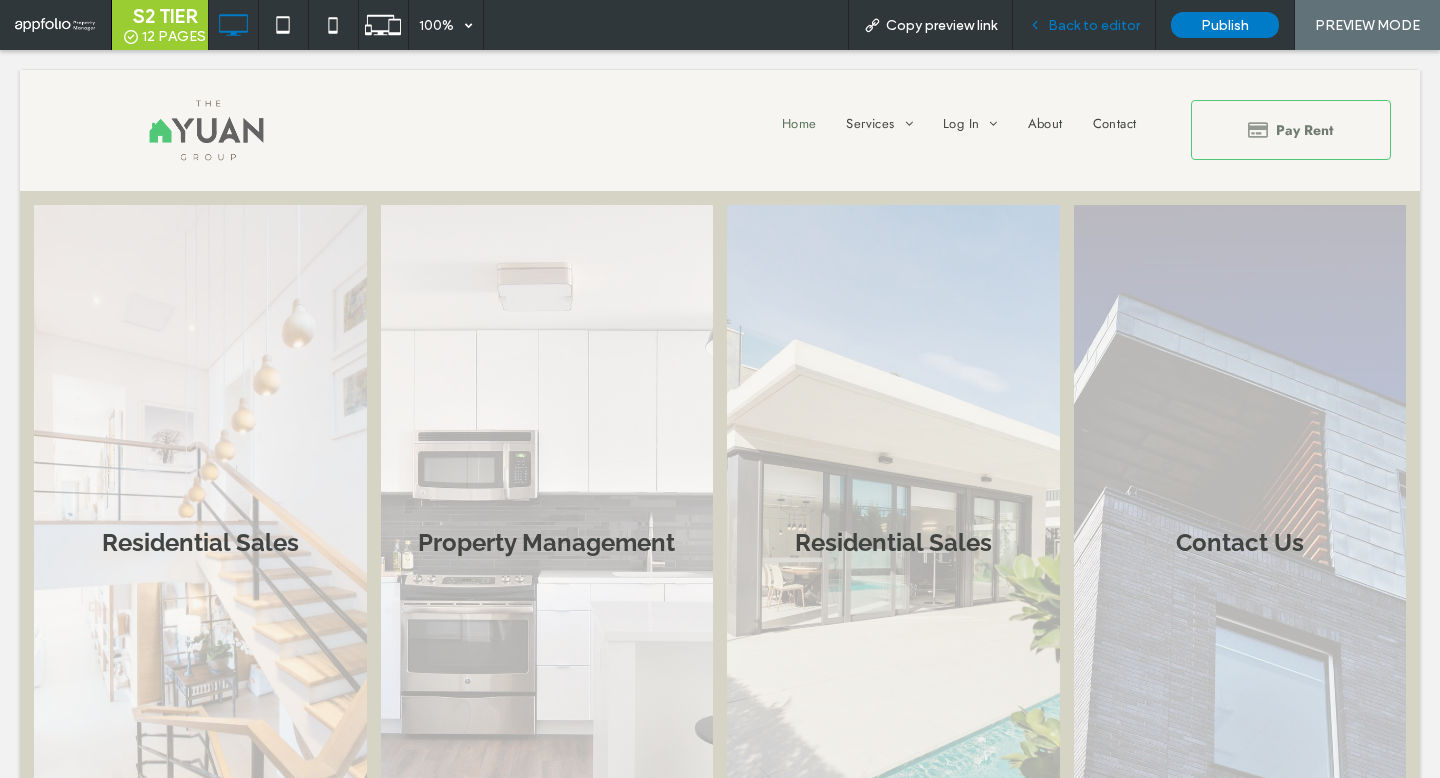click on "Back to editor" at bounding box center (1094, 25) 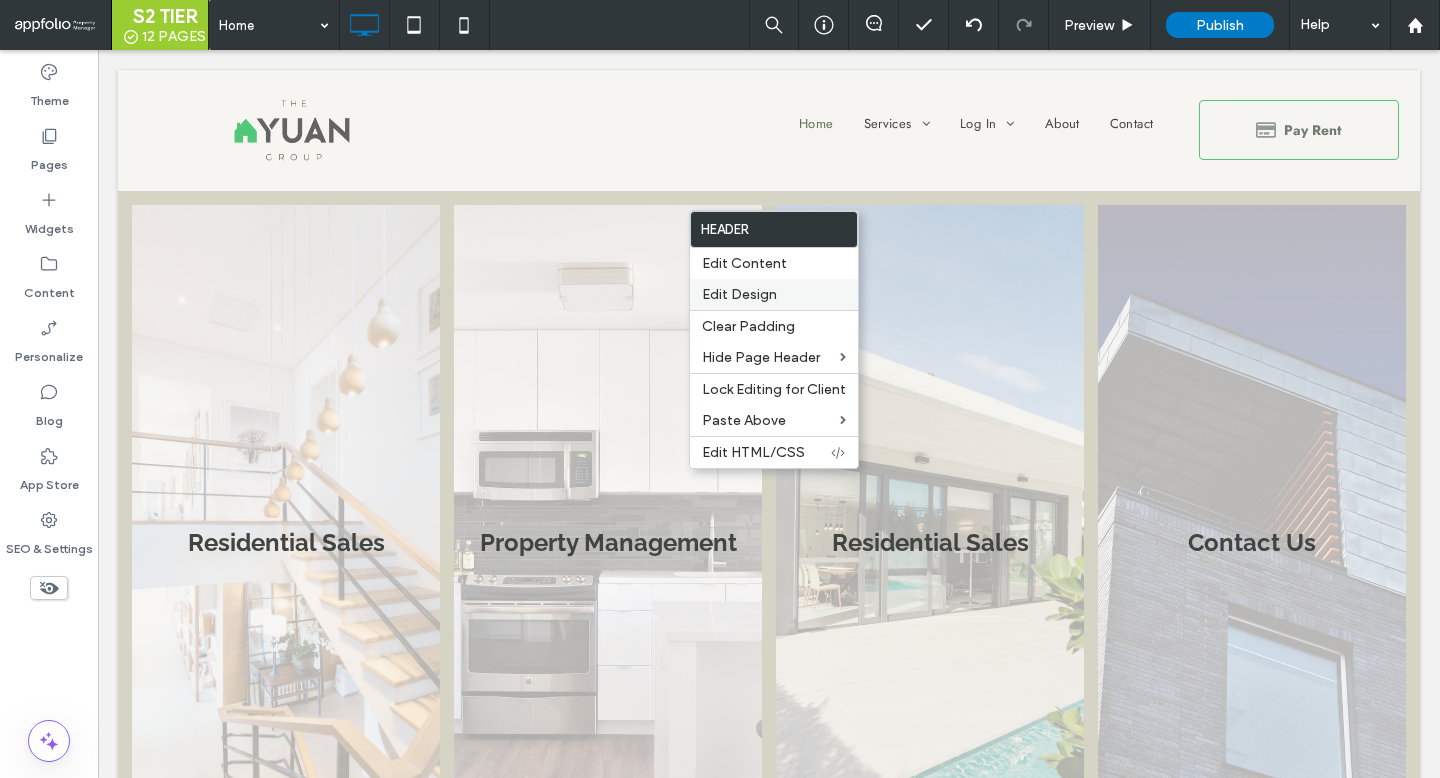 click on "Edit Design" at bounding box center [774, 294] 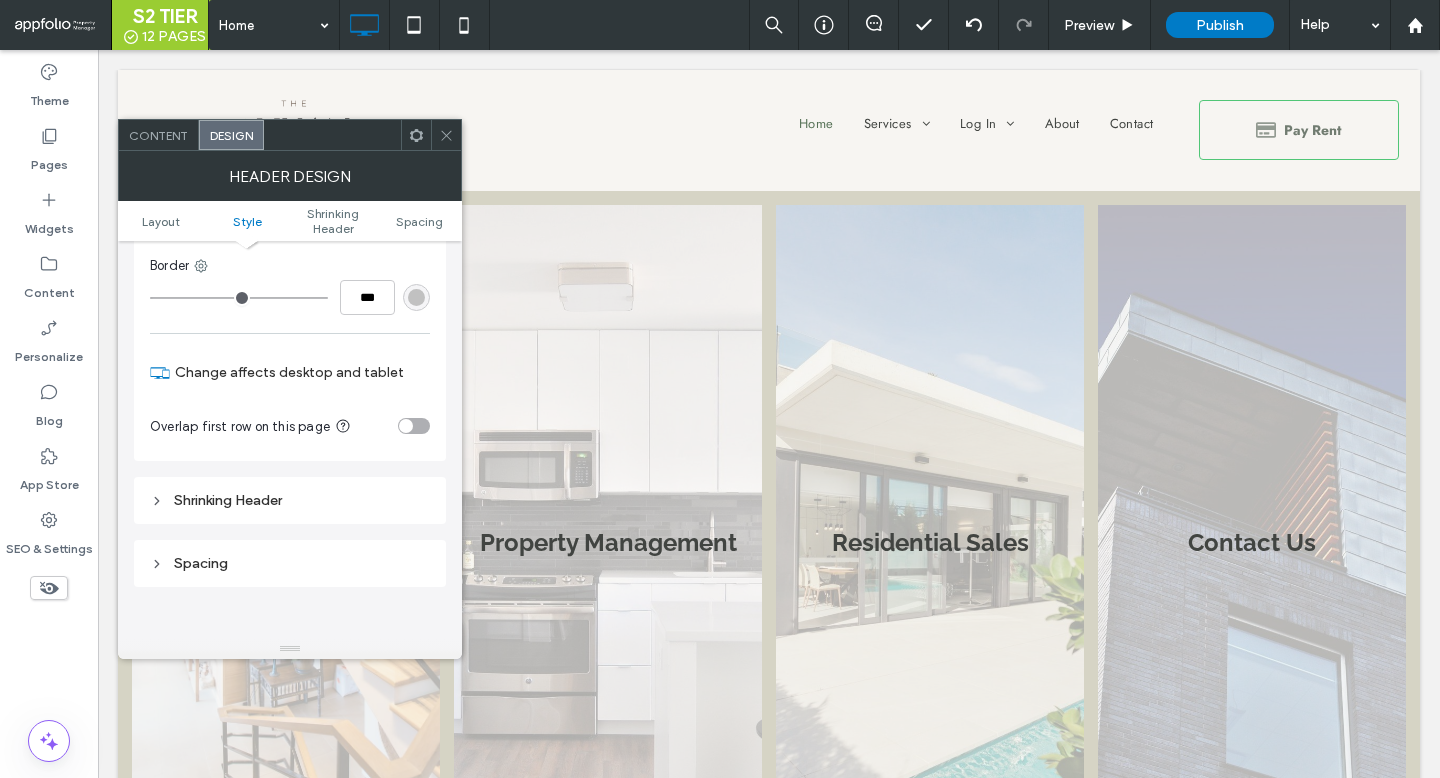 click on "Shrinking Header" at bounding box center [290, 500] 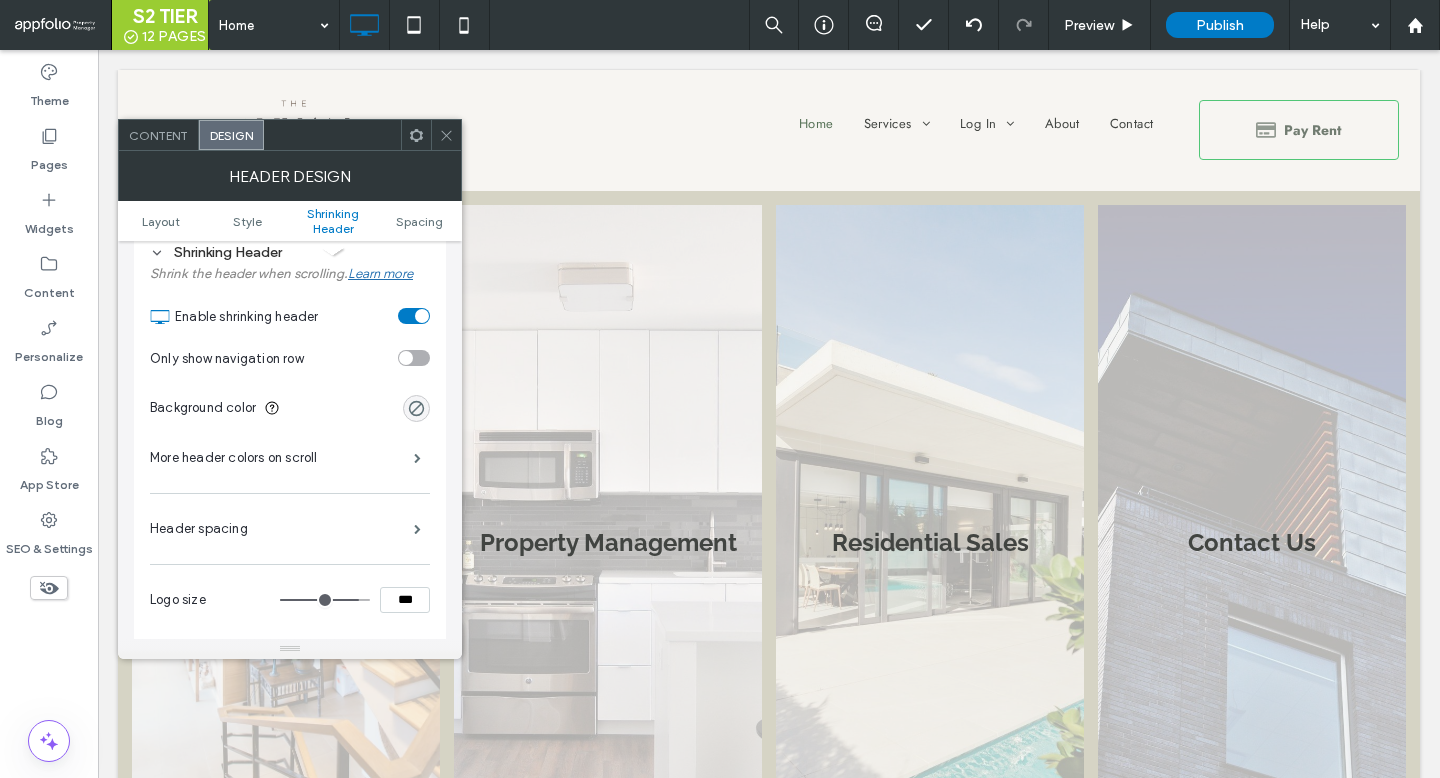 scroll, scrollTop: 760, scrollLeft: 0, axis: vertical 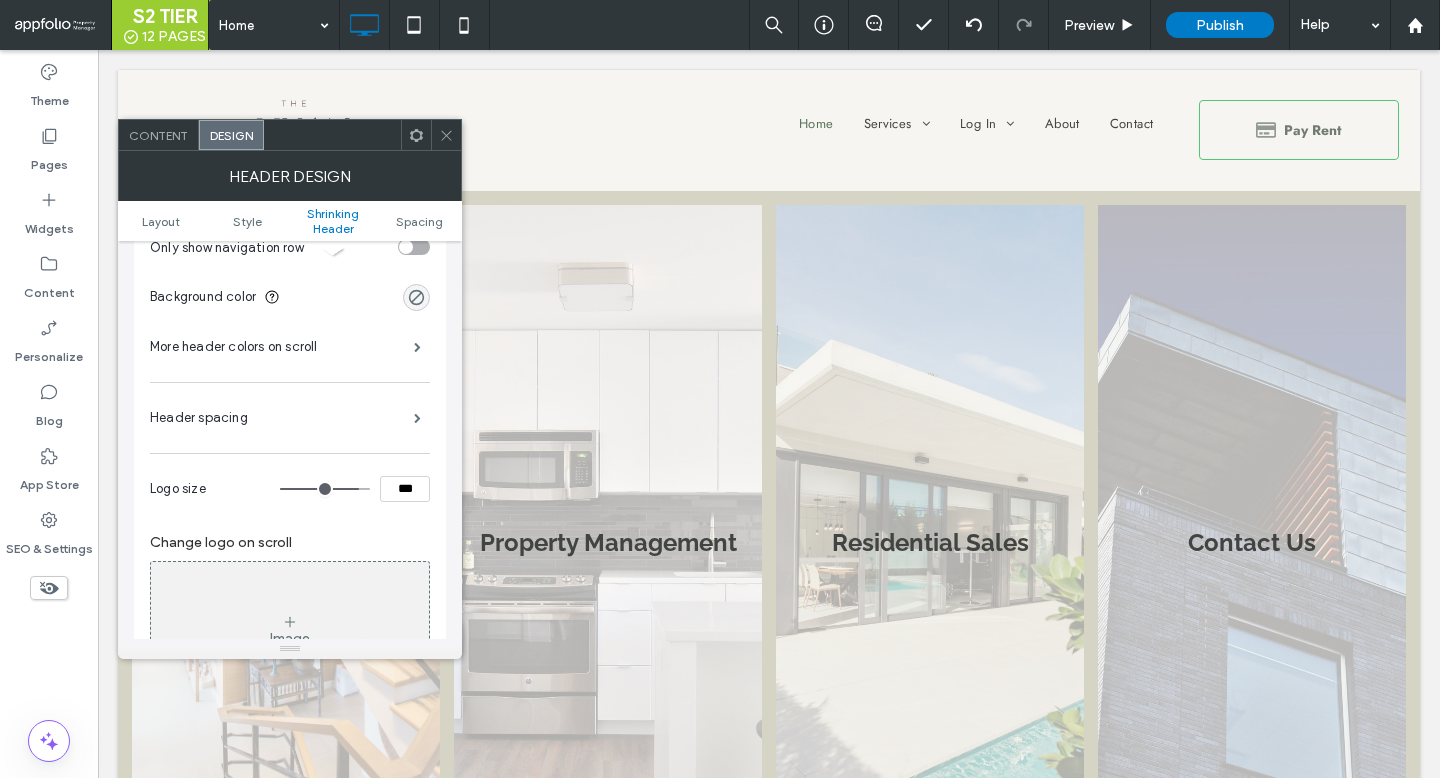 click on "Header spacing" at bounding box center [290, 418] 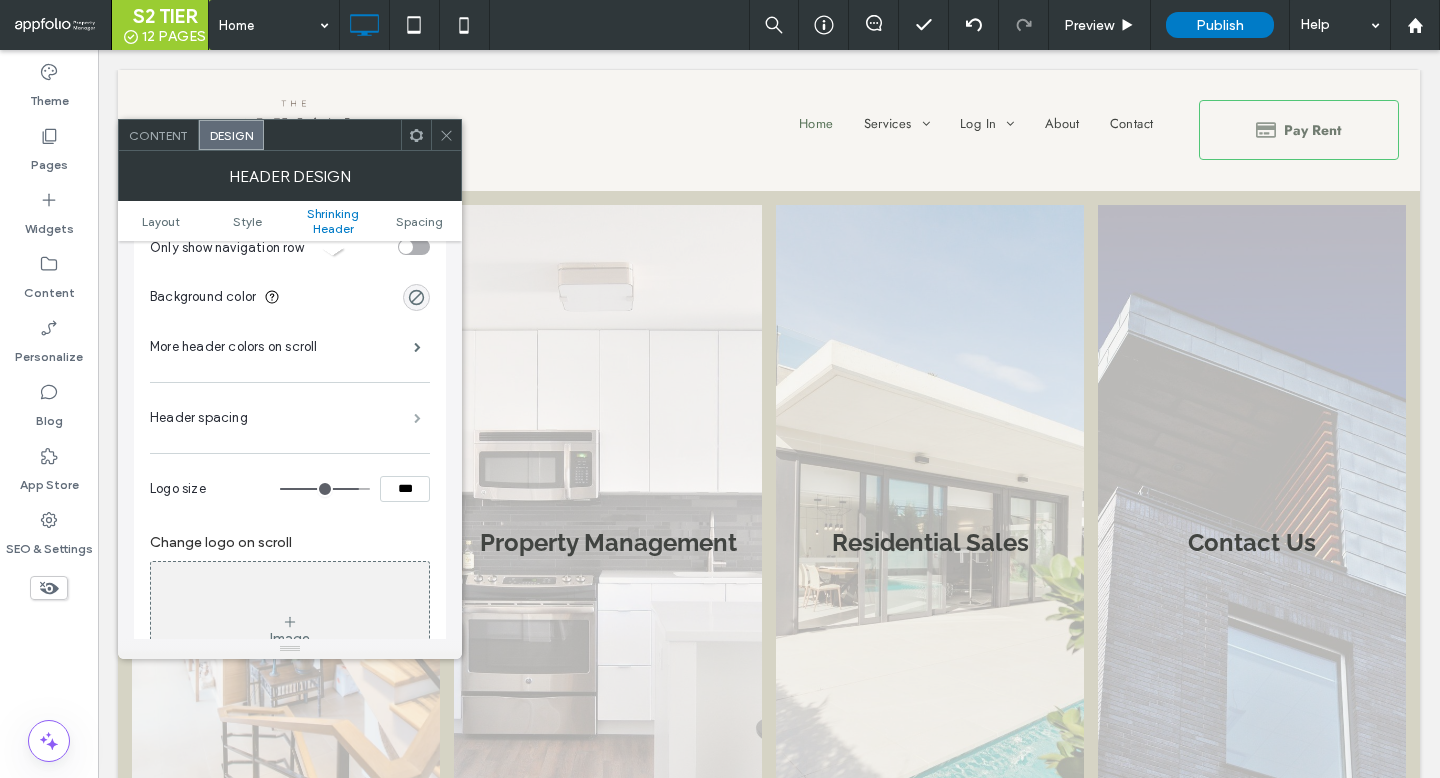 click at bounding box center [417, 418] 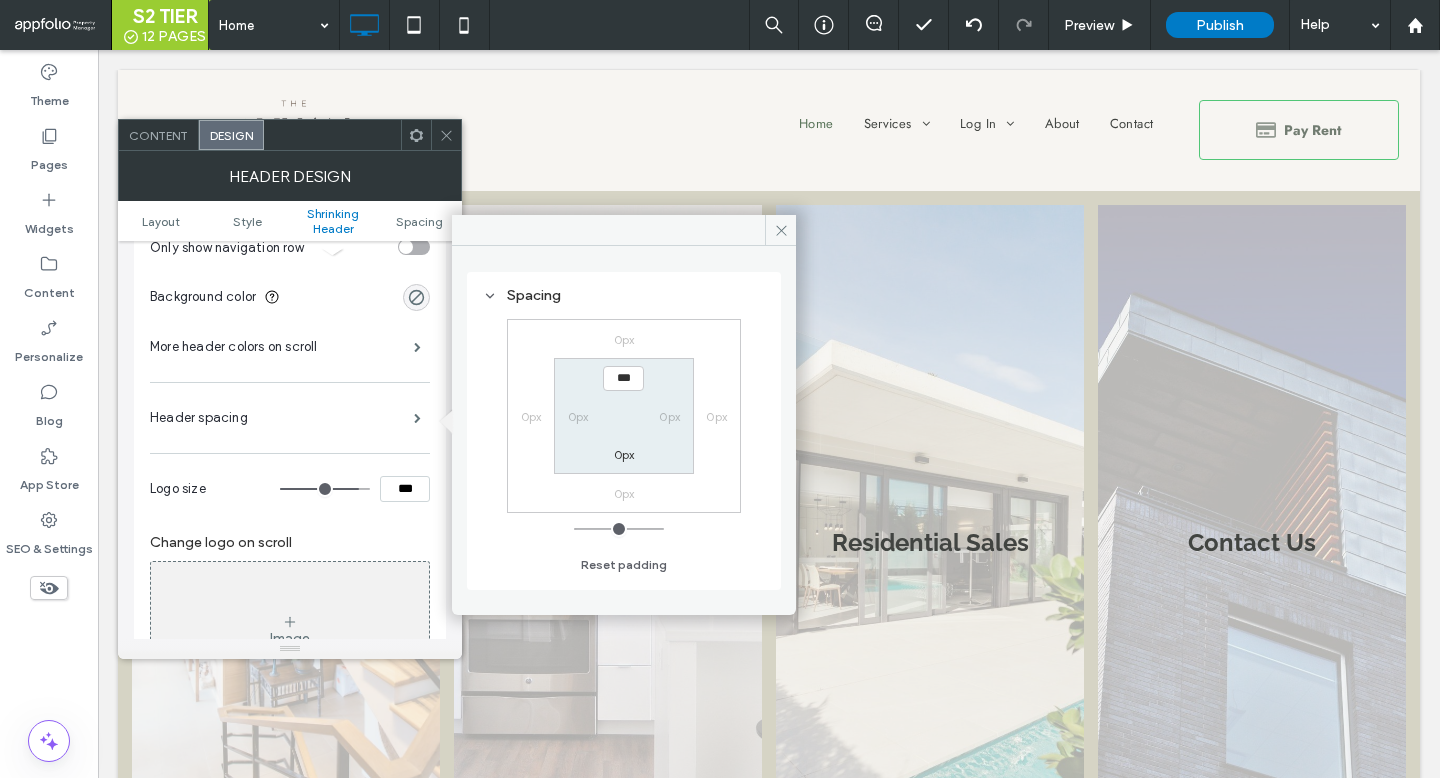 click at bounding box center (446, 135) 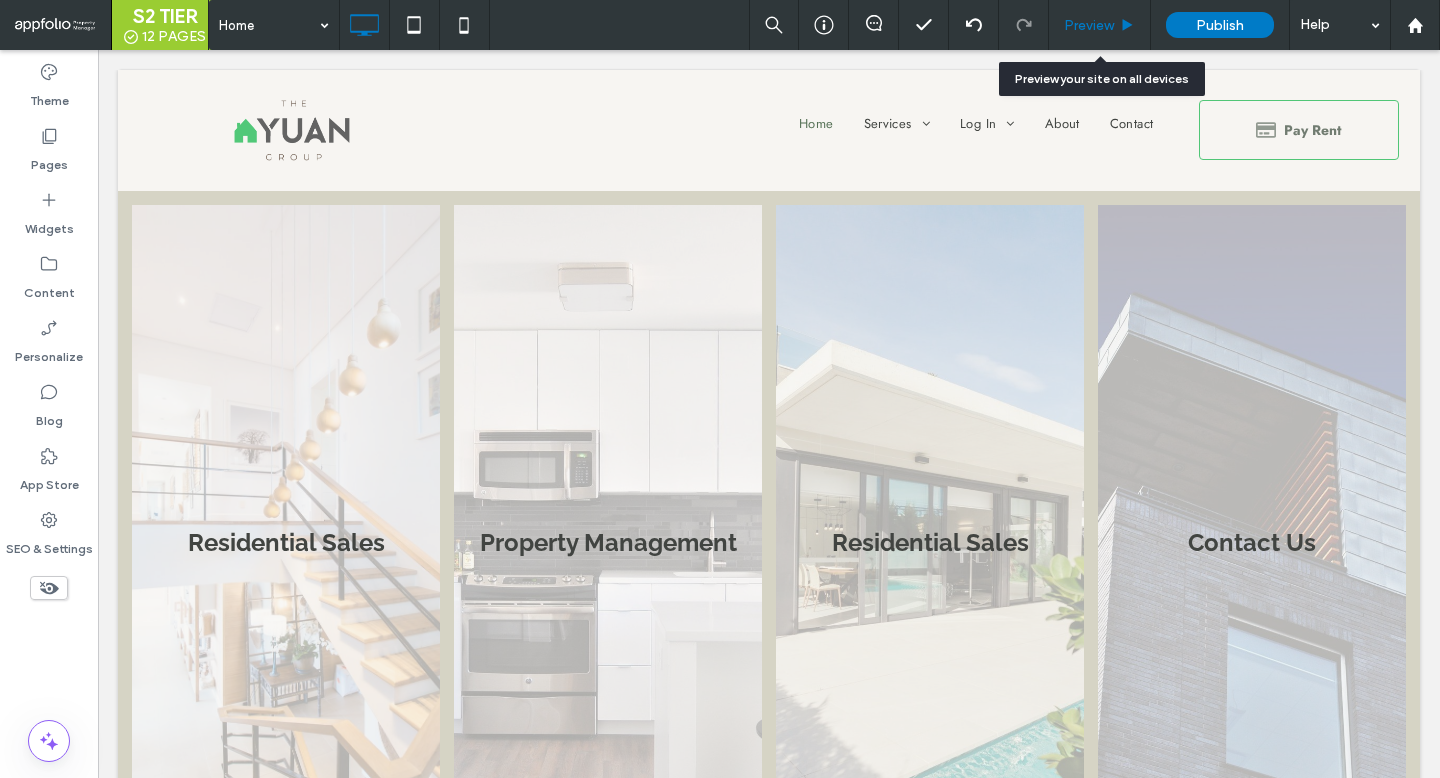 click on "Preview" at bounding box center [1089, 25] 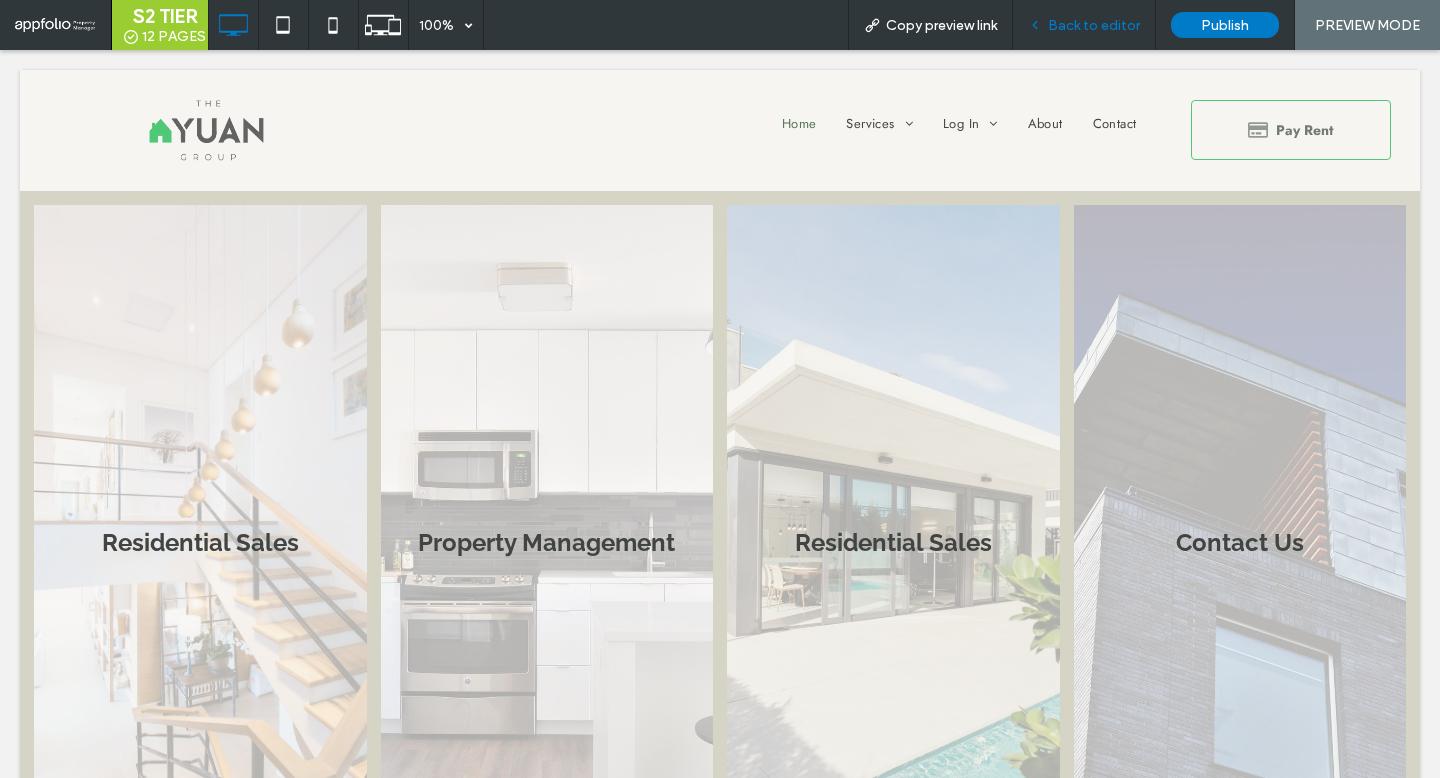 click on "Back to editor" at bounding box center [1094, 25] 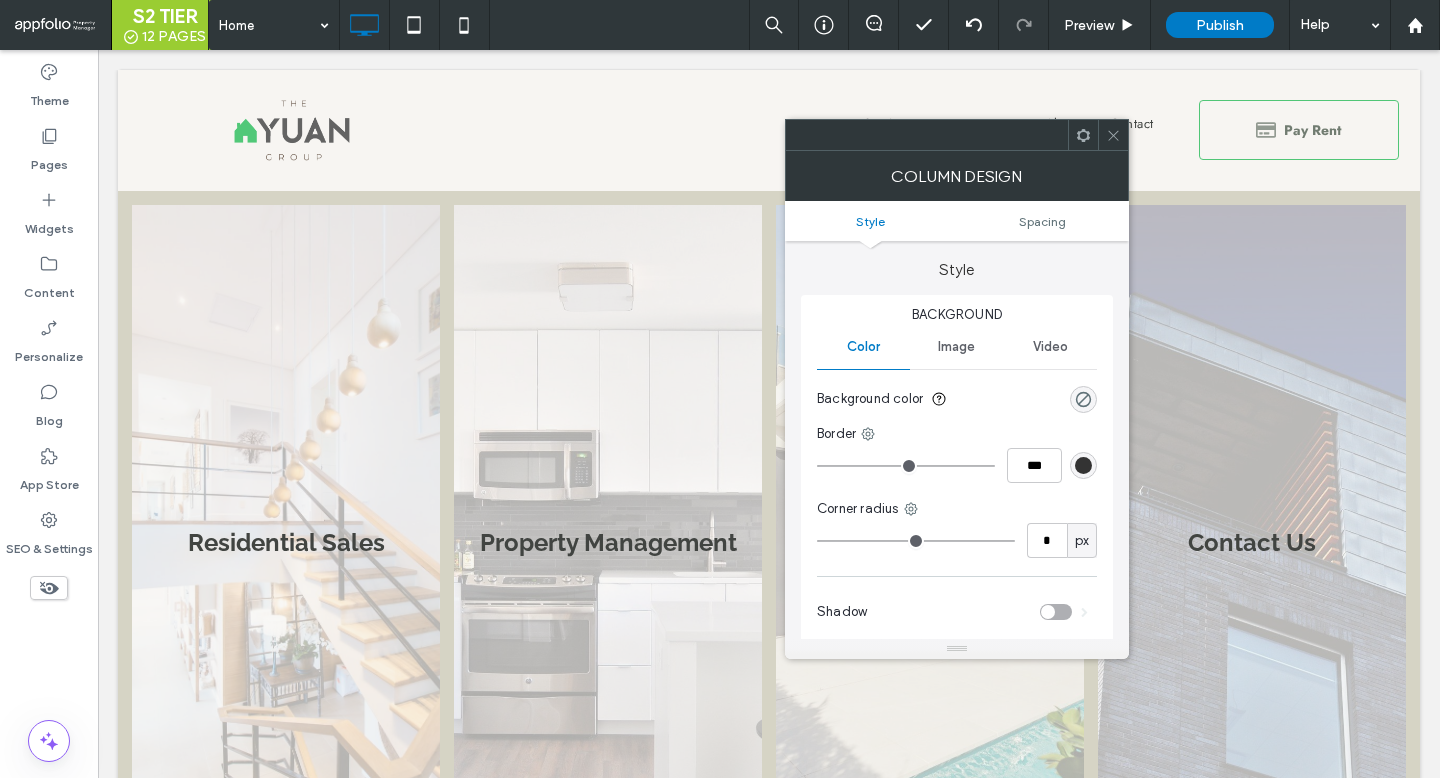 click on "Style Spacing" at bounding box center (957, 221) 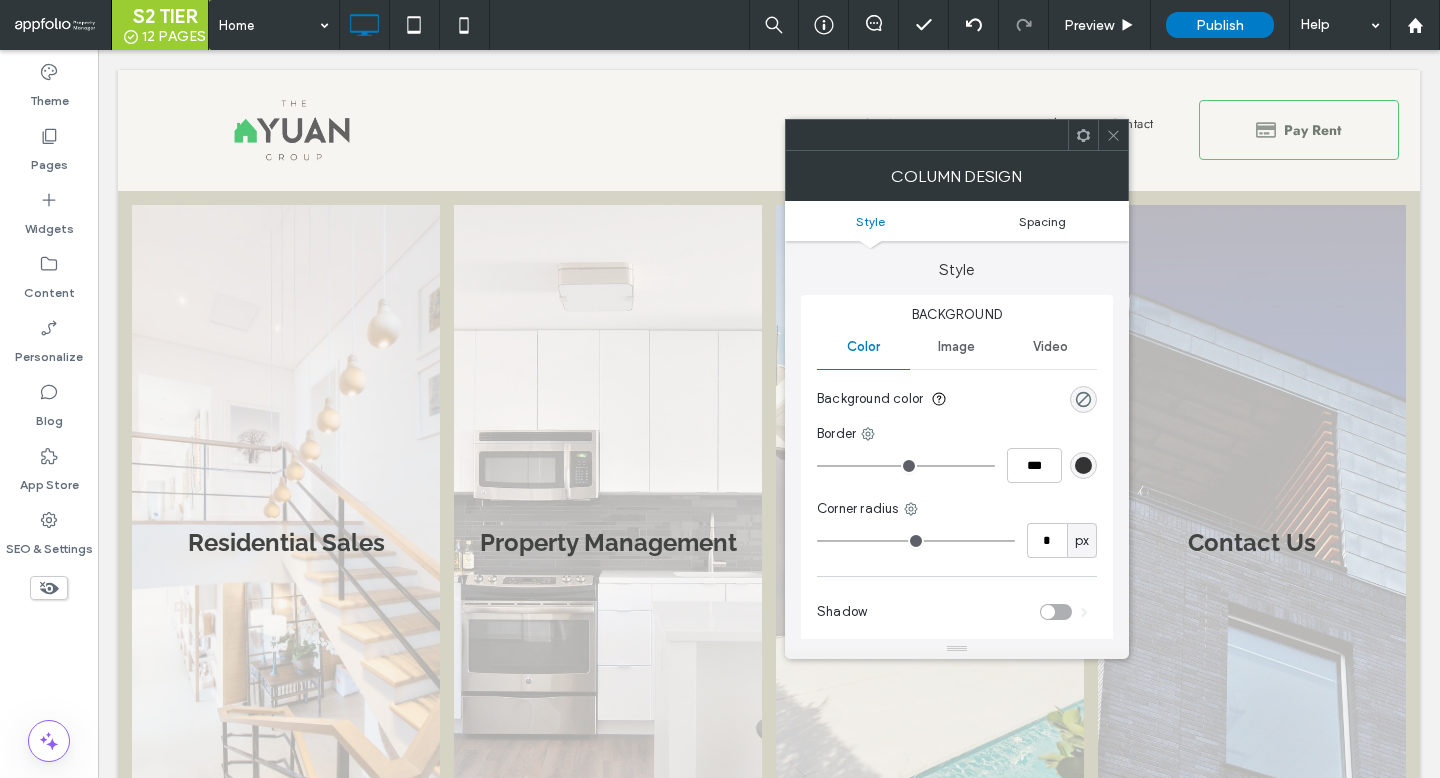 click on "Spacing" at bounding box center [1042, 221] 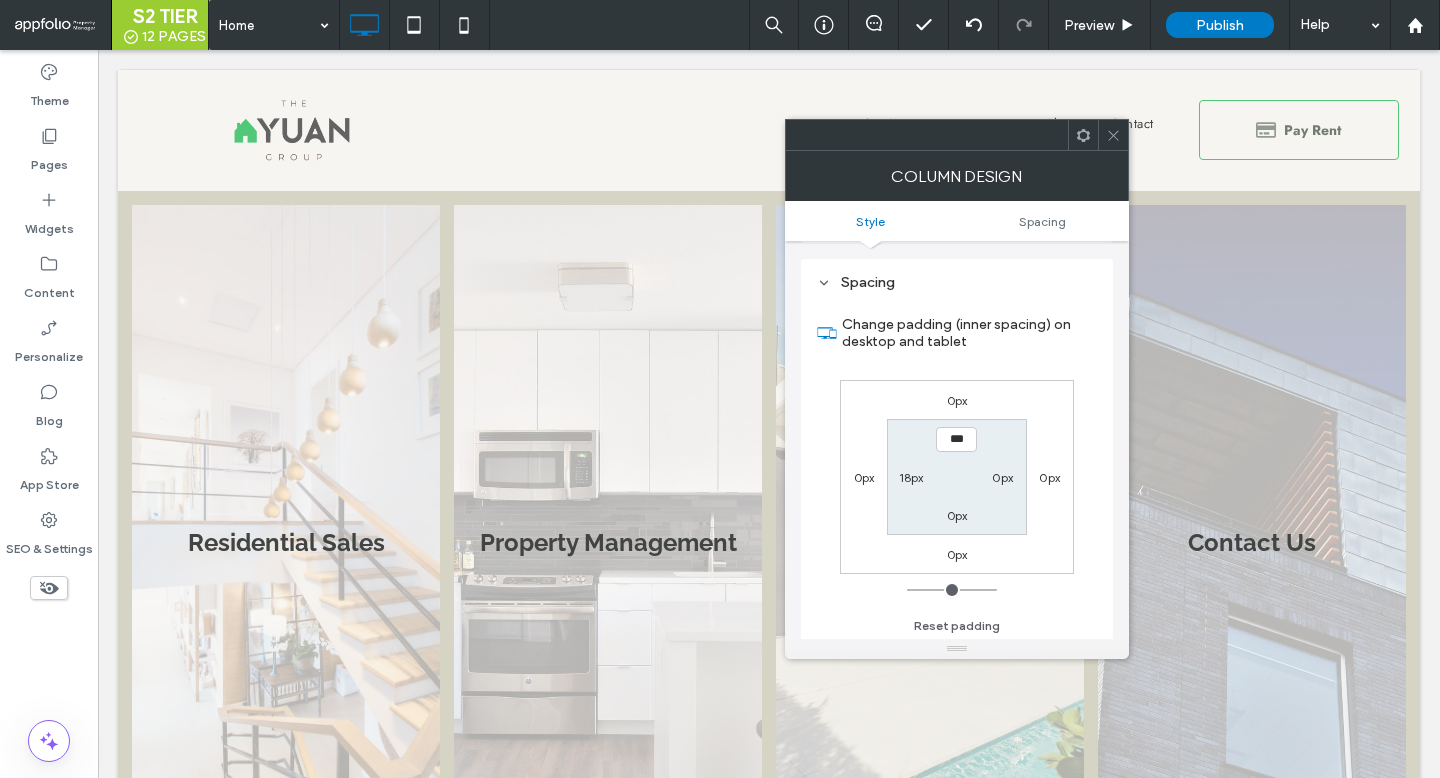 scroll, scrollTop: 407, scrollLeft: 0, axis: vertical 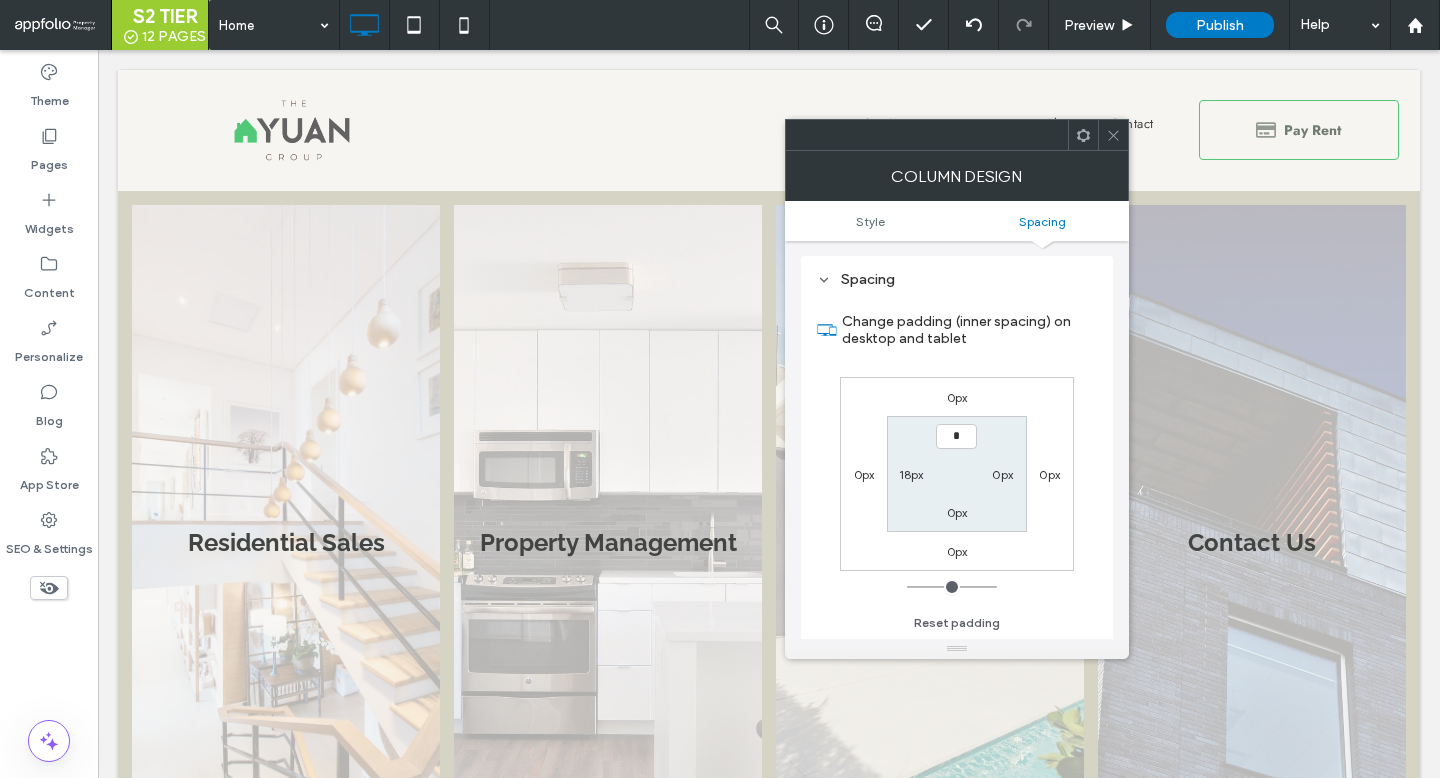 type on "***" 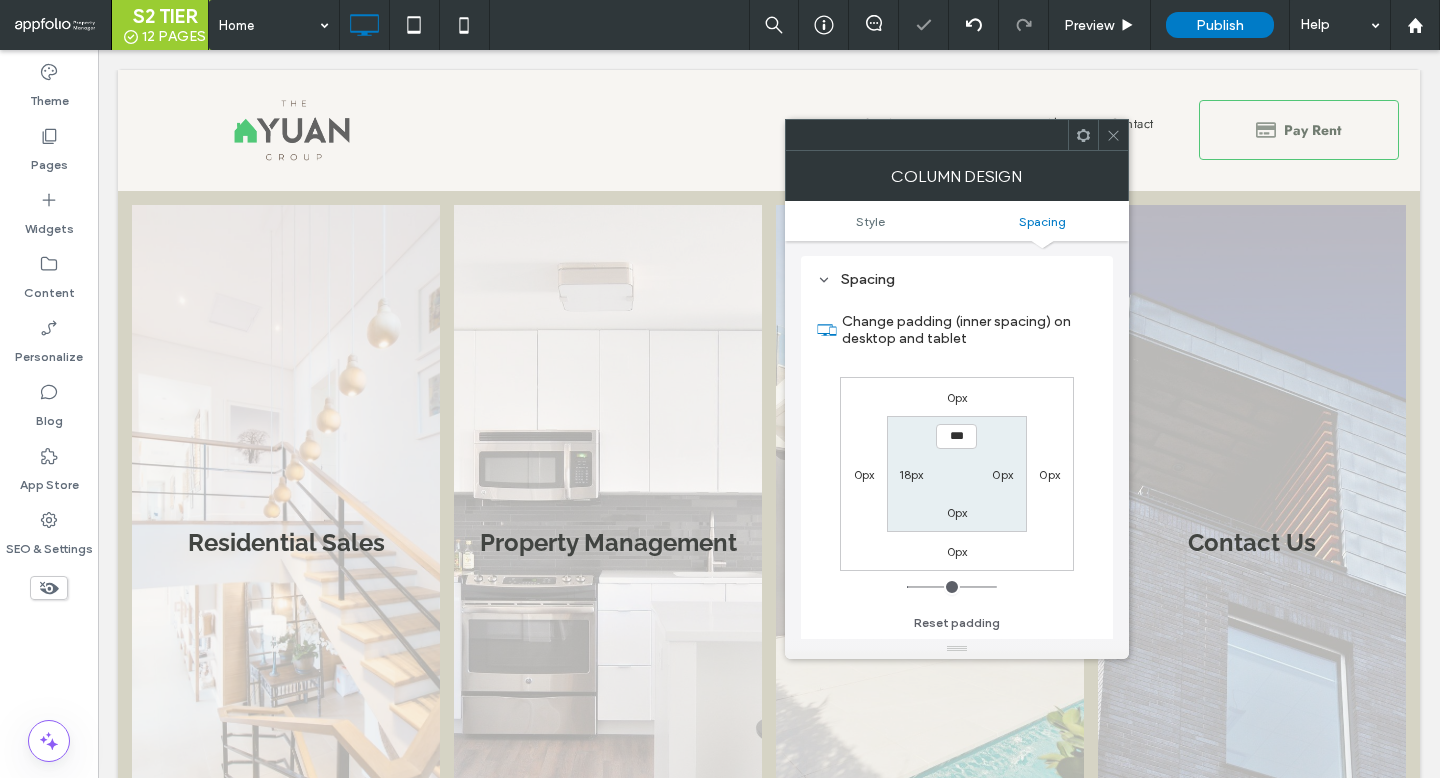 click 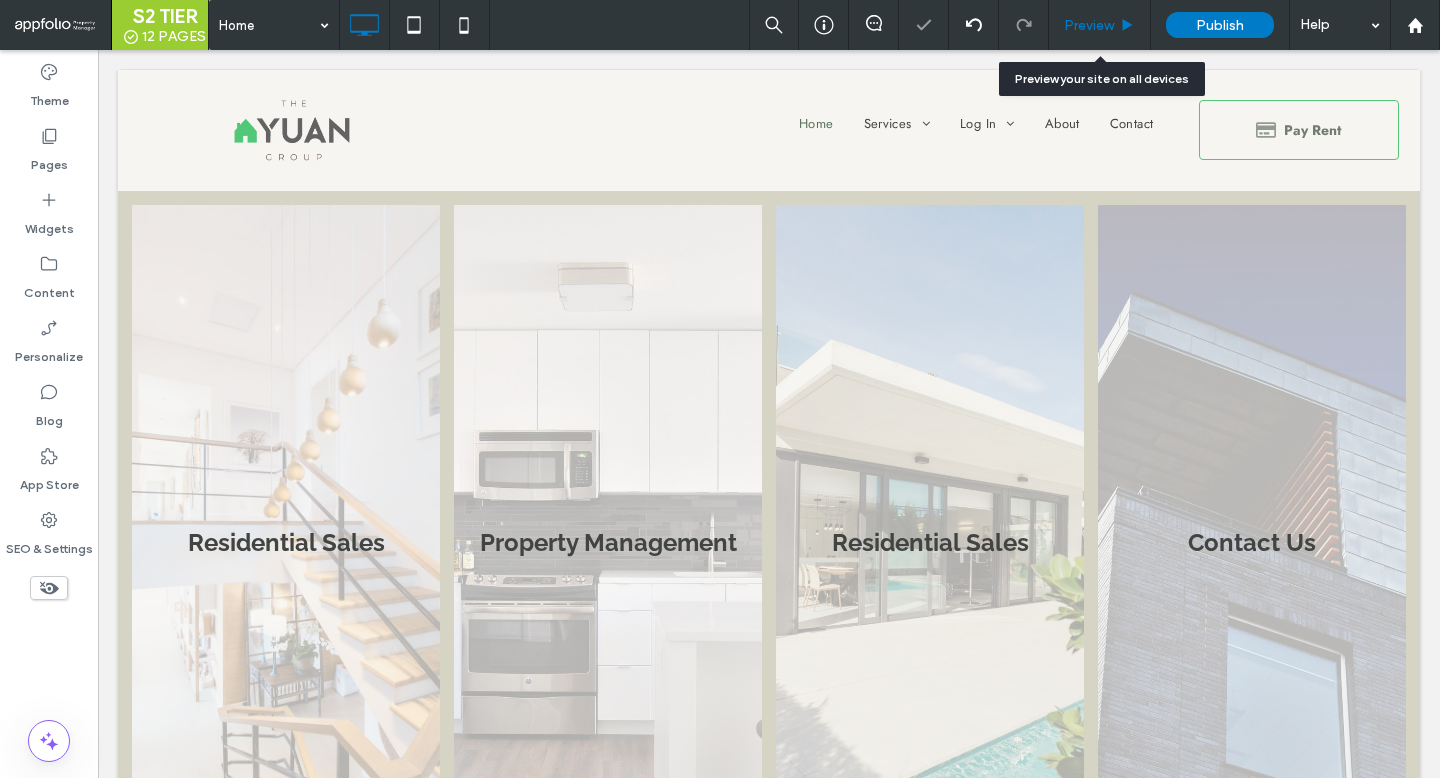 click on "Preview" at bounding box center (1100, 25) 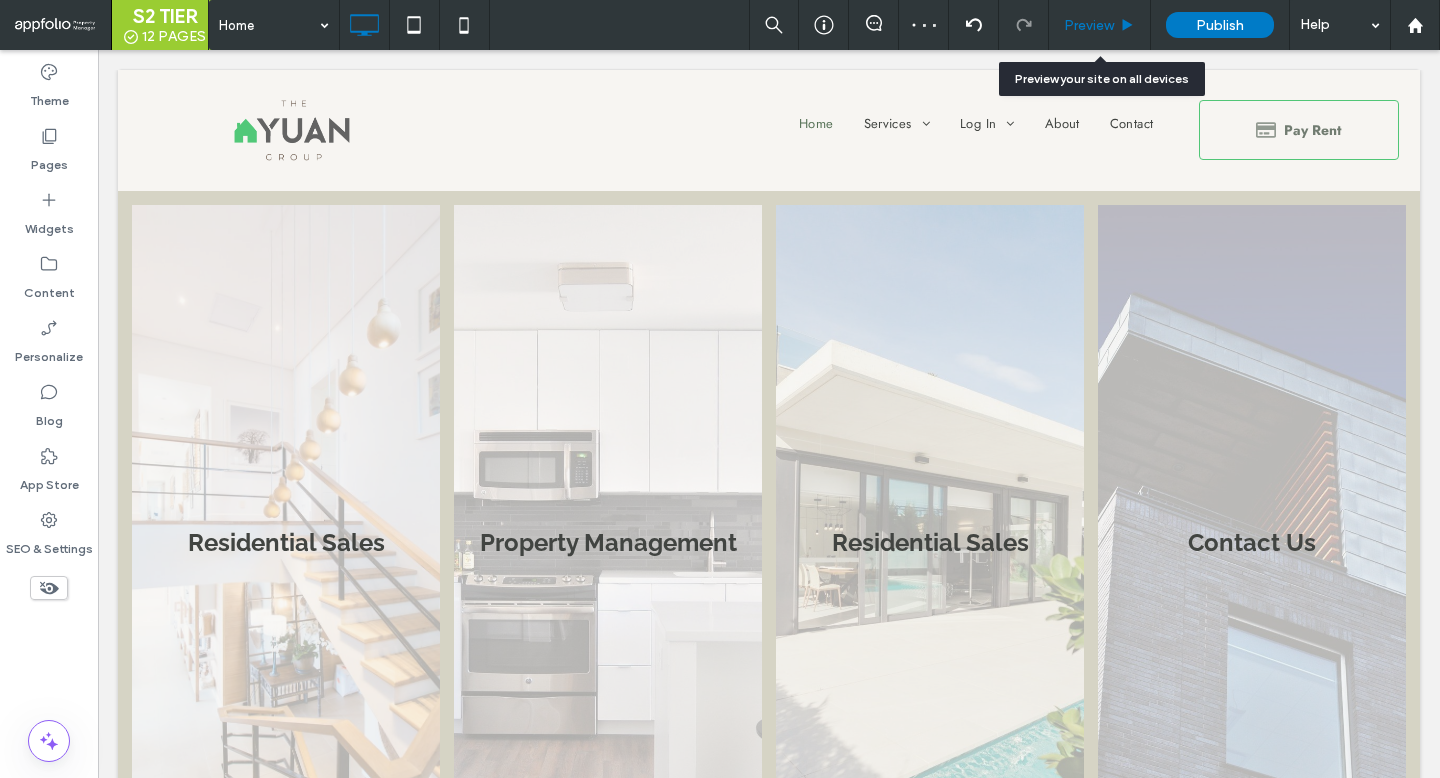 click on "Preview" at bounding box center (1089, 25) 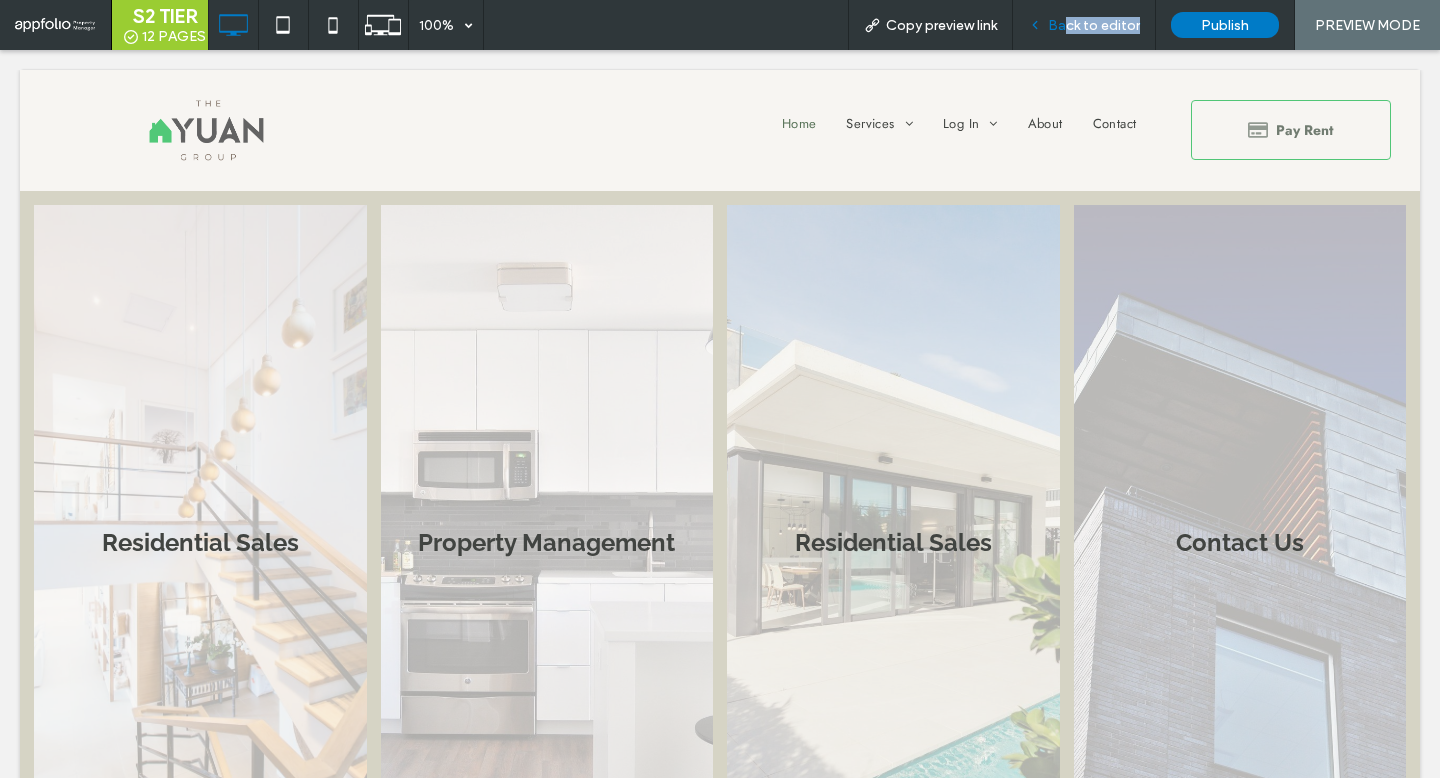 click on "Back to editor" at bounding box center (1084, 25) 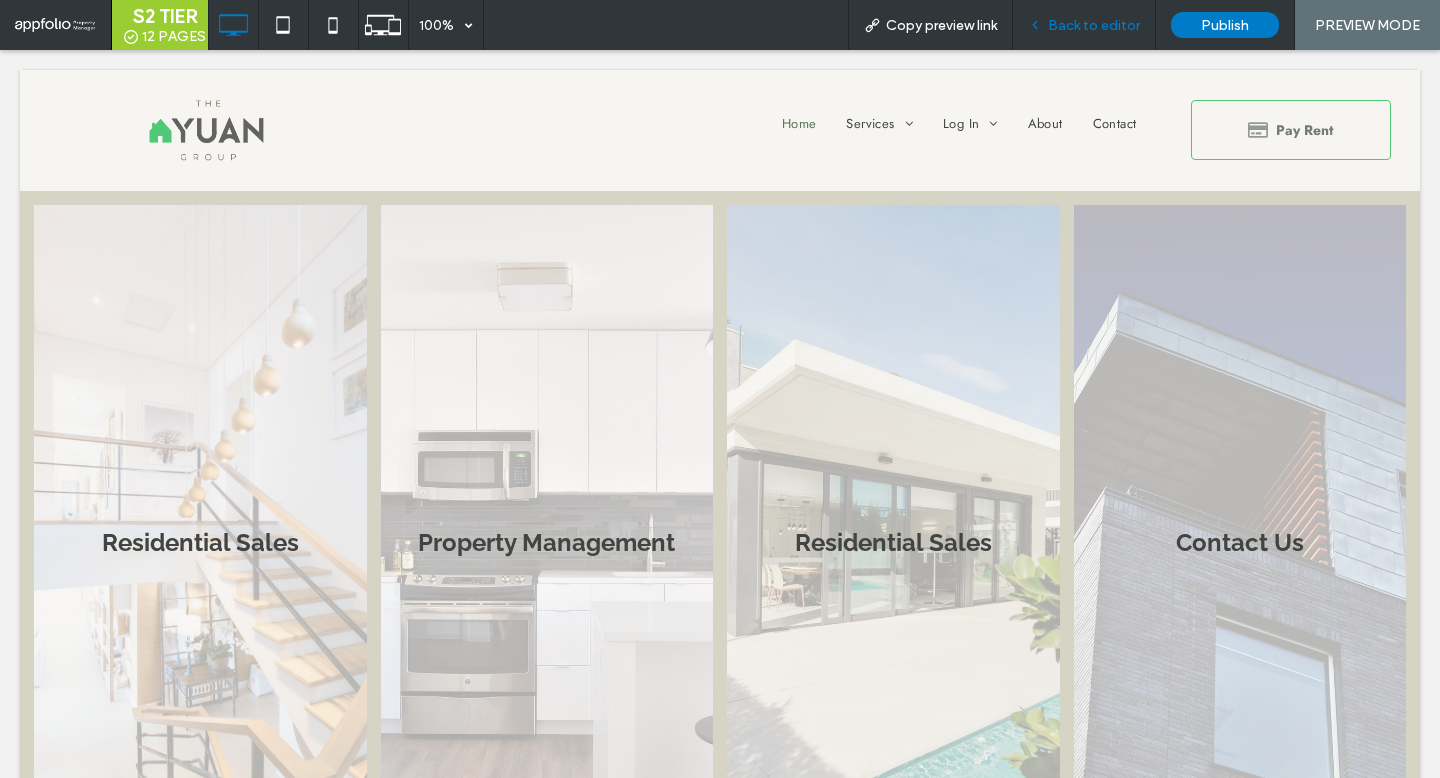 click on "Back to editor" at bounding box center [1084, 25] 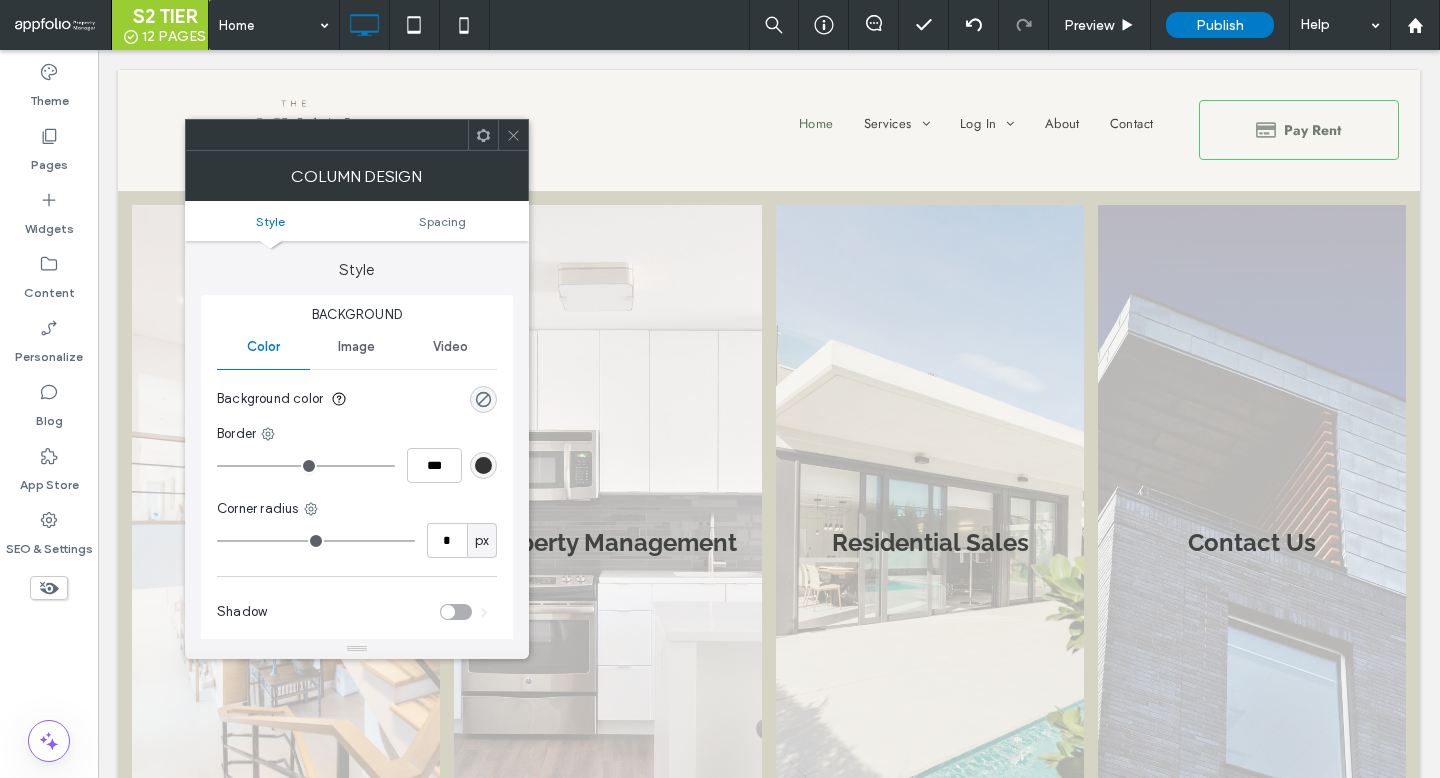 click 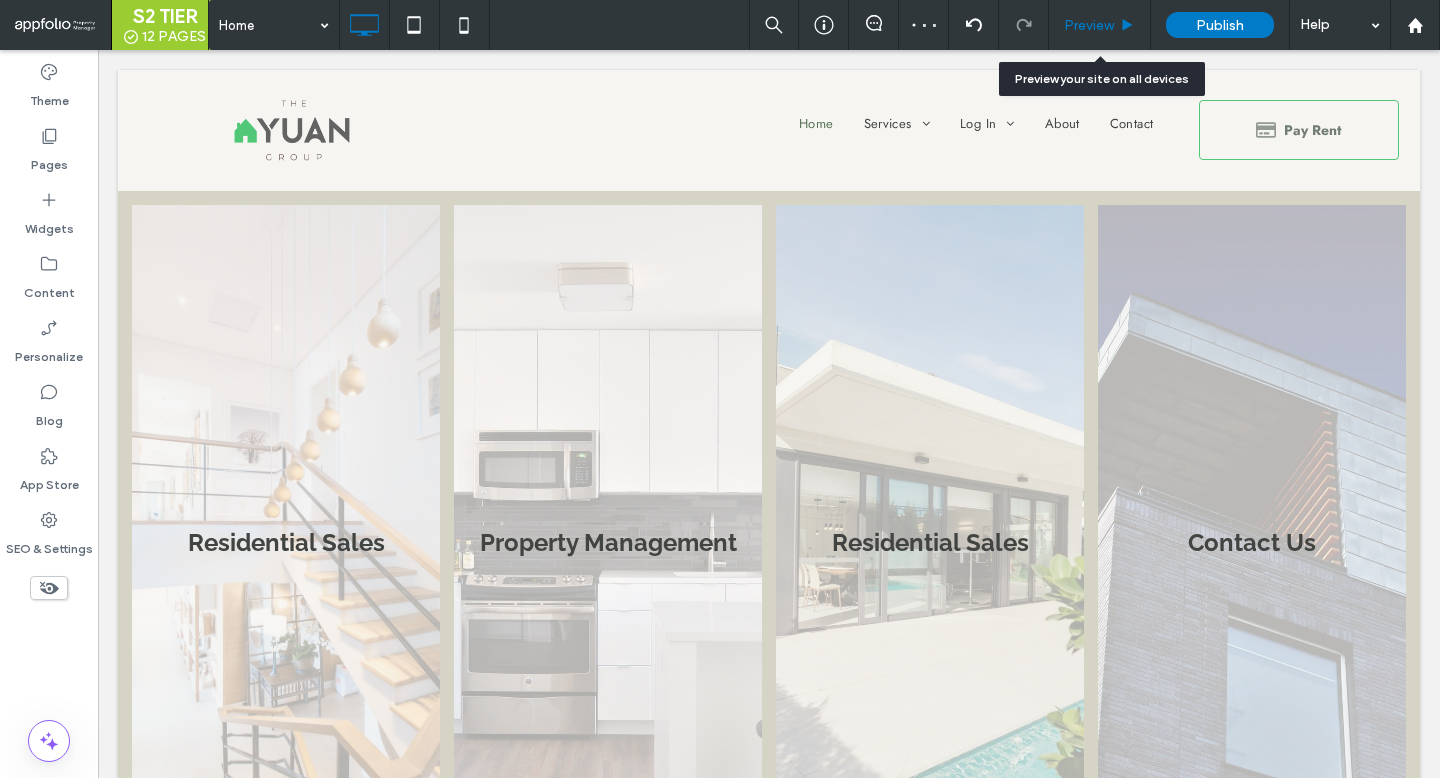 click on "Preview" at bounding box center (1100, 25) 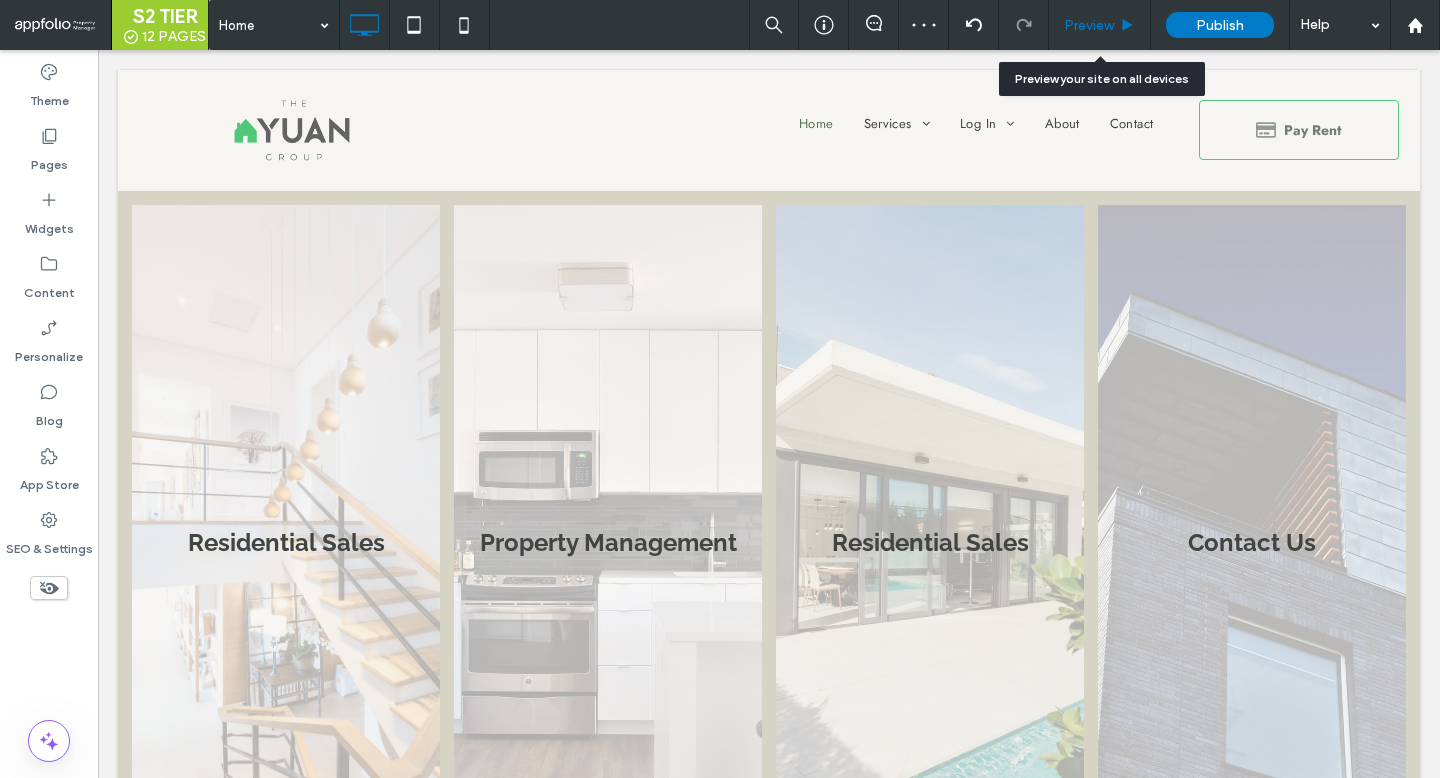 click on "Preview" at bounding box center (1100, 25) 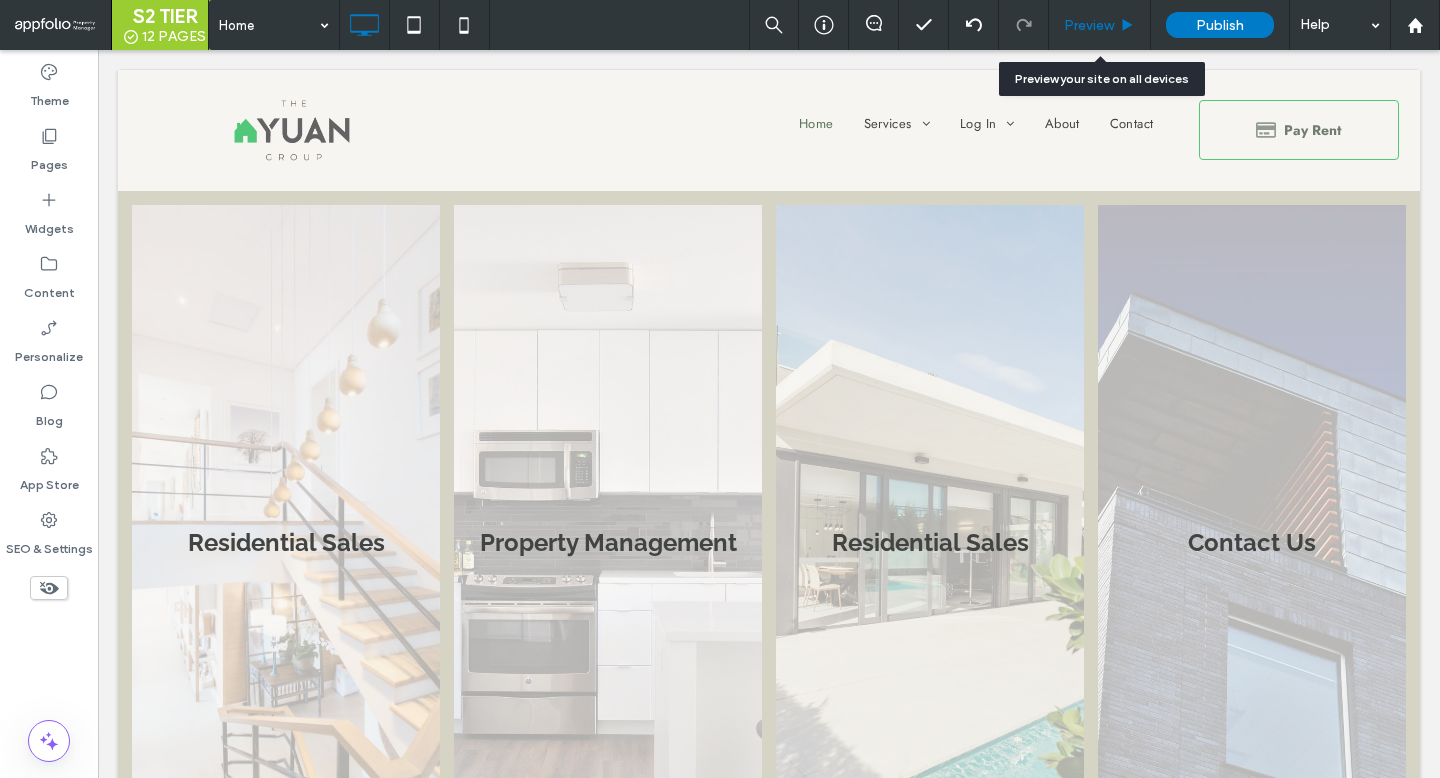 click on "Preview" at bounding box center (1100, 25) 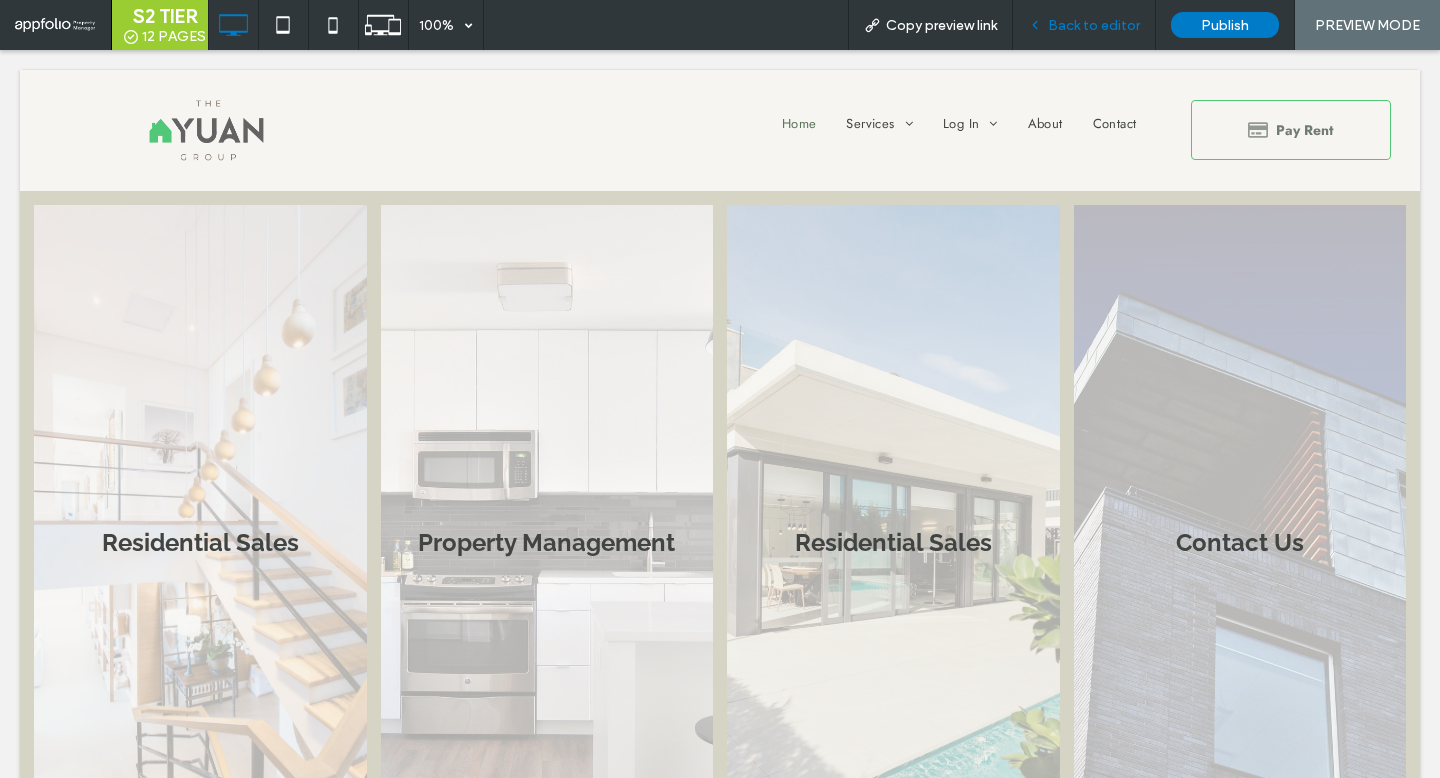 click on "Back to editor" at bounding box center (1084, 25) 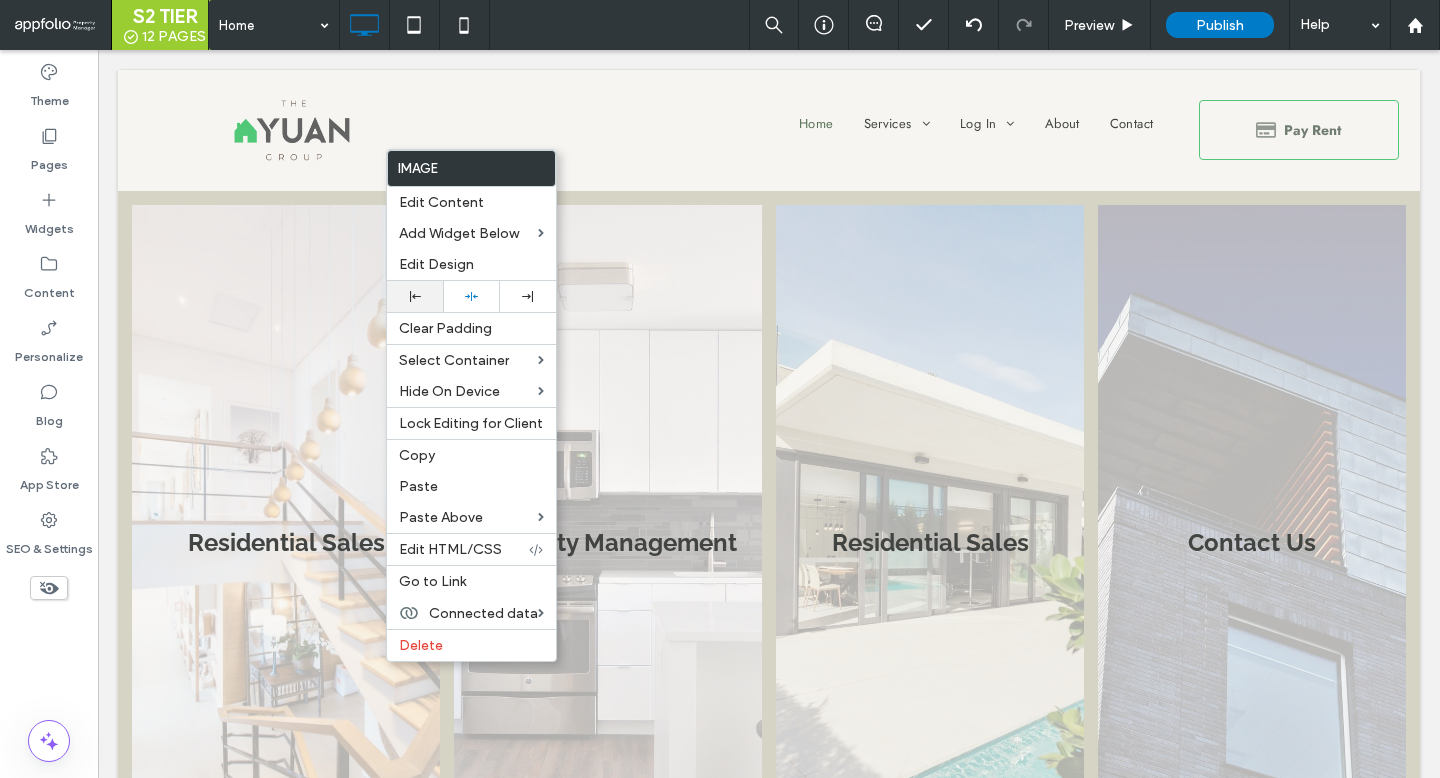 click at bounding box center [415, 296] 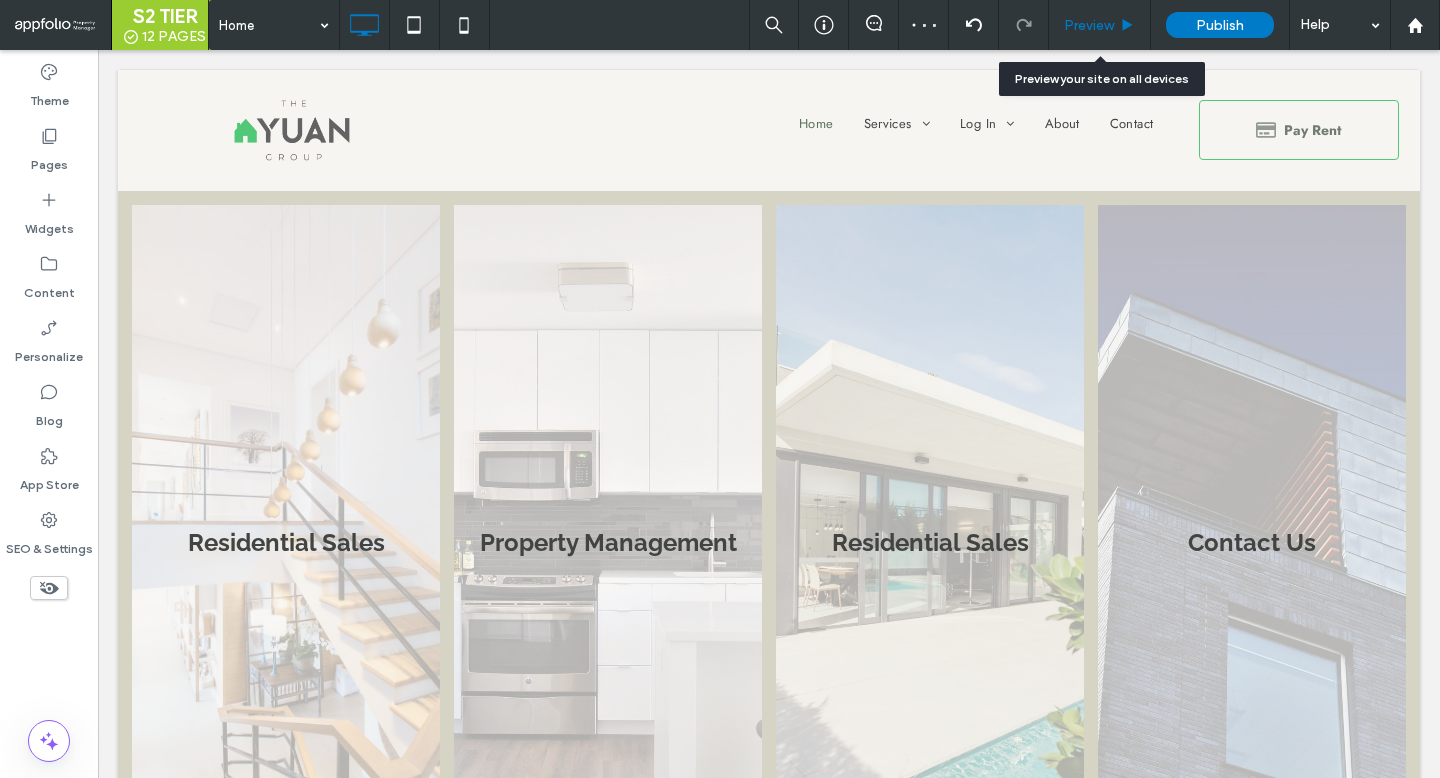 click on "Preview" at bounding box center (1100, 25) 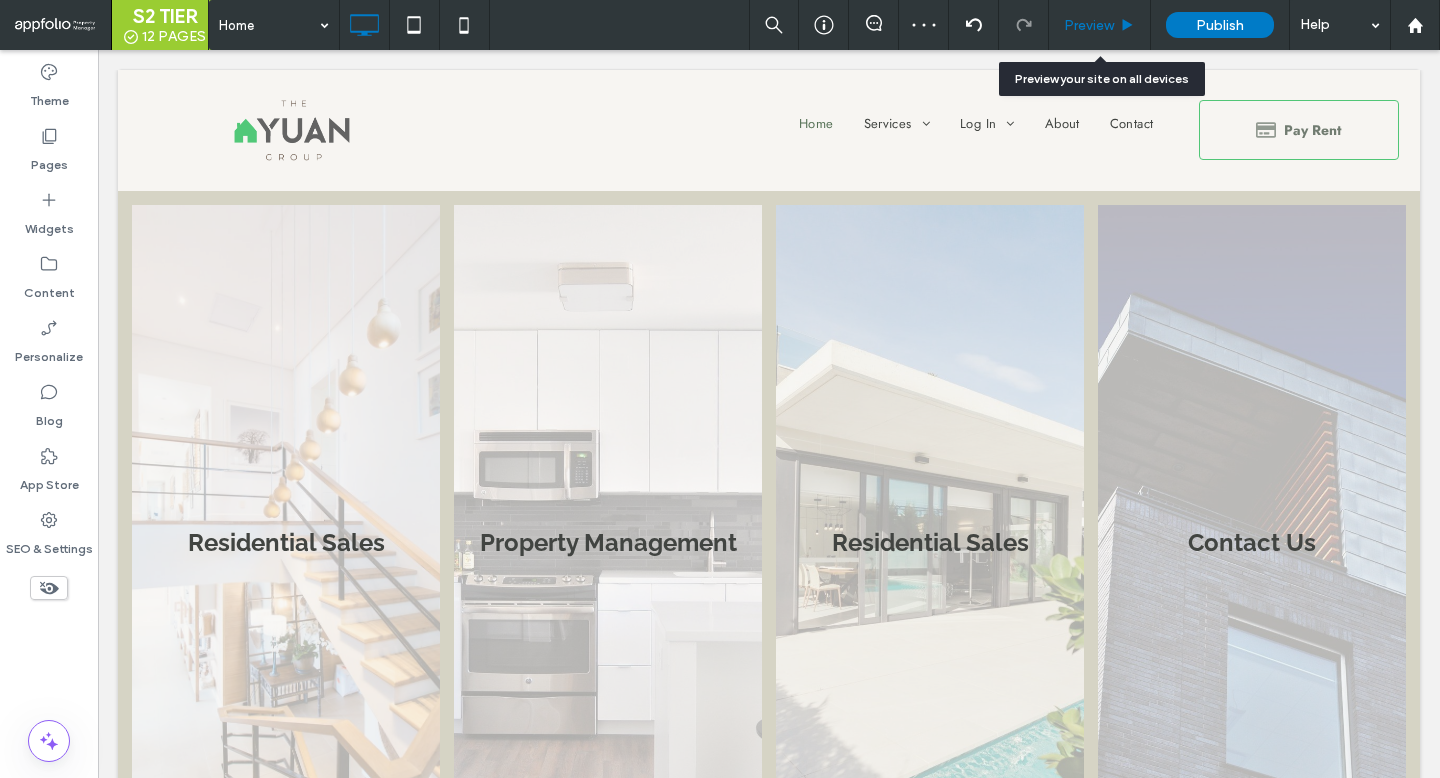 click on "Preview" at bounding box center [1100, 25] 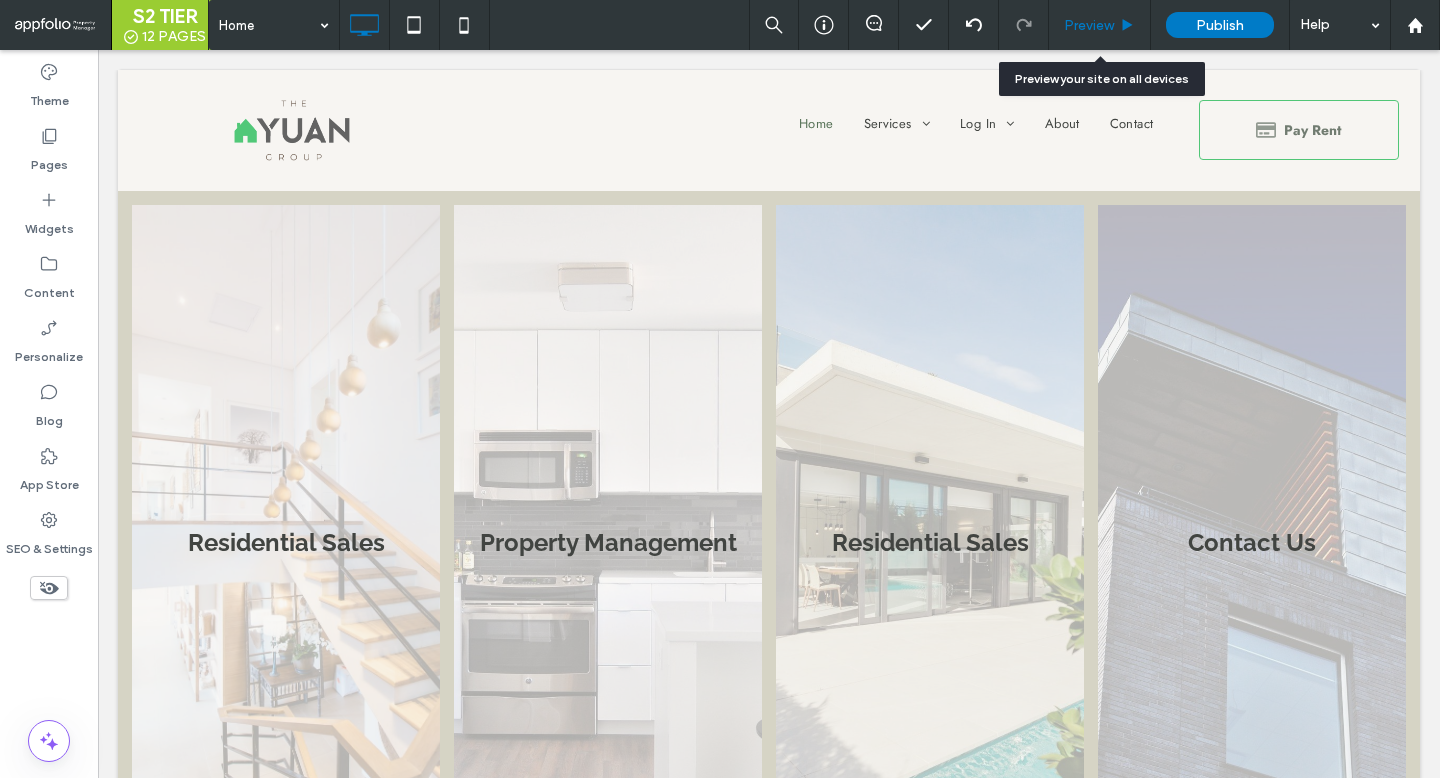click on "Preview" at bounding box center (1100, 25) 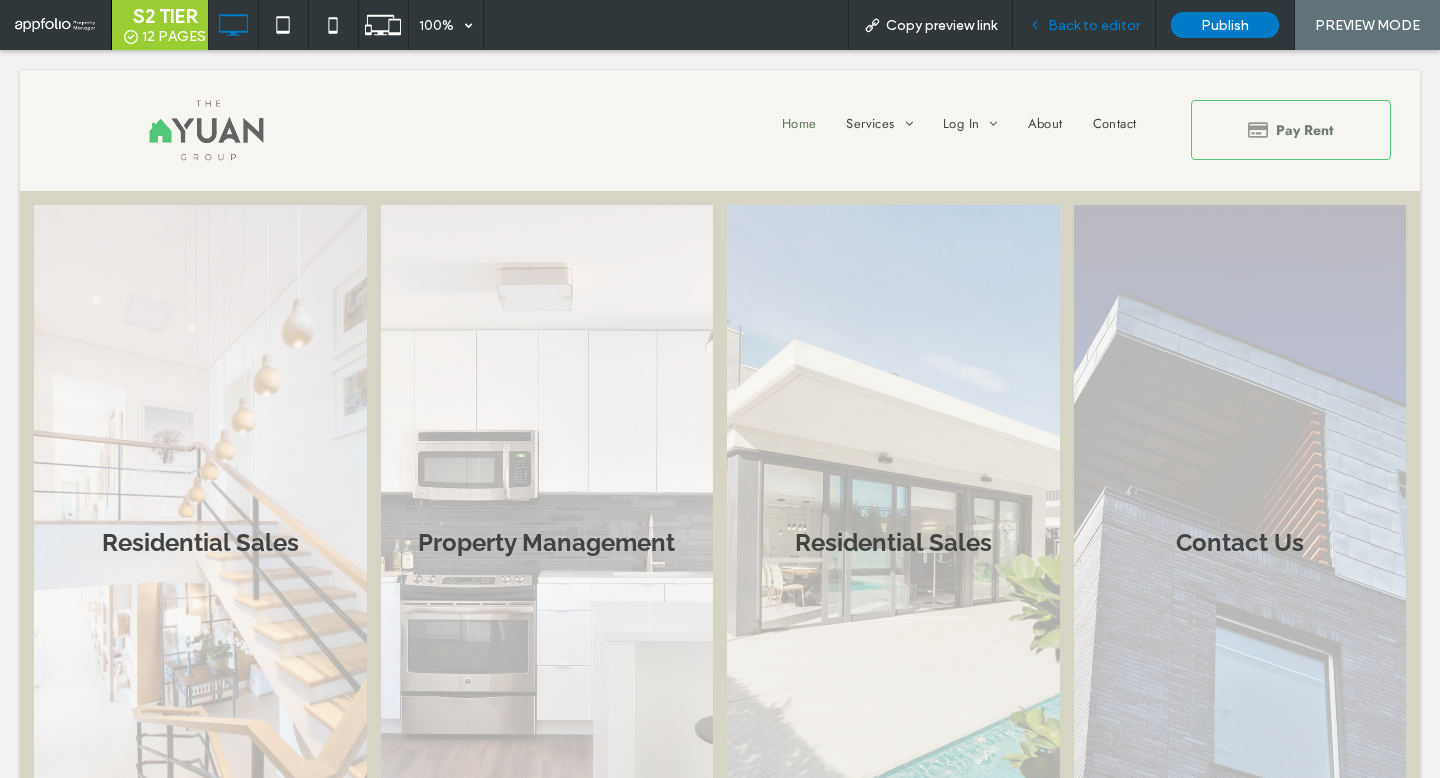 click on "Back to editor" at bounding box center (1094, 25) 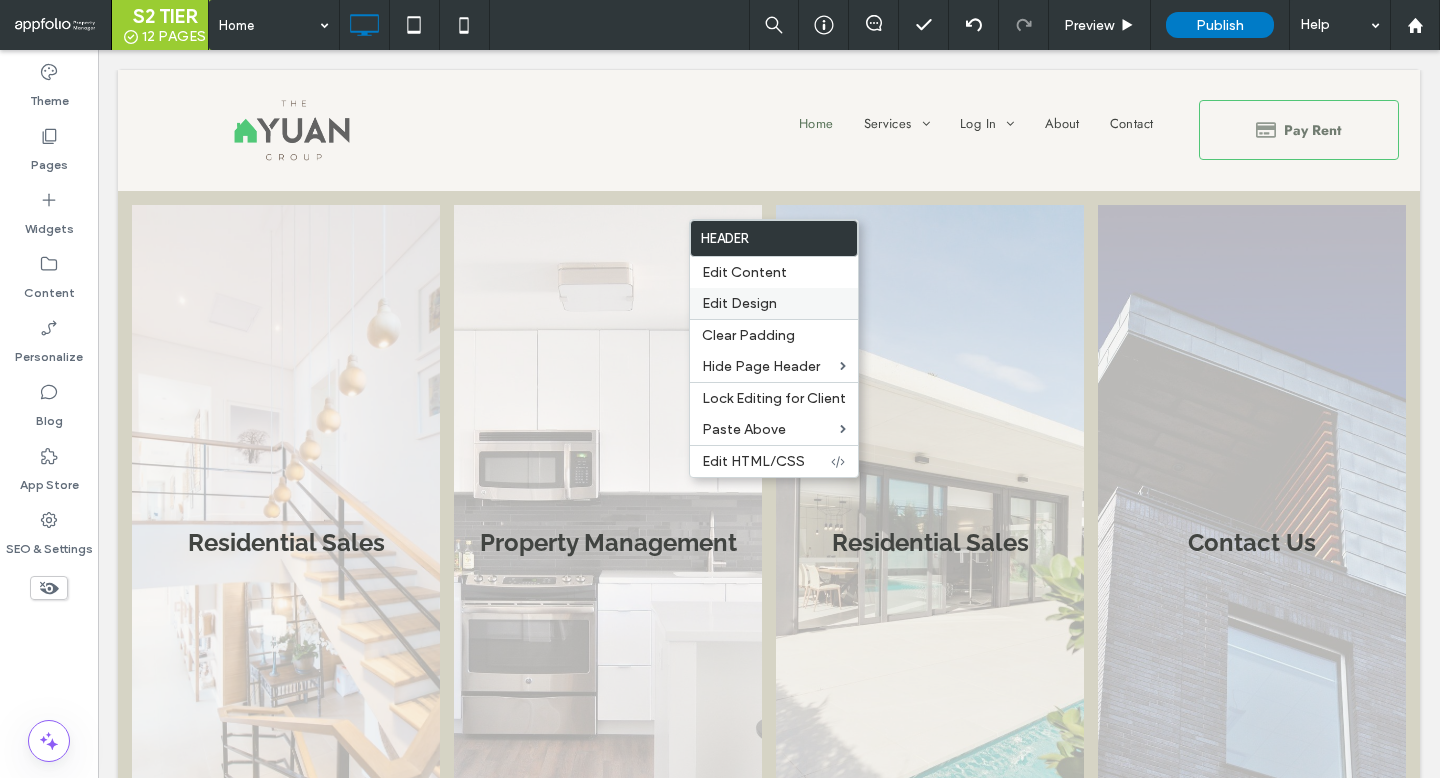 click on "Edit Design" at bounding box center (774, 303) 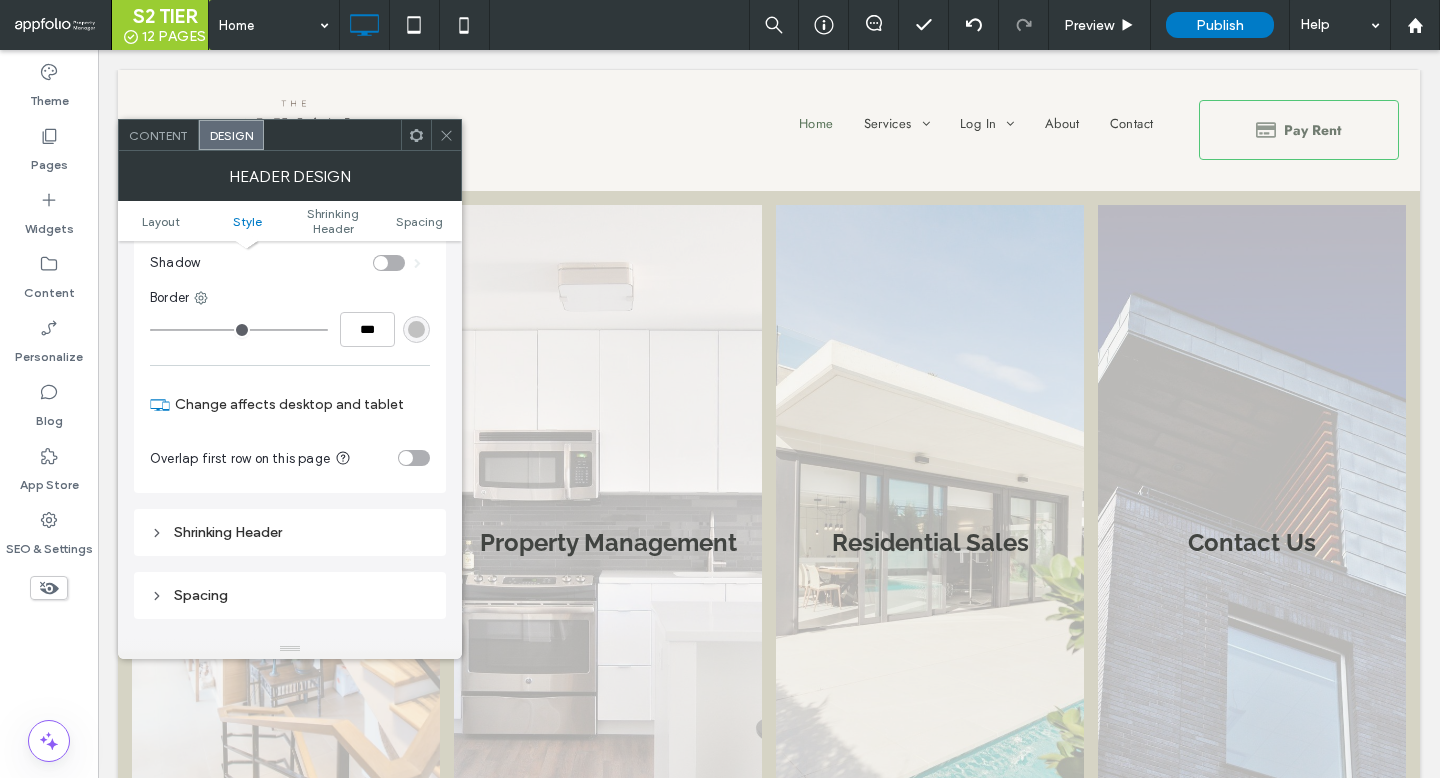 scroll, scrollTop: 383, scrollLeft: 0, axis: vertical 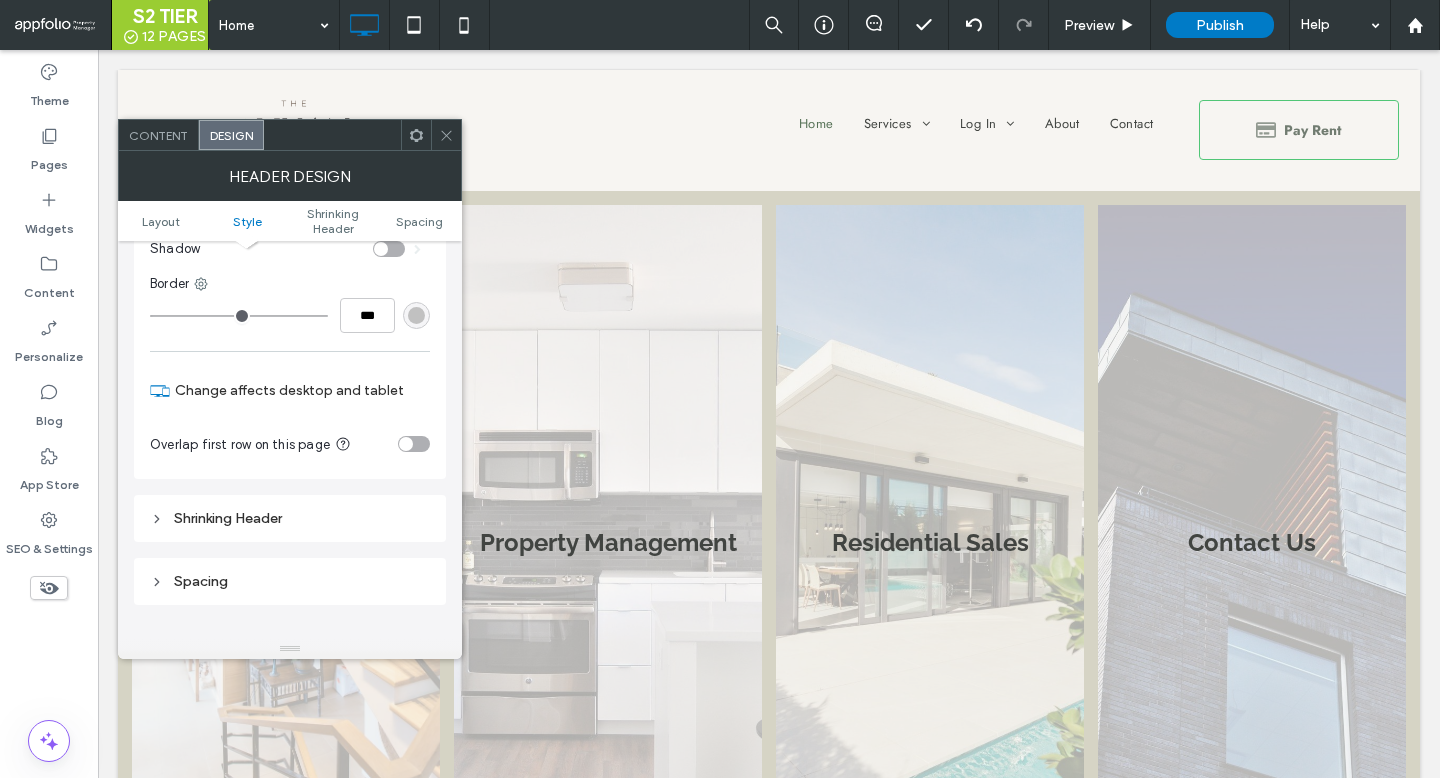 click 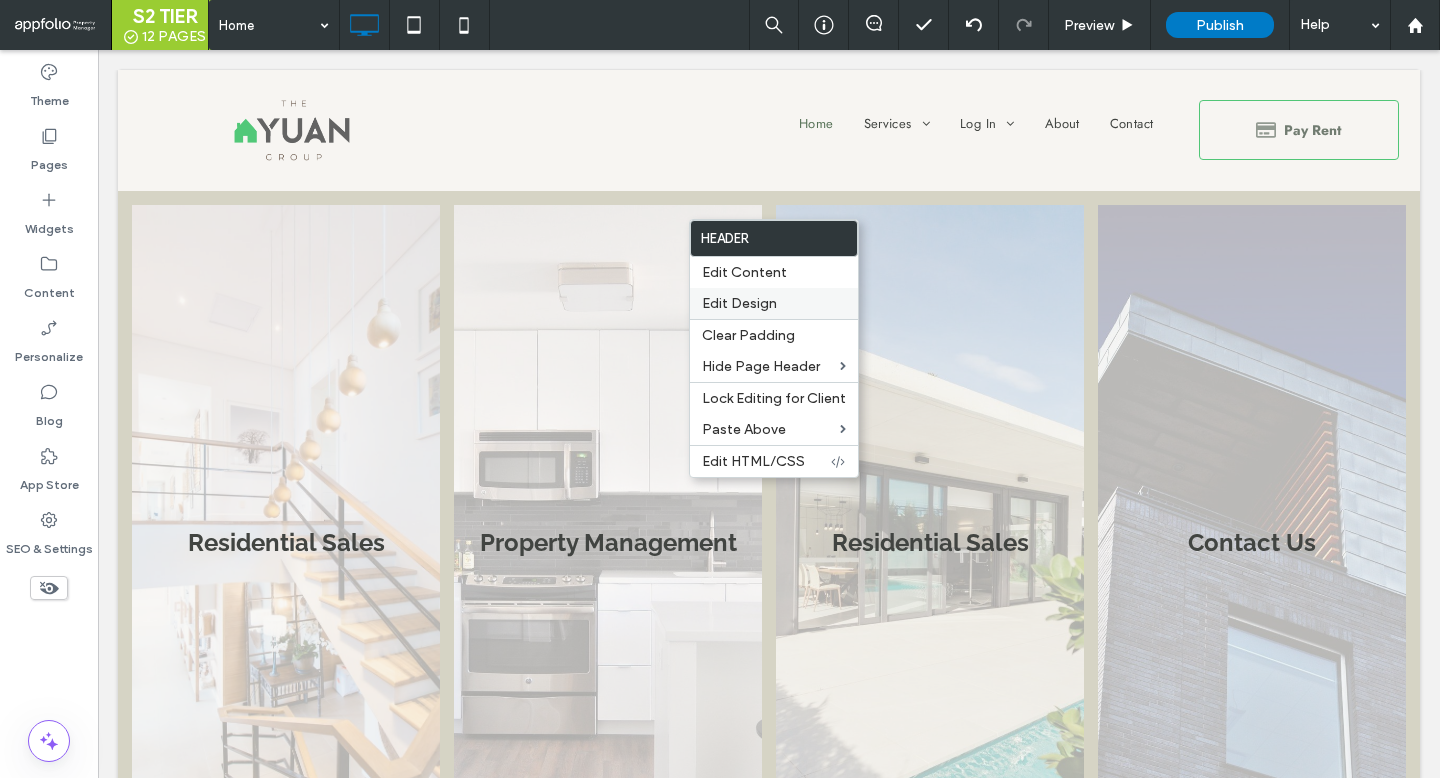 click on "Edit Design" at bounding box center (739, 303) 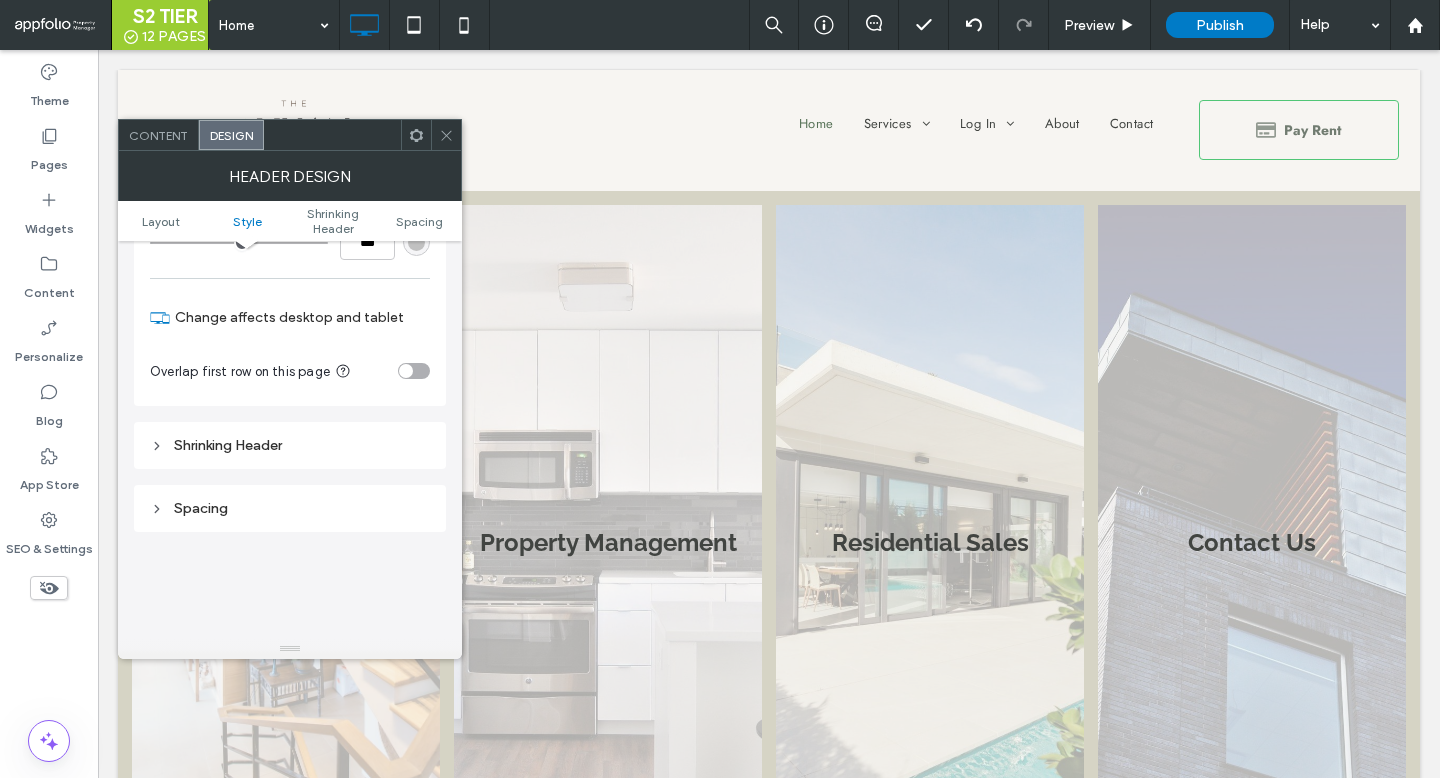 scroll, scrollTop: 484, scrollLeft: 0, axis: vertical 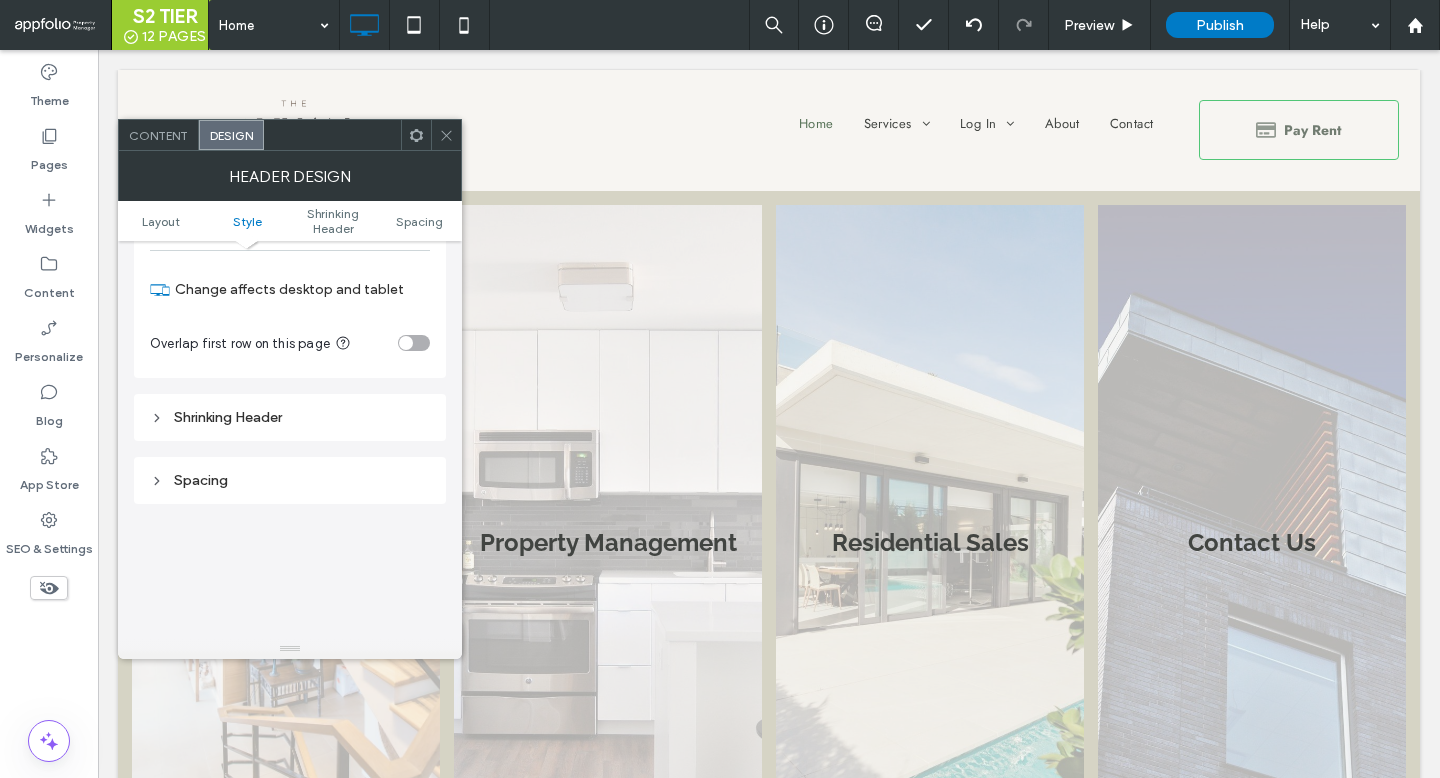 click on "Shrinking Header" at bounding box center [290, 417] 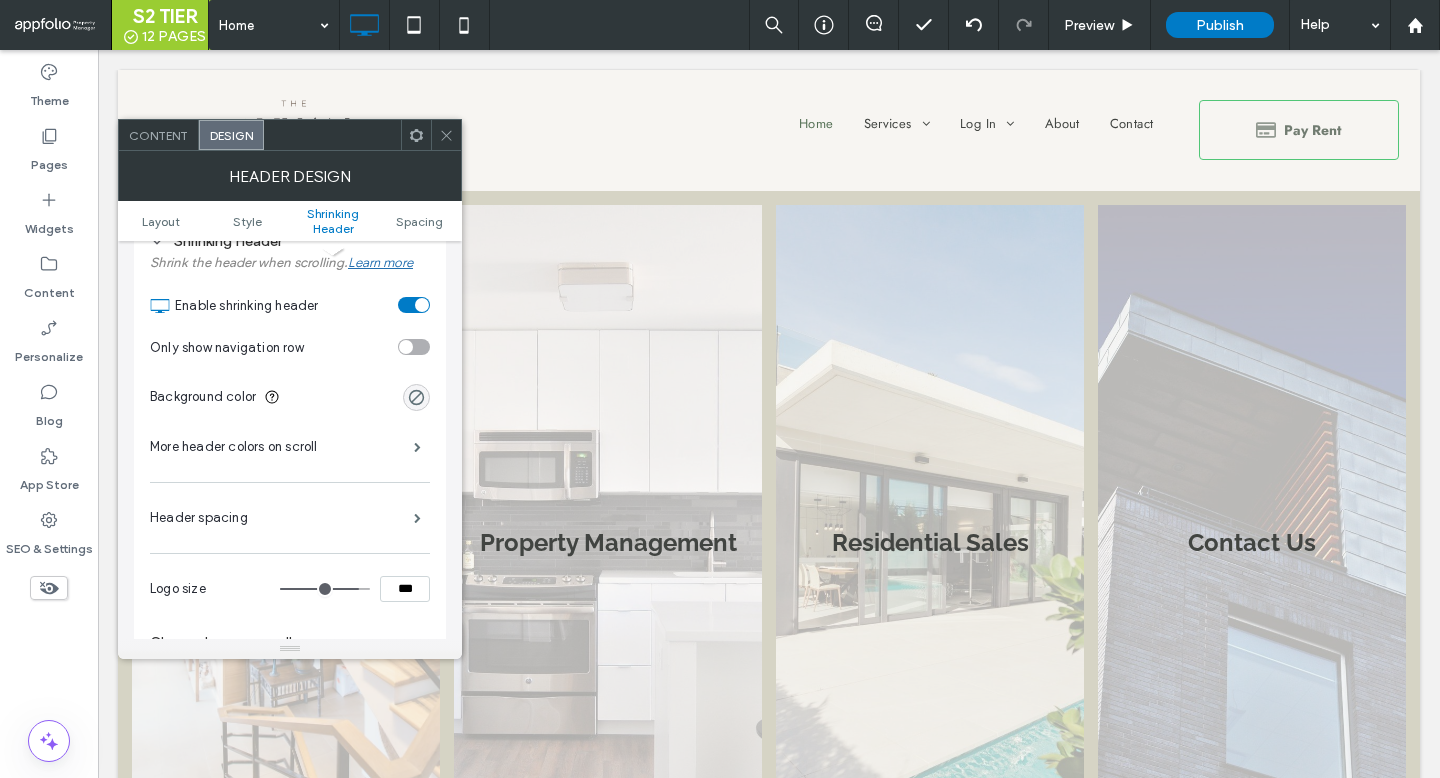 scroll, scrollTop: 686, scrollLeft: 0, axis: vertical 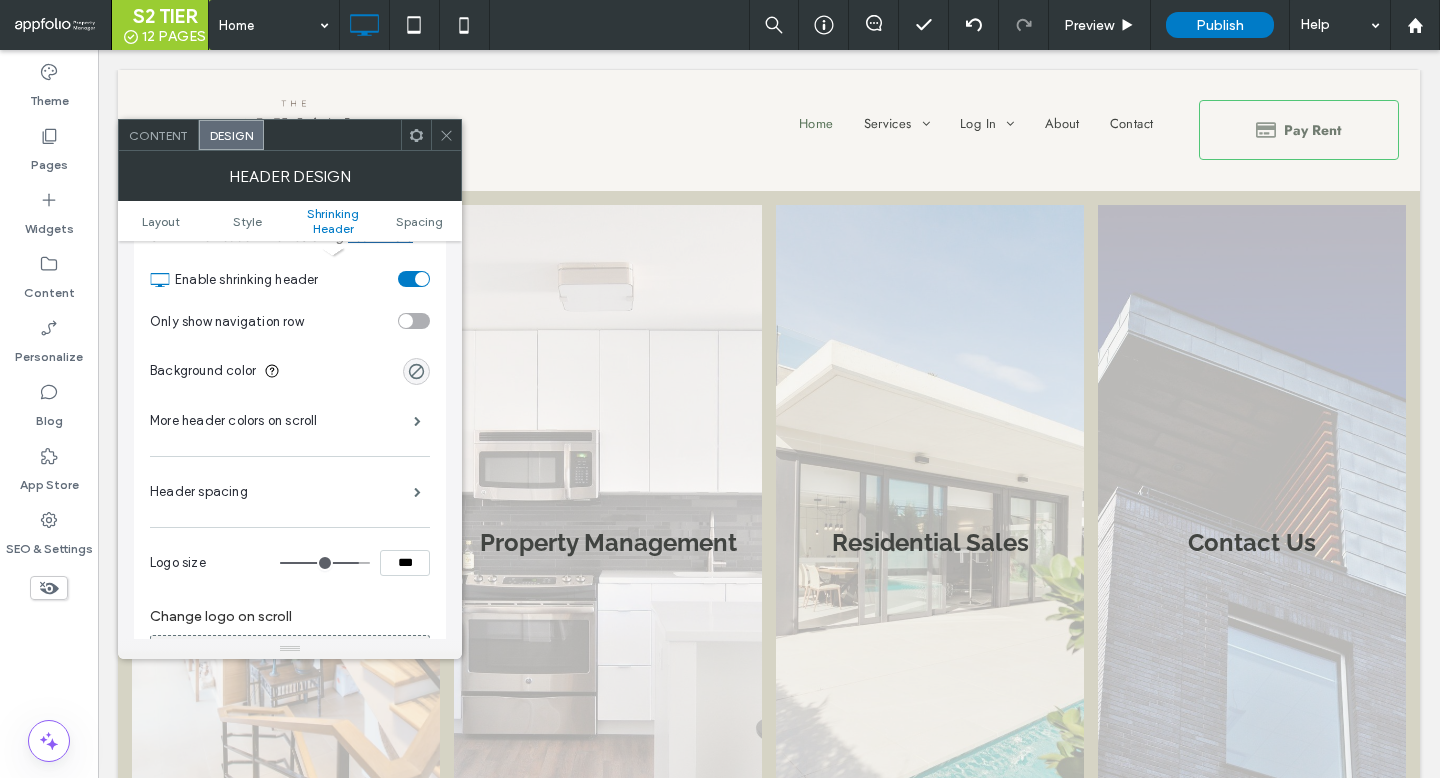 type on "**" 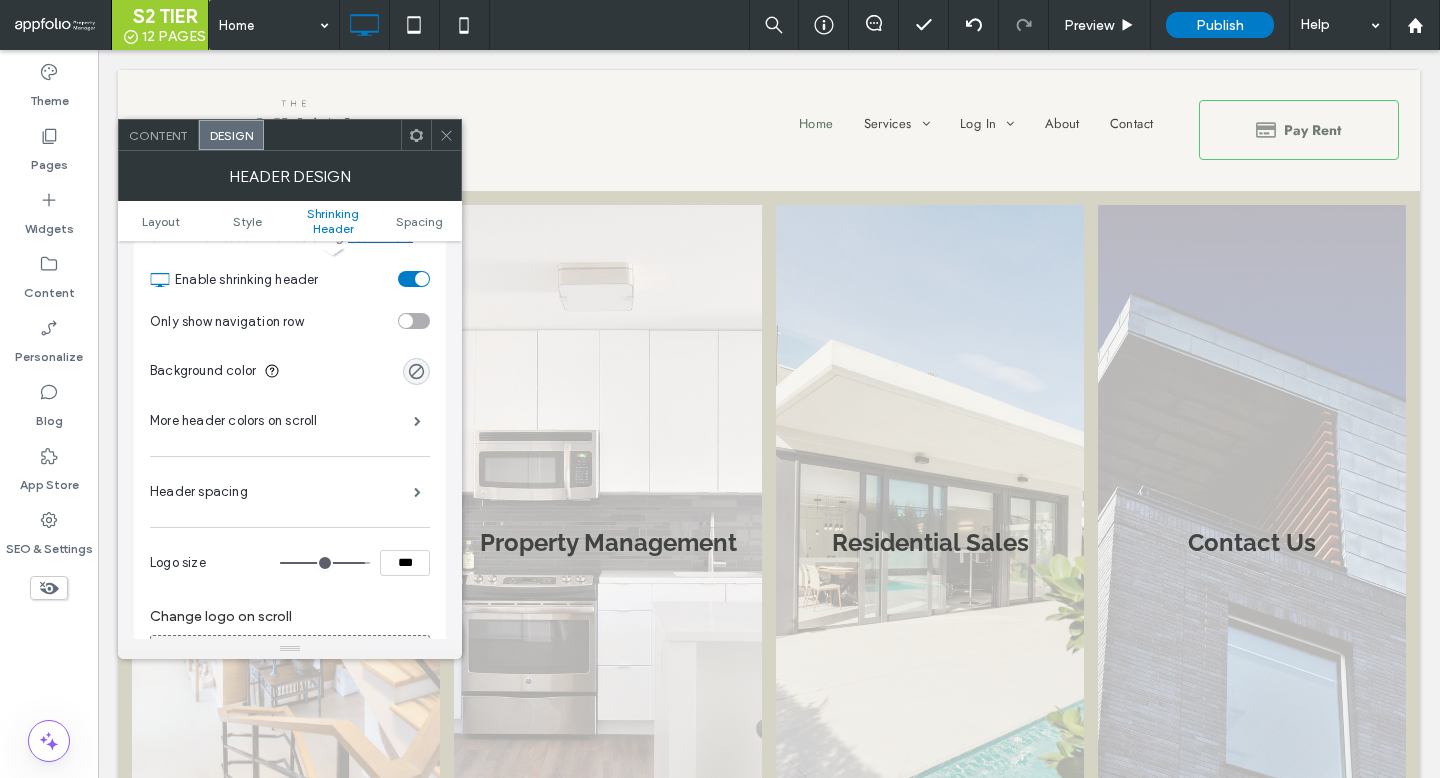 type on "**" 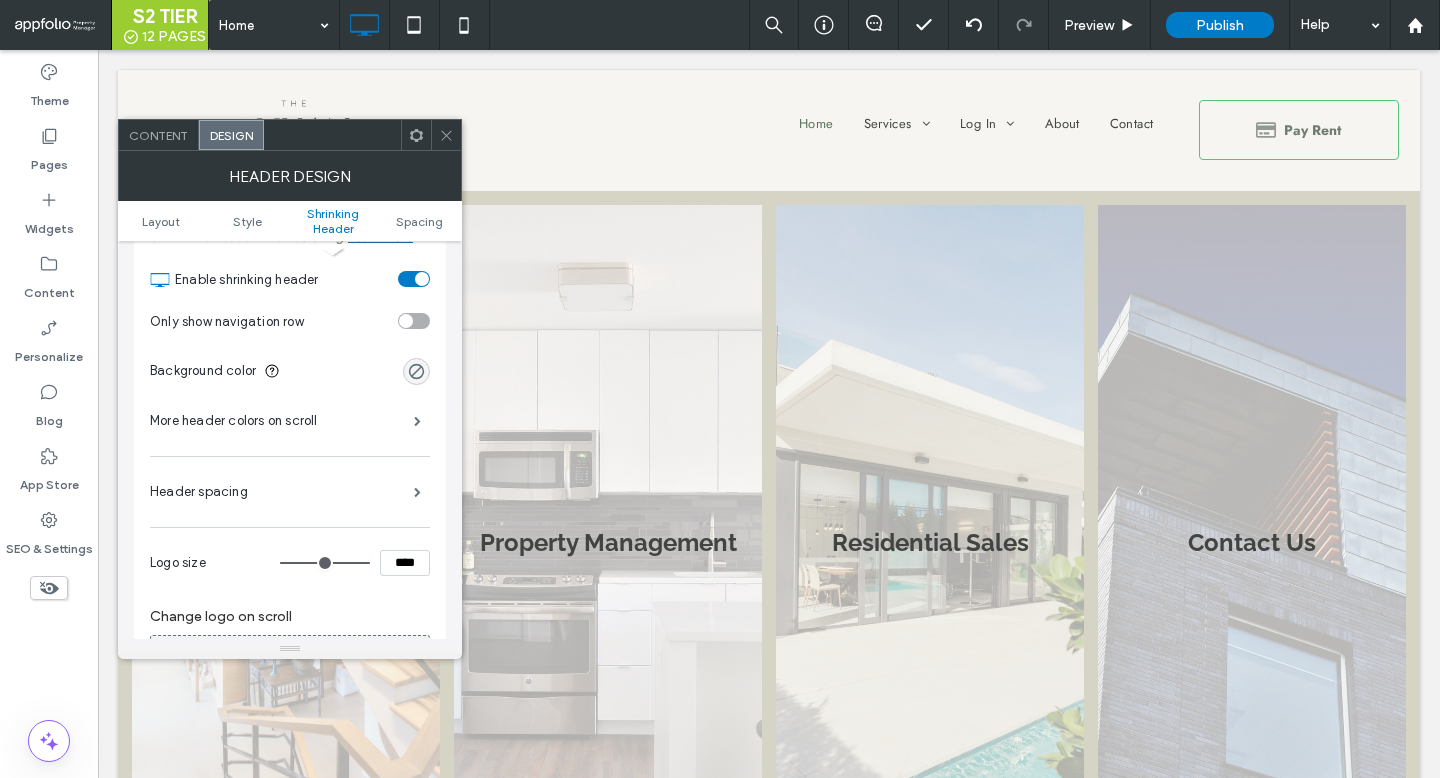 drag, startPoint x: 357, startPoint y: 565, endPoint x: 385, endPoint y: 564, distance: 28.01785 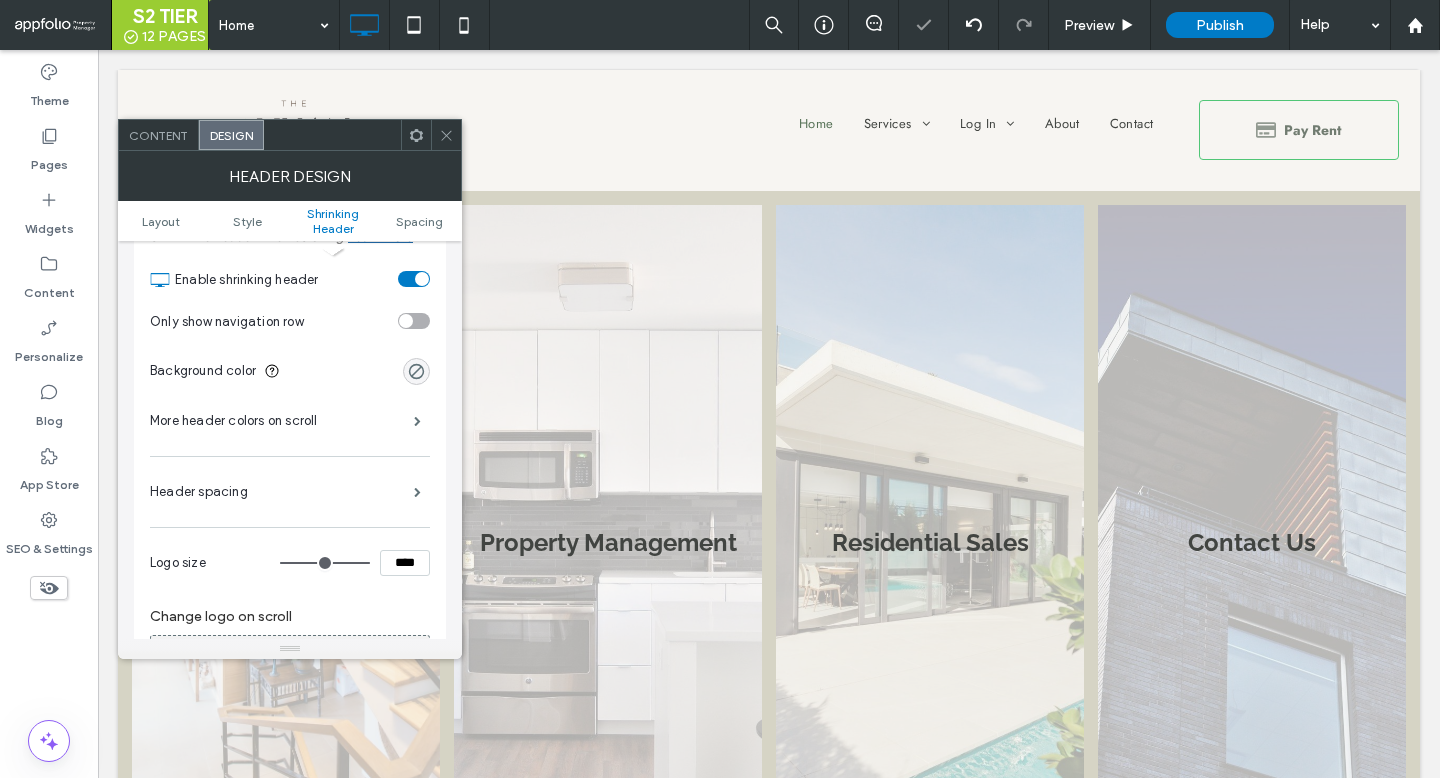 click 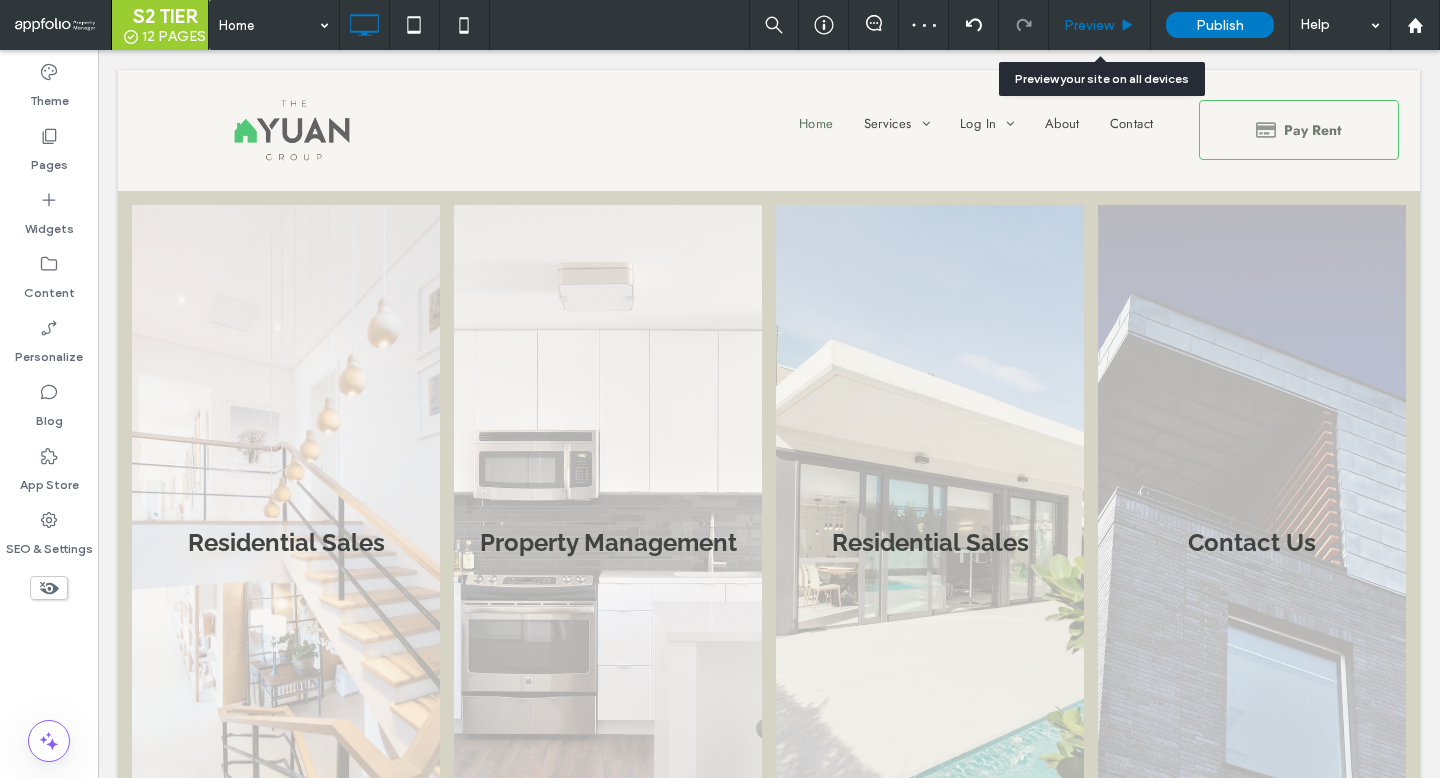 click on "Preview" at bounding box center (1100, 25) 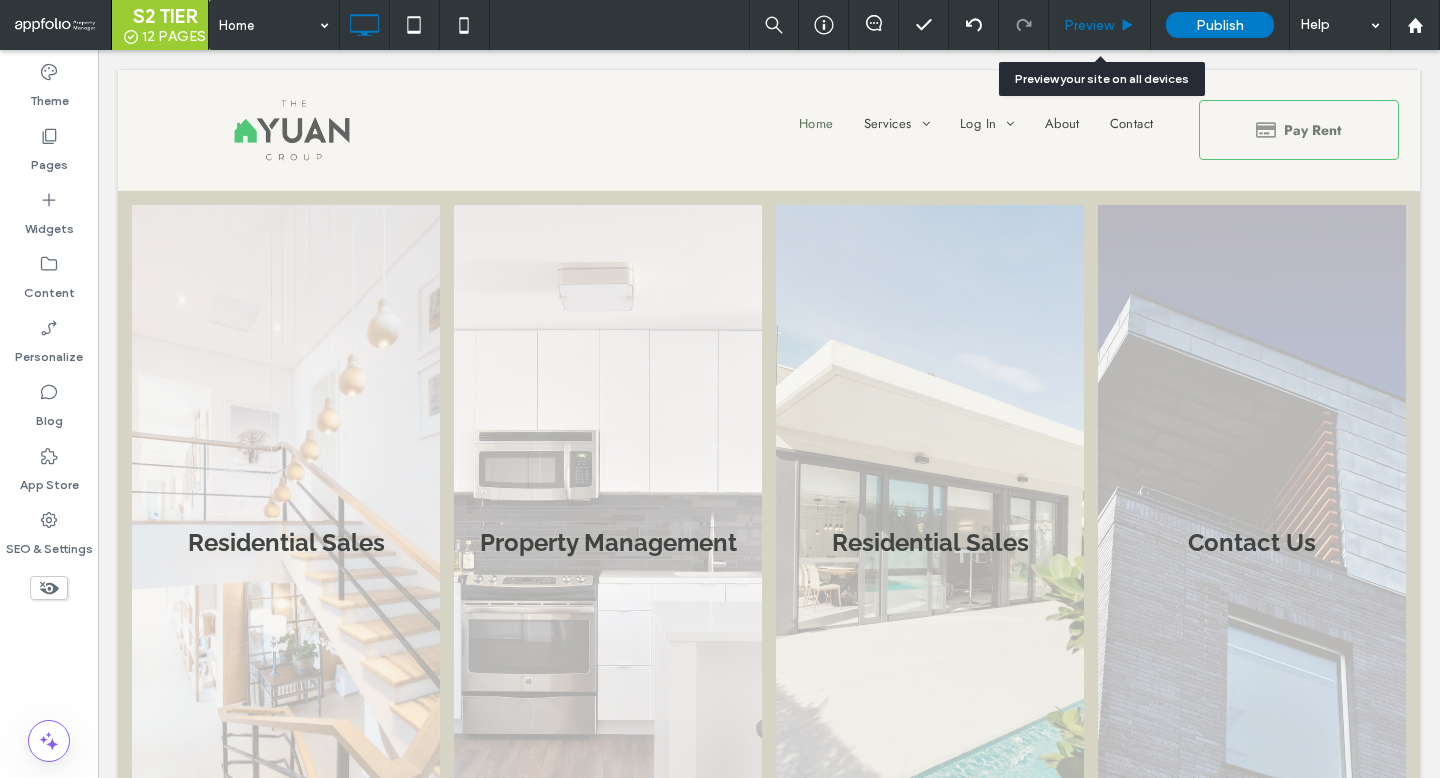 click on "Preview" at bounding box center [1089, 25] 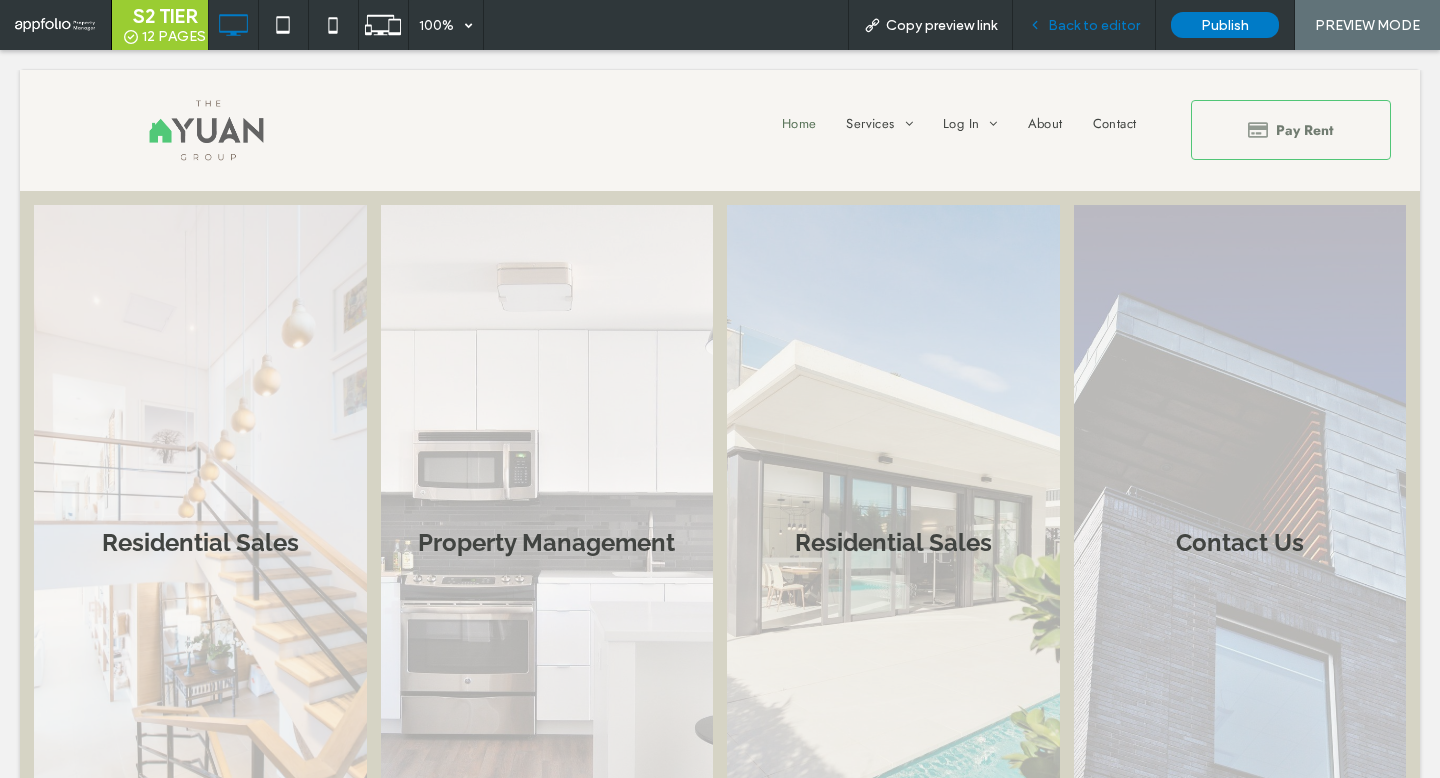 click on "Back to editor" at bounding box center [1084, 25] 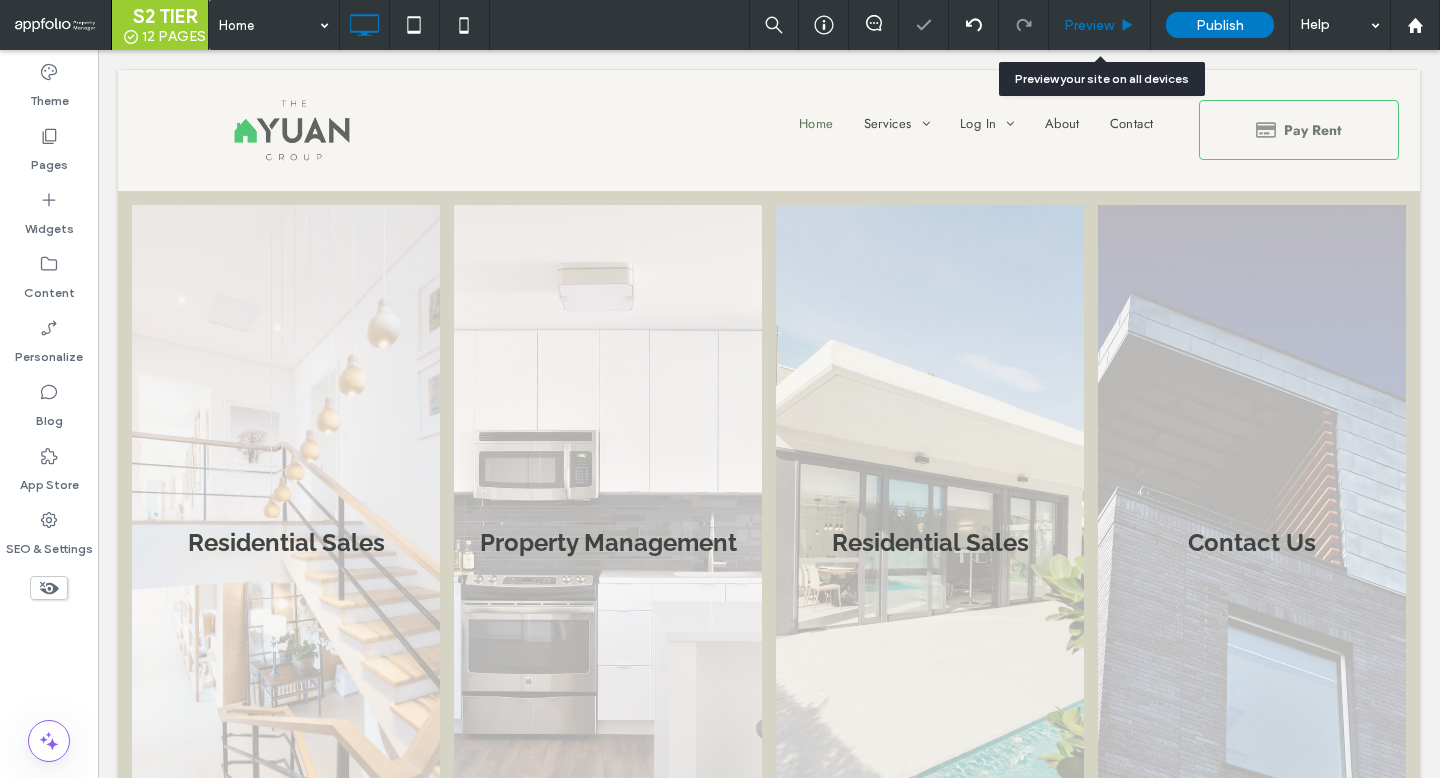 click on "Preview" at bounding box center (1089, 25) 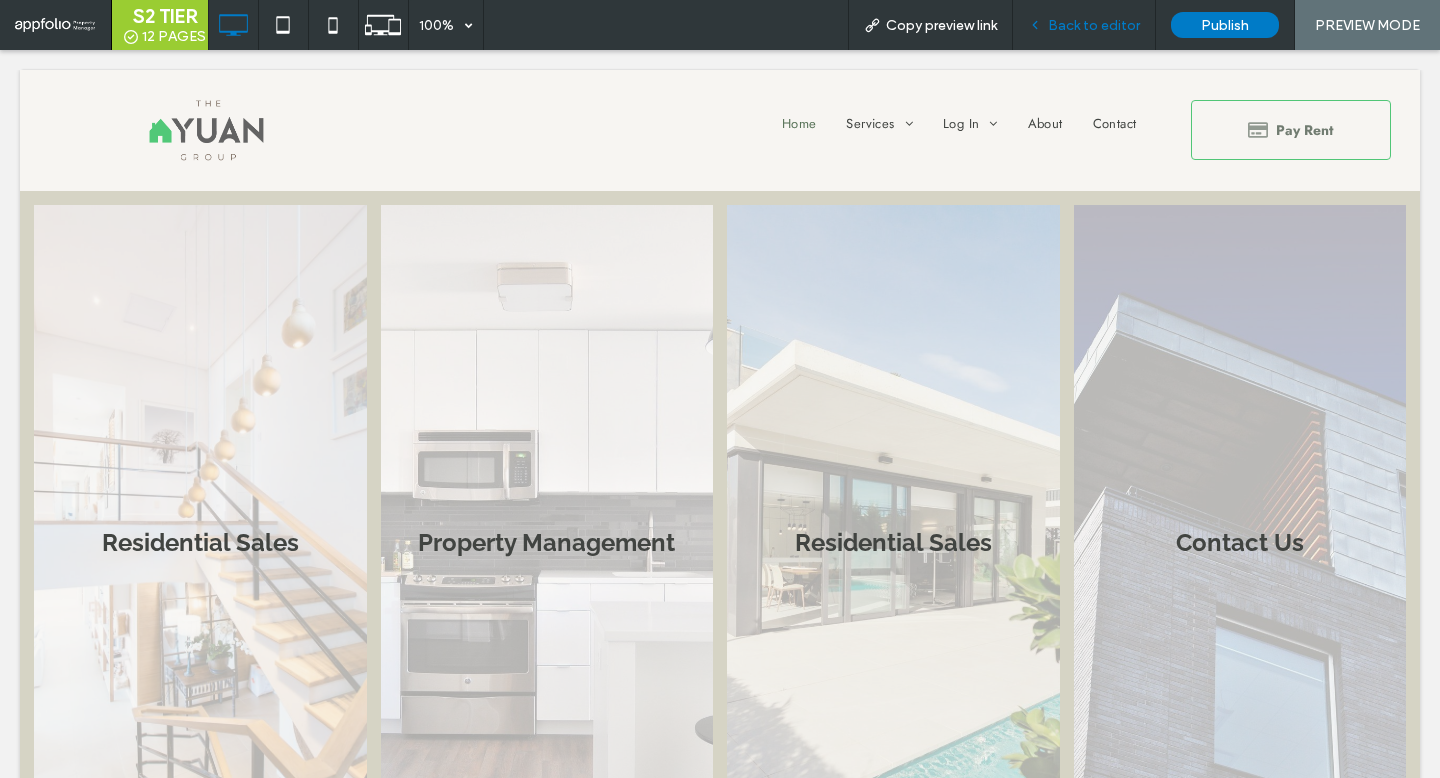 click on "Back to editor" at bounding box center (1094, 25) 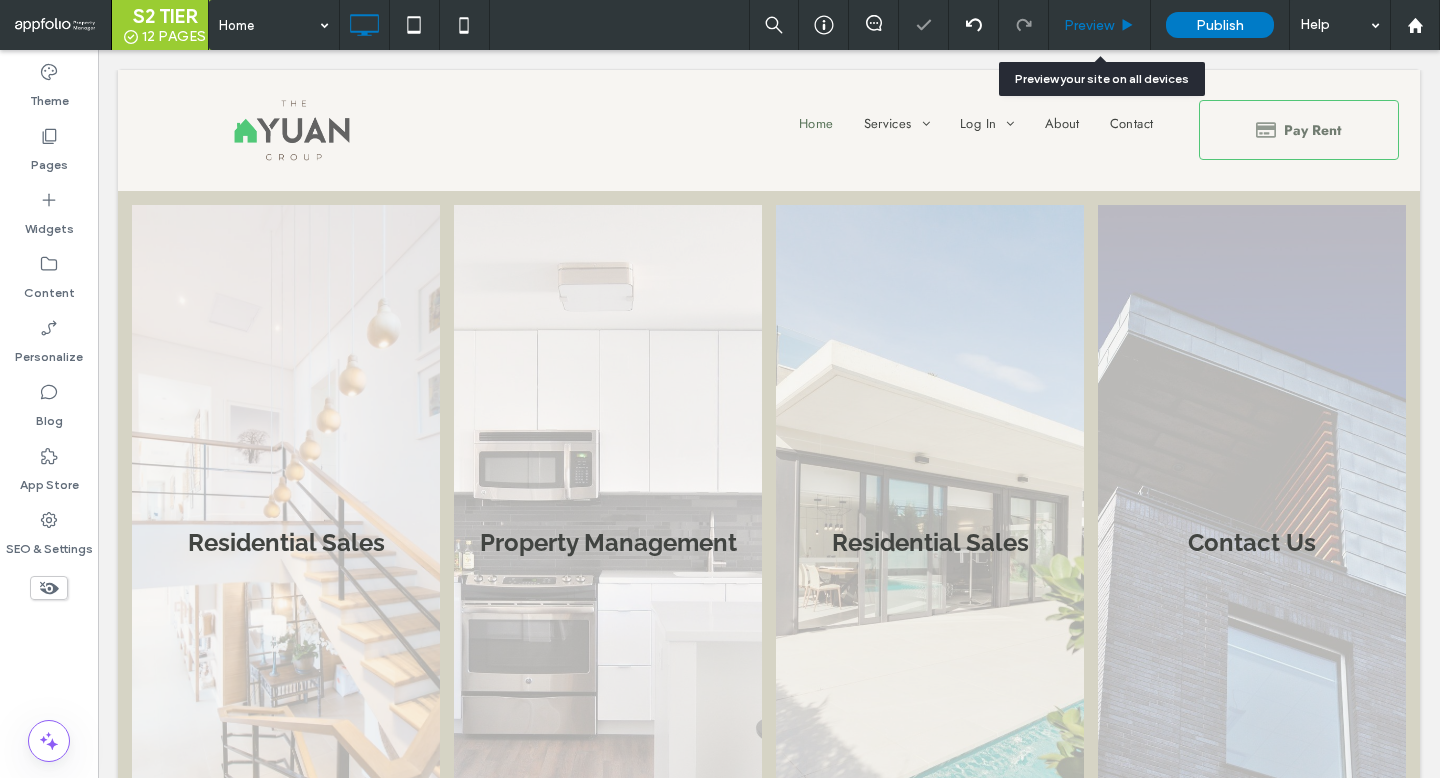 click on "Preview" at bounding box center [1089, 25] 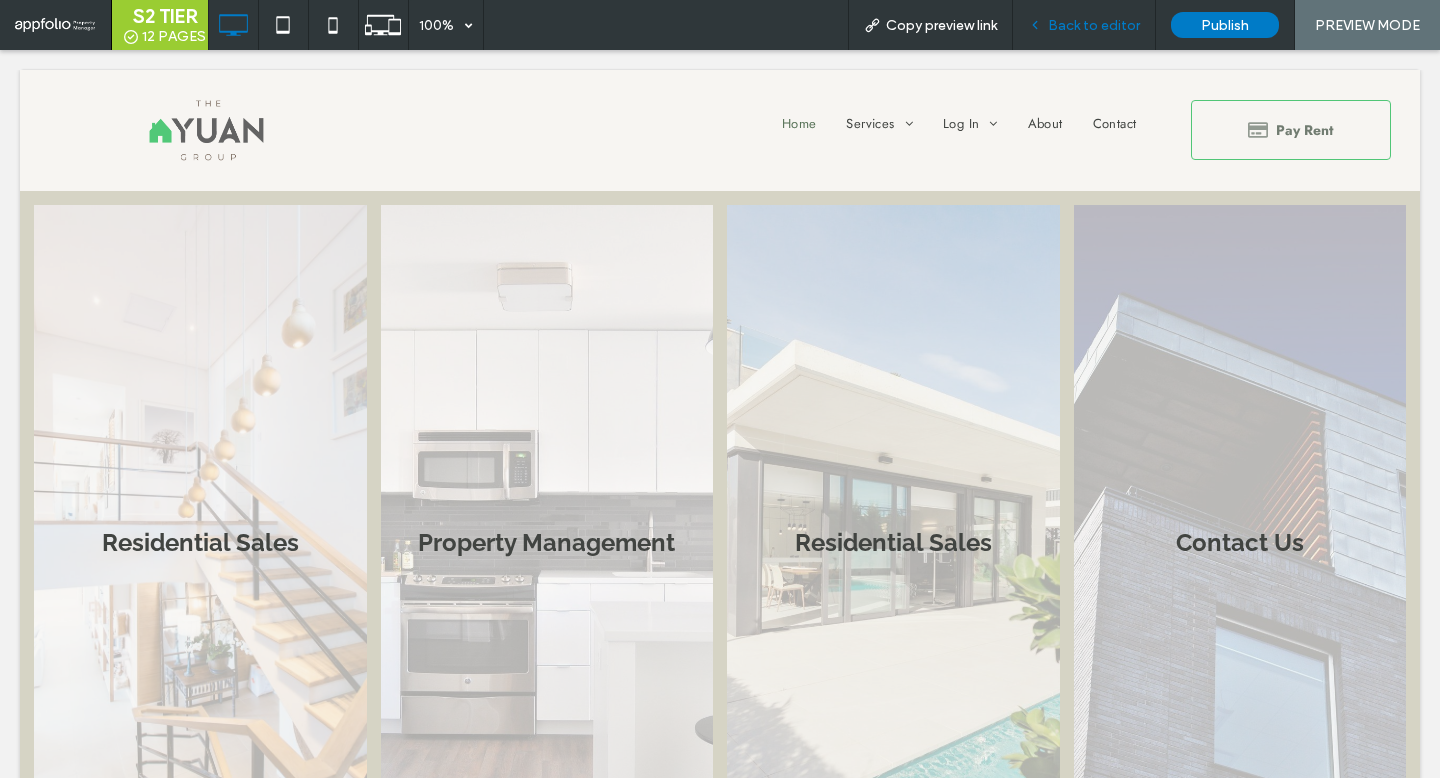 click on "Back to editor" at bounding box center [1094, 25] 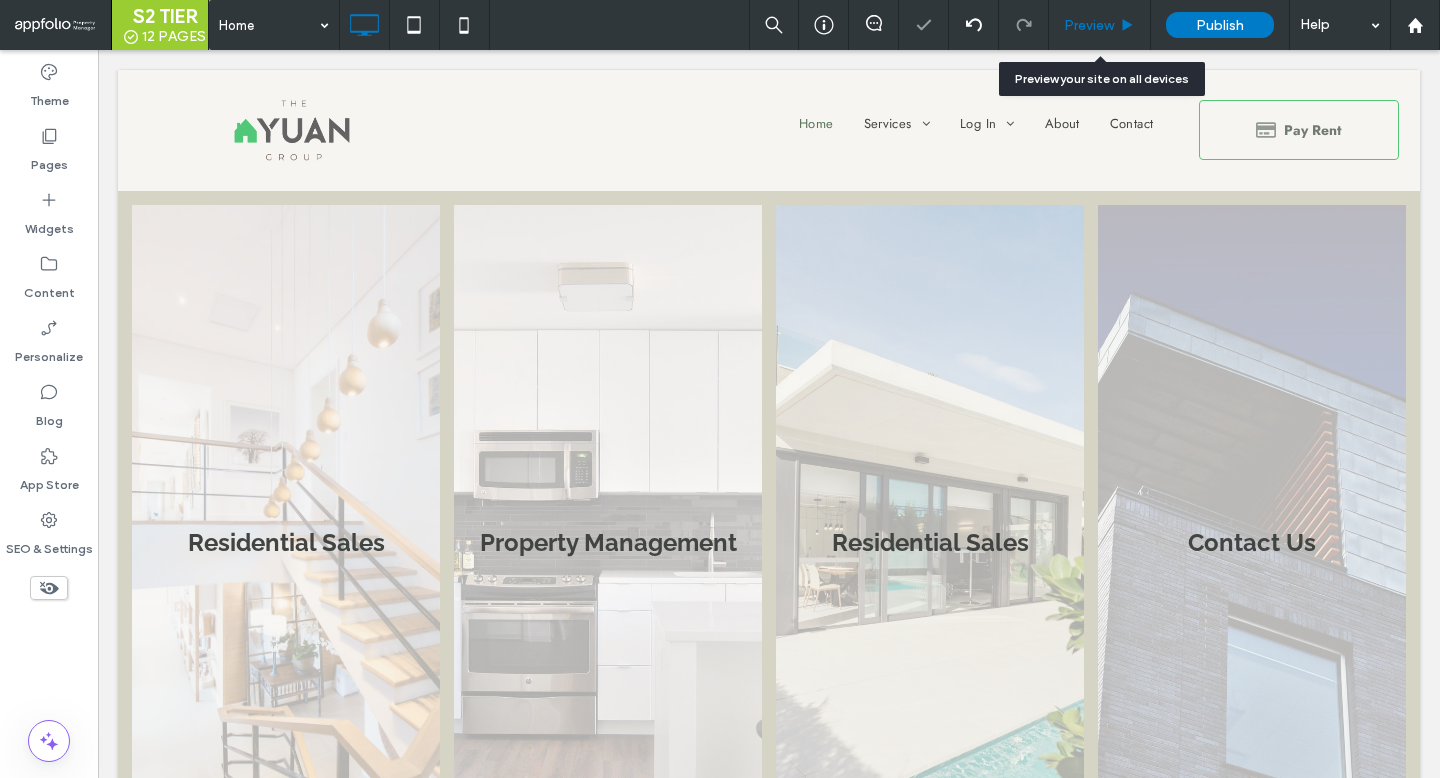 click on "Preview" at bounding box center [1089, 25] 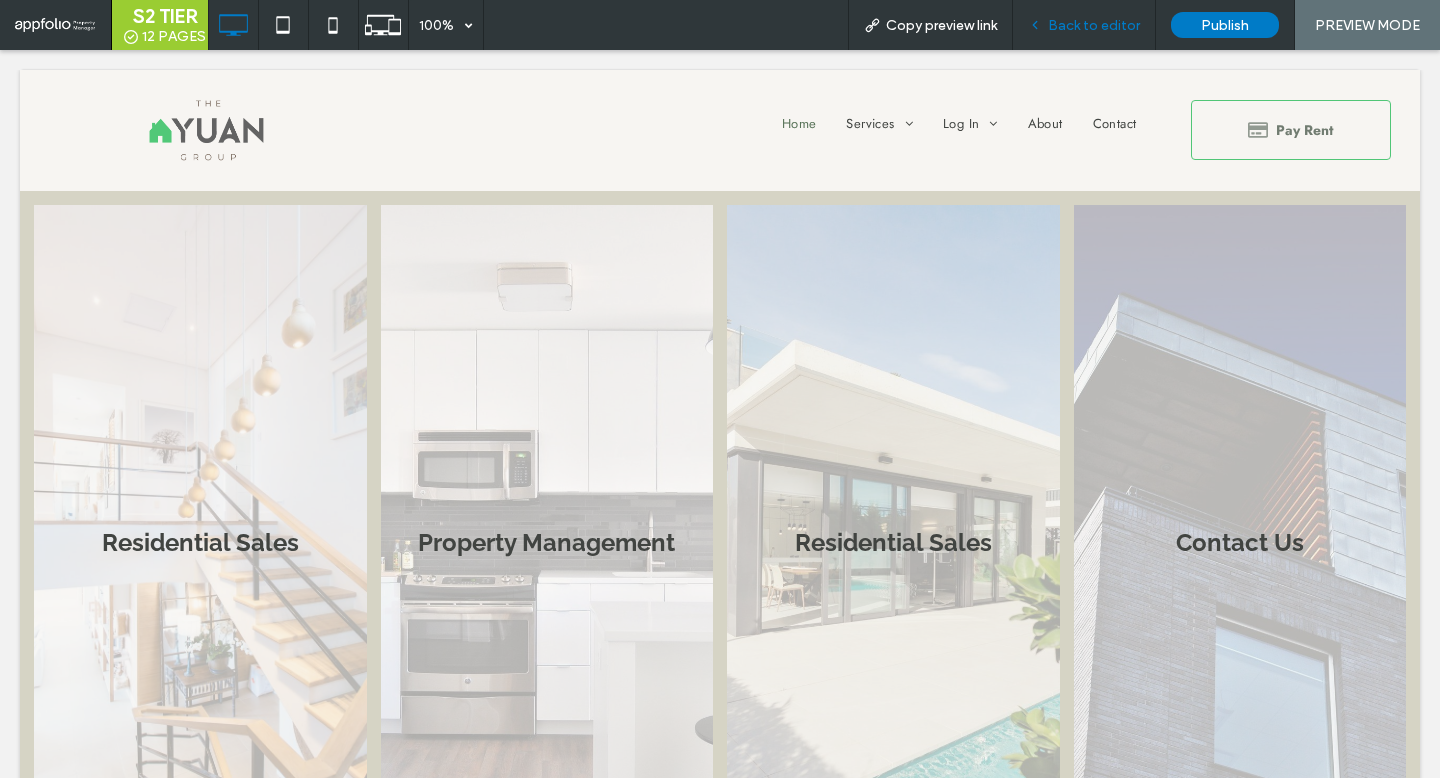 click on "Back to editor" at bounding box center (1084, 25) 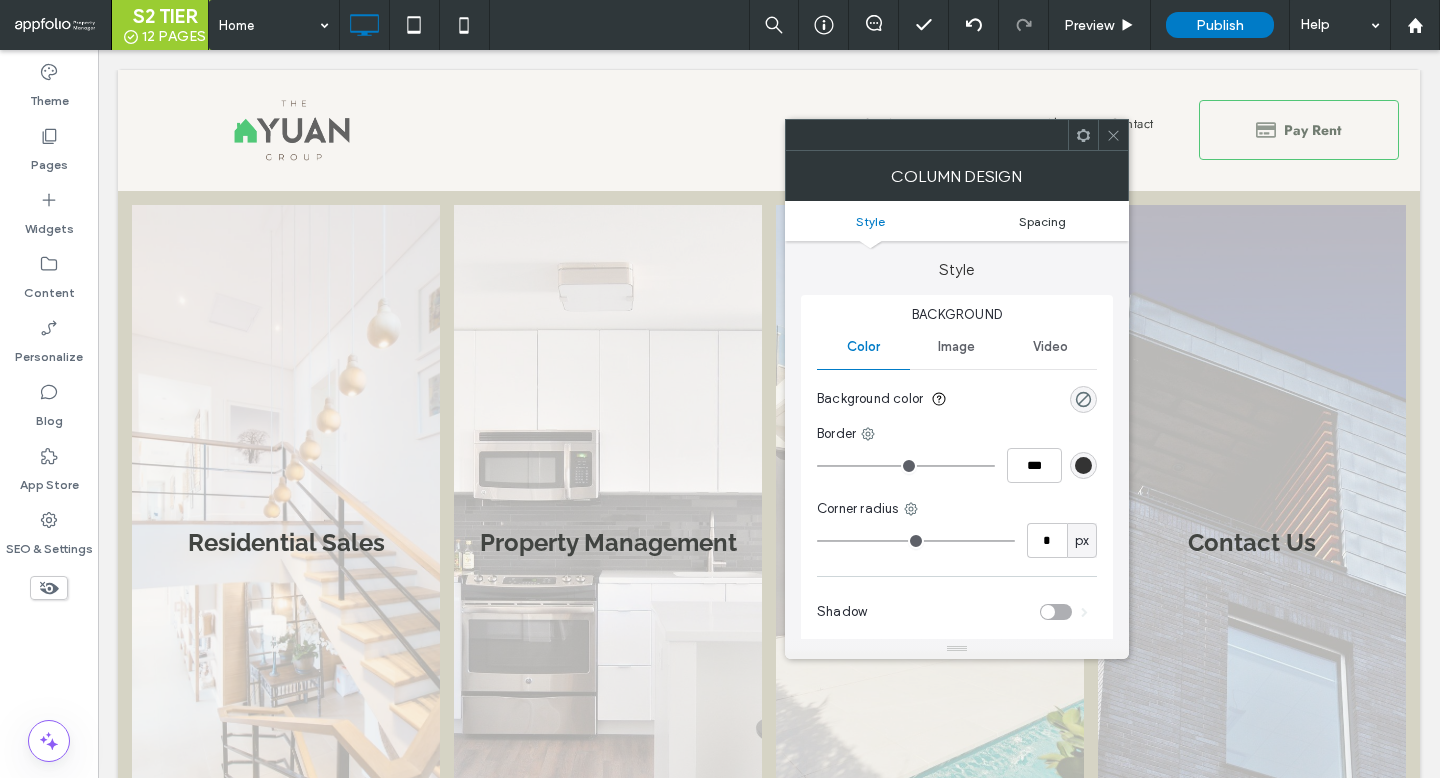 click on "Spacing" at bounding box center [1042, 221] 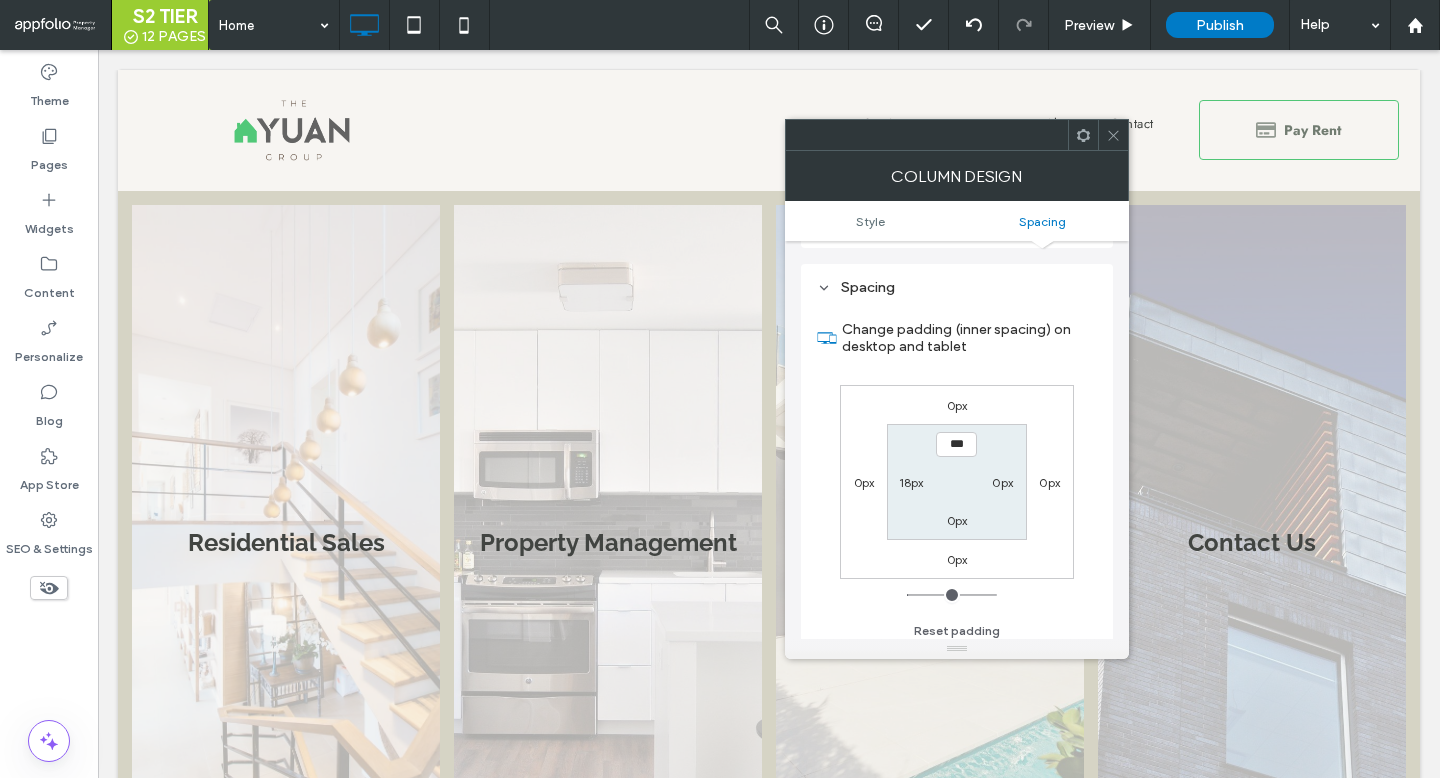 scroll, scrollTop: 407, scrollLeft: 0, axis: vertical 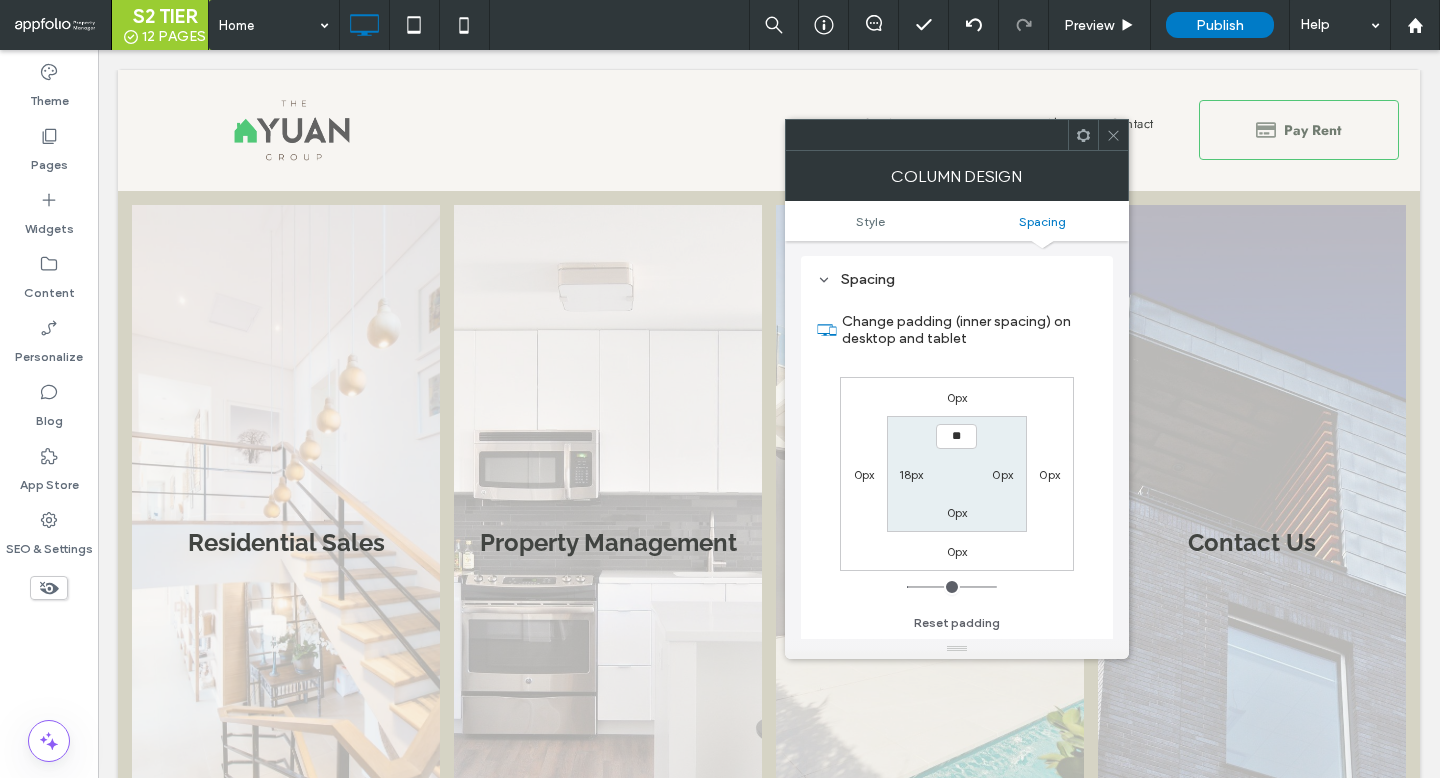 type on "****" 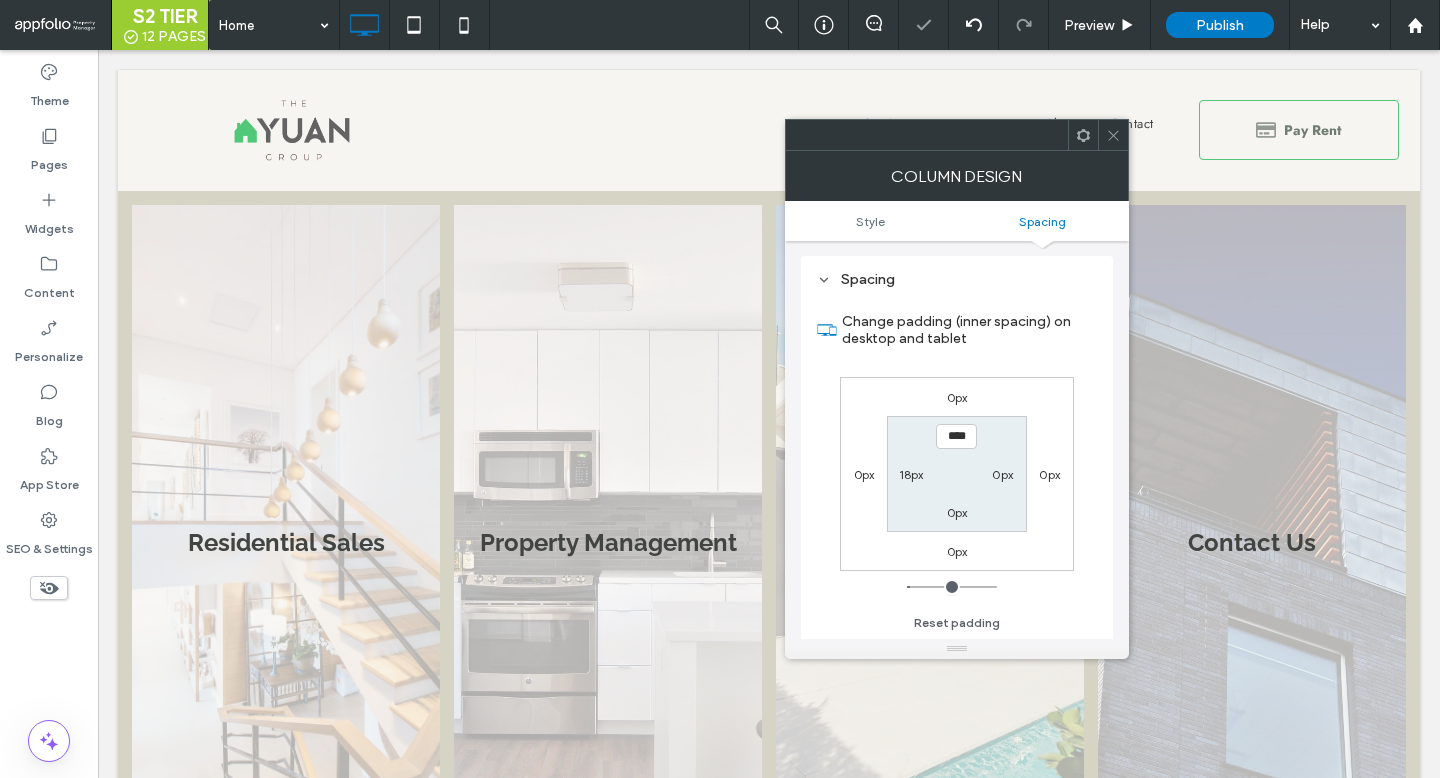 click 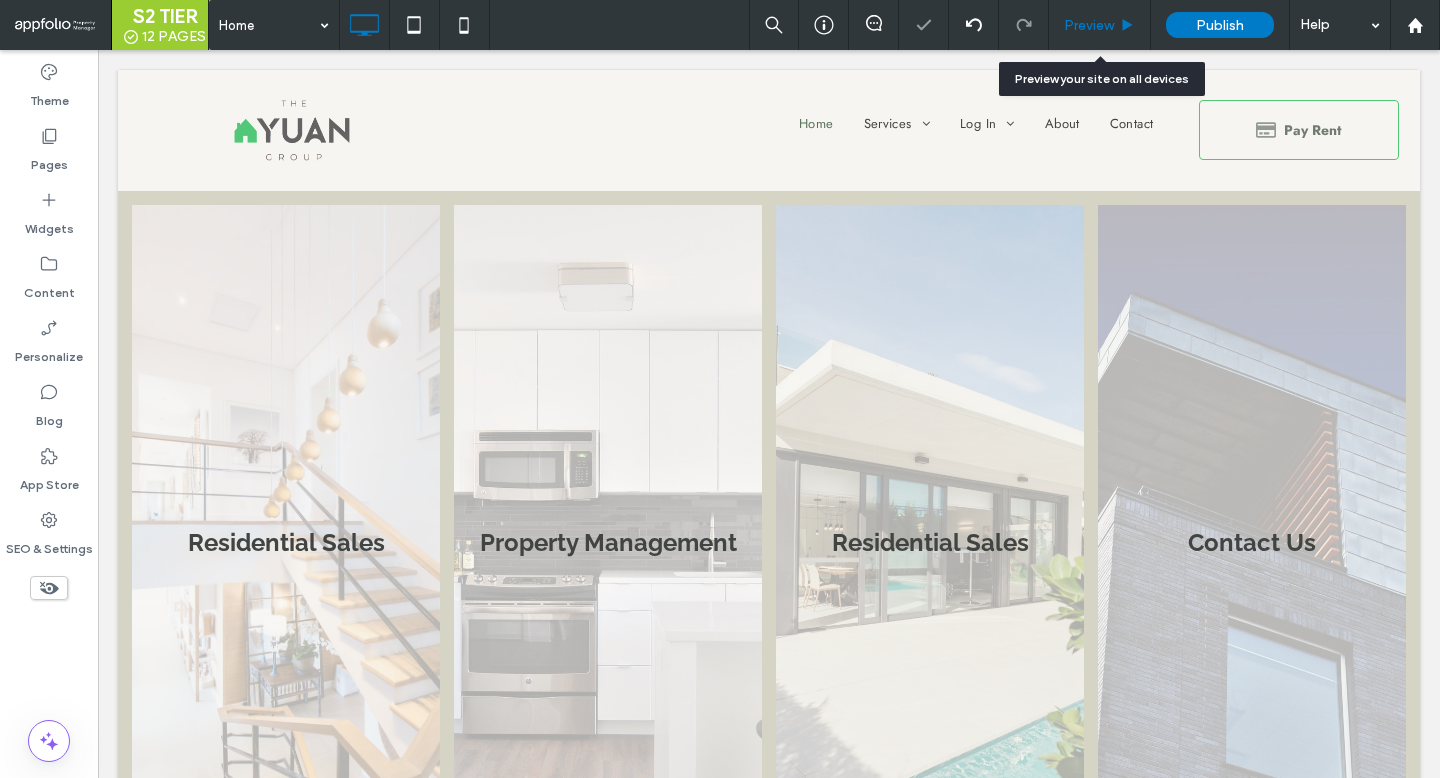 click on "Preview" at bounding box center [1100, 25] 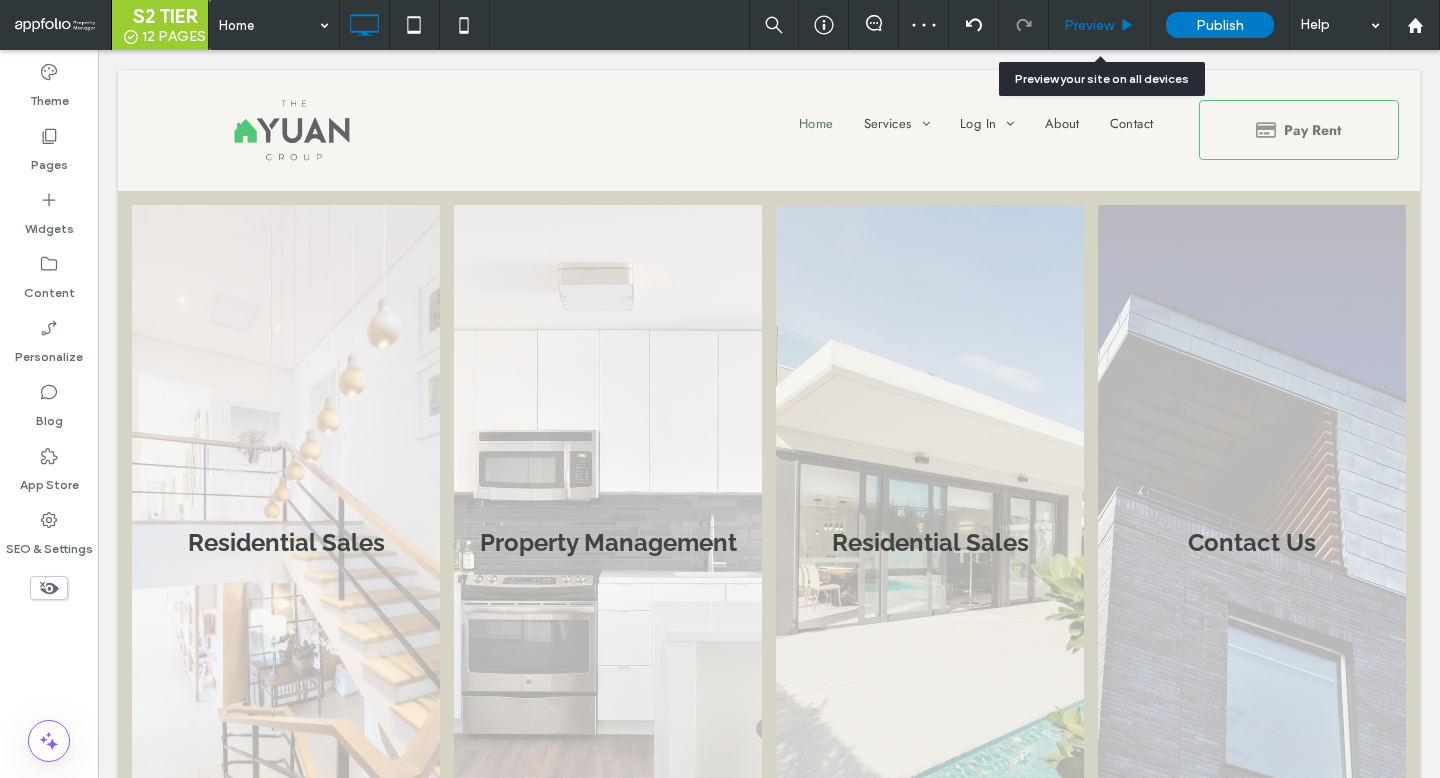 click on "Preview" at bounding box center [1100, 25] 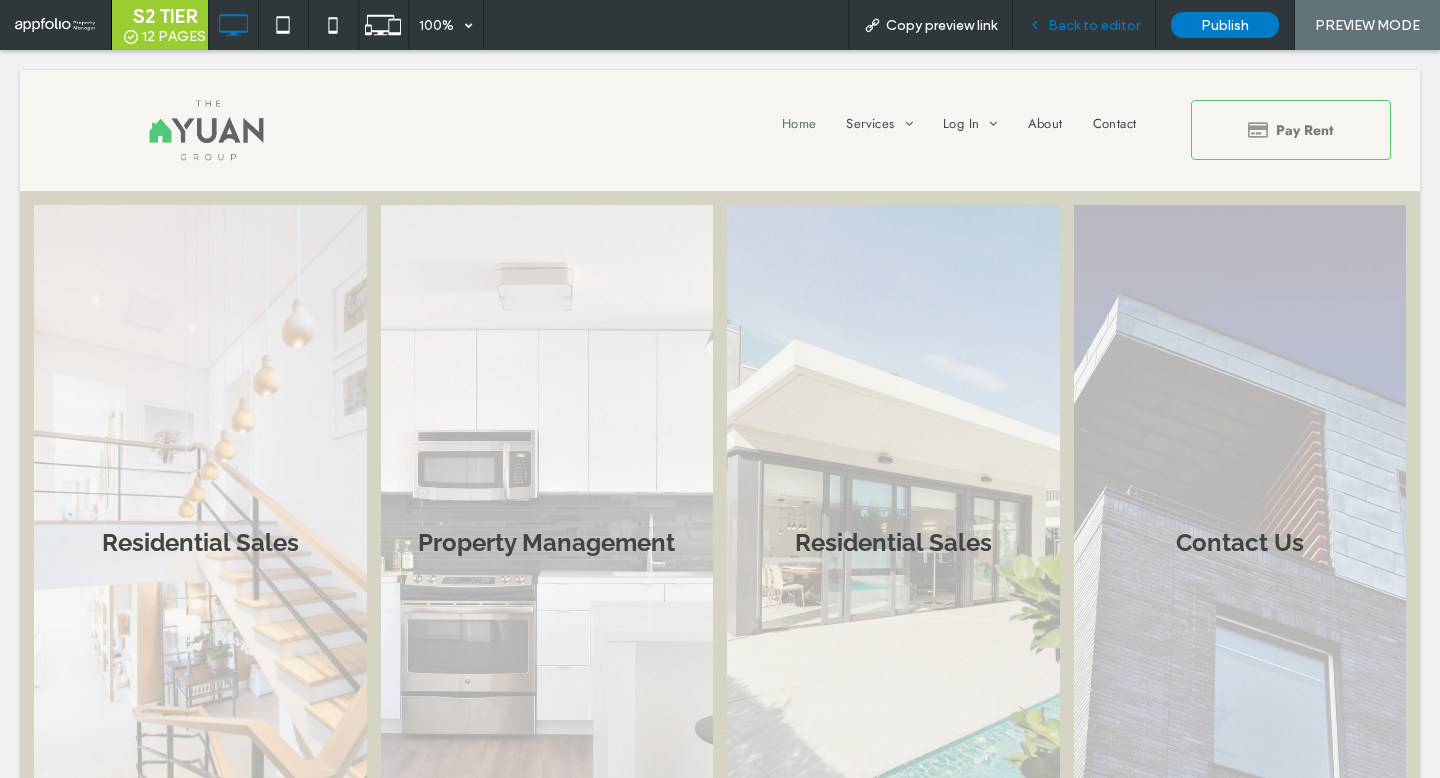 click on "Back to editor" at bounding box center [1094, 25] 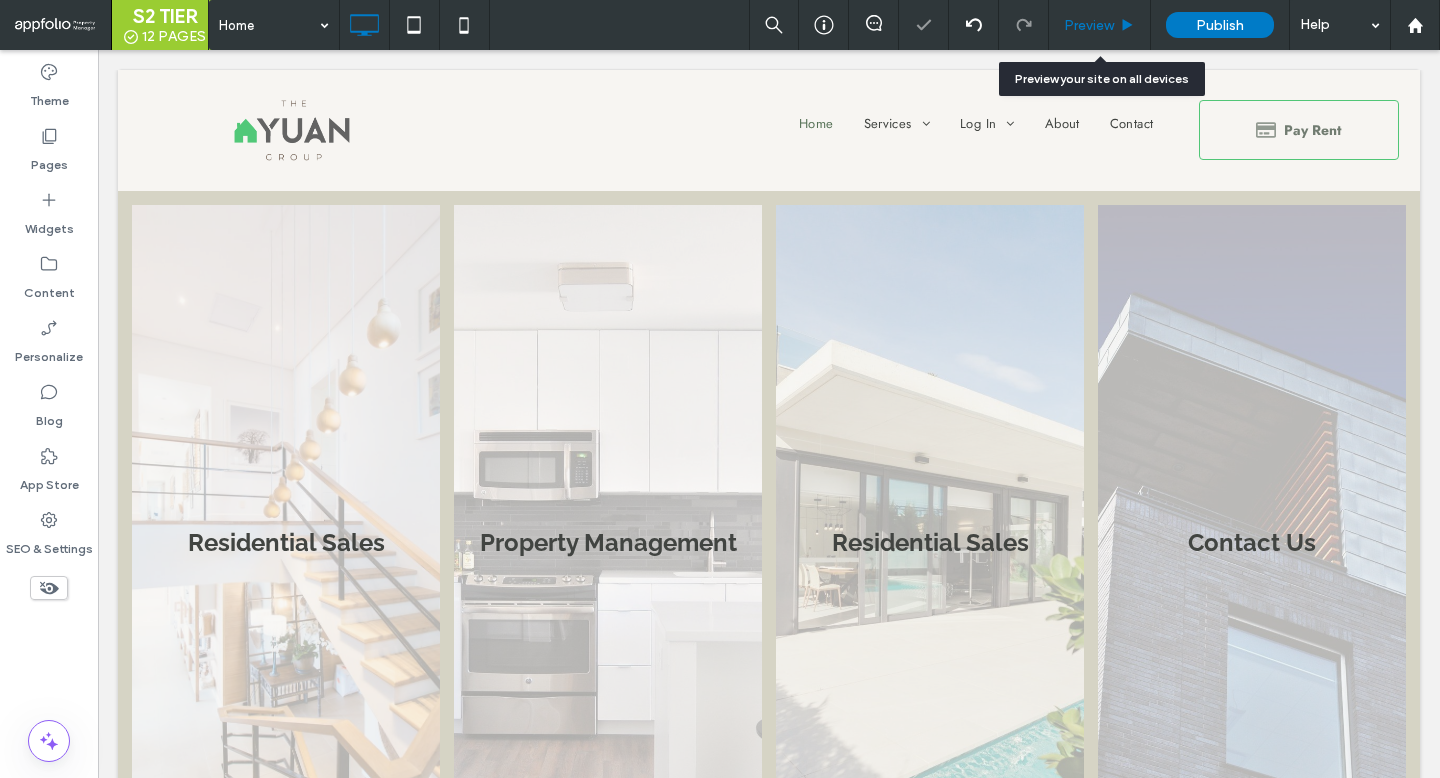 click on "Preview" at bounding box center (1089, 25) 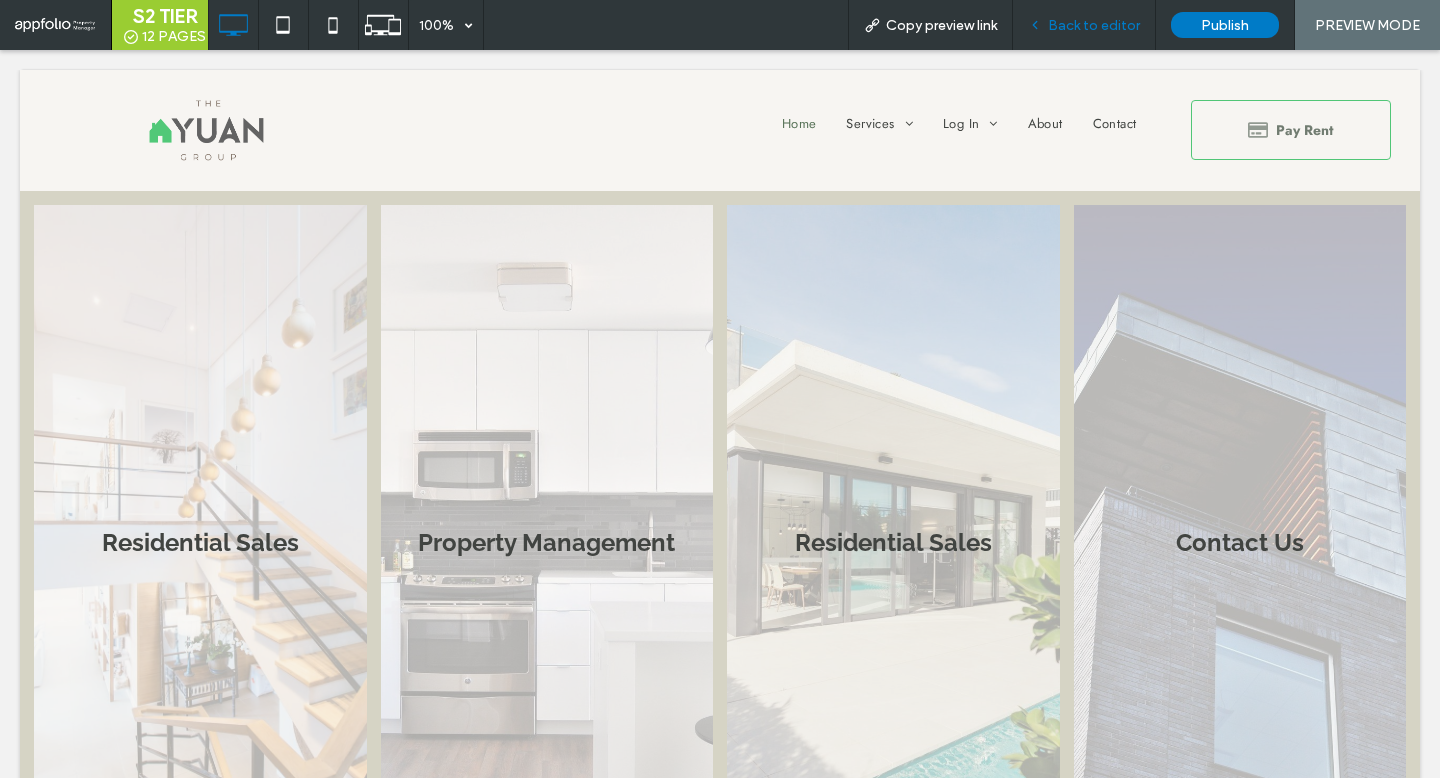click on "Back to editor" at bounding box center [1094, 25] 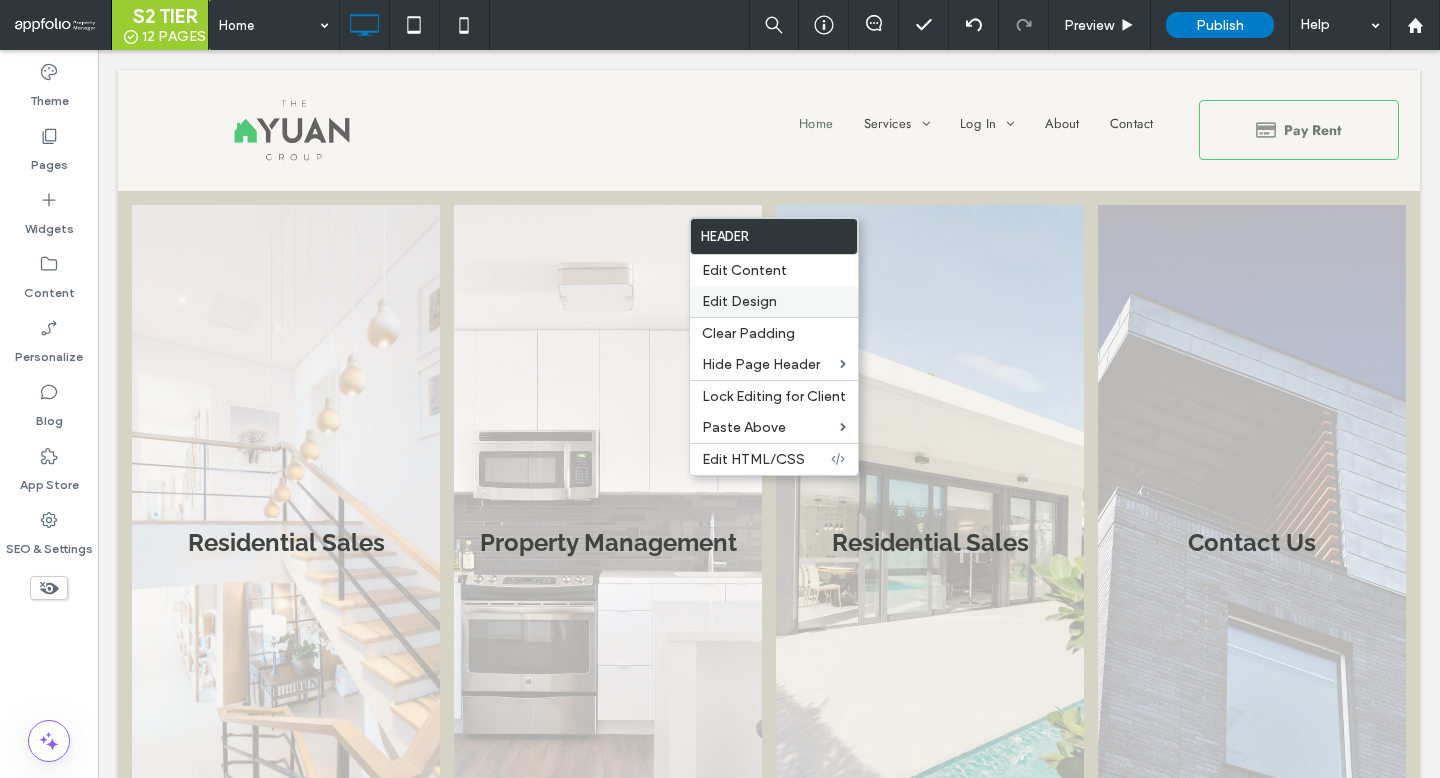 click on "Edit Design" at bounding box center (739, 301) 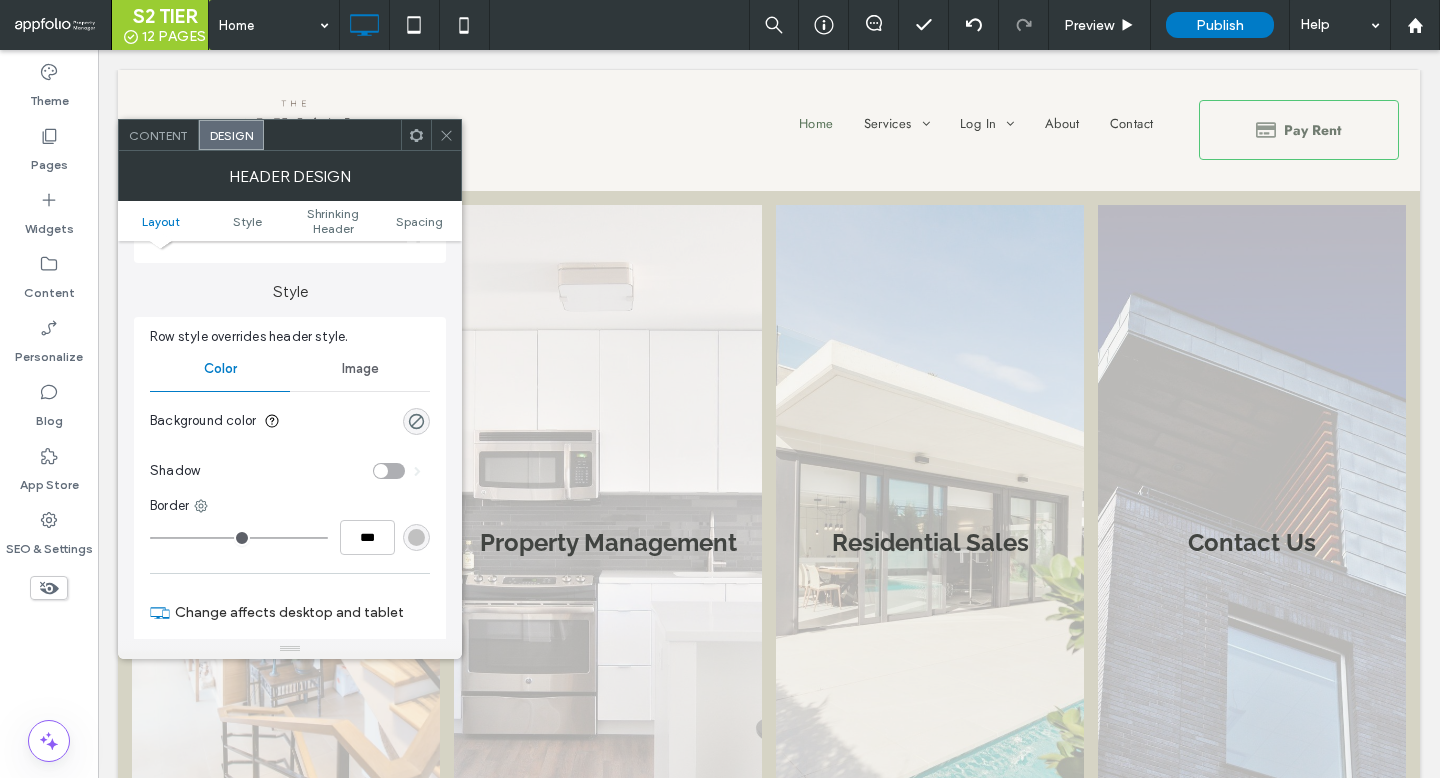 scroll, scrollTop: 436, scrollLeft: 0, axis: vertical 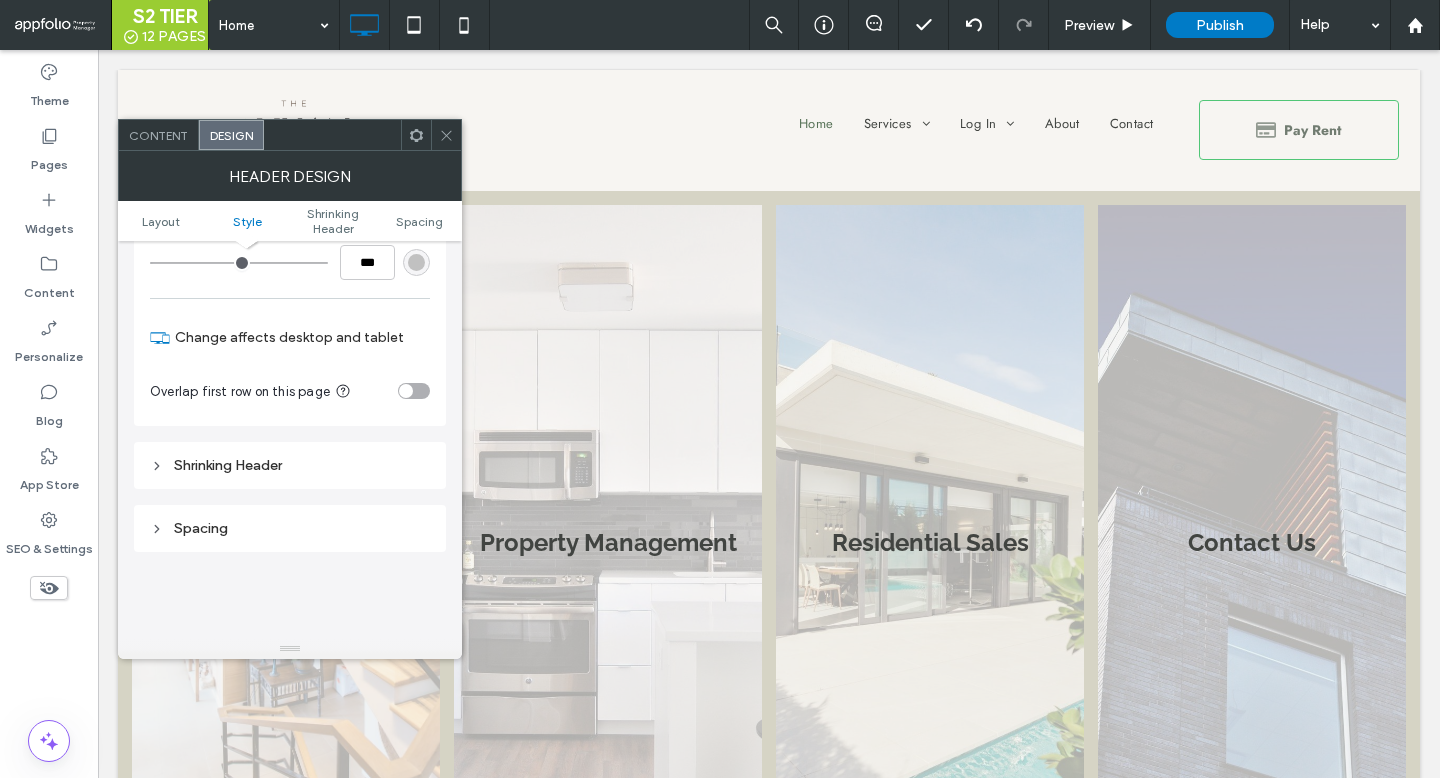 click on "Shrinking Header" at bounding box center (290, 465) 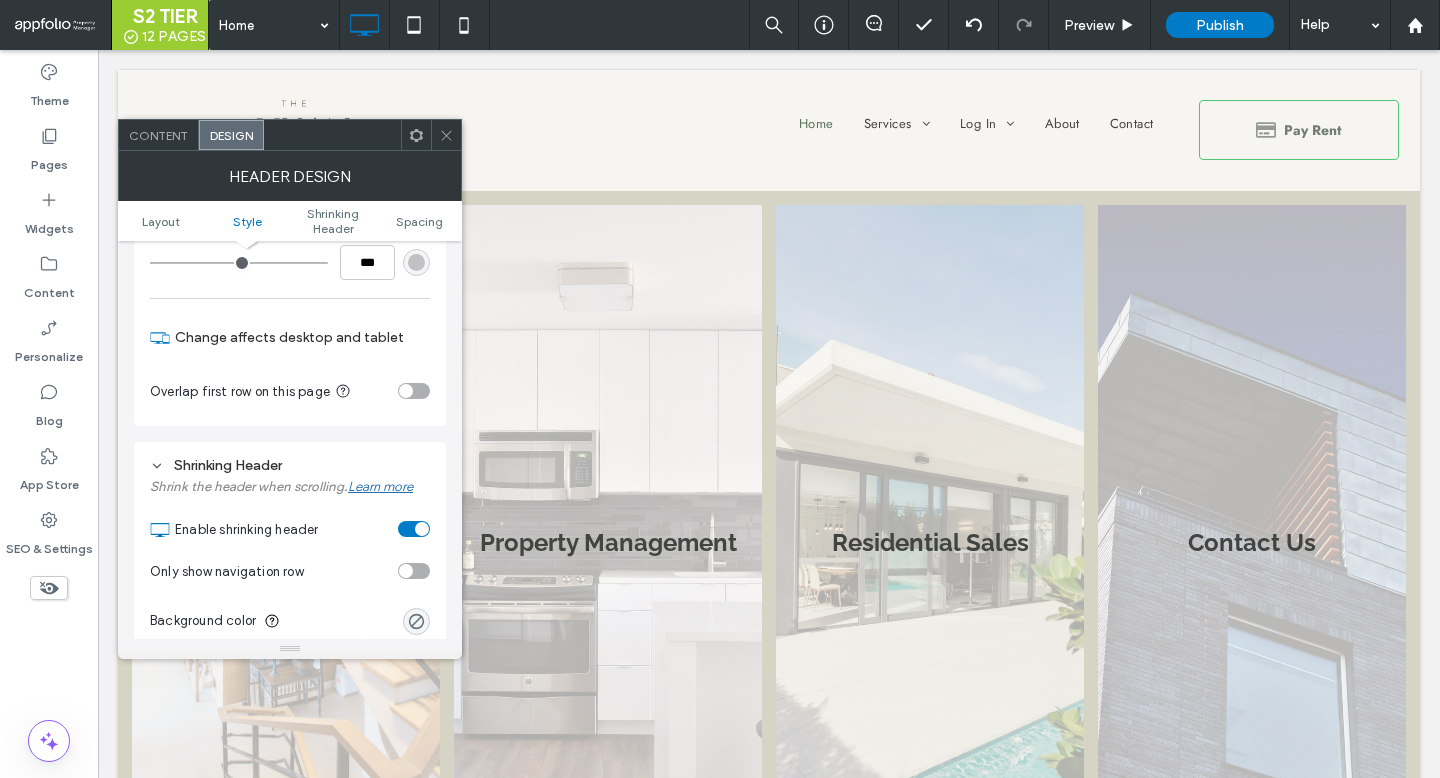 click at bounding box center [414, 529] 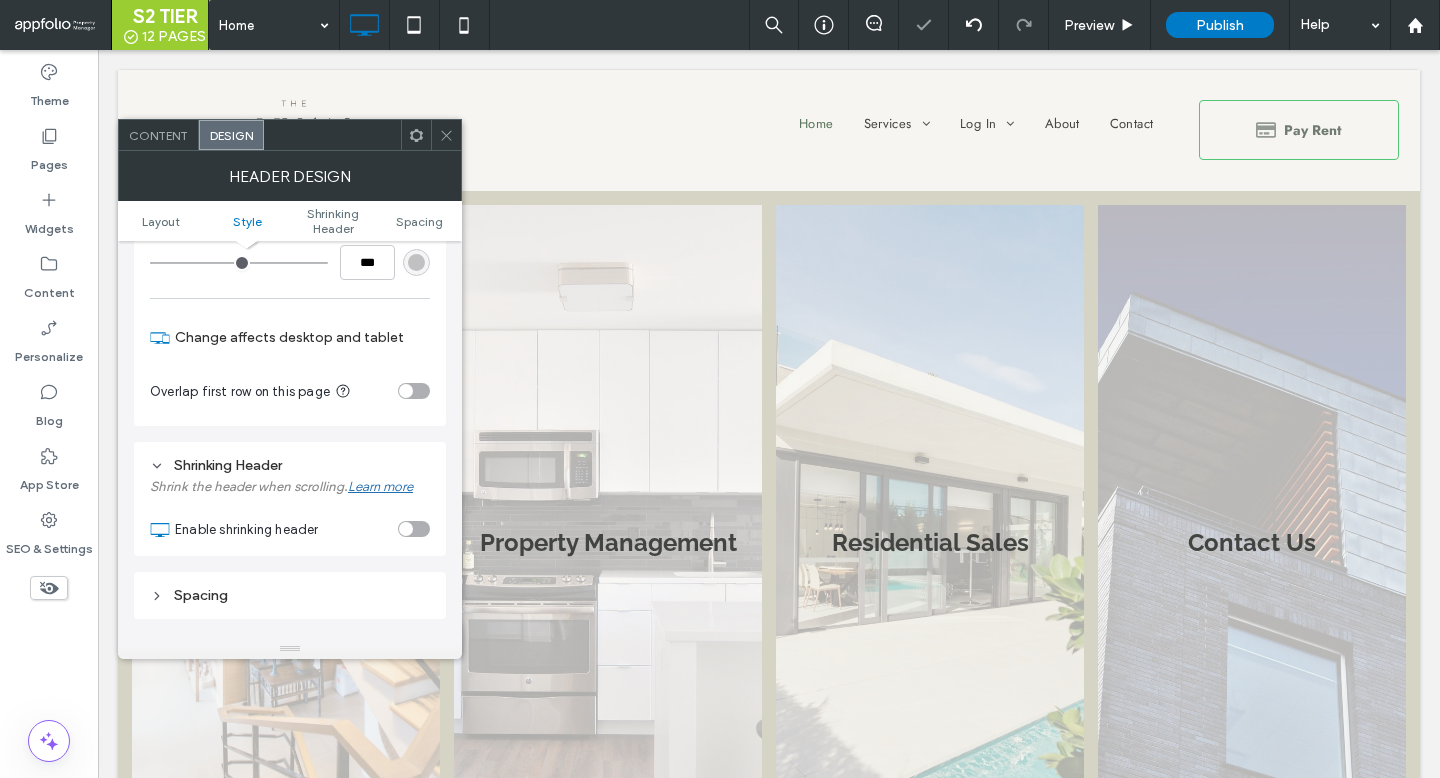 click 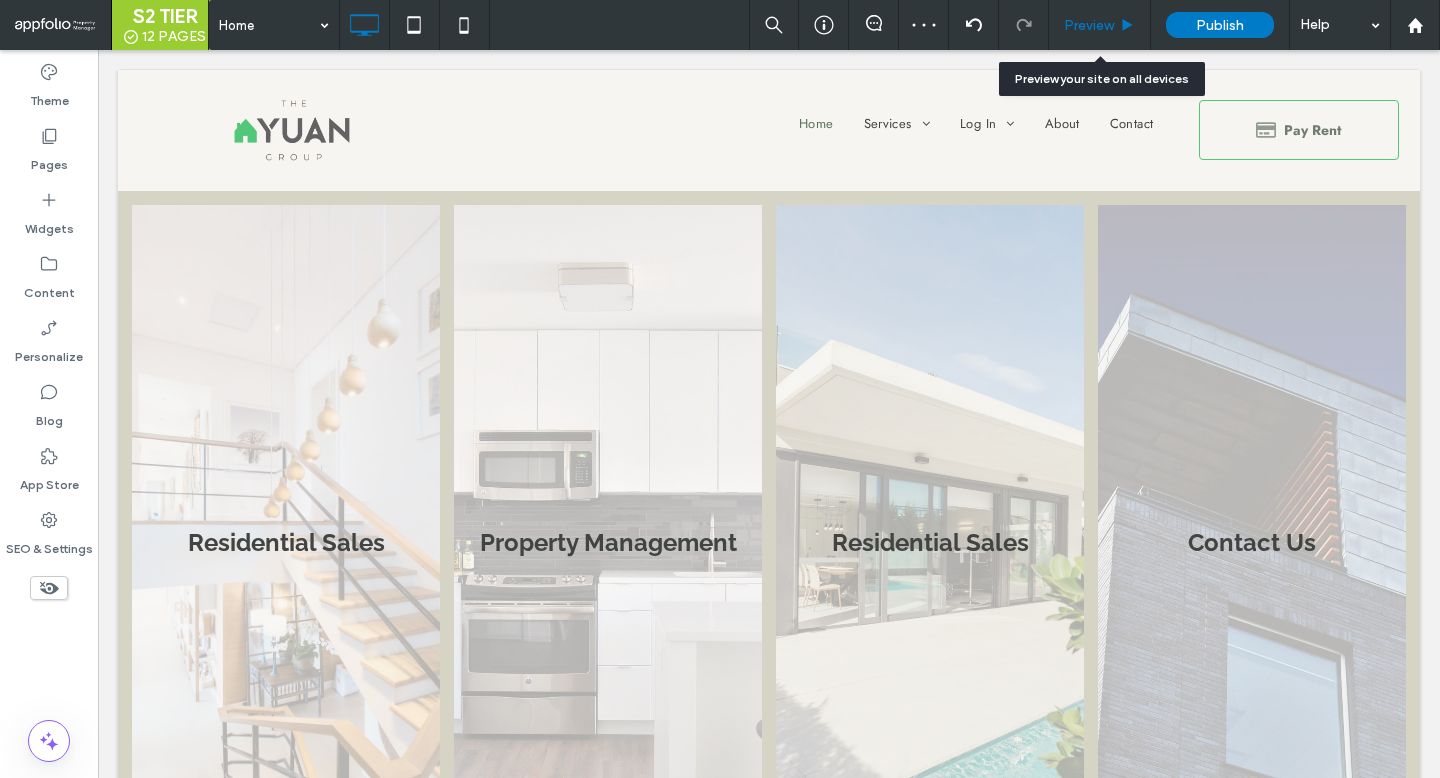 click on "Preview" at bounding box center (1089, 25) 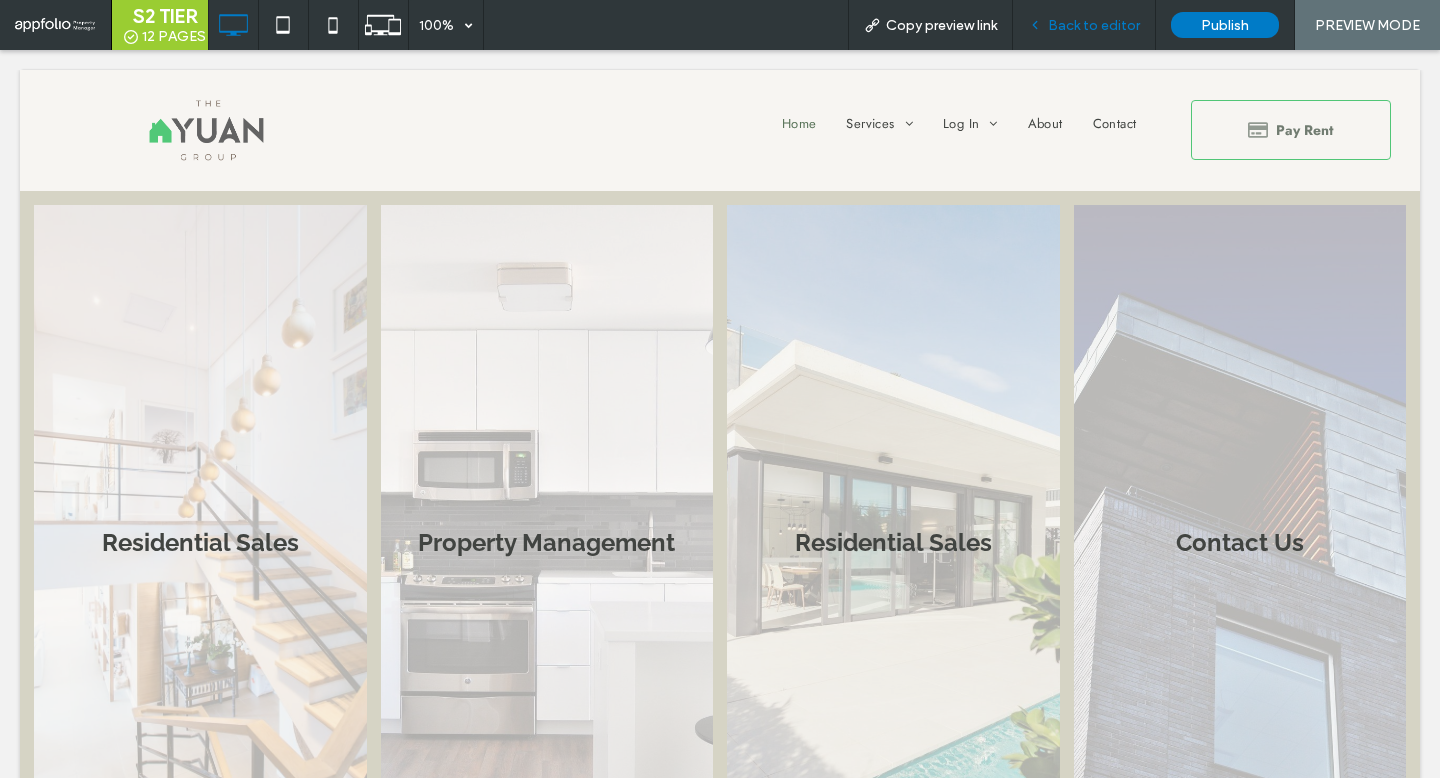 click on "Back to editor" at bounding box center (1084, 25) 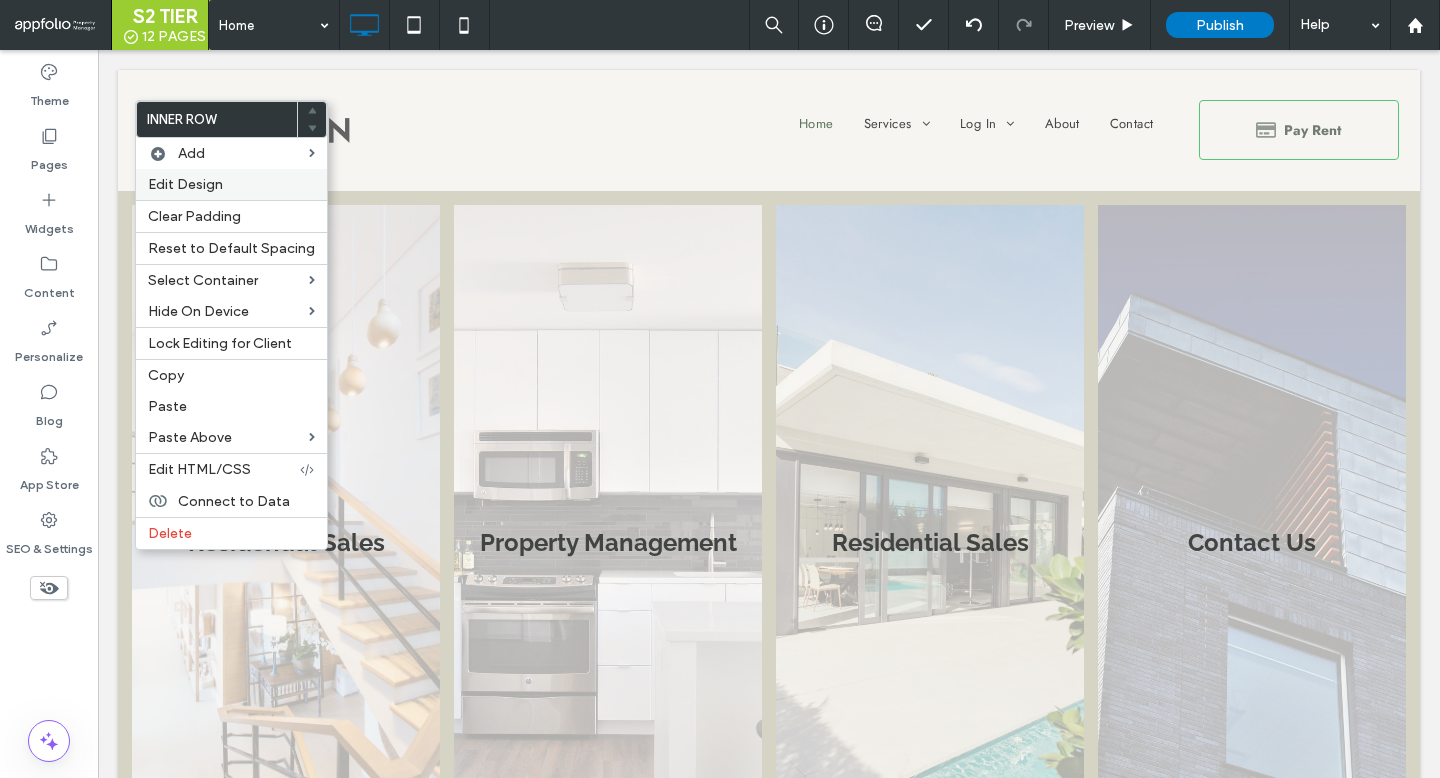 click on "Edit Design" at bounding box center (231, 184) 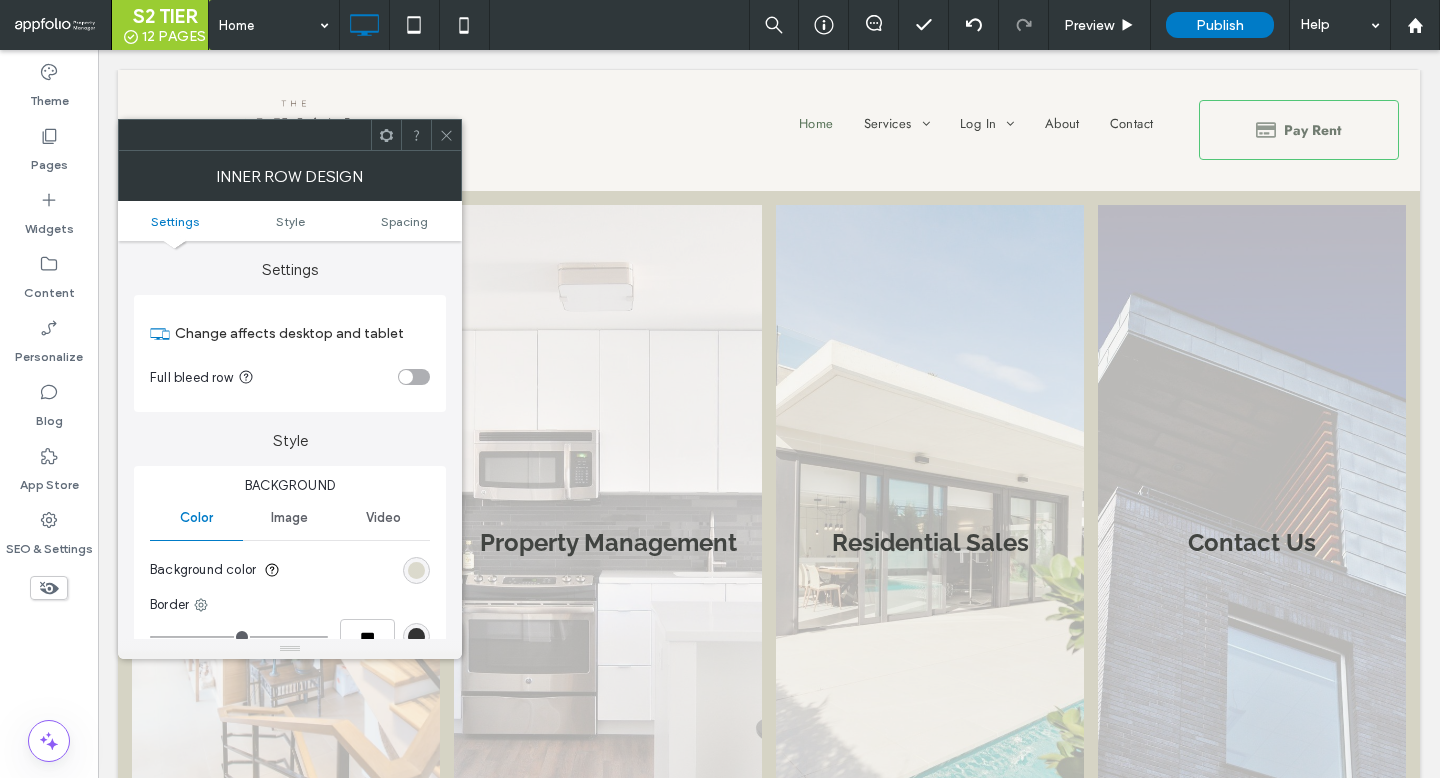click at bounding box center (416, 570) 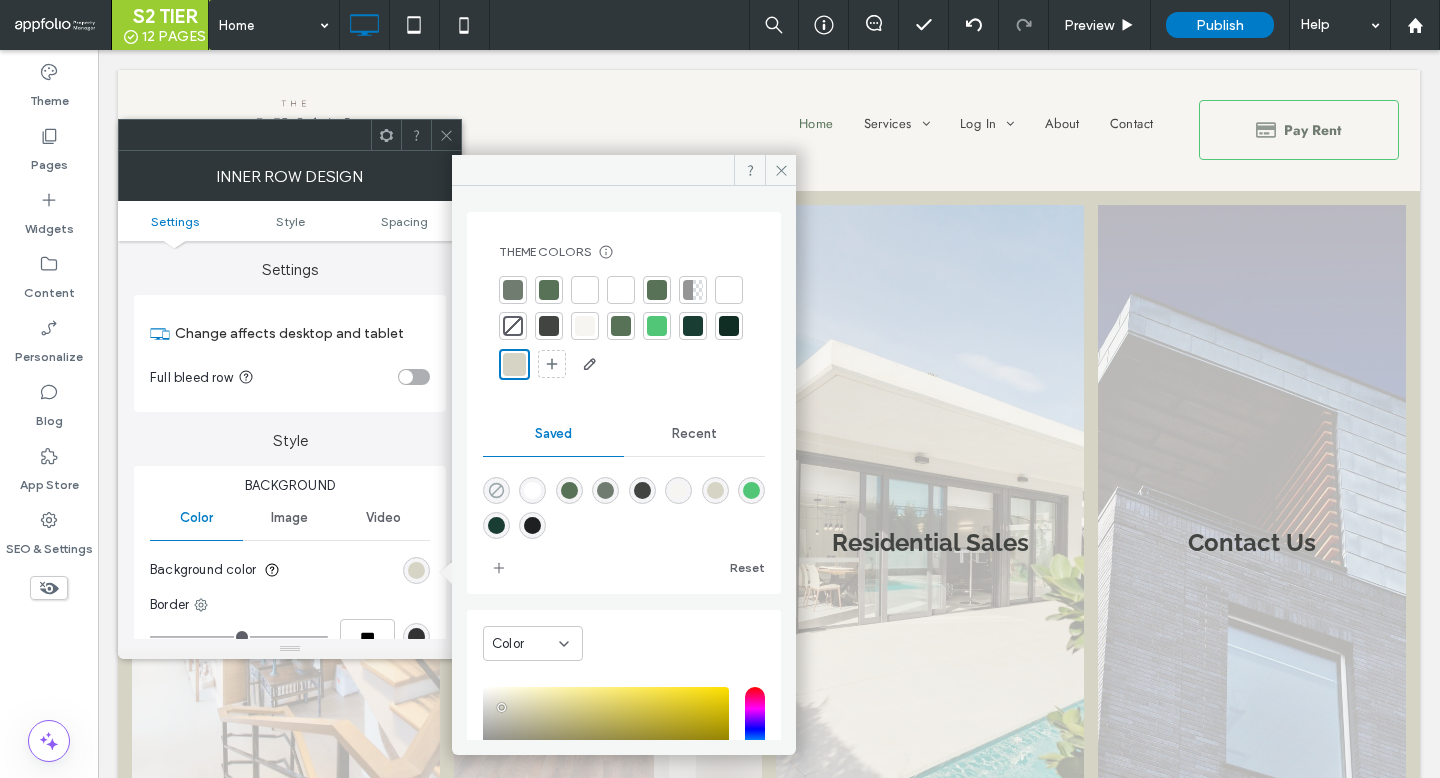 click 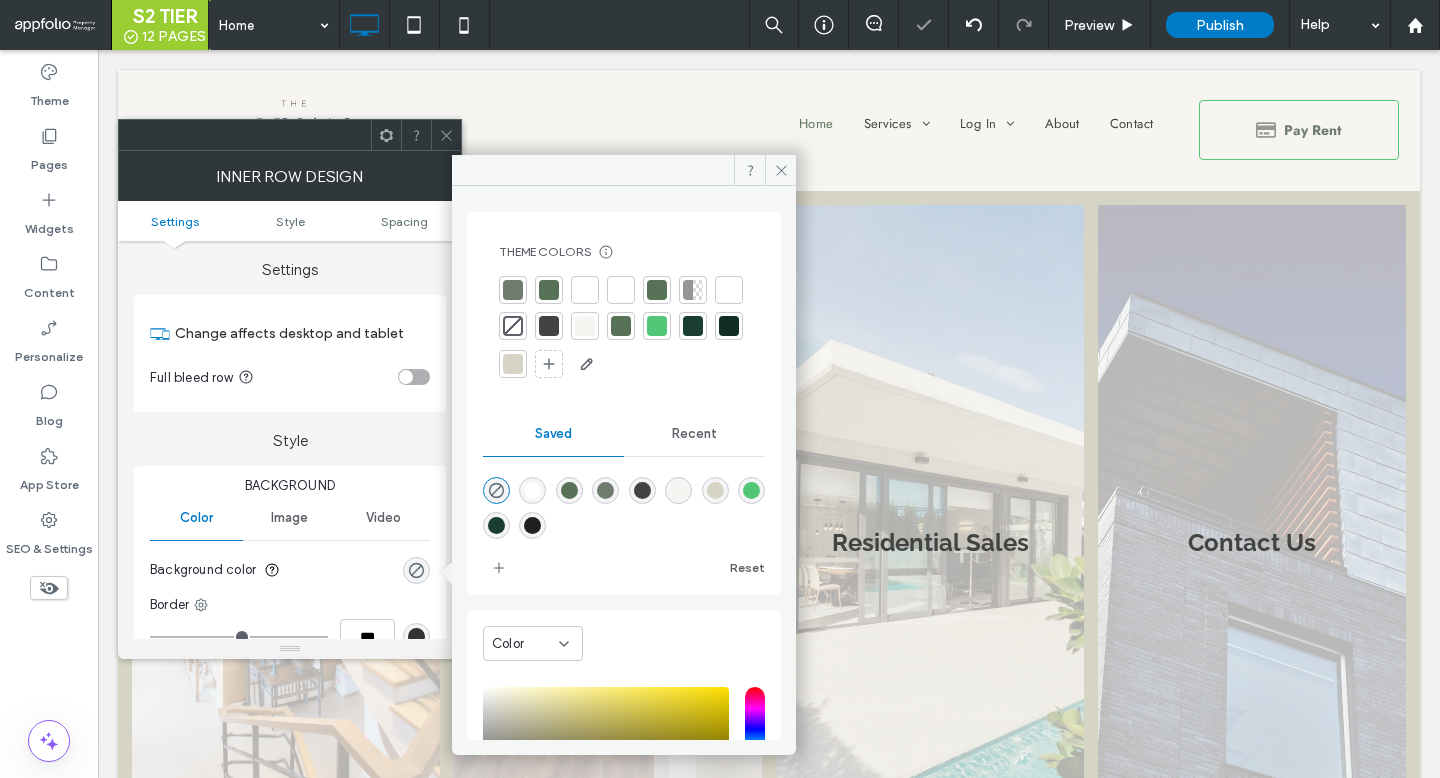 click on "Settings Style Spacing" at bounding box center (290, 221) 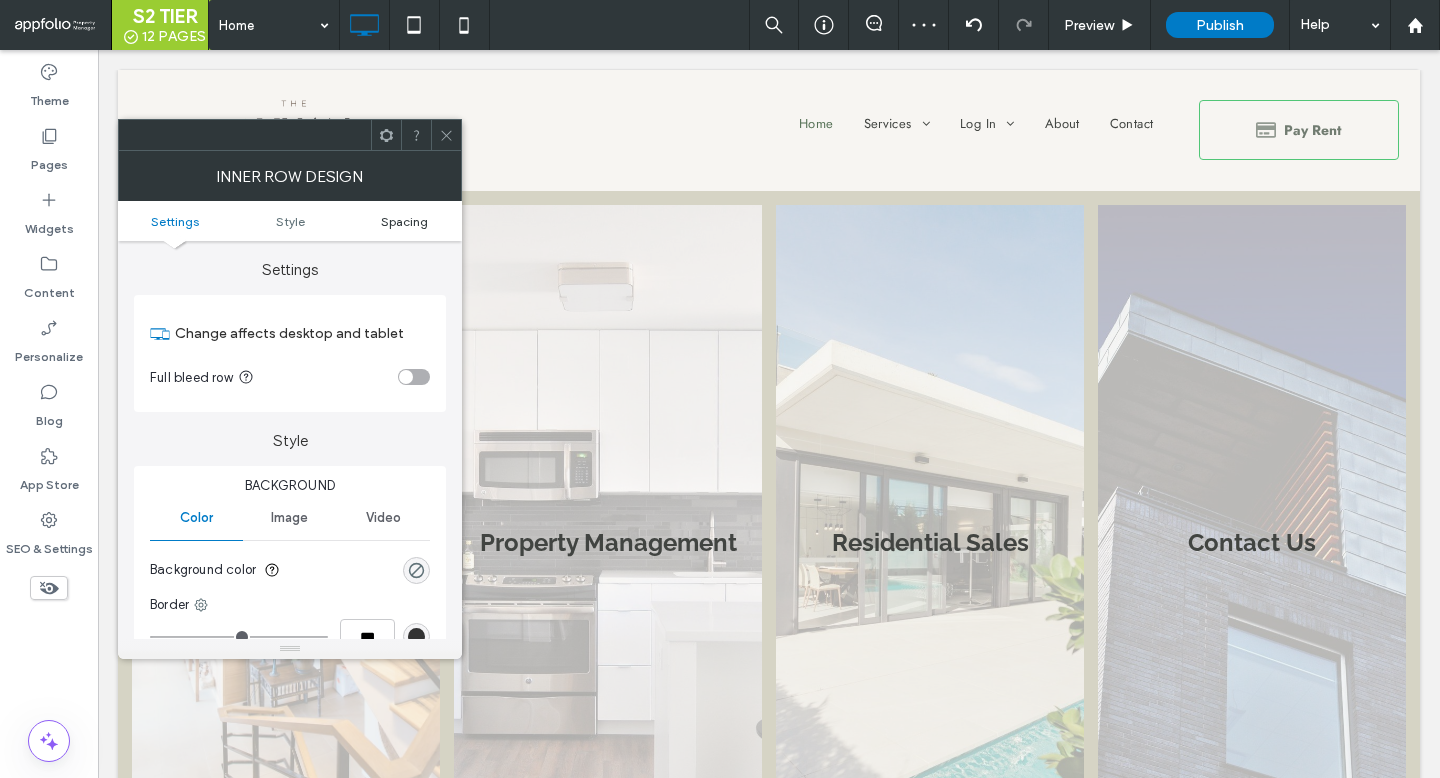 click on "Spacing" at bounding box center (404, 221) 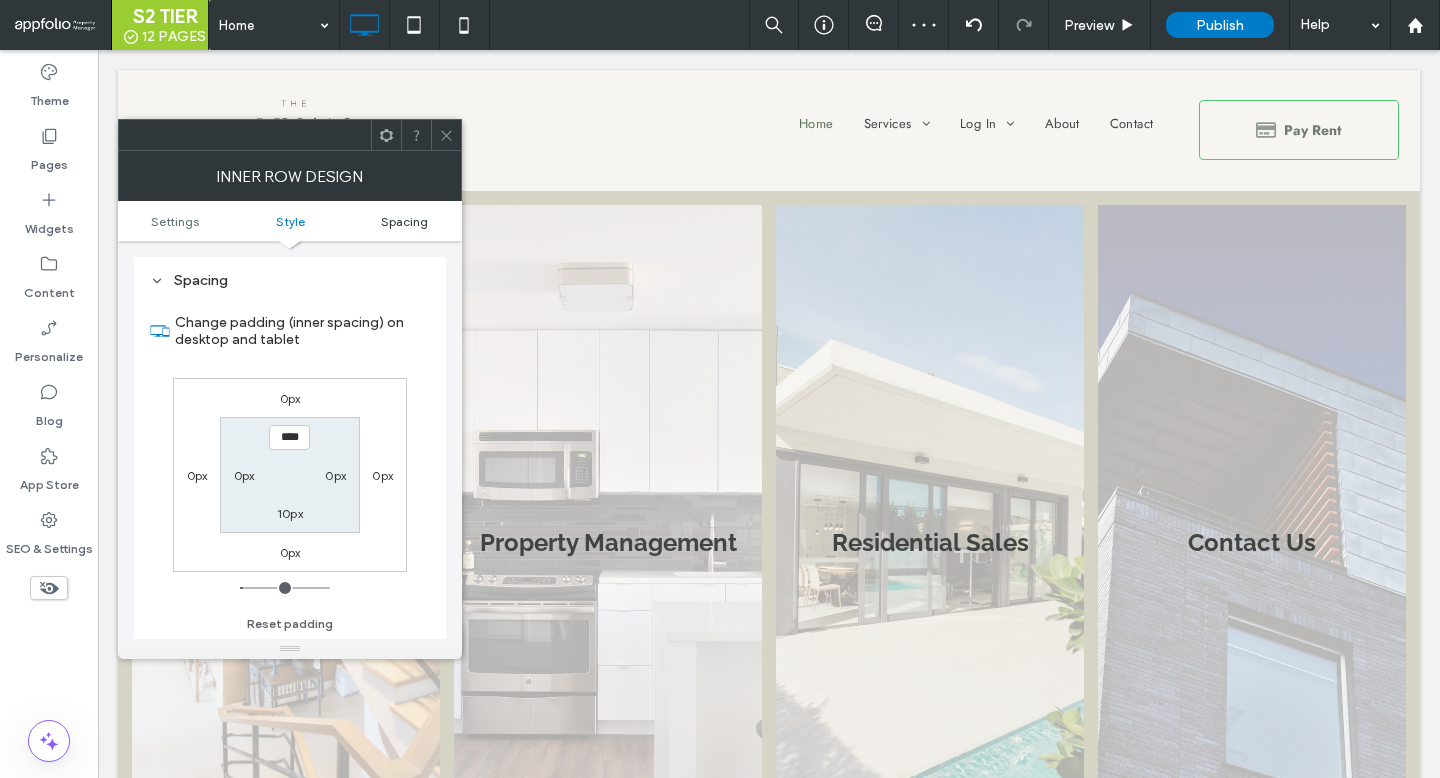 scroll, scrollTop: 578, scrollLeft: 0, axis: vertical 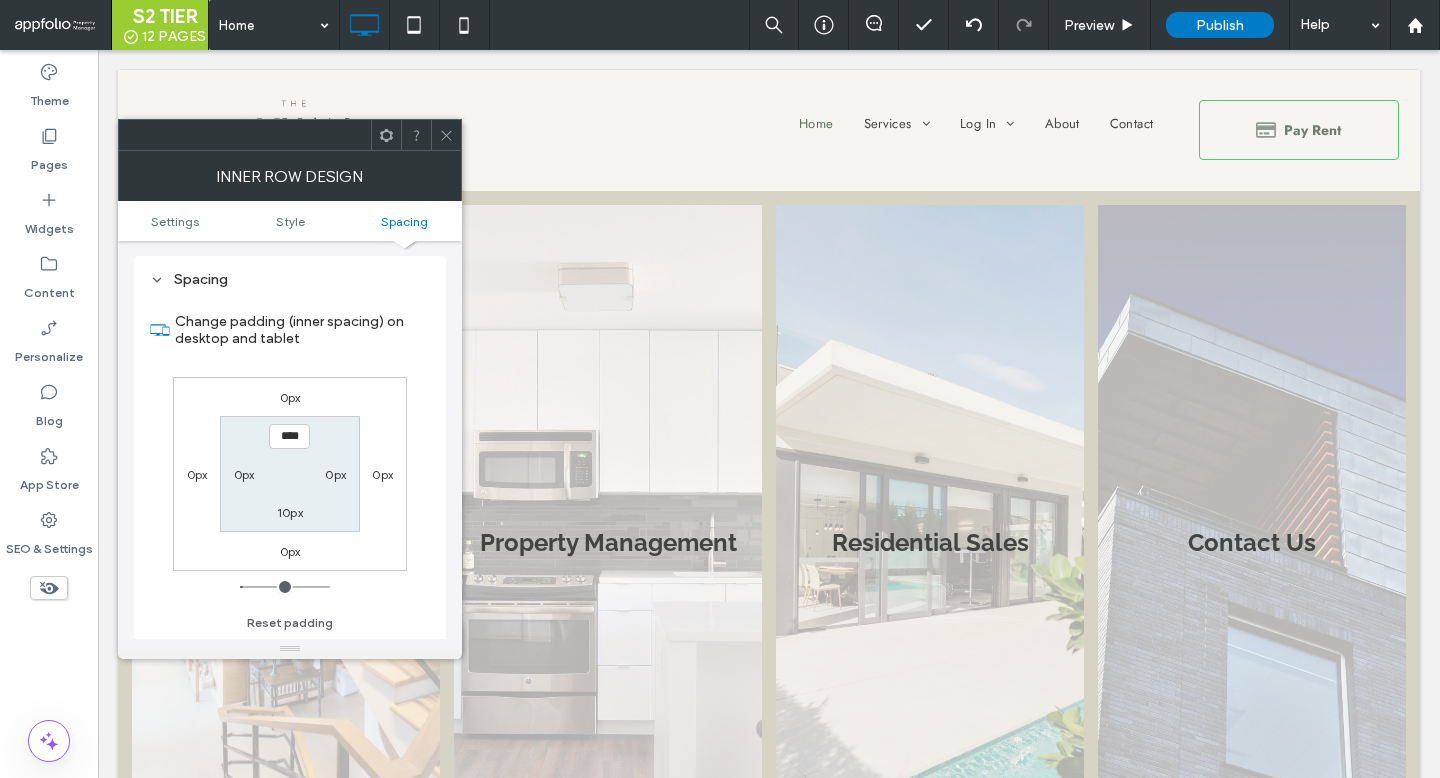 type on "*" 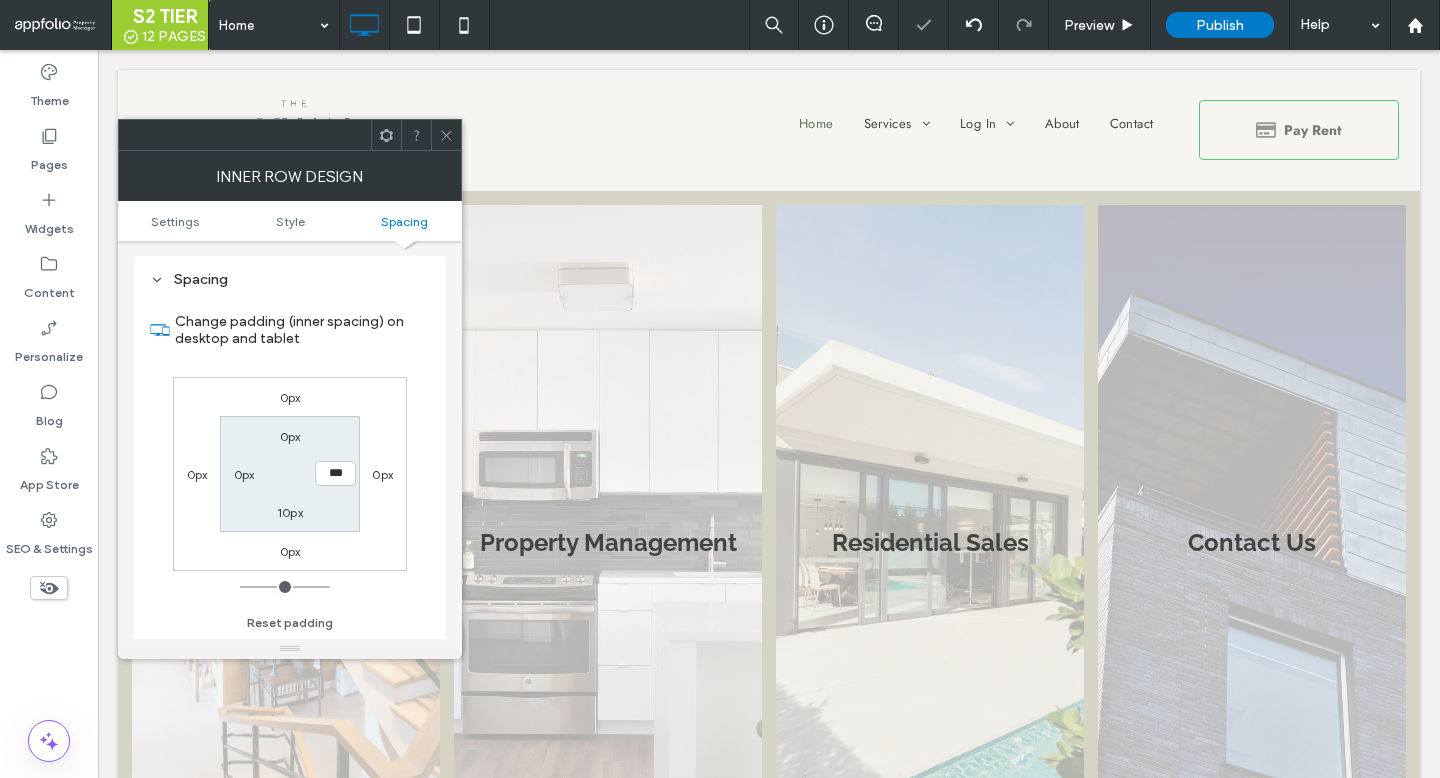 type on "**" 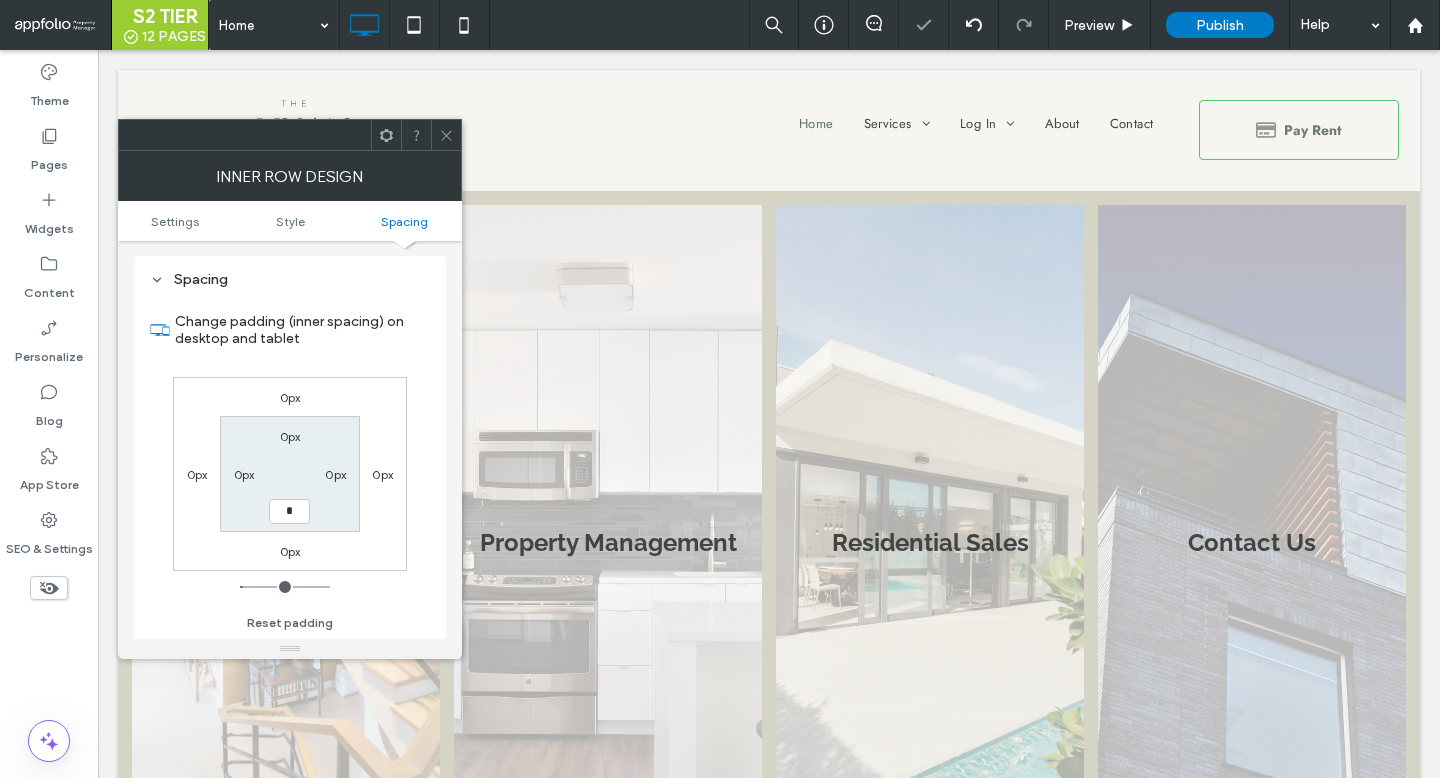 type on "*" 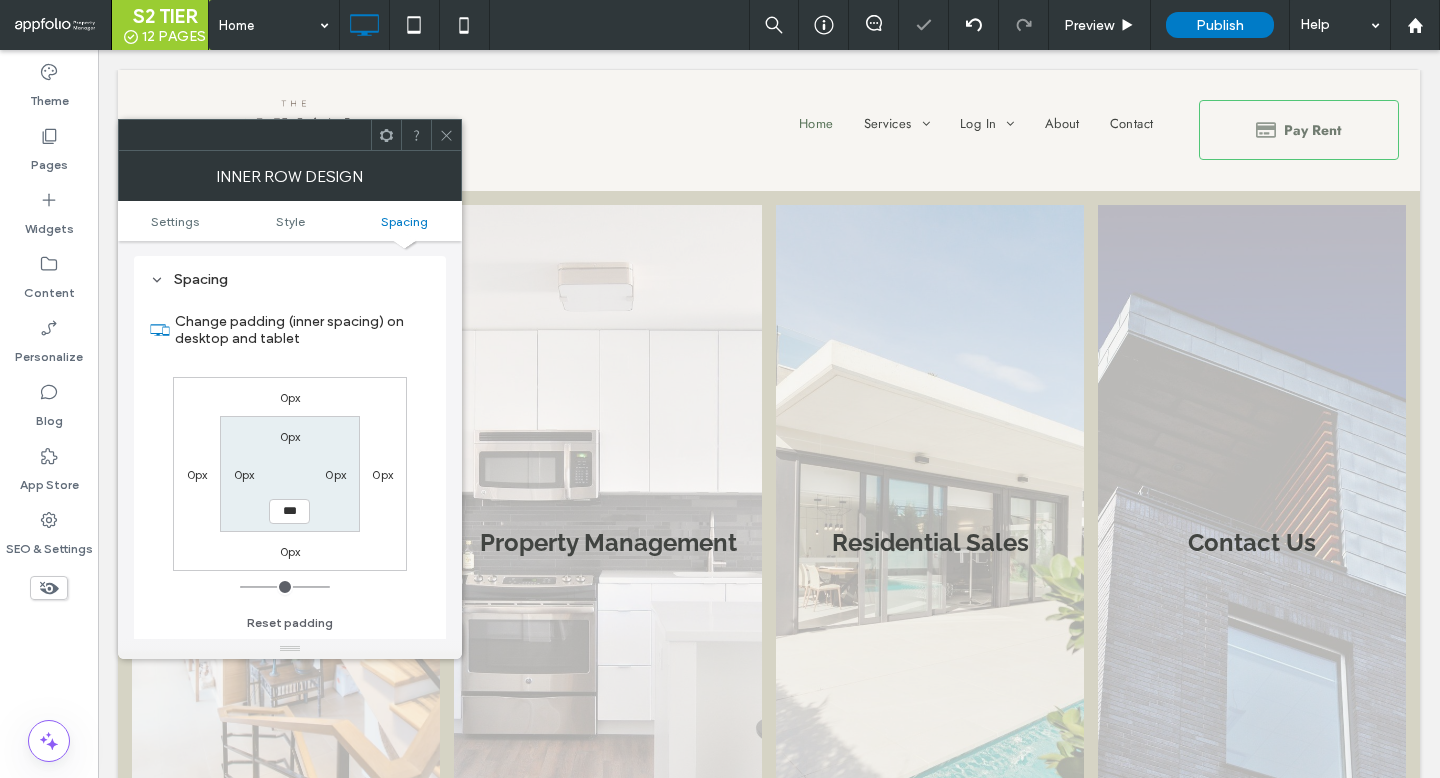 click at bounding box center [446, 135] 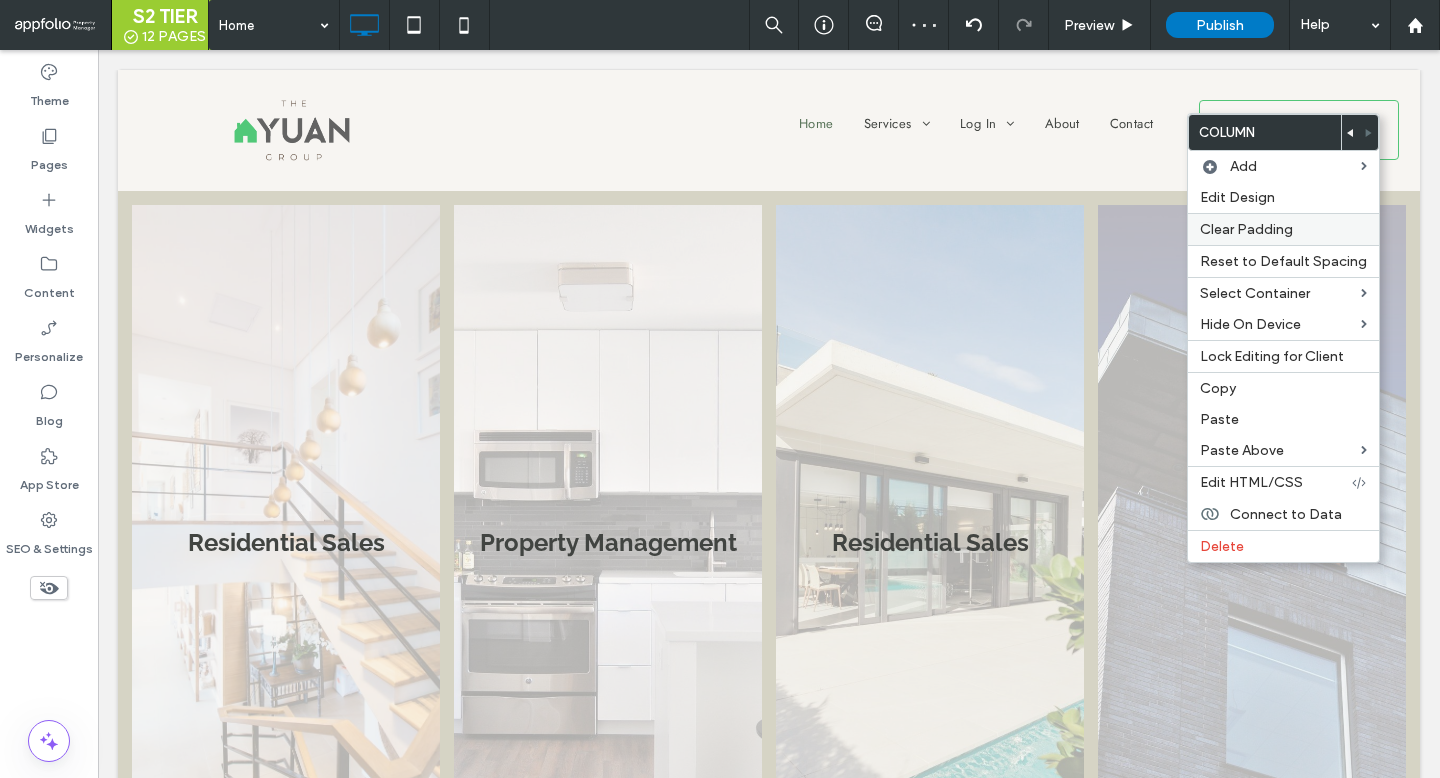 click on "Clear Padding" at bounding box center [1246, 229] 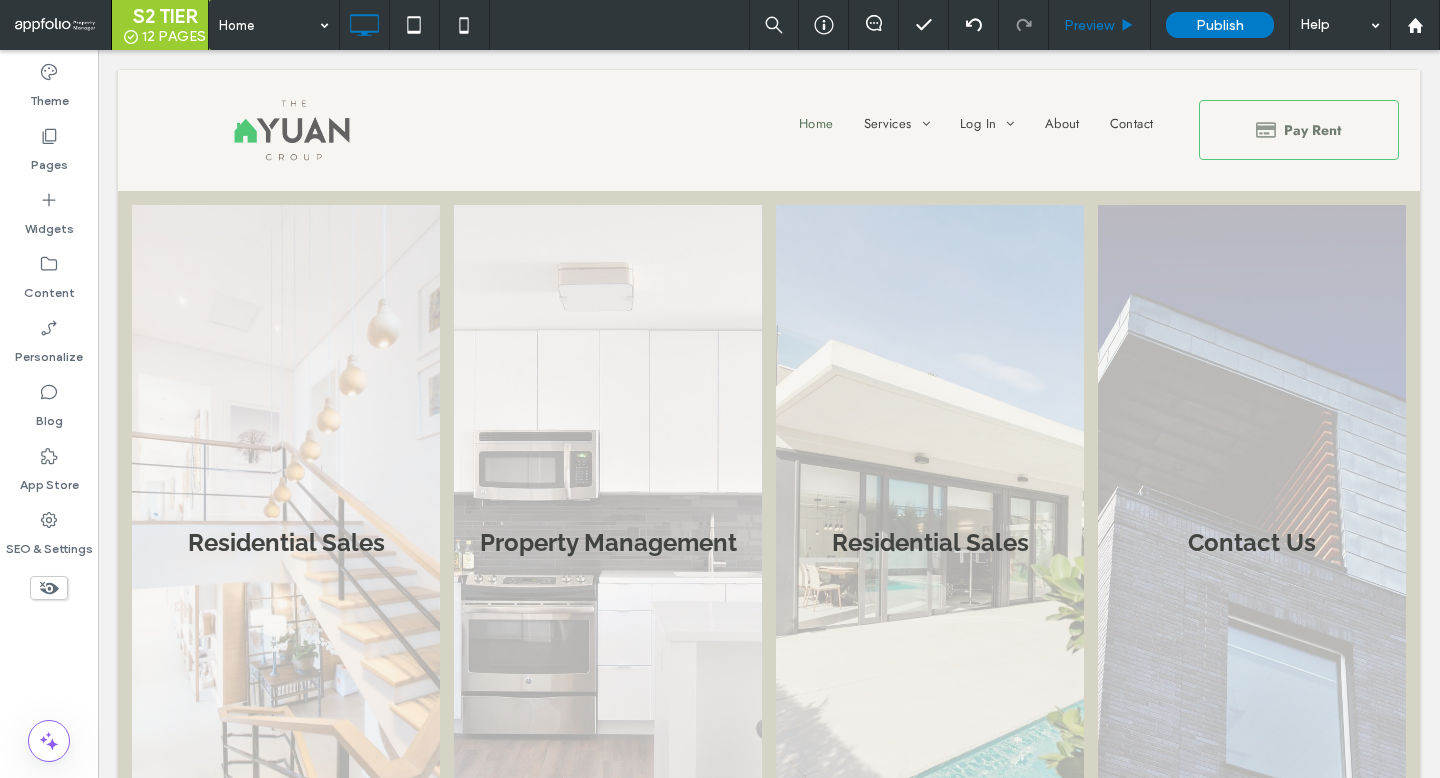click on "Preview" at bounding box center (1100, 25) 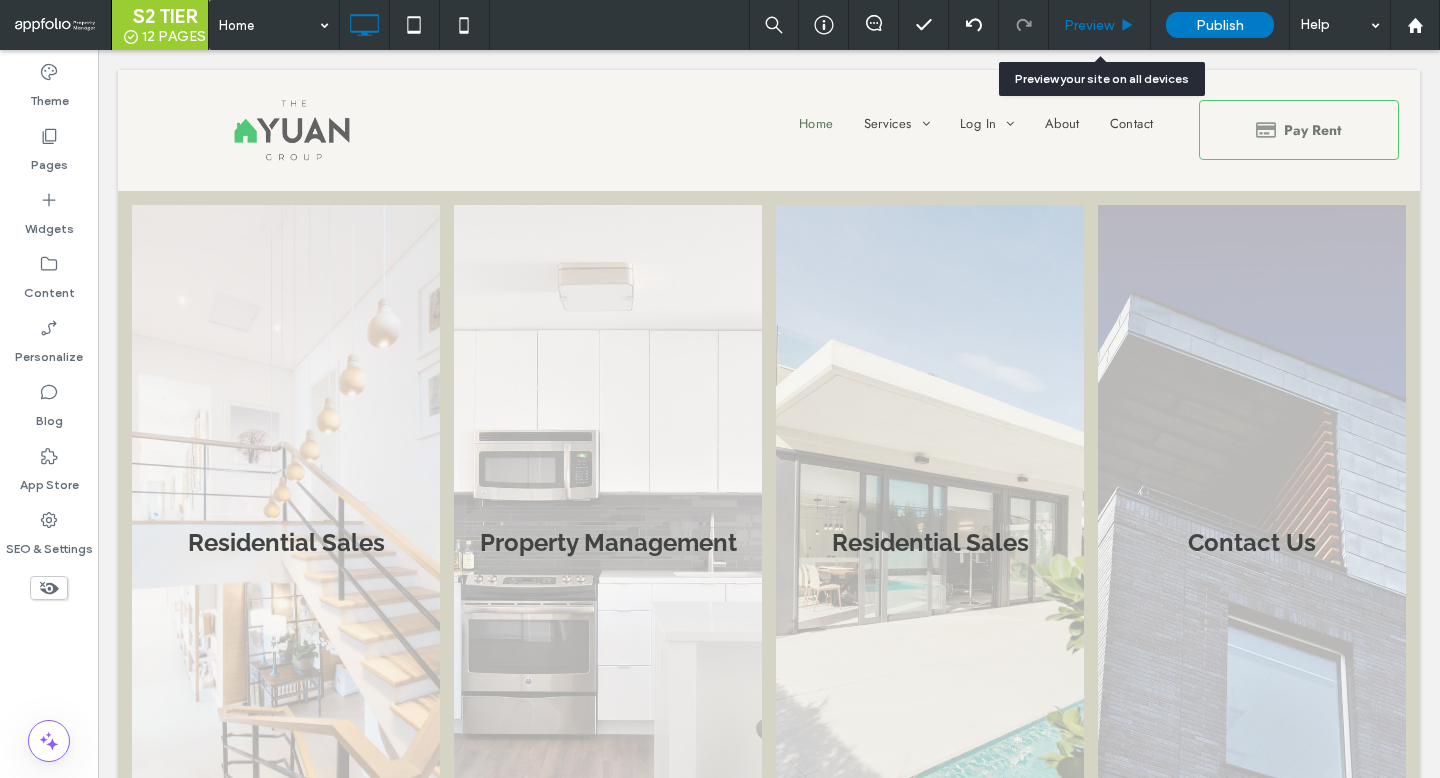 click on "Preview" at bounding box center (1089, 25) 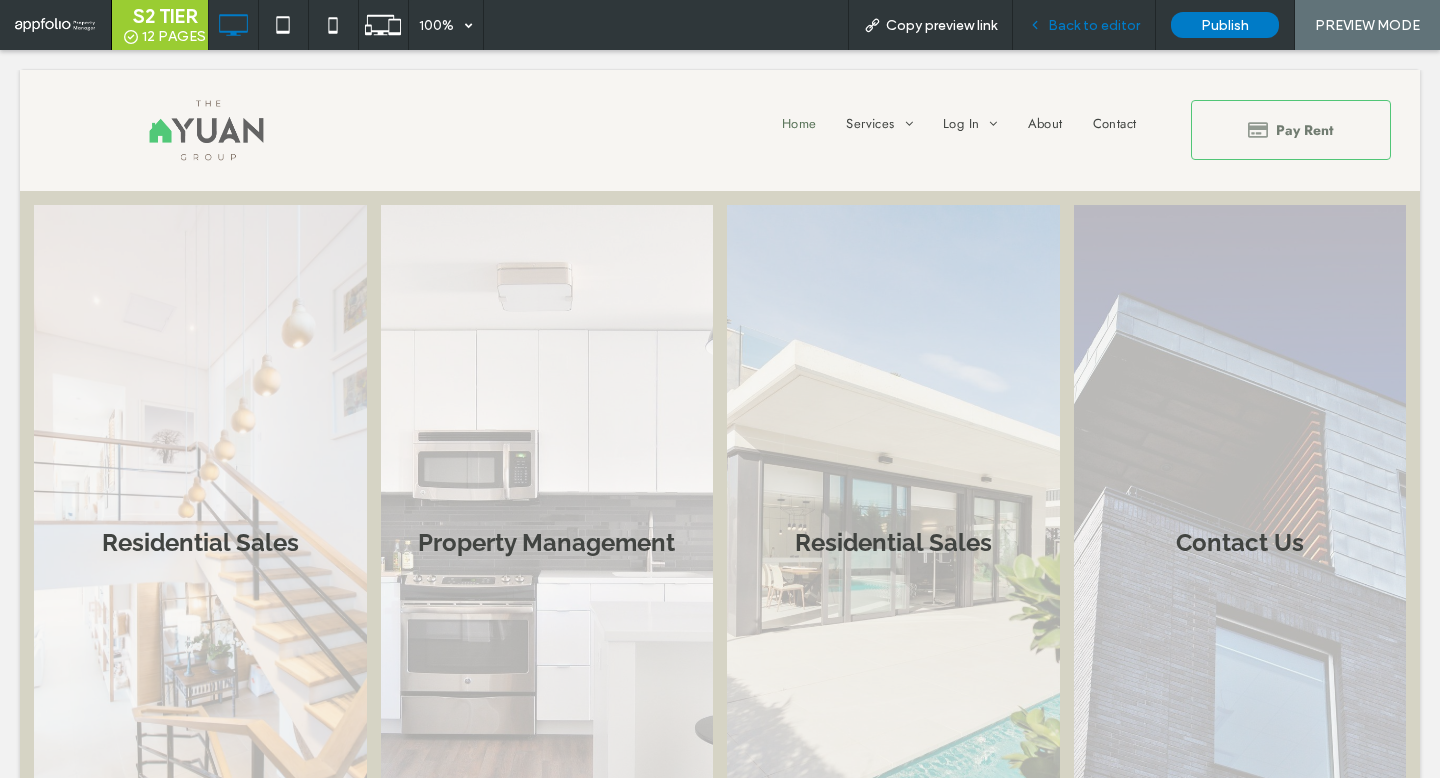 click on "Back to editor" at bounding box center [1094, 25] 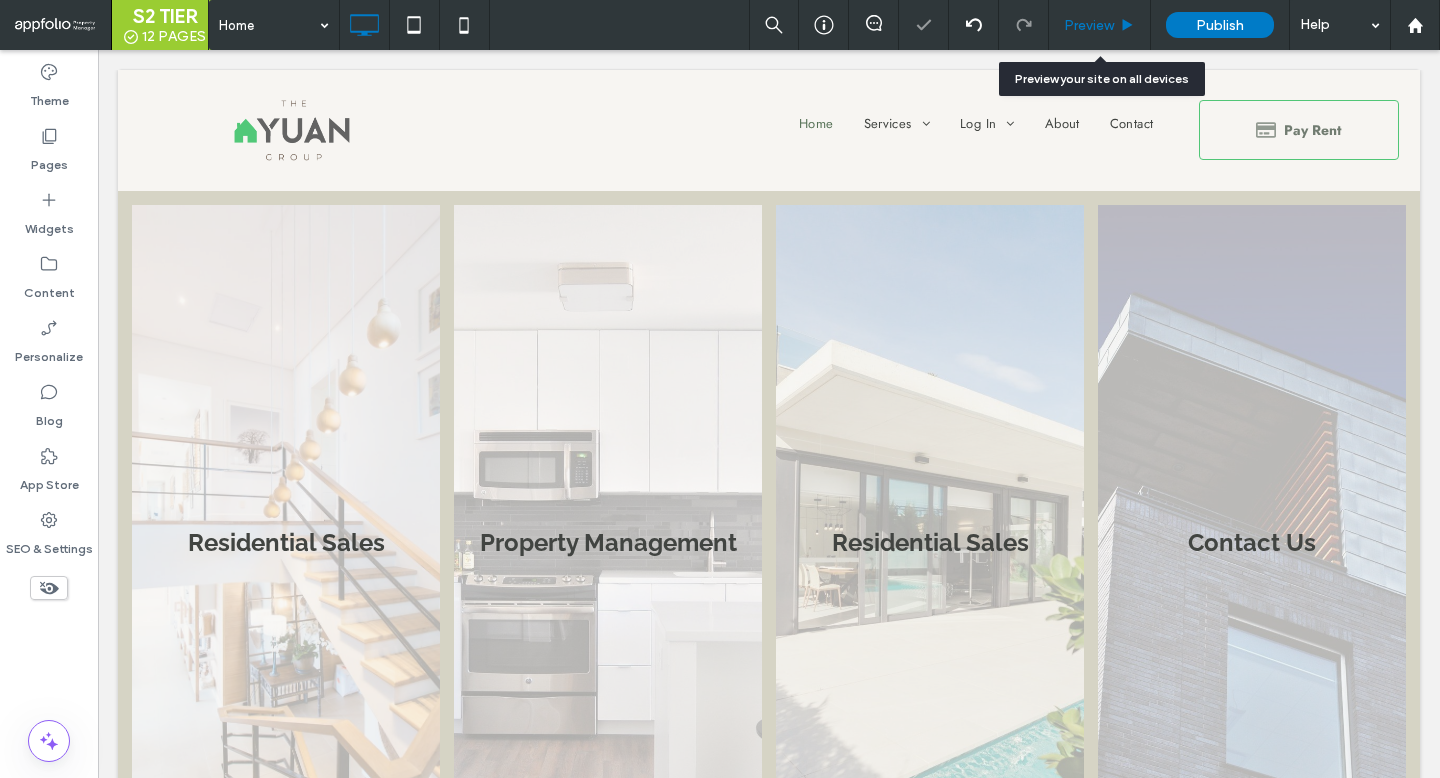 click on "Preview" at bounding box center (1089, 25) 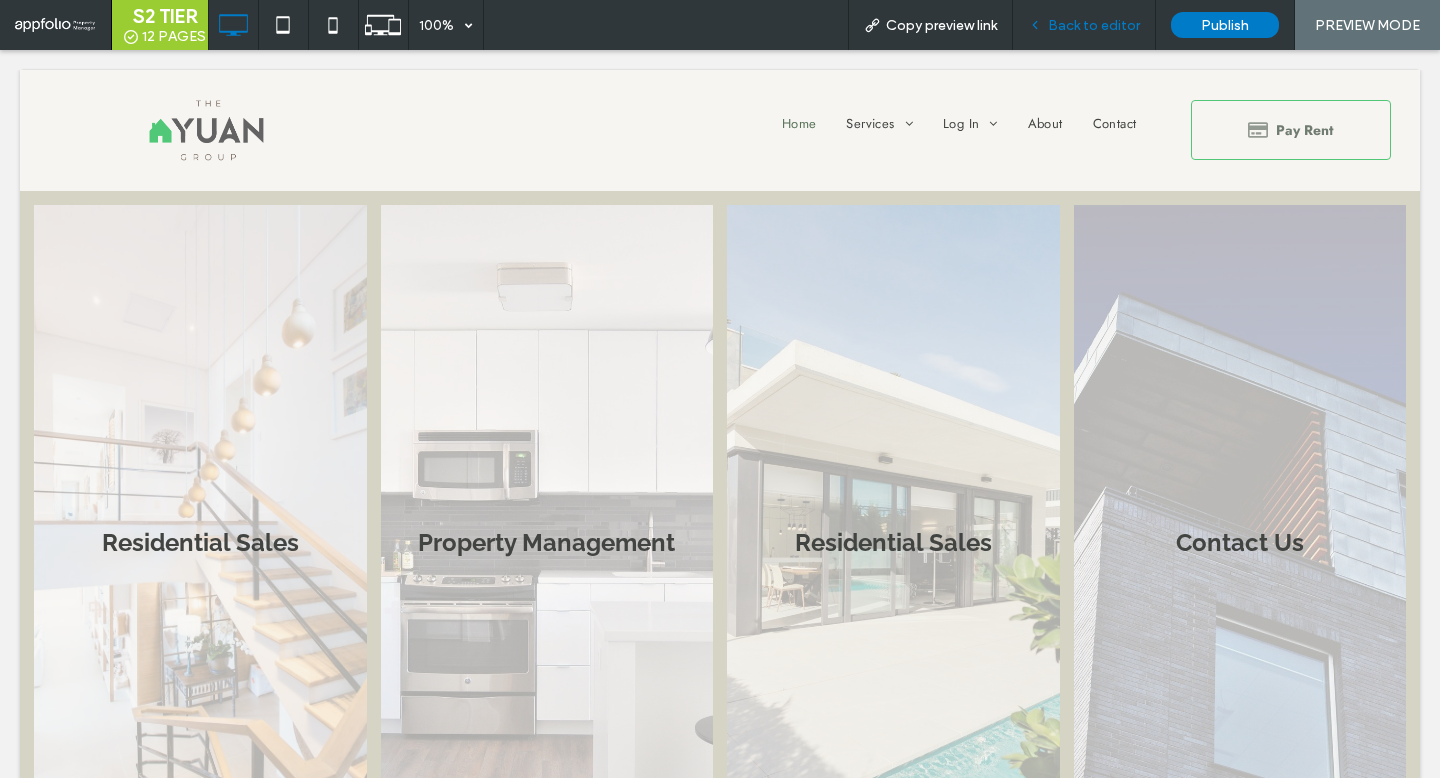 click on "Back to editor" at bounding box center (1094, 25) 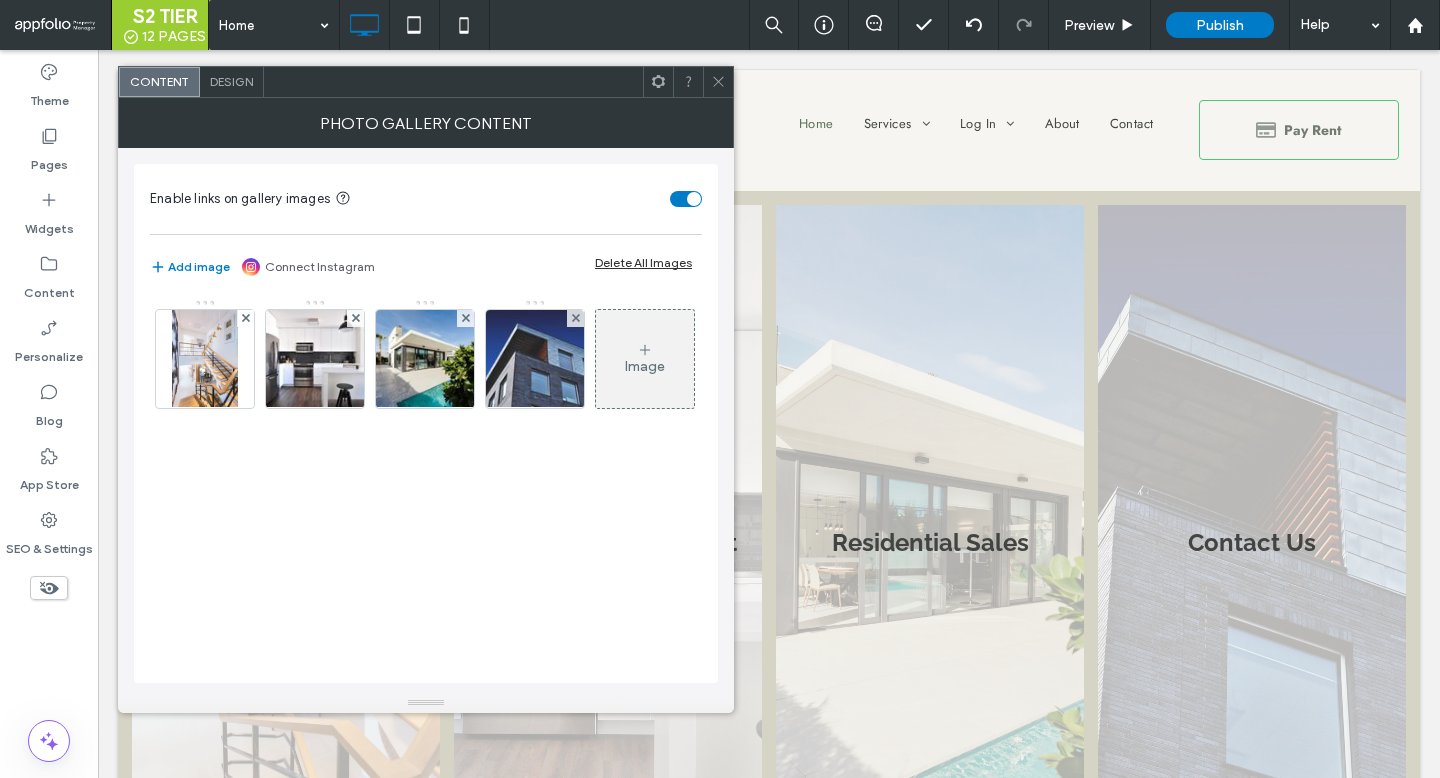 click at bounding box center [718, 82] 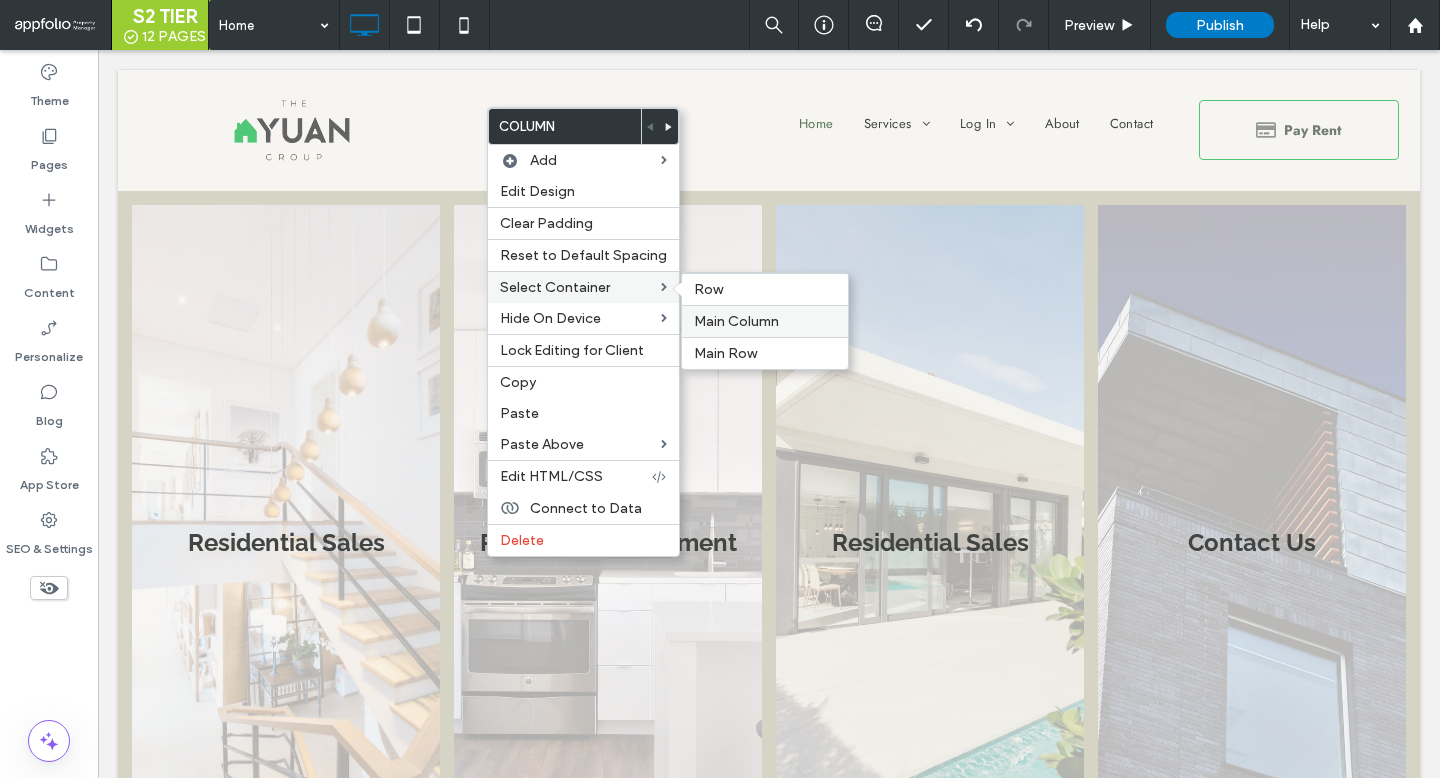 click on "Main Column" at bounding box center [736, 321] 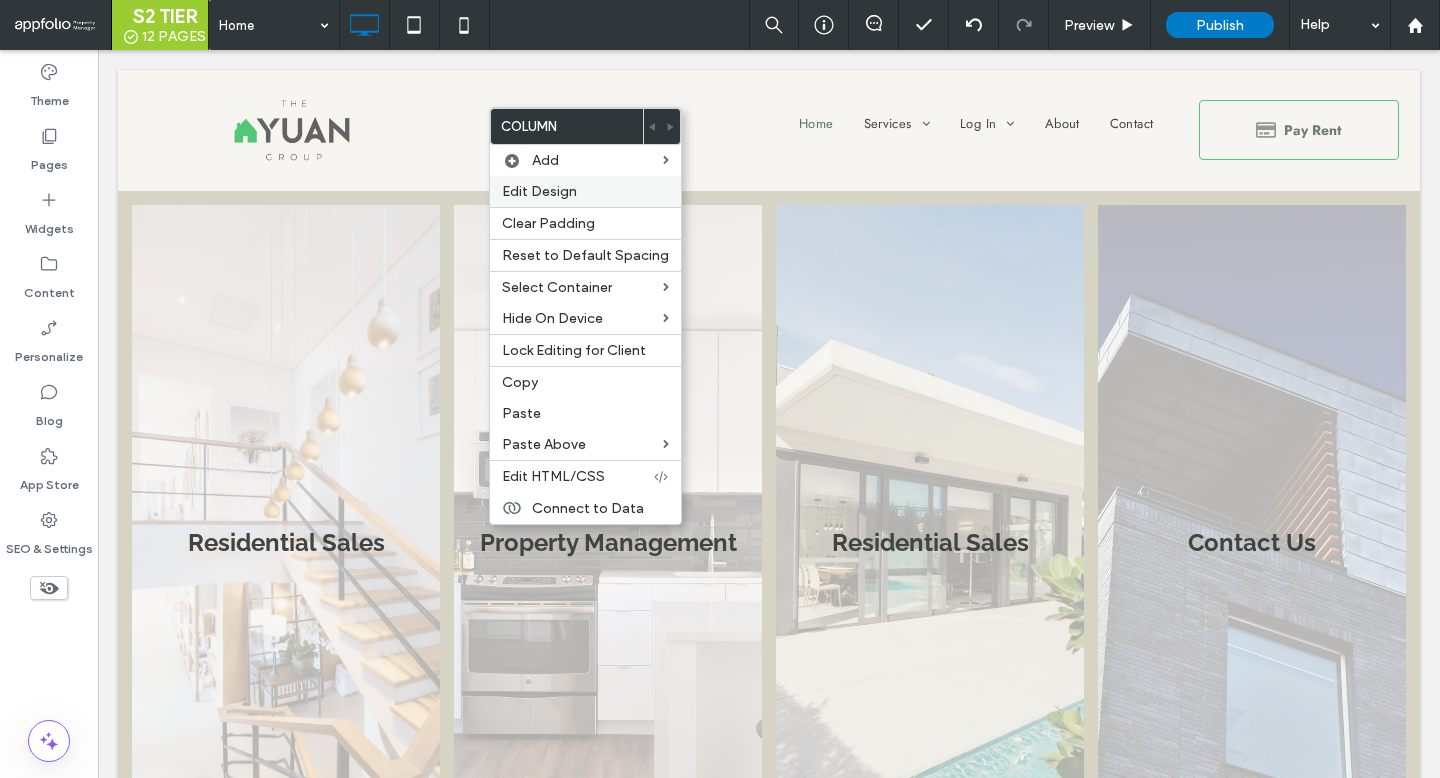 click on "Edit Design" at bounding box center [585, 191] 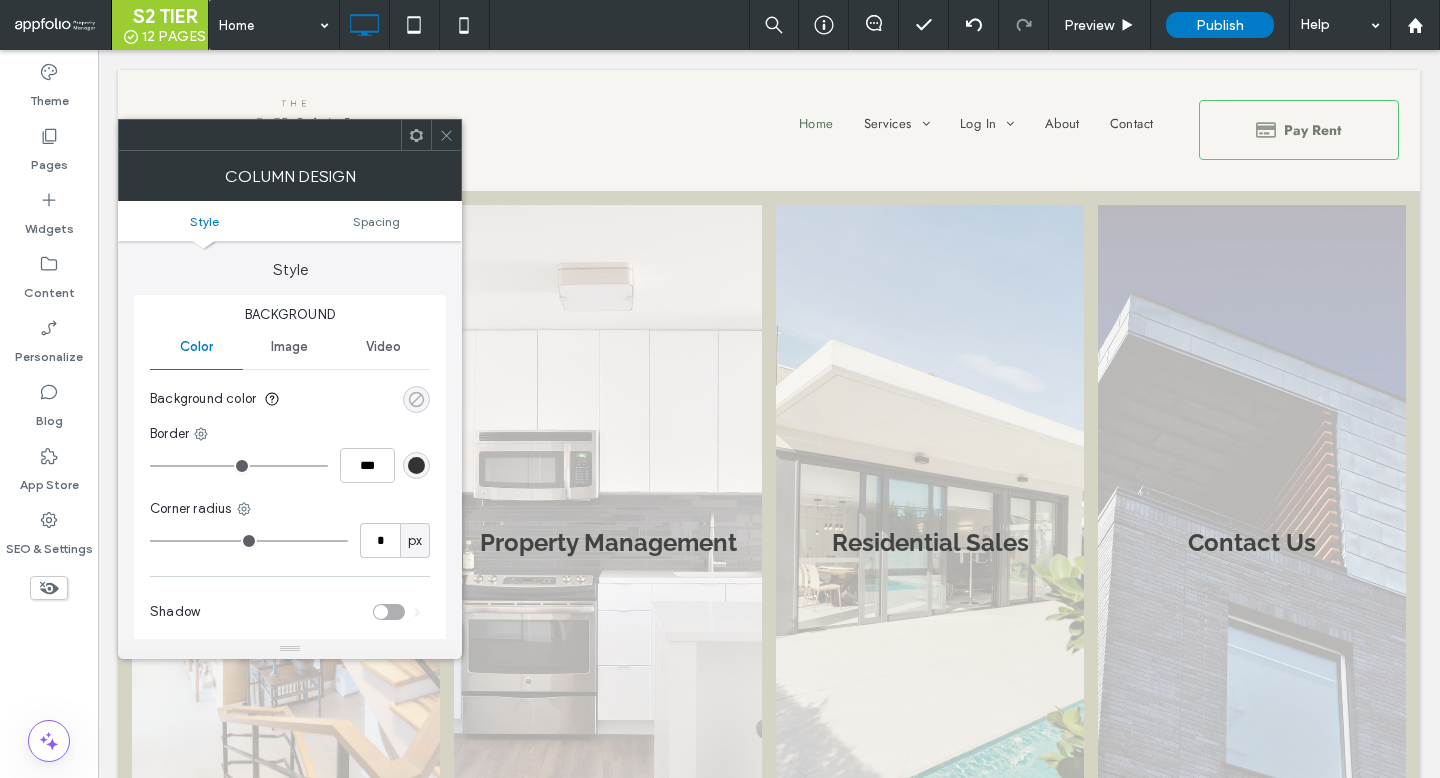 click at bounding box center (416, 399) 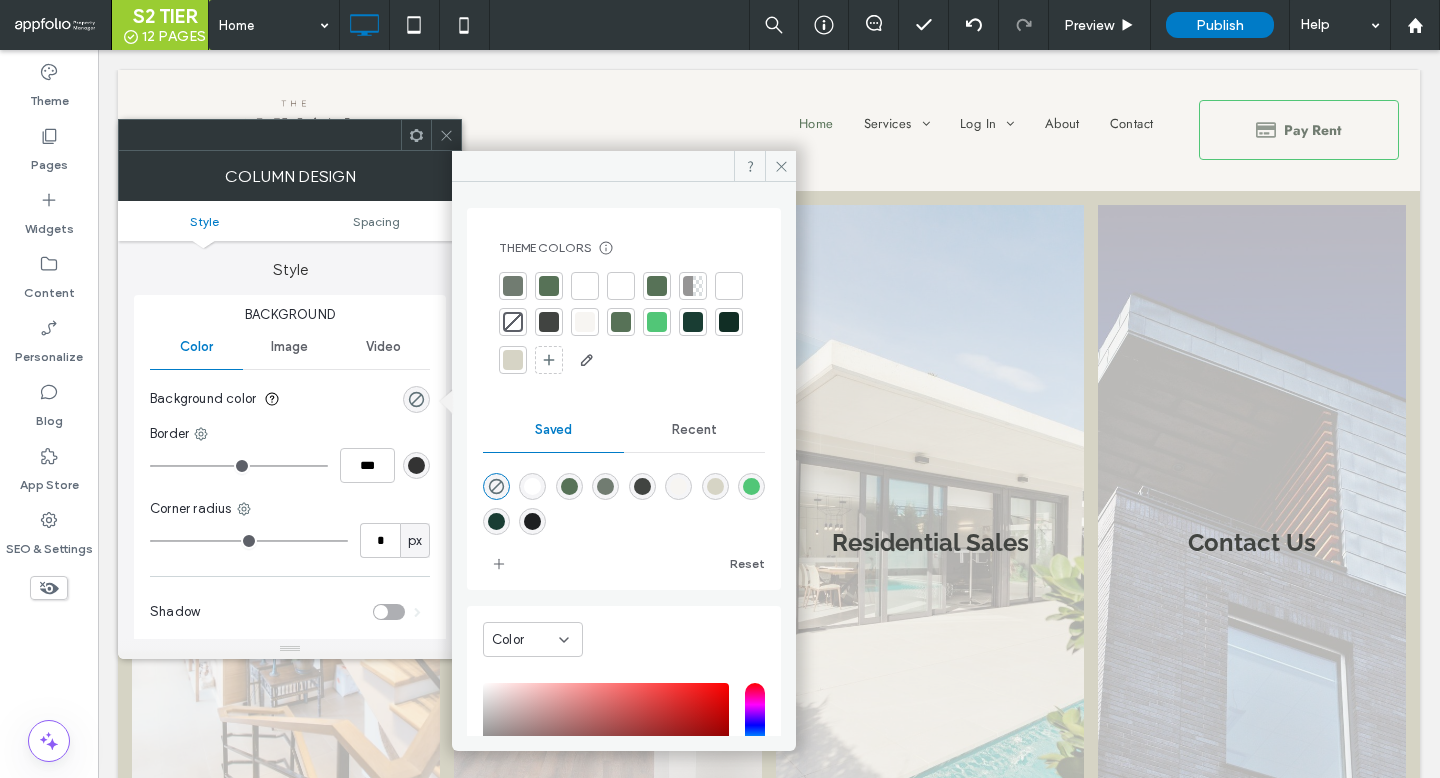 click at bounding box center [585, 322] 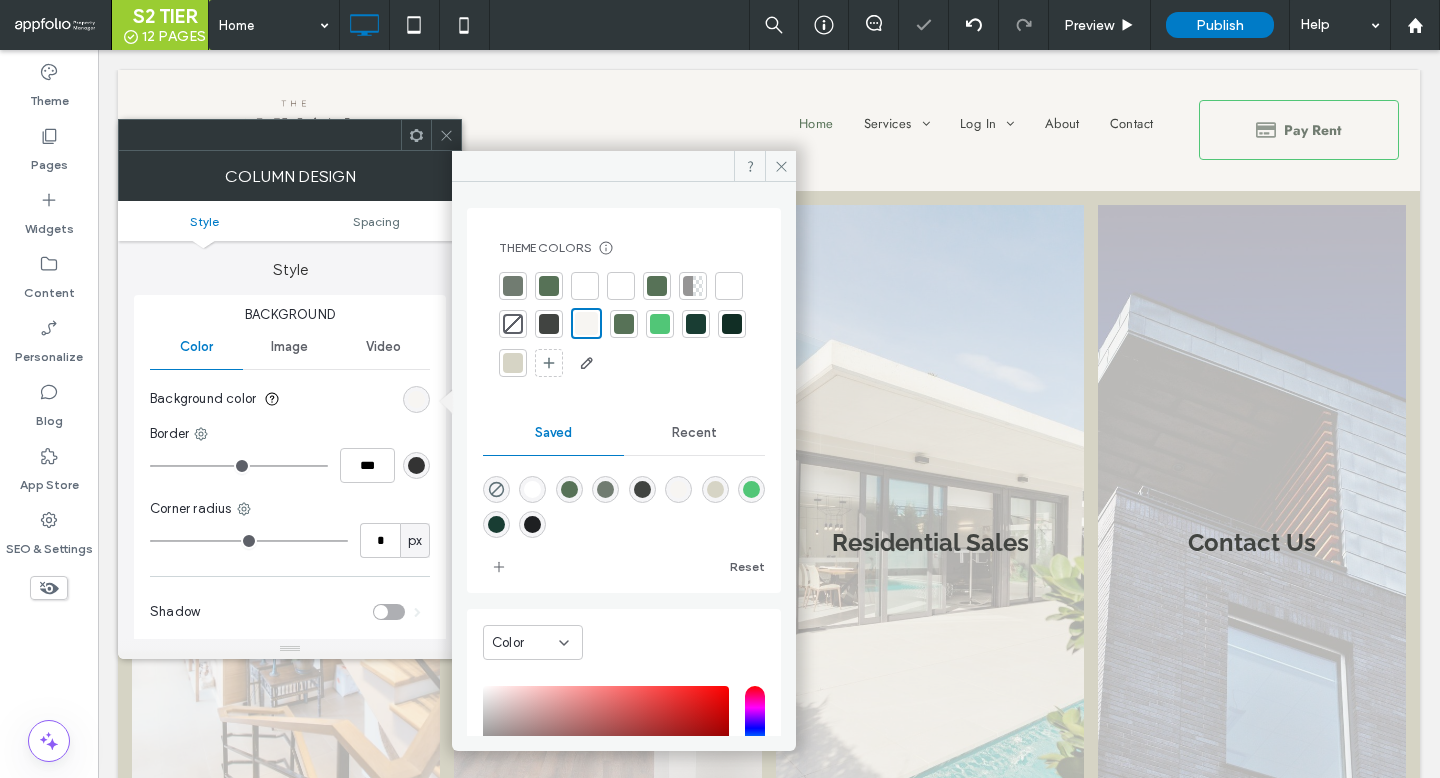 click at bounding box center (513, 363) 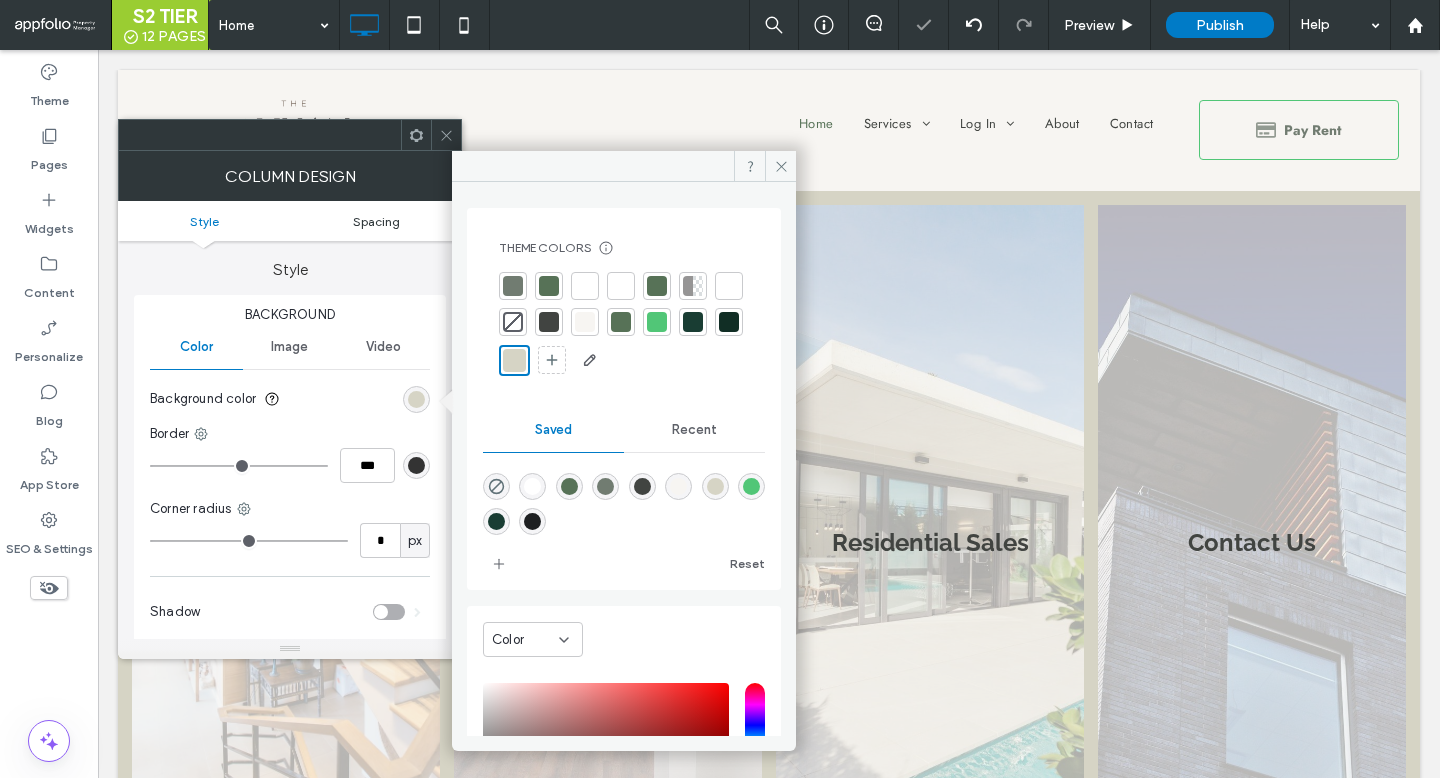 click on "Spacing" at bounding box center (376, 221) 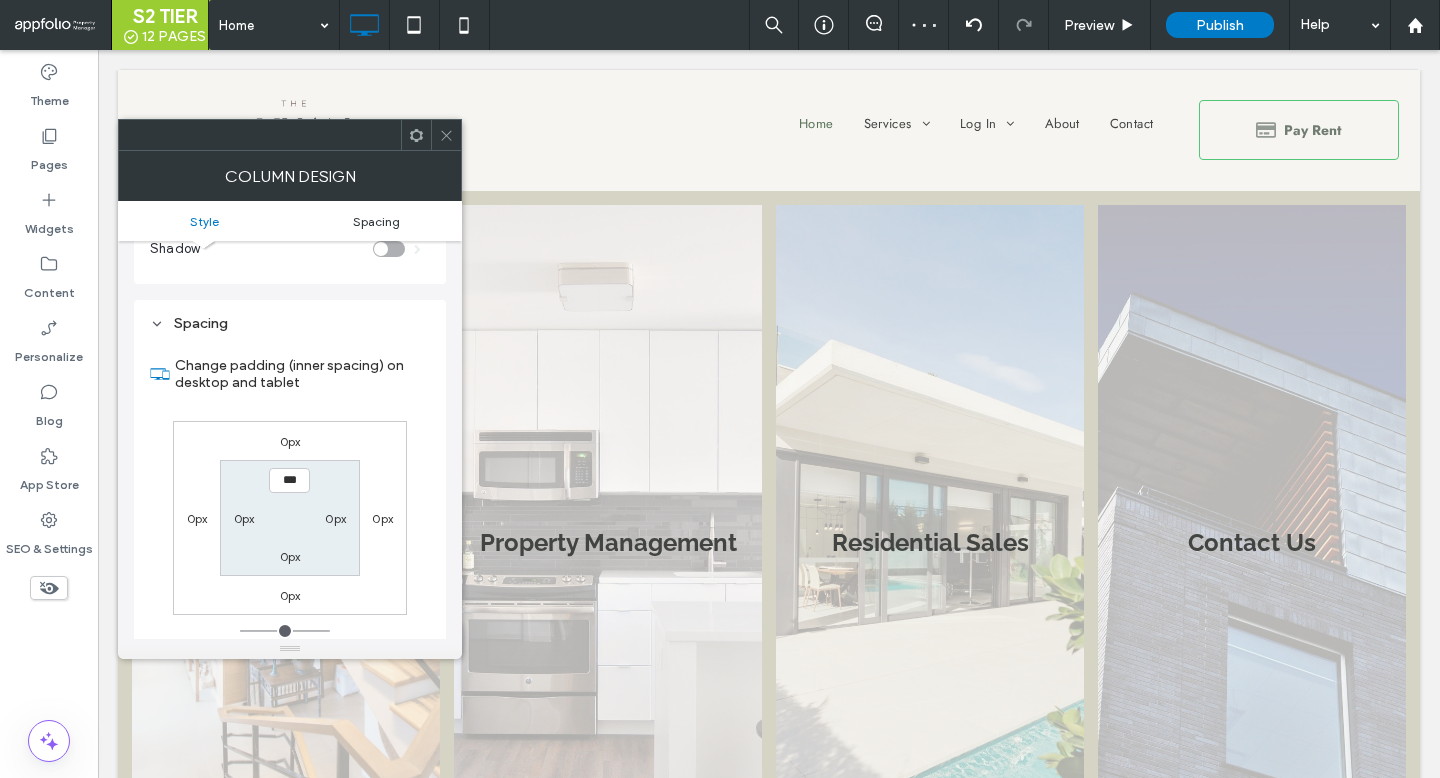 scroll, scrollTop: 407, scrollLeft: 0, axis: vertical 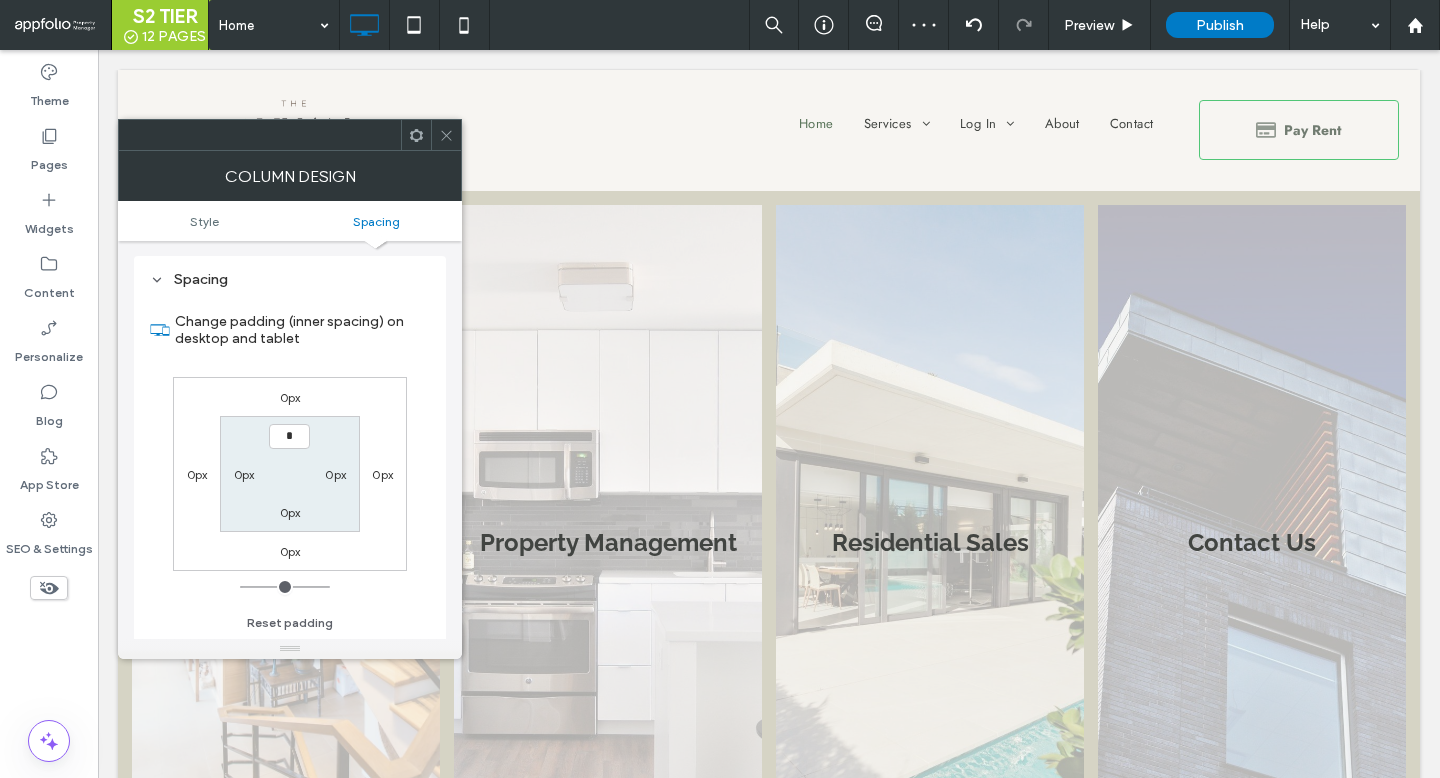 type on "**" 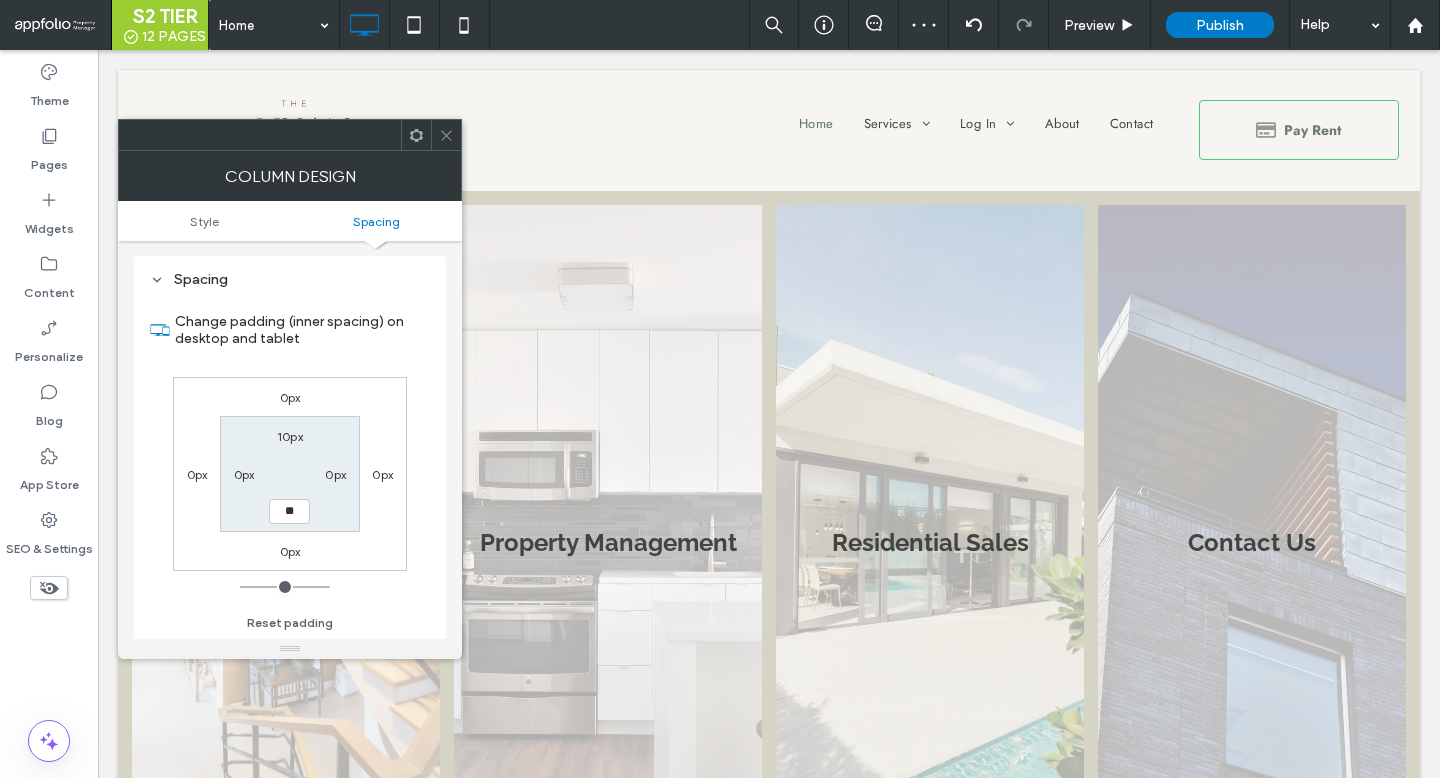 type on "**" 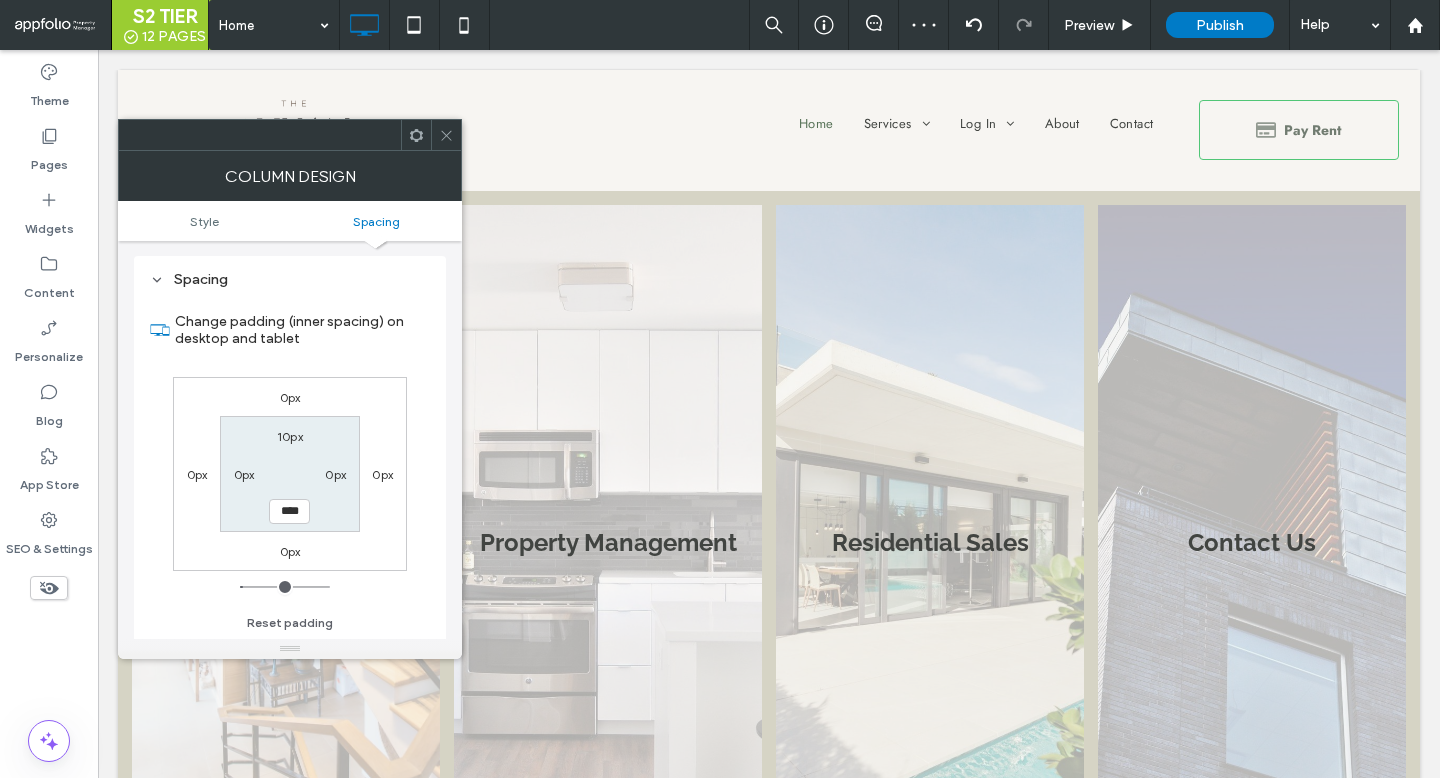 click at bounding box center [446, 135] 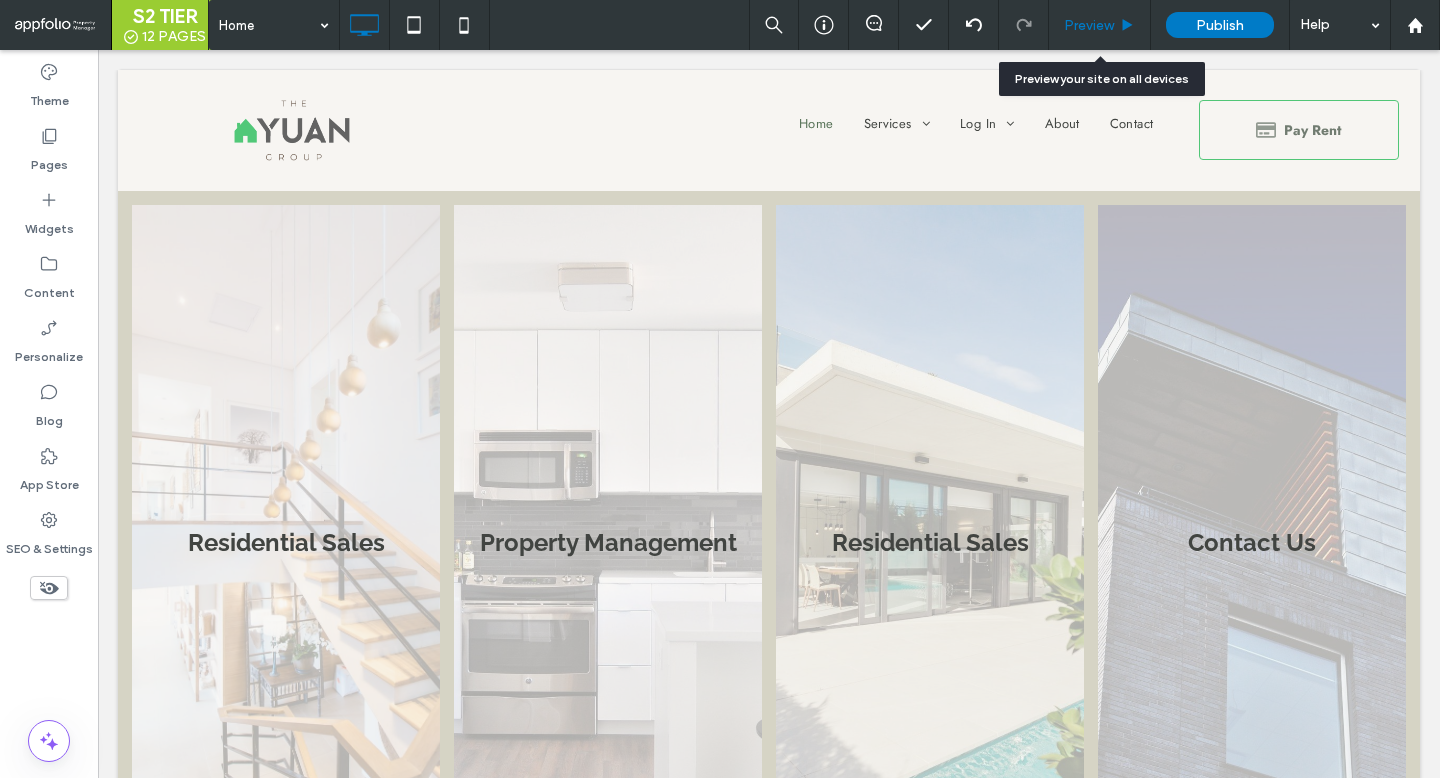 click 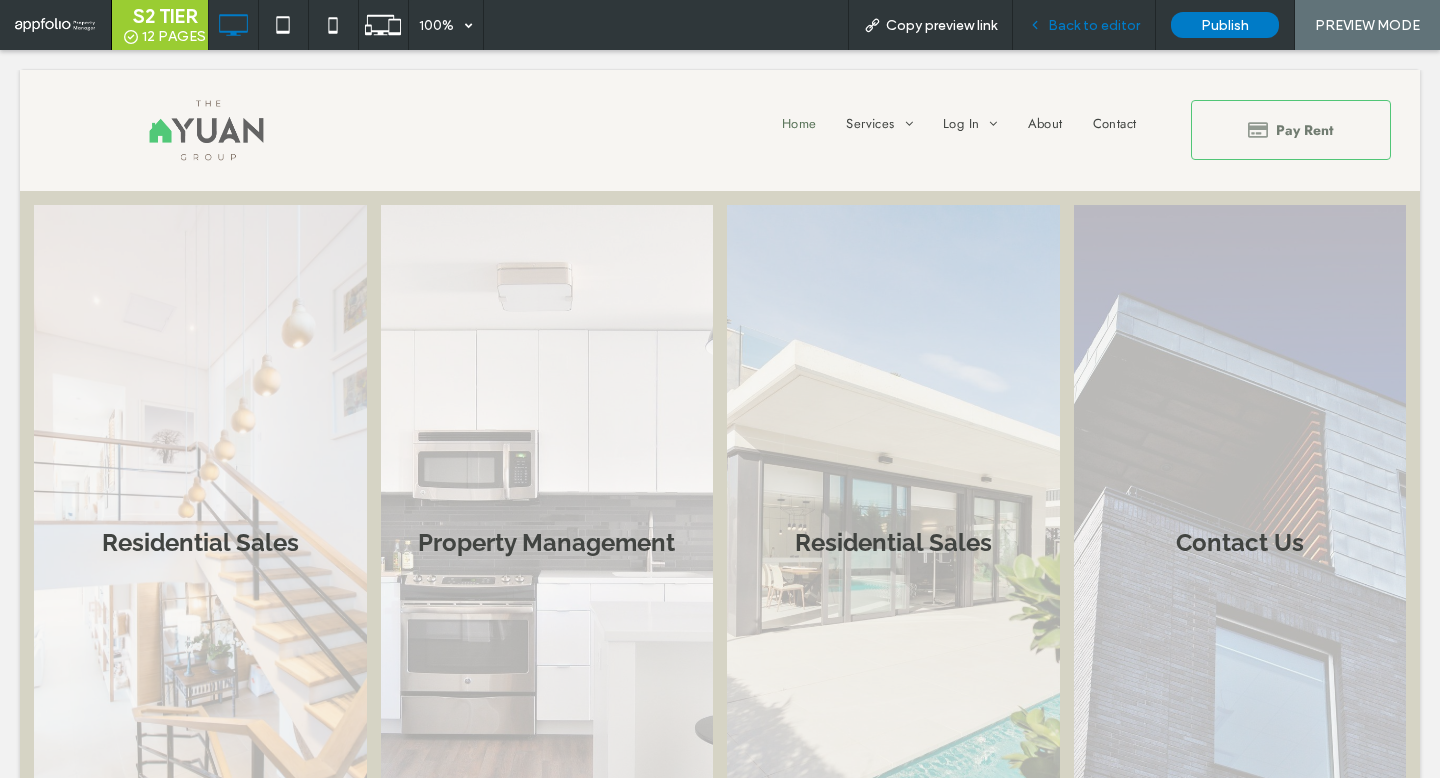 click on "Back to editor" at bounding box center [1094, 25] 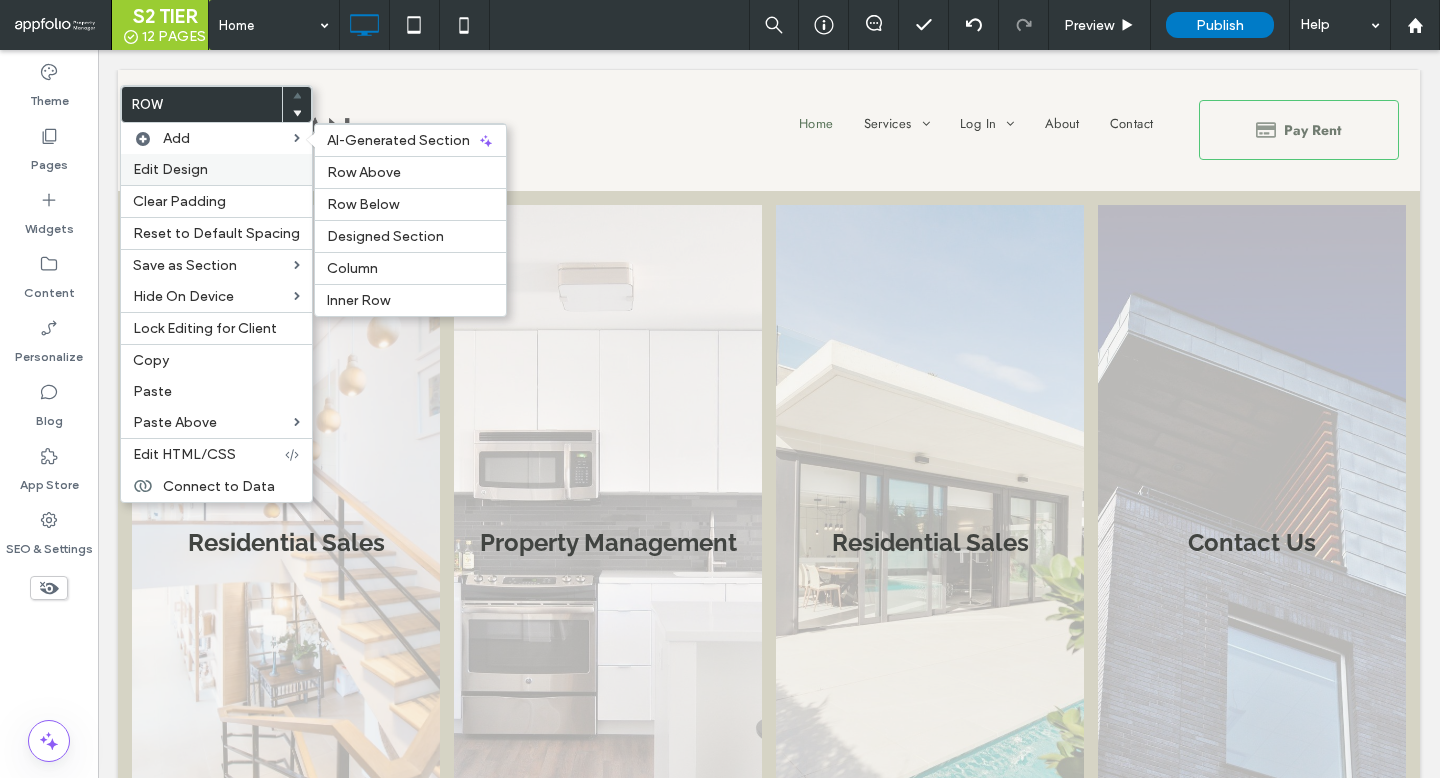 drag, startPoint x: 264, startPoint y: 143, endPoint x: 258, endPoint y: 155, distance: 13.416408 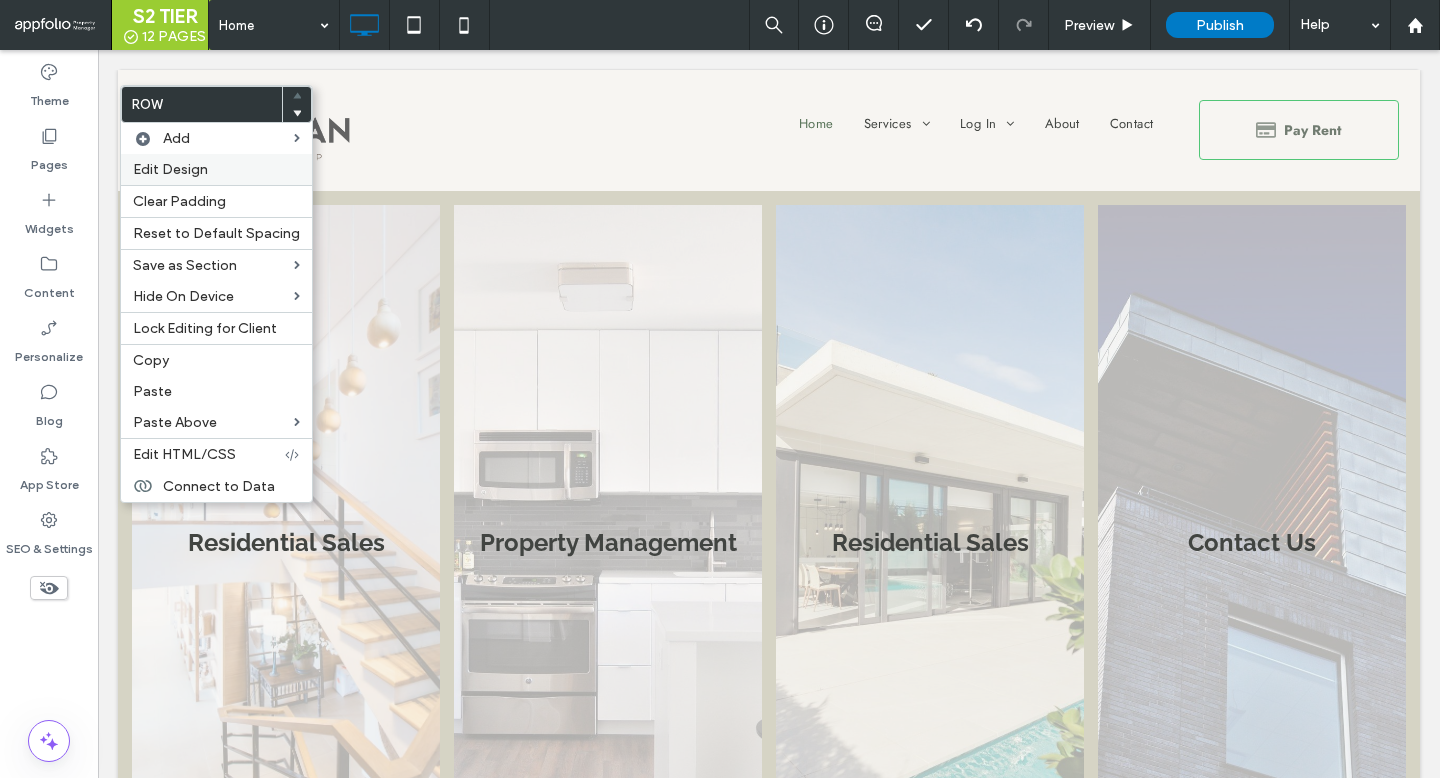 click on "Edit Design" at bounding box center (216, 169) 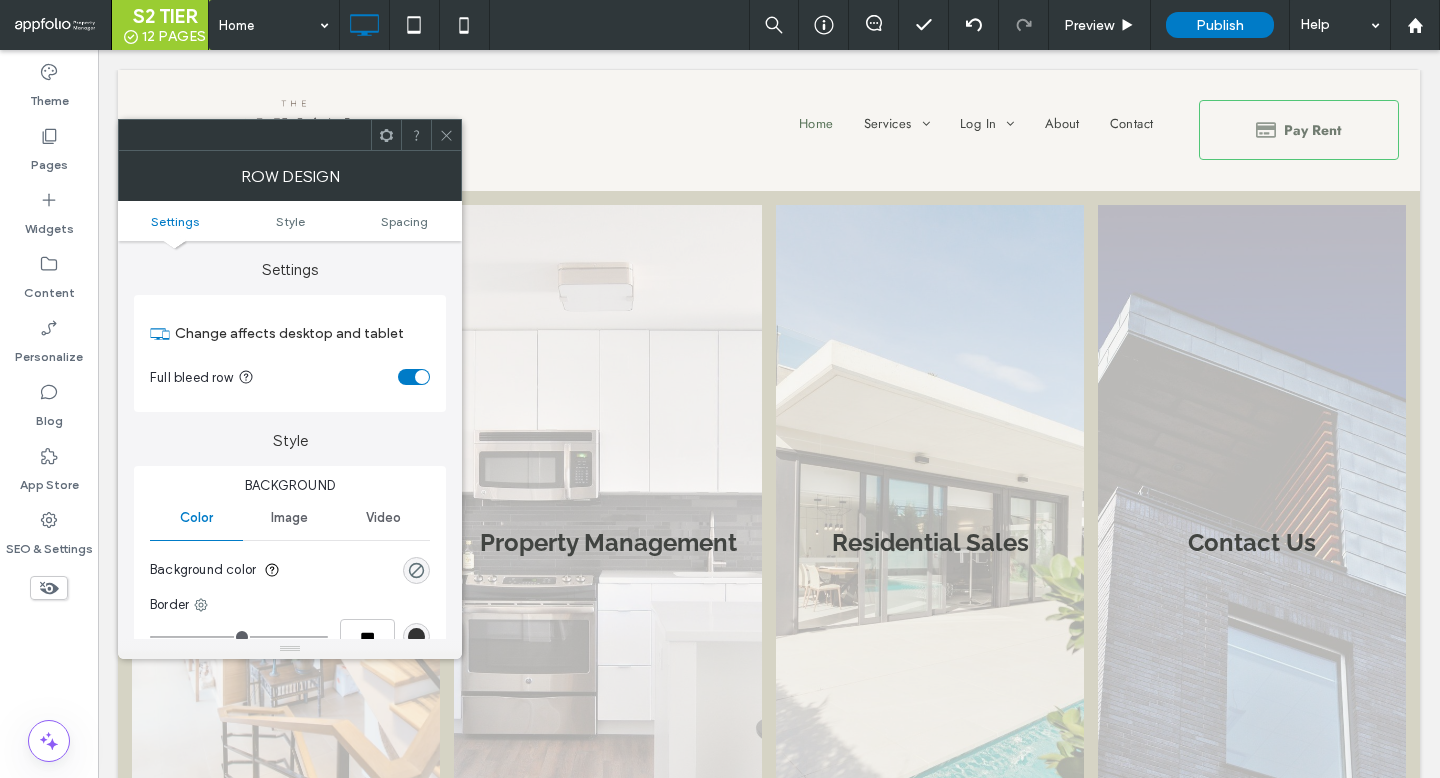 click on "Settings Style Spacing" at bounding box center [290, 221] 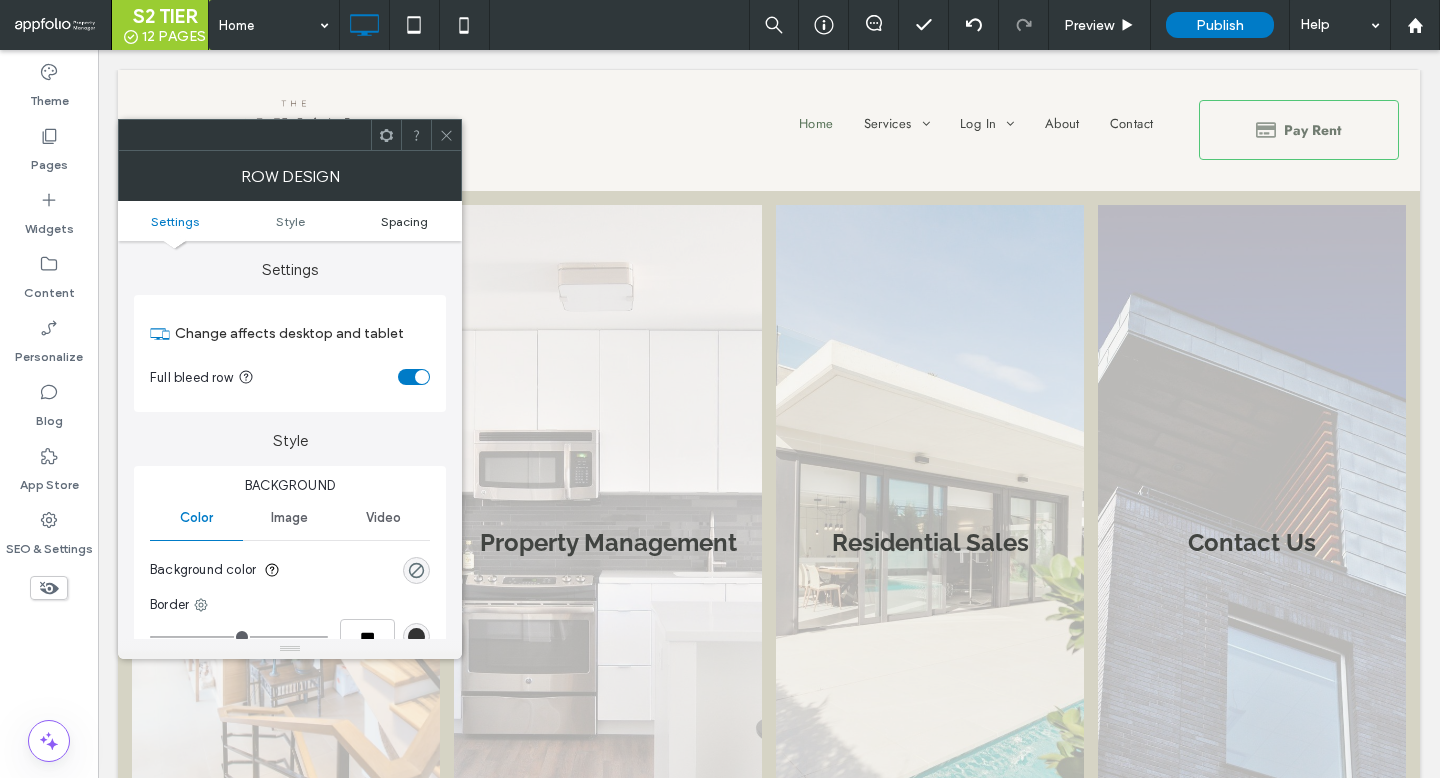 click on "Spacing" at bounding box center (404, 221) 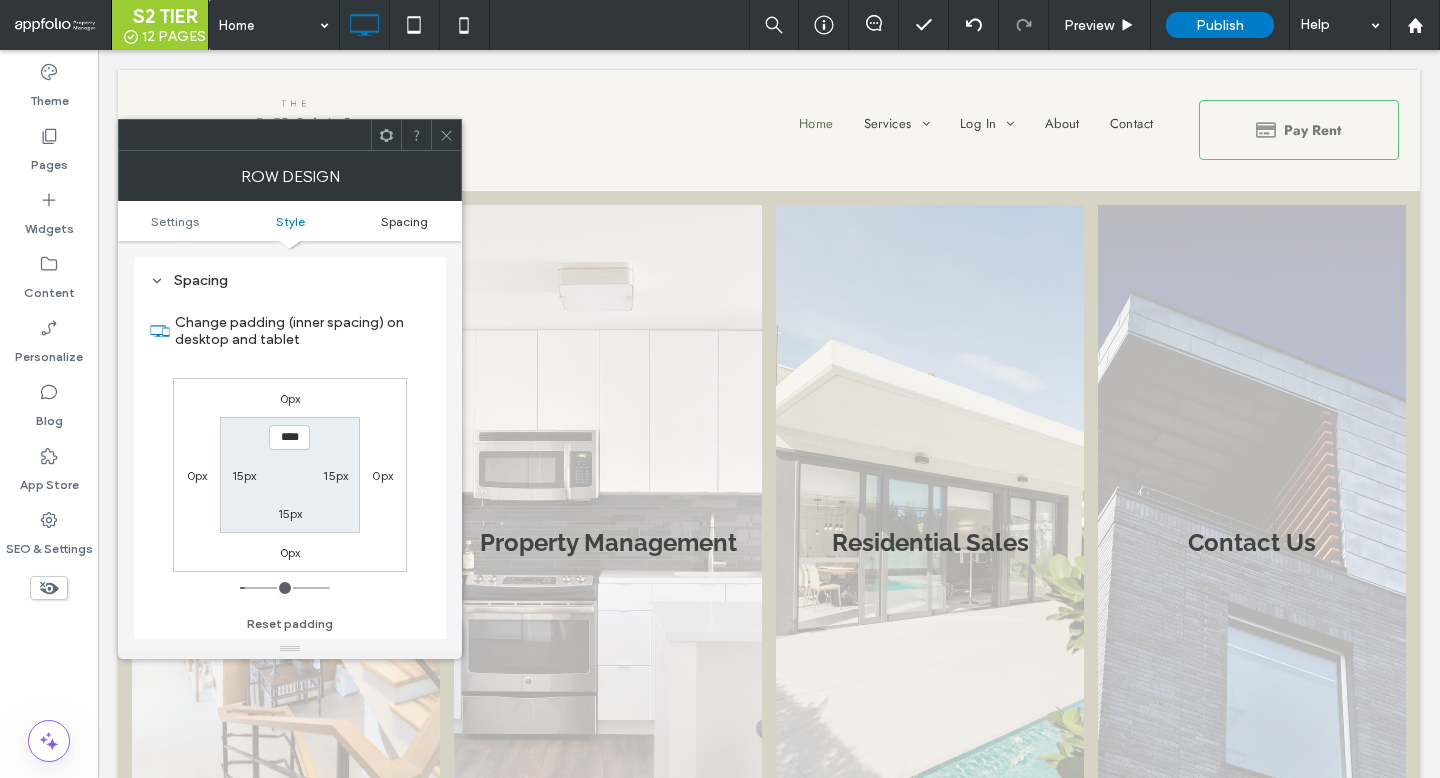 scroll, scrollTop: 503, scrollLeft: 0, axis: vertical 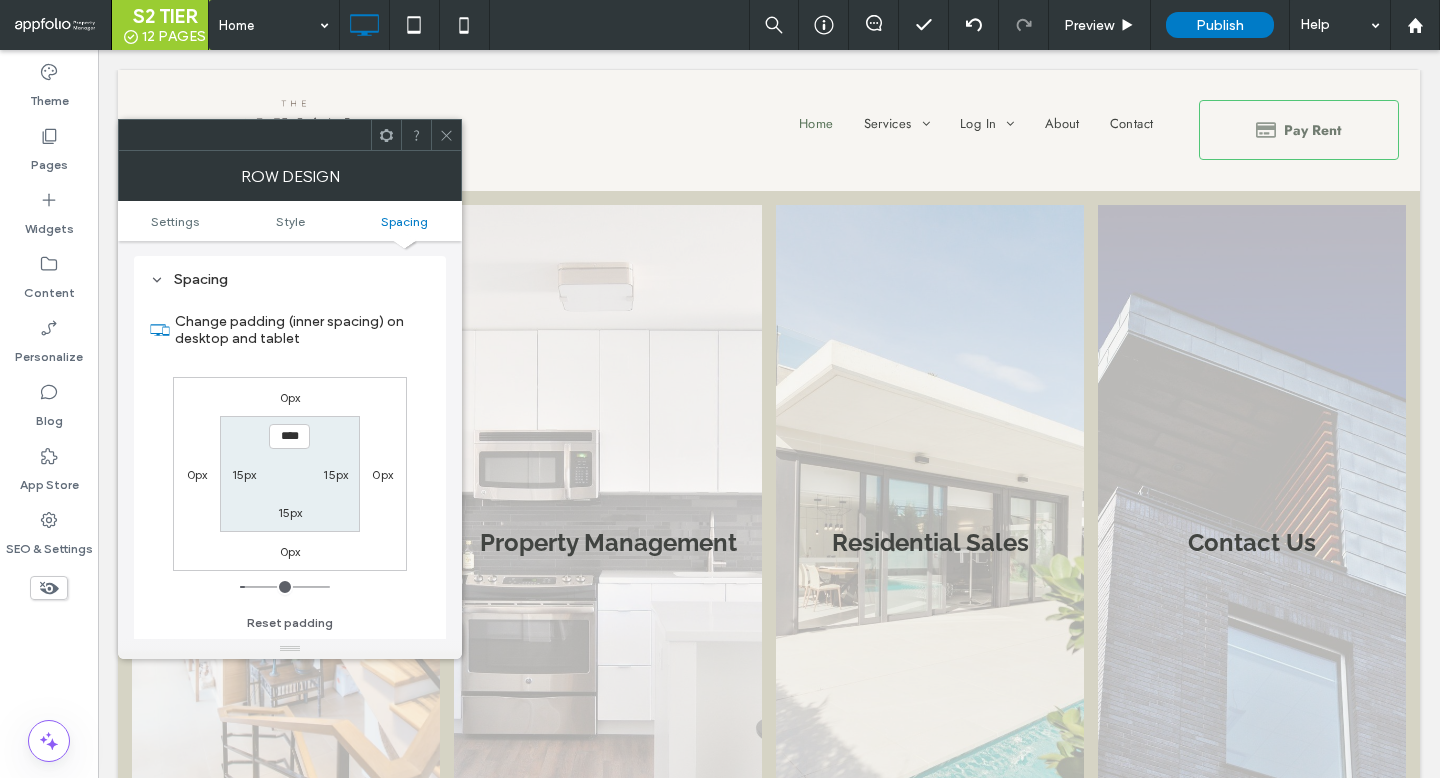 type on "*" 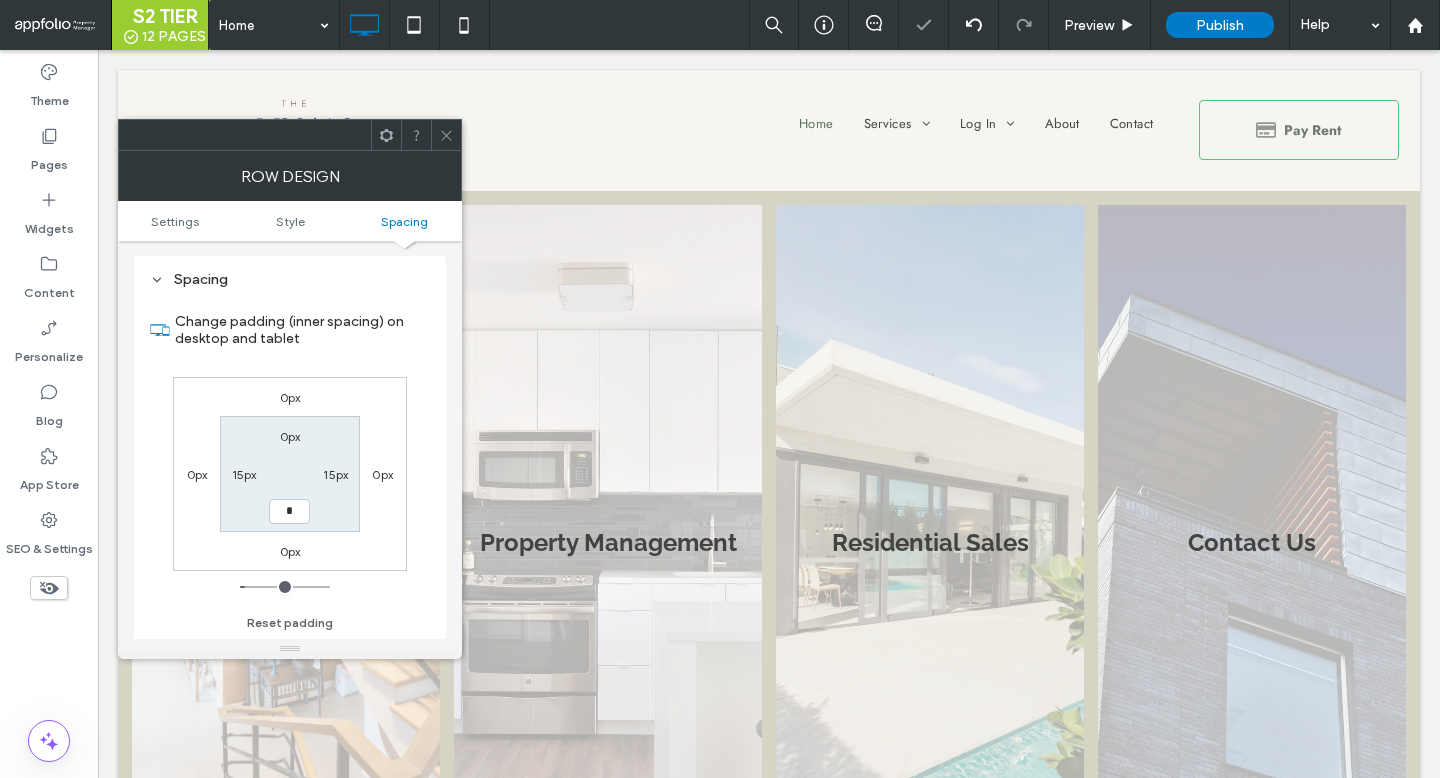 type on "*" 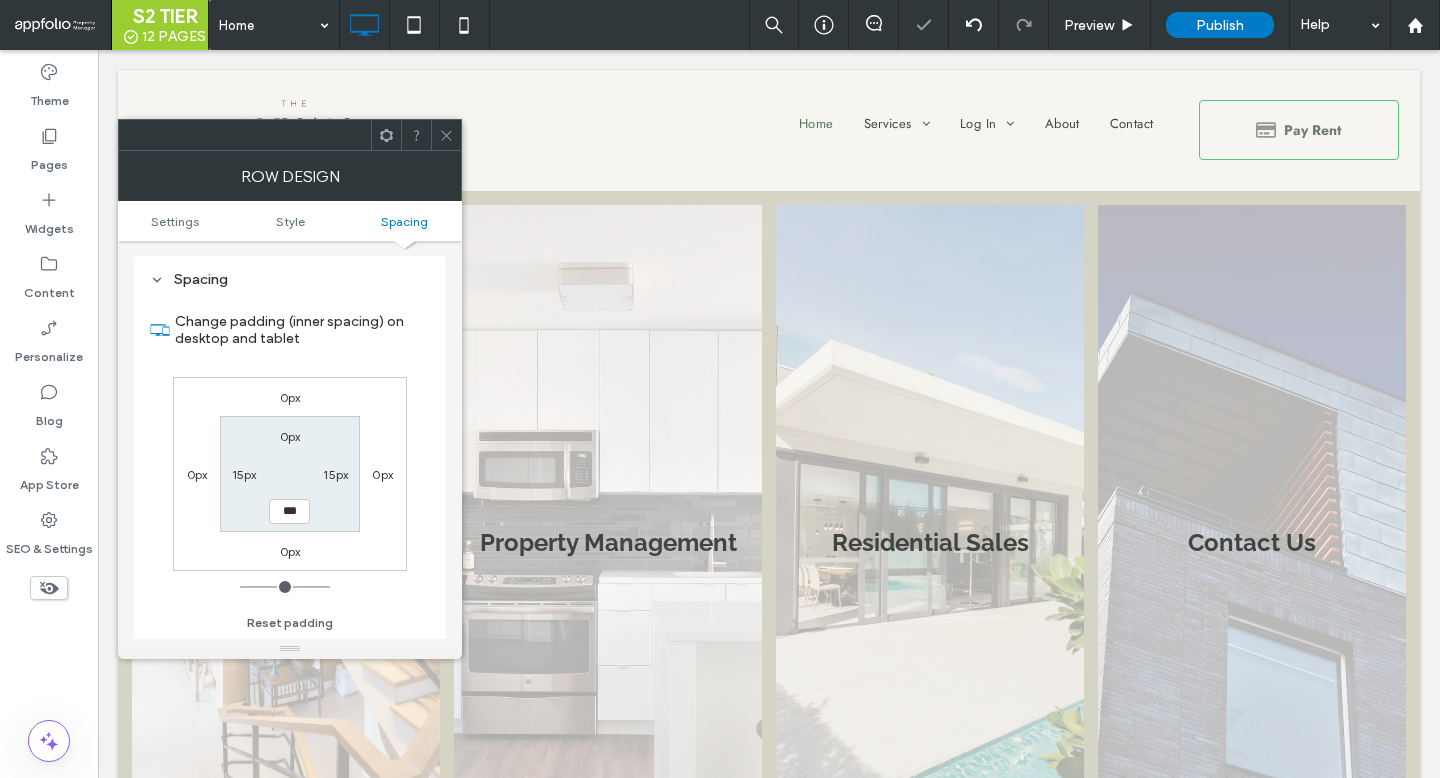 click 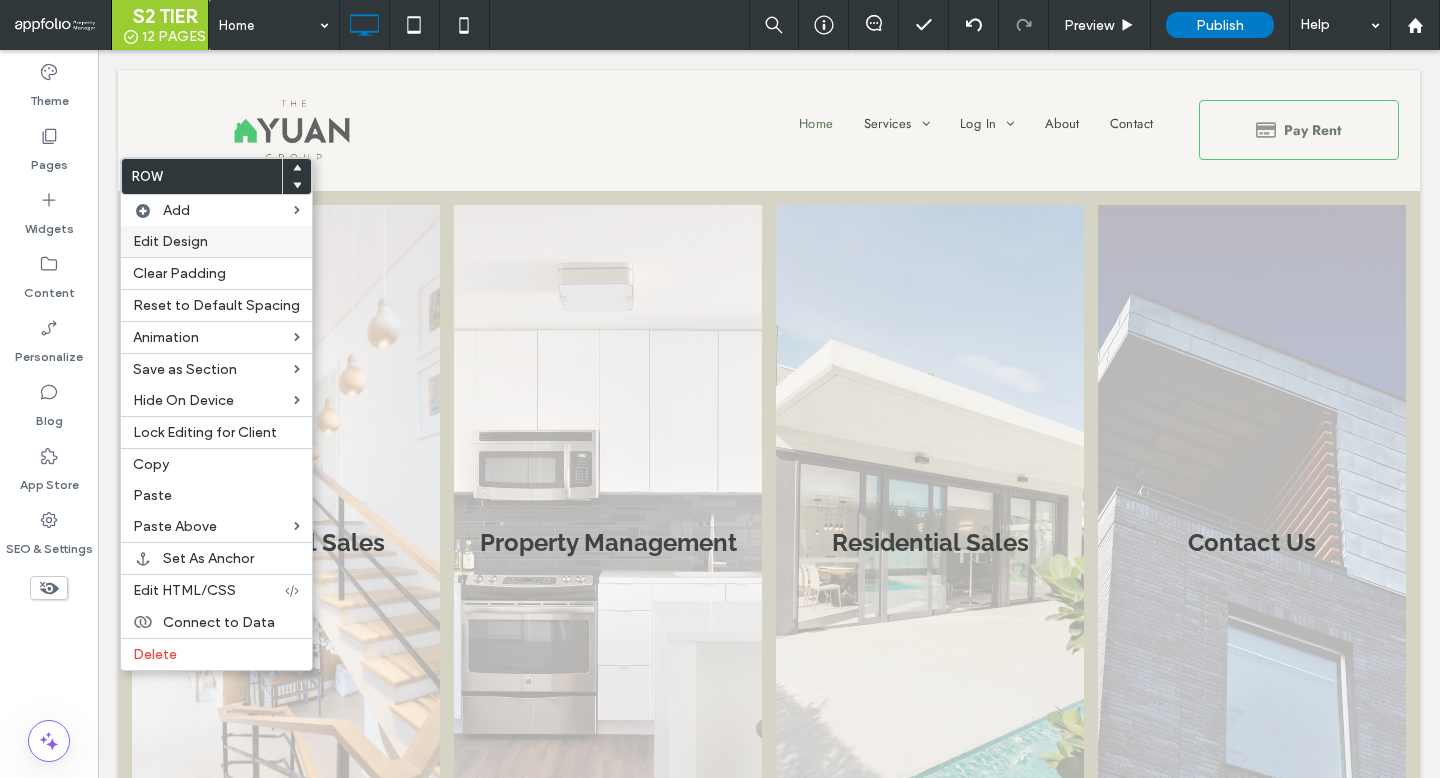 click on "Edit Design" at bounding box center (170, 241) 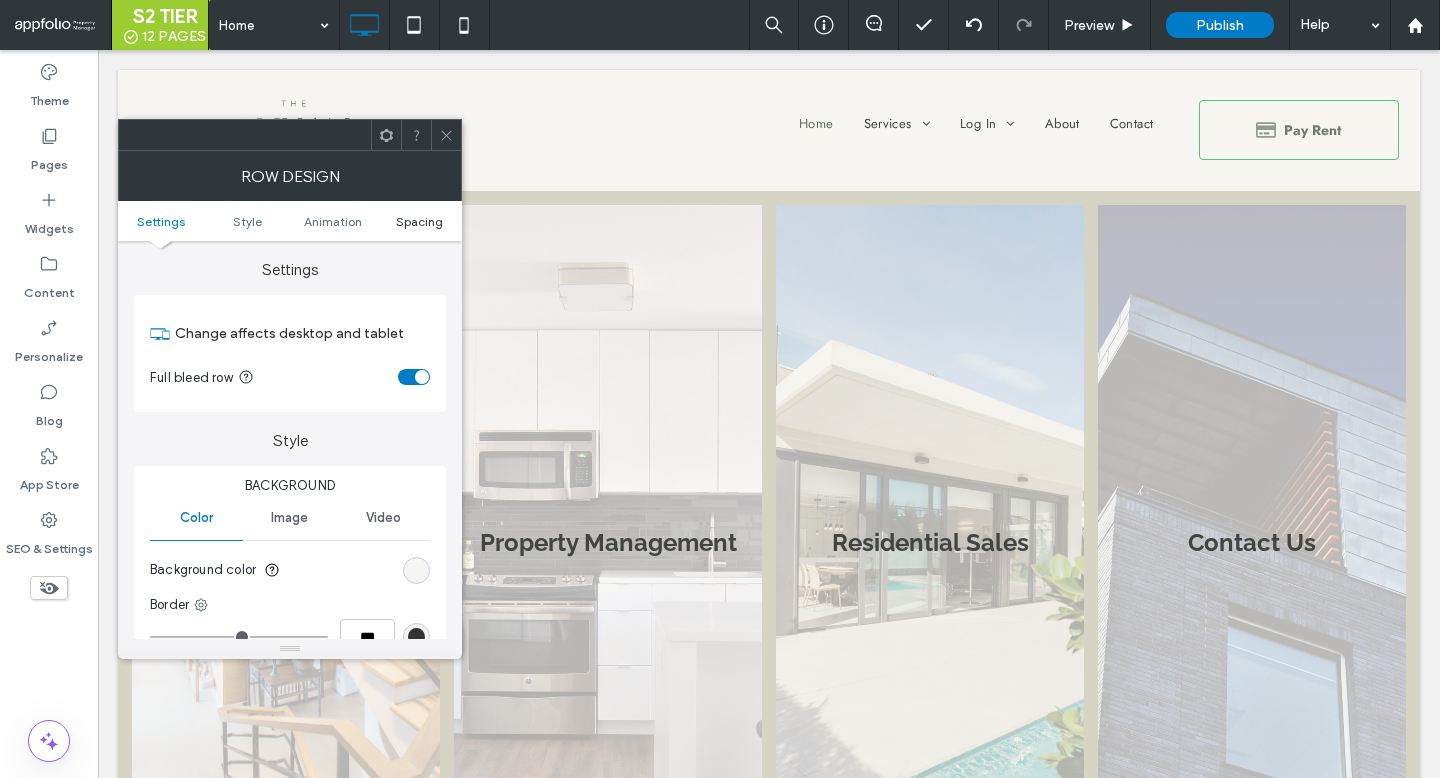 click on "Spacing" at bounding box center (419, 221) 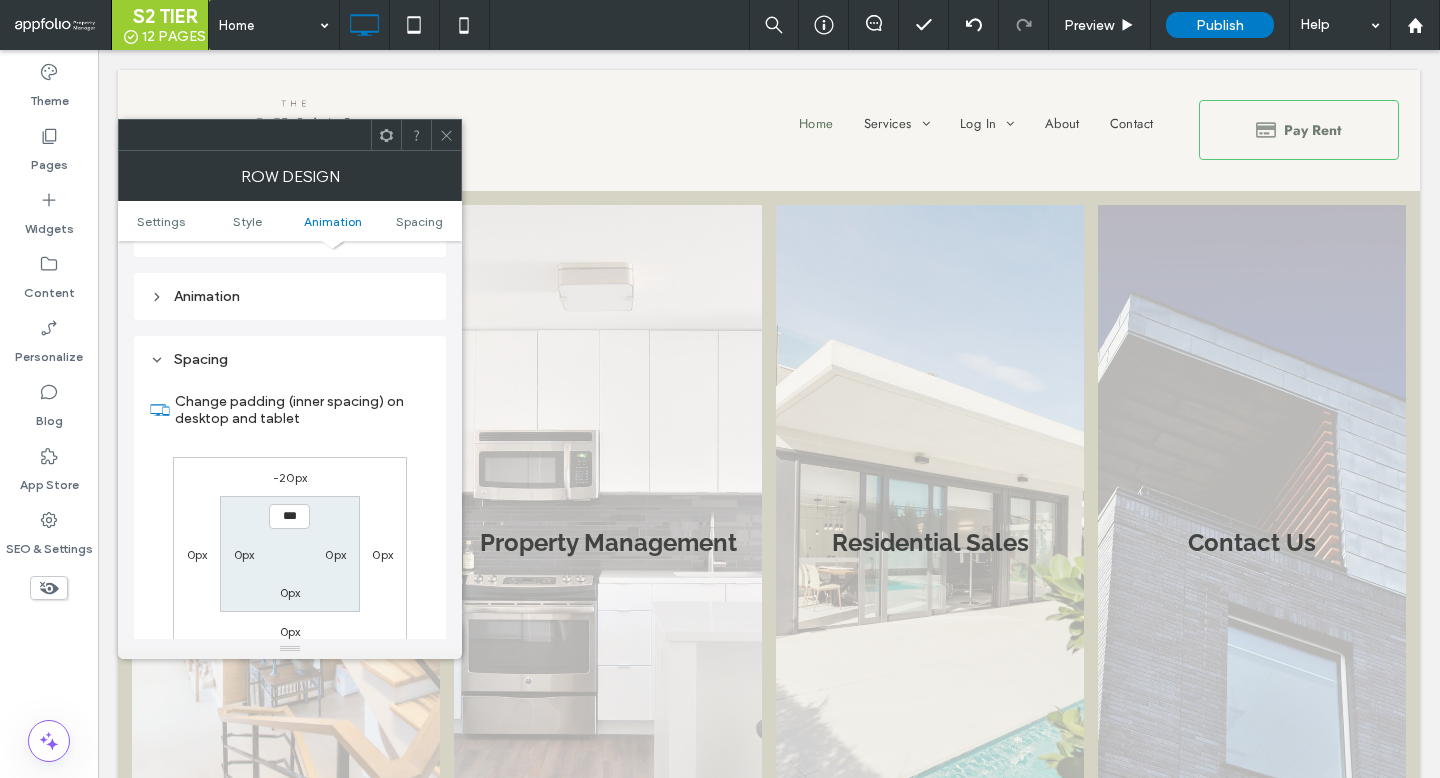 scroll, scrollTop: 566, scrollLeft: 0, axis: vertical 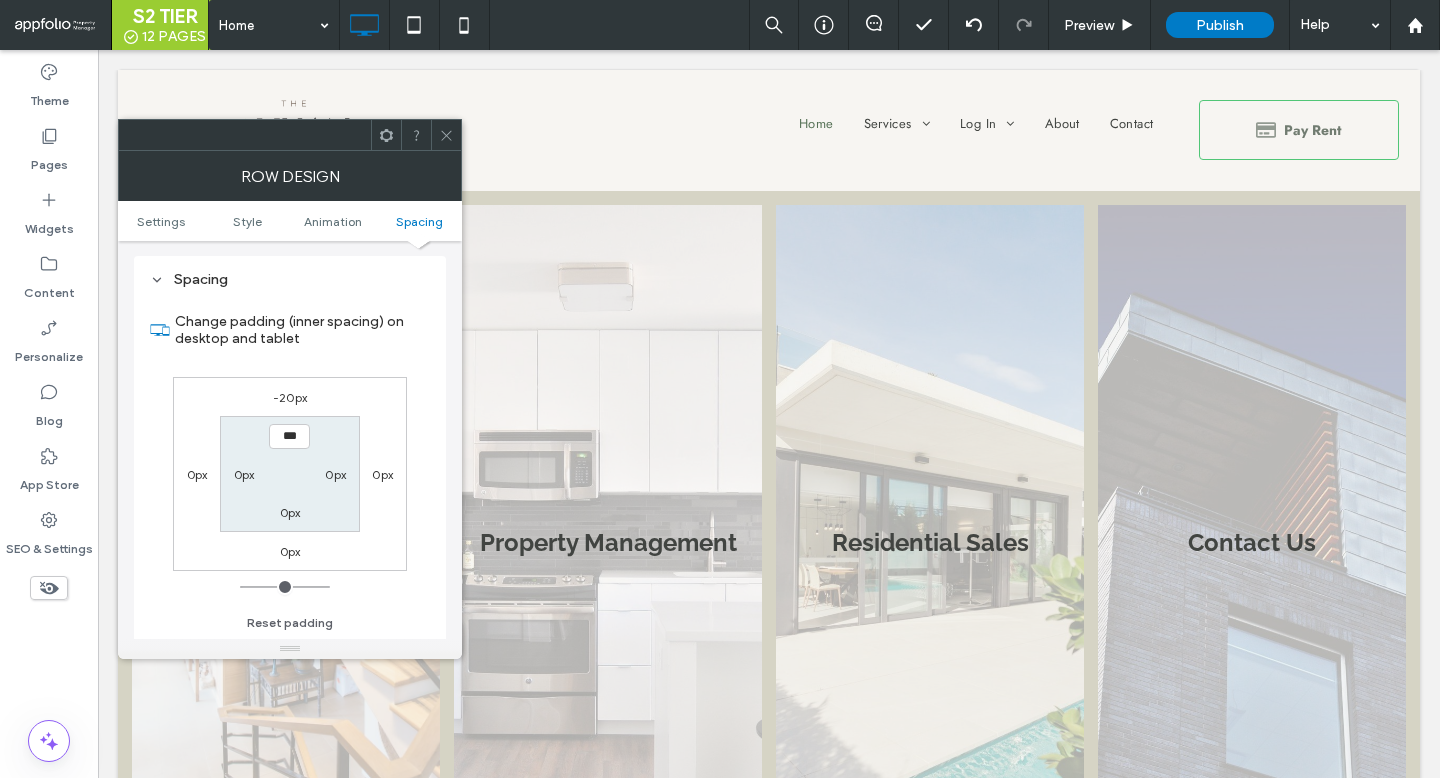 click on "-20px" at bounding box center [290, 397] 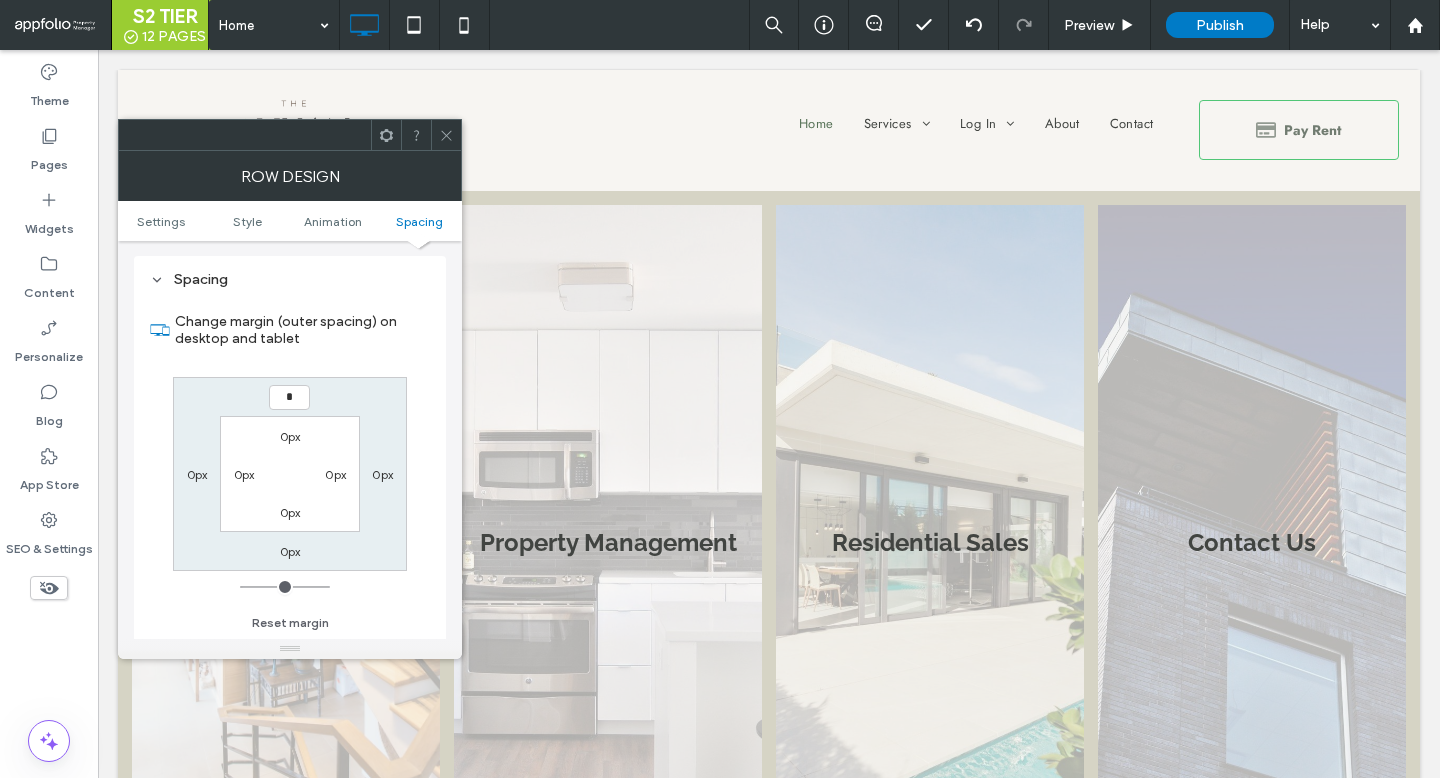 type on "*" 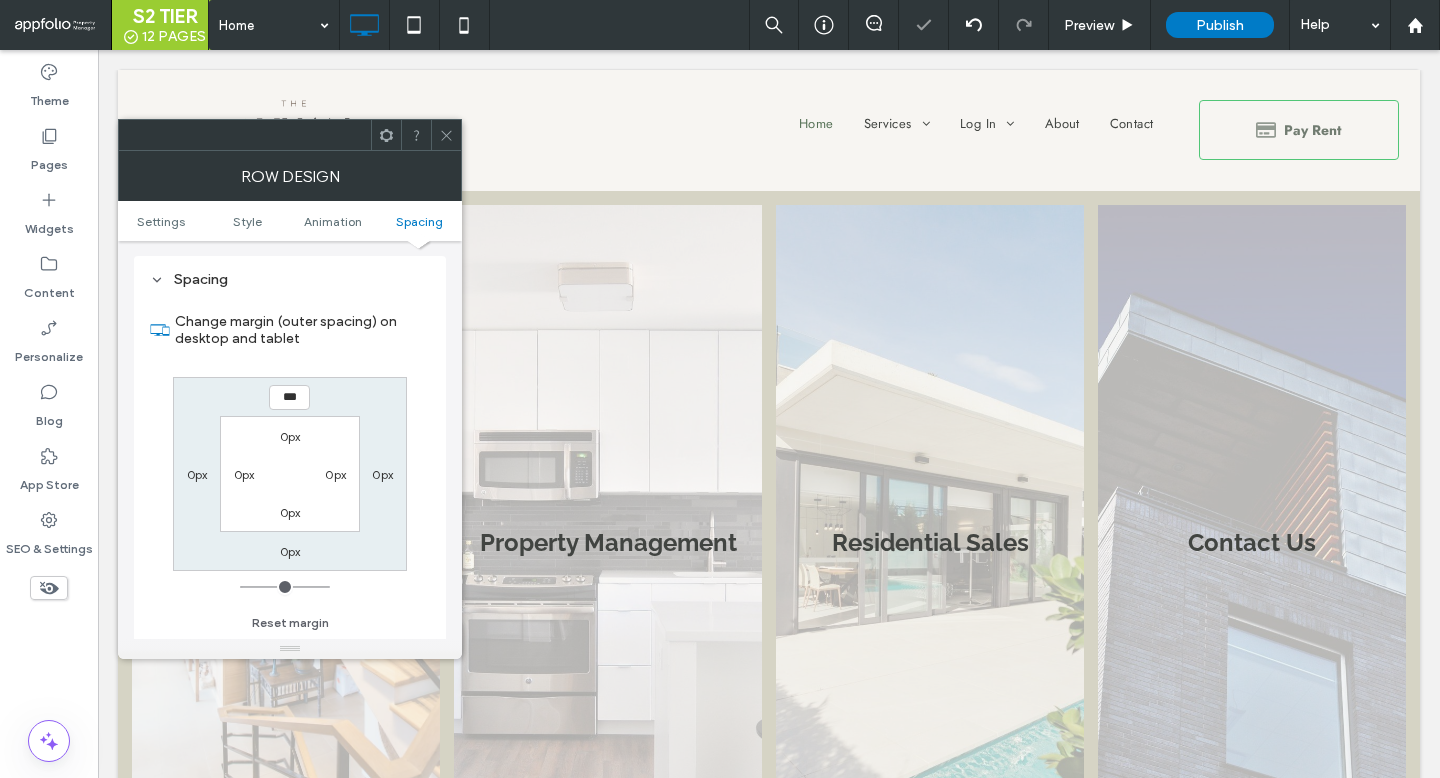 click 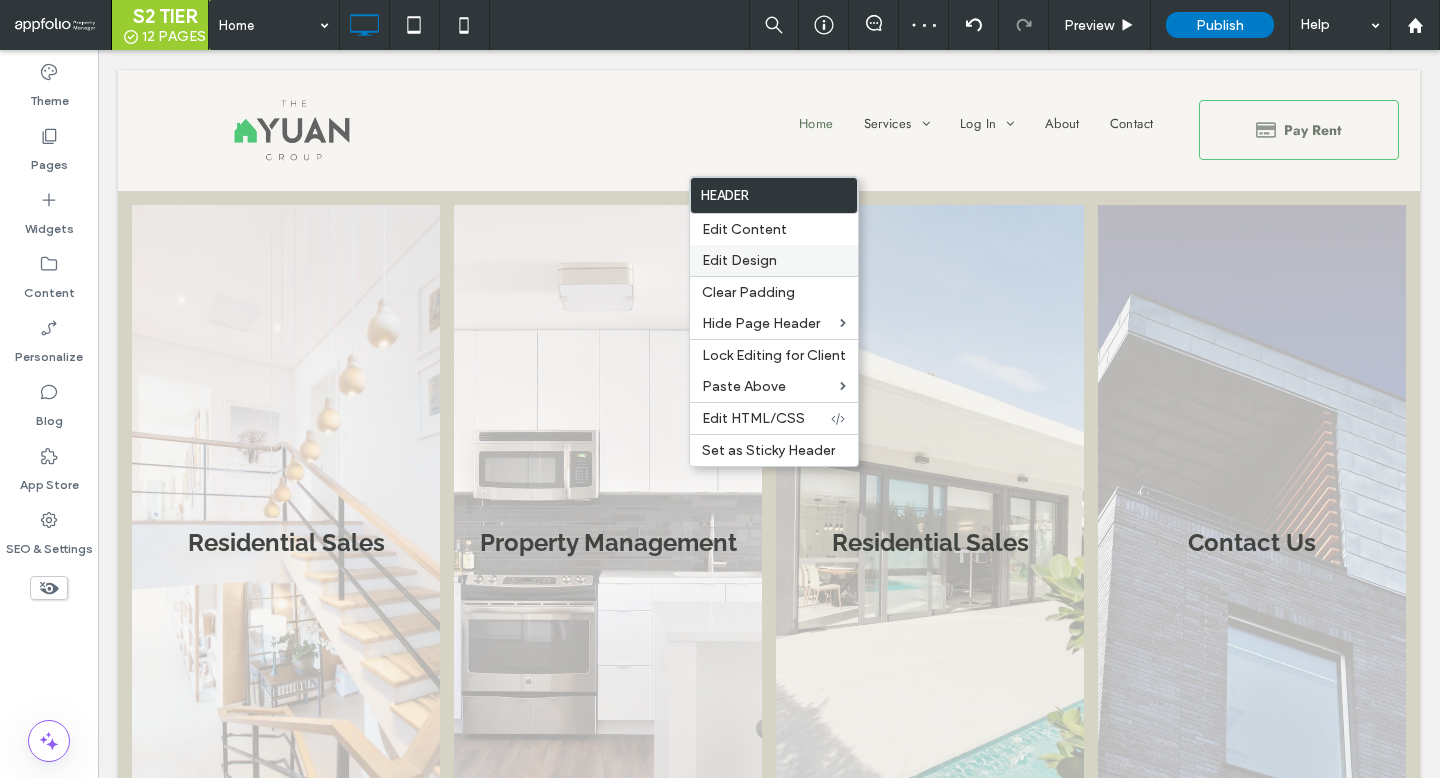 click on "Edit Design" at bounding box center (739, 260) 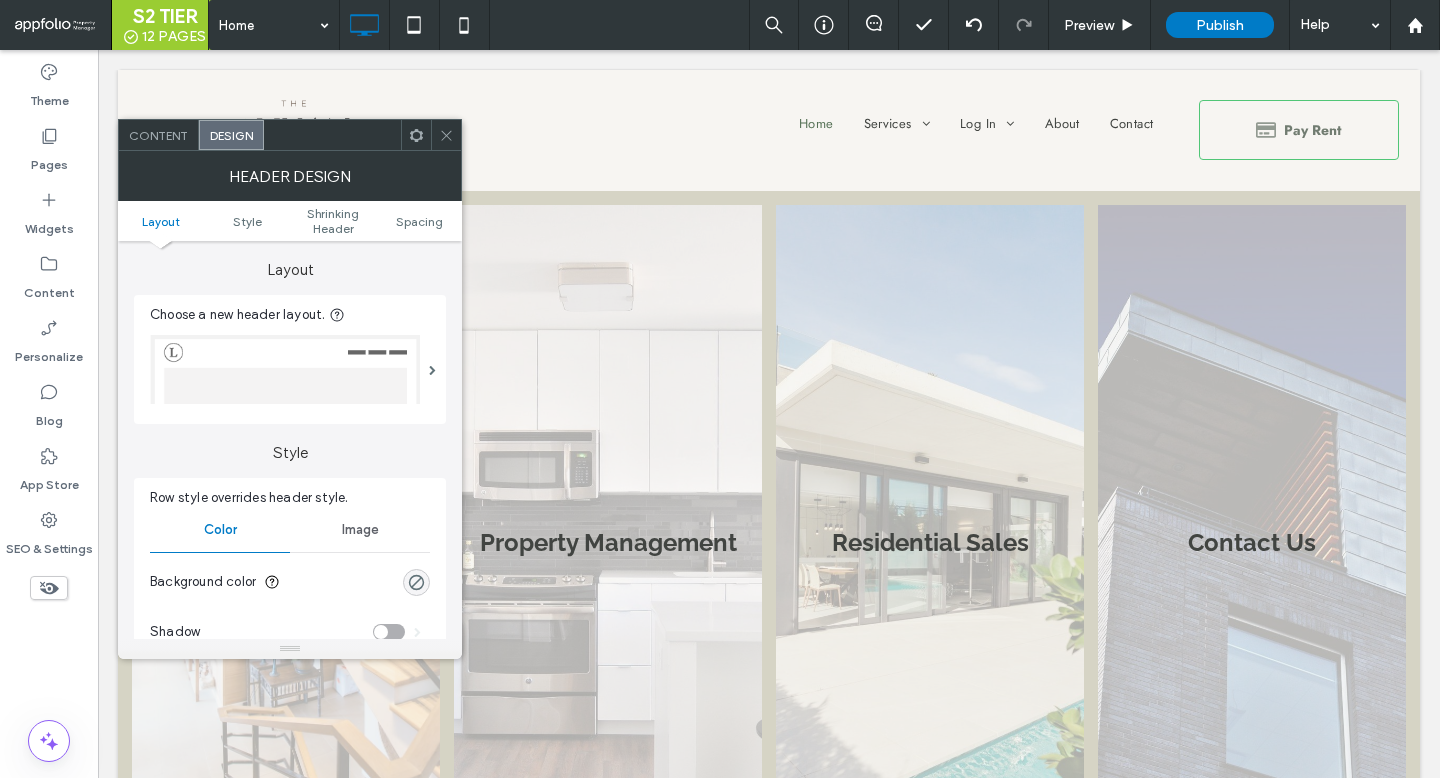 click on "Layout Style Shrinking Header Spacing" at bounding box center (290, 221) 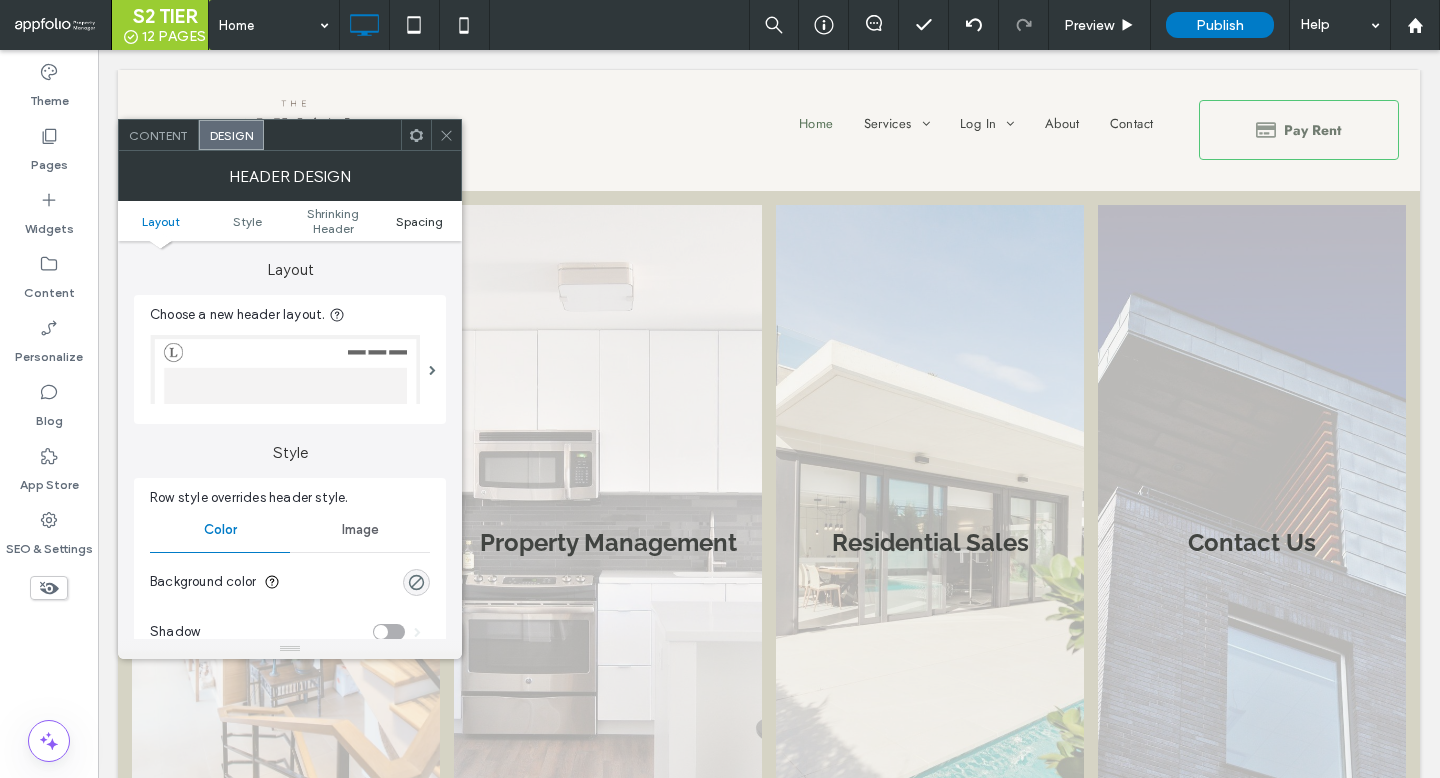click on "Spacing" at bounding box center [419, 221] 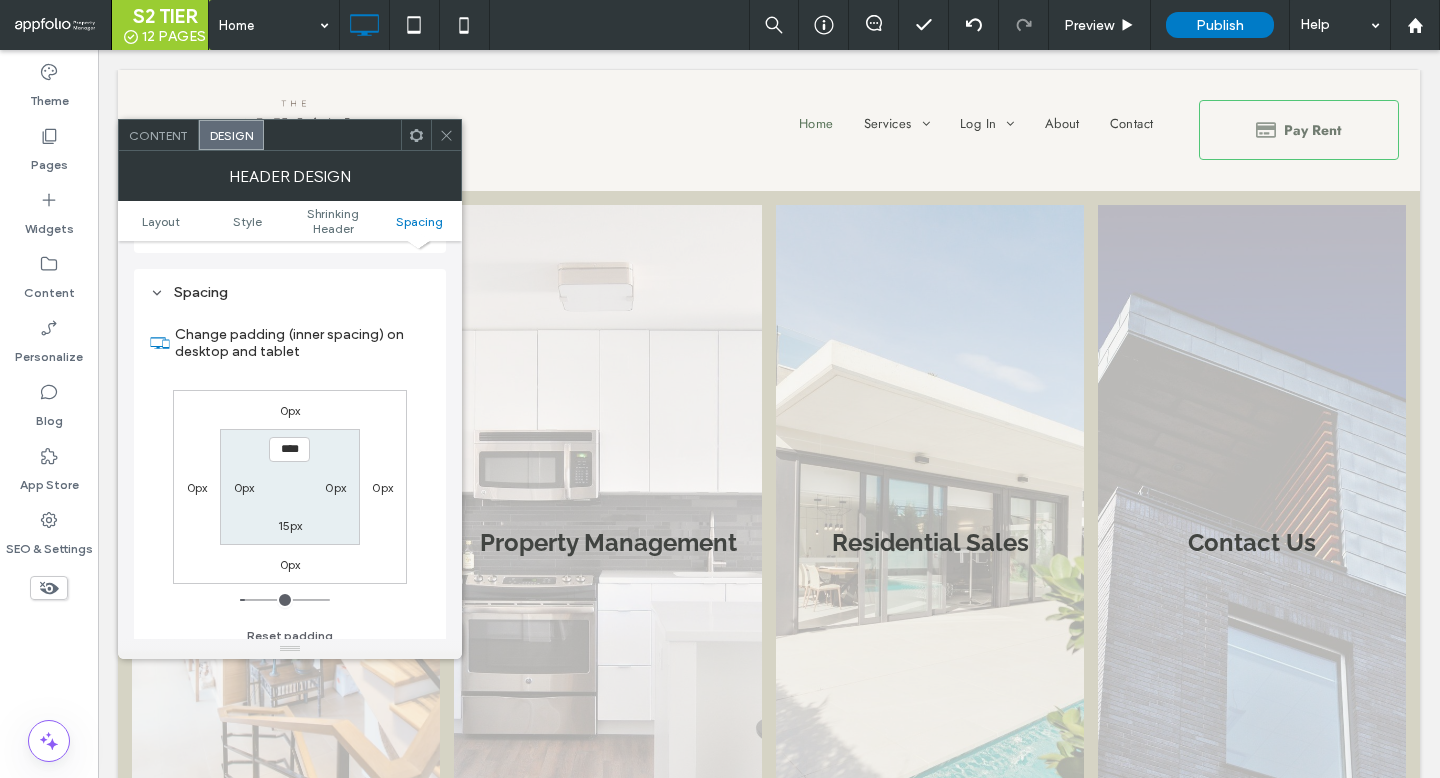 scroll, scrollTop: 685, scrollLeft: 0, axis: vertical 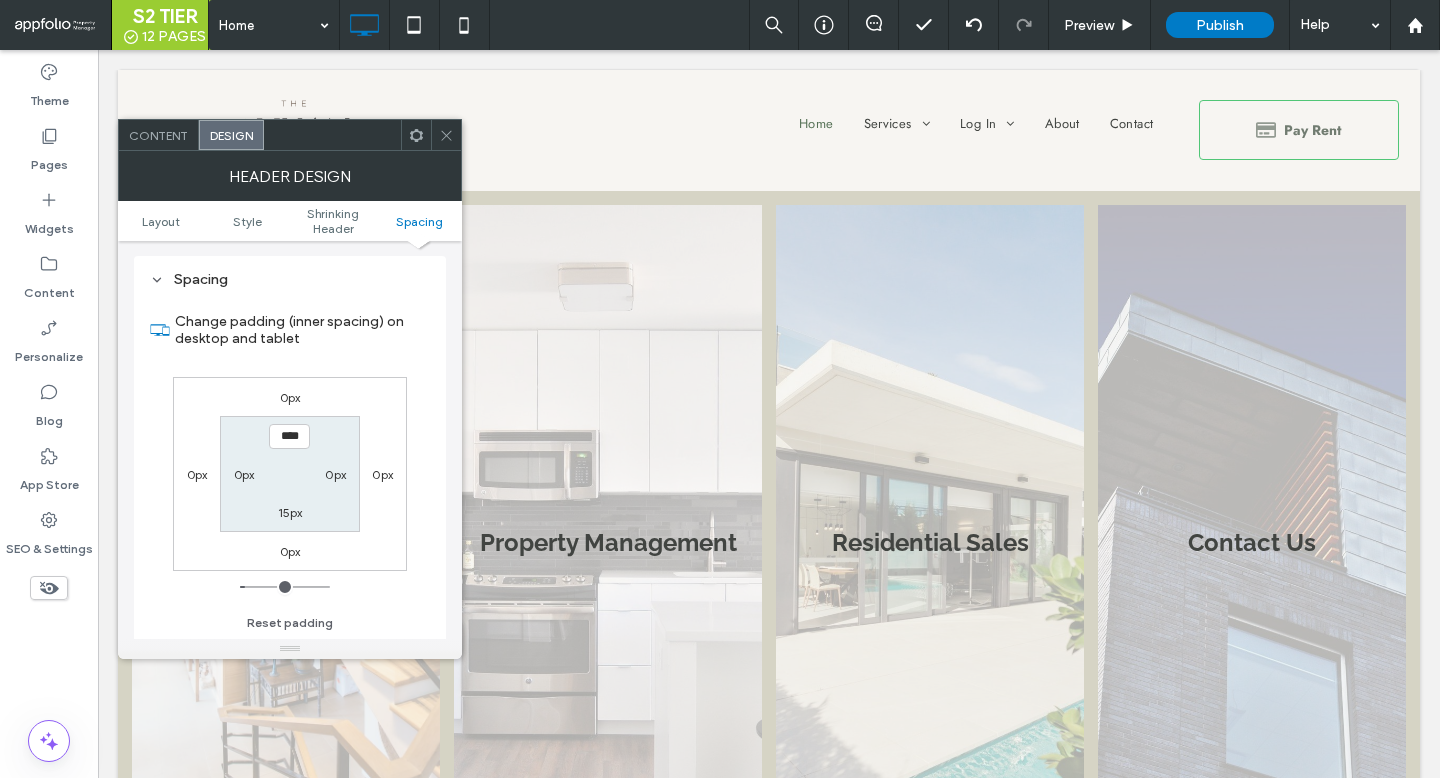 type on "*" 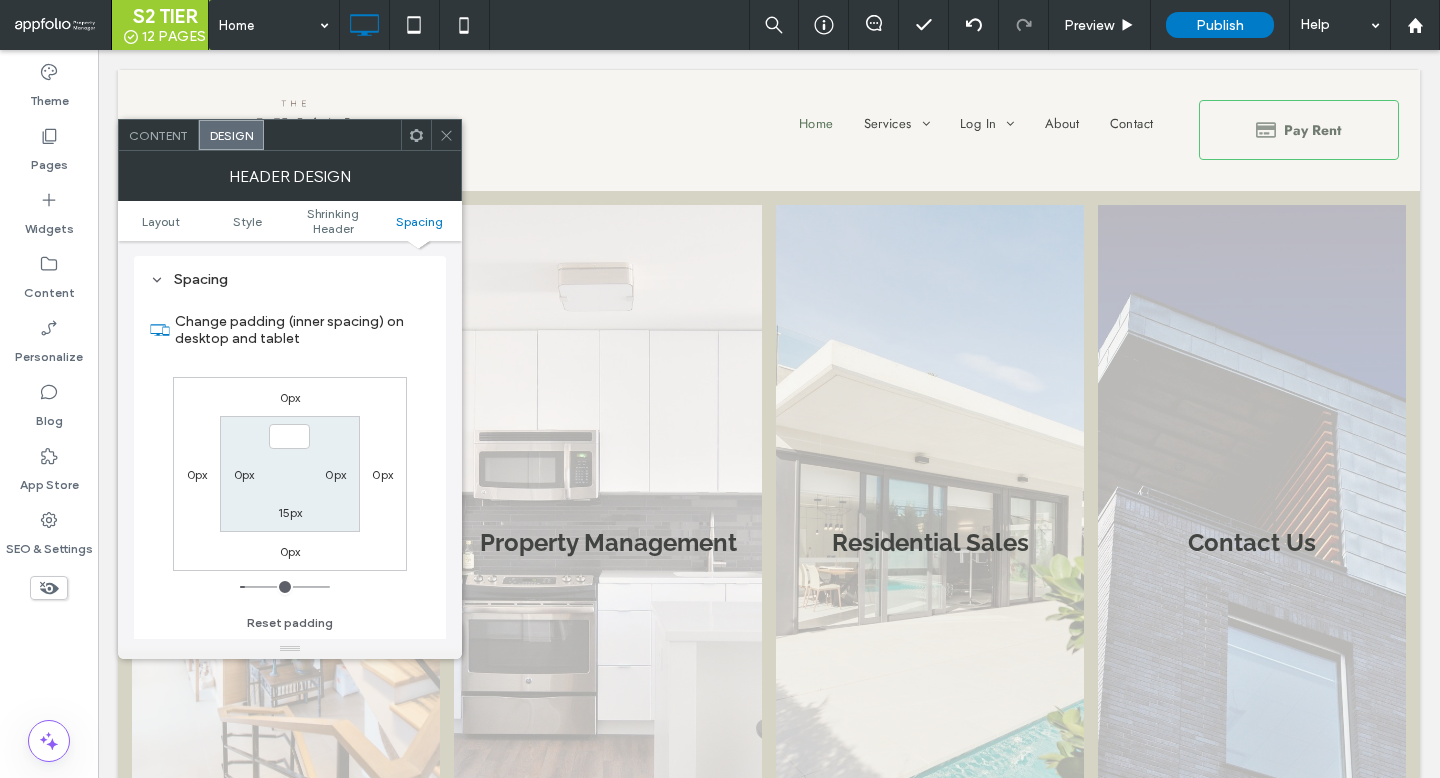 type on "*" 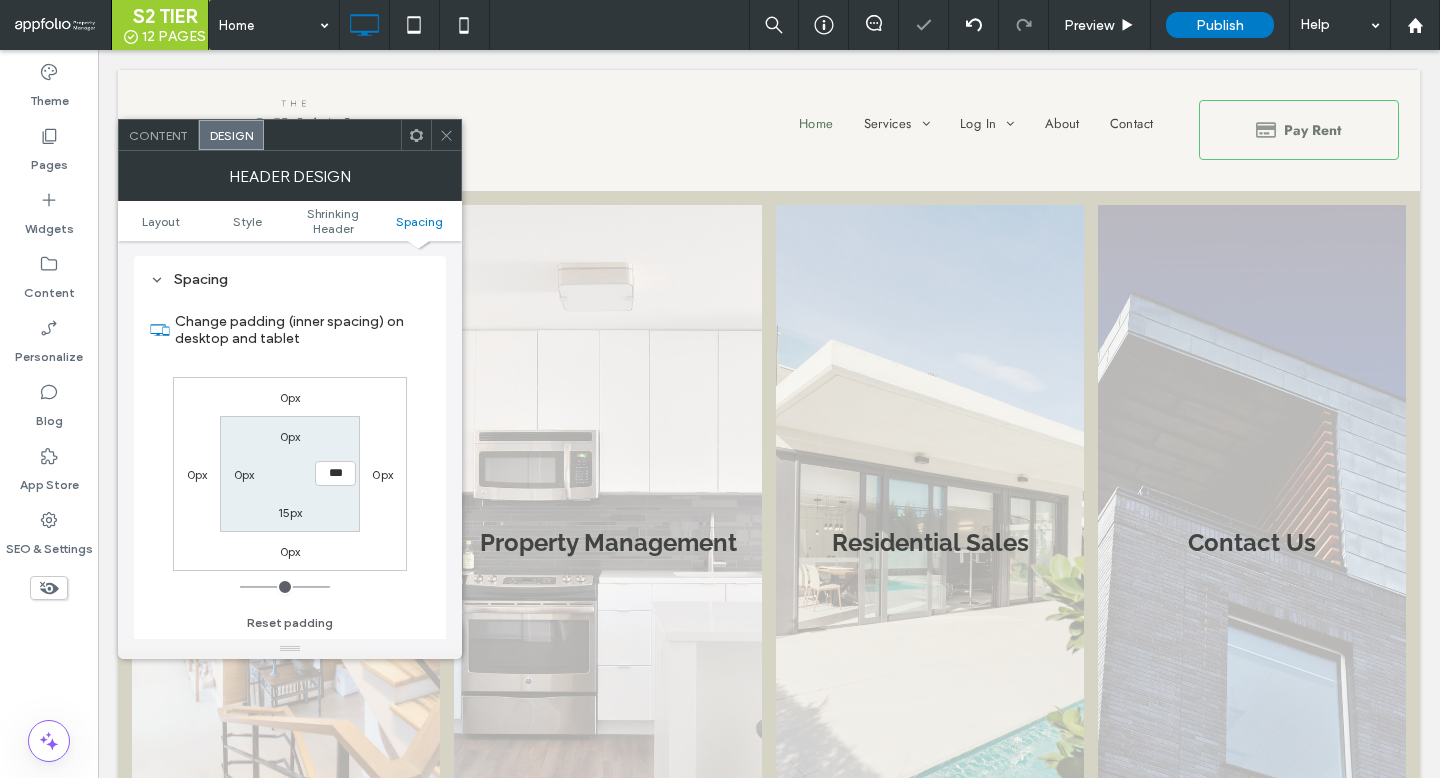 type on "**" 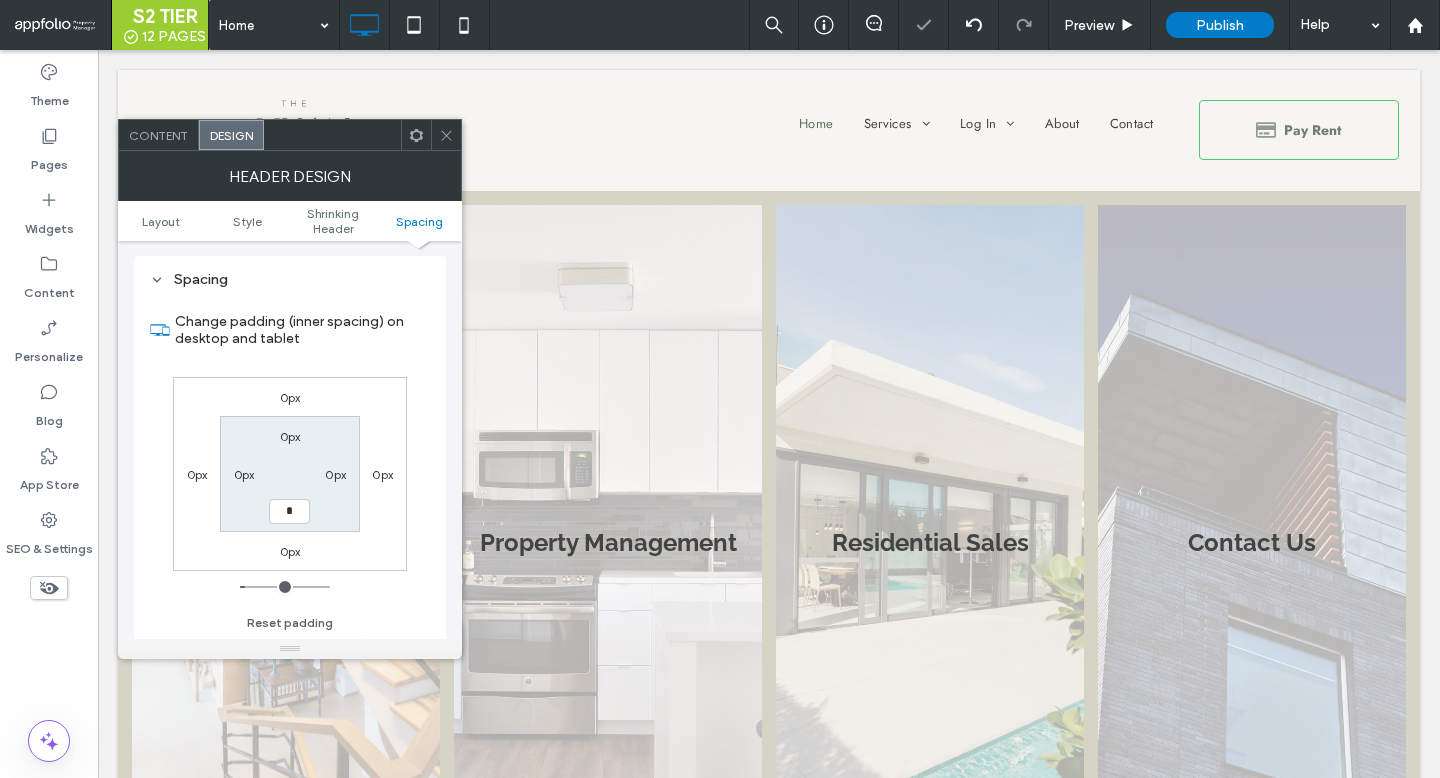 type on "*" 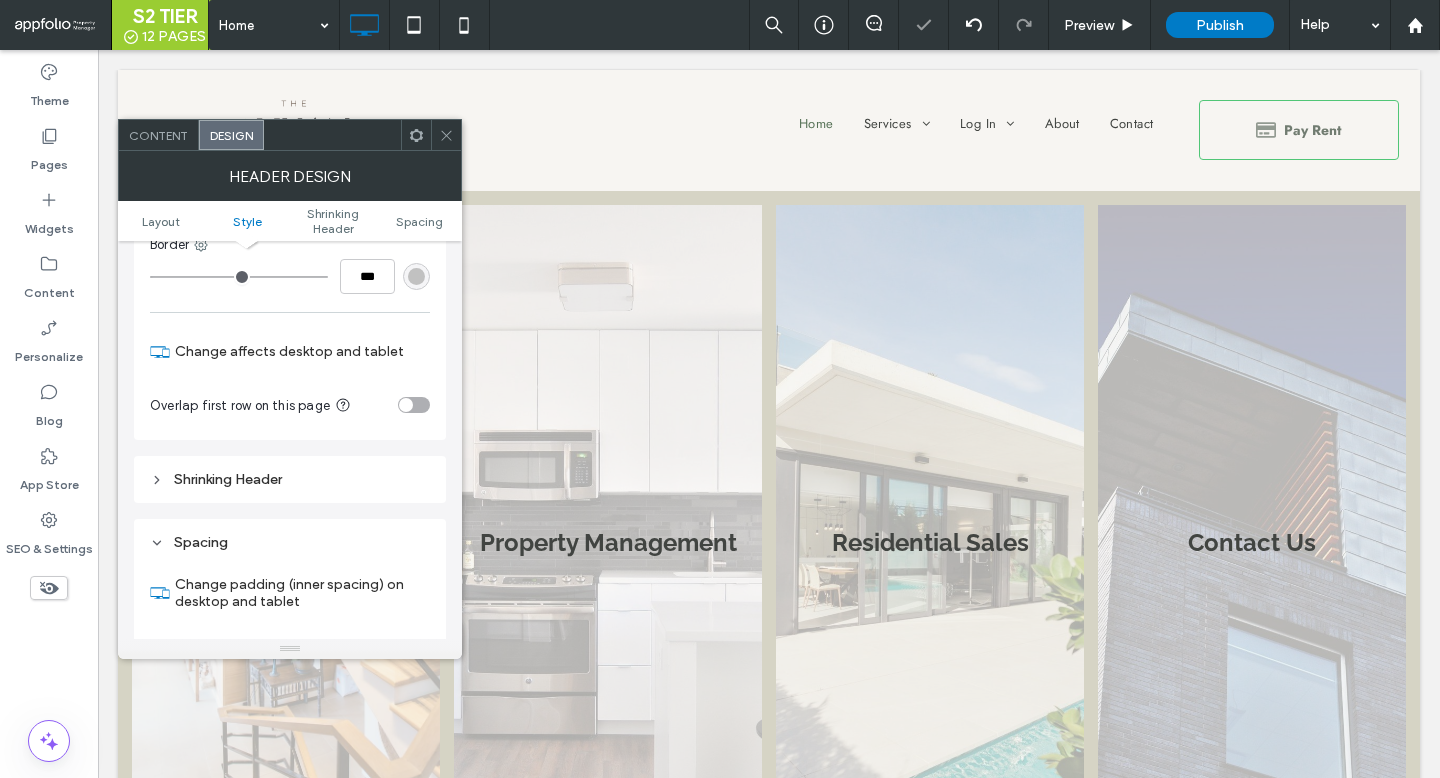 scroll, scrollTop: 410, scrollLeft: 0, axis: vertical 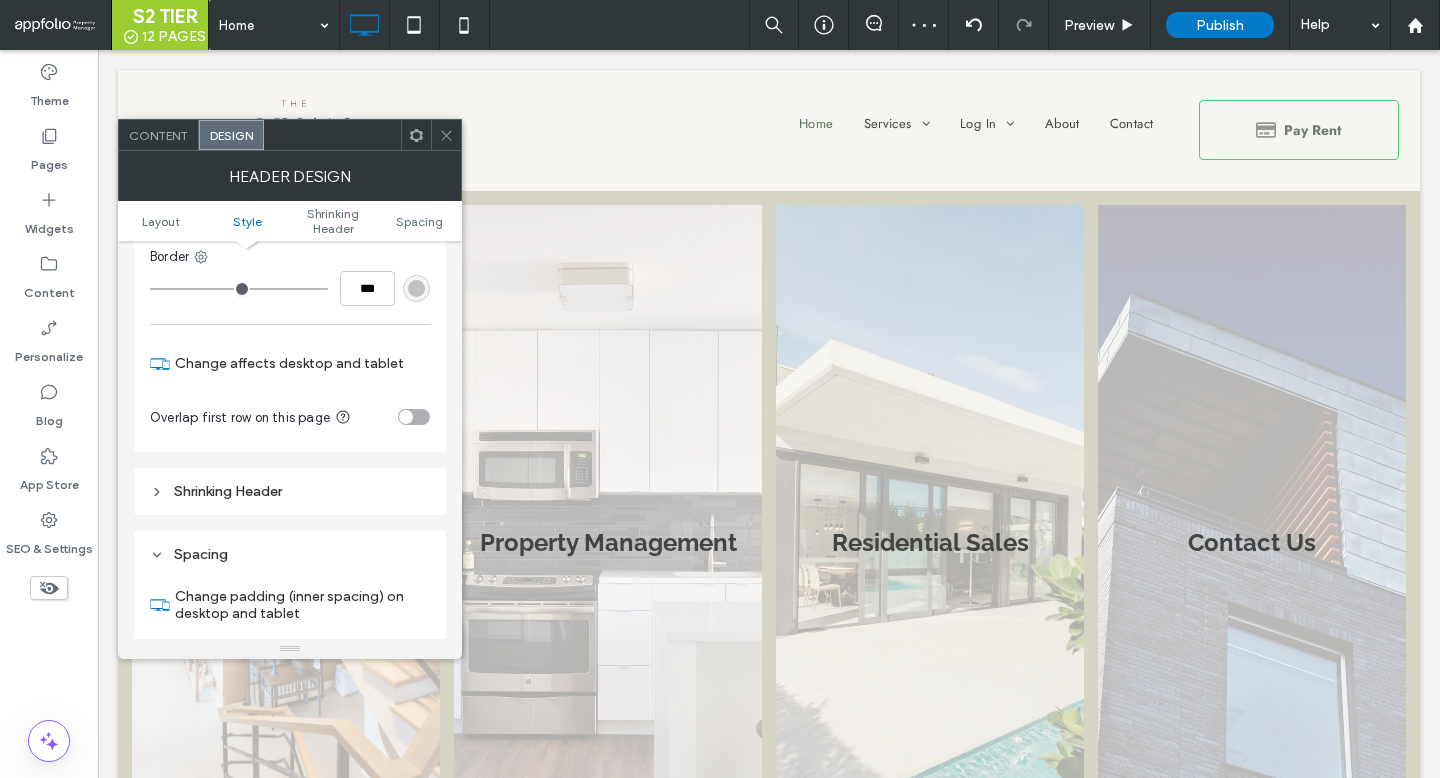 click on "Shrinking Header" at bounding box center (290, 491) 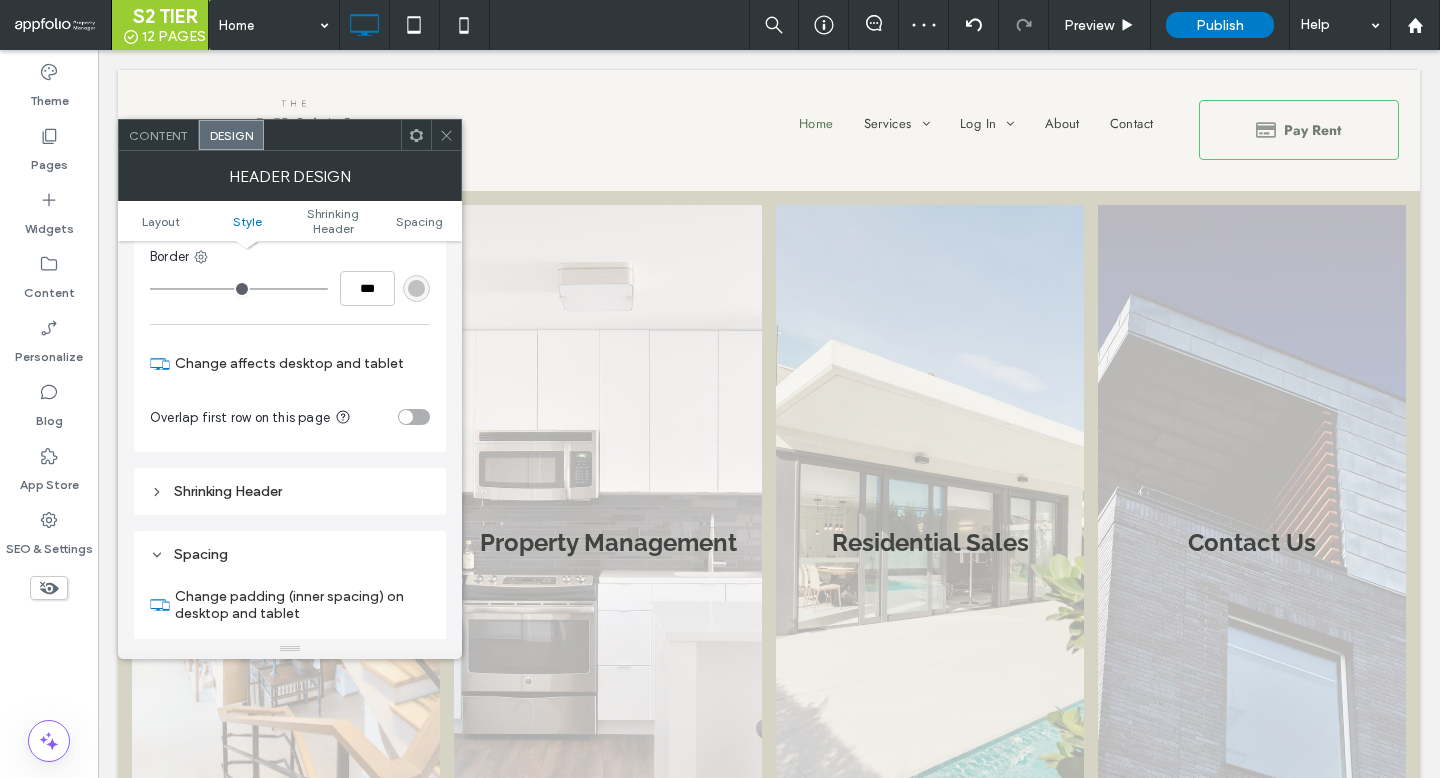 click on "Shrinking Header" at bounding box center (290, 491) 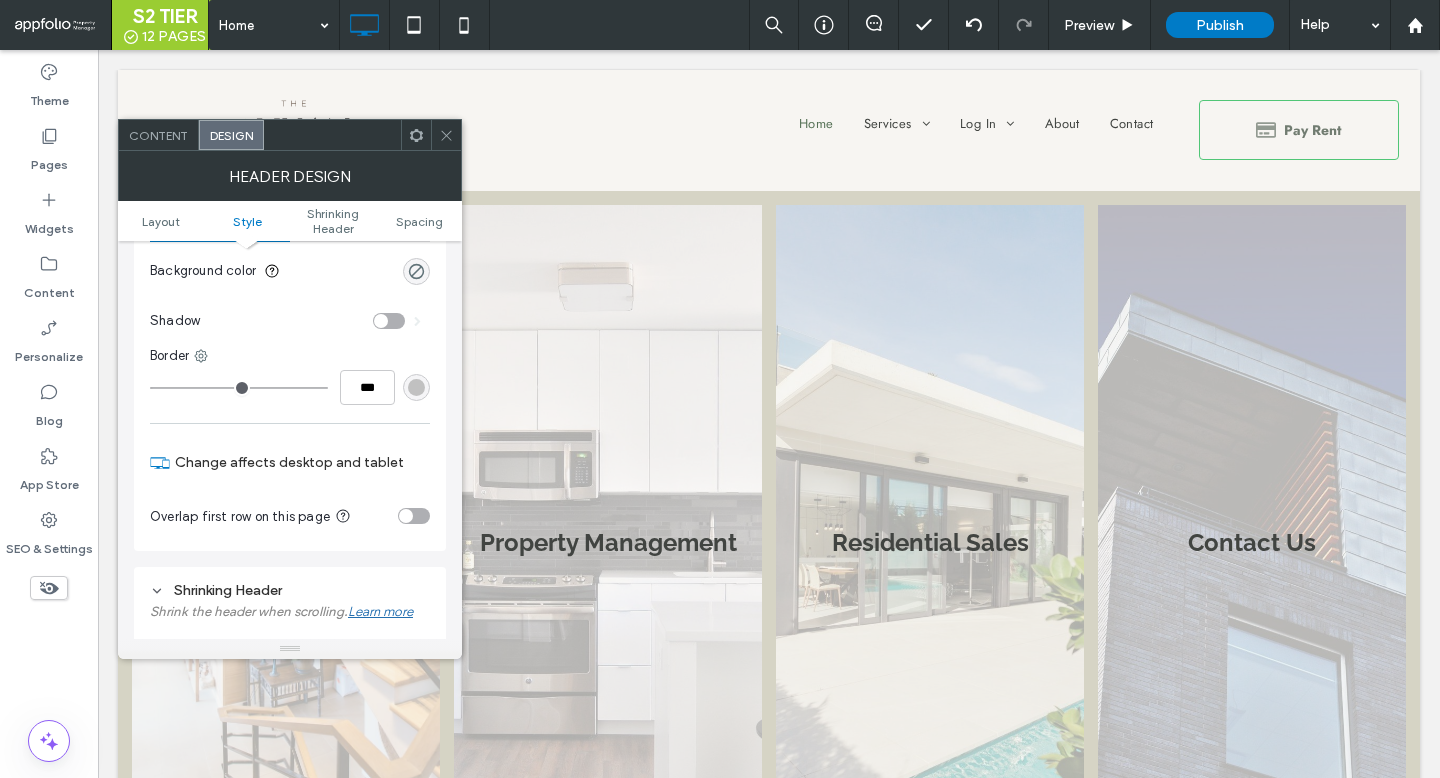 scroll, scrollTop: 270, scrollLeft: 0, axis: vertical 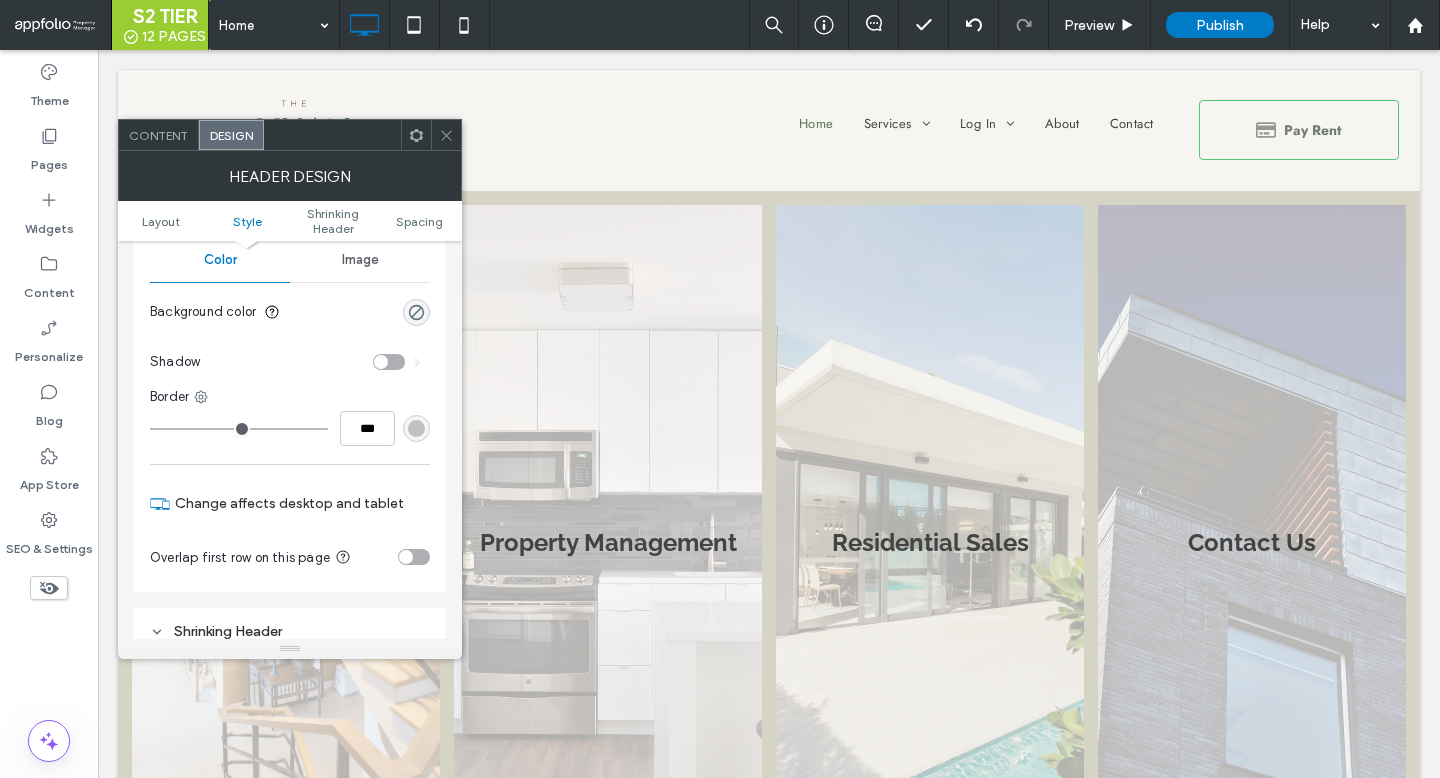 click on "Background color" at bounding box center (290, 312) 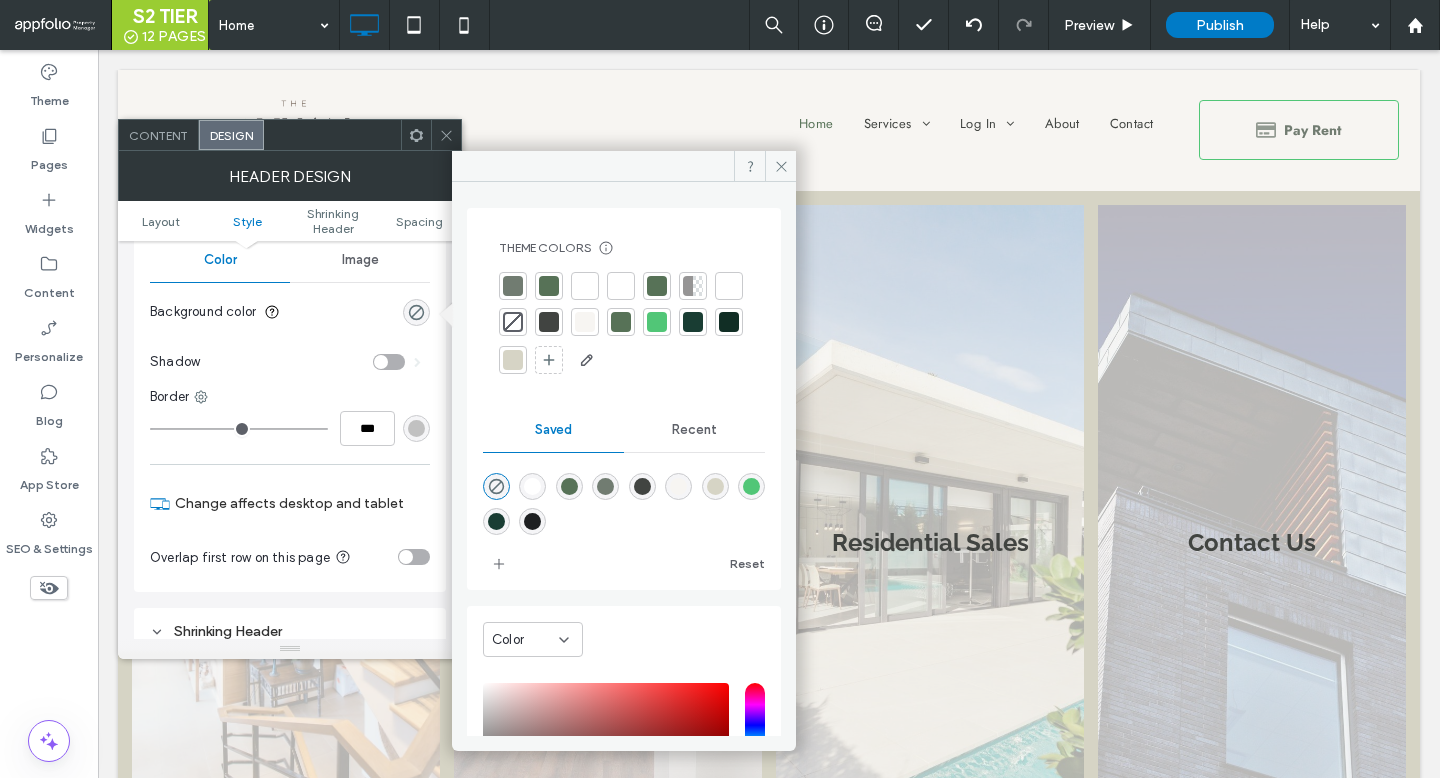 click at bounding box center [446, 135] 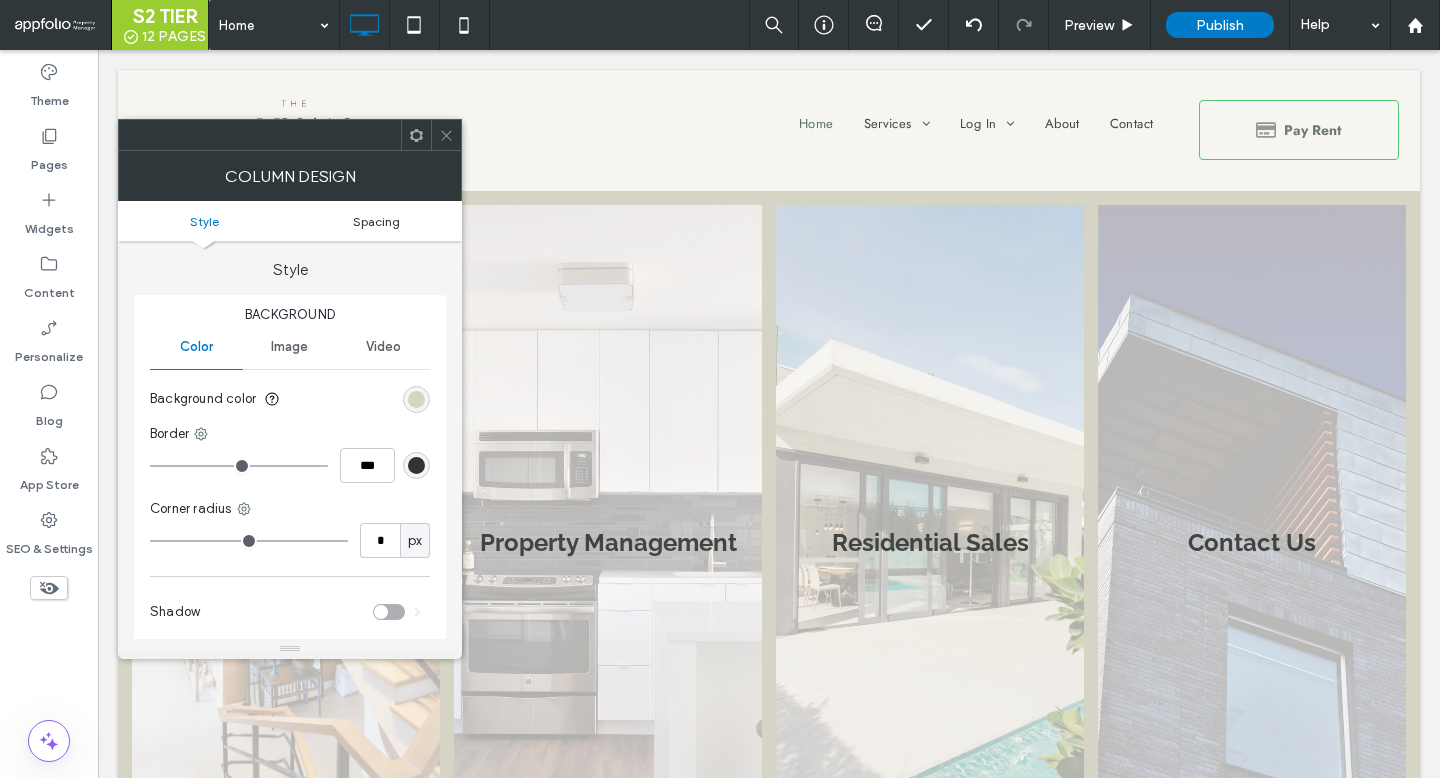 click on "Spacing" at bounding box center [376, 221] 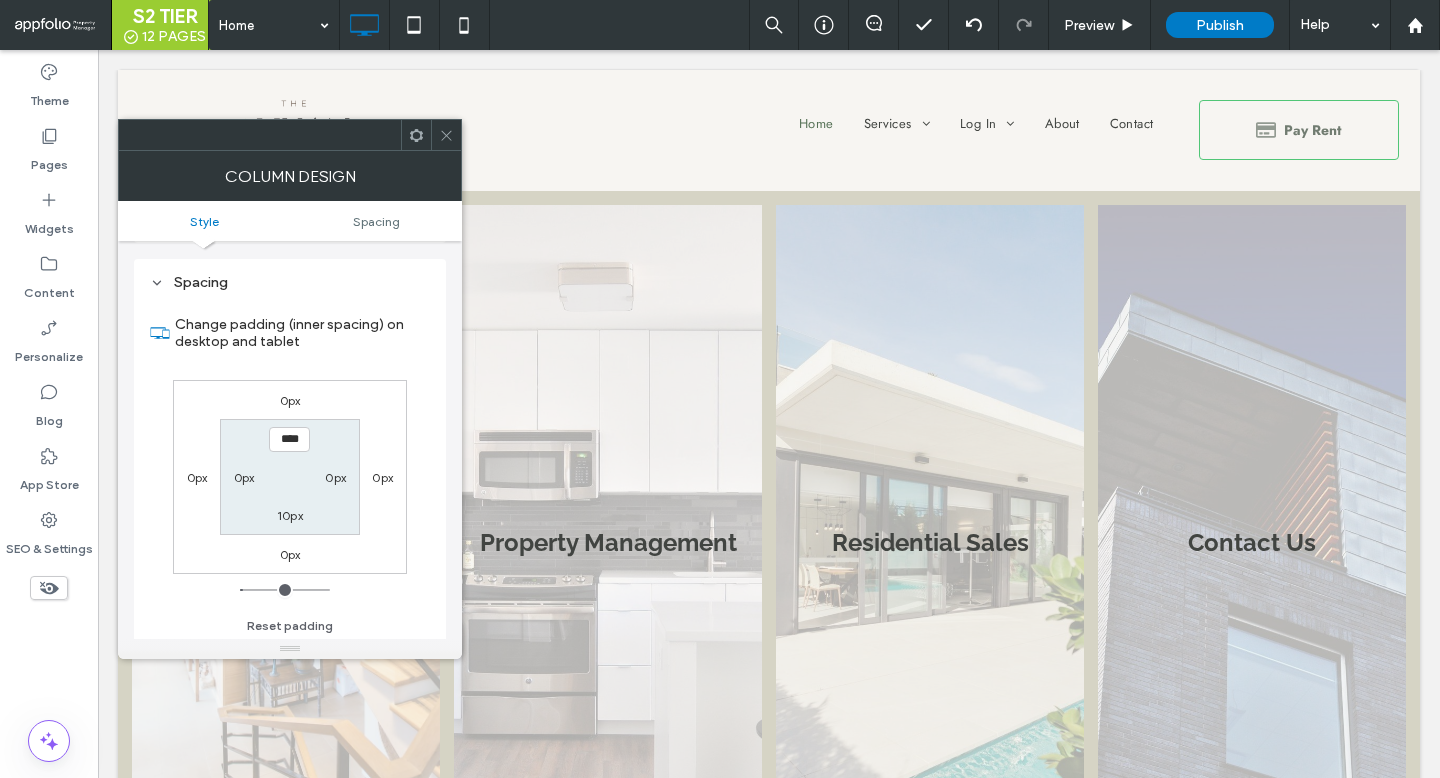 scroll, scrollTop: 407, scrollLeft: 0, axis: vertical 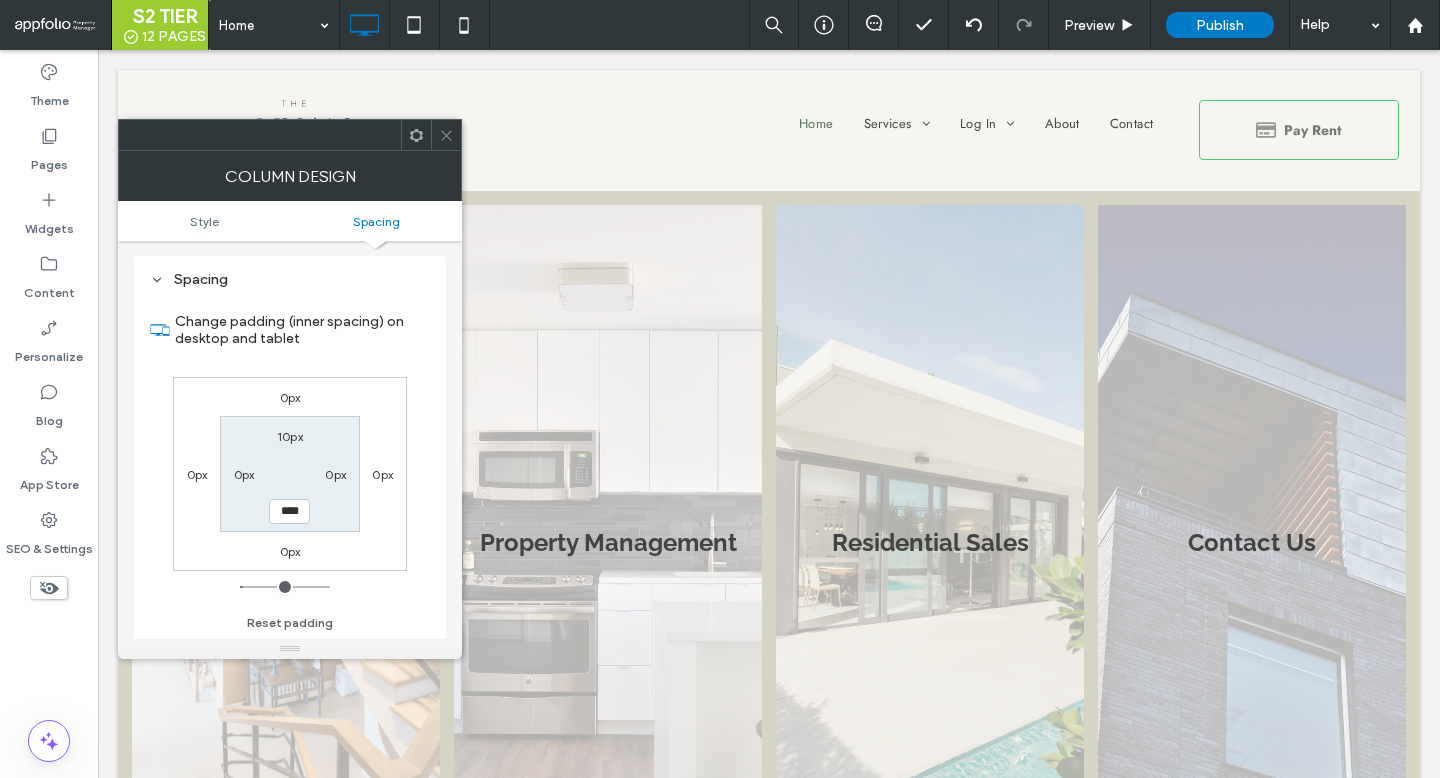 type on "*" 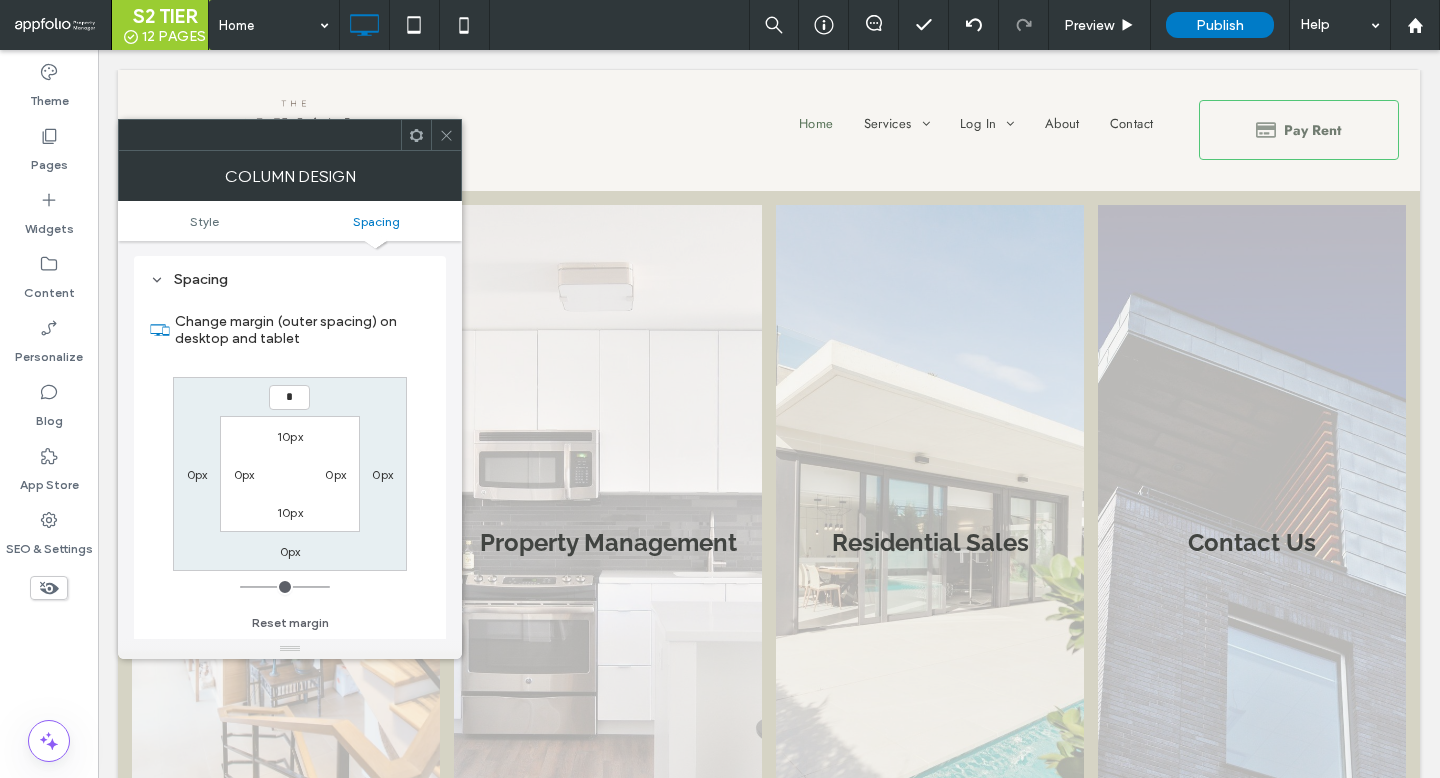 type on "**" 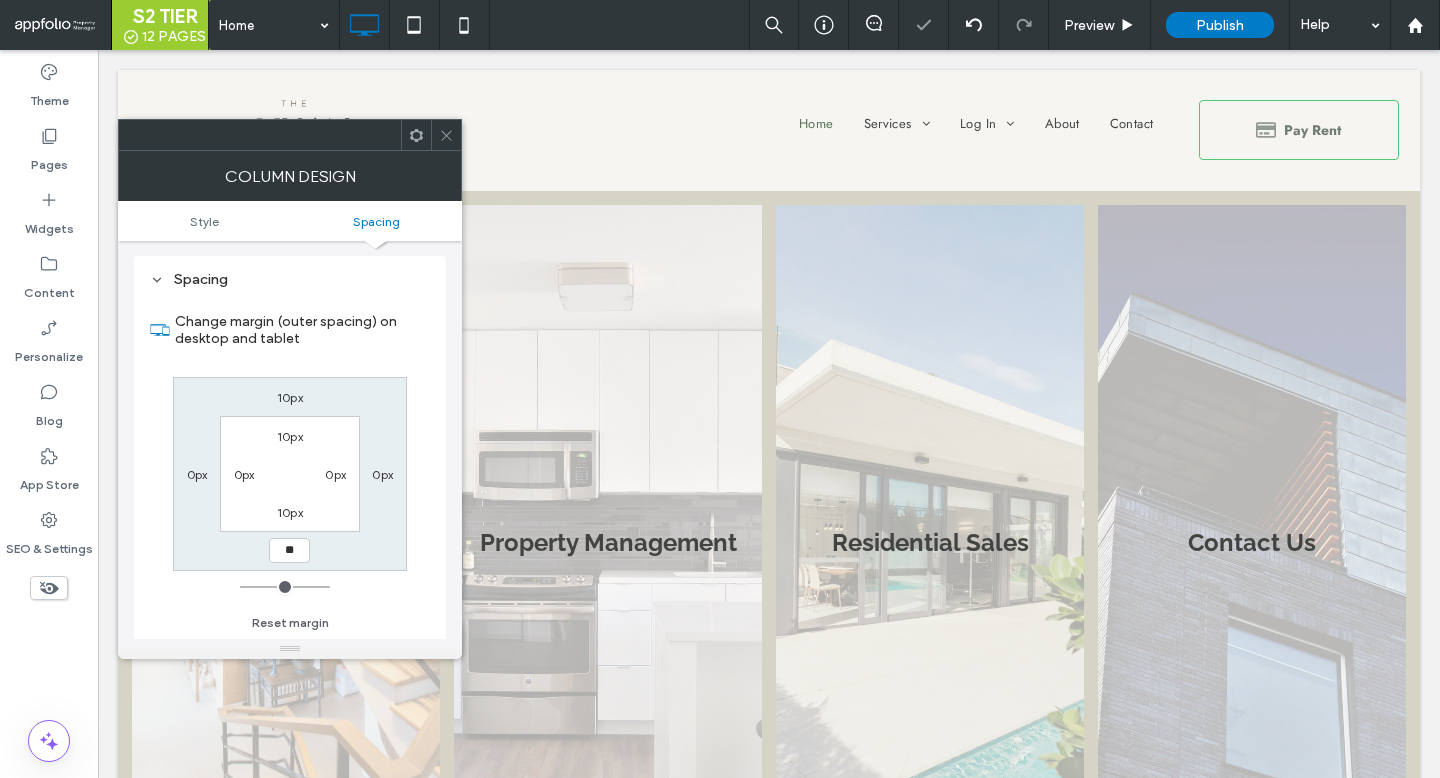 type on "**" 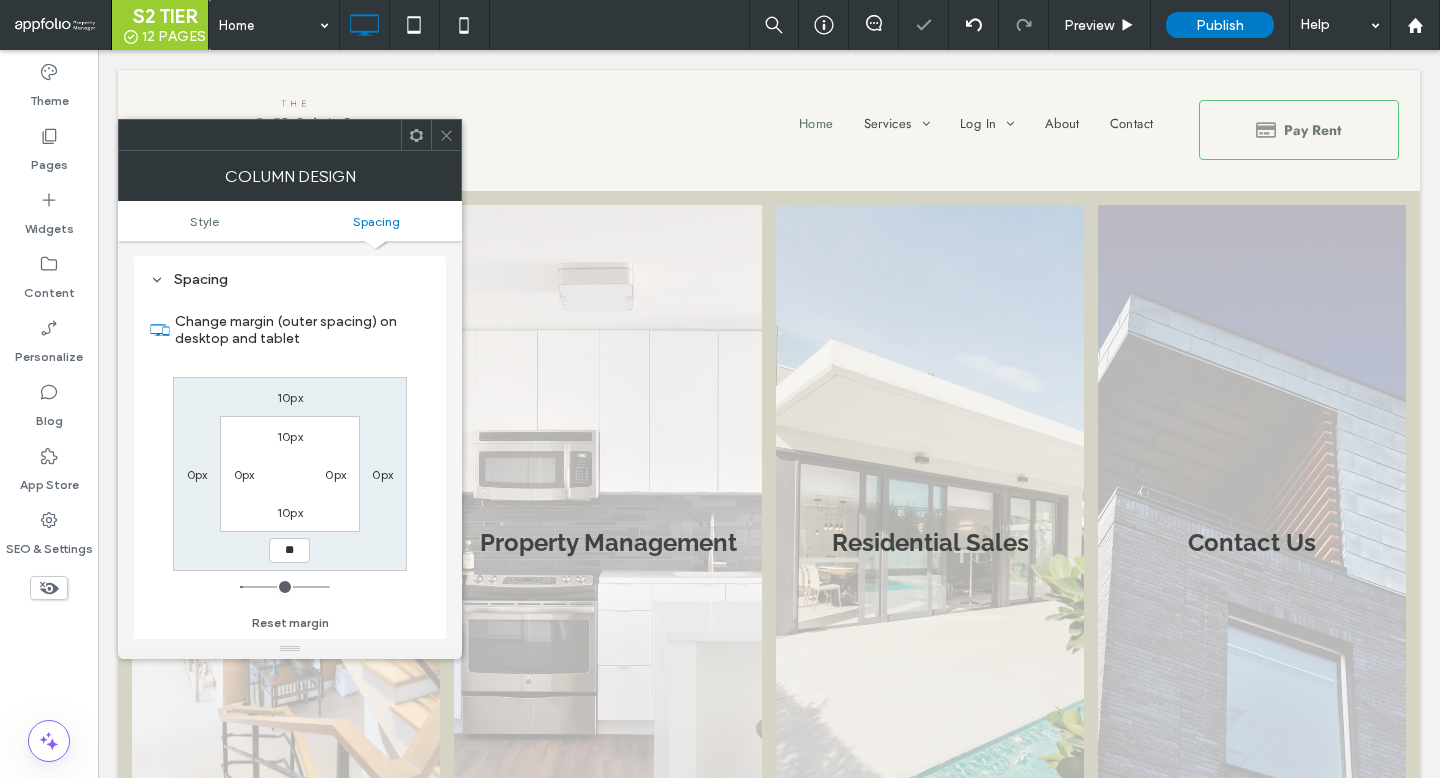 type on "**" 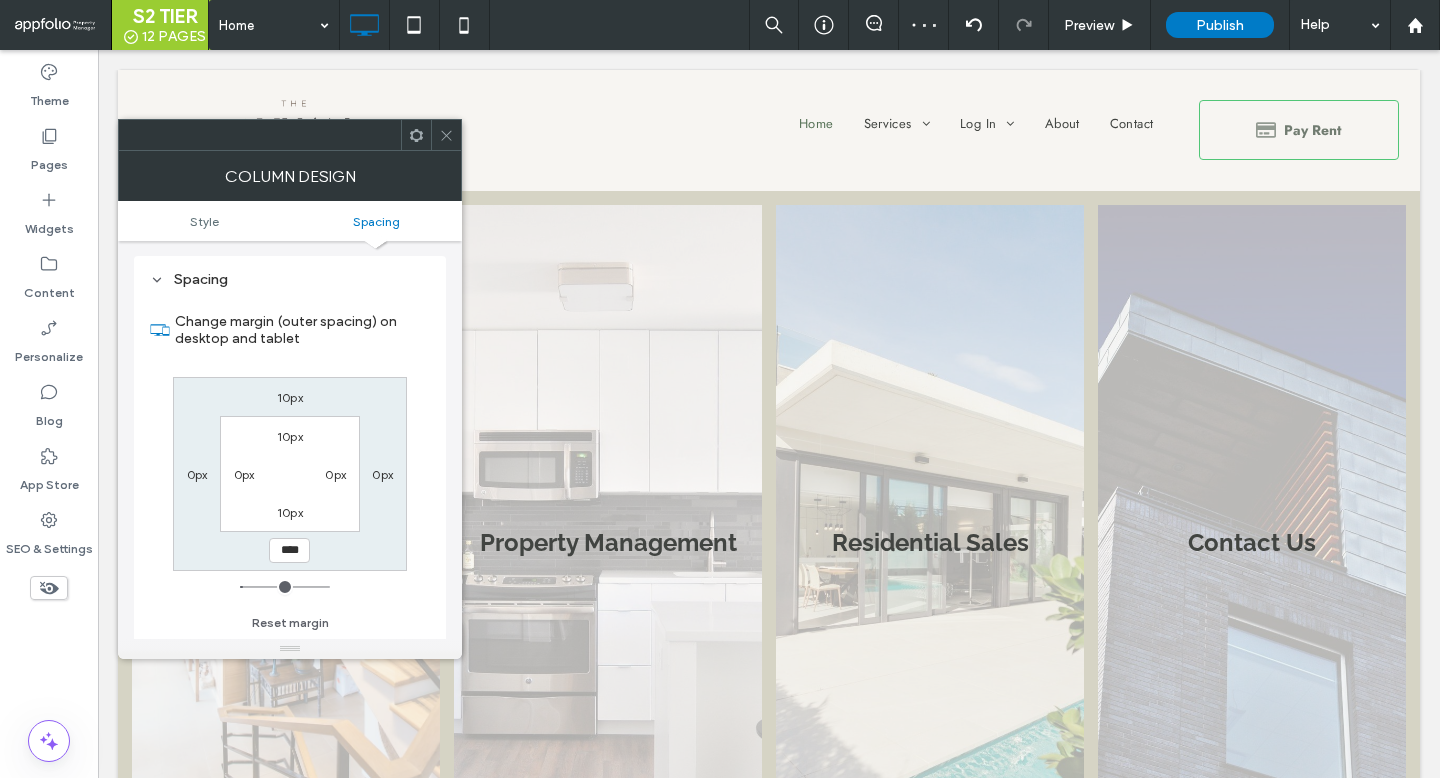 click at bounding box center [446, 135] 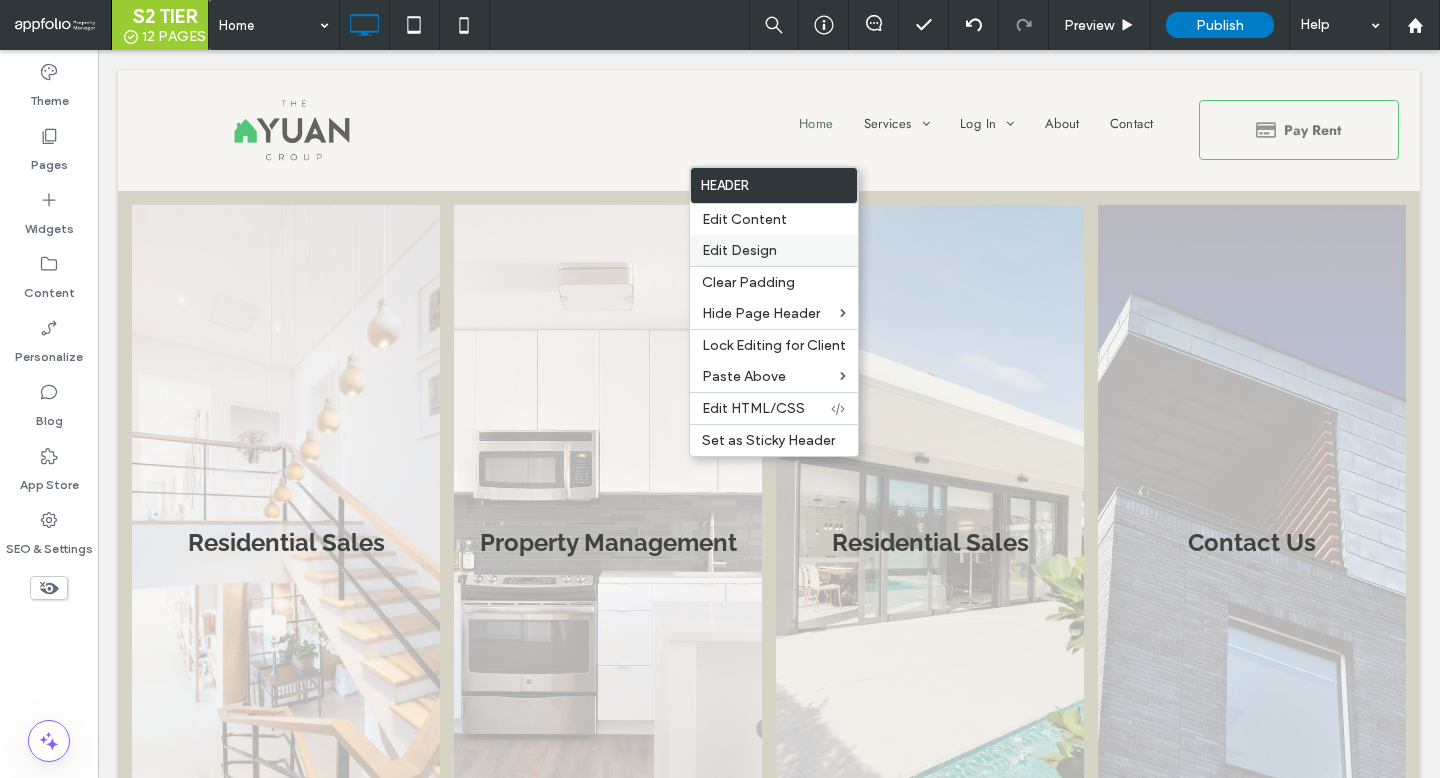 click on "Edit Design" at bounding box center [774, 250] 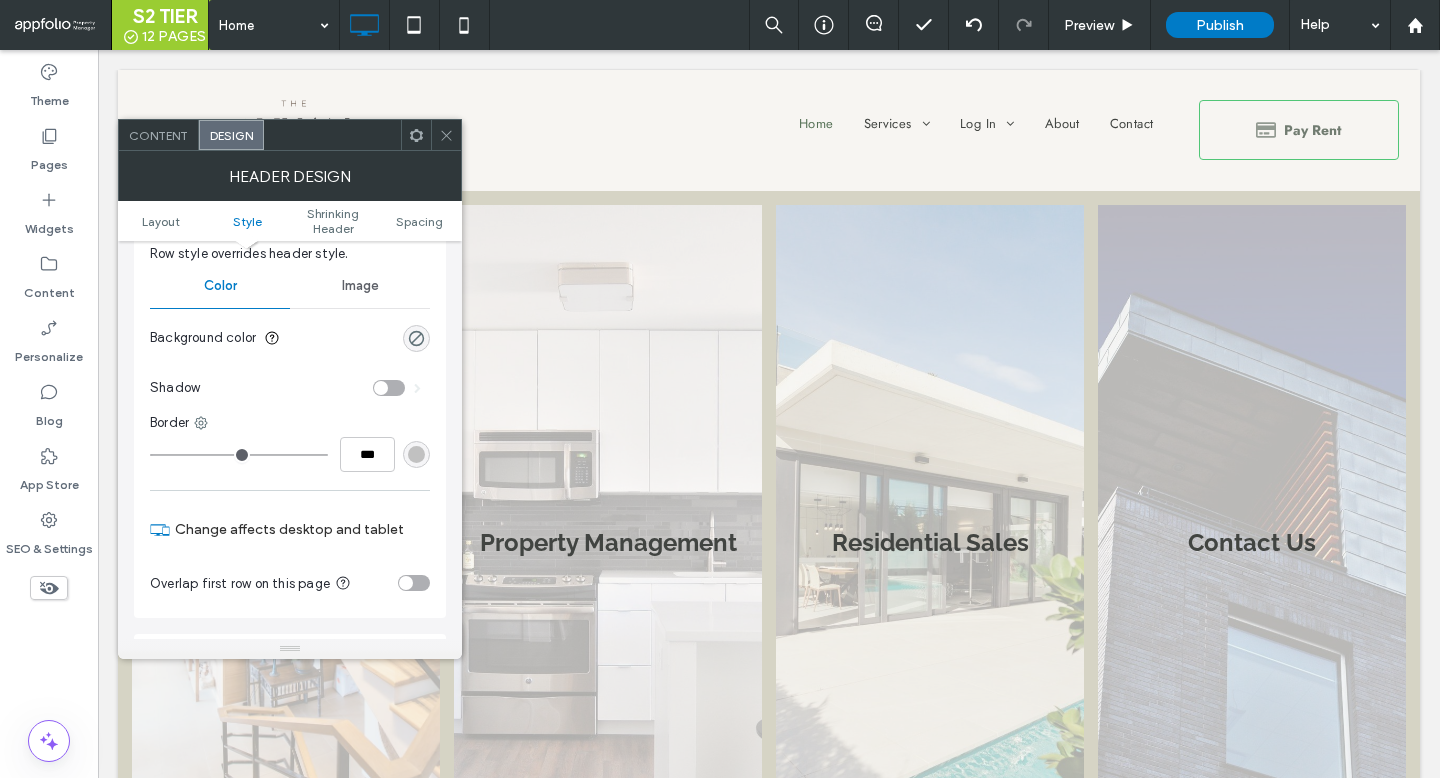 scroll, scrollTop: 347, scrollLeft: 0, axis: vertical 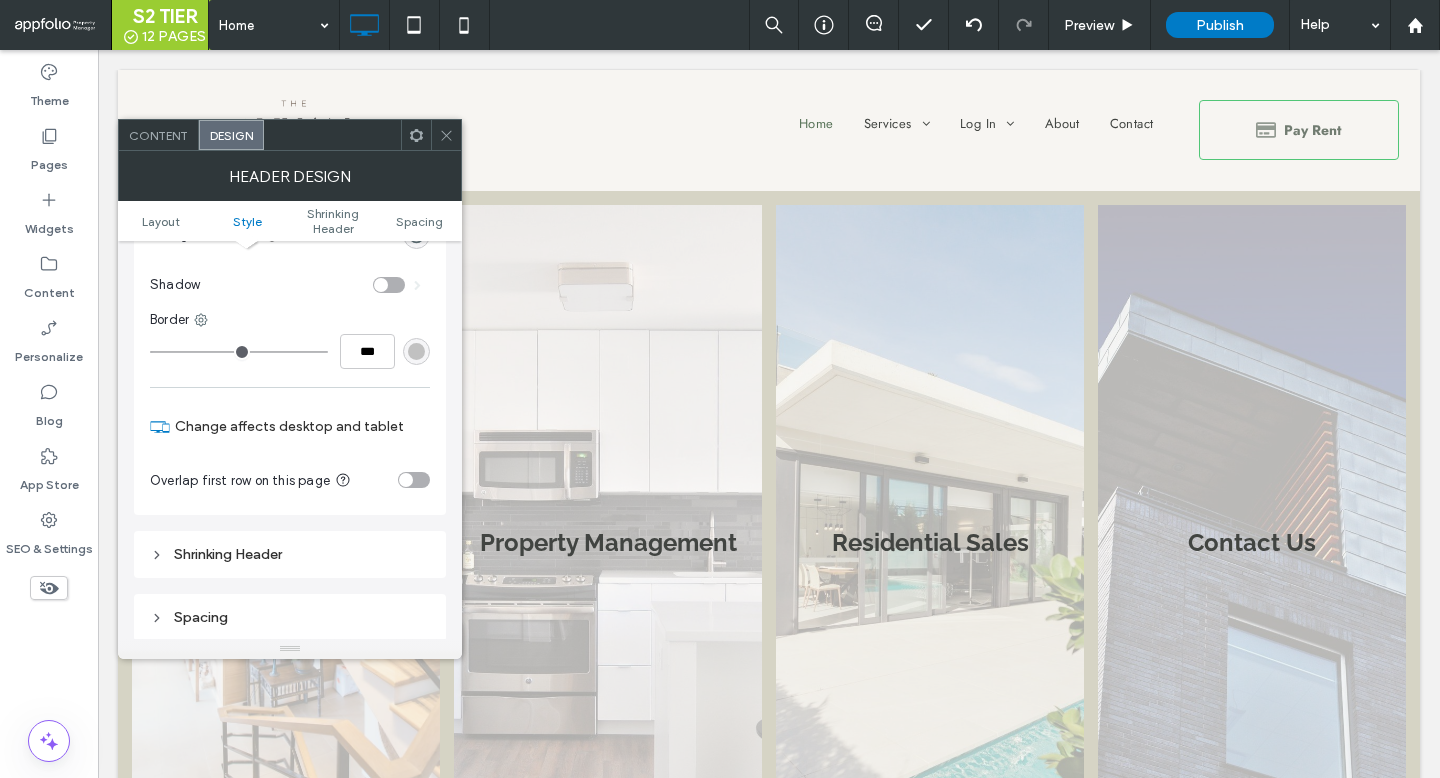 click at bounding box center (414, 480) 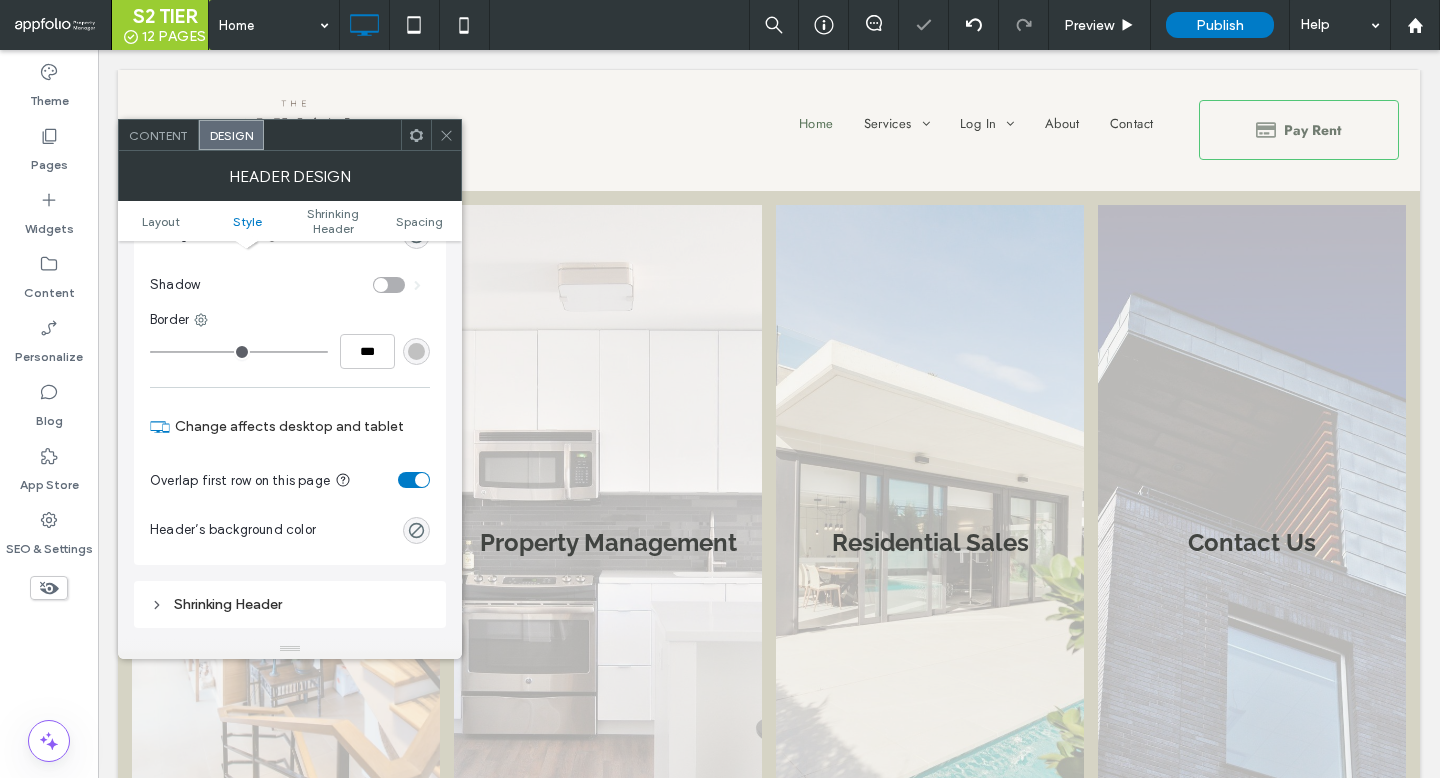 click at bounding box center (414, 480) 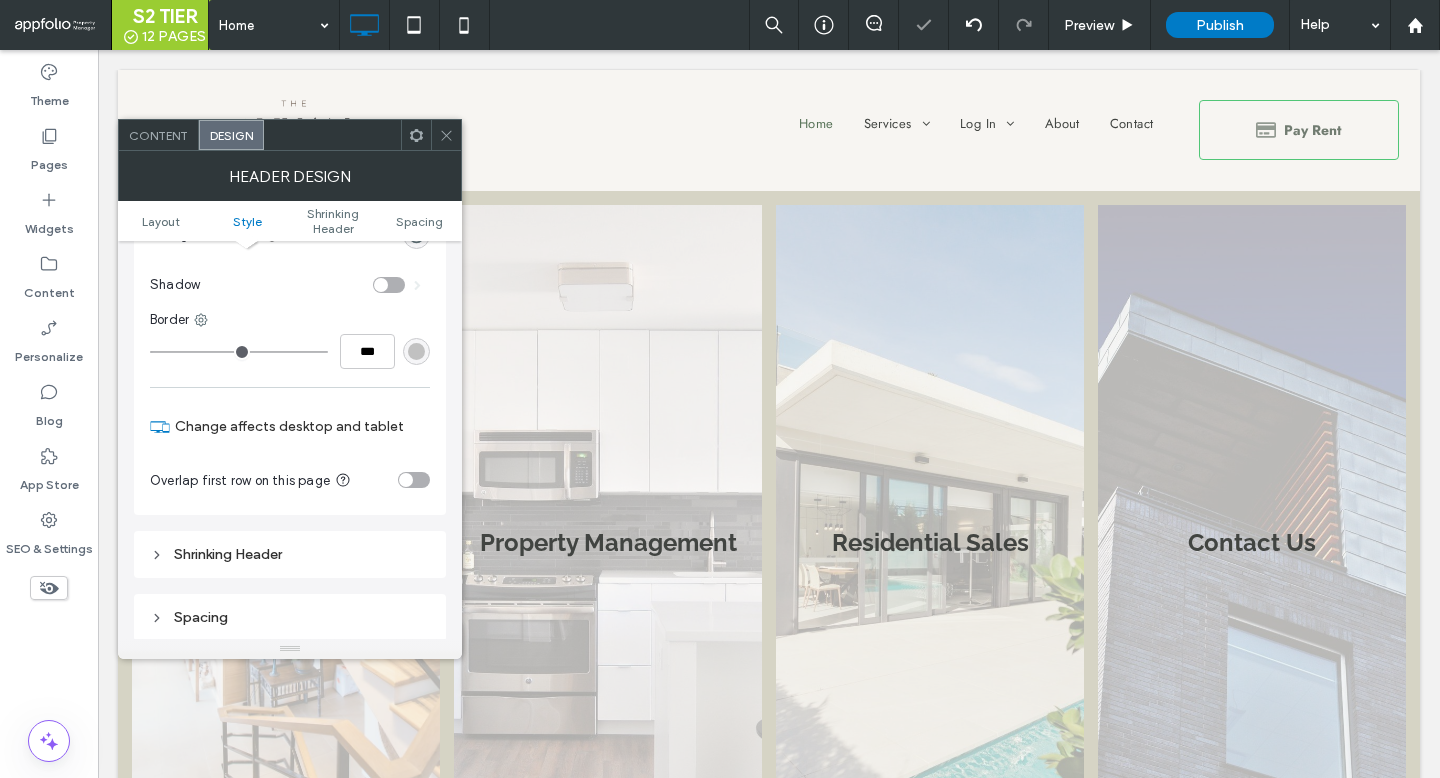 click on "Shrinking Header" at bounding box center [290, 554] 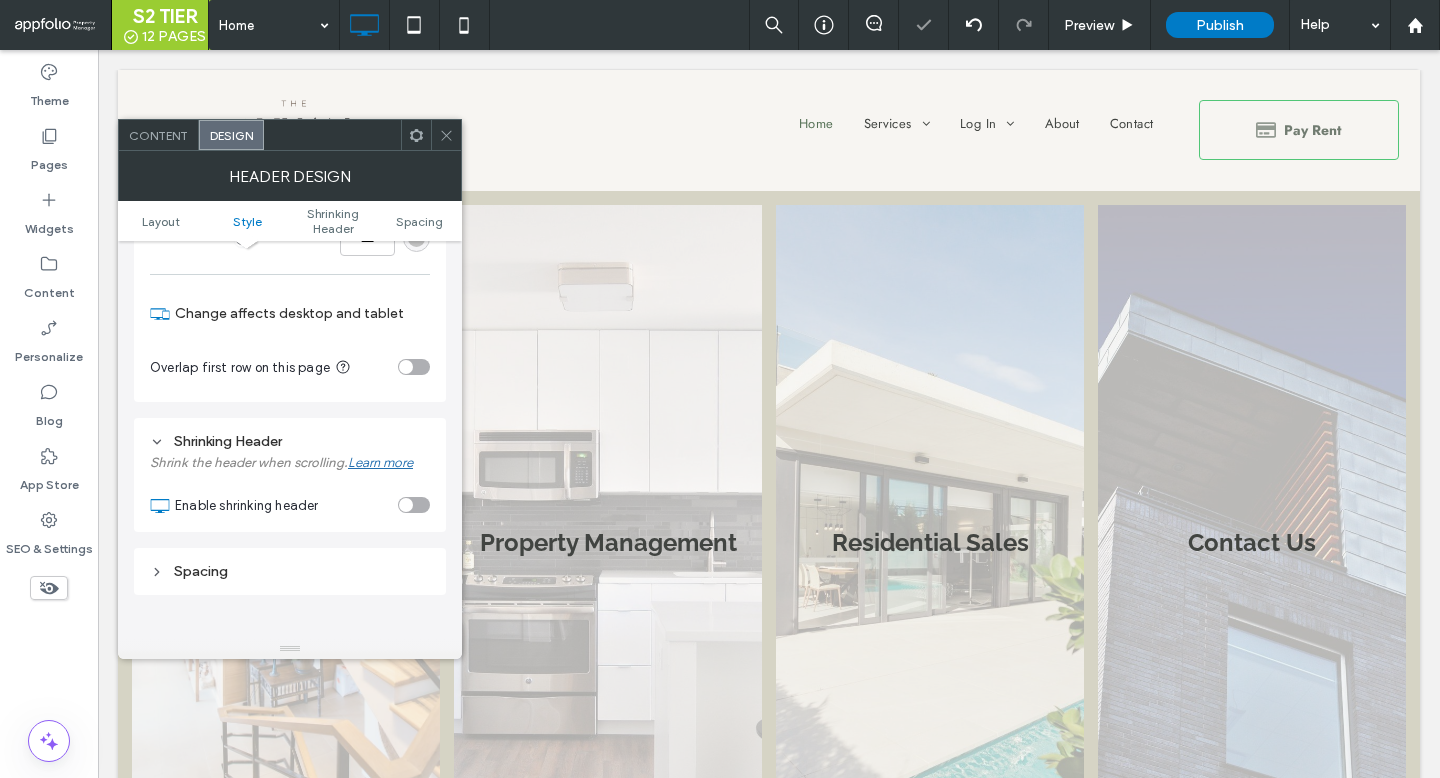 scroll, scrollTop: 505, scrollLeft: 0, axis: vertical 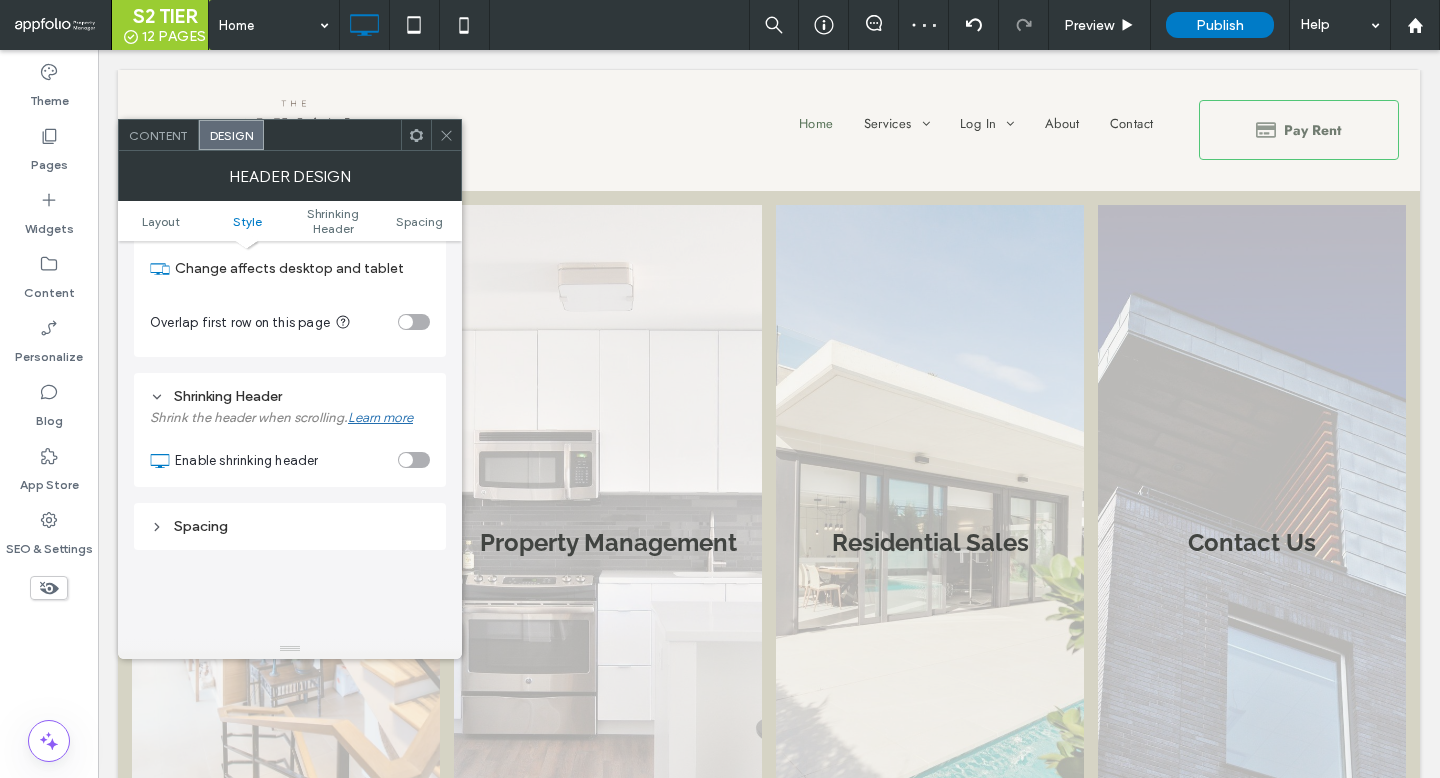 click at bounding box center (414, 460) 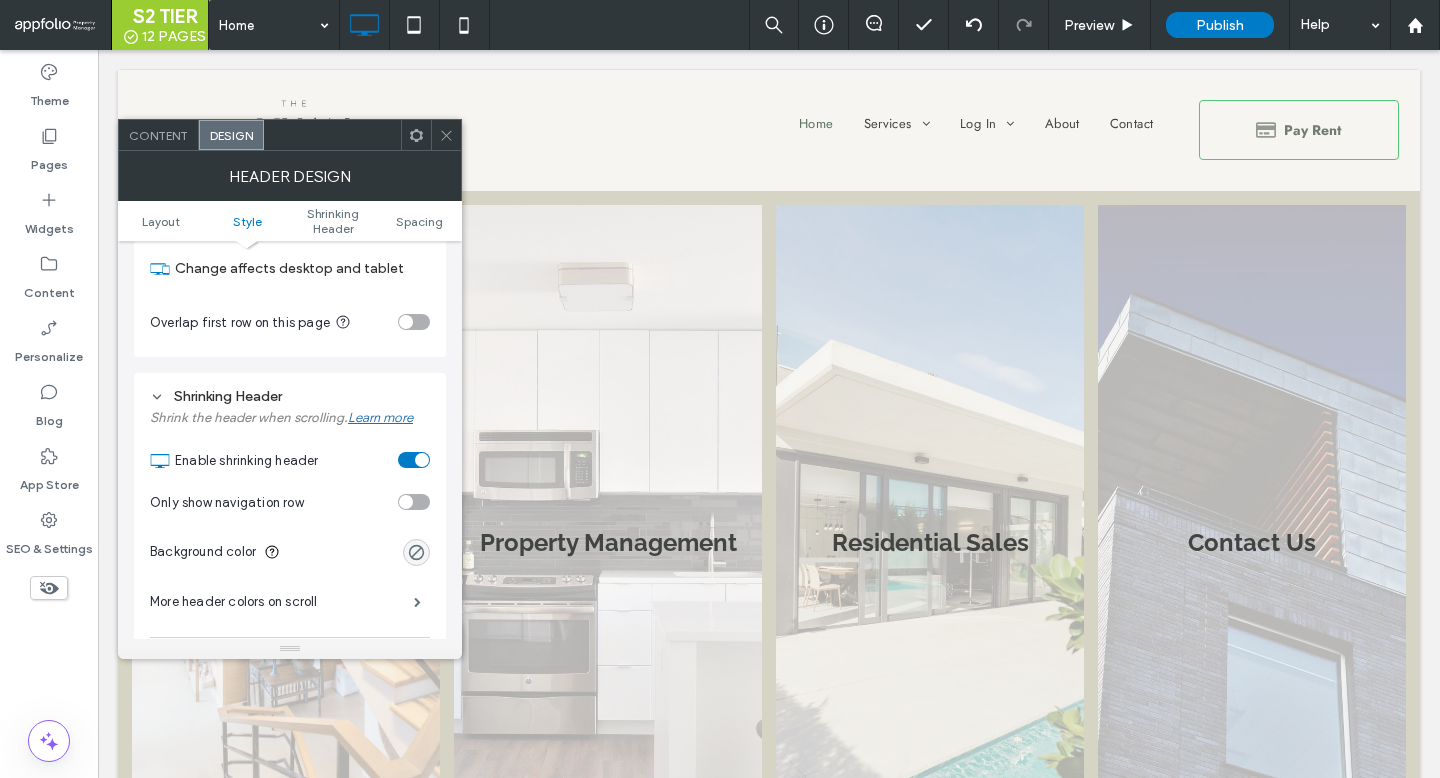 click 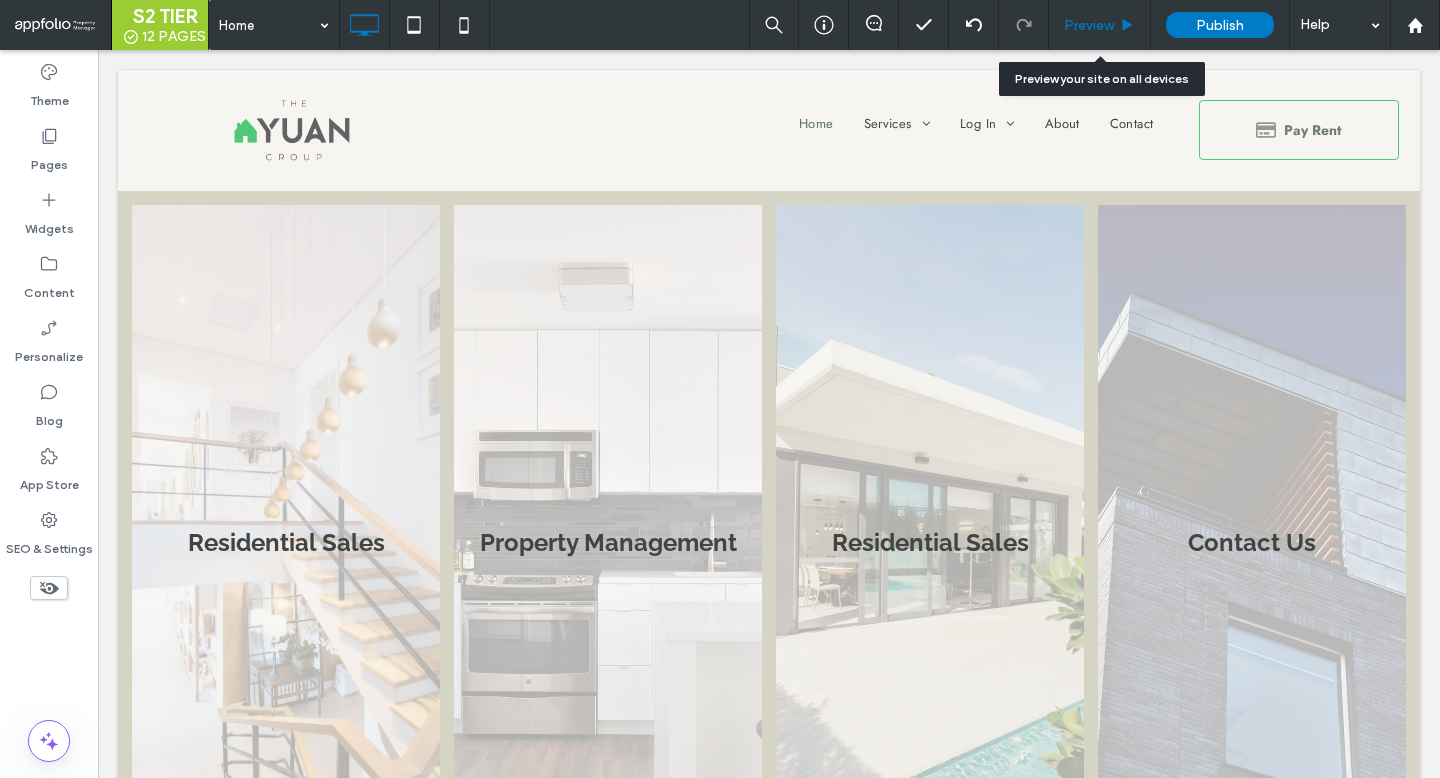 click on "Preview" at bounding box center [1100, 25] 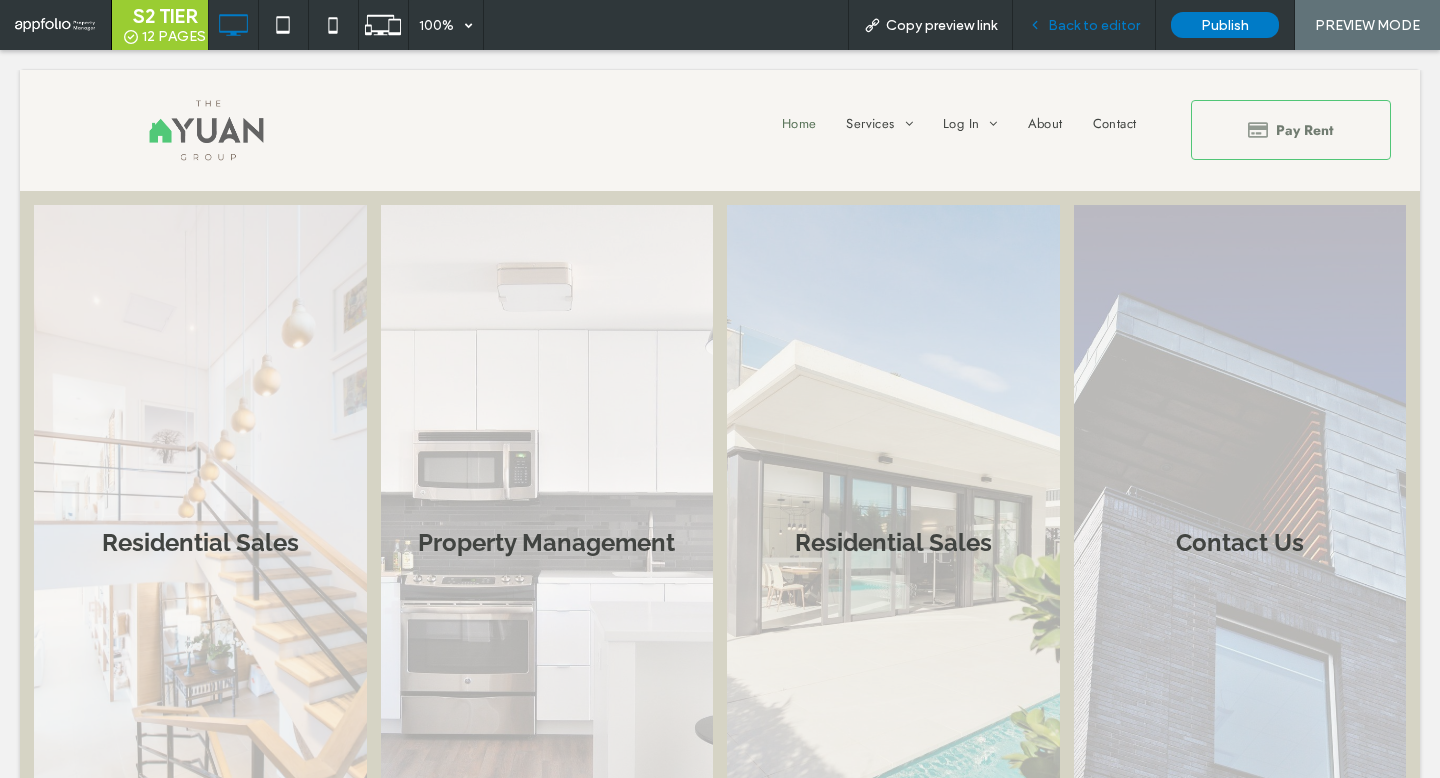 click on "Back to editor" at bounding box center (1094, 25) 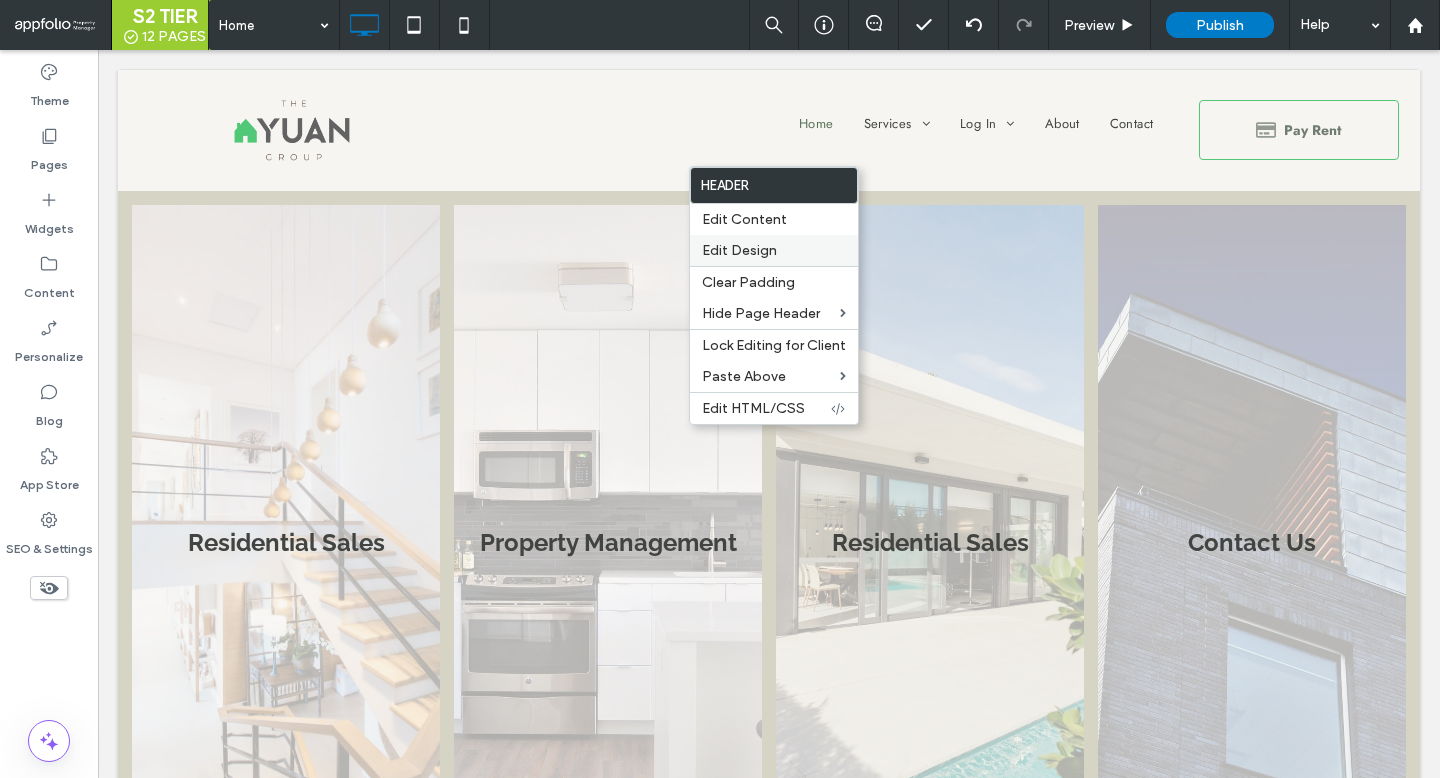 click on "Edit Design" at bounding box center (739, 250) 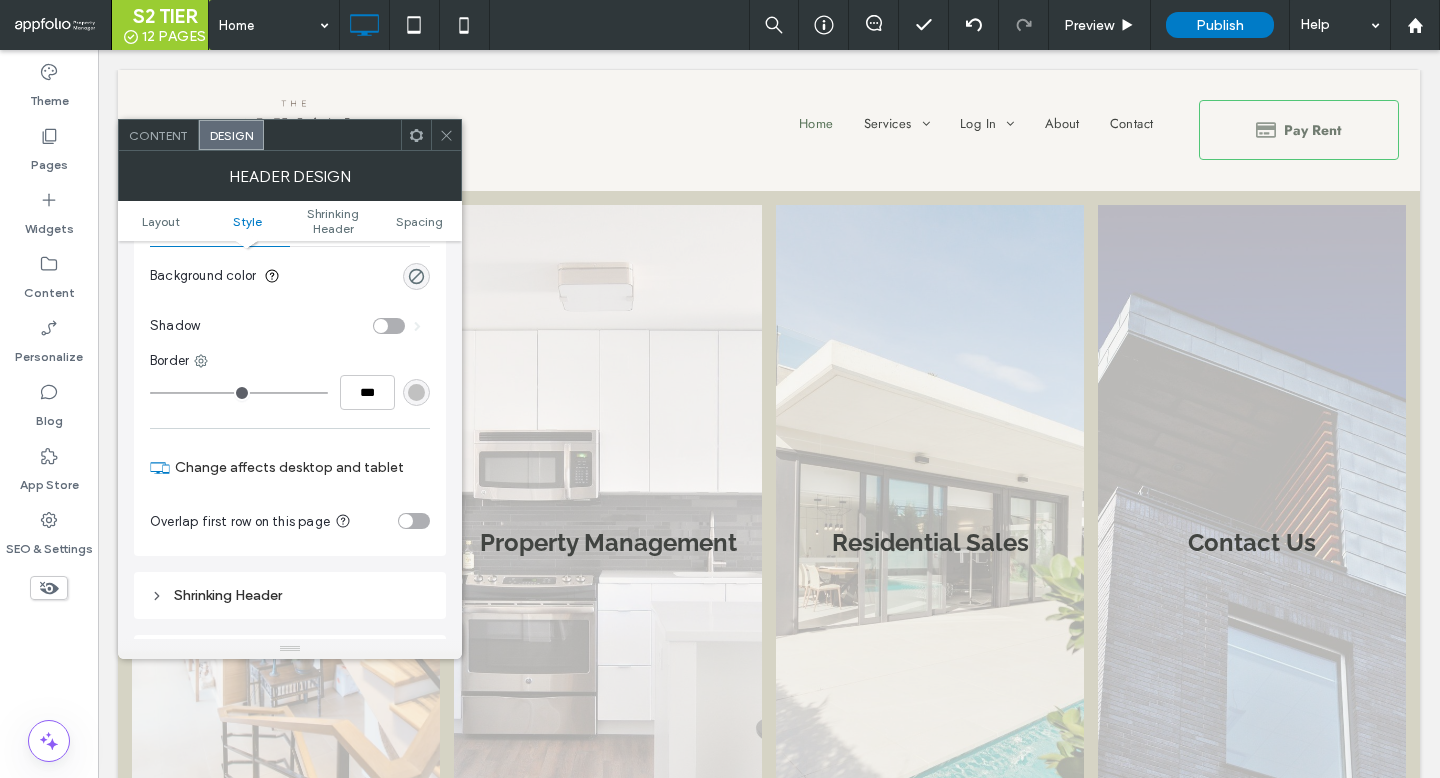 scroll, scrollTop: 70, scrollLeft: 0, axis: vertical 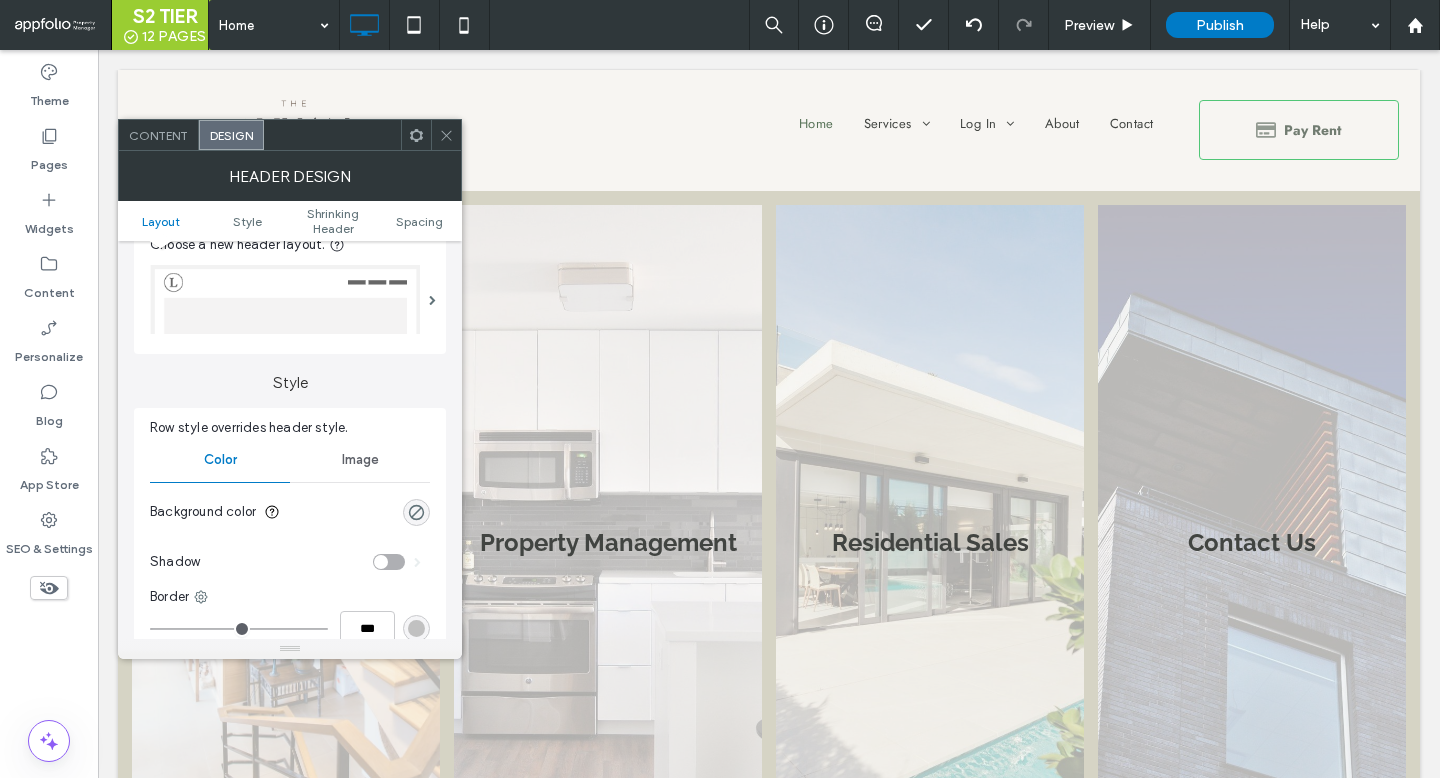 click at bounding box center (285, 299) 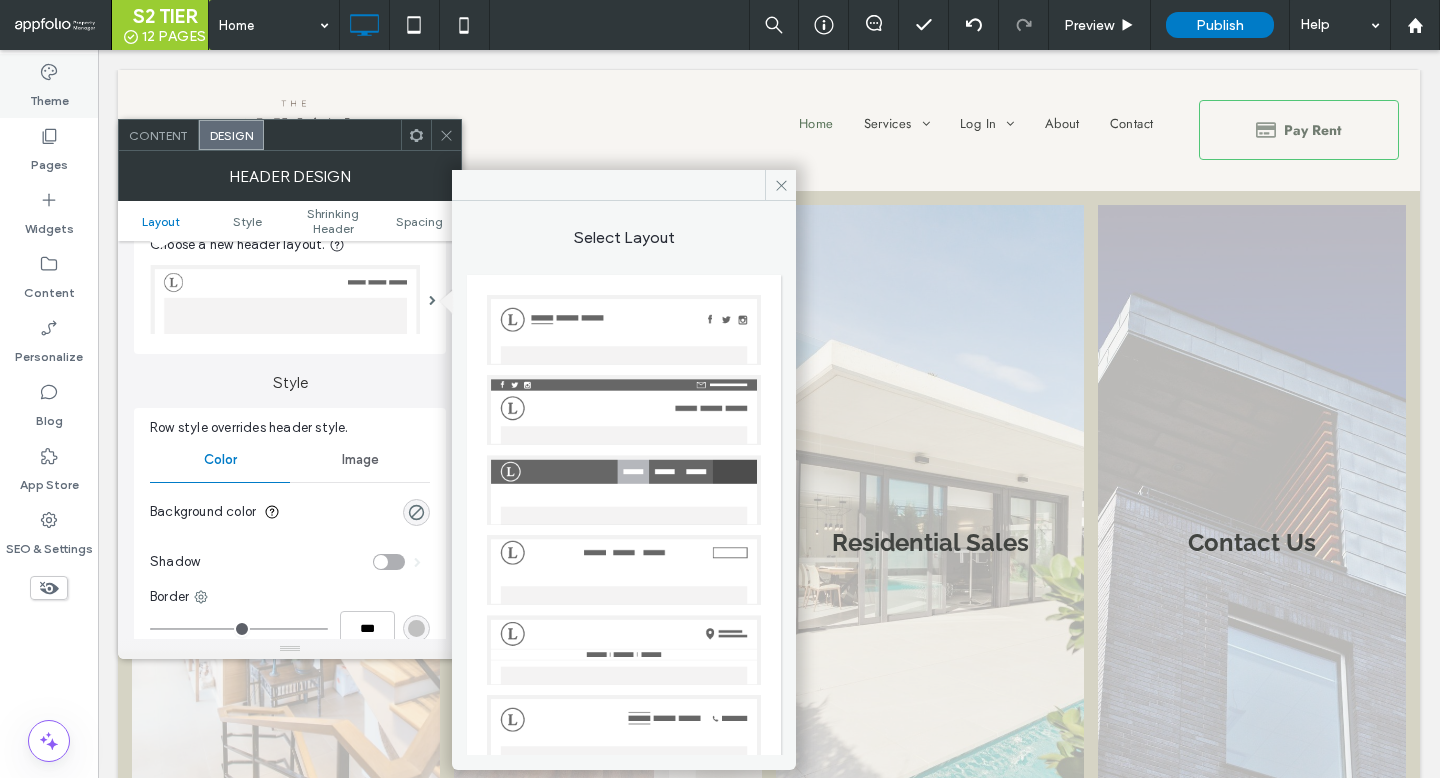 click 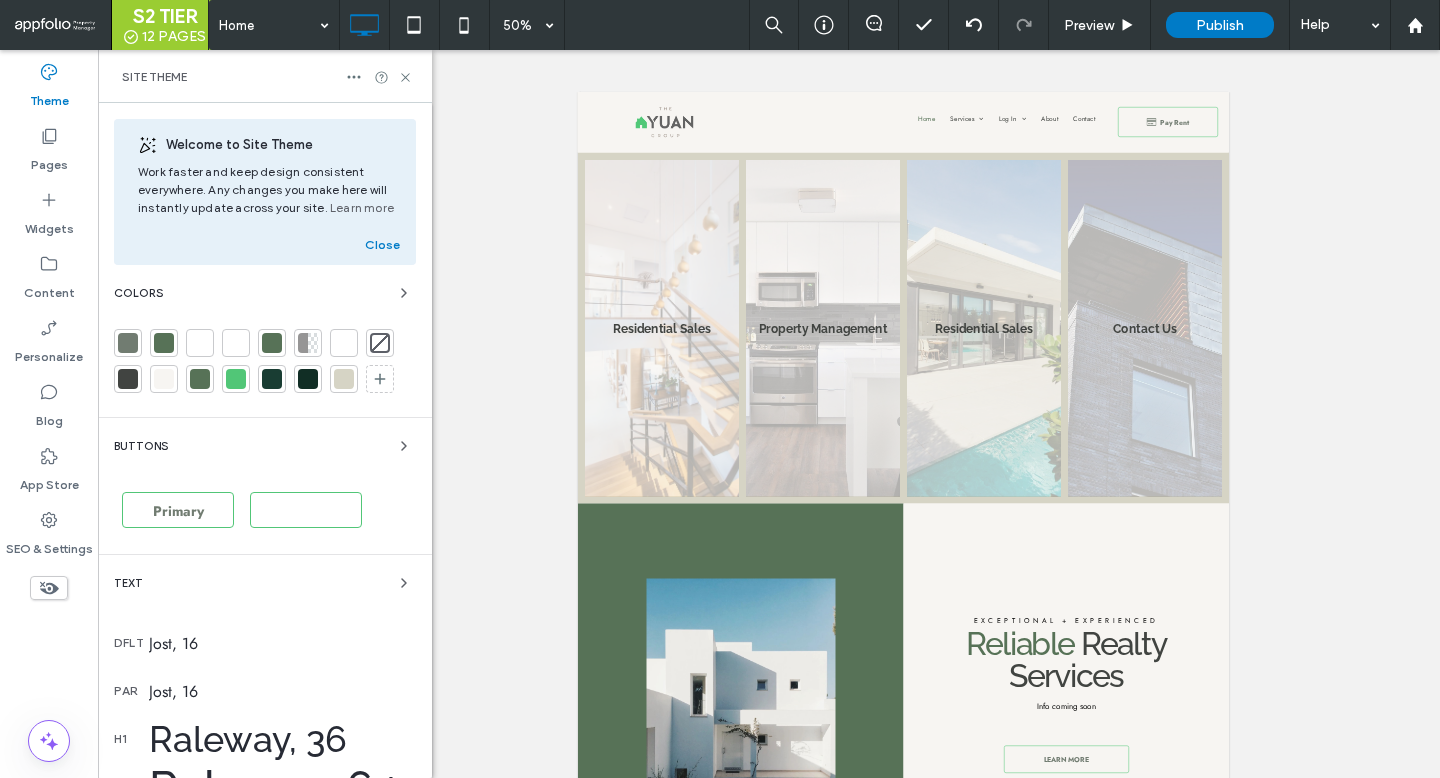 scroll, scrollTop: 470, scrollLeft: 0, axis: vertical 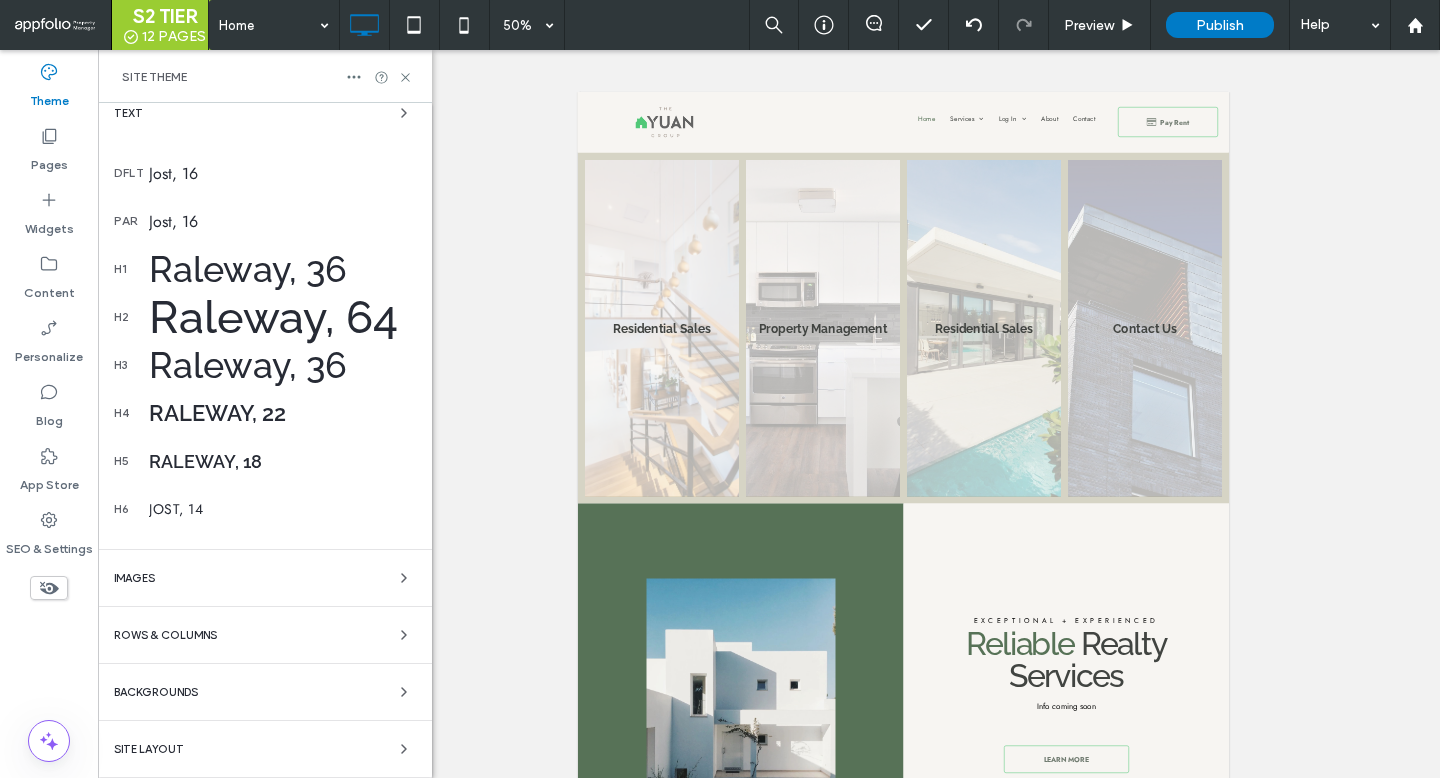click on "Backgrounds" at bounding box center [265, 692] 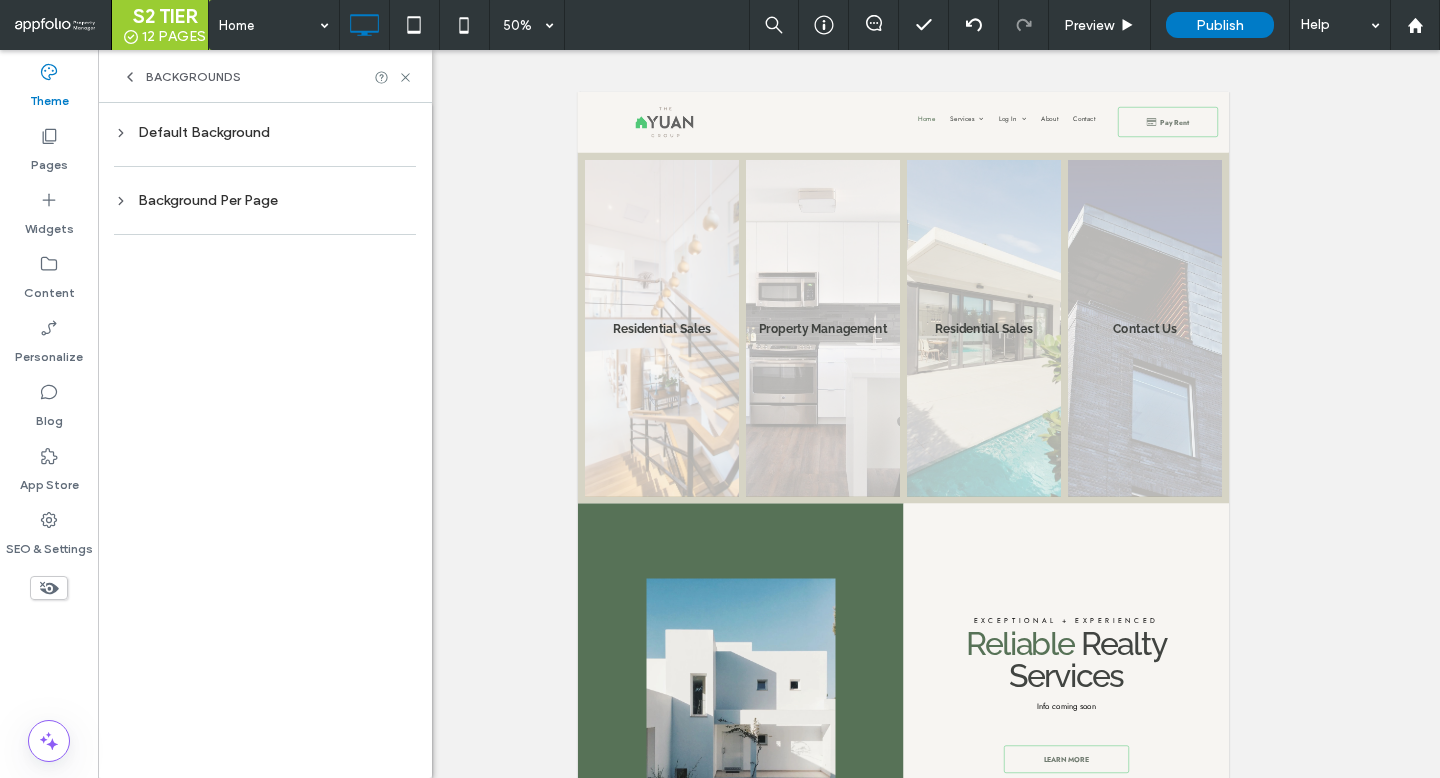 scroll, scrollTop: 0, scrollLeft: 0, axis: both 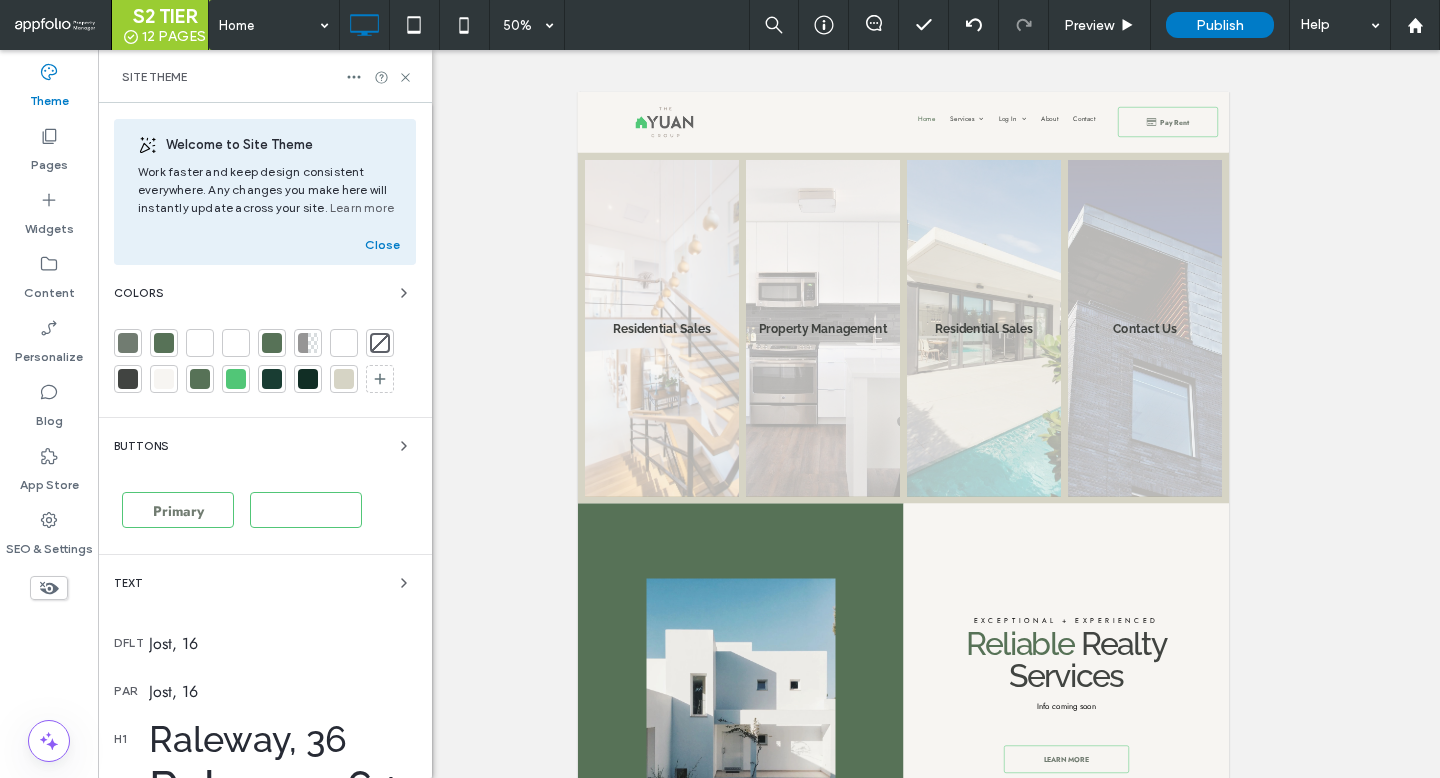 click on "Theme" at bounding box center (49, 96) 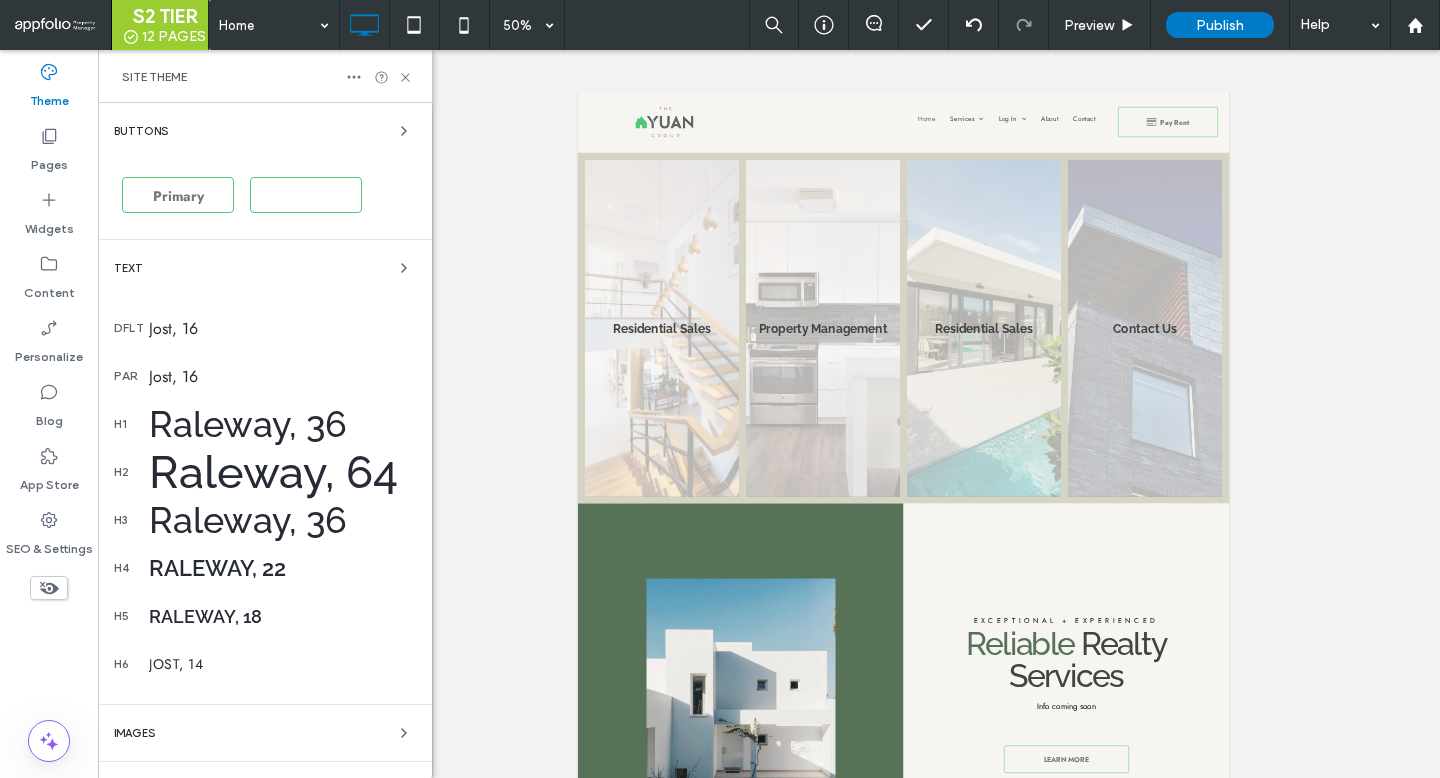 scroll, scrollTop: 470, scrollLeft: 0, axis: vertical 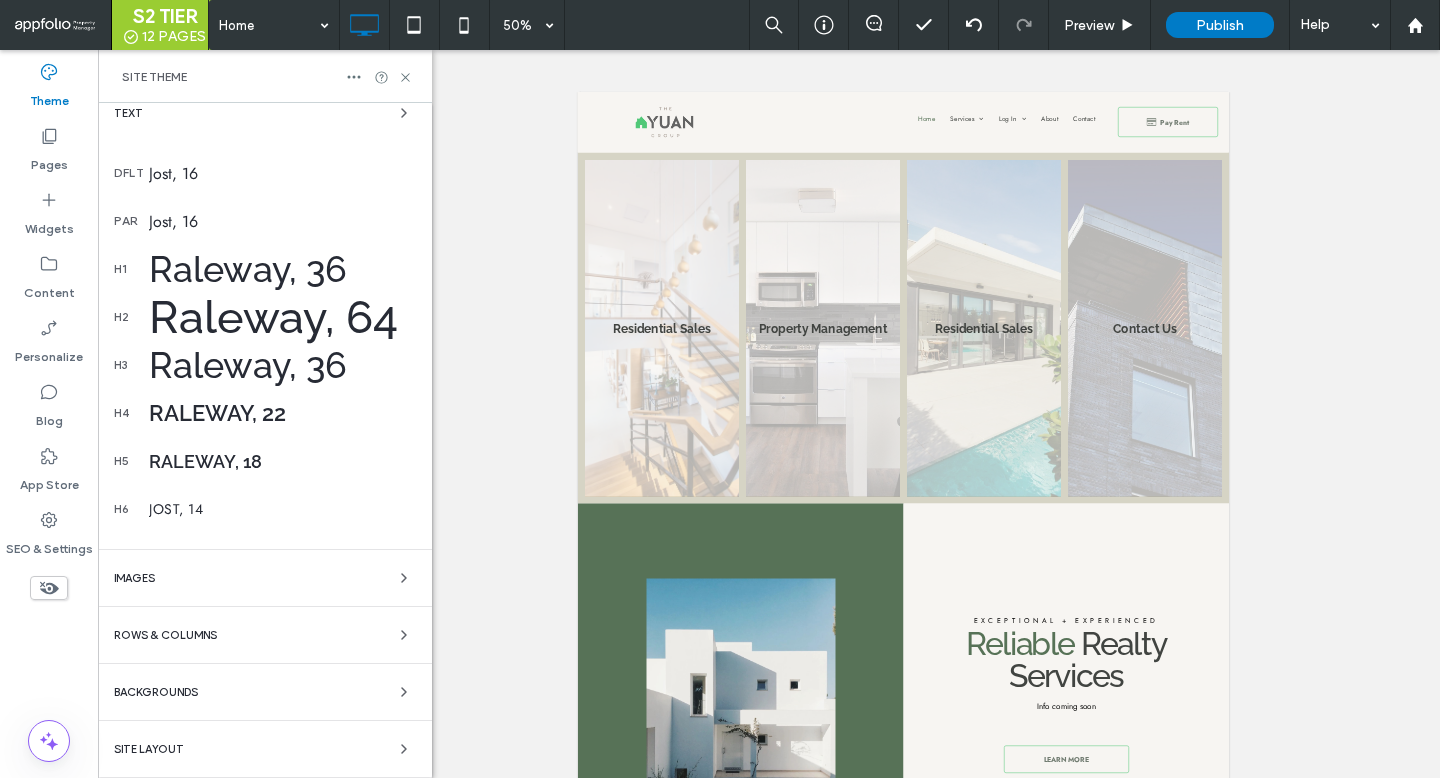 click on "Welcome to Site Theme Work faster and keep design consistent everywhere. Any changes you make here will instantly update across your site.   Learn more Close Colors Buttons Primary Secondary Text dflt Jost, 16 par Jost, 16 h1 Raleway, 36 h2 Raleway, 64 h3 Raleway, 36 h4 Raleway, 22 h5 Raleway, 18 h6 Jost, 14 Images  Rows & Columns Backgrounds Site Layout" at bounding box center (265, 205) 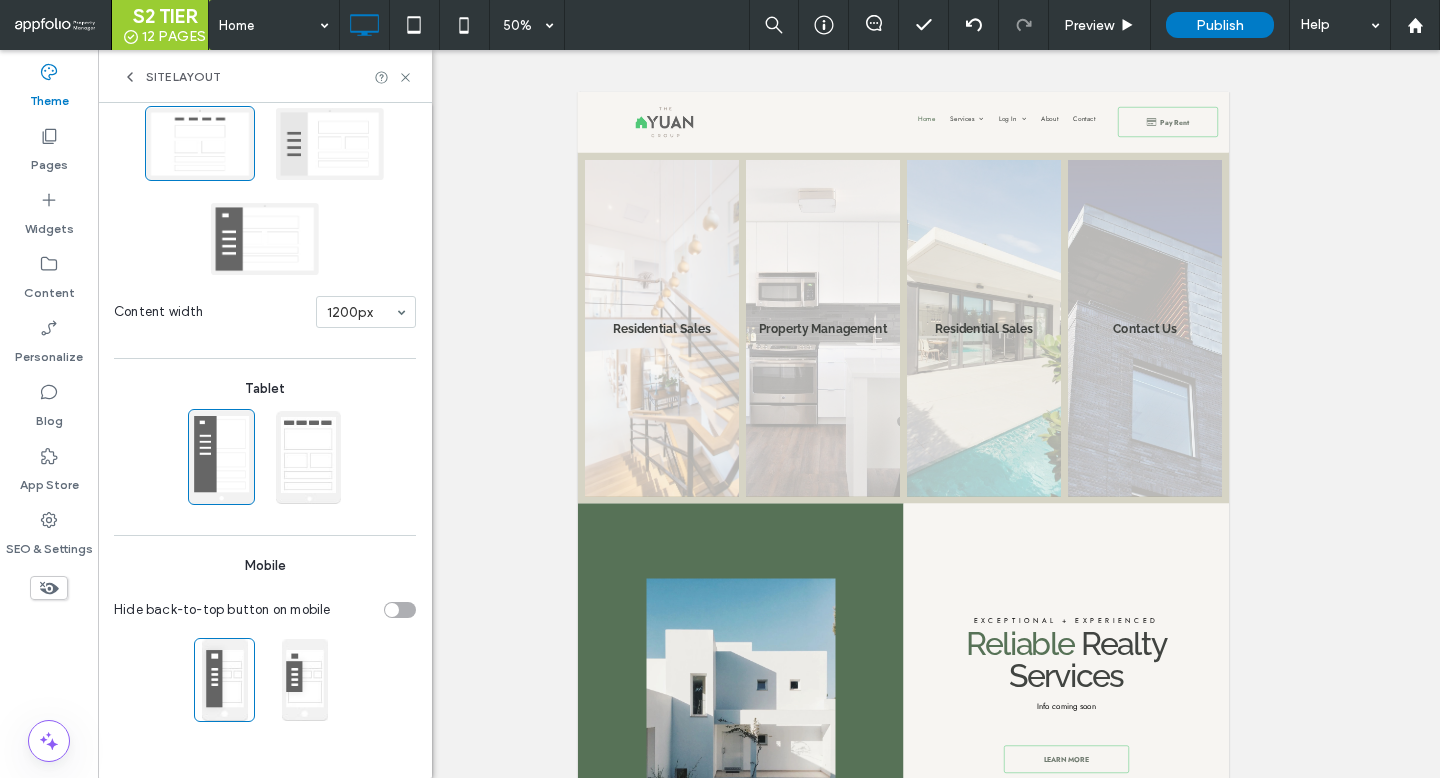 scroll, scrollTop: 0, scrollLeft: 0, axis: both 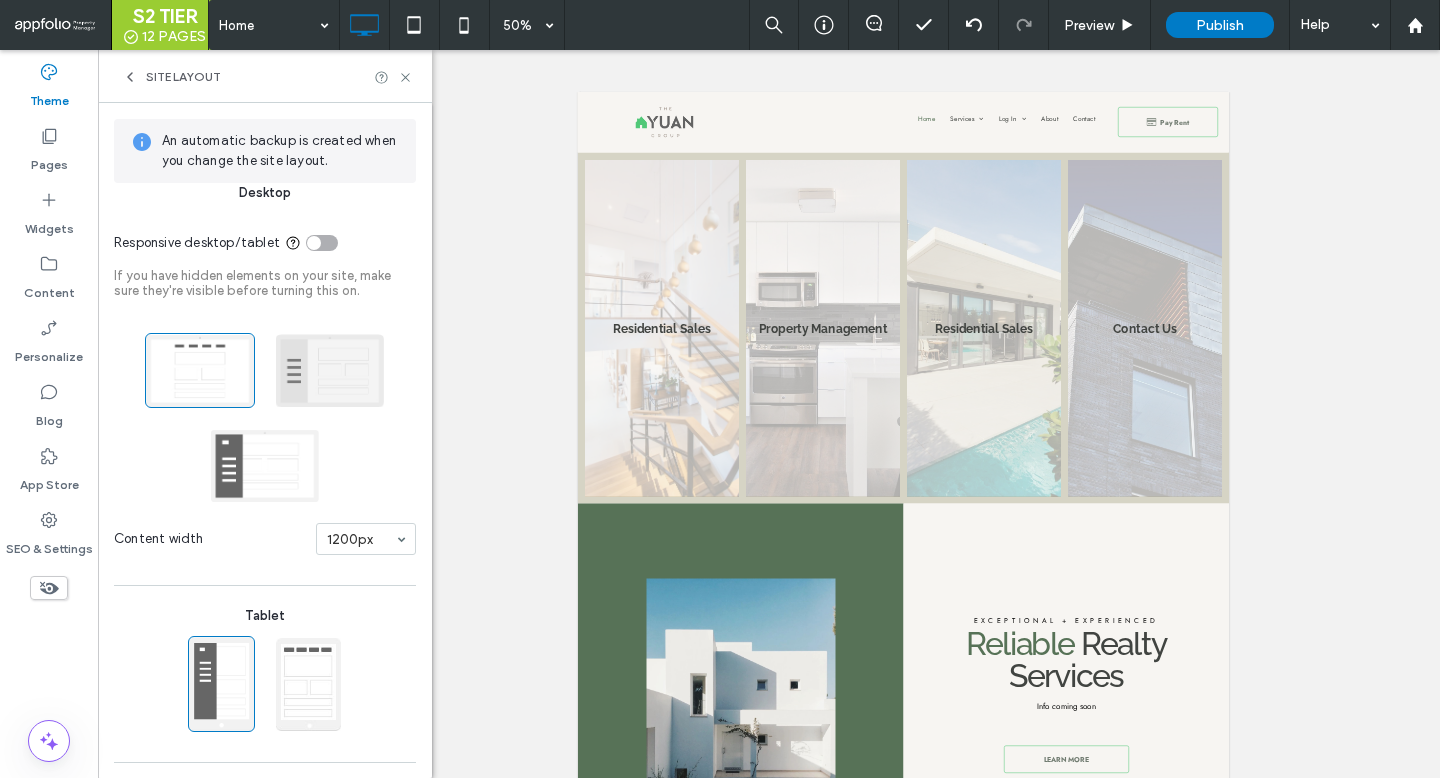 click at bounding box center (330, 370) 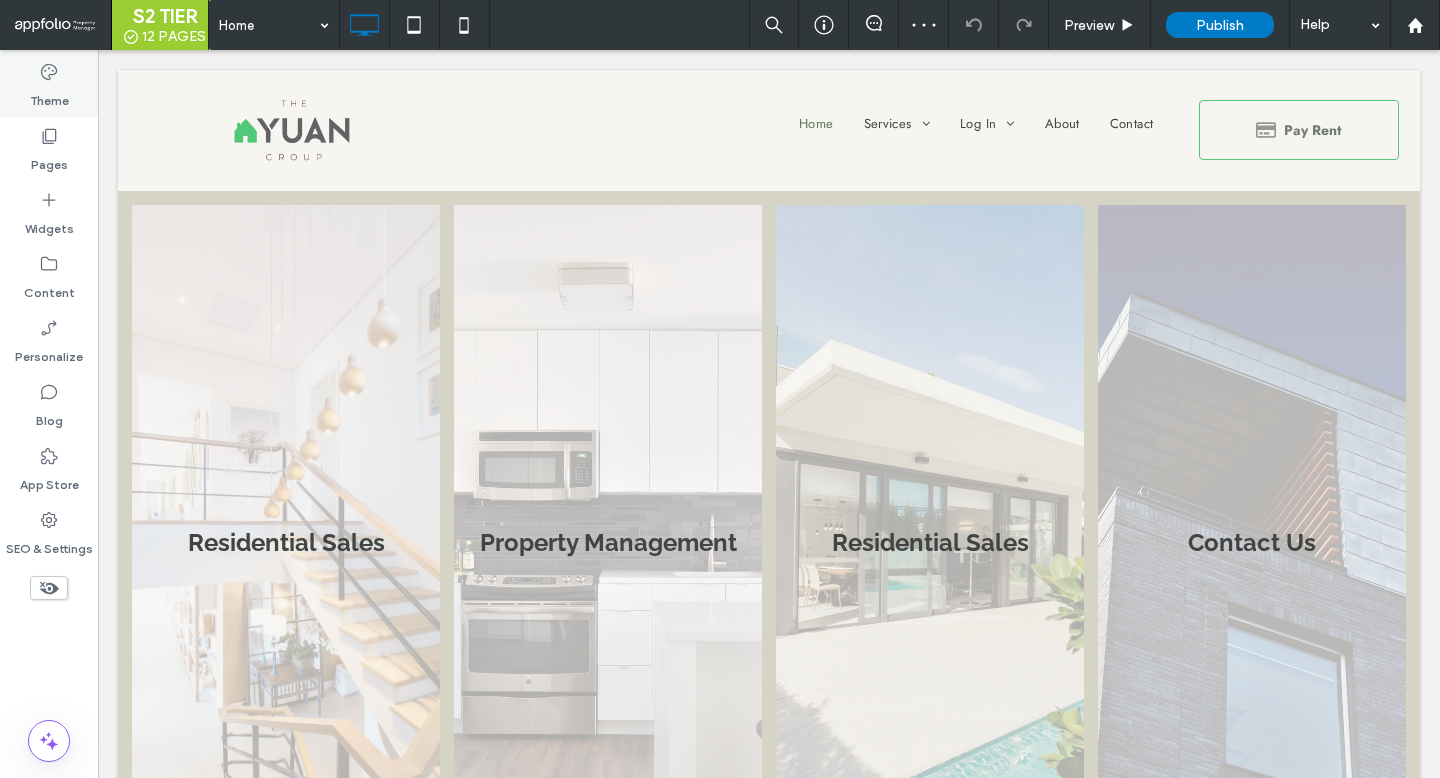 click on "Theme" at bounding box center [49, 86] 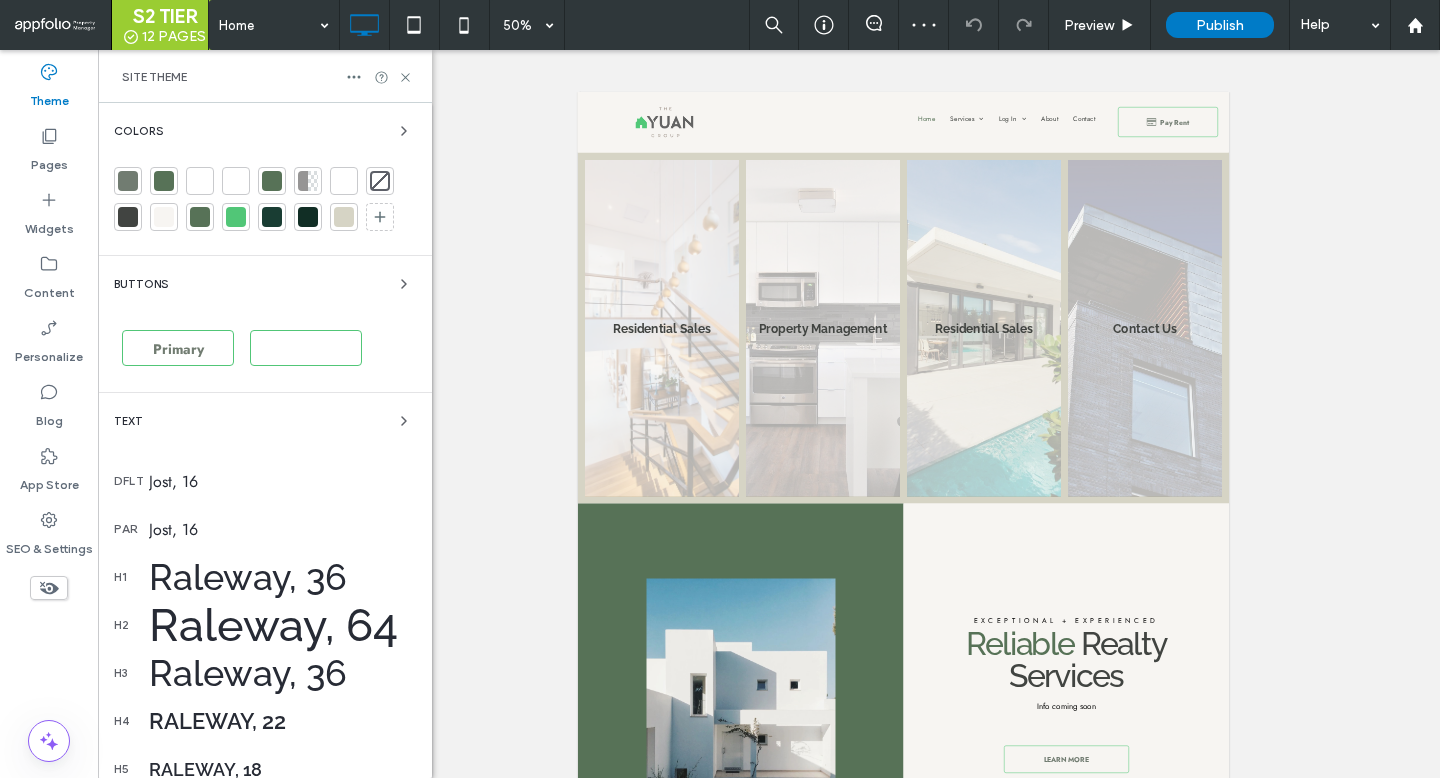 scroll, scrollTop: 470, scrollLeft: 0, axis: vertical 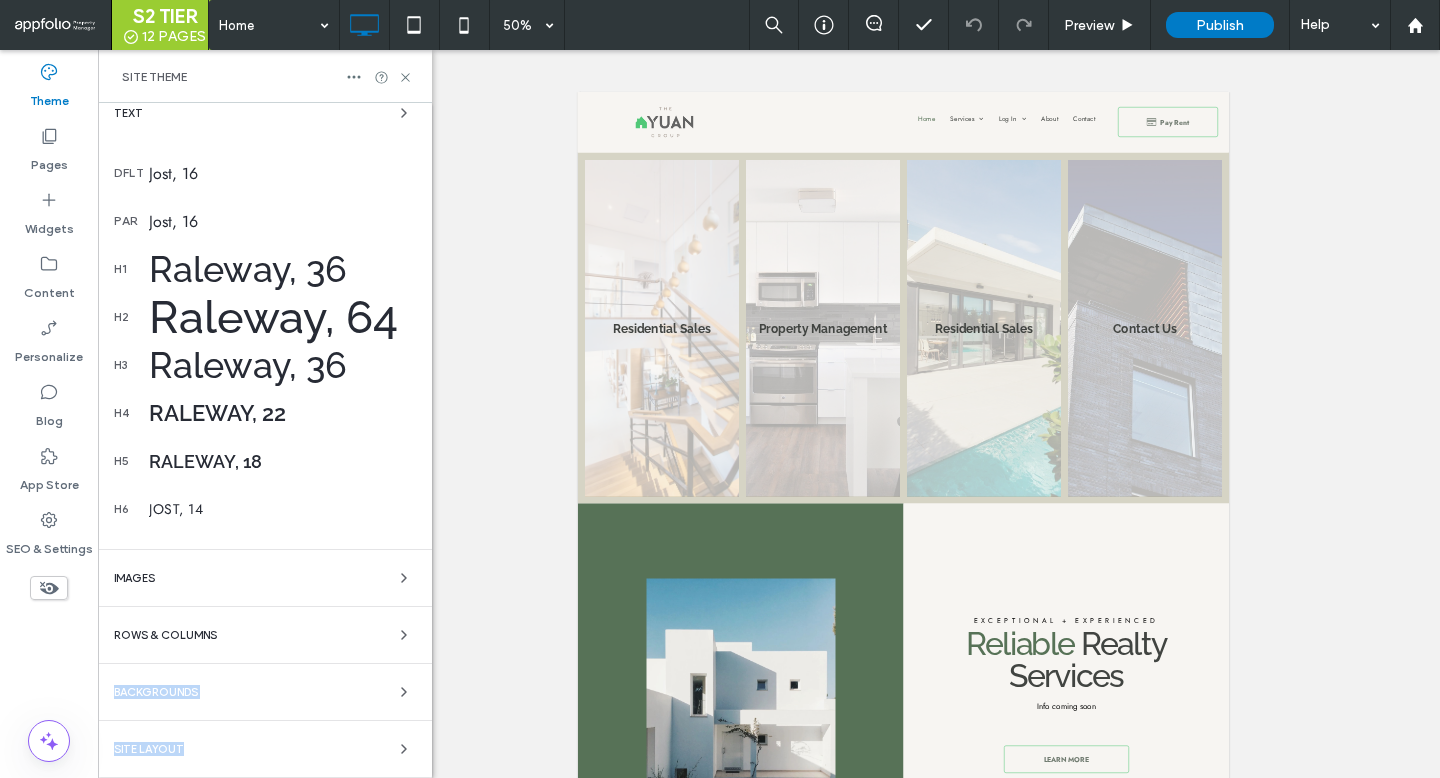 drag, startPoint x: 261, startPoint y: 686, endPoint x: 246, endPoint y: 749, distance: 64.7611 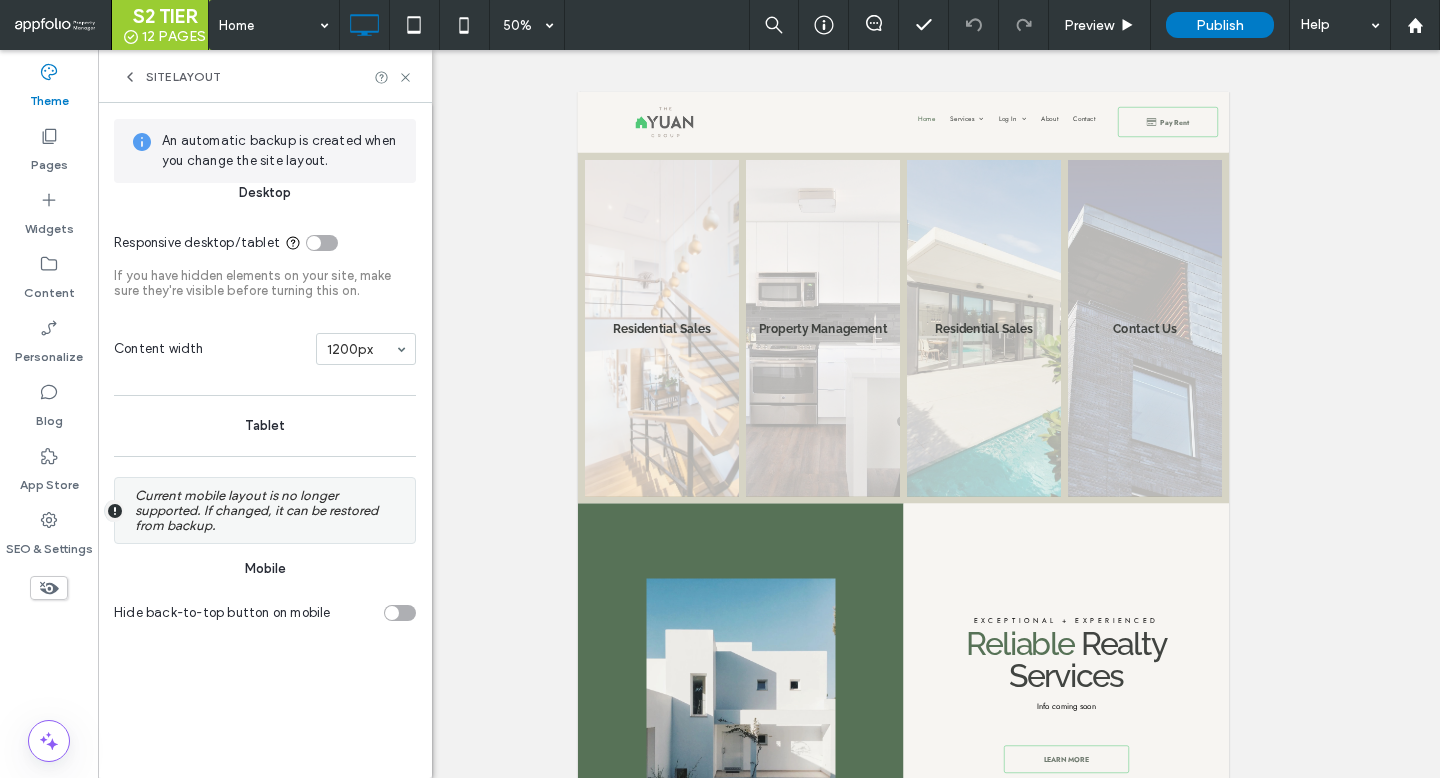 scroll, scrollTop: 0, scrollLeft: 0, axis: both 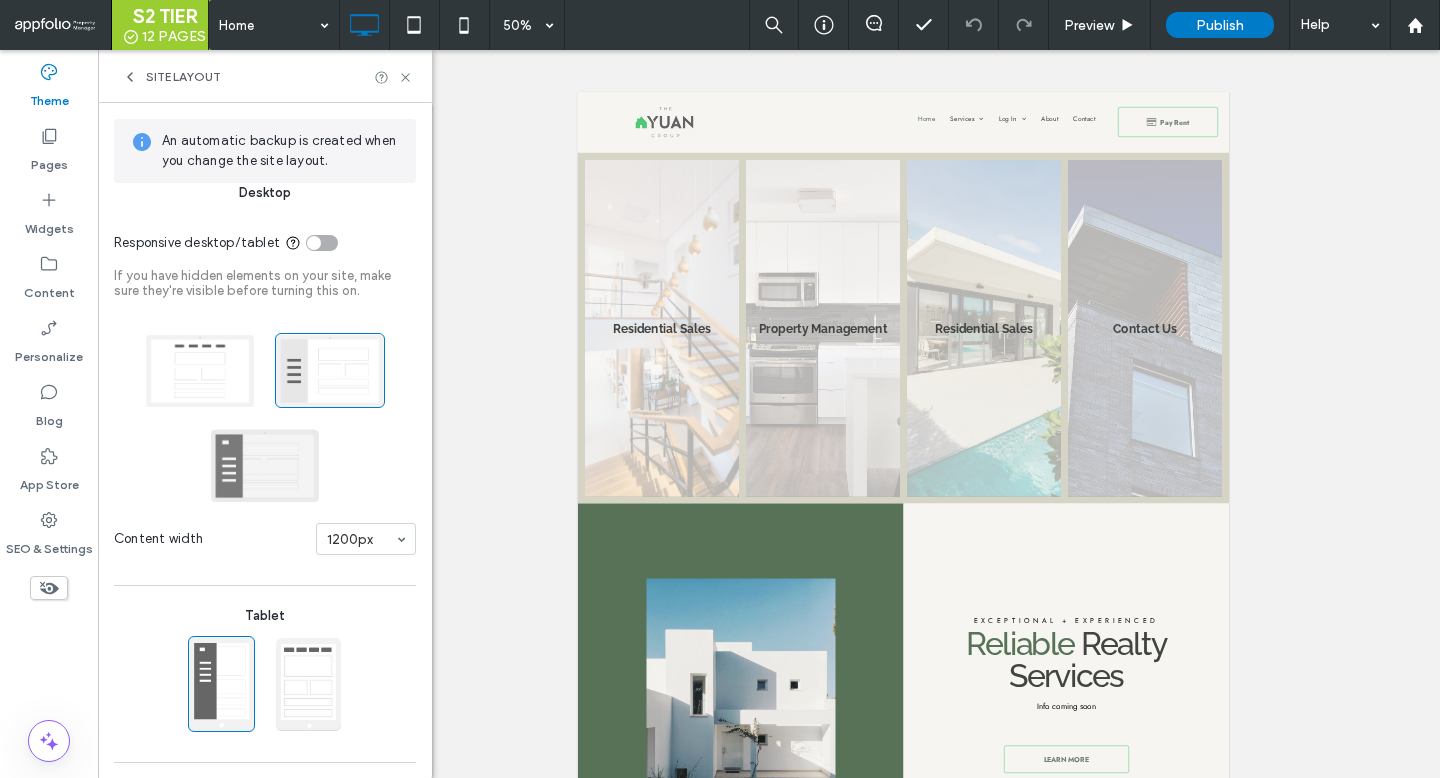 click at bounding box center (265, 465) 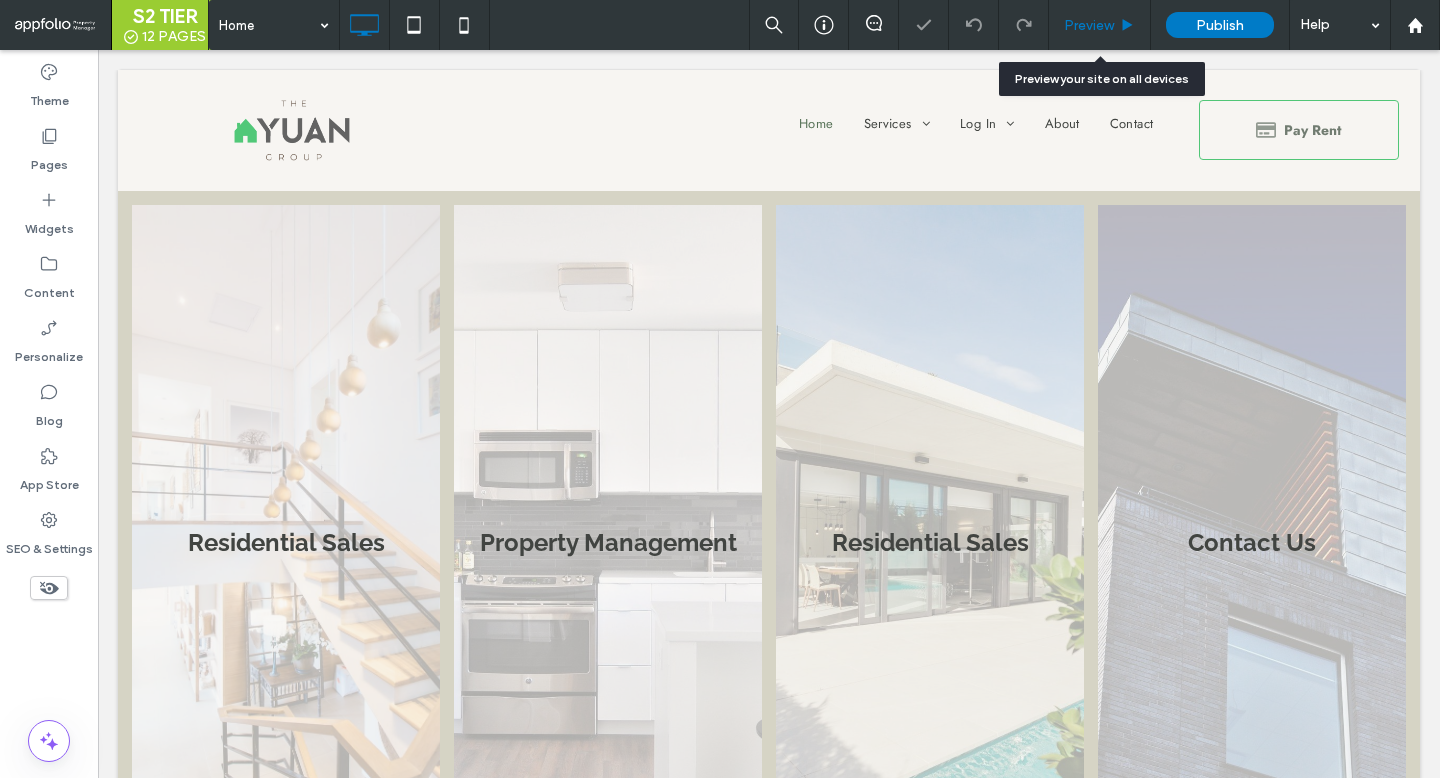 click on "Preview" at bounding box center (1089, 25) 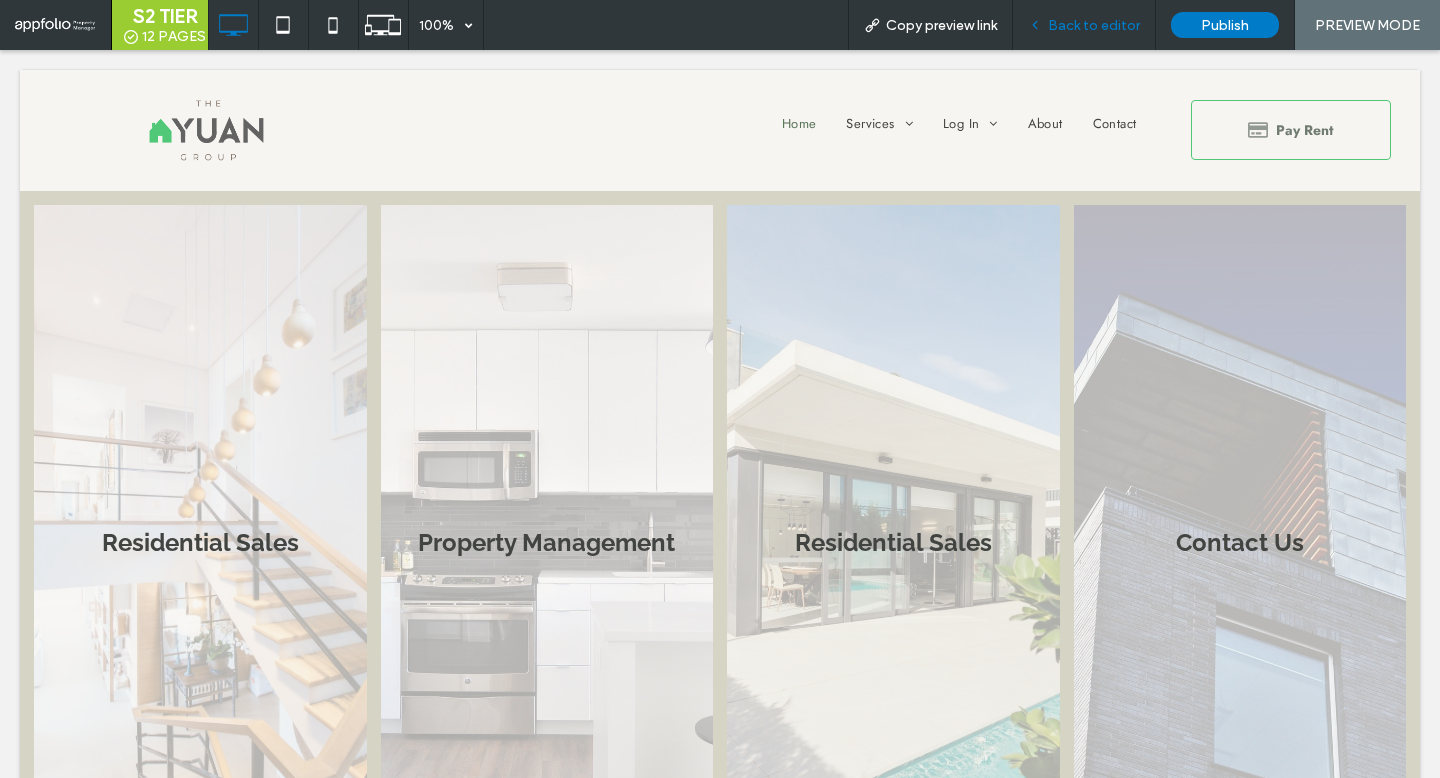click on "Back to editor" at bounding box center [1094, 25] 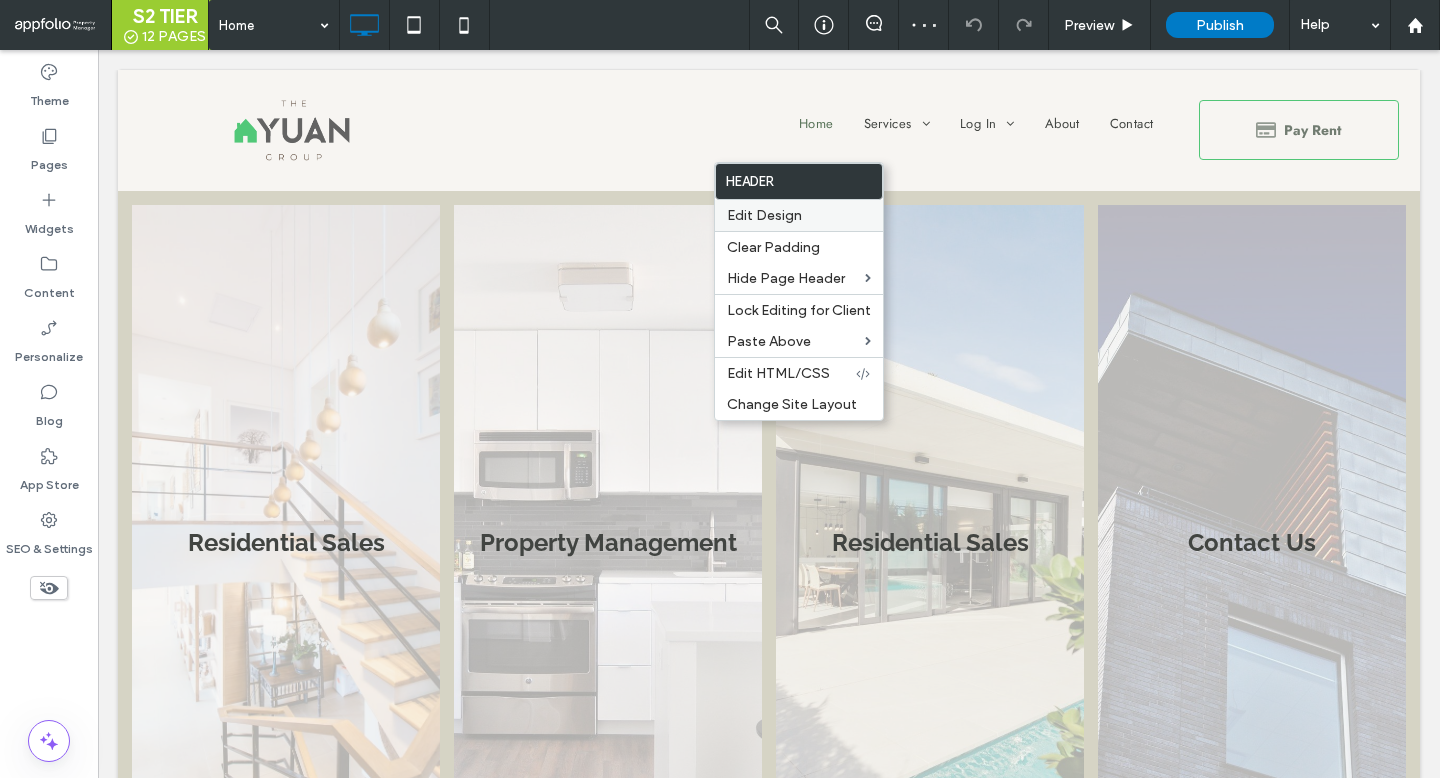 click on "Edit Design" at bounding box center [799, 215] 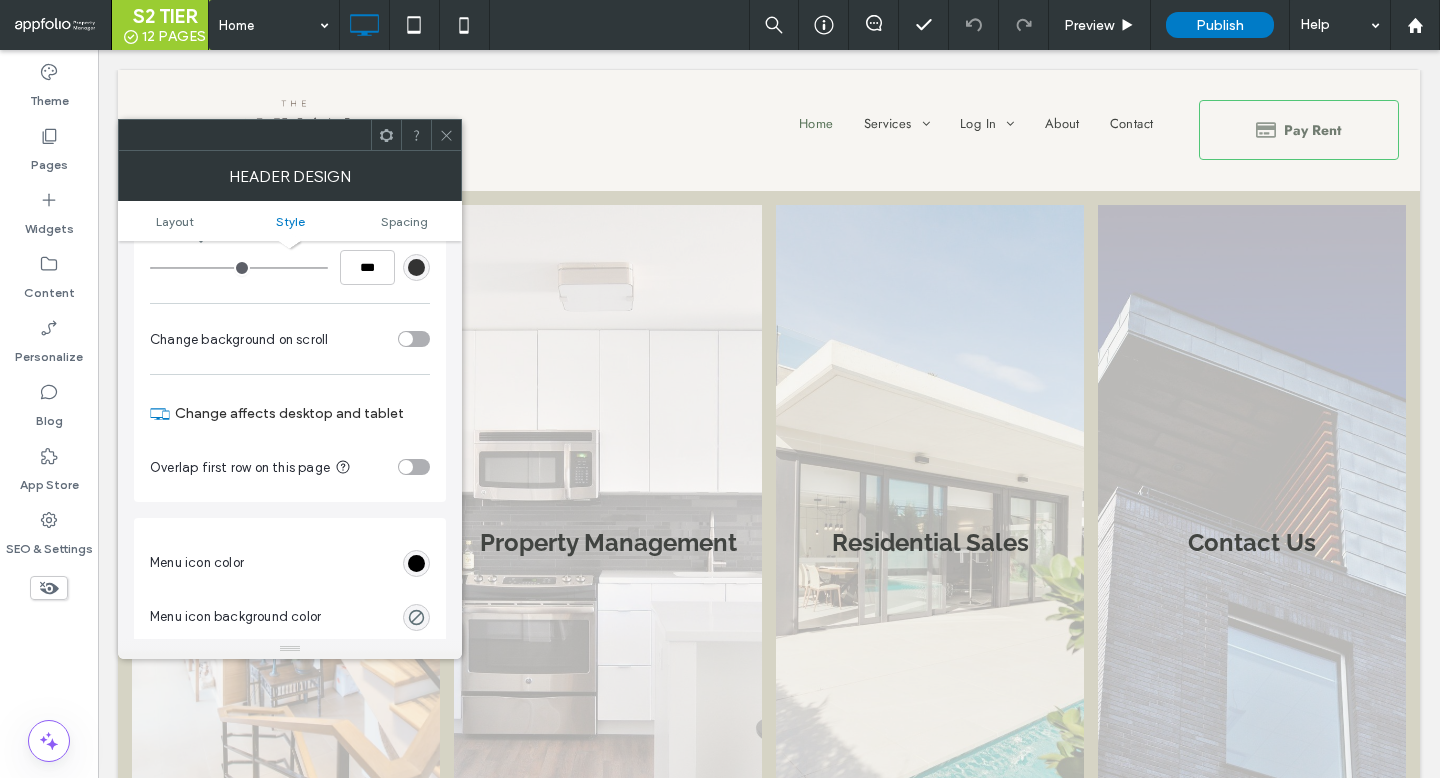 scroll, scrollTop: 396, scrollLeft: 0, axis: vertical 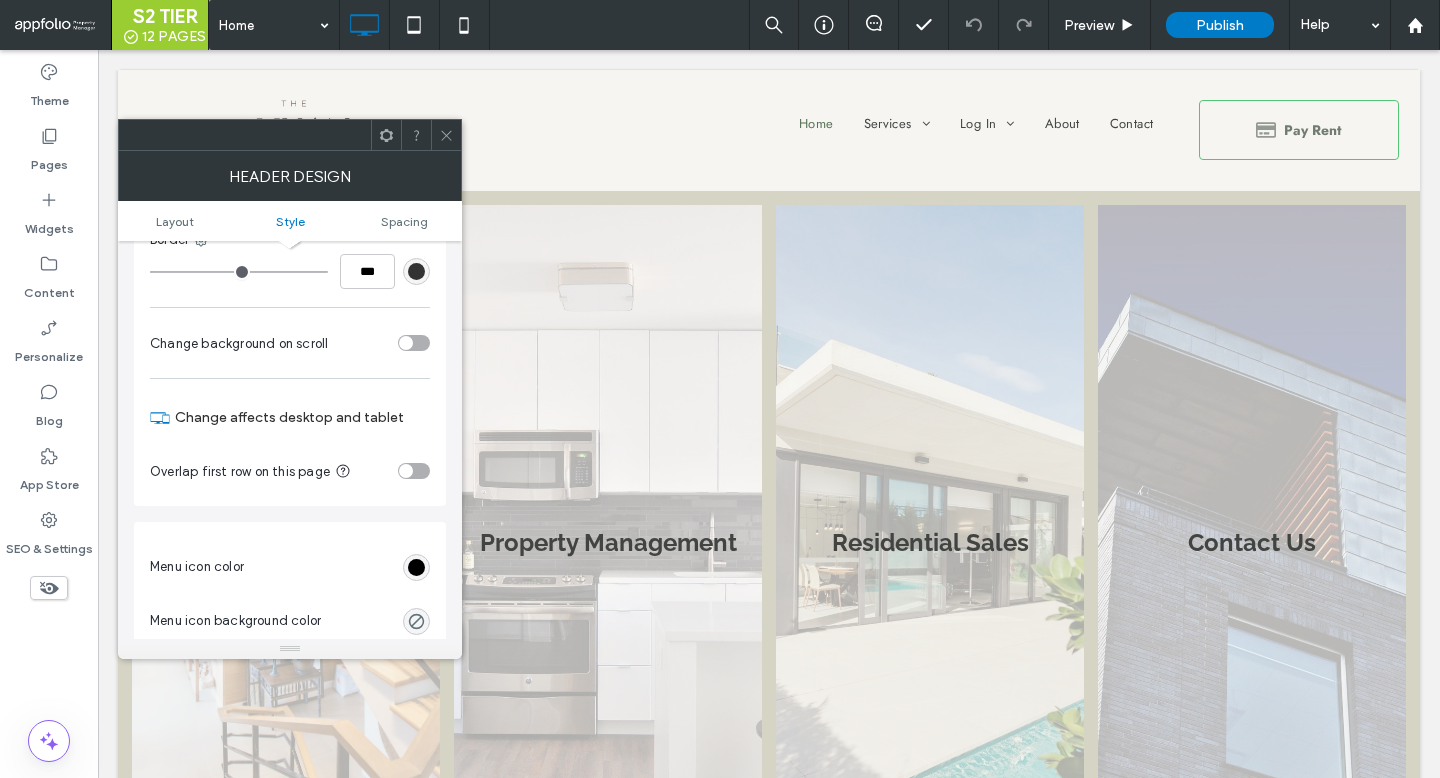 click at bounding box center (446, 135) 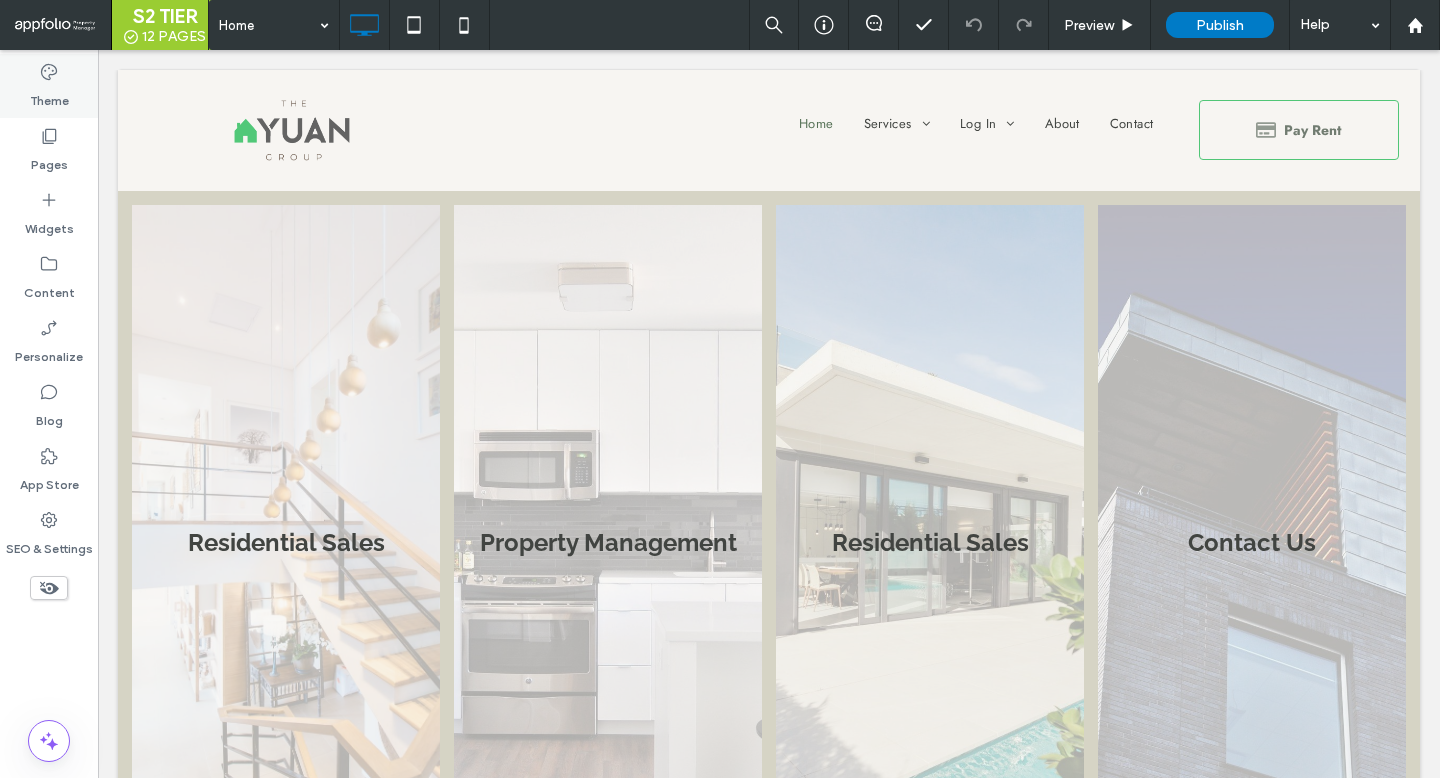 click on "Theme" at bounding box center (49, 96) 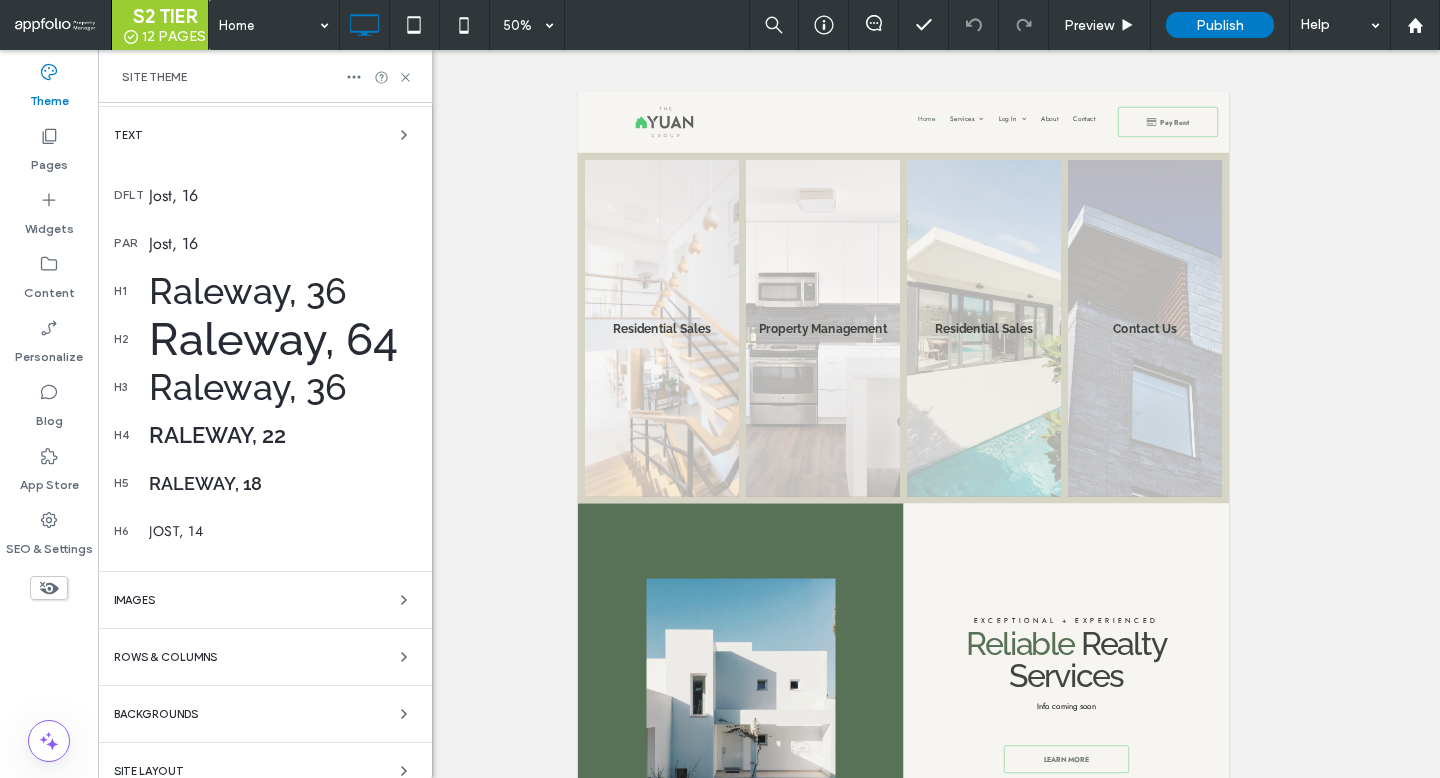 scroll, scrollTop: 470, scrollLeft: 0, axis: vertical 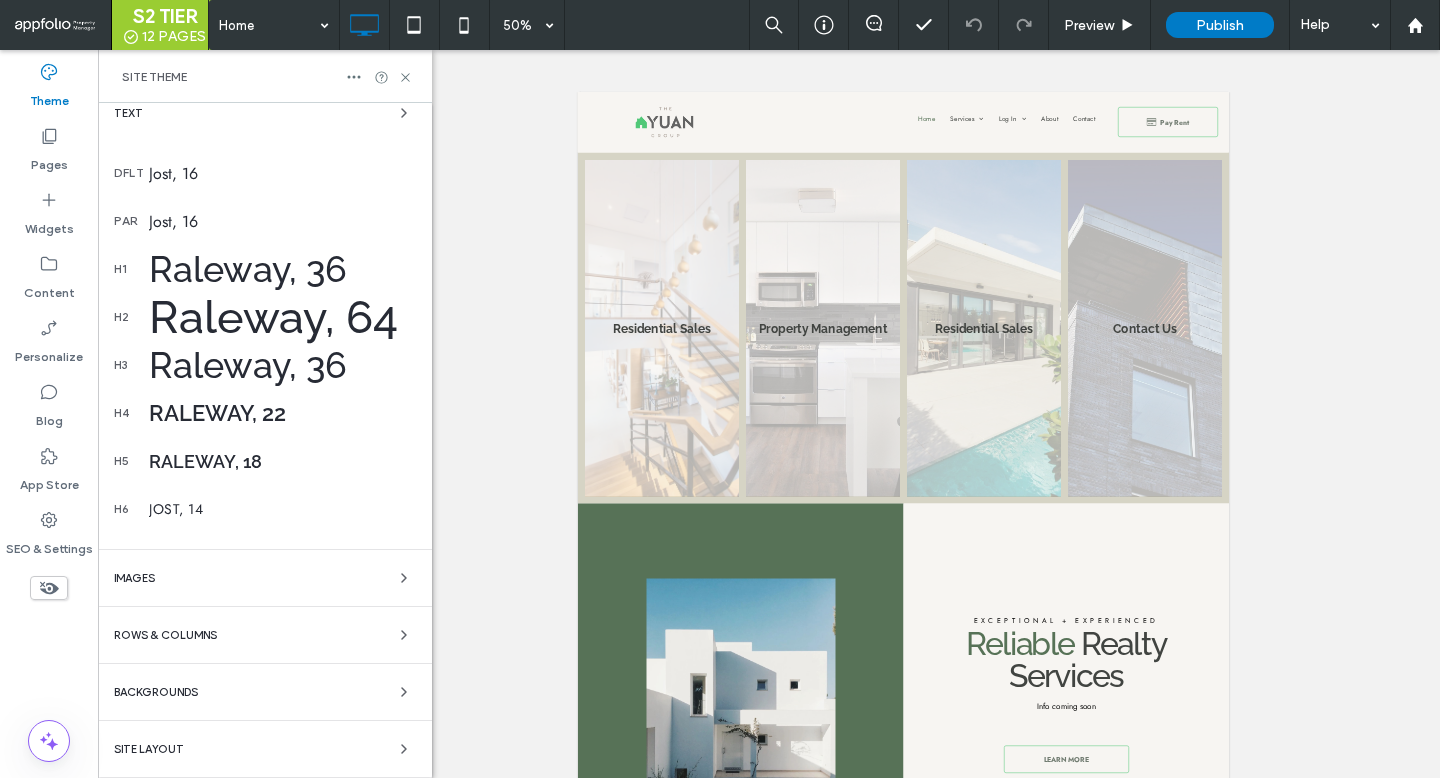 click on "Site Layout" at bounding box center [265, 749] 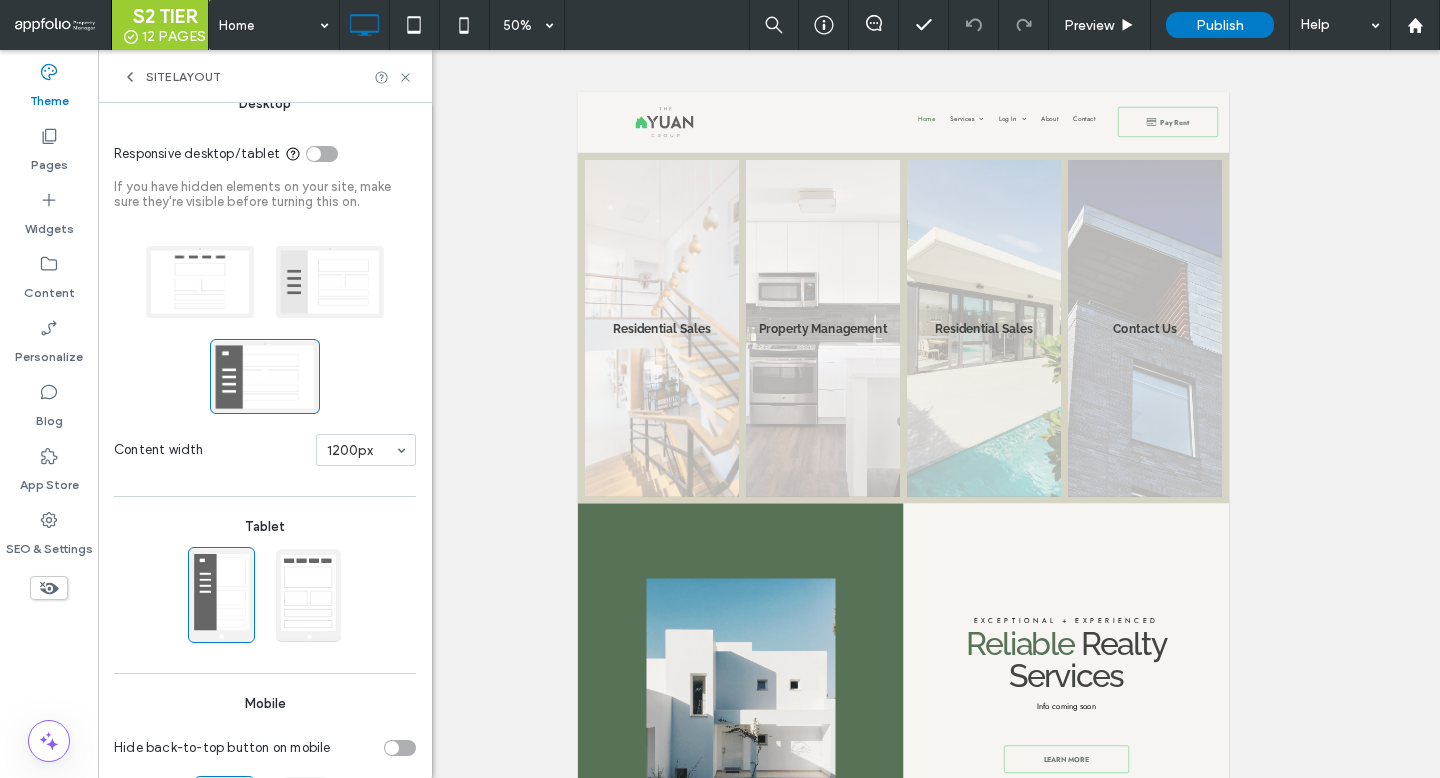 scroll, scrollTop: 51, scrollLeft: 0, axis: vertical 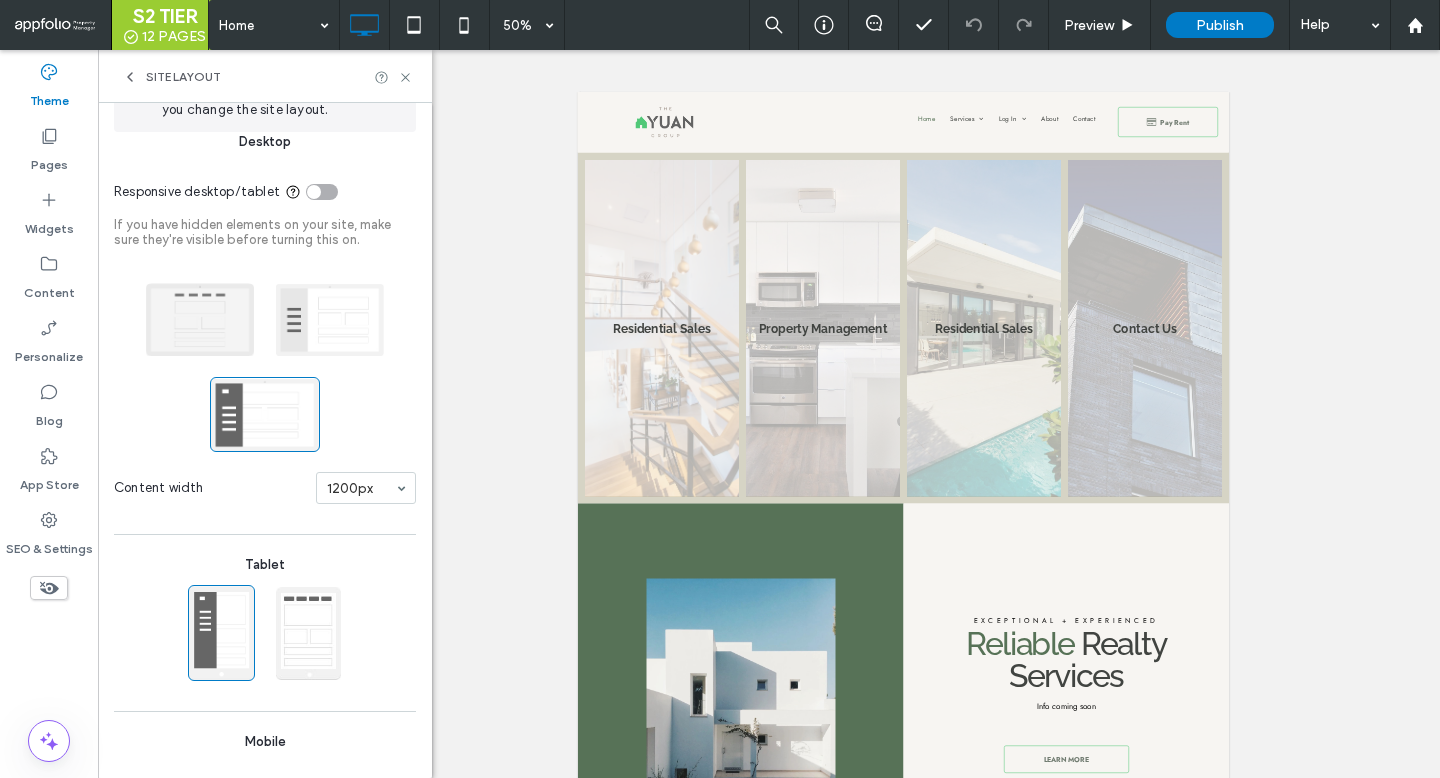 click at bounding box center [200, 319] 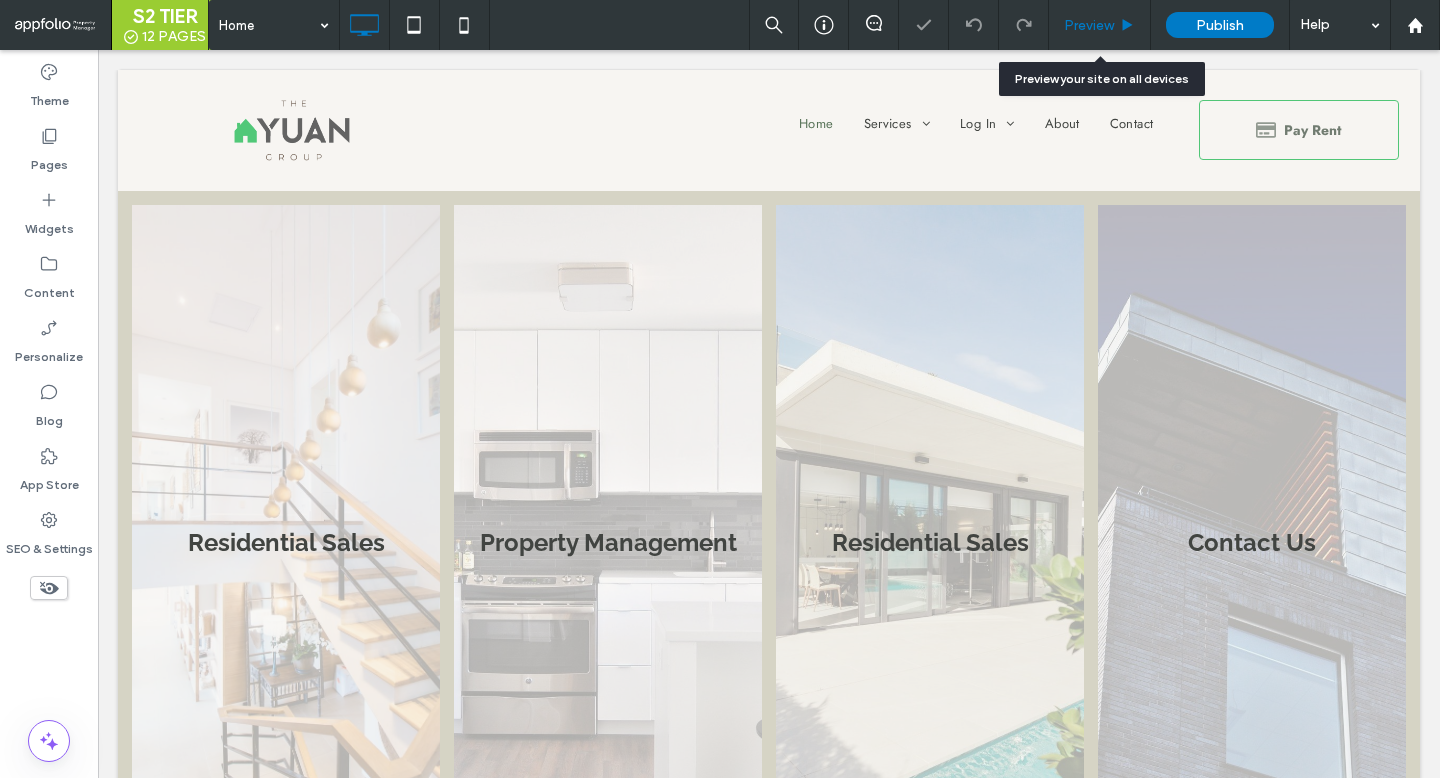 click on "Preview" at bounding box center (1100, 25) 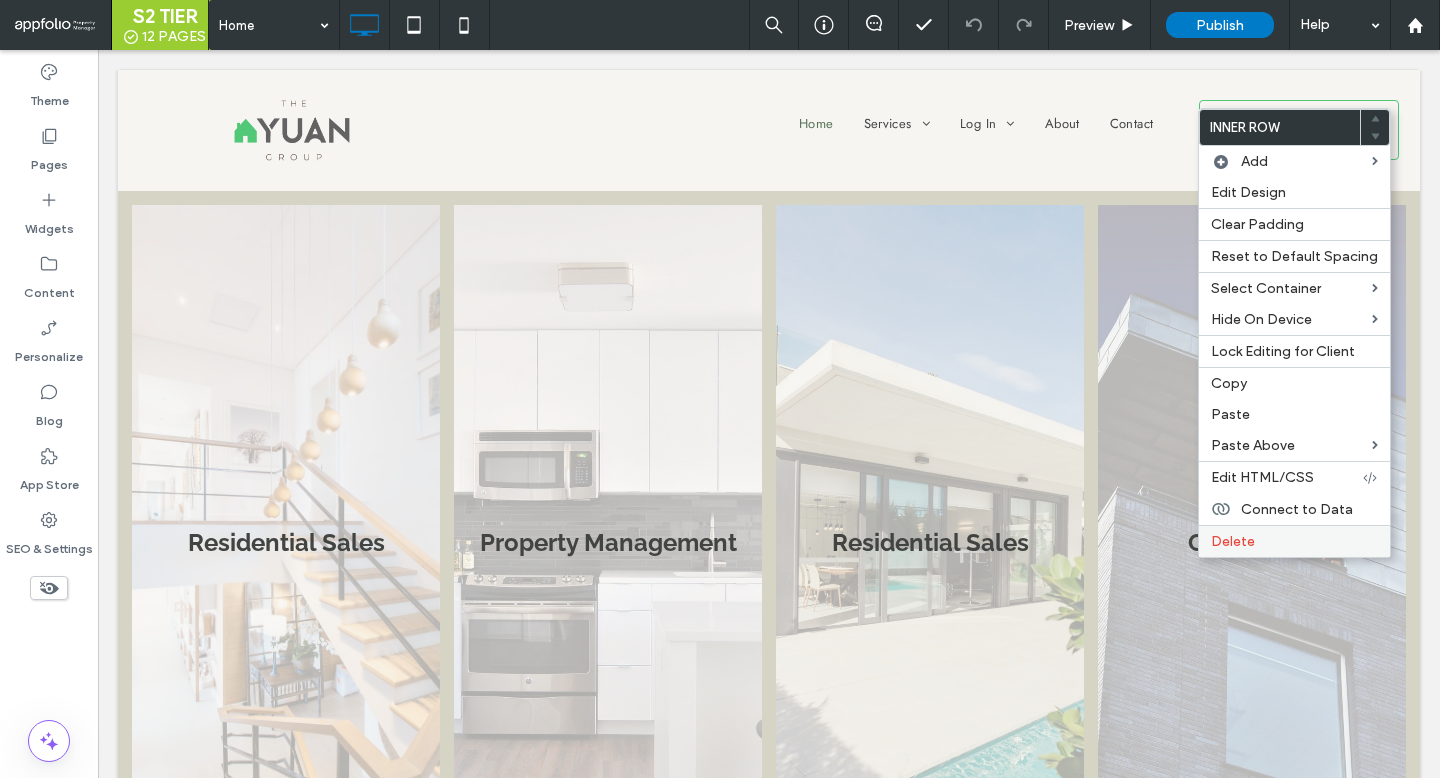 click on "Delete" at bounding box center [1294, 541] 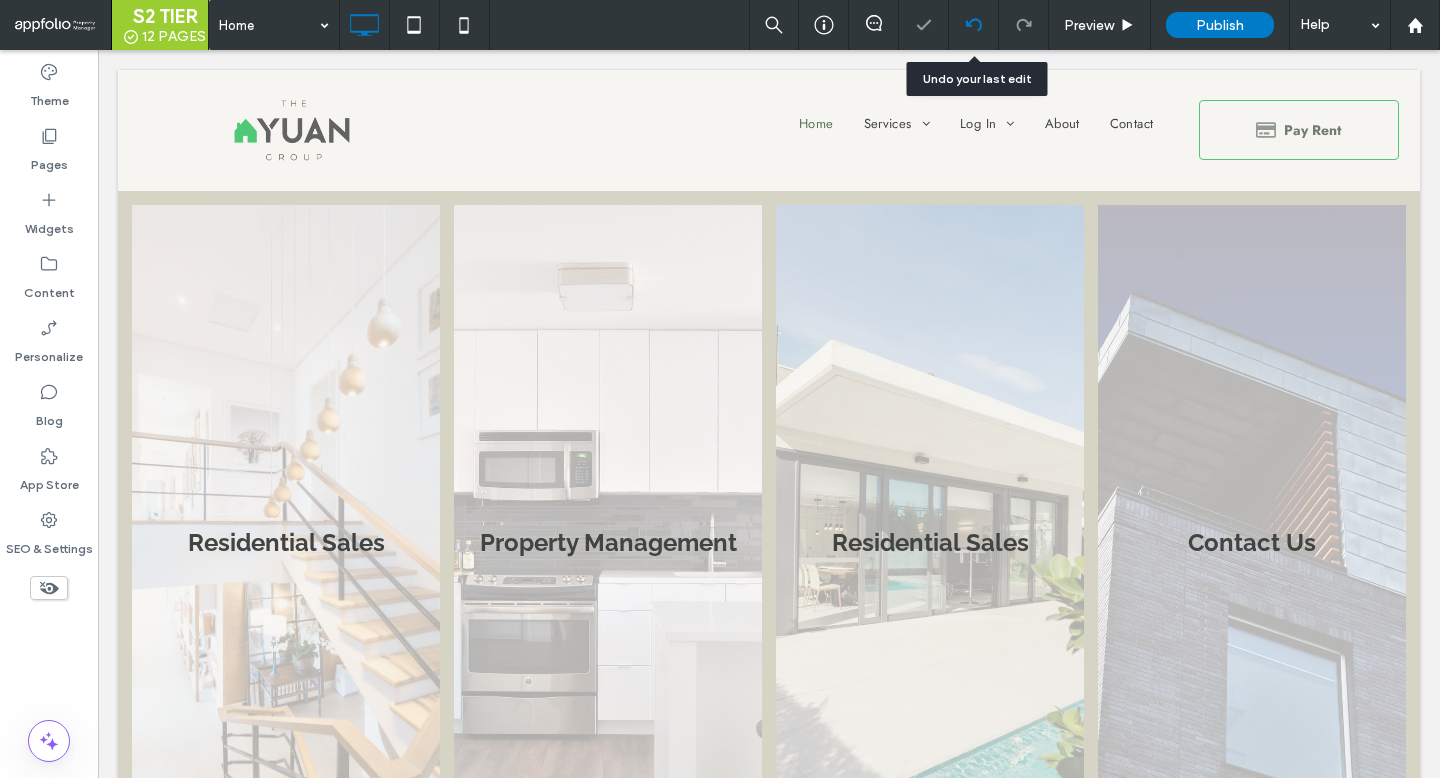 click at bounding box center (974, 25) 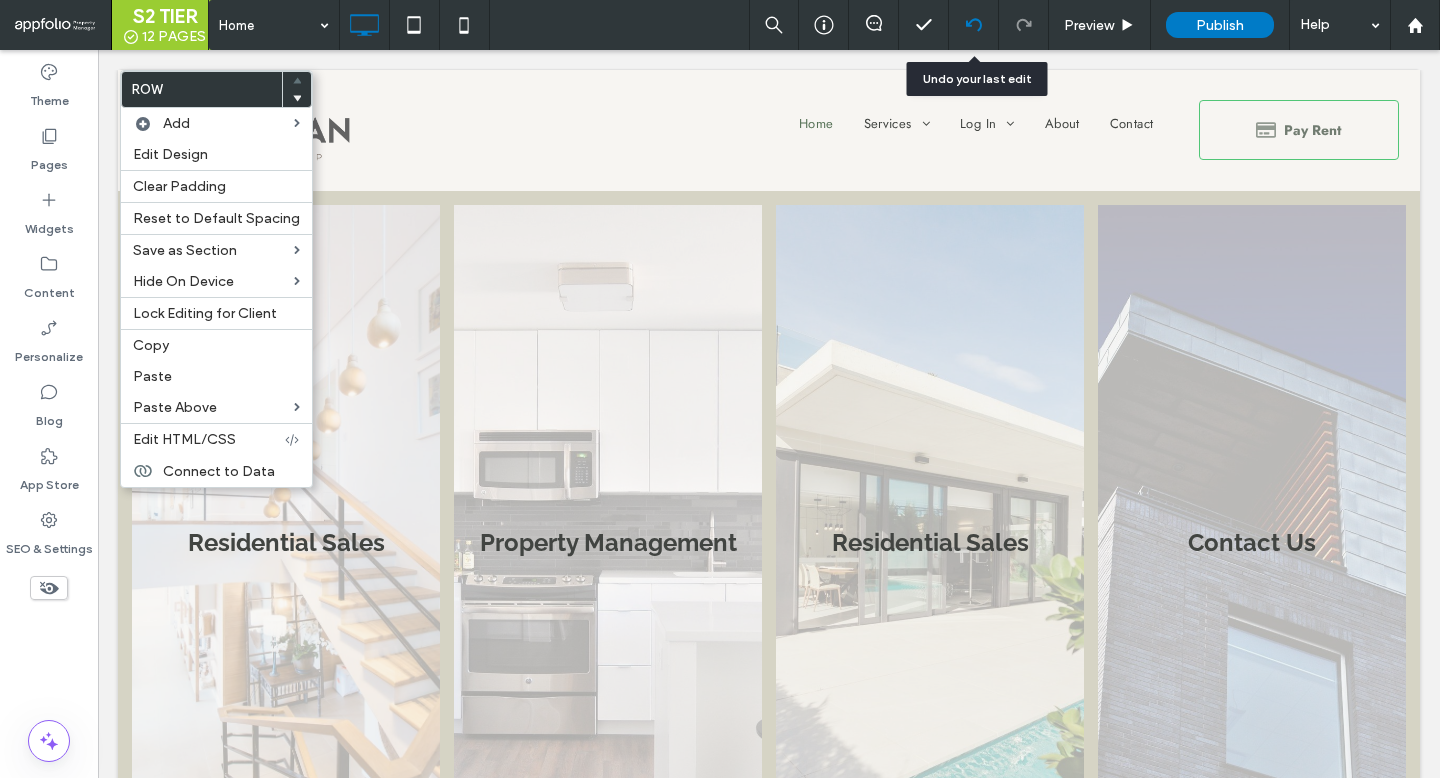 click 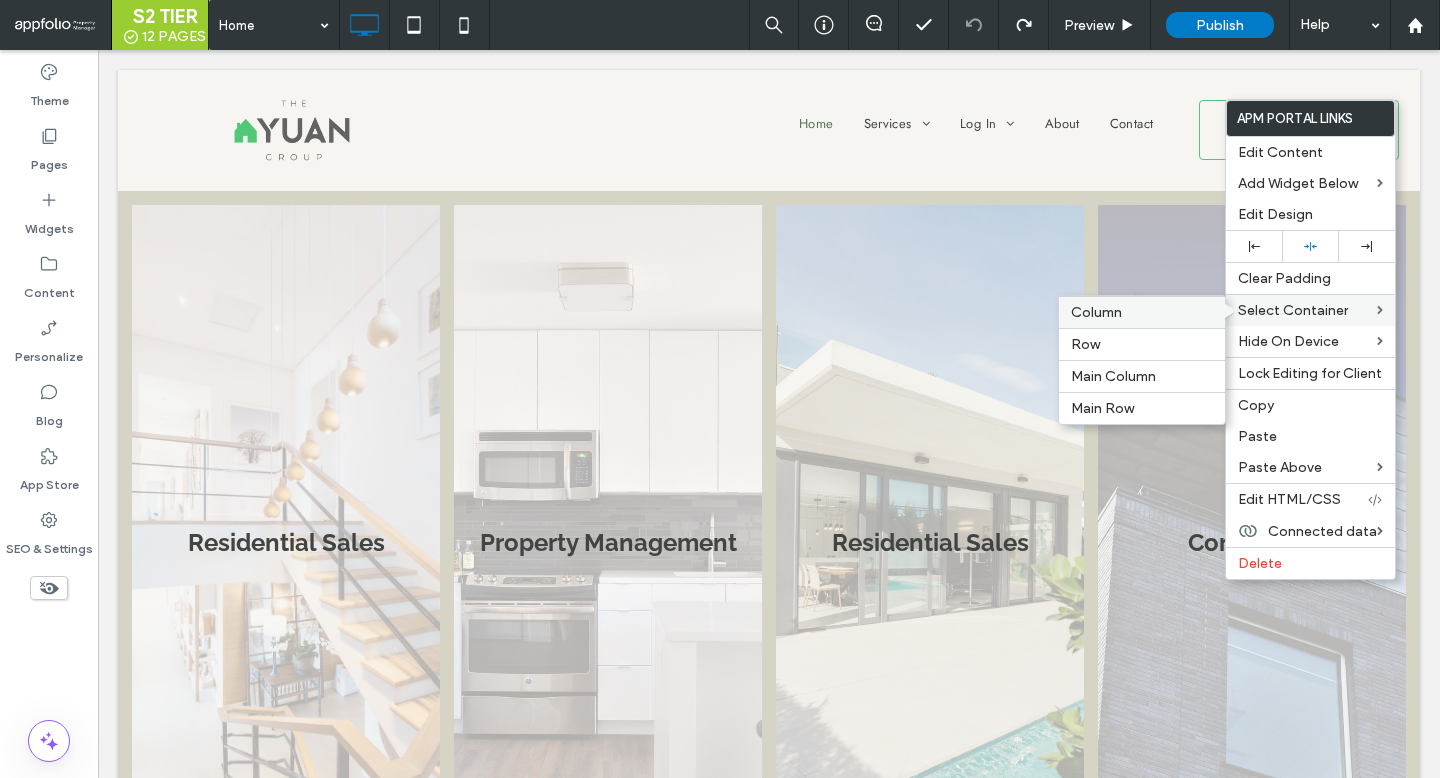 click on "Column" at bounding box center [1142, 312] 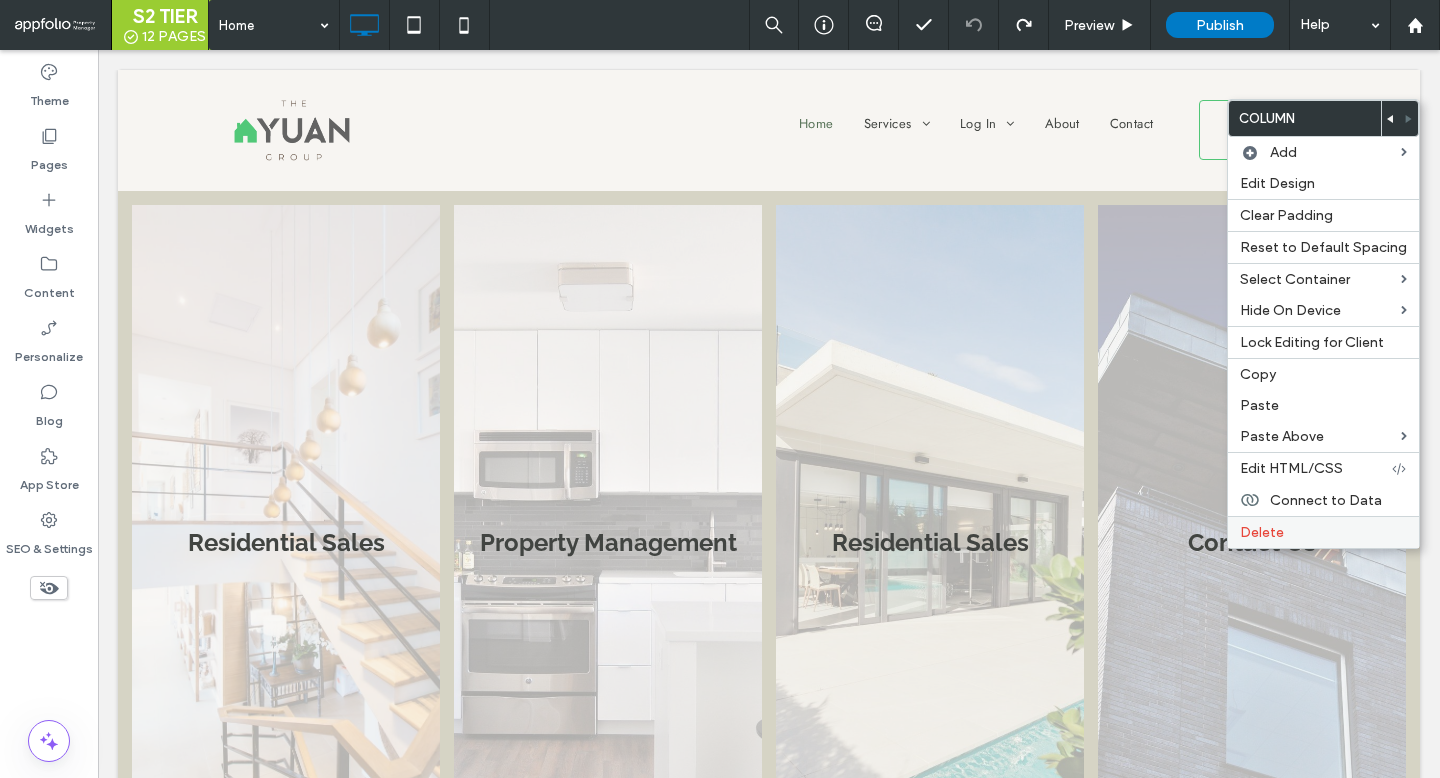click on "Delete" at bounding box center [1323, 532] 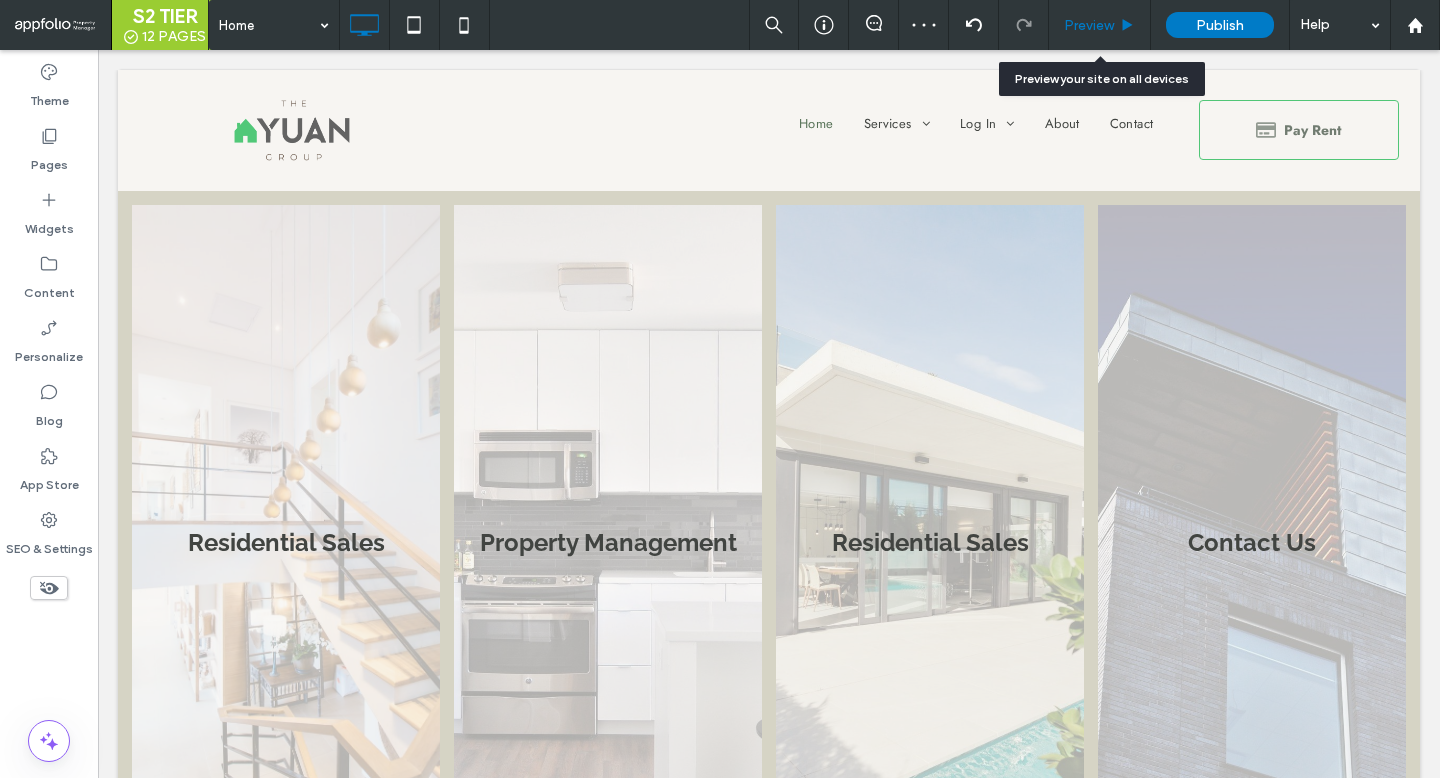 click on "Preview" at bounding box center (1100, 25) 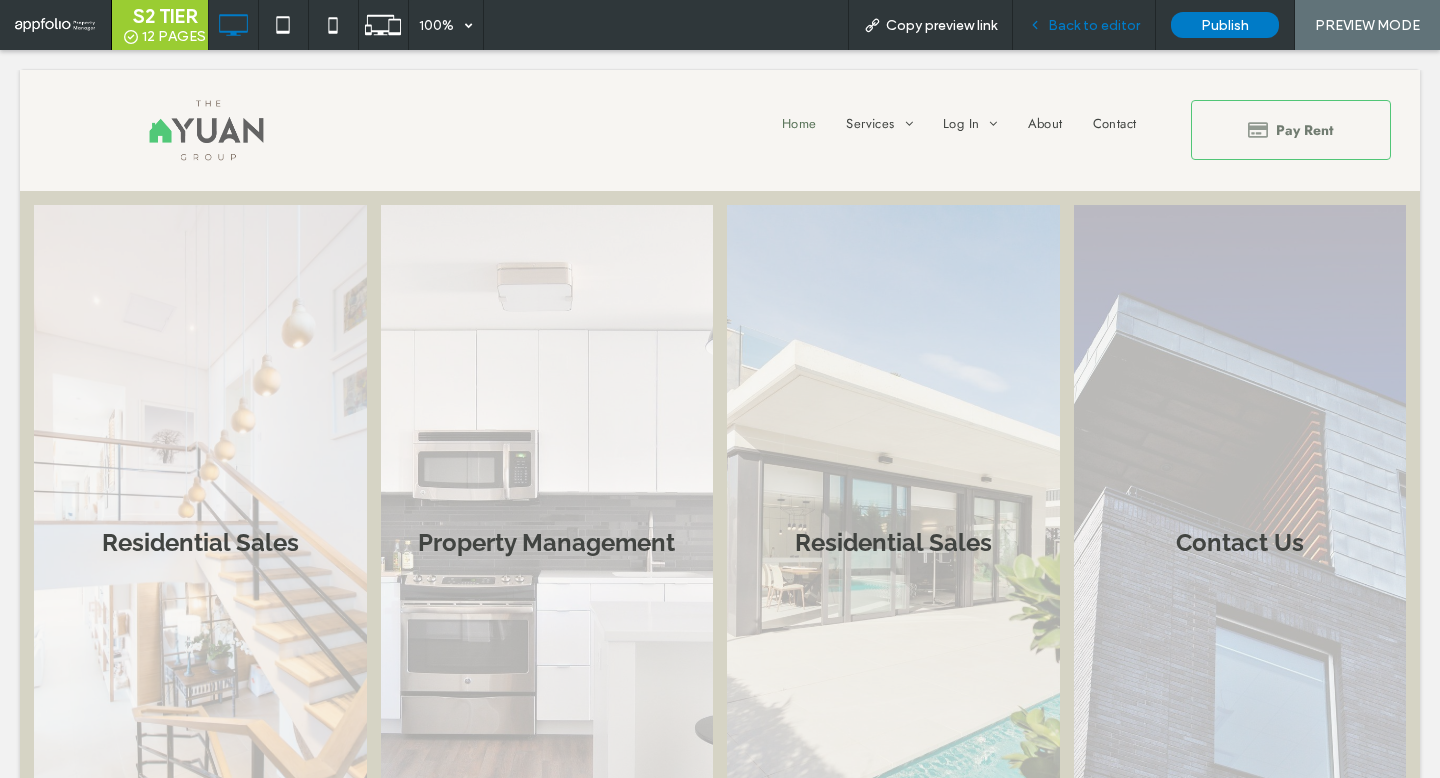 click on "Back to editor" at bounding box center (1084, 25) 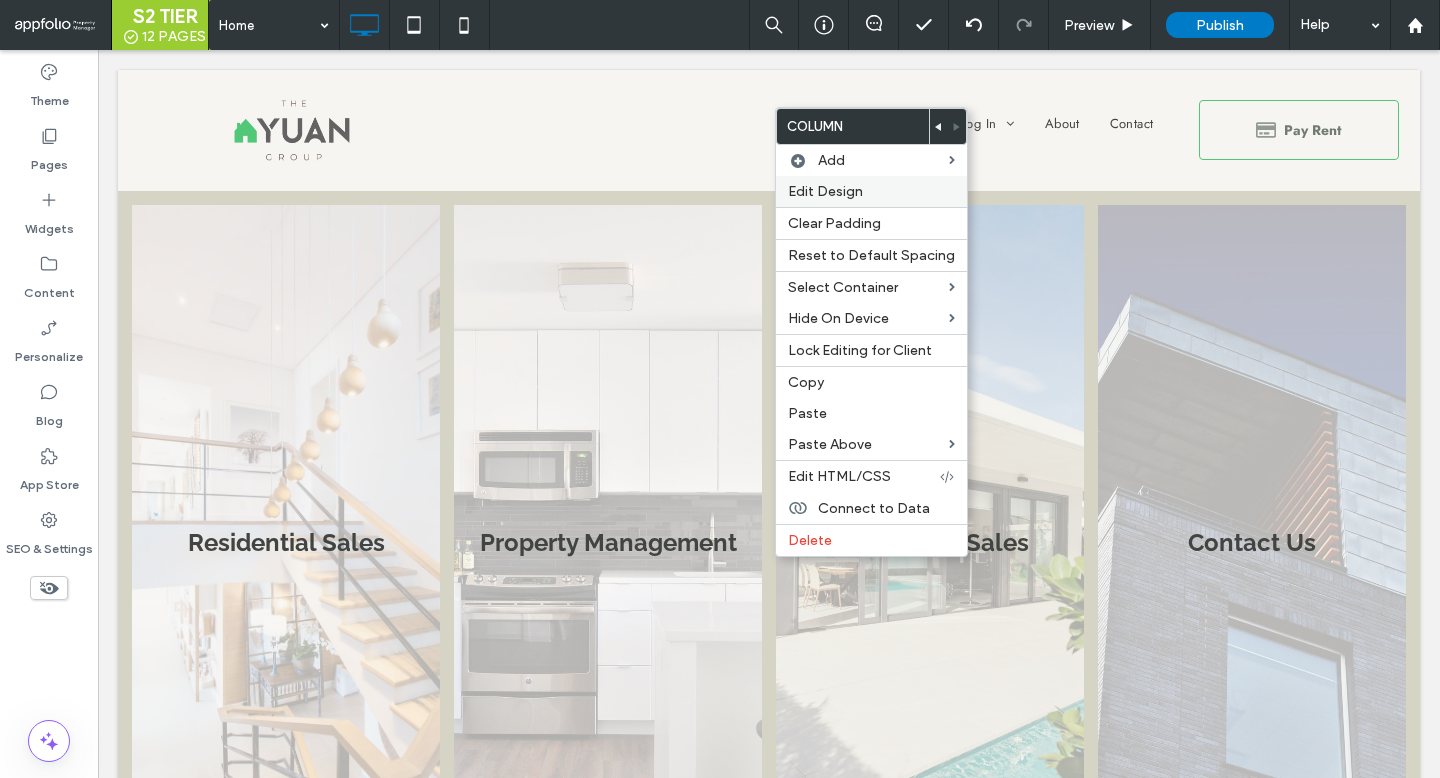 click on "Edit Design" at bounding box center [871, 191] 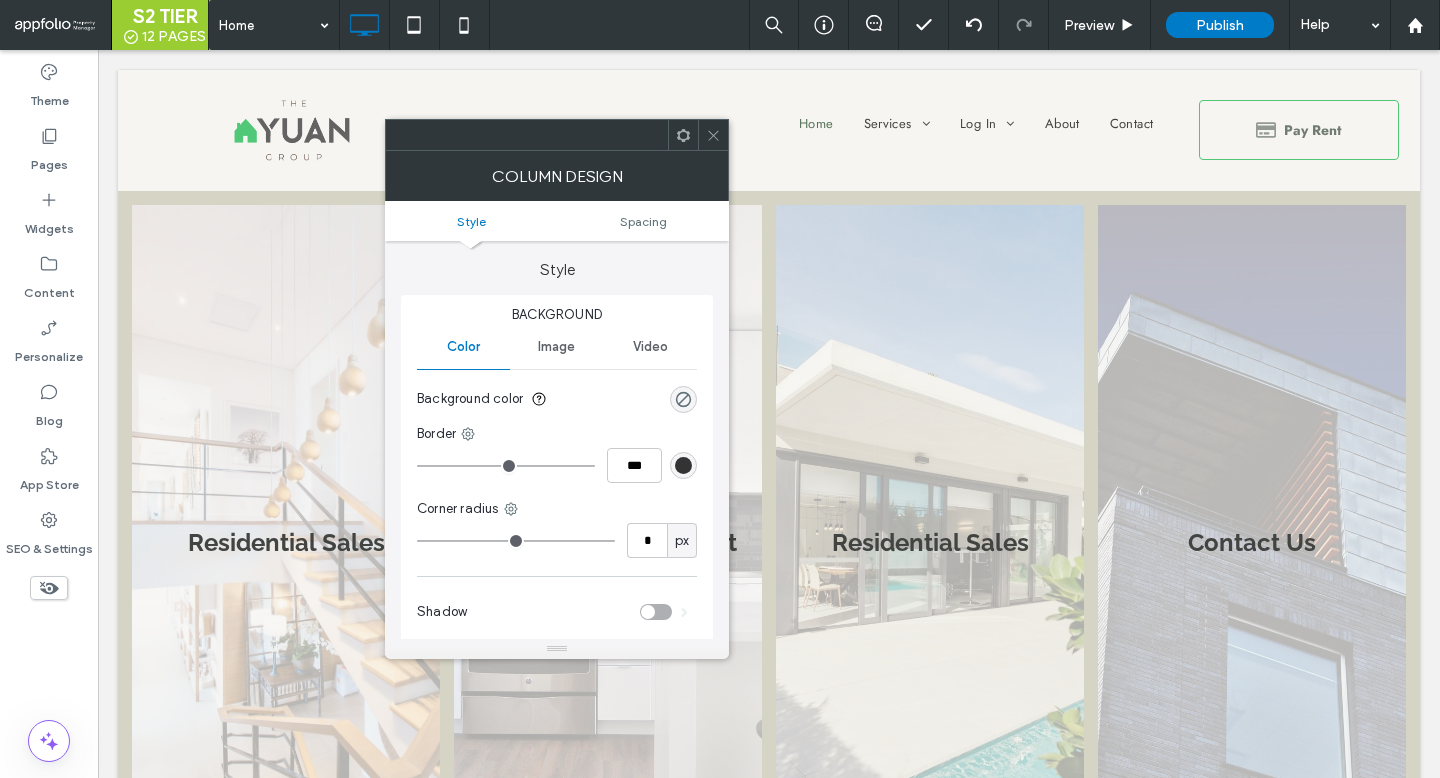 click 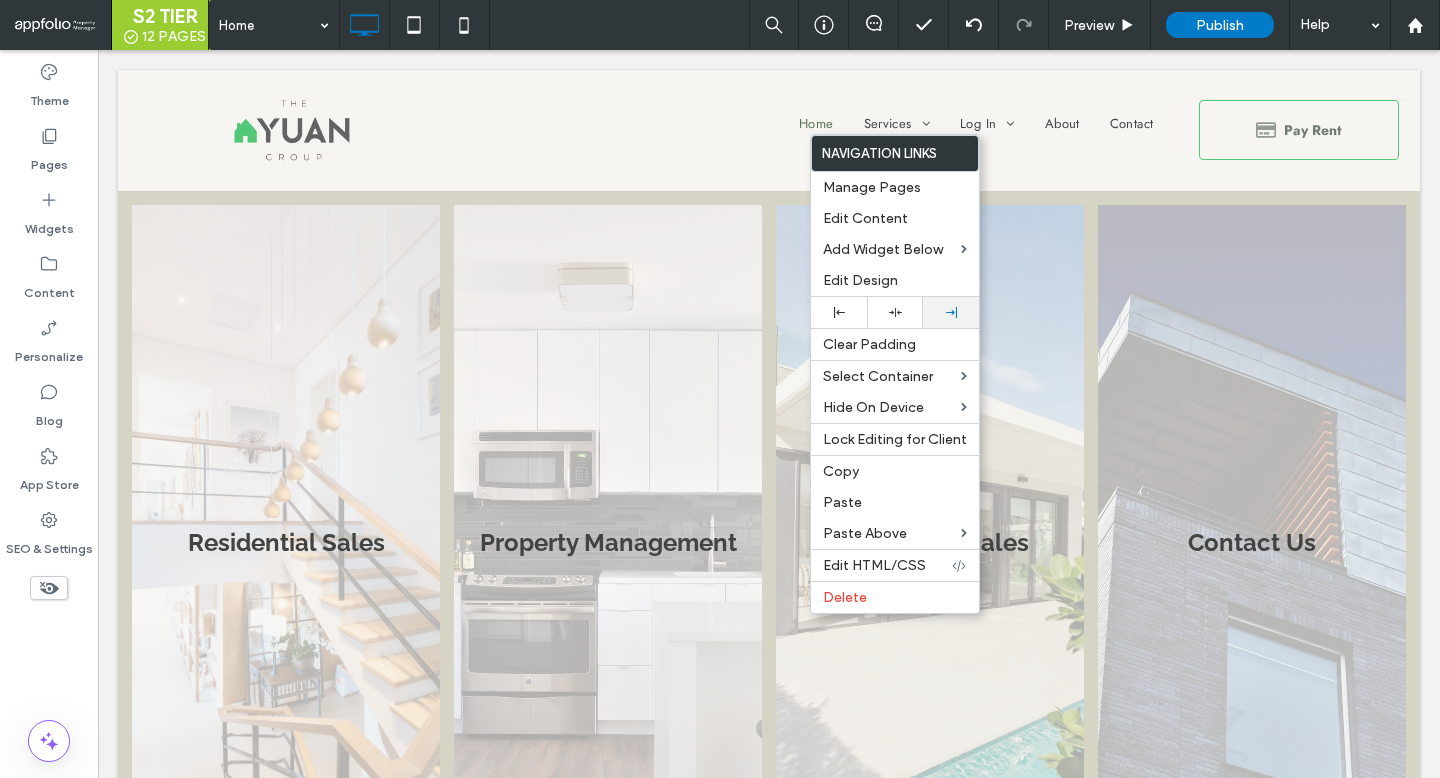click at bounding box center (951, 312) 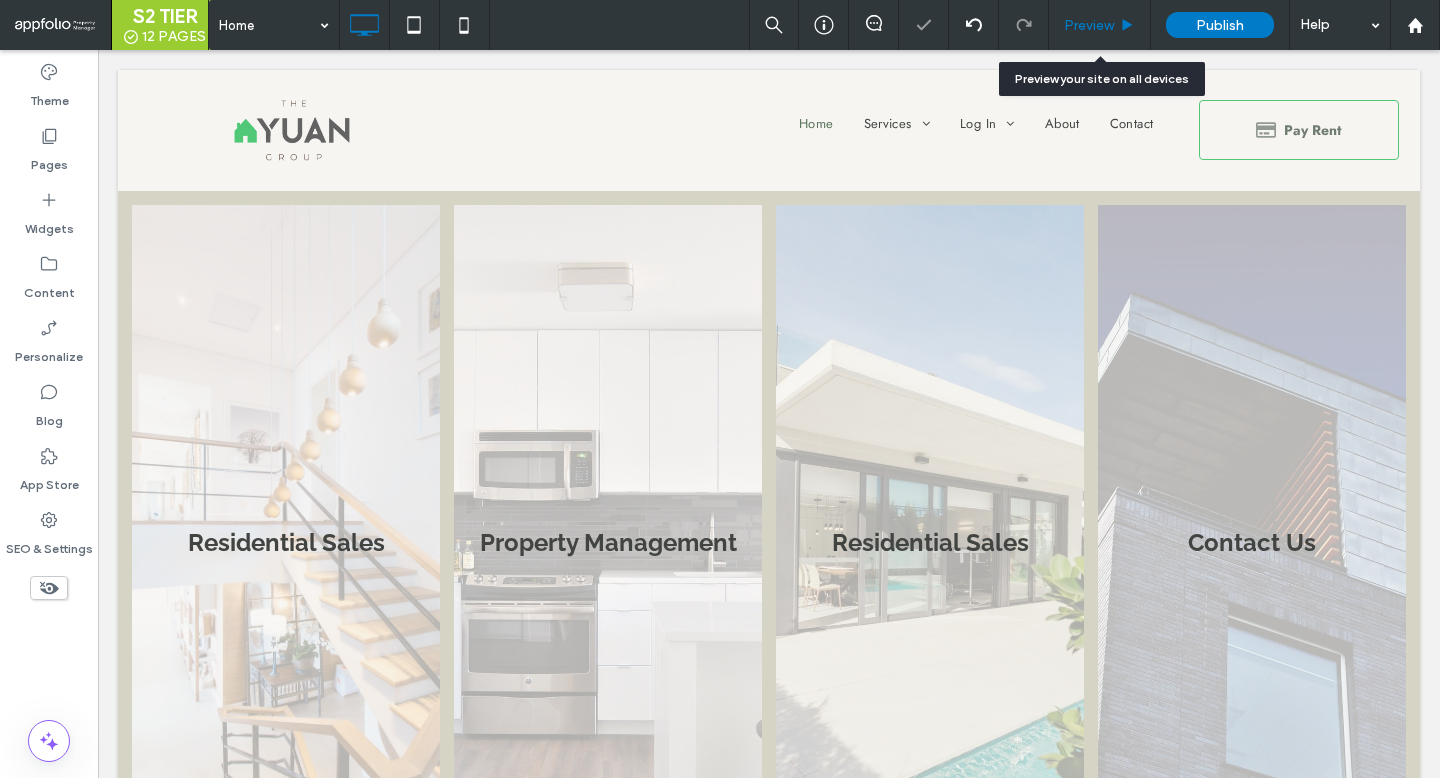 click on "Preview" at bounding box center [1089, 25] 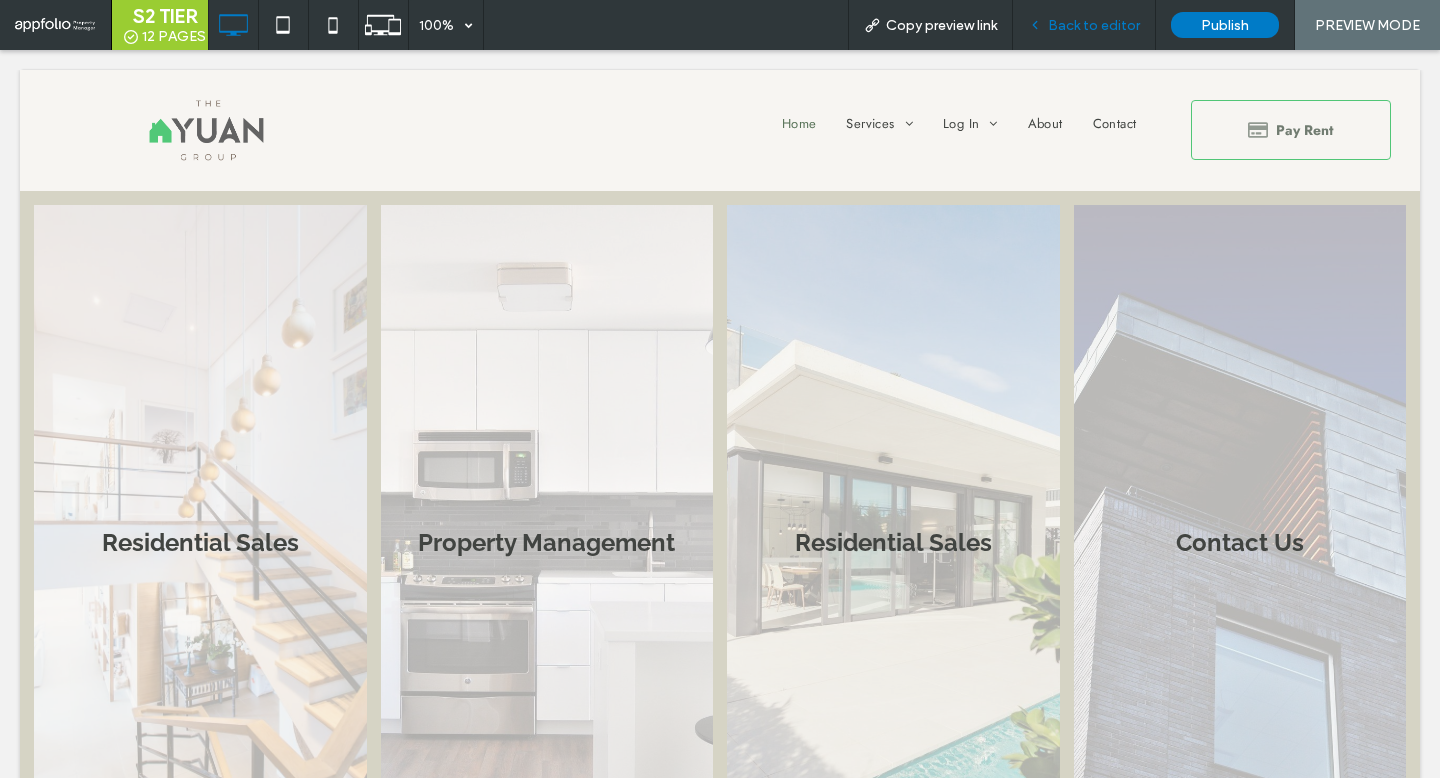 click on "Back to editor" at bounding box center [1094, 25] 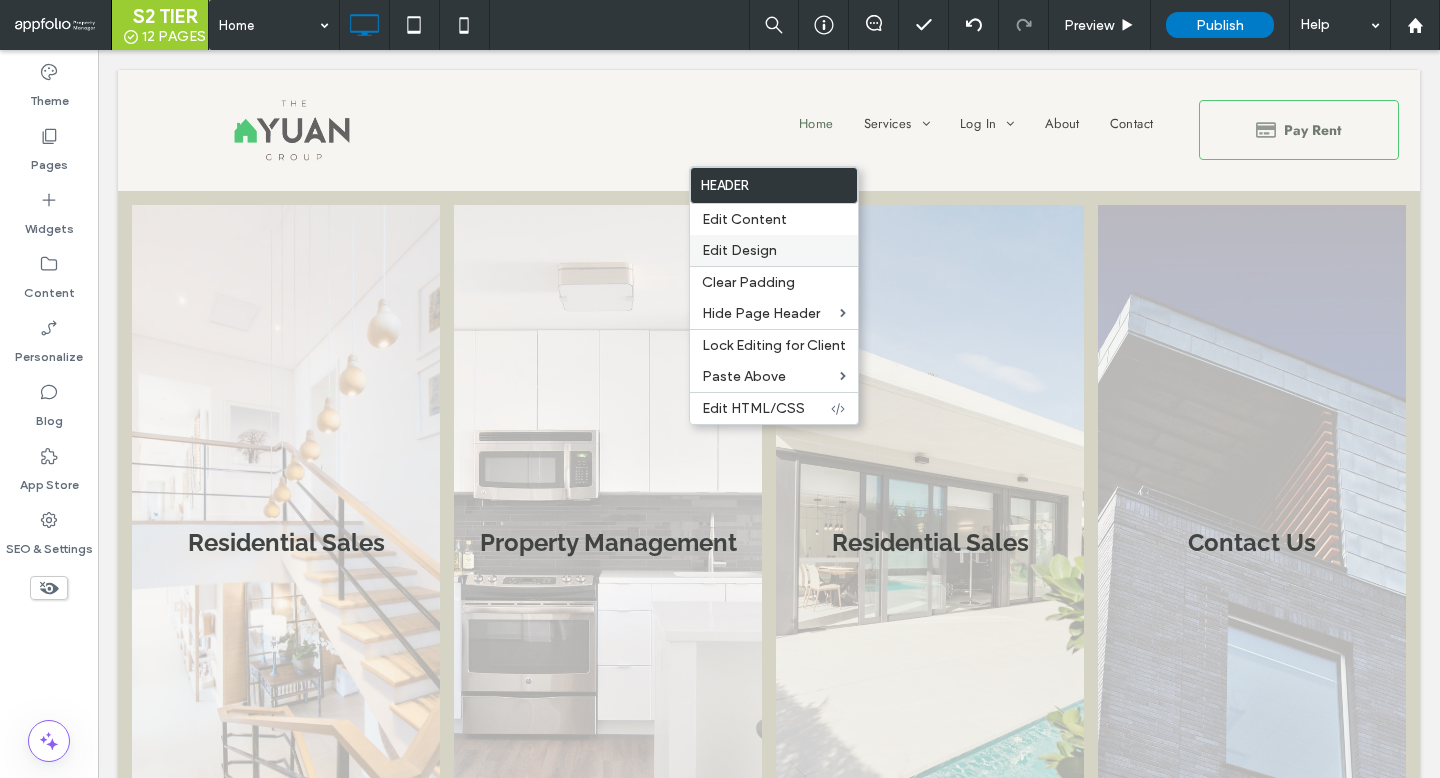 click on "Edit Design" at bounding box center [739, 250] 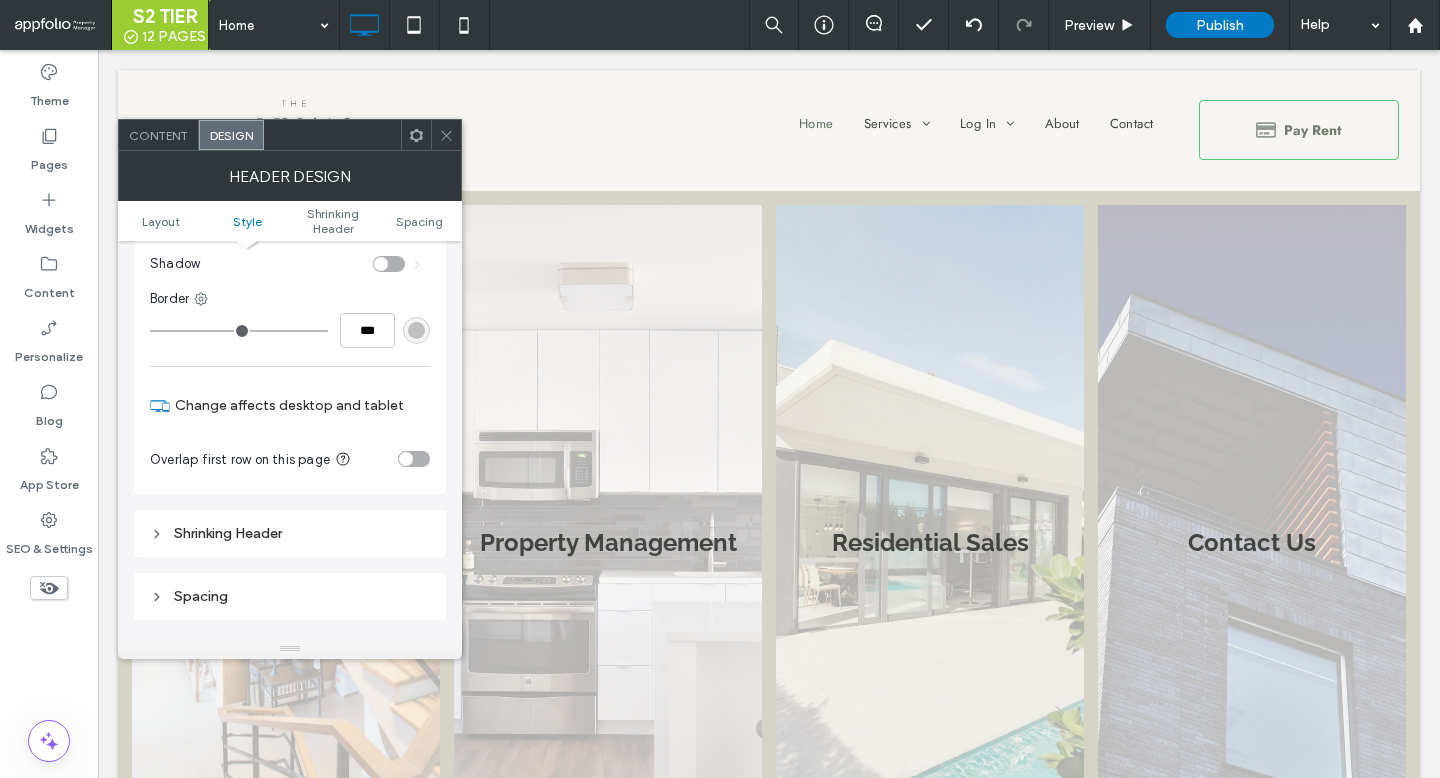 scroll, scrollTop: 387, scrollLeft: 0, axis: vertical 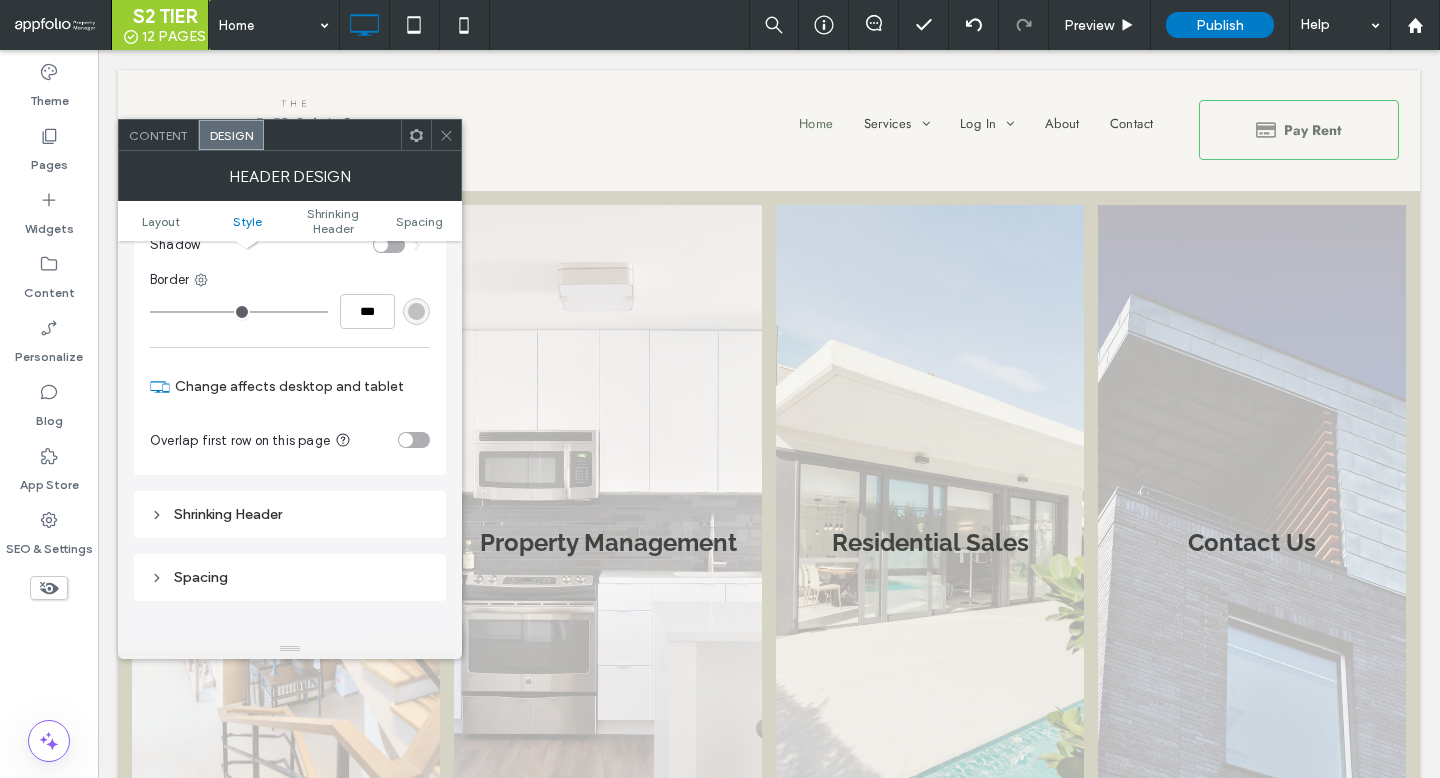 click on "Shrinking Header" at bounding box center (290, 514) 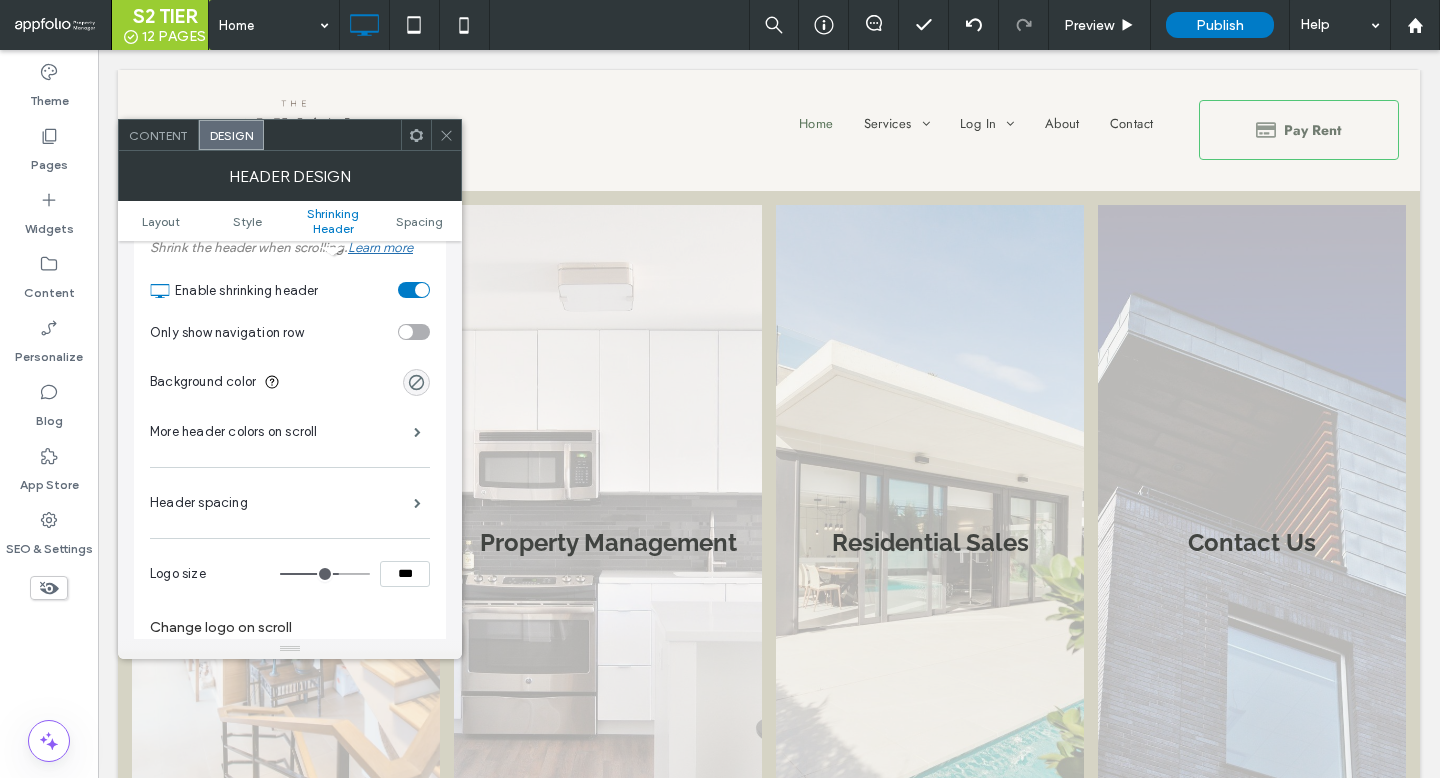 scroll, scrollTop: 682, scrollLeft: 0, axis: vertical 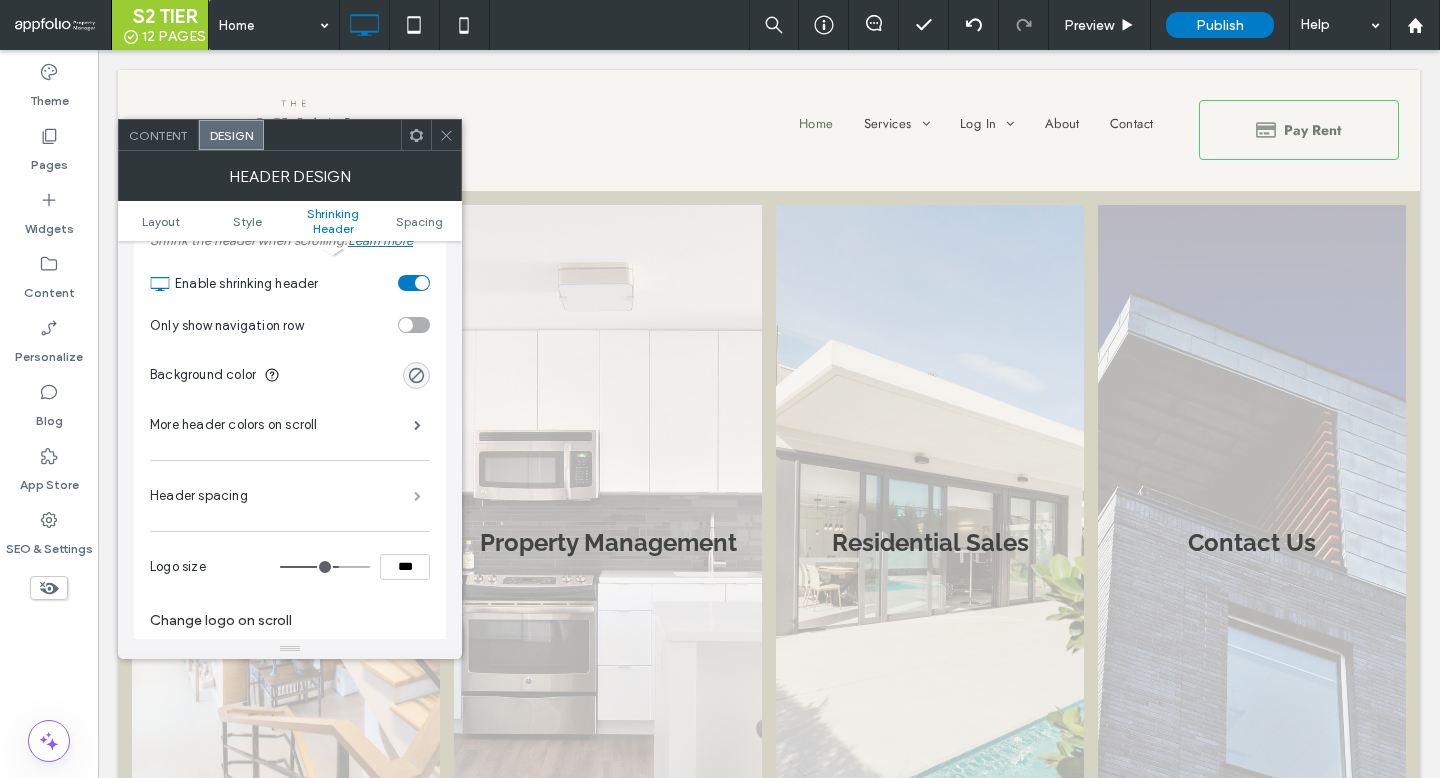 click at bounding box center [417, 496] 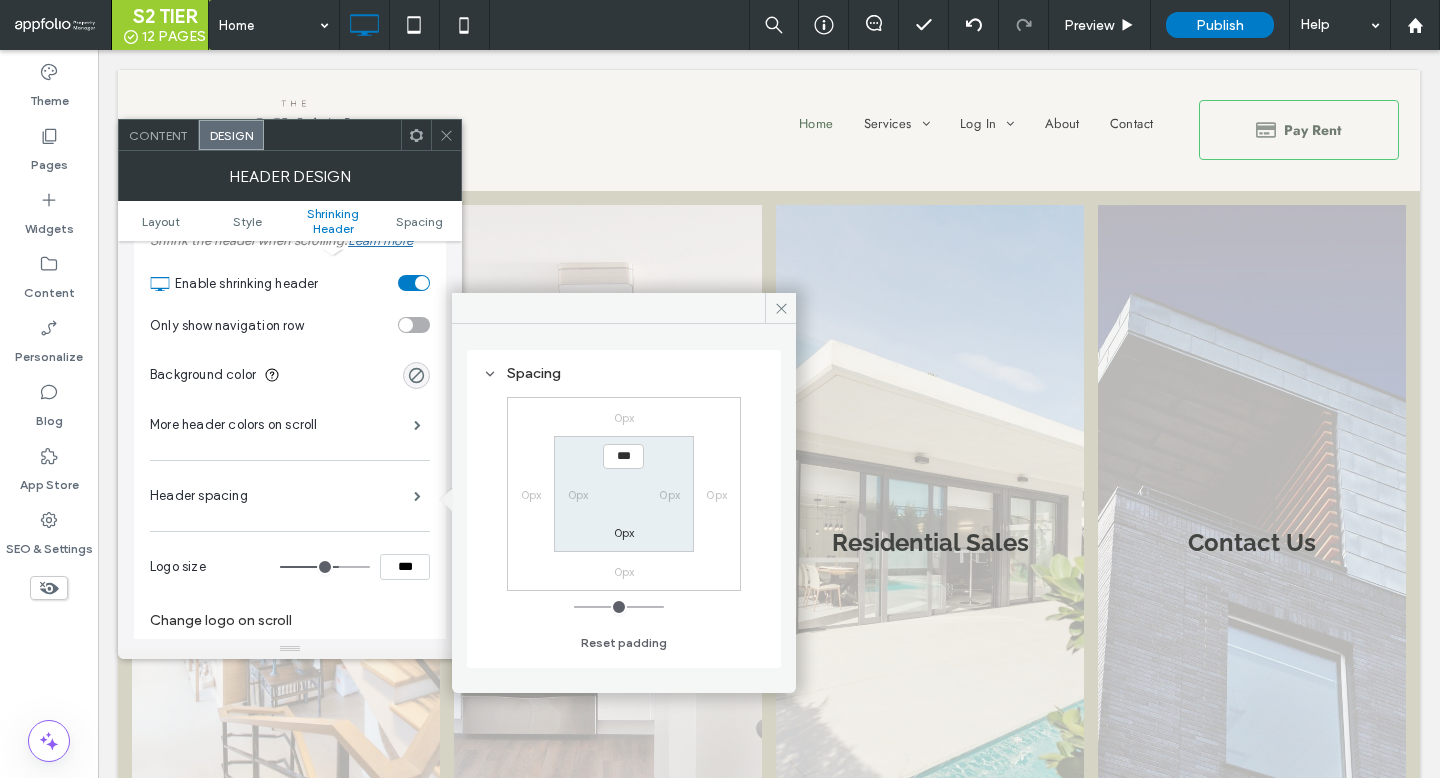 click on "0px" at bounding box center (624, 532) 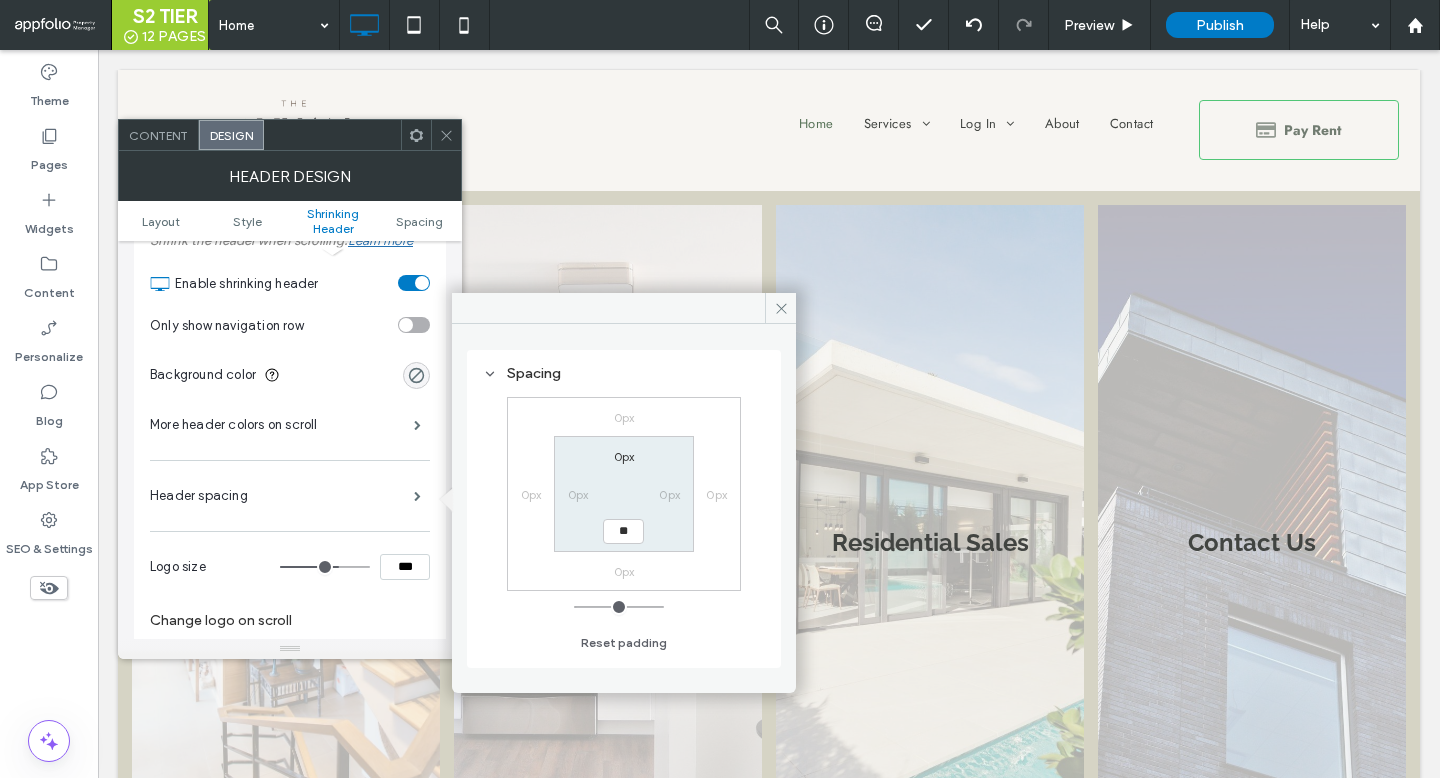 type on "**" 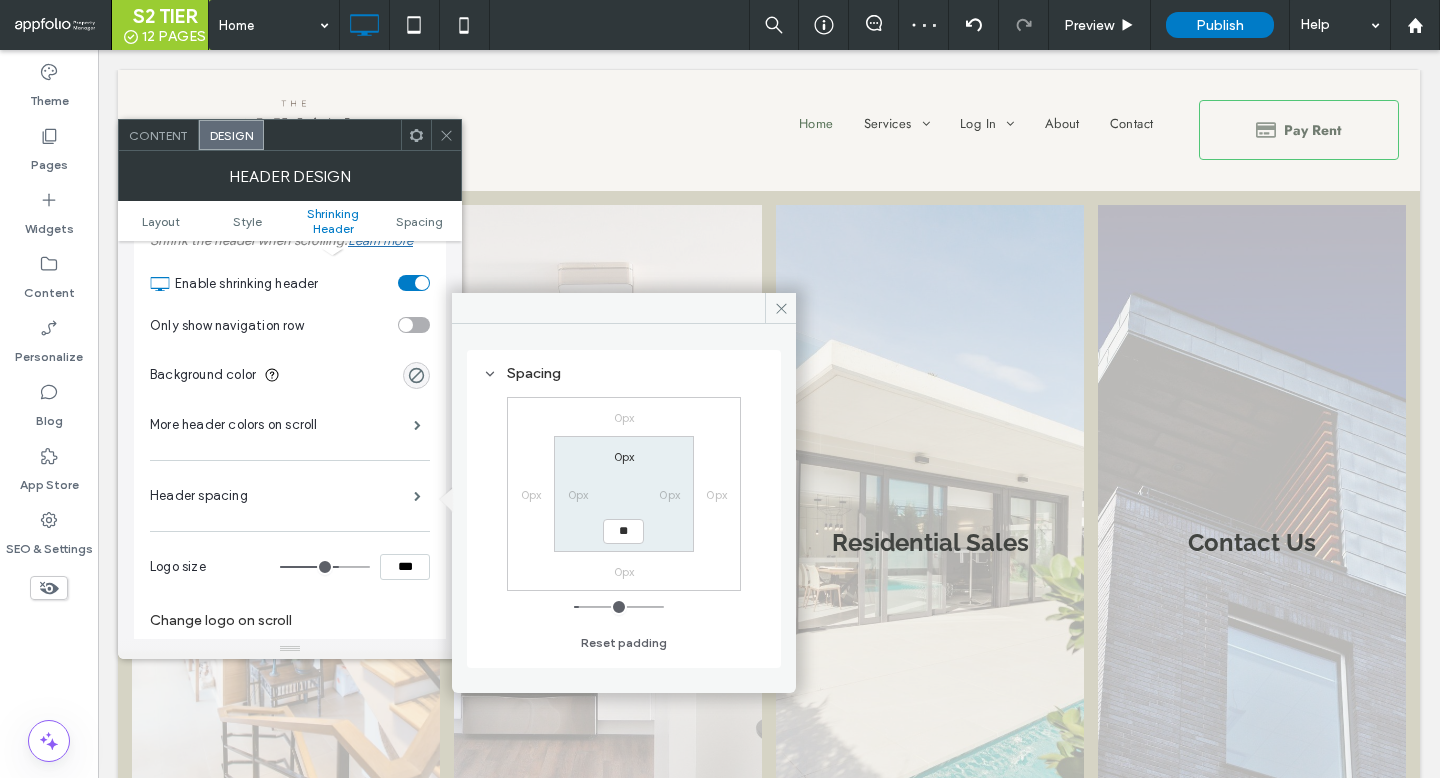 type on "*" 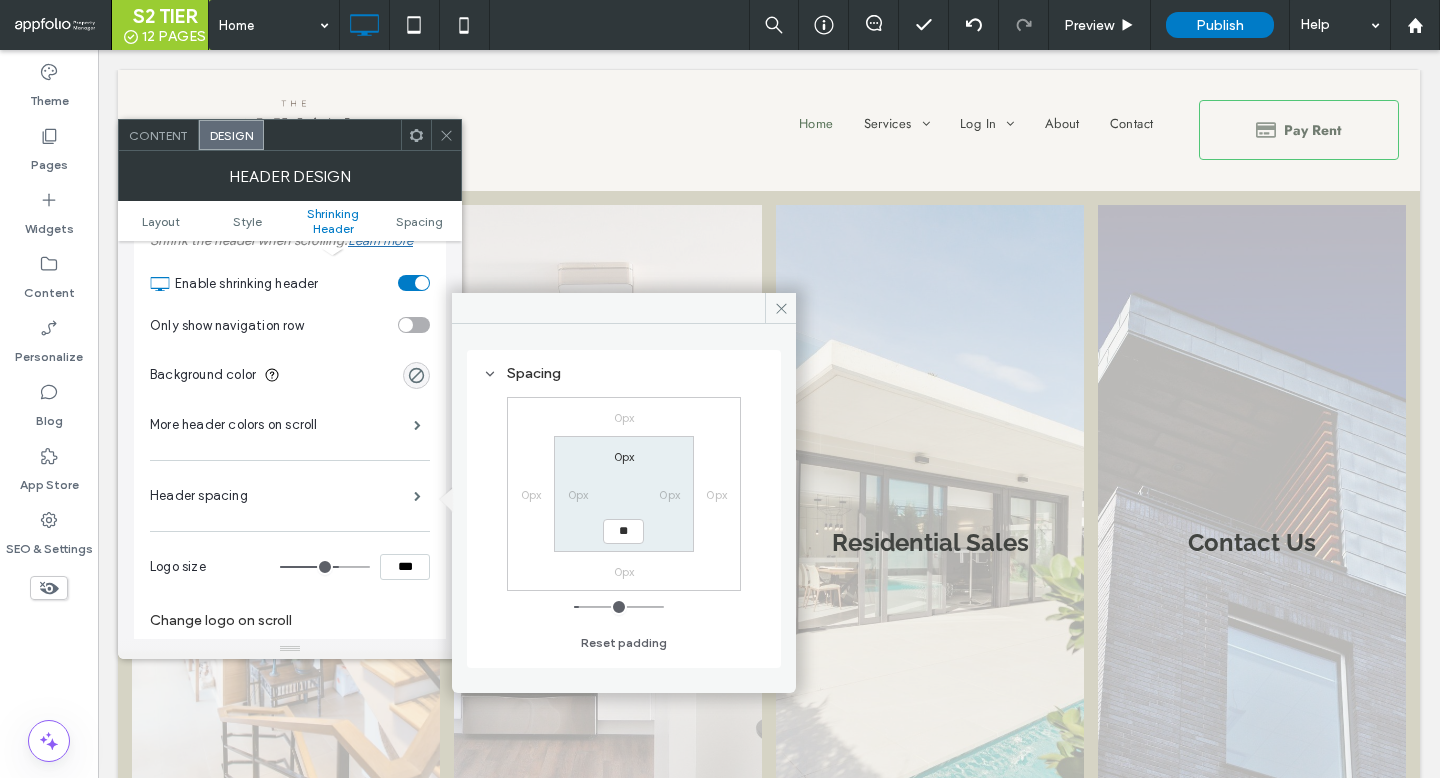 type on "**" 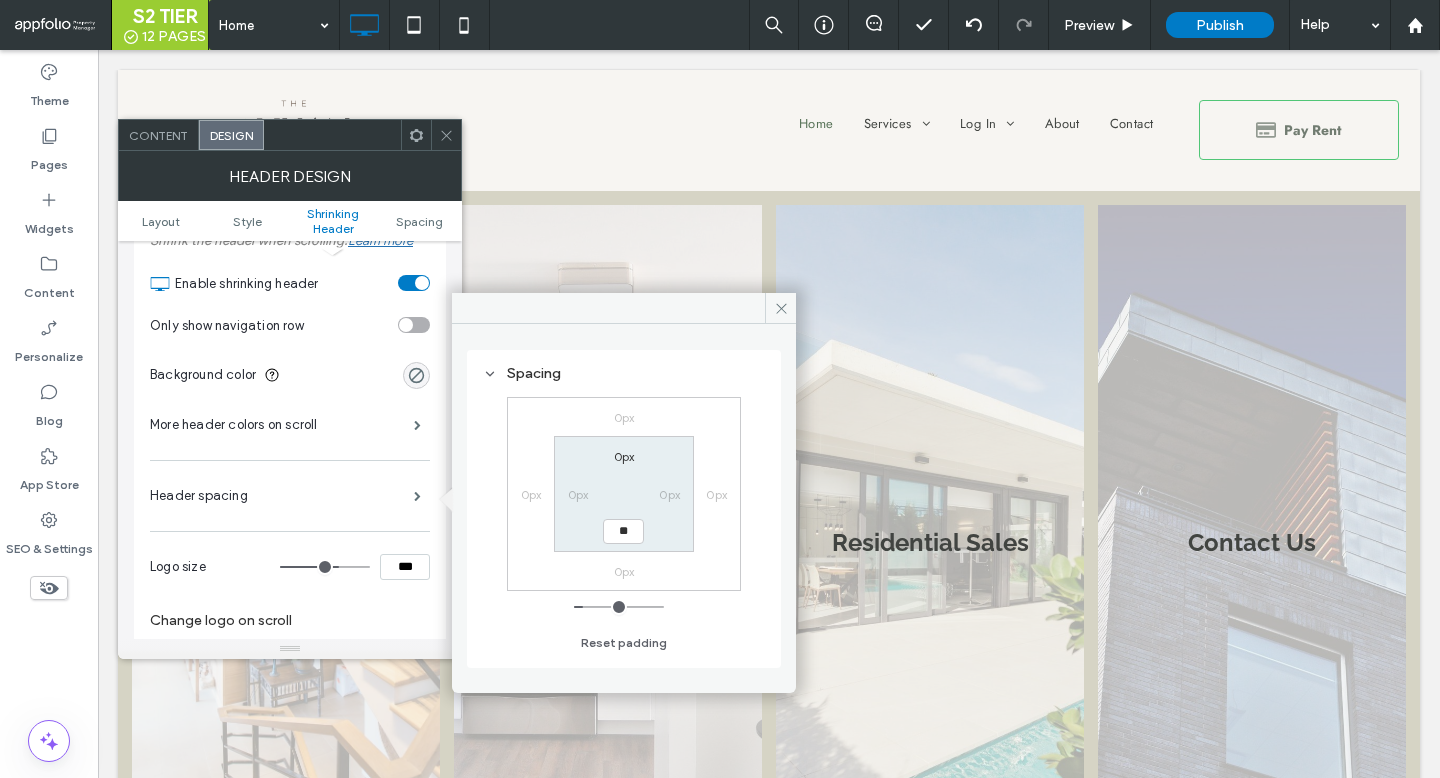 type on "*" 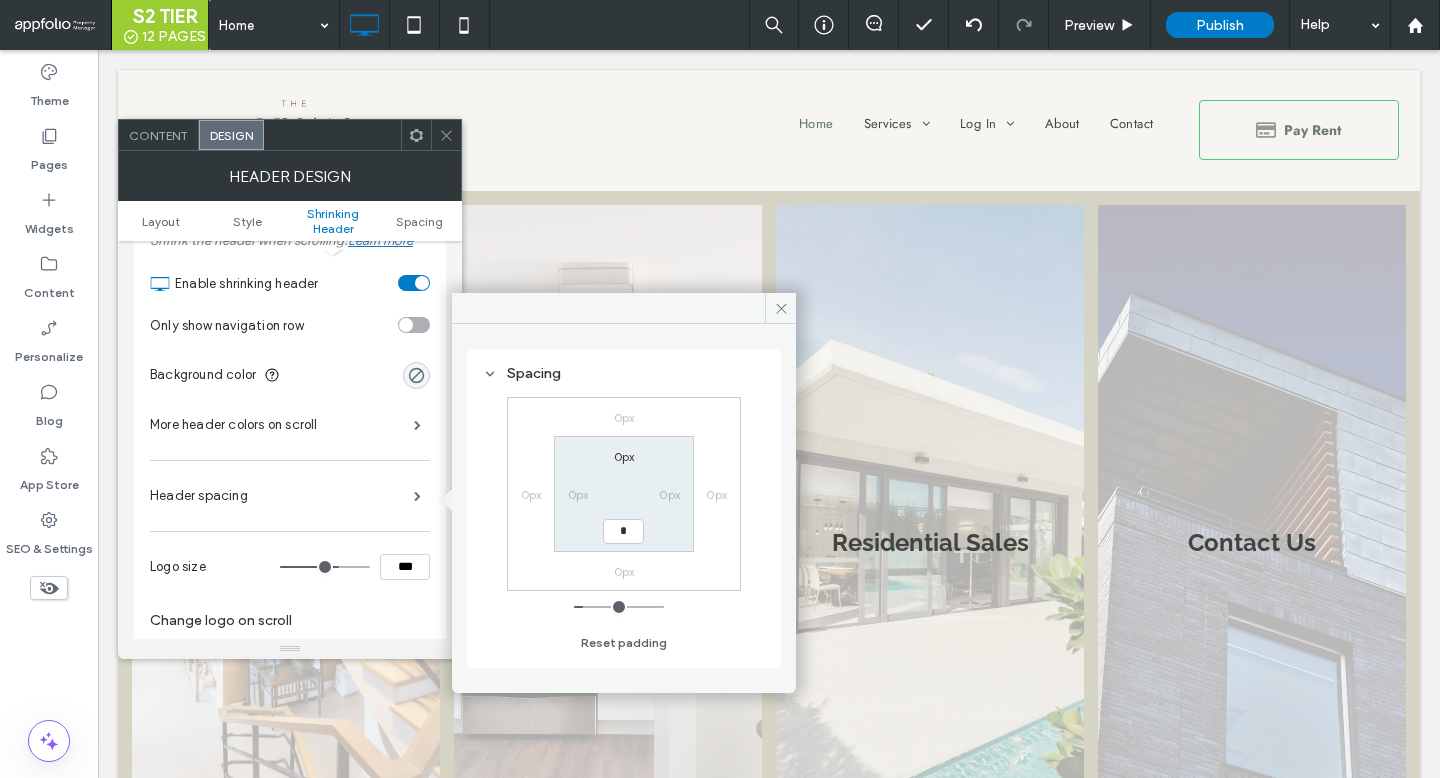 type on "*" 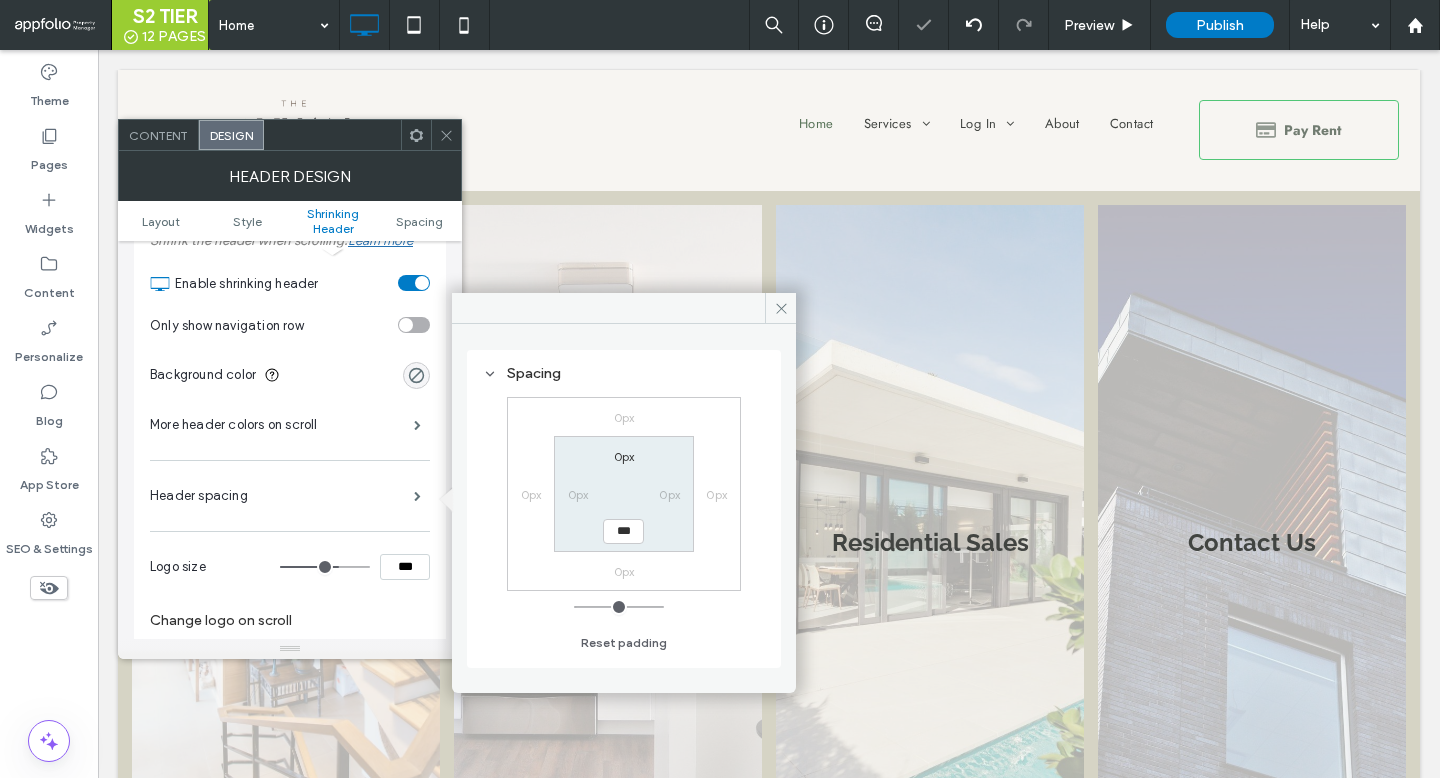 click 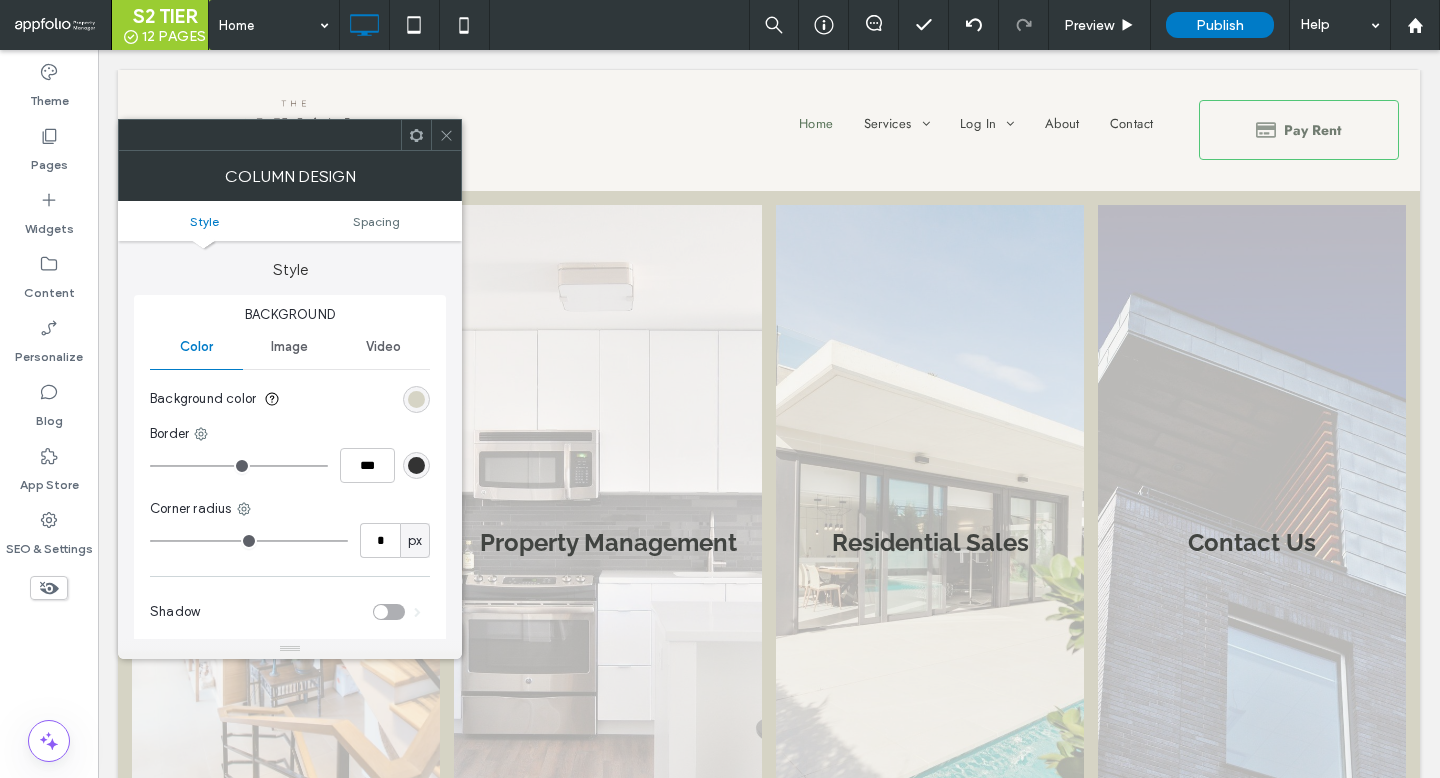 type on "*" 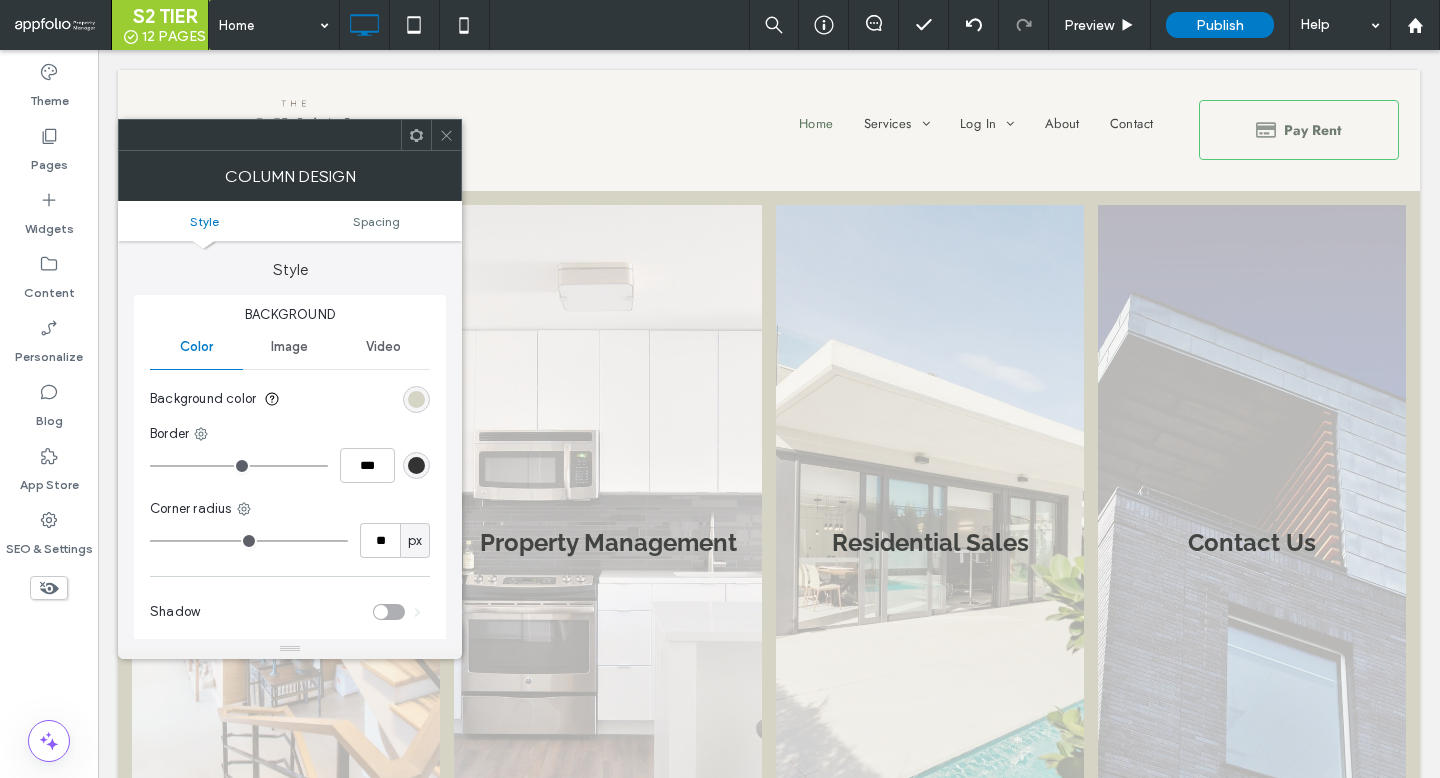 drag, startPoint x: 171, startPoint y: 542, endPoint x: 183, endPoint y: 544, distance: 12.165525 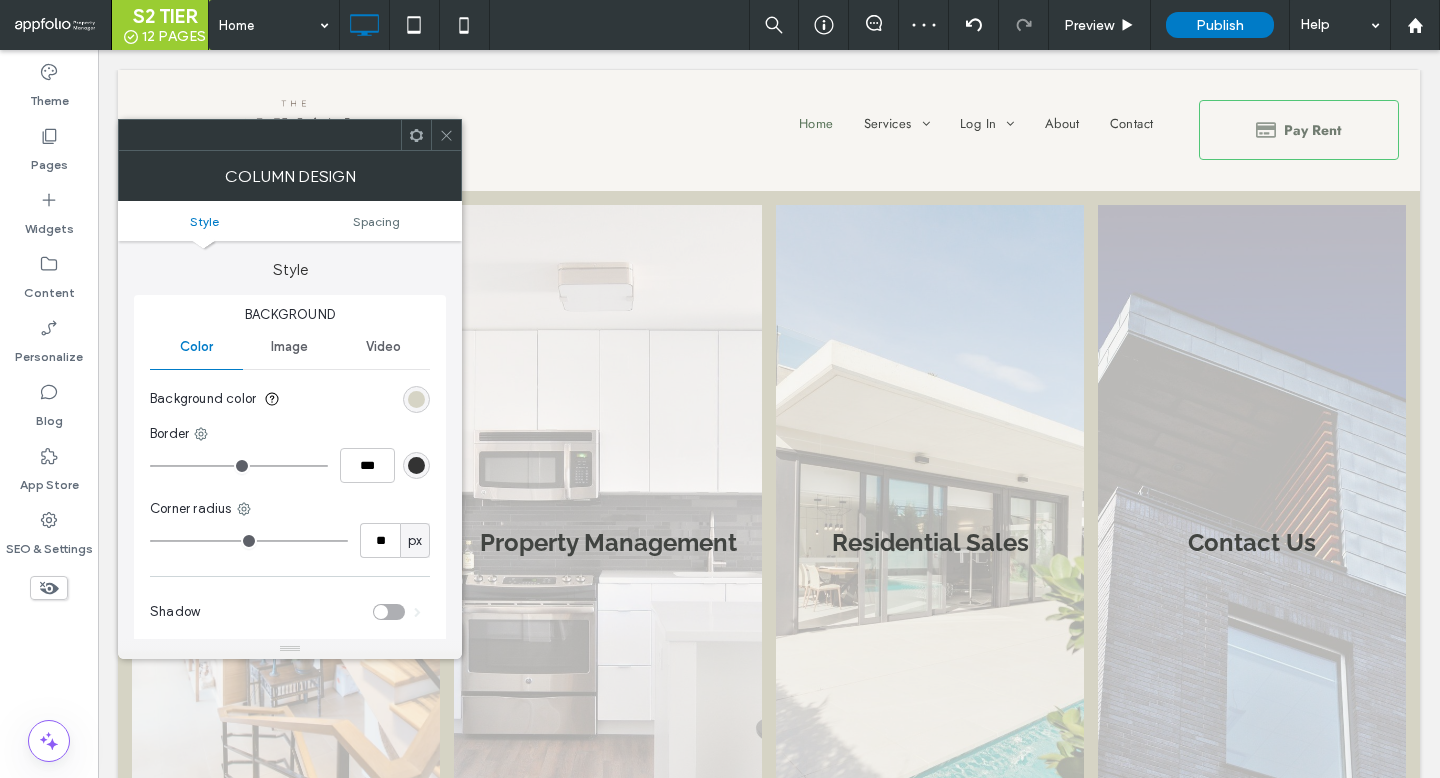 click 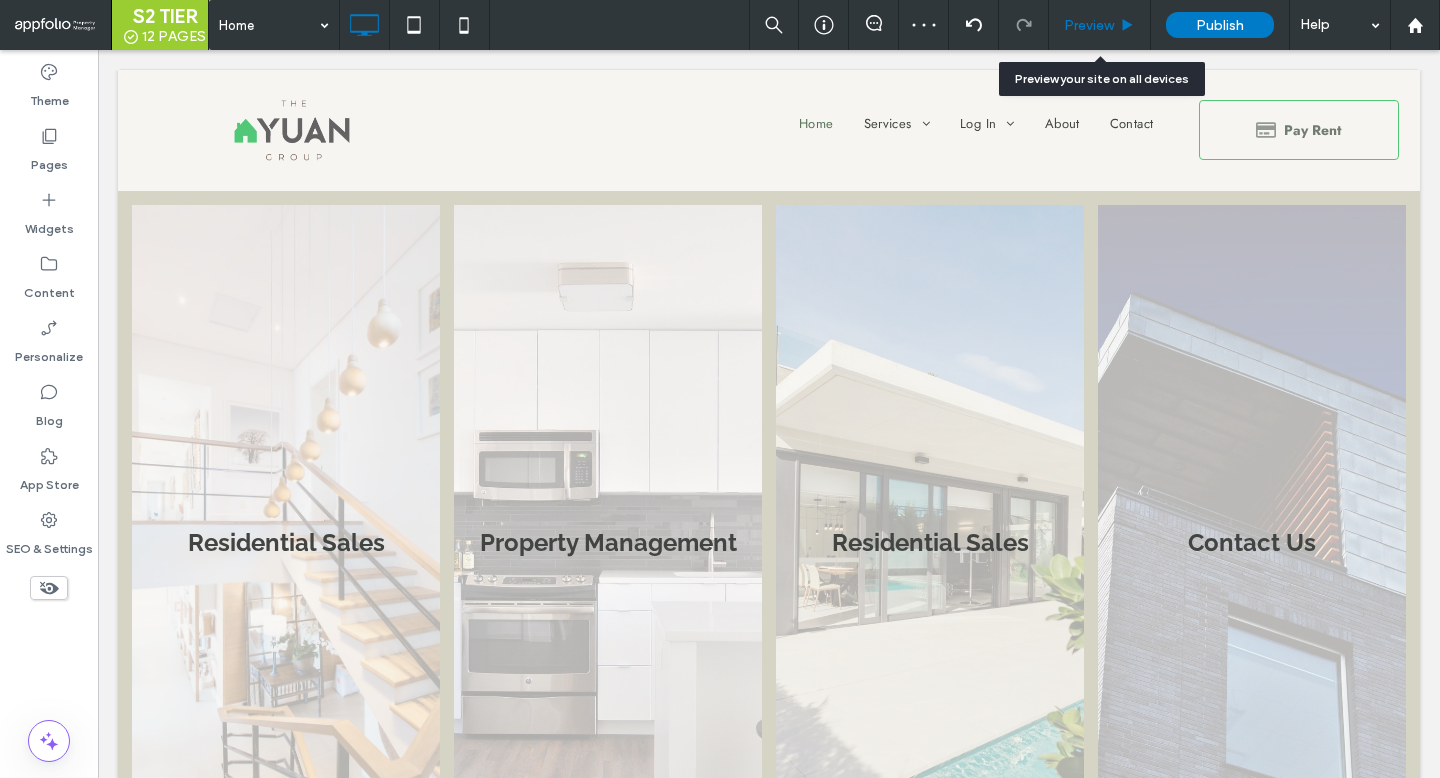 click on "Preview" at bounding box center [1089, 25] 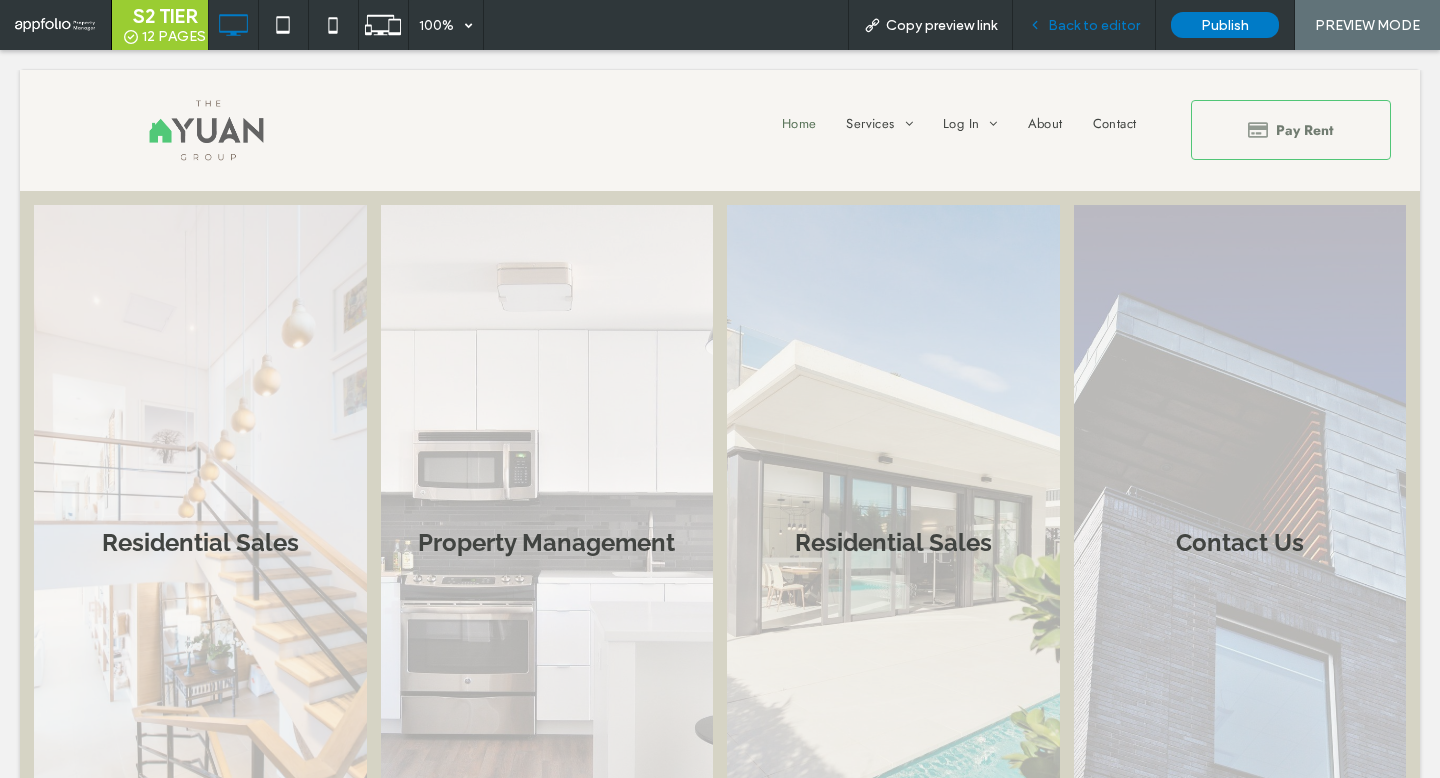 click on "Back to editor" at bounding box center (1094, 25) 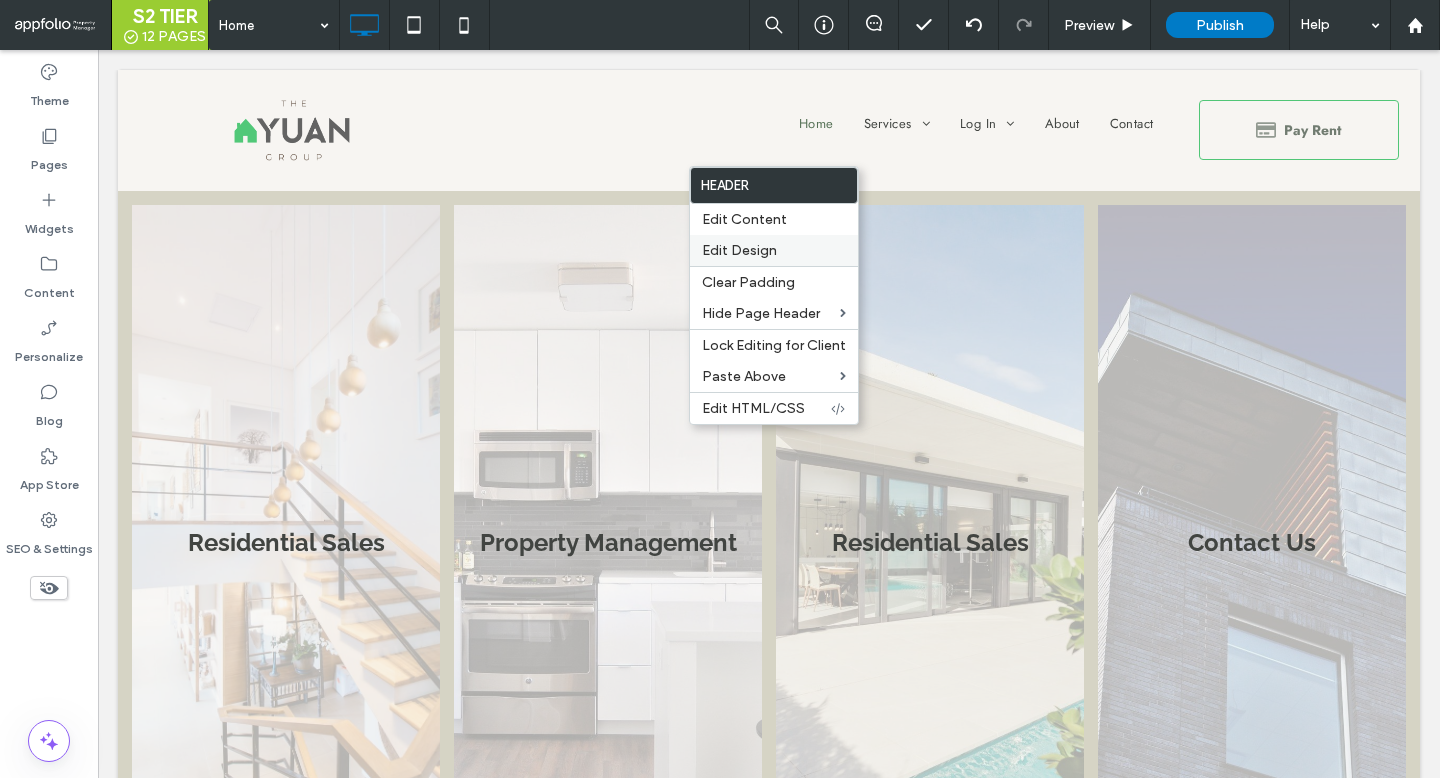 click on "Edit Design" at bounding box center [739, 250] 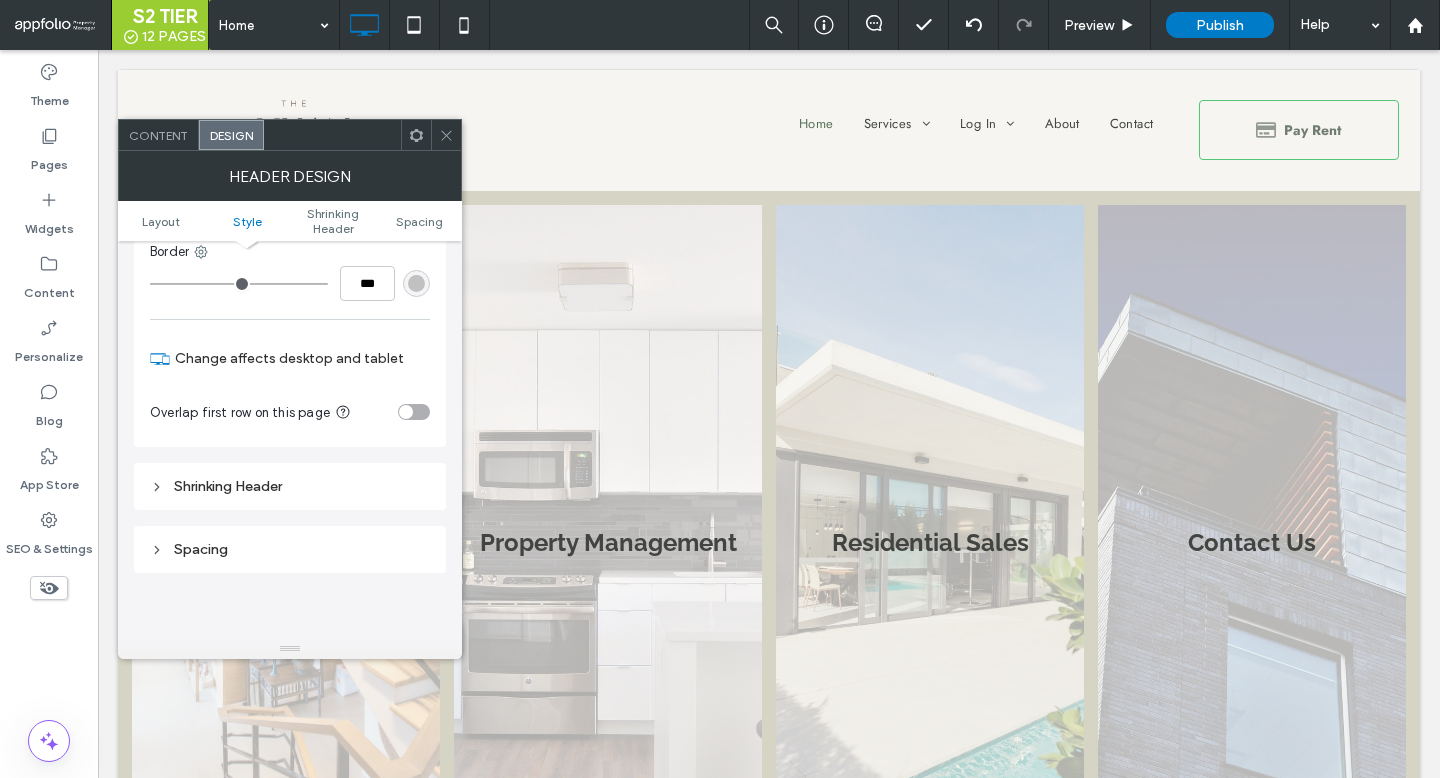 click on "Shrinking Header" at bounding box center [290, 486] 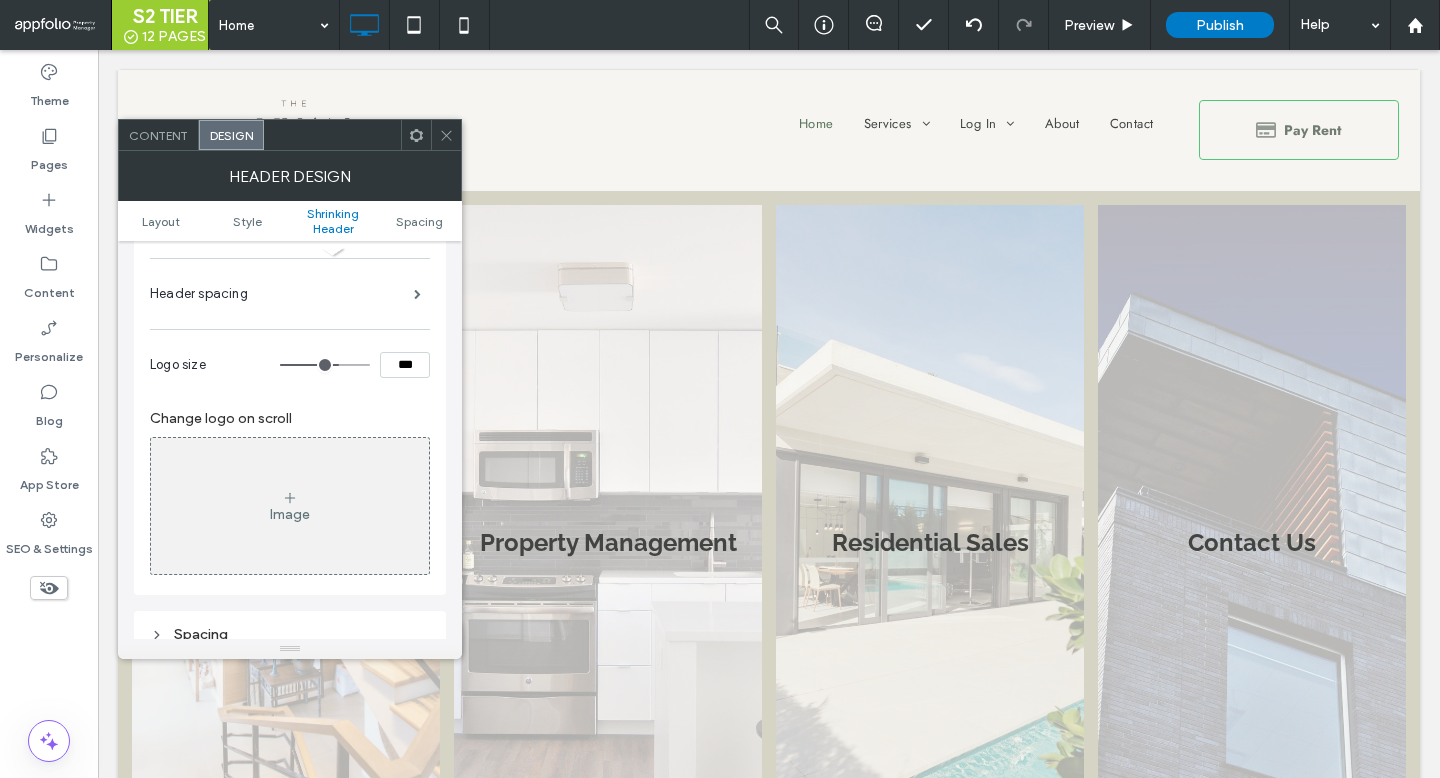 scroll, scrollTop: 887, scrollLeft: 0, axis: vertical 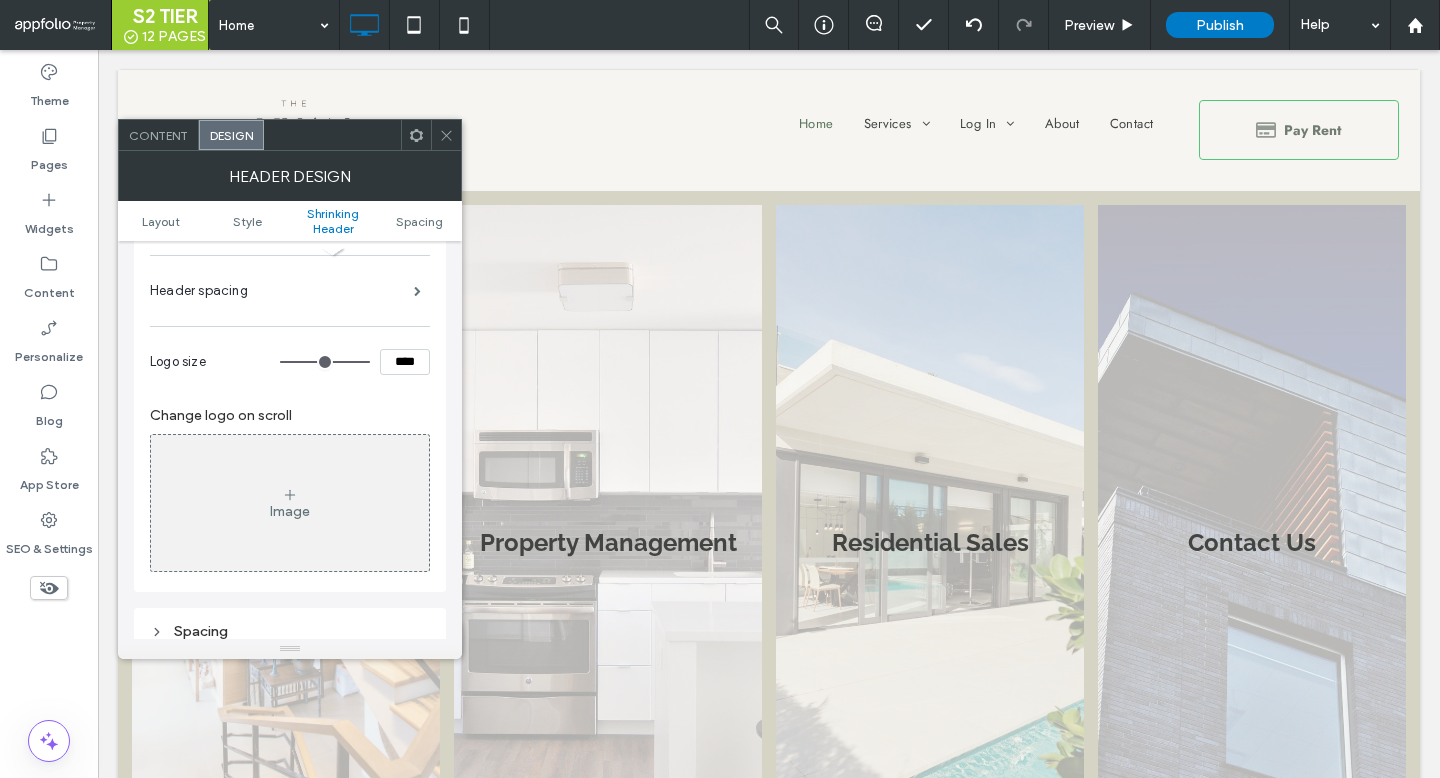 drag, startPoint x: 356, startPoint y: 364, endPoint x: 415, endPoint y: 362, distance: 59.03389 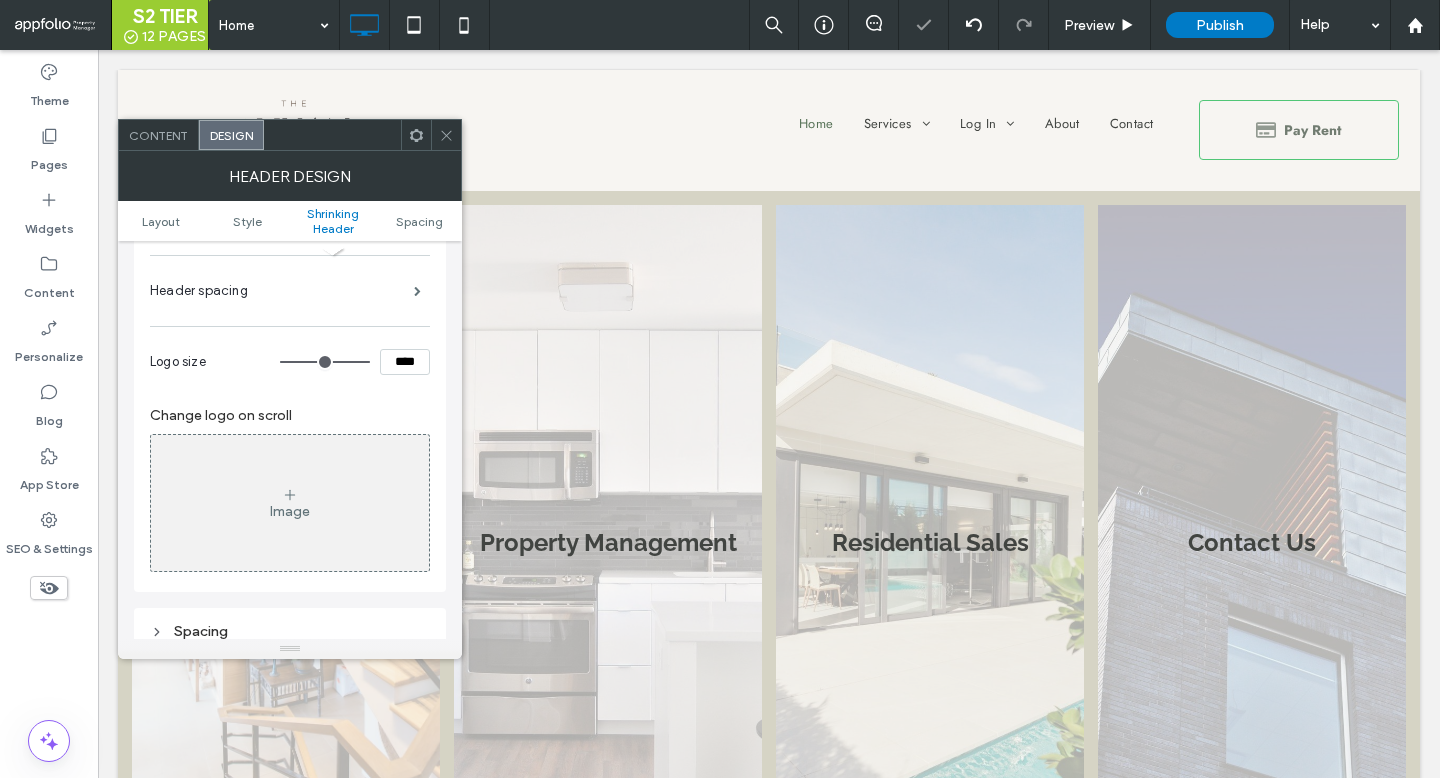 click 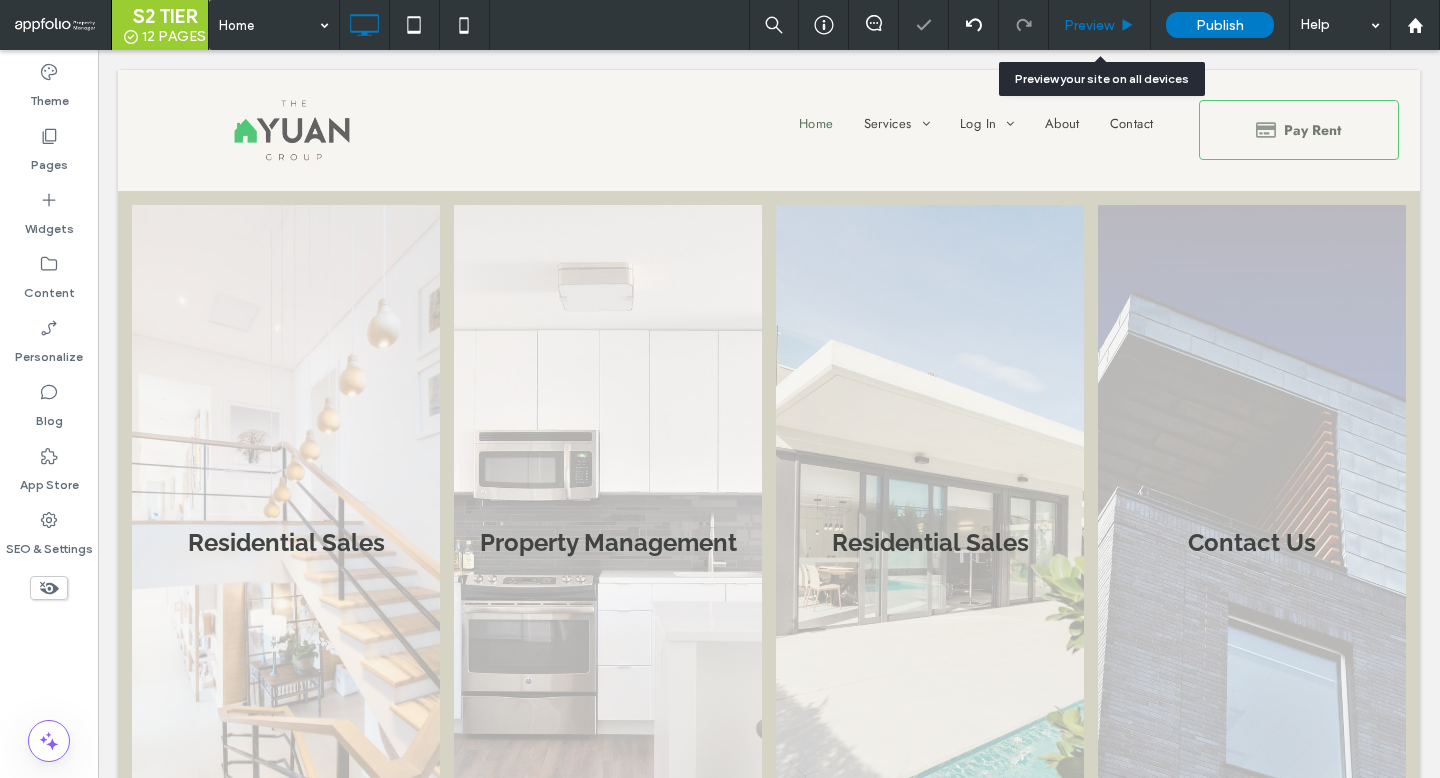 click on "Preview" at bounding box center (1089, 25) 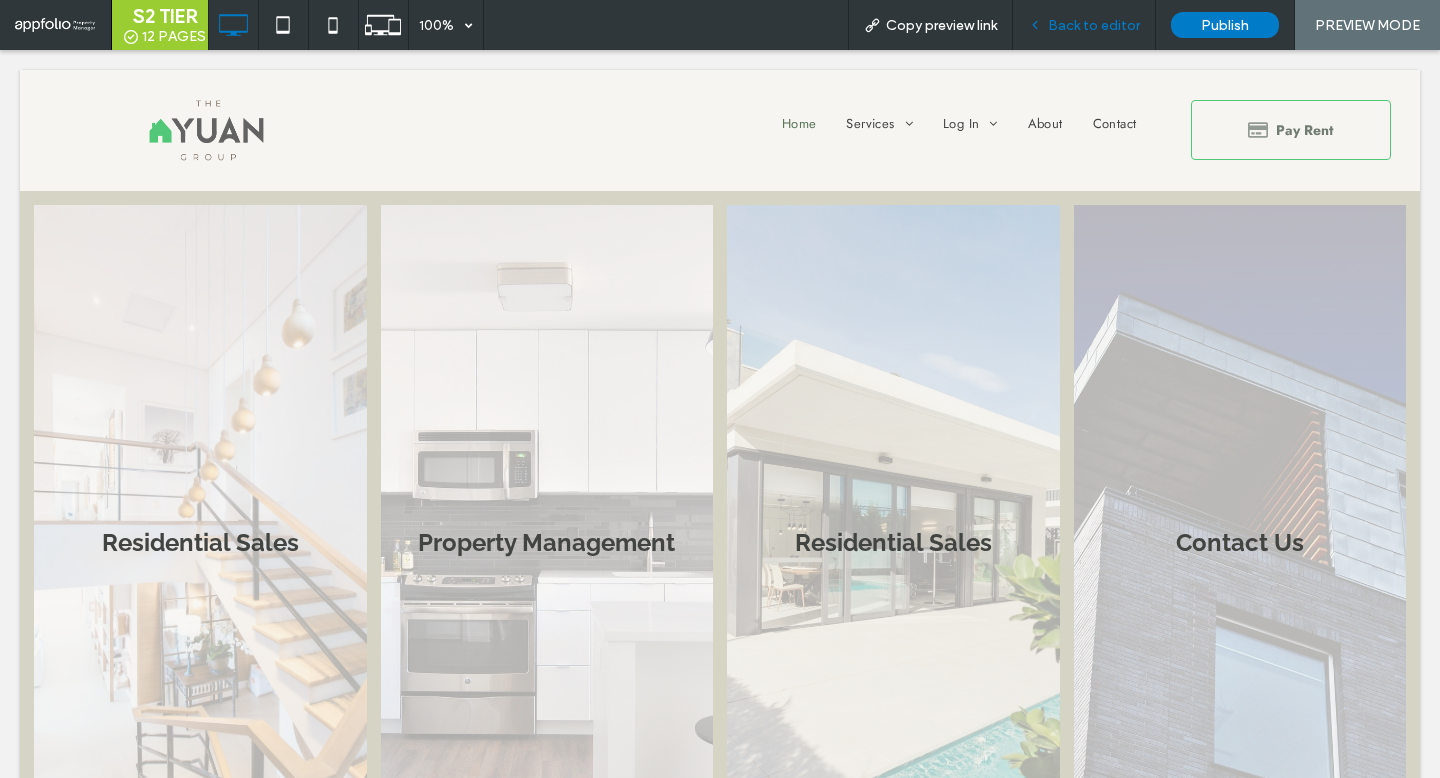 click on "Back to editor" at bounding box center (1084, 25) 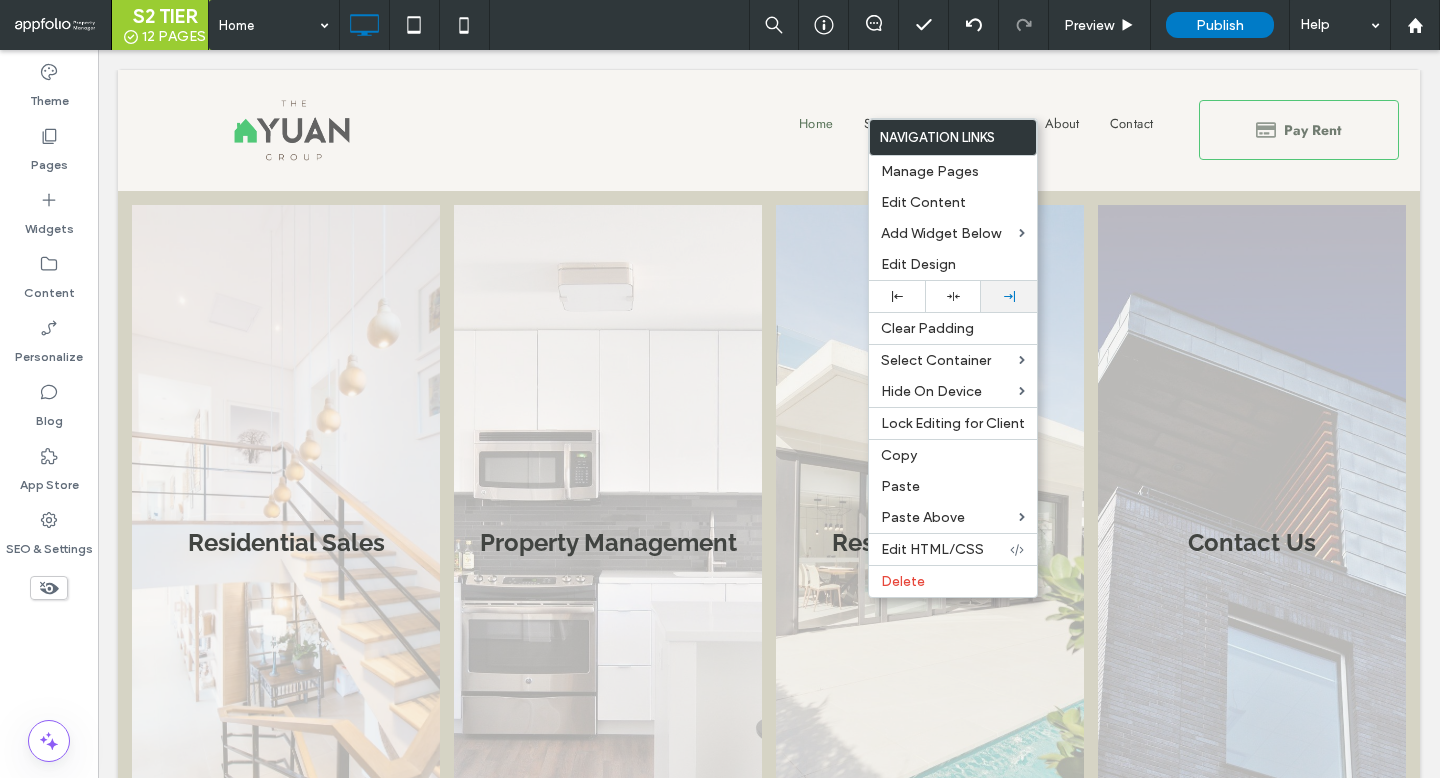 click at bounding box center [1009, 296] 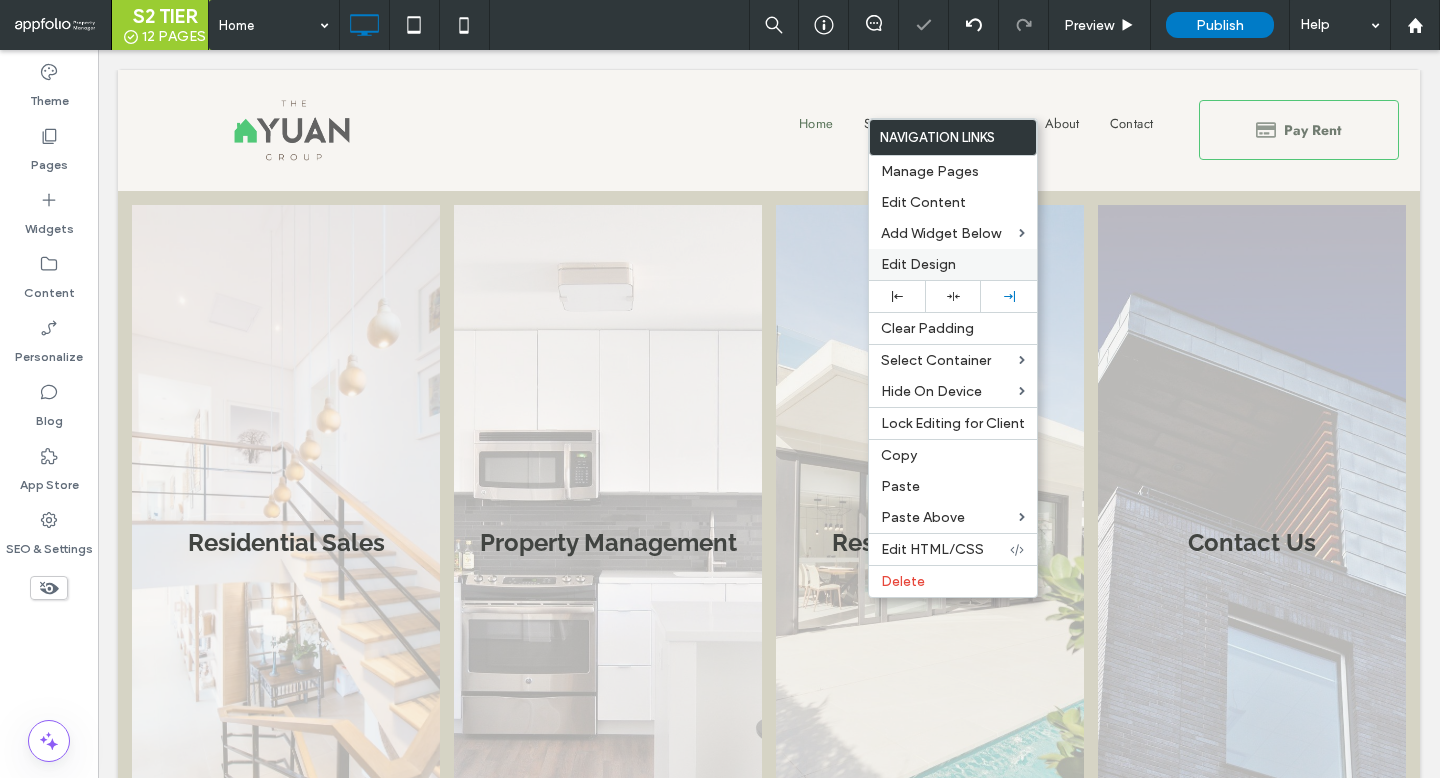 click on "Edit Design" at bounding box center (918, 264) 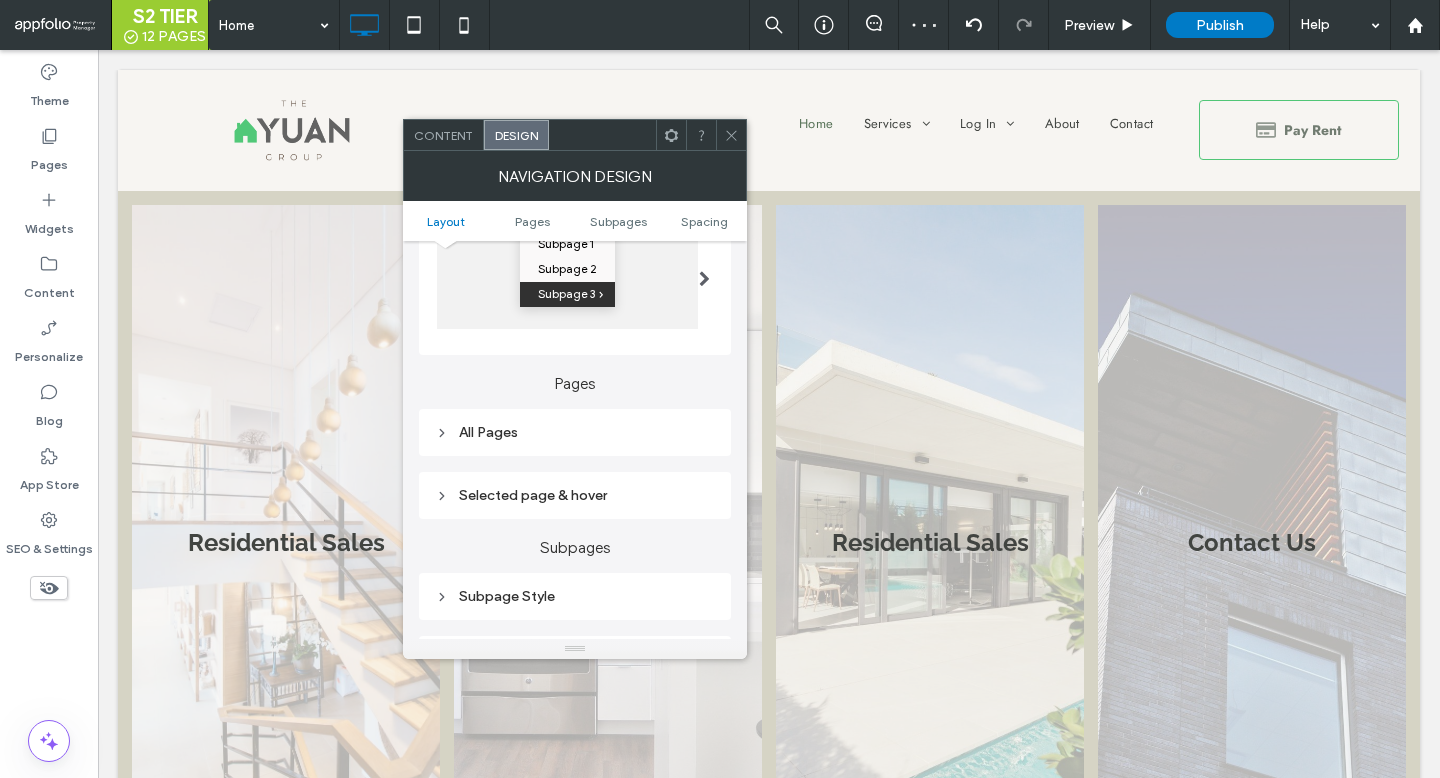 scroll, scrollTop: 391, scrollLeft: 0, axis: vertical 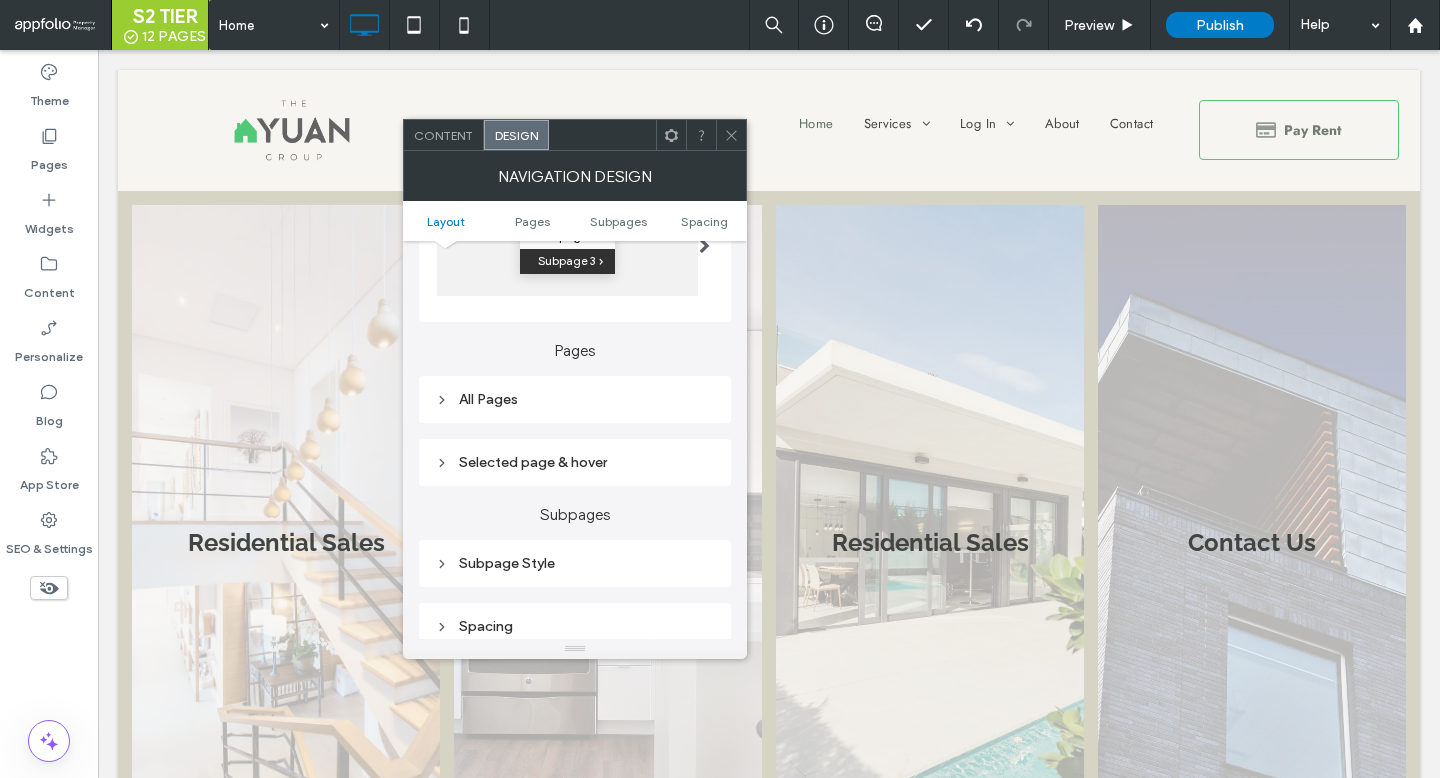 click on "All Pages" at bounding box center (575, 399) 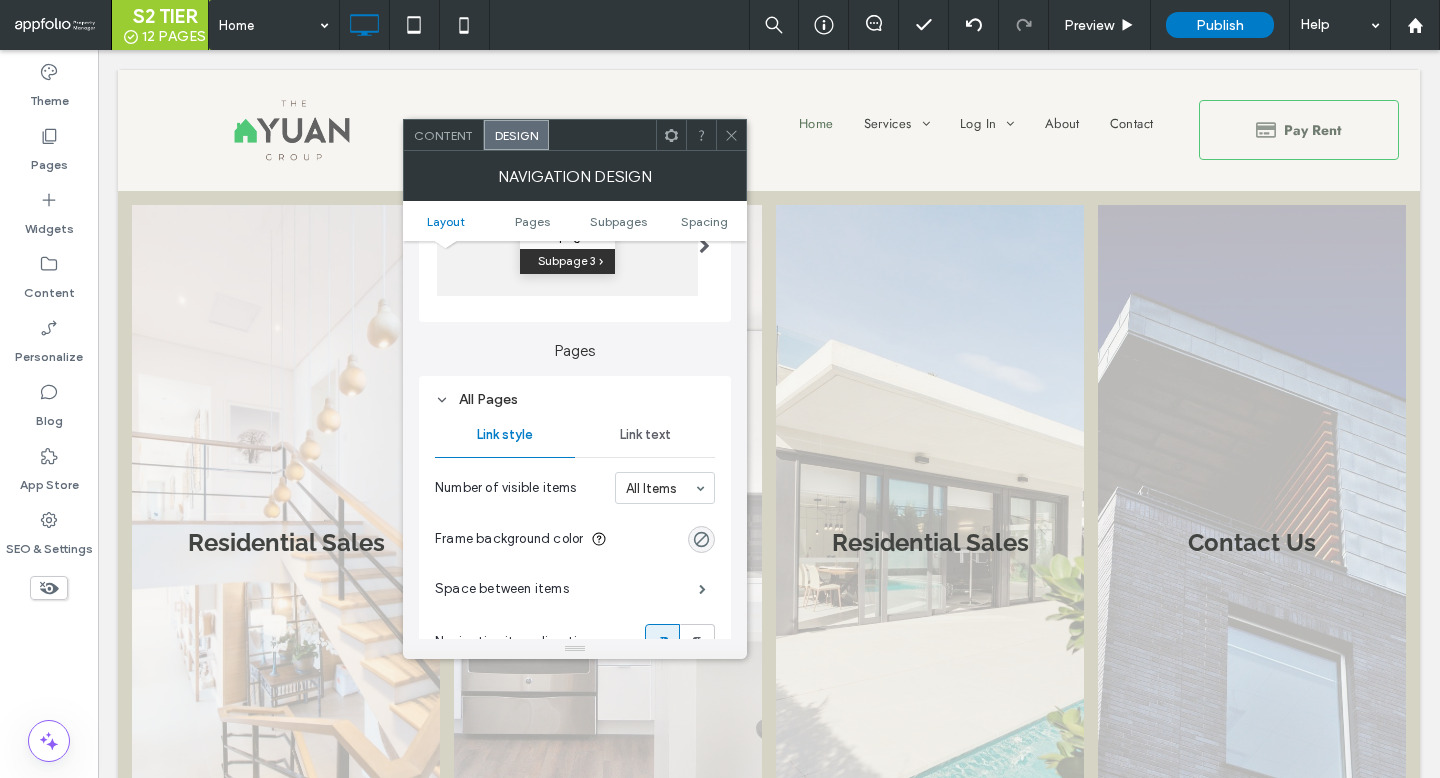 scroll, scrollTop: 503, scrollLeft: 0, axis: vertical 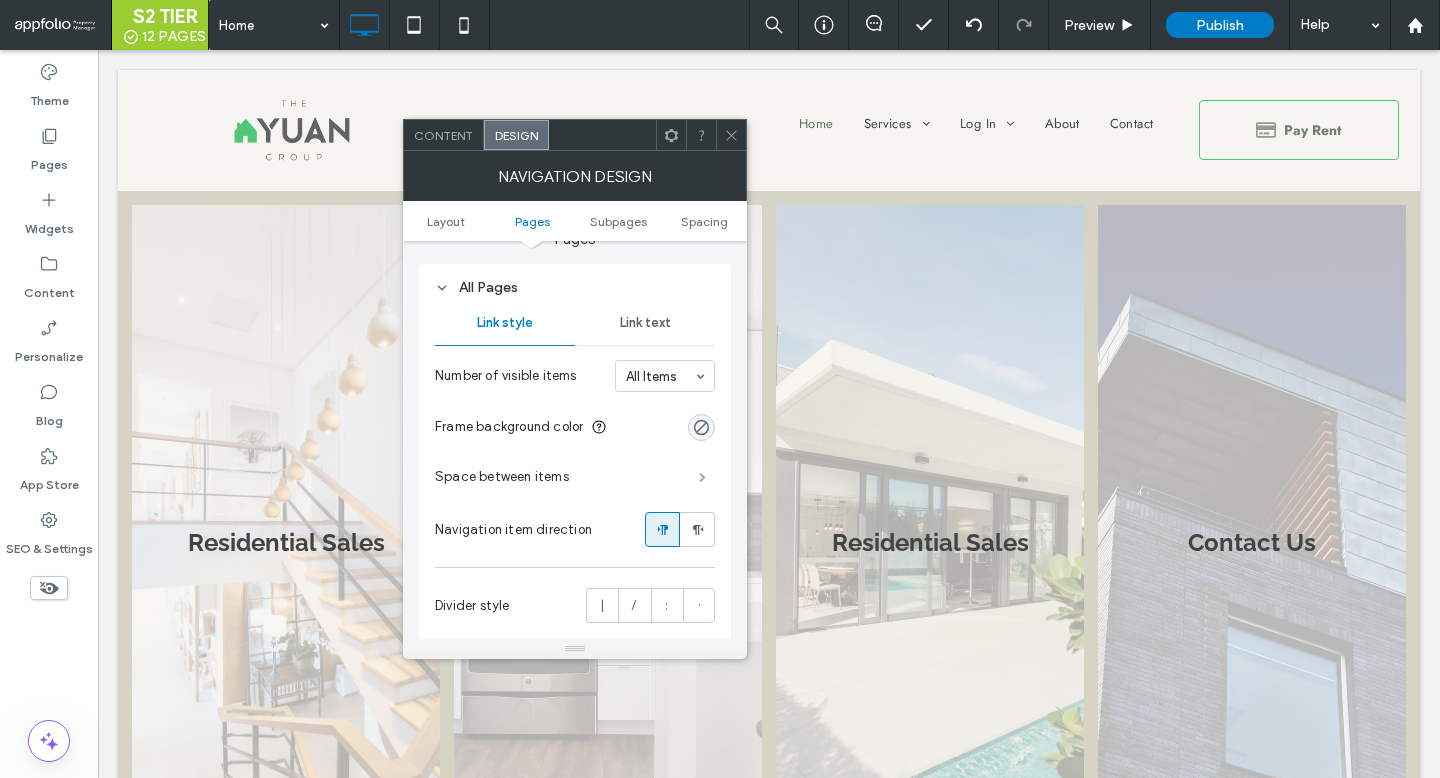 click at bounding box center [702, 477] 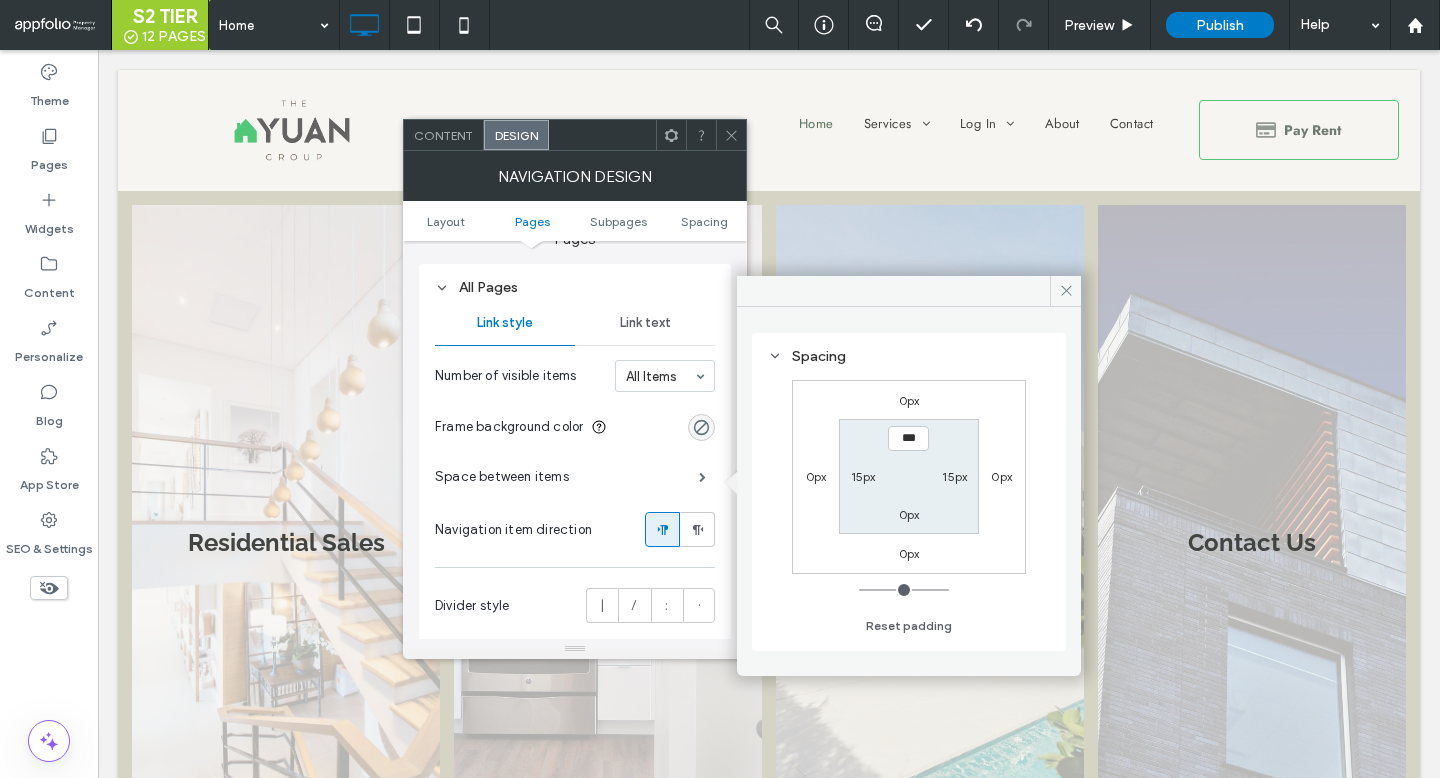 click on "15px" at bounding box center [954, 476] 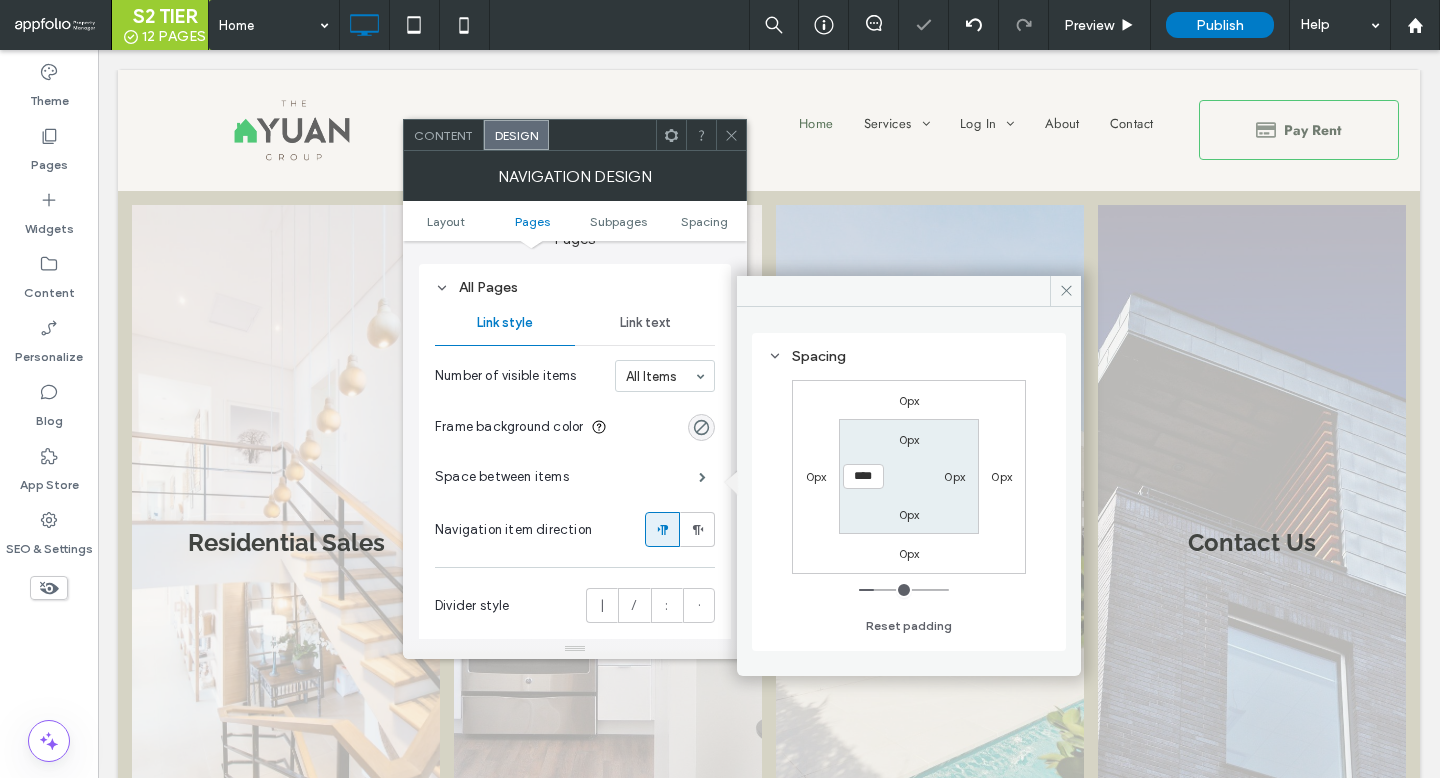 click 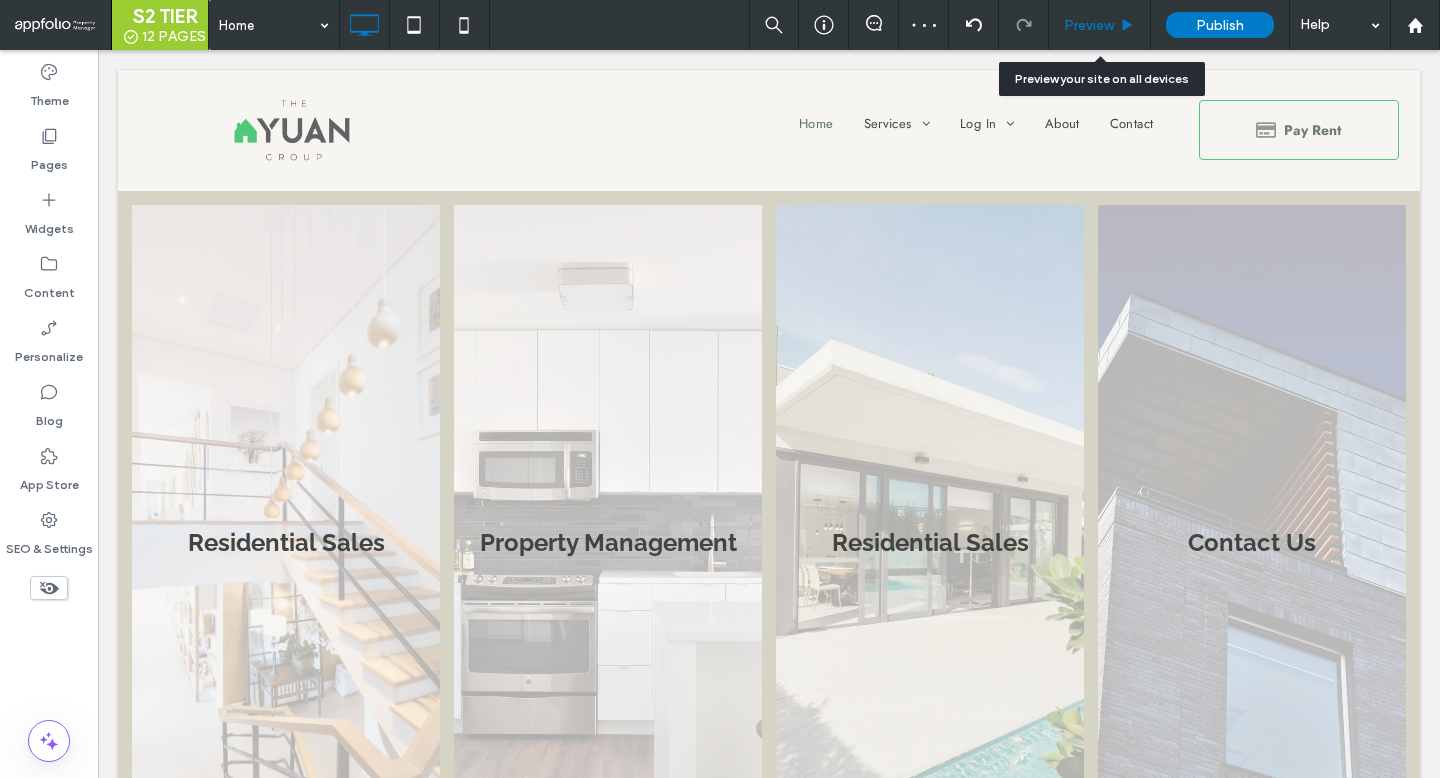 click 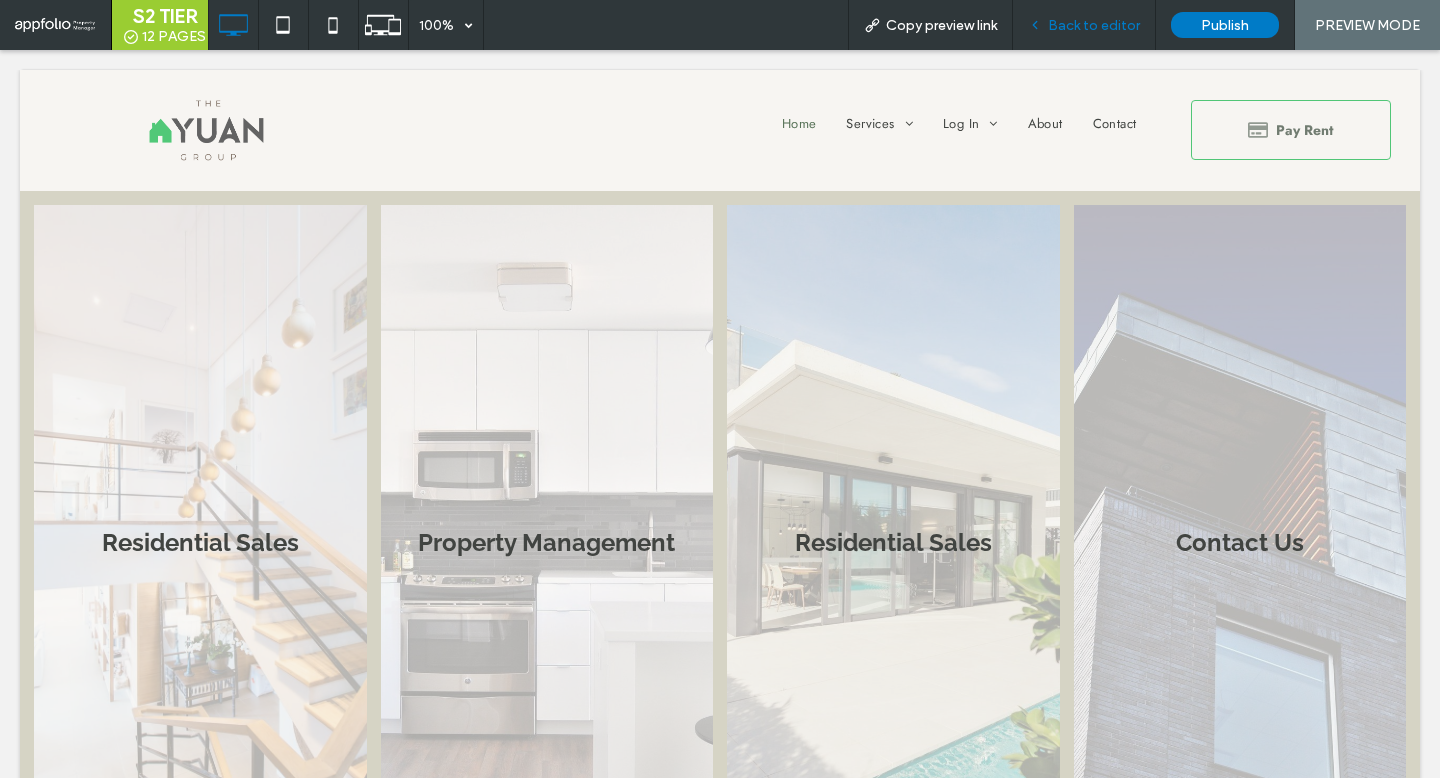 click on "Back to editor" at bounding box center [1084, 25] 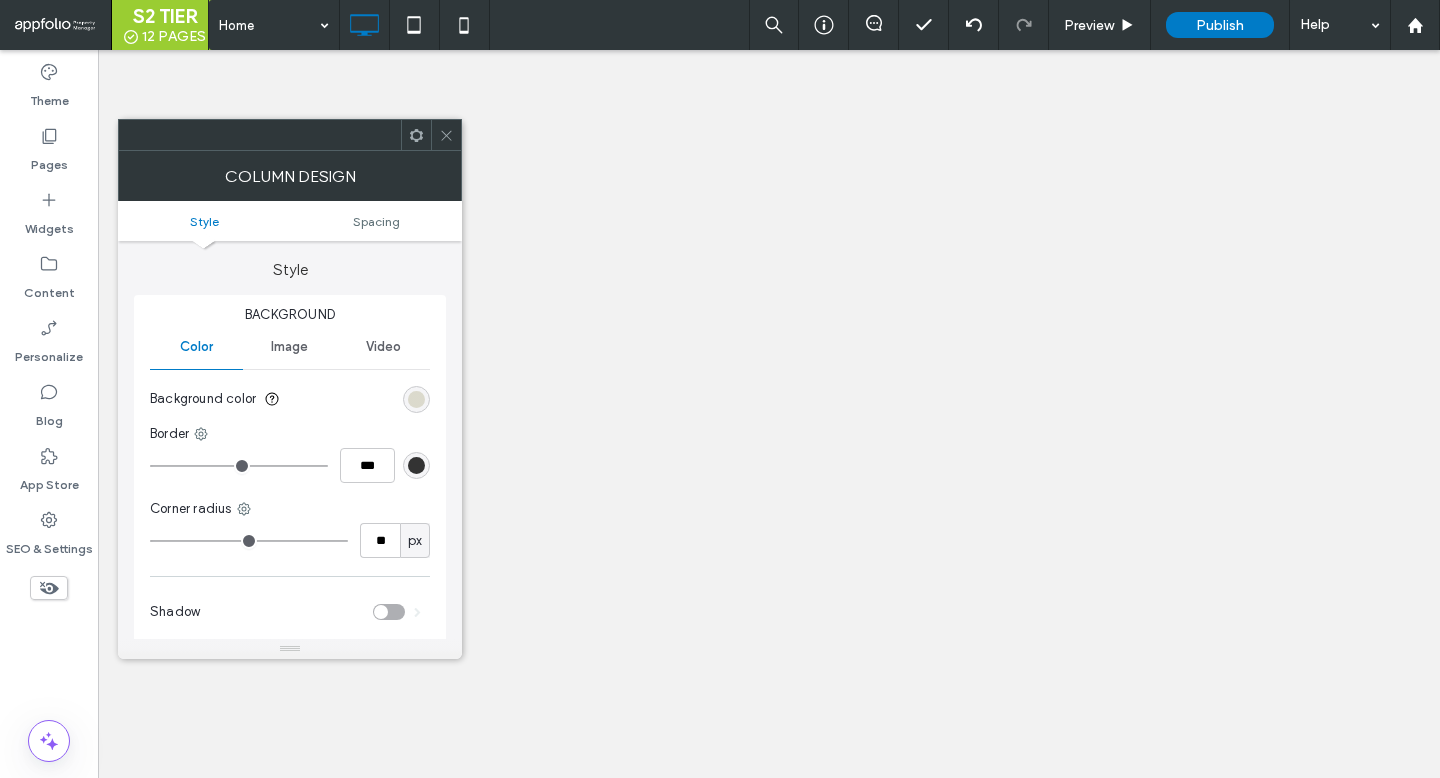 scroll, scrollTop: 0, scrollLeft: 0, axis: both 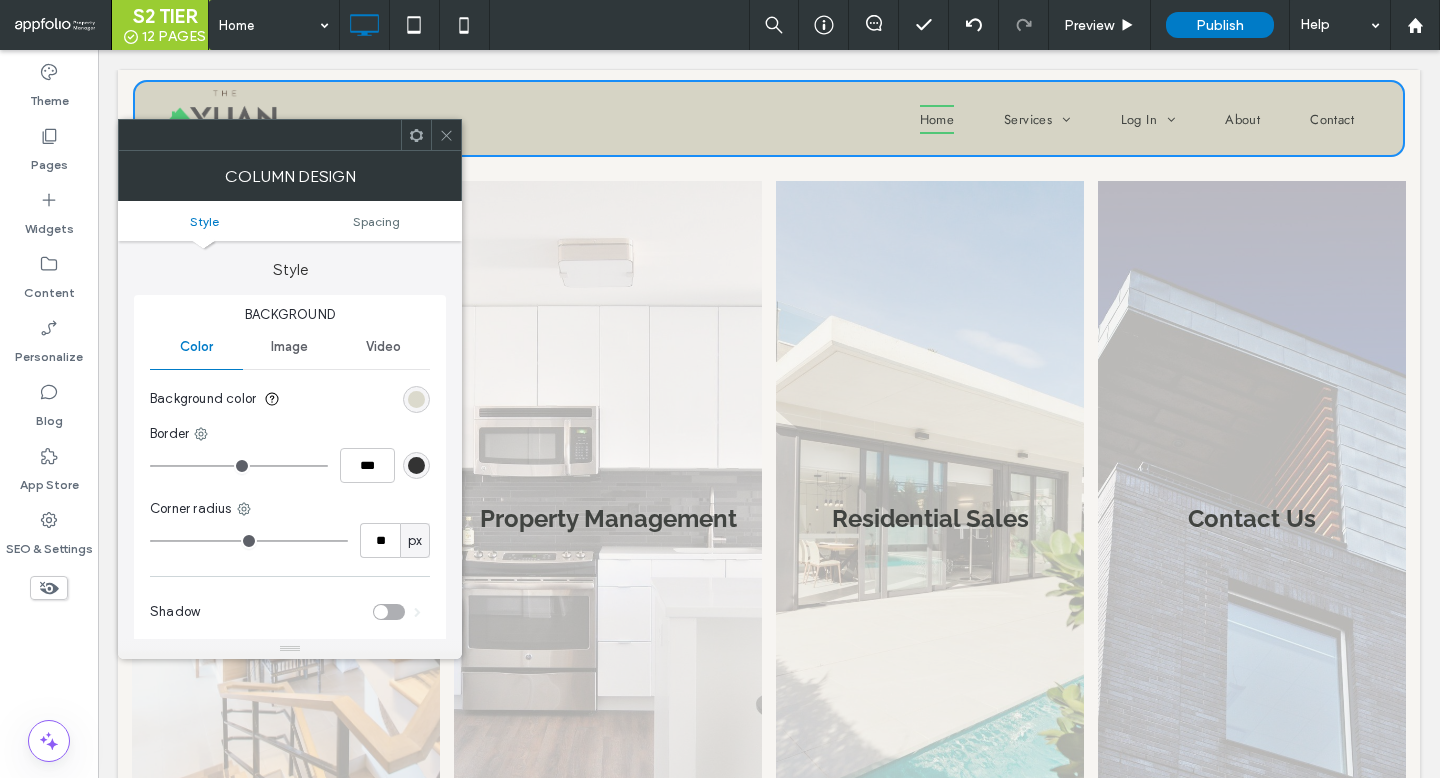 click at bounding box center [416, 399] 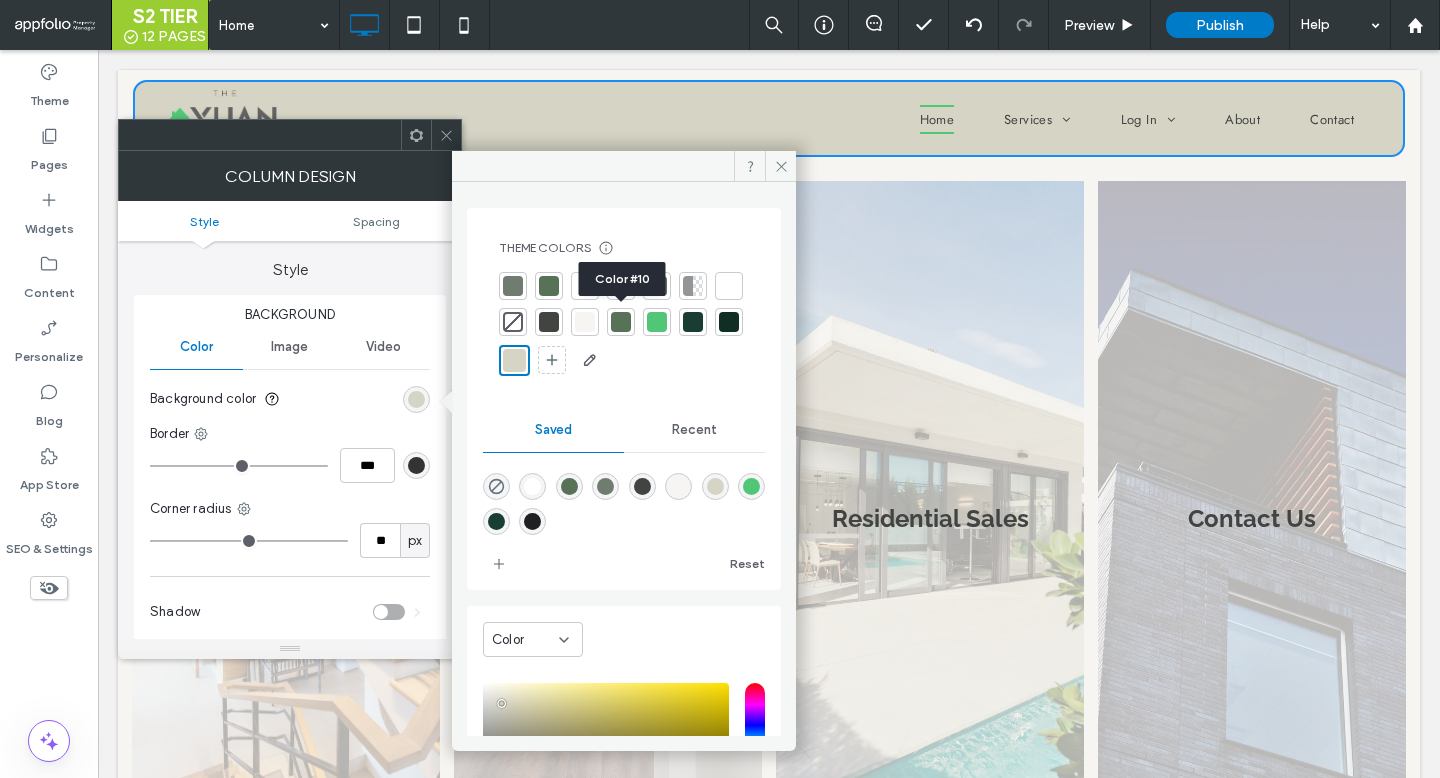 click at bounding box center (585, 322) 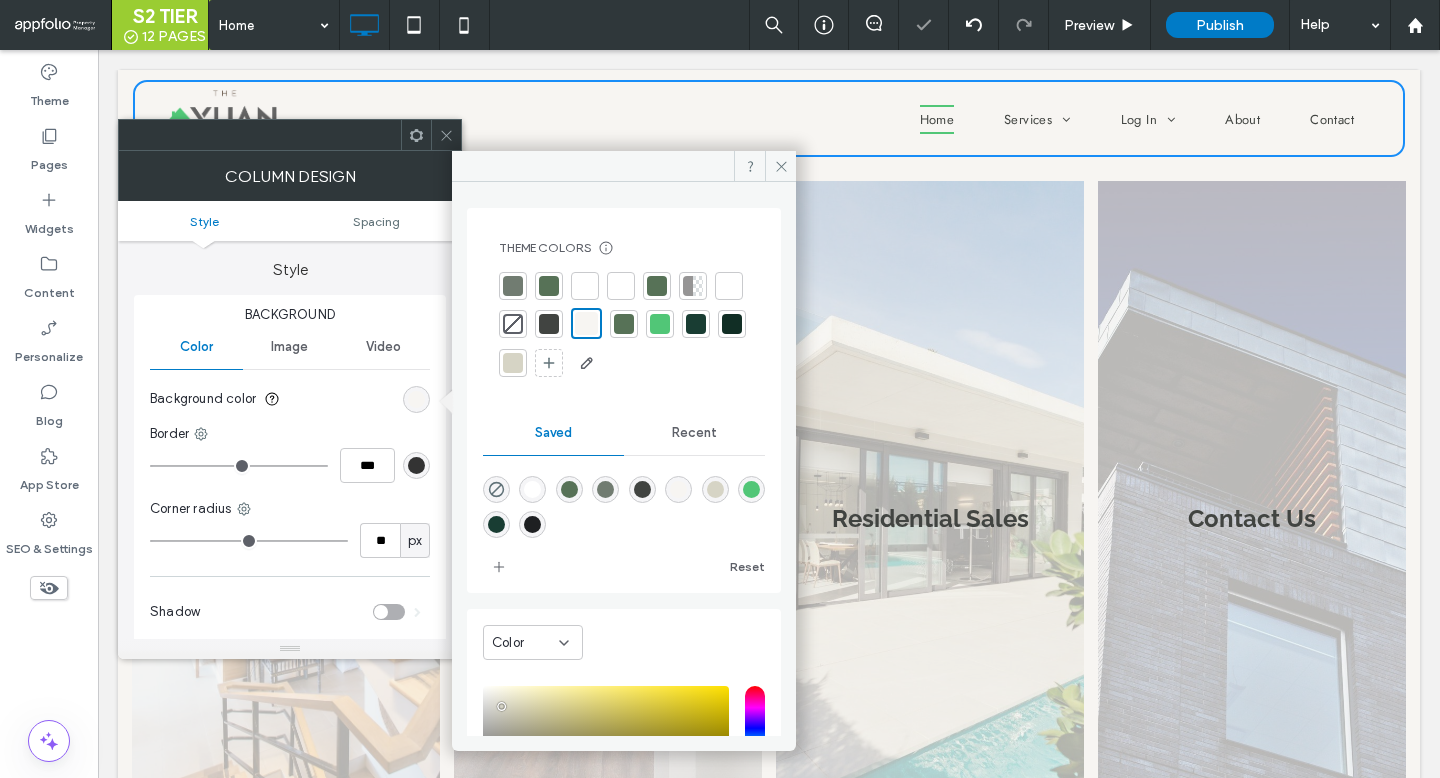 click at bounding box center [715, 489] 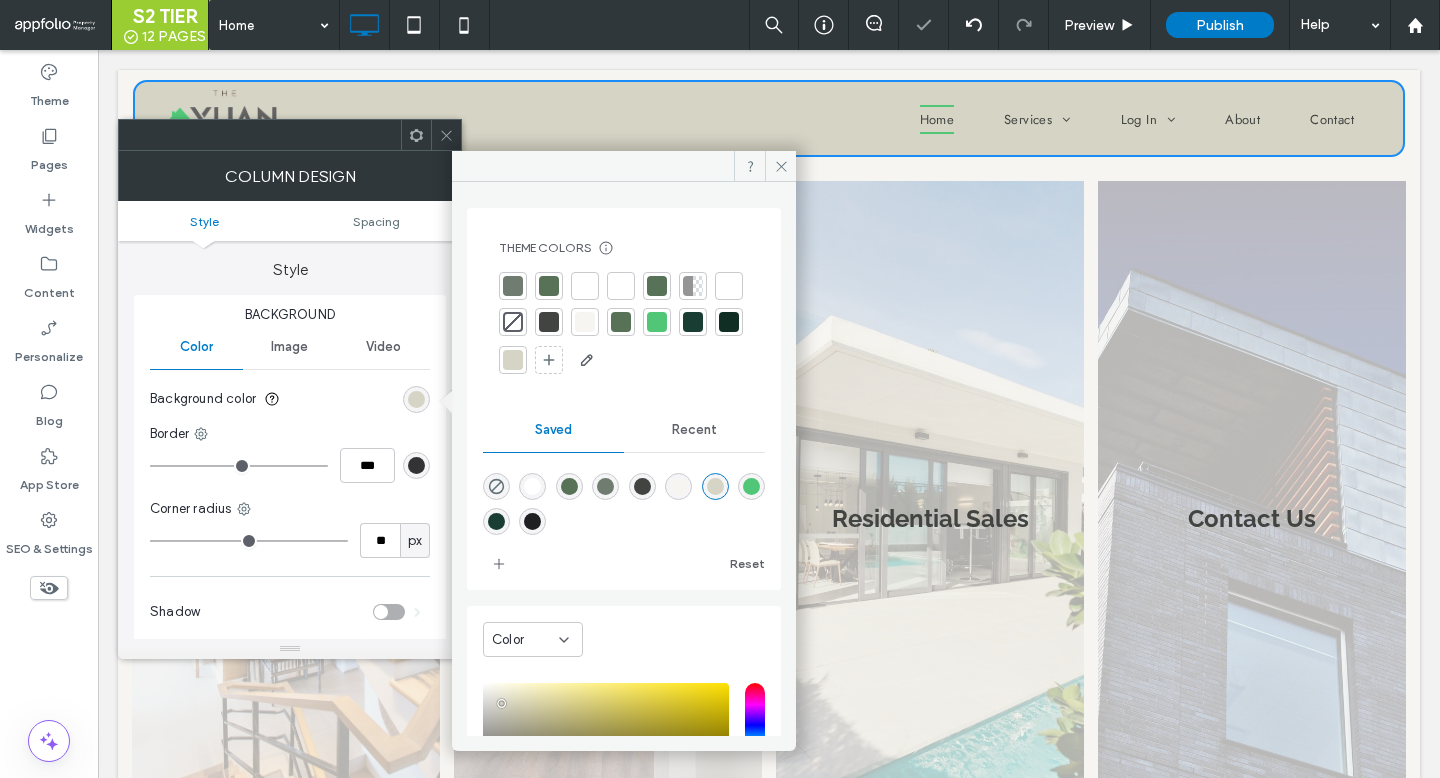 click at bounding box center [678, 486] 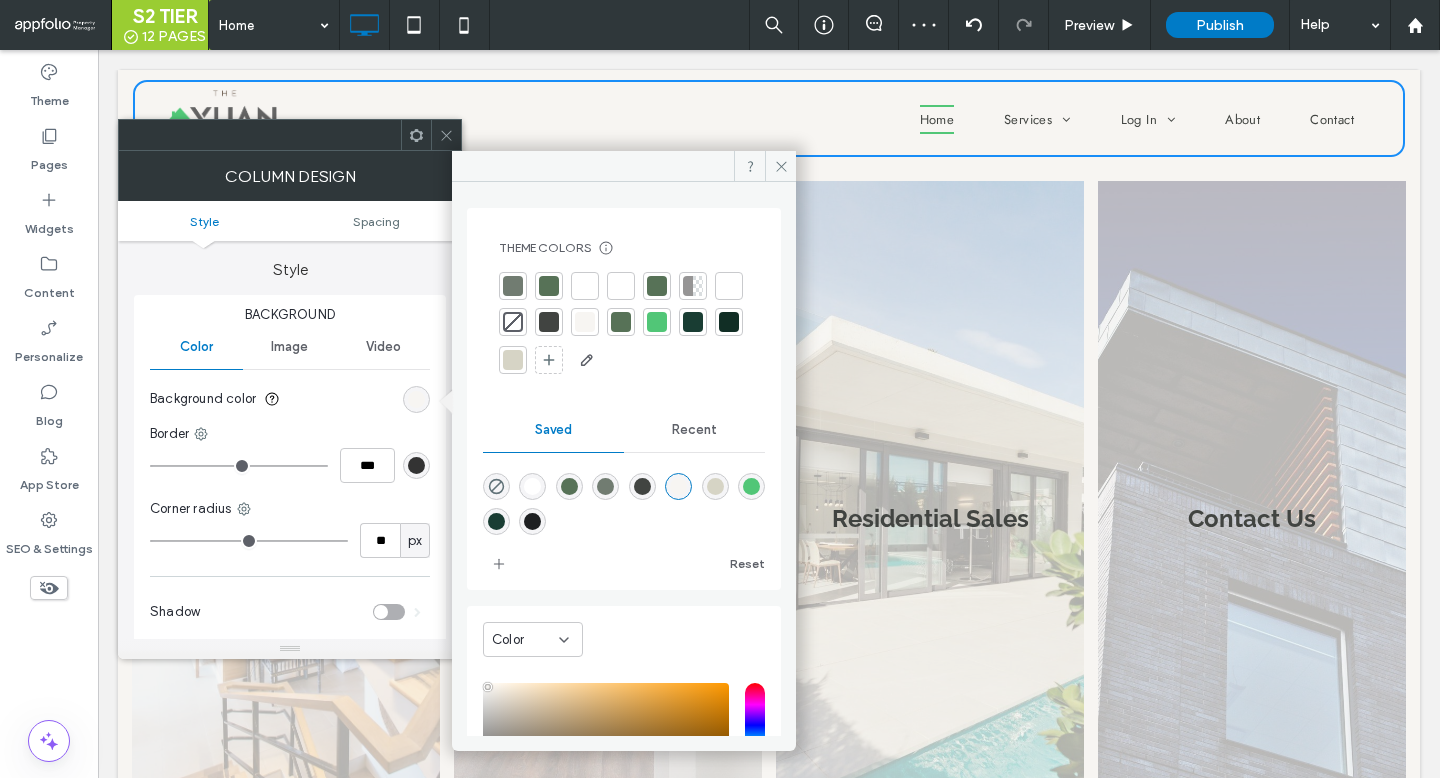 click at bounding box center (446, 135) 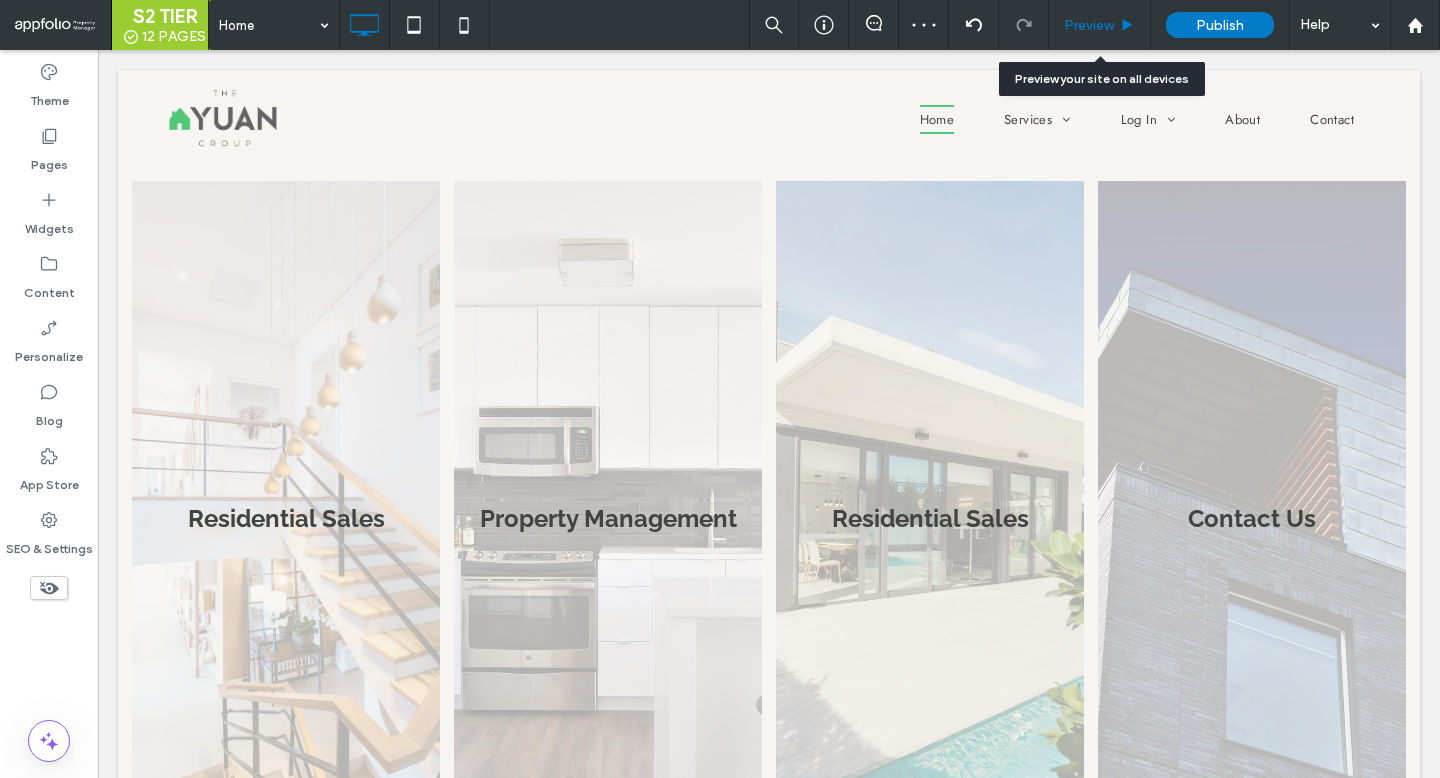 click on "Preview" at bounding box center [1089, 25] 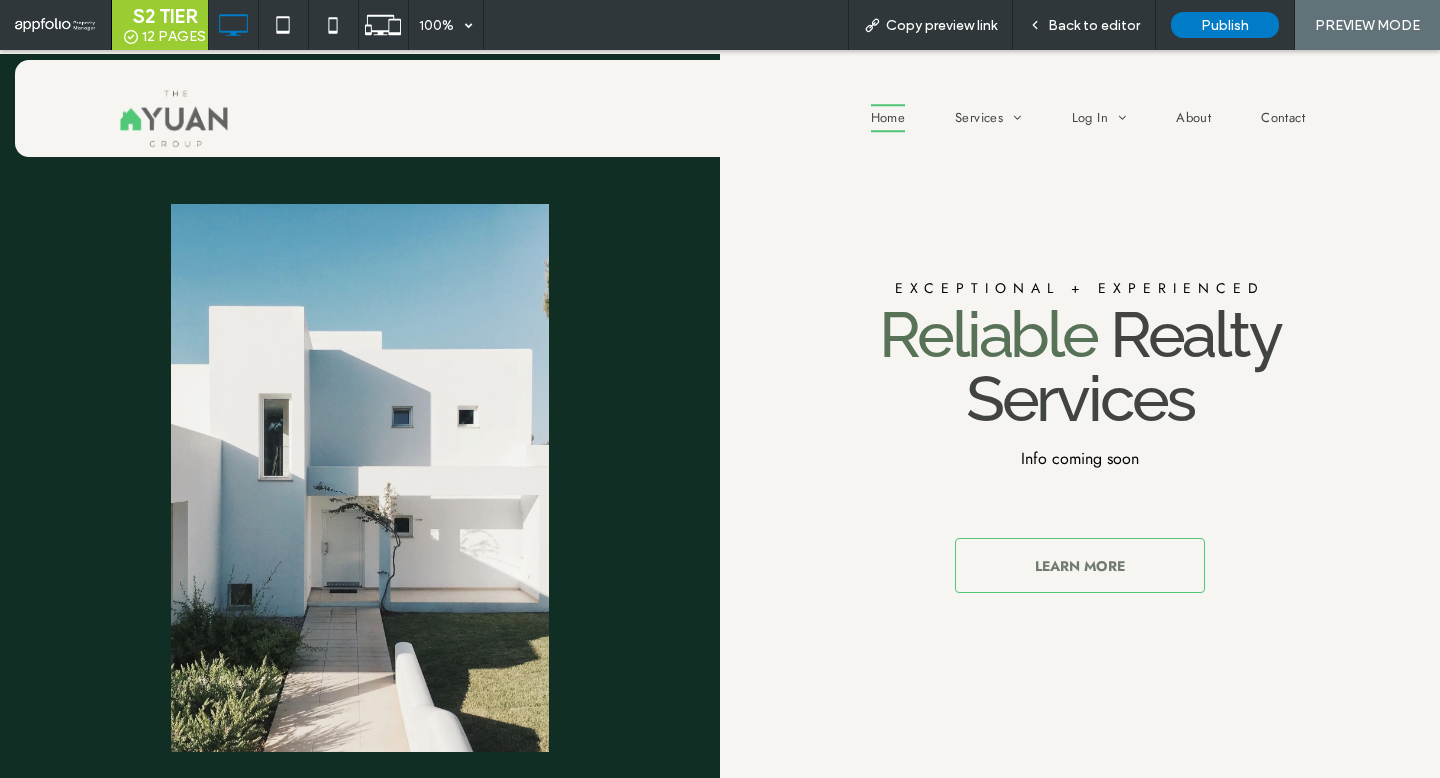 scroll, scrollTop: 741, scrollLeft: 0, axis: vertical 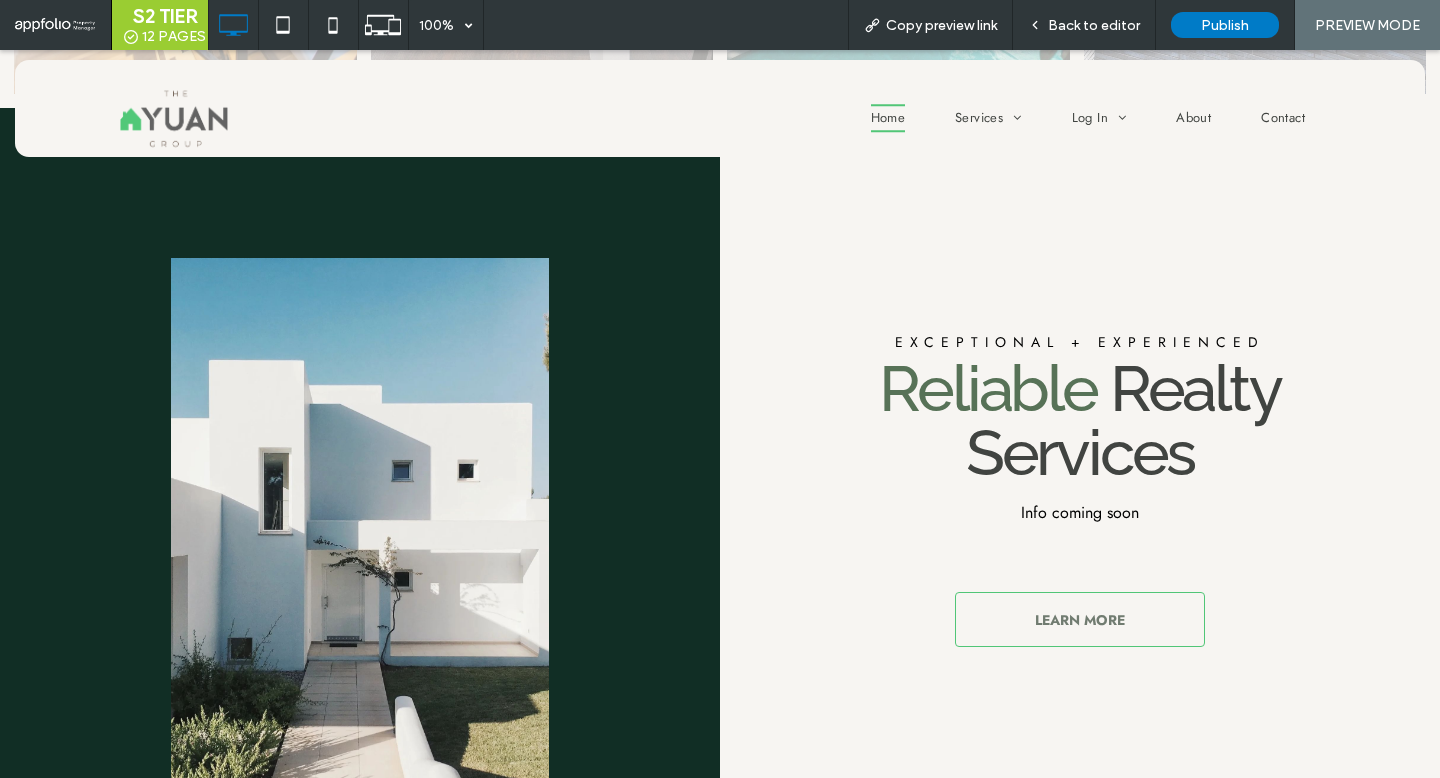 click on "Click To Paste
Home
Services
SINGLE FAMILY
COMMUNITY ASSOCIATION
REAL ESTATE
Log In
Residents
Owners
About
Contact
Click To Paste
Click To Paste" at bounding box center (720, 108) 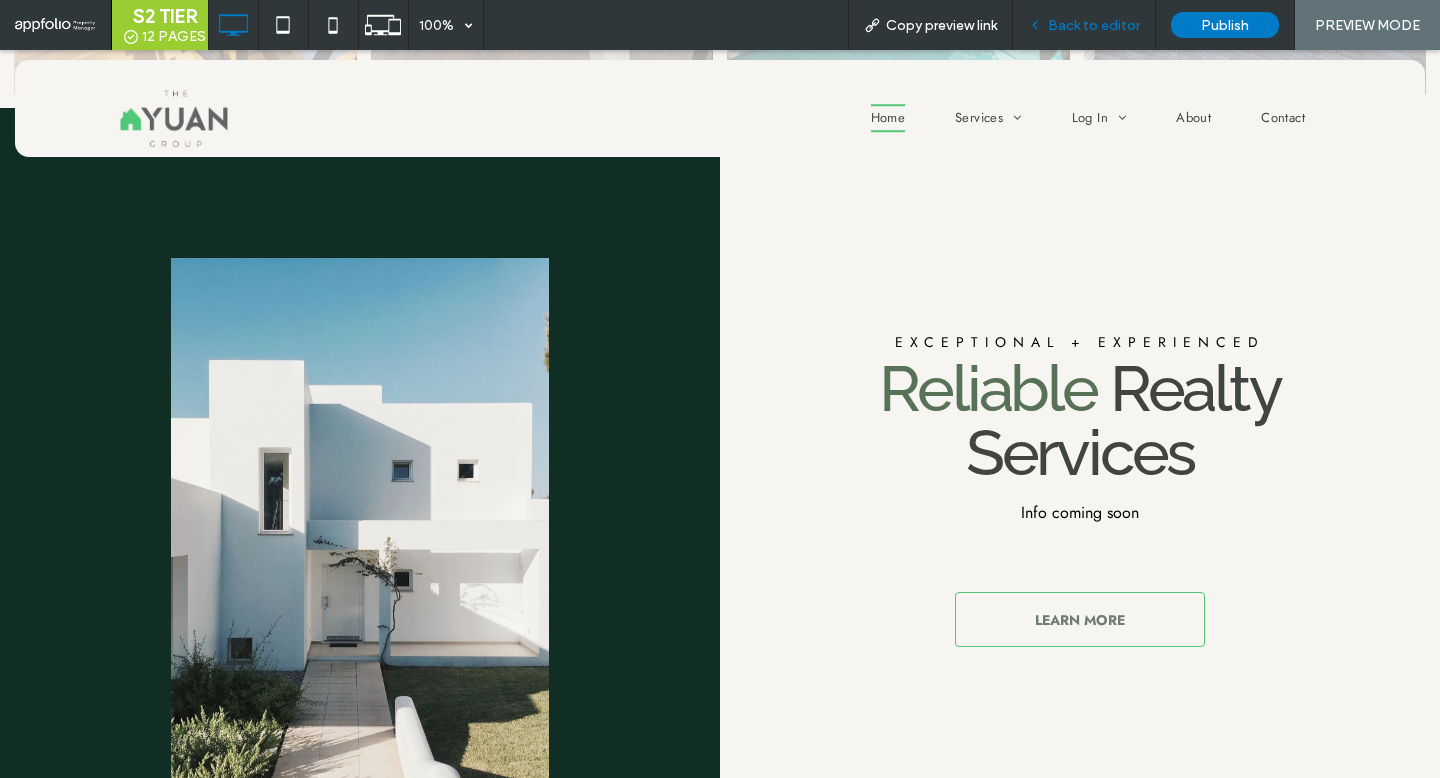 click on "Back to editor" at bounding box center (1094, 25) 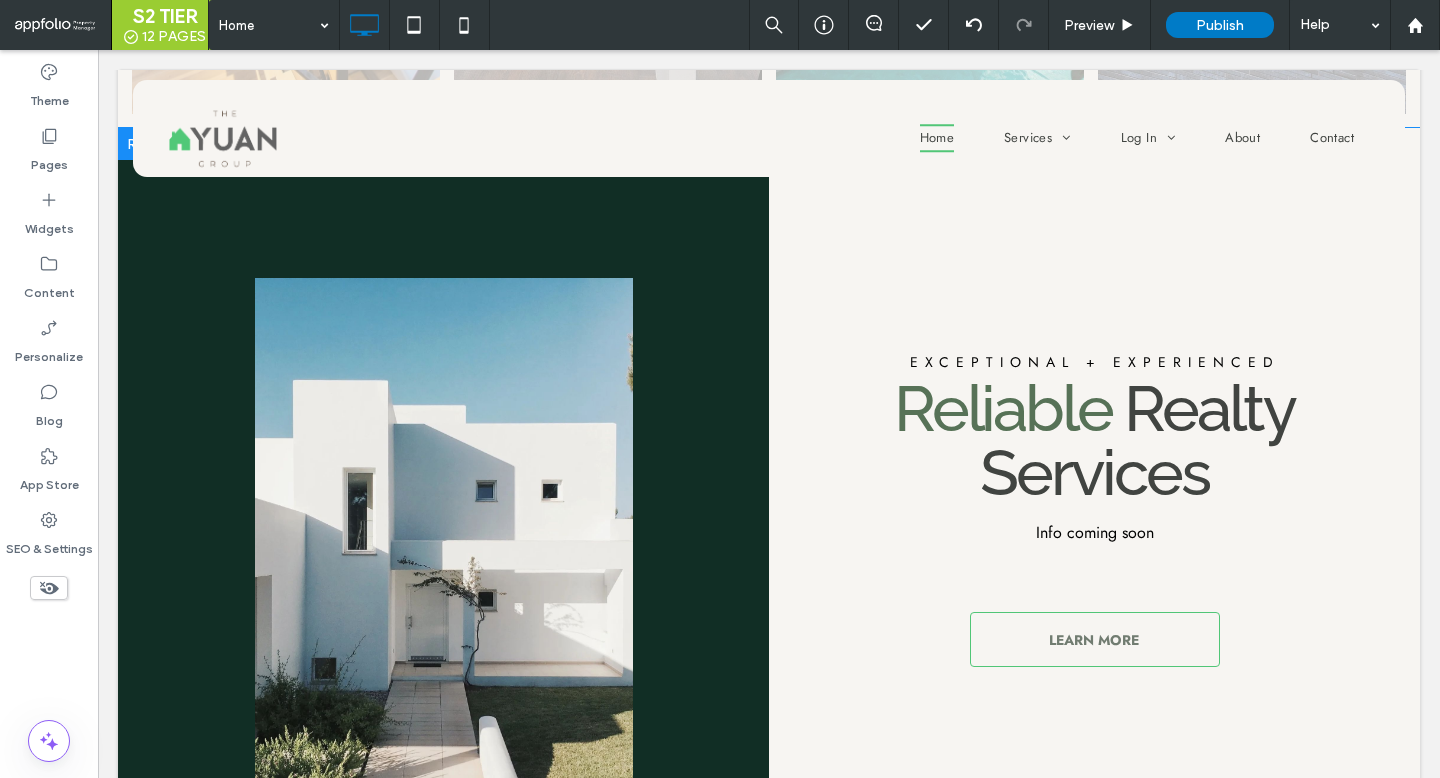 click on "Exceptional + Experienced
Reliable   Realty
Services
Info coming soon
LEARN MORE
Click To Paste" at bounding box center [1094, 551] 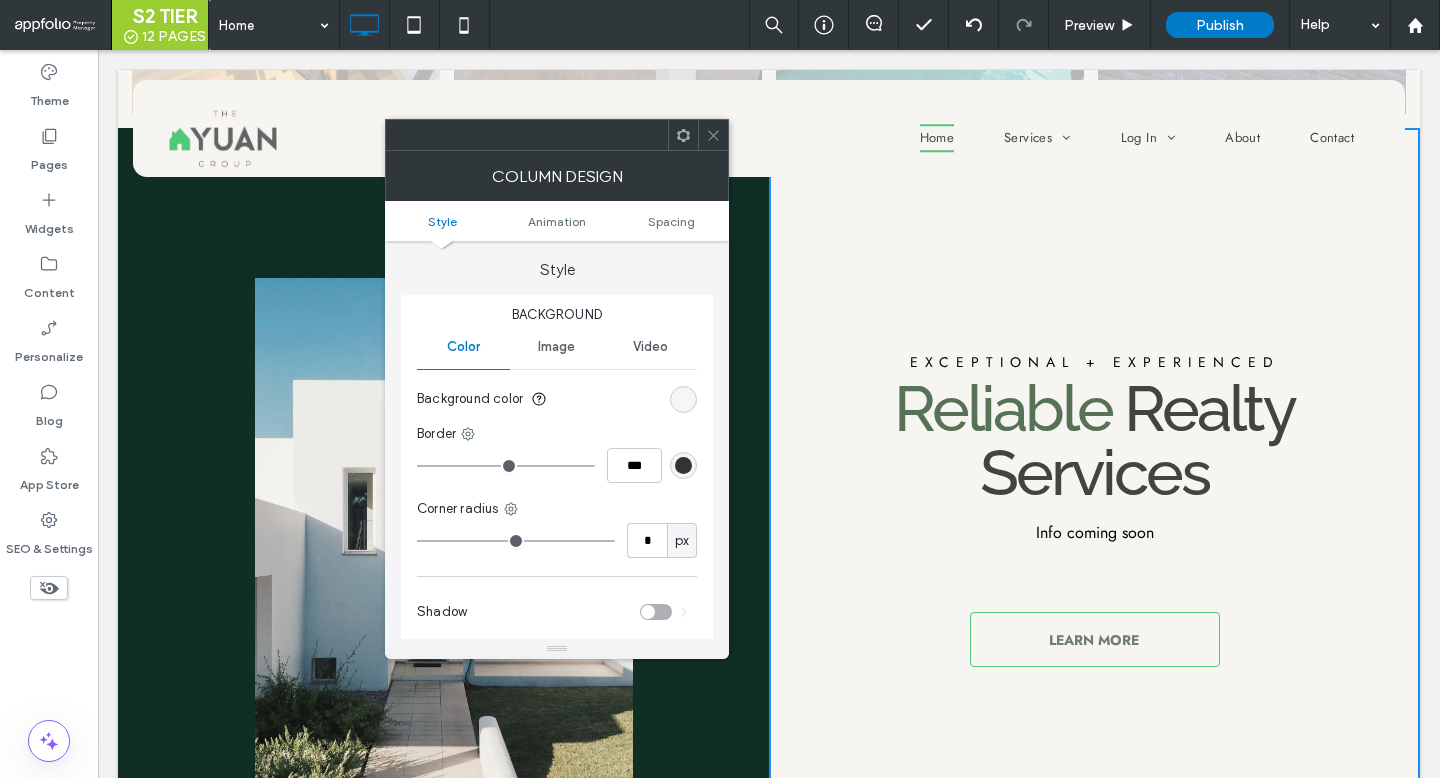 click at bounding box center [683, 399] 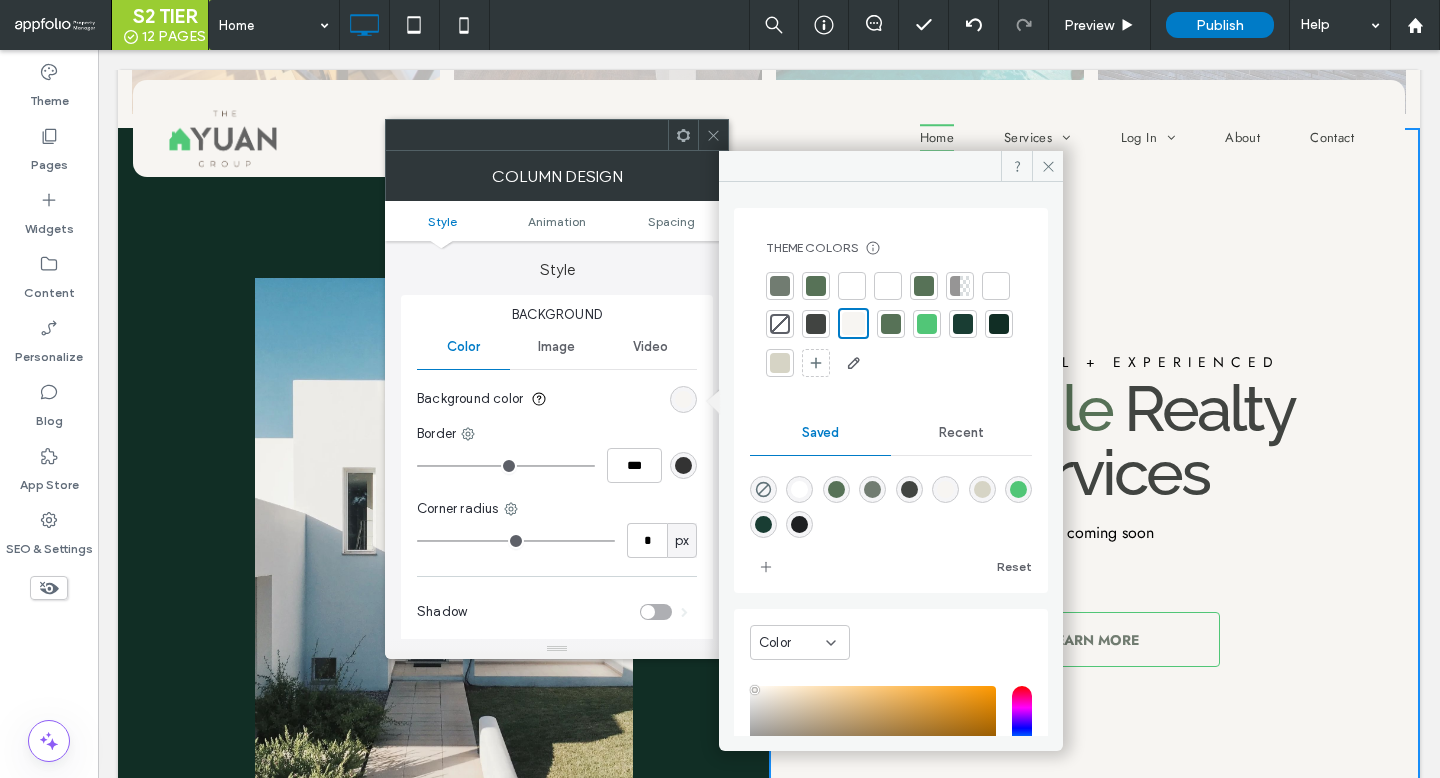 click at bounding box center [780, 363] 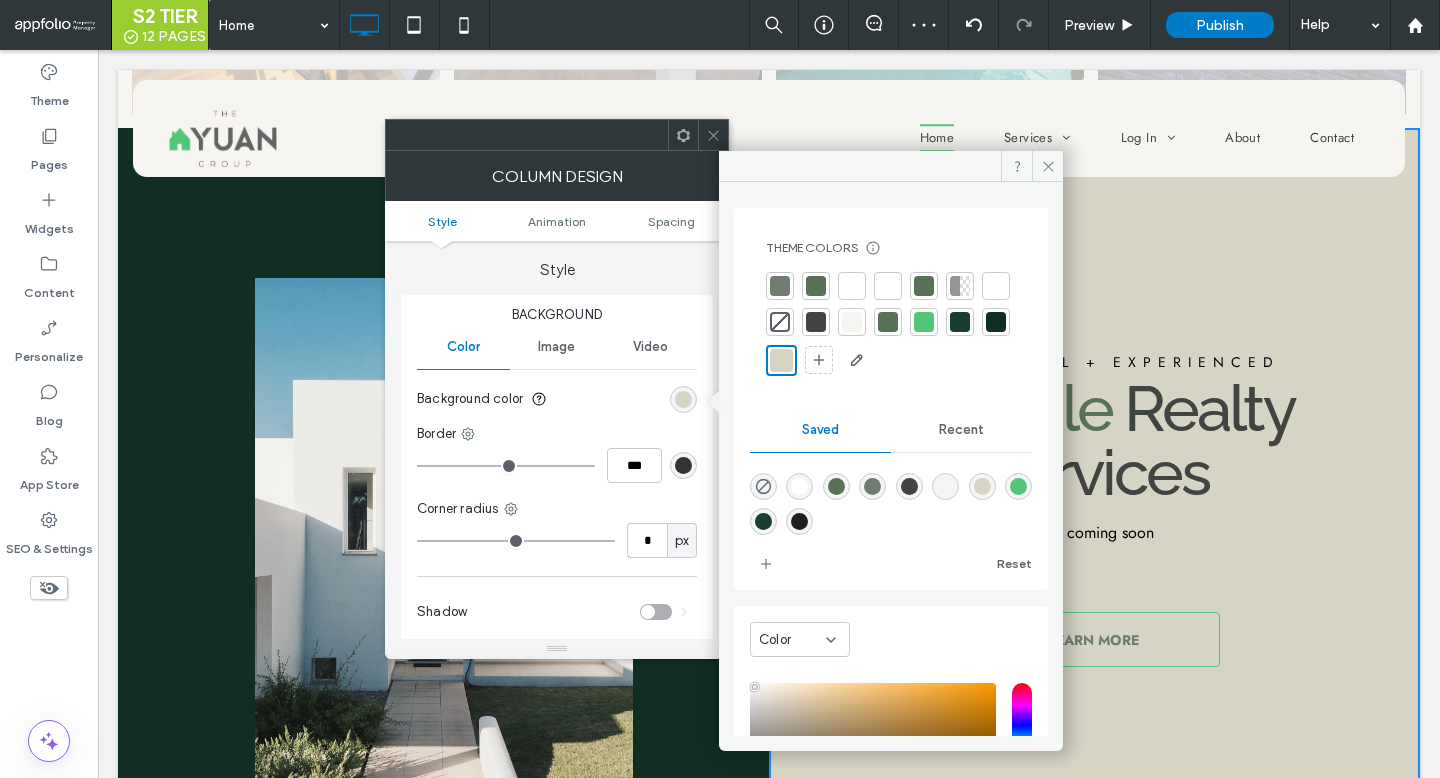 click at bounding box center [713, 135] 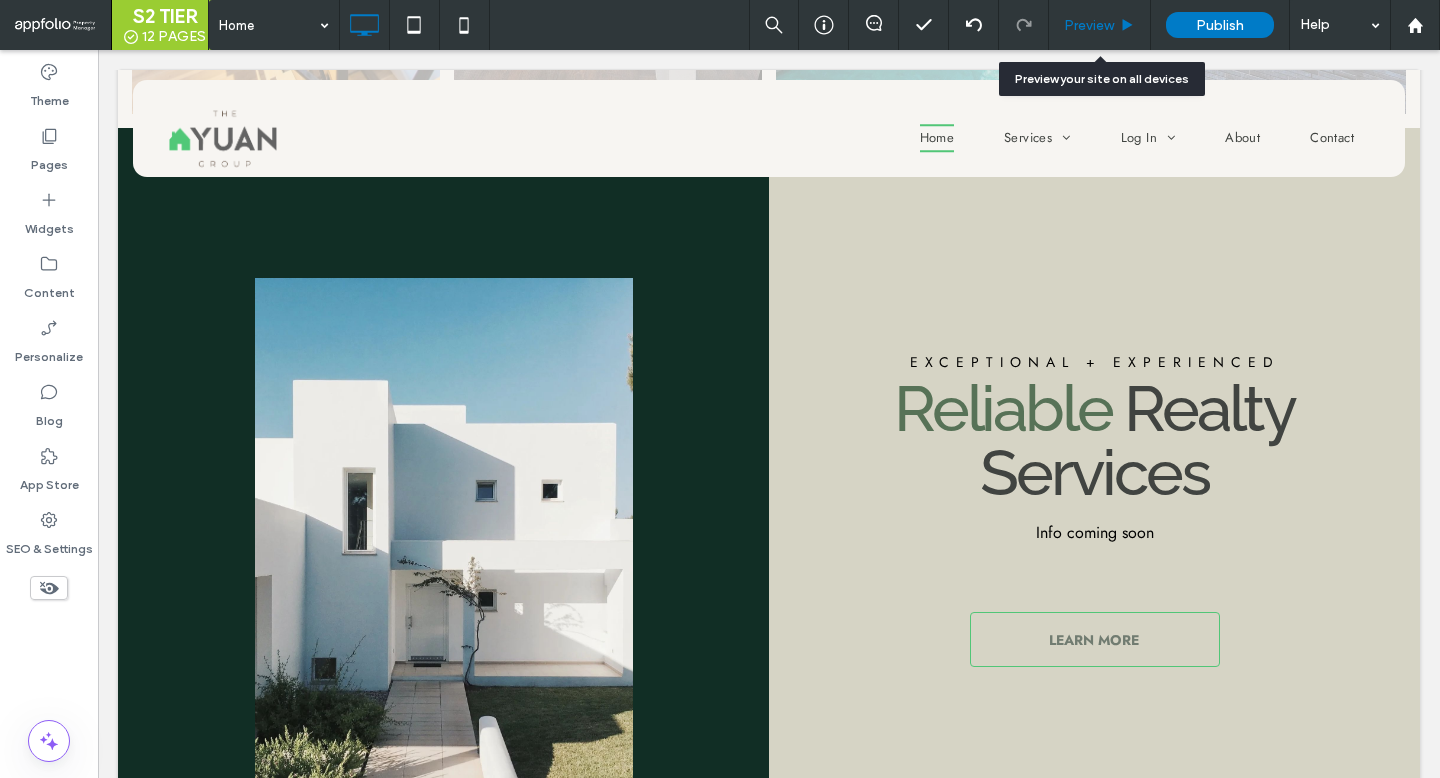 click on "Preview" at bounding box center (1089, 25) 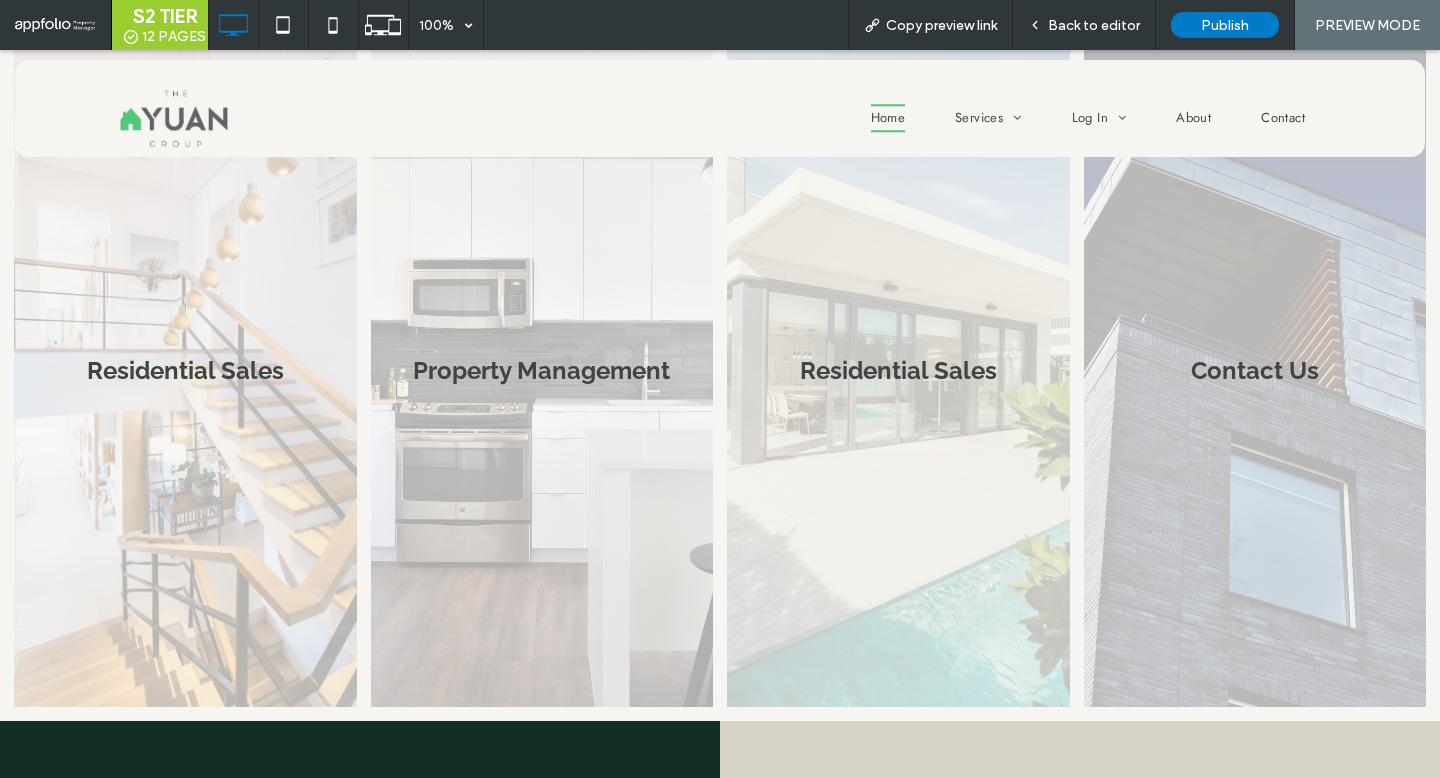 scroll, scrollTop: 0, scrollLeft: 0, axis: both 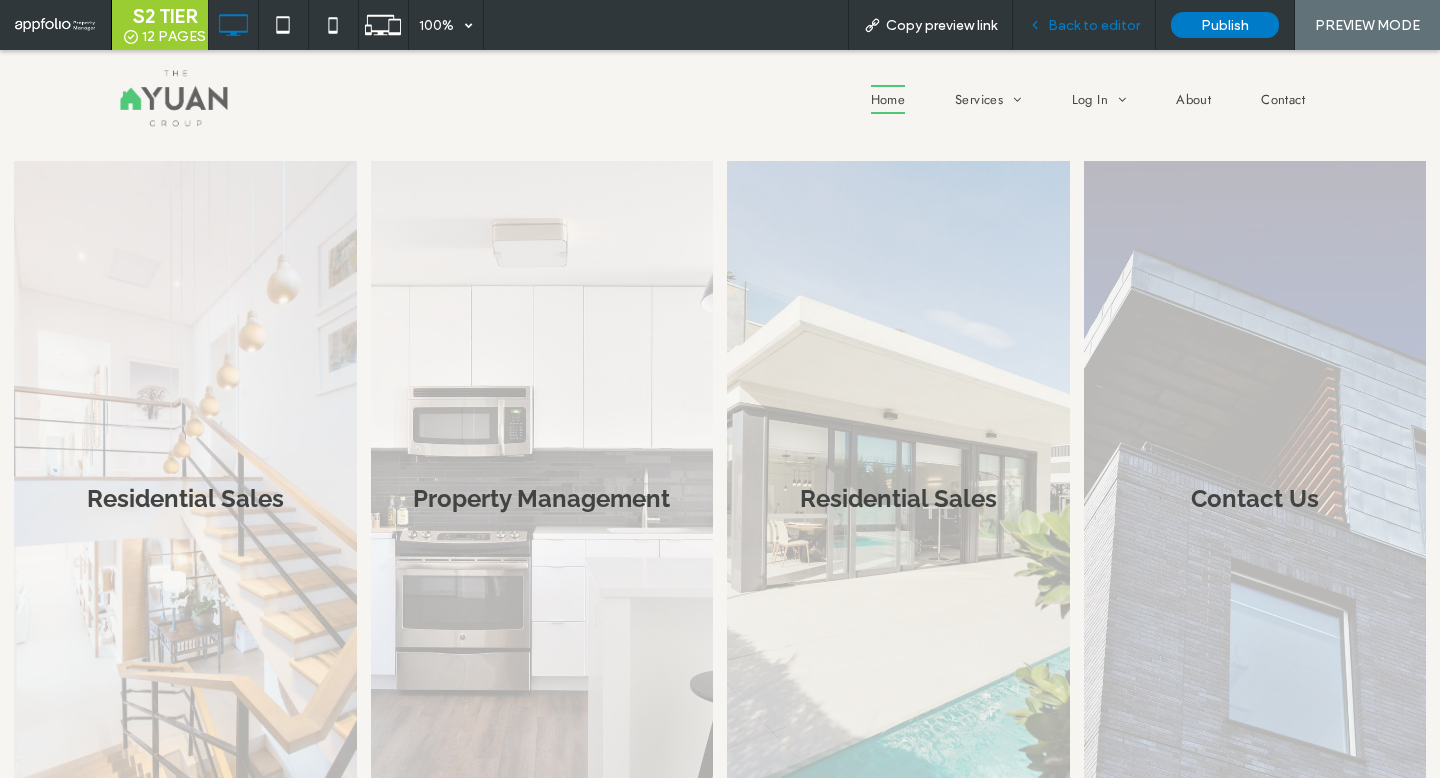 click on "Back to editor" at bounding box center [1084, 25] 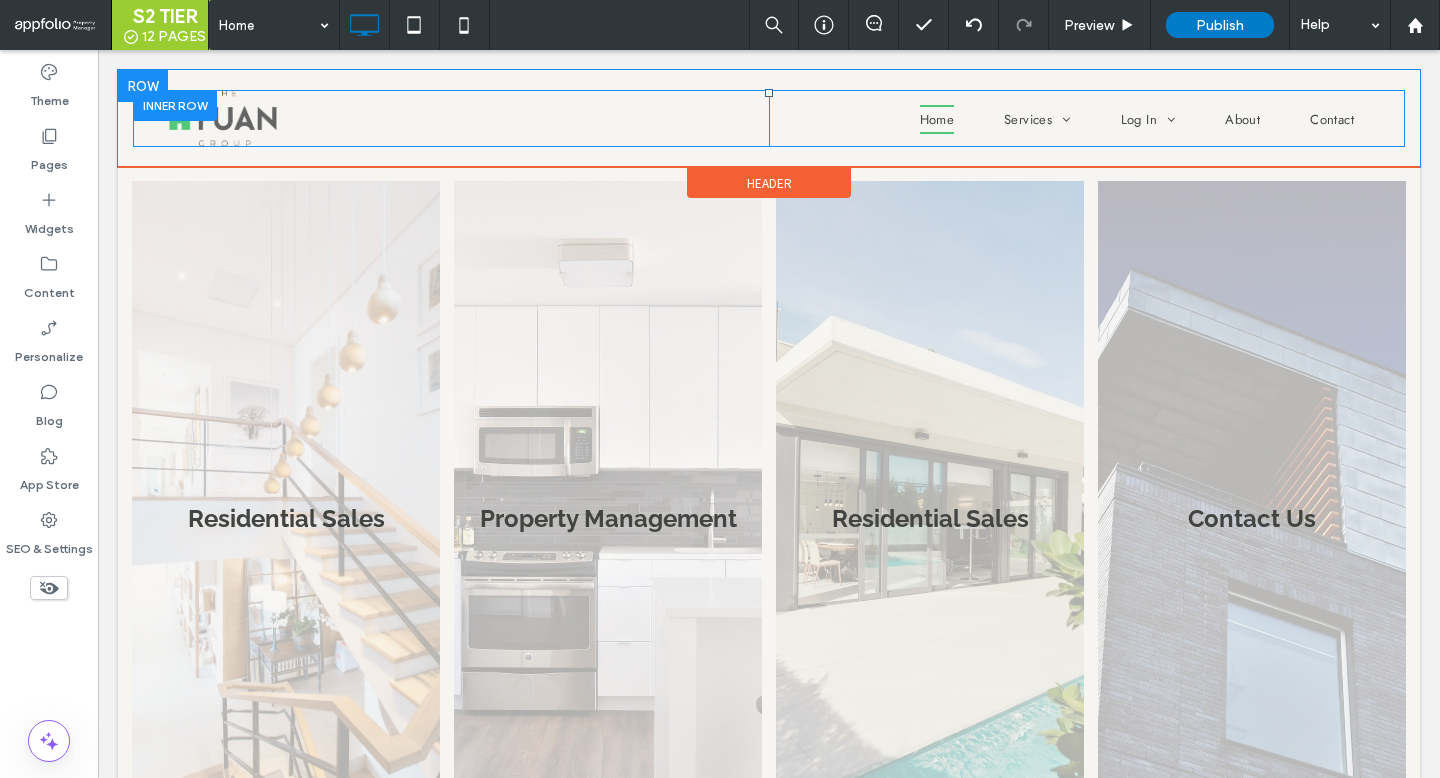 click at bounding box center (175, 105) 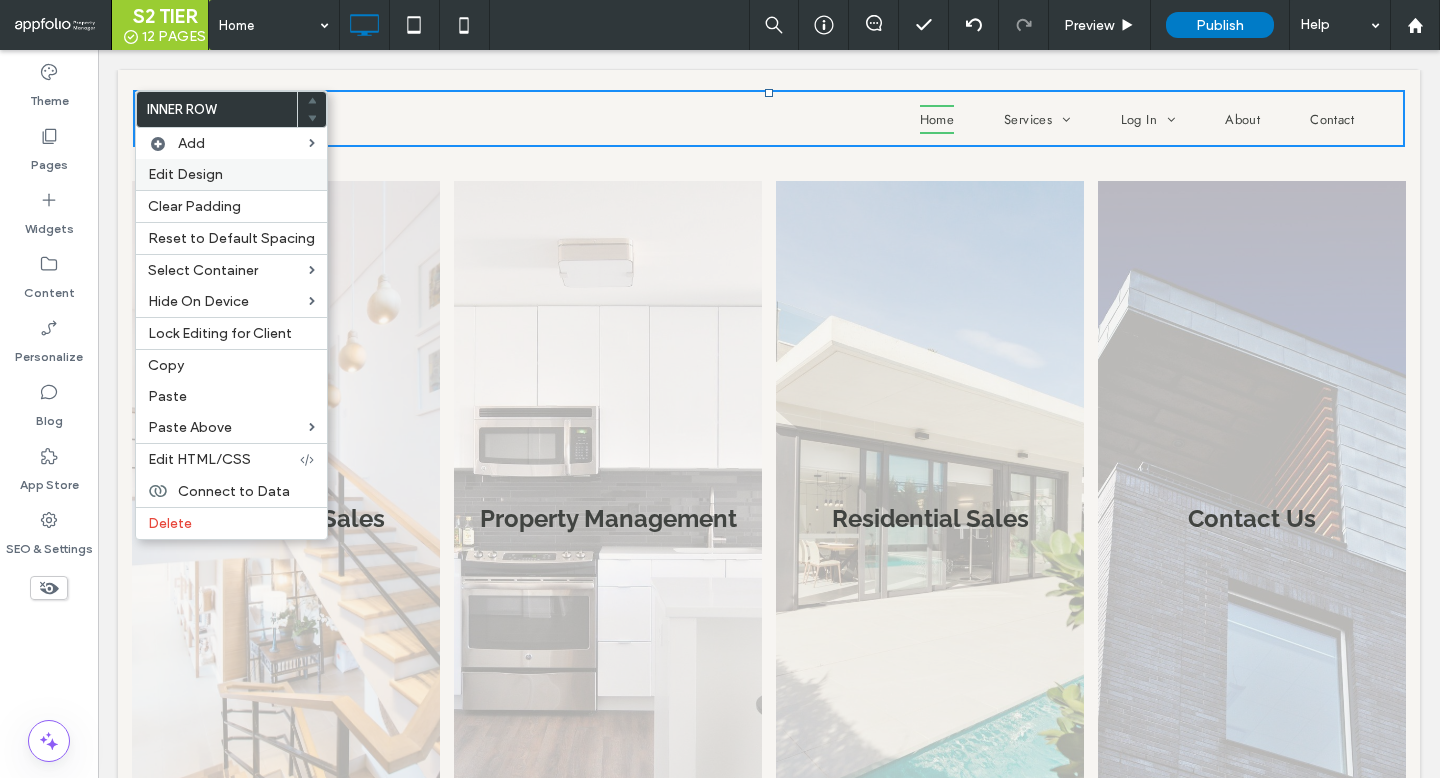 click on "Edit Design" at bounding box center (231, 174) 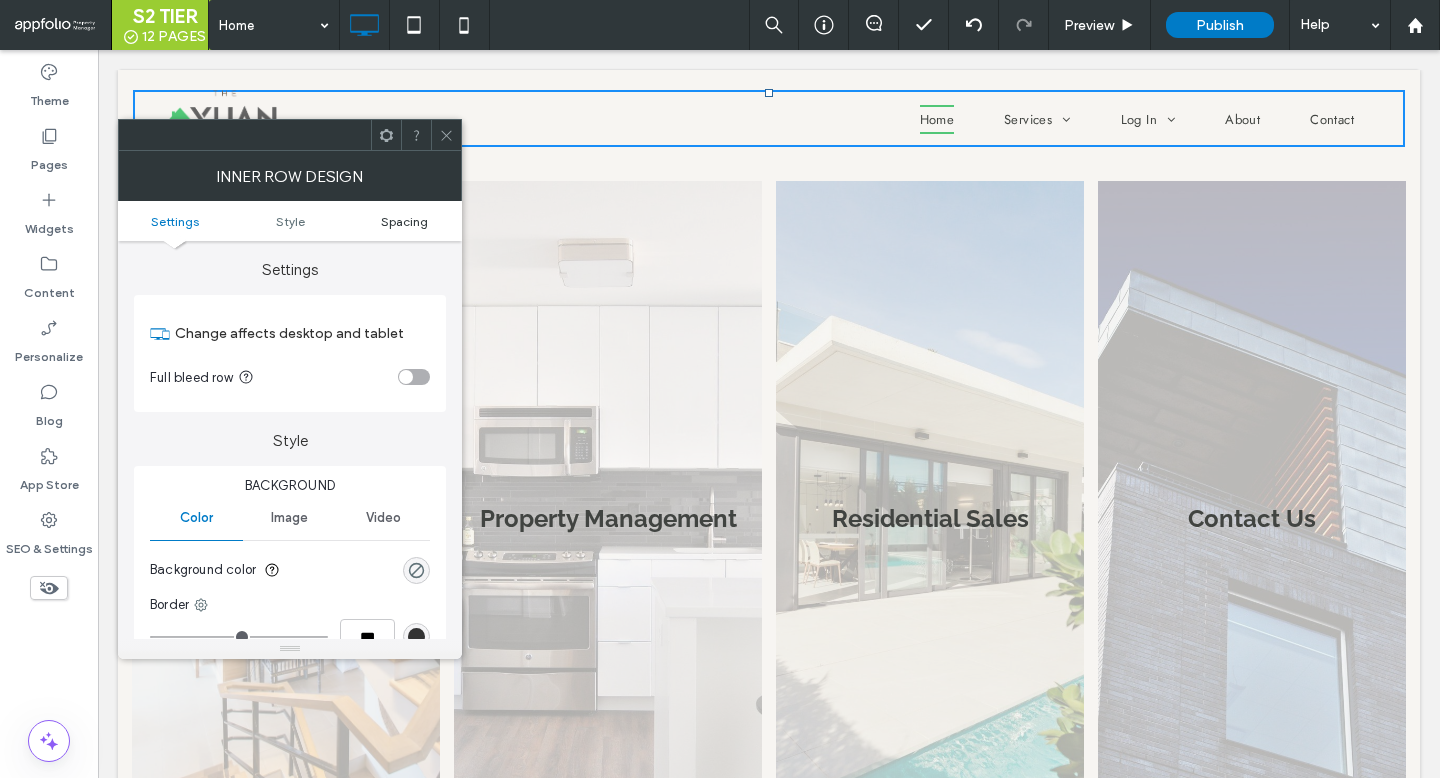 click on "Spacing" at bounding box center [404, 221] 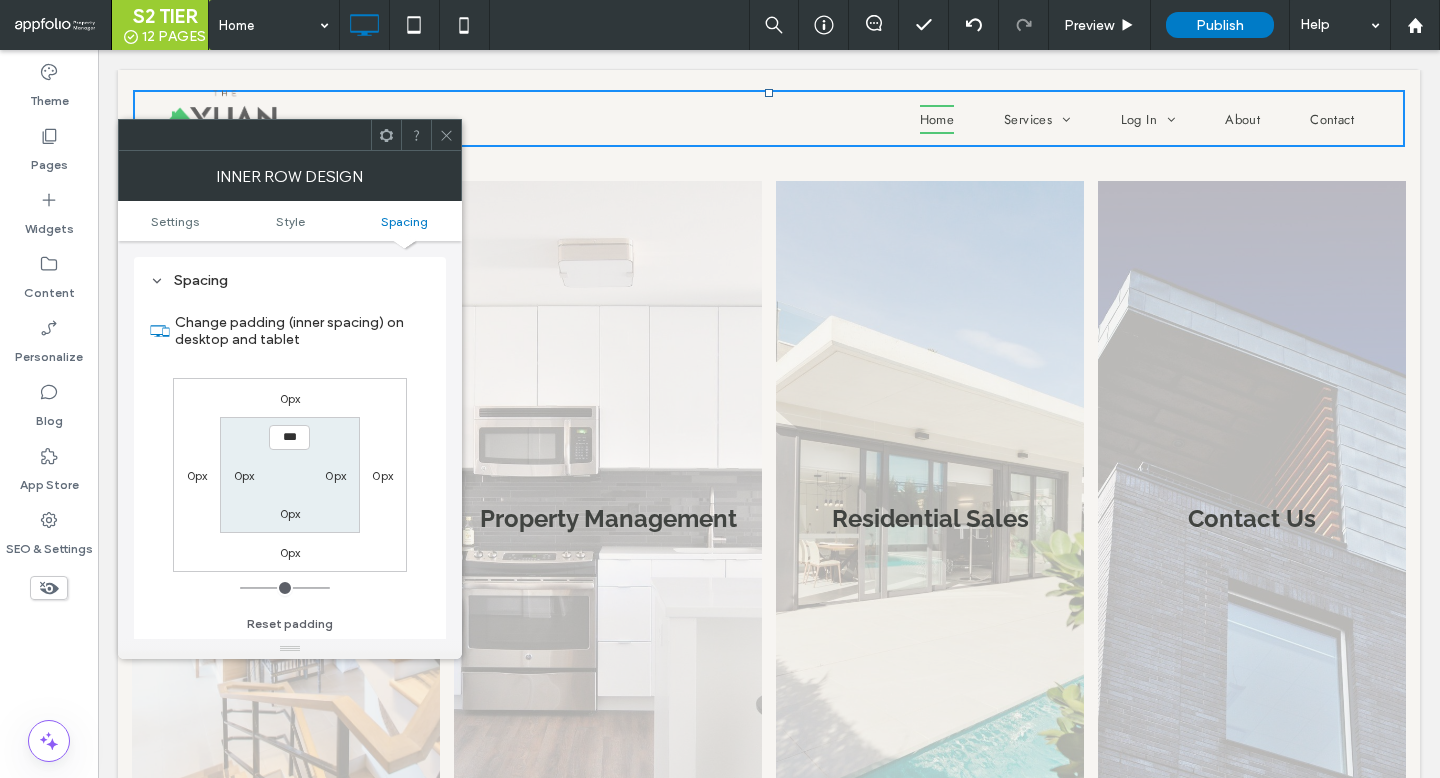 scroll, scrollTop: 578, scrollLeft: 0, axis: vertical 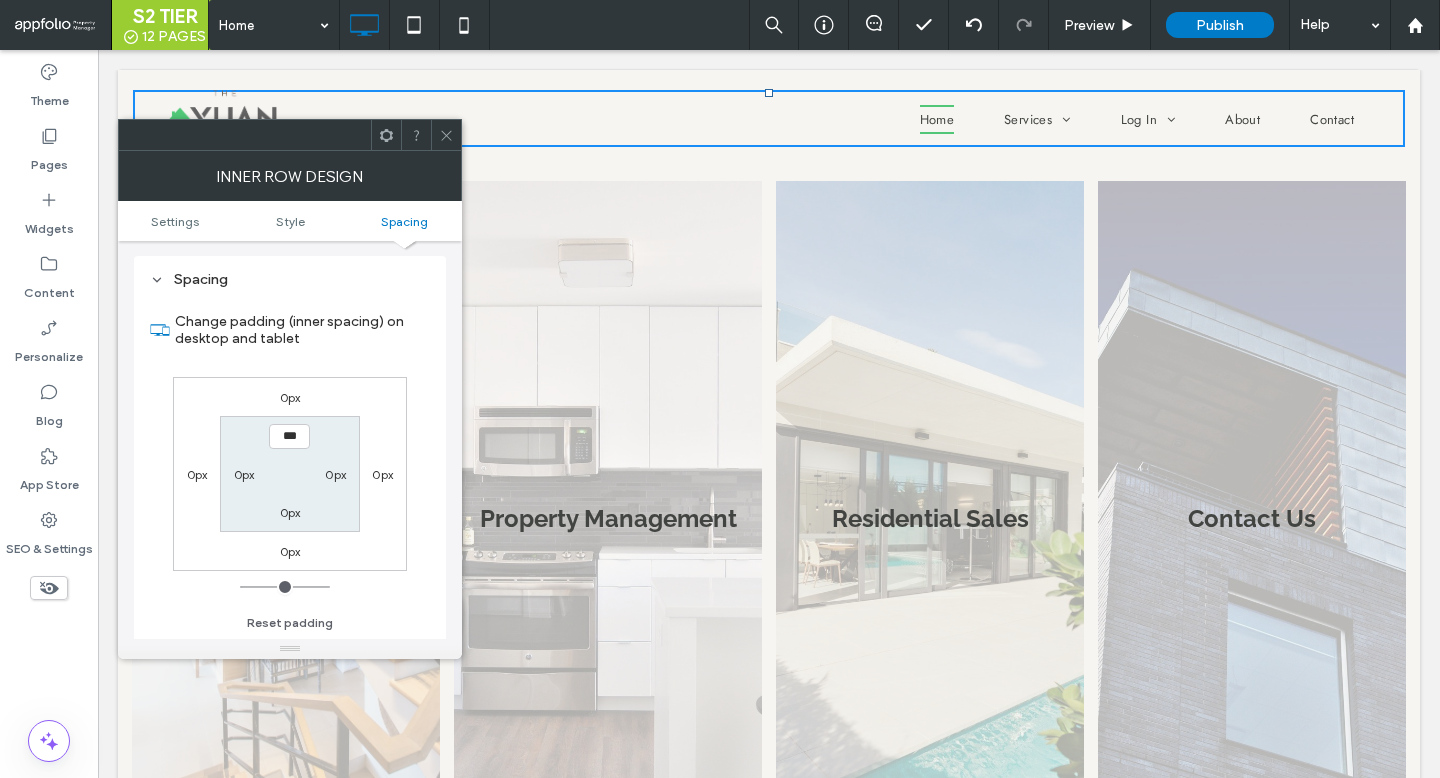 click at bounding box center (446, 135) 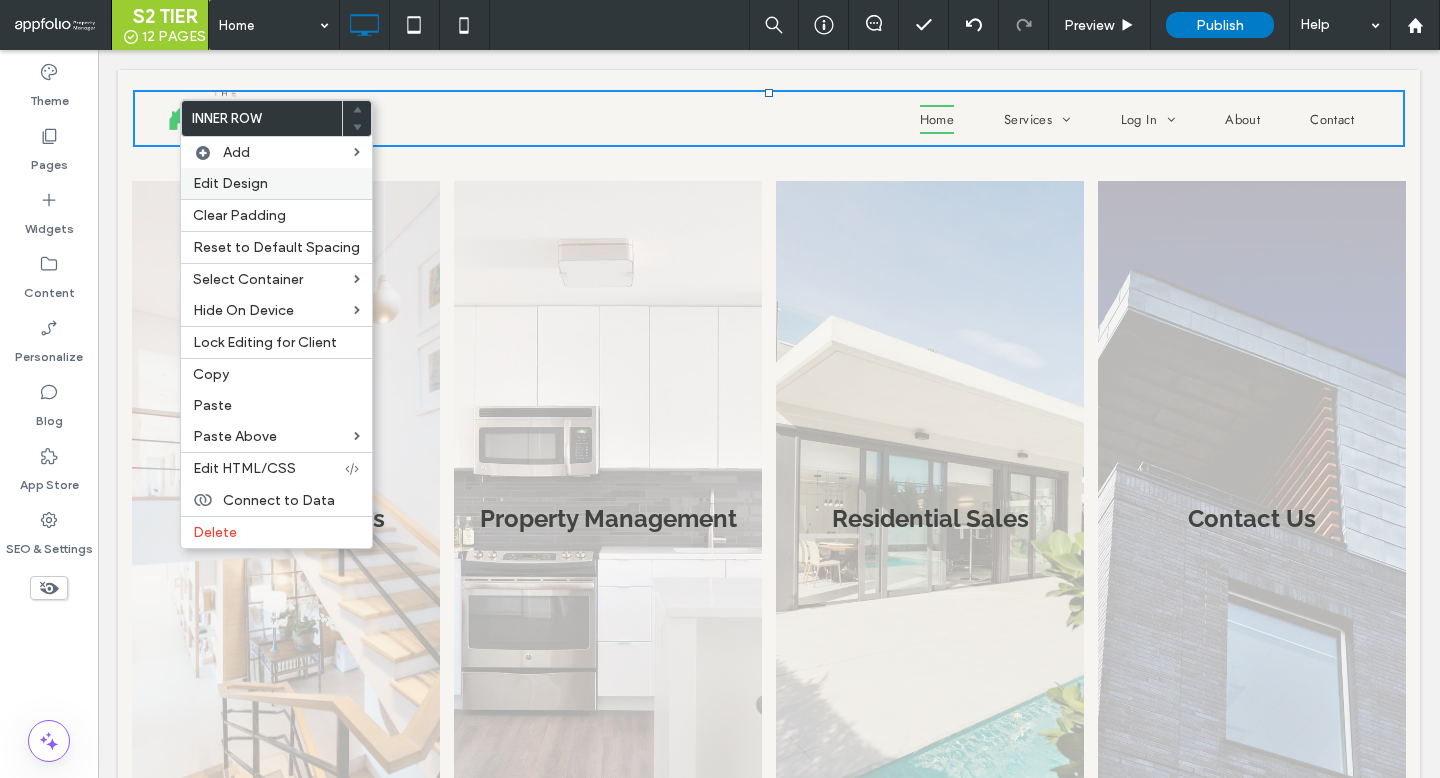 click on "Edit Design" at bounding box center (230, 183) 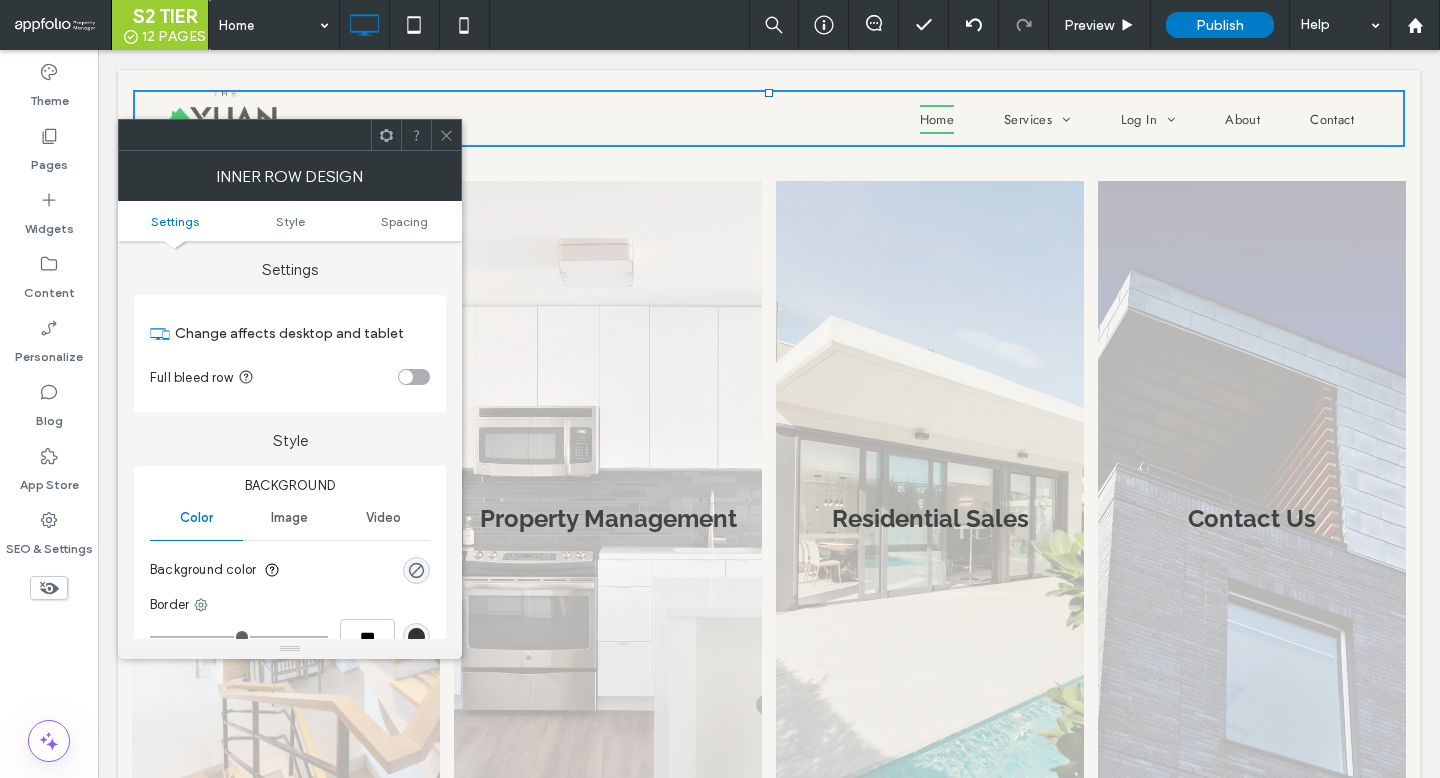 click at bounding box center (446, 135) 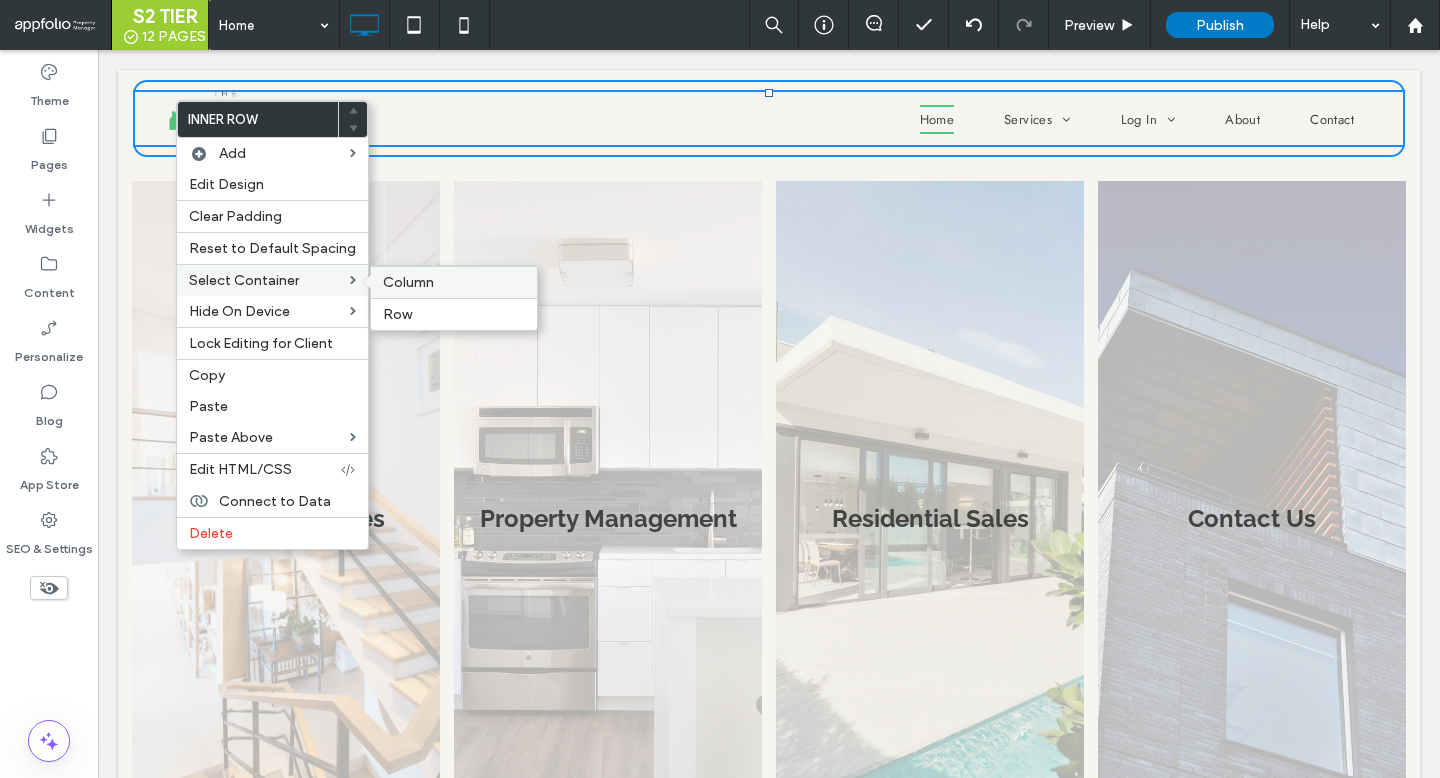 click on "Column" at bounding box center [408, 282] 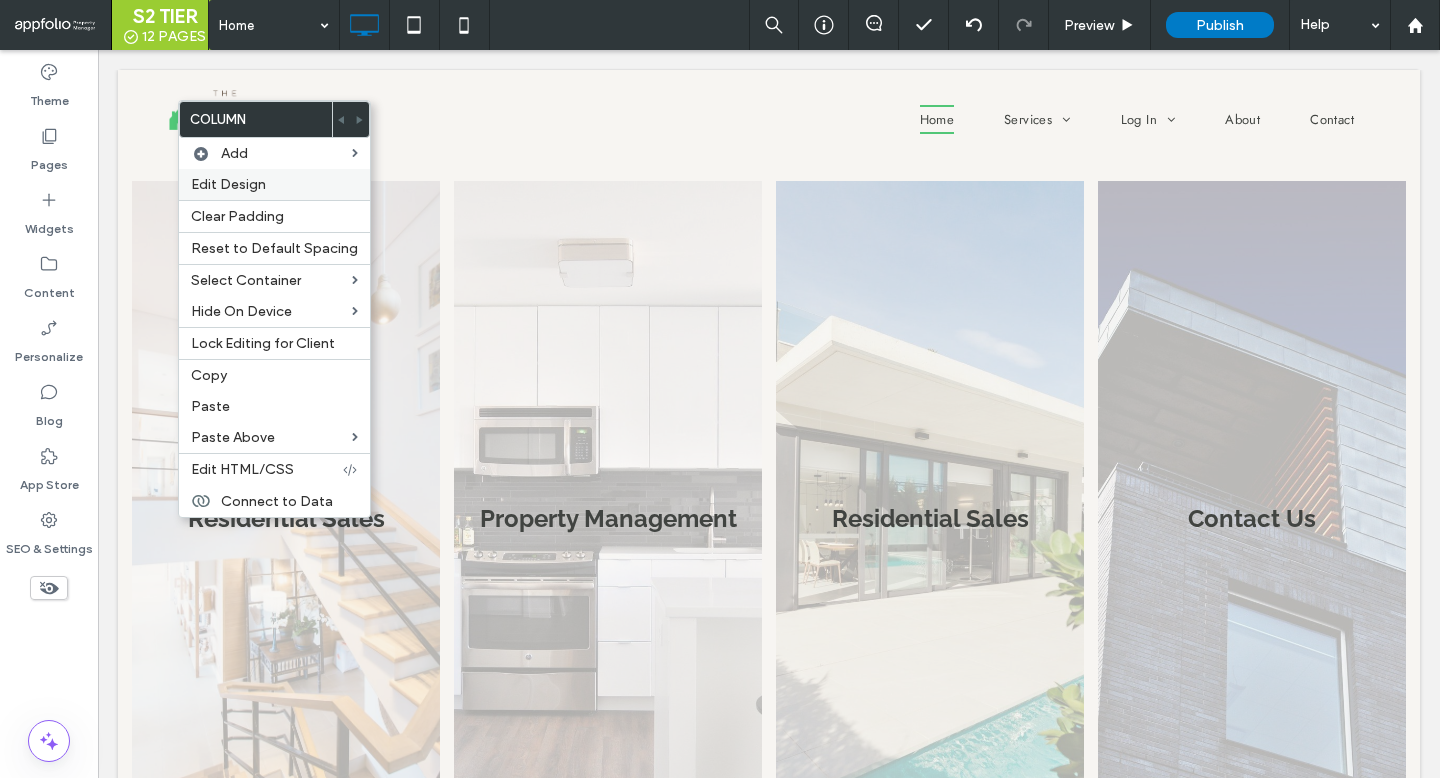 click on "Edit Design" at bounding box center (274, 184) 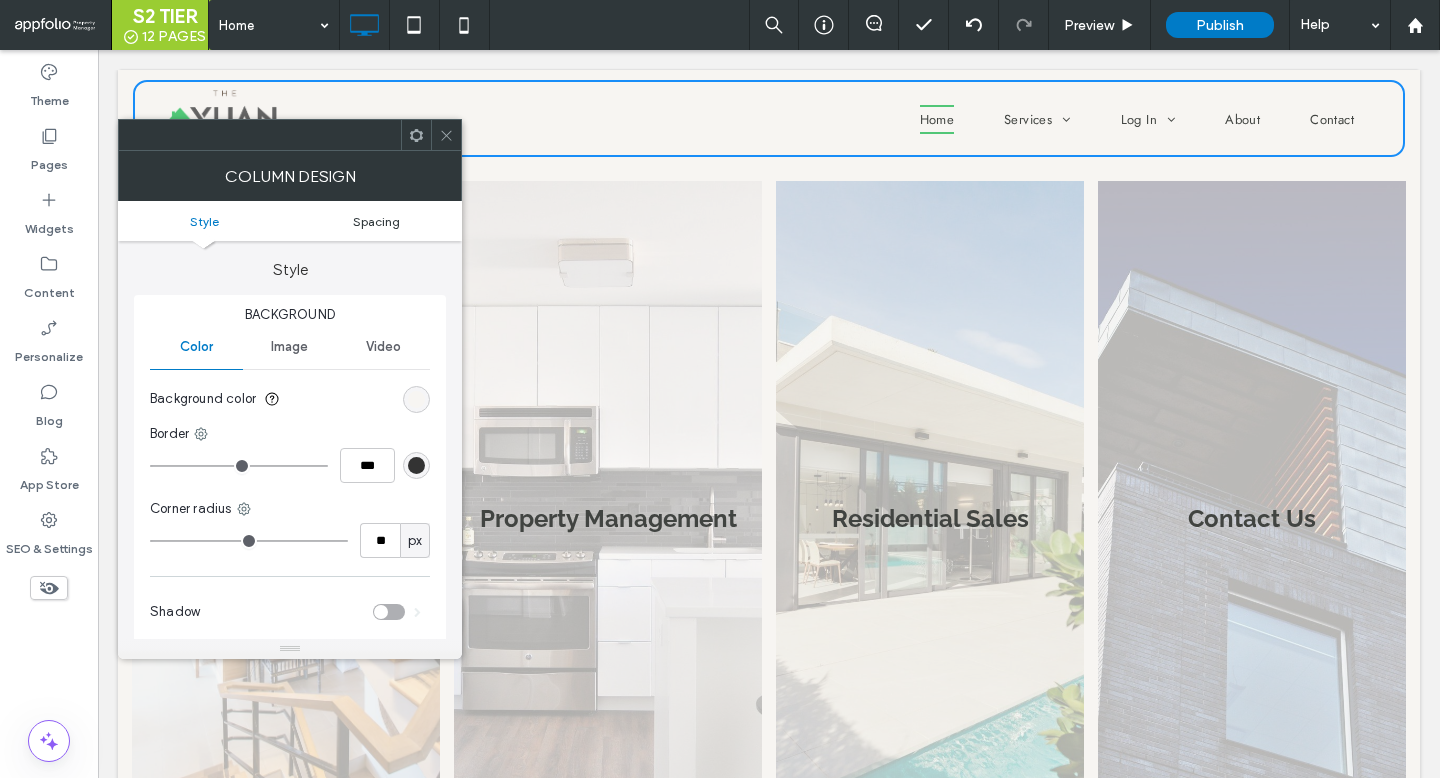 click on "Spacing" at bounding box center [376, 221] 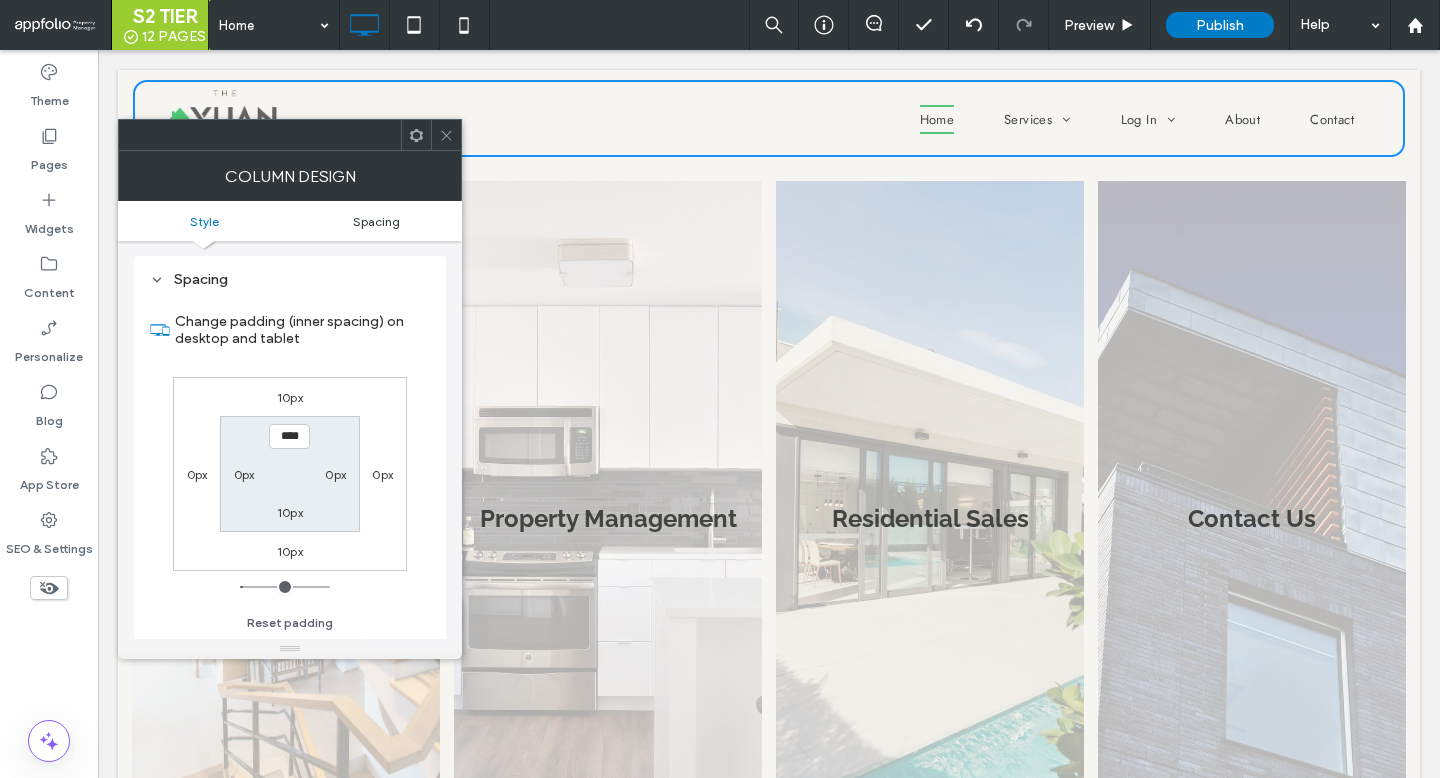 scroll, scrollTop: 407, scrollLeft: 0, axis: vertical 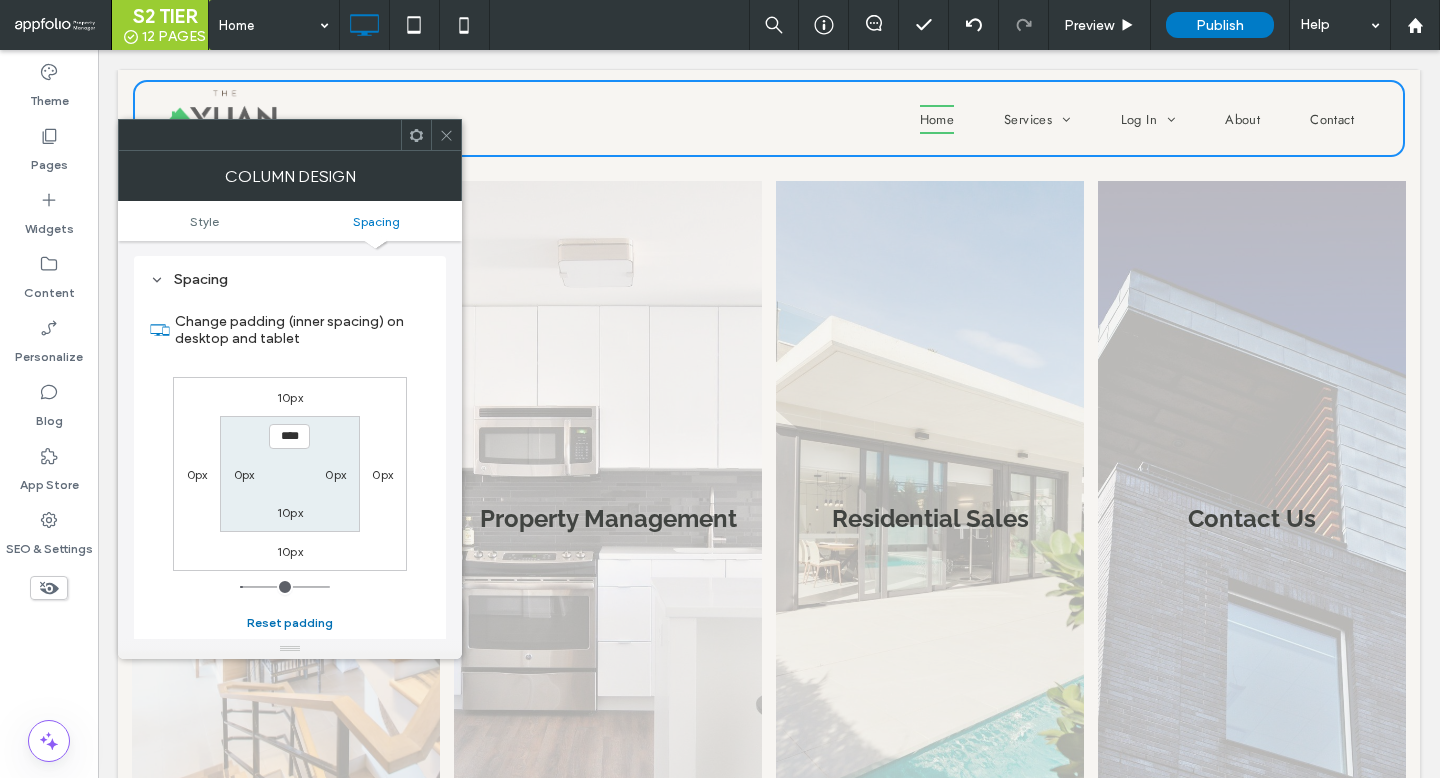 click on "Reset padding" at bounding box center (290, 623) 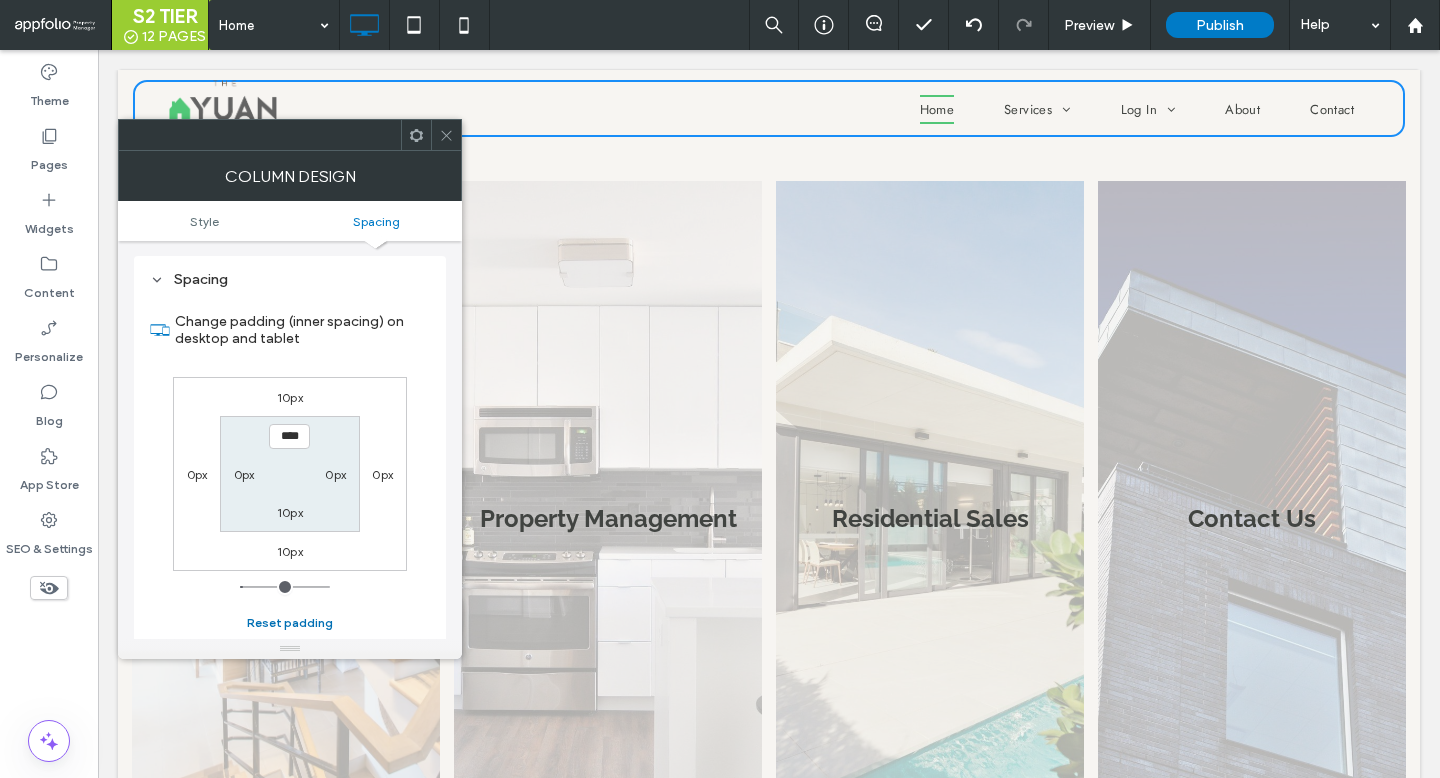 type on "***" 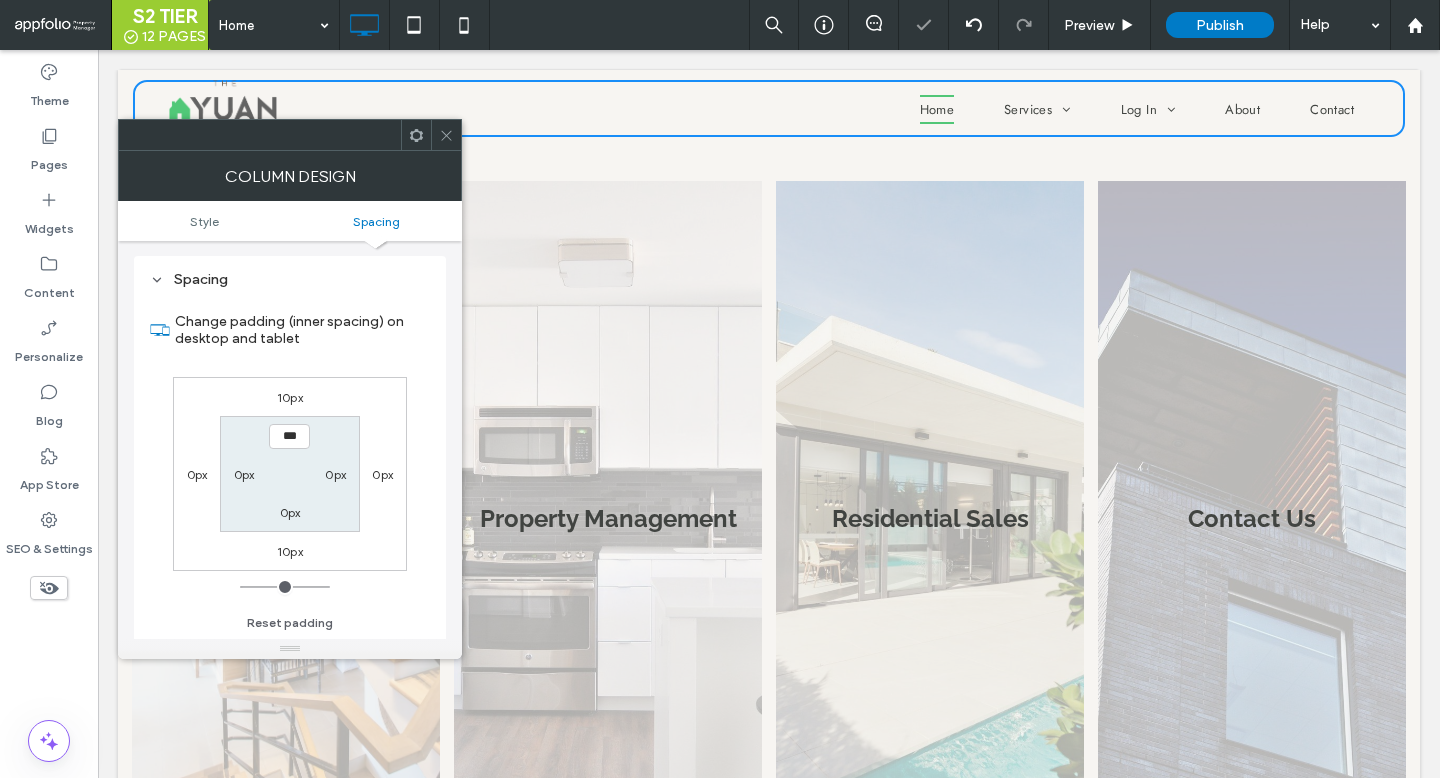 click on "10px" at bounding box center (290, 551) 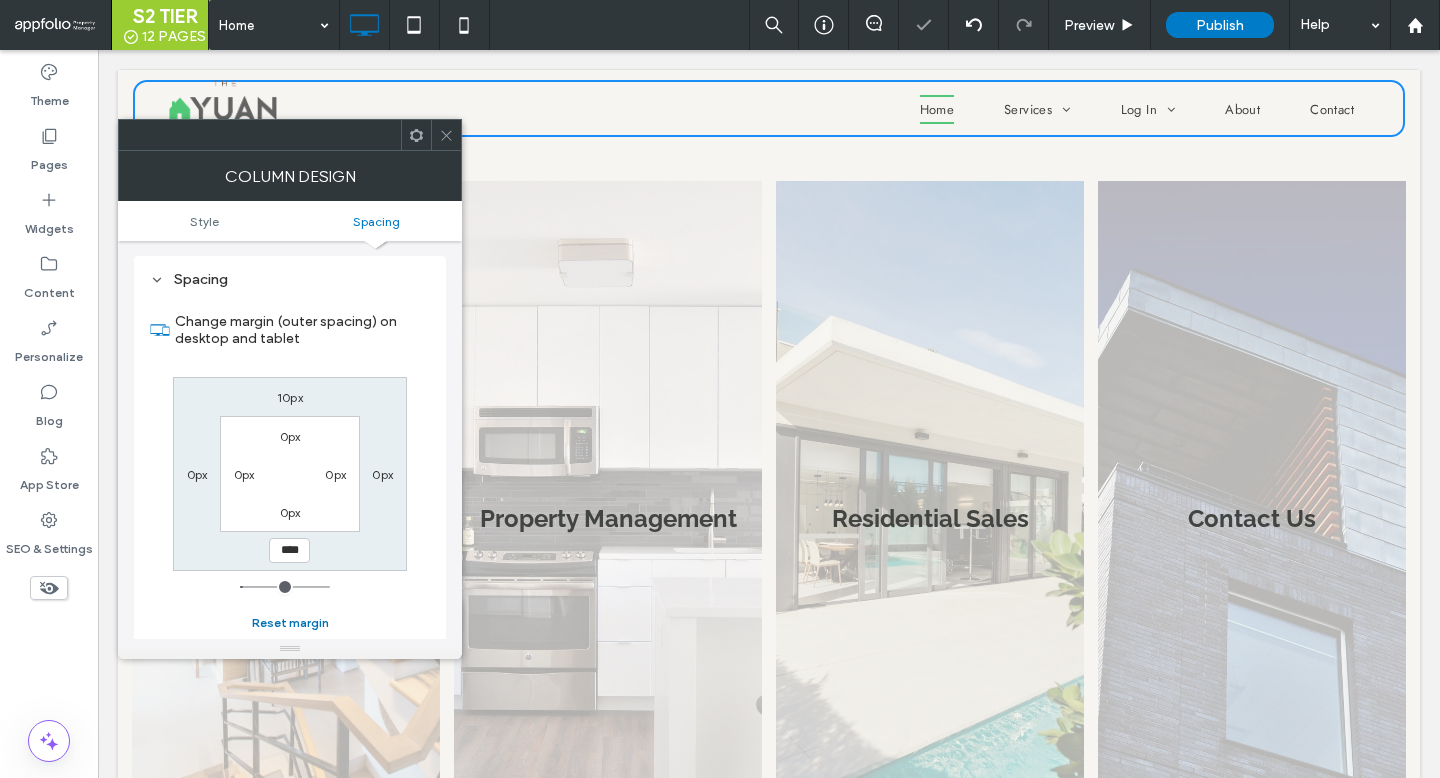 click on "Reset margin" at bounding box center (290, 623) 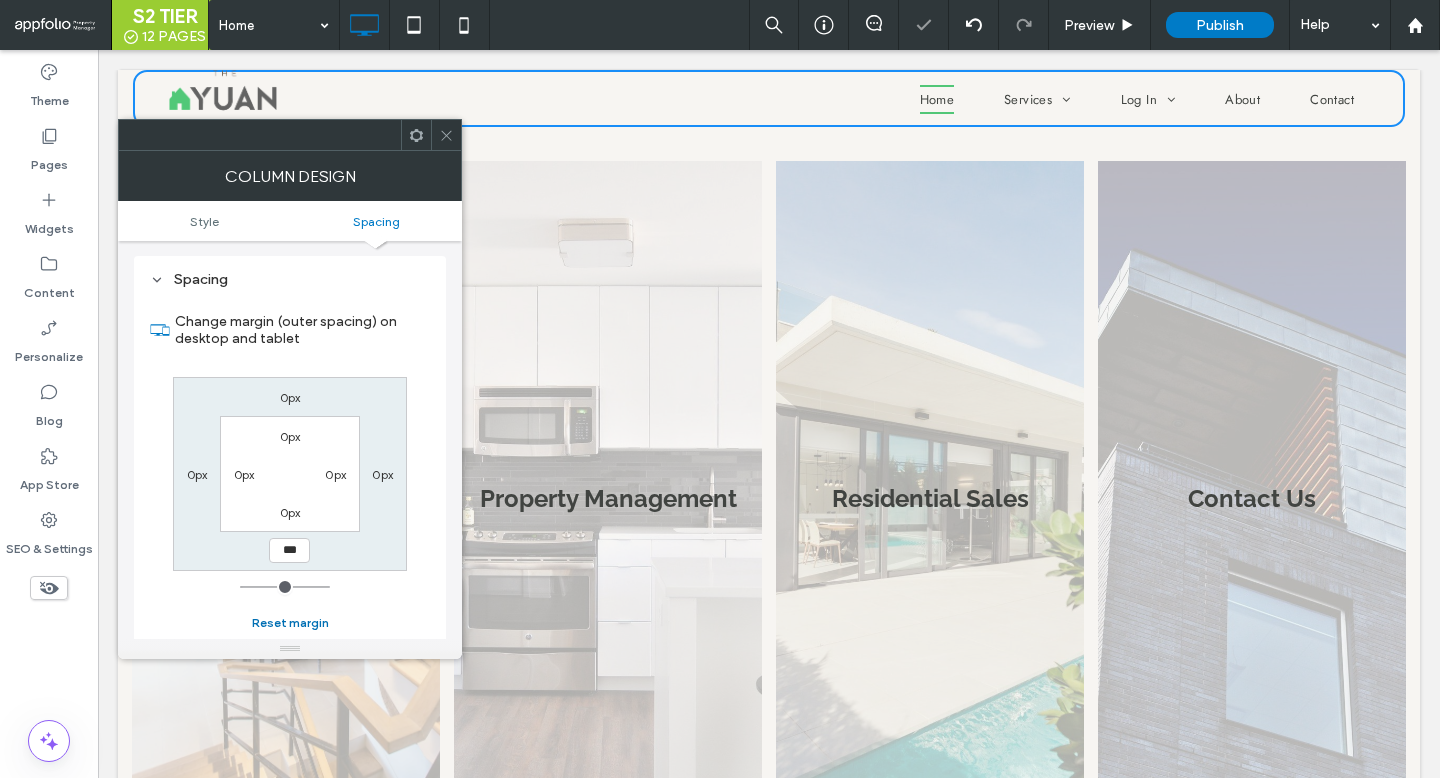 click on "Reset margin" at bounding box center [290, 623] 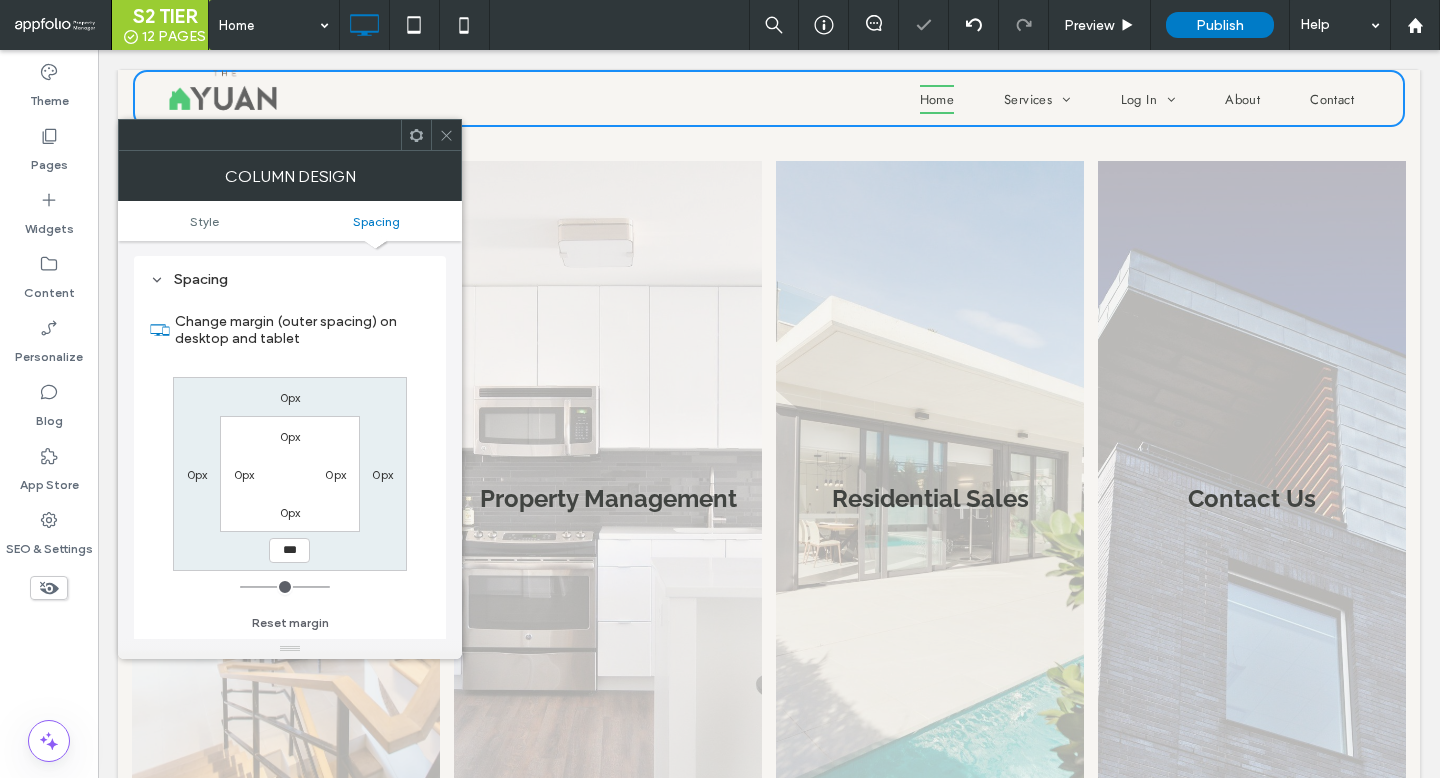 click 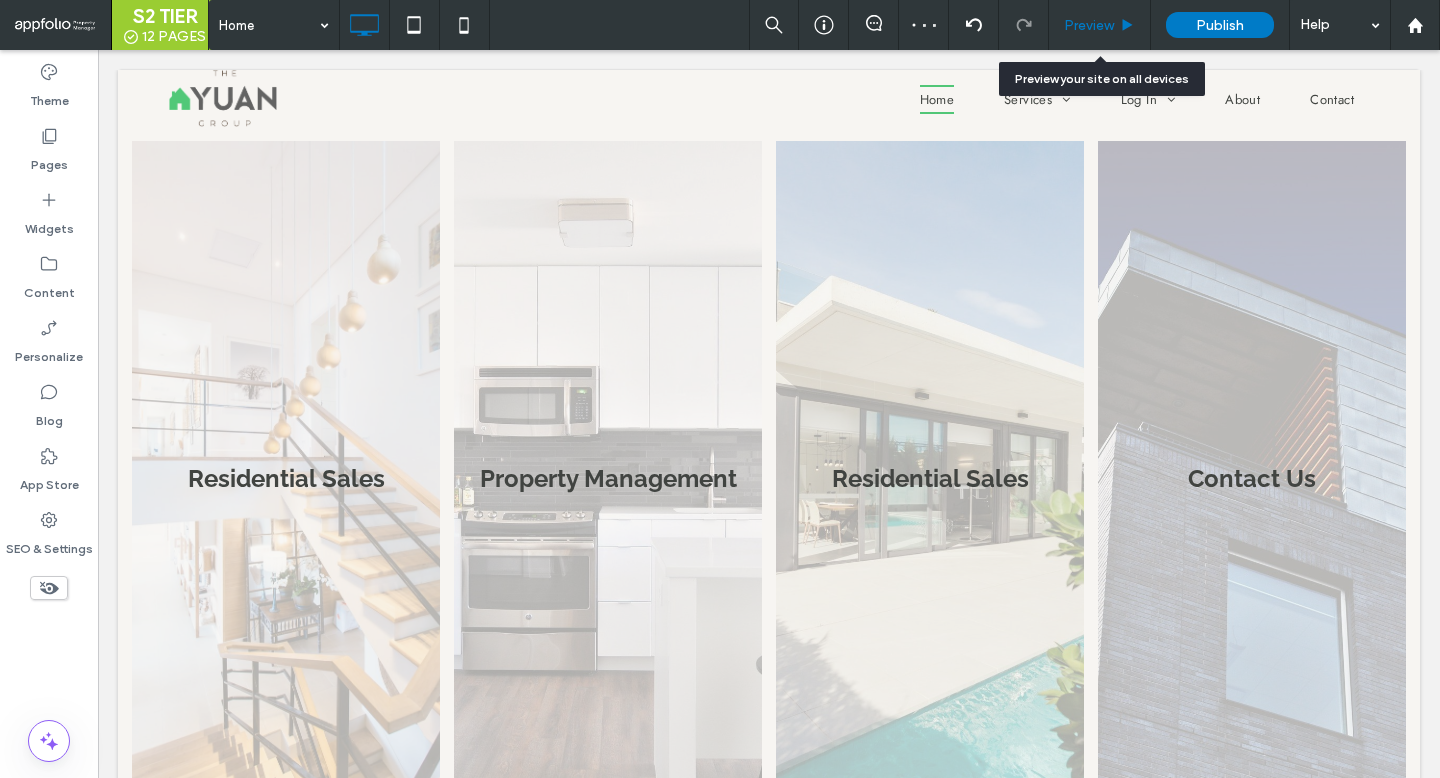 click on "Preview" at bounding box center (1089, 25) 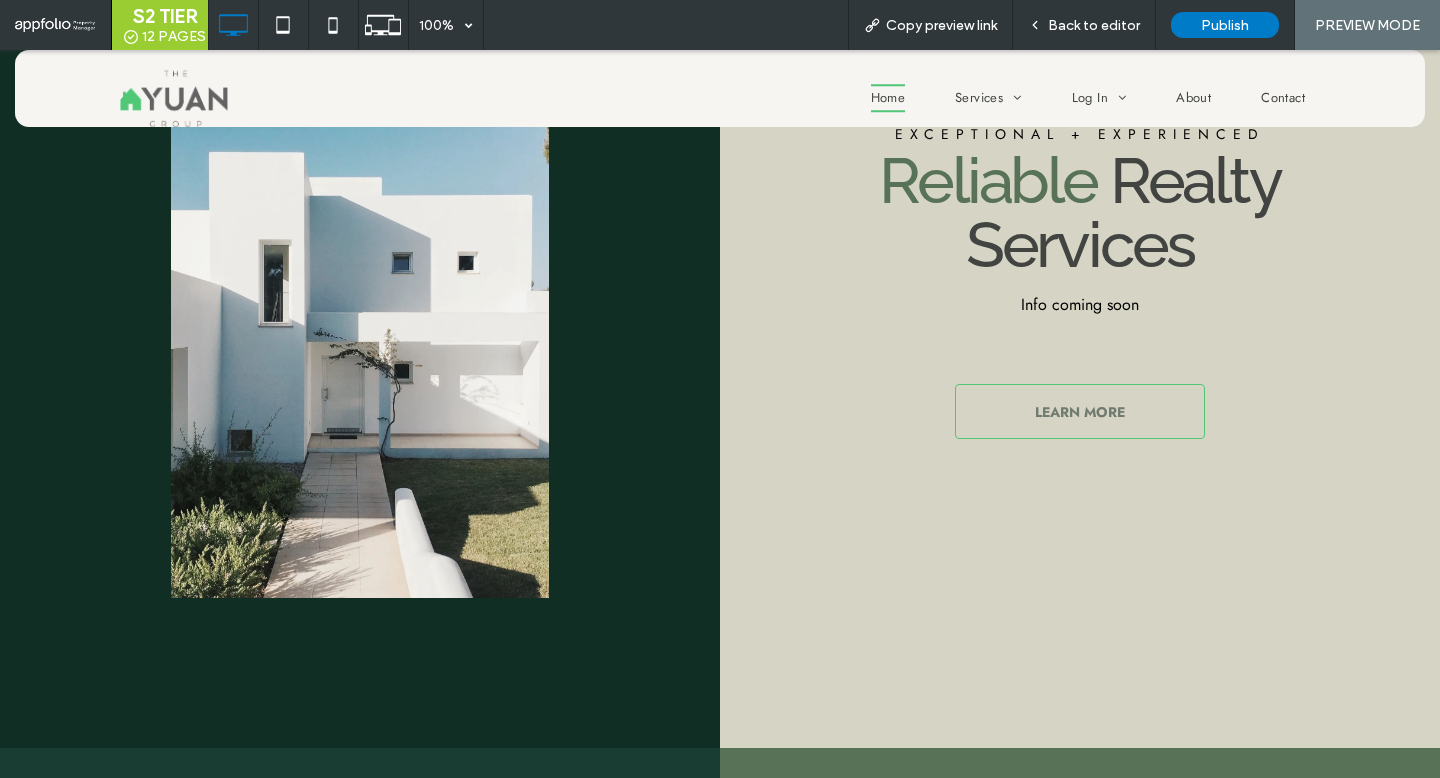 scroll, scrollTop: 912, scrollLeft: 0, axis: vertical 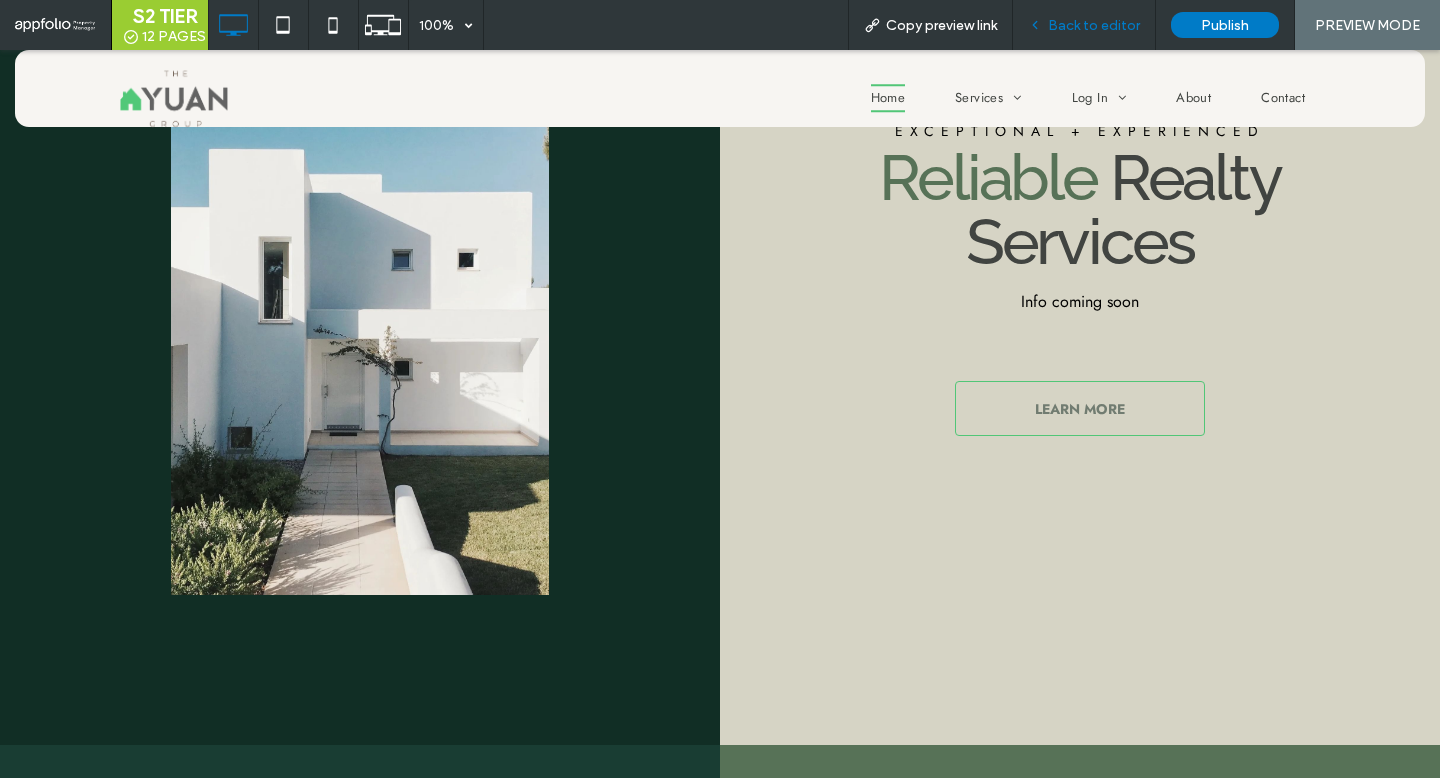 click on "Back to editor" at bounding box center [1084, 25] 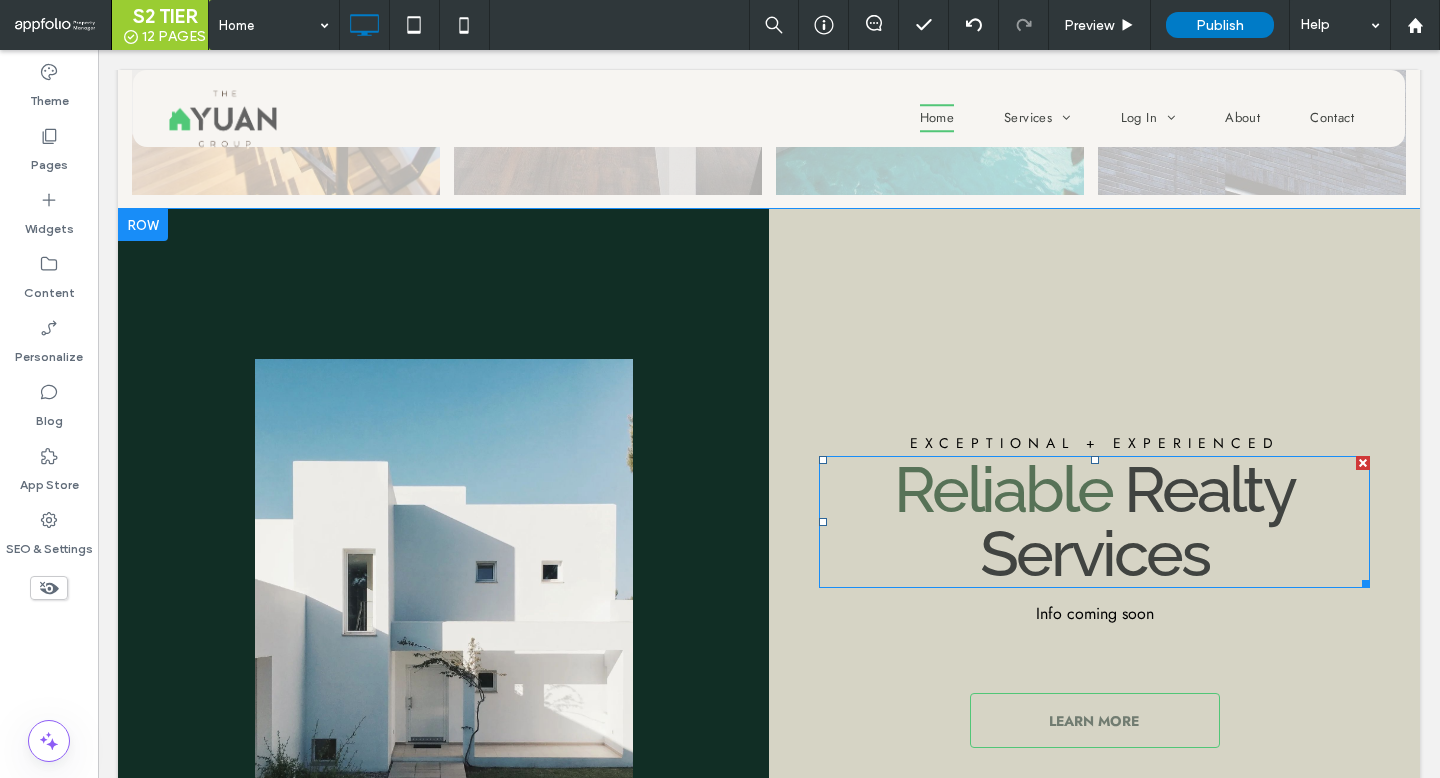scroll, scrollTop: 0, scrollLeft: 0, axis: both 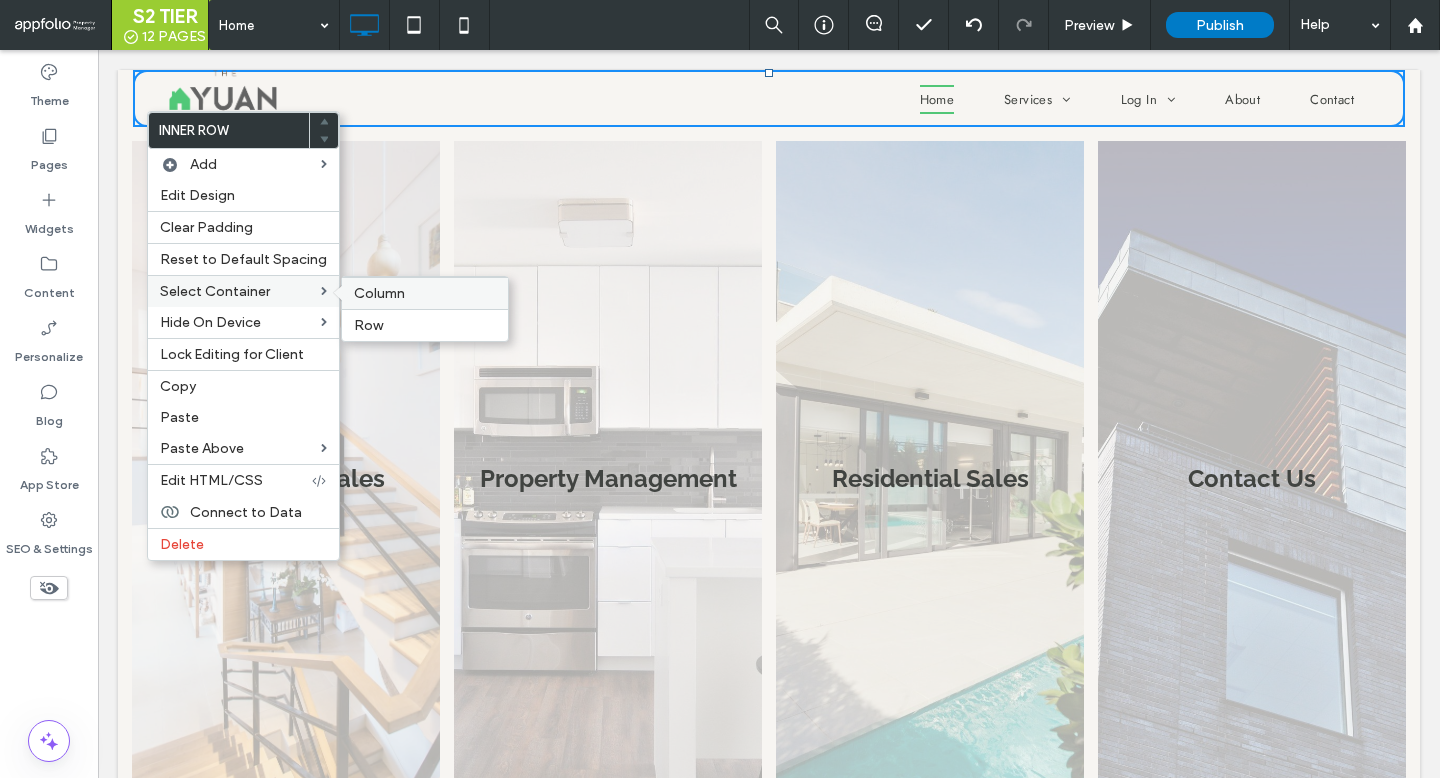 click on "Column" at bounding box center [425, 293] 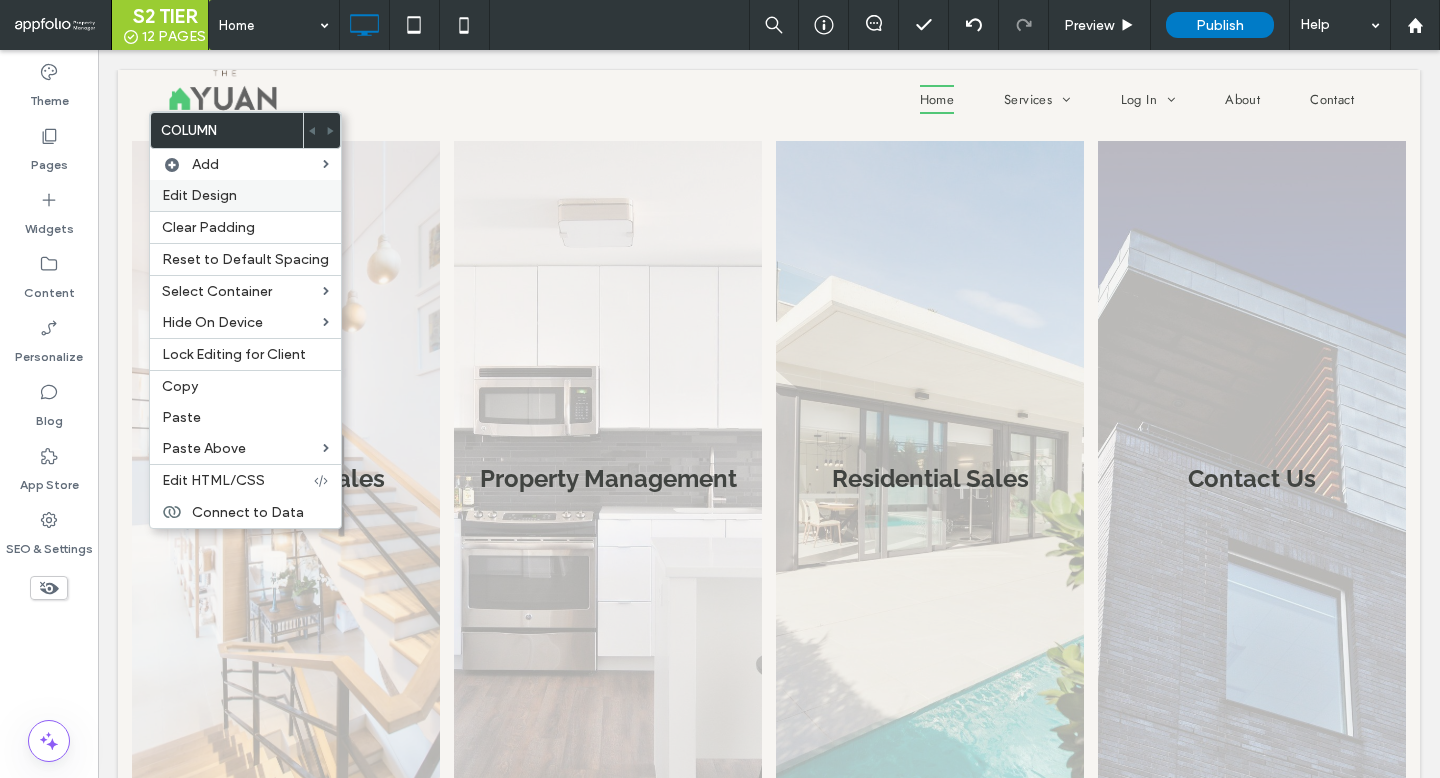 click on "Edit Design" at bounding box center [245, 195] 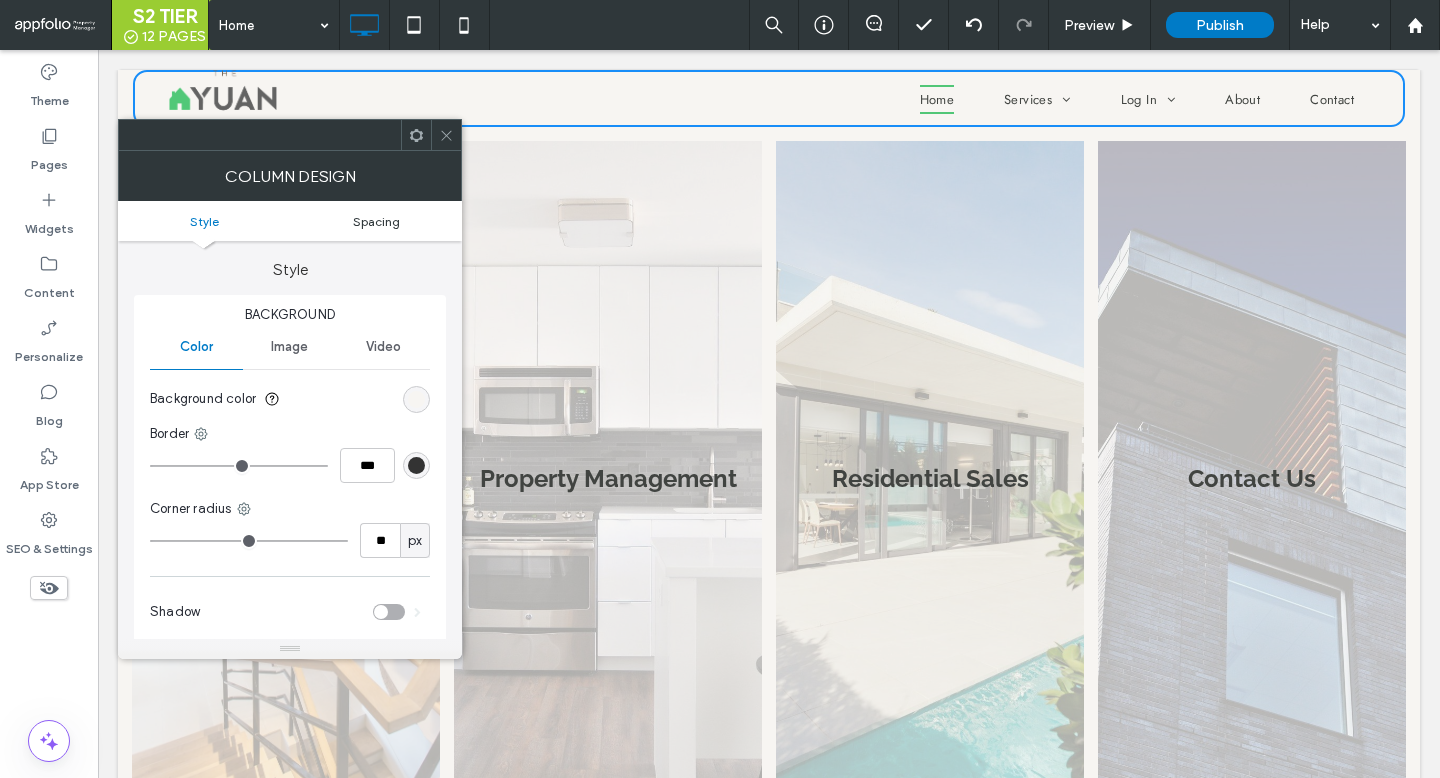 click on "Spacing" at bounding box center (376, 221) 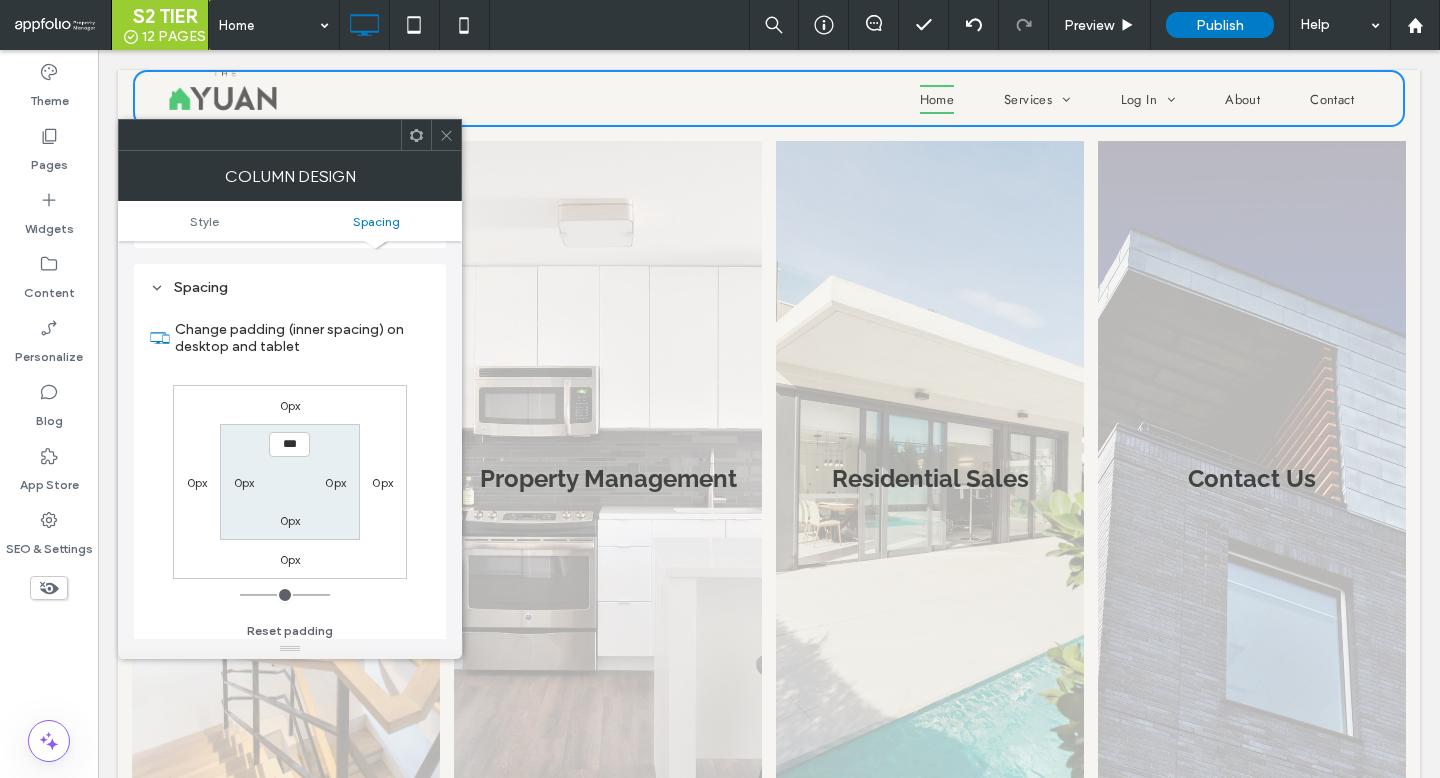 scroll, scrollTop: 407, scrollLeft: 0, axis: vertical 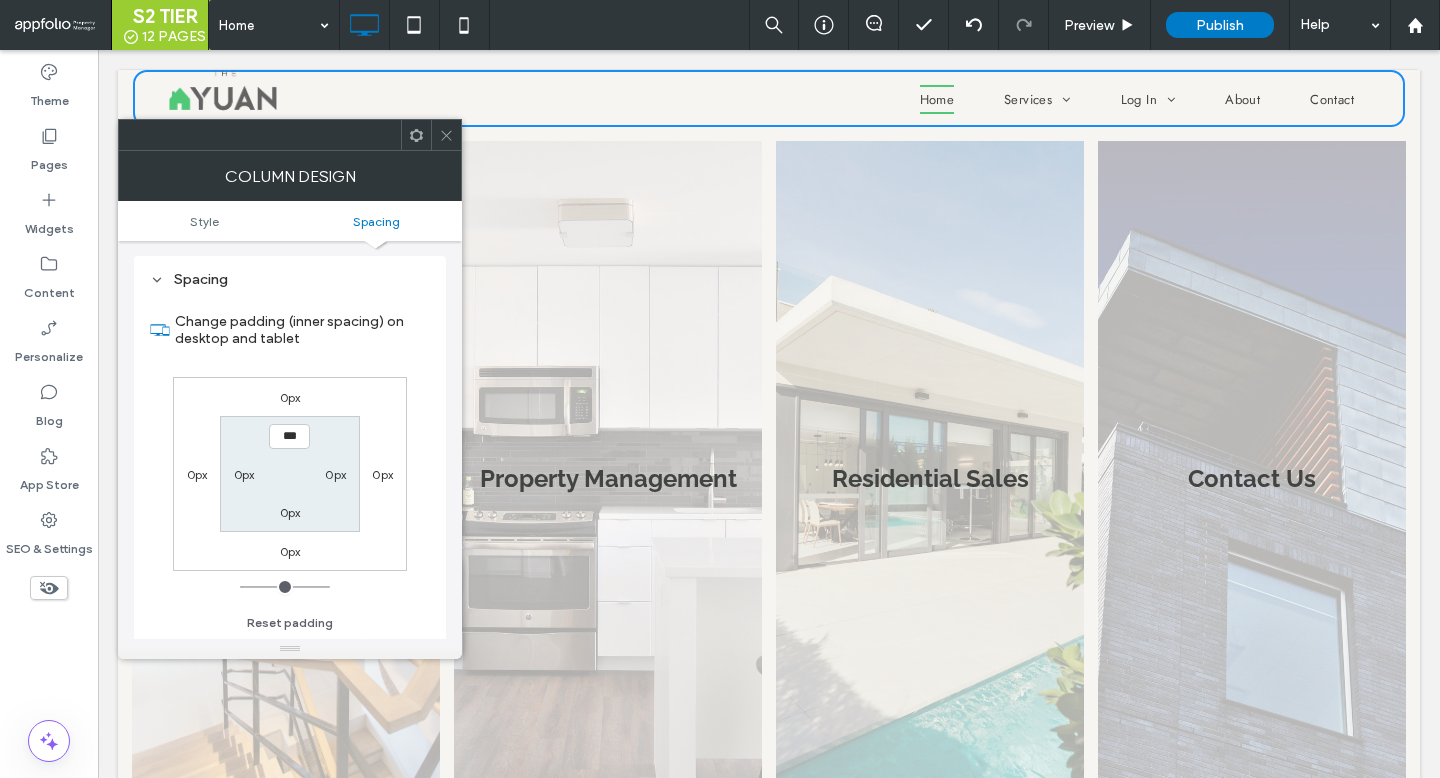 click on "0px" at bounding box center [290, 512] 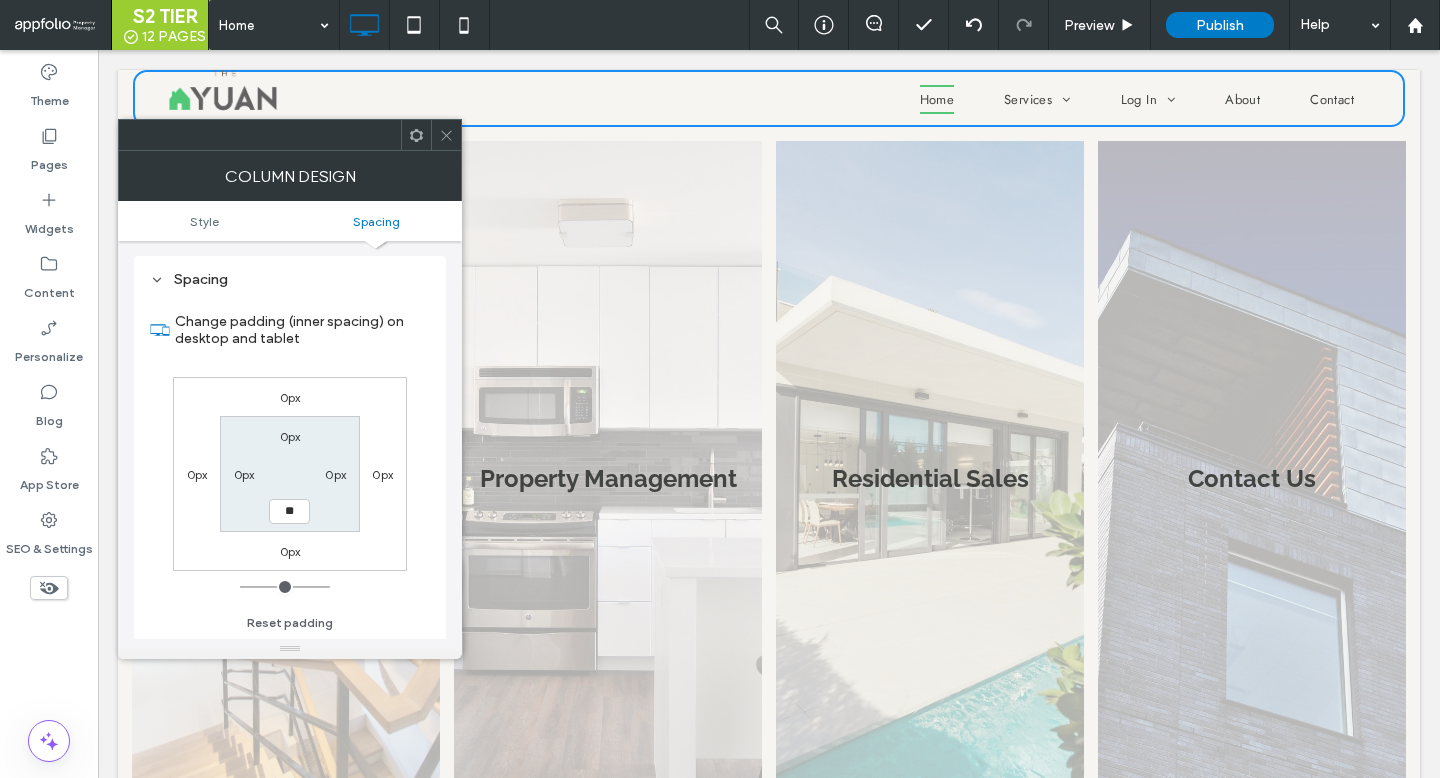 type on "**" 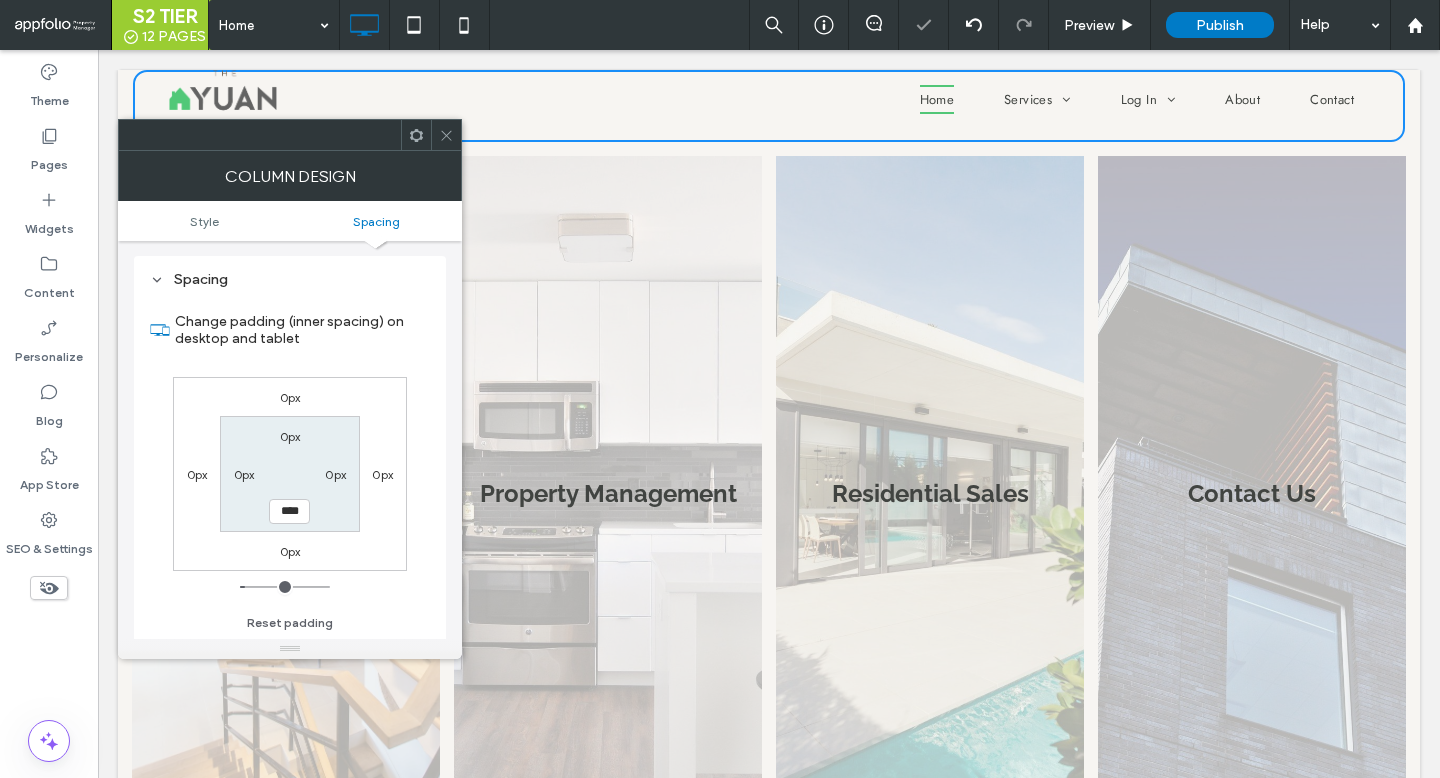 click at bounding box center [446, 135] 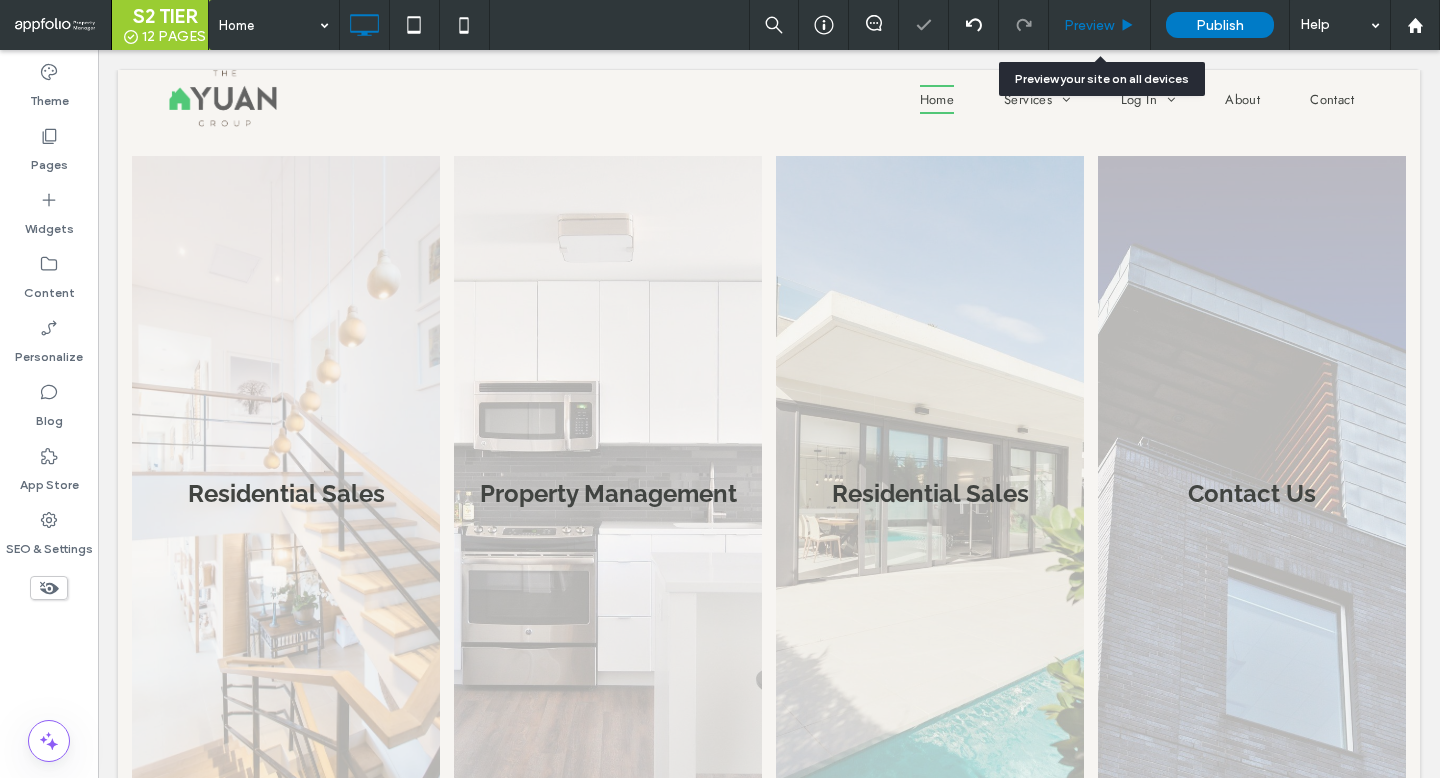 click on "Preview" at bounding box center (1089, 25) 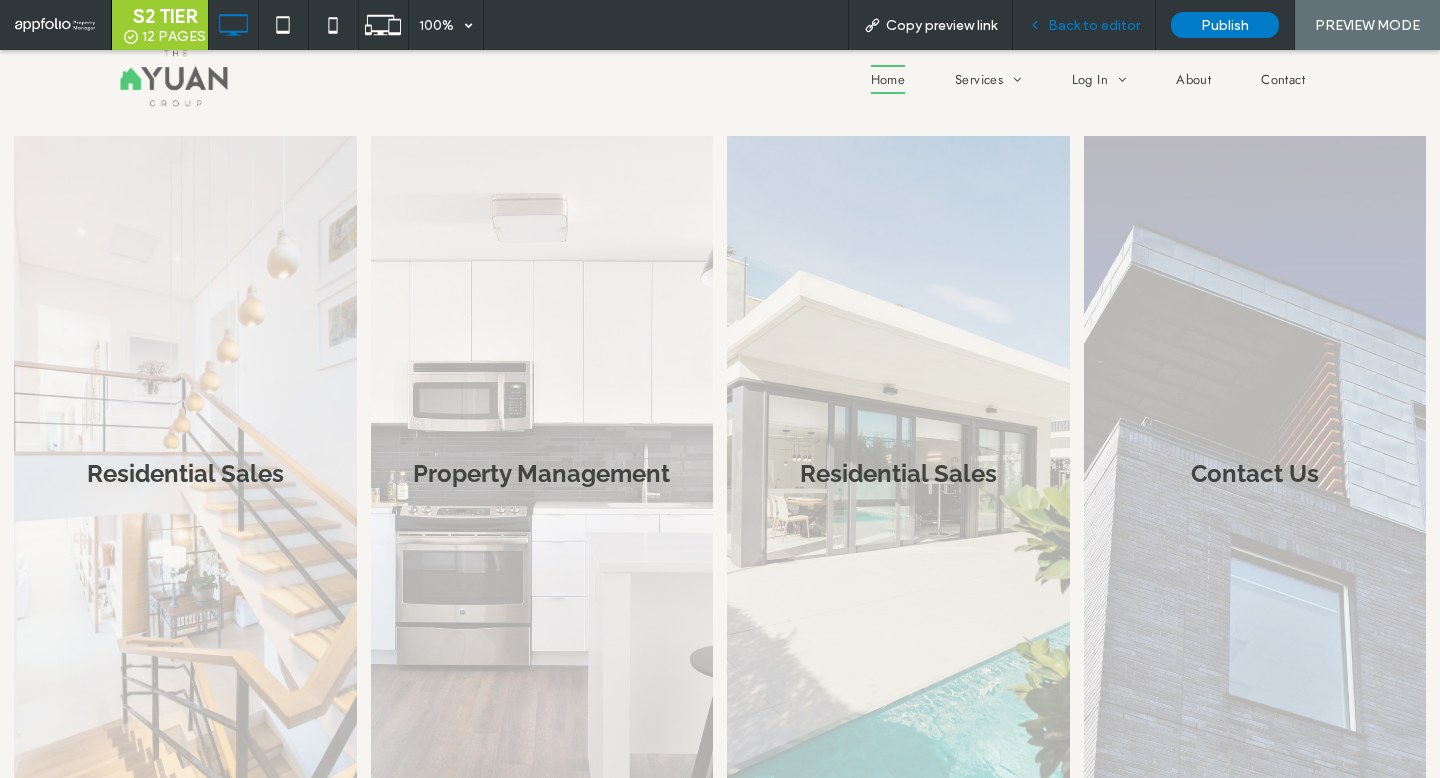click on "Back to editor" at bounding box center [1084, 25] 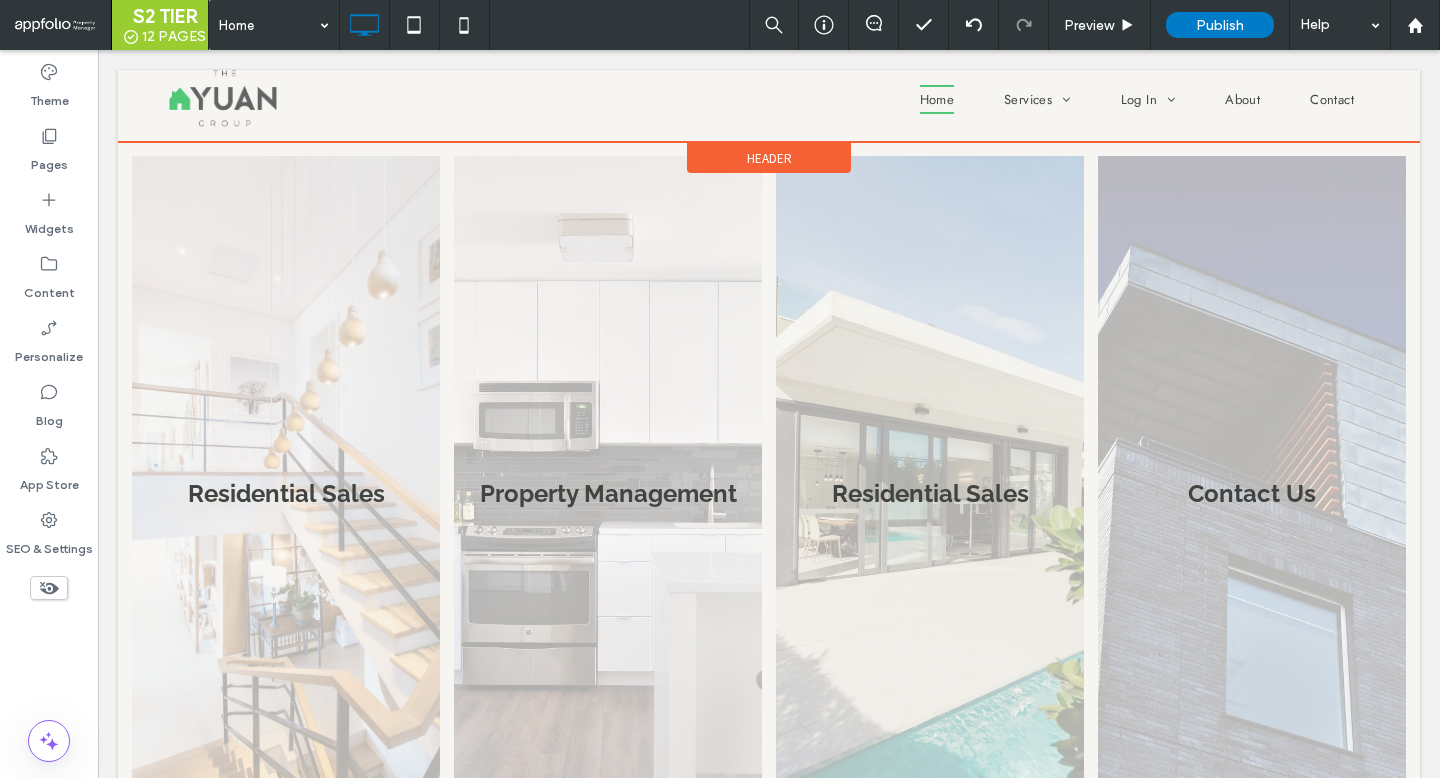 click on "Header" at bounding box center (769, 158) 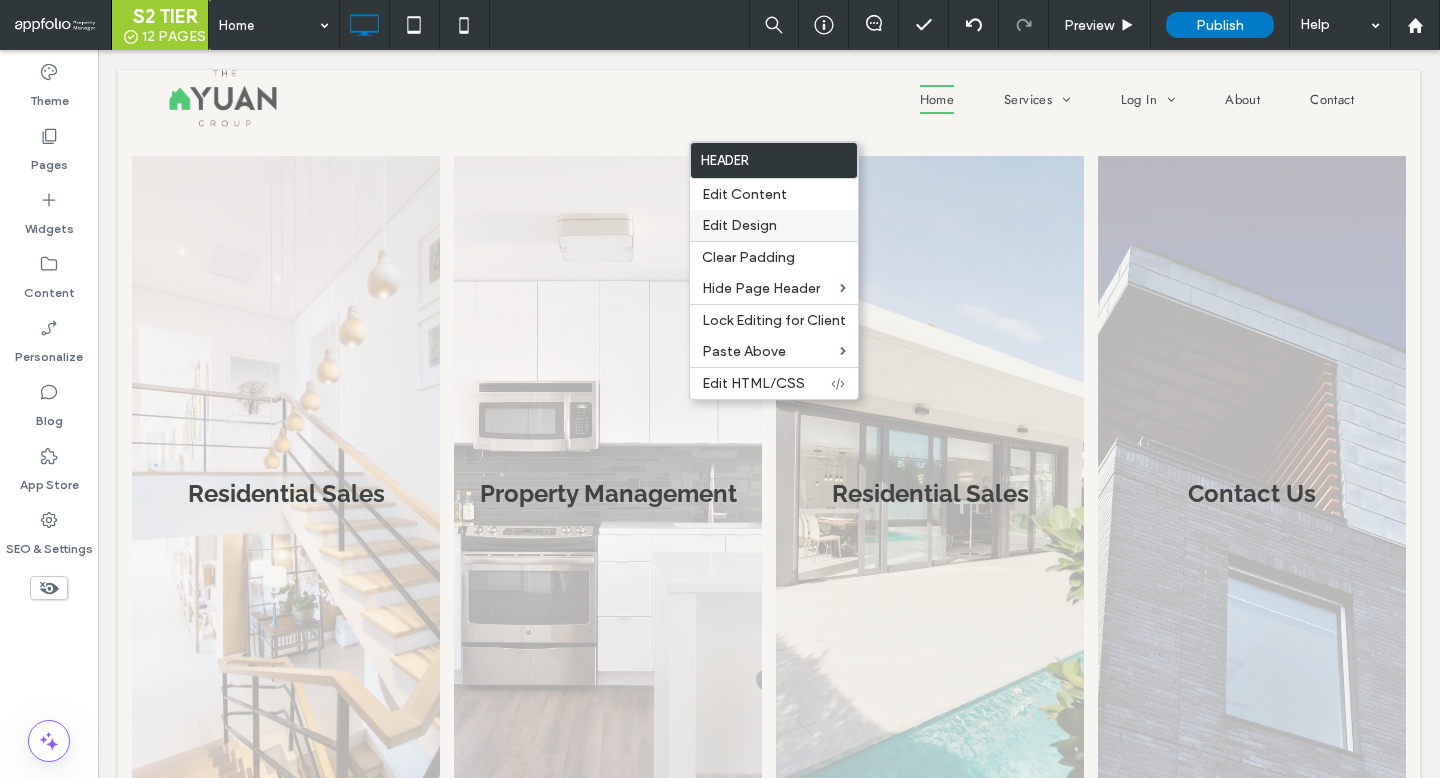 click on "Edit Design" at bounding box center (774, 225) 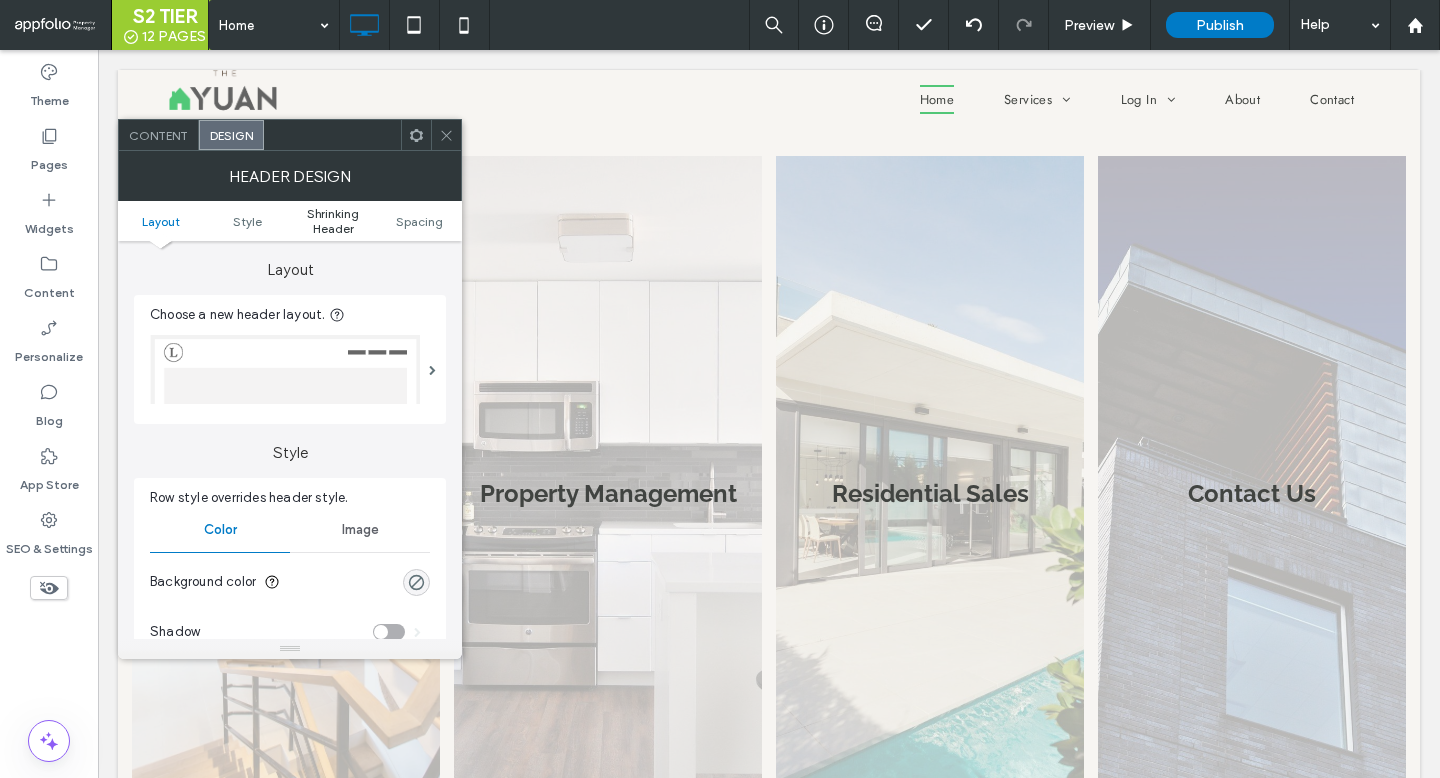 click on "Shrinking Header" at bounding box center (333, 221) 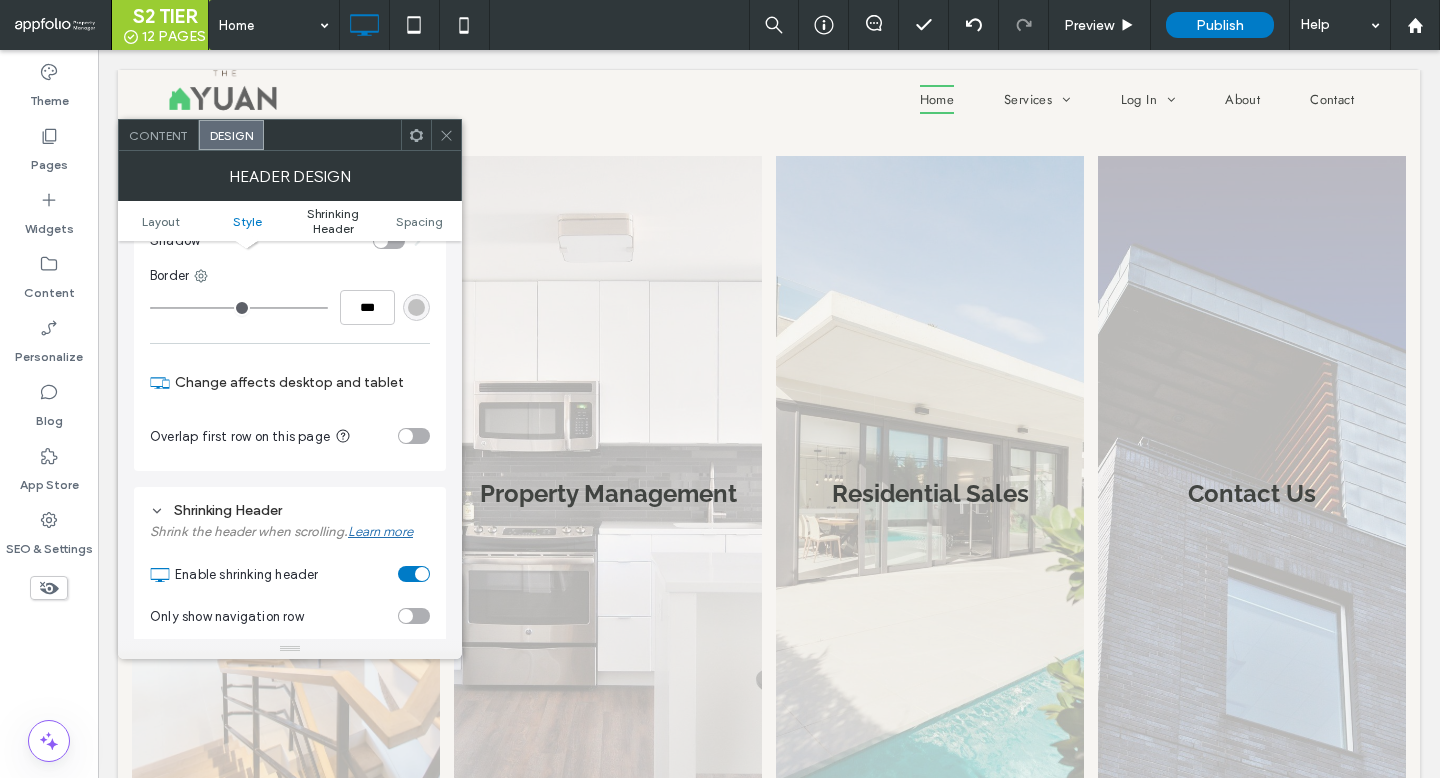 scroll, scrollTop: 574, scrollLeft: 0, axis: vertical 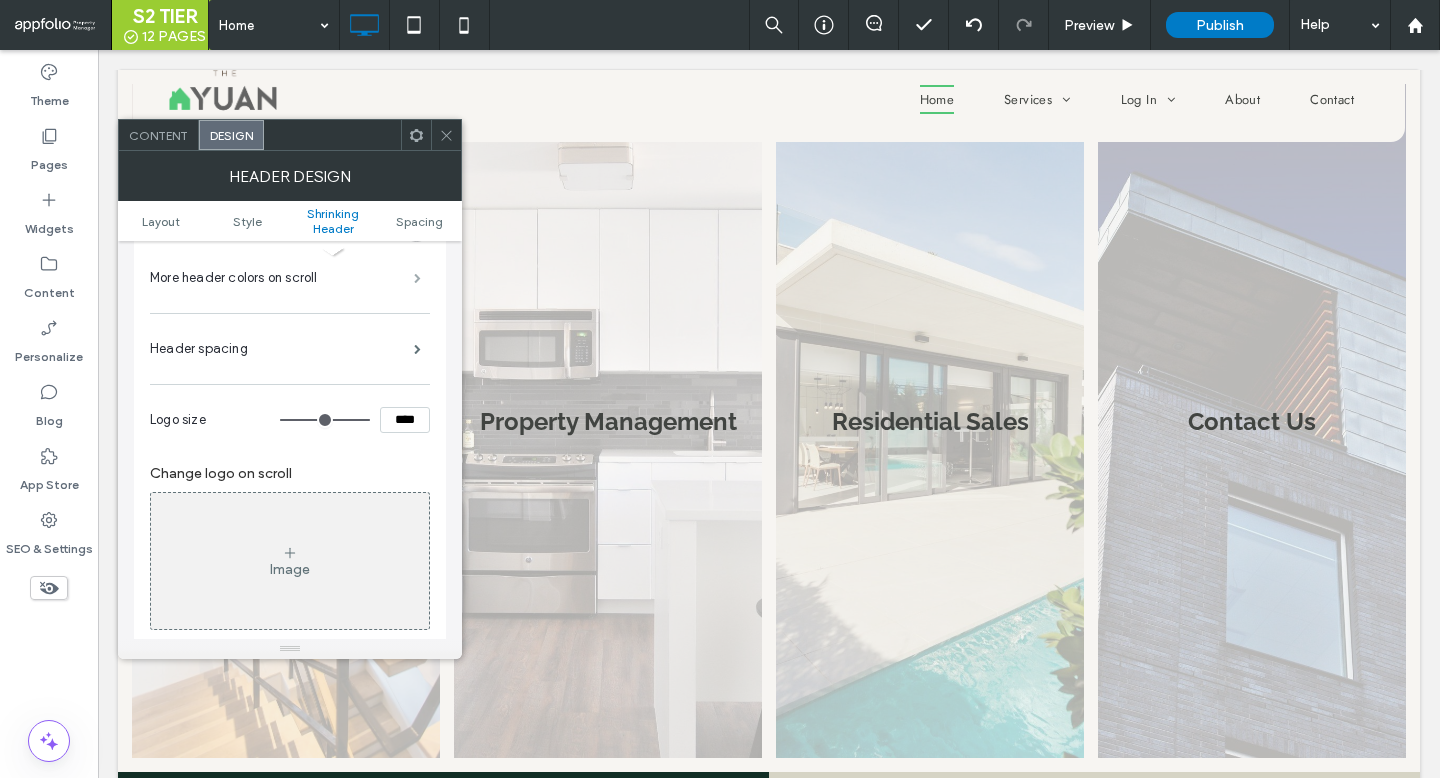 click at bounding box center (417, 278) 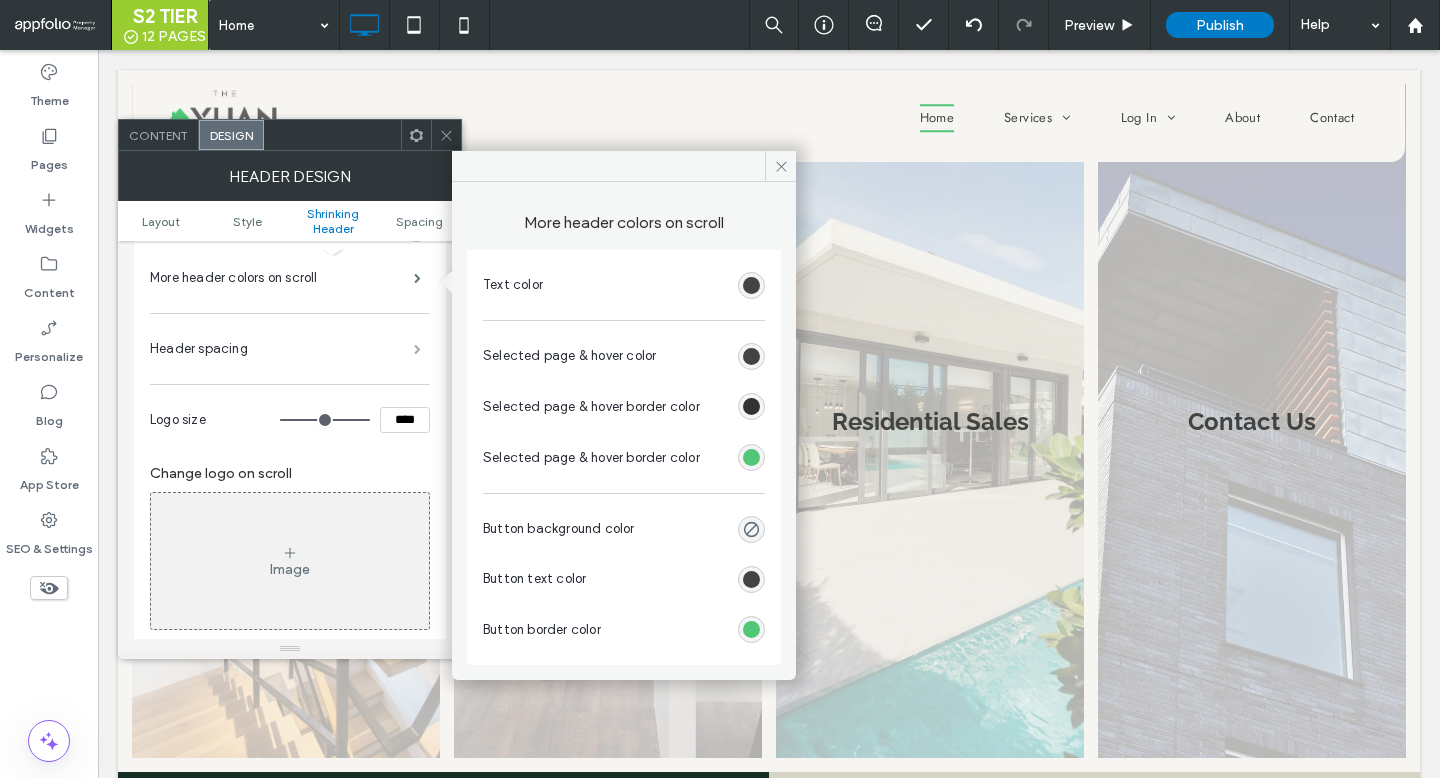click at bounding box center [417, 349] 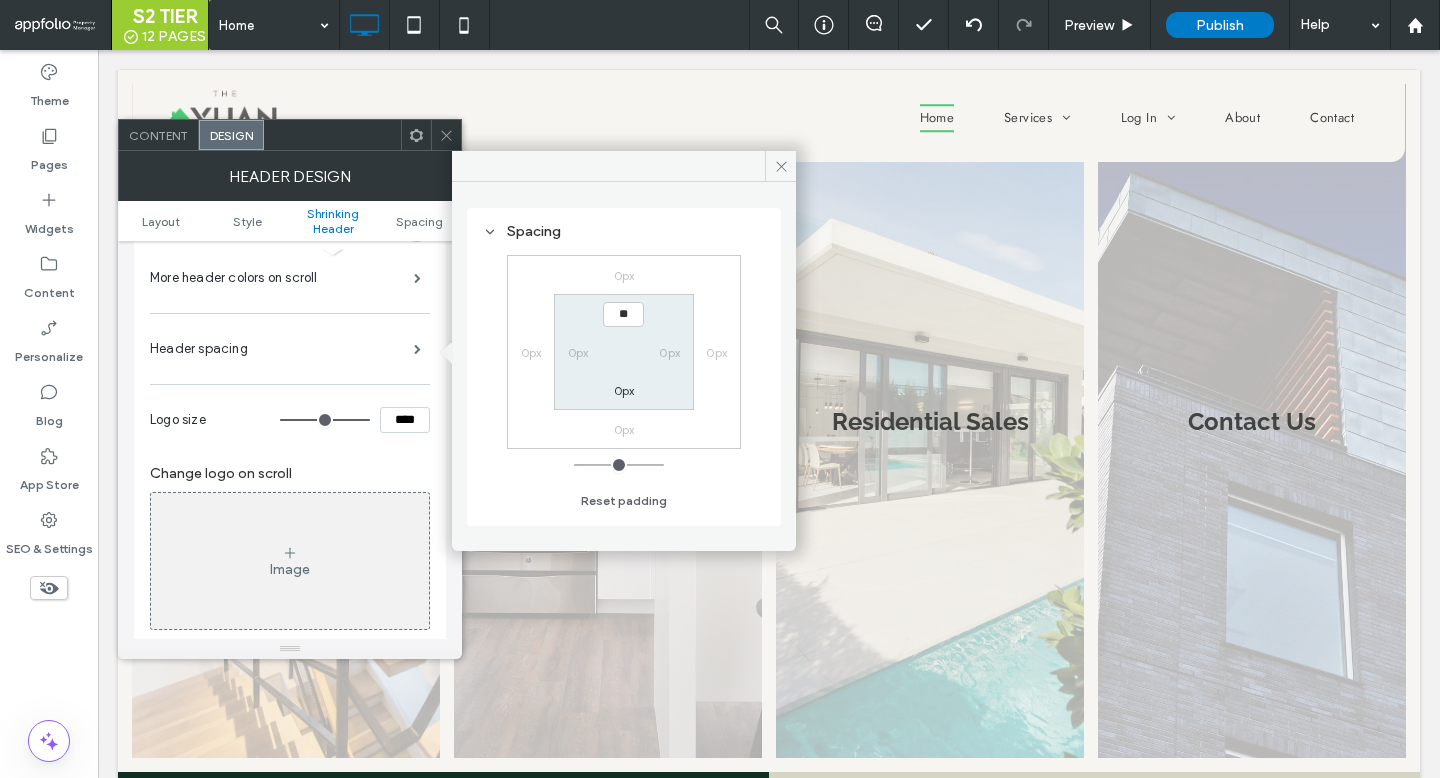 type on "****" 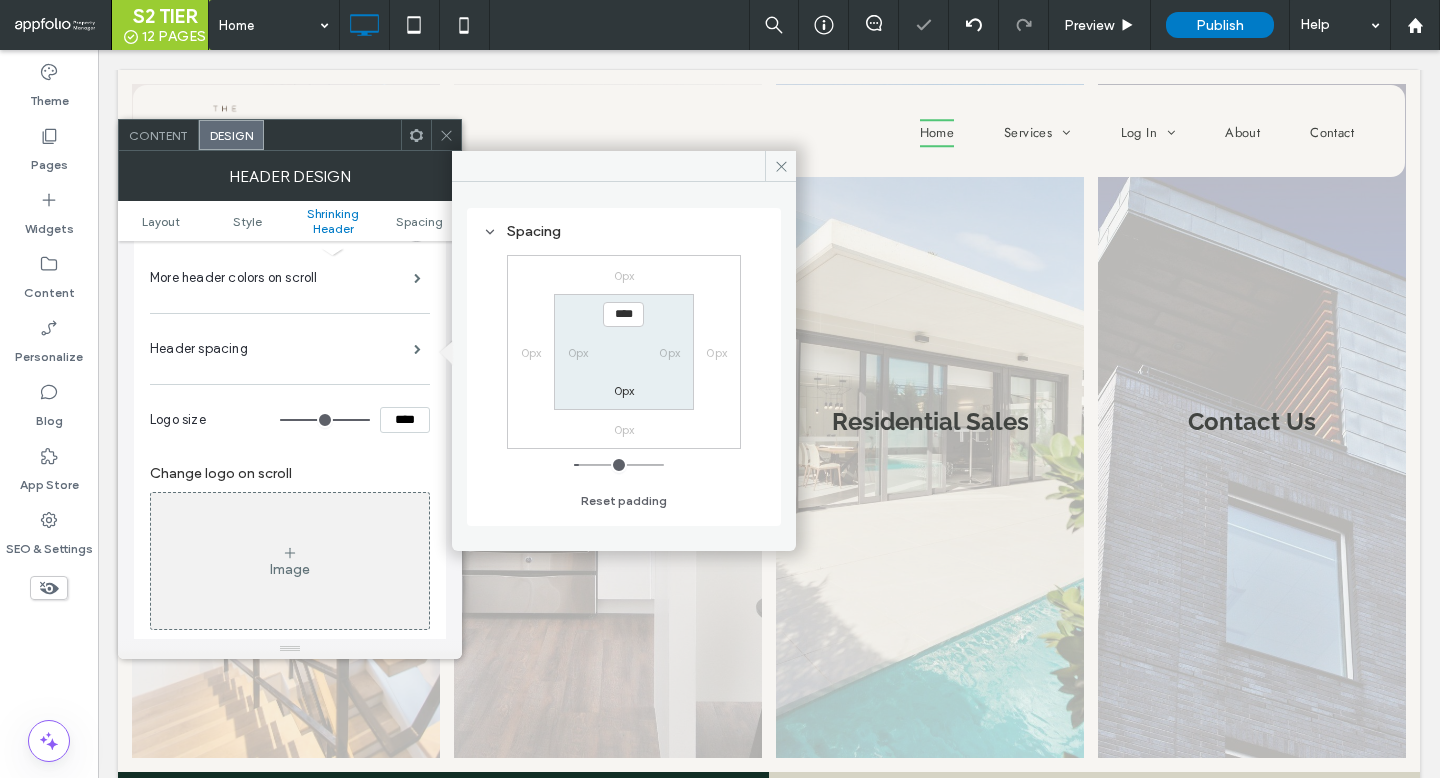 click 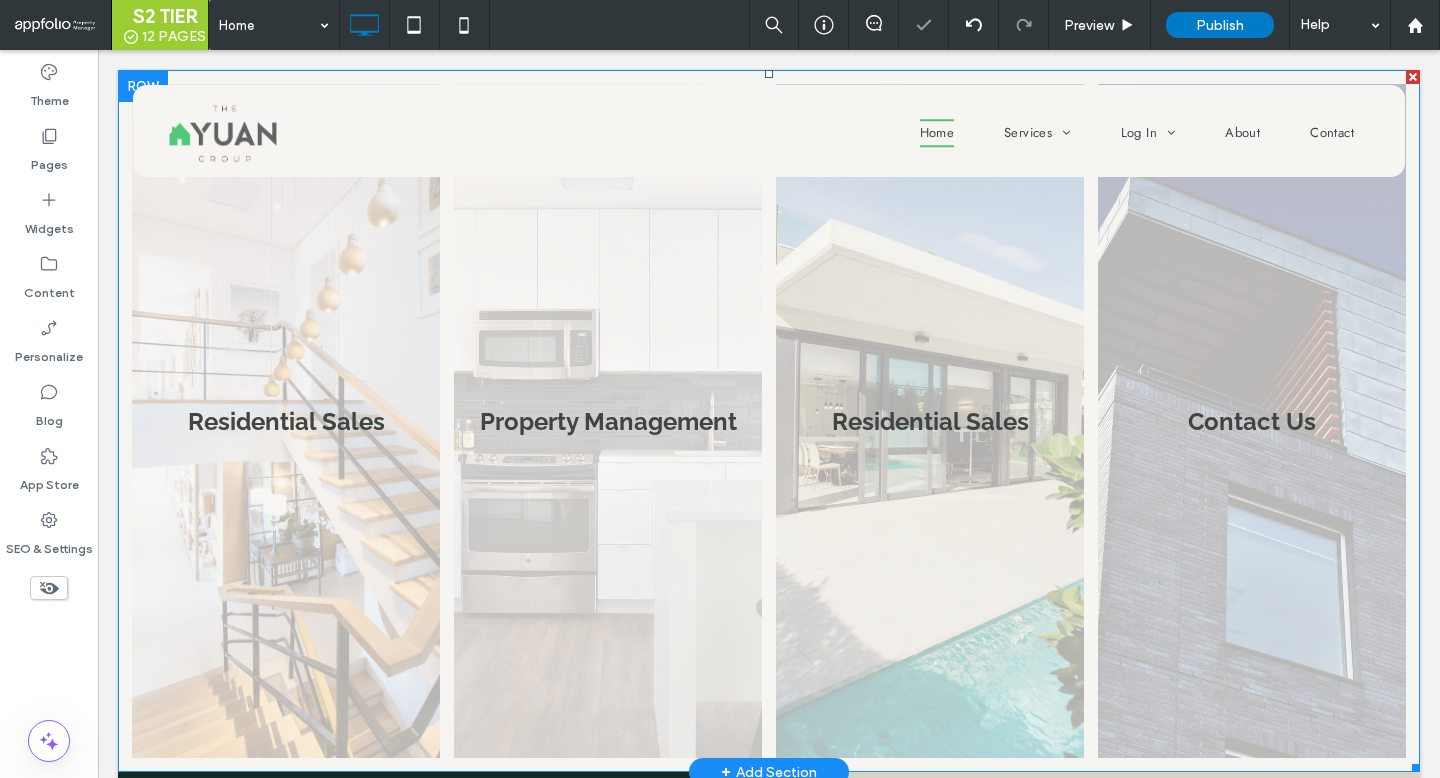 scroll, scrollTop: 0, scrollLeft: 0, axis: both 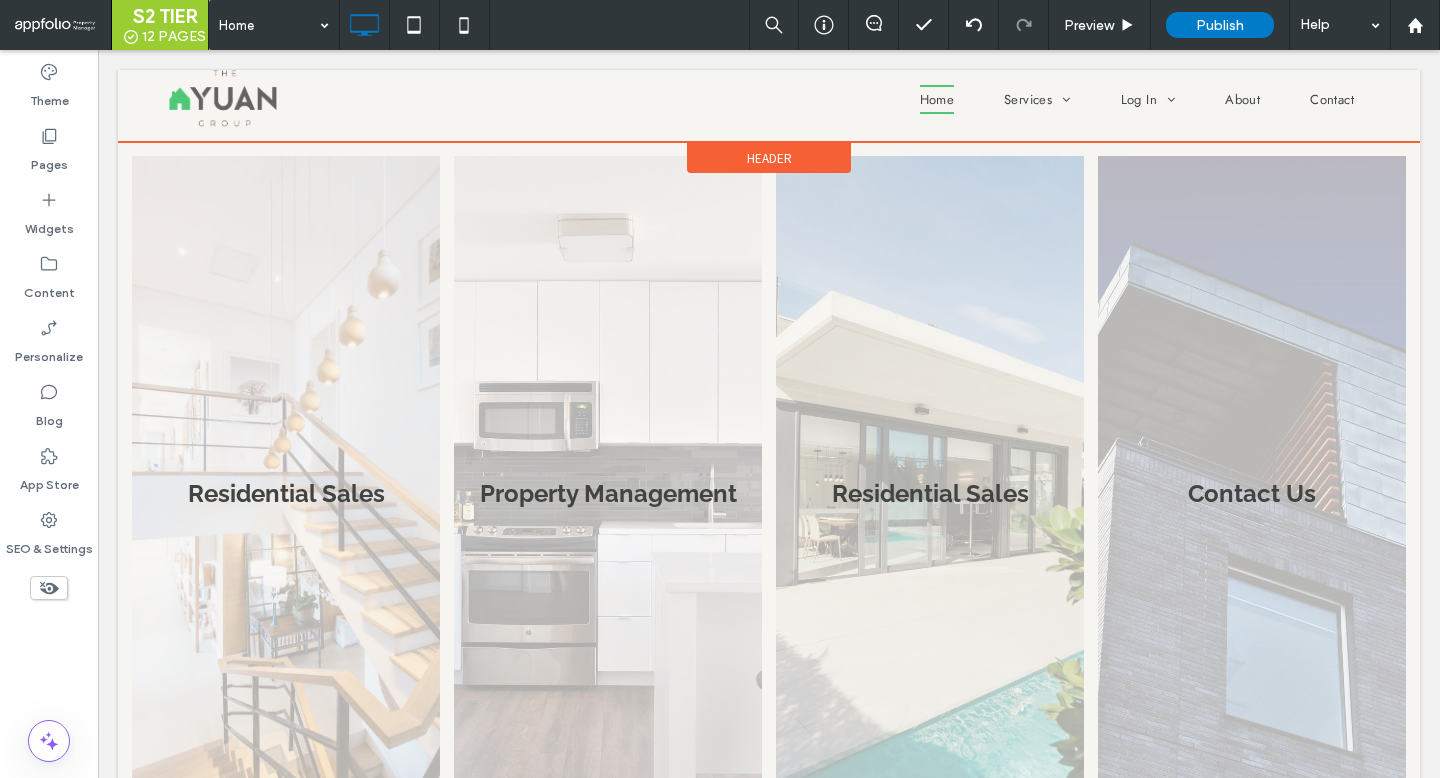 click on "Header" at bounding box center [769, 158] 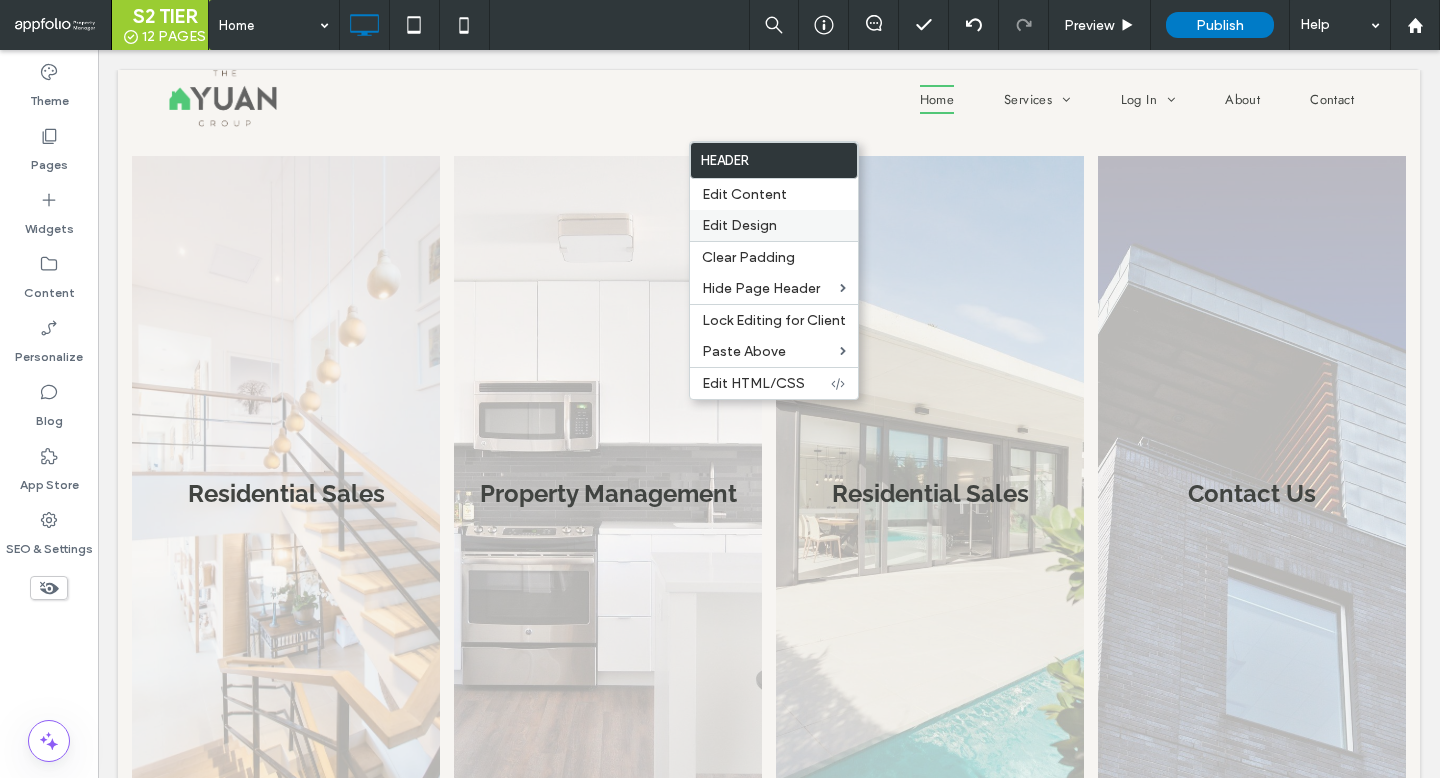 click on "Edit Design" at bounding box center (774, 225) 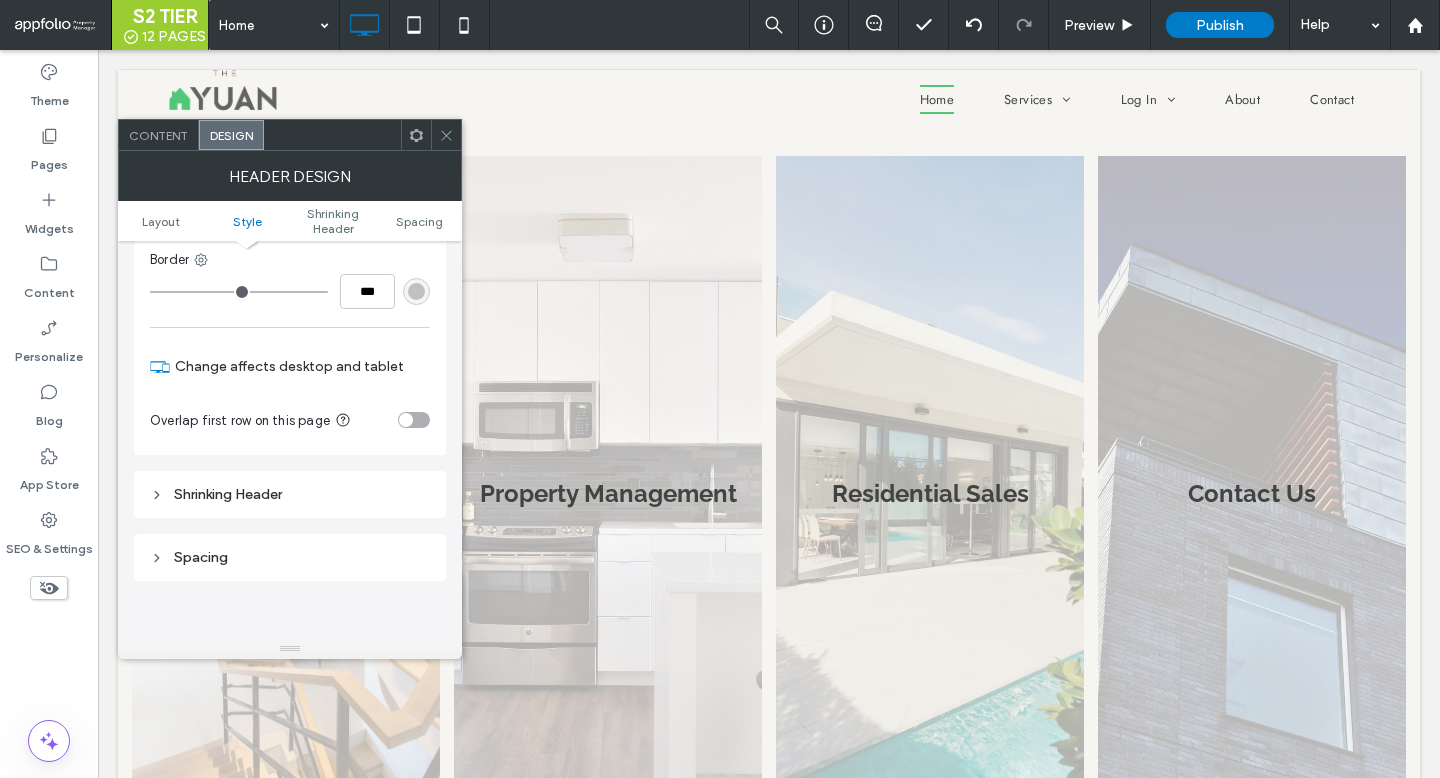 scroll, scrollTop: 450, scrollLeft: 0, axis: vertical 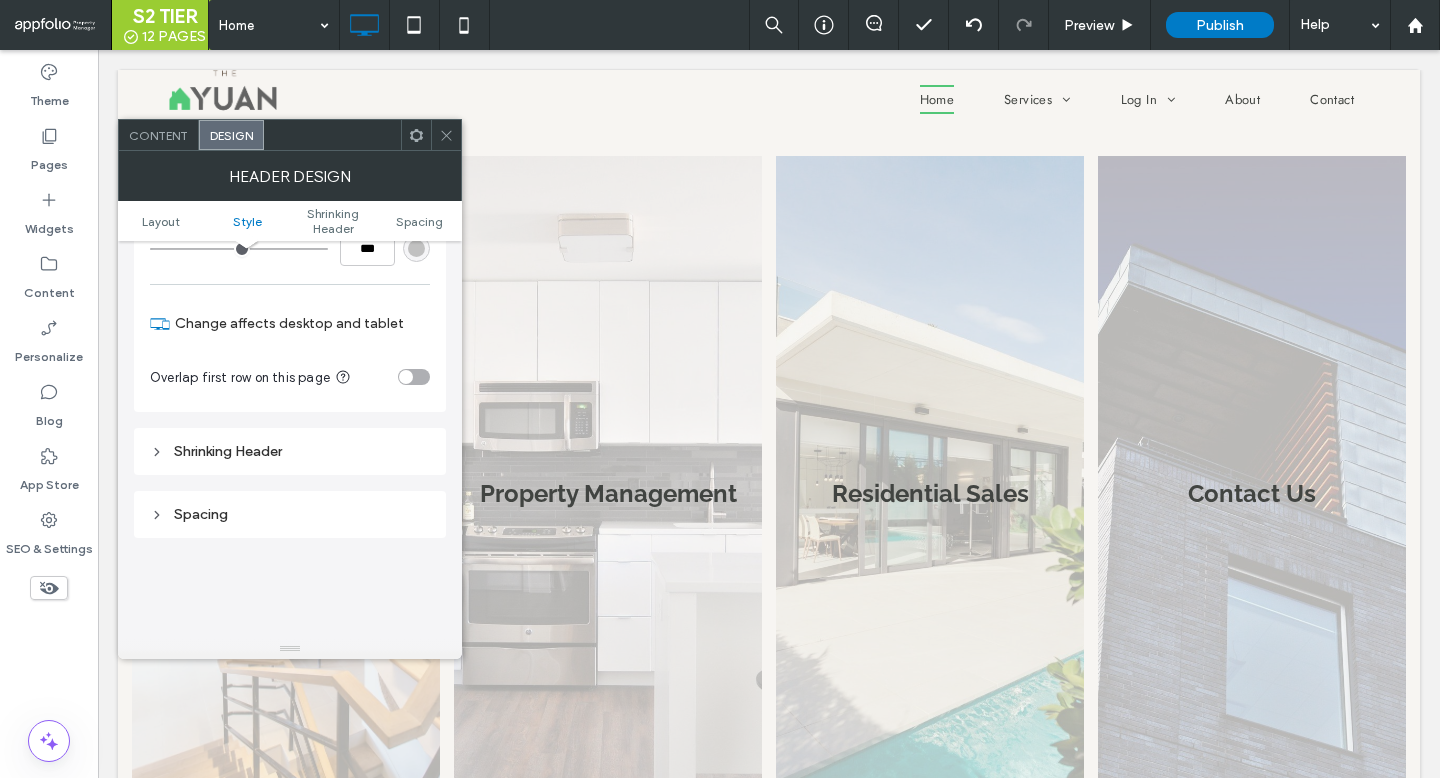 click on "Shrinking Header" at bounding box center [290, 451] 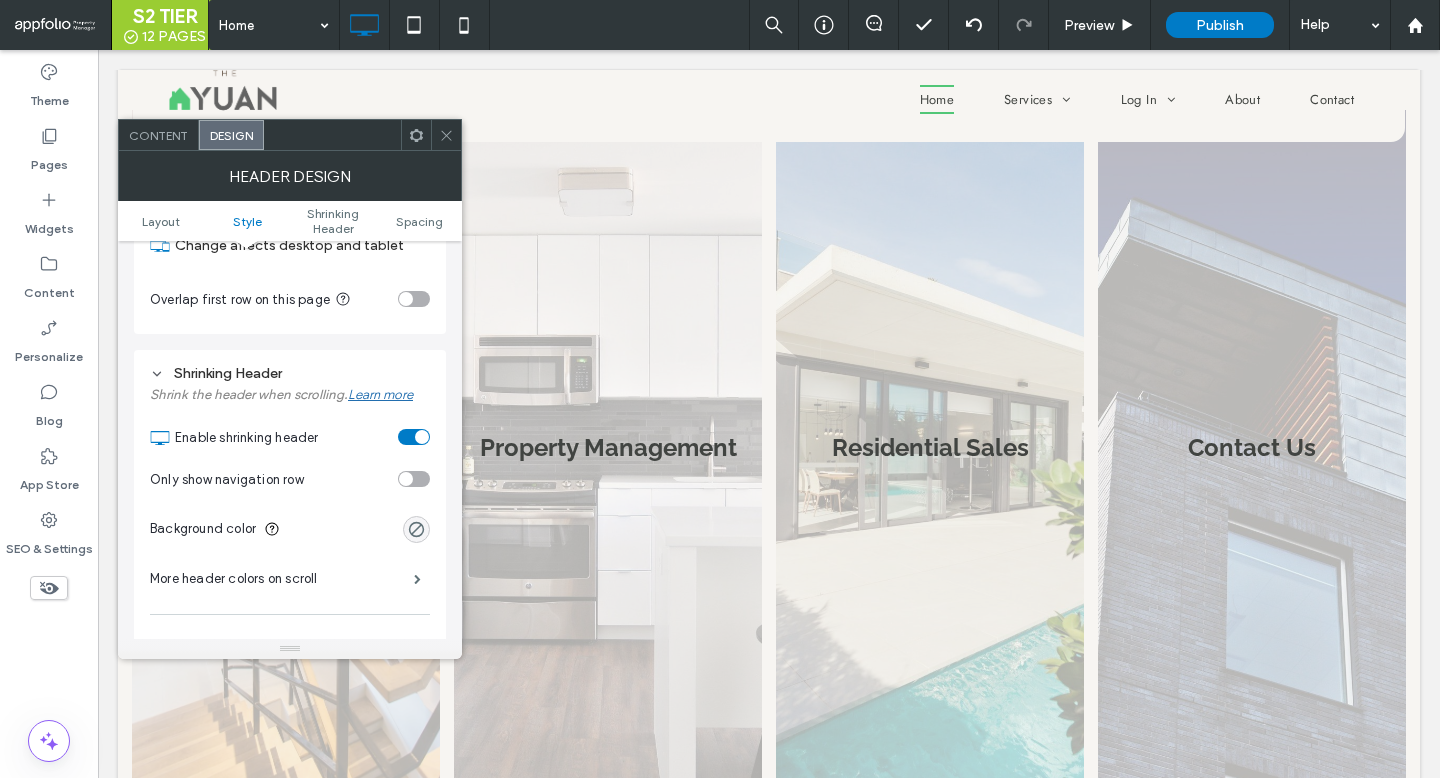 scroll, scrollTop: 72, scrollLeft: 0, axis: vertical 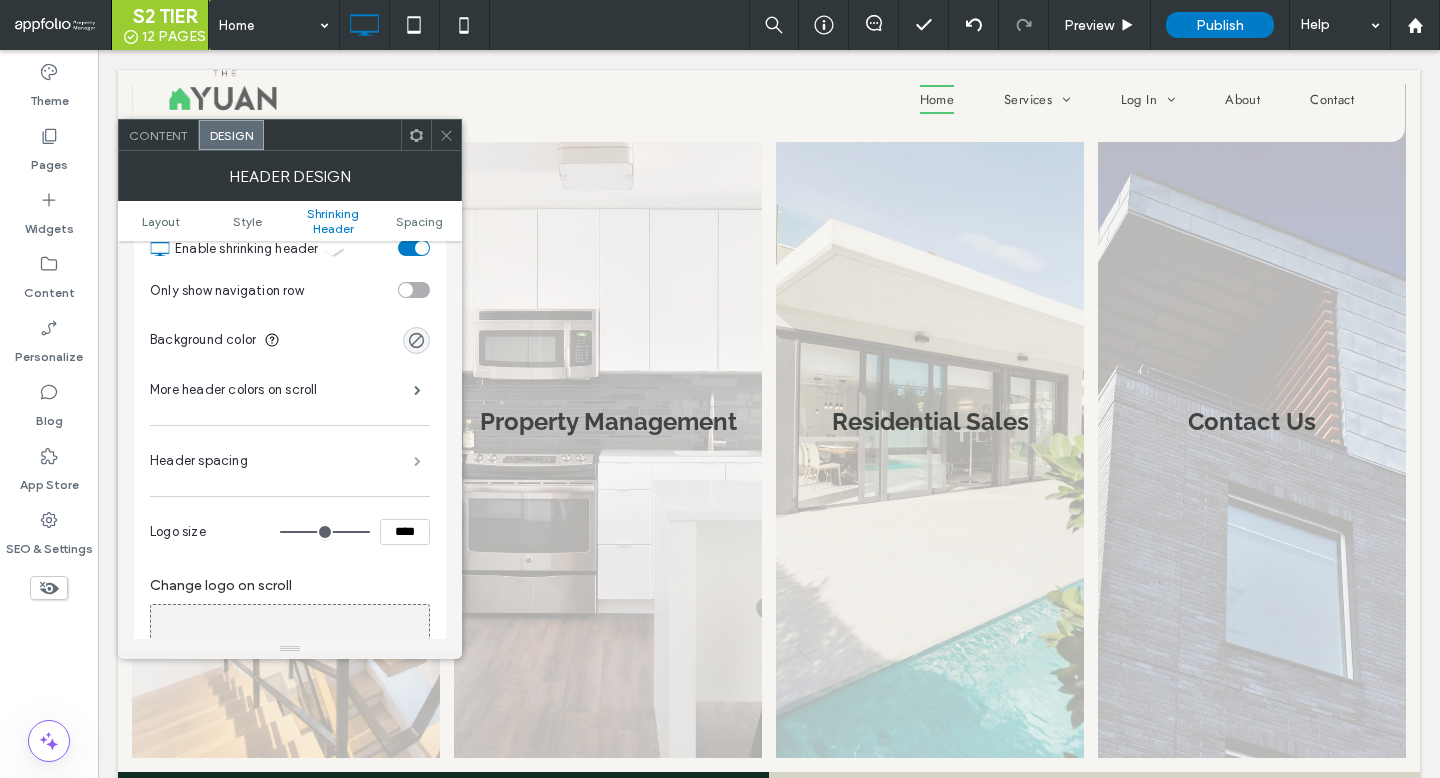 click at bounding box center [417, 461] 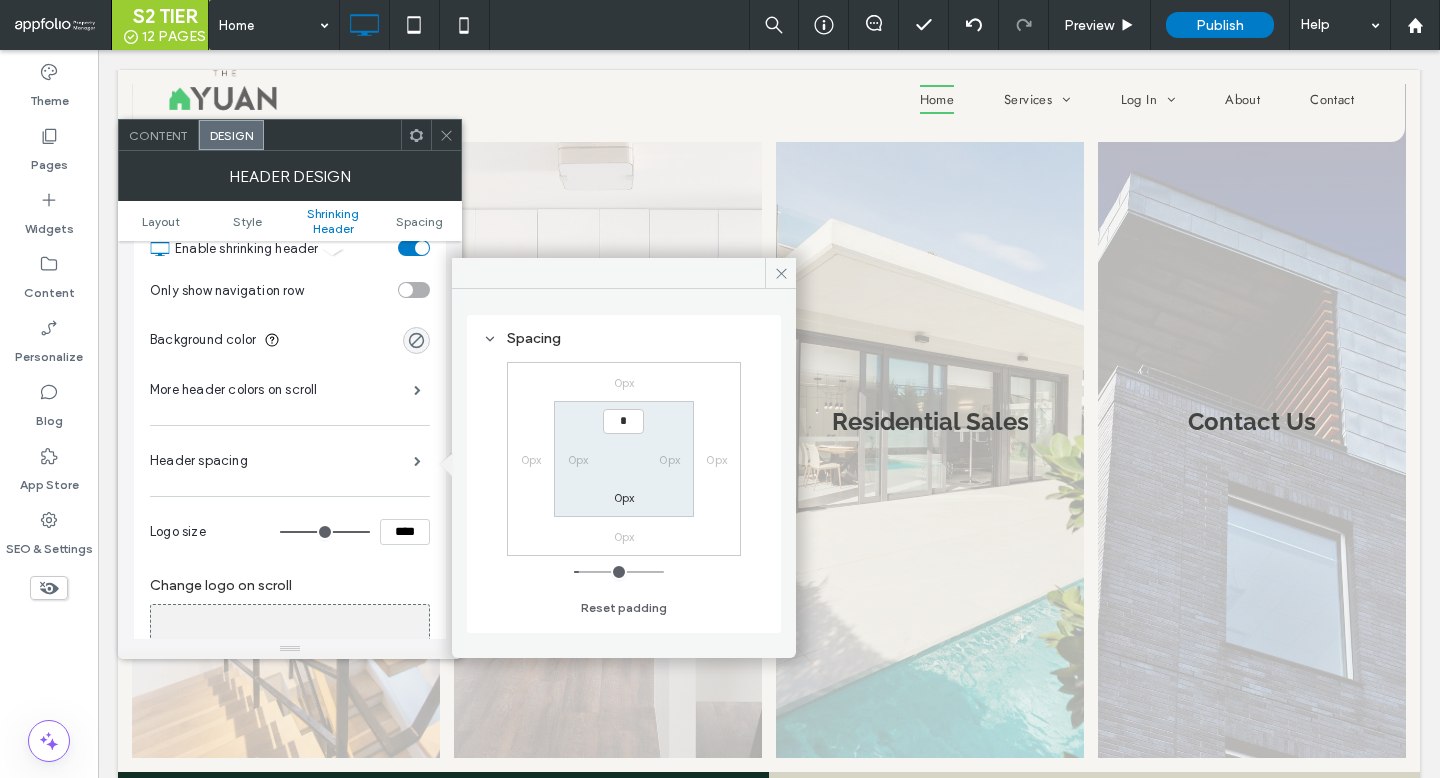 type on "***" 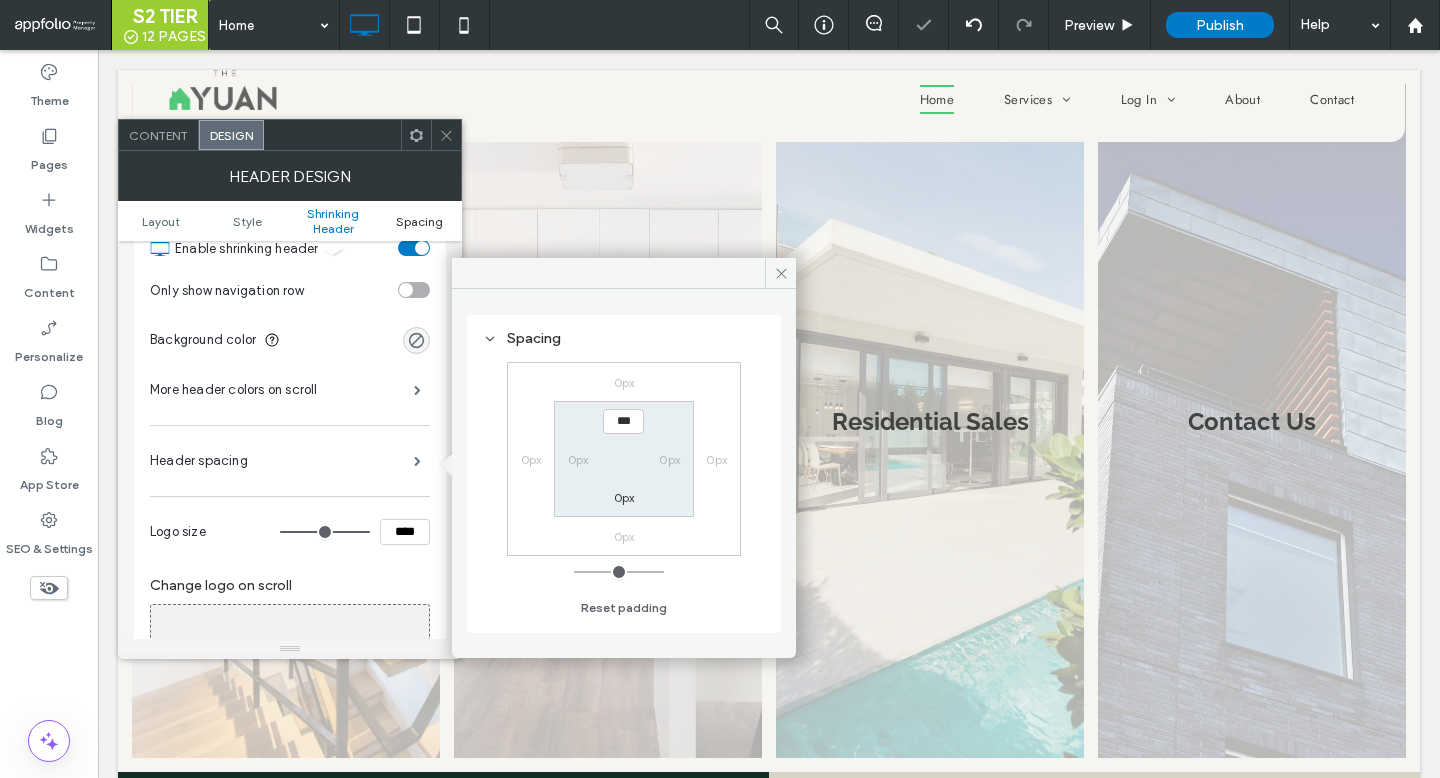 click on "Spacing" at bounding box center (419, 221) 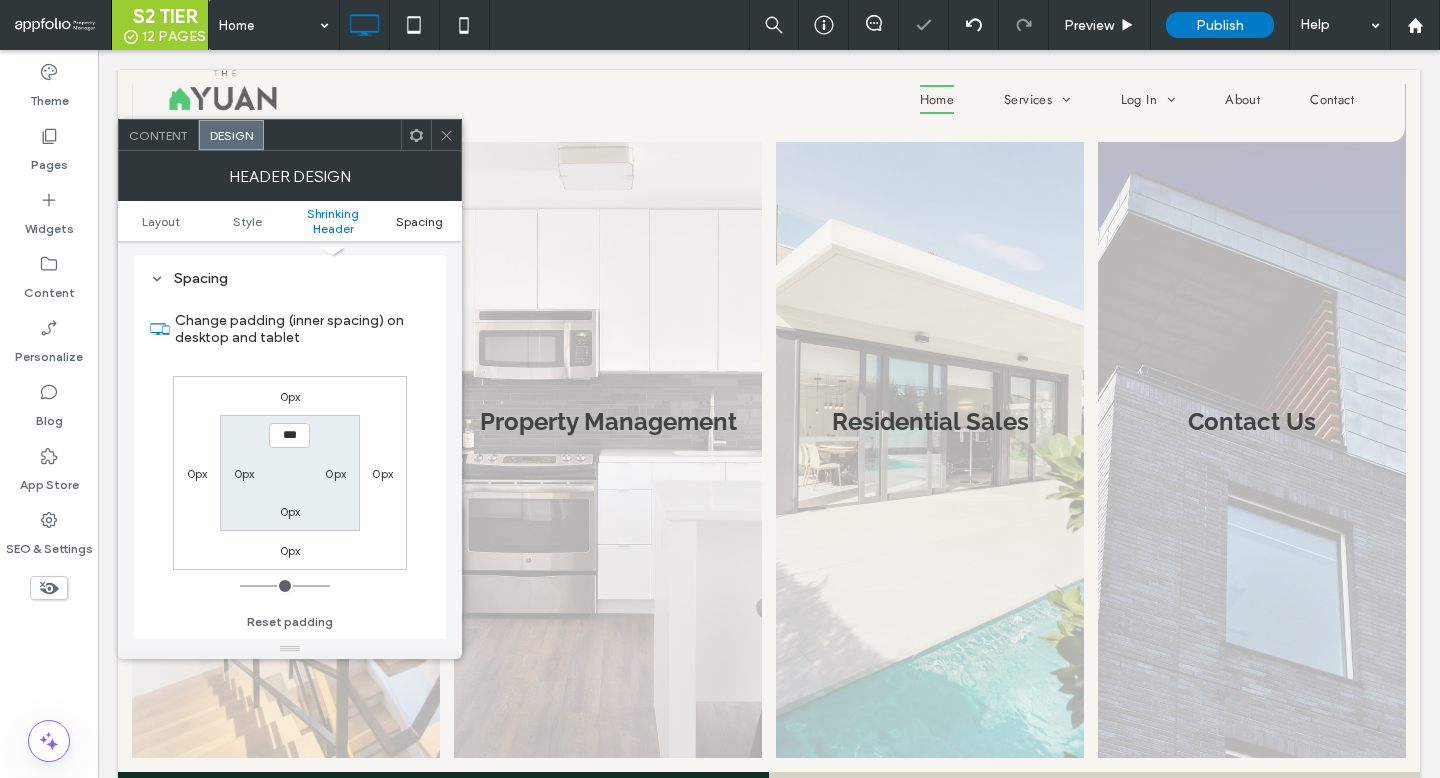 scroll, scrollTop: 1240, scrollLeft: 0, axis: vertical 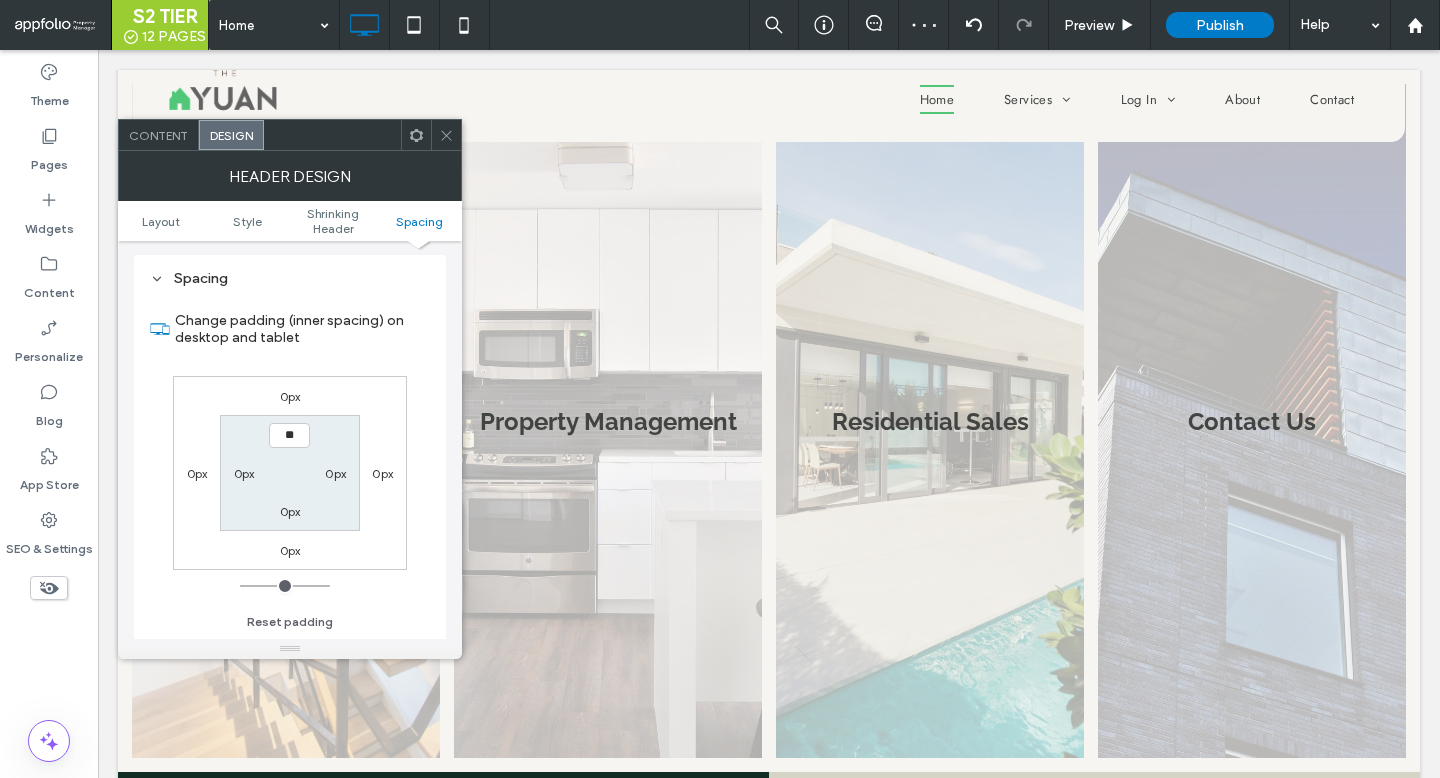 type on "****" 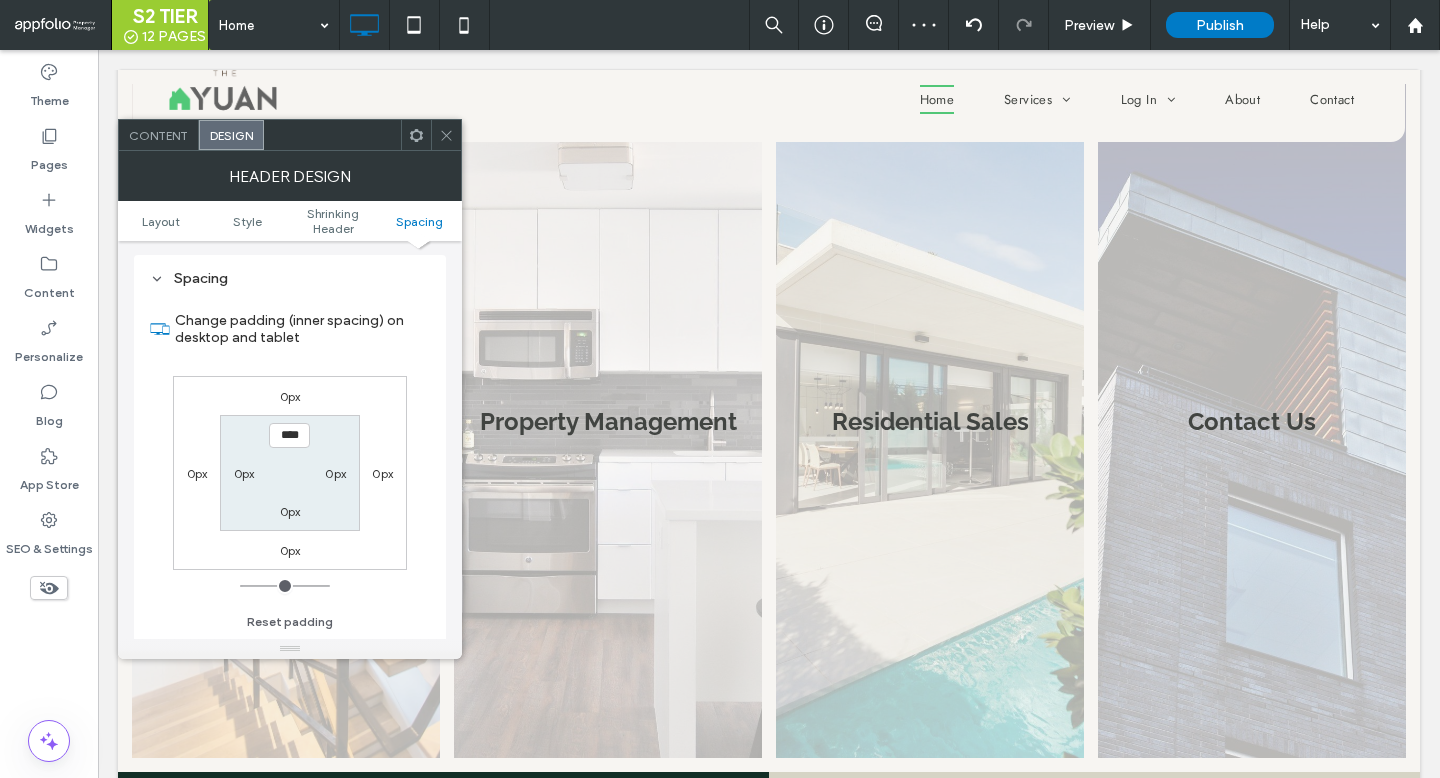 type on "**" 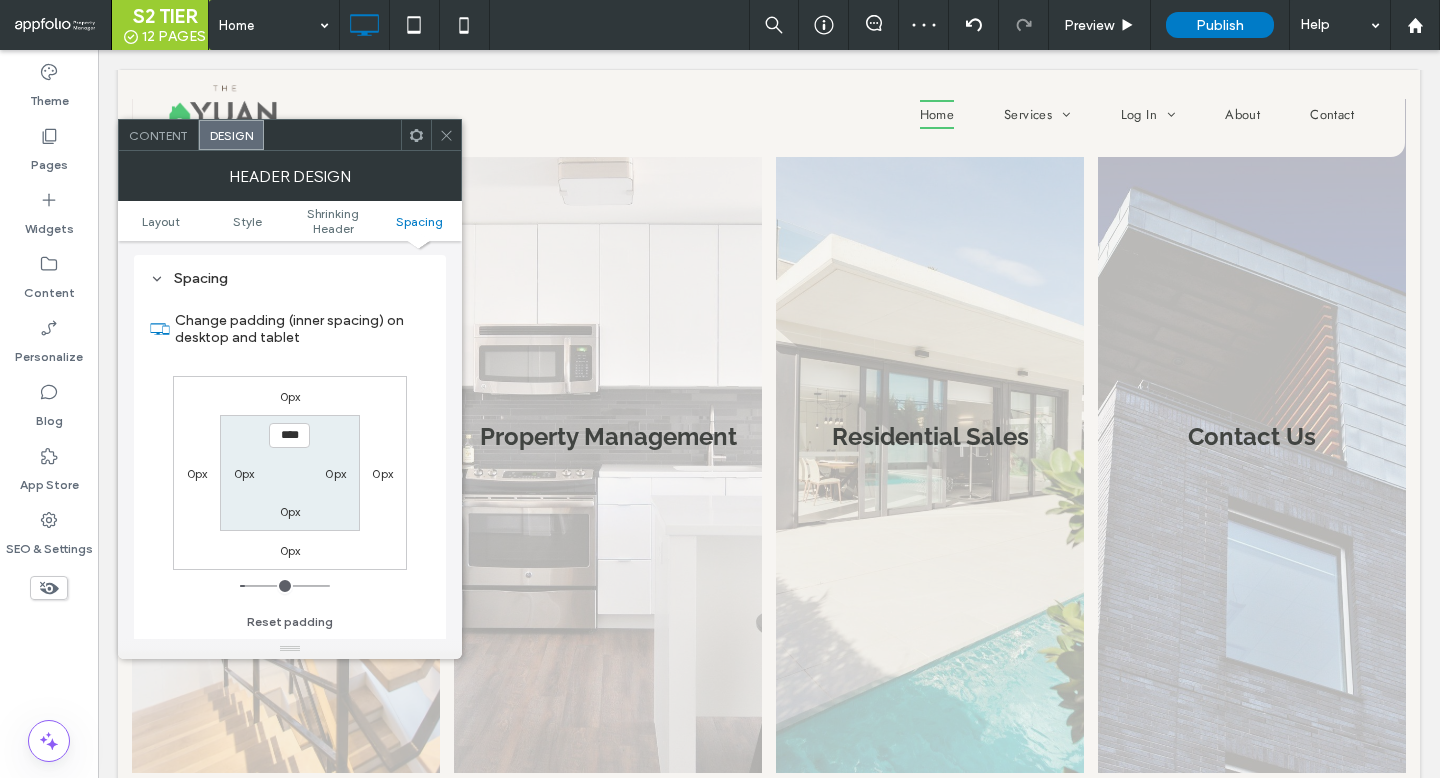 click at bounding box center (446, 135) 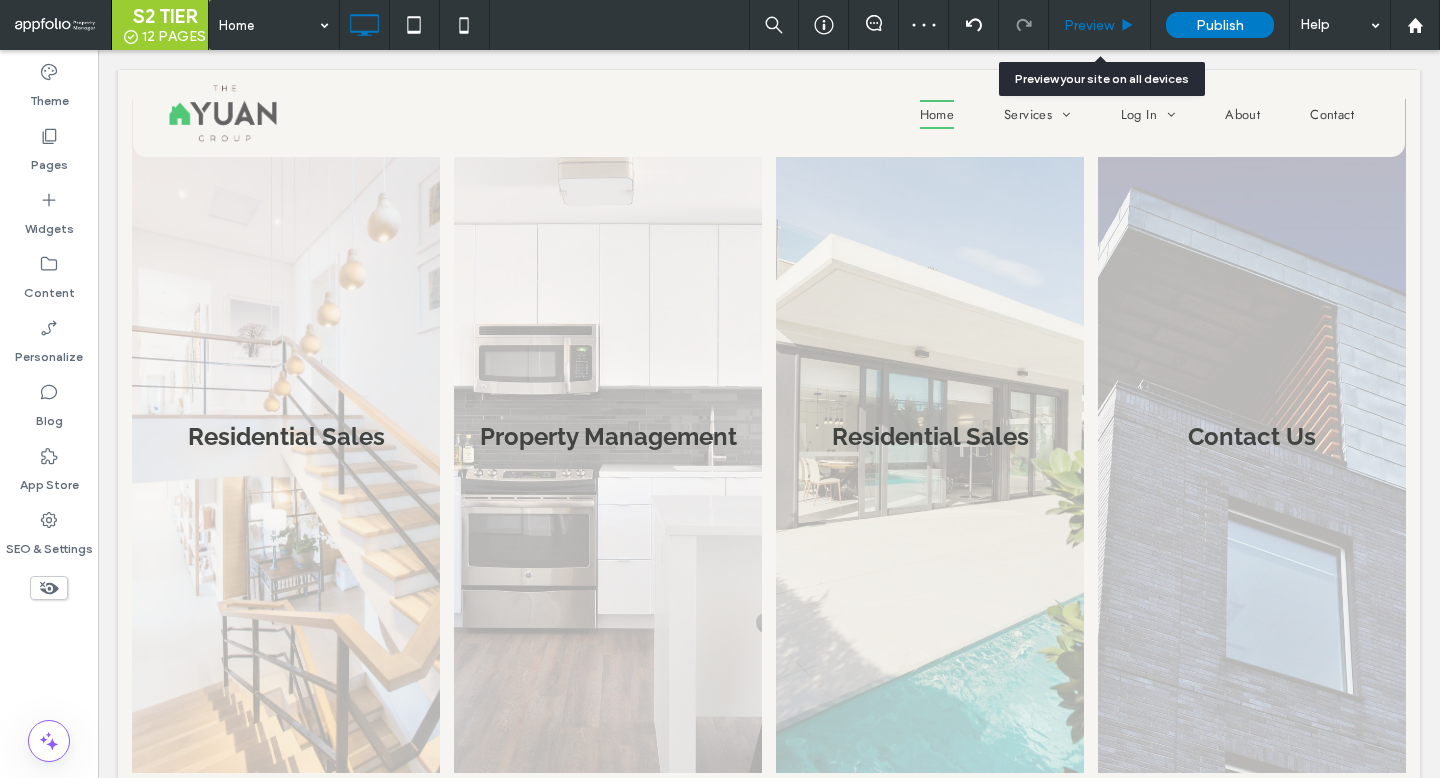 click on "Preview" at bounding box center [1100, 25] 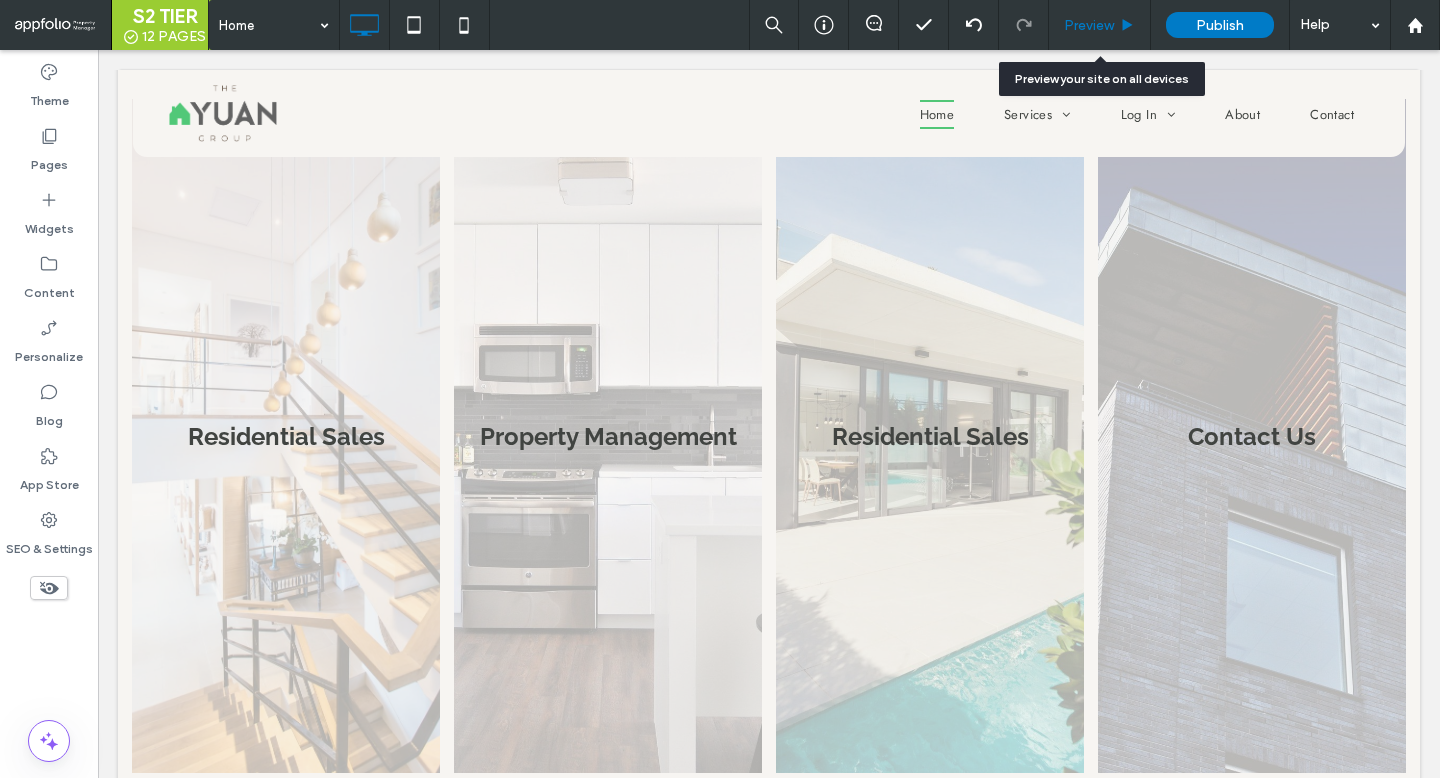 click on "Preview" at bounding box center (1089, 25) 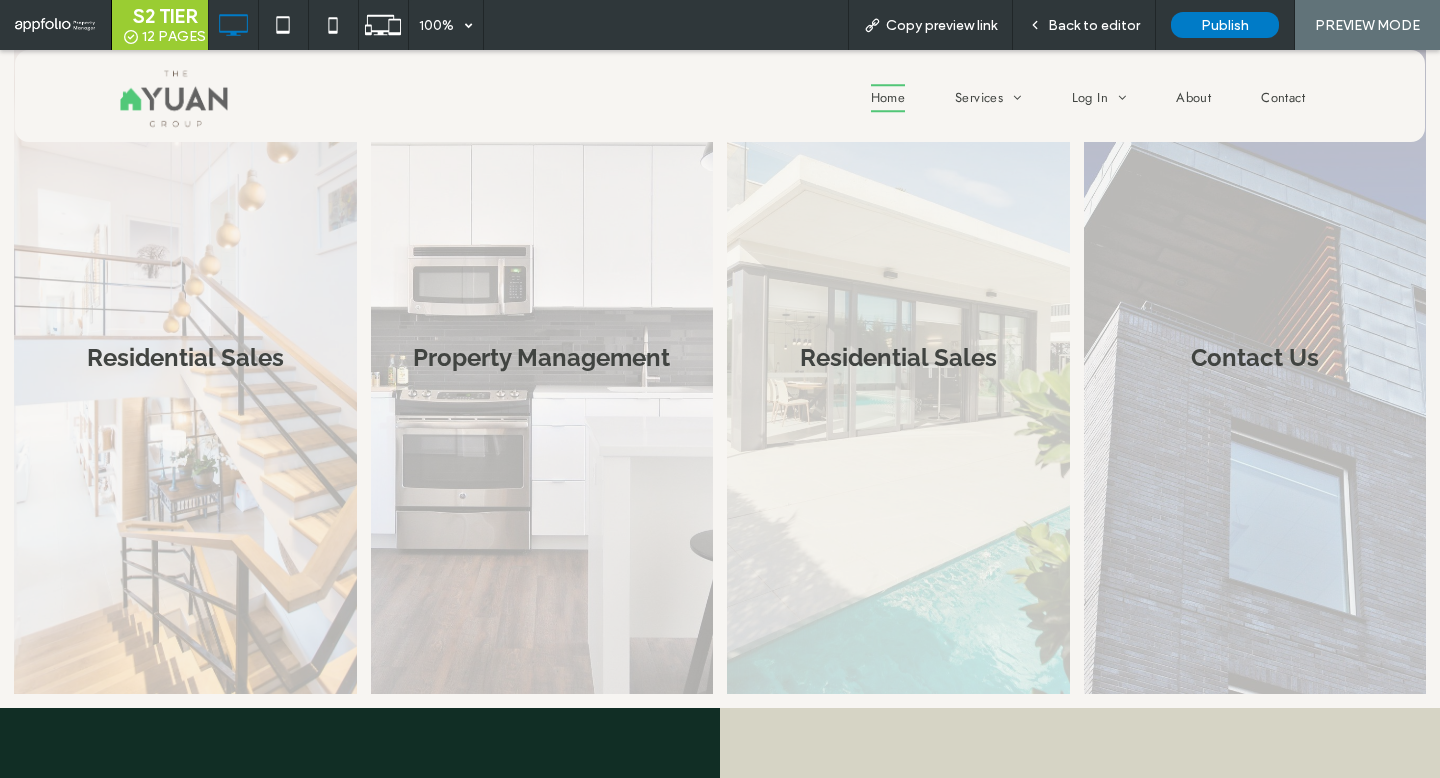 scroll, scrollTop: 0, scrollLeft: 0, axis: both 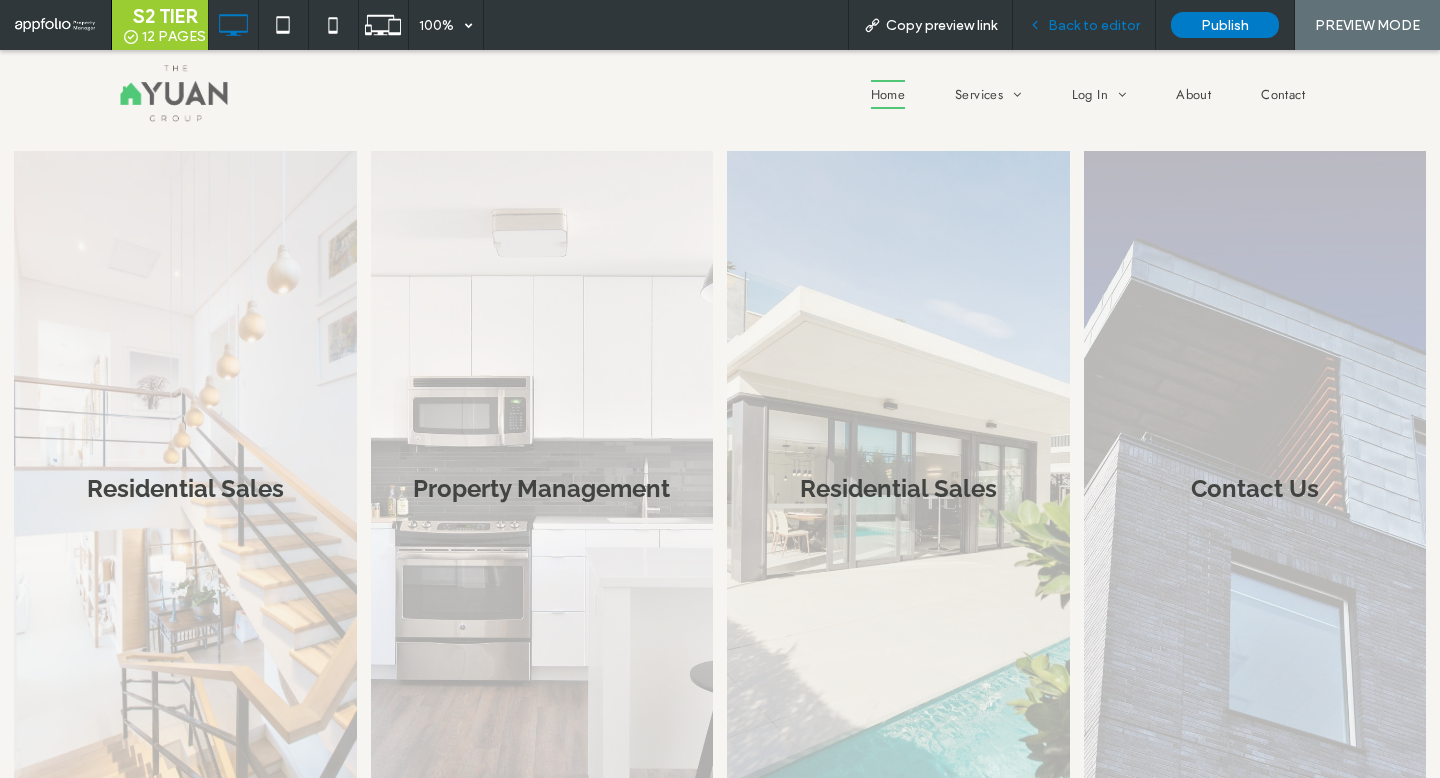 click on "Back to editor" at bounding box center [1084, 25] 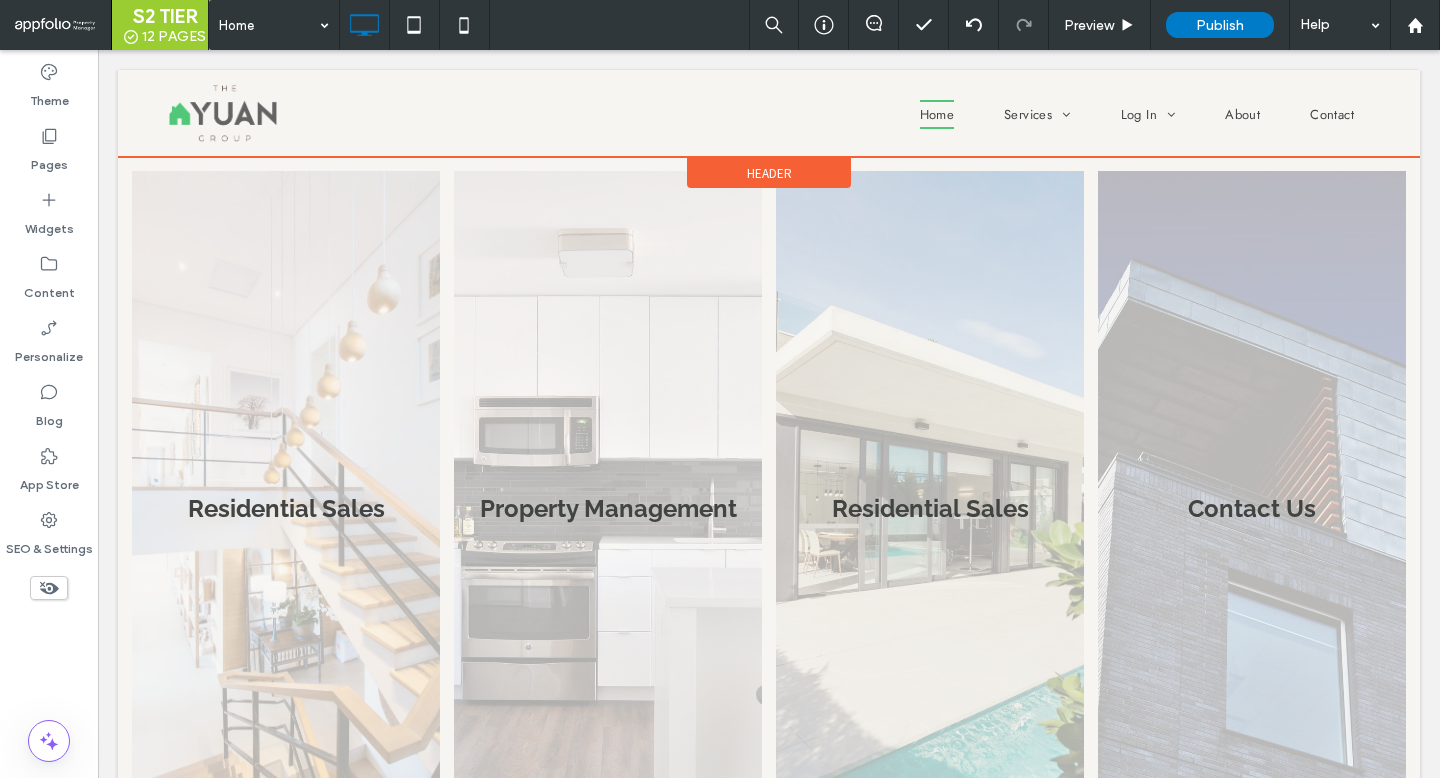 click on "Header" at bounding box center [769, 173] 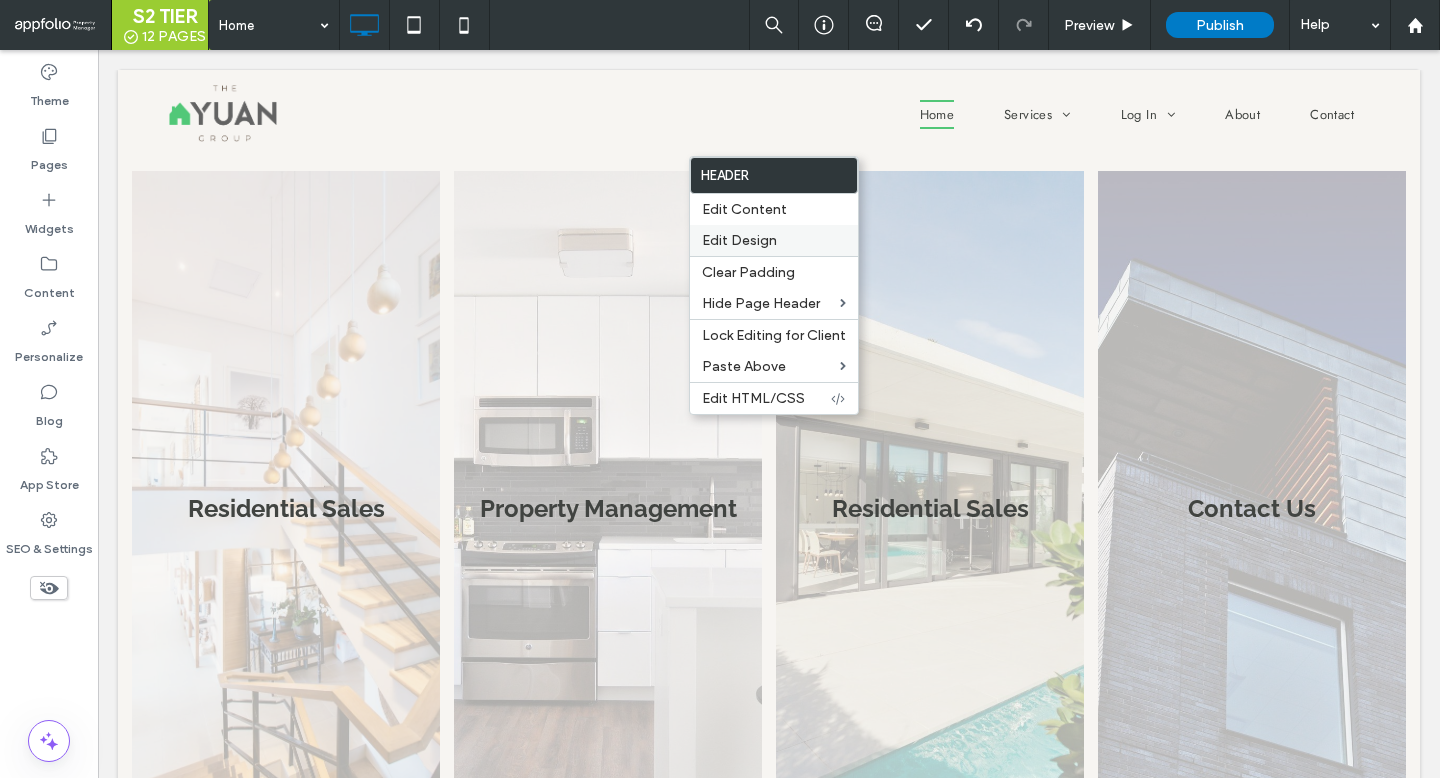 click on "Edit Design" at bounding box center [739, 240] 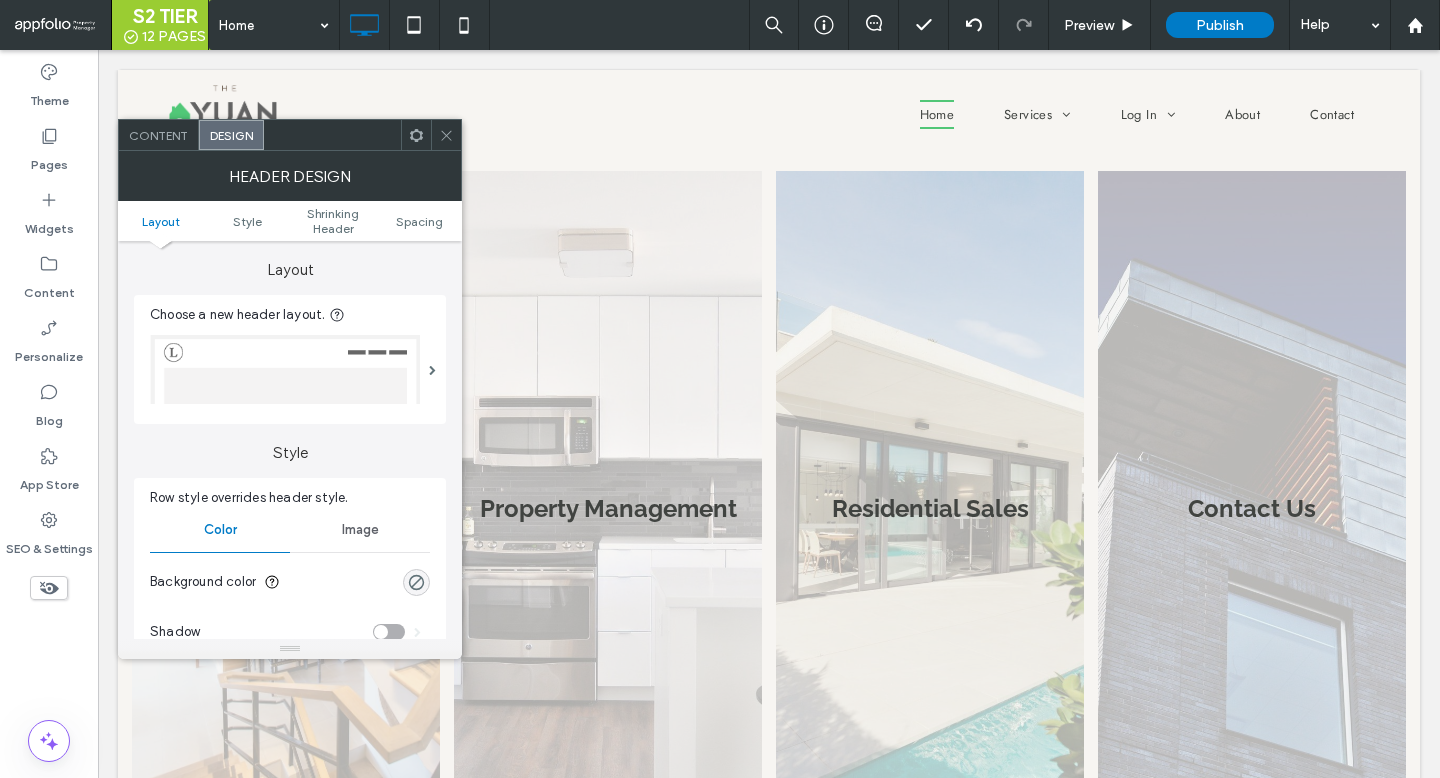 click on "Layout Style Shrinking Header Spacing" at bounding box center (290, 221) 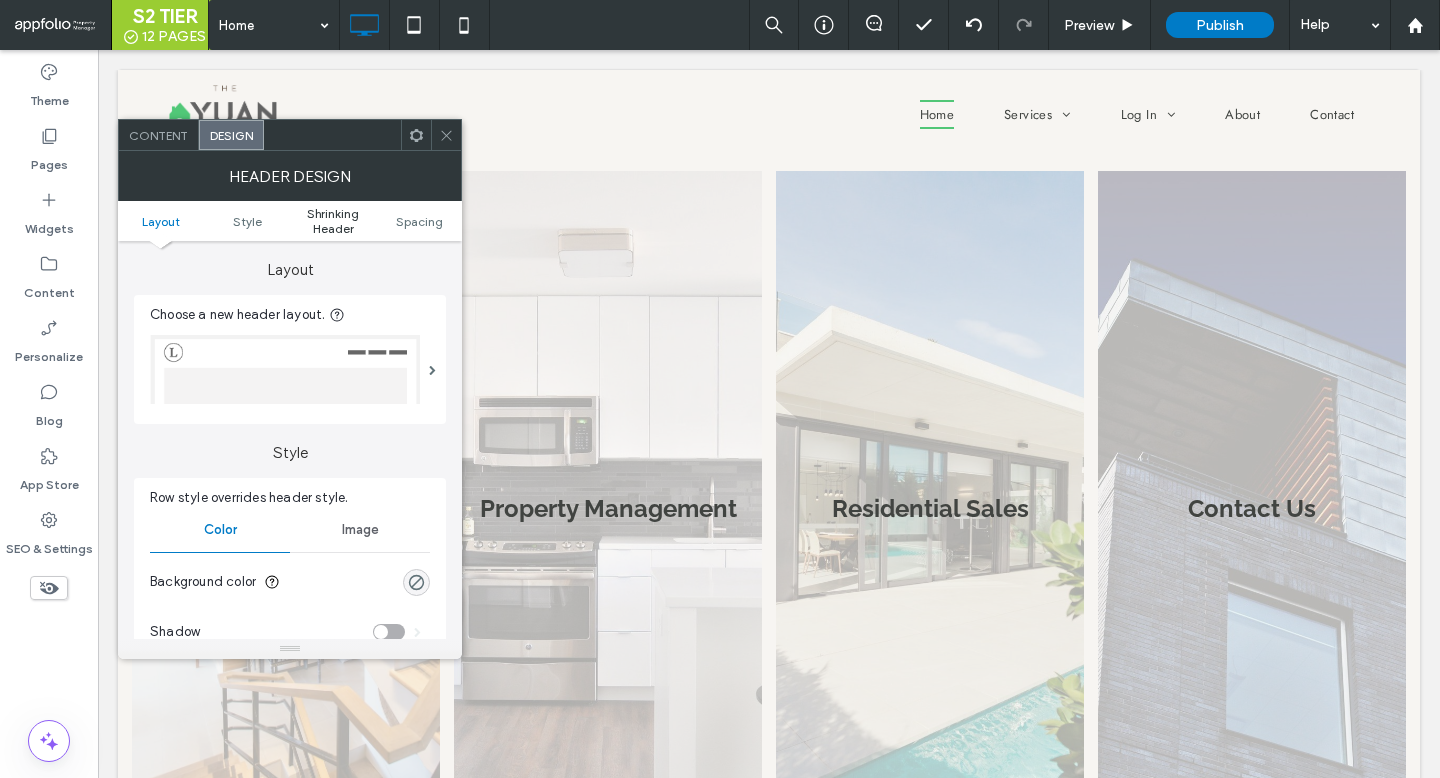 click on "Shrinking Header" at bounding box center [333, 221] 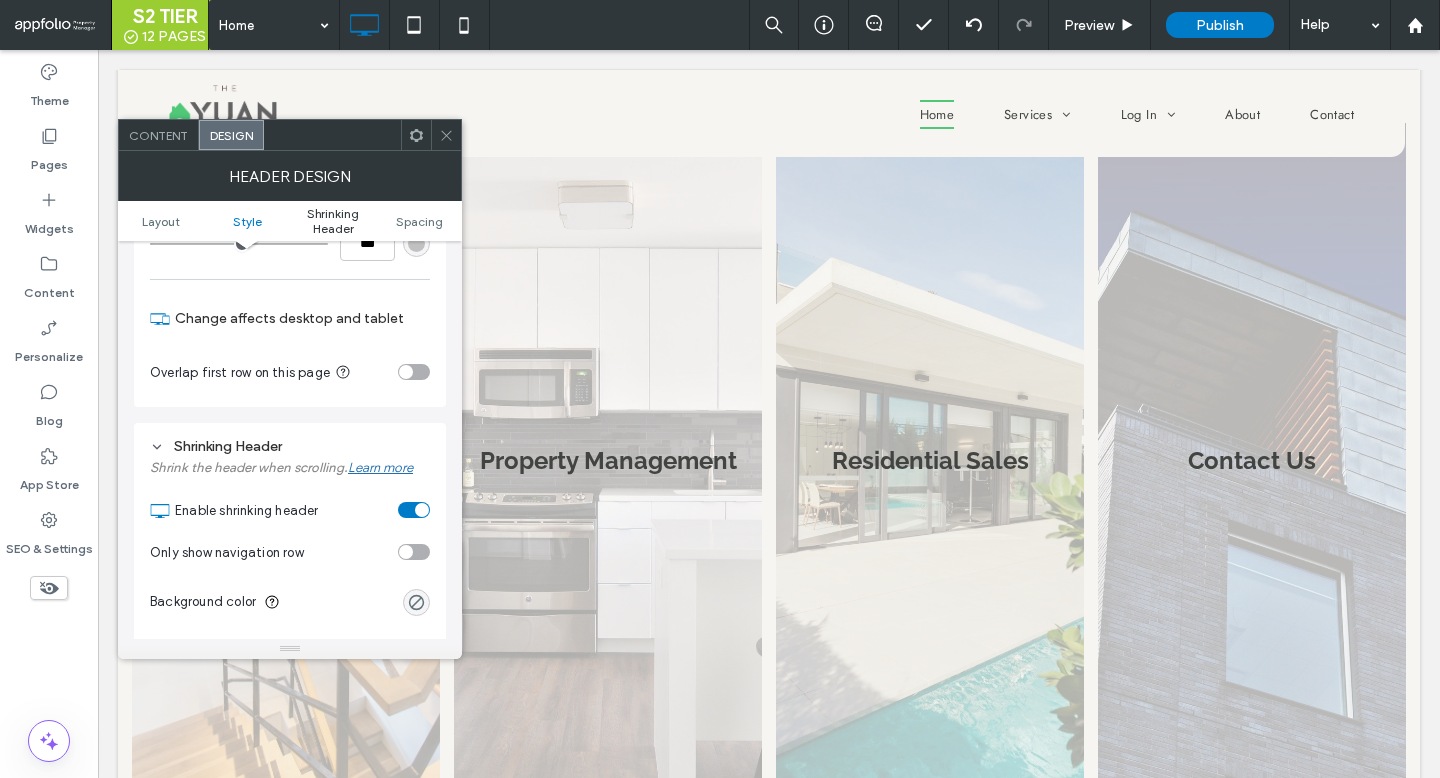 scroll, scrollTop: 622, scrollLeft: 0, axis: vertical 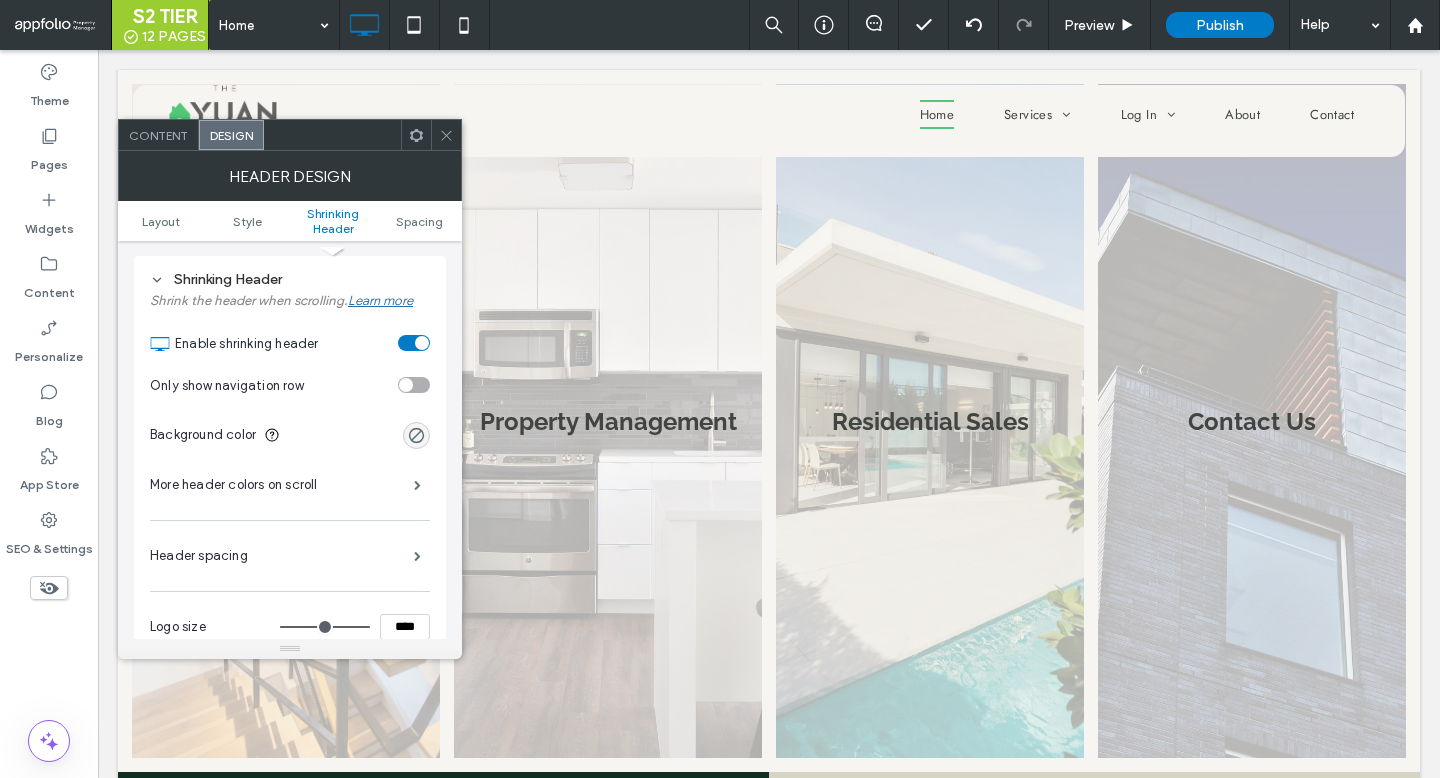 click on "Header spacing" at bounding box center [290, 556] 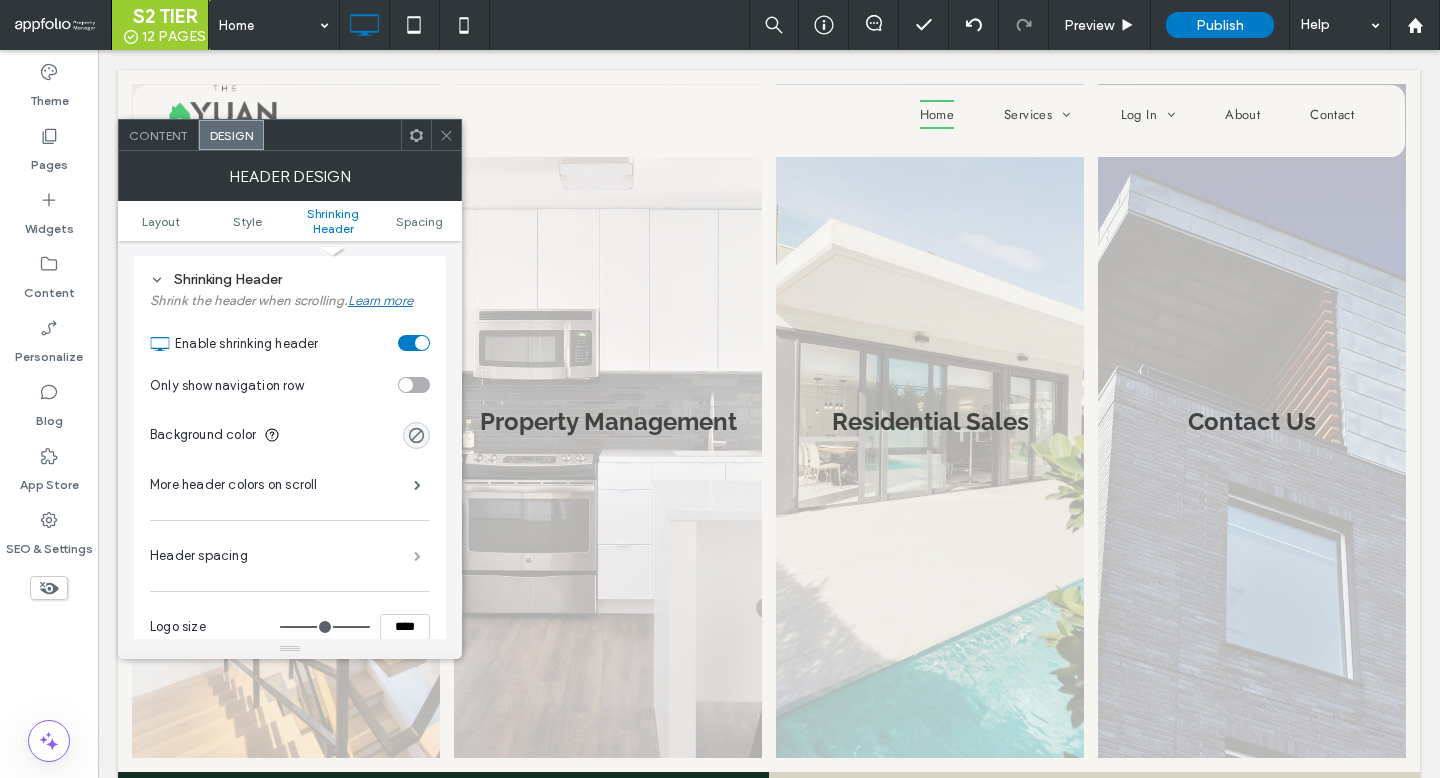click at bounding box center [417, 556] 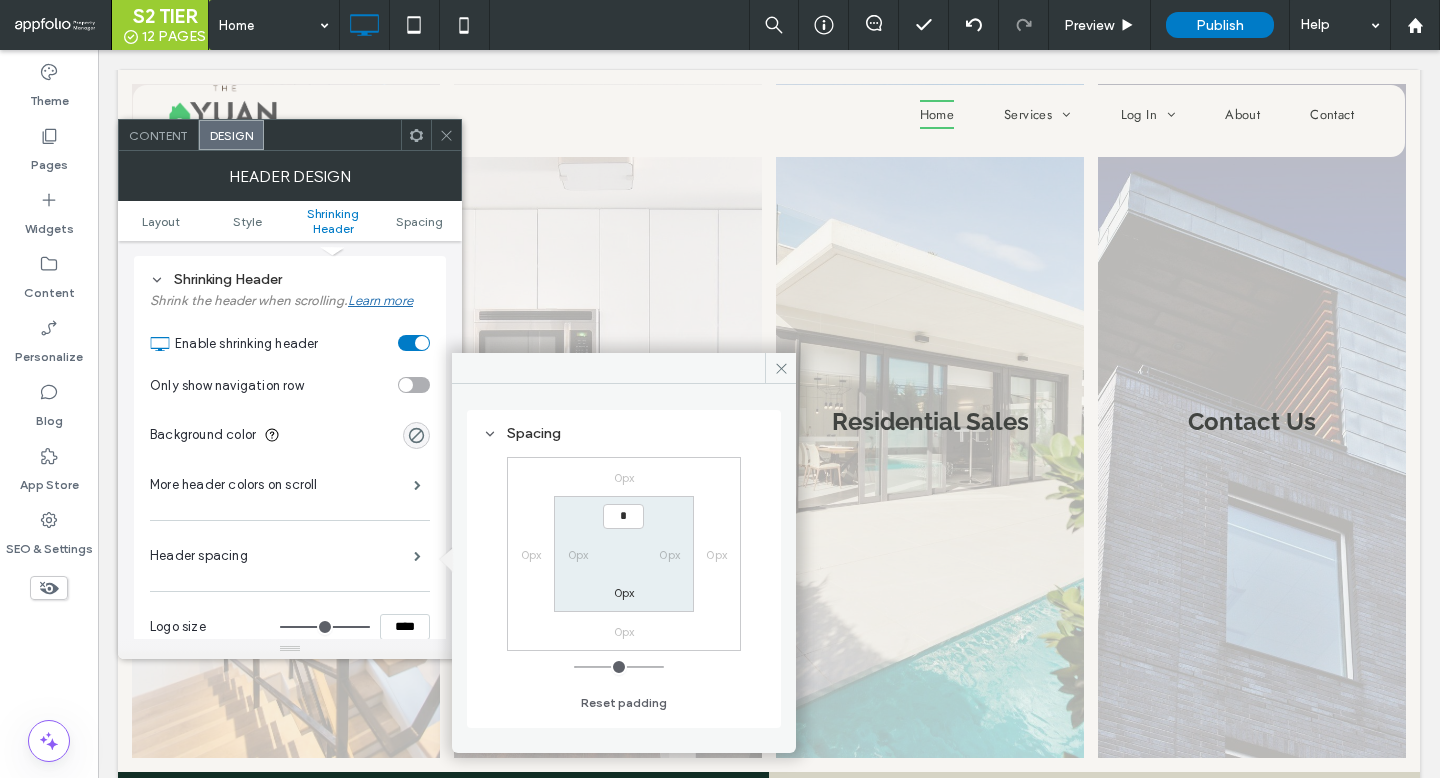 type on "***" 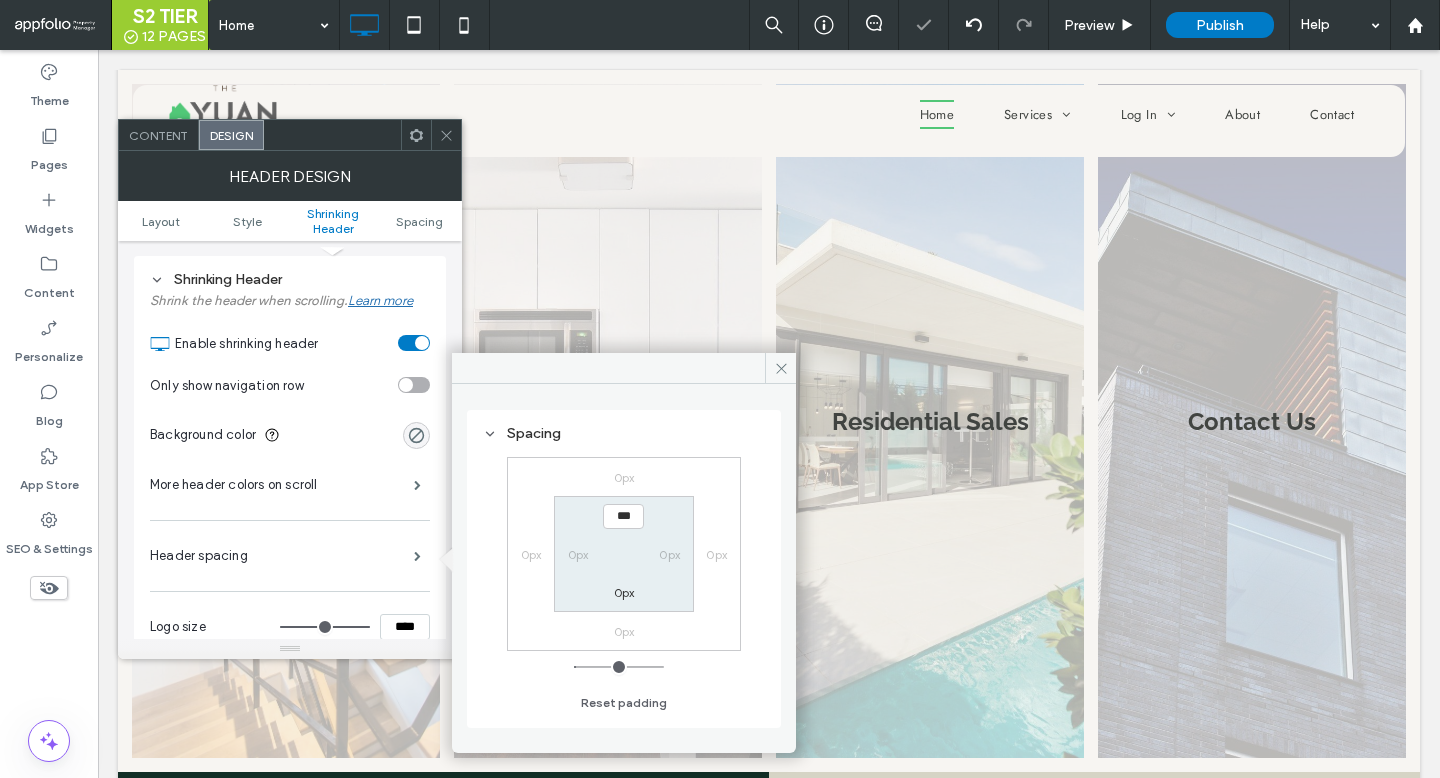 click at bounding box center (446, 135) 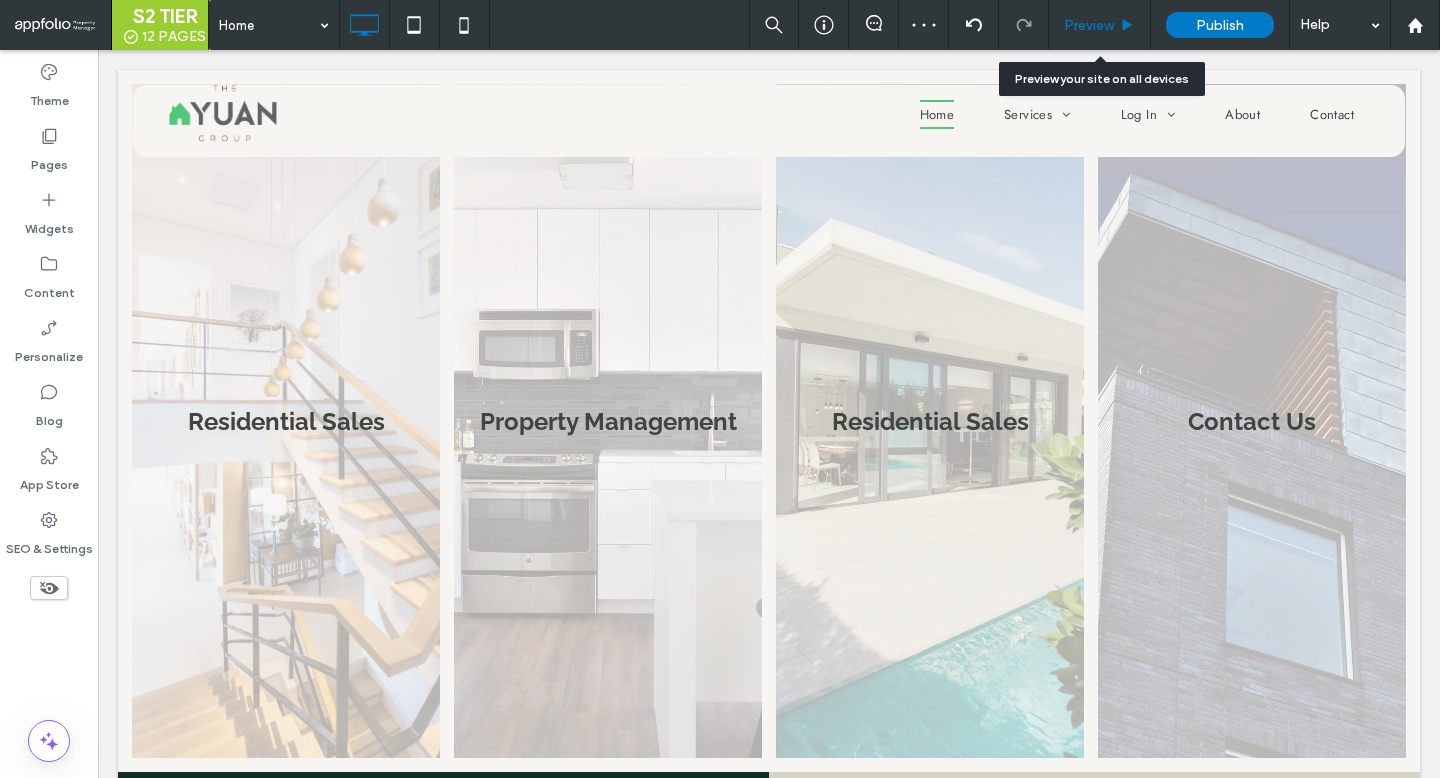 click 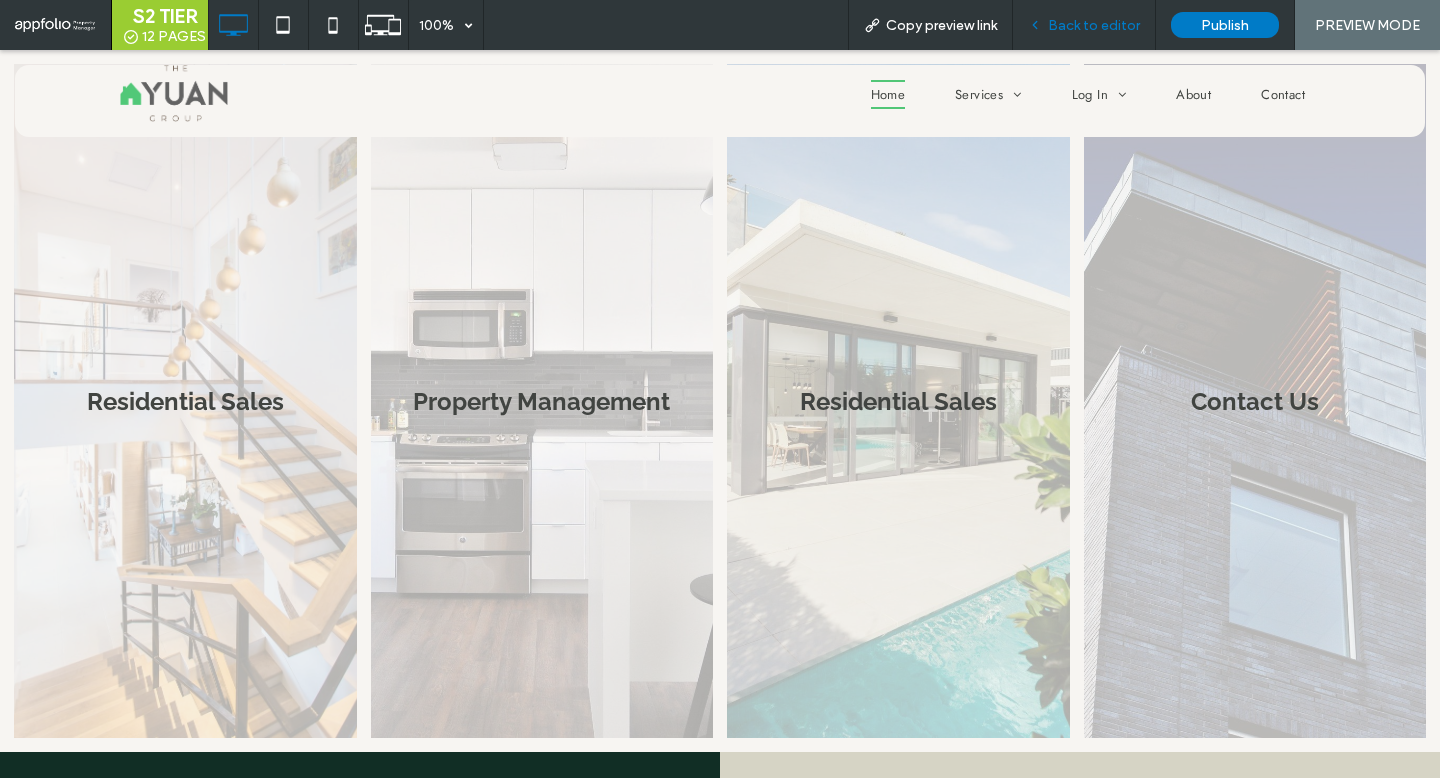 click on "Back to editor" at bounding box center [1084, 25] 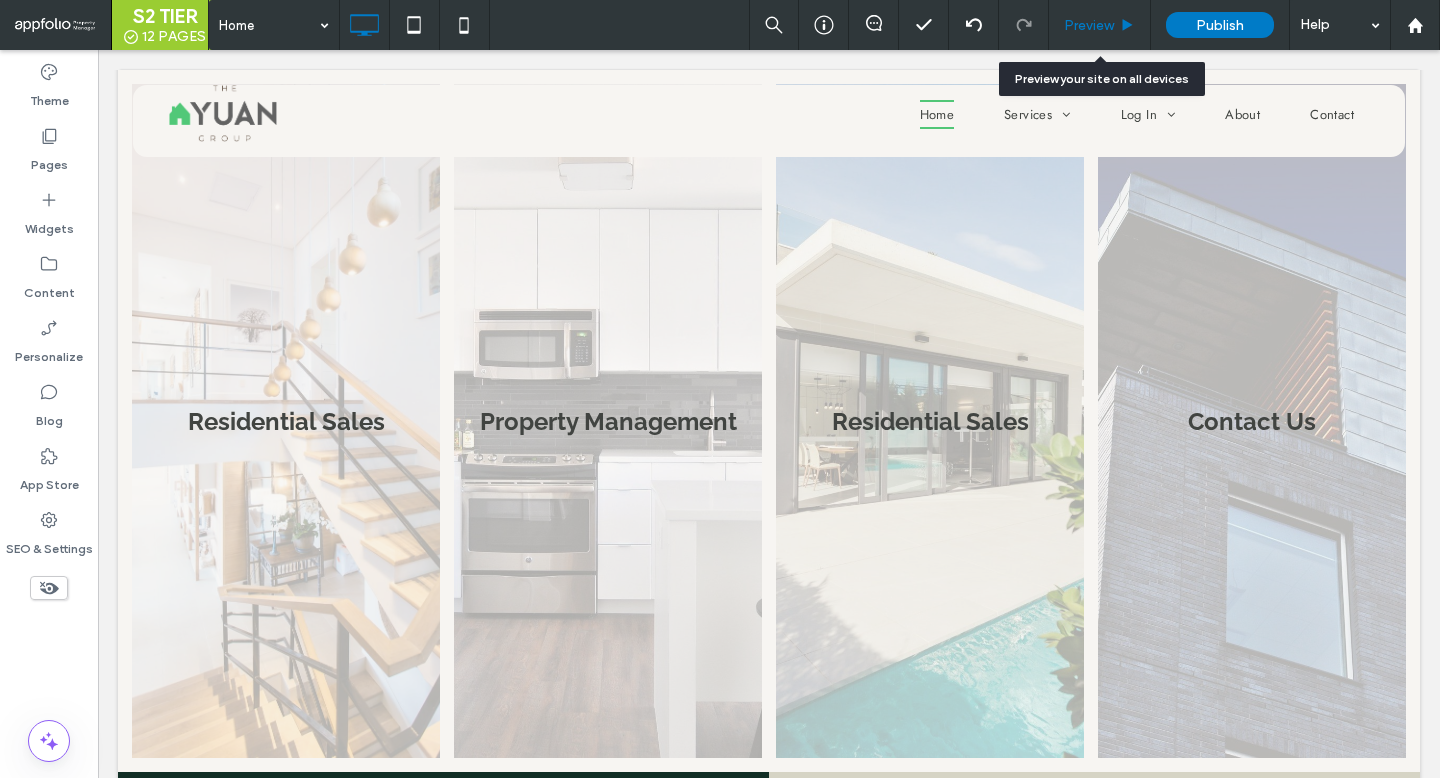 click on "Preview" at bounding box center [1089, 25] 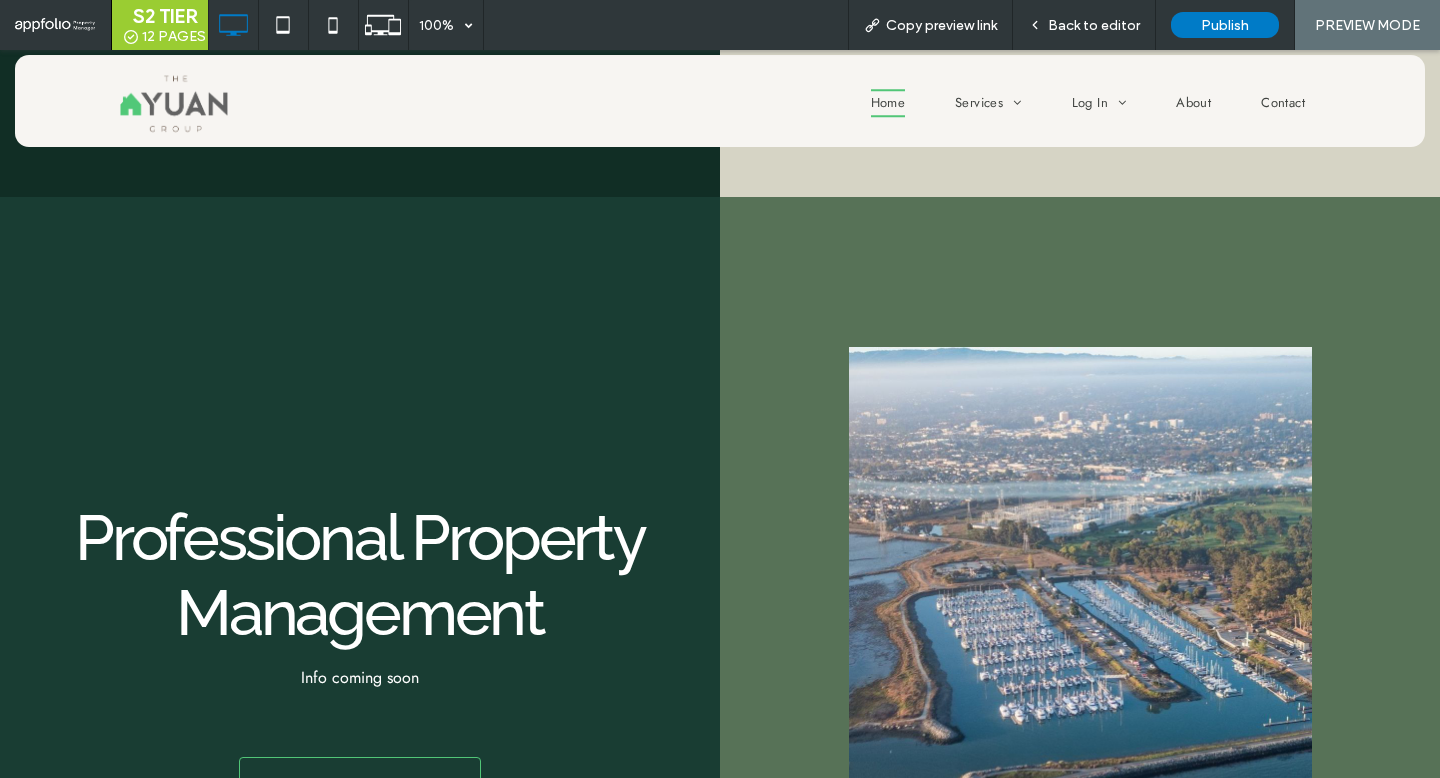 scroll, scrollTop: 1494, scrollLeft: 0, axis: vertical 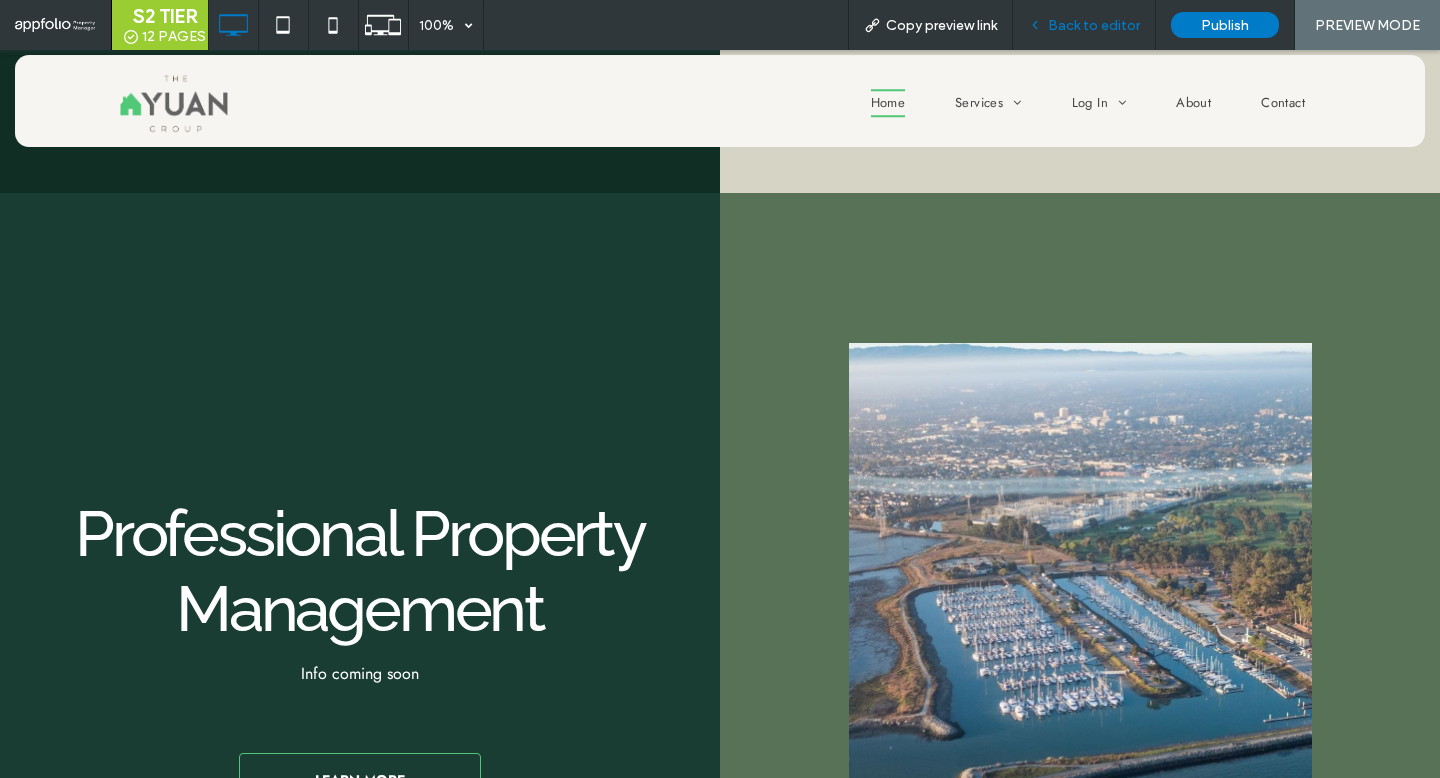 click on "Back to editor" at bounding box center (1084, 25) 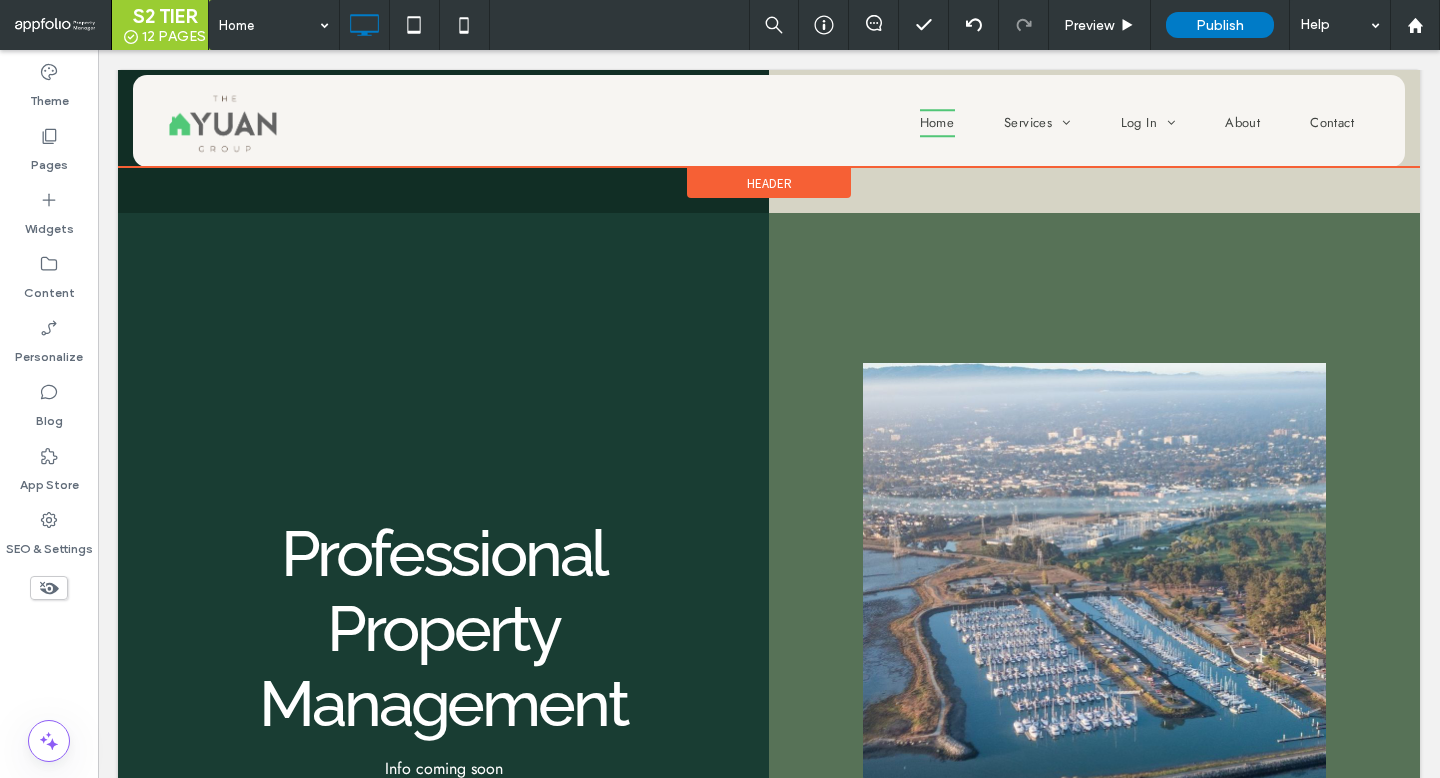 click at bounding box center (769, 118) 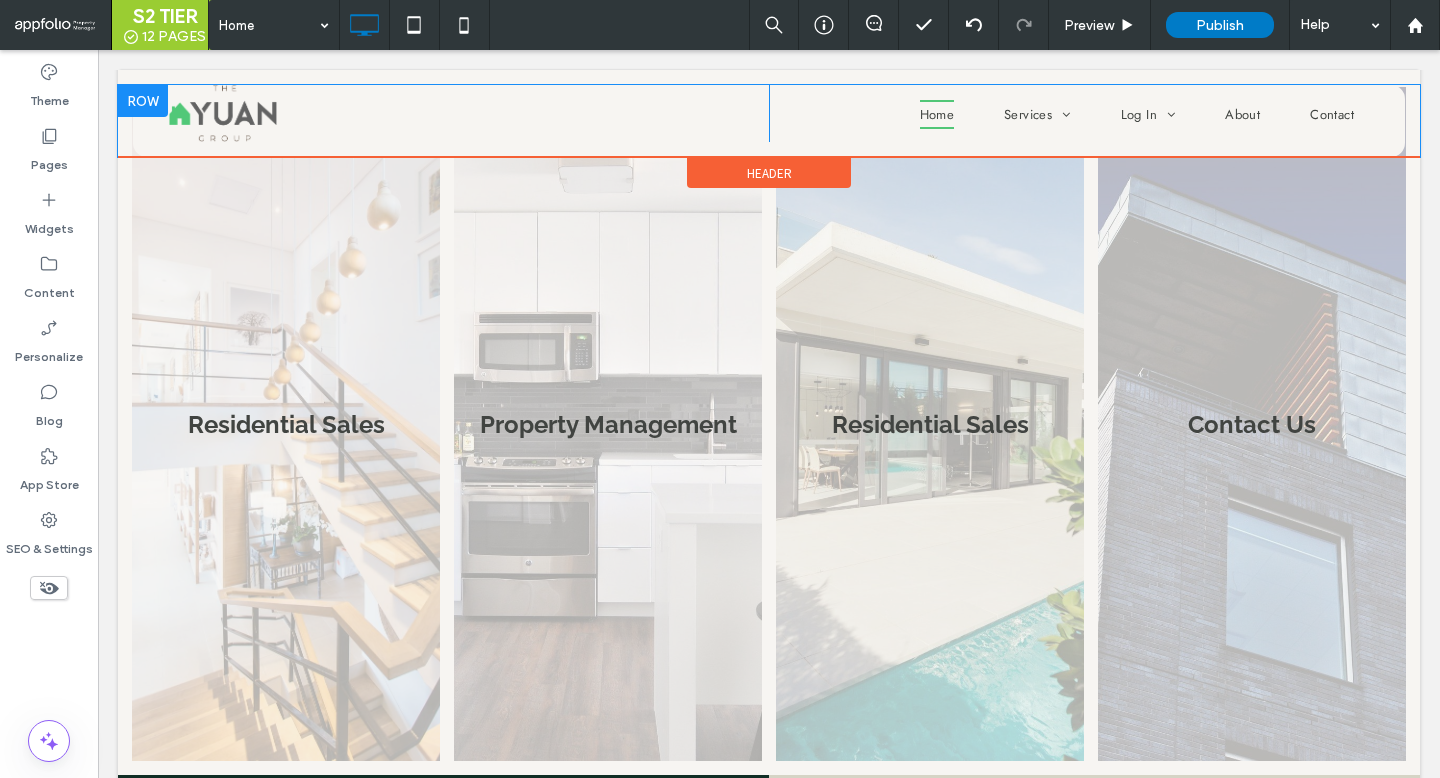 scroll, scrollTop: 0, scrollLeft: 0, axis: both 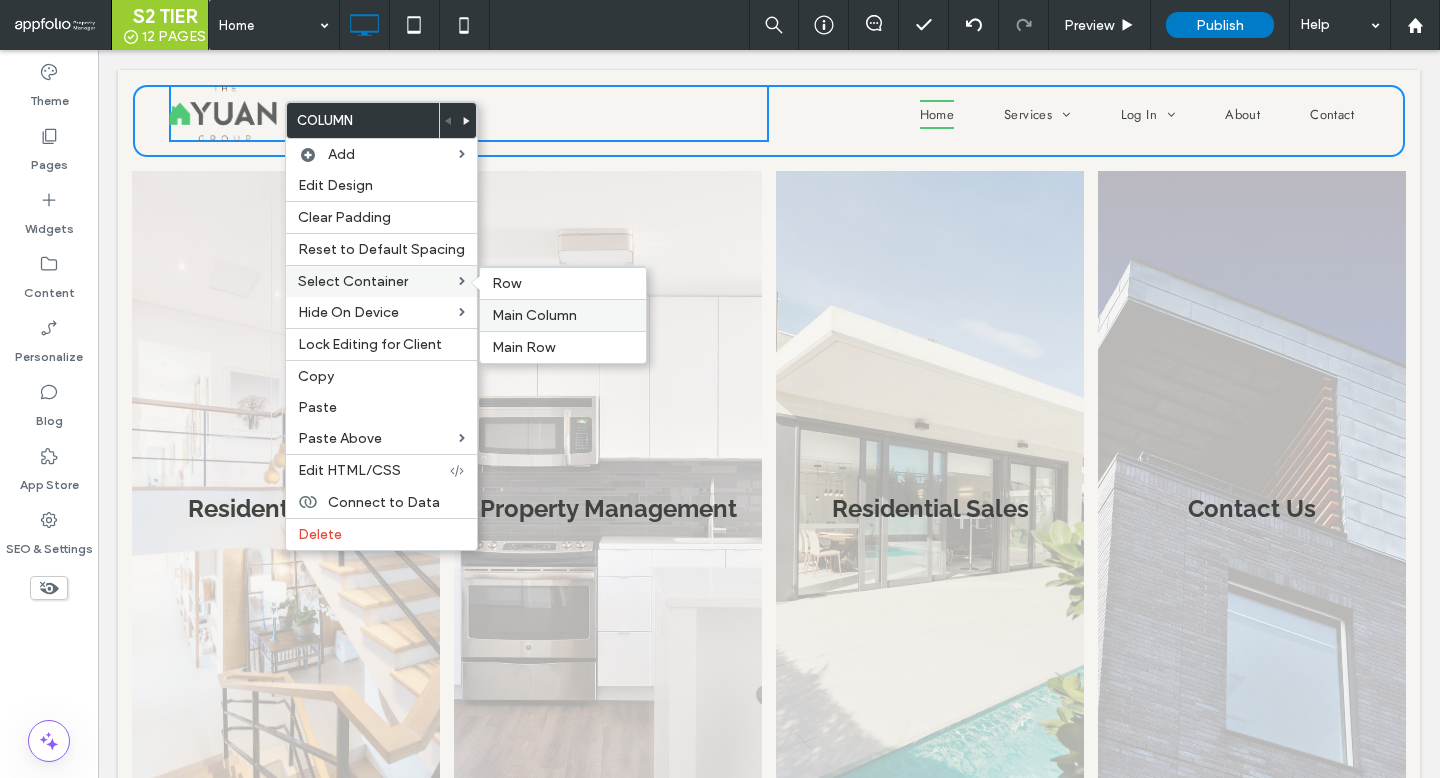click on "Main Column" at bounding box center (563, 315) 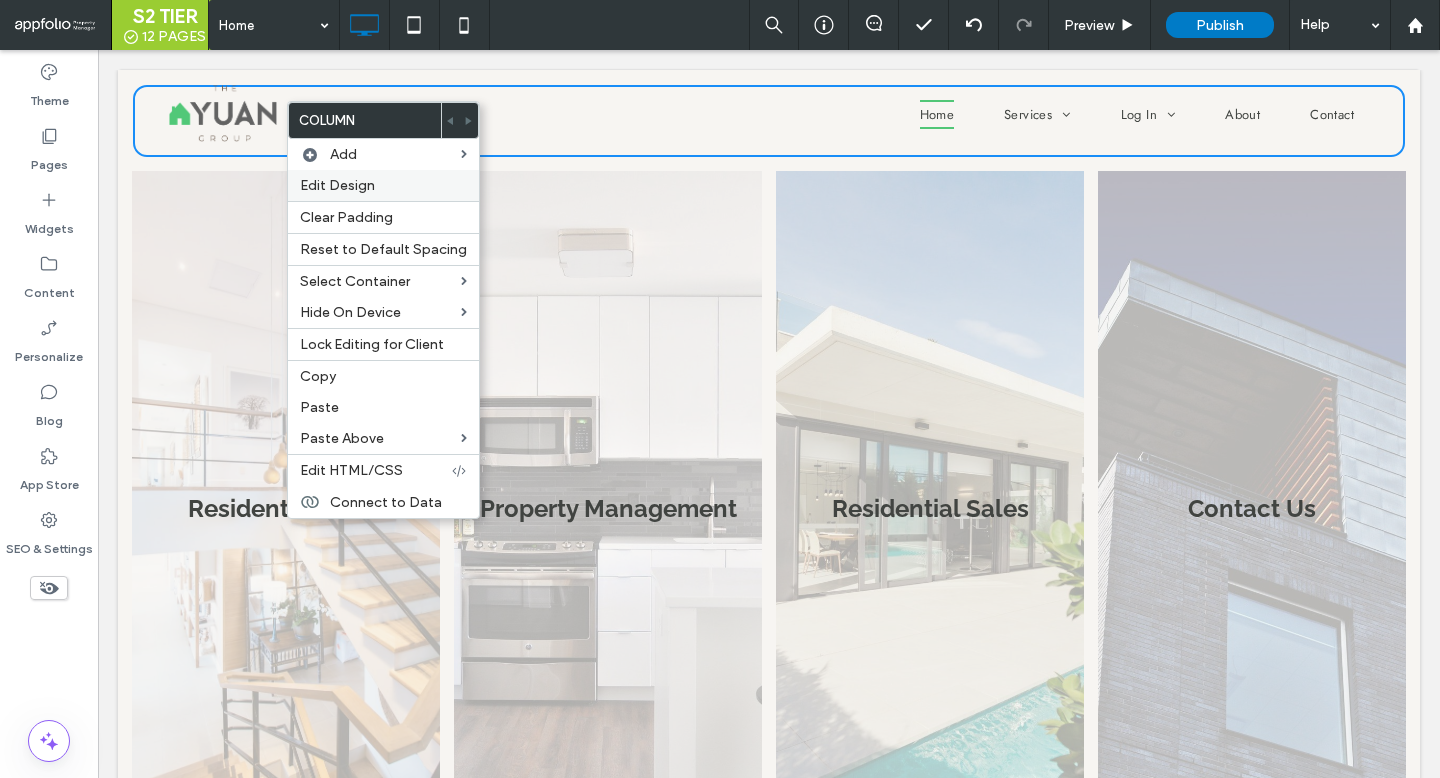 click on "Edit Design" at bounding box center (383, 185) 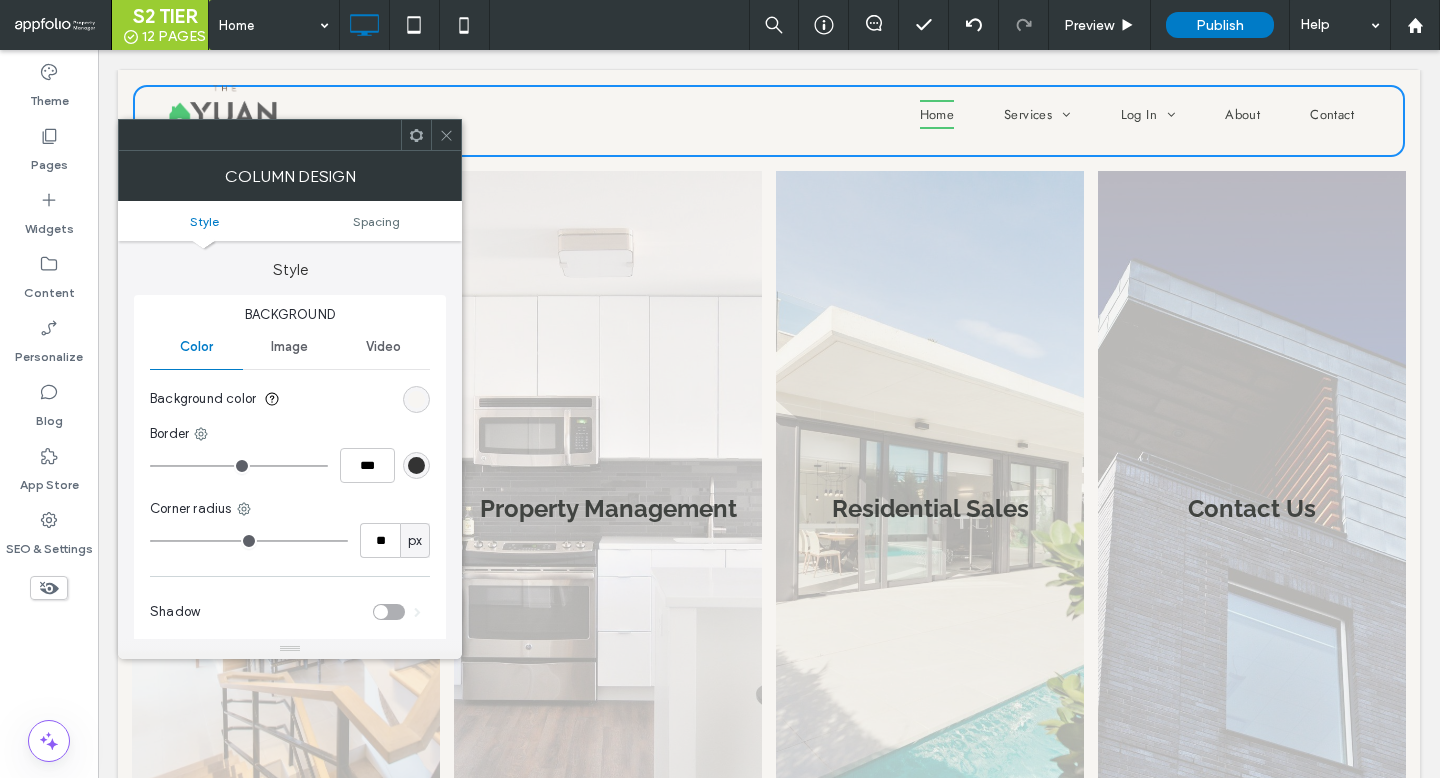 scroll, scrollTop: 152, scrollLeft: 0, axis: vertical 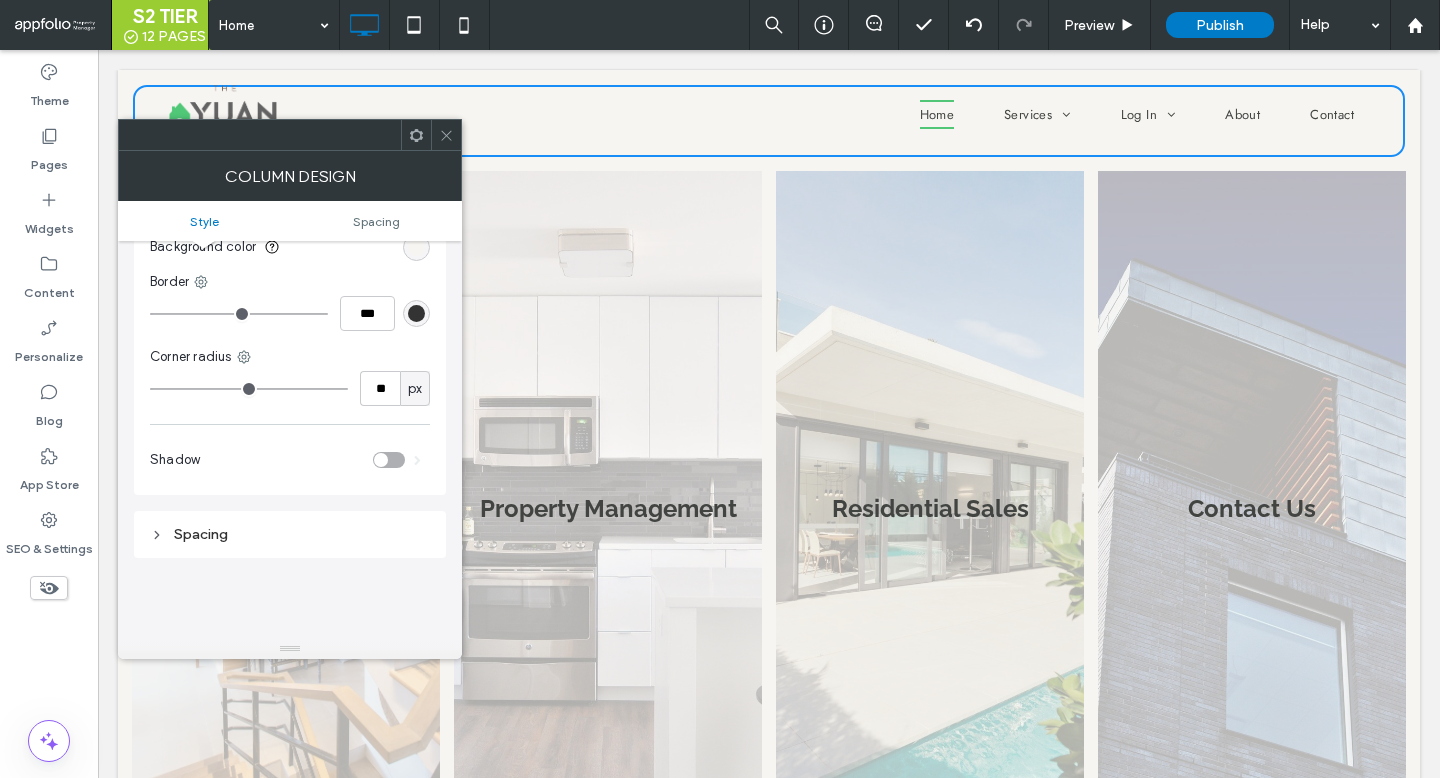 type on "**" 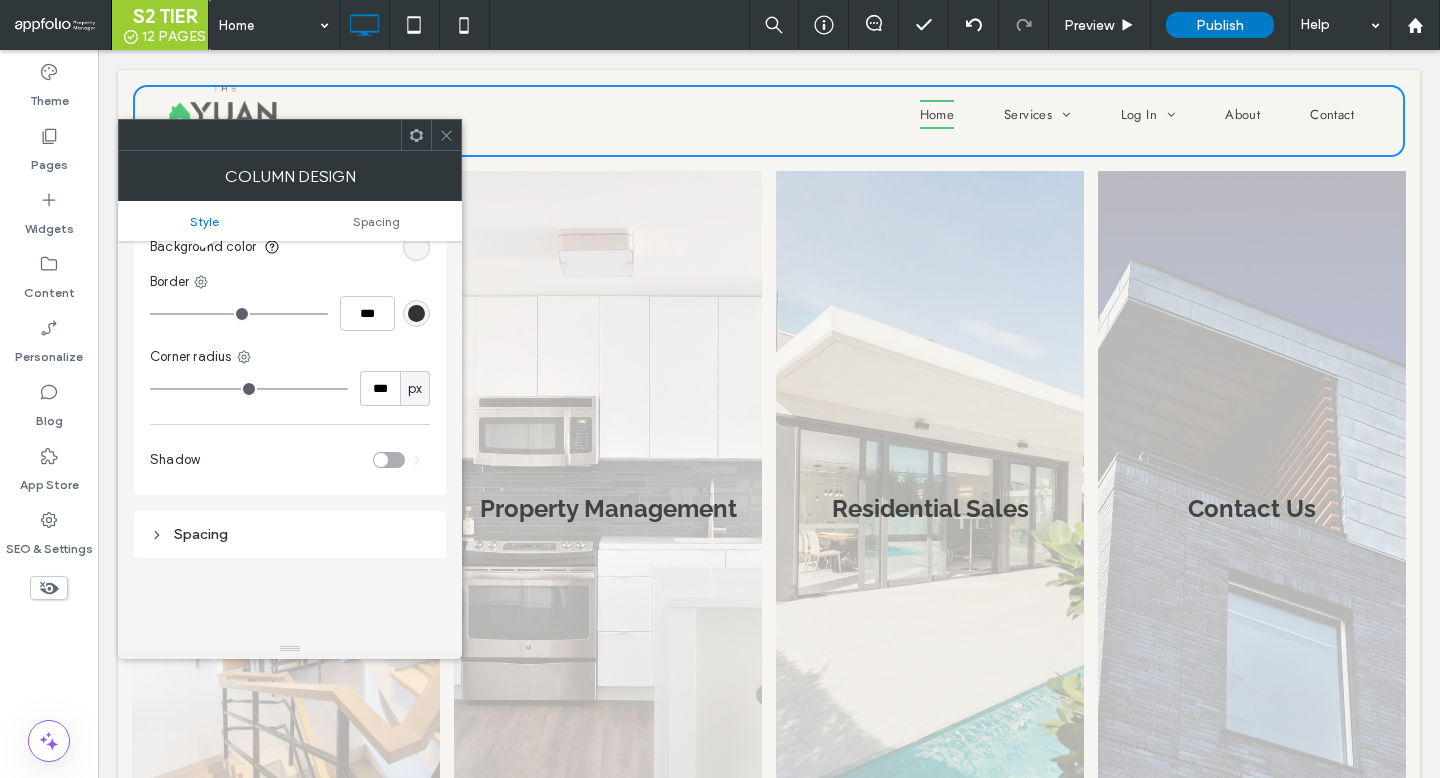 type on "***" 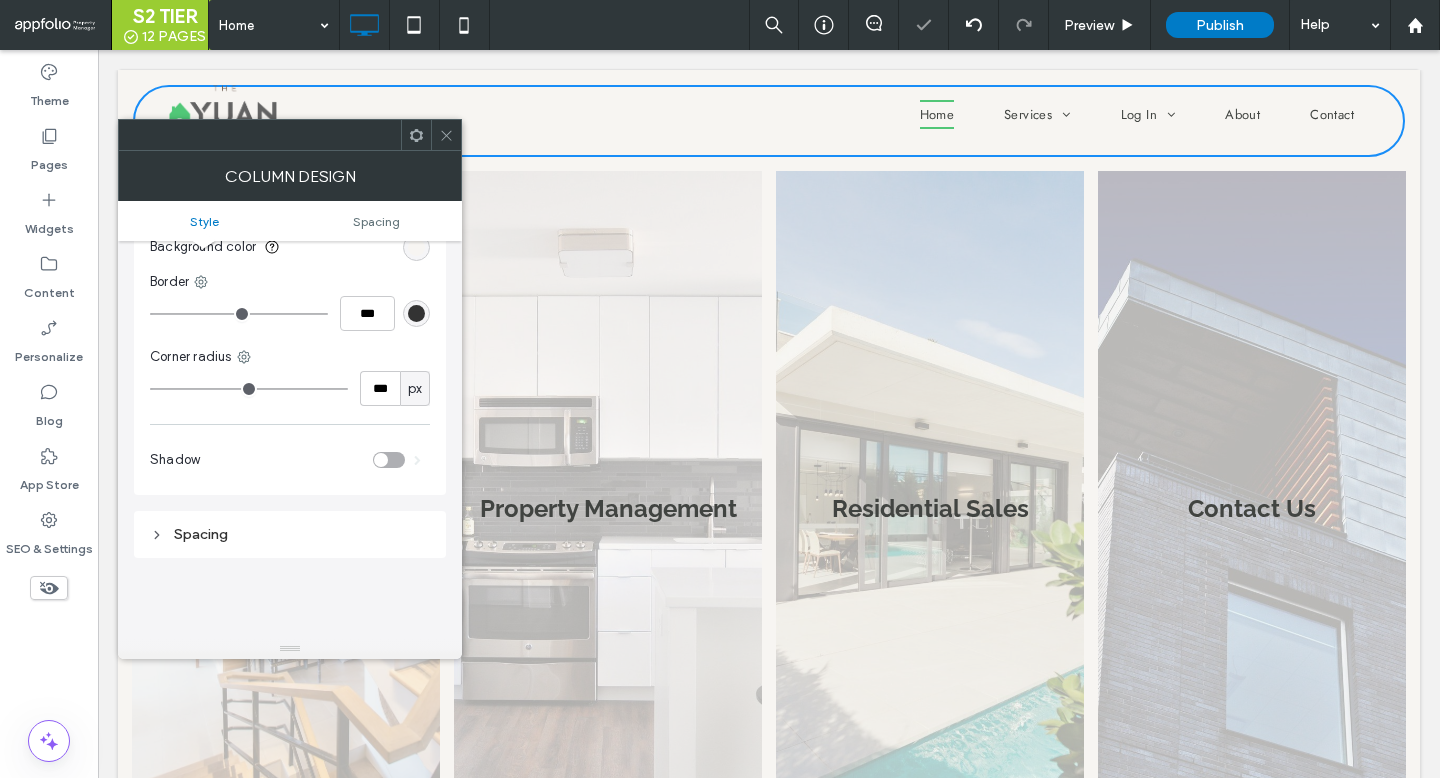 click 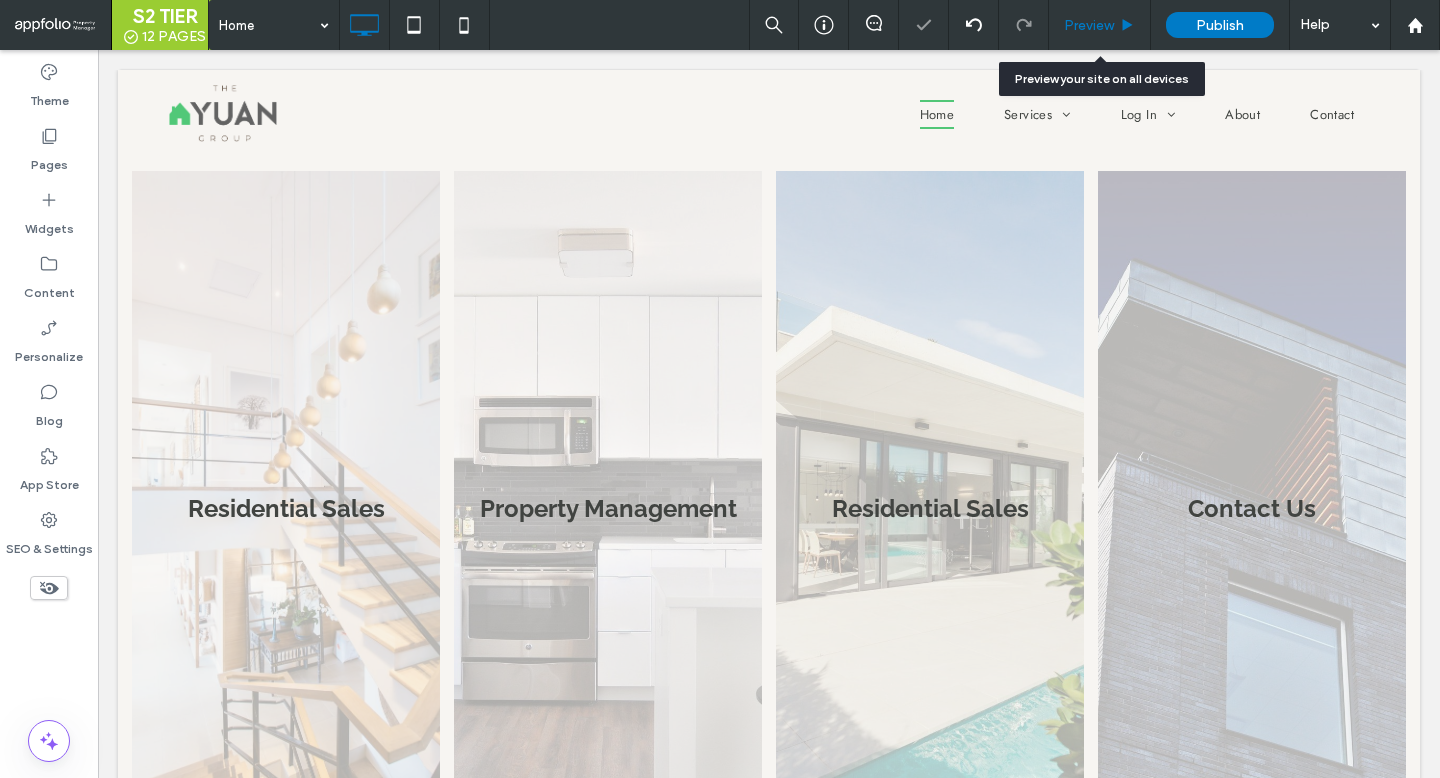 click on "Preview" at bounding box center (1099, 25) 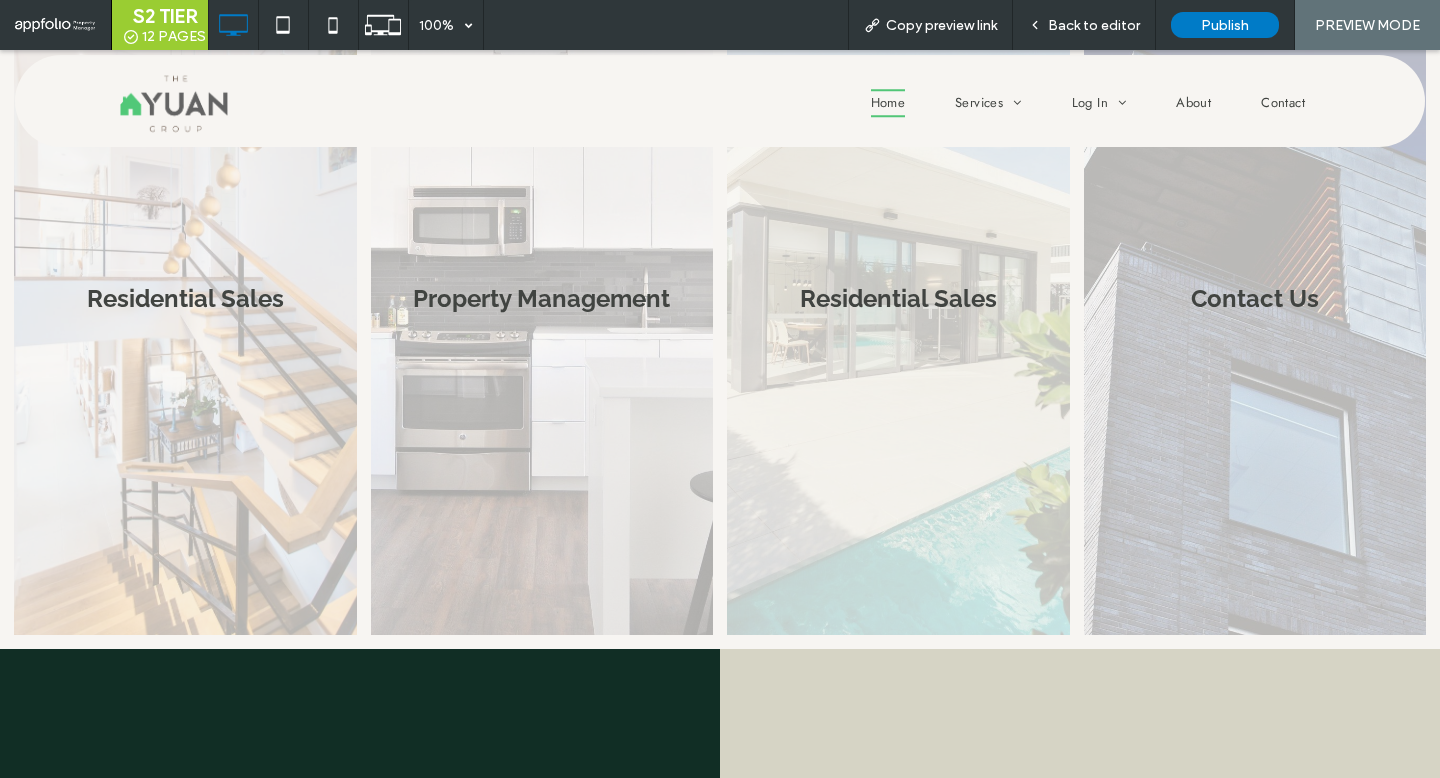 scroll, scrollTop: 0, scrollLeft: 0, axis: both 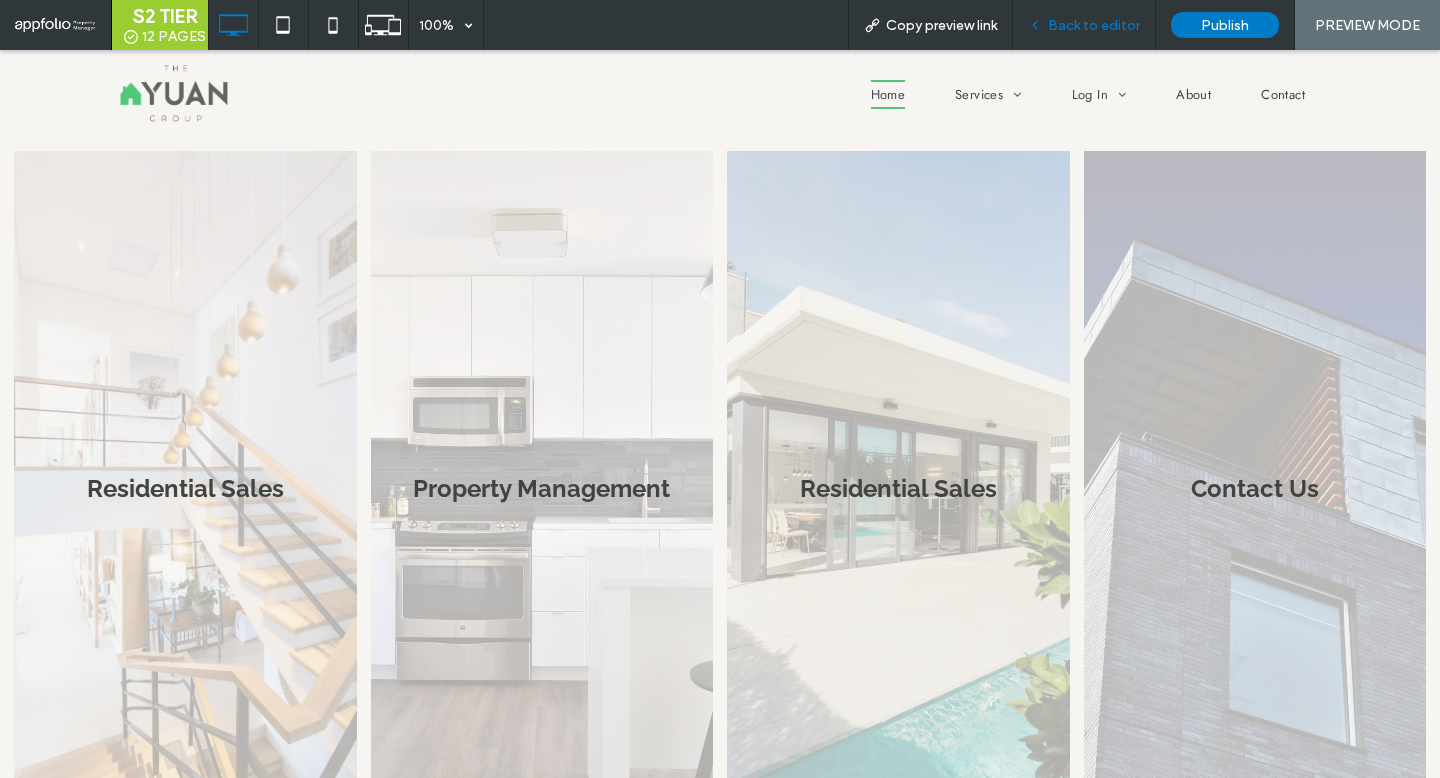 click on "Back to editor" at bounding box center [1094, 25] 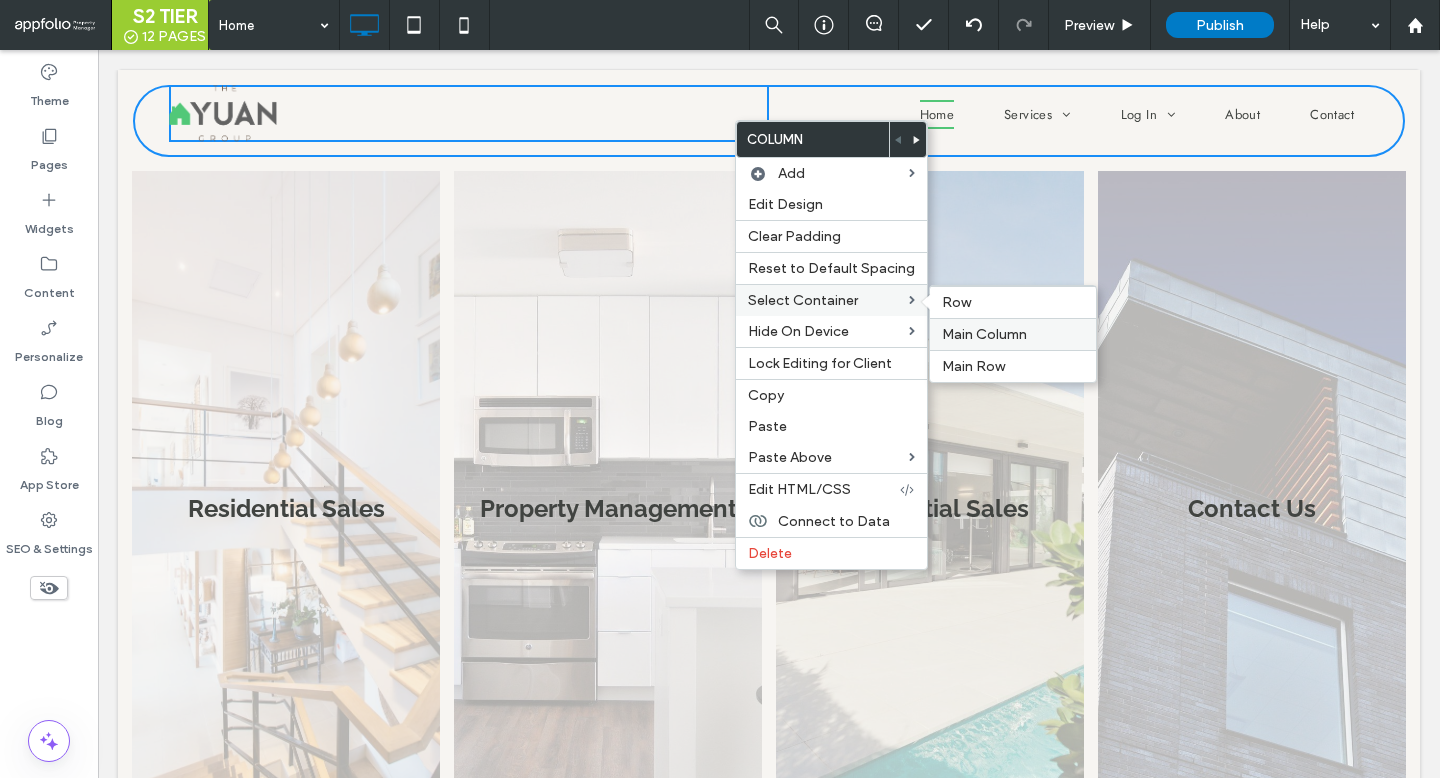 click on "Main Column" at bounding box center [1013, 334] 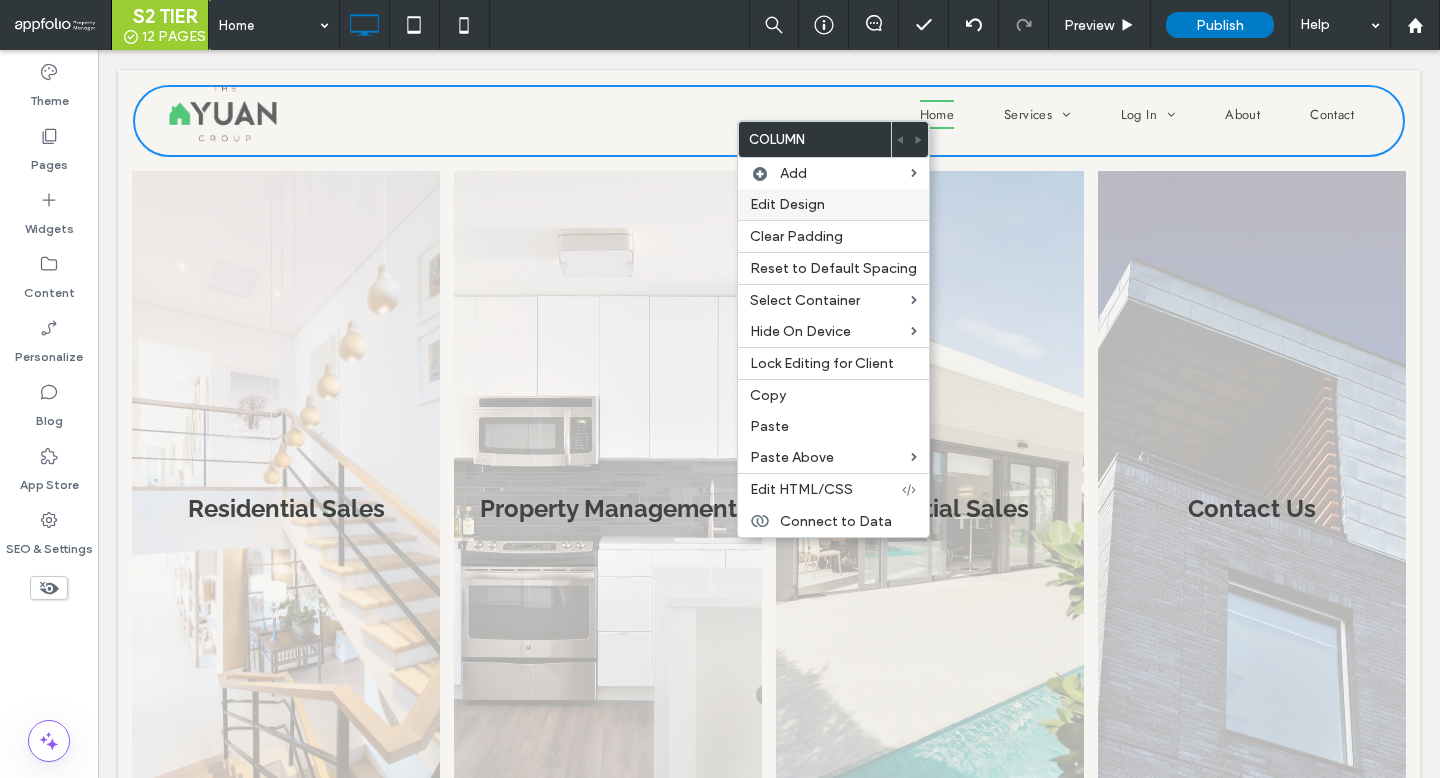 click on "Edit Design" at bounding box center (833, 204) 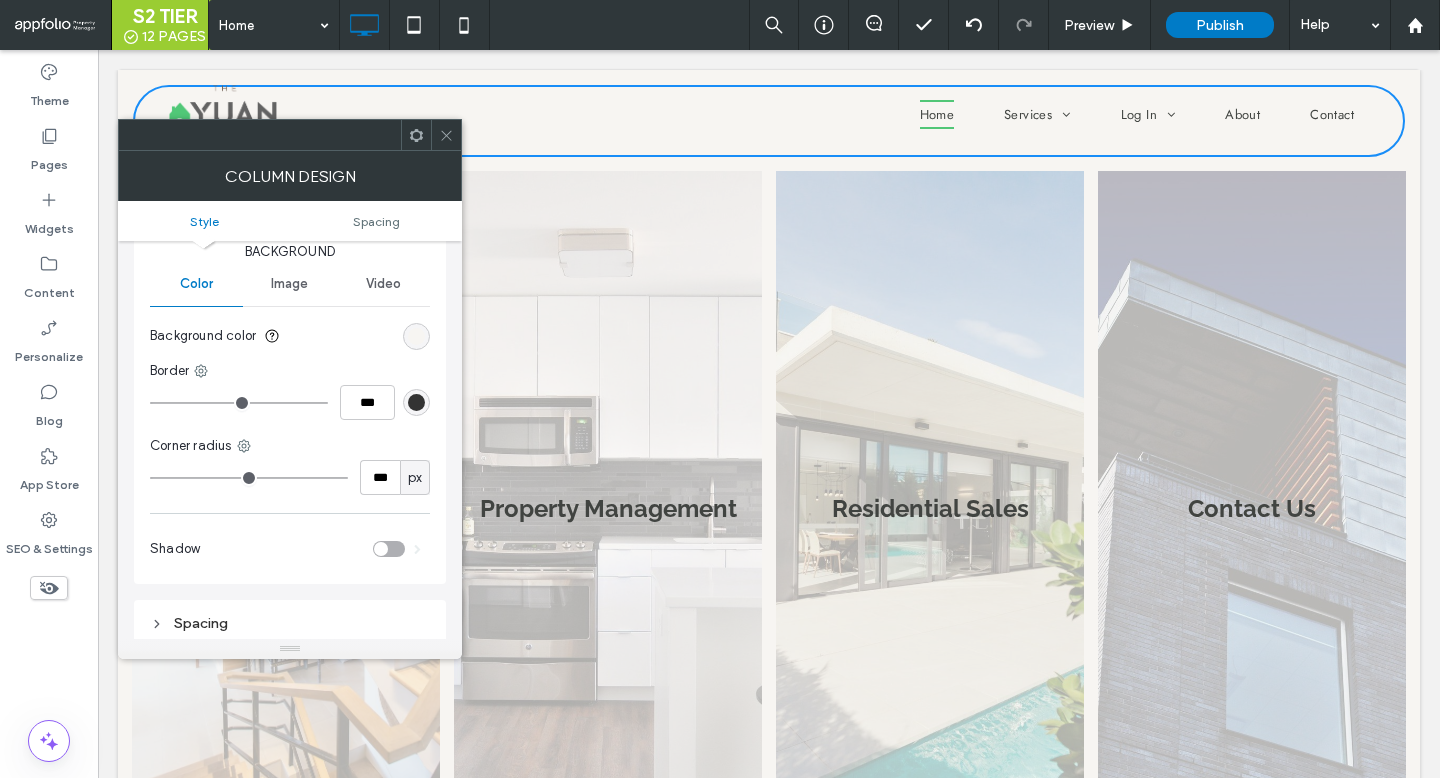 scroll, scrollTop: 155, scrollLeft: 0, axis: vertical 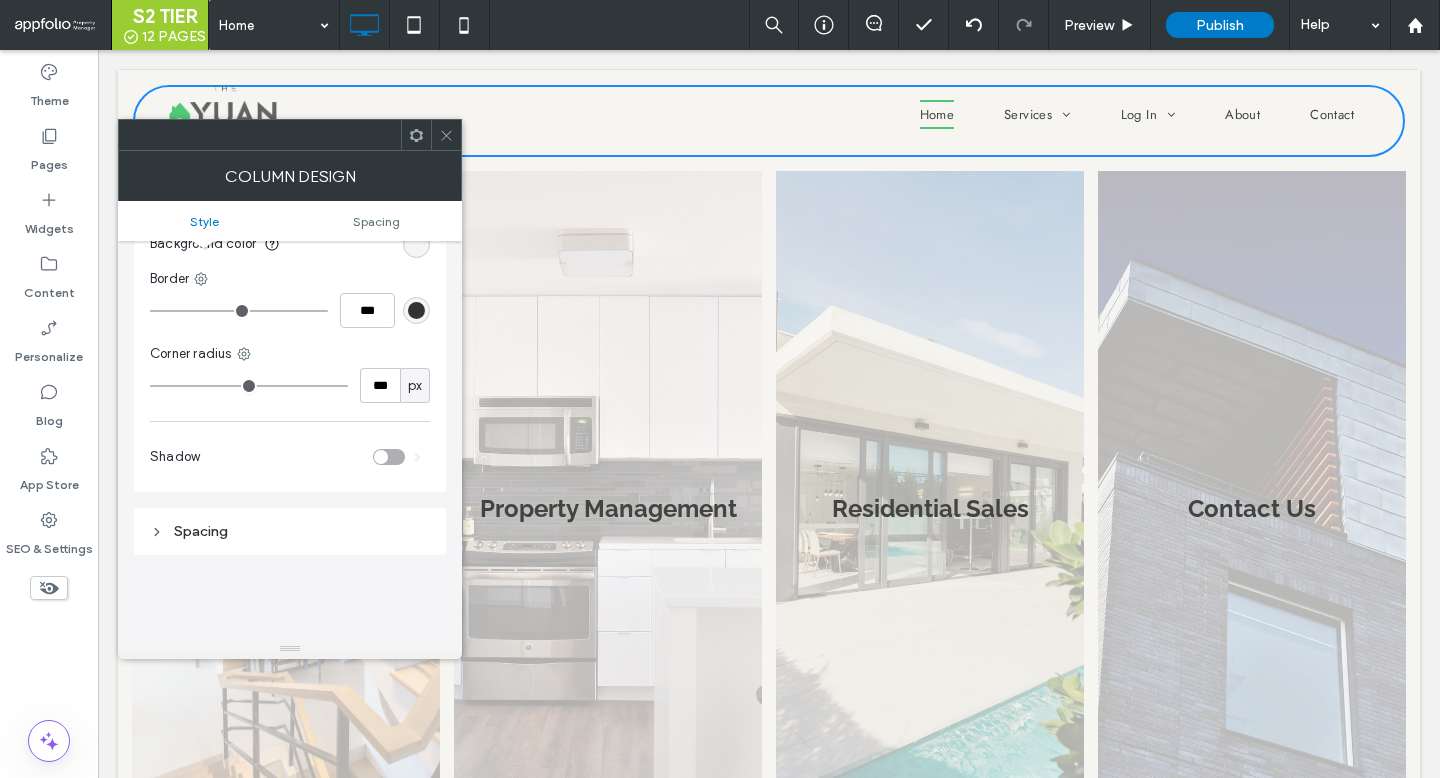 type on "*" 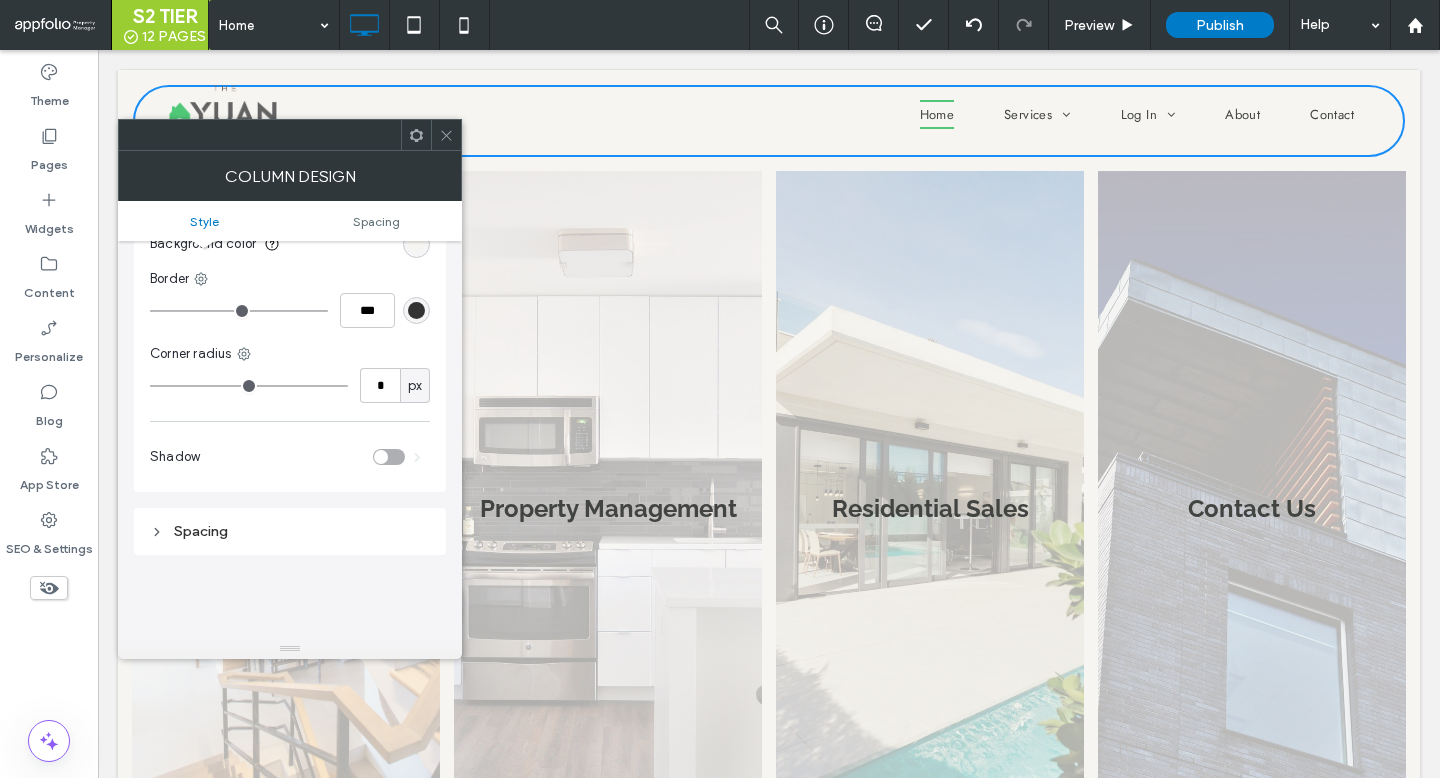 type on "*" 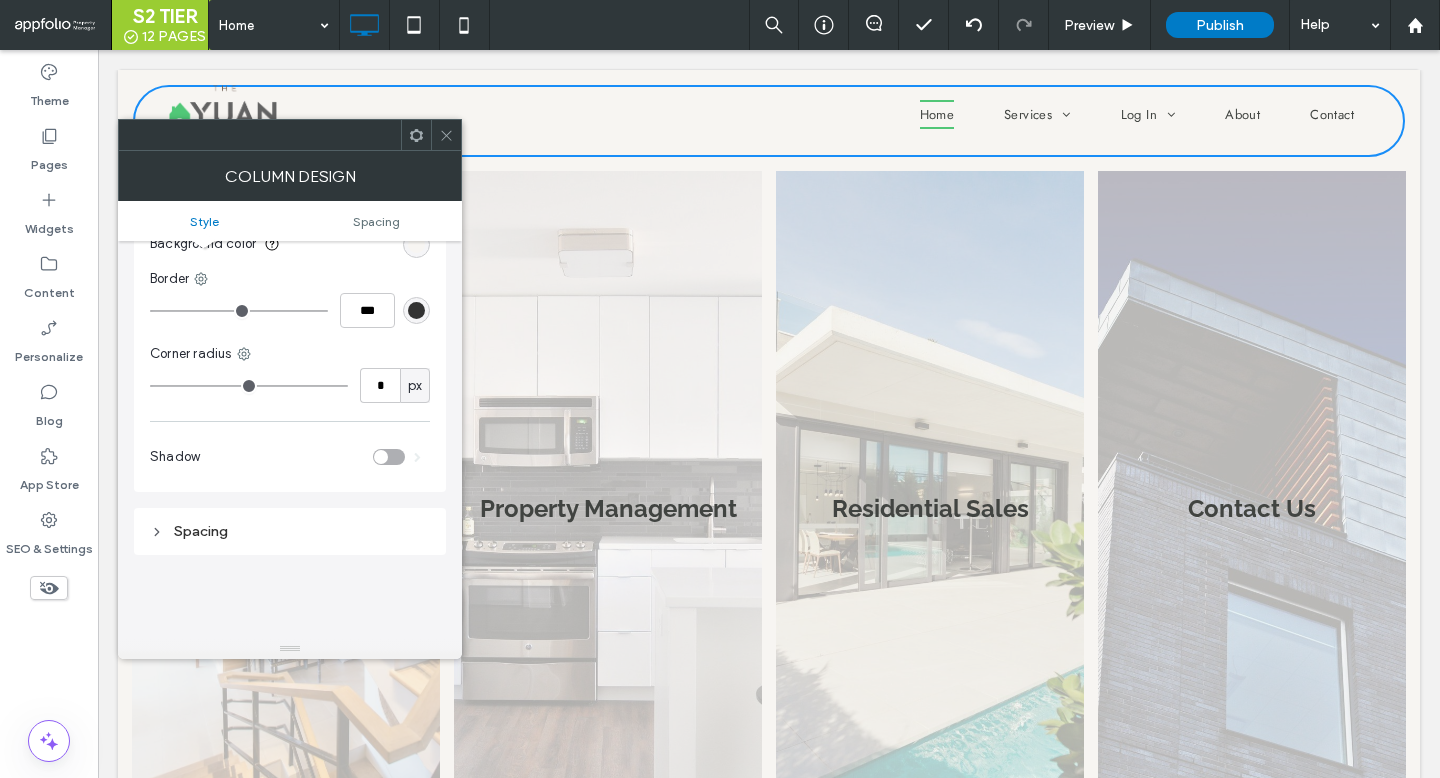 type on "*" 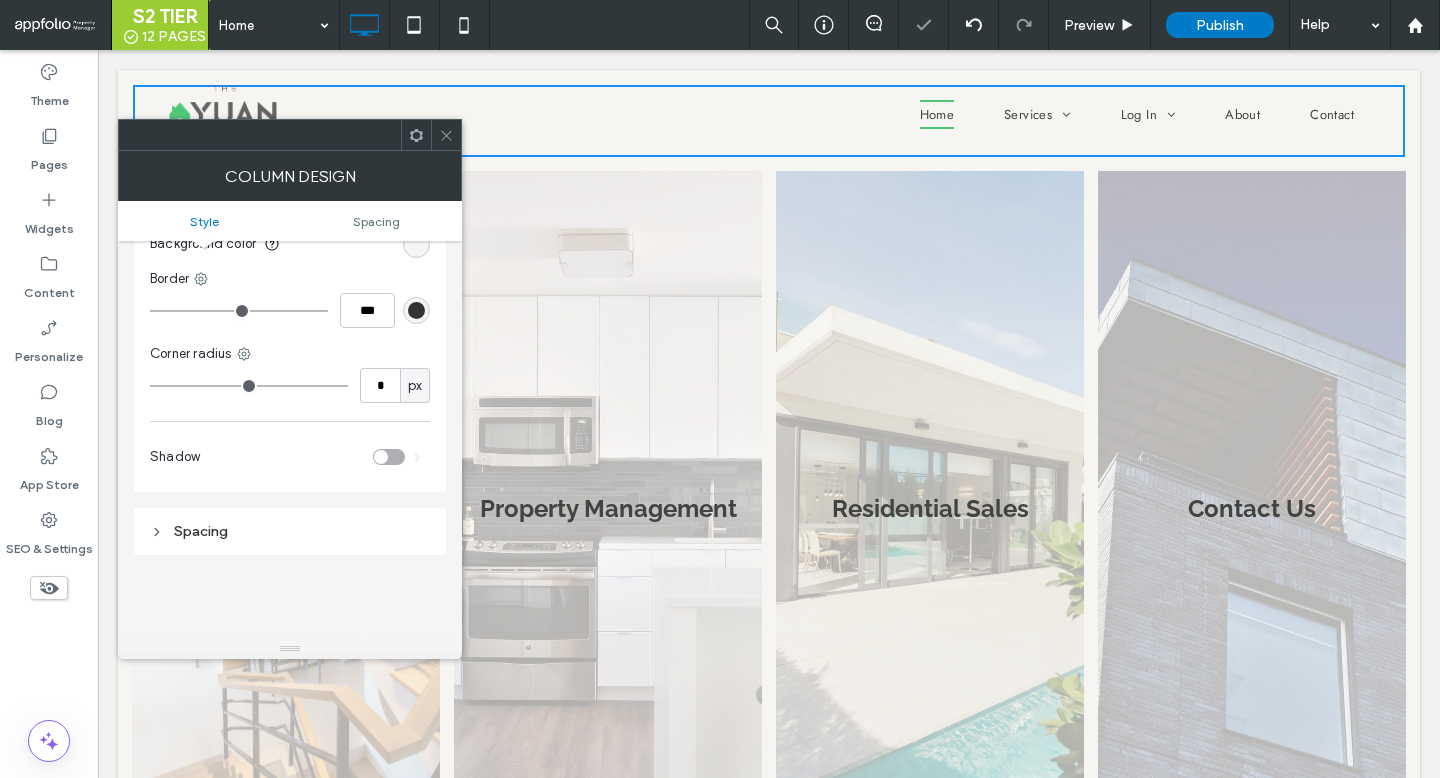click 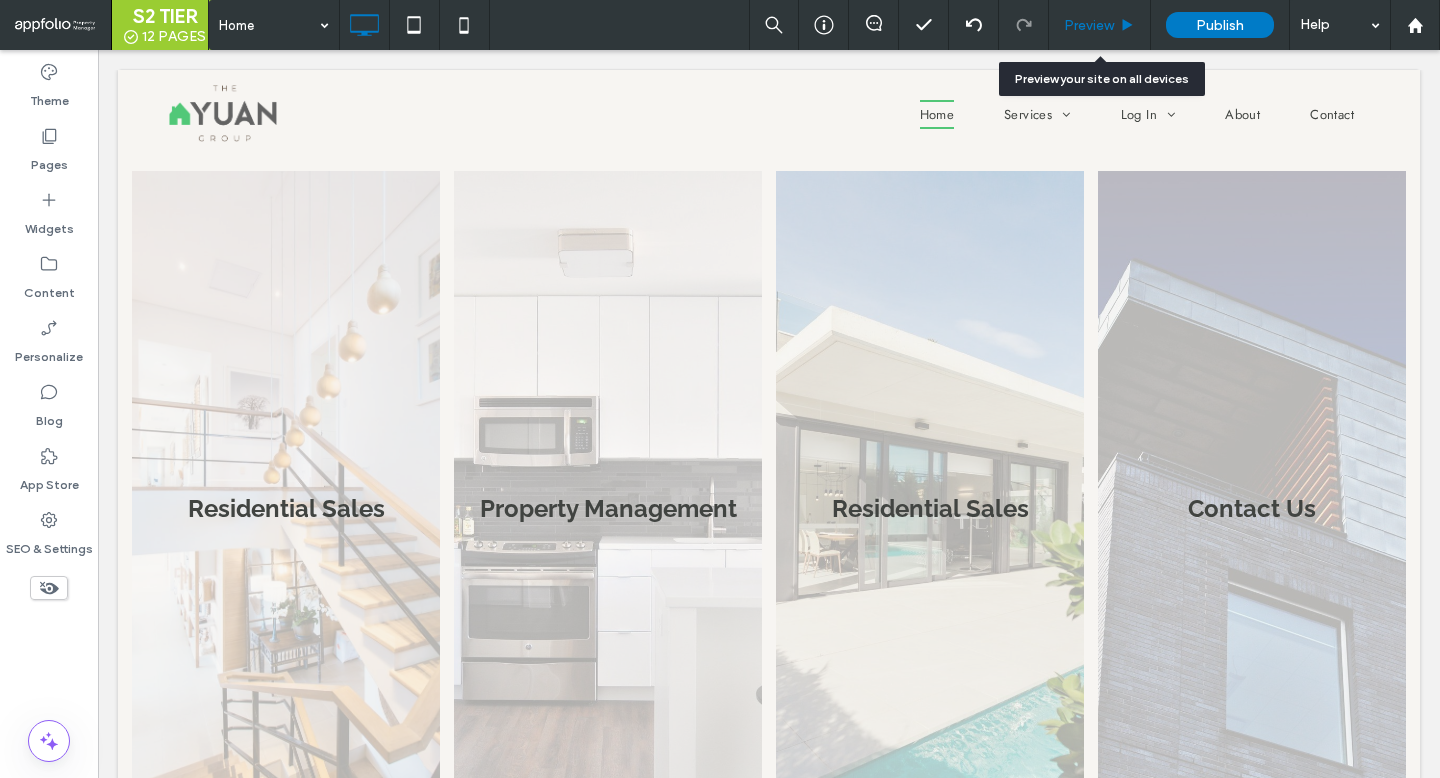 click on "Preview" at bounding box center (1099, 25) 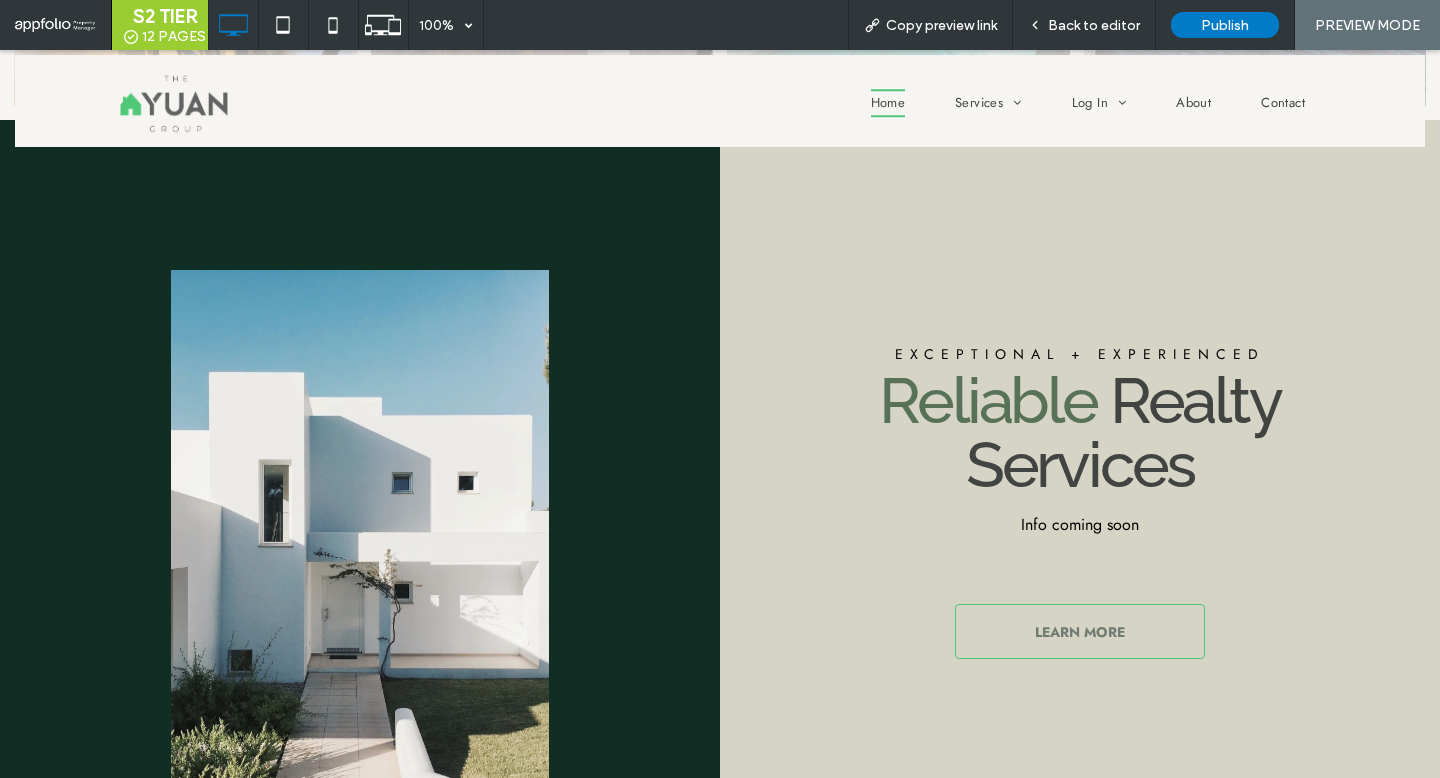 scroll, scrollTop: 0, scrollLeft: 0, axis: both 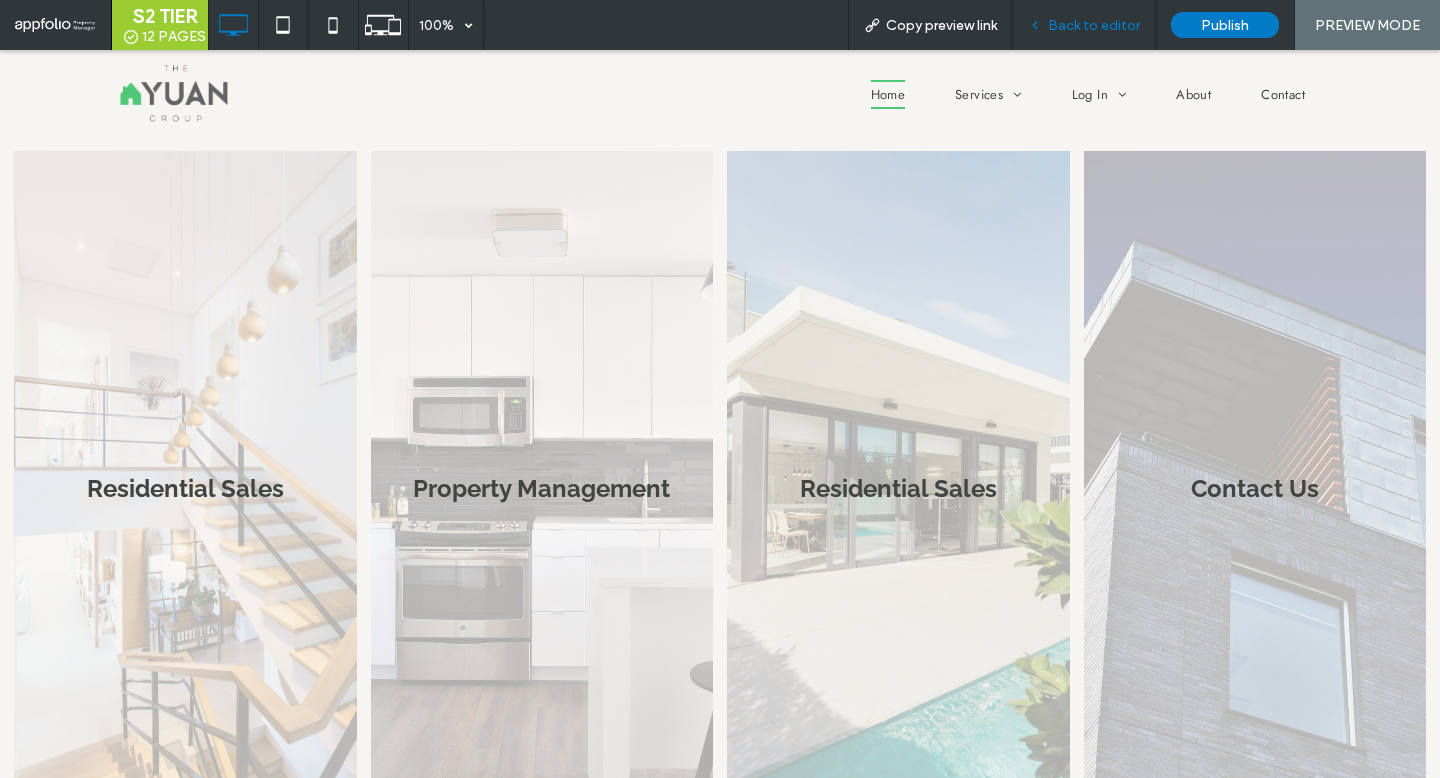click on "Back to editor" at bounding box center [1084, 25] 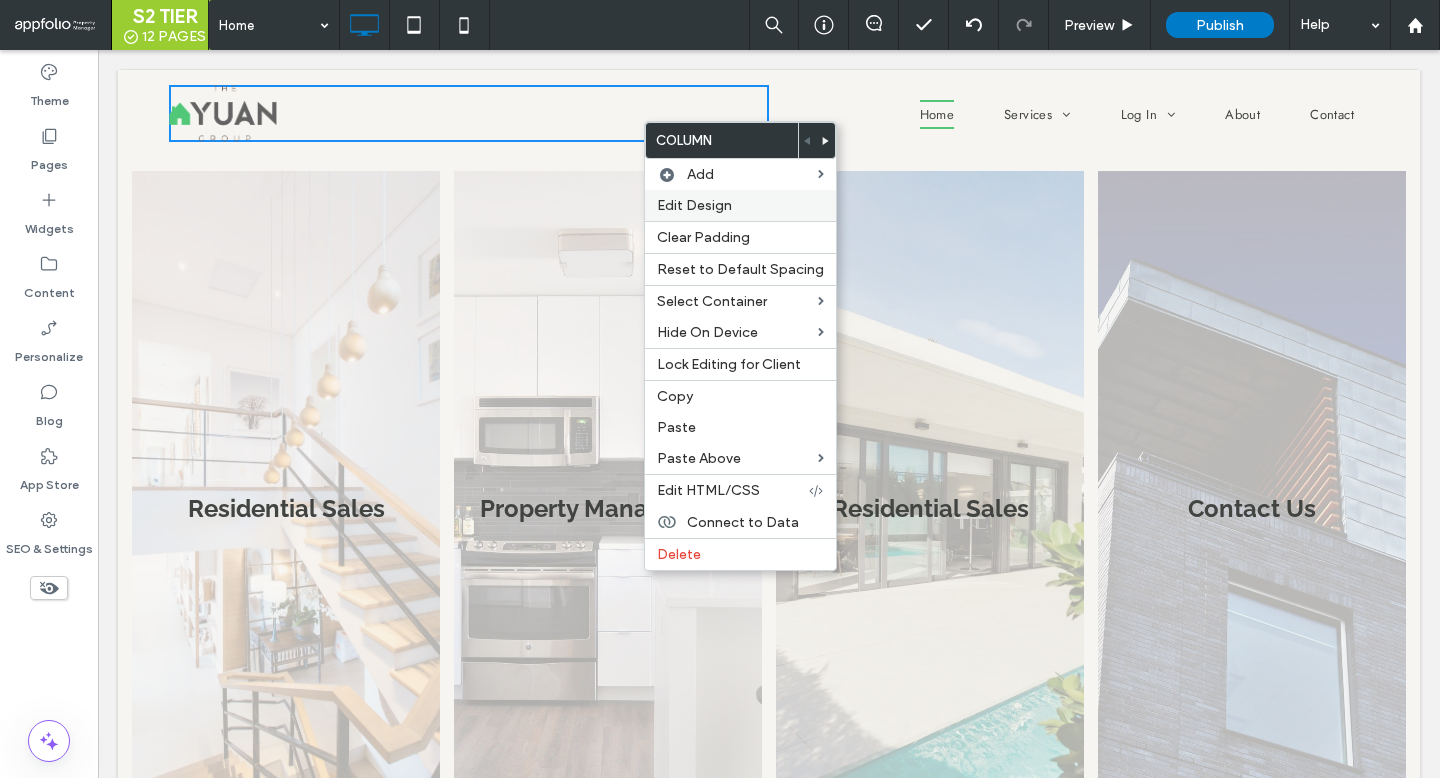click on "Edit Design" at bounding box center [740, 205] 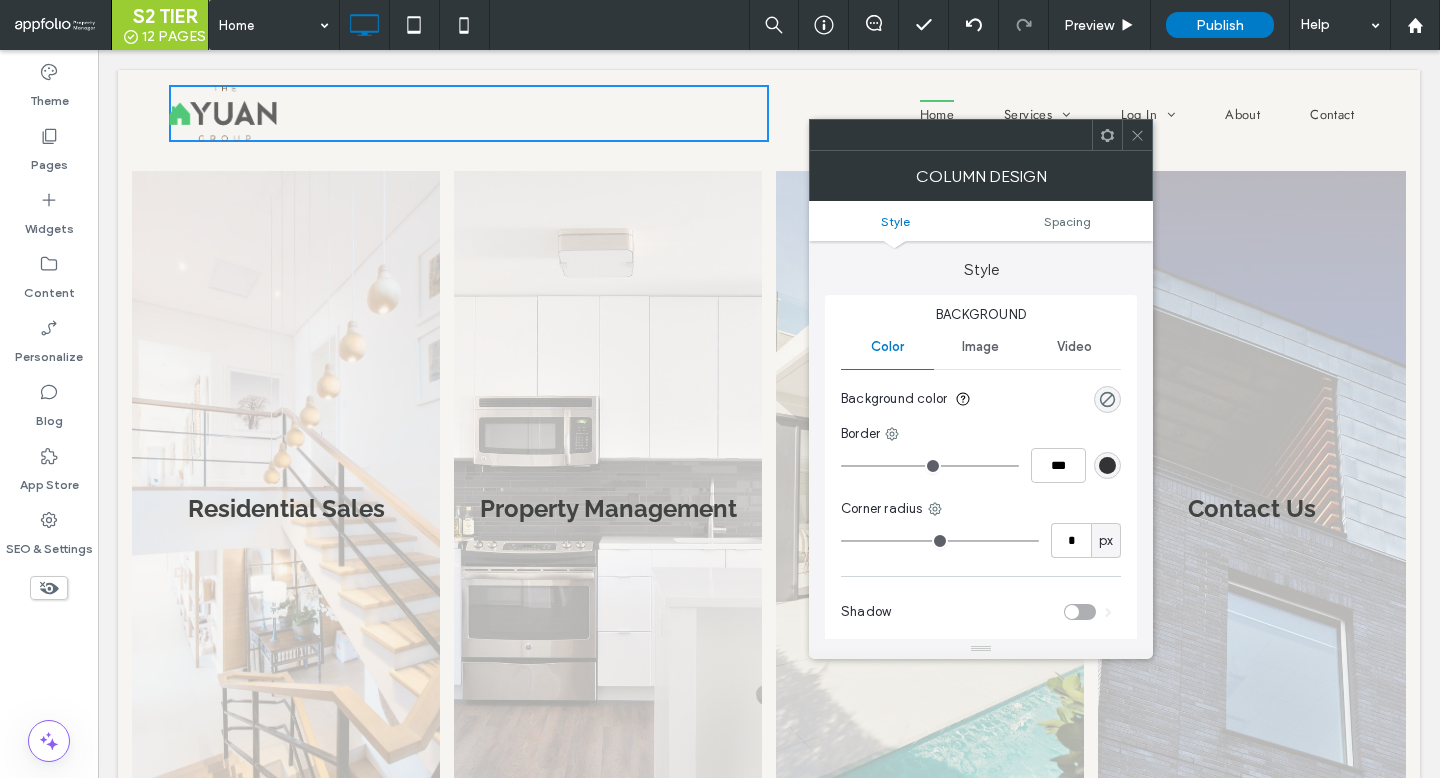 click 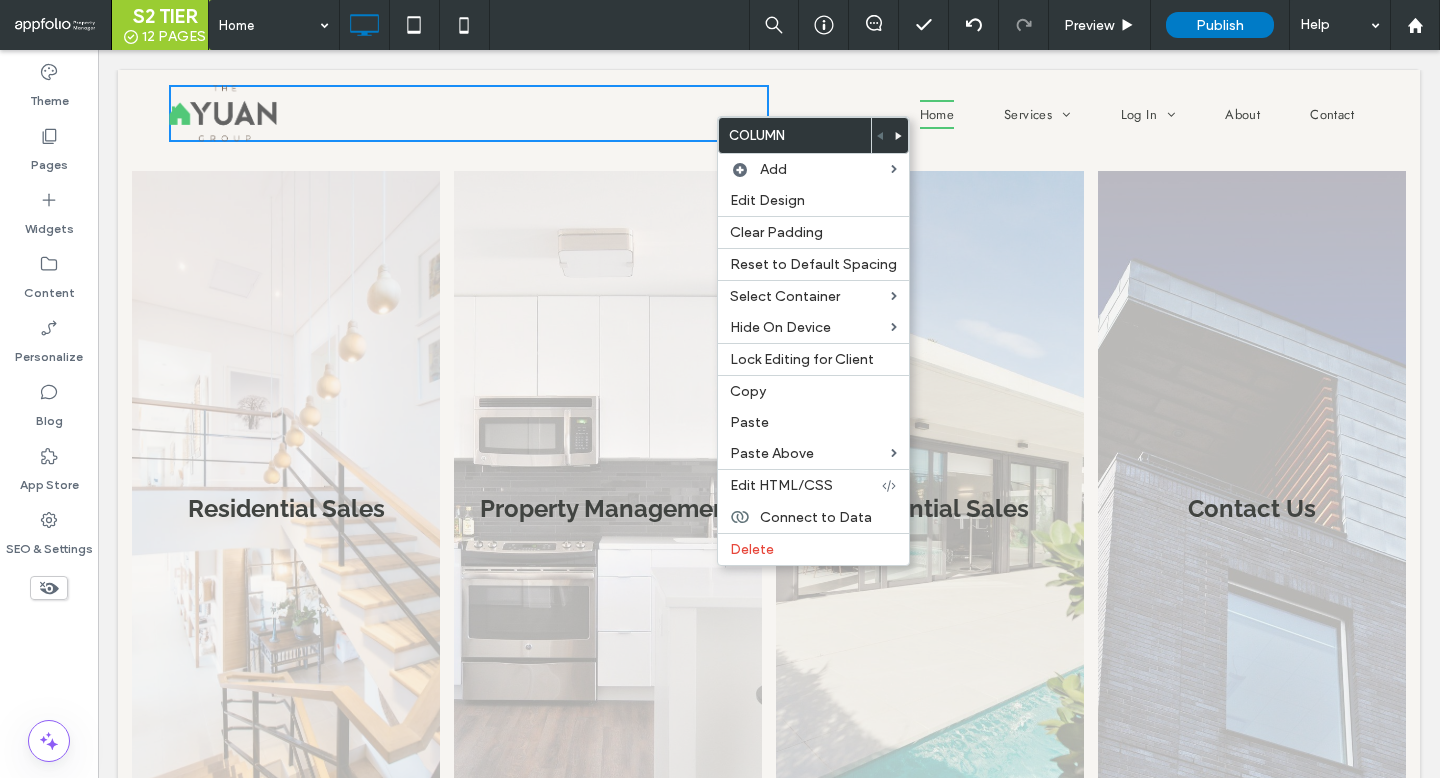 click on "Click To Paste" at bounding box center [469, 113] 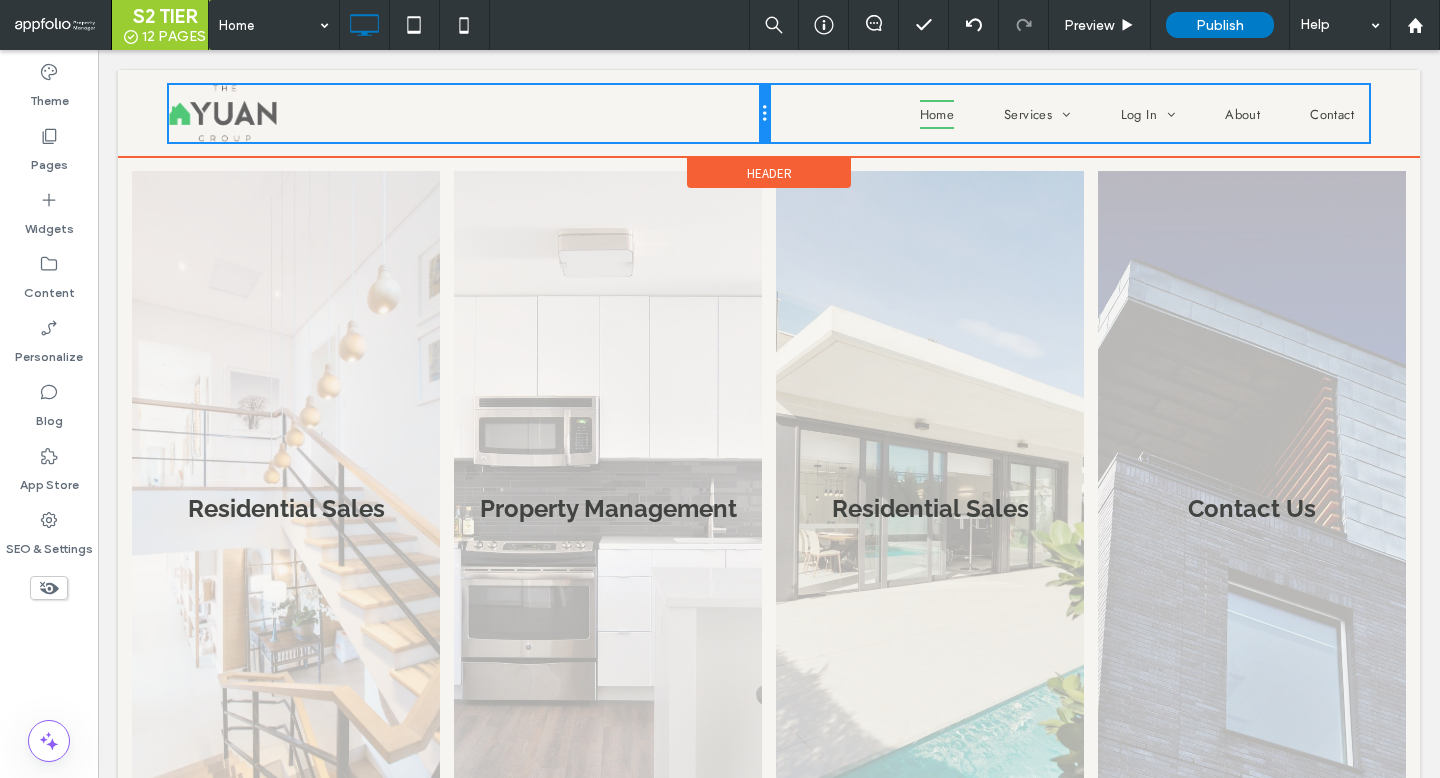 drag, startPoint x: 767, startPoint y: 119, endPoint x: 742, endPoint y: 130, distance: 27.313 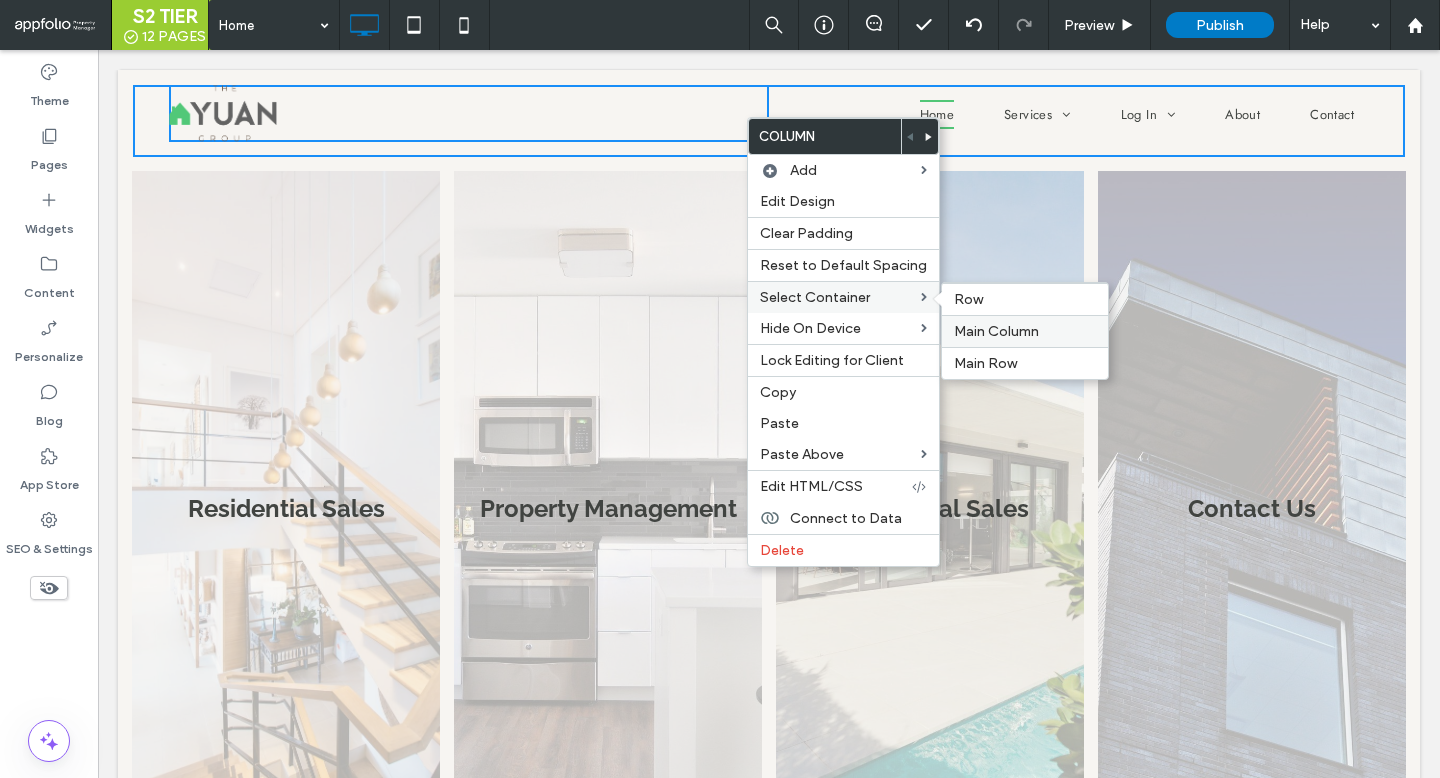 click on "Main Column" at bounding box center [996, 331] 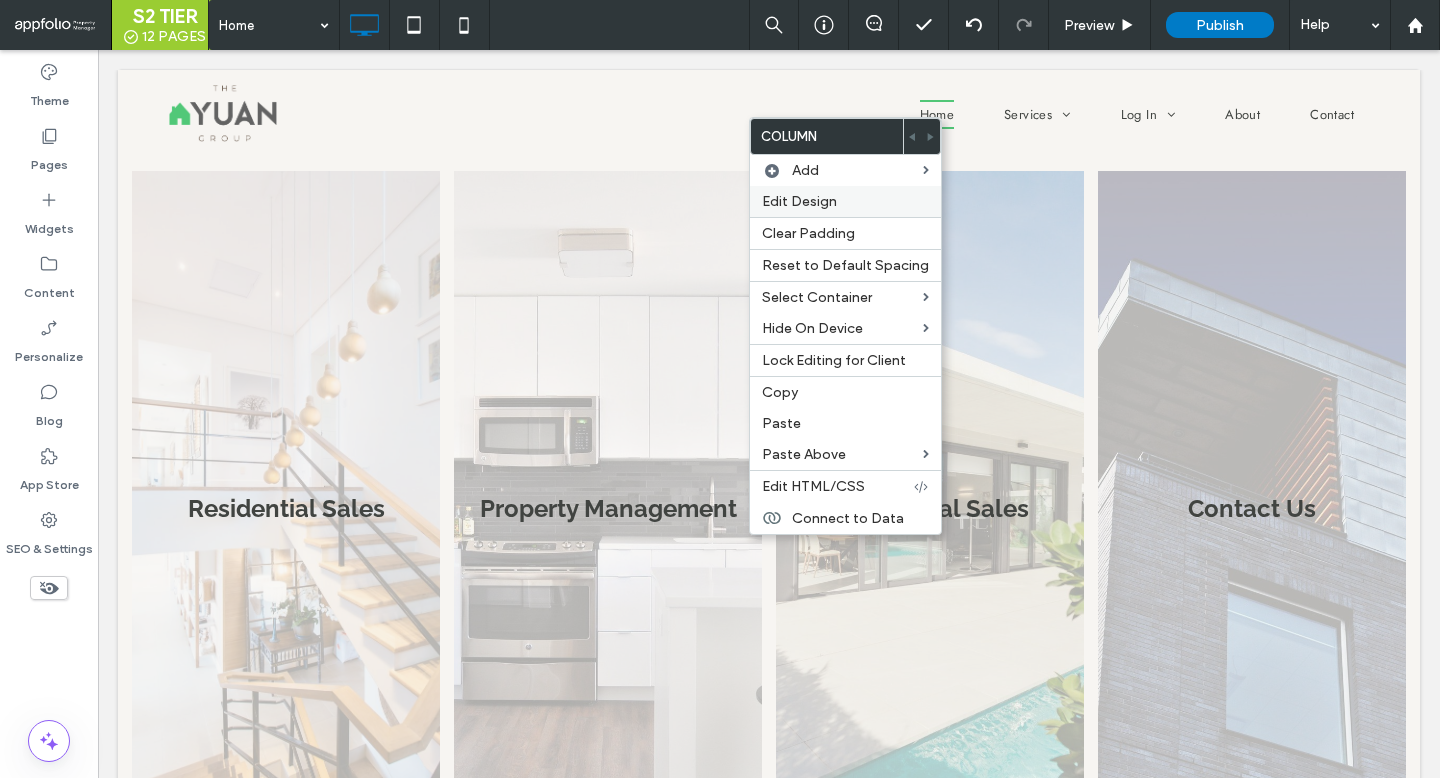 click on "Edit Design" at bounding box center (799, 201) 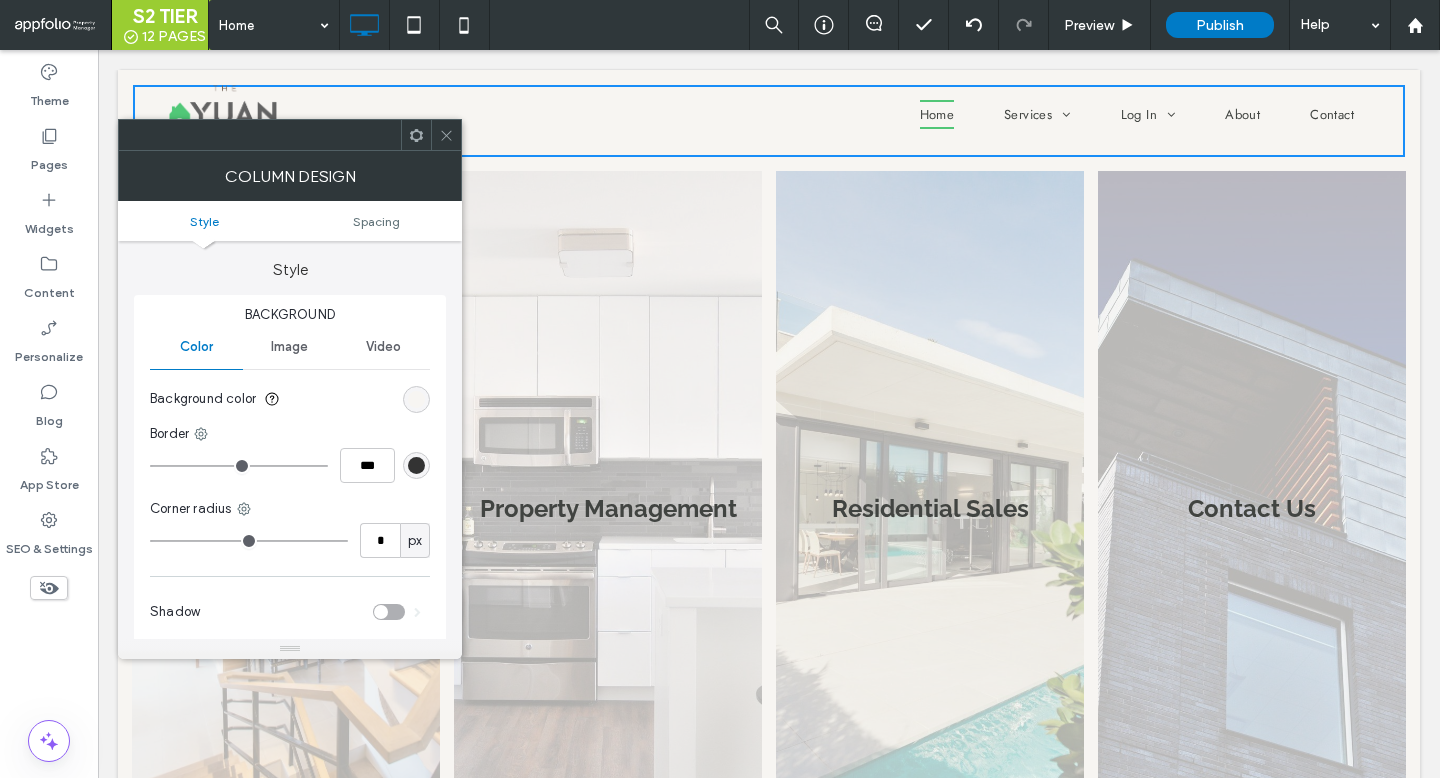 click at bounding box center (416, 399) 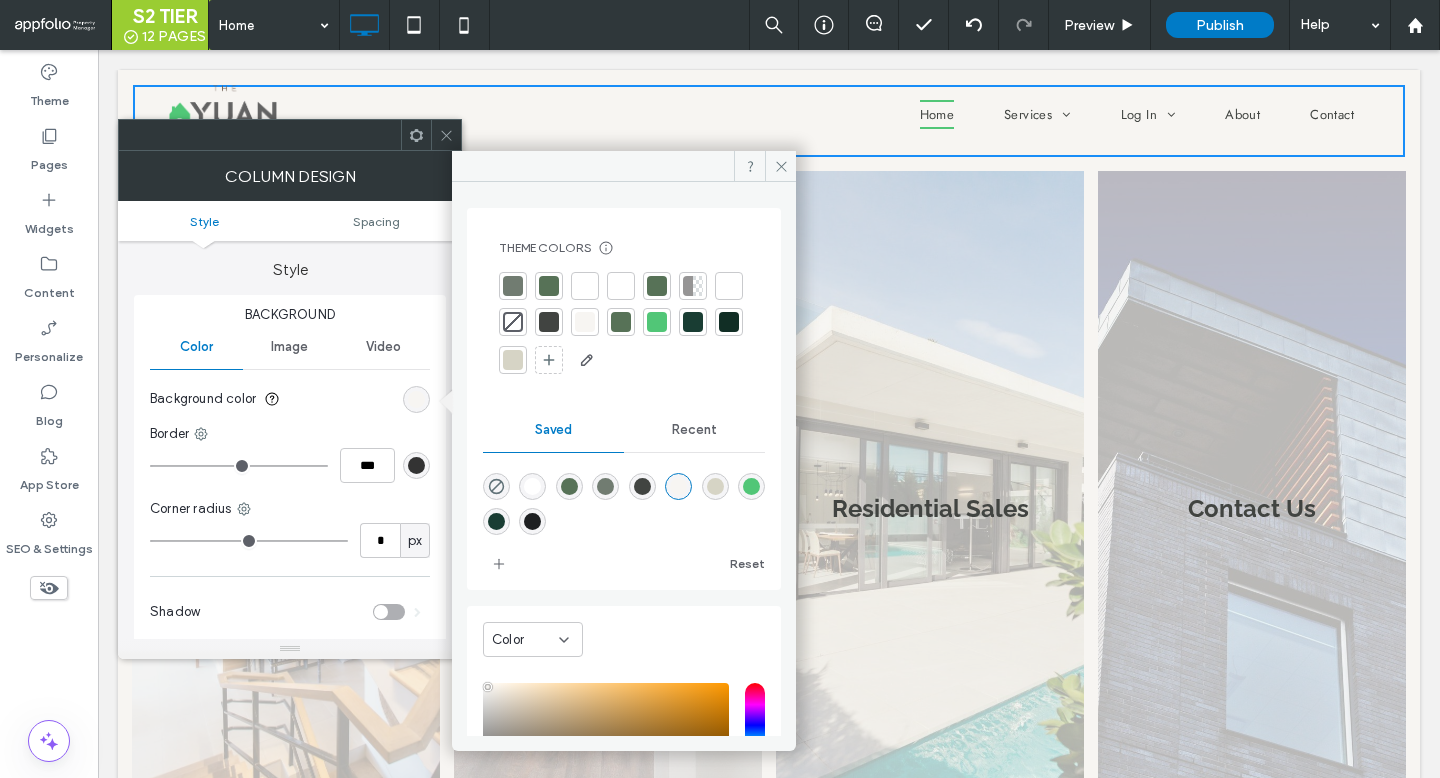 scroll, scrollTop: 202, scrollLeft: 0, axis: vertical 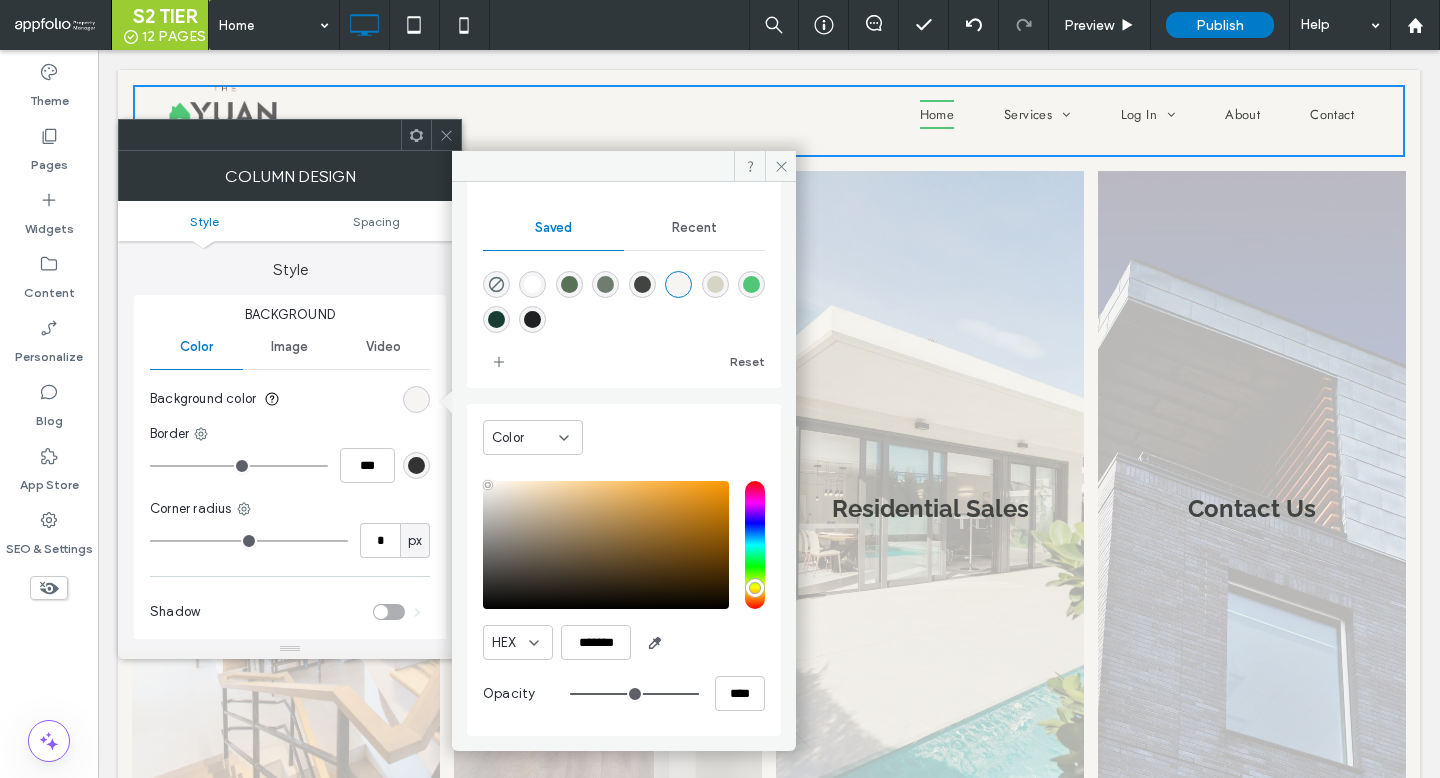 type on "**" 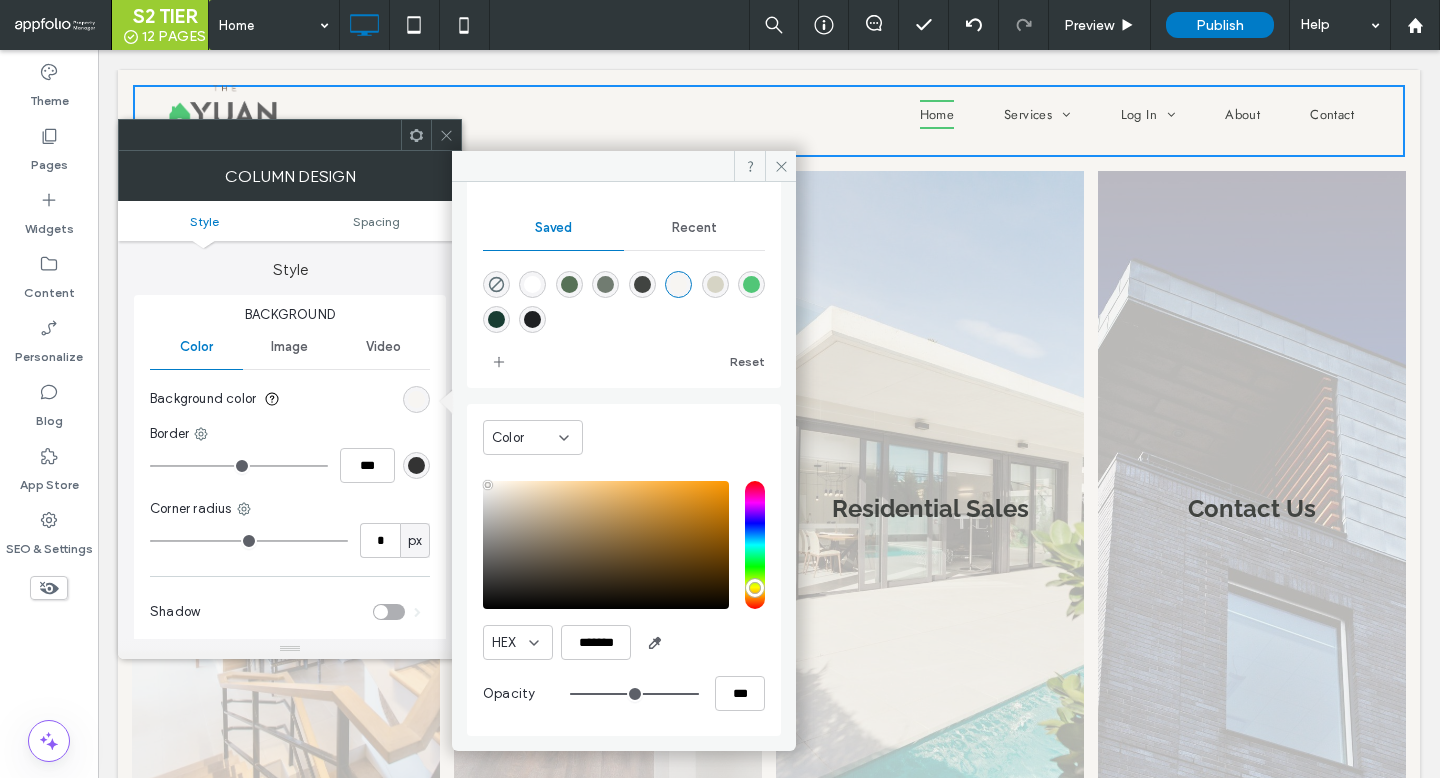 type on "**" 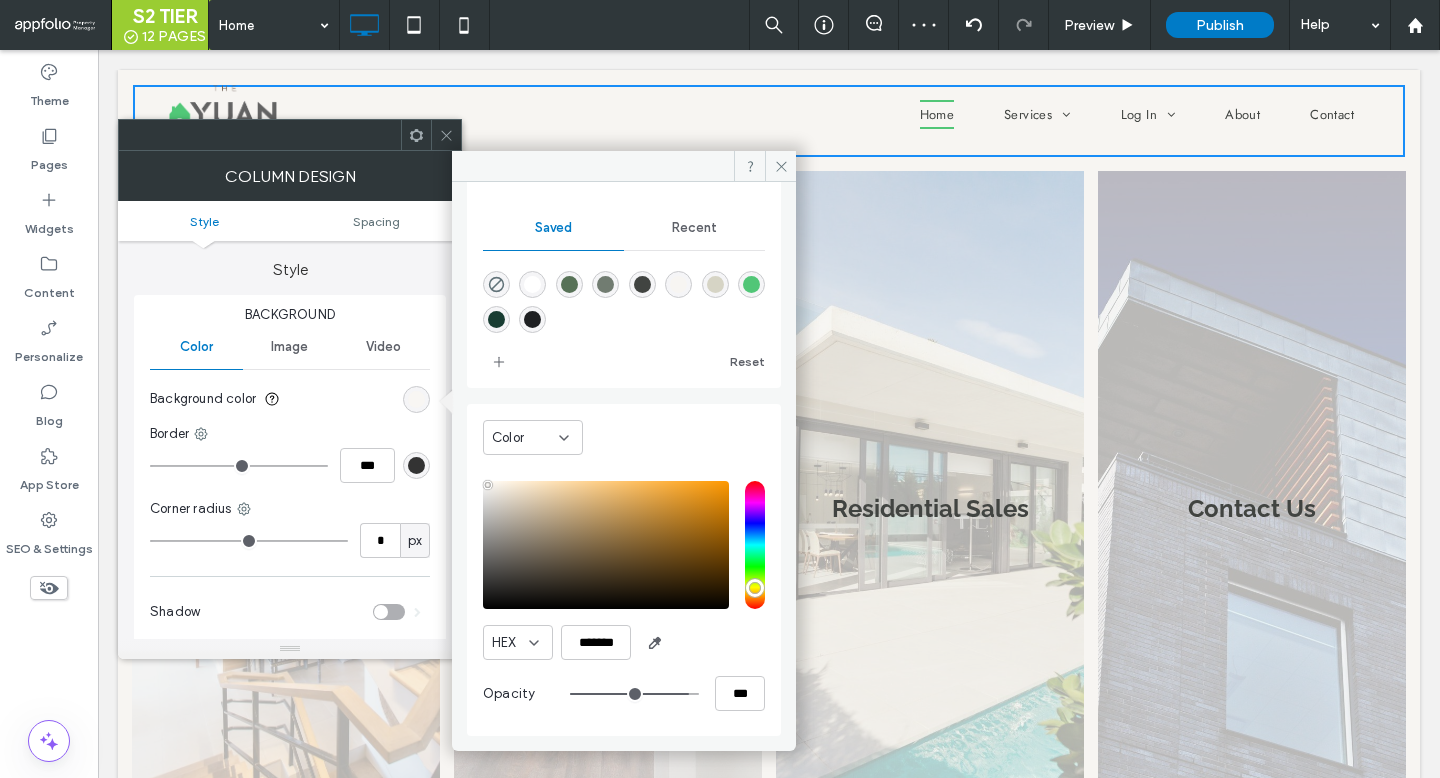 click at bounding box center (446, 135) 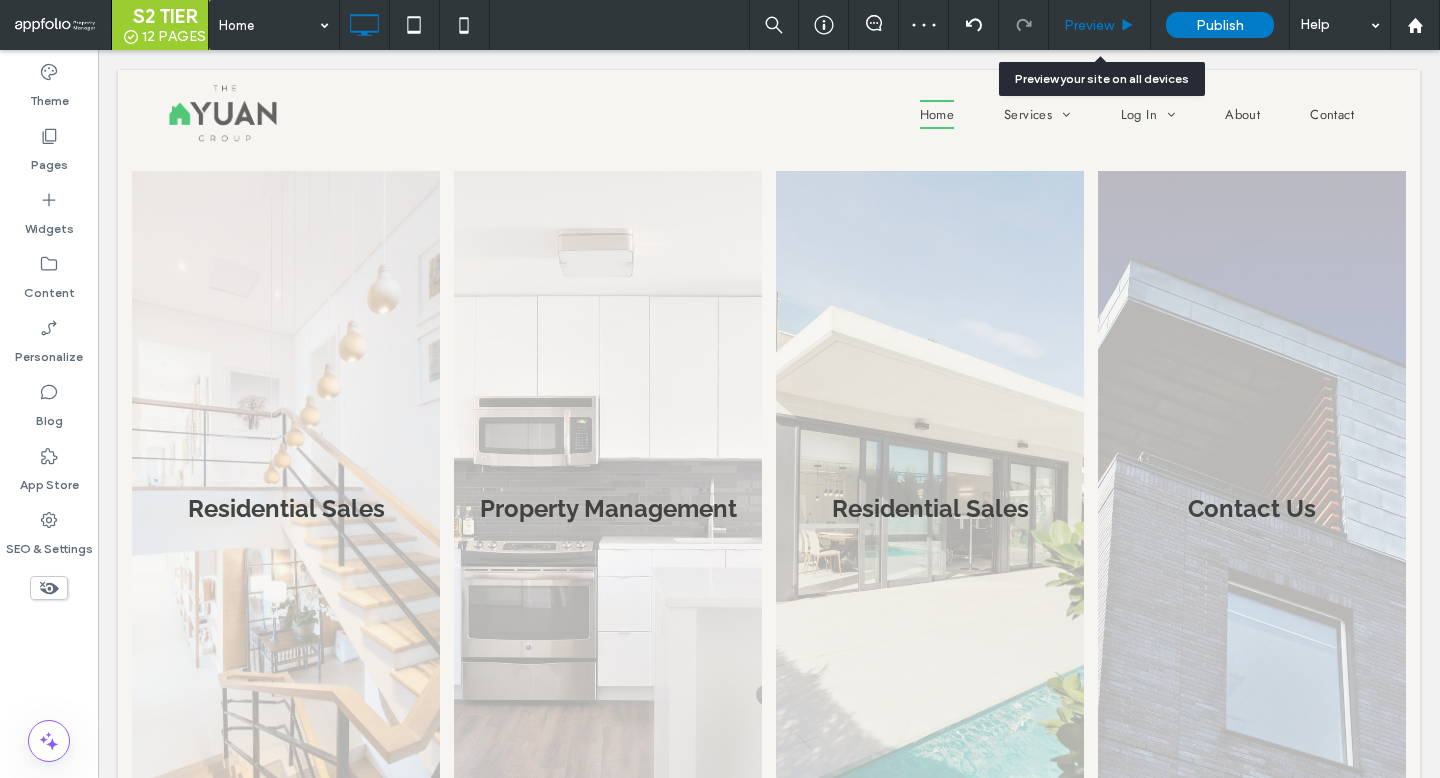 click on "Preview" at bounding box center (1100, 25) 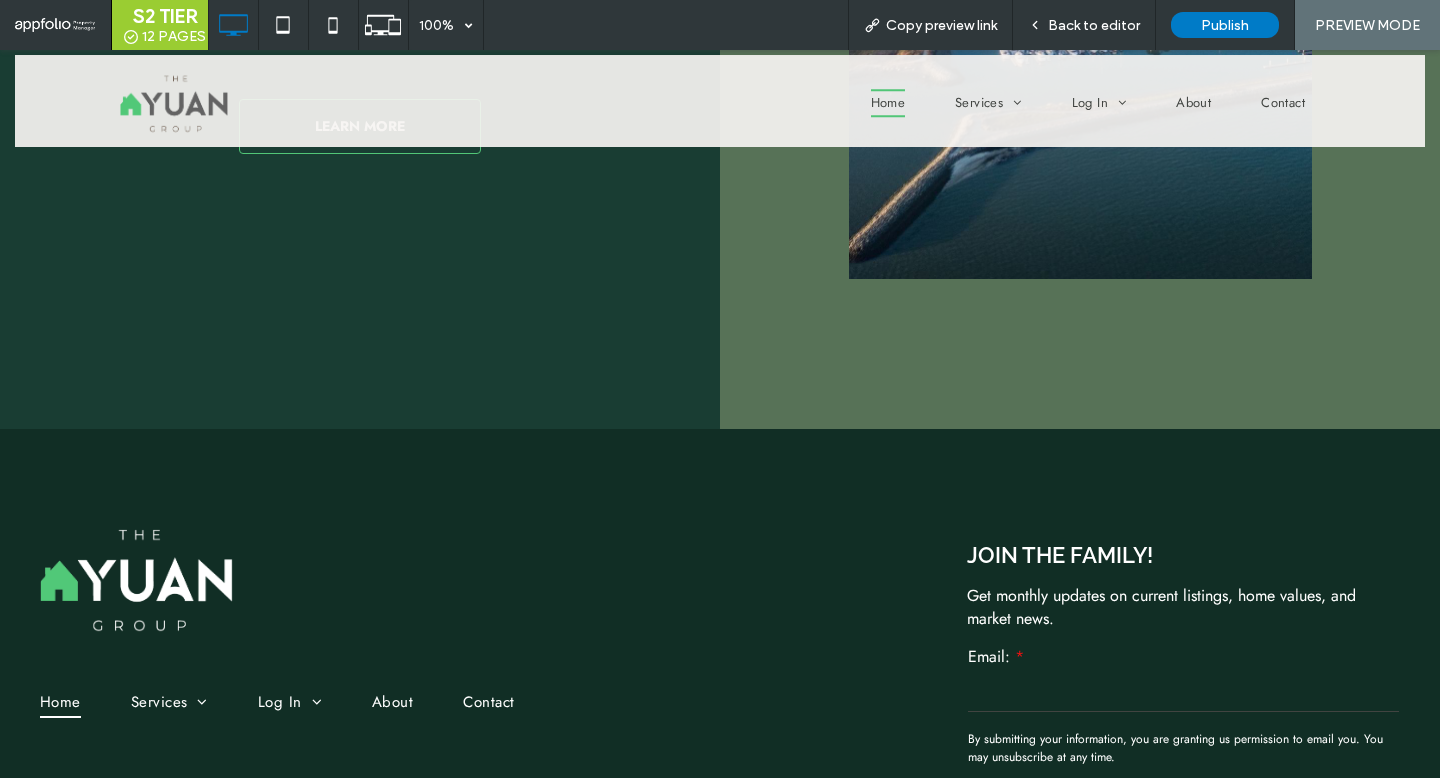 scroll, scrollTop: 2399, scrollLeft: 0, axis: vertical 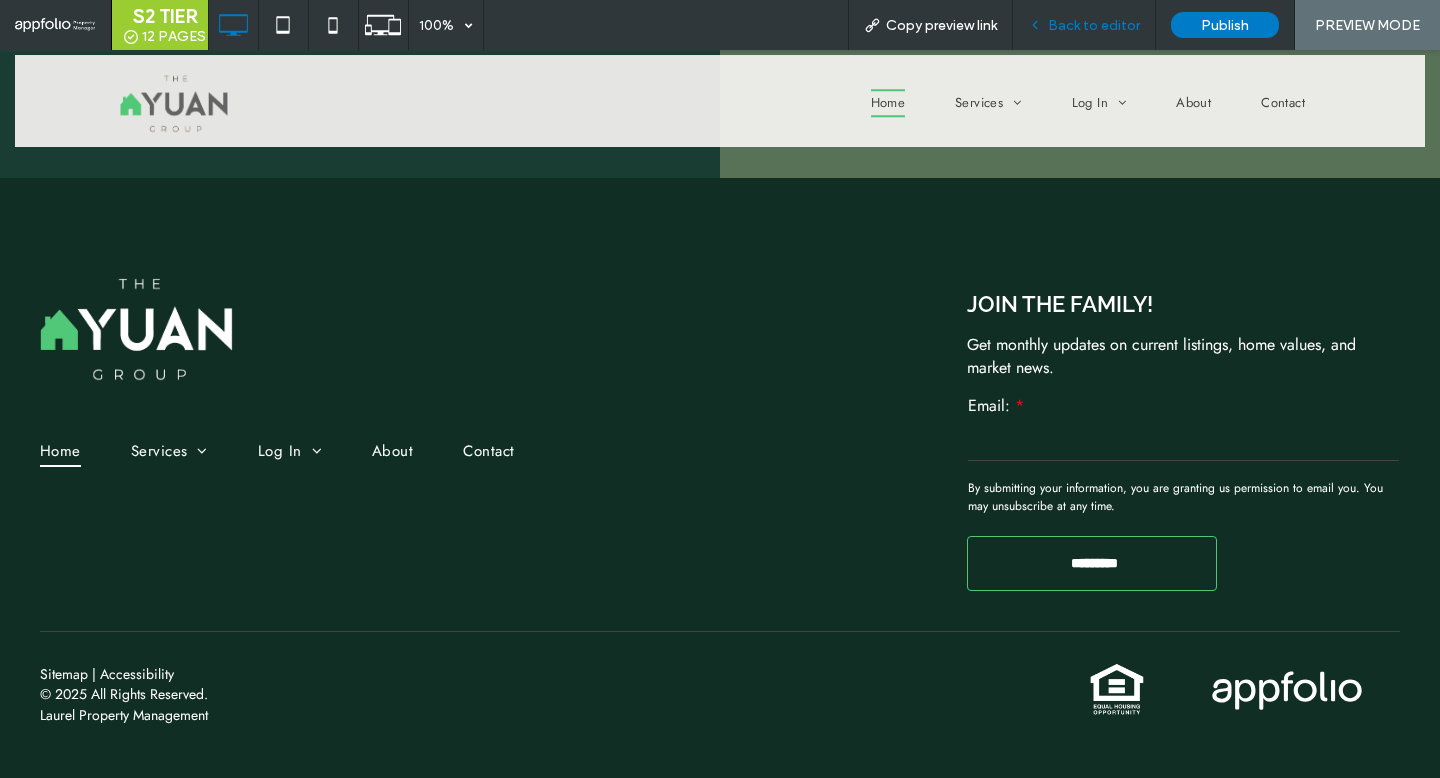 click on "Back to editor" at bounding box center (1094, 25) 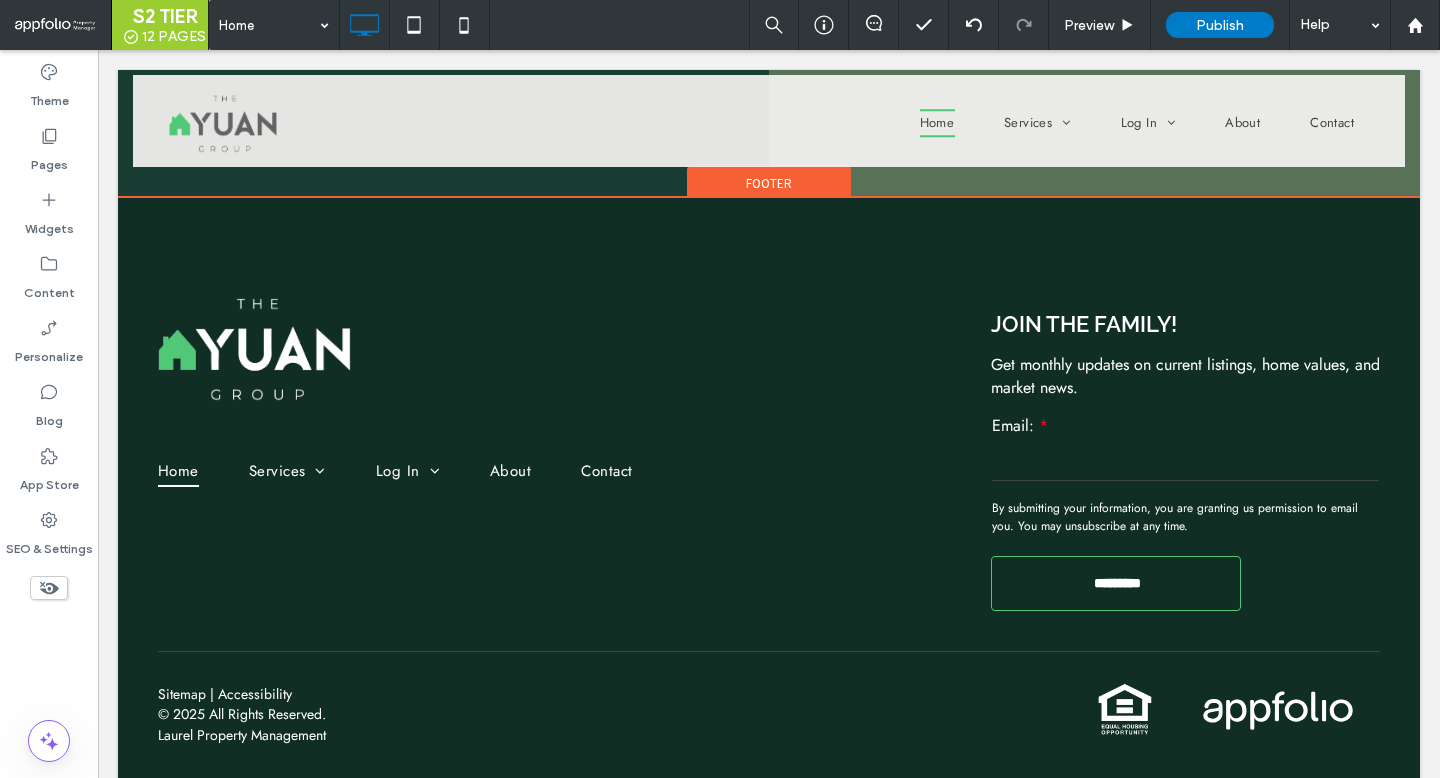 click on "Footer" at bounding box center [769, 181] 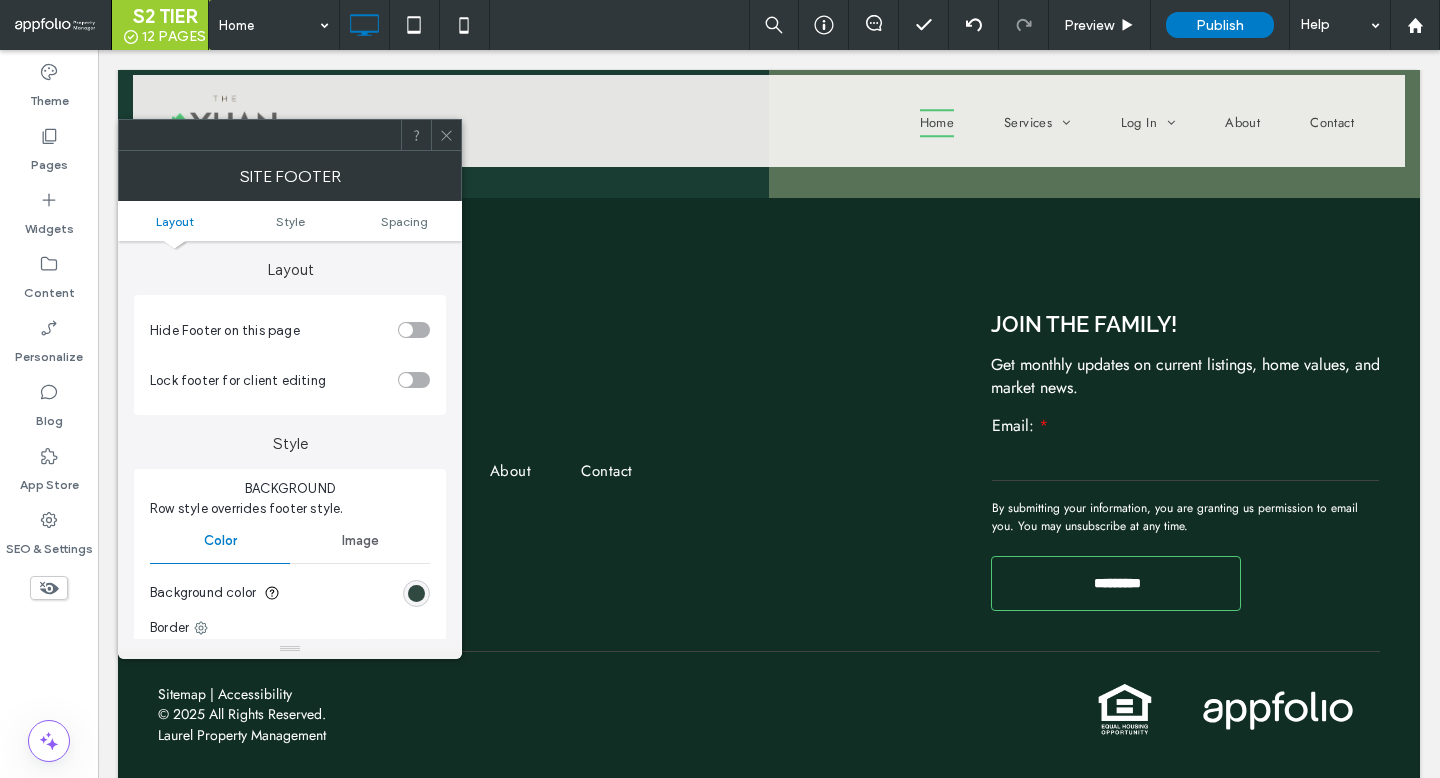 click at bounding box center (416, 593) 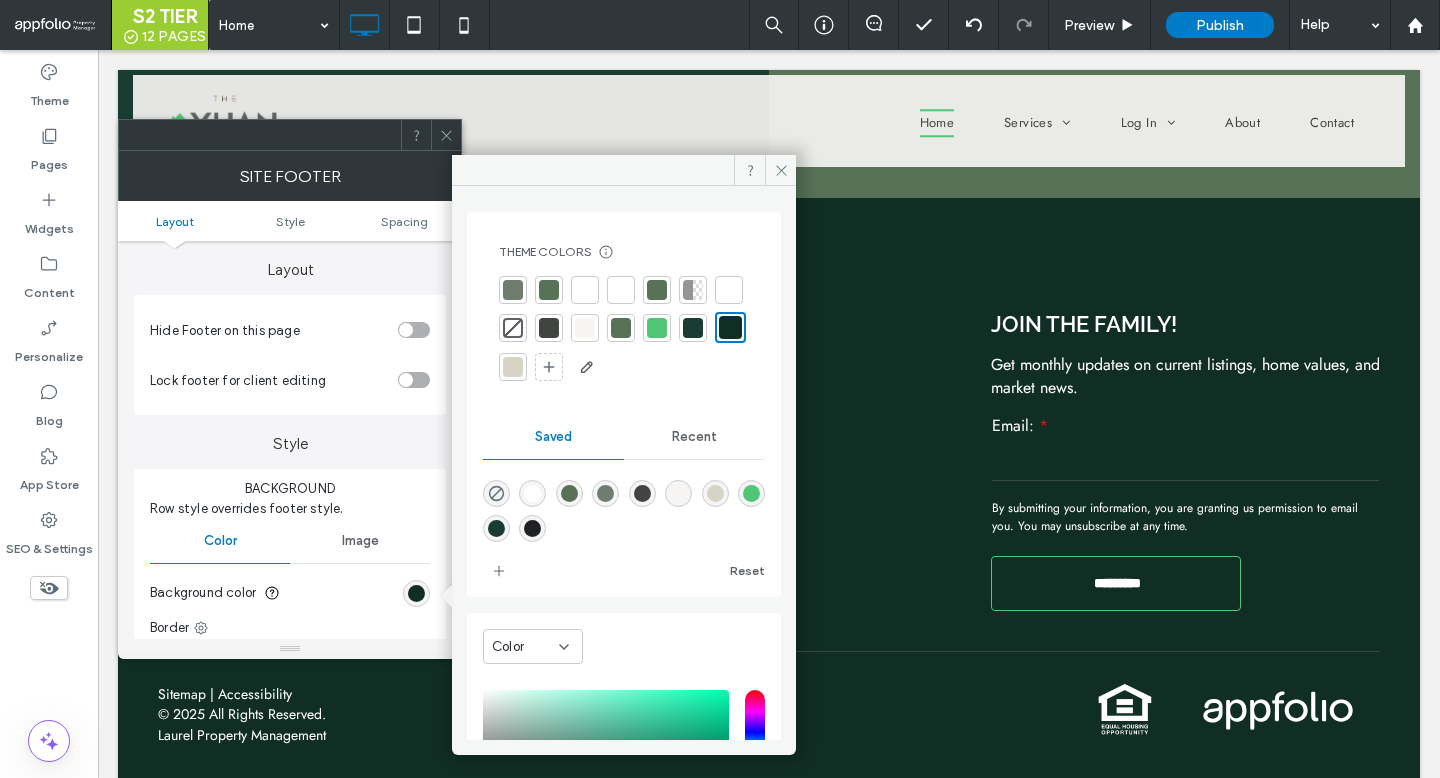 click at bounding box center (693, 328) 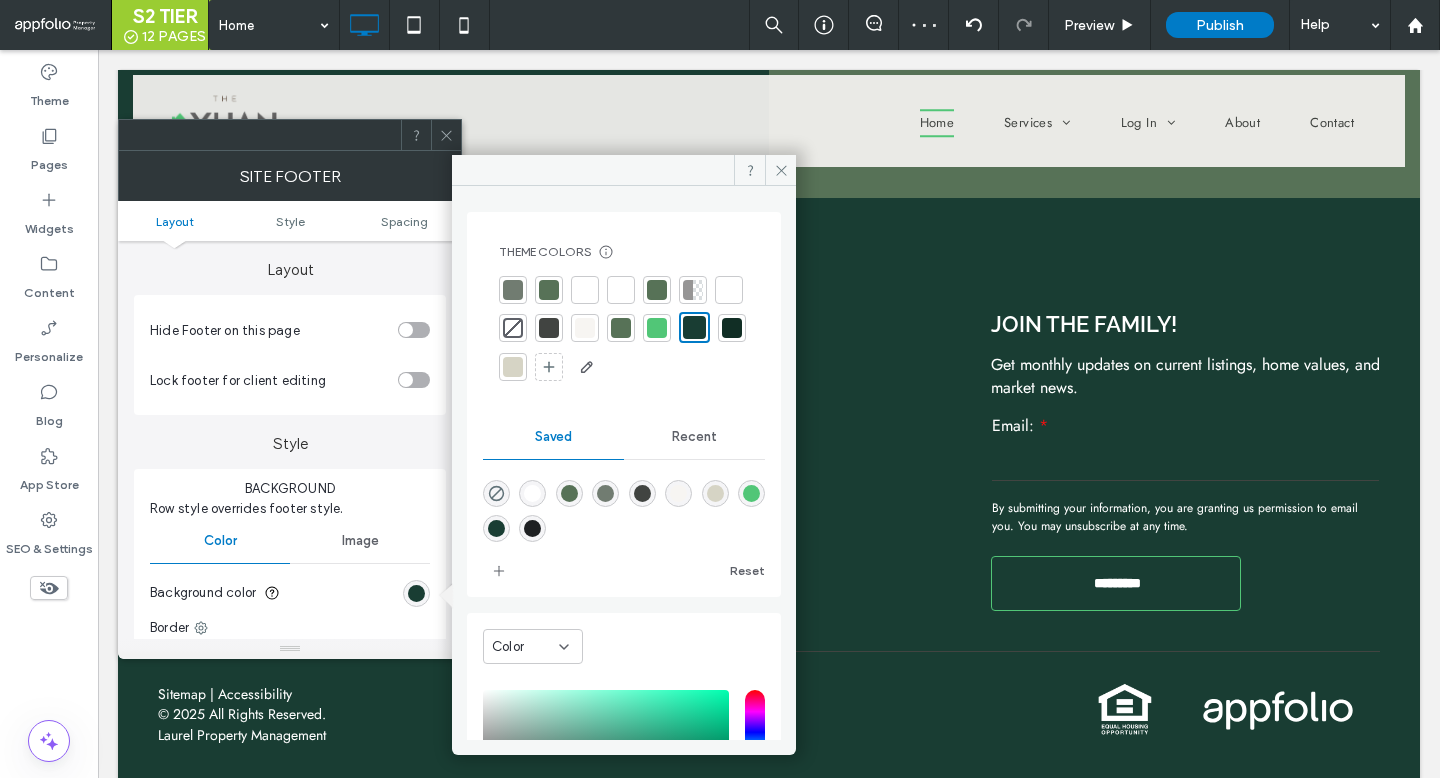 click at bounding box center (549, 328) 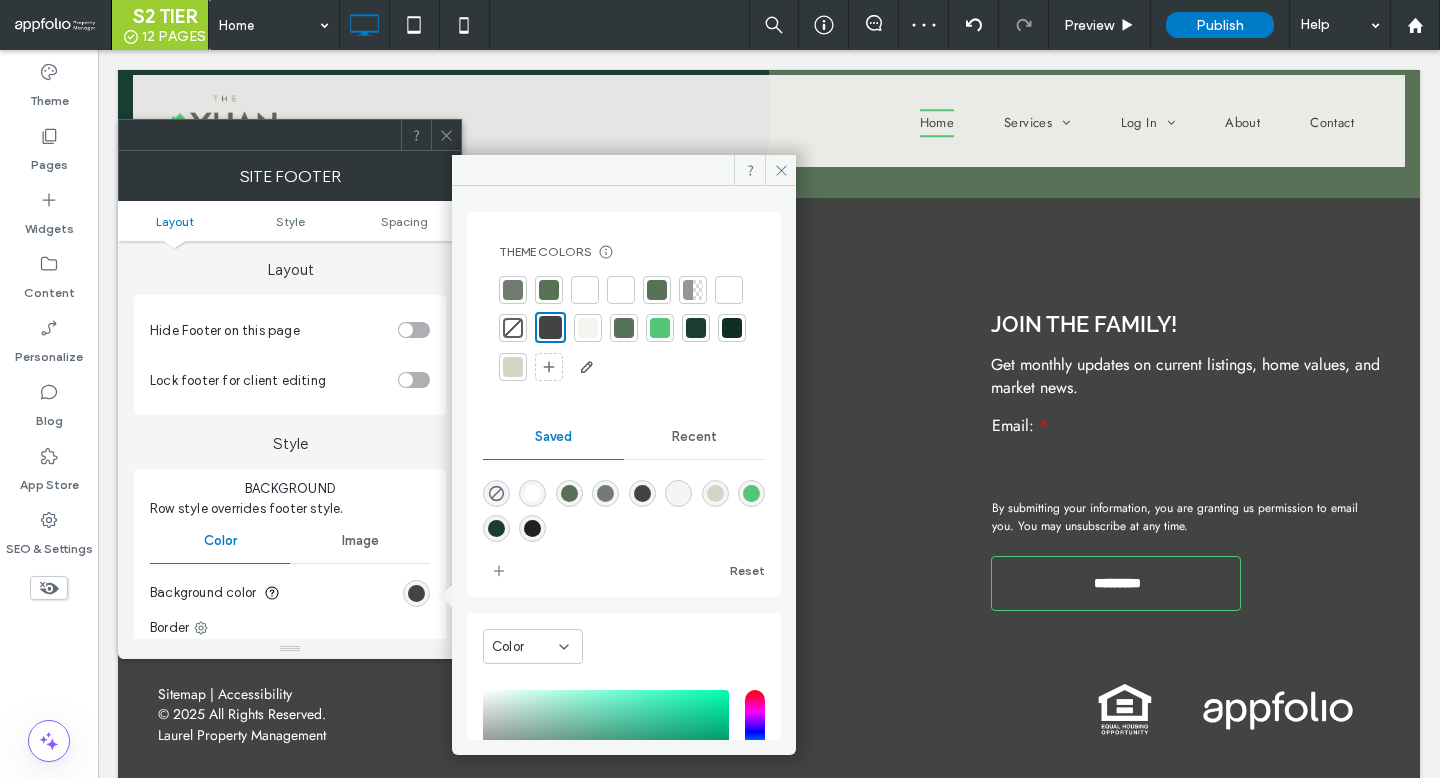 click 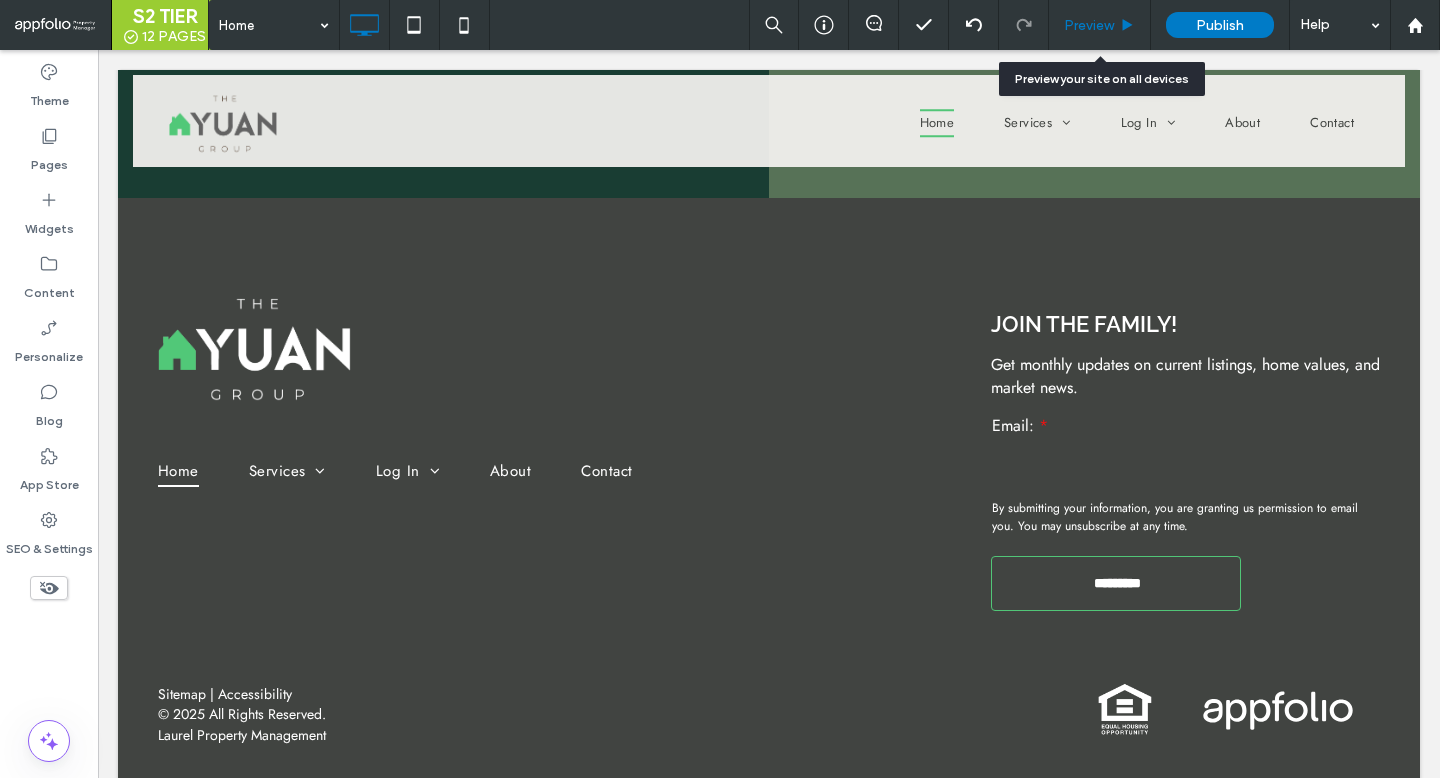 click on "Preview" at bounding box center [1100, 25] 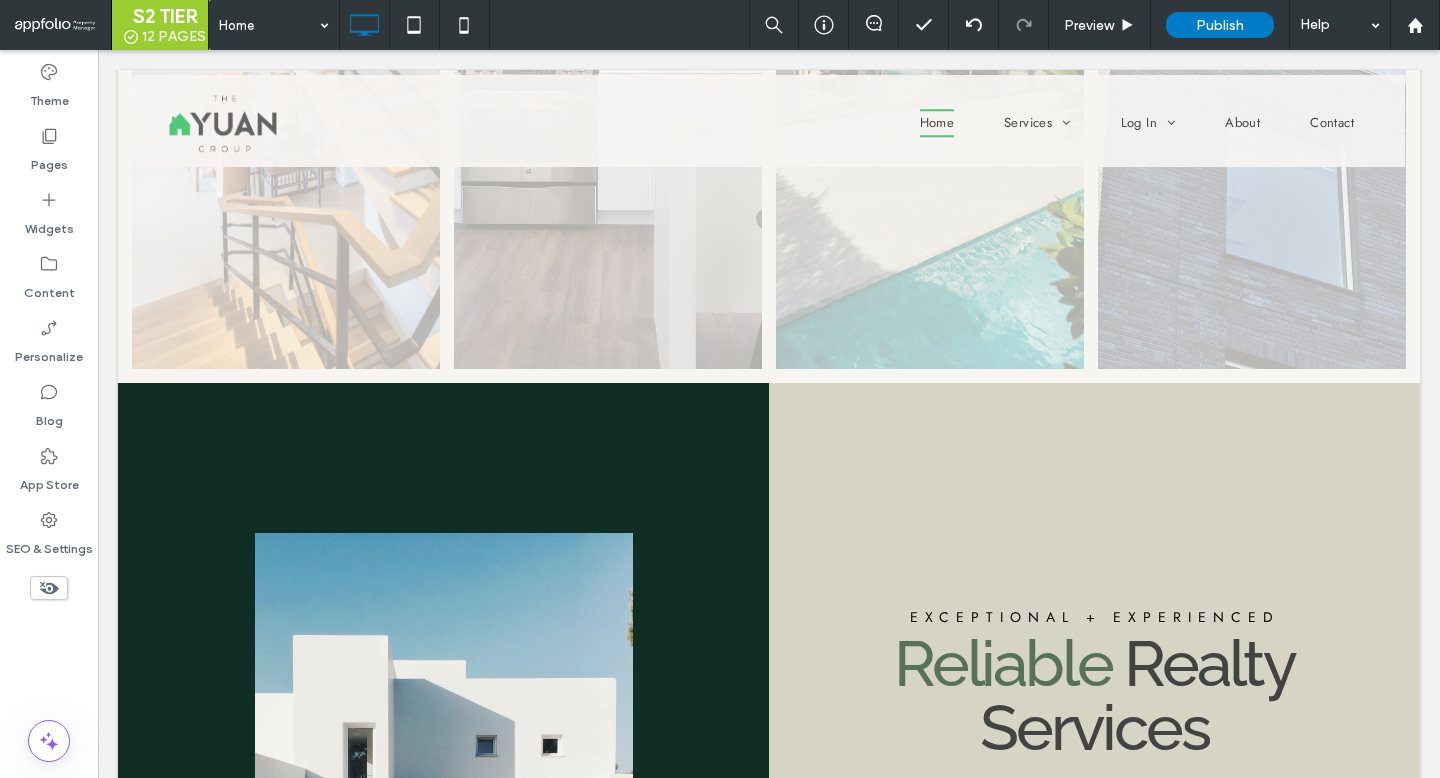scroll, scrollTop: 0, scrollLeft: 0, axis: both 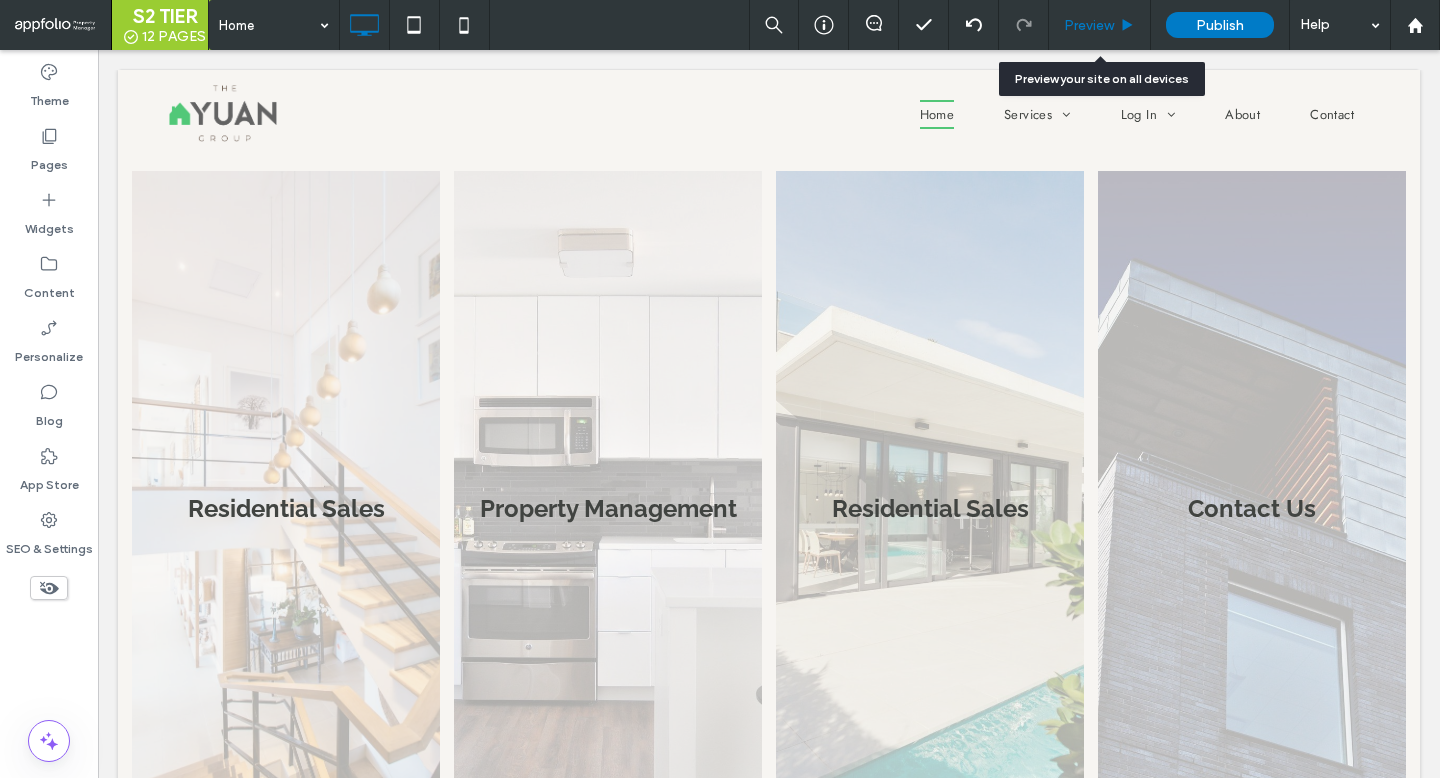 click on "Preview" at bounding box center [1089, 25] 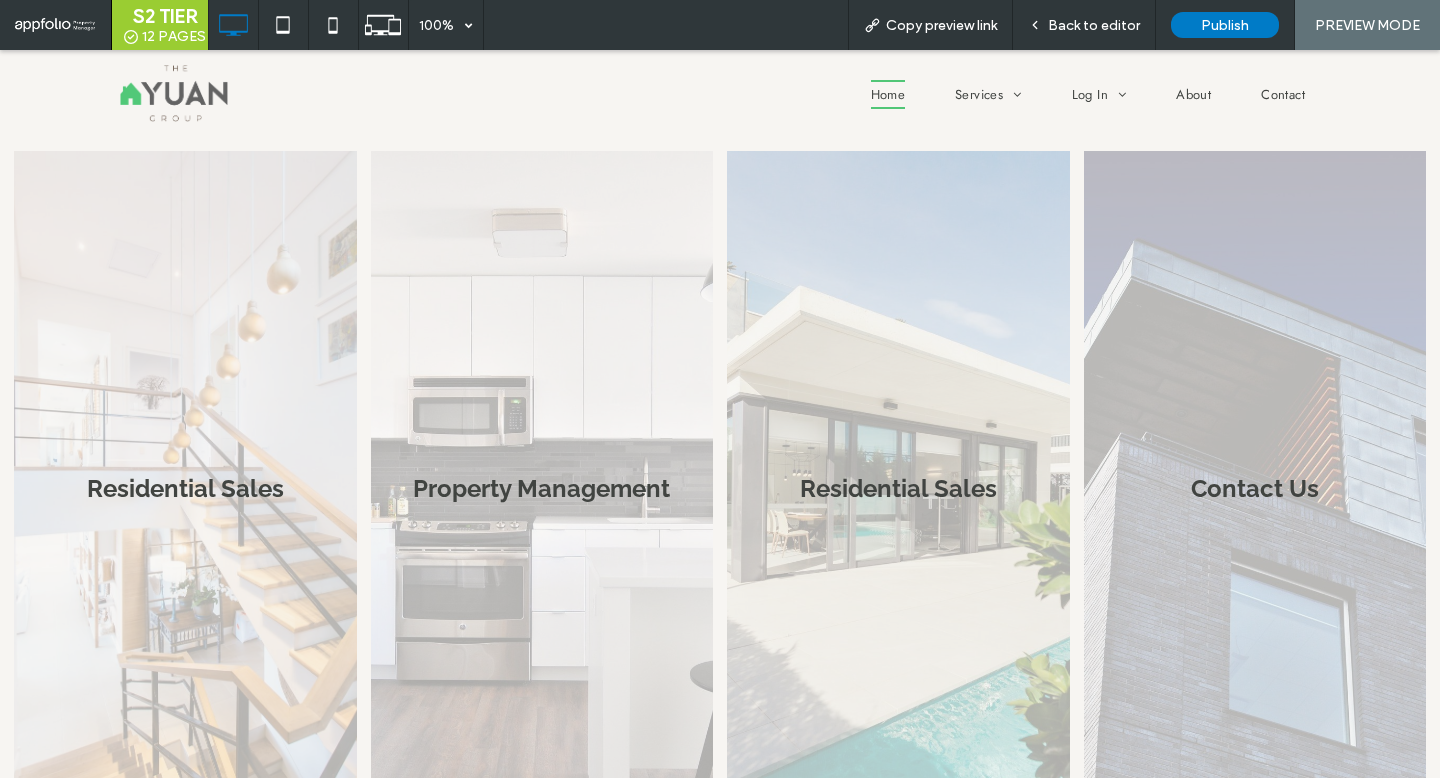 click on "Back to editor" at bounding box center (1094, 25) 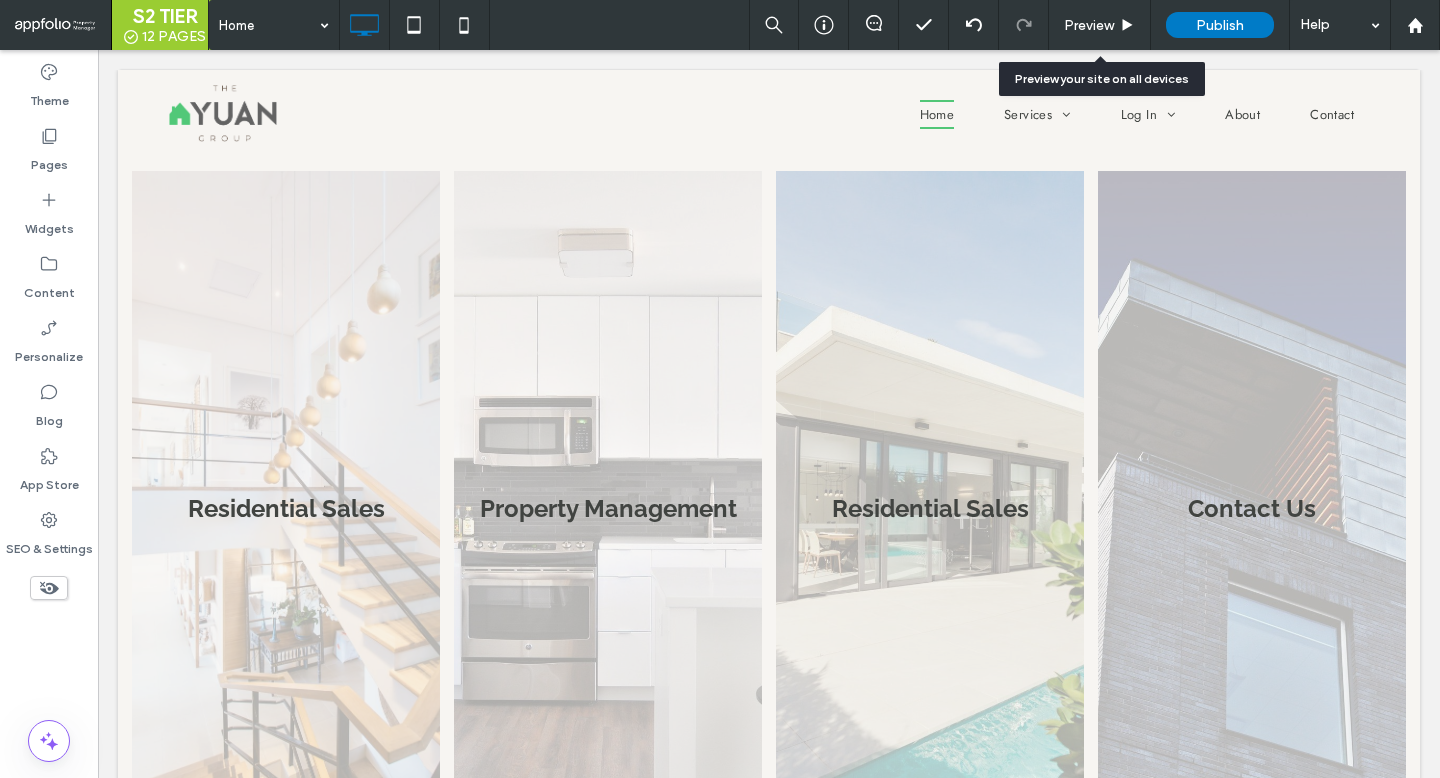 click on "Preview" at bounding box center [1089, 25] 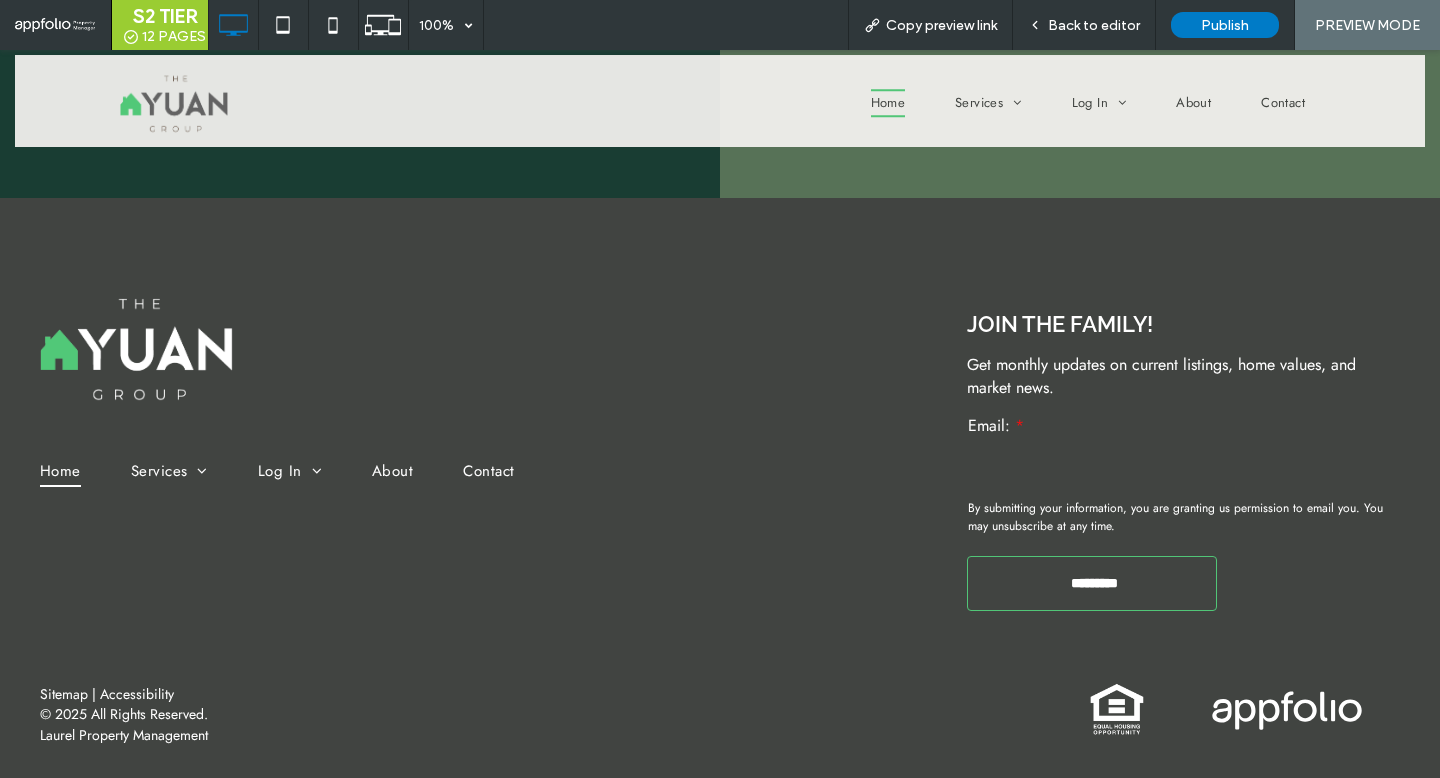 scroll, scrollTop: 2399, scrollLeft: 0, axis: vertical 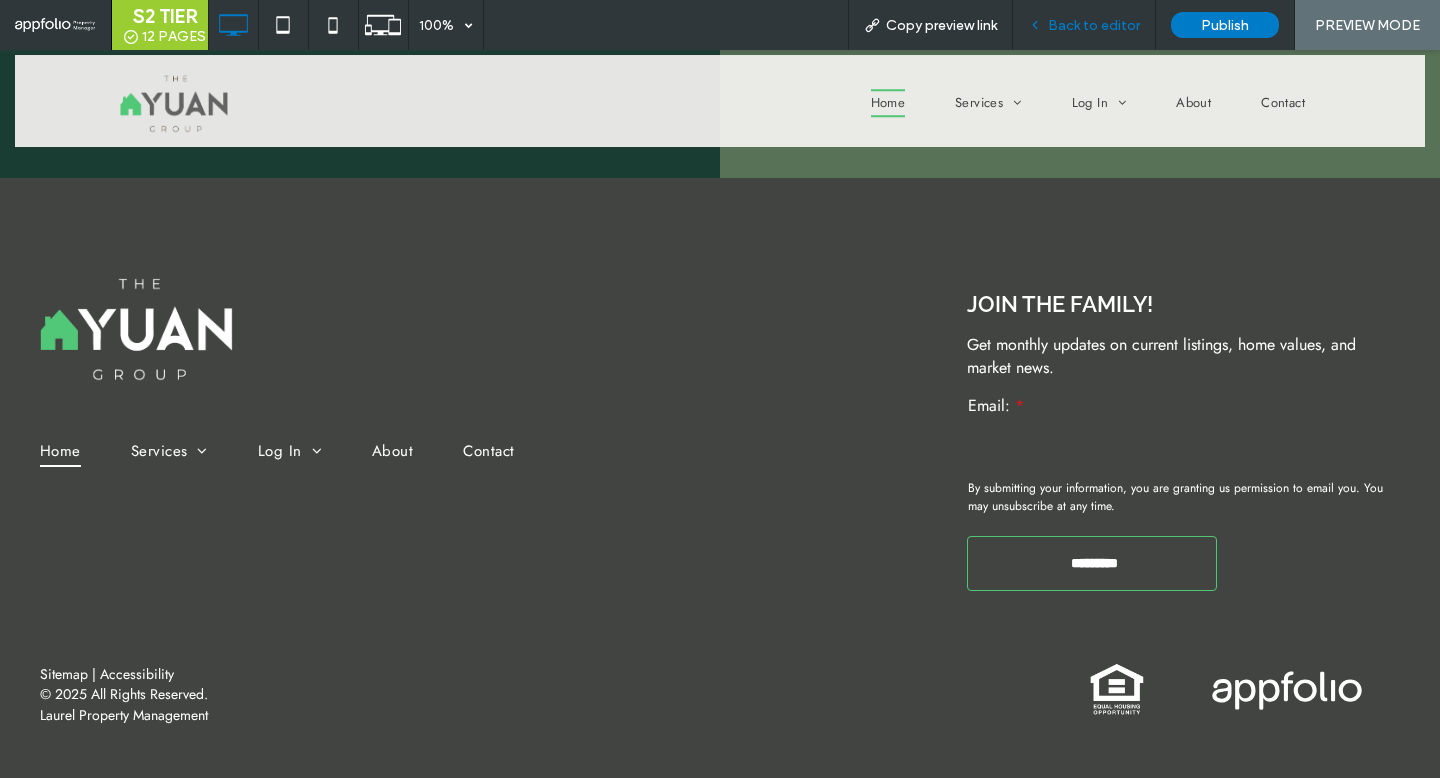 click on "Back to editor" at bounding box center (1094, 25) 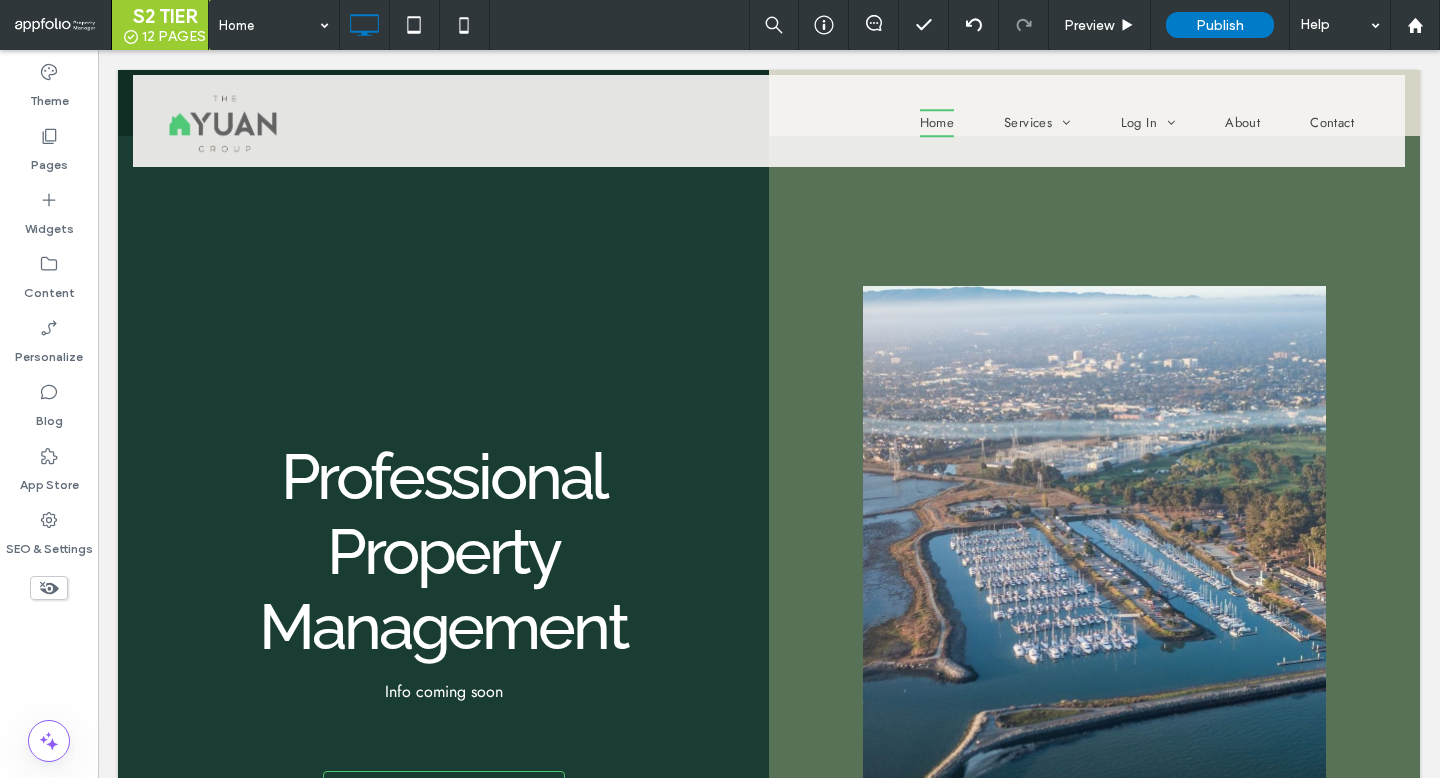 scroll, scrollTop: 1520, scrollLeft: 0, axis: vertical 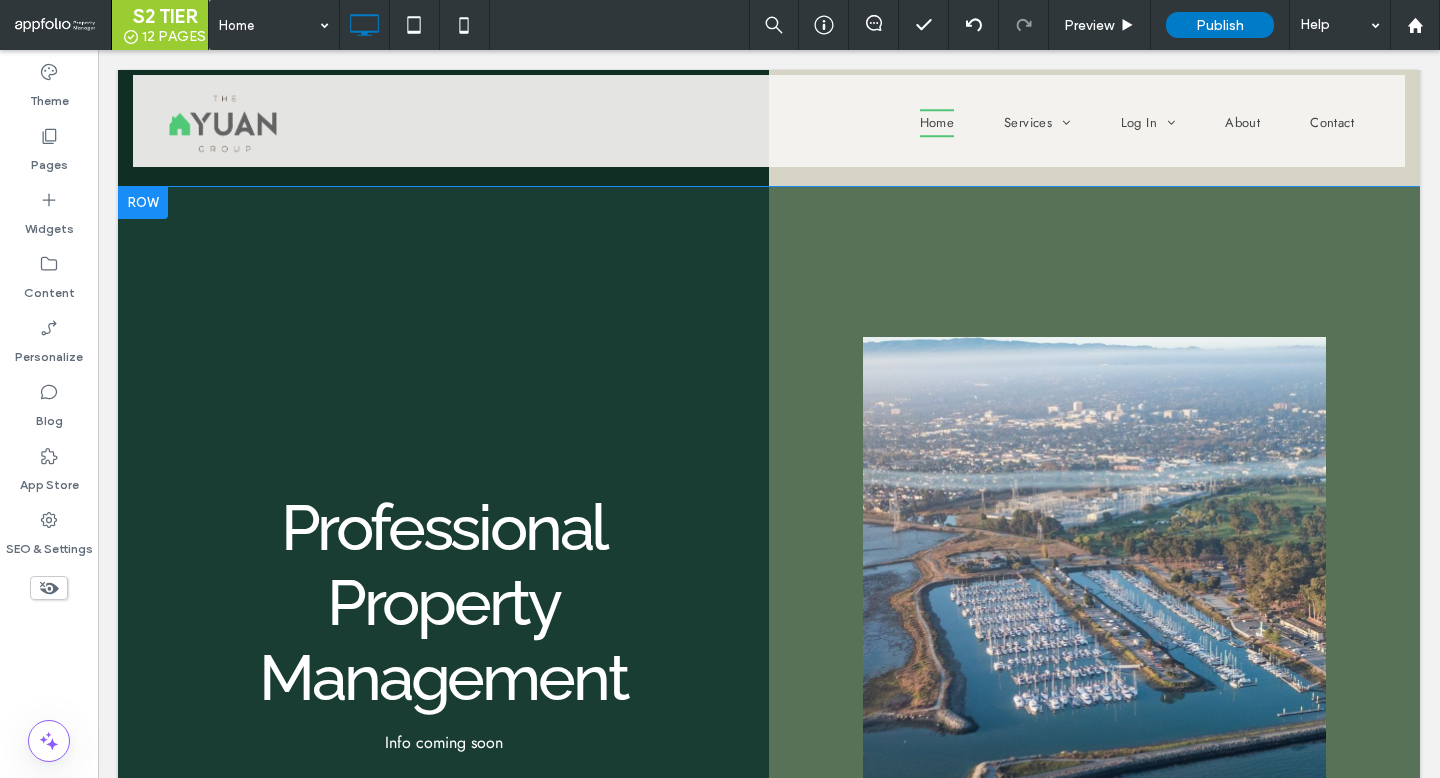 click on "Professional Property Management
Info coming soon
LEARN MORE
Click To Paste" at bounding box center (443, 632) 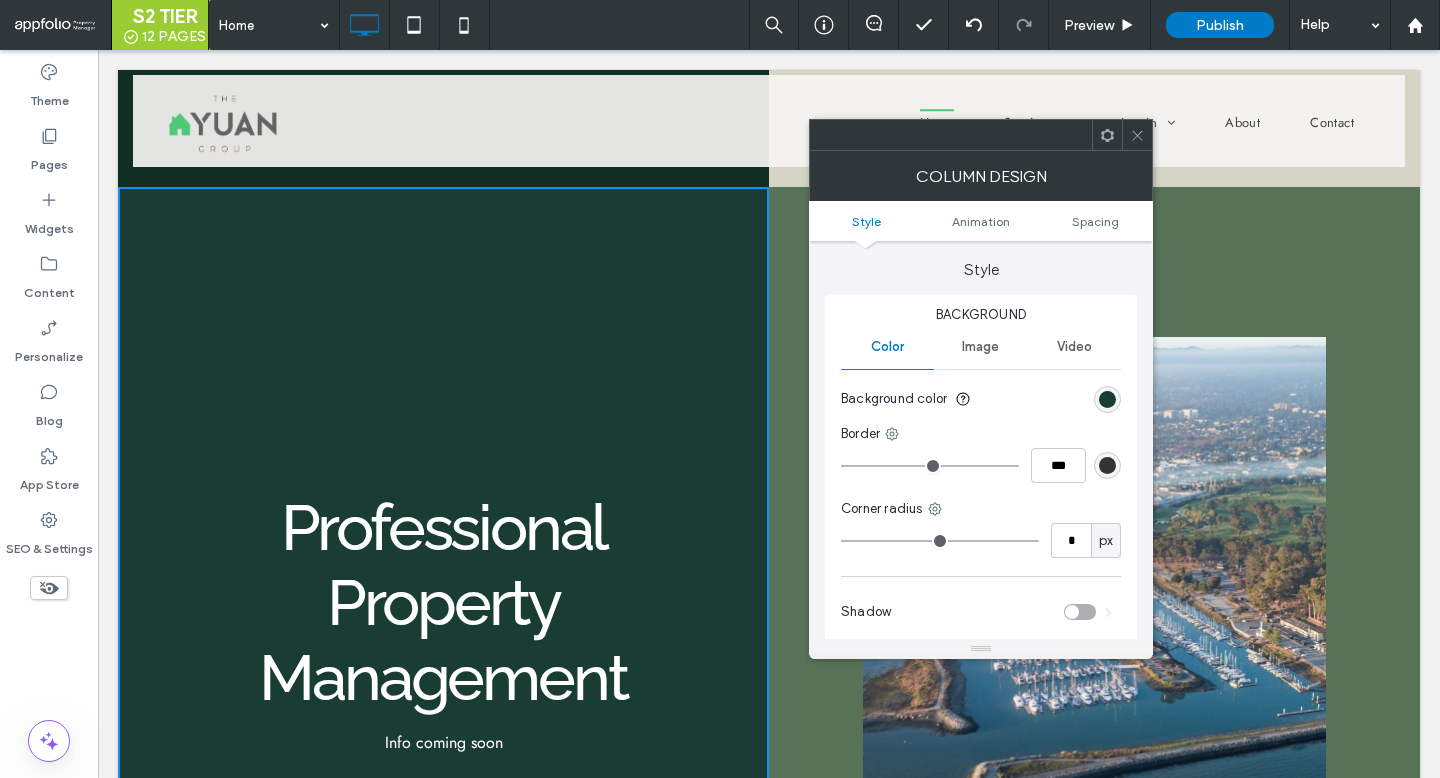 click at bounding box center (1107, 399) 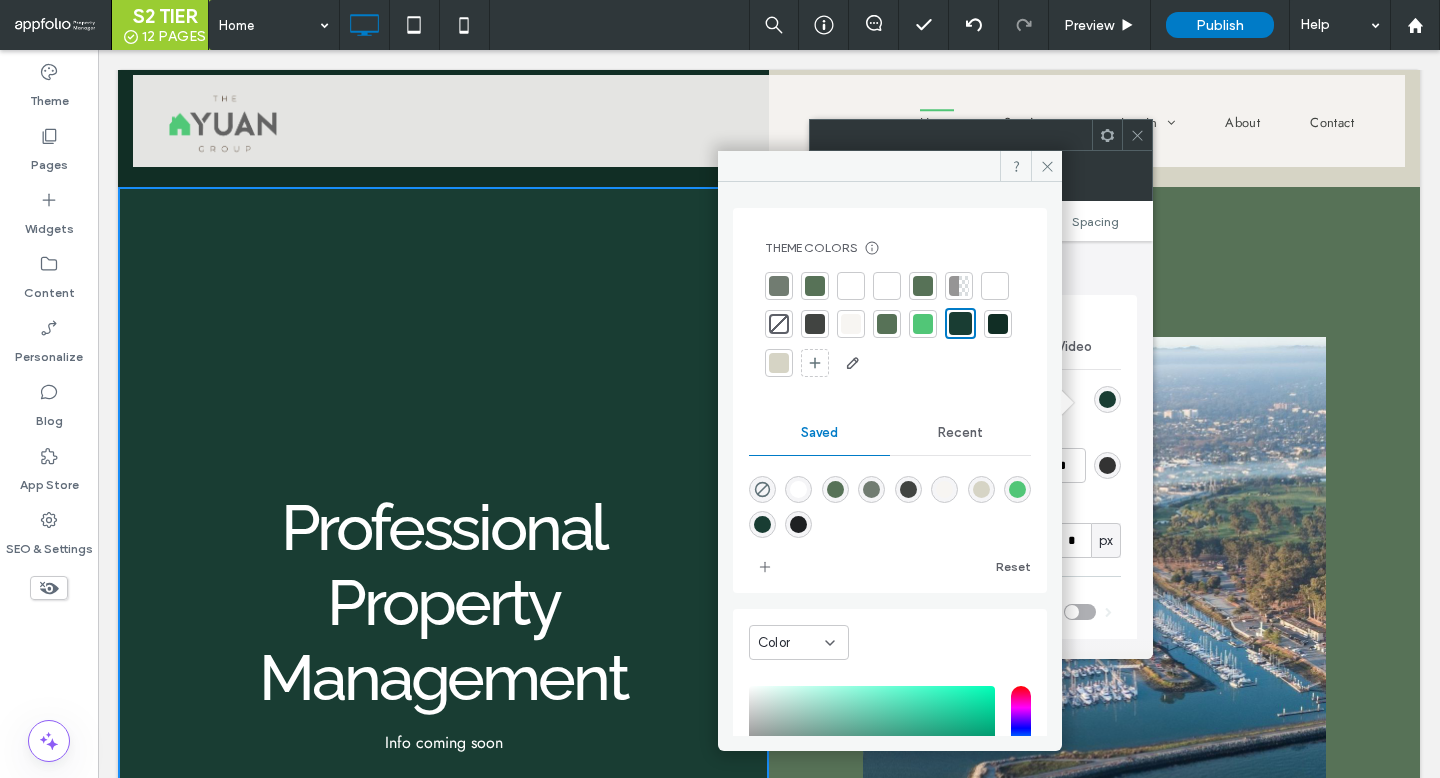 click at bounding box center [815, 324] 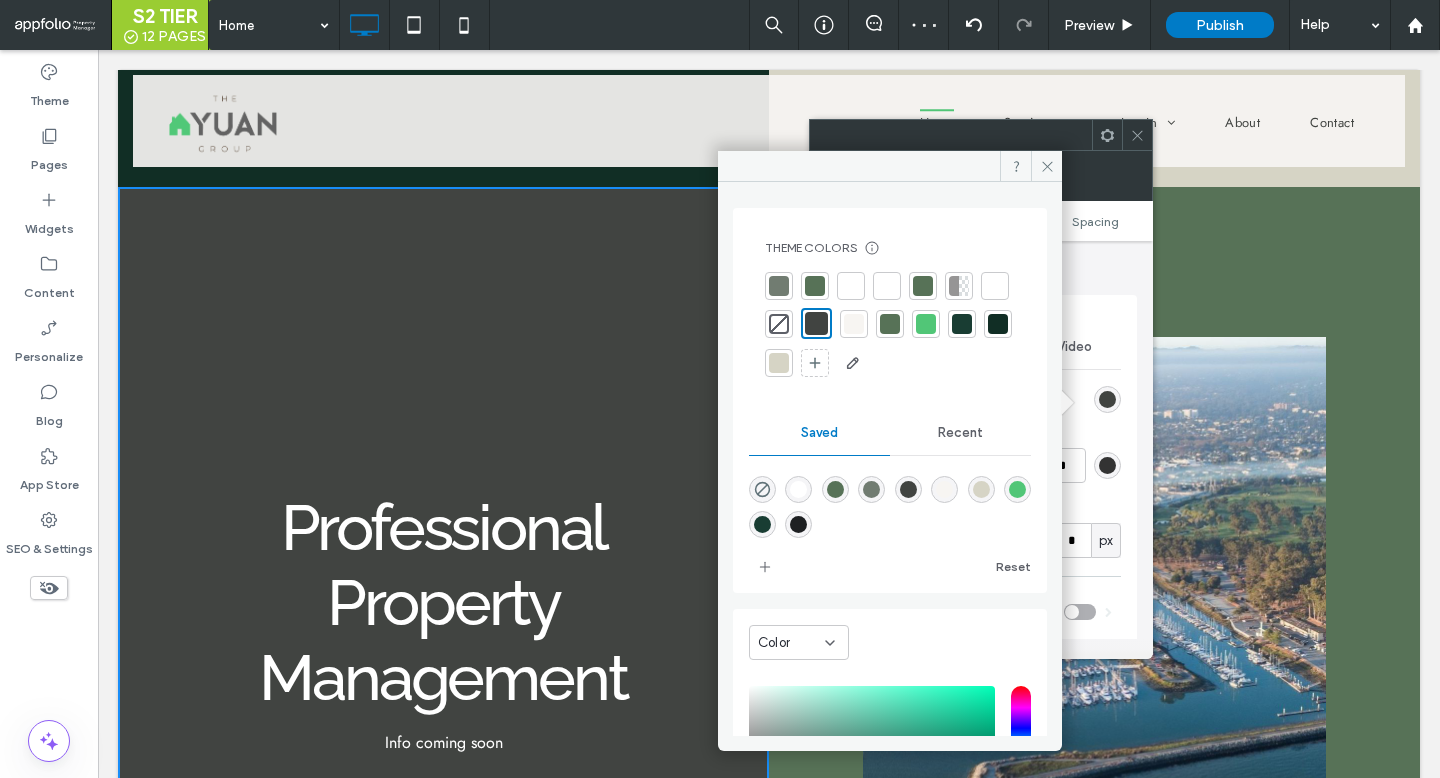 click 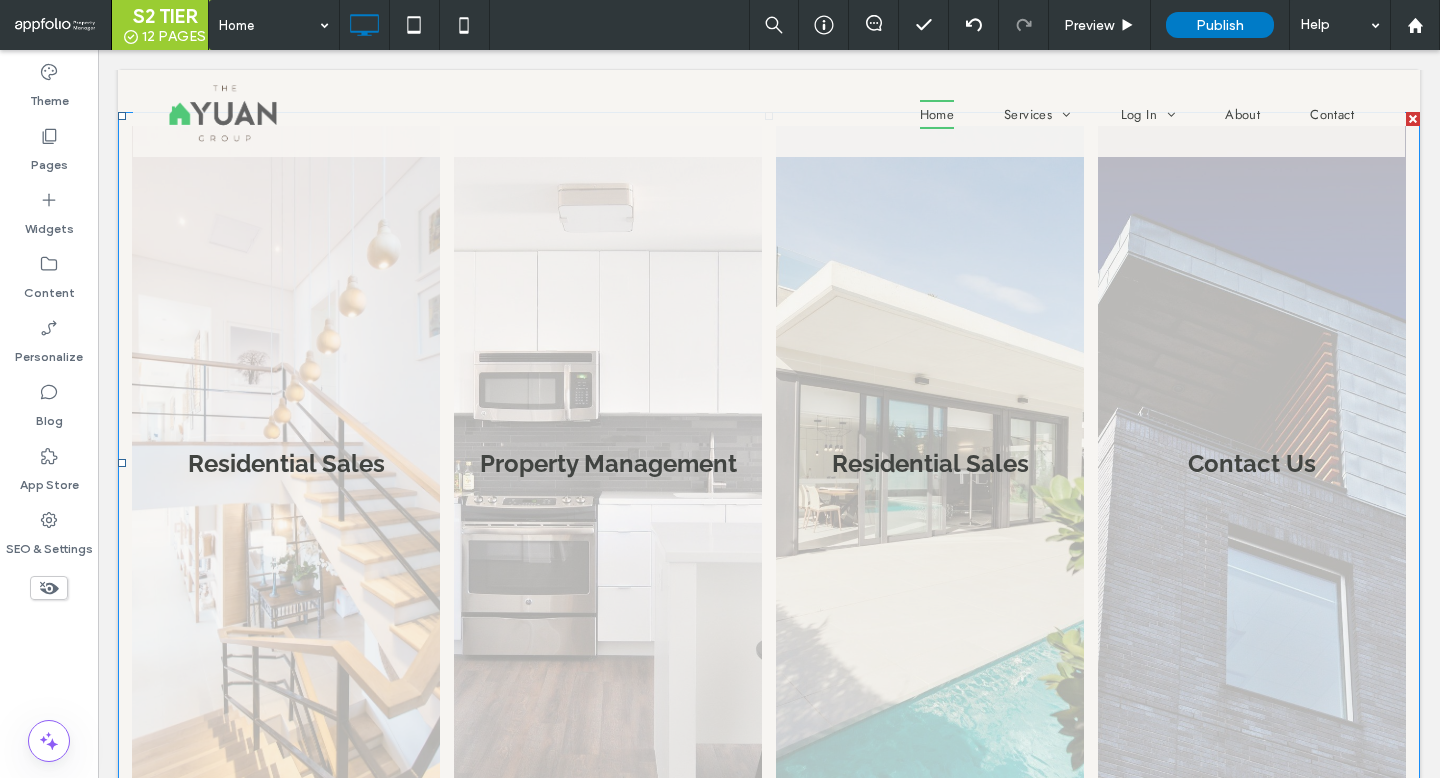 scroll, scrollTop: 0, scrollLeft: 0, axis: both 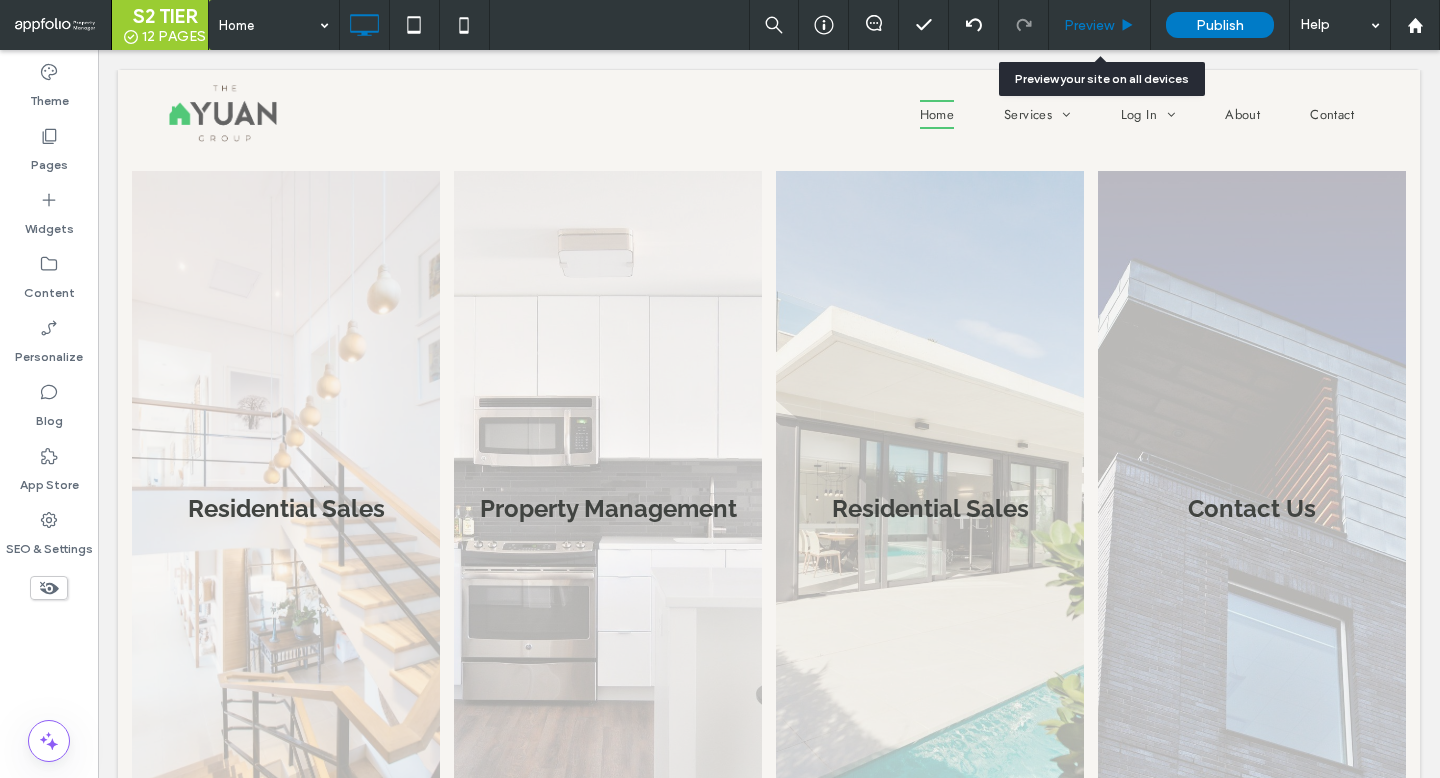 click on "Preview" at bounding box center [1100, 25] 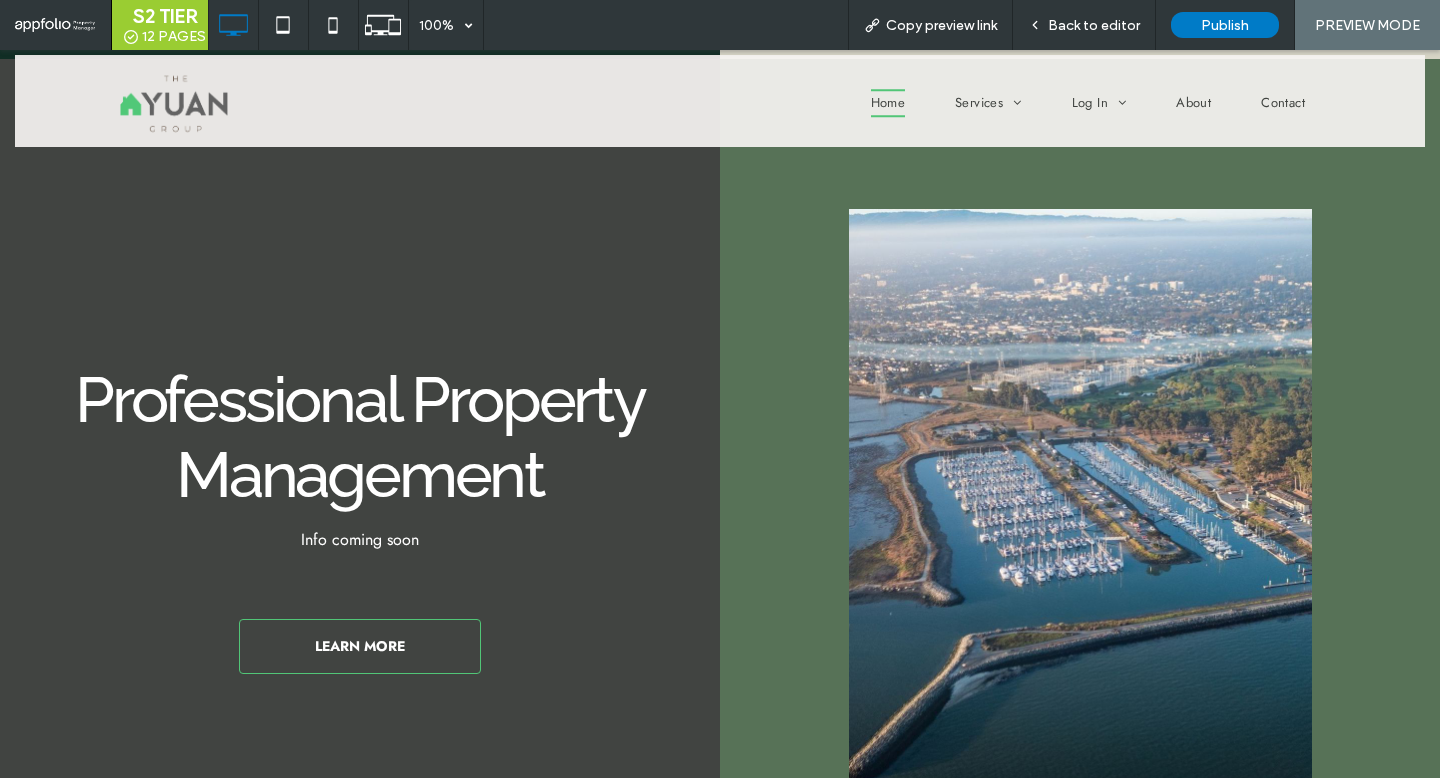 scroll, scrollTop: 1640, scrollLeft: 0, axis: vertical 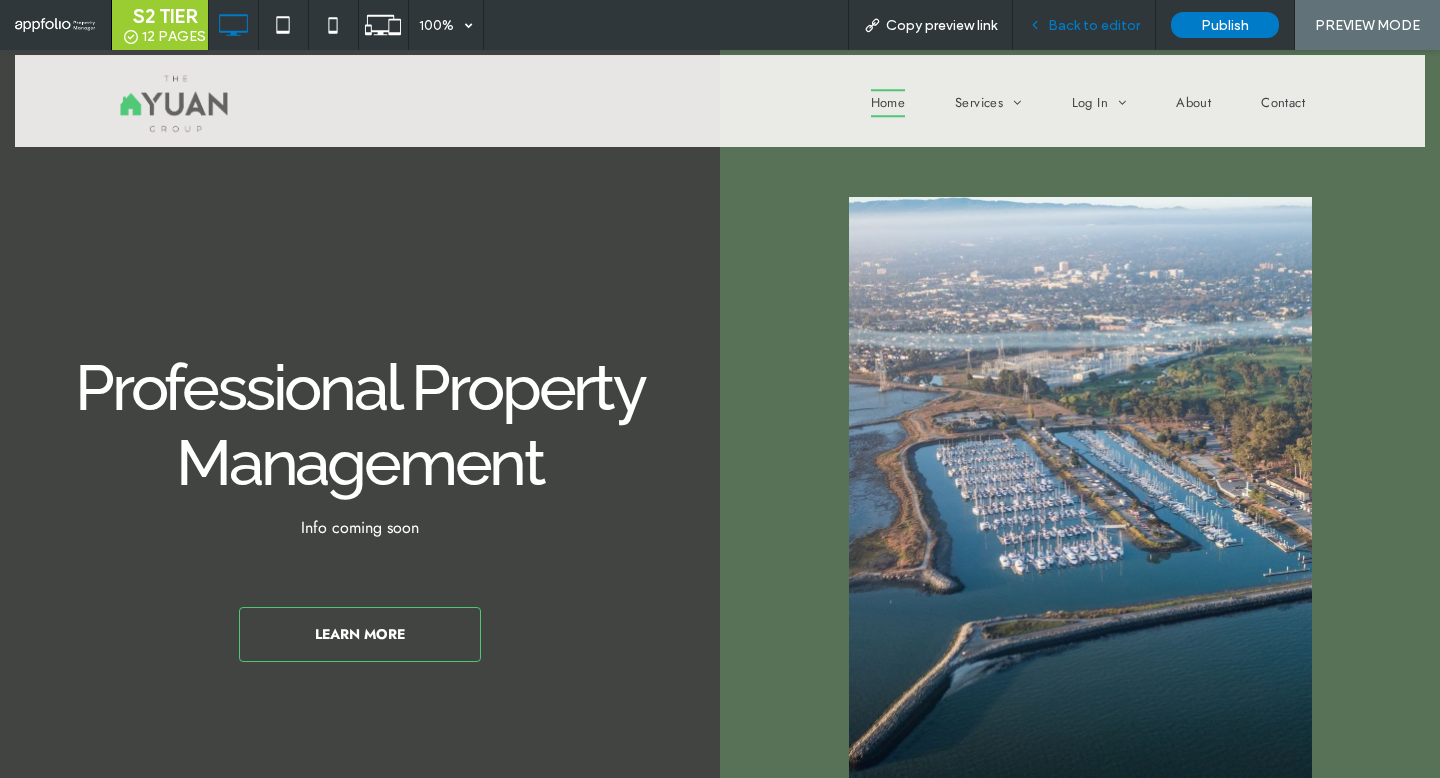 click on "Back to editor" at bounding box center (1084, 25) 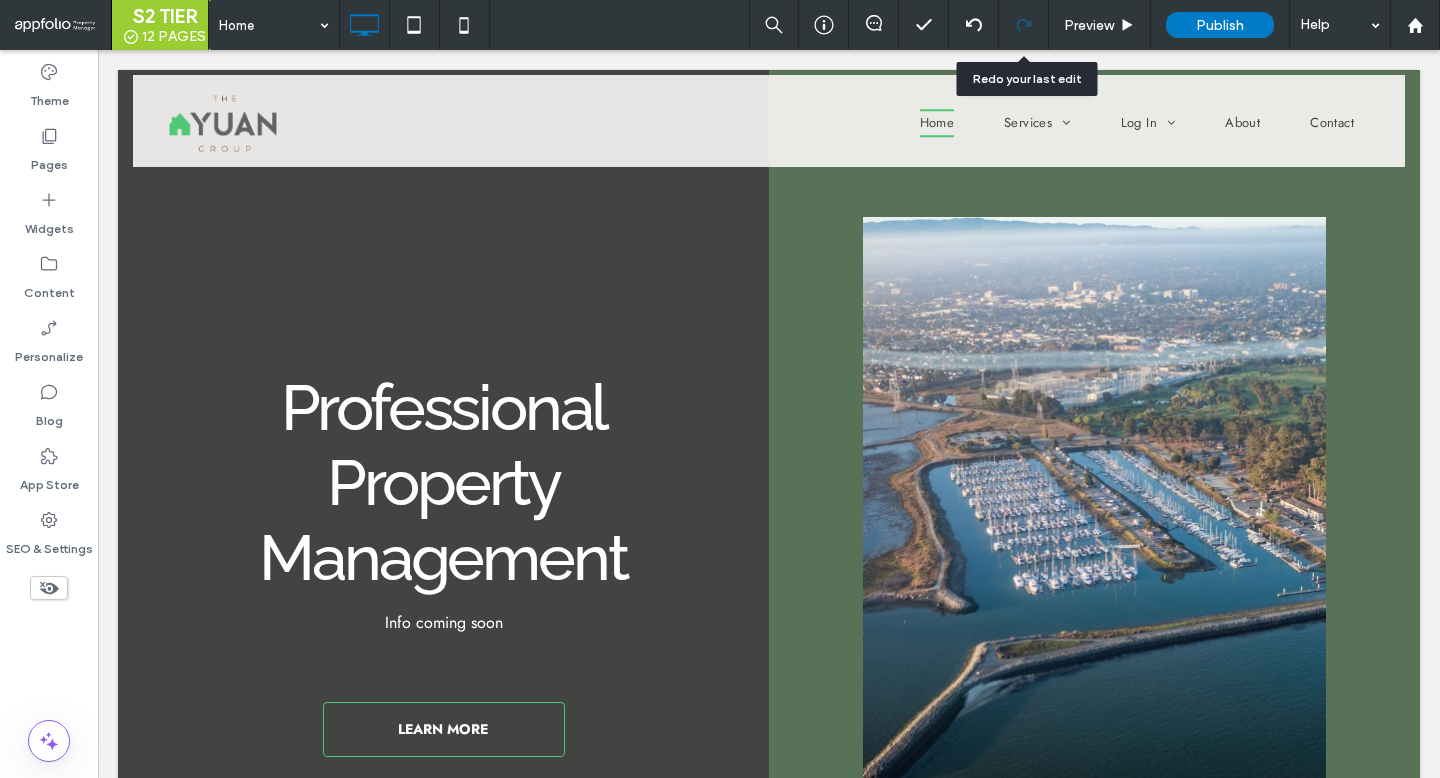 click at bounding box center (1023, 25) 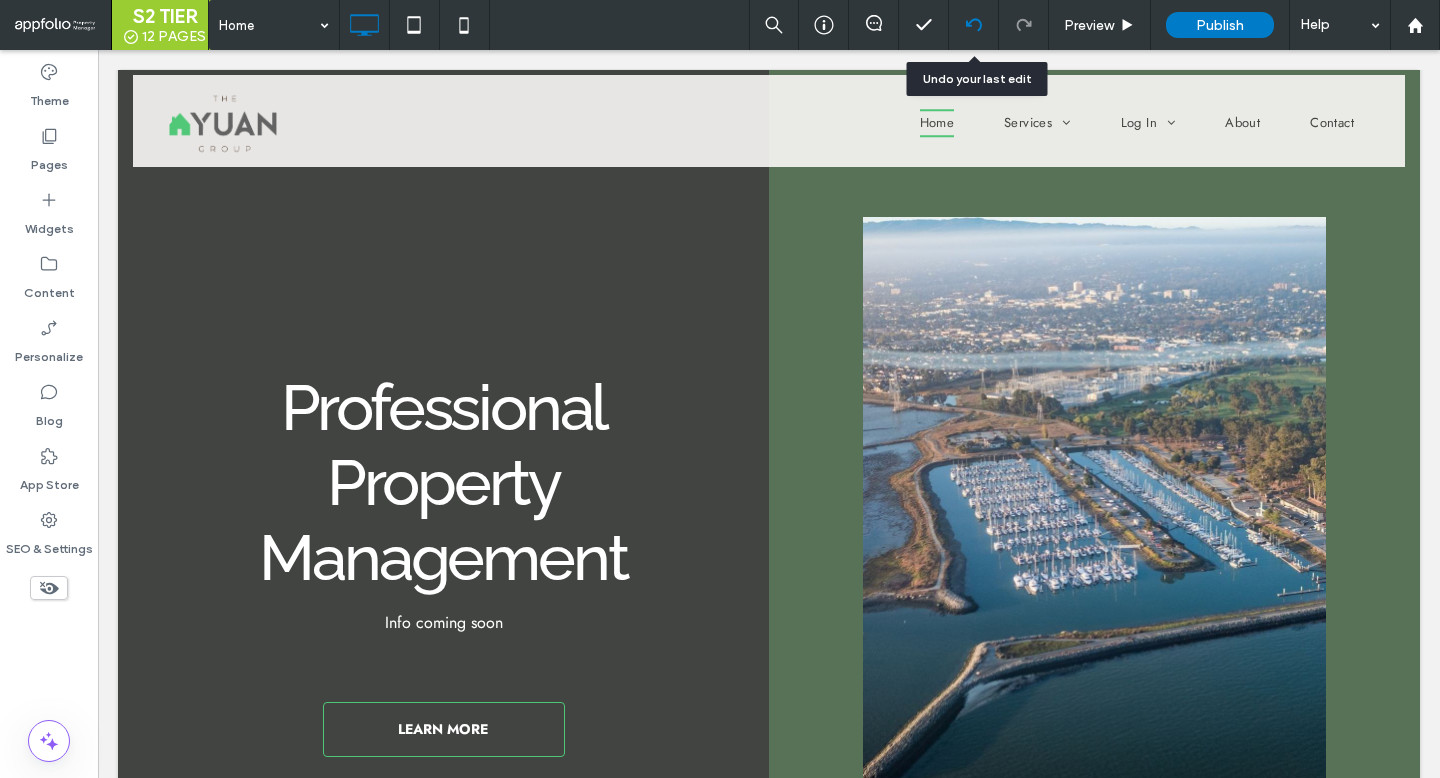 click at bounding box center [974, 25] 